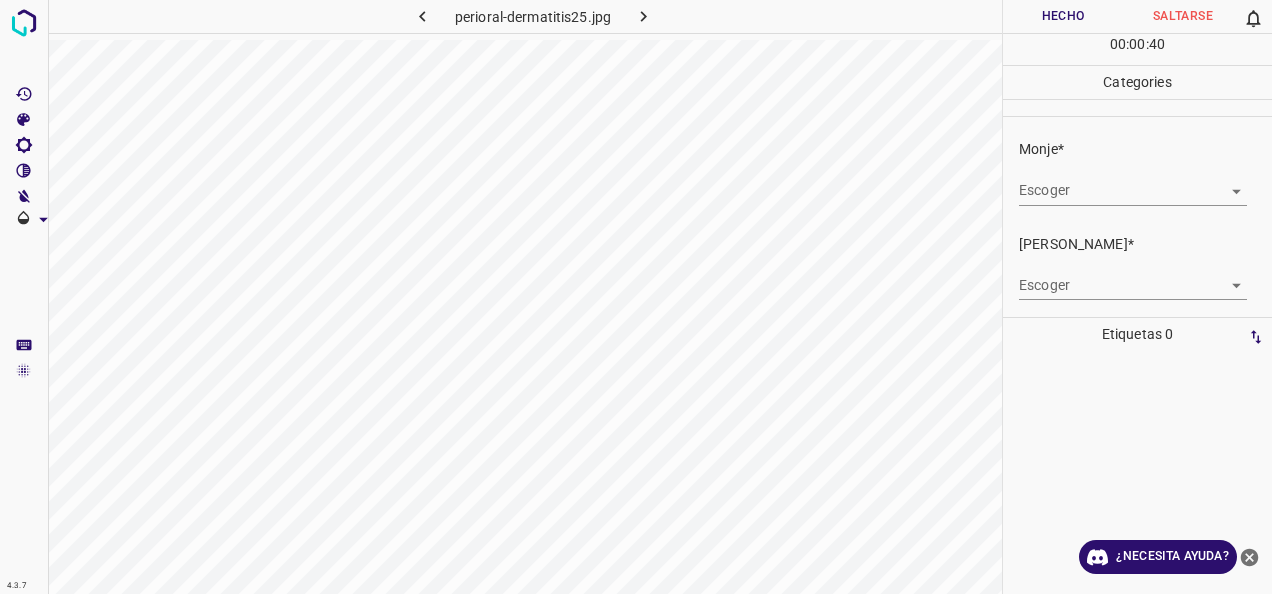 scroll, scrollTop: 0, scrollLeft: 0, axis: both 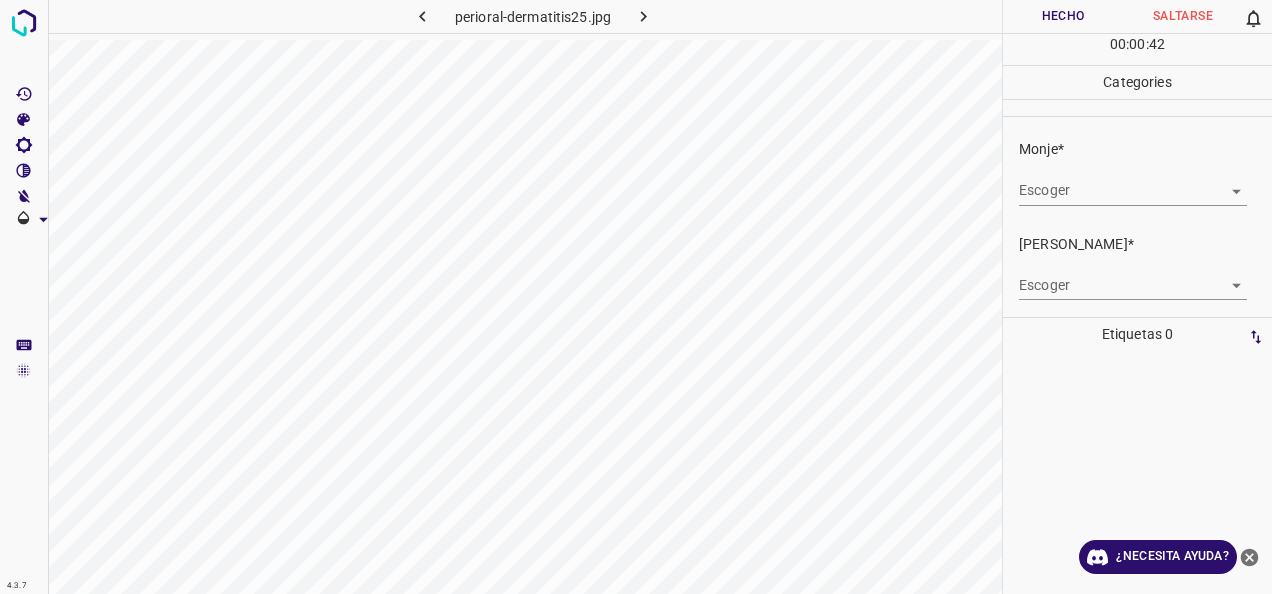 click on "4.3.7 perioral-dermatitis25.jpg Hecho Saltarse 0 00   : 00   : 42   Categories Monje*  Escoger ​  [PERSON_NAME]*  Escoger ​ Etiquetas 0 Categories 1 Monje 2  [PERSON_NAME] Herramientas Espacio Cambiar entre modos (Dibujar y Editar) Yo Etiquetado automático R Restaurar zoom M Acercar N Alejar Borrar Eliminar etiqueta de selección Filtros Z Restaurar filtros X Filtro de saturación C Filtro de brillo V Filtro de contraste B Filtro de escala de grises General O Descargar ¿Necesita ayuda? -Mensaje de texto -Esconder -Borrar" at bounding box center (636, 297) 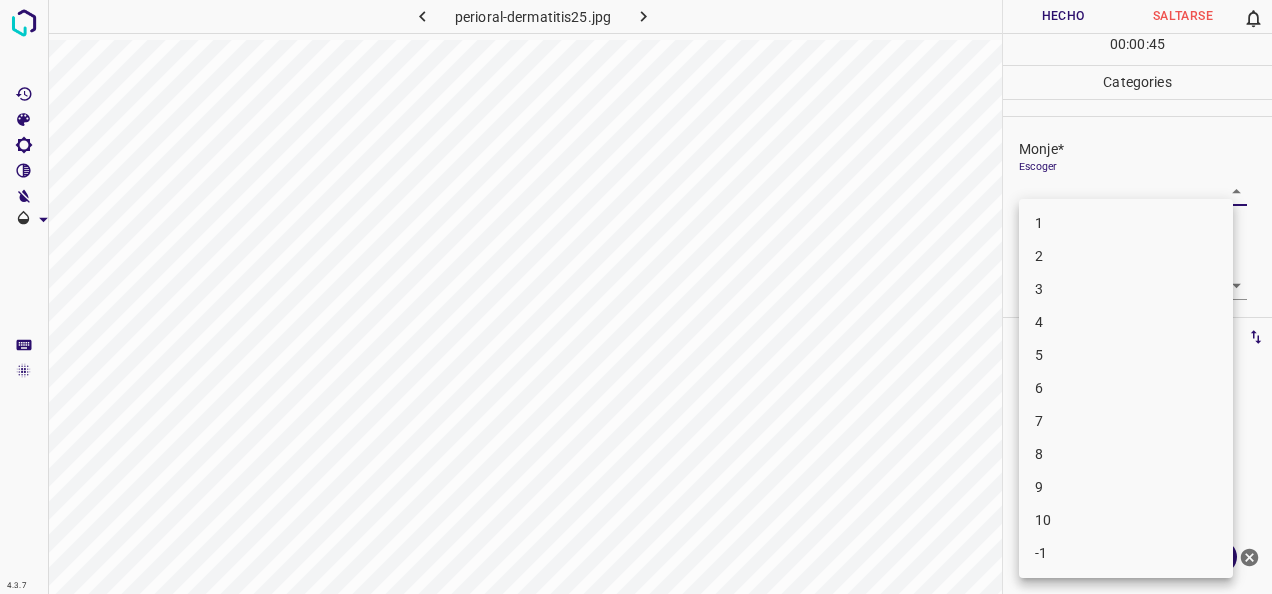 click on "1" at bounding box center [1126, 223] 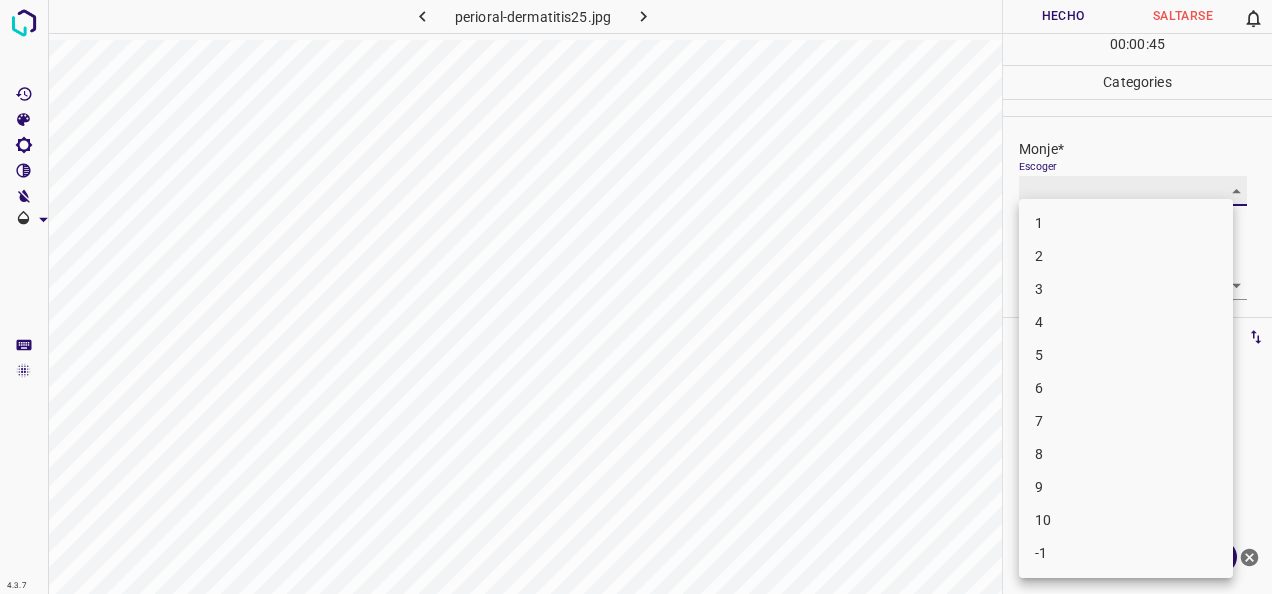 type on "1" 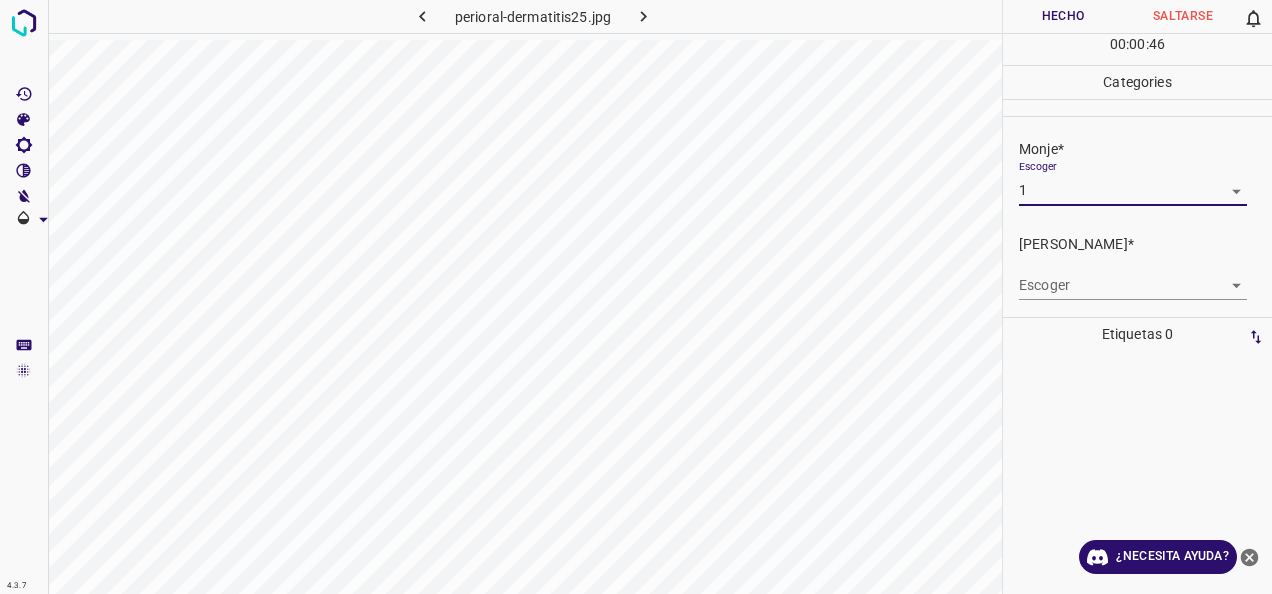 click on "4.3.7 perioral-dermatitis25.jpg Hecho Saltarse 0 00   : 00   : 46   Categories Monje*  Escoger 1 1  [PERSON_NAME]*  Escoger ​ Etiquetas 0 Categories 1 Monje 2  [PERSON_NAME] Herramientas Espacio Cambiar entre modos (Dibujar y Editar) Yo Etiquetado automático R Restaurar zoom M Acercar N Alejar Borrar Eliminar etiqueta de selección Filtros Z Restaurar filtros X Filtro de saturación C Filtro de brillo V Filtro de contraste B Filtro de escala de grises General O Descargar ¿Necesita ayuda? -Mensaje de texto -Esconder -Borrar" at bounding box center [636, 297] 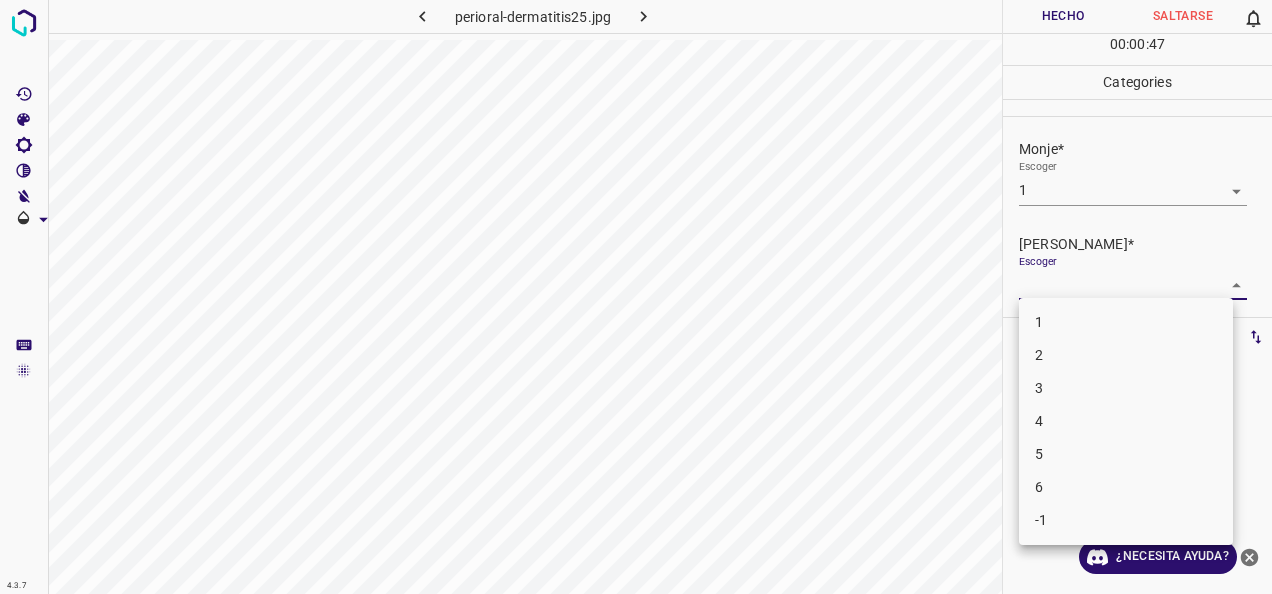 click on "1" at bounding box center [1126, 322] 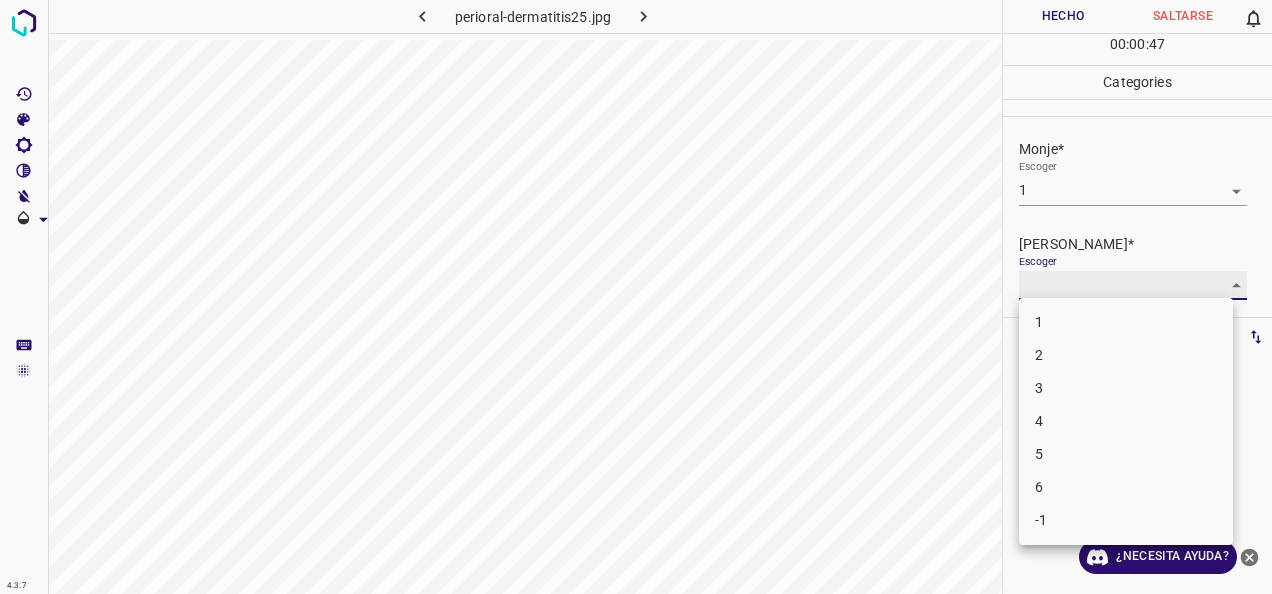 type on "1" 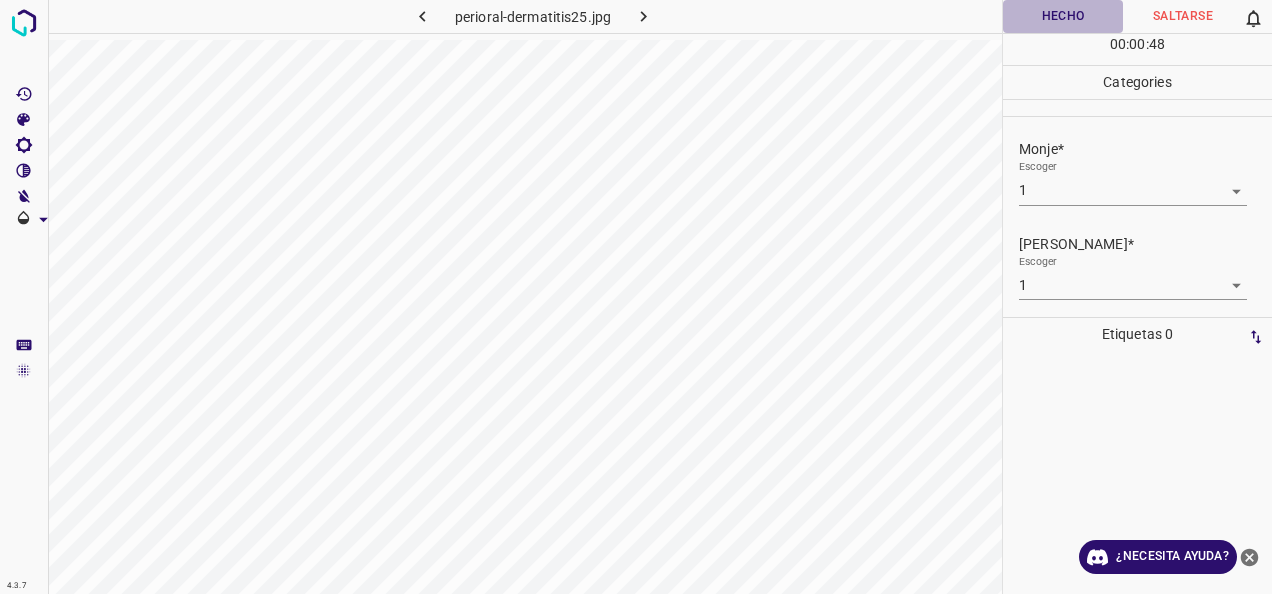 click on "Hecho" at bounding box center [1063, 16] 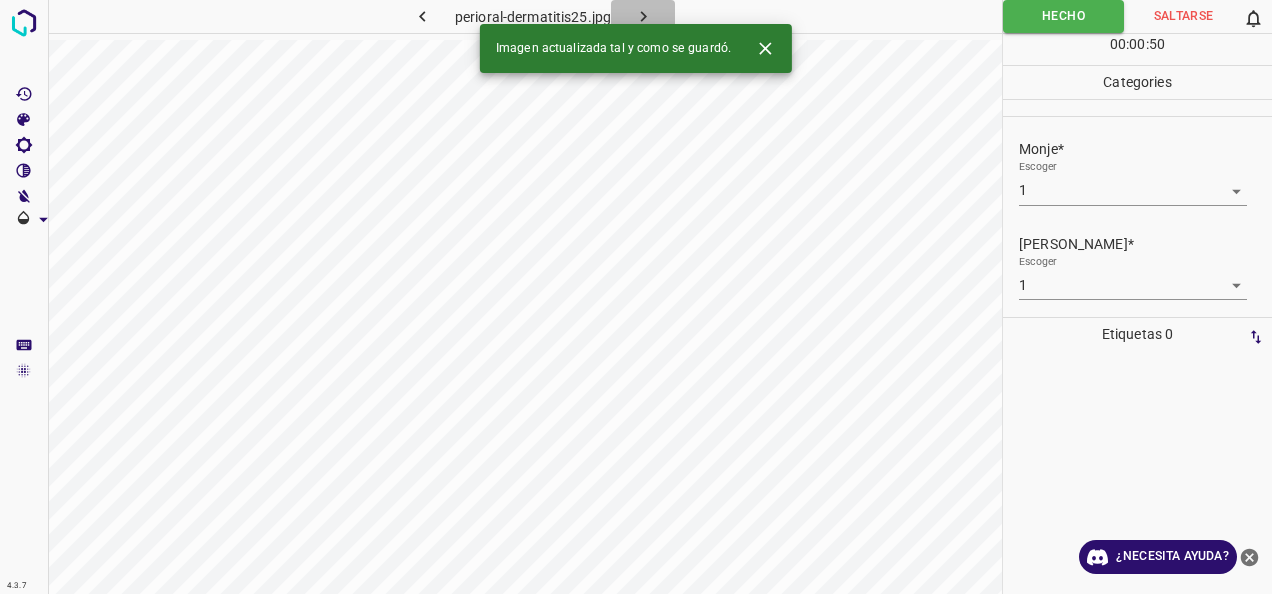 click 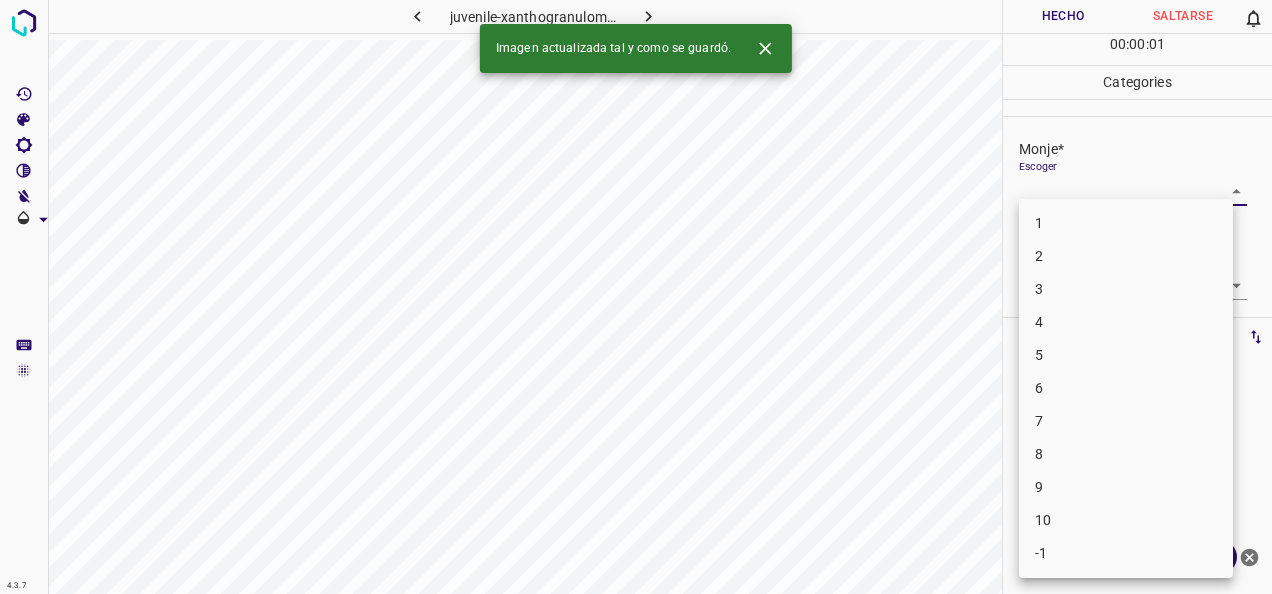 click on "4.3.7 juvenile-xanthogranuloma86.jpg Hecho Saltarse 0 00   : 00   : 01   Categories Monje*  Escoger ​  [PERSON_NAME]*  Escoger ​ Etiquetas 0 Categories 1 Monje 2  [PERSON_NAME] Herramientas Espacio Cambiar entre modos (Dibujar y Editar) Yo Etiquetado automático R Restaurar zoom M Acercar N Alejar Borrar Eliminar etiqueta de selección Filtros Z Restaurar filtros X Filtro de saturación C Filtro de brillo V Filtro de contraste B Filtro de escala de grises General O Descargar Imagen actualizada tal y como se guardó. ¿Necesita ayuda? -Mensaje de texto -Esconder -Borrar 1 2 3 4 5 6 7 8 9 10 -1" at bounding box center (636, 297) 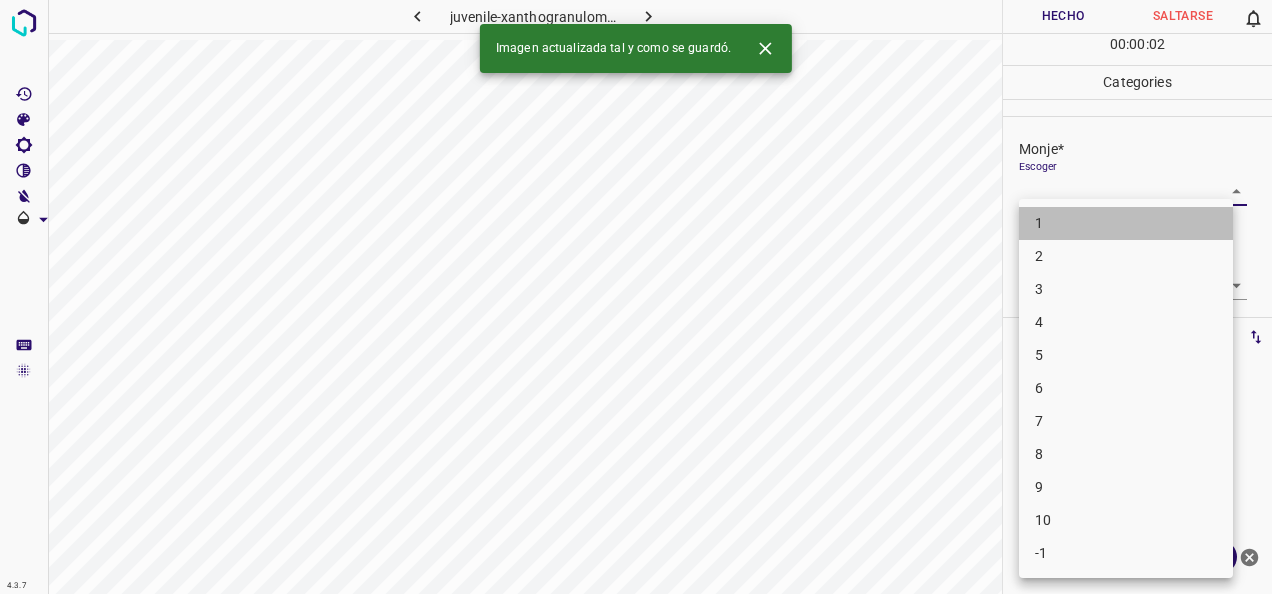 click on "1" at bounding box center (1126, 223) 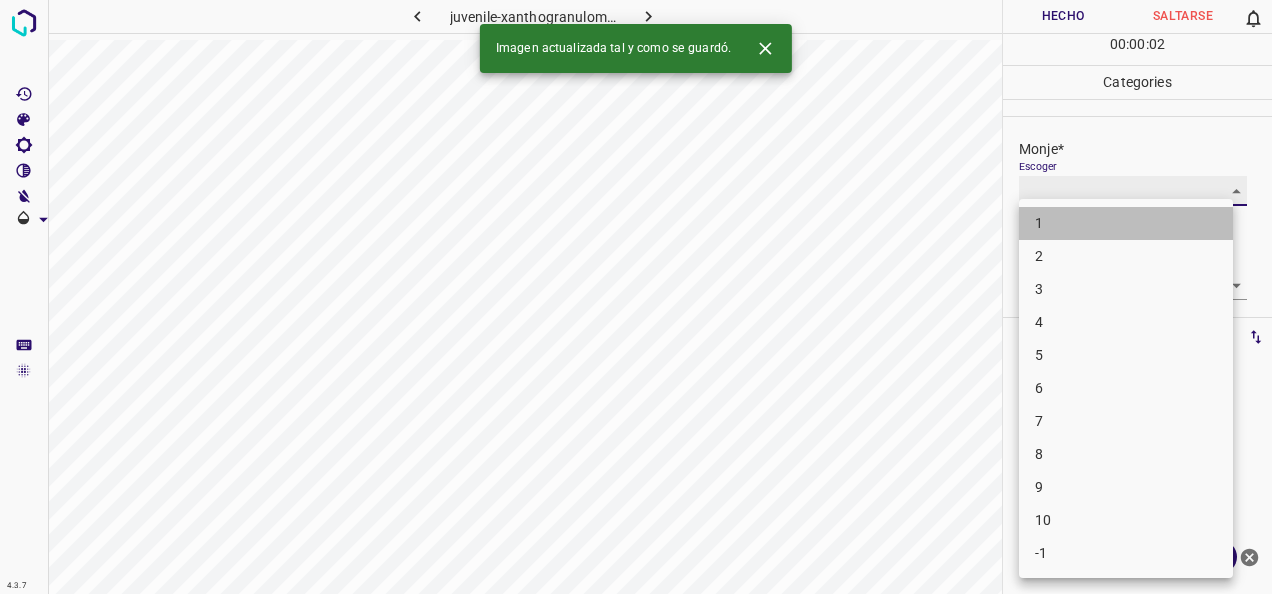 type on "1" 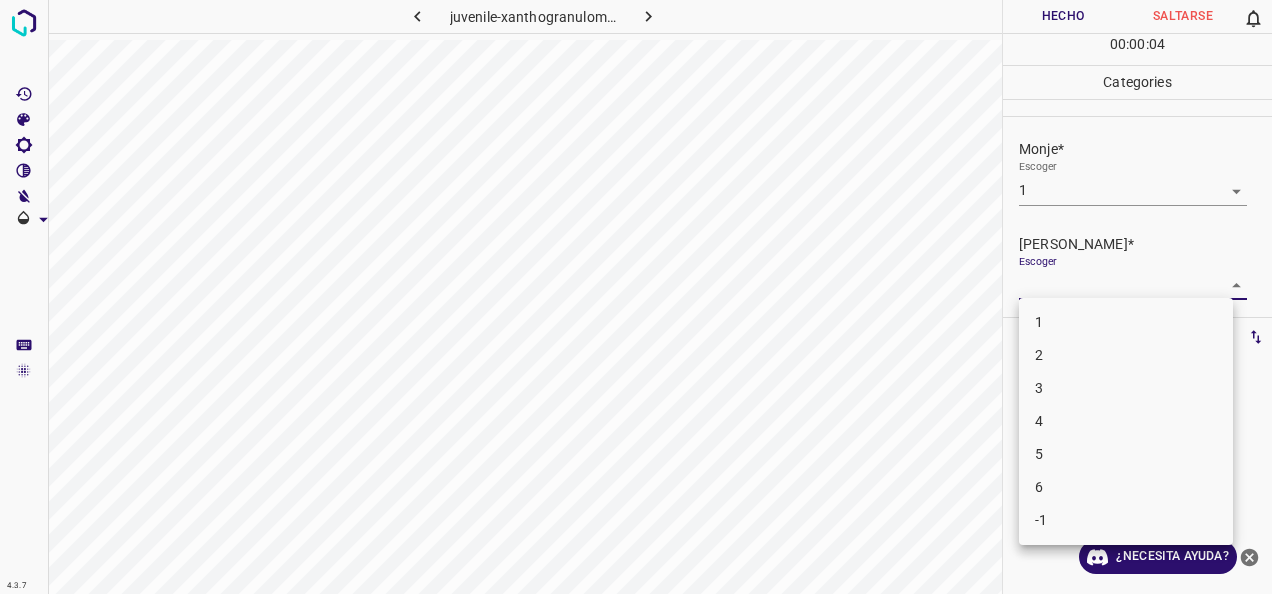 click on "4.3.7 juvenile-xanthogranuloma86.jpg Hecho Saltarse 0 00   : 00   : 04   Categories Monje*  Escoger 1 1  [PERSON_NAME]*  Escoger ​ Etiquetas 0 Categories 1 Monje 2  [PERSON_NAME] Herramientas Espacio Cambiar entre modos (Dibujar y Editar) Yo Etiquetado automático R Restaurar zoom M Acercar N Alejar Borrar Eliminar etiqueta de selección Filtros Z Restaurar filtros X Filtro de saturación C Filtro de brillo V Filtro de contraste B Filtro de escala de grises General O Descargar ¿Necesita ayuda? -Mensaje de texto -Esconder -Borrar 1 2 3 4 5 6 -1" at bounding box center (636, 297) 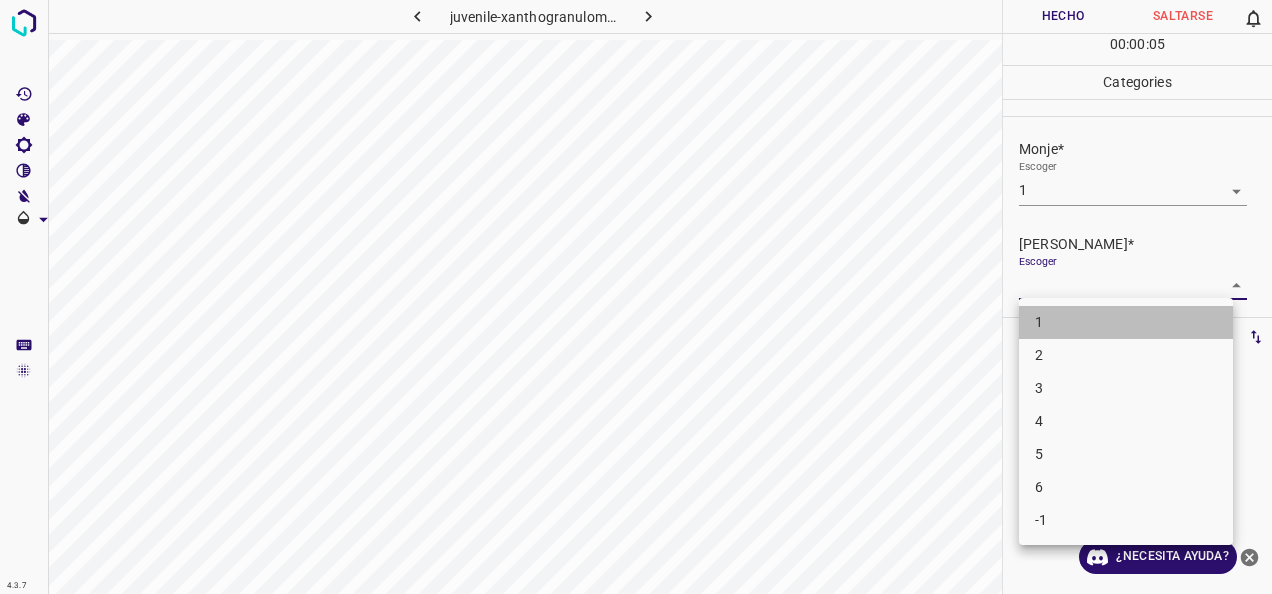 click on "1" at bounding box center (1126, 322) 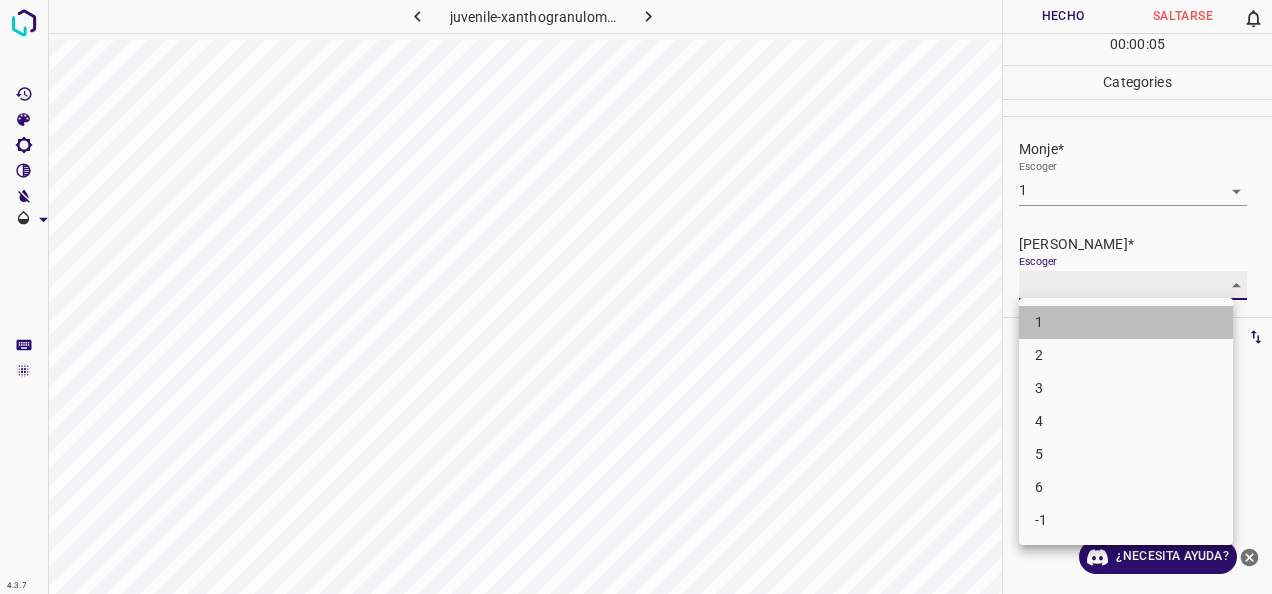 type on "1" 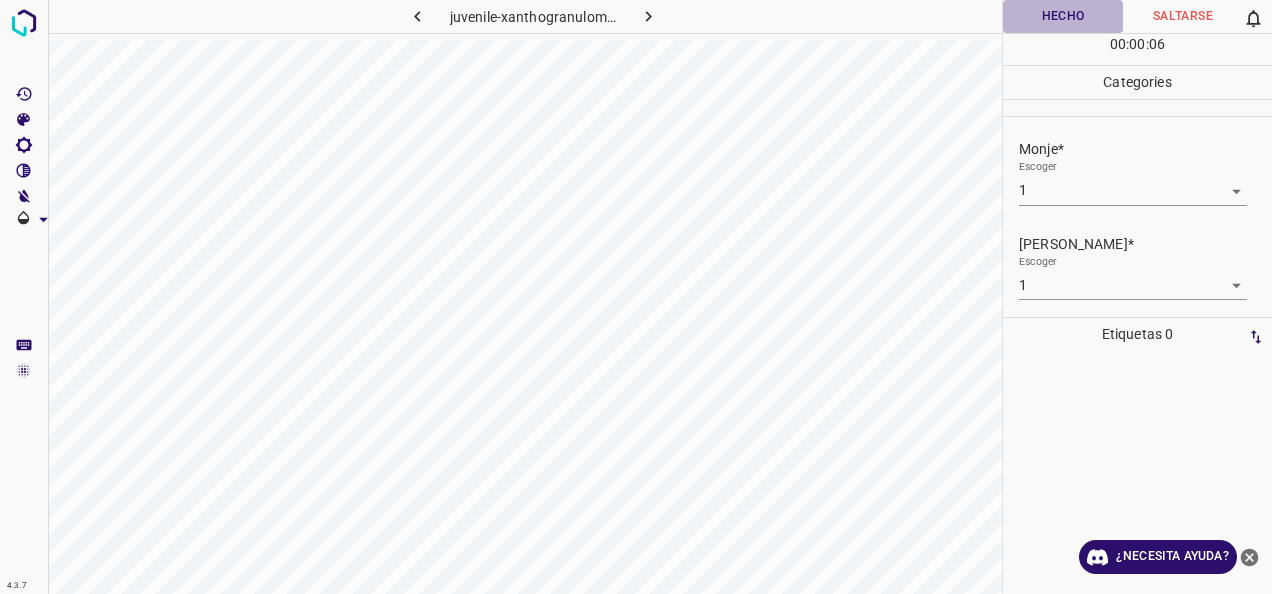 click on "Hecho" at bounding box center (1063, 16) 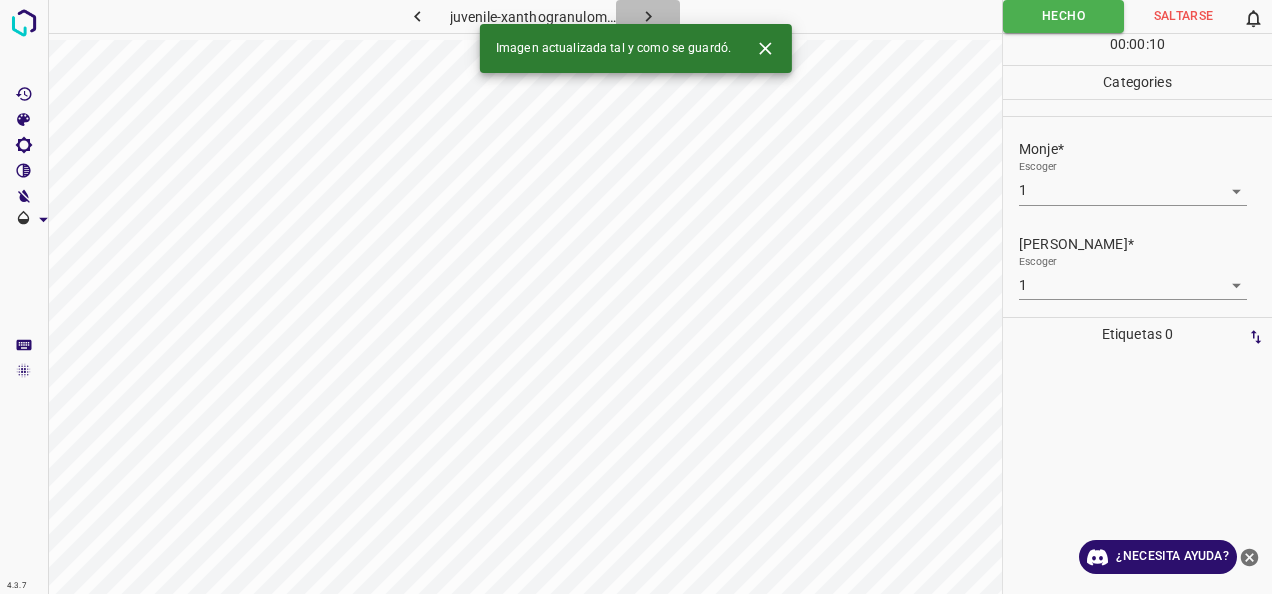 click 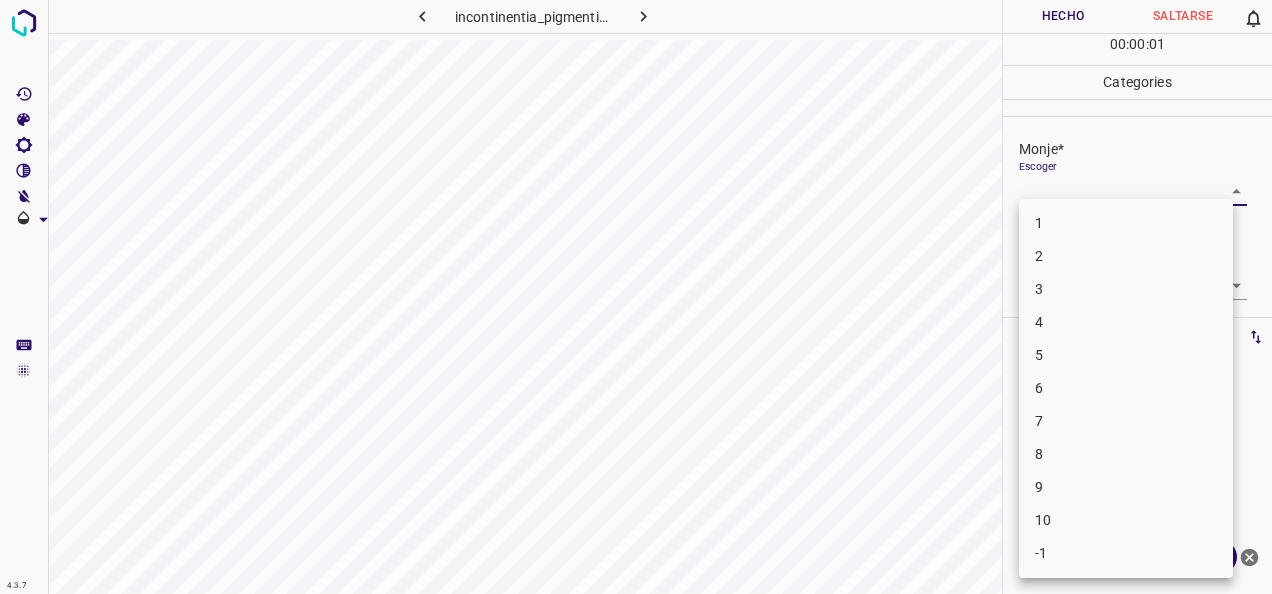 click on "4.3.7 incontinentia_pigmenti65.jpg Hecho Saltarse 0 00   : 00   : 01   Categories Monje*  Escoger ​  [PERSON_NAME]*  Escoger ​ Etiquetas 0 Categories 1 Monje 2  [PERSON_NAME] Herramientas Espacio Cambiar entre modos (Dibujar y Editar) Yo Etiquetado automático R Restaurar zoom M Acercar N Alejar Borrar Eliminar etiqueta de selección Filtros Z Restaurar filtros X Filtro de saturación C Filtro de brillo V Filtro de contraste B Filtro de escala de grises General O Descargar ¿Necesita ayuda? -Mensaje de texto -Esconder -Borrar 1 2 3 4 5 6 7 8 9 10 -1" at bounding box center [636, 297] 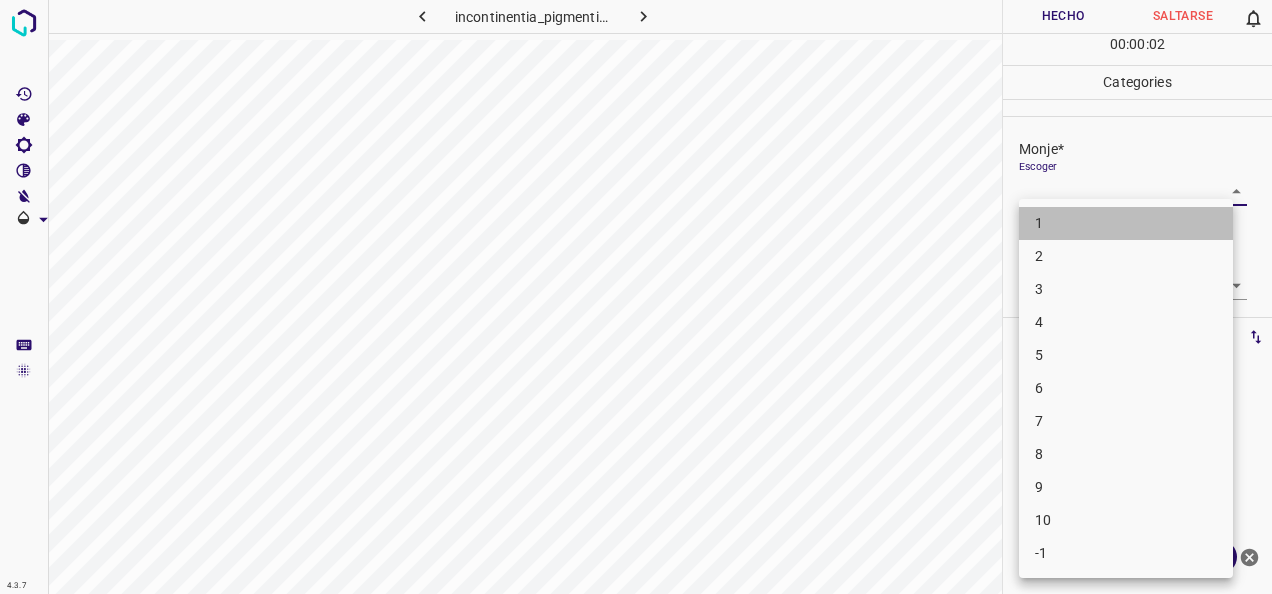 click on "1" at bounding box center [1126, 223] 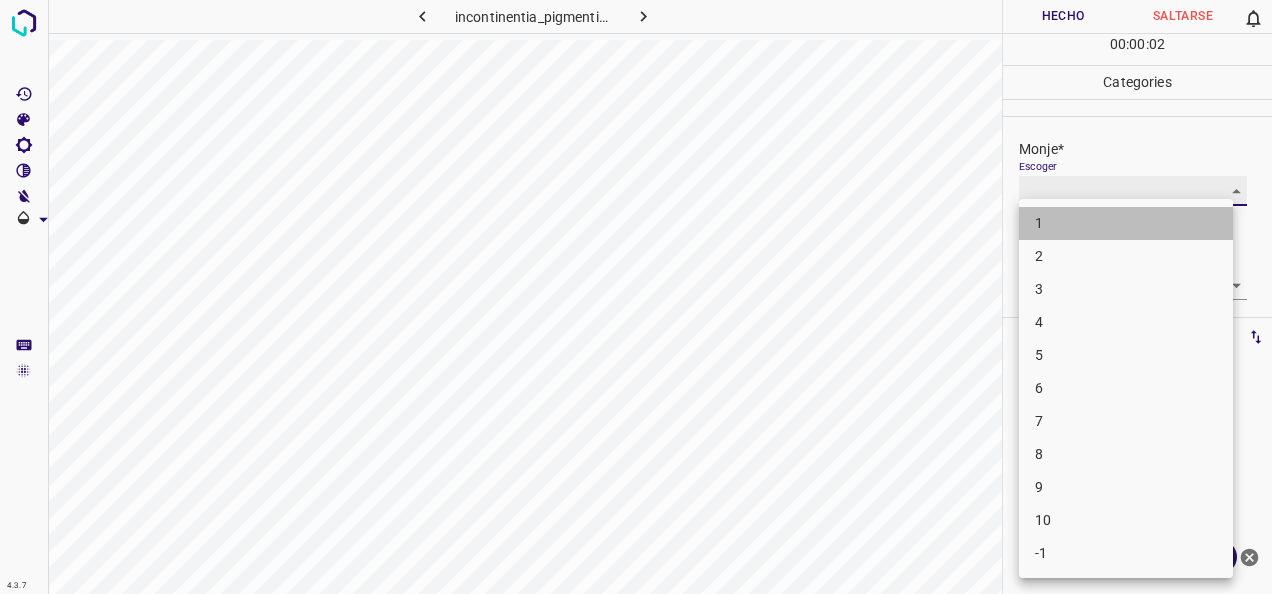 type on "1" 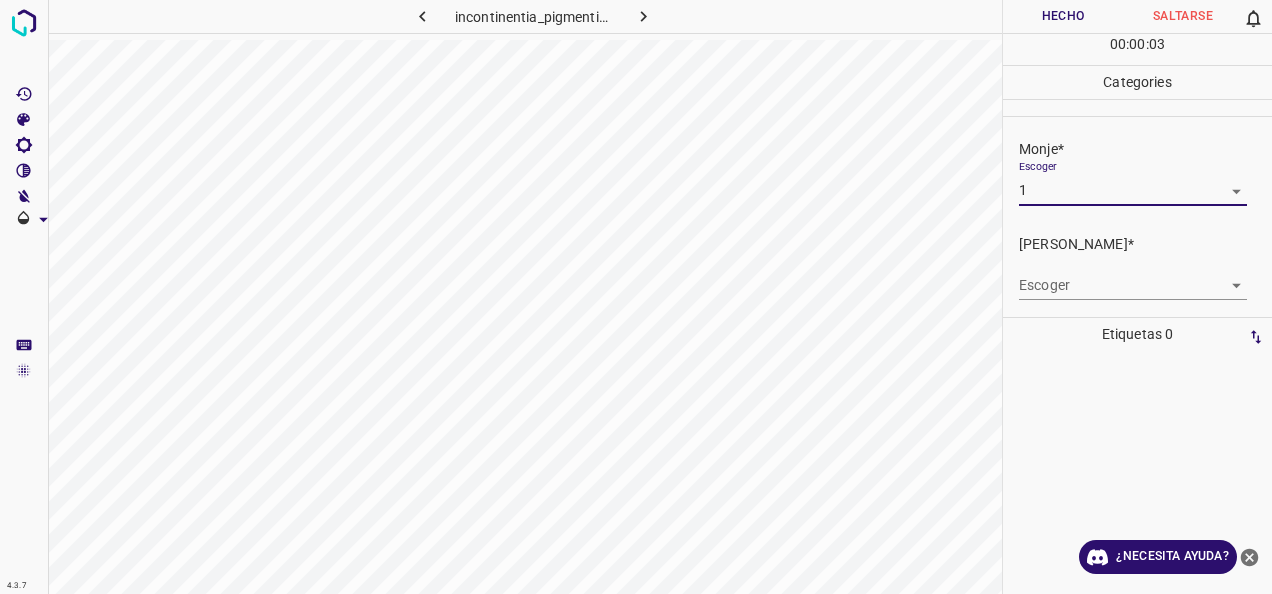 click on "4.3.7 incontinentia_pigmenti65.jpg Hecho Saltarse 0 00   : 00   : 03   Categories Monje*  Escoger 1 1  [PERSON_NAME]*  Escoger ​ Etiquetas 0 Categories 1 Monje 2  [PERSON_NAME] Herramientas Espacio Cambiar entre modos (Dibujar y Editar) Yo Etiquetado automático R Restaurar zoom M Acercar N Alejar Borrar Eliminar etiqueta de selección Filtros Z Restaurar filtros X Filtro de saturación C Filtro de brillo V Filtro de contraste B Filtro de escala de grises General O Descargar ¿Necesita ayuda? -Mensaje de texto -Esconder -Borrar" at bounding box center [636, 297] 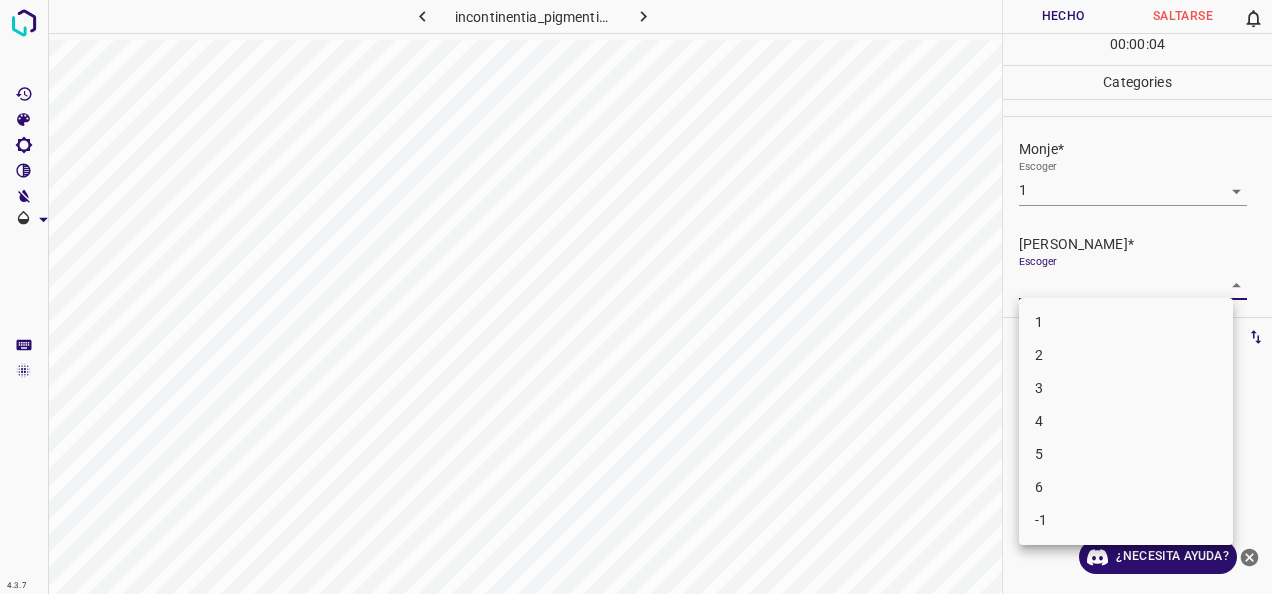 click on "1" at bounding box center [1126, 322] 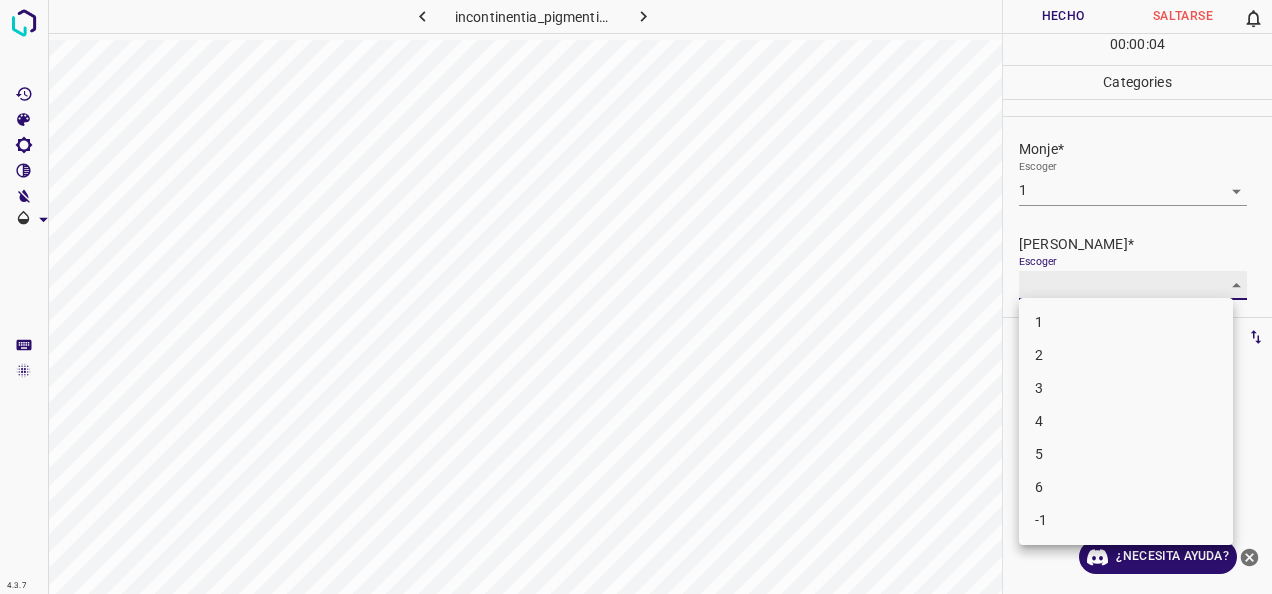 type on "1" 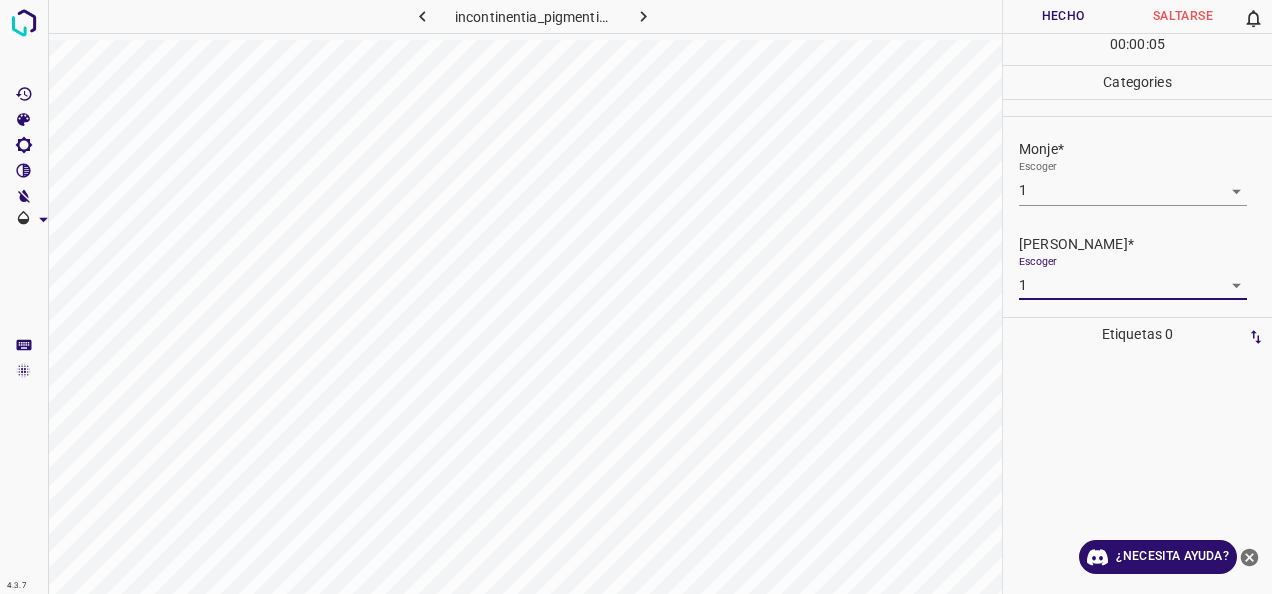 click on "Hecho" at bounding box center (1063, 16) 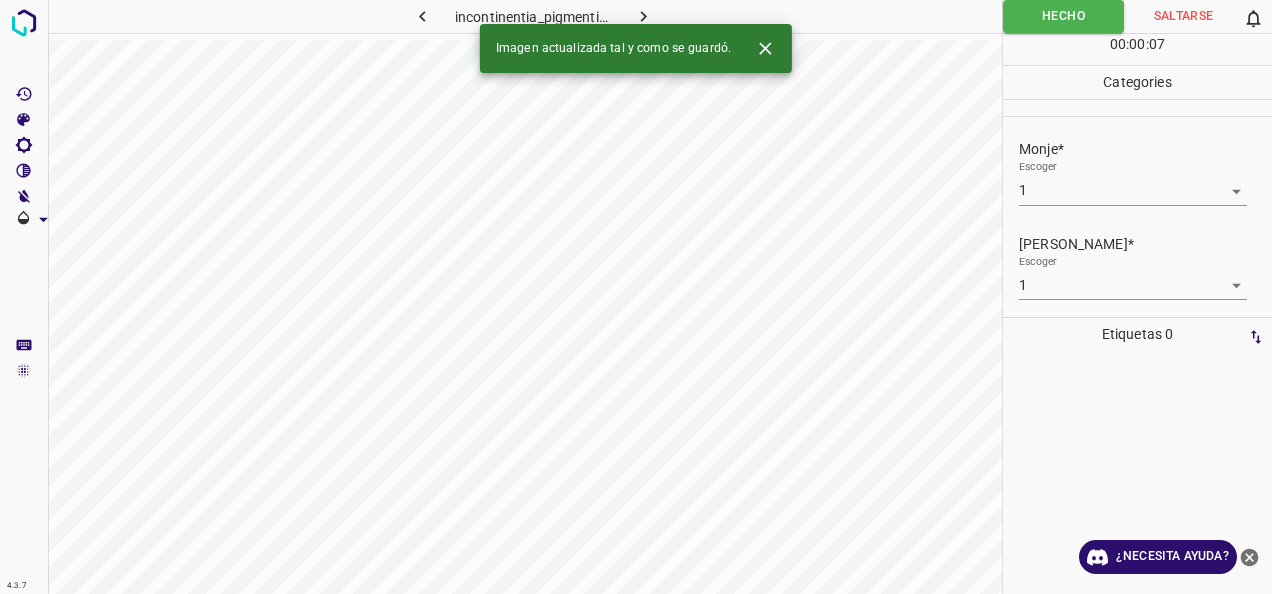 click 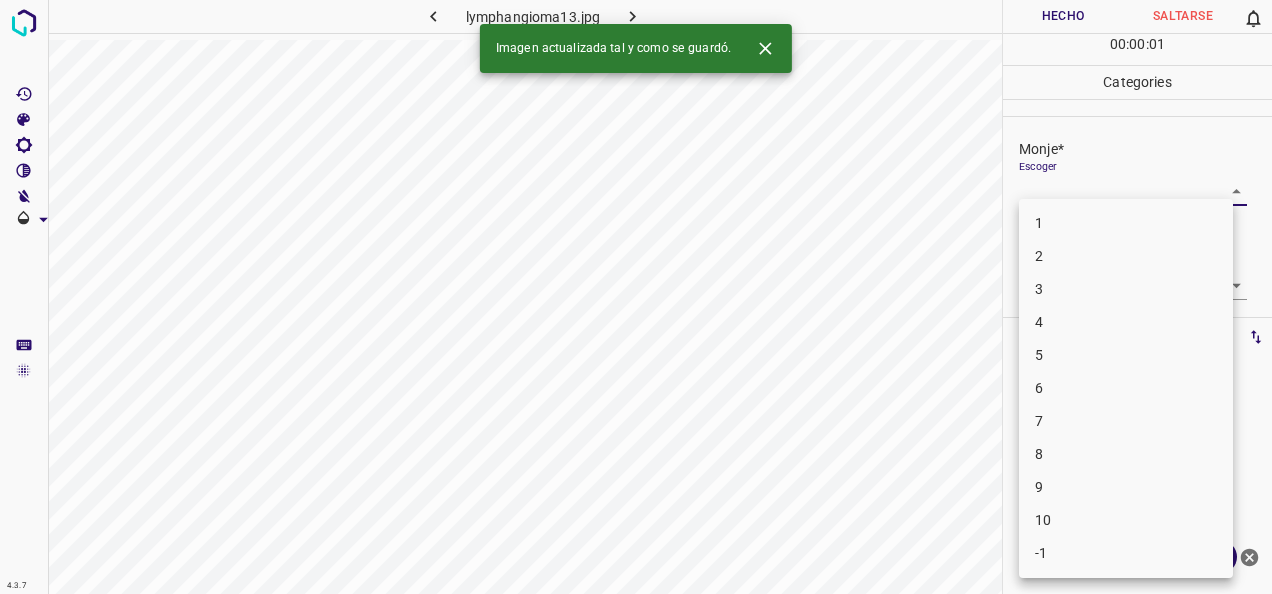 click on "4.3.7 lymphangioma13.jpg Hecho Saltarse 0 00   : 00   : 01   Categories Monje*  Escoger ​  [PERSON_NAME]*  Escoger ​ Etiquetas 0 Categories 1 Monje 2  [PERSON_NAME] Herramientas Espacio Cambiar entre modos (Dibujar y Editar) Yo Etiquetado automático R Restaurar zoom M Acercar N Alejar Borrar Eliminar etiqueta de selección Filtros Z Restaurar filtros X Filtro de saturación C Filtro de brillo V Filtro de contraste B Filtro de escala de grises General O Descargar Imagen actualizada tal y como se guardó. ¿Necesita ayuda? -Mensaje de texto -Esconder -Borrar 1 2 3 4 5 6 7 8 9 10 -1" at bounding box center [636, 297] 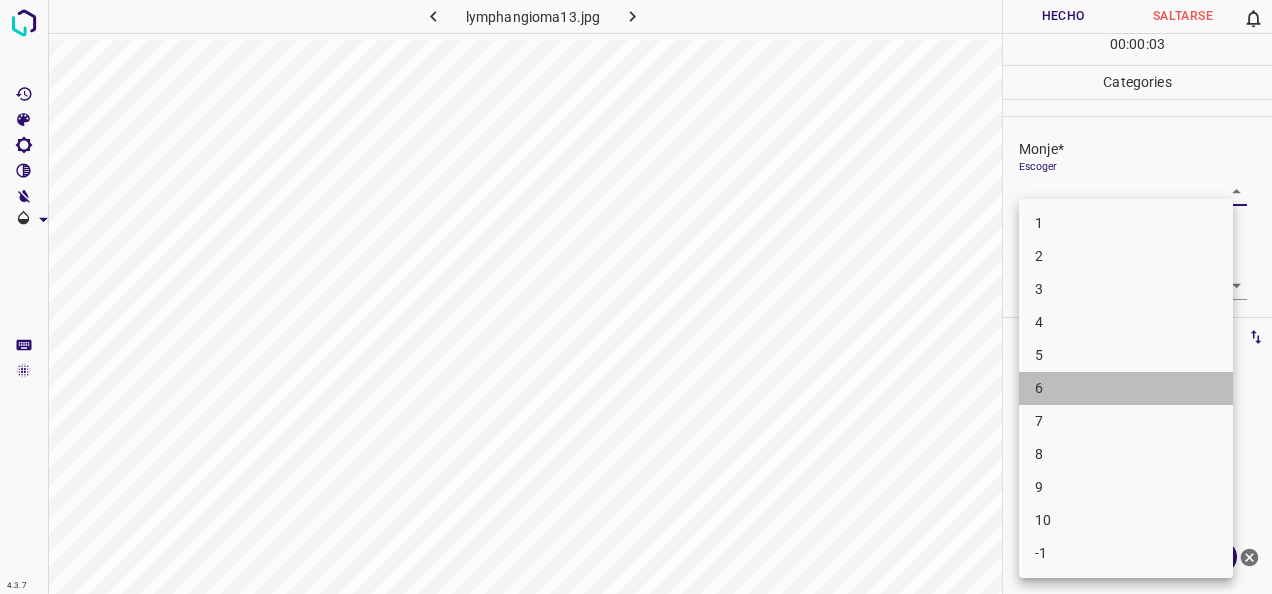 click on "6" at bounding box center [1126, 388] 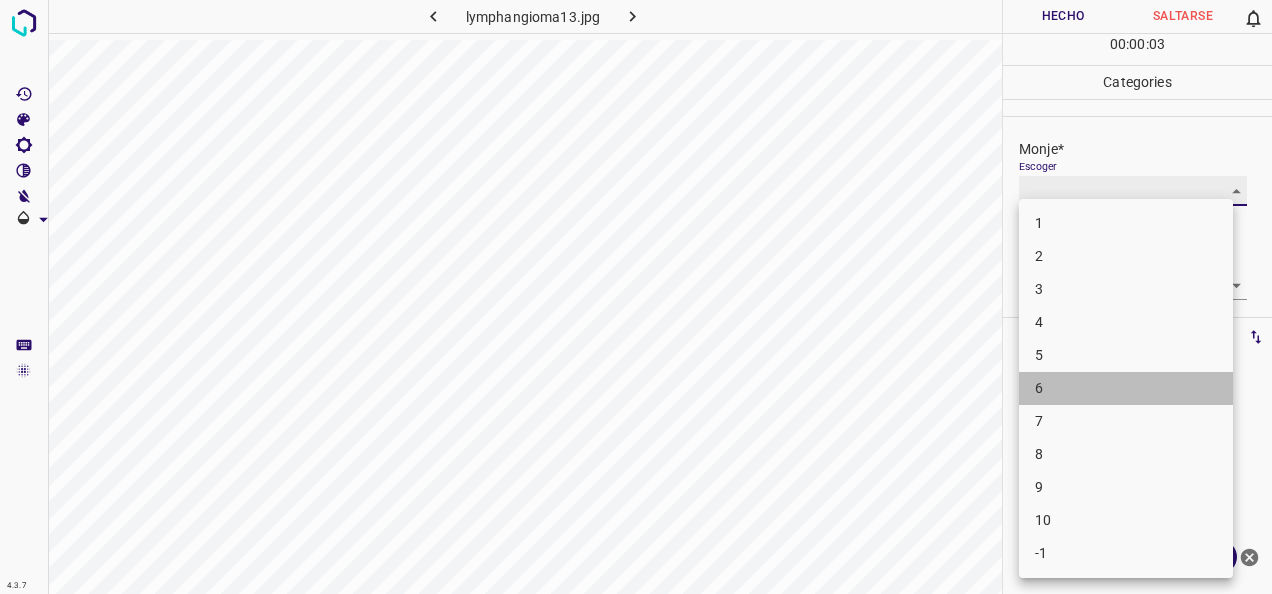type on "6" 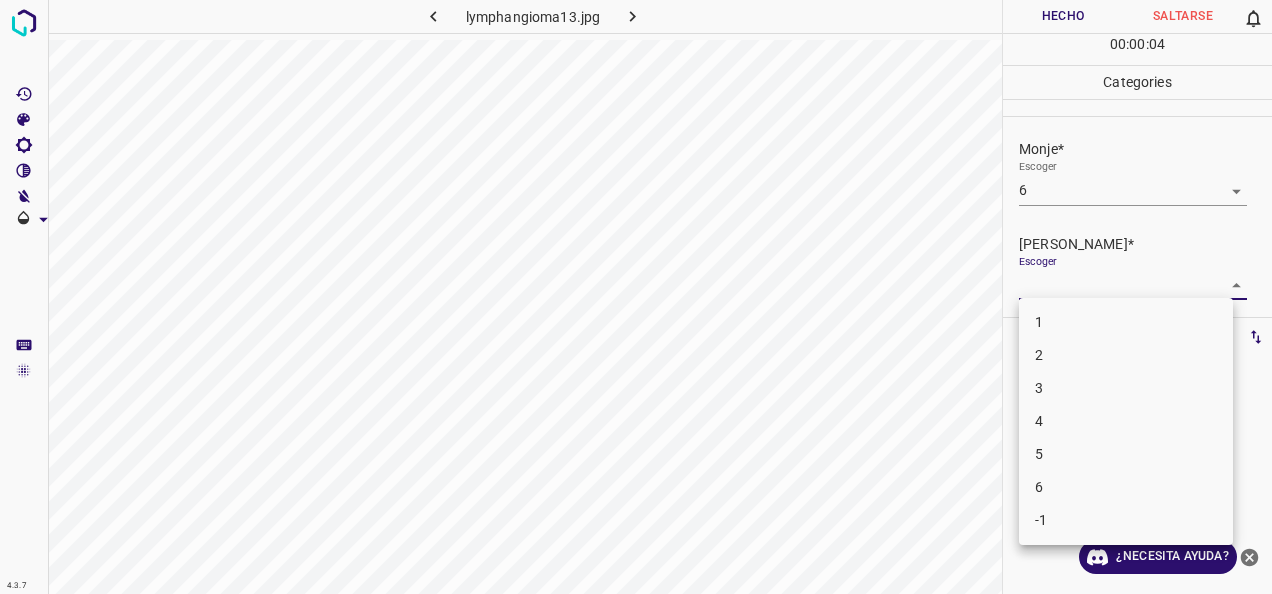 click on "4.3.7 lymphangioma13.jpg Hecho Saltarse 0 00   : 00   : 04   Categories Monje*  Escoger 6 6  [PERSON_NAME]*  Escoger ​ Etiquetas 0 Categories 1 Monje 2  [PERSON_NAME] Herramientas Espacio Cambiar entre modos (Dibujar y Editar) Yo Etiquetado automático R Restaurar zoom M Acercar N Alejar Borrar Eliminar etiqueta de selección Filtros Z Restaurar filtros X Filtro de saturación C Filtro de brillo V Filtro de contraste B Filtro de escala de grises General O Descargar ¿Necesita ayuda? -Mensaje de texto -Esconder -Borrar 1 2 3 4 5 6 -1" at bounding box center (636, 297) 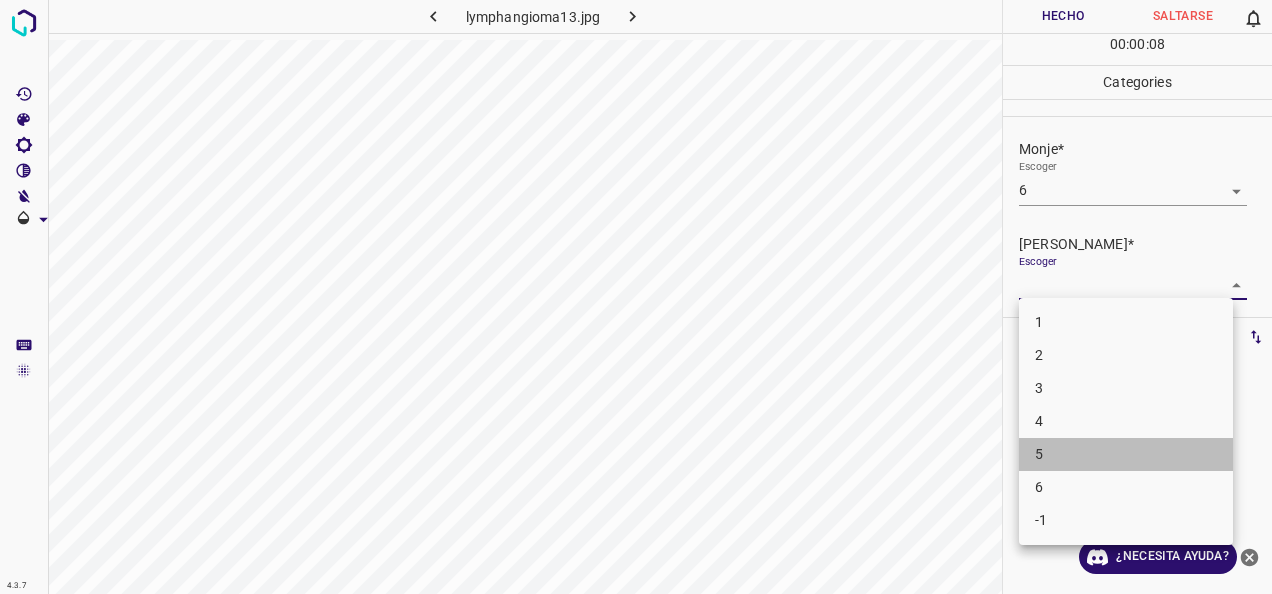 click on "5" at bounding box center (1126, 454) 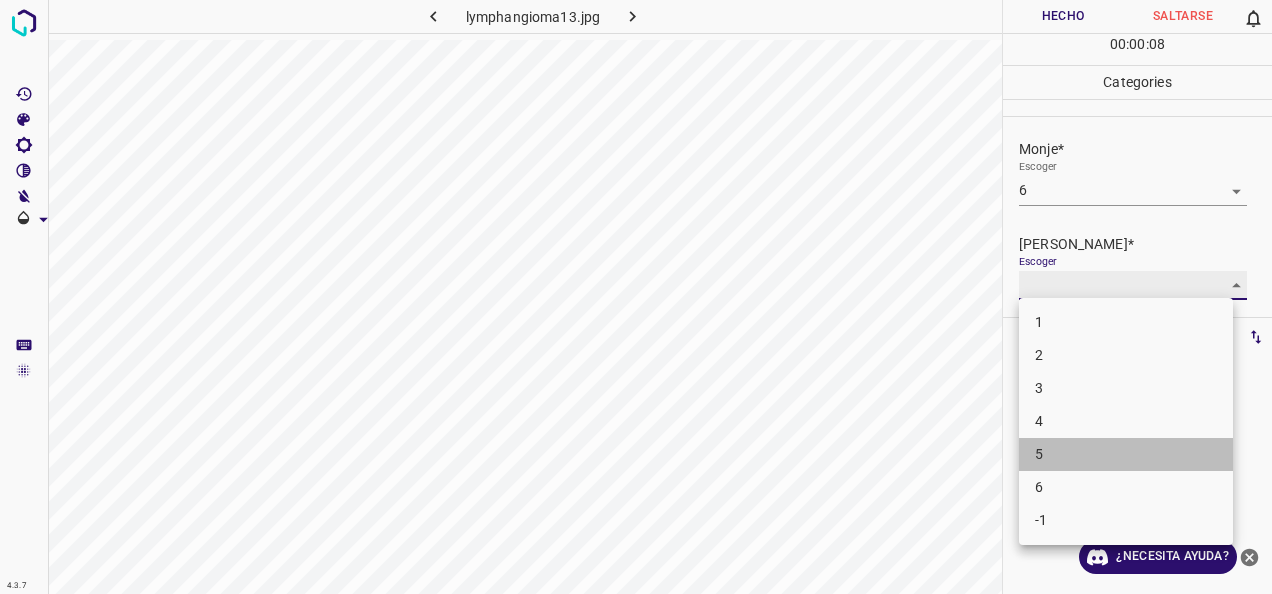 type on "5" 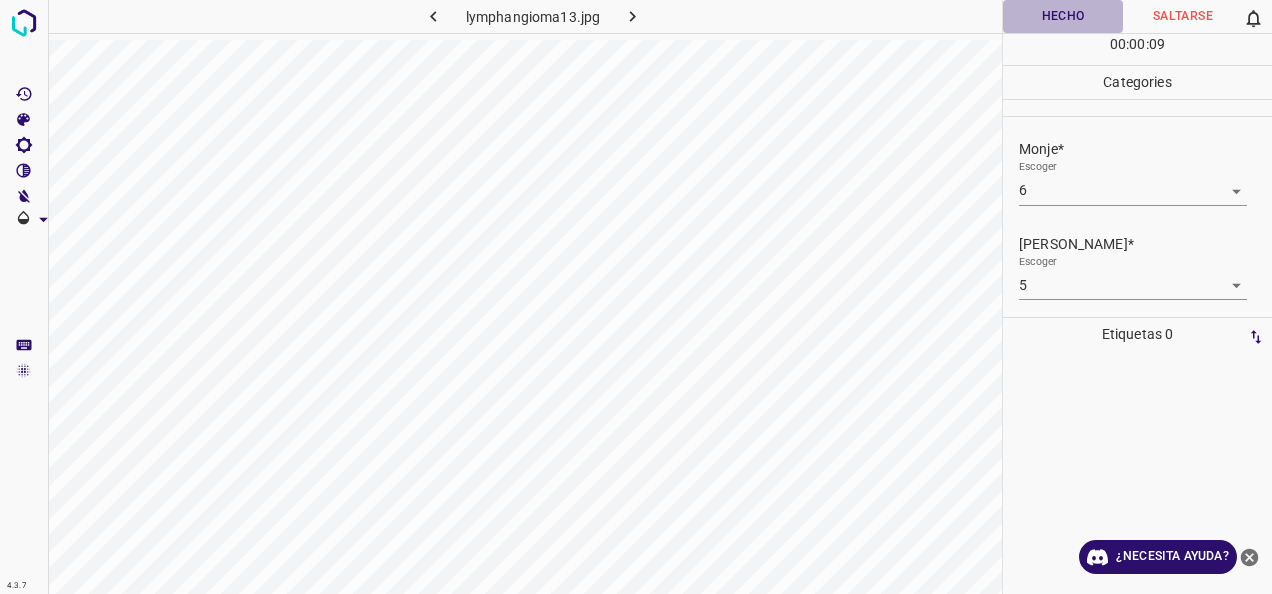click on "Hecho" at bounding box center (1063, 16) 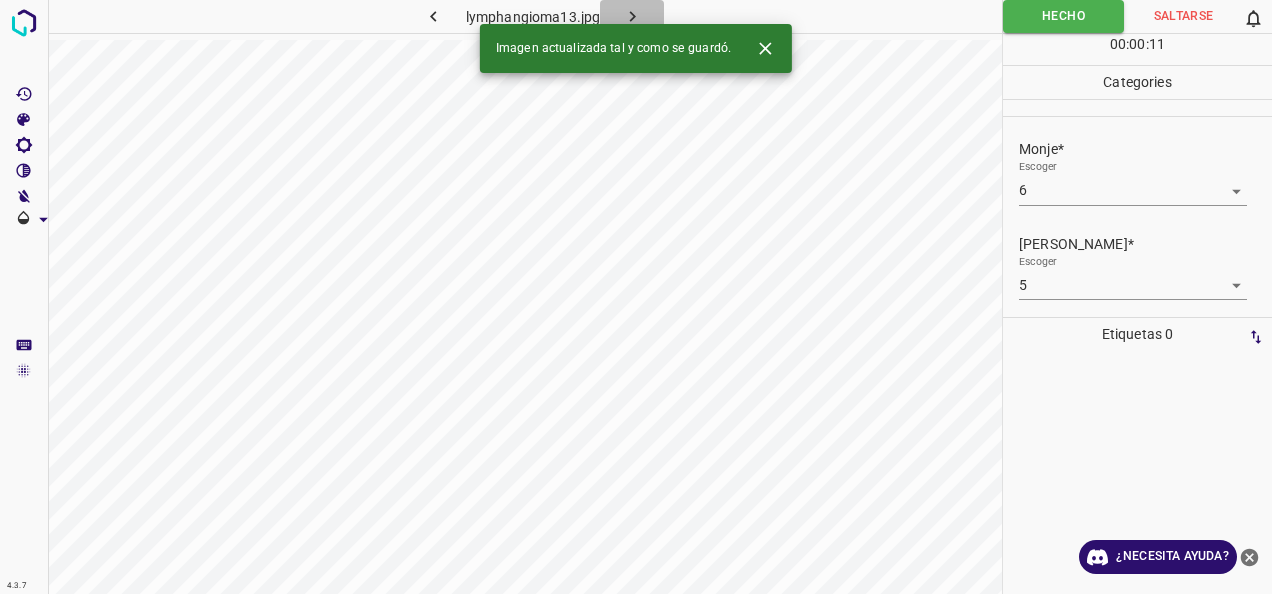 click at bounding box center (632, 16) 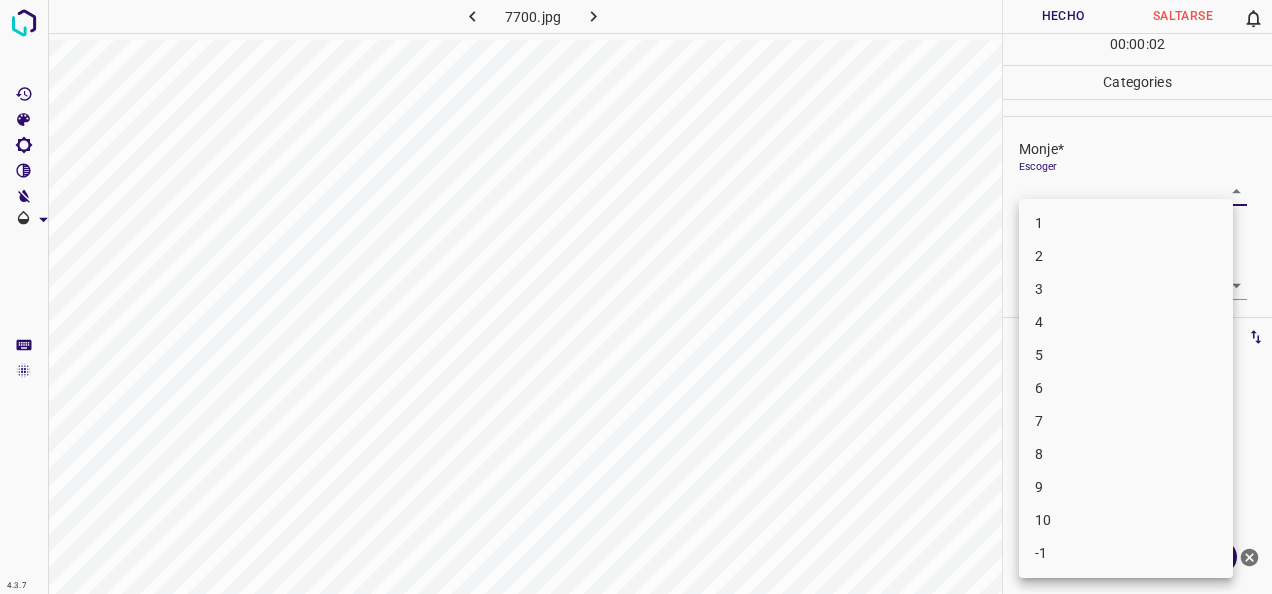 click on "4.3.7 7700.jpg Hecho Saltarse 0 00   : 00   : 02   Categories Monje*  Escoger ​  [PERSON_NAME]*  Escoger ​ Etiquetas 0 Categories 1 Monje 2  [PERSON_NAME] Herramientas Espacio Cambiar entre modos (Dibujar y Editar) Yo Etiquetado automático R Restaurar zoom M Acercar N Alejar Borrar Eliminar etiqueta de selección Filtros Z Restaurar filtros X Filtro de saturación C Filtro de brillo V Filtro de contraste B Filtro de escala de grises General O Descargar ¿Necesita ayuda? -Mensaje de texto -Esconder -Borrar 1 2 3 4 5 6 7 8 9 10 -1" at bounding box center [636, 297] 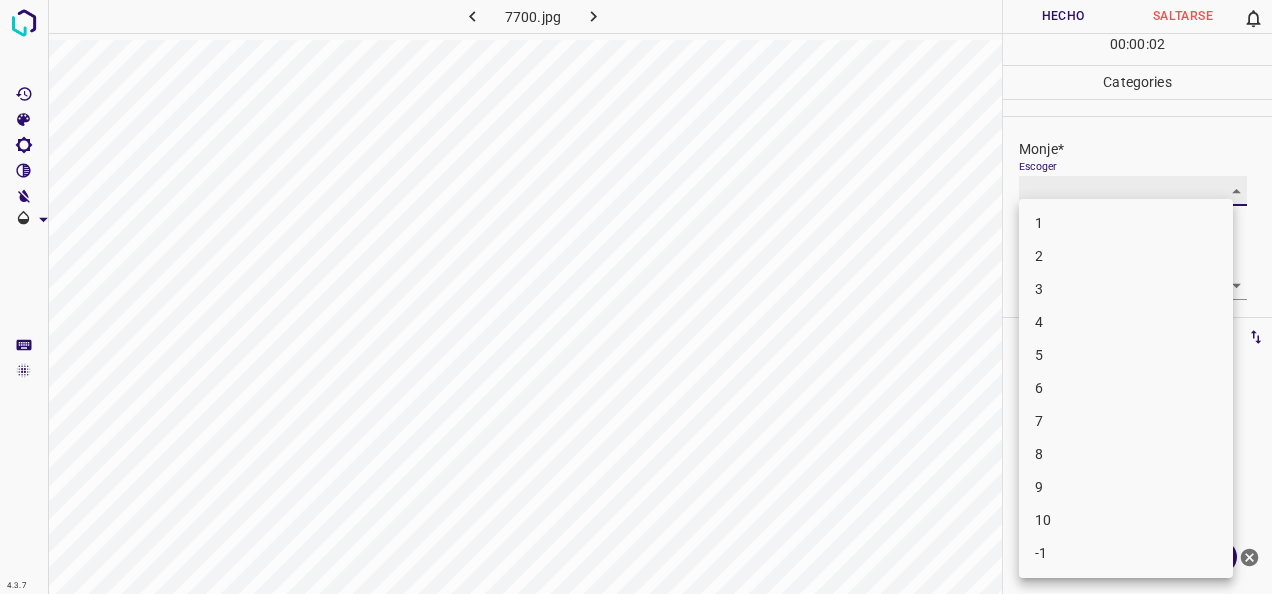 type on "1" 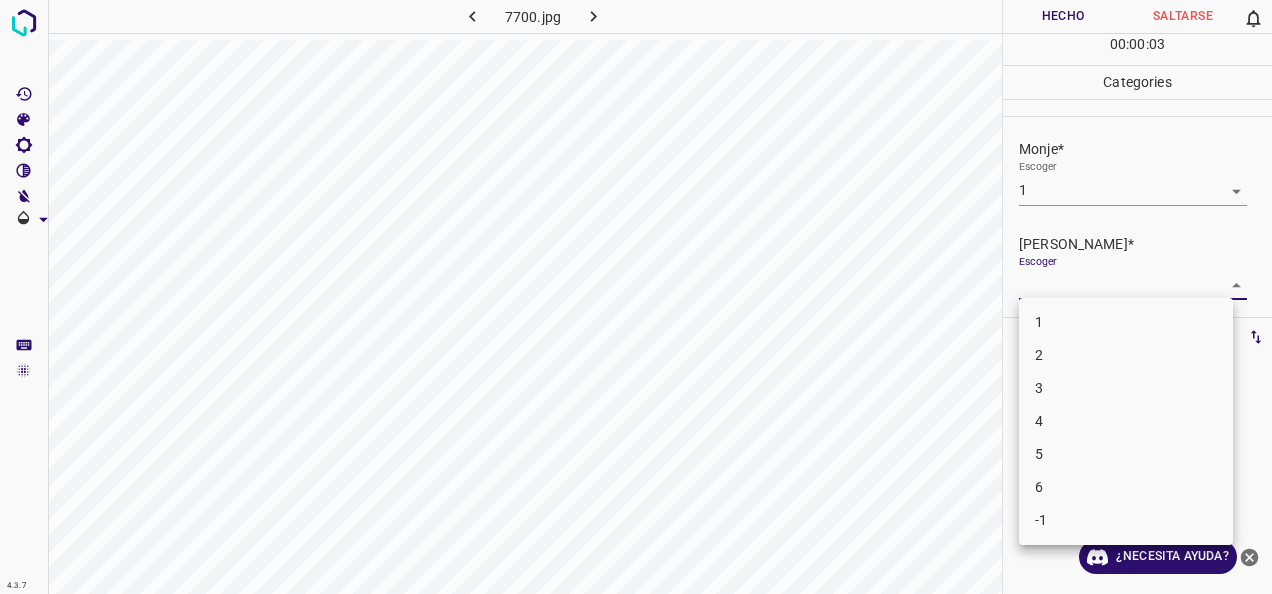 click on "4.3.7 7700.jpg Hecho Saltarse 0 00   : 00   : 03   Categories Monje*  Escoger 1 1  [PERSON_NAME]*  Escoger ​ Etiquetas 0 Categories 1 Monje 2  [PERSON_NAME] Herramientas Espacio Cambiar entre modos (Dibujar y Editar) Yo Etiquetado automático R Restaurar zoom M Acercar N Alejar Borrar Eliminar etiqueta de selección Filtros Z Restaurar filtros X Filtro de saturación C Filtro de brillo V Filtro de contraste B Filtro de escala de grises General O Descargar ¿Necesita ayuda? -Mensaje de texto -Esconder -Borrar 1 2 3 4 5 6 -1" at bounding box center [636, 297] 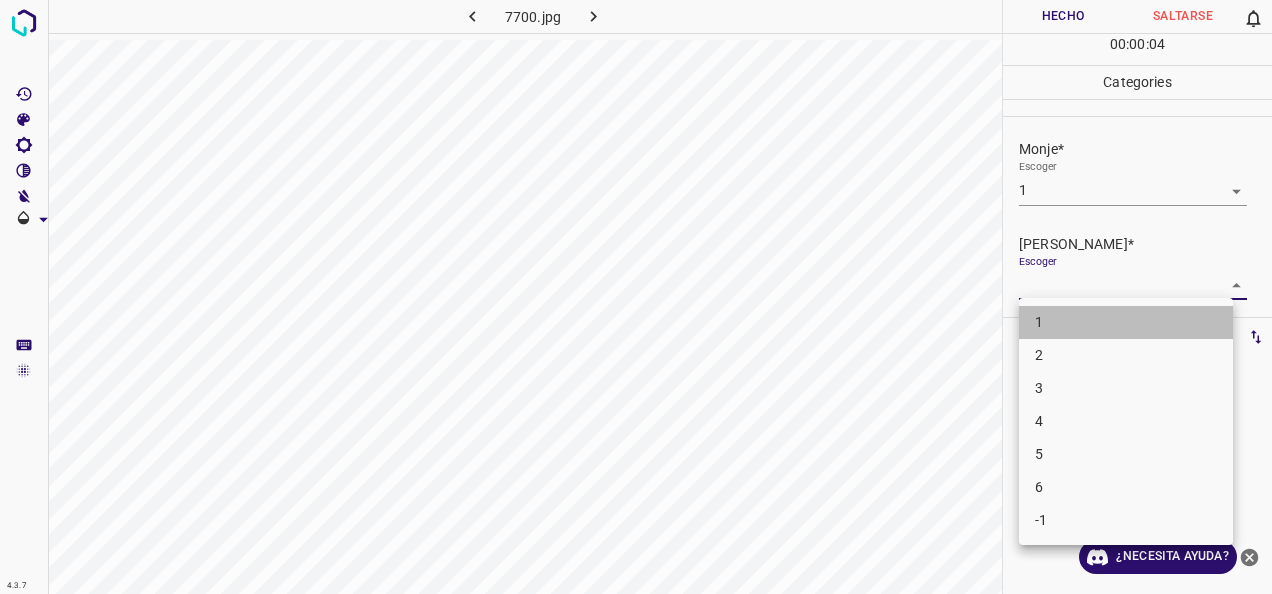 click on "1" at bounding box center (1126, 322) 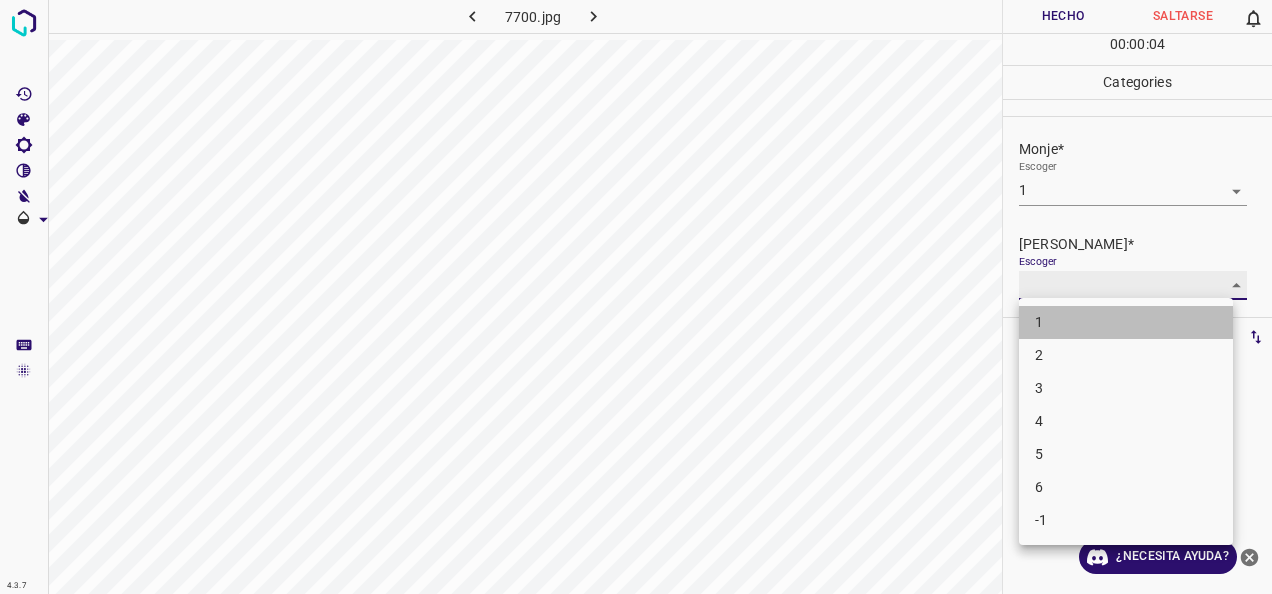 type on "1" 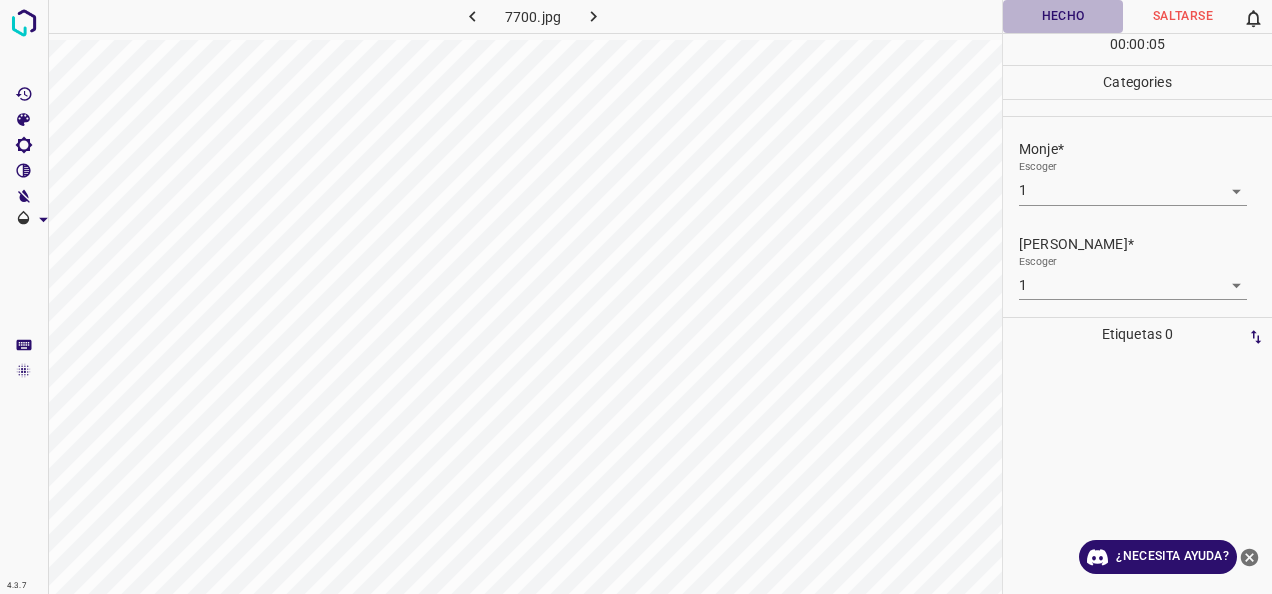 click on "Hecho" at bounding box center (1063, 16) 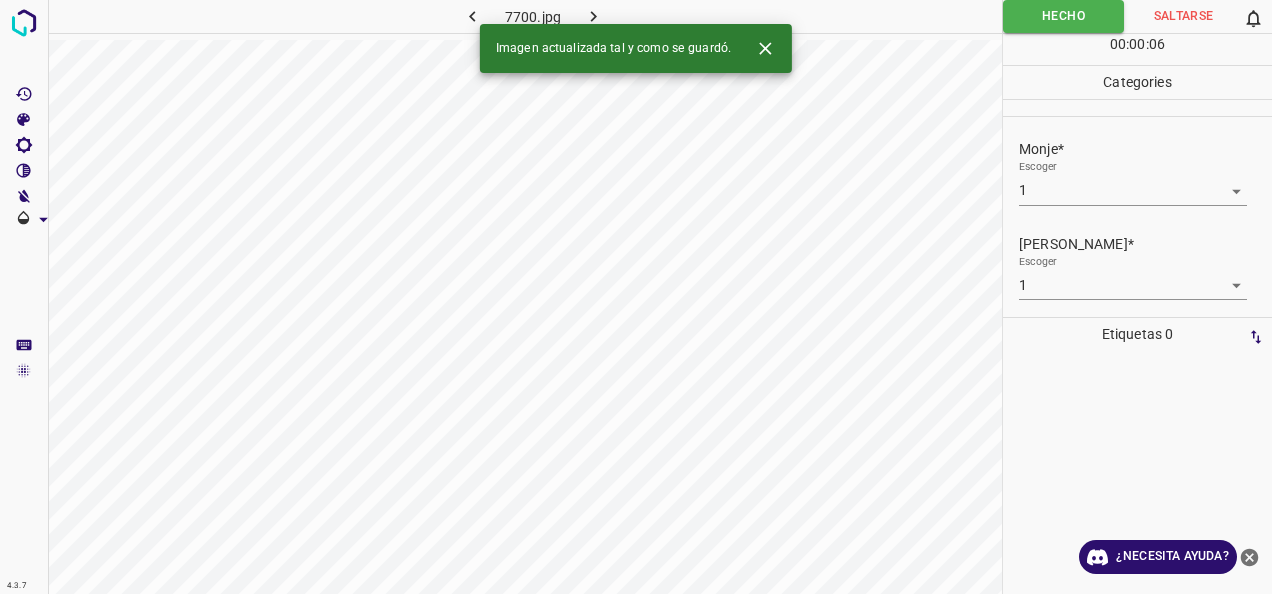 click 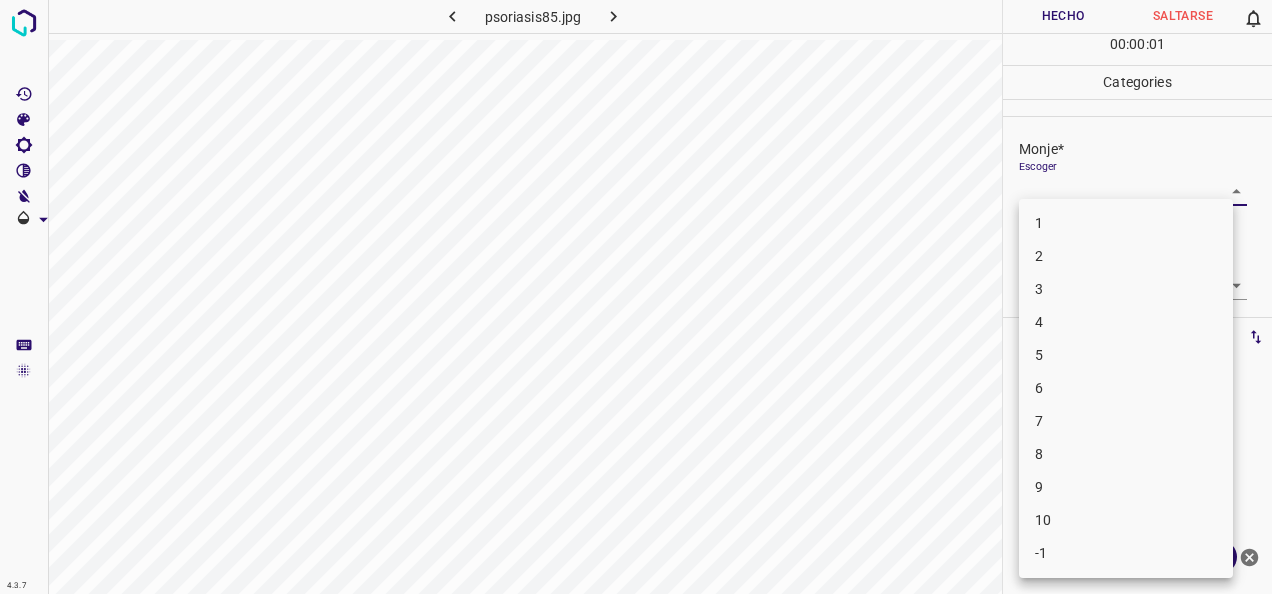 click on "4.3.7 psoriasis85.jpg Hecho Saltarse 0 00   : 00   : 01   Categories Monje*  Escoger ​  [PERSON_NAME]*  Escoger ​ Etiquetas 0 Categories 1 Monje 2  [PERSON_NAME] Herramientas Espacio Cambiar entre modos (Dibujar y Editar) Yo Etiquetado automático R Restaurar zoom M Acercar N Alejar Borrar Eliminar etiqueta de selección Filtros Z Restaurar filtros X Filtro de saturación C Filtro de brillo V Filtro de contraste B Filtro de escala de grises General O Descargar ¿Necesita ayuda? -Mensaje de texto -Esconder -Borrar 1 2 3 4 5 6 7 8 9 10 -1" at bounding box center [636, 297] 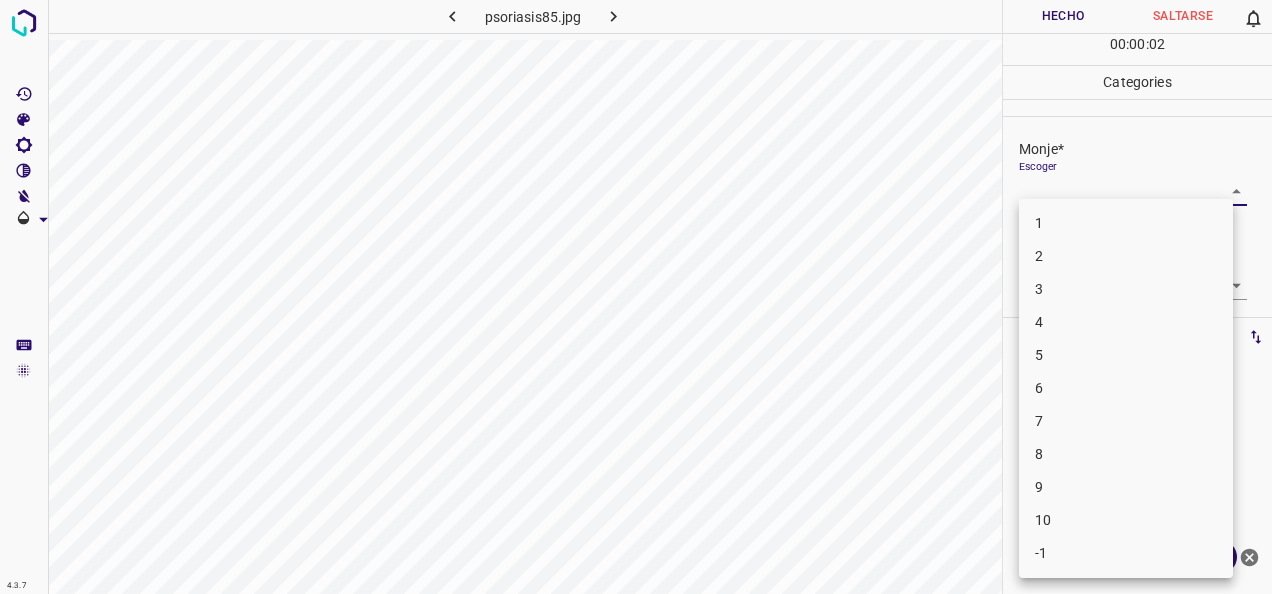 click on "1" at bounding box center [1126, 223] 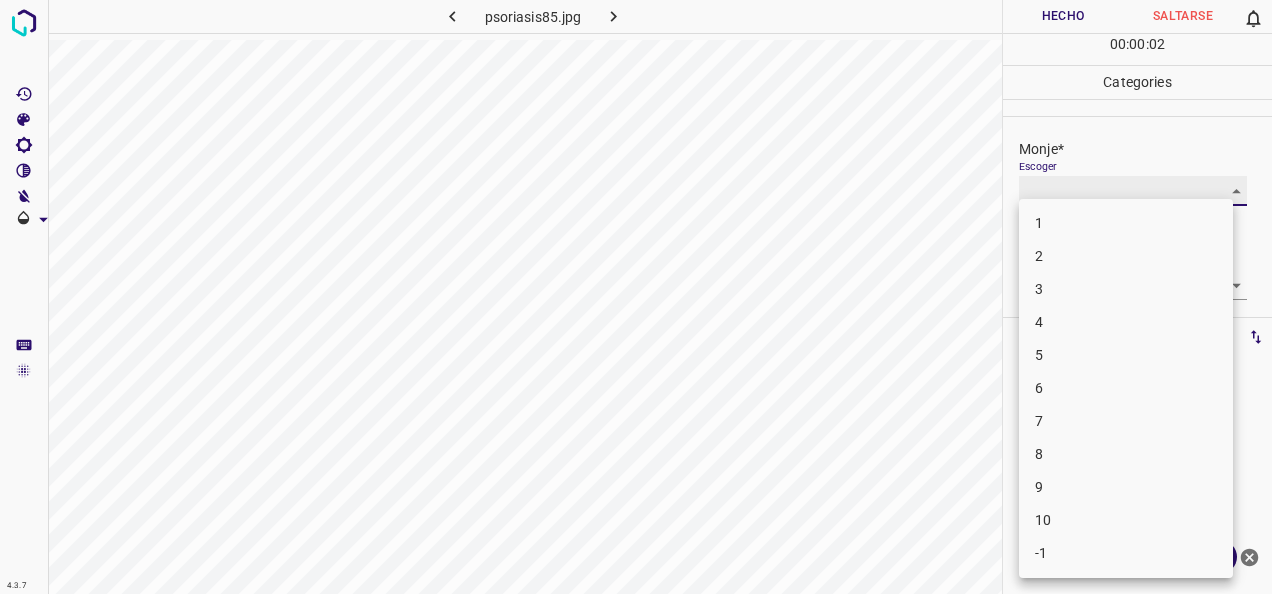 type on "1" 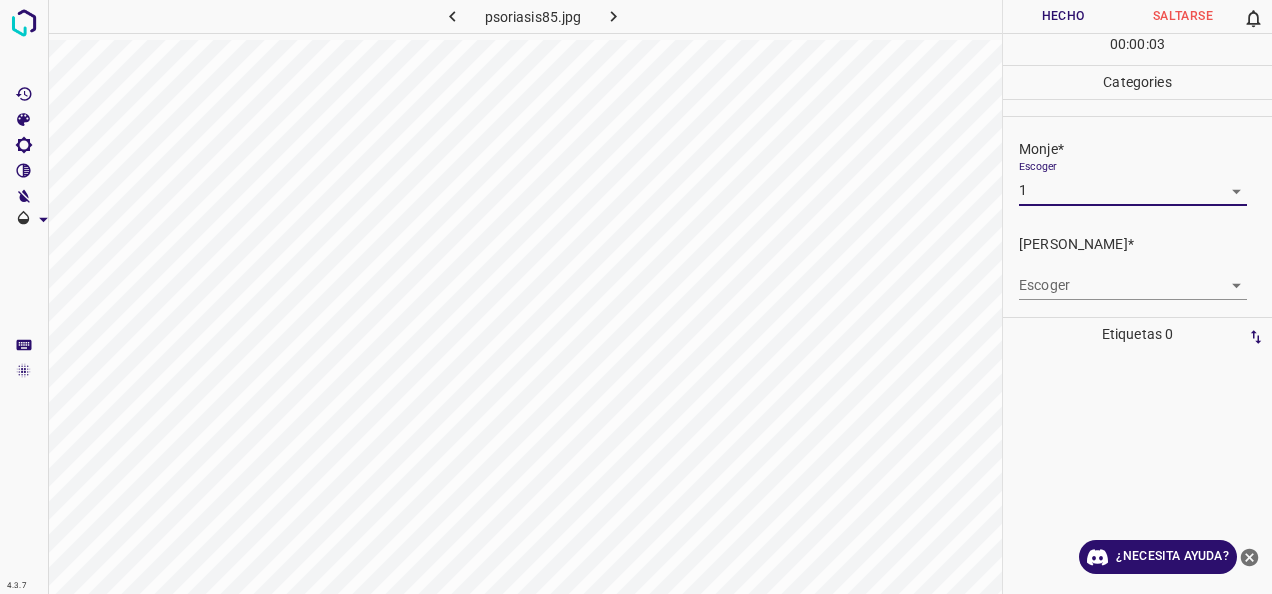 click on "4.3.7 psoriasis85.jpg Hecho Saltarse 0 00   : 00   : 03   Categories Monje*  Escoger 1 1  [PERSON_NAME]*  Escoger ​ Etiquetas 0 Categories 1 Monje 2  [PERSON_NAME] Herramientas Espacio Cambiar entre modos (Dibujar y Editar) Yo Etiquetado automático R Restaurar zoom M Acercar N Alejar Borrar Eliminar etiqueta de selección Filtros Z Restaurar filtros X Filtro de saturación C Filtro de brillo V Filtro de contraste B Filtro de escala de grises General O Descargar ¿Necesita ayuda? -Mensaje de texto -Esconder -Borrar" at bounding box center (636, 297) 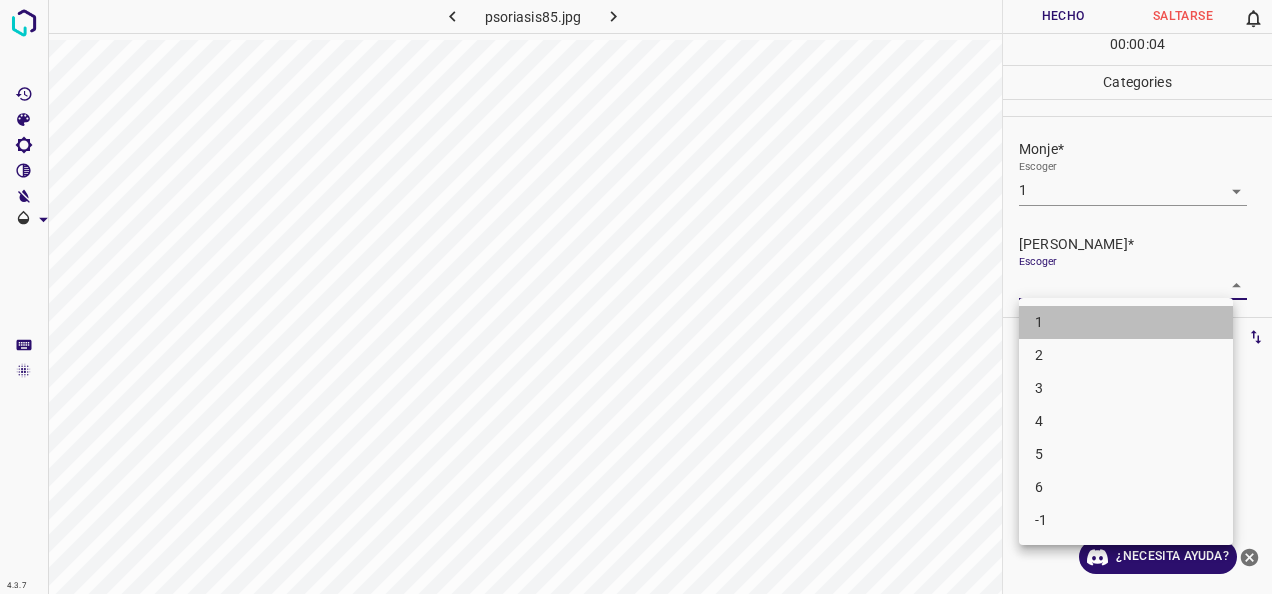 click on "1" at bounding box center (1126, 322) 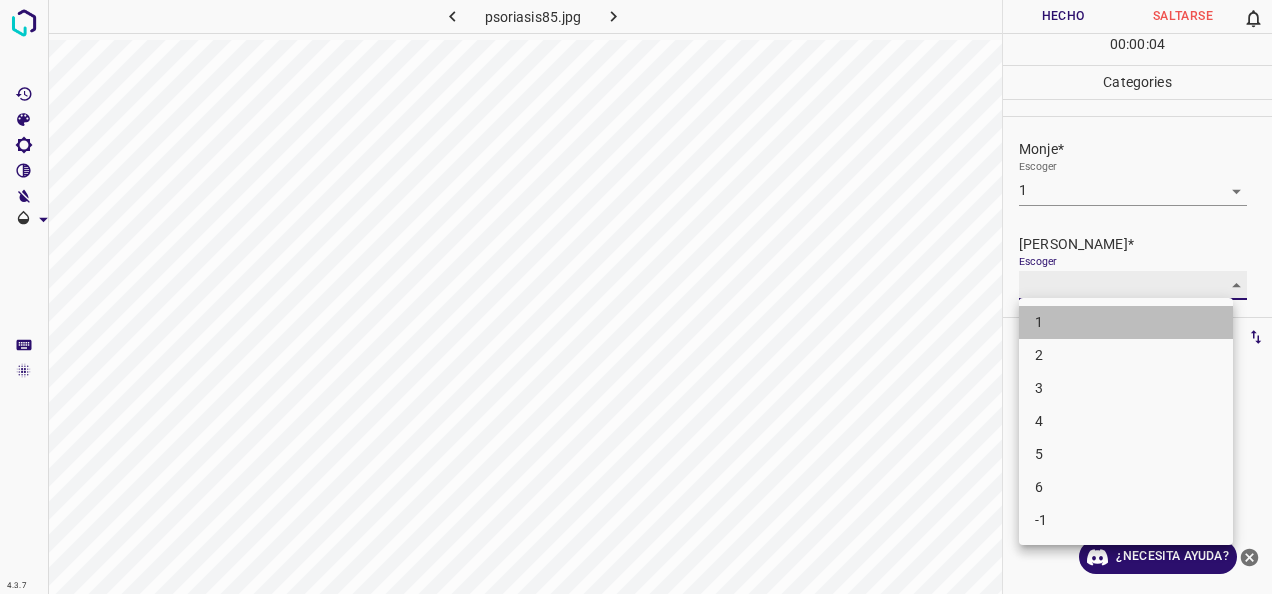 type on "1" 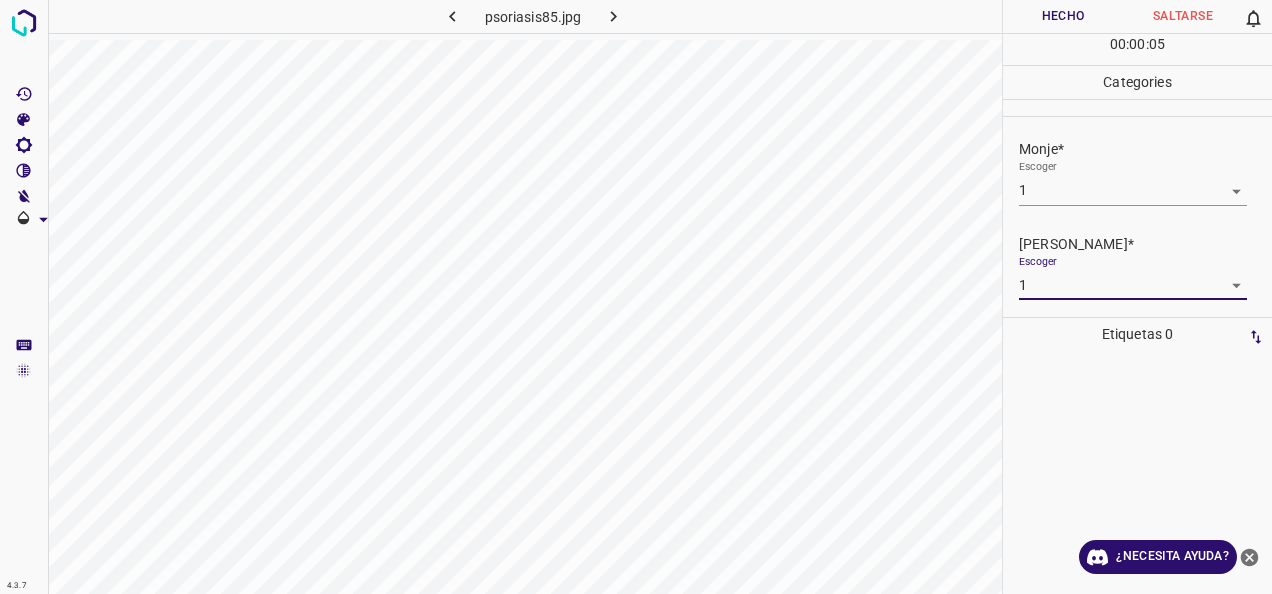 click on "Hecho" at bounding box center (1063, 16) 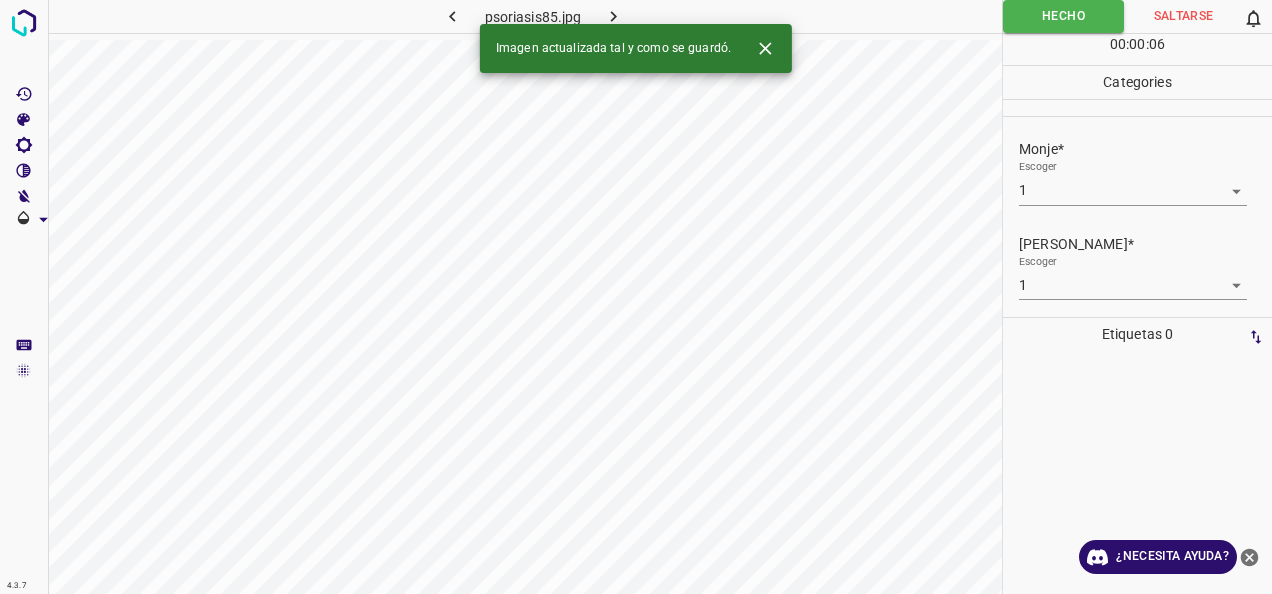 click at bounding box center [614, 16] 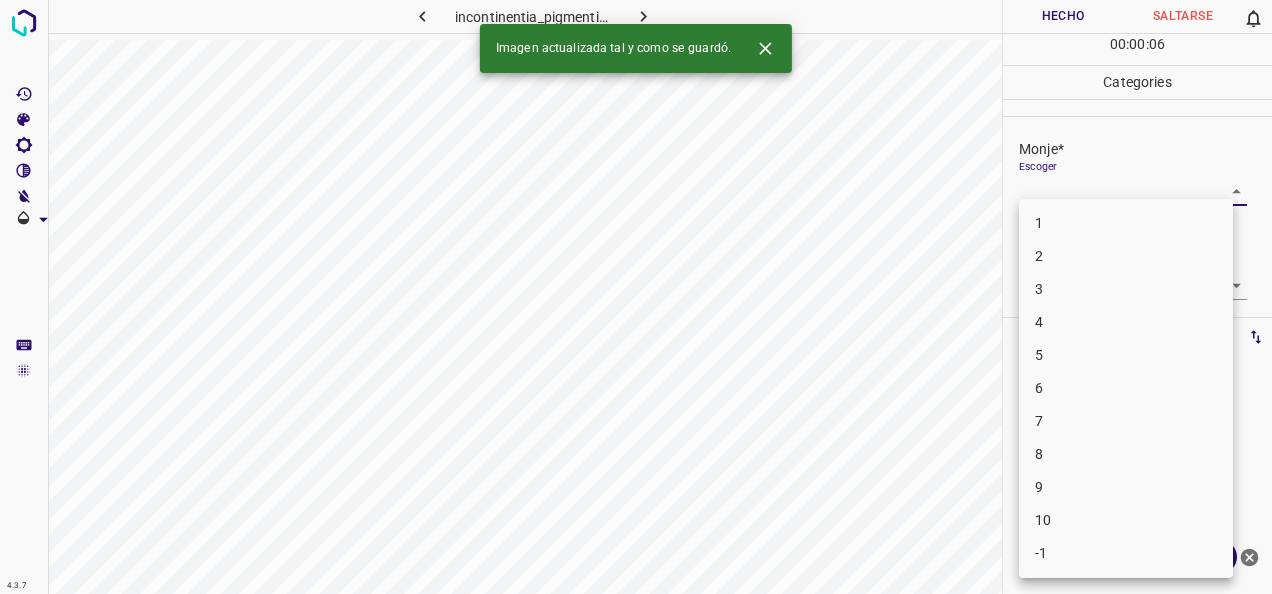 click on "4.3.7 incontinentia_pigmenti67.jpg Hecho Saltarse 0 00   : 00   : 06   Categories Monje*  Escoger ​  [PERSON_NAME]*  Escoger ​ Etiquetas 0 Categories 1 Monje 2  [PERSON_NAME] Herramientas Espacio Cambiar entre modos (Dibujar y Editar) Yo Etiquetado automático R Restaurar zoom M Acercar N Alejar Borrar Eliminar etiqueta de selección Filtros Z Restaurar filtros X Filtro de saturación C Filtro de brillo V Filtro de contraste B Filtro de escala de grises General O Descargar Imagen actualizada tal y como se guardó. ¿Necesita ayuda? -Mensaje de texto -Esconder -Borrar 1 2 3 4 5 6 7 8 9 10 -1" at bounding box center (636, 297) 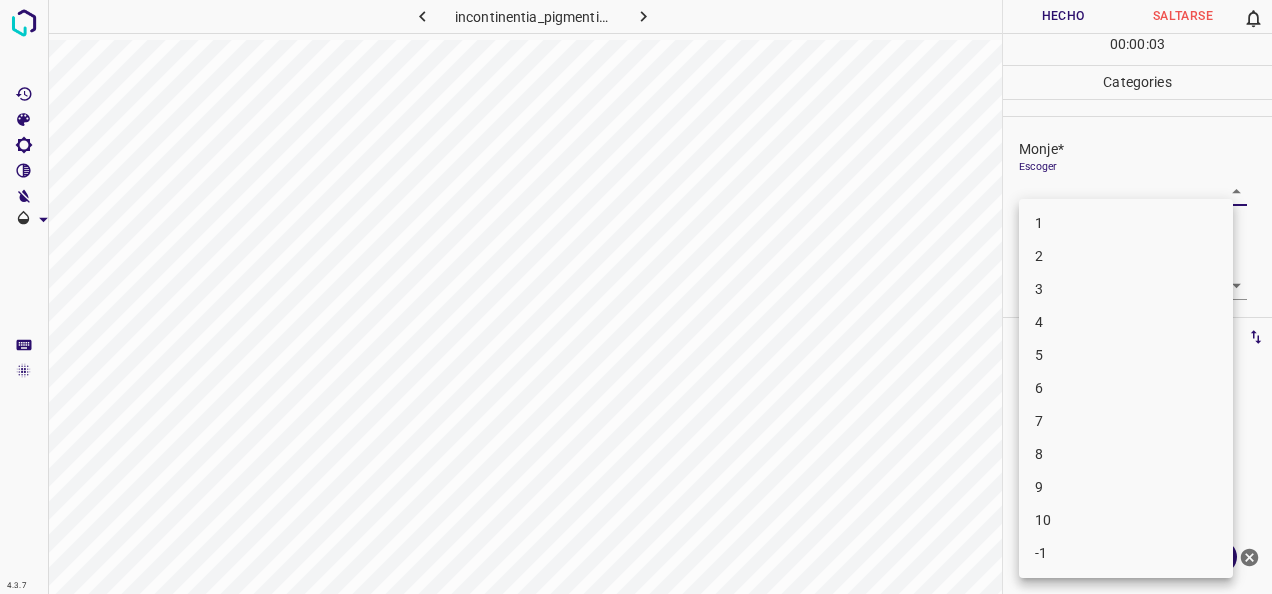 click on "4" at bounding box center [1126, 322] 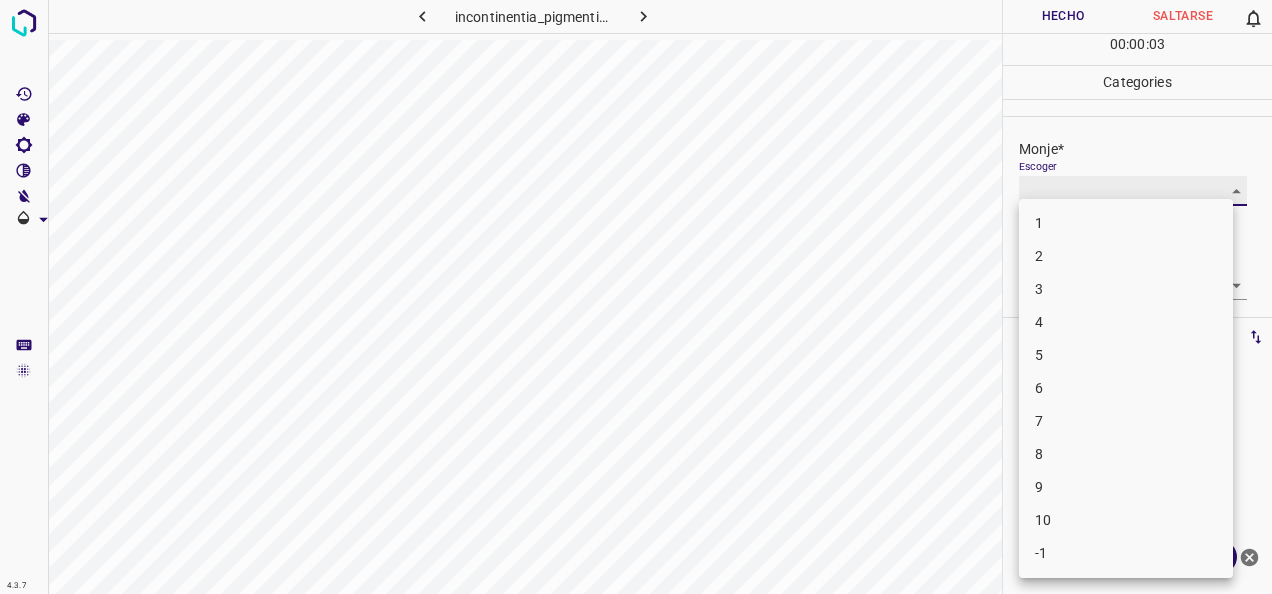 type on "4" 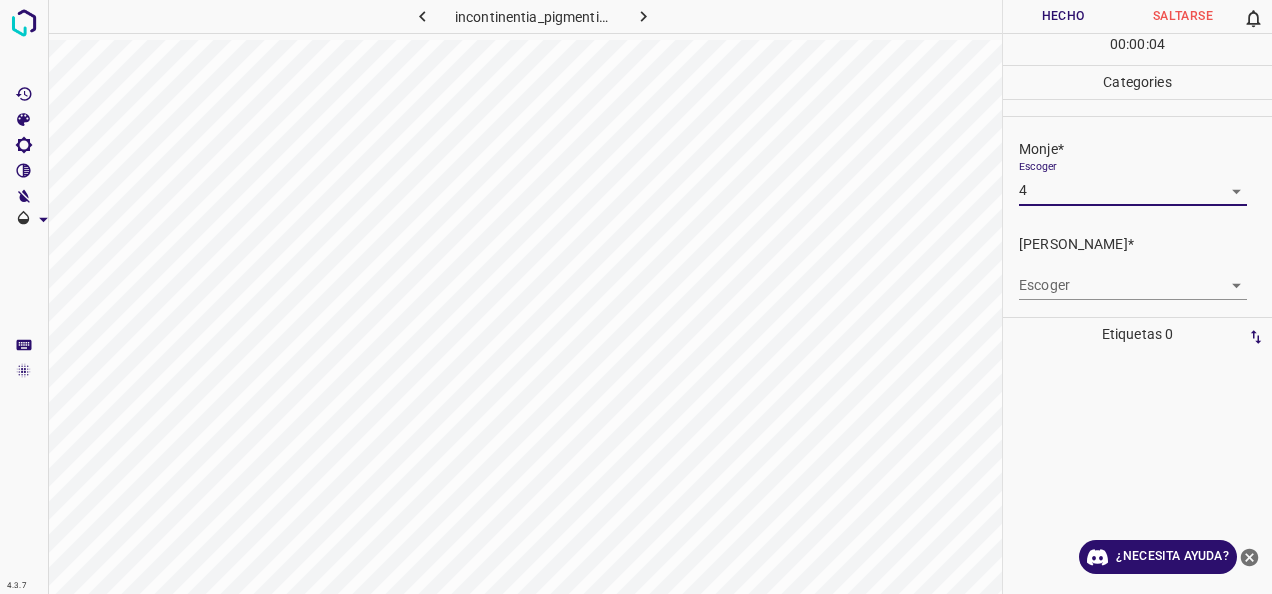click on "4.3.7 incontinentia_pigmenti67.jpg Hecho Saltarse 0 00   : 00   : 04   Categories Monje*  Escoger 4 4  [PERSON_NAME]*  Escoger ​ Etiquetas 0 Categories 1 Monje 2  [PERSON_NAME] Herramientas Espacio Cambiar entre modos (Dibujar y Editar) Yo Etiquetado automático R Restaurar zoom M Acercar N Alejar Borrar Eliminar etiqueta de selección Filtros Z Restaurar filtros X Filtro de saturación C Filtro de brillo V Filtro de contraste B Filtro de escala de grises General O Descargar ¿Necesita ayuda? -Mensaje de texto -Esconder -Borrar" at bounding box center (636, 297) 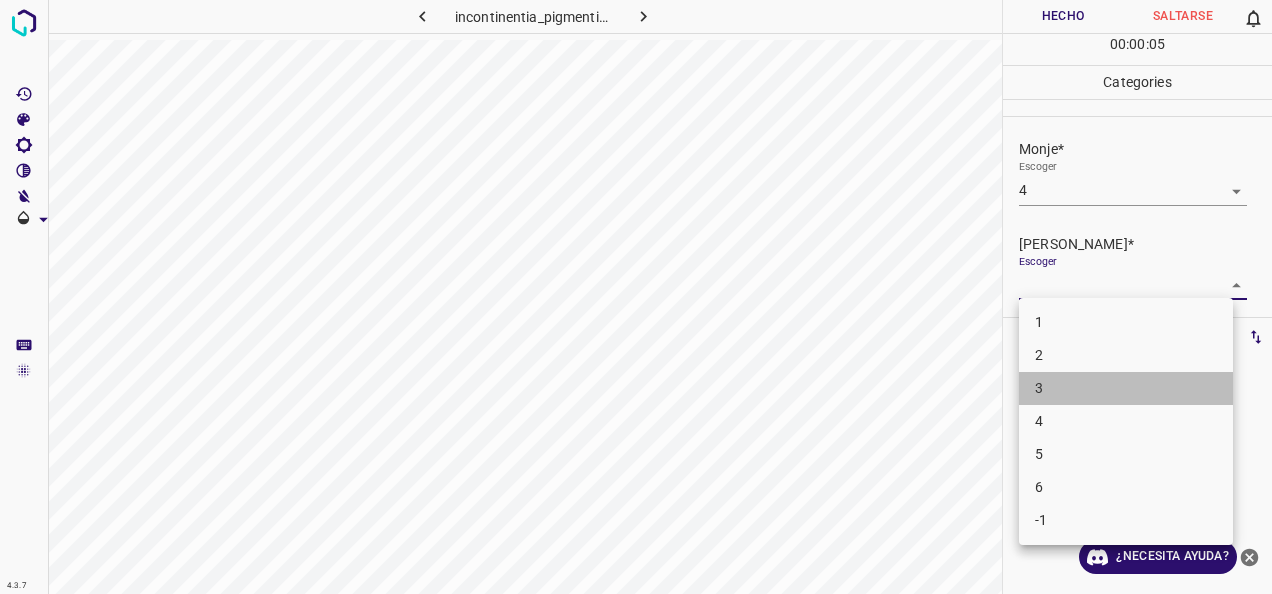 click on "3" at bounding box center [1126, 388] 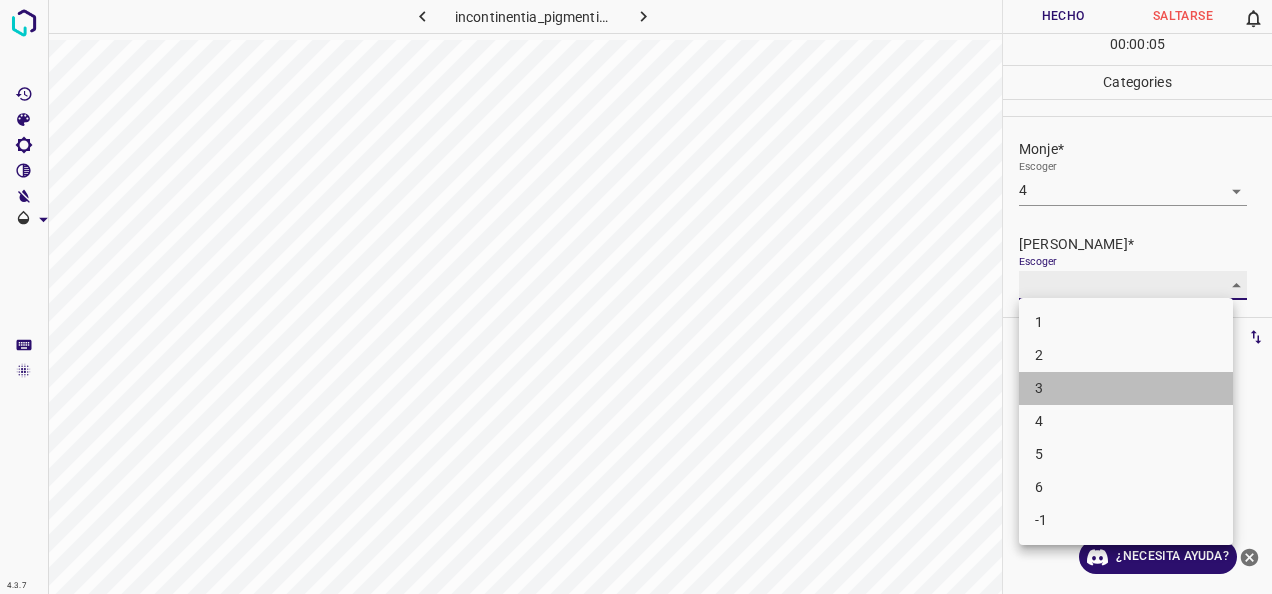 type on "3" 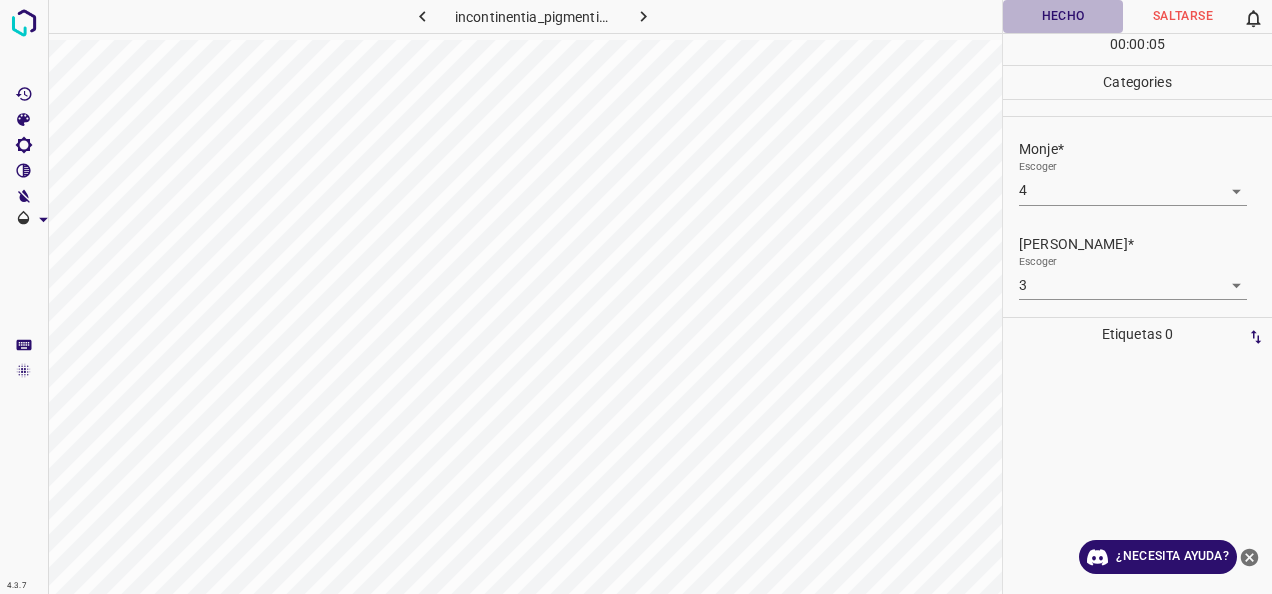 click on "Hecho" at bounding box center (1063, 16) 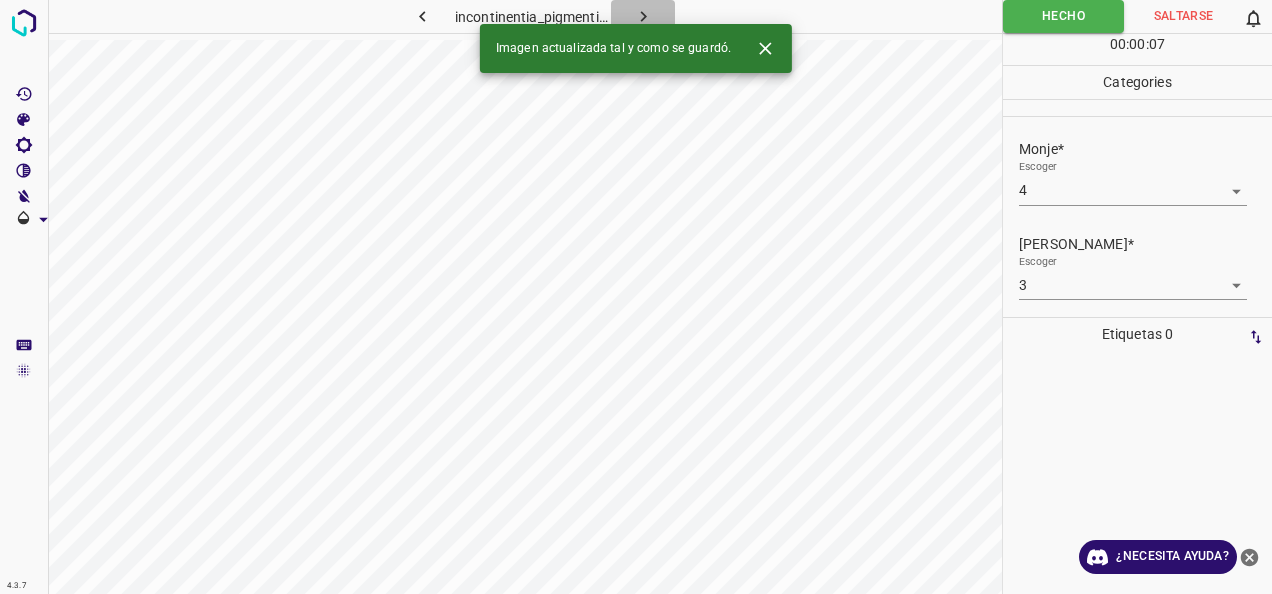 click 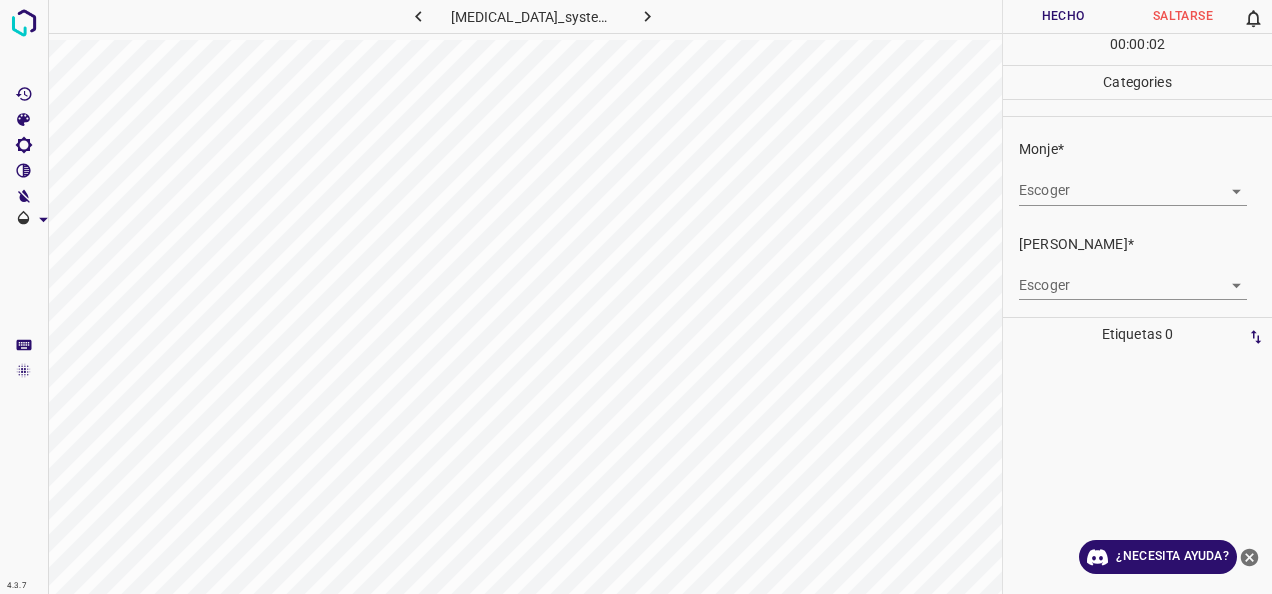click on "4.3.7 [MEDICAL_DATA]_systemic8.jpg Hecho Saltarse 0 00   : 00   : 02   Categories Monje*  Escoger ​  [PERSON_NAME]*  Escoger ​ Etiquetas 0 Categories 1 Monje 2  [PERSON_NAME] Herramientas Espacio Cambiar entre modos (Dibujar y Editar) Yo Etiquetado automático R Restaurar zoom M Acercar N Alejar Borrar Eliminar etiqueta de selección Filtros Z Restaurar filtros X Filtro de saturación C Filtro de brillo V Filtro de contraste B Filtro de escala de grises General O Descargar ¿Necesita ayuda? -Mensaje de texto -Esconder -Borrar" at bounding box center (636, 297) 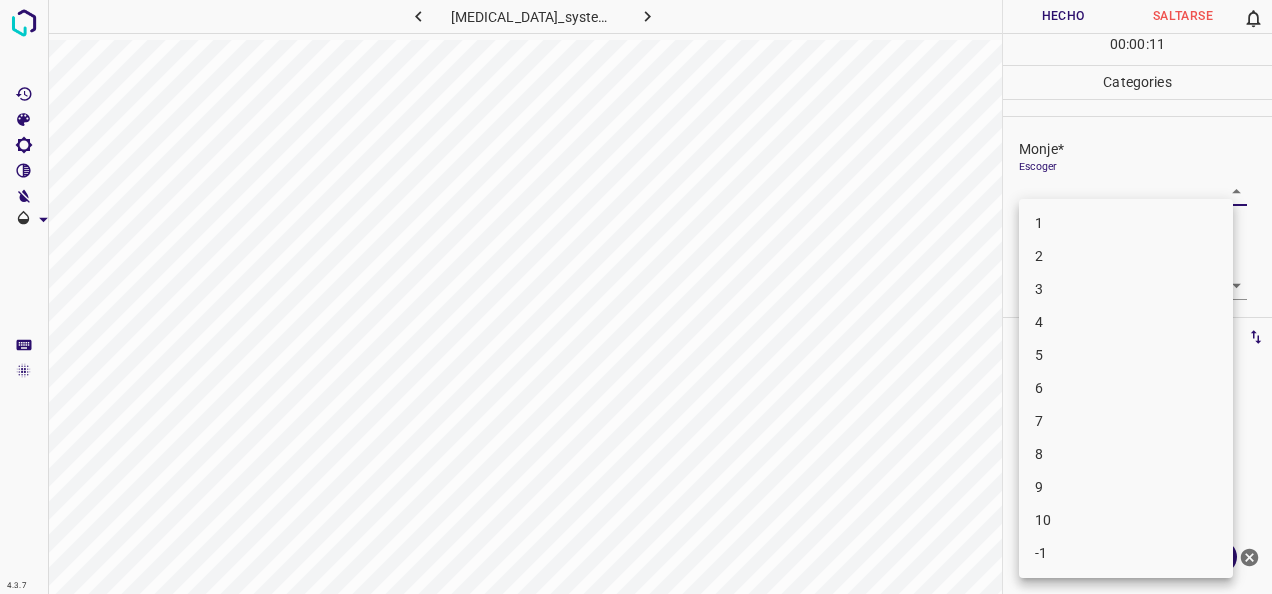 click on "4" at bounding box center [1126, 322] 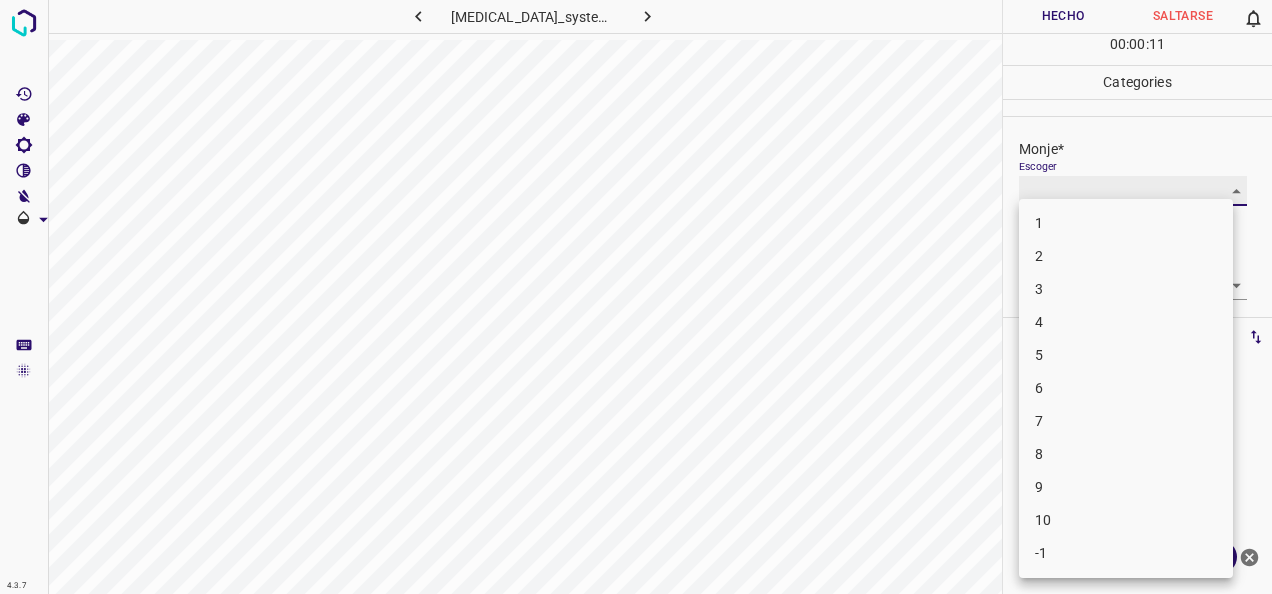 type on "4" 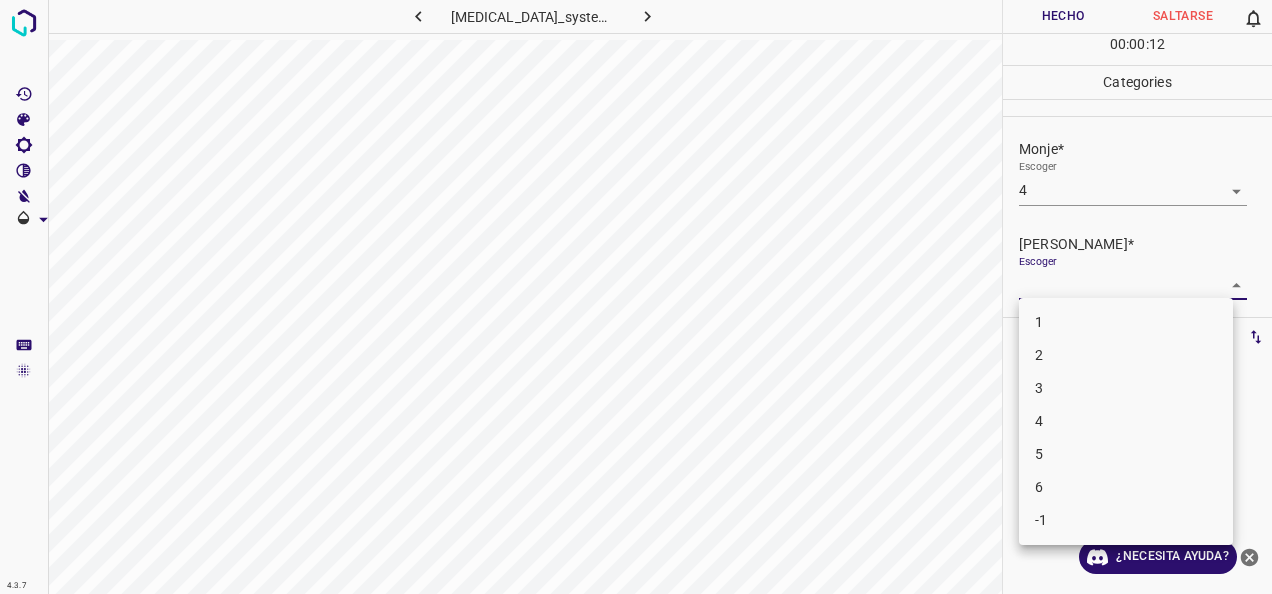 click on "4.3.7 [MEDICAL_DATA]_systemic8.jpg [PERSON_NAME] 0 00   : 00   : 12   Categories Monje*  Escoger 4 4  [PERSON_NAME]*  Escoger ​ Etiquetas 0 Categories 1 Monje 2  [PERSON_NAME] Herramientas Espacio Cambiar entre modos (Dibujar y Editar) Yo Etiquetado automático R Restaurar zoom M Acercar N Alejar Borrar Eliminar etiqueta de selección Filtros Z Restaurar filtros X Filtro de saturación C Filtro de brillo V Filtro de contraste B Filtro de escala de grises General O Descargar ¿Necesita ayuda? -Mensaje de texto -Esconder -Borrar 1 2 3 4 5 6 -1" at bounding box center [636, 297] 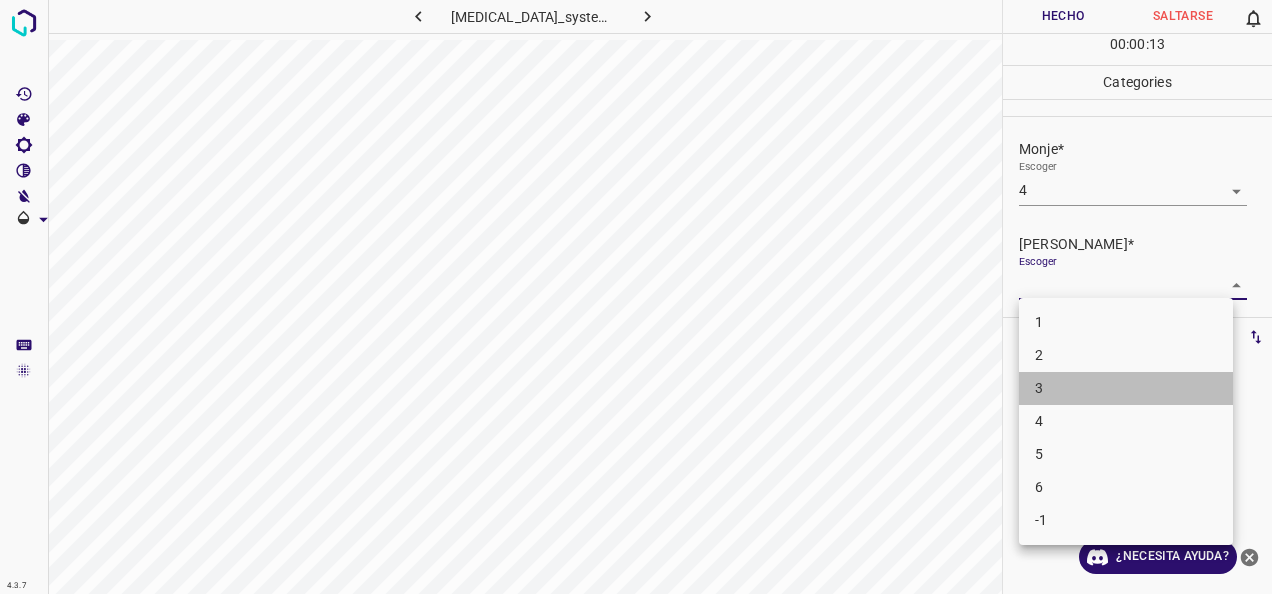 click on "3" at bounding box center (1126, 388) 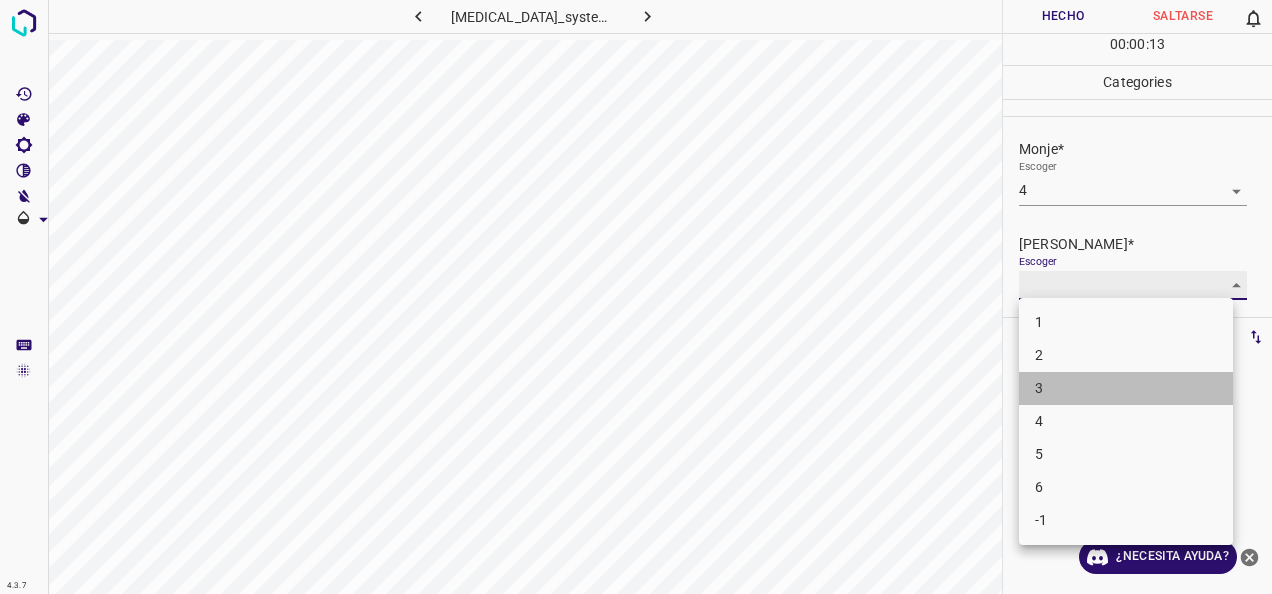 type on "3" 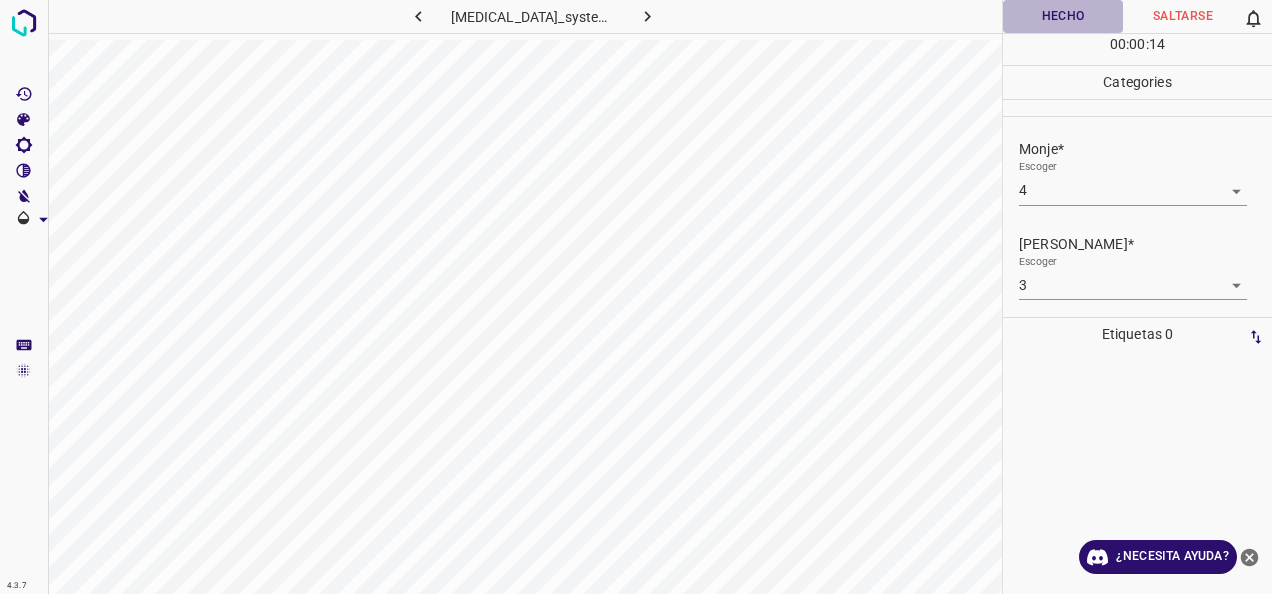 click on "Hecho" at bounding box center (1063, 16) 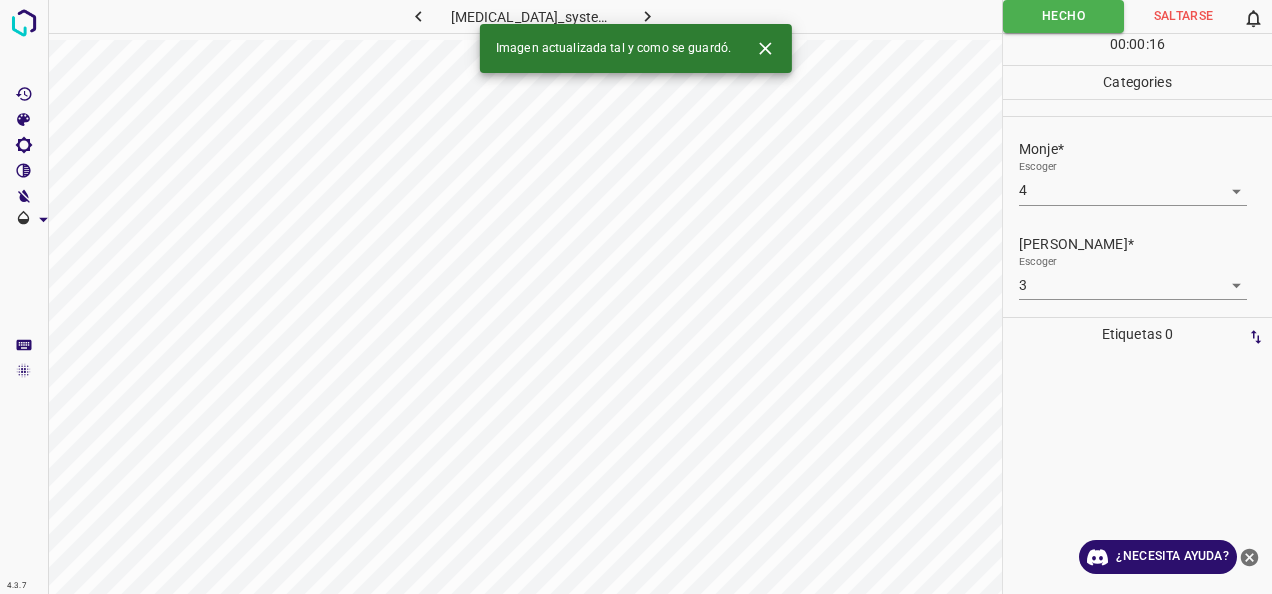 click on "Imagen actualizada tal y como se guardó." at bounding box center [636, 48] 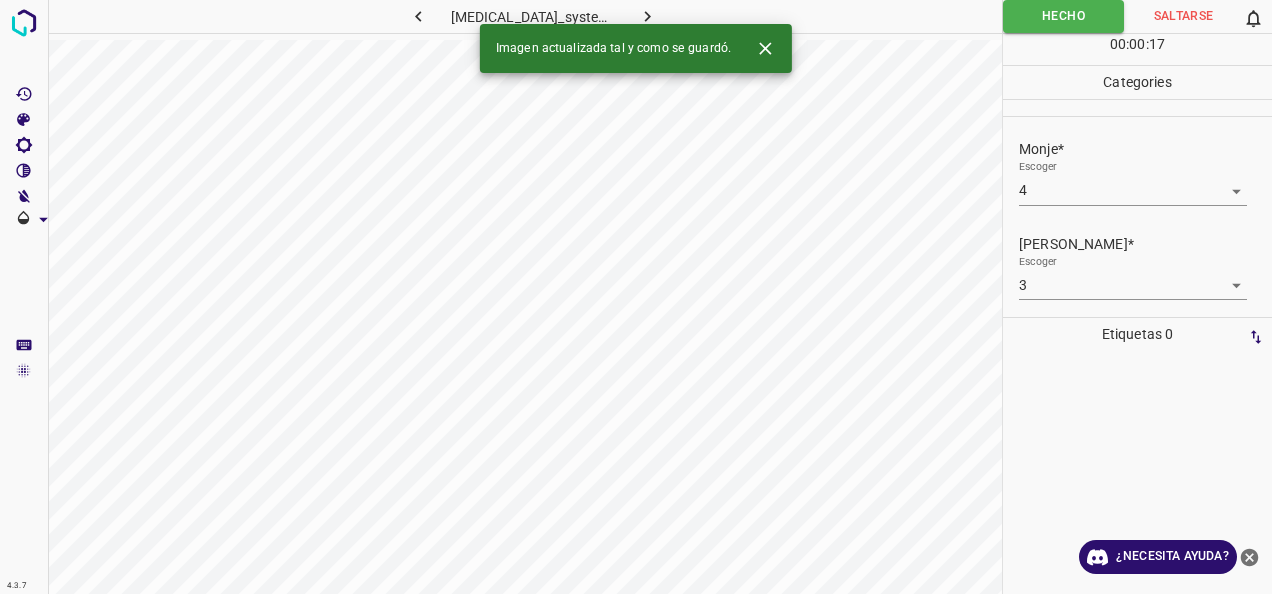 click 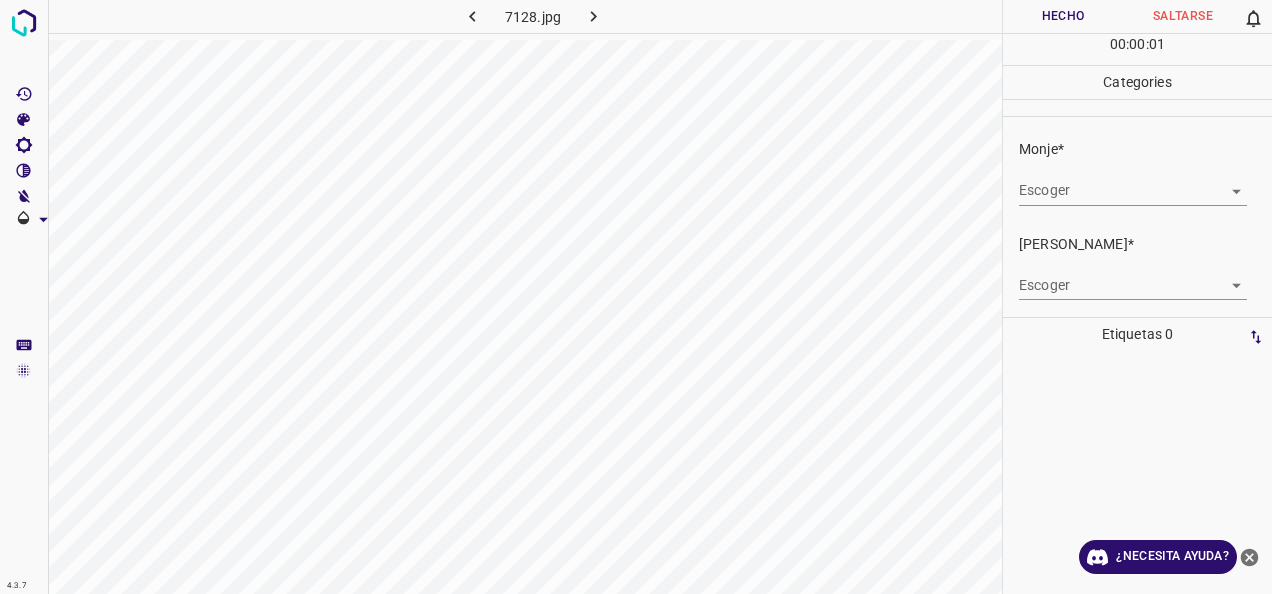 click on "4.3.7 7128.jpg Hecho Saltarse 0 00   : 00   : 01   Categories Monje*  Escoger ​  [PERSON_NAME]*  Escoger ​ Etiquetas 0 Categories 1 Monje 2  [PERSON_NAME] Herramientas Espacio Cambiar entre modos (Dibujar y Editar) Yo Etiquetado automático R Restaurar zoom M Acercar N Alejar Borrar Eliminar etiqueta de selección Filtros Z Restaurar filtros X Filtro de saturación C Filtro de brillo V Filtro de contraste B Filtro de escala de grises General O Descargar ¿Necesita ayuda? -Mensaje de texto -Esconder -Borrar" at bounding box center (636, 297) 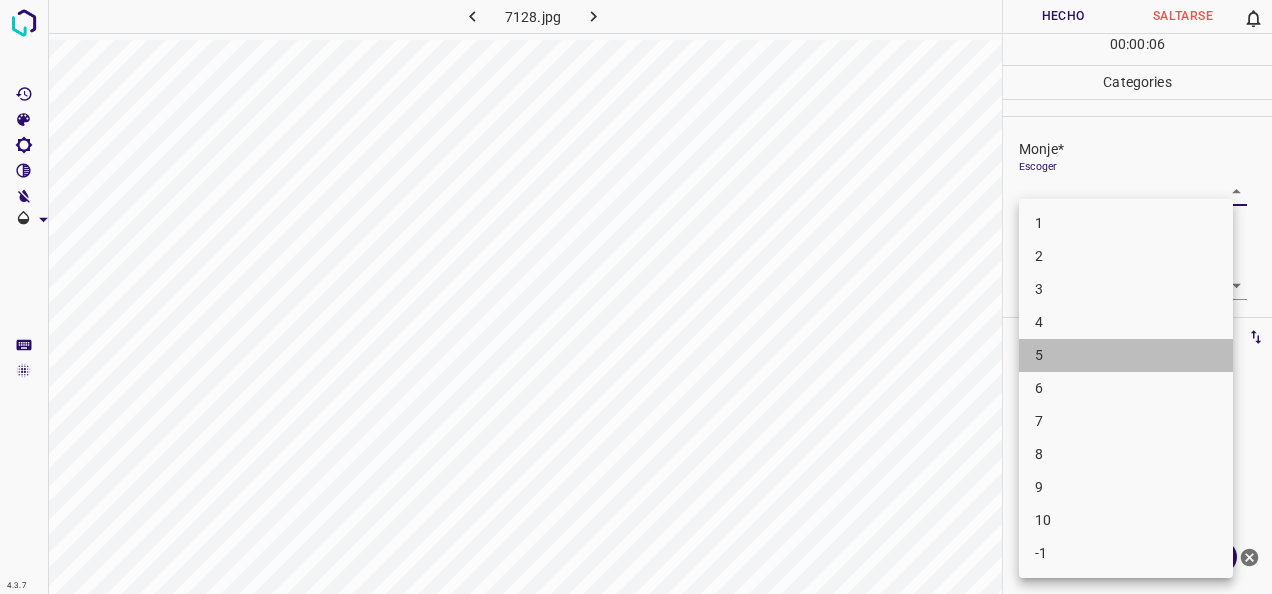 click on "5" at bounding box center (1126, 355) 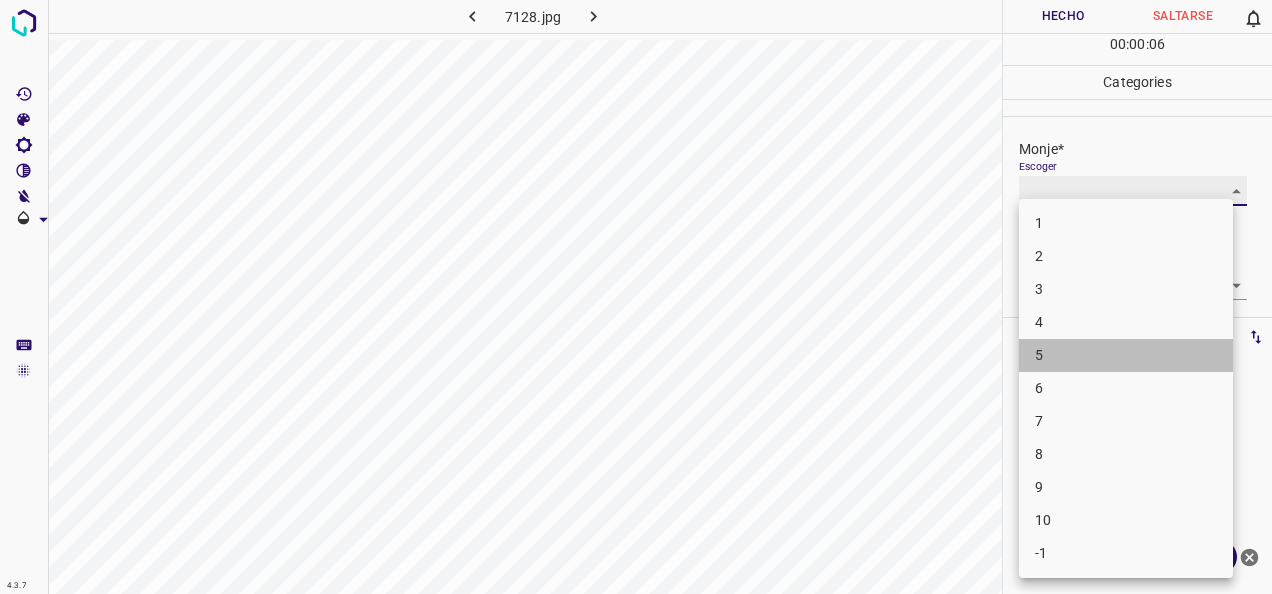 type on "5" 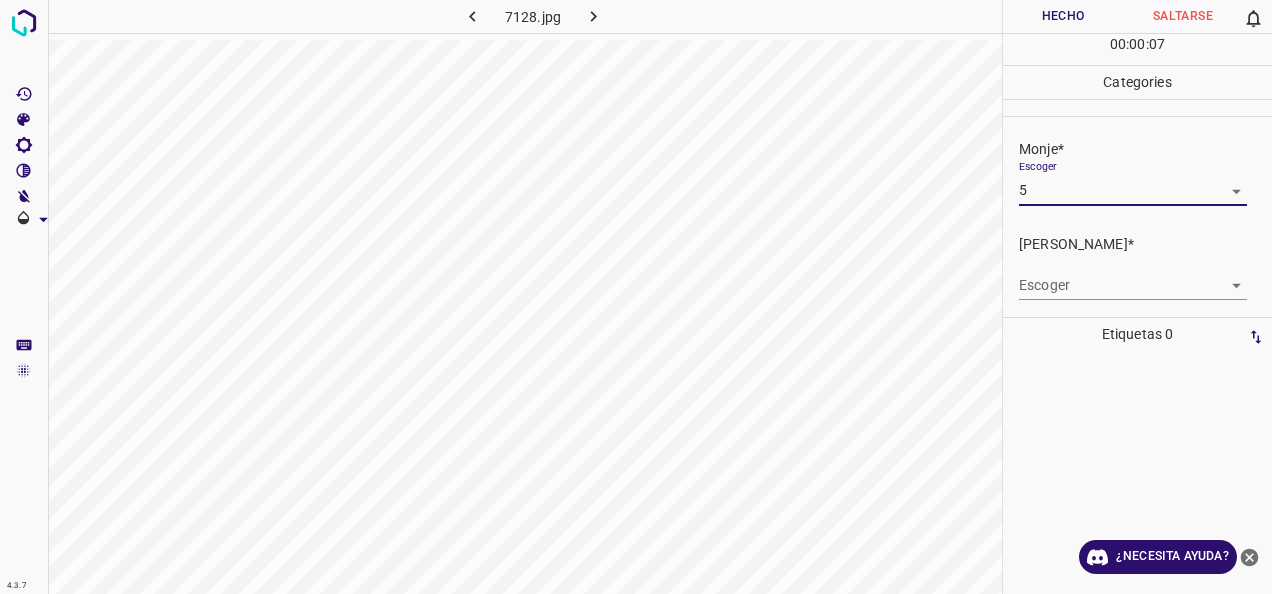 click on "4.3.7 7128.jpg [PERSON_NAME] 0 00   : 00   : 07   Categories Monje*  Escoger 5 5  [PERSON_NAME]*  Escoger ​ Etiquetas 0 Categories 1 Monje 2  [PERSON_NAME] Herramientas Espacio Cambiar entre modos (Dibujar y Editar) Yo Etiquetado automático R Restaurar zoom M Acercar N Alejar Borrar Eliminar etiqueta de selección Filtros Z Restaurar filtros X Filtro de saturación C Filtro de brillo V Filtro de contraste B Filtro de escala de grises General O Descargar ¿Necesita ayuda? -Mensaje de texto -Esconder -Borrar" at bounding box center [636, 297] 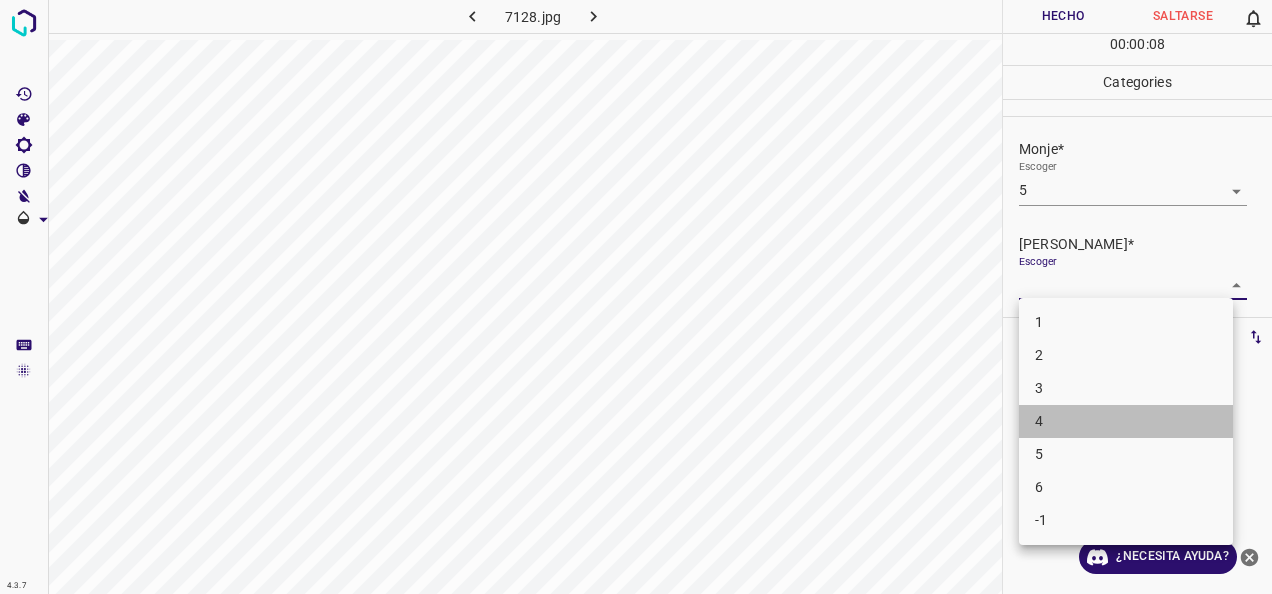 click on "4" at bounding box center [1126, 421] 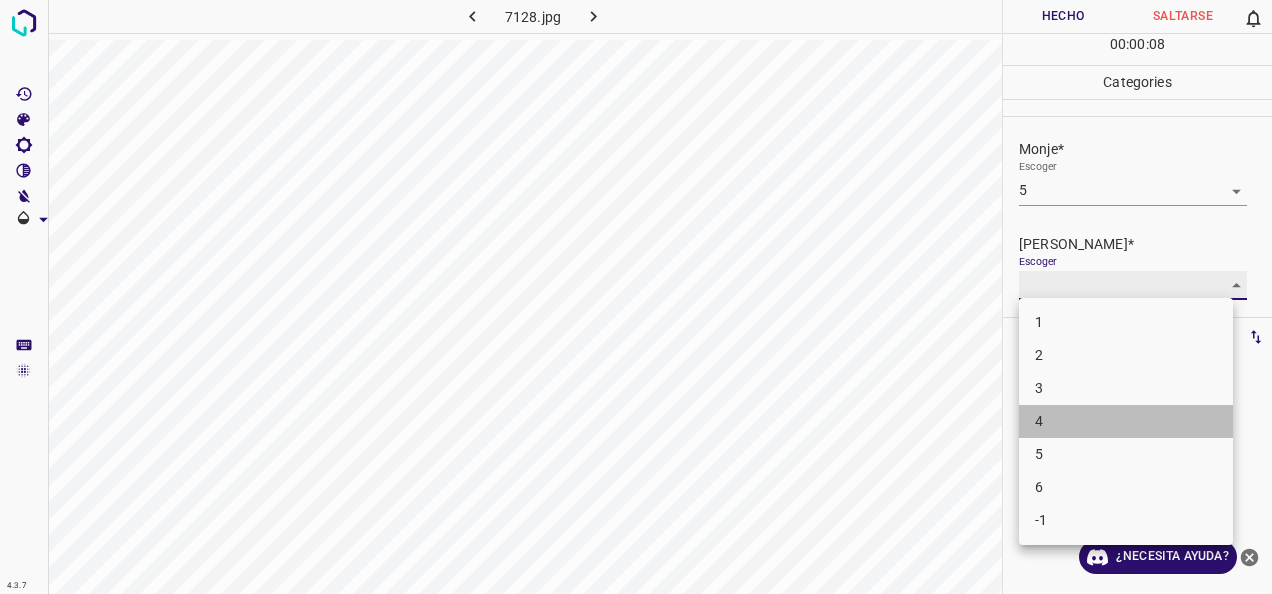 type on "4" 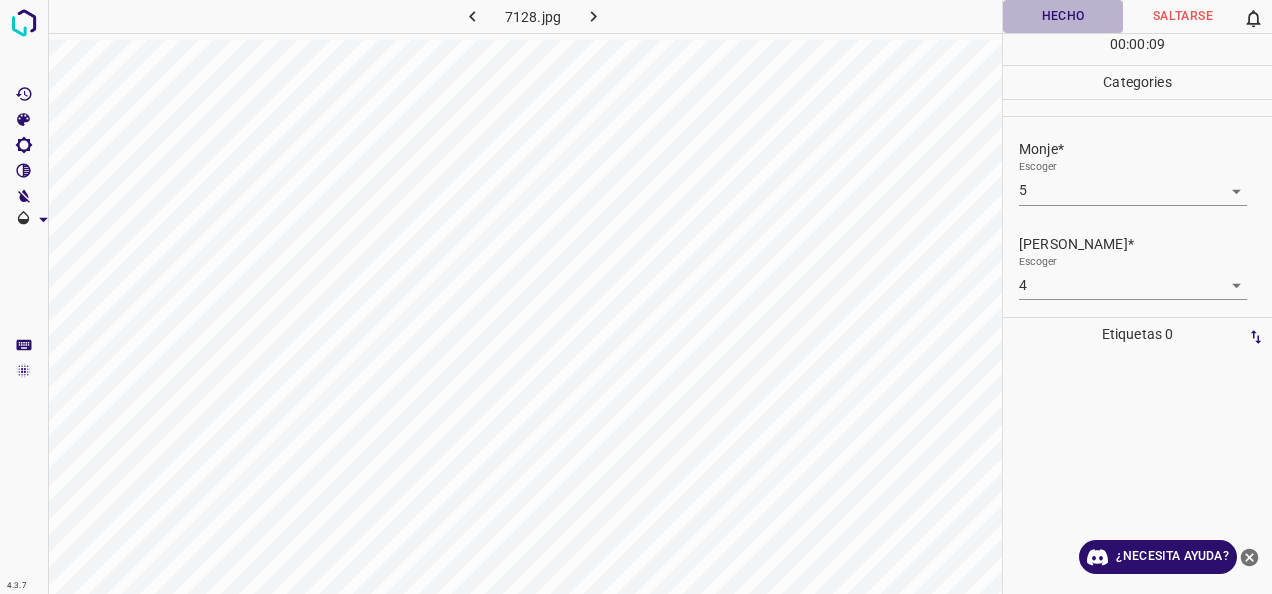 click on "Hecho" at bounding box center (1063, 16) 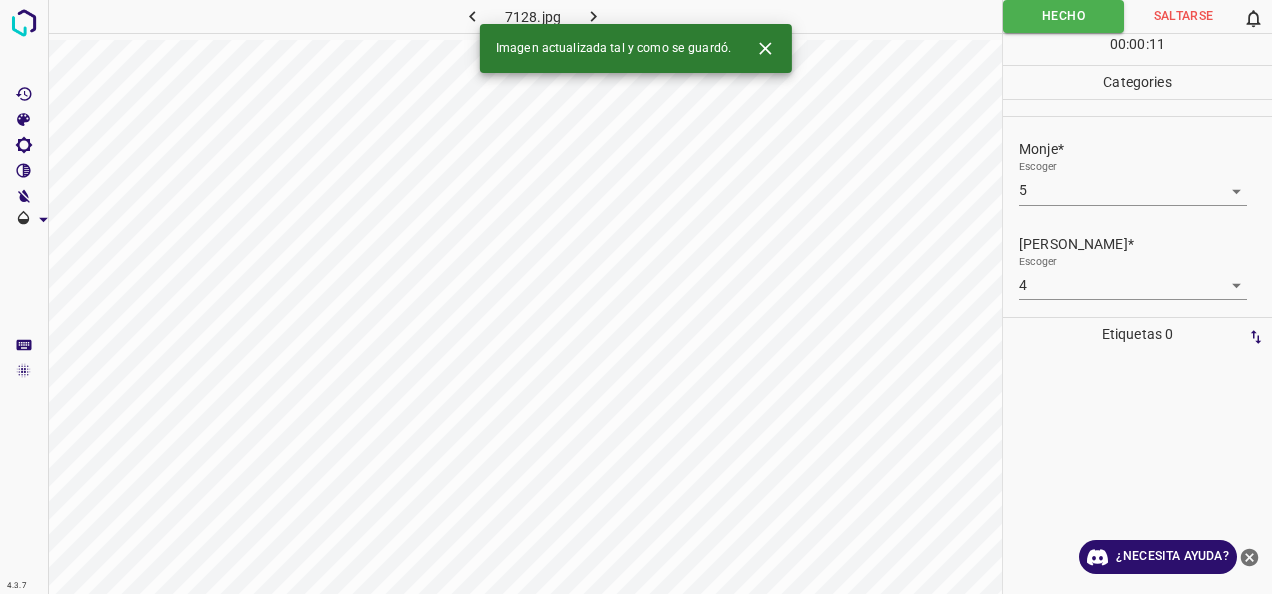 click 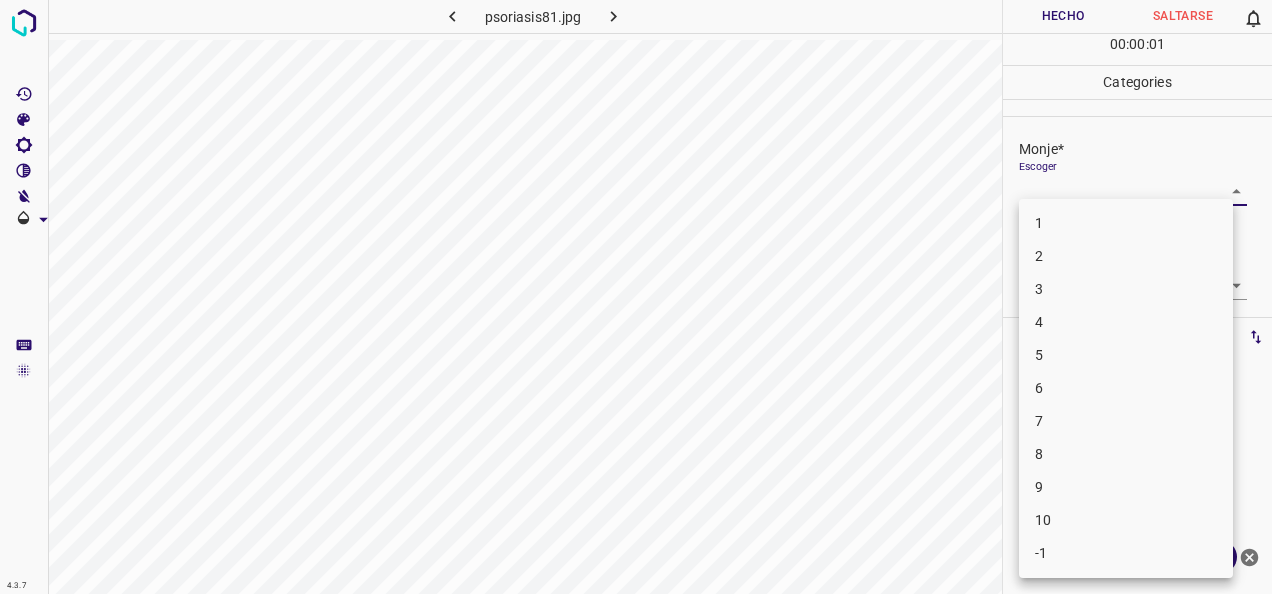 click on "4.3.7 psoriasis81.jpg Hecho Saltarse 0 00   : 00   : 01   Categories Monje*  Escoger ​  [PERSON_NAME]*  Escoger ​ Etiquetas 0 Categories 1 Monje 2  [PERSON_NAME] Herramientas Espacio Cambiar entre modos (Dibujar y Editar) Yo Etiquetado automático R Restaurar zoom M Acercar N Alejar Borrar Eliminar etiqueta de selección Filtros Z Restaurar filtros X Filtro de saturación C Filtro de brillo V Filtro de contraste B Filtro de escala de grises General O Descargar ¿Necesita ayuda? -Mensaje de texto -Esconder -Borrar 1 2 3 4 5 6 7 8 9 10 -1" at bounding box center [636, 297] 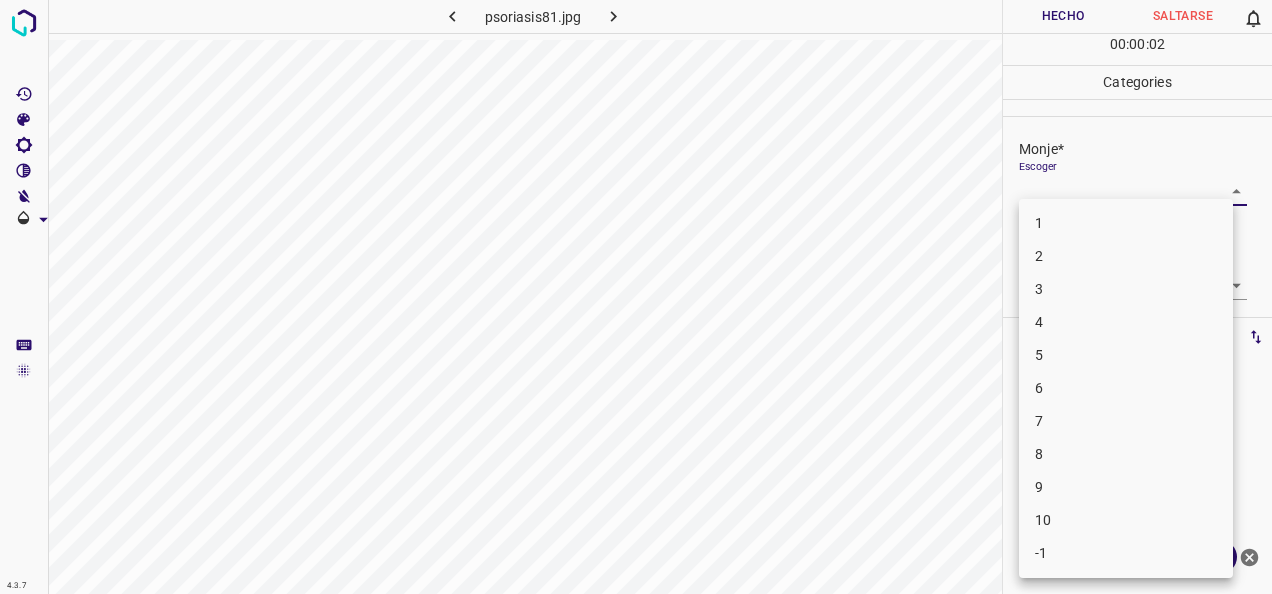 click on "1" at bounding box center [1126, 223] 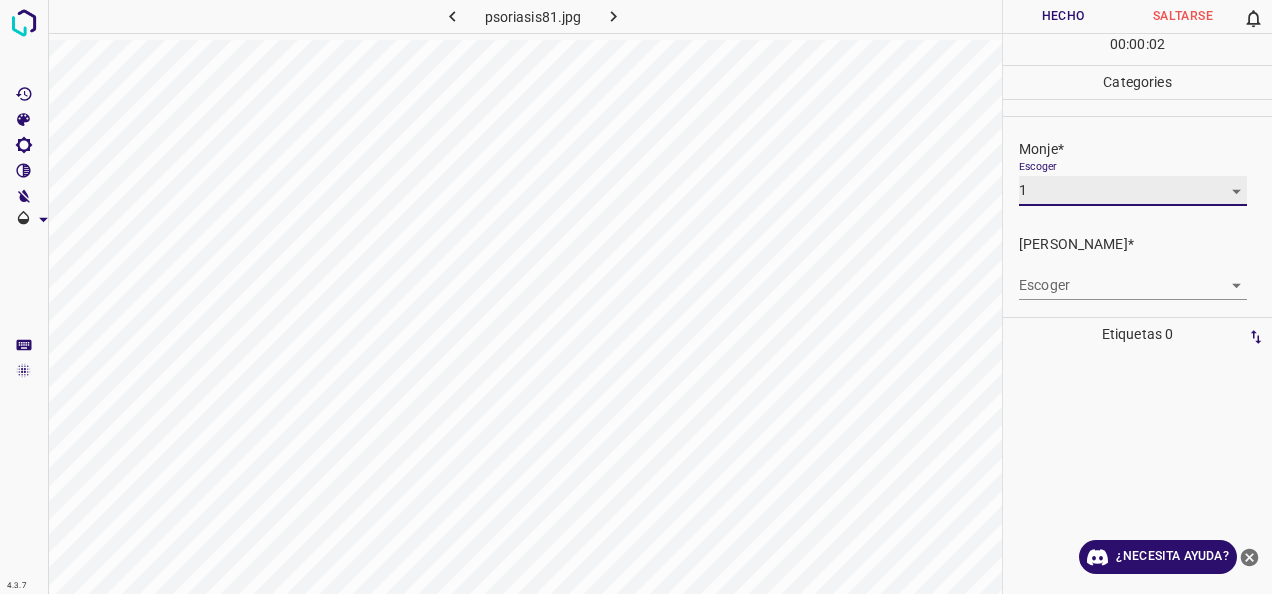 type on "1" 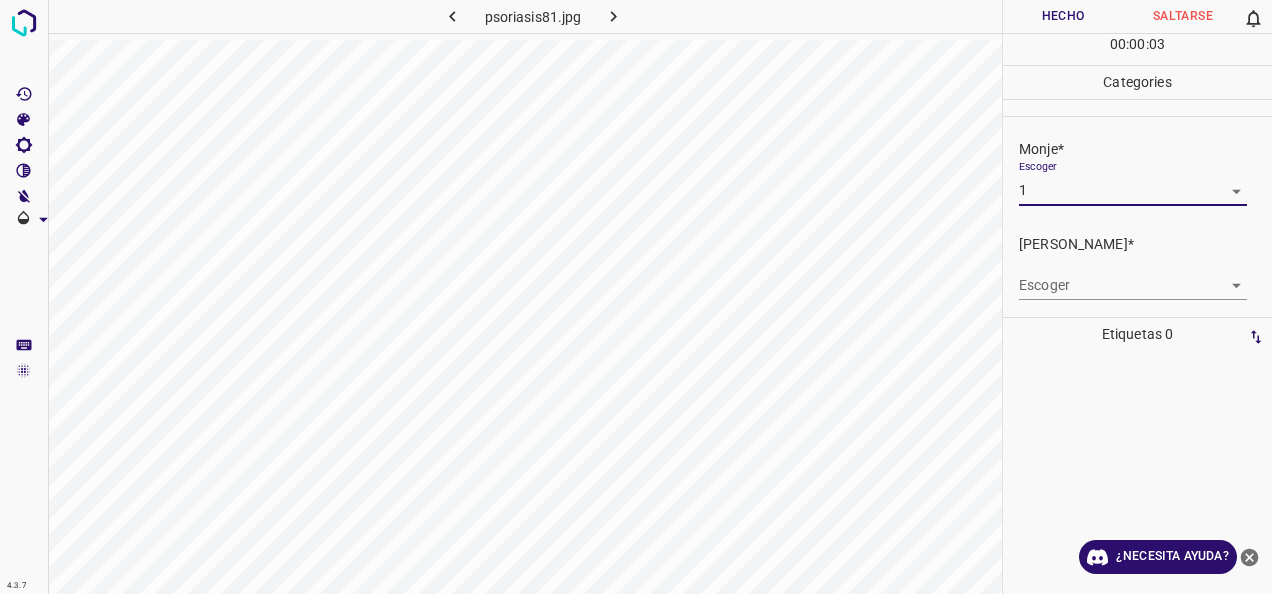 click on "4.3.7 psoriasis81.jpg Hecho Saltarse 0 00   : 00   : 03   Categories Monje*  Escoger 1 1  [PERSON_NAME]*  Escoger ​ Etiquetas 0 Categories 1 Monje 2  [PERSON_NAME] Herramientas Espacio Cambiar entre modos (Dibujar y Editar) Yo Etiquetado automático R Restaurar zoom M Acercar N Alejar Borrar Eliminar etiqueta de selección Filtros Z Restaurar filtros X Filtro de saturación C Filtro de brillo V Filtro de contraste B Filtro de escala de grises General O Descargar ¿Necesita ayuda? -Mensaje de texto -Esconder -Borrar" at bounding box center [636, 297] 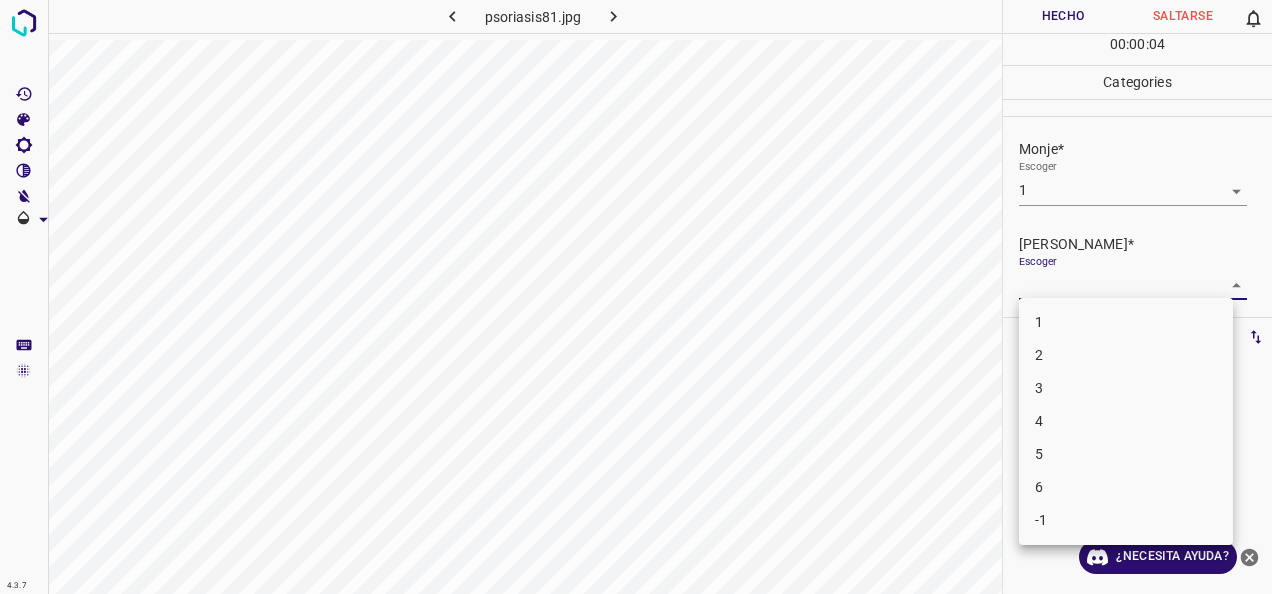 click on "1" at bounding box center (1126, 322) 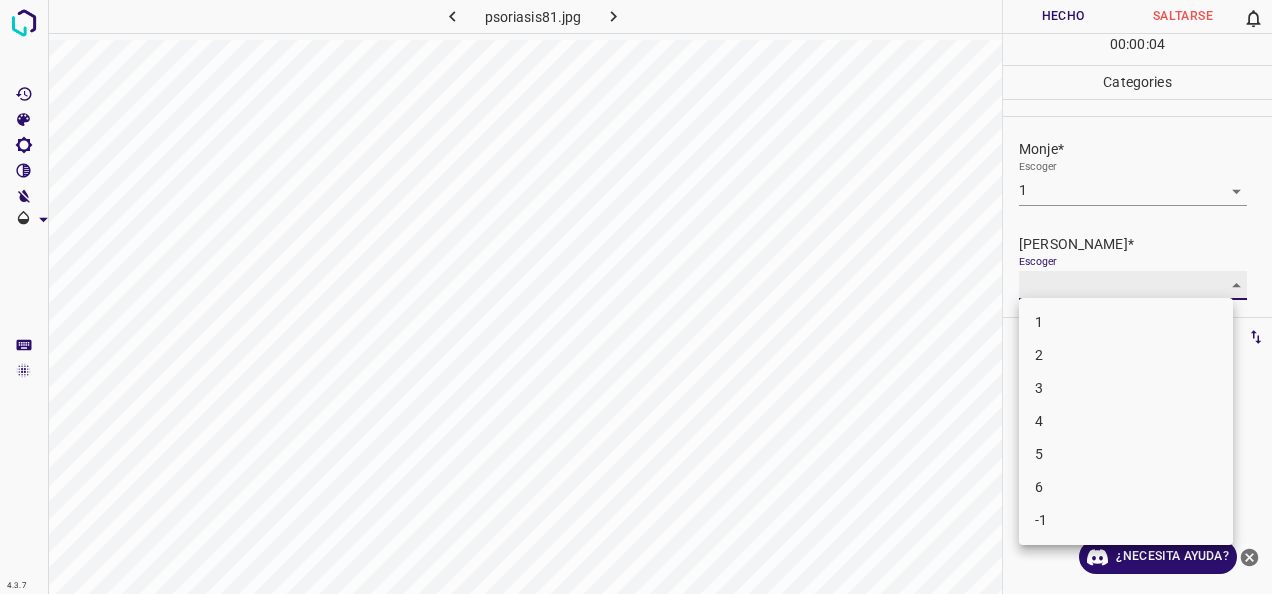 type on "1" 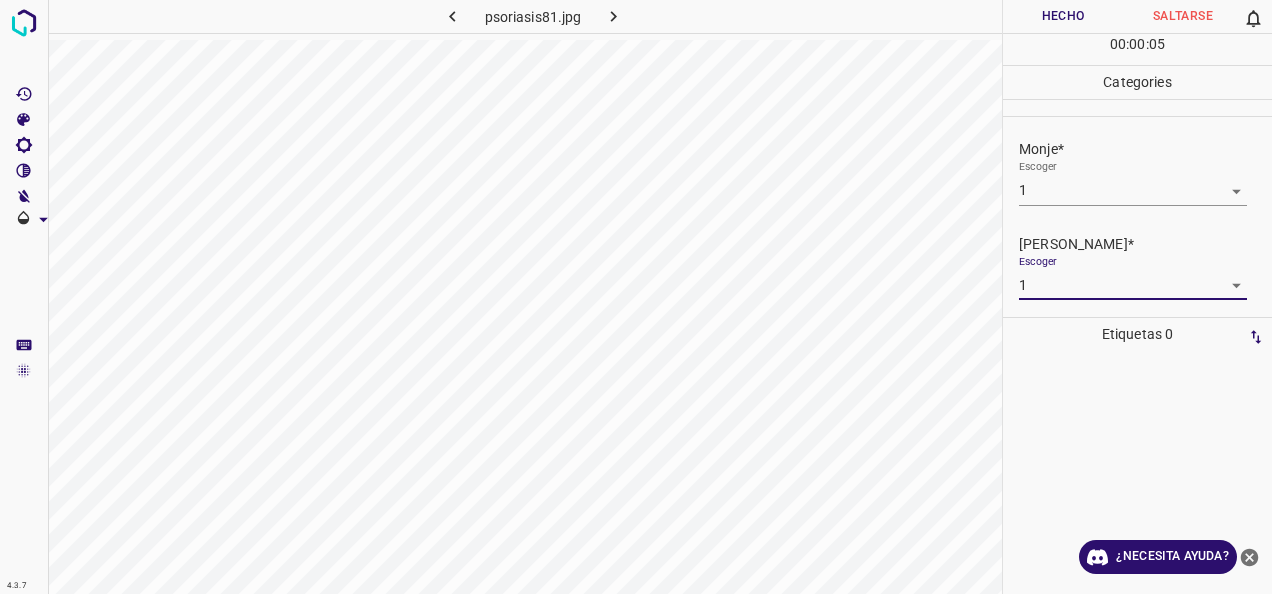 click on "Hecho" at bounding box center (1063, 16) 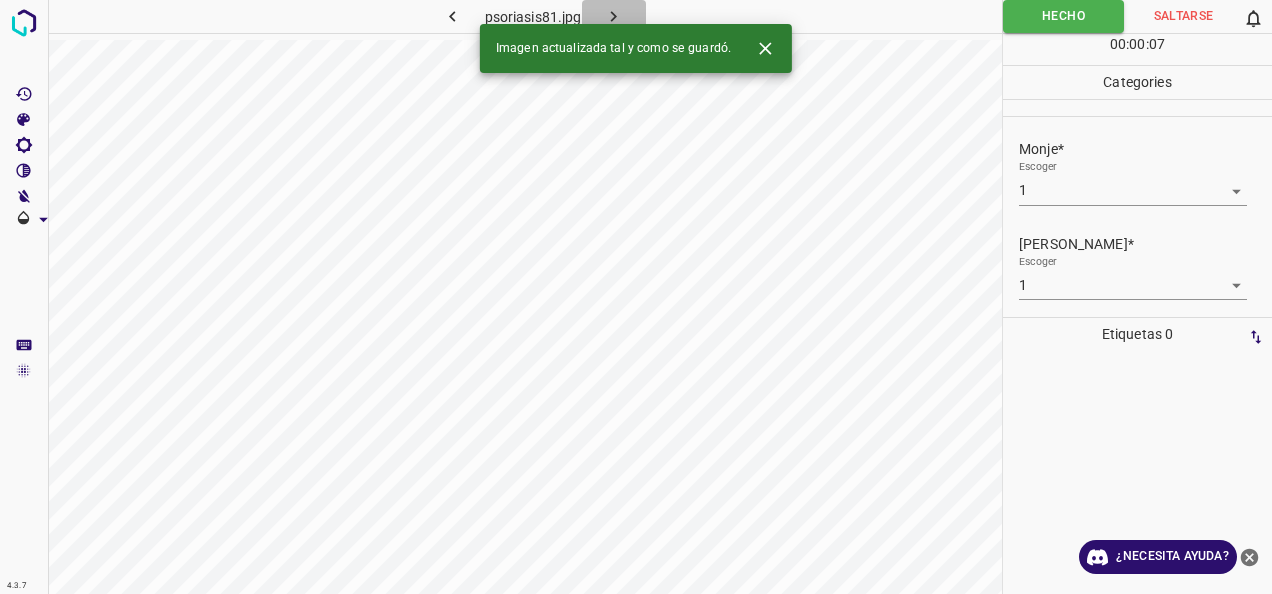 click at bounding box center [614, 16] 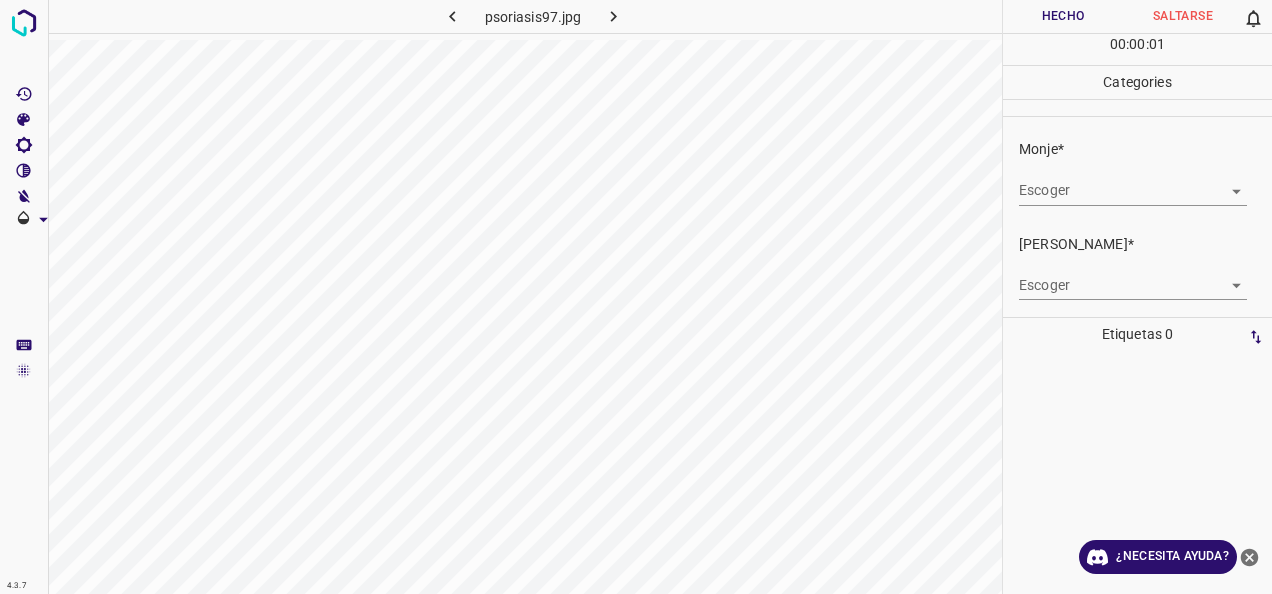 click on "4.3.7 psoriasis97.jpg Hecho Saltarse 0 00   : 00   : 01   Categories Monje*  Escoger ​  [PERSON_NAME]*  Escoger ​ Etiquetas 0 Categories 1 Monje 2  [PERSON_NAME] Herramientas Espacio Cambiar entre modos (Dibujar y Editar) Yo Etiquetado automático R Restaurar zoom M Acercar N Alejar Borrar Eliminar etiqueta de selección Filtros Z Restaurar filtros X Filtro de saturación C Filtro de brillo V Filtro de contraste B Filtro de escala de grises General O Descargar ¿Necesita ayuda? -Mensaje de texto -Esconder -Borrar" at bounding box center (636, 297) 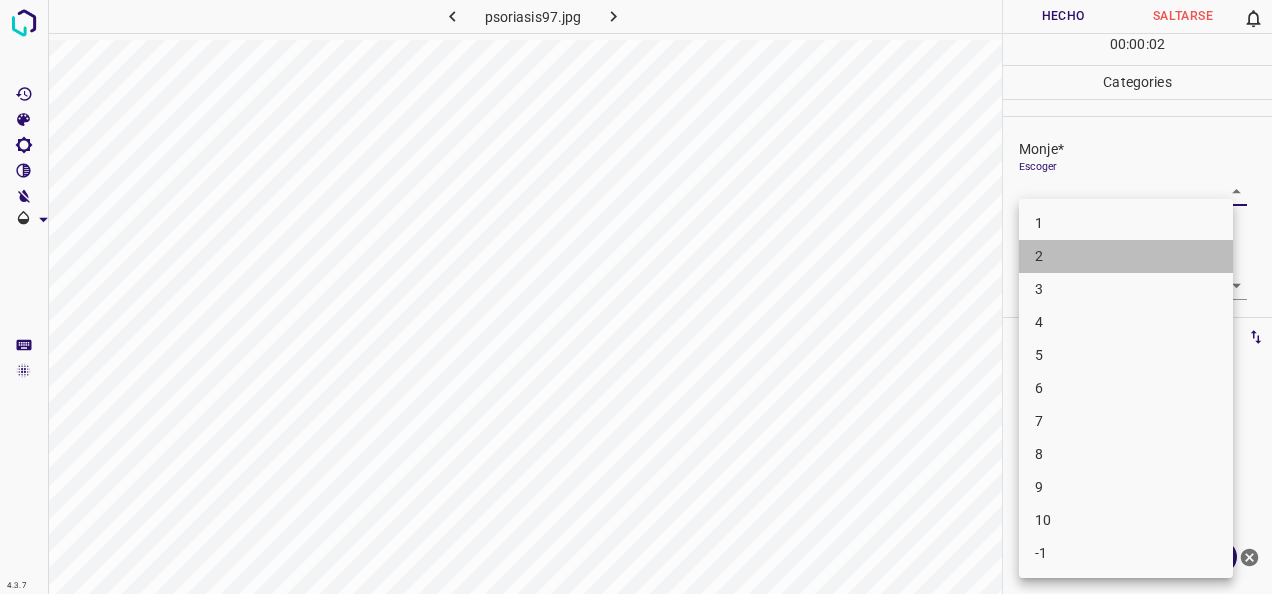 click on "2" at bounding box center [1126, 256] 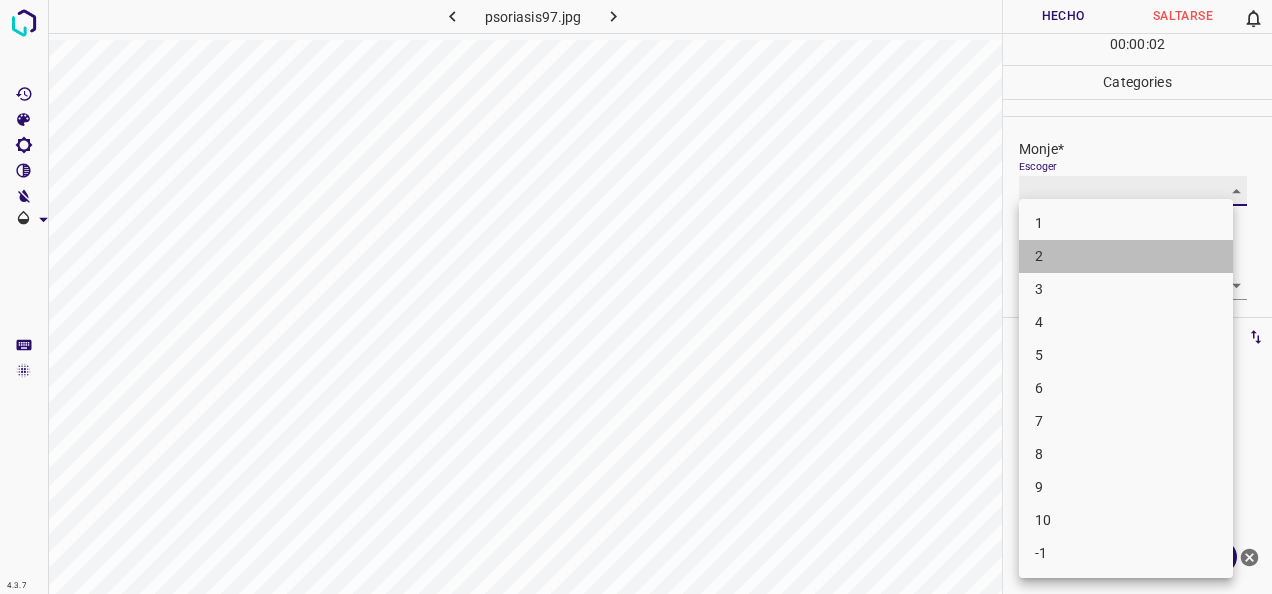 type on "2" 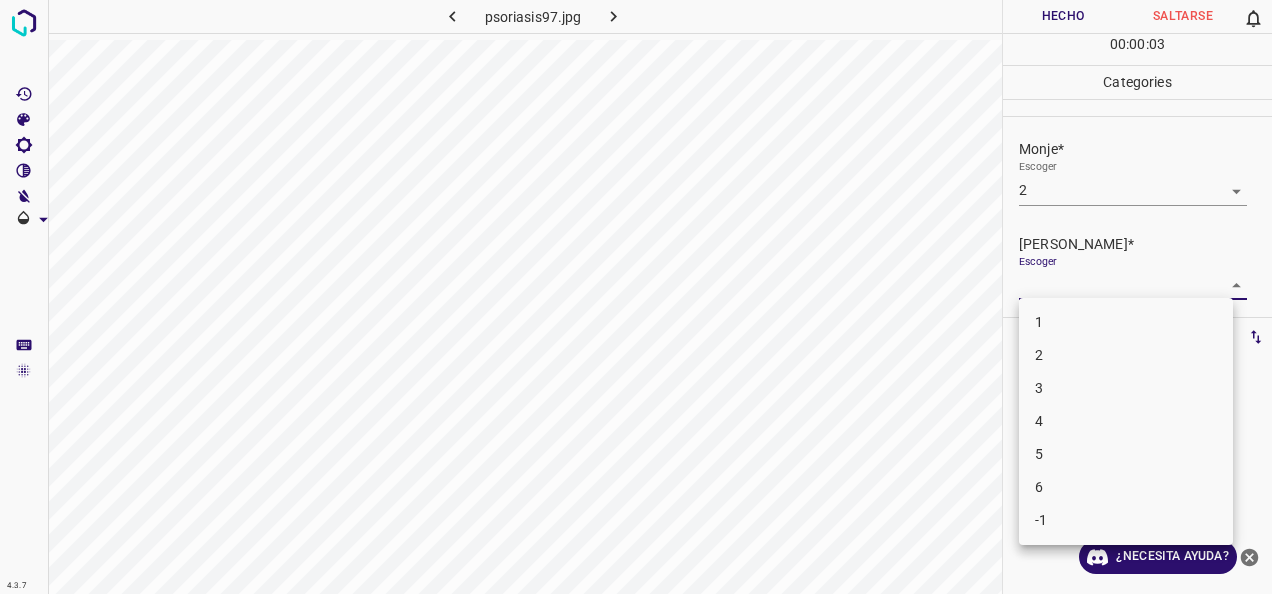 click on "4.3.7 psoriasis97.jpg Hecho Saltarse 0 00   : 00   : 03   Categories Monje*  Escoger 2 2  [PERSON_NAME]*  Escoger ​ Etiquetas 0 Categories 1 Monje 2  [PERSON_NAME] Herramientas Espacio Cambiar entre modos (Dibujar y Editar) Yo Etiquetado automático R Restaurar zoom M Acercar N Alejar Borrar Eliminar etiqueta de selección Filtros Z Restaurar filtros X Filtro de saturación C Filtro de brillo V Filtro de contraste B Filtro de escala de grises General O Descargar ¿Necesita ayuda? -Mensaje de texto -Esconder -Borrar 1 2 3 4 5 6 -1" at bounding box center (636, 297) 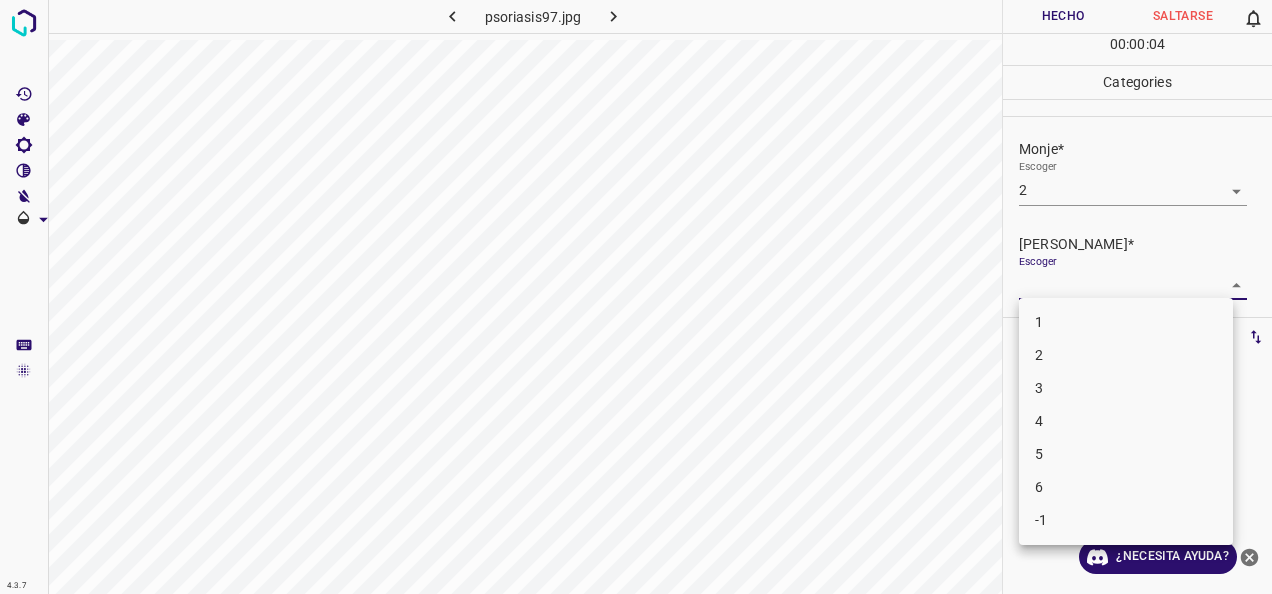 click on "2" at bounding box center (1126, 355) 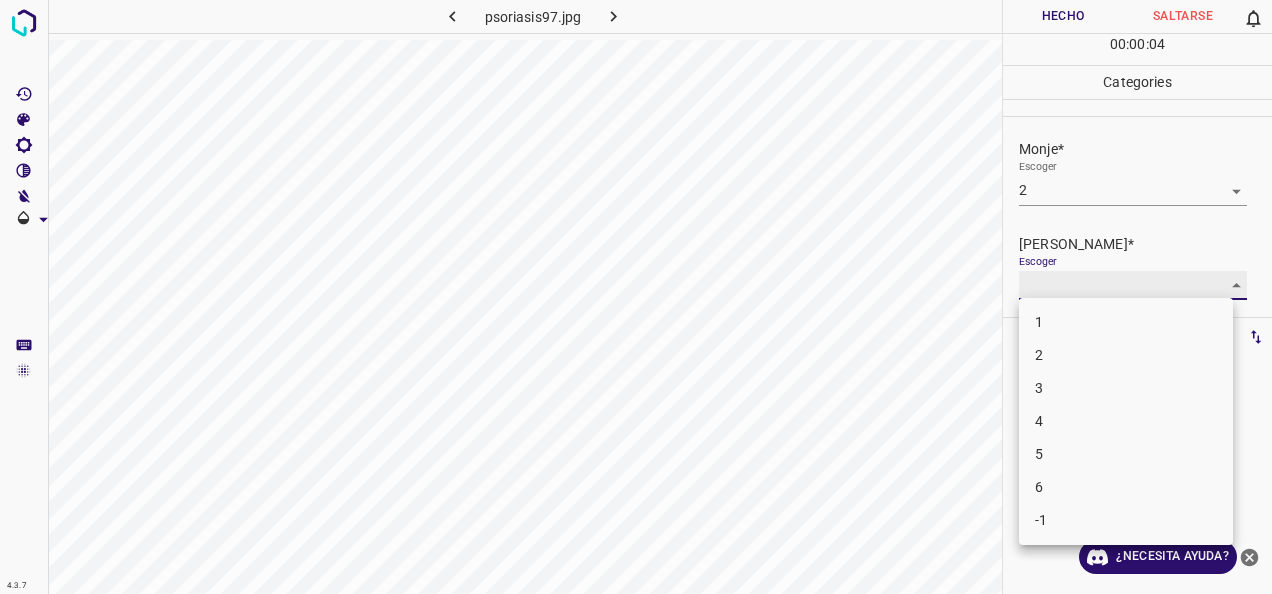 type on "2" 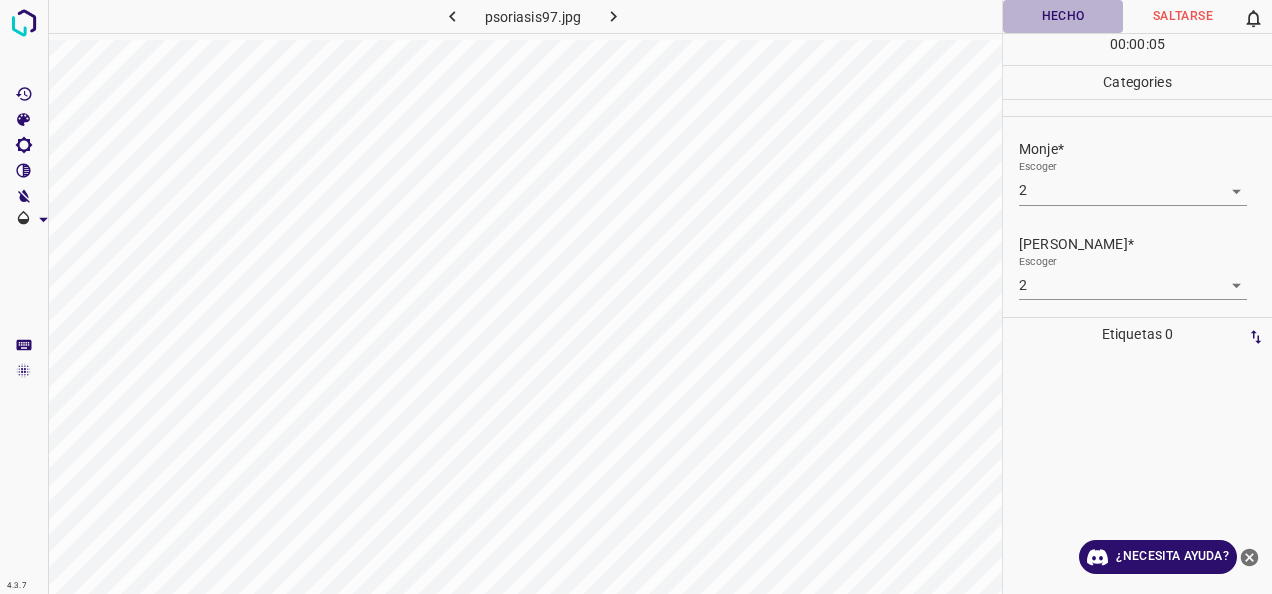 click on "Hecho" at bounding box center [1063, 16] 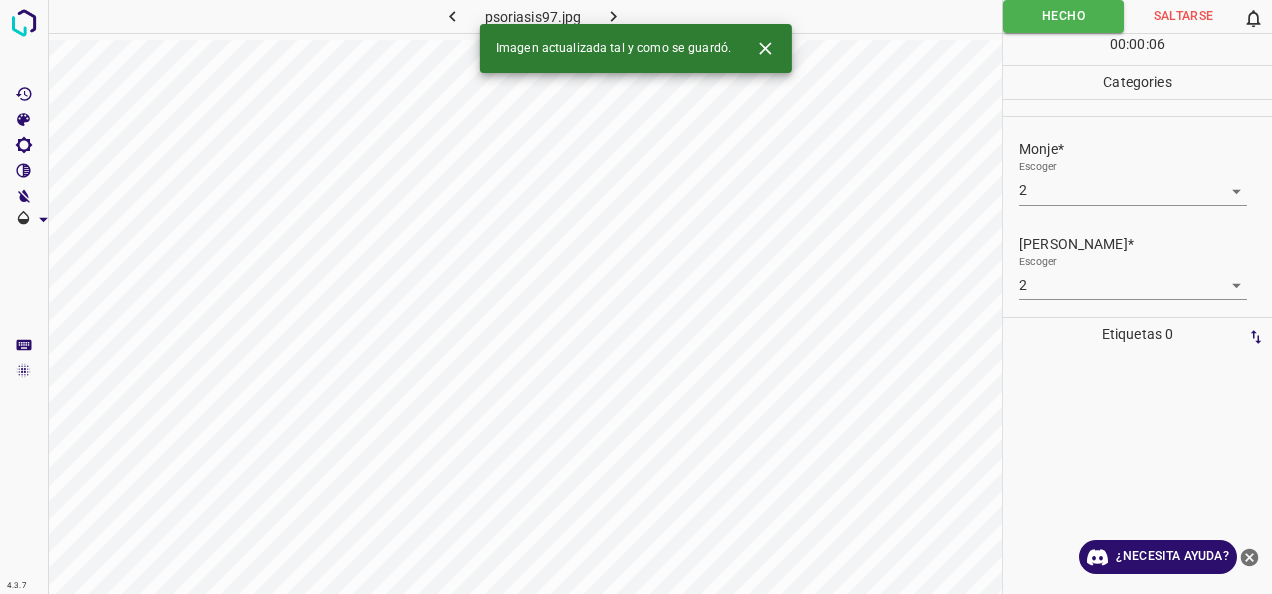 click 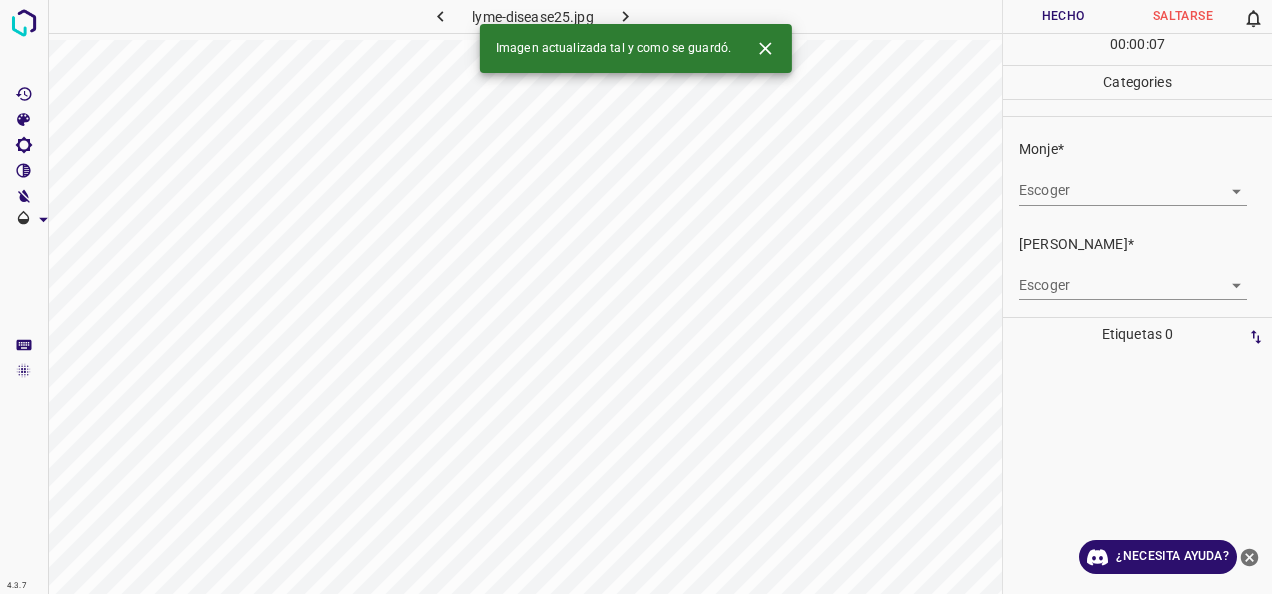 click on "4.3.7 lyme-disease25.jpg Hecho Saltarse 0 00   : 00   : 07   Categories Monje*  Escoger ​  [PERSON_NAME]*  Escoger ​ Etiquetas 0 Categories 1 Monje 2  [PERSON_NAME] Herramientas Espacio Cambiar entre modos (Dibujar y Editar) Yo Etiquetado automático R Restaurar zoom M Acercar N Alejar Borrar Eliminar etiqueta de selección Filtros Z Restaurar filtros X Filtro de saturación C Filtro de brillo V Filtro de contraste B Filtro de escala de grises General O Descargar Imagen actualizada tal y como se guardó. ¿Necesita ayuda? -Mensaje de texto -Esconder -Borrar" at bounding box center (636, 297) 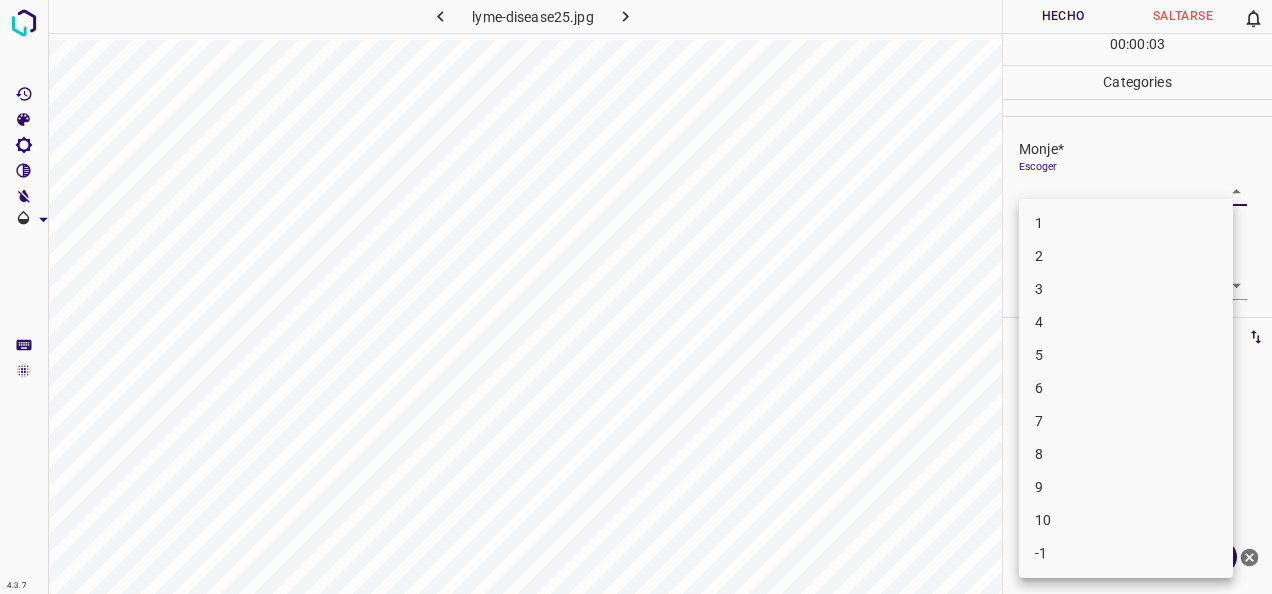click on "1" at bounding box center [1126, 223] 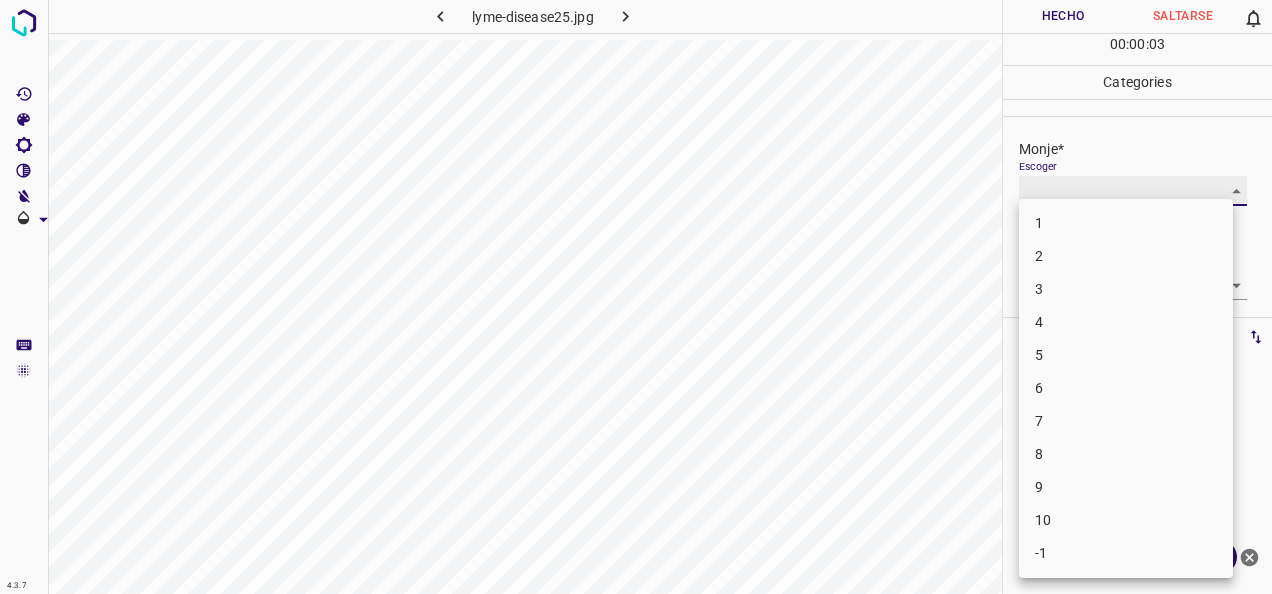 type on "1" 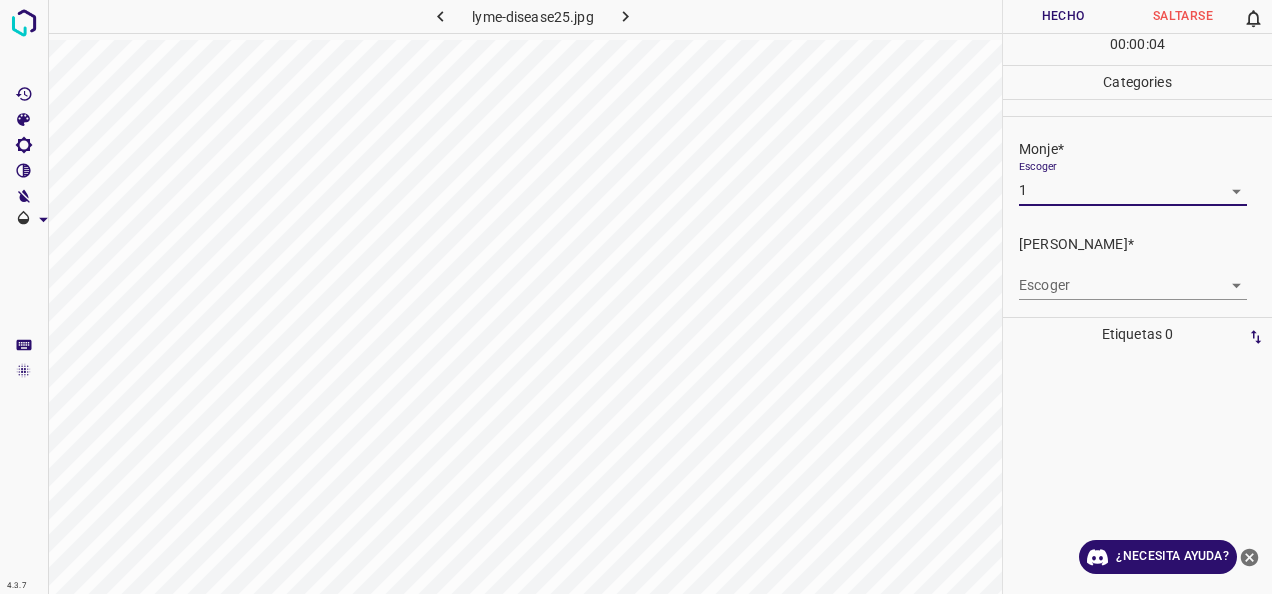 click on "4.3.7 lyme-disease25.jpg Hecho Saltarse 0 00   : 00   : 04   Categories Monje*  Escoger 1 1  [PERSON_NAME]*  Escoger ​ Etiquetas 0 Categories 1 Monje 2  [PERSON_NAME] Herramientas Espacio Cambiar entre modos (Dibujar y Editar) Yo Etiquetado automático R Restaurar zoom M Acercar N Alejar Borrar Eliminar etiqueta de selección Filtros Z Restaurar filtros X Filtro de saturación C Filtro de brillo V Filtro de contraste B Filtro de escala de grises General O Descargar ¿Necesita ayuda? -Mensaje de texto -Esconder -Borrar" at bounding box center (636, 297) 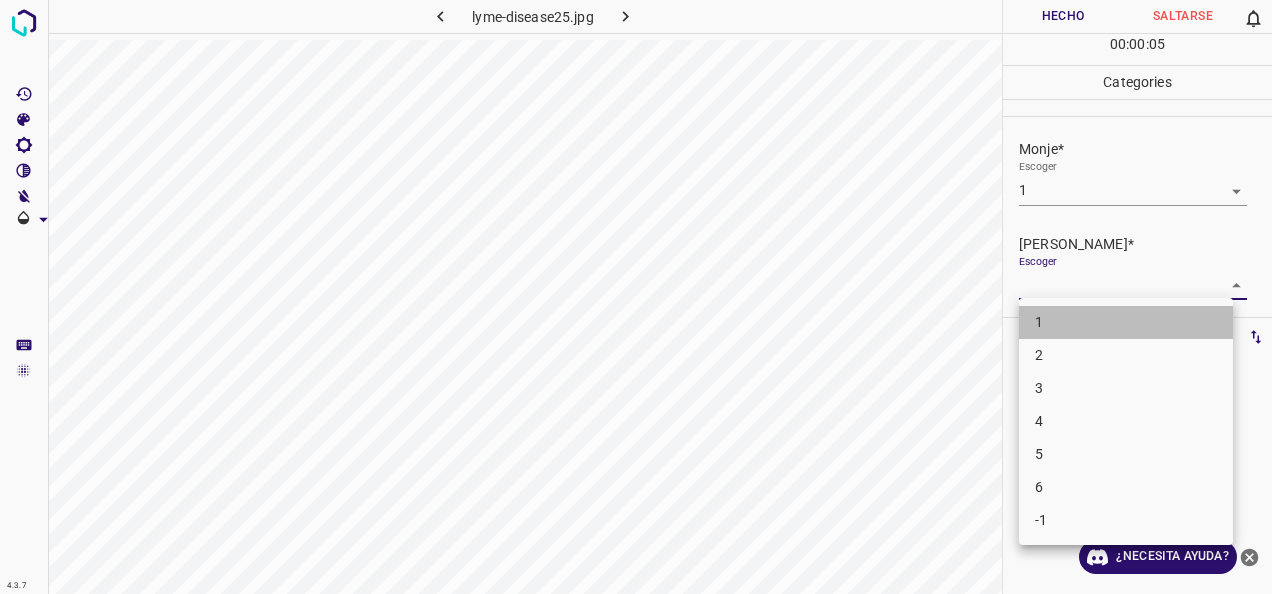 click on "1" at bounding box center [1126, 322] 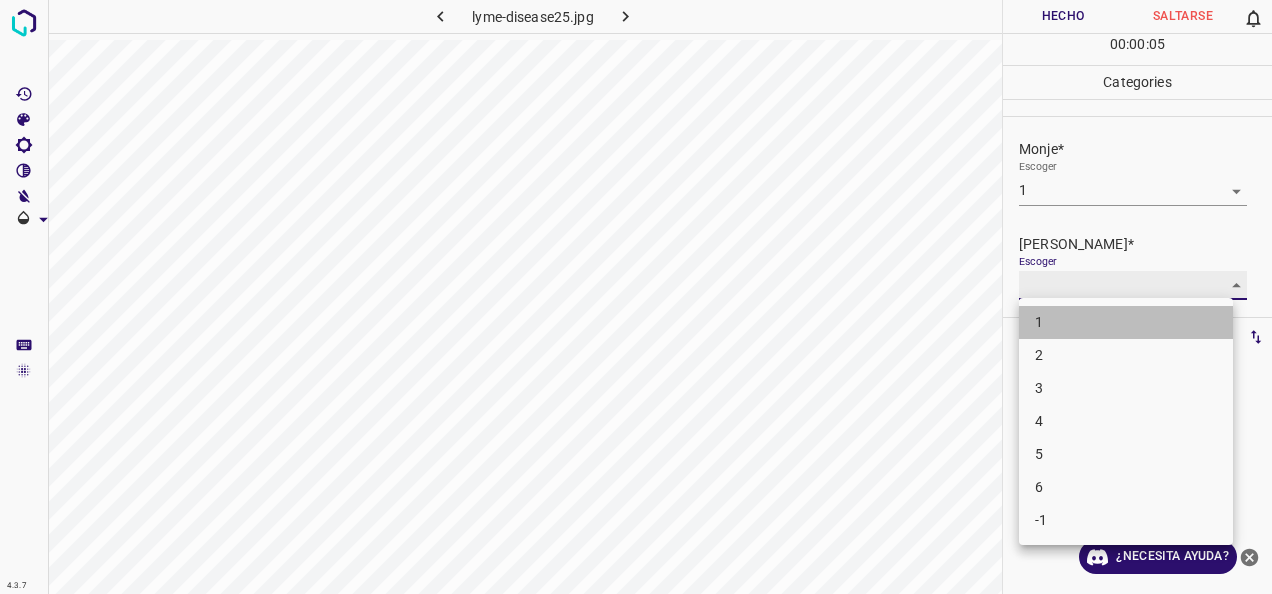 type on "1" 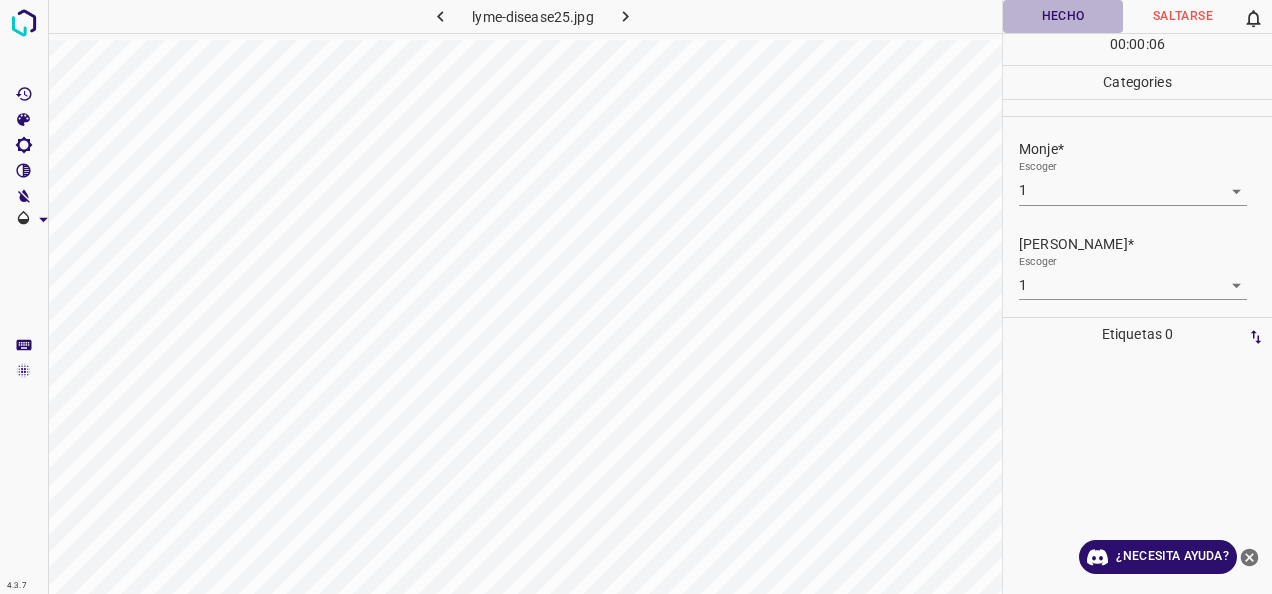 click on "Hecho" at bounding box center [1063, 16] 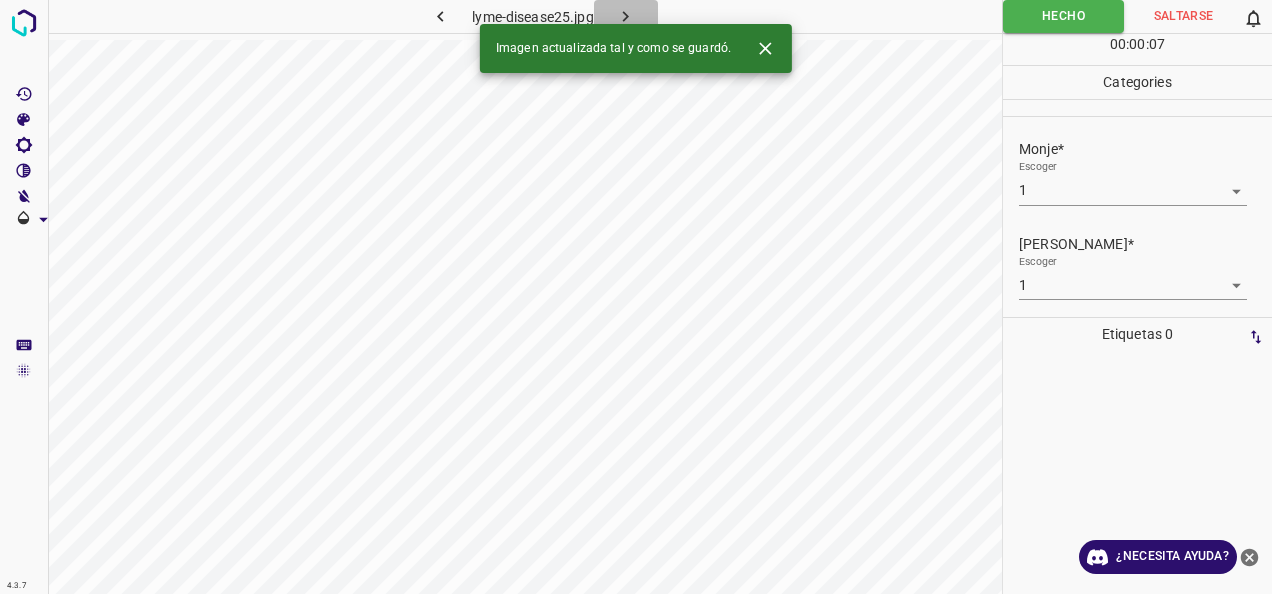 click 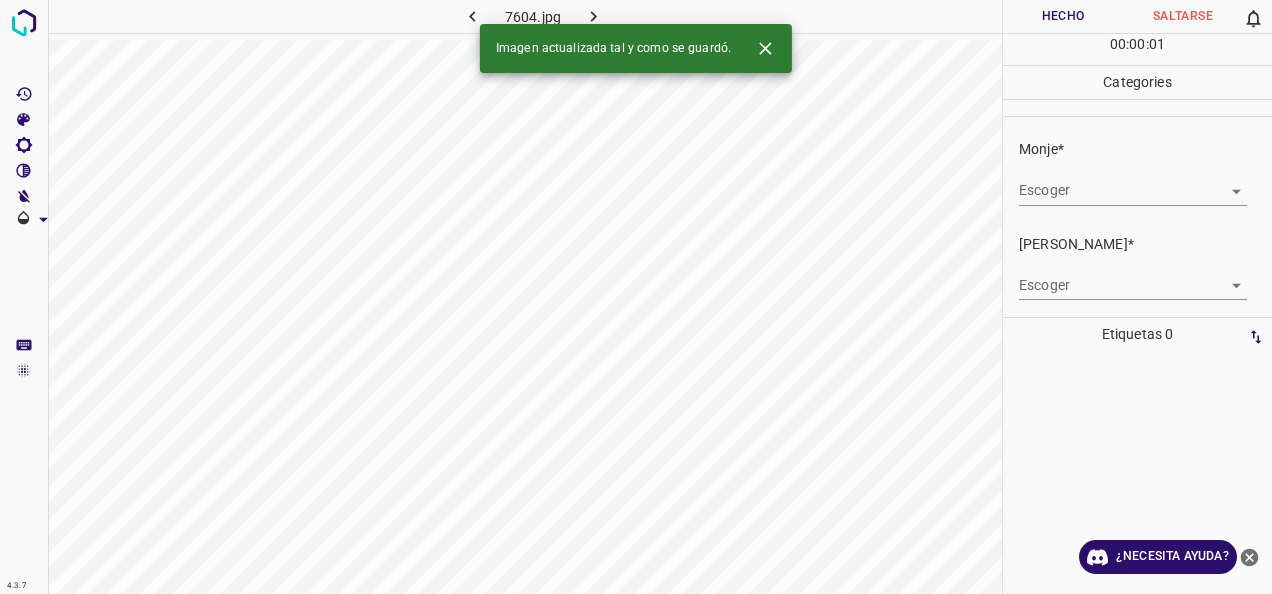 click on "4.3.7 7604.jpg Hecho Saltarse 0 00   : 00   : 01   Categories Monje*  Escoger ​  [PERSON_NAME]*  Escoger ​ Etiquetas 0 Categories 1 Monje 2  [PERSON_NAME] Herramientas Espacio Cambiar entre modos (Dibujar y Editar) Yo Etiquetado automático R Restaurar zoom M Acercar N Alejar Borrar Eliminar etiqueta de selección Filtros Z Restaurar filtros X Filtro de saturación C Filtro de brillo V Filtro de contraste B Filtro de escala de grises General O Descargar Imagen actualizada tal y como se guardó. ¿Necesita ayuda? -Mensaje de texto -Esconder -Borrar" at bounding box center (636, 297) 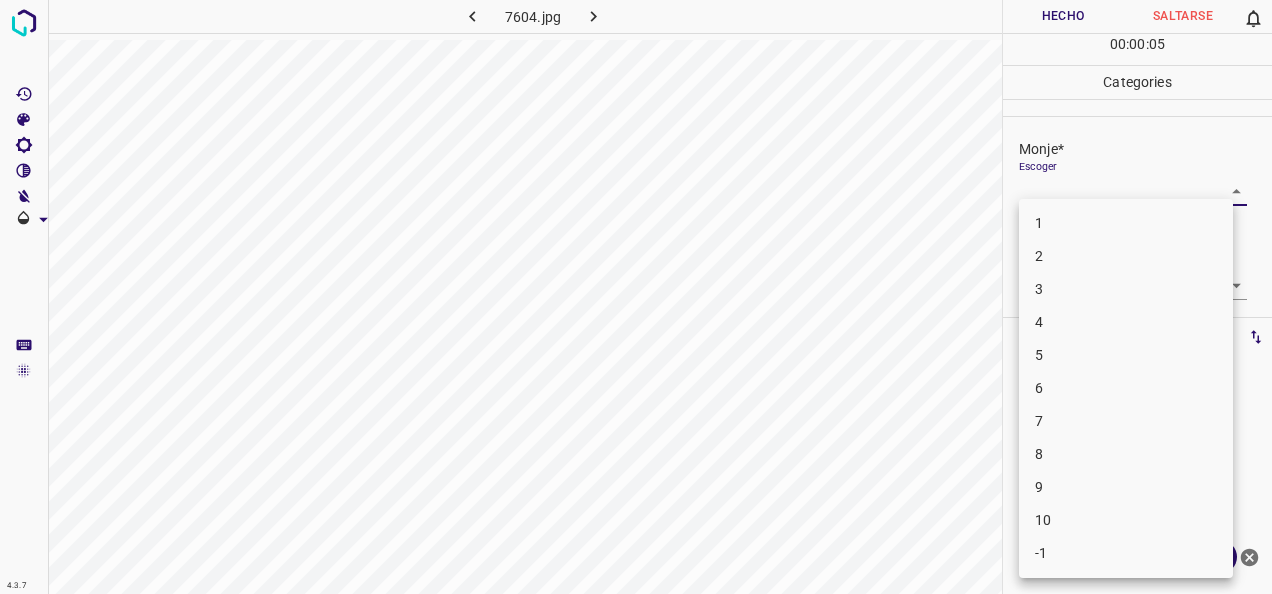 click on "5" at bounding box center [1126, 355] 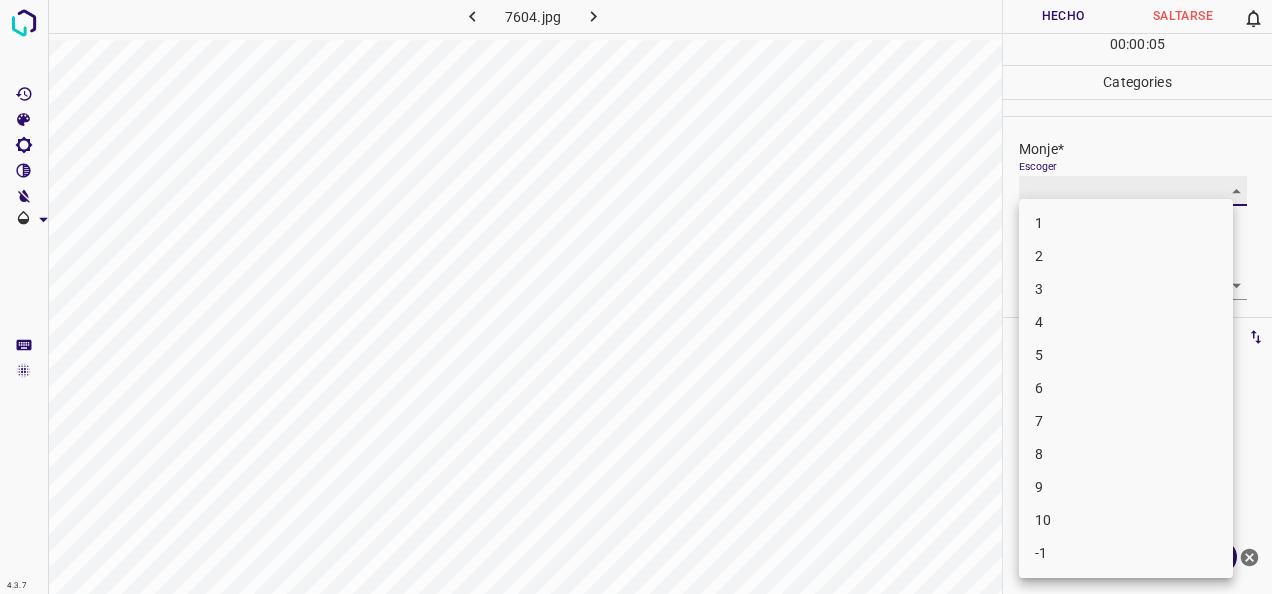 type on "5" 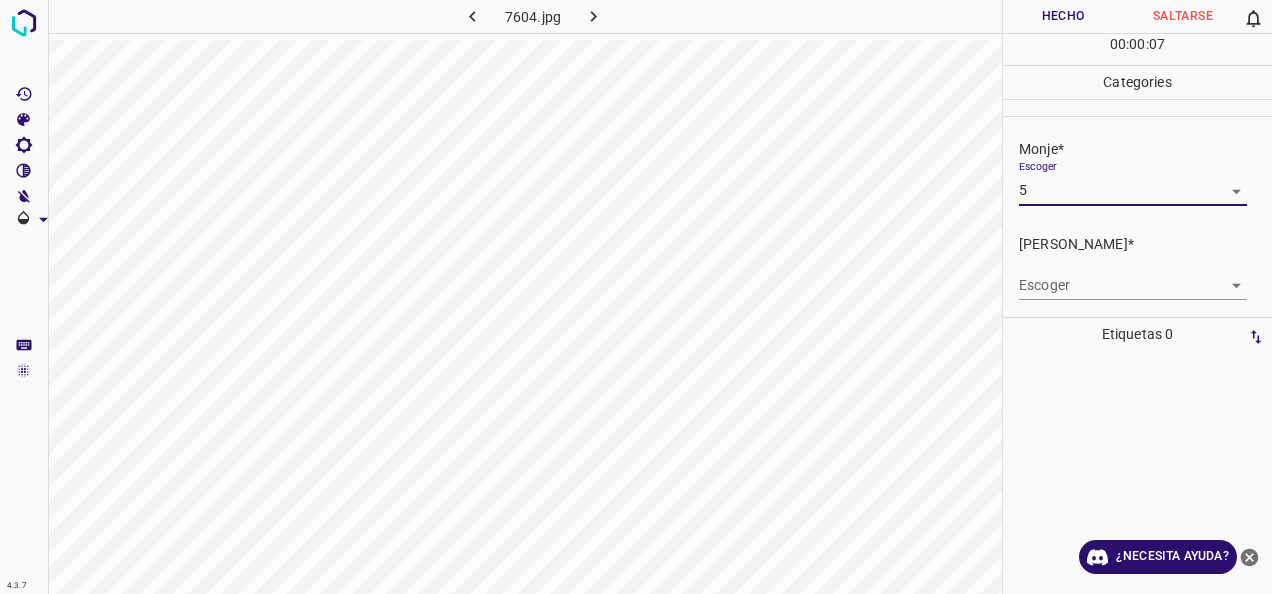 click on "4.3.7 7604.jpg [PERSON_NAME] 0 00   : 00   : 07   Categories Monje*  Escoger 5 5  [PERSON_NAME]*  Escoger ​ Etiquetas 0 Categories 1 Monje 2  [PERSON_NAME] Herramientas Espacio Cambiar entre modos (Dibujar y Editar) Yo Etiquetado automático R Restaurar zoom M Acercar N Alejar Borrar Eliminar etiqueta de selección Filtros Z Restaurar filtros X Filtro de saturación C Filtro de brillo V Filtro de contraste B Filtro de escala de grises General O Descargar ¿Necesita ayuda? -Mensaje de texto -Esconder -Borrar" at bounding box center [636, 297] 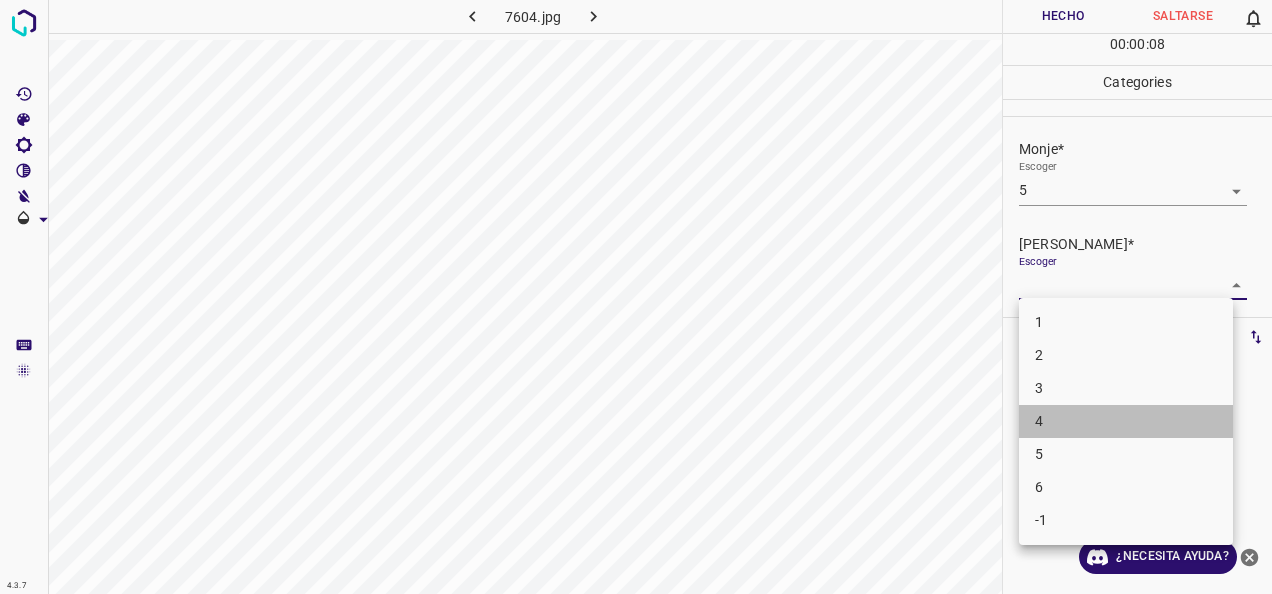click on "4" at bounding box center [1126, 421] 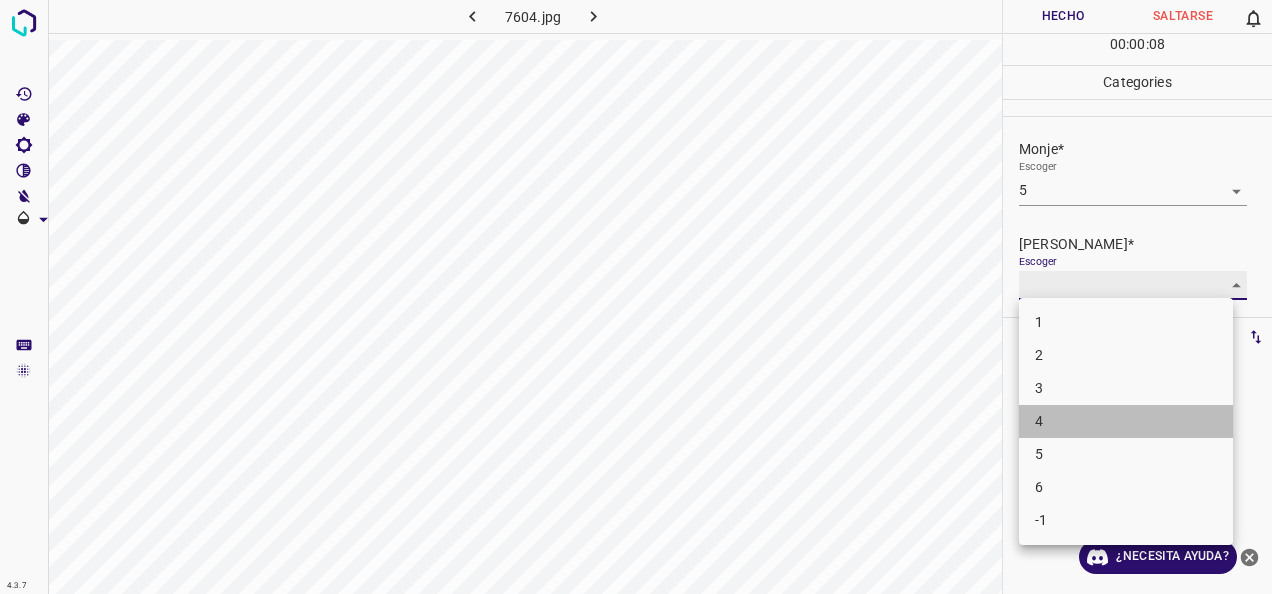 type on "4" 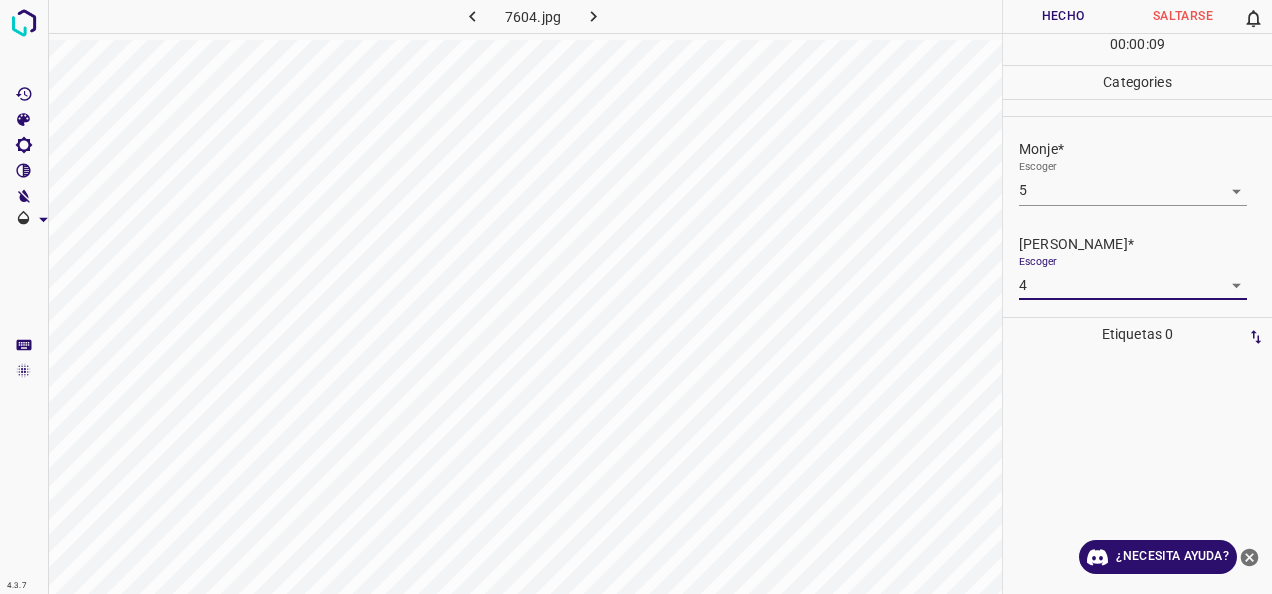 click on "Hecho" at bounding box center [1063, 16] 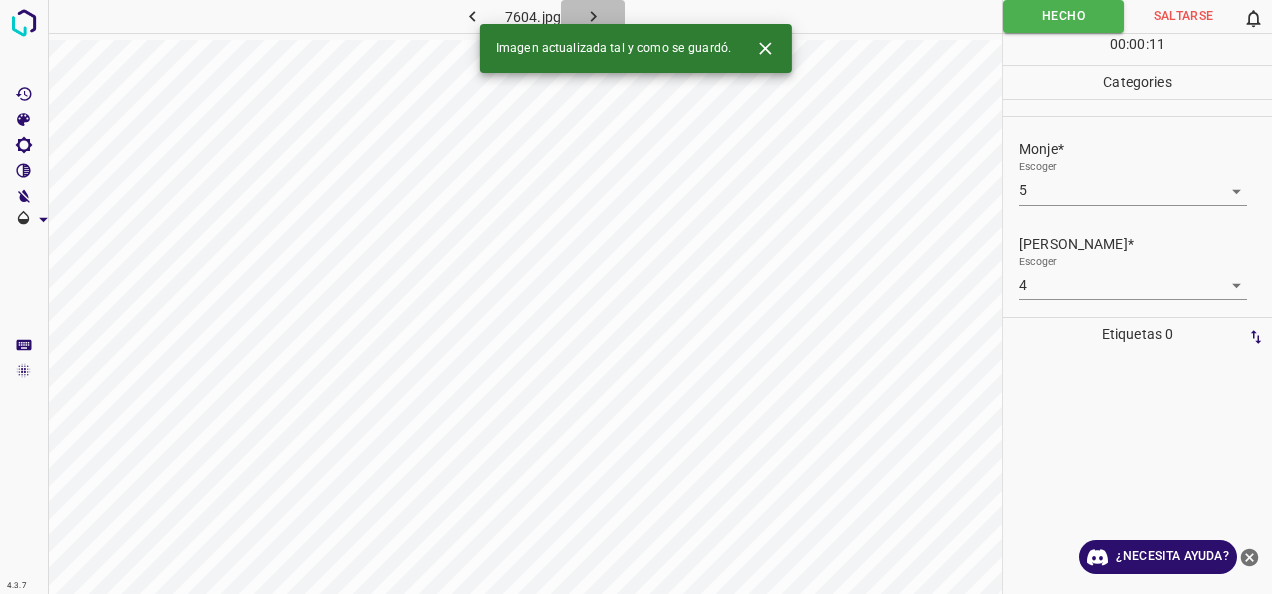click 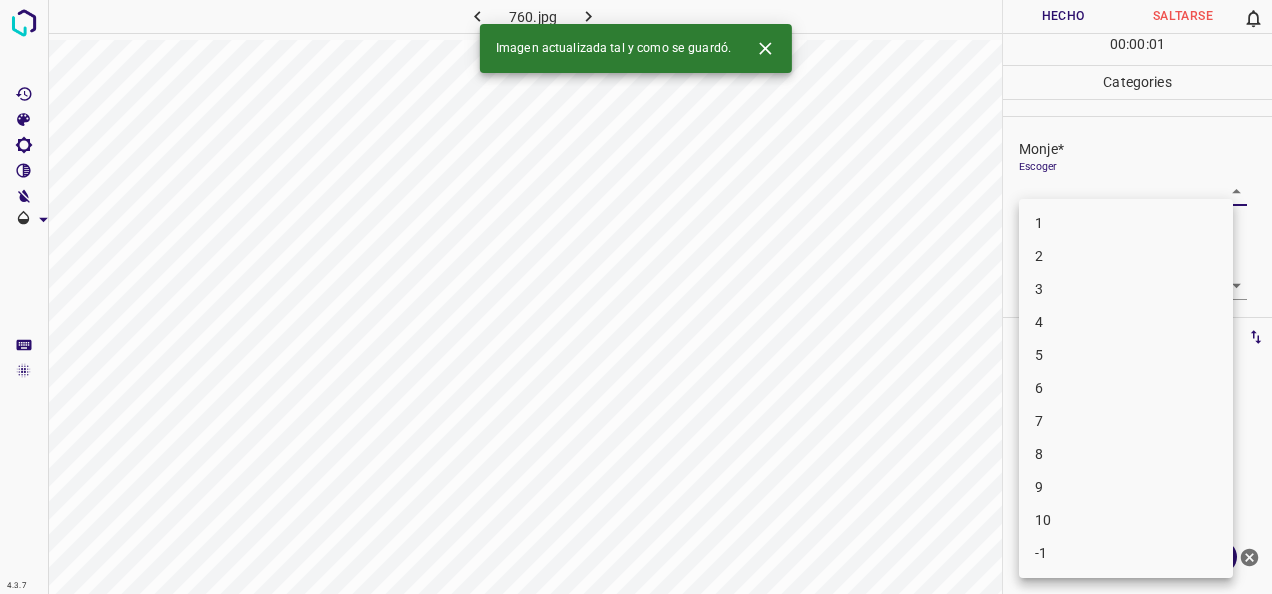 click on "4.3.7 760.jpg Hecho Saltarse 0 00   : 00   : 01   Categories Monje*  Escoger ​  [PERSON_NAME]*  Escoger ​ Etiquetas 0 Categories 1 Monje 2  [PERSON_NAME] Herramientas Espacio Cambiar entre modos (Dibujar y Editar) Yo Etiquetado automático R Restaurar zoom M Acercar N Alejar Borrar Eliminar etiqueta de selección Filtros Z Restaurar filtros X Filtro de saturación C Filtro de brillo V Filtro de contraste B Filtro de escala de grises General O Descargar Imagen actualizada tal y como se guardó. ¿Necesita ayuda? -Mensaje de texto -Esconder -Borrar 1 2 3 4 5 6 7 8 9 10 -1" at bounding box center [636, 297] 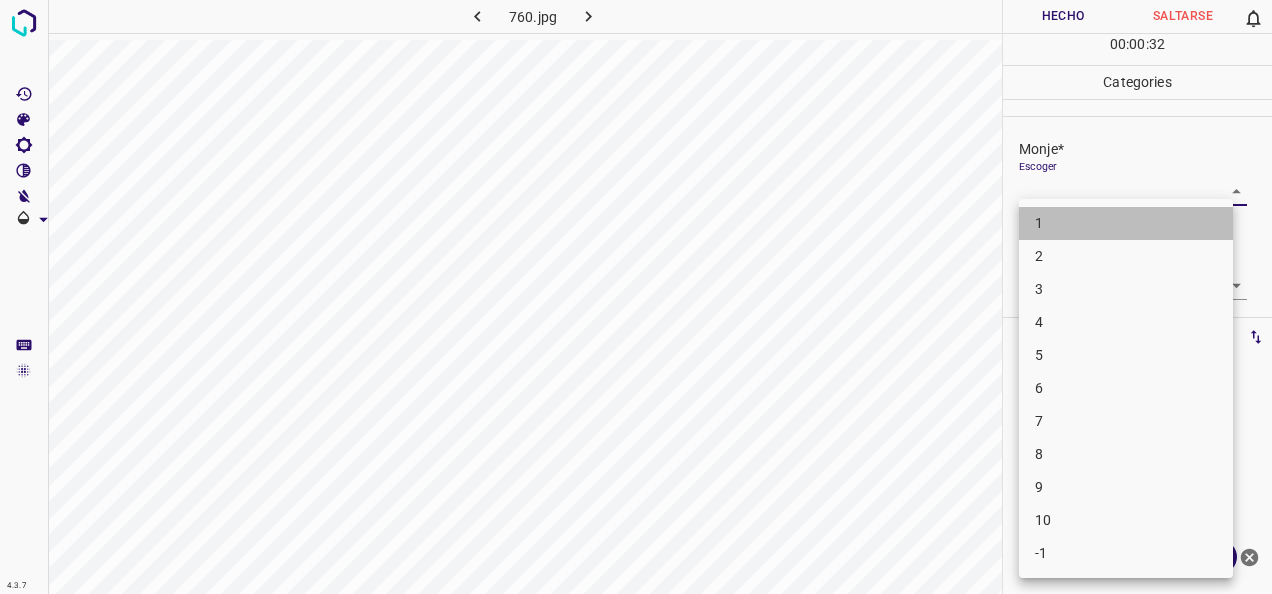 click on "1" at bounding box center (1126, 223) 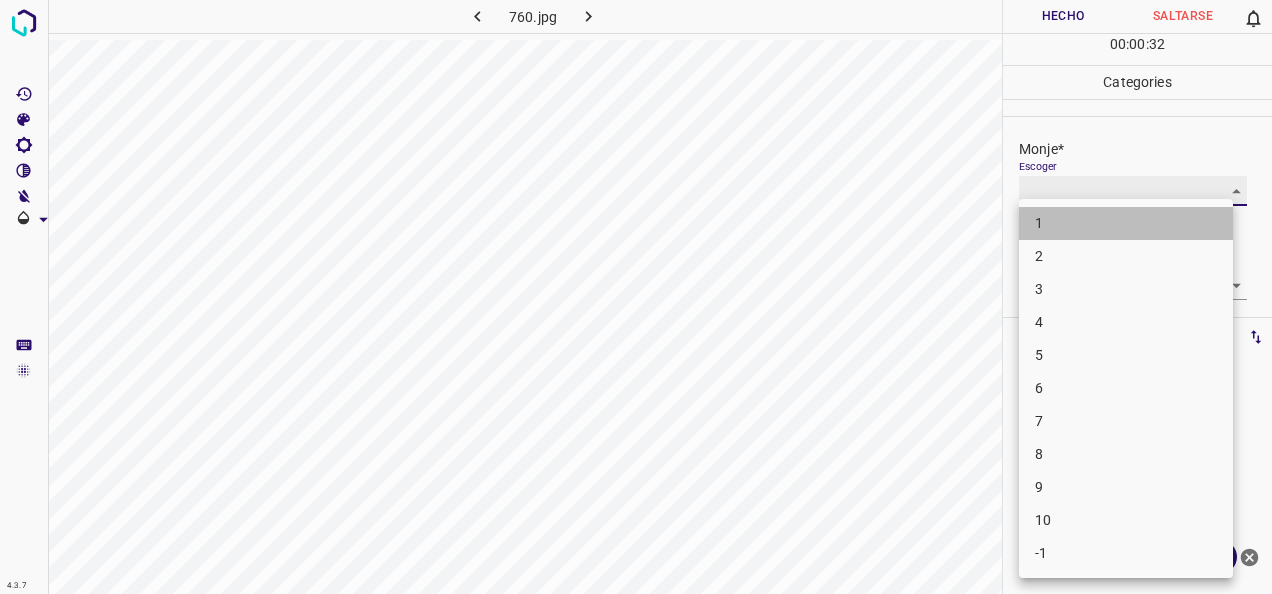 type on "1" 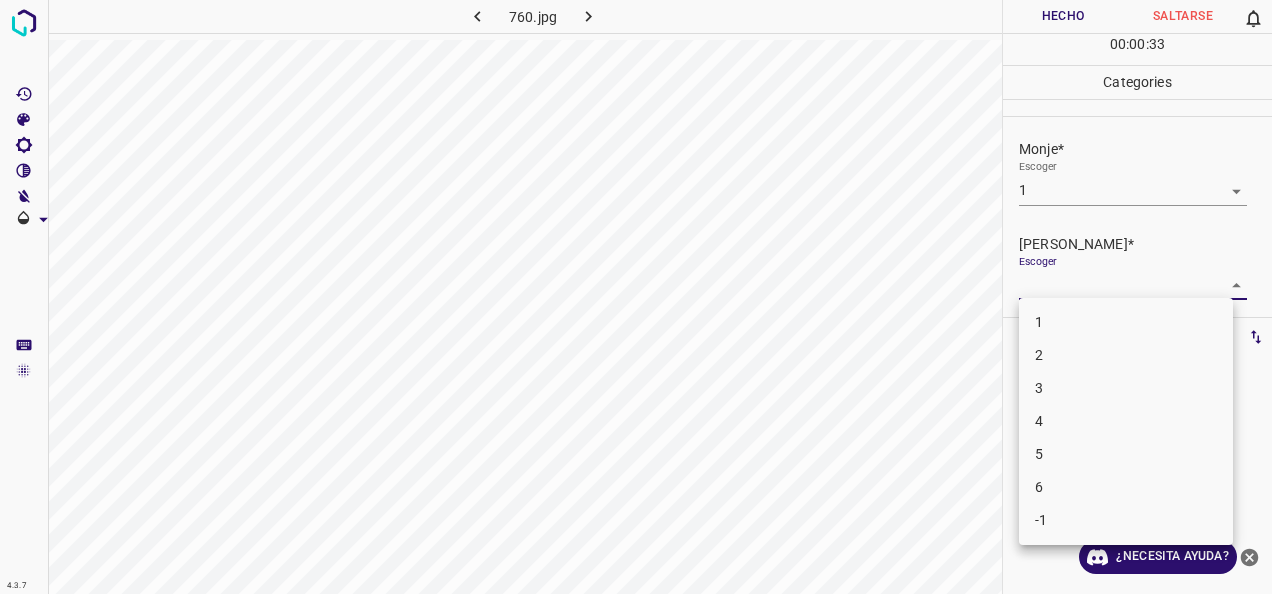 click on "4.3.7 760.jpg Hecho Saltarse 0 00   : 00   : 33   Categories Monje*  Escoger 1 1  [PERSON_NAME]*  Escoger ​ Etiquetas 0 Categories 1 Monje 2  [PERSON_NAME] Herramientas Espacio Cambiar entre modos (Dibujar y Editar) Yo Etiquetado automático R Restaurar zoom M Acercar N Alejar Borrar Eliminar etiqueta de selección Filtros Z Restaurar filtros X Filtro de saturación C Filtro de brillo V Filtro de contraste B Filtro de escala de grises General O Descargar ¿Necesita ayuda? -Mensaje de texto -Esconder -Borrar 1 2 3 4 5 6 -1" at bounding box center [636, 297] 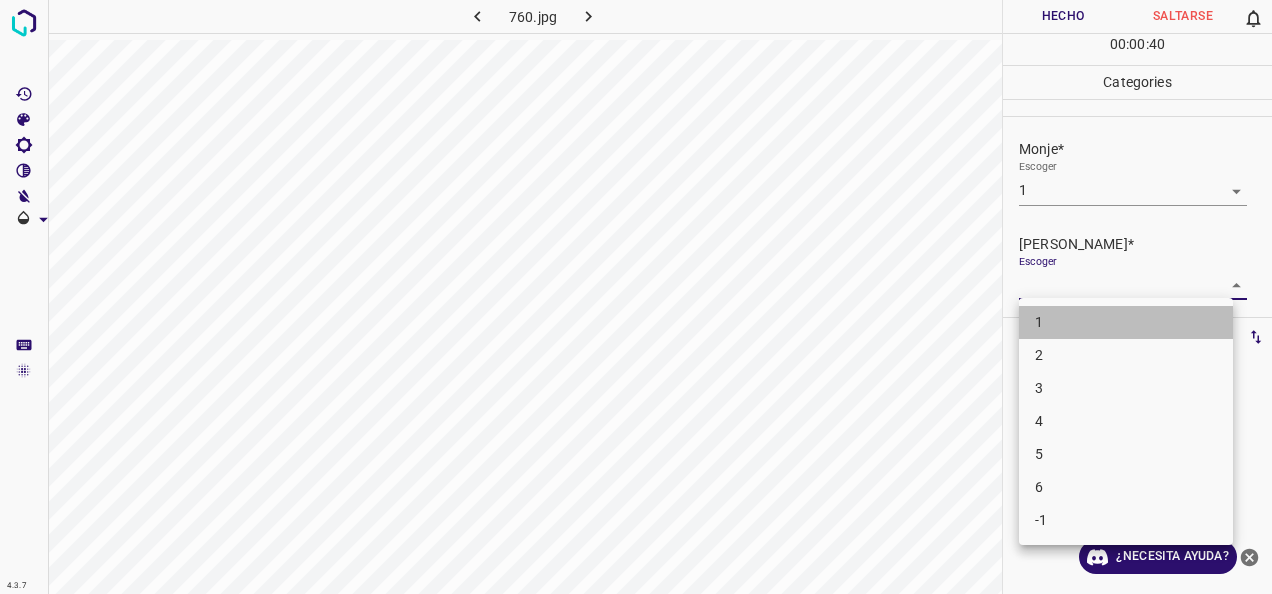 click on "1" at bounding box center [1126, 322] 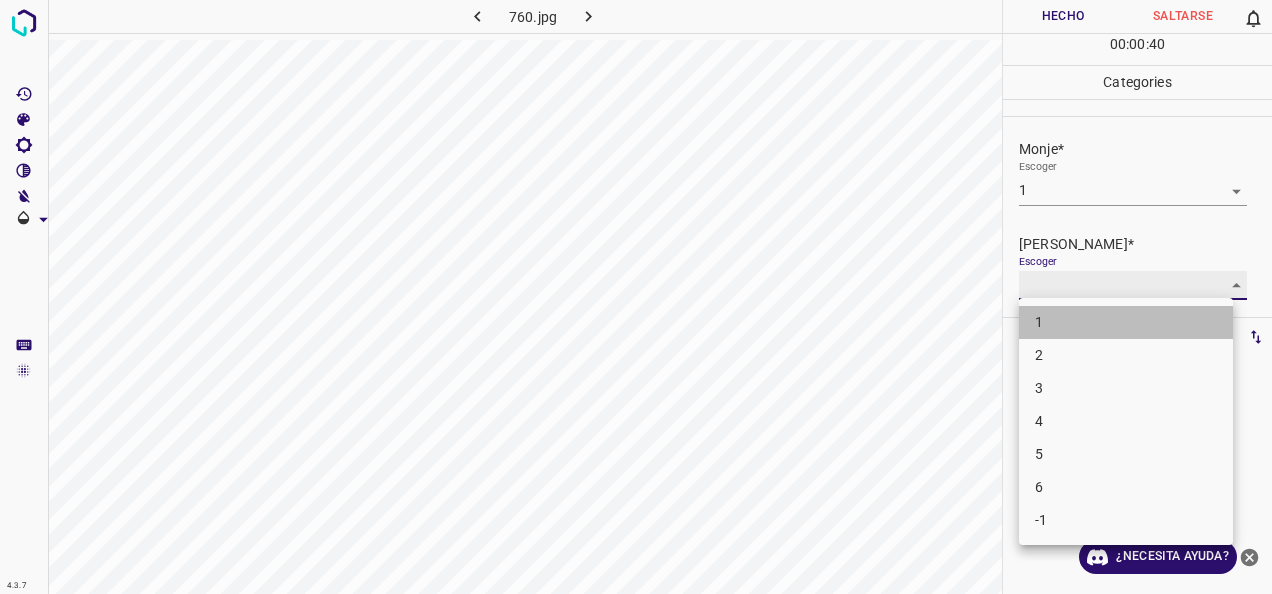 type on "1" 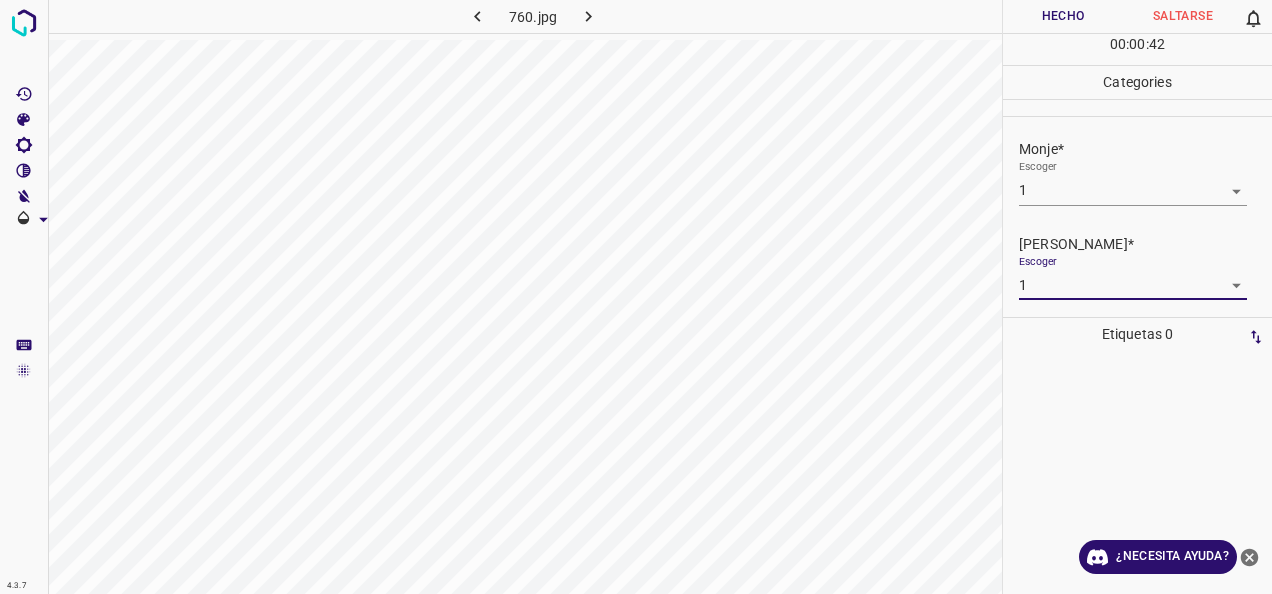 click on "Hecho" at bounding box center [1063, 16] 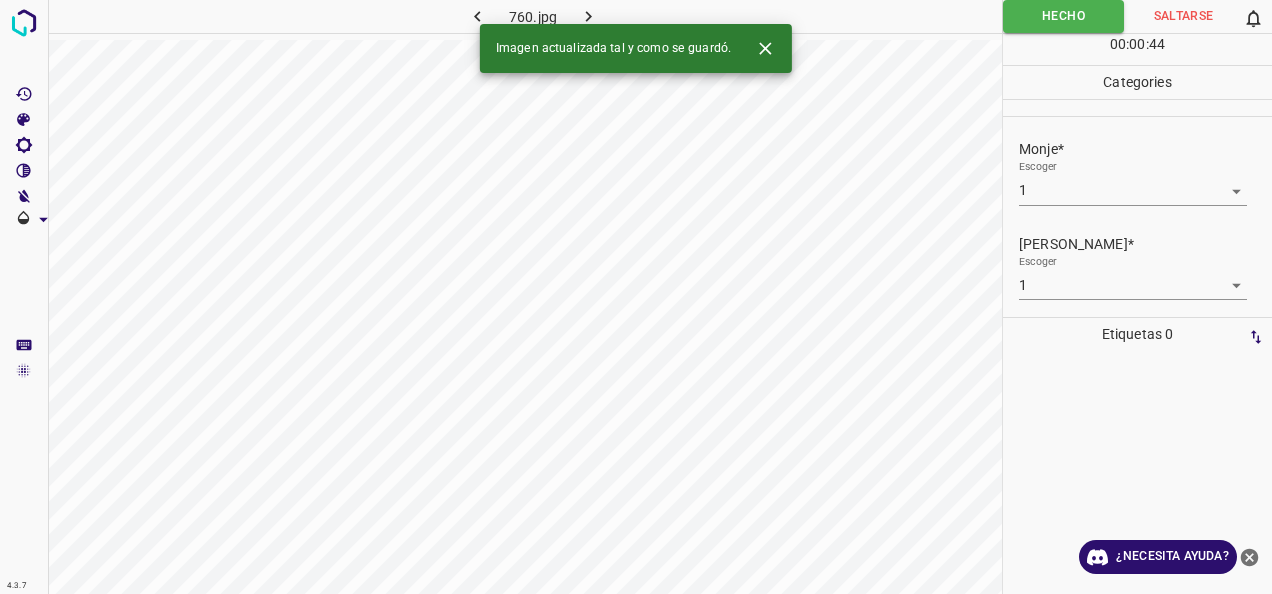click 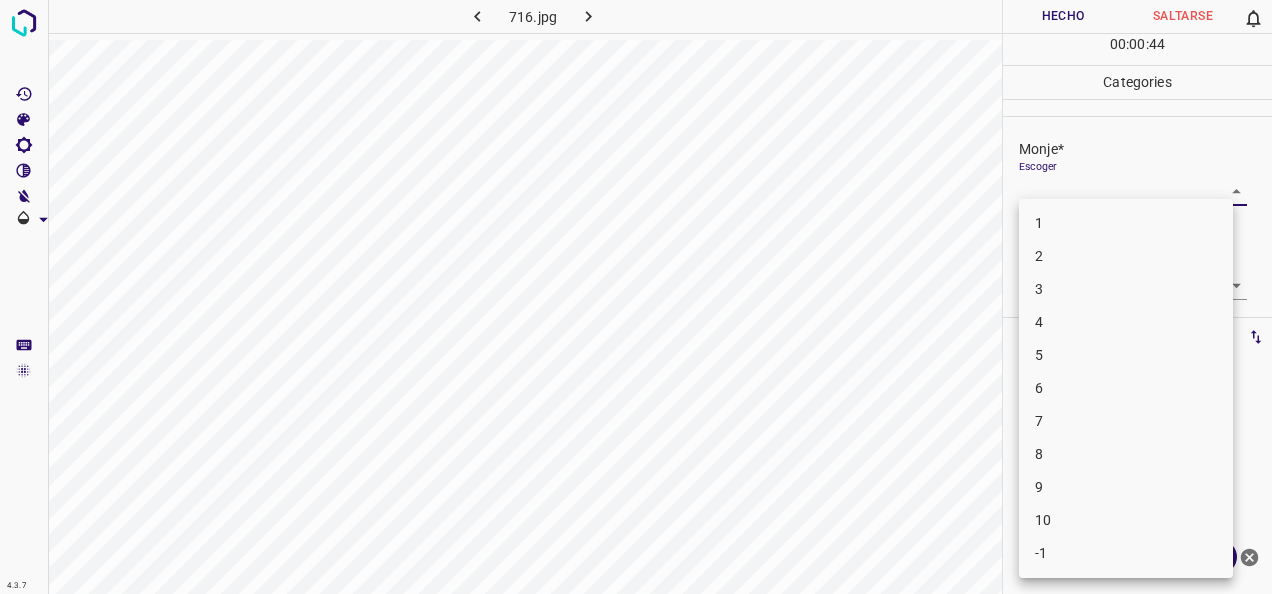 click on "4.3.7 716.jpg Hecho Saltarse 0 00   : 00   : 44   Categories Monje*  Escoger ​  [PERSON_NAME]*  Escoger ​ Etiquetas 0 Categories 1 Monje 2  [PERSON_NAME] Herramientas Espacio Cambiar entre modos (Dibujar y Editar) Yo Etiquetado automático R Restaurar zoom M Acercar N Alejar Borrar Eliminar etiqueta de selección Filtros Z Restaurar filtros X Filtro de saturación C Filtro de brillo V Filtro de contraste B Filtro de escala de grises General O Descargar ¿Necesita ayuda? -Mensaje de texto -Esconder -Borrar 1 2 3 4 5 6 7 8 9 10 -1" at bounding box center (636, 297) 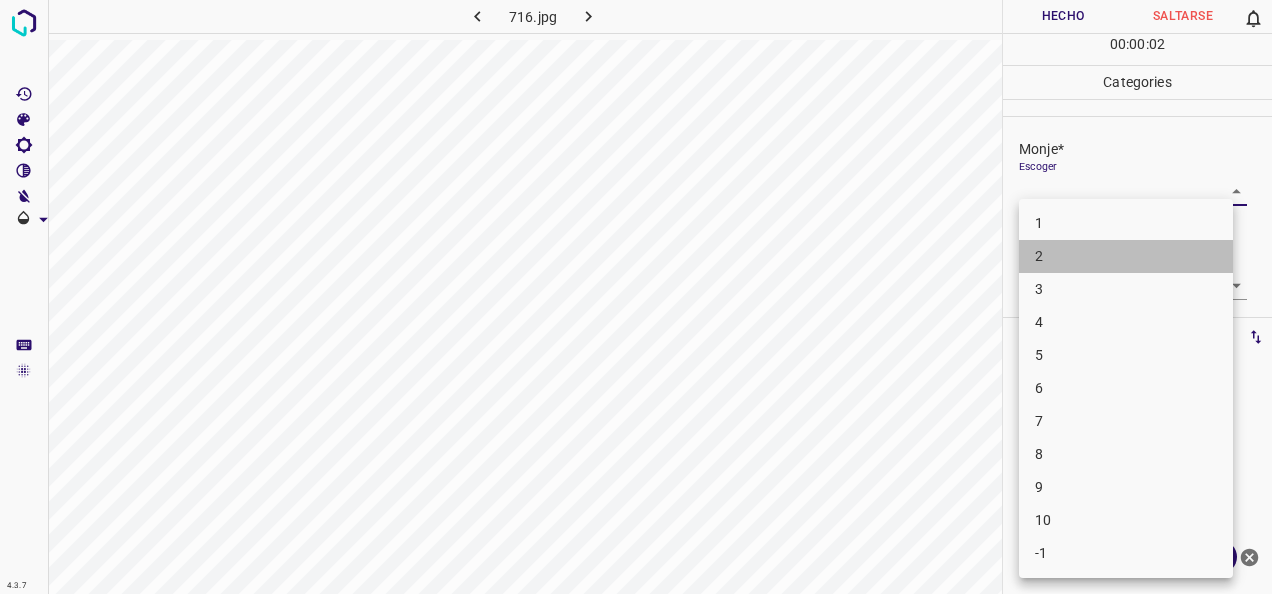 click on "2" at bounding box center (1126, 256) 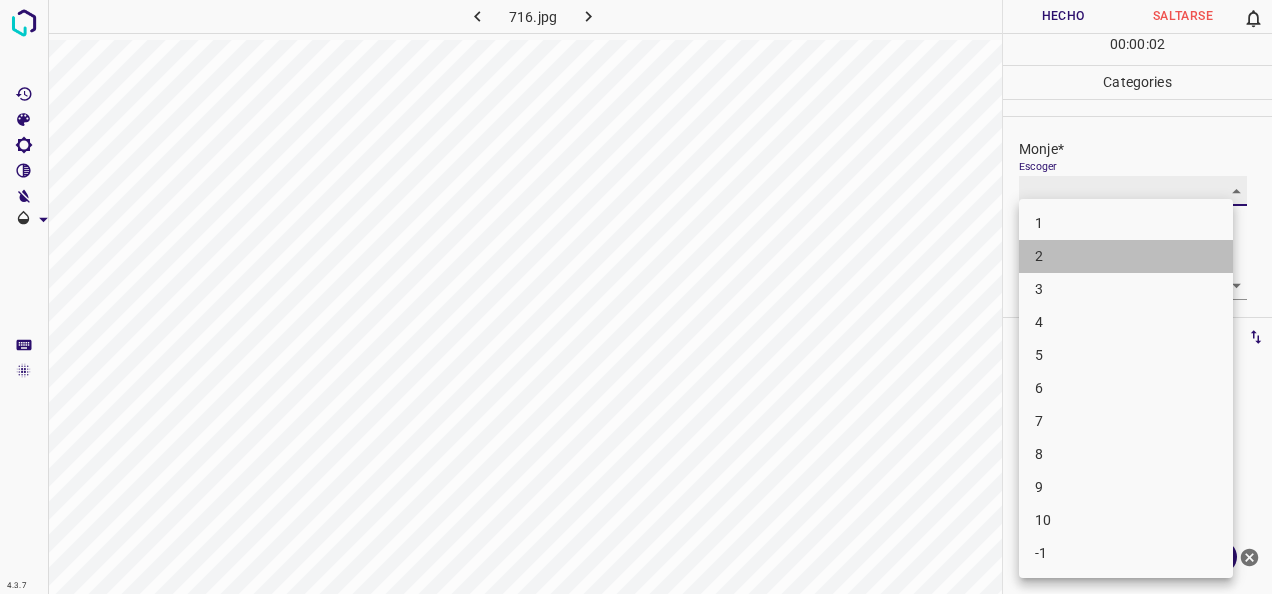 type on "2" 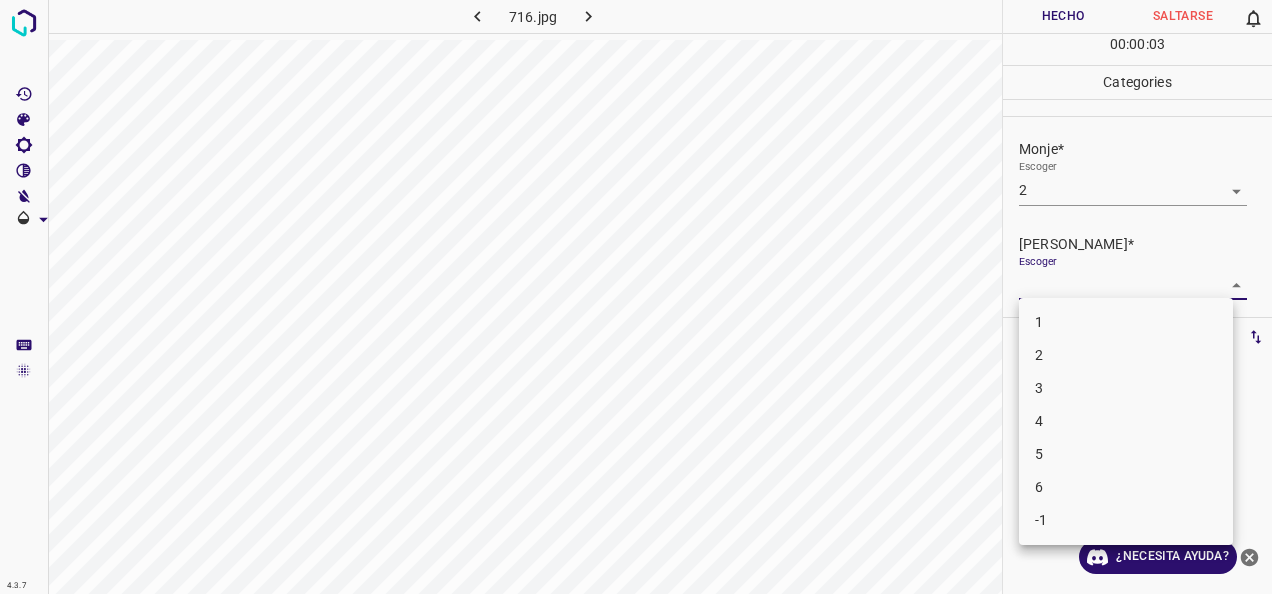 click on "4.3.7 716.jpg Hecho Saltarse 0 00   : 00   : 03   Categories Monje*  Escoger 2 2  [PERSON_NAME]*  Escoger ​ Etiquetas 0 Categories 1 Monje 2  [PERSON_NAME] Herramientas Espacio Cambiar entre modos (Dibujar y Editar) Yo Etiquetado automático R Restaurar zoom M Acercar N Alejar Borrar Eliminar etiqueta de selección Filtros Z Restaurar filtros X Filtro de saturación C Filtro de brillo V Filtro de contraste B Filtro de escala de grises General O Descargar ¿Necesita ayuda? -Mensaje de texto -Esconder -Borrar 1 2 3 4 5 6 -1" at bounding box center (636, 297) 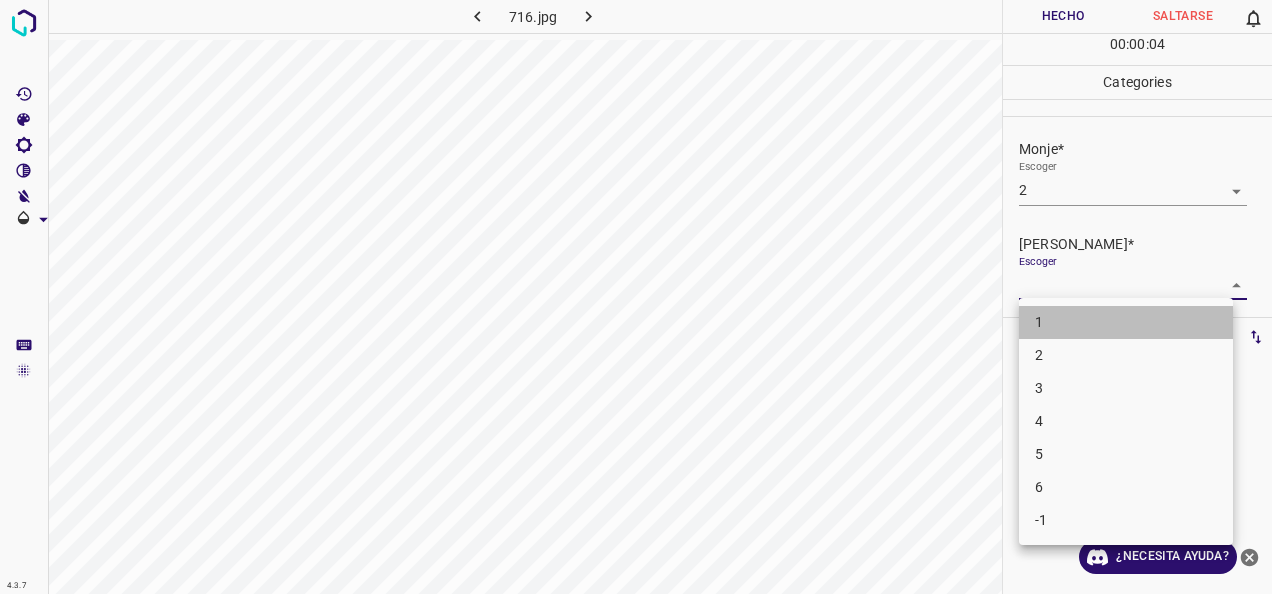 click on "1" at bounding box center [1126, 322] 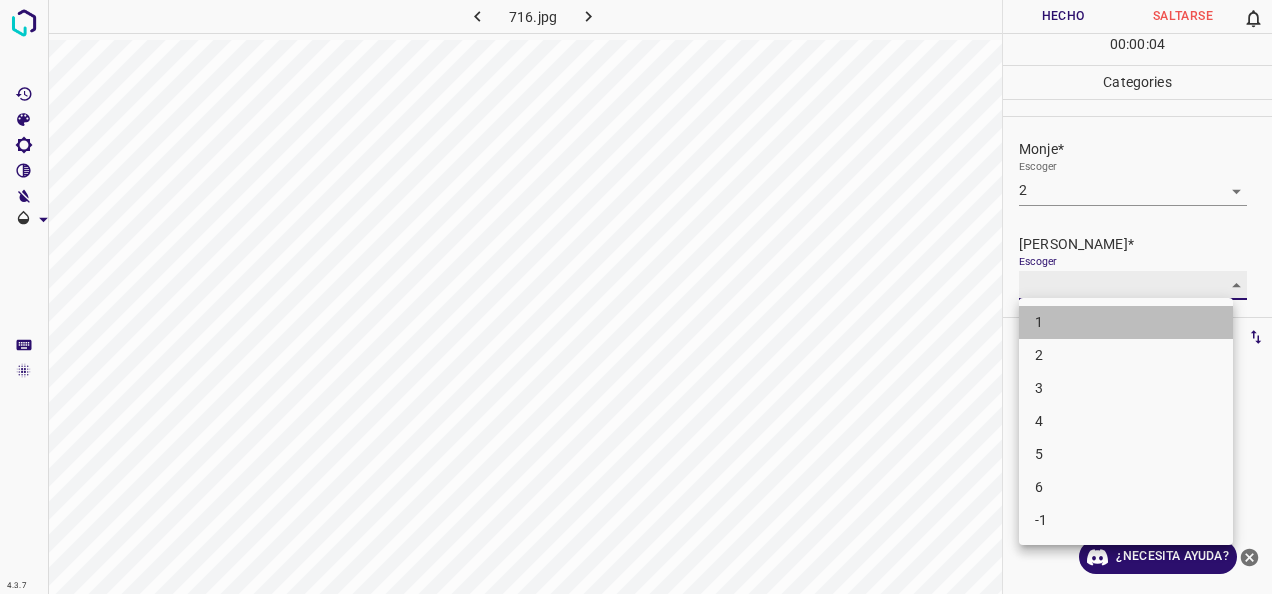 type on "1" 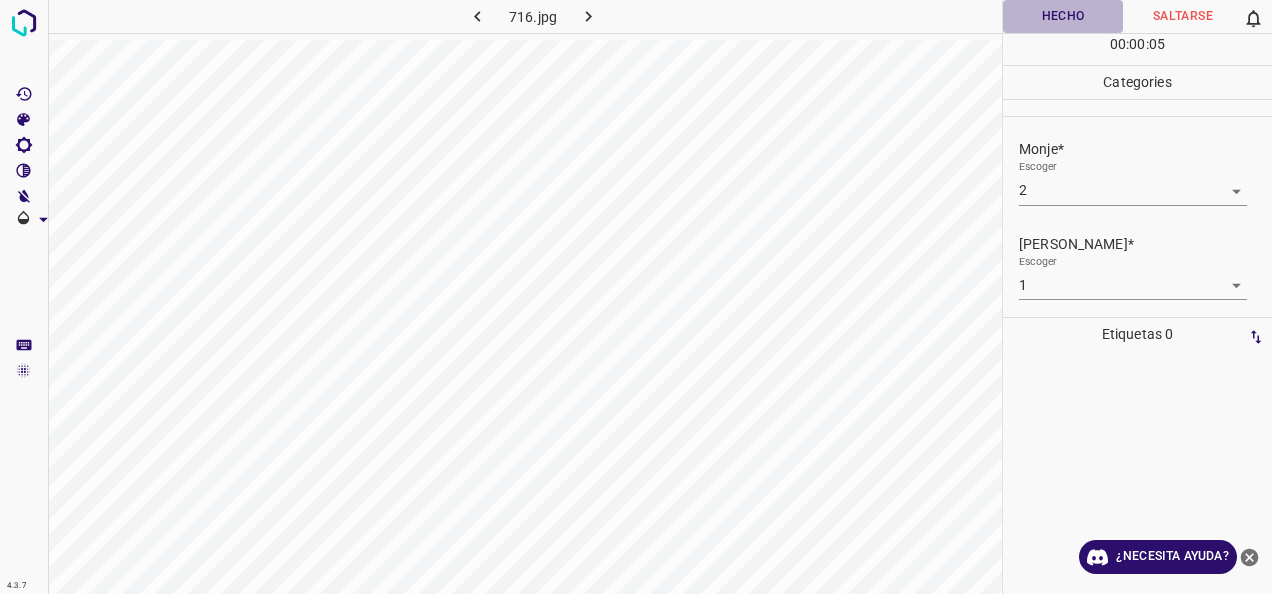 click on "Hecho" at bounding box center (1063, 16) 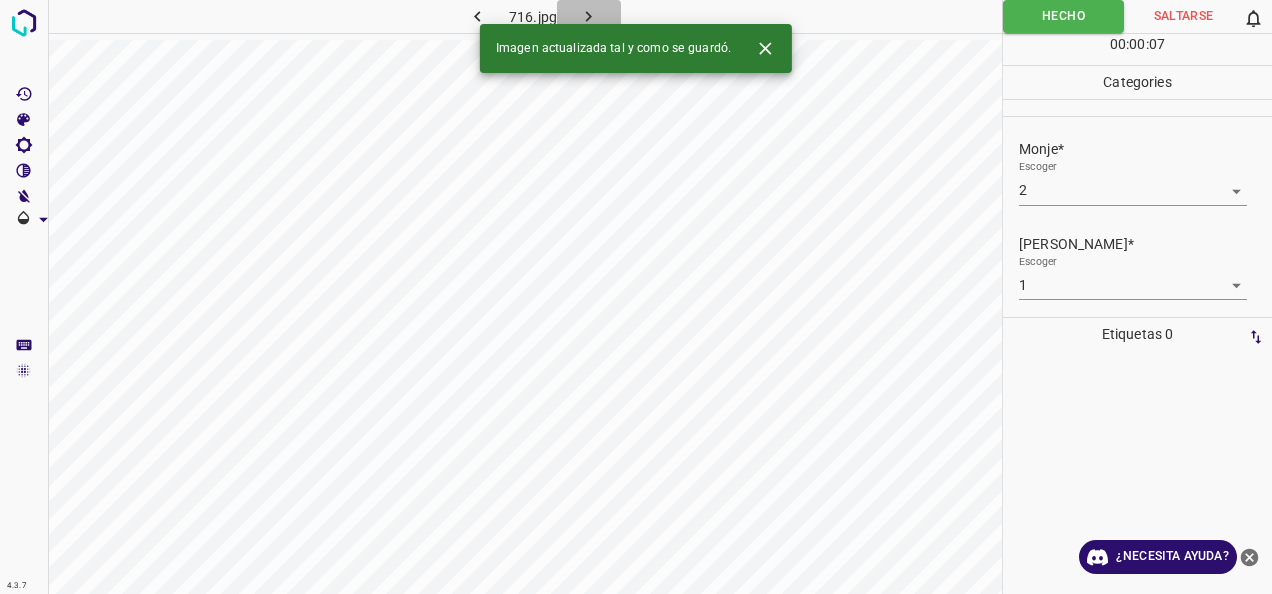click at bounding box center [589, 16] 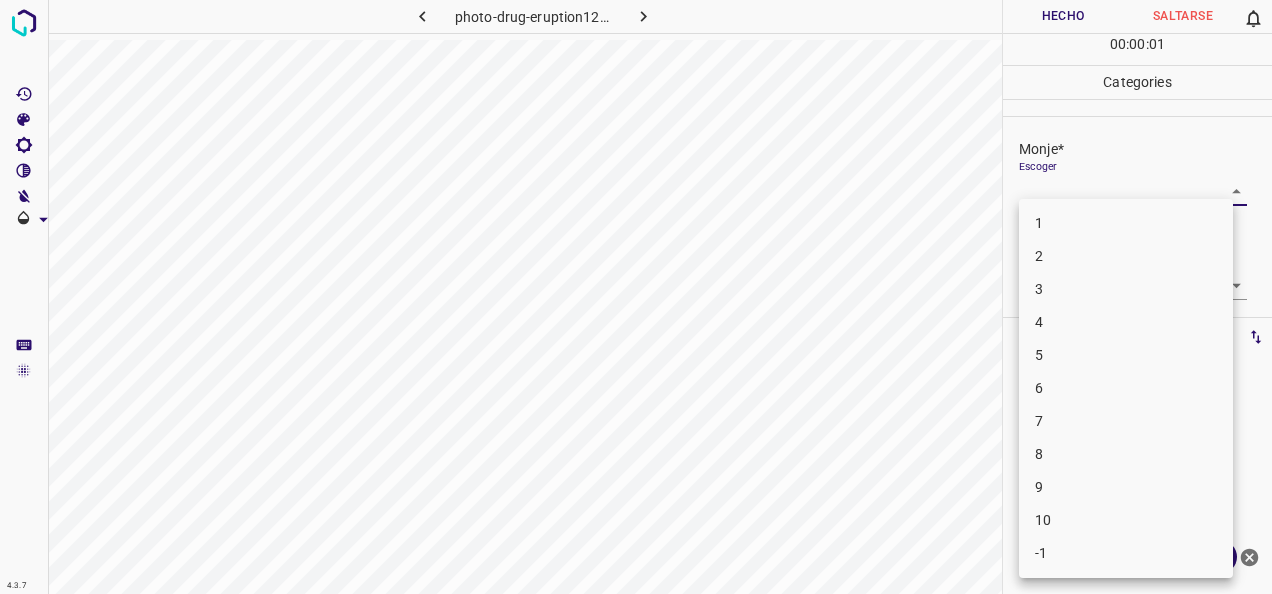 click on "4.3.7 photo-drug-eruption12.jpg Hecho Saltarse 0 00   : 00   : 01   Categories Monje*  Escoger ​  [PERSON_NAME]*  Escoger ​ Etiquetas 0 Categories 1 Monje 2  [PERSON_NAME] Herramientas Espacio Cambiar entre modos (Dibujar y Editar) Yo Etiquetado automático R Restaurar zoom M Acercar N Alejar Borrar Eliminar etiqueta de selección Filtros Z Restaurar filtros X Filtro de saturación C Filtro de brillo V Filtro de contraste B Filtro de escala de grises General O Descargar ¿Necesita ayuda? -Mensaje de texto -Esconder -Borrar 1 2 3 4 5 6 7 8 9 10 -1" at bounding box center [636, 297] 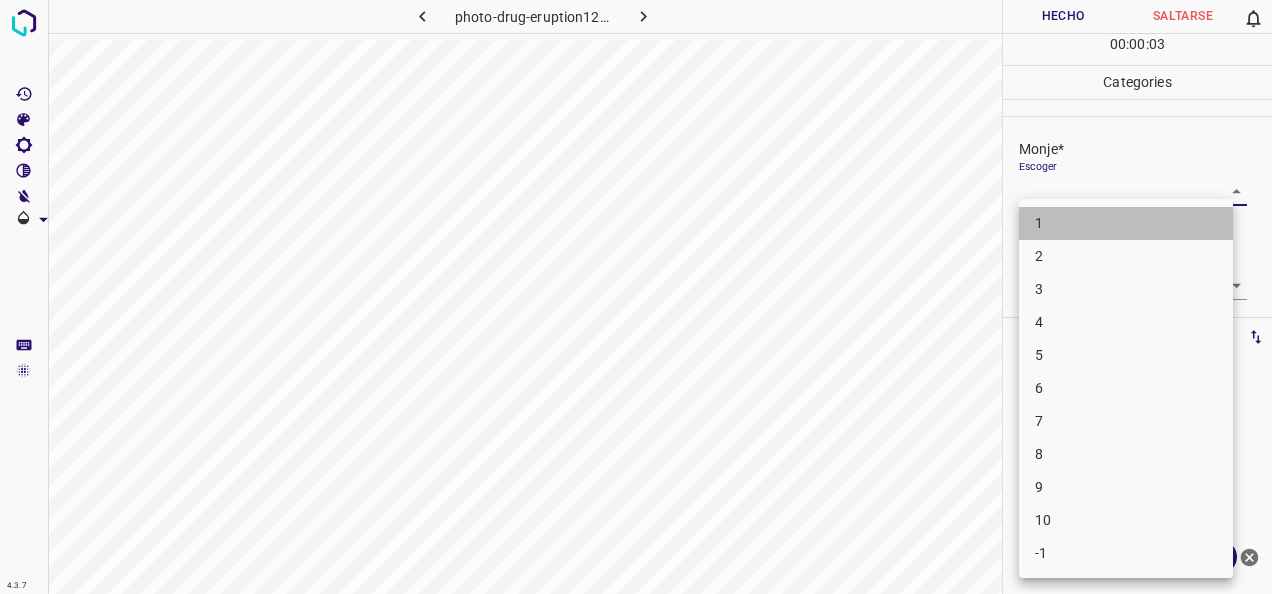 click on "1" at bounding box center (1126, 223) 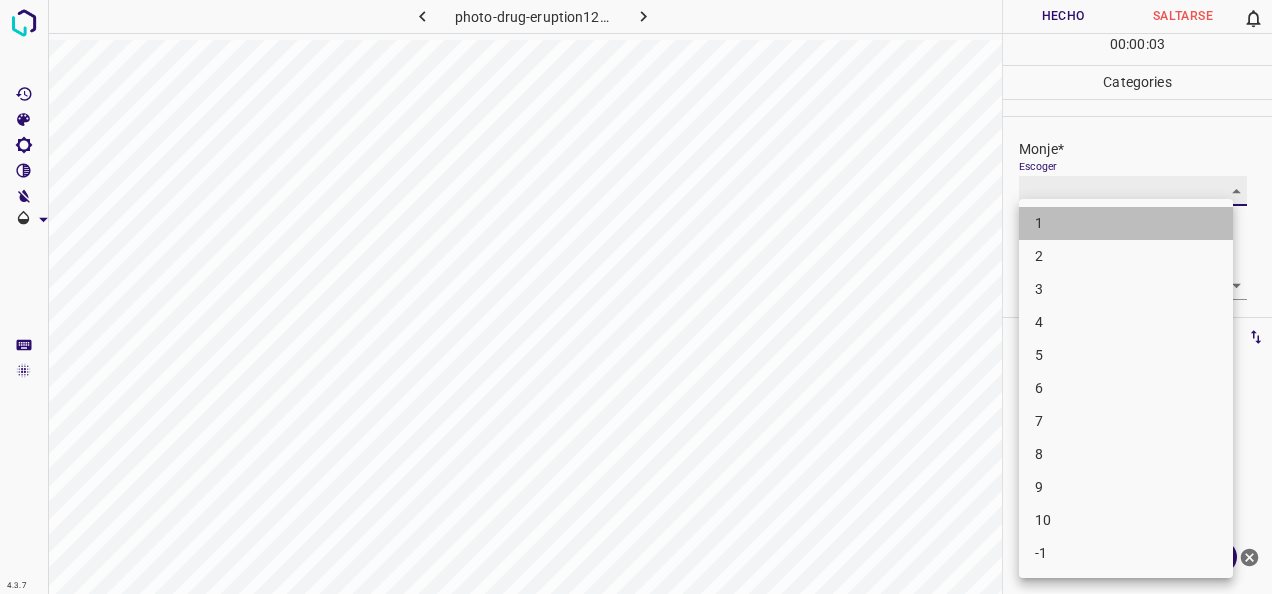 type on "1" 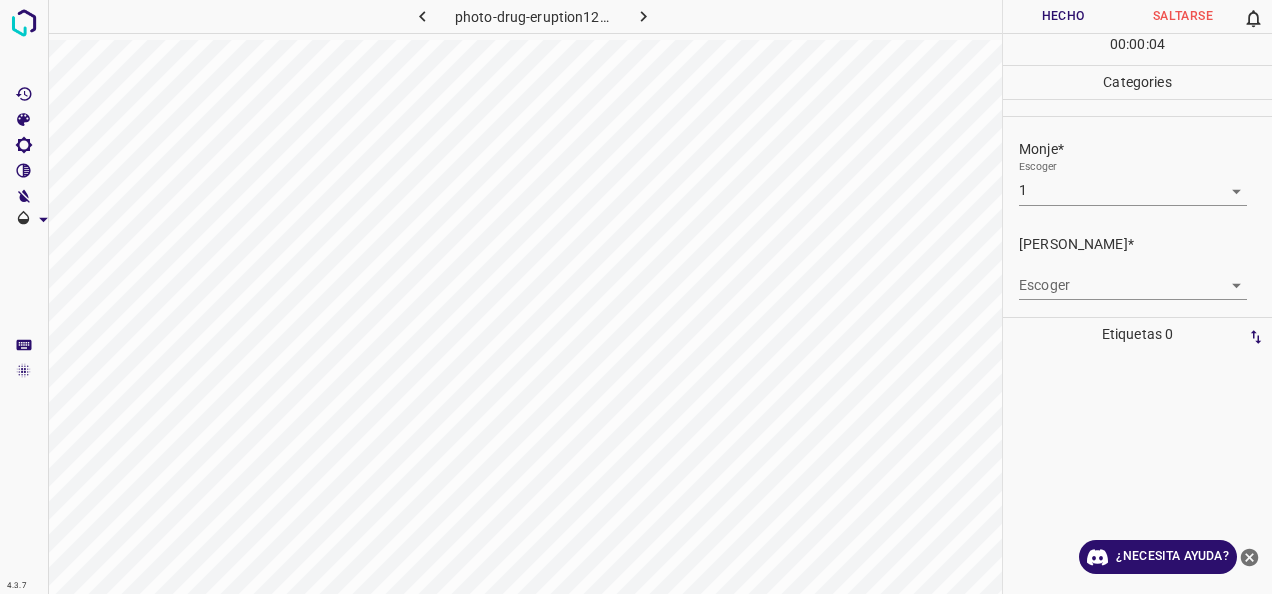 click on "Escoger ​" at bounding box center (1145, 277) 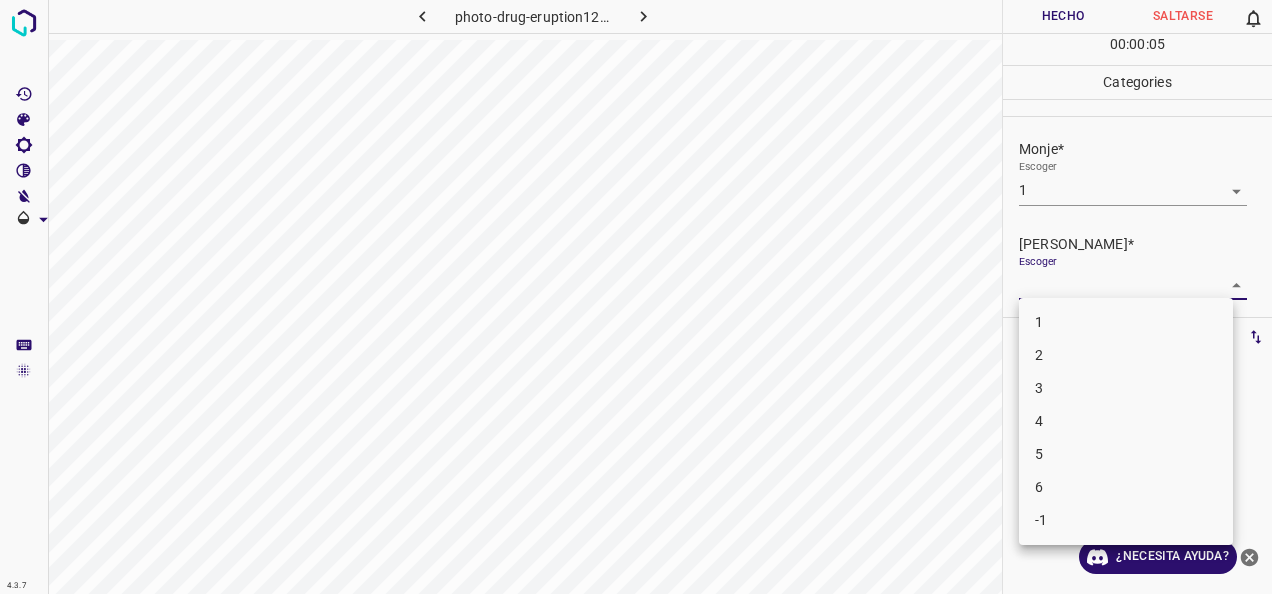 click on "4.3.7 photo-drug-eruption12.jpg Hecho Saltarse 0 00   : 00   : 05   Categories Monje*  Escoger 1 1  [PERSON_NAME]*  Escoger ​ Etiquetas 0 Categories 1 Monje 2  [PERSON_NAME] Herramientas Espacio Cambiar entre modos (Dibujar y Editar) Yo Etiquetado automático R Restaurar zoom M Acercar N Alejar Borrar Eliminar etiqueta de selección Filtros Z Restaurar filtros X Filtro de saturación C Filtro de brillo V Filtro de contraste B Filtro de escala de grises General O Descargar ¿Necesita ayuda? -Mensaje de texto -Esconder -Borrar 1 2 3 4 5 6 -1" at bounding box center (636, 297) 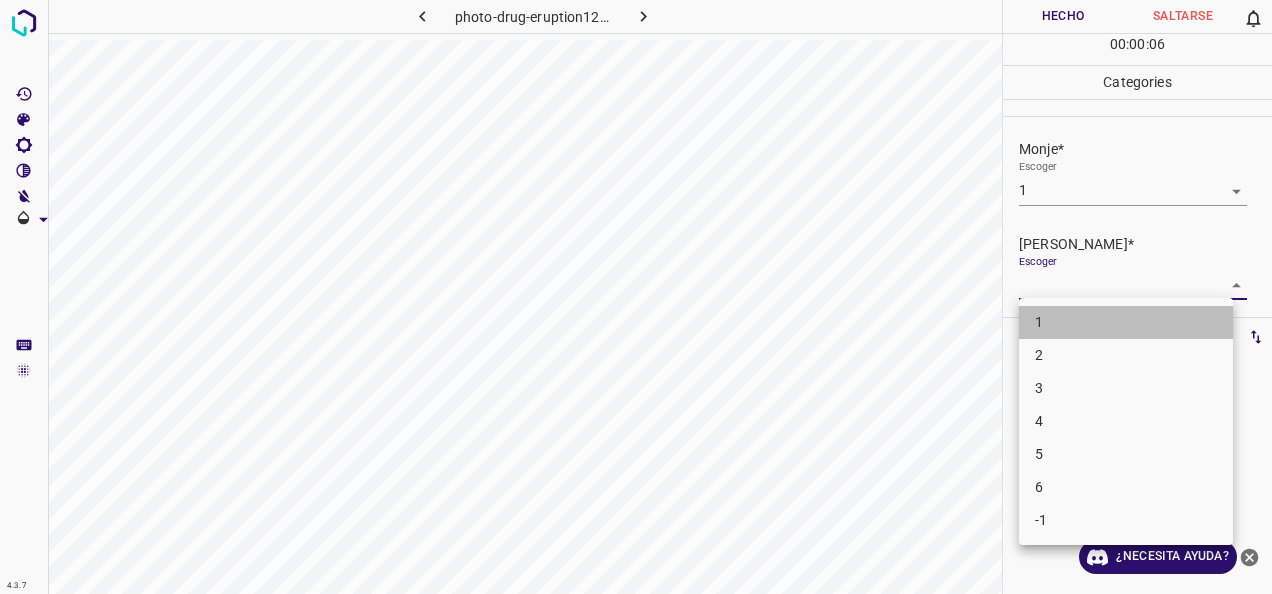 click on "1" at bounding box center [1126, 322] 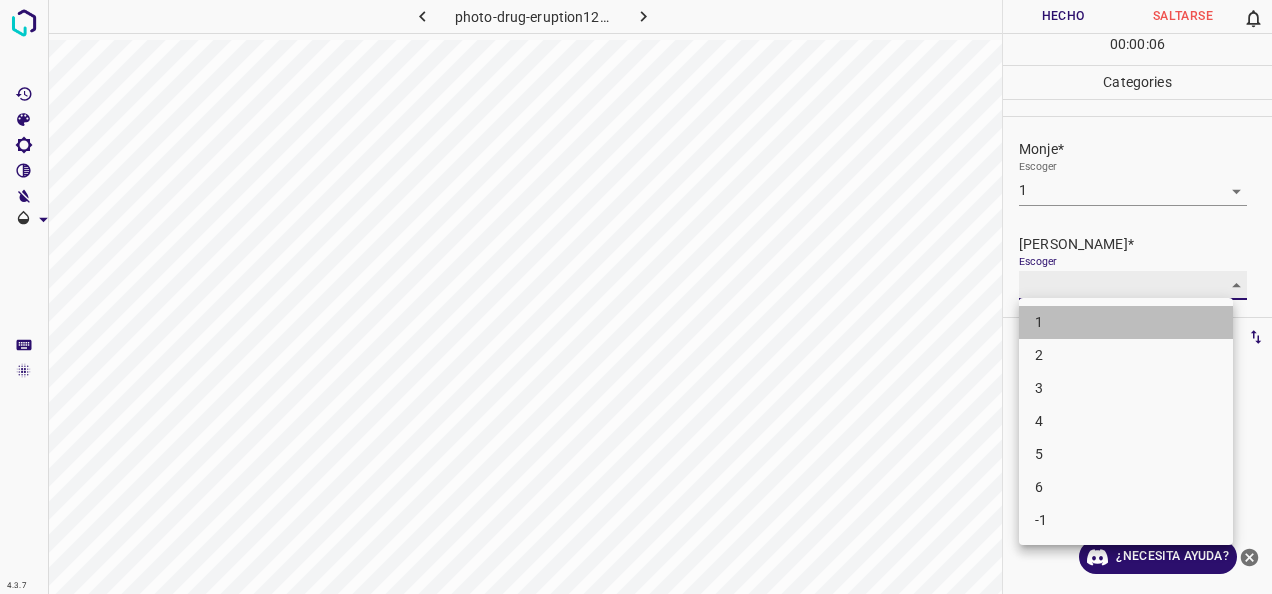 type on "1" 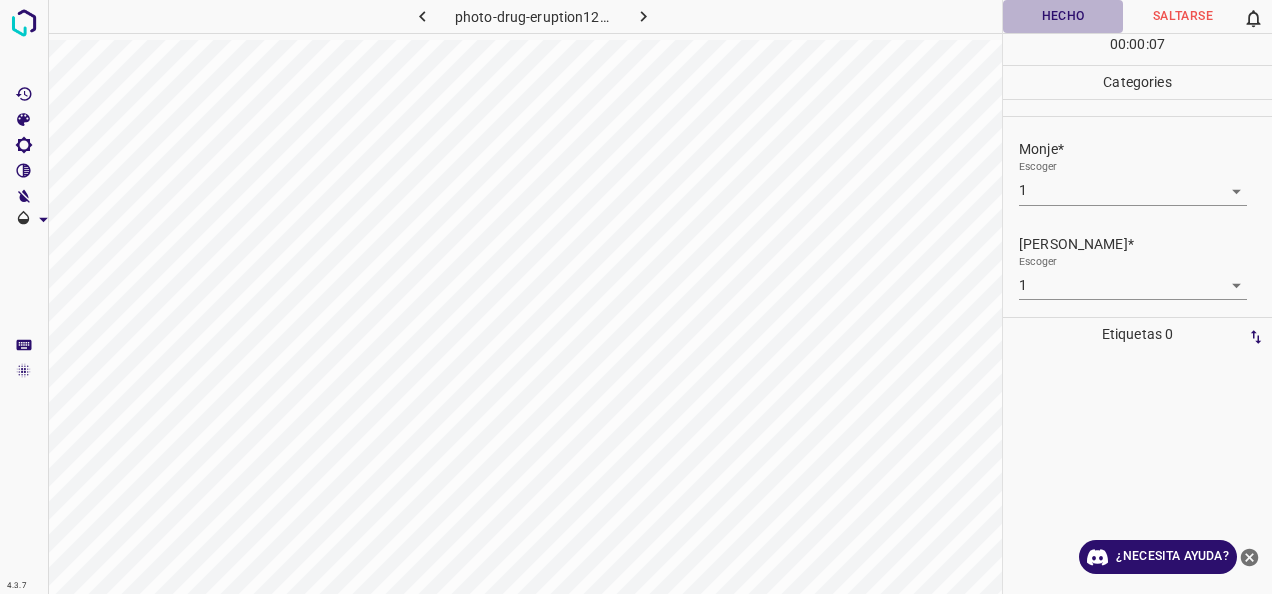 click on "Hecho" at bounding box center (1063, 16) 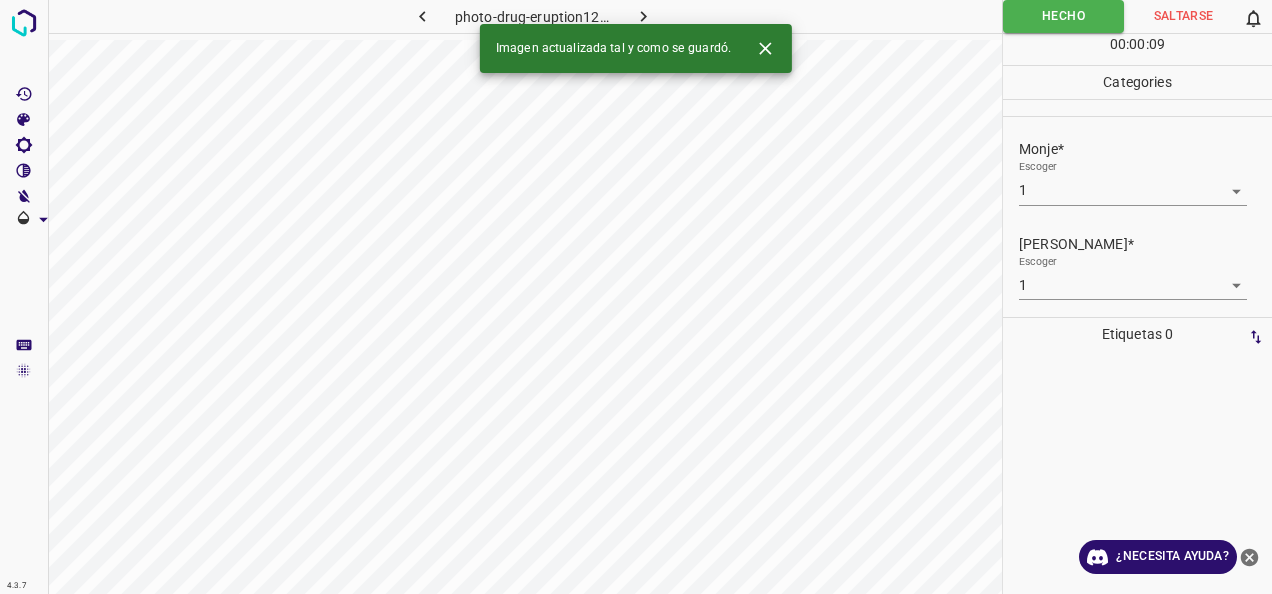 click at bounding box center [643, 16] 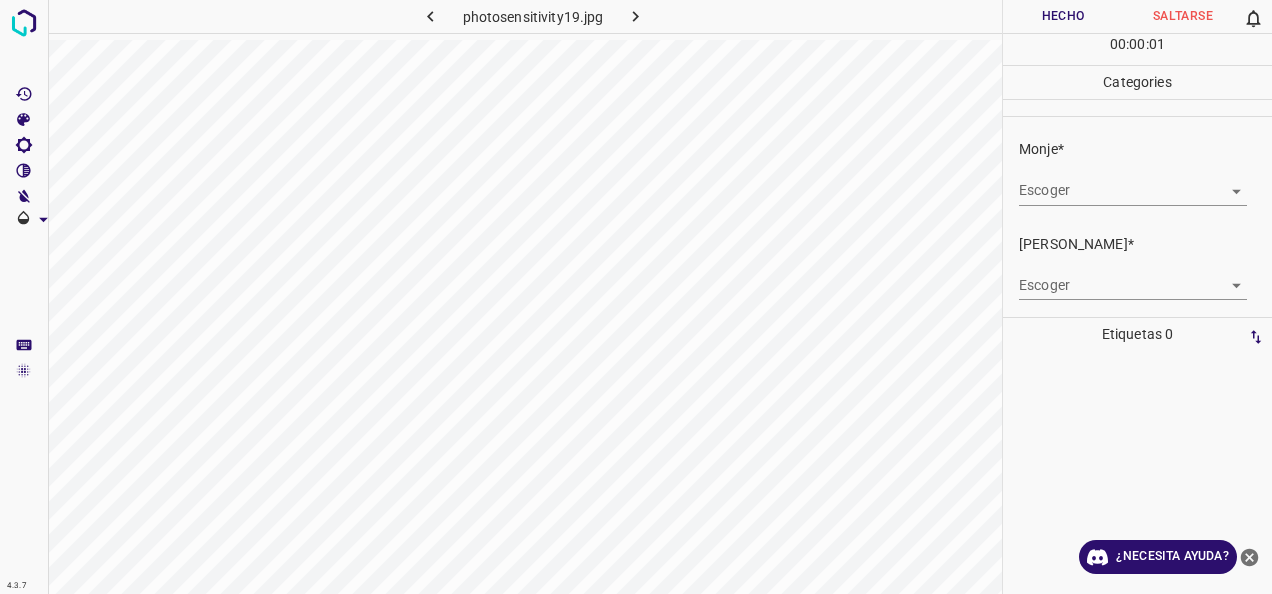 click on "4.3.7 photosensitivity19.jpg Hecho Saltarse 0 00   : 00   : 01   Categories Monje*  Escoger ​  [PERSON_NAME]*  Escoger ​ Etiquetas 0 Categories 1 Monje 2  [PERSON_NAME] Herramientas Espacio Cambiar entre modos (Dibujar y Editar) Yo Etiquetado automático R Restaurar zoom M Acercar N Alejar Borrar Eliminar etiqueta de selección Filtros Z Restaurar filtros X Filtro de saturación C Filtro de brillo V Filtro de contraste B Filtro de escala de grises General O Descargar ¿Necesita ayuda? -Mensaje de texto -Esconder -Borrar" at bounding box center [636, 297] 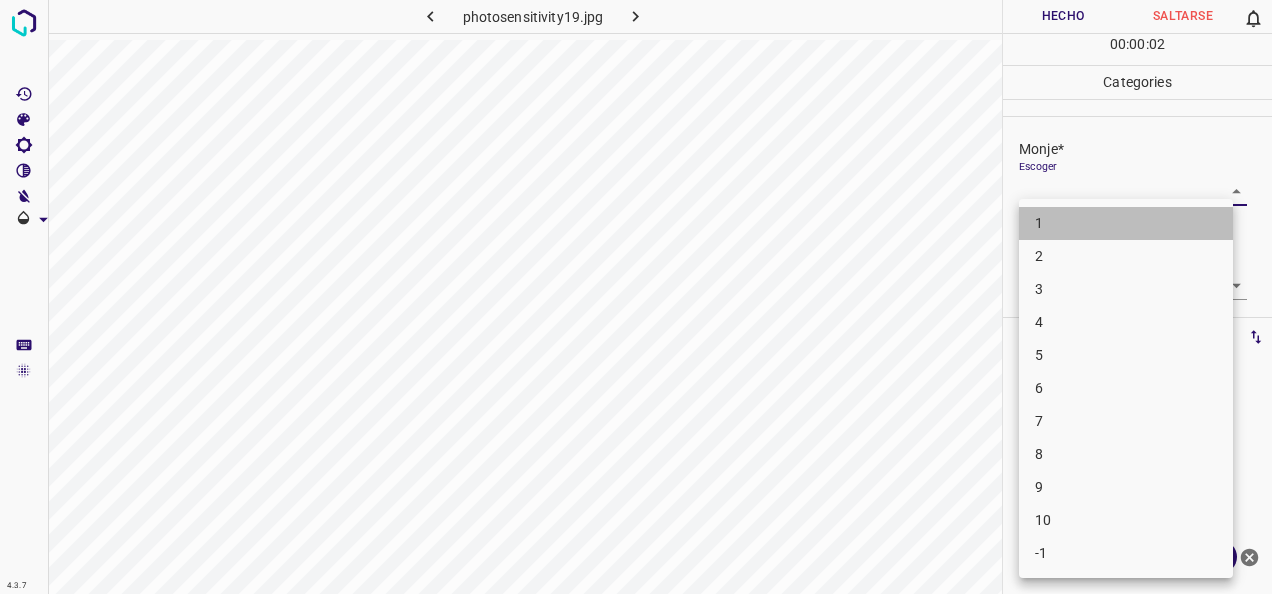 click on "1" at bounding box center [1126, 223] 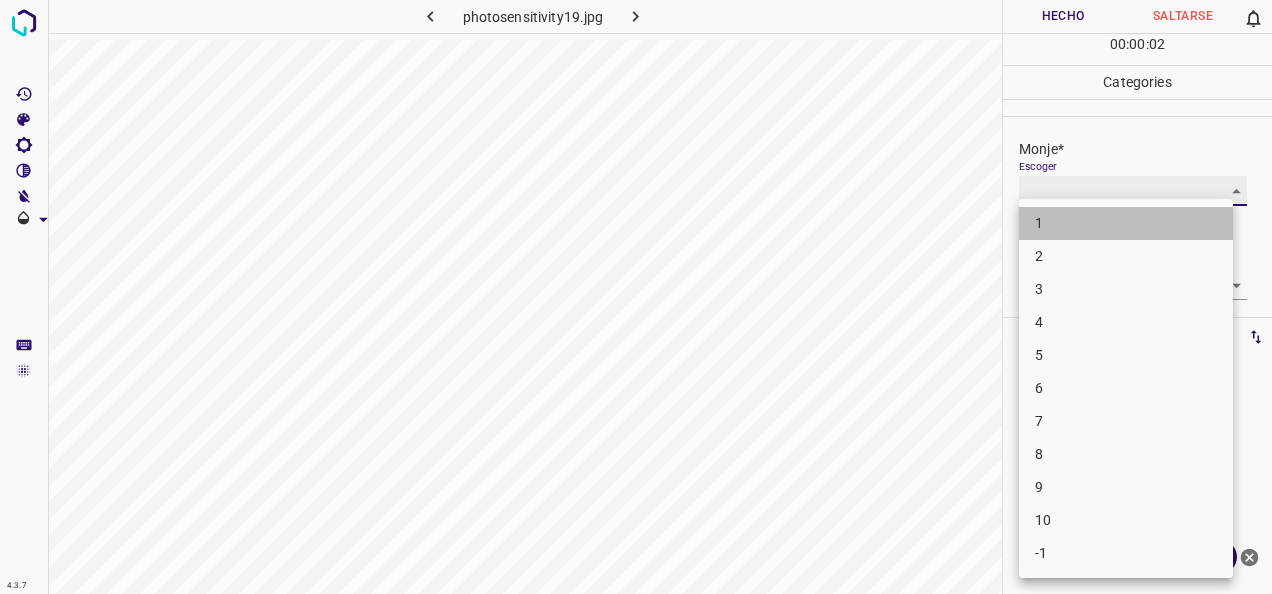 type on "1" 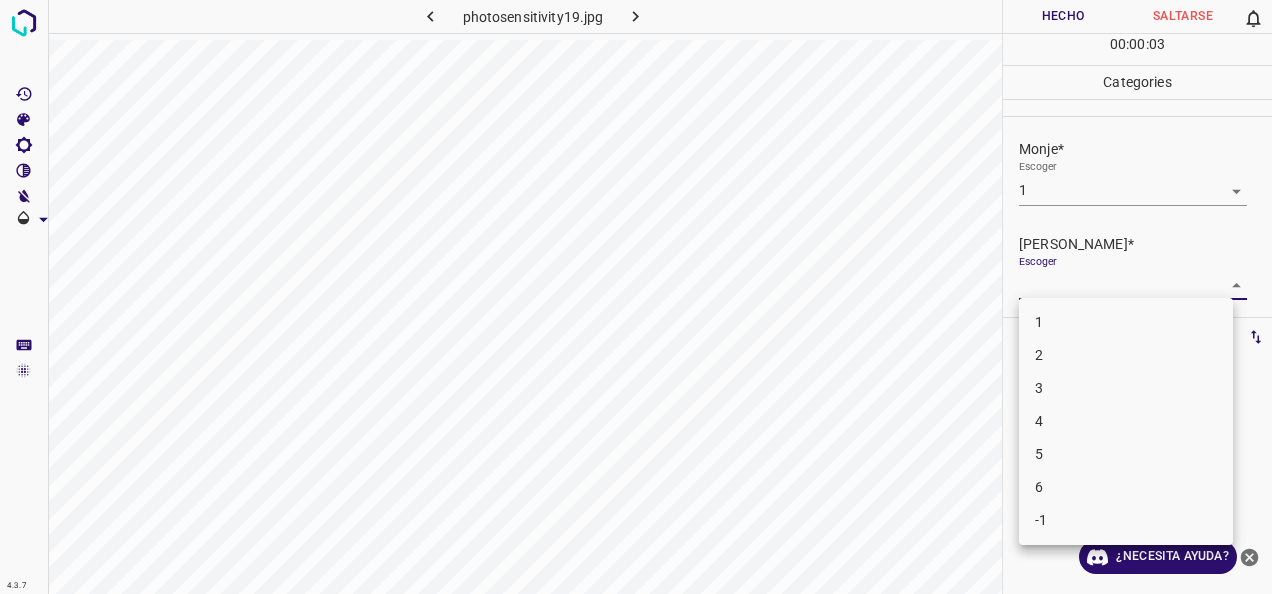 click on "4.3.7 photosensitivity19.jpg Hecho Saltarse 0 00   : 00   : 03   Categories Monje*  Escoger 1 1  [PERSON_NAME]*  Escoger ​ Etiquetas 0 Categories 1 Monje 2  [PERSON_NAME] Herramientas Espacio Cambiar entre modos (Dibujar y Editar) Yo Etiquetado automático R Restaurar zoom M Acercar N Alejar Borrar Eliminar etiqueta de selección Filtros Z Restaurar filtros X Filtro de saturación C Filtro de brillo V Filtro de contraste B Filtro de escala de grises General O Descargar ¿Necesita ayuda? -Mensaje de texto -Esconder -Borrar 1 2 3 4 5 6 -1" at bounding box center (636, 297) 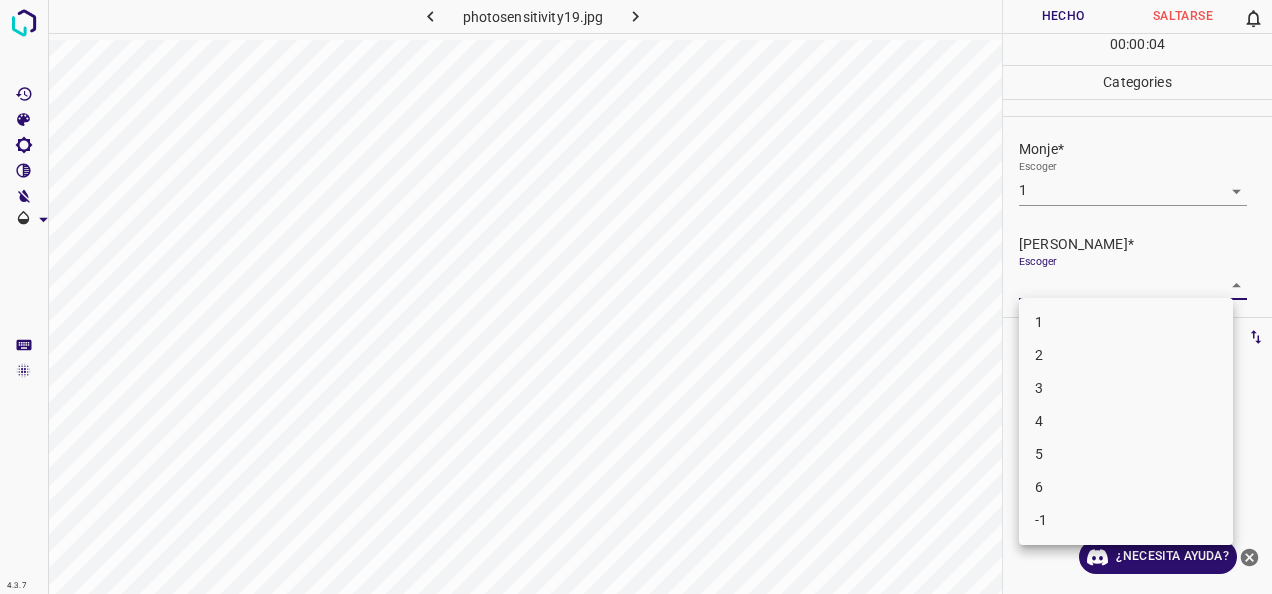 click on "1" at bounding box center [1126, 322] 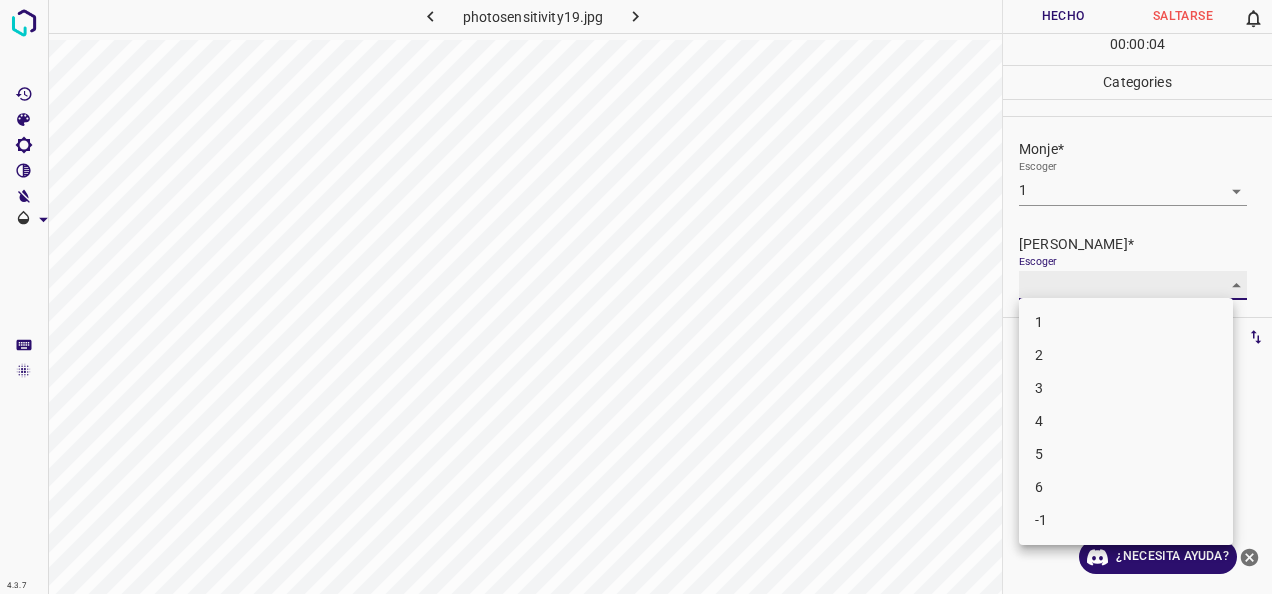 type on "1" 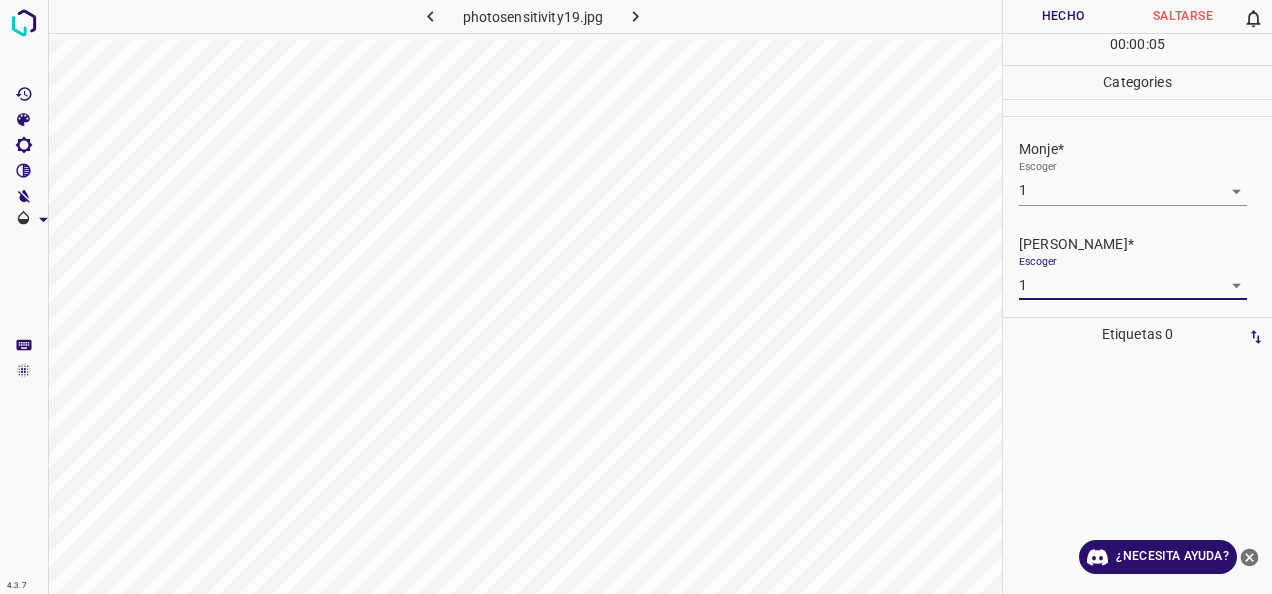 click on "Hecho" at bounding box center (1063, 16) 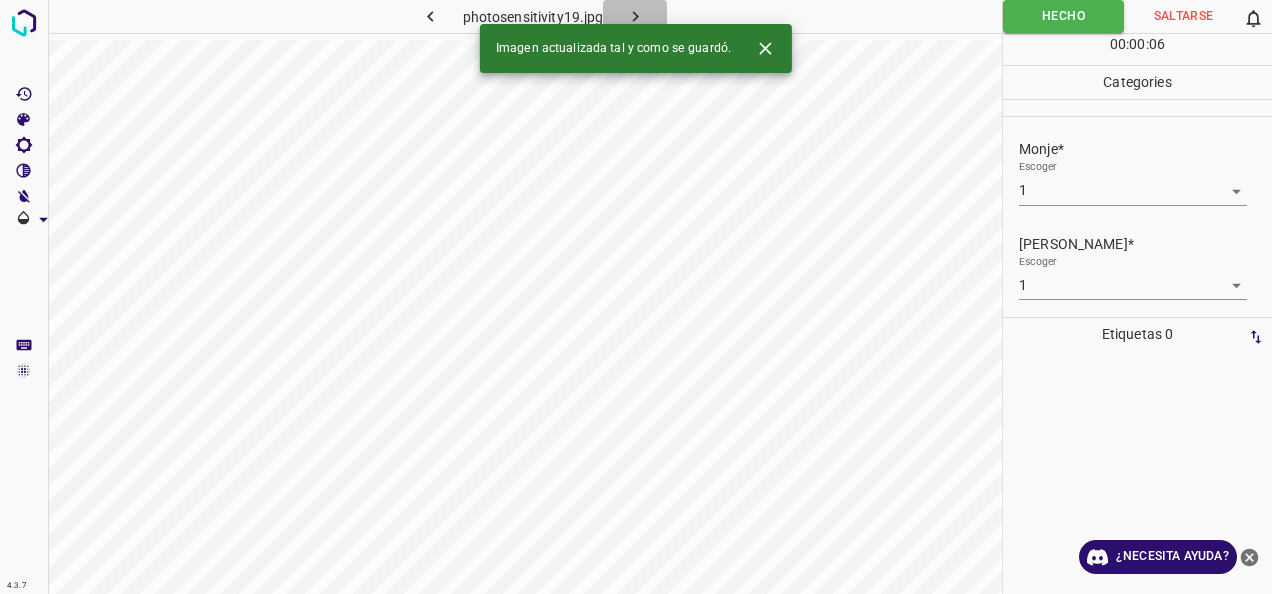 click 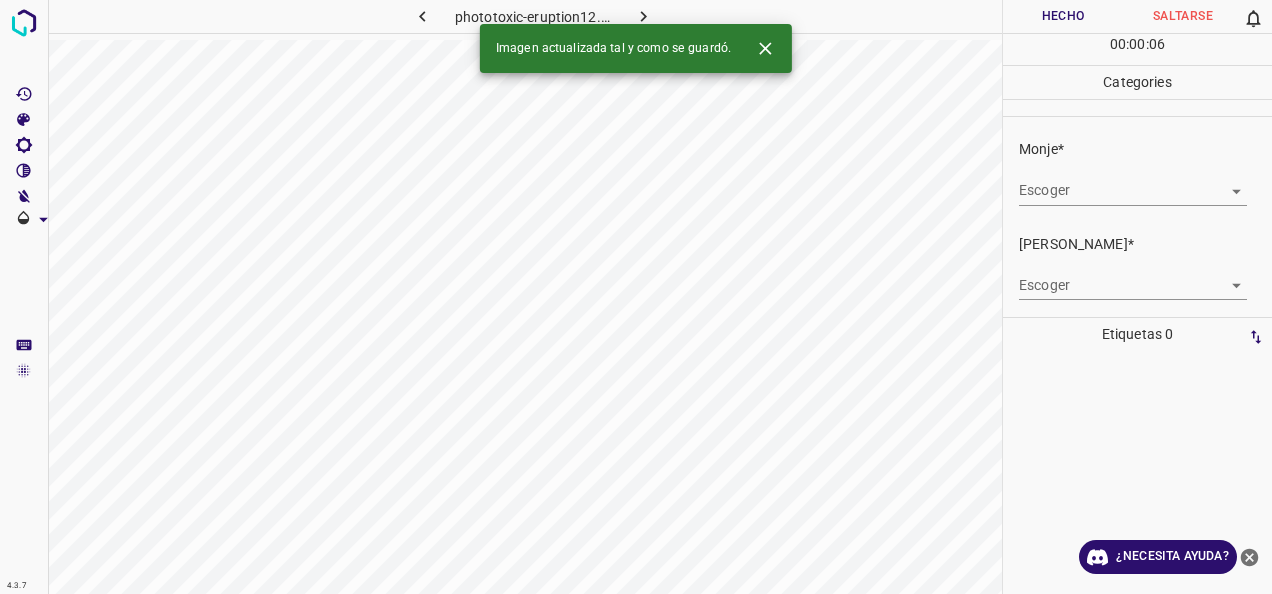 click on "4.3.7 phototoxic-eruption12.jpg Hecho Saltarse 0 00   : 00   : 06   Categories Monje*  Escoger ​  [PERSON_NAME]*  Escoger ​ Etiquetas 0 Categories 1 Monje 2  [PERSON_NAME] Herramientas Espacio Cambiar entre modos (Dibujar y Editar) Yo Etiquetado automático R Restaurar zoom M Acercar N Alejar Borrar Eliminar etiqueta de selección Filtros Z Restaurar filtros X Filtro de saturación C Filtro de brillo V Filtro de contraste B Filtro de escala de grises General O Descargar Imagen actualizada tal y como se guardó. ¿Necesita ayuda? -Mensaje de texto -Esconder -Borrar" at bounding box center (636, 297) 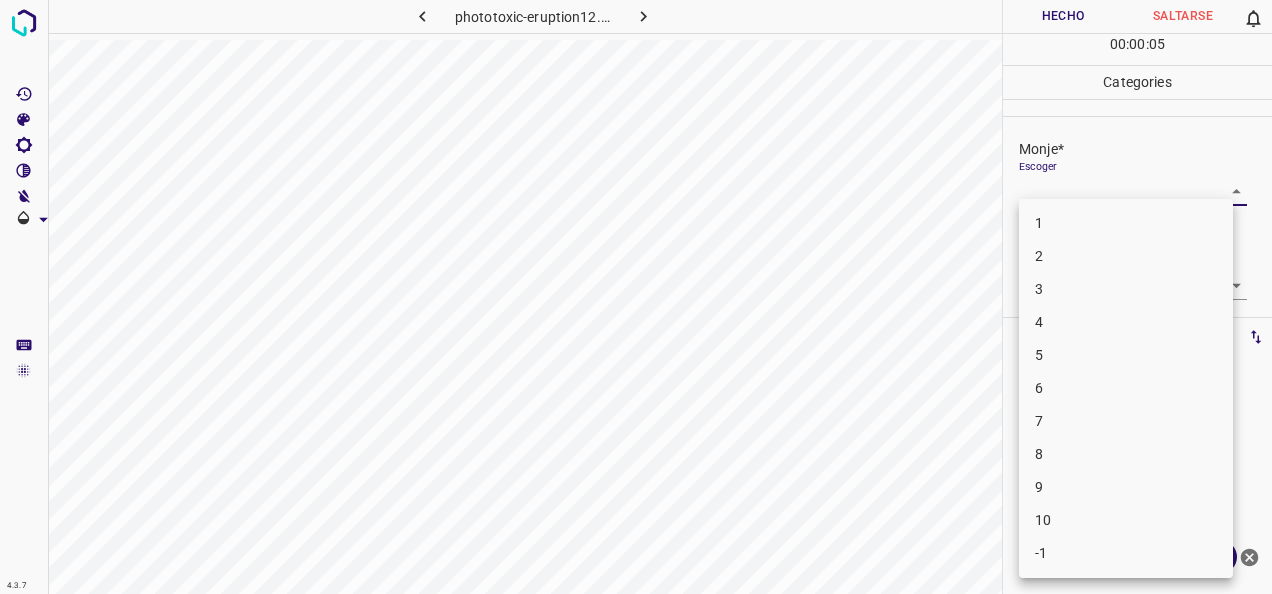 click on "2" at bounding box center [1126, 256] 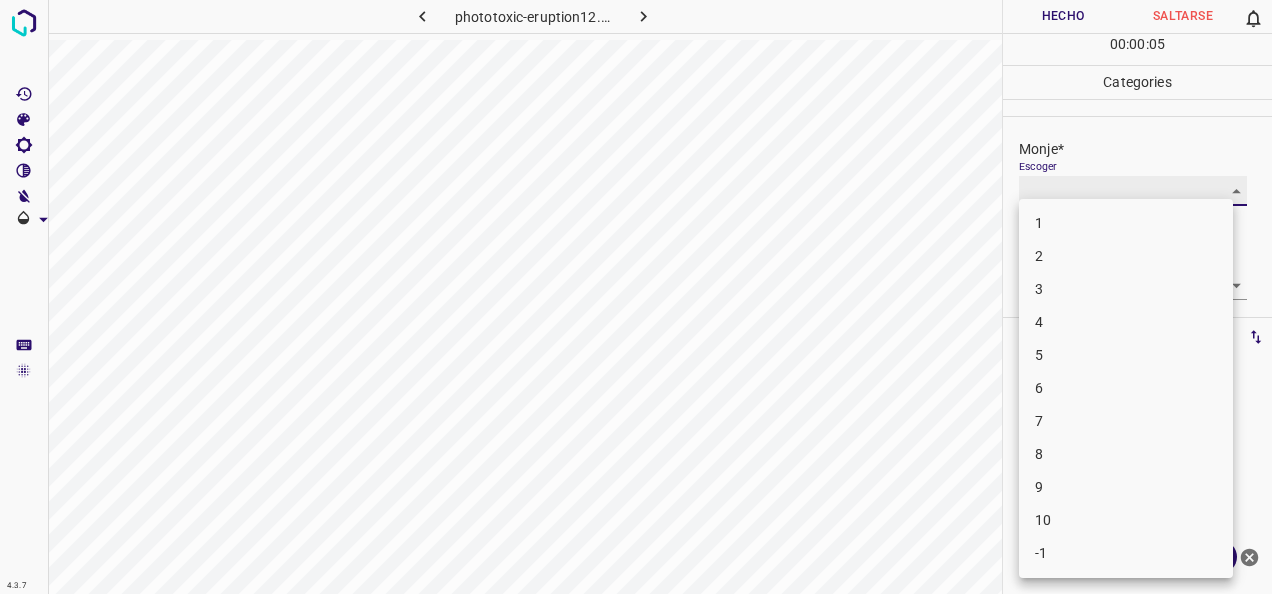 type on "2" 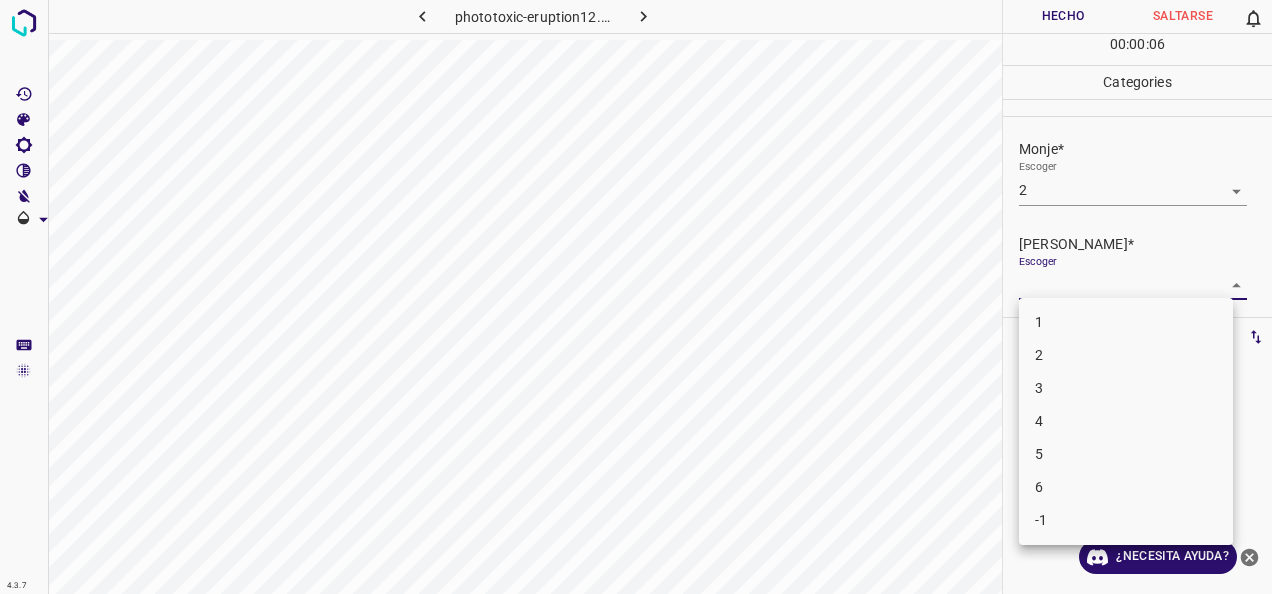click on "4.3.7 phototoxic-eruption12.jpg Hecho Saltarse 0 00   : 00   : 06   Categories Monje*  Escoger 2 2  [PERSON_NAME]*  Escoger ​ Etiquetas 0 Categories 1 Monje 2  [PERSON_NAME] Herramientas Espacio Cambiar entre modos (Dibujar y Editar) Yo Etiquetado automático R Restaurar zoom M Acercar N Alejar Borrar Eliminar etiqueta de selección Filtros Z Restaurar filtros X Filtro de saturación C Filtro de brillo V Filtro de contraste B Filtro de escala de grises General O Descargar ¿Necesita ayuda? -Mensaje de texto -Esconder -Borrar 1 2 3 4 5 6 -1" at bounding box center [636, 297] 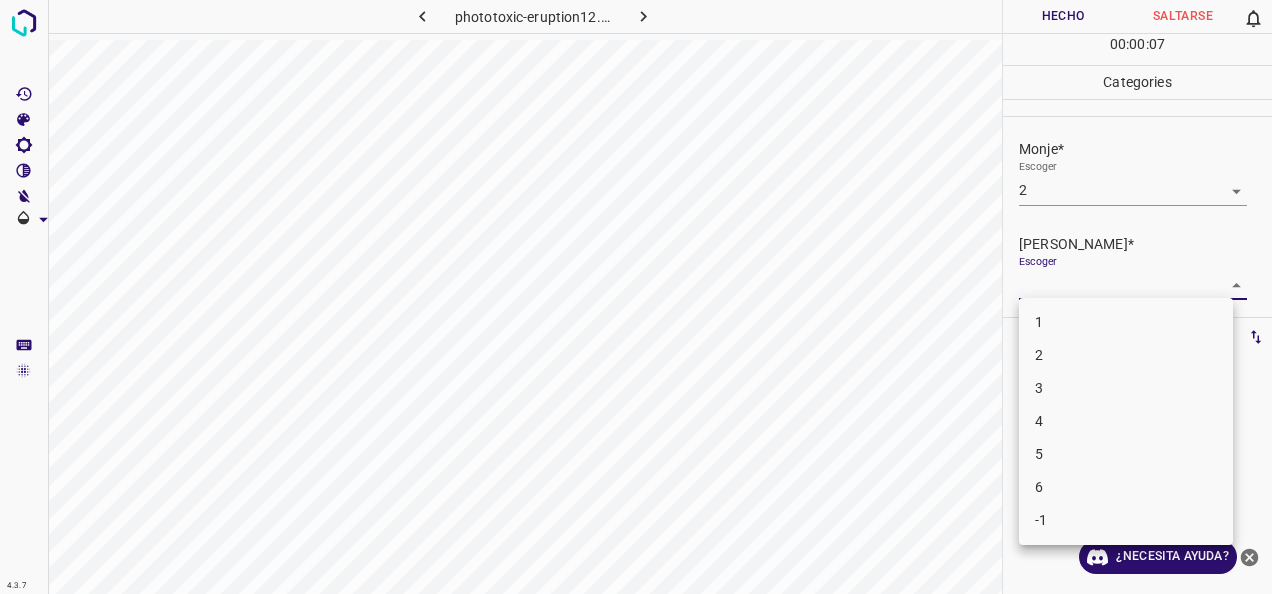 click on "2" at bounding box center [1126, 355] 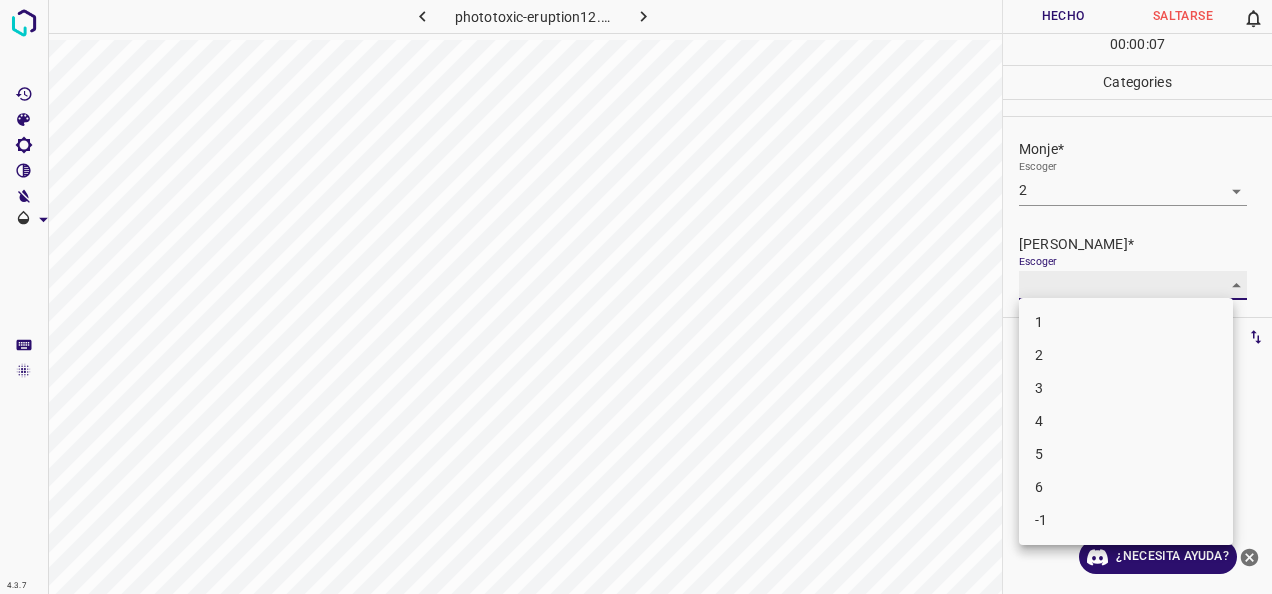 type on "2" 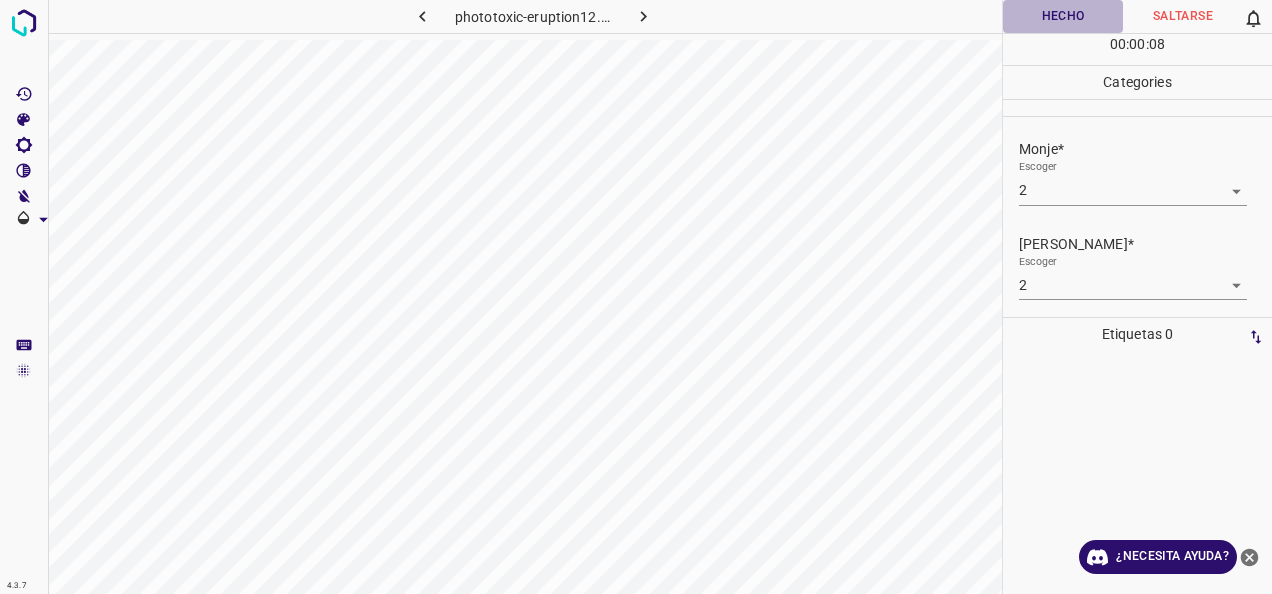 click on "Hecho" at bounding box center [1063, 16] 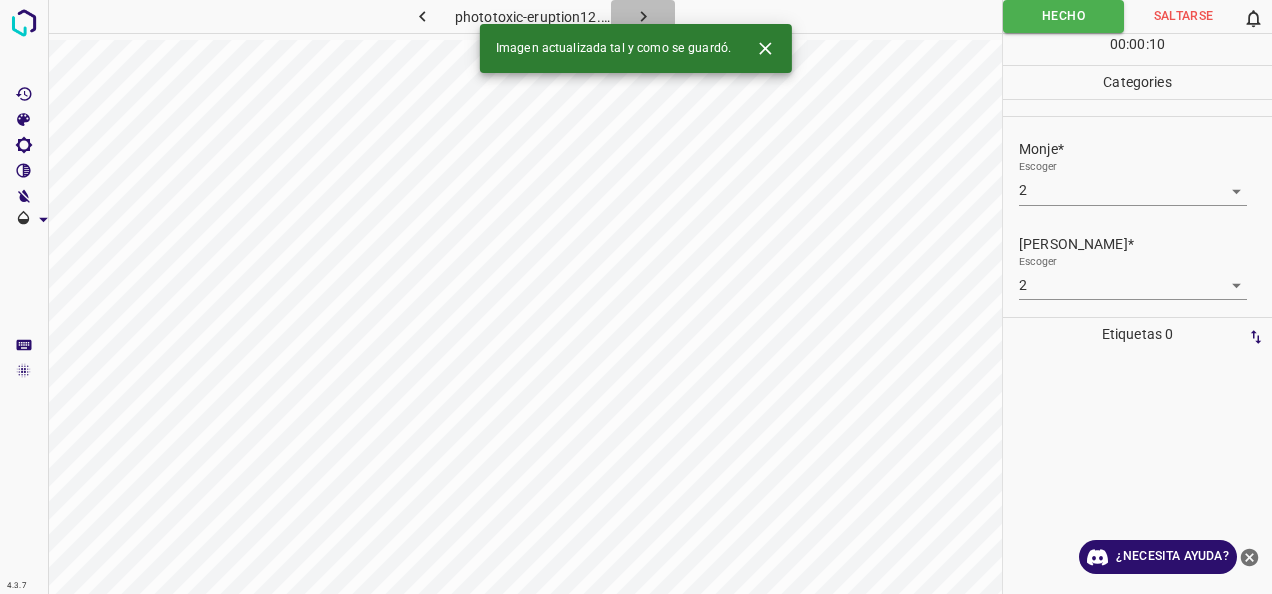 click 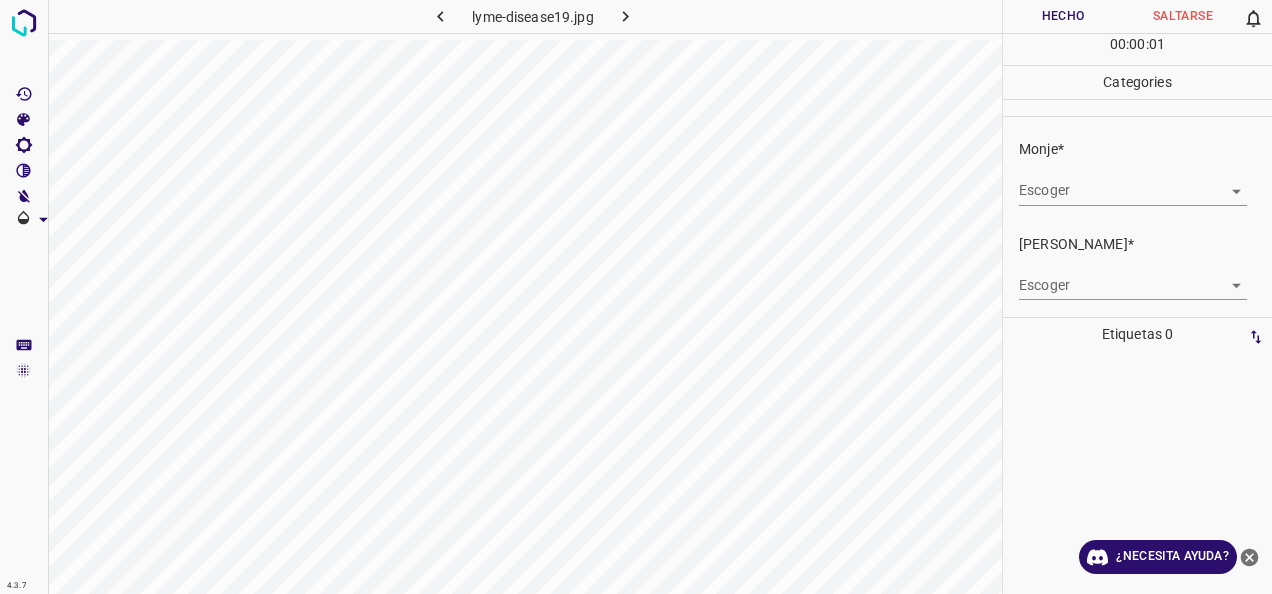 click on "4.3.7 lyme-disease19.jpg Hecho Saltarse 0 00   : 00   : 01   Categories Monje*  Escoger ​  [PERSON_NAME]*  Escoger ​ Etiquetas 0 Categories 1 Monje 2  [PERSON_NAME] Herramientas Espacio Cambiar entre modos (Dibujar y Editar) Yo Etiquetado automático R Restaurar zoom M Acercar N Alejar Borrar Eliminar etiqueta de selección Filtros Z Restaurar filtros X Filtro de saturación C Filtro de brillo V Filtro de contraste B Filtro de escala de grises General O Descargar ¿Necesita ayuda? -Mensaje de texto -Esconder -Borrar" at bounding box center [636, 297] 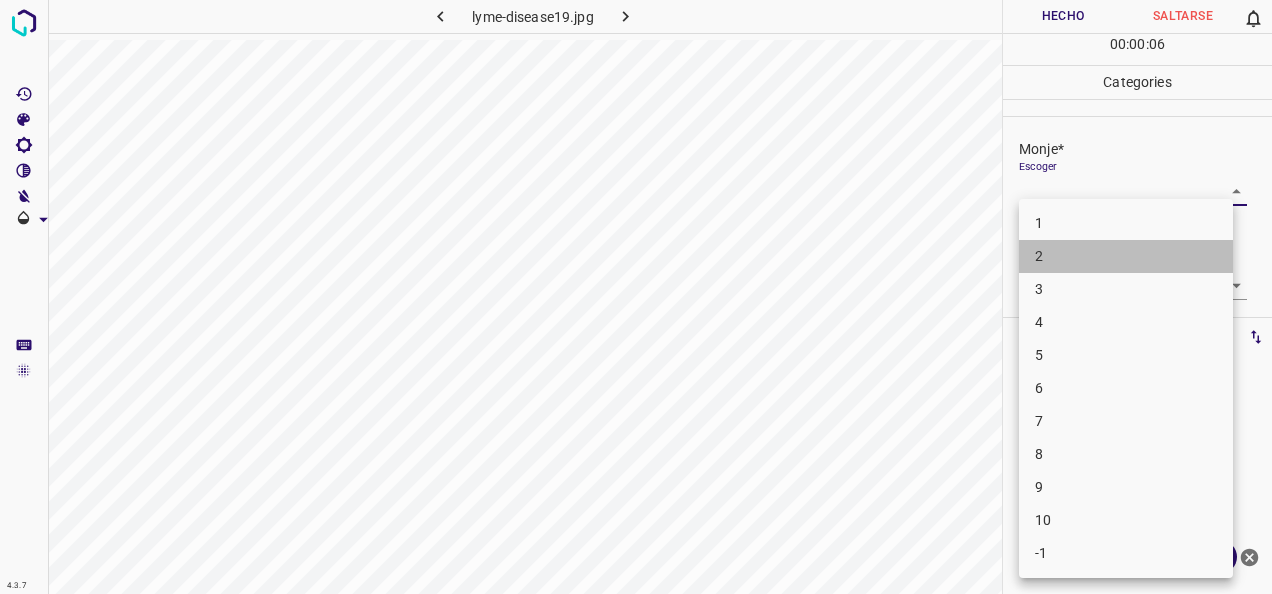 click on "2" at bounding box center (1126, 256) 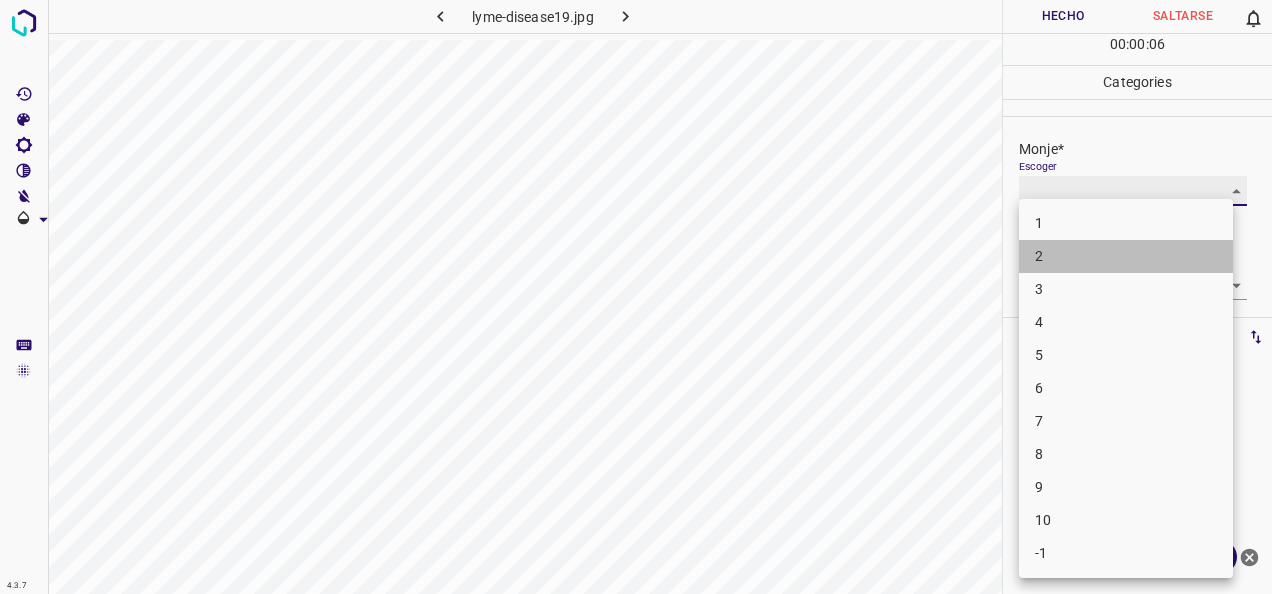 type on "2" 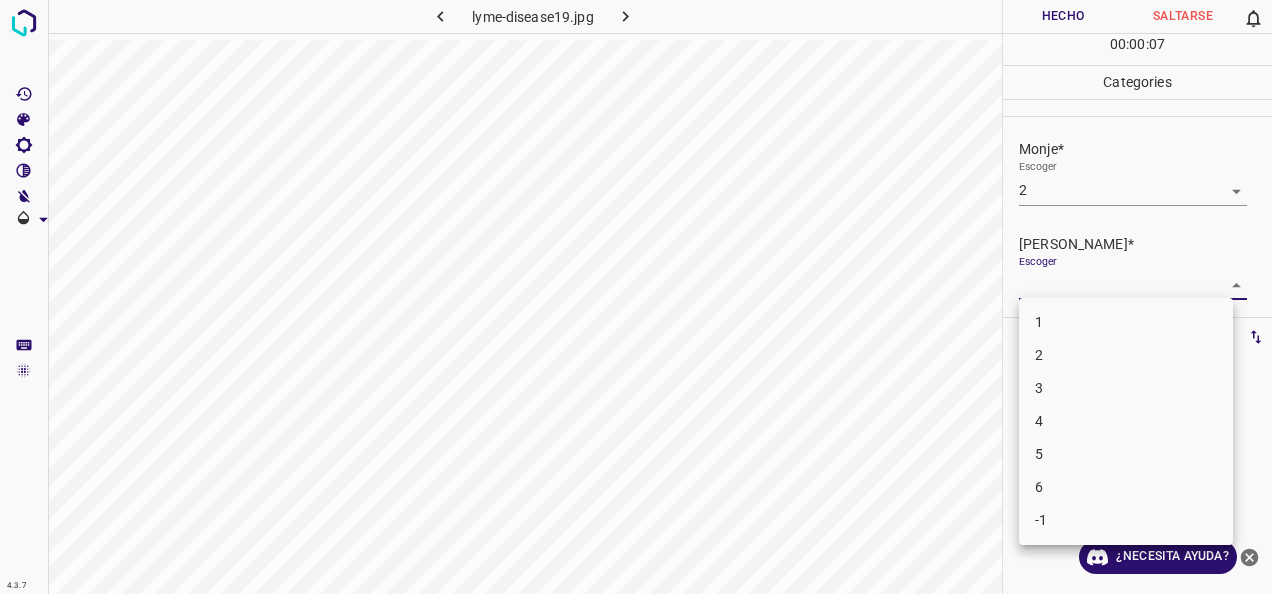 click on "4.3.7 lyme-disease19.jpg Hecho Saltarse 0 00   : 00   : 07   Categories Monje*  Escoger 2 2  [PERSON_NAME]*  Escoger ​ Etiquetas 0 Categories 1 Monje 2  [PERSON_NAME] Herramientas Espacio Cambiar entre modos (Dibujar y Editar) Yo Etiquetado automático R Restaurar zoom M Acercar N Alejar Borrar Eliminar etiqueta de selección Filtros Z Restaurar filtros X Filtro de saturación C Filtro de brillo V Filtro de contraste B Filtro de escala de grises General O Descargar ¿Necesita ayuda? -Mensaje de texto -Esconder -Borrar 1 2 3 4 5 6 -1" at bounding box center [636, 297] 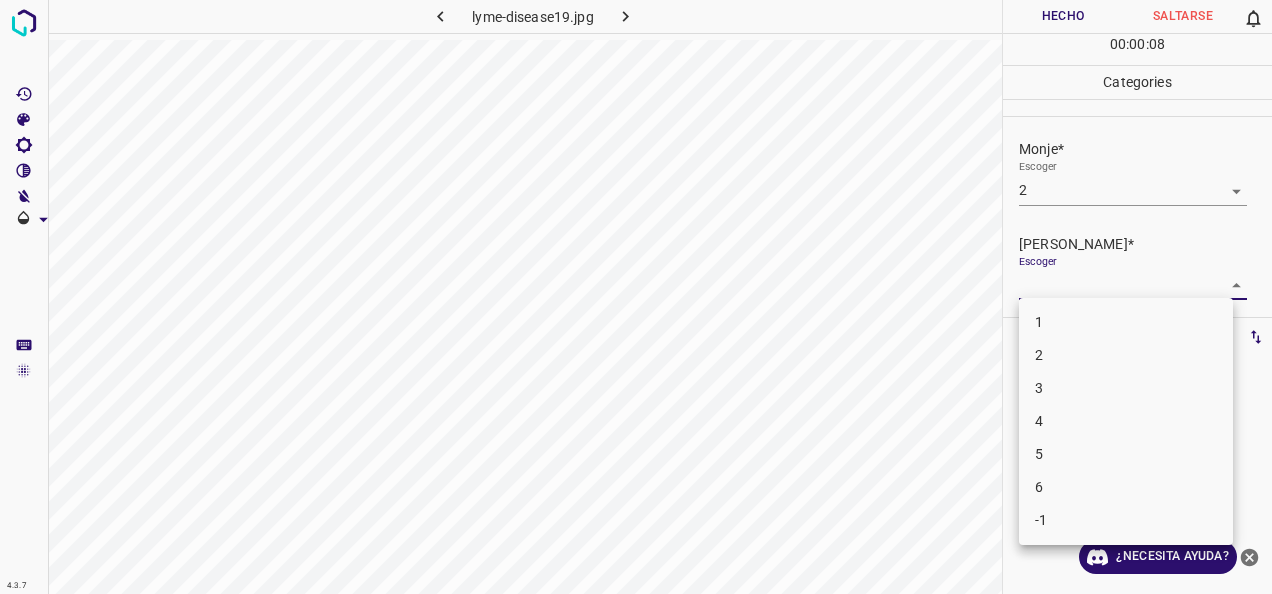 click on "2" at bounding box center (1126, 355) 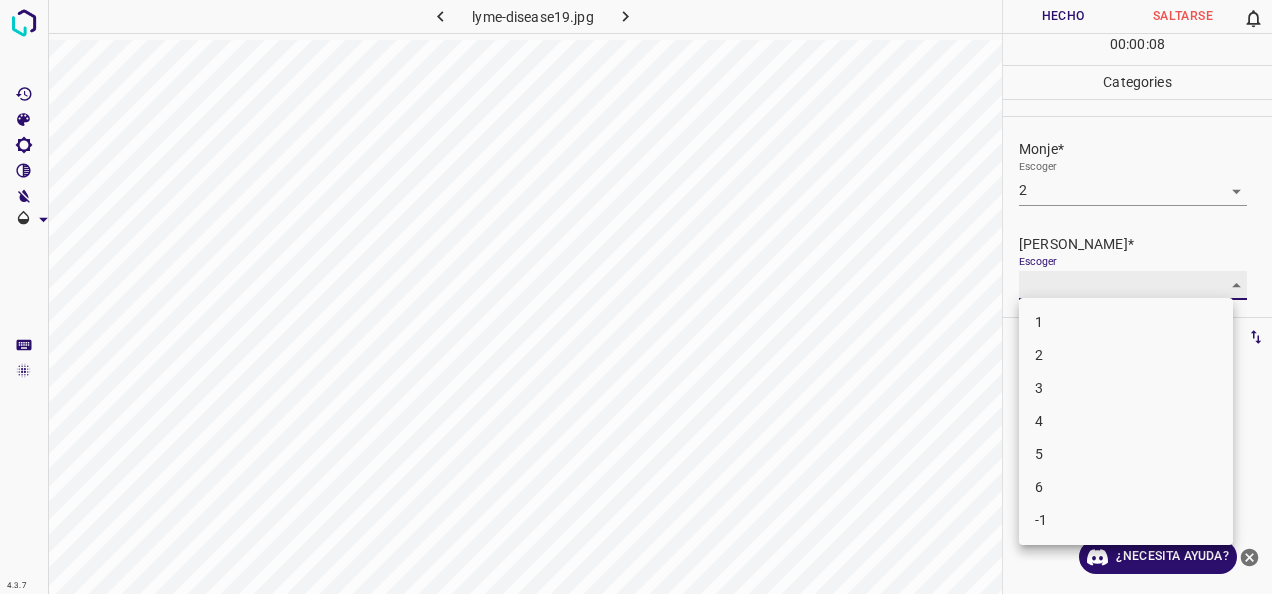 type on "2" 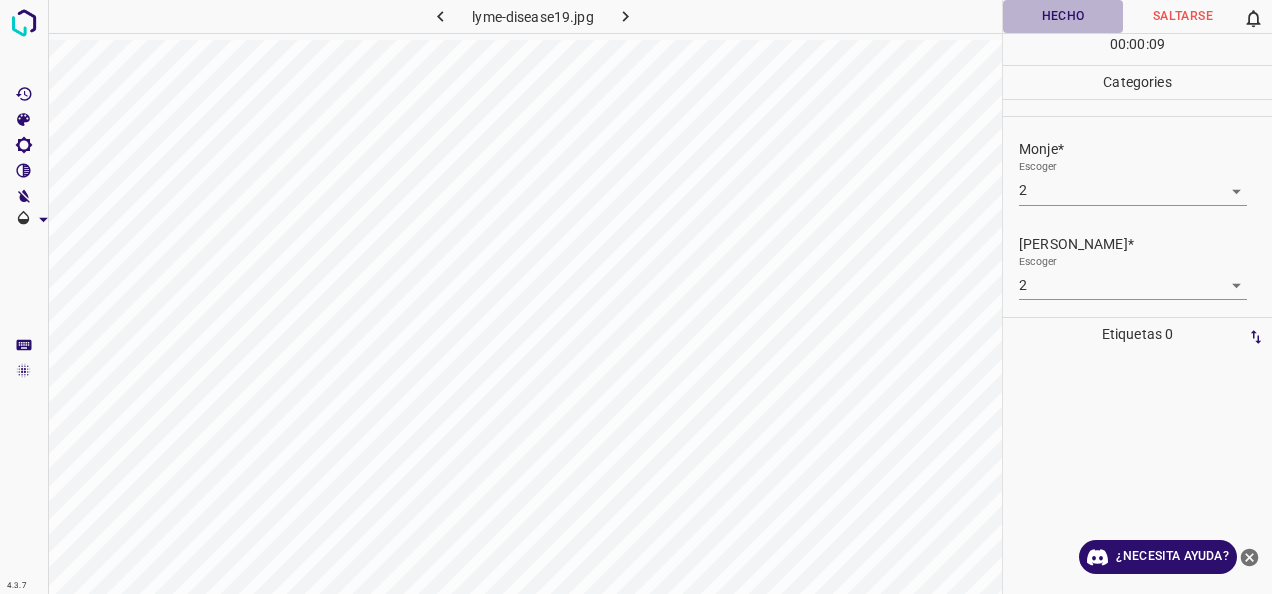 click on "Hecho" at bounding box center (1063, 16) 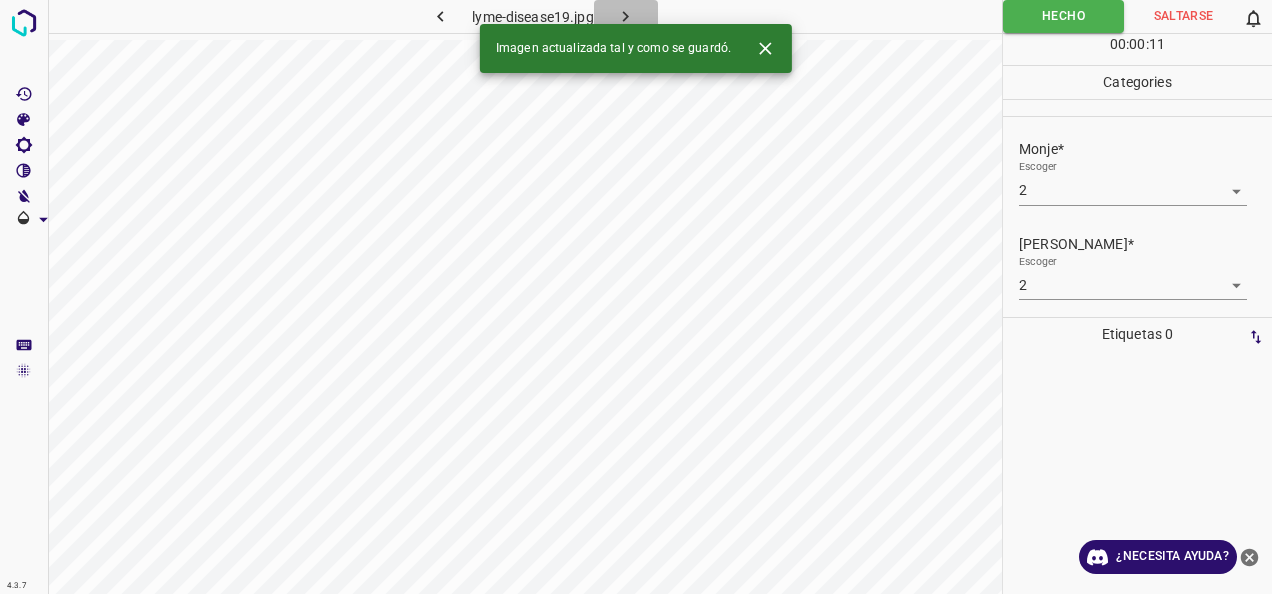 click 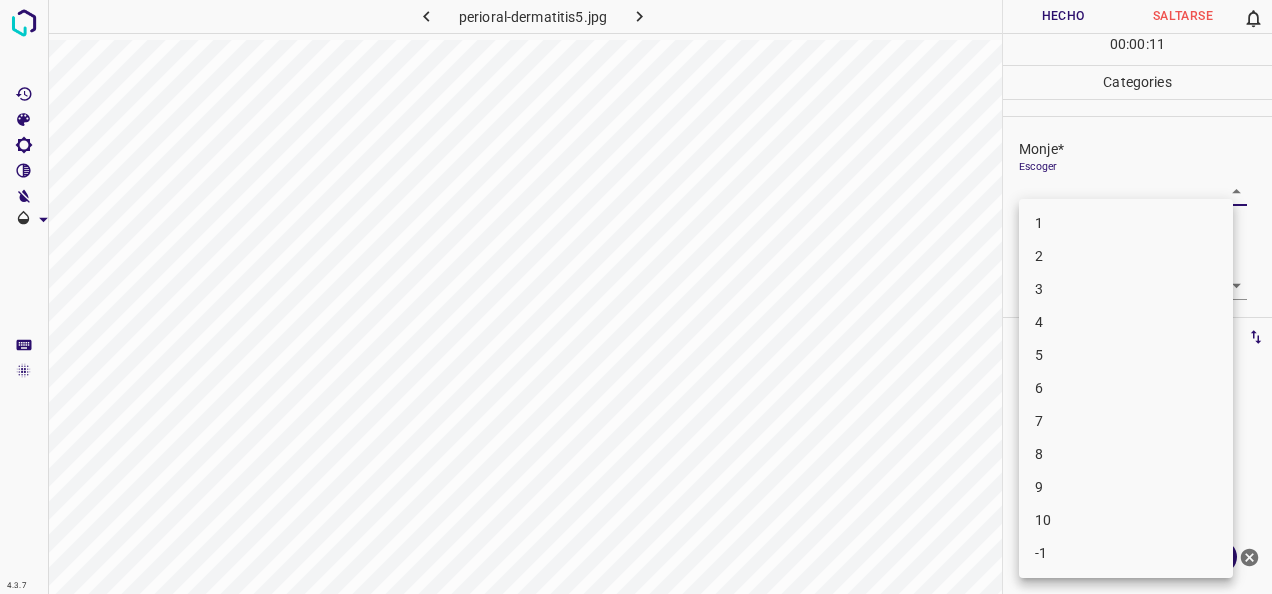 click on "4.3.7 perioral-dermatitis5.jpg Hecho Saltarse 0 00   : 00   : 11   Categories Monje*  Escoger ​  [PERSON_NAME]*  Escoger ​ Etiquetas 0 Categories 1 Monje 2  [PERSON_NAME] Herramientas Espacio Cambiar entre modos (Dibujar y Editar) Yo Etiquetado automático R Restaurar zoom M Acercar N Alejar Borrar Eliminar etiqueta de selección Filtros Z Restaurar filtros X Filtro de saturación C Filtro de brillo V Filtro de contraste B Filtro de escala de grises General O Descargar ¿Necesita ayuda? -Mensaje de texto -Esconder -Borrar 1 2 3 4 5 6 7 8 9 10 -1" at bounding box center (636, 297) 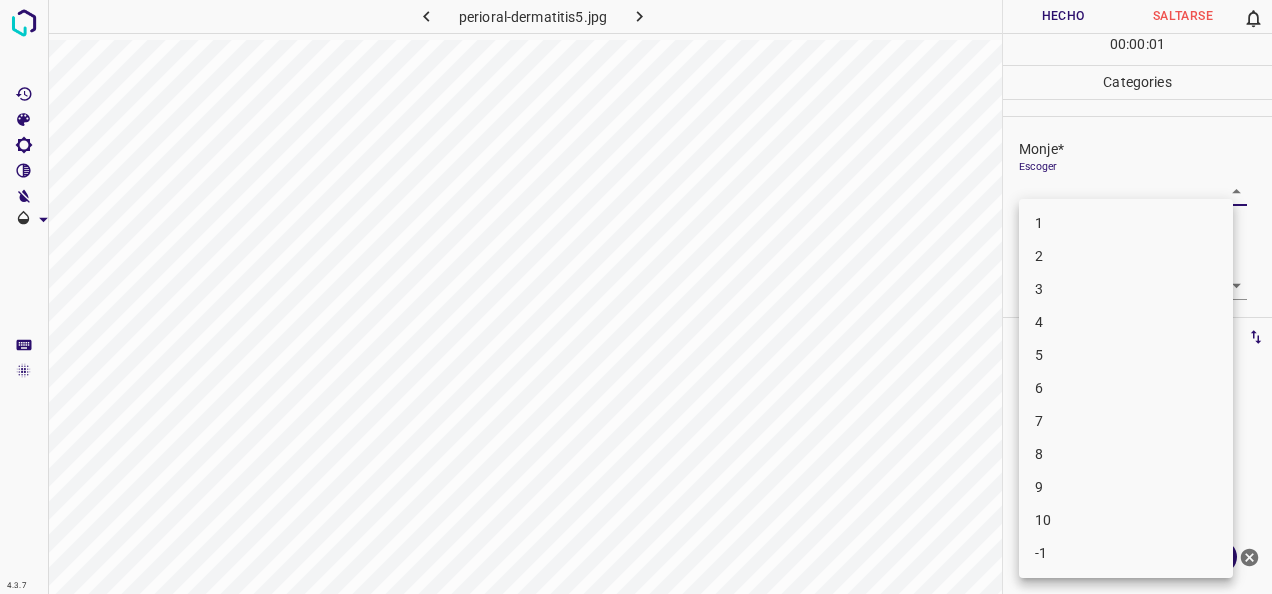 click on "1" at bounding box center (1126, 223) 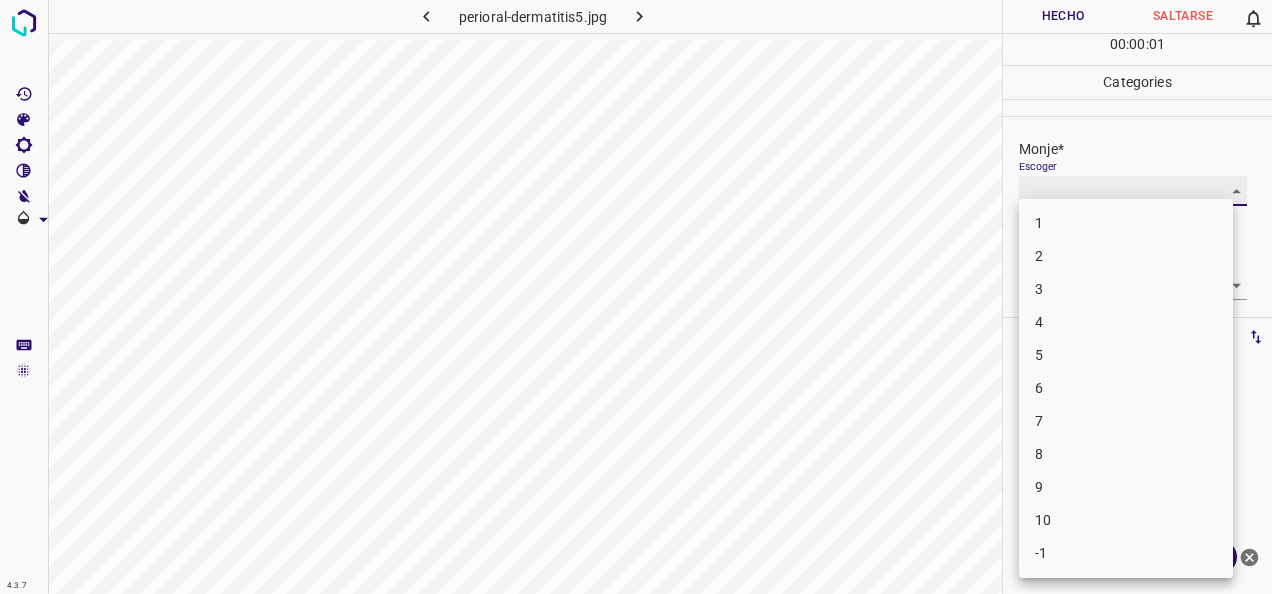 type on "1" 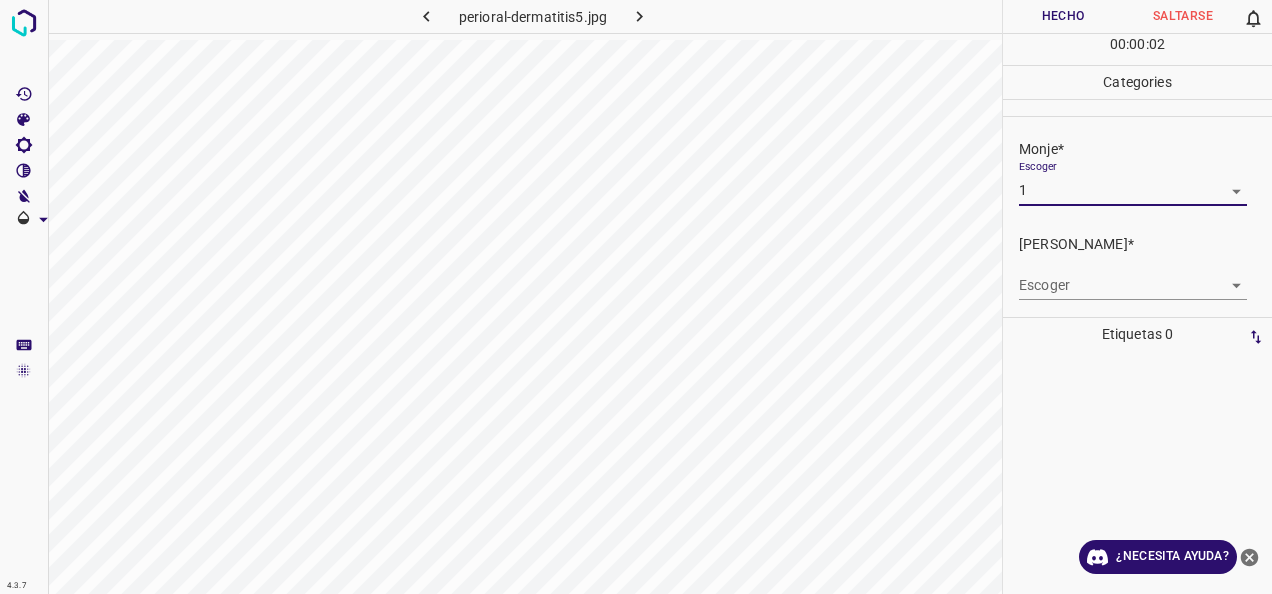 click on "4.3.7 perioral-dermatitis5.jpg Hecho Saltarse 0 00   : 00   : 02   Categories Monje*  Escoger 1 1  [PERSON_NAME]*  Escoger ​ Etiquetas 0 Categories 1 Monje 2  [PERSON_NAME] Herramientas Espacio Cambiar entre modos (Dibujar y Editar) Yo Etiquetado automático R Restaurar zoom M Acercar N Alejar Borrar Eliminar etiqueta de selección Filtros Z Restaurar filtros X Filtro de saturación C Filtro de brillo V Filtro de contraste B Filtro de escala de grises General O Descargar ¿Necesita ayuda? -Mensaje de texto -Esconder -Borrar" at bounding box center (636, 297) 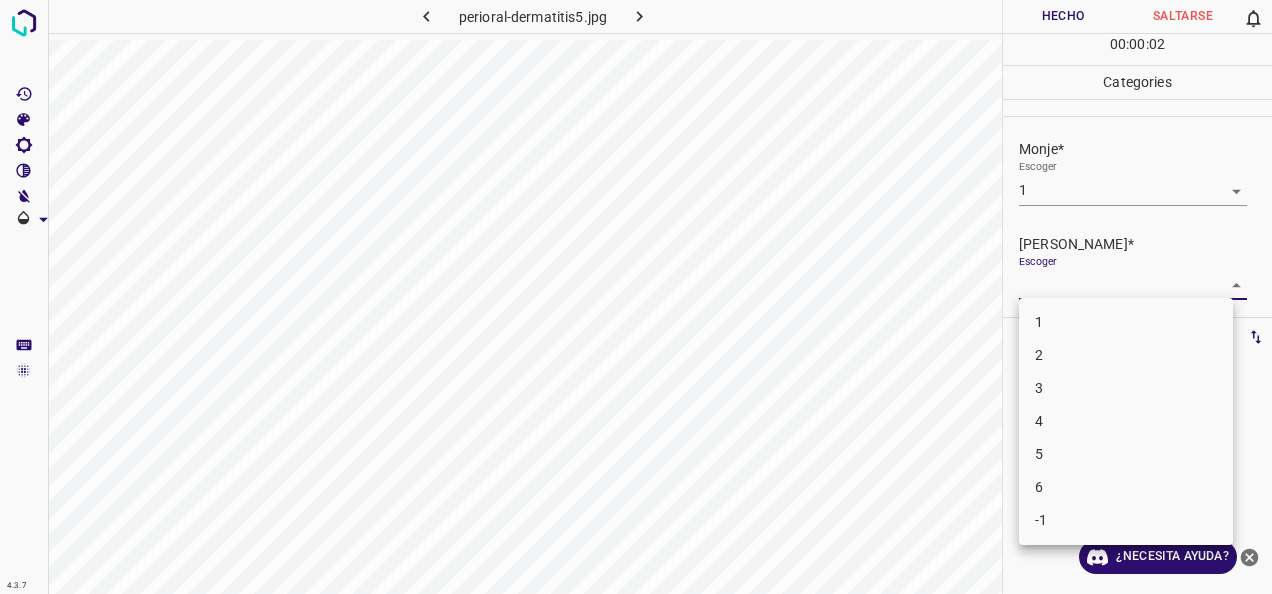 click on "1" at bounding box center (1126, 322) 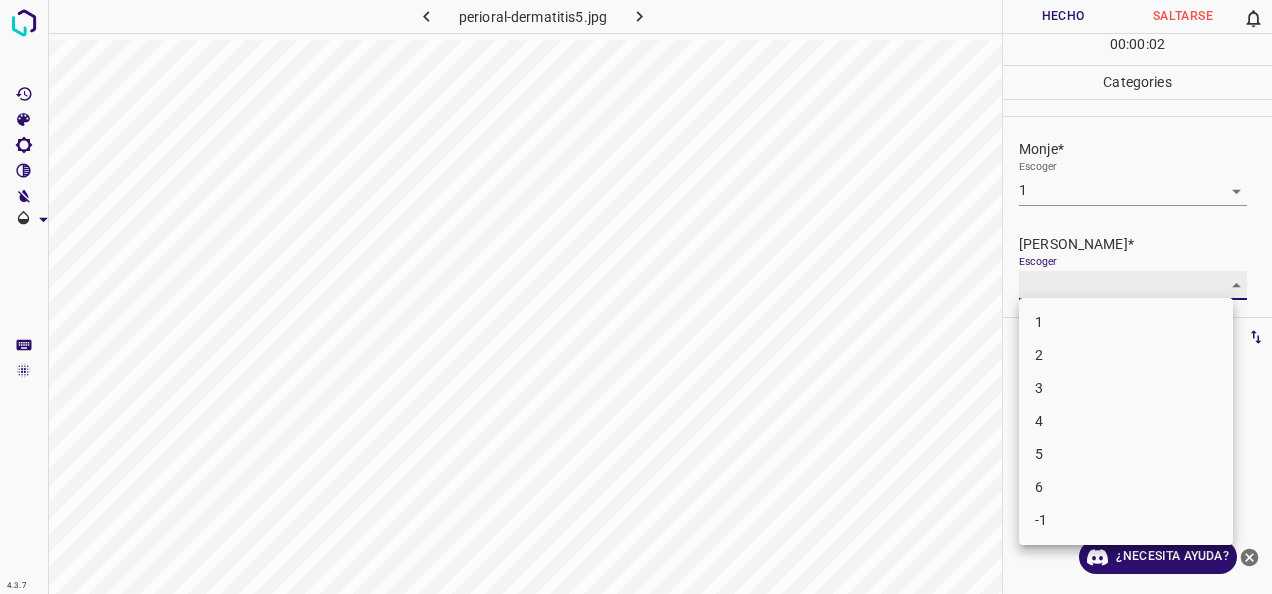 type on "1" 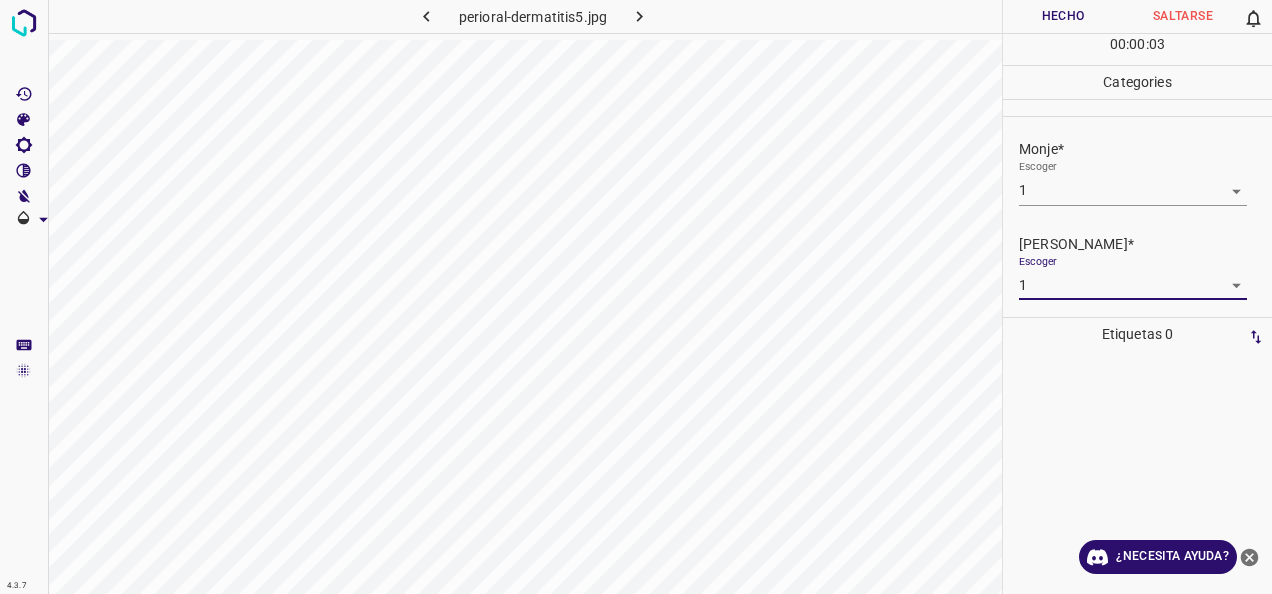 click on "Hecho" at bounding box center (1063, 16) 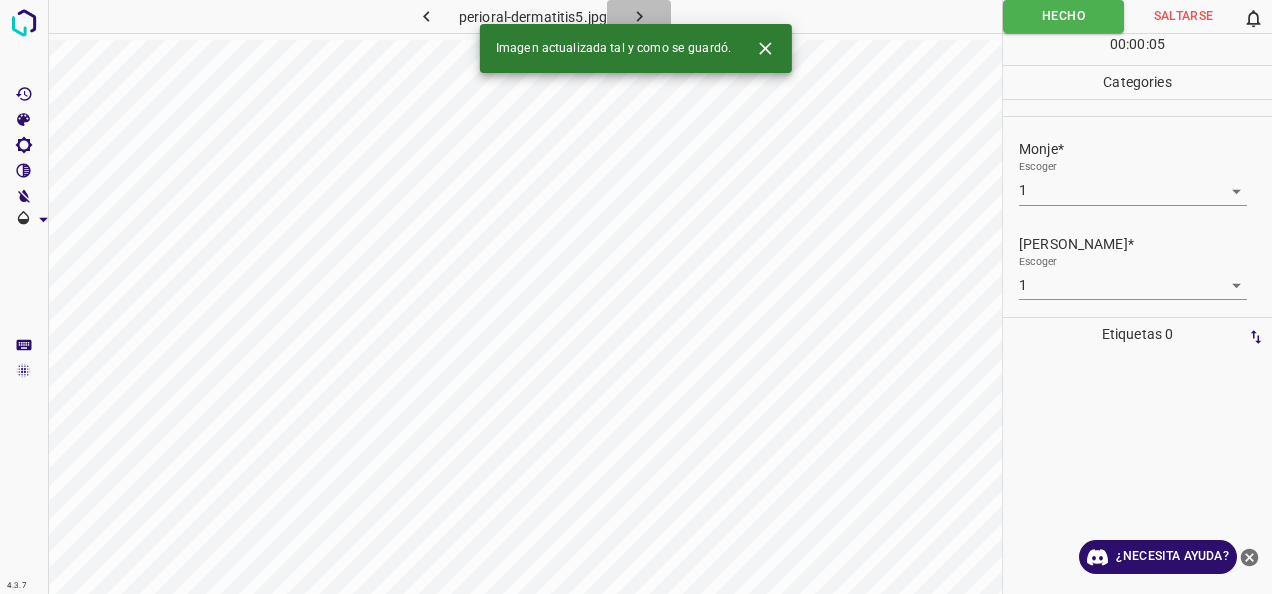 click at bounding box center [639, 16] 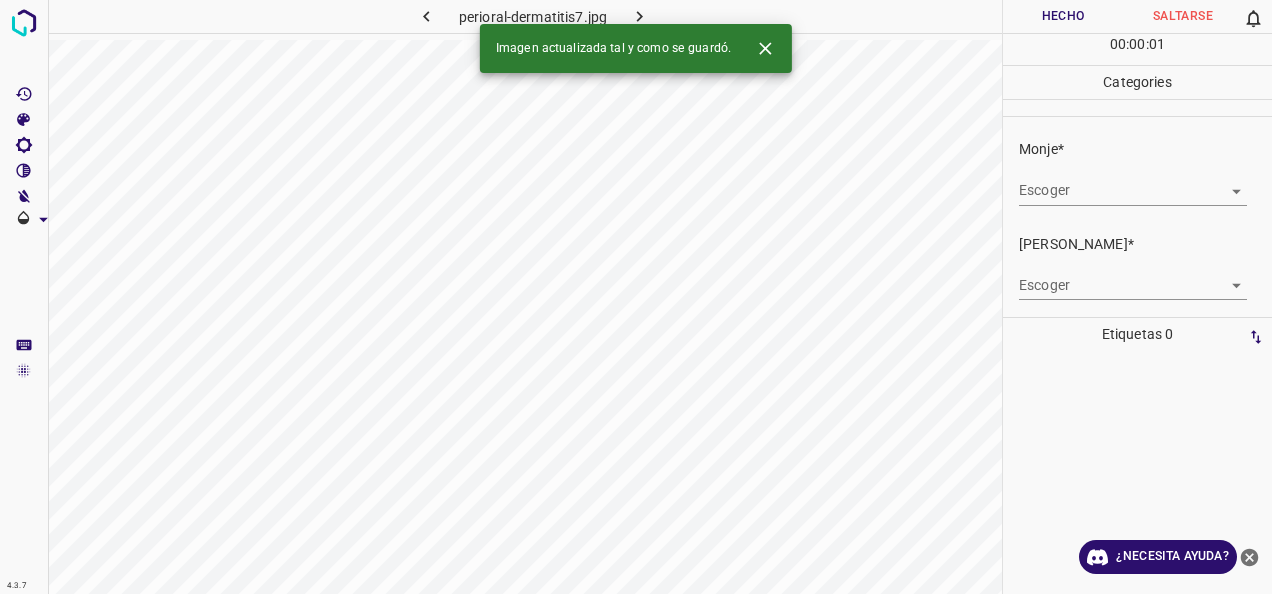 click on "4.3.7 perioral-dermatitis7.jpg Hecho Saltarse 0 00   : 00   : 01   Categories Monje*  Escoger ​  [PERSON_NAME]*  Escoger ​ Etiquetas 0 Categories 1 Monje 2  [PERSON_NAME] Herramientas Espacio Cambiar entre modos (Dibujar y Editar) Yo Etiquetado automático R Restaurar zoom M Acercar N Alejar Borrar Eliminar etiqueta de selección Filtros Z Restaurar filtros X Filtro de saturación C Filtro de brillo V Filtro de contraste B Filtro de escala de grises General O Descargar Imagen actualizada tal y como se guardó. ¿Necesita ayuda? -Mensaje de texto -Esconder -Borrar" at bounding box center (636, 297) 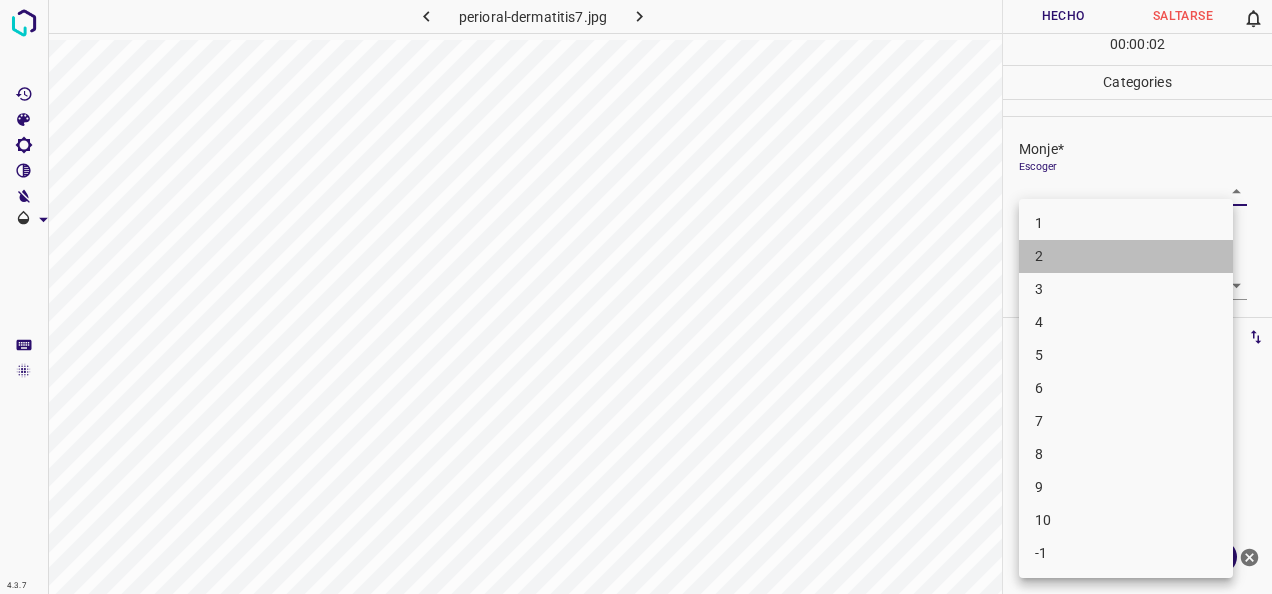 click on "2" at bounding box center [1126, 256] 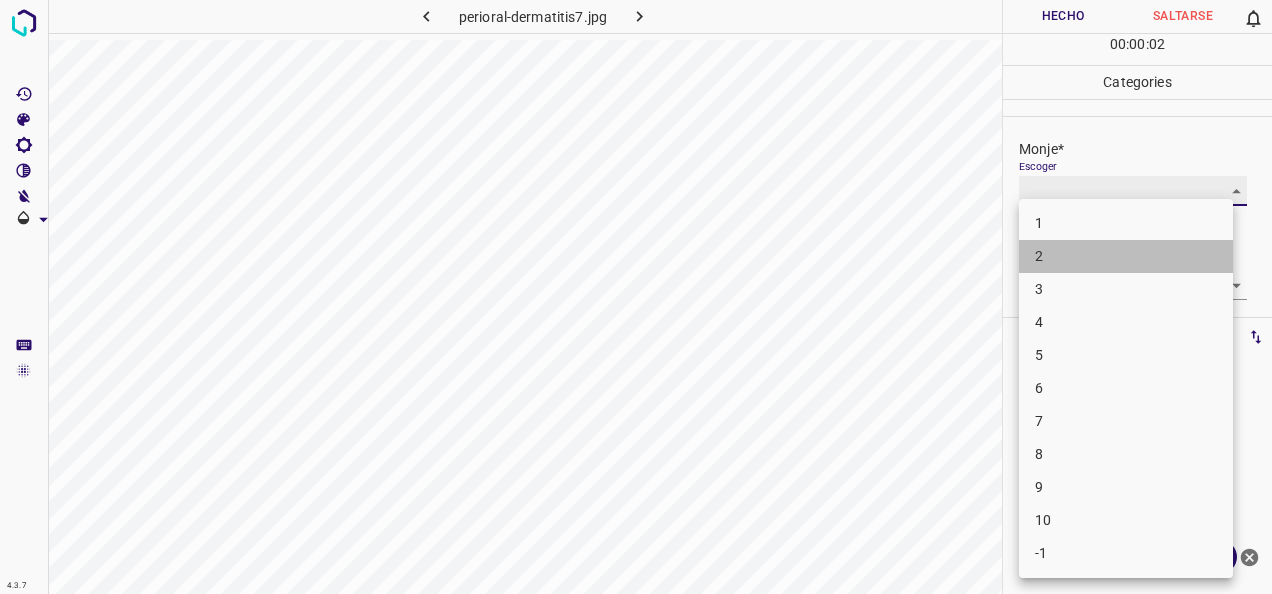 type on "2" 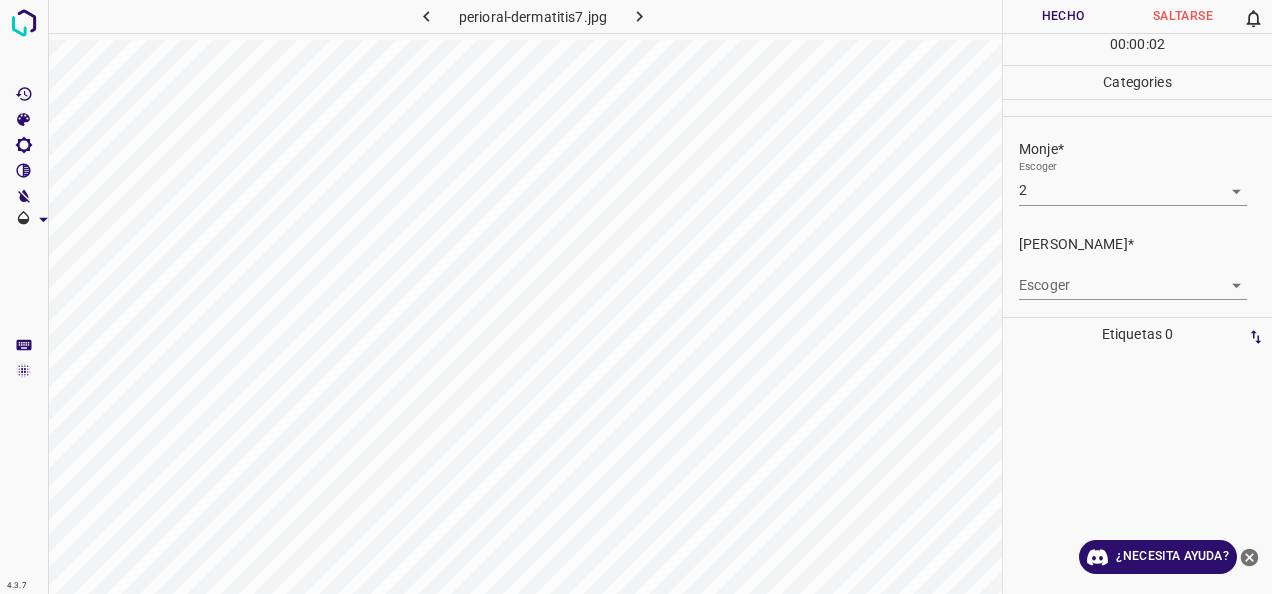 click on "Escoger ​" at bounding box center (1133, 277) 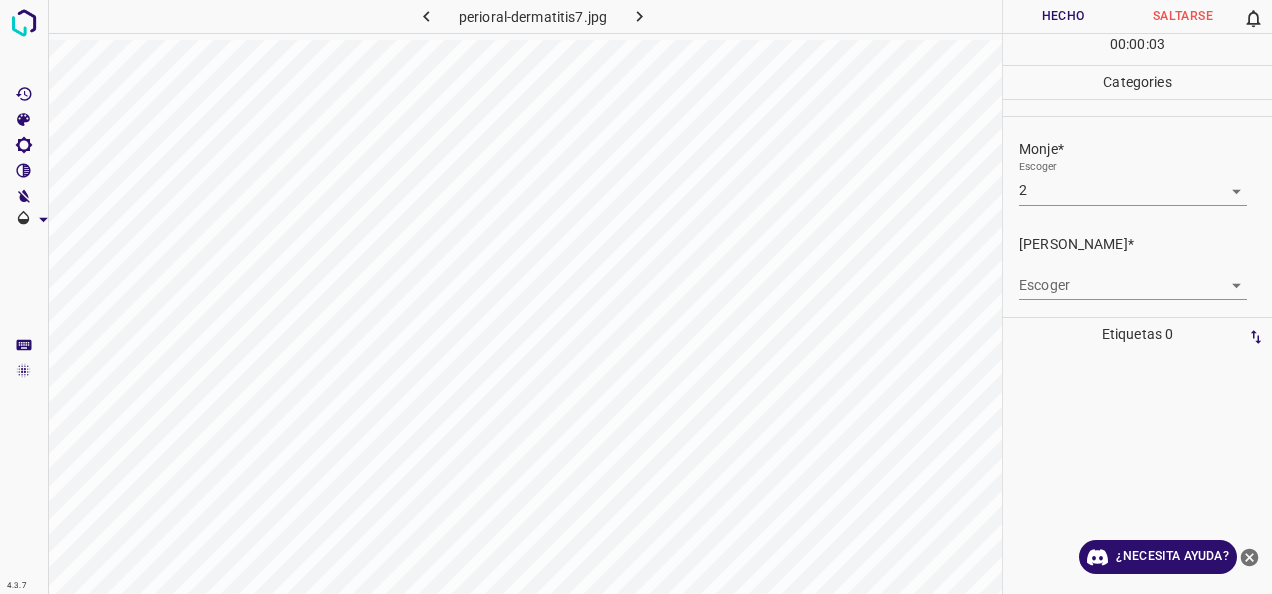 click on "4.3.7 perioral-dermatitis7.jpg Hecho Saltarse 0 00   : 00   : 03   Categories Monje*  Escoger 2 2  [PERSON_NAME]*  Escoger ​ Etiquetas 0 Categories 1 Monje 2  [PERSON_NAME] Herramientas Espacio Cambiar entre modos (Dibujar y Editar) Yo Etiquetado automático R Restaurar zoom M Acercar N Alejar Borrar Eliminar etiqueta de selección Filtros Z Restaurar filtros X Filtro de saturación C Filtro de brillo V Filtro de contraste B Filtro de escala de grises General O Descargar ¿Necesita ayuda? -Mensaje de texto -Esconder -Borrar" at bounding box center [636, 297] 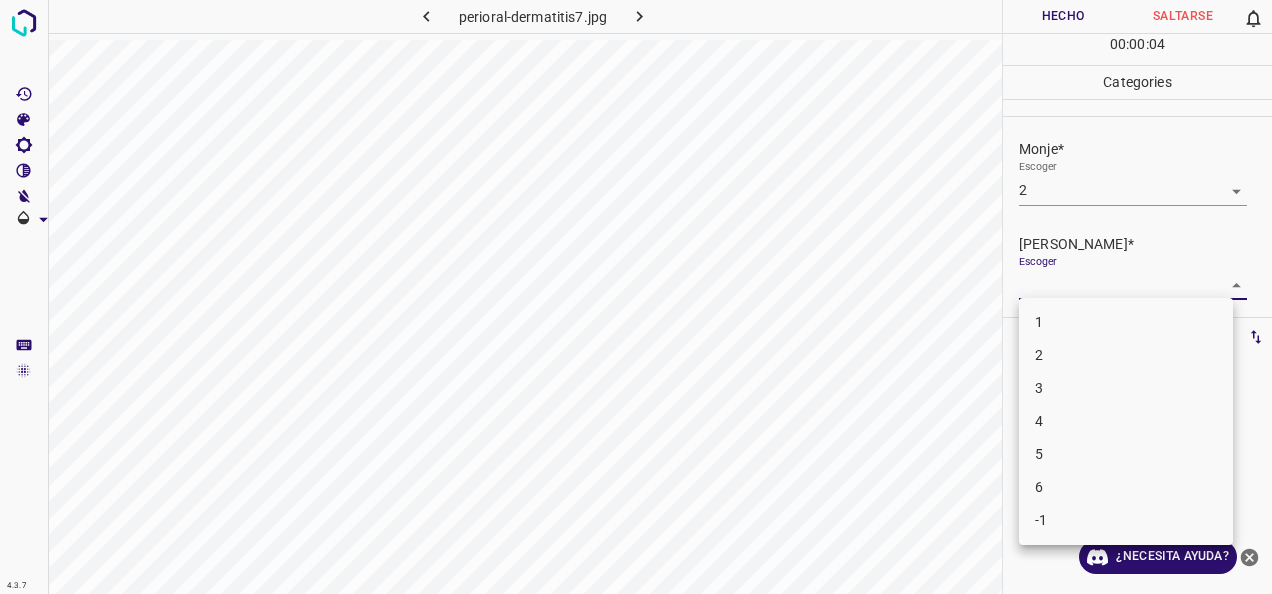 click on "1" at bounding box center [1126, 322] 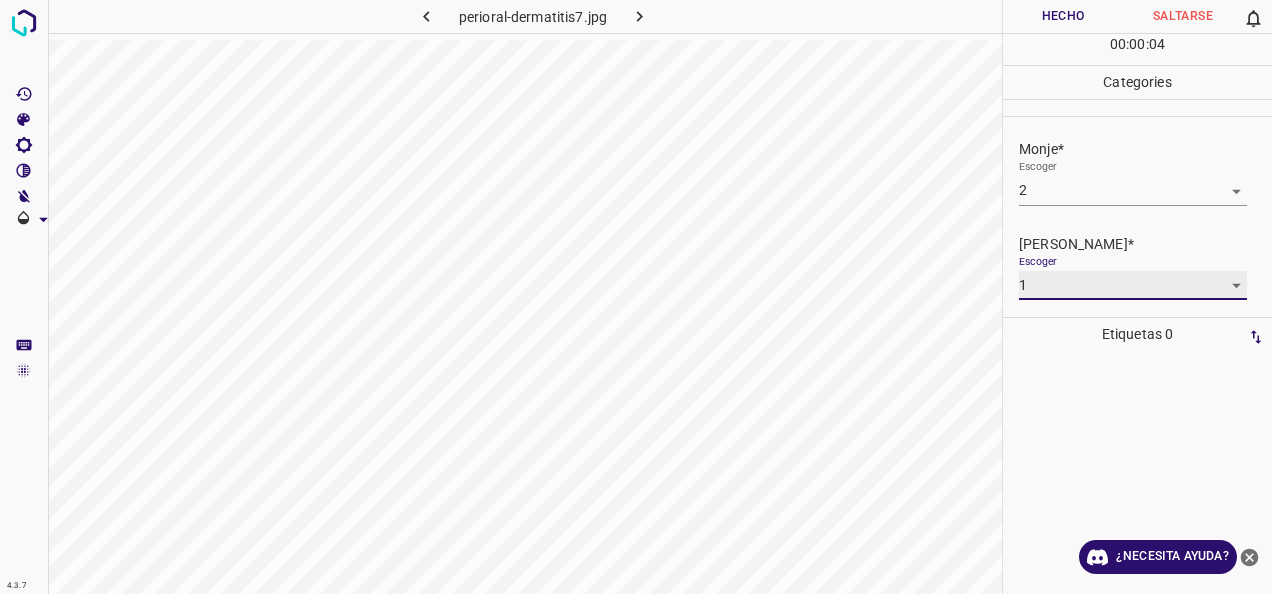 type on "1" 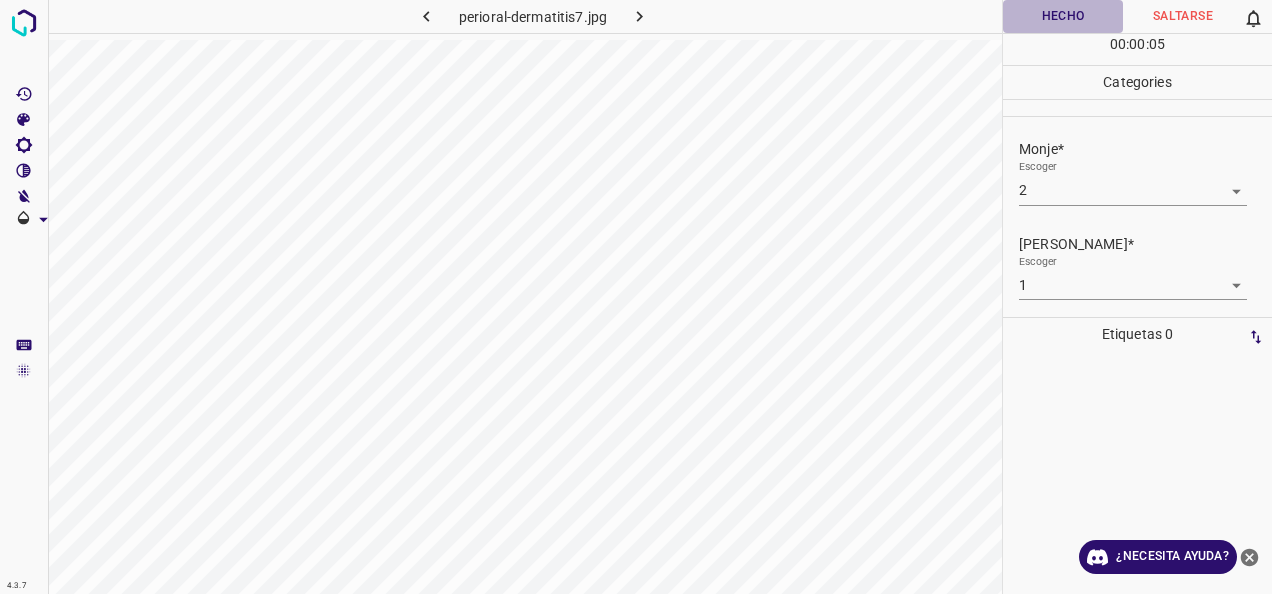 click on "Hecho" at bounding box center [1063, 16] 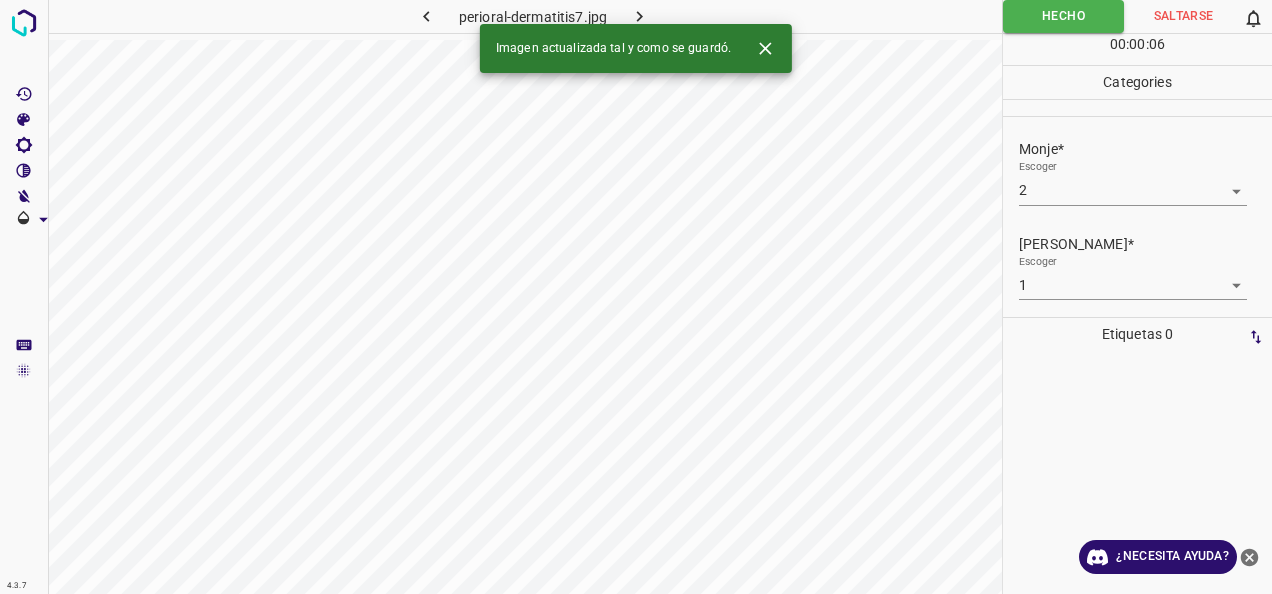 click 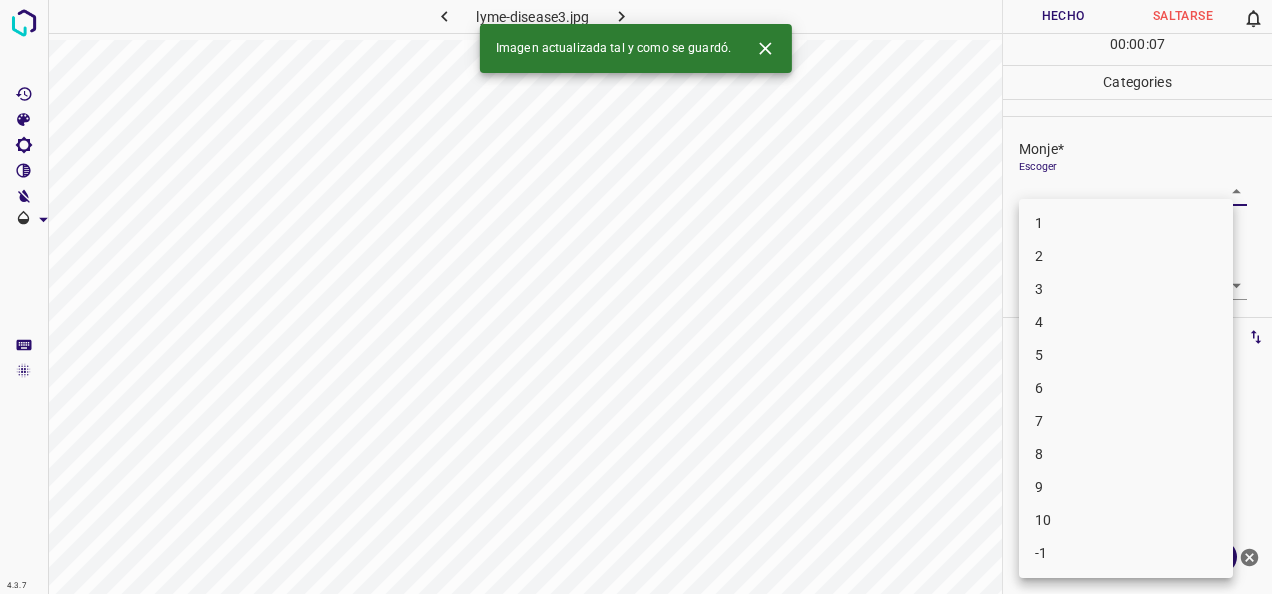 click on "4.3.7 lyme-disease3.jpg Hecho Saltarse 0 00   : 00   : 07   Categories Monje*  Escoger ​  [PERSON_NAME]*  Escoger ​ Etiquetas 0 Categories 1 Monje 2  [PERSON_NAME] Herramientas Espacio Cambiar entre modos (Dibujar y Editar) Yo Etiquetado automático R Restaurar zoom M Acercar N Alejar Borrar Eliminar etiqueta de selección Filtros Z Restaurar filtros X Filtro de saturación C Filtro de brillo V Filtro de contraste B Filtro de escala de grises General O Descargar Imagen actualizada tal y como se guardó. ¿Necesita ayuda? -Mensaje de texto -Esconder -Borrar 1 2 3 4 5 6 7 8 9 10 -1" at bounding box center (636, 297) 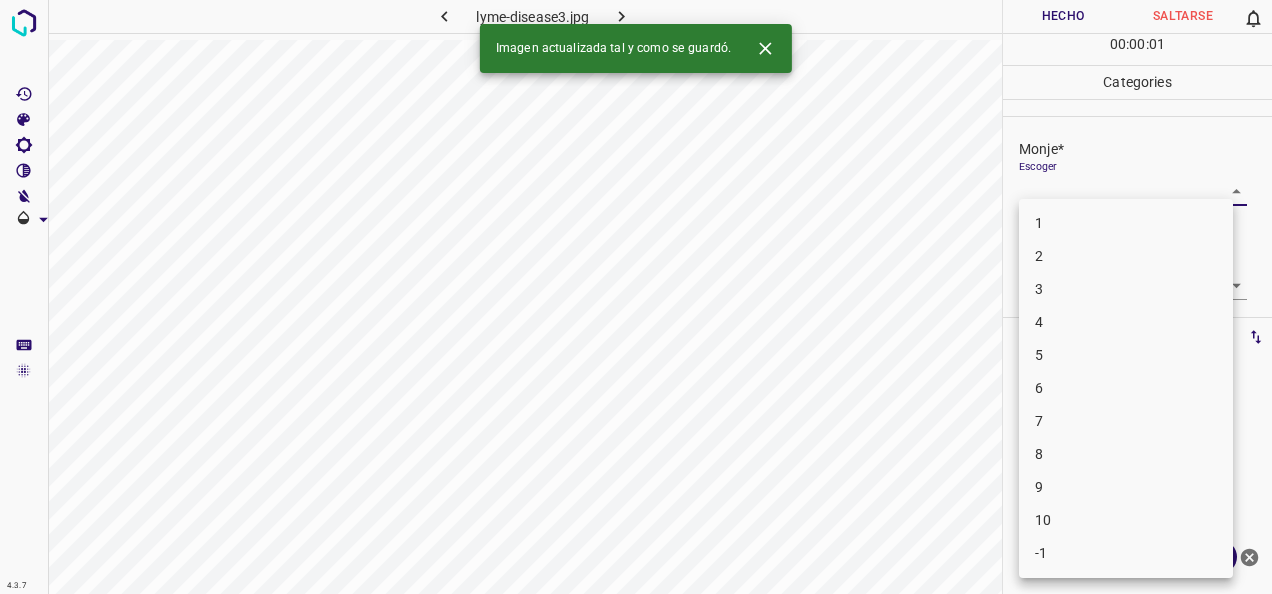 click on "1 2 3 4 5 6 7 8 9 10 -1" at bounding box center [1126, 388] 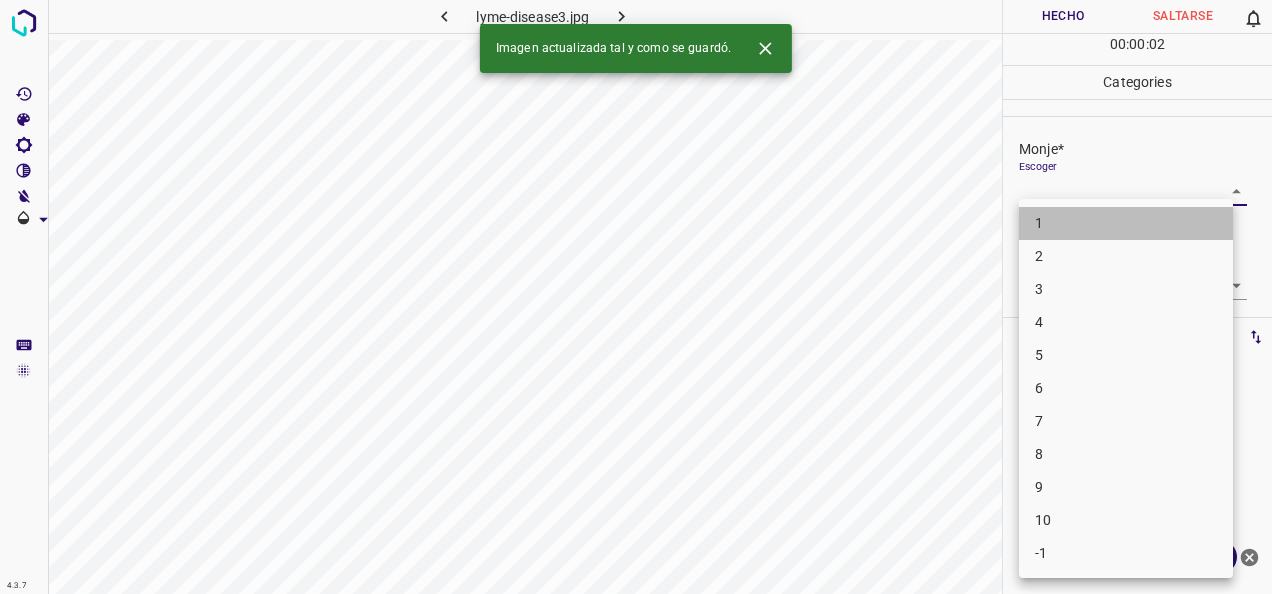 click on "1" at bounding box center (1126, 223) 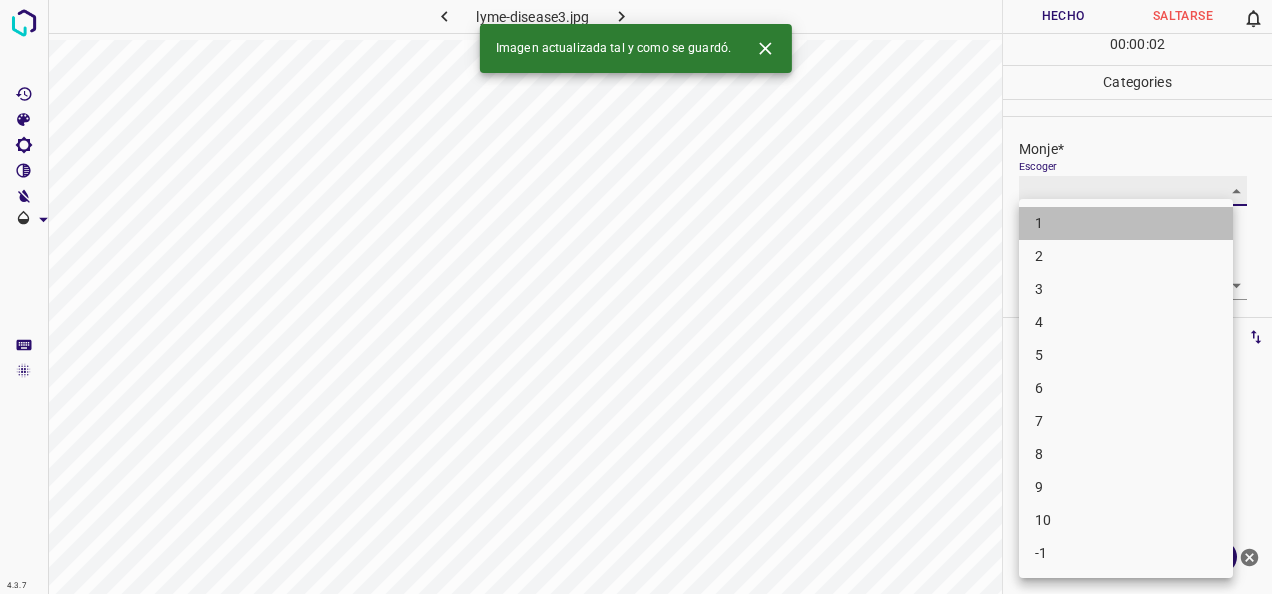 type on "1" 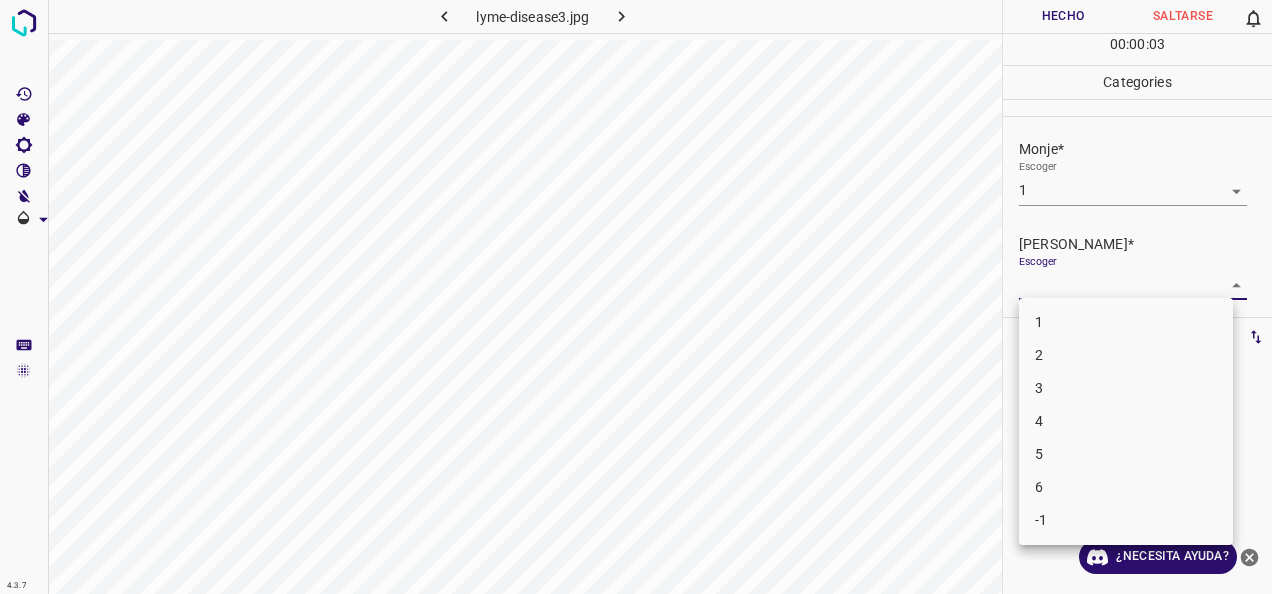 click on "4.3.7 lyme-disease3.jpg Hecho Saltarse 0 00   : 00   : 03   Categories Monje*  Escoger 1 1  [PERSON_NAME]*  Escoger ​ Etiquetas 0 Categories 1 Monje 2  [PERSON_NAME] Herramientas Espacio Cambiar entre modos (Dibujar y Editar) Yo Etiquetado automático R Restaurar zoom M Acercar N Alejar Borrar Eliminar etiqueta de selección Filtros Z Restaurar filtros X Filtro de saturación C Filtro de brillo V Filtro de contraste B Filtro de escala de grises General O Descargar ¿Necesita ayuda? -Mensaje de texto -Esconder -Borrar 1 2 3 4 5 6 -1" at bounding box center [636, 297] 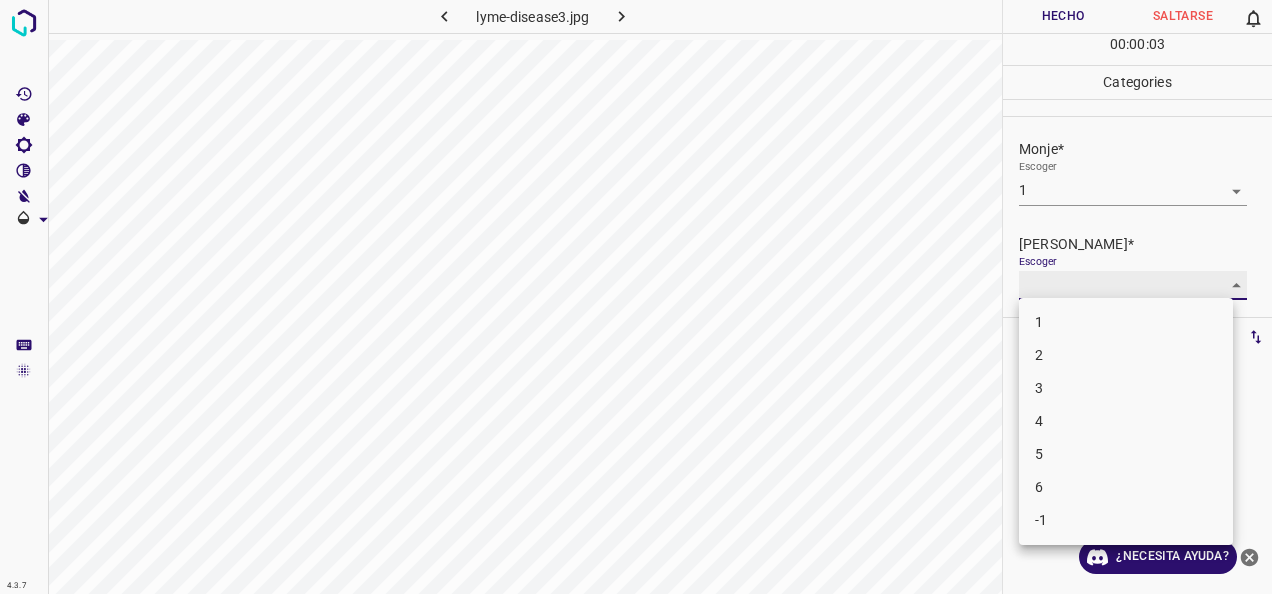 type on "1" 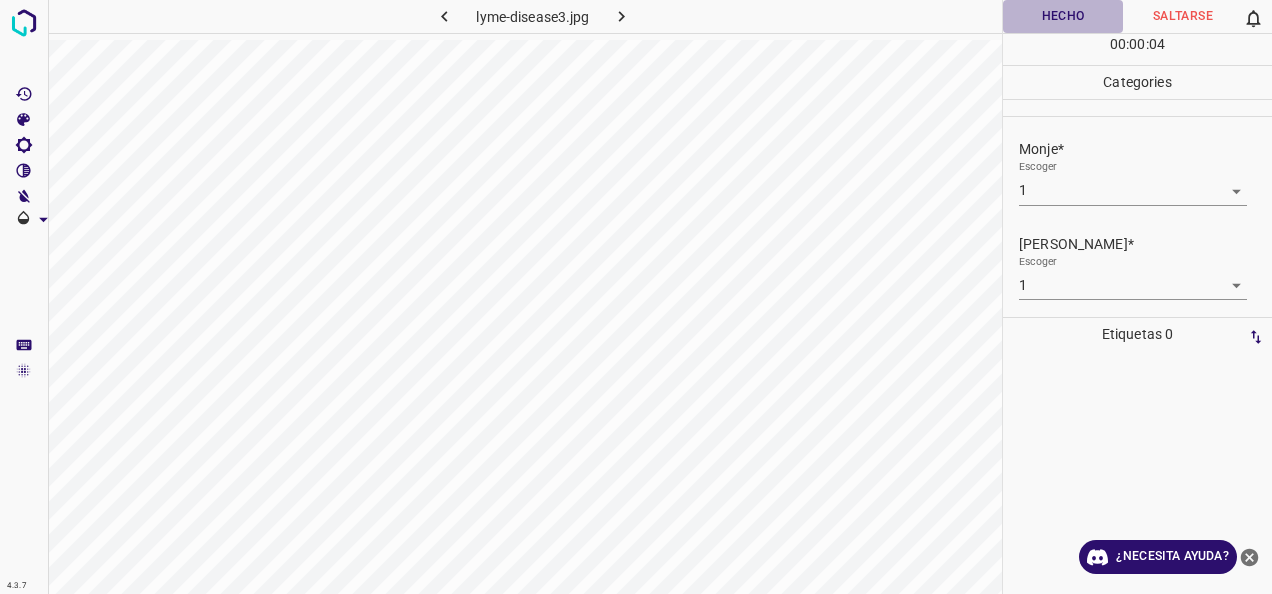 click on "Hecho" at bounding box center (1063, 16) 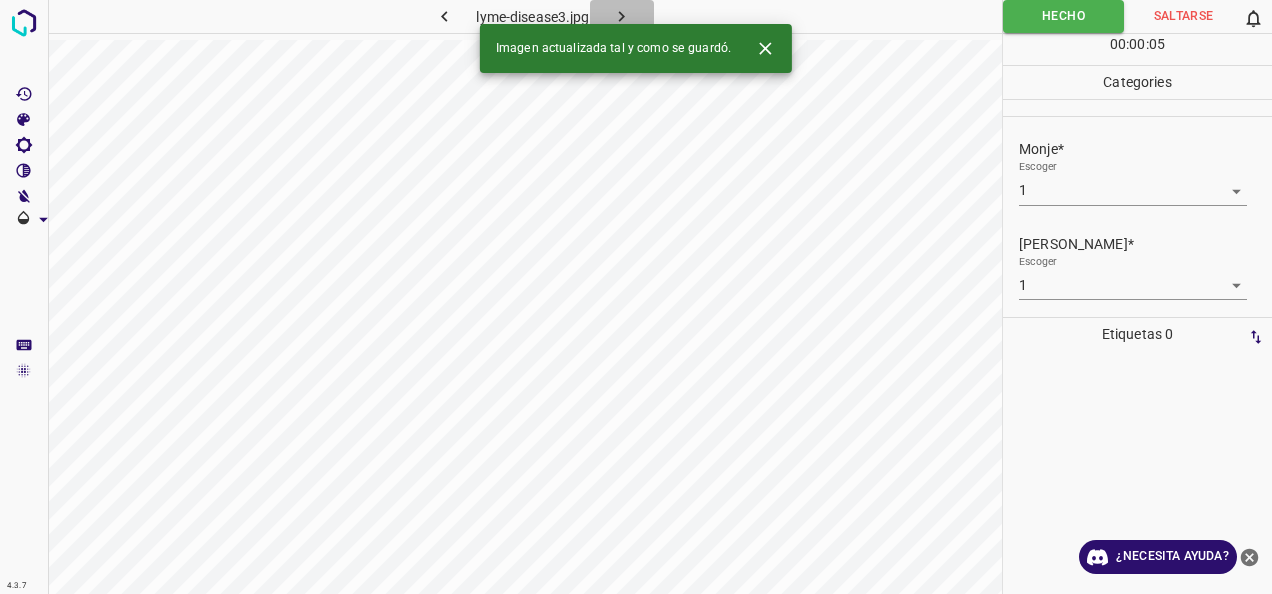 click 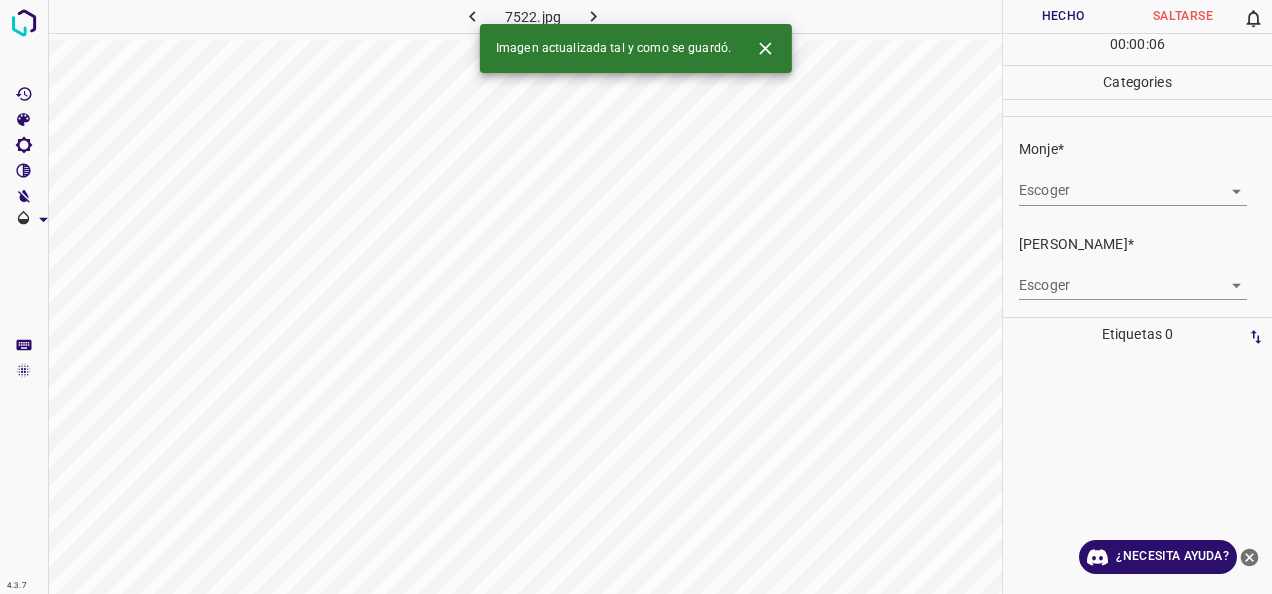 click on "4.3.7 7522.jpg Hecho Saltarse 0 00   : 00   : 06   Categories Monje*  Escoger ​  [PERSON_NAME]*  Escoger ​ Etiquetas 0 Categories 1 Monje 2  [PERSON_NAME] Herramientas Espacio Cambiar entre modos (Dibujar y Editar) Yo Etiquetado automático R Restaurar zoom M Acercar N Alejar Borrar Eliminar etiqueta de selección Filtros Z Restaurar filtros X Filtro de saturación C Filtro de brillo V Filtro de contraste B Filtro de escala de grises General O Descargar Imagen actualizada tal y como se guardó. ¿Necesita ayuda? -Mensaje de texto -Esconder -Borrar" at bounding box center [636, 297] 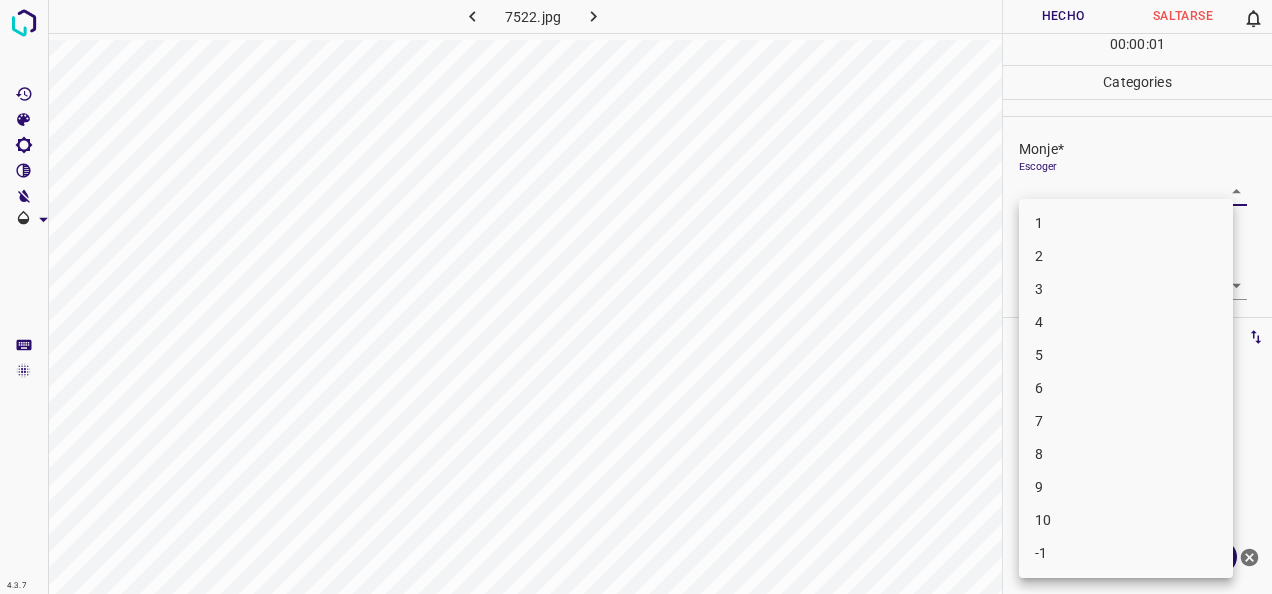 click on "1" at bounding box center (1126, 223) 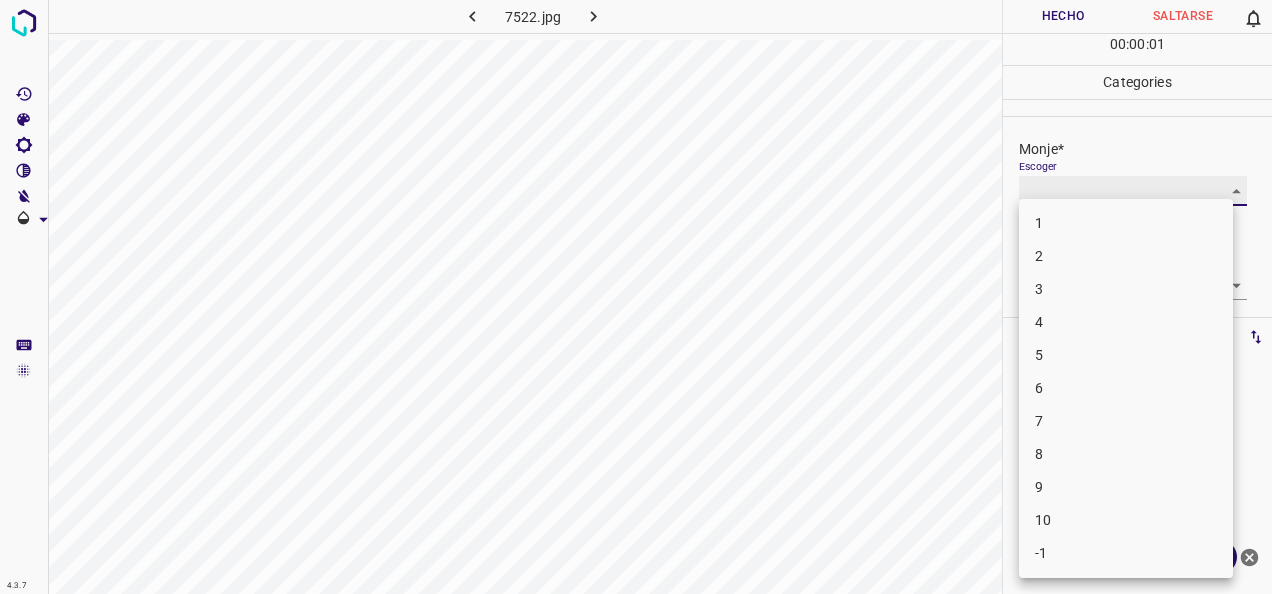 type on "1" 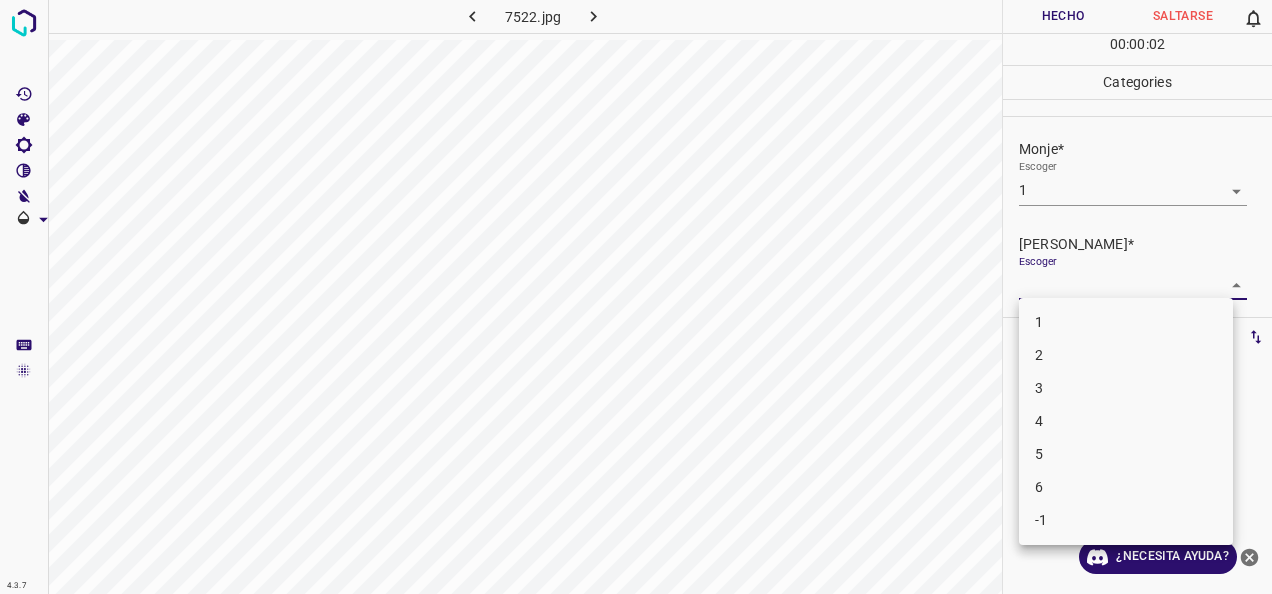 click on "4.3.7 7522.jpg Hecho Saltarse 0 00   : 00   : 02   Categories Monje*  Escoger 1 1  [PERSON_NAME]*  Escoger ​ Etiquetas 0 Categories 1 Monje 2  [PERSON_NAME] Herramientas Espacio Cambiar entre modos (Dibujar y Editar) Yo Etiquetado automático R Restaurar zoom M Acercar N Alejar Borrar Eliminar etiqueta de selección Filtros Z Restaurar filtros X Filtro de saturación C Filtro de brillo V Filtro de contraste B Filtro de escala de grises General O Descargar ¿Necesita ayuda? -Mensaje de texto -Esconder -Borrar 1 2 3 4 5 6 -1" at bounding box center [636, 297] 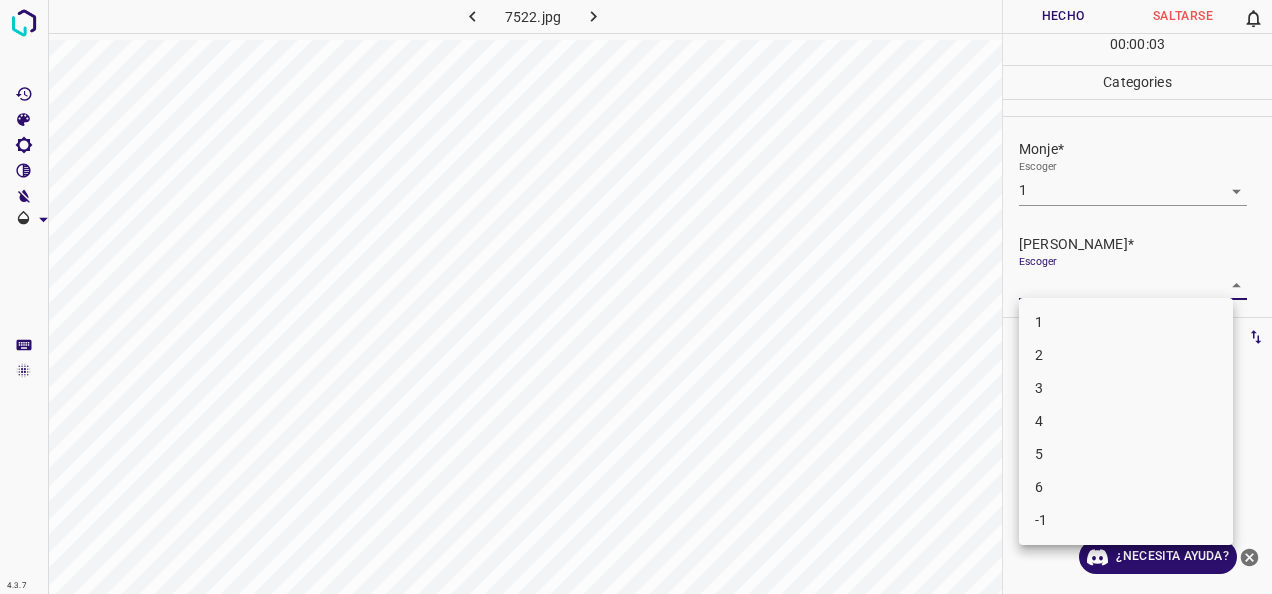 click on "1" at bounding box center (1126, 322) 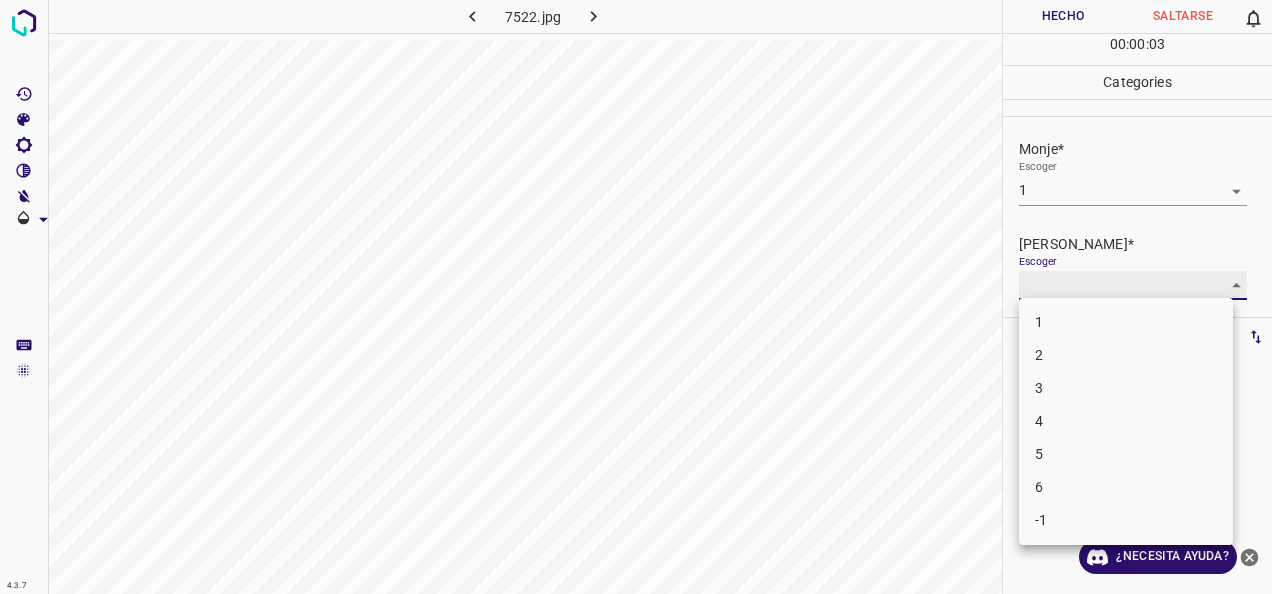 type on "1" 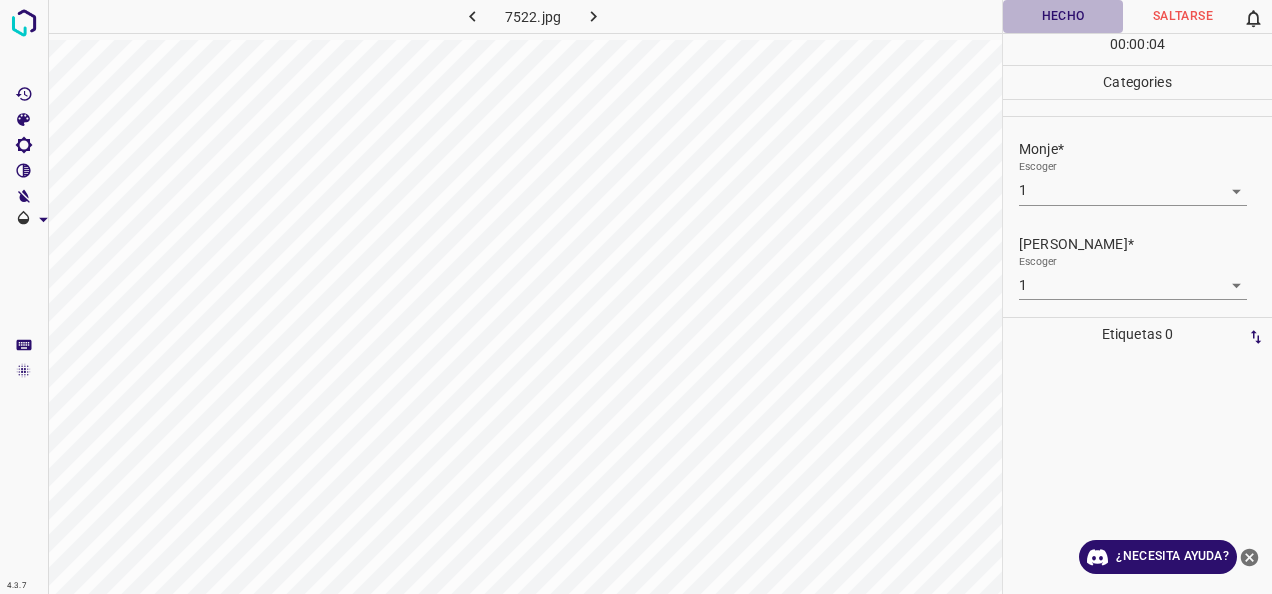 click on "Hecho" at bounding box center [1063, 16] 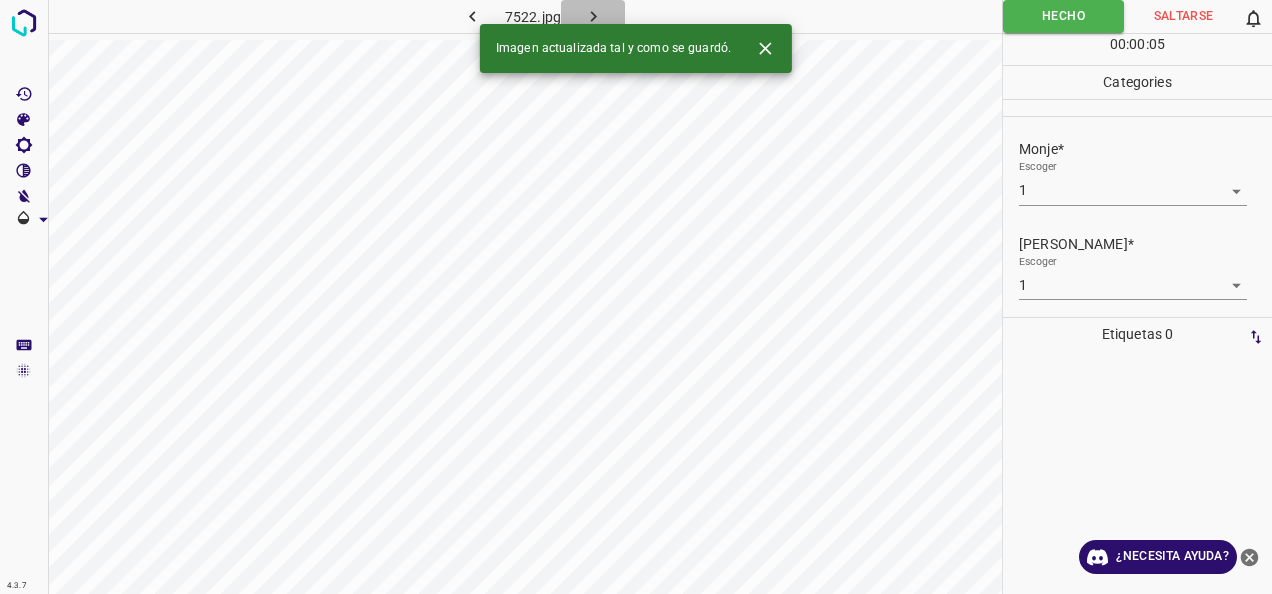 click at bounding box center [593, 16] 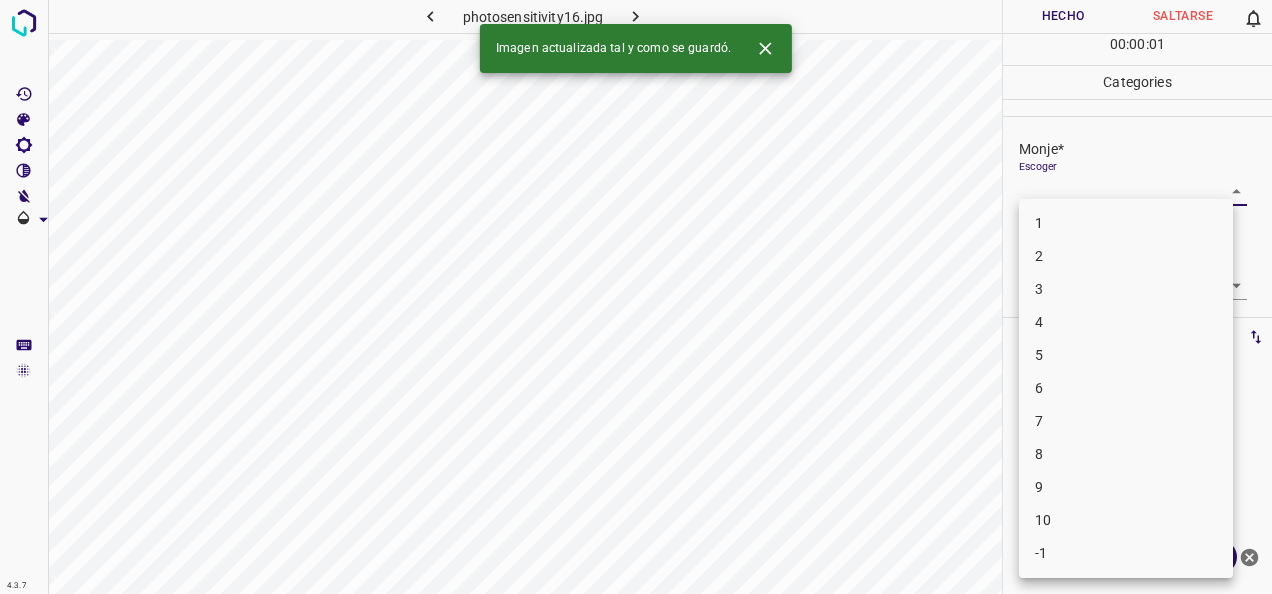 click on "4.3.7 photosensitivity16.jpg Hecho Saltarse 0 00   : 00   : 01   Categories Monje*  Escoger ​  [PERSON_NAME]*  Escoger ​ Etiquetas 0 Categories 1 Monje 2  [PERSON_NAME] Herramientas Espacio Cambiar entre modos (Dibujar y Editar) Yo Etiquetado automático R Restaurar zoom M Acercar N Alejar Borrar Eliminar etiqueta de selección Filtros Z Restaurar filtros X Filtro de saturación C Filtro de brillo V Filtro de contraste B Filtro de escala de grises General O Descargar Imagen actualizada tal y como se guardó. ¿Necesita ayuda? -Mensaje de texto -Esconder -Borrar 1 2 3 4 5 6 7 8 9 10 -1" at bounding box center (636, 297) 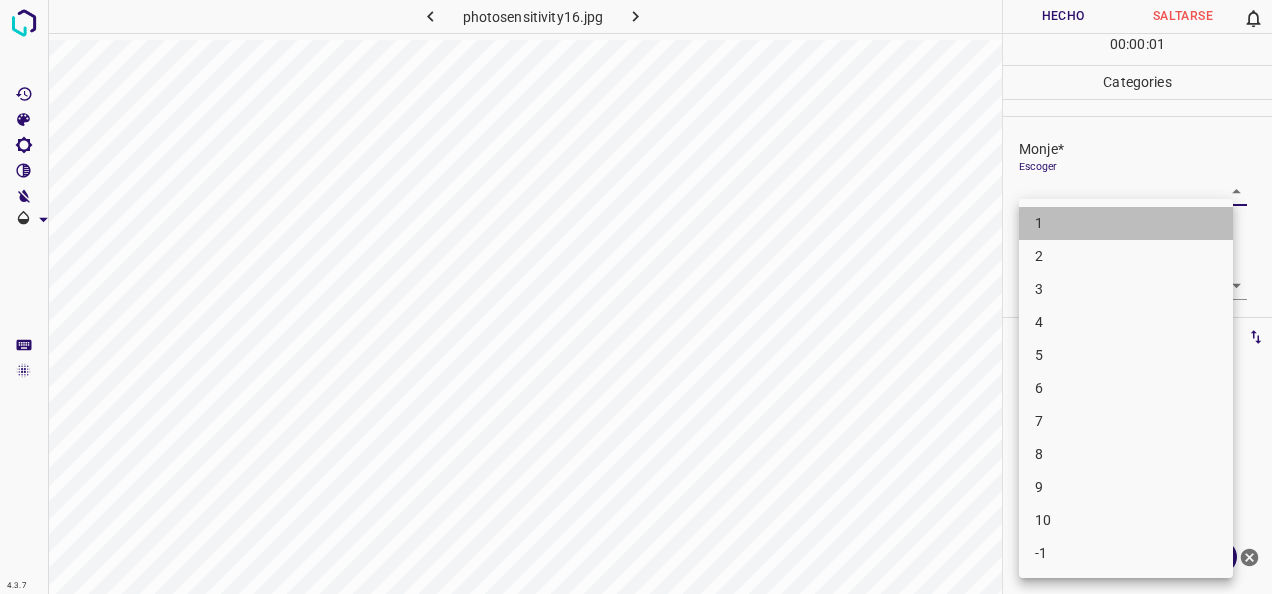 click on "1" at bounding box center (1126, 223) 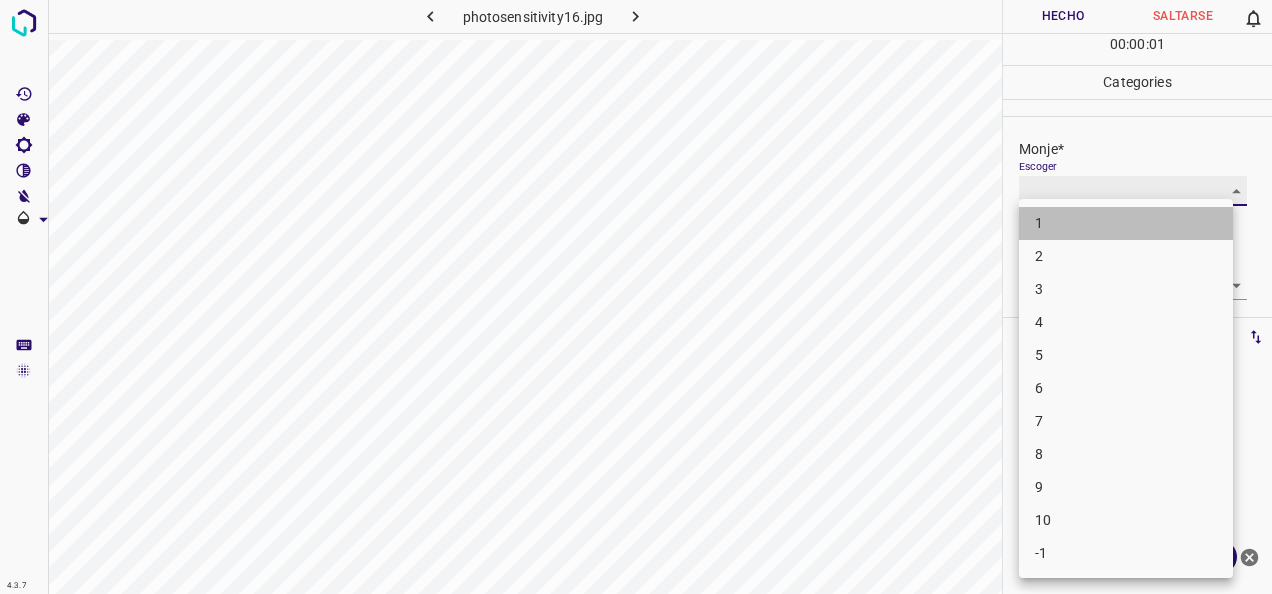 type on "1" 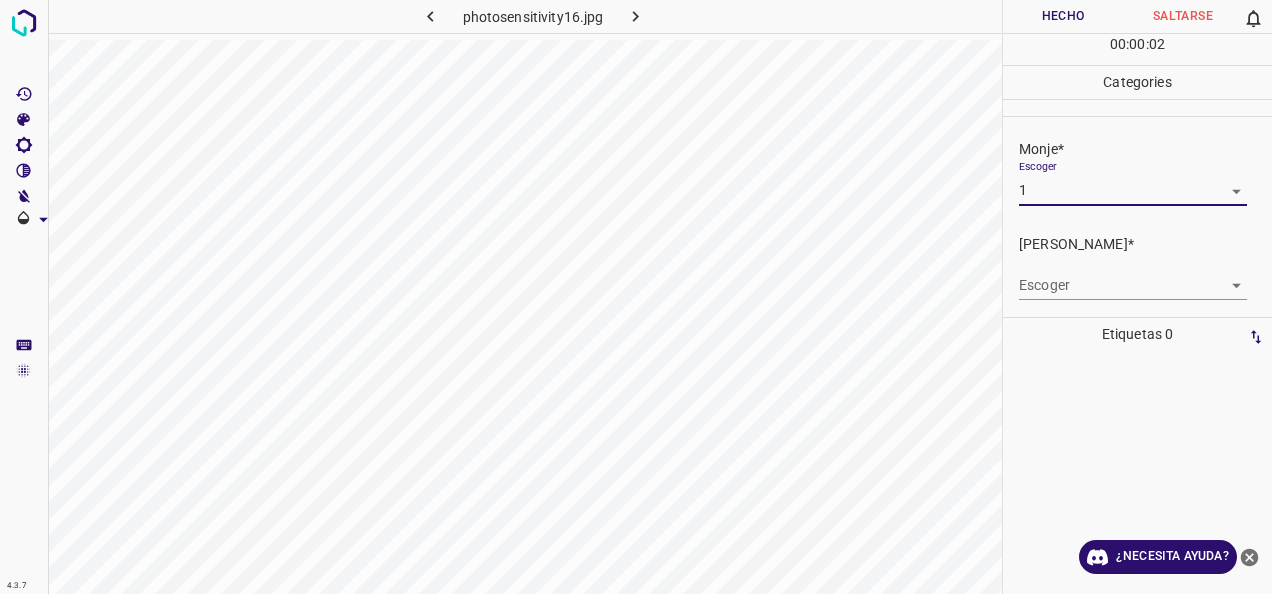 click on "4.3.7 photosensitivity16.jpg Hecho Saltarse 0 00   : 00   : 02   Categories Monje*  Escoger 1 1  [PERSON_NAME]*  Escoger ​ Etiquetas 0 Categories 1 Monje 2  [PERSON_NAME] Herramientas Espacio Cambiar entre modos (Dibujar y Editar) Yo Etiquetado automático R Restaurar zoom M Acercar N Alejar Borrar Eliminar etiqueta de selección Filtros Z Restaurar filtros X Filtro de saturación C Filtro de brillo V Filtro de contraste B Filtro de escala de grises General O Descargar ¿Necesita ayuda? -Mensaje de texto -Esconder -Borrar" at bounding box center (636, 297) 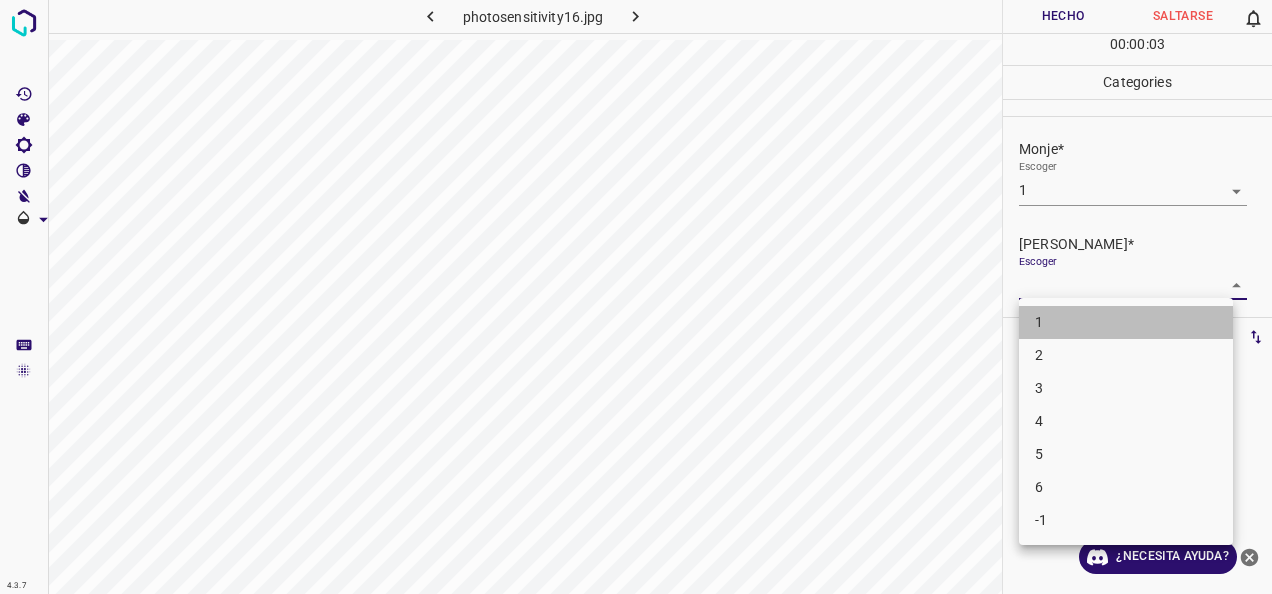 click on "1" at bounding box center [1126, 322] 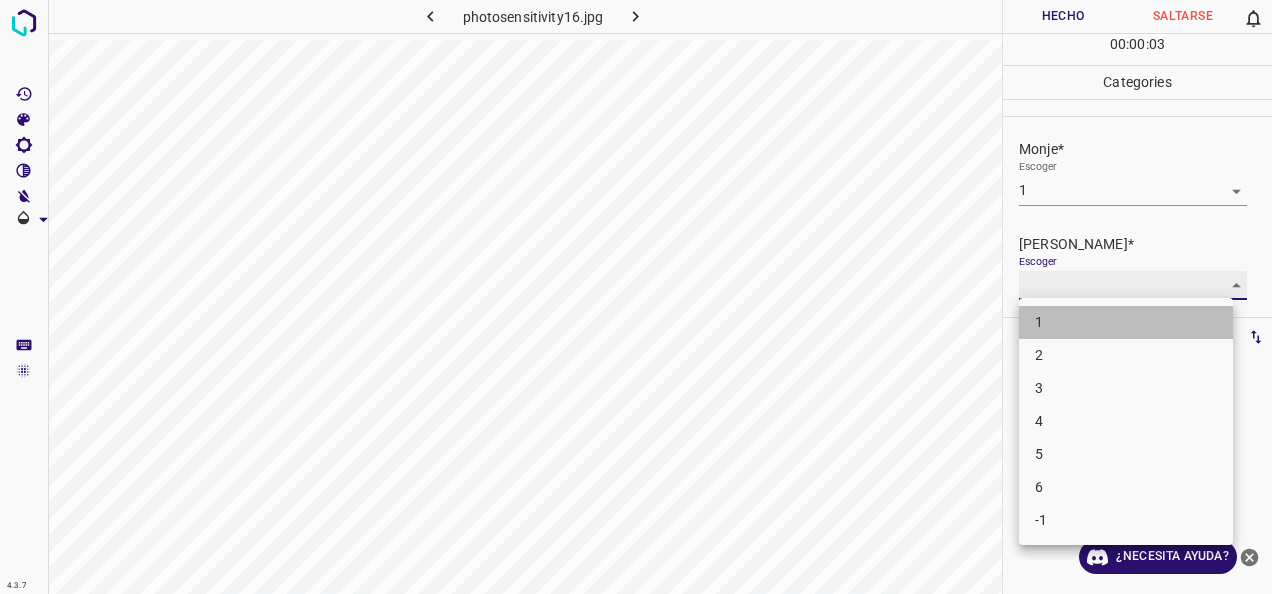 type on "1" 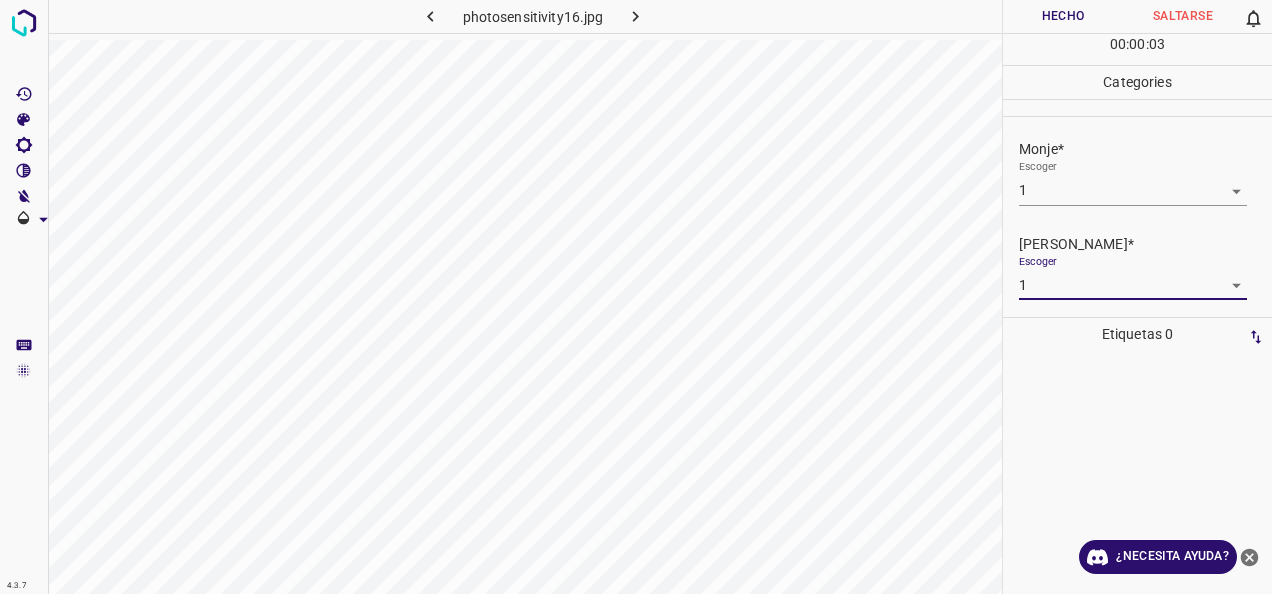 click on "Hecho" at bounding box center (1063, 16) 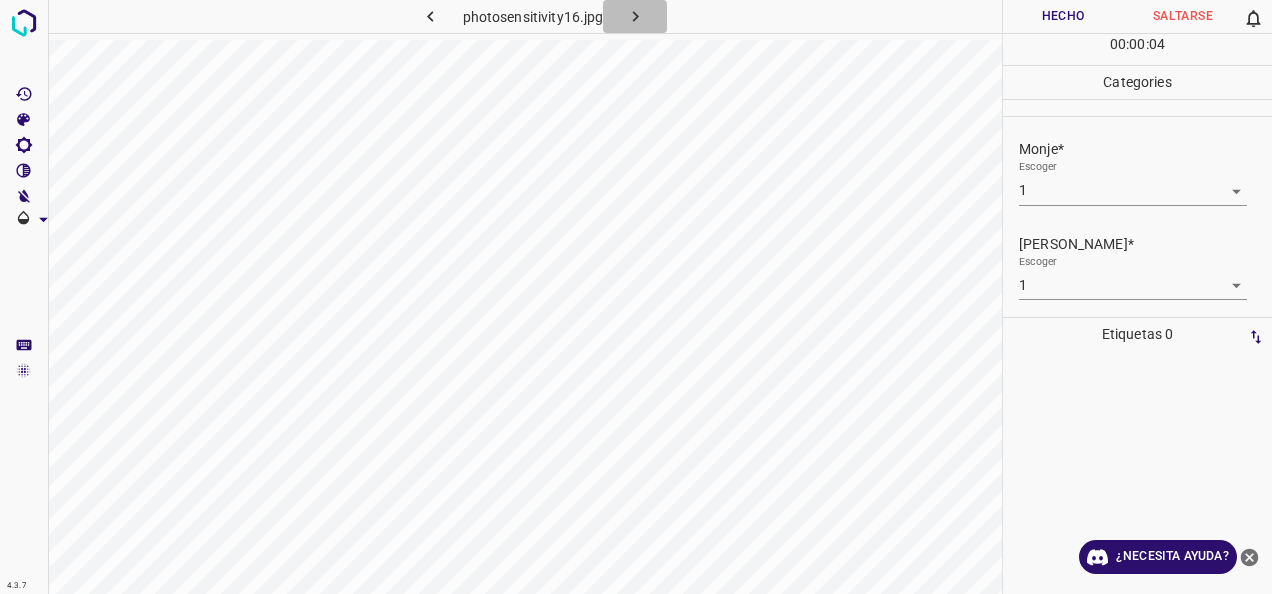click 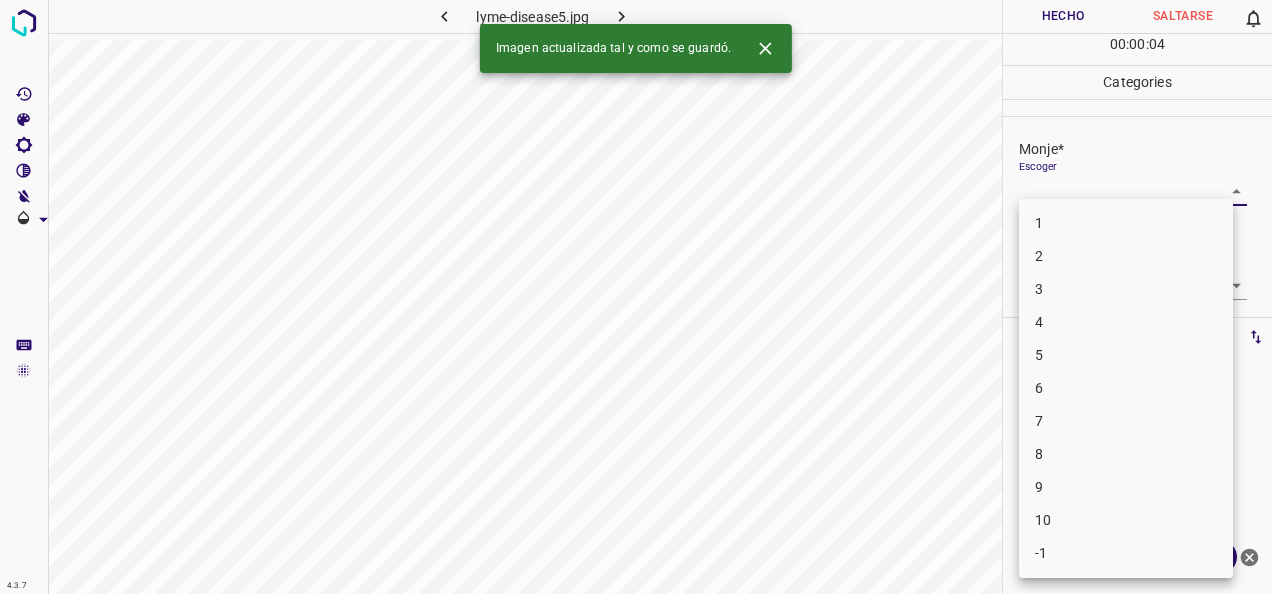 click on "4.3.7 lyme-disease5.jpg Hecho Saltarse 0 00   : 00   : 04   Categories Monje*  Escoger ​  [PERSON_NAME]*  Escoger ​ Etiquetas 0 Categories 1 Monje 2  [PERSON_NAME] Herramientas Espacio Cambiar entre modos (Dibujar y Editar) Yo Etiquetado automático R Restaurar zoom M Acercar N Alejar Borrar Eliminar etiqueta de selección Filtros Z Restaurar filtros X Filtro de saturación C Filtro de brillo V Filtro de contraste B Filtro de escala de grises General O Descargar Imagen actualizada tal y como se guardó. ¿Necesita ayuda? -Mensaje de texto -Esconder -Borrar 1 2 3 4 5 6 7 8 9 10 -1" at bounding box center [636, 297] 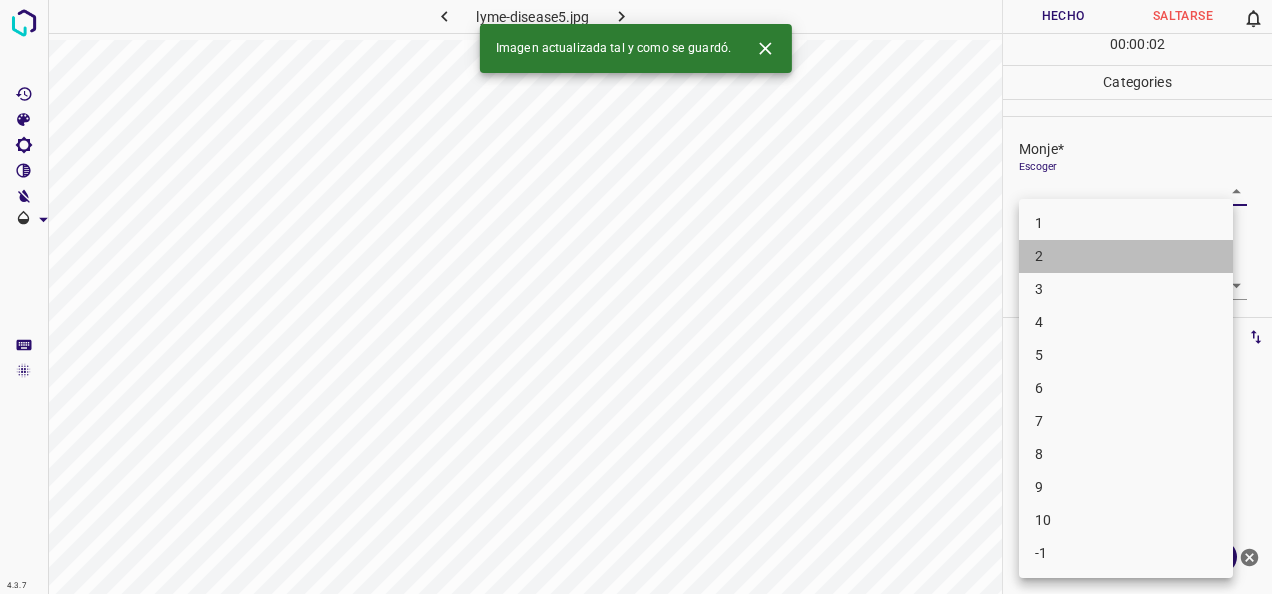 click on "2" at bounding box center [1126, 256] 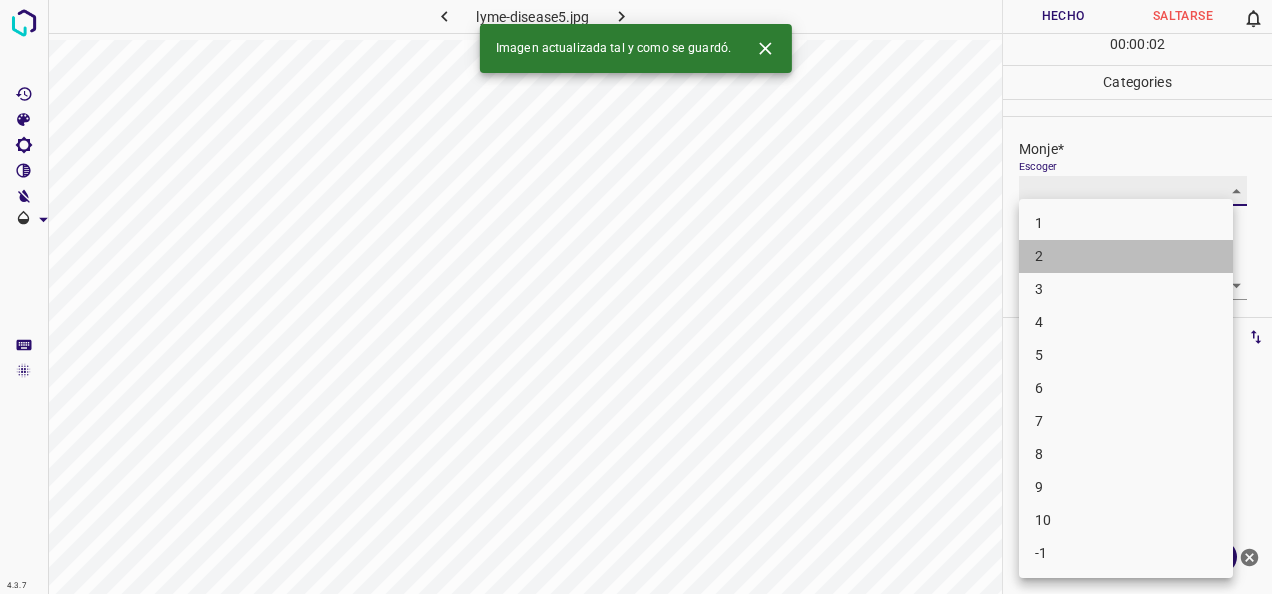 type on "2" 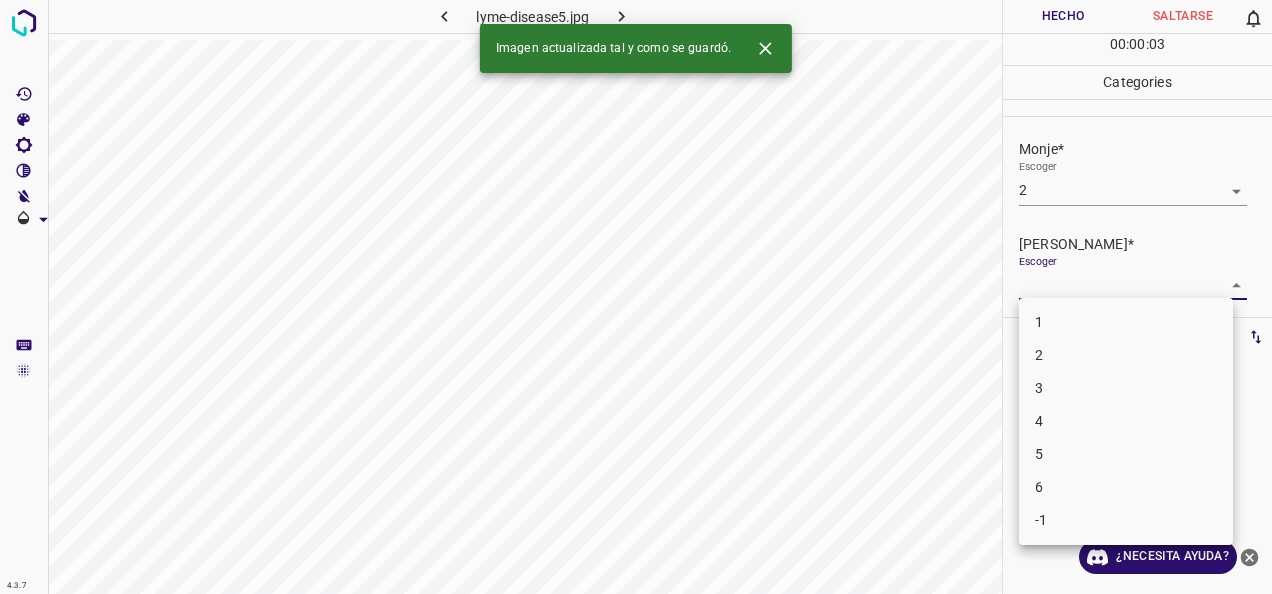 click on "4.3.7 lyme-disease5.jpg Hecho Saltarse 0 00   : 00   : 03   Categories Monje*  Escoger 2 2  [PERSON_NAME]*  Escoger ​ Etiquetas 0 Categories 1 Monje 2  [PERSON_NAME] Herramientas Espacio Cambiar entre modos (Dibujar y Editar) Yo Etiquetado automático R Restaurar zoom M Acercar N Alejar Borrar Eliminar etiqueta de selección Filtros Z Restaurar filtros X Filtro de saturación C Filtro de brillo V Filtro de contraste B Filtro de escala de grises General O Descargar Imagen actualizada tal y como se guardó. ¿Necesita ayuda? -Mensaje de texto -Esconder -Borrar 1 2 3 4 5 6 -1" at bounding box center [636, 297] 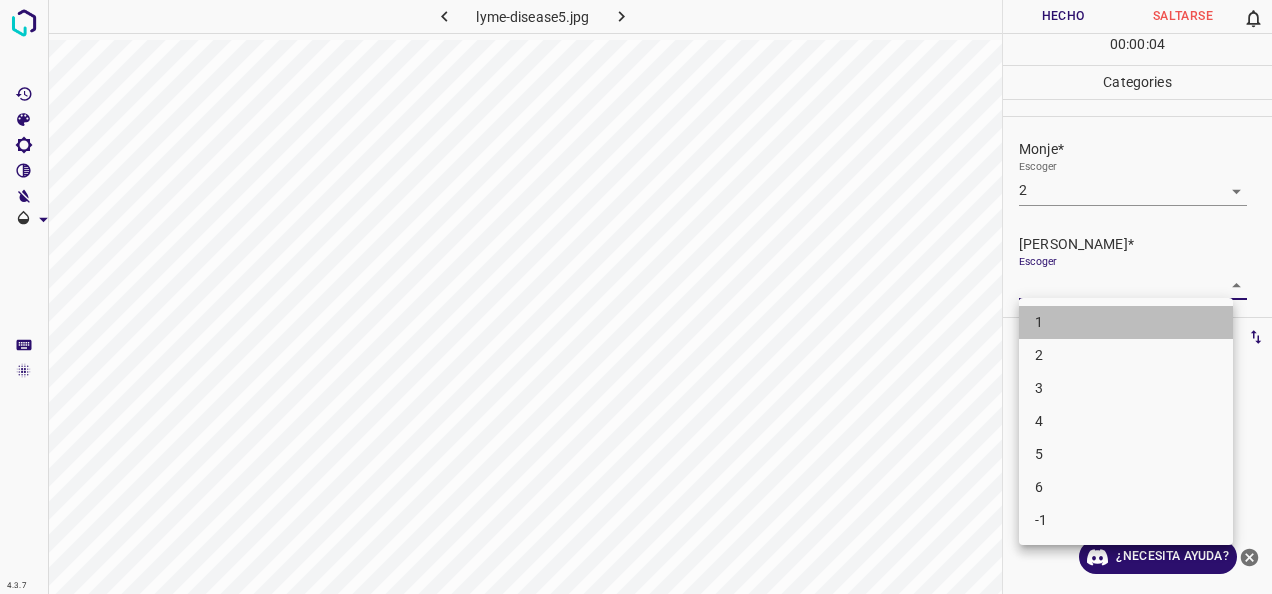 click on "1" at bounding box center [1126, 322] 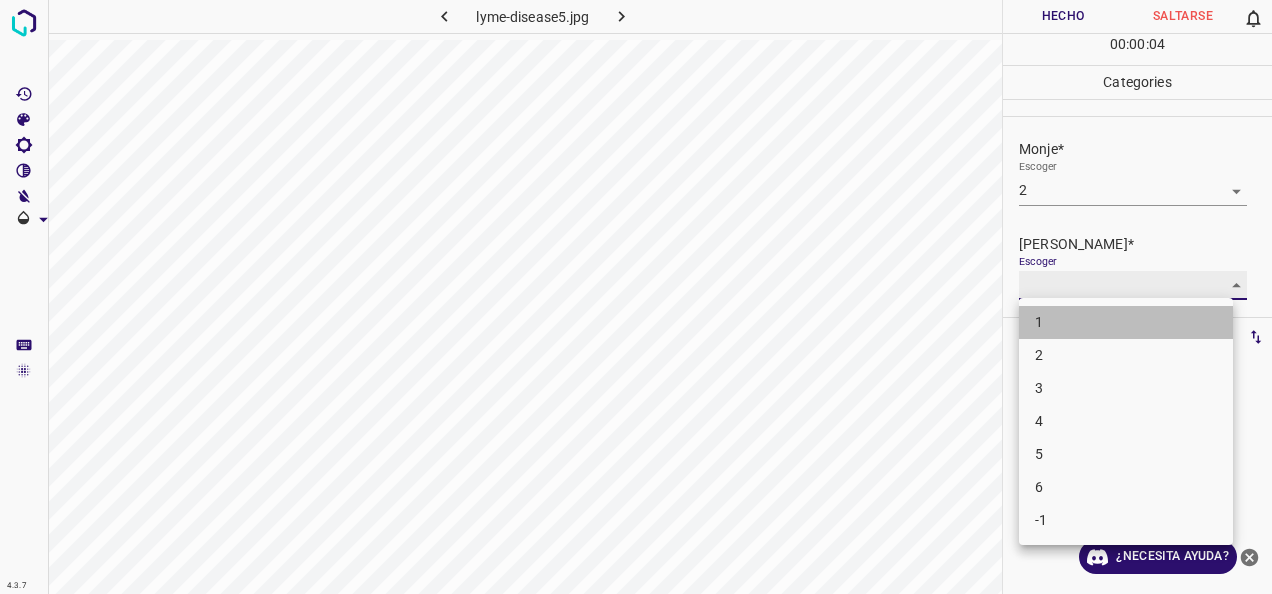 type on "1" 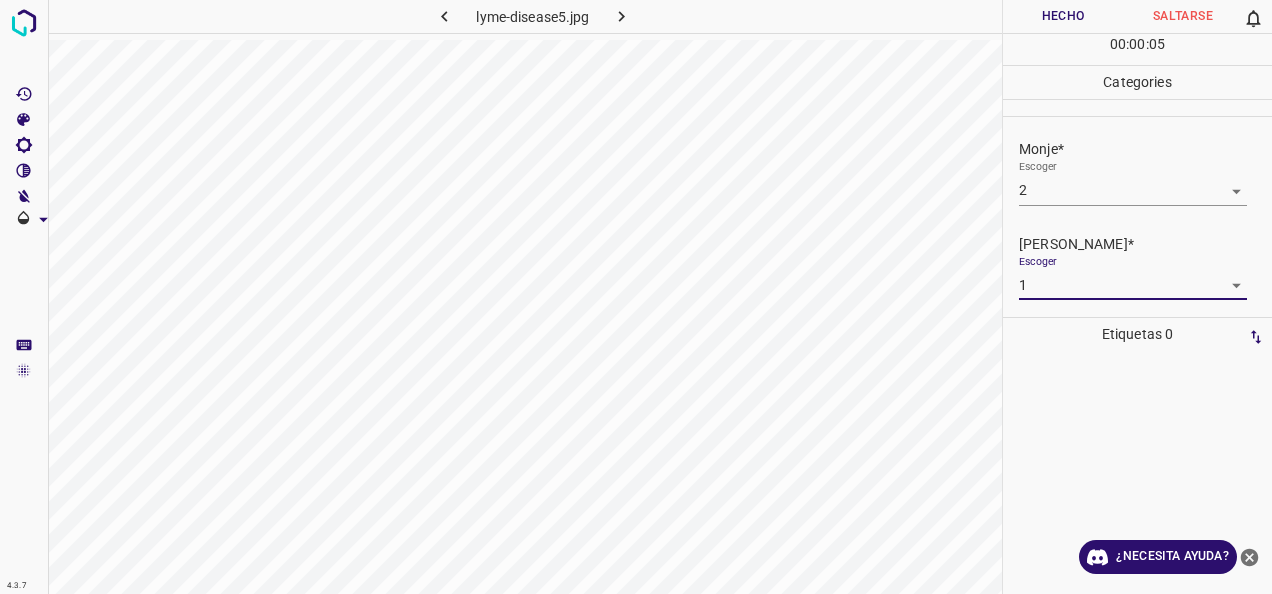 click 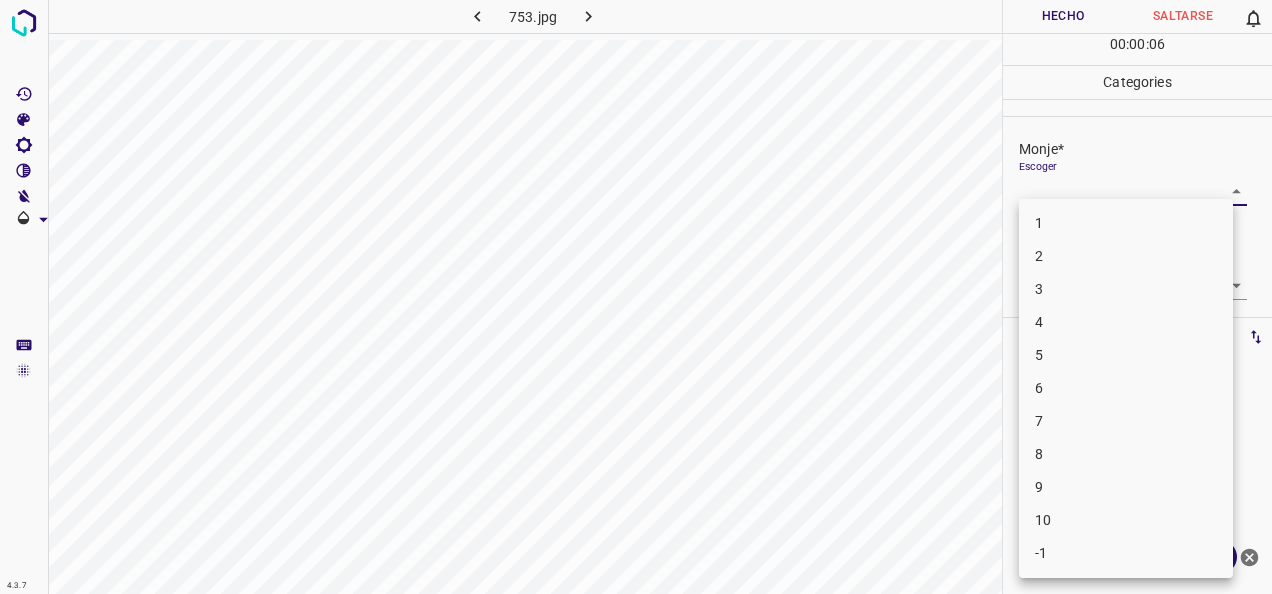 click on "4.3.7 753.jpg Hecho Saltarse 0 00   : 00   : 06   Categories Monje*  Escoger ​  [PERSON_NAME]*  Escoger ​ Etiquetas 0 Categories 1 Monje 2  [PERSON_NAME] Herramientas Espacio Cambiar entre modos (Dibujar y Editar) Yo Etiquetado automático R Restaurar zoom M Acercar N Alejar Borrar Eliminar etiqueta de selección Filtros Z Restaurar filtros X Filtro de saturación C Filtro de brillo V Filtro de contraste B Filtro de escala de grises General O Descargar ¿Necesita ayuda? -Mensaje de texto -Esconder -Borrar 1 2 3 4 5 6 7 8 9 10 -1" at bounding box center [636, 297] 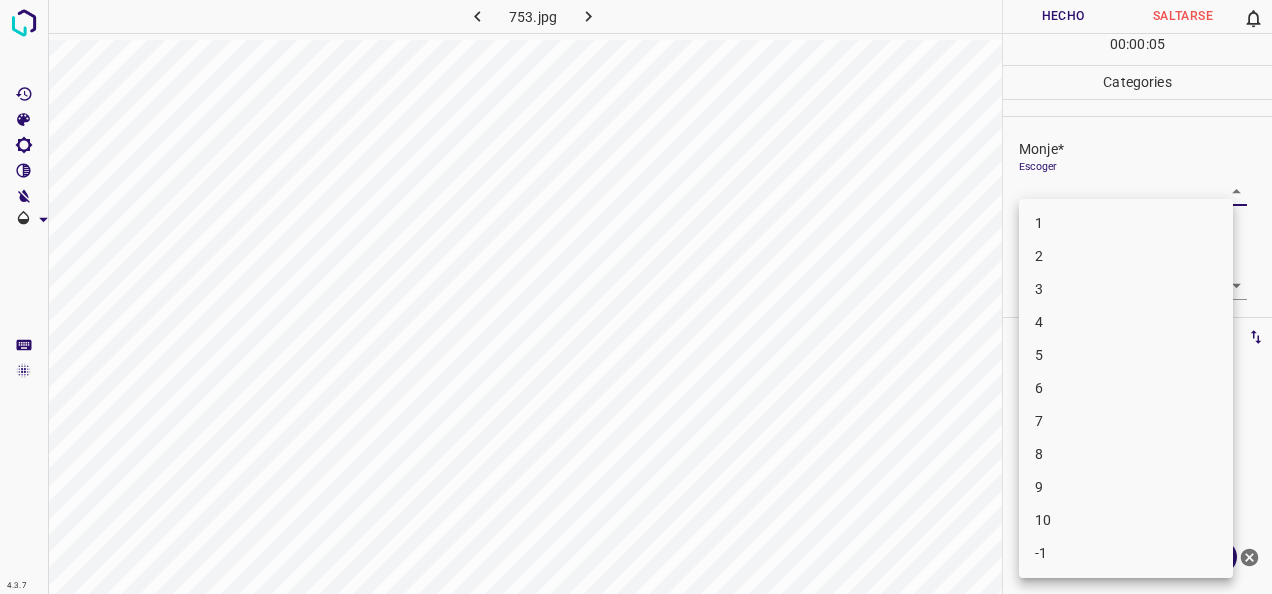 click on "6" at bounding box center [1126, 388] 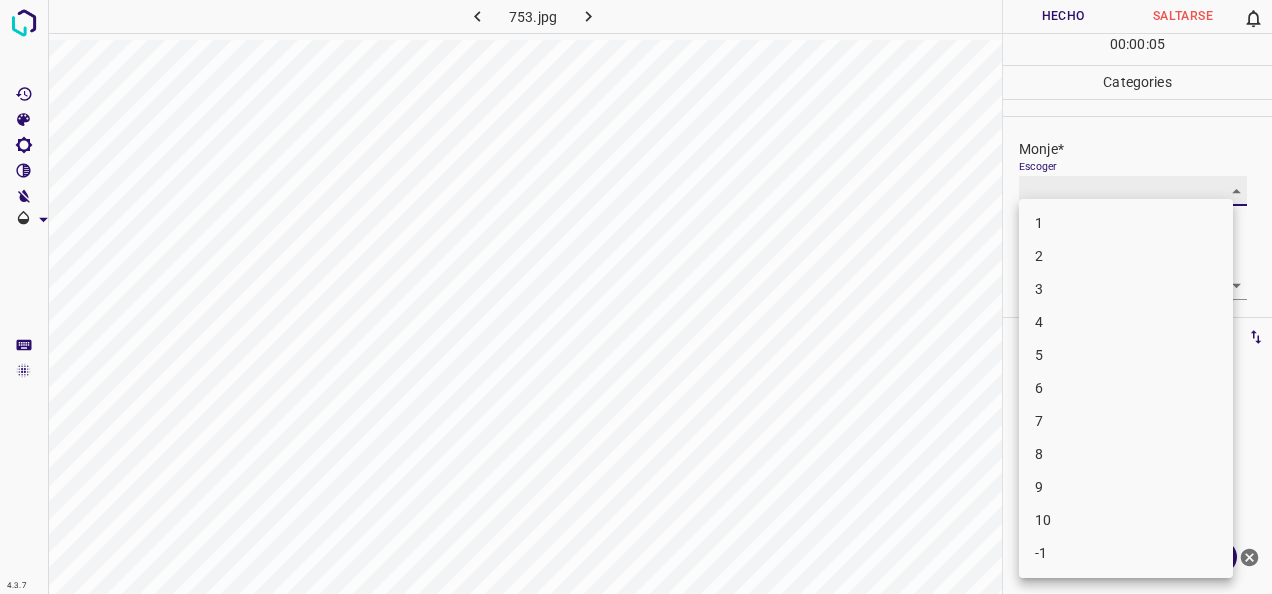 type on "6" 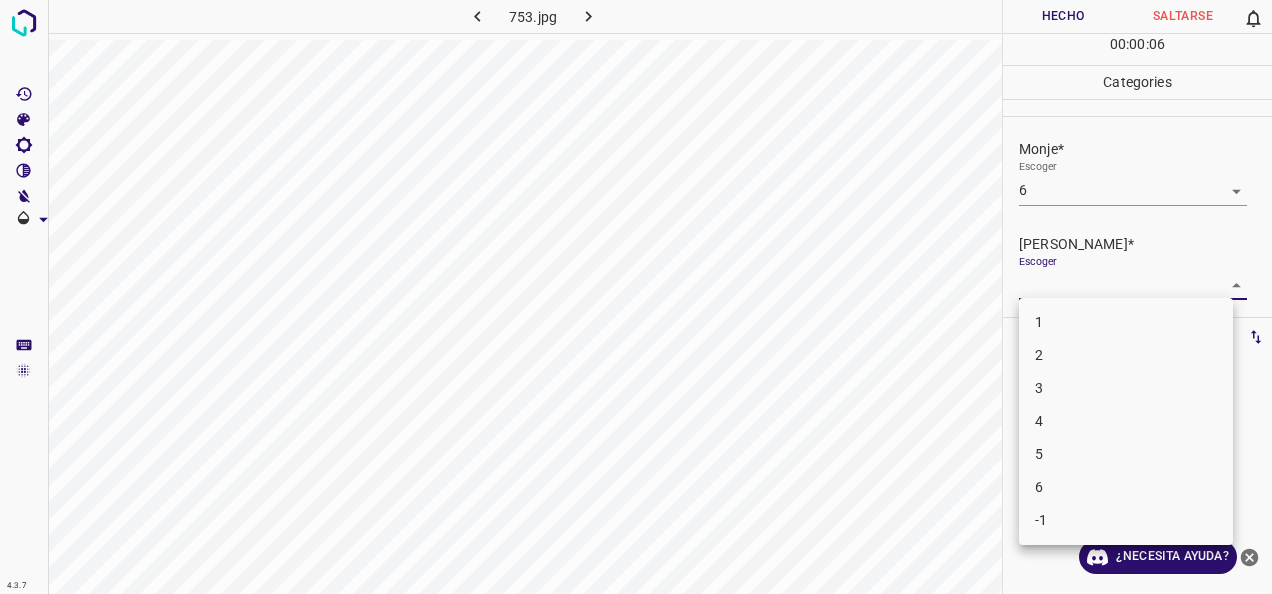 click on "4.3.7 753.jpg Hecho Saltarse 0 00   : 00   : 06   Categories Monje*  Escoger 6 6  [PERSON_NAME]*  Escoger ​ Etiquetas 0 Categories 1 Monje 2  [PERSON_NAME] Herramientas Espacio Cambiar entre modos (Dibujar y Editar) Yo Etiquetado automático R Restaurar zoom M Acercar N Alejar Borrar Eliminar etiqueta de selección Filtros Z Restaurar filtros X Filtro de saturación C Filtro de brillo V Filtro de contraste B Filtro de escala de grises General O Descargar ¿Necesita ayuda? -Mensaje de texto -Esconder -Borrar 1 2 3 4 5 6 -1" at bounding box center (636, 297) 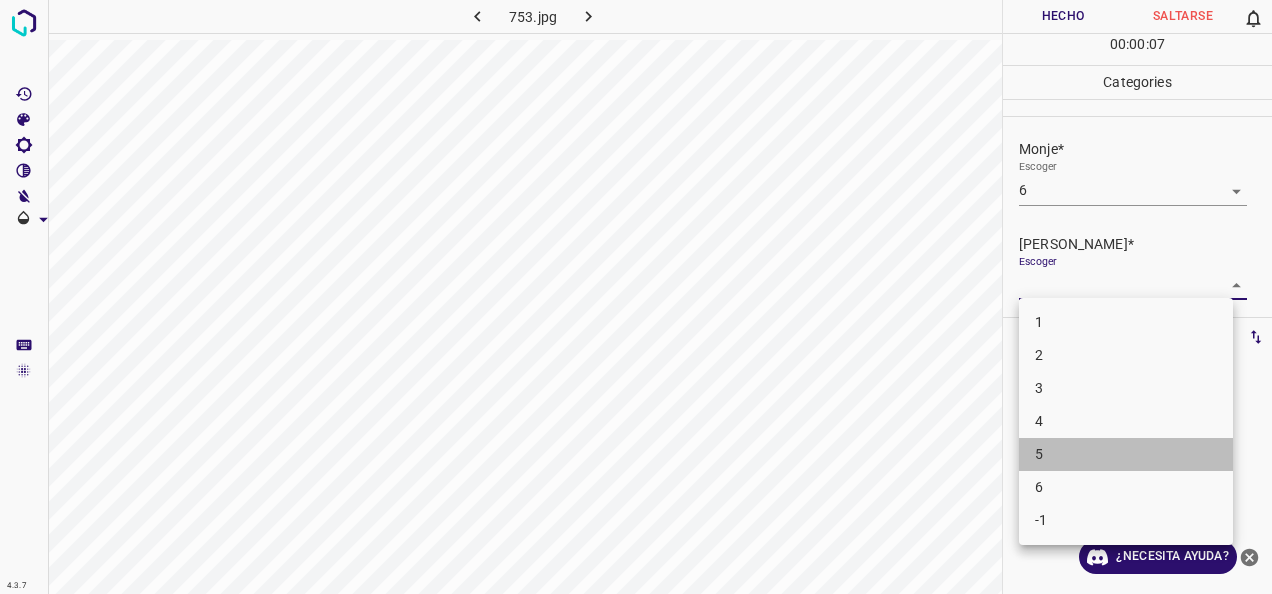 click on "5" at bounding box center [1126, 454] 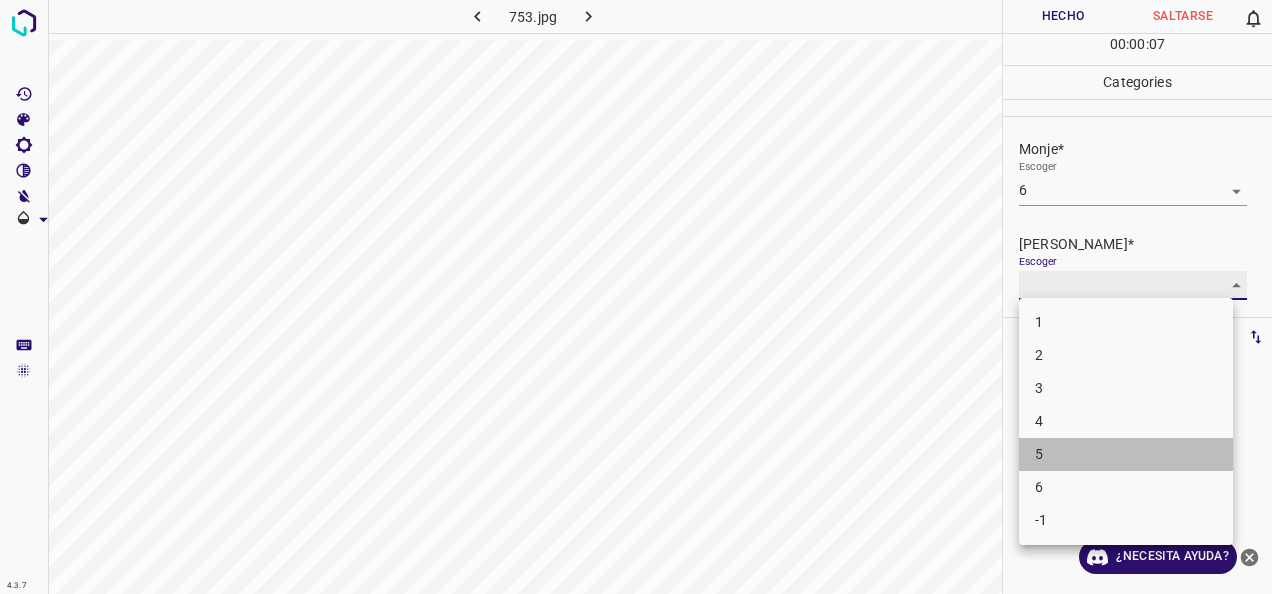 type on "5" 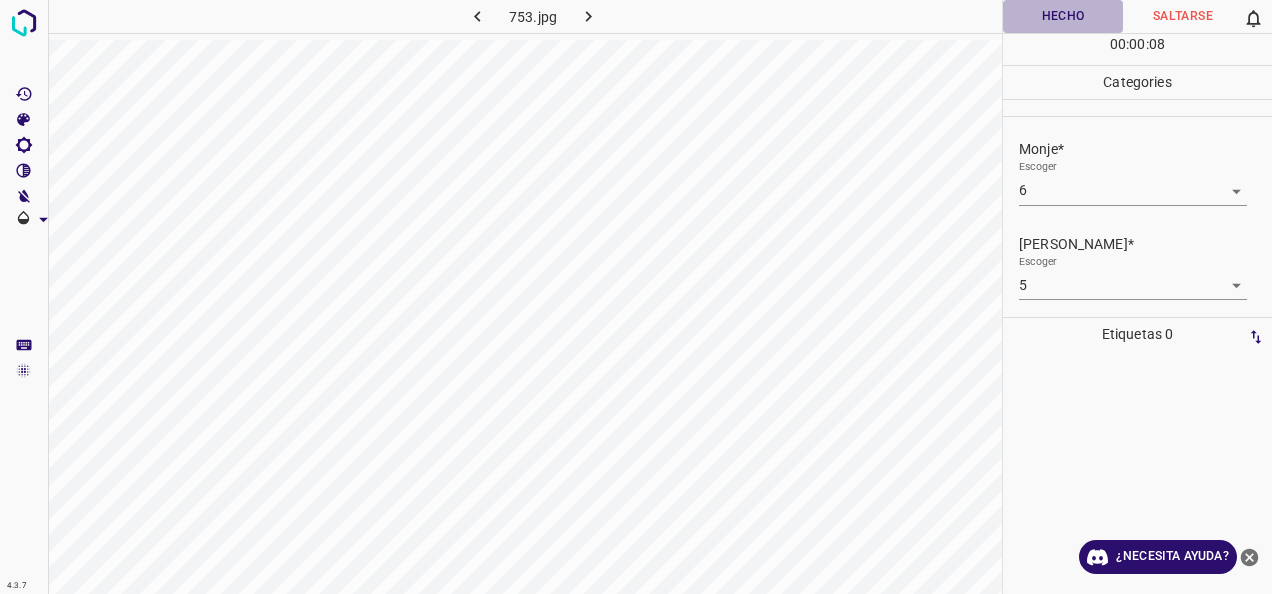 click on "Hecho" at bounding box center [1063, 16] 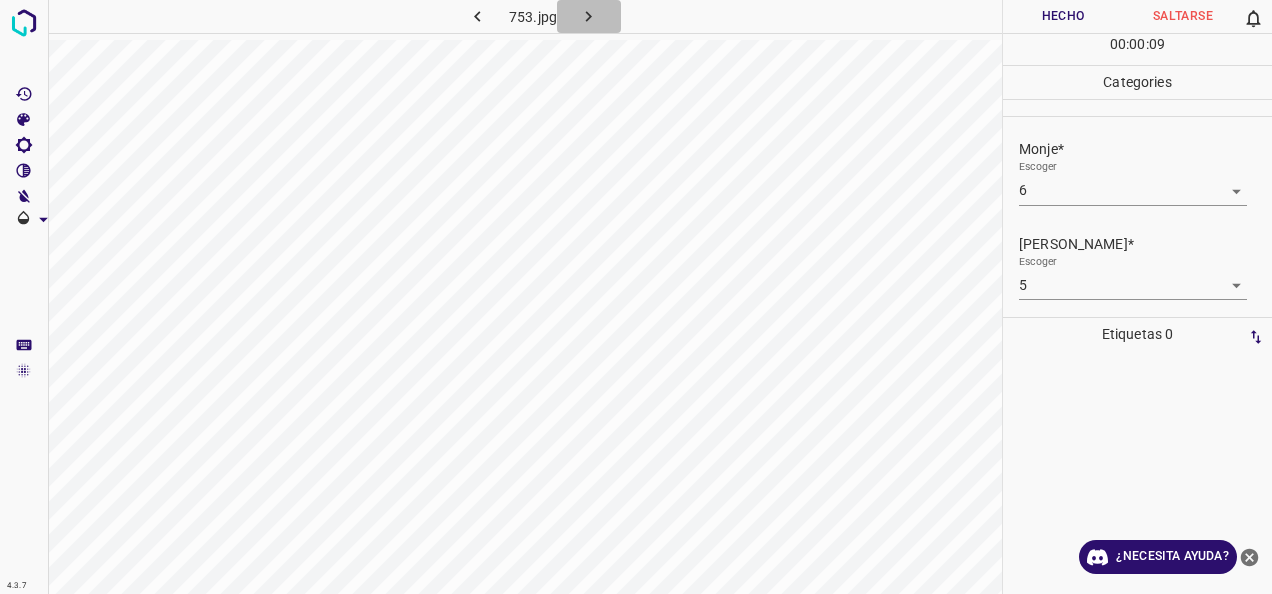 click 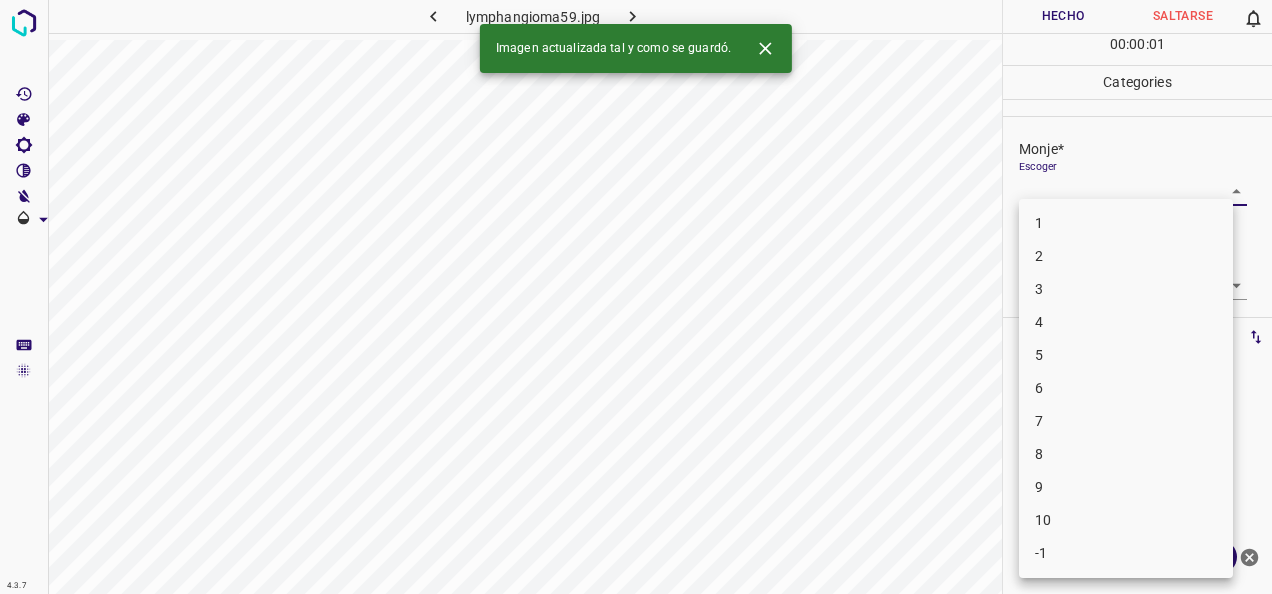 click on "4.3.7 lymphangioma59.jpg Hecho Saltarse 0 00   : 00   : 01   Categories Monje*  Escoger ​  [PERSON_NAME]*  Escoger ​ Etiquetas 0 Categories 1 Monje 2  [PERSON_NAME] Herramientas Espacio Cambiar entre modos (Dibujar y Editar) Yo Etiquetado automático R Restaurar zoom M Acercar N Alejar Borrar Eliminar etiqueta de selección Filtros Z Restaurar filtros X Filtro de saturación C Filtro de brillo V Filtro de contraste B Filtro de escala de grises General O Descargar Imagen actualizada tal y como se guardó. ¿Necesita ayuda? -Mensaje de texto -Esconder -Borrar 1 2 3 4 5 6 7 8 9 10 -1" at bounding box center (636, 297) 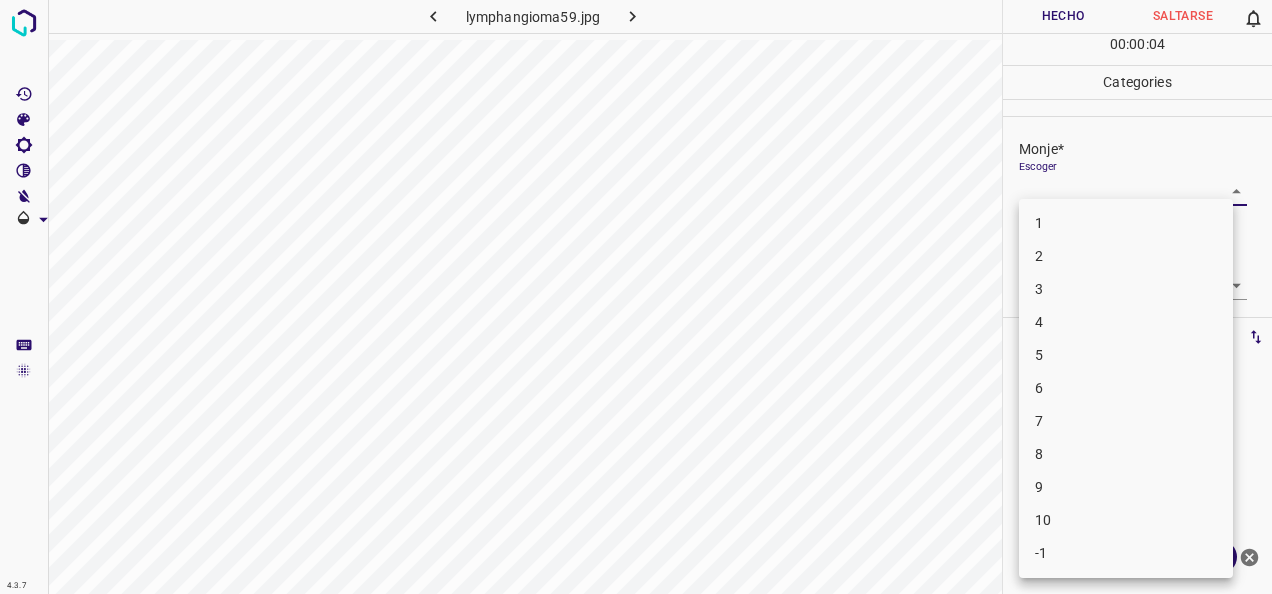 click on "6" at bounding box center (1126, 388) 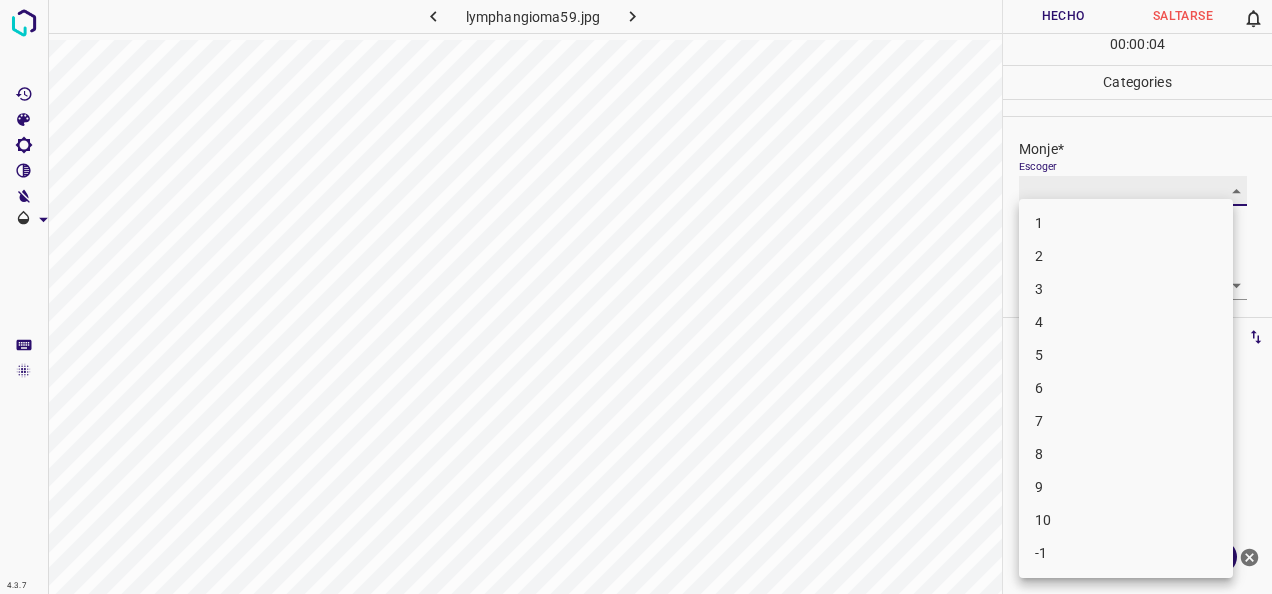 type on "6" 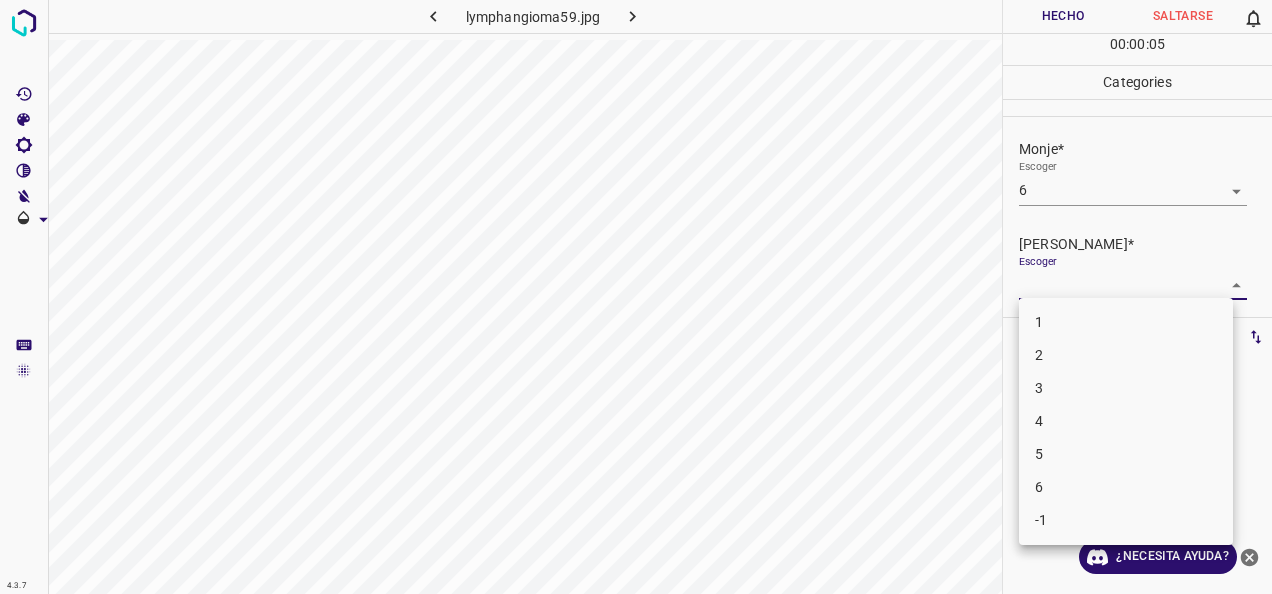click on "4.3.7 lymphangioma59.jpg Hecho Saltarse 0 00   : 00   : 05   Categories Monje*  Escoger 6 6  [PERSON_NAME]*  Escoger ​ Etiquetas 0 Categories 1 Monje 2  [PERSON_NAME] Herramientas Espacio Cambiar entre modos (Dibujar y Editar) Yo Etiquetado automático R Restaurar zoom M Acercar N Alejar Borrar Eliminar etiqueta de selección Filtros Z Restaurar filtros X Filtro de saturación C Filtro de brillo V Filtro de contraste B Filtro de escala de grises General O Descargar ¿Necesita ayuda? -Mensaje de texto -Esconder -Borrar 1 2 3 4 5 6 -1" at bounding box center [636, 297] 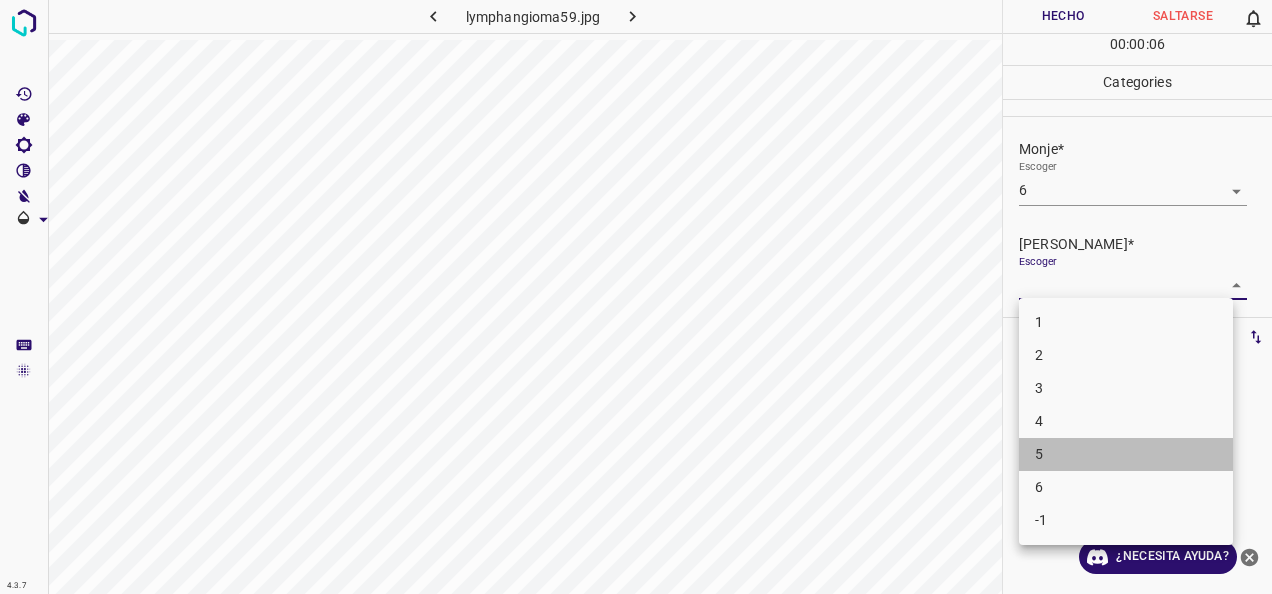 click on "5" at bounding box center [1126, 454] 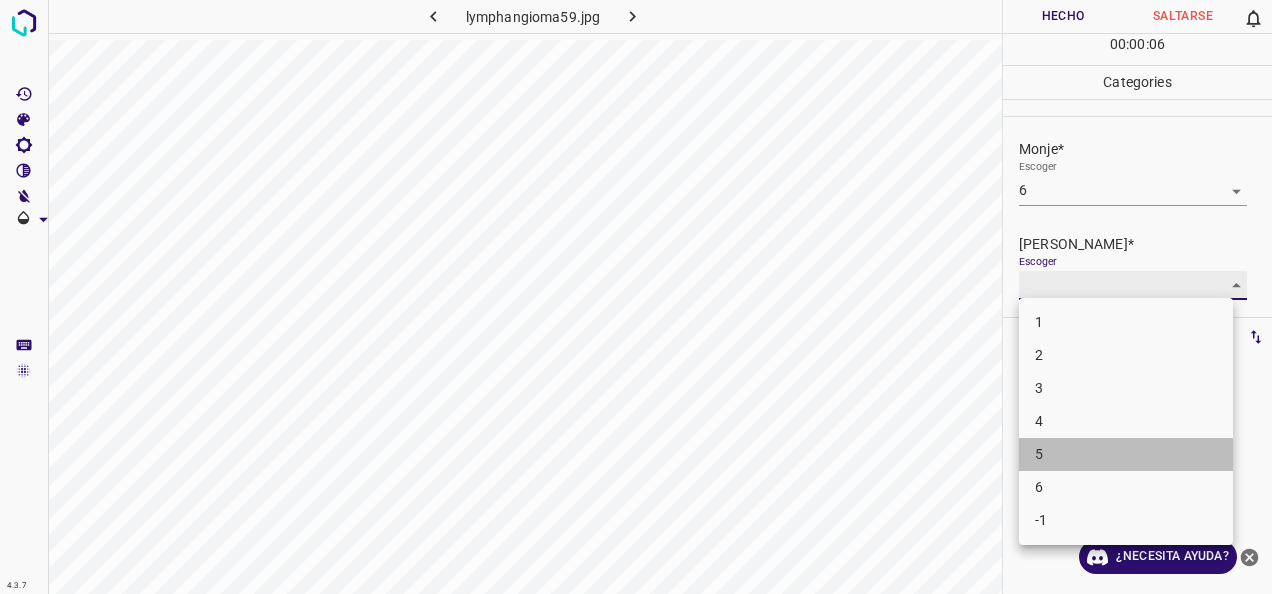 type on "5" 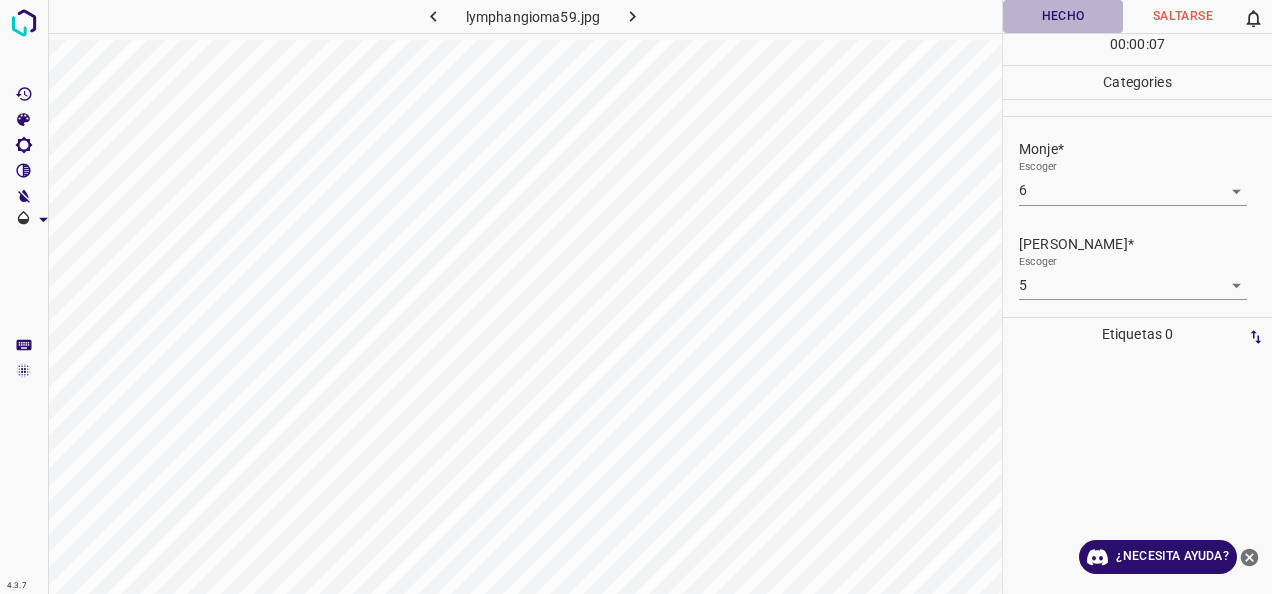 click on "Hecho" at bounding box center [1063, 16] 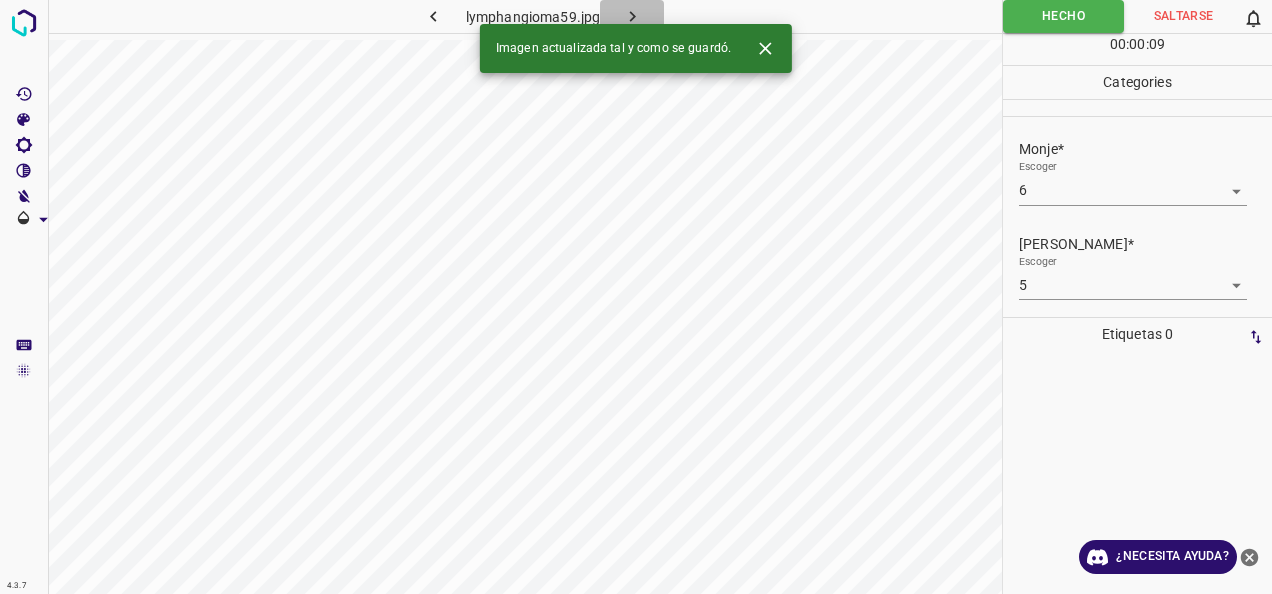 click 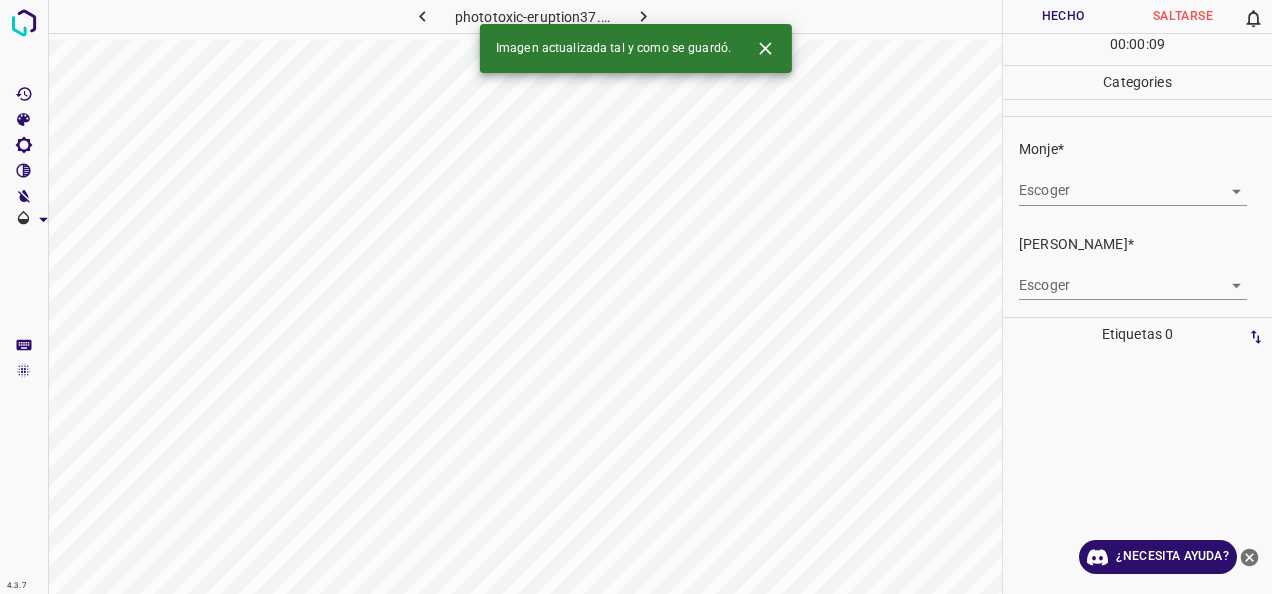 click on "4.3.7 phototoxic-eruption37.jpg Hecho Saltarse 0 00   : 00   : 09   Categories Monje*  Escoger ​  [PERSON_NAME]*  Escoger ​ Etiquetas 0 Categories 1 Monje 2  [PERSON_NAME] Herramientas Espacio Cambiar entre modos (Dibujar y Editar) Yo Etiquetado automático R Restaurar zoom M Acercar N Alejar Borrar Eliminar etiqueta de selección Filtros Z Restaurar filtros X Filtro de saturación C Filtro de brillo V Filtro de contraste B Filtro de escala de grises General O Descargar Imagen actualizada tal y como se guardó. ¿Necesita ayuda? -Mensaje de texto -Esconder -Borrar" at bounding box center (636, 297) 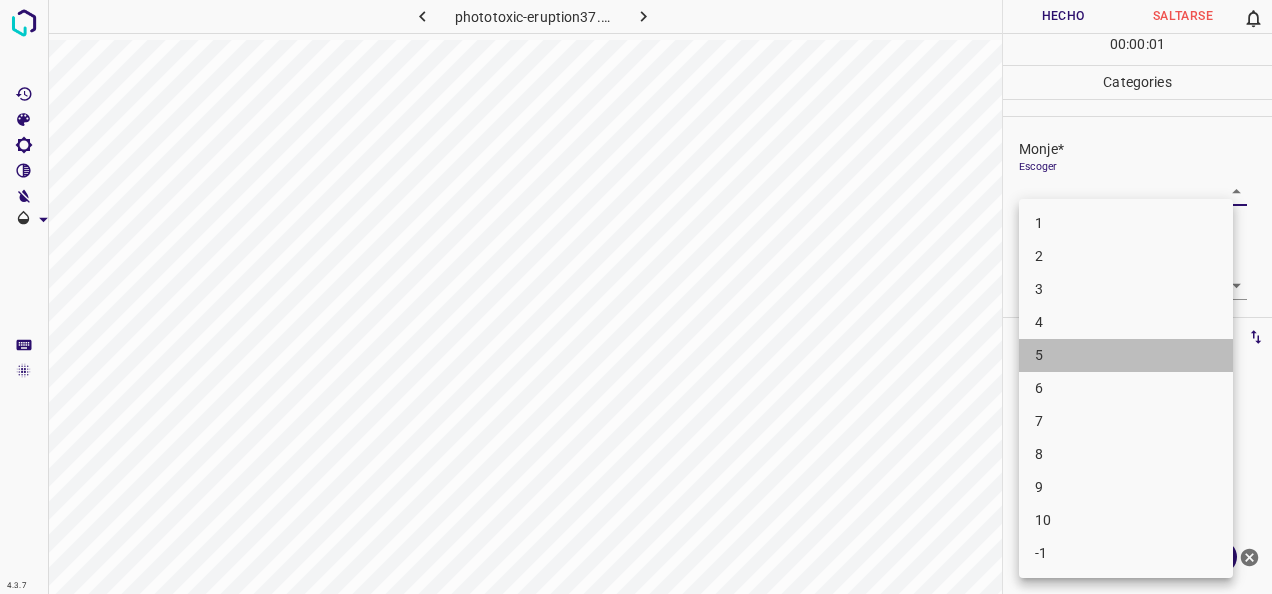 click on "5" at bounding box center [1126, 355] 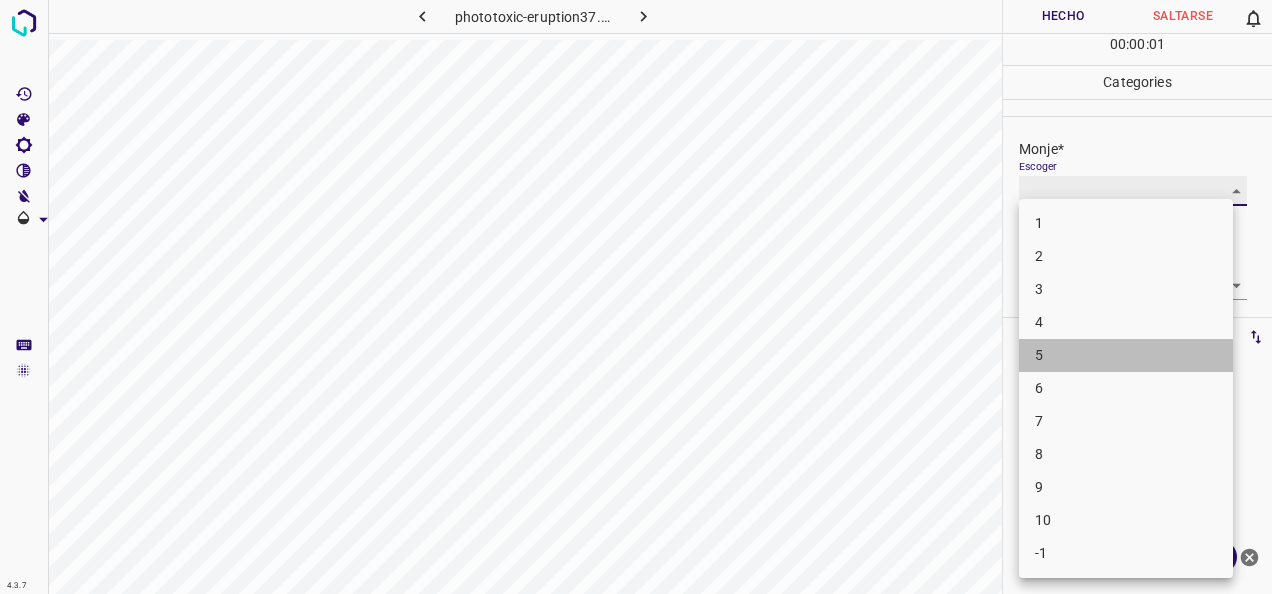 type on "5" 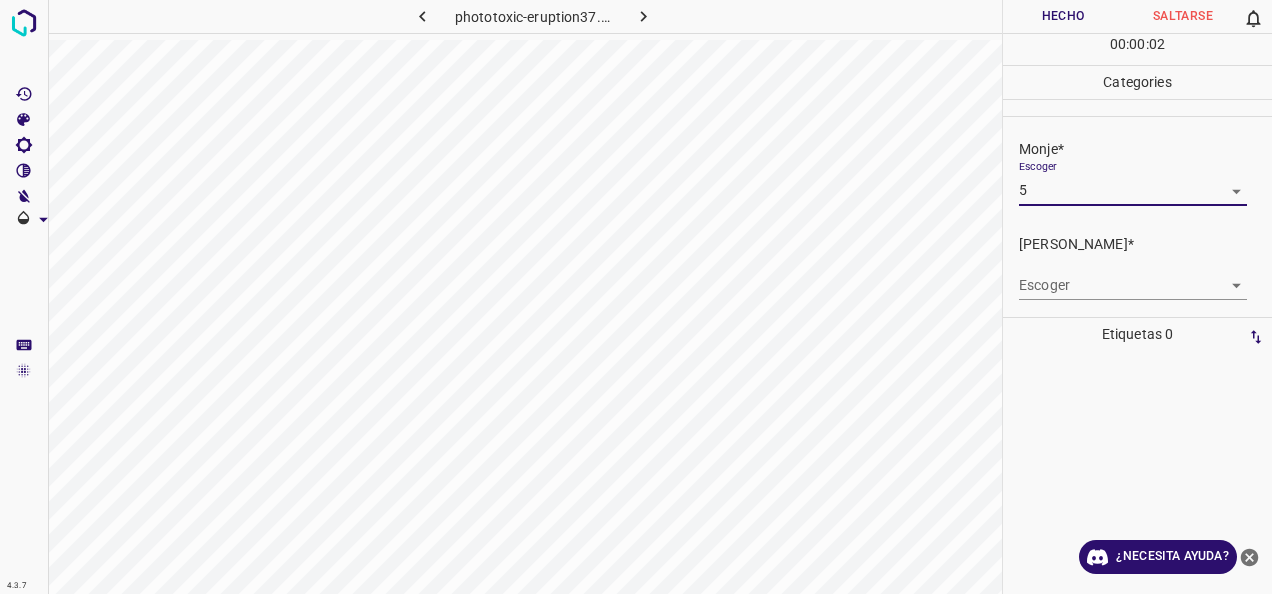 click on "4.3.7 phototoxic-eruption37.jpg Hecho Saltarse 0 00   : 00   : 02   Categories Monje*  Escoger 5 5  [PERSON_NAME]*  Escoger ​ Etiquetas 0 Categories 1 Monje 2  [PERSON_NAME] Herramientas Espacio Cambiar entre modos (Dibujar y Editar) Yo Etiquetado automático R Restaurar zoom M Acercar N Alejar Borrar Eliminar etiqueta de selección Filtros Z Restaurar filtros X Filtro de saturación C Filtro de brillo V Filtro de contraste B Filtro de escala de grises General O Descargar ¿Necesita ayuda? -Mensaje de texto -Esconder -Borrar" at bounding box center (636, 297) 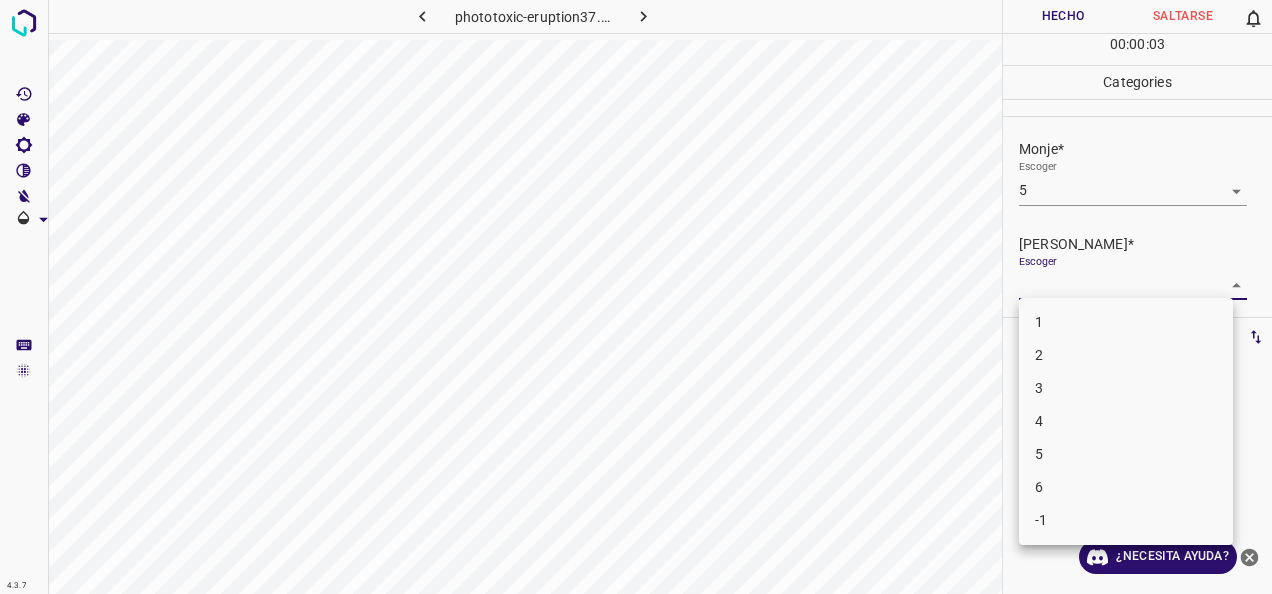 click on "4" at bounding box center [1126, 421] 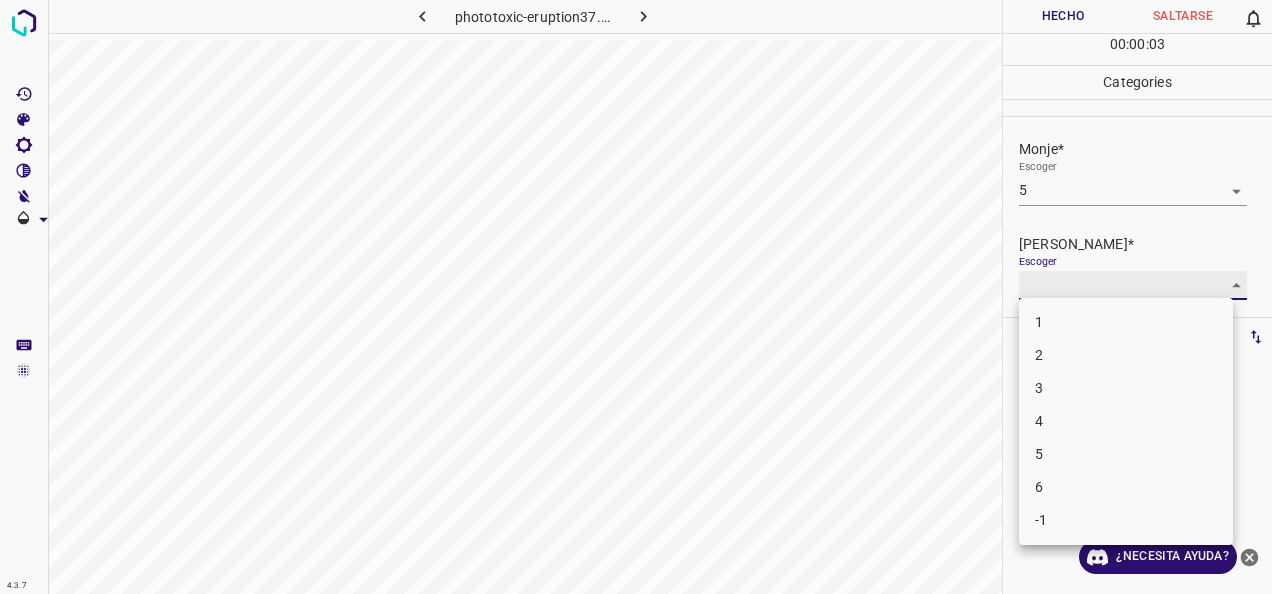 type on "4" 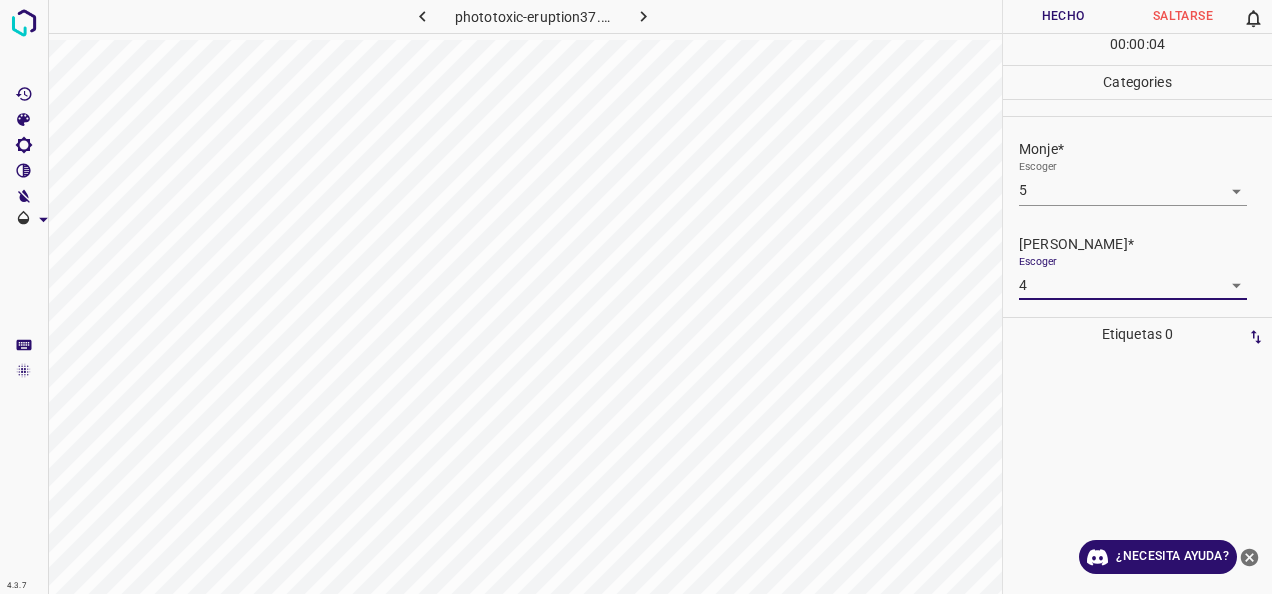 click on "Hecho" at bounding box center (1063, 16) 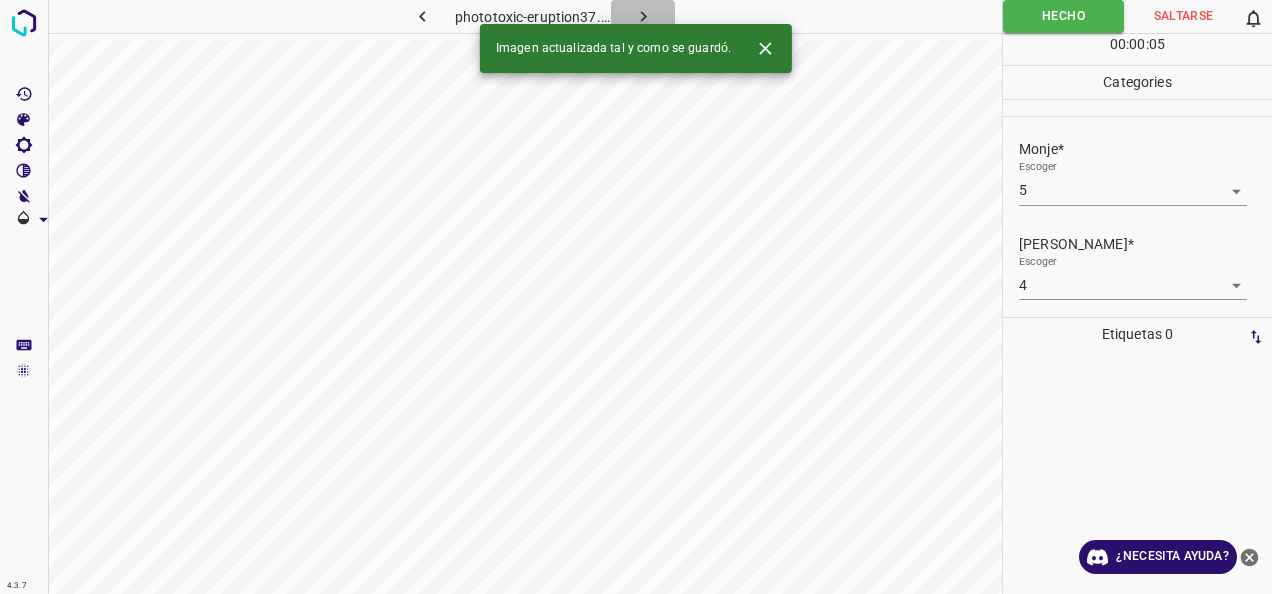 click at bounding box center (643, 16) 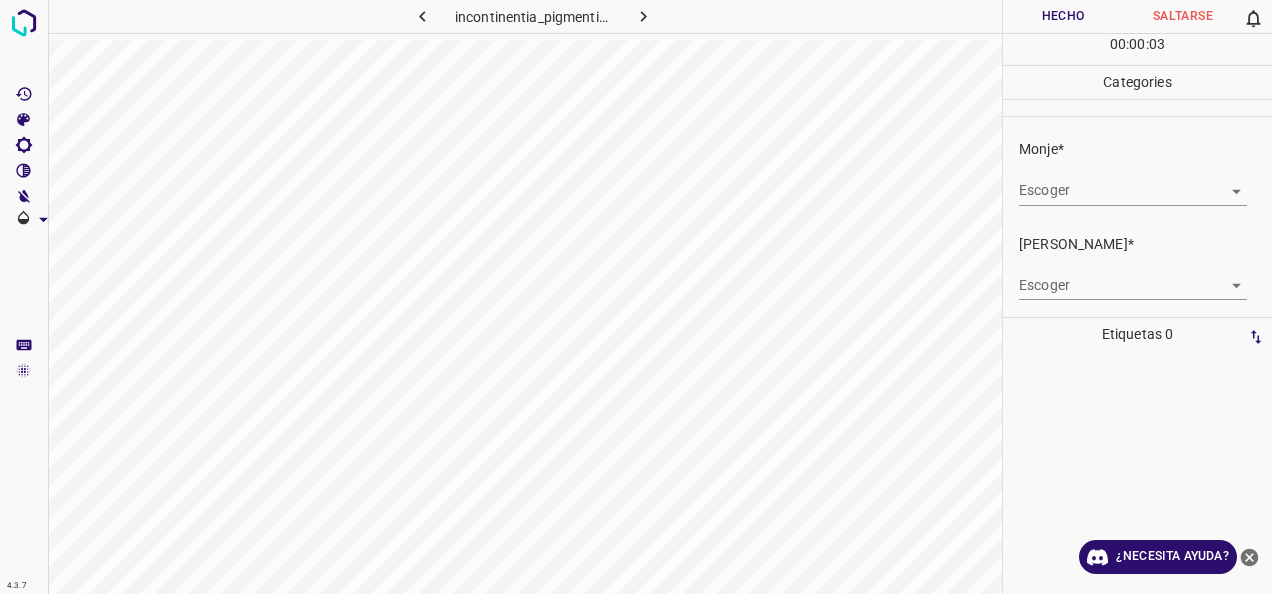 click on "4.3.7 incontinentia_pigmenti78.jpg Hecho Saltarse 0 00   : 00   : 03   Categories Monje*  Escoger ​  [PERSON_NAME]*  Escoger ​ Etiquetas 0 Categories 1 Monje 2  [PERSON_NAME] Herramientas Espacio Cambiar entre modos (Dibujar y Editar) Yo Etiquetado automático R Restaurar zoom M Acercar N Alejar Borrar Eliminar etiqueta de selección Filtros Z Restaurar filtros X Filtro de saturación C Filtro de brillo V Filtro de contraste B Filtro de escala de grises General O Descargar ¿Necesita ayuda? -Mensaje de texto -Esconder -Borrar" at bounding box center [636, 297] 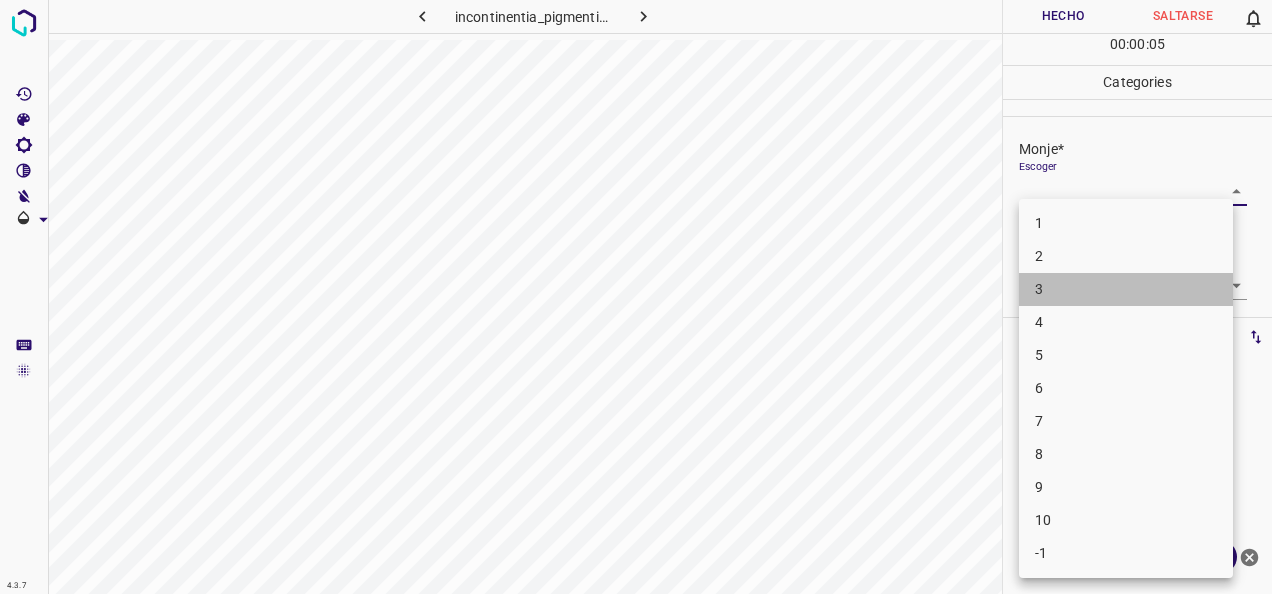 click on "3" at bounding box center (1126, 289) 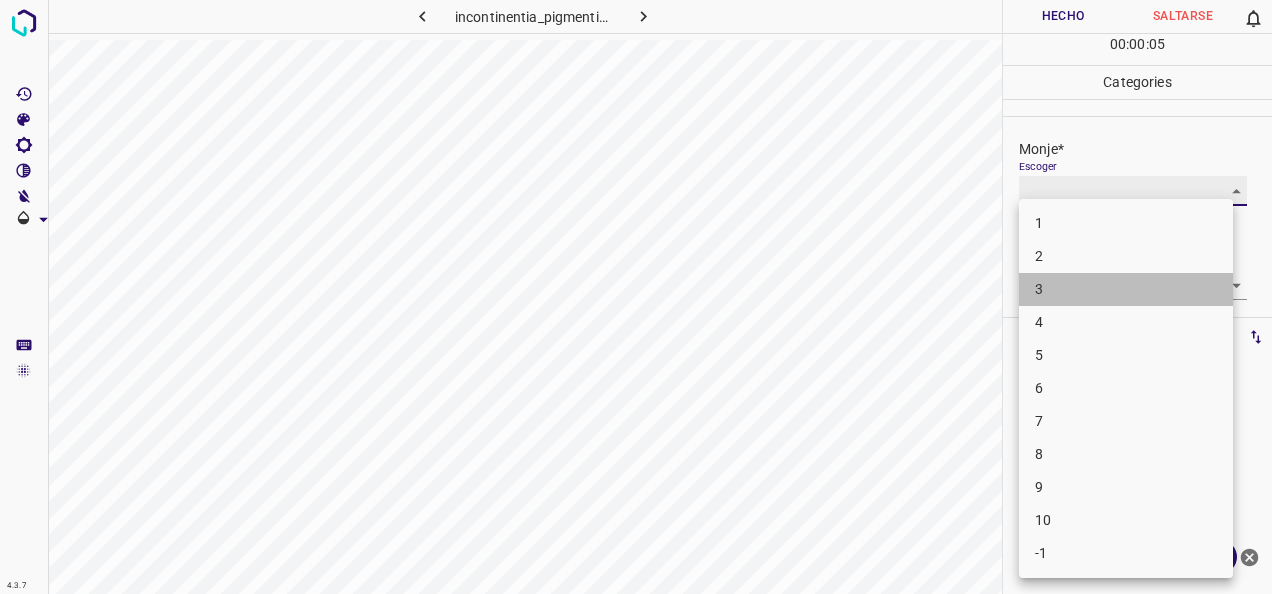 type on "3" 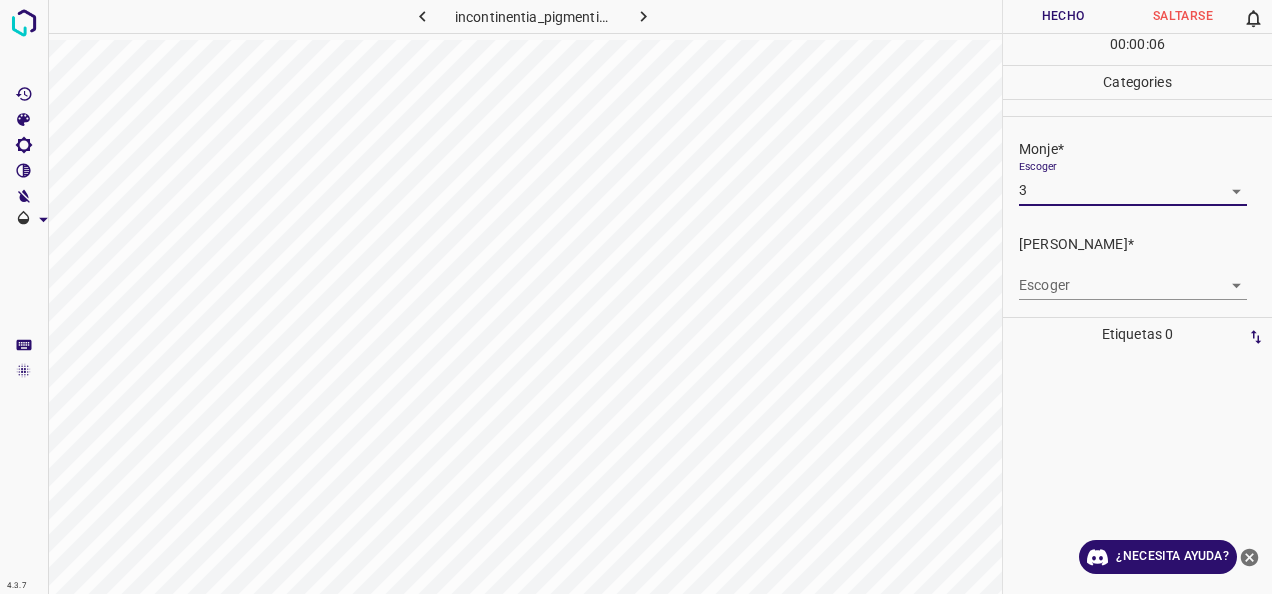 click on "4.3.7 incontinentia_pigmenti78.jpg Hecho Saltarse 0 00   : 00   : 06   Categories Monje*  Escoger 3 3  [PERSON_NAME]*  Escoger ​ Etiquetas 0 Categories 1 Monje 2  [PERSON_NAME] Herramientas Espacio Cambiar entre modos (Dibujar y Editar) Yo Etiquetado automático R Restaurar zoom M Acercar N Alejar Borrar Eliminar etiqueta de selección Filtros Z Restaurar filtros X Filtro de saturación C Filtro de brillo V Filtro de contraste B Filtro de escala de grises General O Descargar ¿Necesita ayuda? -Mensaje de texto -Esconder -Borrar" at bounding box center (636, 297) 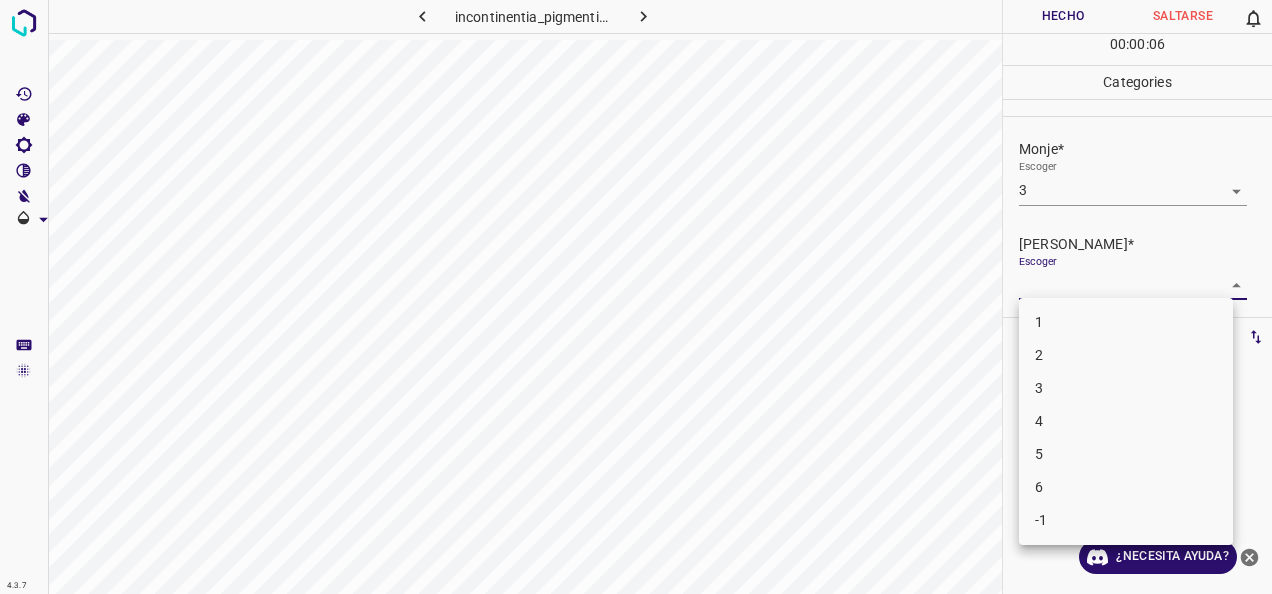 click on "1" at bounding box center [1126, 322] 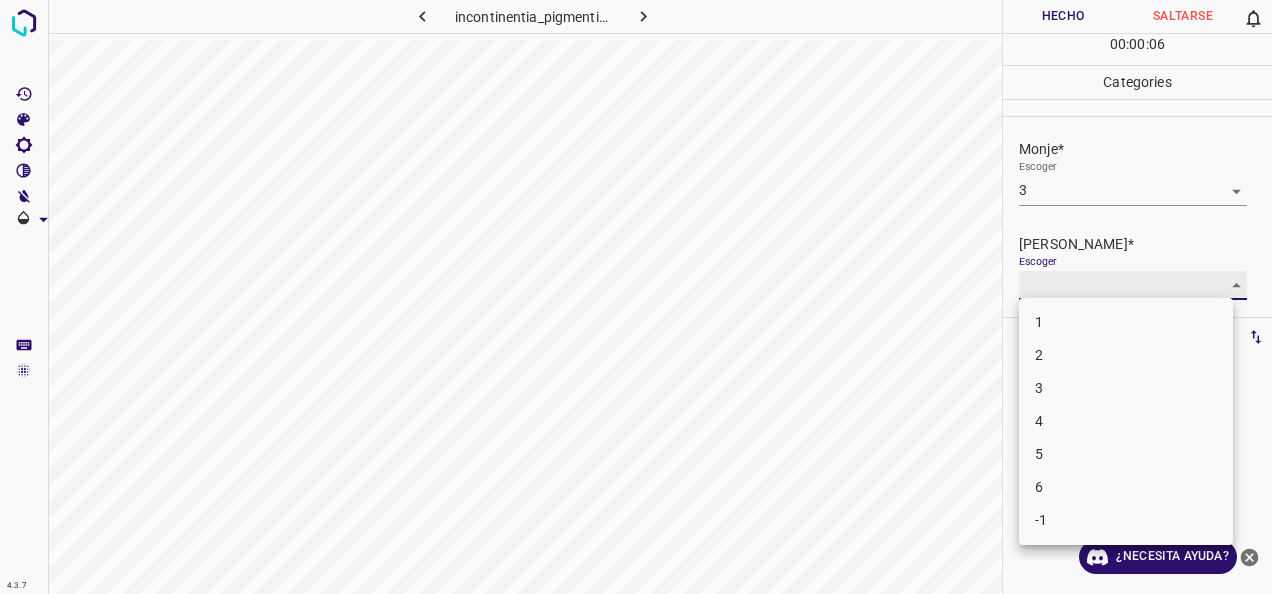 type on "1" 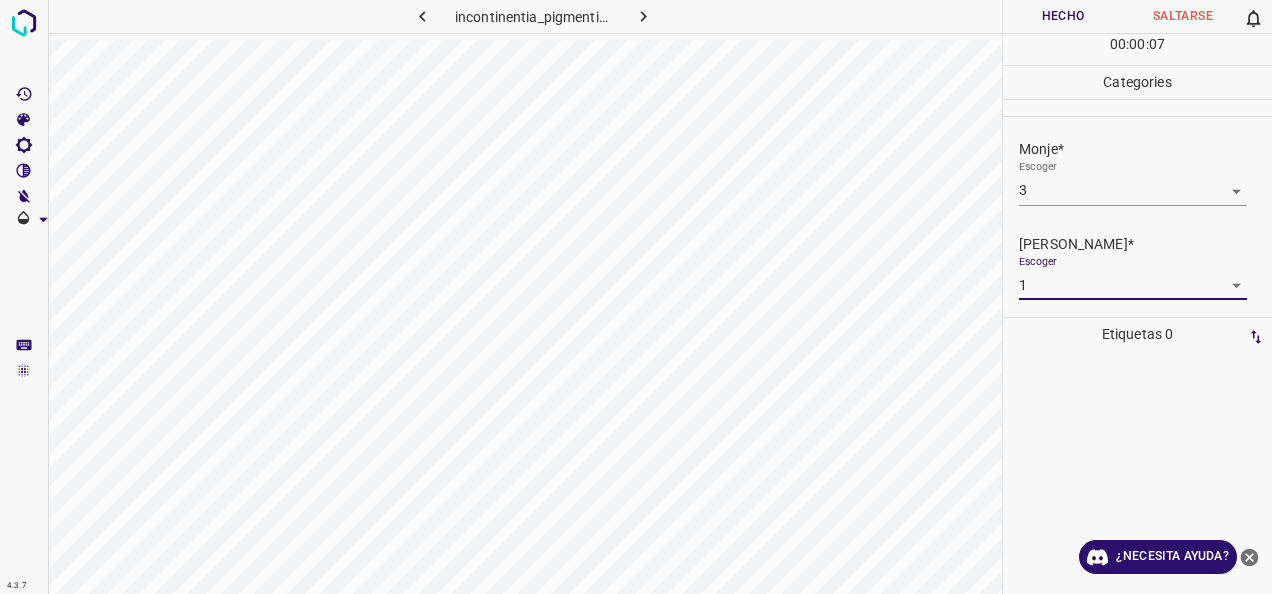 click on "Hecho" at bounding box center [1063, 16] 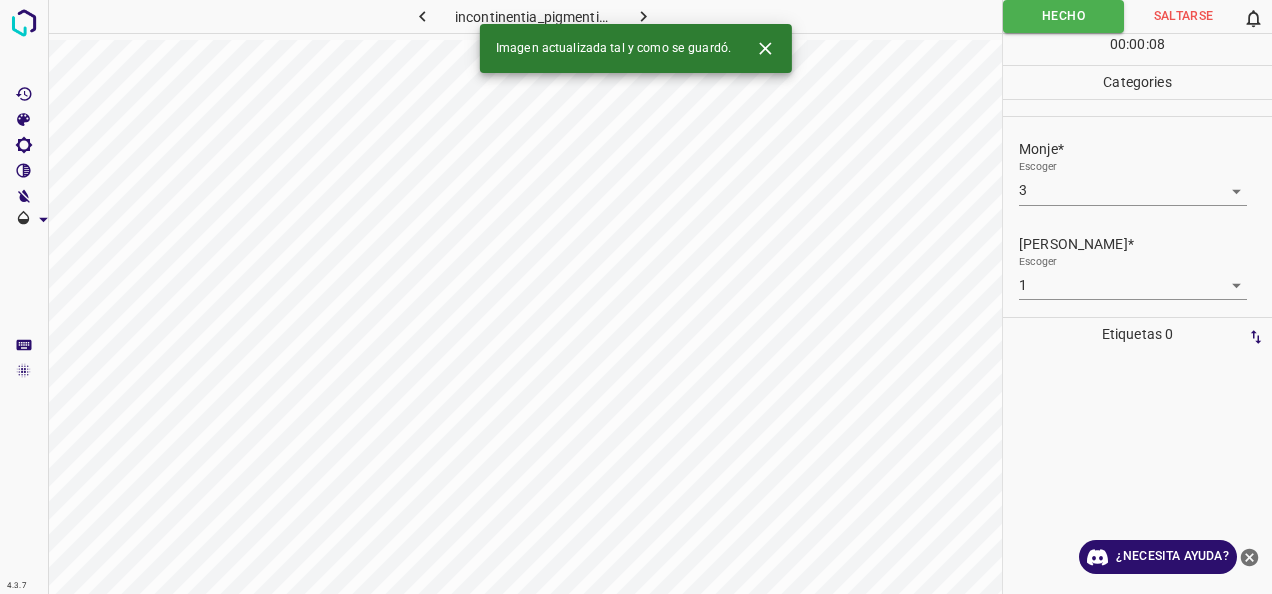 click on "Imagen actualizada tal y como se guardó." at bounding box center (636, 48) 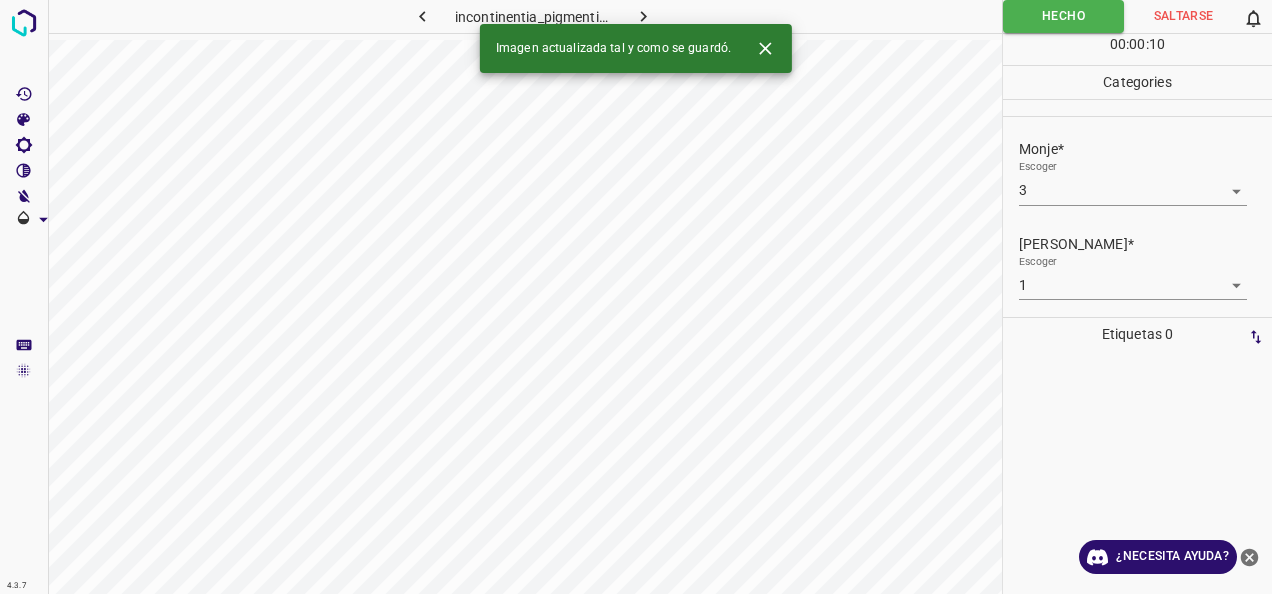 click 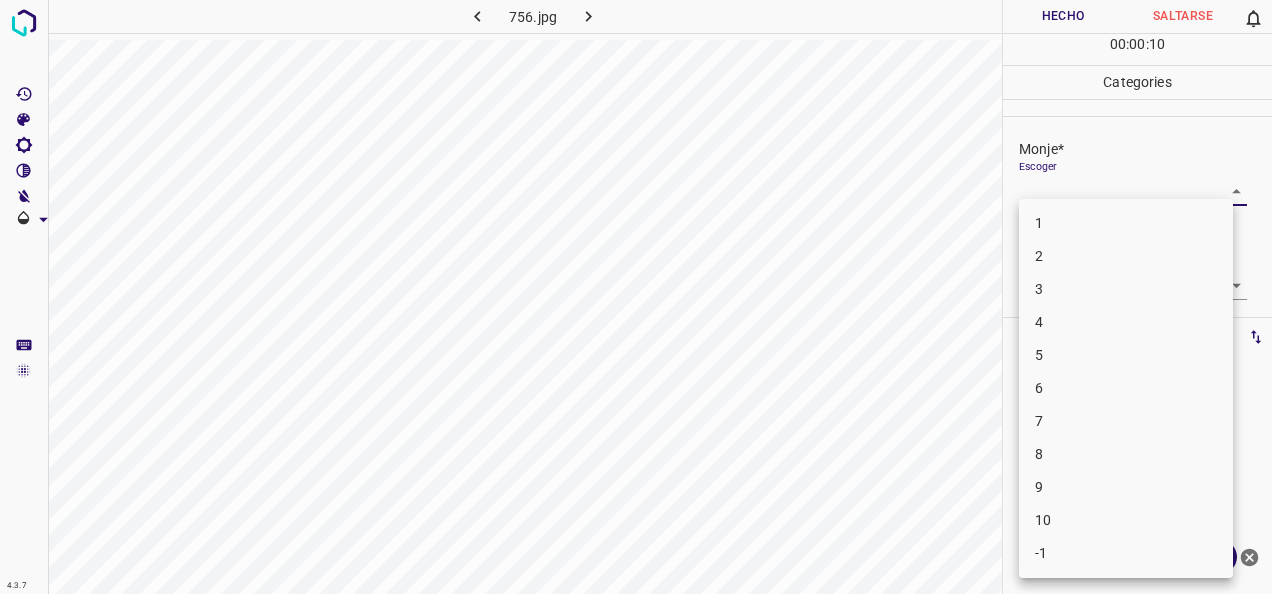 click on "4.3.7 756.jpg Hecho Saltarse 0 00   : 00   : 10   Categories Monje*  Escoger ​  [PERSON_NAME]*  Escoger ​ Etiquetas 0 Categories 1 Monje 2  [PERSON_NAME] Herramientas Espacio Cambiar entre modos (Dibujar y Editar) Yo Etiquetado automático R Restaurar zoom M Acercar N Alejar Borrar Eliminar etiqueta de selección Filtros Z Restaurar filtros X Filtro de saturación C Filtro de brillo V Filtro de contraste B Filtro de escala de grises General O Descargar ¿Necesita ayuda? -Mensaje de texto -Esconder -Borrar 1 2 3 4 5 6 7 8 9 10 -1" at bounding box center [636, 297] 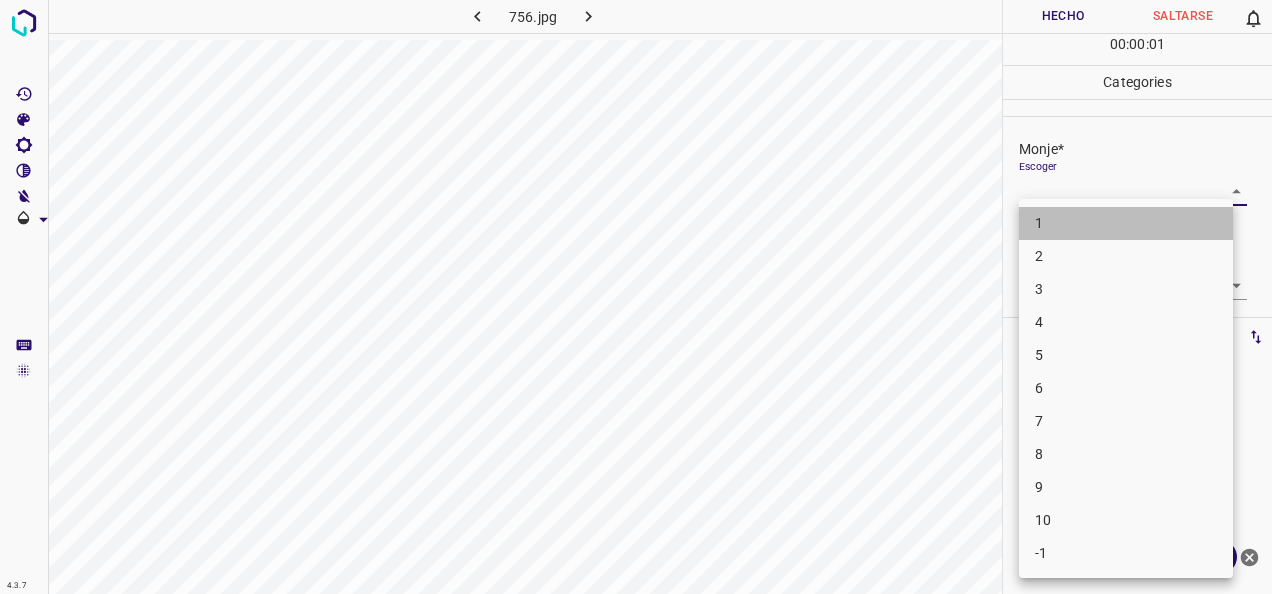 click on "1" at bounding box center (1126, 223) 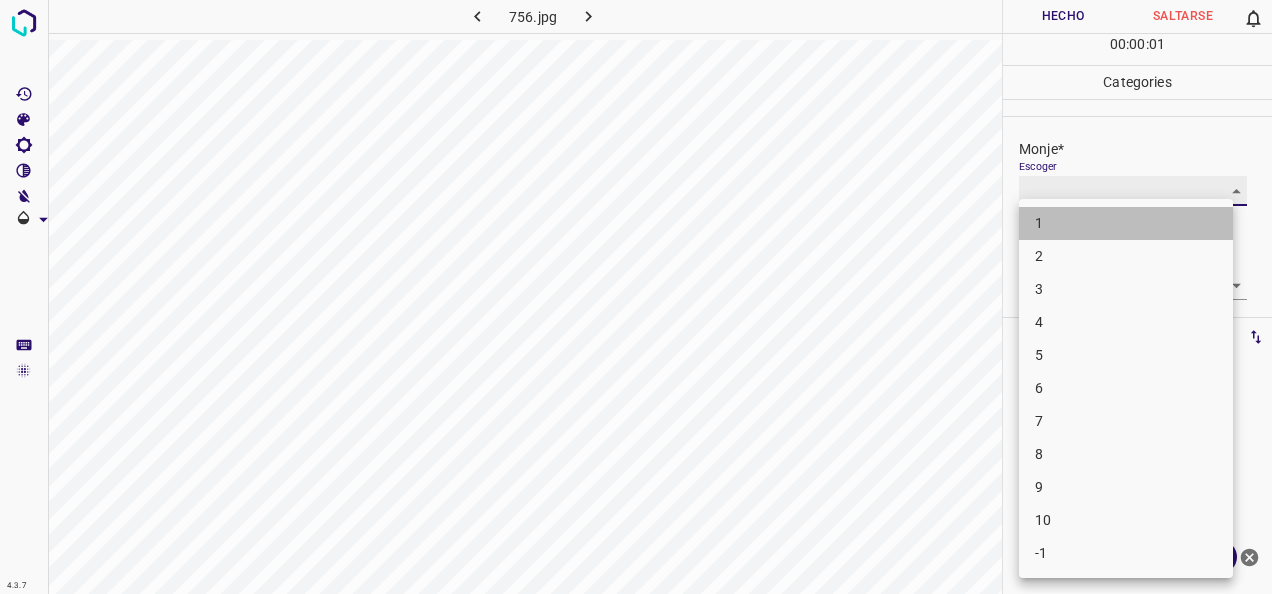 type on "1" 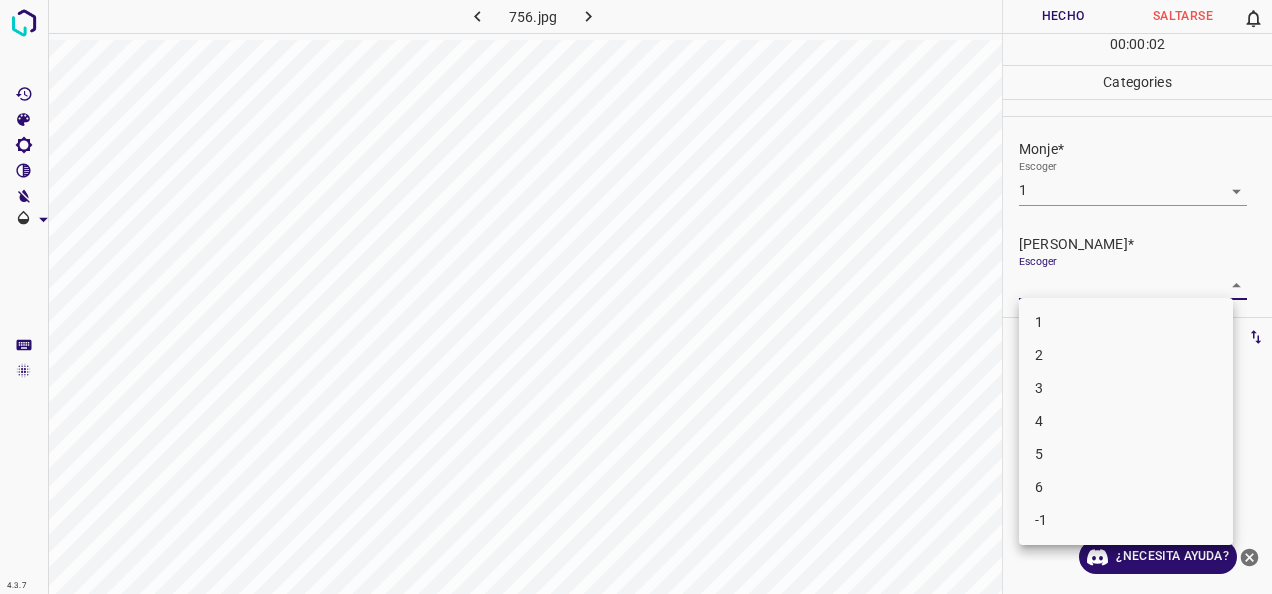 click on "4.3.7 756.jpg Hecho Saltarse 0 00   : 00   : 02   Categories Monje*  Escoger 1 1  [PERSON_NAME]*  Escoger ​ Etiquetas 0 Categories 1 Monje 2  [PERSON_NAME] Herramientas Espacio Cambiar entre modos (Dibujar y Editar) Yo Etiquetado automático R Restaurar zoom M Acercar N Alejar Borrar Eliminar etiqueta de selección Filtros Z Restaurar filtros X Filtro de saturación C Filtro de brillo V Filtro de contraste B Filtro de escala de grises General O Descargar ¿Necesita ayuda? -Mensaje de texto -Esconder -Borrar 1 2 3 4 5 6 -1" at bounding box center (636, 297) 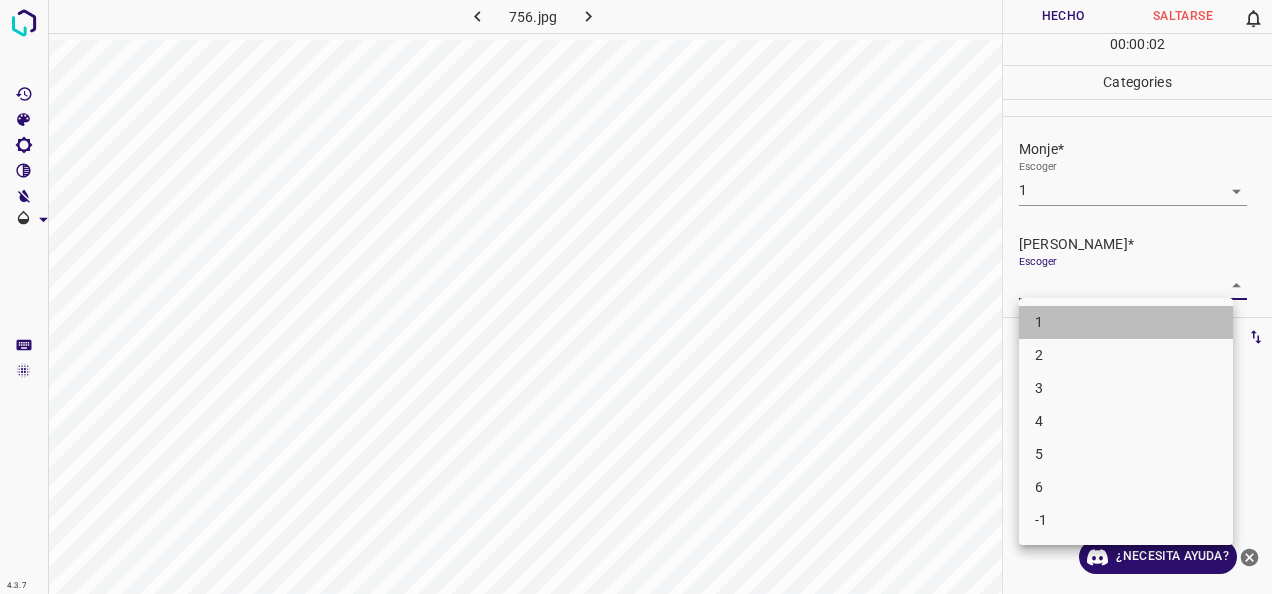 click on "1" at bounding box center (1126, 322) 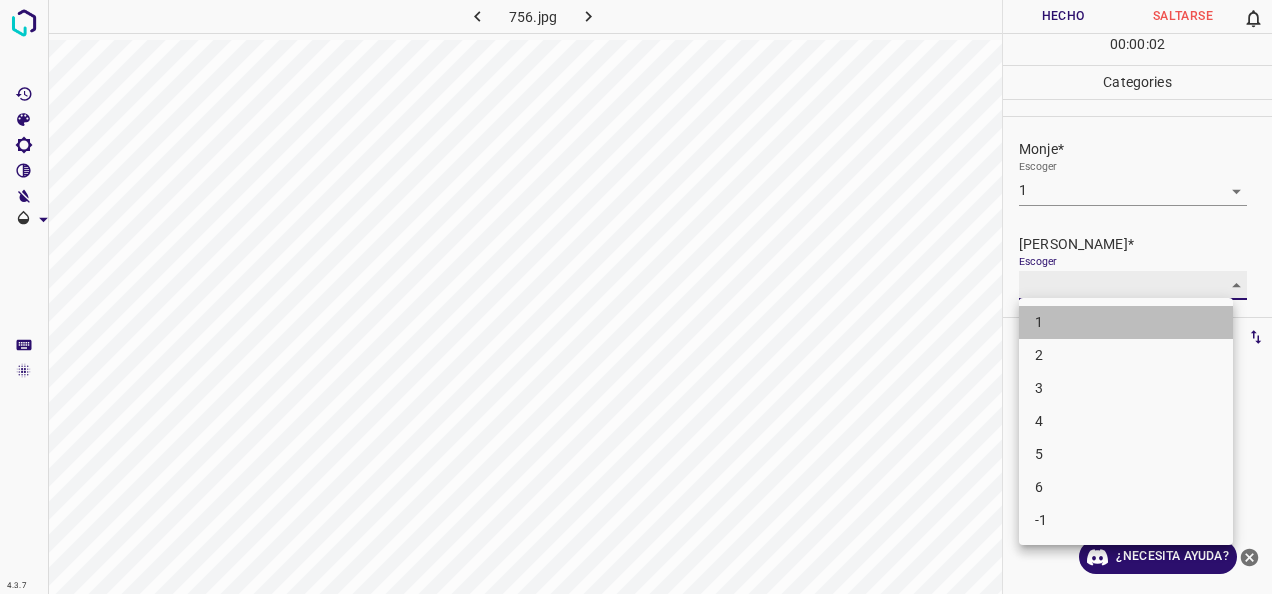 type on "1" 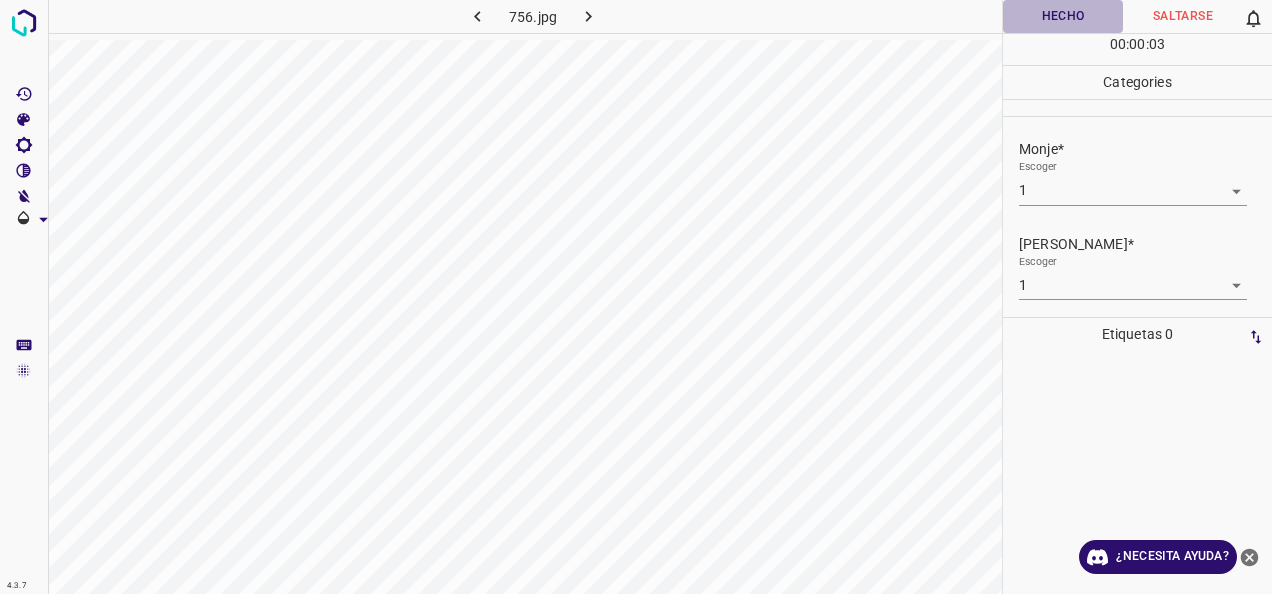 click on "Hecho" at bounding box center [1063, 16] 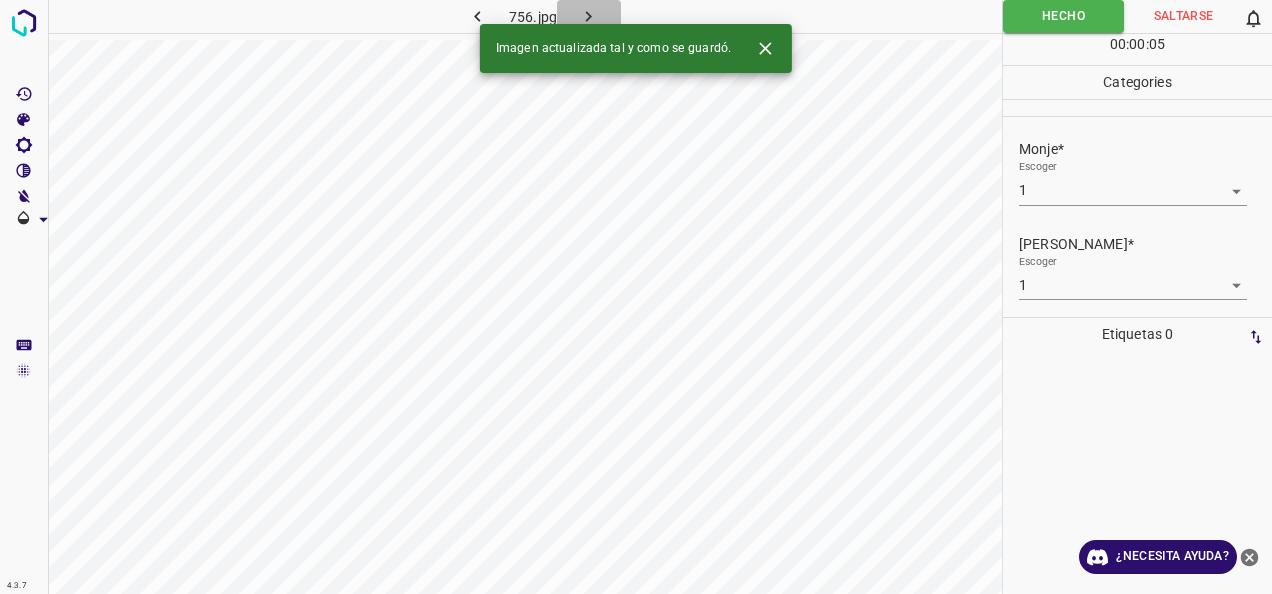click 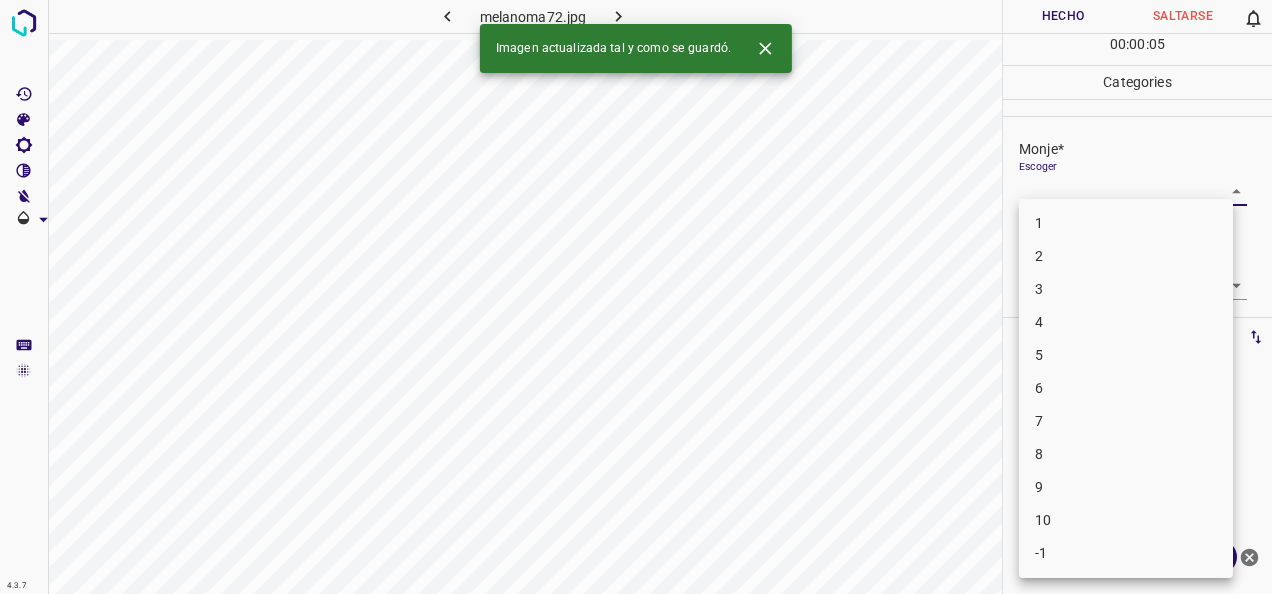 click on "4.3.7 melanoma72.jpg Hecho Saltarse 0 00   : 00   : 05   Categories Monje*  Escoger ​  [PERSON_NAME]*  Escoger ​ Etiquetas 0 Categories 1 Monje 2  [PERSON_NAME] Herramientas Espacio Cambiar entre modos (Dibujar y Editar) Yo Etiquetado automático R Restaurar zoom M Acercar N Alejar Borrar Eliminar etiqueta de selección Filtros Z Restaurar filtros X Filtro de saturación C Filtro de brillo V Filtro de contraste B Filtro de escala de grises General O Descargar Imagen actualizada tal y como se guardó. ¿Necesita ayuda? -Mensaje de texto -Esconder -Borrar 1 2 3 4 5 6 7 8 9 10 -1" at bounding box center (636, 297) 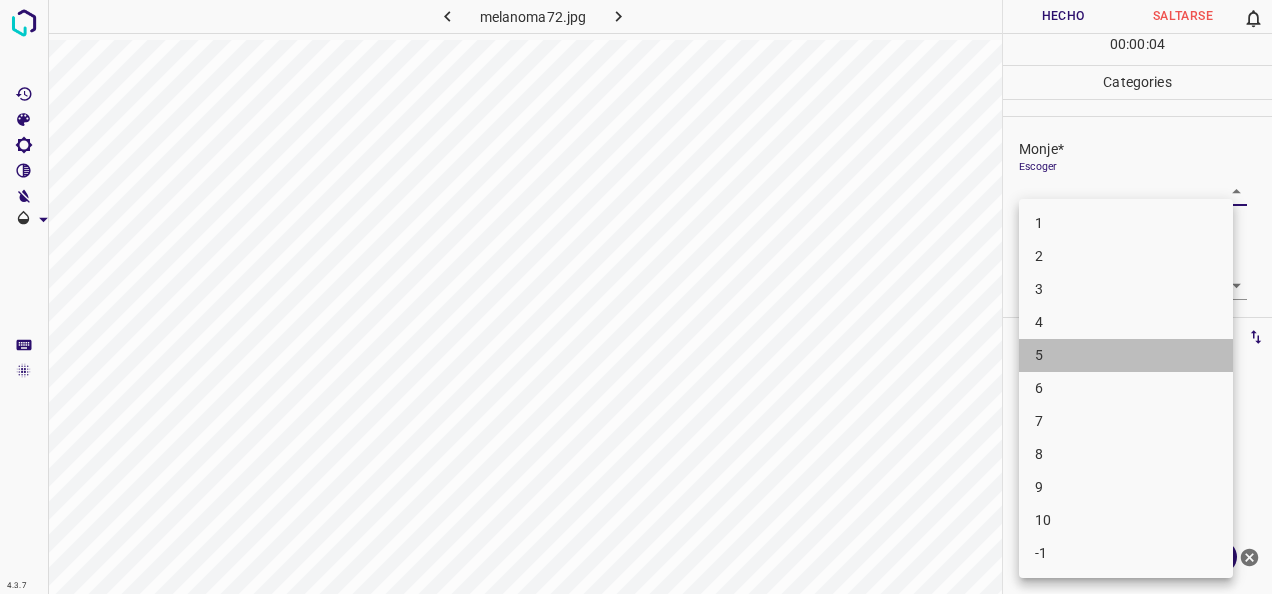 click on "5" at bounding box center [1126, 355] 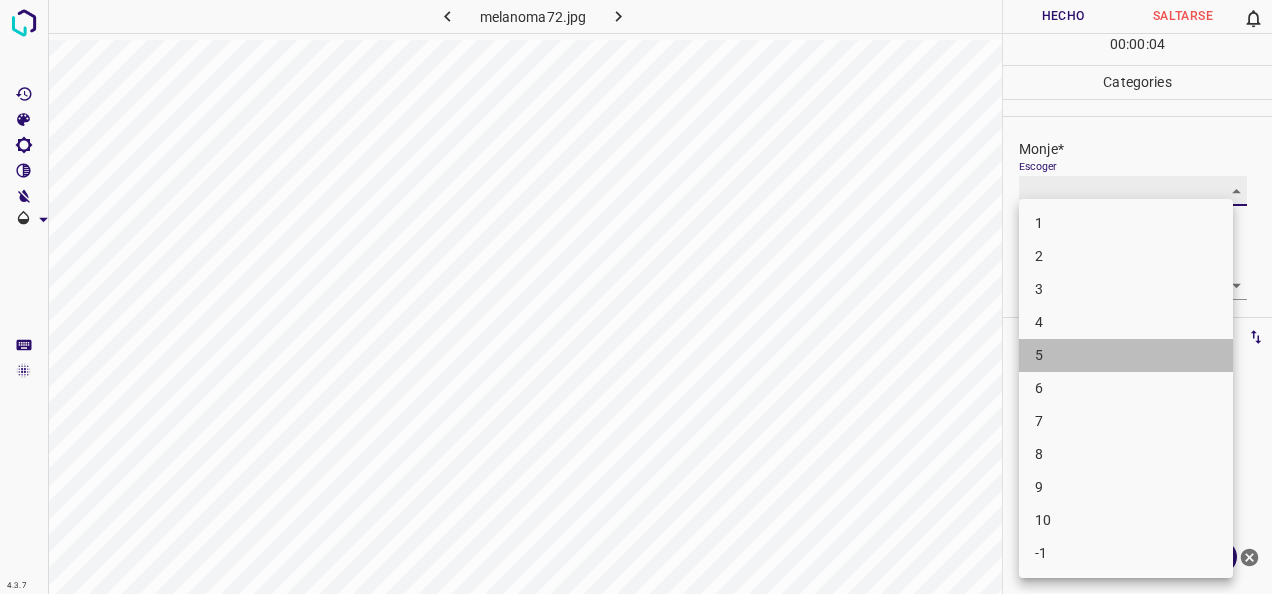 type on "5" 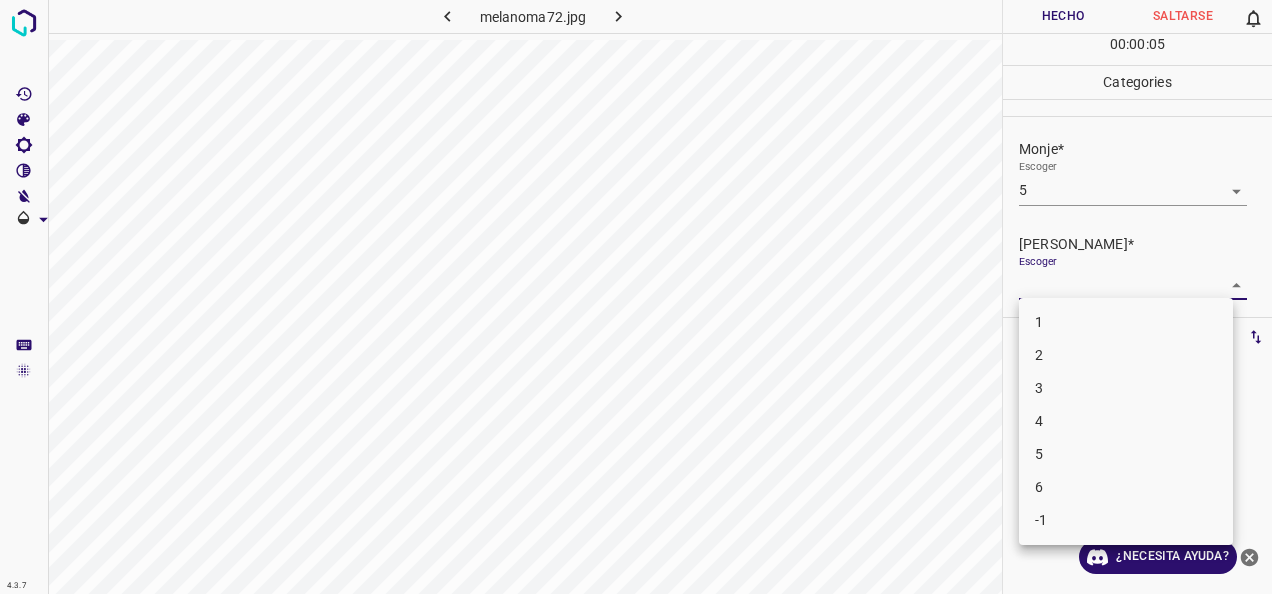 click on "4.3.7 melanoma72.jpg [PERSON_NAME] 0 00   : 00   : 05   Categories Monje*  Escoger 5 5  [PERSON_NAME]*  Escoger ​ Etiquetas 0 Categories 1 Monje 2  [PERSON_NAME] Herramientas Espacio Cambiar entre modos (Dibujar y Editar) Yo Etiquetado automático R Restaurar zoom M Acercar N Alejar Borrar Eliminar etiqueta de selección Filtros Z Restaurar filtros X Filtro de saturación C Filtro de brillo V Filtro de contraste B Filtro de escala de grises General O Descargar ¿Necesita ayuda? -Mensaje de texto -Esconder -Borrar 1 2 3 4 5 6 -1" at bounding box center (636, 297) 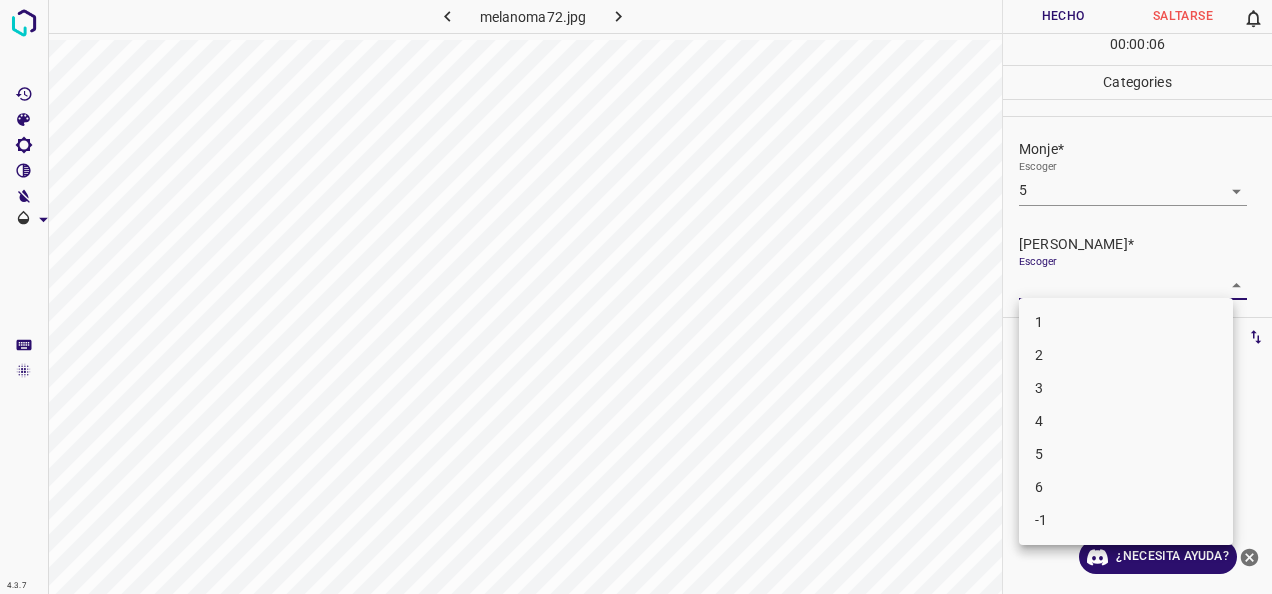 click on "4" at bounding box center (1126, 421) 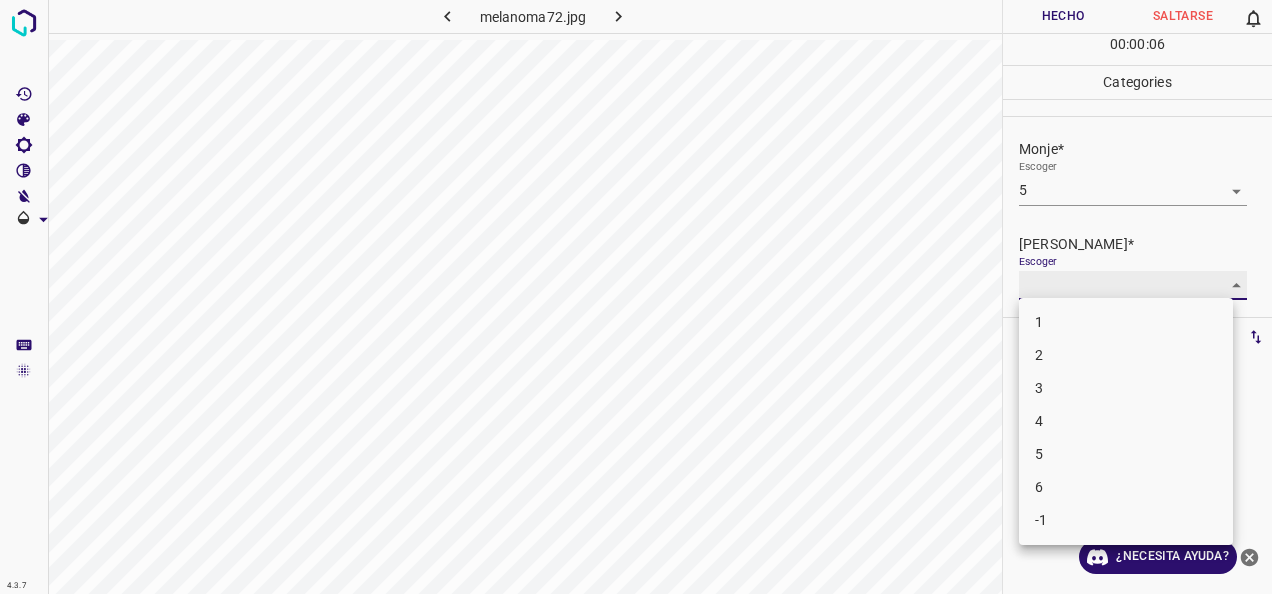 type on "4" 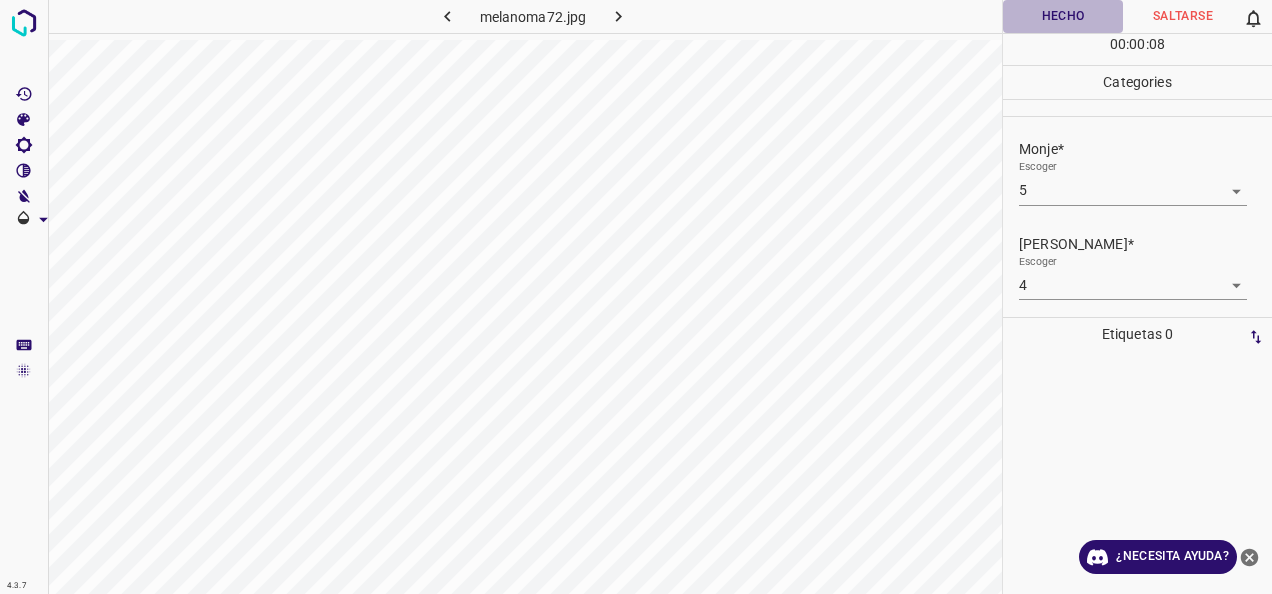 click on "Hecho" at bounding box center [1063, 16] 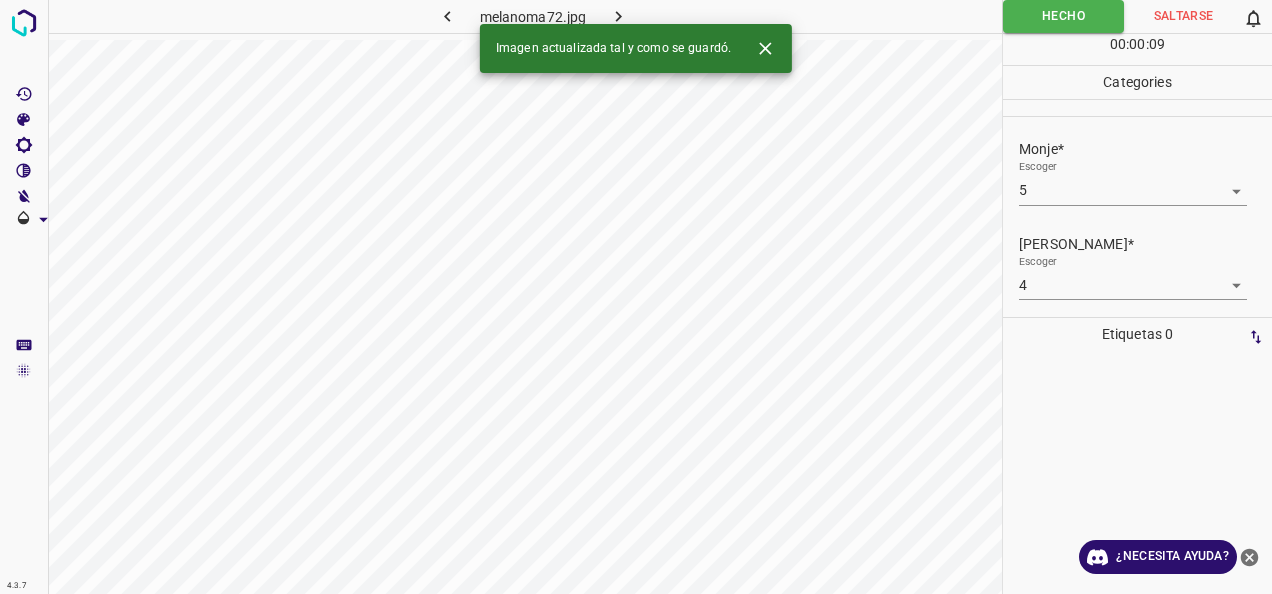 click 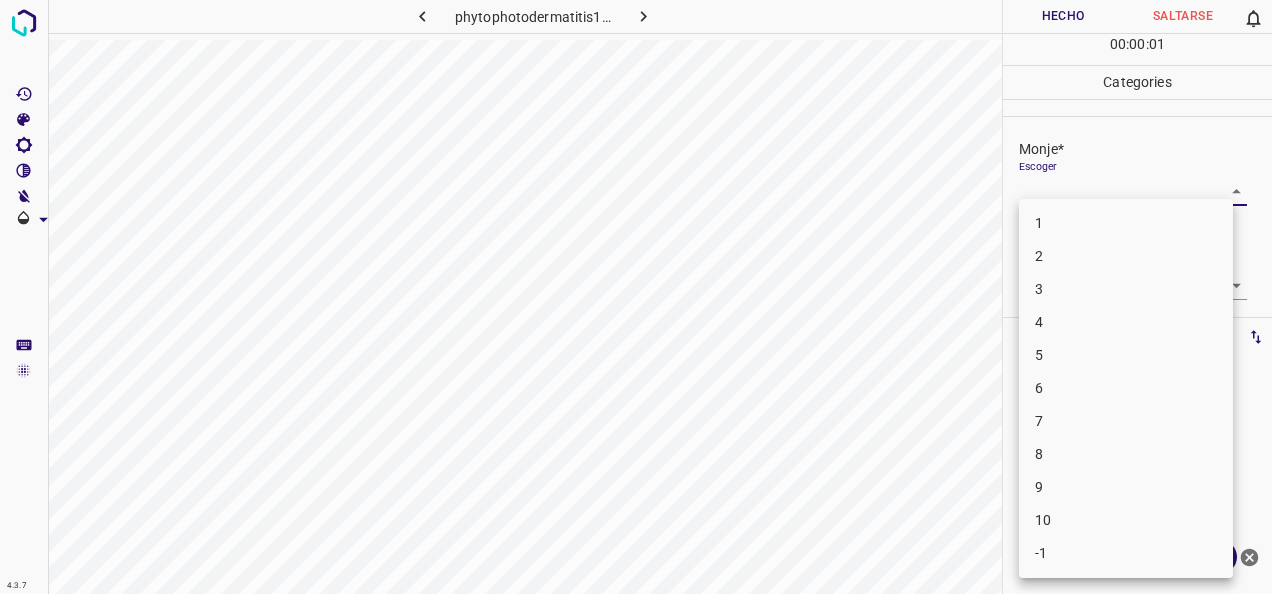 click on "4.3.7 phytophotodermatitis1.jpg Hecho Saltarse 0 00   : 00   : 01   Categories Monje*  Escoger ​  [PERSON_NAME]*  Escoger ​ Etiquetas 0 Categories 1 Monje 2  [PERSON_NAME] Herramientas Espacio Cambiar entre modos (Dibujar y Editar) Yo Etiquetado automático R Restaurar zoom M Acercar N Alejar Borrar Eliminar etiqueta de selección Filtros Z Restaurar filtros X Filtro de saturación C Filtro de brillo V Filtro de contraste B Filtro de escala de grises General O Descargar ¿Necesita ayuda? -Mensaje de texto -Esconder -Borrar 1 2 3 4 5 6 7 8 9 10 -1" at bounding box center [636, 297] 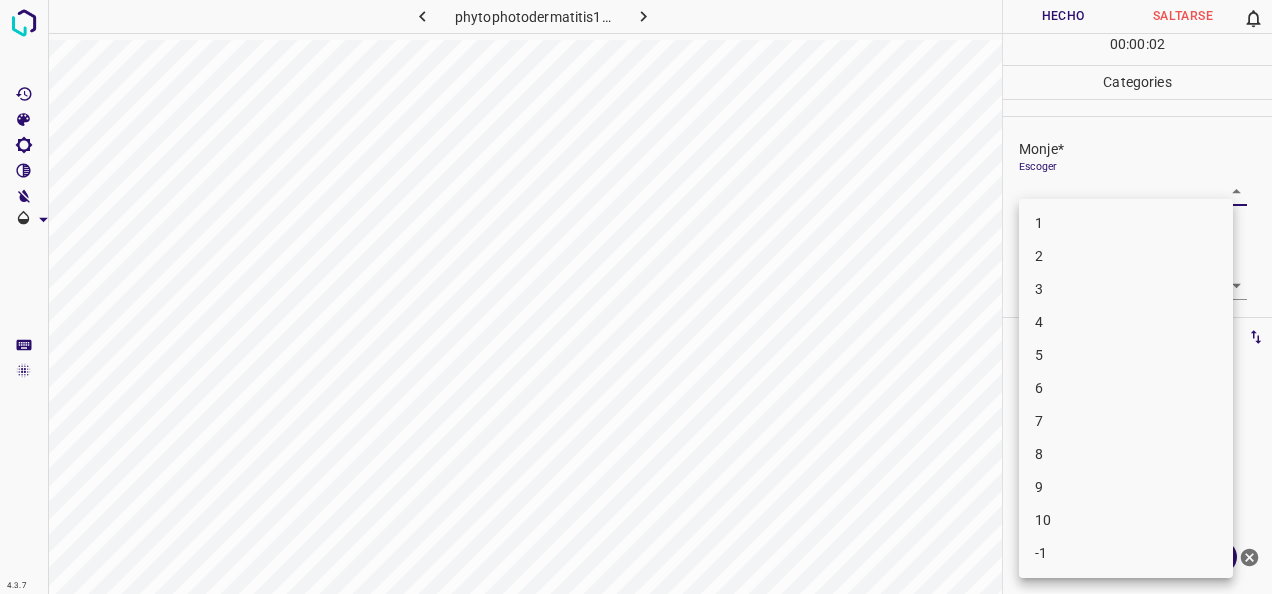 click on "1" at bounding box center (1126, 223) 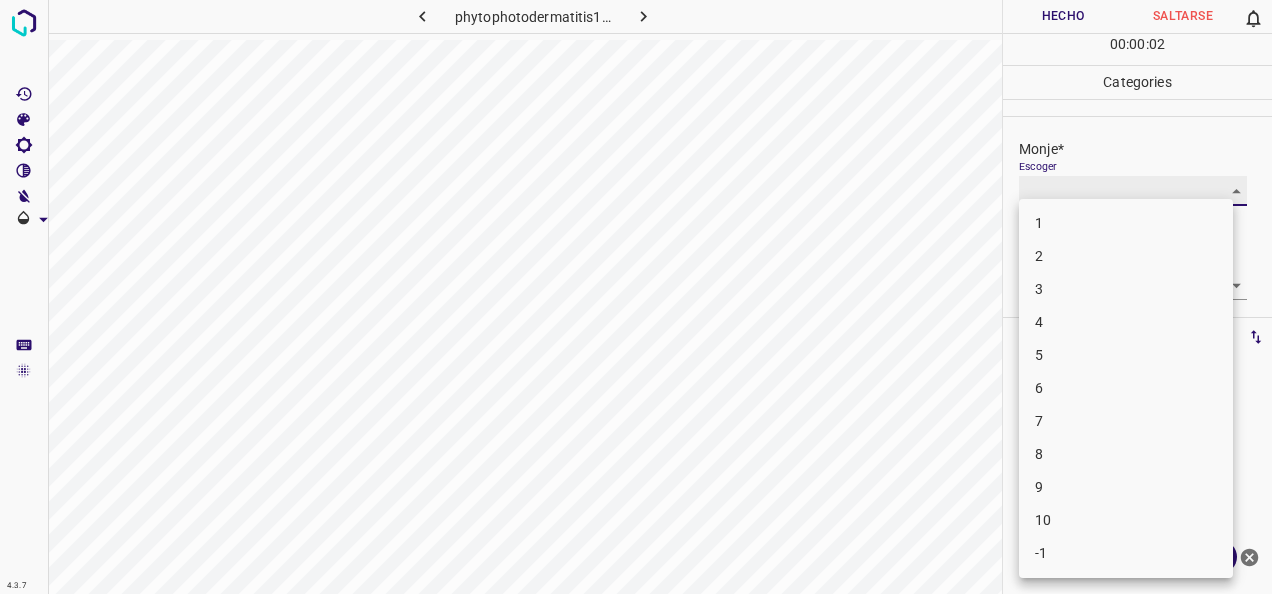 type on "1" 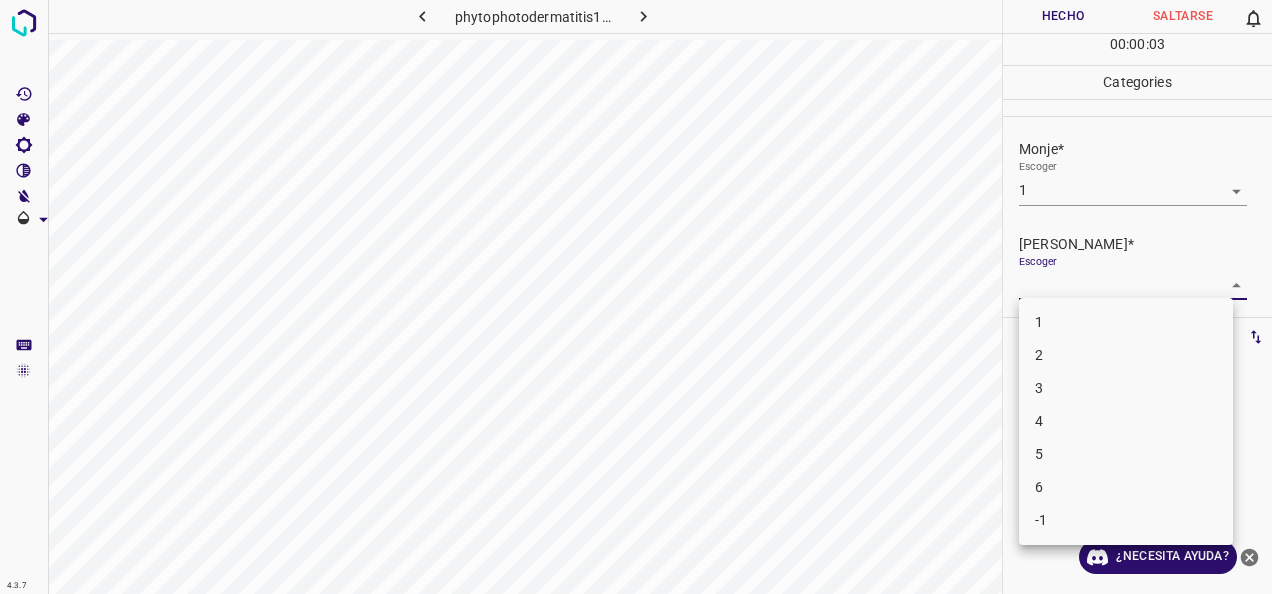 click on "4.3.7 phytophotodermatitis1.jpg Hecho Saltarse 0 00   : 00   : 03   Categories Monje*  Escoger 1 1  [PERSON_NAME]*  Escoger ​ Etiquetas 0 Categories 1 Monje 2  [PERSON_NAME] Herramientas Espacio Cambiar entre modos (Dibujar y Editar) Yo Etiquetado automático R Restaurar zoom M Acercar N Alejar Borrar Eliminar etiqueta de selección Filtros Z Restaurar filtros X Filtro de saturación C Filtro de brillo V Filtro de contraste B Filtro de escala de grises General O Descargar ¿Necesita ayuda? -Mensaje de texto -Esconder -Borrar 1 2 3 4 5 6 -1" at bounding box center [636, 297] 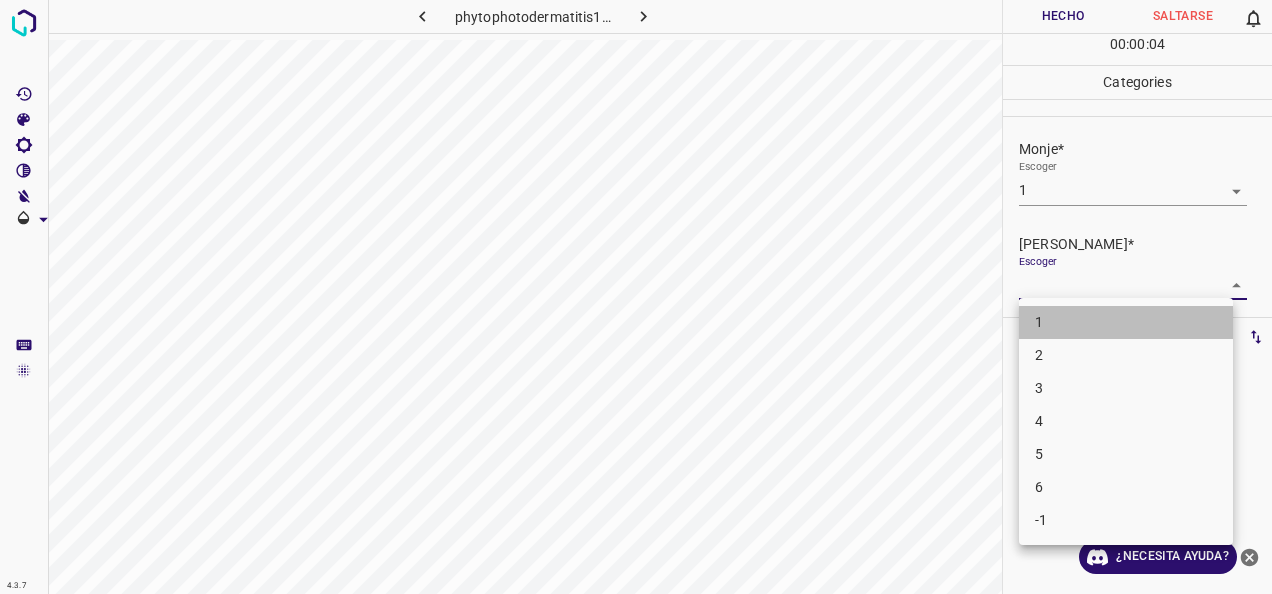 click on "1" at bounding box center (1126, 322) 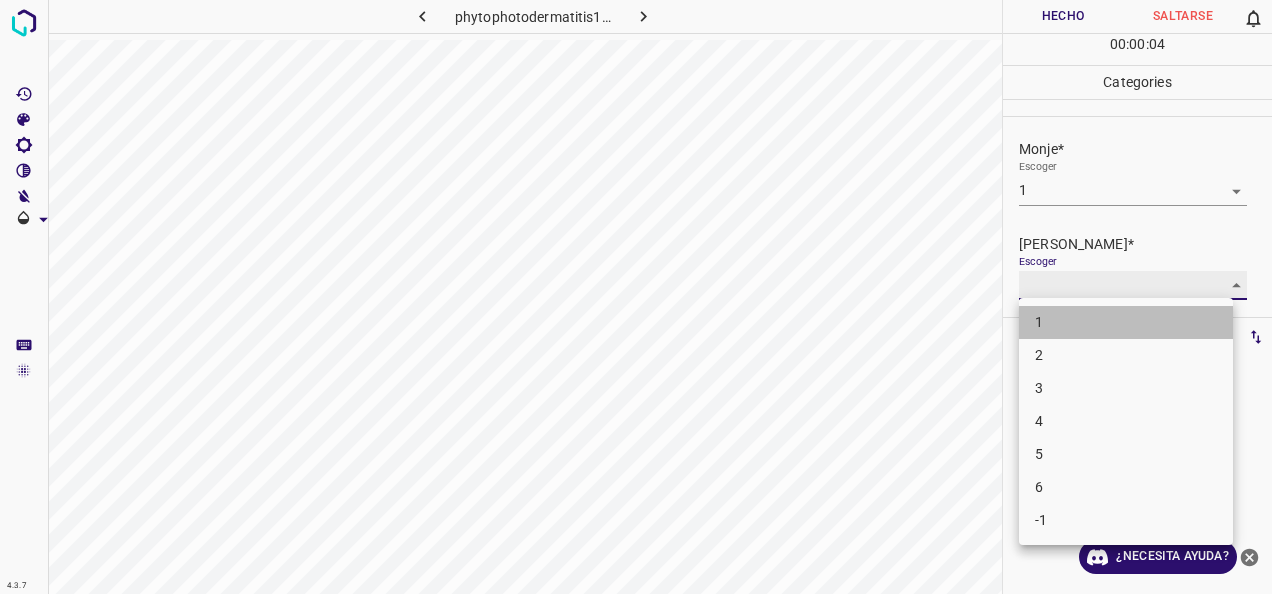 type on "1" 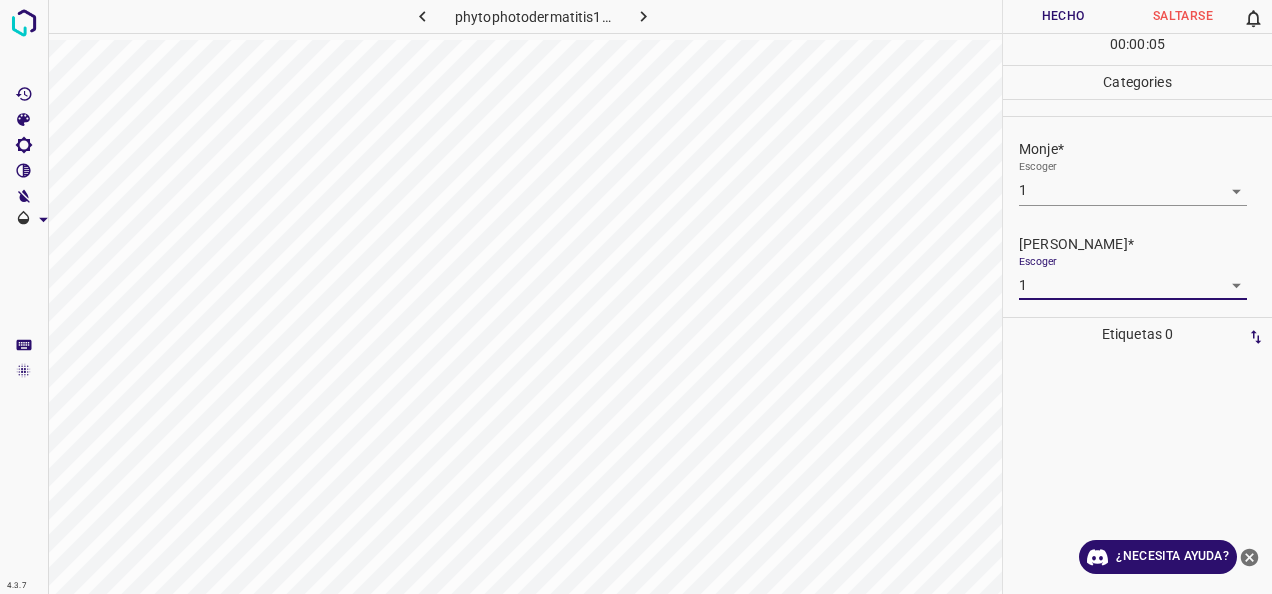 click on "Hecho" at bounding box center [1063, 16] 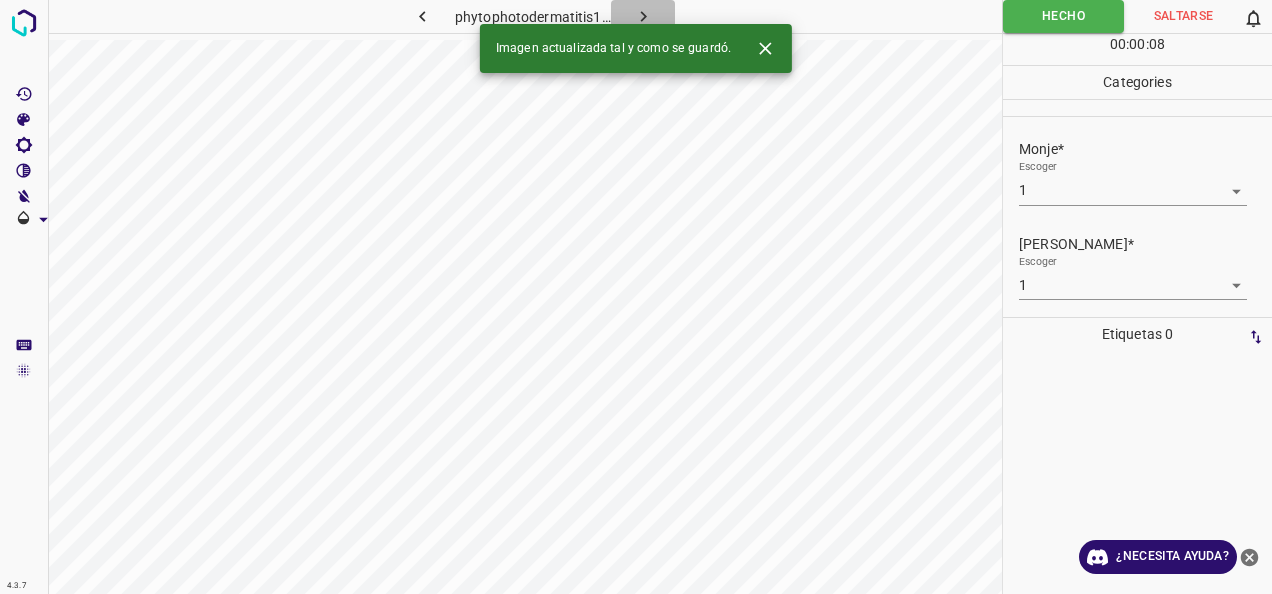 click 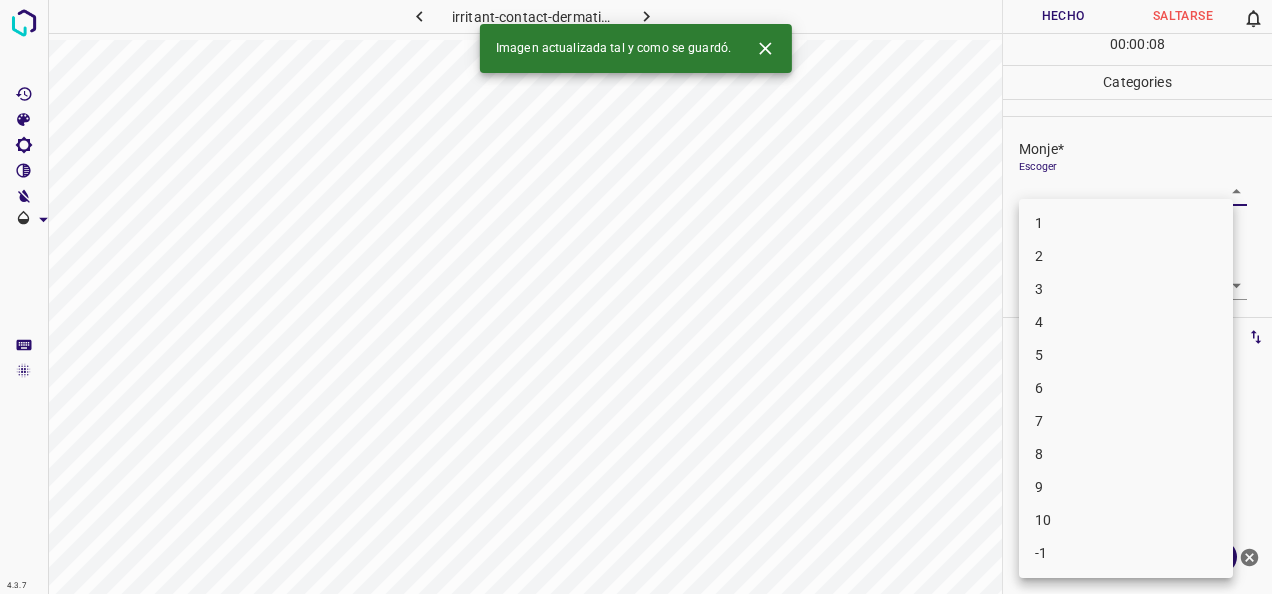 click on "4.3.7 irritant-contact-dermatitis8.jpg Hecho Saltarse 0 00   : 00   : 08   Categories Monje*  Escoger ​  [PERSON_NAME]*  Escoger ​ Etiquetas 0 Categories 1 Monje 2  [PERSON_NAME] Herramientas Espacio Cambiar entre modos (Dibujar y Editar) Yo Etiquetado automático R Restaurar zoom M Acercar N Alejar Borrar Eliminar etiqueta de selección Filtros Z Restaurar filtros X Filtro de saturación C Filtro de brillo V Filtro de contraste B Filtro de escala de grises General O Descargar Imagen actualizada tal y como se guardó. ¿Necesita ayuda? -Mensaje de texto -Esconder -Borrar 1 2 3 4 5 6 7 8 9 10 -1" at bounding box center (636, 297) 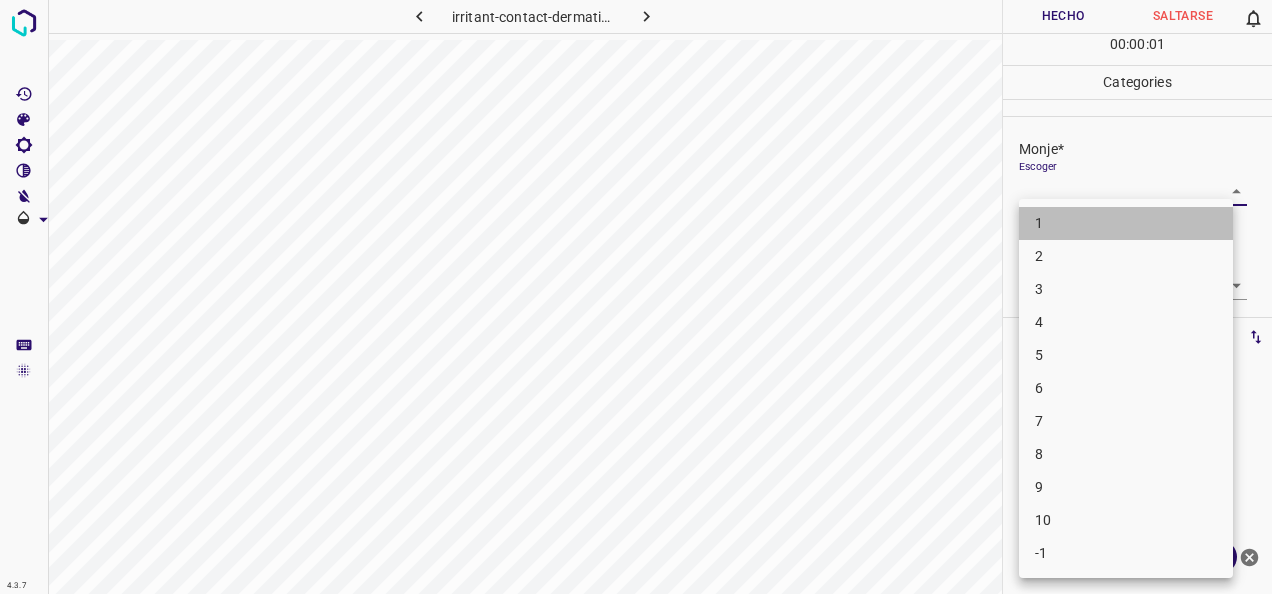 click on "1" at bounding box center [1126, 223] 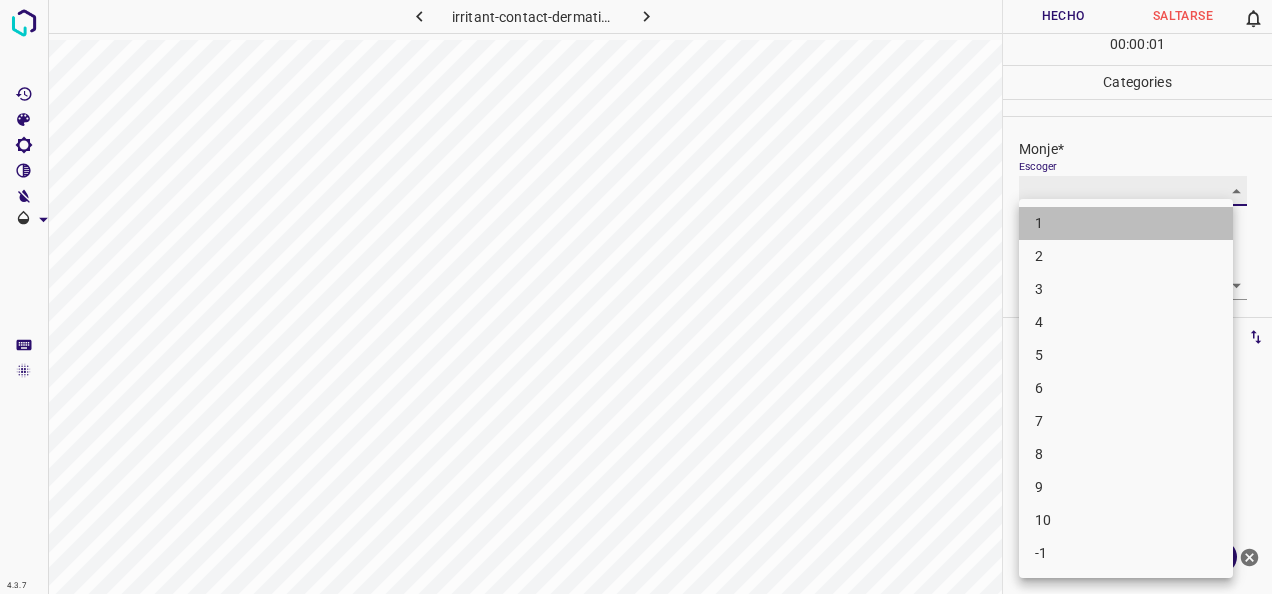 type on "1" 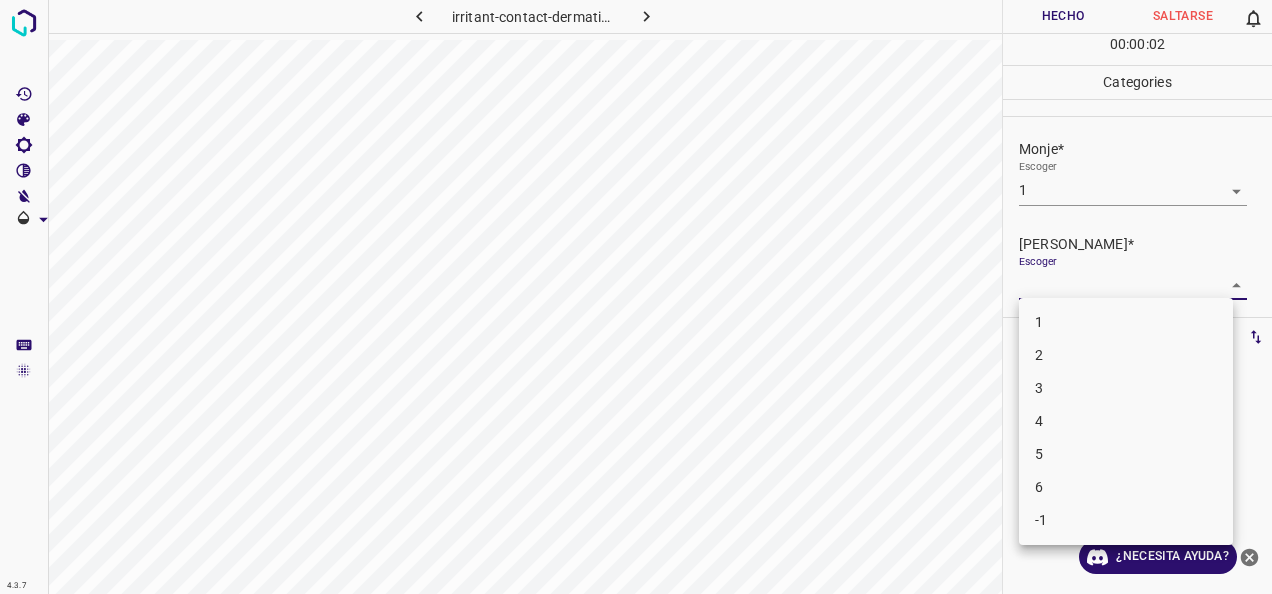 click on "4.3.7 irritant-contact-dermatitis8.jpg Hecho Saltarse 0 00   : 00   : 02   Categories Monje*  Escoger 1 1  [PERSON_NAME]*  Escoger ​ Etiquetas 0 Categories 1 Monje 2  [PERSON_NAME] Herramientas Espacio Cambiar entre modos (Dibujar y Editar) Yo Etiquetado automático R Restaurar zoom M Acercar N Alejar Borrar Eliminar etiqueta de selección Filtros Z Restaurar filtros X Filtro de saturación C Filtro de brillo V Filtro de contraste B Filtro de escala de grises General O Descargar ¿Necesita ayuda? -Mensaje de texto -Esconder -Borrar 1 2 3 4 5 6 -1" at bounding box center (636, 297) 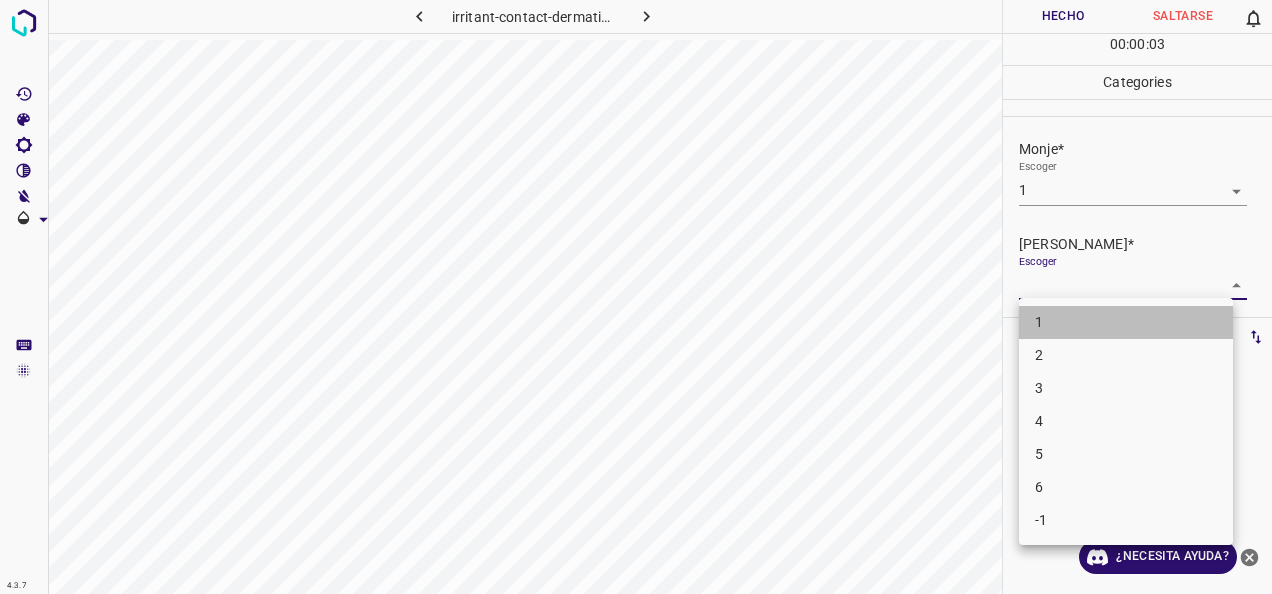 click on "1" at bounding box center (1126, 322) 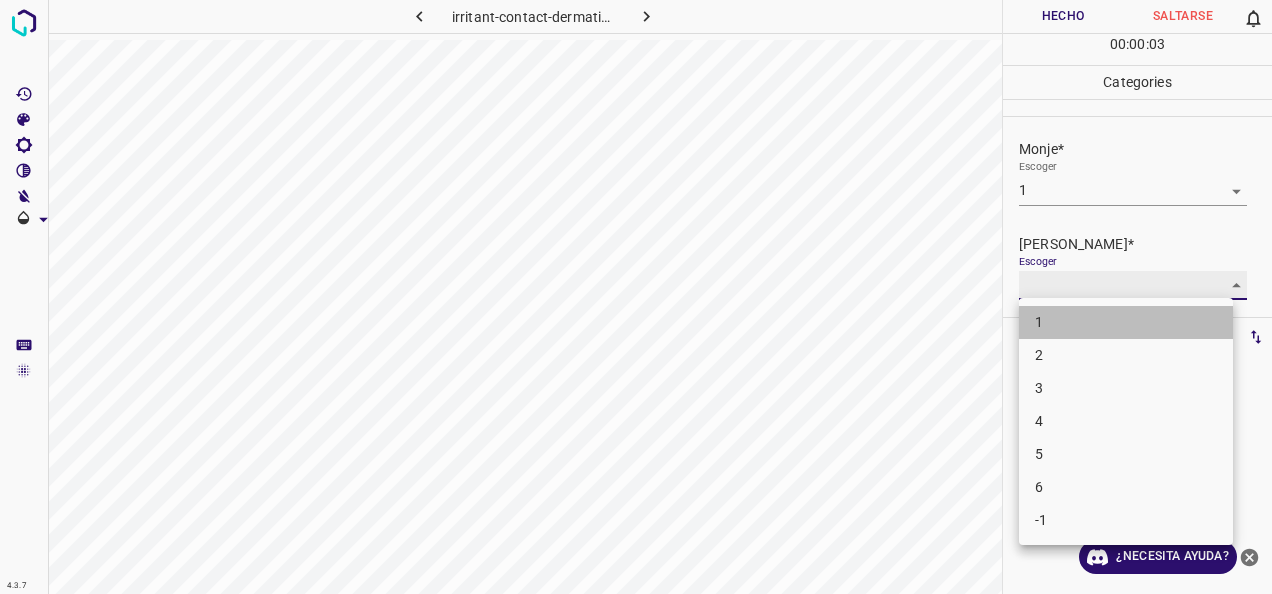 type on "1" 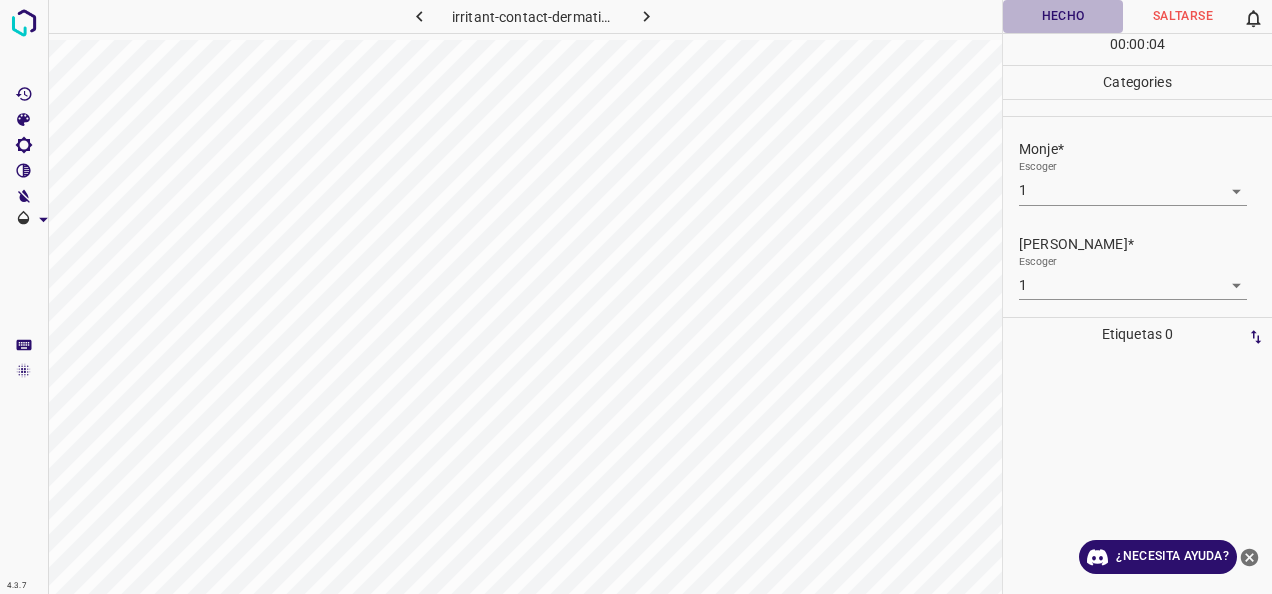 click on "Hecho" at bounding box center [1063, 16] 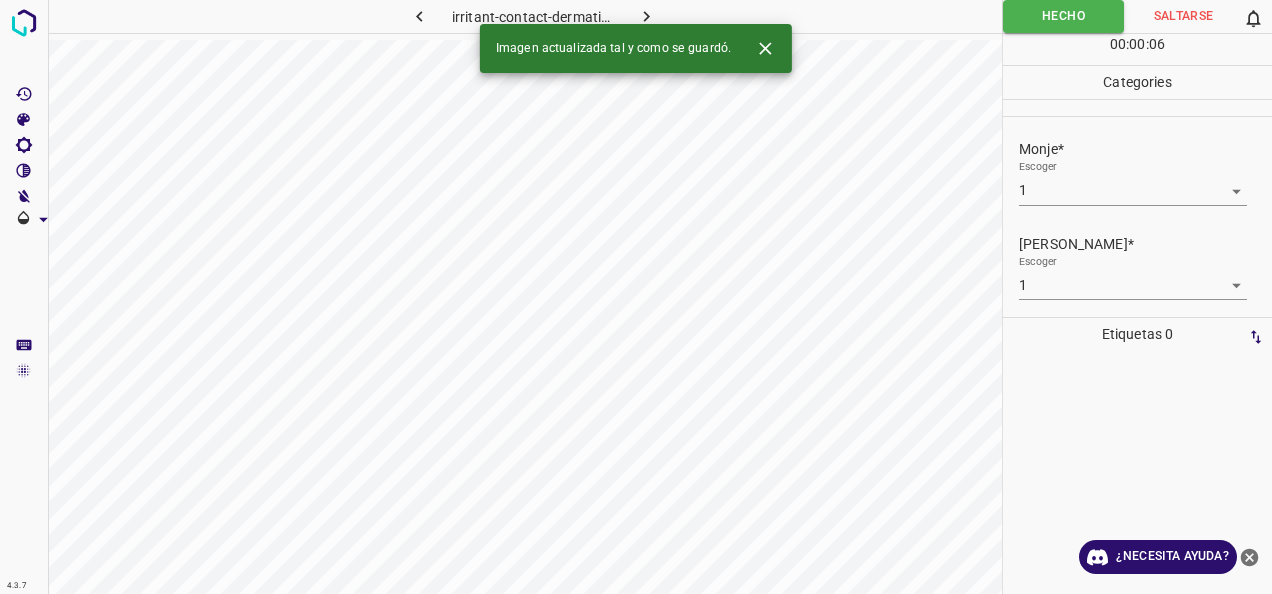 click 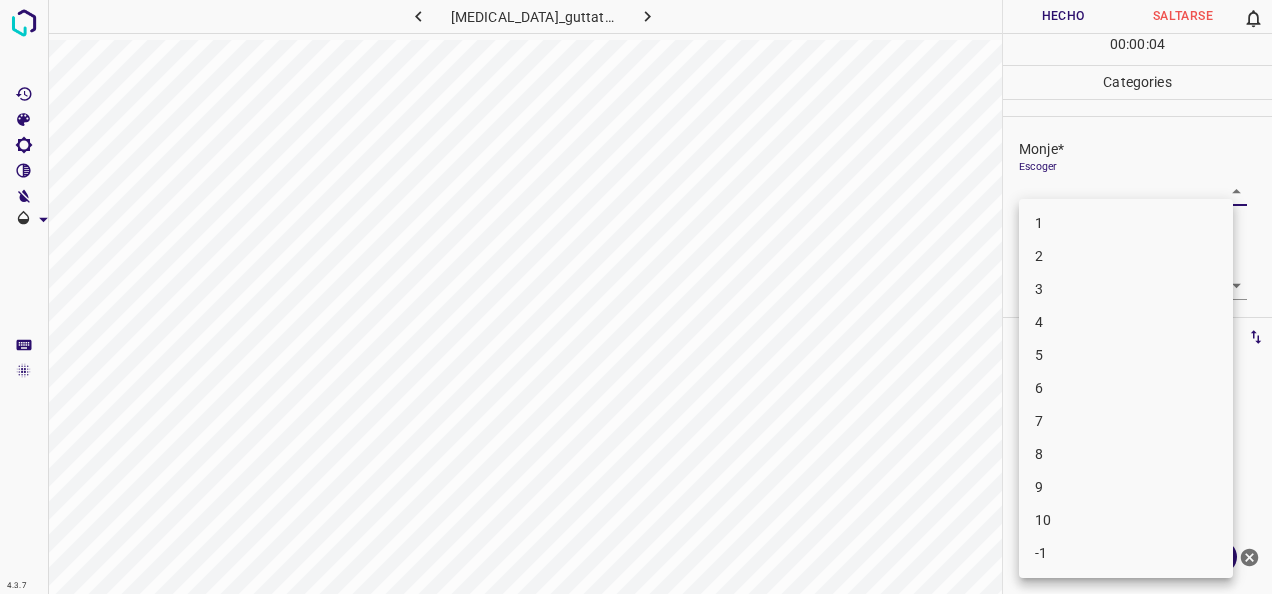 click on "4.3.7 [MEDICAL_DATA]_guttate20.jpg Hecho Saltarse 0 00   : 00   : 04   Categories Monje*  Escoger ​  [PERSON_NAME]*  Escoger ​ Etiquetas 0 Categories 1 Monje 2  [PERSON_NAME] Herramientas Espacio Cambiar entre modos (Dibujar y Editar) Yo Etiquetado automático R Restaurar zoom M Acercar N Alejar Borrar Eliminar etiqueta de selección Filtros Z Restaurar filtros X Filtro de saturación C Filtro de brillo V Filtro de contraste B Filtro de escala de grises General O Descargar ¿Necesita ayuda? -Mensaje de texto -Esconder -Borrar 1 2 3 4 5 6 7 8 9 10 -1" at bounding box center (636, 297) 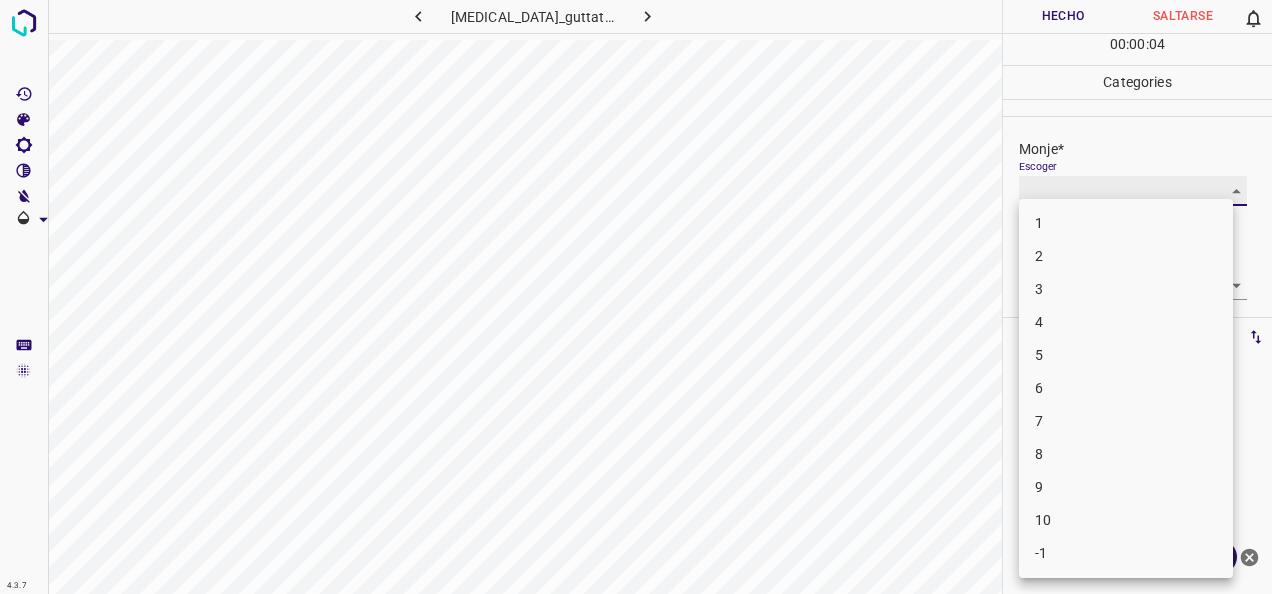 type on "1" 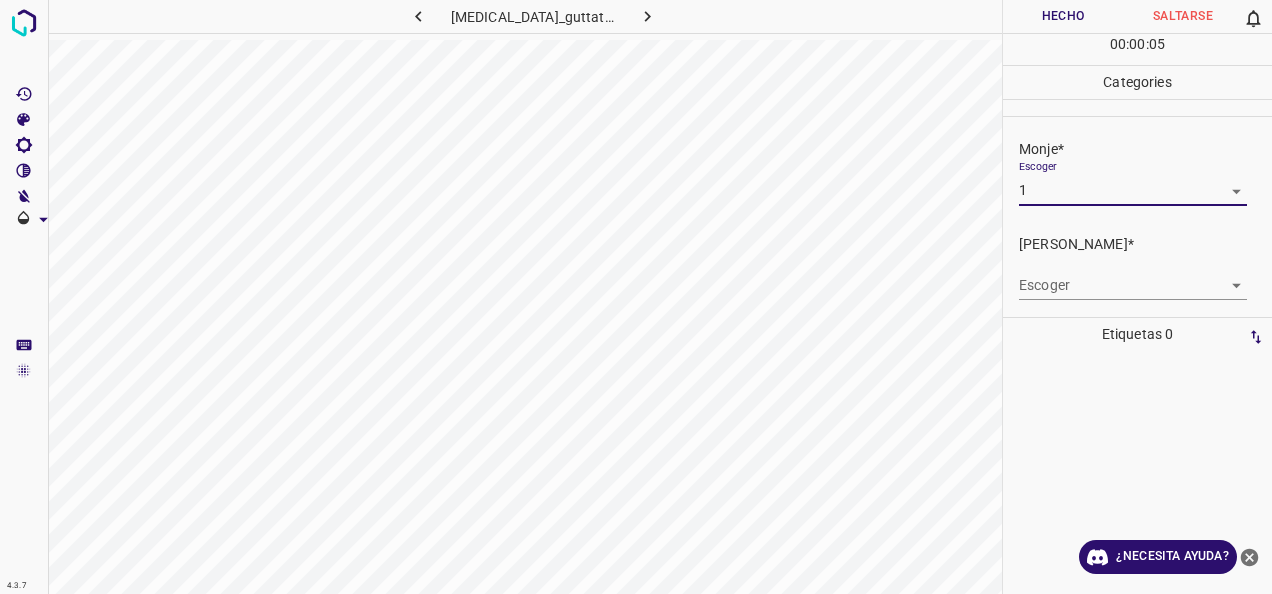click on "4.3.7 [MEDICAL_DATA]_guttate20.jpg Hecho Saltarse 0 00   : 00   : 05   Categories Monje*  Escoger 1 1  [PERSON_NAME]*  Escoger ​ Etiquetas 0 Categories 1 Monje 2  [PERSON_NAME] Herramientas Espacio Cambiar entre modos (Dibujar y Editar) Yo Etiquetado automático R Restaurar zoom M Acercar N Alejar Borrar Eliminar etiqueta de selección Filtros Z Restaurar filtros X Filtro de saturación C Filtro de brillo V Filtro de contraste B Filtro de escala de grises General O Descargar ¿Necesita ayuda? -Mensaje de texto -Esconder -Borrar" at bounding box center [636, 297] 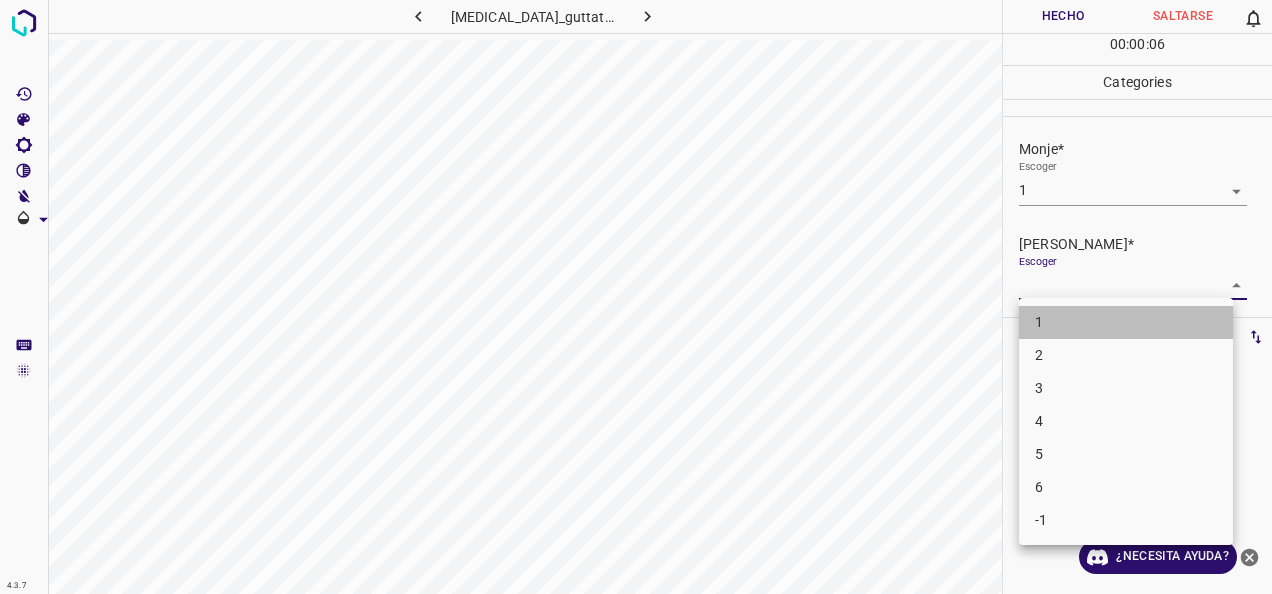 click on "1" at bounding box center (1126, 322) 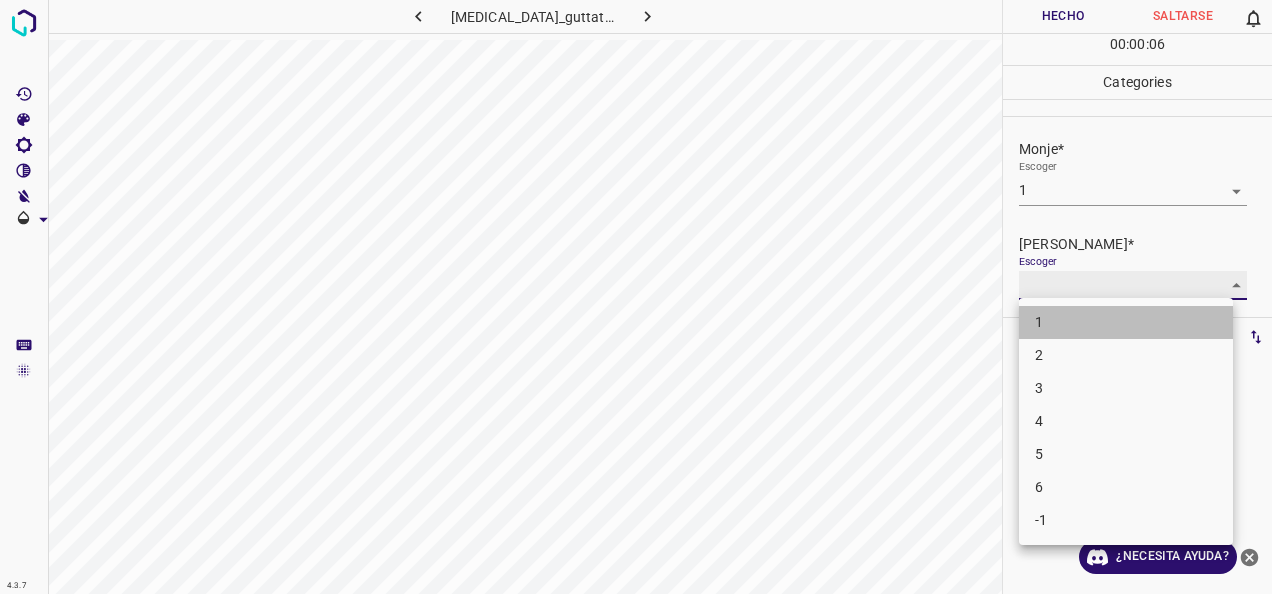 type on "1" 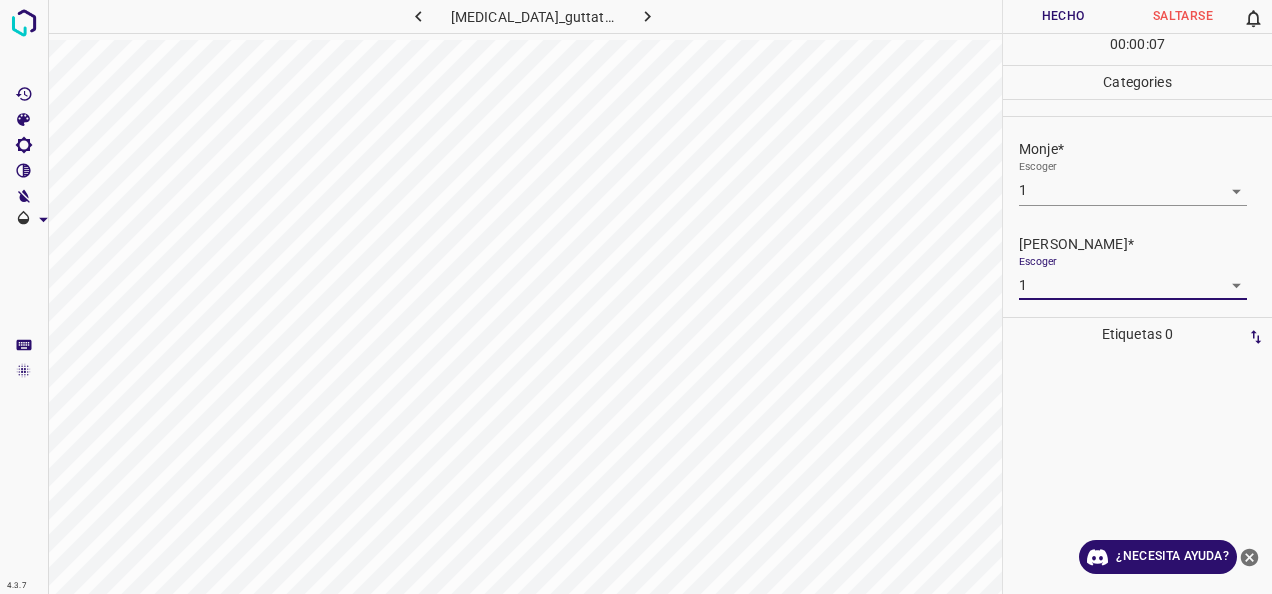 click on "Hecho" at bounding box center [1063, 16] 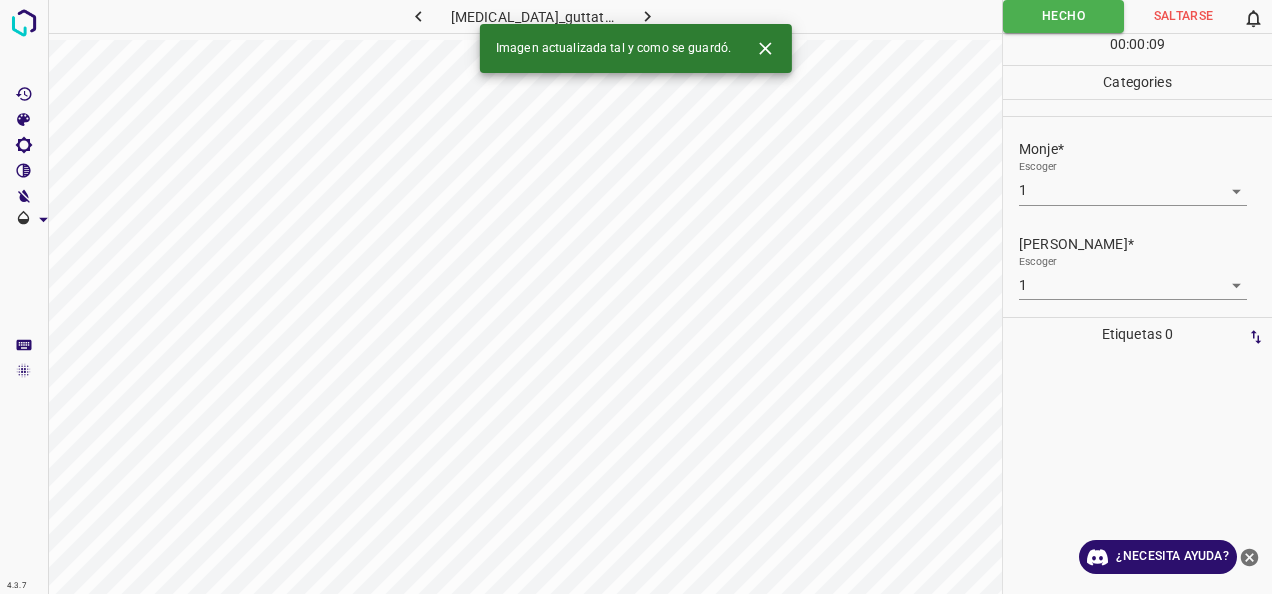click 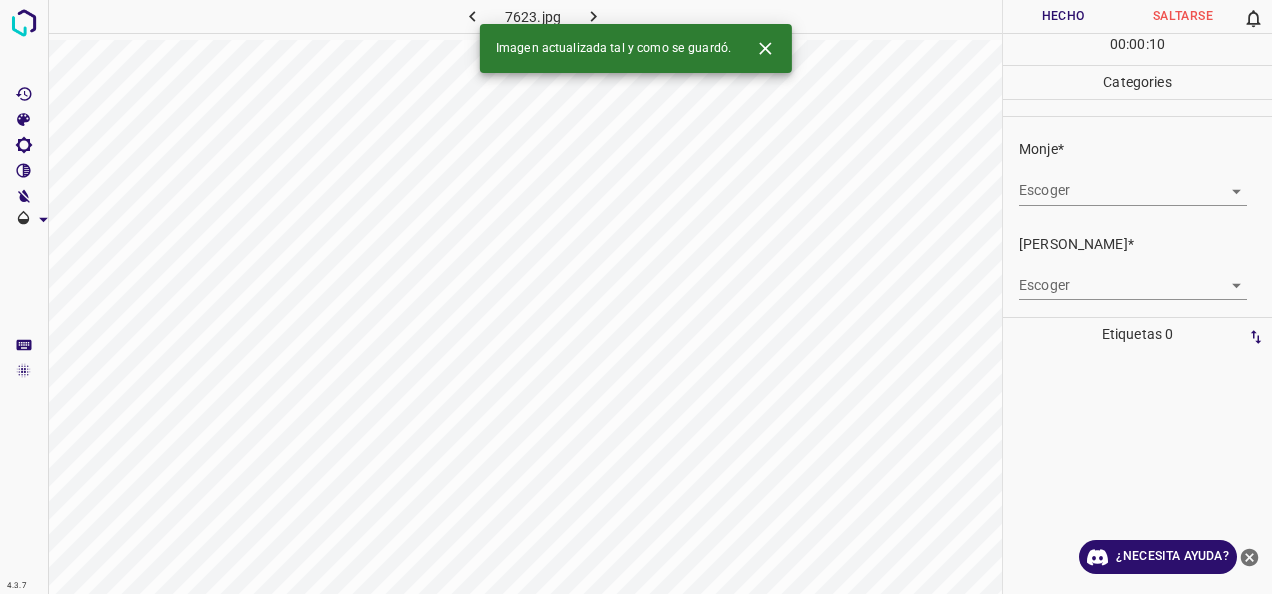 click on "4.3.7 7623.jpg Hecho Saltarse 0 00   : 00   : 10   Categories Monje*  Escoger ​  [PERSON_NAME]*  Escoger ​ Etiquetas 0 Categories 1 Monje 2  [PERSON_NAME] Herramientas Espacio Cambiar entre modos (Dibujar y Editar) Yo Etiquetado automático R Restaurar zoom M Acercar N Alejar Borrar Eliminar etiqueta de selección Filtros Z Restaurar filtros X Filtro de saturación C Filtro de brillo V Filtro de contraste B Filtro de escala de grises General O Descargar Imagen actualizada tal y como se guardó. ¿Necesita ayuda? -Mensaje de texto -Esconder -Borrar" at bounding box center [636, 297] 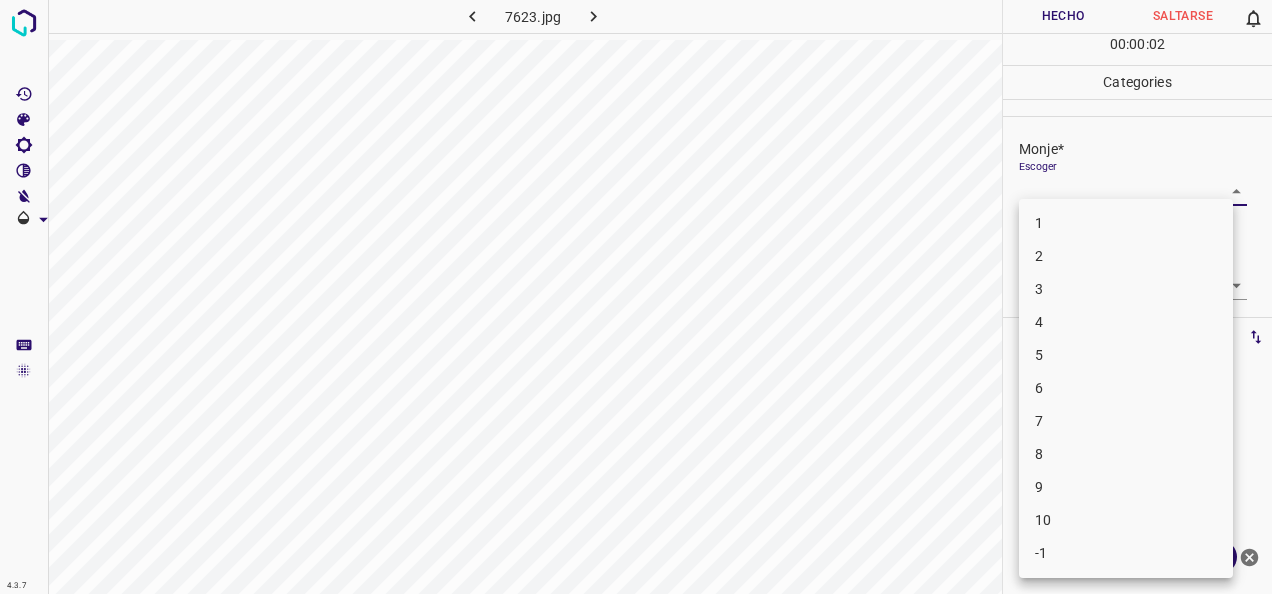 click on "5" at bounding box center [1126, 355] 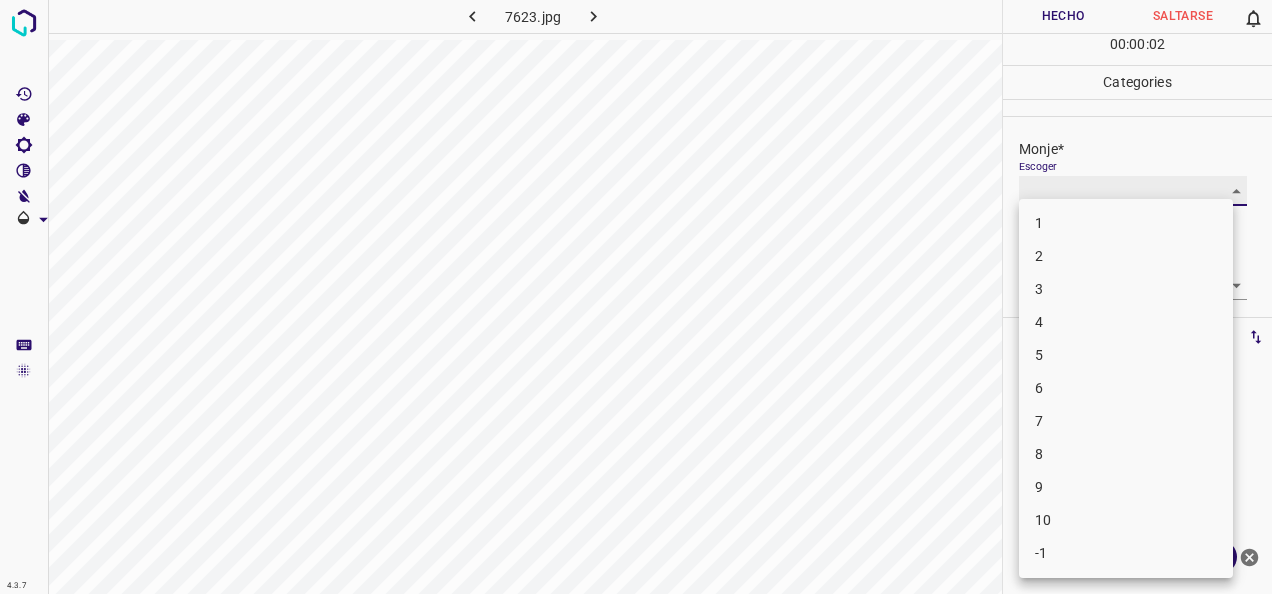 type on "5" 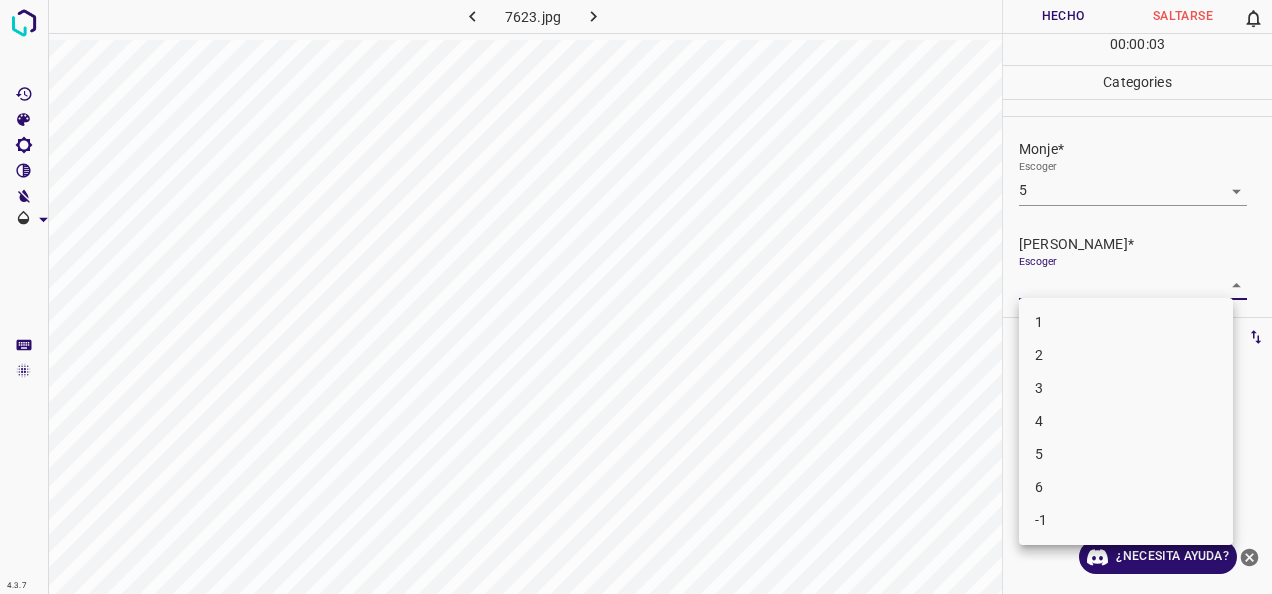 click on "4.3.7 7623.jpg Hecho Saltarse 0 00   : 00   : 03   Categories Monje*  Escoger 5 5  [PERSON_NAME]*  Escoger ​ Etiquetas 0 Categories 1 Monje 2  [PERSON_NAME] Herramientas Espacio Cambiar entre modos (Dibujar y Editar) Yo Etiquetado automático R Restaurar zoom M Acercar N Alejar Borrar Eliminar etiqueta de selección Filtros Z Restaurar filtros X Filtro de saturación C Filtro de brillo V Filtro de contraste B Filtro de escala de grises General O Descargar ¿Necesita ayuda? -Mensaje de texto -Esconder -Borrar 1 2 3 4 5 6 -1" at bounding box center [636, 297] 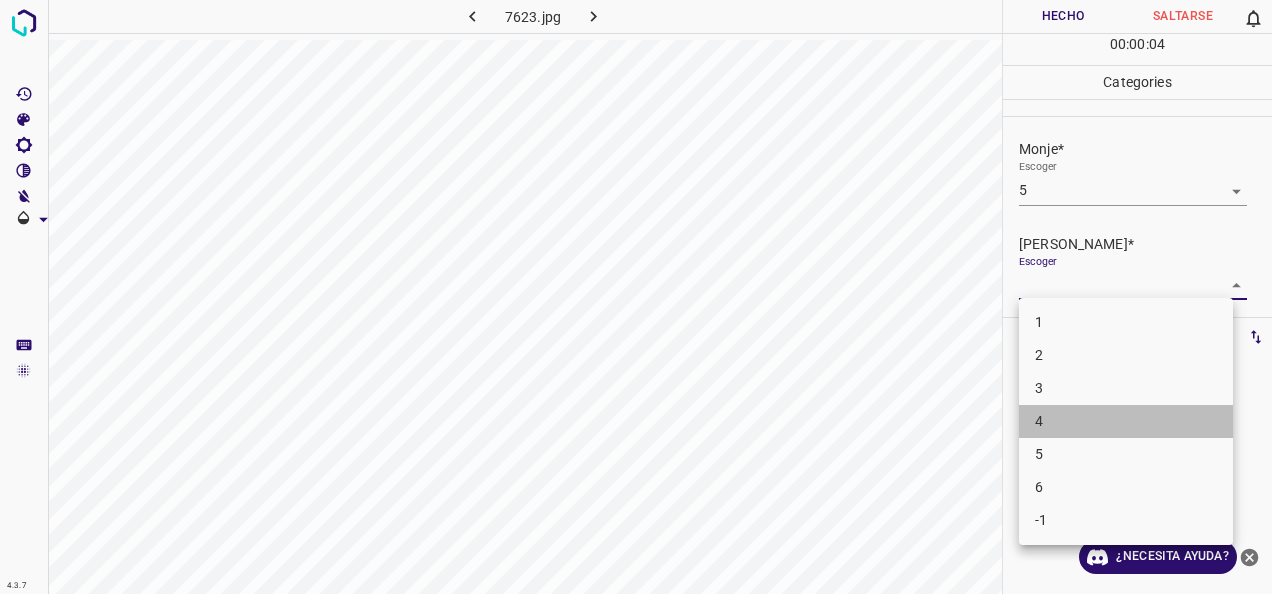 click on "4" at bounding box center [1126, 421] 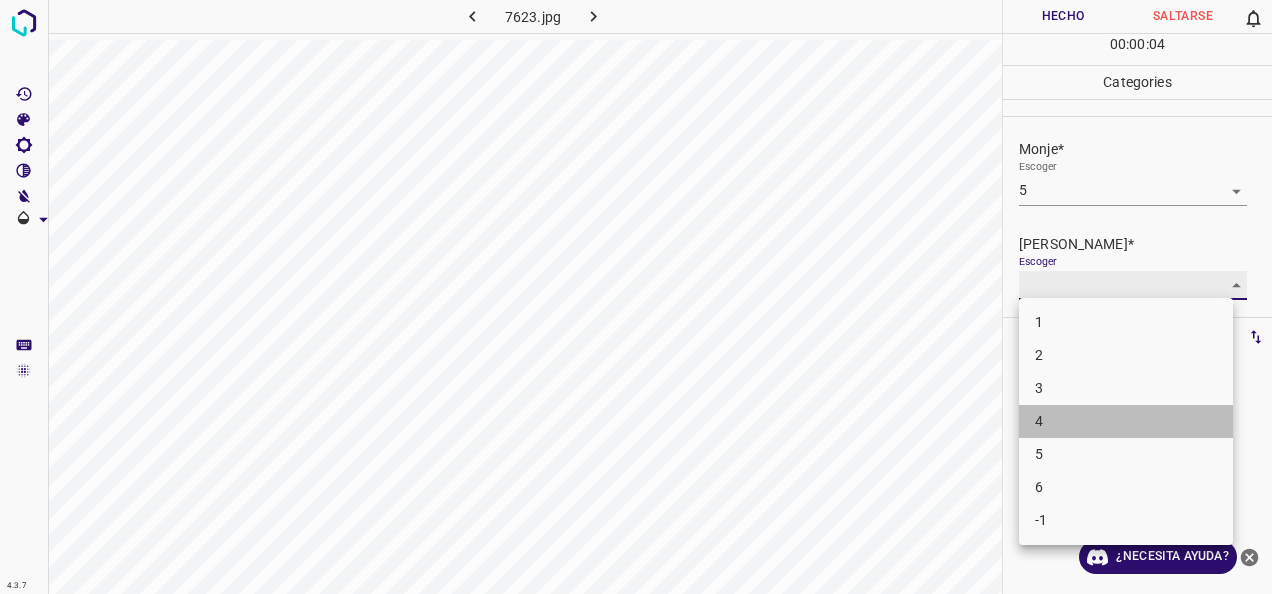 type on "4" 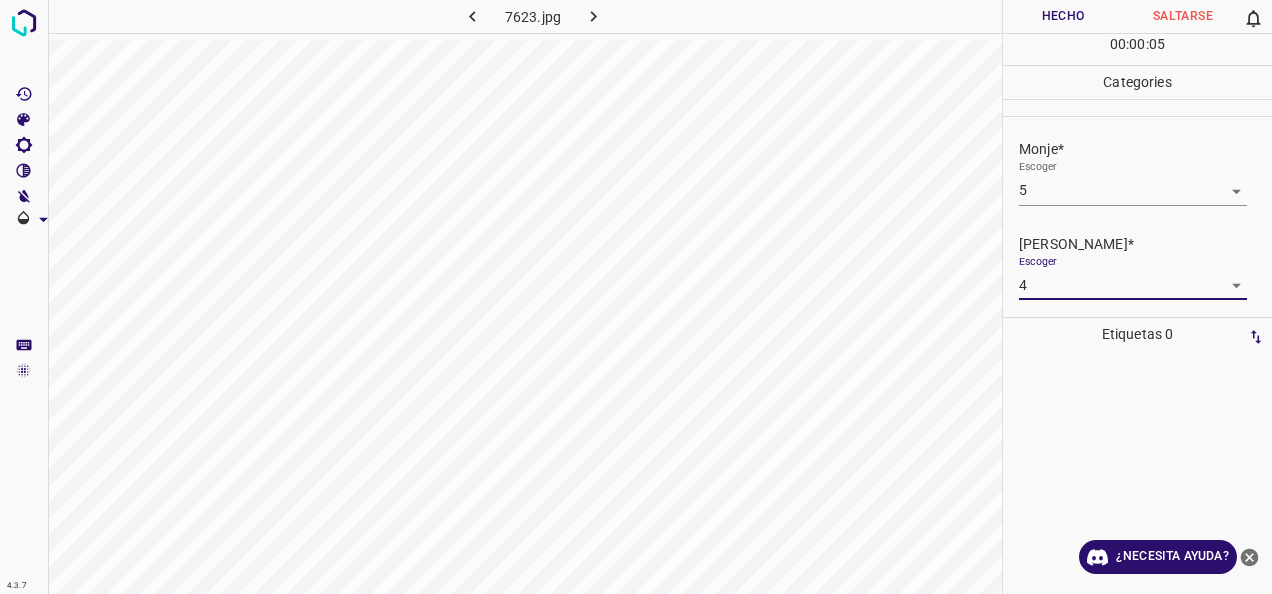 click on "Hecho" at bounding box center [1063, 16] 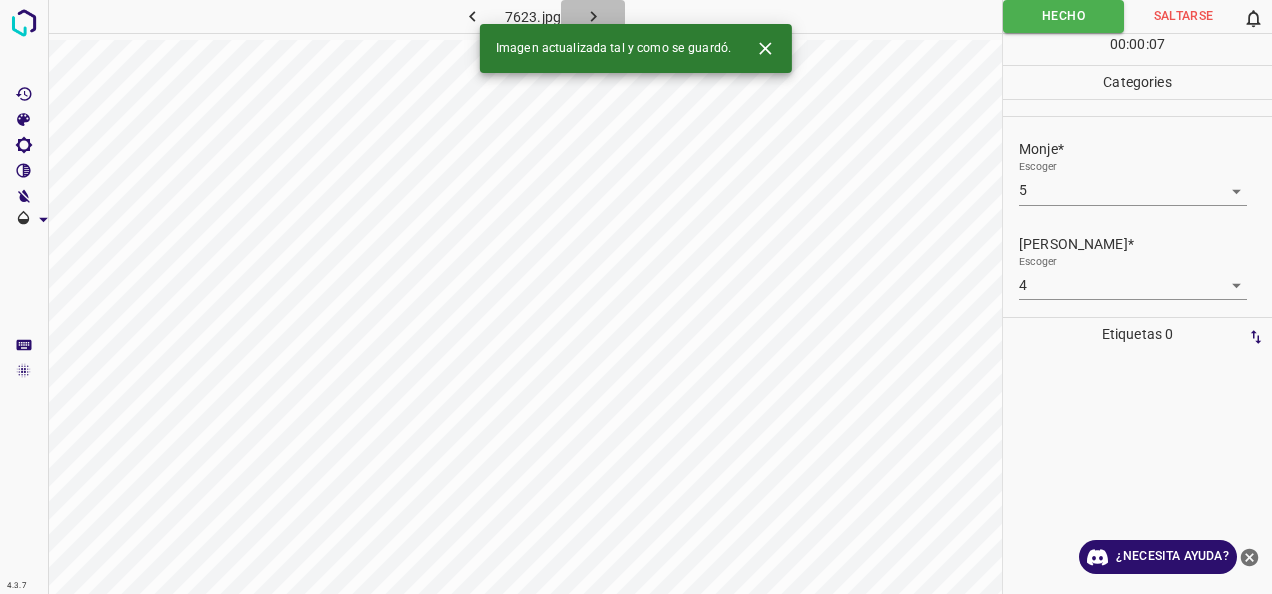 click 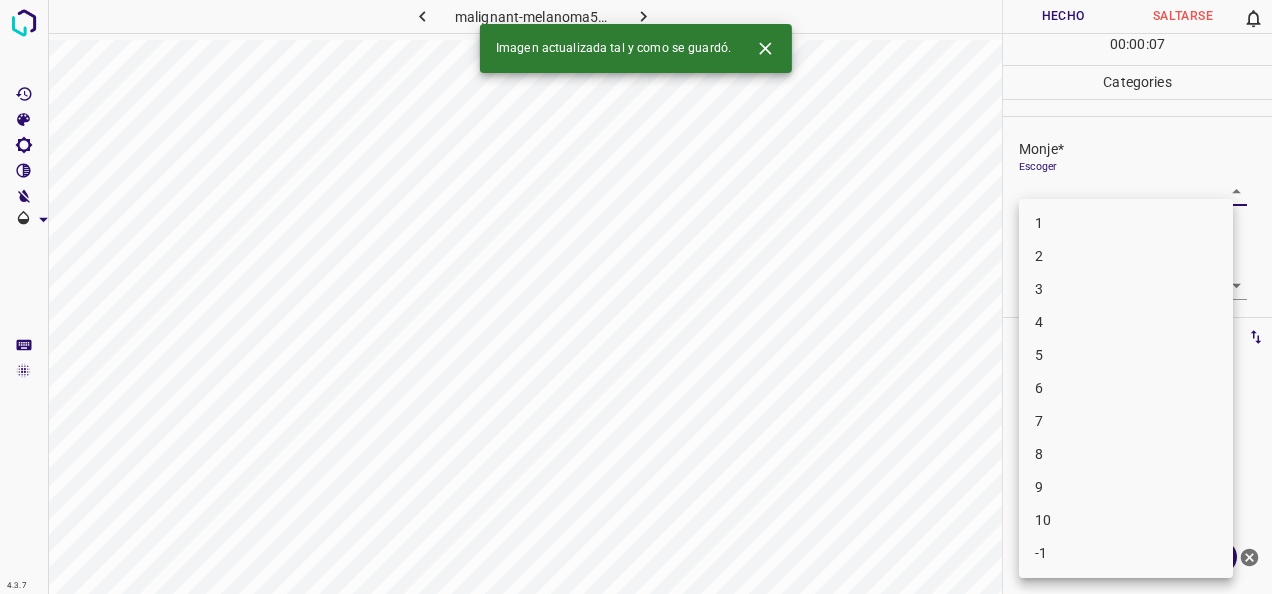 click on "4.3.7 malignant-melanoma56.jpg Hecho Saltarse 0 00   : 00   : 07   Categories Monje*  Escoger ​  [PERSON_NAME]*  Escoger ​ Etiquetas 0 Categories 1 Monje 2  [PERSON_NAME] Herramientas Espacio Cambiar entre modos (Dibujar y Editar) Yo Etiquetado automático R Restaurar zoom M Acercar N Alejar Borrar Eliminar etiqueta de selección Filtros Z Restaurar filtros X Filtro de saturación C Filtro de brillo V Filtro de contraste B Filtro de escala de grises General O Descargar Imagen actualizada tal y como se guardó. ¿Necesita ayuda? -Mensaje de texto -Esconder -Borrar 1 2 3 4 5 6 7 8 9 10 -1" at bounding box center (636, 297) 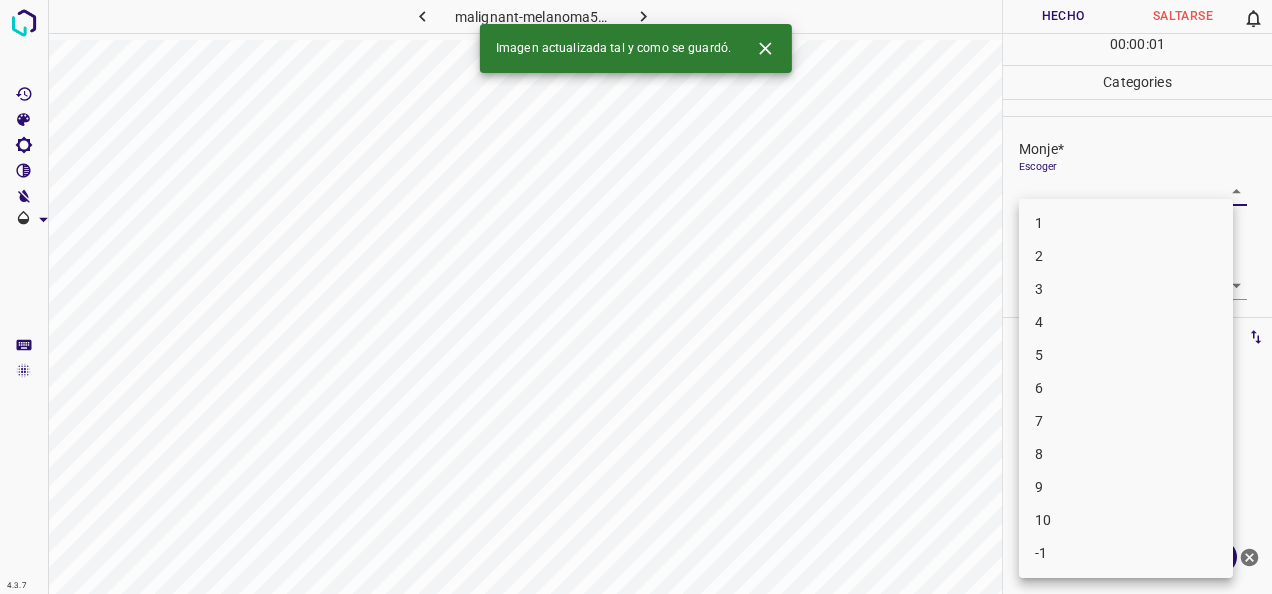 click on "1" at bounding box center (1126, 223) 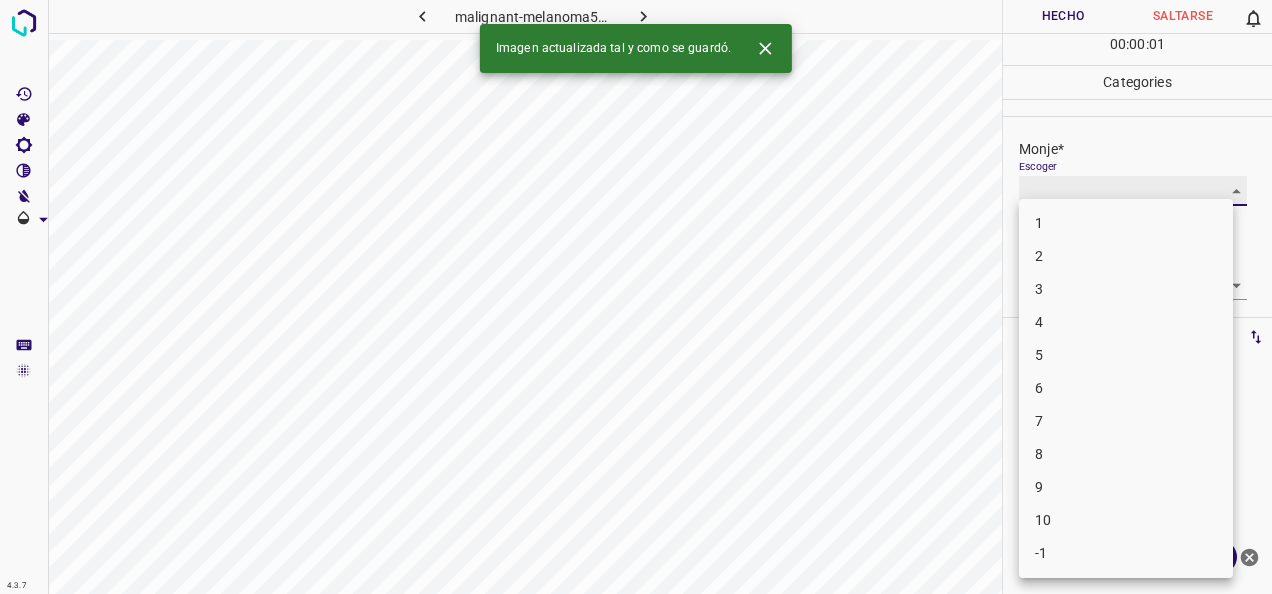 type on "1" 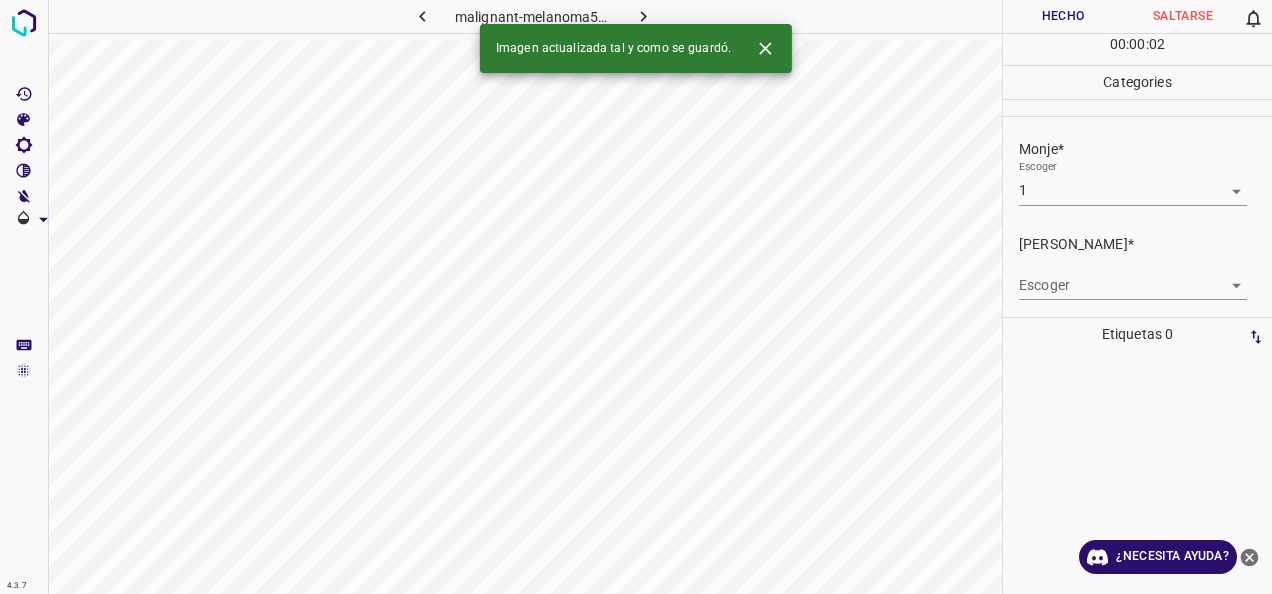 click on "Escoger ​" at bounding box center (1133, 277) 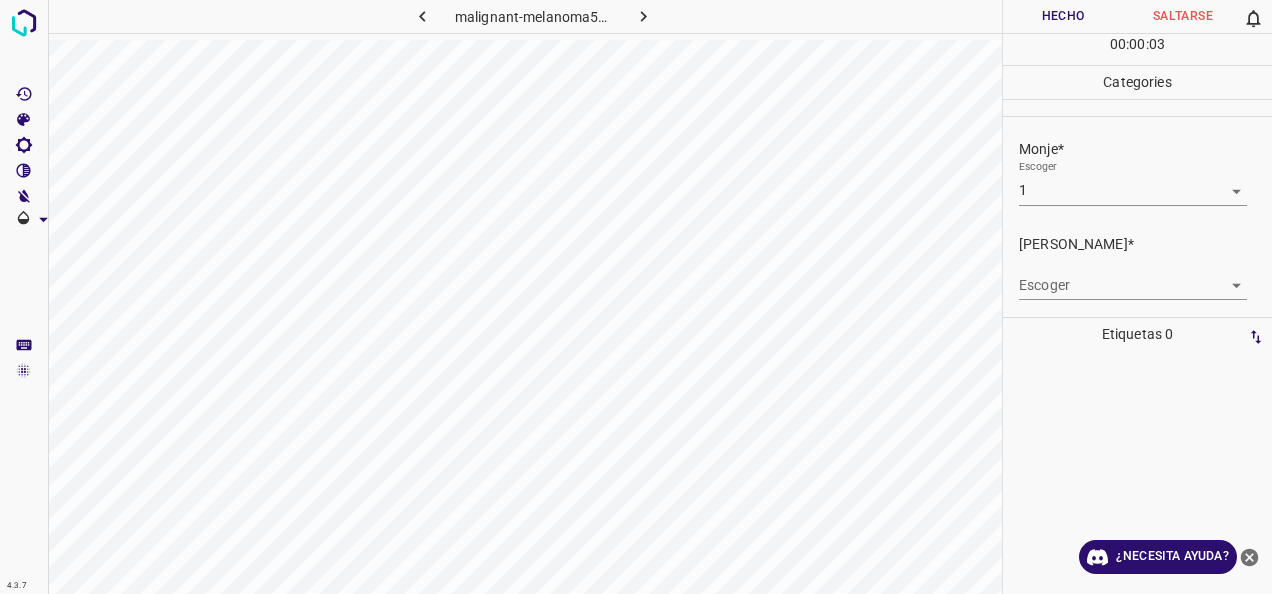 click on "4.3.7 malignant-melanoma56.jpg Hecho Saltarse 0 00   : 00   : 03   Categories Monje*  Escoger 1 1  [PERSON_NAME]*  Escoger ​ Etiquetas 0 Categories 1 Monje 2  [PERSON_NAME] Herramientas Espacio Cambiar entre modos (Dibujar y Editar) Yo Etiquetado automático R Restaurar zoom M Acercar N Alejar Borrar Eliminar etiqueta de selección Filtros Z Restaurar filtros X Filtro de saturación C Filtro de brillo V Filtro de contraste B Filtro de escala de grises General O Descargar ¿Necesita ayuda? -Mensaje de texto -Esconder -Borrar" at bounding box center [636, 297] 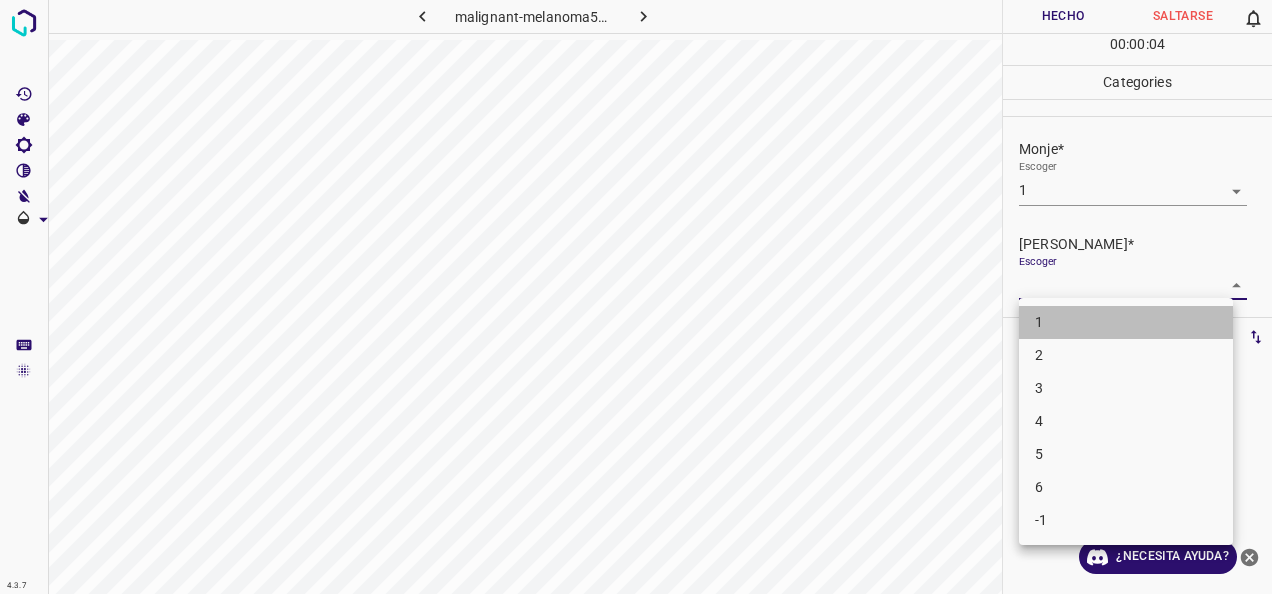 click on "1" at bounding box center (1126, 322) 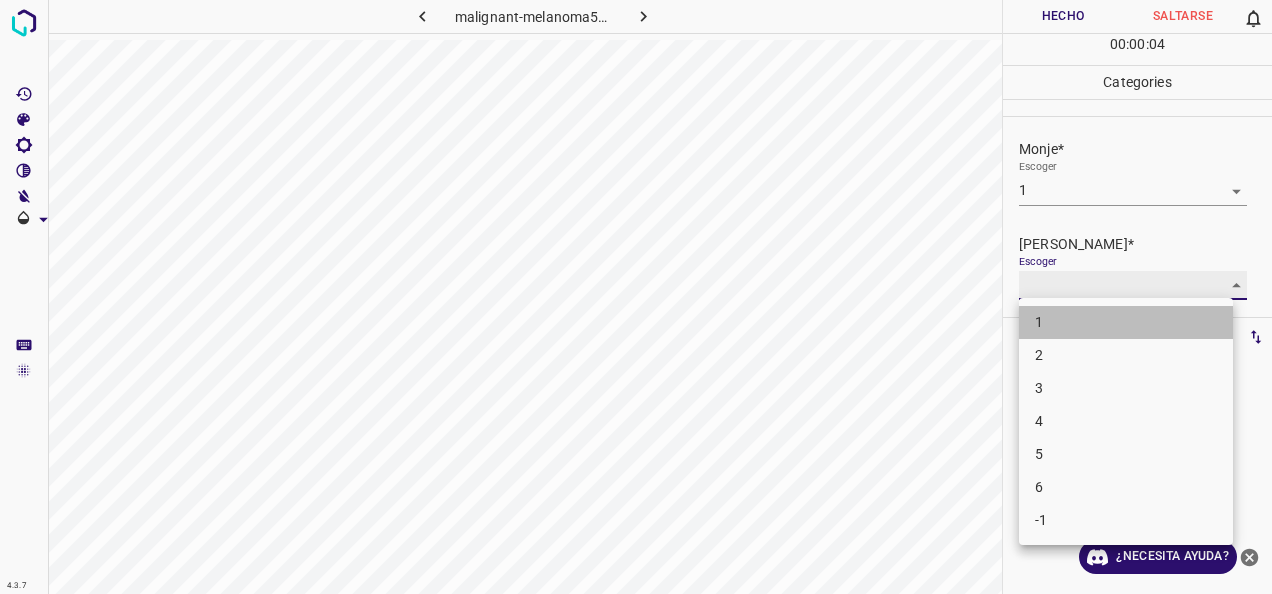 type on "1" 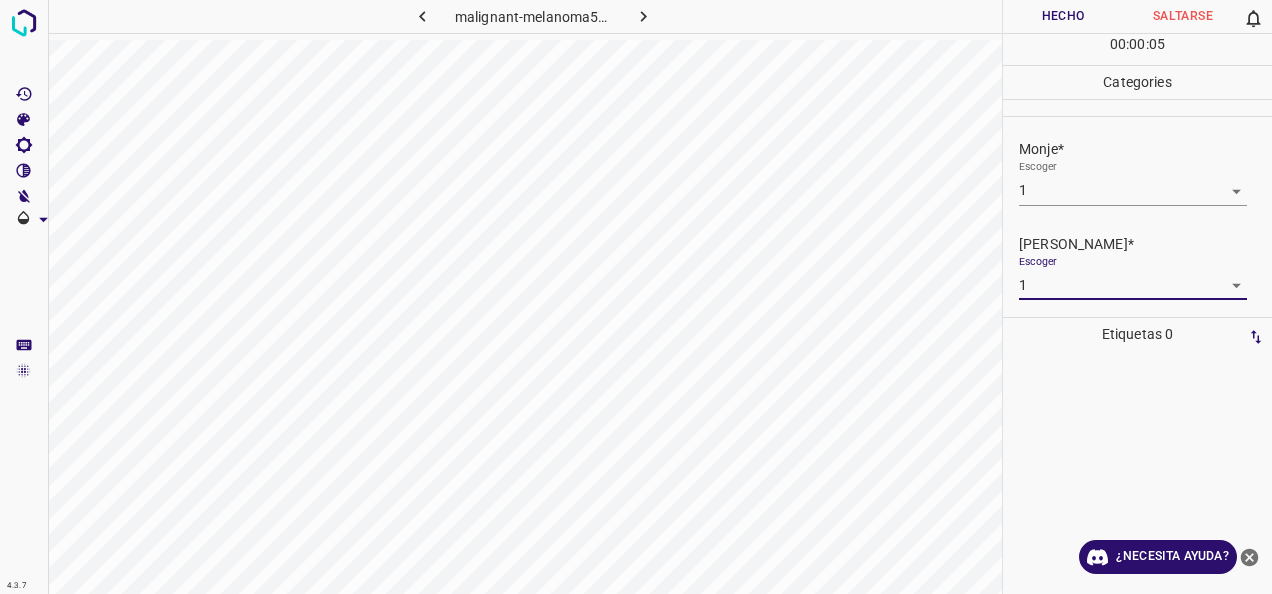 click on "Hecho" at bounding box center (1063, 16) 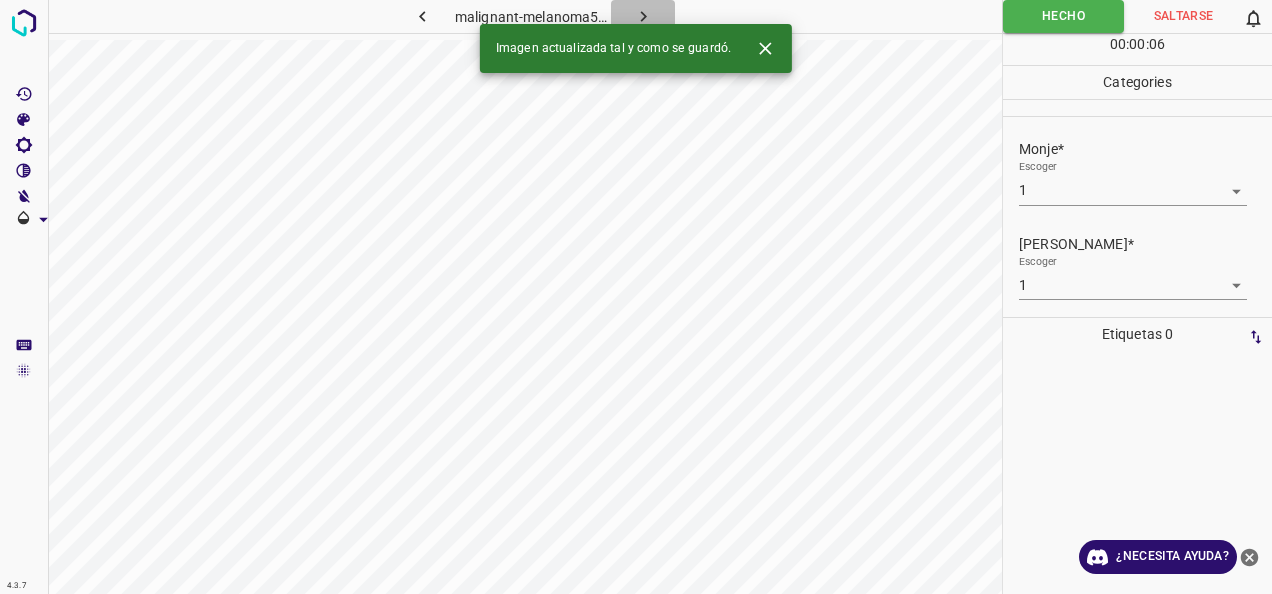 click 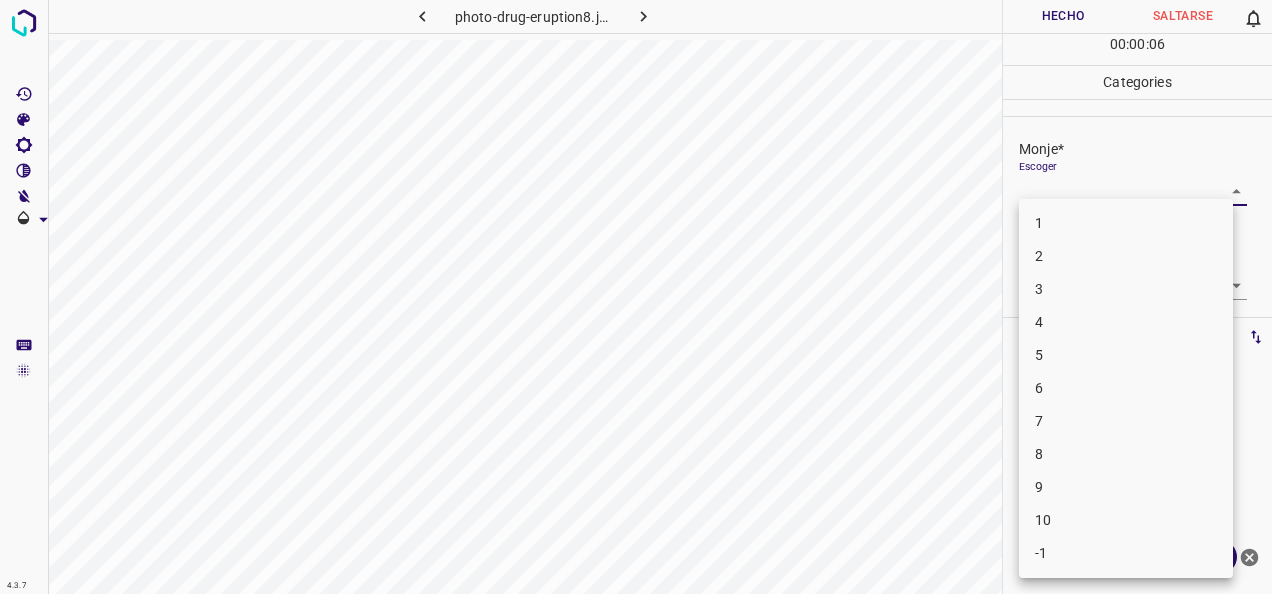 click on "4.3.7 photo-drug-eruption8.jpg Hecho Saltarse 0 00   : 00   : 06   Categories Monje*  Escoger ​  [PERSON_NAME]*  Escoger ​ Etiquetas 0 Categories 1 Monje 2  [PERSON_NAME] Herramientas Espacio Cambiar entre modos (Dibujar y Editar) Yo Etiquetado automático R Restaurar zoom M Acercar N Alejar Borrar Eliminar etiqueta de selección Filtros Z Restaurar filtros X Filtro de saturación C Filtro de brillo V Filtro de contraste B Filtro de escala de grises General O Descargar ¿Necesita ayuda? -Mensaje de texto -Esconder -Borrar 1 2 3 4 5 6 7 8 9 10 -1" at bounding box center (636, 297) 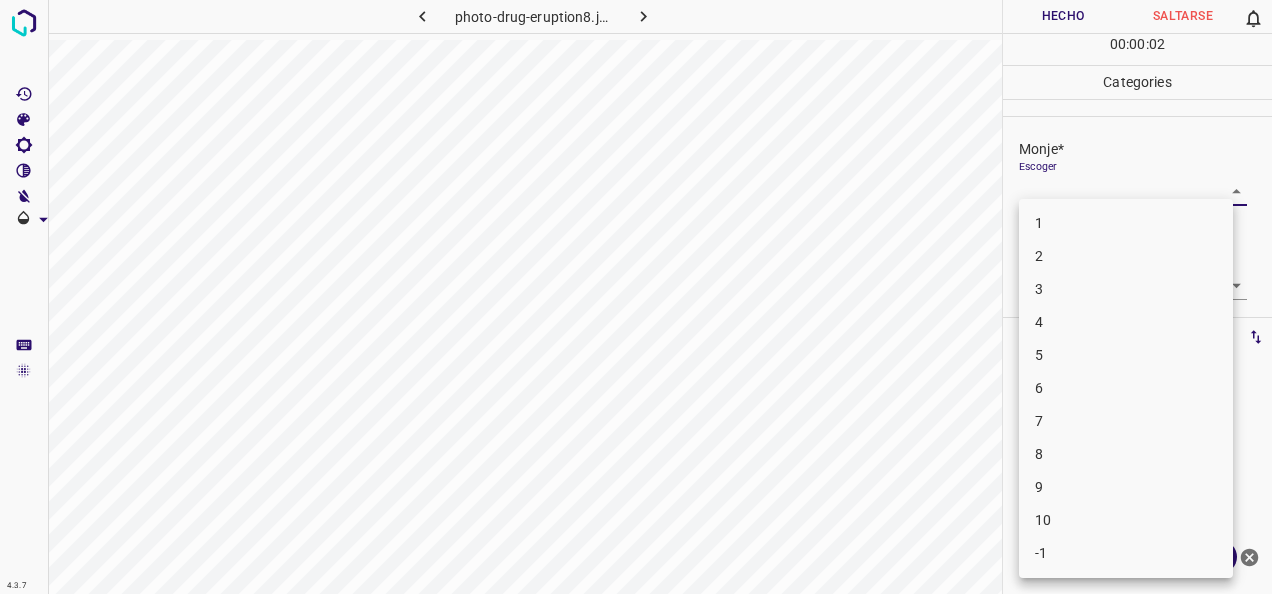 click on "5" at bounding box center [1126, 355] 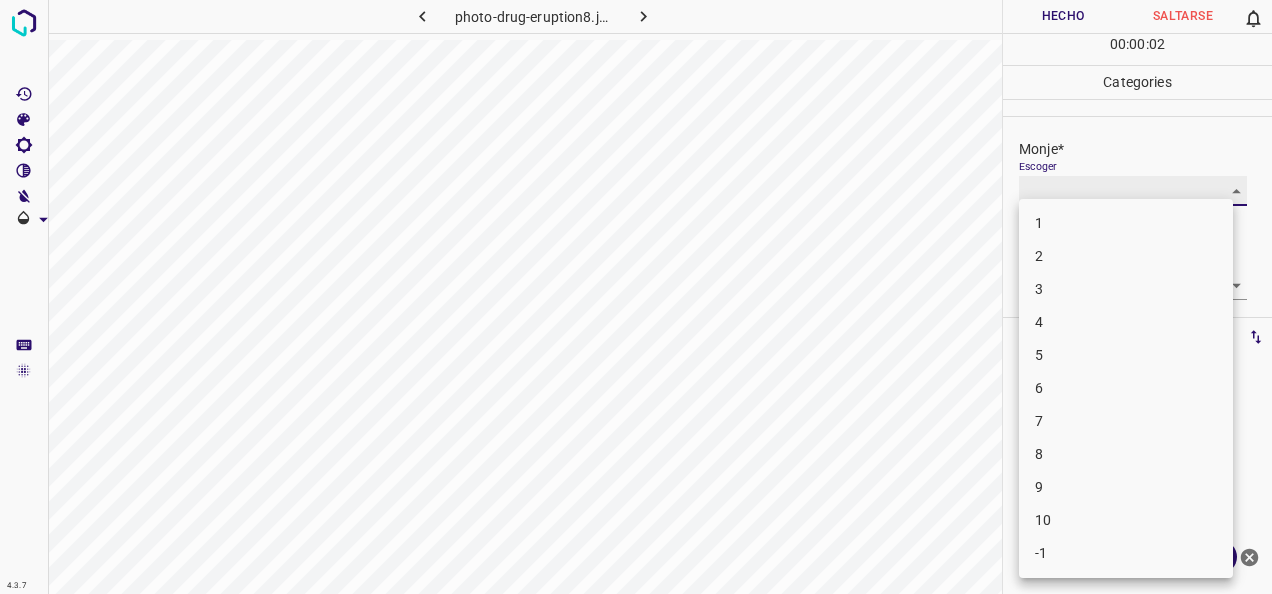 type on "5" 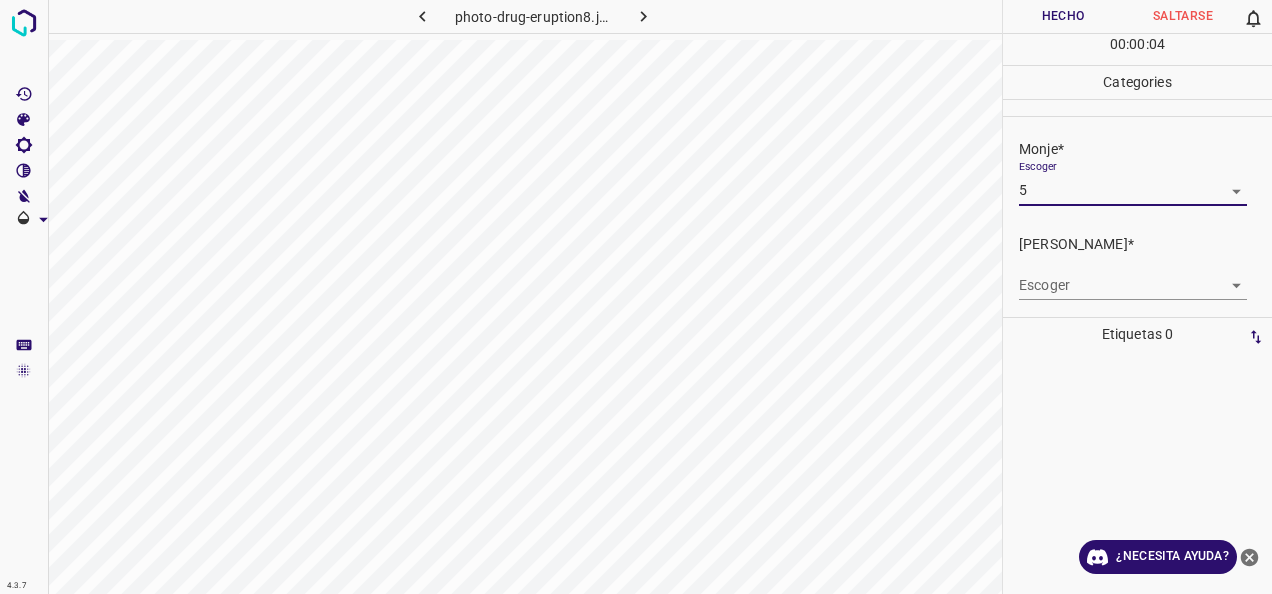 click on "4.3.7 photo-drug-eruption8.jpg Hecho Saltarse 0 00   : 00   : 04   Categories Monje*  Escoger 5 5  [PERSON_NAME]*  Escoger ​ Etiquetas 0 Categories 1 Monje 2  [PERSON_NAME] Herramientas Espacio Cambiar entre modos (Dibujar y Editar) Yo Etiquetado automático R Restaurar zoom M Acercar N Alejar Borrar Eliminar etiqueta de selección Filtros Z Restaurar filtros X Filtro de saturación C Filtro de brillo V Filtro de contraste B Filtro de escala de grises General O Descargar ¿Necesita ayuda? -Mensaje de texto -Esconder -Borrar" at bounding box center [636, 297] 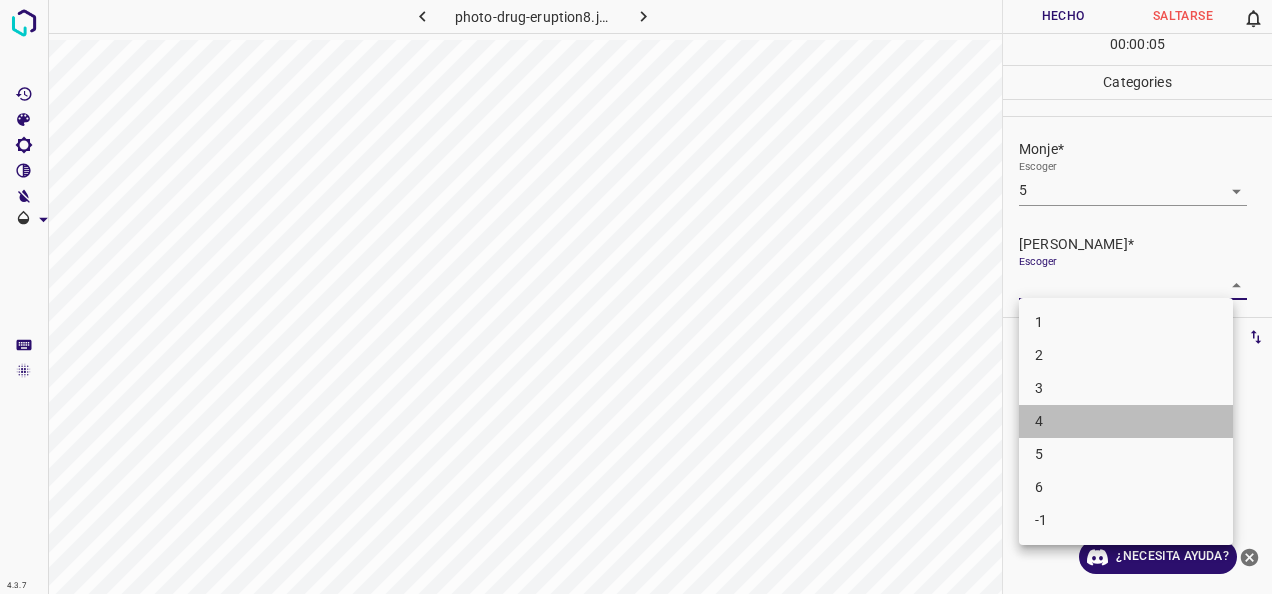 click on "4" at bounding box center (1126, 421) 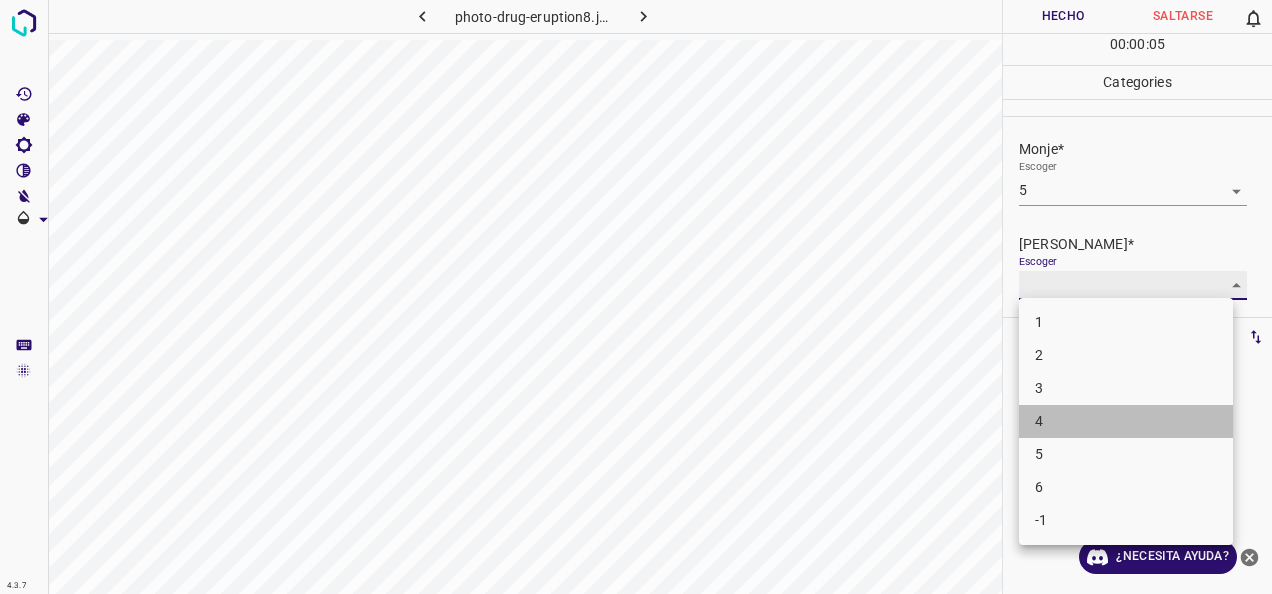 type on "4" 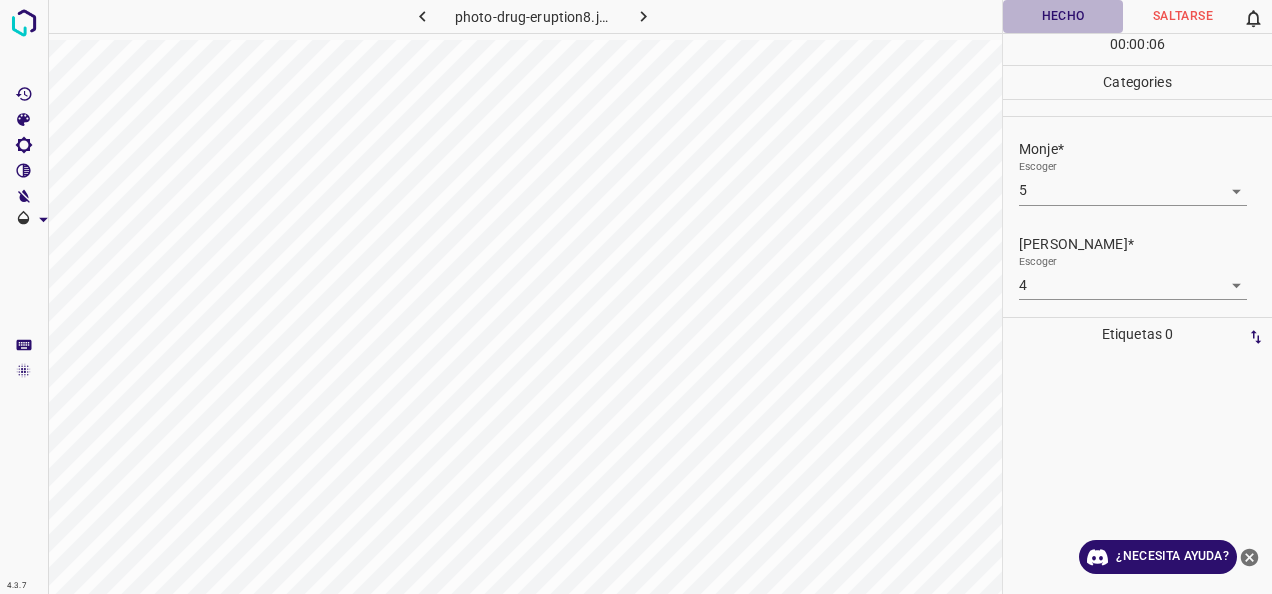 click on "Hecho" at bounding box center (1063, 16) 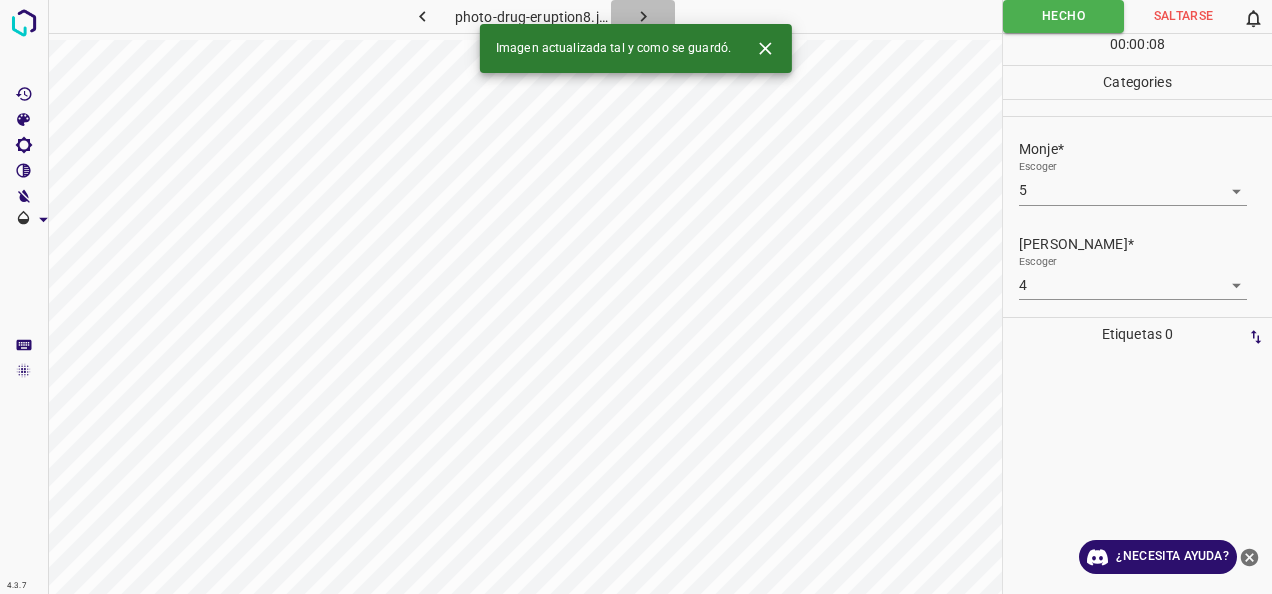 click 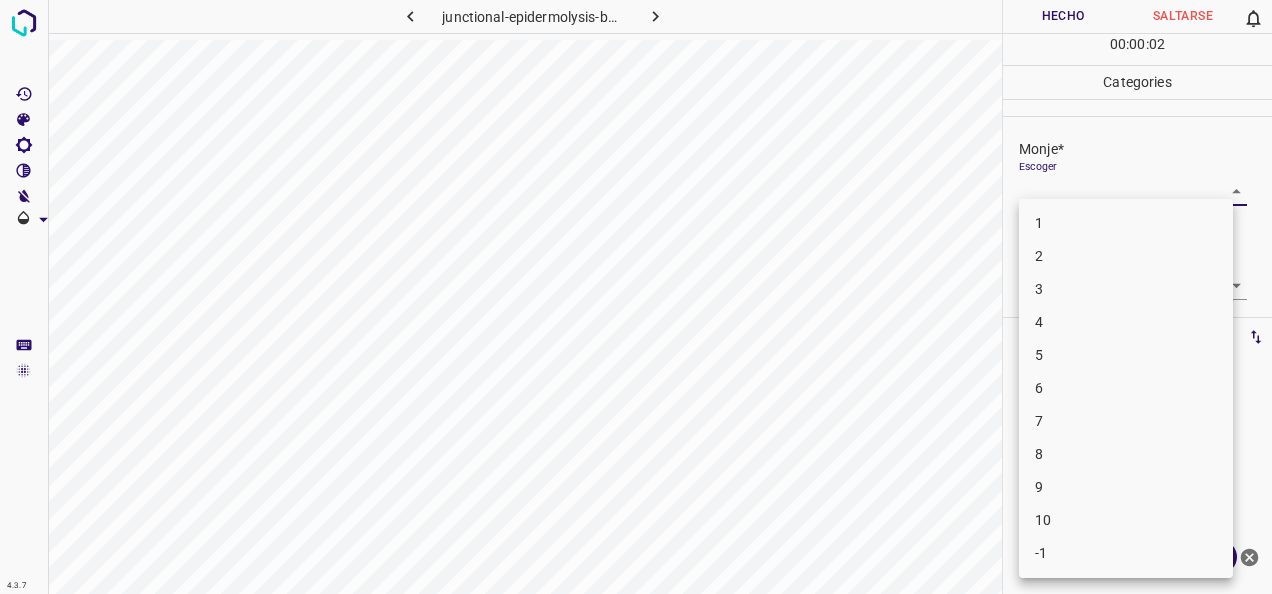 click on "4.3.7 junctional-epidermolysis-bullosa3.jpg Hecho Saltarse 0 00   : 00   : 02   Categories Monje*  Escoger ​  [PERSON_NAME]*  Escoger ​ Etiquetas 0 Categories 1 Monje 2  [PERSON_NAME] Herramientas Espacio Cambiar entre modos (Dibujar y Editar) Yo Etiquetado automático R Restaurar zoom M Acercar N Alejar Borrar Eliminar etiqueta de selección Filtros Z Restaurar filtros X Filtro de saturación C Filtro de brillo V Filtro de contraste B Filtro de escala de grises General O Descargar ¿Necesita ayuda? -Mensaje de texto -Esconder -Borrar 1 2 3 4 5 6 7 8 9 10 -1" at bounding box center (636, 297) 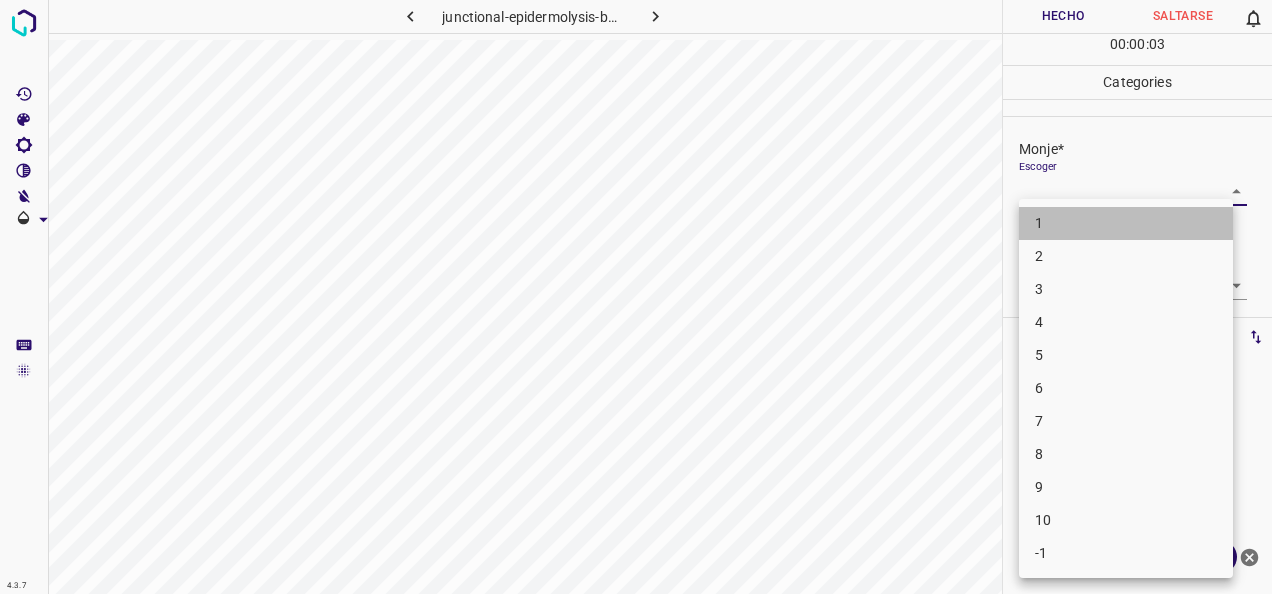click on "1" at bounding box center (1126, 223) 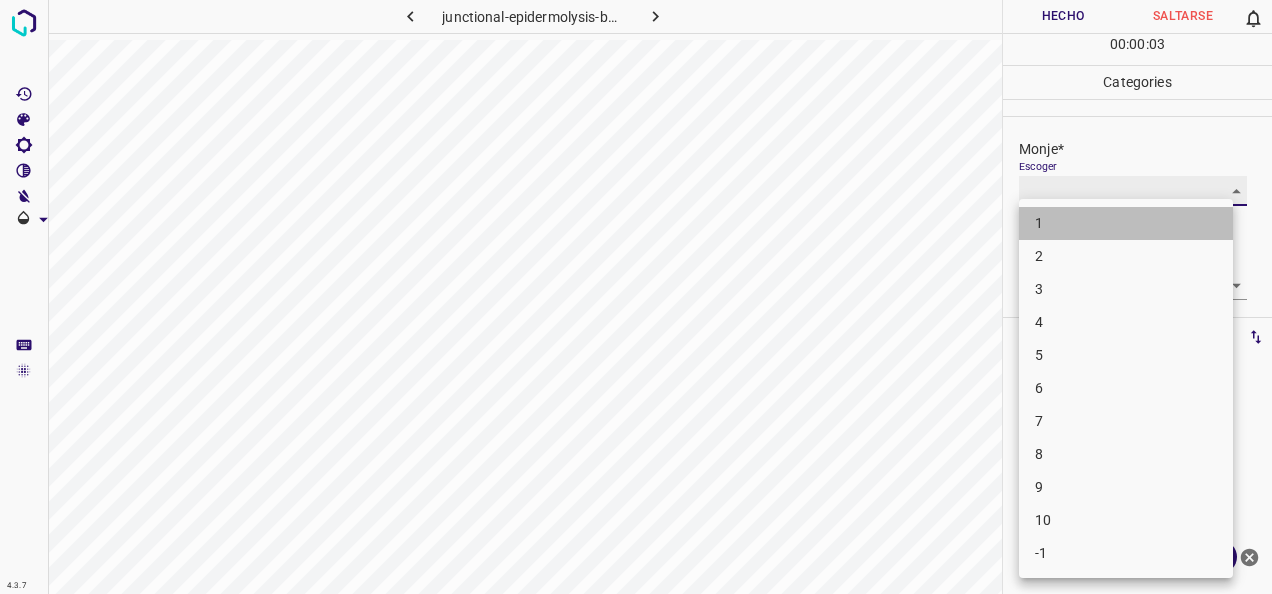 type on "1" 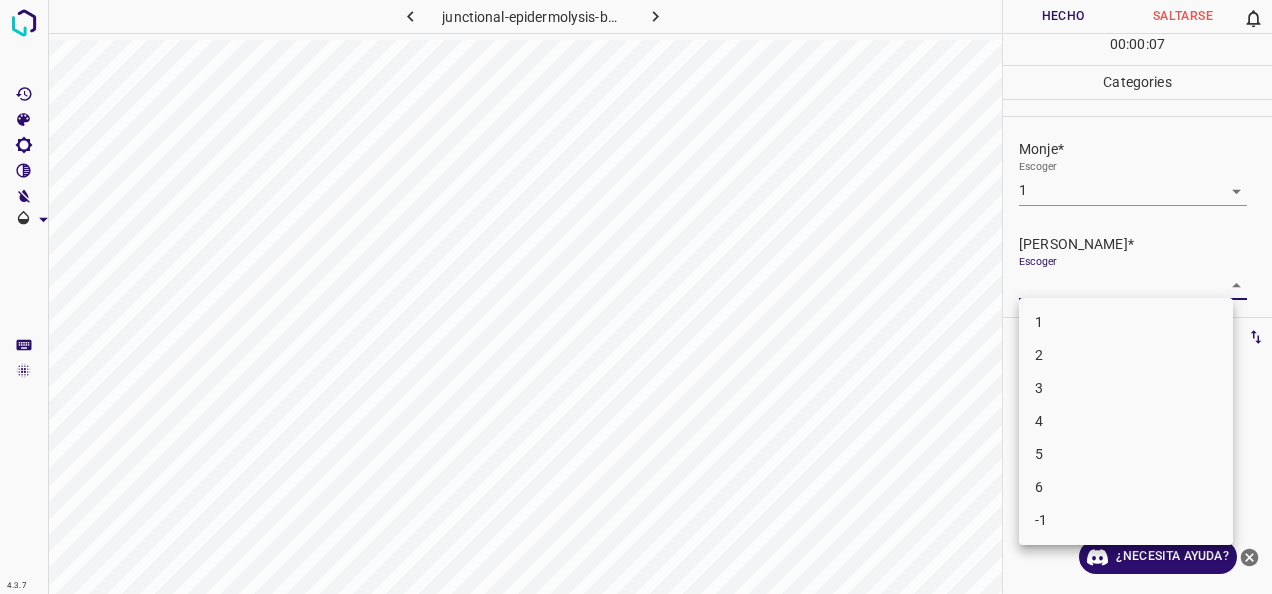 click on "4.3.7 junctional-epidermolysis-bullosa3.jpg Hecho Saltarse 0 00   : 00   : 07   Categories Monje*  Escoger 1 1  [PERSON_NAME]*  Escoger ​ Etiquetas 0 Categories 1 Monje 2  [PERSON_NAME] Herramientas Espacio Cambiar entre modos (Dibujar y Editar) Yo Etiquetado automático R Restaurar zoom M Acercar N Alejar Borrar Eliminar etiqueta de selección Filtros Z Restaurar filtros X Filtro de saturación C Filtro de brillo V Filtro de contraste B Filtro de escala de grises General O Descargar ¿Necesita ayuda? -Mensaje de texto -Esconder -Borrar 1 2 3 4 5 6 -1" at bounding box center [636, 297] 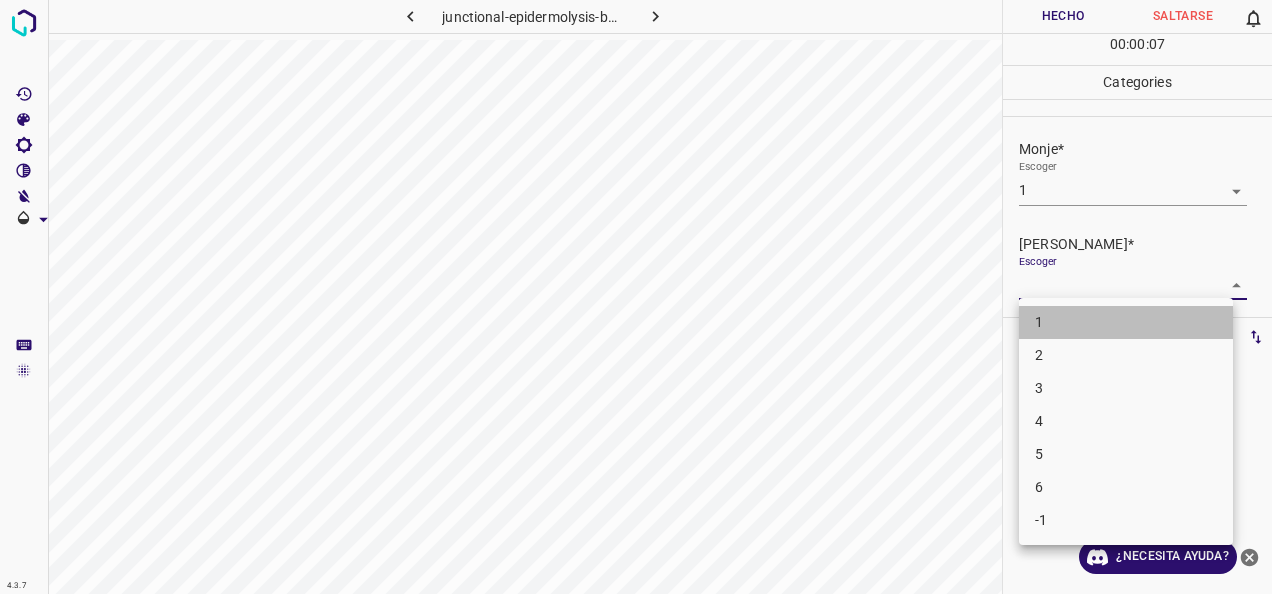click on "1" at bounding box center (1126, 322) 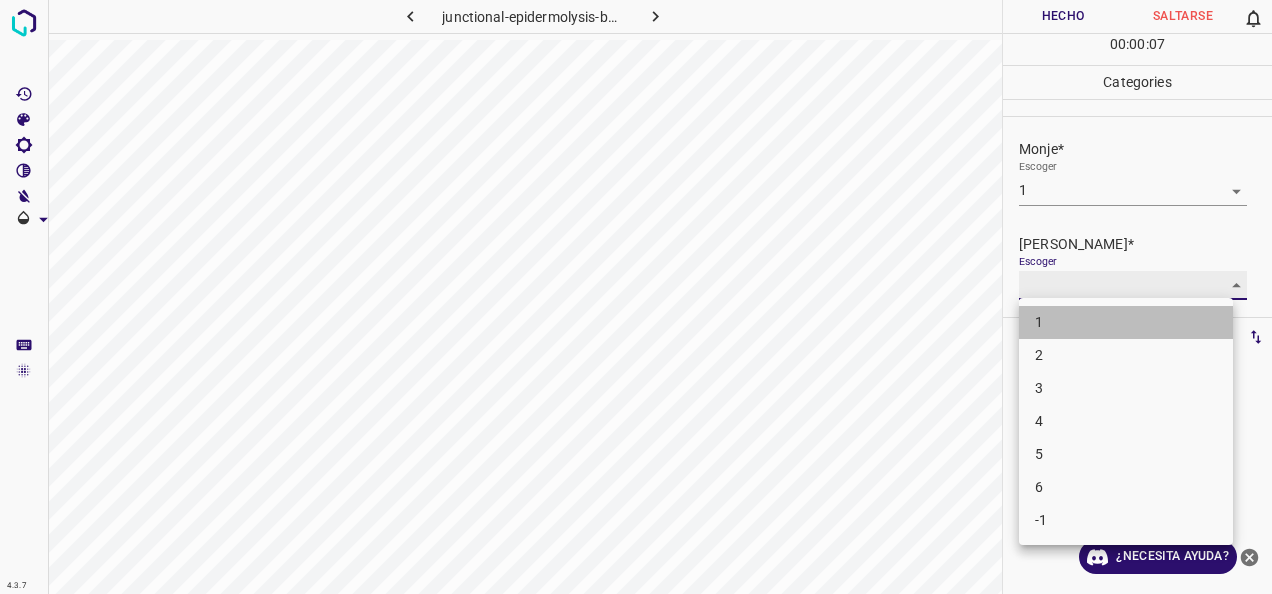 type on "1" 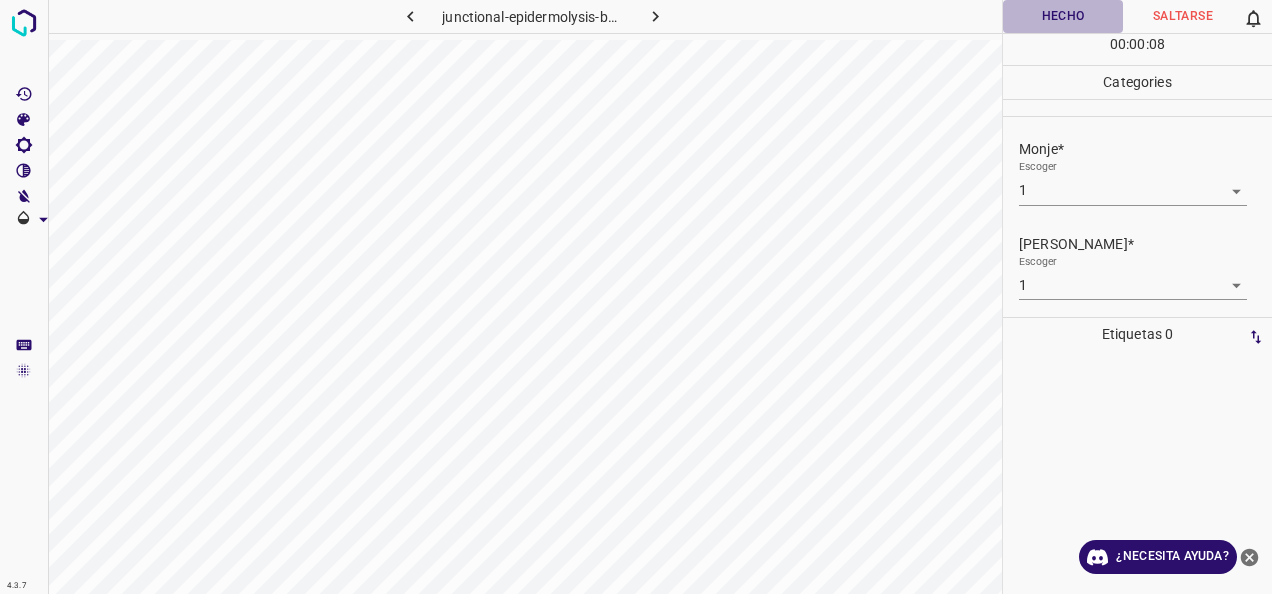 click on "Hecho" at bounding box center [1063, 16] 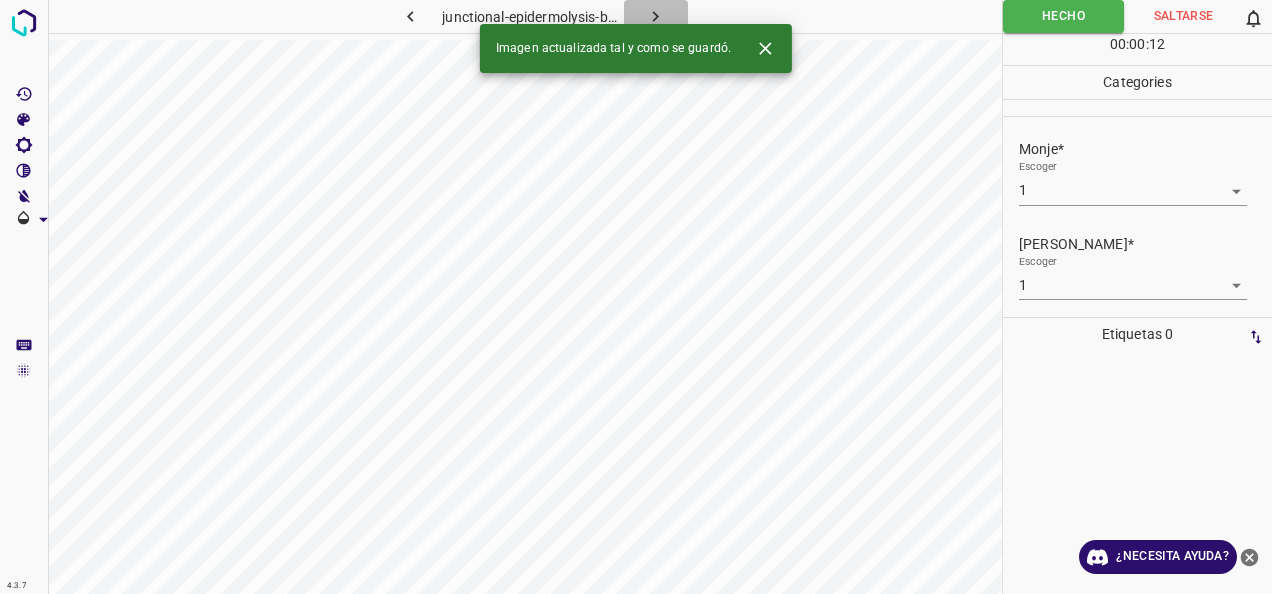 click 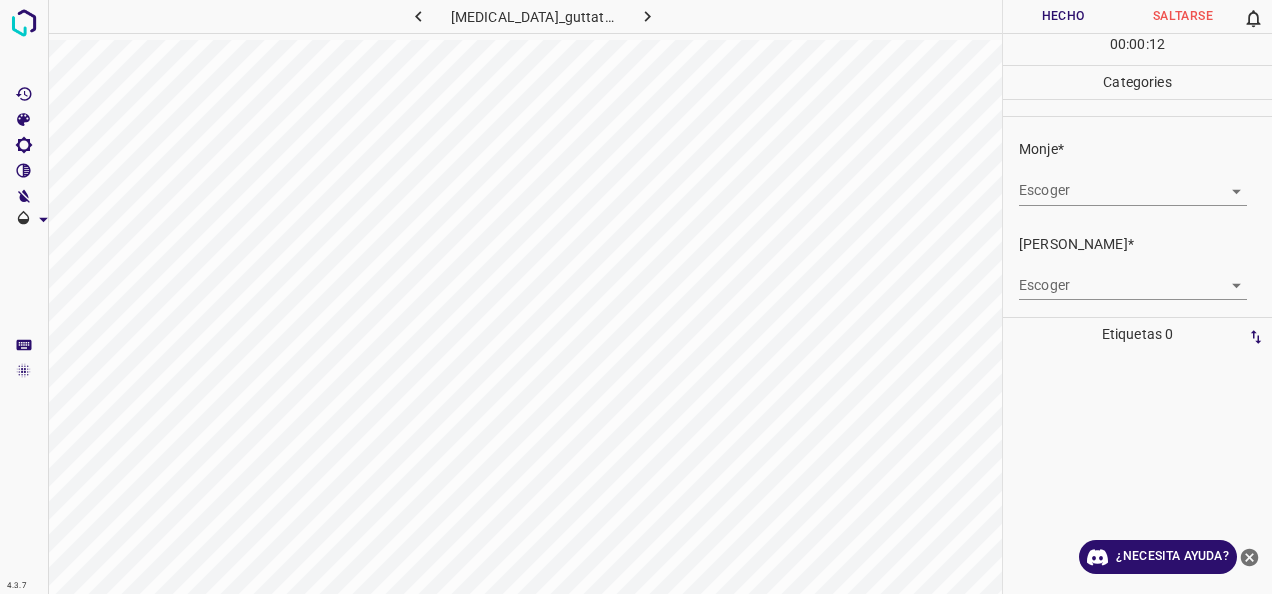 click on "4.3.7 [MEDICAL_DATA]_guttate26.jpg Hecho Saltarse 0 00   : 00   : 12   Categories Monje*  Escoger ​  [PERSON_NAME]*  Escoger ​ Etiquetas 0 Categories 1 Monje 2  [PERSON_NAME] Herramientas Espacio Cambiar entre modos (Dibujar y Editar) Yo Etiquetado automático R Restaurar zoom M Acercar N Alejar Borrar Eliminar etiqueta de selección Filtros Z Restaurar filtros X Filtro de saturación C Filtro de brillo V Filtro de contraste B Filtro de escala de grises General O Descargar ¿Necesita ayuda? -Mensaje de texto -Esconder -Borrar" at bounding box center (636, 297) 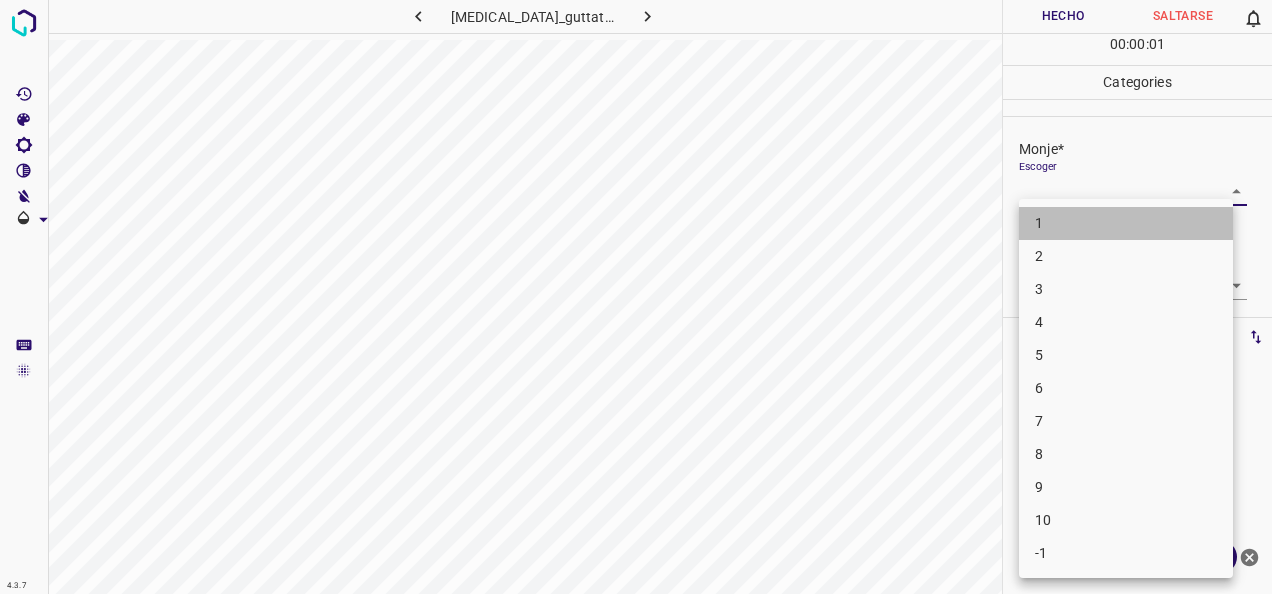 click on "1" at bounding box center (1126, 223) 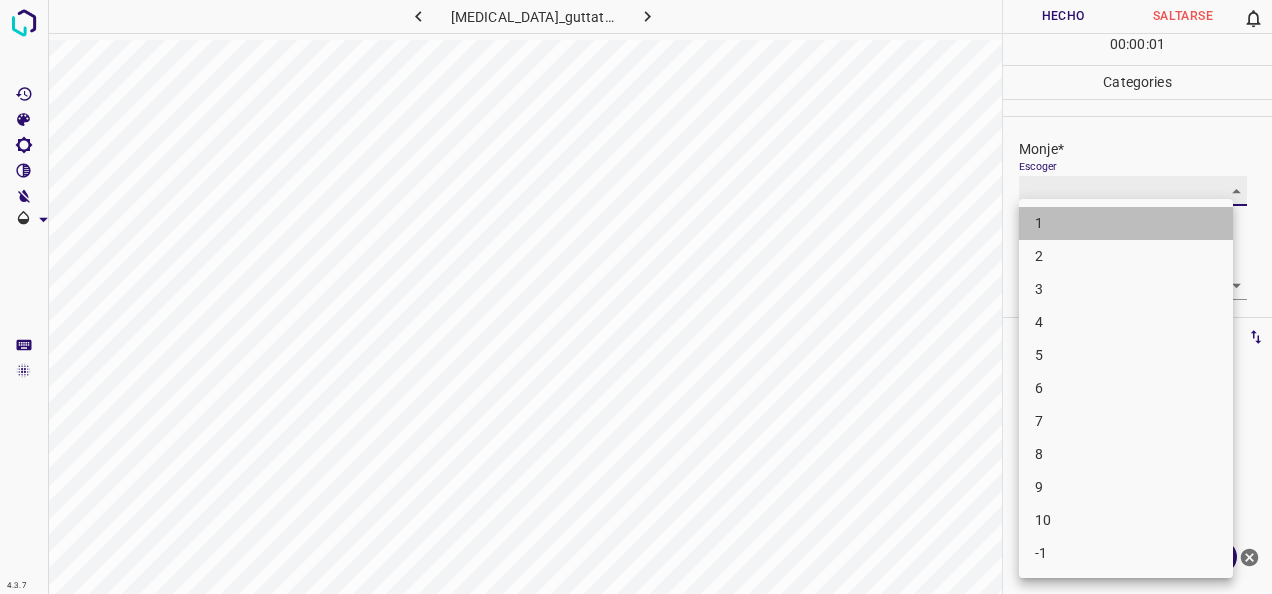 type on "1" 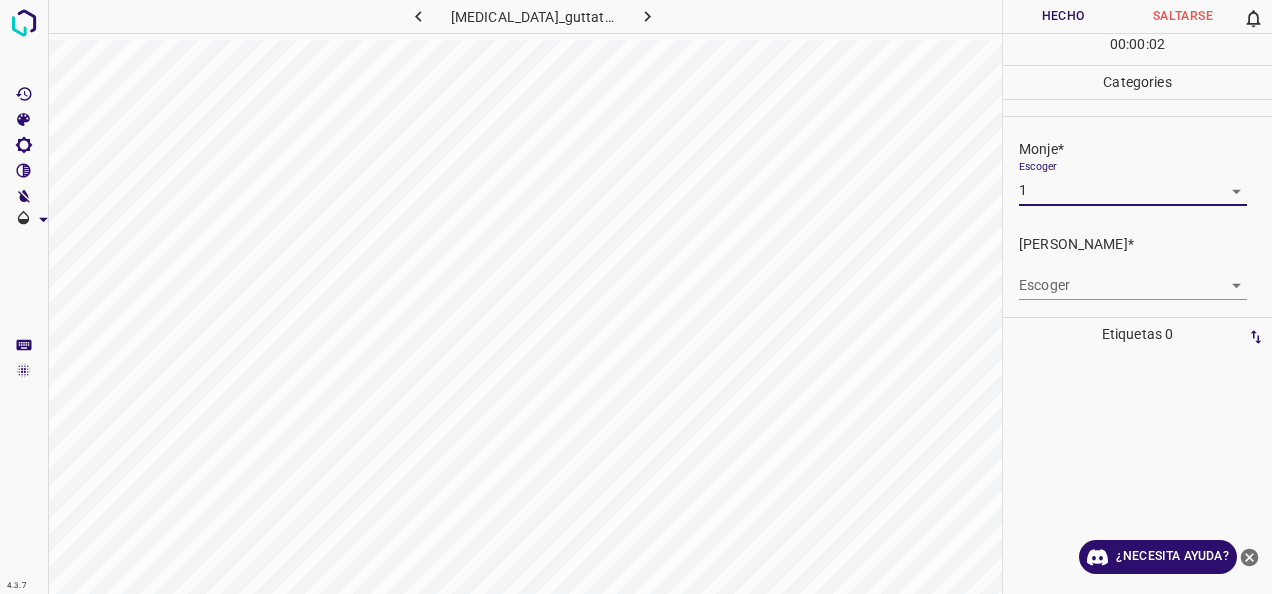 click on "4.3.7 [MEDICAL_DATA]_guttate26.jpg Hecho Saltarse 0 00   : 00   : 02   Categories Monje*  Escoger 1 1  [PERSON_NAME]*  Escoger ​ Etiquetas 0 Categories 1 Monje 2  [PERSON_NAME] Herramientas Espacio Cambiar entre modos (Dibujar y Editar) Yo Etiquetado automático R Restaurar zoom M Acercar N Alejar Borrar Eliminar etiqueta de selección Filtros Z Restaurar filtros X Filtro de saturación C Filtro de brillo V Filtro de contraste B Filtro de escala de grises General O Descargar ¿Necesita ayuda? -Mensaje de texto -Esconder -Borrar" at bounding box center [636, 297] 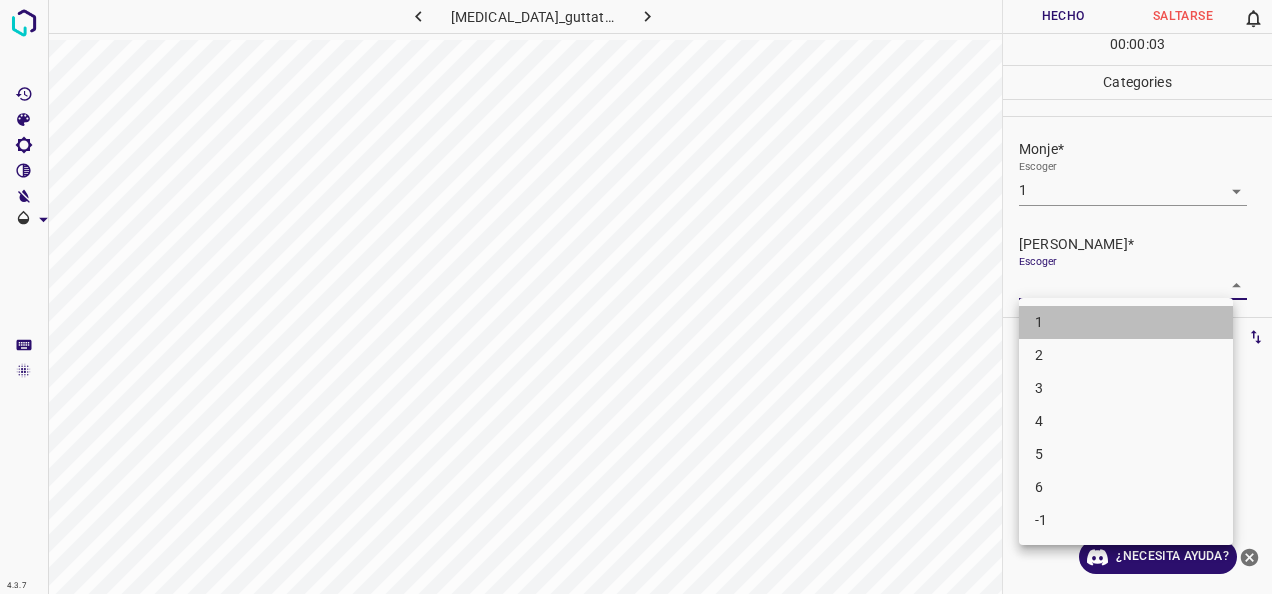 click on "1" at bounding box center [1126, 322] 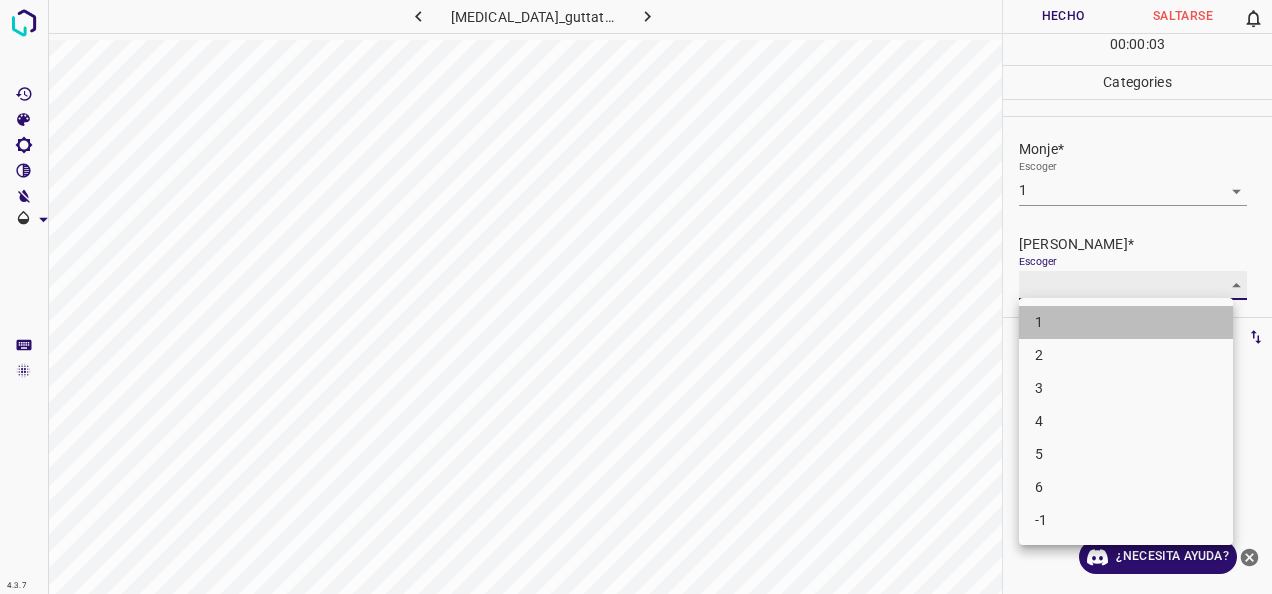 type on "1" 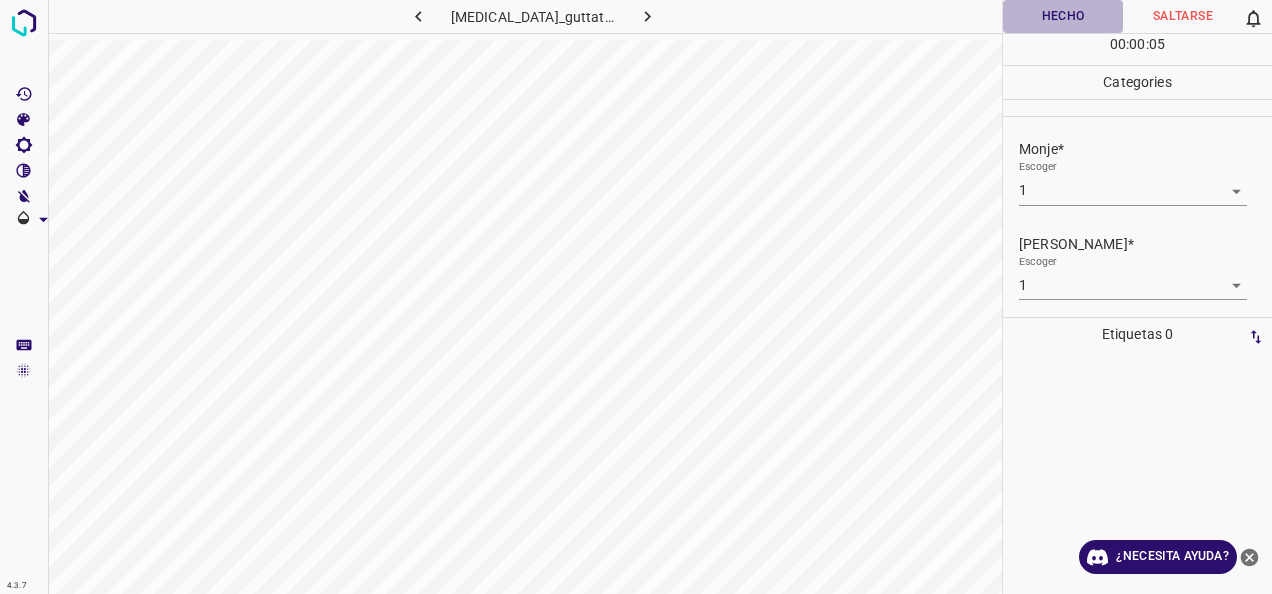 click on "Hecho" at bounding box center [1063, 16] 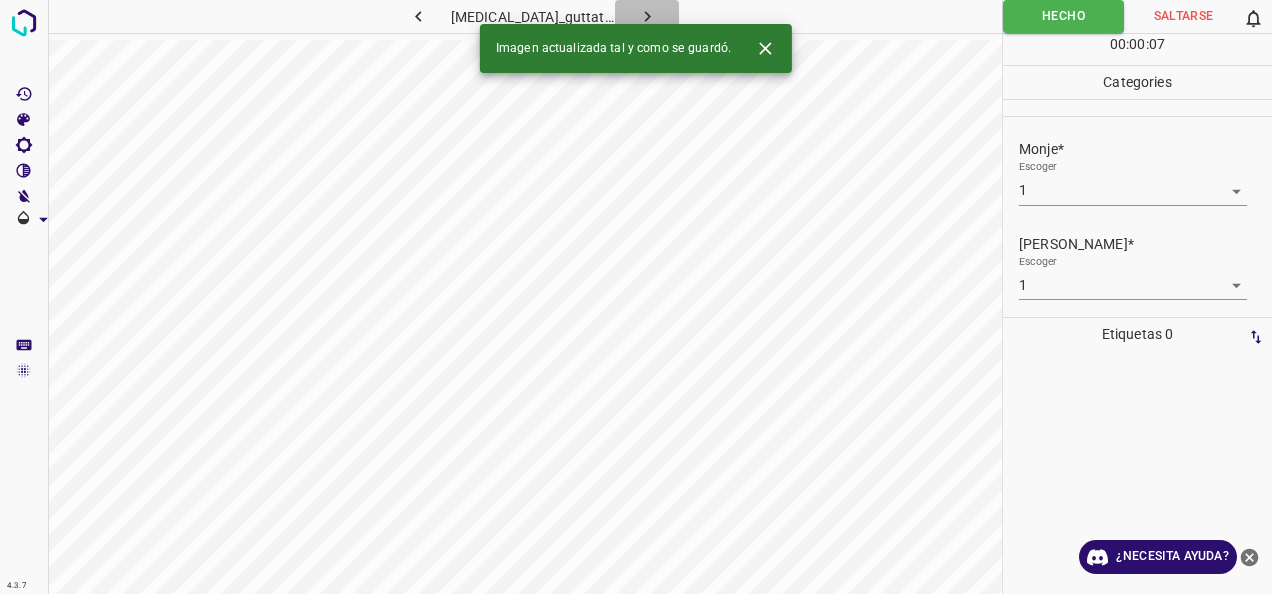 click 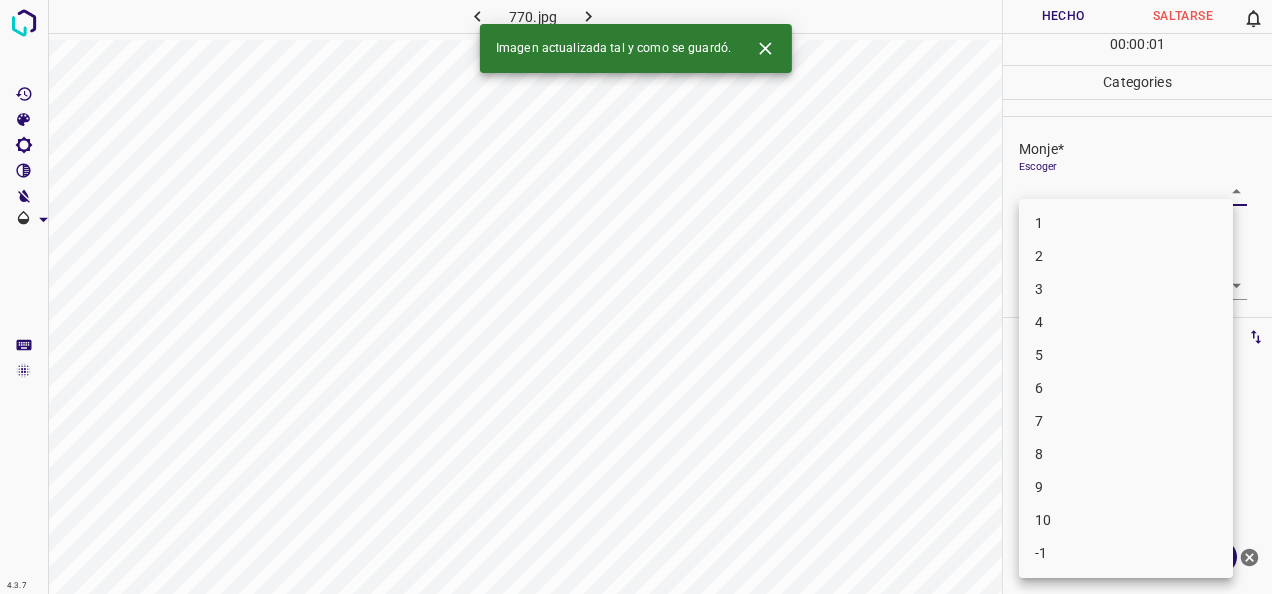 click on "4.3.7 770.jpg Hecho Saltarse 0 00   : 00   : 01   Categories Monje*  Escoger ​  [PERSON_NAME]*  Escoger ​ Etiquetas 0 Categories 1 Monje 2  [PERSON_NAME] Herramientas Espacio Cambiar entre modos (Dibujar y Editar) Yo Etiquetado automático R Restaurar zoom M Acercar N Alejar Borrar Eliminar etiqueta de selección Filtros Z Restaurar filtros X Filtro de saturación C Filtro de brillo V Filtro de contraste B Filtro de escala de grises General O Descargar Imagen actualizada tal y como se guardó. ¿Necesita ayuda? -Mensaje de texto -Esconder -Borrar 1 2 3 4 5 6 7 8 9 10 -1" at bounding box center [636, 297] 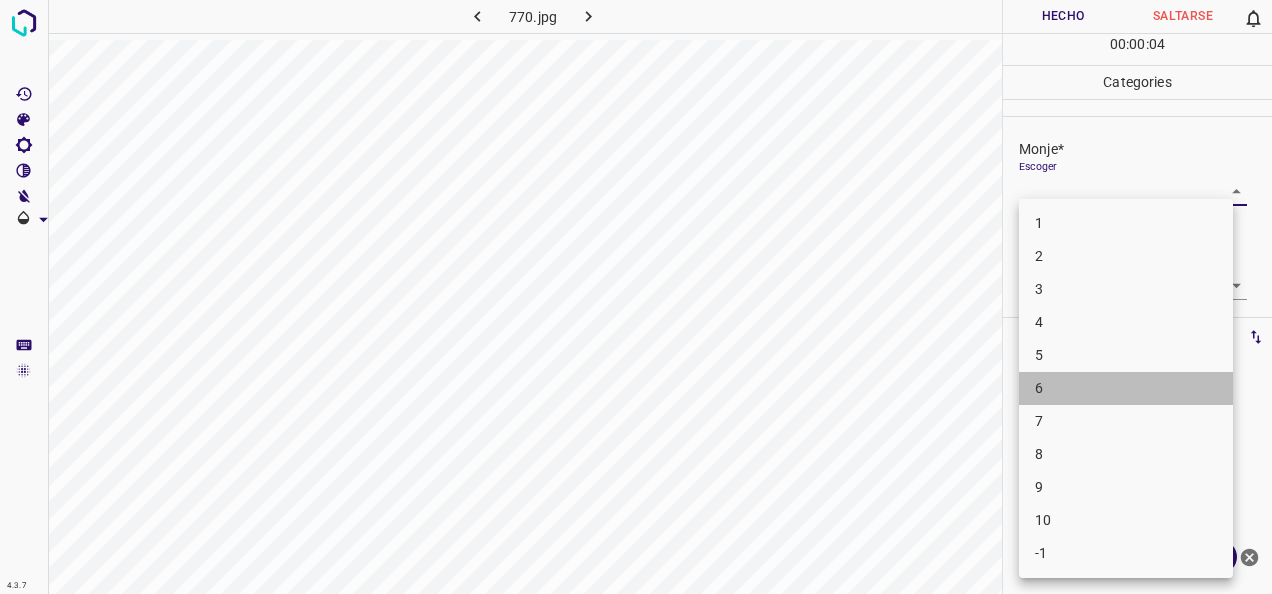 click on "6" at bounding box center (1126, 388) 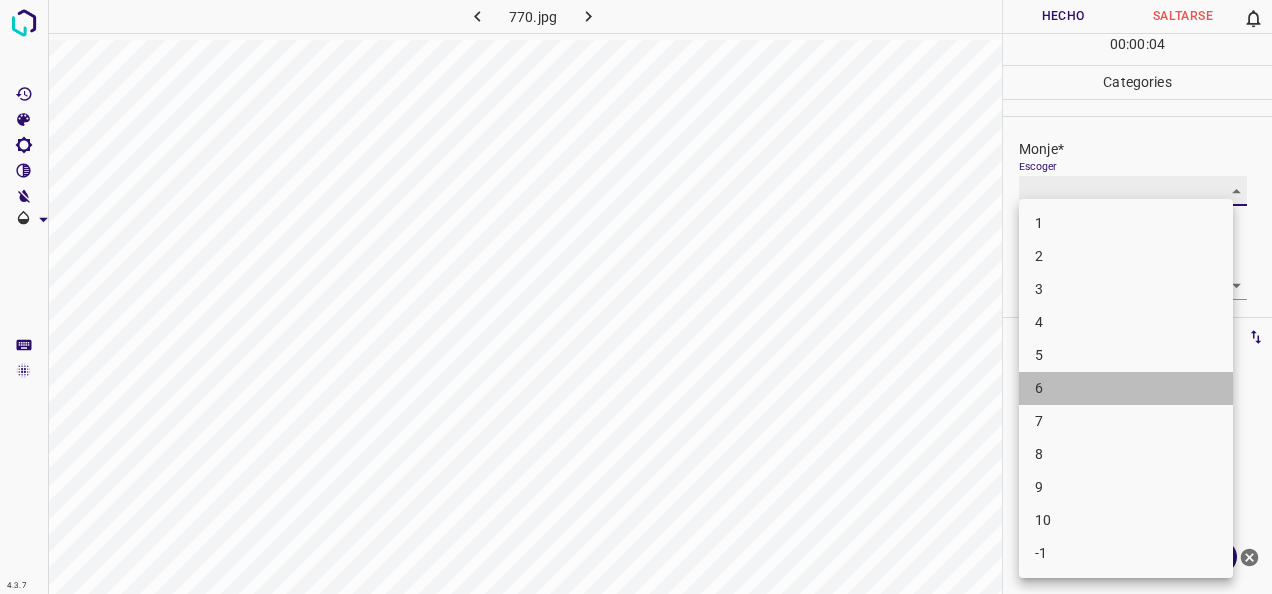 type on "6" 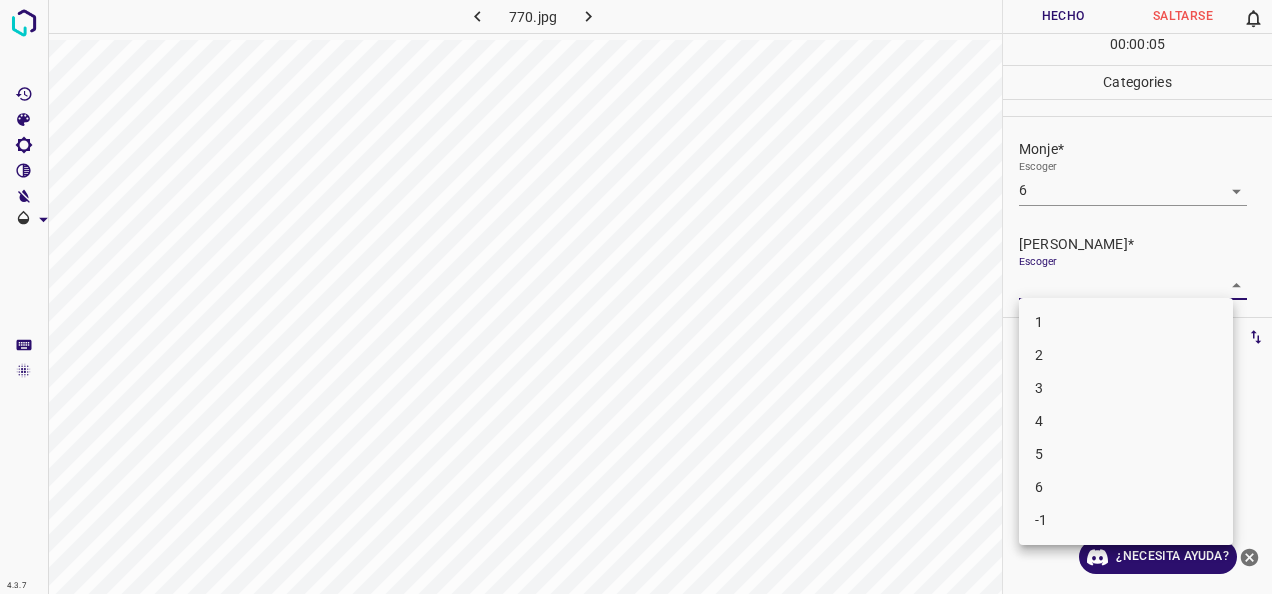 click on "4.3.7 770.jpg Hecho Saltarse 0 00   : 00   : 05   Categories Monje*  Escoger 6 6  [PERSON_NAME]*  Escoger ​ Etiquetas 0 Categories 1 Monje 2  [PERSON_NAME] Herramientas Espacio Cambiar entre modos (Dibujar y Editar) Yo Etiquetado automático R Restaurar zoom M Acercar N Alejar Borrar Eliminar etiqueta de selección Filtros Z Restaurar filtros X Filtro de saturación C Filtro de brillo V Filtro de contraste B Filtro de escala de grises General O Descargar ¿Necesita ayuda? -Mensaje de texto -Esconder -Borrar 1 2 3 4 5 6 -1" at bounding box center [636, 297] 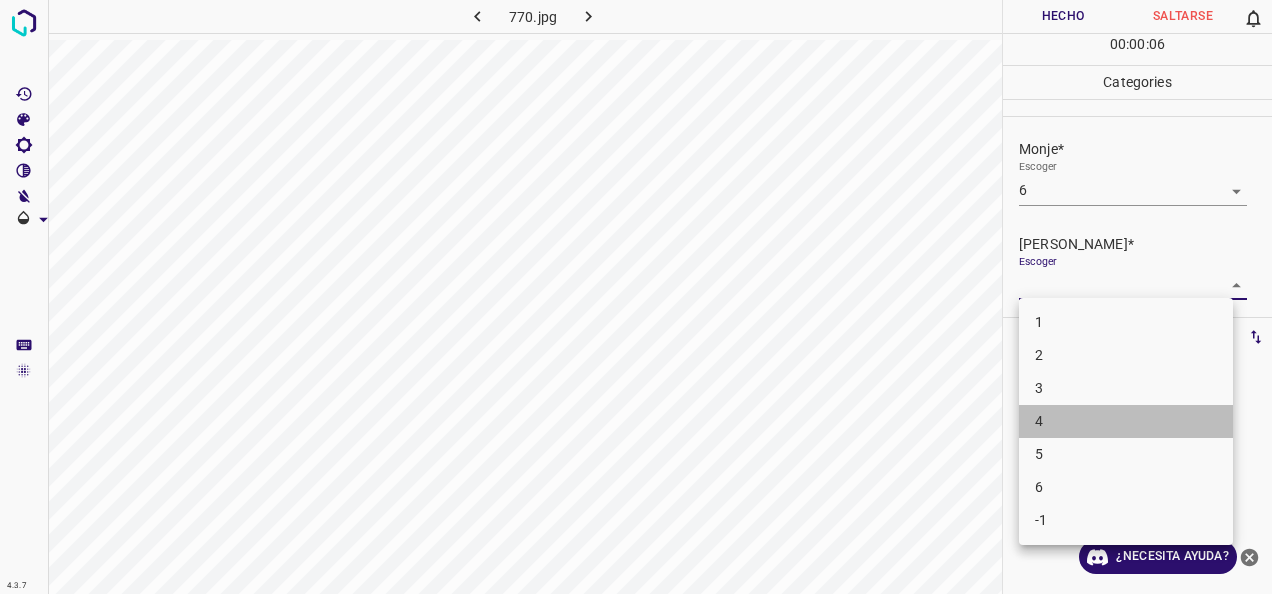 click on "4" at bounding box center (1126, 421) 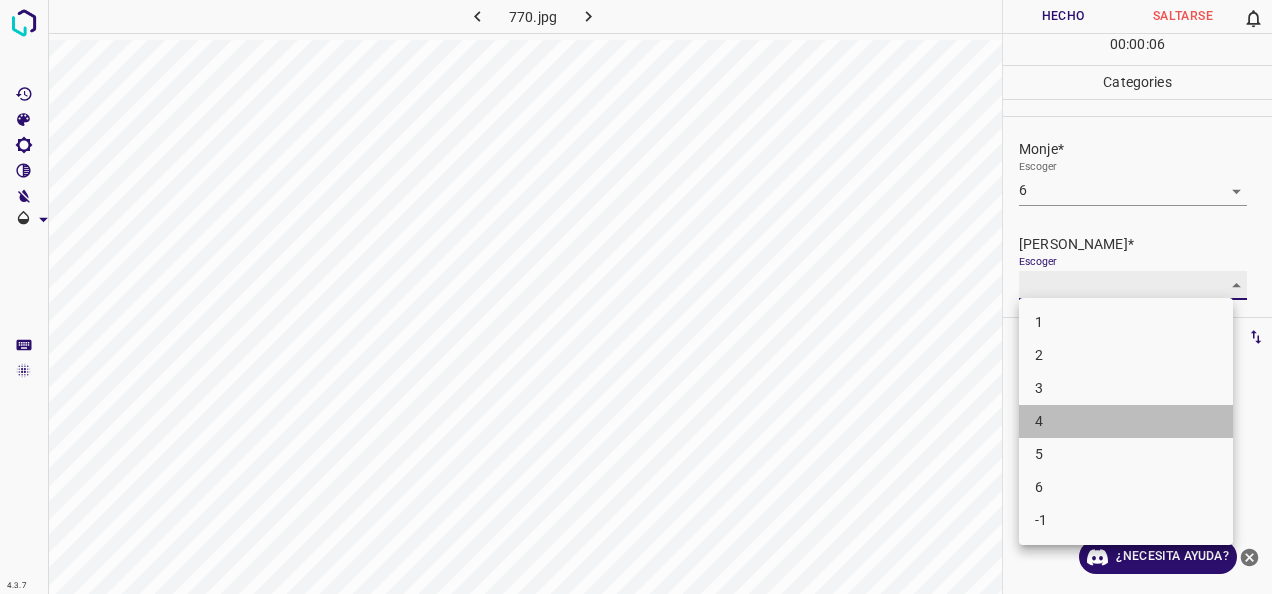 type on "4" 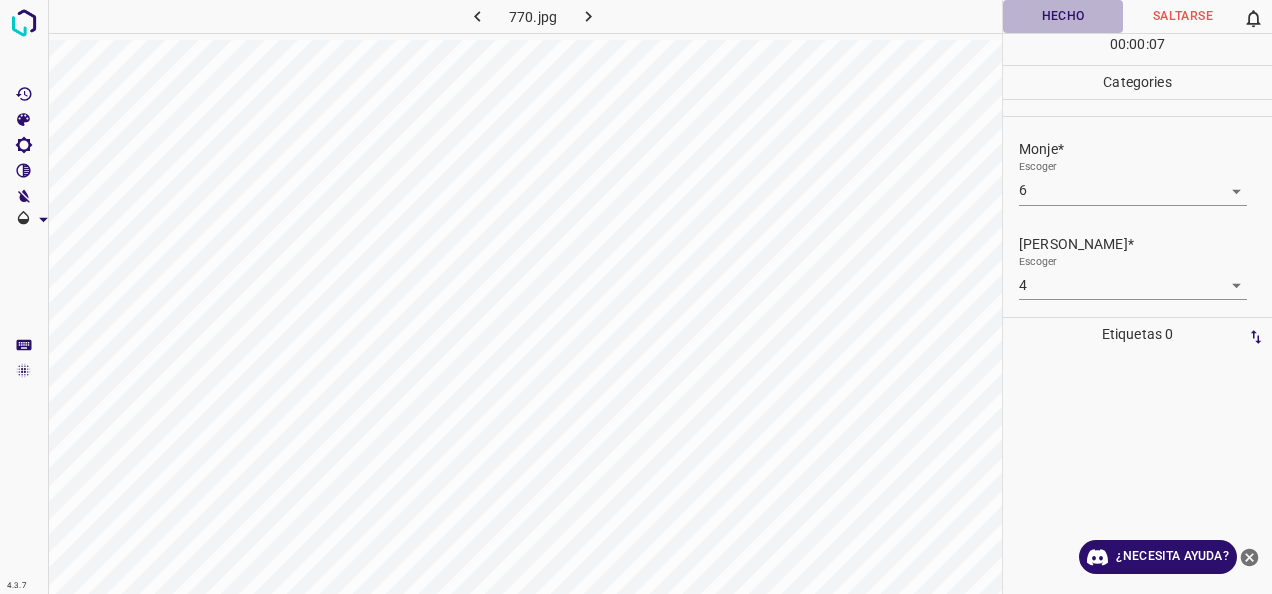 click on "Hecho" at bounding box center [1063, 16] 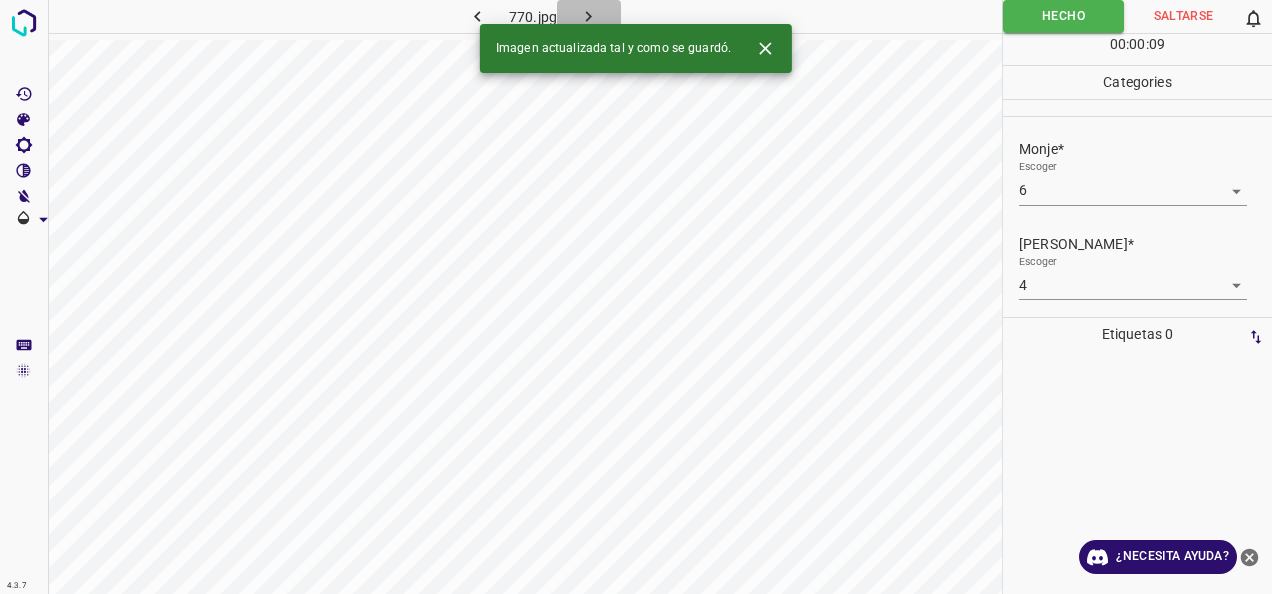 click 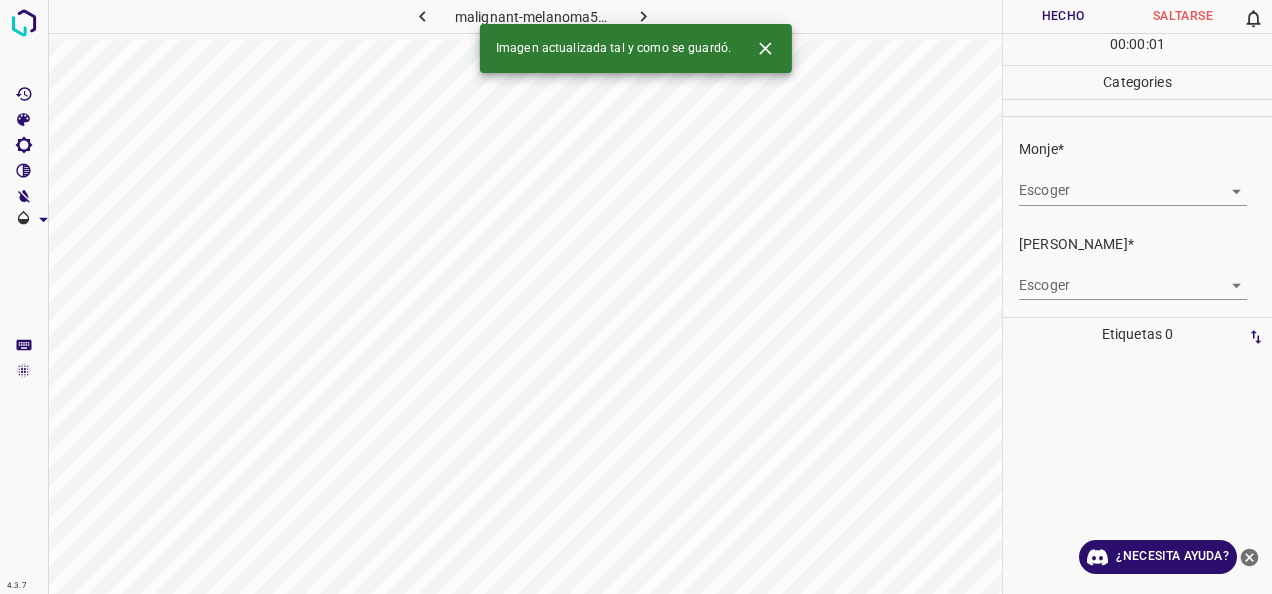 click on "4.3.7 malignant-melanoma55.jpg Hecho Saltarse 0 00   : 00   : 01   Categories Monje*  Escoger ​  [PERSON_NAME]*  Escoger ​ Etiquetas 0 Categories 1 Monje 2  [PERSON_NAME] Herramientas Espacio Cambiar entre modos (Dibujar y Editar) Yo Etiquetado automático R Restaurar zoom M Acercar N Alejar Borrar Eliminar etiqueta de selección Filtros Z Restaurar filtros X Filtro de saturación C Filtro de brillo V Filtro de contraste B Filtro de escala de grises General O Descargar Imagen actualizada tal y como se guardó. ¿Necesita ayuda? -Mensaje de texto -Esconder -Borrar" at bounding box center (636, 297) 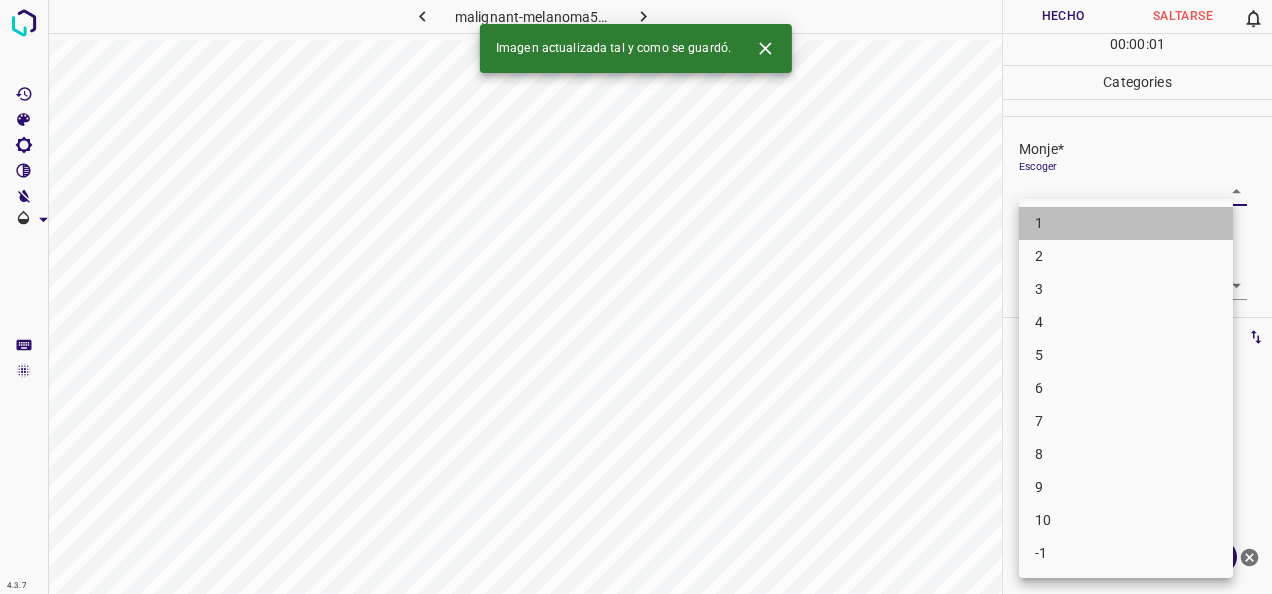 click on "1" at bounding box center (1126, 223) 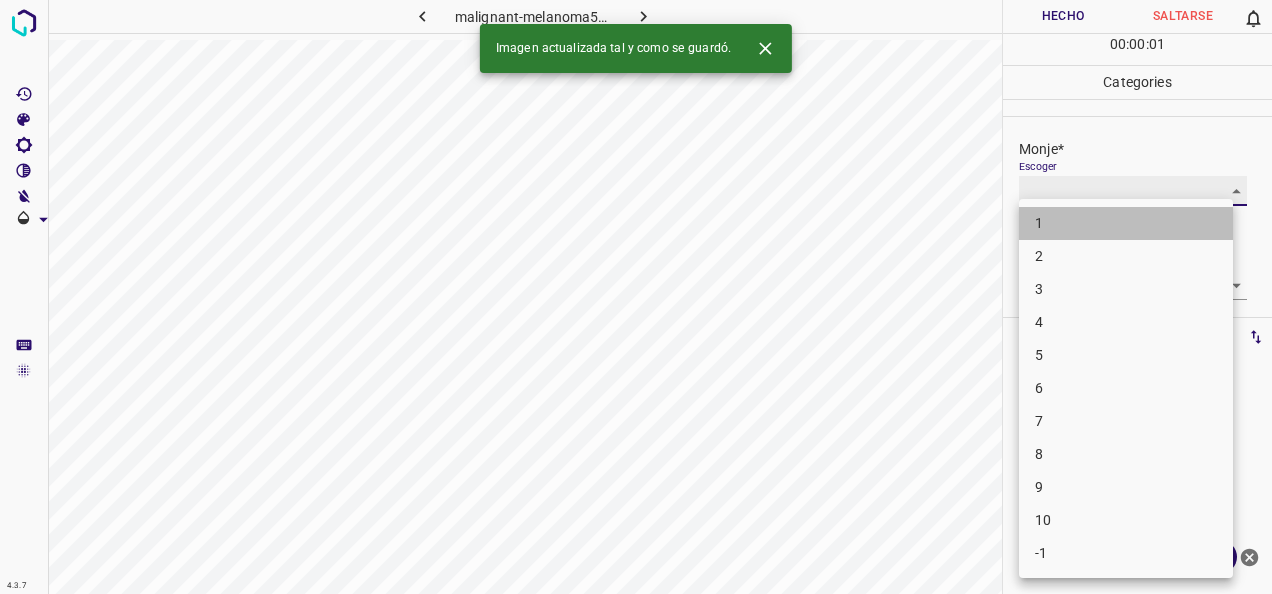 type on "1" 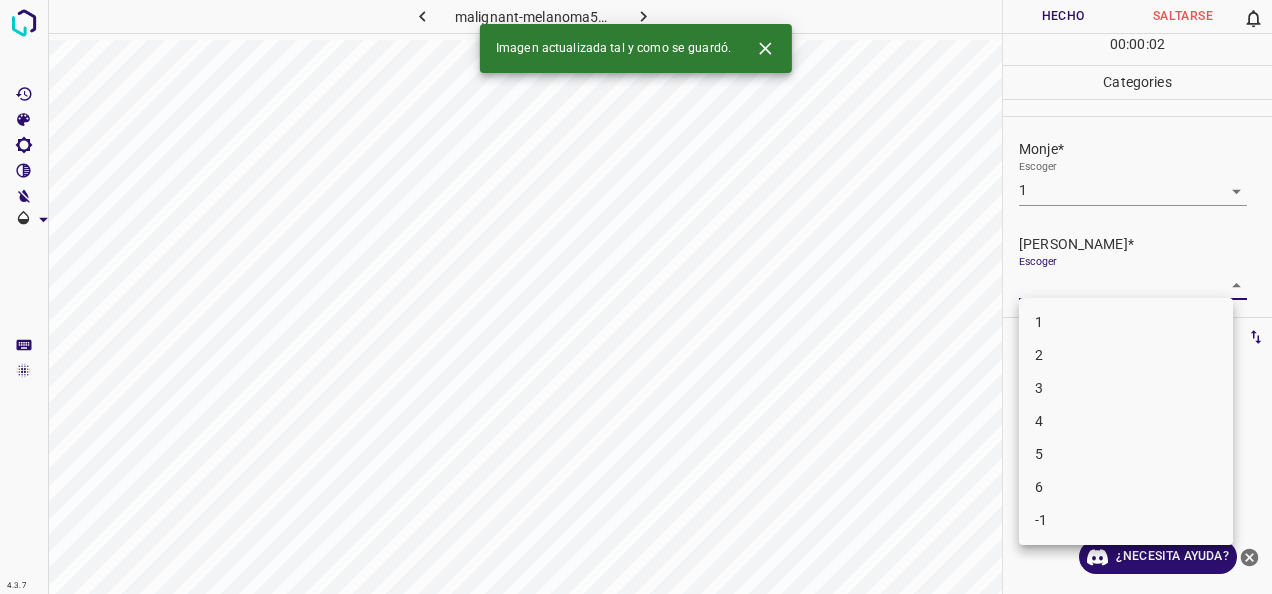click on "4.3.7 malignant-melanoma55.jpg Hecho Saltarse 0 00   : 00   : 02   Categories Monje*  Escoger 1 1  [PERSON_NAME]*  Escoger ​ Etiquetas 0 Categories 1 Monje 2  [PERSON_NAME] Herramientas Espacio Cambiar entre modos (Dibujar y Editar) Yo Etiquetado automático R Restaurar zoom M Acercar N Alejar Borrar Eliminar etiqueta de selección Filtros Z Restaurar filtros X Filtro de saturación C Filtro de brillo V Filtro de contraste B Filtro de escala de grises General O Descargar Imagen actualizada tal y como se guardó. ¿Necesita ayuda? -Mensaje de texto -Esconder -Borrar 1 2 3 4 5 6 -1" at bounding box center [636, 297] 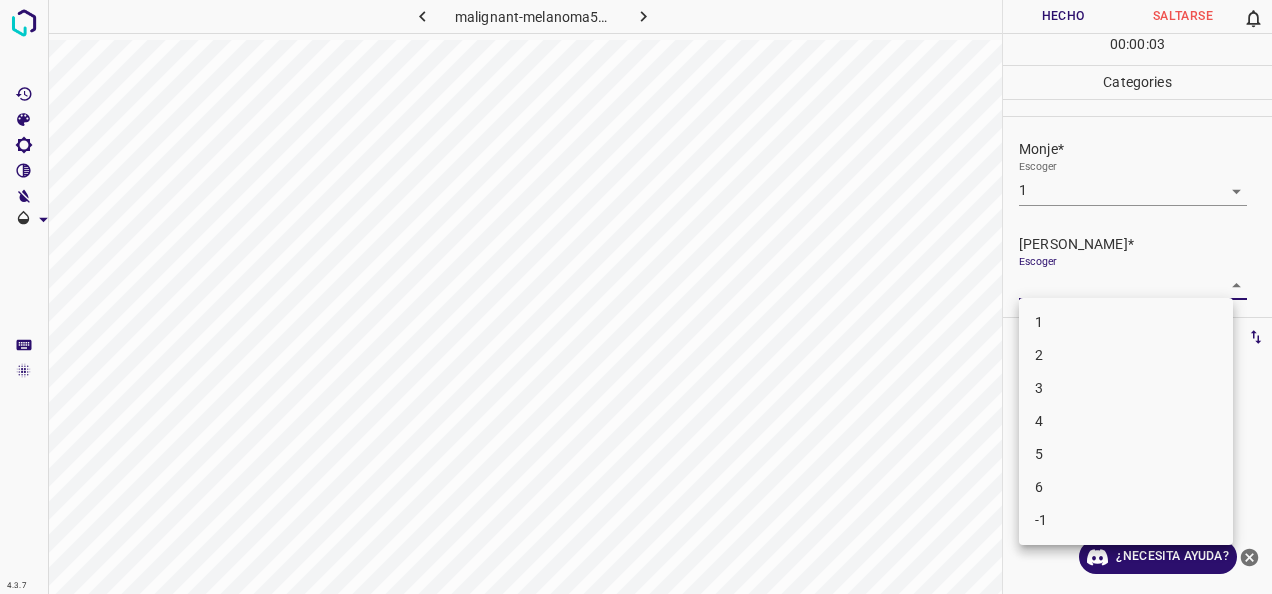 click on "1" at bounding box center [1126, 322] 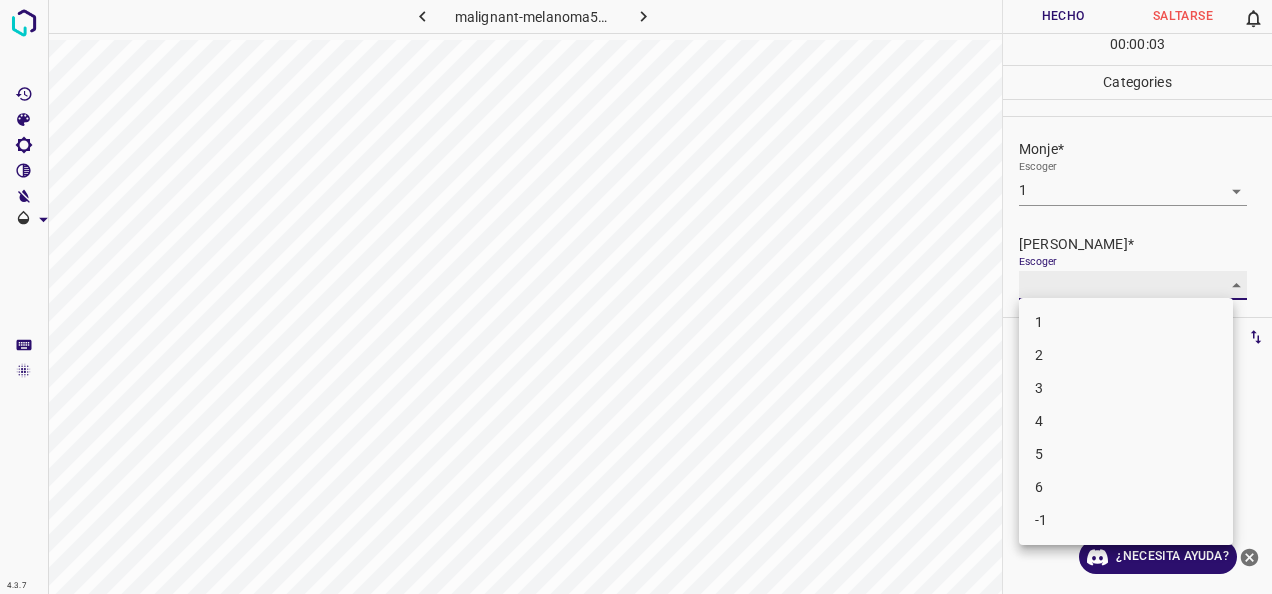 type on "1" 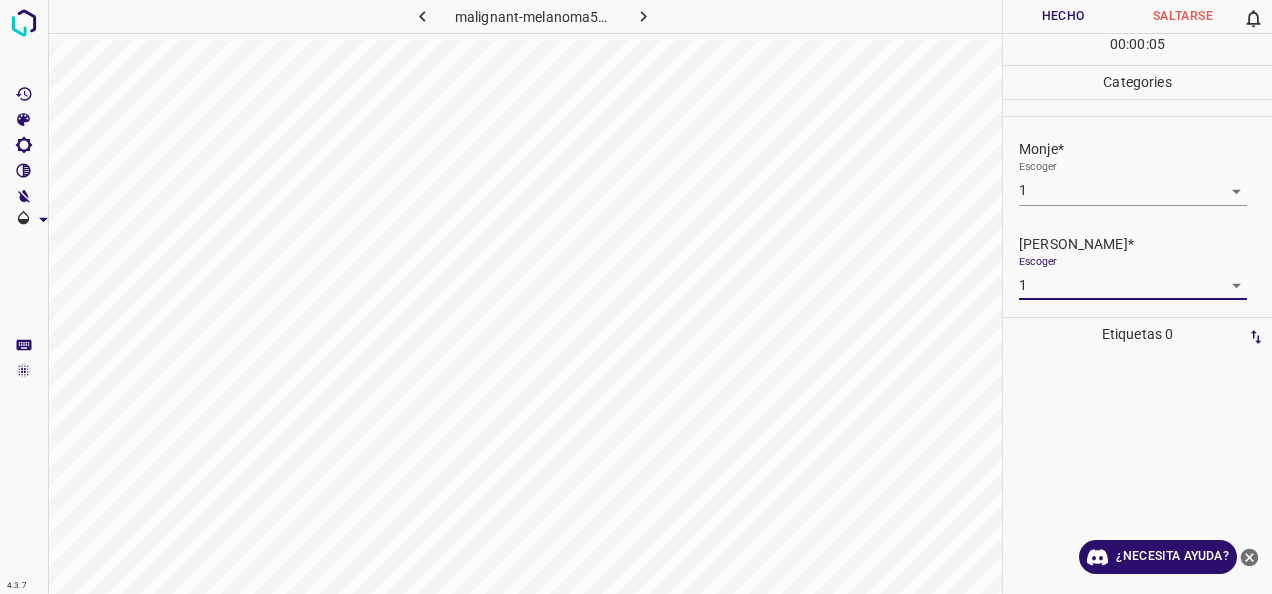 click on "Hecho" at bounding box center (1063, 16) 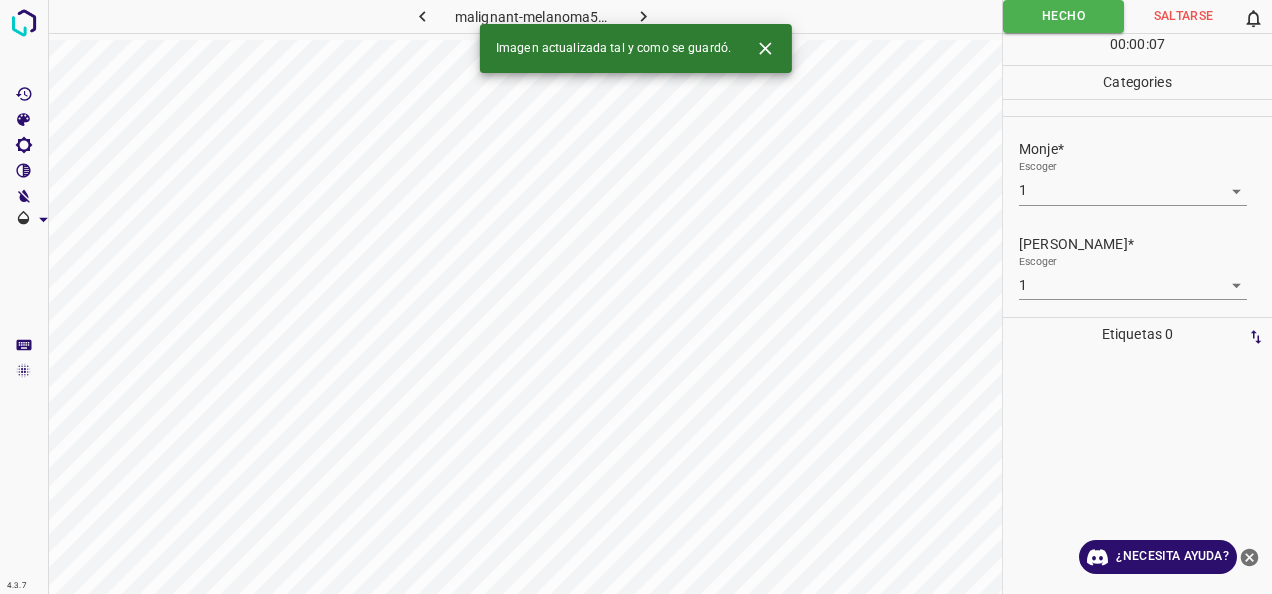 click 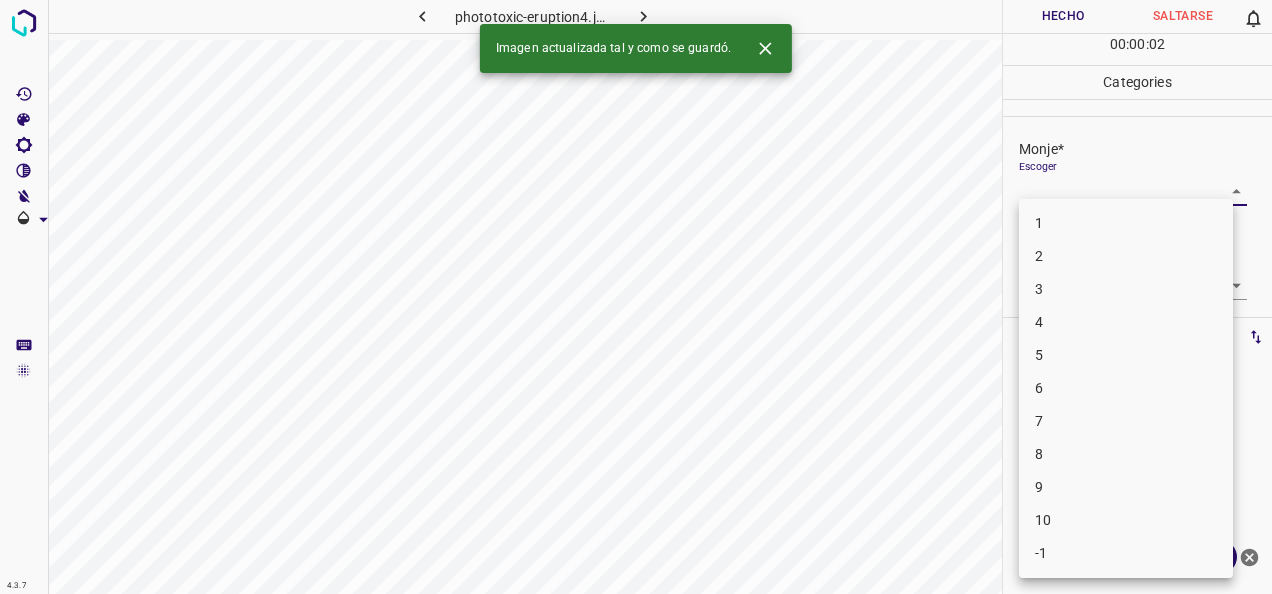 click on "4.3.7 phototoxic-eruption4.jpg Hecho Saltarse 0 00   : 00   : 02   Categories Monje*  Escoger ​  [PERSON_NAME]*  Escoger ​ Etiquetas 0 Categories 1 Monje 2  [PERSON_NAME] Herramientas Espacio Cambiar entre modos (Dibujar y Editar) Yo Etiquetado automático R Restaurar zoom M Acercar N Alejar Borrar Eliminar etiqueta de selección Filtros Z Restaurar filtros X Filtro de saturación C Filtro de brillo V Filtro de contraste B Filtro de escala de grises General O Descargar Imagen actualizada tal y como se guardó. ¿Necesita ayuda? -Mensaje de texto -Esconder -Borrar 1 2 3 4 5 6 7 8 9 10 -1" at bounding box center (636, 297) 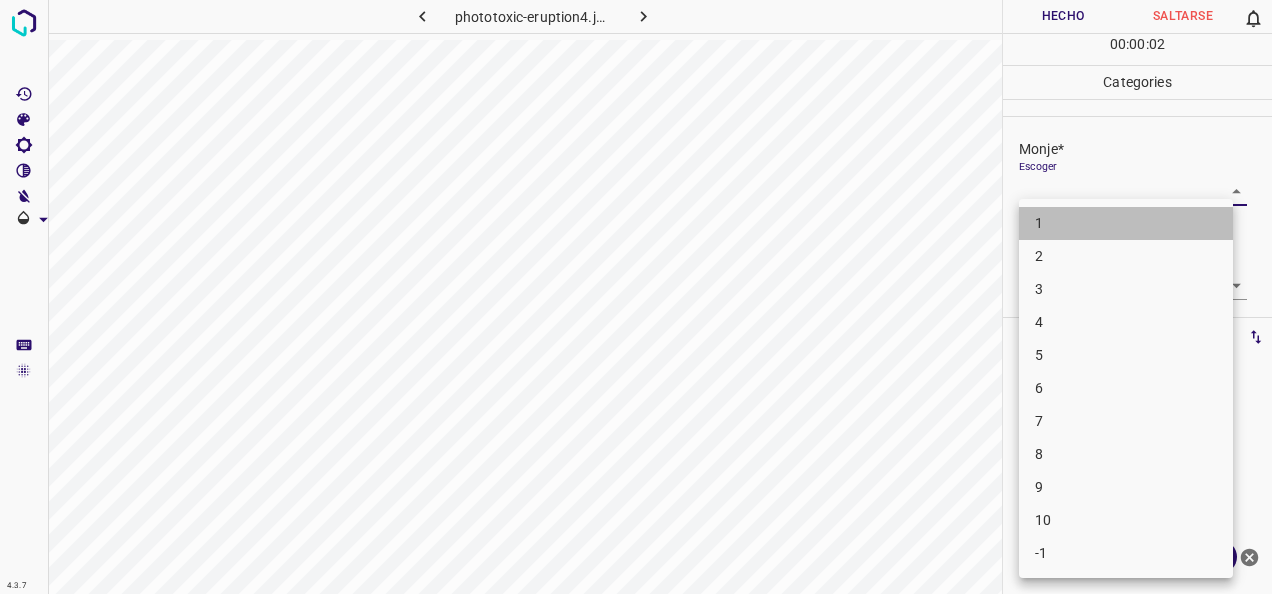 click on "1" at bounding box center [1126, 223] 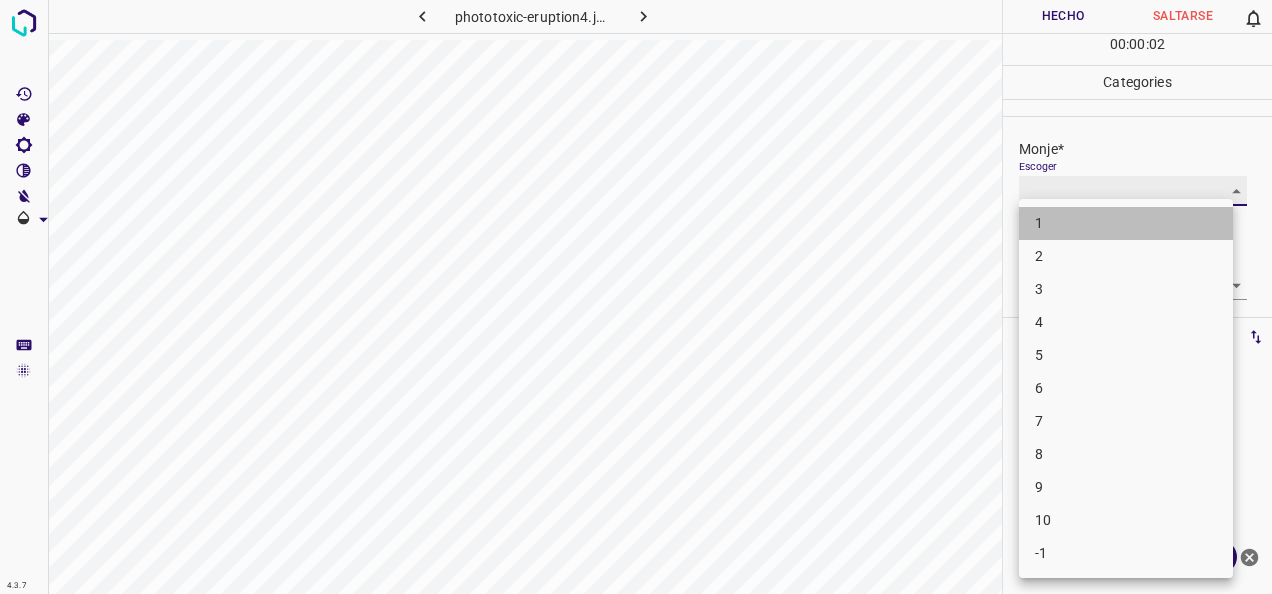 type on "1" 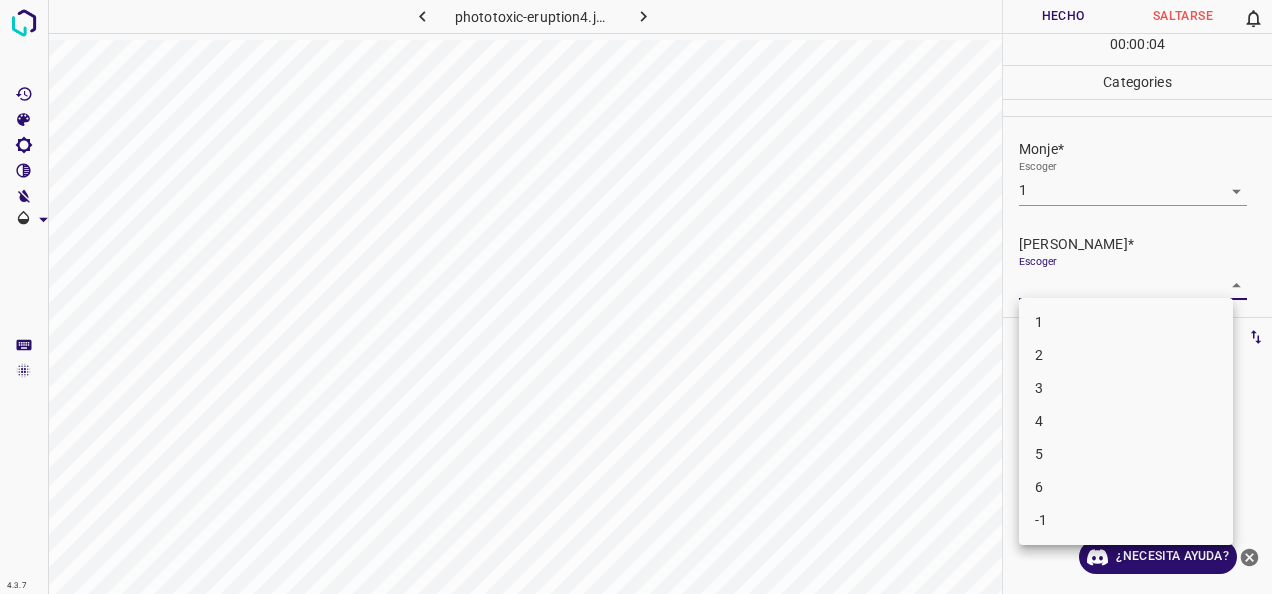 click on "4.3.7 phototoxic-eruption4.jpg Hecho Saltarse 0 00   : 00   : 04   Categories Monje*  Escoger 1 1  [PERSON_NAME]*  Escoger ​ Etiquetas 0 Categories 1 Monje 2  [PERSON_NAME] Herramientas Espacio Cambiar entre modos (Dibujar y Editar) Yo Etiquetado automático R Restaurar zoom M Acercar N Alejar Borrar Eliminar etiqueta de selección Filtros Z Restaurar filtros X Filtro de saturación C Filtro de brillo V Filtro de contraste B Filtro de escala de grises General O Descargar ¿Necesita ayuda? -Mensaje de texto -Esconder -Borrar 1 2 3 4 5 6 -1" at bounding box center [636, 297] 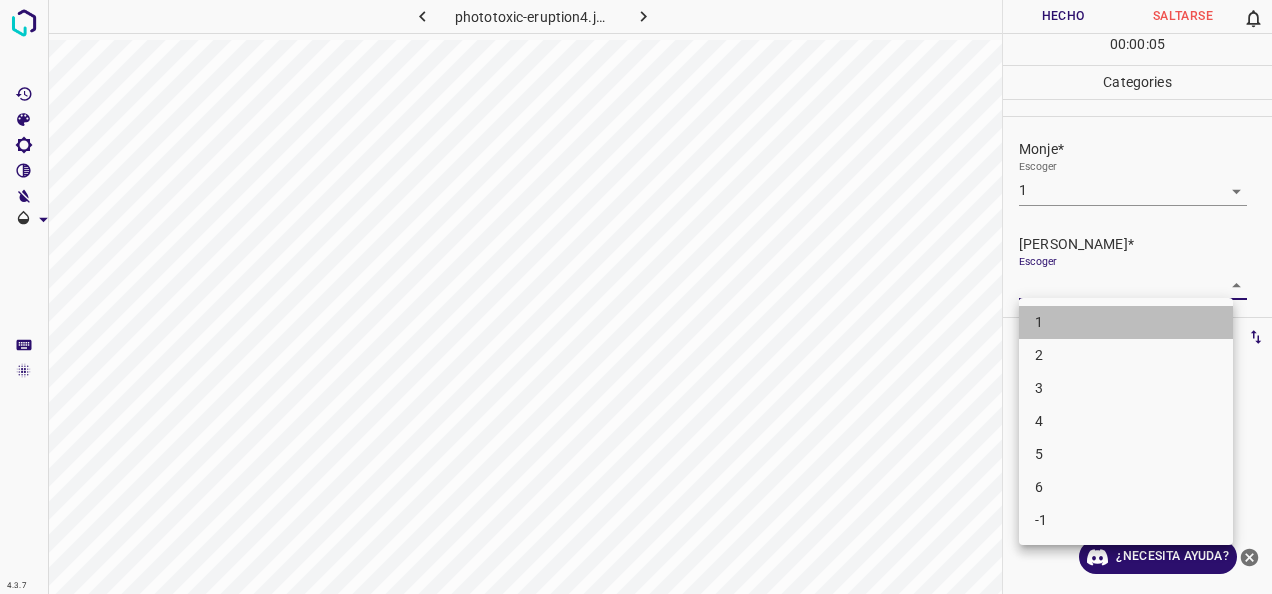 click on "1" at bounding box center [1126, 322] 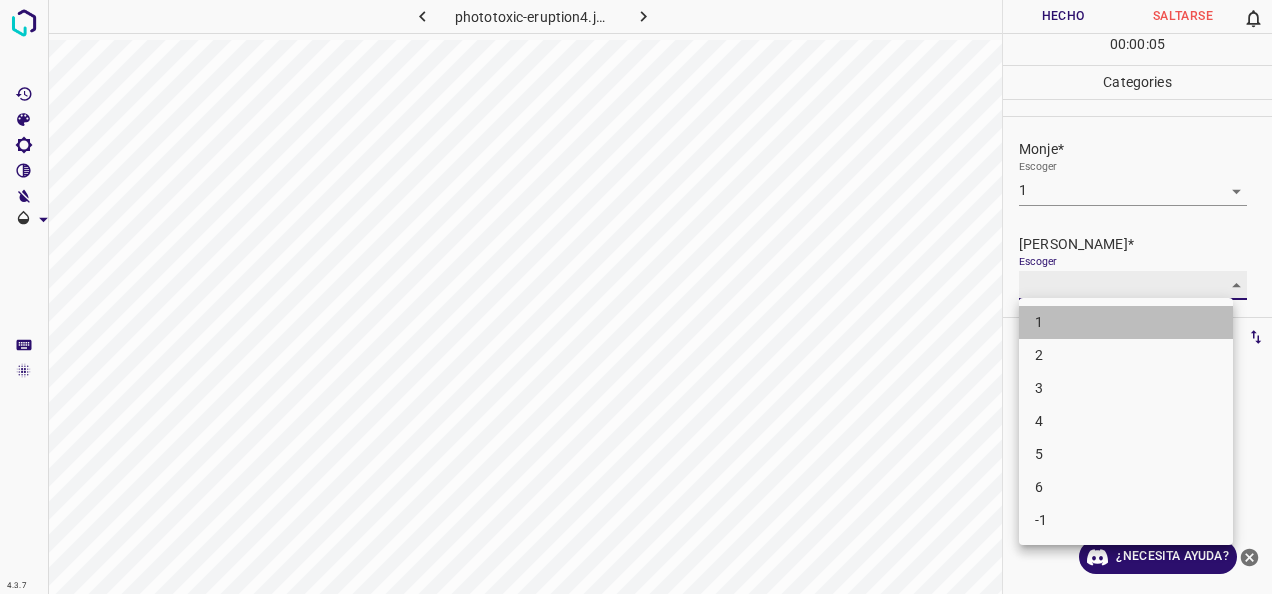 type on "1" 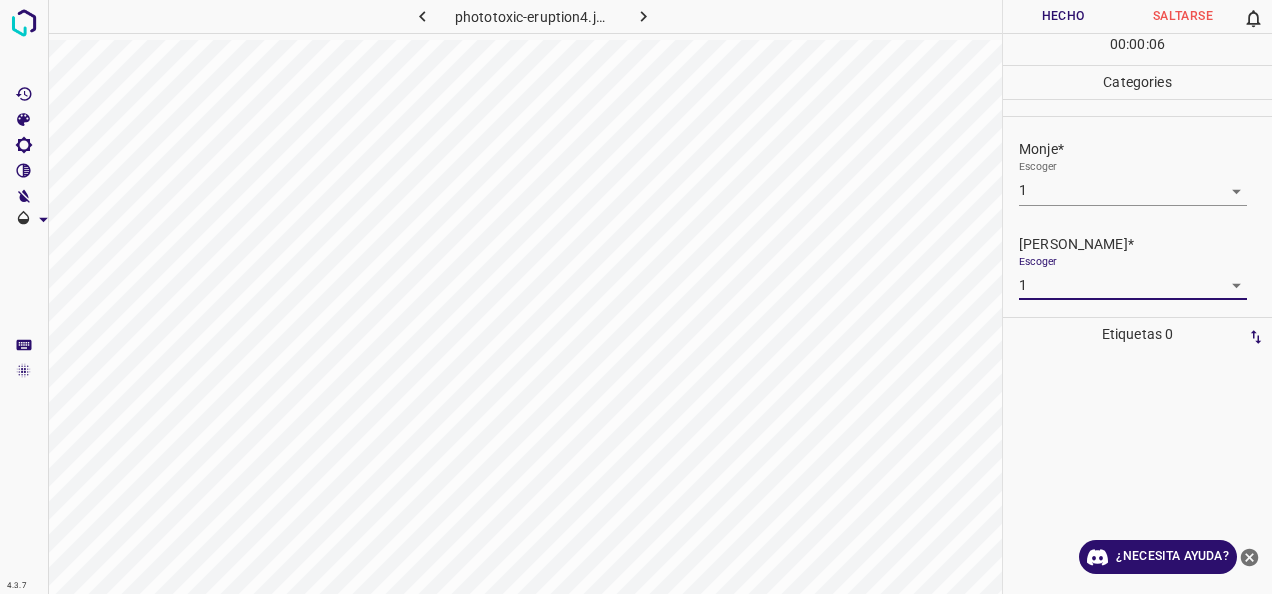 click on "Hecho" at bounding box center [1063, 16] 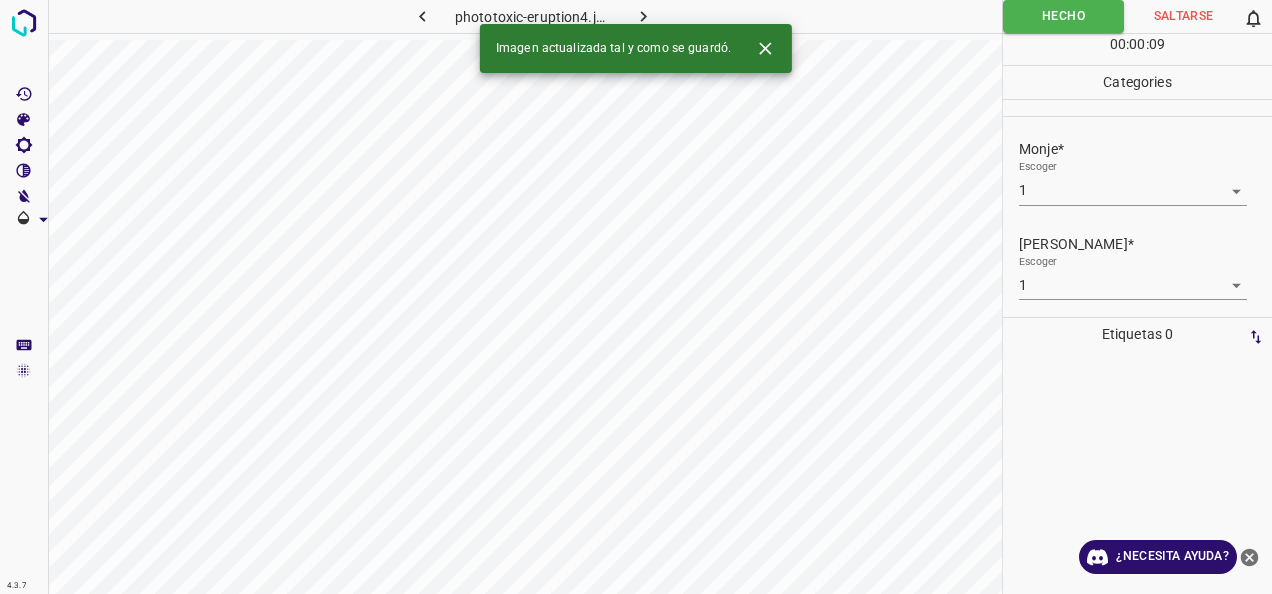 click 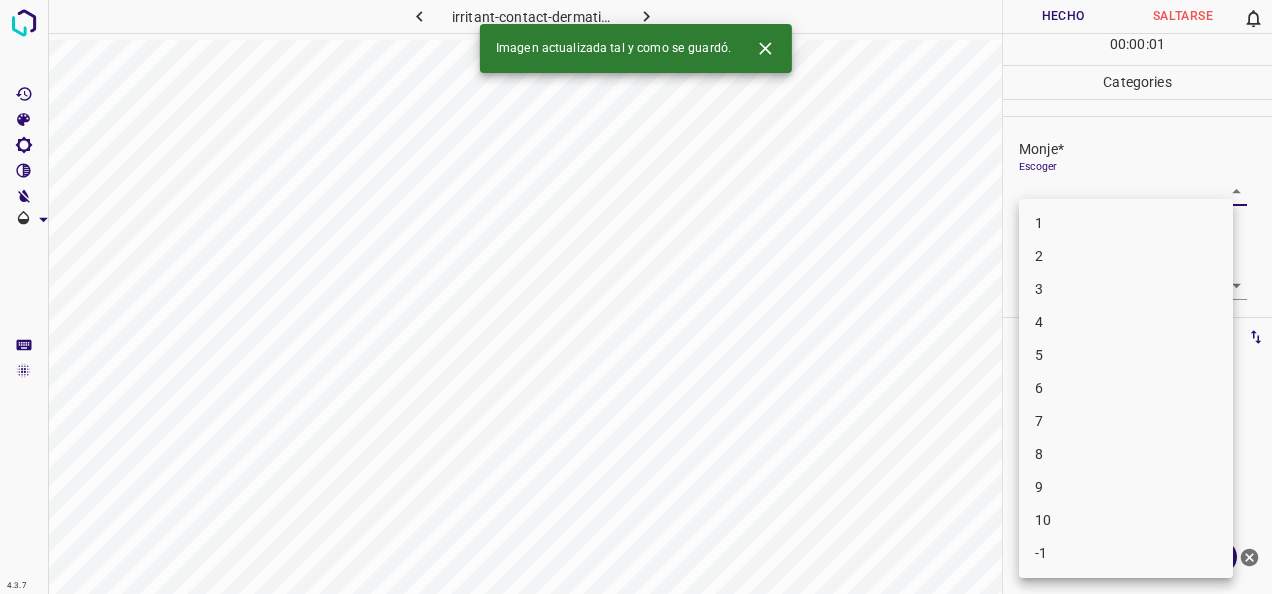 click on "4.3.7 irritant-contact-dermatitis2.jpg Hecho Saltarse 0 00   : 00   : 01   Categories Monje*  Escoger ​  [PERSON_NAME]*  Escoger ​ Etiquetas 0 Categories 1 Monje 2  [PERSON_NAME] Herramientas Espacio Cambiar entre modos (Dibujar y Editar) Yo Etiquetado automático R Restaurar zoom M Acercar N Alejar Borrar Eliminar etiqueta de selección Filtros Z Restaurar filtros X Filtro de saturación C Filtro de brillo V Filtro de contraste B Filtro de escala de grises General O Descargar Imagen actualizada tal y como se guardó. ¿Necesita ayuda? -Mensaje de texto -Esconder -Borrar 1 2 3 4 5 6 7 8 9 10 -1" at bounding box center [636, 297] 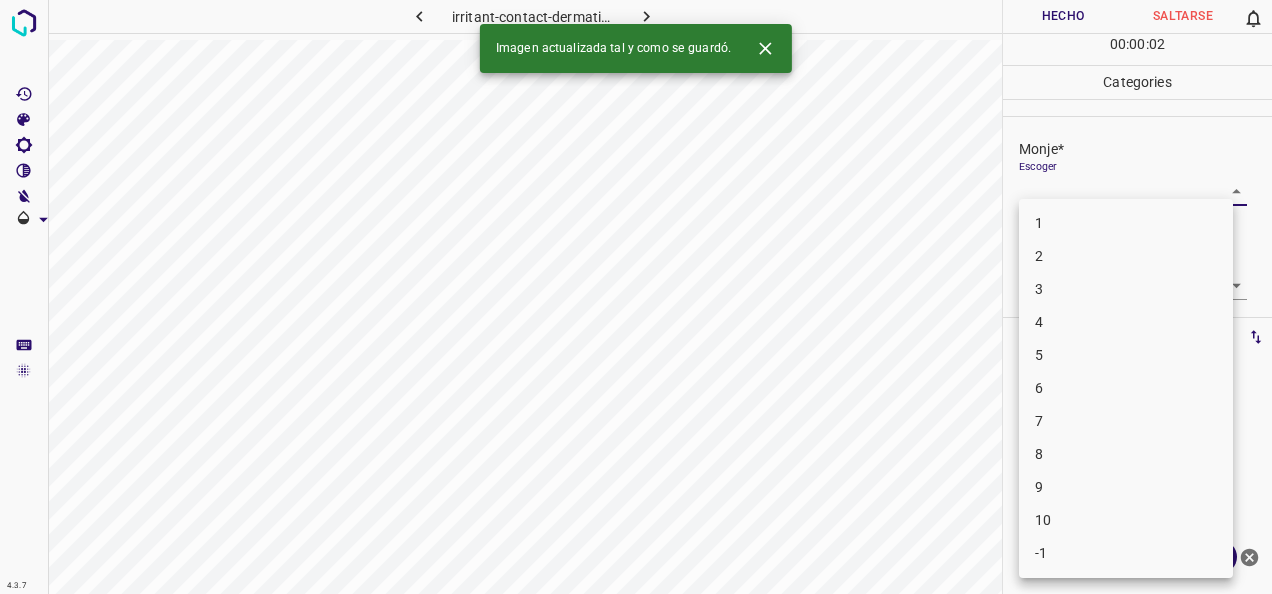 click on "2" at bounding box center [1126, 256] 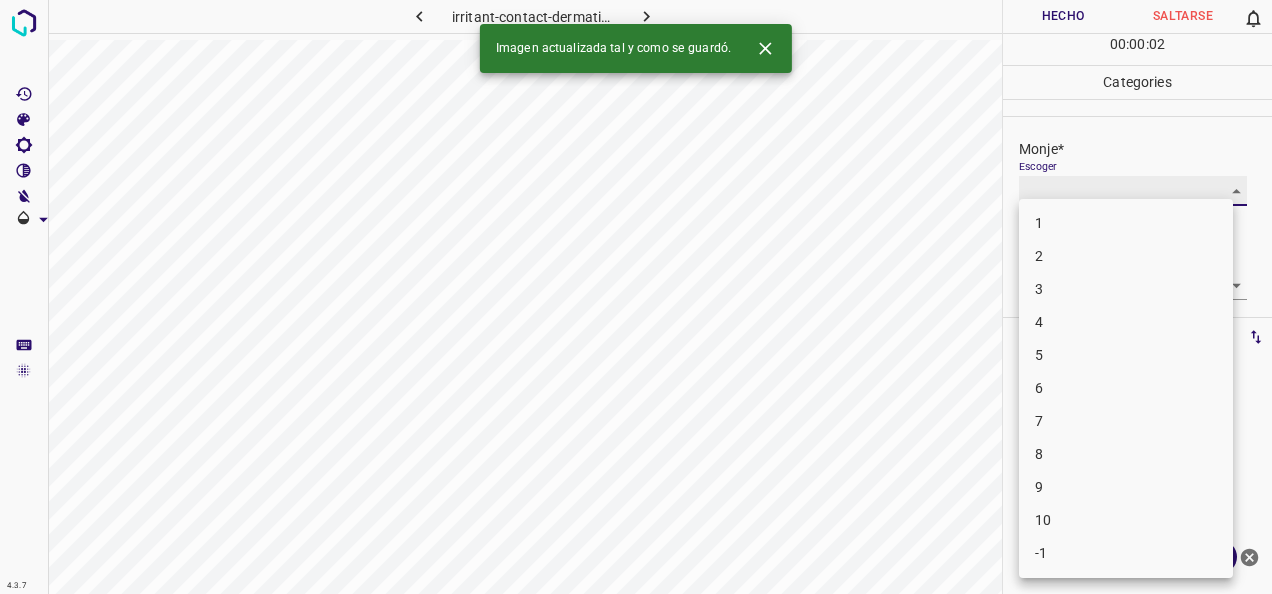 type on "2" 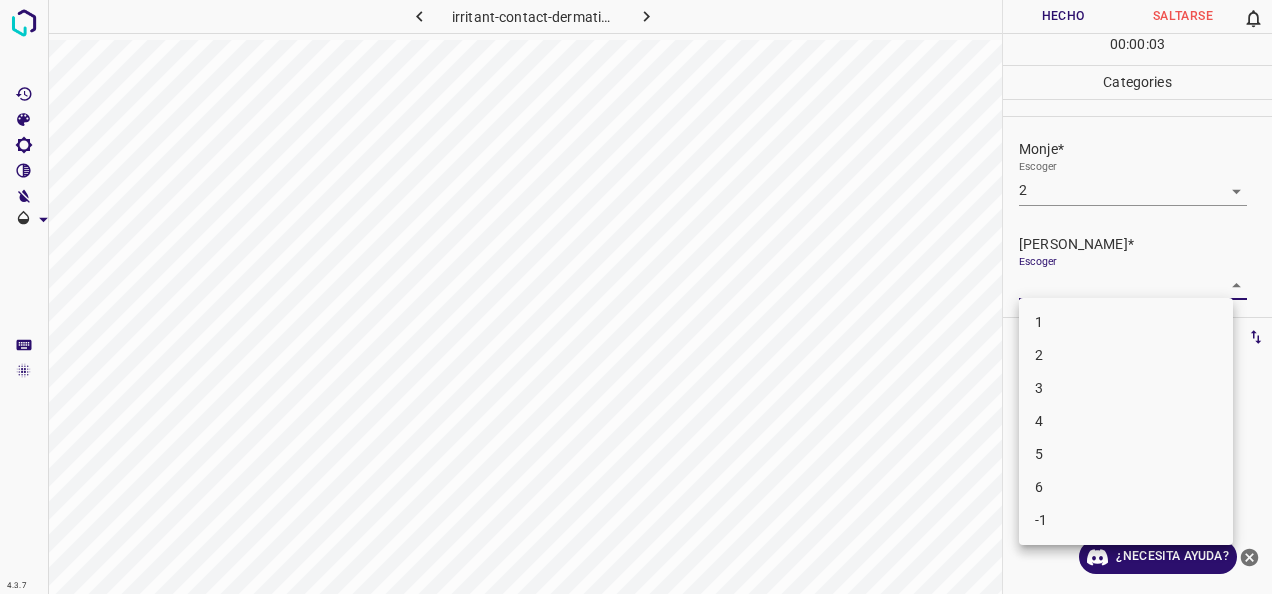 click on "4.3.7 irritant-contact-dermatitis2.jpg Hecho Saltarse 0 00   : 00   : 03   Categories Monje*  Escoger 2 2  [PERSON_NAME]*  Escoger ​ Etiquetas 0 Categories 1 Monje 2  [PERSON_NAME] Herramientas Espacio Cambiar entre modos (Dibujar y Editar) Yo Etiquetado automático R Restaurar zoom M Acercar N Alejar Borrar Eliminar etiqueta de selección Filtros Z Restaurar filtros X Filtro de saturación C Filtro de brillo V Filtro de contraste B Filtro de escala de grises General O Descargar ¿Necesita ayuda? -Mensaje de texto -Esconder -Borrar 1 2 3 4 5 6 -1" at bounding box center (636, 297) 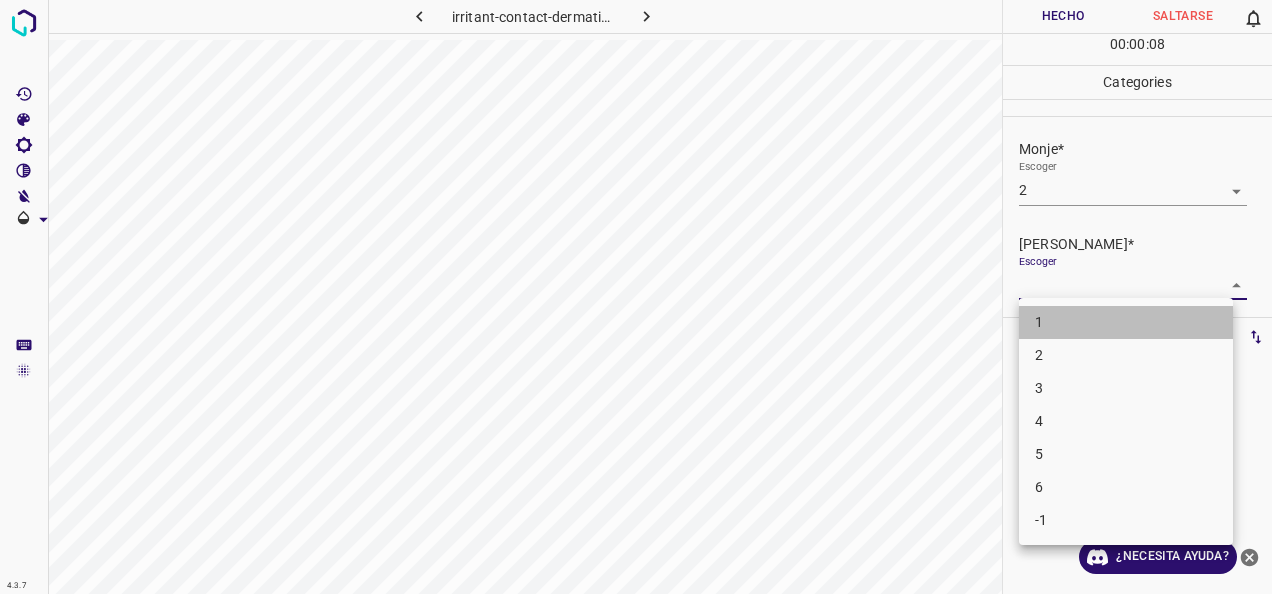 click on "1" at bounding box center [1126, 322] 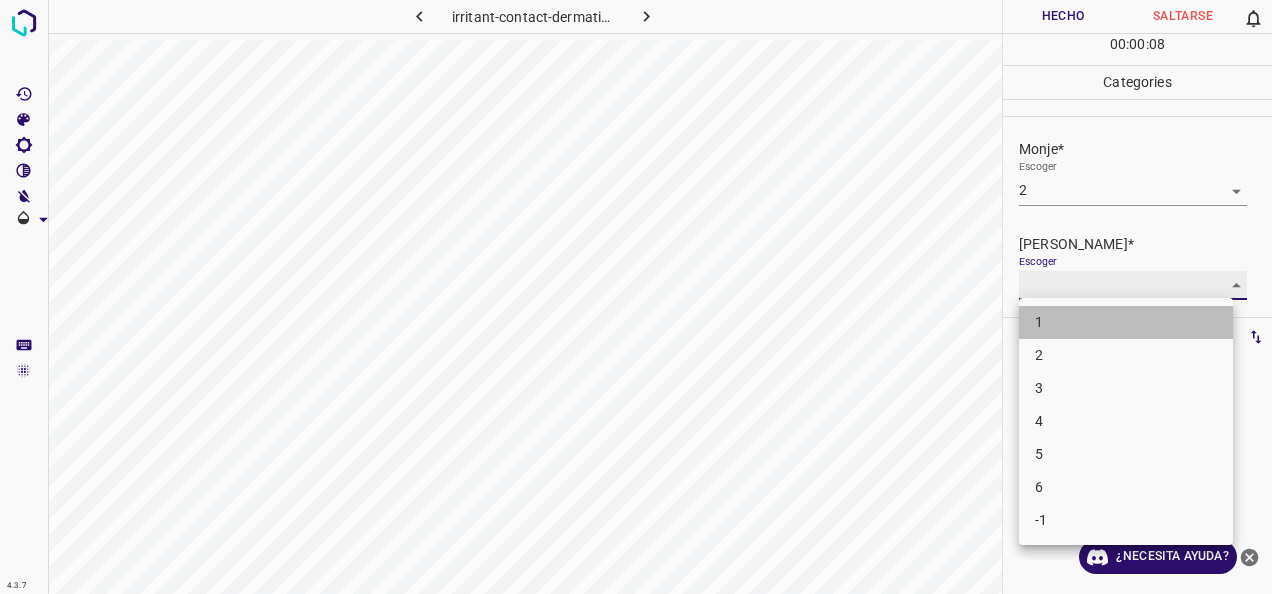 type on "1" 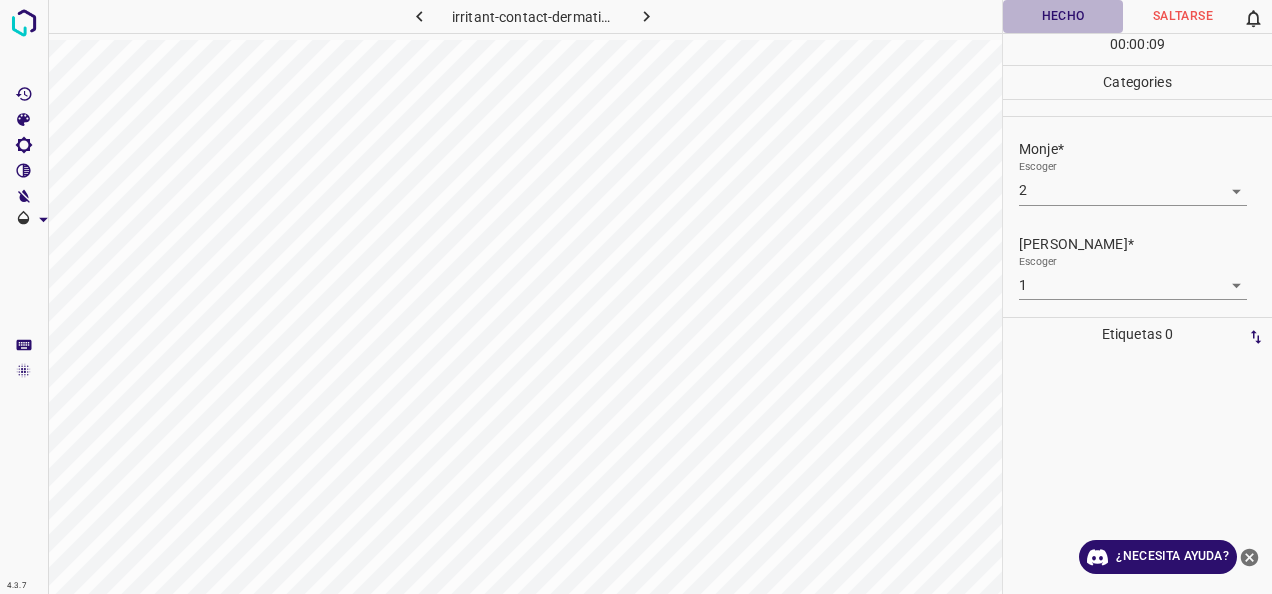 click on "Hecho" at bounding box center [1063, 16] 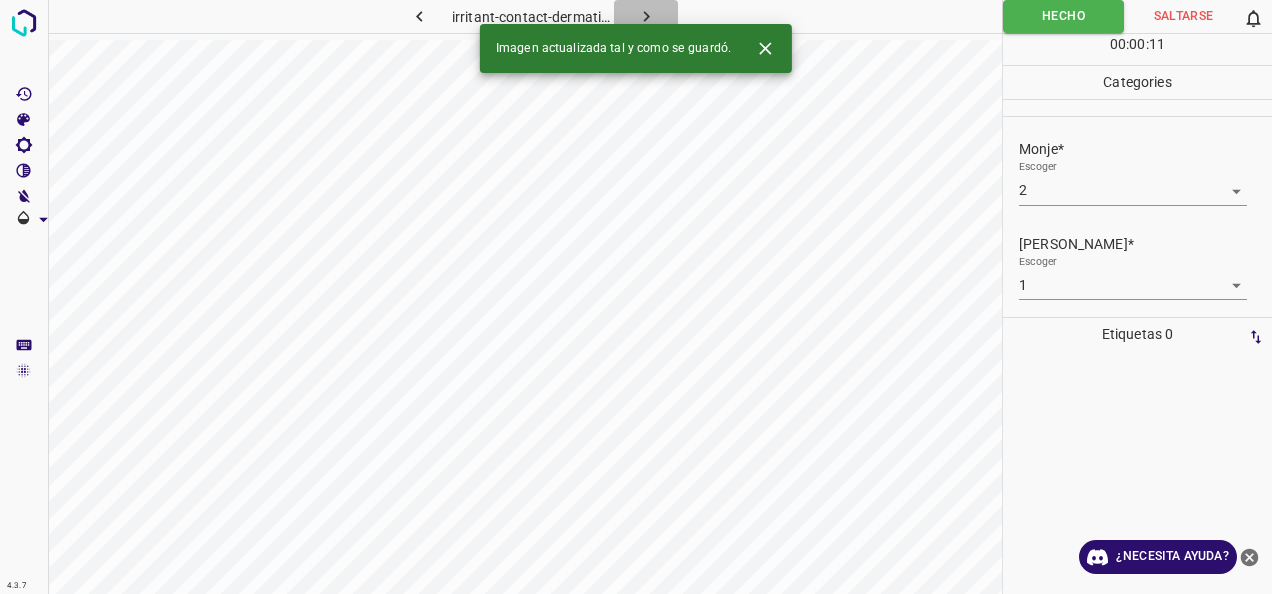 click 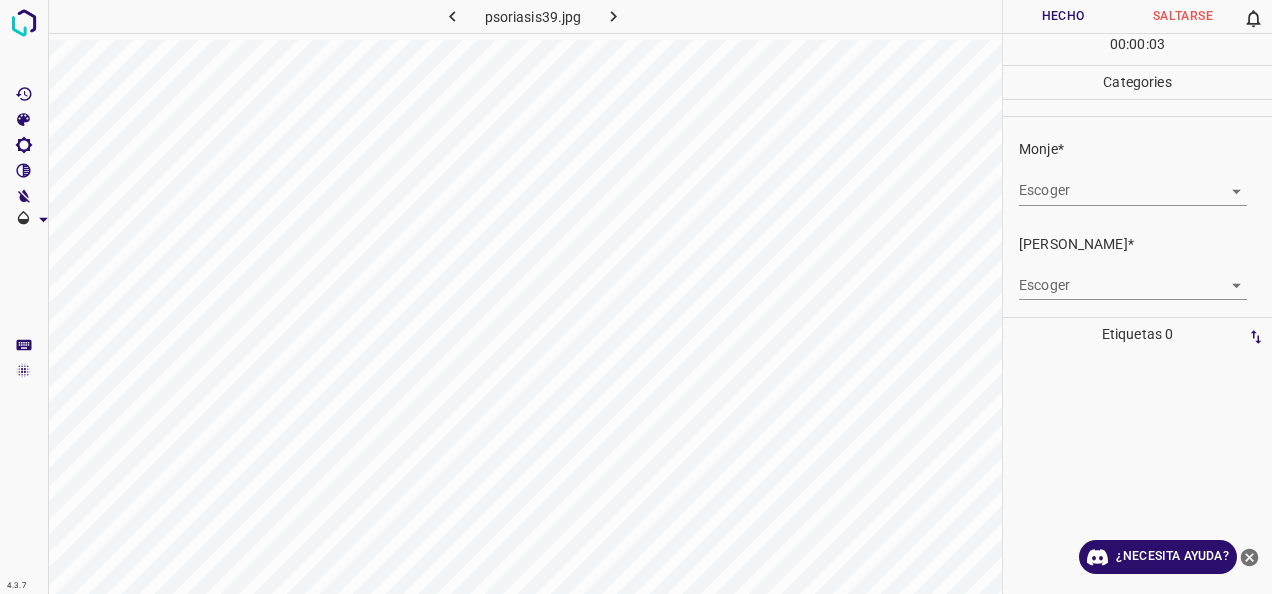 click on "4.3.7 psoriasis39.jpg Hecho Saltarse 0 00   : 00   : 03   Categories Monje*  Escoger ​  [PERSON_NAME]*  Escoger ​ Etiquetas 0 Categories 1 Monje 2  [PERSON_NAME] Herramientas Espacio Cambiar entre modos (Dibujar y Editar) Yo Etiquetado automático R Restaurar zoom M Acercar N Alejar Borrar Eliminar etiqueta de selección Filtros Z Restaurar filtros X Filtro de saturación C Filtro de brillo V Filtro de contraste B Filtro de escala de grises General O Descargar ¿Necesita ayuda? -Mensaje de texto -Esconder -Borrar" at bounding box center [636, 297] 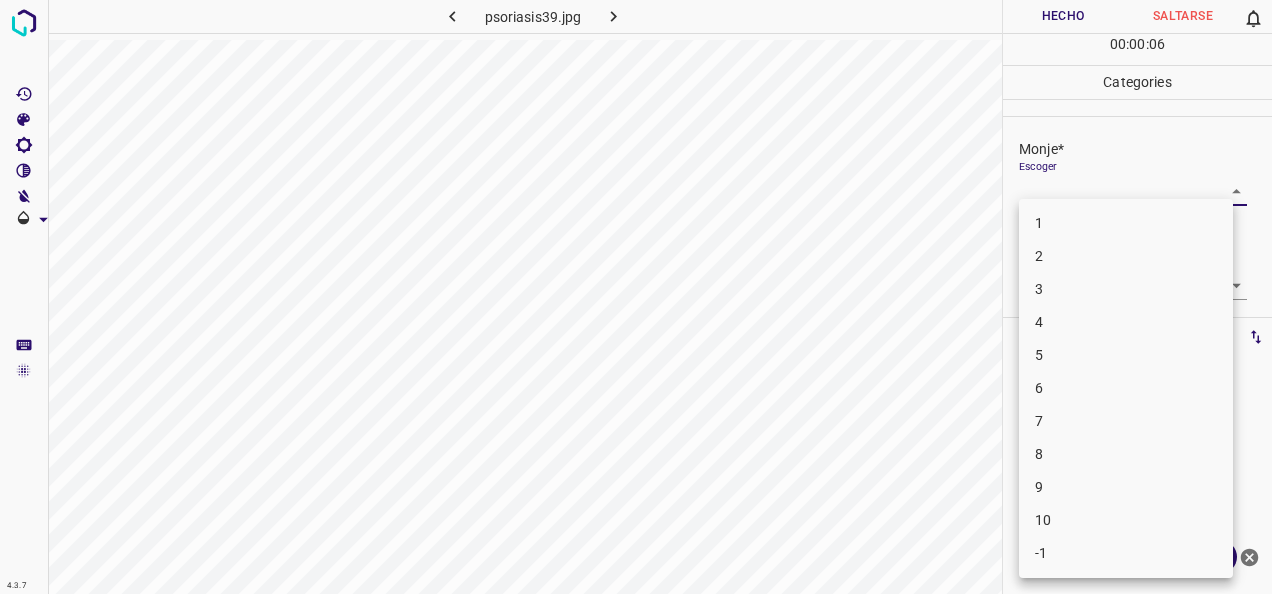click on "5" at bounding box center [1126, 355] 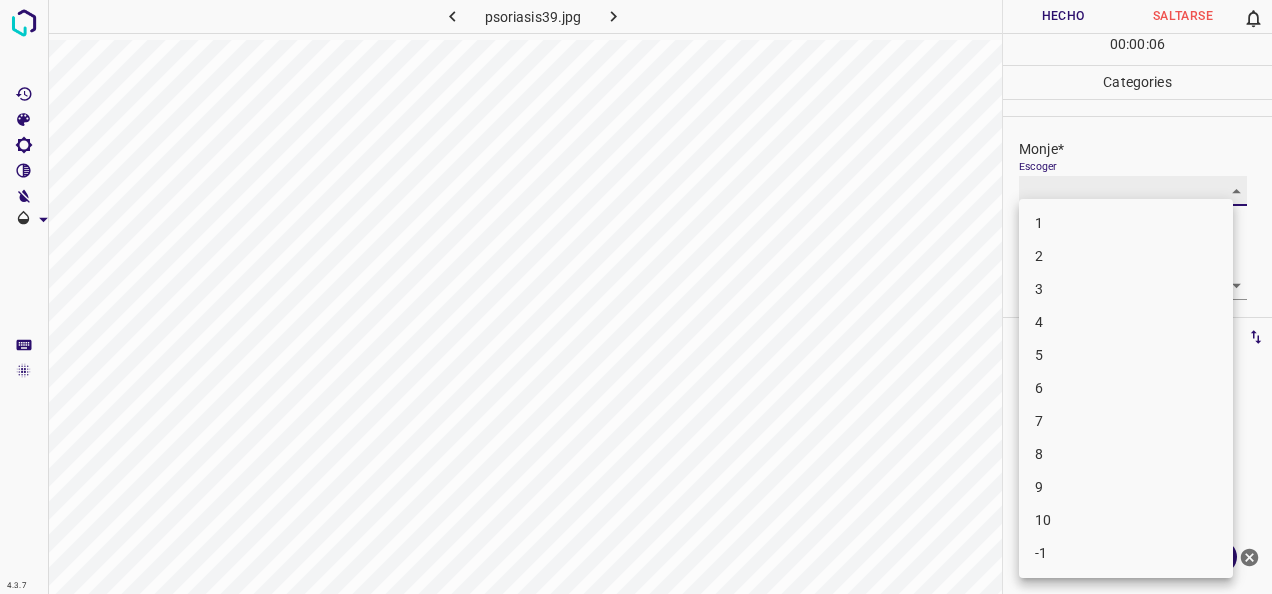 type on "5" 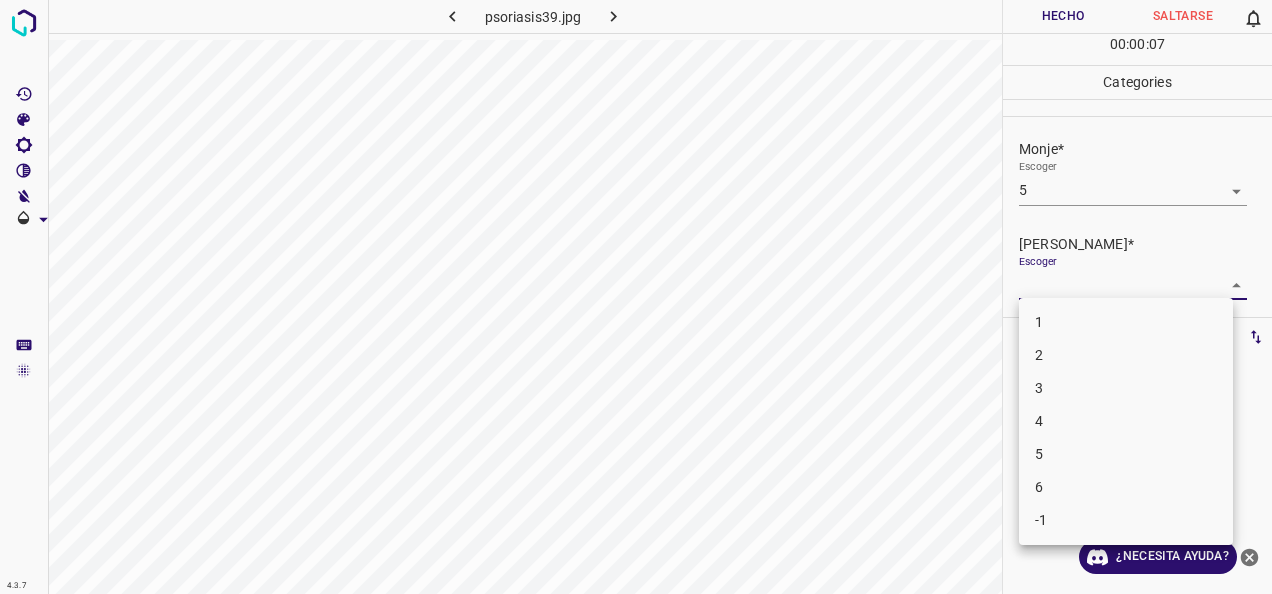 click on "4.3.7 psoriasis39.jpg [PERSON_NAME] 0 00   : 00   : 07   Categories Monje*  Escoger 5 5  [PERSON_NAME]*  Escoger ​ Etiquetas 0 Categories 1 Monje 2  [PERSON_NAME] Herramientas Espacio Cambiar entre modos (Dibujar y Editar) Yo Etiquetado automático R Restaurar zoom M Acercar N Alejar Borrar Eliminar etiqueta de selección Filtros Z Restaurar filtros X Filtro de saturación C Filtro de brillo V Filtro de contraste B Filtro de escala de grises General O Descargar ¿Necesita ayuda? -Mensaje de texto -Esconder -Borrar 1 2 3 4 5 6 -1" at bounding box center [636, 297] 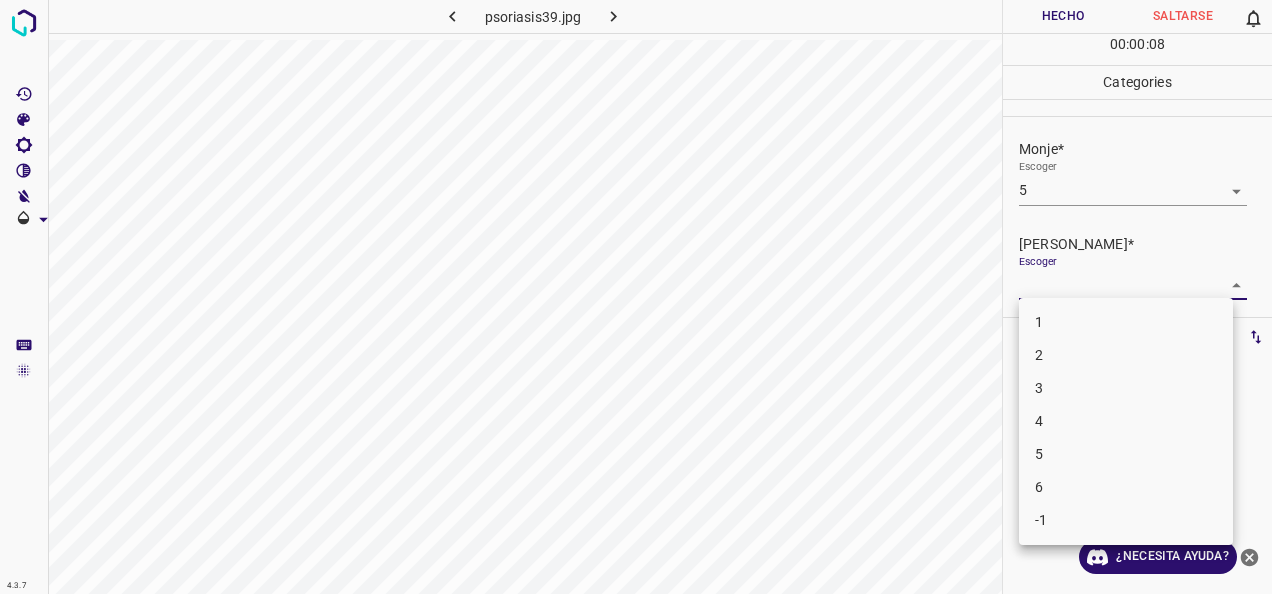 click on "4" at bounding box center [1126, 421] 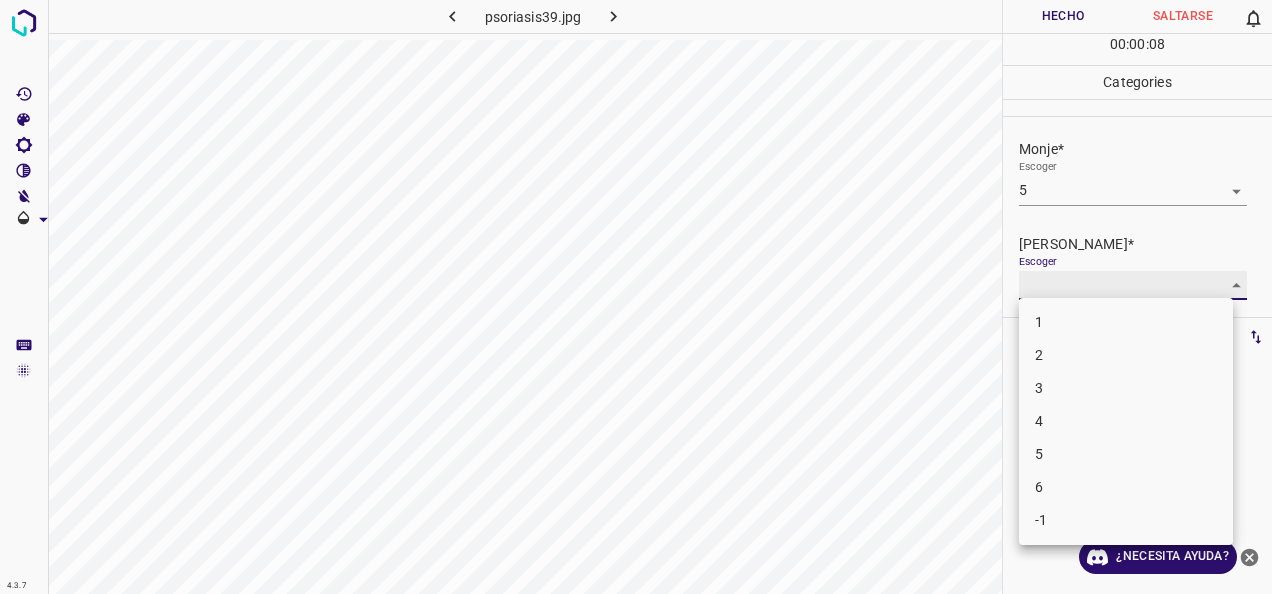 type on "4" 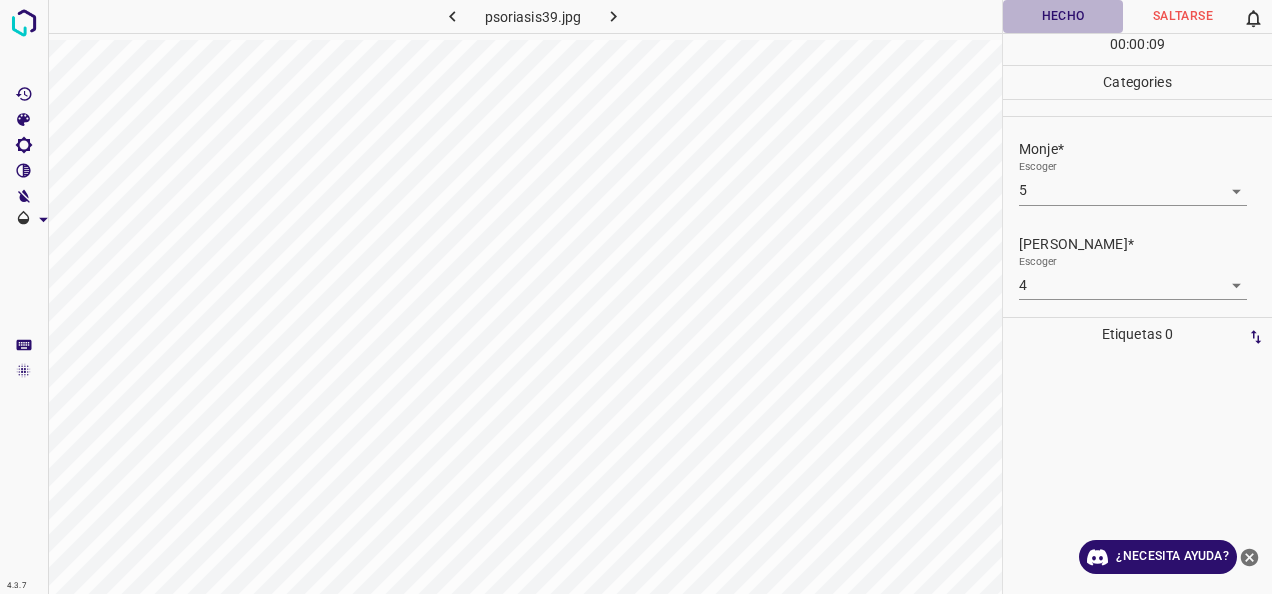 click on "Hecho" at bounding box center (1063, 16) 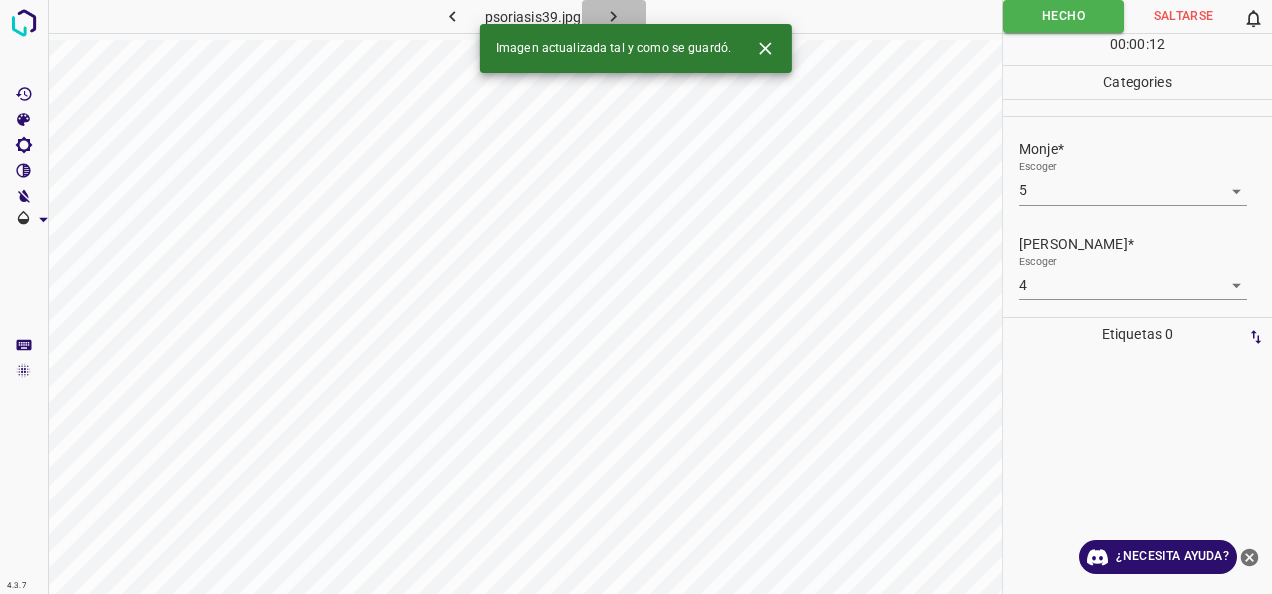 click 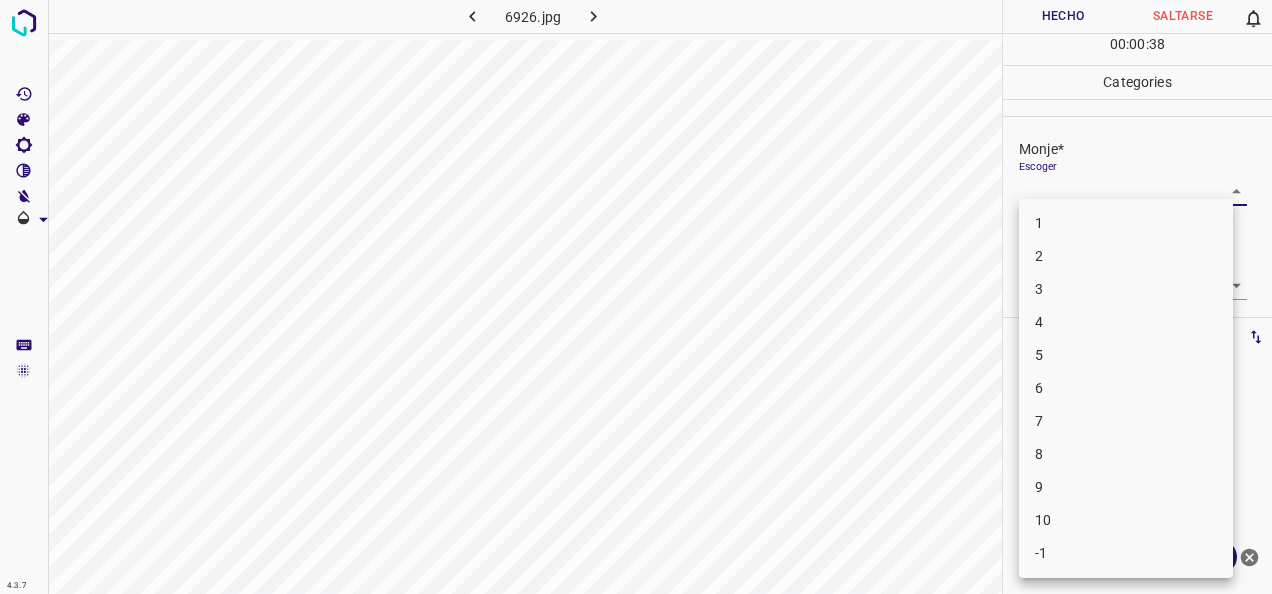 click on "4.3.7 6926.jpg Hecho Saltarse 0 00   : 00   : 38   Categories Monje*  Escoger ​  [PERSON_NAME]*  Escoger ​ Etiquetas 0 Categories 1 Monje 2  [PERSON_NAME] Herramientas Espacio Cambiar entre modos (Dibujar y Editar) Yo Etiquetado automático R Restaurar zoom M Acercar N Alejar Borrar Eliminar etiqueta de selección Filtros Z Restaurar filtros X Filtro de saturación C Filtro de brillo V Filtro de contraste B Filtro de escala de grises General O Descargar ¿Necesita ayuda? -Mensaje de texto -Esconder -Borrar 1 2 3 4 5 6 7 8 9 10 -1" at bounding box center [636, 297] 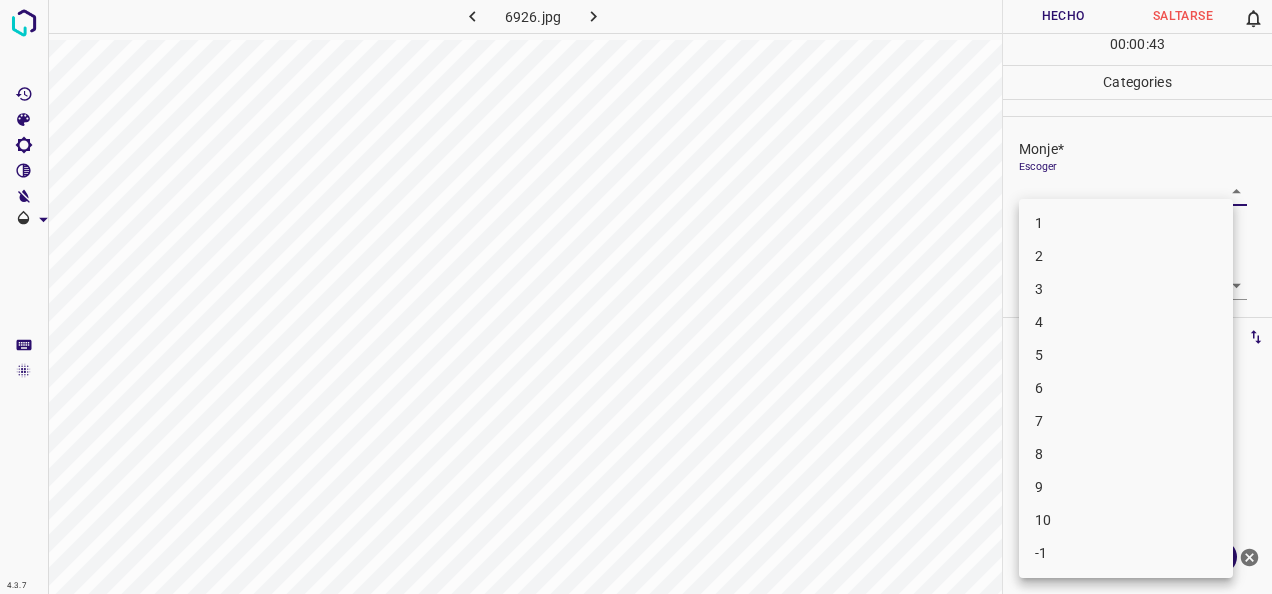 click on "5" at bounding box center (1126, 355) 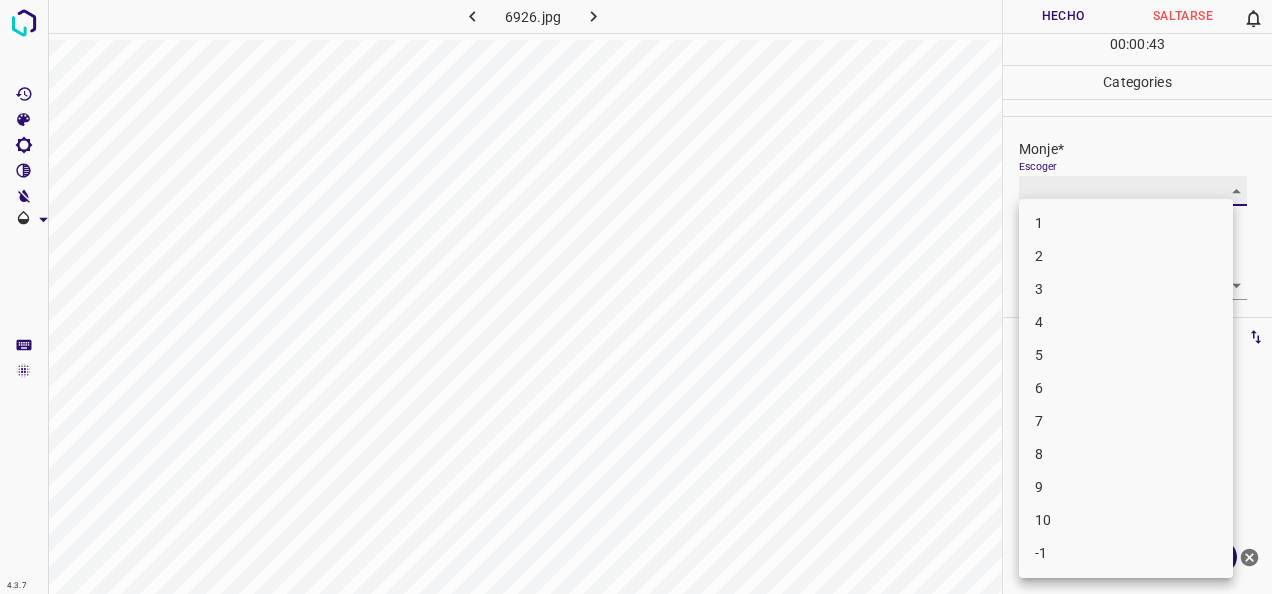 type on "5" 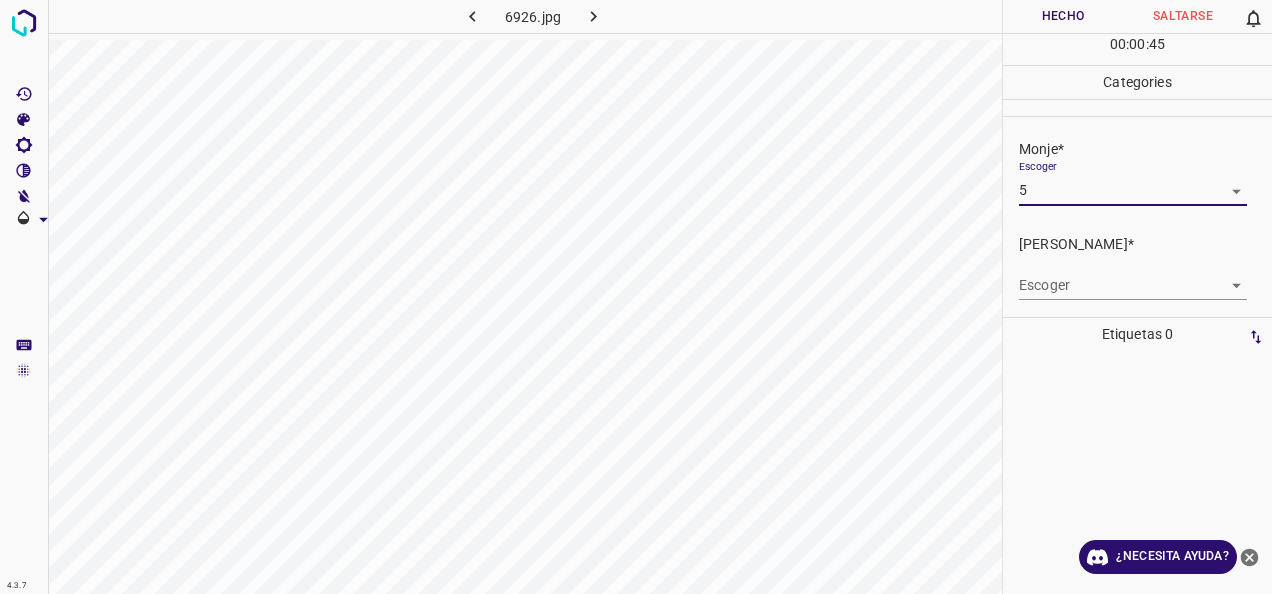 click on "4.3.7 6926.jpg [PERSON_NAME] 0 00   : 00   : 45   Categories Monje*  Escoger 5 5  [PERSON_NAME]*  Escoger ​ Etiquetas 0 Categories 1 Monje 2  [PERSON_NAME] Herramientas Espacio Cambiar entre modos (Dibujar y Editar) Yo Etiquetado automático R Restaurar zoom M Acercar N Alejar Borrar Eliminar etiqueta de selección Filtros Z Restaurar filtros X Filtro de saturación C Filtro de brillo V Filtro de contraste B Filtro de escala de grises General O Descargar ¿Necesita ayuda? -Mensaje de texto -Esconder -Borrar" at bounding box center (636, 297) 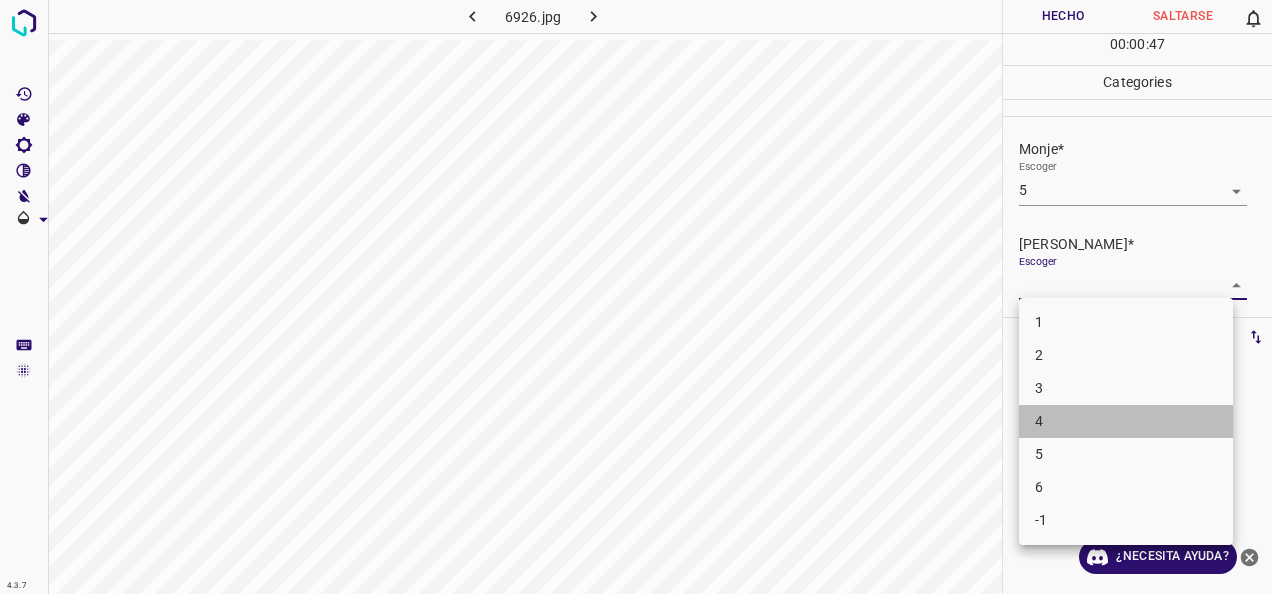 click on "4" at bounding box center (1126, 421) 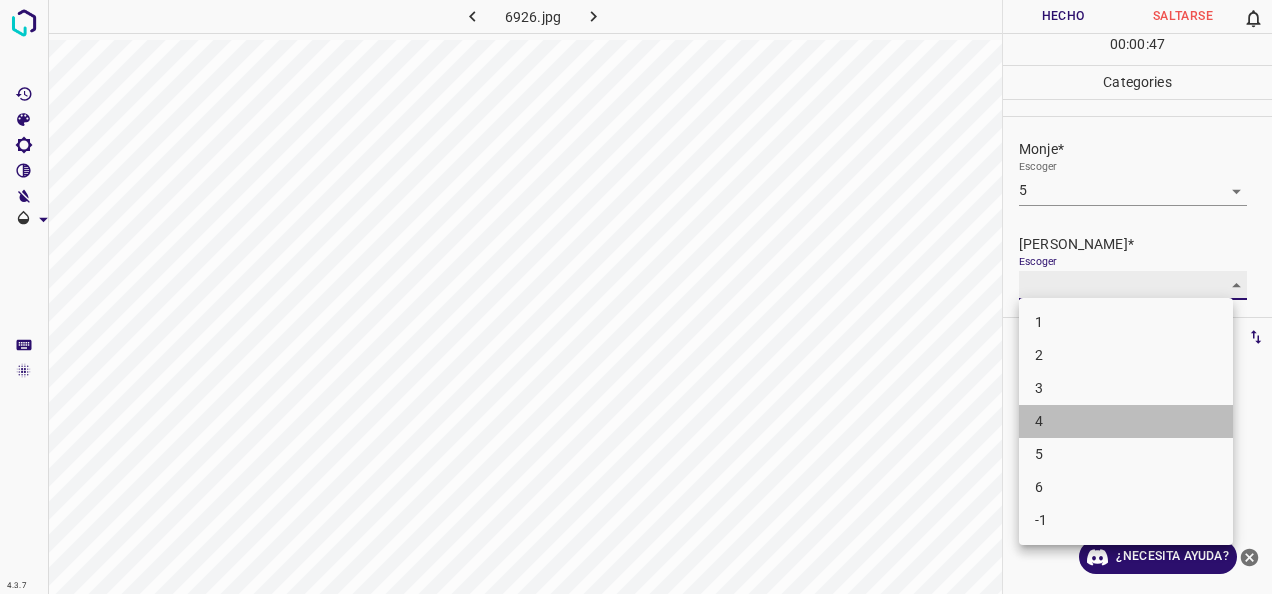type on "4" 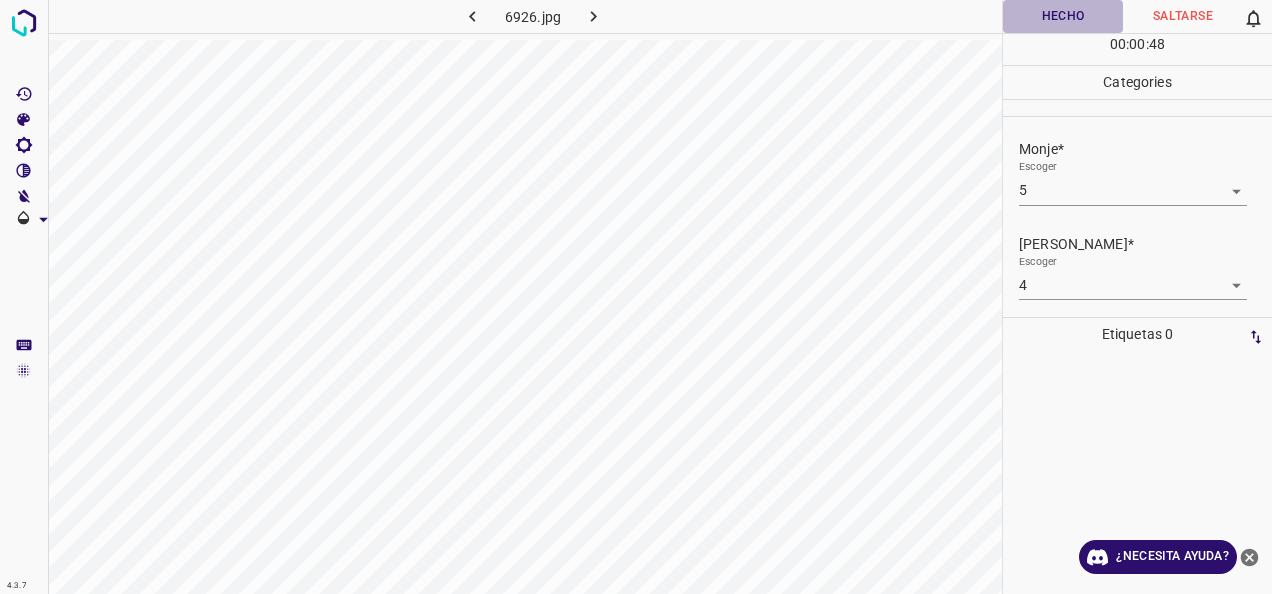 click on "Hecho" at bounding box center [1063, 16] 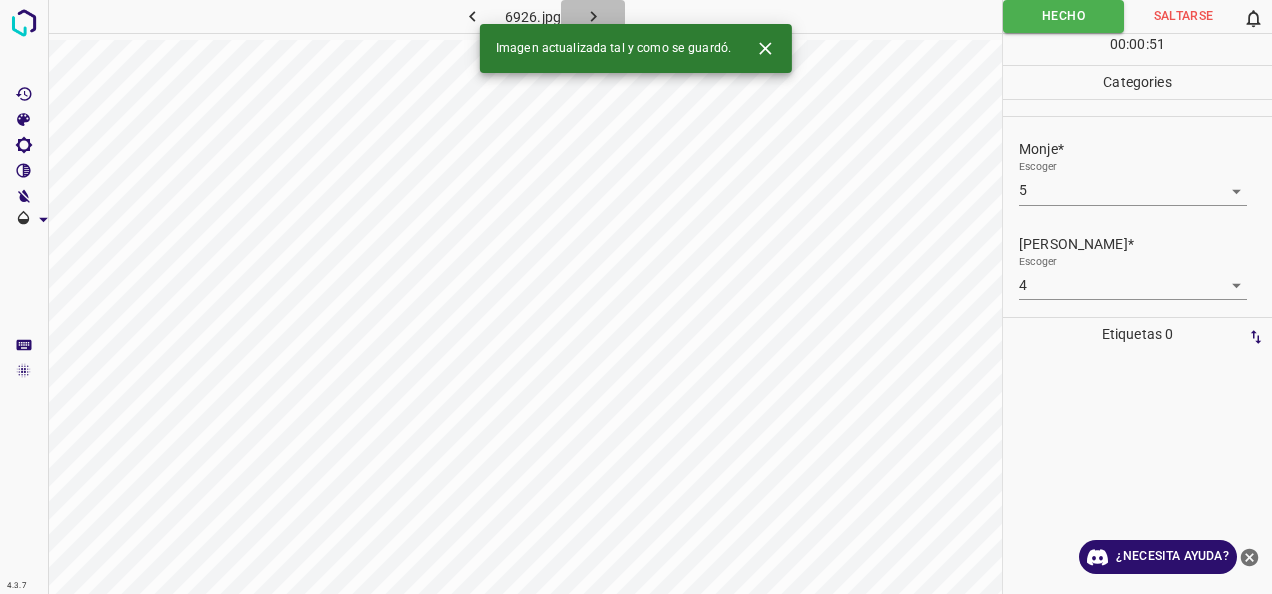 click 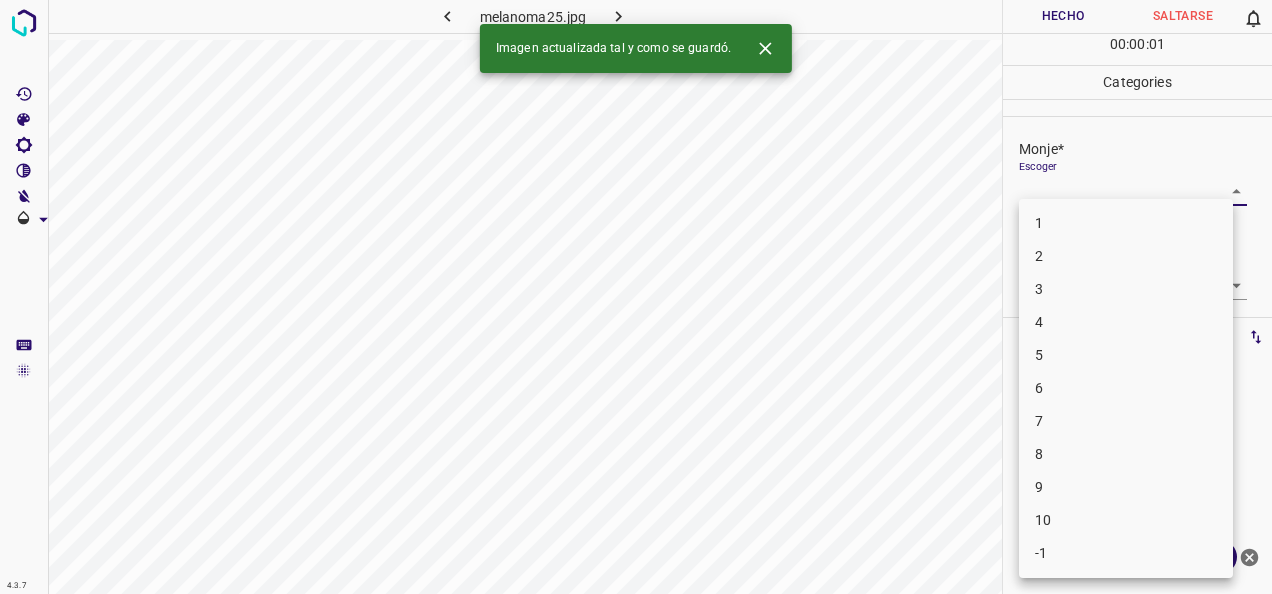 click on "4.3.7 melanoma25.jpg Hecho Saltarse 0 00   : 00   : 01   Categories Monje*  Escoger ​  [PERSON_NAME]*  Escoger ​ Etiquetas 0 Categories 1 Monje 2  [PERSON_NAME] Herramientas Espacio Cambiar entre modos (Dibujar y Editar) Yo Etiquetado automático R Restaurar zoom M Acercar N Alejar Borrar Eliminar etiqueta de selección Filtros Z Restaurar filtros X Filtro de saturación C Filtro de brillo V Filtro de contraste B Filtro de escala de grises General O Descargar Imagen actualizada tal y como se guardó. ¿Necesita ayuda? -Mensaje de texto -Esconder -Borrar 1 2 3 4 5 6 7 8 9 10 -1" at bounding box center (636, 297) 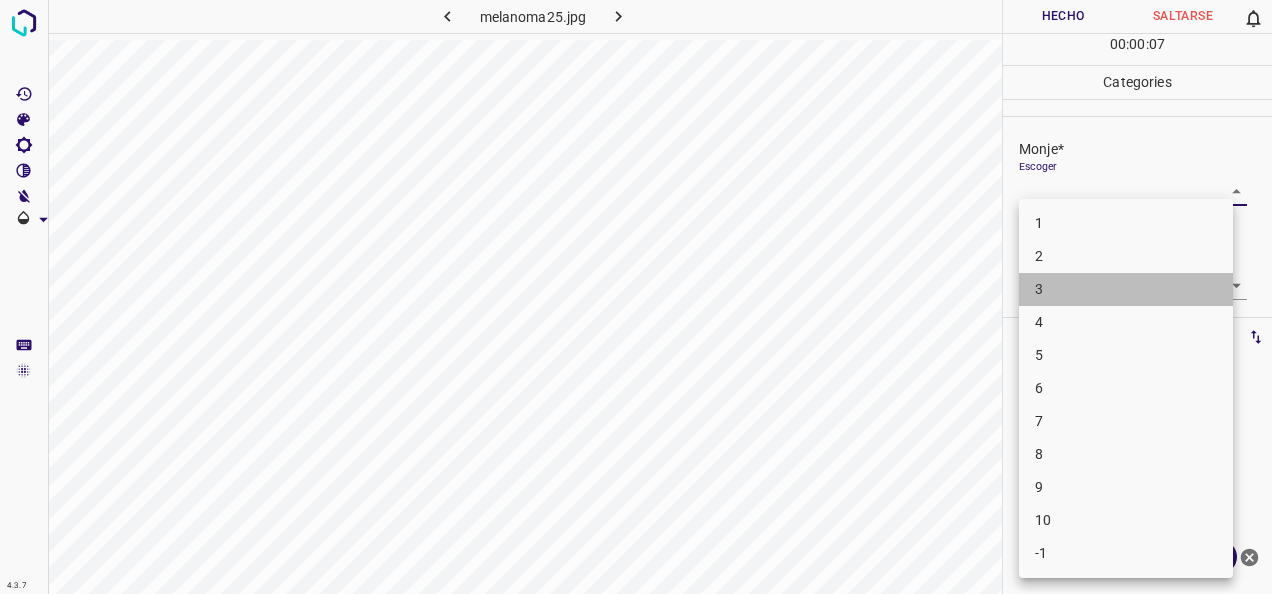 click on "3" at bounding box center (1126, 289) 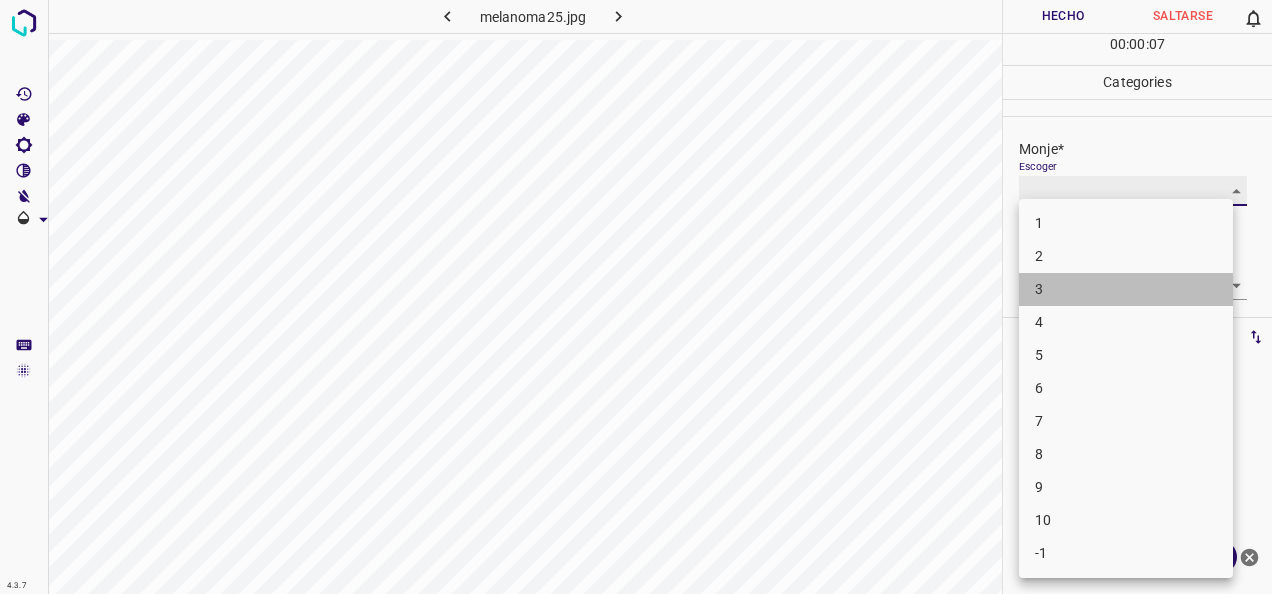 type on "3" 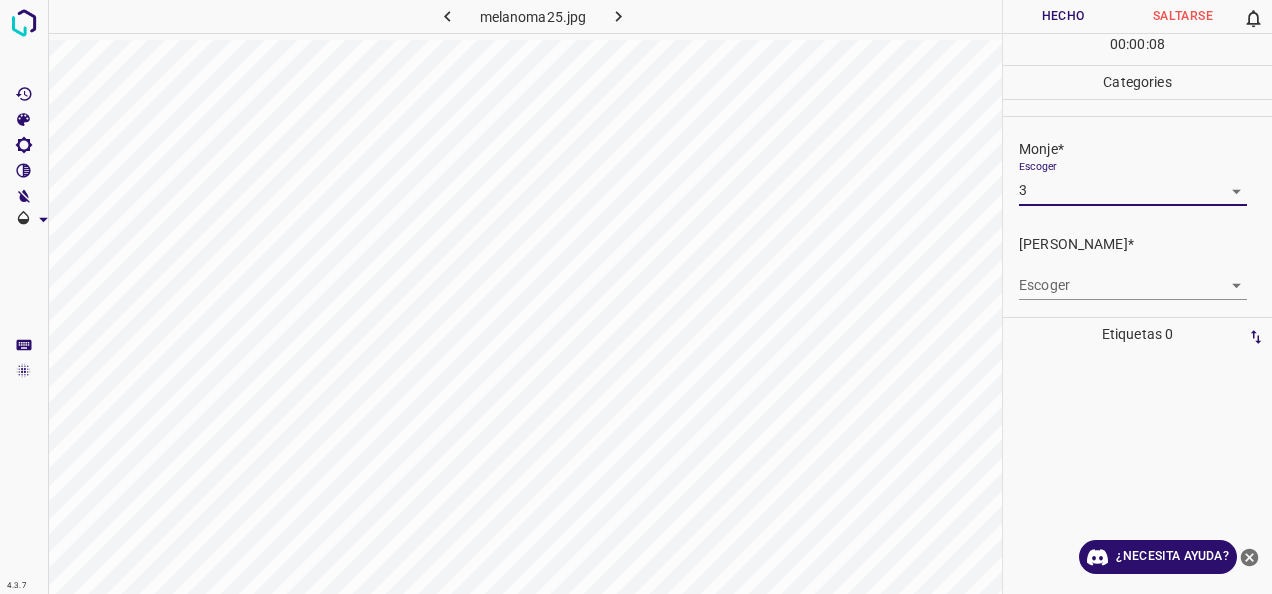 click on "4.3.7 melanoma25.jpg Hecho Saltarse 0 00   : 00   : 08   Categories Monje*  Escoger 3 3  [PERSON_NAME]*  Escoger ​ Etiquetas 0 Categories 1 Monje 2  [PERSON_NAME] Herramientas Espacio Cambiar entre modos (Dibujar y Editar) Yo Etiquetado automático R Restaurar zoom M Acercar N Alejar Borrar Eliminar etiqueta de selección Filtros Z Restaurar filtros X Filtro de saturación C Filtro de brillo V Filtro de contraste B Filtro de escala de grises General O Descargar ¿Necesita ayuda? -Mensaje de texto -Esconder -Borrar" at bounding box center [636, 297] 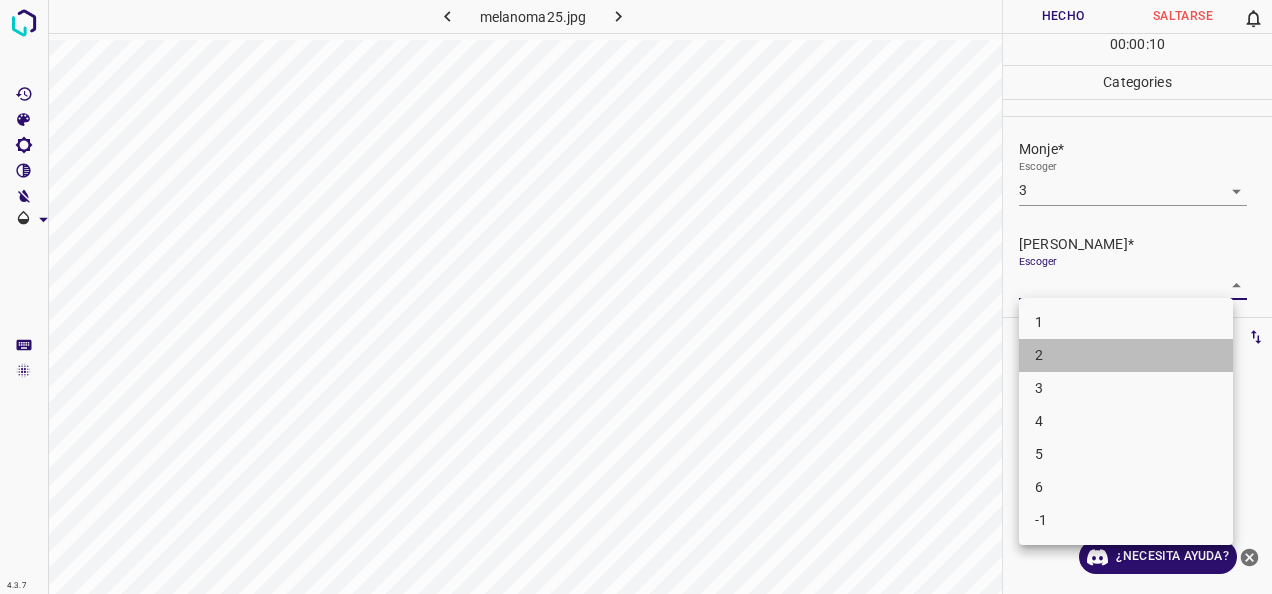 click on "2" at bounding box center [1126, 355] 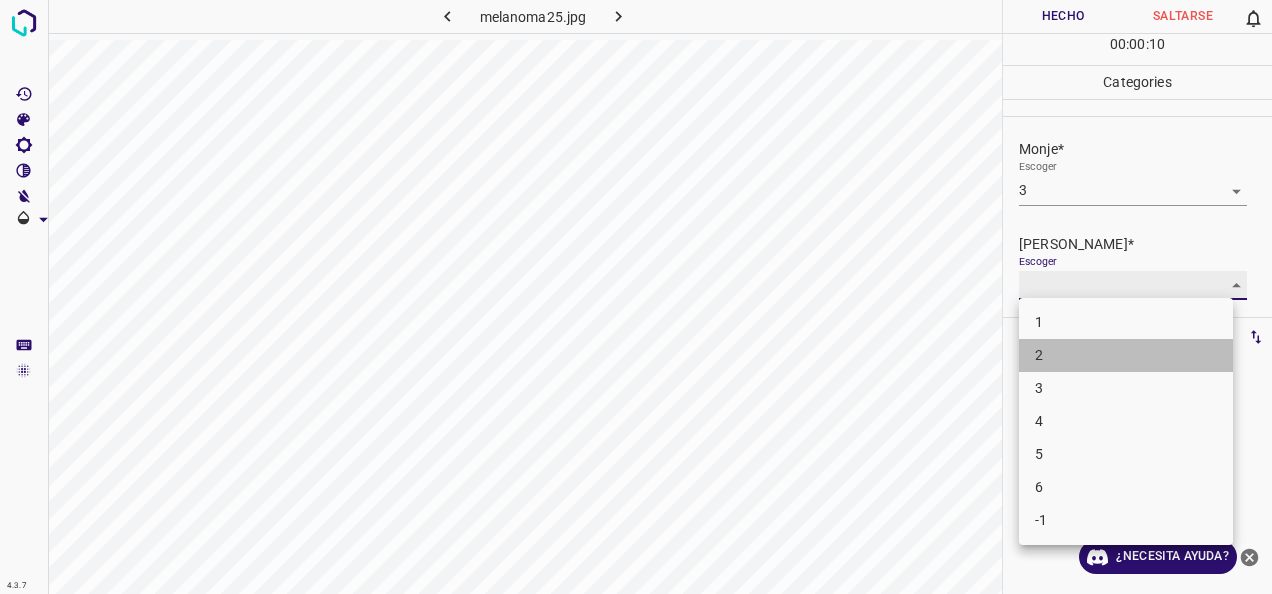 type on "2" 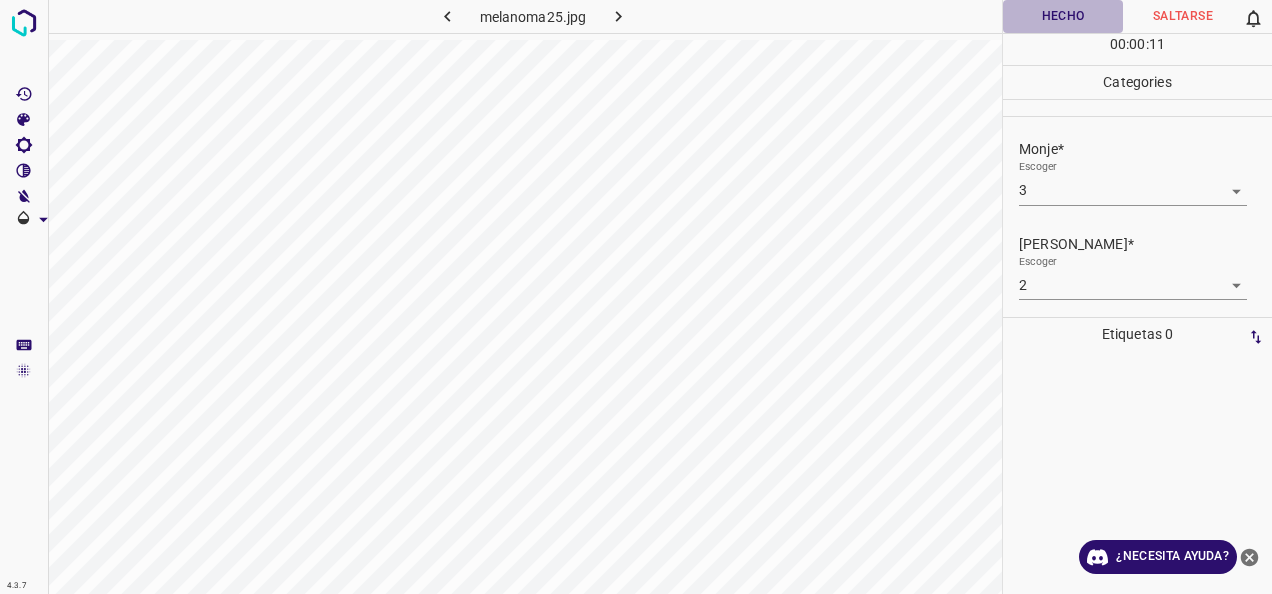 click on "Hecho" at bounding box center (1063, 16) 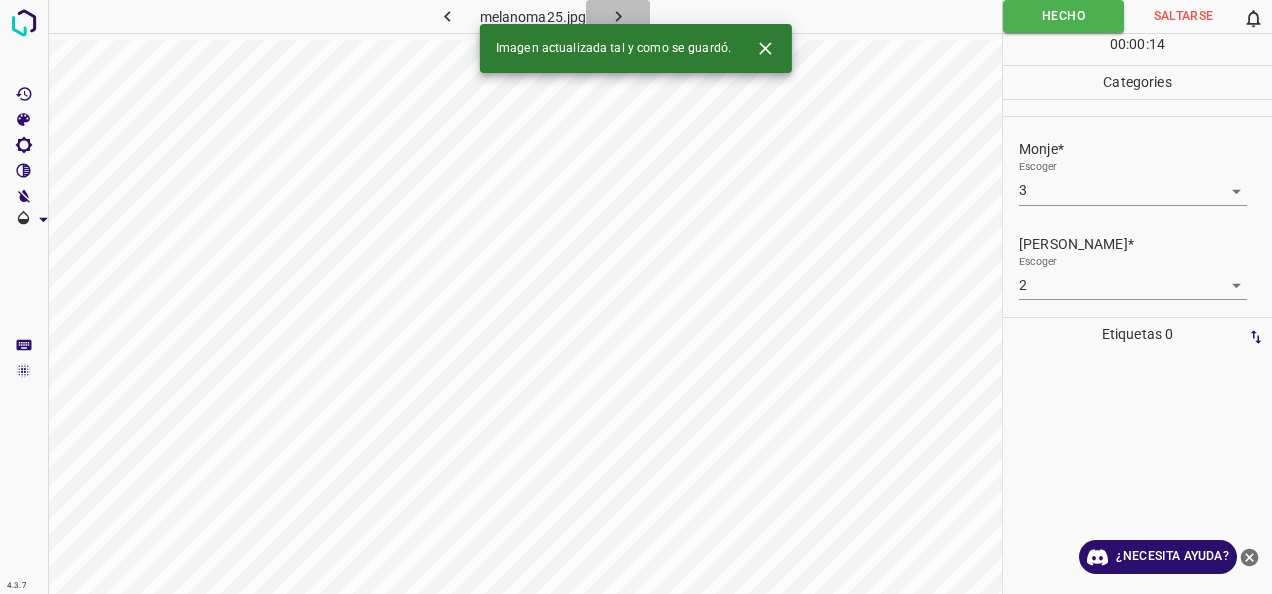 click at bounding box center [618, 16] 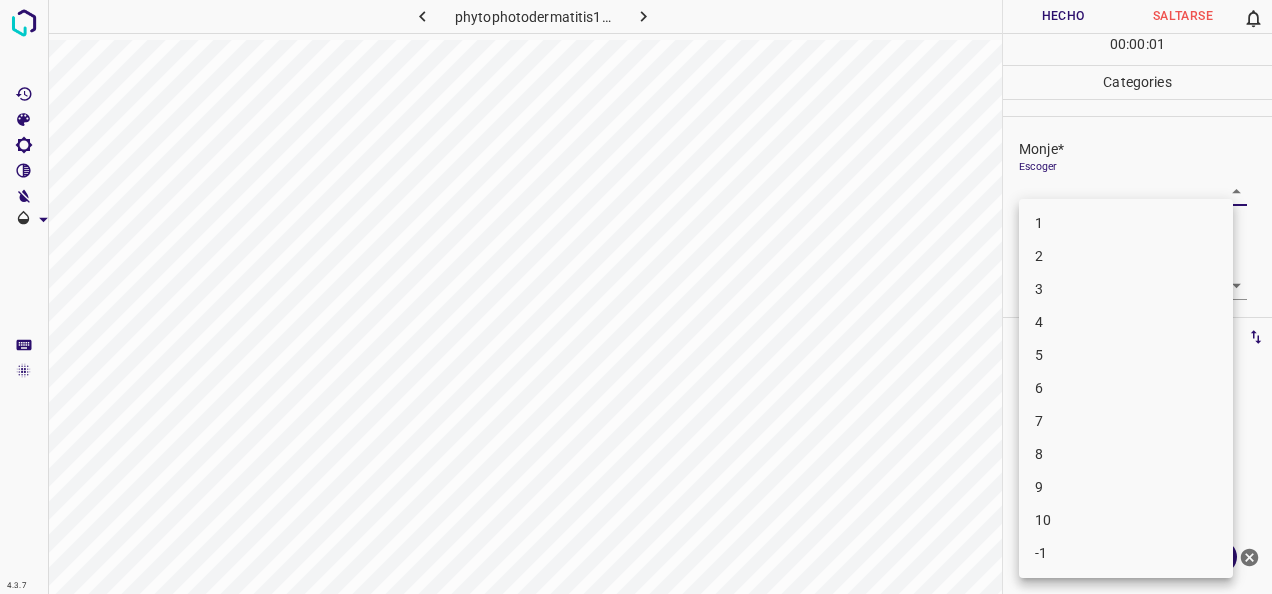 click on "4.3.7 phytophotodermatitis15.jpg Hecho Saltarse 0 00   : 00   : 01   Categories Monje*  Escoger ​  [PERSON_NAME]*  Escoger ​ Etiquetas 0 Categories 1 Monje 2  [PERSON_NAME] Herramientas Espacio Cambiar entre modos (Dibujar y Editar) Yo Etiquetado automático R Restaurar zoom M Acercar N Alejar Borrar Eliminar etiqueta de selección Filtros Z Restaurar filtros X Filtro de saturación C Filtro de brillo V Filtro de contraste B Filtro de escala de grises General O Descargar ¿Necesita ayuda? -Mensaje de texto -Esconder -Borrar 1 2 3 4 5 6 7 8 9 10 -1" at bounding box center (636, 297) 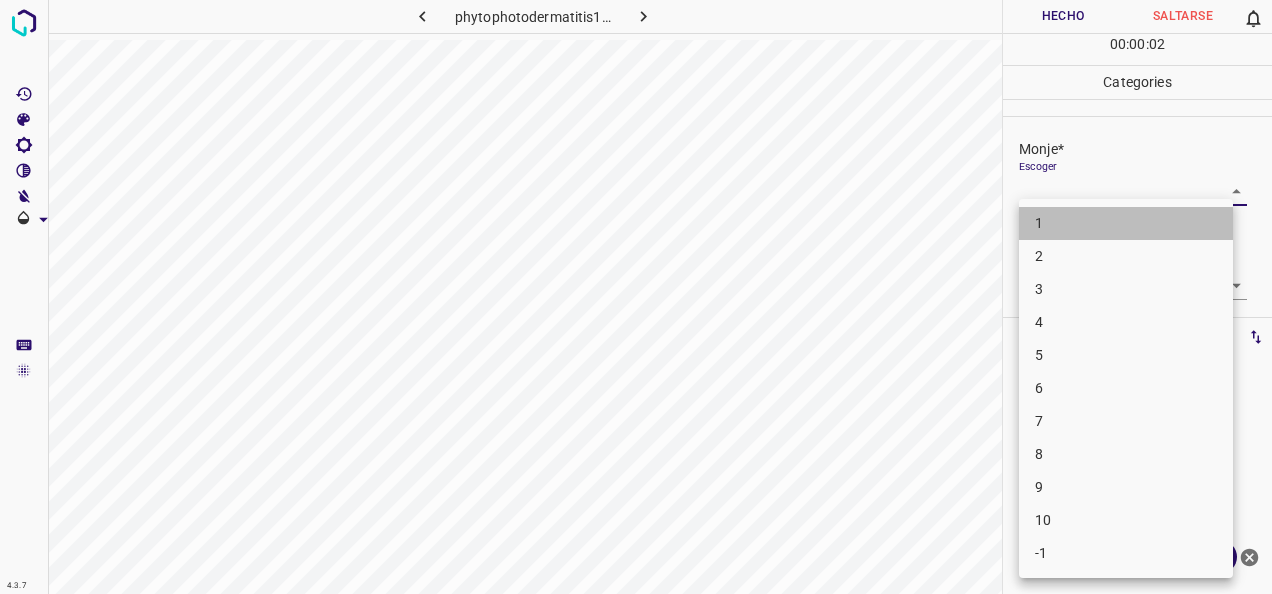 click on "1" at bounding box center [1126, 223] 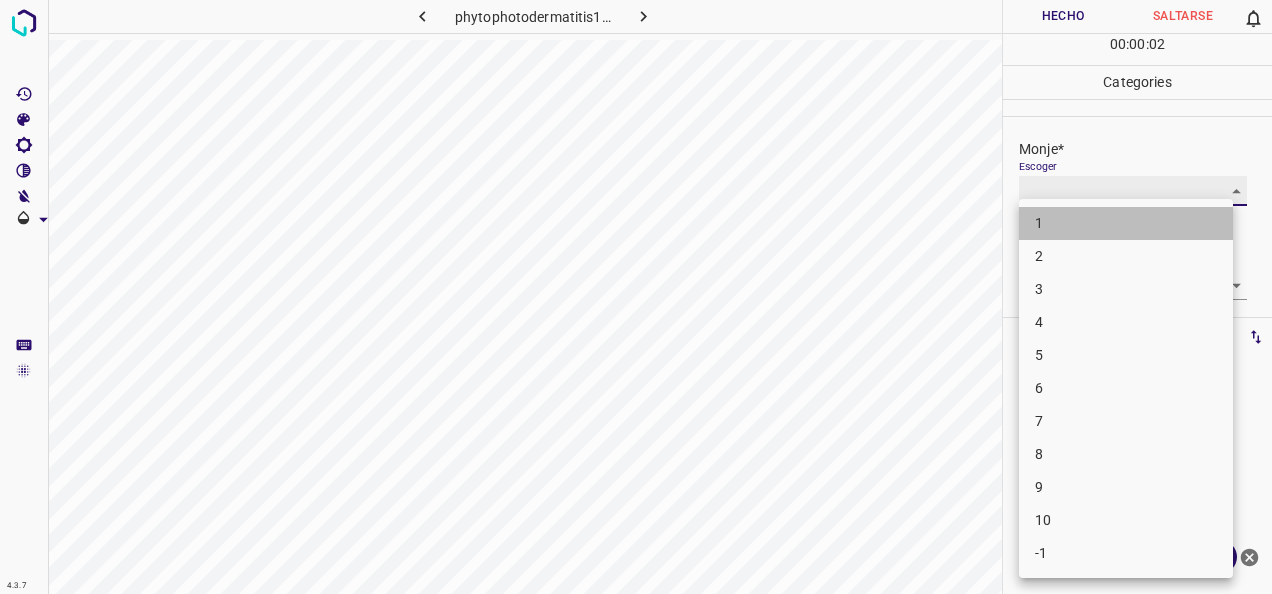 type on "1" 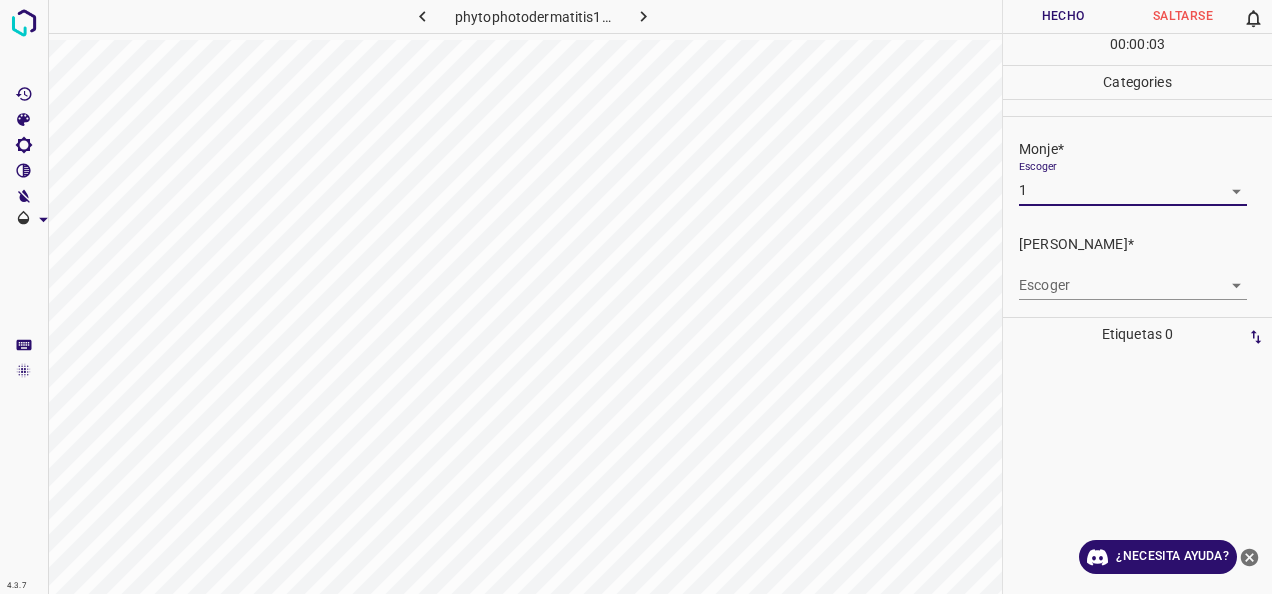 click on "4.3.7 phytophotodermatitis15.jpg Hecho Saltarse 0 00   : 00   : 03   Categories Monje*  Escoger 1 1  [PERSON_NAME]*  Escoger ​ Etiquetas 0 Categories 1 Monje 2  [PERSON_NAME] Herramientas Espacio Cambiar entre modos (Dibujar y Editar) Yo Etiquetado automático R Restaurar zoom M Acercar N Alejar Borrar Eliminar etiqueta de selección Filtros Z Restaurar filtros X Filtro de saturación C Filtro de brillo V Filtro de contraste B Filtro de escala de grises General O Descargar ¿Necesita ayuda? -Mensaje de texto -Esconder -Borrar" at bounding box center [636, 297] 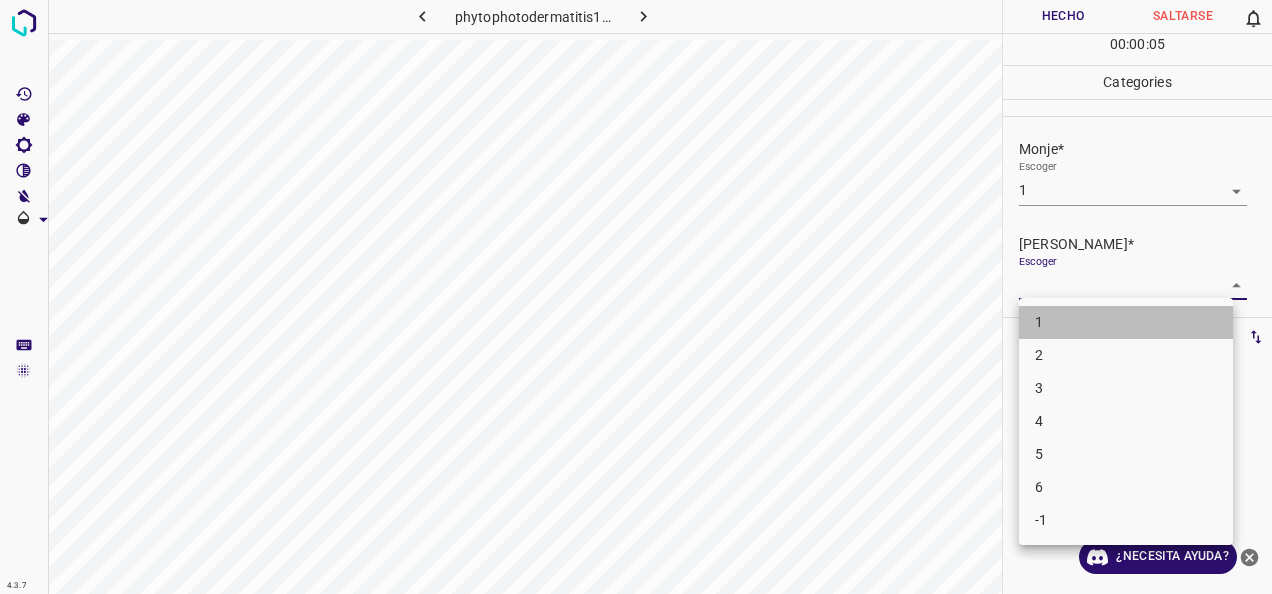 click on "1" at bounding box center [1126, 322] 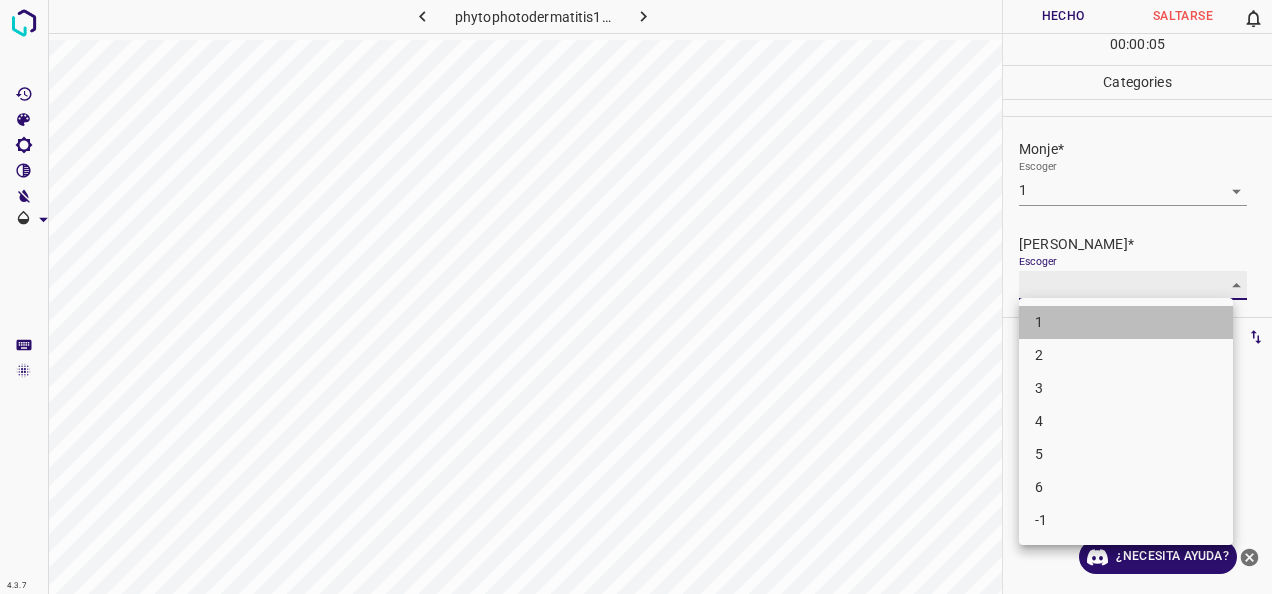 type on "1" 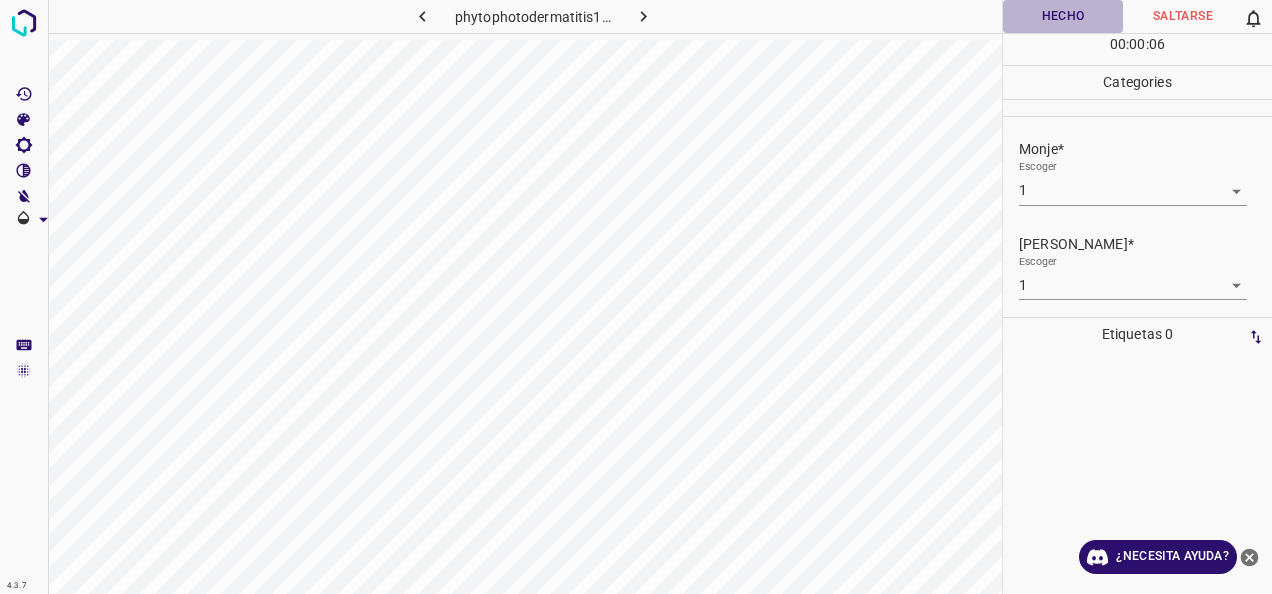 click on "Hecho" at bounding box center (1063, 16) 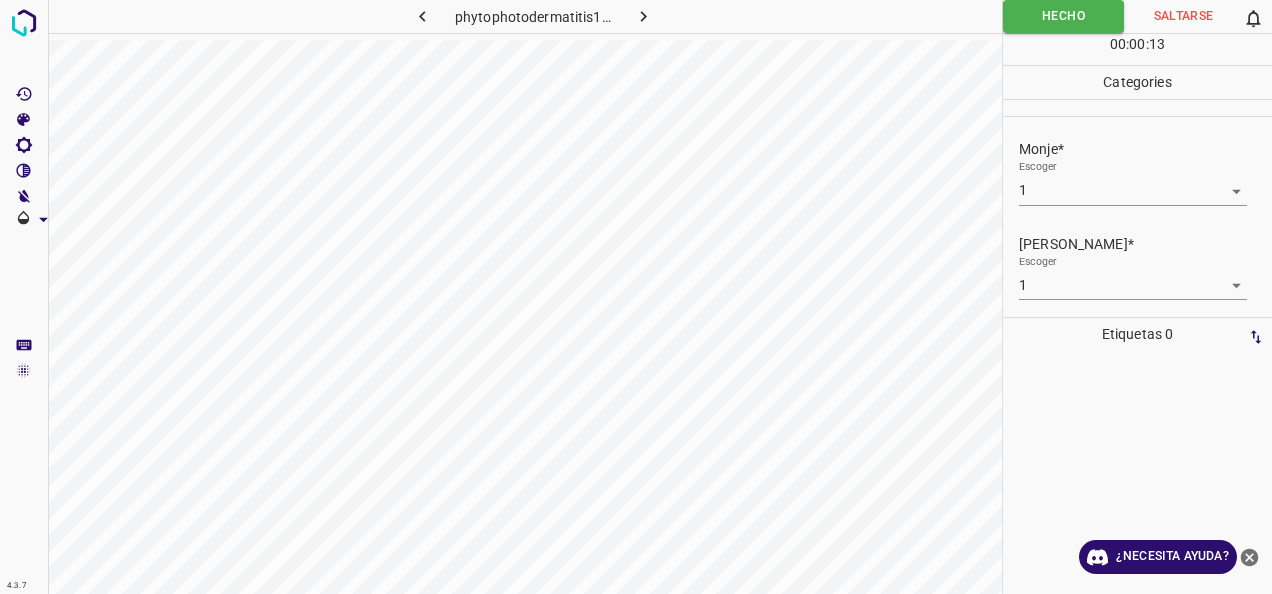 click 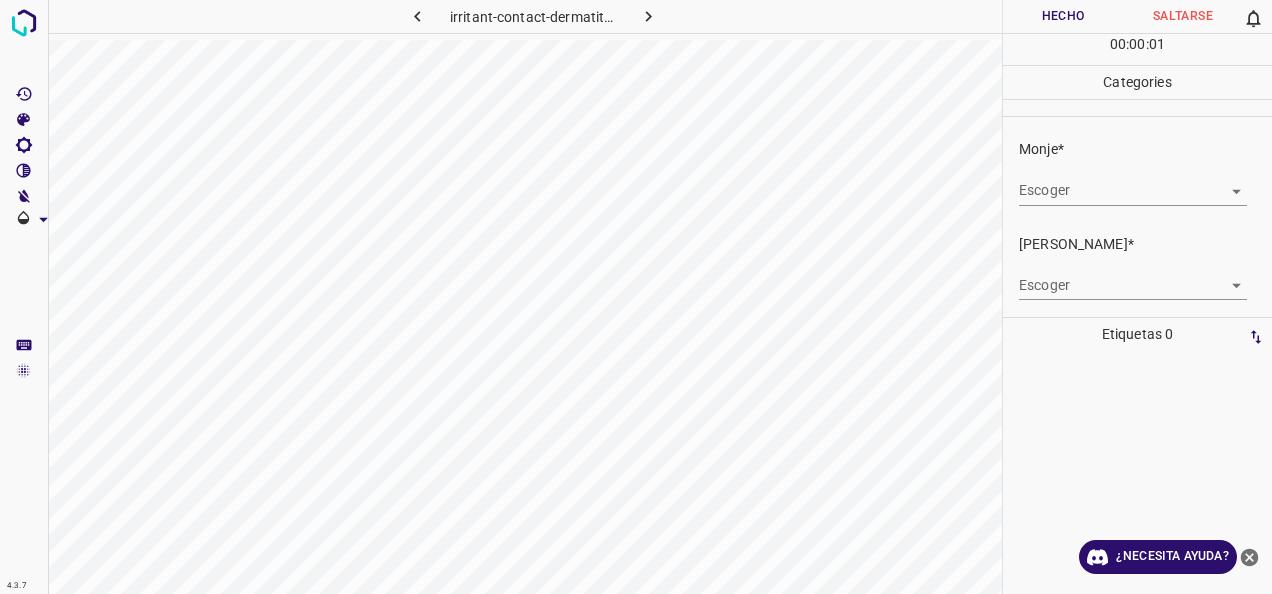 click on "4.3.7 irritant-contact-dermatitis26.jpg Hecho Saltarse 0 00   : 00   : 01   Categories Monje*  Escoger ​  [PERSON_NAME]*  Escoger ​ Etiquetas 0 Categories 1 Monje 2  [PERSON_NAME] Herramientas Espacio Cambiar entre modos (Dibujar y Editar) Yo Etiquetado automático R Restaurar zoom M Acercar N Alejar Borrar Eliminar etiqueta de selección Filtros Z Restaurar filtros X Filtro de saturación C Filtro de brillo V Filtro de contraste B Filtro de escala de grises General O Descargar ¿Necesita ayuda? -Mensaje de texto -Esconder -Borrar" at bounding box center (636, 297) 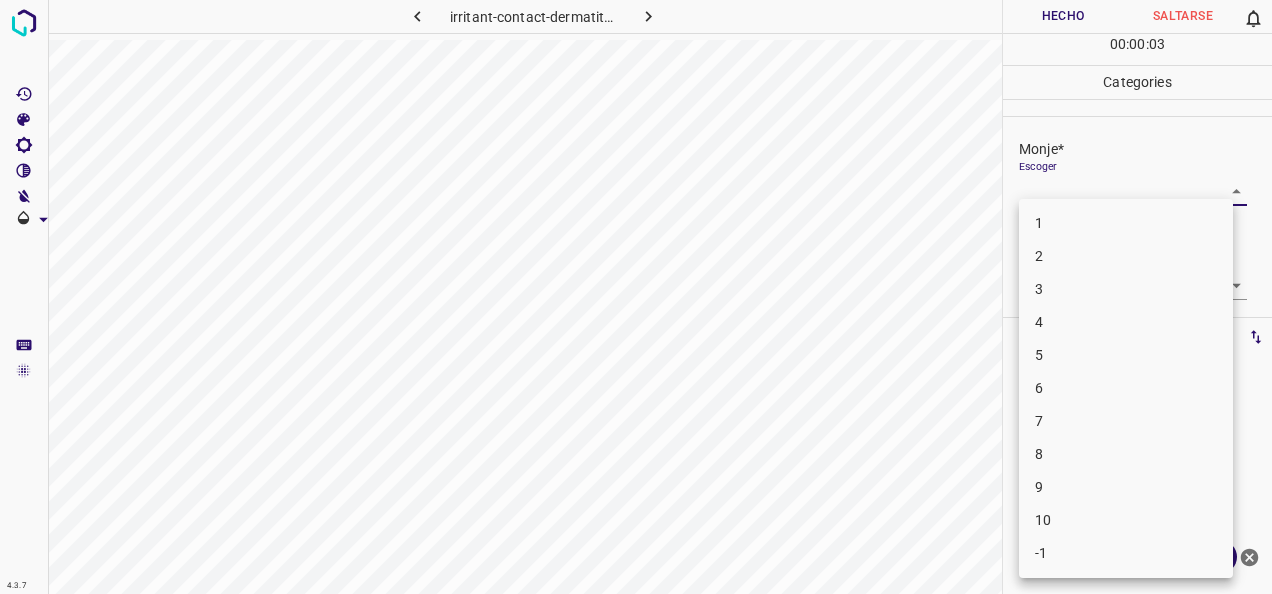 click on "1" at bounding box center (1126, 223) 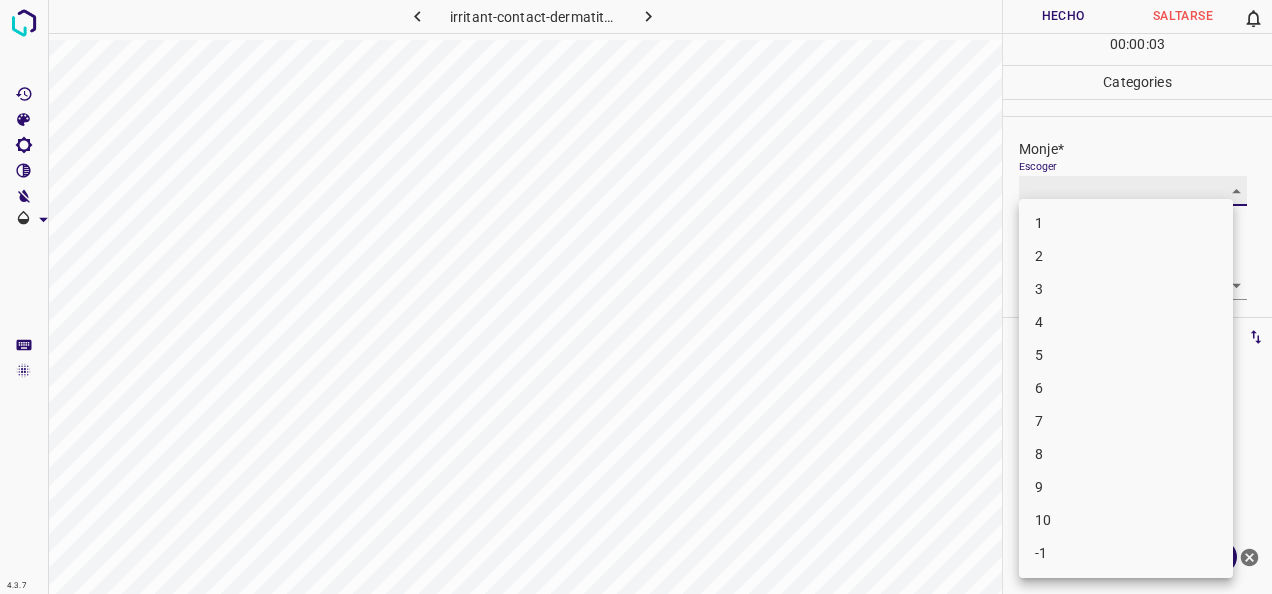 type on "1" 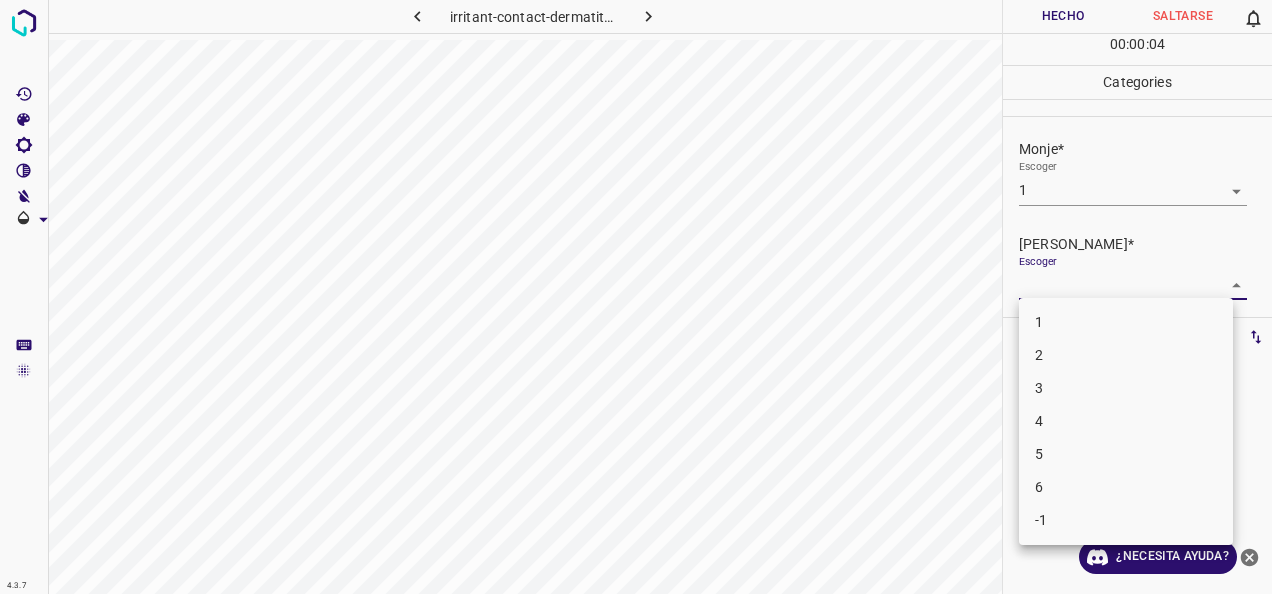 drag, startPoint x: 1232, startPoint y: 287, endPoint x: 1104, endPoint y: 312, distance: 130.41856 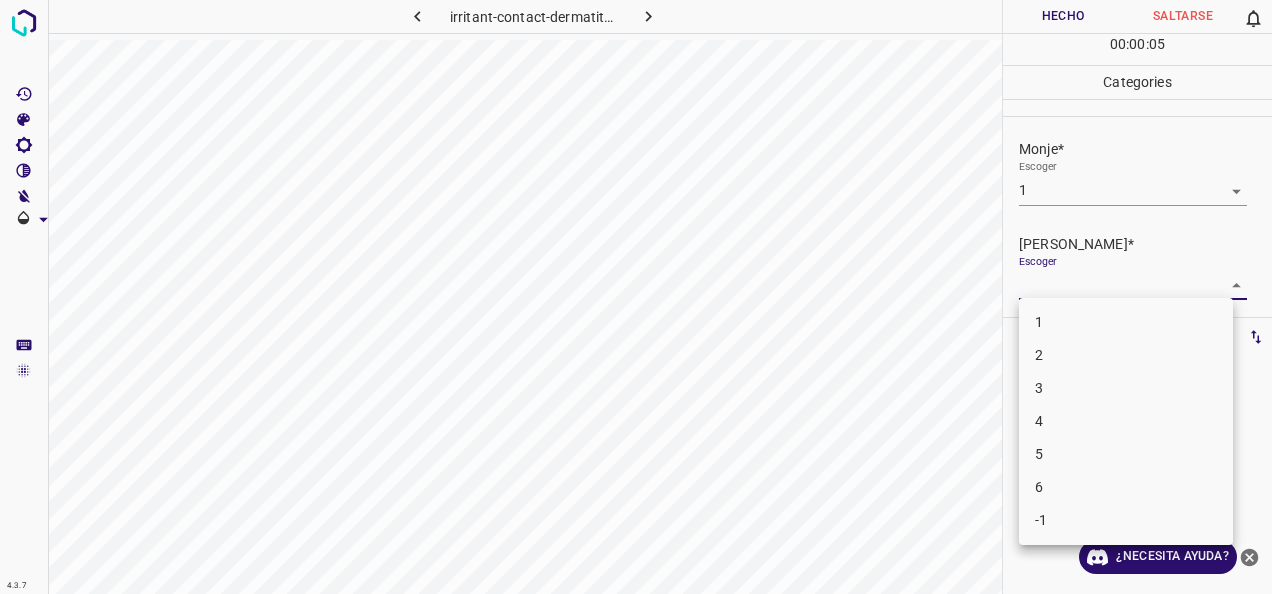 click on "1" at bounding box center [1126, 322] 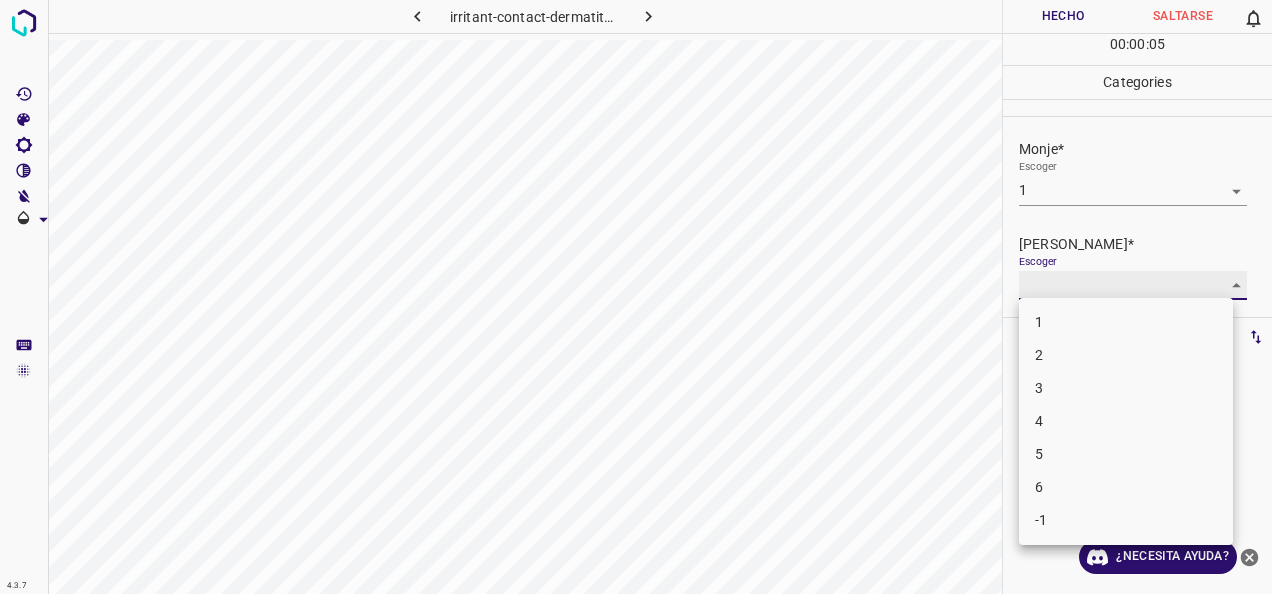 type on "1" 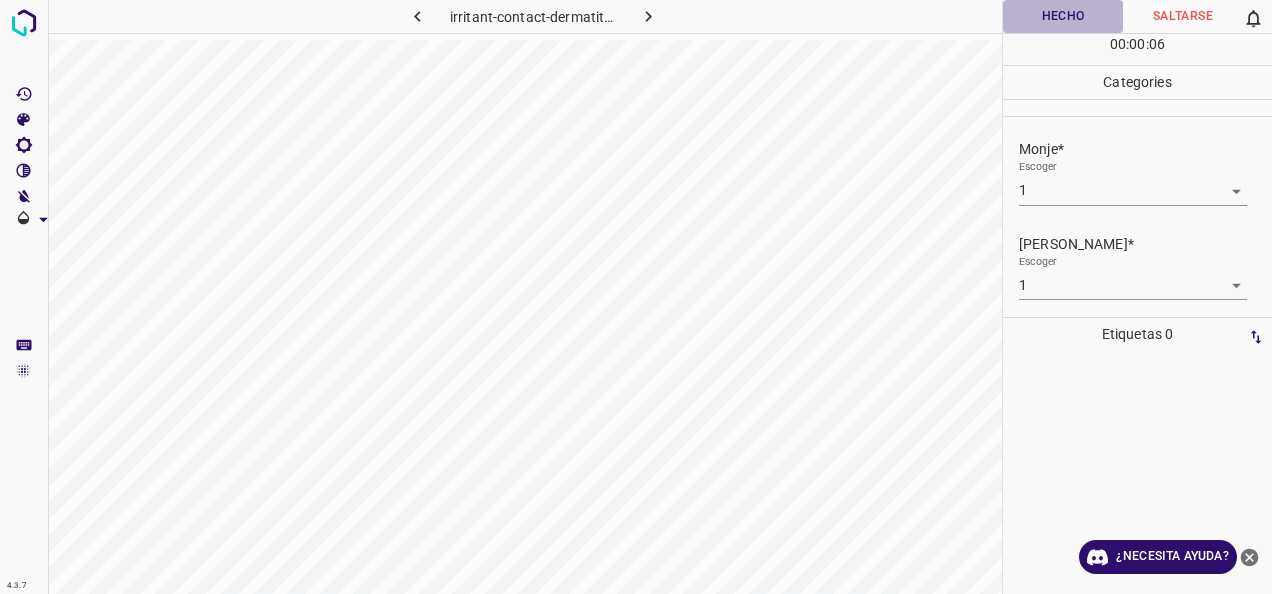 click on "Hecho" at bounding box center [1063, 16] 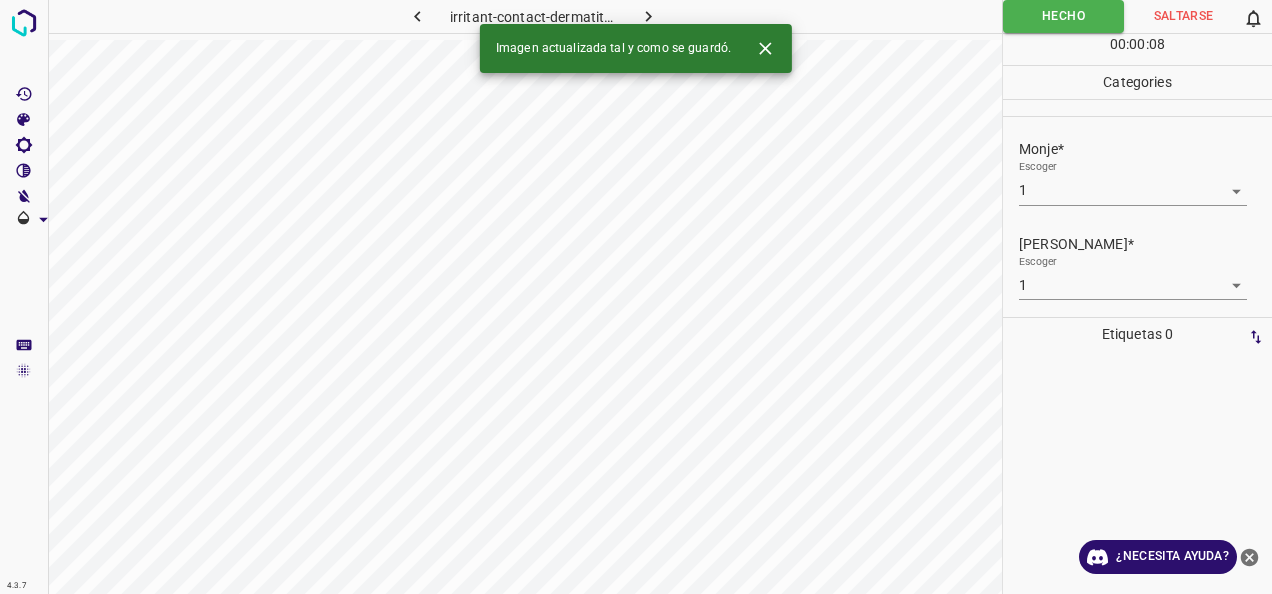 click 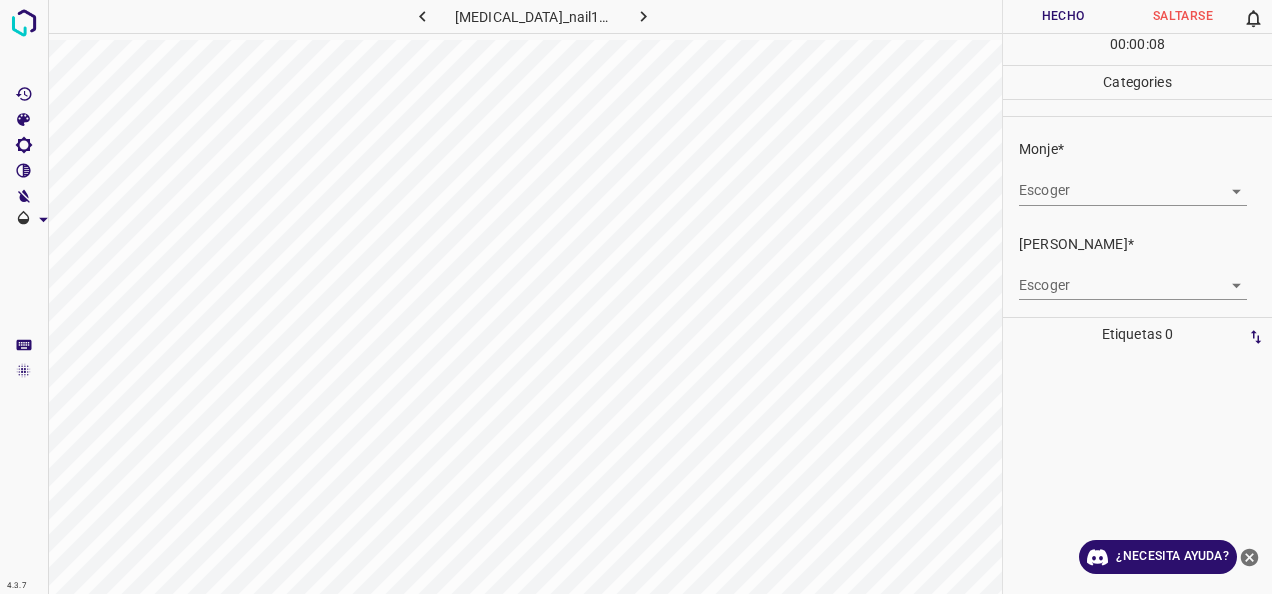 click on "4.3.7 [MEDICAL_DATA]_nail101.jpg Hecho Saltarse 0 00   : 00   : 08   Categories Monje*  Escoger ​  [PERSON_NAME]*  Escoger ​ Etiquetas 0 Categories 1 Monje 2  [PERSON_NAME] Herramientas Espacio Cambiar entre modos (Dibujar y Editar) Yo Etiquetado automático R Restaurar zoom M Acercar N Alejar Borrar Eliminar etiqueta de selección Filtros Z Restaurar filtros X Filtro de saturación C Filtro de brillo V Filtro de contraste B Filtro de escala de grises General O Descargar ¿Necesita ayuda? -Mensaje de texto -Esconder -Borrar" at bounding box center [636, 297] 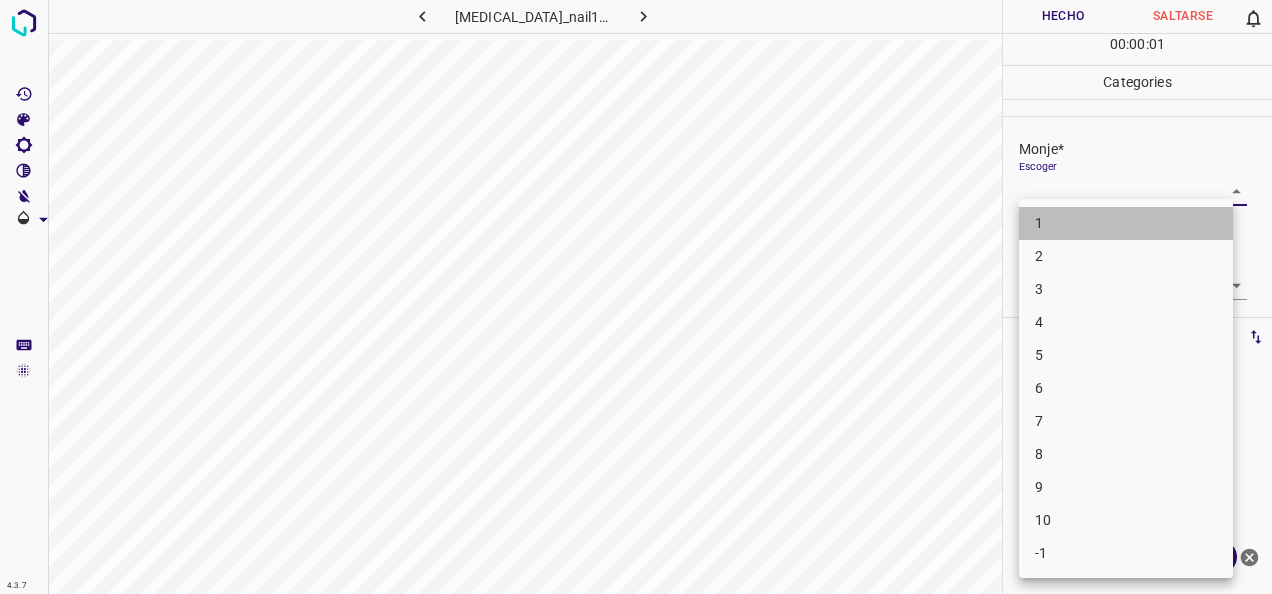 click on "1" at bounding box center [1126, 223] 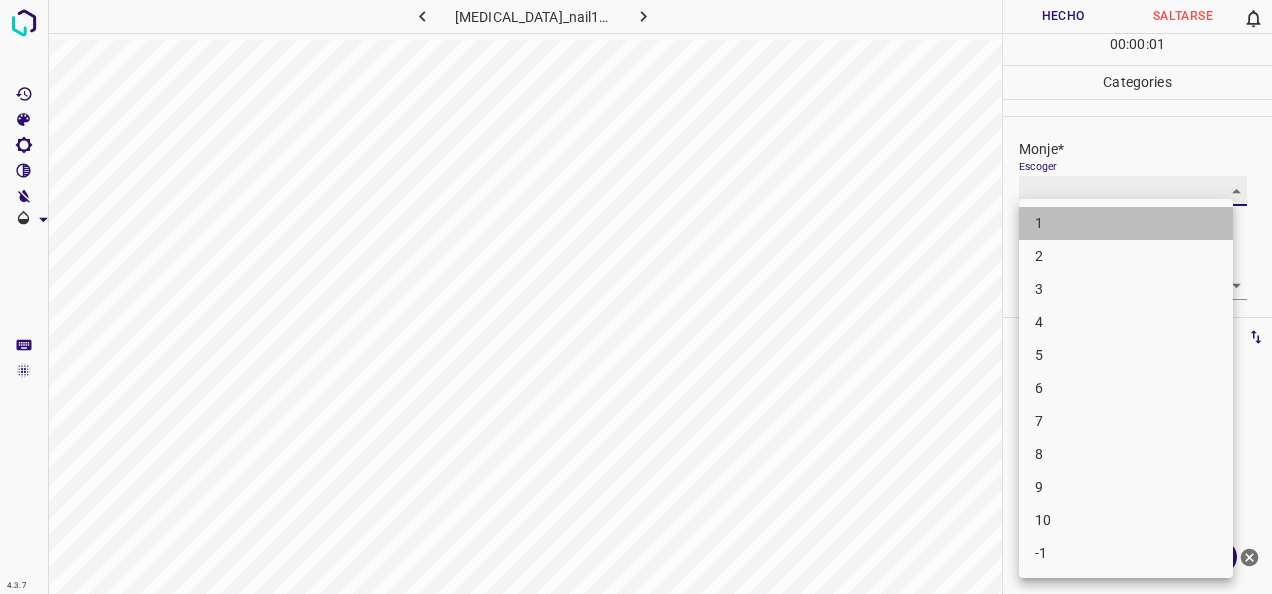 type on "1" 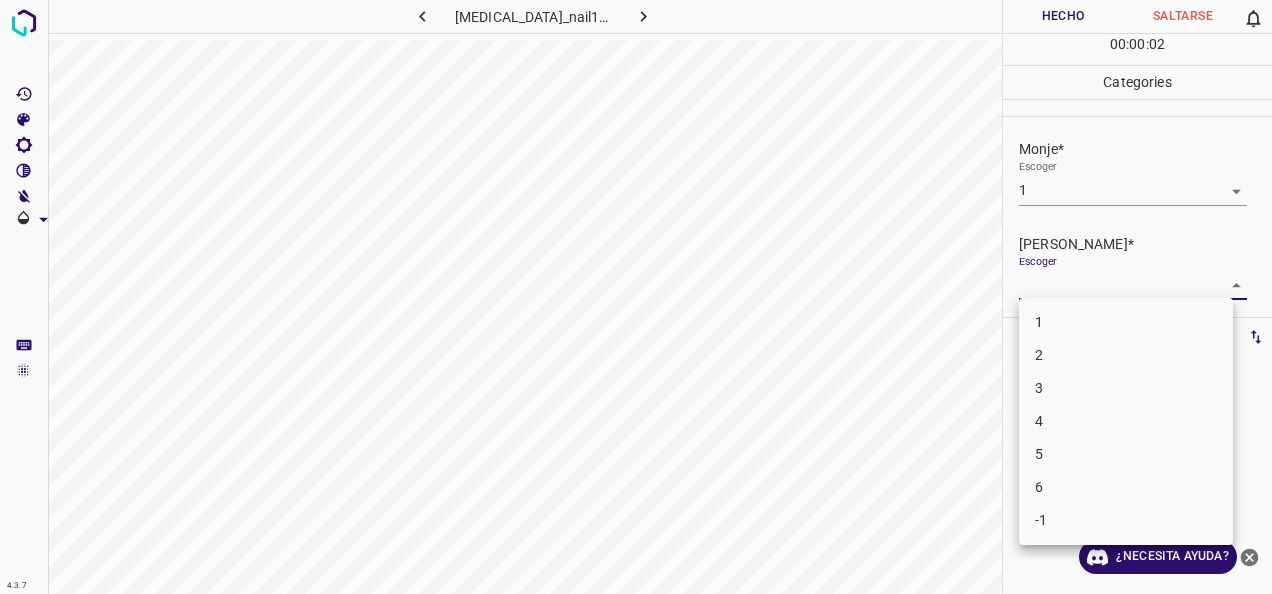 click on "4.3.7 [MEDICAL_DATA]_nail101.jpg Hecho Saltarse 0 00   : 00   : 02   Categories Monje*  Escoger 1 1  [PERSON_NAME]*  Escoger ​ Etiquetas 0 Categories 1 Monje 2  [PERSON_NAME] Herramientas Espacio Cambiar entre modos (Dibujar y Editar) Yo Etiquetado automático R Restaurar zoom M Acercar N Alejar Borrar Eliminar etiqueta de selección Filtros Z Restaurar filtros X Filtro de saturación C Filtro de brillo V Filtro de contraste B Filtro de escala de grises General O Descargar ¿Necesita ayuda? -Mensaje de texto -Esconder -Borrar 1 2 3 4 5 6 -1" at bounding box center [636, 297] 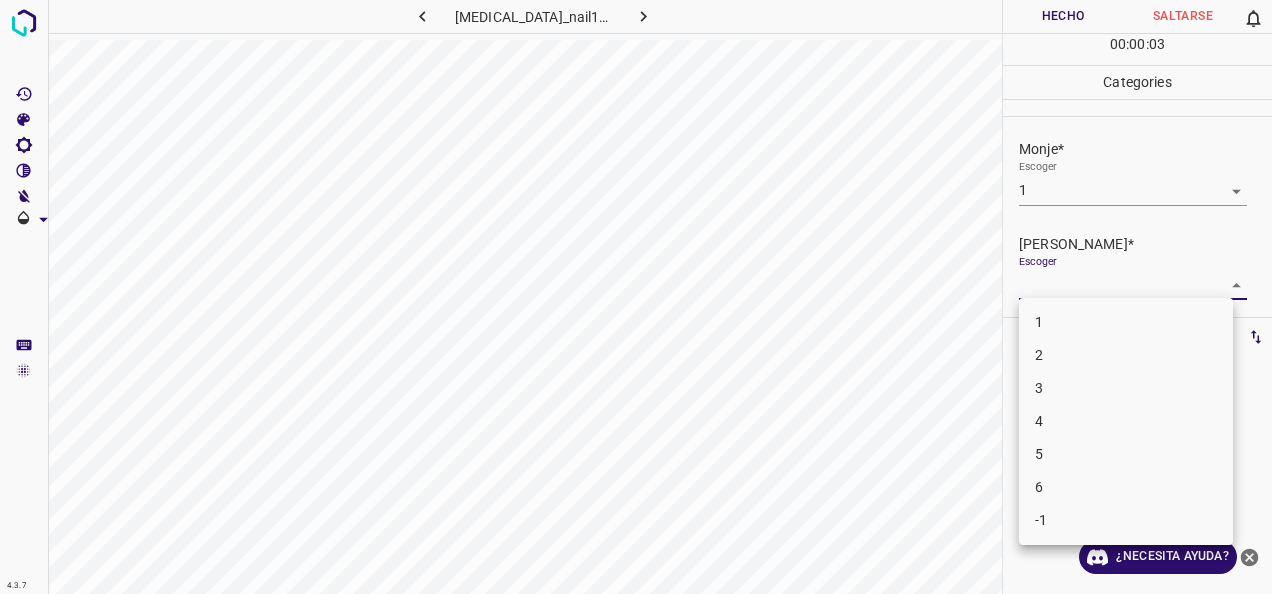 click on "1 2 3 4 5 6 -1" at bounding box center (1126, 421) 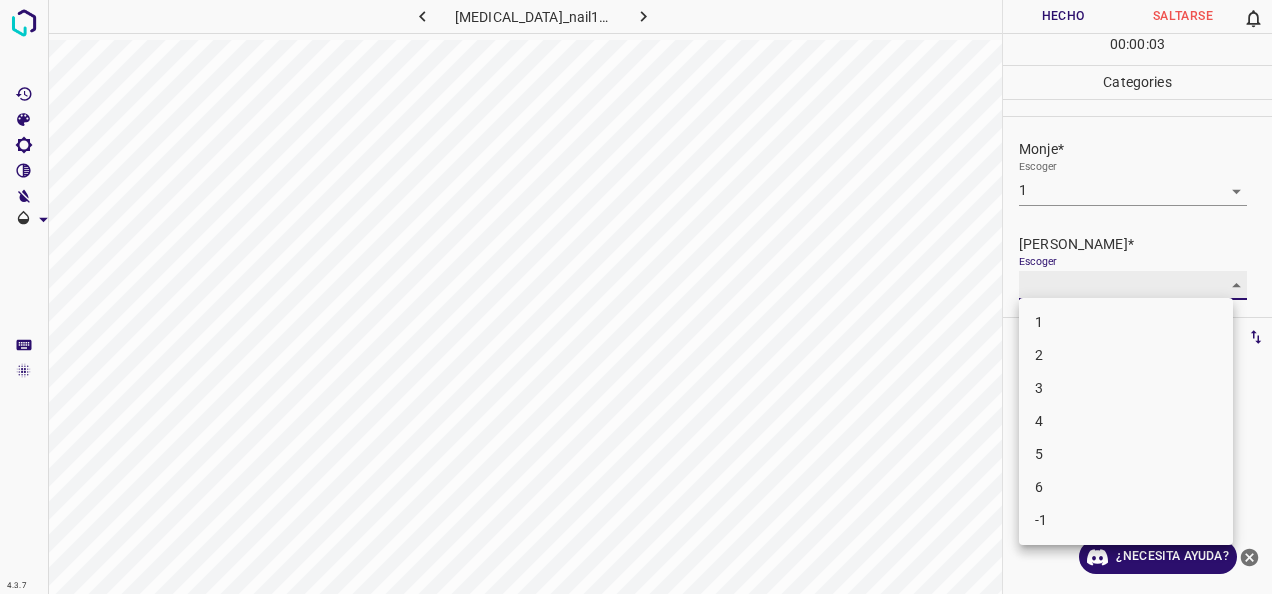 type on "1" 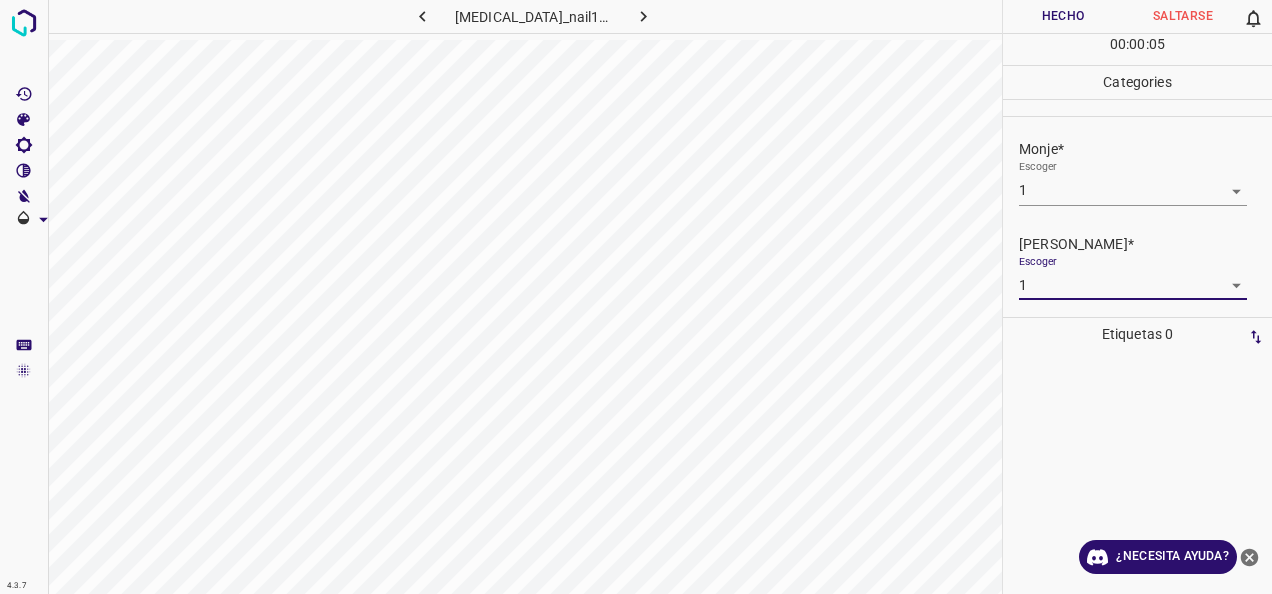 click on "Hecho" at bounding box center [1063, 16] 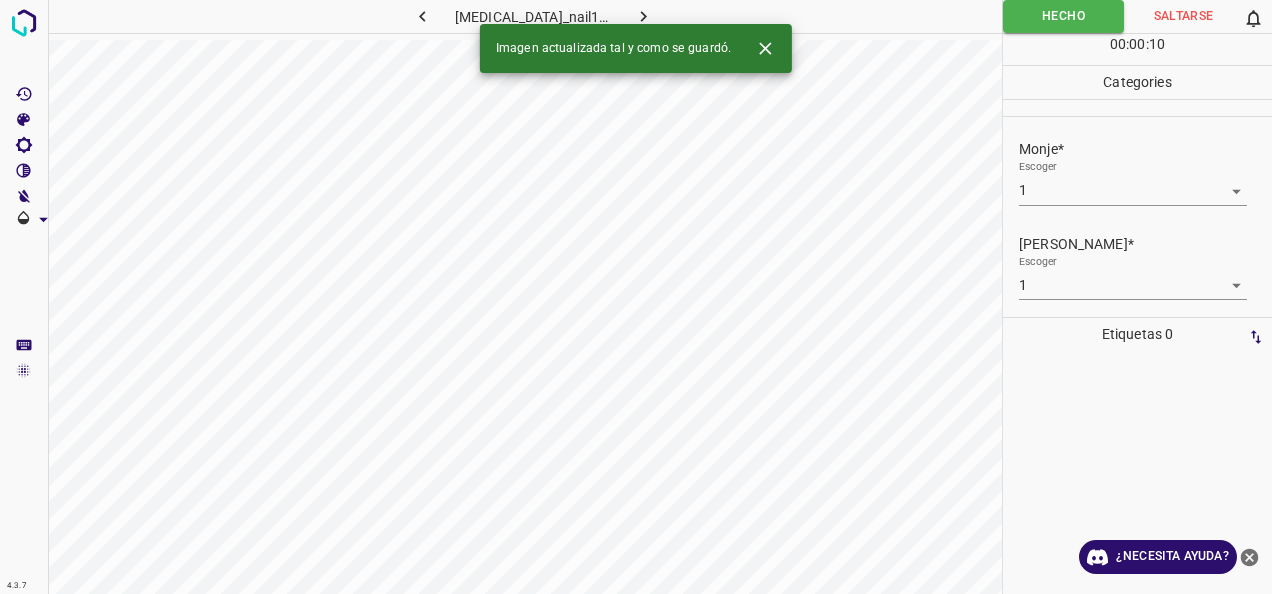 click 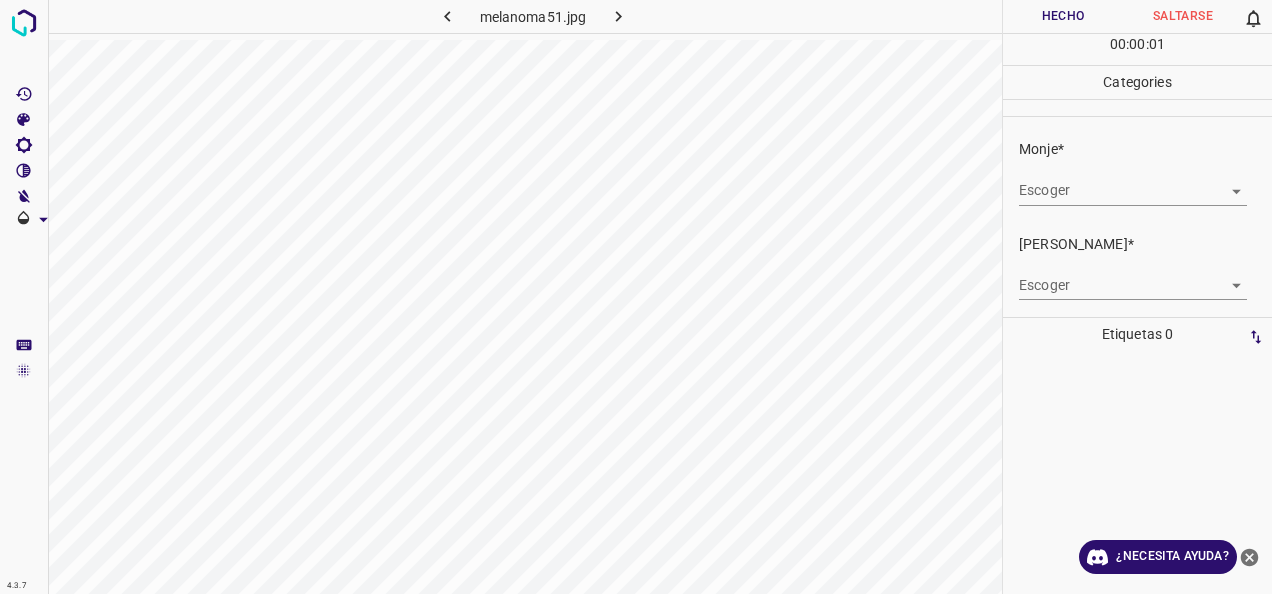 click on "4.3.7 melanoma51.jpg Hecho Saltarse 0 00   : 00   : 01   Categories Monje*  Escoger ​  [PERSON_NAME]*  Escoger ​ Etiquetas 0 Categories 1 Monje 2  [PERSON_NAME] Herramientas Espacio Cambiar entre modos (Dibujar y Editar) Yo Etiquetado automático R Restaurar zoom M Acercar N Alejar Borrar Eliminar etiqueta de selección Filtros Z Restaurar filtros X Filtro de saturación C Filtro de brillo V Filtro de contraste B Filtro de escala de grises General O Descargar ¿Necesita ayuda? -Mensaje de texto -Esconder -Borrar" at bounding box center [636, 297] 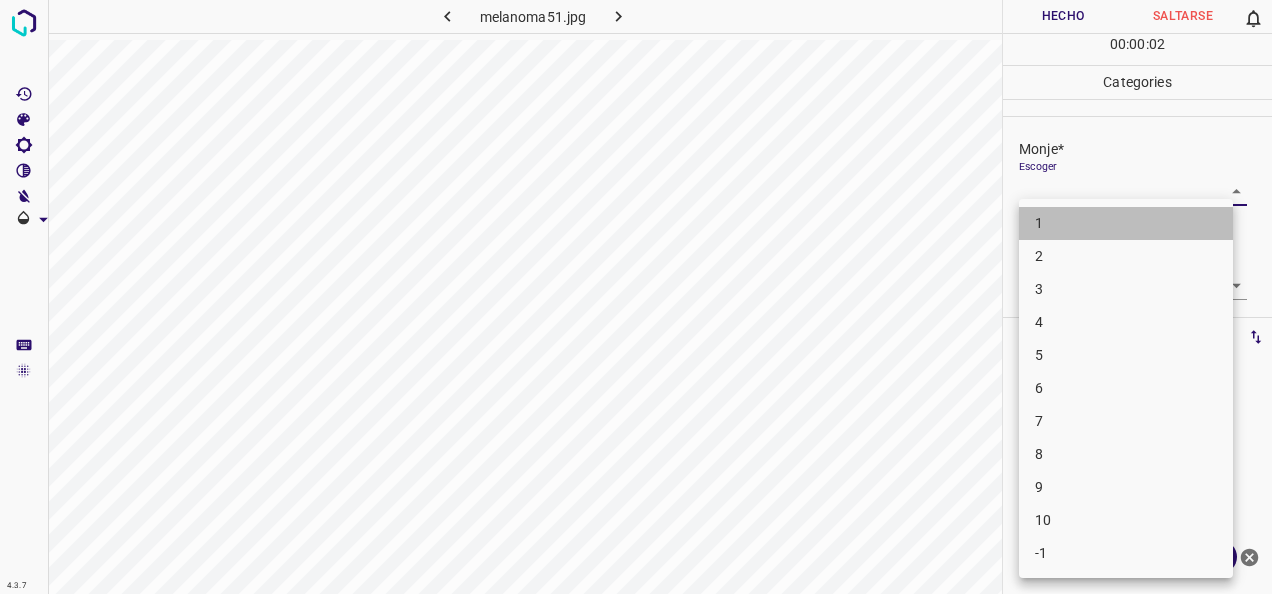 click on "1" at bounding box center [1126, 223] 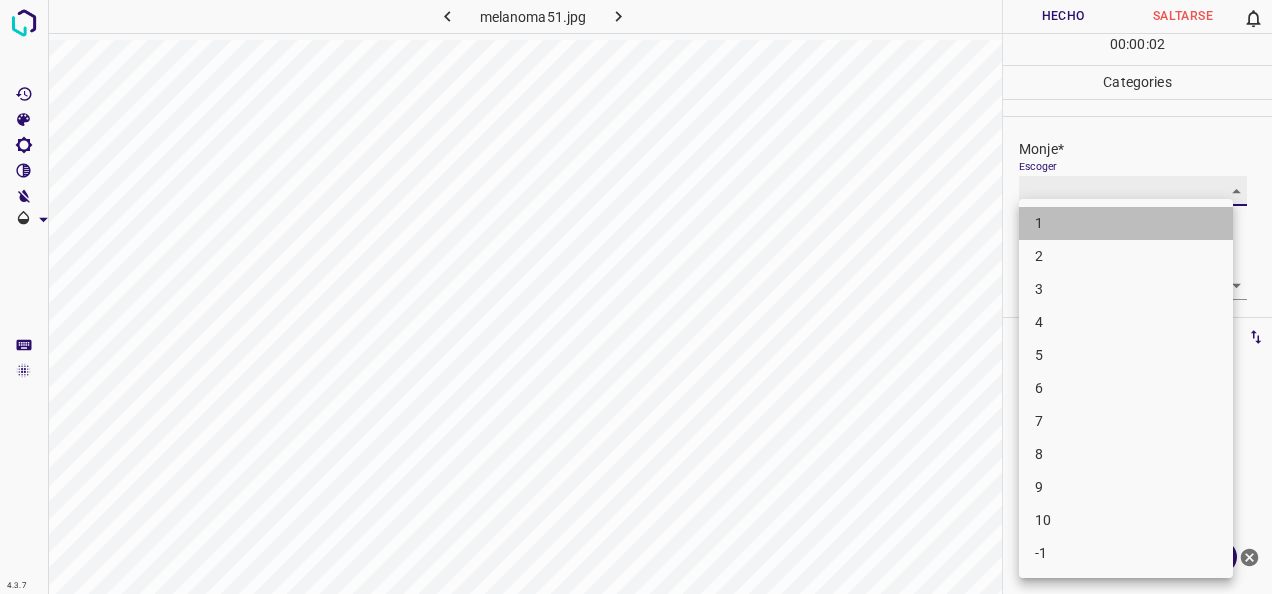type on "1" 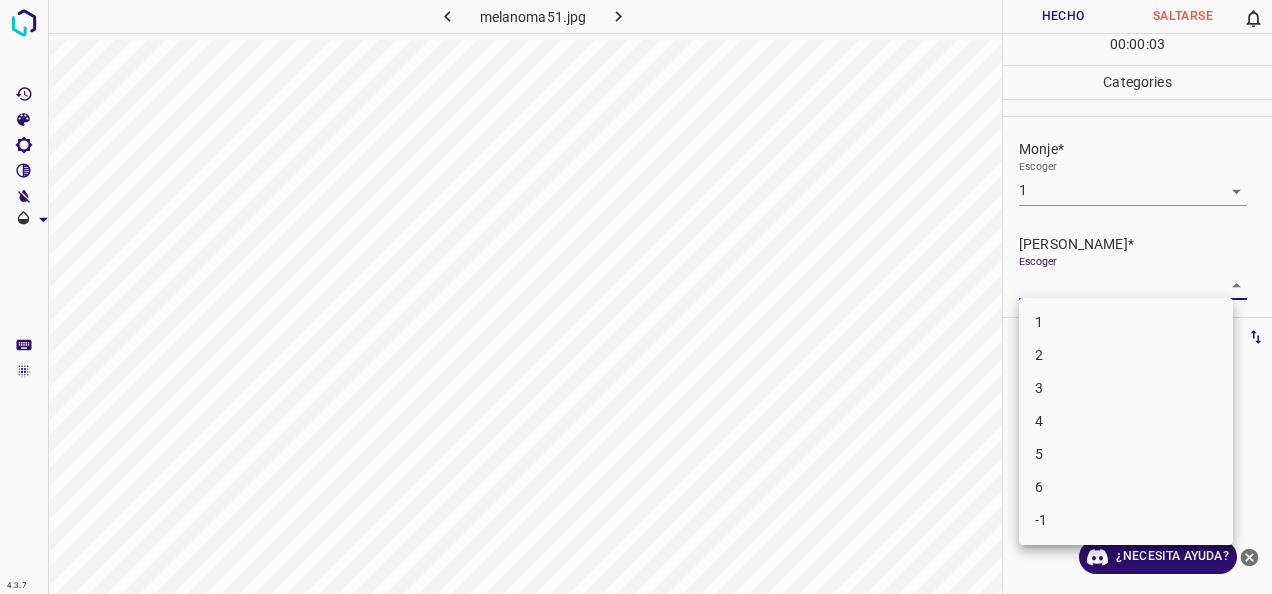 click on "4.3.7 melanoma51.jpg Hecho Saltarse 0 00   : 00   : 03   Categories Monje*  Escoger 1 1  [PERSON_NAME]*  Escoger ​ Etiquetas 0 Categories 1 Monje 2  [PERSON_NAME] Herramientas Espacio Cambiar entre modos (Dibujar y Editar) Yo Etiquetado automático R Restaurar zoom M Acercar N Alejar Borrar Eliminar etiqueta de selección Filtros Z Restaurar filtros X Filtro de saturación C Filtro de brillo V Filtro de contraste B Filtro de escala de grises General O Descargar ¿Necesita ayuda? -Mensaje de texto -Esconder -Borrar 1 2 3 4 5 6 -1" at bounding box center [636, 297] 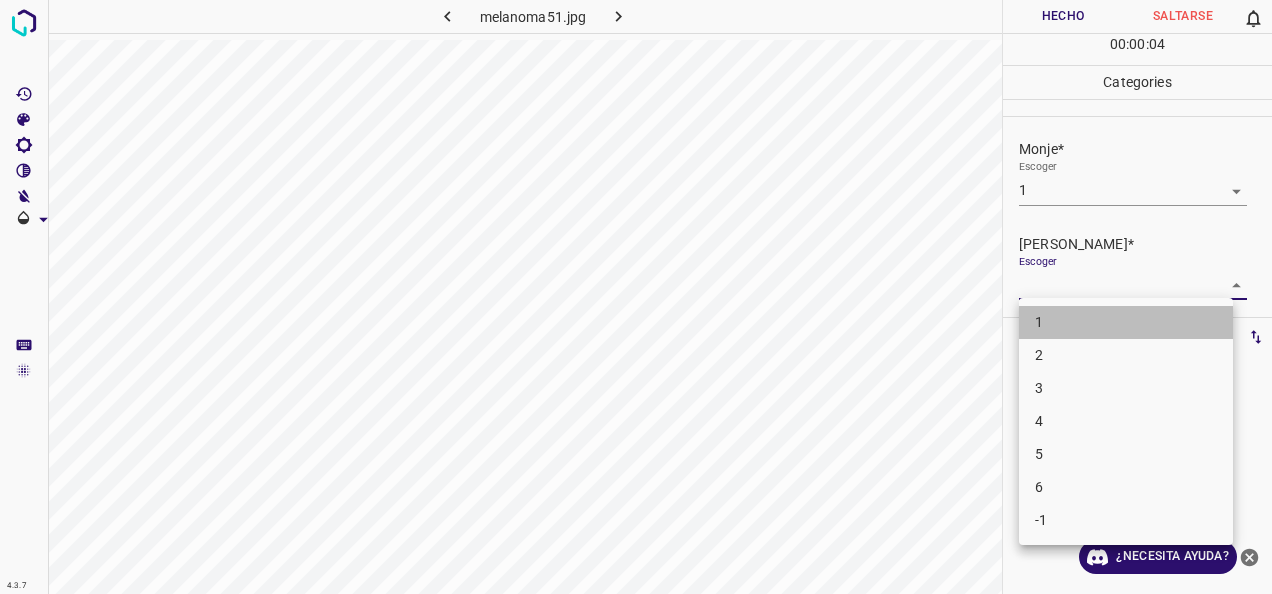 click on "1" at bounding box center (1126, 322) 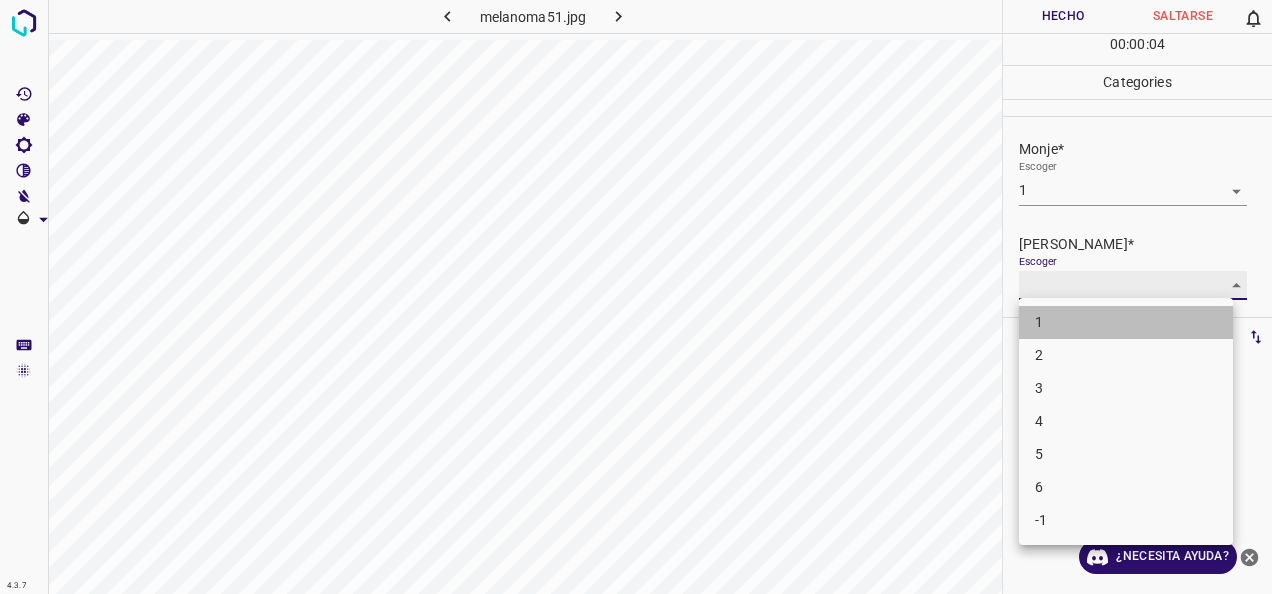 type on "1" 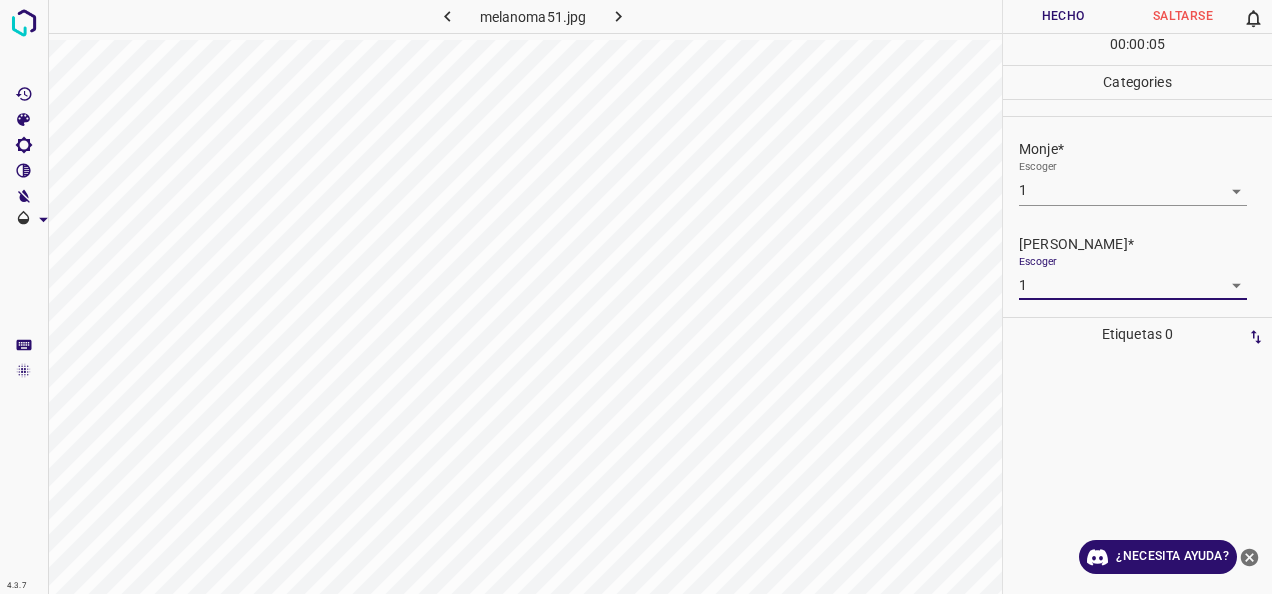 click on "Hecho" at bounding box center [1063, 16] 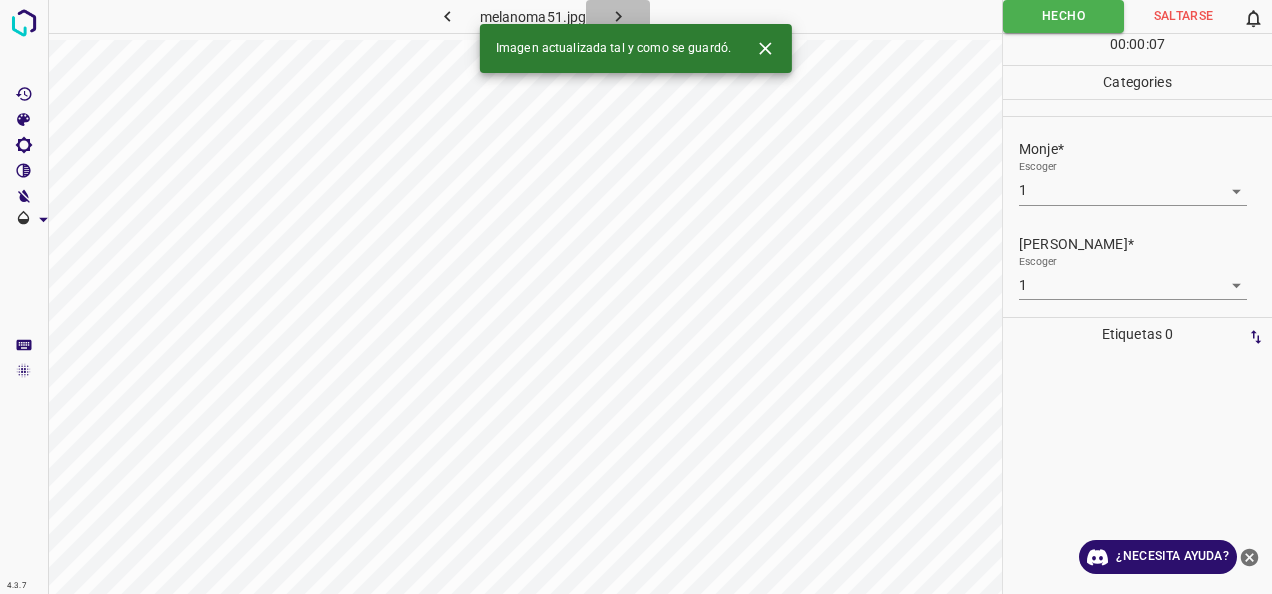 click 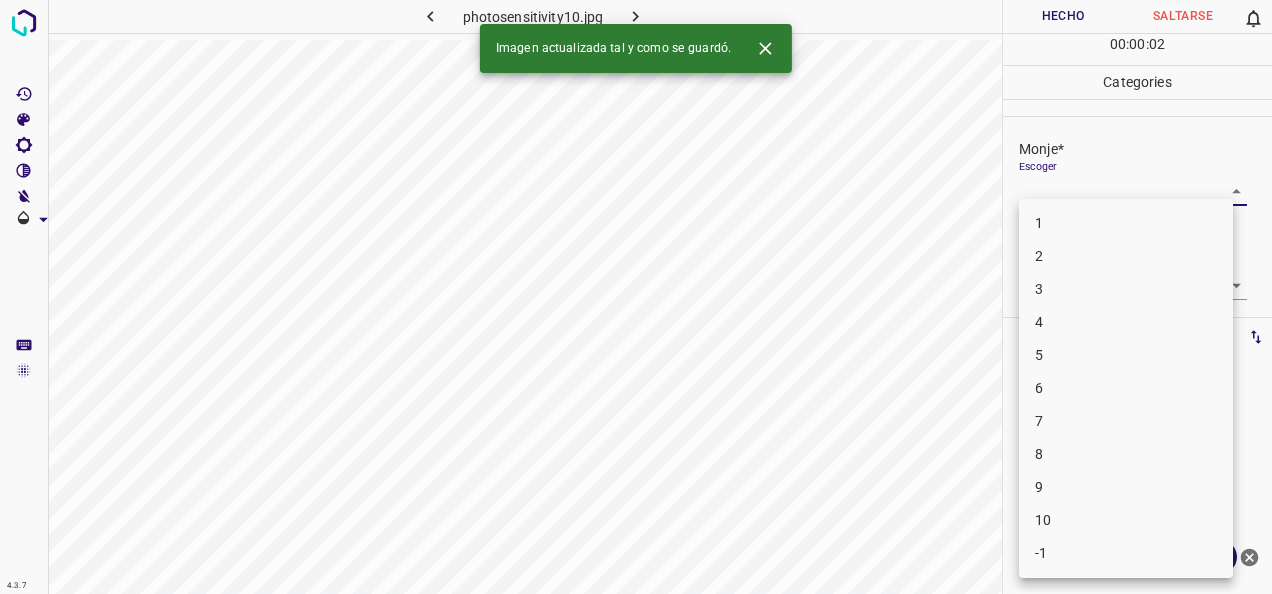 click on "4.3.7 photosensitivity10.jpg Hecho Saltarse 0 00   : 00   : 02   Categories Monje*  Escoger ​  [PERSON_NAME]*  Escoger ​ Etiquetas 0 Categories 1 Monje 2  [PERSON_NAME] Herramientas Espacio Cambiar entre modos (Dibujar y Editar) Yo Etiquetado automático R Restaurar zoom M Acercar N Alejar Borrar Eliminar etiqueta de selección Filtros Z Restaurar filtros X Filtro de saturación C Filtro de brillo V Filtro de contraste B Filtro de escala de grises General O Descargar Imagen actualizada tal y como se guardó. ¿Necesita ayuda? -Mensaje de texto -Esconder -Borrar 1 2 3 4 5 6 7 8 9 10 -1" at bounding box center [636, 297] 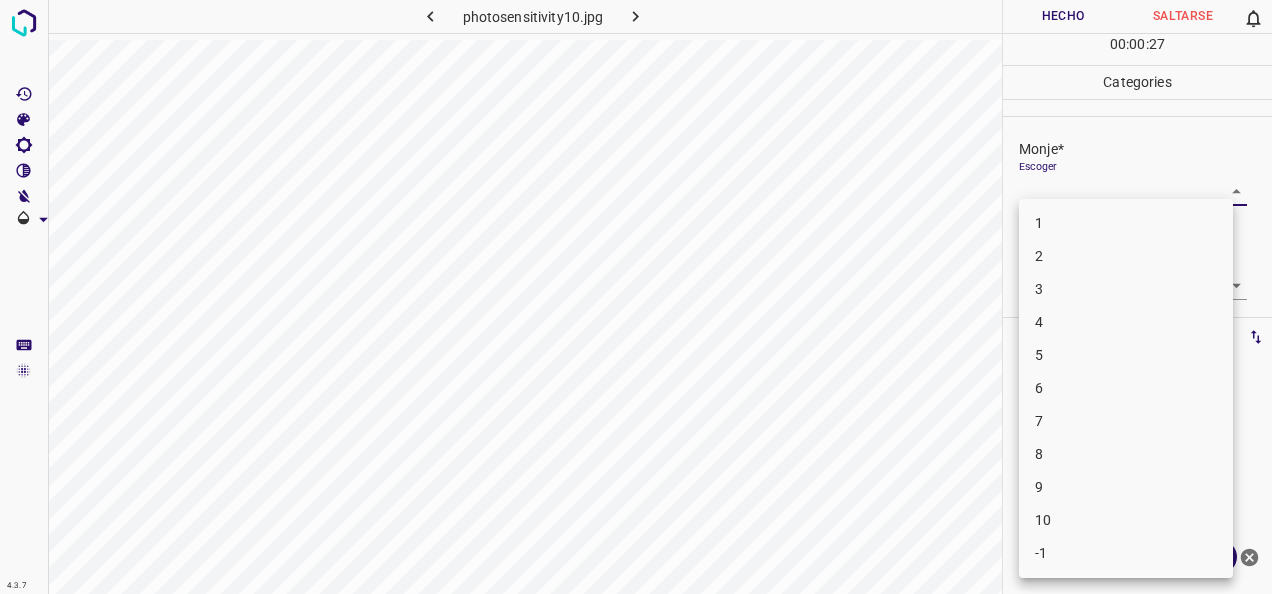 click on "5" at bounding box center (1126, 355) 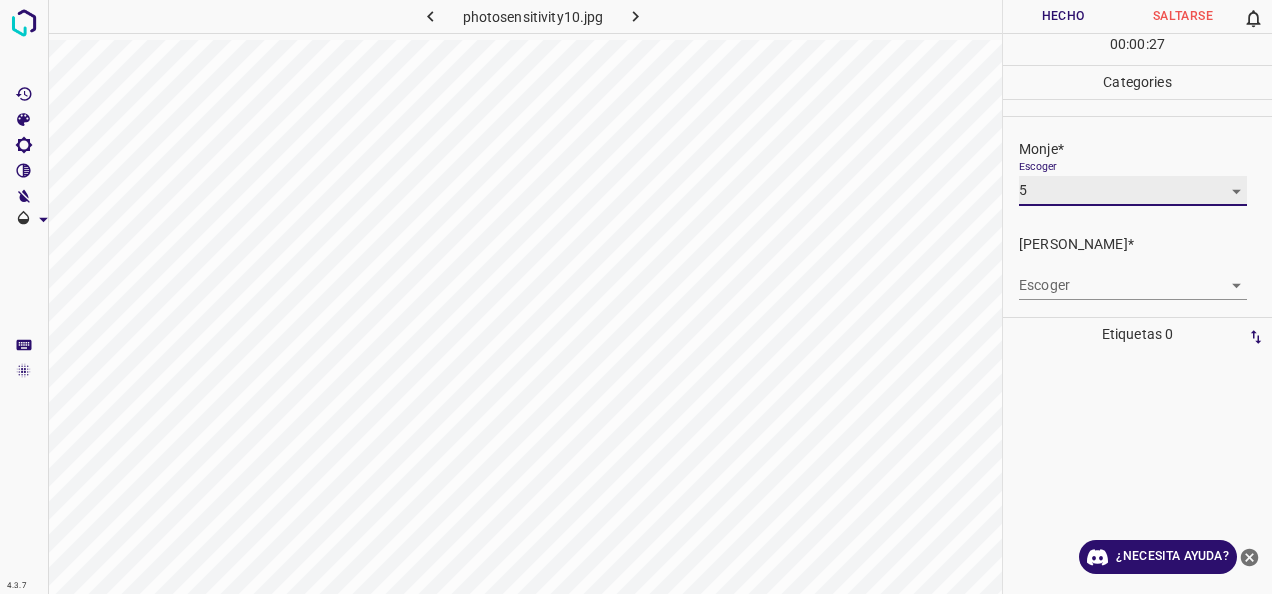 type on "5" 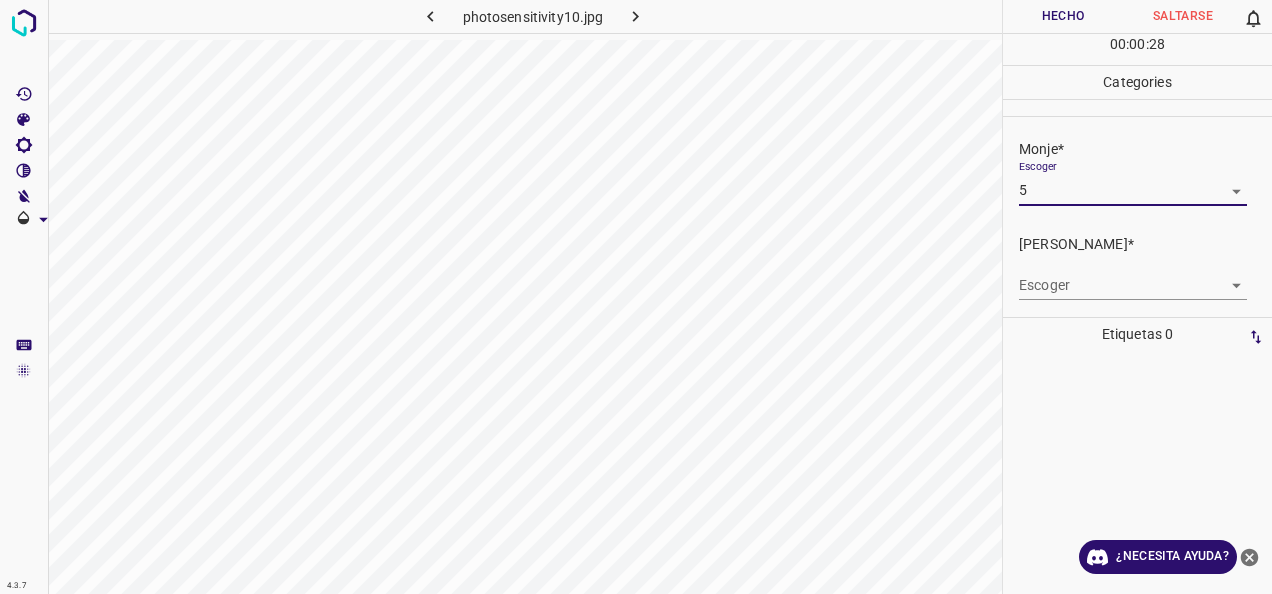 click on "4.3.7 photosensitivity10.jpg Hecho Saltarse 0 00   : 00   : 28   Categories Monje*  Escoger 5 5  [PERSON_NAME]*  Escoger ​ Etiquetas 0 Categories 1 Monje 2  [PERSON_NAME] Herramientas Espacio Cambiar entre modos (Dibujar y Editar) Yo Etiquetado automático R Restaurar zoom M Acercar N Alejar Borrar Eliminar etiqueta de selección Filtros Z Restaurar filtros X Filtro de saturación C Filtro de brillo V Filtro de contraste B Filtro de escala de grises General O Descargar ¿Necesita ayuda? -Mensaje de texto -Esconder -Borrar" at bounding box center [636, 297] 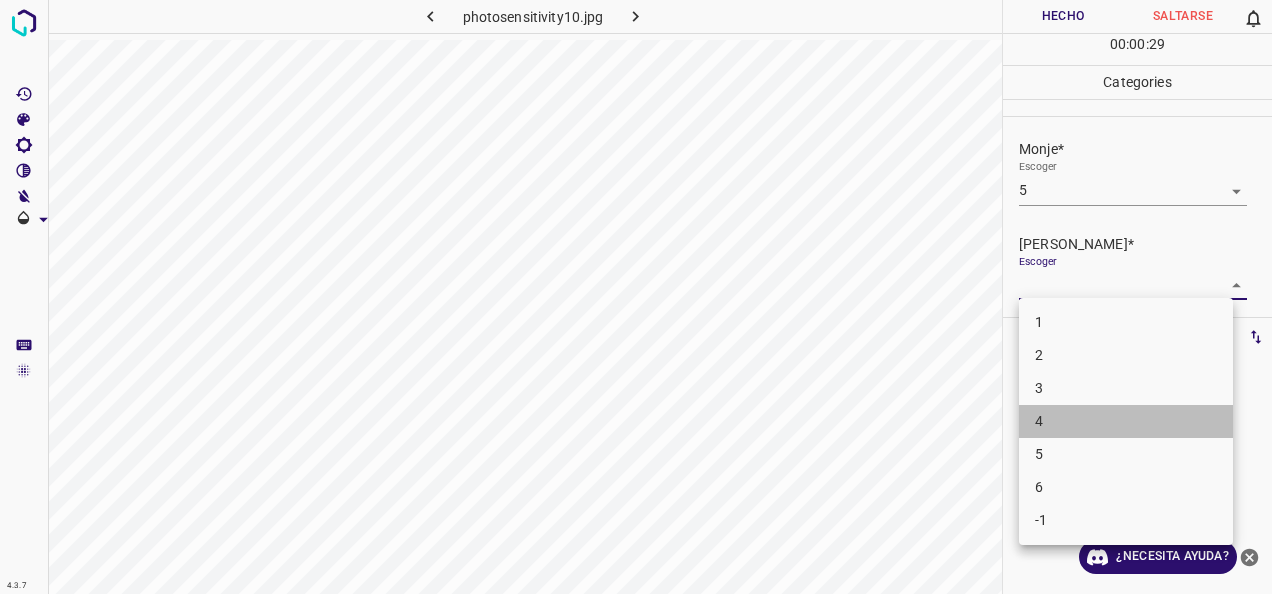 click on "4" at bounding box center (1126, 421) 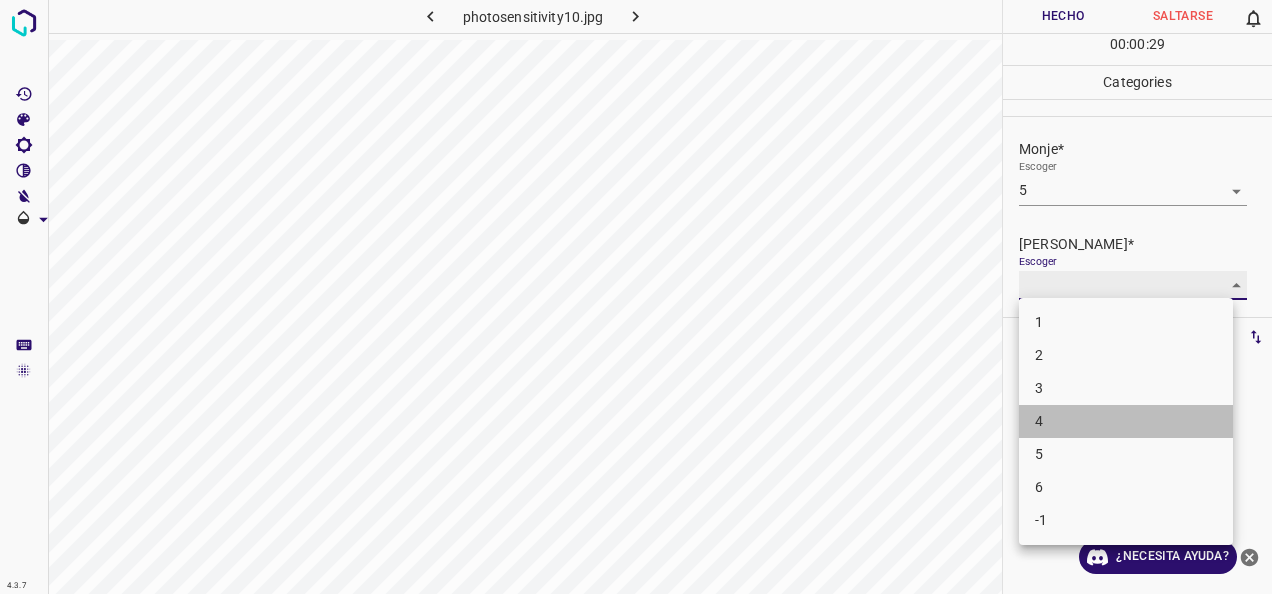 type on "4" 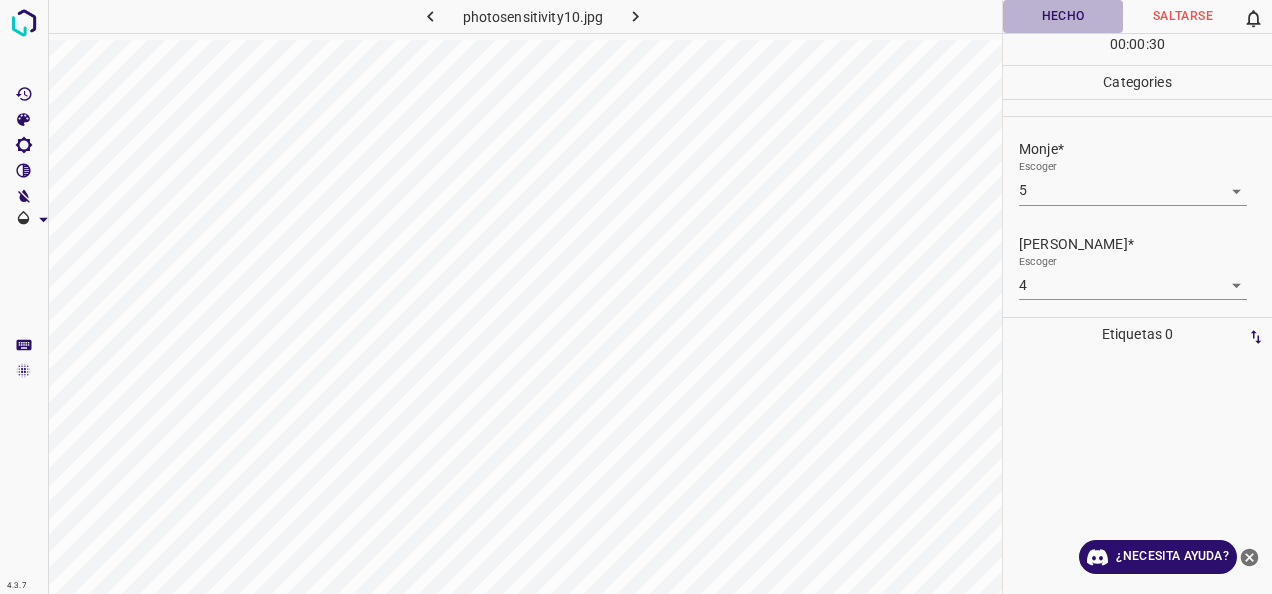 click on "Hecho" at bounding box center [1063, 16] 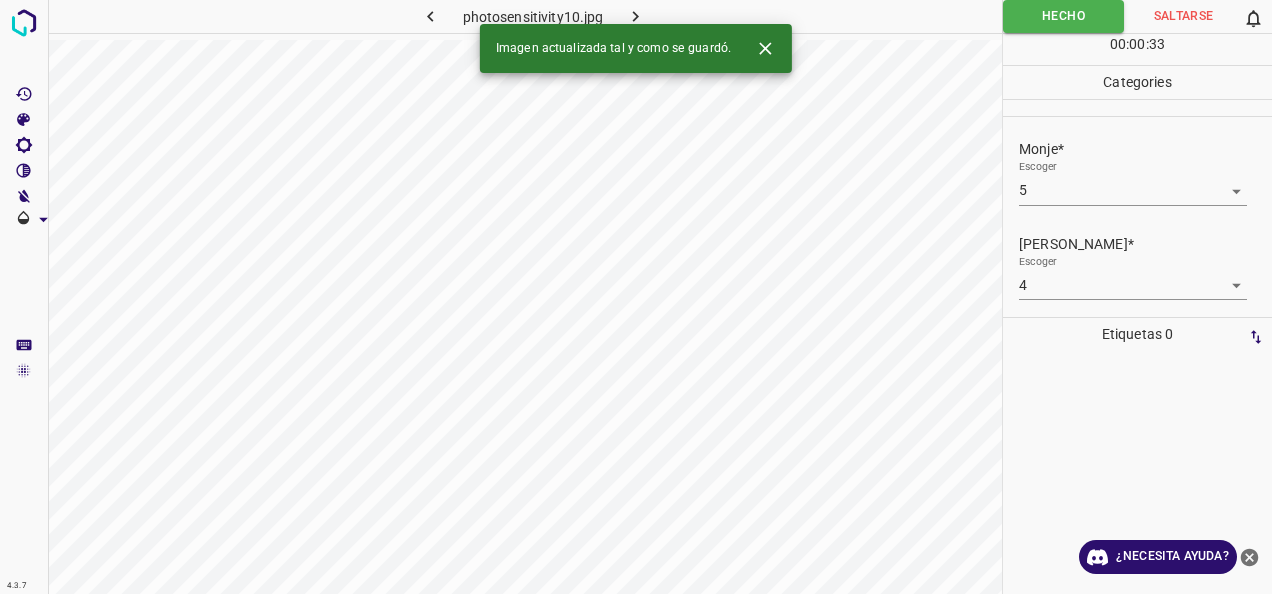 click 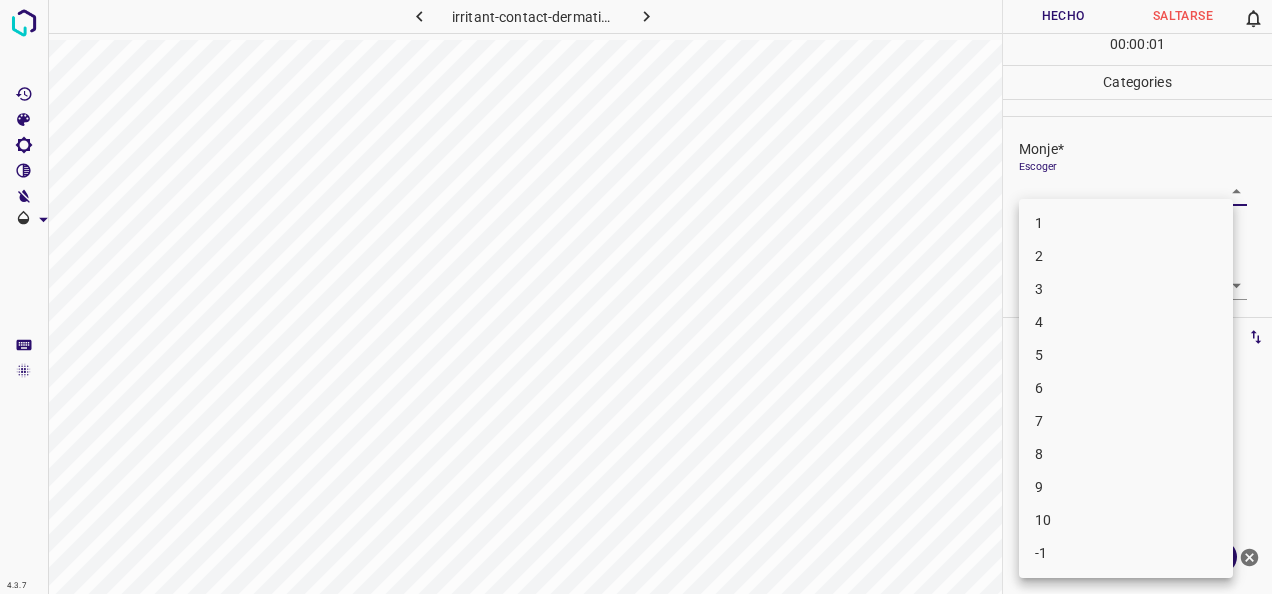 click on "4.3.7 irritant-contact-dermatitis3.jpg Hecho Saltarse 0 00   : 00   : 01   Categories Monje*  Escoger ​  [PERSON_NAME]*  Escoger ​ Etiquetas 0 Categories 1 Monje 2  [PERSON_NAME] Herramientas Espacio Cambiar entre modos (Dibujar y Editar) Yo Etiquetado automático R Restaurar zoom M Acercar N Alejar Borrar Eliminar etiqueta de selección Filtros Z Restaurar filtros X Filtro de saturación C Filtro de brillo V Filtro de contraste B Filtro de escala de grises General O Descargar ¿Necesita ayuda? -Mensaje de texto -Esconder -Borrar 1 2 3 4 5 6 7 8 9 10 -1" at bounding box center [636, 297] 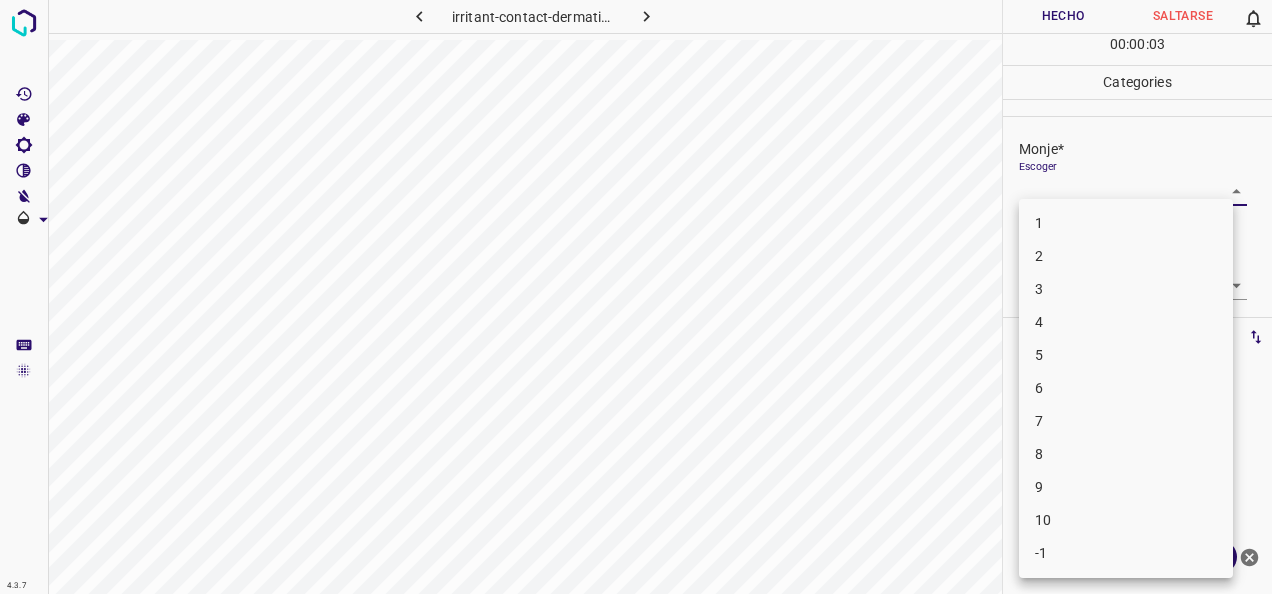 click on "2" at bounding box center (1126, 256) 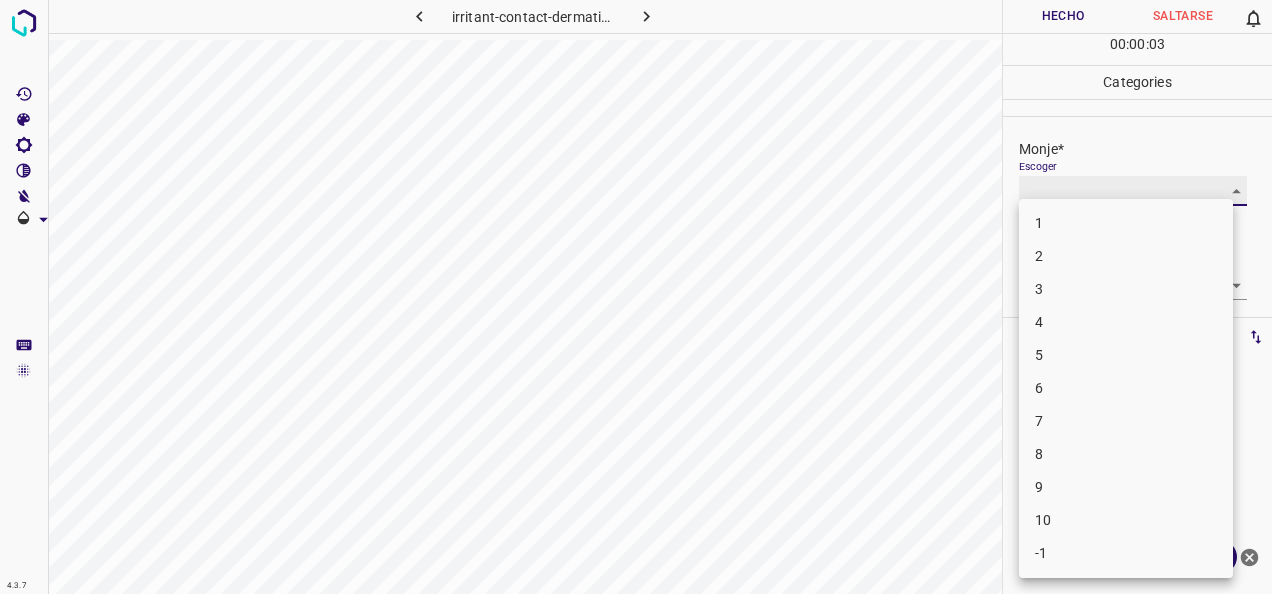 type on "2" 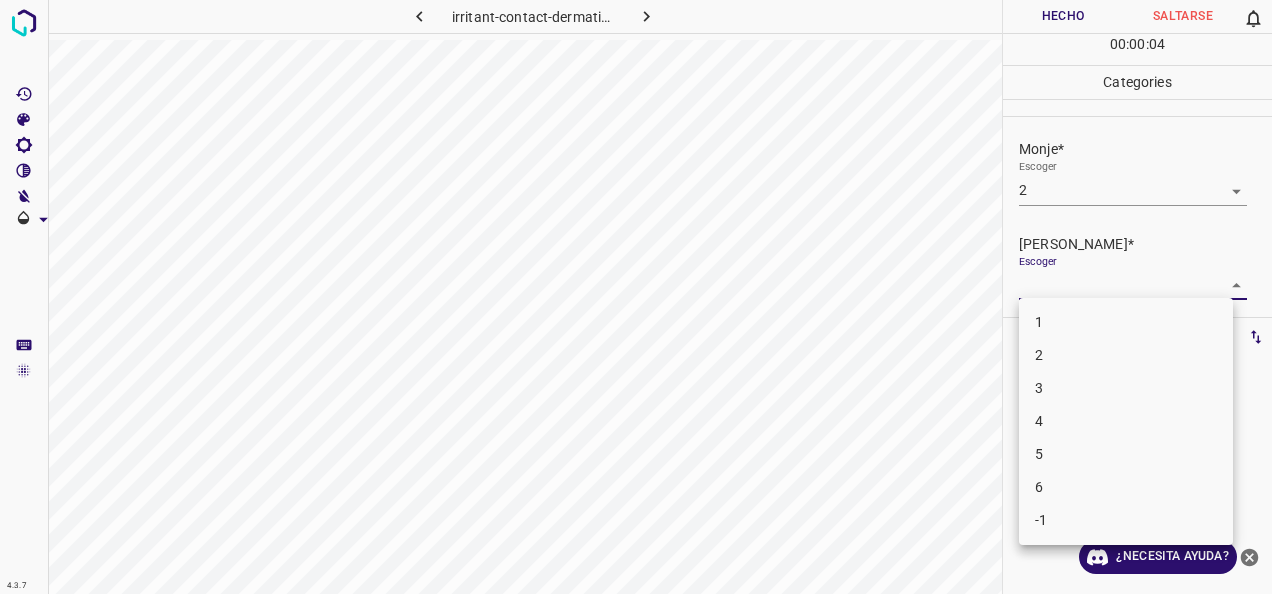 click on "4.3.7 irritant-contact-dermatitis3.jpg Hecho Saltarse 0 00   : 00   : 04   Categories Monje*  Escoger 2 2  [PERSON_NAME]*  Escoger ​ Etiquetas 0 Categories 1 Monje 2  [PERSON_NAME] Herramientas Espacio Cambiar entre modos (Dibujar y Editar) Yo Etiquetado automático R Restaurar zoom M Acercar N Alejar Borrar Eliminar etiqueta de selección Filtros Z Restaurar filtros X Filtro de saturación C Filtro de brillo V Filtro de contraste B Filtro de escala de grises General O Descargar ¿Necesita ayuda? -Mensaje de texto -Esconder -Borrar 1 2 3 4 5 6 -1" at bounding box center (636, 297) 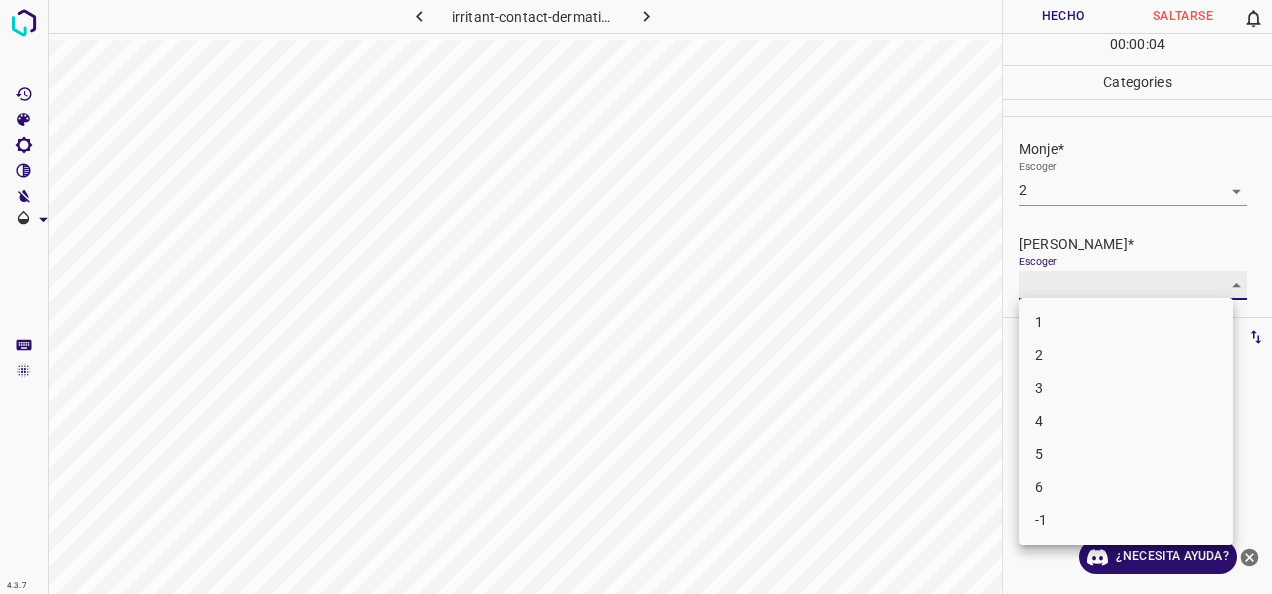 type on "1" 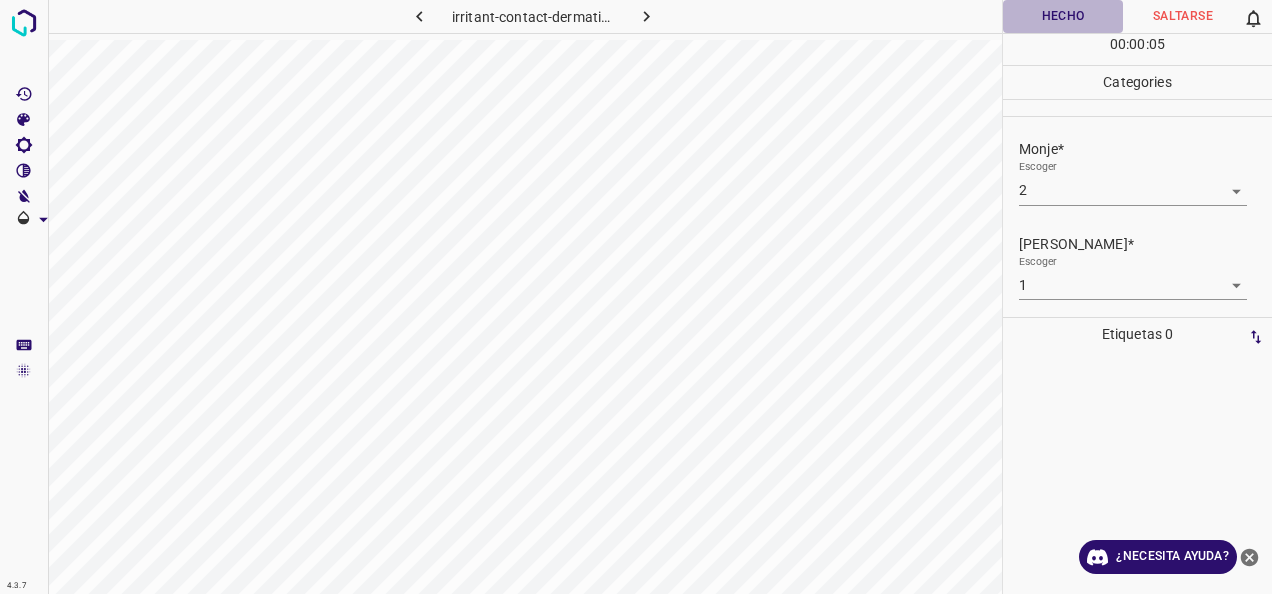 click on "Hecho" at bounding box center (1063, 16) 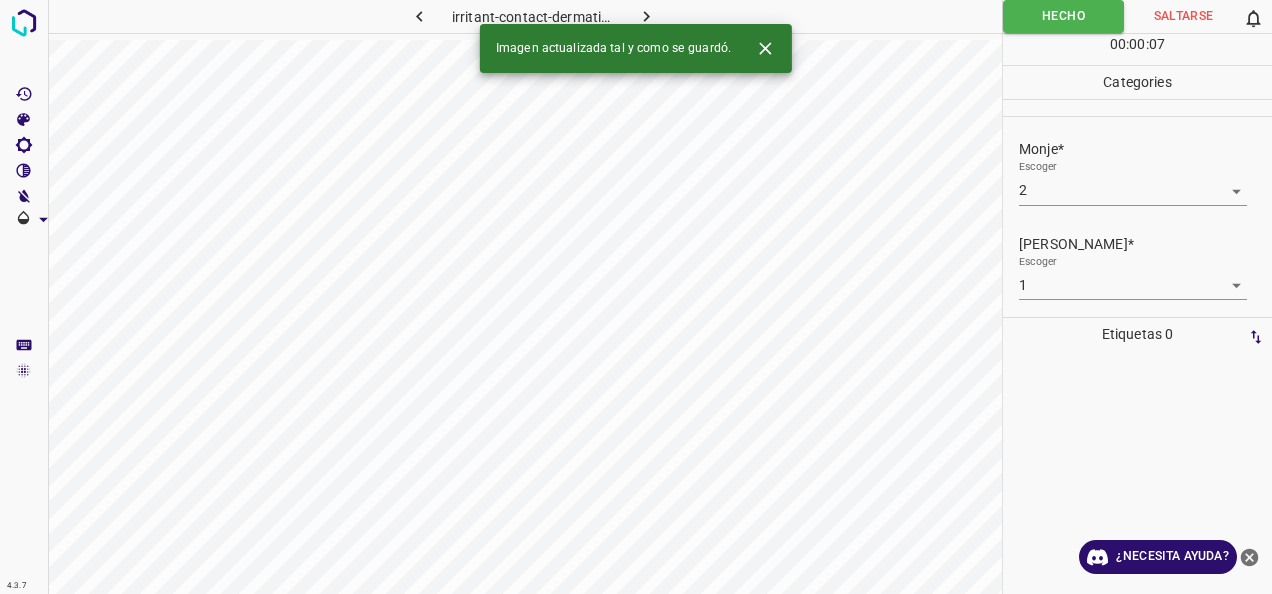 click 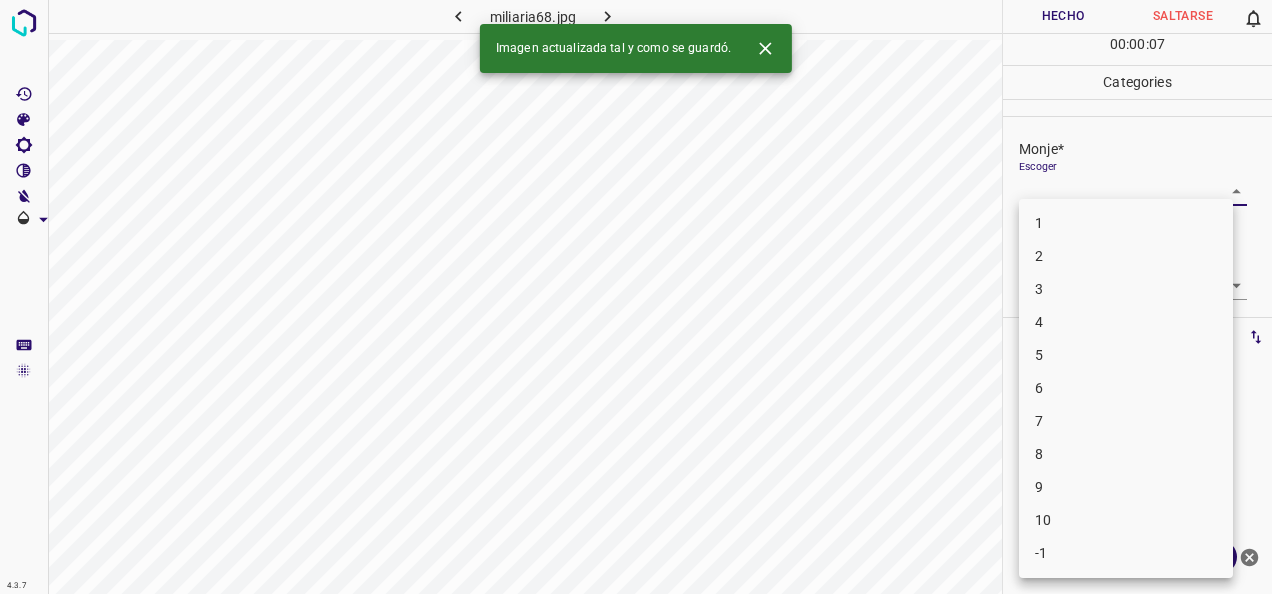 click on "4.3.7 miliaria68.jpg Hecho Saltarse 0 00   : 00   : 07   Categories Monje*  Escoger ​  [PERSON_NAME]*  Escoger ​ Etiquetas 0 Categories 1 Monje 2  [PERSON_NAME] Herramientas Espacio Cambiar entre modos (Dibujar y Editar) Yo Etiquetado automático R Restaurar zoom M Acercar N Alejar Borrar Eliminar etiqueta de selección Filtros Z Restaurar filtros X Filtro de saturación C Filtro de brillo V Filtro de contraste B Filtro de escala de grises General O Descargar Imagen actualizada tal y como se guardó. ¿Necesita ayuda? -Mensaje de texto -Esconder -Borrar 1 2 3 4 5 6 7 8 9 10 -1" at bounding box center (636, 297) 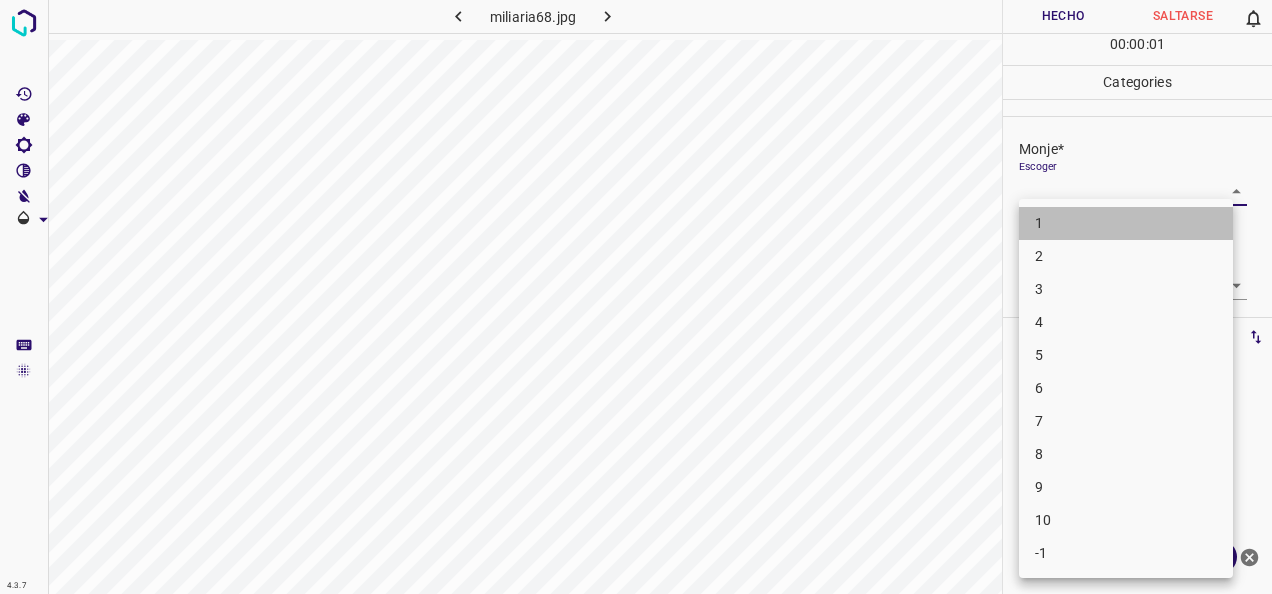 click on "1" at bounding box center (1126, 223) 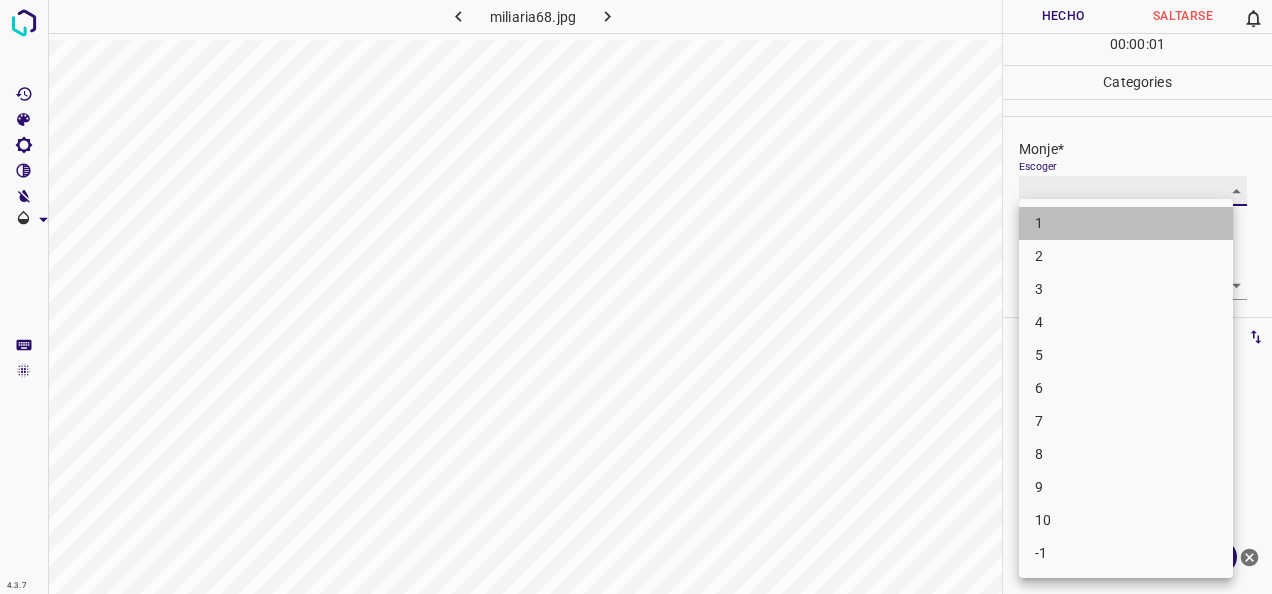 type on "1" 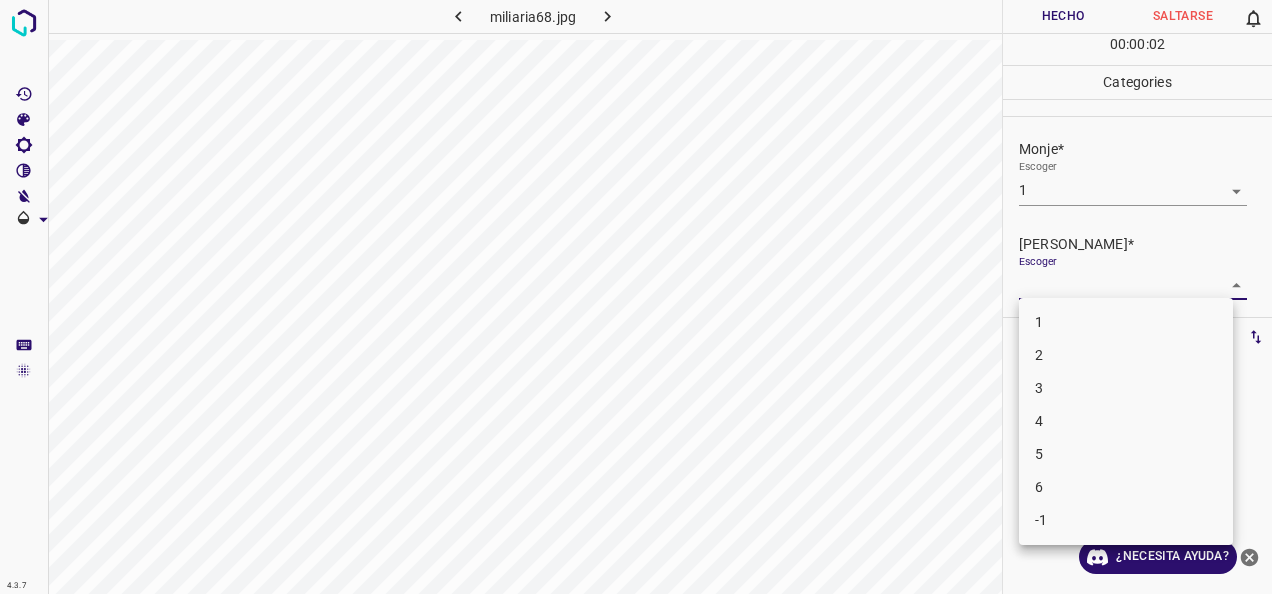 click on "4.3.7 miliaria68.jpg Hecho Saltarse 0 00   : 00   : 02   Categories Monje*  Escoger 1 1  [PERSON_NAME]*  Escoger ​ Etiquetas 0 Categories 1 Monje 2  [PERSON_NAME] Herramientas Espacio Cambiar entre modos (Dibujar y Editar) Yo Etiquetado automático R Restaurar zoom M Acercar N Alejar Borrar Eliminar etiqueta de selección Filtros Z Restaurar filtros X Filtro de saturación C Filtro de brillo V Filtro de contraste B Filtro de escala de grises General O Descargar ¿Necesita ayuda? -Mensaje de texto -Esconder -Borrar 1 2 3 4 5 6 -1" at bounding box center (636, 297) 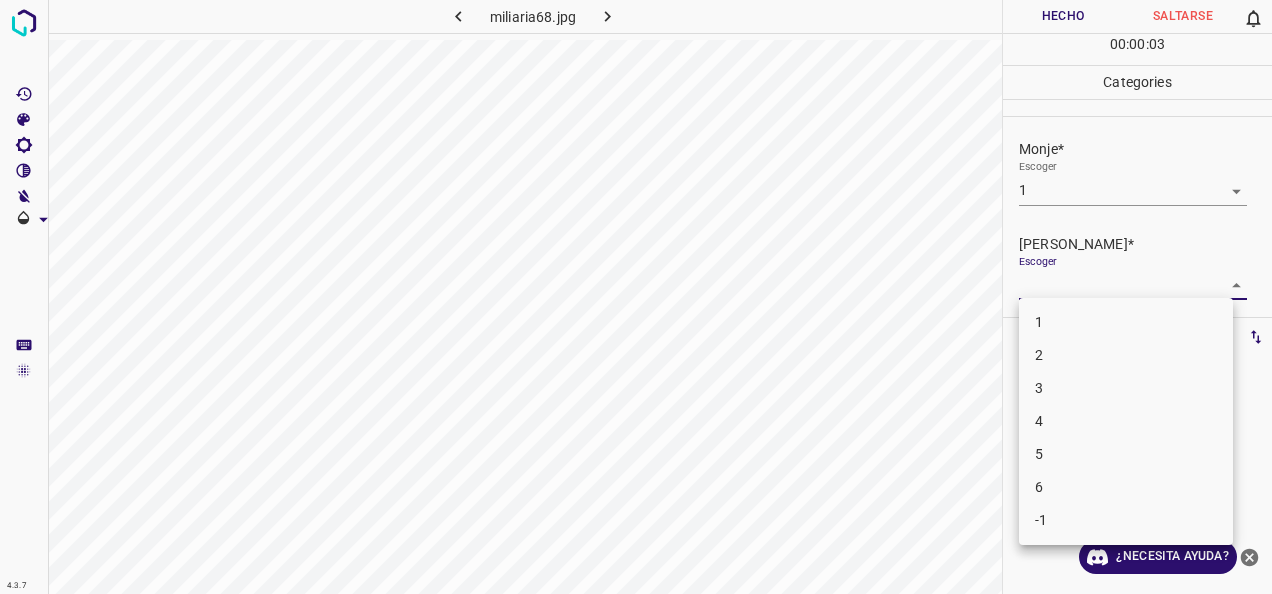 click on "1" at bounding box center [1126, 322] 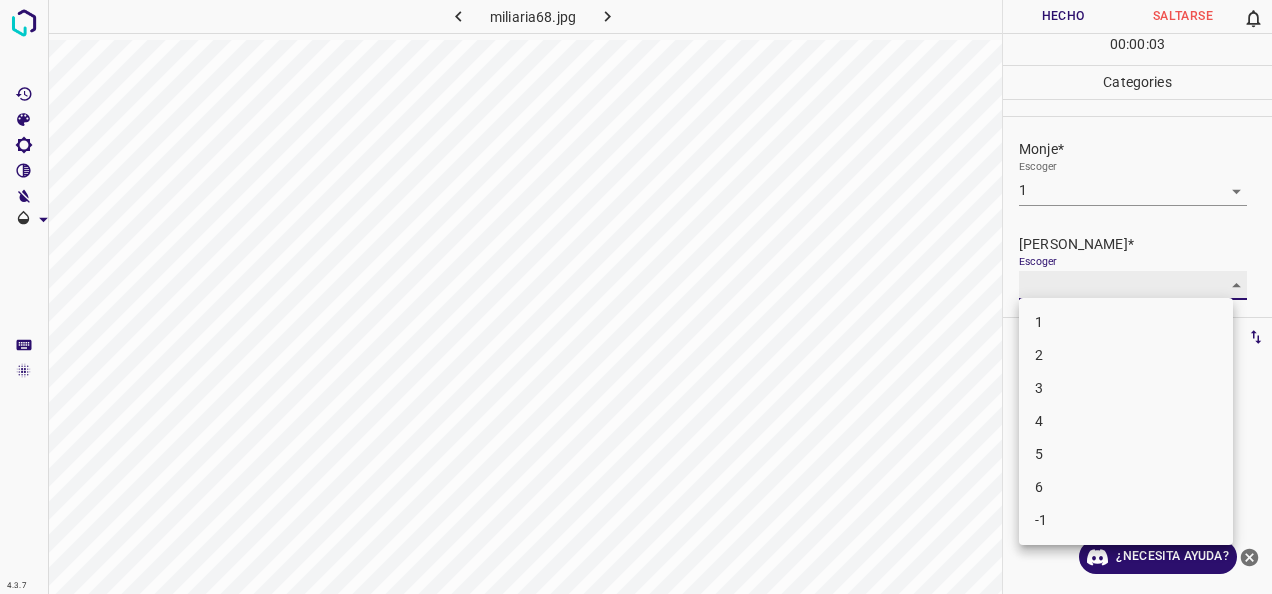 type on "1" 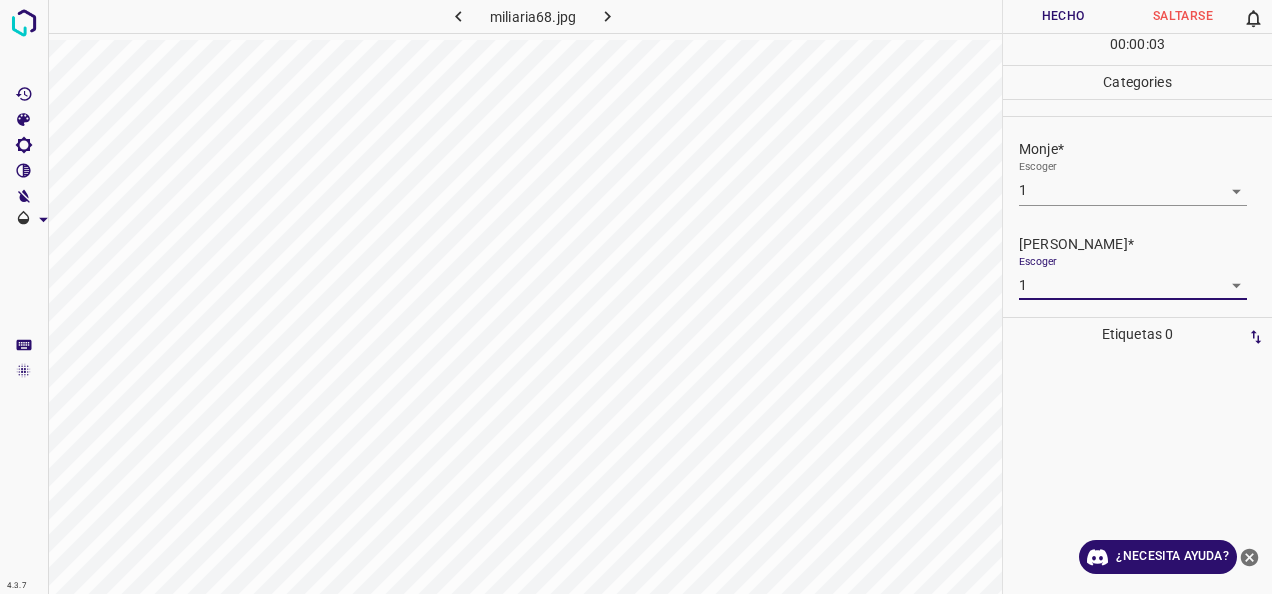 click on "Hecho" at bounding box center (1063, 16) 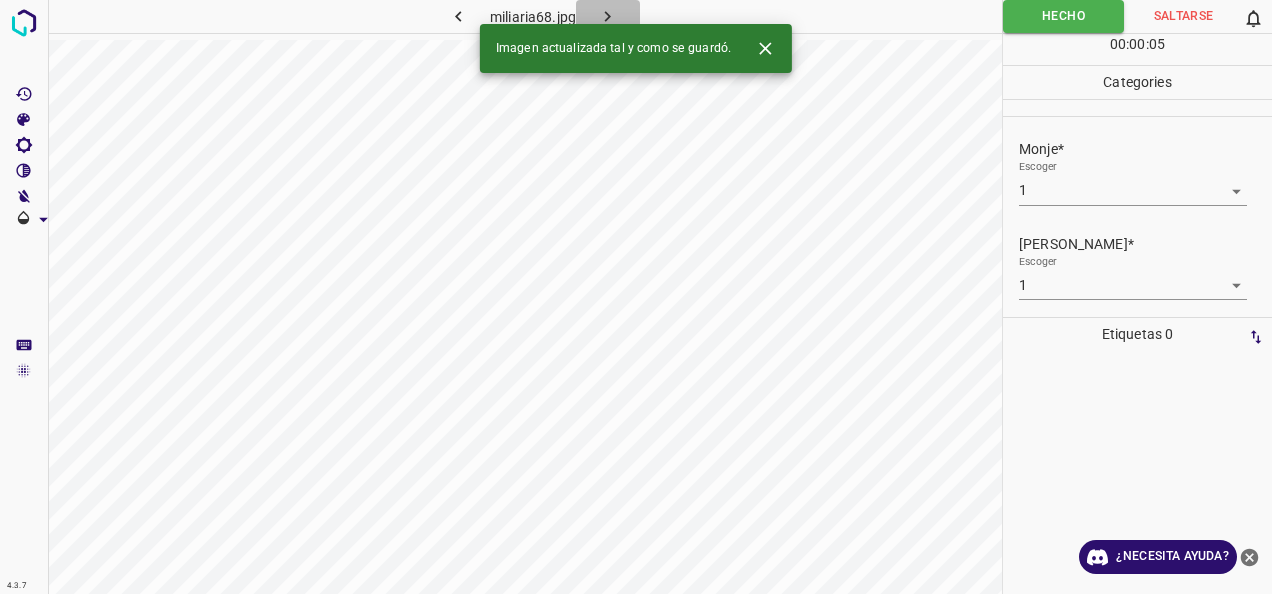 click 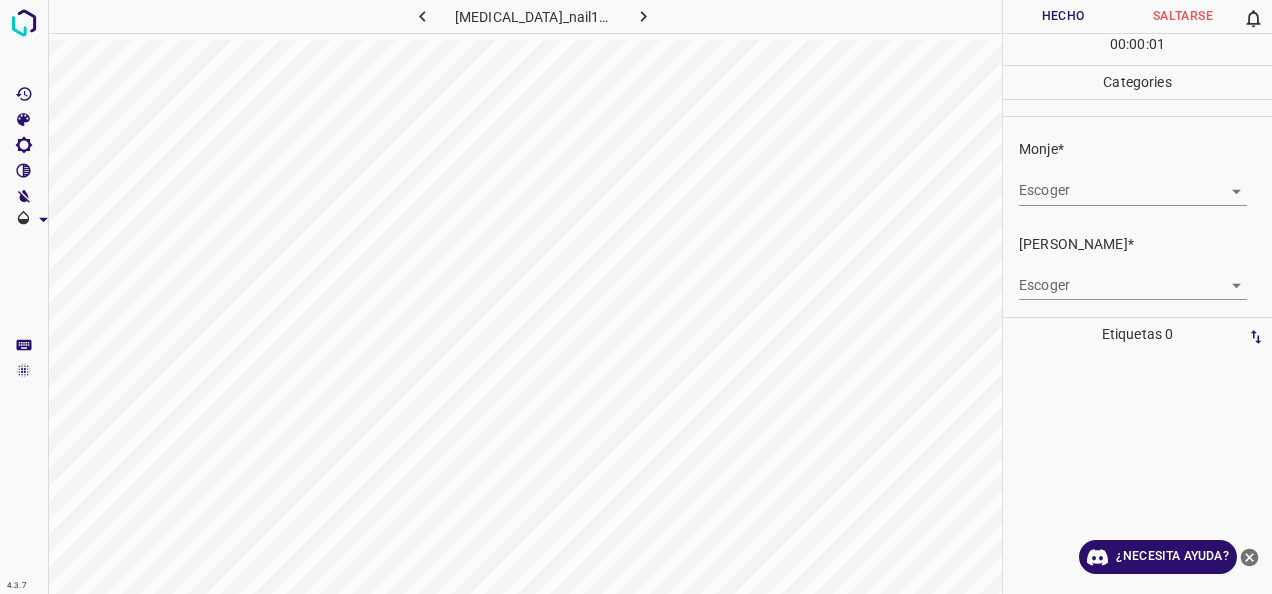 click on "Monje*  Escoger ​" at bounding box center [1137, 172] 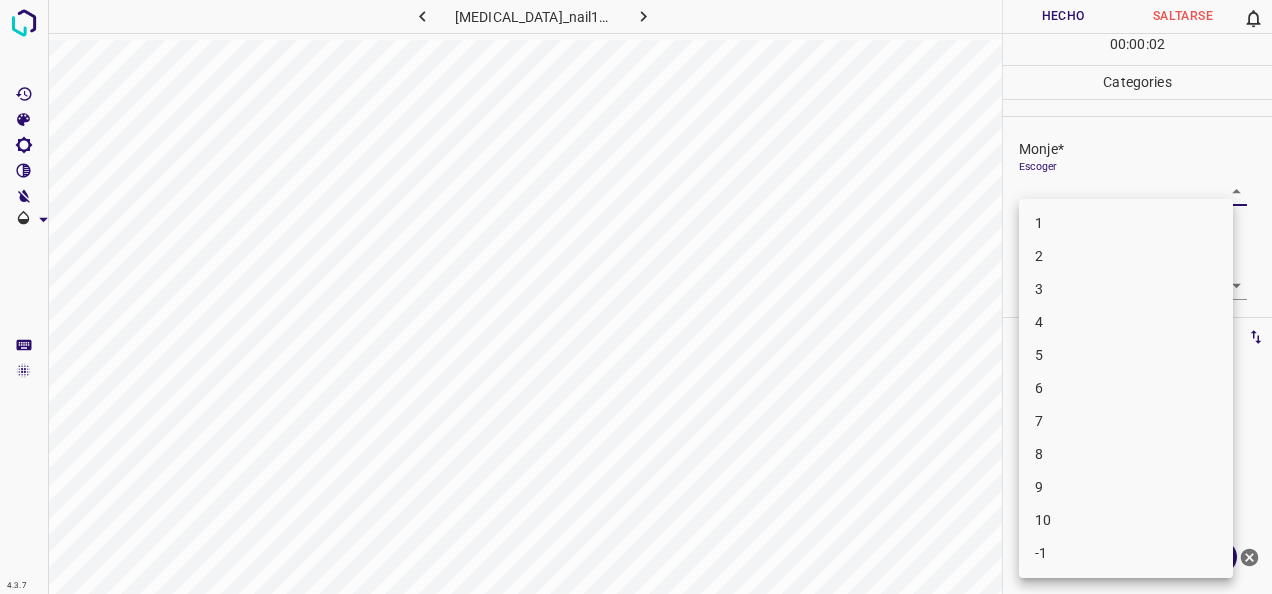 click on "4.3.7 [MEDICAL_DATA]_nail18.jpg Hecho Saltarse 0 00   : 00   : 02   Categories Monje*  Escoger ​  [PERSON_NAME]*  Escoger ​ Etiquetas 0 Categories 1 Monje 2  [PERSON_NAME] Herramientas Espacio Cambiar entre modos (Dibujar y Editar) Yo Etiquetado automático R Restaurar zoom M Acercar N Alejar Borrar Eliminar etiqueta de selección Filtros Z Restaurar filtros X Filtro de saturación C Filtro de brillo V Filtro de contraste B Filtro de escala de grises General O Descargar ¿Necesita ayuda? -Mensaje de texto -Esconder -Borrar 1 2 3 4 5 6 7 8 9 10 -1" at bounding box center (636, 297) 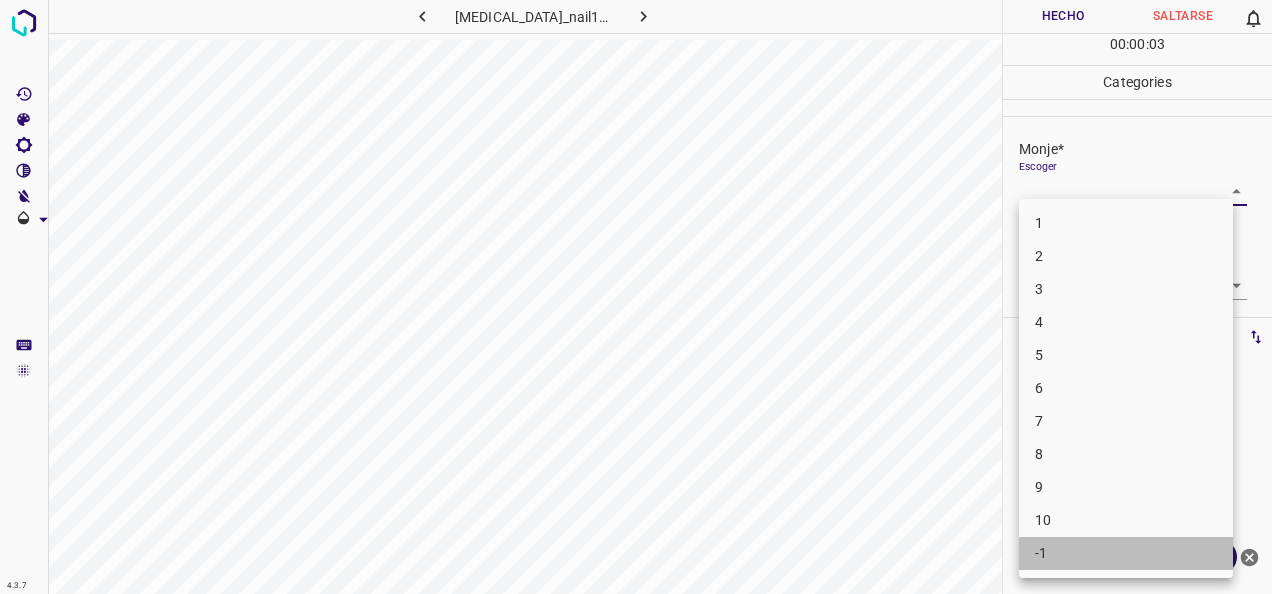click on "-1" at bounding box center [1126, 553] 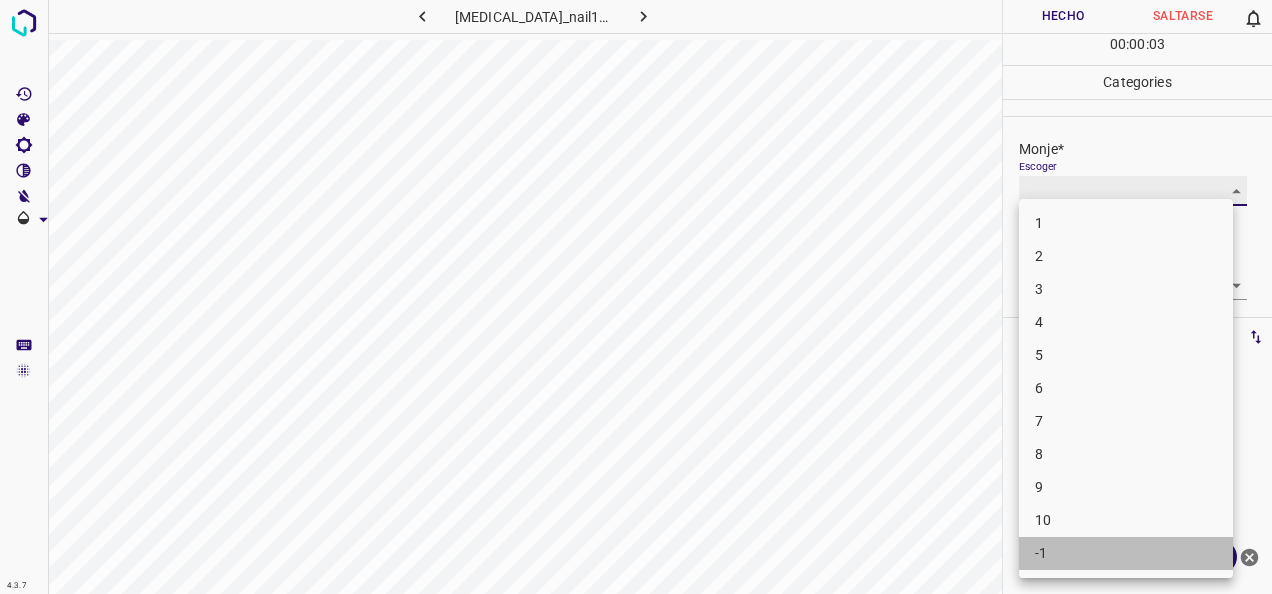 type on "-1" 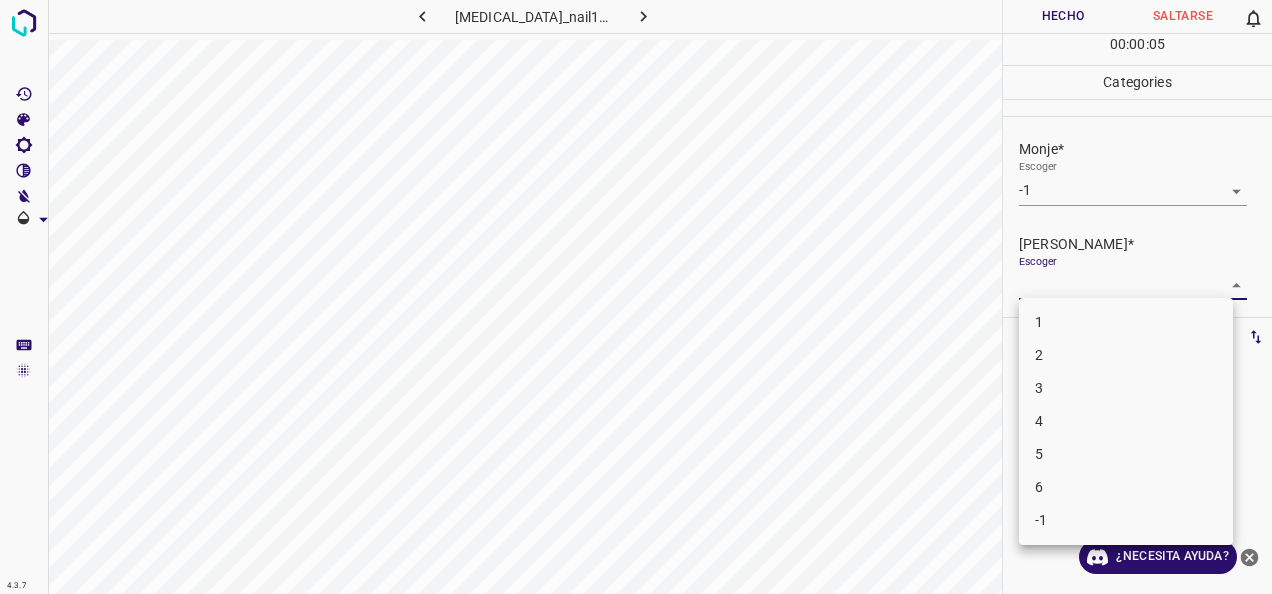 click on "4.3.7 [MEDICAL_DATA]_nail18.jpg Hecho Saltarse 0 00   : 00   : 05   Categories Monje*  Escoger -1 -1  [PERSON_NAME]*  Escoger ​ Etiquetas 0 Categories 1 Monje 2  [PERSON_NAME] Herramientas Espacio Cambiar entre modos (Dibujar y Editar) Yo Etiquetado automático R Restaurar zoom M Acercar N Alejar Borrar Eliminar etiqueta de selección Filtros Z Restaurar filtros X Filtro de saturación C Filtro de brillo V Filtro de contraste B Filtro de escala de grises General O Descargar ¿Necesita ayuda? -Mensaje de texto -Esconder -Borrar 1 2 3 4 5 6 -1" at bounding box center (636, 297) 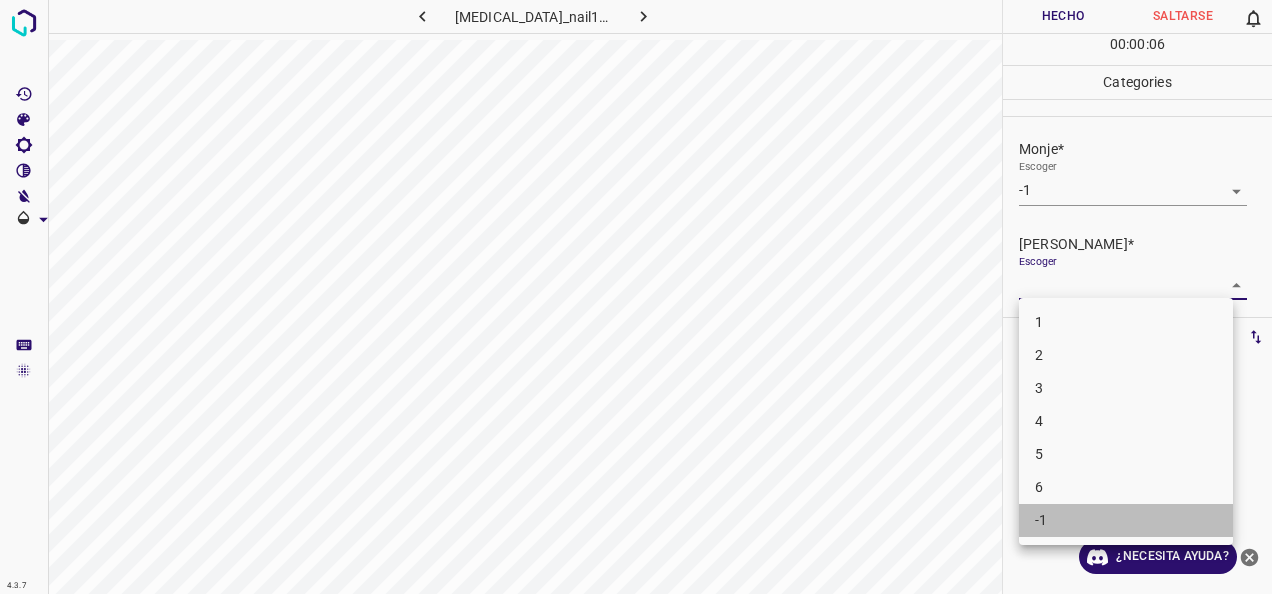 click on "-1" at bounding box center (1126, 520) 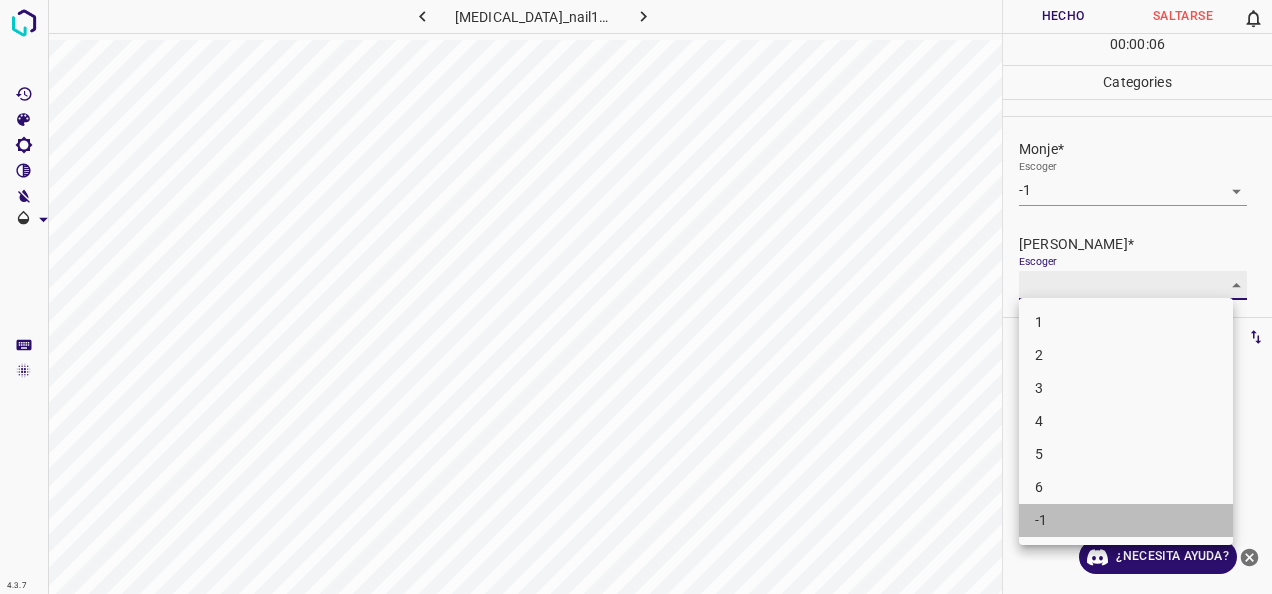 type on "-1" 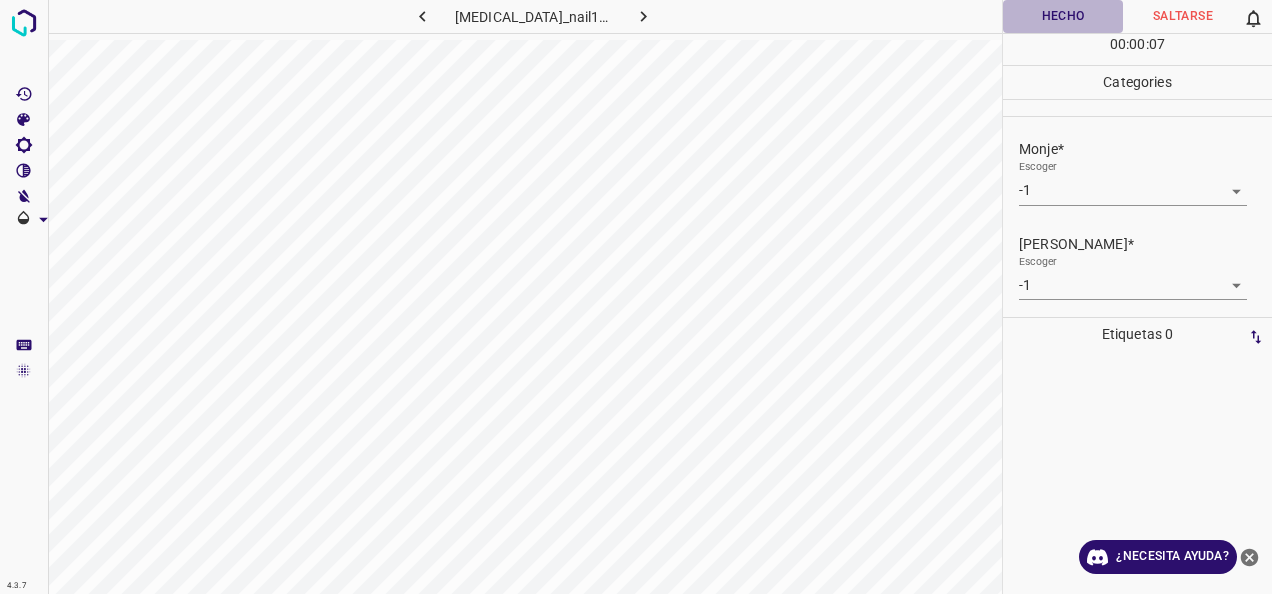 click on "Hecho" at bounding box center [1063, 16] 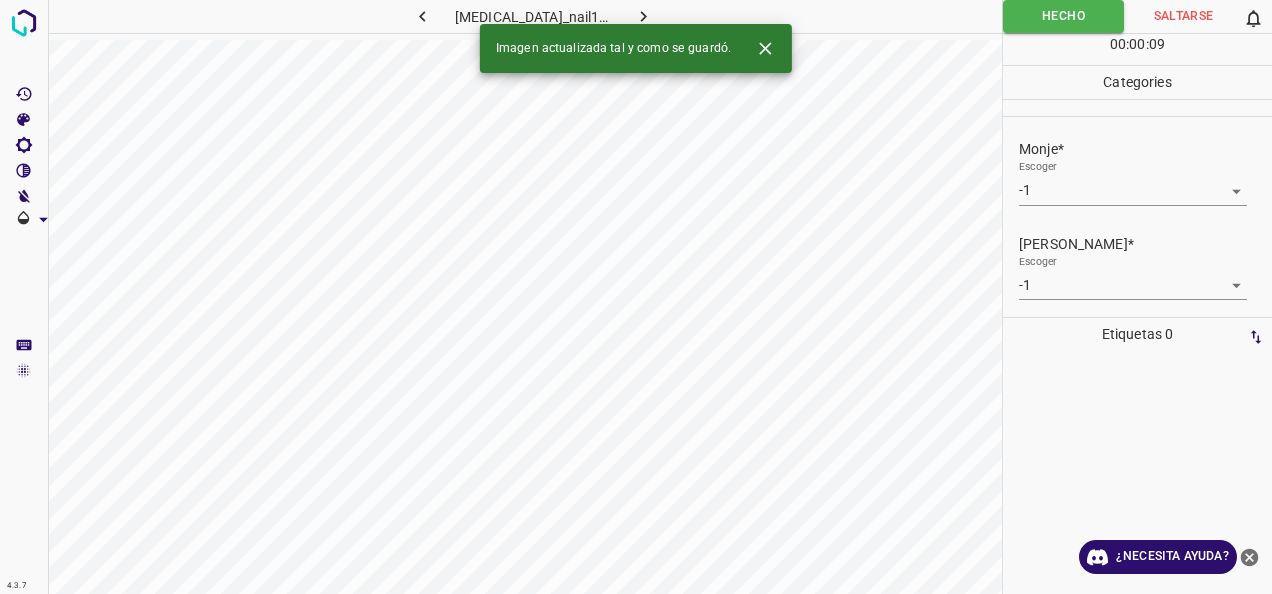 click 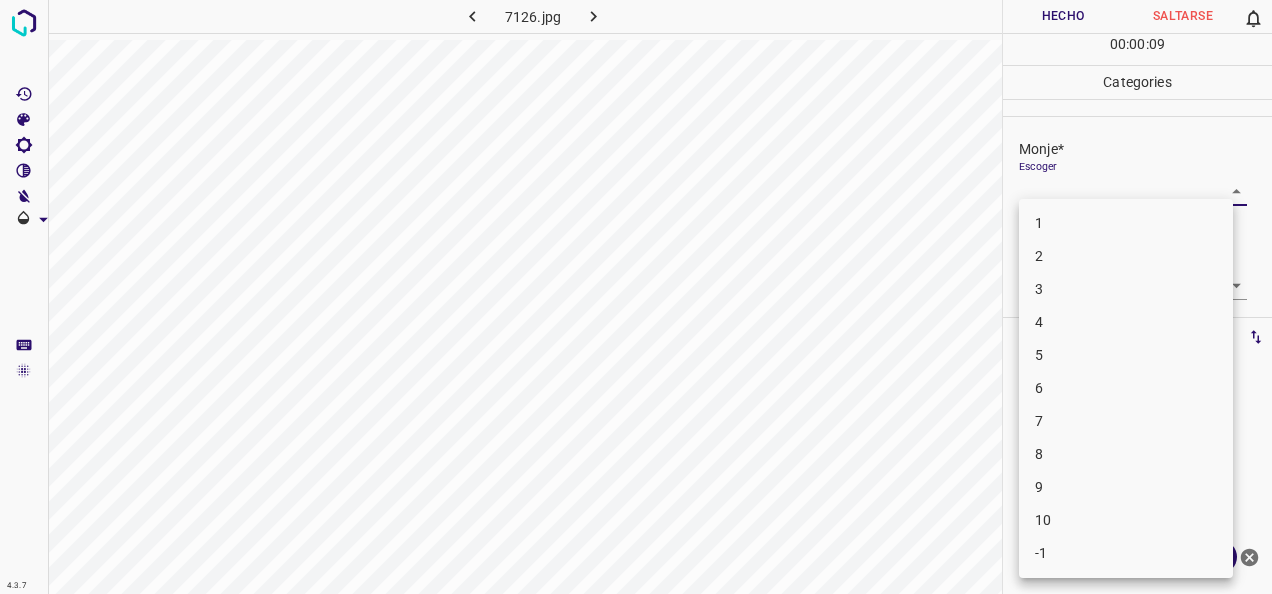 click on "4.3.7 7126.jpg Hecho Saltarse 0 00   : 00   : 09   Categories Monje*  Escoger ​  [PERSON_NAME]*  Escoger ​ Etiquetas 0 Categories 1 Monje 2  [PERSON_NAME] Herramientas Espacio Cambiar entre modos (Dibujar y Editar) Yo Etiquetado automático R Restaurar zoom M Acercar N Alejar Borrar Eliminar etiqueta de selección Filtros Z Restaurar filtros X Filtro de saturación C Filtro de brillo V Filtro de contraste B Filtro de escala de grises General O Descargar ¿Necesita ayuda? -Mensaje de texto -Esconder -Borrar 1 2 3 4 5 6 7 8 9 10 -1" at bounding box center [636, 297] 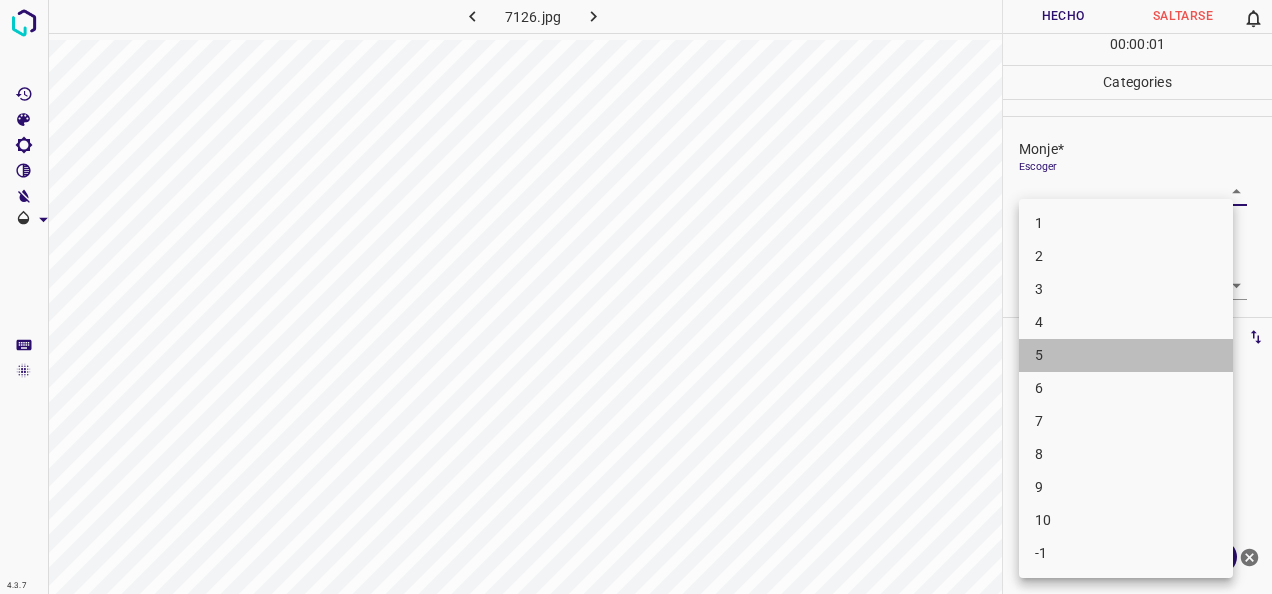 drag, startPoint x: 1116, startPoint y: 353, endPoint x: 1189, endPoint y: 318, distance: 80.95678 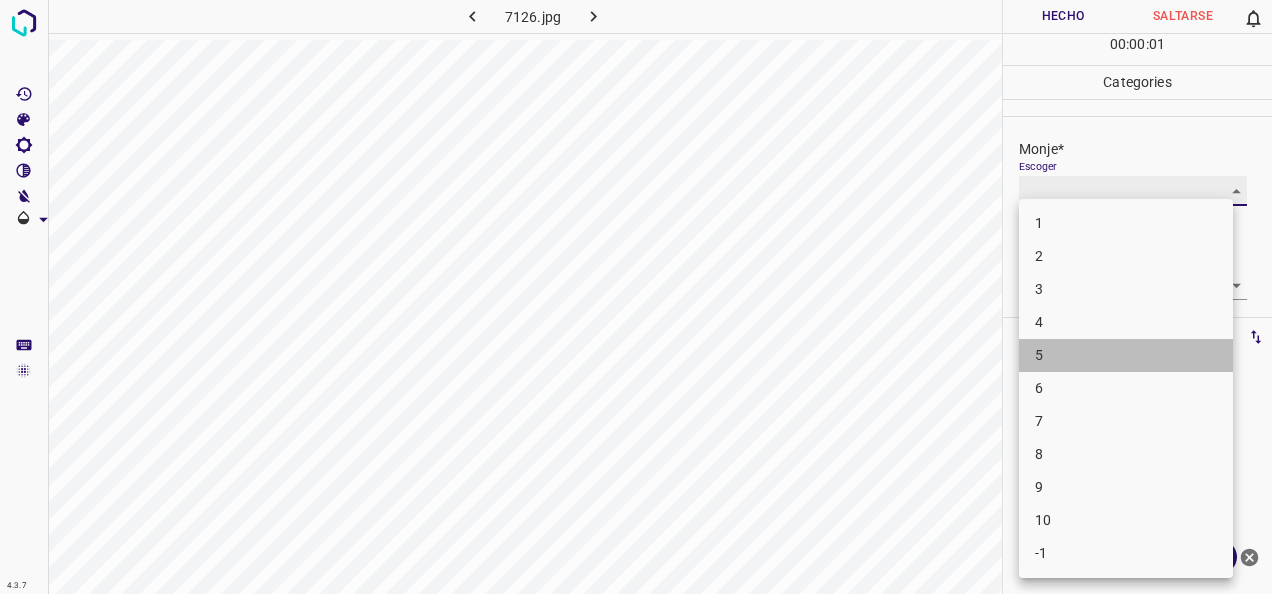 type on "5" 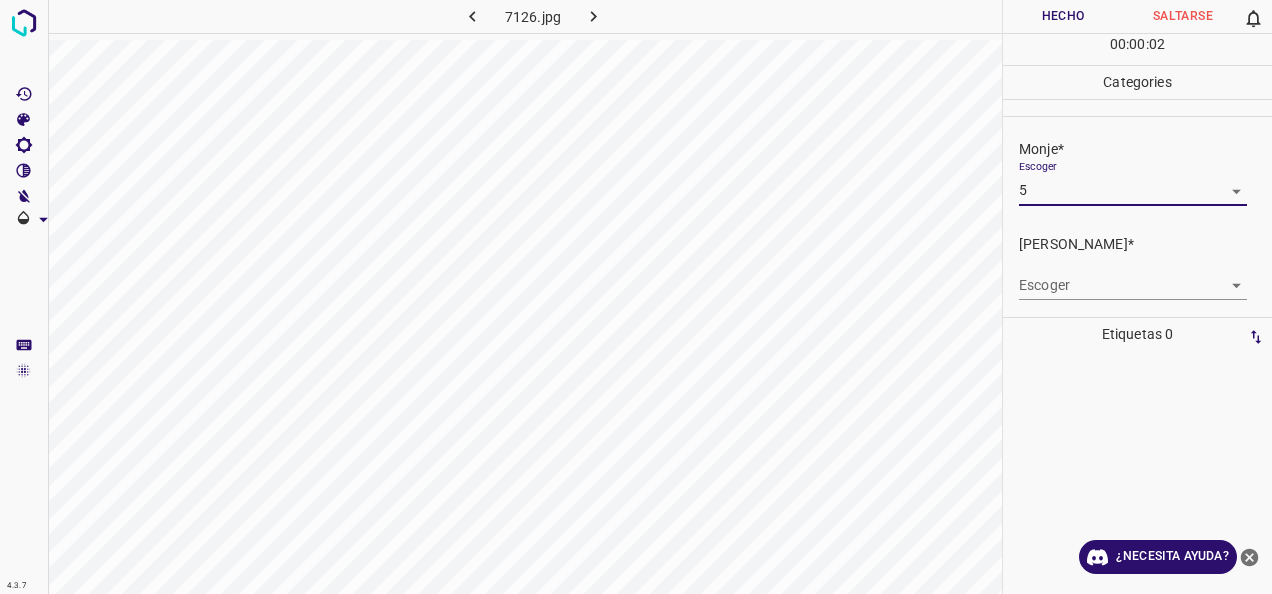 click on "4.3.7 7126.jpg Hecho Saltarse 0 00   : 00   : 02   Categories Monje*  Escoger 5 5  [PERSON_NAME]*  Escoger ​ Etiquetas 0 Categories 1 Monje 2  [PERSON_NAME] Herramientas Espacio Cambiar entre modos (Dibujar y Editar) Yo Etiquetado automático R Restaurar zoom M Acercar N Alejar Borrar Eliminar etiqueta de selección Filtros Z Restaurar filtros X Filtro de saturación C Filtro de brillo V Filtro de contraste B Filtro de escala de grises General O Descargar ¿Necesita ayuda? -Mensaje de texto -Esconder -Borrar" at bounding box center (636, 297) 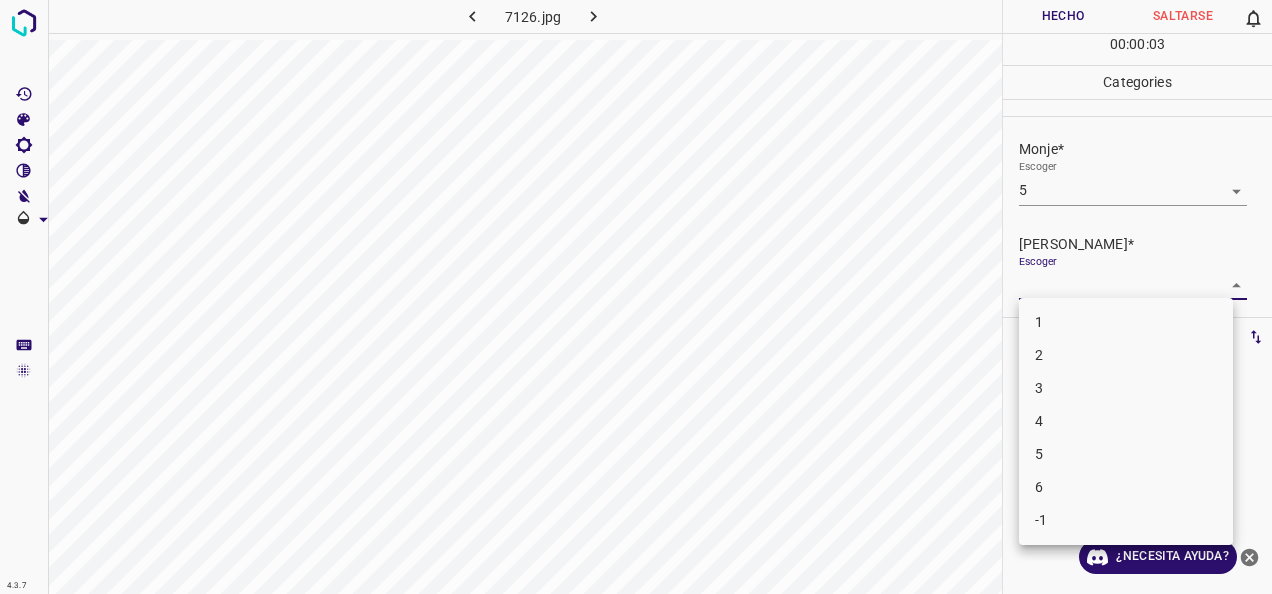 drag, startPoint x: 1112, startPoint y: 422, endPoint x: 1110, endPoint y: 411, distance: 11.18034 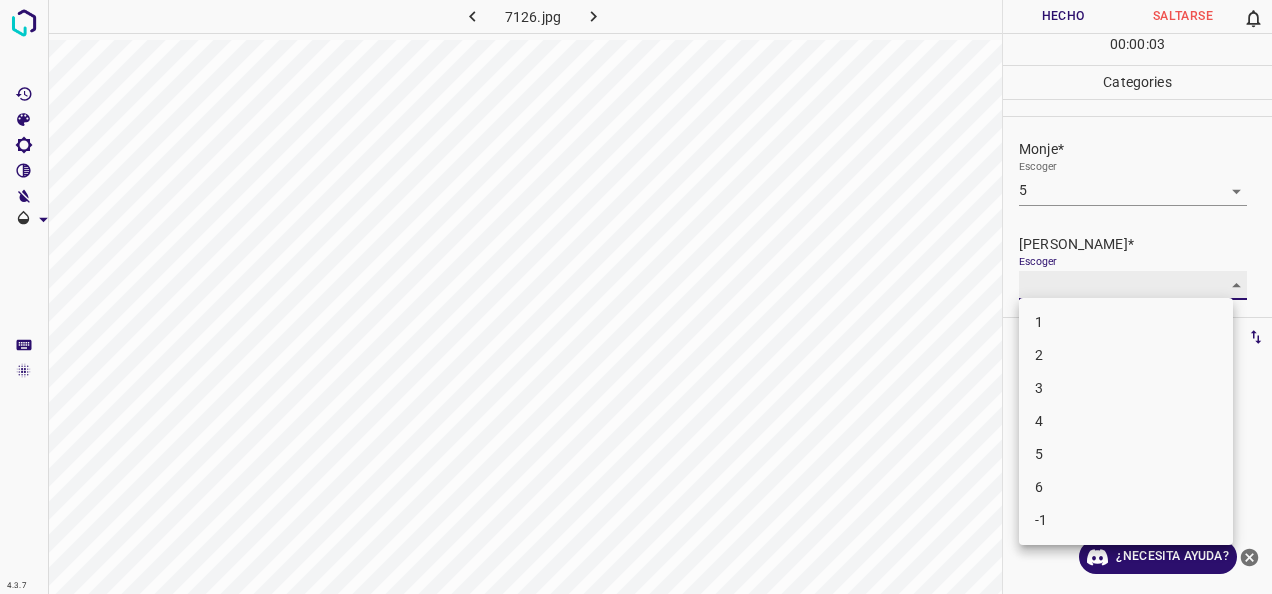 type on "4" 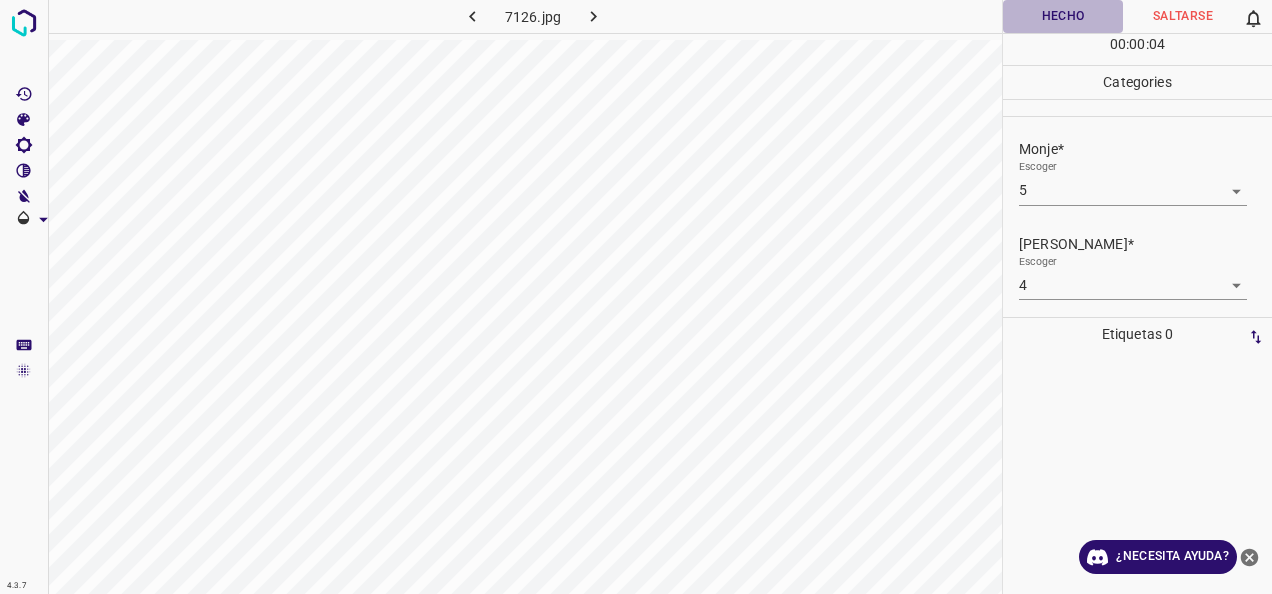 click on "Hecho" at bounding box center [1063, 16] 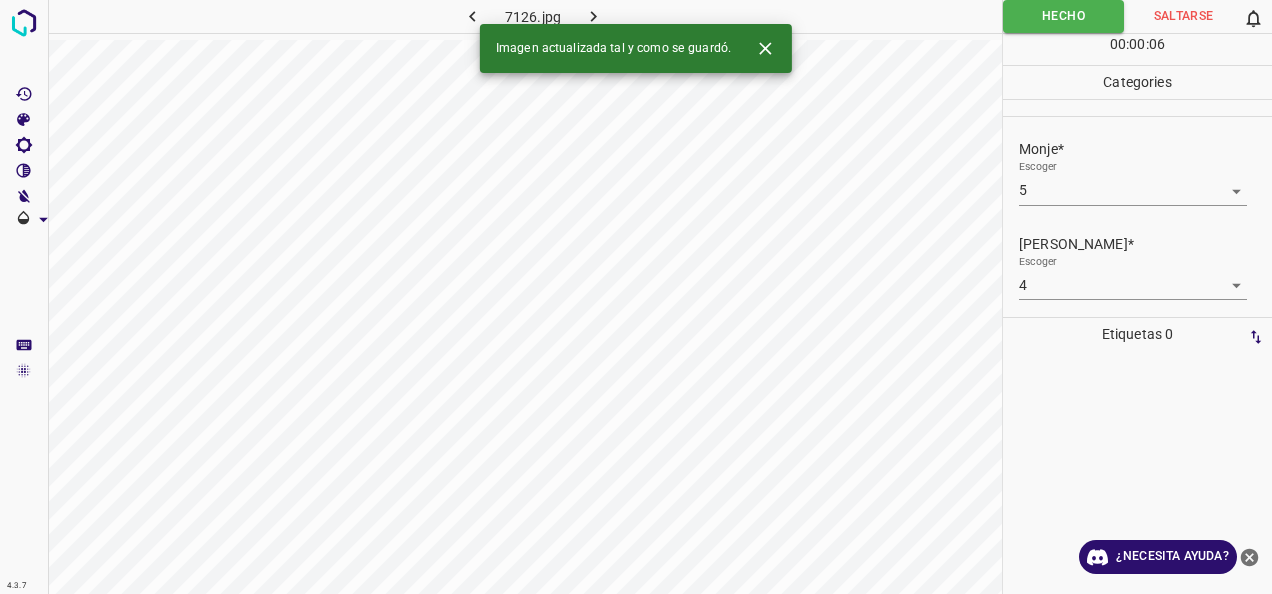 click 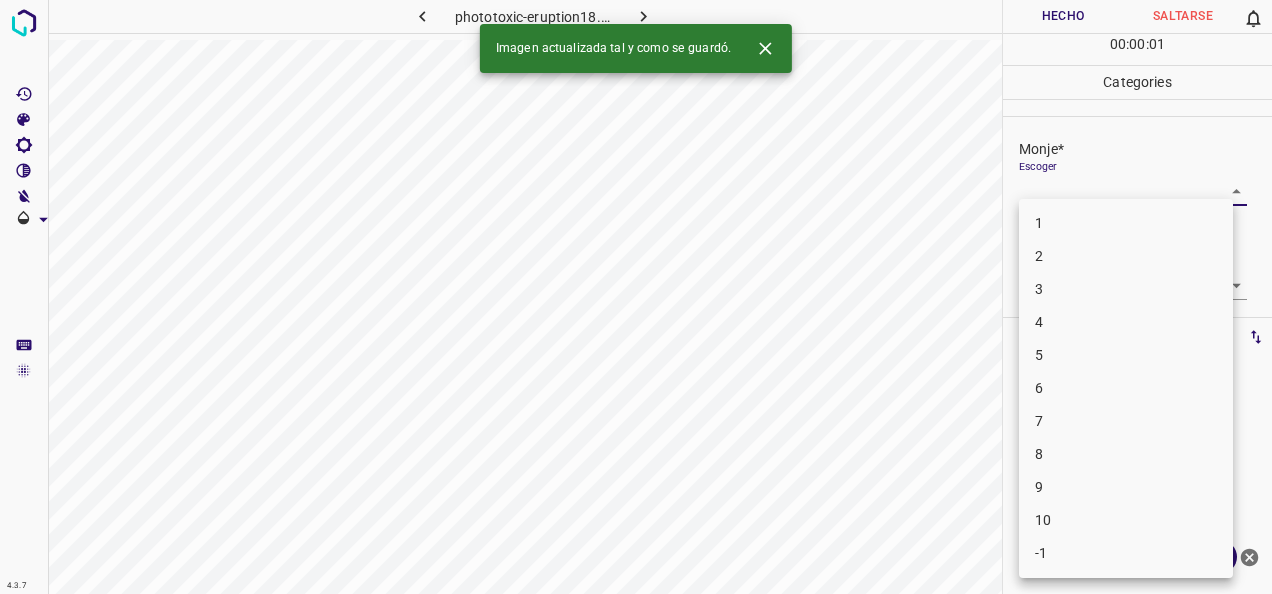 click on "4.3.7 phototoxic-eruption18.jpg Hecho Saltarse 0 00   : 00   : 01   Categories Monje*  Escoger ​  [PERSON_NAME]*  Escoger ​ Etiquetas 0 Categories 1 Monje 2  [PERSON_NAME] Herramientas Espacio Cambiar entre modos (Dibujar y Editar) Yo Etiquetado automático R Restaurar zoom M Acercar N Alejar Borrar Eliminar etiqueta de selección Filtros Z Restaurar filtros X Filtro de saturación C Filtro de brillo V Filtro de contraste B Filtro de escala de grises General O Descargar Imagen actualizada tal y como se guardó. ¿Necesita ayuda? -Mensaje de texto -Esconder -Borrar 1 2 3 4 5 6 7 8 9 10 -1" at bounding box center (636, 297) 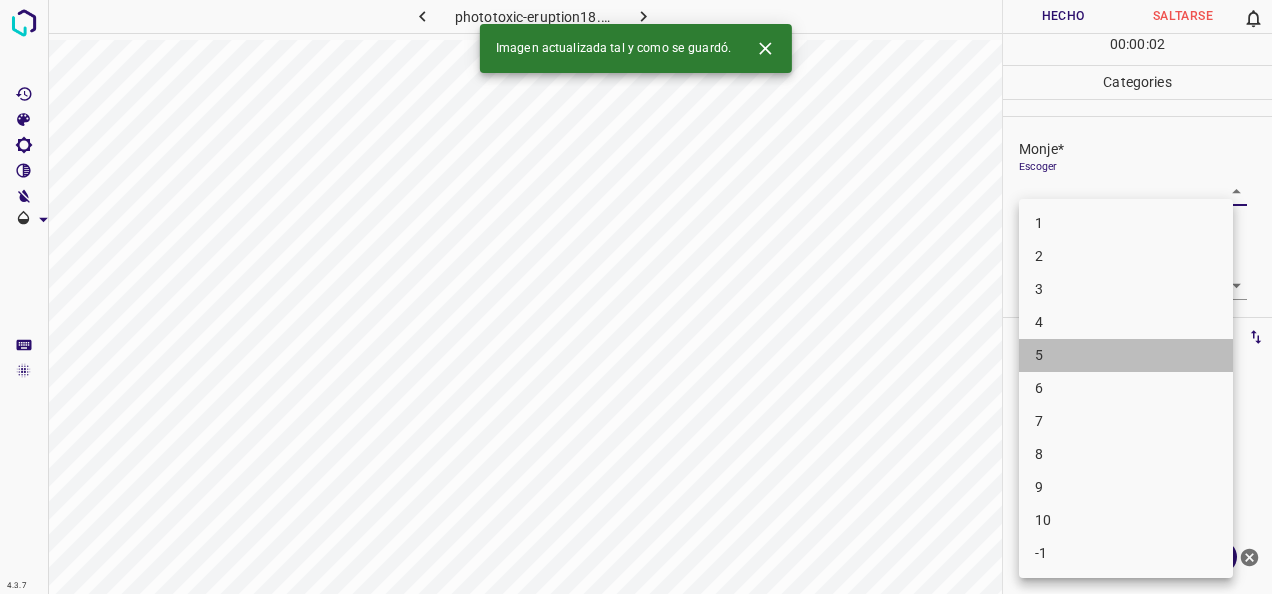 click on "5" at bounding box center (1126, 355) 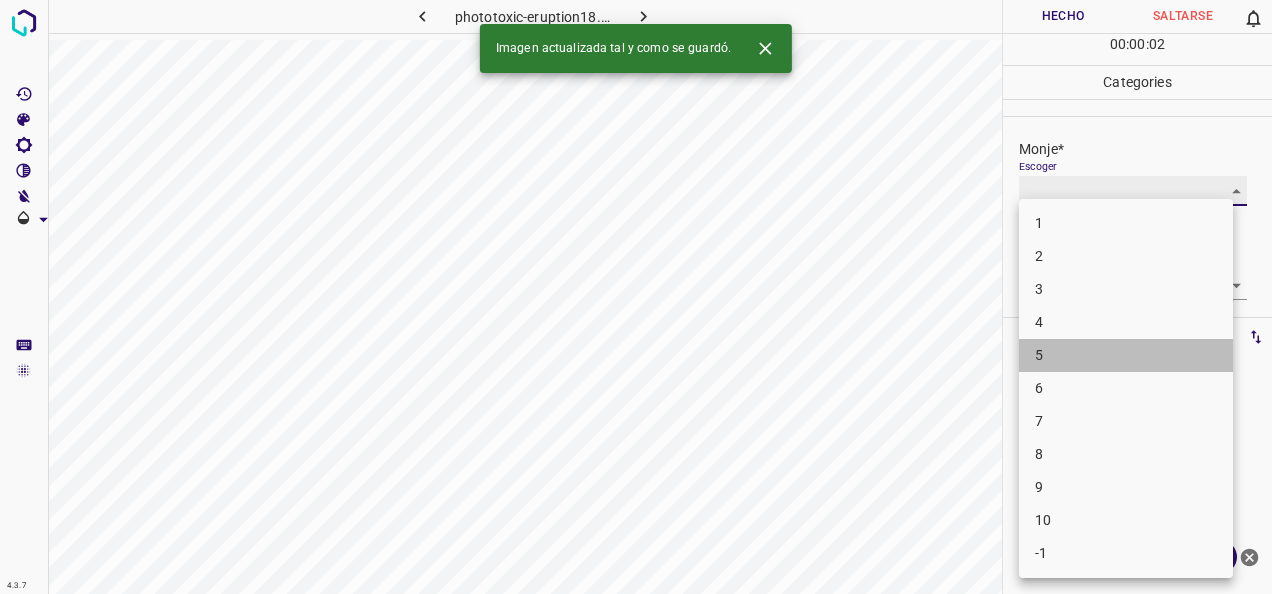 type on "5" 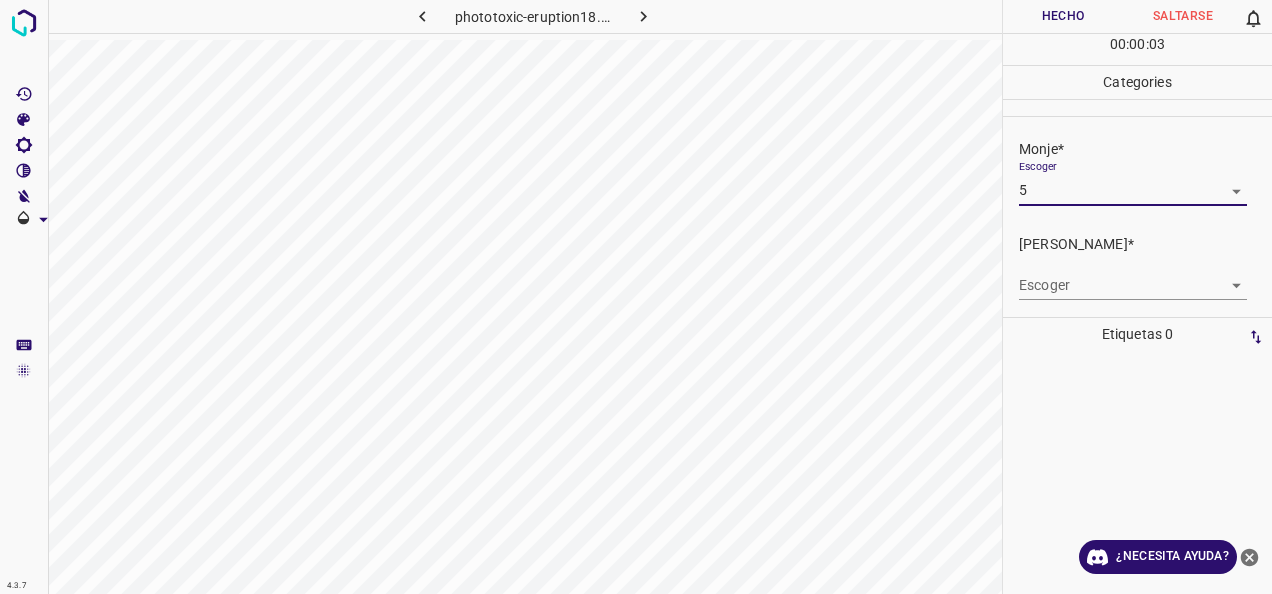click on "4.3.7 phototoxic-eruption18.jpg Hecho Saltarse 0 00   : 00   : 03   Categories Monje*  Escoger 5 5  [PERSON_NAME]*  Escoger ​ Etiquetas 0 Categories 1 Monje 2  [PERSON_NAME] Herramientas Espacio Cambiar entre modos (Dibujar y Editar) Yo Etiquetado automático R Restaurar zoom M Acercar N Alejar Borrar Eliminar etiqueta de selección Filtros Z Restaurar filtros X Filtro de saturación C Filtro de brillo V Filtro de contraste B Filtro de escala de grises General O Descargar ¿Necesita ayuda? -Mensaje de texto -Esconder -Borrar" at bounding box center (636, 297) 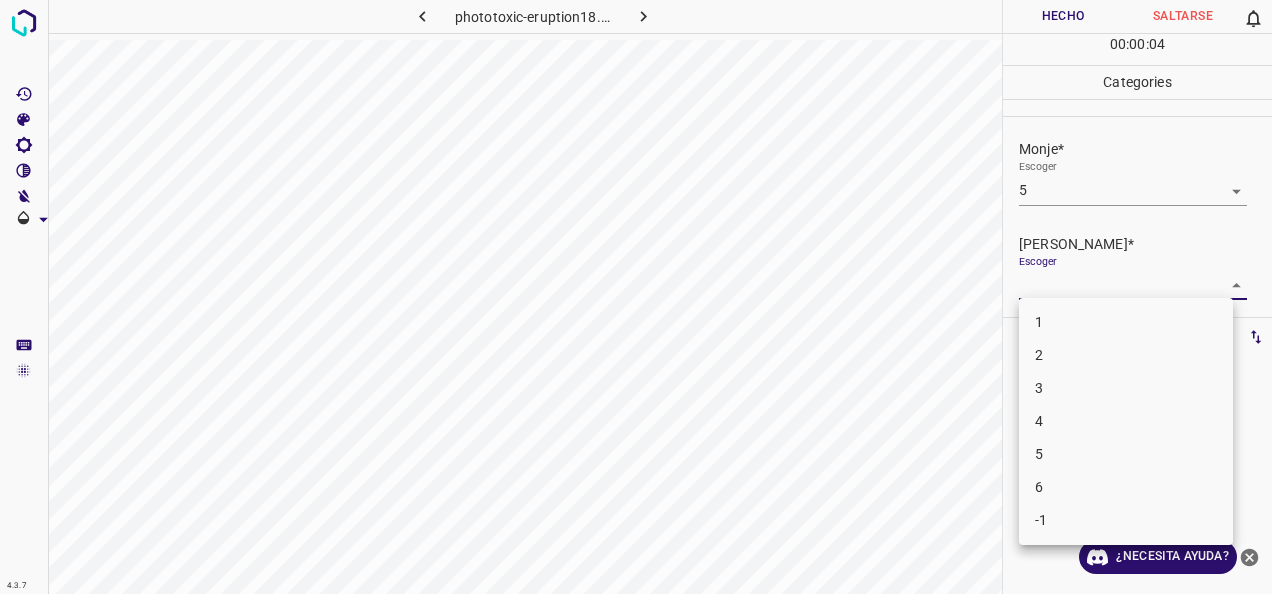 click on "4" at bounding box center [1126, 421] 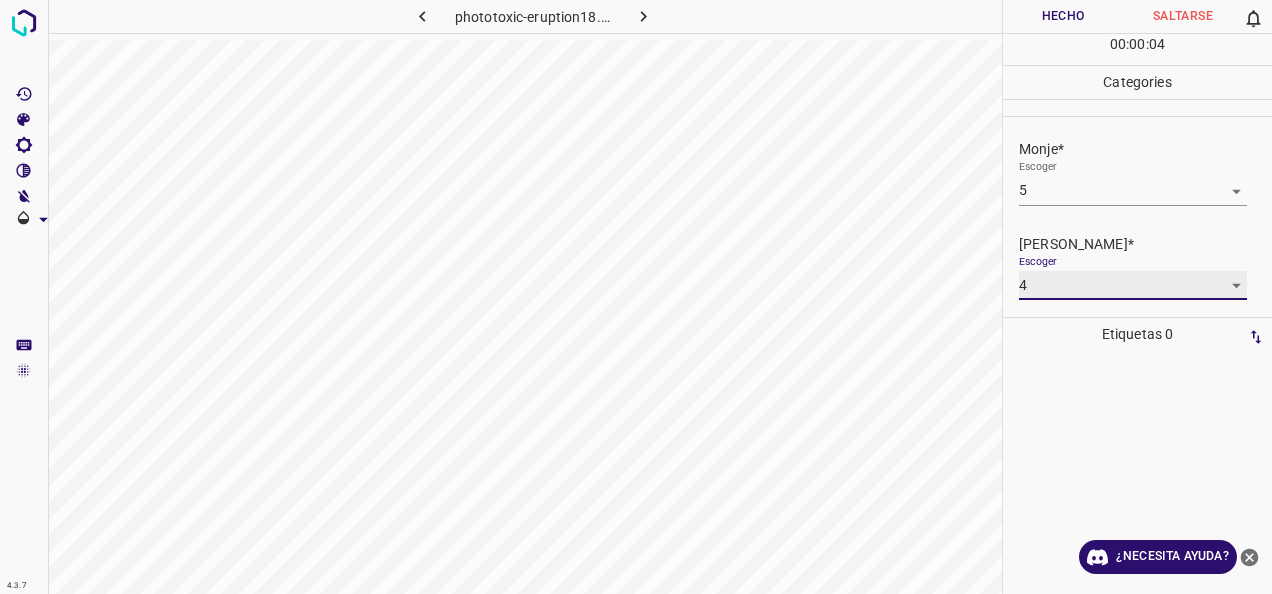 type on "4" 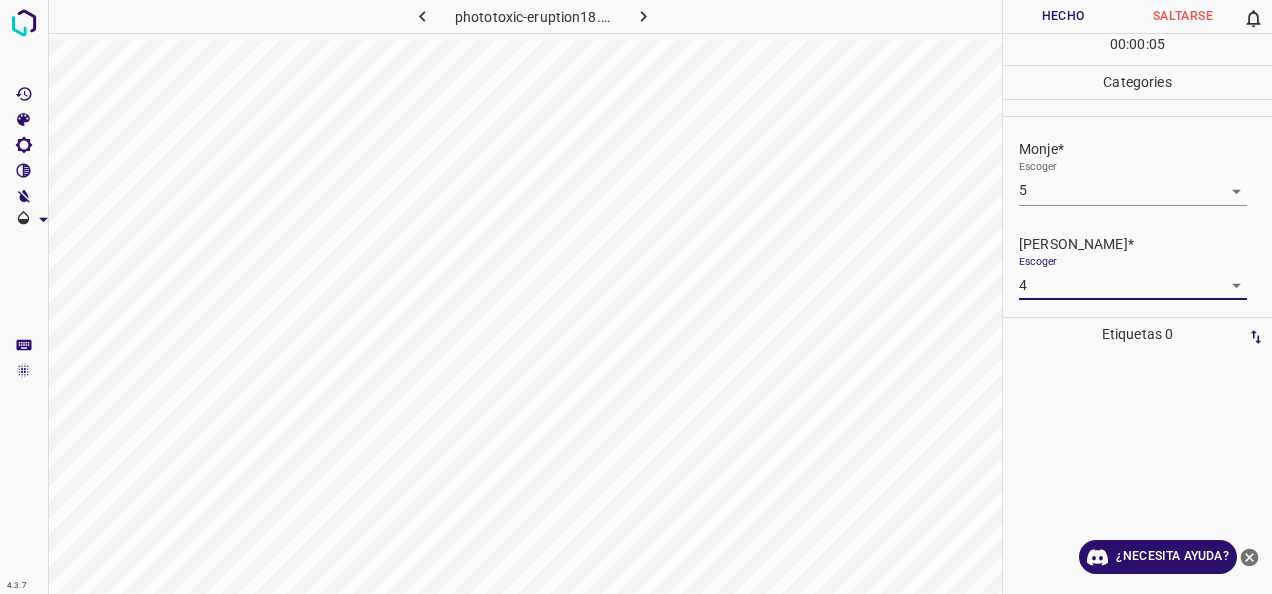click on "Hecho" at bounding box center [1063, 16] 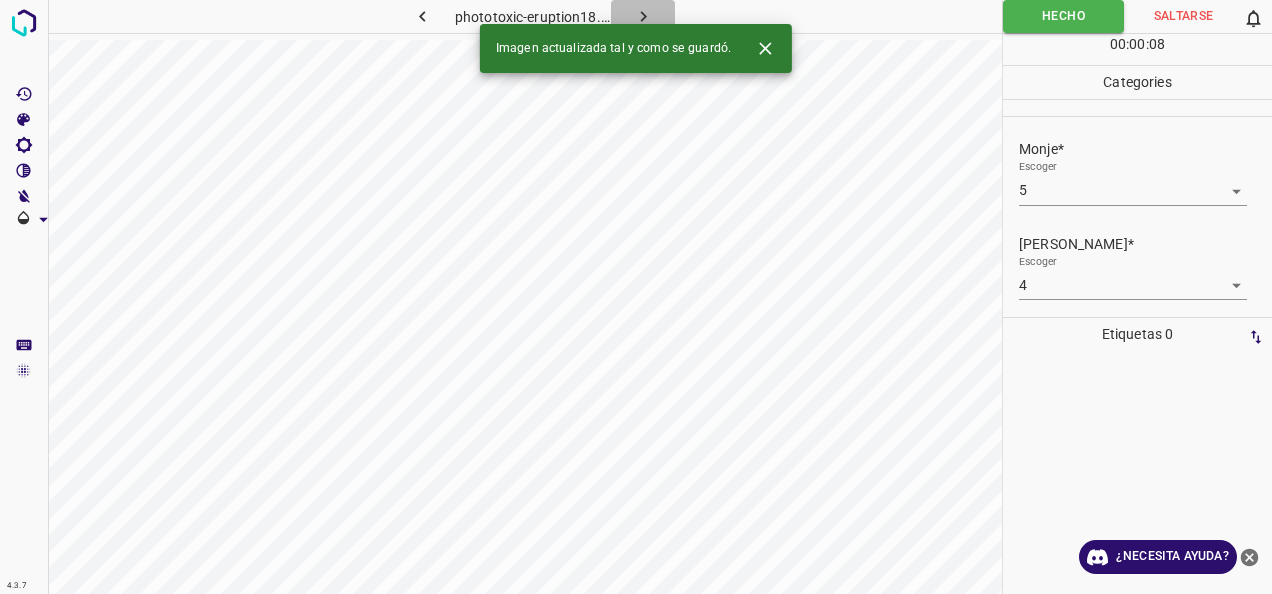 click 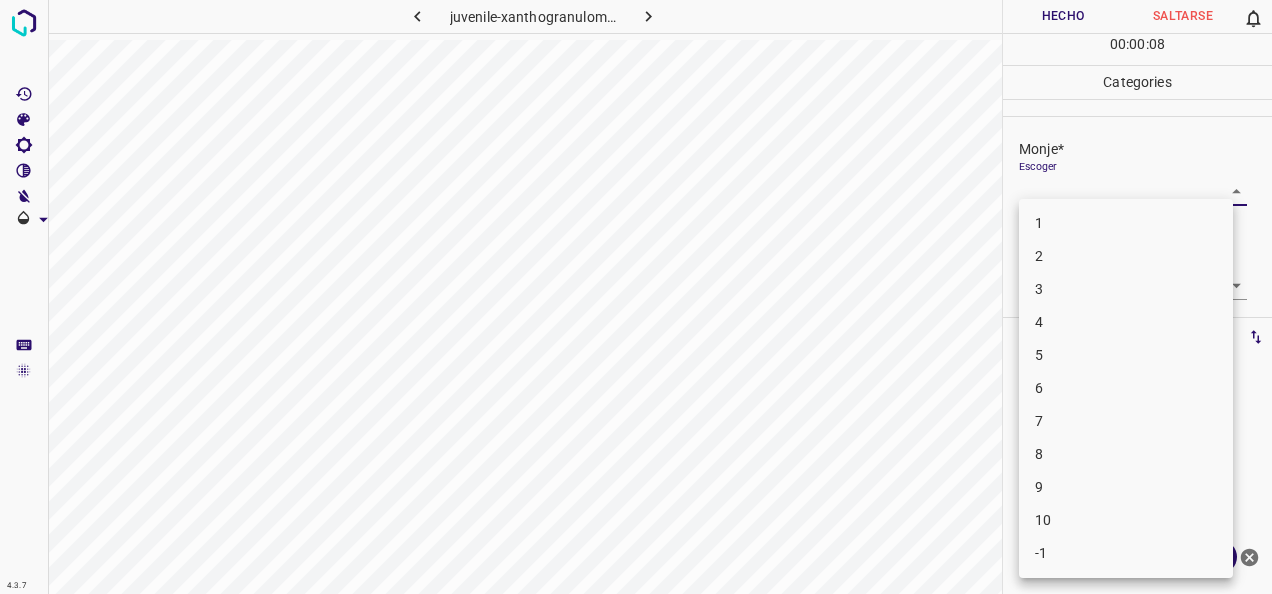 click on "4.3.7 juvenile-xanthogranuloma69.jpg Hecho Saltarse 0 00   : 00   : 08   Categories Monje*  Escoger ​  [PERSON_NAME]*  Escoger ​ Etiquetas 0 Categories 1 Monje 2  [PERSON_NAME] Herramientas Espacio Cambiar entre modos (Dibujar y Editar) Yo Etiquetado automático R Restaurar zoom M Acercar N Alejar Borrar Eliminar etiqueta de selección Filtros Z Restaurar filtros X Filtro de saturación C Filtro de brillo V Filtro de contraste B Filtro de escala de grises General O Descargar ¿Necesita ayuda? -Mensaje de texto -Esconder -Borrar 1 2 3 4 5 6 7 8 9 10 -1" at bounding box center [636, 297] 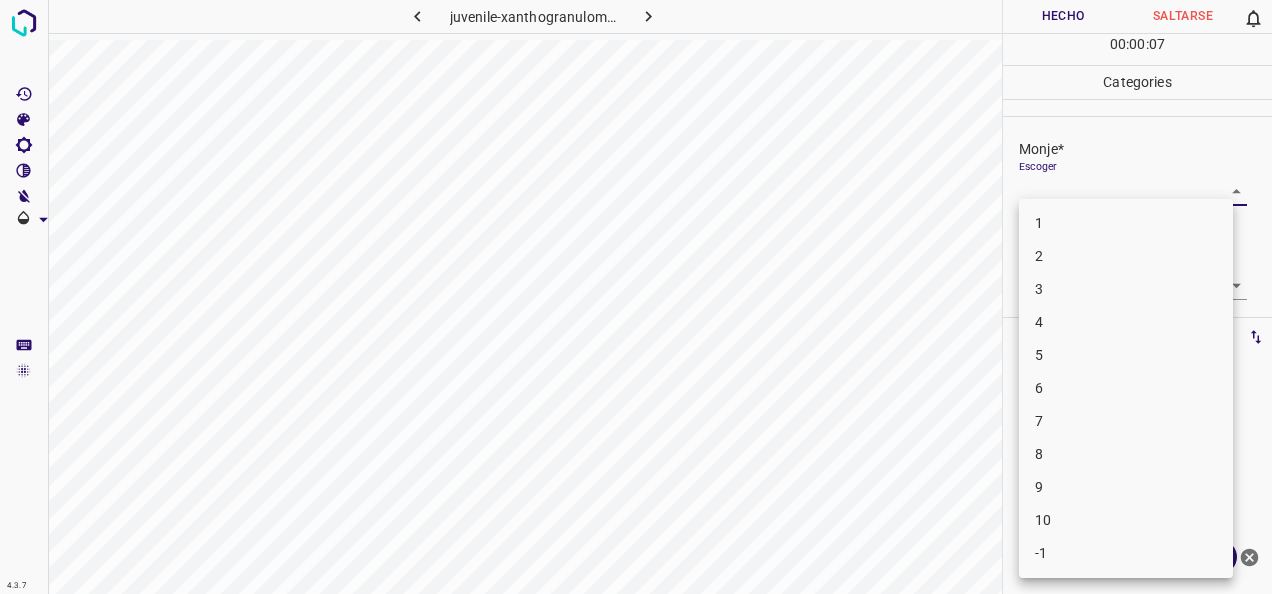 click on "2" at bounding box center [1126, 256] 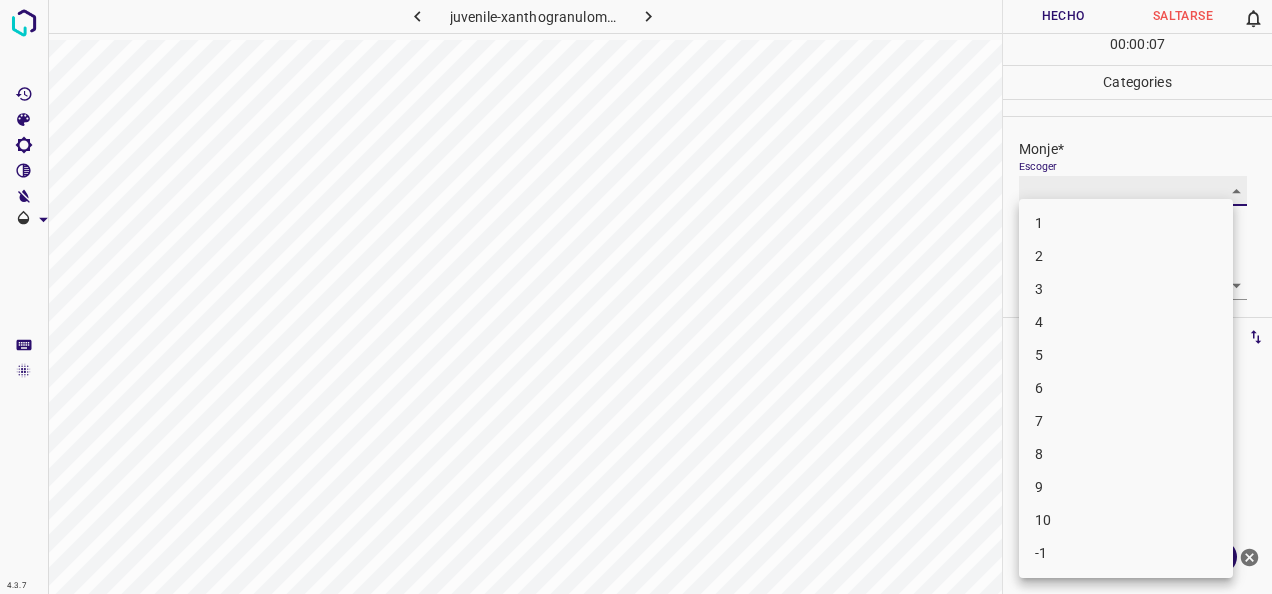 type on "2" 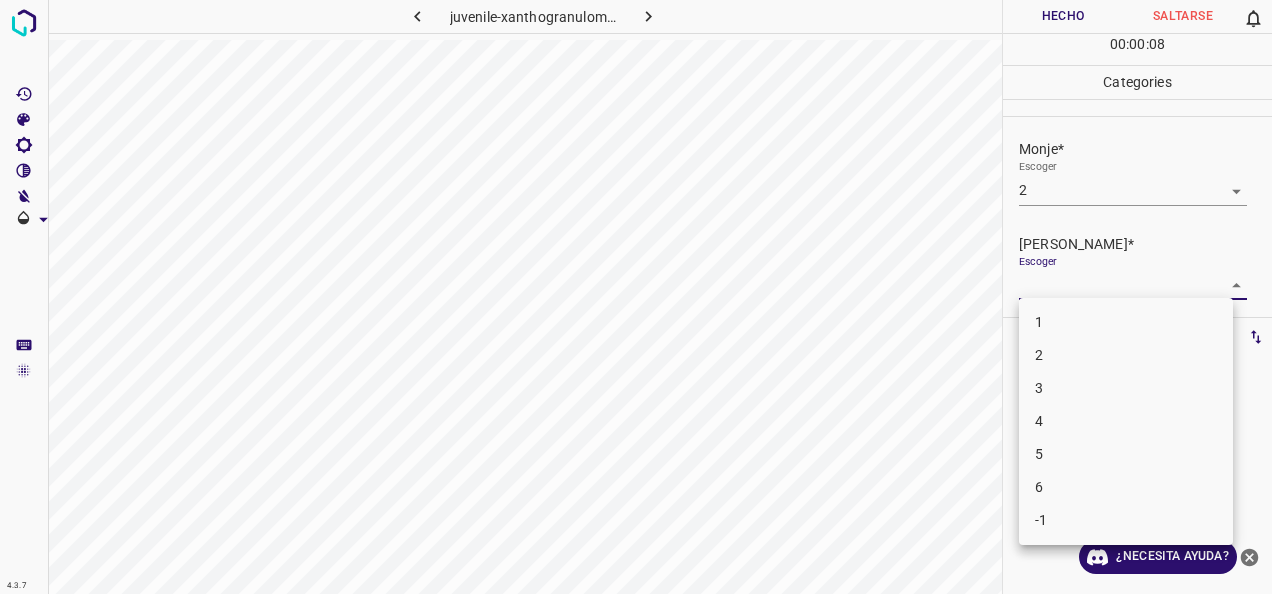 click on "4.3.7 juvenile-xanthogranuloma69.jpg Hecho Saltarse 0 00   : 00   : 08   Categories Monje*  Escoger 2 2  [PERSON_NAME]*  Escoger ​ Etiquetas 0 Categories 1 Monje 2  [PERSON_NAME] Herramientas Espacio Cambiar entre modos (Dibujar y Editar) Yo Etiquetado automático R Restaurar zoom M Acercar N Alejar Borrar Eliminar etiqueta de selección Filtros Z Restaurar filtros X Filtro de saturación C Filtro de brillo V Filtro de contraste B Filtro de escala de grises General O Descargar ¿Necesita ayuda? -Mensaje de texto -Esconder -Borrar 1 2 3 4 5 6 -1" at bounding box center (636, 297) 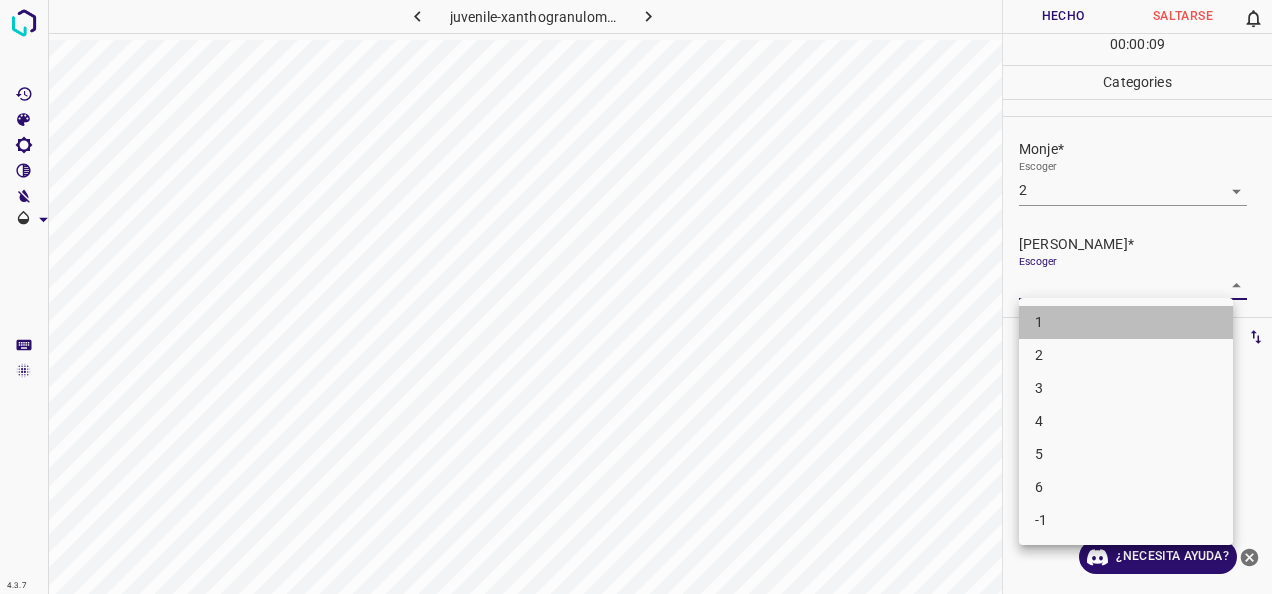 click on "1" at bounding box center [1126, 322] 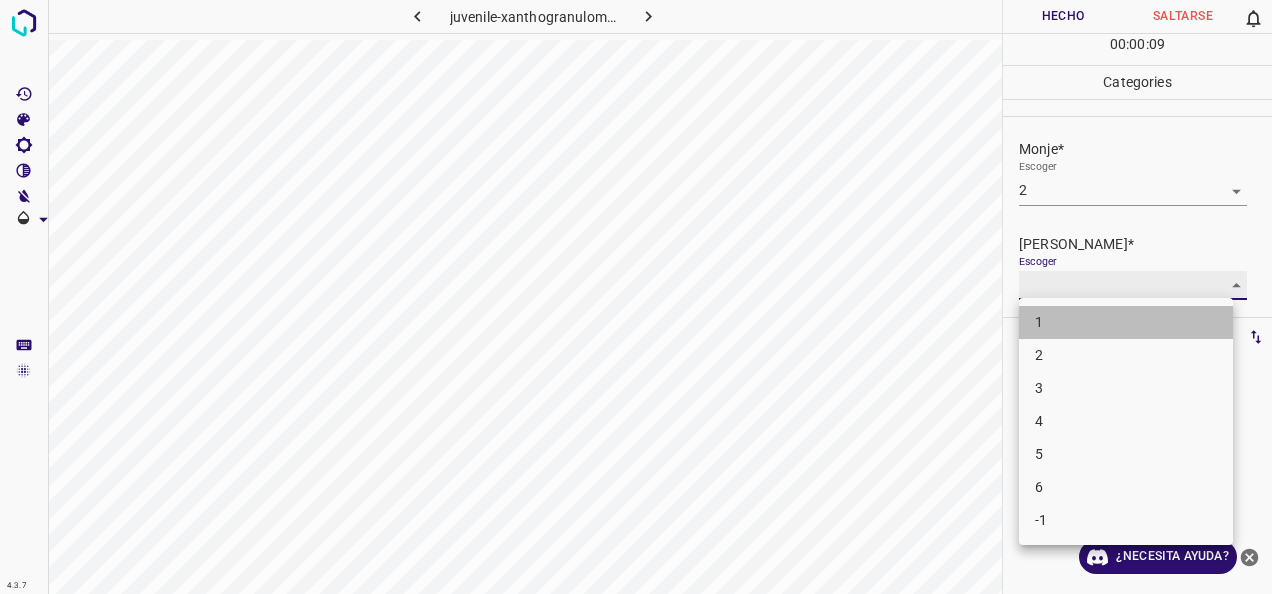 type on "1" 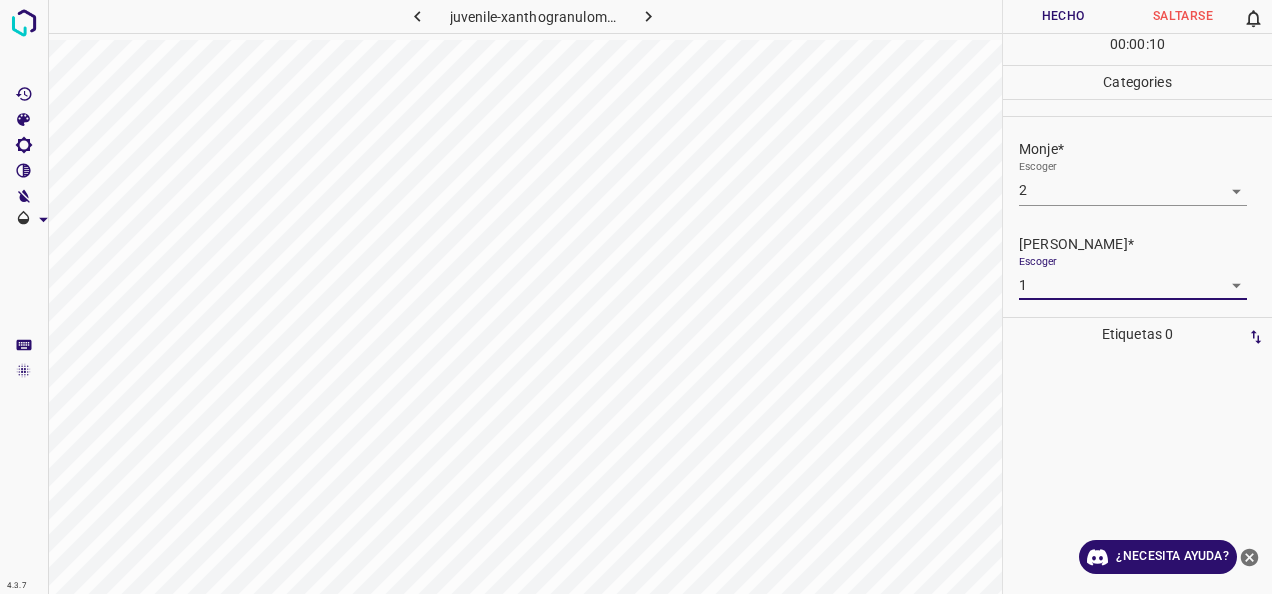click on "Hecho" at bounding box center (1063, 16) 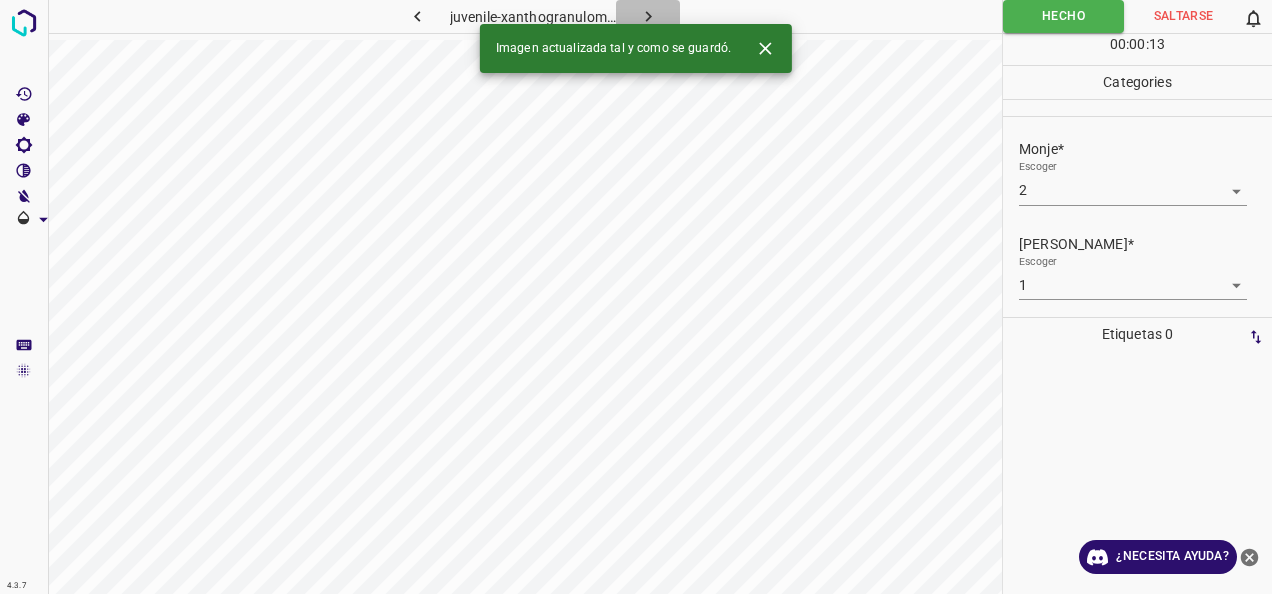 click at bounding box center [648, 16] 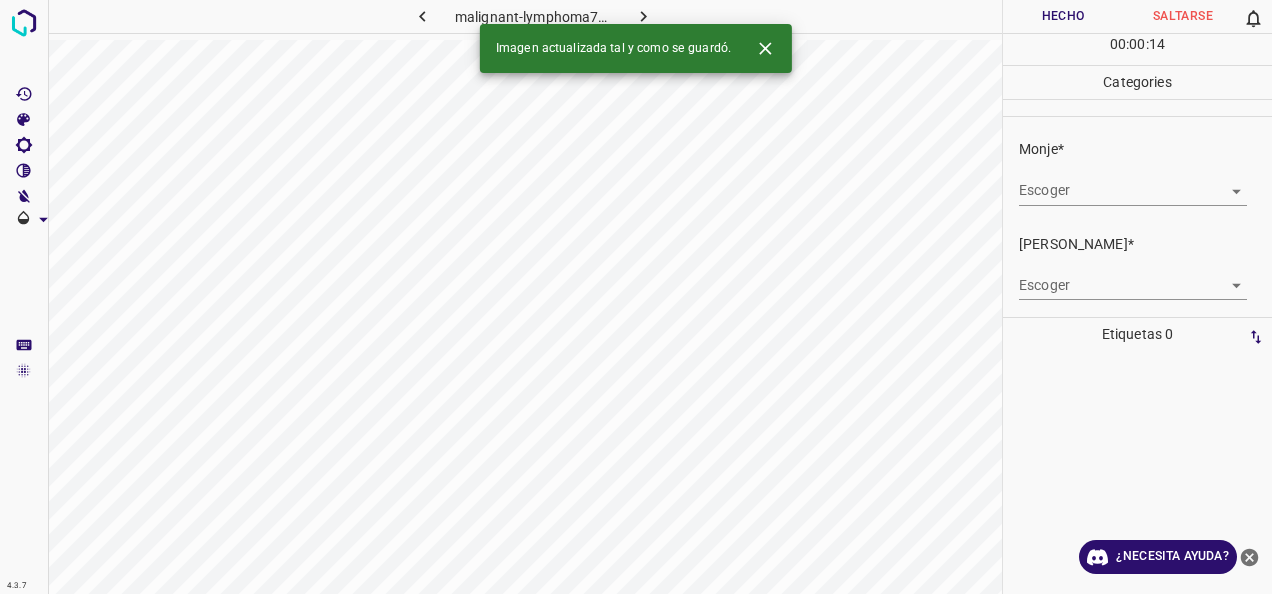 click on "4.3.7 malignant-lymphoma7.jpg Hecho Saltarse 0 00   : 00   : 14   Categories Monje*  Escoger ​  [PERSON_NAME]*  Escoger ​ Etiquetas 0 Categories 1 Monje 2  [PERSON_NAME] Herramientas Espacio Cambiar entre modos (Dibujar y Editar) Yo Etiquetado automático R Restaurar zoom M Acercar N Alejar Borrar Eliminar etiqueta de selección Filtros Z Restaurar filtros X Filtro de saturación C Filtro de brillo V Filtro de contraste B Filtro de escala de grises General O Descargar Imagen actualizada tal y como se guardó. ¿Necesita ayuda? -Mensaje de texto -Esconder -Borrar" at bounding box center [636, 297] 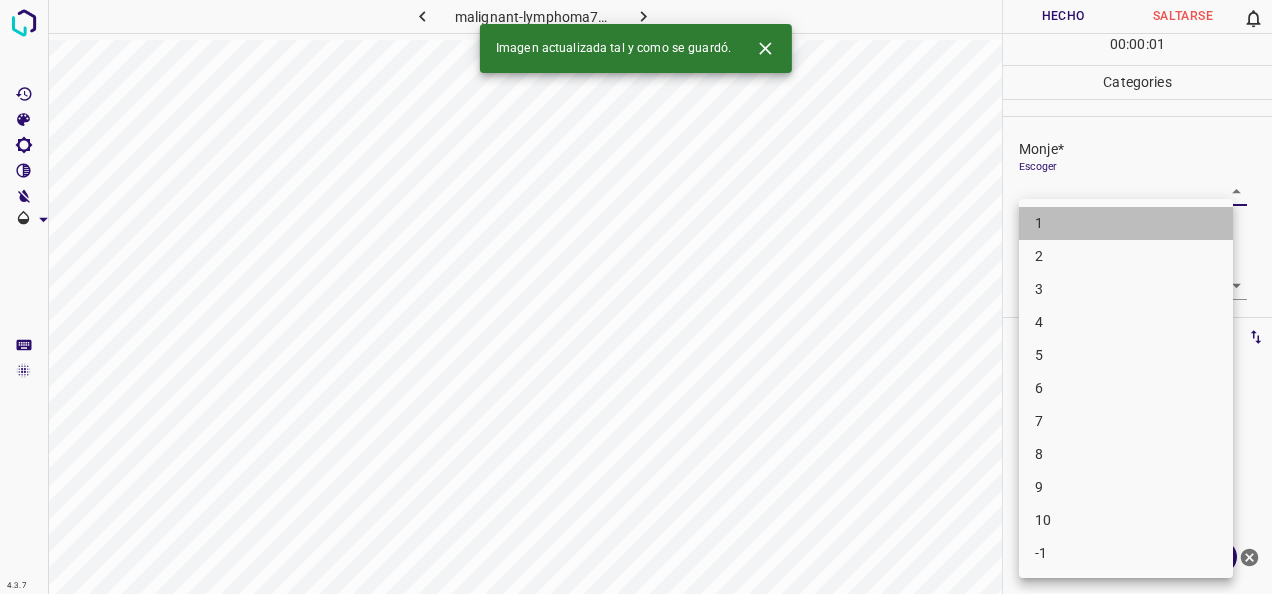 click on "1" at bounding box center [1126, 223] 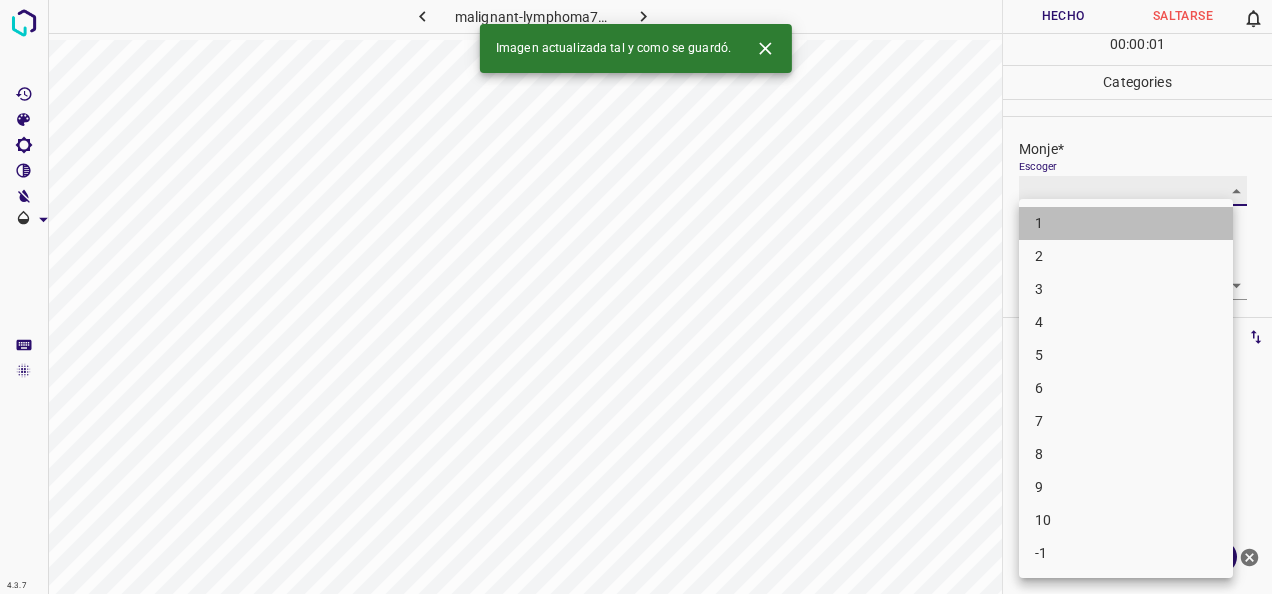 type on "1" 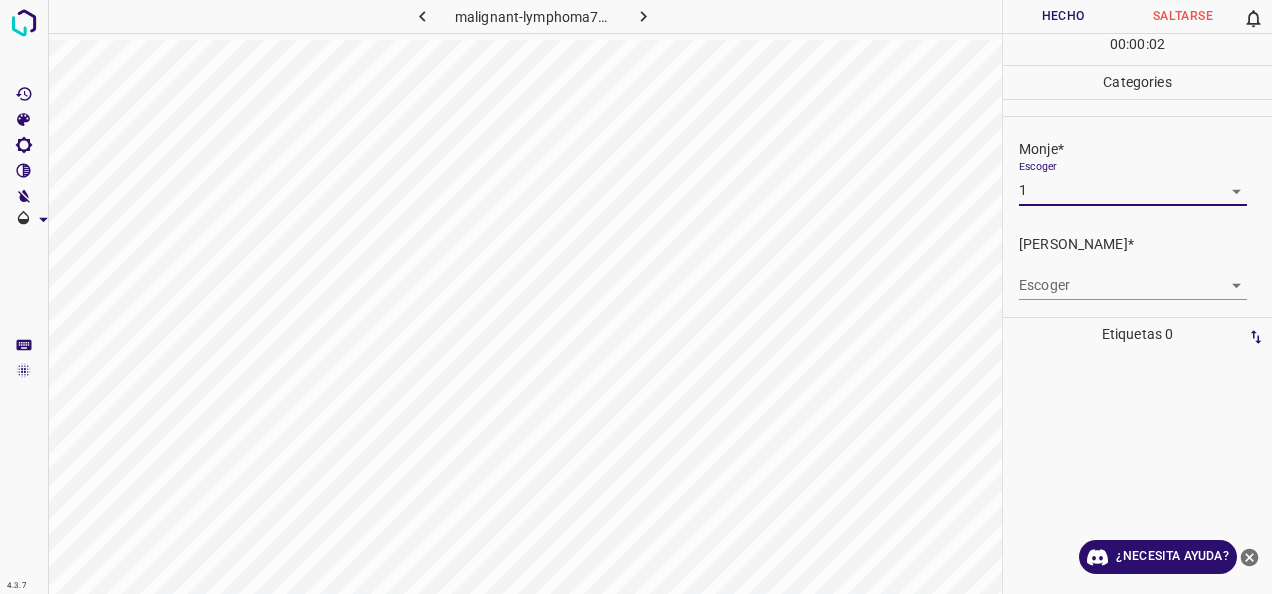 click on "4.3.7 malignant-lymphoma7.jpg Hecho Saltarse 0 00   : 00   : 02   Categories Monje*  Escoger 1 1  [PERSON_NAME]*  Escoger ​ Etiquetas 0 Categories 1 Monje 2  [PERSON_NAME] Herramientas Espacio Cambiar entre modos (Dibujar y Editar) Yo Etiquetado automático R Restaurar zoom M Acercar N Alejar Borrar Eliminar etiqueta de selección Filtros Z Restaurar filtros X Filtro de saturación C Filtro de brillo V Filtro de contraste B Filtro de escala de grises General O Descargar ¿Necesita ayuda? -Mensaje de texto -Esconder -Borrar" at bounding box center [636, 297] 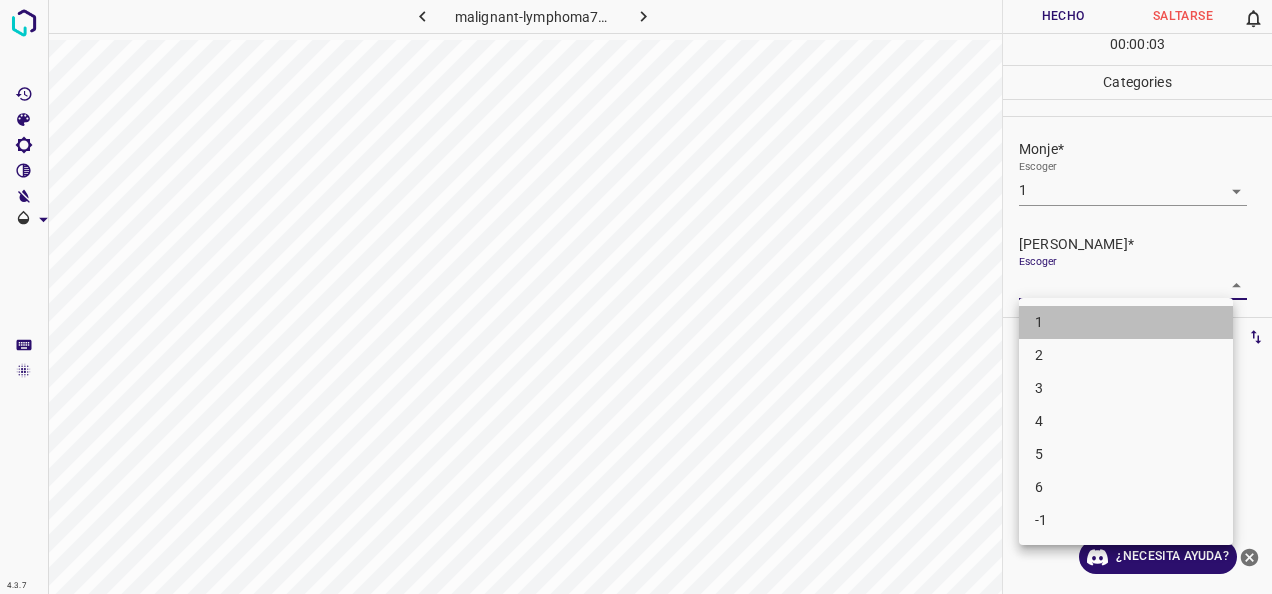 click on "1" at bounding box center (1126, 322) 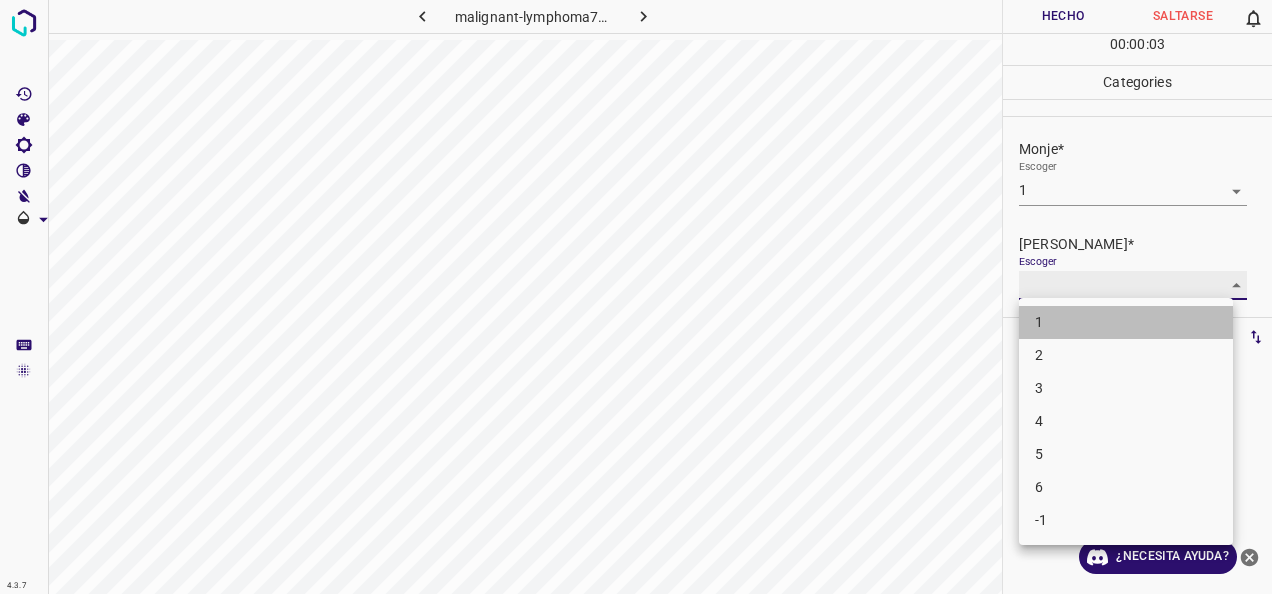 type on "1" 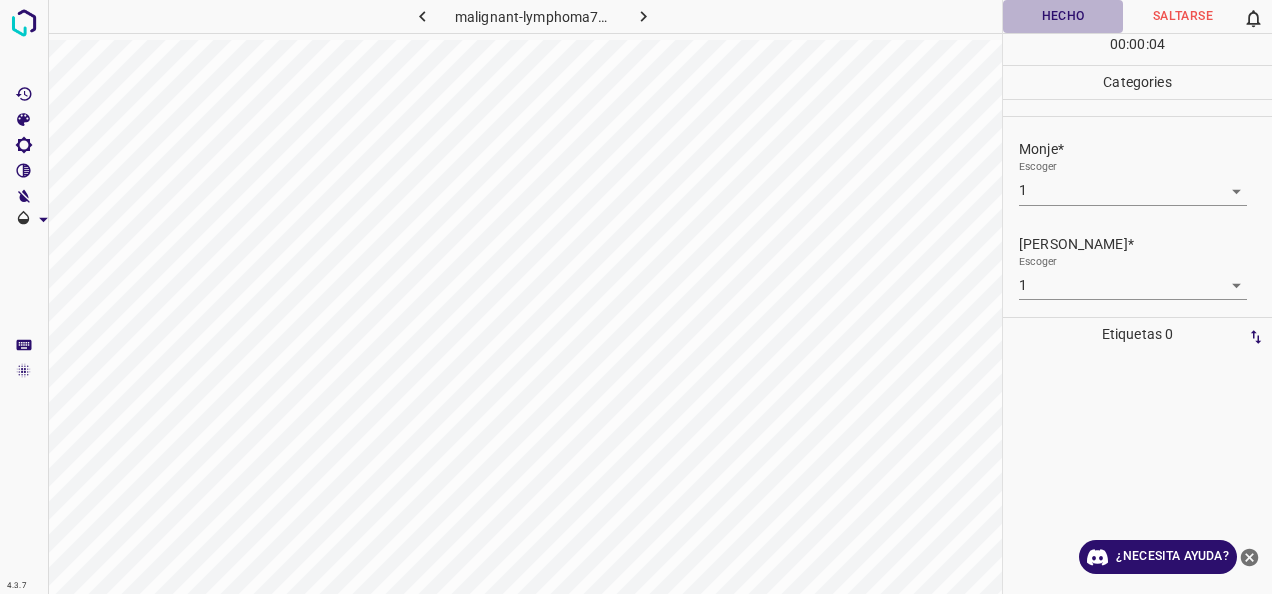 click on "Hecho" at bounding box center [1063, 16] 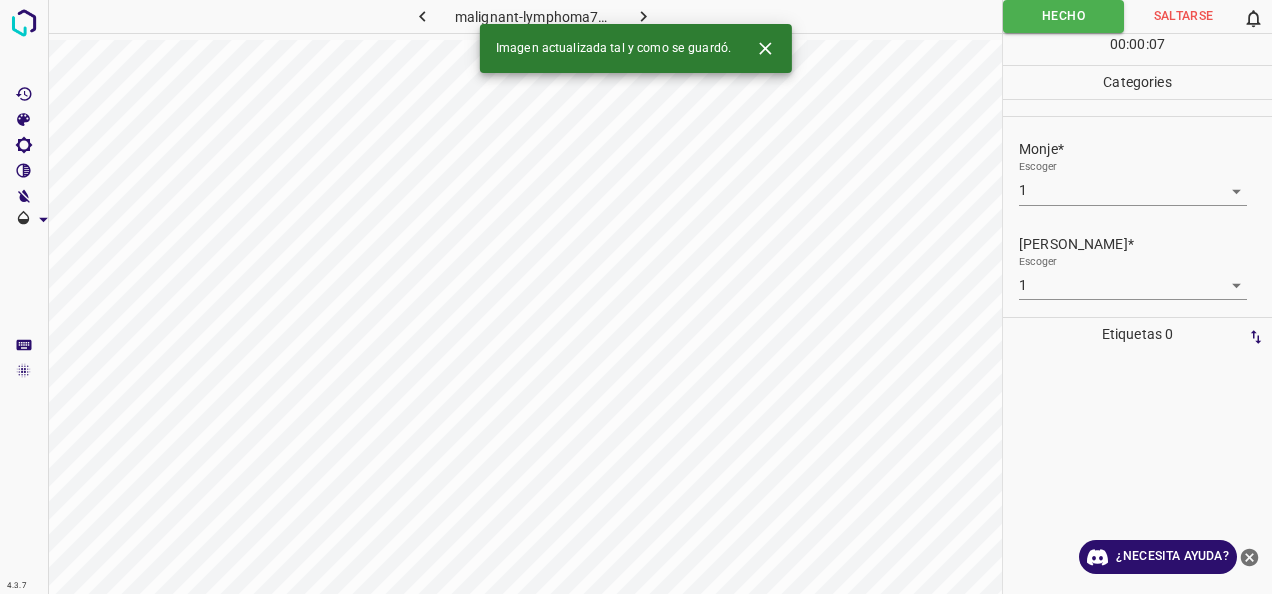 click 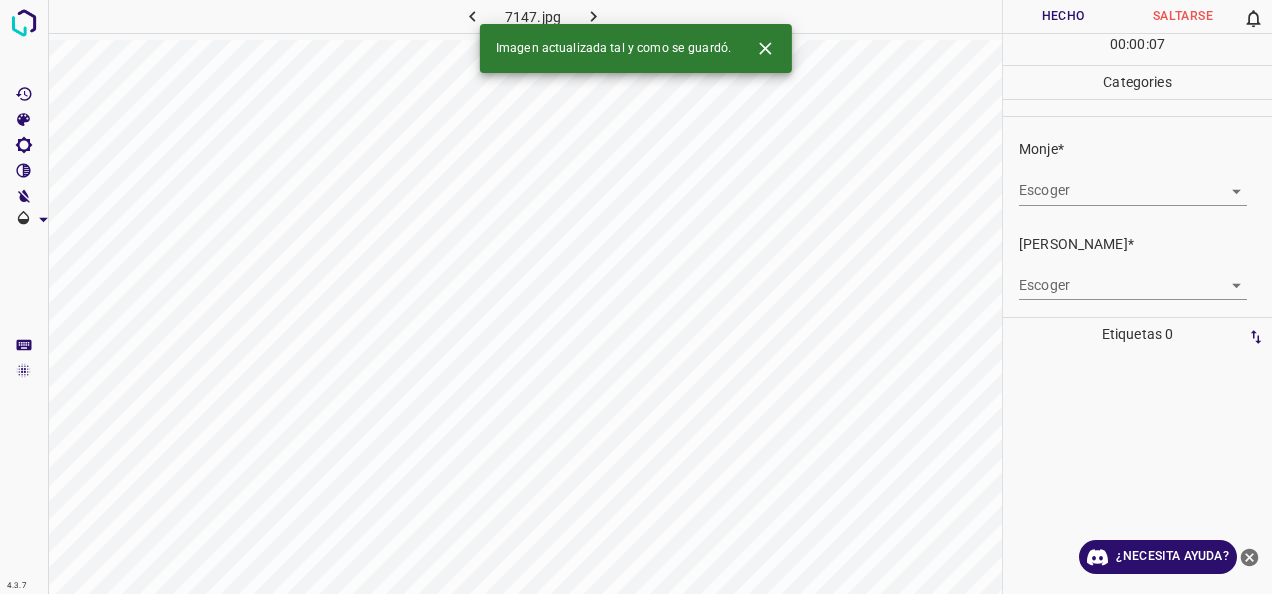 click on "4.3.7 7147.jpg Hecho Saltarse 0 00   : 00   : 07   Categories Monje*  Escoger ​  [PERSON_NAME]*  Escoger ​ Etiquetas 0 Categories 1 Monje 2  [PERSON_NAME] Herramientas Espacio Cambiar entre modos (Dibujar y Editar) Yo Etiquetado automático R Restaurar zoom M Acercar N Alejar Borrar Eliminar etiqueta de selección Filtros Z Restaurar filtros X Filtro de saturación C Filtro de brillo V Filtro de contraste B Filtro de escala de grises General O Descargar Imagen actualizada tal y como se guardó. ¿Necesita ayuda? -Mensaje de texto -Esconder -Borrar" at bounding box center [636, 297] 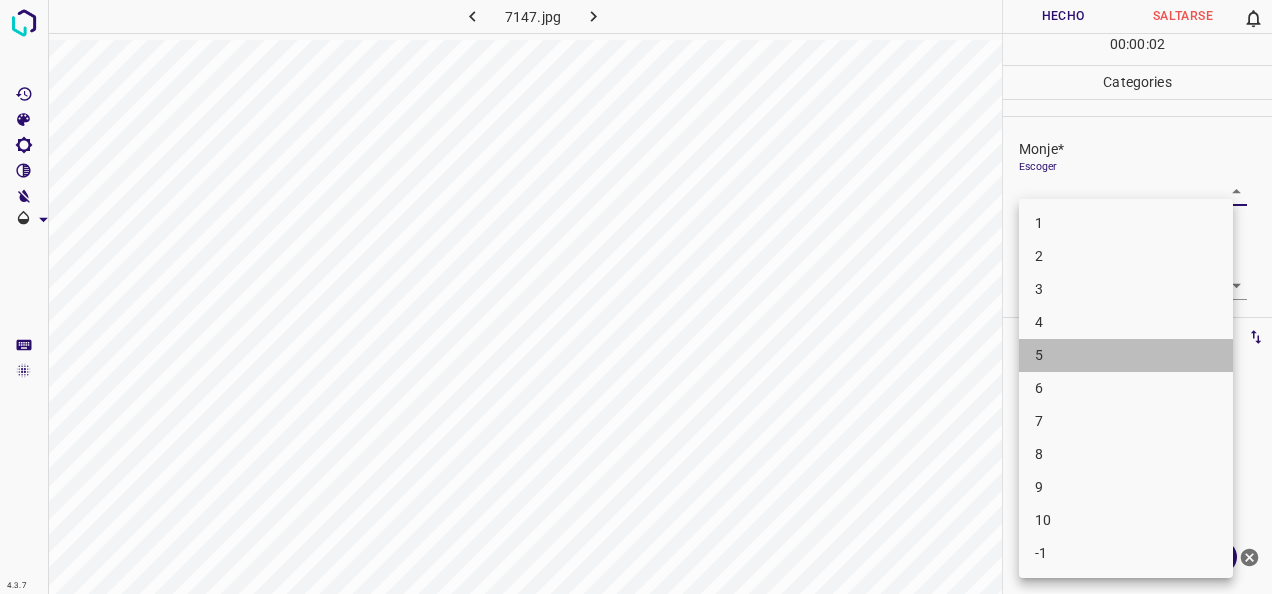click on "5" at bounding box center (1126, 355) 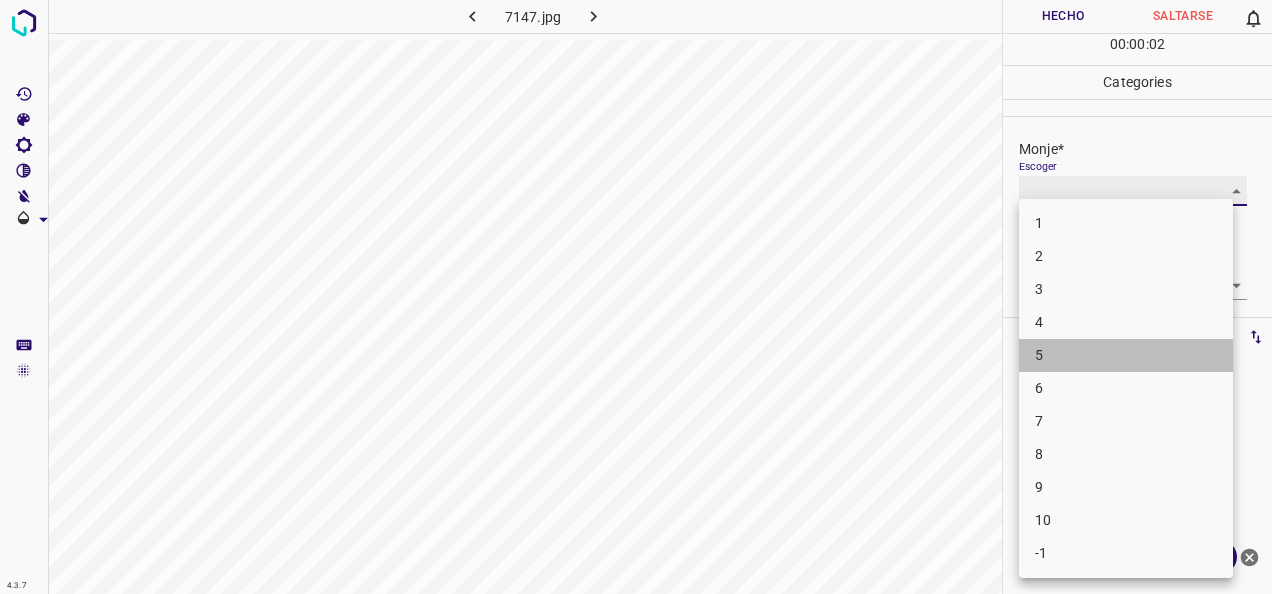 type on "5" 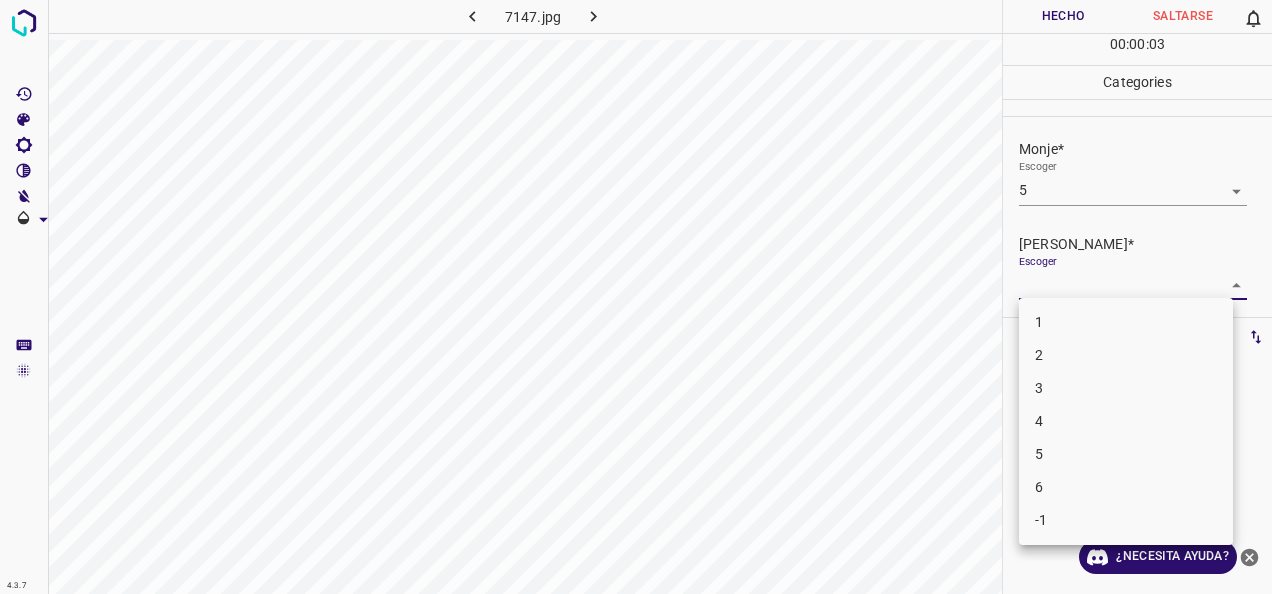 click on "4.3.7 7147.jpg Hecho Saltarse 0 00   : 00   : 03   Categories Monje*  Escoger 5 5  [PERSON_NAME]*  Escoger ​ Etiquetas 0 Categories 1 Monje 2  [PERSON_NAME] Herramientas Espacio Cambiar entre modos (Dibujar y Editar) Yo Etiquetado automático R Restaurar zoom M Acercar N Alejar Borrar Eliminar etiqueta de selección Filtros Z Restaurar filtros X Filtro de saturación C Filtro de brillo V Filtro de contraste B Filtro de escala de grises General O Descargar ¿Necesita ayuda? -Mensaje de texto -Esconder -Borrar 1 2 3 4 5 6 -1" at bounding box center (636, 297) 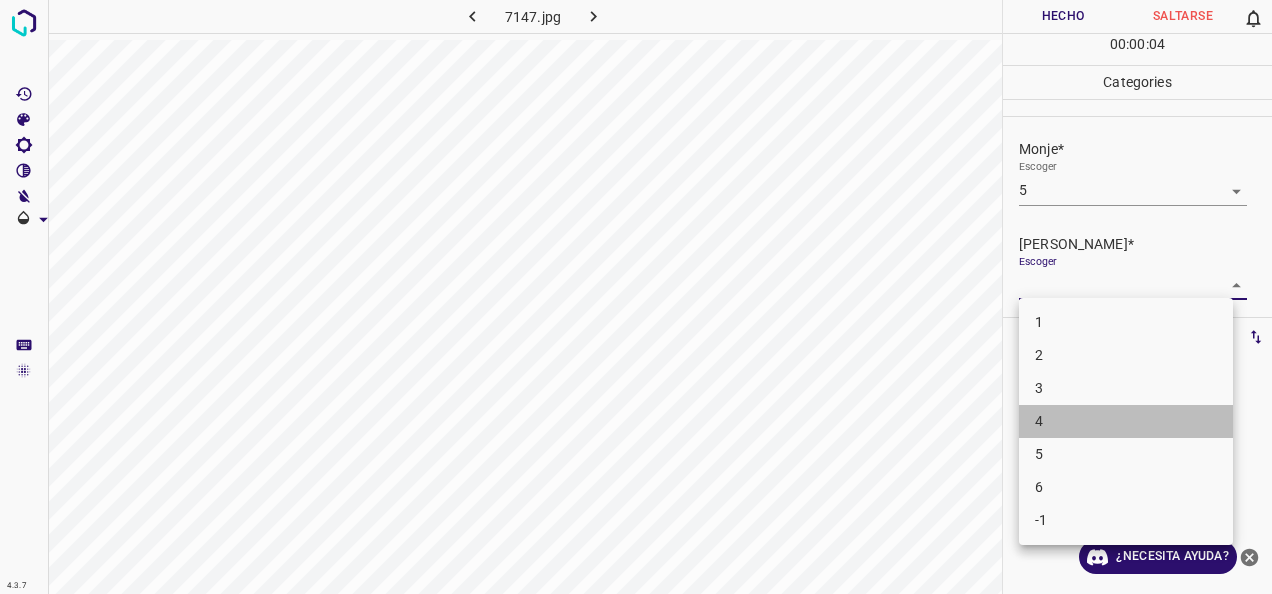 click on "4" at bounding box center [1126, 421] 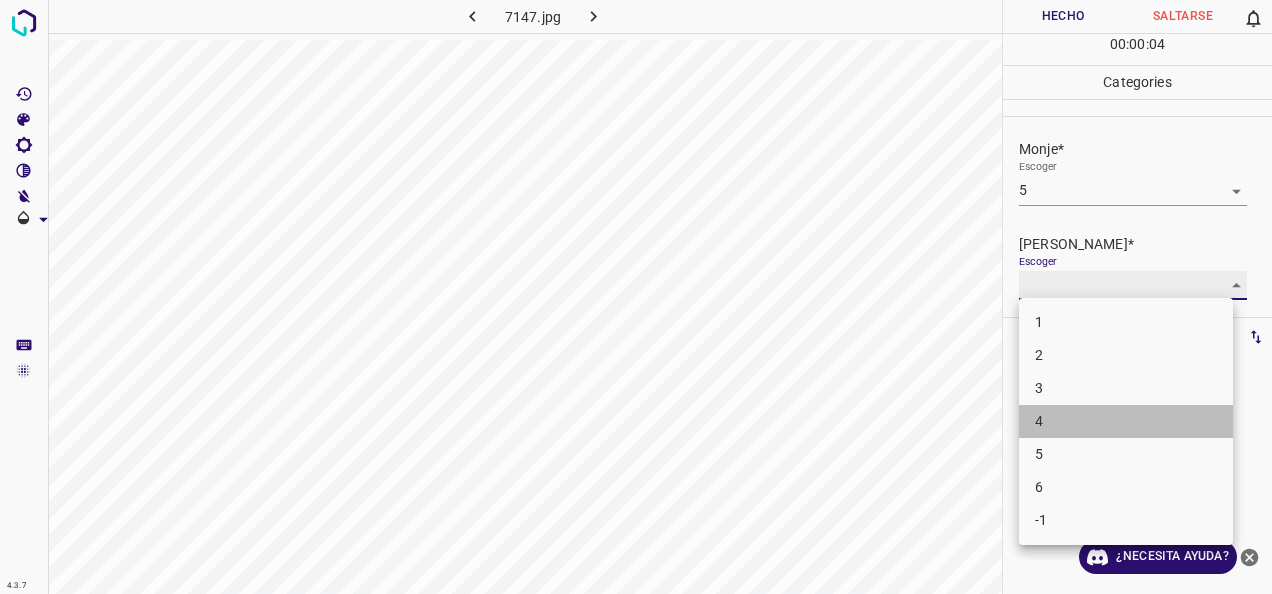 type on "4" 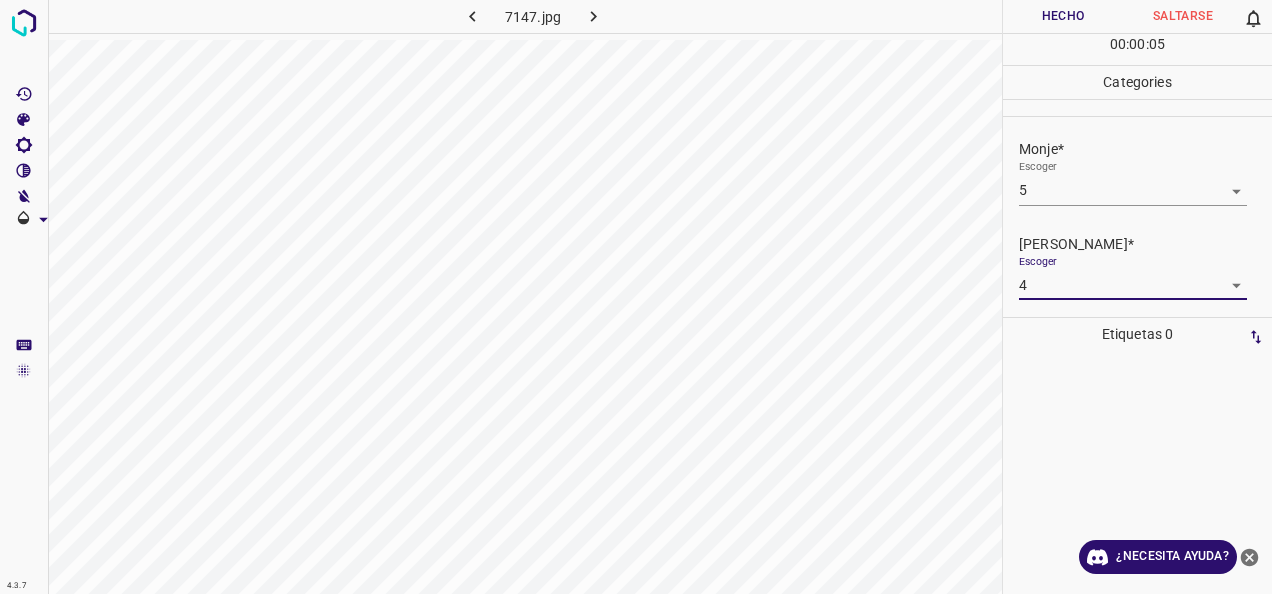 click on "Hecho" at bounding box center [1063, 16] 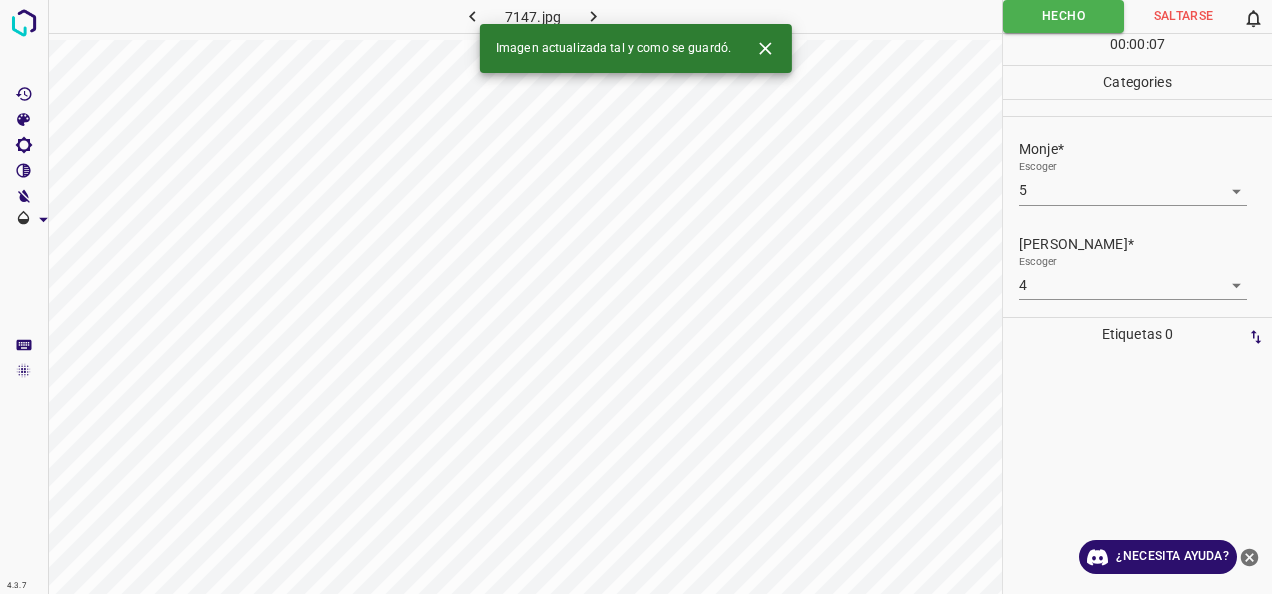 click 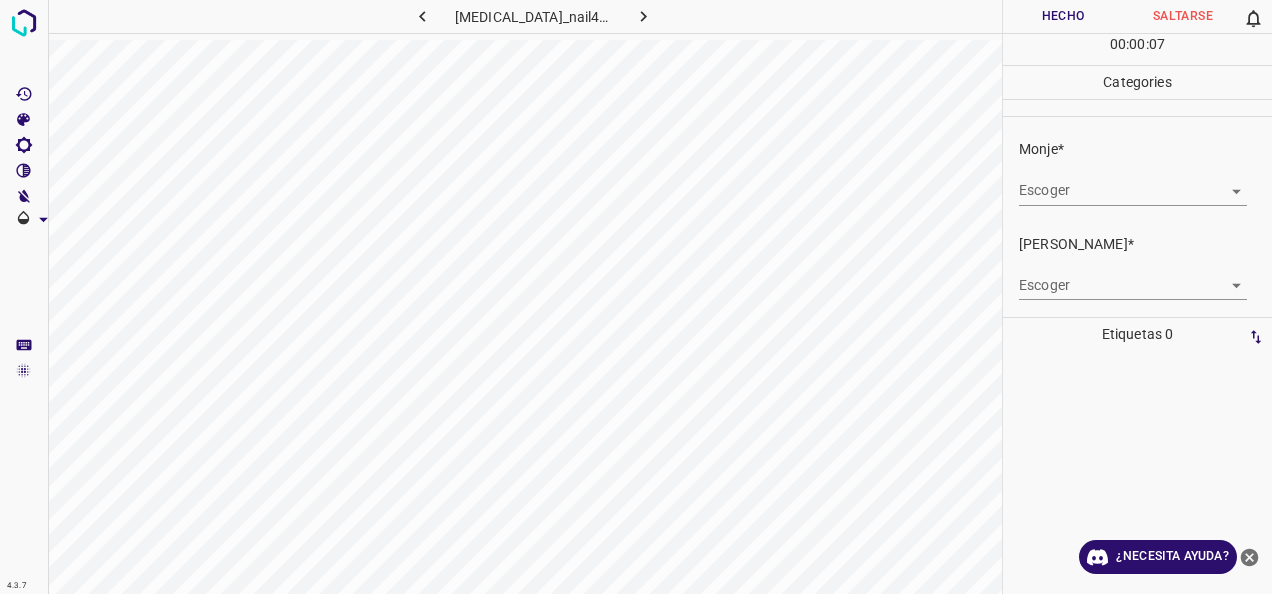 click on "4.3.7 [MEDICAL_DATA]_nail49.jpg Hecho Saltarse 0 00   : 00   : 07   Categories Monje*  Escoger ​  [PERSON_NAME]*  Escoger ​ Etiquetas 0 Categories 1 Monje 2  [PERSON_NAME] Herramientas Espacio Cambiar entre modos (Dibujar y Editar) Yo Etiquetado automático R Restaurar zoom M Acercar N Alejar Borrar Eliminar etiqueta de selección Filtros Z Restaurar filtros X Filtro de saturación C Filtro de brillo V Filtro de contraste B Filtro de escala de grises General O Descargar ¿Necesita ayuda? -Mensaje de texto -Esconder -Borrar" at bounding box center [636, 297] 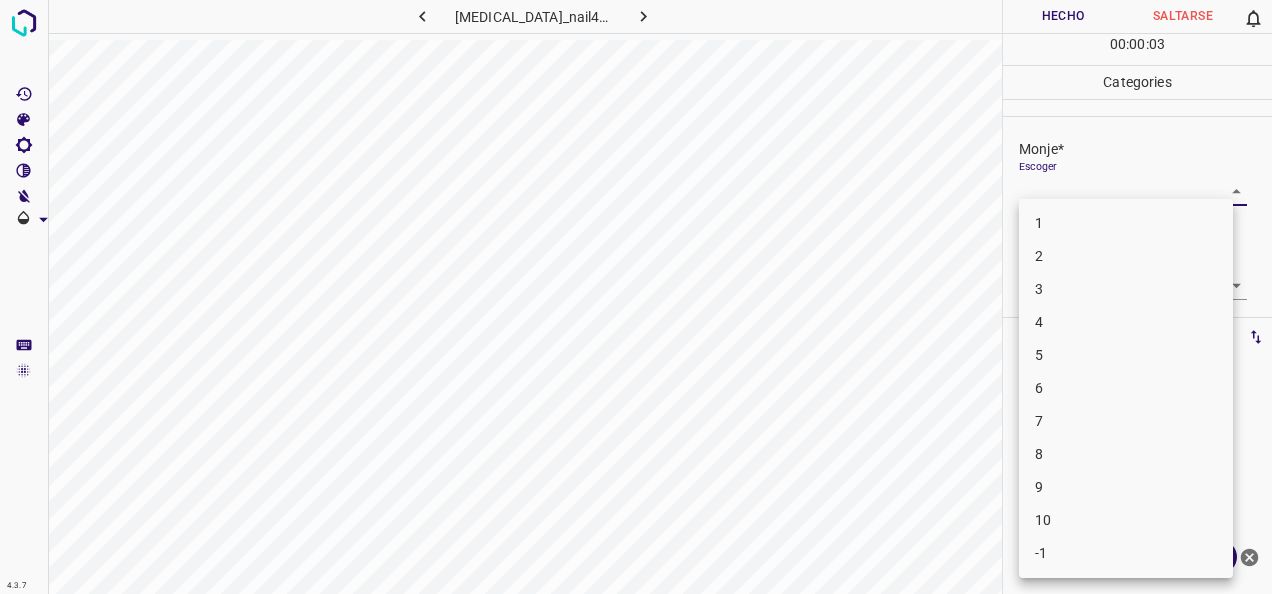 click on "2" at bounding box center (1126, 256) 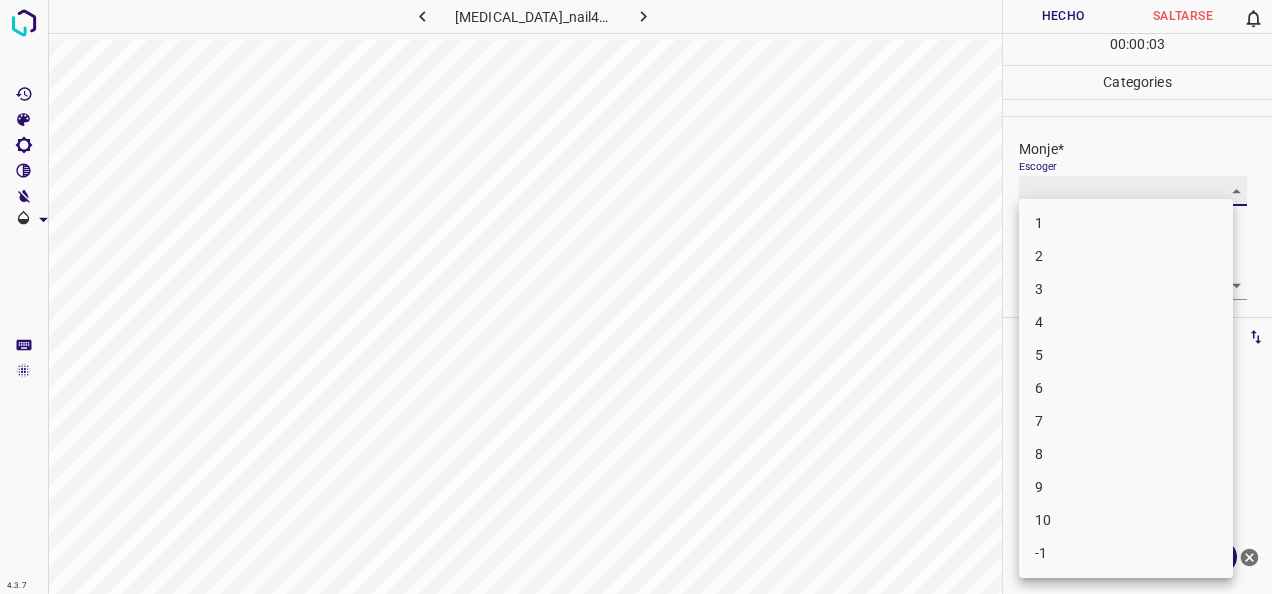 type on "2" 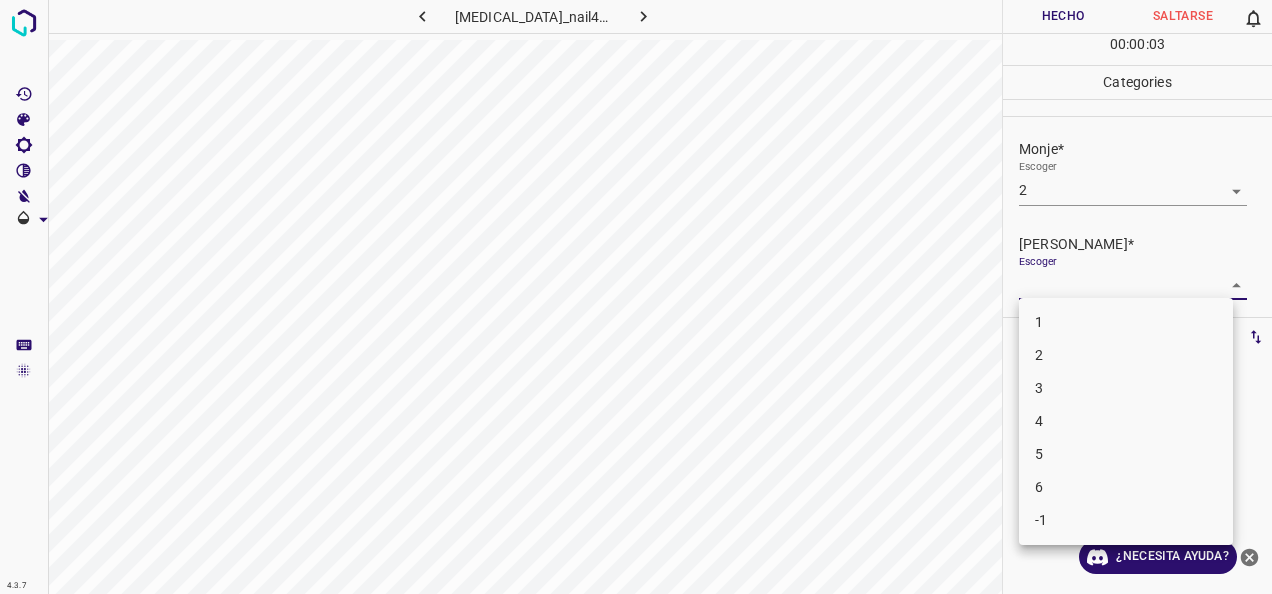 click on "4.3.7 [MEDICAL_DATA]_nail49.jpg Hecho Saltarse 0 00   : 00   : 03   Categories Monje*  Escoger 2 2  [PERSON_NAME]*  Escoger ​ Etiquetas 0 Categories 1 Monje 2  [PERSON_NAME] Herramientas Espacio Cambiar entre modos (Dibujar y Editar) Yo Etiquetado automático R Restaurar zoom M Acercar N Alejar Borrar Eliminar etiqueta de selección Filtros Z Restaurar filtros X Filtro de saturación C Filtro de brillo V Filtro de contraste B Filtro de escala de grises General O Descargar ¿Necesita ayuda? -Mensaje de texto -Esconder -Borrar 1 2 3 4 5 6 -1" at bounding box center [636, 297] 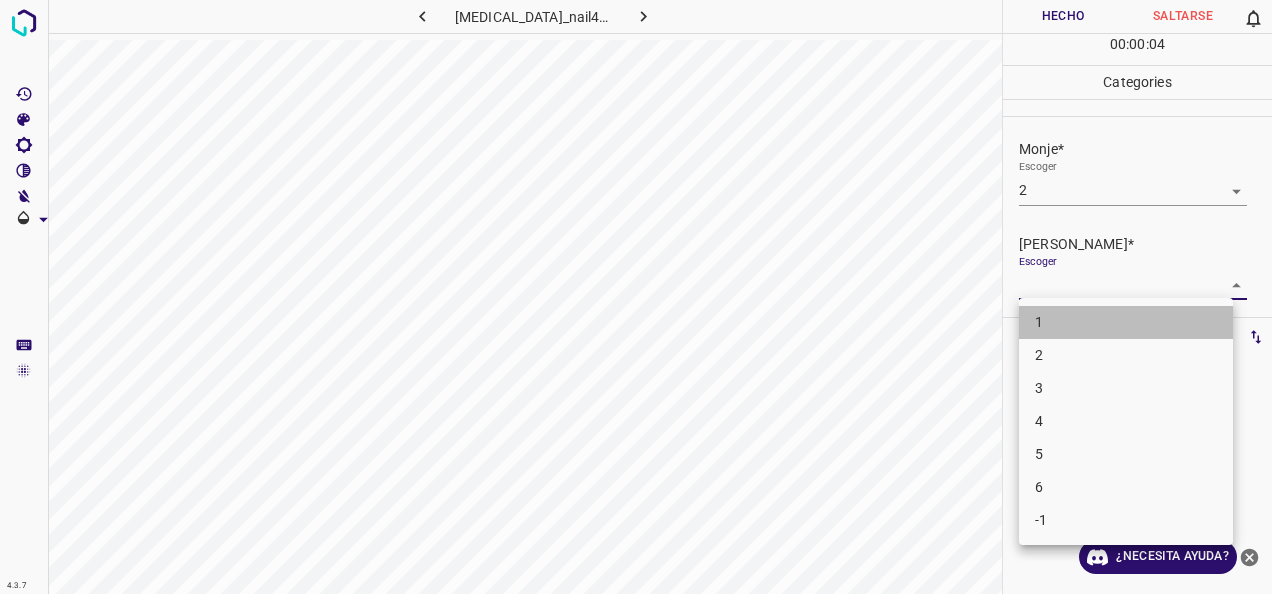 click on "1" at bounding box center (1126, 322) 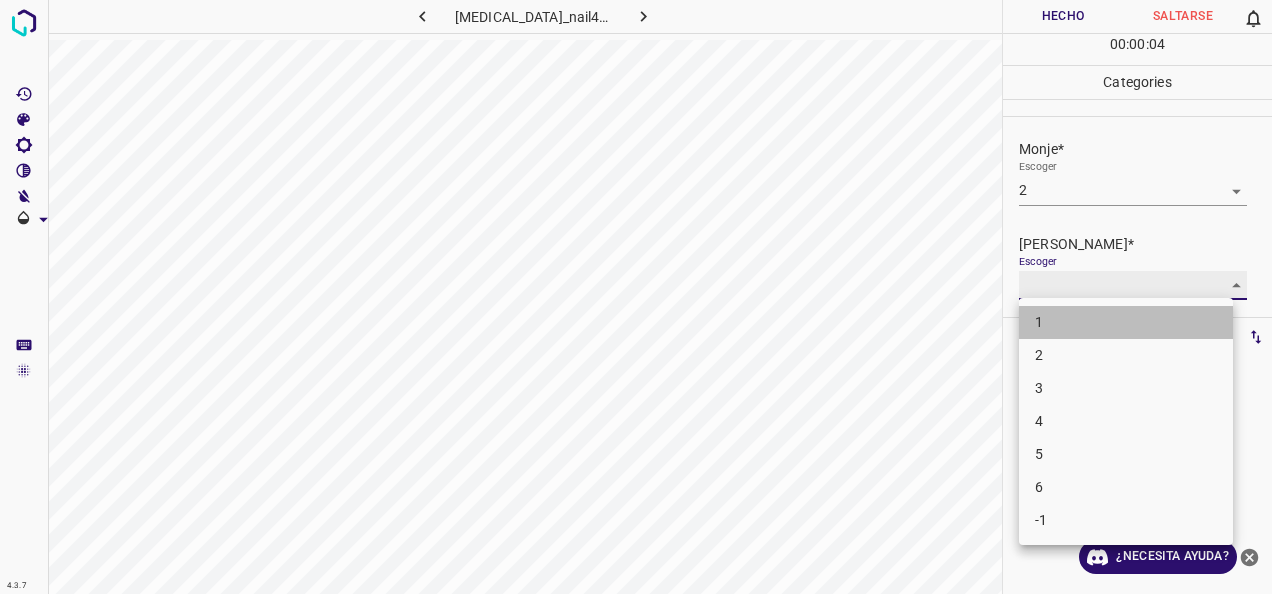 type on "1" 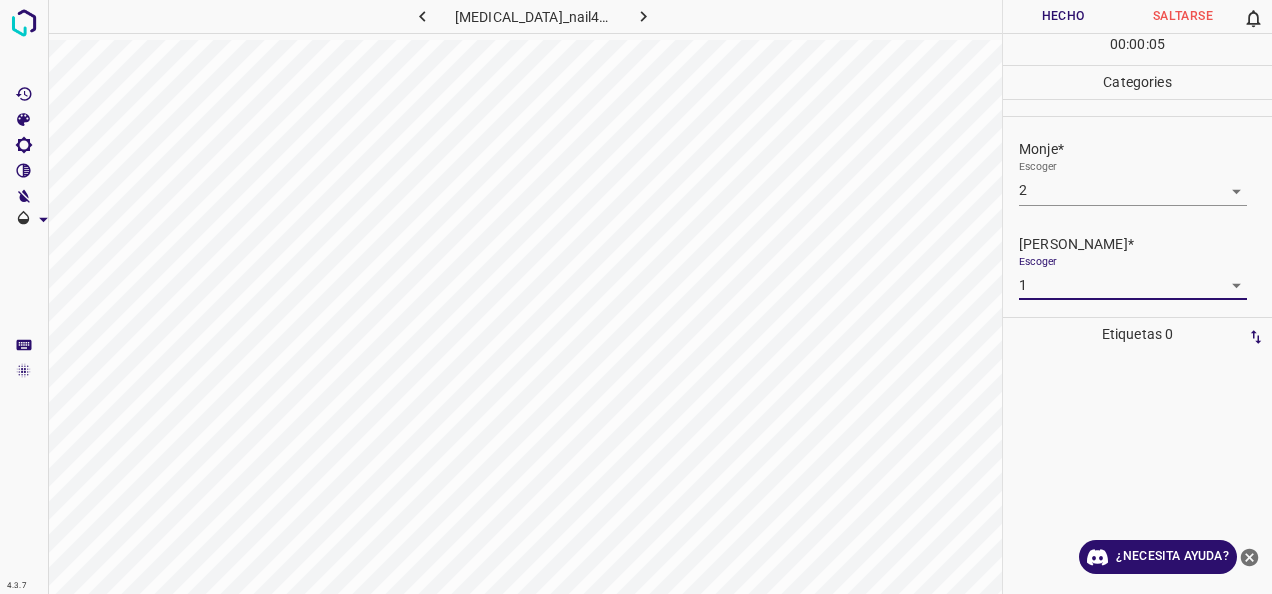 click on "Hecho" at bounding box center [1063, 16] 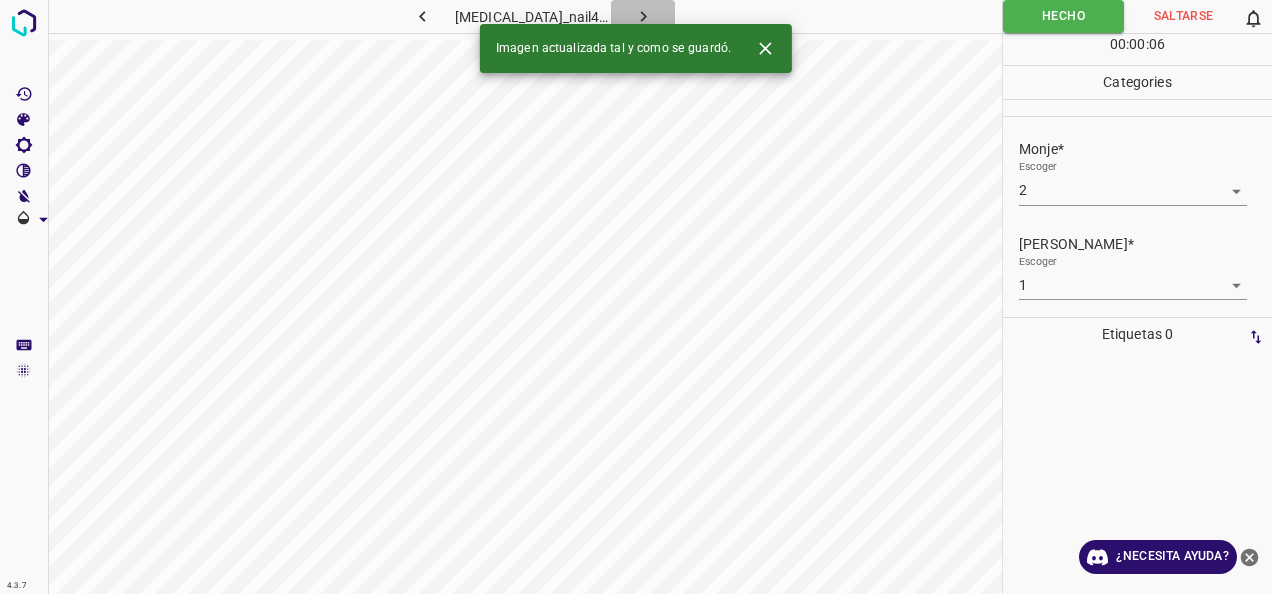 click 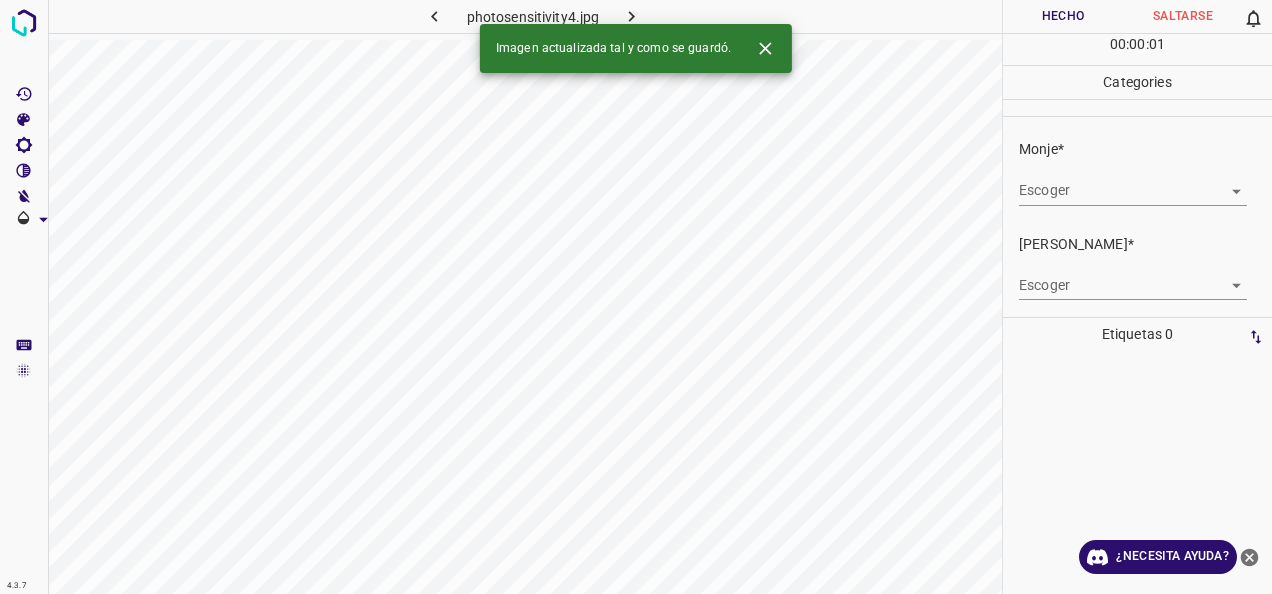 click on "Escoger ​" at bounding box center (1145, 182) 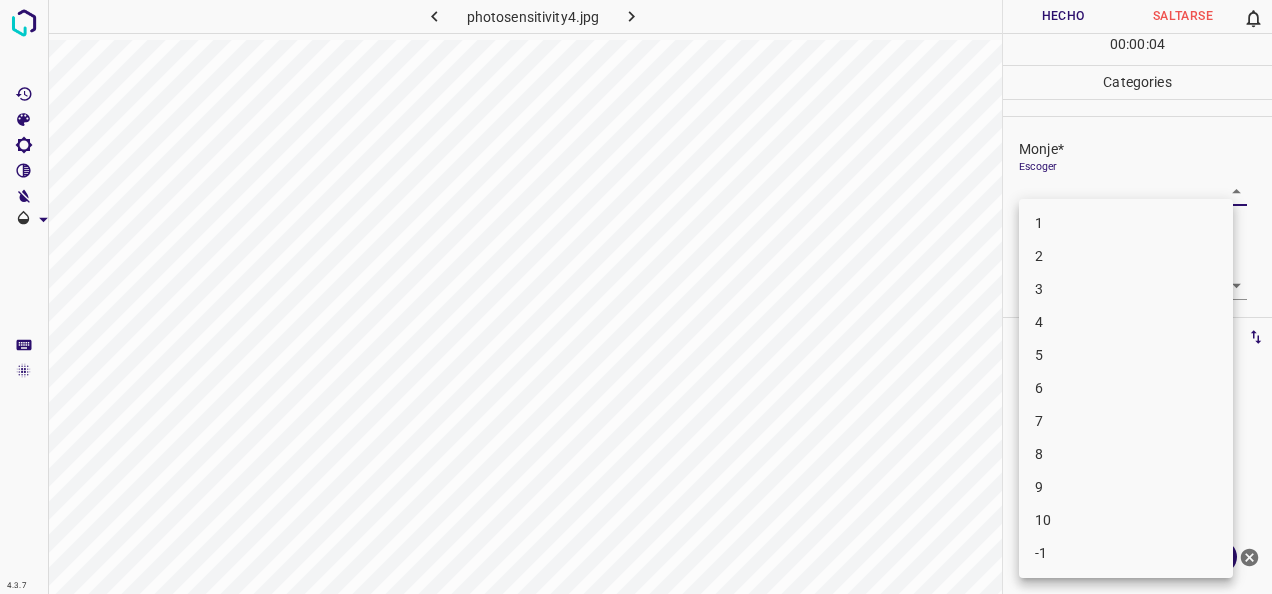 click on "4.3.7 photosensitivity4.jpg Hecho Saltarse 0 00   : 00   : 04   Categories Monje*  Escoger ​  [PERSON_NAME]*  Escoger ​ Etiquetas 0 Categories 1 Monje 2  [PERSON_NAME] Herramientas Espacio Cambiar entre modos (Dibujar y Editar) Yo Etiquetado automático R Restaurar zoom M Acercar N Alejar Borrar Eliminar etiqueta de selección Filtros Z Restaurar filtros X Filtro de saturación C Filtro de brillo V Filtro de contraste B Filtro de escala de grises General O Descargar ¿Necesita ayuda? -Mensaje de texto -Esconder -Borrar 1 2 3 4 5 6 7 8 9 10 -1" at bounding box center (636, 297) 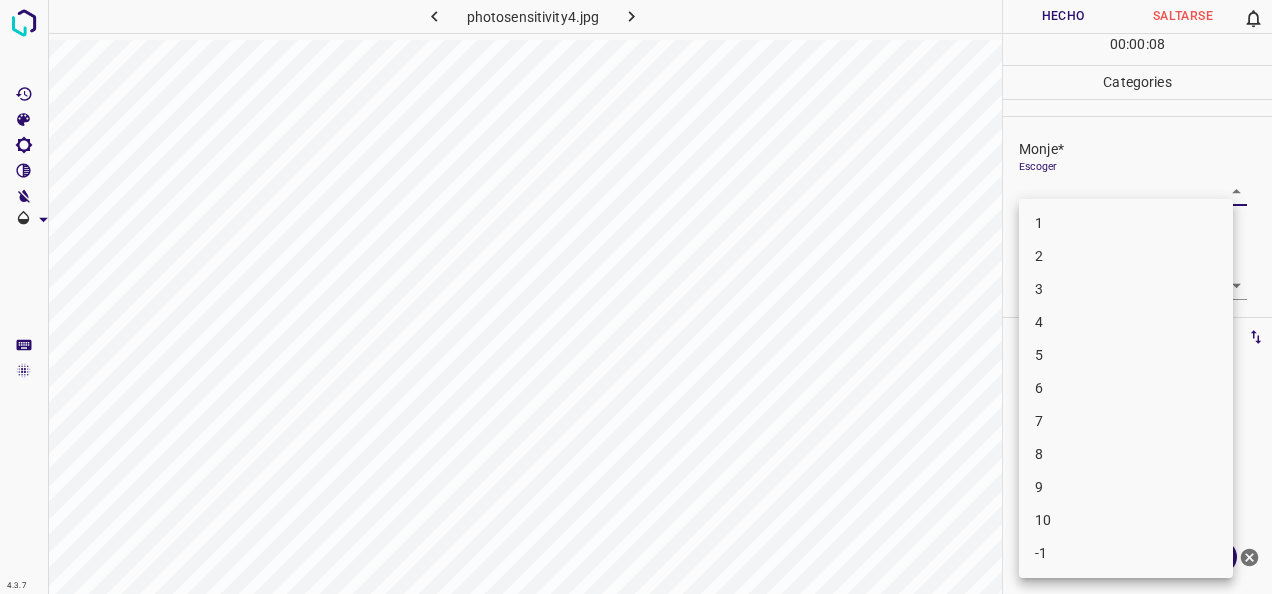 click on "2" at bounding box center [1126, 256] 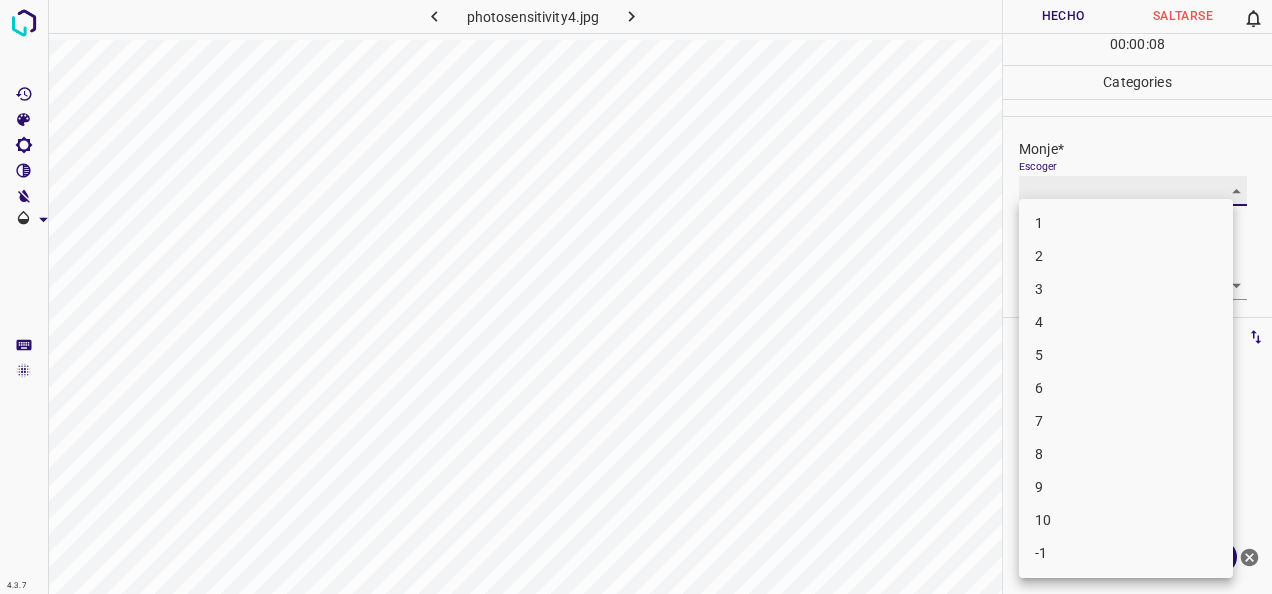 type on "2" 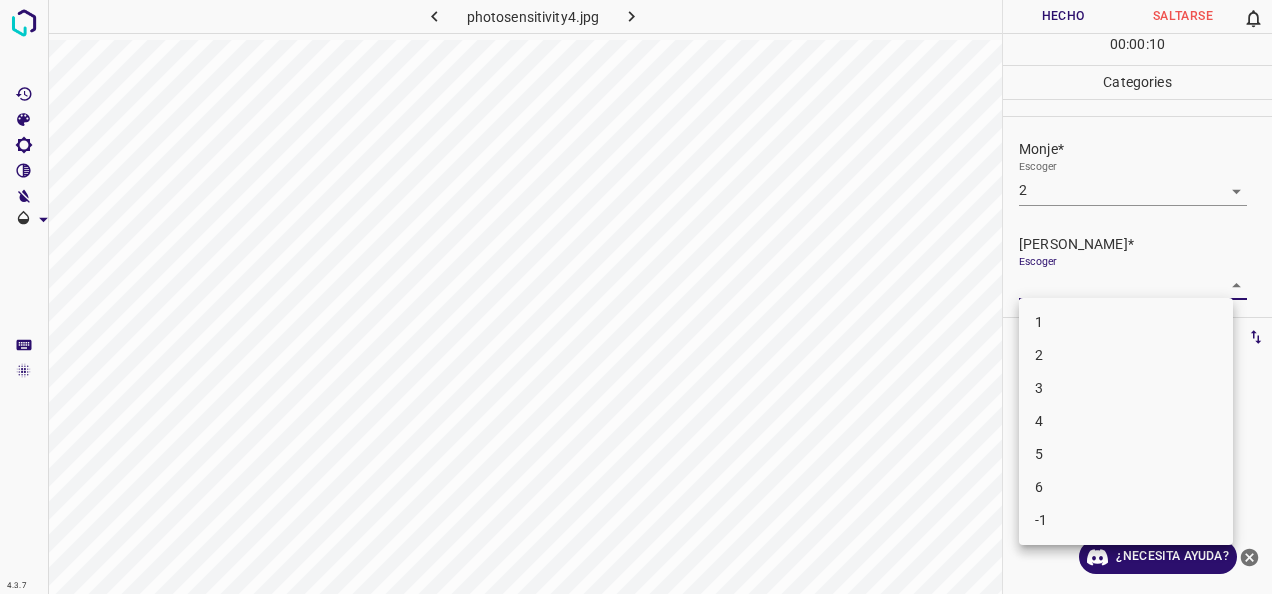 click on "4.3.7 photosensitivity4.jpg Hecho Saltarse 0 00   : 00   : 10   Categories Monje*  Escoger 2 2  [PERSON_NAME]*  Escoger ​ Etiquetas 0 Categories 1 Monje 2  [PERSON_NAME] Herramientas Espacio Cambiar entre modos (Dibujar y Editar) Yo Etiquetado automático R Restaurar zoom M Acercar N Alejar Borrar Eliminar etiqueta de selección Filtros Z Restaurar filtros X Filtro de saturación C Filtro de brillo V Filtro de contraste B Filtro de escala de grises General O Descargar ¿Necesita ayuda? -Mensaje de texto -Esconder -Borrar 1 2 3 4 5 6 -1" at bounding box center (636, 297) 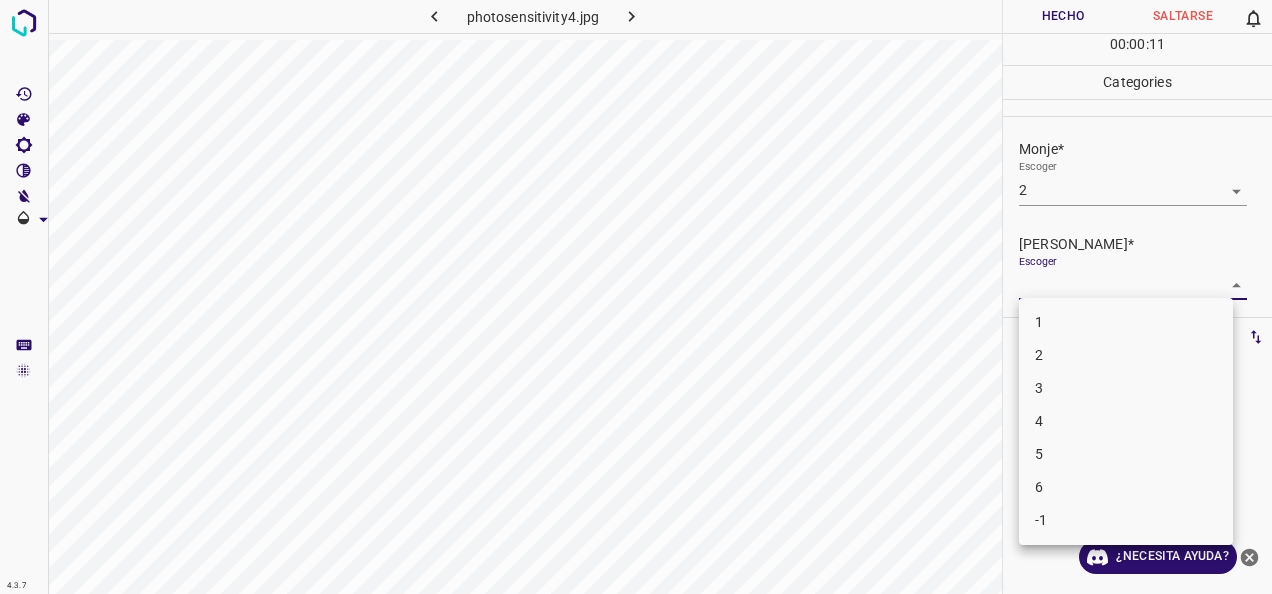 click on "1" at bounding box center (1126, 322) 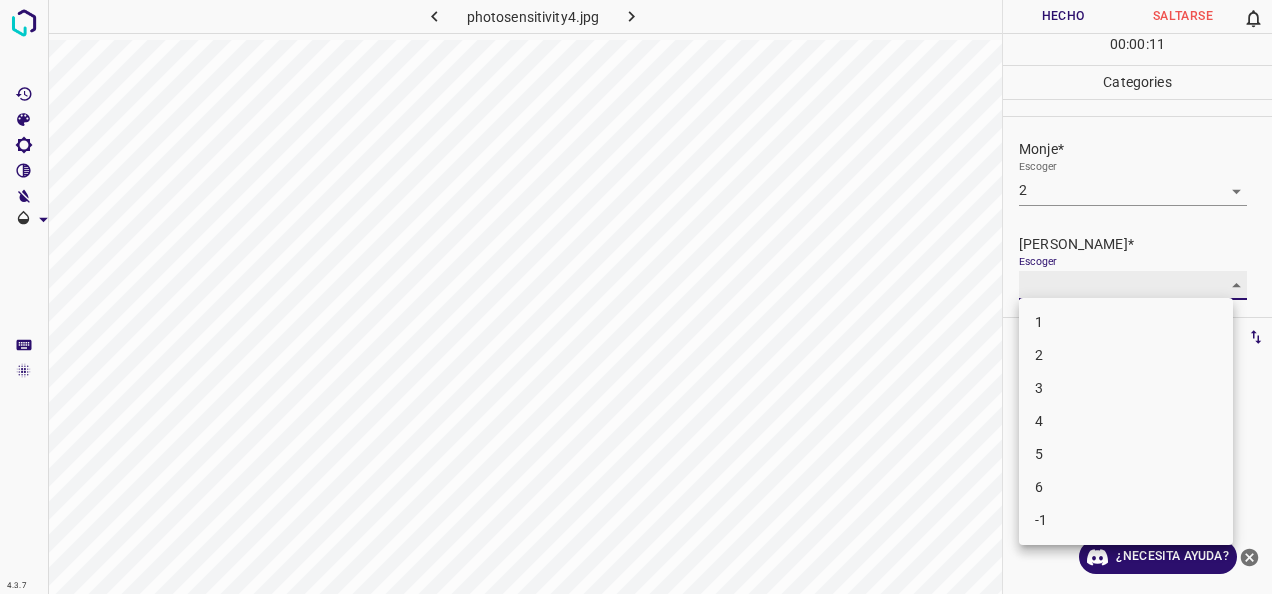 type on "1" 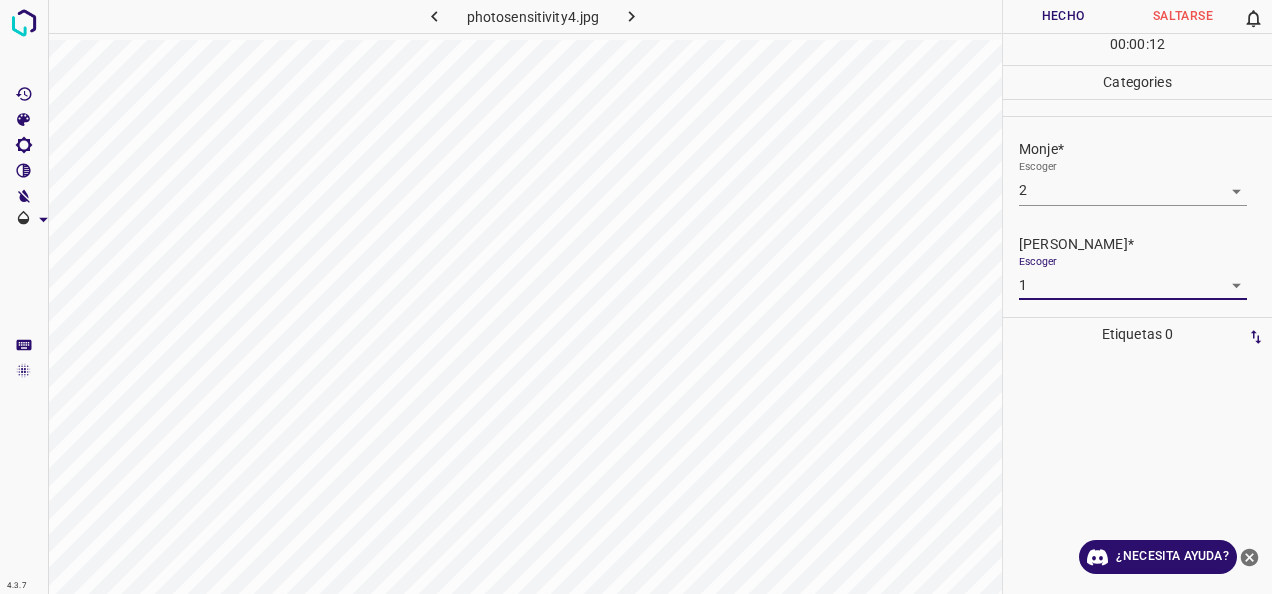 click on "Hecho" at bounding box center (1063, 16) 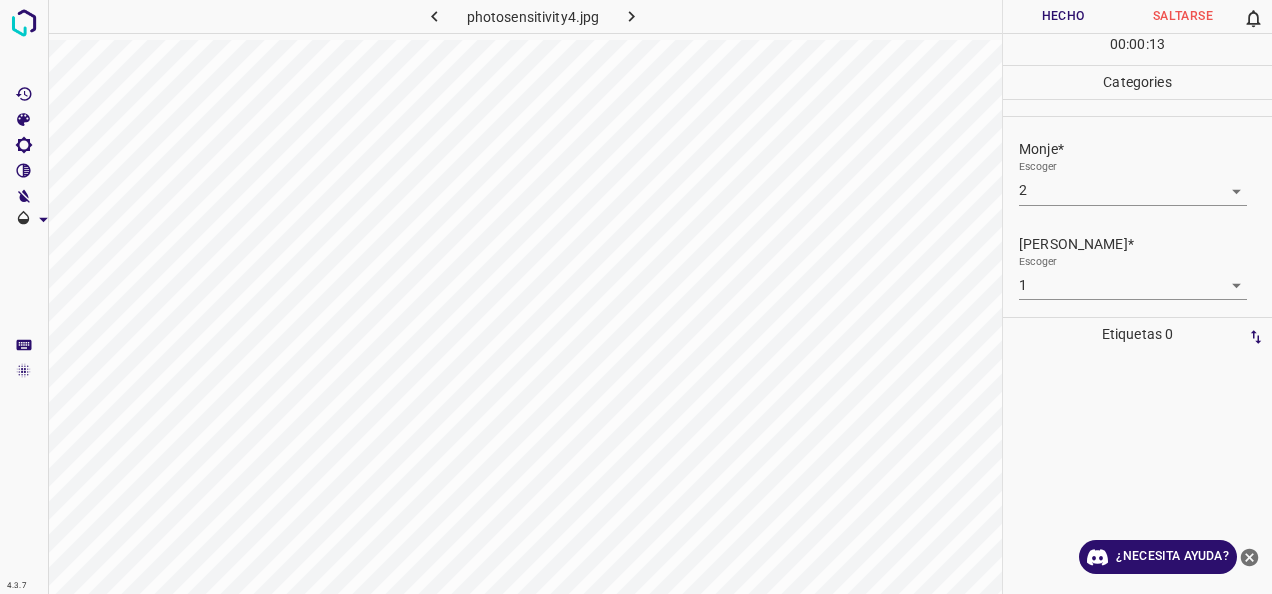 click 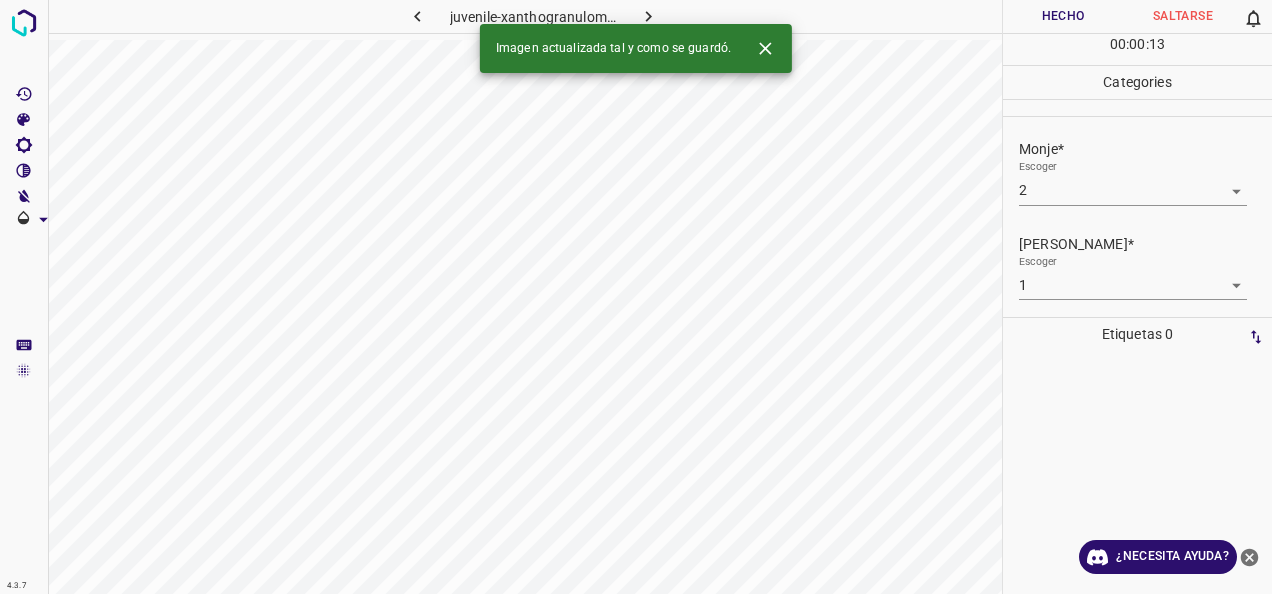 type 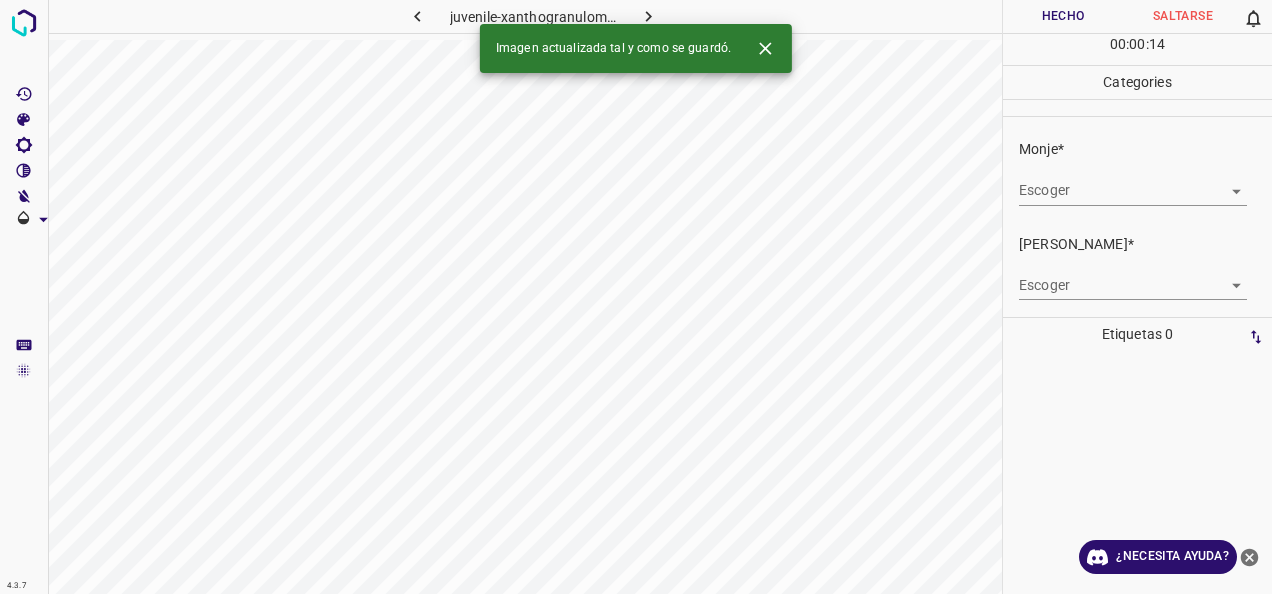click on "Escoger ​" at bounding box center (1145, 182) 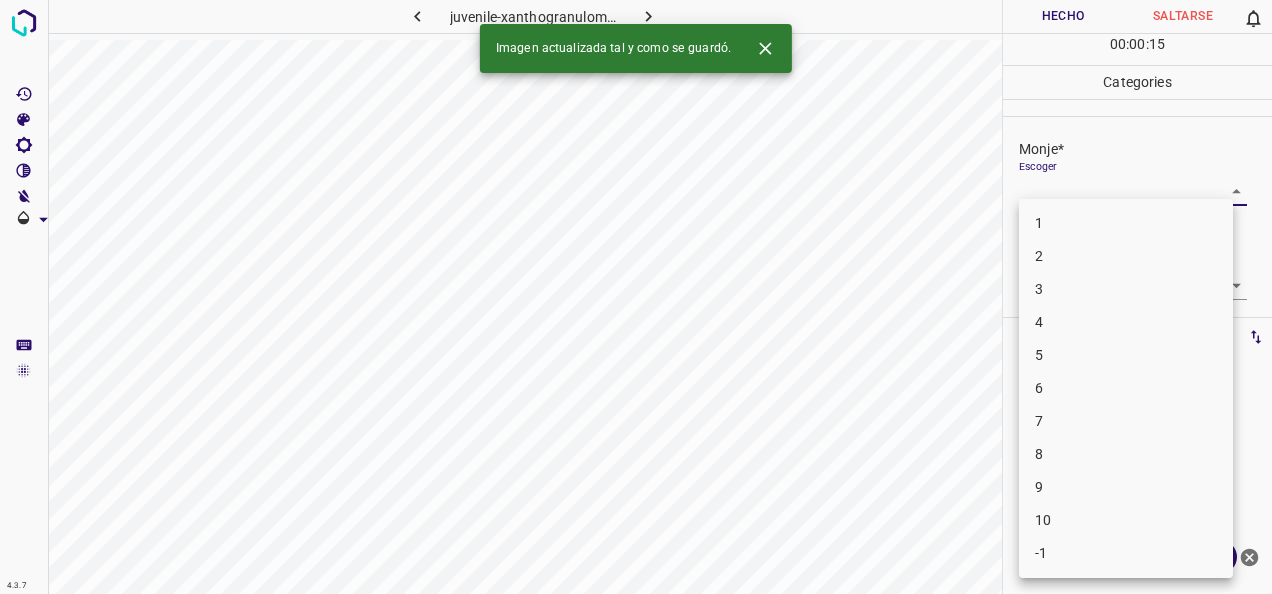 click on "4.3.7 juvenile-xanthogranuloma84.jpg Hecho Saltarse 0 00   : 00   : 15   Categories Monje*  Escoger ​  [PERSON_NAME]*  Escoger ​ Etiquetas 0 Categories 1 Monje 2  [PERSON_NAME] Herramientas Espacio Cambiar entre modos (Dibujar y Editar) Yo Etiquetado automático R Restaurar zoom M Acercar N Alejar Borrar Eliminar etiqueta de selección Filtros Z Restaurar filtros X Filtro de saturación C Filtro de brillo V Filtro de contraste B Filtro de escala de grises General O Descargar Imagen actualizada tal y como se guardó. ¿Necesita ayuda? -Mensaje de texto -Esconder -Borrar 1 2 3 4 5 6 7 8 9 10 -1" at bounding box center (636, 297) 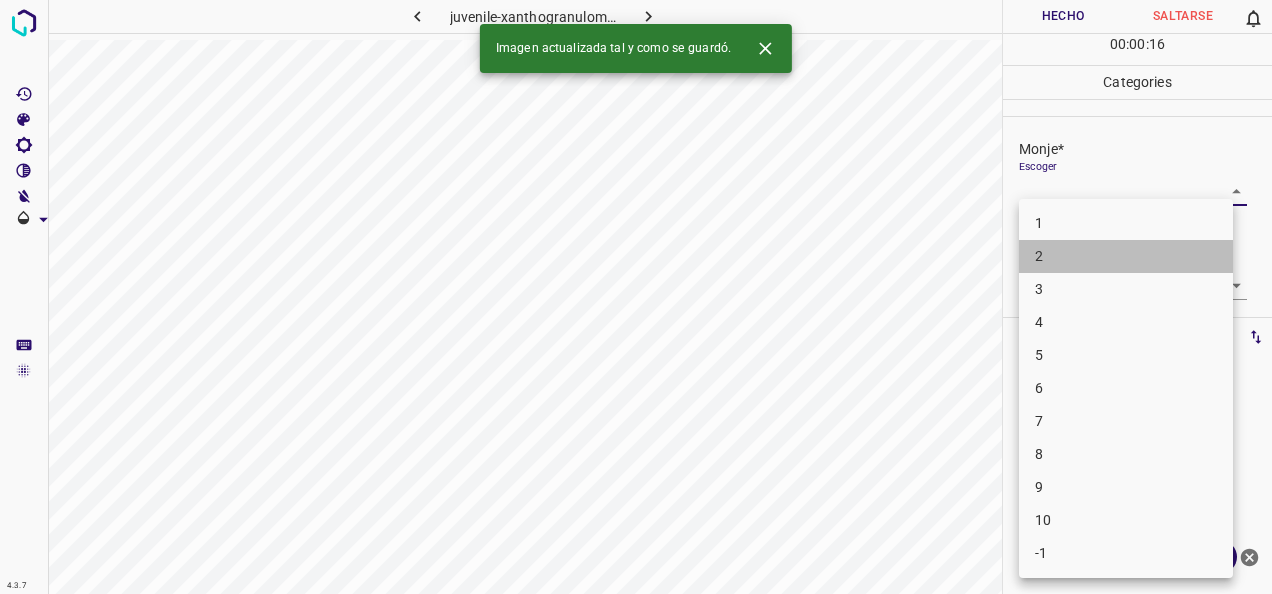 click on "2" at bounding box center (1126, 256) 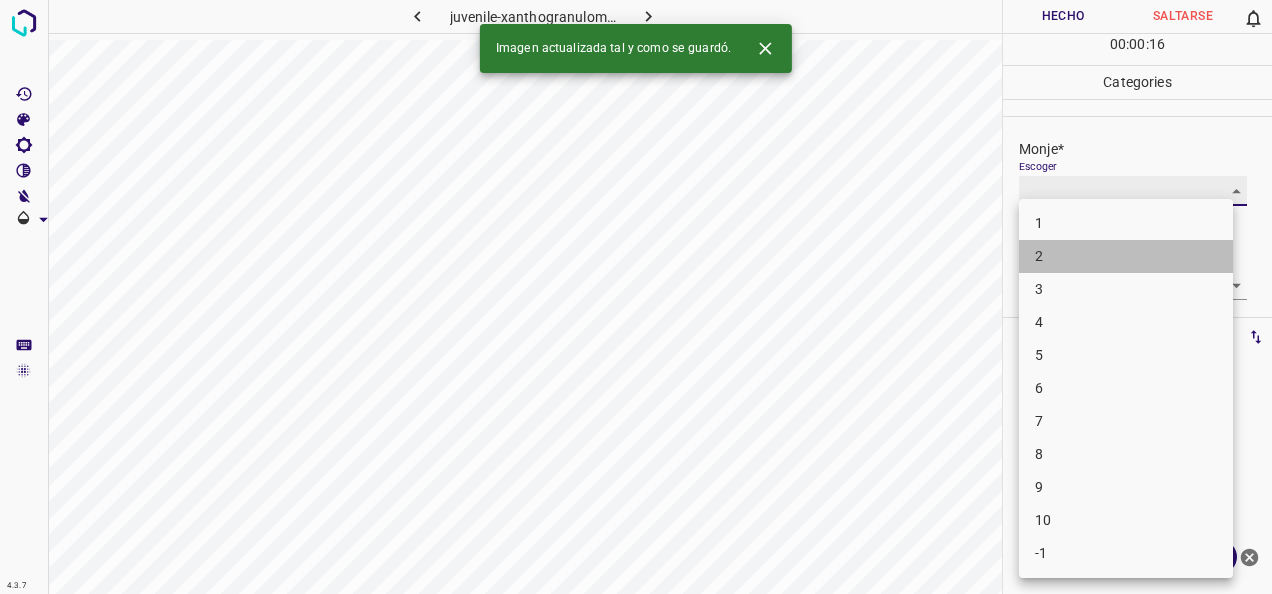 type on "2" 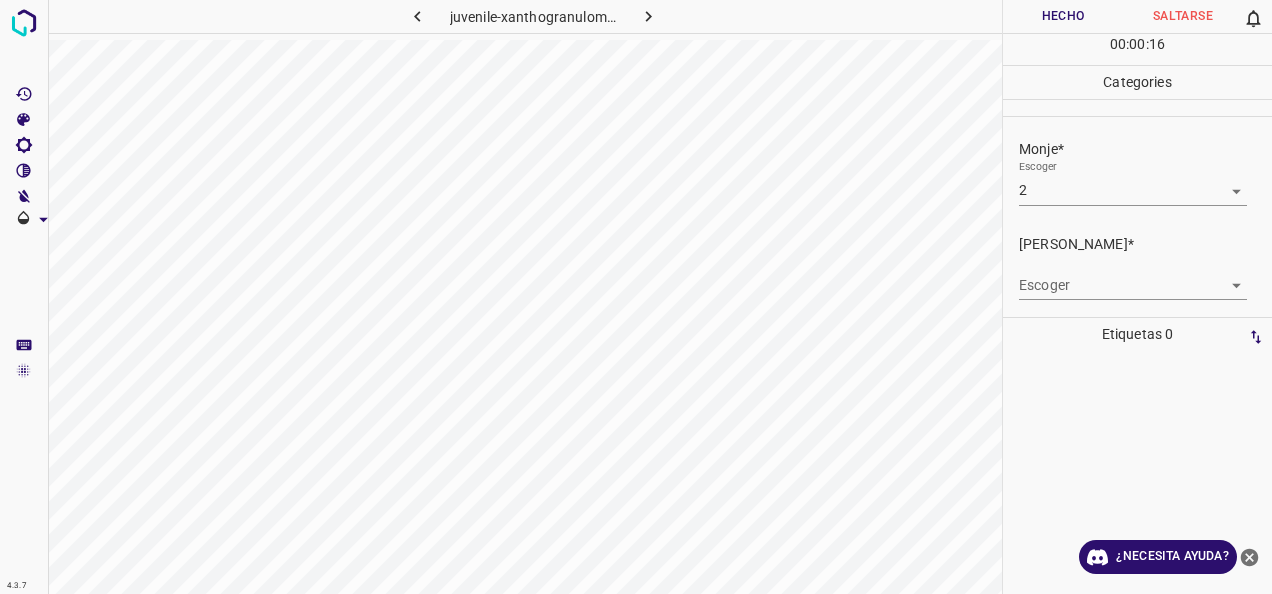 click on "[PERSON_NAME]*" at bounding box center (1145, 244) 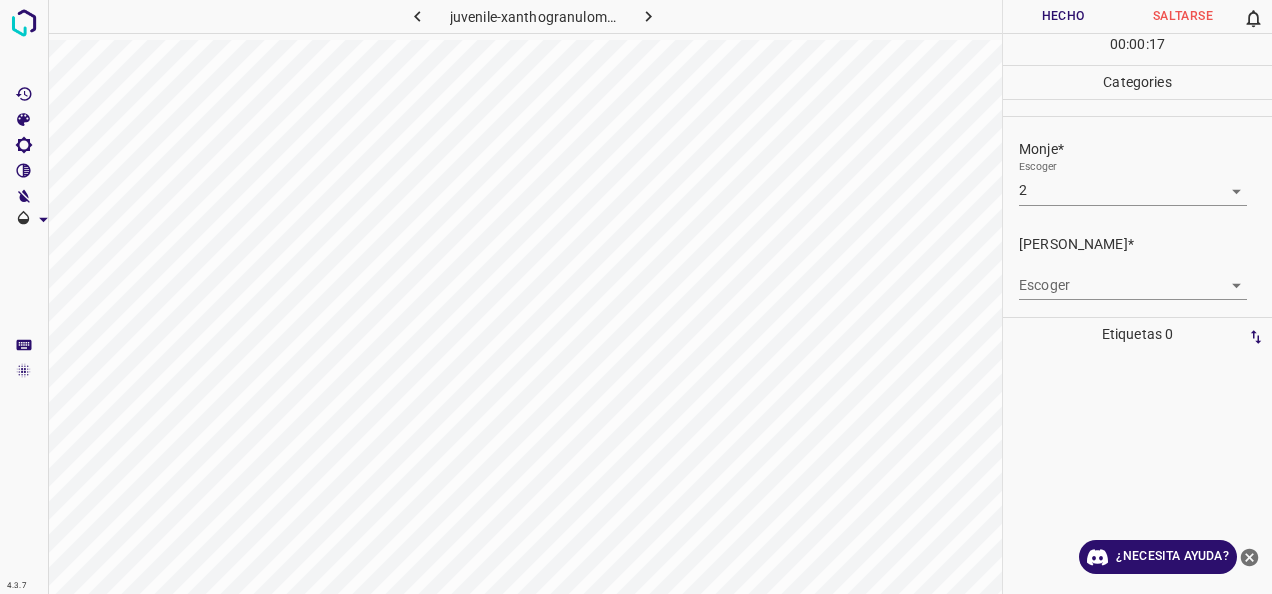 click on "4.3.7 juvenile-xanthogranuloma84.jpg Hecho Saltarse 0 00   : 00   : 17   Categories Monje*  Escoger 2 2  [PERSON_NAME]*  Escoger ​ Etiquetas 0 Categories 1 Monje 2  [PERSON_NAME] Herramientas Espacio Cambiar entre modos (Dibujar y Editar) Yo Etiquetado automático R Restaurar zoom M Acercar N Alejar Borrar Eliminar etiqueta de selección Filtros Z Restaurar filtros X Filtro de saturación C Filtro de brillo V Filtro de contraste B Filtro de escala de grises General O Descargar ¿Necesita ayuda? -Mensaje de texto -Esconder -Borrar" at bounding box center [636, 297] 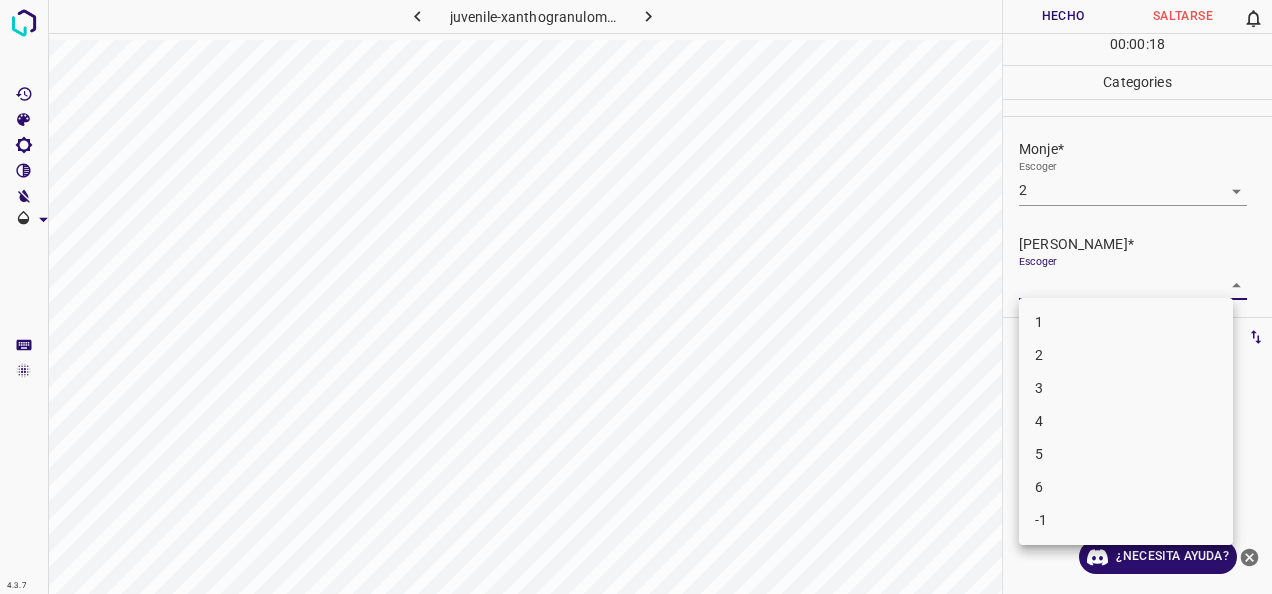 click on "1" at bounding box center (1126, 322) 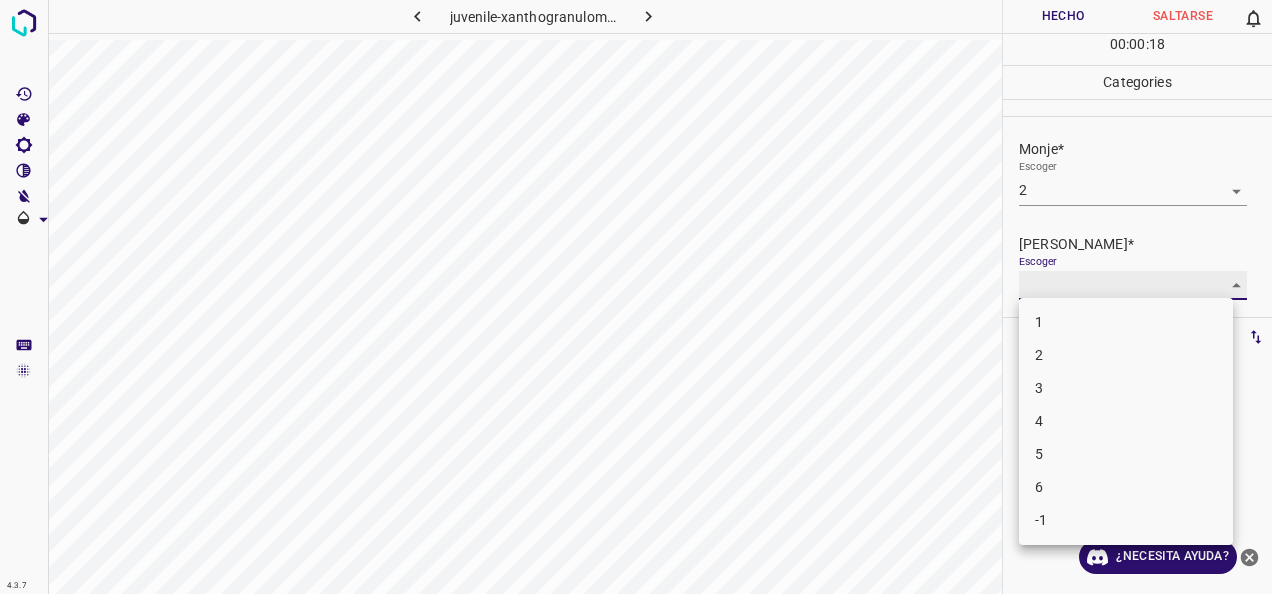 type on "1" 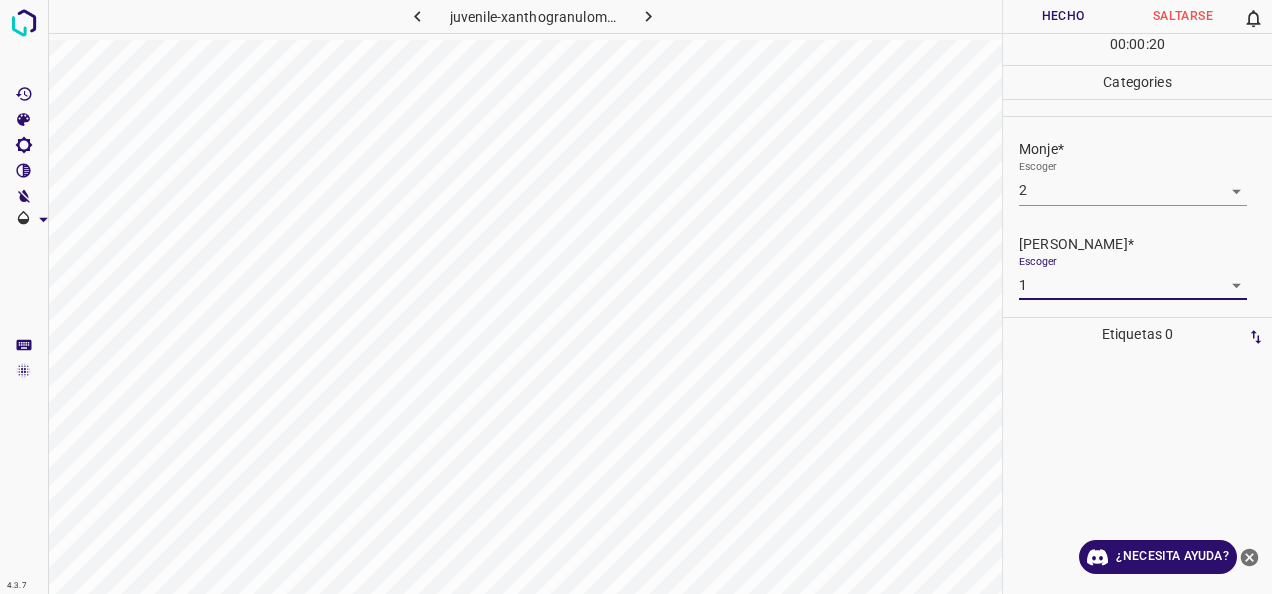 click 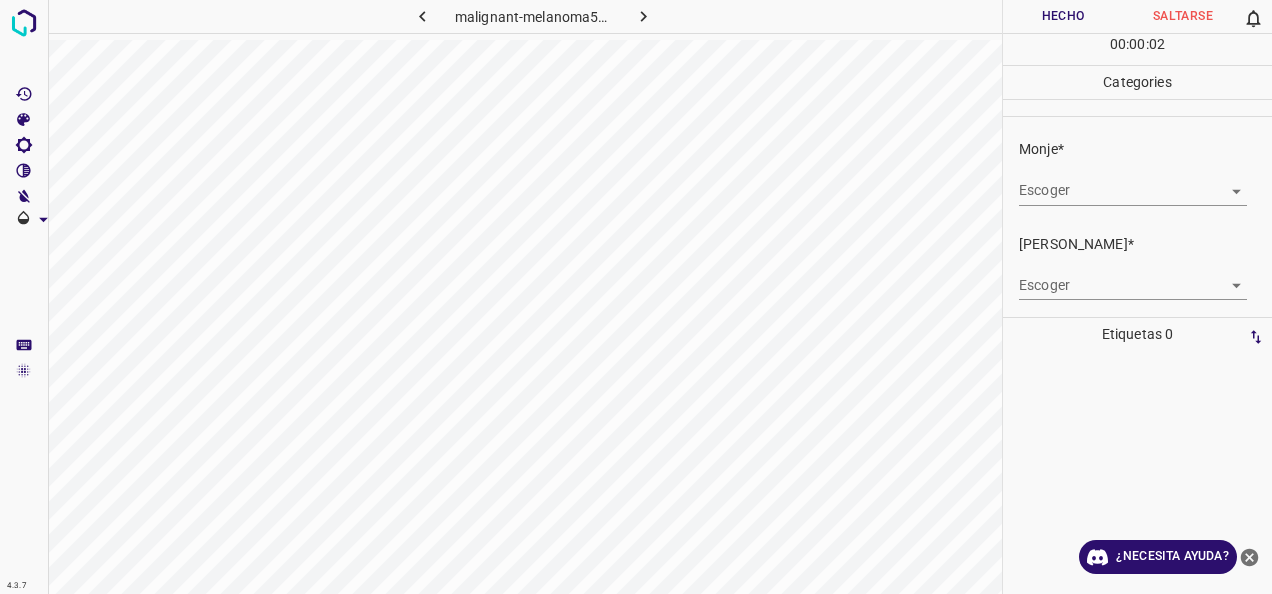 click on "4.3.7 malignant-melanoma53.jpg Hecho Saltarse 0 00   : 00   : 02   Categories Monje*  Escoger ​  [PERSON_NAME]*  Escoger ​ Etiquetas 0 Categories 1 Monje 2  [PERSON_NAME] Herramientas Espacio Cambiar entre modos (Dibujar y Editar) Yo Etiquetado automático R Restaurar zoom M Acercar N Alejar Borrar Eliminar etiqueta de selección Filtros Z Restaurar filtros X Filtro de saturación C Filtro de brillo V Filtro de contraste B Filtro de escala de grises General O Descargar ¿Necesita ayuda? -Mensaje de texto -Esconder -Borrar" at bounding box center (636, 297) 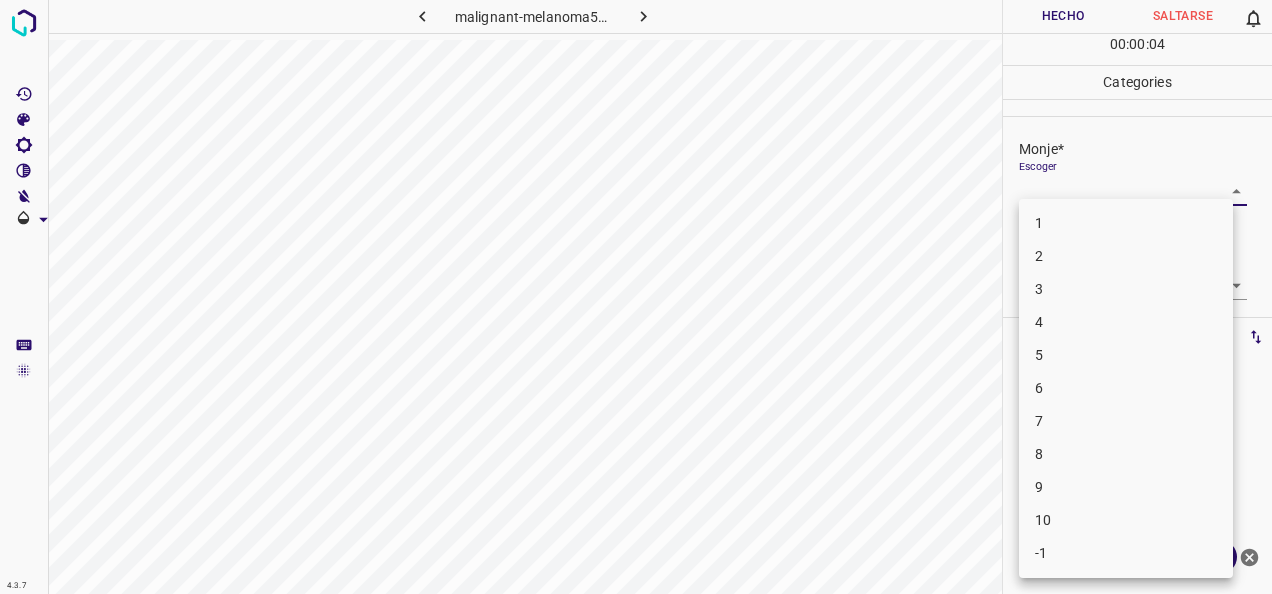 click on "1" at bounding box center [1126, 223] 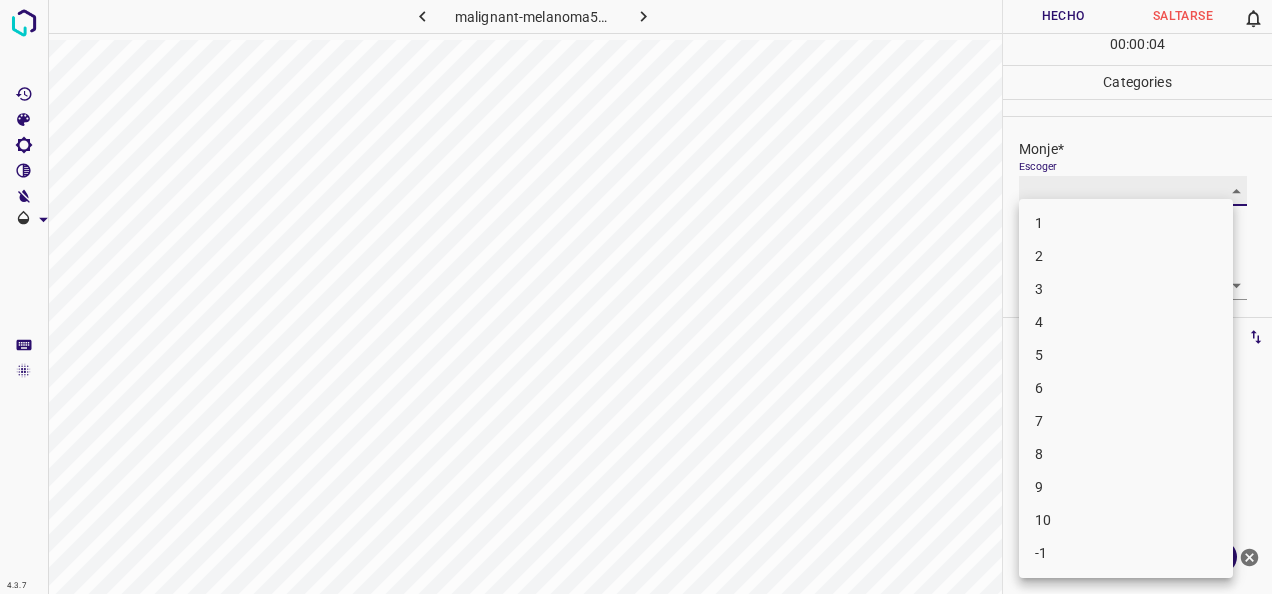 type on "1" 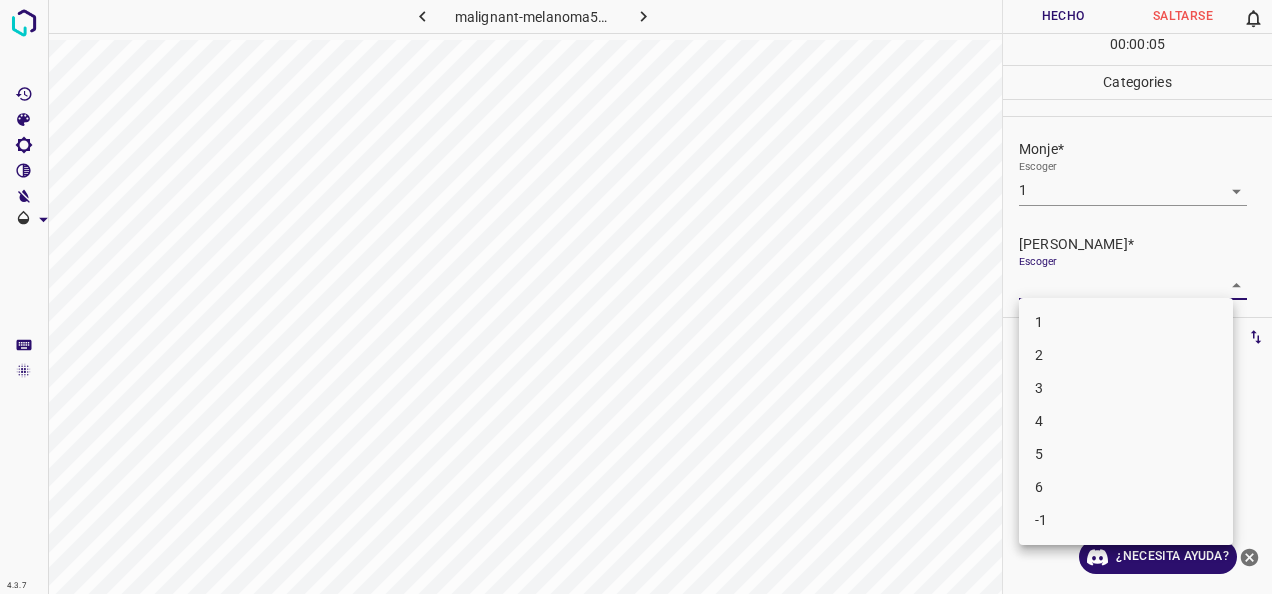 click on "4.3.7 malignant-melanoma53.jpg Hecho Saltarse 0 00   : 00   : 05   Categories Monje*  Escoger 1 1  [PERSON_NAME]*  Escoger ​ Etiquetas 0 Categories 1 Monje 2  [PERSON_NAME] Herramientas Espacio Cambiar entre modos (Dibujar y Editar) Yo Etiquetado automático R Restaurar zoom M Acercar N Alejar Borrar Eliminar etiqueta de selección Filtros Z Restaurar filtros X Filtro de saturación C Filtro de brillo V Filtro de contraste B Filtro de escala de grises General O Descargar ¿Necesita ayuda? -Mensaje de texto -Esconder -Borrar 1 2 3 4 5 6 -1" at bounding box center (636, 297) 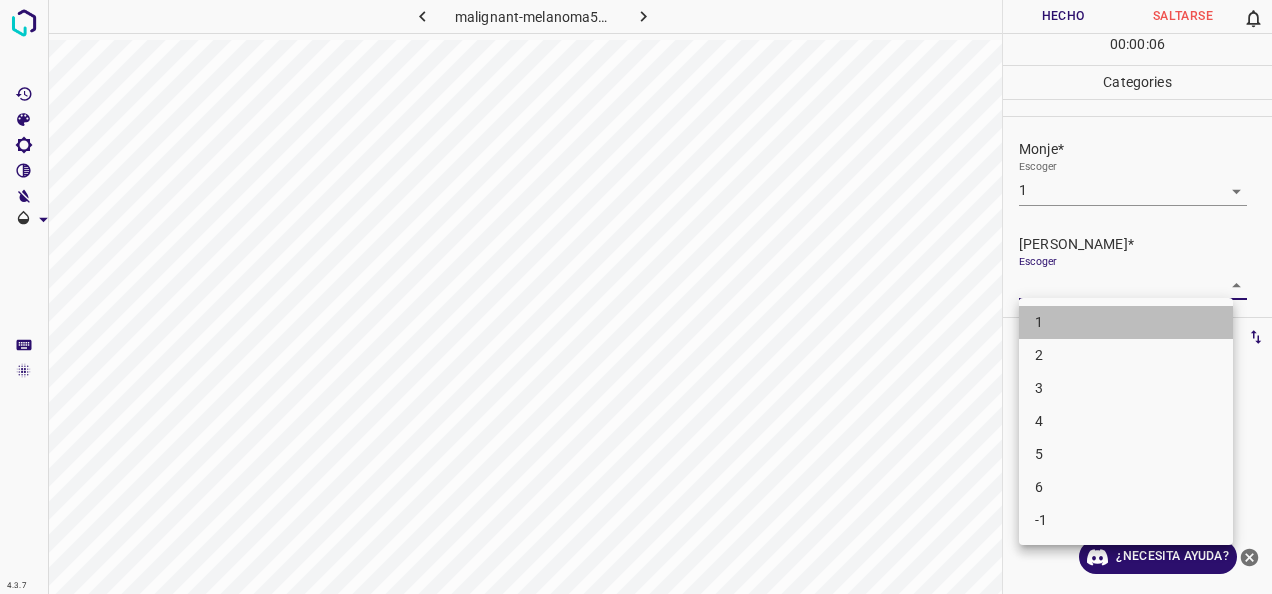 click on "1" at bounding box center (1126, 322) 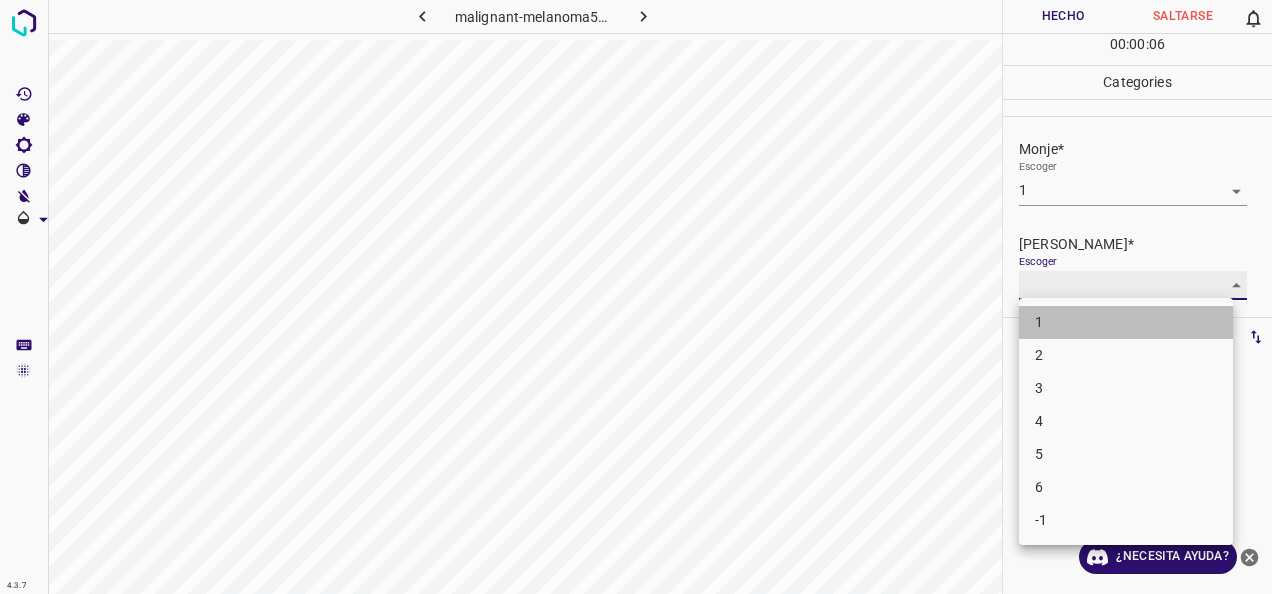 type on "1" 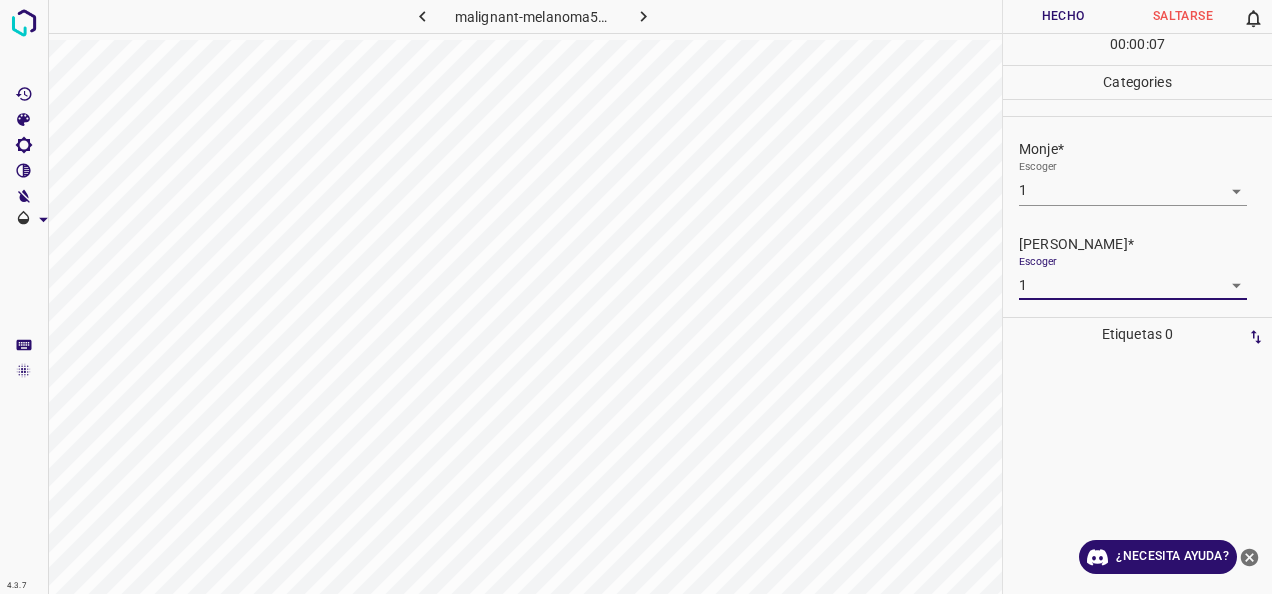 click on "Hecho" at bounding box center [1063, 16] 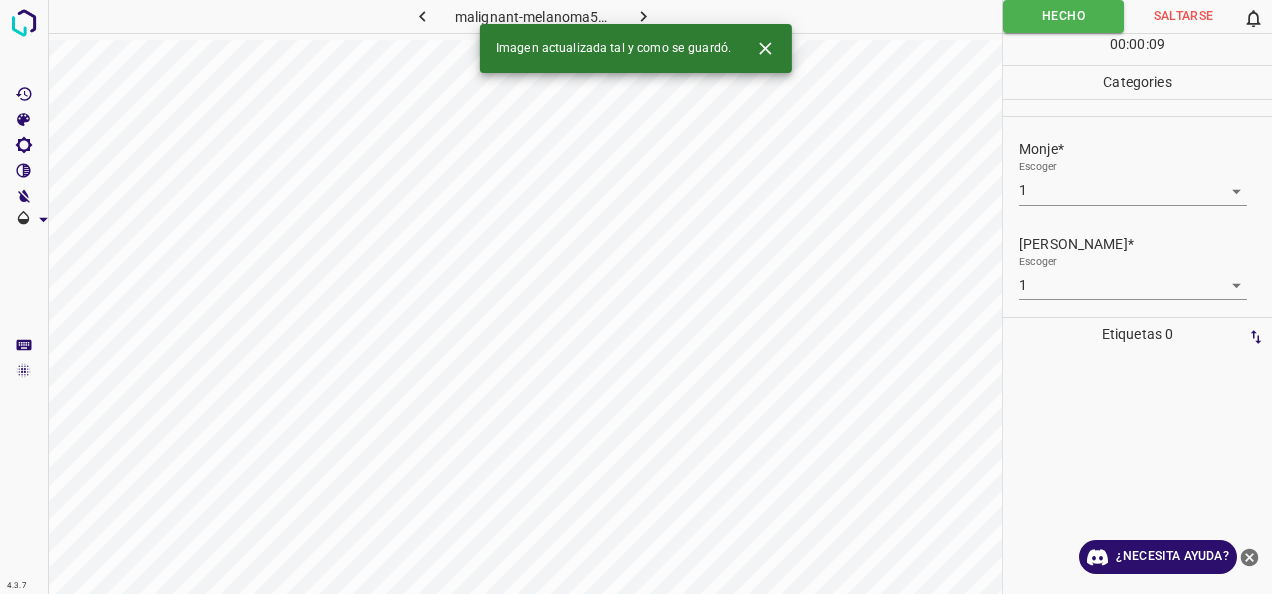 click 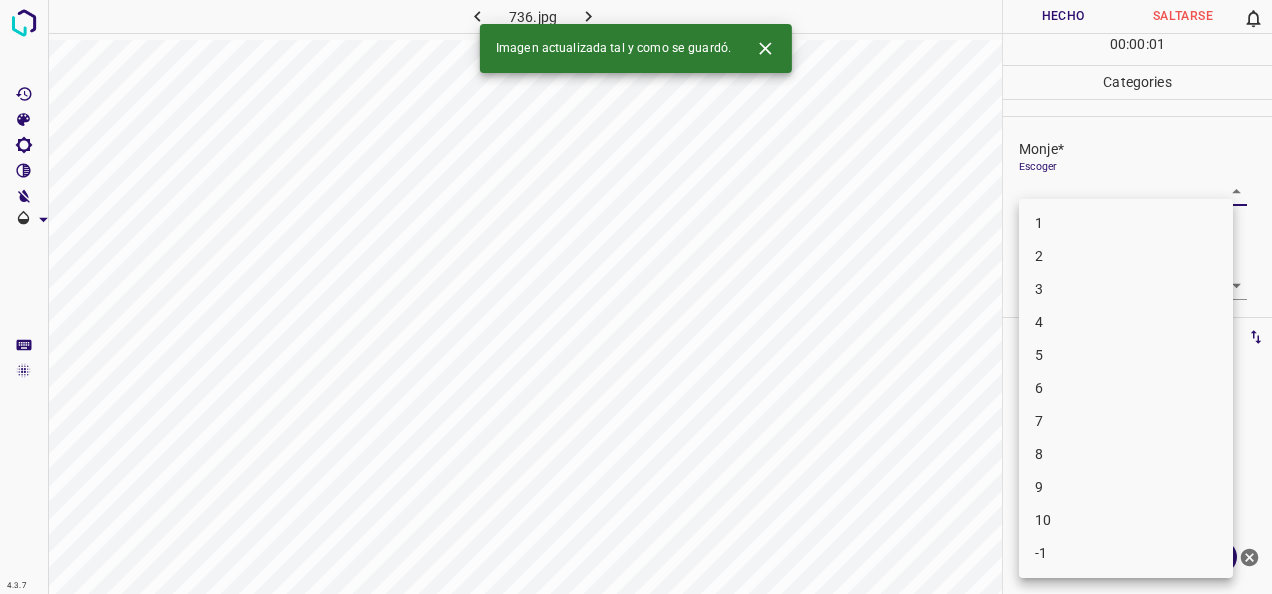 click on "4.3.7 736.jpg Hecho Saltarse 0 00   : 00   : 01   Categories Monje*  Escoger ​  [PERSON_NAME]*  Escoger ​ Etiquetas 0 Categories 1 Monje 2  [PERSON_NAME] Herramientas Espacio Cambiar entre modos (Dibujar y Editar) Yo Etiquetado automático R Restaurar zoom M Acercar N Alejar Borrar Eliminar etiqueta de selección Filtros Z Restaurar filtros X Filtro de saturación C Filtro de brillo V Filtro de contraste B Filtro de escala de grises General O Descargar Imagen actualizada tal y como se guardó. ¿Necesita ayuda? -Mensaje de texto -Esconder -Borrar 1 2 3 4 5 6 7 8 9 10 -1" at bounding box center (636, 297) 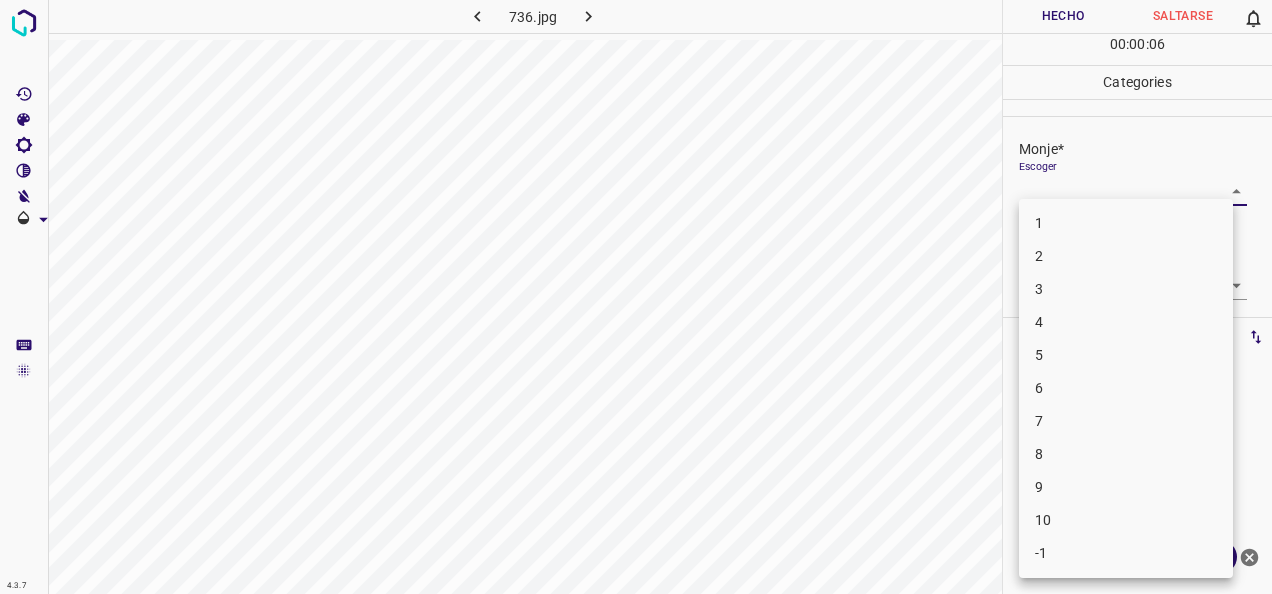 click on "2" at bounding box center [1126, 256] 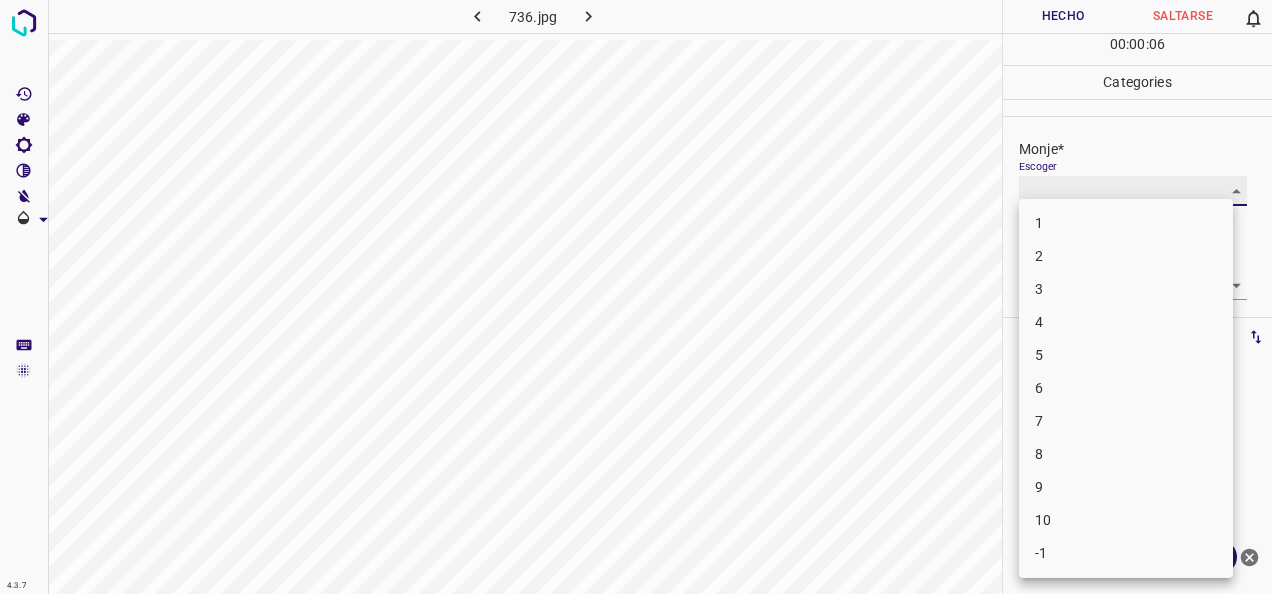 type on "2" 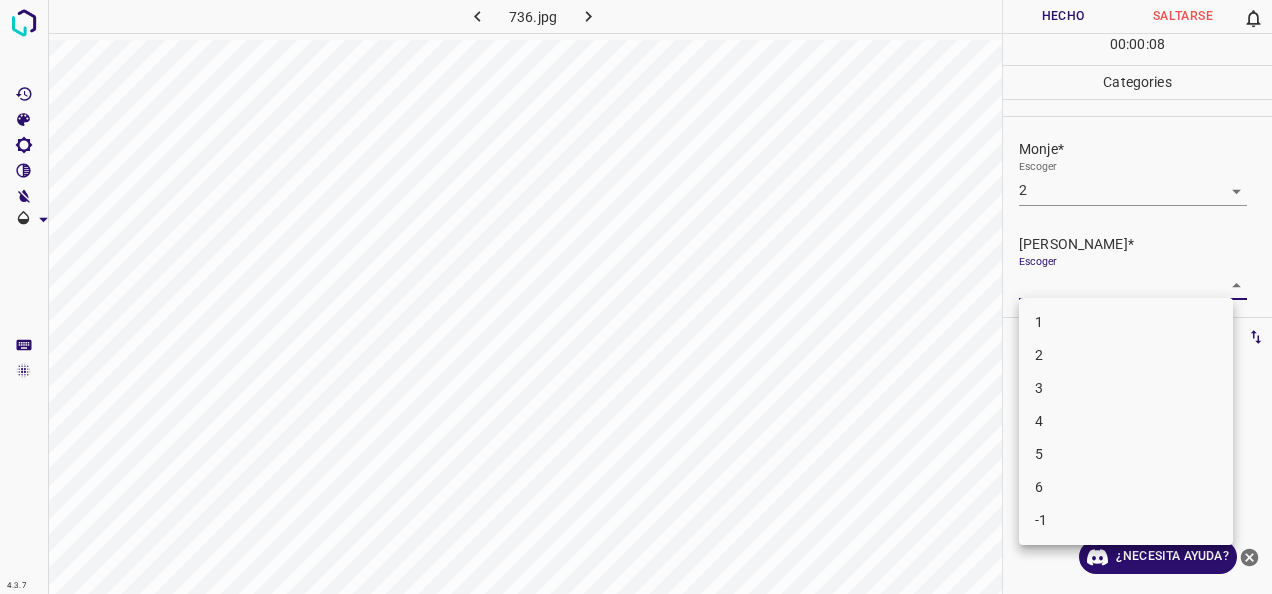 click on "4.3.7 736.jpg Hecho Saltarse 0 00   : 00   : 08   Categories Monje*  Escoger 2 2  [PERSON_NAME]*  Escoger ​ Etiquetas 0 Categories 1 Monje 2  [PERSON_NAME] Herramientas Espacio Cambiar entre modos (Dibujar y Editar) Yo Etiquetado automático R Restaurar zoom M Acercar N Alejar Borrar Eliminar etiqueta de selección Filtros Z Restaurar filtros X Filtro de saturación C Filtro de brillo V Filtro de contraste B Filtro de escala de grises General O Descargar ¿Necesita ayuda? -Mensaje de texto -Esconder -Borrar 1 2 3 4 5 6 -1" at bounding box center (636, 297) 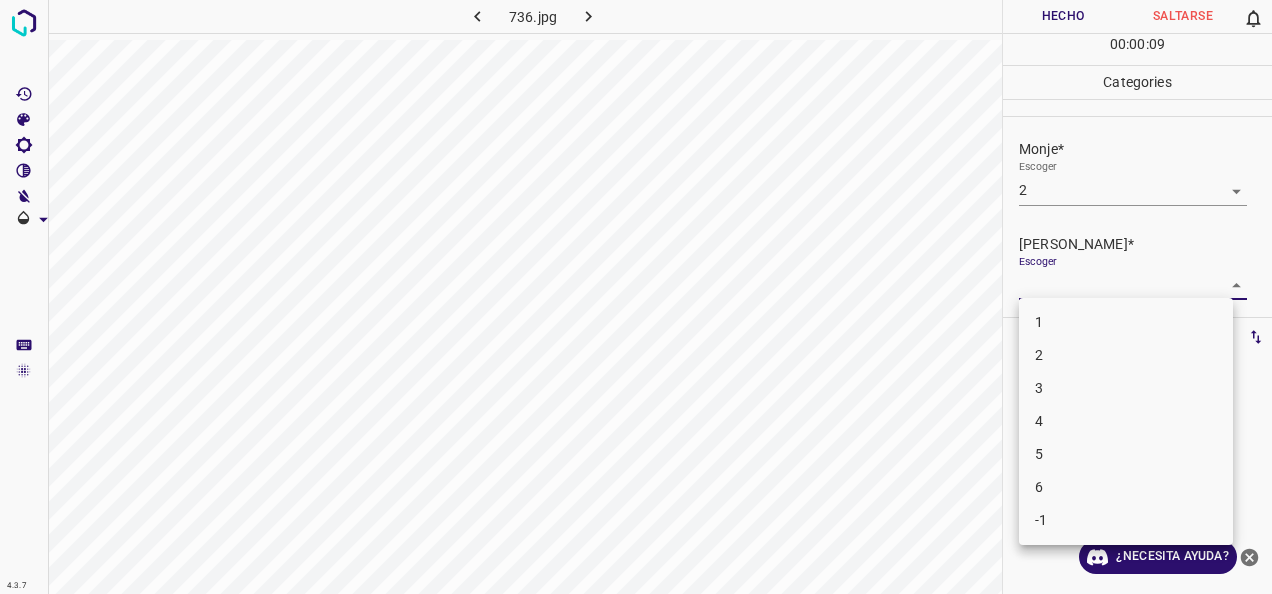 click on "1" at bounding box center [1126, 322] 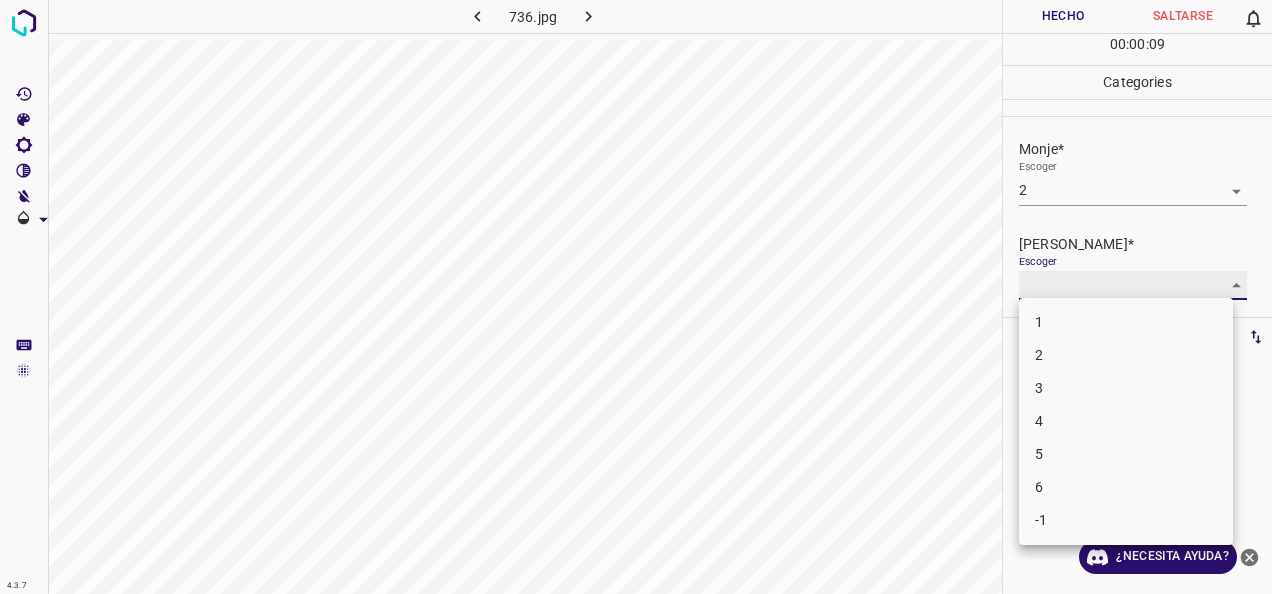 type on "1" 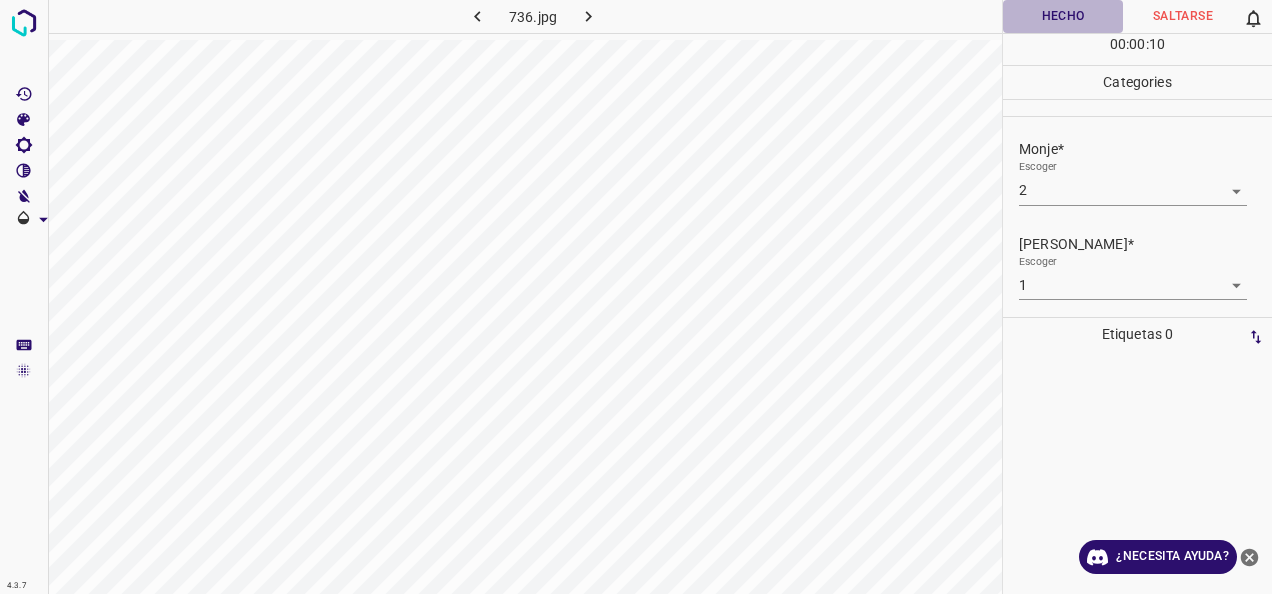 click on "Hecho" at bounding box center [1063, 16] 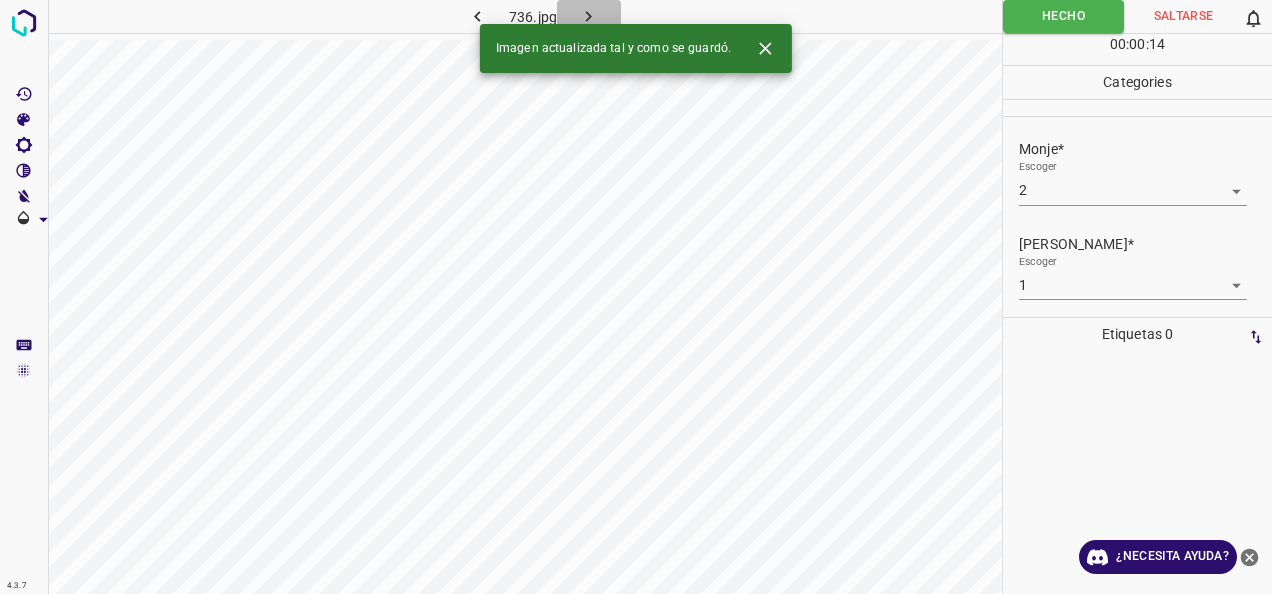 click 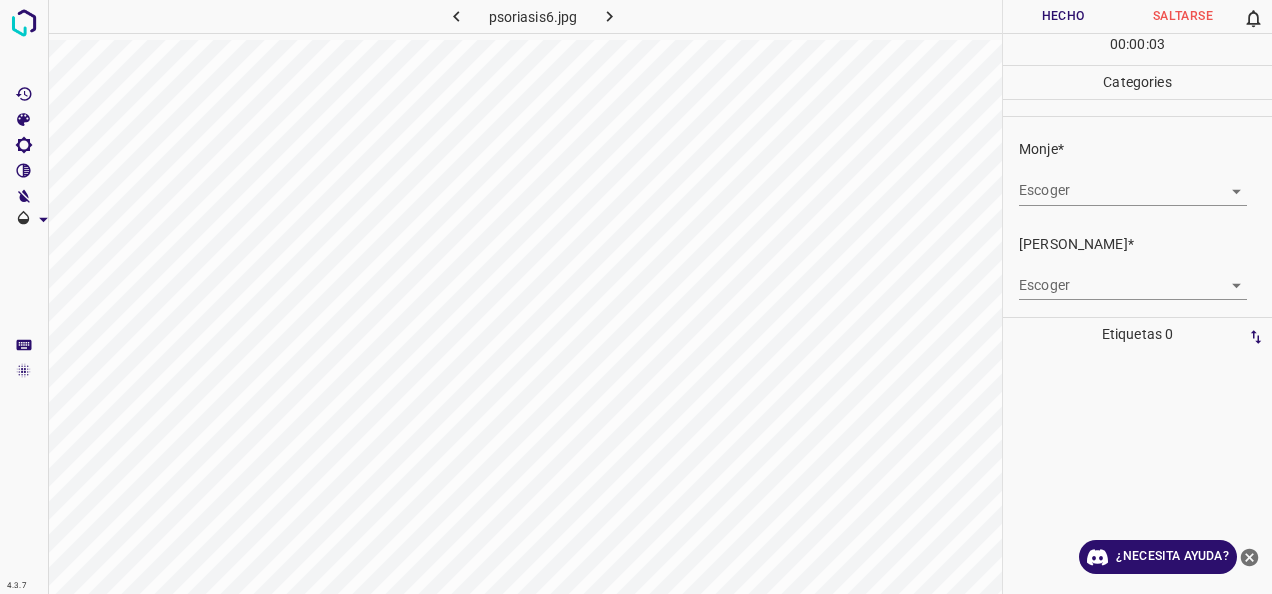 click on "4.3.7 psoriasis6.jpg Hecho Saltarse 0 00   : 00   : 03   Categories Monje*  Escoger ​  [PERSON_NAME]*  Escoger ​ Etiquetas 0 Categories 1 Monje 2  [PERSON_NAME] Herramientas Espacio Cambiar entre modos (Dibujar y Editar) Yo Etiquetado automático R Restaurar zoom M Acercar N Alejar Borrar Eliminar etiqueta de selección Filtros Z Restaurar filtros X Filtro de saturación C Filtro de brillo V Filtro de contraste B Filtro de escala de grises General O Descargar ¿Necesita ayuda? -Mensaje de texto -Esconder -Borrar" at bounding box center (636, 297) 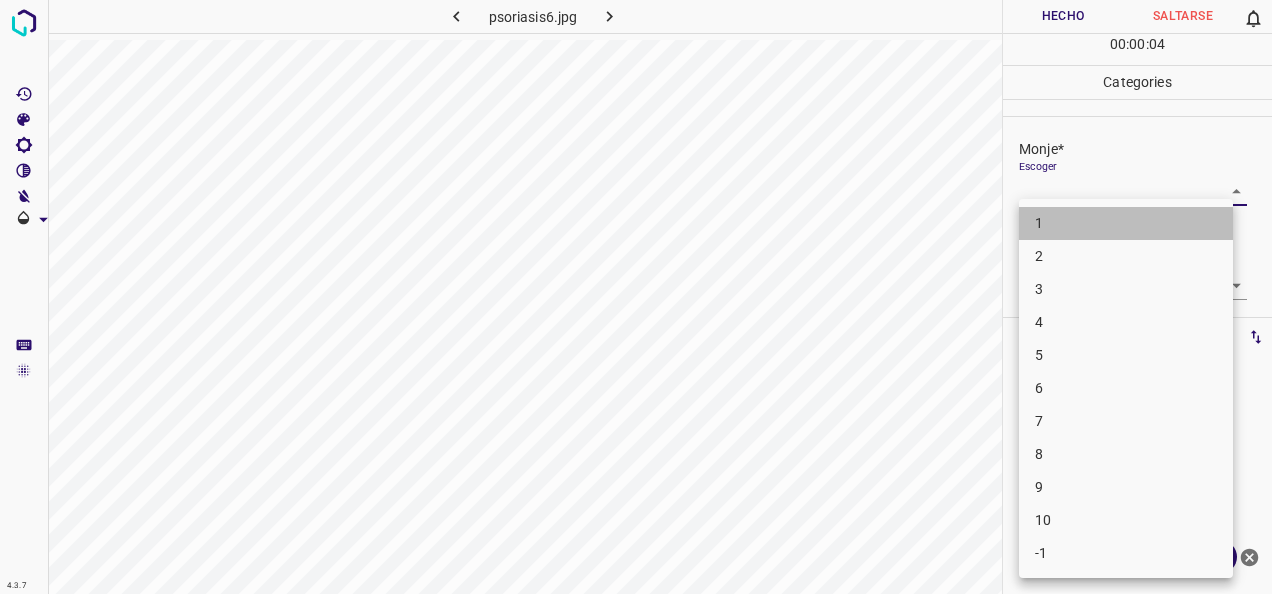 click on "1" at bounding box center [1126, 223] 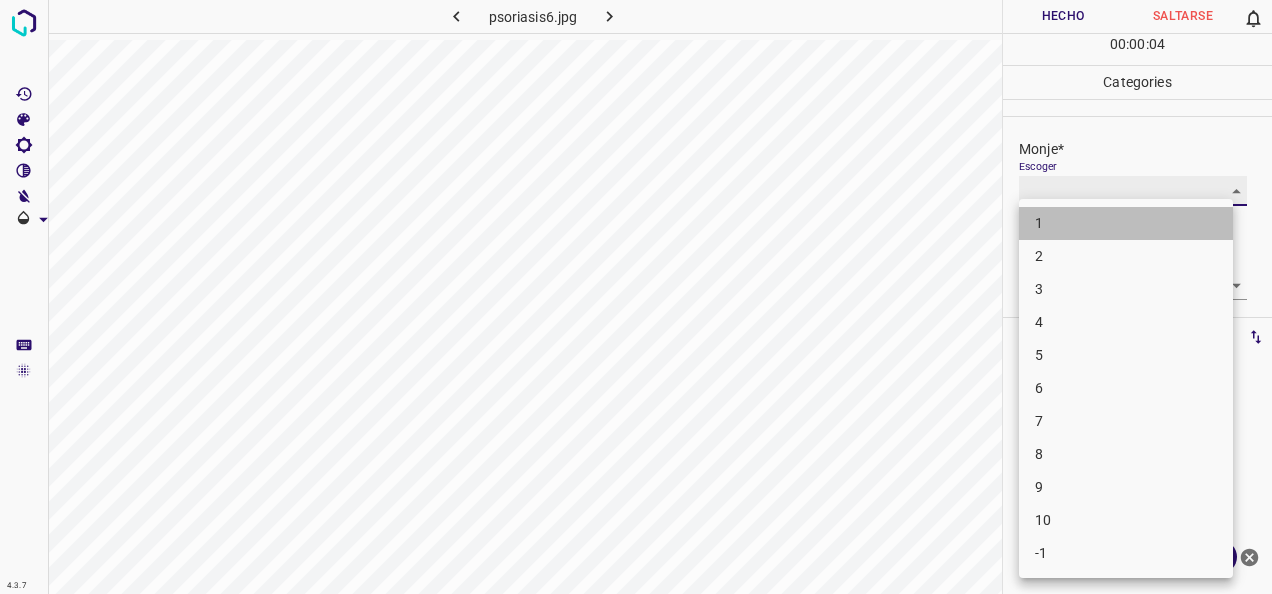 type on "1" 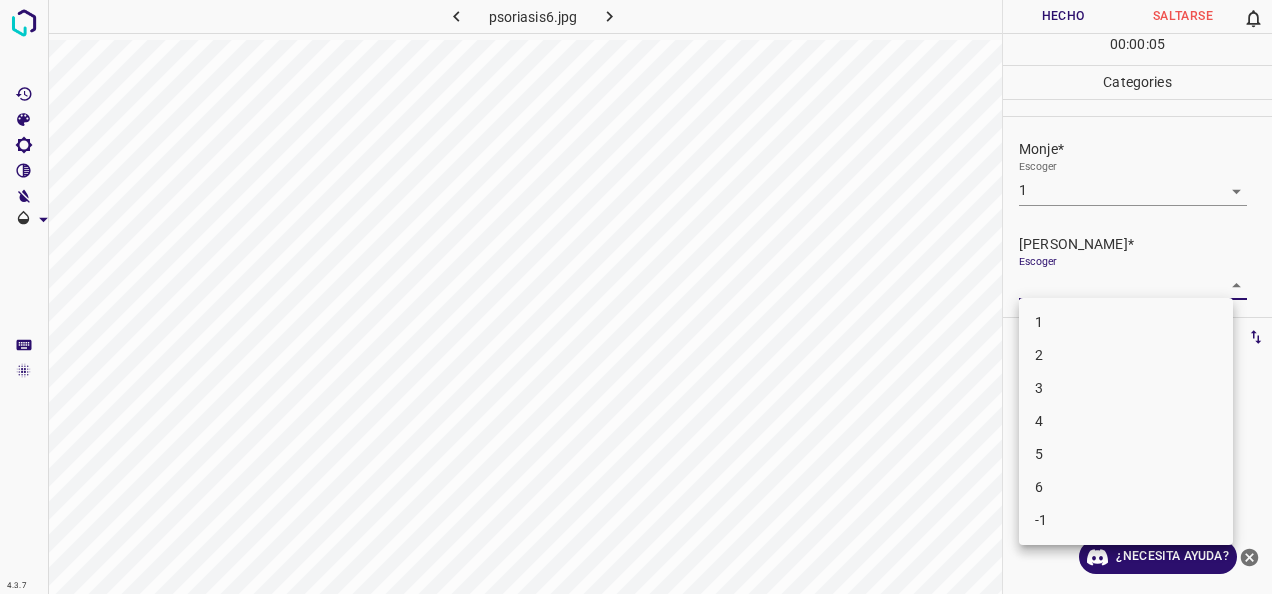 click on "4.3.7 psoriasis6.jpg Hecho Saltarse 0 00   : 00   : 05   Categories Monje*  Escoger 1 1  [PERSON_NAME]*  Escoger ​ Etiquetas 0 Categories 1 Monje 2  [PERSON_NAME] Herramientas Espacio Cambiar entre modos (Dibujar y Editar) Yo Etiquetado automático R Restaurar zoom M Acercar N Alejar Borrar Eliminar etiqueta de selección Filtros Z Restaurar filtros X Filtro de saturación C Filtro de brillo V Filtro de contraste B Filtro de escala de grises General O Descargar ¿Necesita ayuda? -Mensaje de texto -Esconder -Borrar 1 2 3 4 5 6 -1" at bounding box center [636, 297] 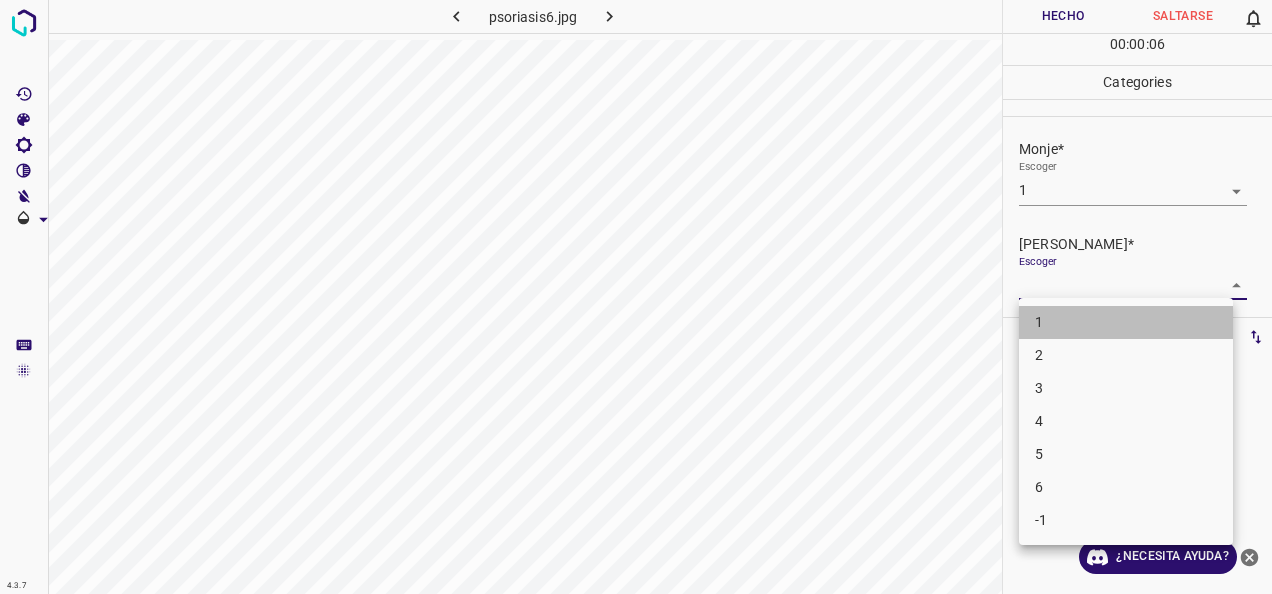 click on "1" at bounding box center (1126, 322) 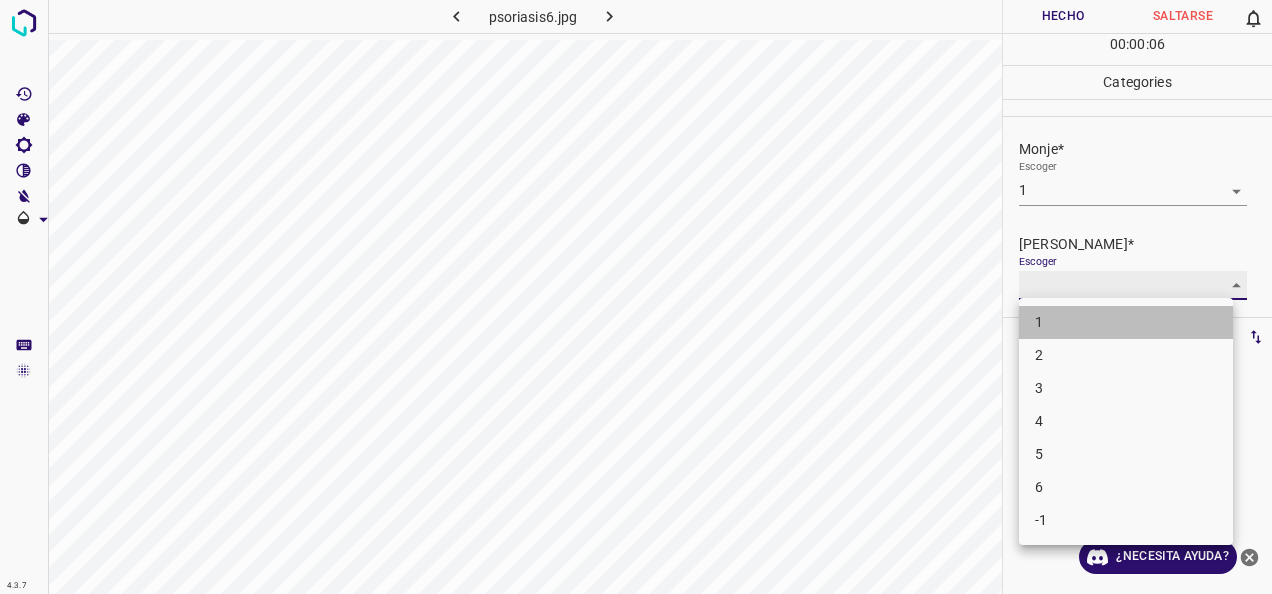 type on "1" 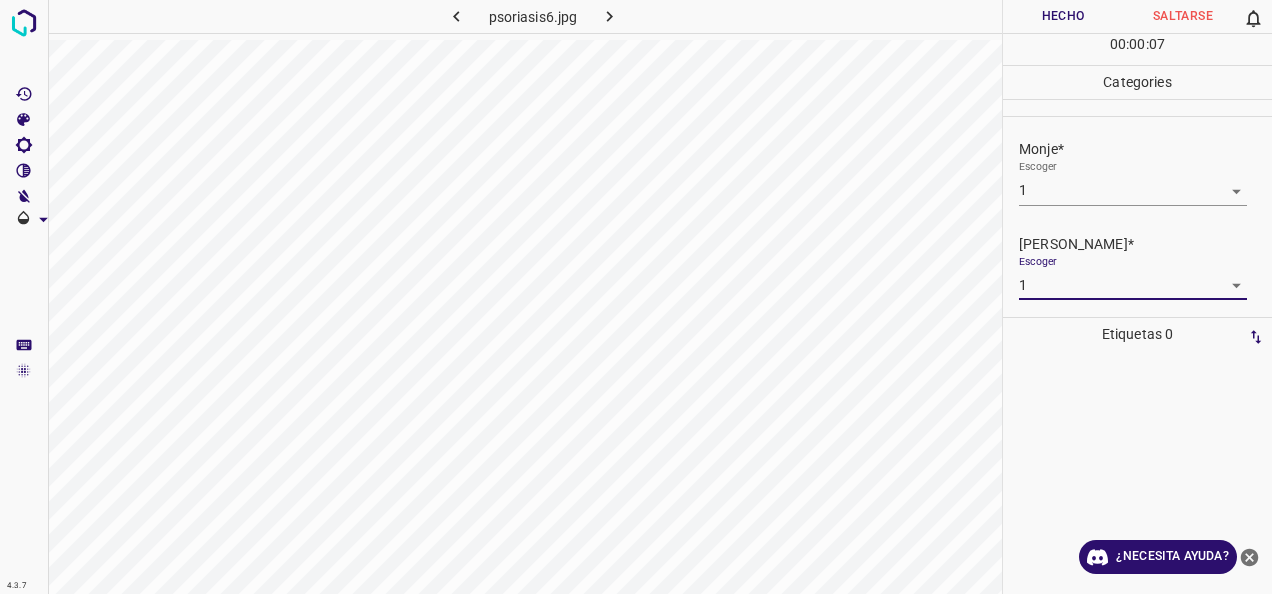 click on "Hecho" at bounding box center (1063, 16) 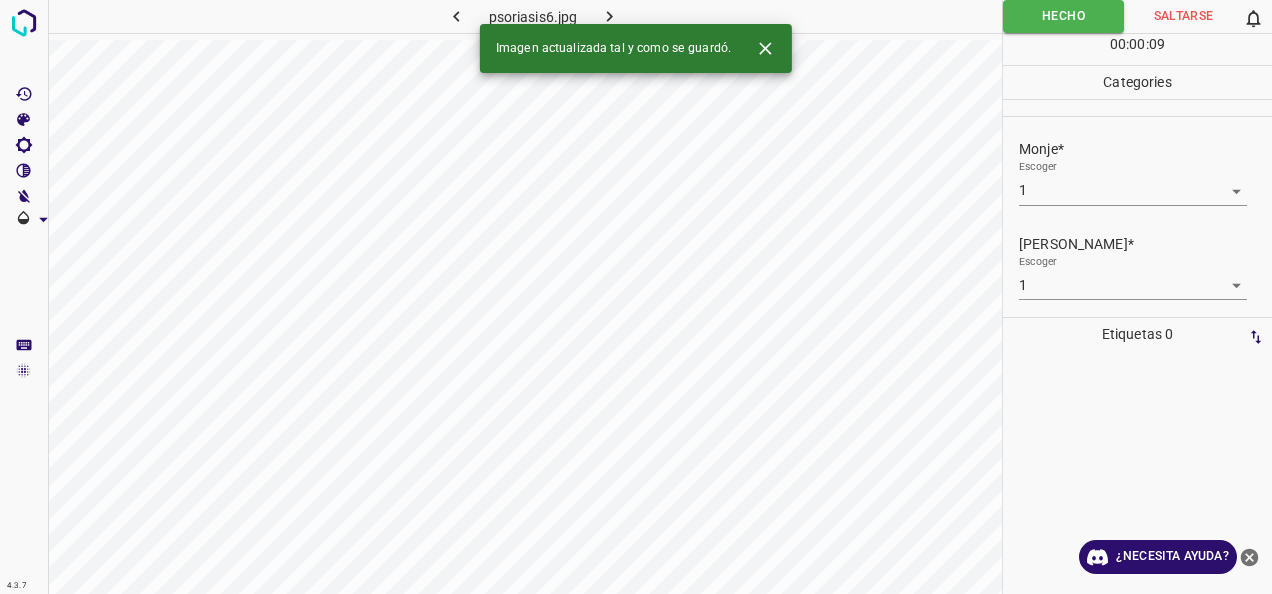 click 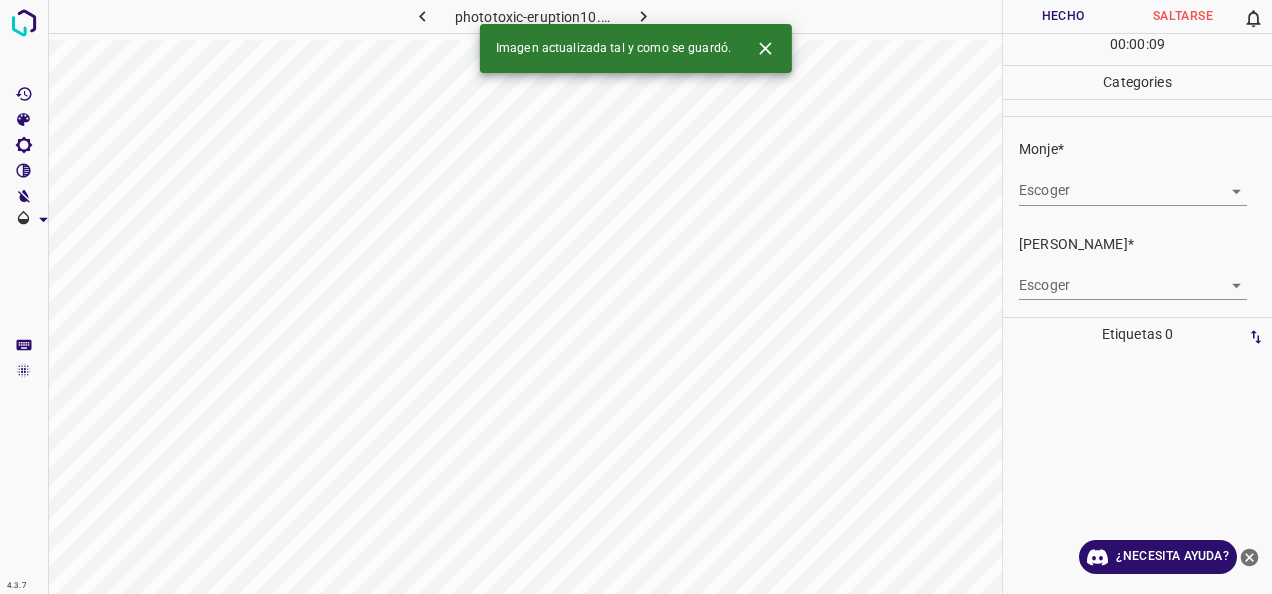 click on "4.3.7 phototoxic-eruption10.jpg Hecho Saltarse 0 00   : 00   : 09   Categories Monje*  Escoger ​  [PERSON_NAME]*  Escoger ​ Etiquetas 0 Categories 1 Monje 2  [PERSON_NAME] Herramientas Espacio Cambiar entre modos (Dibujar y Editar) Yo Etiquetado automático R Restaurar zoom M Acercar N Alejar Borrar Eliminar etiqueta de selección Filtros Z Restaurar filtros X Filtro de saturación C Filtro de brillo V Filtro de contraste B Filtro de escala de grises General O Descargar Imagen actualizada tal y como se guardó. ¿Necesita ayuda? -Mensaje de texto -Esconder -Borrar" at bounding box center (636, 297) 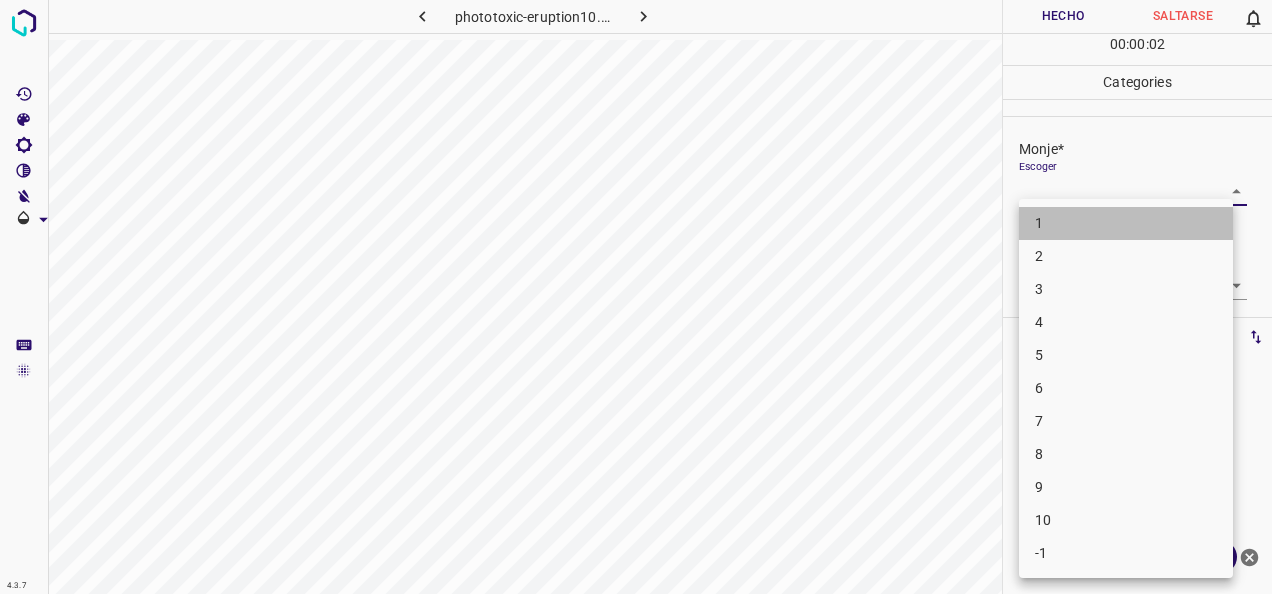 click on "1" at bounding box center [1126, 223] 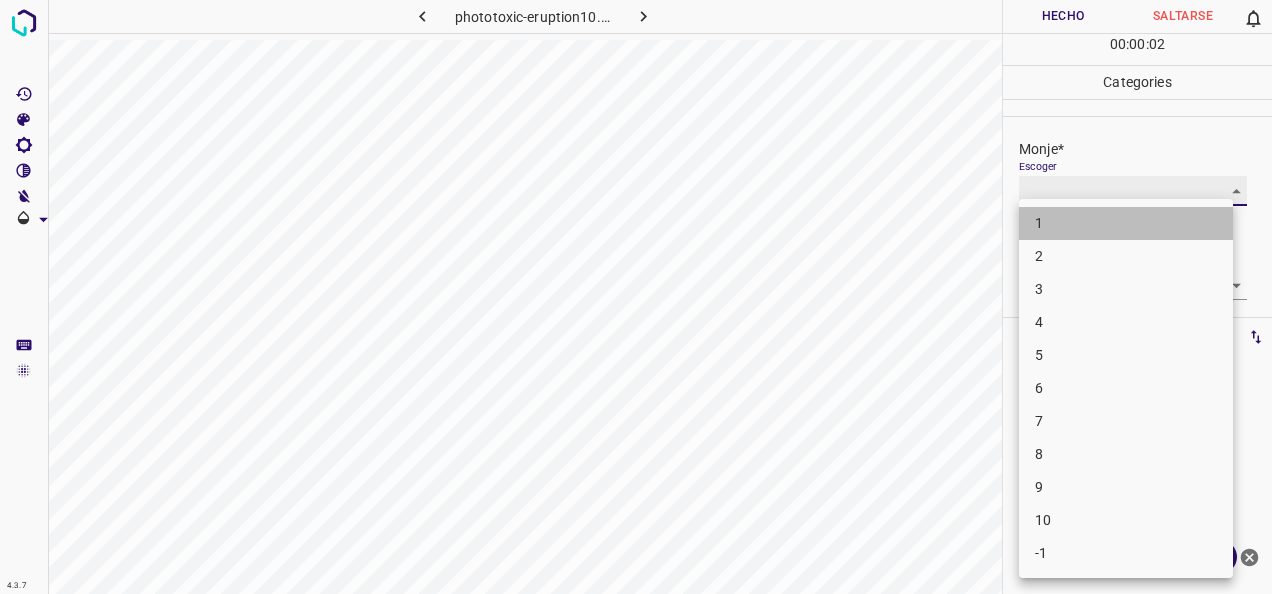 type on "1" 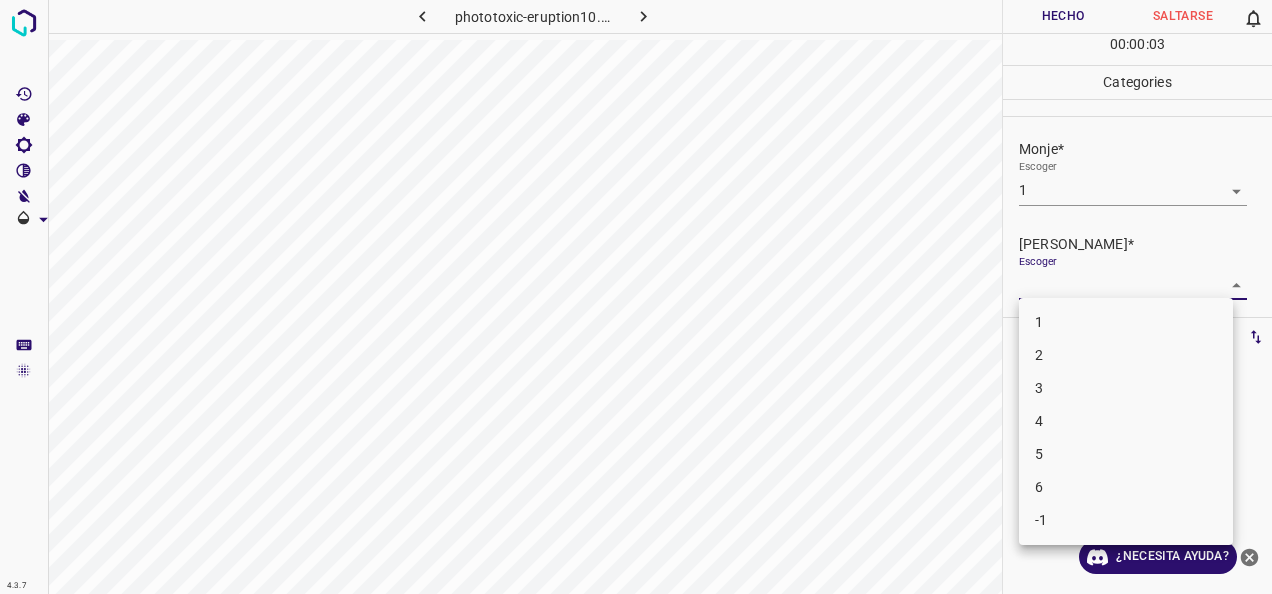 click on "4.3.7 phototoxic-eruption10.jpg Hecho Saltarse 0 00   : 00   : 03   Categories Monje*  Escoger 1 1  [PERSON_NAME]*  Escoger ​ Etiquetas 0 Categories 1 Monje 2  [PERSON_NAME] Herramientas Espacio Cambiar entre modos (Dibujar y Editar) Yo Etiquetado automático R Restaurar zoom M Acercar N Alejar Borrar Eliminar etiqueta de selección Filtros Z Restaurar filtros X Filtro de saturación C Filtro de brillo V Filtro de contraste B Filtro de escala de grises General O Descargar ¿Necesita ayuda? -Mensaje de texto -Esconder -Borrar 1 2 3 4 5 6 -1" at bounding box center [636, 297] 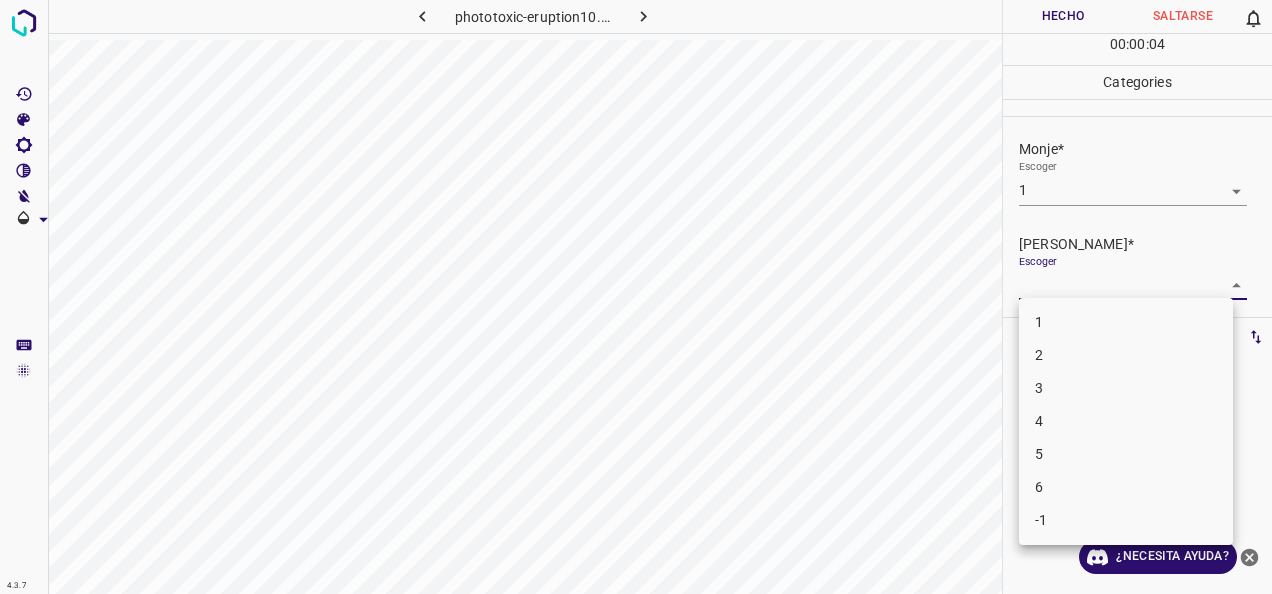 click on "1" at bounding box center [1126, 322] 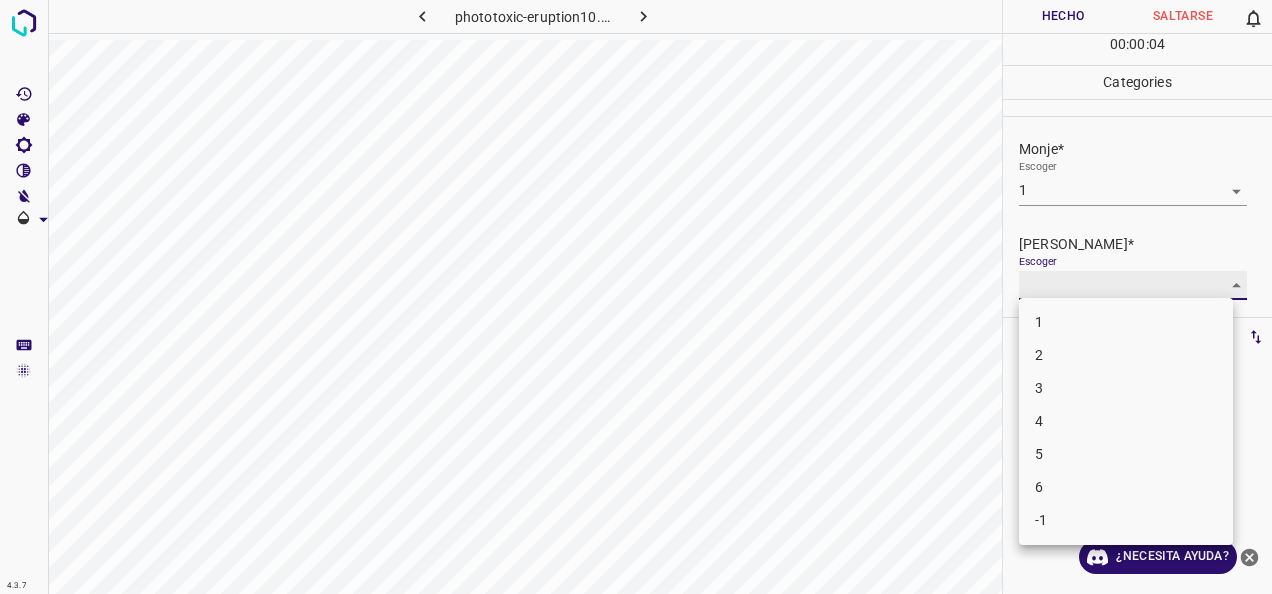 type on "1" 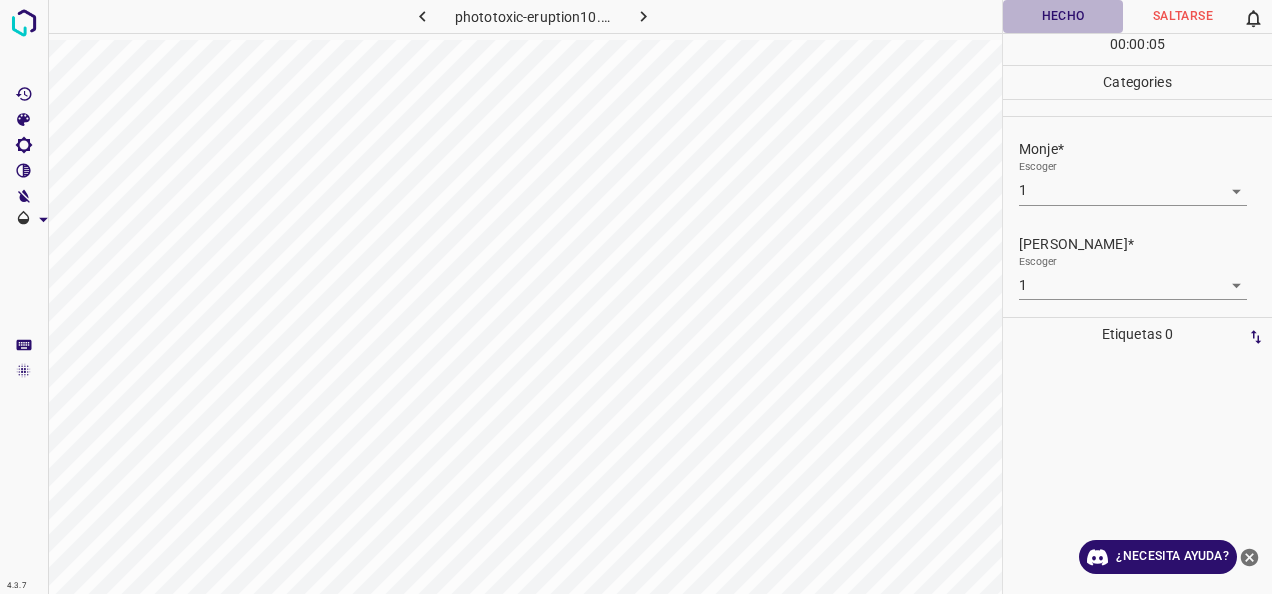 click on "Hecho" at bounding box center (1063, 16) 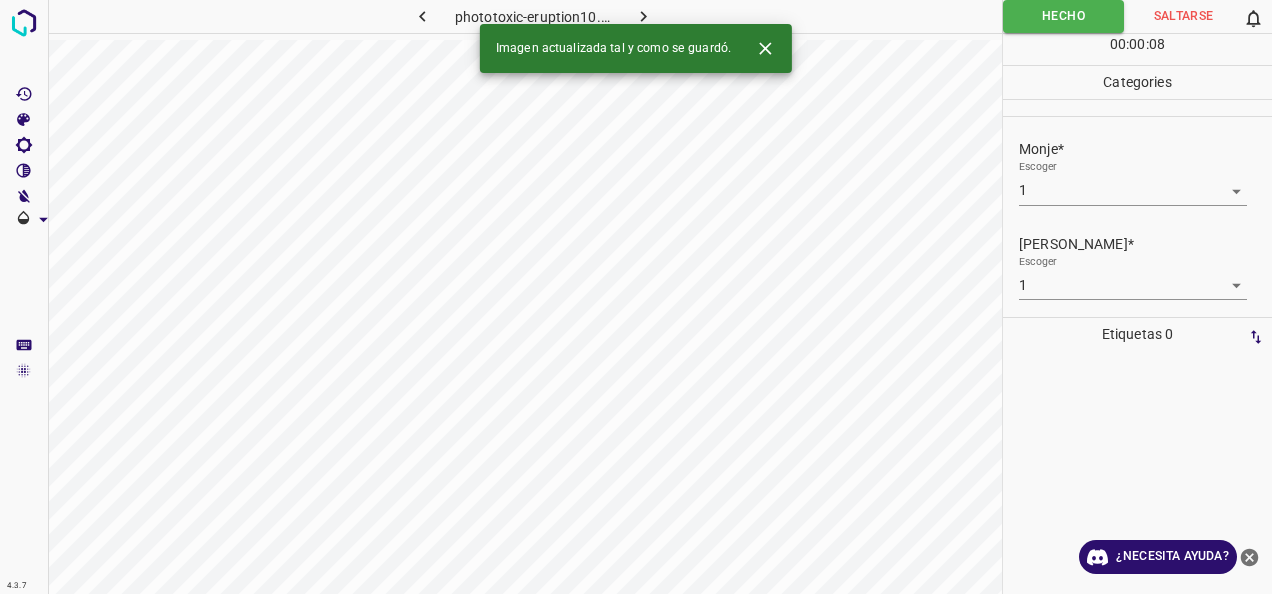 click 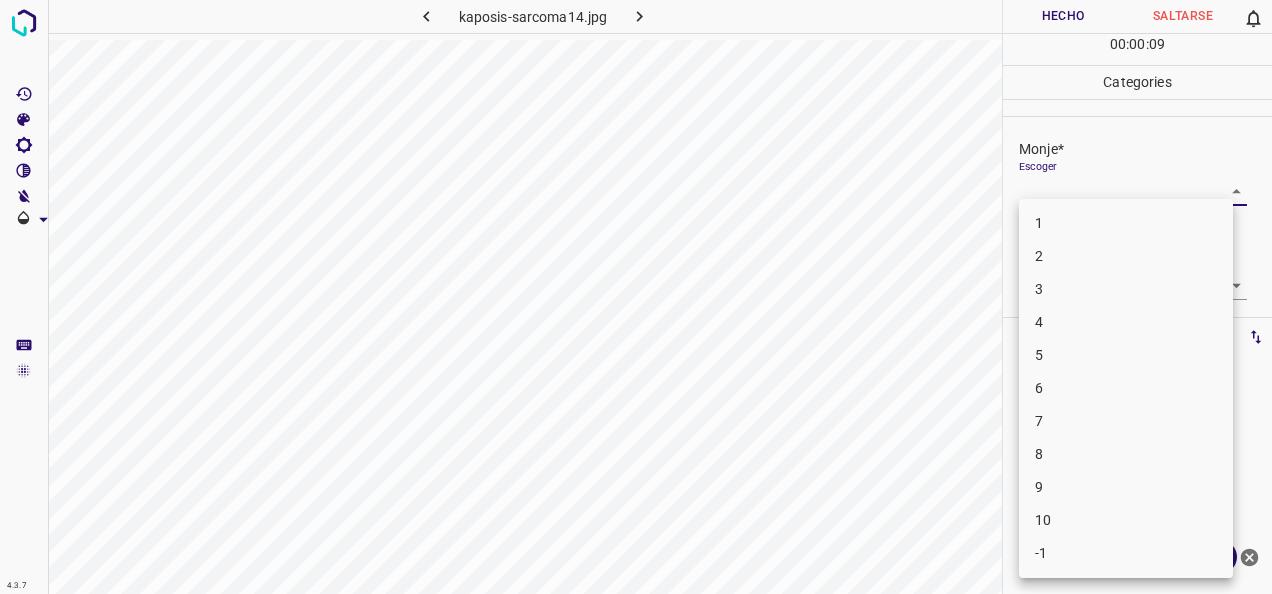 click on "4.3.7 kaposis-sarcoma14.jpg Hecho Saltarse 0 00   : 00   : 09   Categories Monje*  Escoger ​  [PERSON_NAME]*  Escoger ​ Etiquetas 0 Categories 1 Monje 2  [PERSON_NAME] Herramientas Espacio Cambiar entre modos (Dibujar y Editar) Yo Etiquetado automático R Restaurar zoom M Acercar N Alejar Borrar Eliminar etiqueta de selección Filtros Z Restaurar filtros X Filtro de saturación C Filtro de brillo V Filtro de contraste B Filtro de escala de grises General O Descargar ¿Necesita ayuda? -Mensaje de texto -Esconder -Borrar 1 2 3 4 5 6 7 8 9 10 -1" at bounding box center (636, 297) 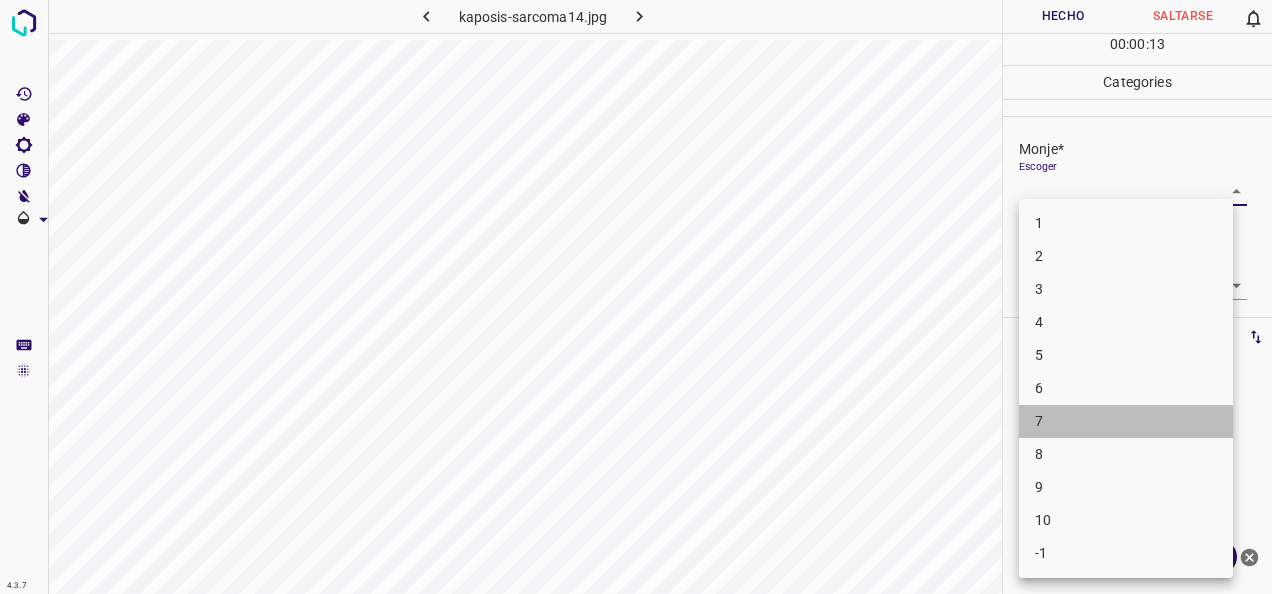 click on "7" at bounding box center (1126, 421) 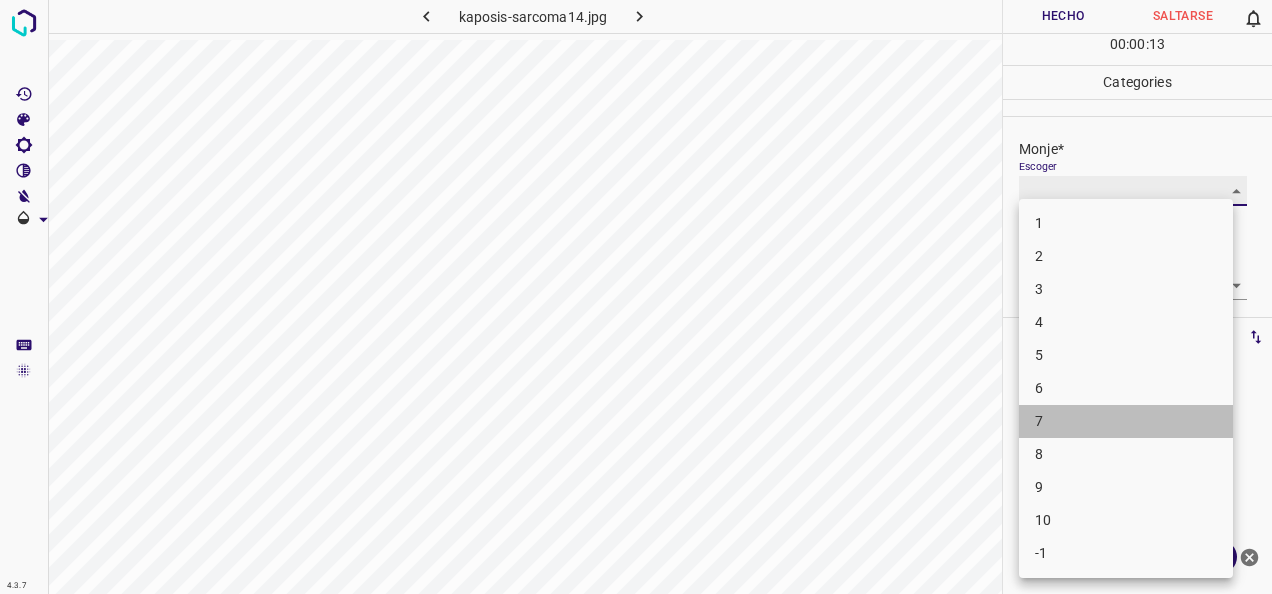 type on "7" 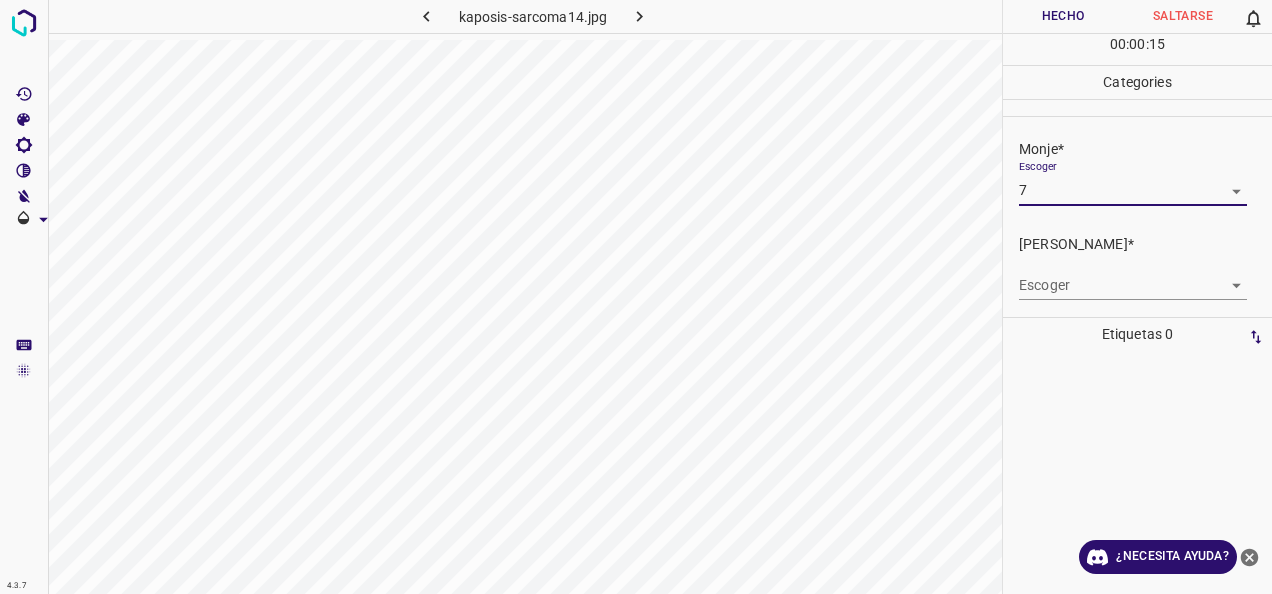 click on "4.3.7 kaposis-sarcoma14.jpg Hecho Saltarse 0 00   : 00   : 15   Categories Monje*  Escoger 7 7  [PERSON_NAME]*  Escoger ​ Etiquetas 0 Categories 1 Monje 2  [PERSON_NAME] Herramientas Espacio Cambiar entre modos (Dibujar y Editar) Yo Etiquetado automático R Restaurar zoom M Acercar N Alejar Borrar Eliminar etiqueta de selección Filtros Z Restaurar filtros X Filtro de saturación C Filtro de brillo V Filtro de contraste B Filtro de escala de grises General O Descargar ¿Necesita ayuda? -Mensaje de texto -Esconder -Borrar" at bounding box center [636, 297] 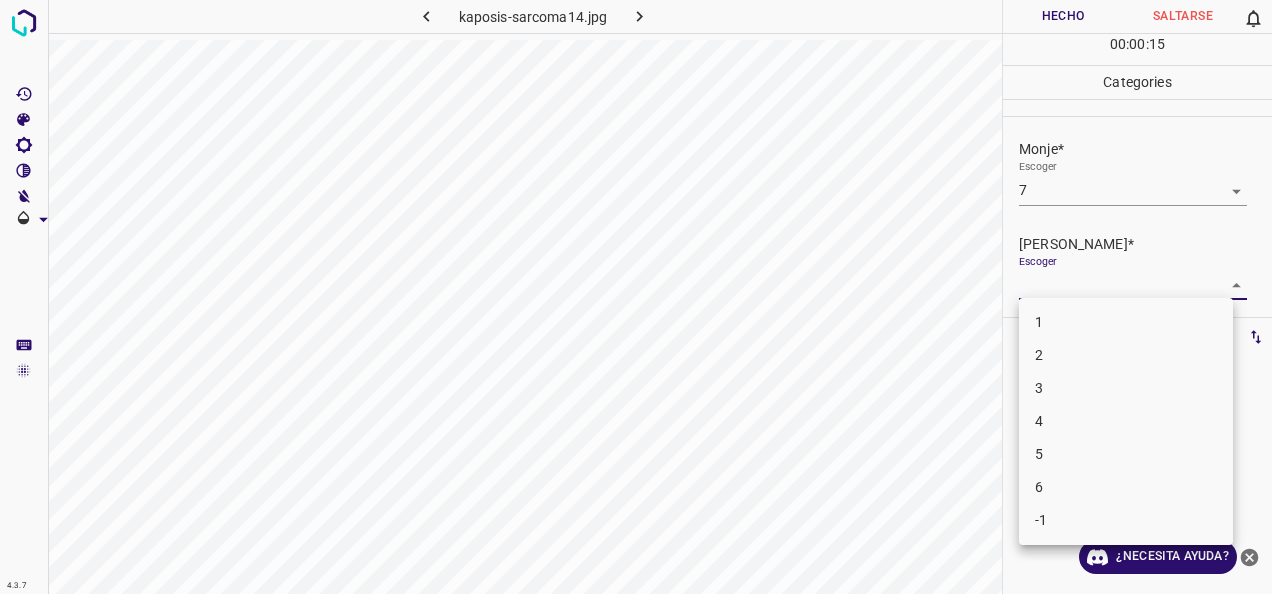 click on "5" at bounding box center [1126, 454] 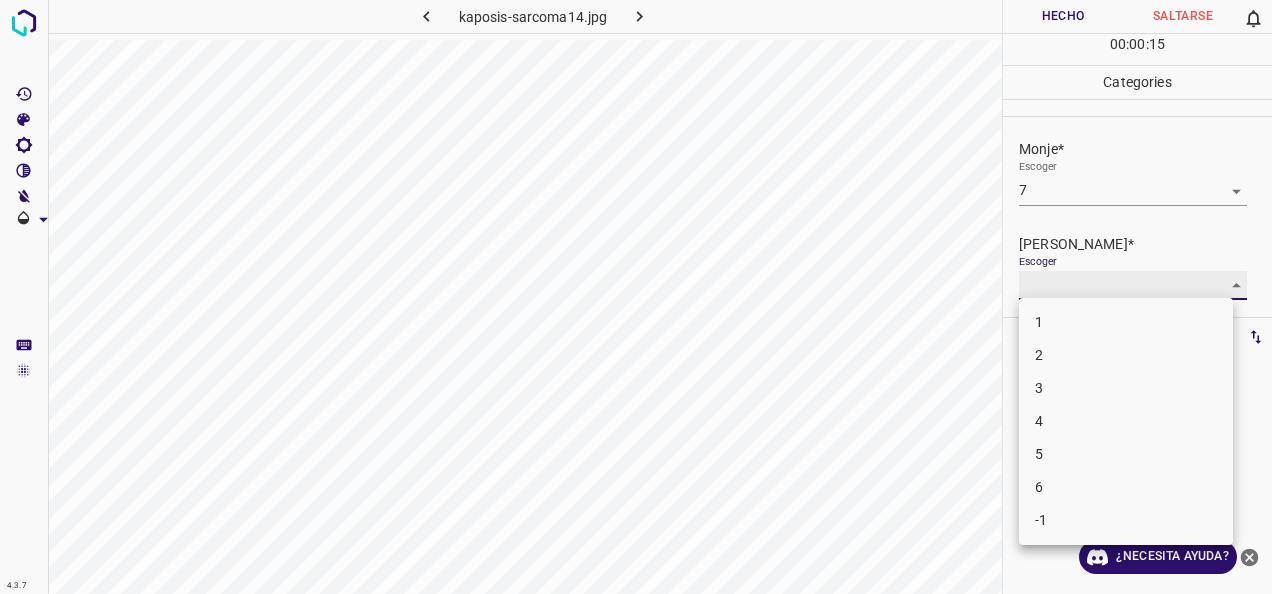 type on "5" 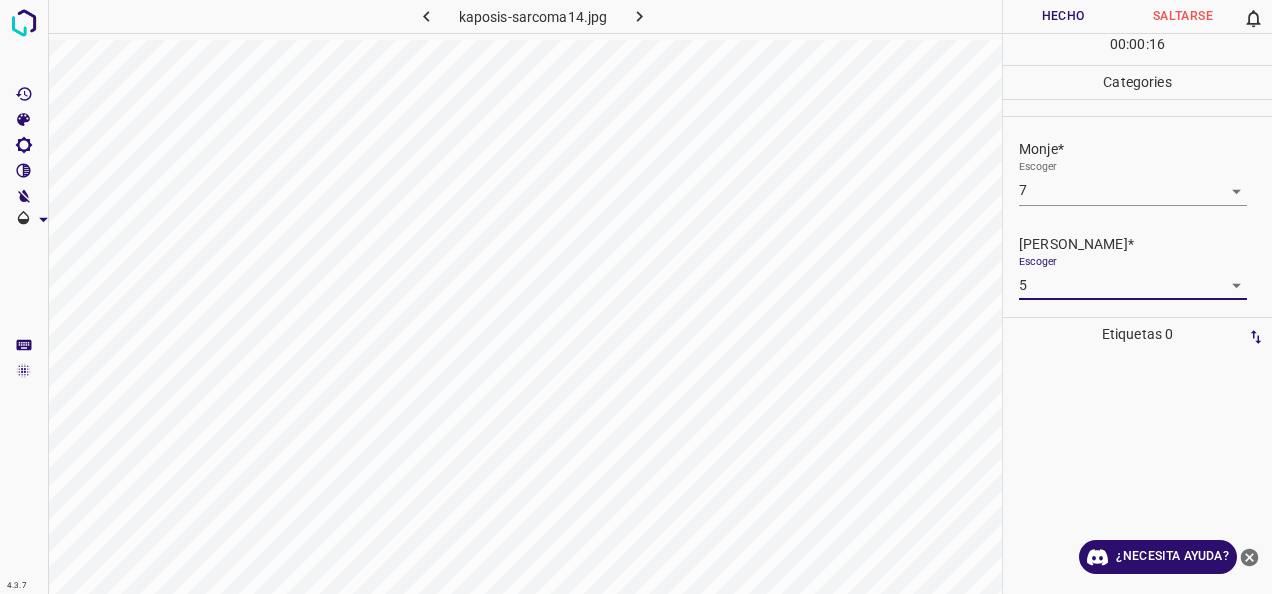 click on "Hecho" at bounding box center [1063, 16] 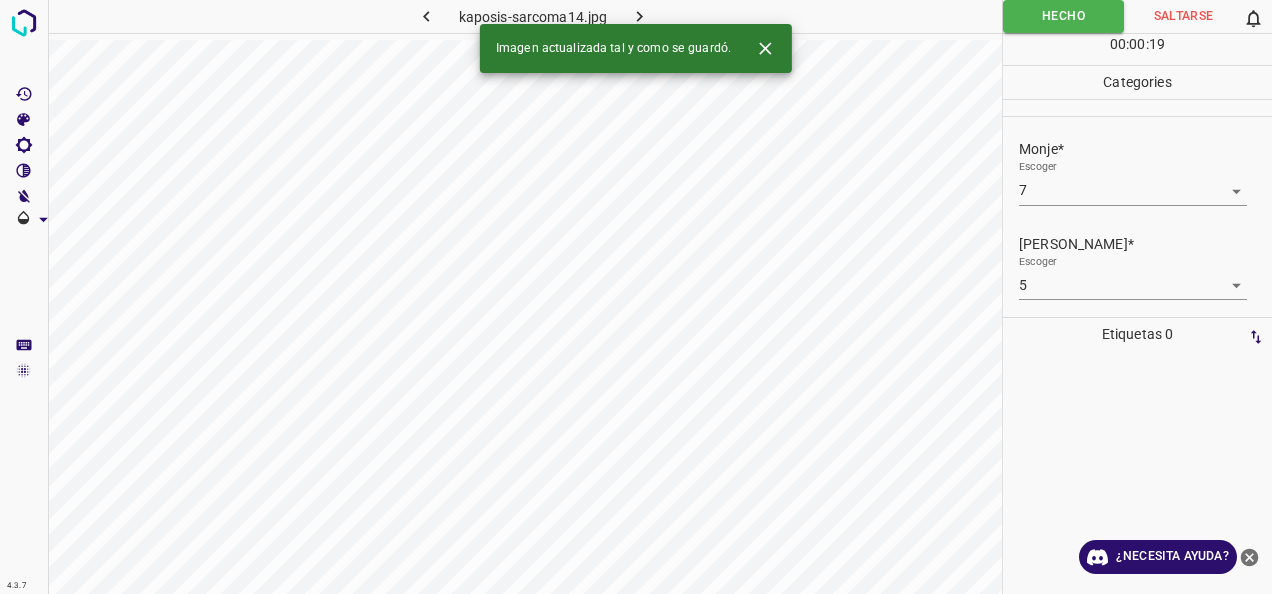 click on "Imagen actualizada tal y como se guardó." at bounding box center [636, 48] 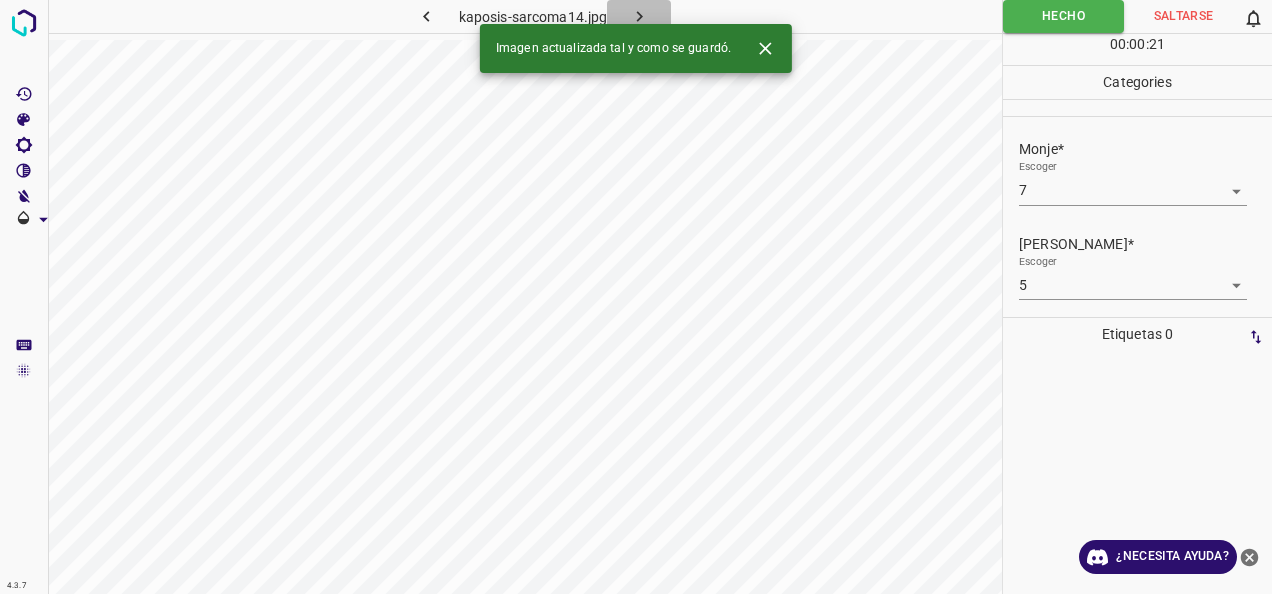 click 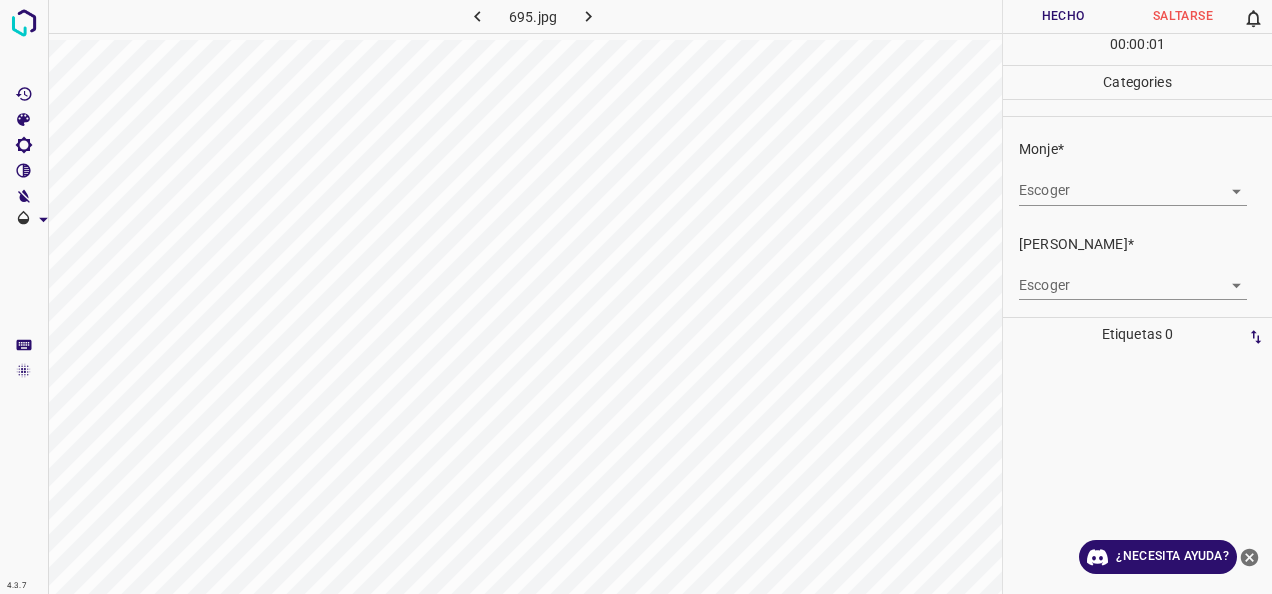 click on "4.3.7 695.jpg Hecho Saltarse 0 00   : 00   : 01   Categories Monje*  Escoger ​  [PERSON_NAME]*  Escoger ​ Etiquetas 0 Categories 1 Monje 2  [PERSON_NAME] Herramientas Espacio Cambiar entre modos (Dibujar y Editar) Yo Etiquetado automático R Restaurar zoom M Acercar N Alejar Borrar Eliminar etiqueta de selección Filtros Z Restaurar filtros X Filtro de saturación C Filtro de brillo V Filtro de contraste B Filtro de escala de grises General O Descargar ¿Necesita ayuda? -Mensaje de texto -Esconder -Borrar" at bounding box center [636, 297] 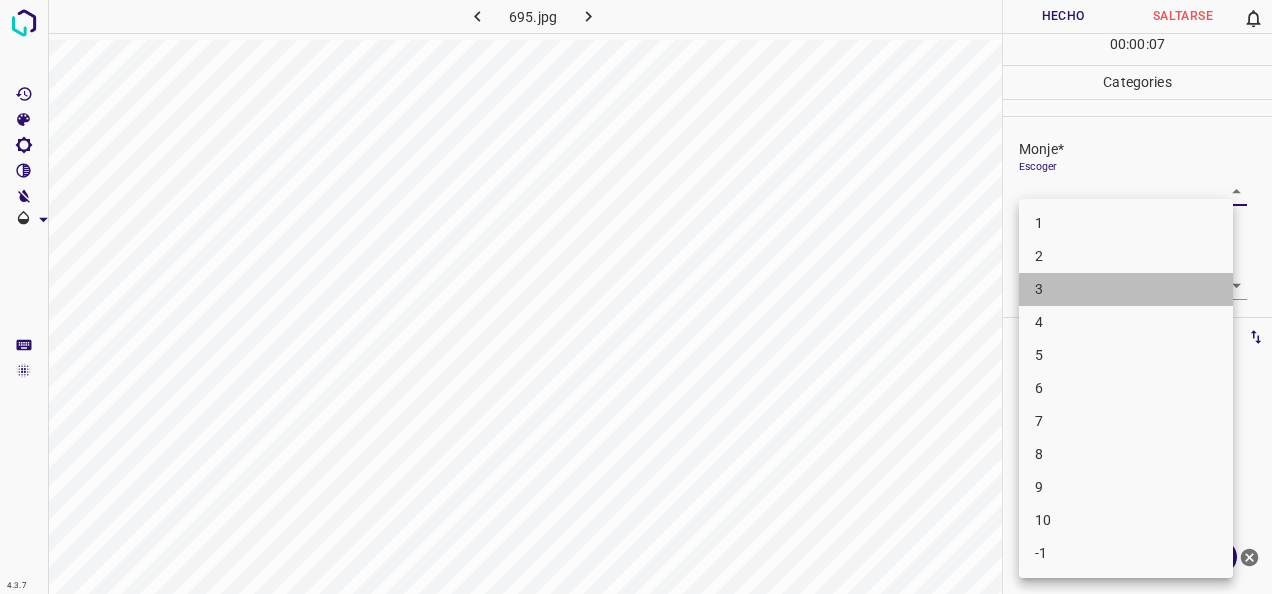 click on "3" at bounding box center (1126, 289) 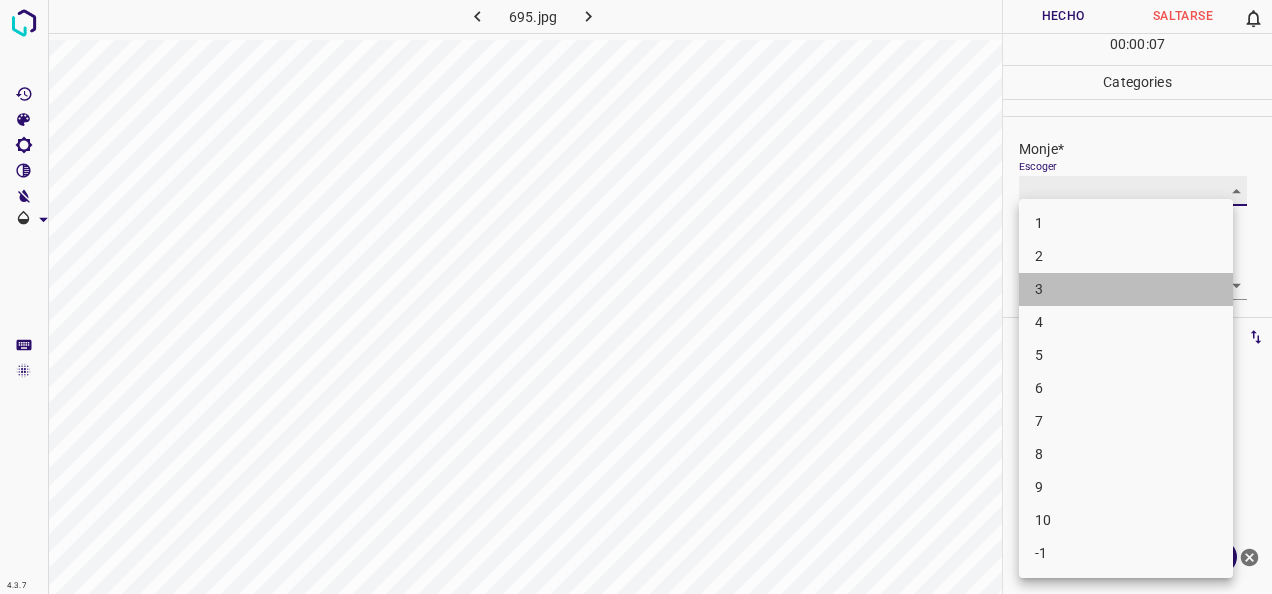 type on "3" 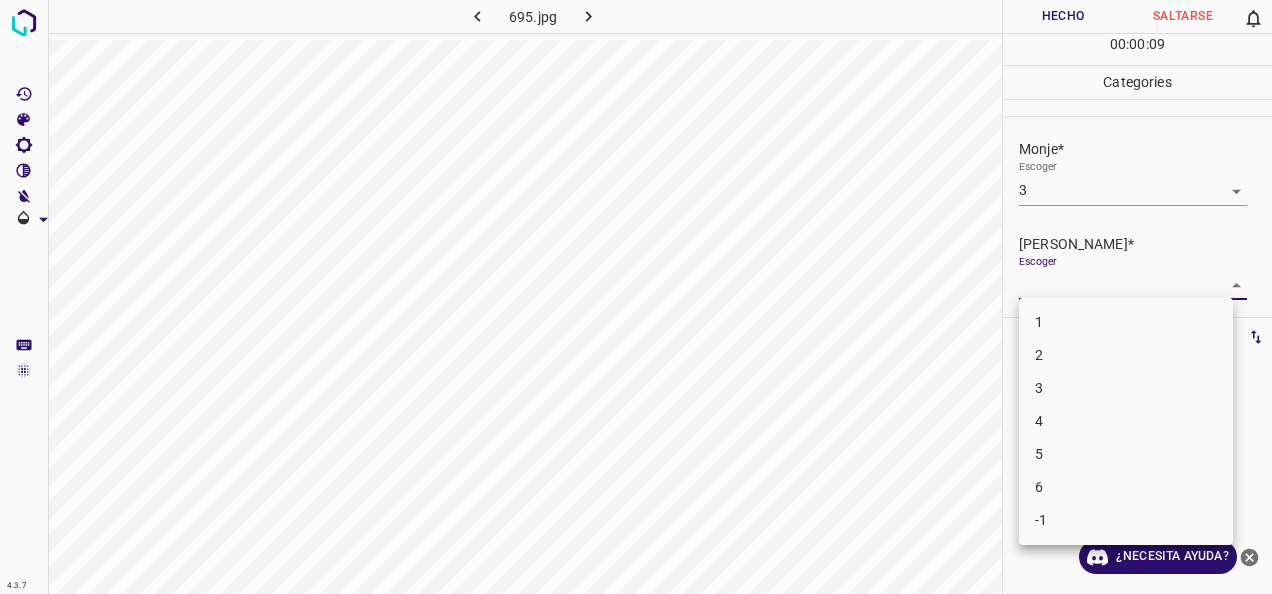 click on "4.3.7 695.jpg Hecho Saltarse 0 00   : 00   : 09   Categories Monje*  Escoger 3 3  [PERSON_NAME]*  Escoger ​ Etiquetas 0 Categories 1 Monje 2  [PERSON_NAME] Herramientas Espacio Cambiar entre modos (Dibujar y Editar) Yo Etiquetado automático R Restaurar zoom M Acercar N Alejar Borrar Eliminar etiqueta de selección Filtros Z Restaurar filtros X Filtro de saturación C Filtro de brillo V Filtro de contraste B Filtro de escala de grises General O Descargar ¿Necesita ayuda? -Mensaje de texto -Esconder -Borrar 1 2 3 4 5 6 -1" at bounding box center (636, 297) 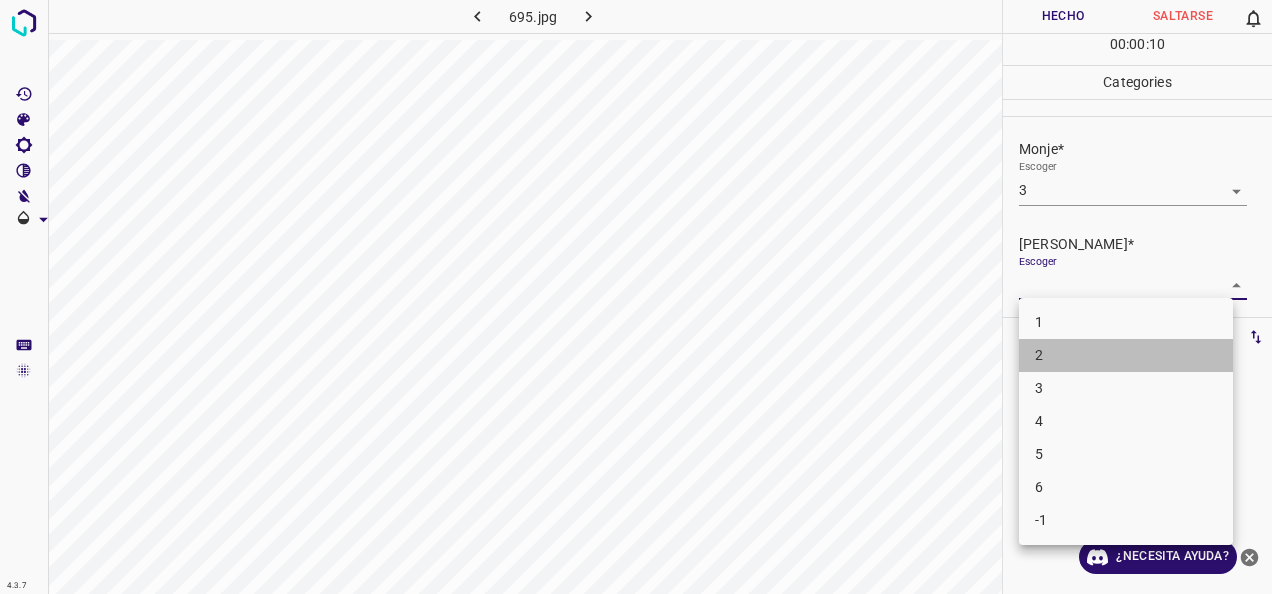 click on "2" at bounding box center (1126, 355) 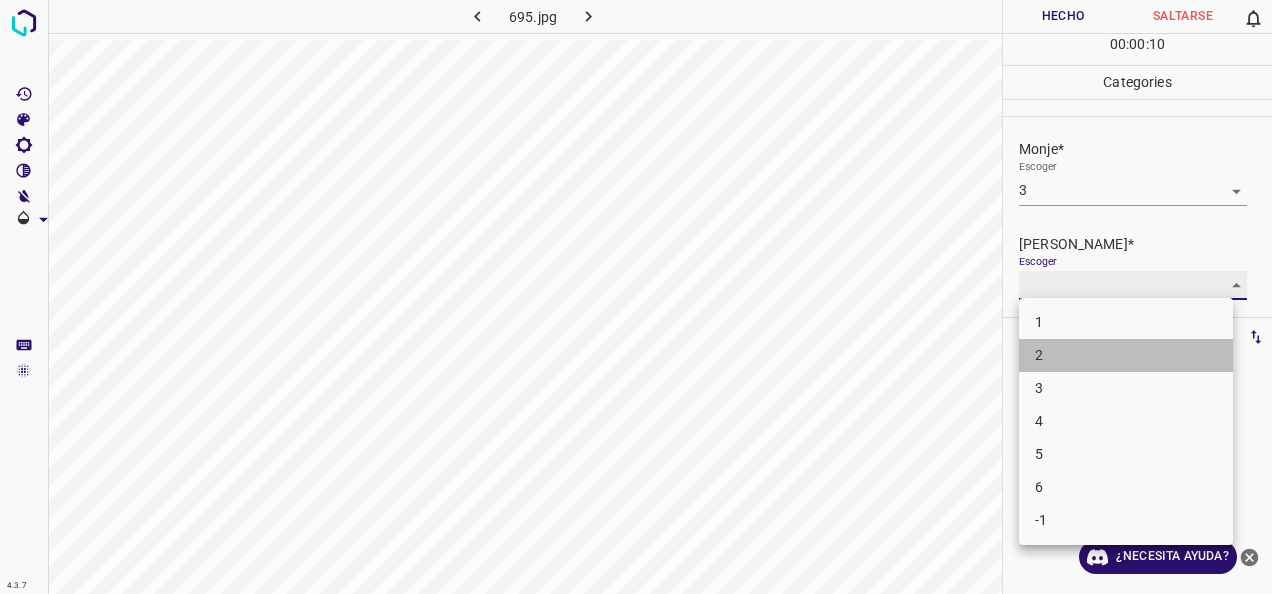 type on "2" 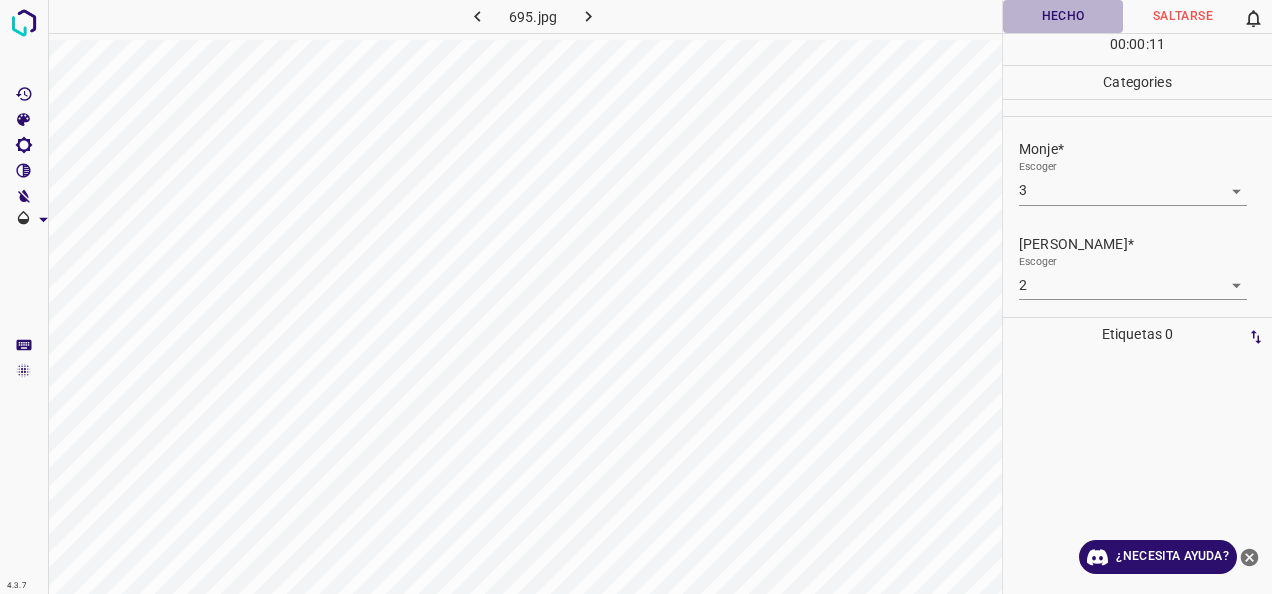 click on "Hecho" at bounding box center [1063, 16] 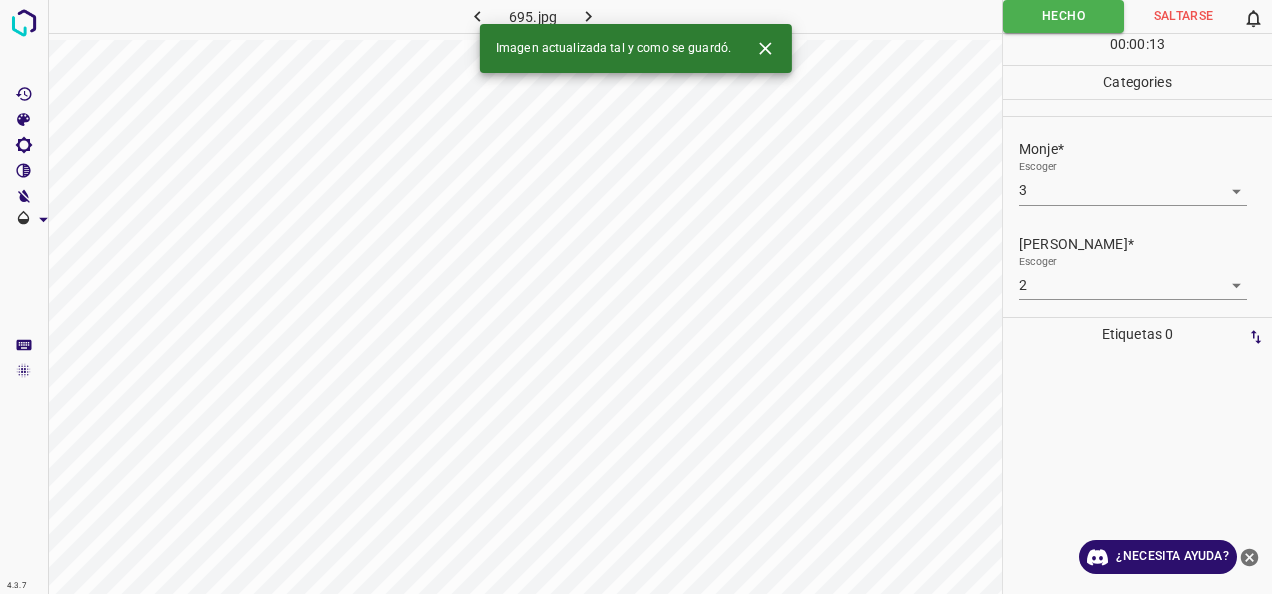 click 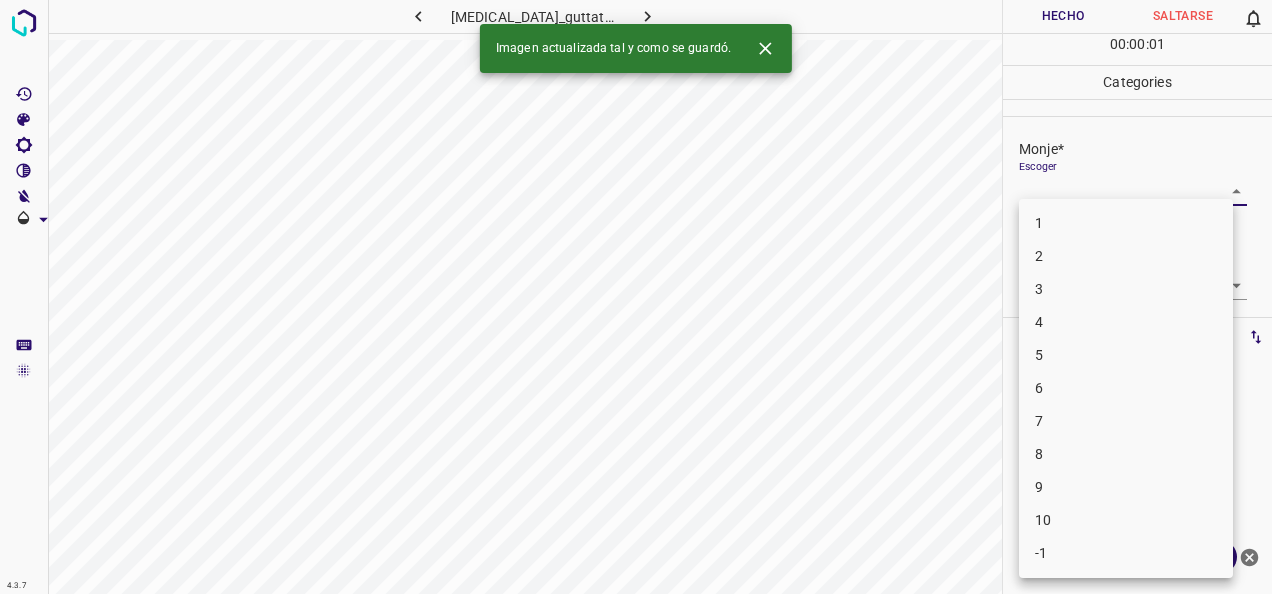 click on "4.3.7 [MEDICAL_DATA]_guttate33.jpg Hecho Saltarse 0 00   : 00   : 01   Categories Monje*  Escoger ​  [PERSON_NAME]*  Escoger ​ Etiquetas 0 Categories 1 Monje 2  [PERSON_NAME] Herramientas Espacio Cambiar entre modos (Dibujar y Editar) Yo Etiquetado automático R Restaurar zoom M Acercar N Alejar Borrar Eliminar etiqueta de selección Filtros Z Restaurar filtros X Filtro de saturación C Filtro de brillo V Filtro de contraste B Filtro de escala de grises General O Descargar Imagen actualizada tal y como se guardó. ¿Necesita ayuda? -Mensaje de texto -Esconder -Borrar 1 2 3 4 5 6 7 8 9 10 -1" at bounding box center [636, 297] 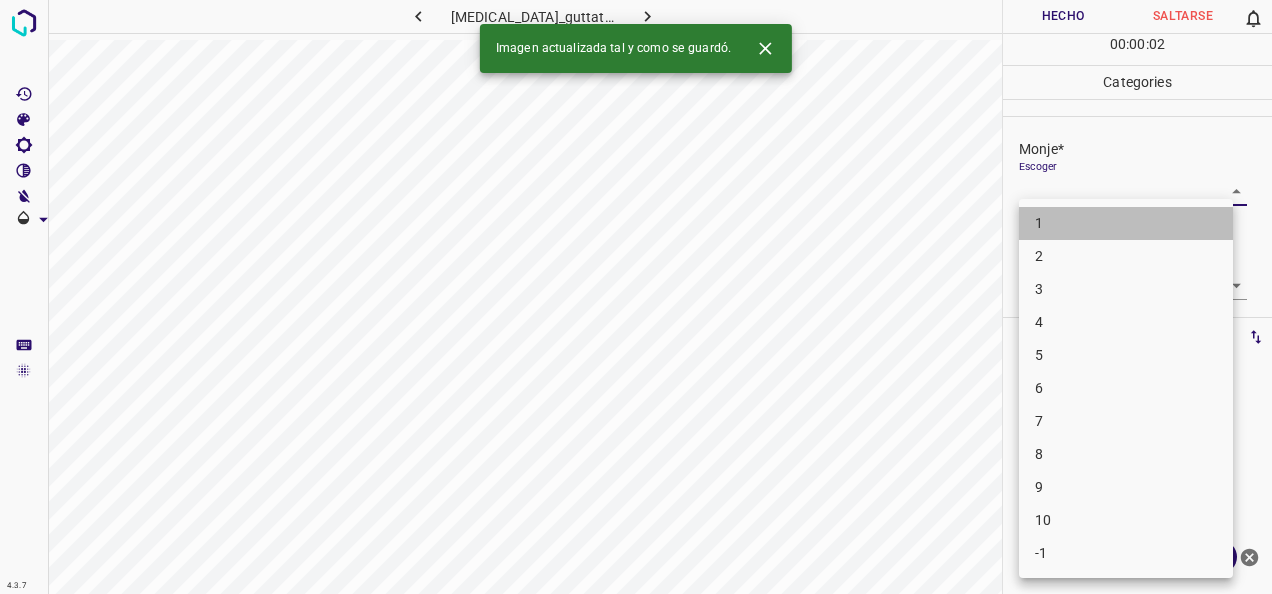 click on "1" at bounding box center [1126, 223] 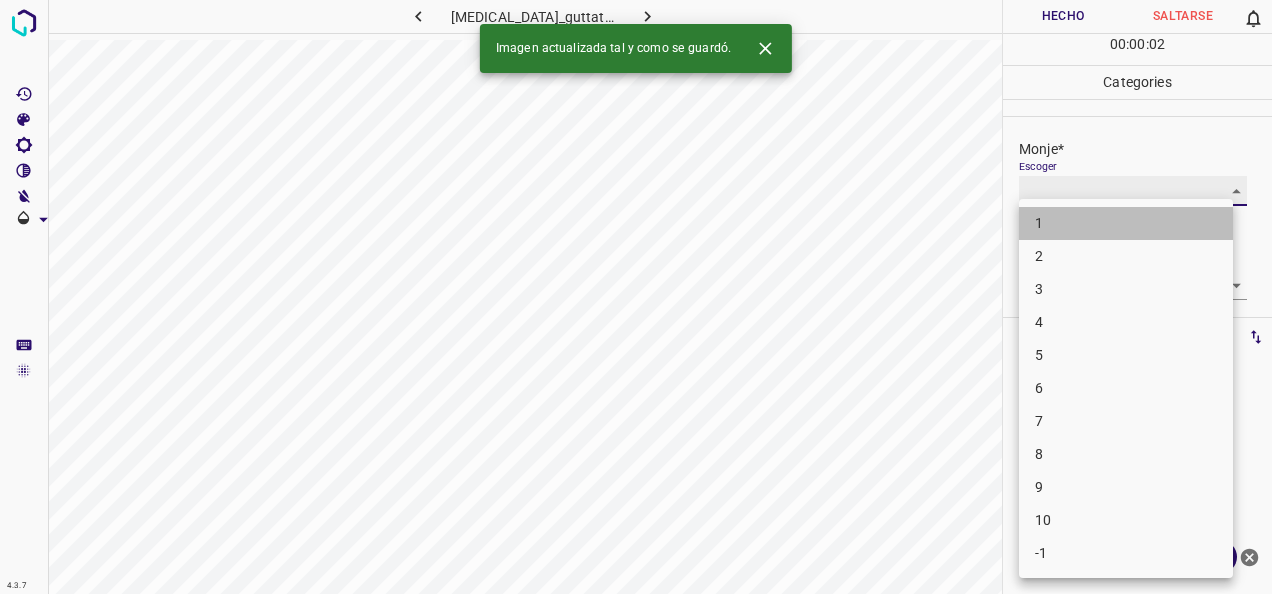 type on "1" 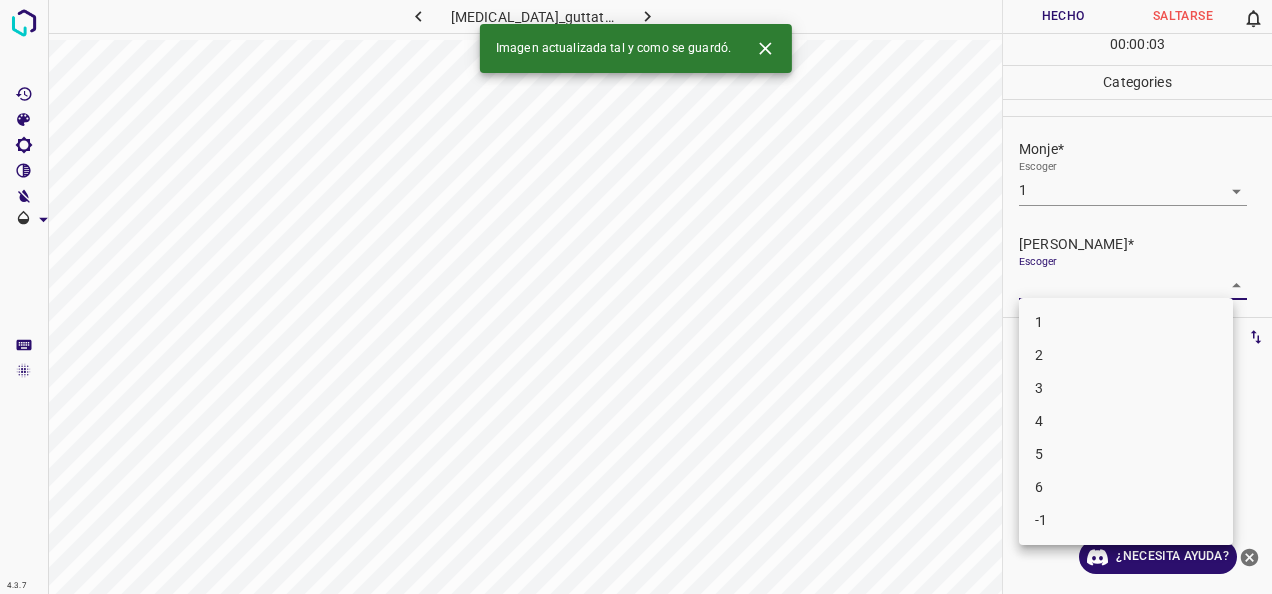 click on "4.3.7 [MEDICAL_DATA]_guttate33.jpg Hecho Saltarse 0 00   : 00   : 03   Categories Monje*  Escoger 1 1  [PERSON_NAME]*  Escoger ​ Etiquetas 0 Categories 1 Monje 2  [PERSON_NAME] Herramientas Espacio Cambiar entre modos (Dibujar y Editar) Yo Etiquetado automático R Restaurar zoom M Acercar N Alejar Borrar Eliminar etiqueta de selección Filtros Z Restaurar filtros X Filtro de saturación C Filtro de brillo V Filtro de contraste B Filtro de escala de grises General O Descargar Imagen actualizada tal y como se guardó. ¿Necesita ayuda? -Mensaje de texto -Esconder -Borrar 1 2 3 4 5 6 -1" at bounding box center [636, 297] 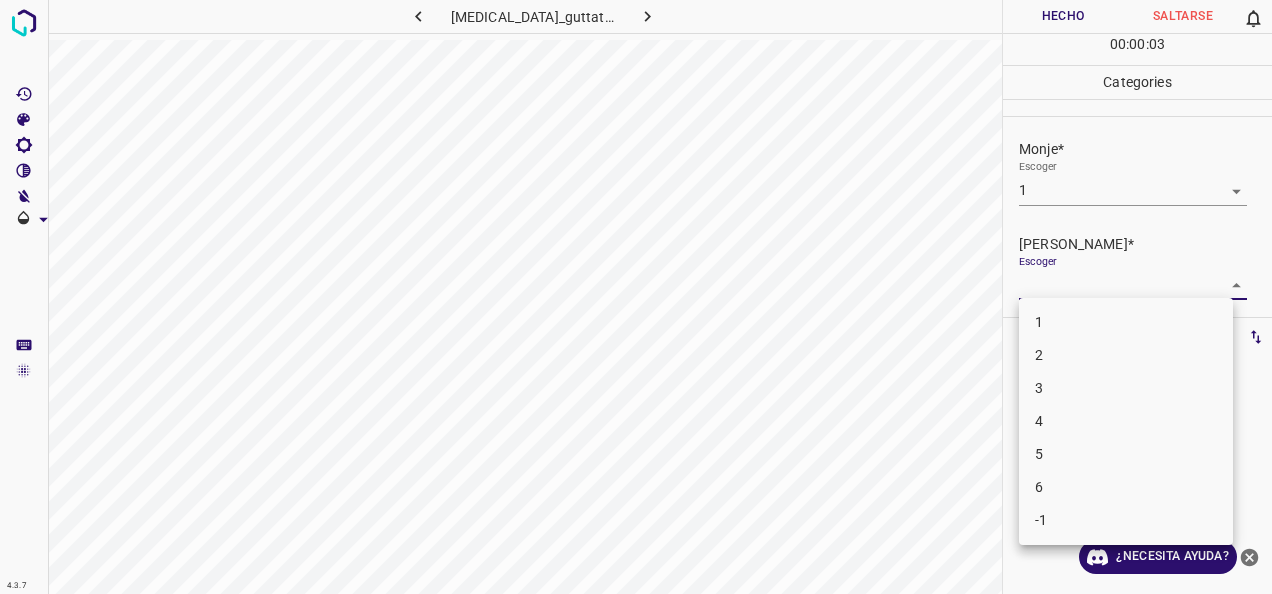click on "1" at bounding box center [1126, 322] 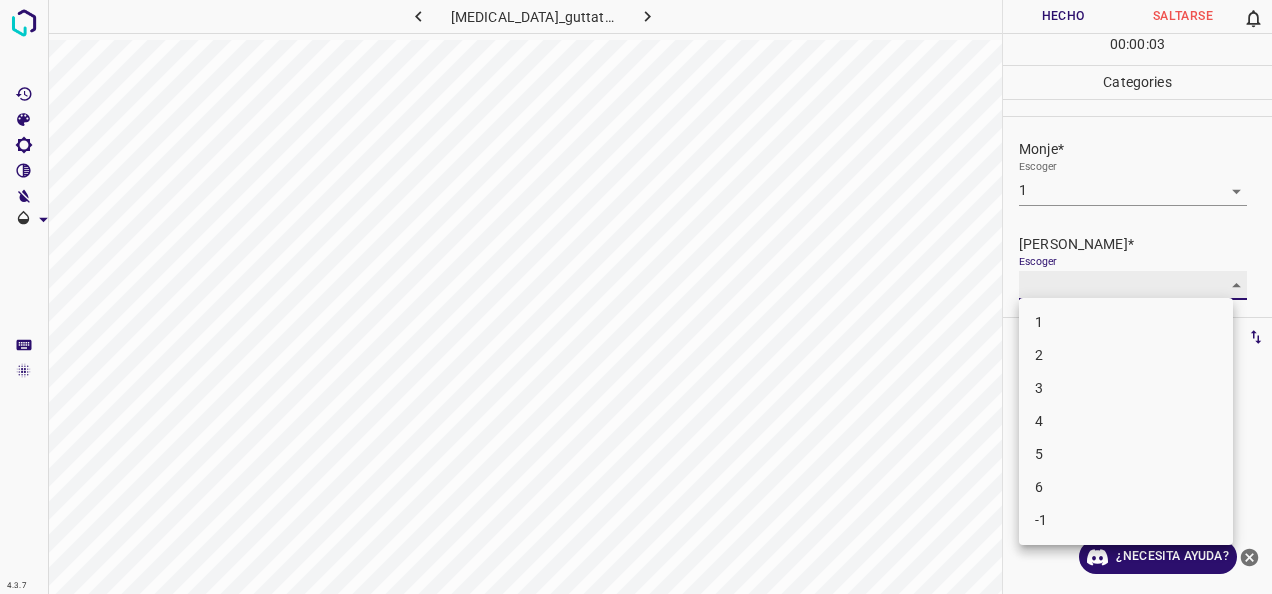 type on "1" 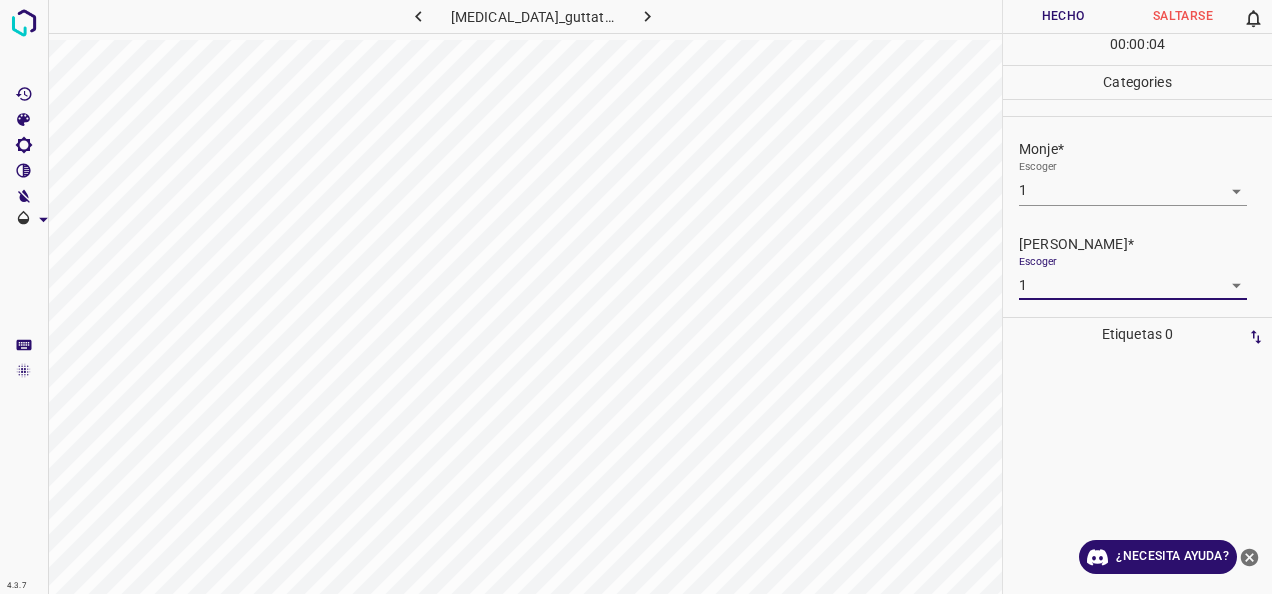 click on "Hecho" at bounding box center [1063, 16] 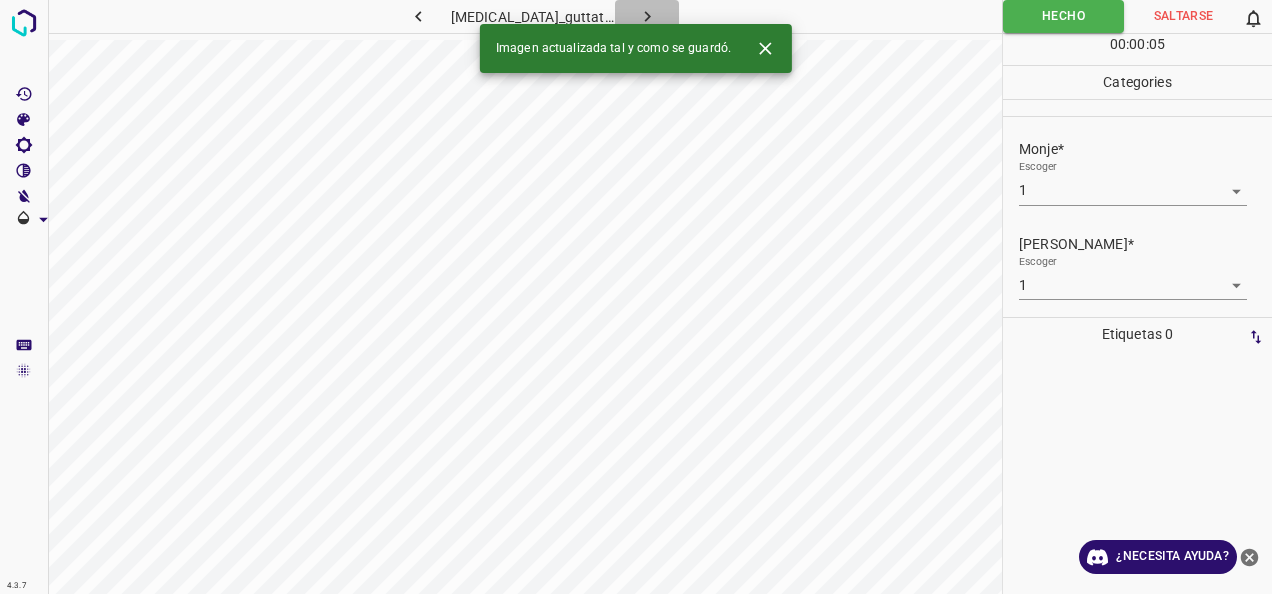 click 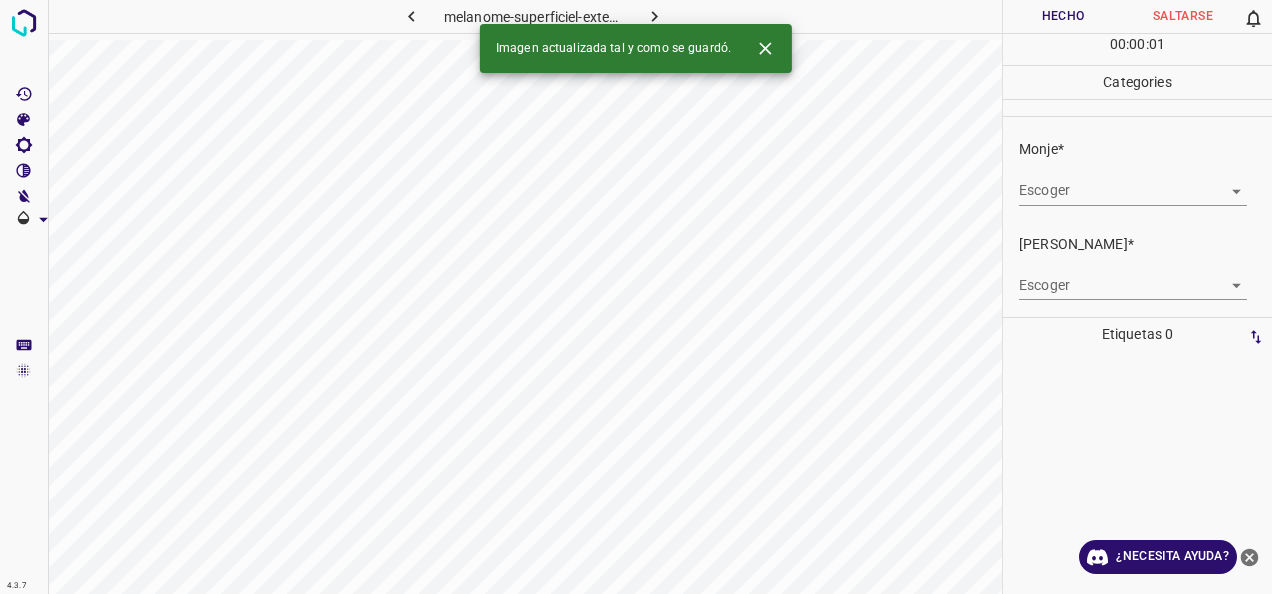 click on "4.3.7 melanome-superficiel-extensif14.jpg Hecho Saltarse 0 00   : 00   : 01   Categories Monje*  Escoger ​  [PERSON_NAME]*  Escoger ​ Etiquetas 0 Categories 1 Monje 2  [PERSON_NAME] Herramientas Espacio Cambiar entre modos (Dibujar y Editar) Yo Etiquetado automático R Restaurar zoom M Acercar N Alejar Borrar Eliminar etiqueta de selección Filtros Z Restaurar filtros X Filtro de saturación C Filtro de brillo V Filtro de contraste B Filtro de escala de grises General O Descargar Imagen actualizada tal y como se guardó. ¿Necesita ayuda? -Mensaje de texto -Esconder -Borrar" at bounding box center (636, 297) 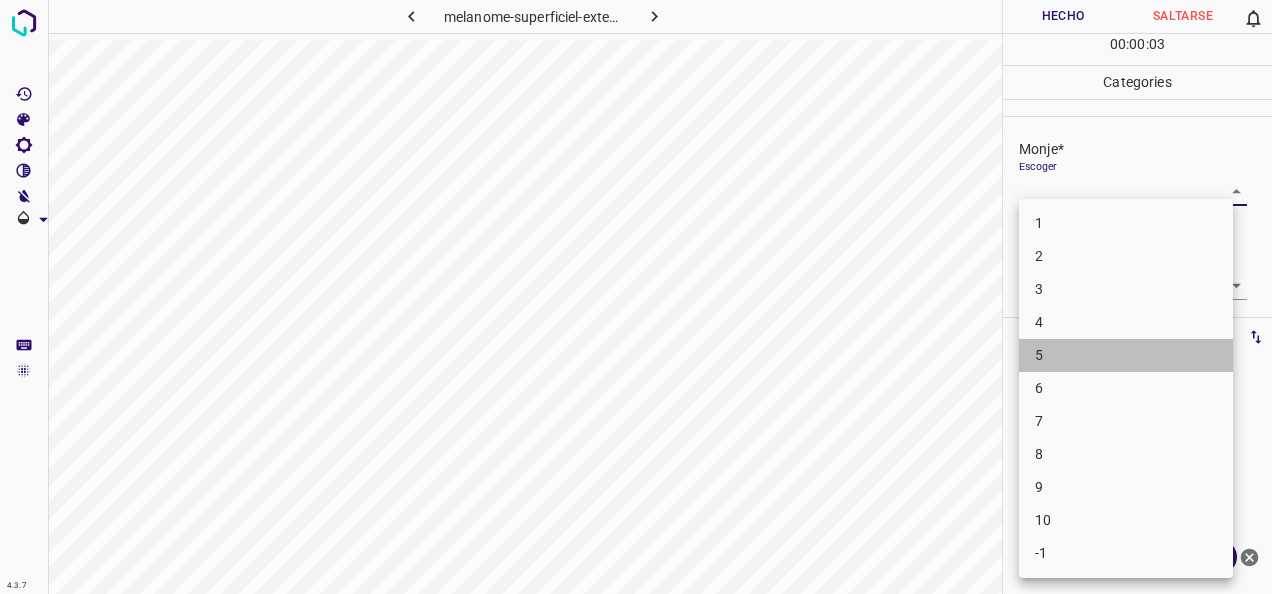 click on "5" at bounding box center [1126, 355] 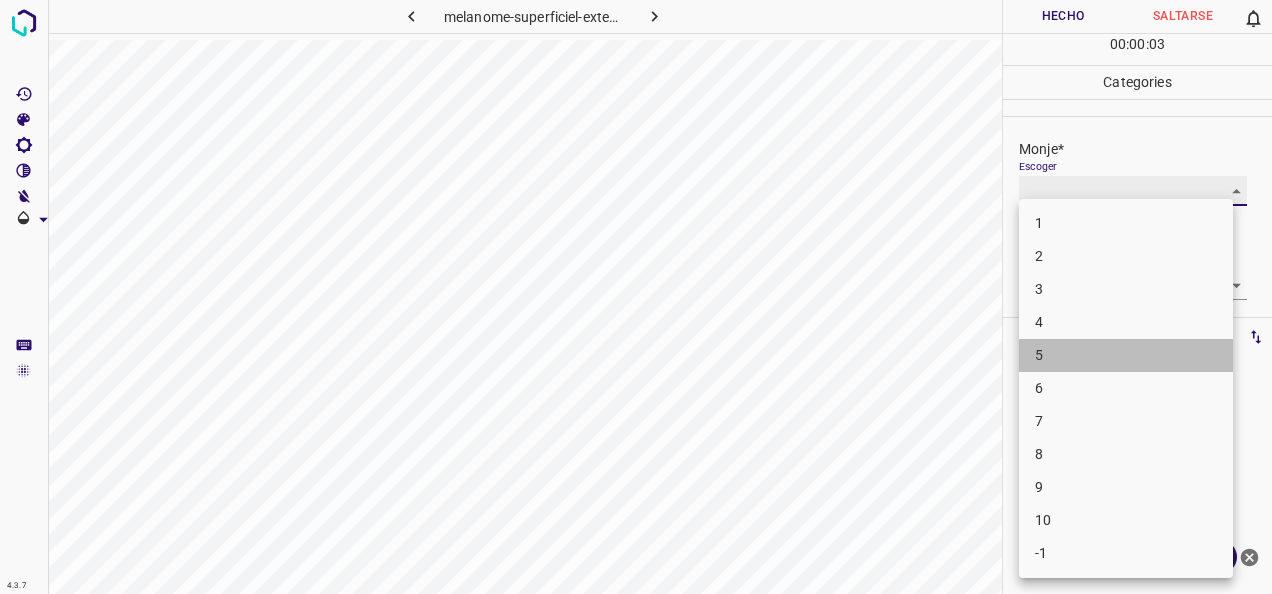 type on "5" 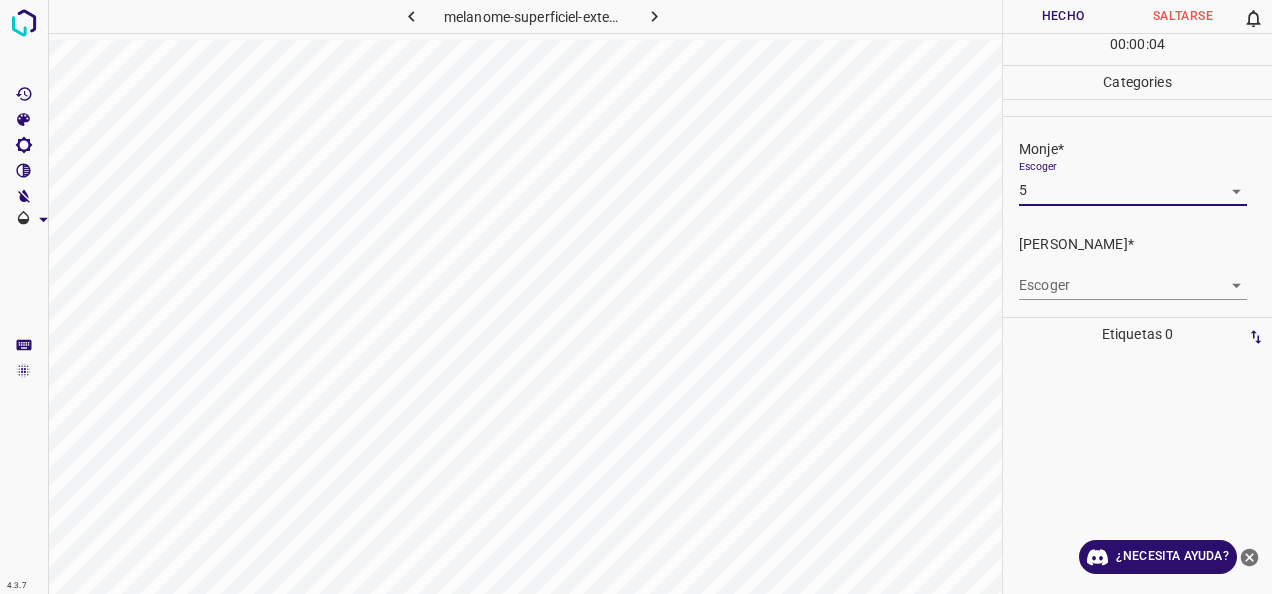 click on "4.3.7 melanome-superficiel-extensif14.jpg Hecho Saltarse 0 00   : 00   : 04   Categories Monje*  Escoger 5 5  [PERSON_NAME]*  Escoger ​ Etiquetas 0 Categories 1 Monje 2  [PERSON_NAME] Herramientas Espacio Cambiar entre modos (Dibujar y Editar) Yo Etiquetado automático R Restaurar zoom M Acercar N Alejar Borrar Eliminar etiqueta de selección Filtros Z Restaurar filtros X Filtro de saturación C Filtro de brillo V Filtro de contraste B Filtro de escala de grises General O Descargar ¿Necesita ayuda? -Mensaje de texto -Esconder -Borrar" at bounding box center [636, 297] 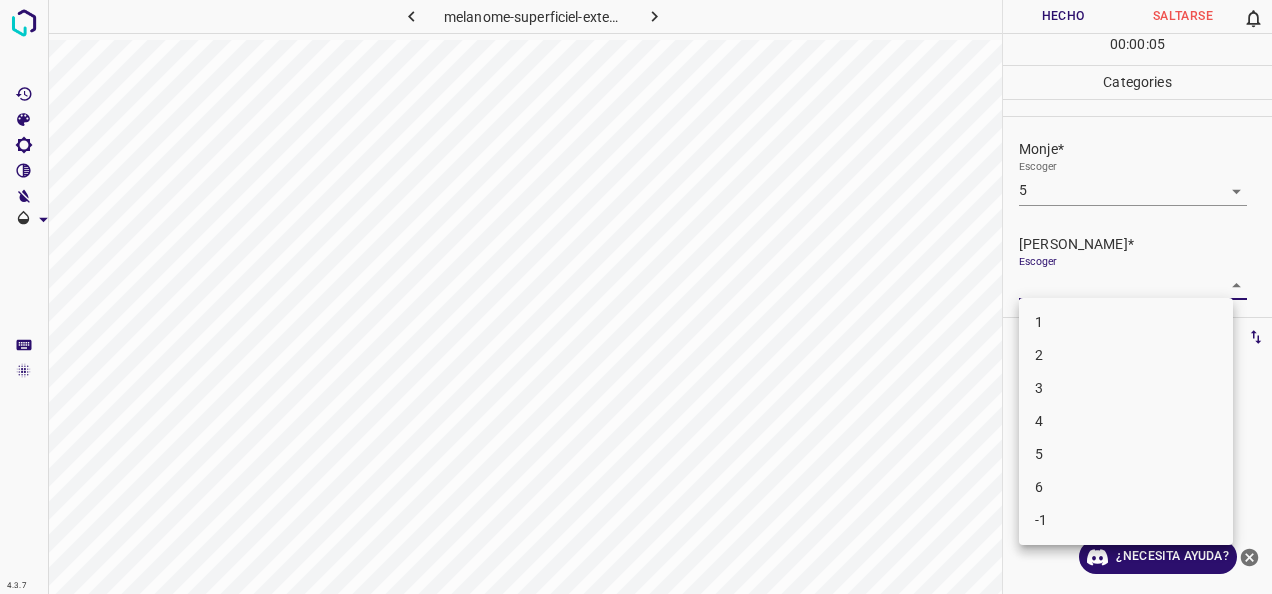 click on "4" at bounding box center (1126, 421) 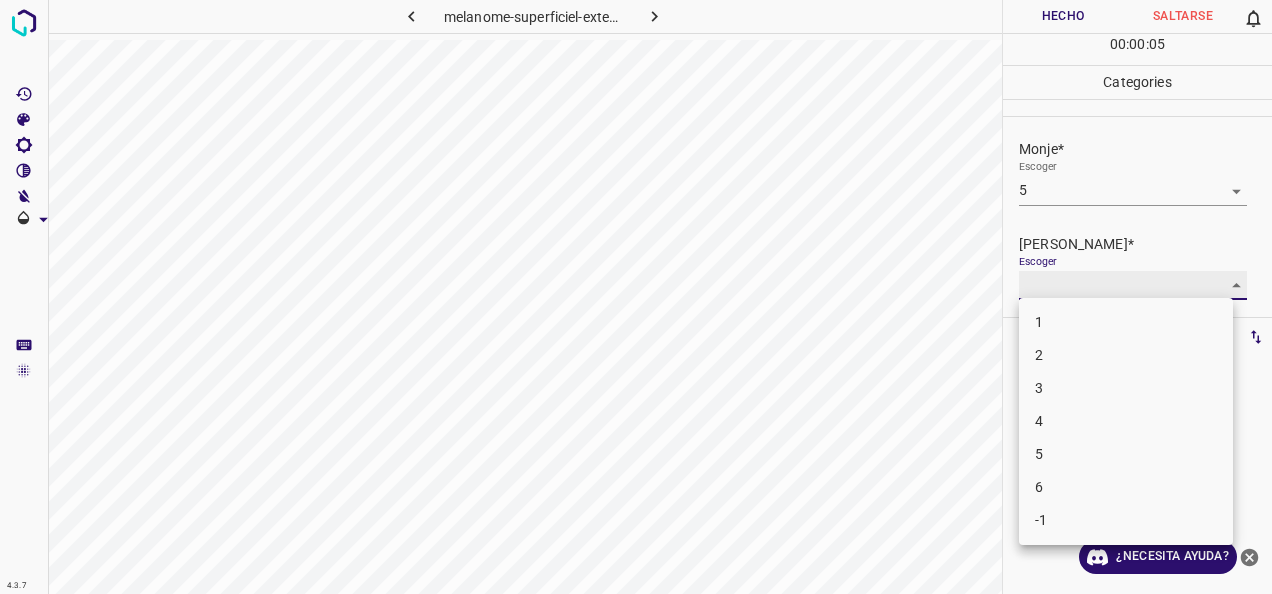 type on "4" 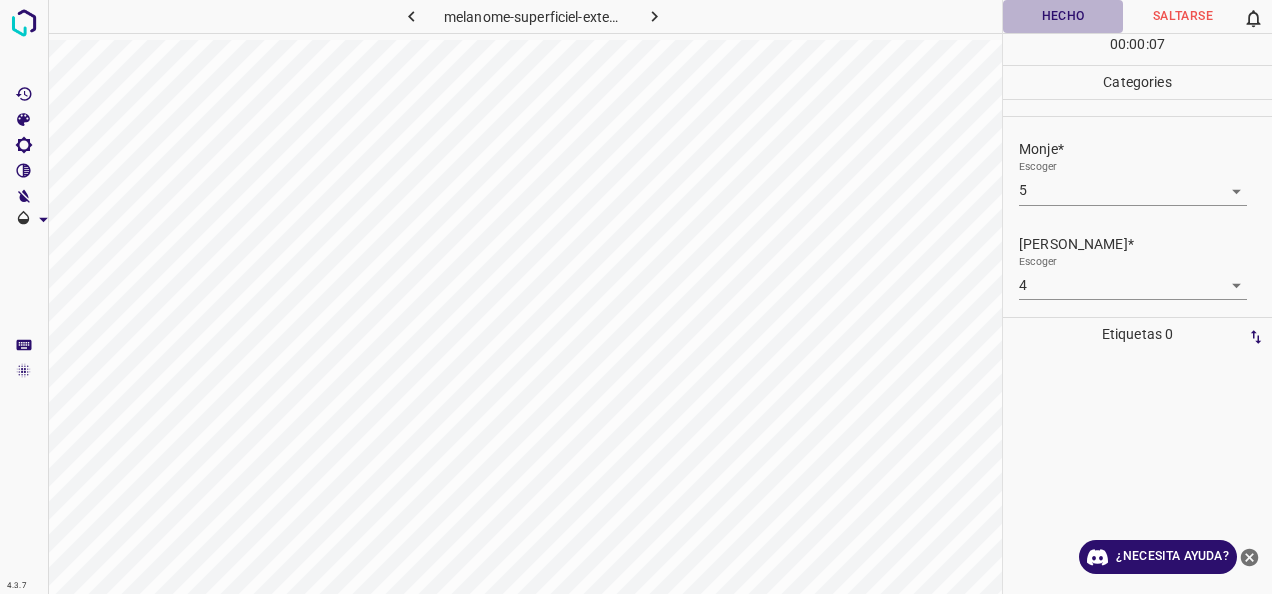 click on "Hecho" at bounding box center (1063, 16) 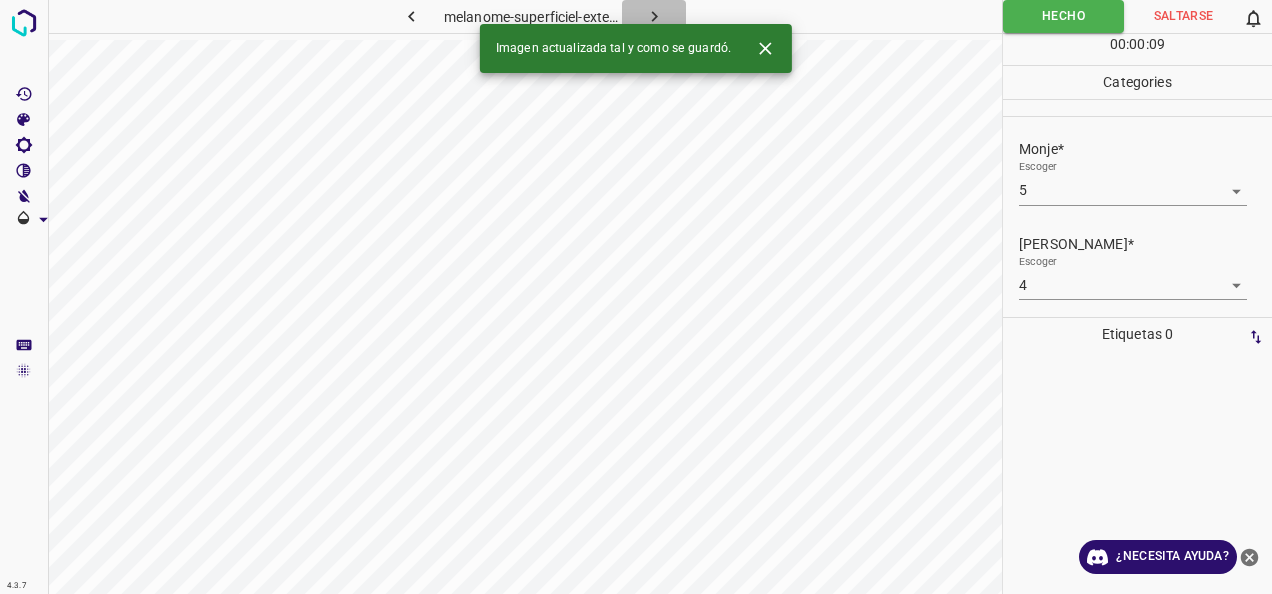 click at bounding box center [654, 16] 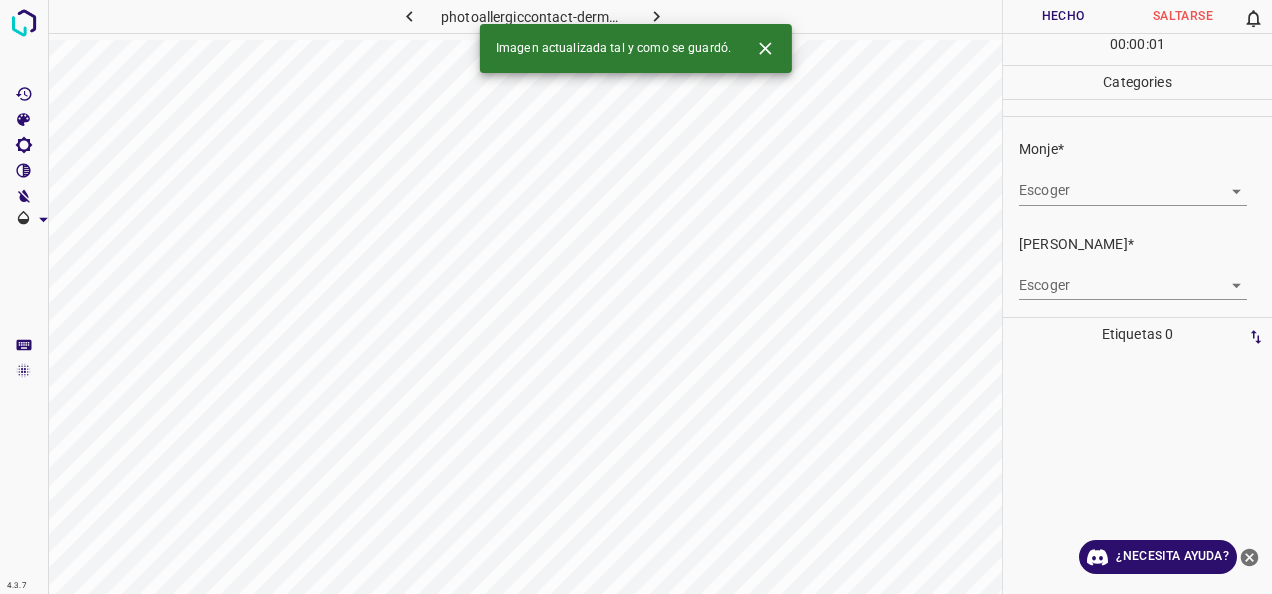 click on "4.3.7 photoallergiccontact-dermatitis12.jpg Hecho Saltarse 0 00   : 00   : 01   Categories Monje*  Escoger ​  [PERSON_NAME]*  Escoger ​ Etiquetas 0 Categories 1 Monje 2  [PERSON_NAME] Herramientas Espacio Cambiar entre modos (Dibujar y Editar) Yo Etiquetado automático R Restaurar zoom M Acercar N Alejar Borrar Eliminar etiqueta de selección Filtros Z Restaurar filtros X Filtro de saturación C Filtro de brillo V Filtro de contraste B Filtro de escala de grises General O Descargar Imagen actualizada tal y como se guardó. ¿Necesita ayuda? -Mensaje de texto -Esconder -Borrar" at bounding box center [636, 297] 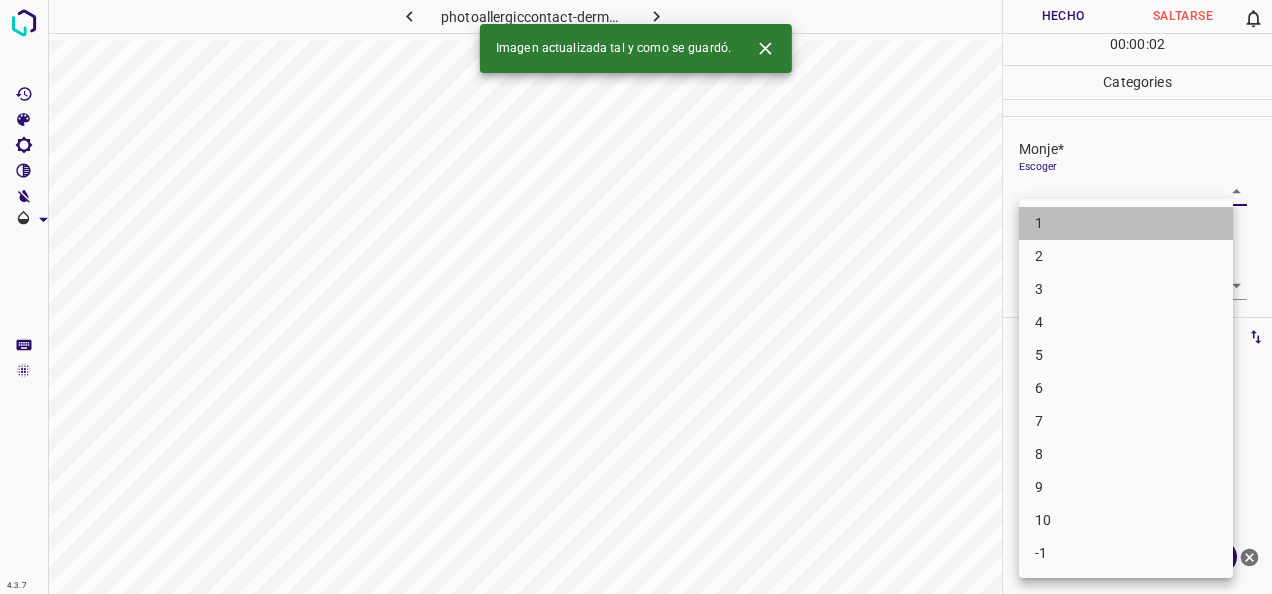 click on "1" at bounding box center [1126, 223] 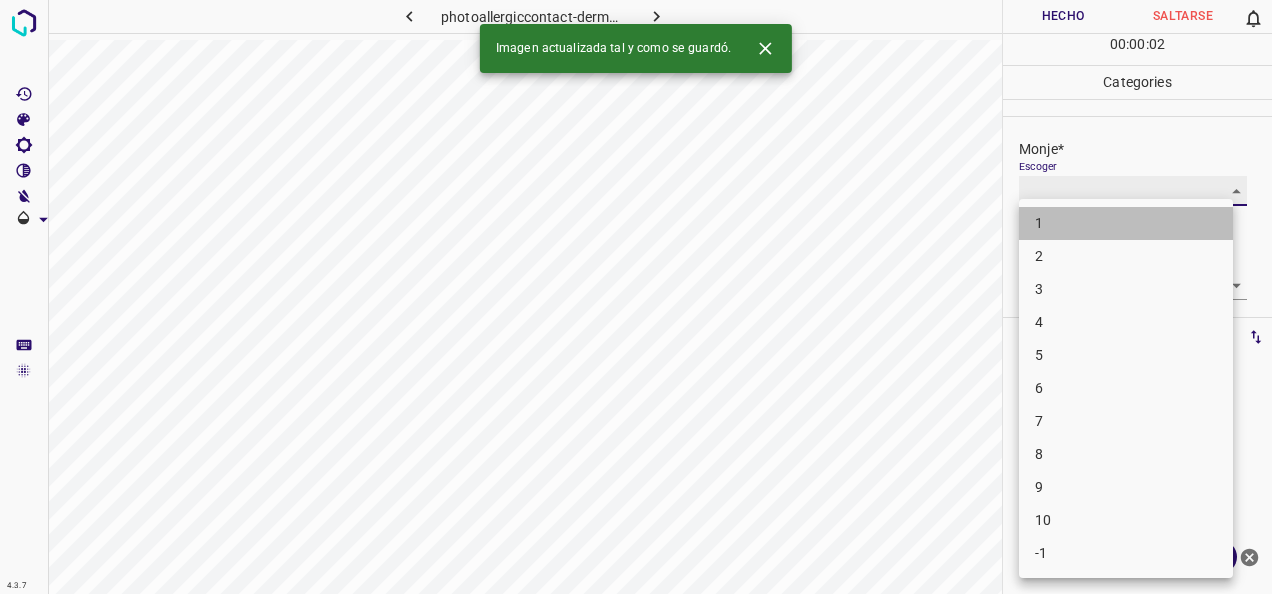type on "1" 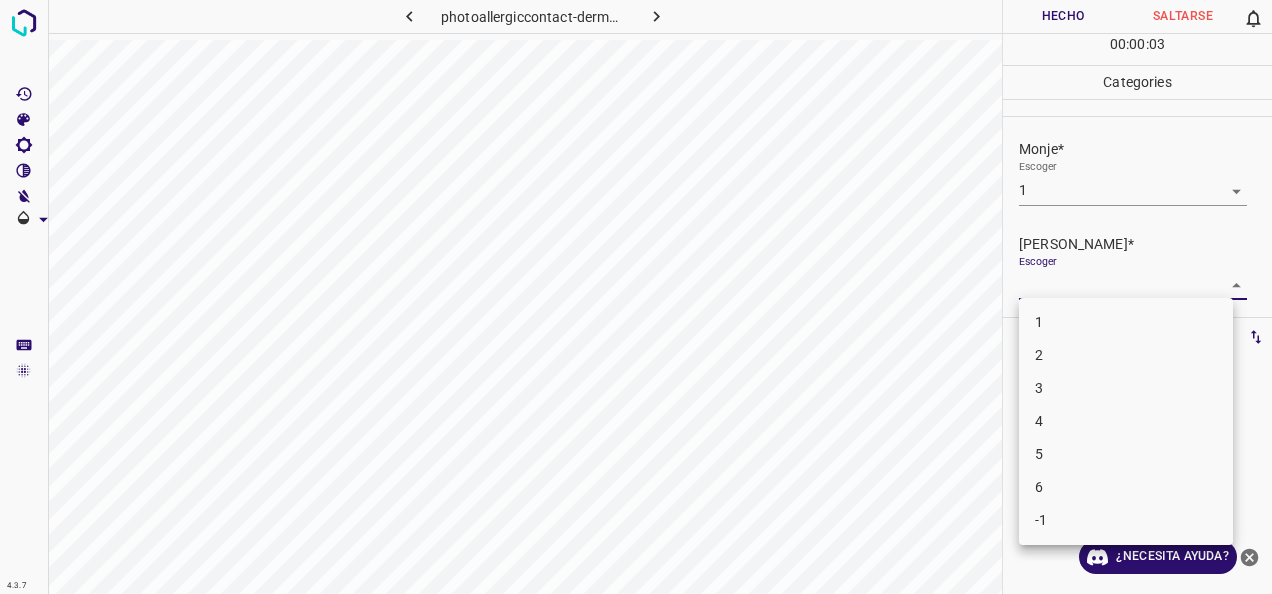 click on "4.3.7 photoallergiccontact-dermatitis12.jpg Hecho Saltarse 0 00   : 00   : 03   Categories Monje*  Escoger 1 1  [PERSON_NAME]*  Escoger ​ Etiquetas 0 Categories 1 Monje 2  [PERSON_NAME] Herramientas Espacio Cambiar entre modos (Dibujar y Editar) Yo Etiquetado automático R Restaurar zoom M Acercar N Alejar Borrar Eliminar etiqueta de selección Filtros Z Restaurar filtros X Filtro de saturación C Filtro de brillo V Filtro de contraste B Filtro de escala de grises General O Descargar ¿Necesita ayuda? -Mensaje de texto -Esconder -Borrar 1 2 3 4 5 6 -1" at bounding box center [636, 297] 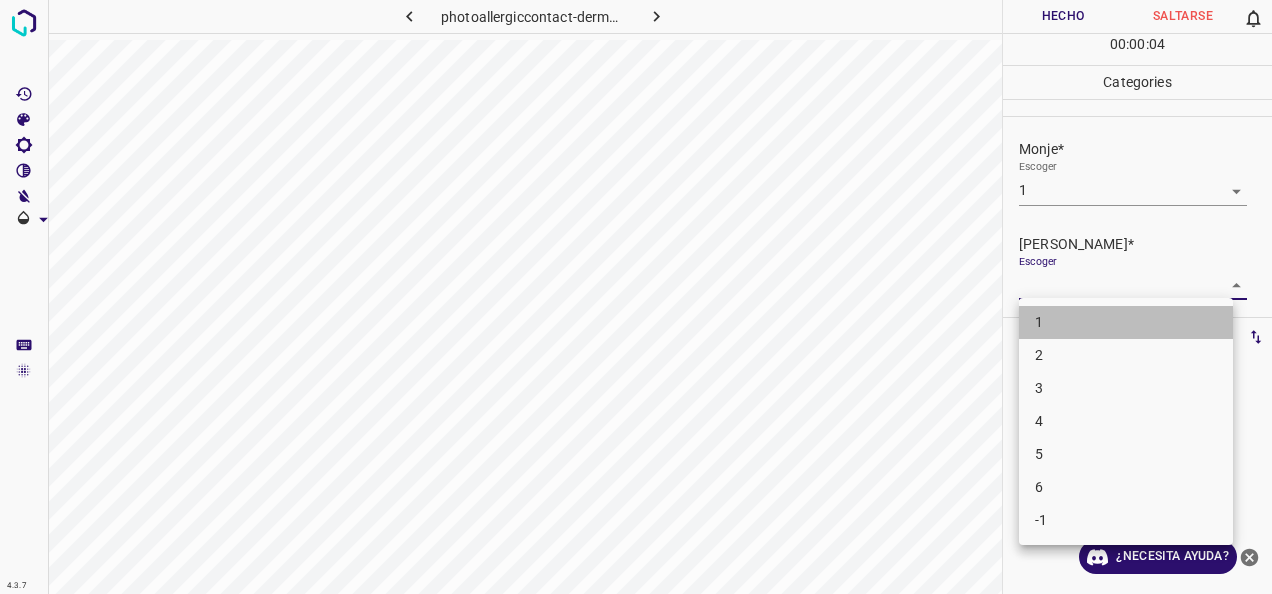 click on "1" at bounding box center [1126, 322] 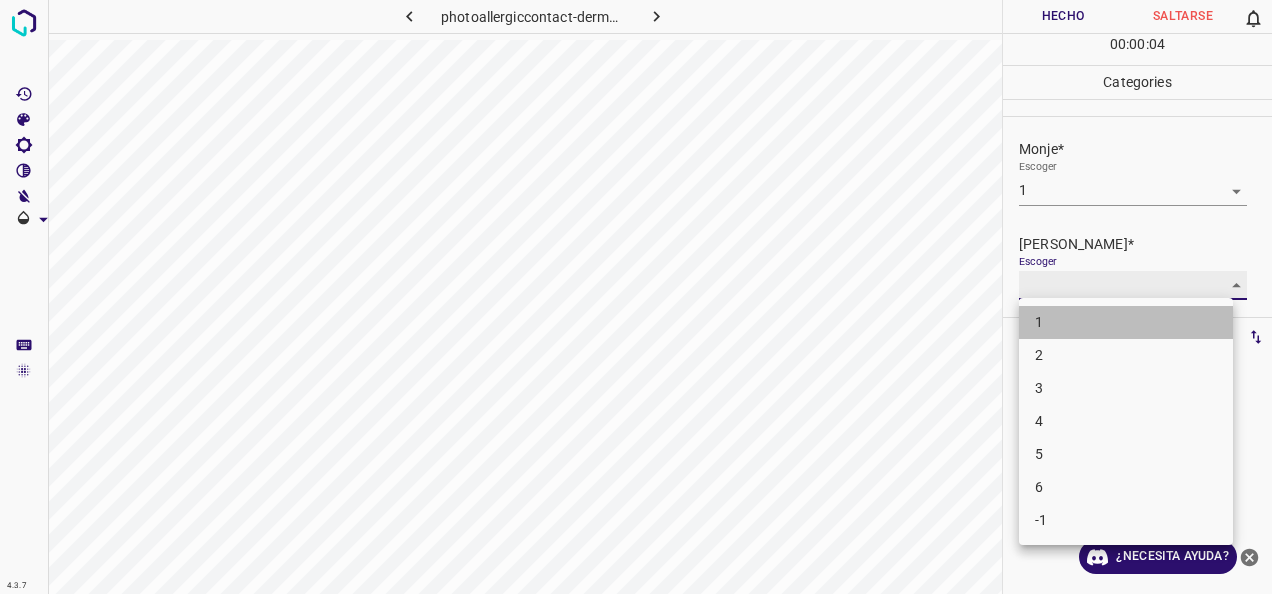type on "1" 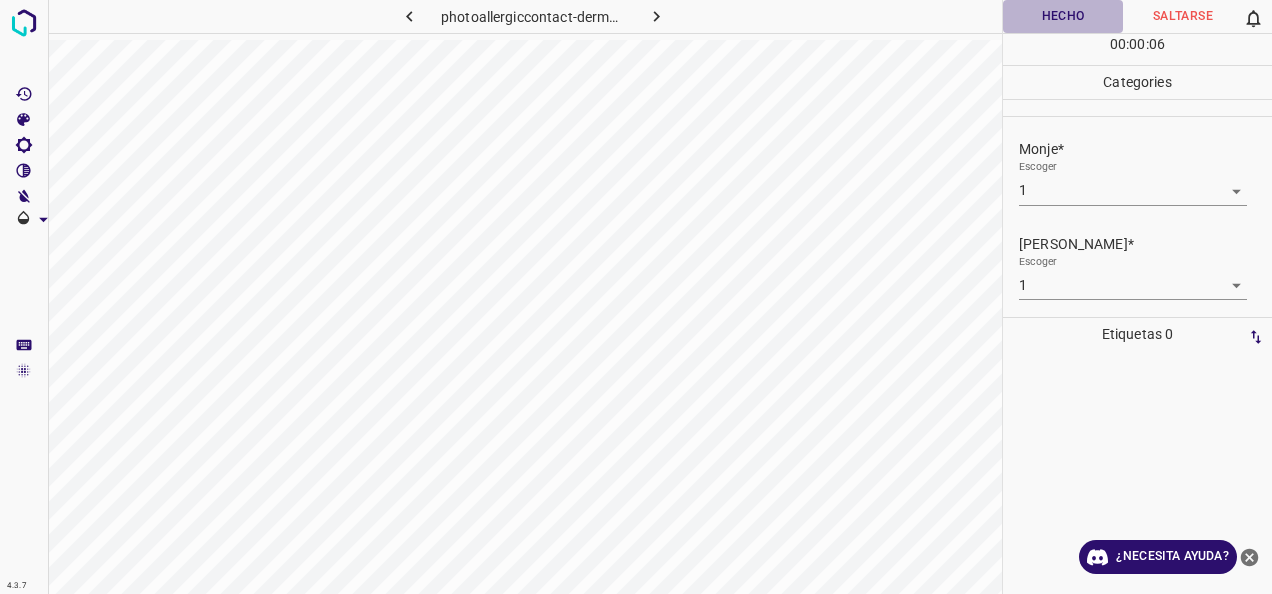 click on "Hecho" at bounding box center [1063, 16] 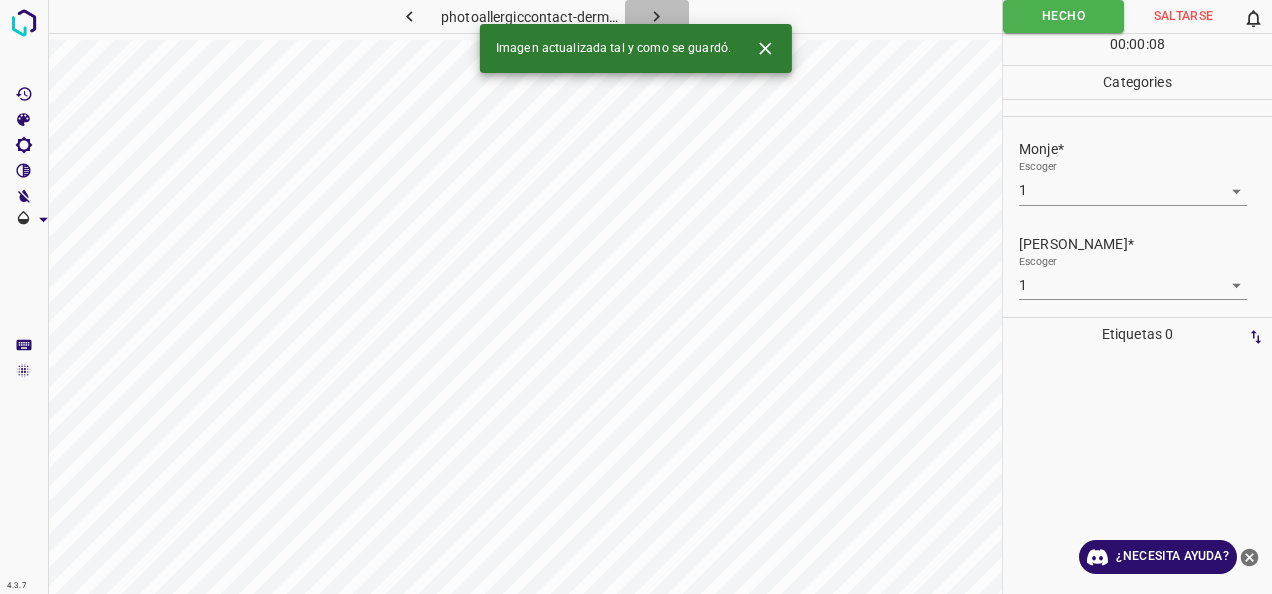 click 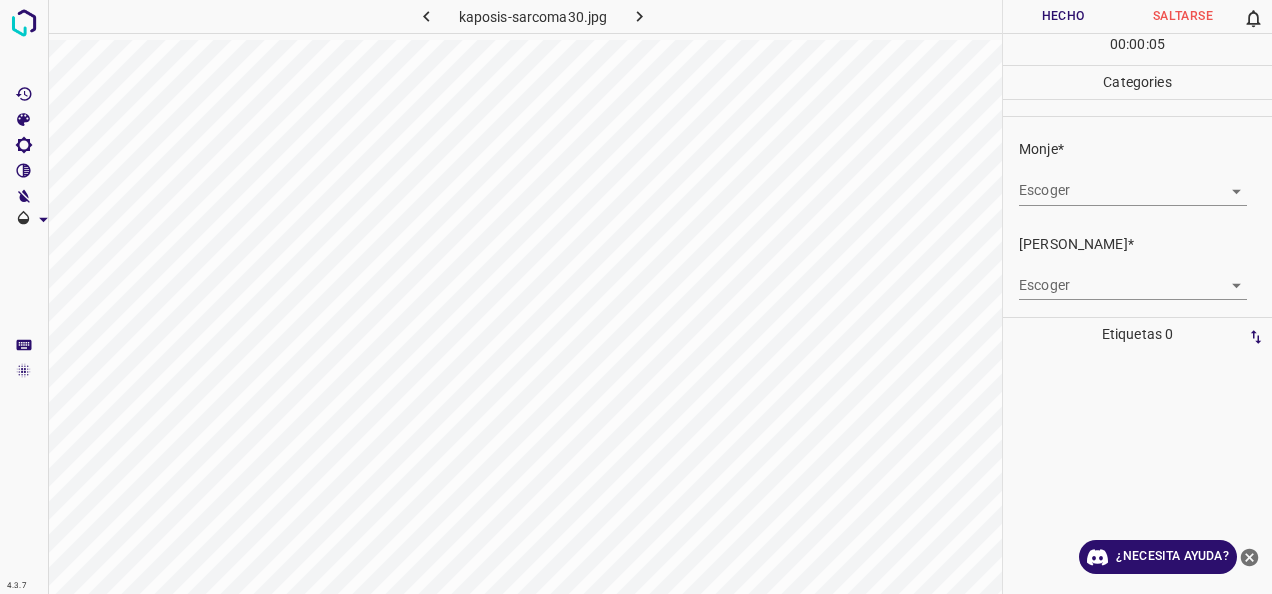 click on "4.3.7 kaposis-sarcoma30.jpg Hecho Saltarse 0 00   : 00   : 05   Categories Monje*  Escoger ​  [PERSON_NAME]*  Escoger ​ Etiquetas 0 Categories 1 Monje 2  [PERSON_NAME] Herramientas Espacio Cambiar entre modos (Dibujar y Editar) Yo Etiquetado automático R Restaurar zoom M Acercar N Alejar Borrar Eliminar etiqueta de selección Filtros Z Restaurar filtros X Filtro de saturación C Filtro de brillo V Filtro de contraste B Filtro de escala de grises General O Descargar ¿Necesita ayuda? -Mensaje de texto -Esconder -Borrar" at bounding box center (636, 297) 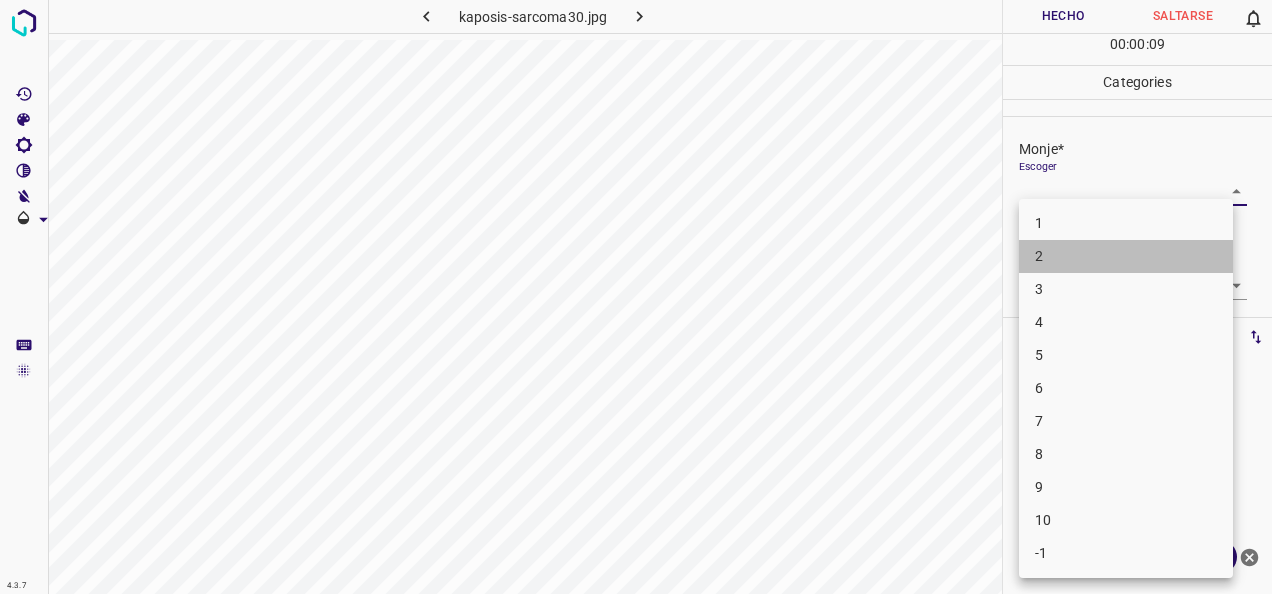 click on "2" at bounding box center [1126, 256] 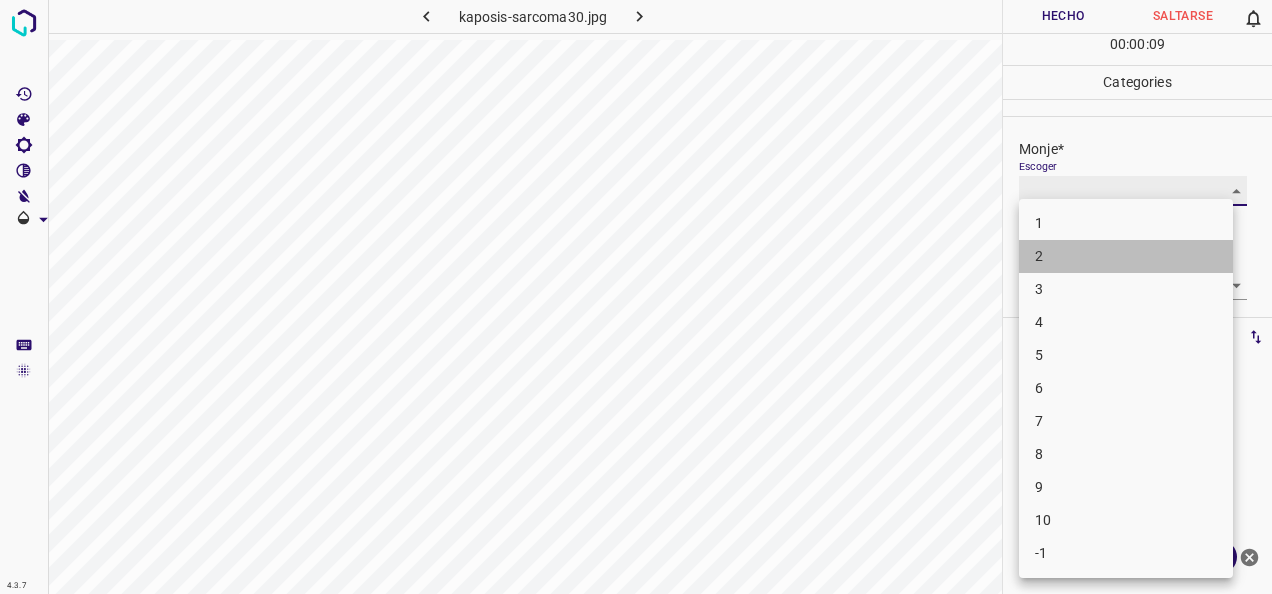 type on "2" 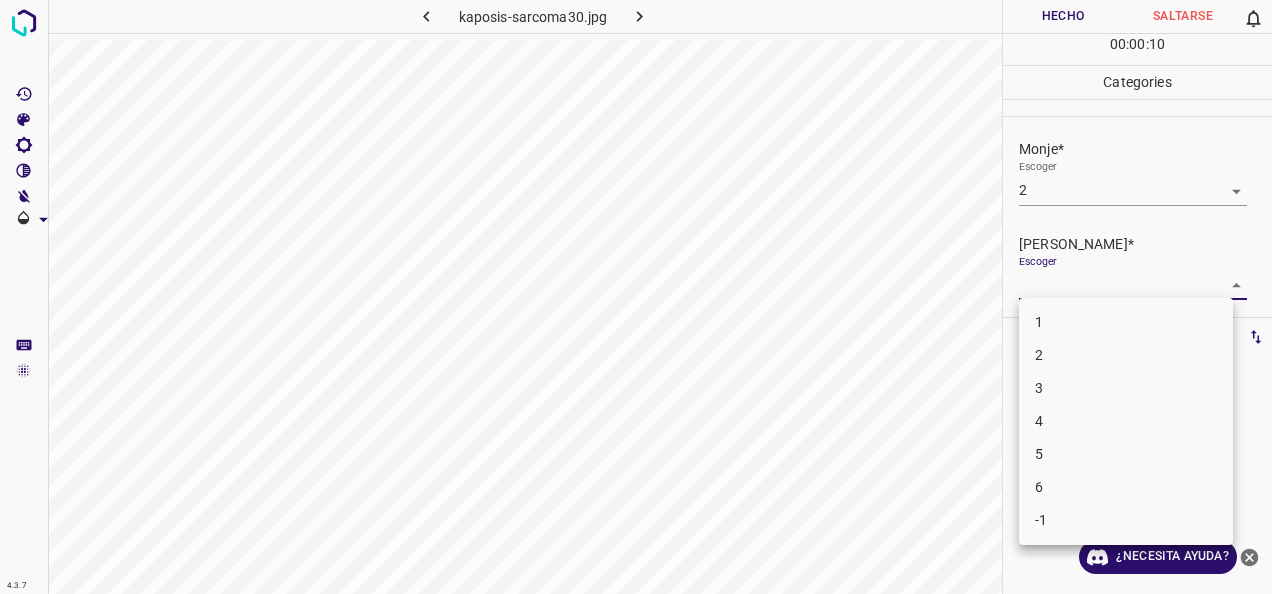 click on "4.3.7 kaposis-sarcoma30.jpg Hecho Saltarse 0 00   : 00   : 10   Categories Monje*  Escoger 2 2  [PERSON_NAME]*  Escoger ​ Etiquetas 0 Categories 1 Monje 2  [PERSON_NAME] Herramientas Espacio Cambiar entre modos (Dibujar y Editar) Yo Etiquetado automático R Restaurar zoom M Acercar N Alejar Borrar Eliminar etiqueta de selección Filtros Z Restaurar filtros X Filtro de saturación C Filtro de brillo V Filtro de contraste B Filtro de escala de grises General O Descargar ¿Necesita ayuda? -Mensaje de texto -Esconder -Borrar 1 2 3 4 5 6 -1" at bounding box center (636, 297) 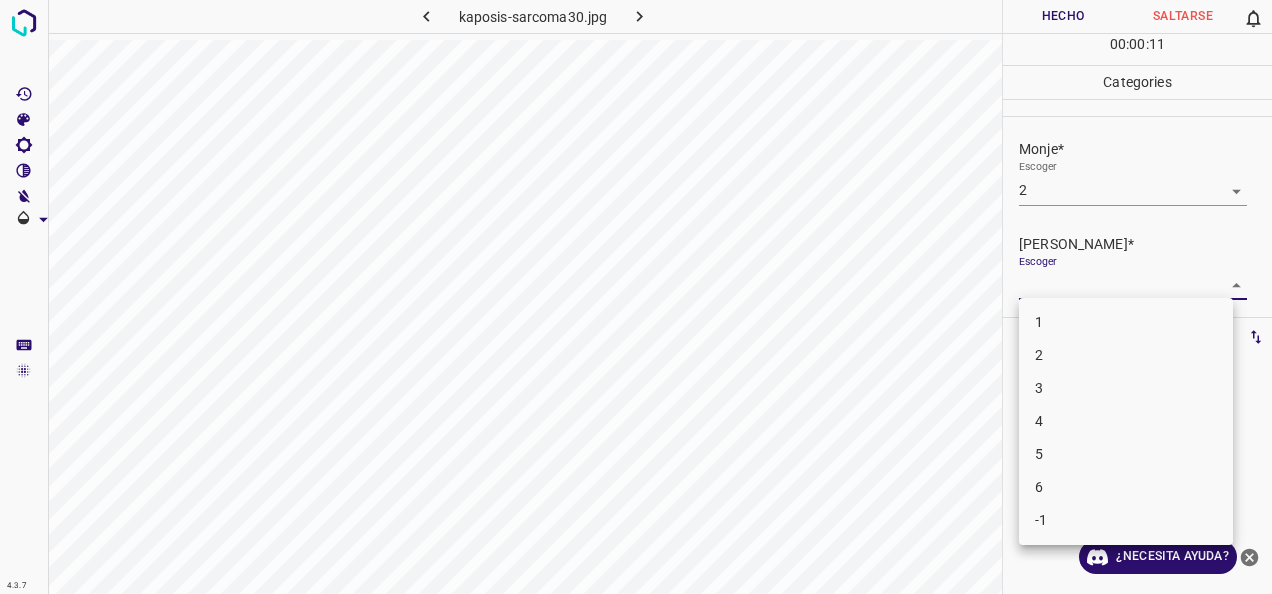 click on "1" at bounding box center [1126, 322] 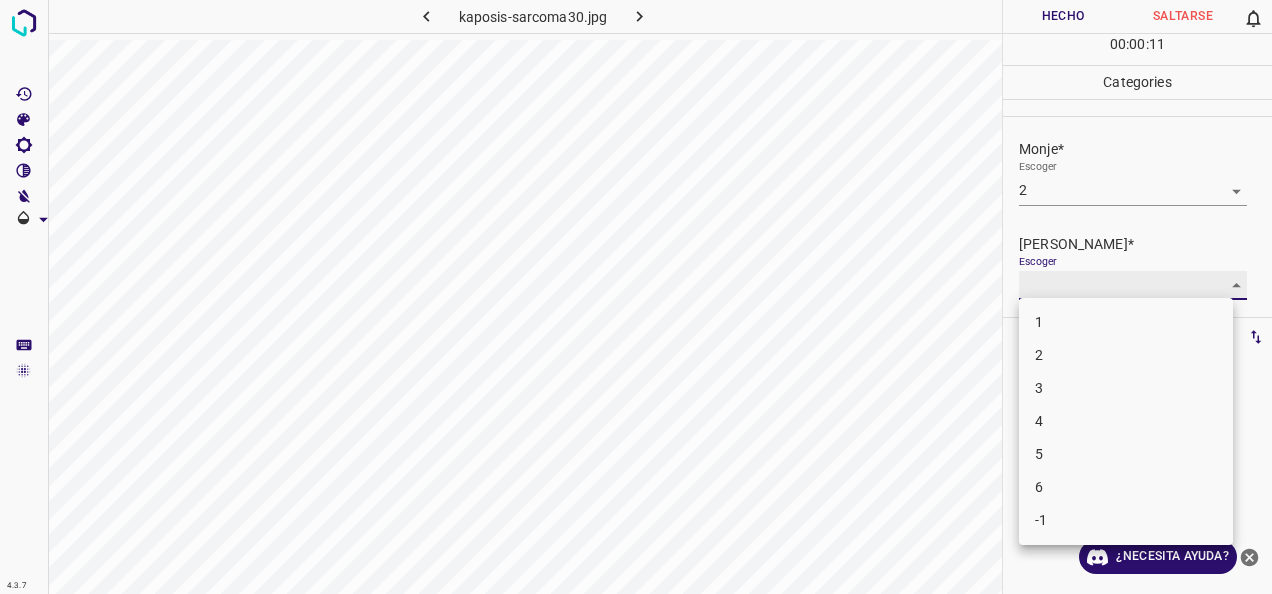 type on "1" 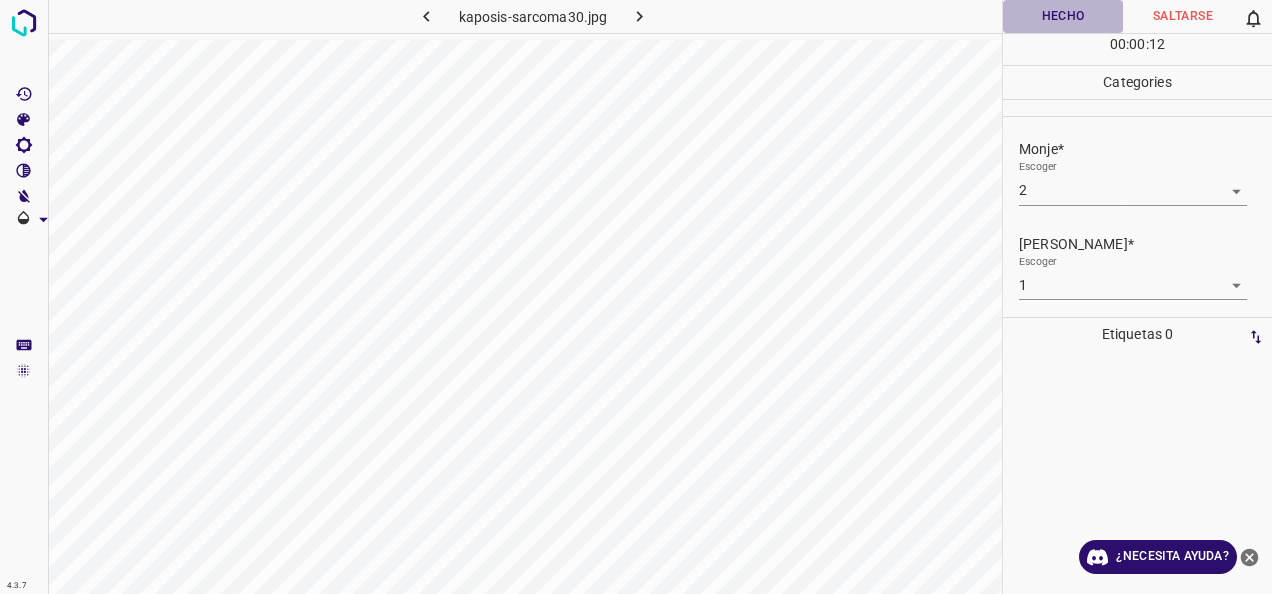 click on "Hecho" at bounding box center (1063, 16) 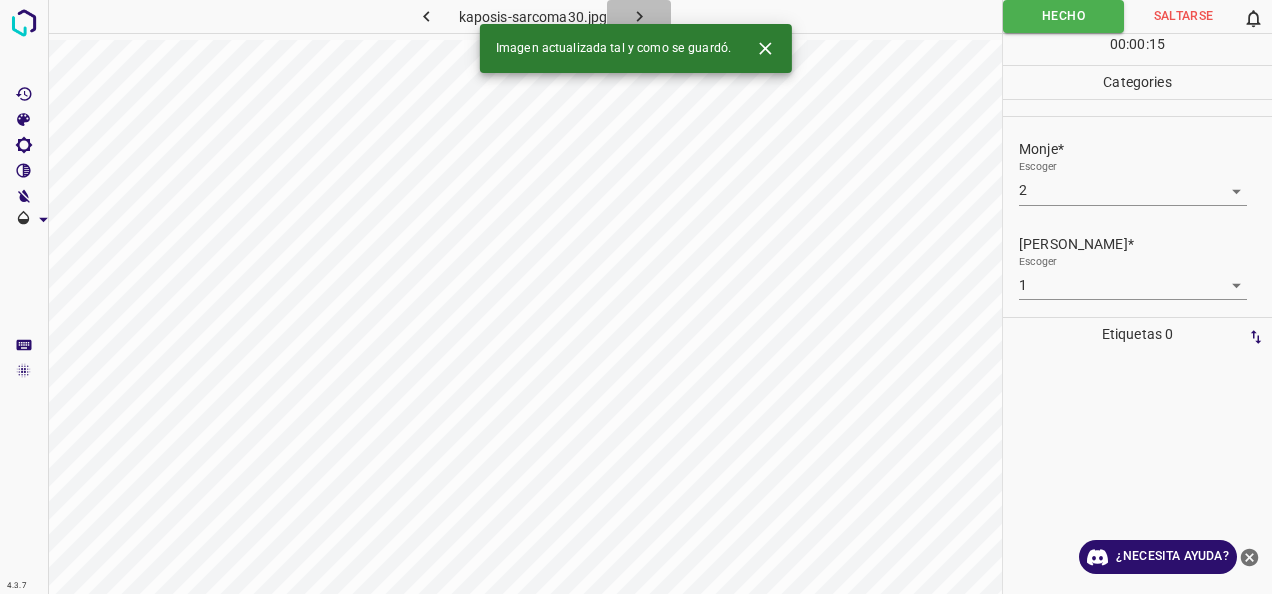 click at bounding box center (639, 16) 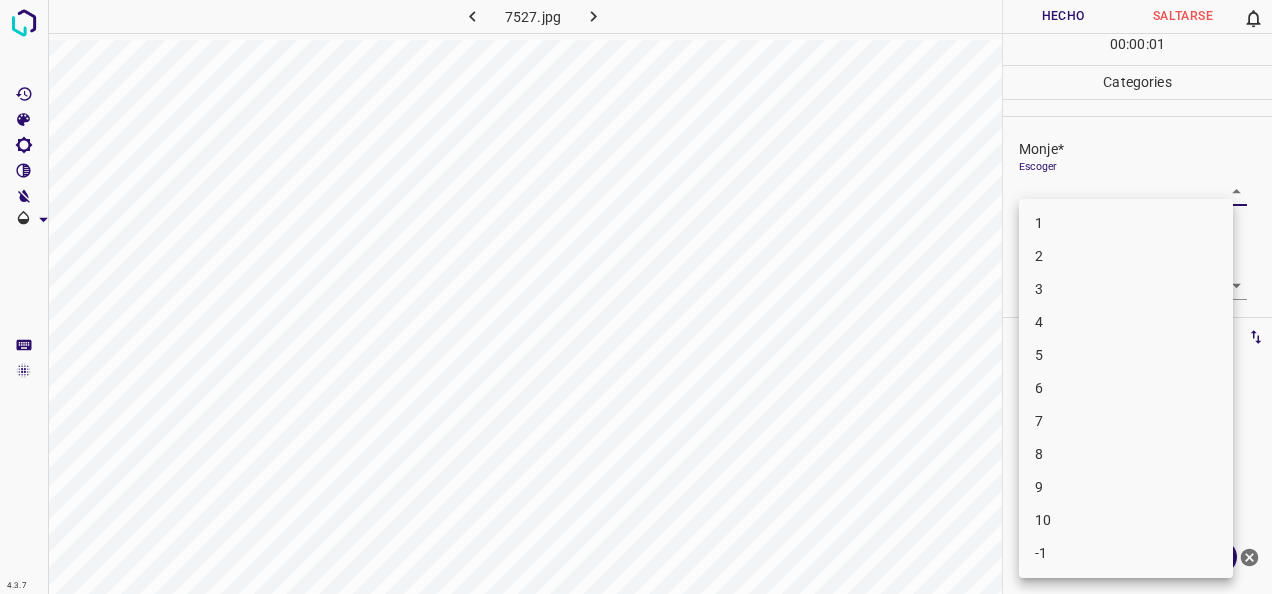 click on "4.3.7 7527.jpg Hecho Saltarse 0 00   : 00   : 01   Categories Monje*  Escoger ​  [PERSON_NAME]*  Escoger ​ Etiquetas 0 Categories 1 Monje 2  [PERSON_NAME] Herramientas Espacio Cambiar entre modos (Dibujar y Editar) Yo Etiquetado automático R Restaurar zoom M Acercar N Alejar Borrar Eliminar etiqueta de selección Filtros Z Restaurar filtros X Filtro de saturación C Filtro de brillo V Filtro de contraste B Filtro de escala de grises General O Descargar ¿Necesita ayuda? -Mensaje de texto -Esconder -Borrar 1 2 3 4 5 6 7 8 9 10 -1" at bounding box center [636, 297] 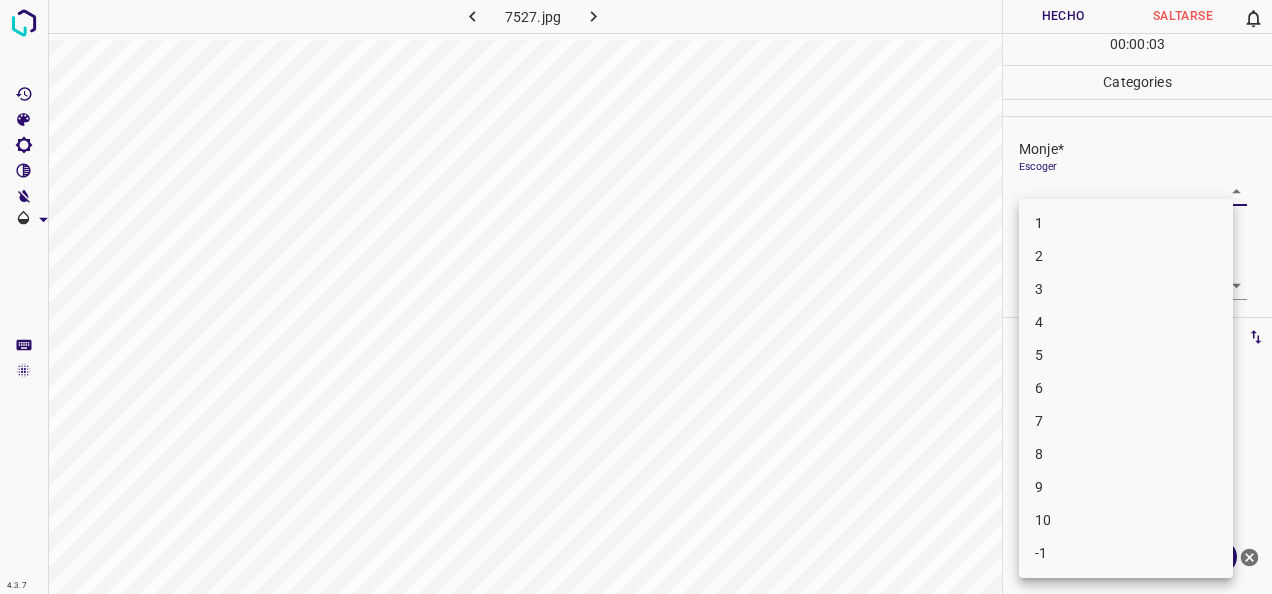 click on "2" at bounding box center (1126, 256) 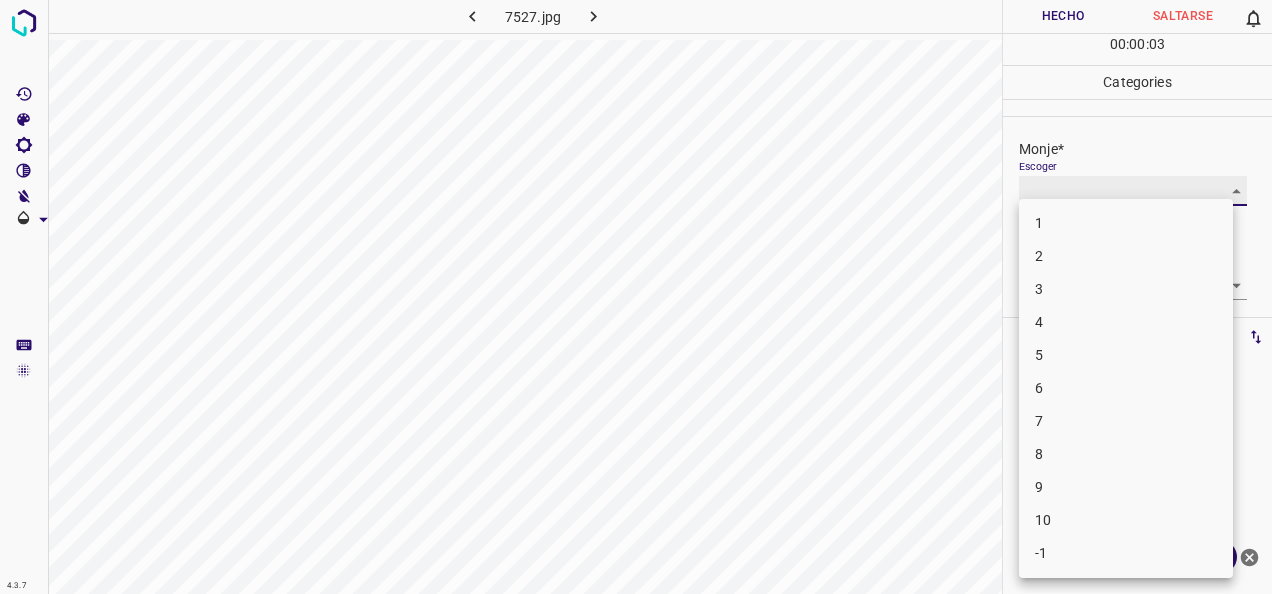 type on "2" 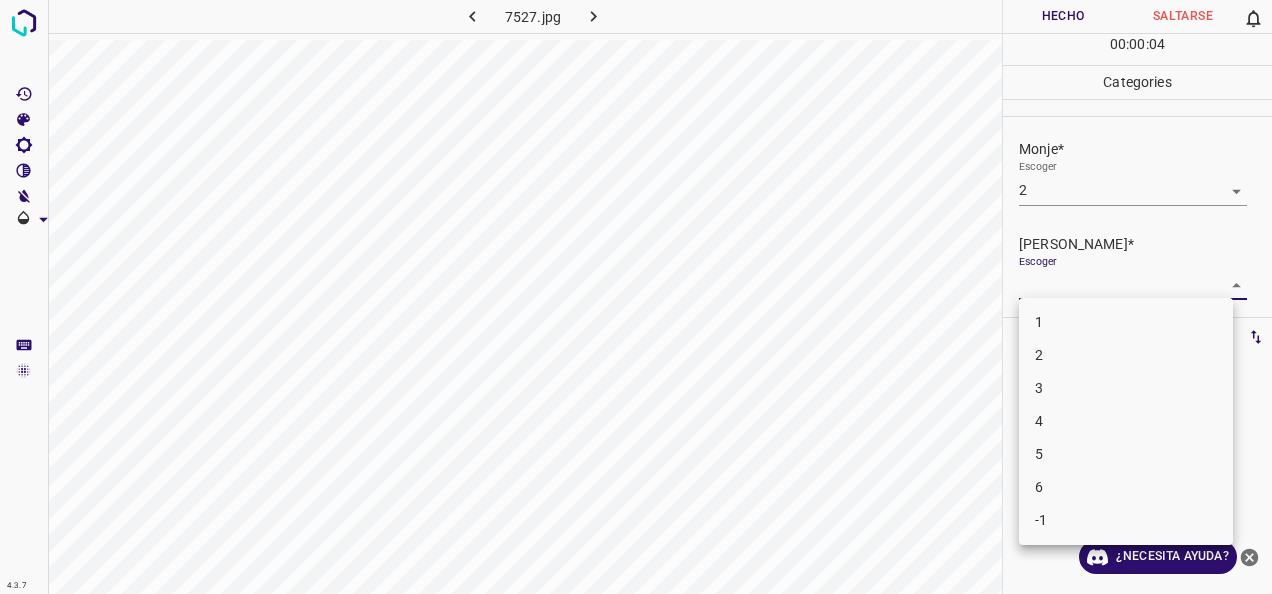 click on "4.3.7 7527.jpg Hecho Saltarse 0 00   : 00   : 04   Categories Monje*  Escoger 2 2  [PERSON_NAME]*  Escoger ​ Etiquetas 0 Categories 1 Monje 2  [PERSON_NAME] Herramientas Espacio Cambiar entre modos (Dibujar y Editar) Yo Etiquetado automático R Restaurar zoom M Acercar N Alejar Borrar Eliminar etiqueta de selección Filtros Z Restaurar filtros X Filtro de saturación C Filtro de brillo V Filtro de contraste B Filtro de escala de grises General O Descargar ¿Necesita ayuda? -Mensaje de texto -Esconder -Borrar 1 2 3 4 5 6 -1" at bounding box center (636, 297) 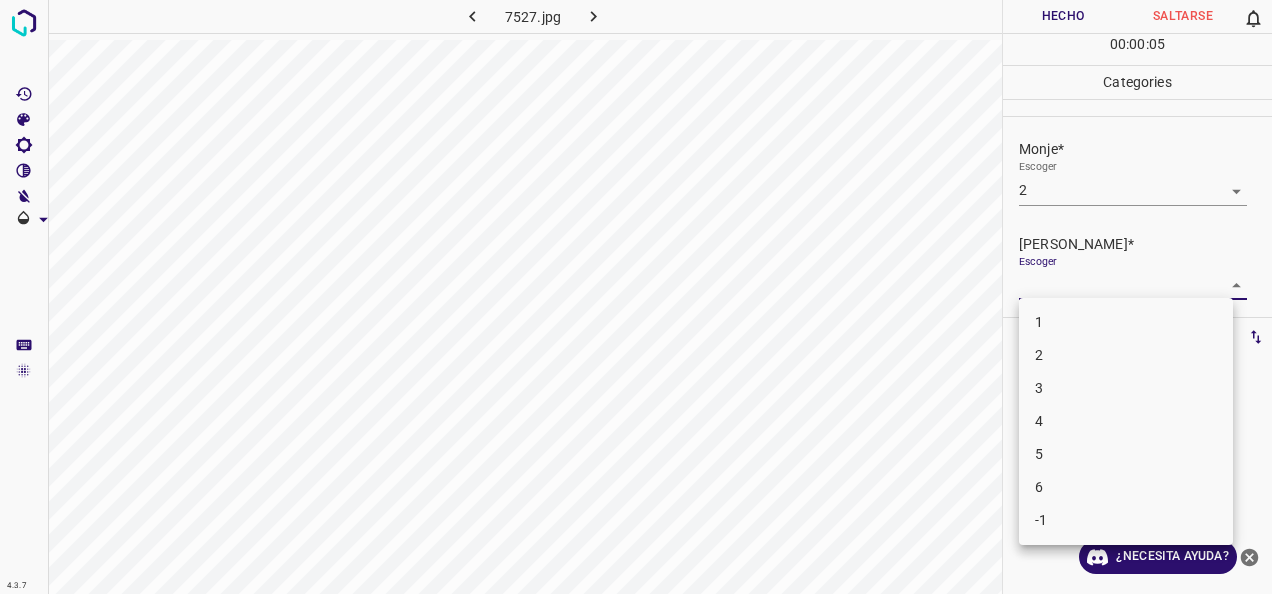 click on "1" at bounding box center (1126, 322) 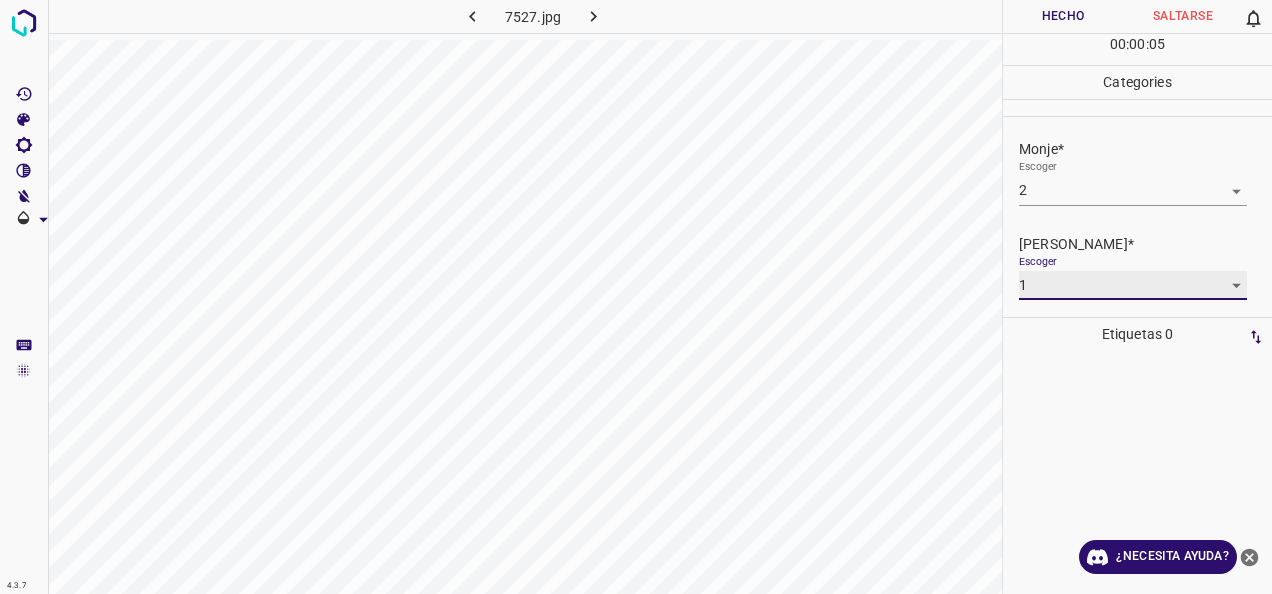 type on "1" 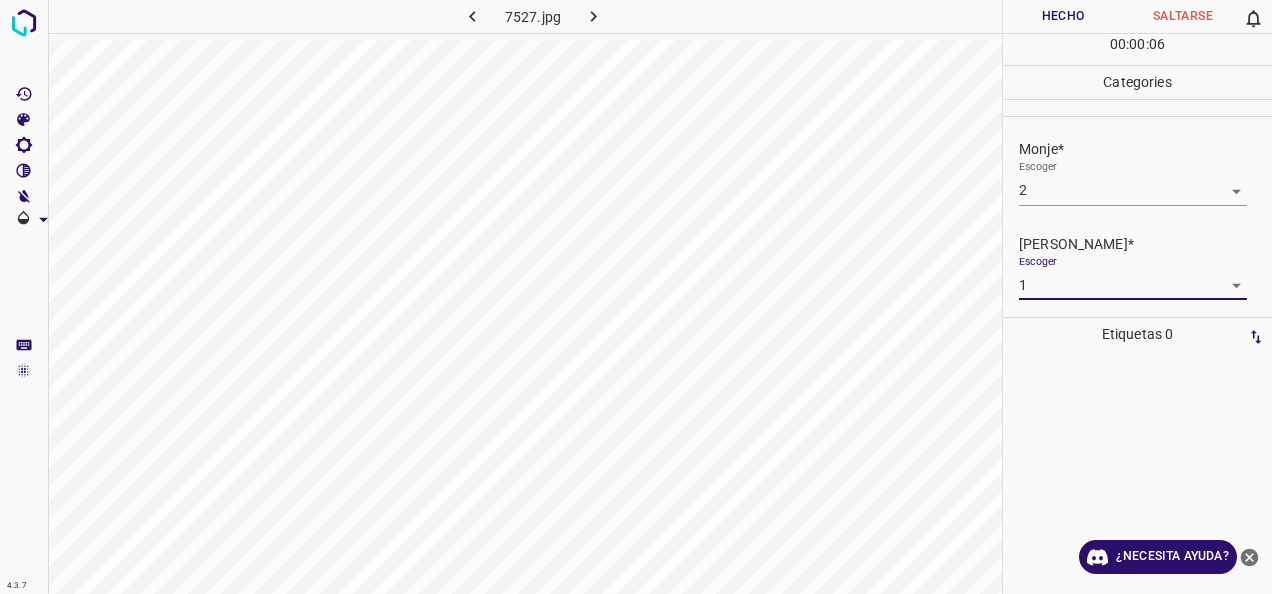 click on "Hecho" at bounding box center [1063, 16] 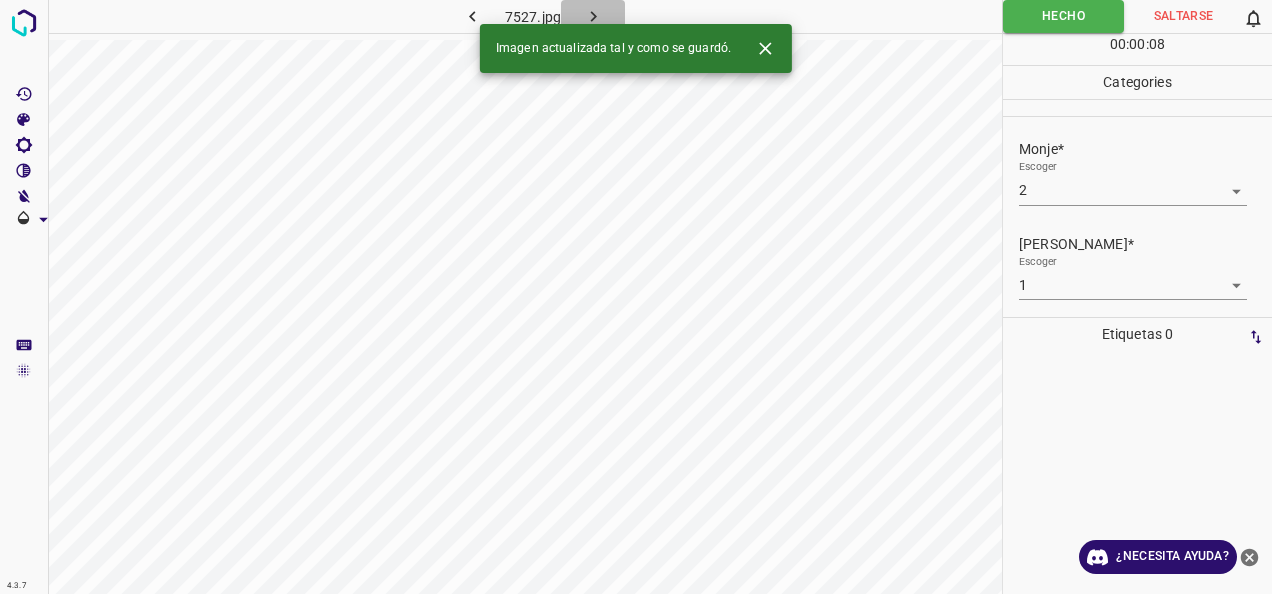 click 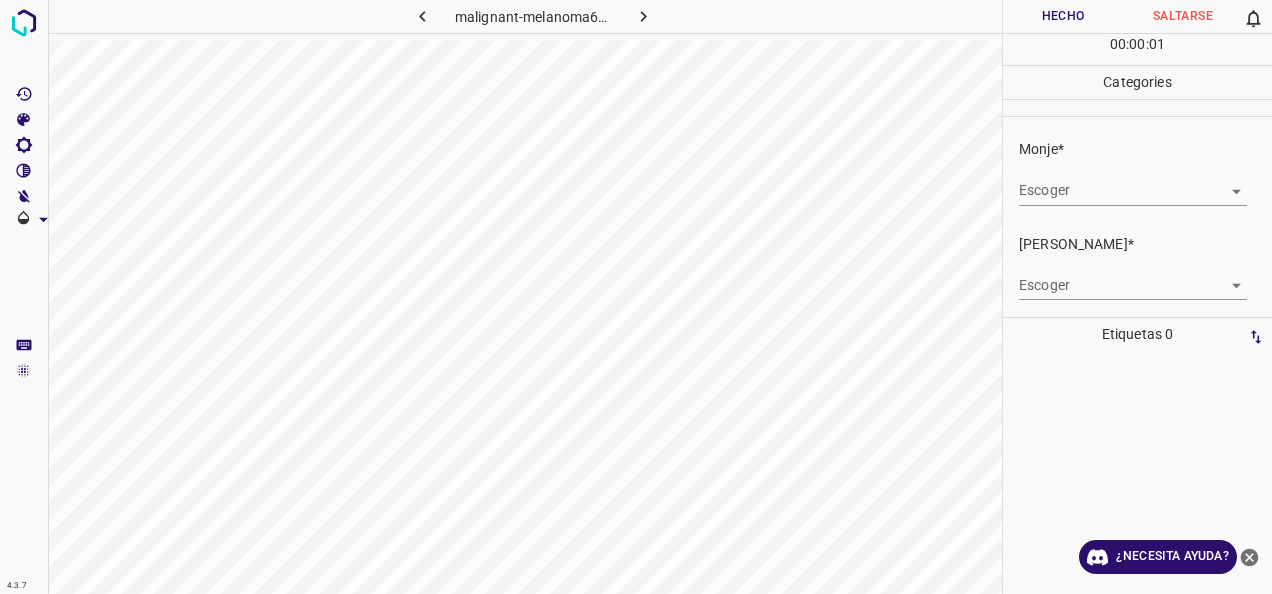 click on "4.3.7 malignant-melanoma69.jpg Hecho Saltarse 0 00   : 00   : 01   Categories Monje*  Escoger ​  [PERSON_NAME]*  Escoger ​ Etiquetas 0 Categories 1 Monje 2  [PERSON_NAME] Herramientas Espacio Cambiar entre modos (Dibujar y Editar) Yo Etiquetado automático R Restaurar zoom M Acercar N Alejar Borrar Eliminar etiqueta de selección Filtros Z Restaurar filtros X Filtro de saturación C Filtro de brillo V Filtro de contraste B Filtro de escala de grises General O Descargar ¿Necesita ayuda? -Mensaje de texto -Esconder -Borrar" at bounding box center (636, 297) 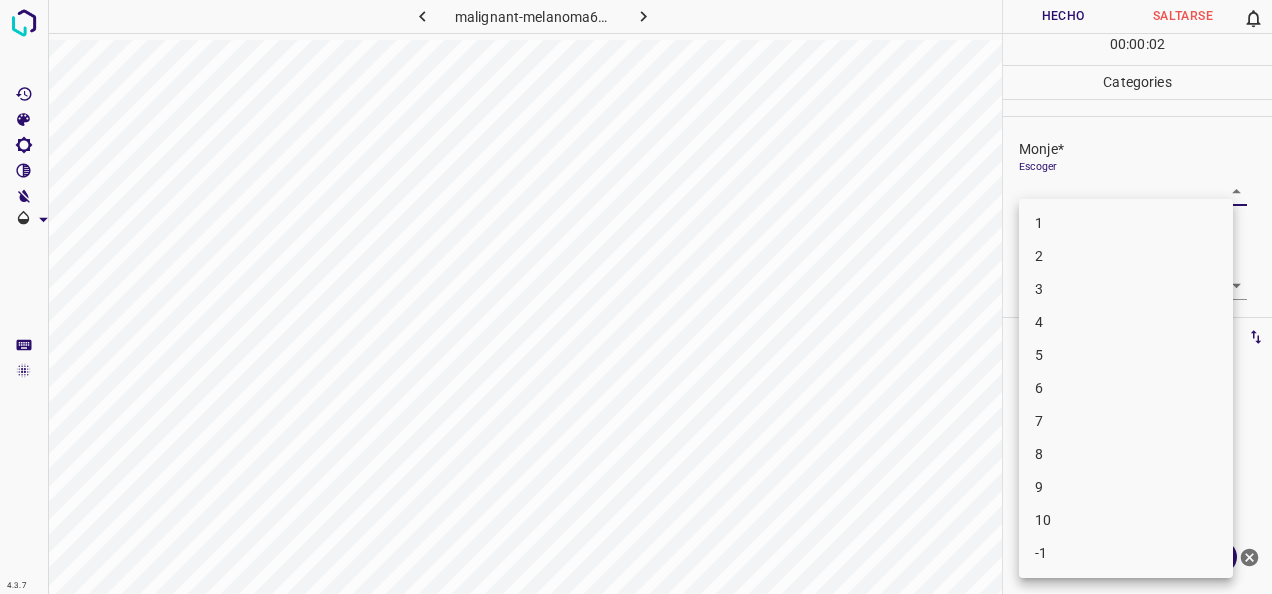 click on "2" at bounding box center (1126, 256) 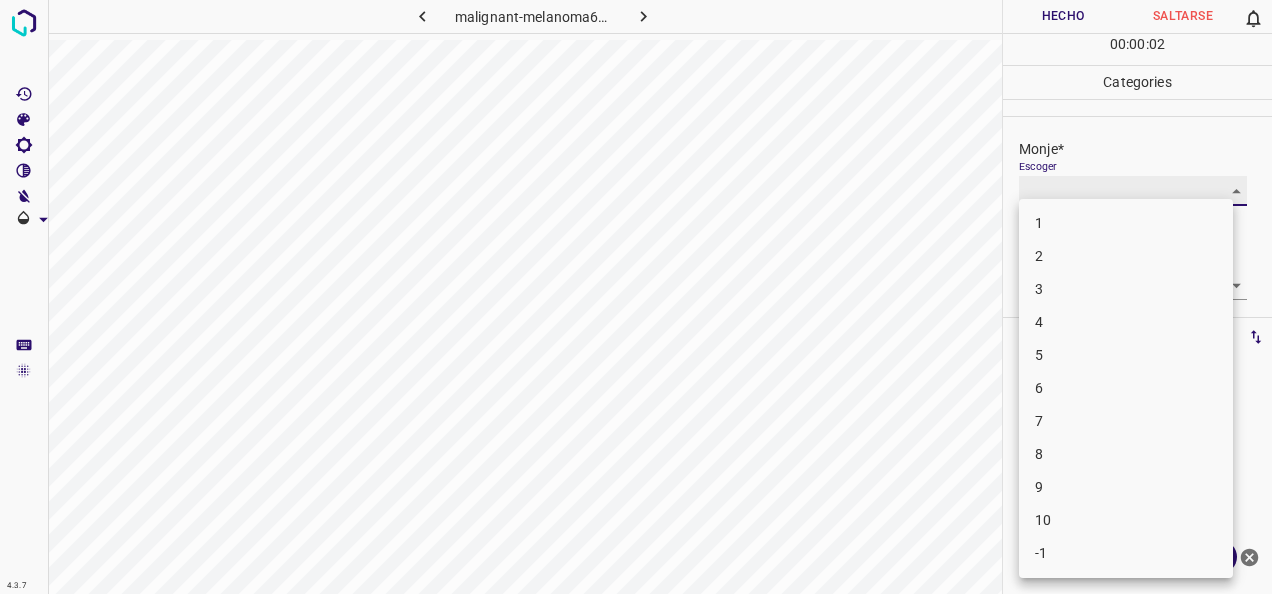 type on "2" 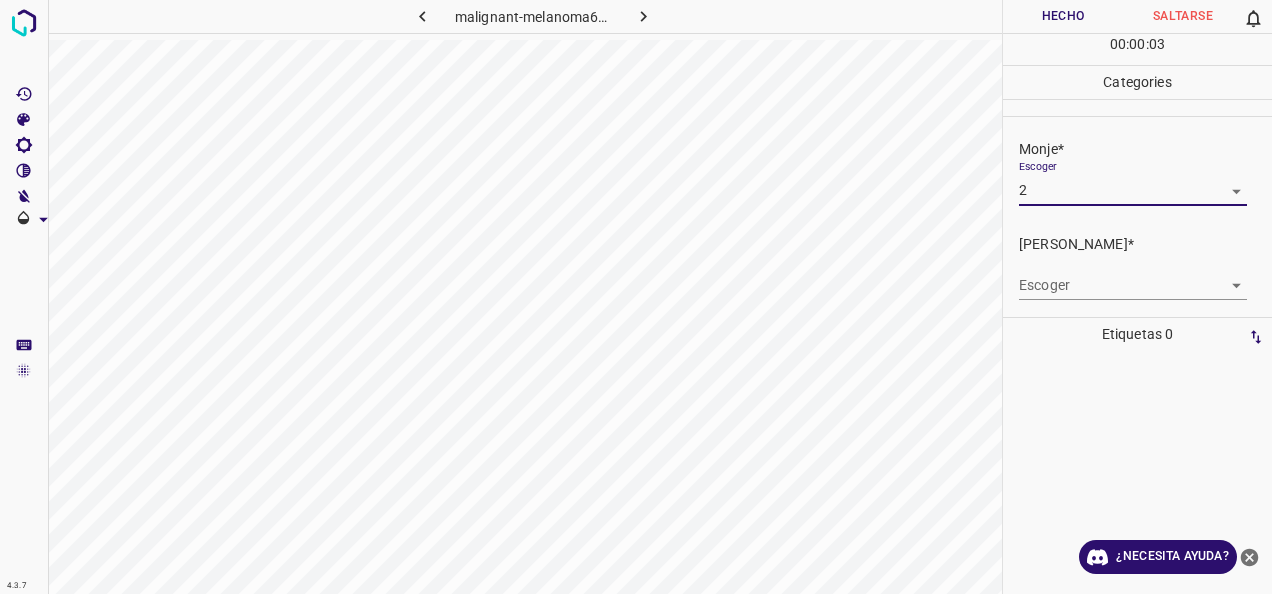 click on "4.3.7 malignant-melanoma69.jpg Hecho Saltarse 0 00   : 00   : 03   Categories Monje*  Escoger 2 2  [PERSON_NAME]*  Escoger ​ Etiquetas 0 Categories 1 Monje 2  [PERSON_NAME] Herramientas Espacio Cambiar entre modos (Dibujar y Editar) Yo Etiquetado automático R Restaurar zoom M Acercar N Alejar Borrar Eliminar etiqueta de selección Filtros Z Restaurar filtros X Filtro de saturación C Filtro de brillo V Filtro de contraste B Filtro de escala de grises General O Descargar ¿Necesita ayuda? -Mensaje de texto -Esconder -Borrar" at bounding box center (636, 297) 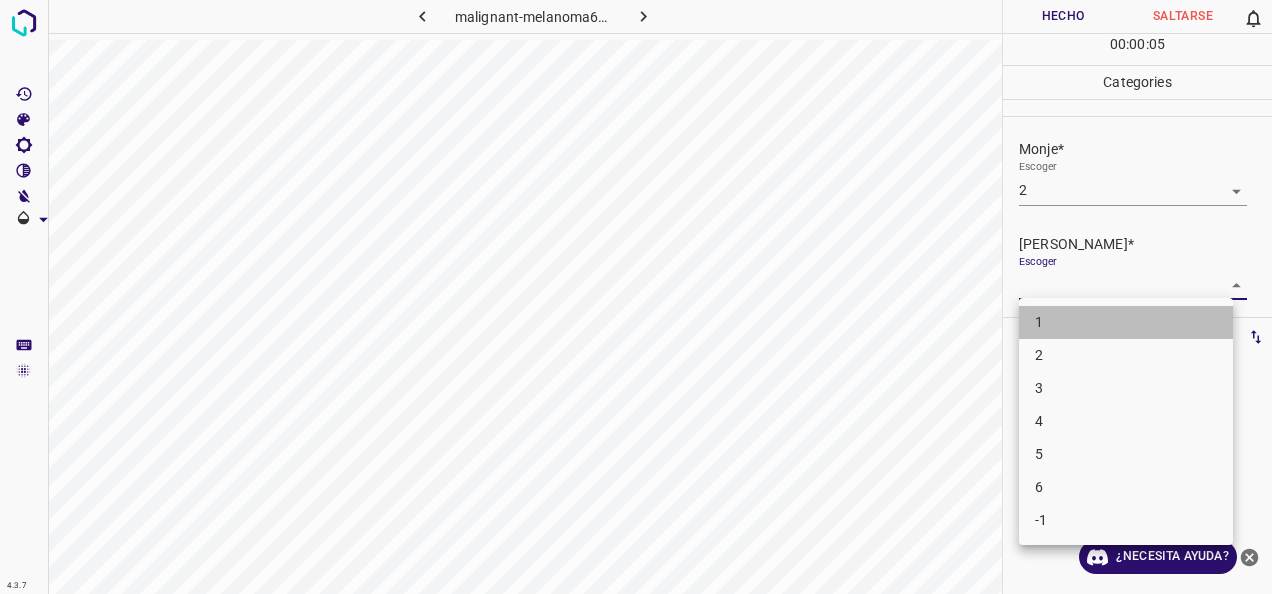 click on "1" at bounding box center [1126, 322] 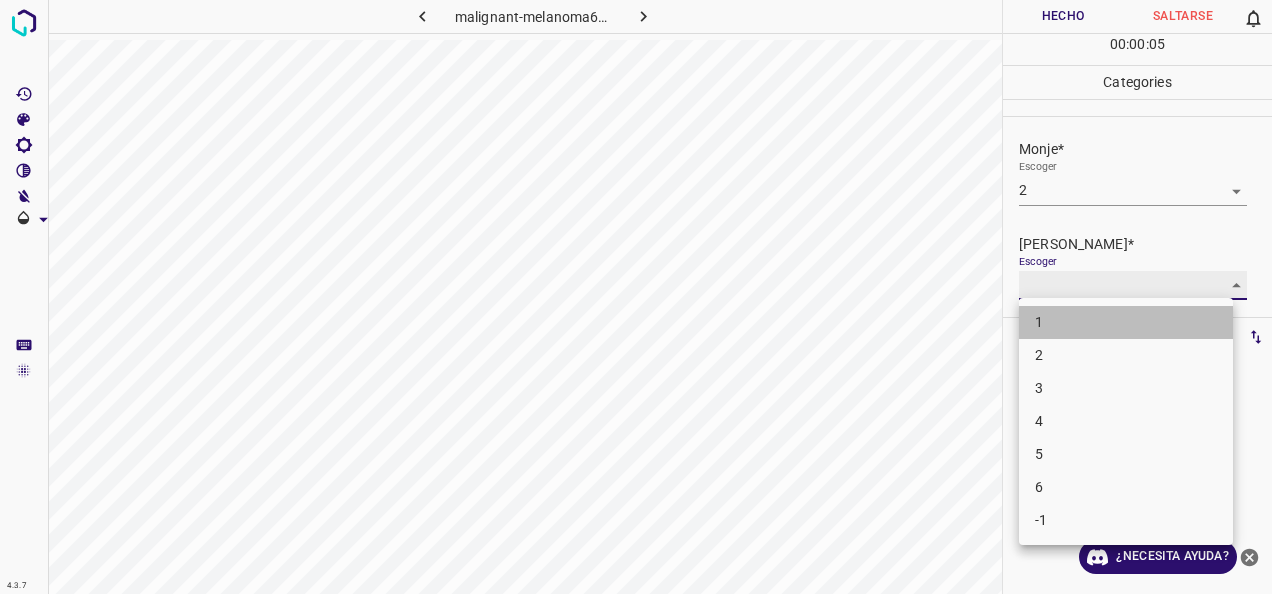 type on "1" 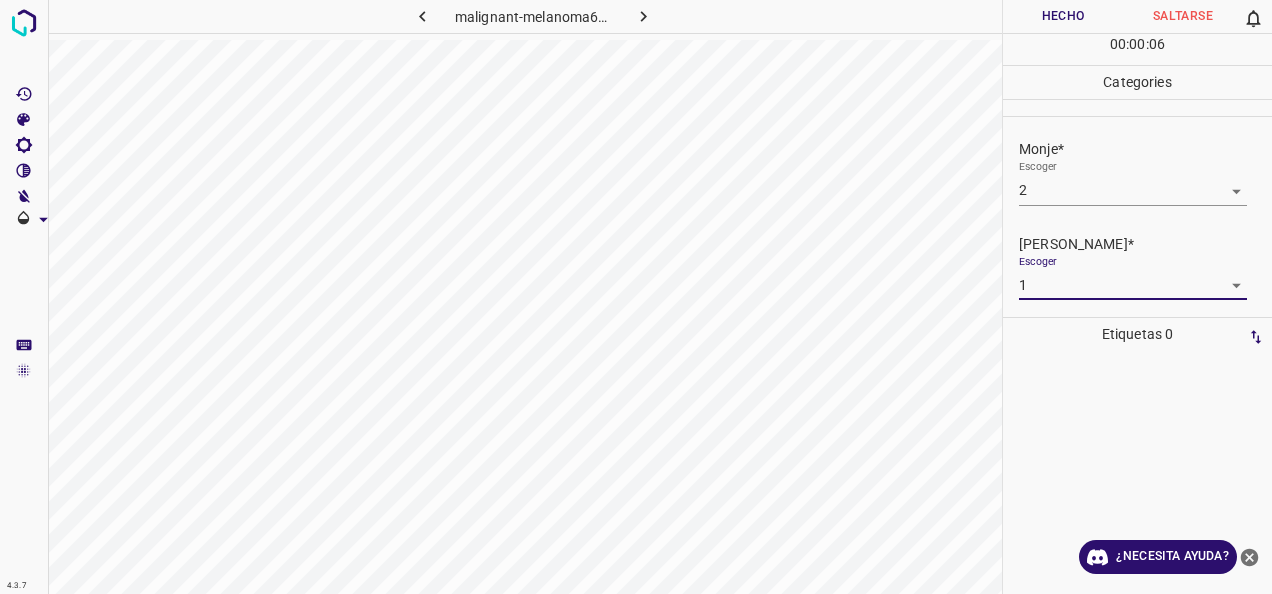click on "Hecho" at bounding box center (1063, 16) 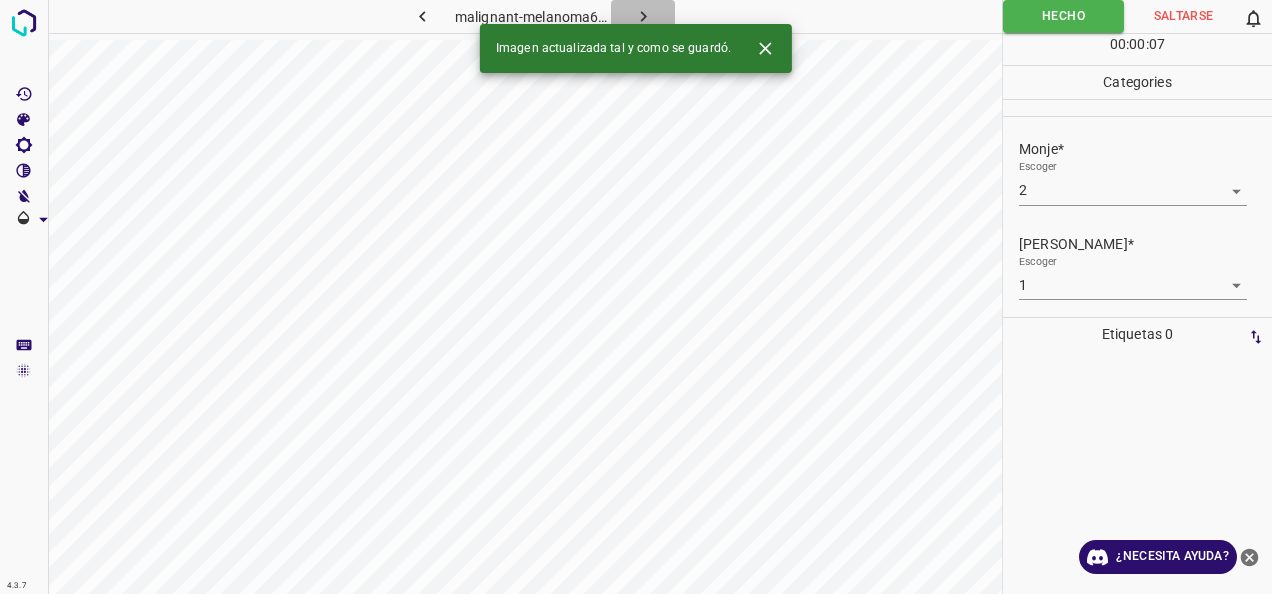 click 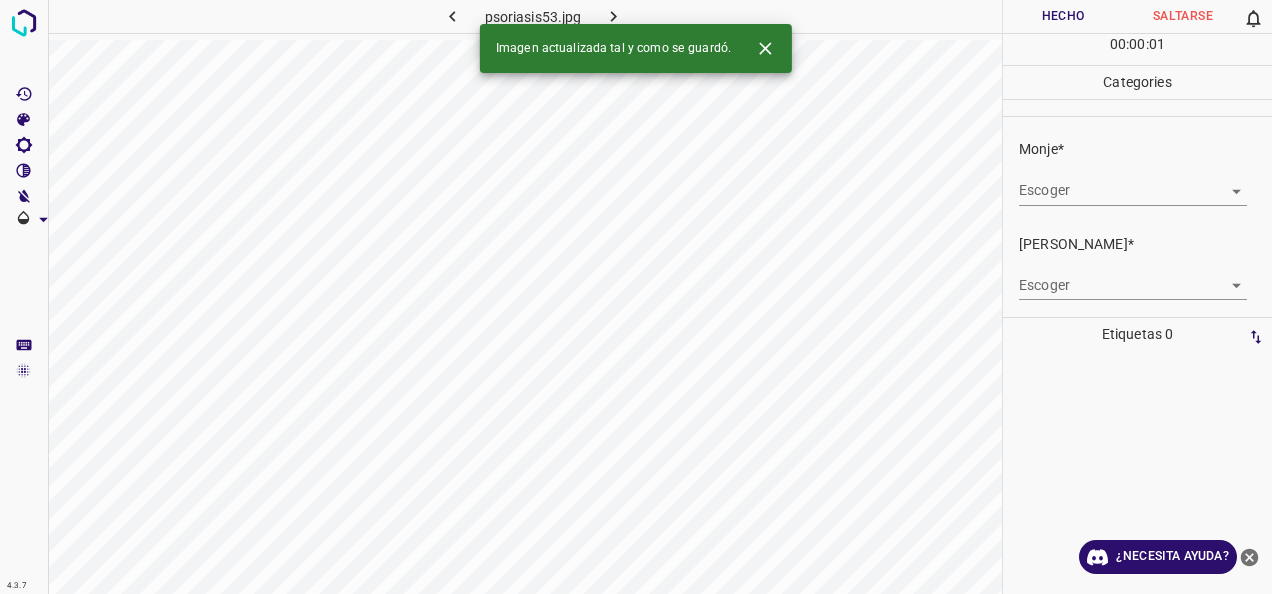 click on "Escoger ​" at bounding box center (1133, 182) 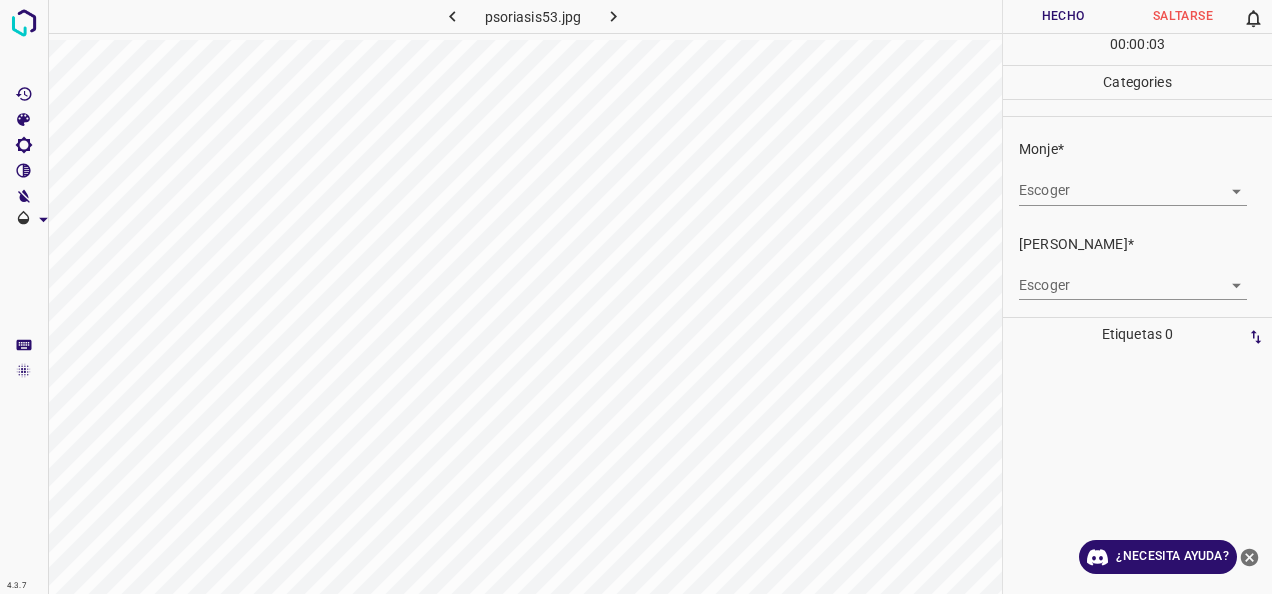 click on "4.3.7 psoriasis53.jpg Hecho Saltarse 0 00   : 00   : 03   Categories Monje*  Escoger ​  [PERSON_NAME]*  Escoger ​ Etiquetas 0 Categories 1 Monje 2  [PERSON_NAME] Herramientas Espacio Cambiar entre modos (Dibujar y Editar) Yo Etiquetado automático R Restaurar zoom M Acercar N Alejar Borrar Eliminar etiqueta de selección Filtros Z Restaurar filtros X Filtro de saturación C Filtro de brillo V Filtro de contraste B Filtro de escala de grises General O Descargar ¿Necesita ayuda? -Mensaje de texto -Esconder -Borrar" at bounding box center (636, 297) 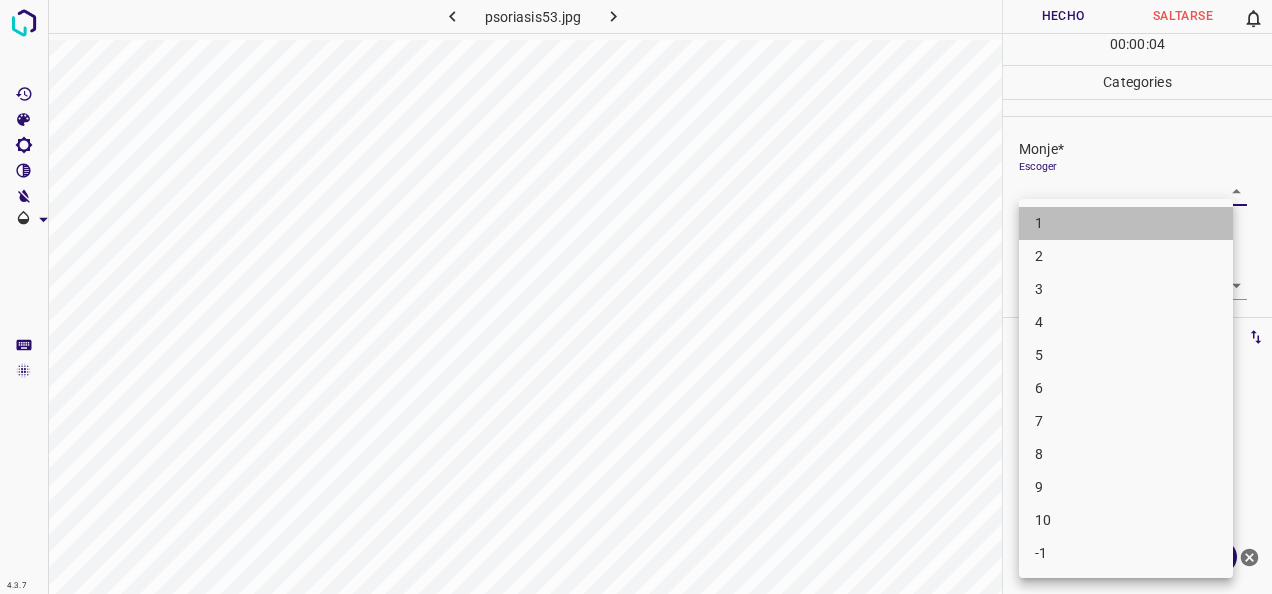 click on "1" at bounding box center (1126, 223) 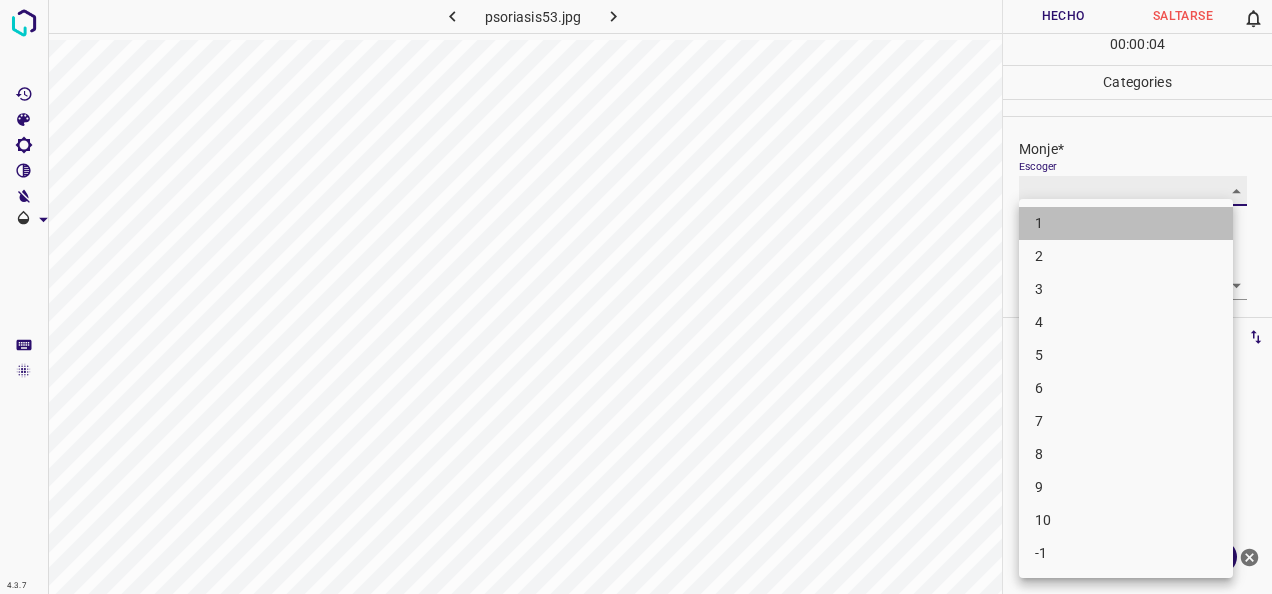 type on "1" 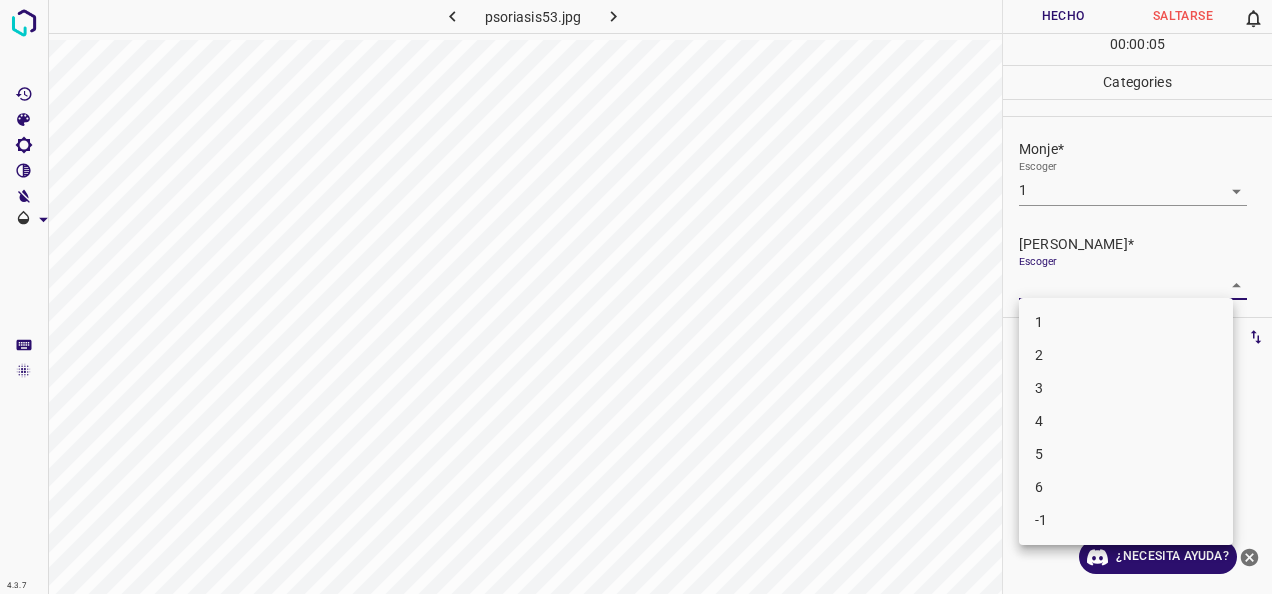 click on "4.3.7 psoriasis53.jpg Hecho Saltarse 0 00   : 00   : 05   Categories Monje*  Escoger 1 1  [PERSON_NAME]*  Escoger ​ Etiquetas 0 Categories 1 Monje 2  [PERSON_NAME] Herramientas Espacio Cambiar entre modos (Dibujar y Editar) Yo Etiquetado automático R Restaurar zoom M Acercar N Alejar Borrar Eliminar etiqueta de selección Filtros Z Restaurar filtros X Filtro de saturación C Filtro de brillo V Filtro de contraste B Filtro de escala de grises General O Descargar ¿Necesita ayuda? -Mensaje de texto -Esconder -Borrar 1 2 3 4 5 6 -1" at bounding box center [636, 297] 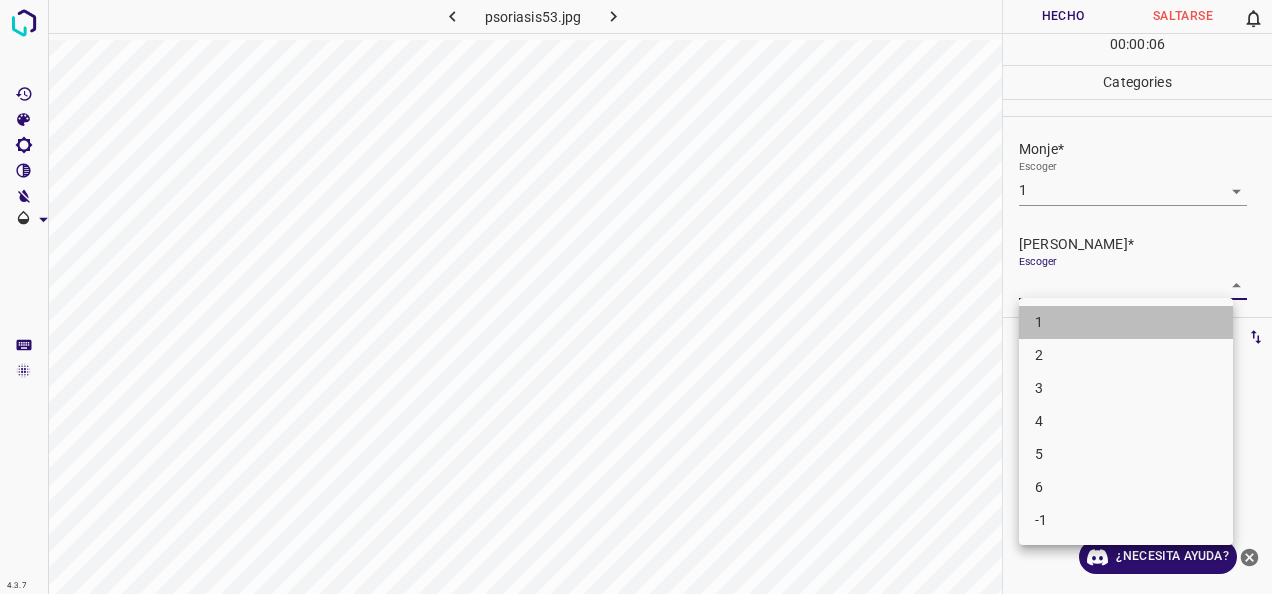 click on "1" at bounding box center [1126, 322] 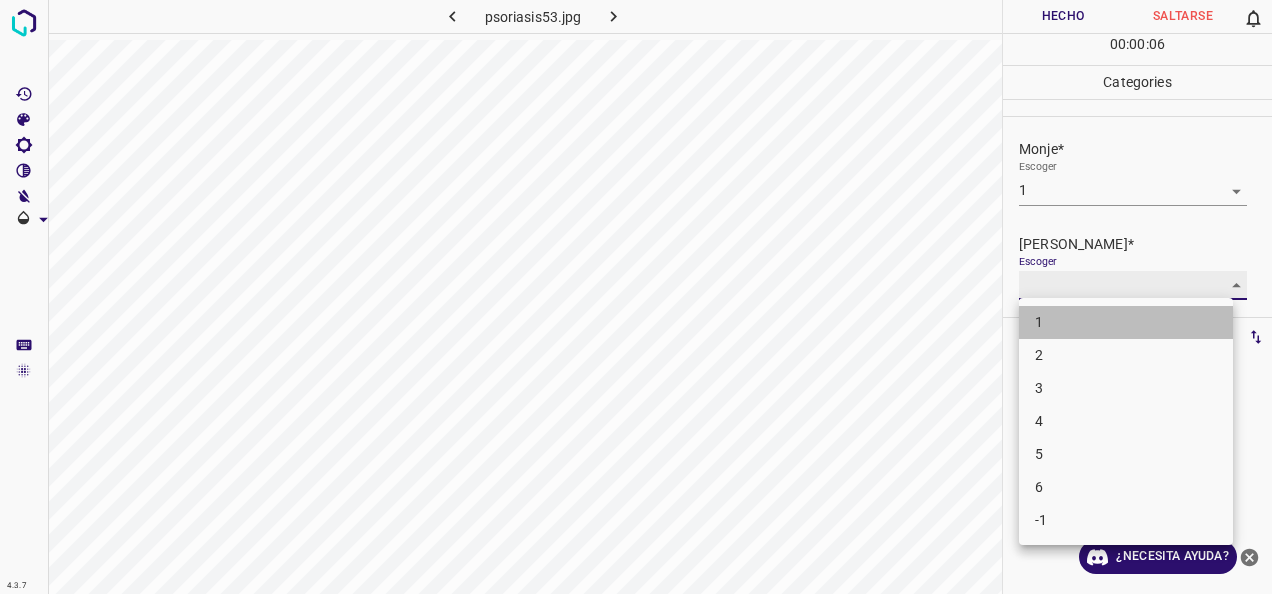 type on "1" 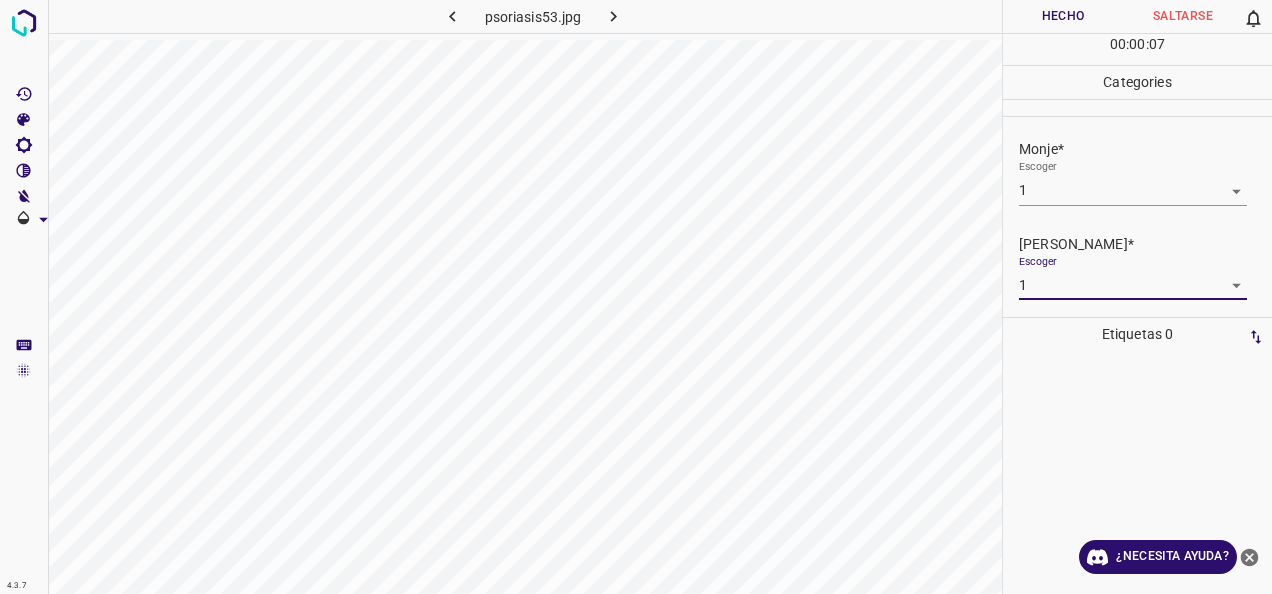 click on "Hecho" at bounding box center [1063, 16] 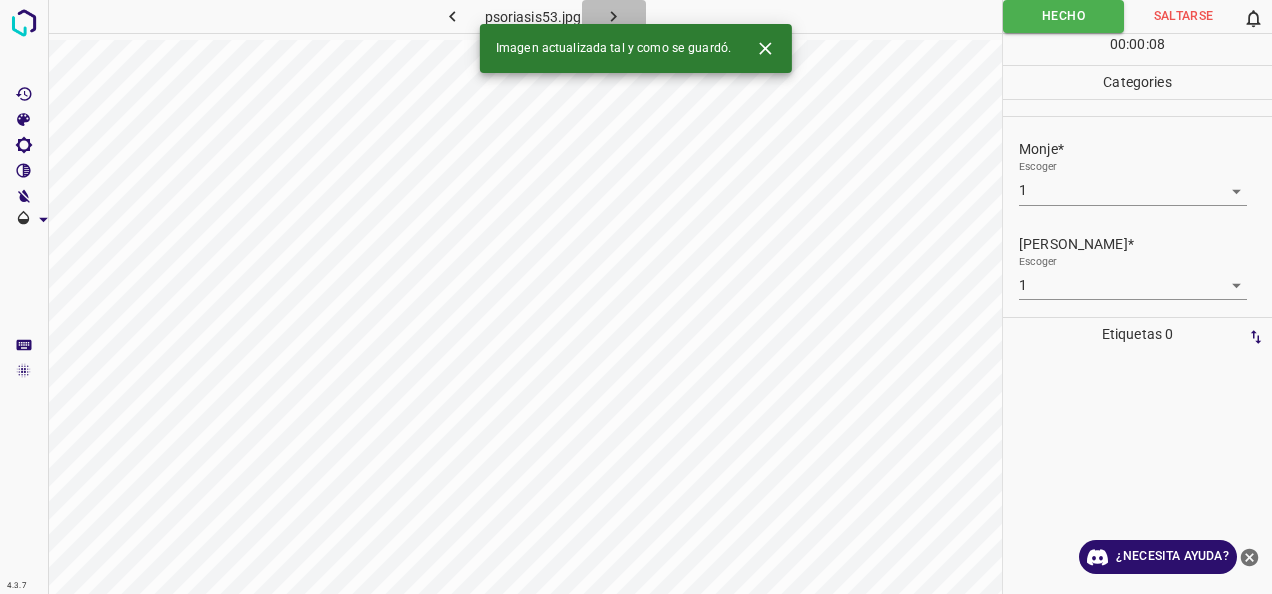 click 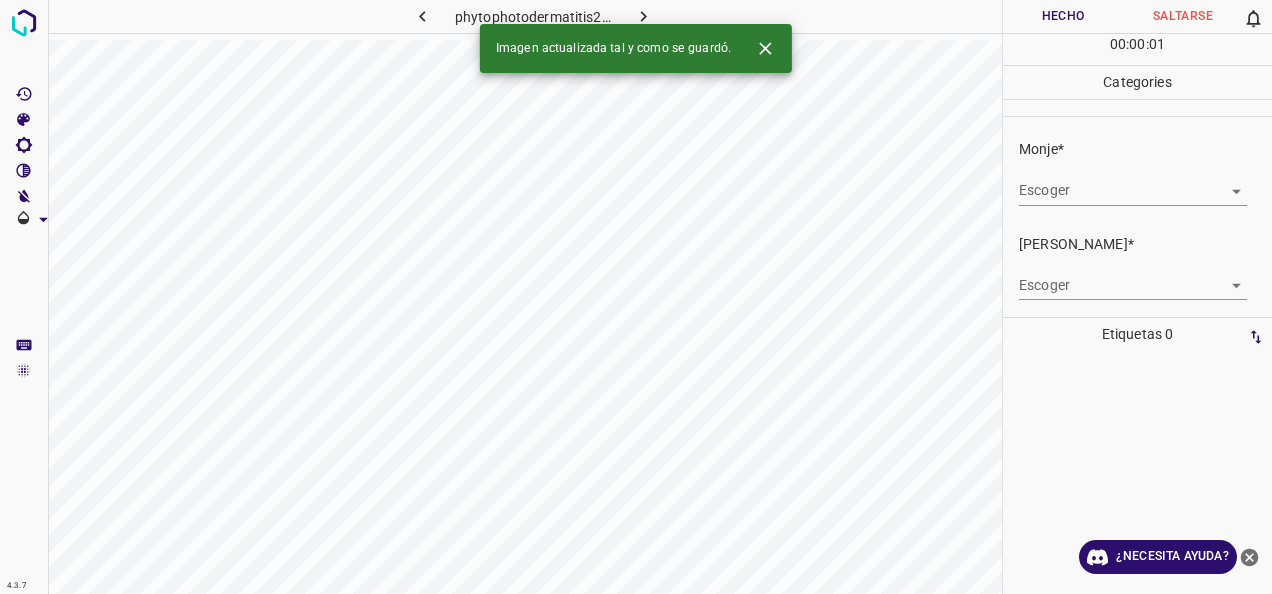 click on "4.3.7 phytophotodermatitis22.jpg Hecho Saltarse 0 00   : 00   : 01   Categories Monje*  Escoger ​  [PERSON_NAME]*  Escoger ​ Etiquetas 0 Categories 1 Monje 2  [PERSON_NAME] Herramientas Espacio Cambiar entre modos (Dibujar y Editar) Yo Etiquetado automático R Restaurar zoom M Acercar N Alejar Borrar Eliminar etiqueta de selección Filtros Z Restaurar filtros X Filtro de saturación C Filtro de brillo V Filtro de contraste B Filtro de escala de grises General O Descargar Imagen actualizada tal y como se guardó. ¿Necesita ayuda? -Mensaje de texto -Esconder -Borrar" at bounding box center (636, 297) 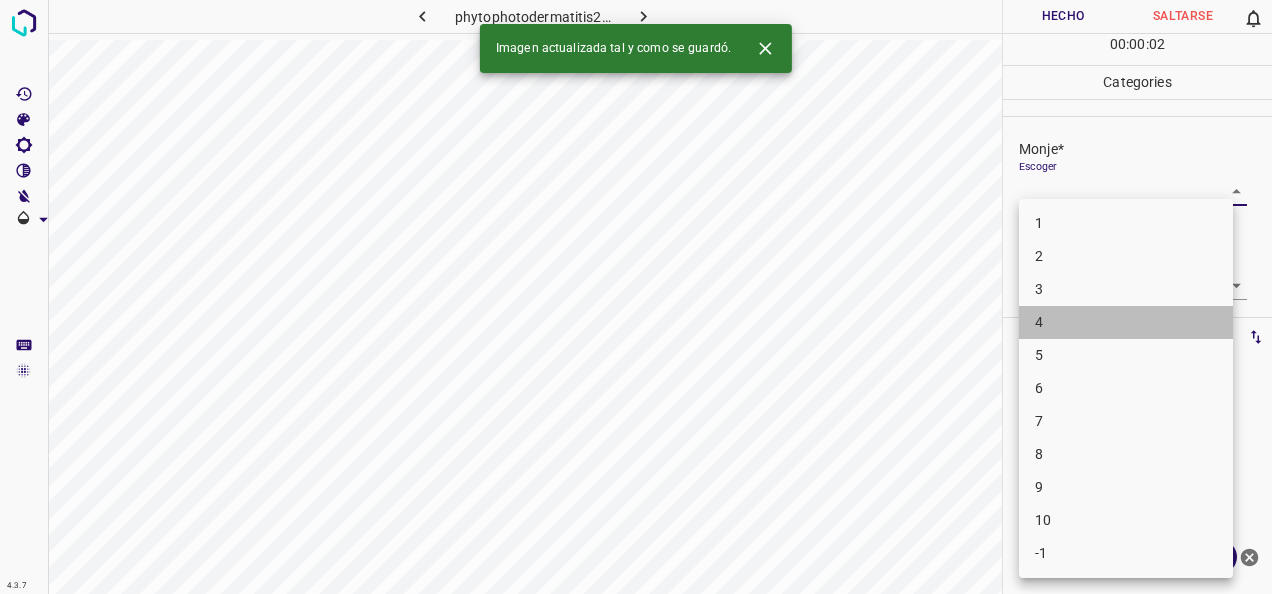 click on "4" at bounding box center [1126, 322] 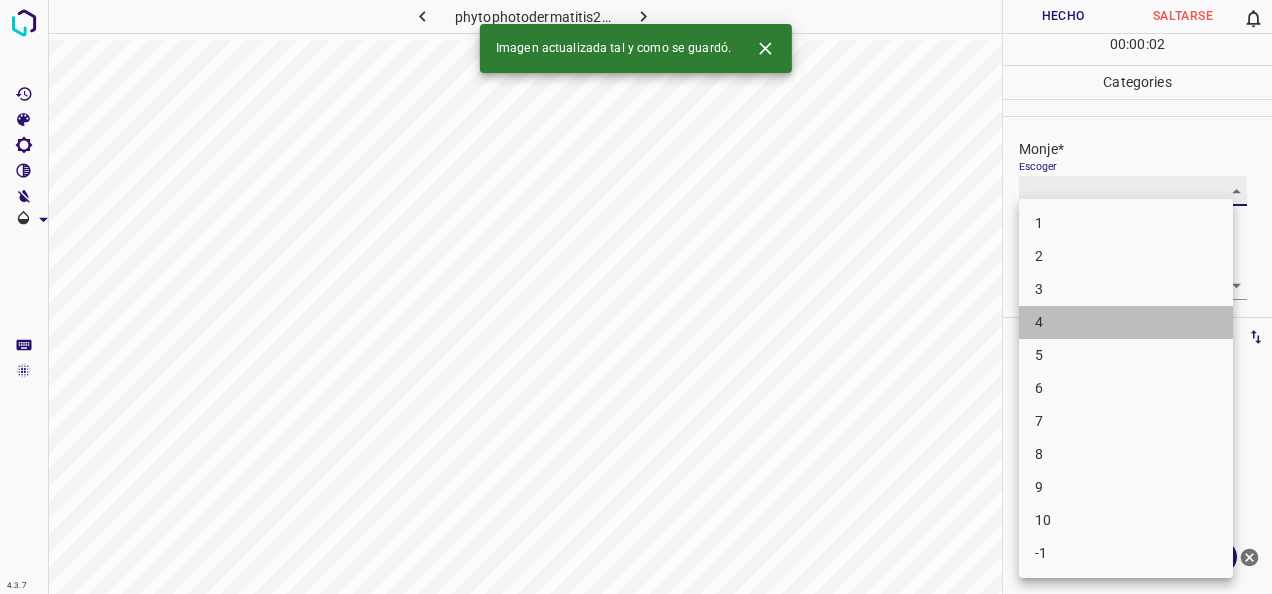 type on "4" 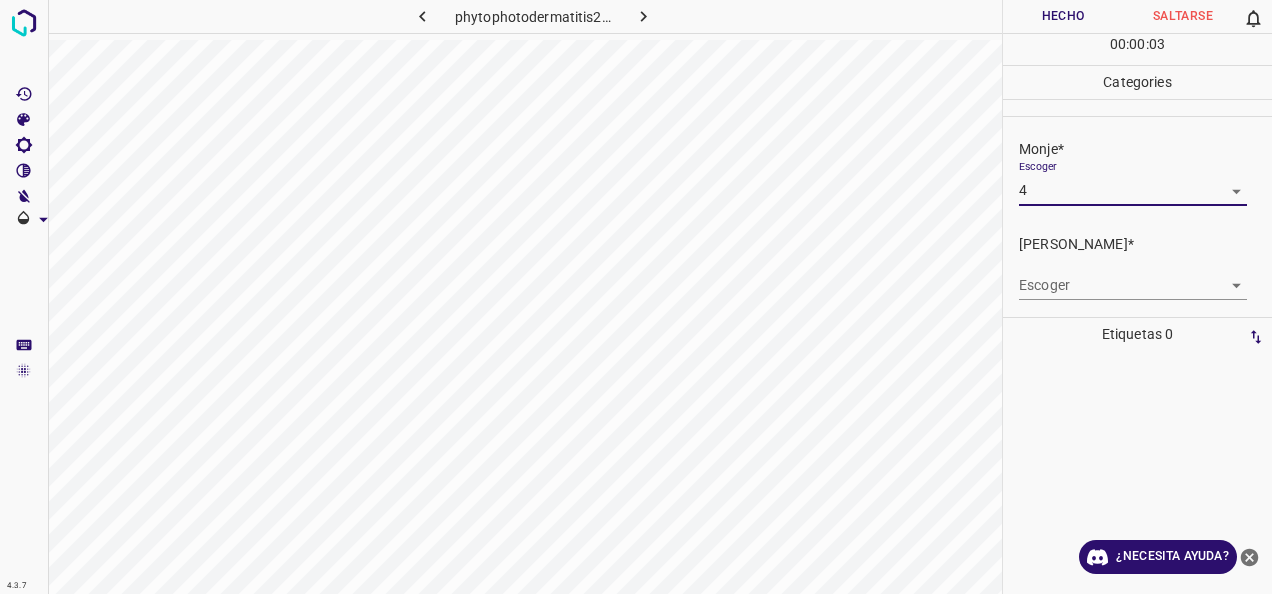 click on "4.3.7 phytophotodermatitis22.jpg Hecho Saltarse 0 00   : 00   : 03   Categories Monje*  Escoger 4 4  [PERSON_NAME]*  Escoger ​ Etiquetas 0 Categories 1 Monje 2  [PERSON_NAME] Herramientas Espacio Cambiar entre modos (Dibujar y Editar) Yo Etiquetado automático R Restaurar zoom M Acercar N Alejar Borrar Eliminar etiqueta de selección Filtros Z Restaurar filtros X Filtro de saturación C Filtro de brillo V Filtro de contraste B Filtro de escala de grises General O Descargar ¿Necesita ayuda? -Mensaje de texto -Esconder -Borrar" at bounding box center (636, 297) 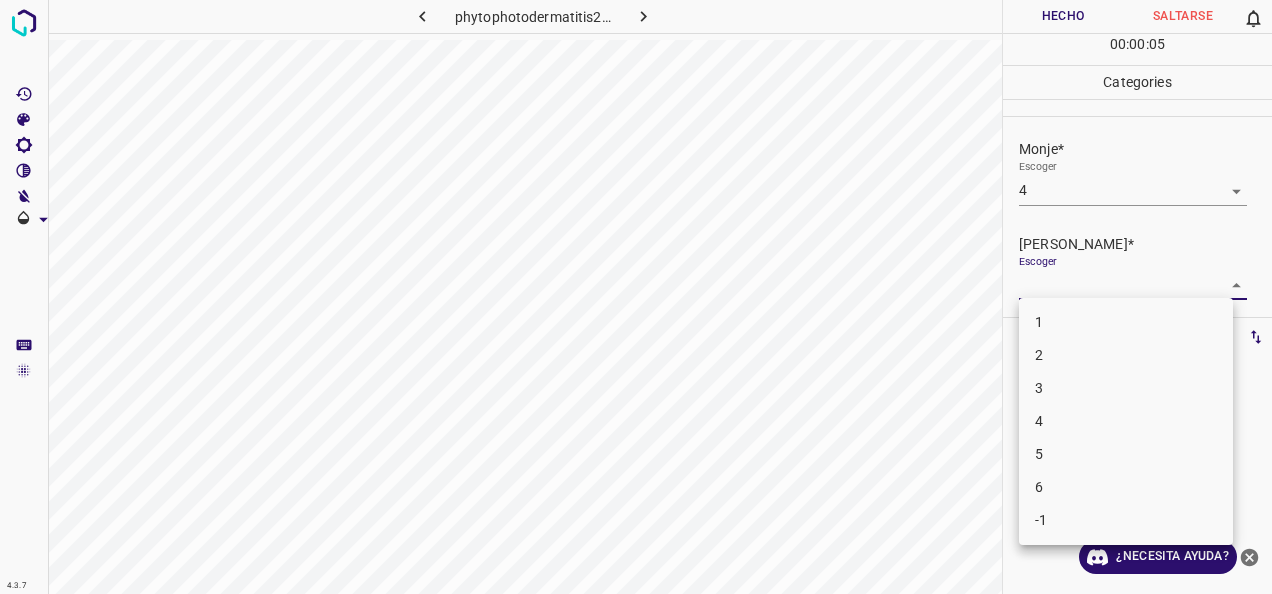 click on "3" at bounding box center [1126, 388] 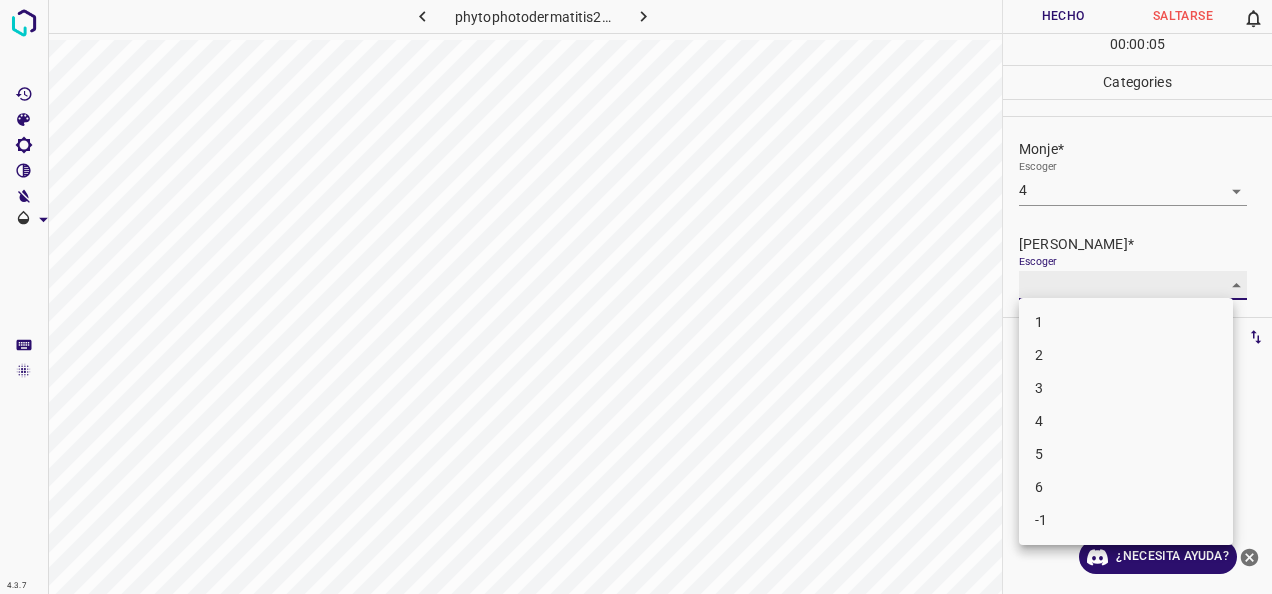 type on "3" 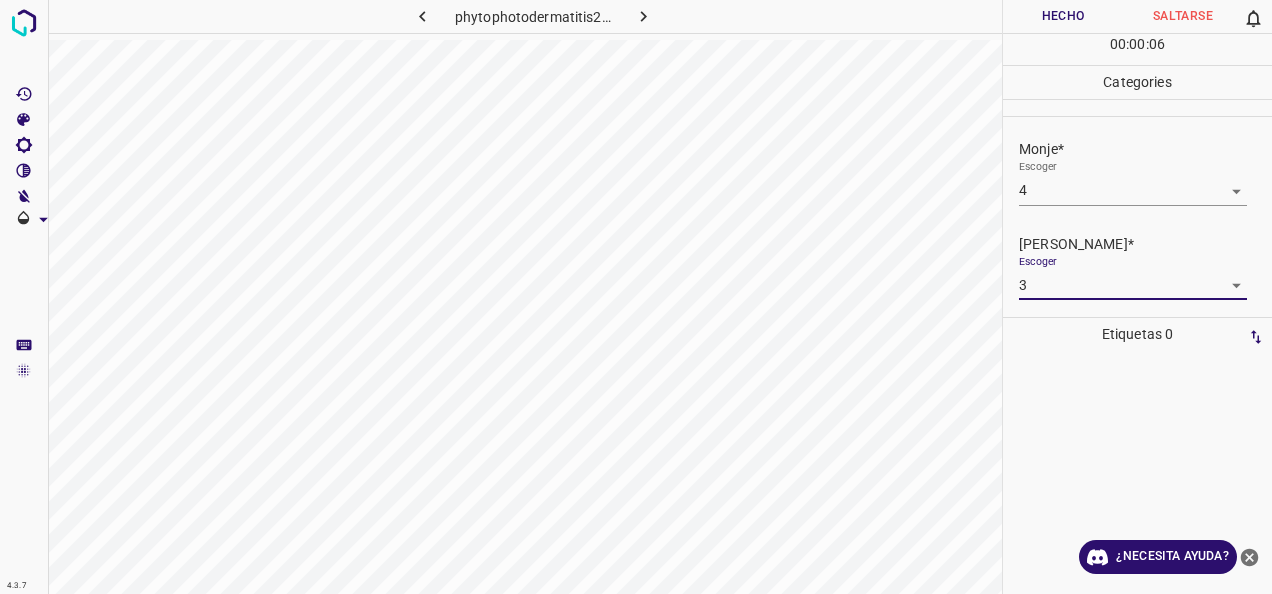 click on "Hecho" at bounding box center [1063, 16] 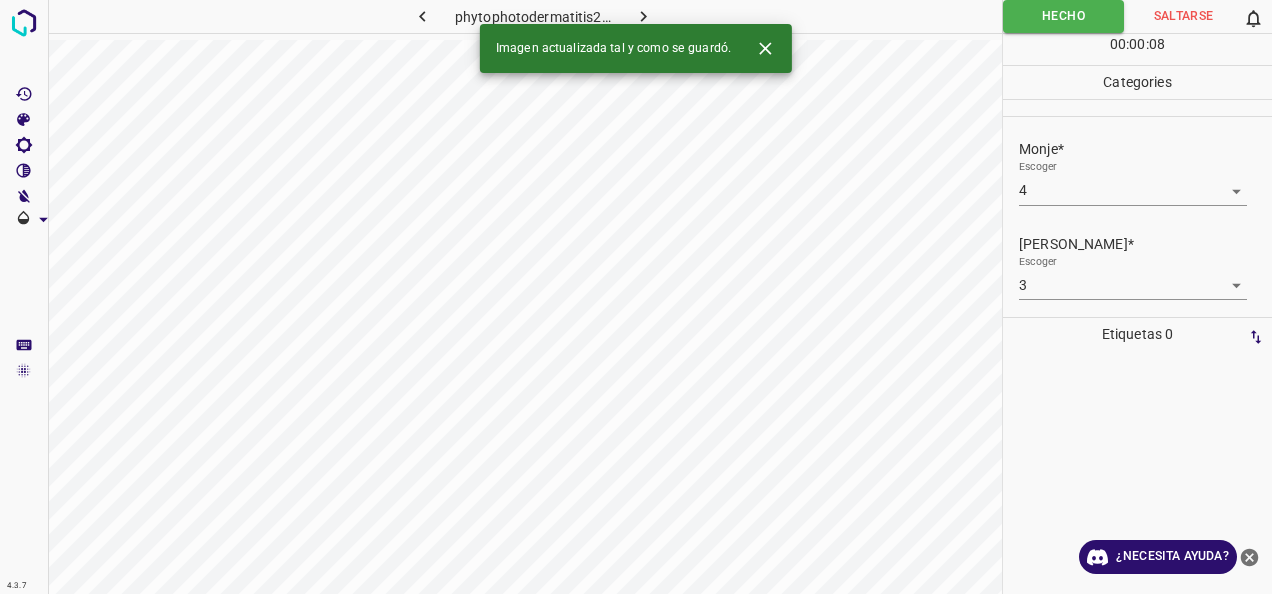 click 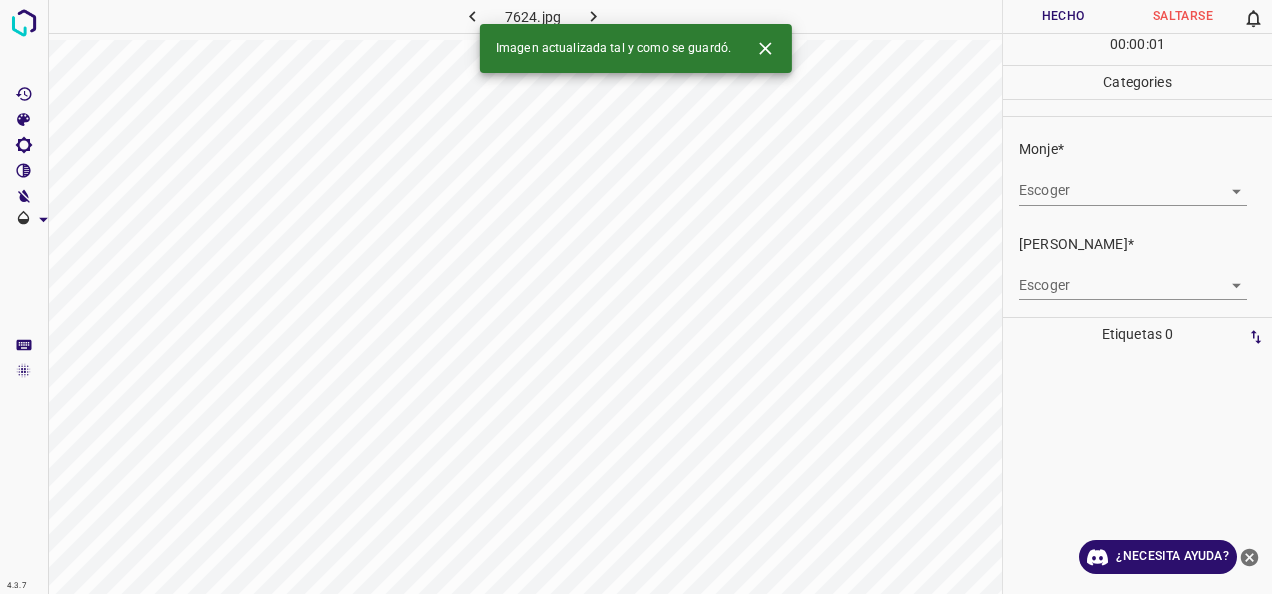 click on "4.3.7 7624.jpg Hecho Saltarse 0 00   : 00   : 01   Categories Monje*  Escoger ​  [PERSON_NAME]*  Escoger ​ Etiquetas 0 Categories 1 Monje 2  [PERSON_NAME] Herramientas Espacio Cambiar entre modos (Dibujar y Editar) Yo Etiquetado automático R Restaurar zoom M Acercar N Alejar Borrar Eliminar etiqueta de selección Filtros Z Restaurar filtros X Filtro de saturación C Filtro de brillo V Filtro de contraste B Filtro de escala de grises General O Descargar Imagen actualizada tal y como se guardó. ¿Necesita ayuda? -Mensaje de texto -Esconder -Borrar" at bounding box center [636, 297] 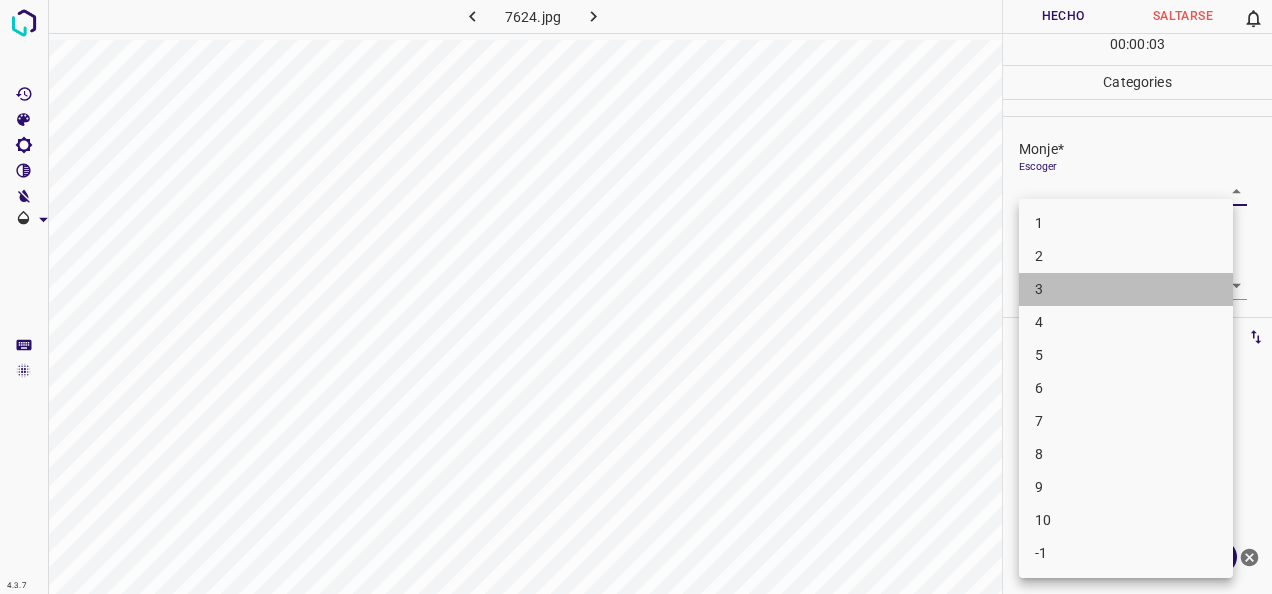 click on "3" at bounding box center (1126, 289) 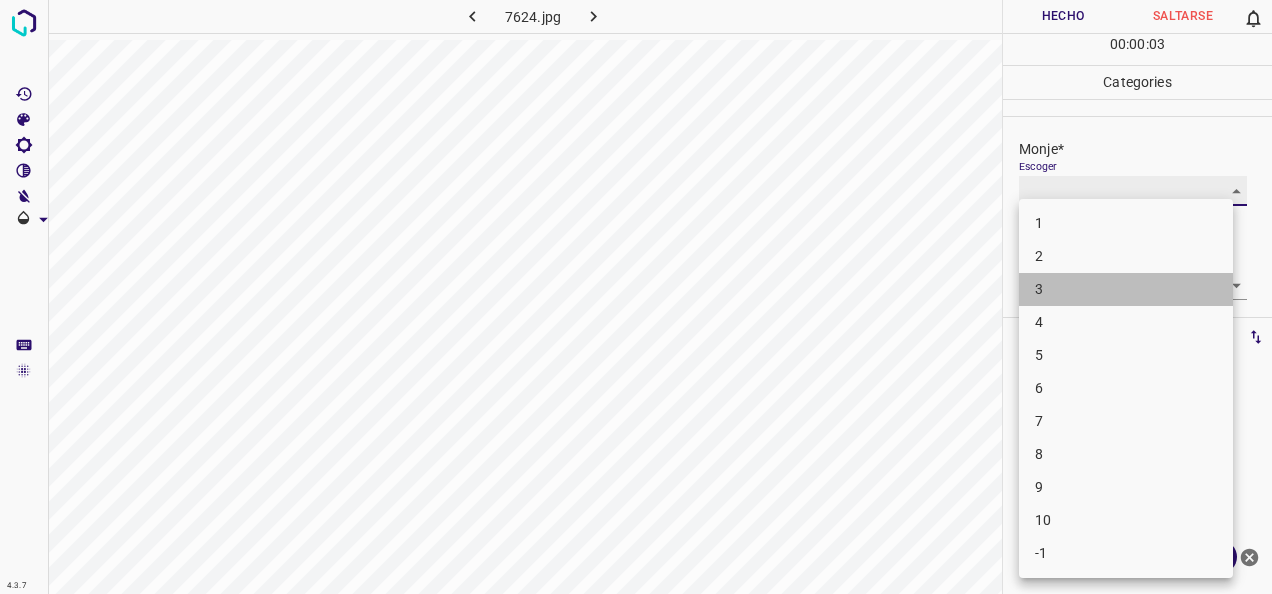 type on "3" 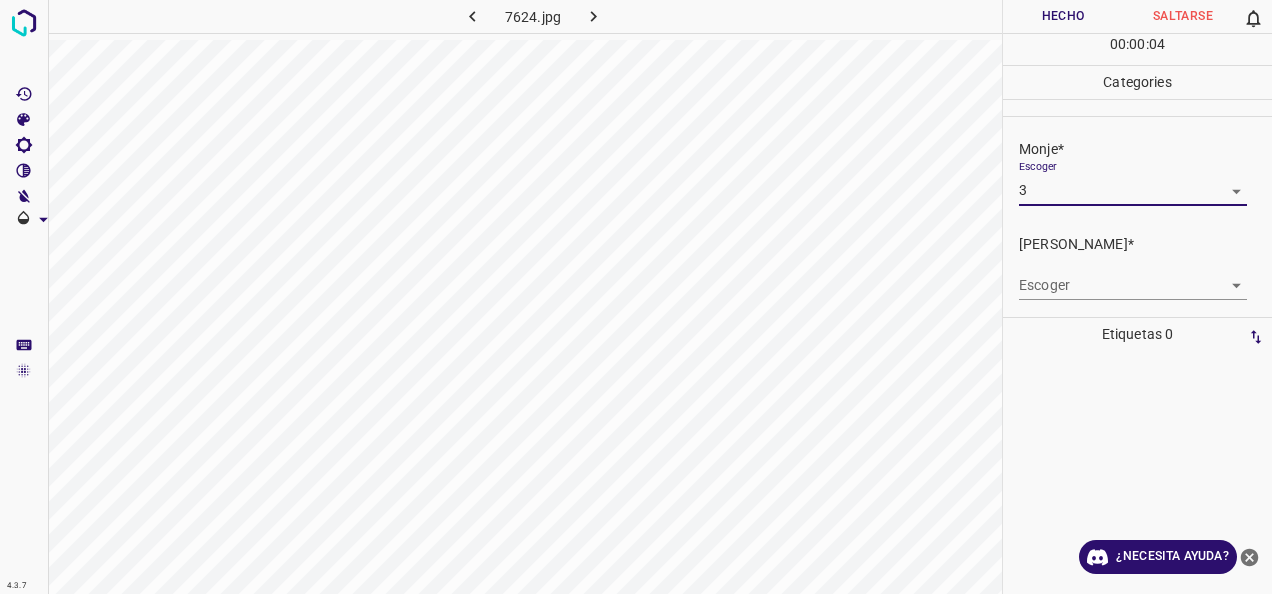 click on "Escoger ​" at bounding box center (1145, 277) 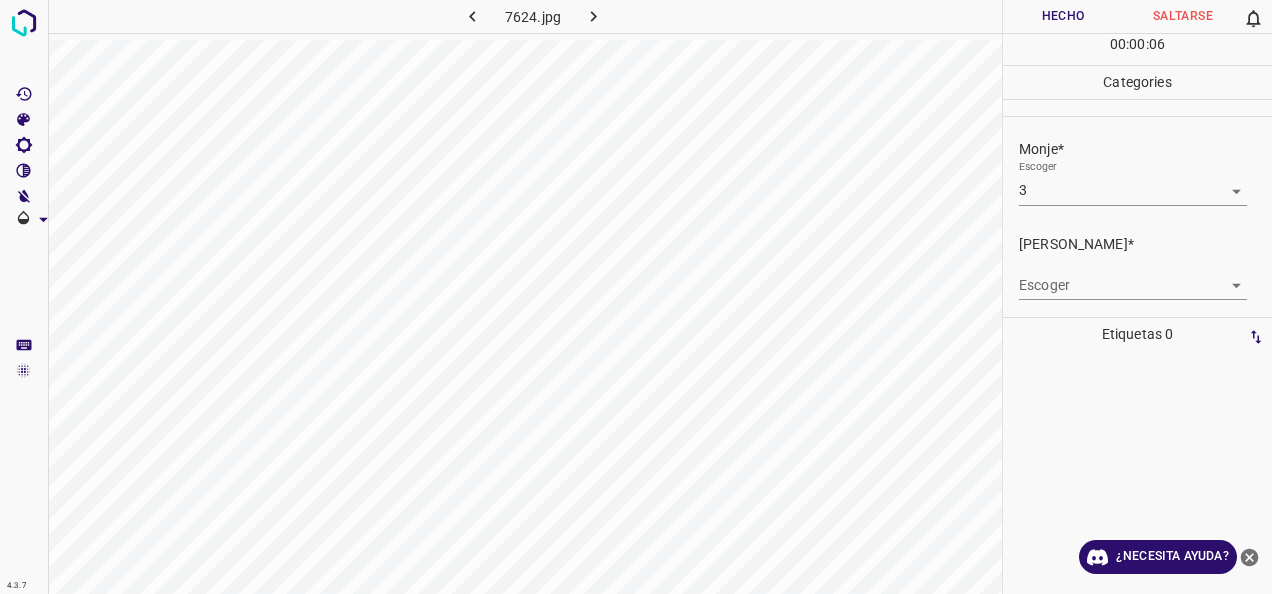click on "4.3.7 7624.jpg Hecho Saltarse 0 00   : 00   : 06   Categories Monje*  Escoger 3 3  [PERSON_NAME]*  Escoger ​ Etiquetas 0 Categories 1 Monje 2  [PERSON_NAME] Herramientas Espacio Cambiar entre modos (Dibujar y Editar) Yo Etiquetado automático R Restaurar zoom M Acercar N Alejar Borrar Eliminar etiqueta de selección Filtros Z Restaurar filtros X Filtro de saturación C Filtro de brillo V Filtro de contraste B Filtro de escala de grises General O Descargar ¿Necesita ayuda? -Mensaje de texto -Esconder -Borrar" at bounding box center (636, 297) 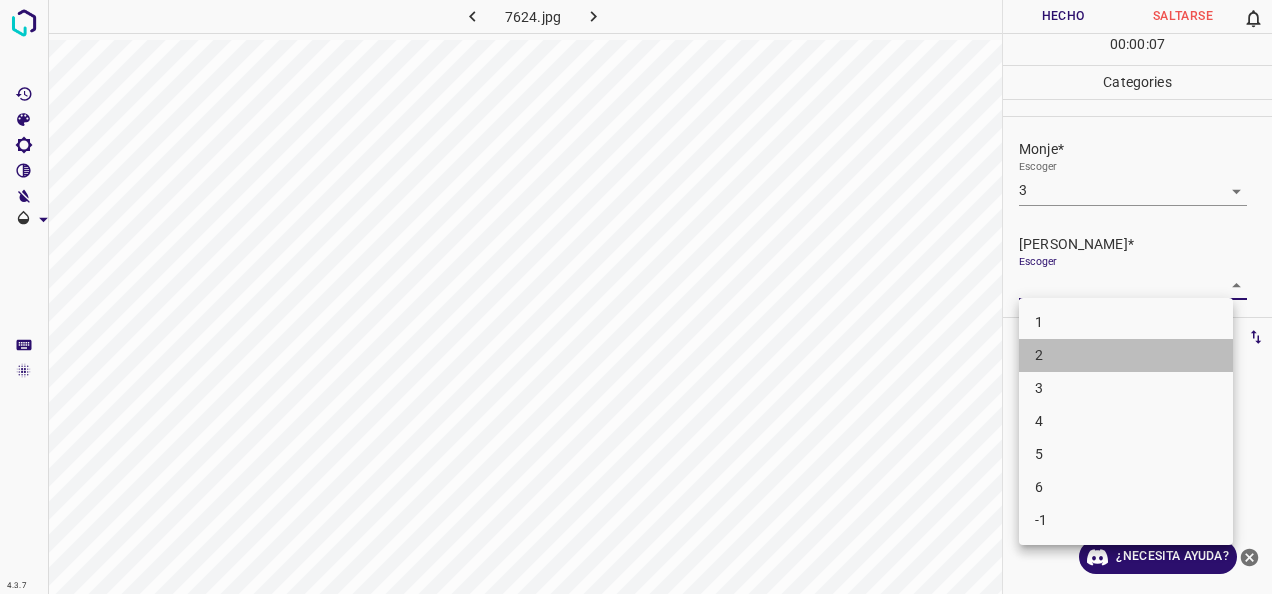 click on "2" at bounding box center [1126, 355] 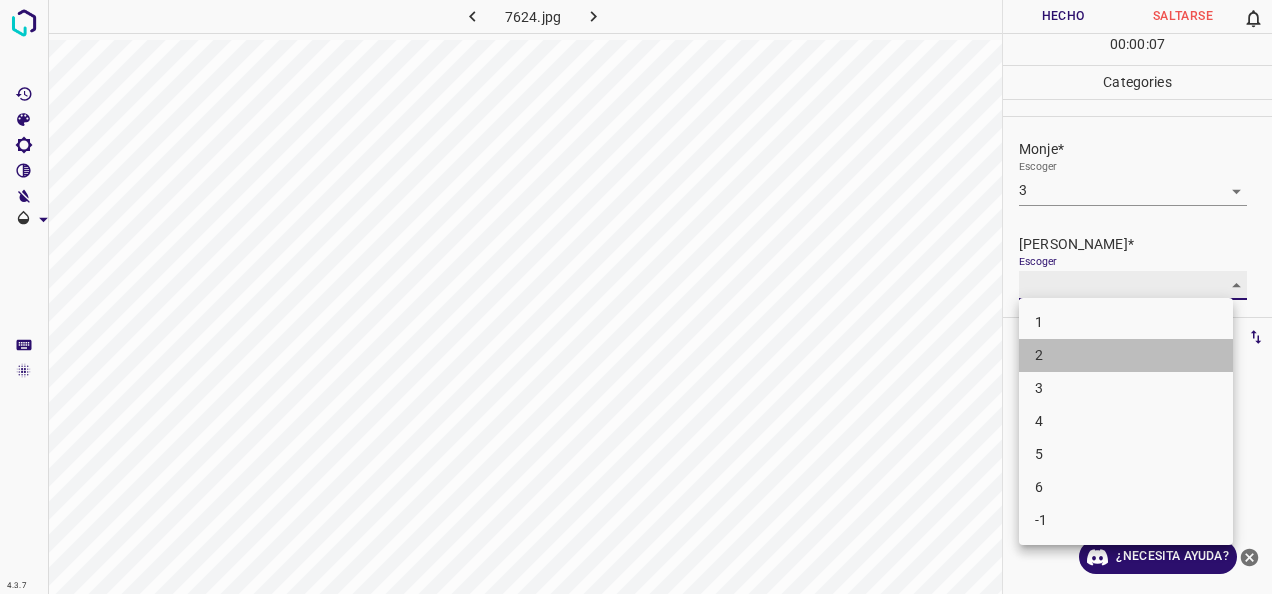 type on "2" 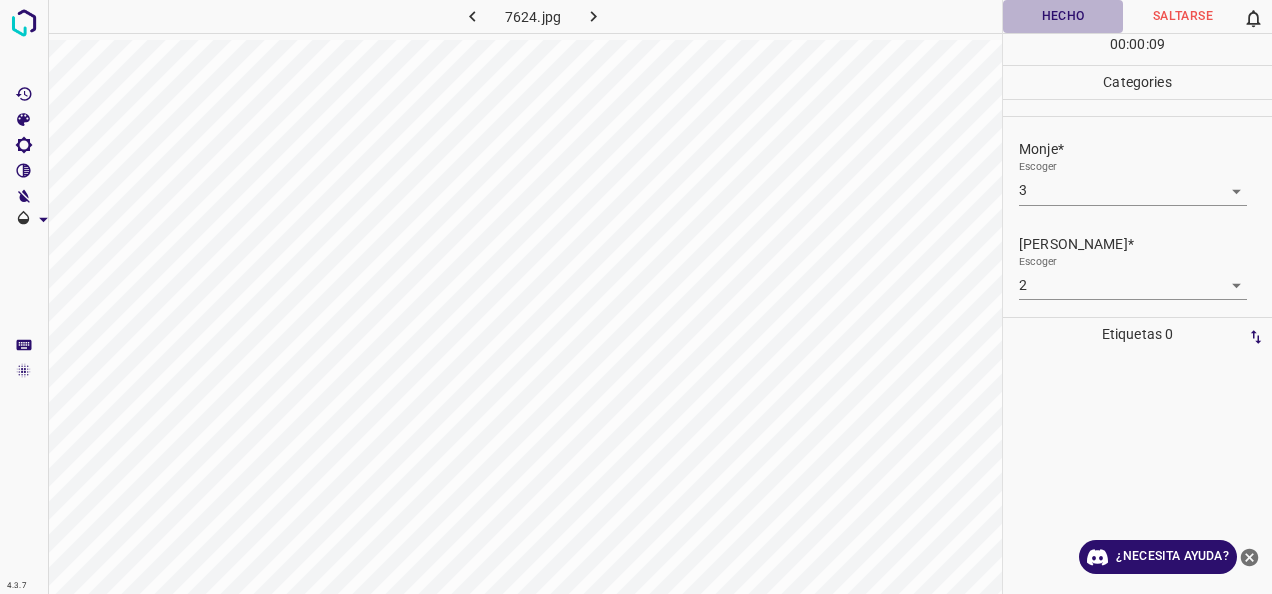 click on "Hecho" at bounding box center (1063, 16) 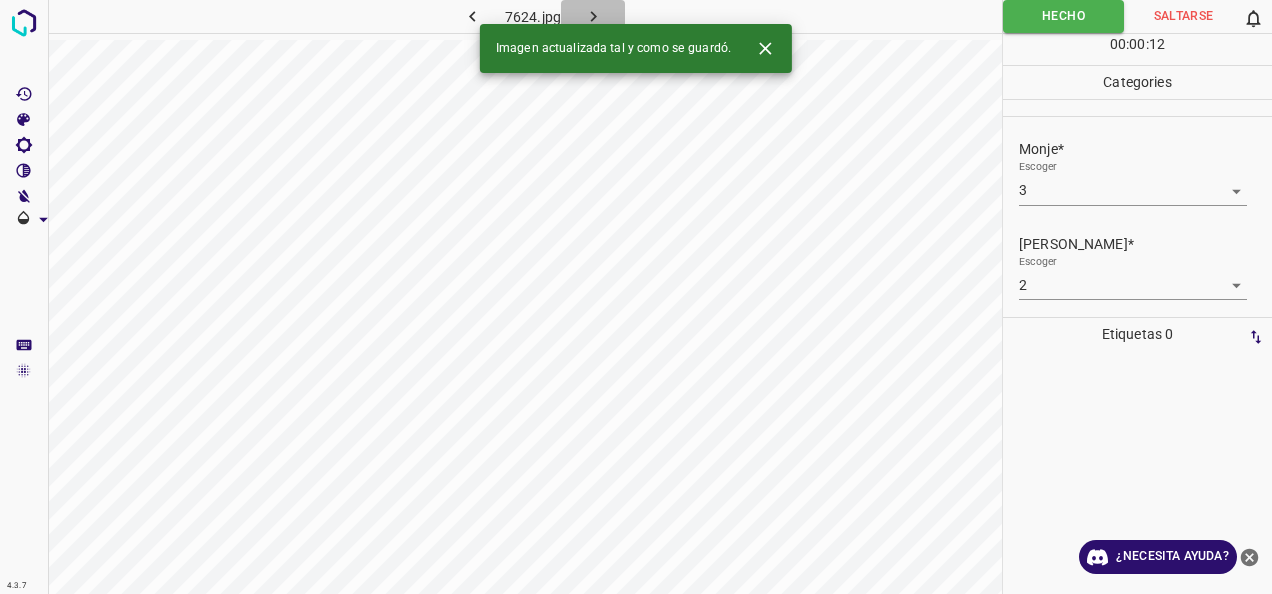 click at bounding box center [593, 16] 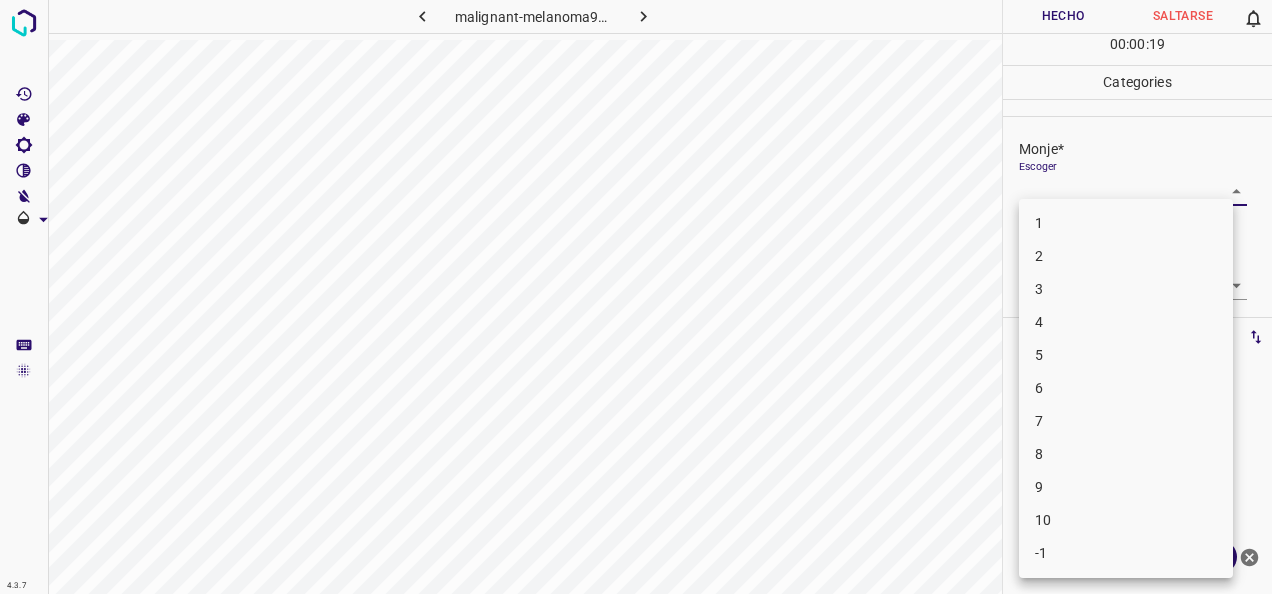 click on "4.3.7 malignant-melanoma99.jpg Hecho Saltarse 0 00   : 00   : 19   Categories Monje*  Escoger ​  [PERSON_NAME]*  Escoger ​ Etiquetas 0 Categories 1 Monje 2  [PERSON_NAME] Herramientas Espacio Cambiar entre modos (Dibujar y Editar) Yo Etiquetado automático R Restaurar zoom M Acercar N Alejar Borrar Eliminar etiqueta de selección Filtros Z Restaurar filtros X Filtro de saturación C Filtro de brillo V Filtro de contraste B Filtro de escala de grises General O Descargar ¿Necesita ayuda? -Mensaje de texto -Esconder -Borrar 1 2 3 4 5 6 7 8 9 10 -1" at bounding box center (636, 297) 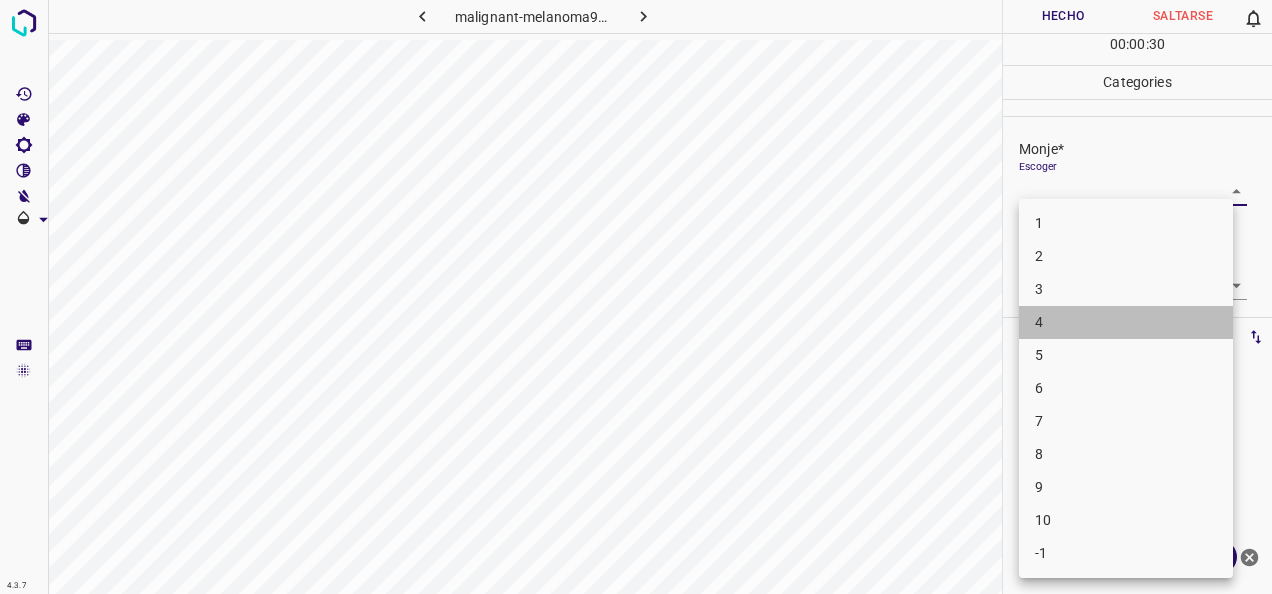 click on "4" at bounding box center (1126, 322) 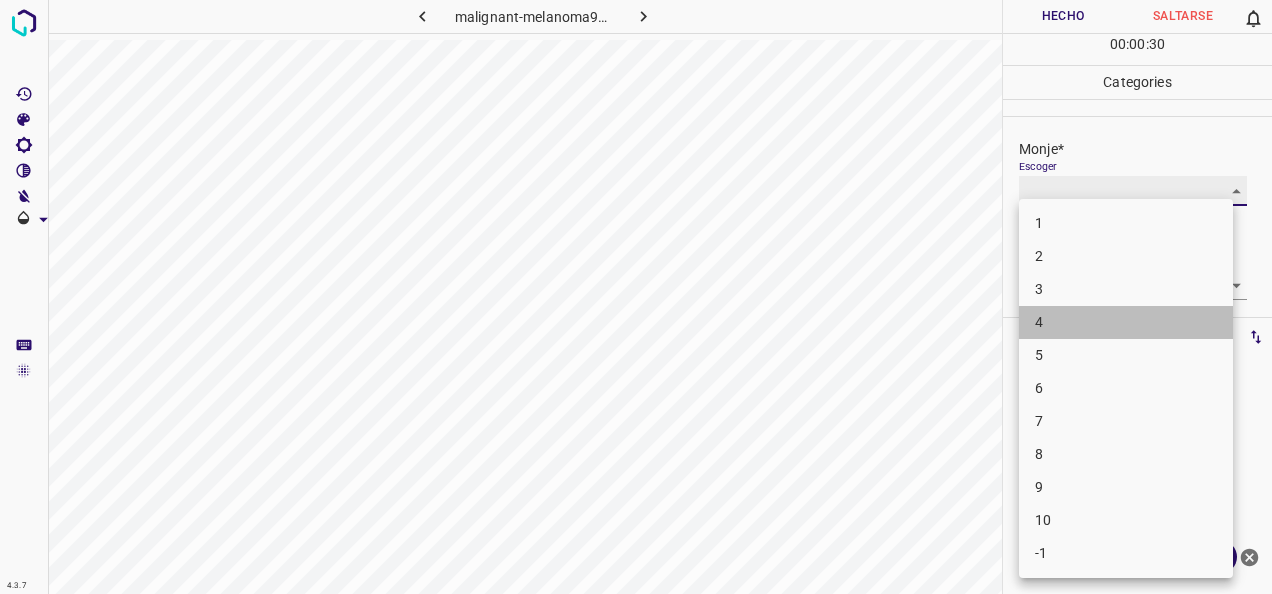 type on "4" 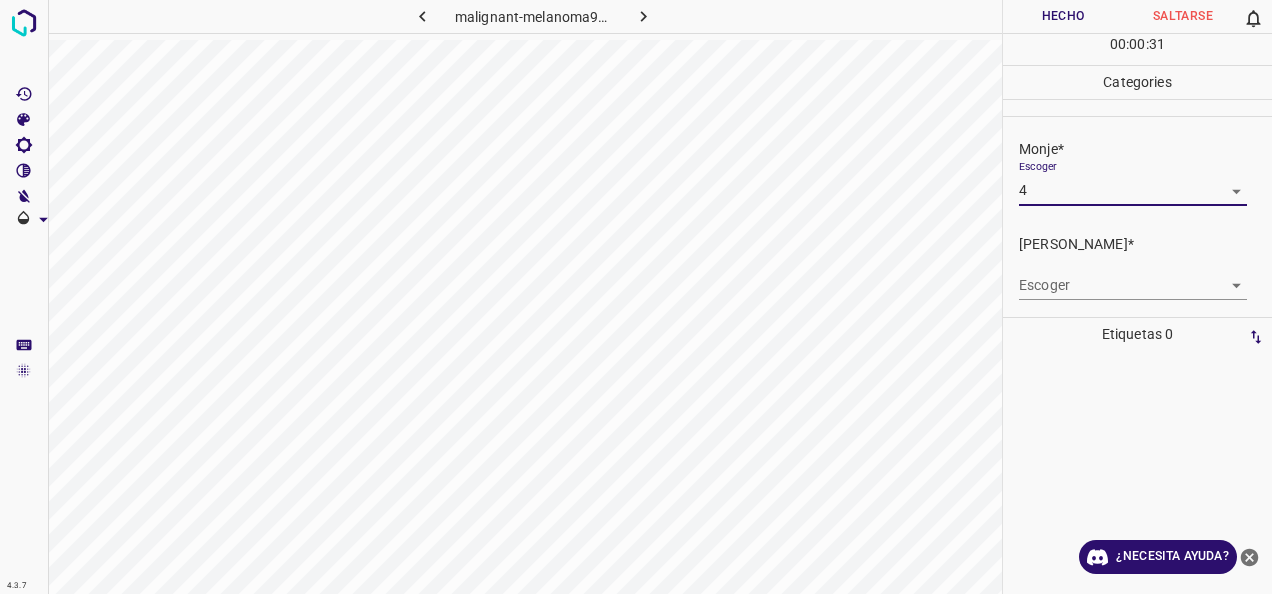 click on "4.3.7 malignant-melanoma99.jpg Hecho Saltarse 0 00   : 00   : 31   Categories Monje*  Escoger 4 4  [PERSON_NAME]*  Escoger ​ Etiquetas 0 Categories 1 Monje 2  [PERSON_NAME] Herramientas Espacio Cambiar entre modos (Dibujar y Editar) Yo Etiquetado automático R Restaurar zoom M Acercar N Alejar Borrar Eliminar etiqueta de selección Filtros Z Restaurar filtros X Filtro de saturación C Filtro de brillo V Filtro de contraste B Filtro de escala de grises General O Descargar ¿Necesita ayuda? -Mensaje de texto -Esconder -Borrar" at bounding box center [636, 297] 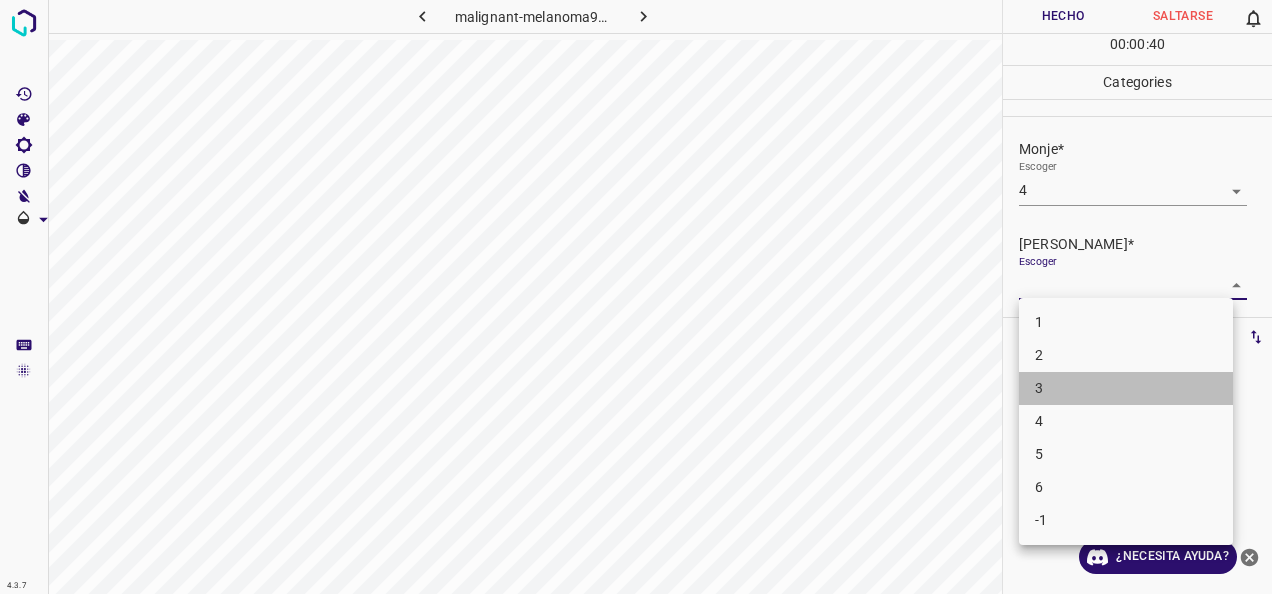 click on "3" at bounding box center [1126, 388] 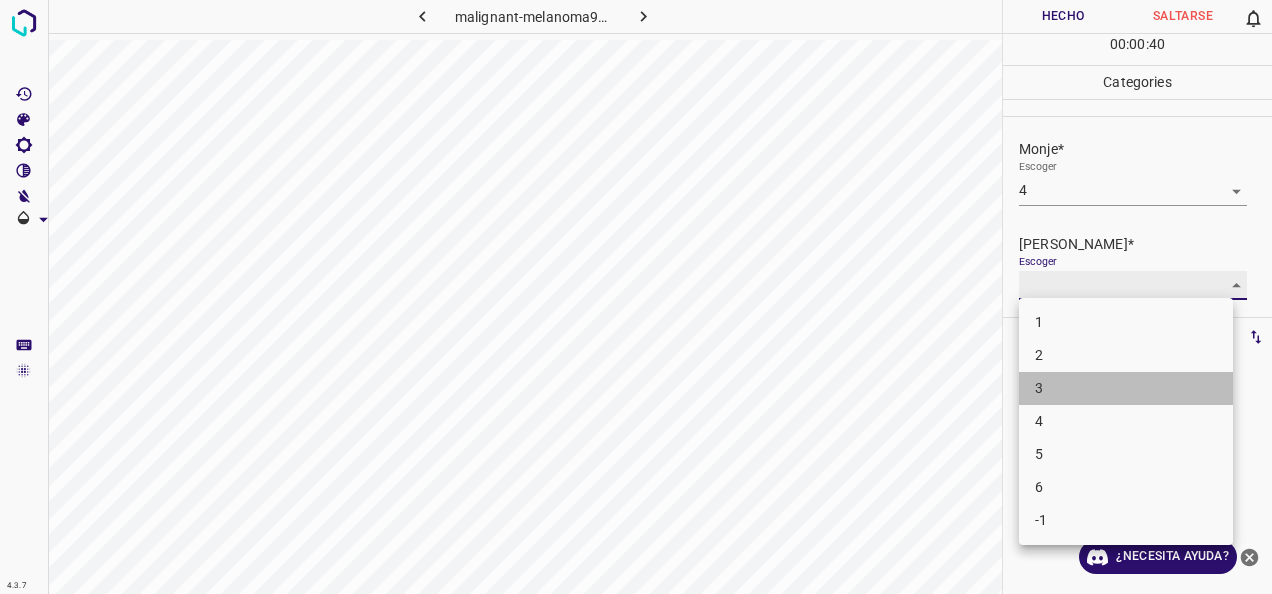 type on "3" 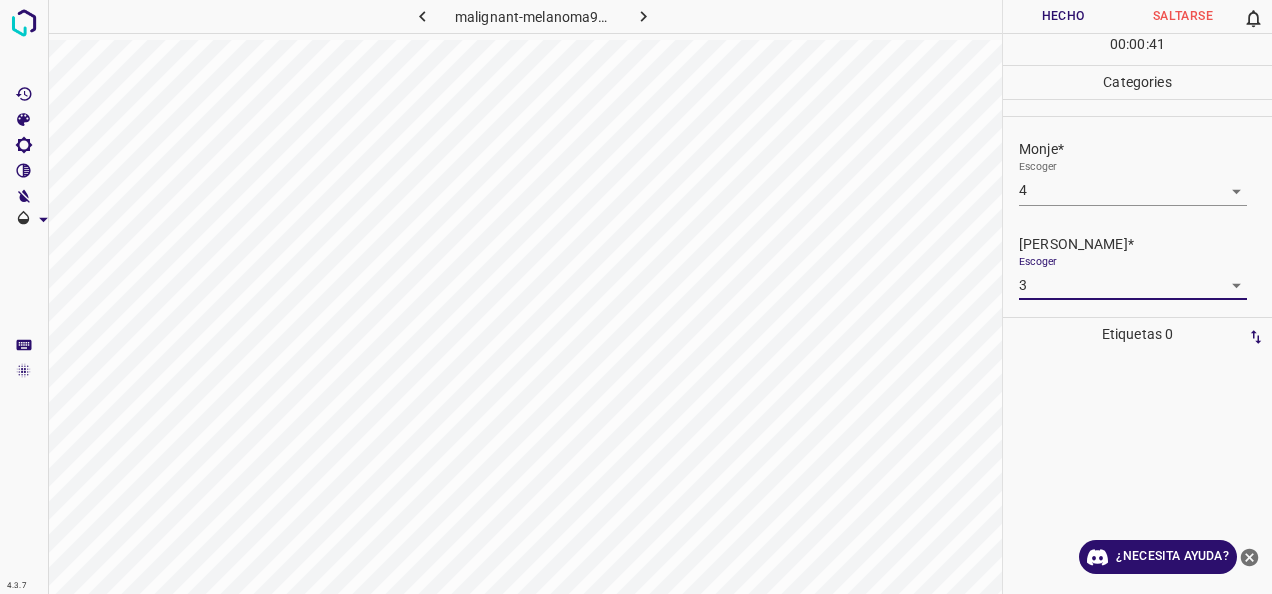 click on "Hecho" at bounding box center (1063, 16) 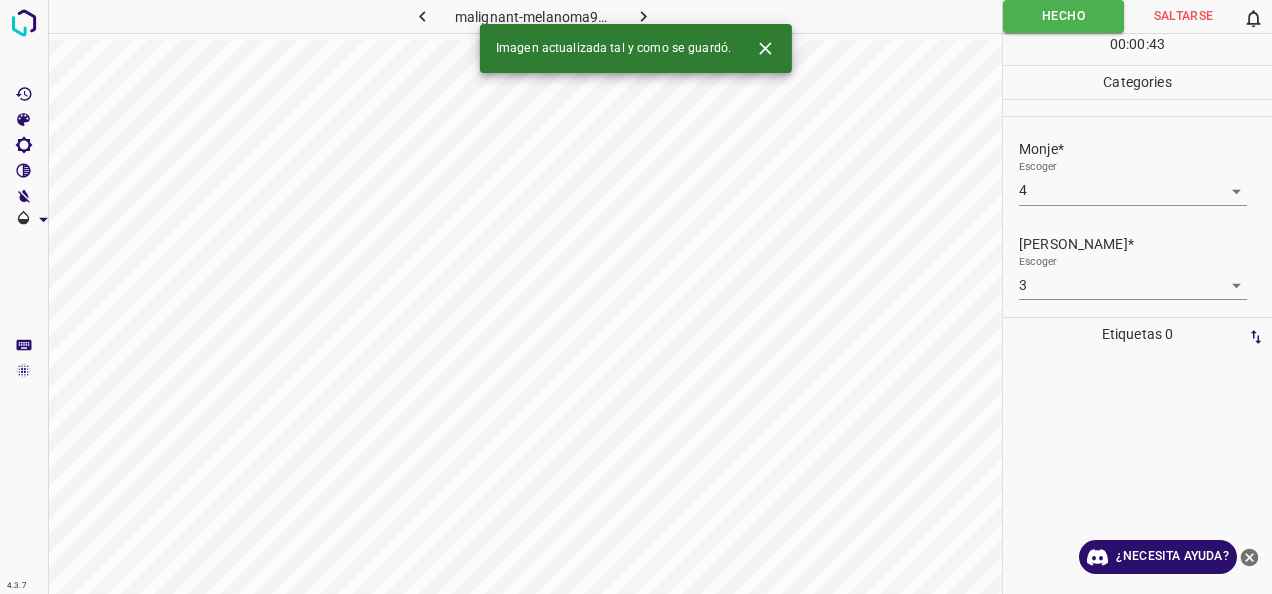 click 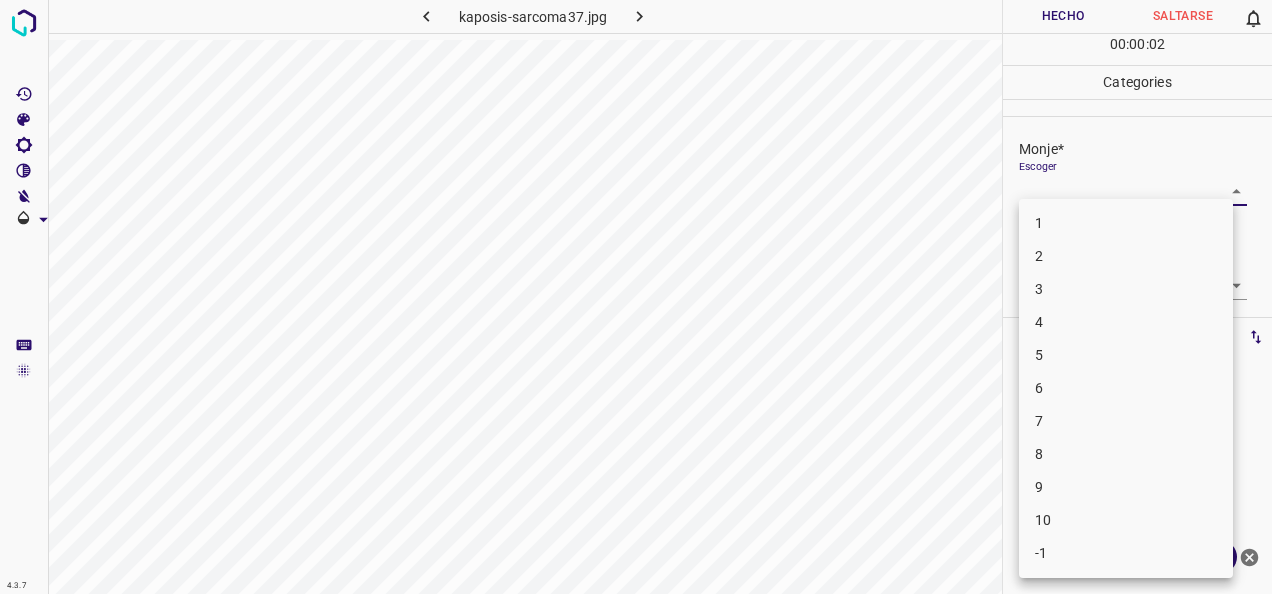click on "4.3.7 kaposis-sarcoma37.jpg Hecho Saltarse 0 00   : 00   : 02   Categories Monje*  Escoger ​  [PERSON_NAME]*  Escoger ​ Etiquetas 0 Categories 1 Monje 2  [PERSON_NAME] Herramientas Espacio Cambiar entre modos (Dibujar y Editar) Yo Etiquetado automático R Restaurar zoom M Acercar N Alejar Borrar Eliminar etiqueta de selección Filtros Z Restaurar filtros X Filtro de saturación C Filtro de brillo V Filtro de contraste B Filtro de escala de grises General O Descargar ¿Necesita ayuda? -Mensaje de texto -Esconder -Borrar 1 2 3 4 5 6 7 8 9 10 -1" at bounding box center [636, 297] 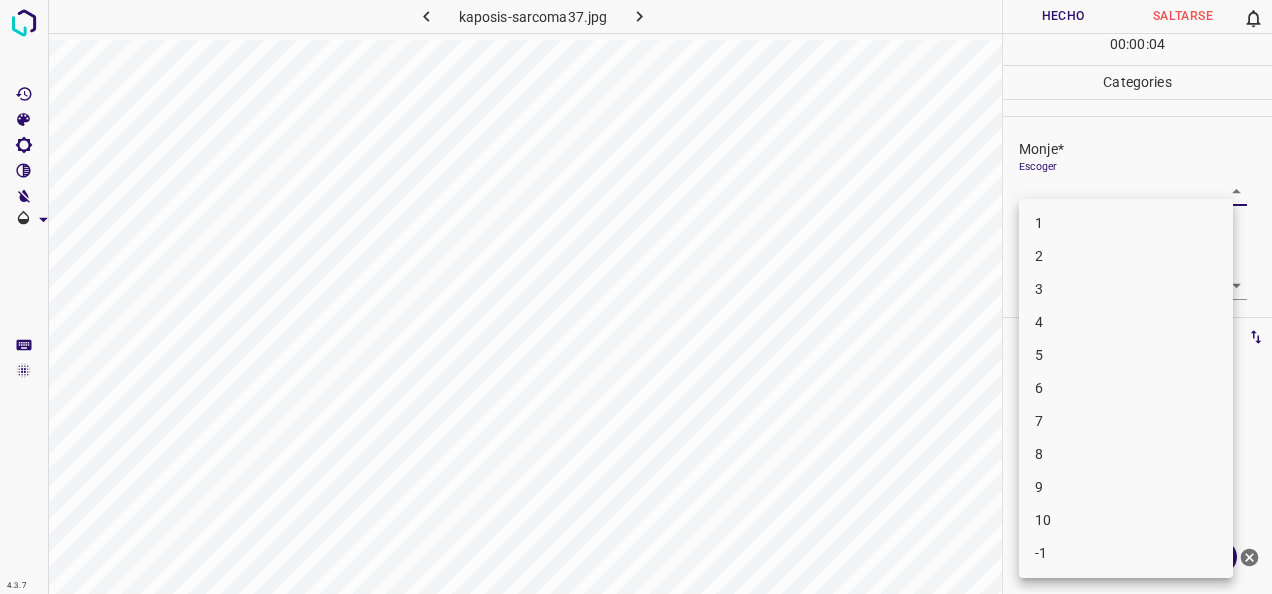 click on "6" at bounding box center [1126, 388] 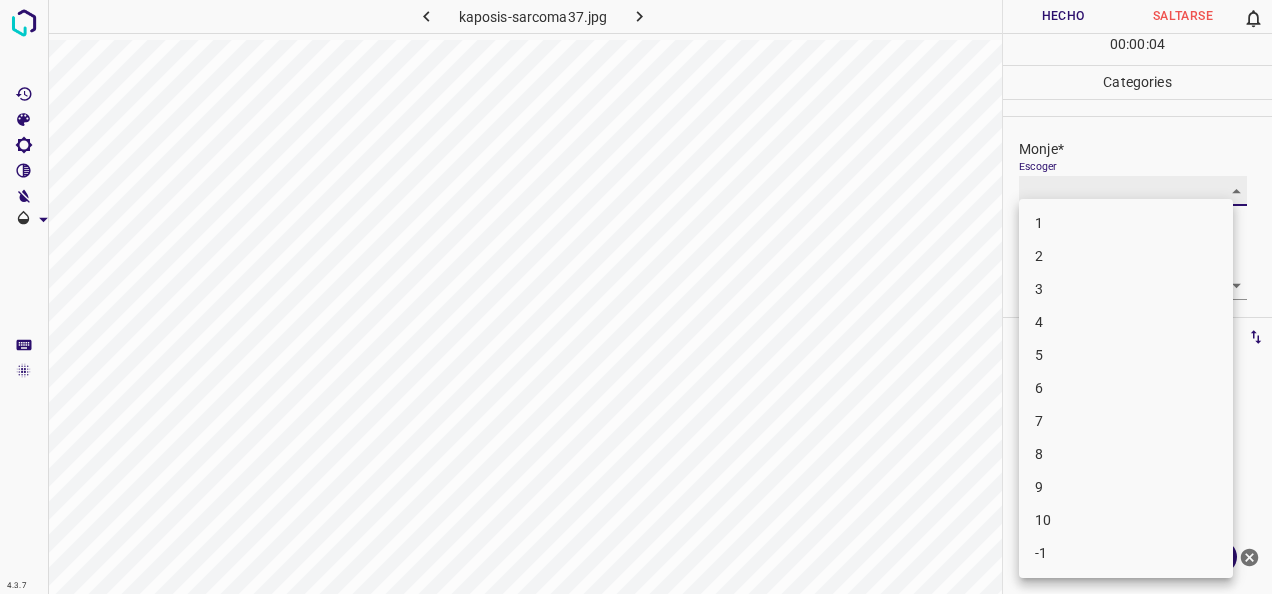 type on "6" 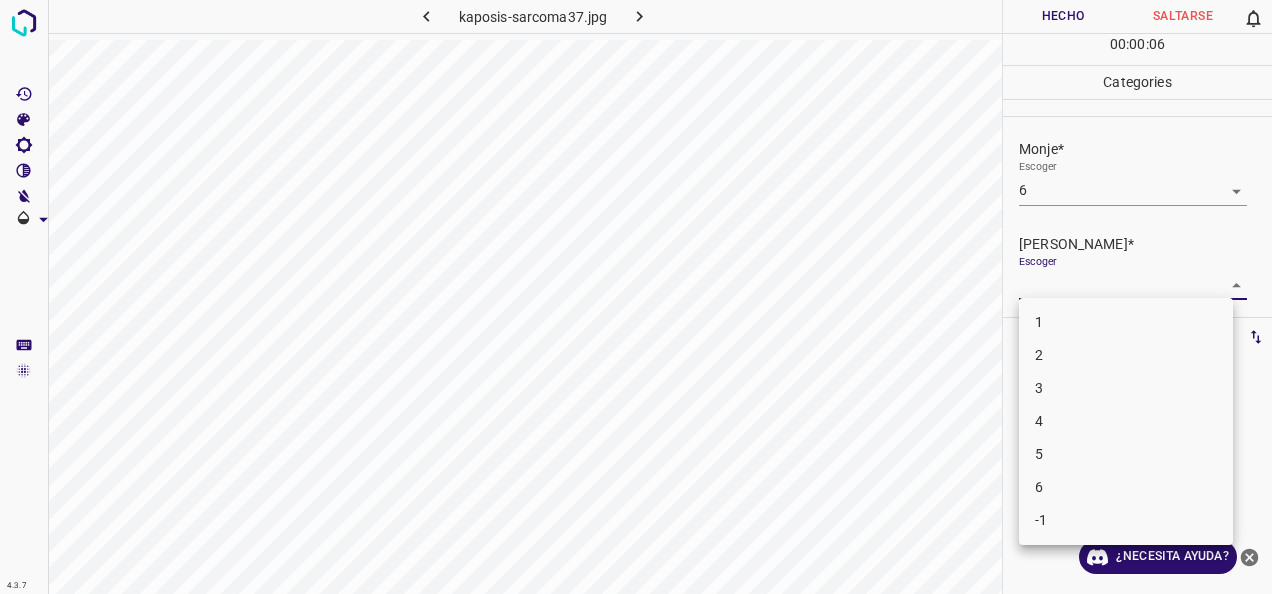 click on "4.3.7 kaposis-sarcoma37.jpg Hecho Saltarse 0 00   : 00   : 06   Categories Monje*  Escoger 6 6  [PERSON_NAME]*  Escoger ​ Etiquetas 0 Categories 1 Monje 2  [PERSON_NAME] Herramientas Espacio Cambiar entre modos (Dibujar y Editar) Yo Etiquetado automático R Restaurar zoom M Acercar N Alejar Borrar Eliminar etiqueta de selección Filtros Z Restaurar filtros X Filtro de saturación C Filtro de brillo V Filtro de contraste B Filtro de escala de grises General O Descargar ¿Necesita ayuda? -Mensaje de texto -Esconder -Borrar 1 2 3 4 5 6 -1" at bounding box center (636, 297) 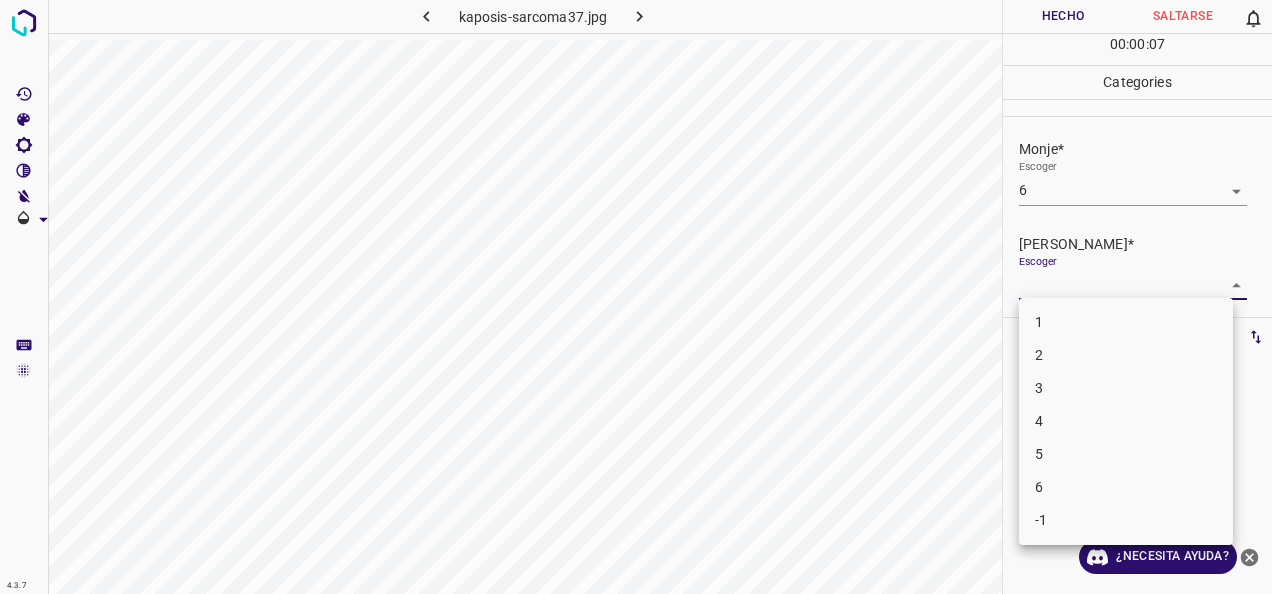 click on "5" at bounding box center (1126, 454) 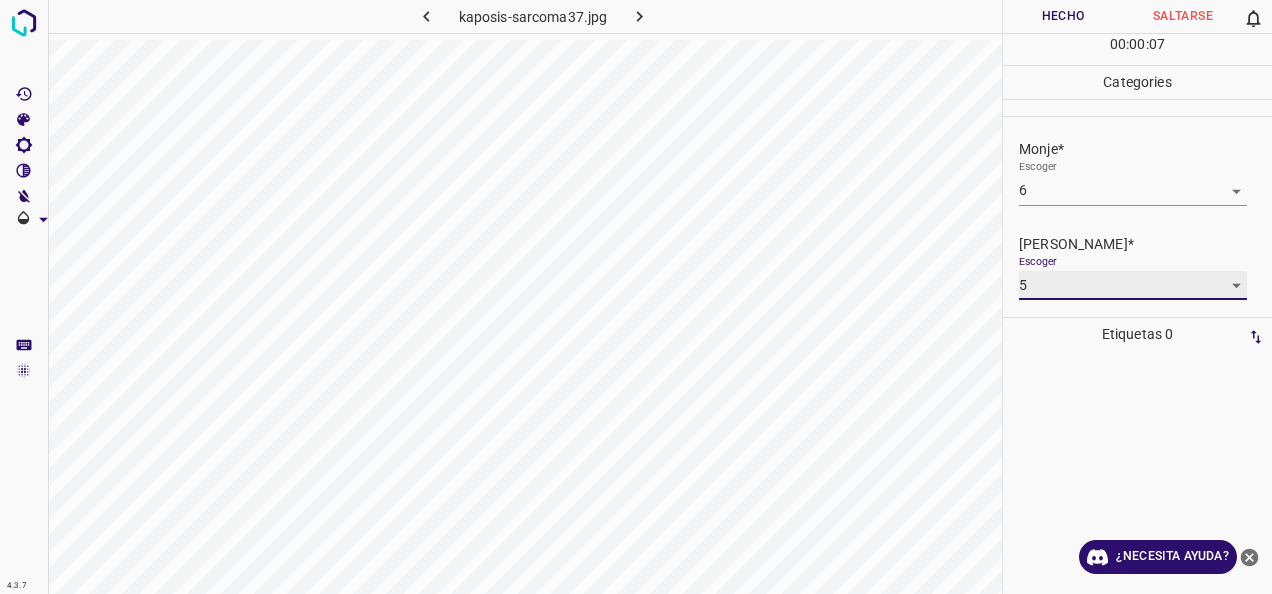 type on "5" 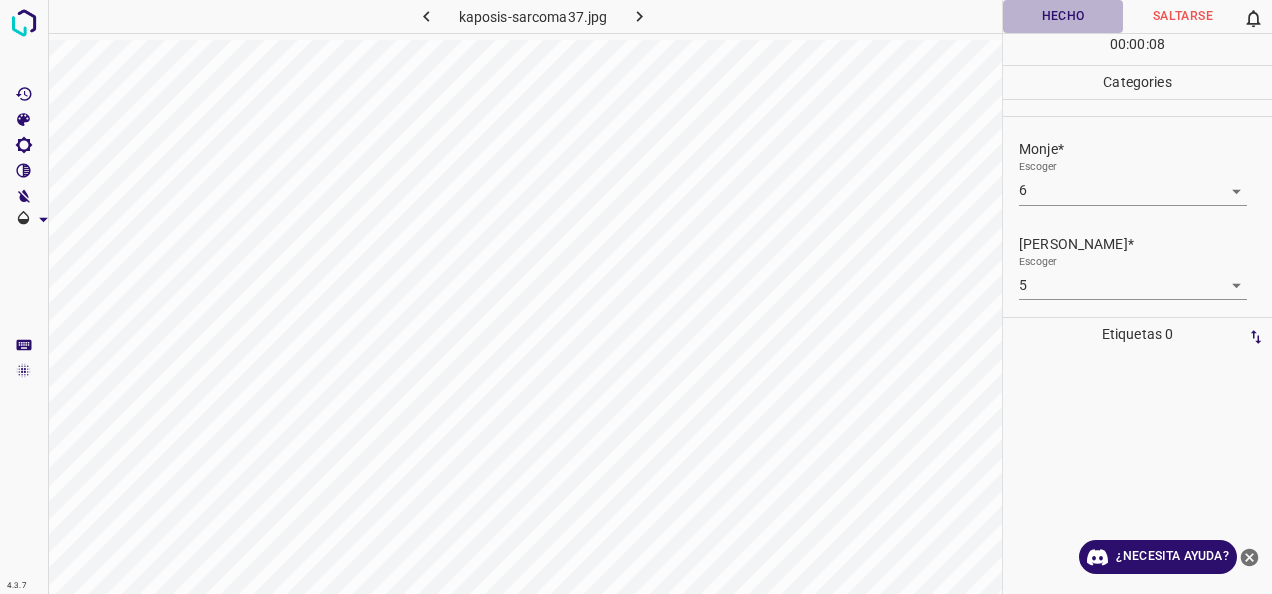 click on "Hecho" at bounding box center (1063, 16) 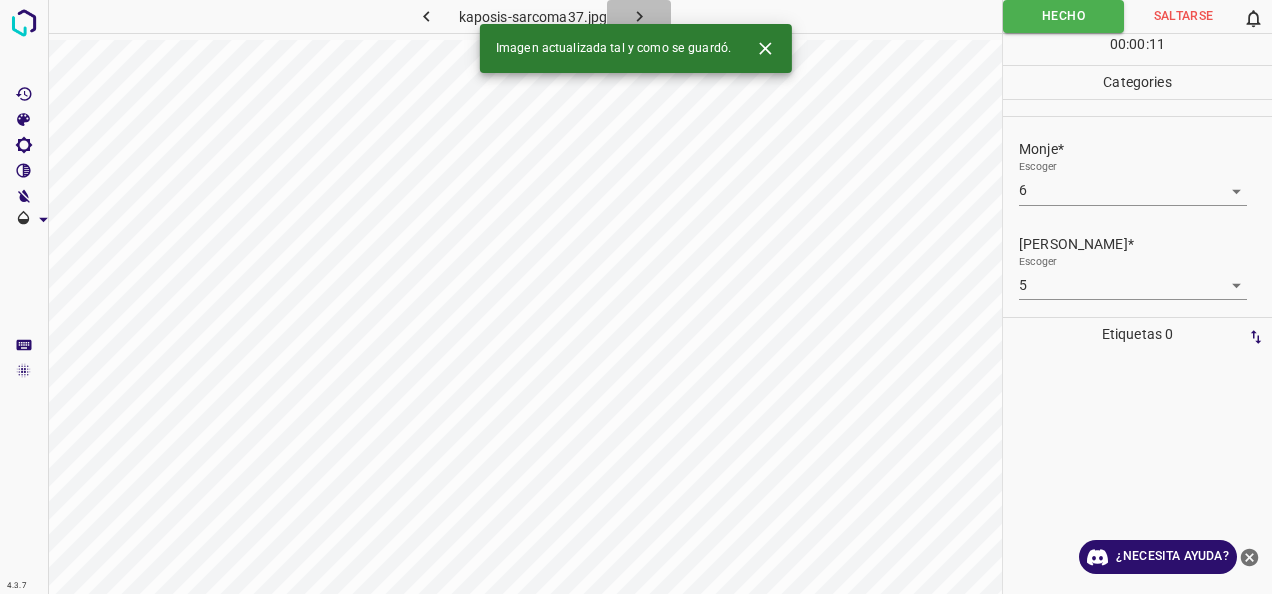 click 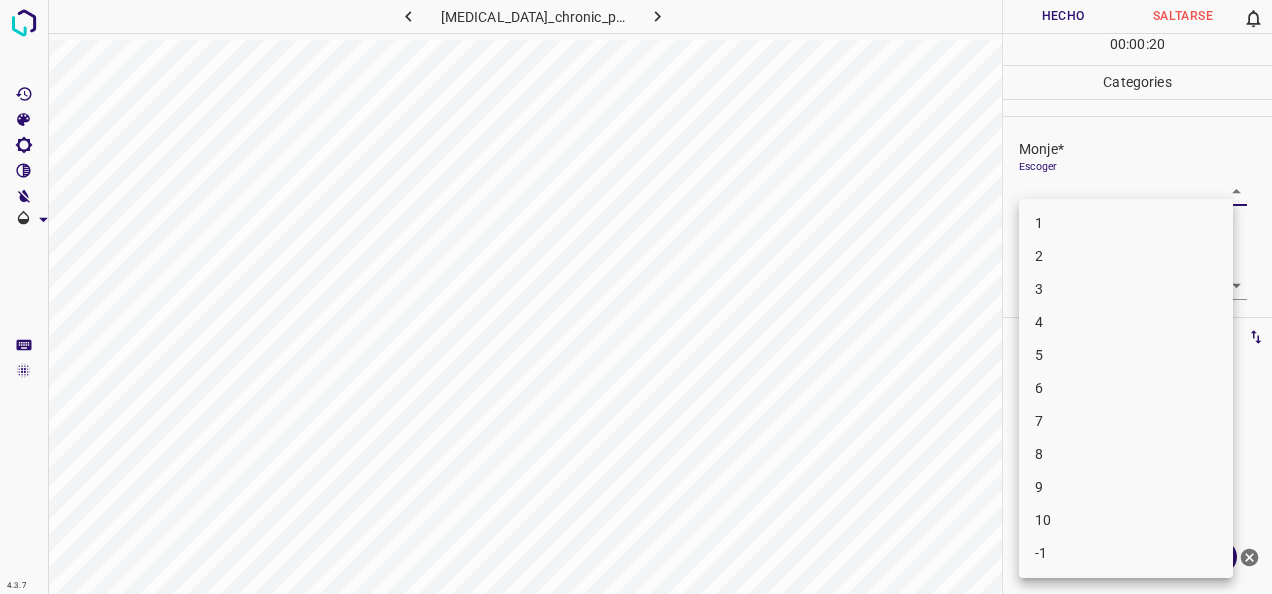 click on "4.3.7 [MEDICAL_DATA]_chronic_plaque6.jpg Hecho Saltarse 0 00   : 00   : 20   Categories Monje*  Escoger ​  [PERSON_NAME]*  Escoger ​ Etiquetas 0 Categories 1 Monje 2  [PERSON_NAME] Herramientas Espacio Cambiar entre modos (Dibujar y Editar) Yo Etiquetado automático R Restaurar zoom M Acercar N Alejar Borrar Eliminar etiqueta de selección Filtros Z Restaurar filtros X Filtro de saturación C Filtro de brillo V Filtro de contraste B Filtro de escala de grises General O Descargar ¿Necesita ayuda? -Mensaje de texto -Esconder -Borrar 1 2 3 4 5 6 7 8 9 10 -1" at bounding box center (636, 297) 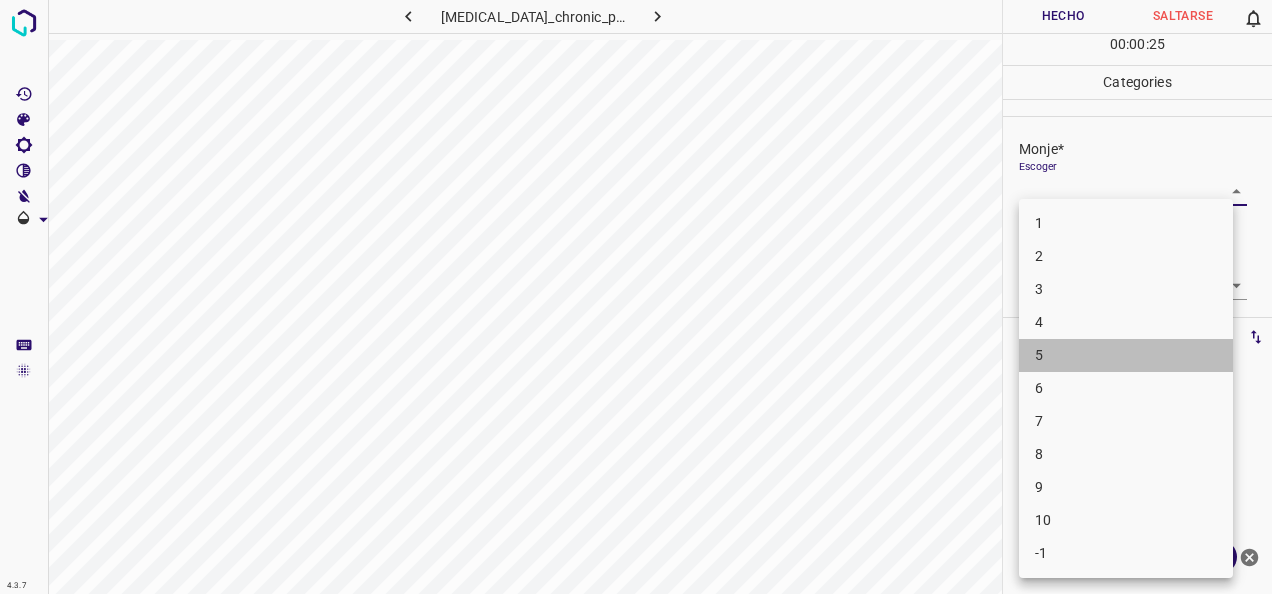 click on "5" at bounding box center (1126, 355) 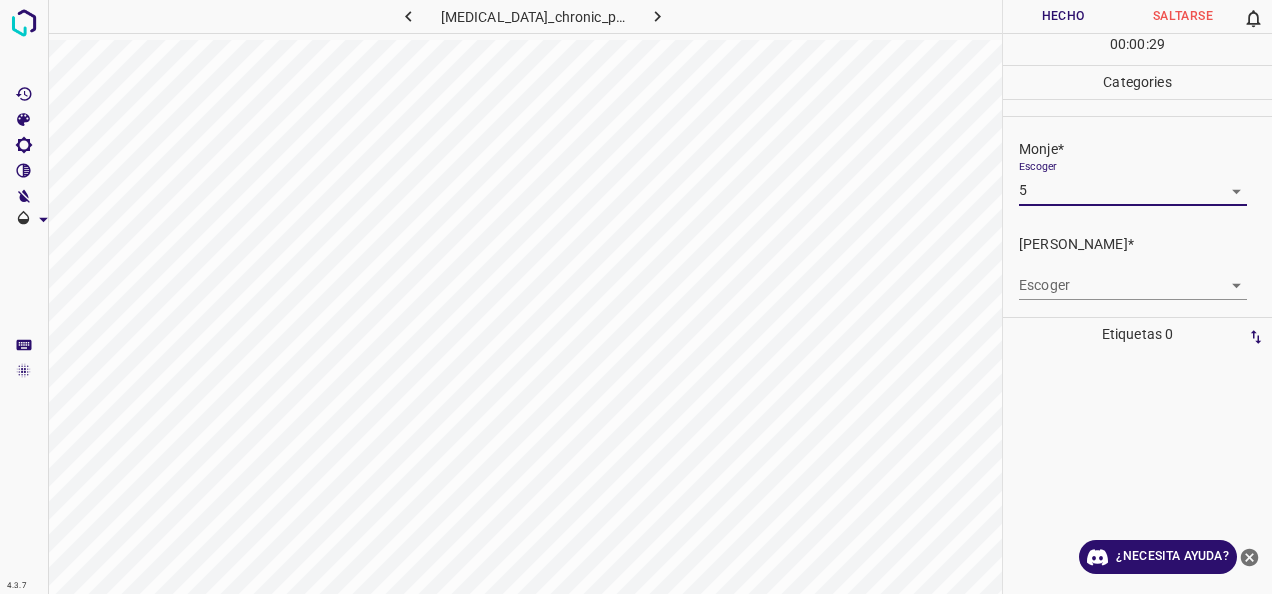 click on "4.3.7 [MEDICAL_DATA]_chronic_plaque6.jpg Hecho Saltarse 0 00   : 00   : 29   Categories Monje*  Escoger 5 5  [PERSON_NAME]*  Escoger ​ Etiquetas 0 Categories 1 Monje 2  [PERSON_NAME] Herramientas Espacio Cambiar entre modos (Dibujar y Editar) Yo Etiquetado automático R Restaurar zoom M Acercar N Alejar Borrar Eliminar etiqueta de selección Filtros Z Restaurar filtros X Filtro de saturación C Filtro de brillo V Filtro de contraste B Filtro de escala de grises General O Descargar ¿Necesita ayuda? -Mensaje de texto -Esconder -Borrar" at bounding box center (636, 297) 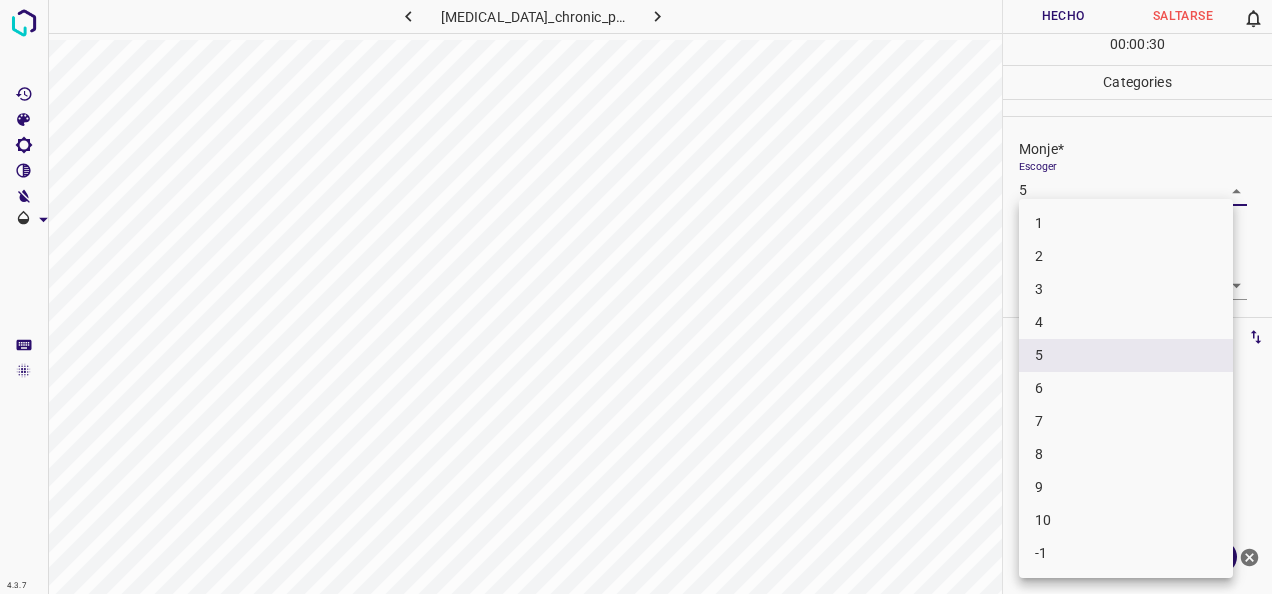 click on "4" at bounding box center [1126, 322] 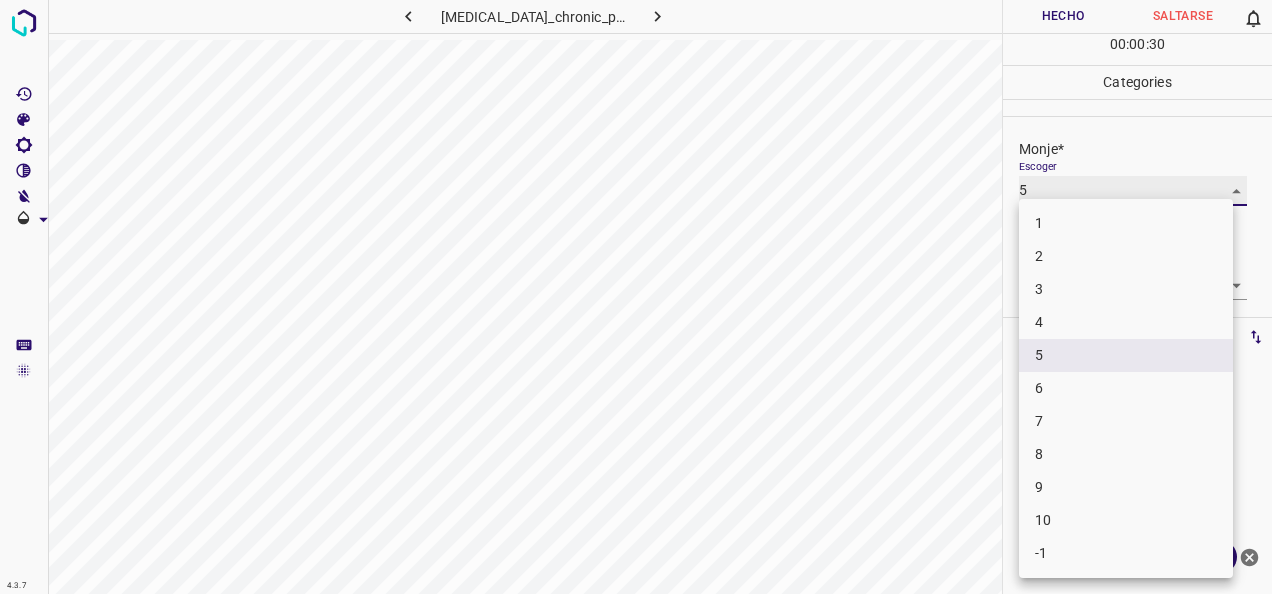 type on "4" 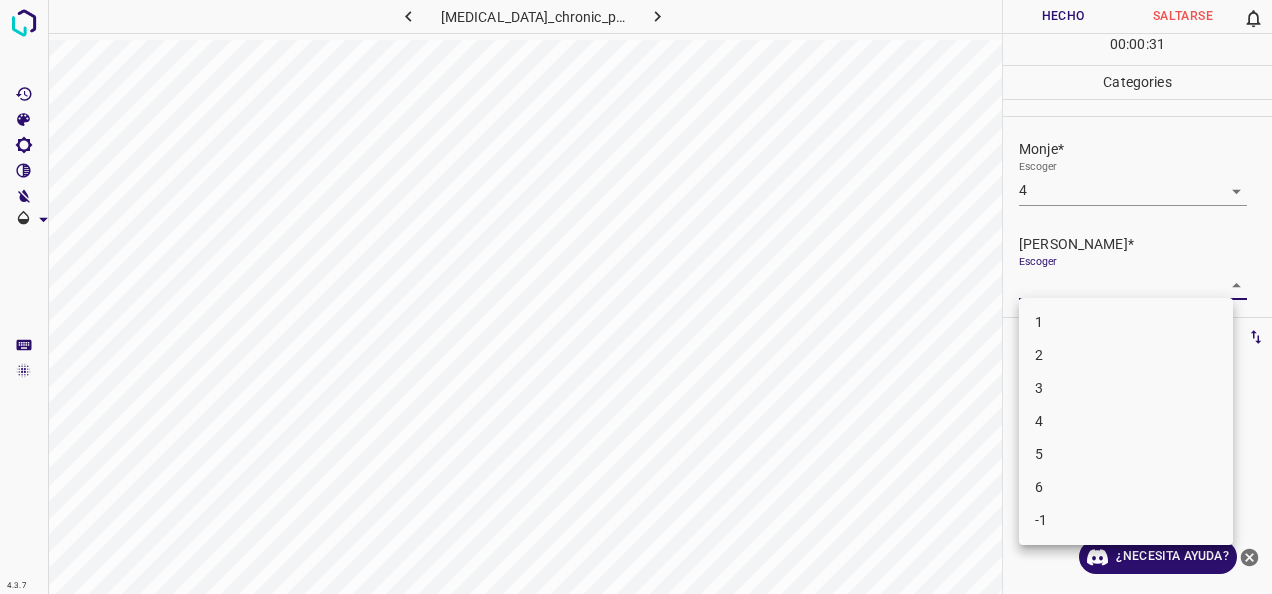 click on "4.3.7 [MEDICAL_DATA]_chronic_plaque6.jpg Hecho Saltarse 0 00   : 00   : 31   Categories Monje*  Escoger 4 4  [PERSON_NAME]*  Escoger ​ Etiquetas 0 Categories 1 Monje 2  [PERSON_NAME] Herramientas Espacio Cambiar entre modos (Dibujar y Editar) Yo Etiquetado automático R Restaurar zoom M Acercar N Alejar Borrar Eliminar etiqueta de selección Filtros Z Restaurar filtros X Filtro de saturación C Filtro de brillo V Filtro de contraste B Filtro de escala de grises General O Descargar ¿Necesita ayuda? -Mensaje de texto -Esconder -Borrar 1 2 3 4 5 6 -1" at bounding box center (636, 297) 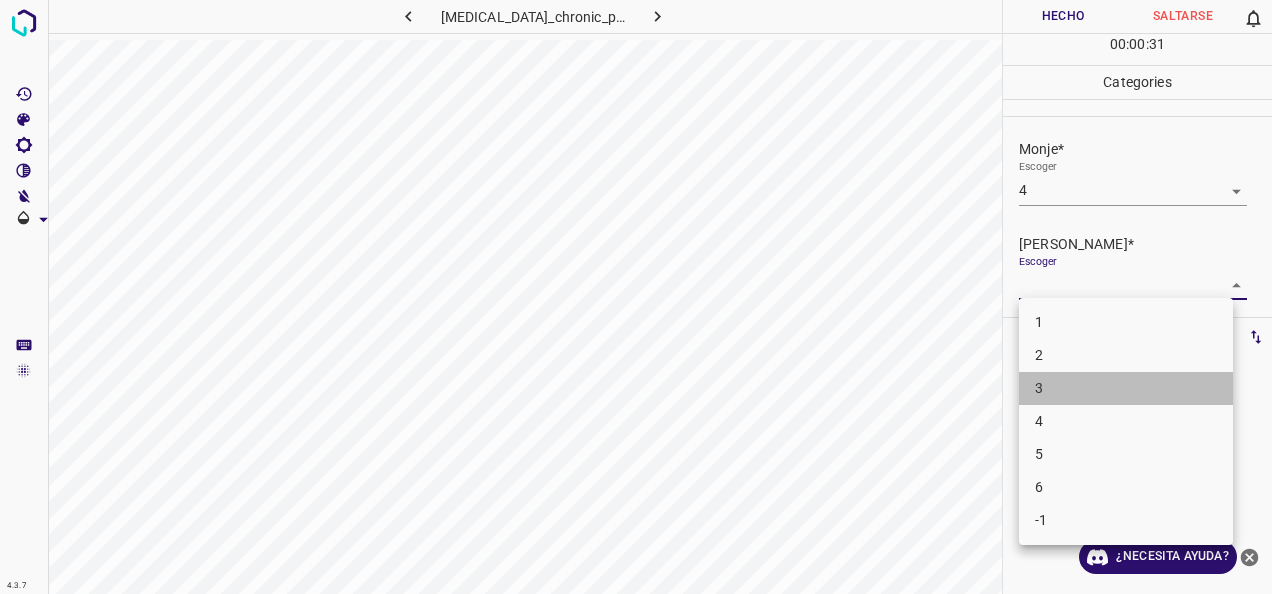 click on "3" at bounding box center [1126, 388] 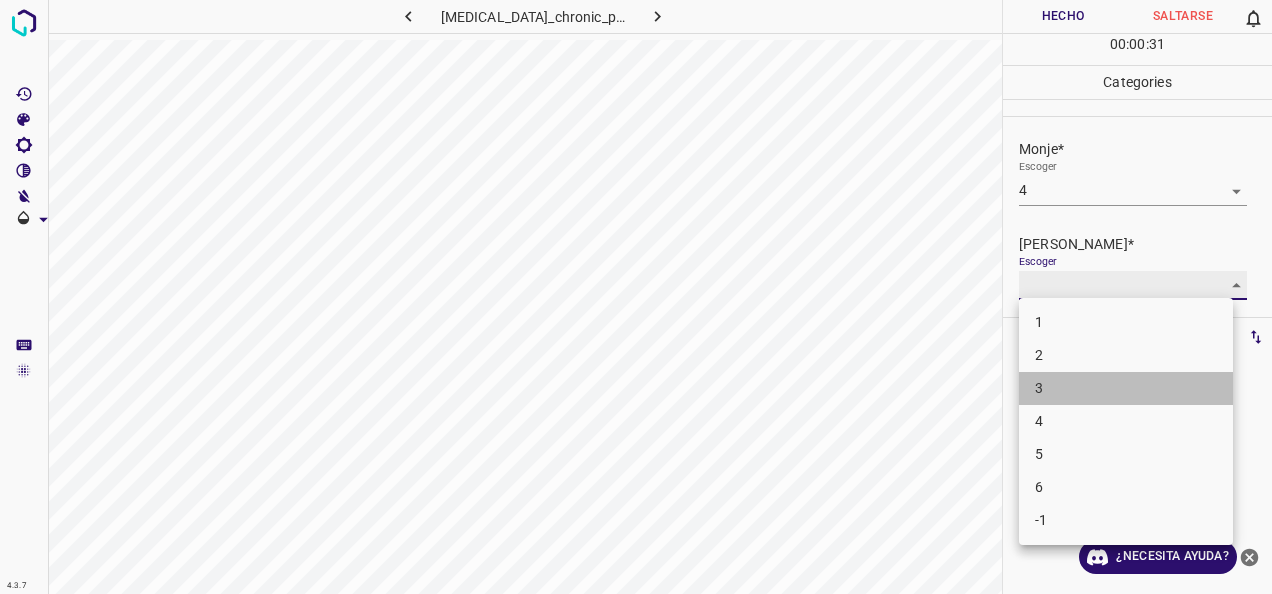 type on "3" 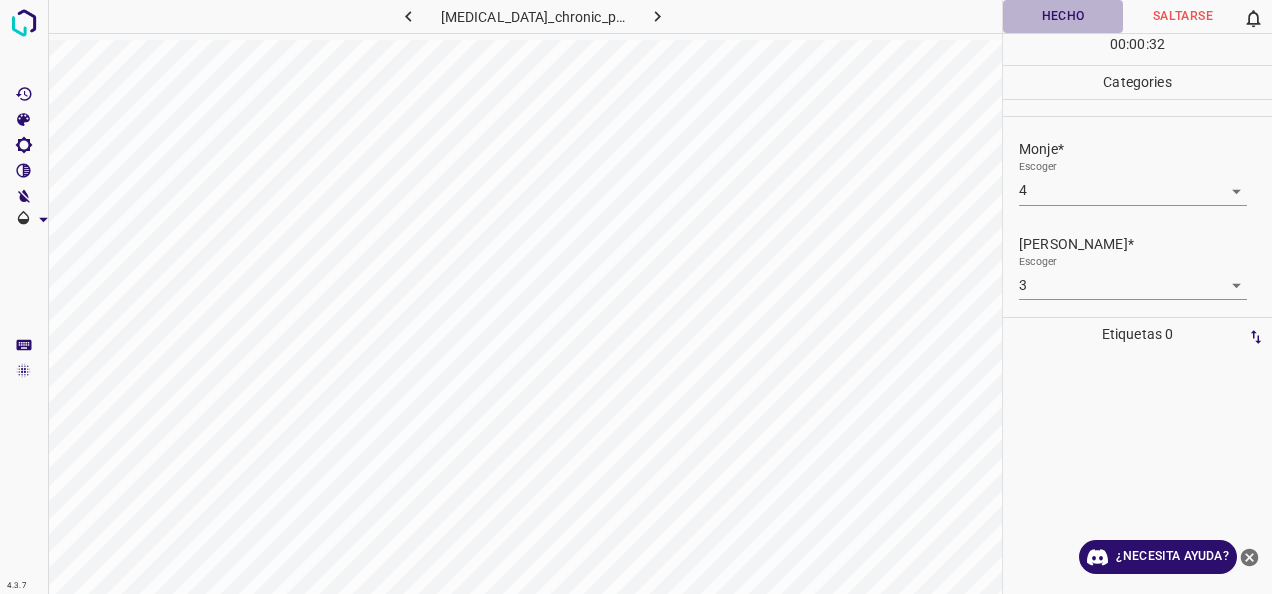 click on "Hecho" at bounding box center [1063, 16] 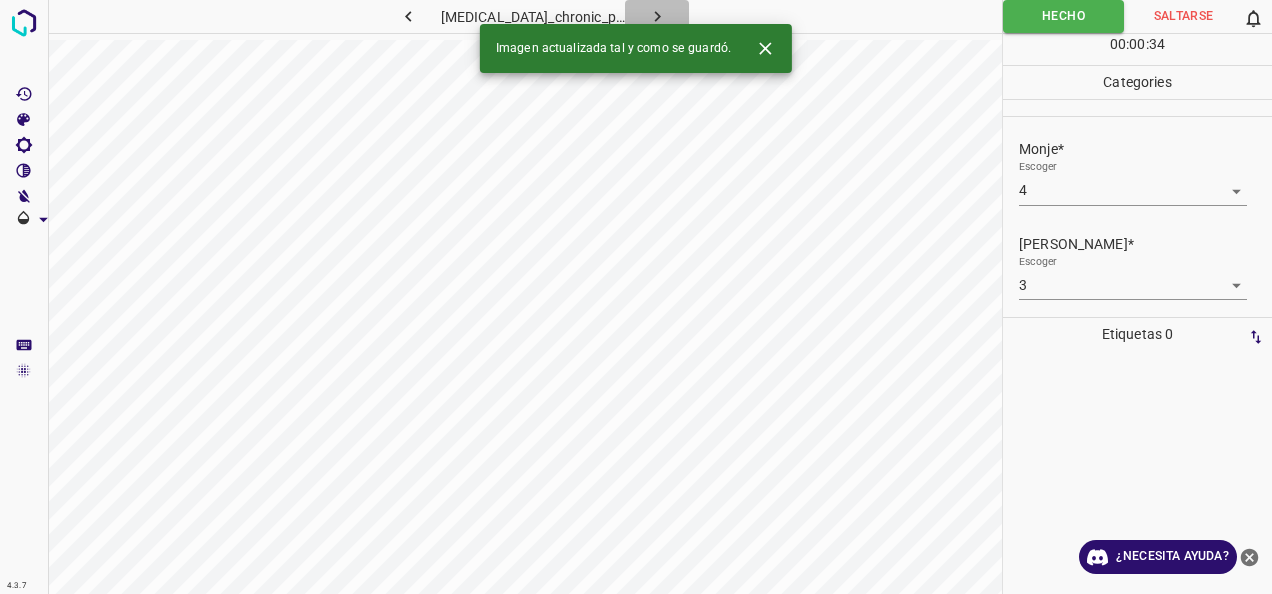 click 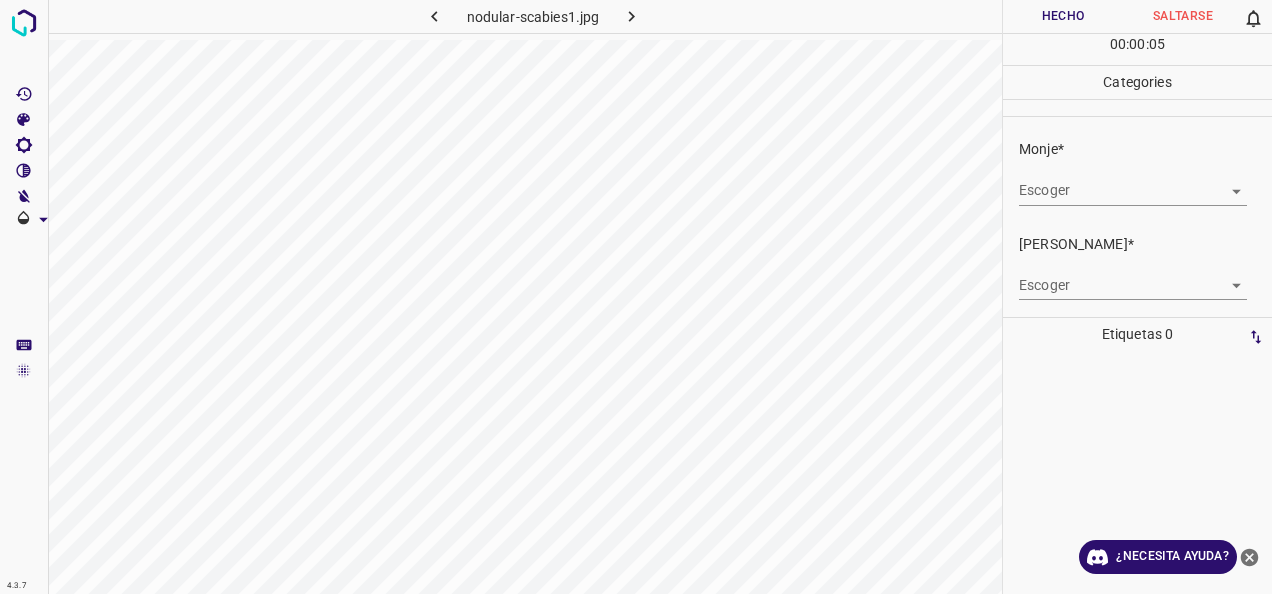 click on "4.3.7 nodular-scabies1.jpg Hecho Saltarse 0 00   : 00   : 05   Categories Monje*  Escoger ​  [PERSON_NAME]*  Escoger ​ Etiquetas 0 Categories 1 Monje 2  [PERSON_NAME] Herramientas Espacio Cambiar entre modos (Dibujar y Editar) Yo Etiquetado automático R Restaurar zoom M Acercar N Alejar Borrar Eliminar etiqueta de selección Filtros Z Restaurar filtros X Filtro de saturación C Filtro de brillo V Filtro de contraste B Filtro de escala de grises General O Descargar ¿Necesita ayuda? -Mensaje de texto -Esconder -Borrar" at bounding box center (636, 297) 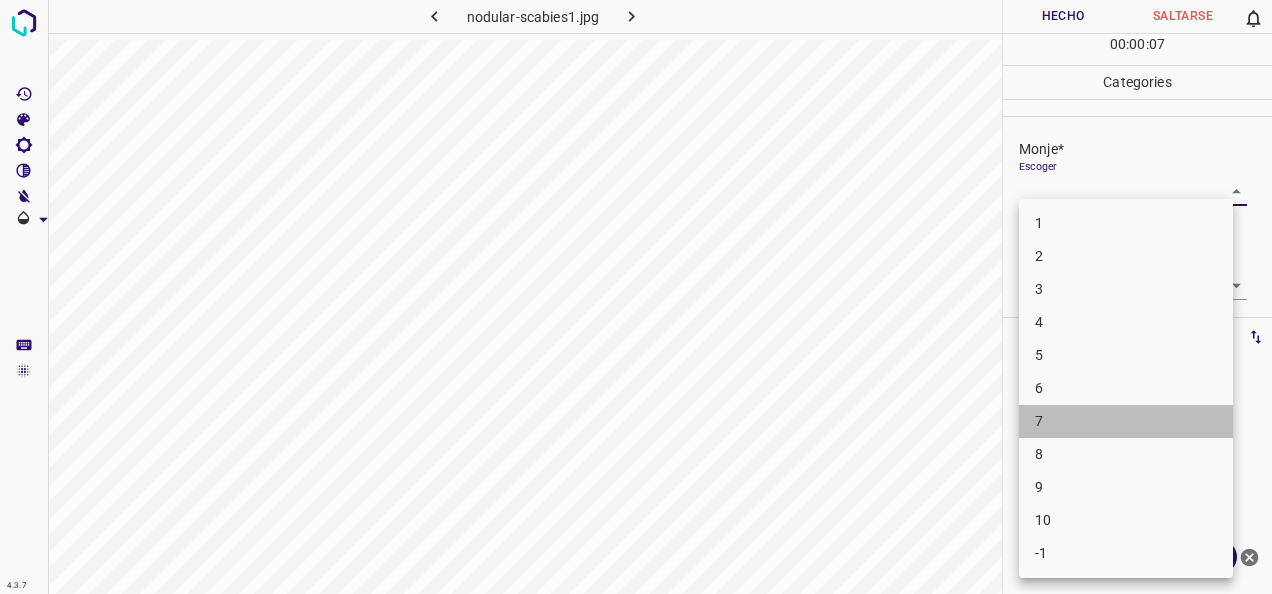 click on "7" at bounding box center [1126, 421] 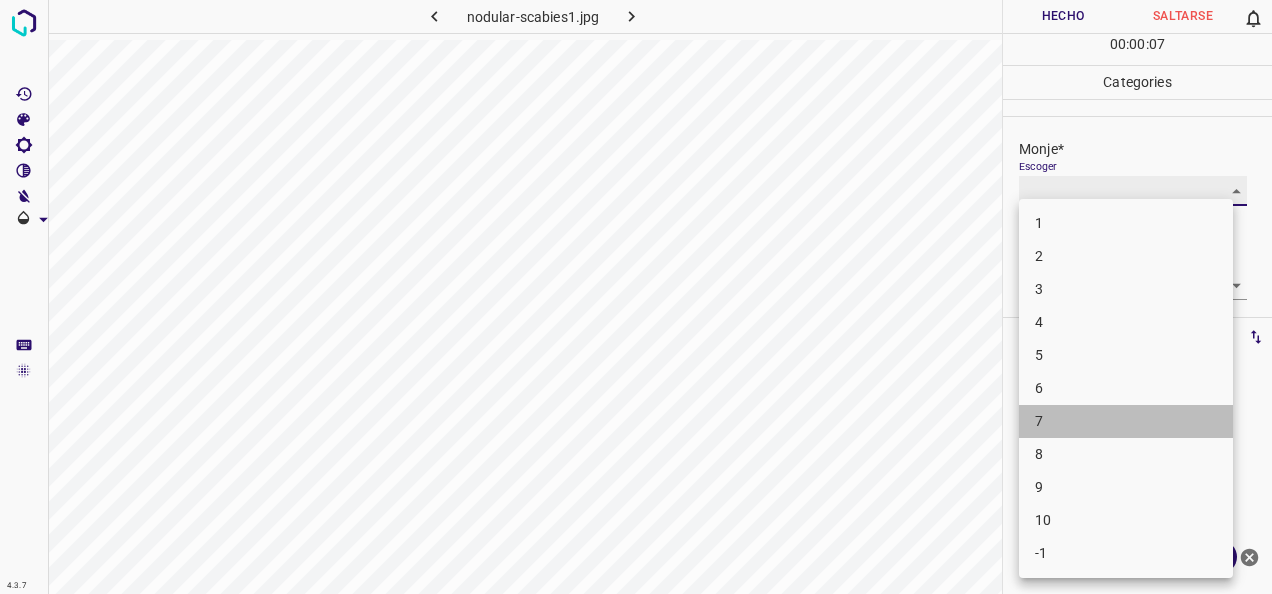 type on "7" 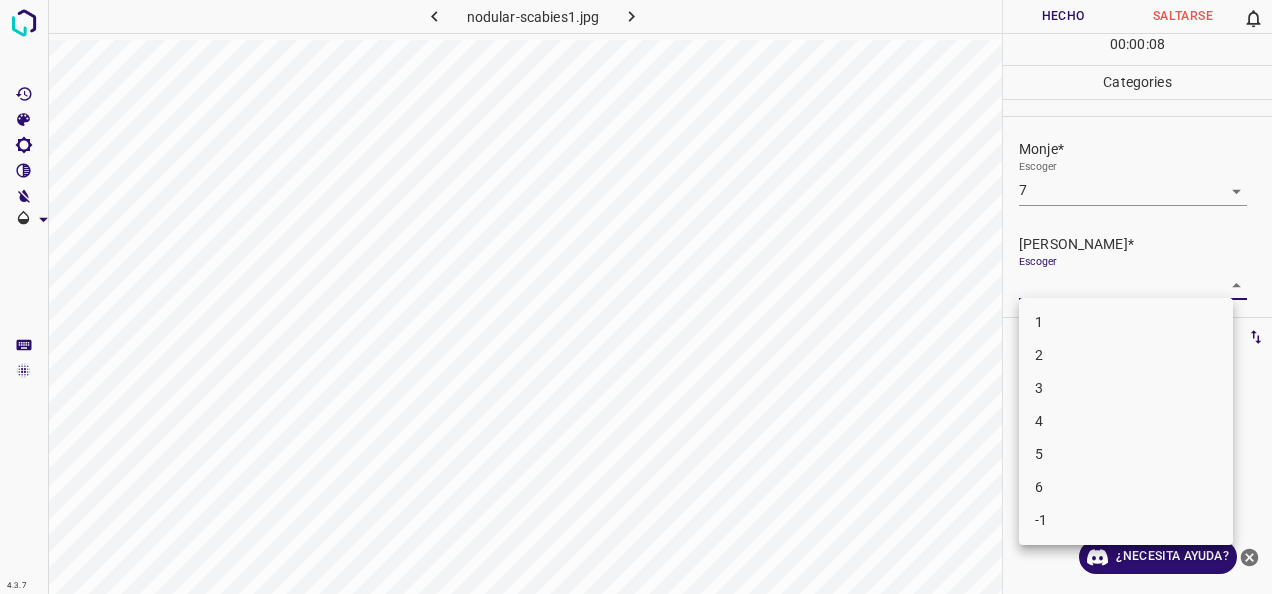 click on "4.3.7 nodular-scabies1.jpg Hecho Saltarse 0 00   : 00   : 08   Categories Monje*  Escoger 7 7  [PERSON_NAME]*  Escoger ​ Etiquetas 0 Categories 1 Monje 2  [PERSON_NAME] Herramientas Espacio Cambiar entre modos (Dibujar y Editar) Yo Etiquetado automático R Restaurar zoom M Acercar N Alejar Borrar Eliminar etiqueta de selección Filtros Z Restaurar filtros X Filtro de saturación C Filtro de brillo V Filtro de contraste B Filtro de escala de grises General O Descargar ¿Necesita ayuda? -Mensaje de texto -Esconder -Borrar 1 2 3 4 5 6 -1" at bounding box center (636, 297) 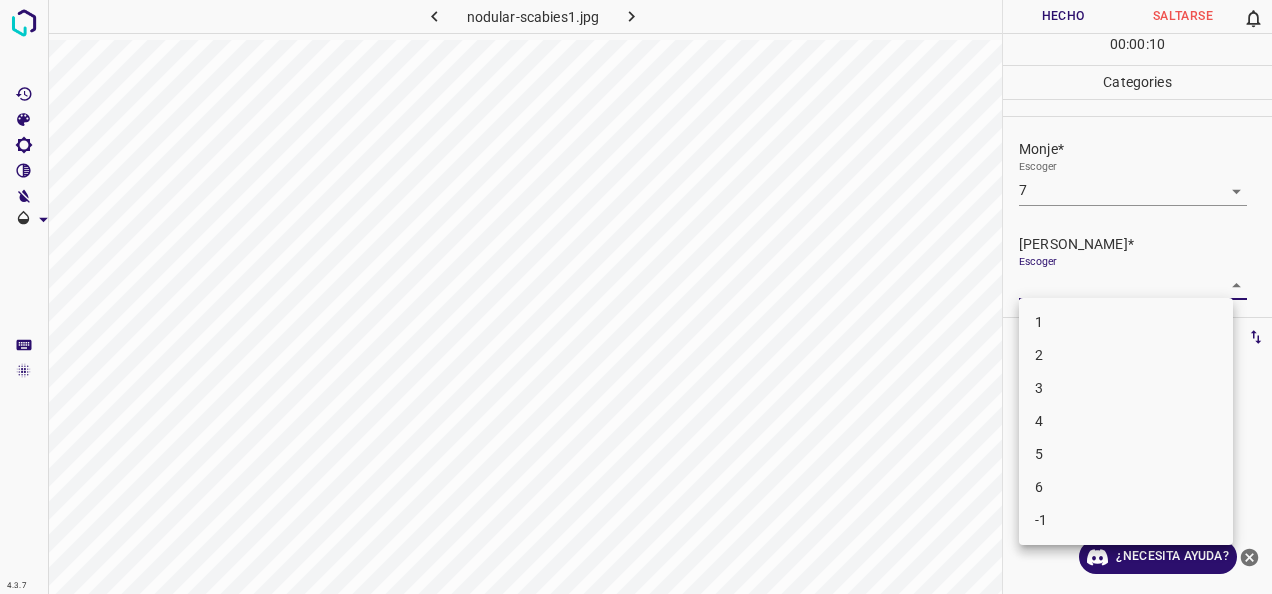 click on "5" at bounding box center [1126, 454] 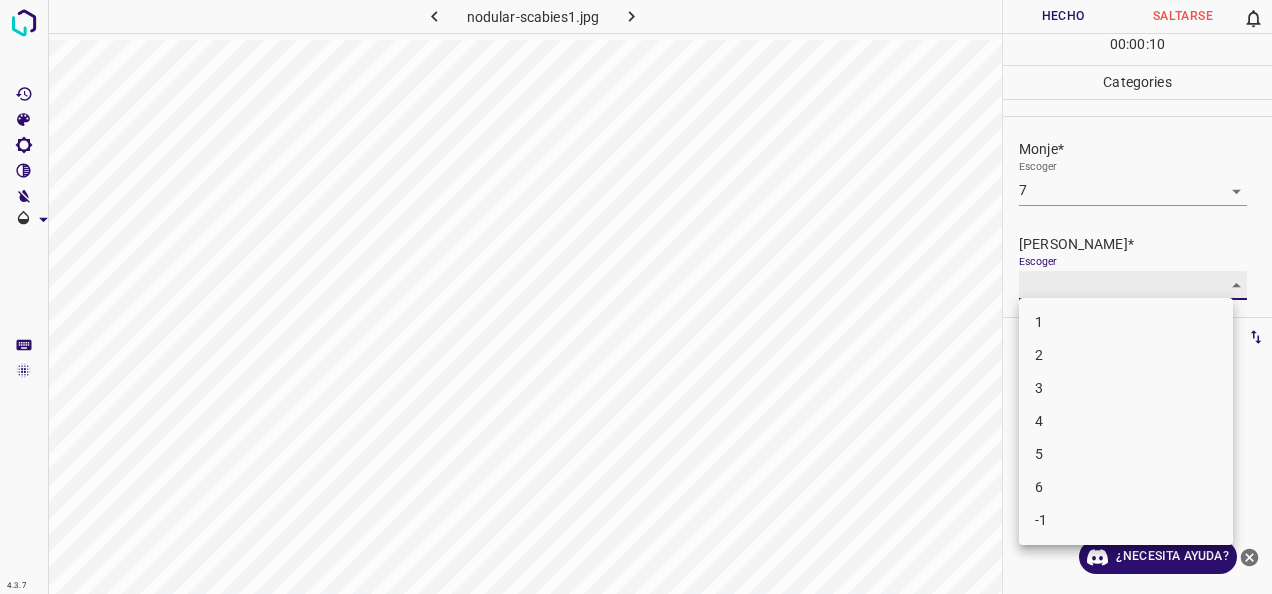 type on "5" 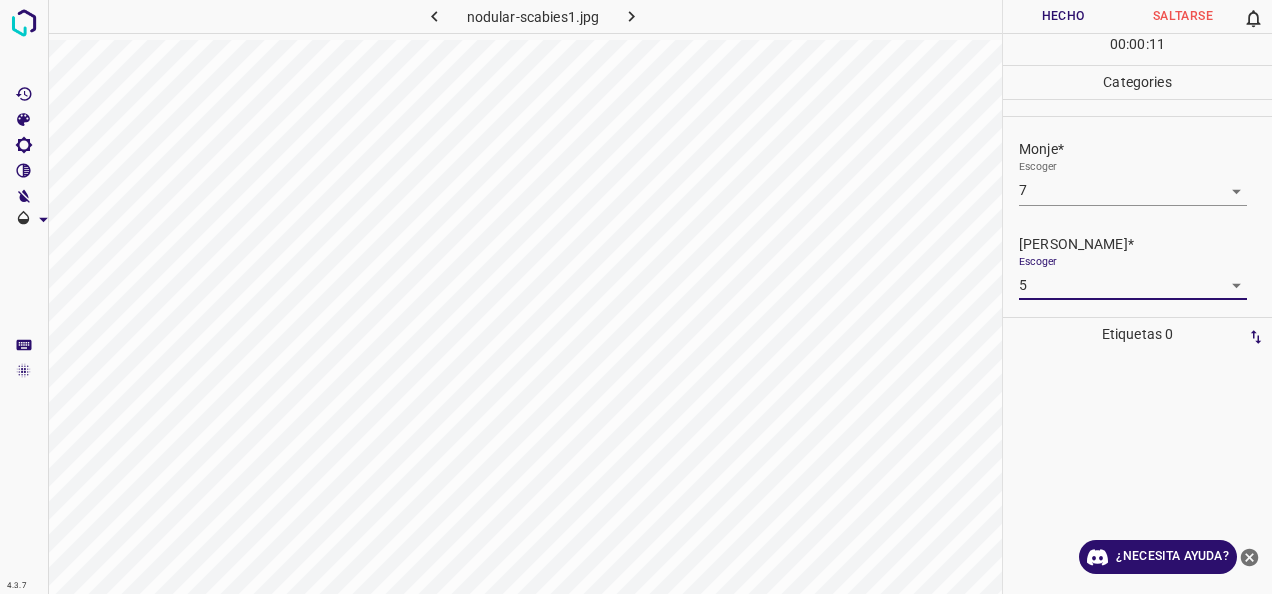 click on "Hecho" at bounding box center [1063, 16] 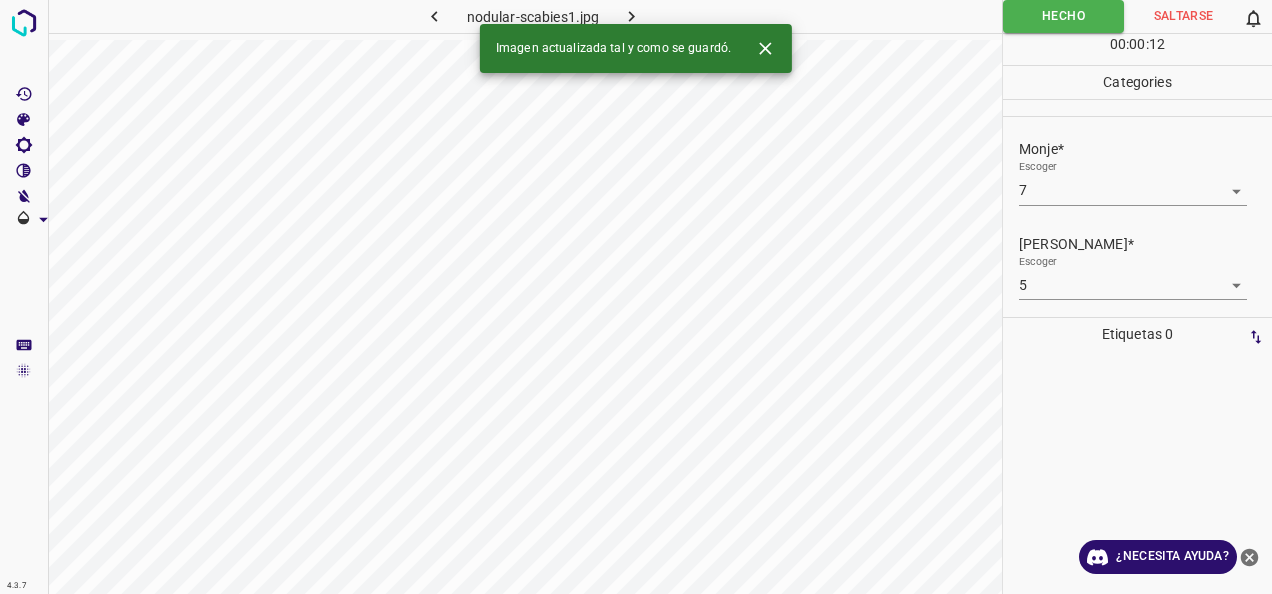 click 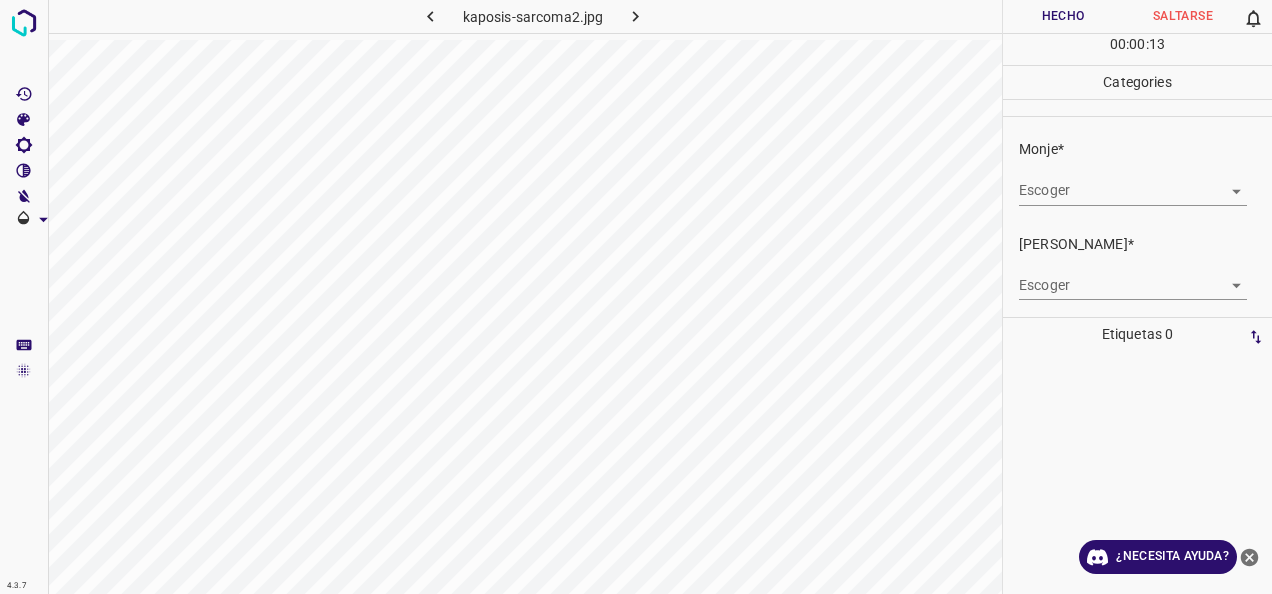 click on "4.3.7 kaposis-sarcoma2.jpg Hecho Saltarse 0 00   : 00   : 13   Categories Monje*  Escoger ​  [PERSON_NAME]*  Escoger ​ Etiquetas 0 Categories 1 Monje 2  [PERSON_NAME] Herramientas Espacio Cambiar entre modos (Dibujar y Editar) Yo Etiquetado automático R Restaurar zoom M Acercar N Alejar Borrar Eliminar etiqueta de selección Filtros Z Restaurar filtros X Filtro de saturación C Filtro de brillo V Filtro de contraste B Filtro de escala de grises General O Descargar ¿Necesita ayuda? -Mensaje de texto -Esconder -Borrar" at bounding box center [636, 297] 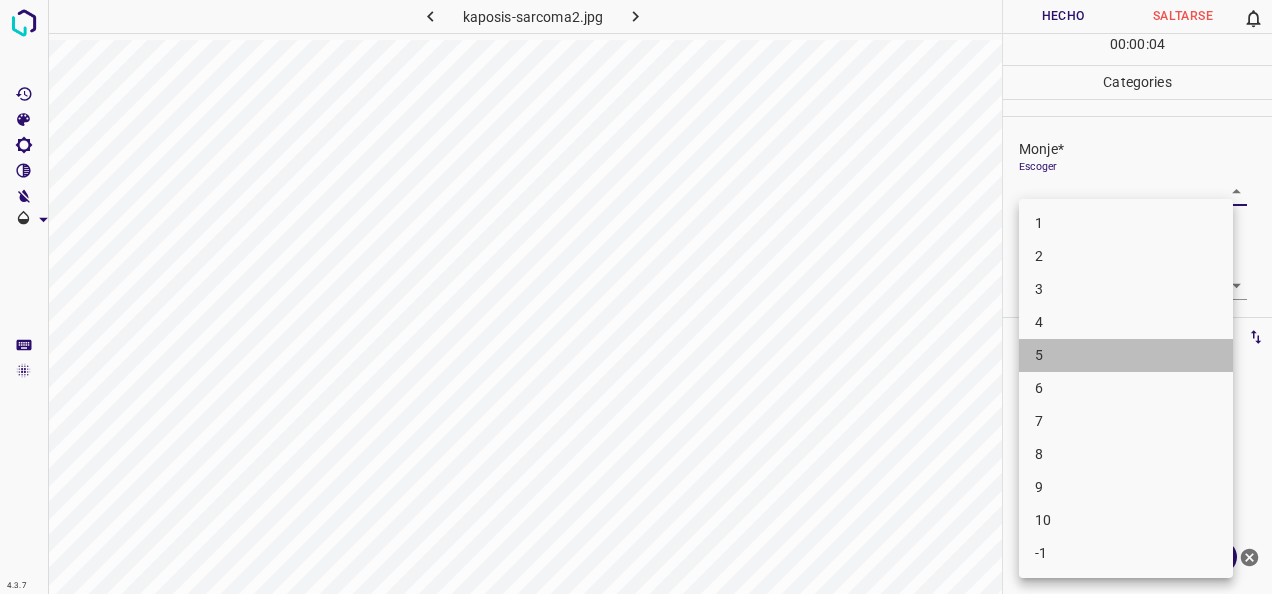 click on "5" at bounding box center [1126, 355] 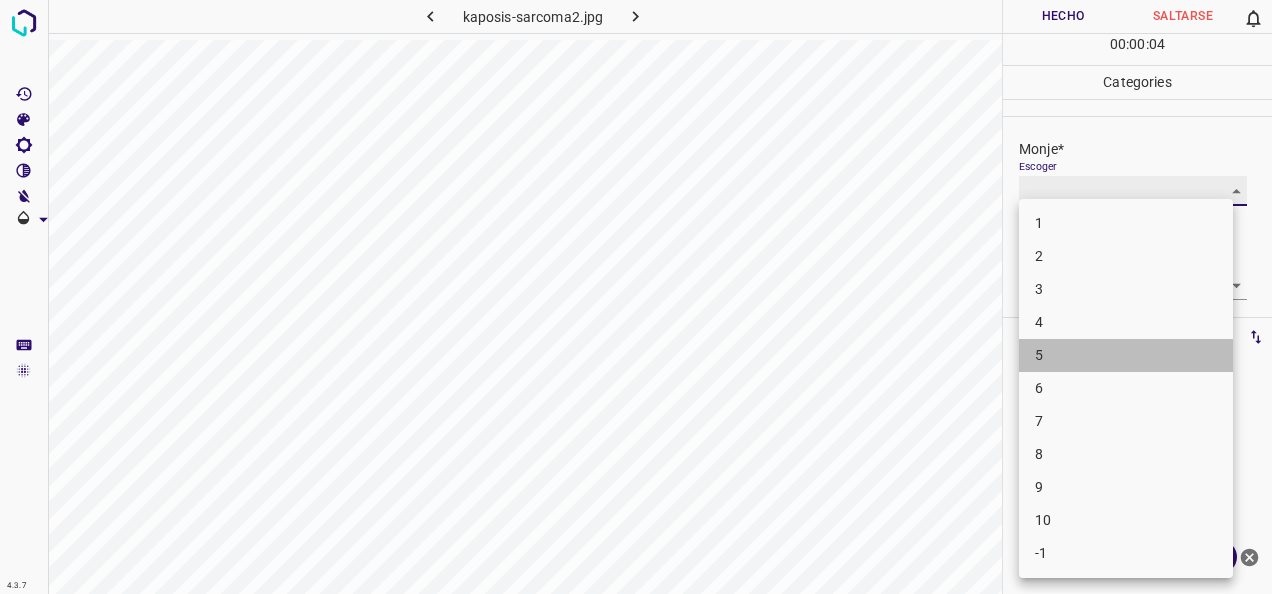 type on "5" 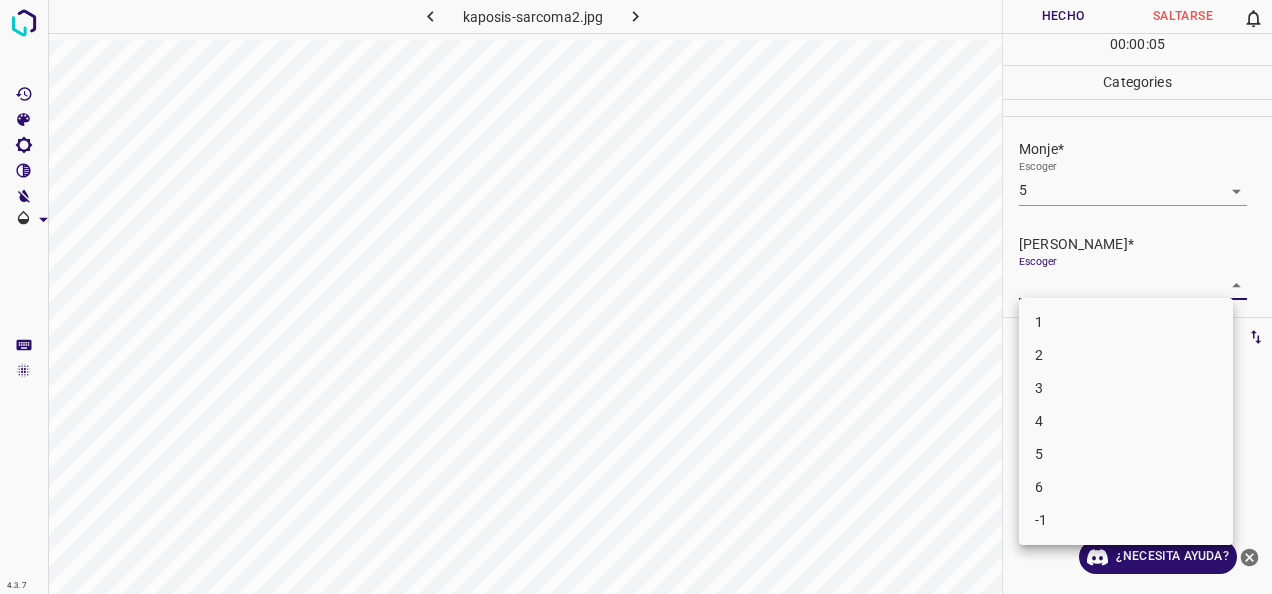 click on "4.3.7 kaposis-sarcoma2.jpg [PERSON_NAME] 0 00   : 00   : 05   Categories Monje*  Escoger 5 5  [PERSON_NAME]*  Escoger ​ Etiquetas 0 Categories 1 Monje 2  [PERSON_NAME] Herramientas Espacio Cambiar entre modos (Dibujar y Editar) Yo Etiquetado automático R Restaurar zoom M Acercar N Alejar Borrar Eliminar etiqueta de selección Filtros Z Restaurar filtros X Filtro de saturación C Filtro de brillo V Filtro de contraste B Filtro de escala de grises General O Descargar ¿Necesita ayuda? -Mensaje de texto -Esconder -Borrar 1 2 3 4 5 6 -1" at bounding box center [636, 297] 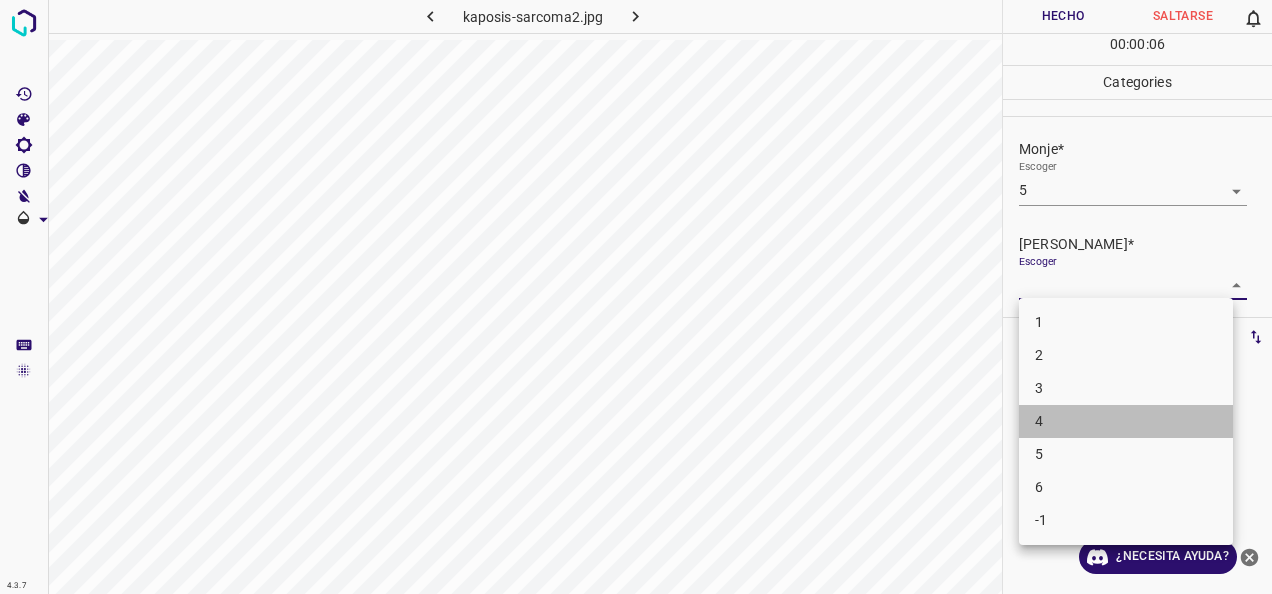 click on "4" at bounding box center [1126, 421] 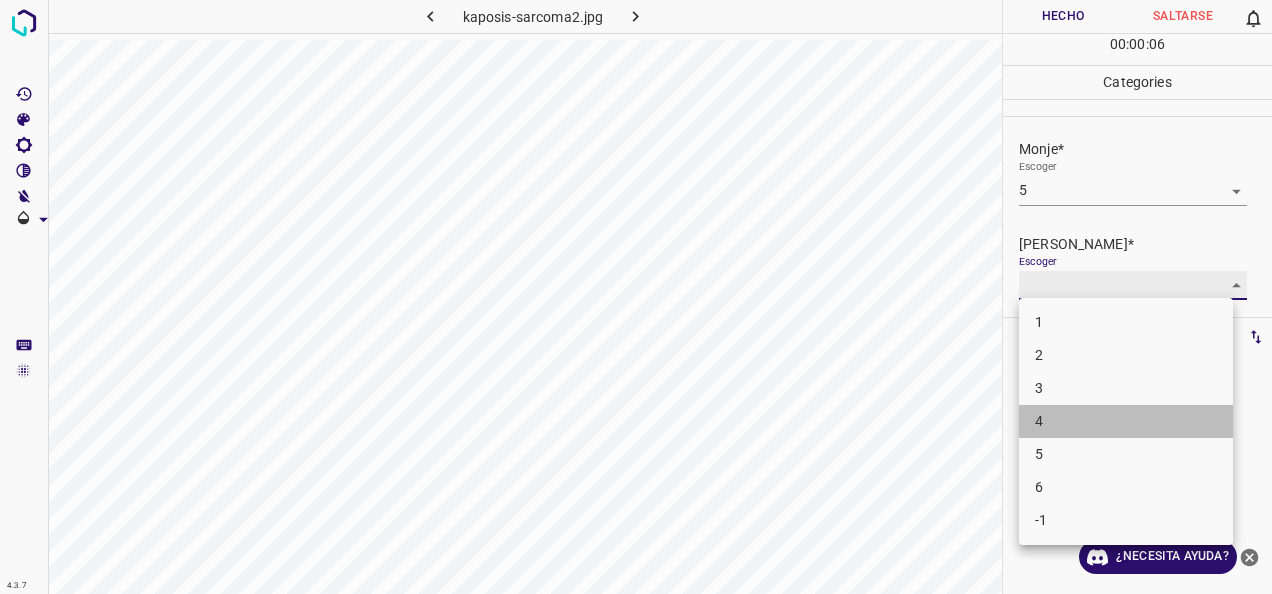 type on "4" 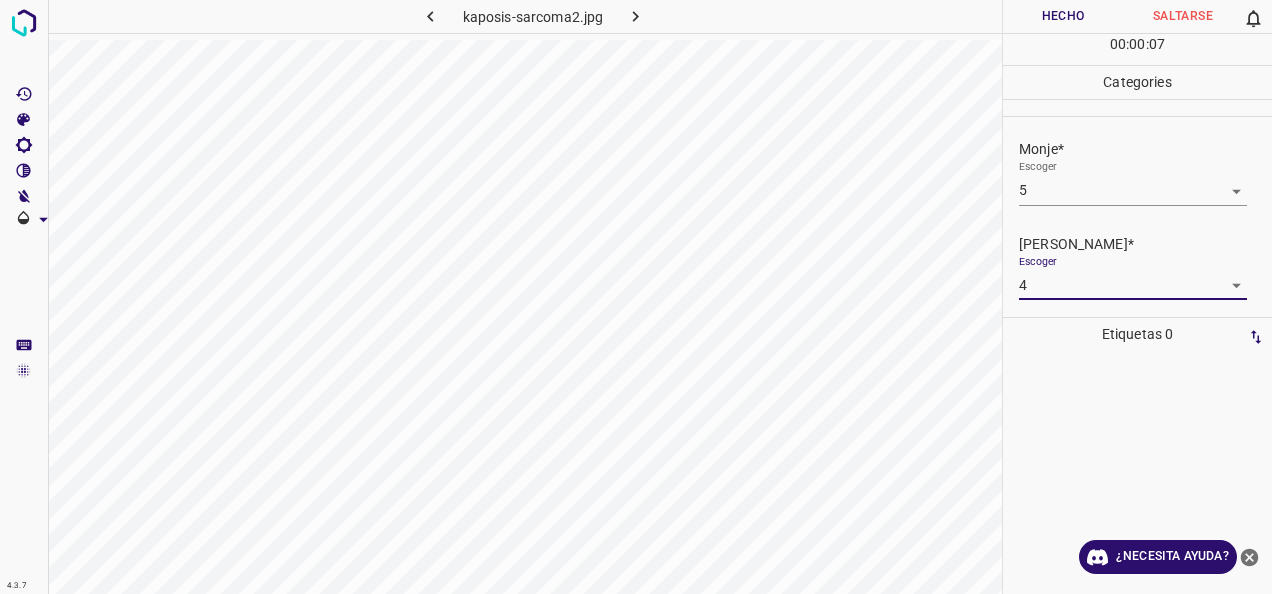 click on "Hecho" at bounding box center [1063, 16] 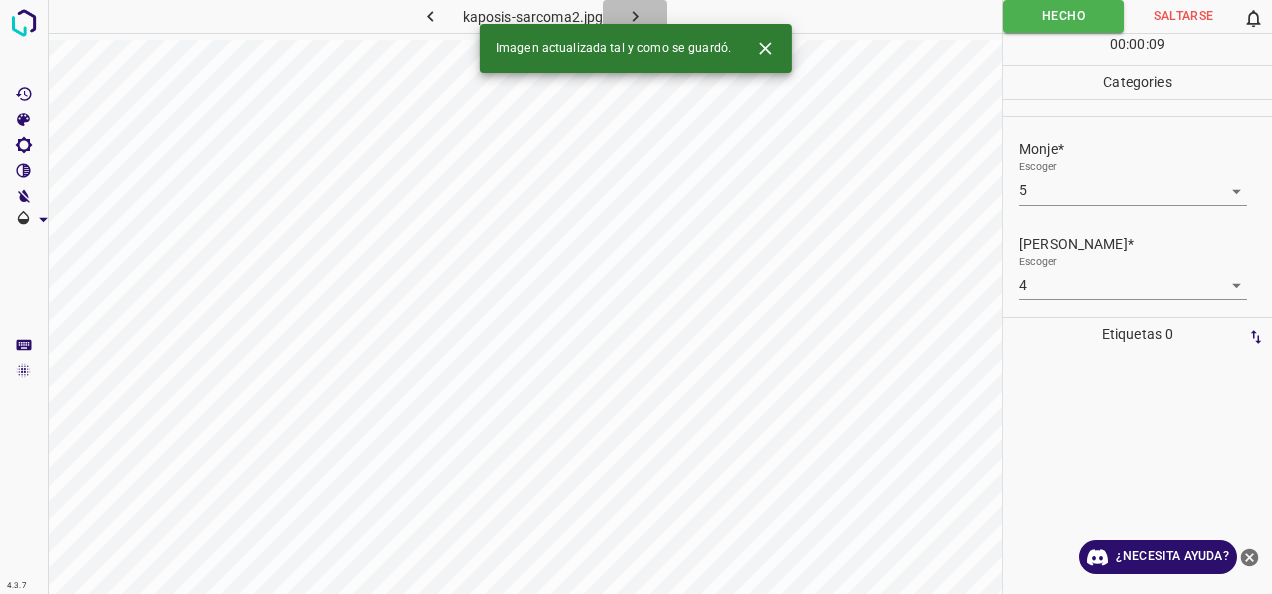 click at bounding box center [635, 16] 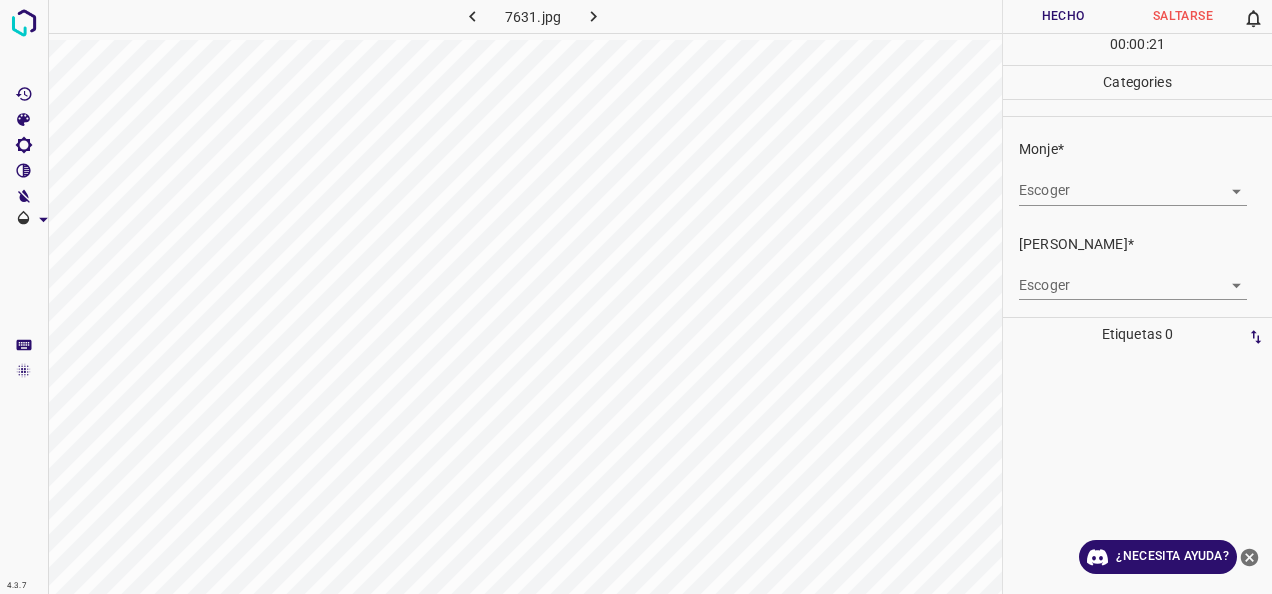 click on "4.3.7 7631.jpg Hecho Saltarse 0 00   : 00   : 21   Categories Monje*  Escoger ​  [PERSON_NAME]*  Escoger ​ Etiquetas 0 Categories 1 Monje 2  [PERSON_NAME] Herramientas Espacio Cambiar entre modos (Dibujar y Editar) Yo Etiquetado automático R Restaurar zoom M Acercar N Alejar Borrar Eliminar etiqueta de selección Filtros Z Restaurar filtros X Filtro de saturación C Filtro de brillo V Filtro de contraste B Filtro de escala de grises General O Descargar ¿Necesita ayuda? -Mensaje de texto -Esconder -Borrar" at bounding box center [636, 297] 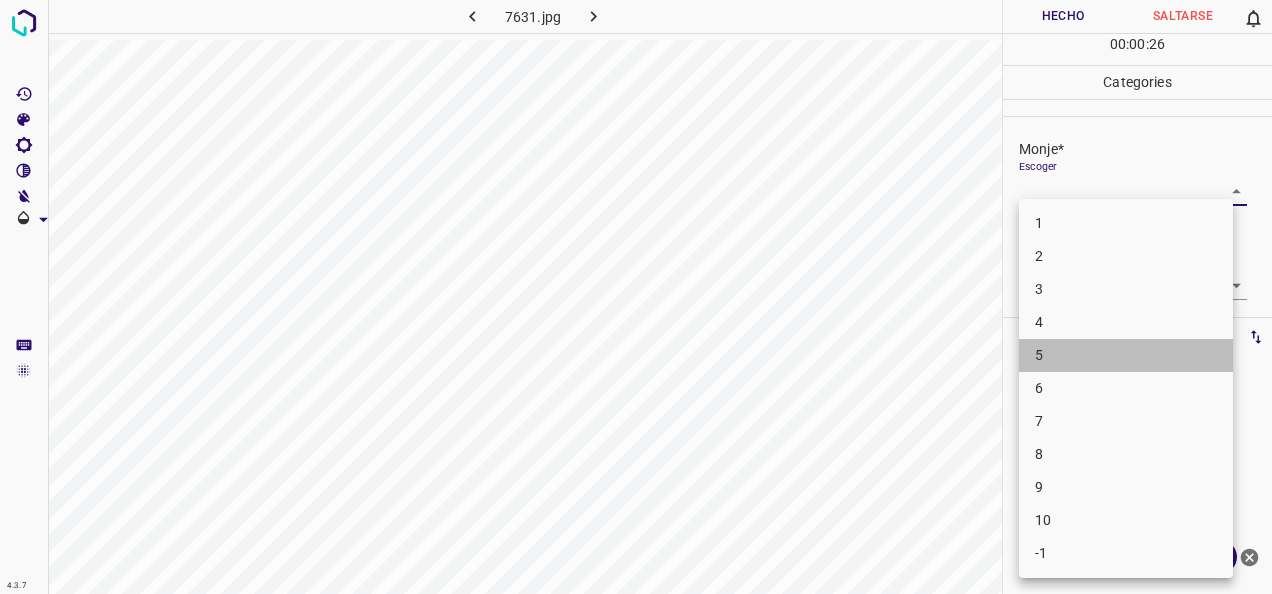 click on "5" at bounding box center [1126, 355] 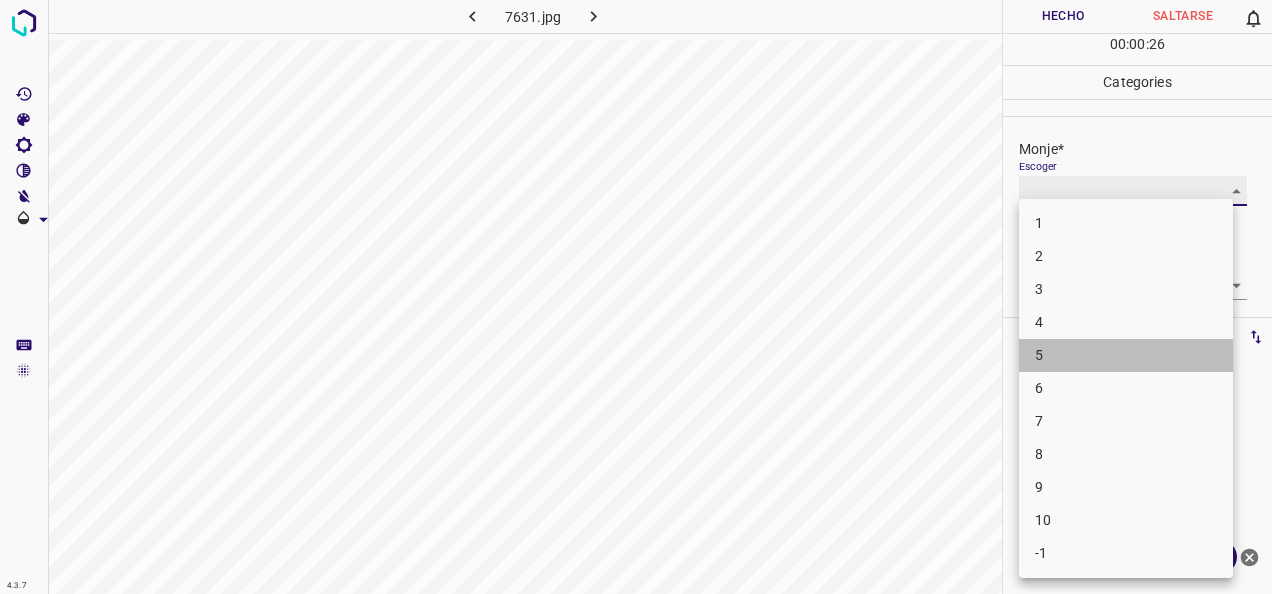 type on "5" 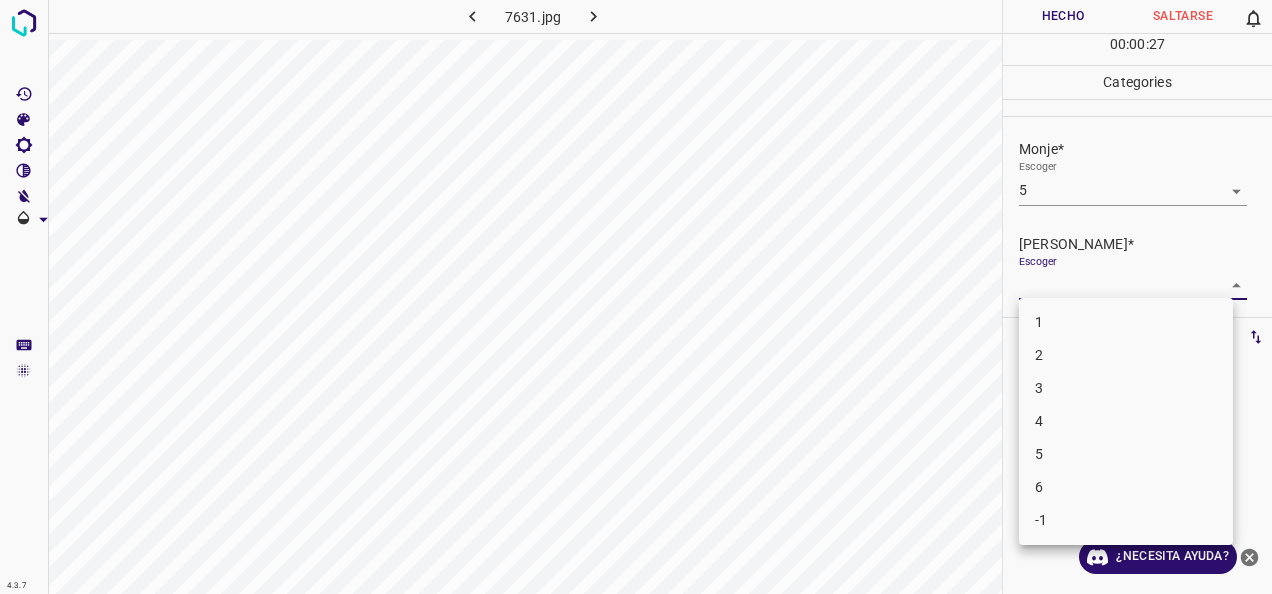 click on "4.3.7 7631.jpg Hecho Saltarse 0 00   : 00   : 27   Categories Monje*  Escoger 5 5  [PERSON_NAME]*  Escoger ​ Etiquetas 0 Categories 1 Monje 2  [PERSON_NAME] Herramientas Espacio Cambiar entre modos (Dibujar y Editar) Yo Etiquetado automático R Restaurar zoom M Acercar N Alejar Borrar Eliminar etiqueta de selección Filtros Z Restaurar filtros X Filtro de saturación C Filtro de brillo V Filtro de contraste B Filtro de escala de grises General O Descargar ¿Necesita ayuda? -Mensaje de texto -Esconder -Borrar 1 2 3 4 5 6 -1" at bounding box center (636, 297) 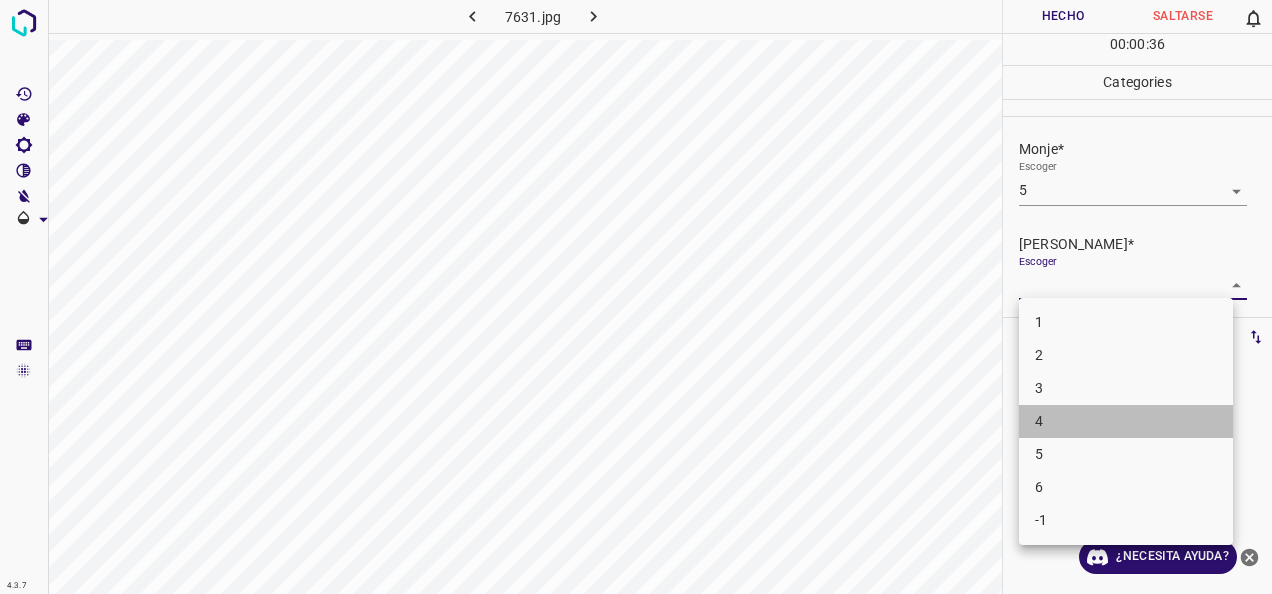 click on "4" at bounding box center (1126, 421) 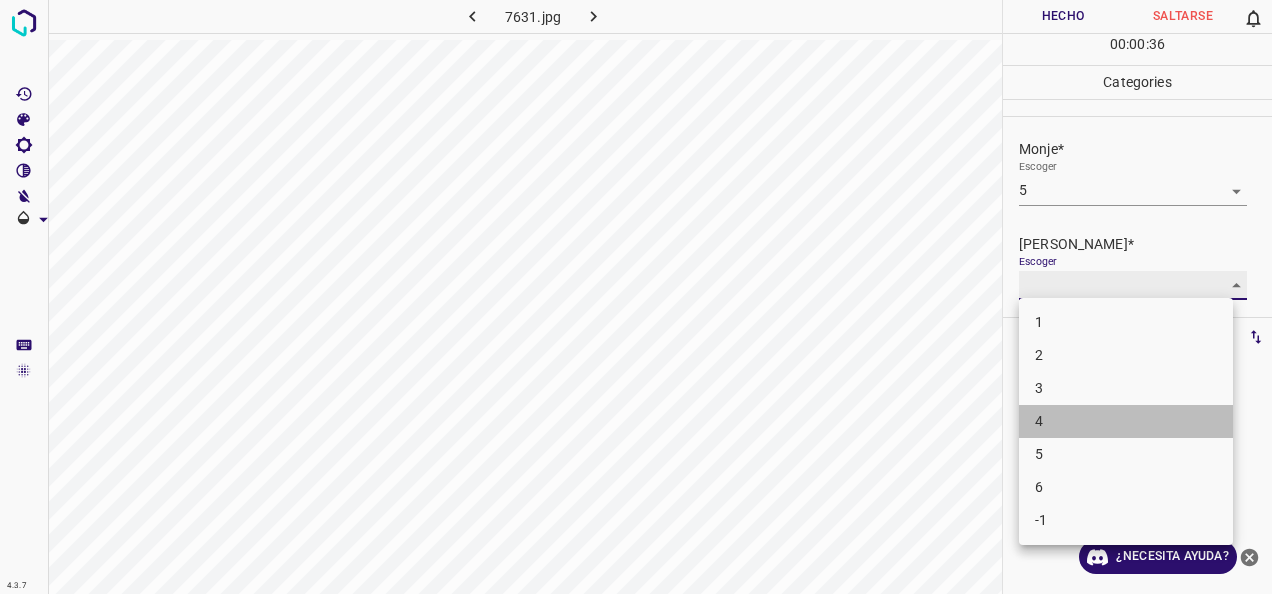 type on "4" 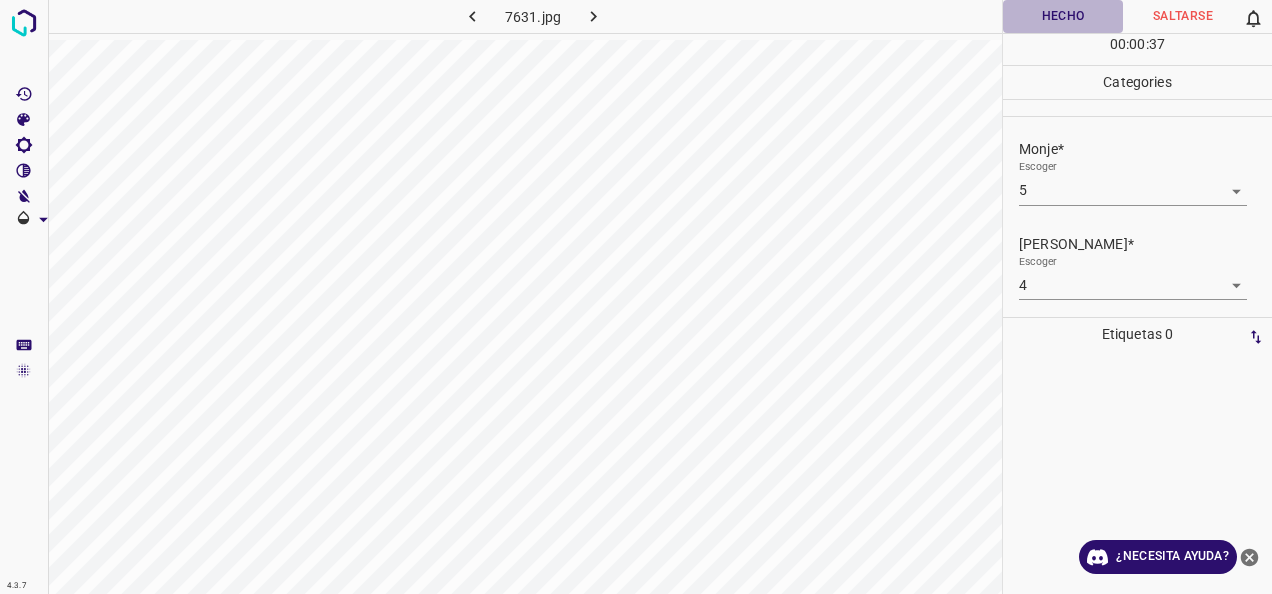 click on "Hecho" at bounding box center [1063, 16] 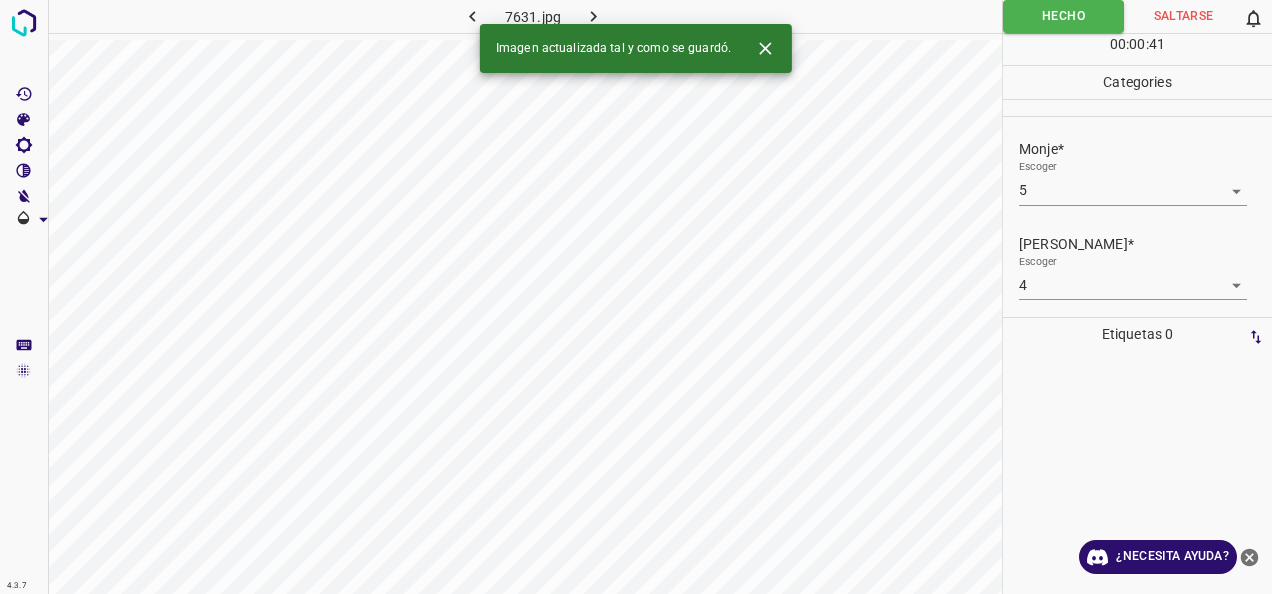 click 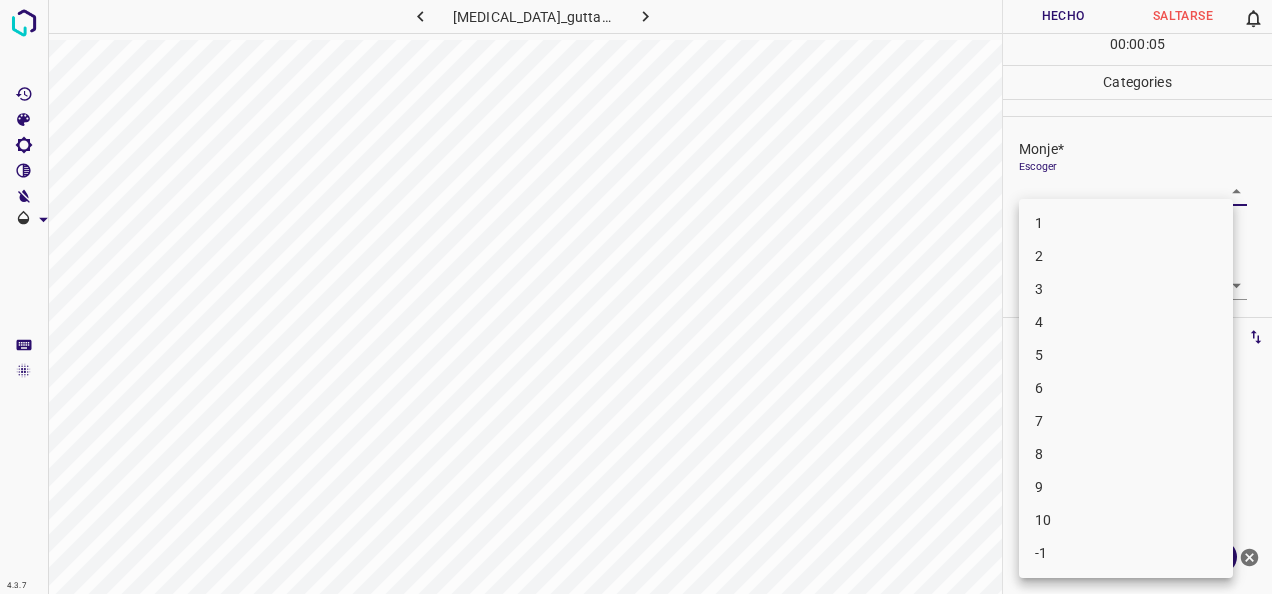 click on "4.3.7 [MEDICAL_DATA]_guttate2.jpg Hecho Saltarse 0 00   : 00   : 05   Categories Monje*  Escoger ​  [PERSON_NAME]*  Escoger ​ Etiquetas 0 Categories 1 Monje 2  [PERSON_NAME] Herramientas Espacio Cambiar entre modos (Dibujar y Editar) Yo Etiquetado automático R Restaurar zoom M Acercar N Alejar Borrar Eliminar etiqueta de selección Filtros Z Restaurar filtros X Filtro de saturación C Filtro de brillo V Filtro de contraste B Filtro de escala de grises General O Descargar ¿Necesita ayuda? -Mensaje de texto -Esconder -Borrar 1 2 3 4 5 6 7 8 9 10 -1" at bounding box center (636, 297) 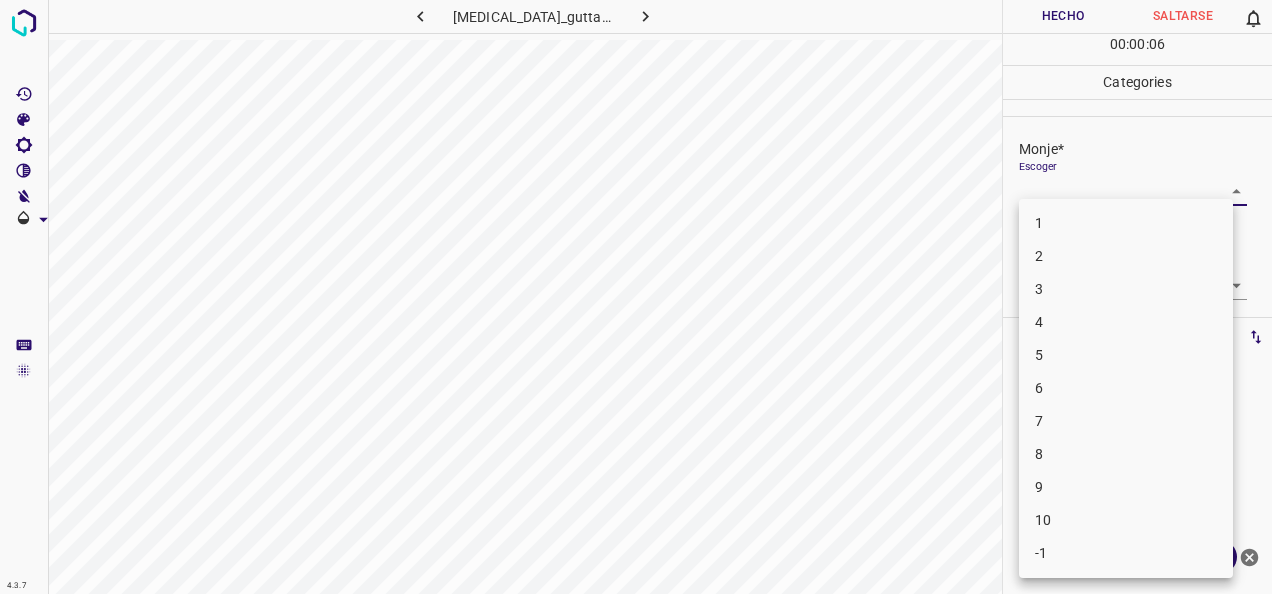 click on "3" at bounding box center [1126, 289] 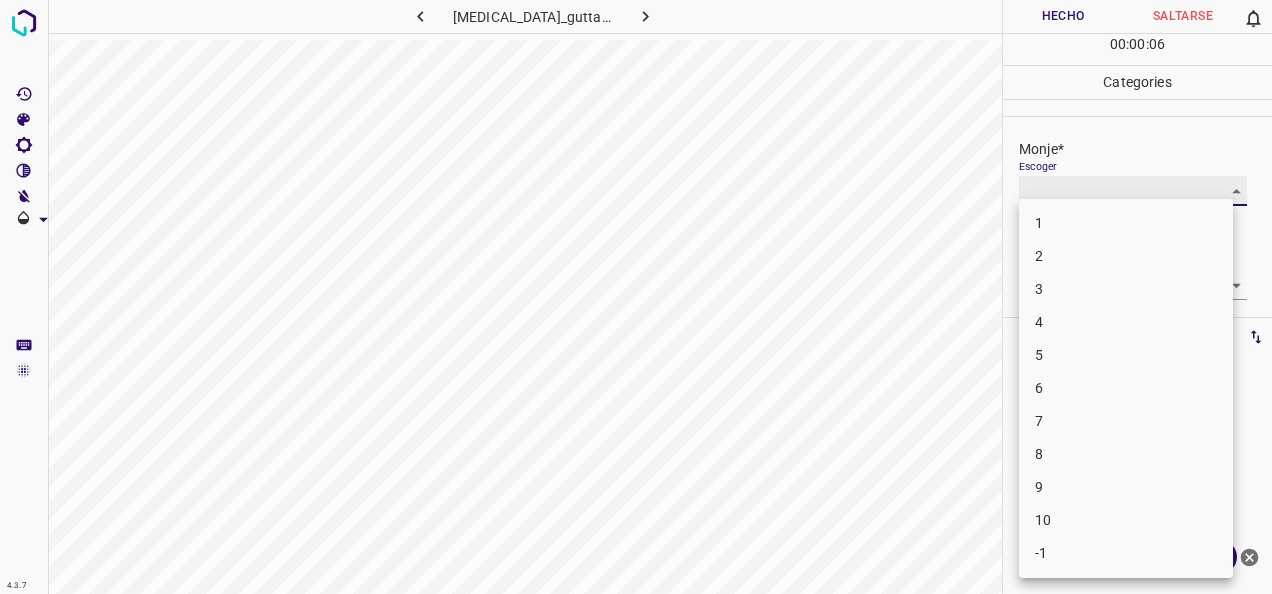 type on "3" 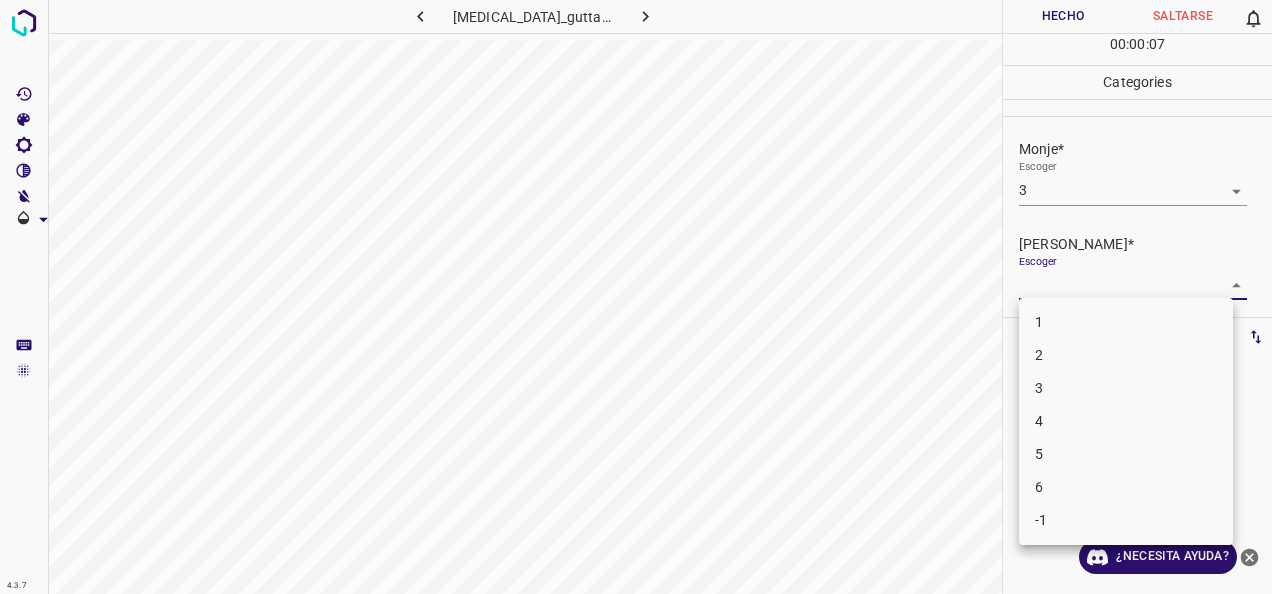 click on "4.3.7 [MEDICAL_DATA]_guttate2.jpg Hecho Saltarse 0 00   : 00   : 07   Categories Monje*  Escoger 3 3  [PERSON_NAME]*  Escoger ​ Etiquetas 0 Categories 1 Monje 2  [PERSON_NAME] Herramientas Espacio Cambiar entre modos (Dibujar y Editar) Yo Etiquetado automático R Restaurar zoom M Acercar N Alejar Borrar Eliminar etiqueta de selección Filtros Z Restaurar filtros X Filtro de saturación C Filtro de brillo V Filtro de contraste B Filtro de escala de grises General O Descargar ¿Necesita ayuda? -Mensaje de texto -Esconder -Borrar 1 2 3 4 5 6 -1" at bounding box center (636, 297) 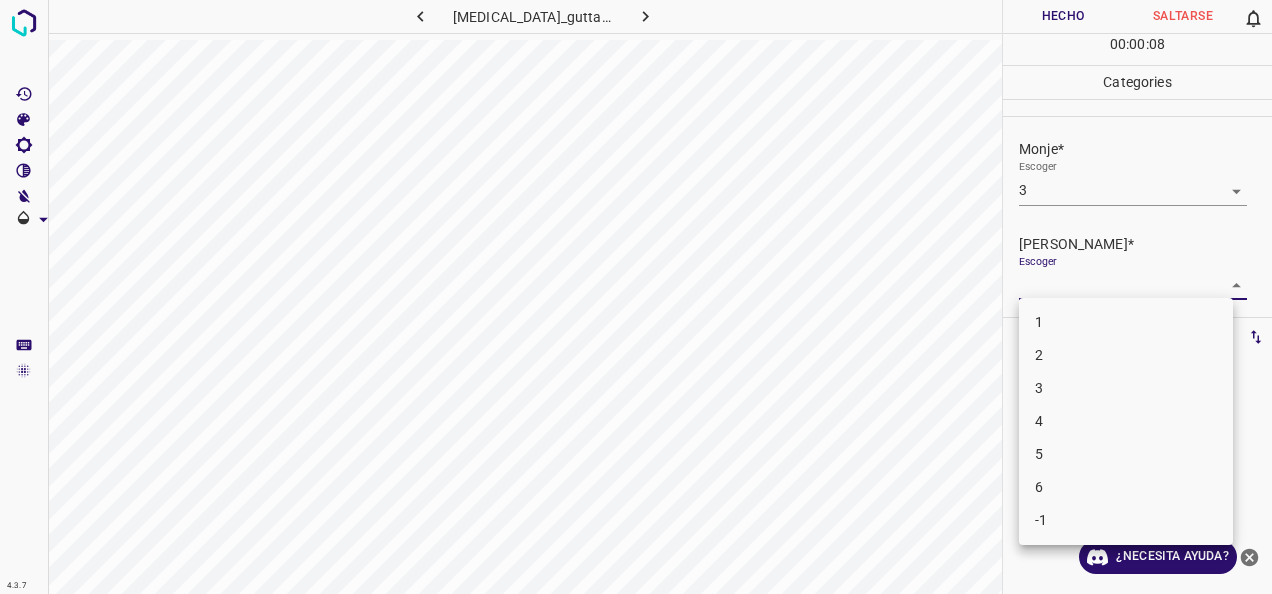 click on "2" at bounding box center [1126, 355] 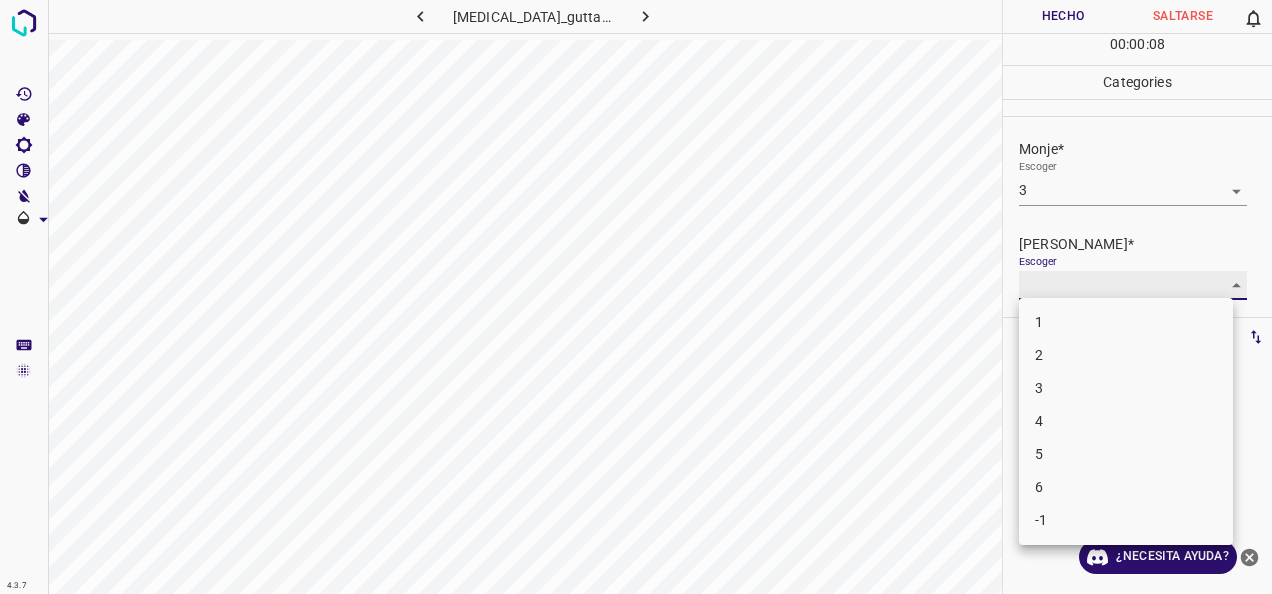 type on "2" 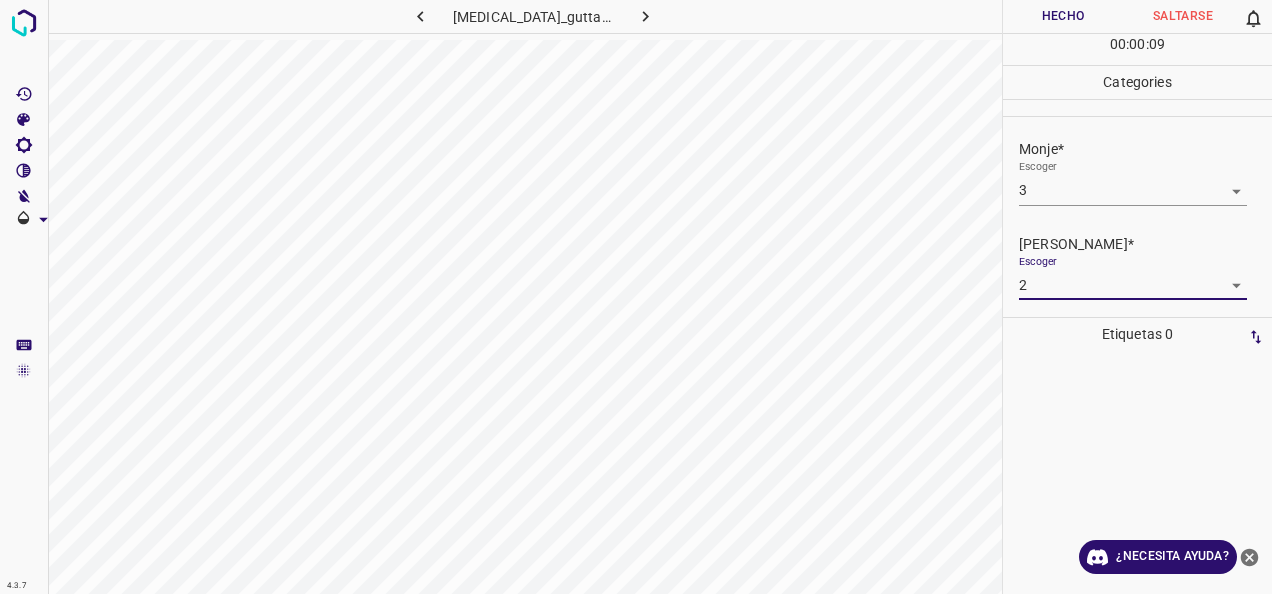 click on "Hecho" at bounding box center [1063, 16] 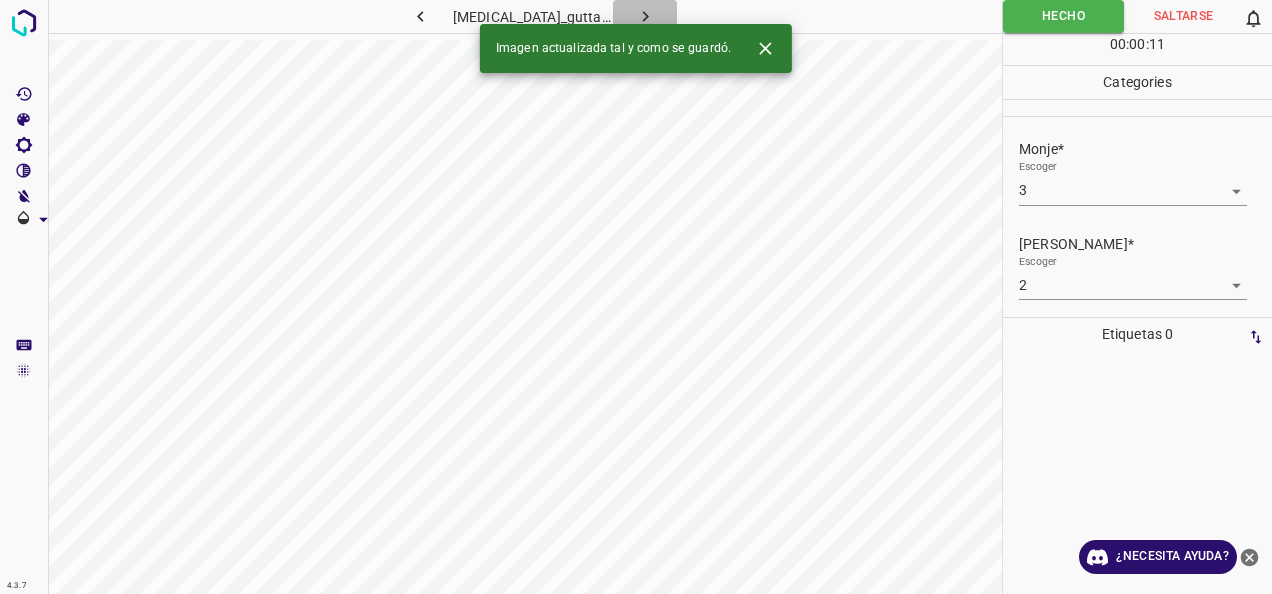 click 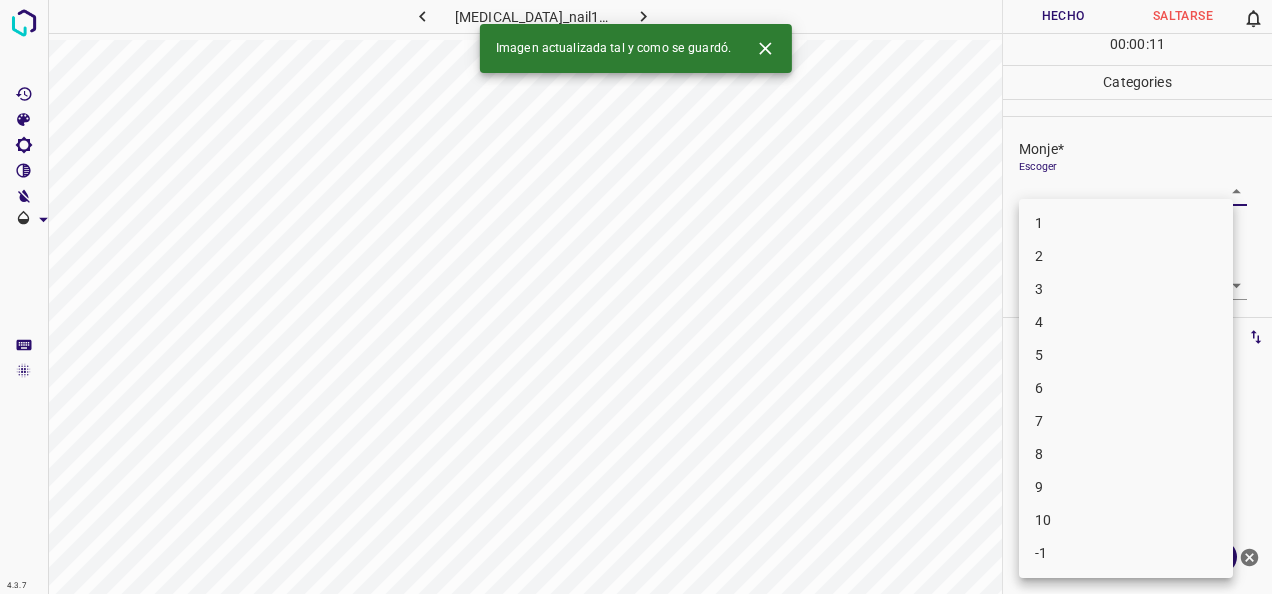 click on "4.3.7 [MEDICAL_DATA]_nail15.jpg Hecho Saltarse 0 00   : 00   : 11   Categories Monje*  Escoger ​  [PERSON_NAME]*  Escoger ​ Etiquetas 0 Categories 1 Monje 2  [PERSON_NAME] Herramientas Espacio Cambiar entre modos (Dibujar y Editar) Yo Etiquetado automático R Restaurar zoom M Acercar N Alejar Borrar Eliminar etiqueta de selección Filtros Z Restaurar filtros X Filtro de saturación C Filtro de brillo V Filtro de contraste B Filtro de escala de grises General O Descargar Imagen actualizada tal y como se guardó. ¿Necesita ayuda? -Mensaje de texto -Esconder -Borrar 1 2 3 4 5 6 7 8 9 10 -1" at bounding box center (636, 297) 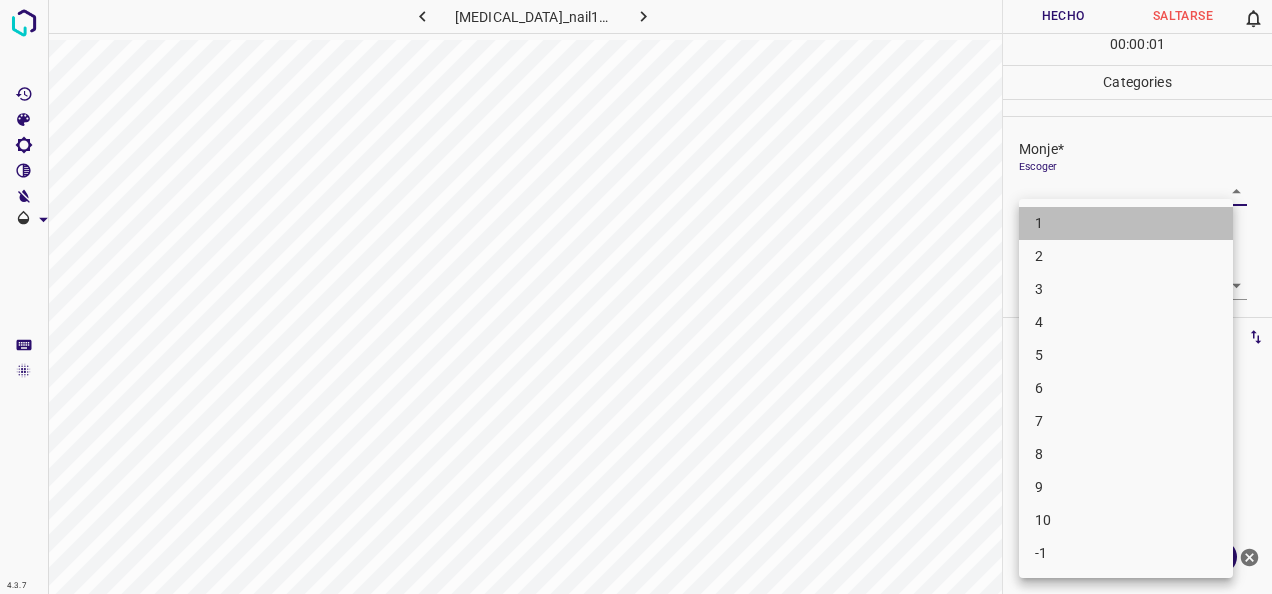 click on "1" at bounding box center (1126, 223) 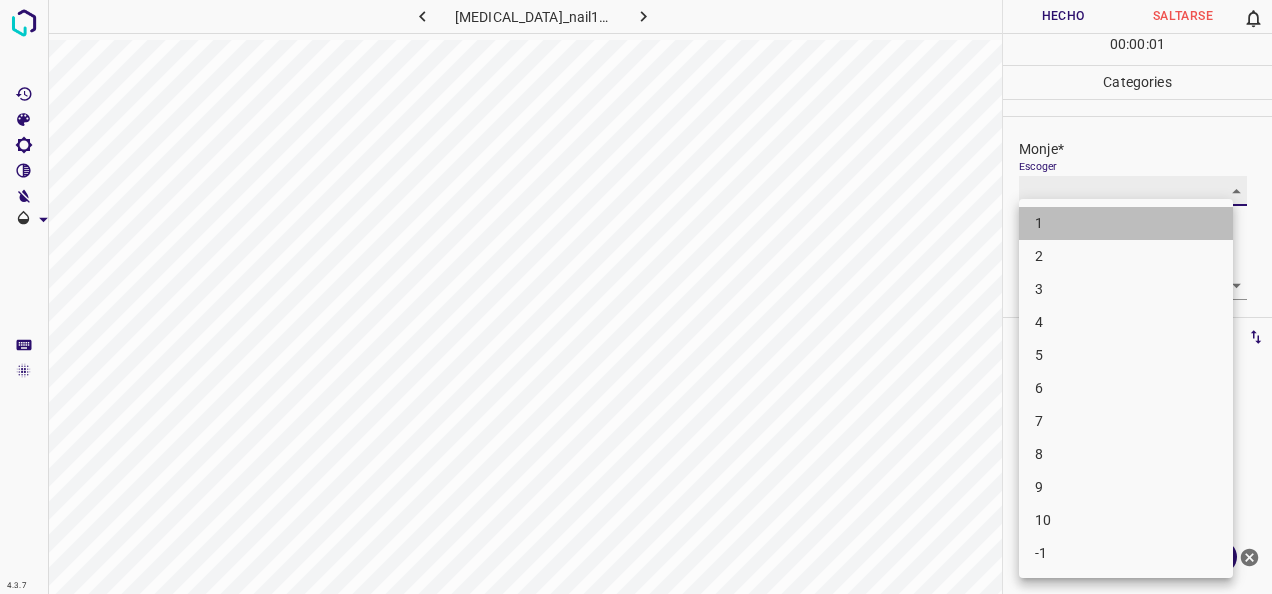 type on "1" 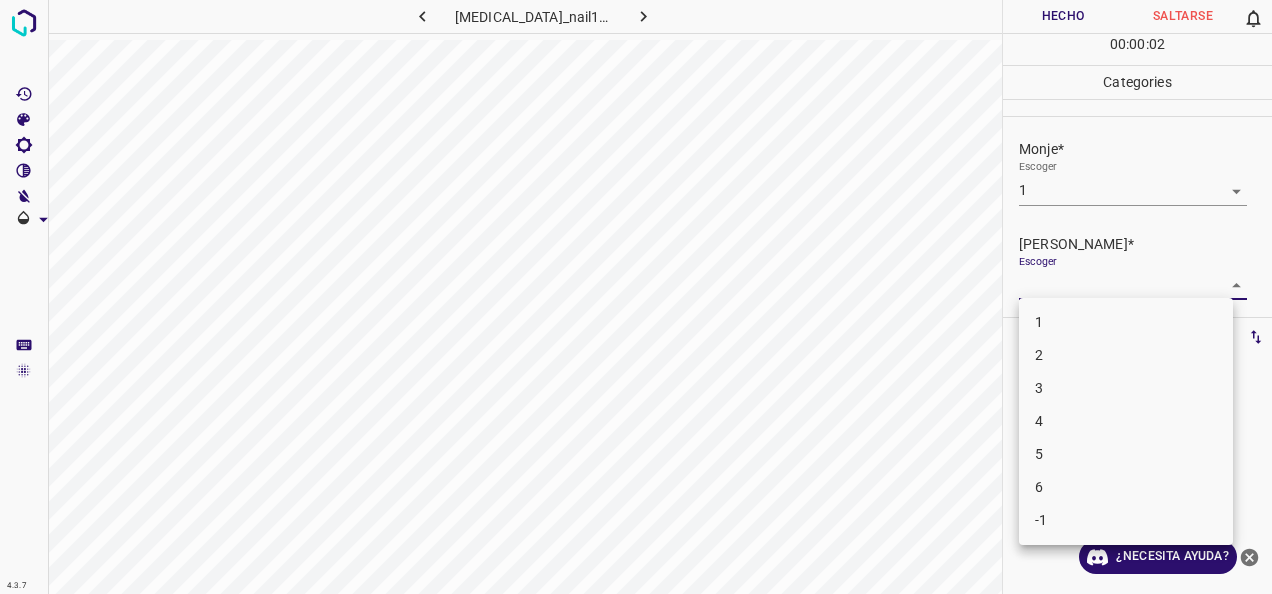 click on "4.3.7 [MEDICAL_DATA]_nail15.jpg Hecho Saltarse 0 00   : 00   : 02   Categories Monje*  Escoger 1 1  [PERSON_NAME]*  Escoger ​ Etiquetas 0 Categories 1 Monje 2  [PERSON_NAME] Herramientas Espacio Cambiar entre modos (Dibujar y Editar) Yo Etiquetado automático R Restaurar zoom M Acercar N Alejar Borrar Eliminar etiqueta de selección Filtros Z Restaurar filtros X Filtro de saturación C Filtro de brillo V Filtro de contraste B Filtro de escala de grises General O Descargar ¿Necesita ayuda? -Mensaje de texto -Esconder -Borrar 1 2 3 4 5 6 -1" at bounding box center (636, 297) 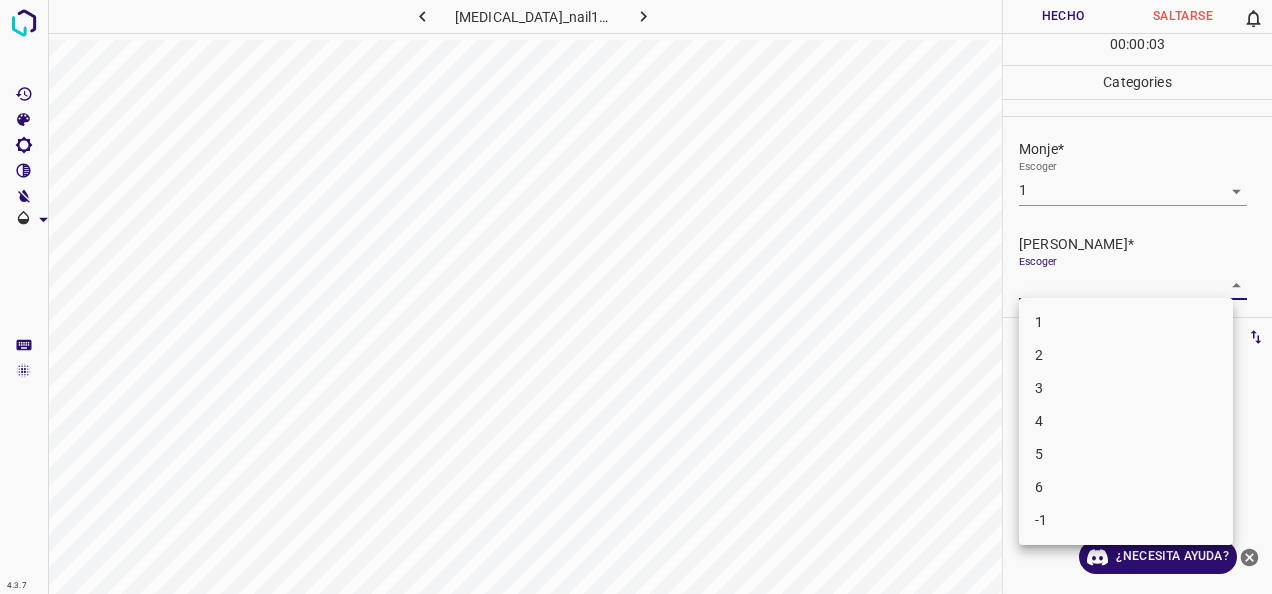 click on "1" at bounding box center (1126, 322) 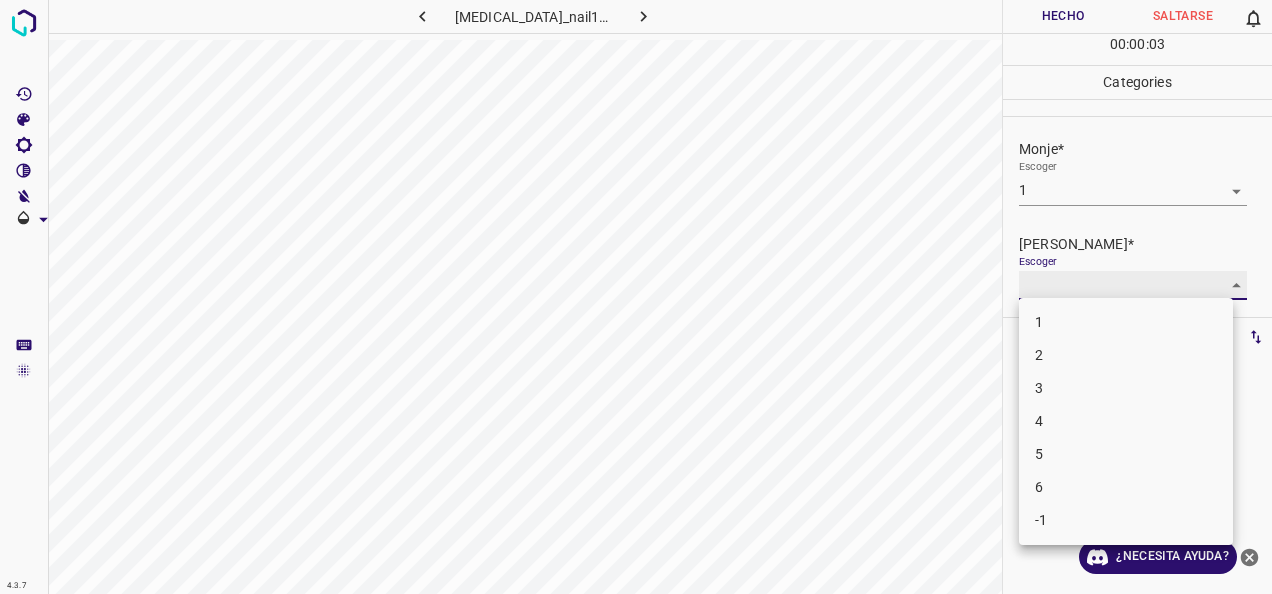 type on "1" 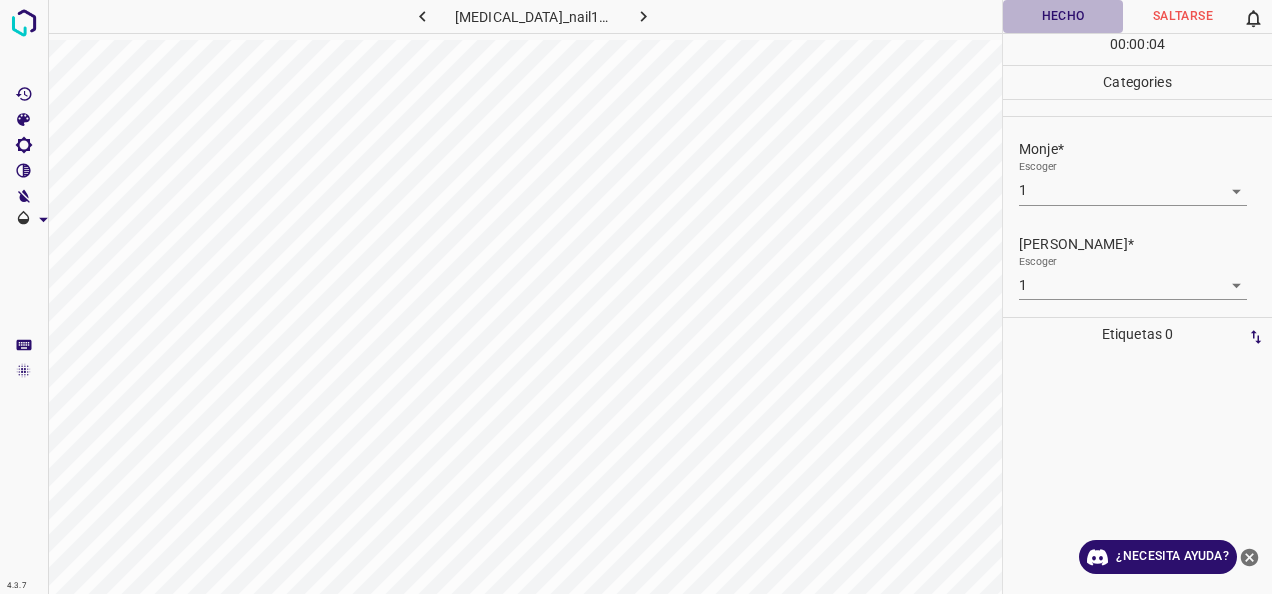 click on "Hecho" at bounding box center [1063, 16] 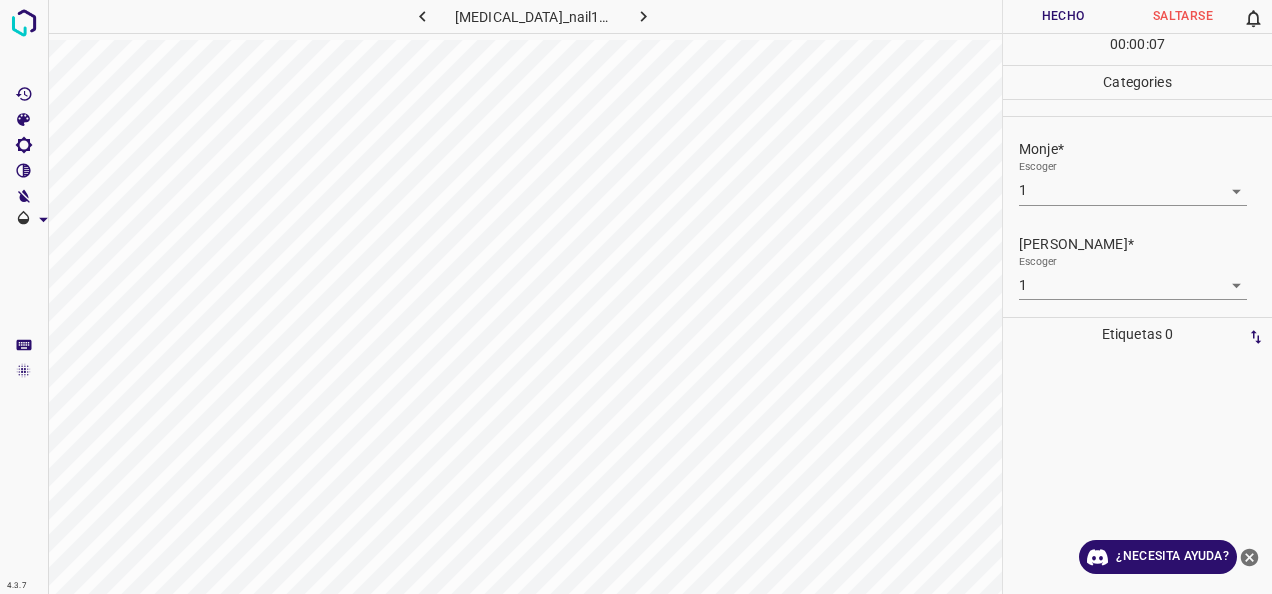 click 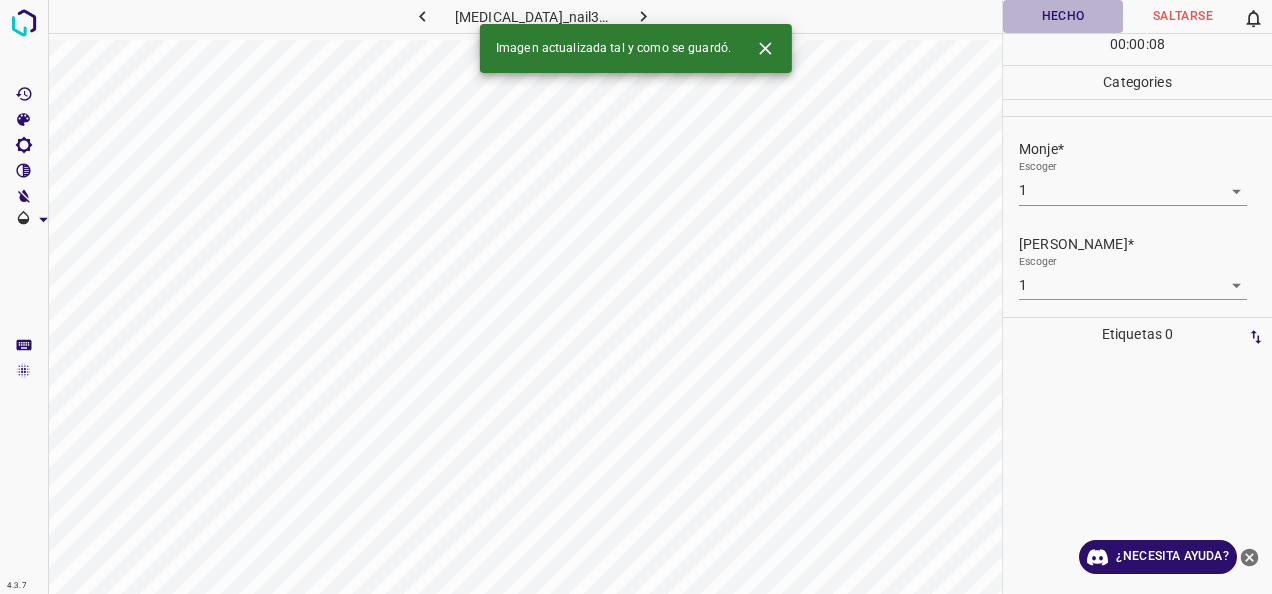 click on "Hecho" at bounding box center [1063, 16] 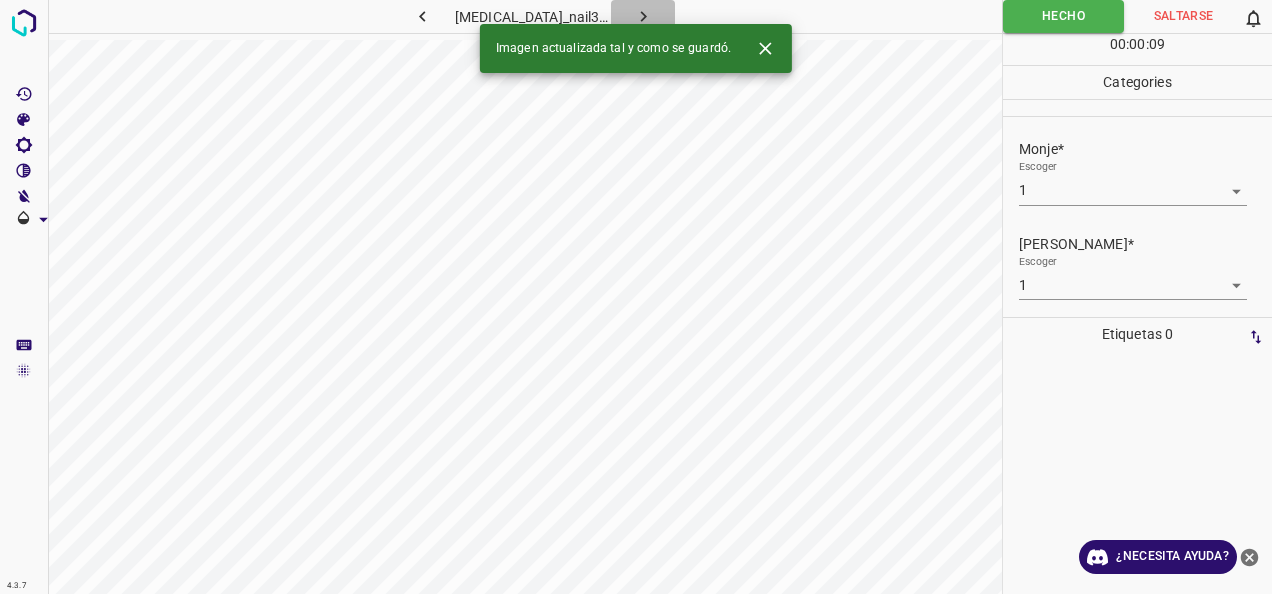 click 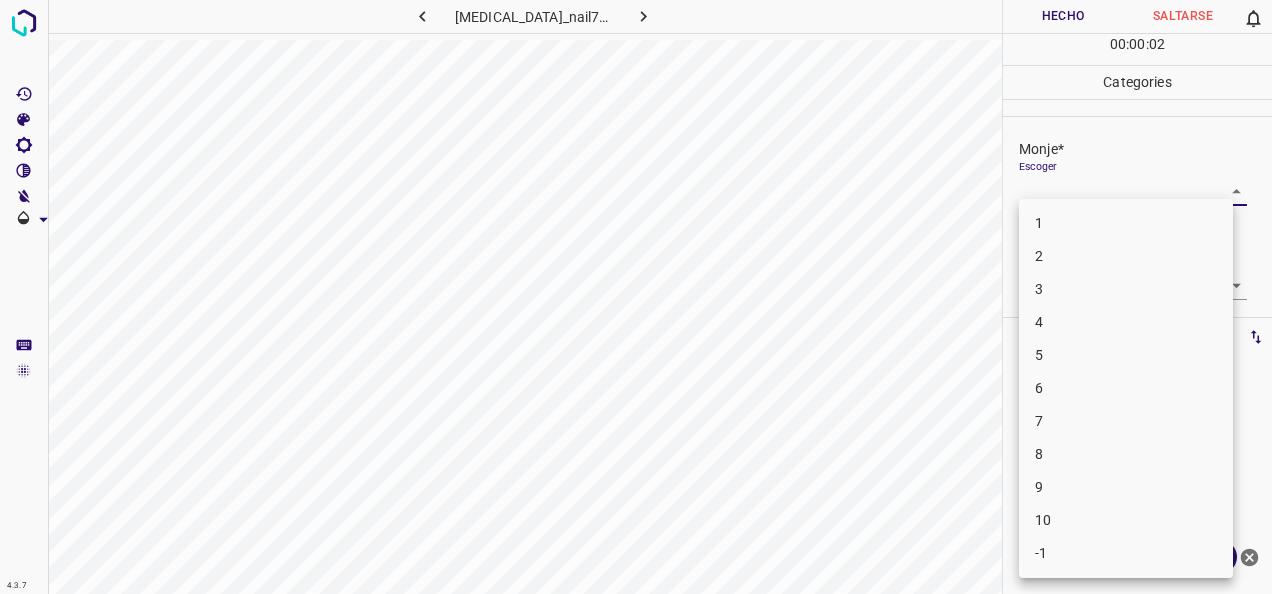 click on "4.3.7 [MEDICAL_DATA]_nail70.jpg [PERSON_NAME] 0 00   : 00   : 02   Categories Monje*  Escoger ​  [PERSON_NAME]*  Escoger ​ Etiquetas 0 Categories 1 Monje 2  [PERSON_NAME] Herramientas Espacio Cambiar entre modos (Dibujar y Editar) Yo Etiquetado automático R Restaurar zoom M Acercar N Alejar Borrar Eliminar etiqueta de selección Filtros Z Restaurar filtros X Filtro de saturación C Filtro de brillo V Filtro de contraste B Filtro de escala de grises General O Descargar ¿Necesita ayuda? -Mensaje de texto -Esconder -Borrar 1 2 3 4 5 6 7 8 9 10 -1" at bounding box center (636, 297) 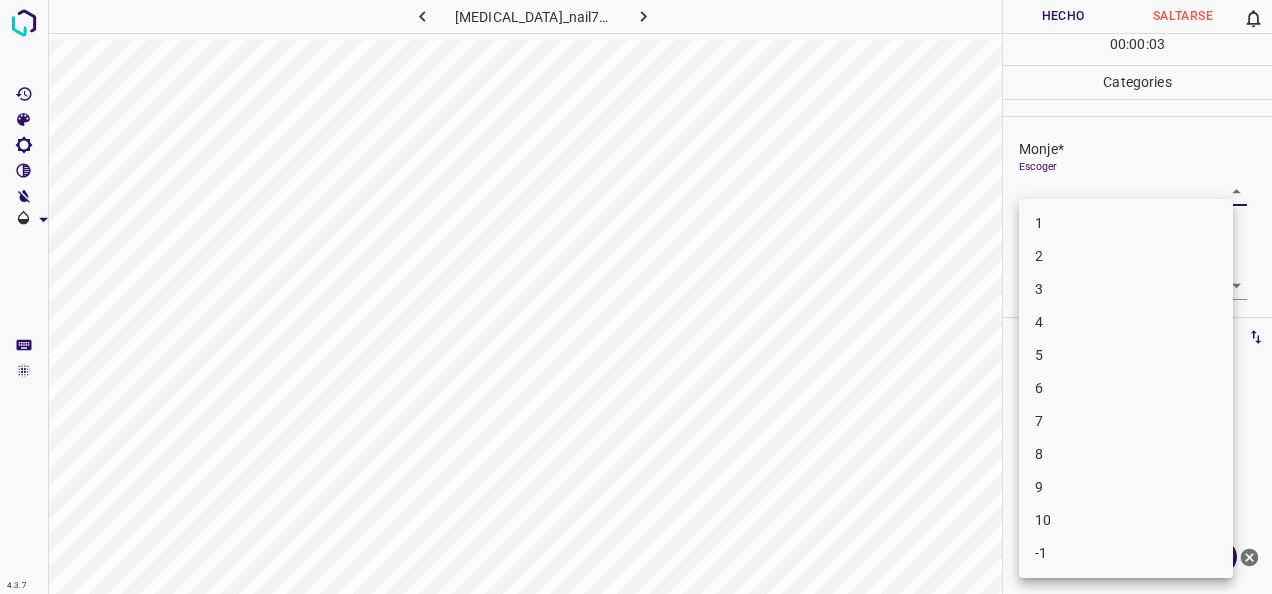 click on "1" at bounding box center [1126, 223] 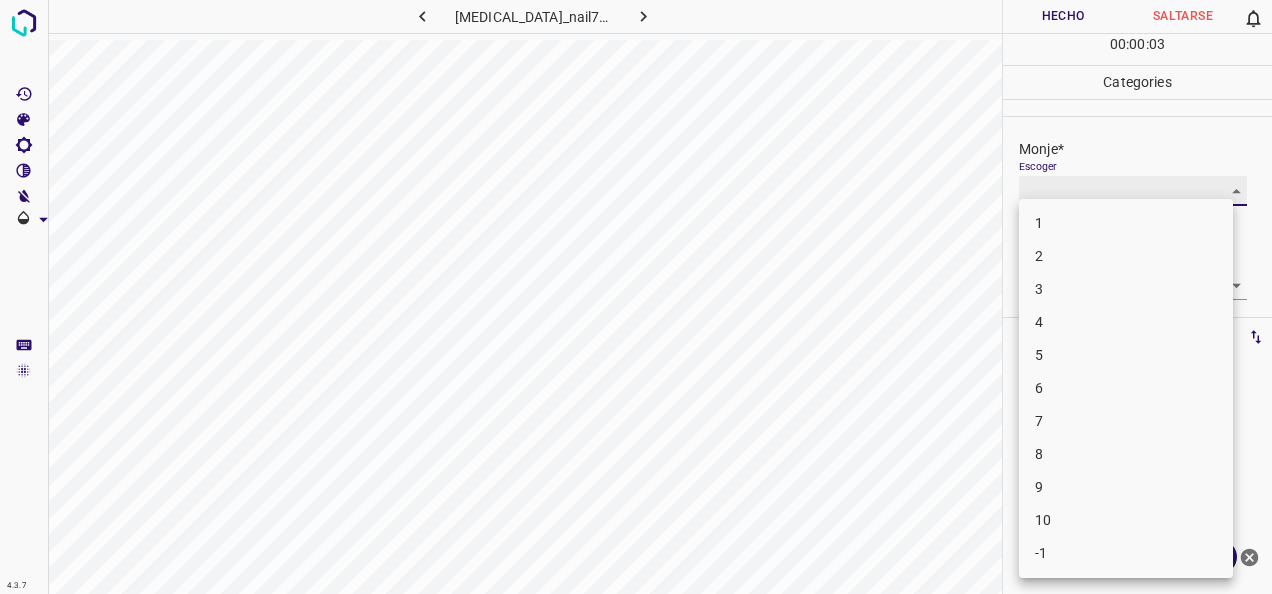 type on "1" 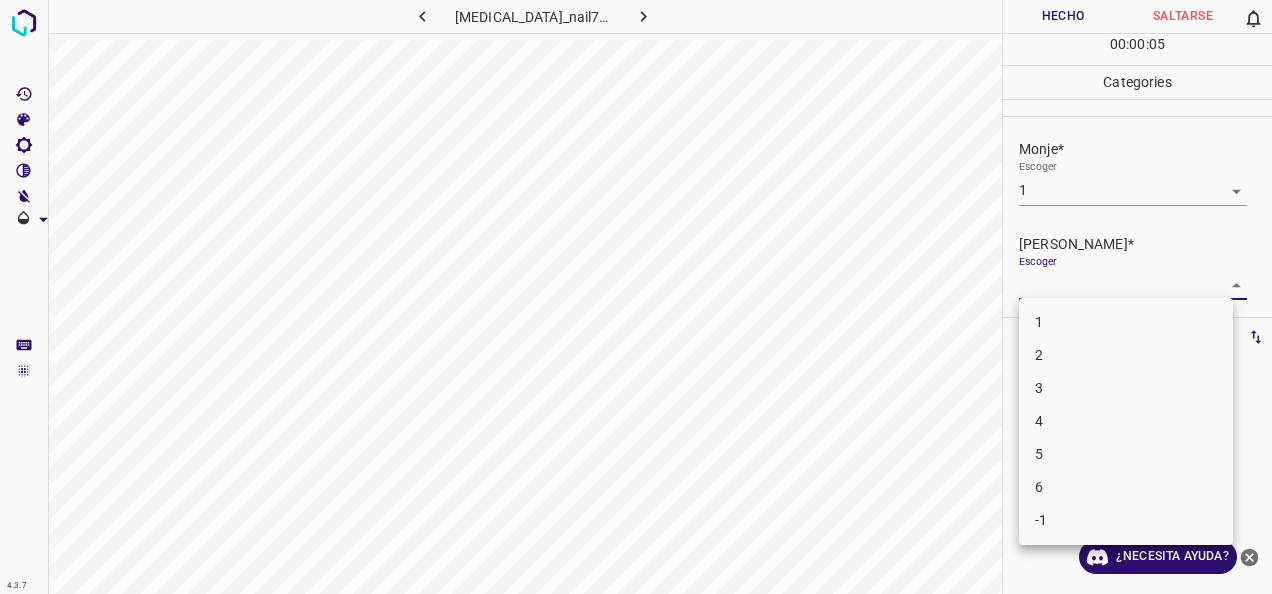 click on "4.3.7 [MEDICAL_DATA]_nail70.jpg Hecho Saltarse 0 00   : 00   : 05   Categories Monje*  Escoger 1 1  [PERSON_NAME]*  Escoger ​ Etiquetas 0 Categories 1 Monje 2  [PERSON_NAME] Herramientas Espacio Cambiar entre modos (Dibujar y Editar) Yo Etiquetado automático R Restaurar zoom M Acercar N Alejar Borrar Eliminar etiqueta de selección Filtros Z Restaurar filtros X Filtro de saturación C Filtro de brillo V Filtro de contraste B Filtro de escala de grises General O Descargar ¿Necesita ayuda? -Mensaje de texto -Esconder -Borrar 1 2 3 4 5 6 -1" at bounding box center [636, 297] 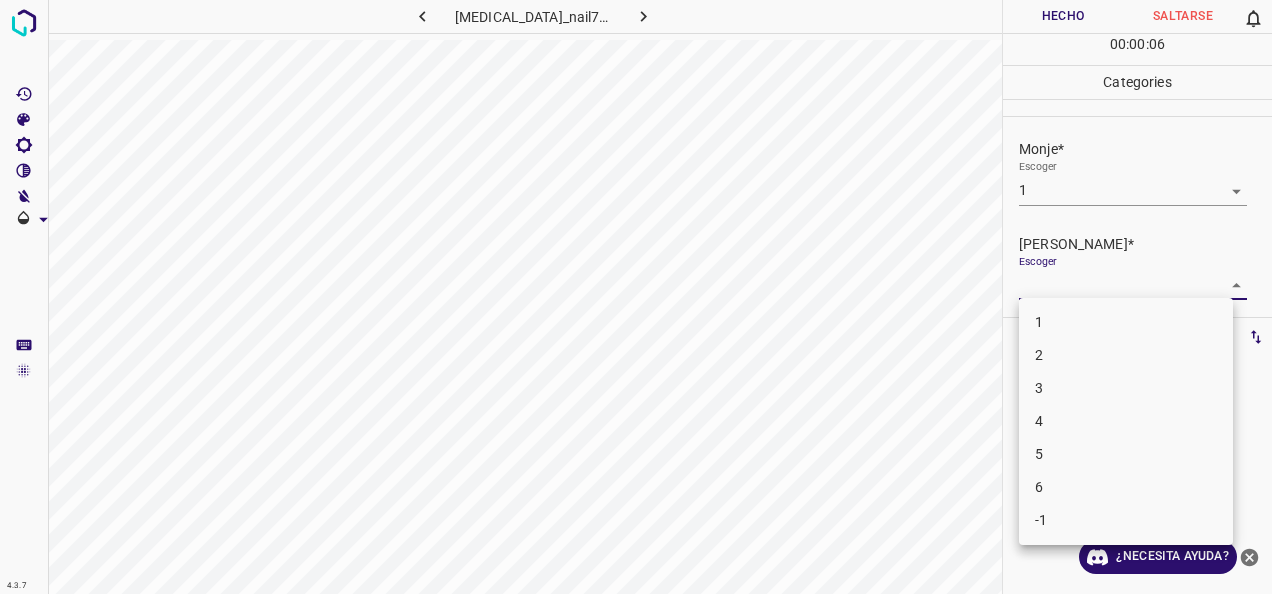 click on "1" at bounding box center [1126, 322] 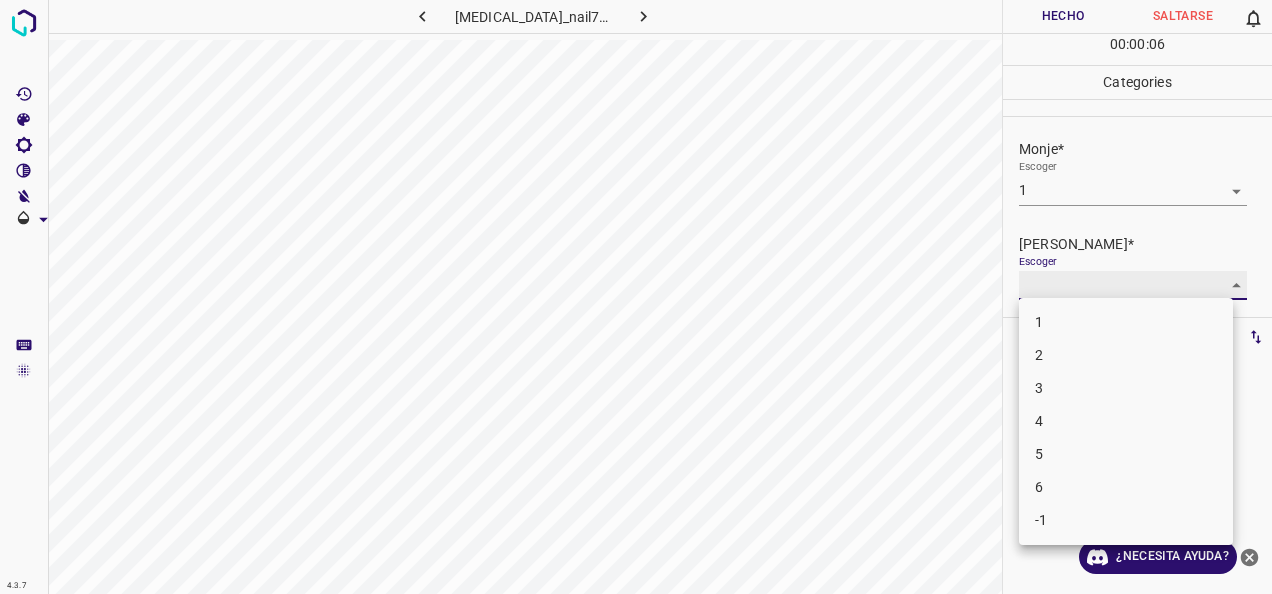 type on "1" 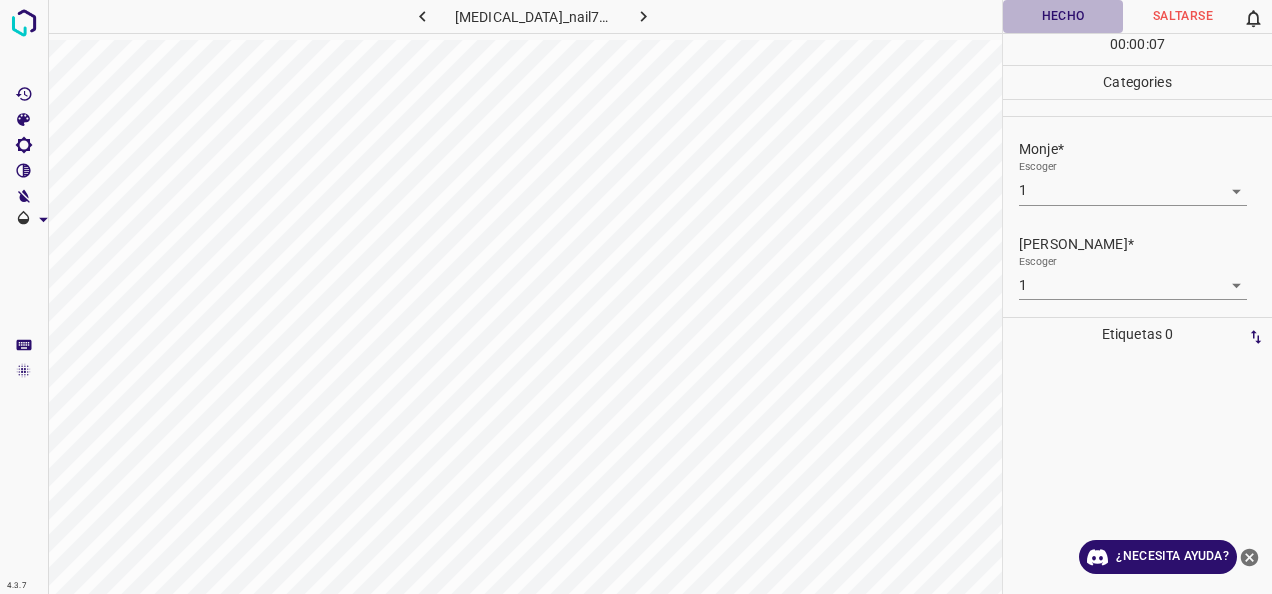 click on "Hecho" at bounding box center (1063, 16) 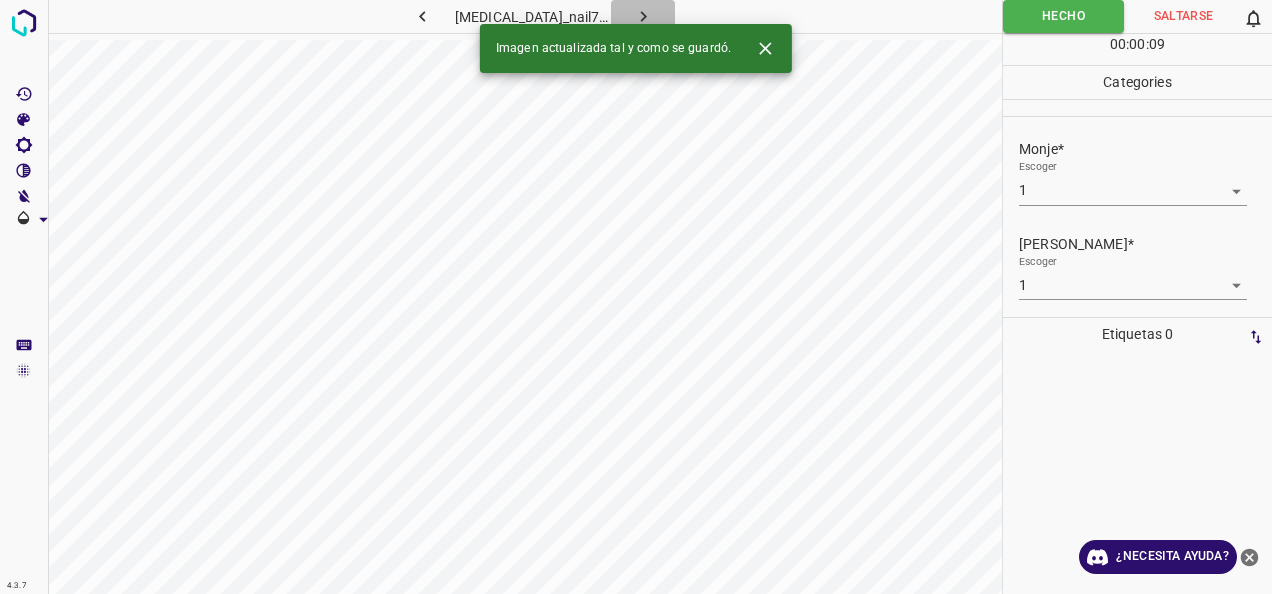 click 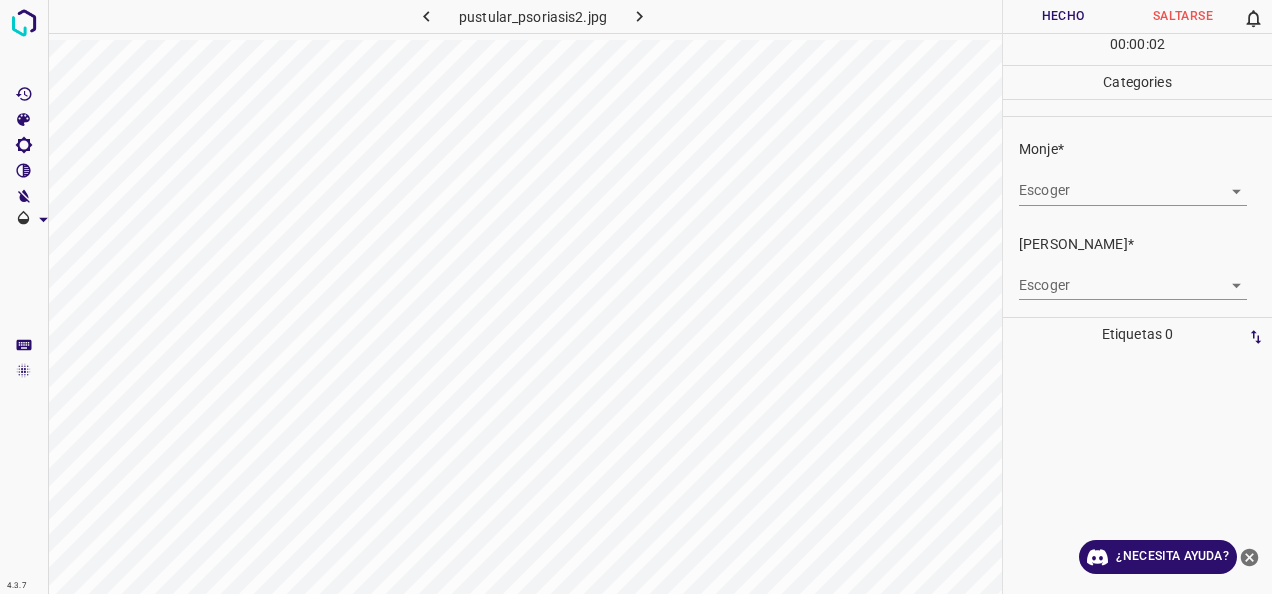 click on "4.3.7 pustular_psoriasis2.jpg Hecho Saltarse 0 00   : 00   : 02   Categories Monje*  Escoger ​  [PERSON_NAME]*  Escoger ​ Etiquetas 0 Categories 1 Monje 2  [PERSON_NAME] Herramientas Espacio Cambiar entre modos (Dibujar y Editar) Yo Etiquetado automático R Restaurar zoom M Acercar N Alejar Borrar Eliminar etiqueta de selección Filtros Z Restaurar filtros X Filtro de saturación C Filtro de brillo V Filtro de contraste B Filtro de escala de grises General O Descargar ¿Necesita ayuda? -Mensaje de texto -Esconder -Borrar" at bounding box center [636, 297] 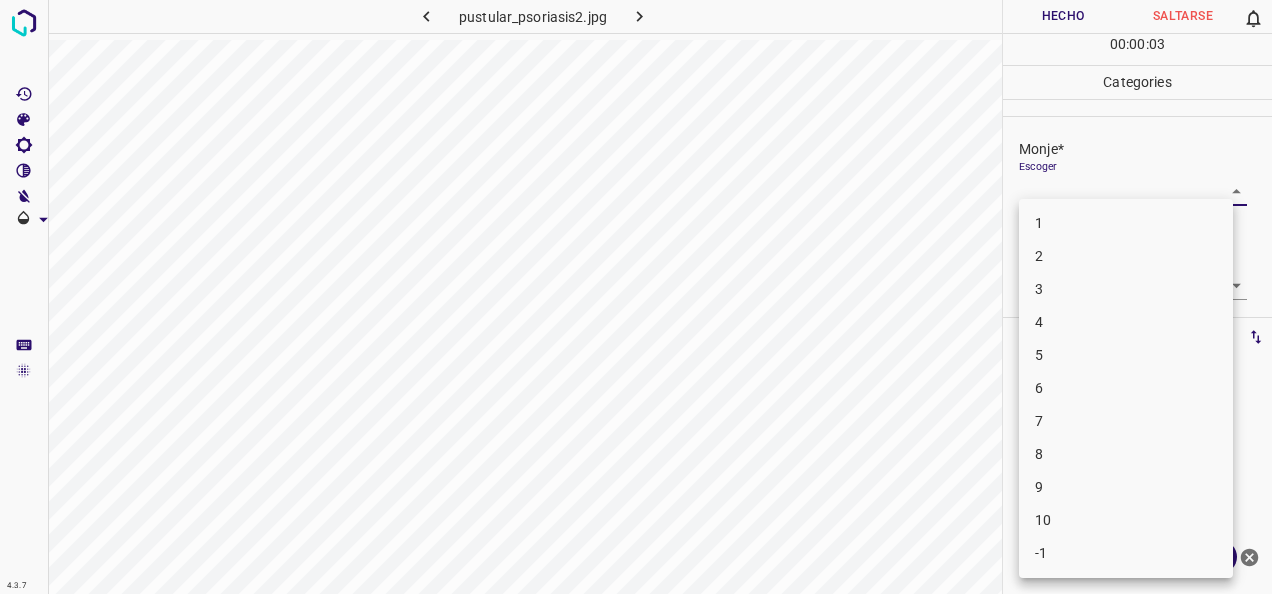 click on "1" at bounding box center (1126, 223) 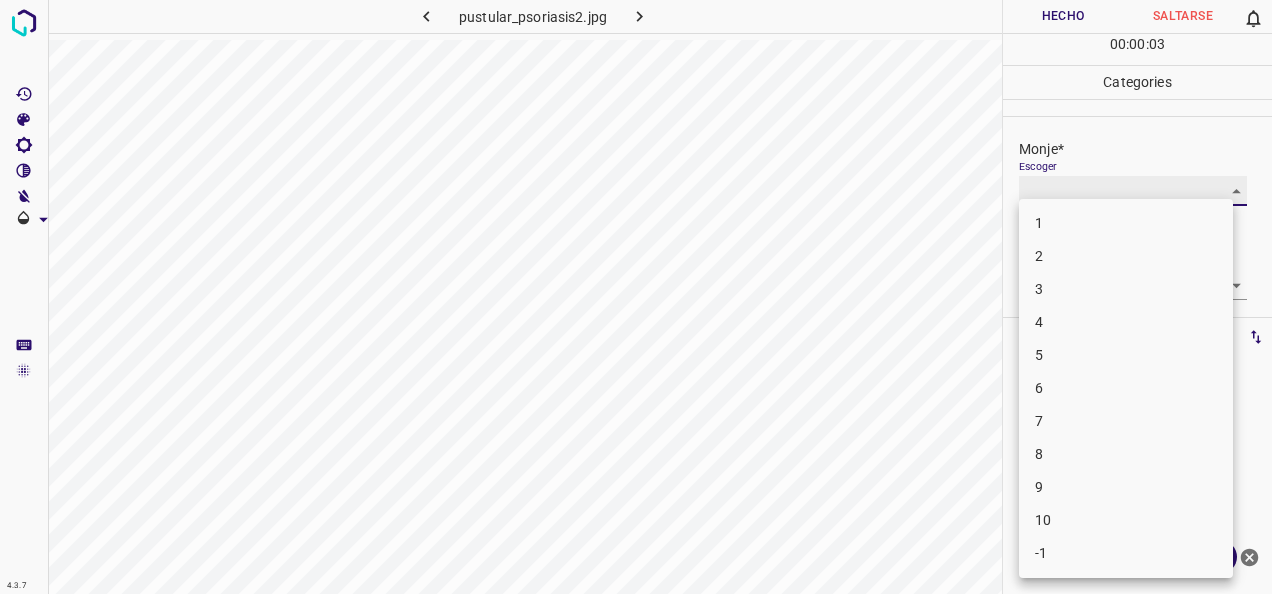 type on "1" 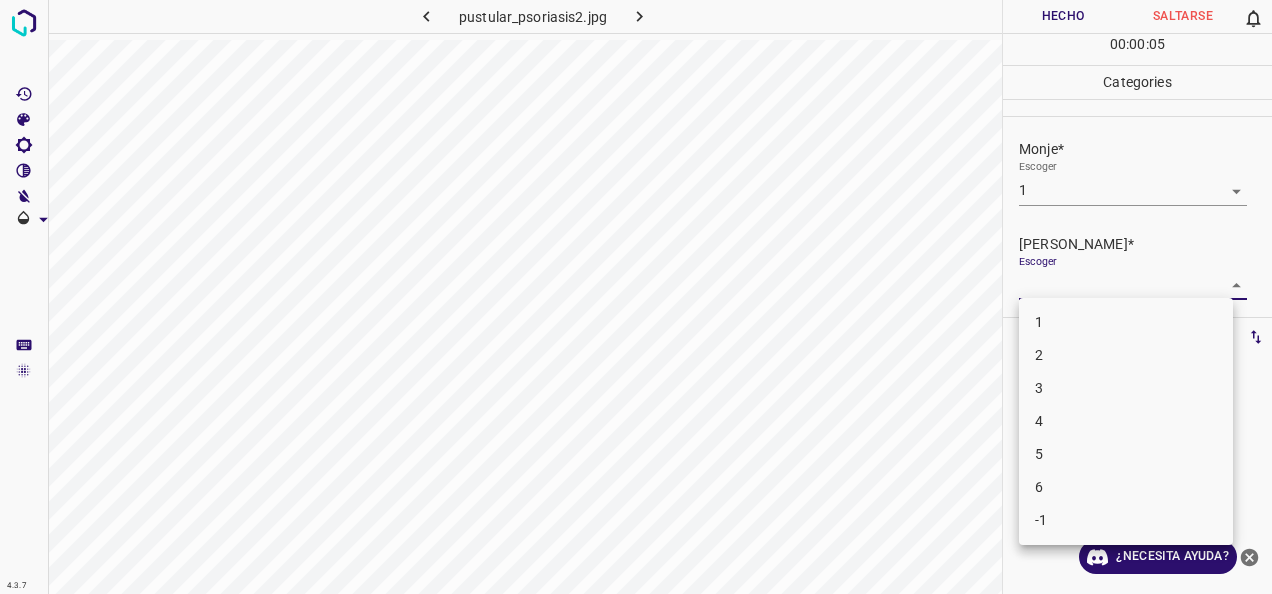 click on "4.3.7 pustular_psoriasis2.jpg Hecho Saltarse 0 00   : 00   : 05   Categories Monje*  Escoger 1 1  [PERSON_NAME]*  Escoger ​ Etiquetas 0 Categories 1 Monje 2  [PERSON_NAME] Herramientas Espacio Cambiar entre modos (Dibujar y Editar) Yo Etiquetado automático R Restaurar zoom M Acercar N Alejar Borrar Eliminar etiqueta de selección Filtros Z Restaurar filtros X Filtro de saturación C Filtro de brillo V Filtro de contraste B Filtro de escala de grises General O Descargar ¿Necesita ayuda? -Mensaje de texto -Esconder -Borrar 1 2 3 4 5 6 -1" at bounding box center [636, 297] 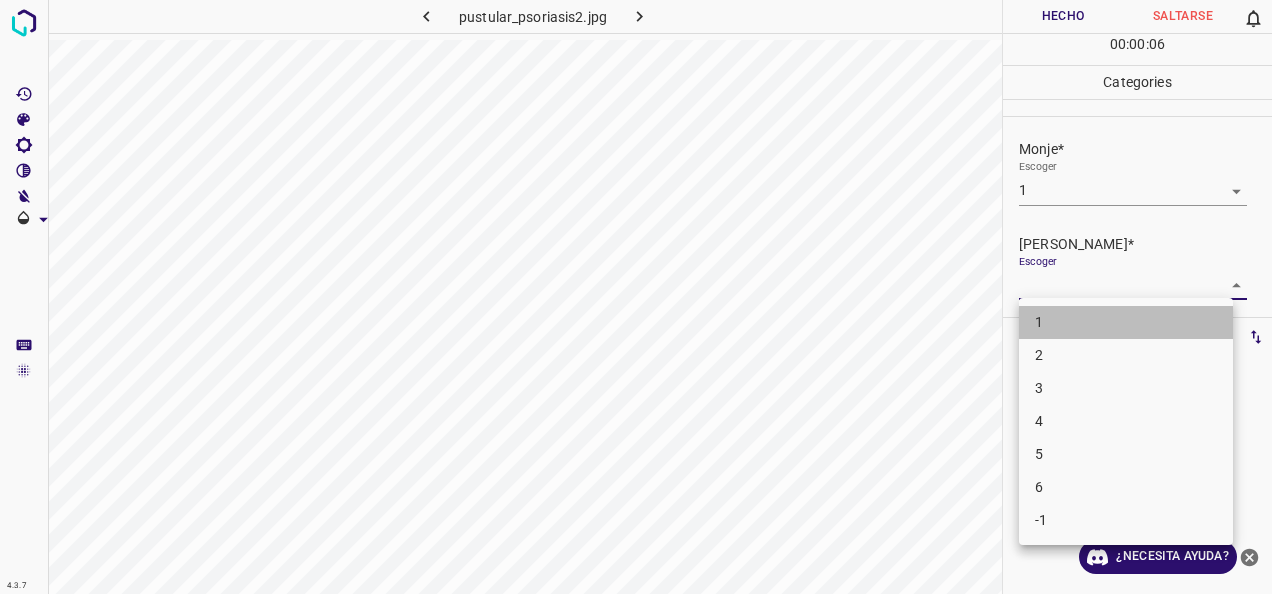 click on "1" at bounding box center (1126, 322) 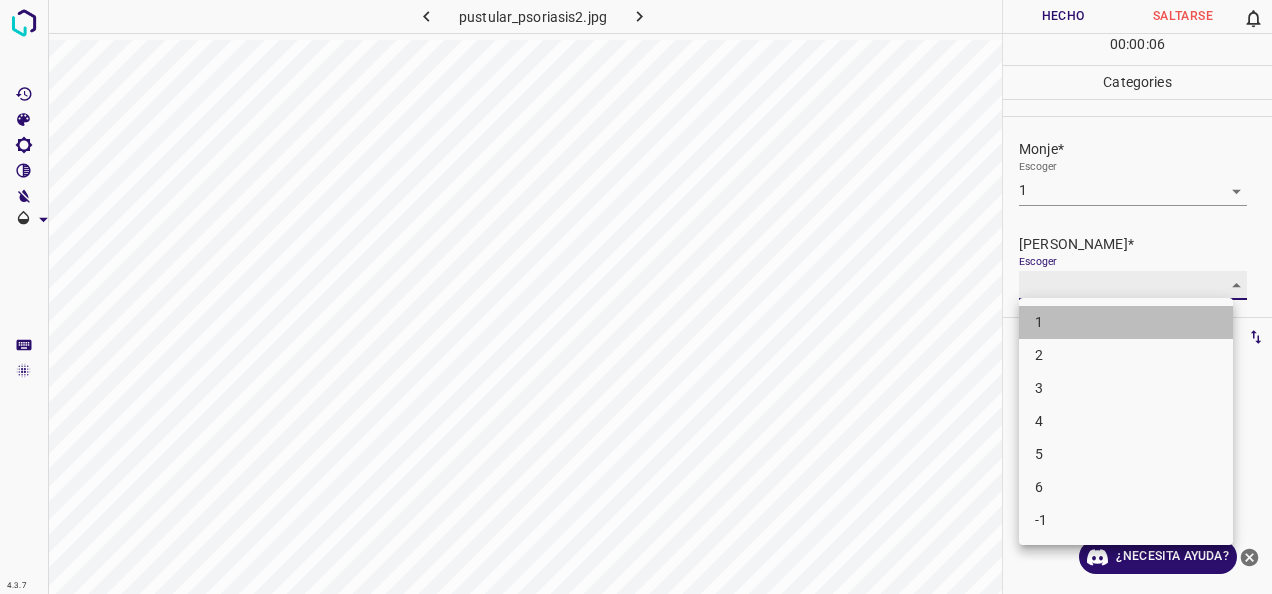 type on "1" 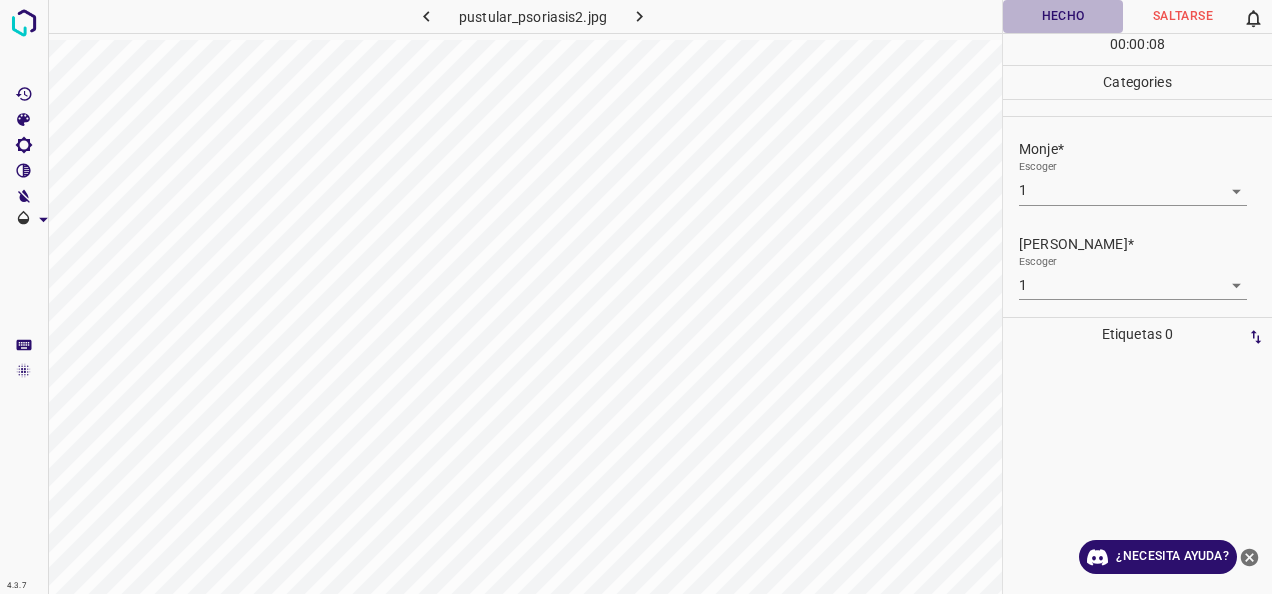 click on "Hecho" at bounding box center [1063, 16] 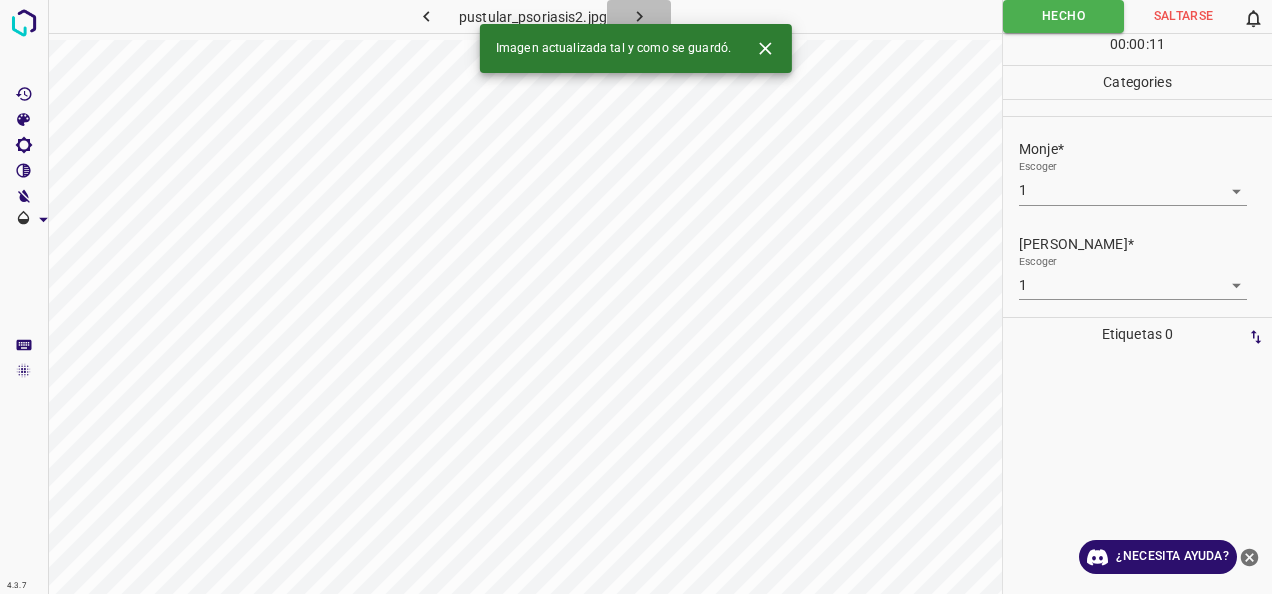 click 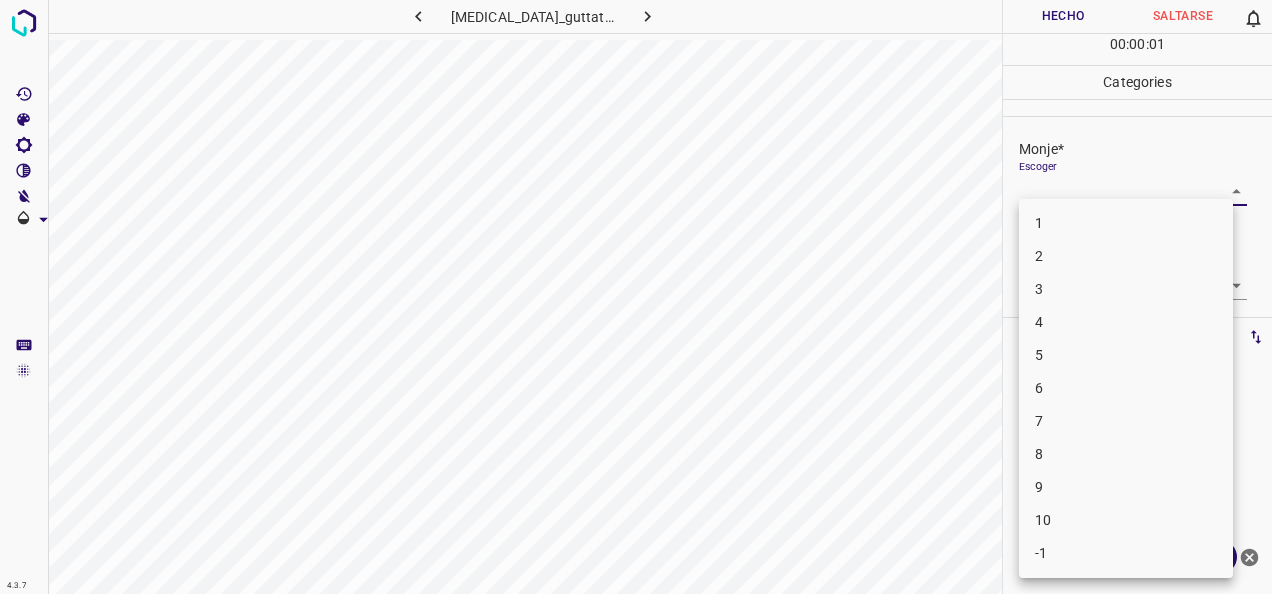 click on "4.3.7 [MEDICAL_DATA]_guttate25.jpg Hecho Saltarse 0 00   : 00   : 01   Categories Monje*  Escoger ​  [PERSON_NAME]*  Escoger ​ Etiquetas 0 Categories 1 Monje 2  [PERSON_NAME] Herramientas Espacio Cambiar entre modos (Dibujar y Editar) Yo Etiquetado automático R Restaurar zoom M Acercar N Alejar Borrar Eliminar etiqueta de selección Filtros Z Restaurar filtros X Filtro de saturación C Filtro de brillo V Filtro de contraste B Filtro de escala de grises General O Descargar ¿Necesita ayuda? -Mensaje de texto -Esconder -Borrar 1 2 3 4 5 6 7 8 9 10 -1" at bounding box center [636, 297] 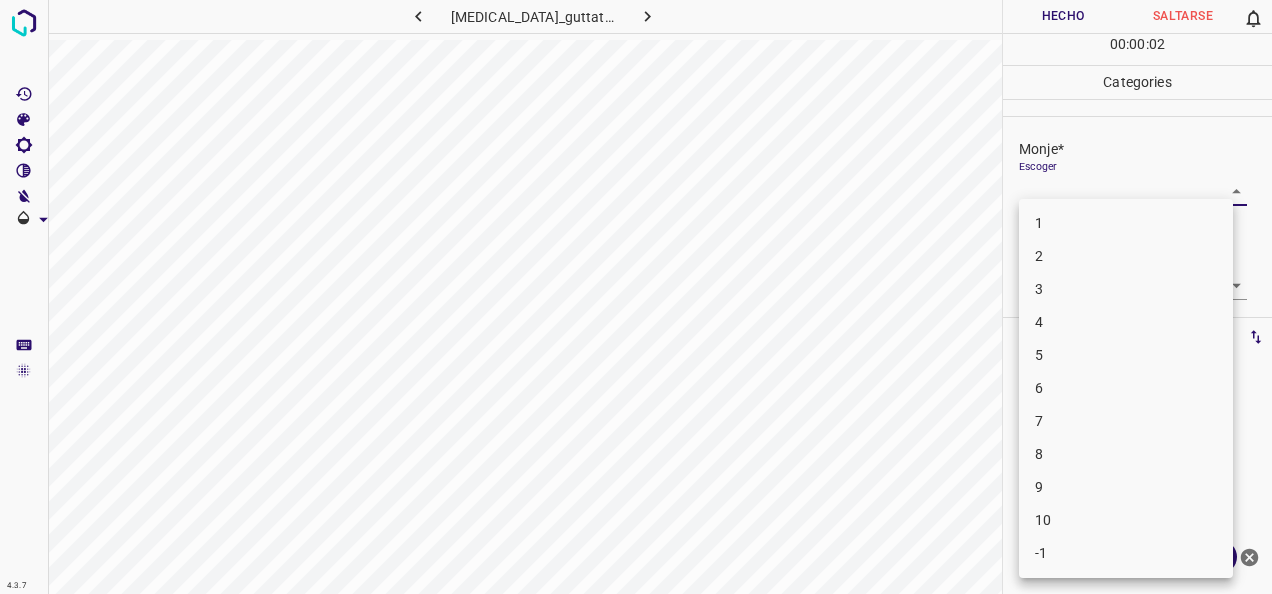 click on "2" at bounding box center (1126, 256) 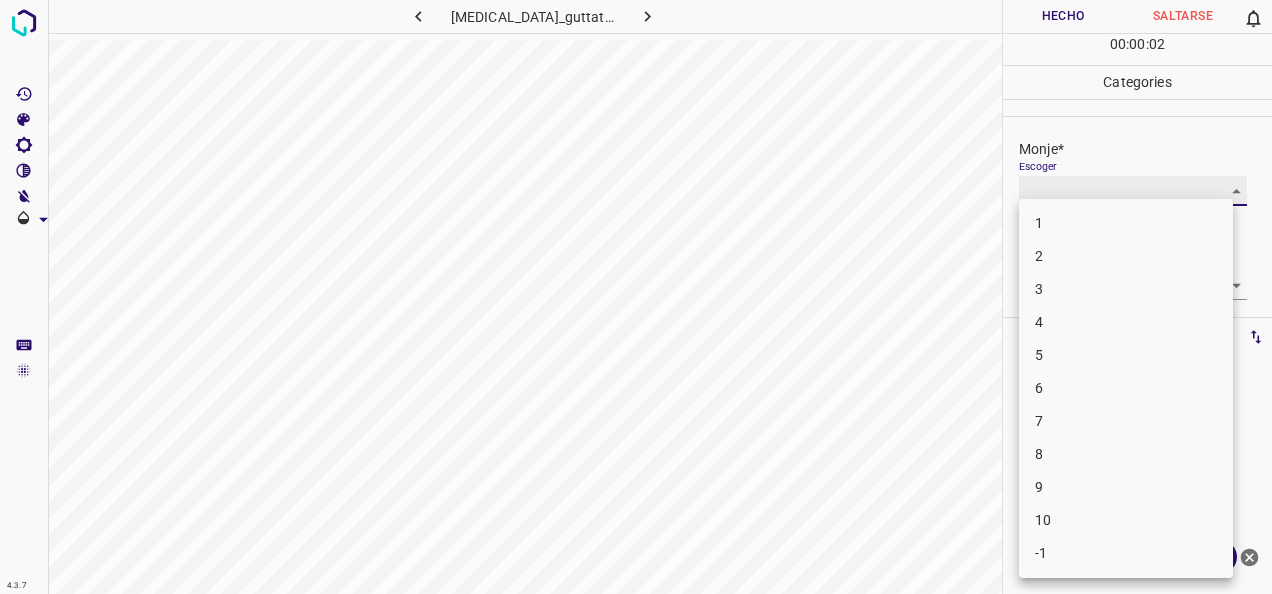 type on "2" 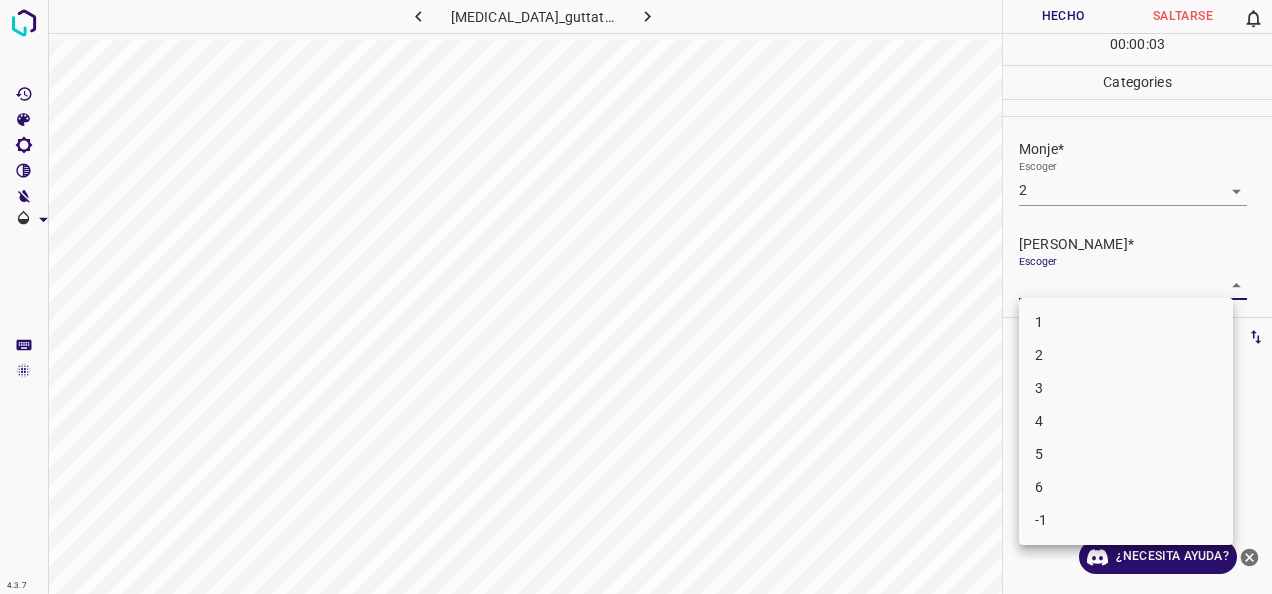 click on "4.3.7 [MEDICAL_DATA]_guttate25.jpg Hecho Saltarse 0 00   : 00   : 03   Categories Monje*  Escoger 2 2  [PERSON_NAME]*  Escoger ​ Etiquetas 0 Categories 1 Monje 2  [PERSON_NAME] Herramientas Espacio Cambiar entre modos (Dibujar y Editar) Yo Etiquetado automático R Restaurar zoom M Acercar N Alejar Borrar Eliminar etiqueta de selección Filtros Z Restaurar filtros X Filtro de saturación C Filtro de brillo V Filtro de contraste B Filtro de escala de grises General O Descargar ¿Necesita ayuda? -Mensaje de texto -Esconder -Borrar 1 2 3 4 5 6 -1" at bounding box center [636, 297] 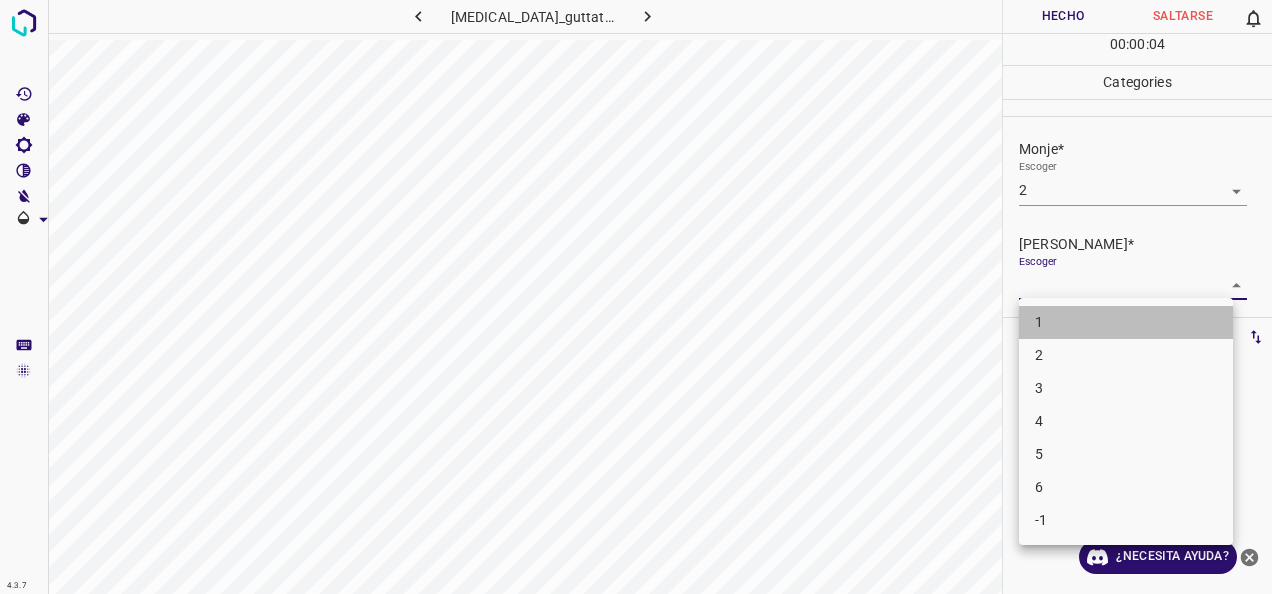 click on "1" at bounding box center (1126, 322) 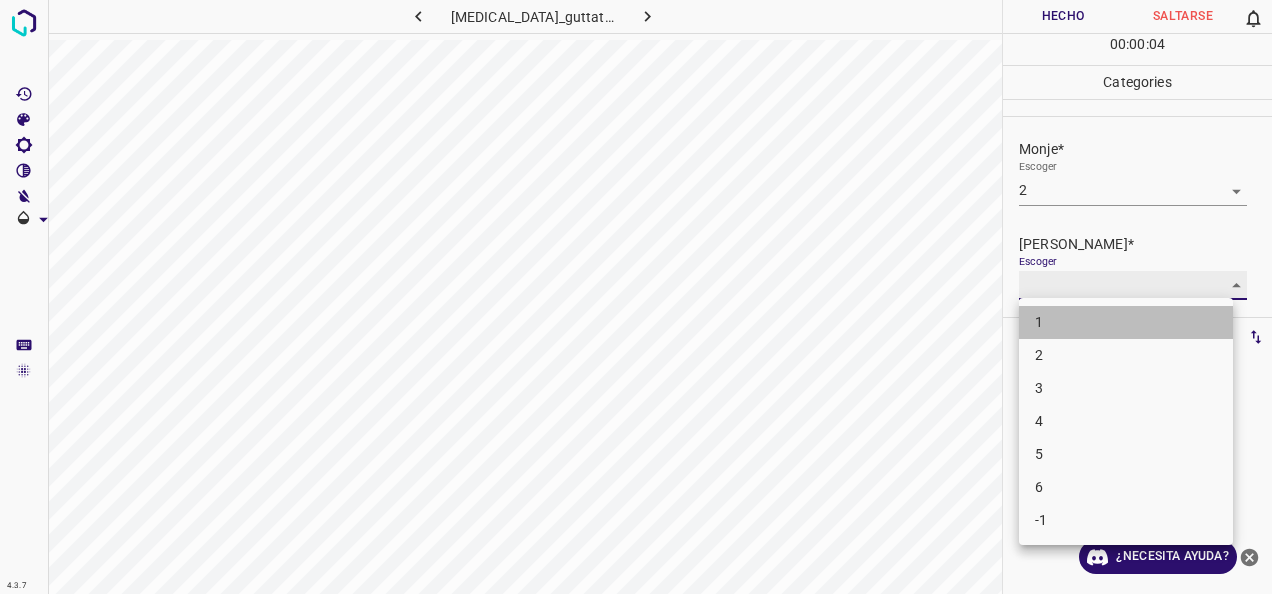 type on "1" 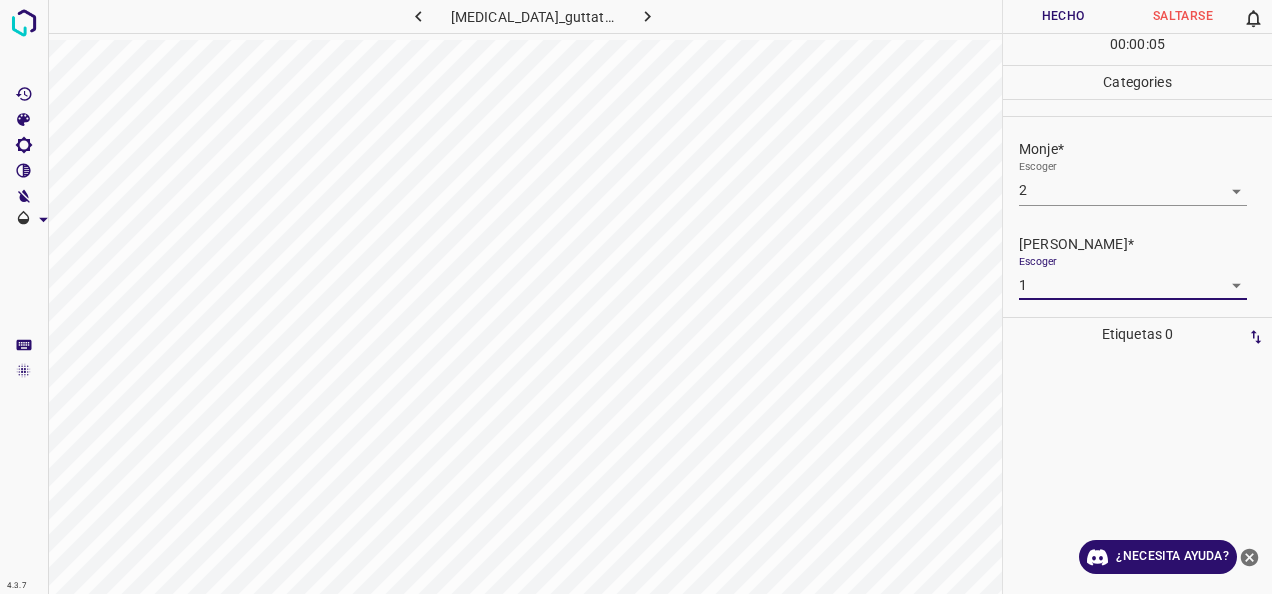 click on "Hecho" at bounding box center (1063, 16) 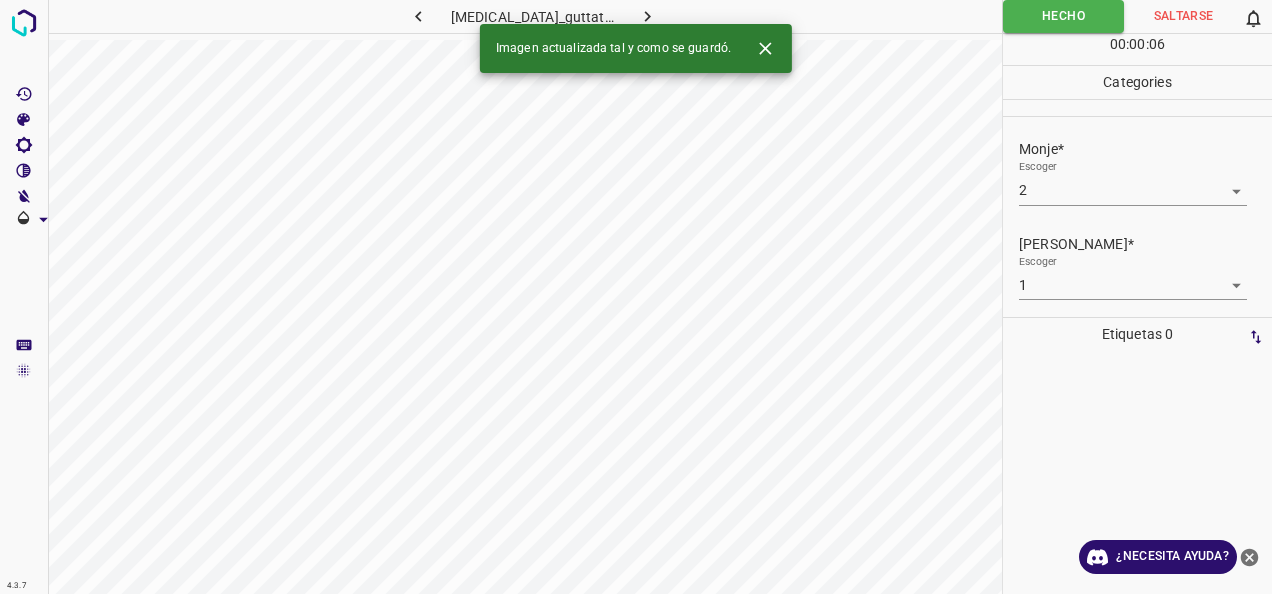 click at bounding box center [647, 16] 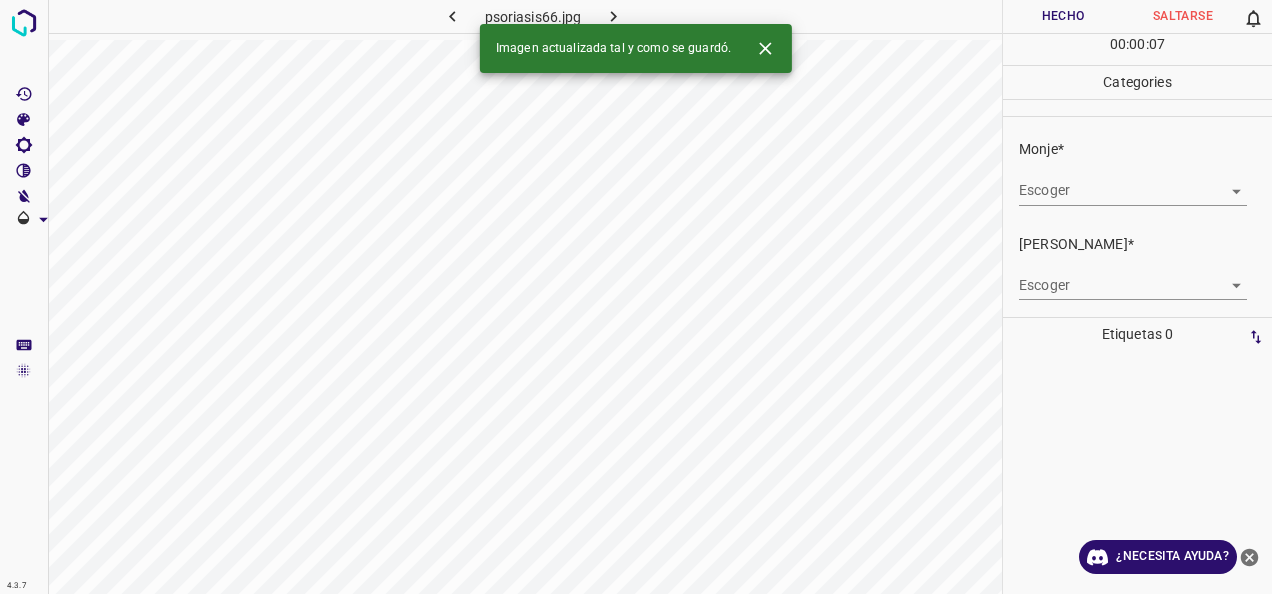 click on "4.3.7 psoriasis66.jpg Hecho Saltarse 0 00   : 00   : 07   Categories Monje*  Escoger ​  [PERSON_NAME]*  Escoger ​ Etiquetas 0 Categories 1 Monje 2  [PERSON_NAME] Herramientas Espacio Cambiar entre modos (Dibujar y Editar) Yo Etiquetado automático R Restaurar zoom M Acercar N Alejar Borrar Eliminar etiqueta de selección Filtros Z Restaurar filtros X Filtro de saturación C Filtro de brillo V Filtro de contraste B Filtro de escala de grises General O Descargar Imagen actualizada tal y como se guardó. ¿Necesita ayuda? -Mensaje de texto -Esconder -Borrar" at bounding box center [636, 297] 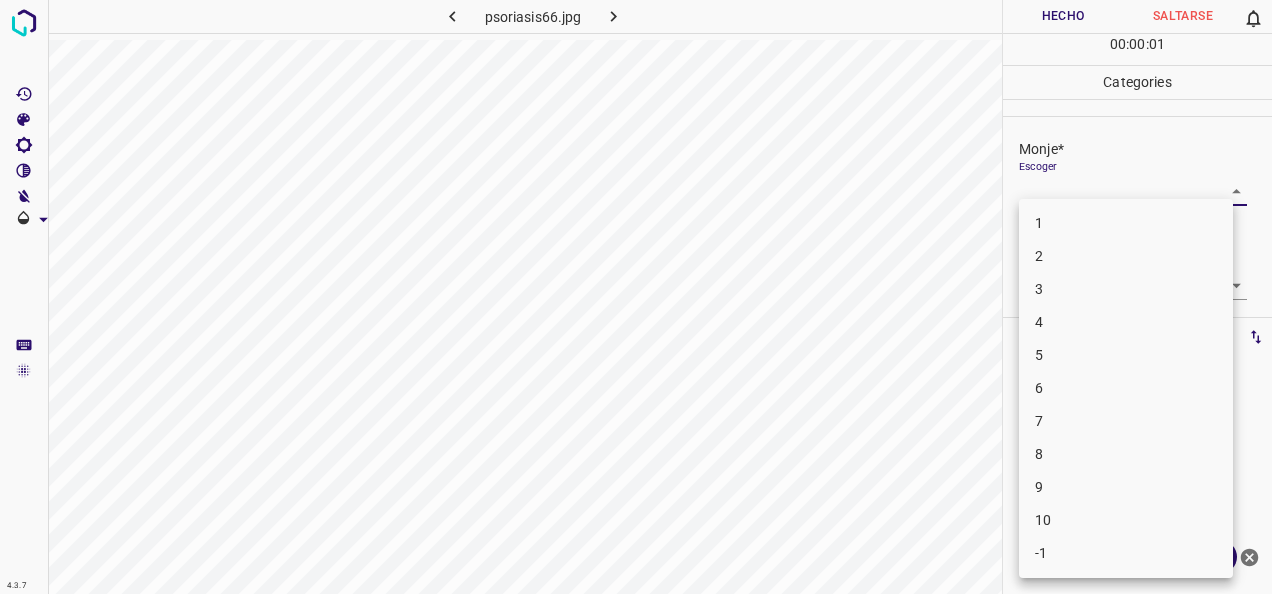 click on "1" at bounding box center (1126, 223) 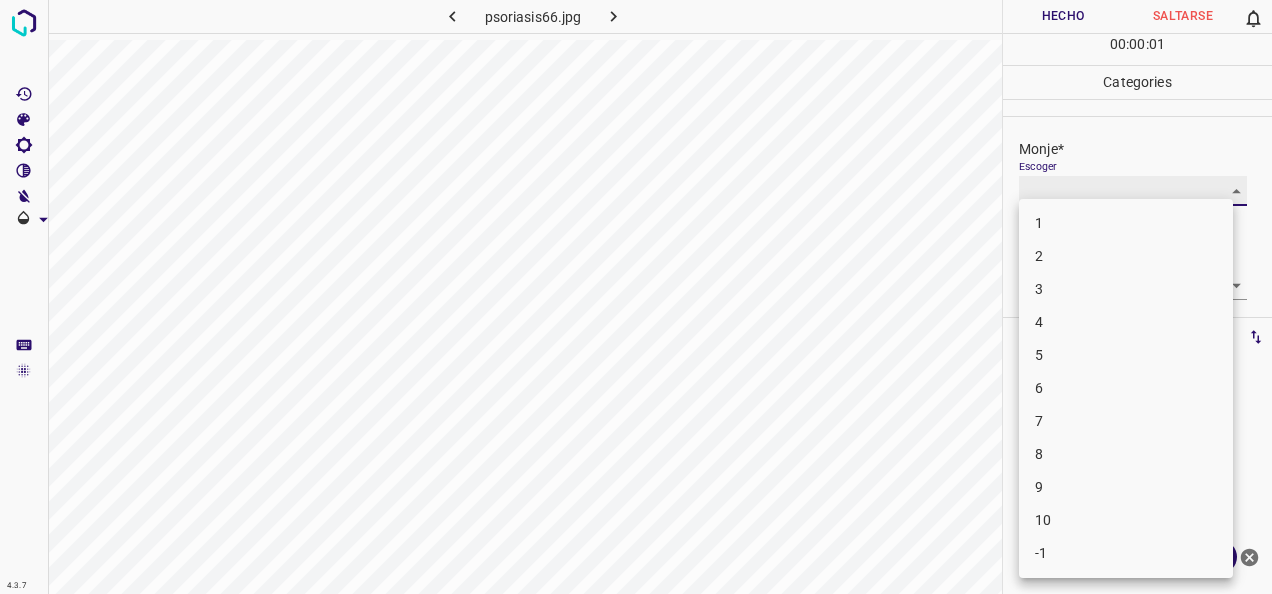 type on "1" 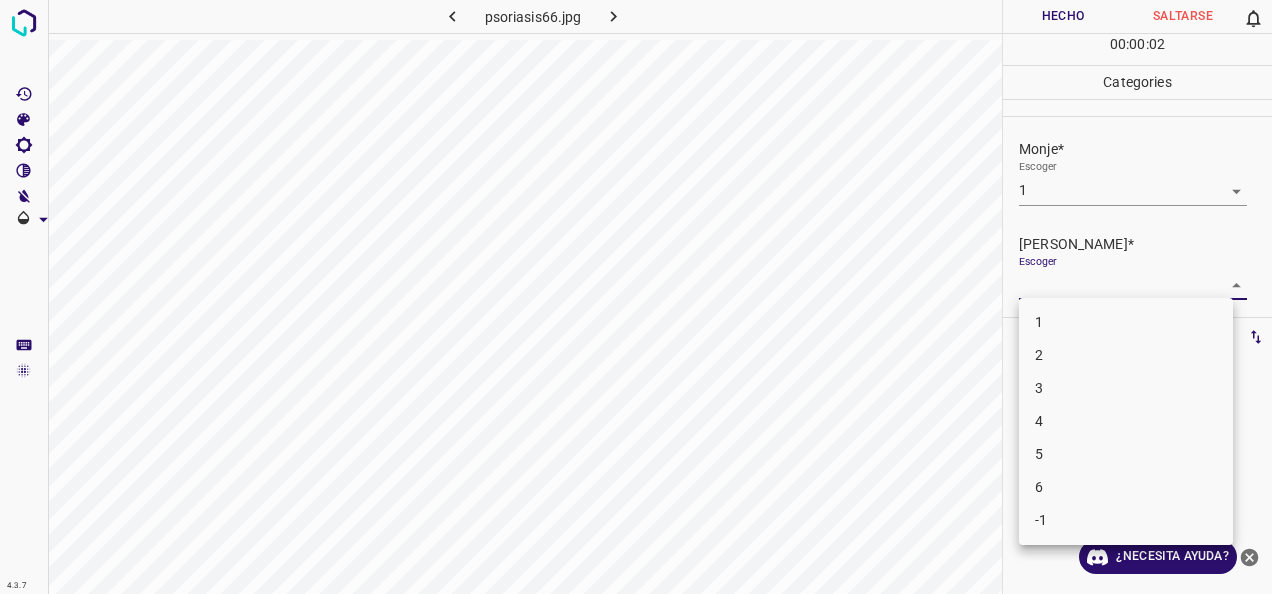 click on "4.3.7 psoriasis66.jpg Hecho Saltarse 0 00   : 00   : 02   Categories Monje*  Escoger 1 1  [PERSON_NAME]*  Escoger ​ Etiquetas 0 Categories 1 Monje 2  [PERSON_NAME] Herramientas Espacio Cambiar entre modos (Dibujar y Editar) Yo Etiquetado automático R Restaurar zoom M Acercar N Alejar Borrar Eliminar etiqueta de selección Filtros Z Restaurar filtros X Filtro de saturación C Filtro de brillo V Filtro de contraste B Filtro de escala de grises General O Descargar ¿Necesita ayuda? -Mensaje de texto -Esconder -Borrar 1 2 3 4 5 6 -1" at bounding box center (636, 297) 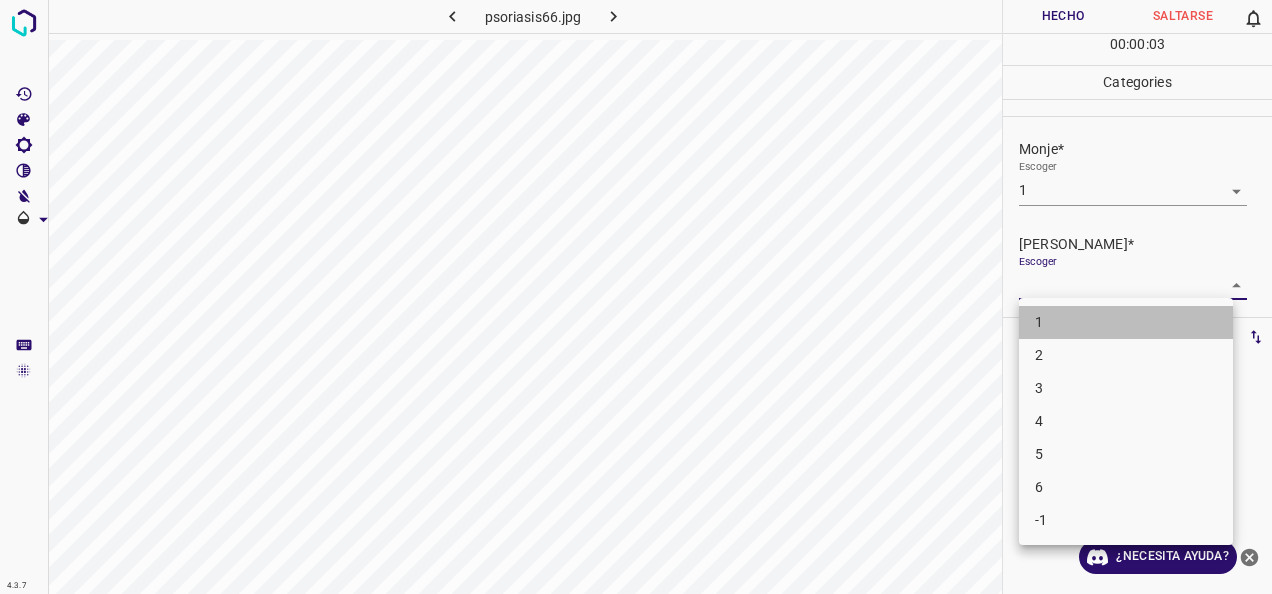 click on "1" at bounding box center (1126, 322) 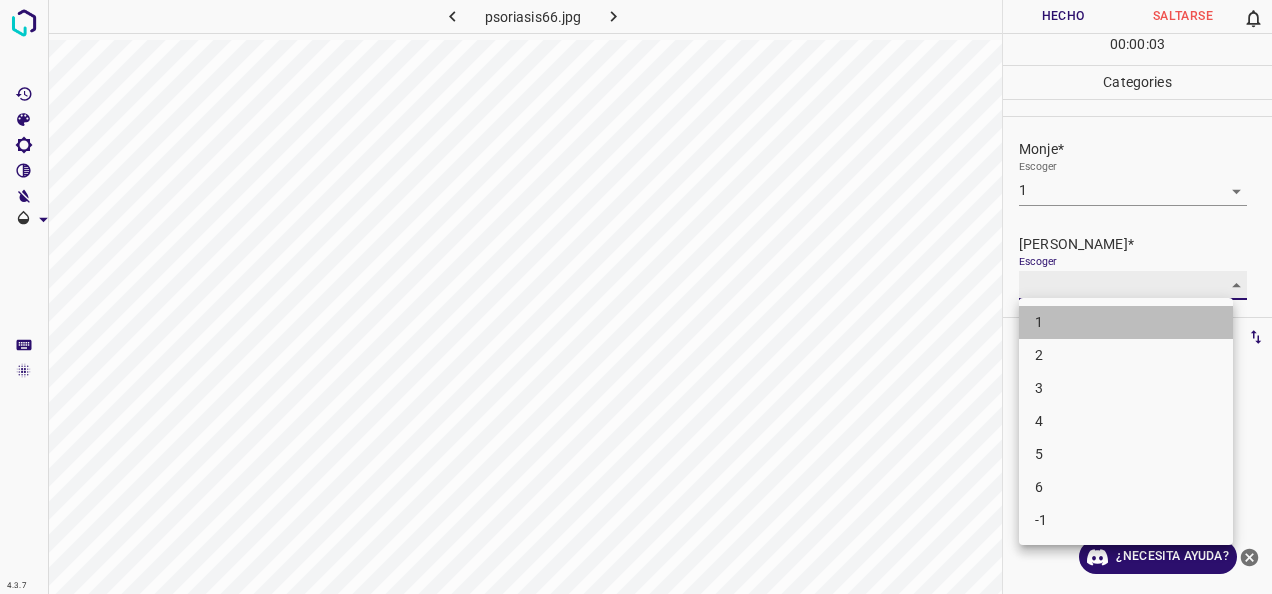 type on "1" 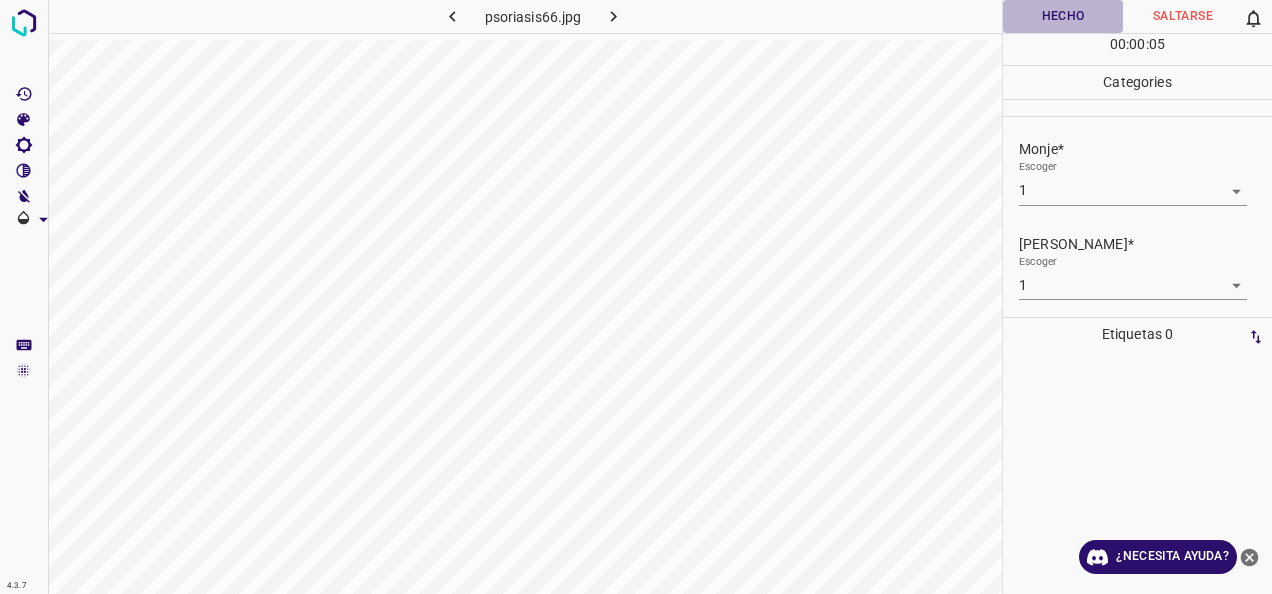 click on "Hecho" at bounding box center [1063, 16] 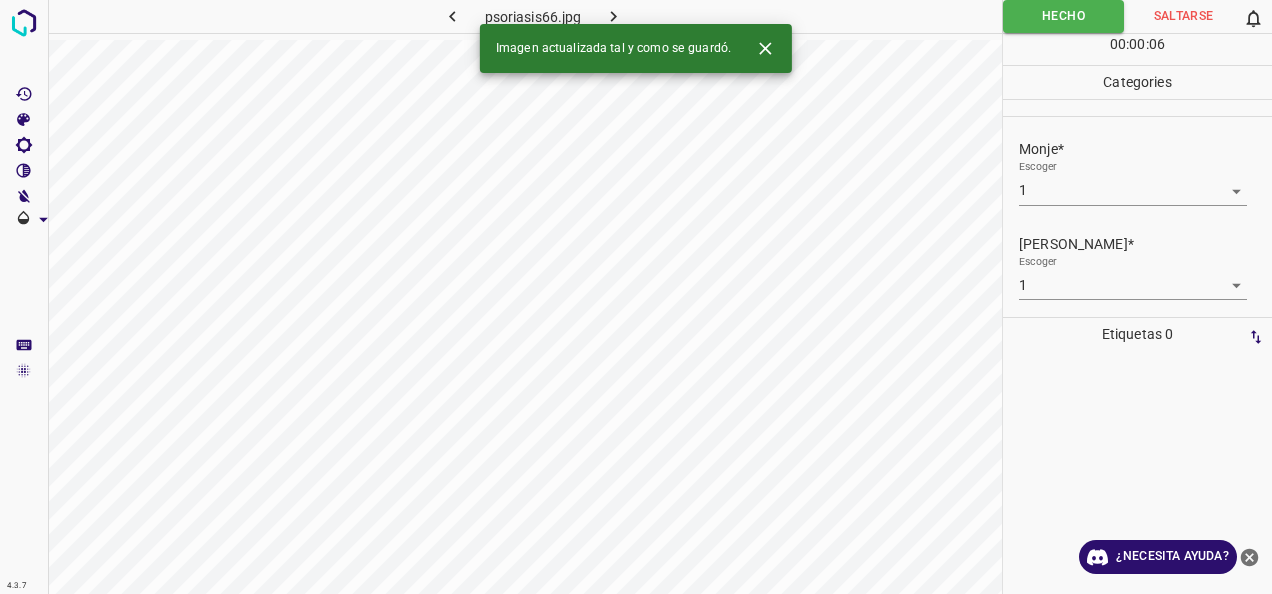 click 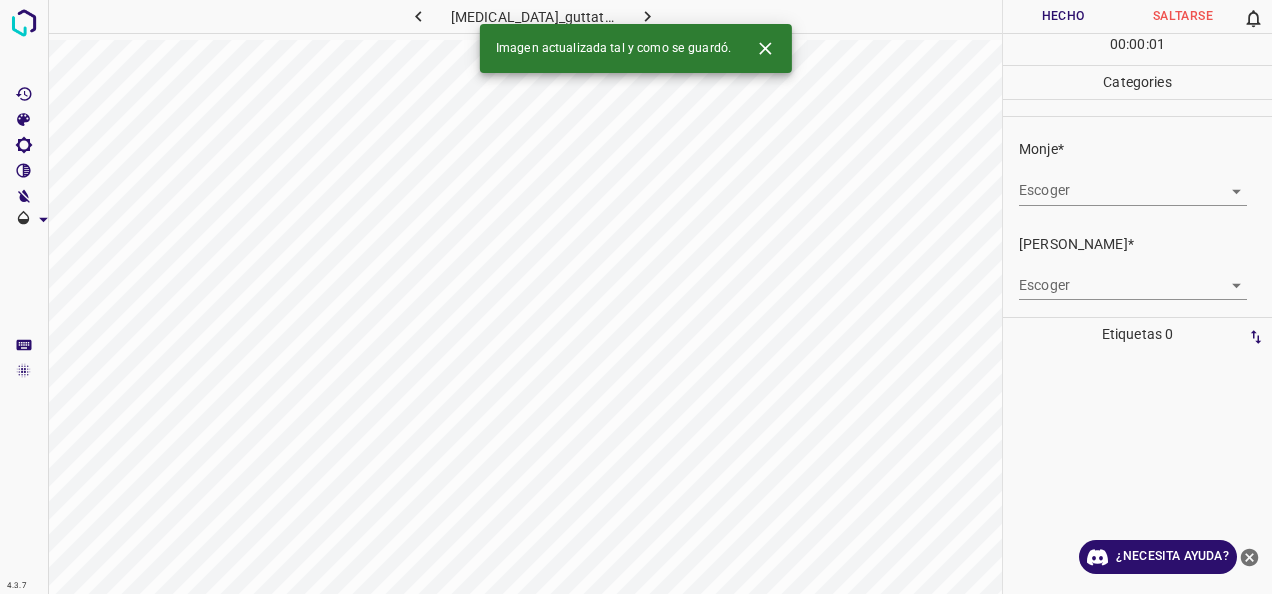 click on "4.3.7 [MEDICAL_DATA]_guttate41.jpg Hecho Saltarse 0 00   : 00   : 01   Categories Monje*  Escoger ​  [PERSON_NAME]*  Escoger ​ Etiquetas 0 Categories 1 Monje 2  [PERSON_NAME] Herramientas Espacio Cambiar entre modos (Dibujar y Editar) Yo Etiquetado automático R Restaurar zoom M Acercar N Alejar Borrar Eliminar etiqueta de selección Filtros Z Restaurar filtros X Filtro de saturación C Filtro de brillo V Filtro de contraste B Filtro de escala de grises General O Descargar Imagen actualizada tal y como se guardó. ¿Necesita ayuda? -Mensaje de texto -Esconder -Borrar" at bounding box center (636, 297) 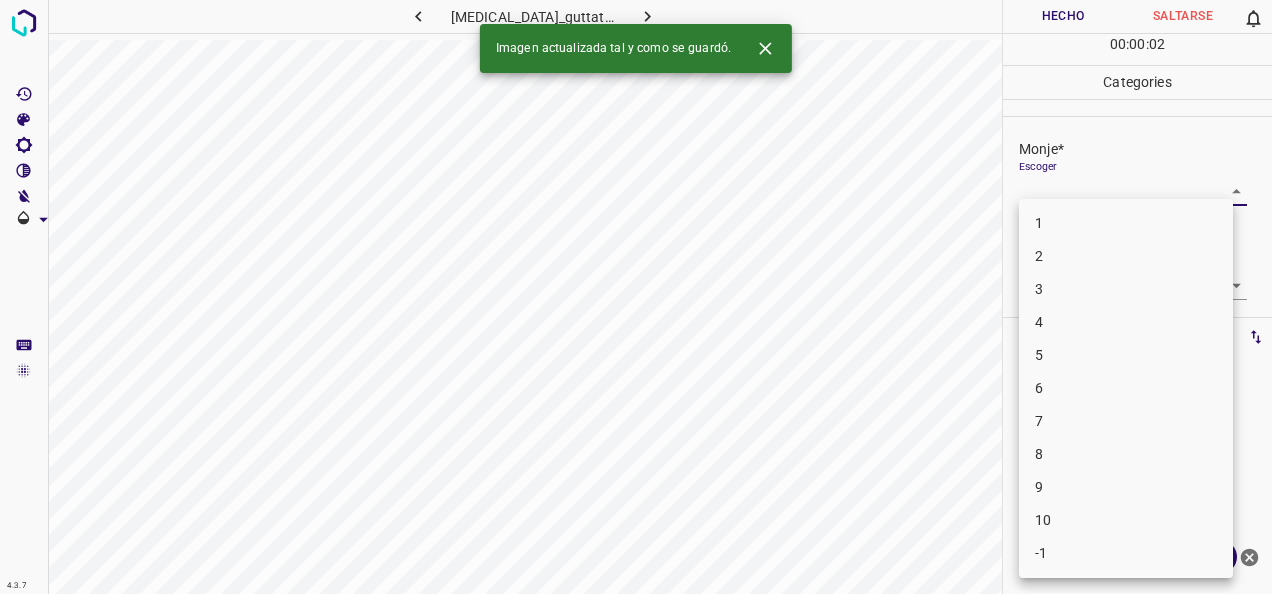 click on "1" at bounding box center (1126, 223) 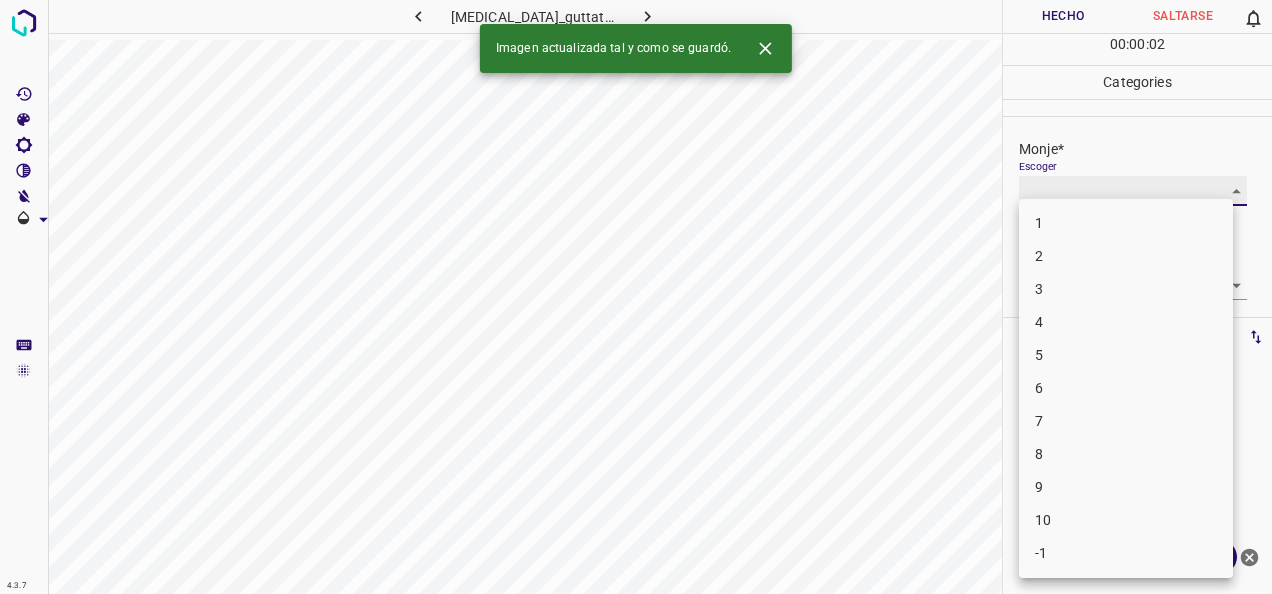 type on "1" 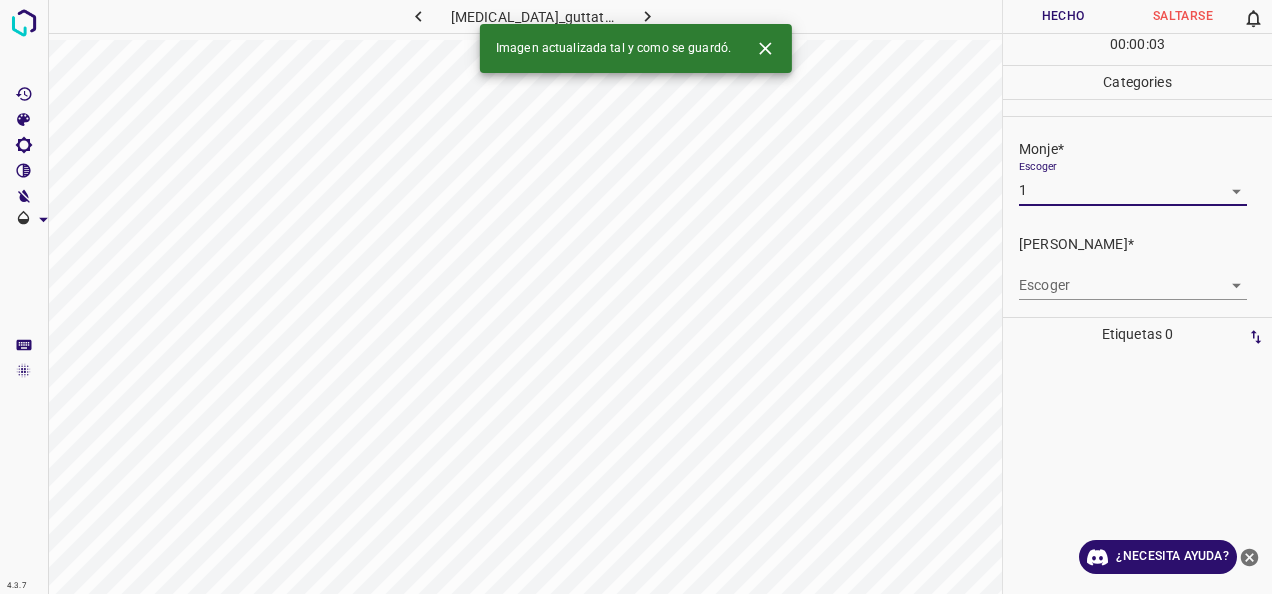 click on "4.3.7 [MEDICAL_DATA]_guttate41.jpg Hecho Saltarse 0 00   : 00   : 03   Categories Monje*  Escoger 1 1  [PERSON_NAME]*  Escoger ​ Etiquetas 0 Categories 1 Monje 2  [PERSON_NAME] Herramientas Espacio Cambiar entre modos (Dibujar y Editar) Yo Etiquetado automático R Restaurar zoom M Acercar N Alejar Borrar Eliminar etiqueta de selección Filtros Z Restaurar filtros X Filtro de saturación C Filtro de brillo V Filtro de contraste B Filtro de escala de grises General O Descargar Imagen actualizada tal y como se guardó. ¿Necesita ayuda? -Mensaje de texto -Esconder -Borrar" at bounding box center [636, 297] 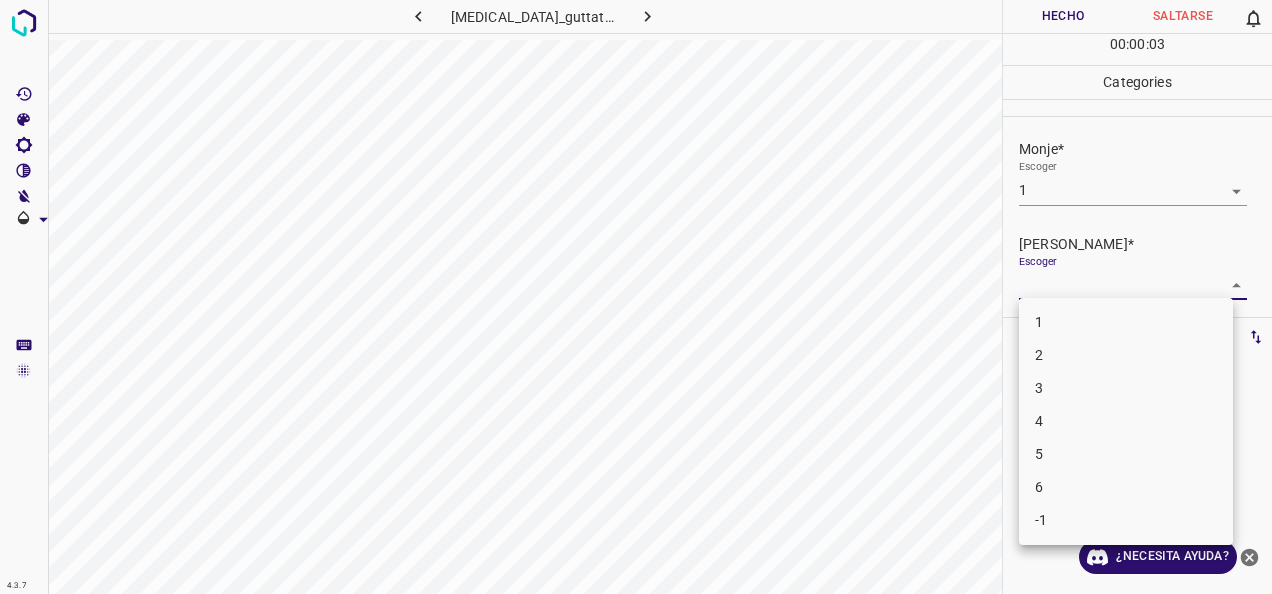 click on "1" at bounding box center (1126, 322) 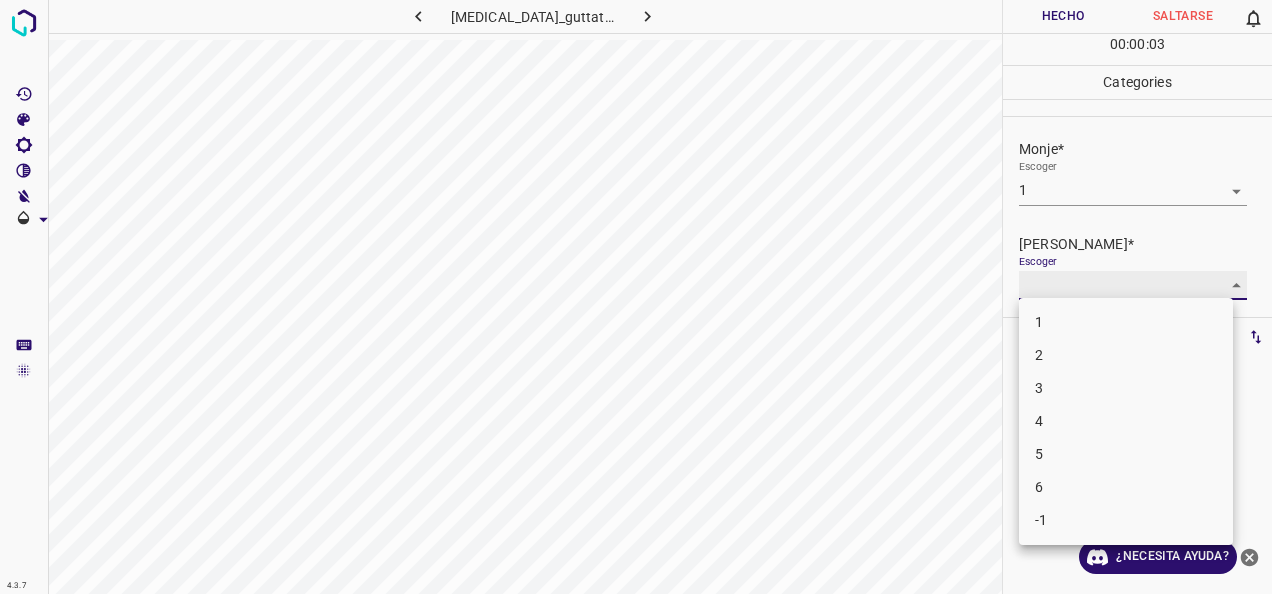 type on "1" 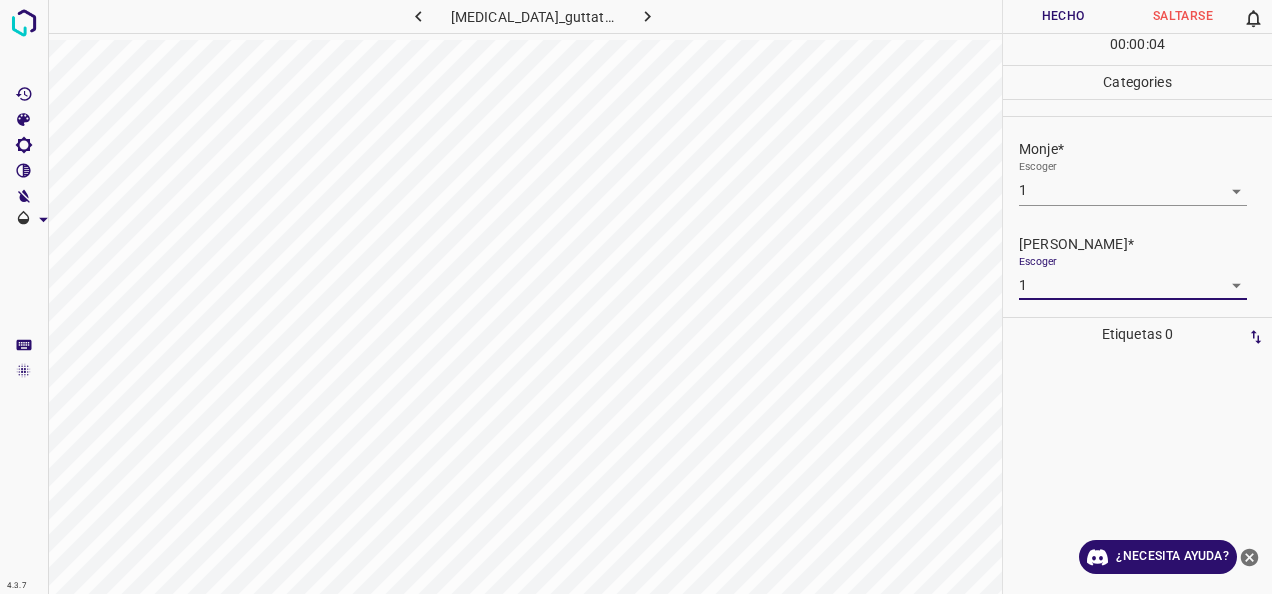 click on "Hecho" at bounding box center [1063, 16] 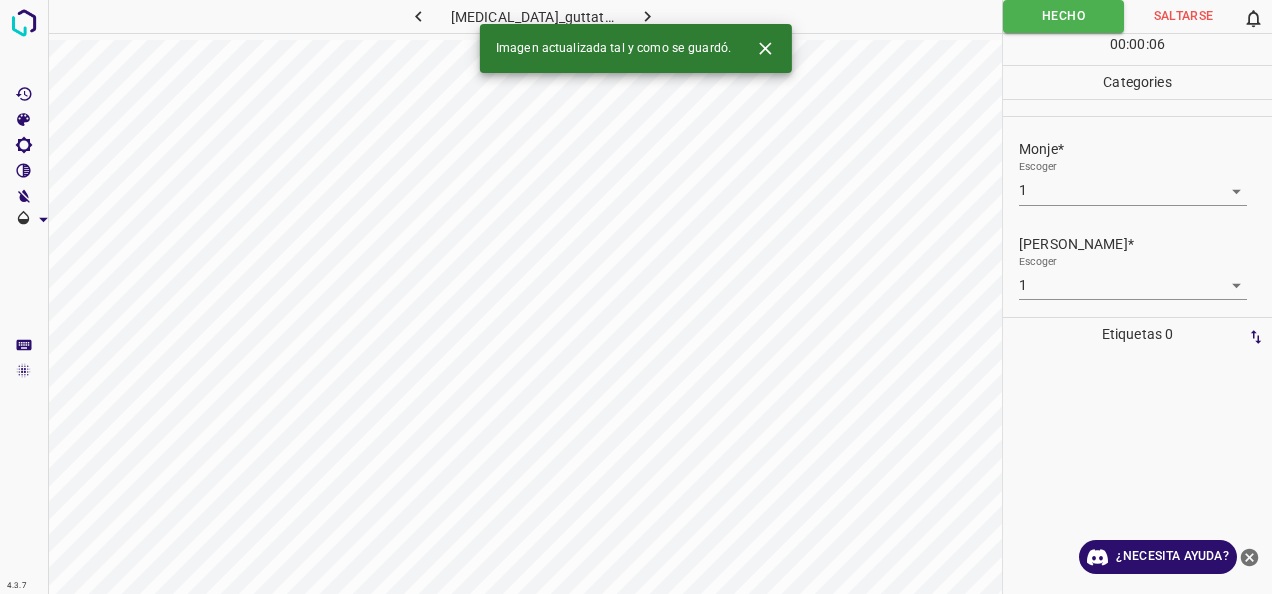 click 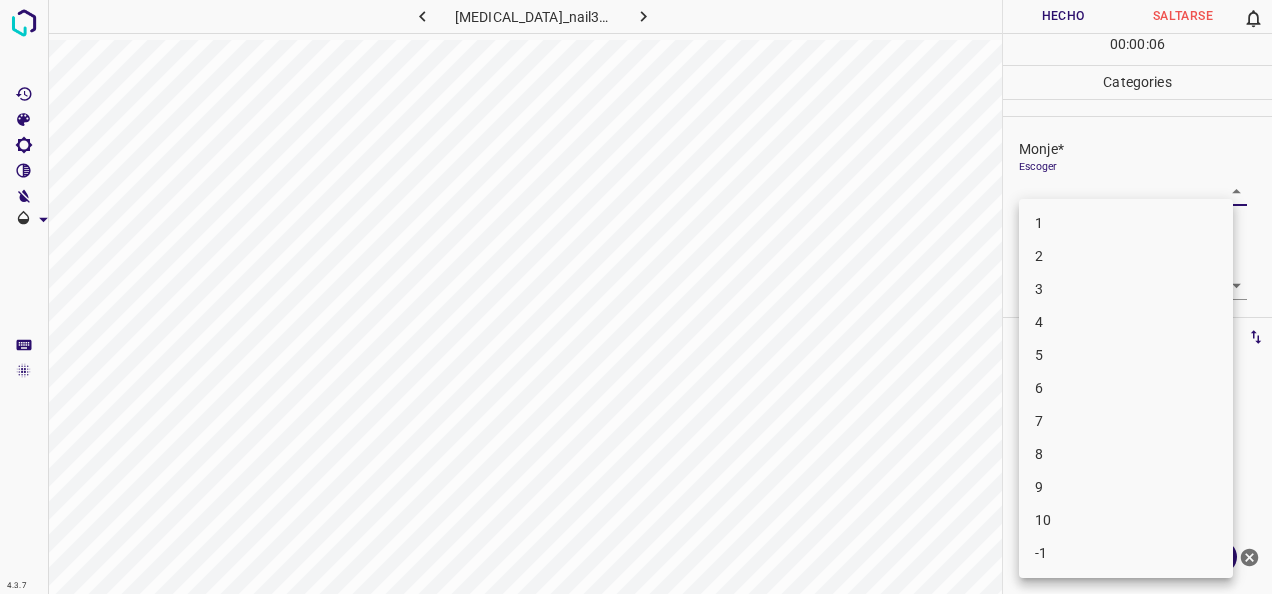 click on "4.3.7 [MEDICAL_DATA]_nail39.jpg Hecho Saltarse 0 00   : 00   : 06   Categories Monje*  Escoger ​  [PERSON_NAME]*  Escoger ​ Etiquetas 0 Categories 1 Monje 2  [PERSON_NAME] Herramientas Espacio Cambiar entre modos (Dibujar y Editar) Yo Etiquetado automático R Restaurar zoom M Acercar N Alejar Borrar Eliminar etiqueta de selección Filtros Z Restaurar filtros X Filtro de saturación C Filtro de brillo V Filtro de contraste B Filtro de escala de grises General O Descargar ¿Necesita ayuda? -Mensaje de texto -Esconder -Borrar 1 2 3 4 5 6 7 8 9 10 -1" at bounding box center [636, 297] 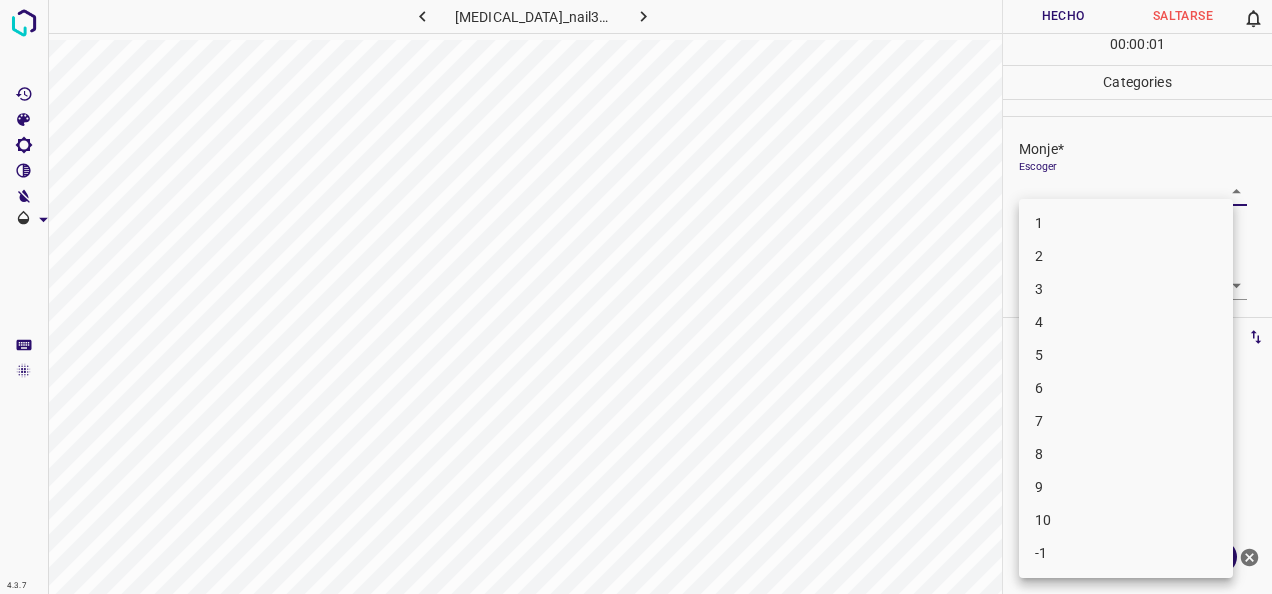 click on "7" at bounding box center (1126, 421) 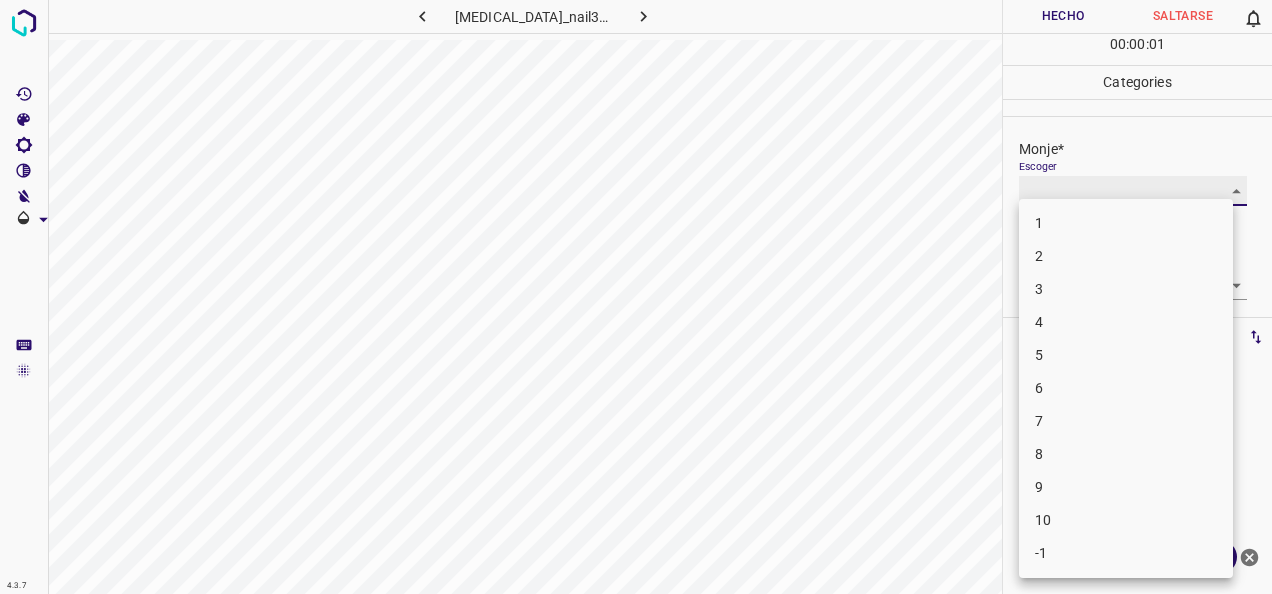 type on "7" 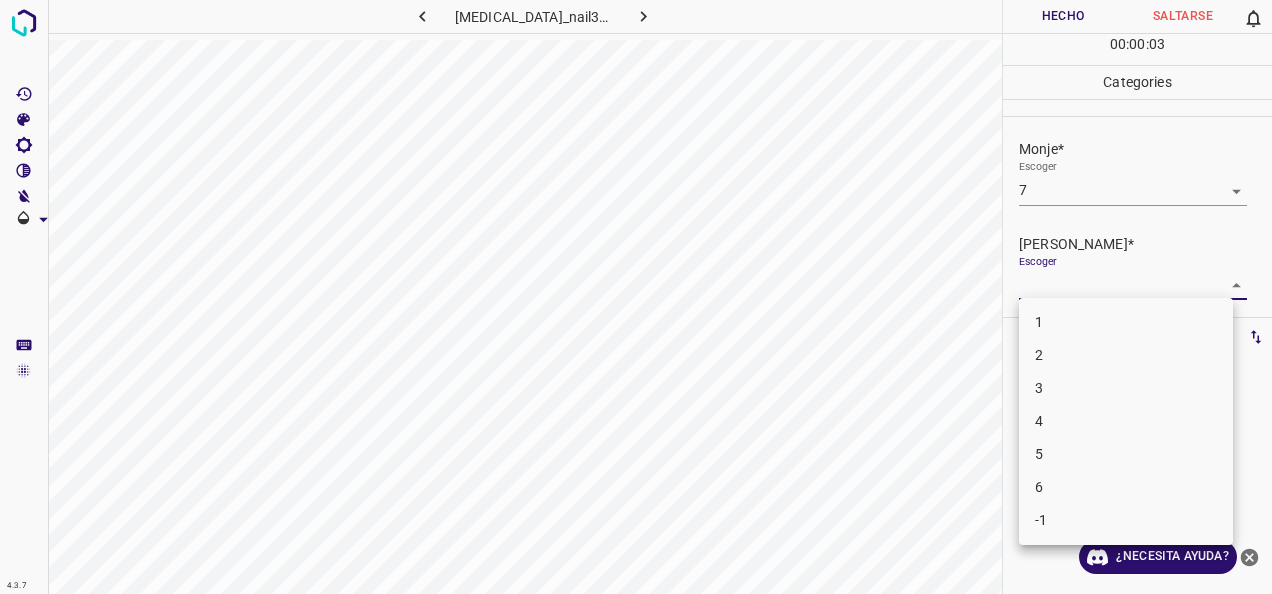 click on "4.3.7 [MEDICAL_DATA]_nail39.jpg Hecho Saltarse 0 00   : 00   : 03   Categories Monje*  Escoger 7 7  [PERSON_NAME]*  Escoger ​ Etiquetas 0 Categories 1 Monje 2  [PERSON_NAME] Herramientas Espacio Cambiar entre modos (Dibujar y Editar) Yo Etiquetado automático R Restaurar zoom M Acercar N Alejar Borrar Eliminar etiqueta de selección Filtros Z Restaurar filtros X Filtro de saturación C Filtro de brillo V Filtro de contraste B Filtro de escala de grises General O Descargar ¿Necesita ayuda? -Mensaje de texto -Esconder -Borrar 1 2 3 4 5 6 -1" at bounding box center (636, 297) 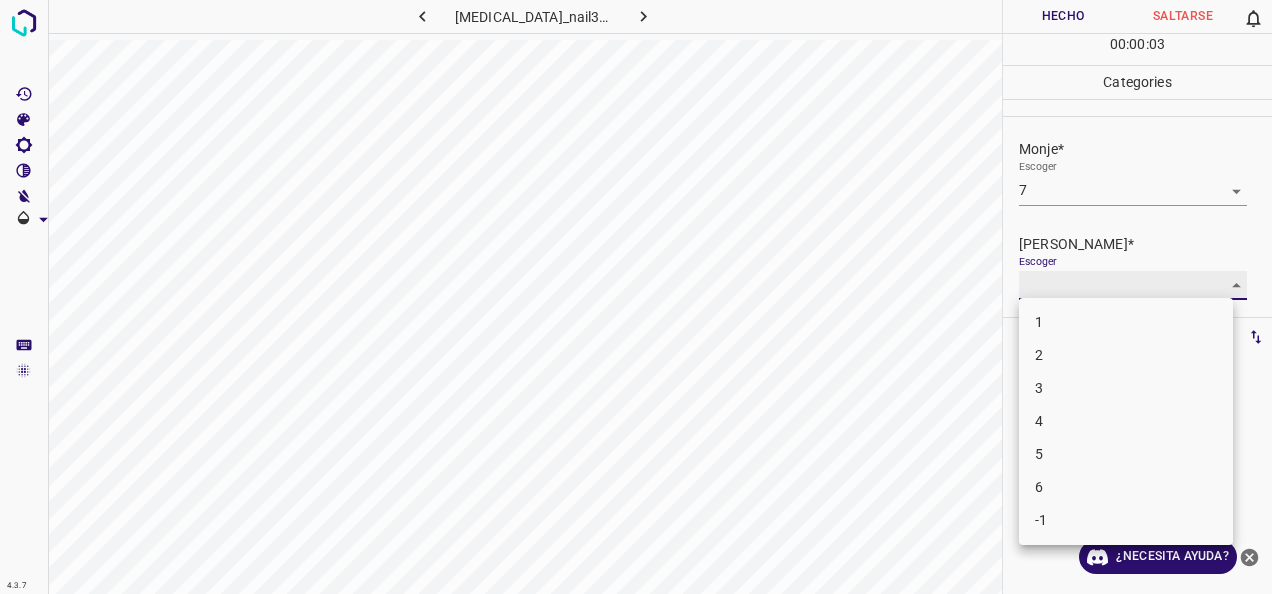 type on "5" 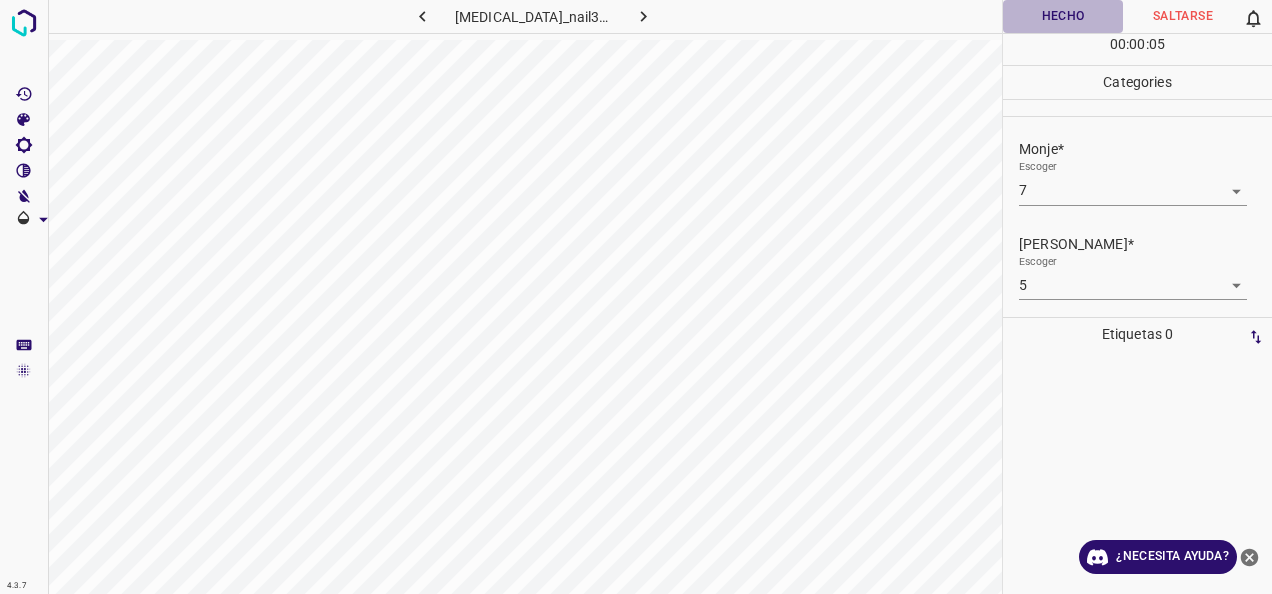 click on "Hecho" at bounding box center [1063, 16] 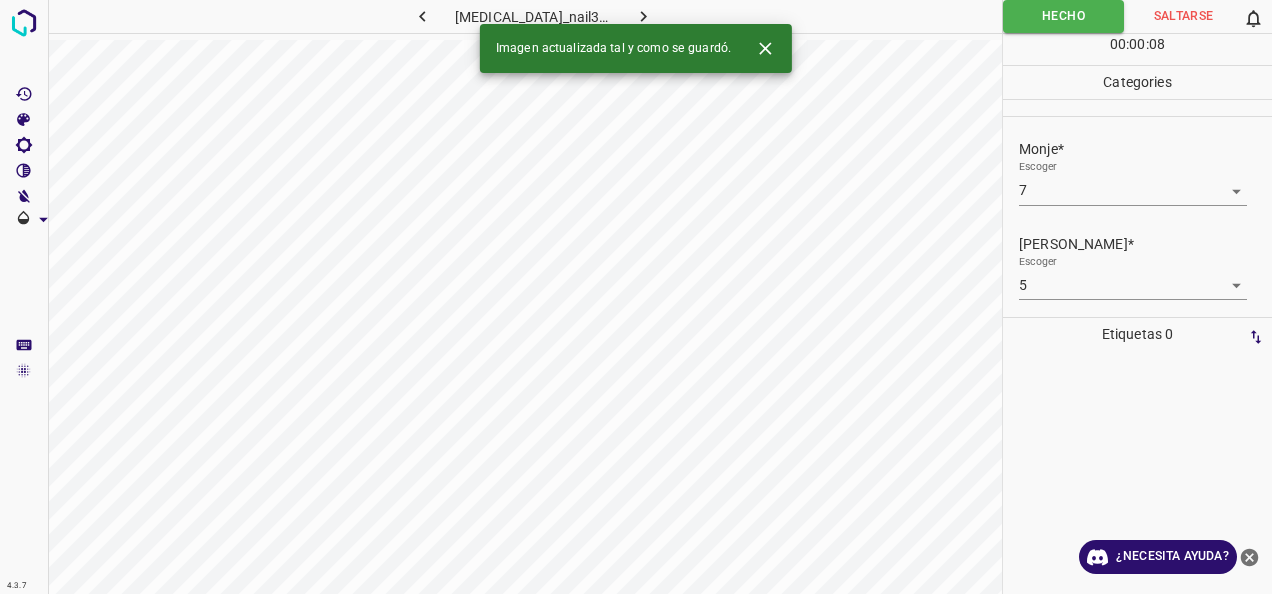 click 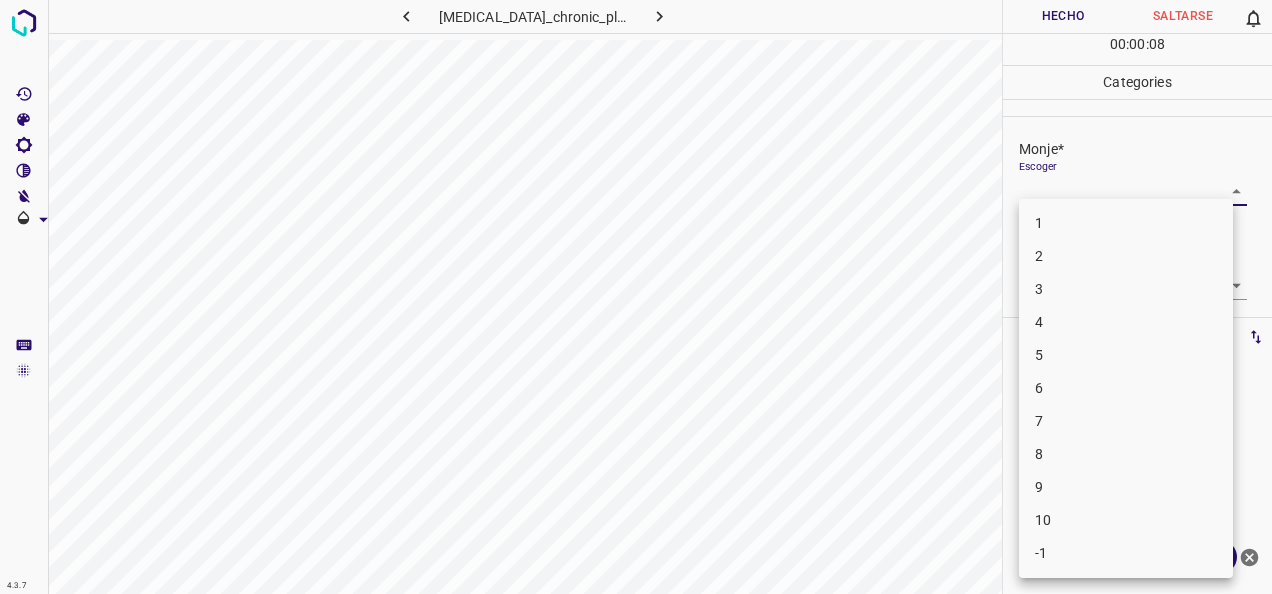 click on "4.3.7 [MEDICAL_DATA]_chronic_plaque17.jpg Hecho Saltarse 0 00   : 00   : 08   Categories Monje*  Escoger ​  [PERSON_NAME]*  Escoger ​ Etiquetas 0 Categories 1 Monje 2  [PERSON_NAME] Herramientas Espacio Cambiar entre modos (Dibujar y Editar) Yo Etiquetado automático R Restaurar zoom M Acercar N Alejar Borrar Eliminar etiqueta de selección Filtros Z Restaurar filtros X Filtro de saturación C Filtro de brillo V Filtro de contraste B Filtro de escala de grises General O Descargar ¿Necesita ayuda? -Mensaje de texto -Esconder -Borrar 1 2 3 4 5 6 7 8 9 10 -1" at bounding box center (636, 297) 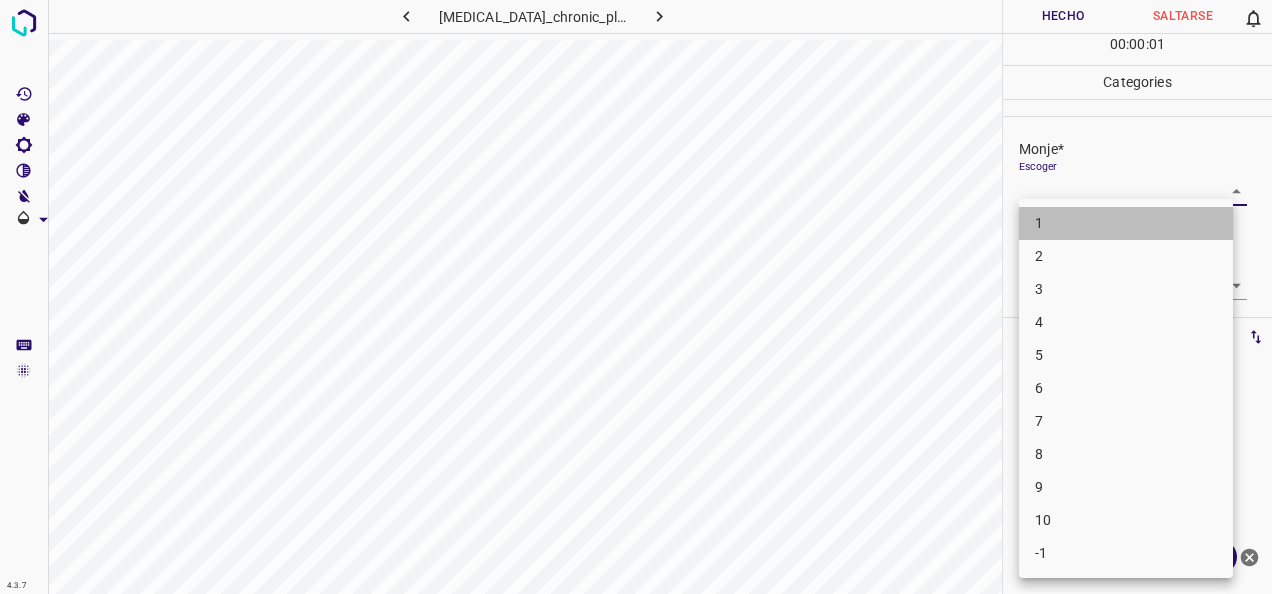 click on "1" at bounding box center [1126, 223] 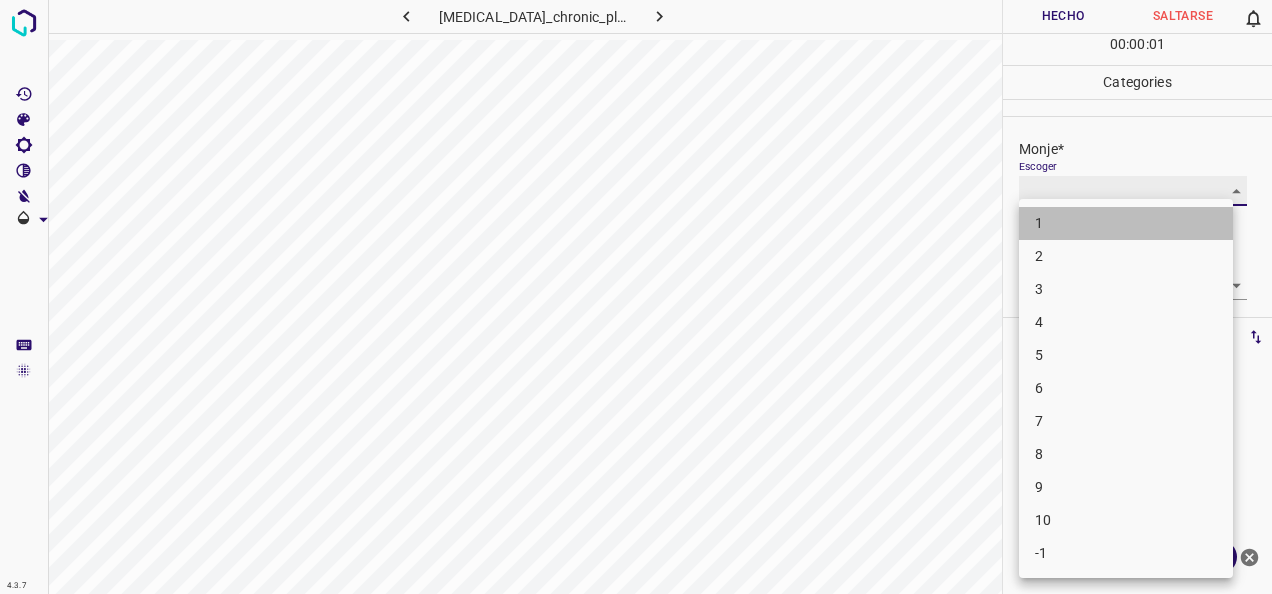 type on "1" 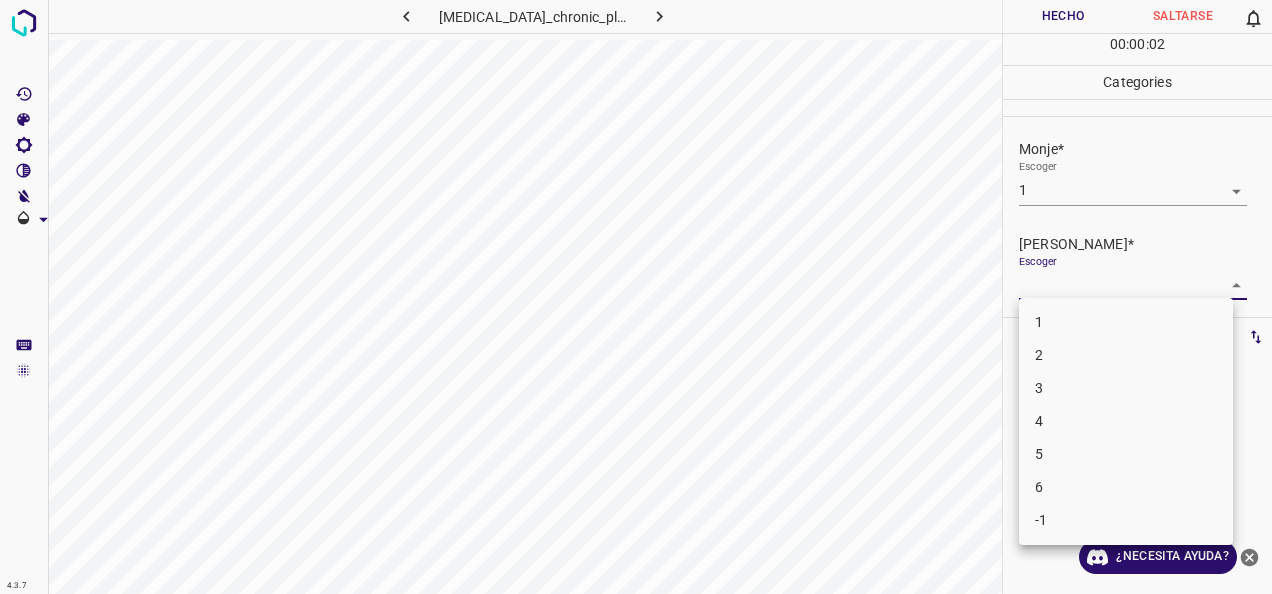 click on "4.3.7 [MEDICAL_DATA]_chronic_plaque17.jpg Hecho Saltarse 0 00   : 00   : 02   Categories Monje*  Escoger 1 1  [PERSON_NAME]*  Escoger ​ Etiquetas 0 Categories 1 Monje 2  [PERSON_NAME] Herramientas Espacio Cambiar entre modos (Dibujar y Editar) Yo Etiquetado automático R Restaurar zoom M Acercar N Alejar Borrar Eliminar etiqueta de selección Filtros Z Restaurar filtros X Filtro de saturación C Filtro de brillo V Filtro de contraste B Filtro de escala de grises General O Descargar ¿Necesita ayuda? -Mensaje de texto -Esconder -Borrar 1 2 3 4 5 6 -1" at bounding box center (636, 297) 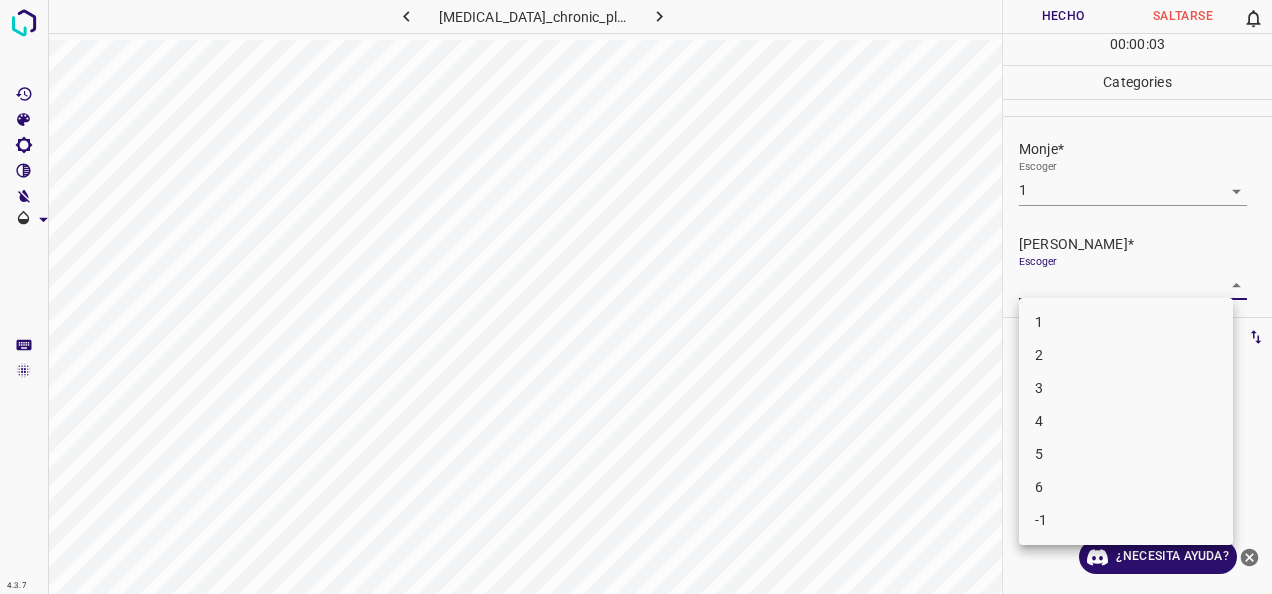 click on "1" at bounding box center (1126, 322) 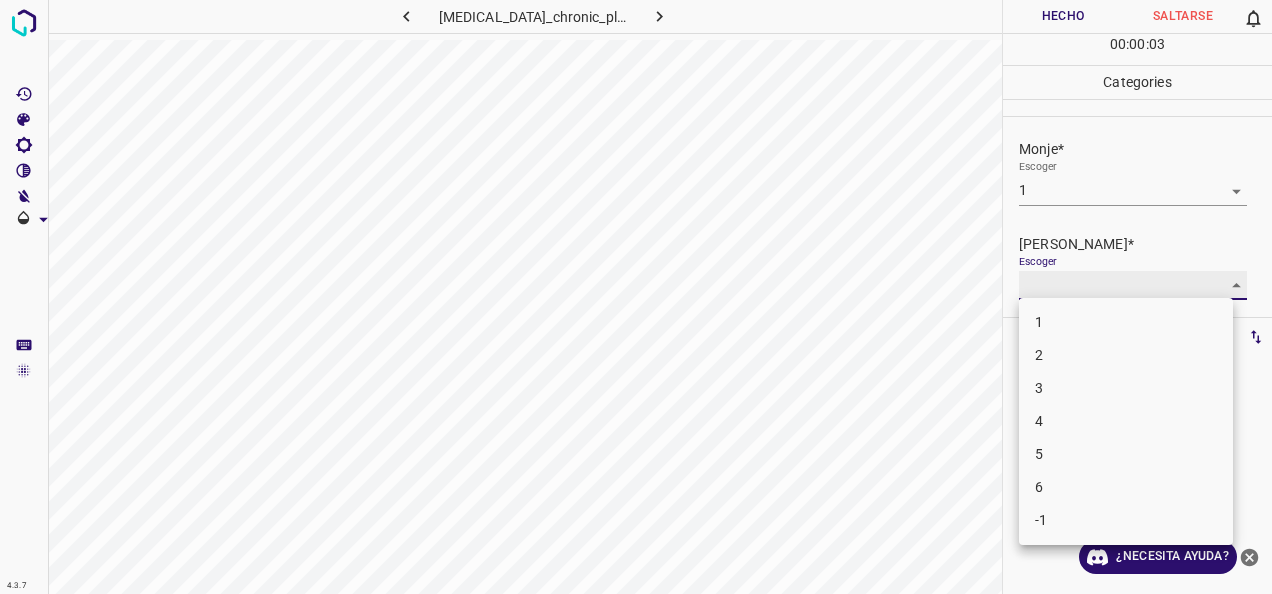 type on "1" 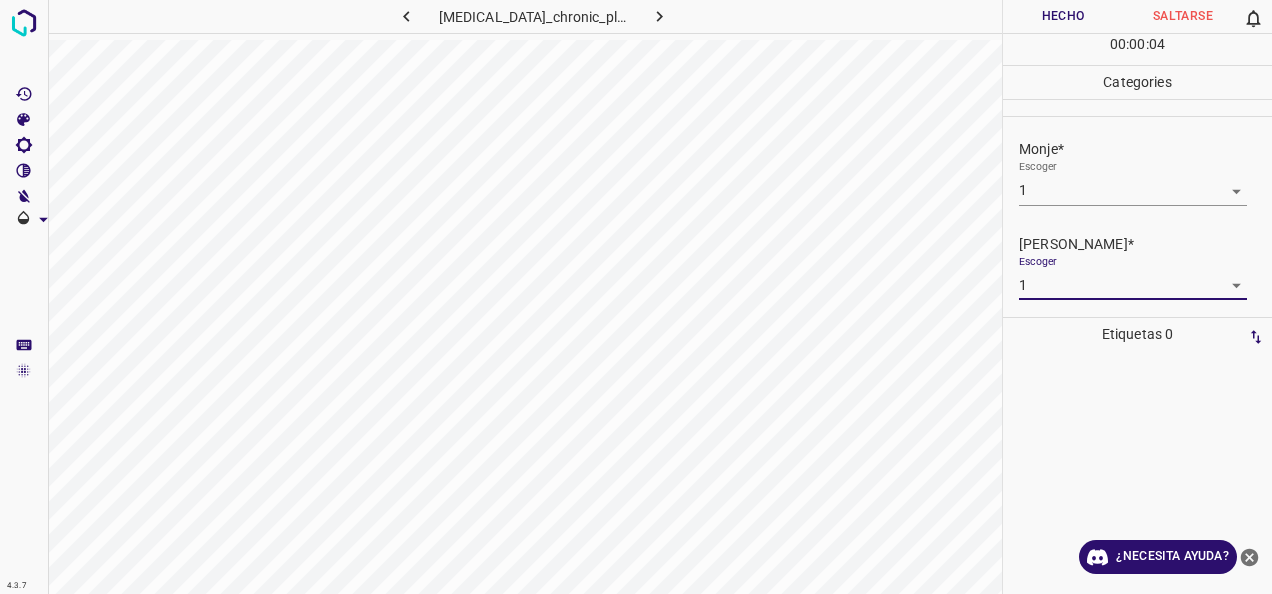 click on "Hecho" at bounding box center [1063, 16] 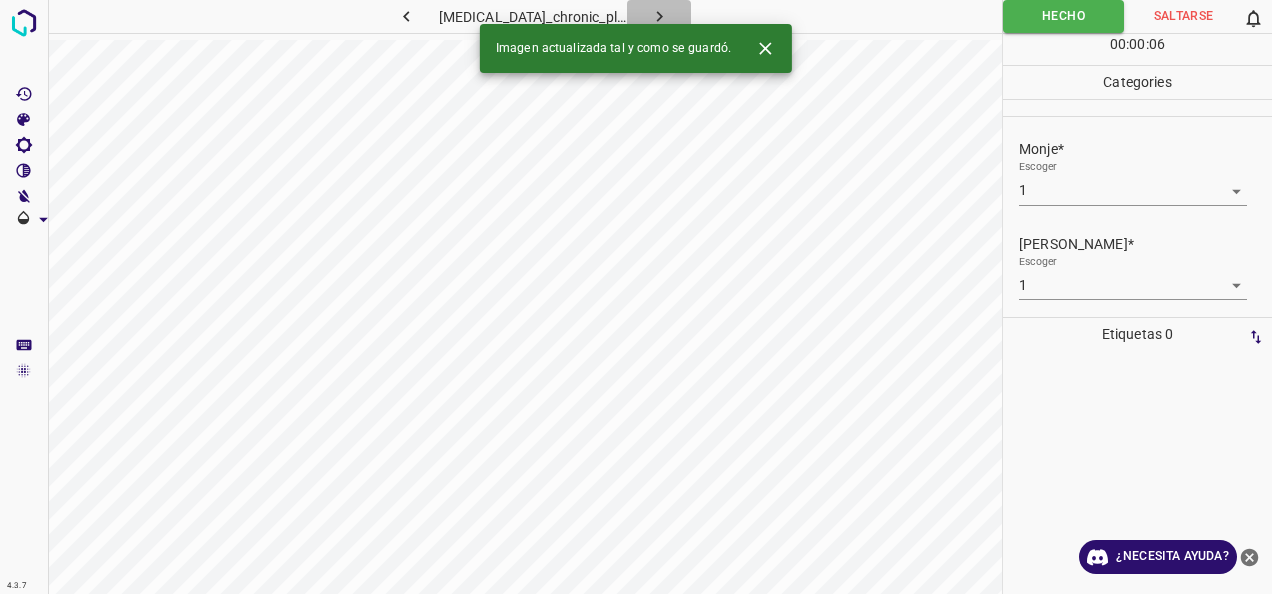 click 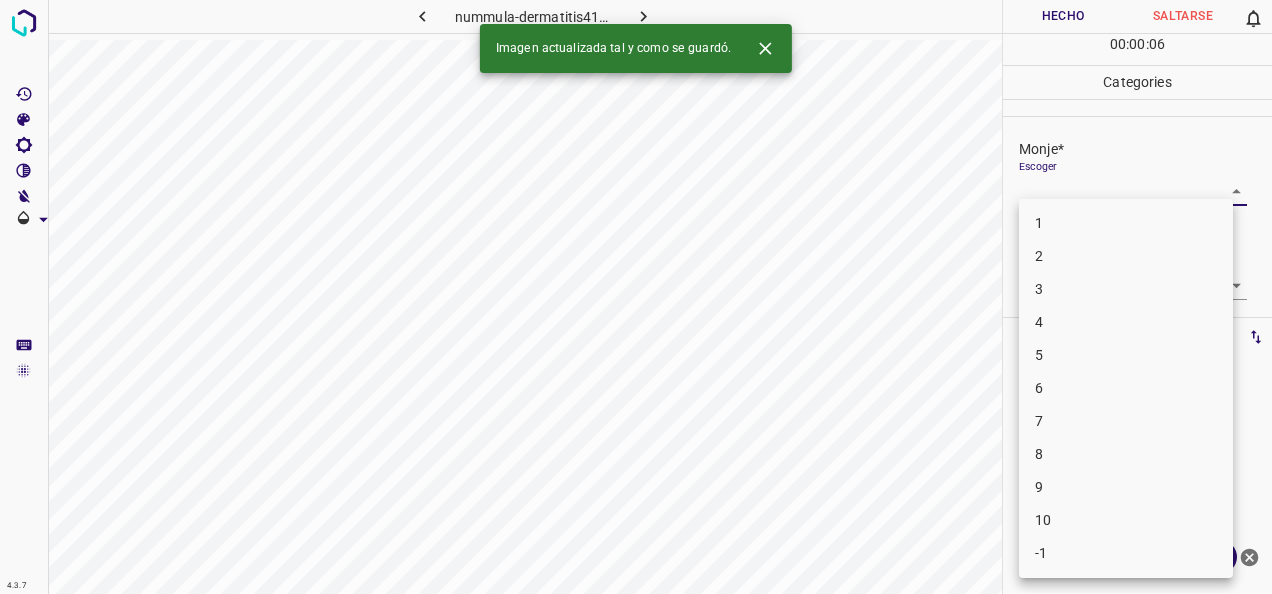 click on "4.3.7 nummula-dermatitis41.jpg Hecho Saltarse 0 00   : 00   : 06   Categories Monje*  Escoger ​  [PERSON_NAME]*  Escoger ​ Etiquetas 0 Categories 1 Monje 2  [PERSON_NAME] Herramientas Espacio Cambiar entre modos (Dibujar y Editar) Yo Etiquetado automático R Restaurar zoom M Acercar N Alejar Borrar Eliminar etiqueta de selección Filtros Z Restaurar filtros X Filtro de saturación C Filtro de brillo V Filtro de contraste B Filtro de escala de grises General O Descargar Imagen actualizada tal y como se guardó. ¿Necesita ayuda? -Mensaje de texto -Esconder -Borrar 1 2 3 4 5 6 7 8 9 10 -1" at bounding box center (636, 297) 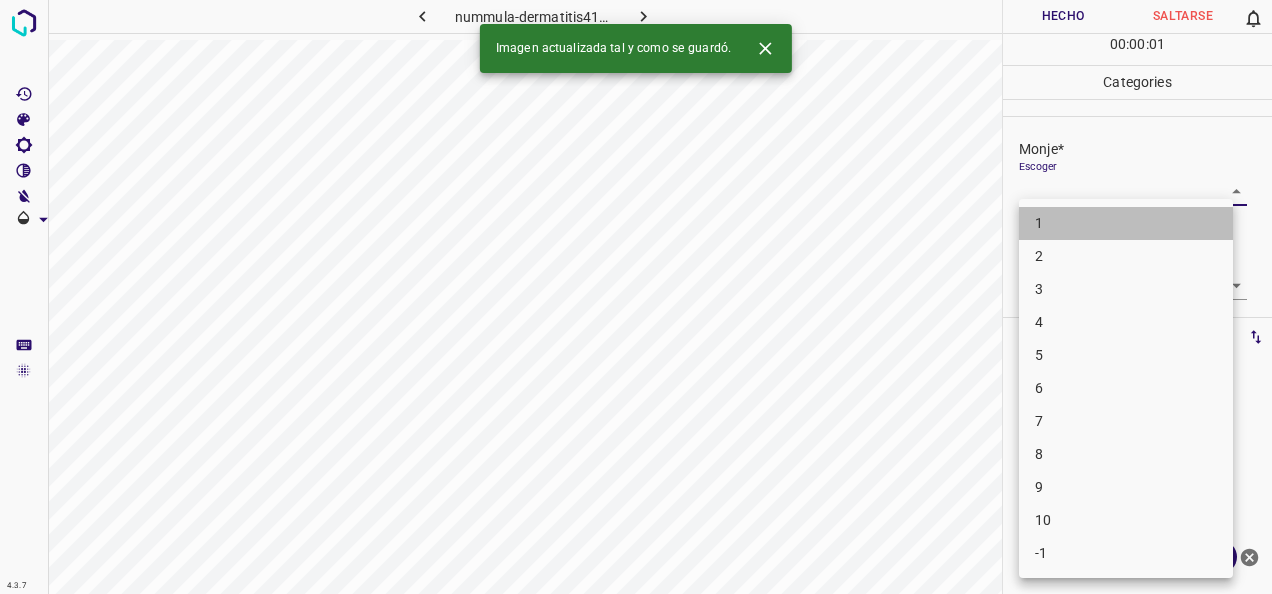 click on "1" at bounding box center [1126, 223] 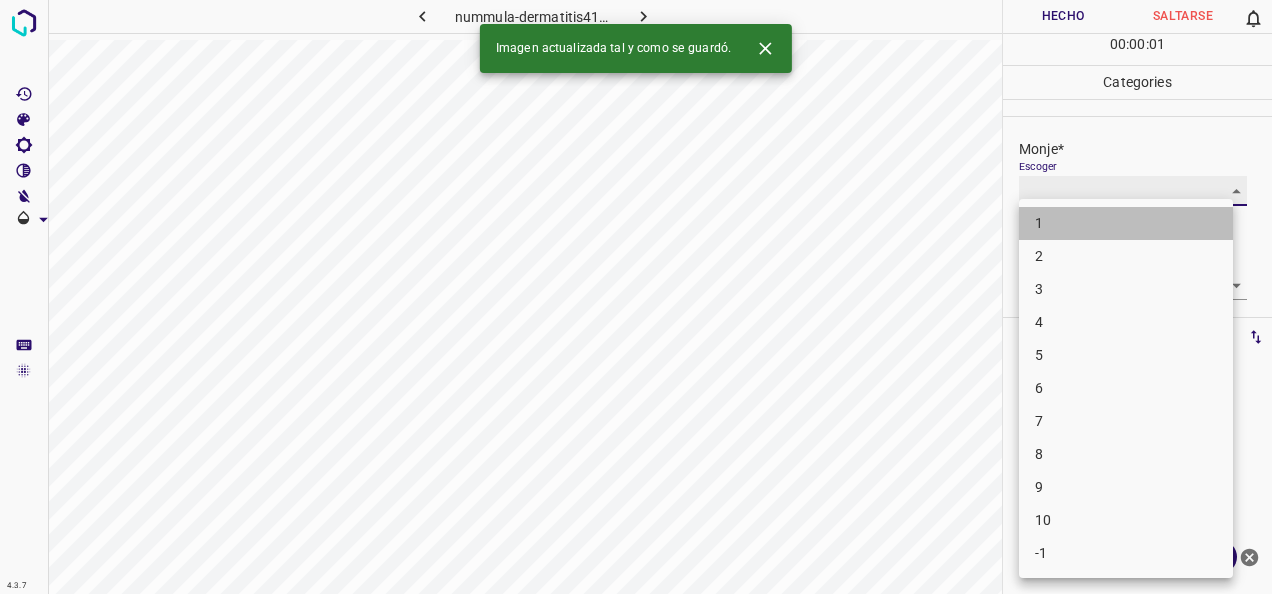 type on "1" 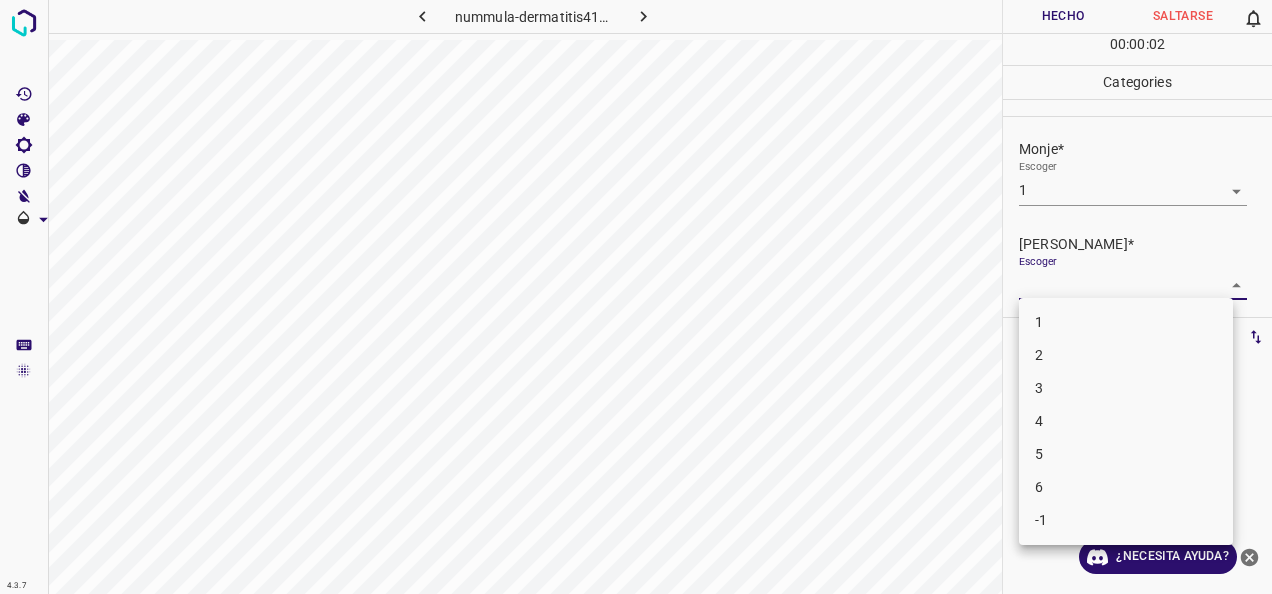 click on "4.3.7 nummula-dermatitis41.jpg Hecho Saltarse 0 00   : 00   : 02   Categories Monje*  Escoger 1 1  [PERSON_NAME]*  Escoger ​ Etiquetas 0 Categories 1 Monje 2  [PERSON_NAME] Herramientas Espacio Cambiar entre modos (Dibujar y Editar) Yo Etiquetado automático R Restaurar zoom M Acercar N Alejar Borrar Eliminar etiqueta de selección Filtros Z Restaurar filtros X Filtro de saturación C Filtro de brillo V Filtro de contraste B Filtro de escala de grises General O Descargar ¿Necesita ayuda? -Mensaje de texto -Esconder -Borrar 1 2 3 4 5 6 -1" at bounding box center [636, 297] 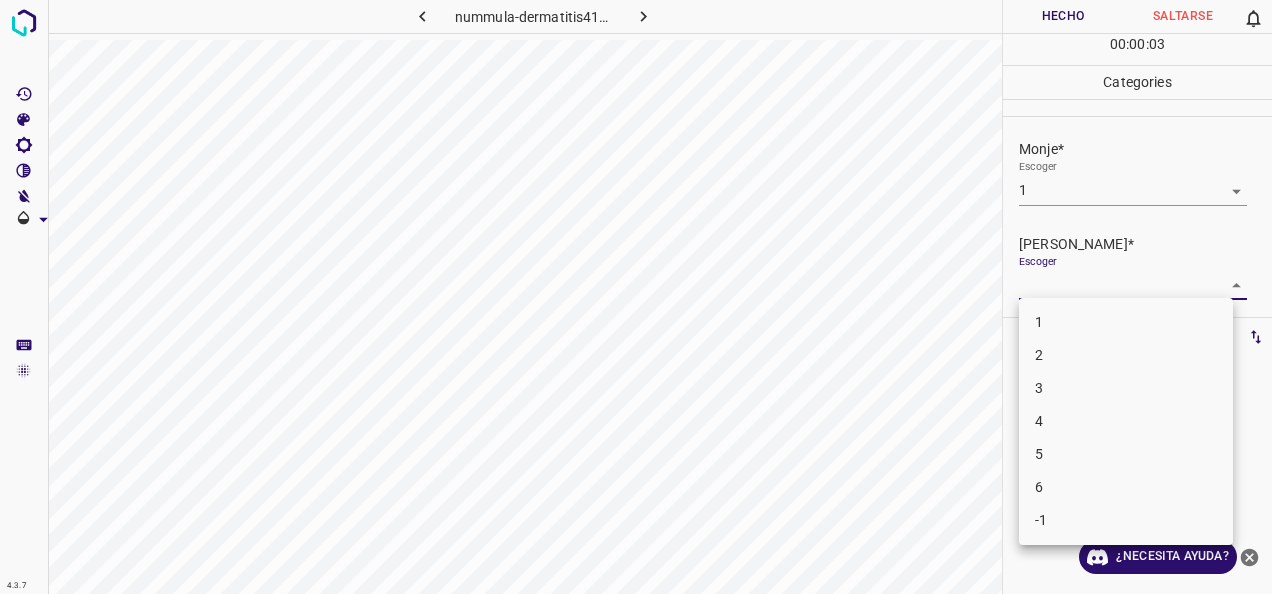 click on "1" at bounding box center [1126, 322] 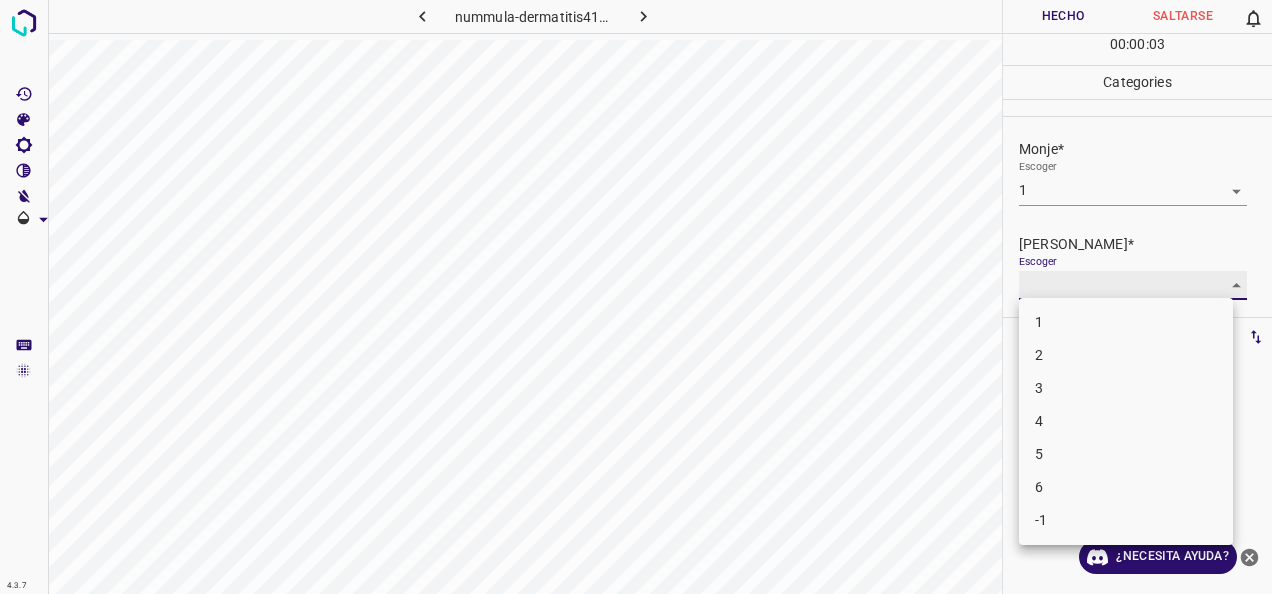 type on "1" 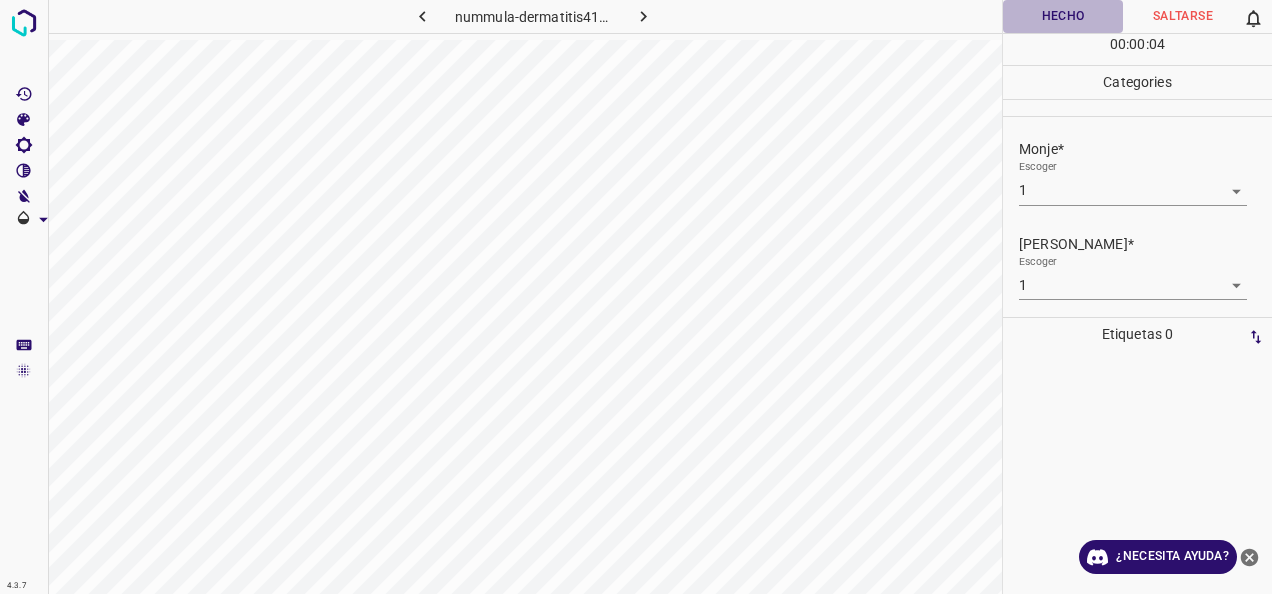 click on "Hecho" at bounding box center (1063, 16) 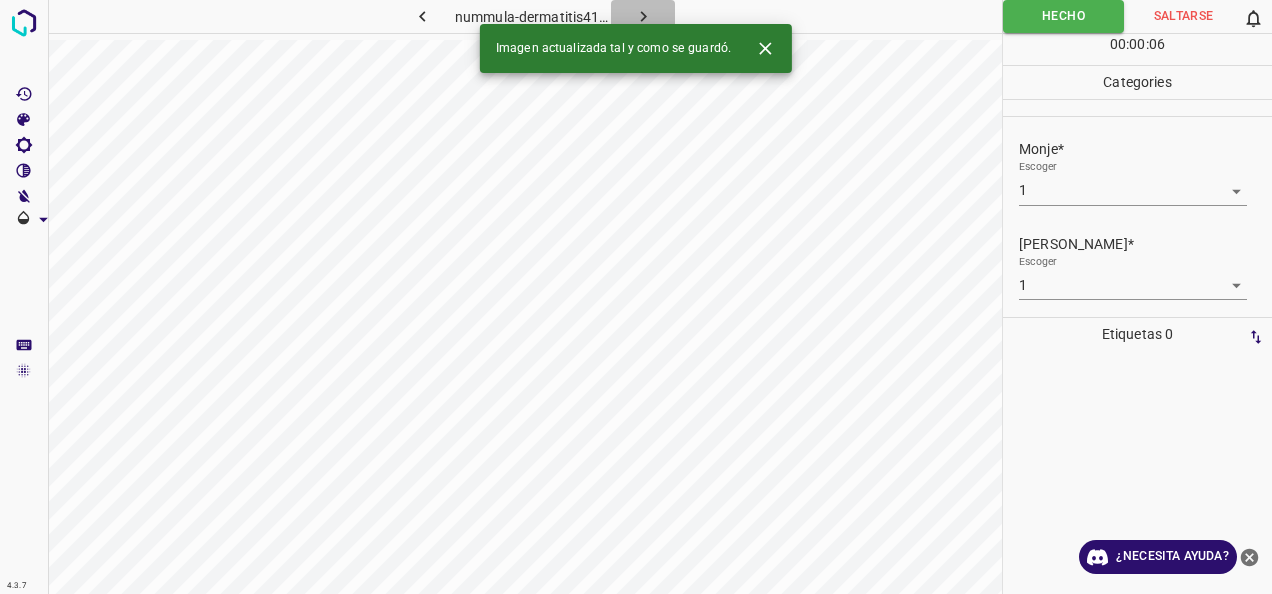click 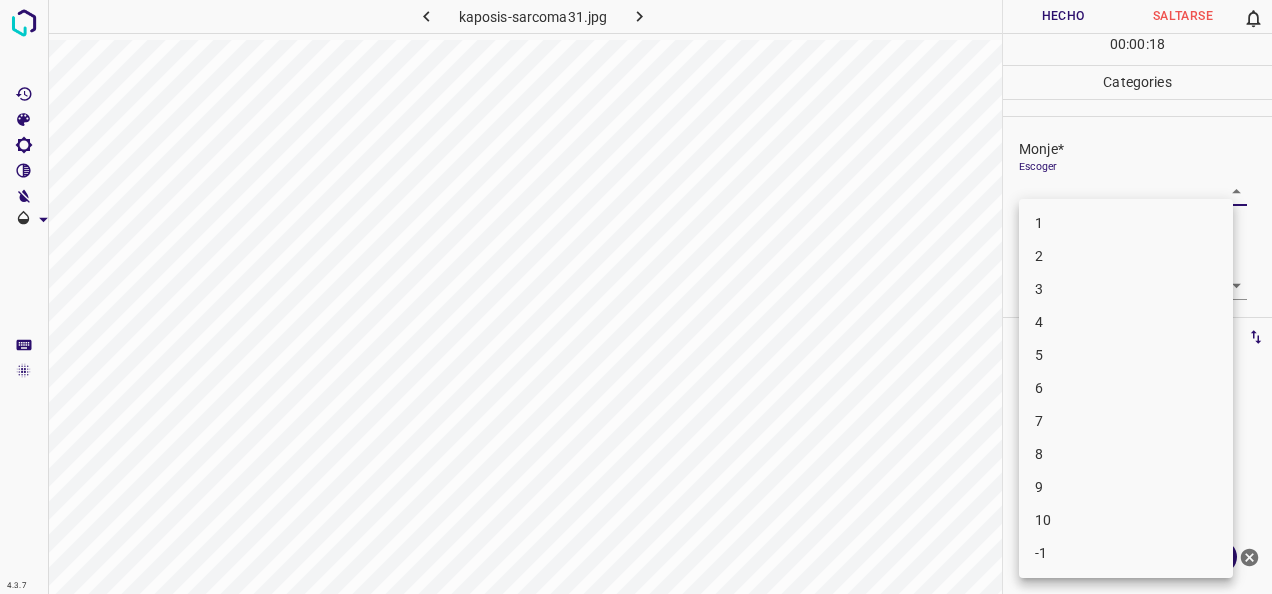 click on "4.3.7 kaposis-sarcoma31.jpg Hecho Saltarse 0 00   : 00   : 18   Categories Monje*  Escoger ​  [PERSON_NAME]*  Escoger ​ Etiquetas 0 Categories 1 Monje 2  [PERSON_NAME] Herramientas Espacio Cambiar entre modos (Dibujar y Editar) Yo Etiquetado automático R Restaurar zoom M Acercar N Alejar Borrar Eliminar etiqueta de selección Filtros Z Restaurar filtros X Filtro de saturación C Filtro de brillo V Filtro de contraste B Filtro de escala de grises General O Descargar ¿Necesita ayuda? -Mensaje de texto -Esconder -Borrar 1 2 3 4 5 6 7 8 9 10 -1" at bounding box center (636, 297) 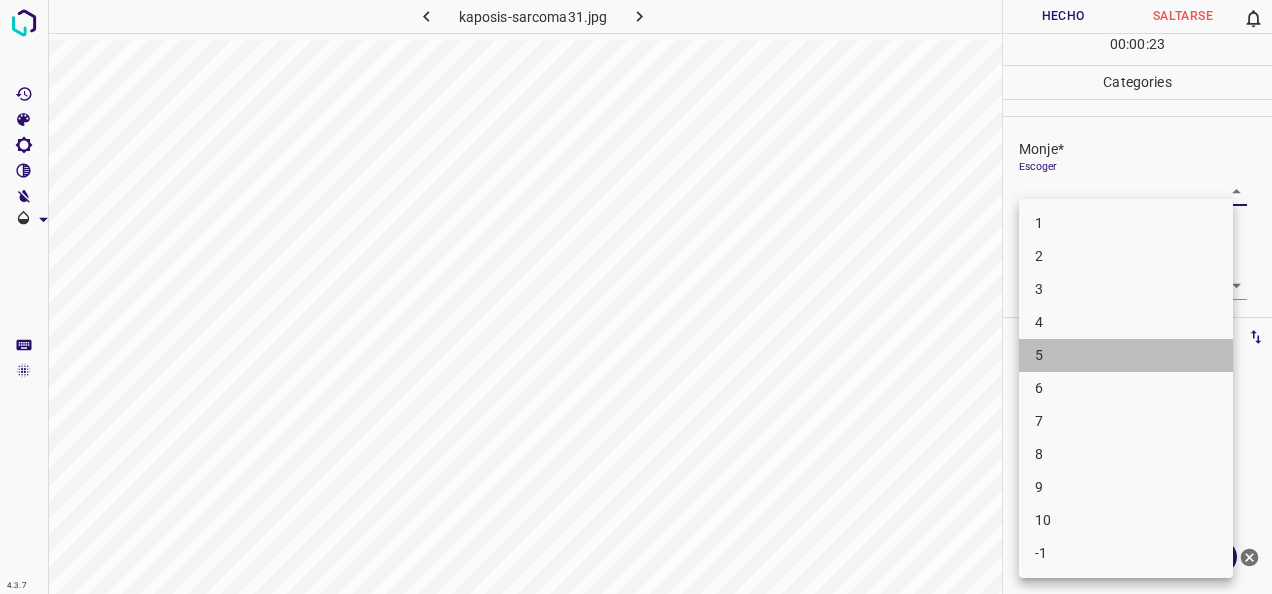 click on "5" at bounding box center [1126, 355] 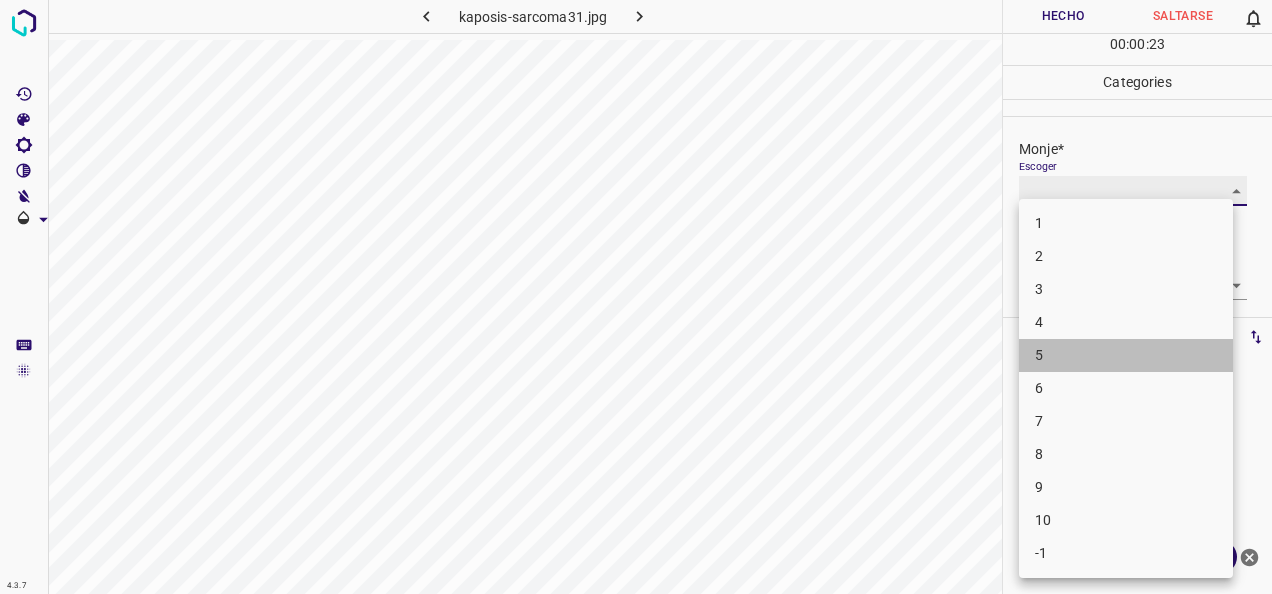 type on "5" 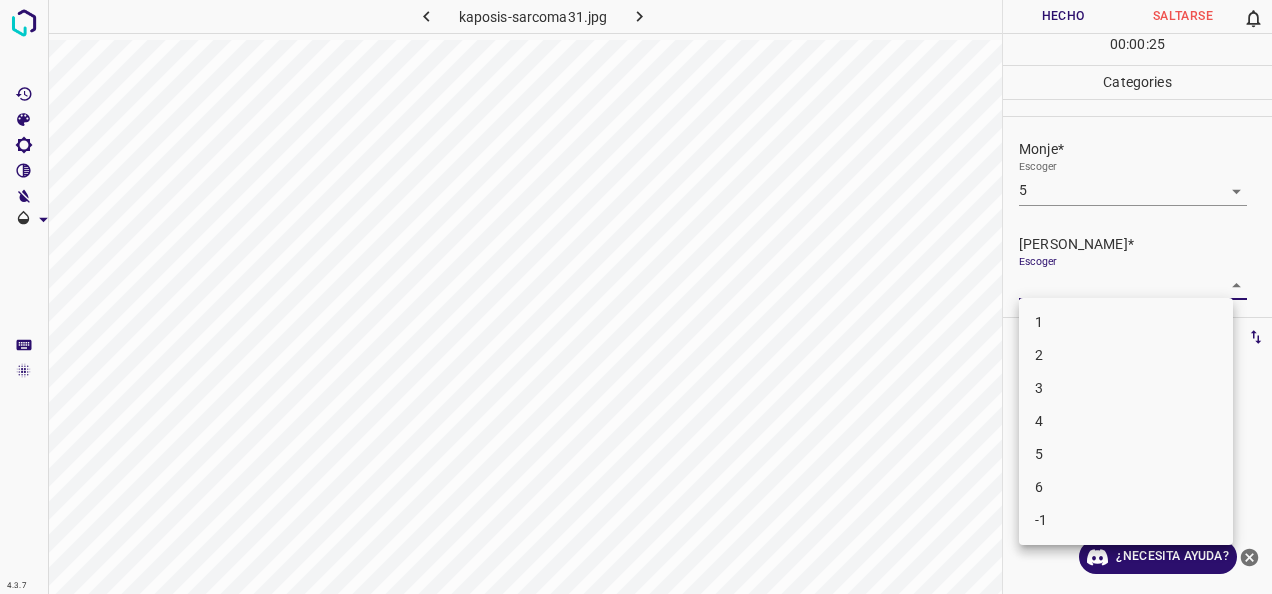 click on "4.3.7 kaposis-sarcoma31.jpg Hecho Saltarse 0 00   : 00   : 25   Categories Monje*  Escoger 5 5  [PERSON_NAME]*  Escoger ​ Etiquetas 0 Categories 1 Monje 2  [PERSON_NAME] Herramientas Espacio Cambiar entre modos (Dibujar y Editar) Yo Etiquetado automático R Restaurar zoom M Acercar N Alejar Borrar Eliminar etiqueta de selección Filtros Z Restaurar filtros X Filtro de saturación C Filtro de brillo V Filtro de contraste B Filtro de escala de grises General O Descargar ¿Necesita ayuda? -Mensaje de texto -Esconder -Borrar 1 2 3 4 5 6 -1" at bounding box center (636, 297) 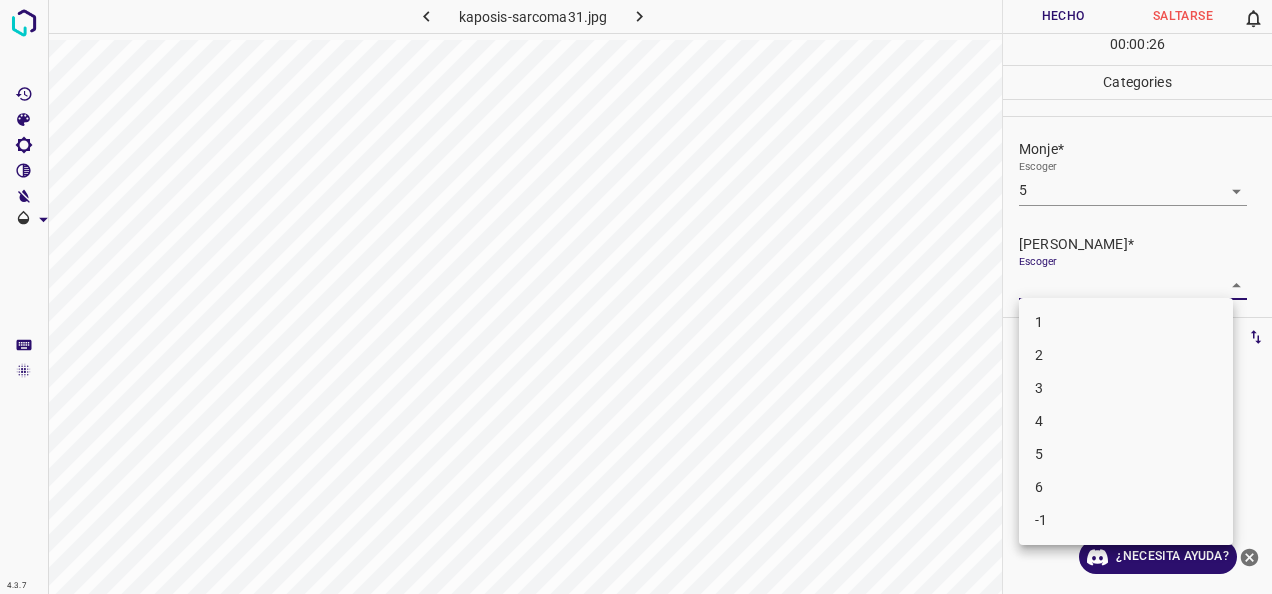 click on "4" at bounding box center (1126, 421) 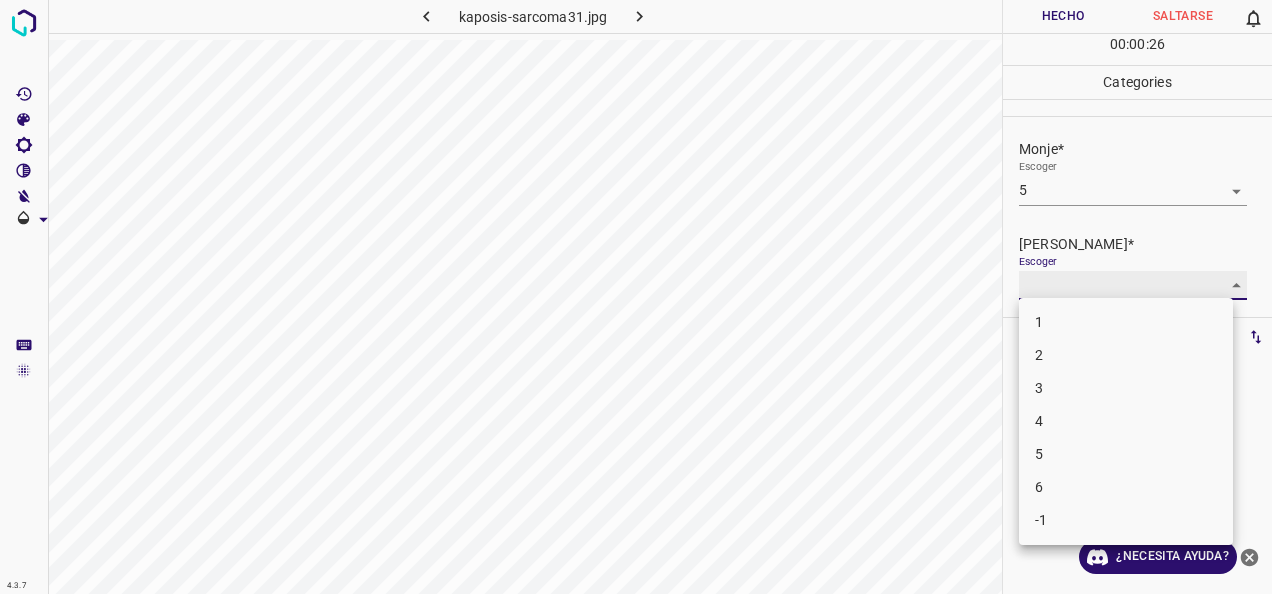 type on "4" 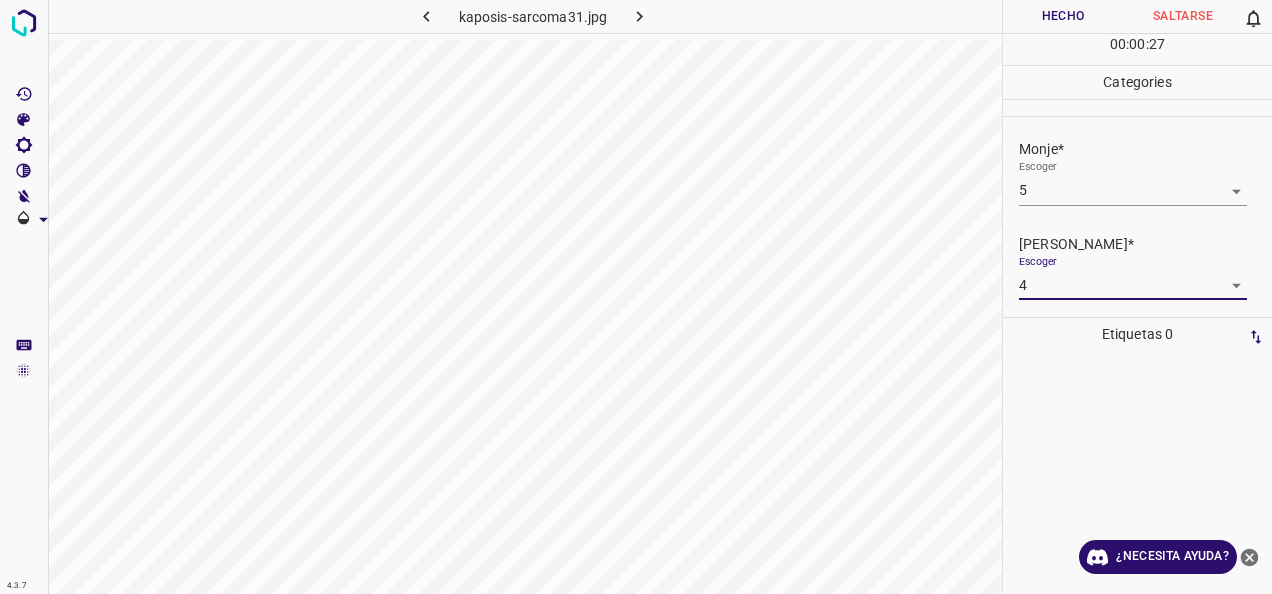 click on "Hecho" at bounding box center (1063, 16) 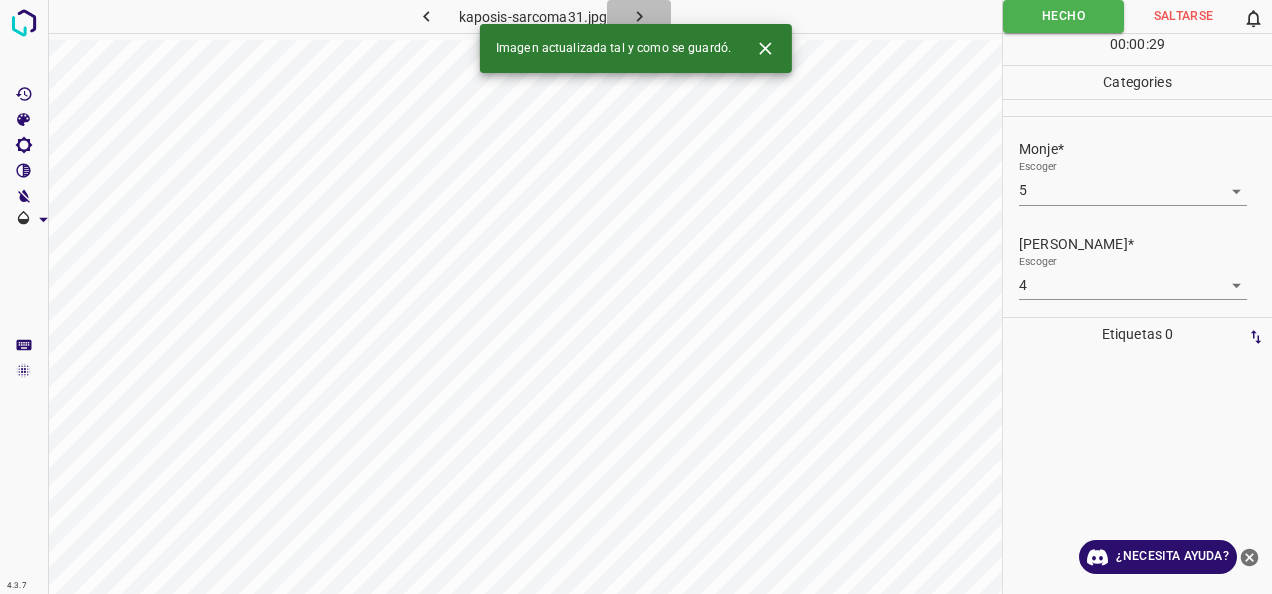 click 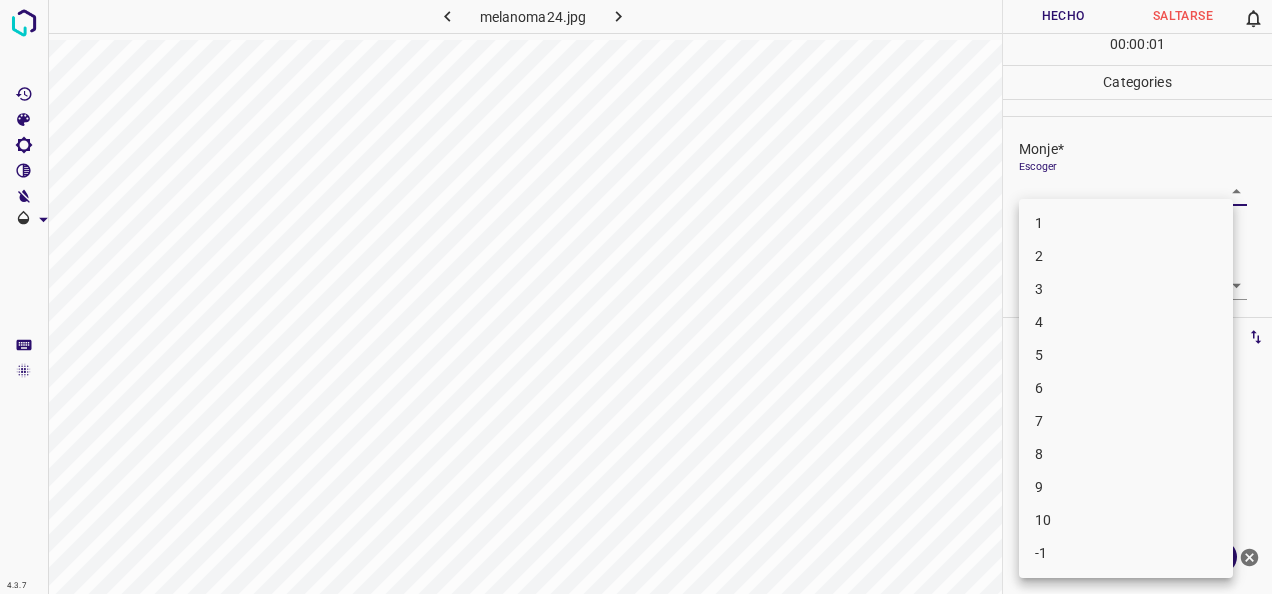 click on "4.3.7 melanoma24.jpg Hecho Saltarse 0 00   : 00   : 01   Categories Monje*  Escoger ​  [PERSON_NAME]*  Escoger ​ Etiquetas 0 Categories 1 Monje 2  [PERSON_NAME] Herramientas Espacio Cambiar entre modos (Dibujar y Editar) Yo Etiquetado automático R Restaurar zoom M Acercar N Alejar Borrar Eliminar etiqueta de selección Filtros Z Restaurar filtros X Filtro de saturación C Filtro de brillo V Filtro de contraste B Filtro de escala de grises General O Descargar ¿Necesita ayuda? -Mensaje de texto -Esconder -Borrar 1 2 3 4 5 6 7 8 9 10 -1" at bounding box center (636, 297) 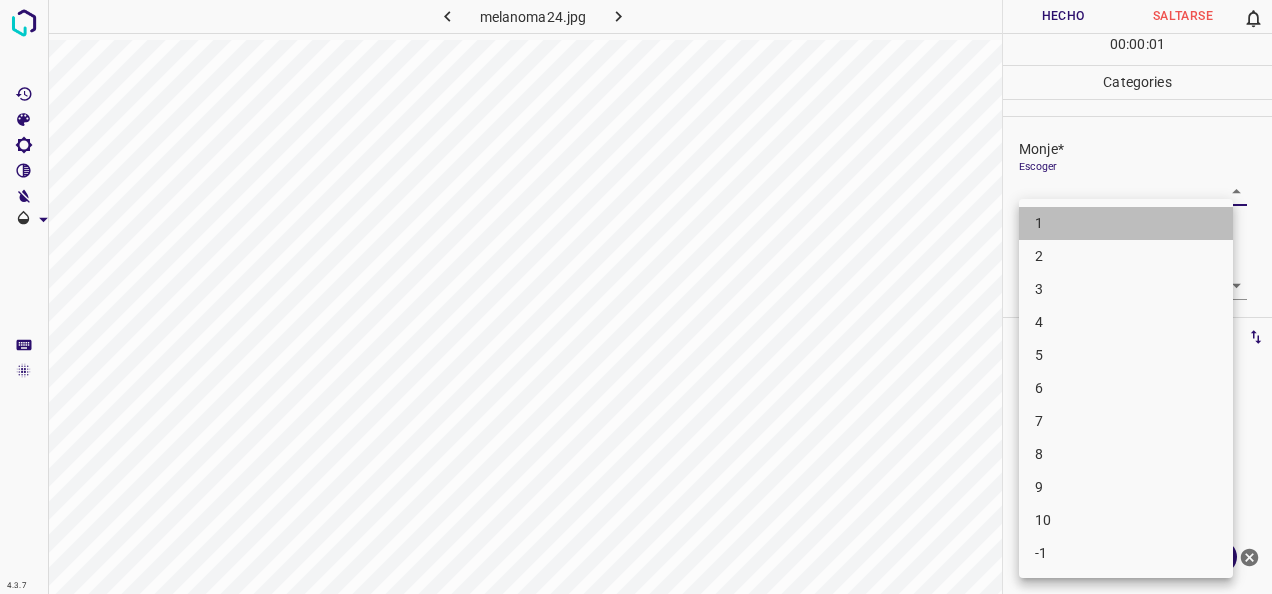 click on "1" at bounding box center [1126, 223] 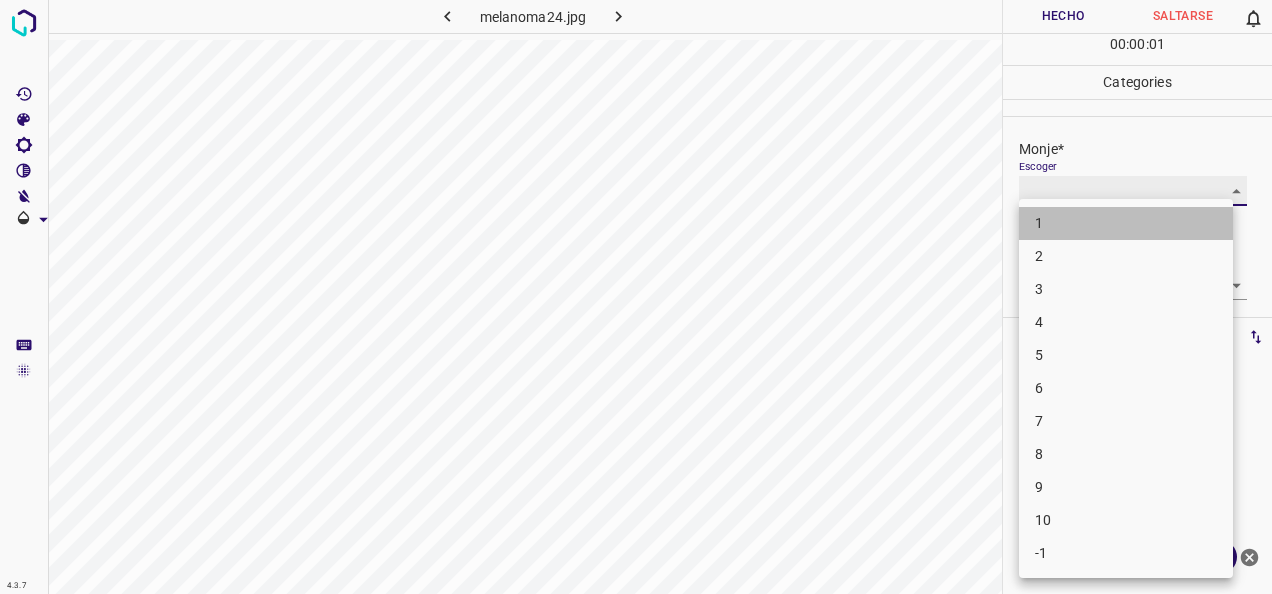 type on "1" 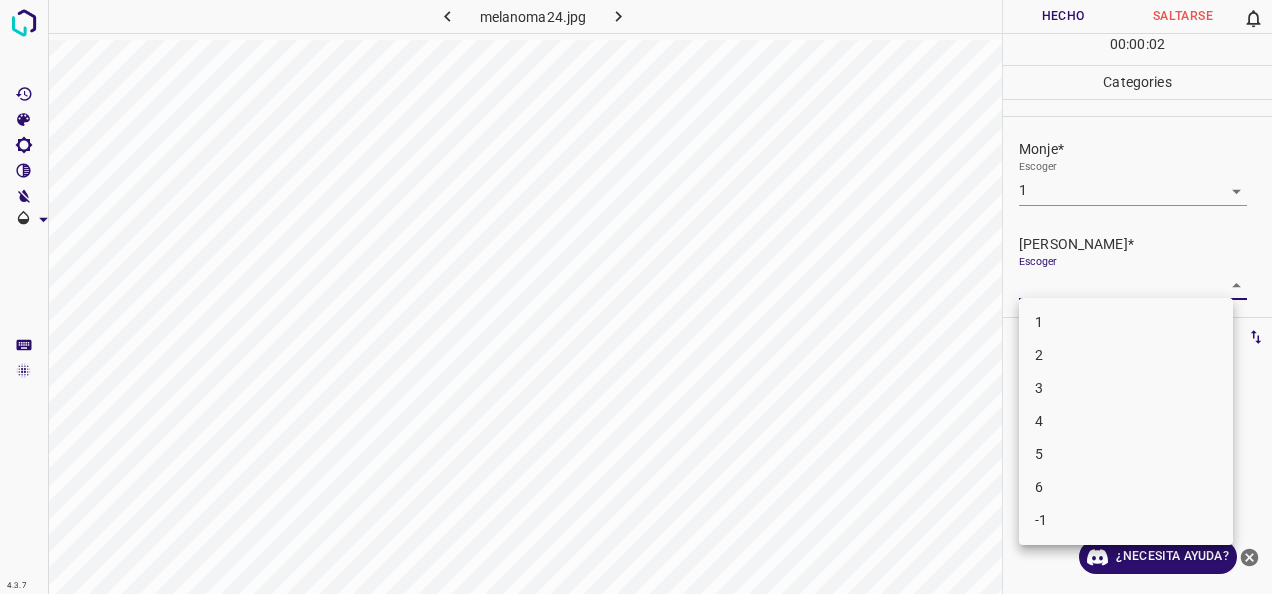 click on "4.3.7 melanoma24.jpg Hecho Saltarse 0 00   : 00   : 02   Categories Monje*  Escoger 1 1  [PERSON_NAME]*  Escoger ​ Etiquetas 0 Categories 1 Monje 2  [PERSON_NAME] Herramientas Espacio Cambiar entre modos (Dibujar y Editar) Yo Etiquetado automático R Restaurar zoom M Acercar N Alejar Borrar Eliminar etiqueta de selección Filtros Z Restaurar filtros X Filtro de saturación C Filtro de brillo V Filtro de contraste B Filtro de escala de grises General O Descargar ¿Necesita ayuda? -Mensaje de texto -Esconder -Borrar 1 2 3 4 5 6 -1" at bounding box center [636, 297] 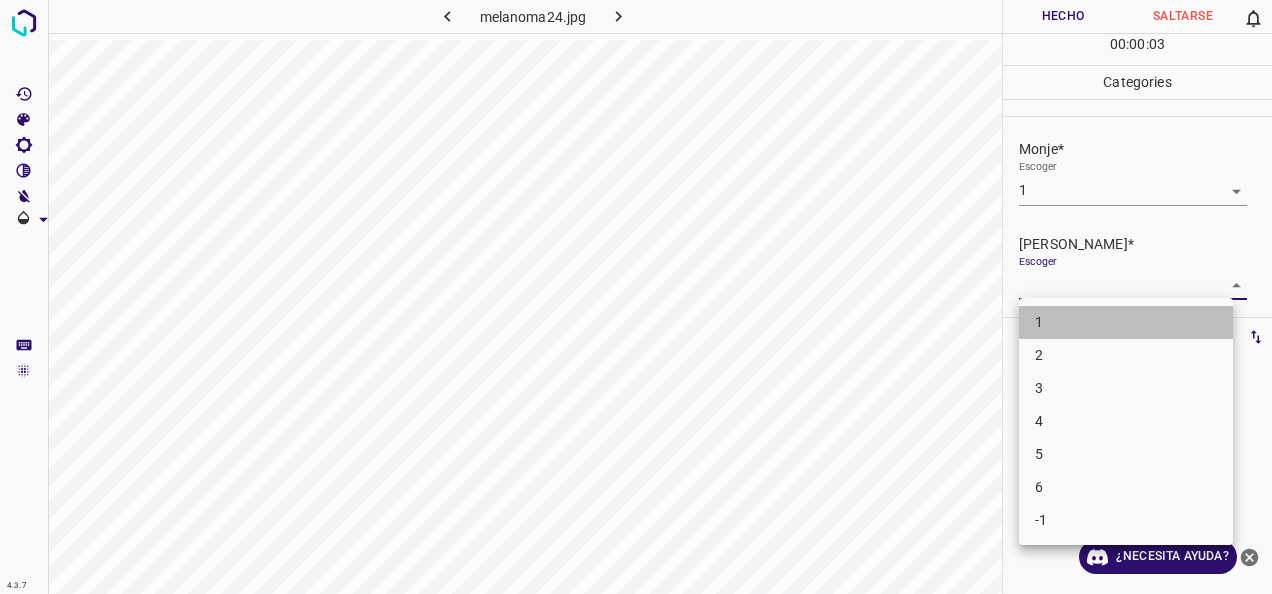 click on "1" at bounding box center (1126, 322) 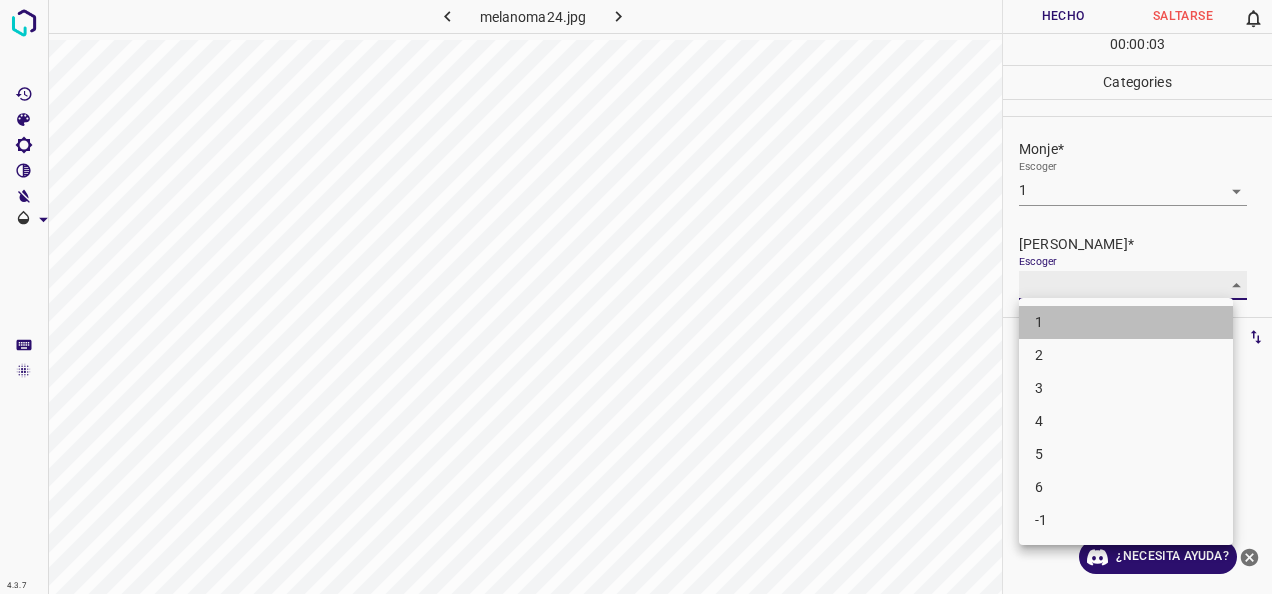 type on "1" 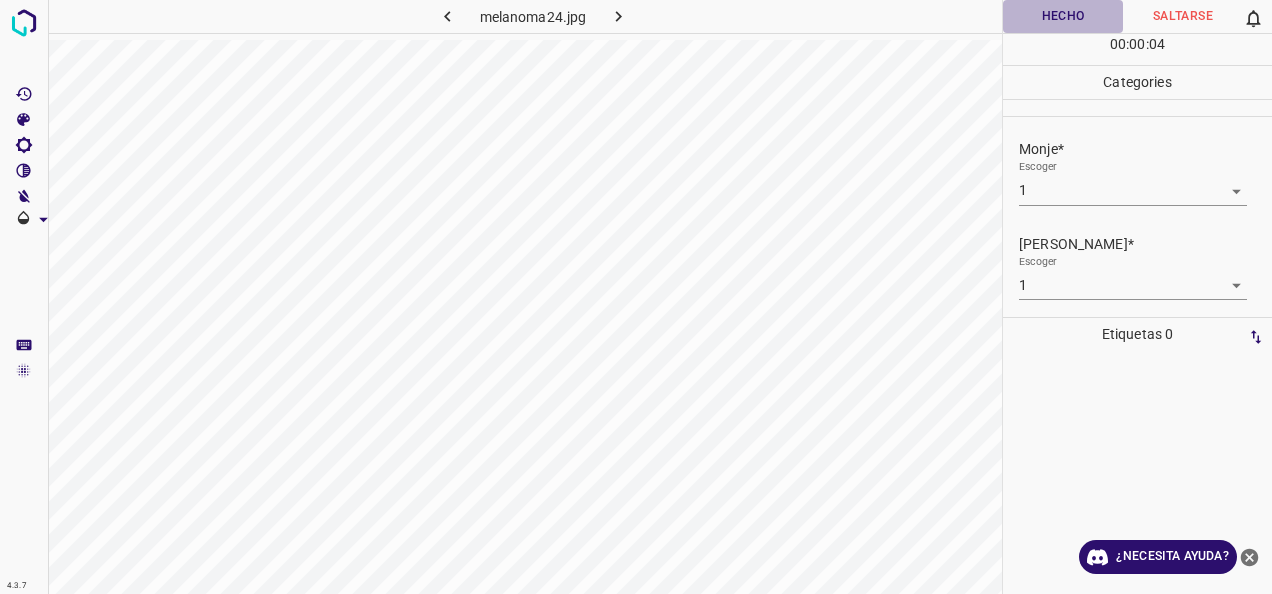 click on "Hecho" at bounding box center (1063, 16) 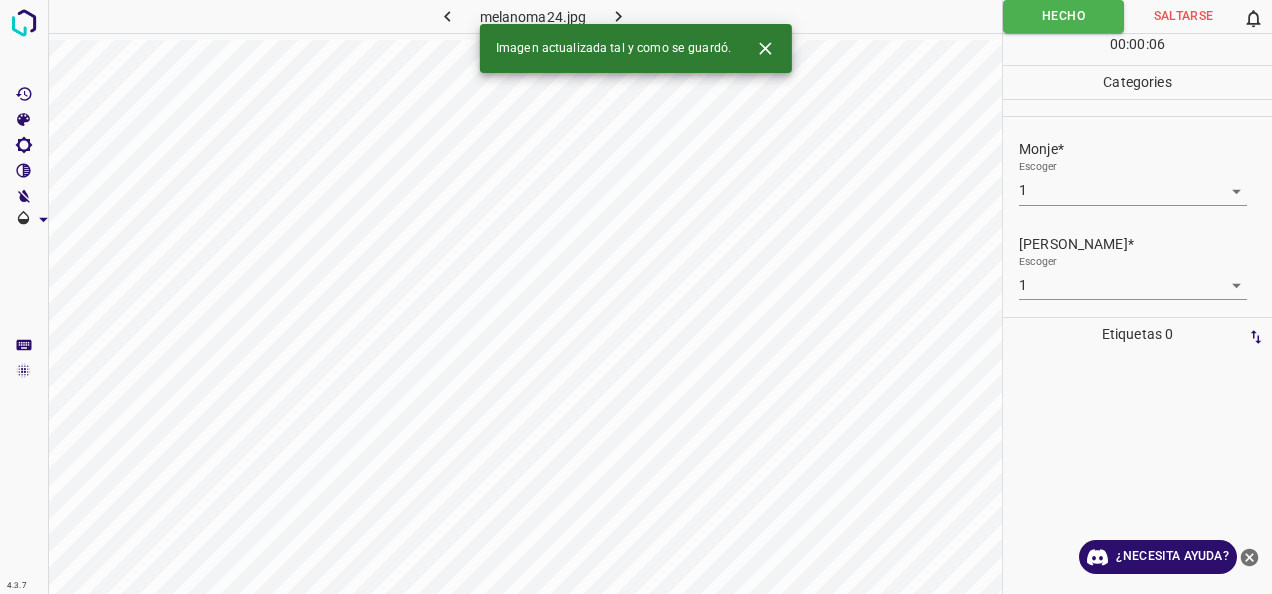 click 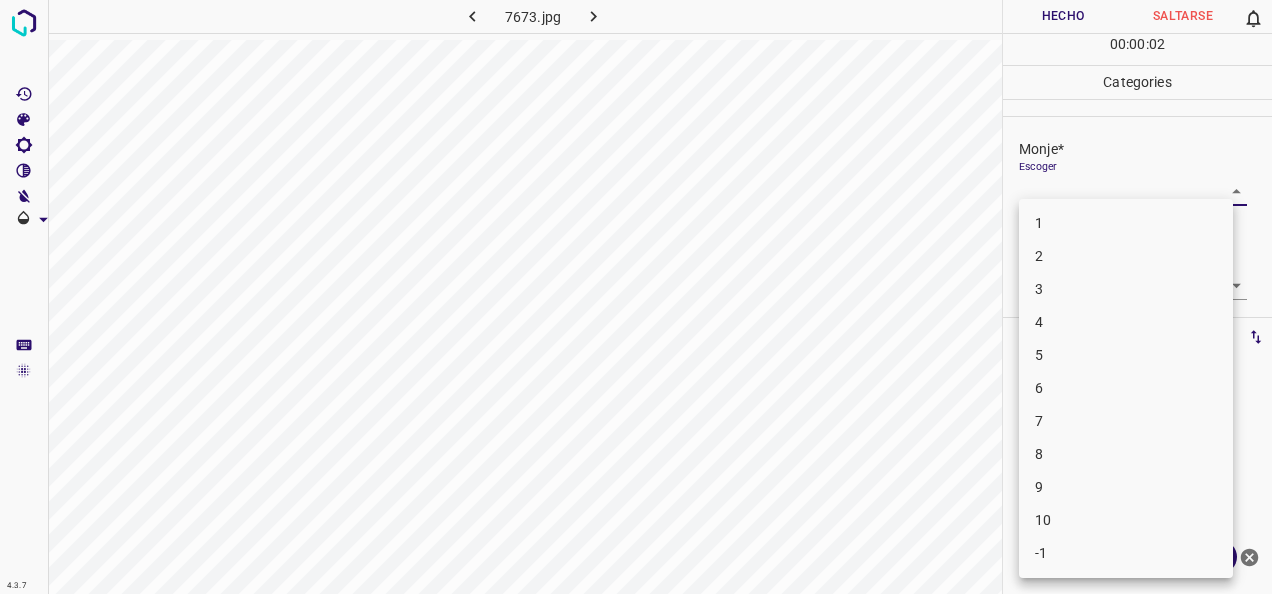 click on "4.3.7 7673.jpg Hecho Saltarse 0 00   : 00   : 02   Categories Monje*  Escoger ​  [PERSON_NAME]*  Escoger ​ Etiquetas 0 Categories 1 Monje 2  [PERSON_NAME] Herramientas Espacio Cambiar entre modos (Dibujar y Editar) Yo Etiquetado automático R Restaurar zoom M Acercar N Alejar Borrar Eliminar etiqueta de selección Filtros Z Restaurar filtros X Filtro de saturación C Filtro de brillo V Filtro de contraste B Filtro de escala de grises General O Descargar ¿Necesita ayuda? -Mensaje de texto -Esconder -Borrar 1 2 3 4 5 6 7 8 9 10 -1" at bounding box center (636, 297) 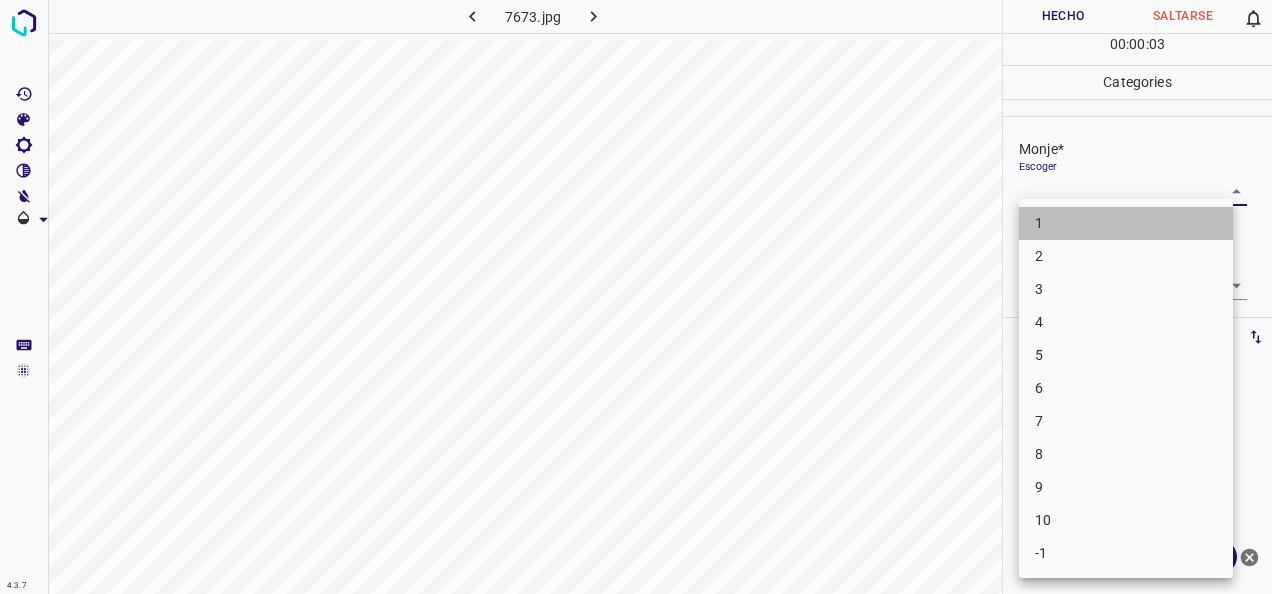 click on "1" at bounding box center (1126, 223) 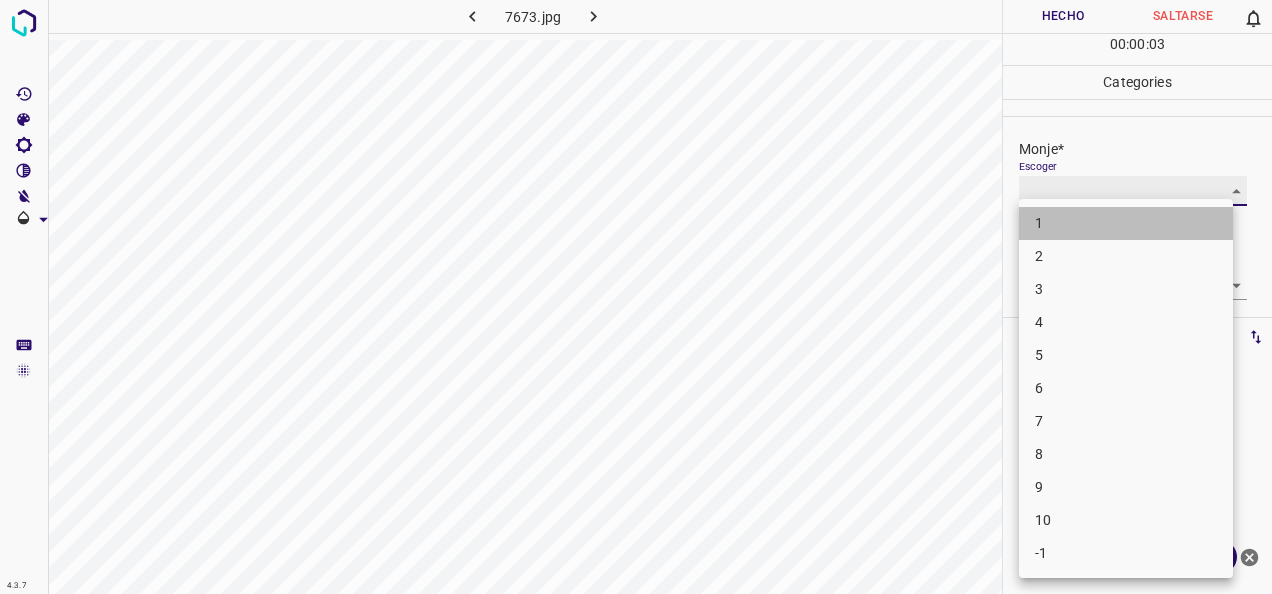 type on "1" 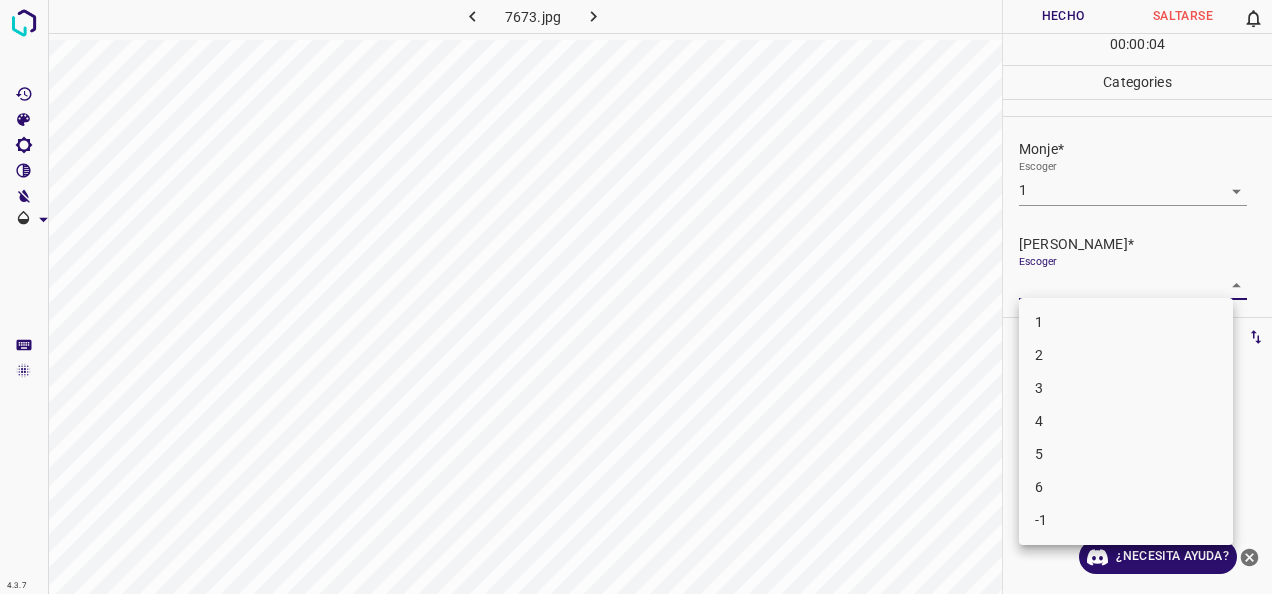 click on "4.3.7 7673.jpg Hecho Saltarse 0 00   : 00   : 04   Categories Monje*  Escoger 1 1  [PERSON_NAME]*  Escoger ​ Etiquetas 0 Categories 1 Monje 2  [PERSON_NAME] Herramientas Espacio Cambiar entre modos (Dibujar y Editar) Yo Etiquetado automático R Restaurar zoom M Acercar N Alejar Borrar Eliminar etiqueta de selección Filtros Z Restaurar filtros X Filtro de saturación C Filtro de brillo V Filtro de contraste B Filtro de escala de grises General O Descargar ¿Necesita ayuda? -Mensaje de texto -Esconder -Borrar 1 2 3 4 5 6 -1" at bounding box center [636, 297] 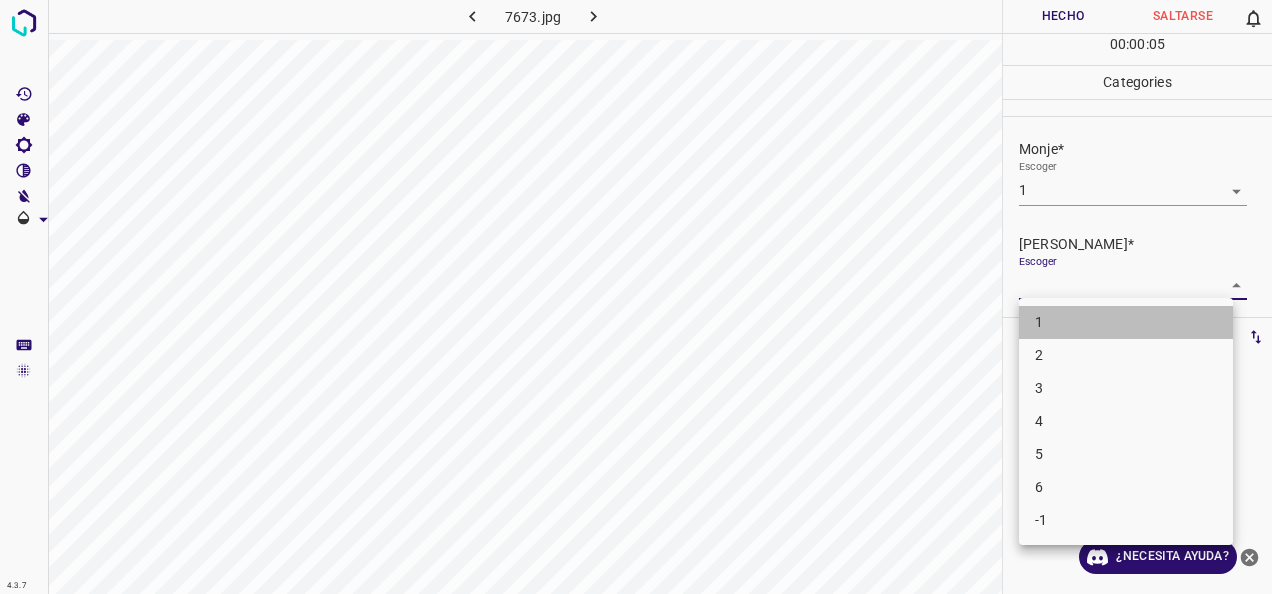 click on "1" at bounding box center [1126, 322] 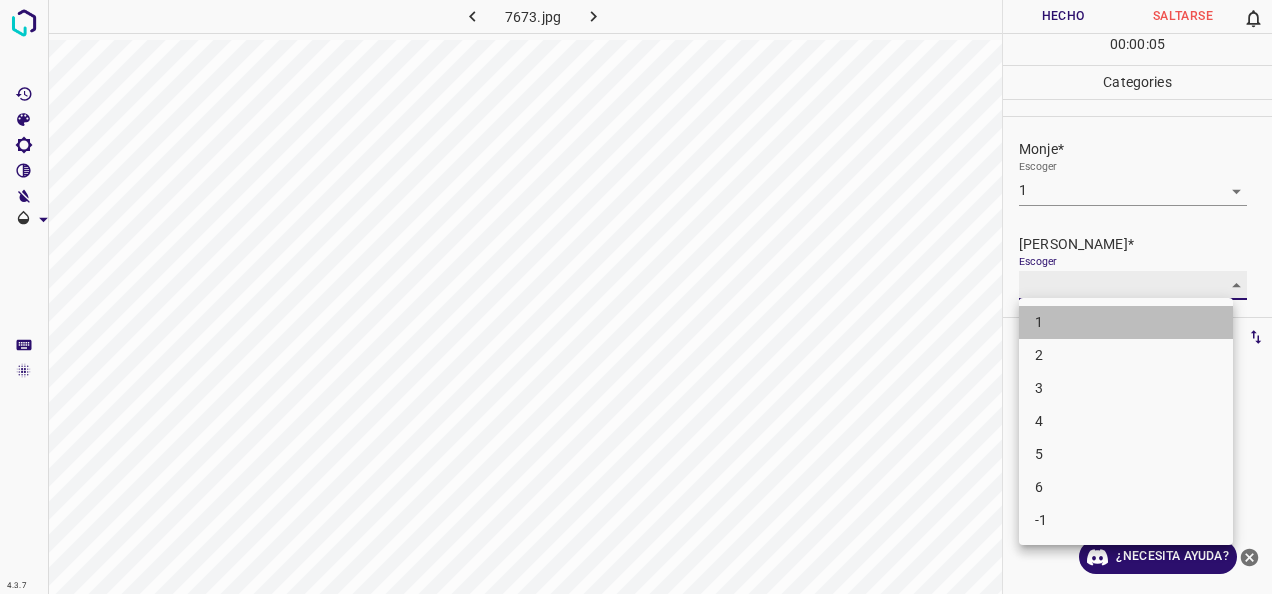 type on "1" 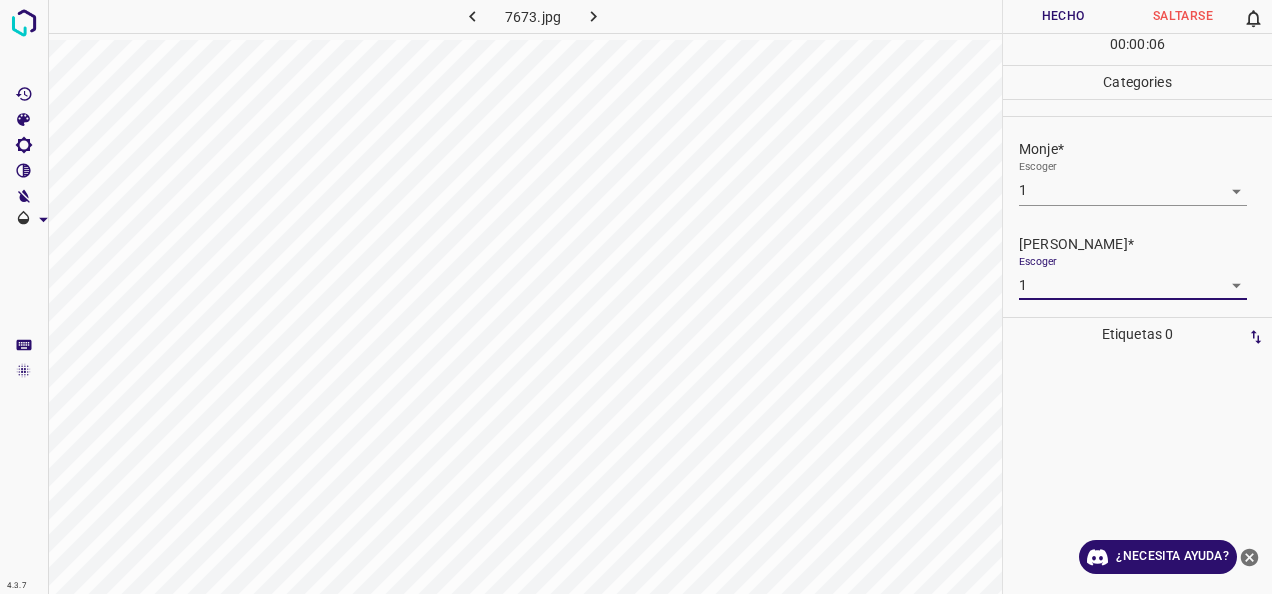 click on "Hecho" at bounding box center (1063, 16) 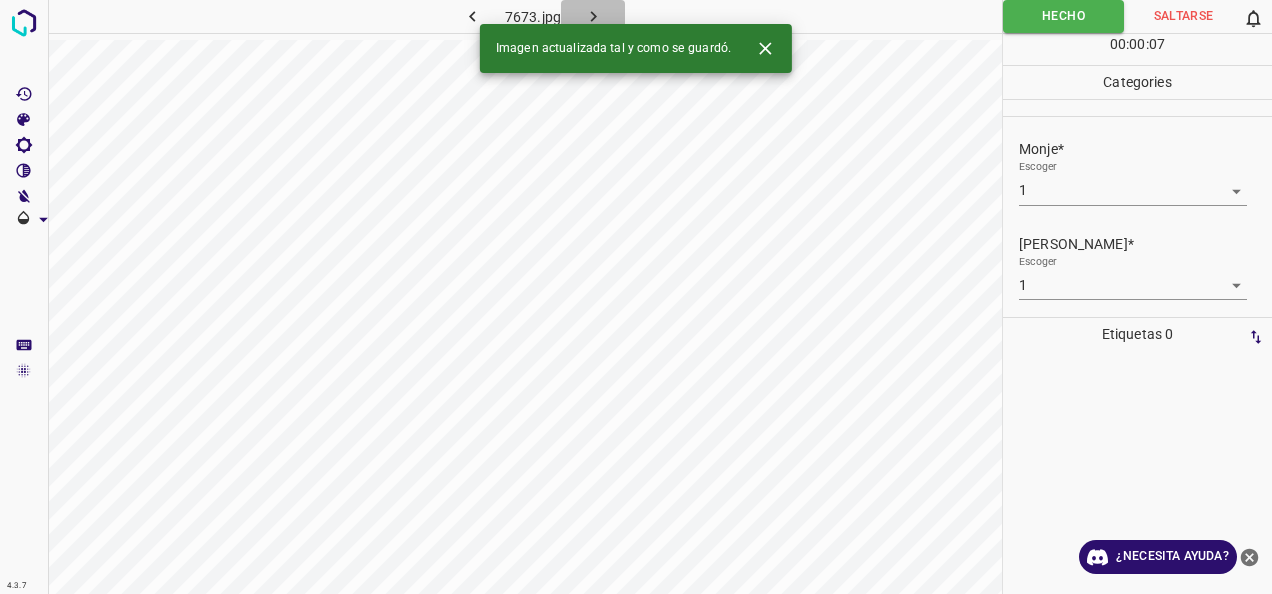 click 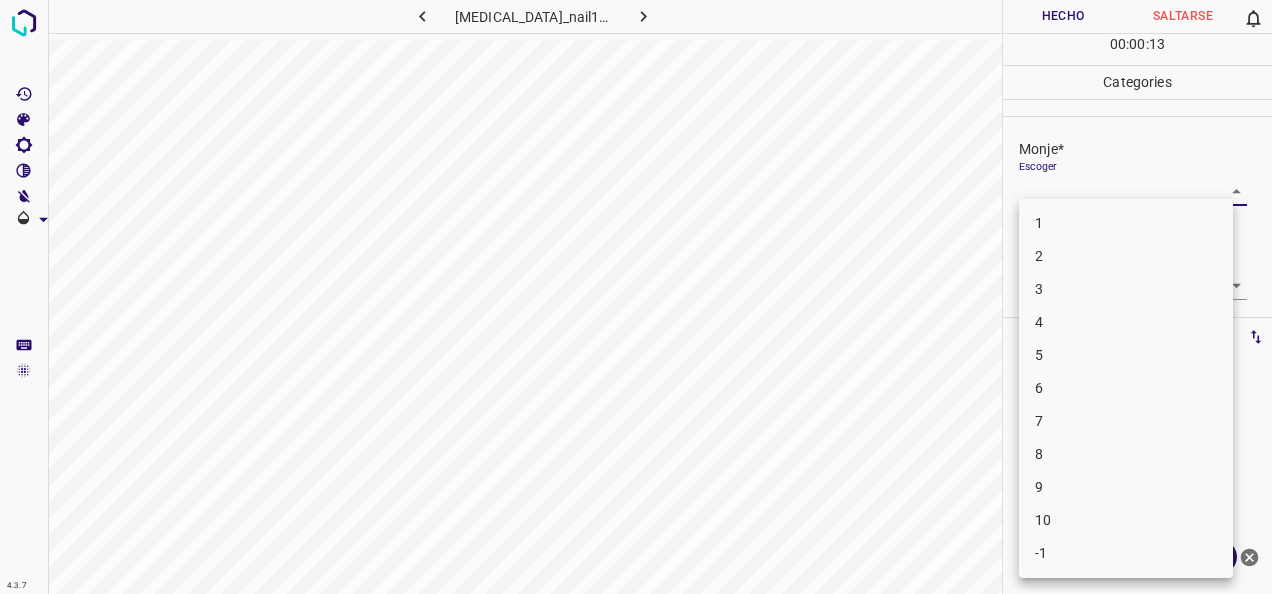 click on "4.3.7 [MEDICAL_DATA]_nail103.jpg Hecho Saltarse 0 00   : 00   : 13   Categories Monje*  Escoger ​  [PERSON_NAME]*  Escoger ​ Etiquetas 0 Categories 1 Monje 2  [PERSON_NAME] Herramientas Espacio Cambiar entre modos (Dibujar y Editar) Yo Etiquetado automático R Restaurar zoom M Acercar N Alejar Borrar Eliminar etiqueta de selección Filtros Z Restaurar filtros X Filtro de saturación C Filtro de brillo V Filtro de contraste B Filtro de escala de grises General O Descargar ¿Necesita ayuda? -Mensaje de texto -Esconder -Borrar 1 2 3 4 5 6 7 8 9 10 -1" at bounding box center (636, 297) 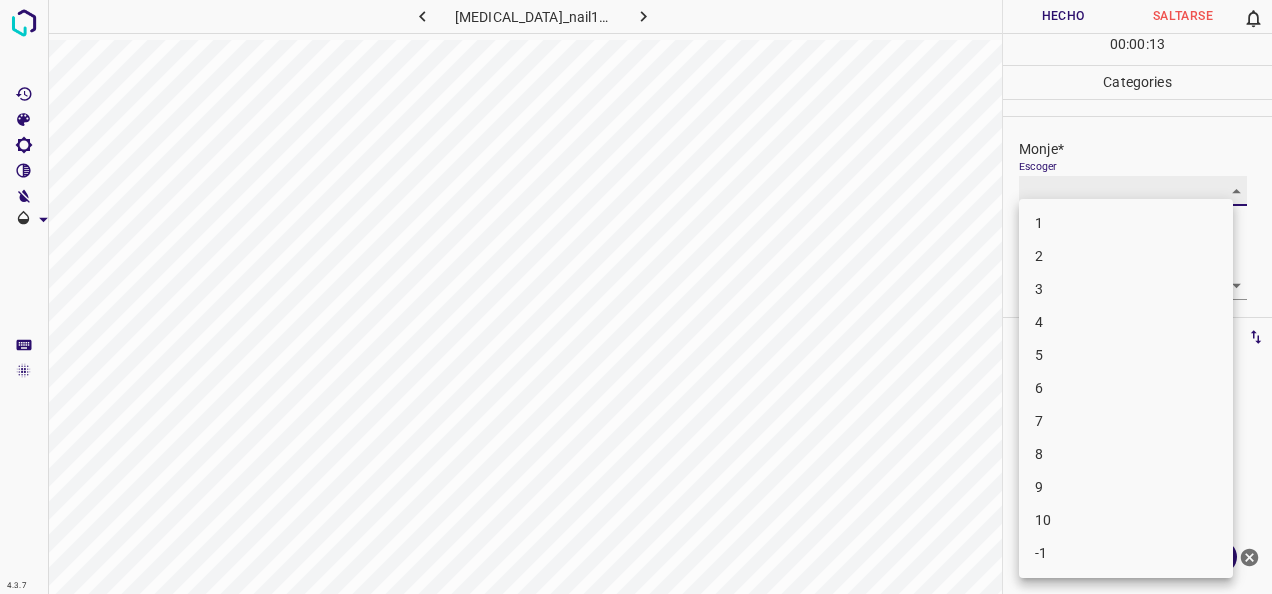 type on "1" 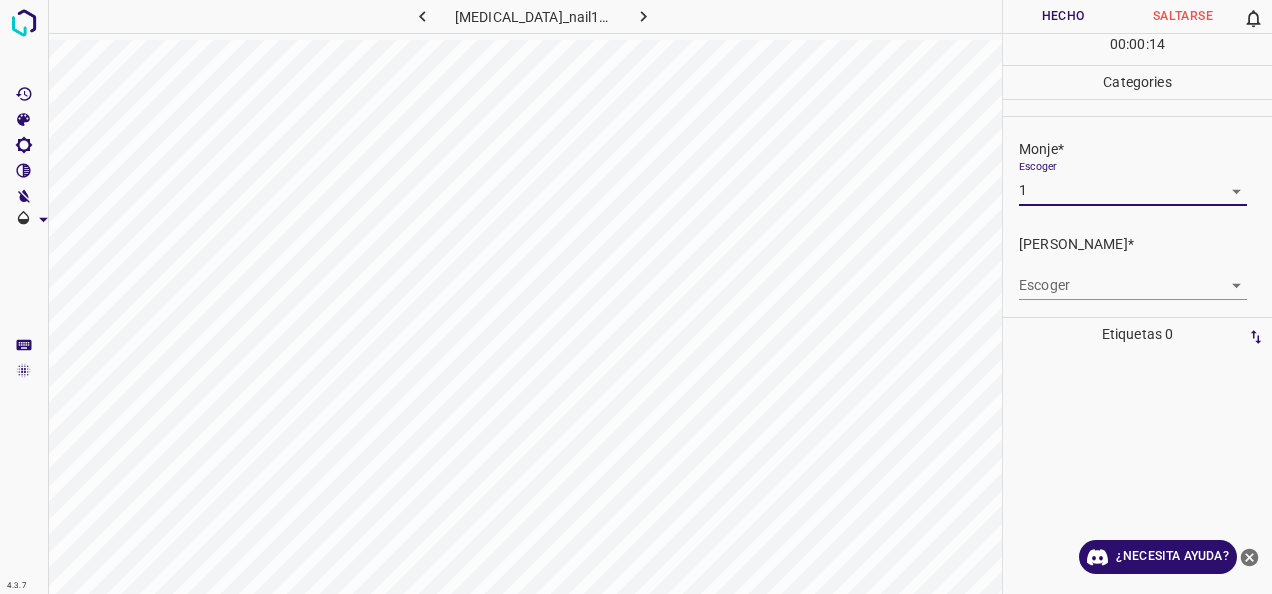 click on "4.3.7 [MEDICAL_DATA]_nail103.jpg Hecho Saltarse 0 00   : 00   : 14   Categories Monje*  Escoger 1 1  [PERSON_NAME]*  Escoger ​ Etiquetas 0 Categories 1 Monje 2  [PERSON_NAME] Herramientas Espacio Cambiar entre modos (Dibujar y Editar) Yo Etiquetado automático R Restaurar zoom M Acercar N Alejar Borrar Eliminar etiqueta de selección Filtros Z Restaurar filtros X Filtro de saturación C Filtro de brillo V Filtro de contraste B Filtro de escala de grises General O Descargar ¿Necesita ayuda? -Mensaje de texto -Esconder -Borrar" at bounding box center [636, 297] 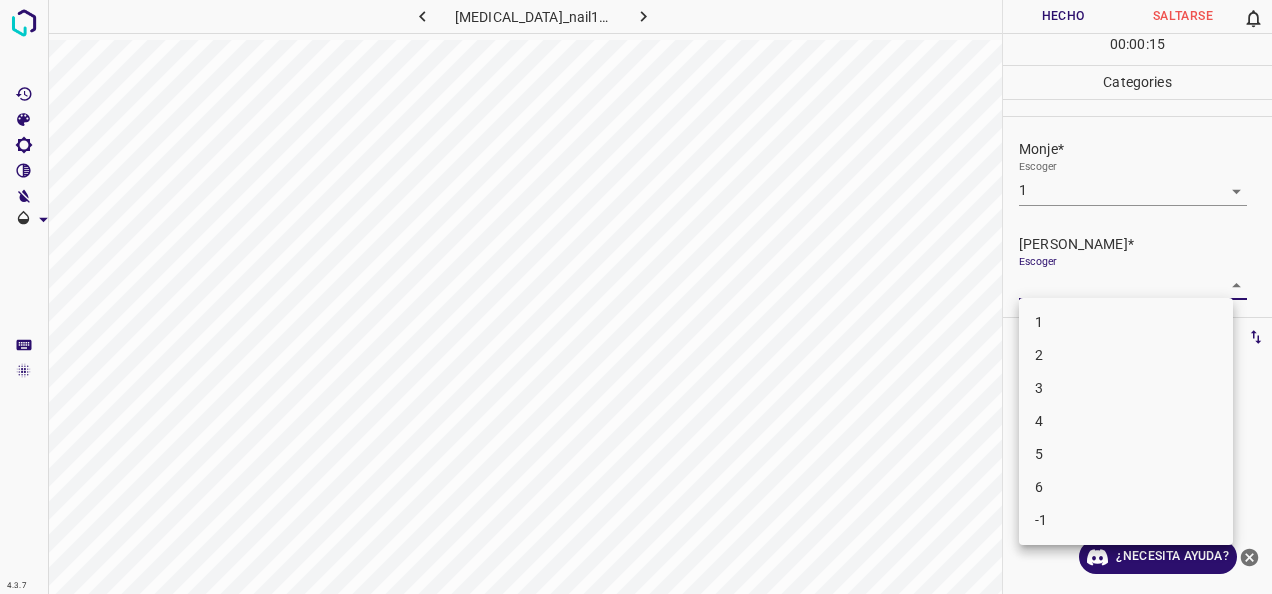 click on "1" at bounding box center [1126, 322] 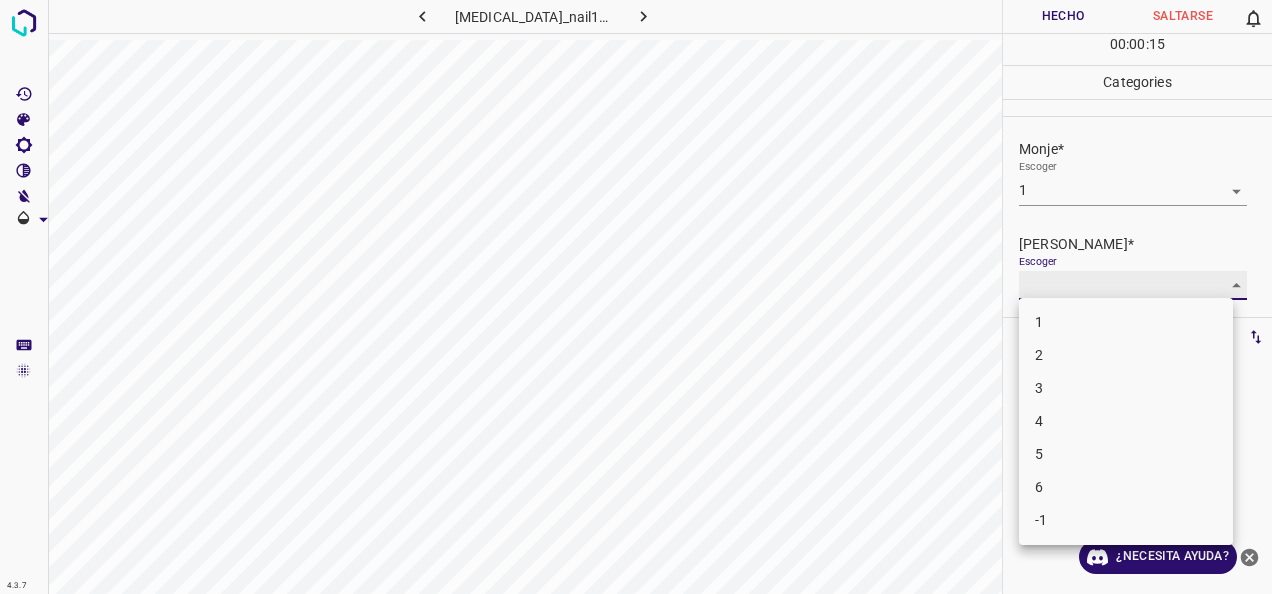 type on "1" 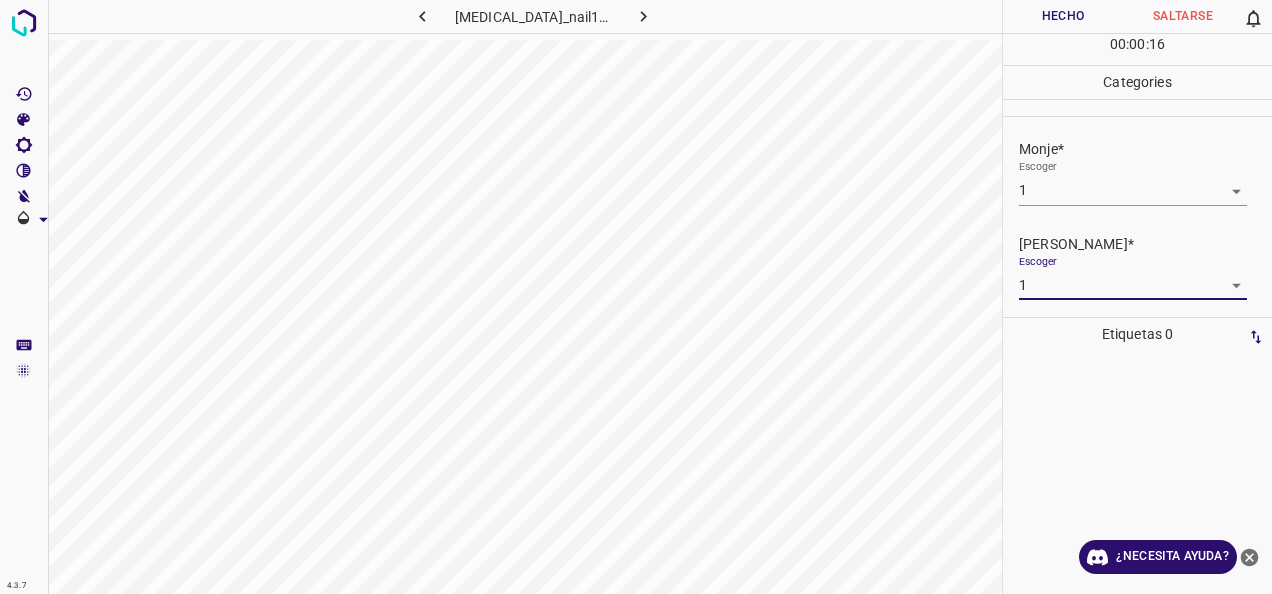 click on "Hecho" at bounding box center [1063, 16] 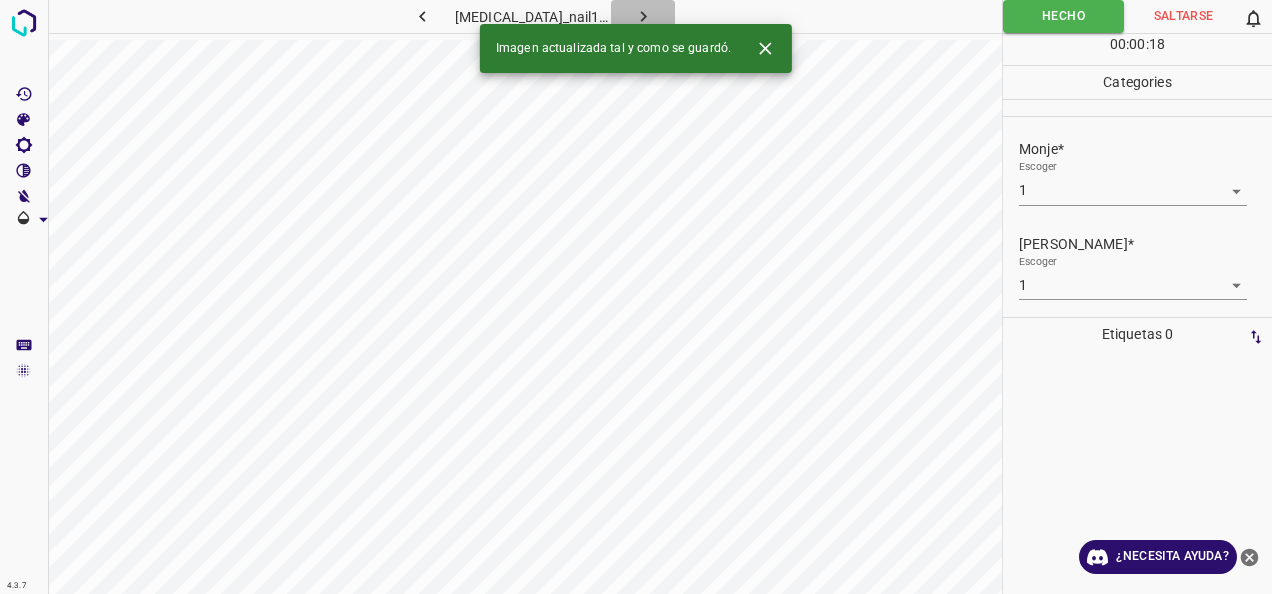 click 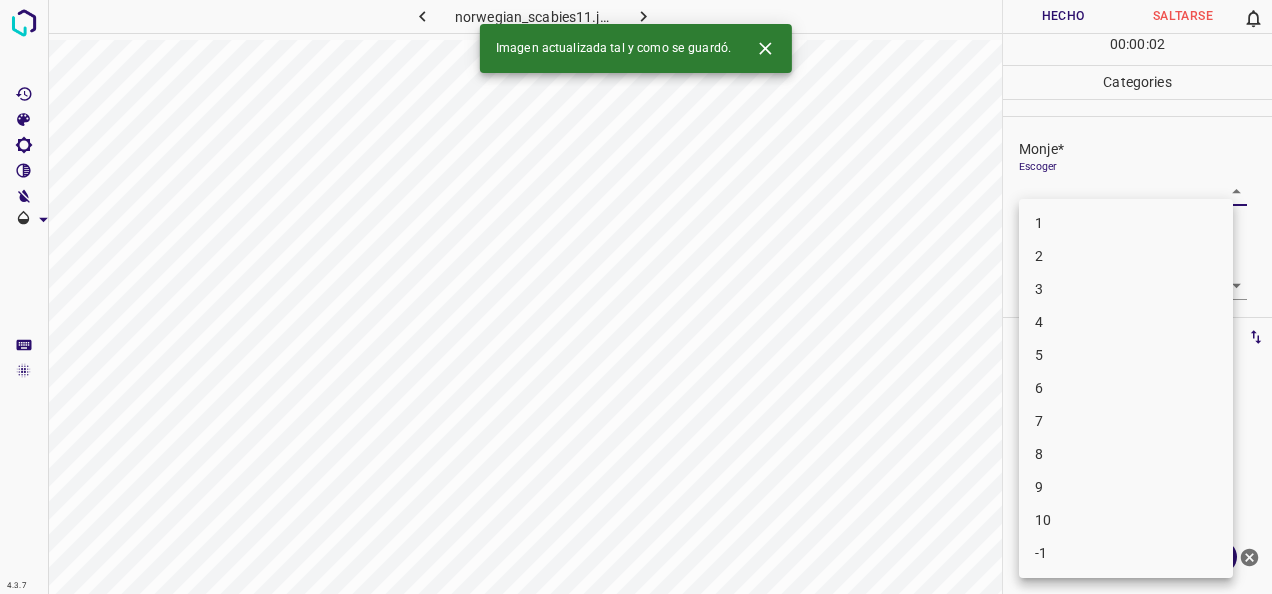 click on "4.3.7 norwegian_scabies11.jpg Hecho Saltarse 0 00   : 00   : 02   Categories Monje*  Escoger ​  [PERSON_NAME]*  Escoger ​ Etiquetas 0 Categories 1 Monje 2  [PERSON_NAME] Herramientas Espacio Cambiar entre modos (Dibujar y Editar) Yo Etiquetado automático R Restaurar zoom M Acercar N Alejar Borrar Eliminar etiqueta de selección Filtros Z Restaurar filtros X Filtro de saturación C Filtro de brillo V Filtro de contraste B Filtro de escala de grises General O Descargar Imagen actualizada tal y como se guardó. ¿Necesita ayuda? -Mensaje de texto -Esconder -Borrar 1 2 3 4 5 6 7 8 9 10 -1" at bounding box center (636, 297) 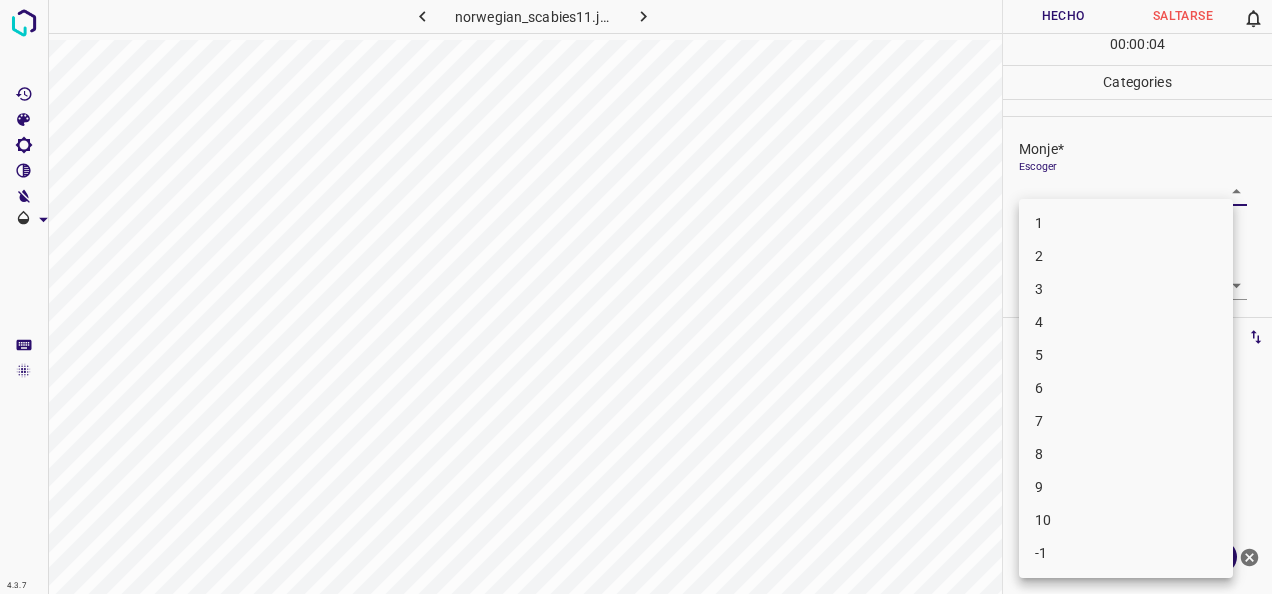 click on "6" at bounding box center [1126, 388] 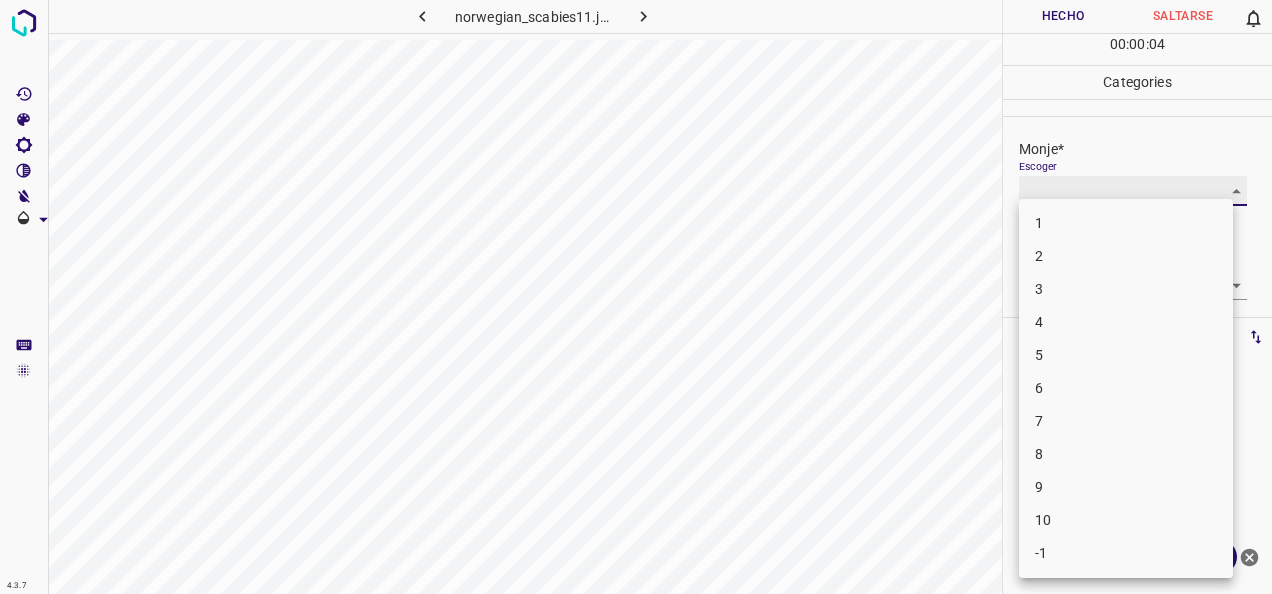 type on "6" 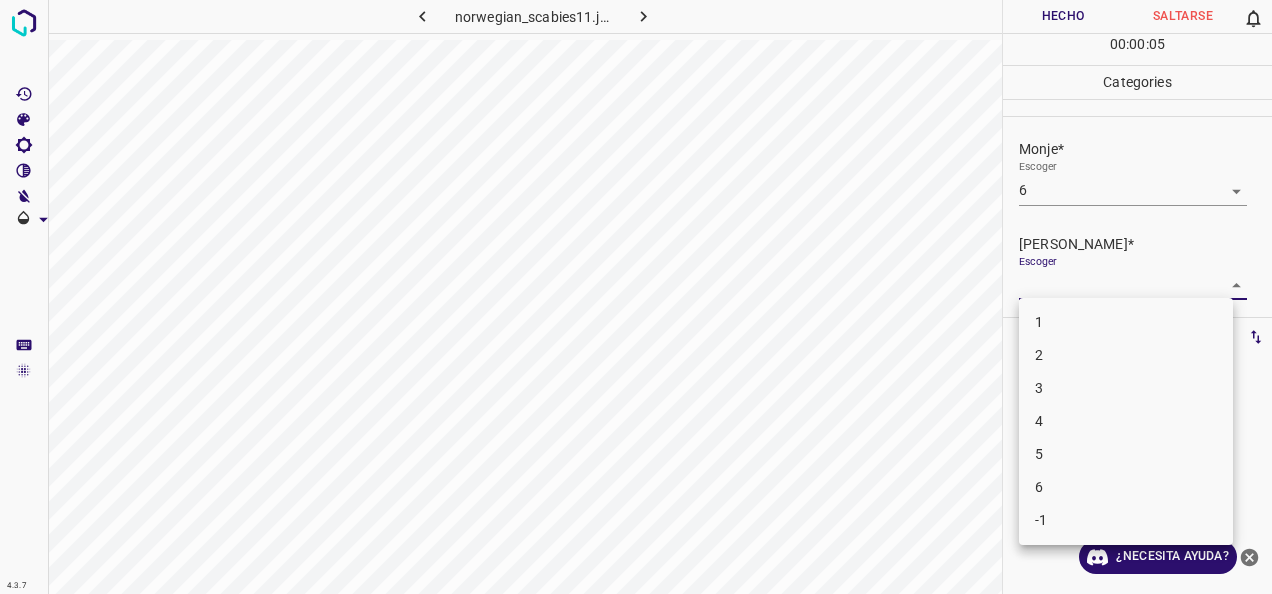 click on "4.3.7 norwegian_scabies11.jpg Hecho Saltarse 0 00   : 00   : 05   Categories Monje*  Escoger 6 6  [PERSON_NAME]*  Escoger ​ Etiquetas 0 Categories 1 Monje 2  [PERSON_NAME] Herramientas Espacio Cambiar entre modos (Dibujar y Editar) Yo Etiquetado automático R Restaurar zoom M Acercar N Alejar Borrar Eliminar etiqueta de selección Filtros Z Restaurar filtros X Filtro de saturación C Filtro de brillo V Filtro de contraste B Filtro de escala de grises General O Descargar ¿Necesita ayuda? -Mensaje de texto -Esconder -Borrar 1 2 3 4 5 6 -1" at bounding box center (636, 297) 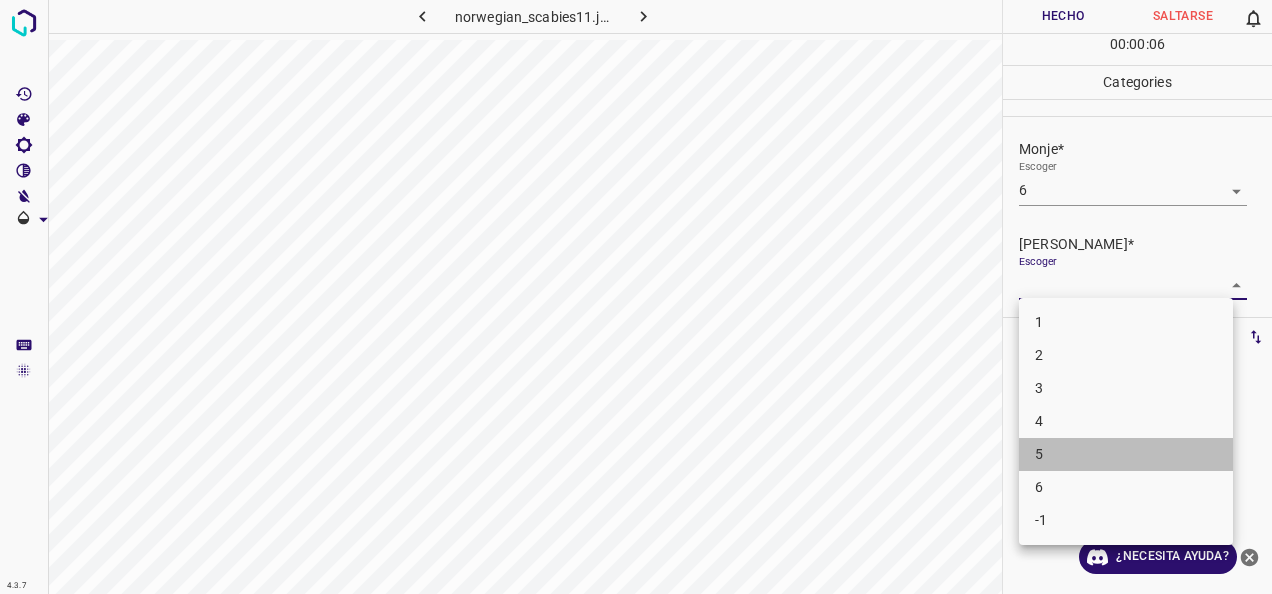 click on "5" at bounding box center [1126, 454] 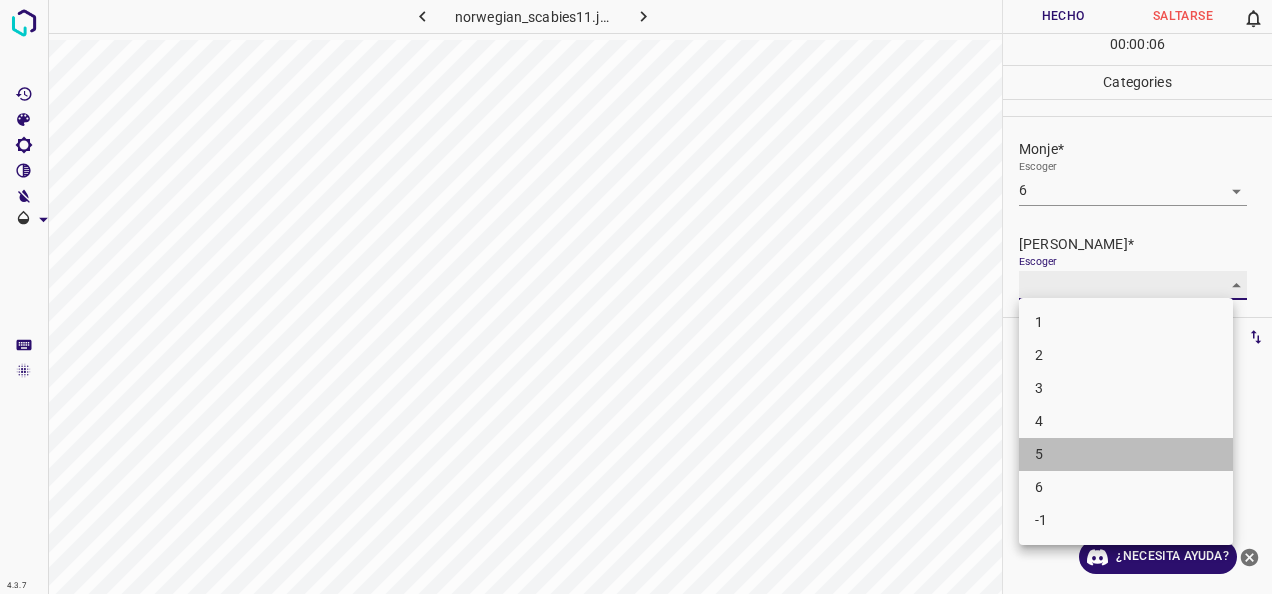 type on "5" 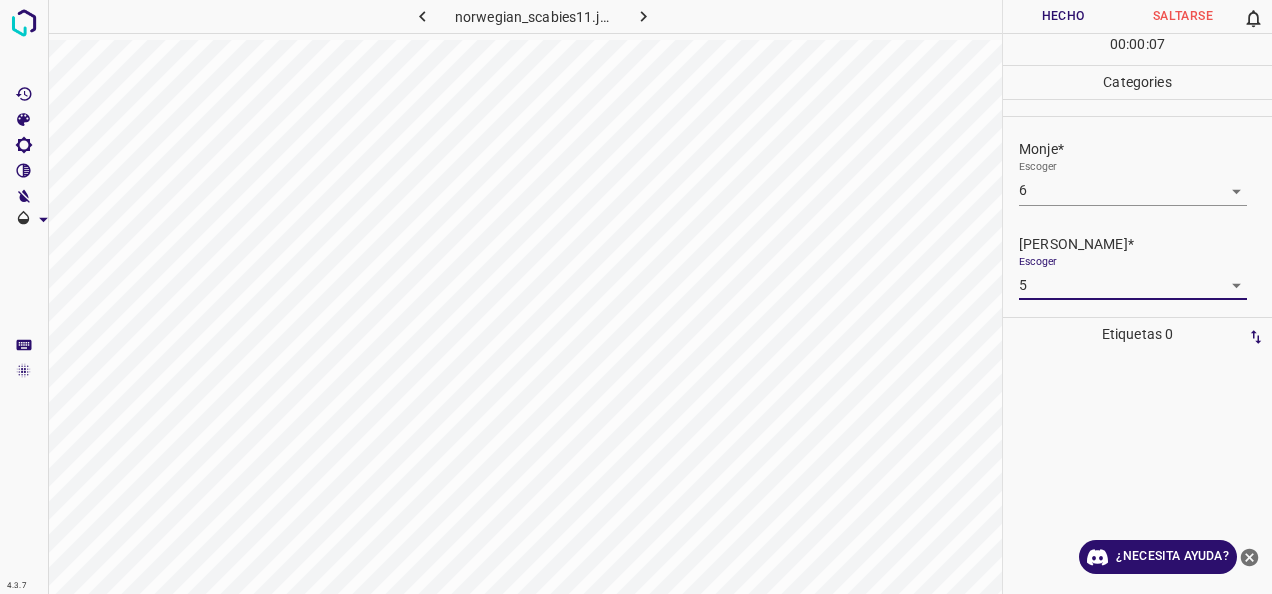 click on "Hecho" at bounding box center [1063, 16] 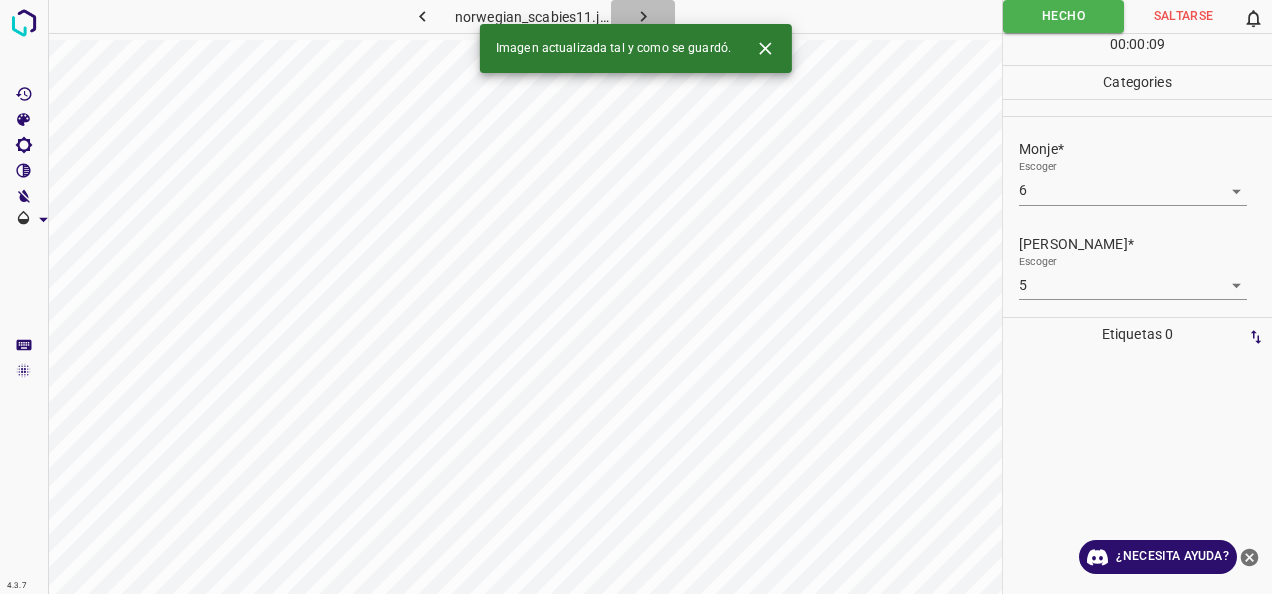 click 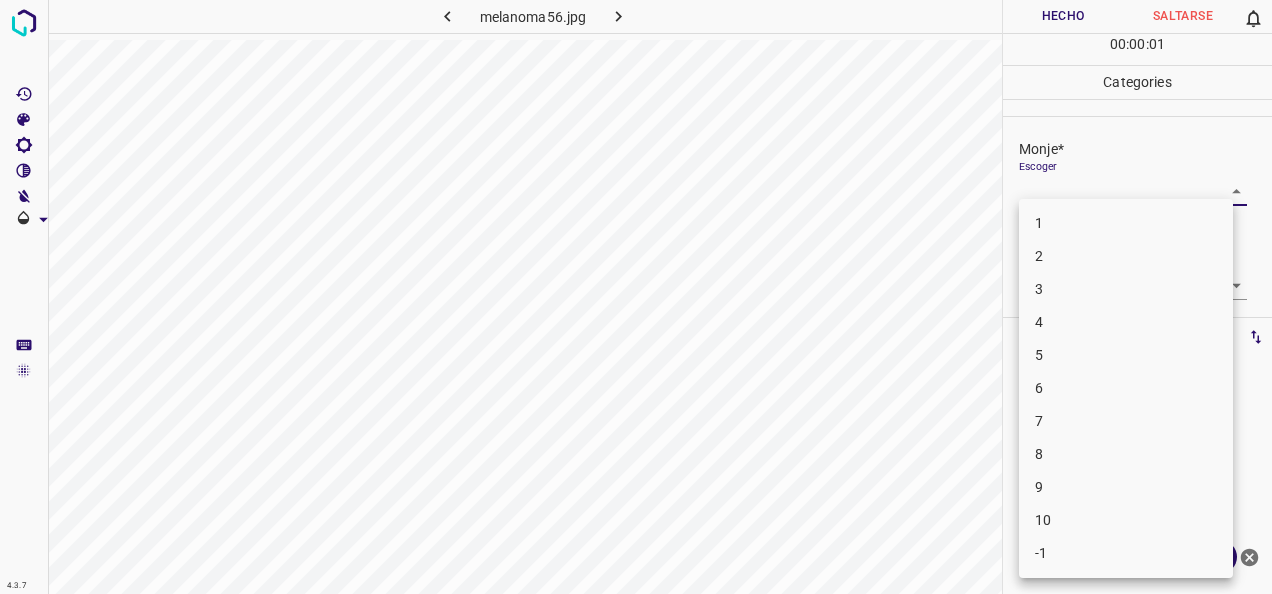 click on "4.3.7 melanoma56.jpg Hecho Saltarse 0 00   : 00   : 01   Categories Monje*  Escoger ​  [PERSON_NAME]*  Escoger ​ Etiquetas 0 Categories 1 Monje 2  [PERSON_NAME] Herramientas Espacio Cambiar entre modos (Dibujar y Editar) Yo Etiquetado automático R Restaurar zoom M Acercar N Alejar Borrar Eliminar etiqueta de selección Filtros Z Restaurar filtros X Filtro de saturación C Filtro de brillo V Filtro de contraste B Filtro de escala de grises General O Descargar ¿Necesita ayuda? -Mensaje de texto -Esconder -Borrar 1 2 3 4 5 6 7 8 9 10 -1" at bounding box center [636, 297] 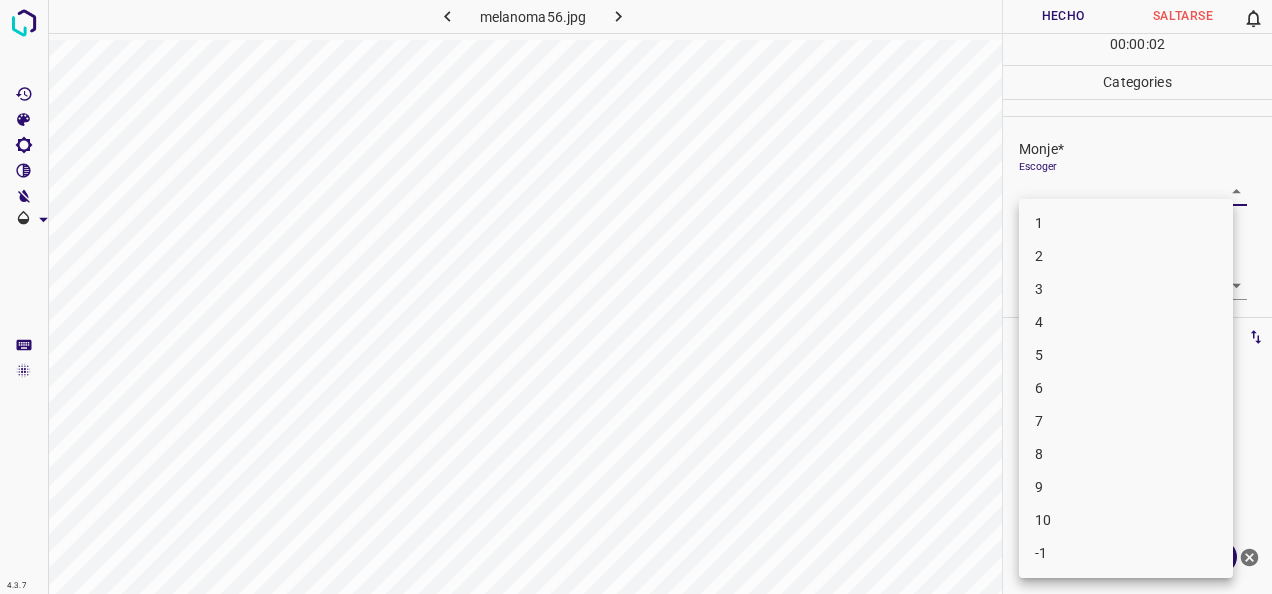 click on "1" at bounding box center [1126, 223] 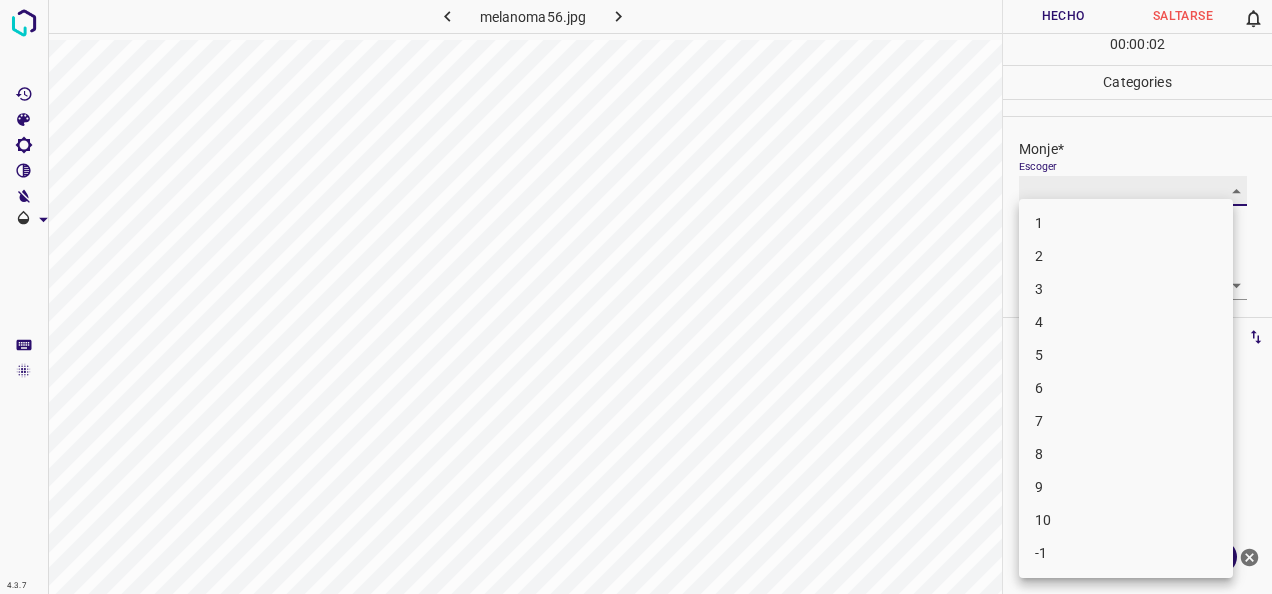 type on "1" 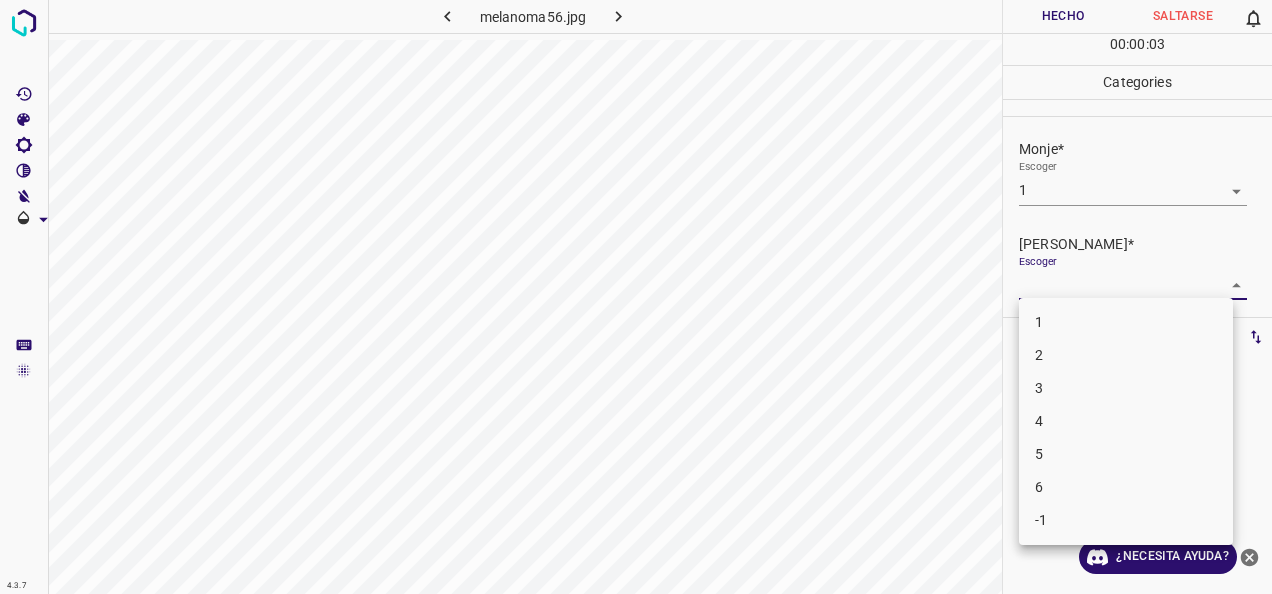 click on "4.3.7 melanoma56.jpg Hecho Saltarse 0 00   : 00   : 03   Categories Monje*  Escoger 1 1  [PERSON_NAME]*  Escoger ​ Etiquetas 0 Categories 1 Monje 2  [PERSON_NAME] Herramientas Espacio Cambiar entre modos (Dibujar y Editar) Yo Etiquetado automático R Restaurar zoom M Acercar N Alejar Borrar Eliminar etiqueta de selección Filtros Z Restaurar filtros X Filtro de saturación C Filtro de brillo V Filtro de contraste B Filtro de escala de grises General O Descargar ¿Necesita ayuda? -Mensaje de texto -Esconder -Borrar 1 2 3 4 5 6 -1" at bounding box center (636, 297) 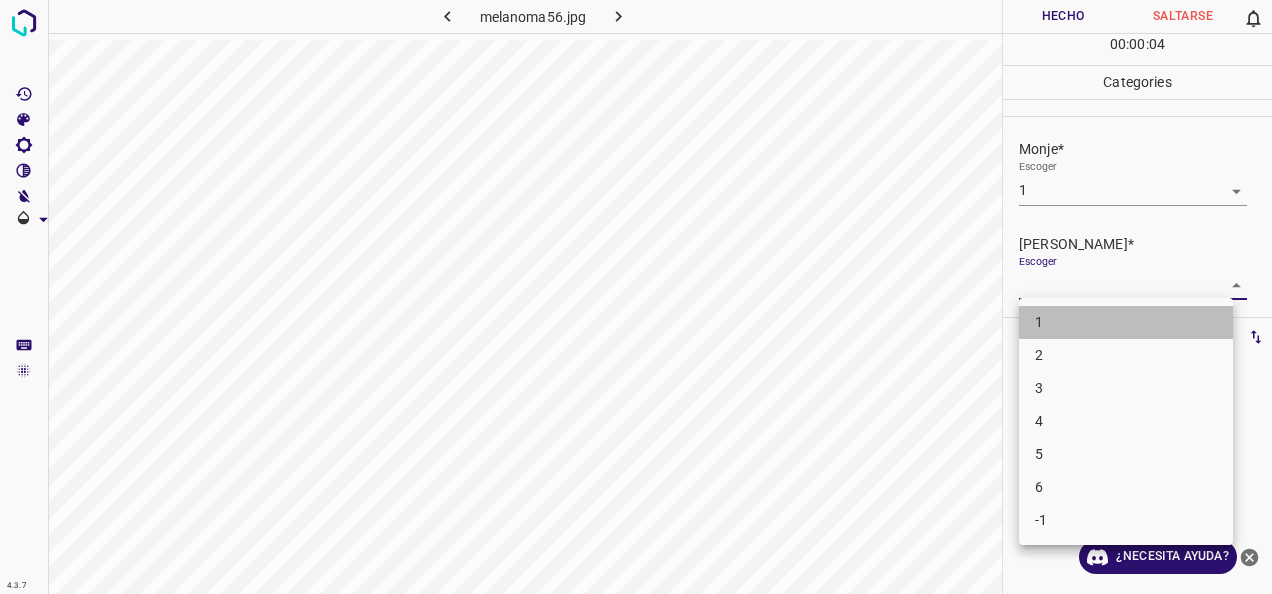 click on "1" at bounding box center (1126, 322) 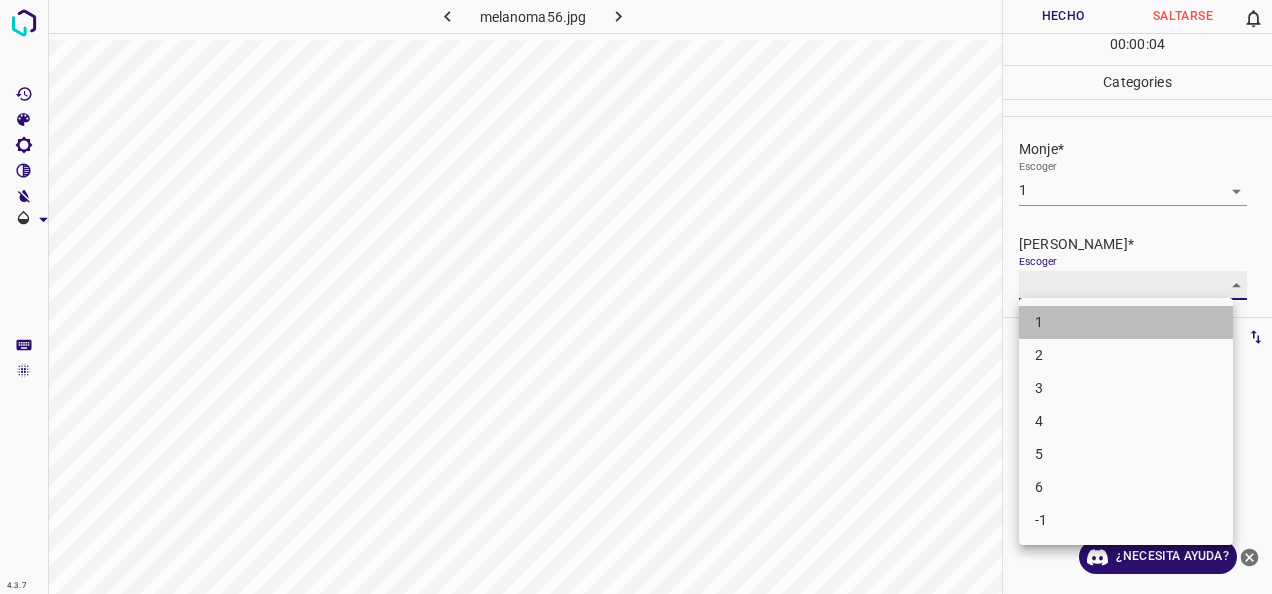 type on "1" 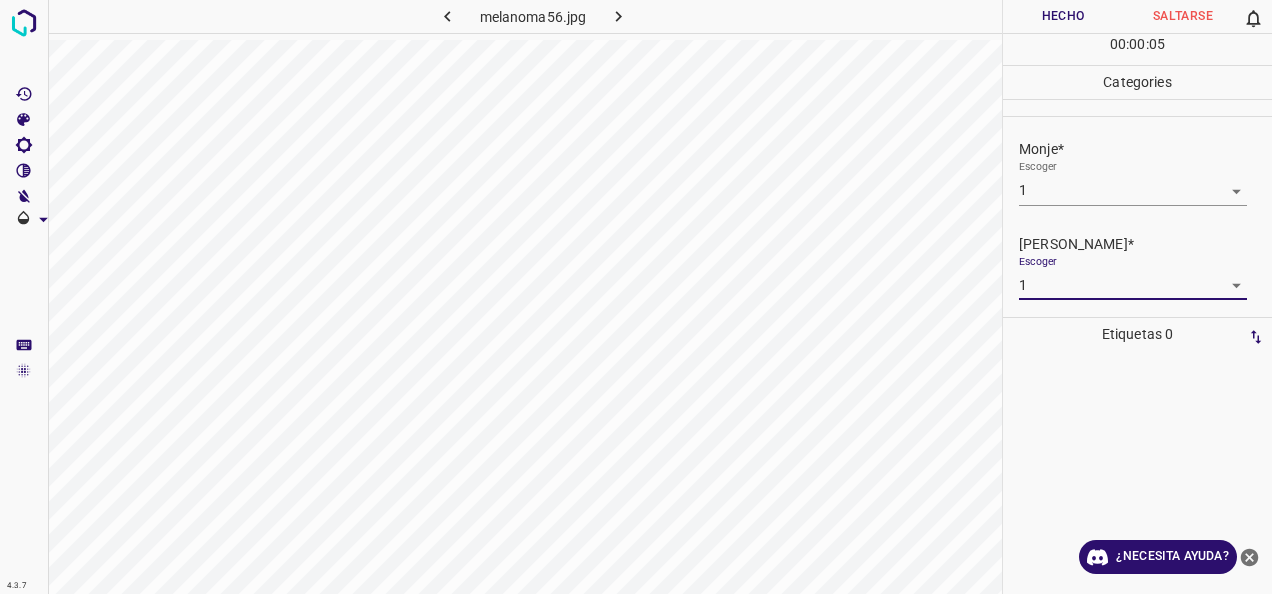 click on "Hecho" at bounding box center (1063, 16) 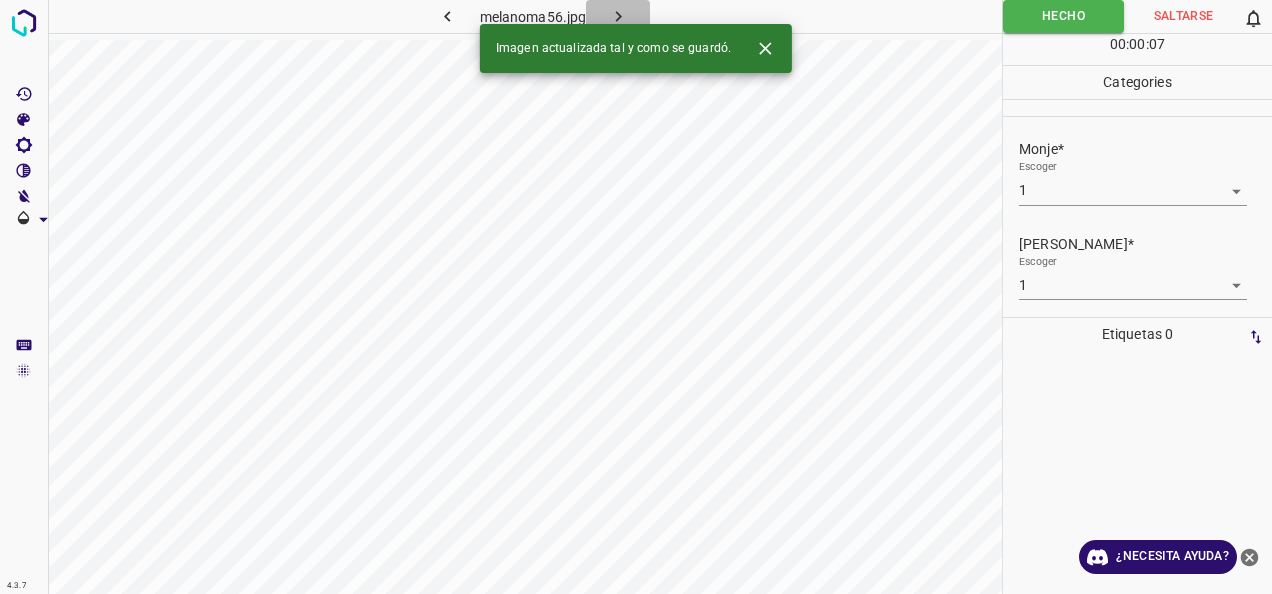 click 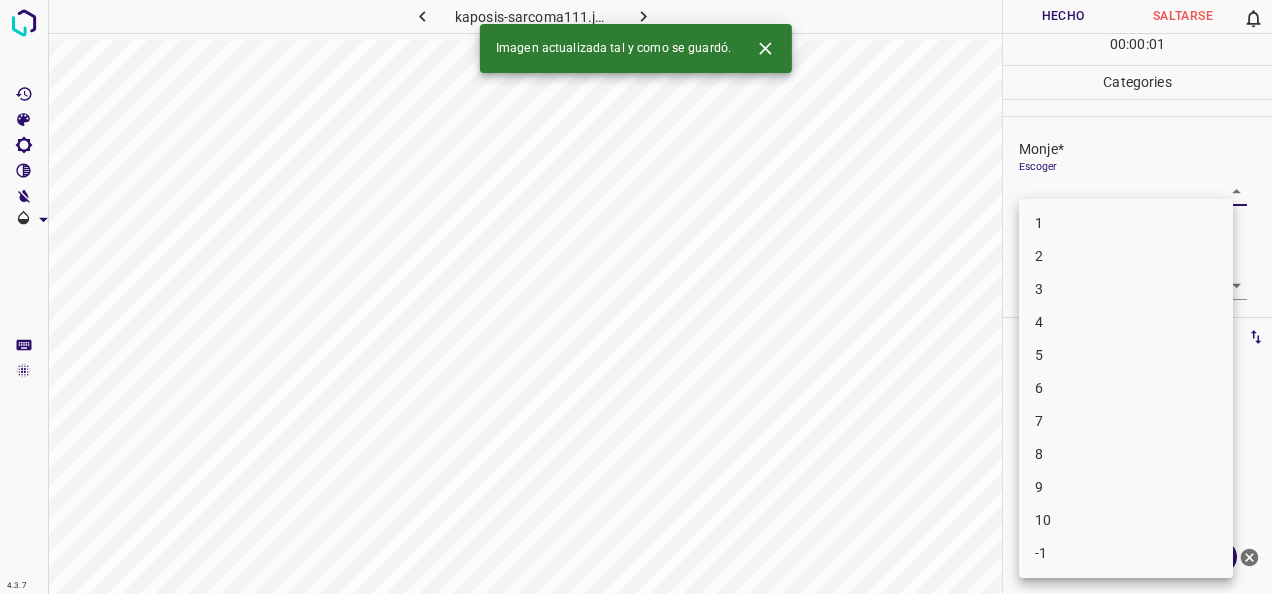 click on "4.3.7 kaposis-sarcoma111.jpg Hecho Saltarse 0 00   : 00   : 01   Categories Monje*  Escoger ​  [PERSON_NAME]*  Escoger ​ Etiquetas 0 Categories 1 Monje 2  [PERSON_NAME] Herramientas Espacio Cambiar entre modos (Dibujar y Editar) Yo Etiquetado automático R Restaurar zoom M Acercar N Alejar Borrar Eliminar etiqueta de selección Filtros Z Restaurar filtros X Filtro de saturación C Filtro de brillo V Filtro de contraste B Filtro de escala de grises General O Descargar Imagen actualizada tal y como se guardó. ¿Necesita ayuda? -Mensaje de texto -Esconder -Borrar 1 2 3 4 5 6 7 8 9 10 -1" at bounding box center (636, 297) 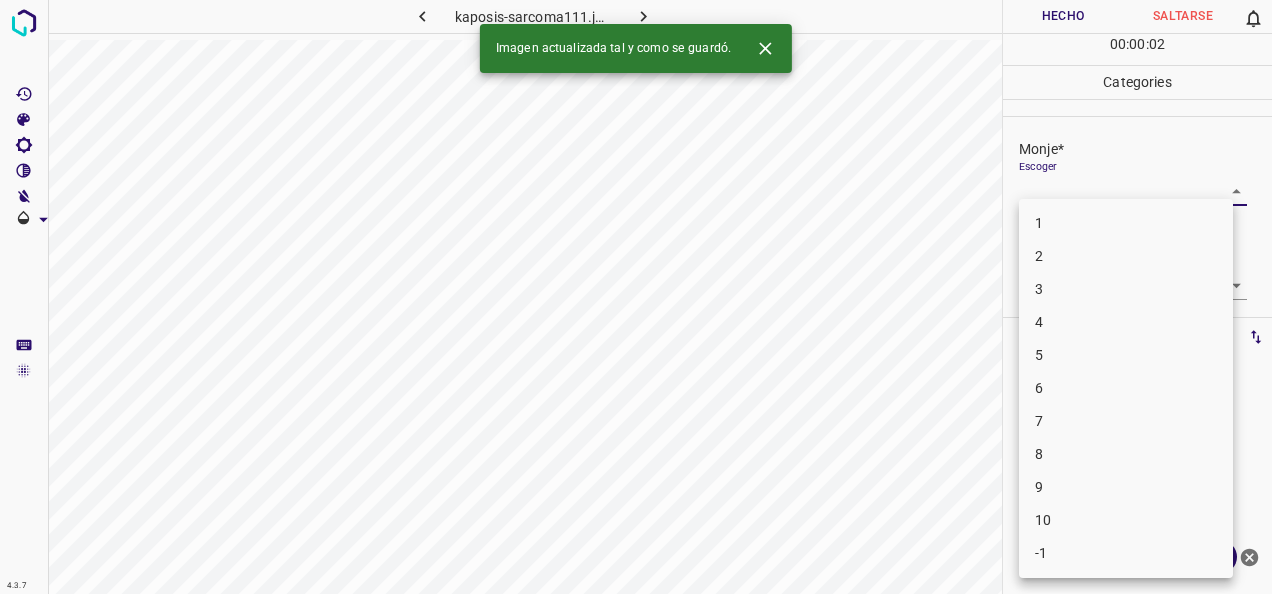 click on "1" at bounding box center (1126, 223) 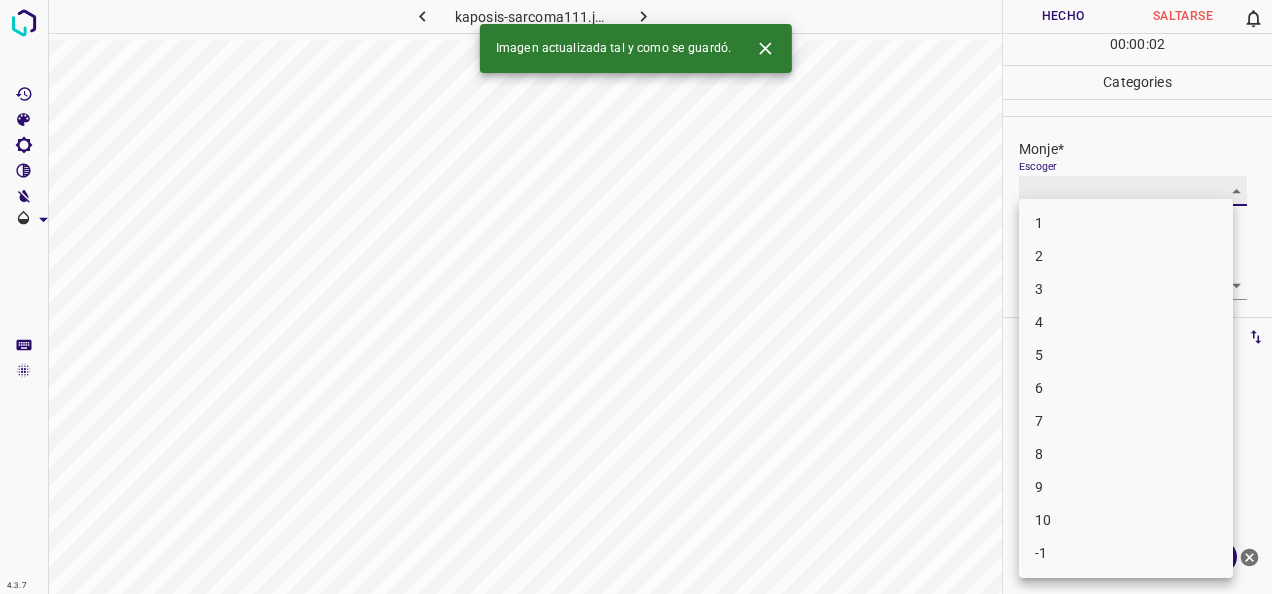 type 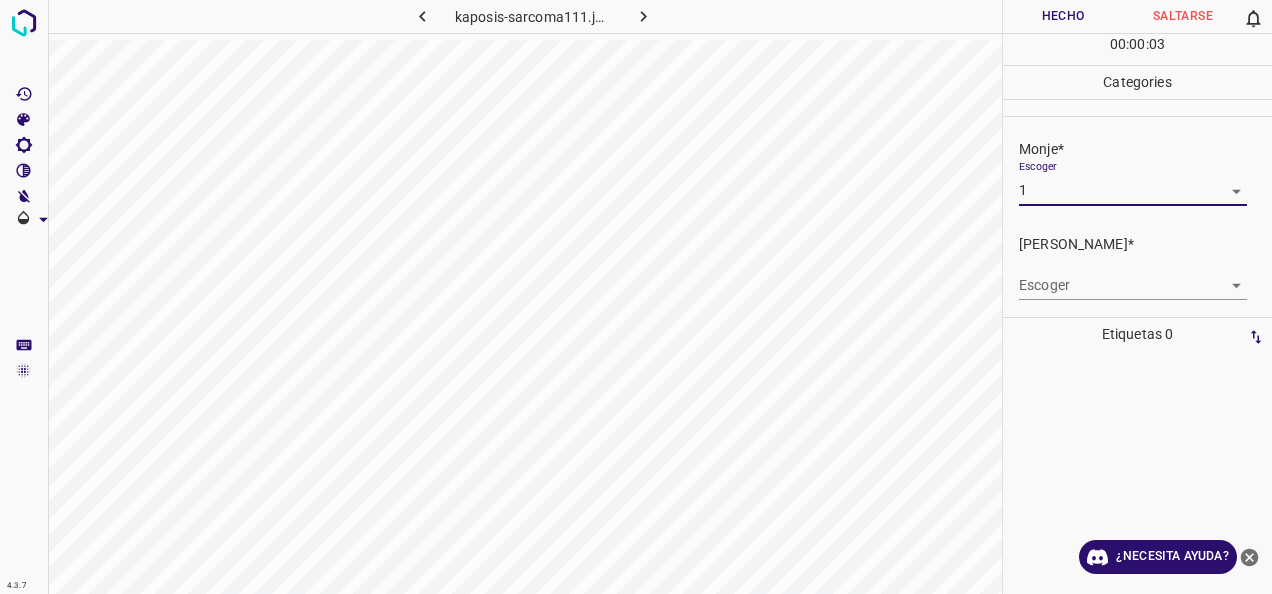 click on "4.3.7 kaposis-sarcoma111.jpg Hecho Saltarse 0 00   : 00   : 03   Categories Monje*  Escoger 1 1  [PERSON_NAME]*  Escoger ​ Etiquetas 0 Categories 1 Monje 2  [PERSON_NAME] Herramientas Espacio Cambiar entre modos (Dibujar y Editar) Yo Etiquetado automático R Restaurar zoom M Acercar N Alejar Borrar Eliminar etiqueta de selección Filtros Z Restaurar filtros X Filtro de saturación C Filtro de brillo V Filtro de contraste B Filtro de escala de grises General O Descargar ¿Necesita ayuda? -Mensaje de texto -Esconder -Borrar" at bounding box center (636, 297) 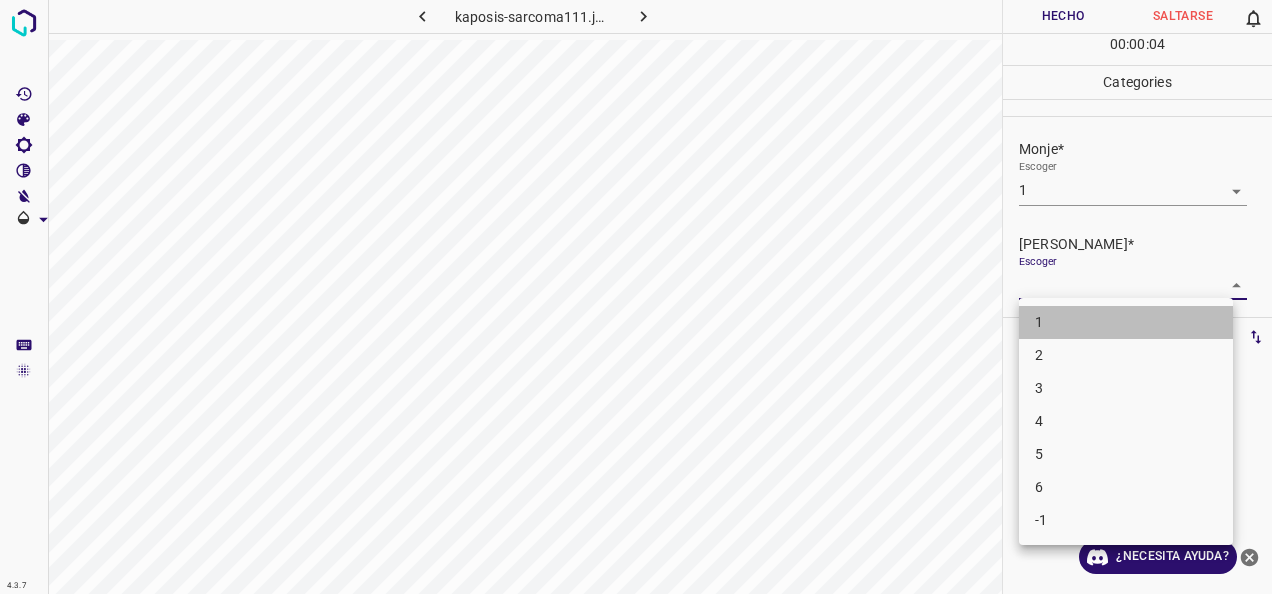 click on "1" at bounding box center [1126, 322] 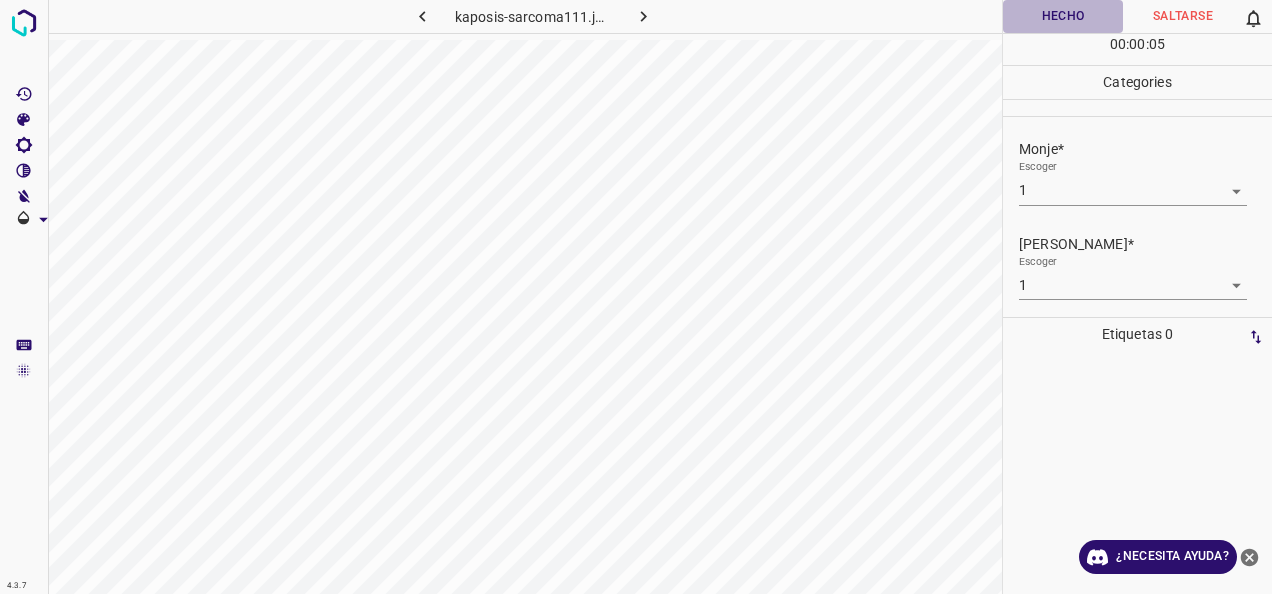 click on "Hecho" at bounding box center [1063, 16] 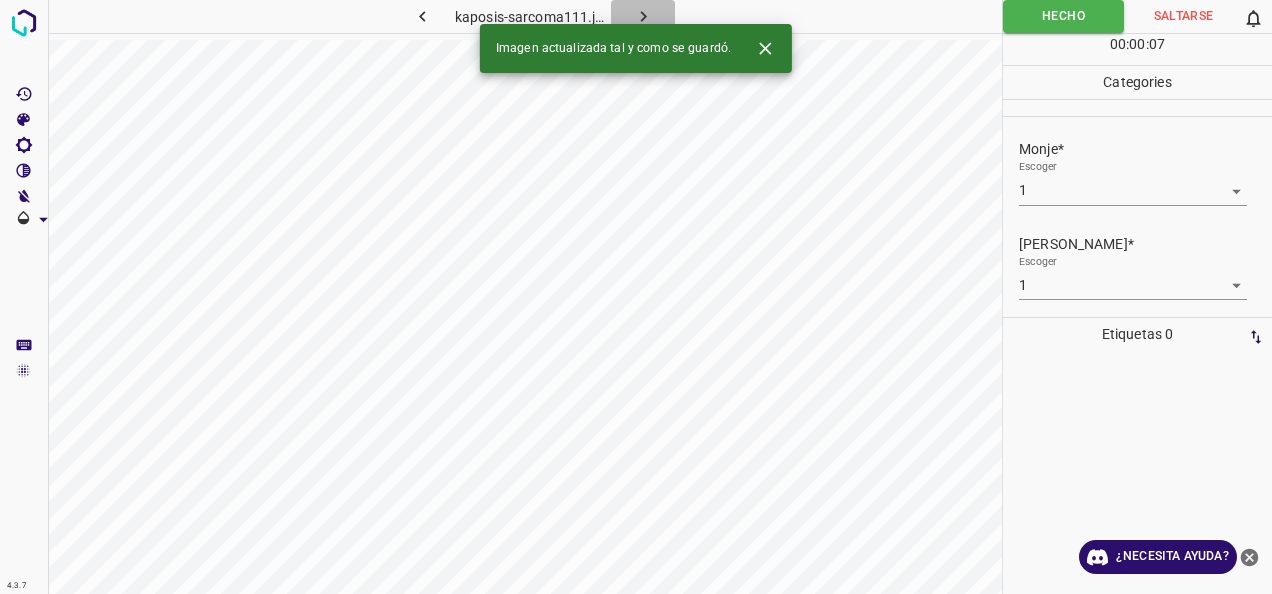 click 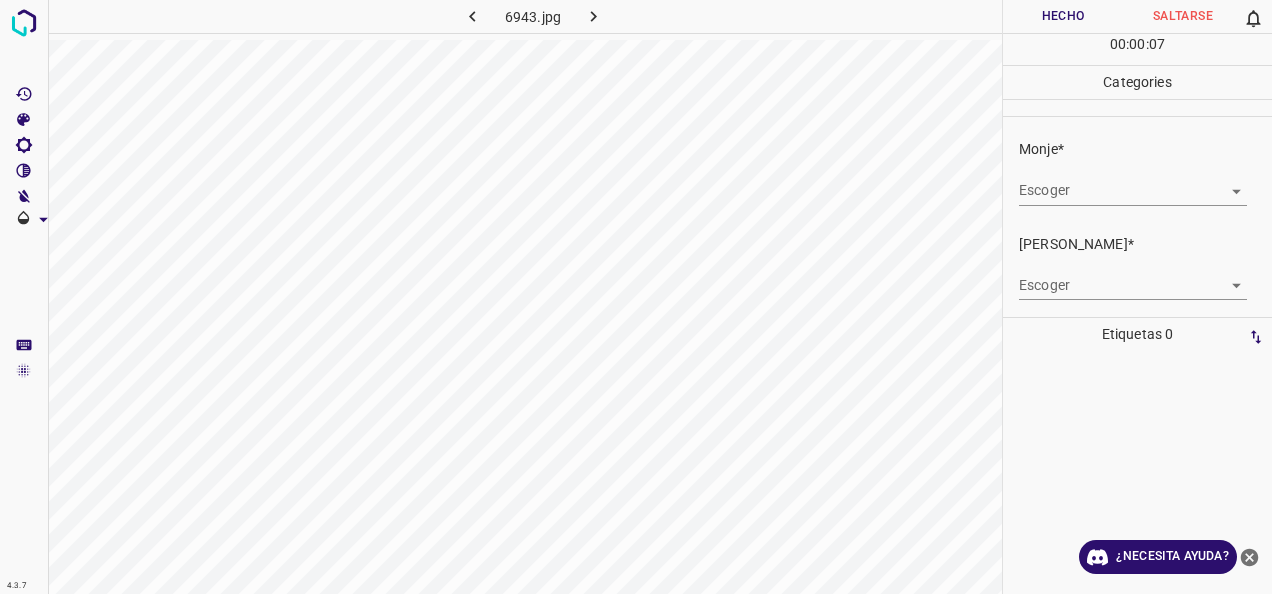 click on "4.3.7 6943.jpg Hecho Saltarse 0 00   : 00   : 07   Categories Monje*  Escoger ​  [PERSON_NAME]*  Escoger ​ Etiquetas 0 Categories 1 Monje 2  [PERSON_NAME] Herramientas Espacio Cambiar entre modos (Dibujar y Editar) Yo Etiquetado automático R Restaurar zoom M Acercar N Alejar Borrar Eliminar etiqueta de selección Filtros Z Restaurar filtros X Filtro de saturación C Filtro de brillo V Filtro de contraste B Filtro de escala de grises General O Descargar ¿Necesita ayuda? -Mensaje de texto -Esconder -Borrar" at bounding box center [636, 297] 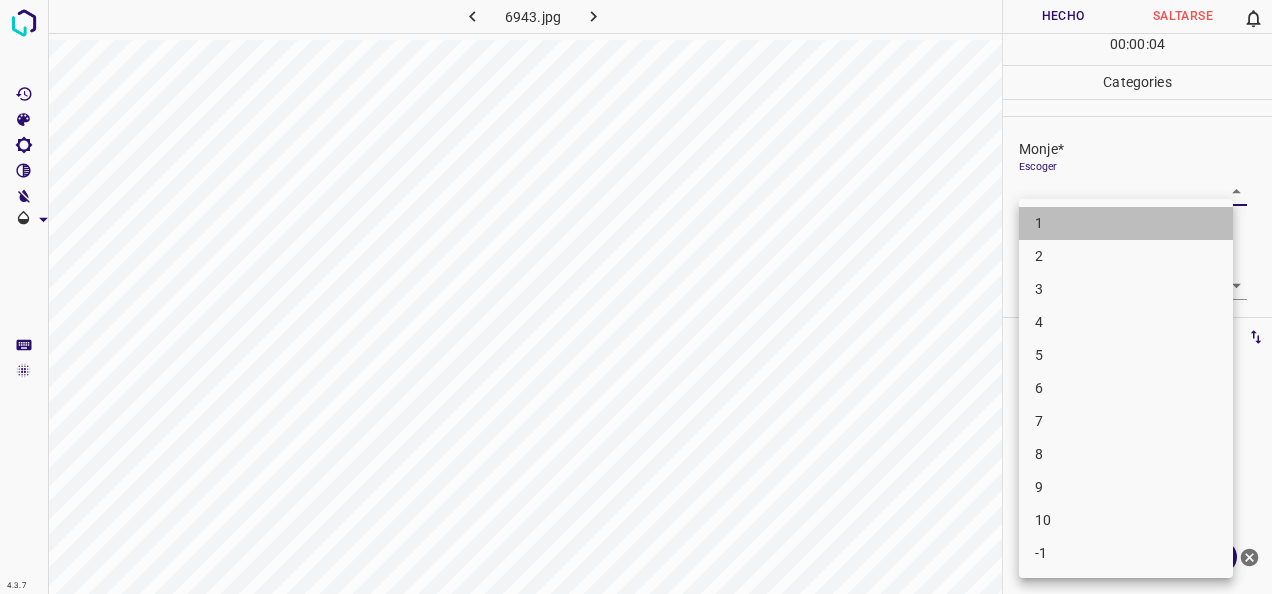 click on "1" at bounding box center [1126, 223] 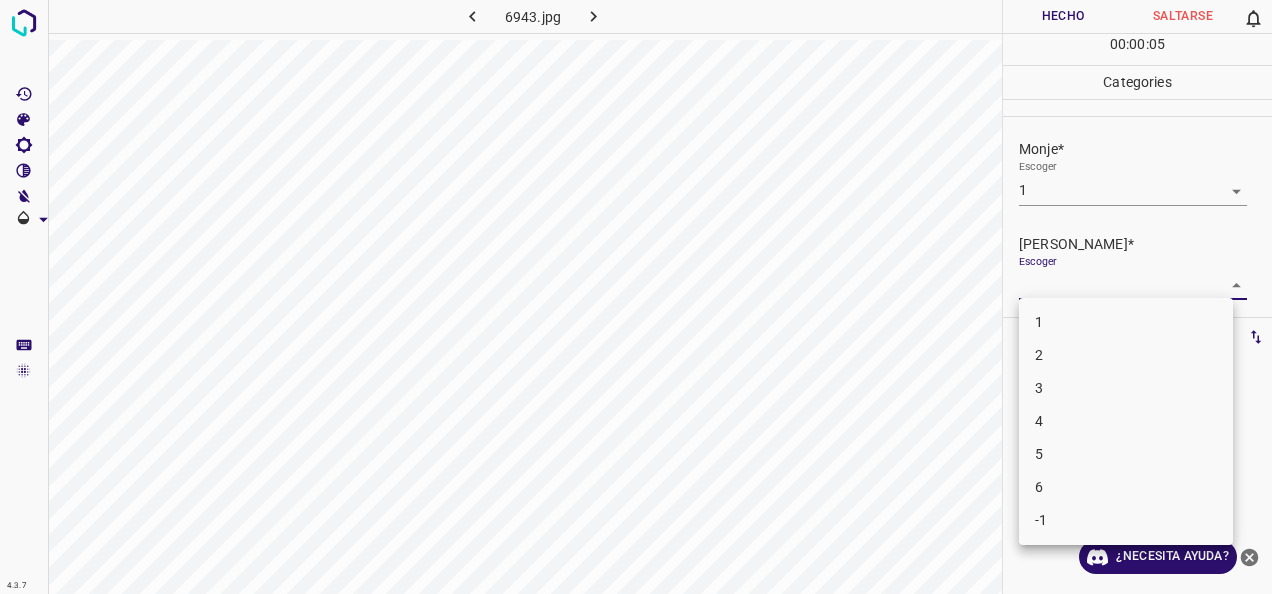 click on "4.3.7 6943.jpg Hecho Saltarse 0 00   : 00   : 05   Categories Monje*  Escoger 1 1  [PERSON_NAME]*  Escoger ​ Etiquetas 0 Categories 1 Monje 2  [PERSON_NAME] Herramientas Espacio Cambiar entre modos (Dibujar y Editar) Yo Etiquetado automático R Restaurar zoom M Acercar N Alejar Borrar Eliminar etiqueta de selección Filtros Z Restaurar filtros X Filtro de saturación C Filtro de brillo V Filtro de contraste B Filtro de escala de grises General O Descargar ¿Necesita ayuda? -Mensaje de texto -Esconder -Borrar 1 2 3 4 5 6 -1" at bounding box center [636, 297] 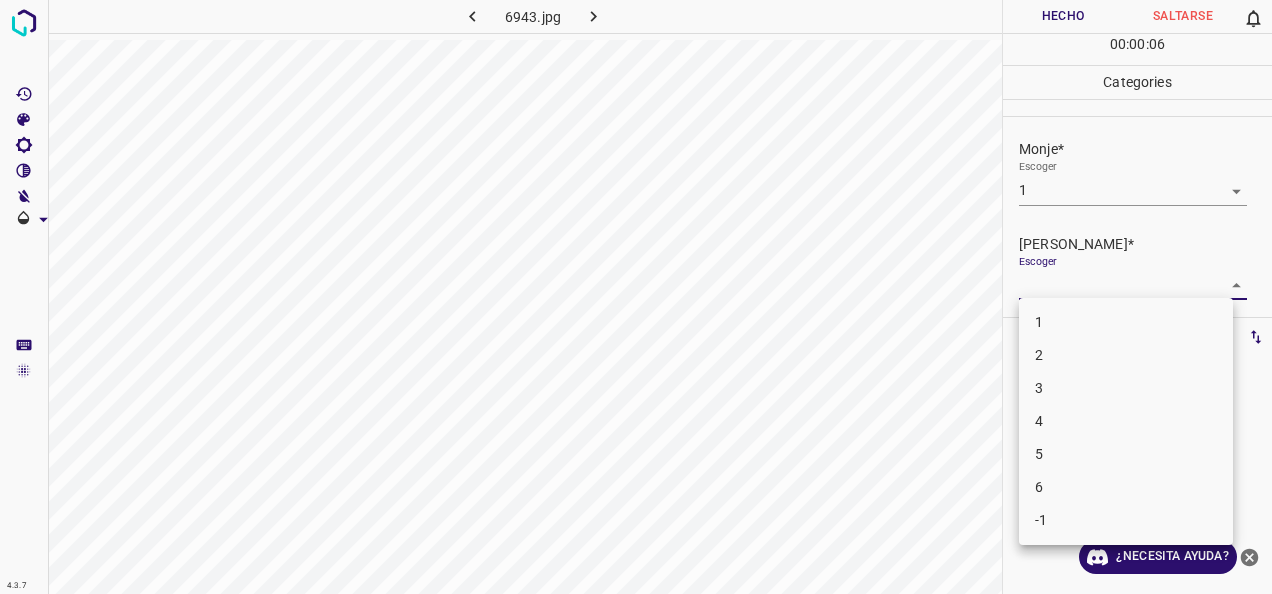 click on "1" at bounding box center [1126, 322] 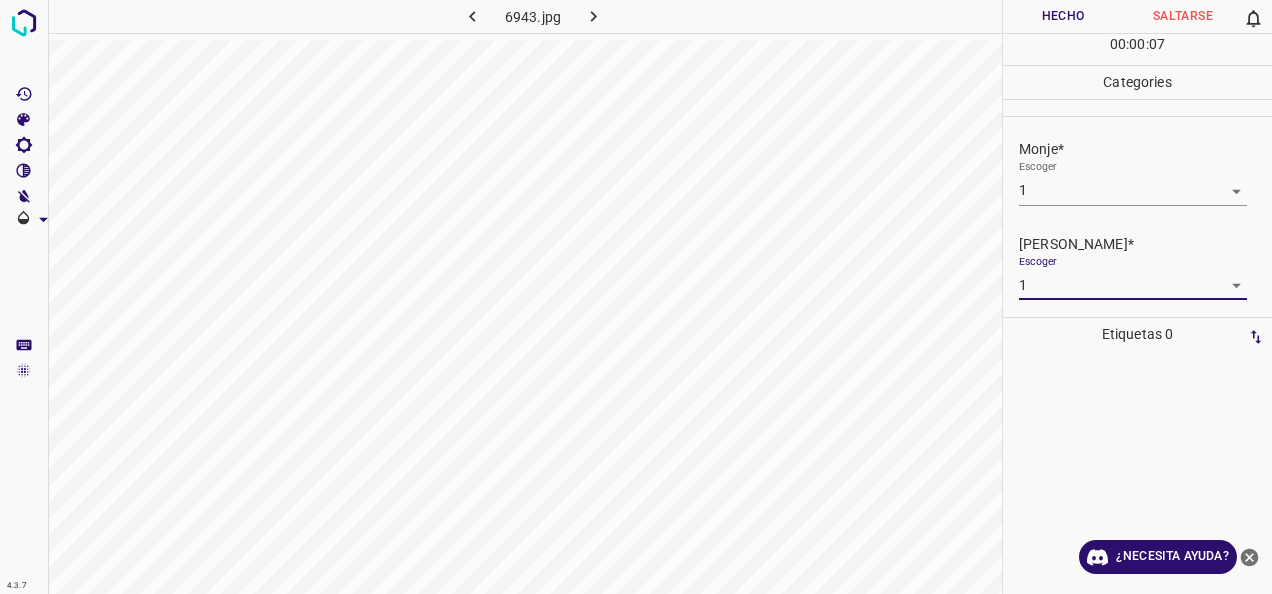 click on "Hecho" at bounding box center (1063, 16) 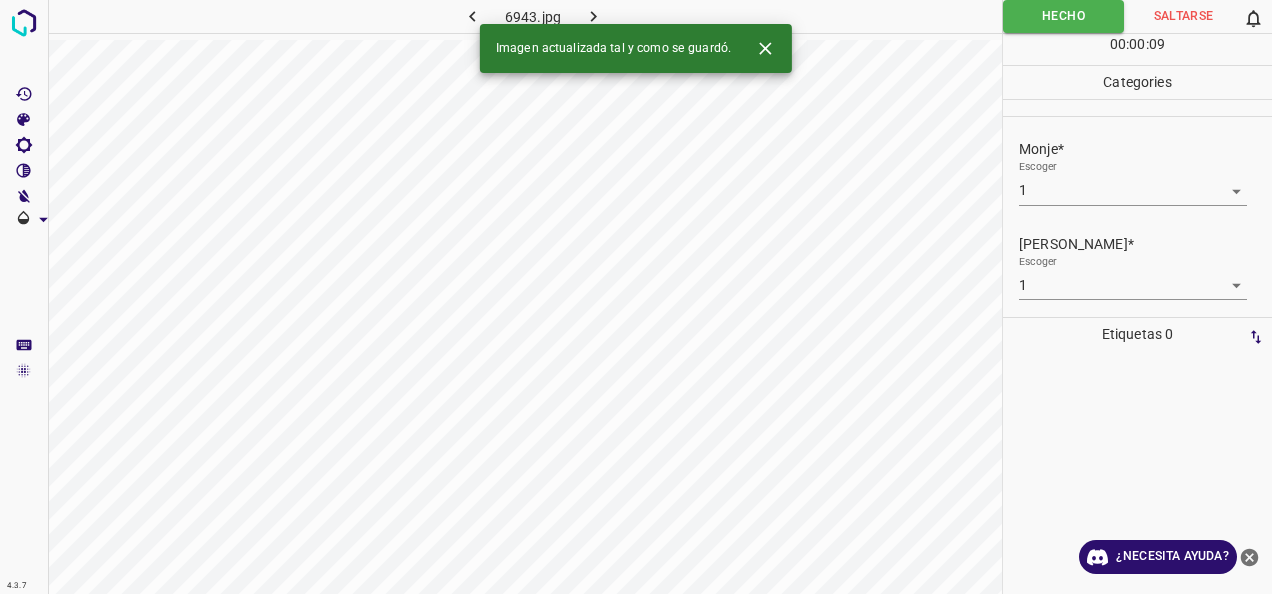 click 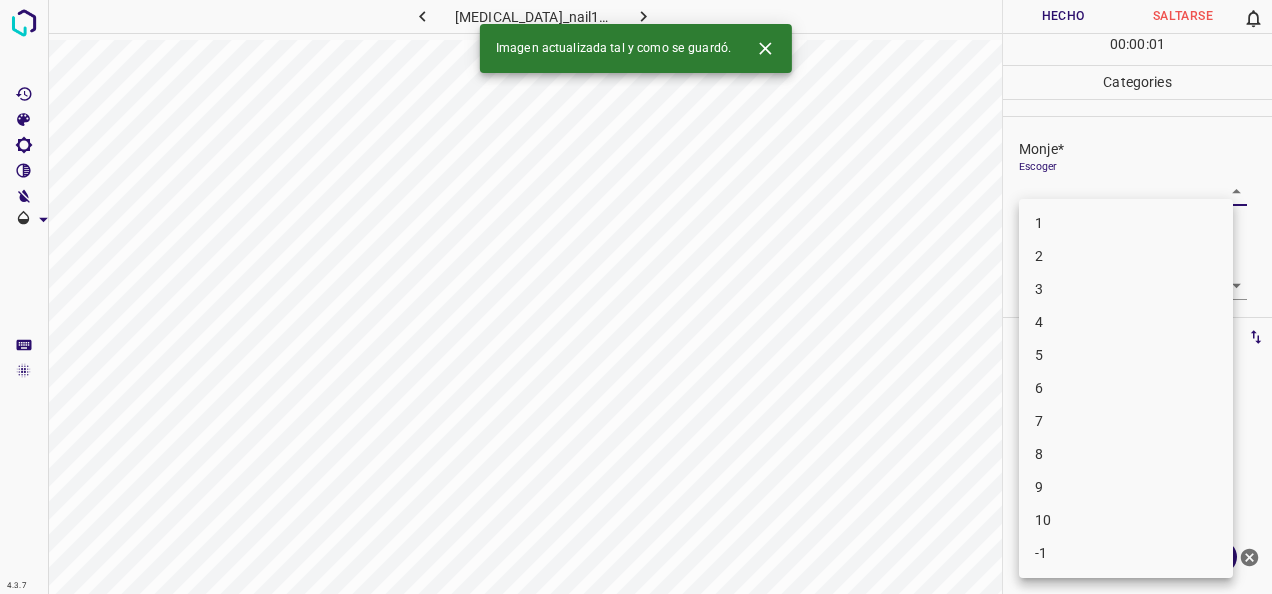 click on "4.3.7 [MEDICAL_DATA]_nail19.jpg Hecho Saltarse 0 00   : 00   : 01   Categories Monje*  Escoger ​  [PERSON_NAME]*  Escoger ​ Etiquetas 0 Categories 1 Monje 2  [PERSON_NAME] Herramientas Espacio Cambiar entre modos (Dibujar y Editar) Yo Etiquetado automático R Restaurar zoom M Acercar N Alejar Borrar Eliminar etiqueta de selección Filtros Z Restaurar filtros X Filtro de saturación C Filtro de brillo V Filtro de contraste B Filtro de escala de grises General O Descargar Imagen actualizada tal y como se guardó. ¿Necesita ayuda? -Mensaje de texto -Esconder -Borrar 1 2 3 4 5 6 7 8 9 10 -1" at bounding box center (636, 297) 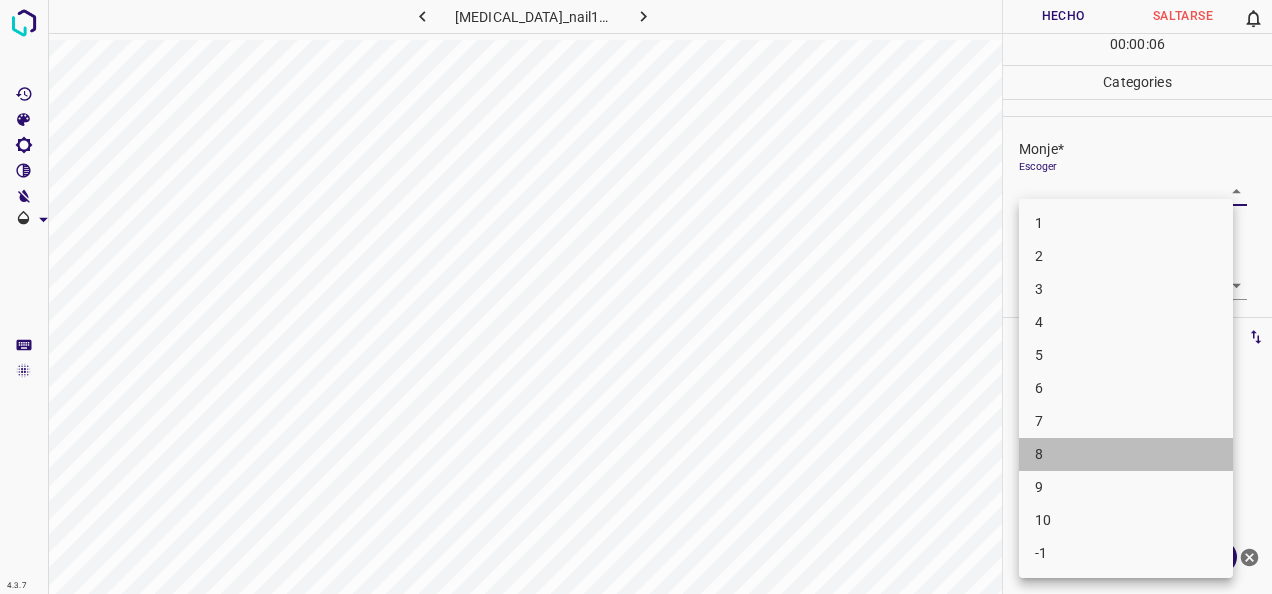 click on "8" at bounding box center [1126, 454] 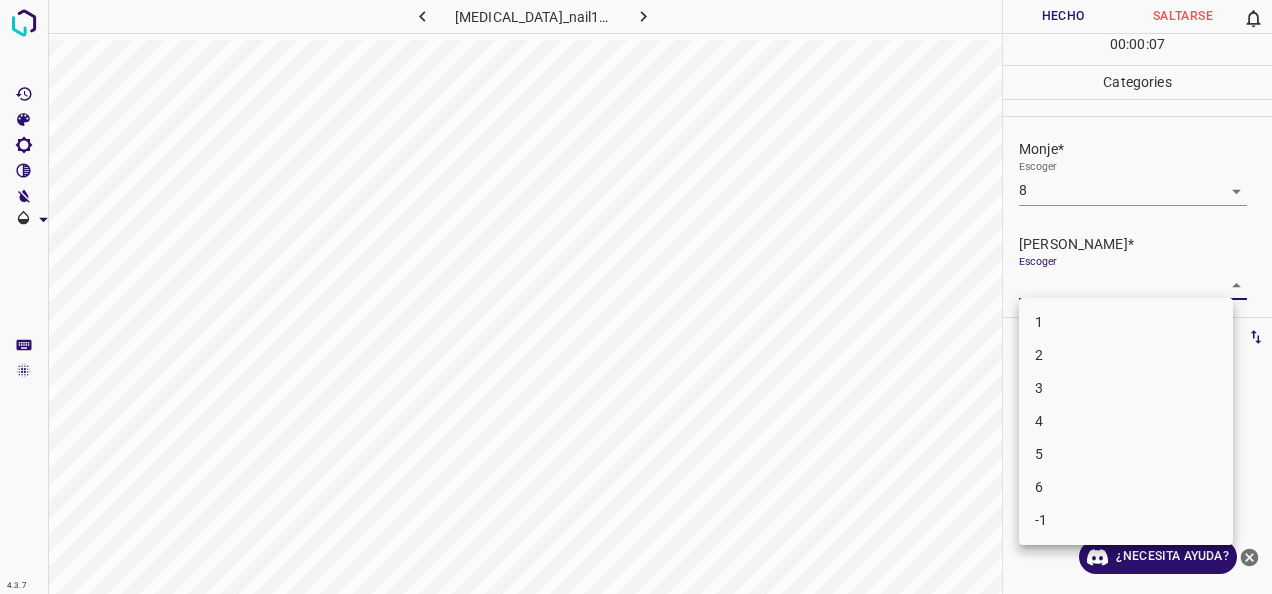 click on "4.3.7 [MEDICAL_DATA]_nail19.jpg [PERSON_NAME] 0 00   : 00   : 07   Categories Monje*  Escoger 8 8  [PERSON_NAME]*  Escoger ​ Etiquetas 0 Categories 1 Monje 2  [PERSON_NAME] Herramientas Espacio Cambiar entre modos (Dibujar y Editar) Yo Etiquetado automático R Restaurar zoom M Acercar N Alejar Borrar Eliminar etiqueta de selección Filtros Z Restaurar filtros X Filtro de saturación C Filtro de brillo V Filtro de contraste B Filtro de escala de grises General O Descargar ¿Necesita ayuda? -Mensaje de texto -Esconder -Borrar 1 2 3 4 5 6 -1" at bounding box center [636, 297] 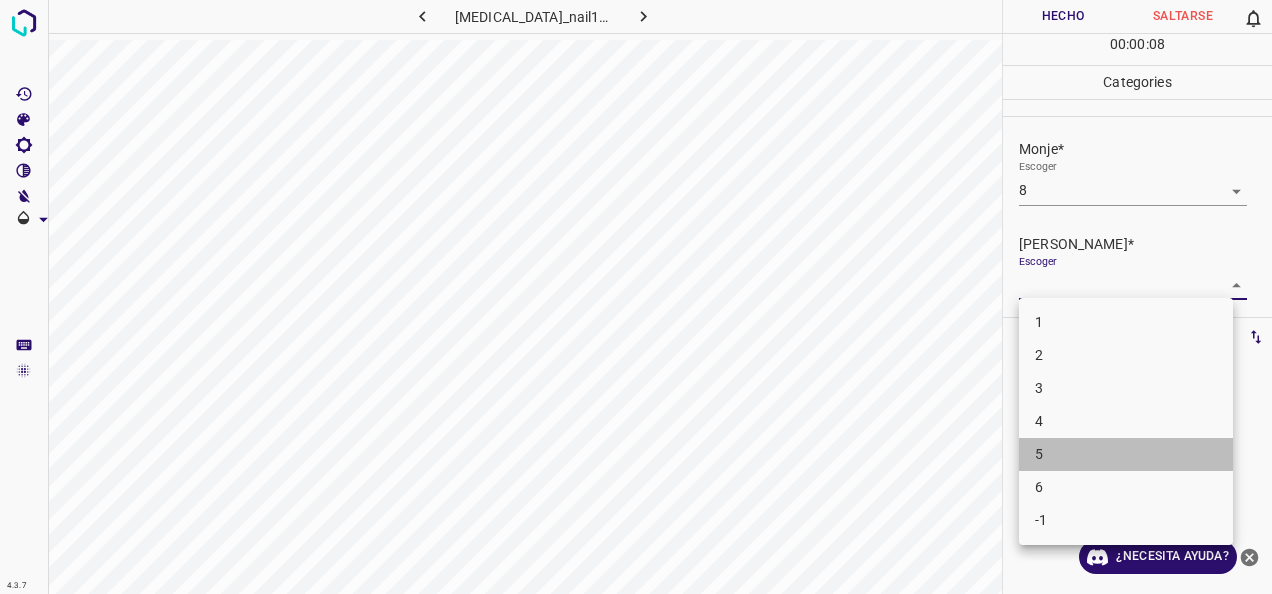 click on "5" at bounding box center [1126, 454] 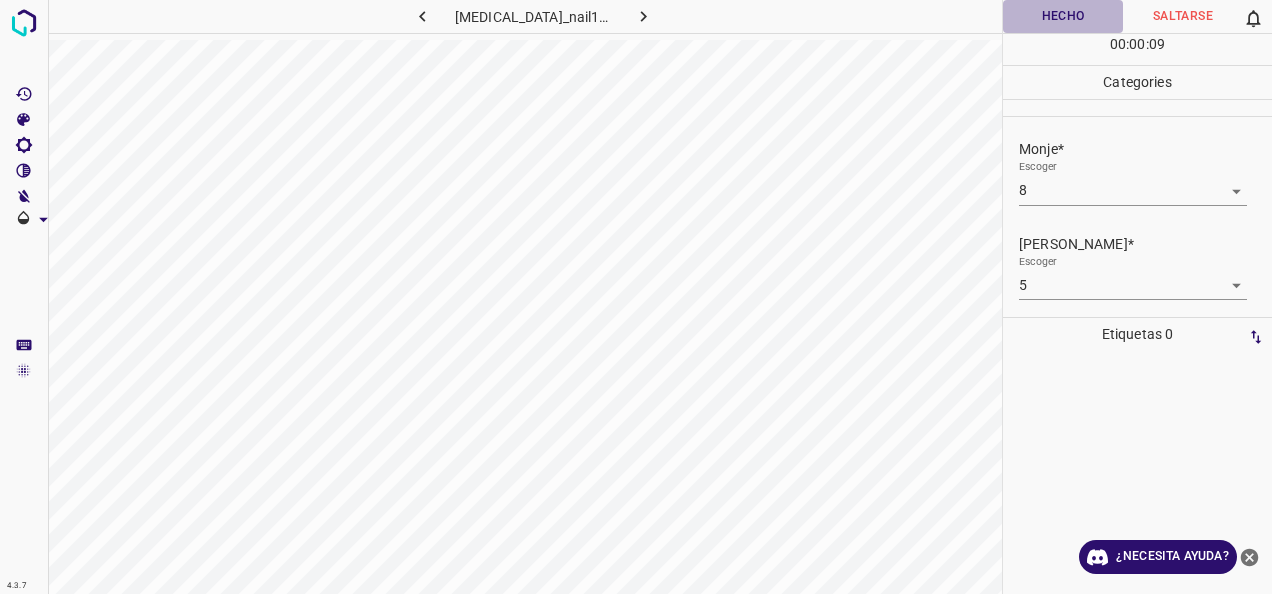 click on "Hecho" at bounding box center (1063, 16) 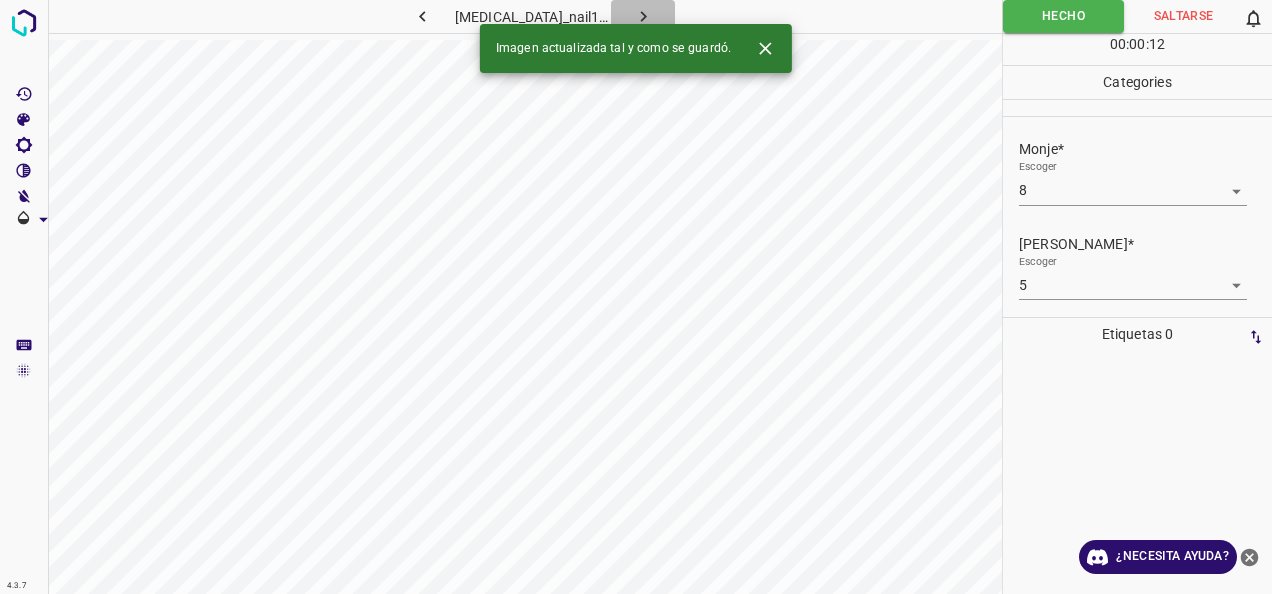click 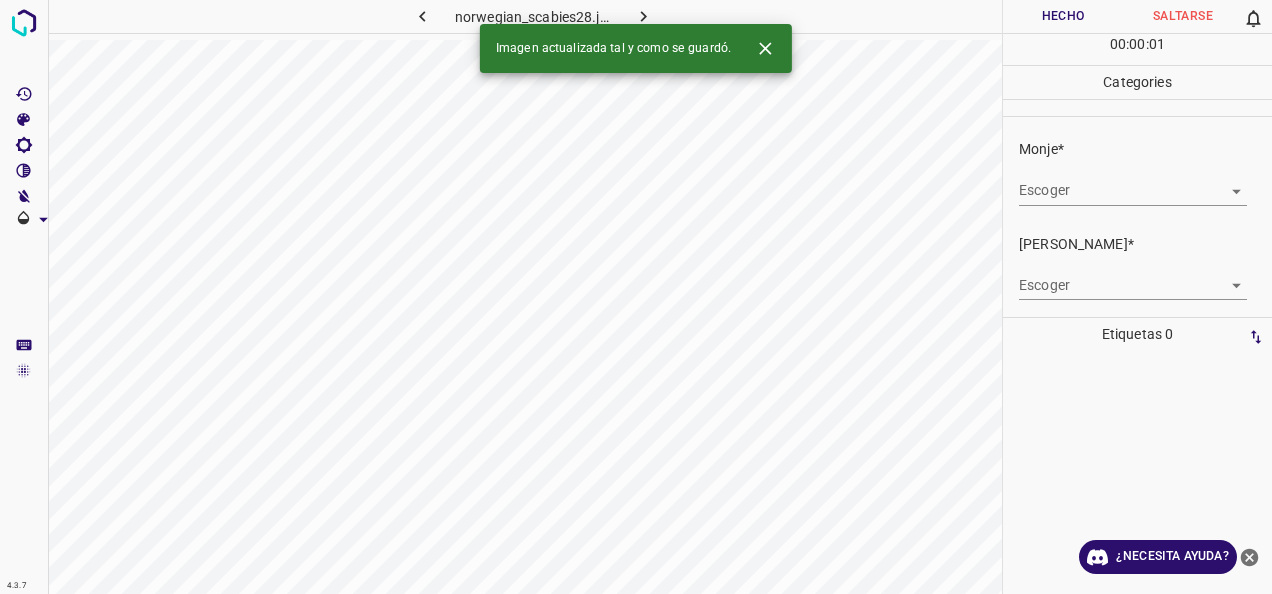 click on "4.3.7 norwegian_scabies28.jpg Hecho Saltarse 0 00   : 00   : 01   Categories Monje*  Escoger ​  [PERSON_NAME]*  Escoger ​ Etiquetas 0 Categories 1 Monje 2  [PERSON_NAME] Herramientas Espacio Cambiar entre modos (Dibujar y Editar) Yo Etiquetado automático R Restaurar zoom M Acercar N Alejar Borrar Eliminar etiqueta de selección Filtros Z Restaurar filtros X Filtro de saturación C Filtro de brillo V Filtro de contraste B Filtro de escala de grises General O Descargar Imagen actualizada tal y como se guardó. ¿Necesita ayuda? -Mensaje de texto -Esconder -Borrar" at bounding box center [636, 297] 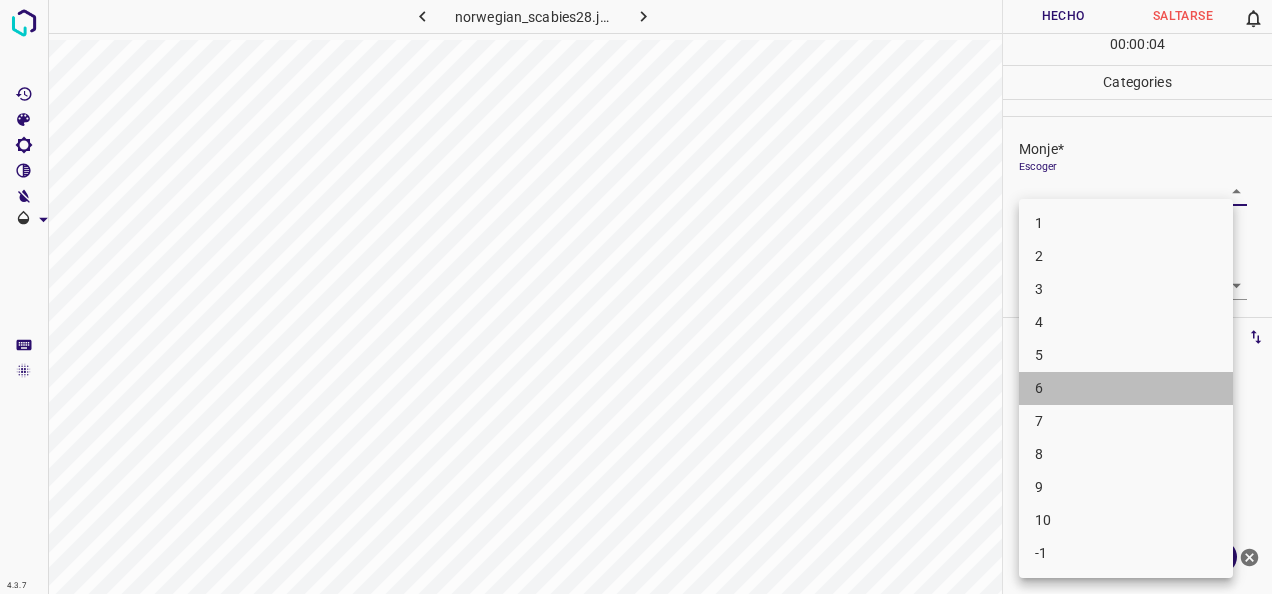 click on "6" at bounding box center (1126, 388) 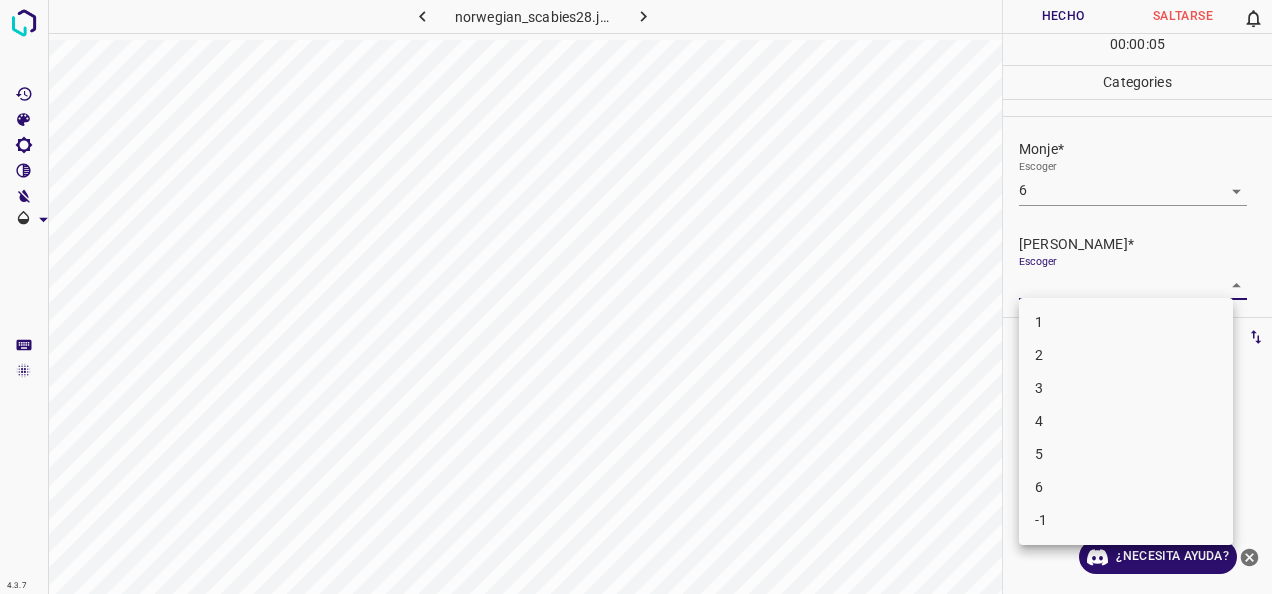 click on "4.3.7 norwegian_scabies28.jpg Hecho Saltarse 0 00   : 00   : 05   Categories Monje*  Escoger 6 6  [PERSON_NAME]*  Escoger ​ Etiquetas 0 Categories 1 Monje 2  [PERSON_NAME] Herramientas Espacio Cambiar entre modos (Dibujar y Editar) Yo Etiquetado automático R Restaurar zoom M Acercar N Alejar Borrar Eliminar etiqueta de selección Filtros Z Restaurar filtros X Filtro de saturación C Filtro de brillo V Filtro de contraste B Filtro de escala de grises General O Descargar ¿Necesita ayuda? -Mensaje de texto -Esconder -Borrar 1 2 3 4 5 6 -1" at bounding box center (636, 297) 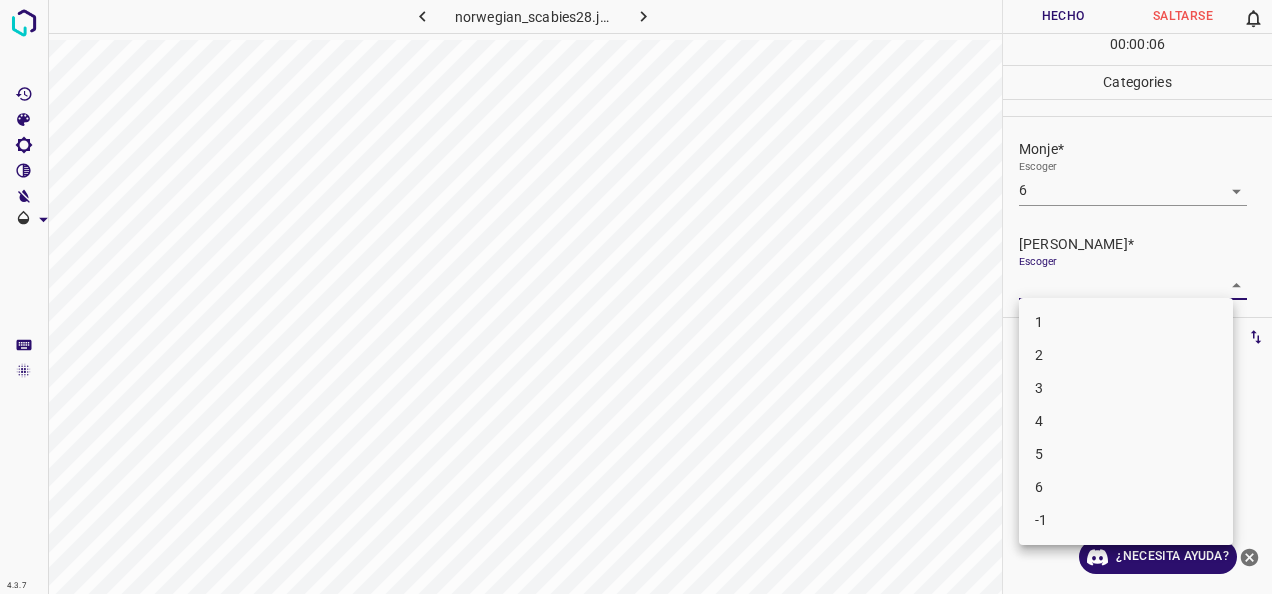 click on "4" at bounding box center (1126, 421) 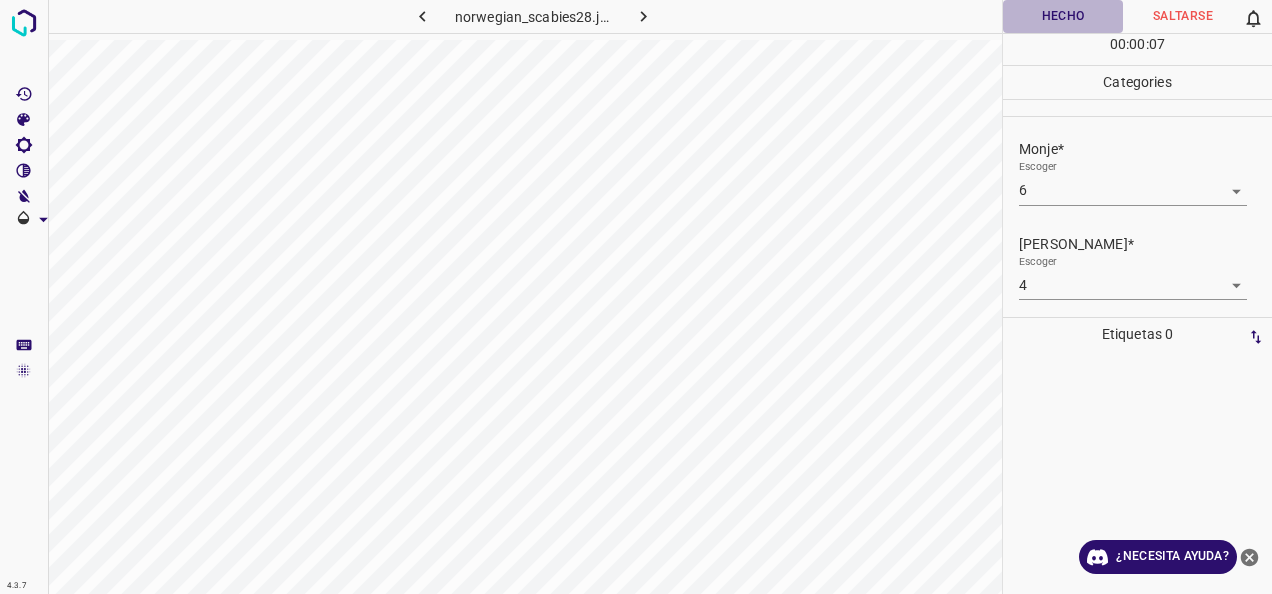 click on "Hecho" at bounding box center [1063, 16] 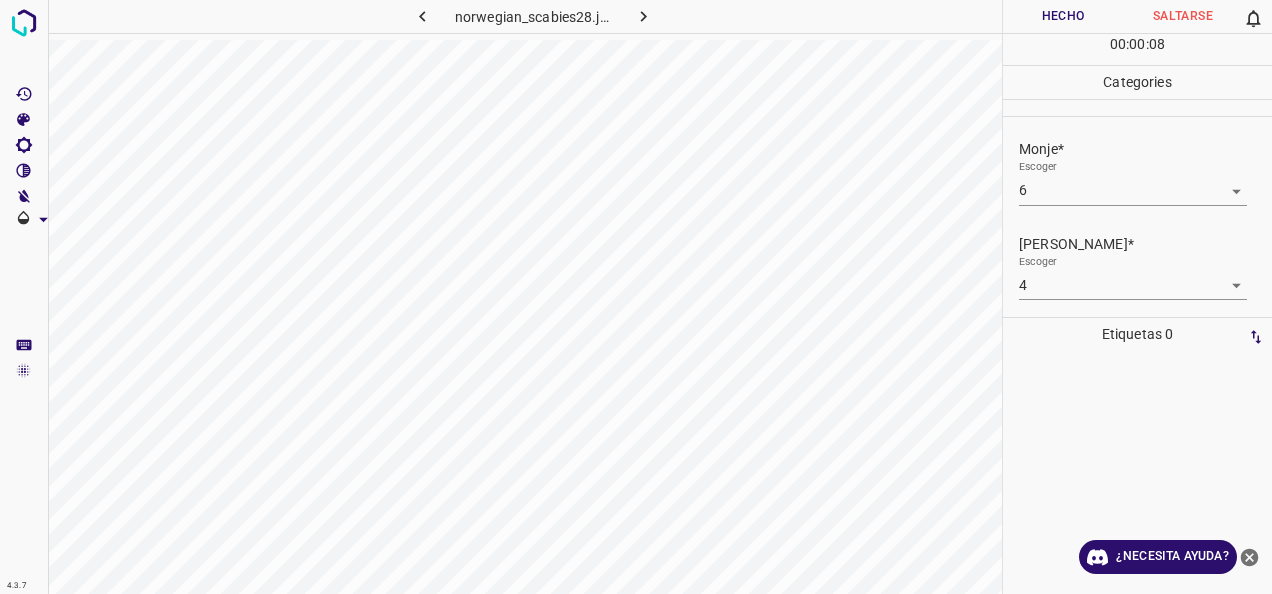 click 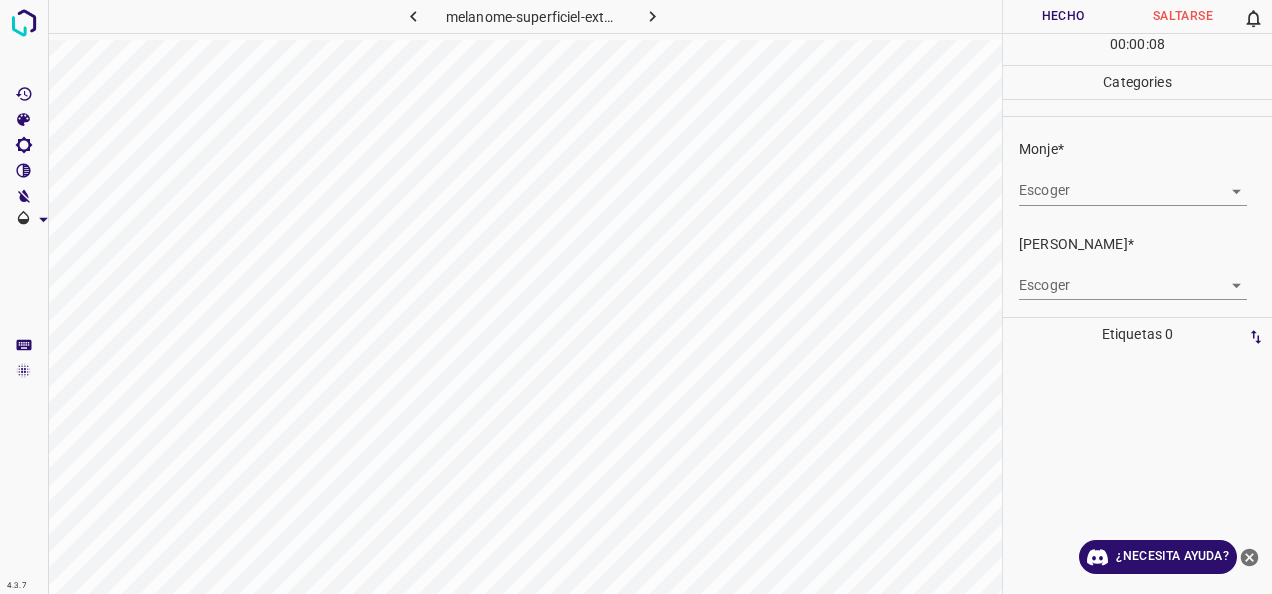 click on "4.3.7 melanome-superficiel-extensif7.jpg Hecho Saltarse 0 00   : 00   : 08   Categories Monje*  Escoger ​  [PERSON_NAME]*  Escoger ​ Etiquetas 0 Categories 1 Monje 2  [PERSON_NAME] Herramientas Espacio Cambiar entre modos (Dibujar y Editar) Yo Etiquetado automático R Restaurar zoom M Acercar N Alejar Borrar Eliminar etiqueta de selección Filtros Z Restaurar filtros X Filtro de saturación C Filtro de brillo V Filtro de contraste B Filtro de escala de grises General O Descargar ¿Necesita ayuda? -Mensaje de texto -Esconder -Borrar" at bounding box center (636, 297) 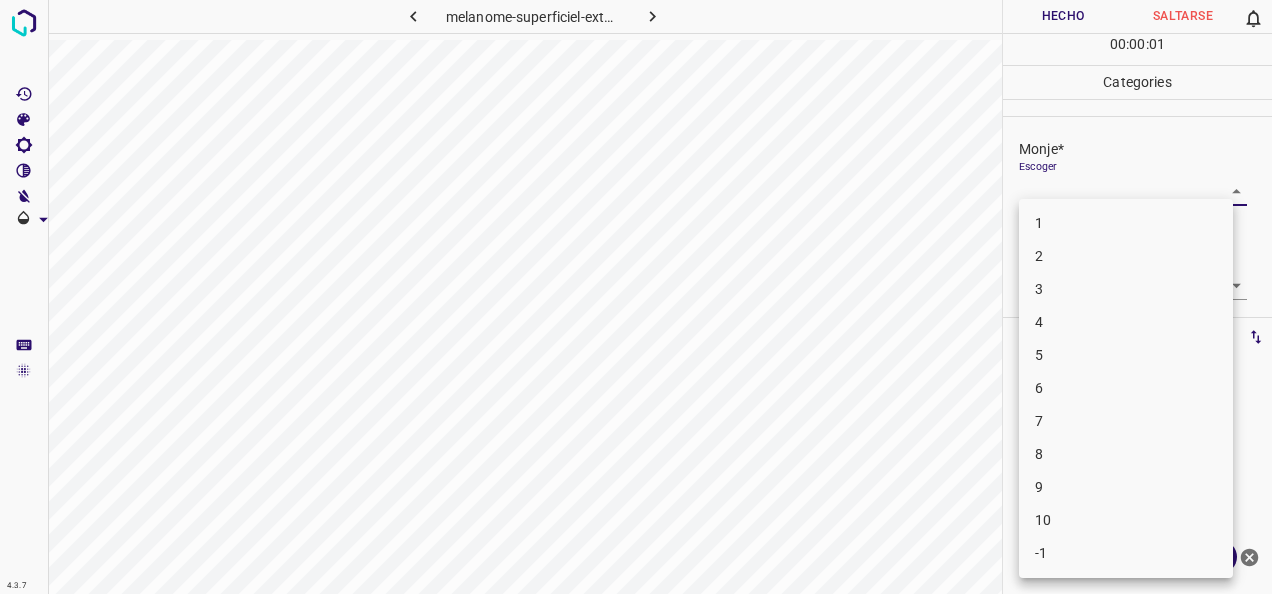 click on "1" at bounding box center [1126, 223] 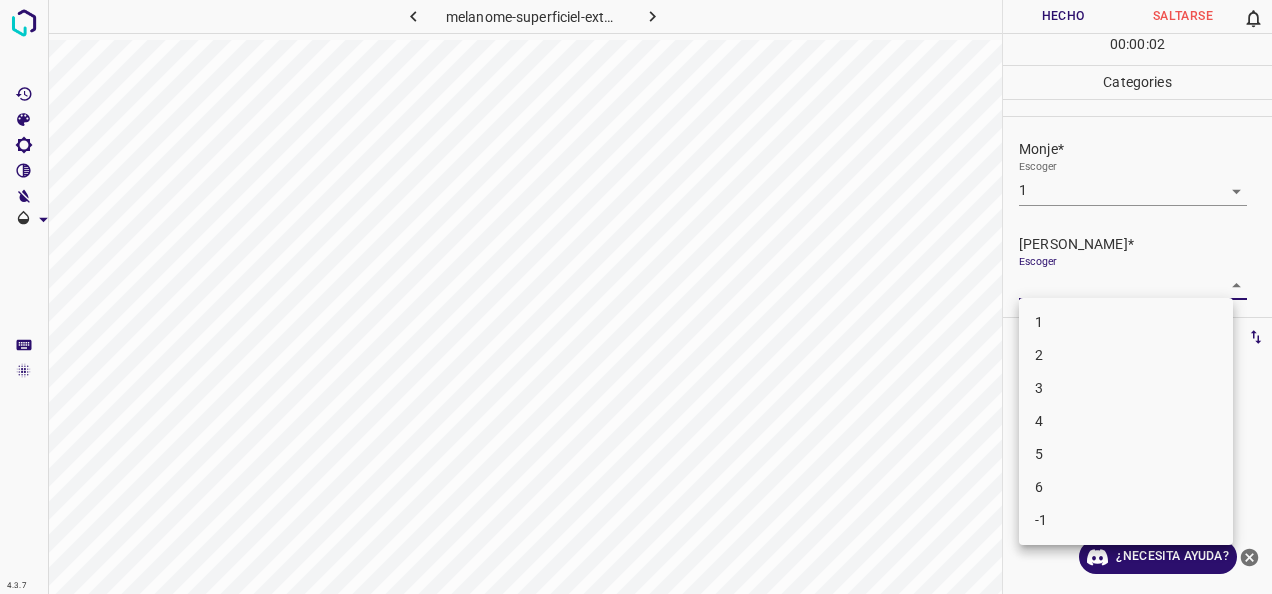 drag, startPoint x: 1223, startPoint y: 280, endPoint x: 1181, endPoint y: 306, distance: 49.396355 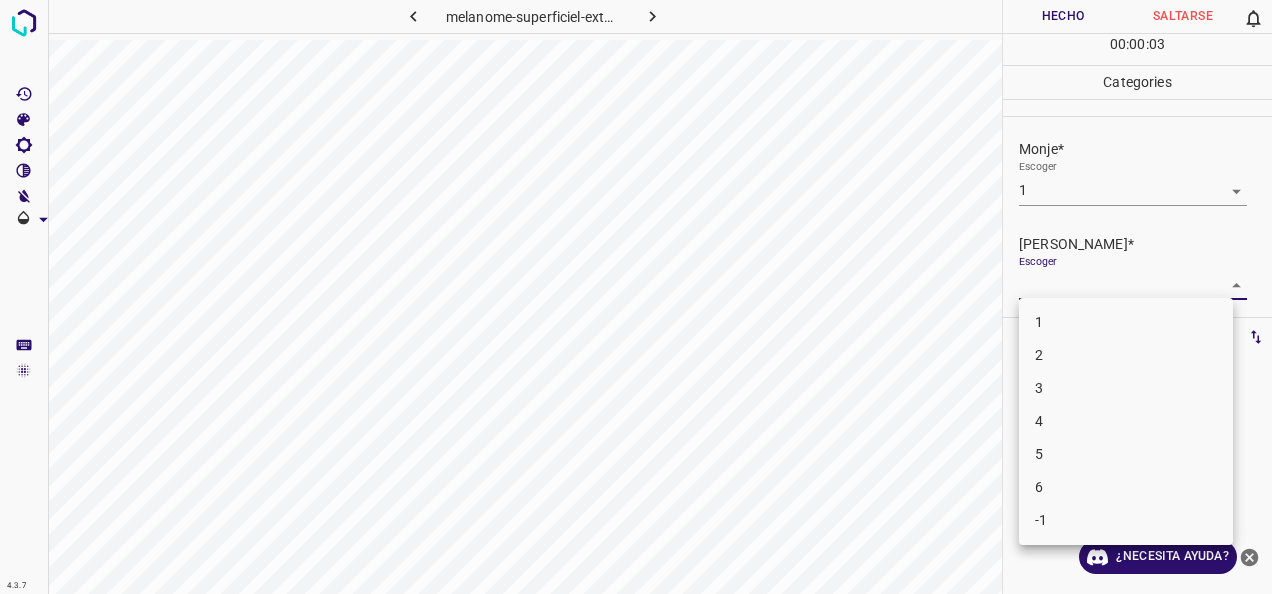 click on "1" at bounding box center (1126, 322) 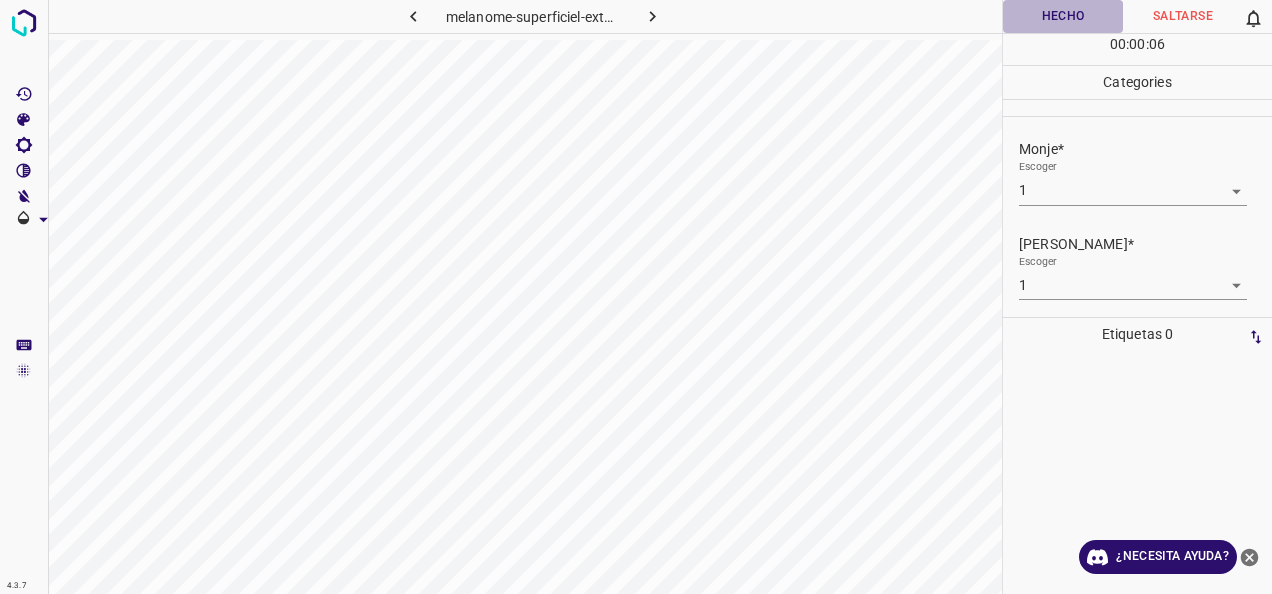 click on "Hecho" at bounding box center [1063, 16] 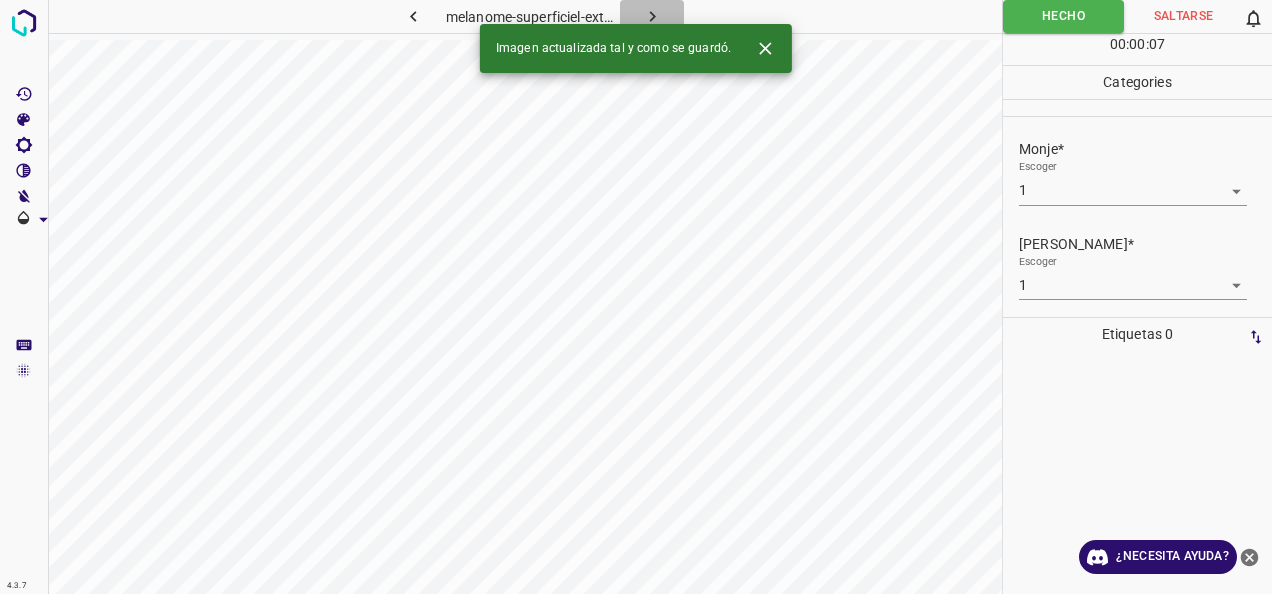 click 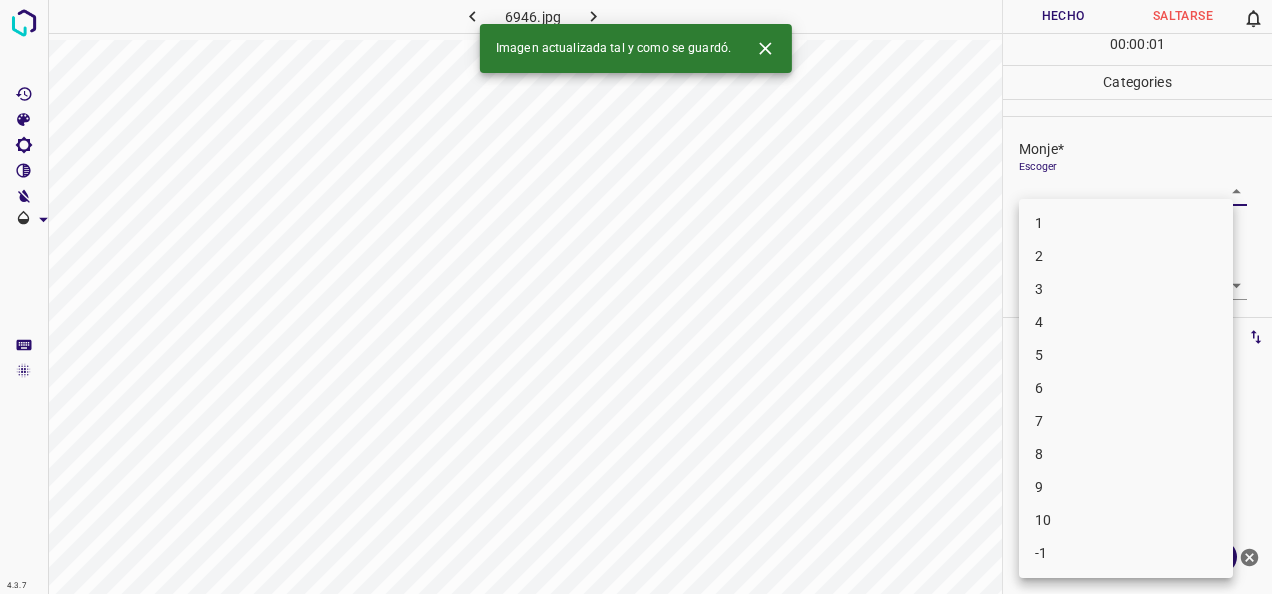 click on "4.3.7 6946.jpg Hecho Saltarse 0 00   : 00   : 01   Categories Monje*  Escoger ​  [PERSON_NAME]*  Escoger ​ Etiquetas 0 Categories 1 Monje 2  [PERSON_NAME] Herramientas Espacio Cambiar entre modos (Dibujar y Editar) Yo Etiquetado automático R Restaurar zoom M Acercar N Alejar Borrar Eliminar etiqueta de selección Filtros Z Restaurar filtros X Filtro de saturación C Filtro de brillo V Filtro de contraste B Filtro de escala de grises General O Descargar Imagen actualizada tal y como se guardó. ¿Necesita ayuda? -Mensaje de texto -Esconder -Borrar 1 2 3 4 5 6 7 8 9 10 -1" at bounding box center (636, 297) 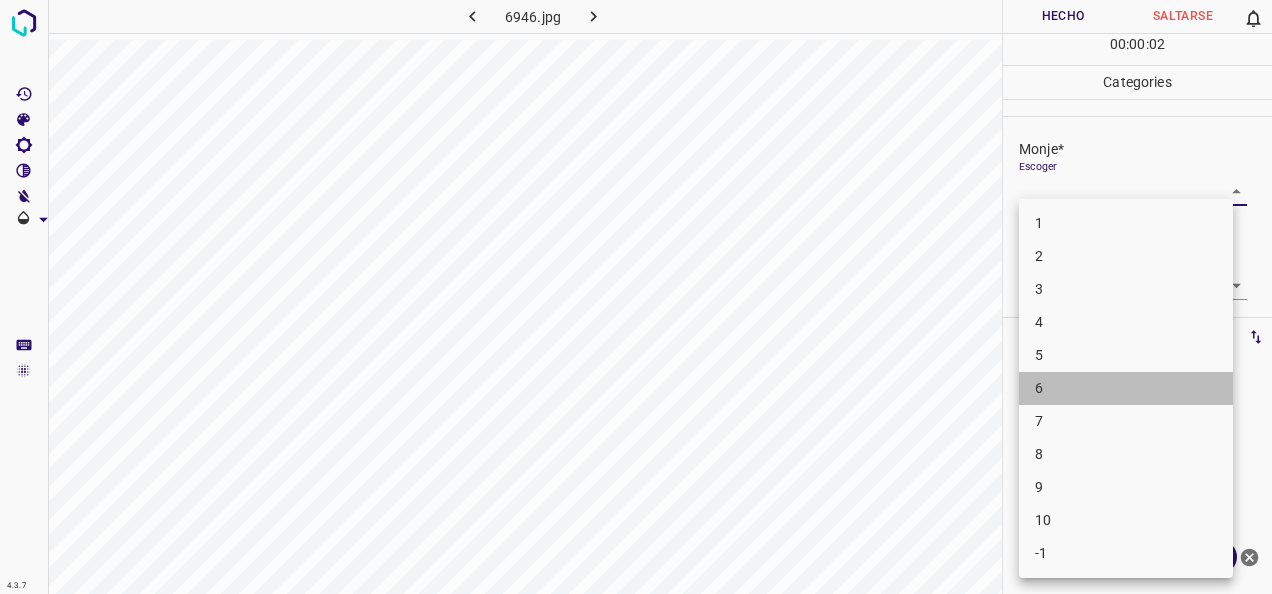 click on "6" at bounding box center (1126, 388) 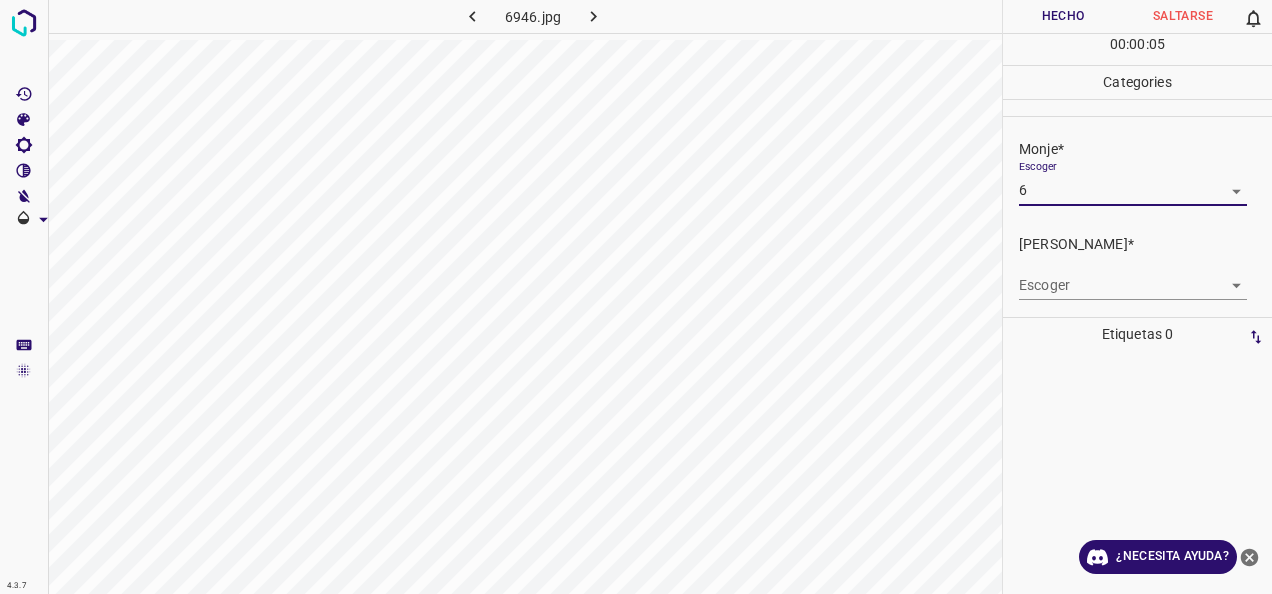 click on "4.3.7 6946.jpg Hecho Saltarse 0 00   : 00   : 05   Categories Monje*  Escoger 6 6  [PERSON_NAME]*  Escoger ​ Etiquetas 0 Categories 1 Monje 2  [PERSON_NAME] Herramientas Espacio Cambiar entre modos (Dibujar y Editar) Yo Etiquetado automático R Restaurar zoom M Acercar N Alejar Borrar Eliminar etiqueta de selección Filtros Z Restaurar filtros X Filtro de saturación C Filtro de brillo V Filtro de contraste B Filtro de escala de grises General O Descargar ¿Necesita ayuda? -Mensaje de texto -Esconder -Borrar" at bounding box center (636, 297) 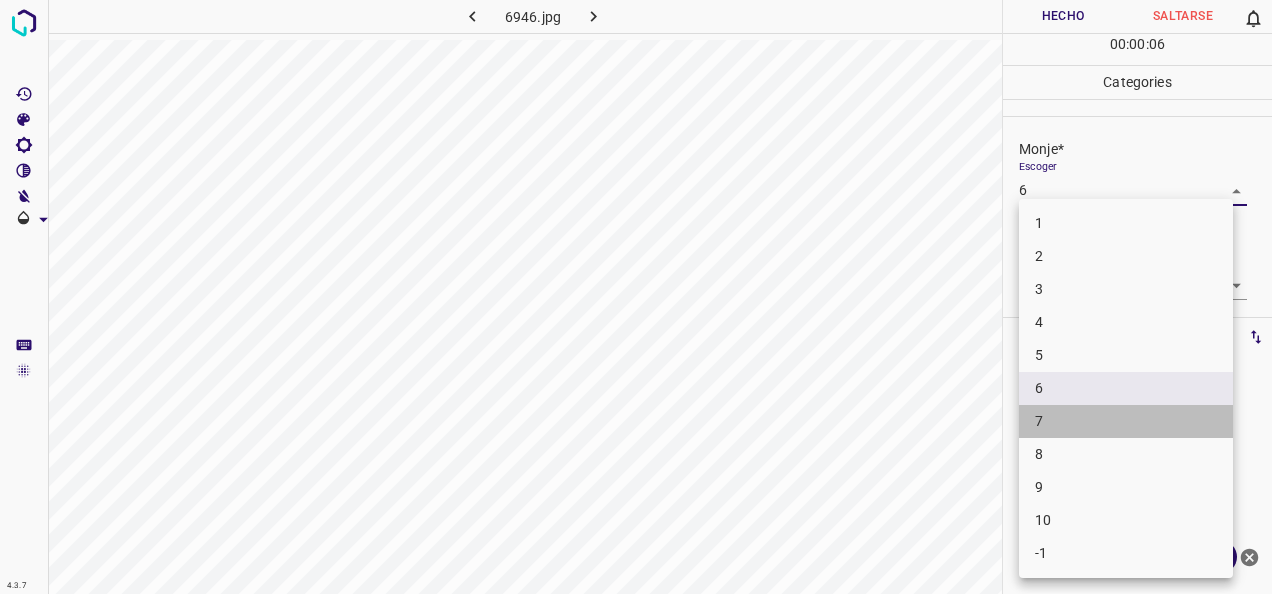click on "7" at bounding box center [1126, 421] 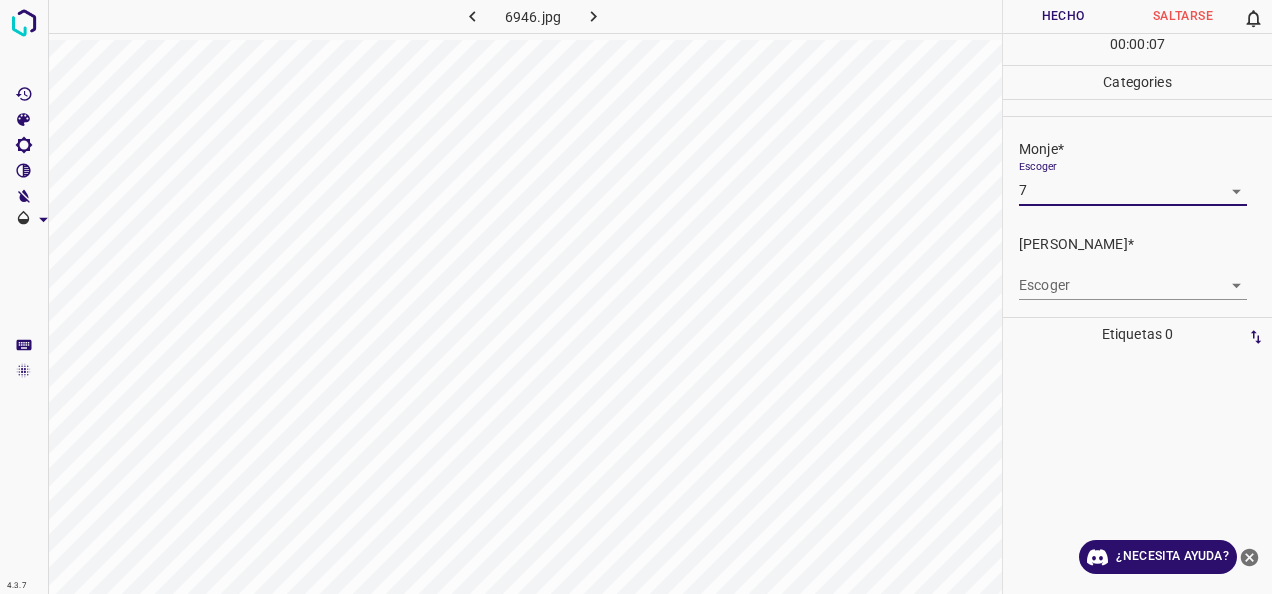 click on "4.3.7 6946.jpg Hecho Saltarse 0 00   : 00   : 07   Categories Monje*  Escoger 7 7  [PERSON_NAME]*  Escoger ​ Etiquetas 0 Categories 1 Monje 2  [PERSON_NAME] Herramientas Espacio Cambiar entre modos (Dibujar y Editar) Yo Etiquetado automático R Restaurar zoom M Acercar N Alejar Borrar Eliminar etiqueta de selección Filtros Z Restaurar filtros X Filtro de saturación C Filtro de brillo V Filtro de contraste B Filtro de escala de grises General O Descargar ¿Necesita ayuda? -Mensaje de texto -Esconder -Borrar" at bounding box center [636, 297] 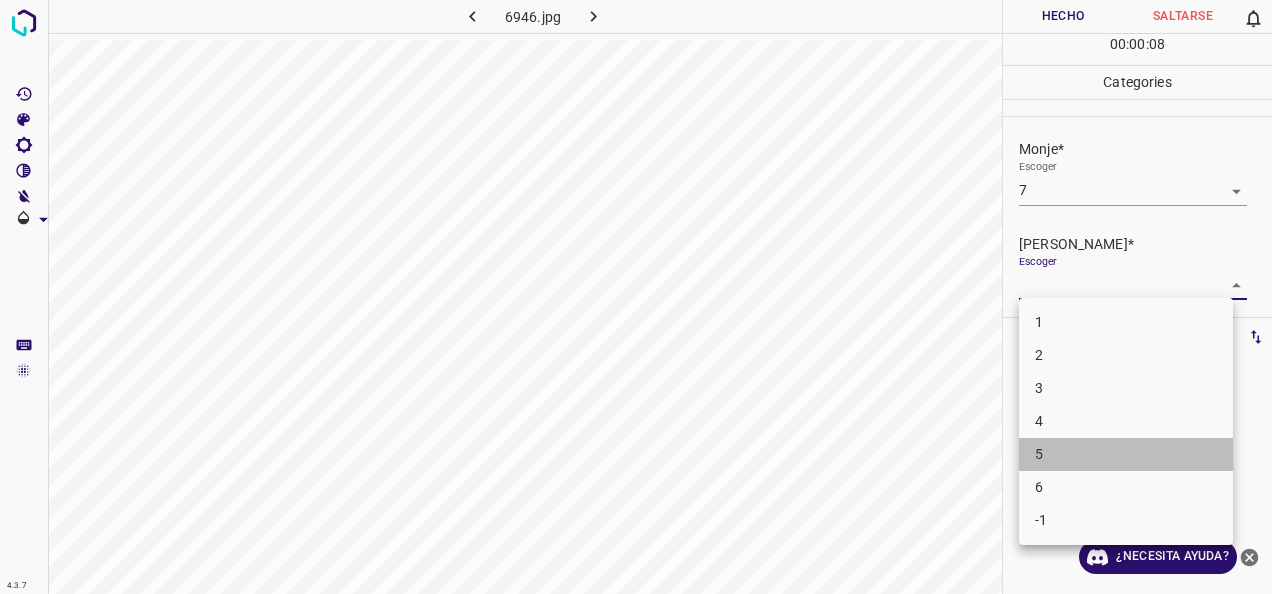 click on "5" at bounding box center (1126, 454) 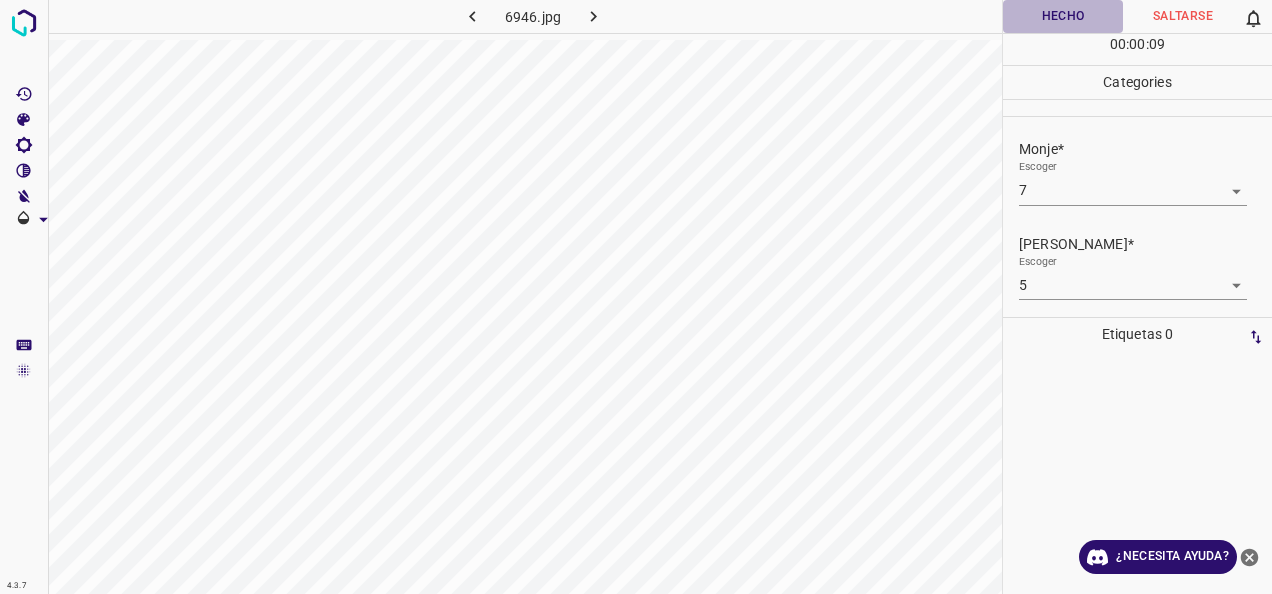 click on "Hecho" at bounding box center (1063, 16) 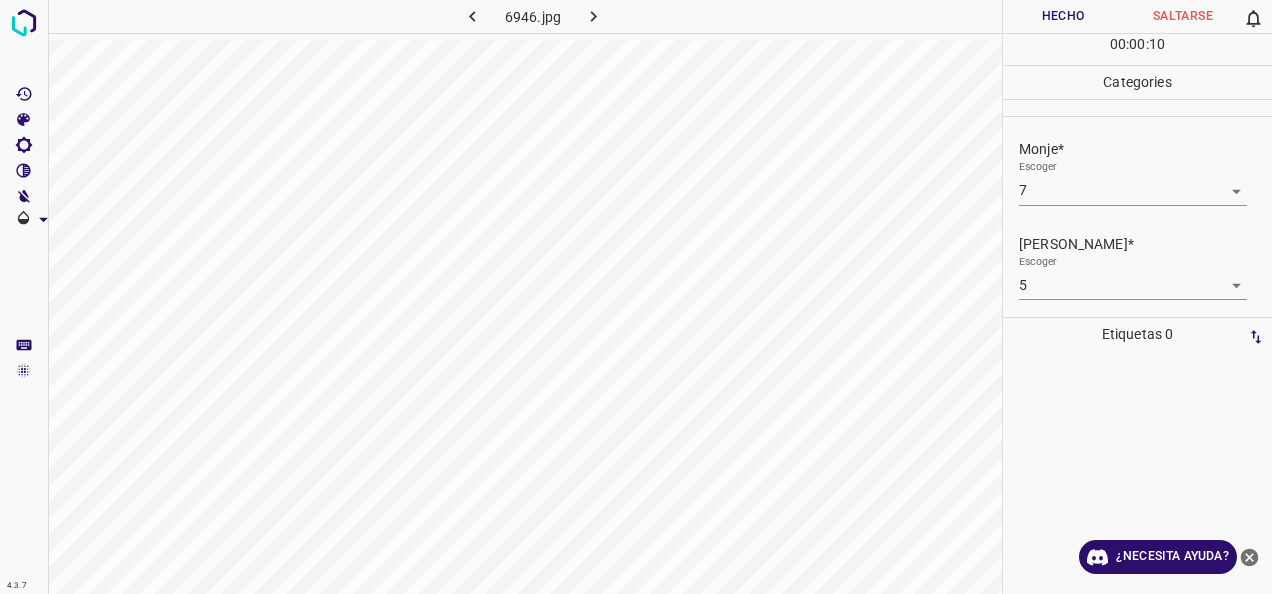 click 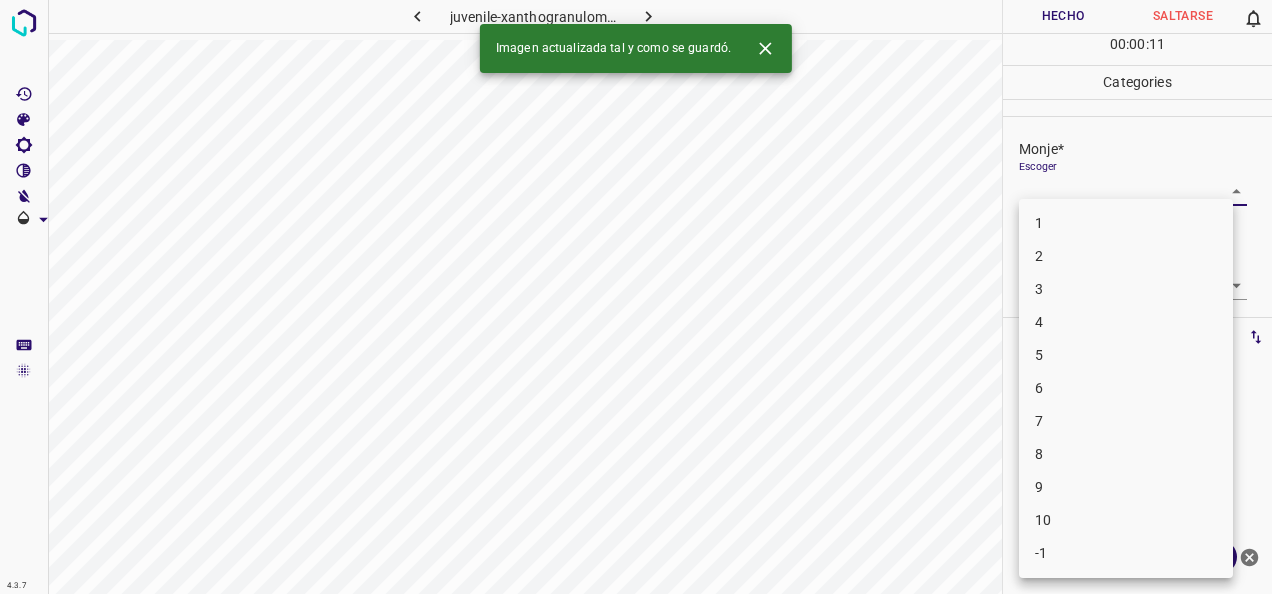 click on "4.3.7 juvenile-xanthogranuloma98.jpg Hecho Saltarse 0 00   : 00   : 11   Categories Monje*  Escoger ​  [PERSON_NAME]*  Escoger ​ Etiquetas 0 Categories 1 Monje 2  [PERSON_NAME] Herramientas Espacio Cambiar entre modos (Dibujar y Editar) Yo Etiquetado automático R Restaurar zoom M Acercar N Alejar Borrar Eliminar etiqueta de selección Filtros Z Restaurar filtros X Filtro de saturación C Filtro de brillo V Filtro de contraste B Filtro de escala de grises General O Descargar Imagen actualizada tal y como se guardó. ¿Necesita ayuda? -Mensaje de texto -Esconder -Borrar 1 2 3 4 5 6 7 8 9 10 -1" at bounding box center (636, 297) 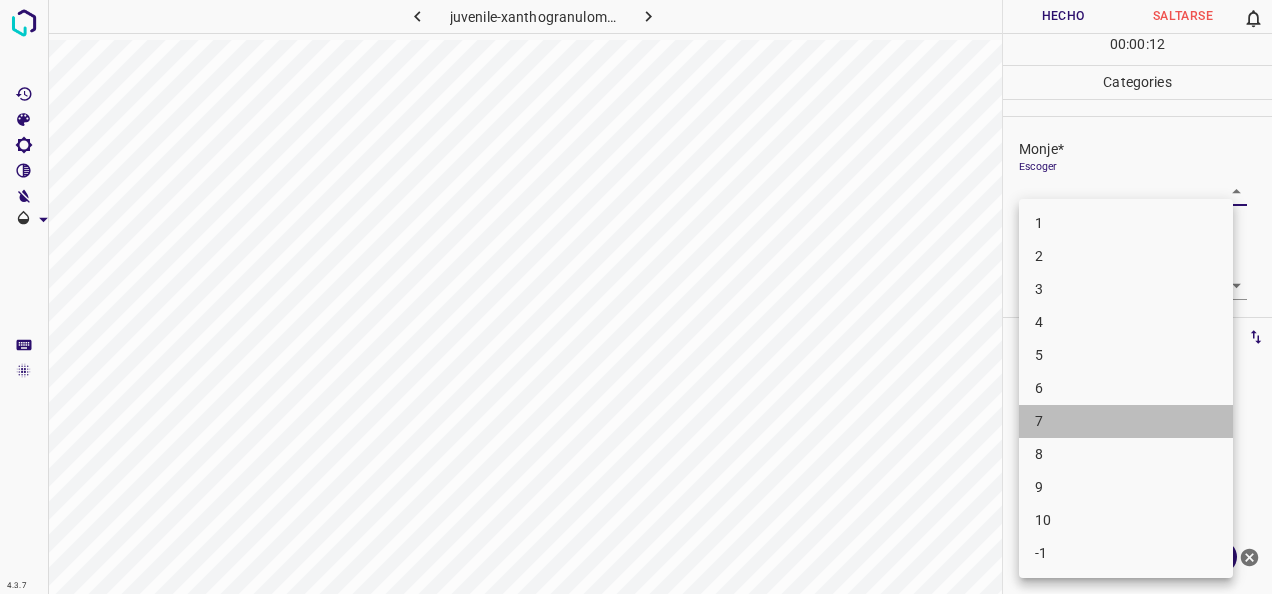 click on "7" at bounding box center [1126, 421] 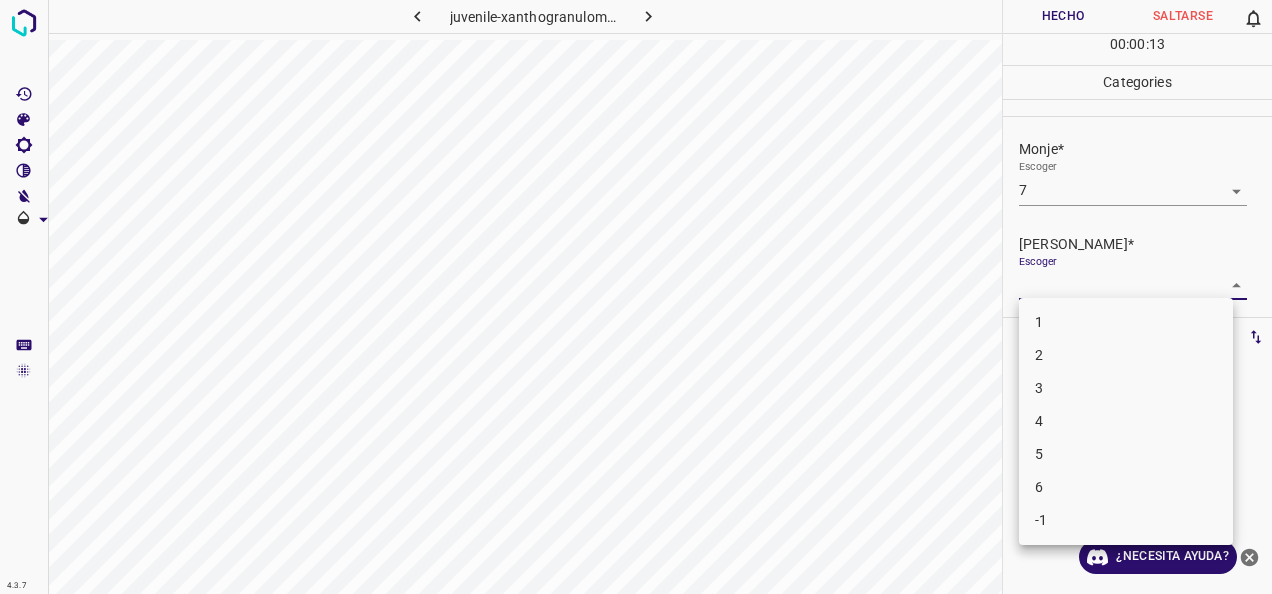 click on "4.3.7 juvenile-xanthogranuloma98.jpg Hecho Saltarse 0 00   : 00   : 13   Categories Monje*  Escoger 7 7  [PERSON_NAME]*  Escoger ​ Etiquetas 0 Categories 1 Monje 2  [PERSON_NAME] Herramientas Espacio Cambiar entre modos (Dibujar y Editar) Yo Etiquetado automático R Restaurar zoom M Acercar N Alejar Borrar Eliminar etiqueta de selección Filtros Z Restaurar filtros X Filtro de saturación C Filtro de brillo V Filtro de contraste B Filtro de escala de grises General O Descargar ¿Necesita ayuda? -Mensaje de texto -Esconder -Borrar 1 2 3 4 5 6 -1" at bounding box center [636, 297] 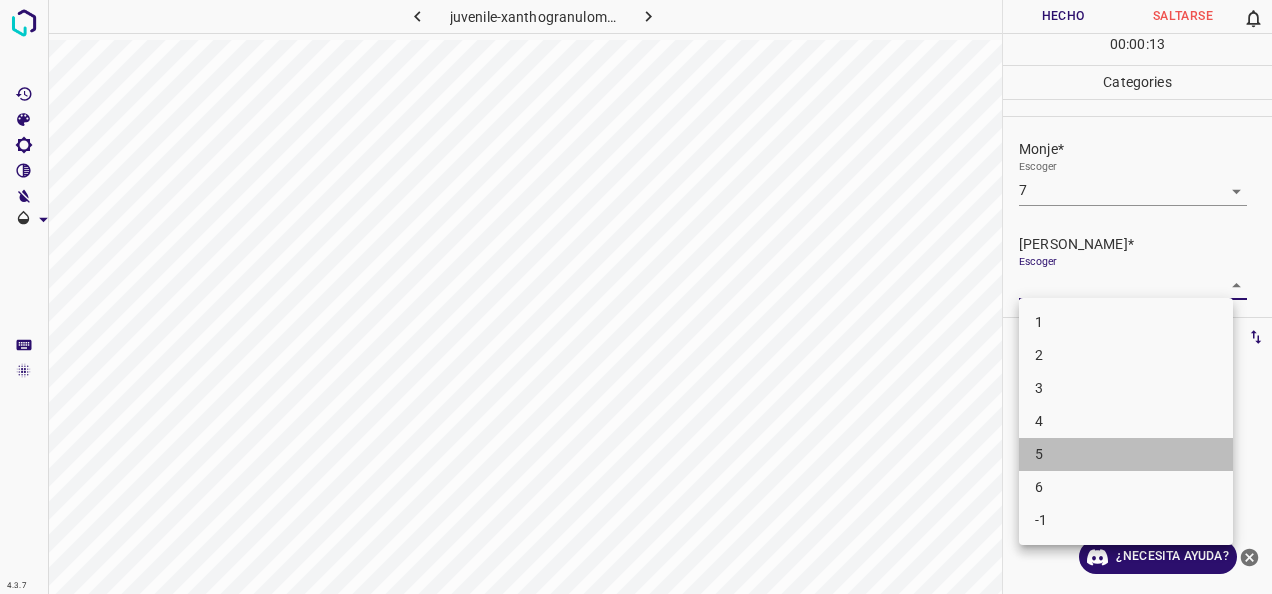 click on "5" at bounding box center [1126, 454] 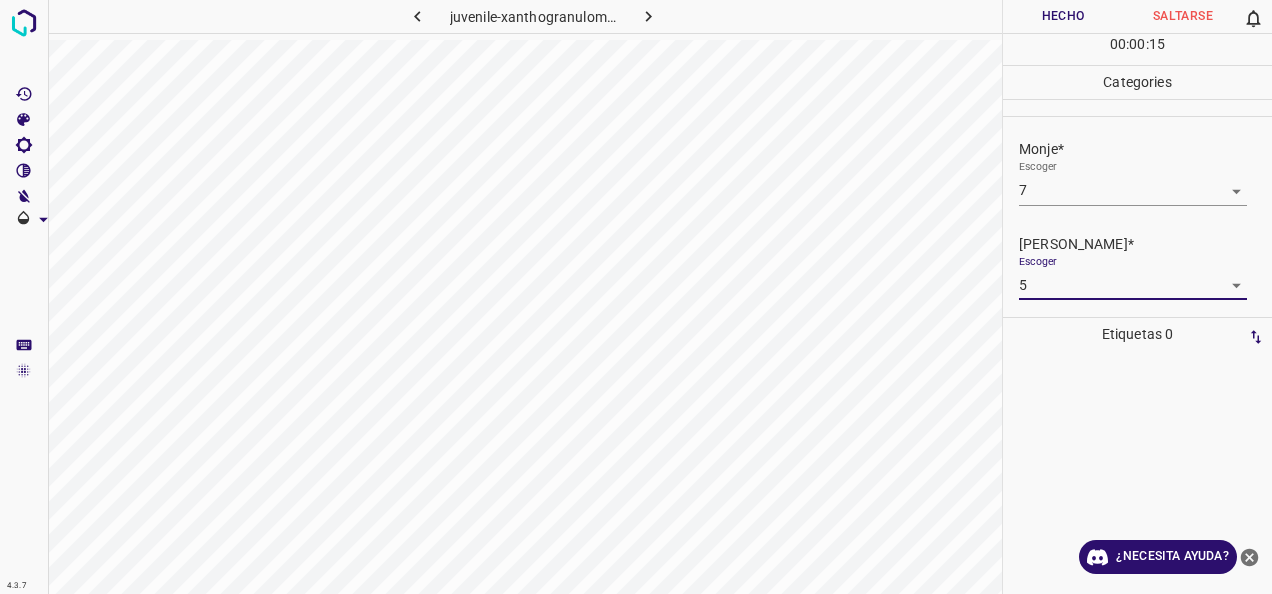 click on "Hecho" at bounding box center (1063, 16) 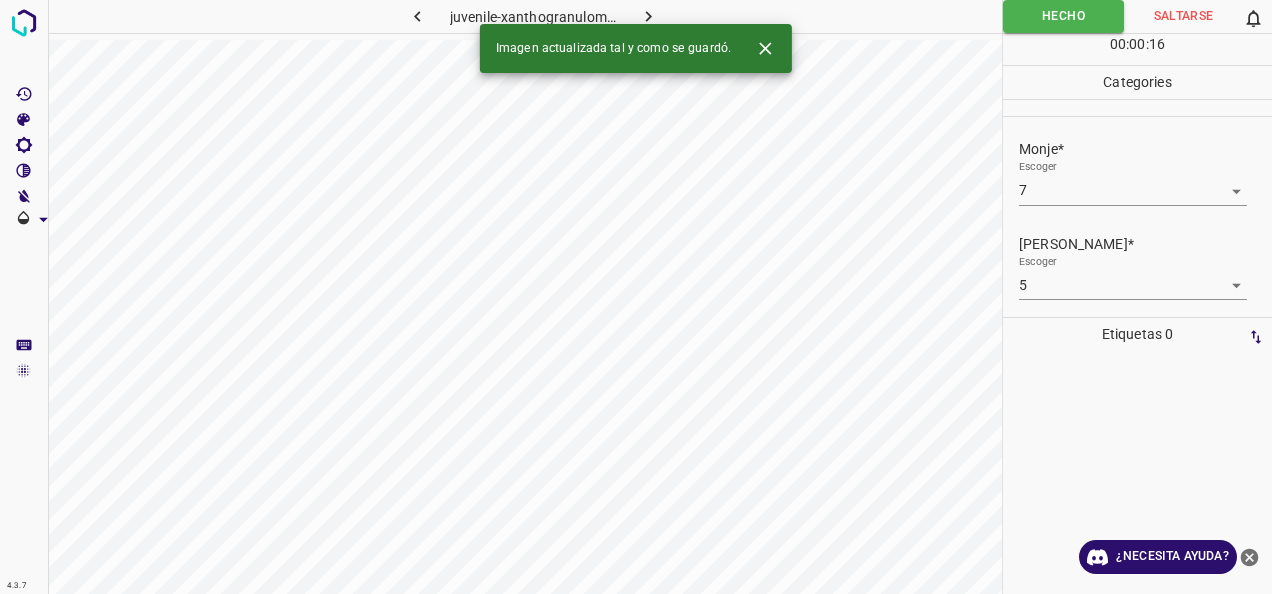 click on "Imagen actualizada tal y como se guardó." at bounding box center [636, 48] 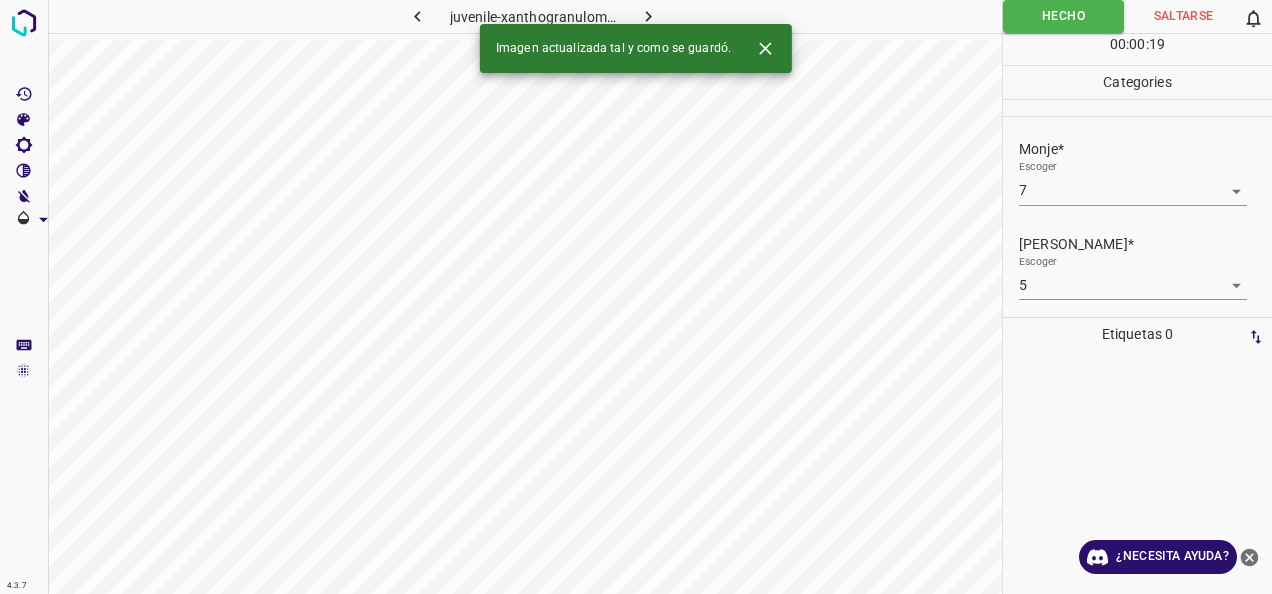 click 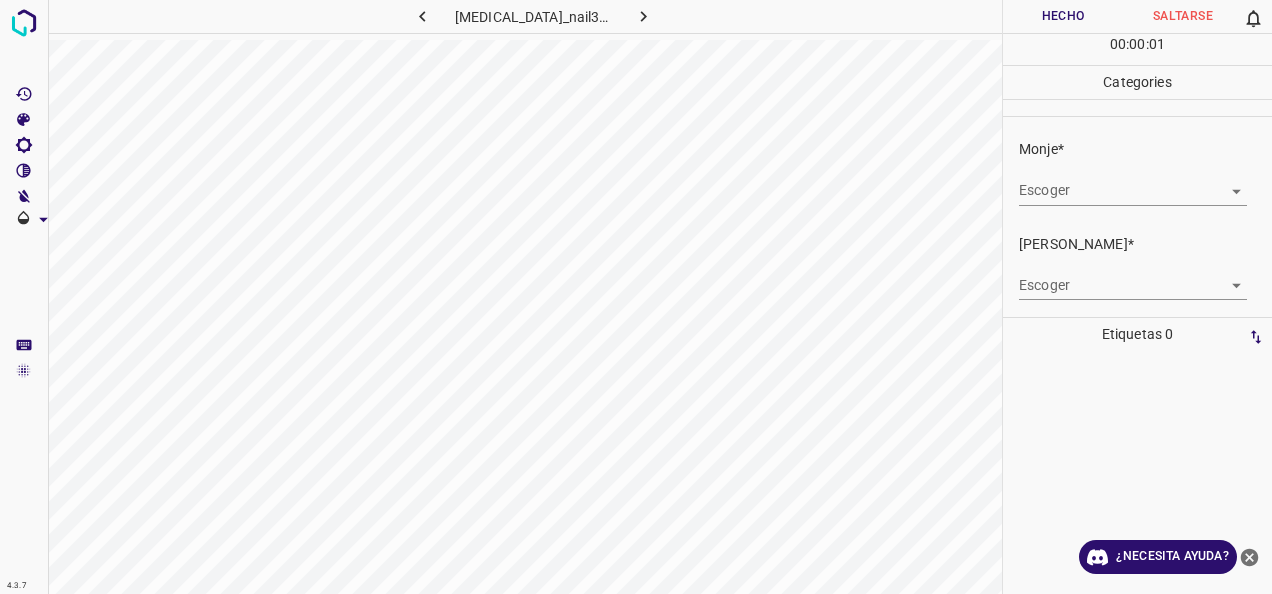 click on "4.3.7 [MEDICAL_DATA]_nail30.jpg Hecho Saltarse 0 00   : 00   : 01   Categories Monje*  Escoger ​  [PERSON_NAME]*  Escoger ​ Etiquetas 0 Categories 1 Monje 2  [PERSON_NAME] Herramientas Espacio Cambiar entre modos (Dibujar y Editar) Yo Etiquetado automático R Restaurar zoom M Acercar N Alejar Borrar Eliminar etiqueta de selección Filtros Z Restaurar filtros X Filtro de saturación C Filtro de brillo V Filtro de contraste B Filtro de escala de grises General O Descargar ¿Necesita ayuda? -Mensaje de texto -Esconder -Borrar" at bounding box center [636, 297] 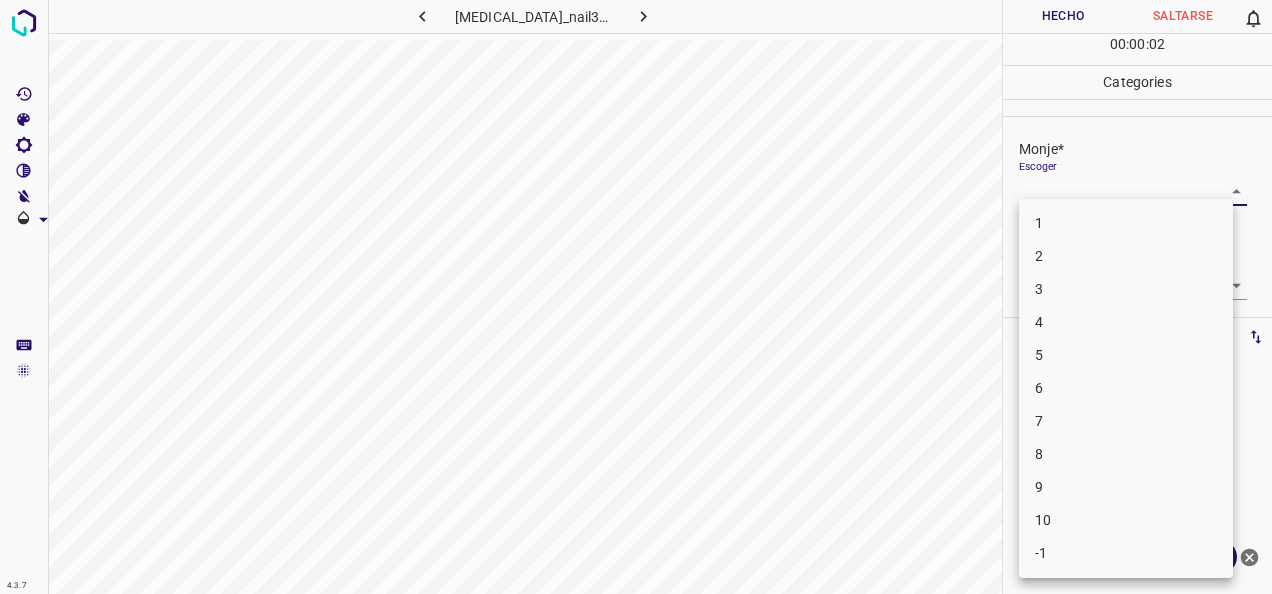click on "1" at bounding box center [1126, 223] 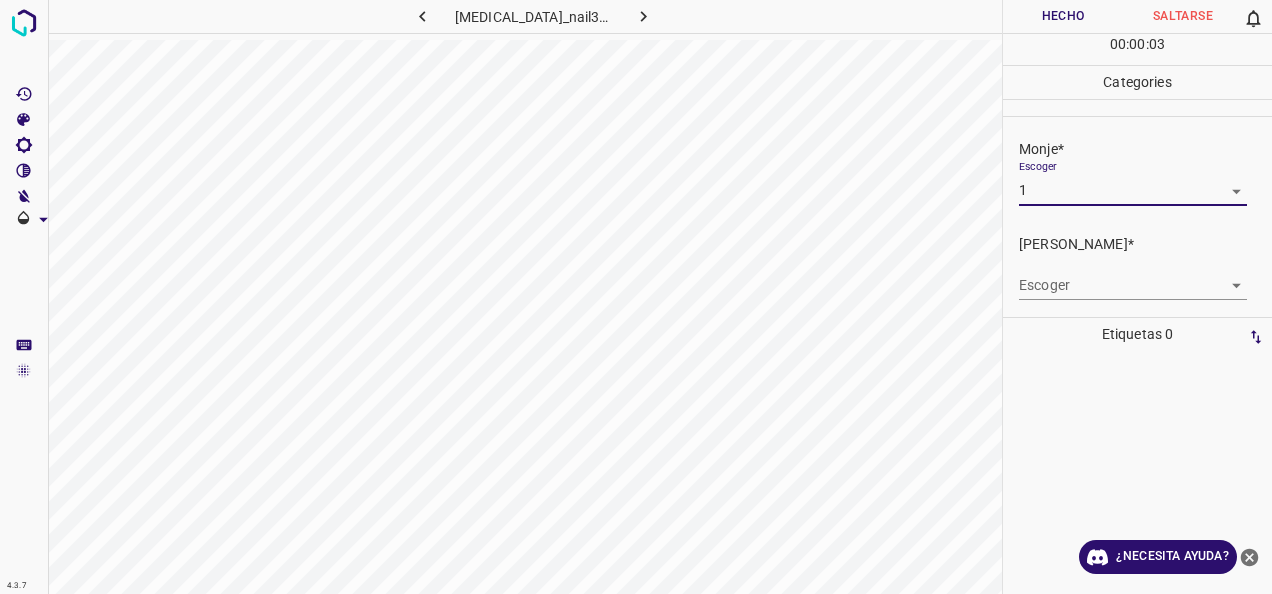 click on "4.3.7 [MEDICAL_DATA]_nail30.jpg Hecho Saltarse 0 00   : 00   : 03   Categories Monje*  Escoger 1 1  [PERSON_NAME]*  Escoger ​ Etiquetas 0 Categories 1 Monje 2  [PERSON_NAME] Herramientas Espacio Cambiar entre modos (Dibujar y Editar) Yo Etiquetado automático R Restaurar zoom M Acercar N Alejar Borrar Eliminar etiqueta de selección Filtros Z Restaurar filtros X Filtro de saturación C Filtro de brillo V Filtro de contraste B Filtro de escala de grises General O Descargar ¿Necesita ayuda? -Mensaje de texto -Esconder -Borrar" at bounding box center (636, 297) 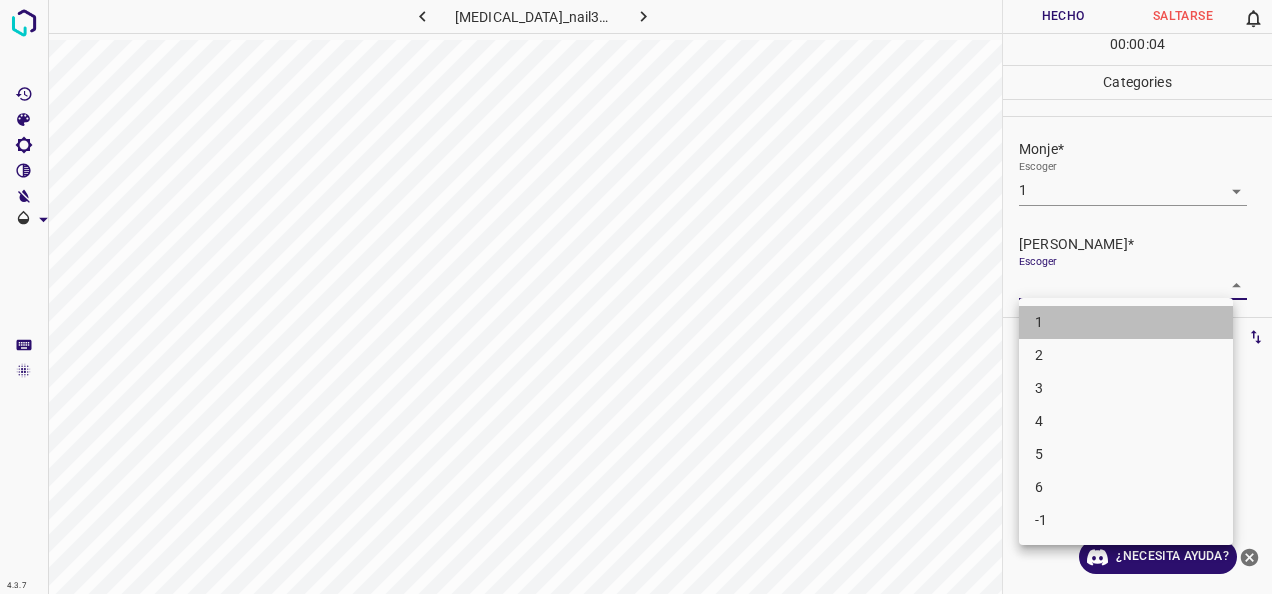 click on "1" at bounding box center [1126, 322] 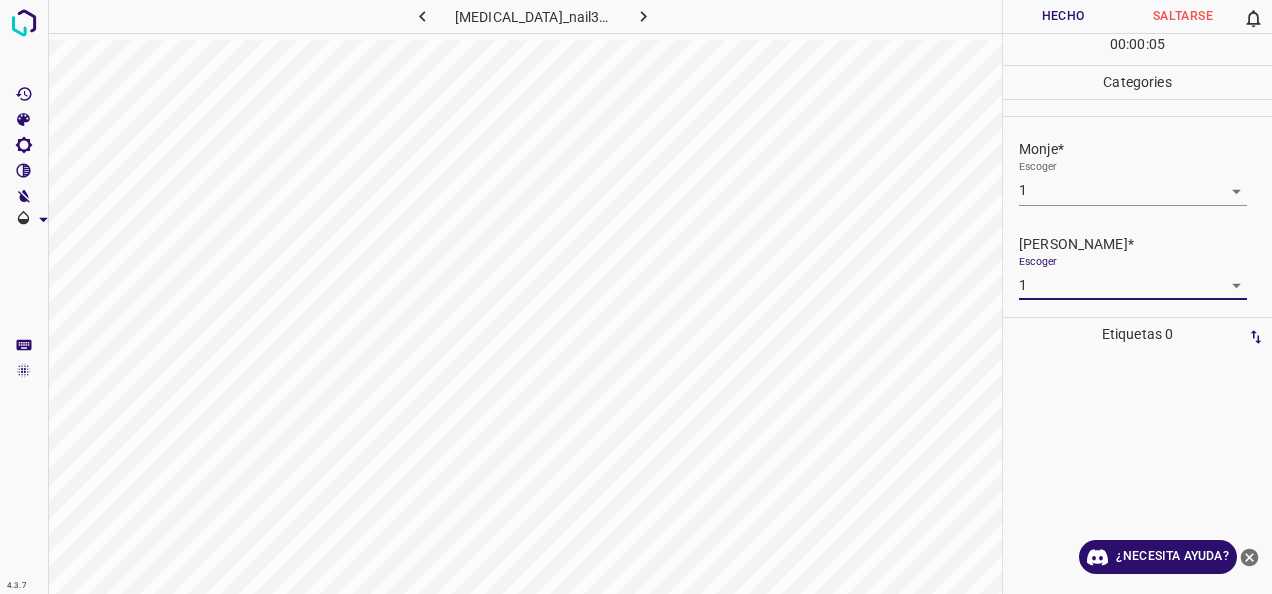 click on "Hecho" at bounding box center (1063, 16) 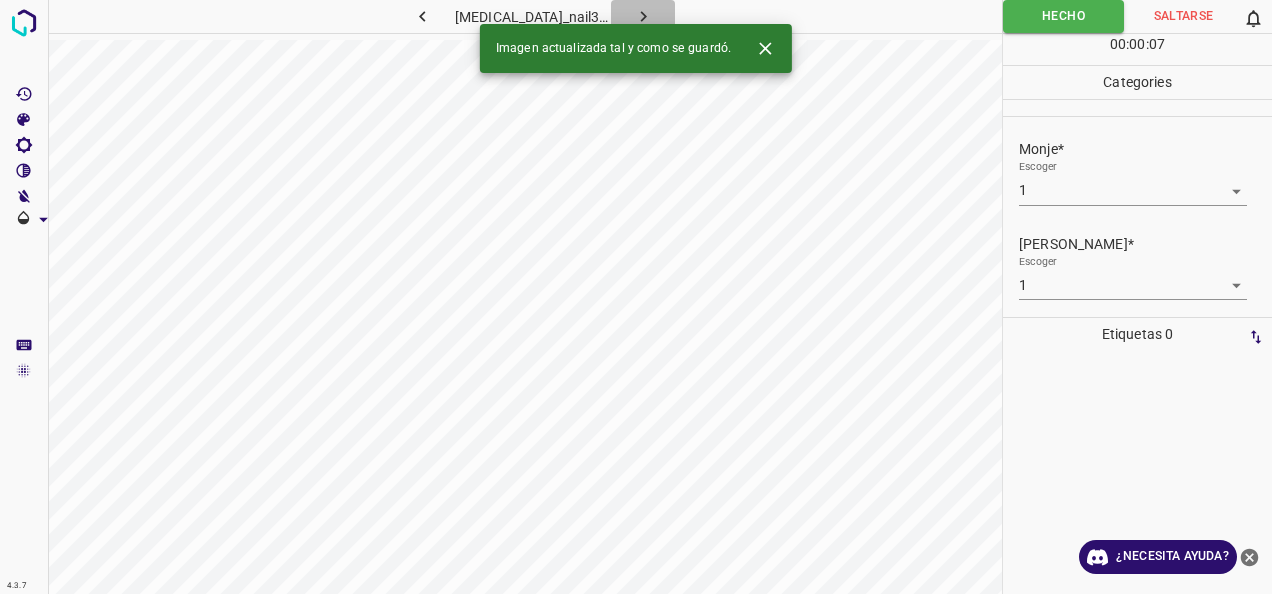 click 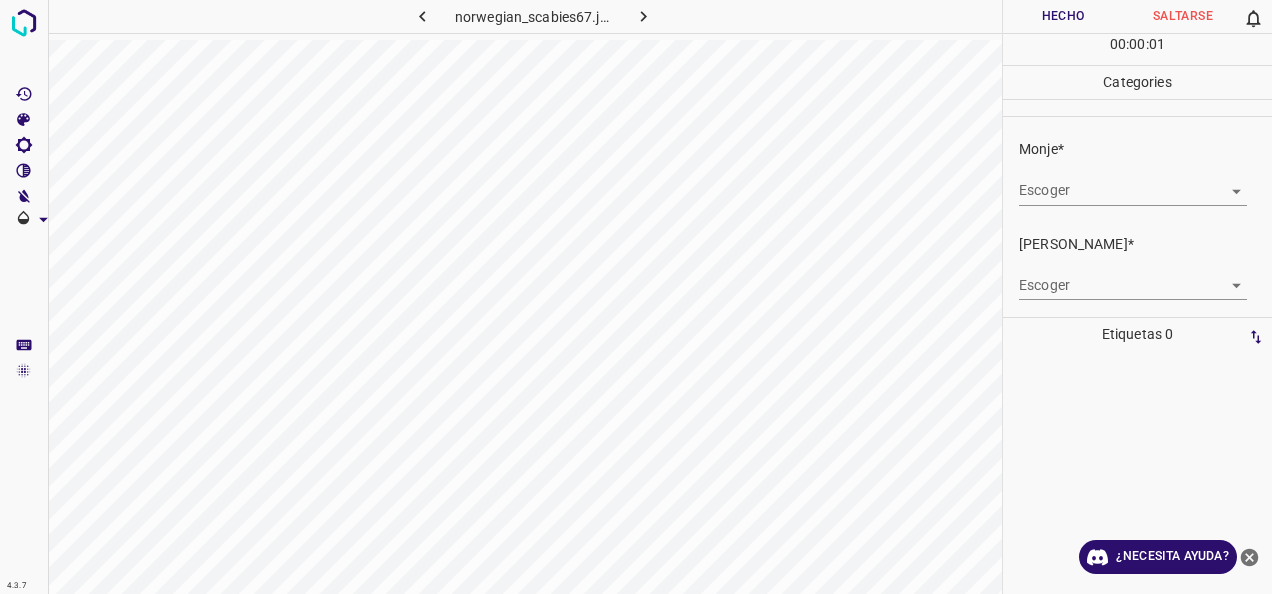 click on "4.3.7 norwegian_scabies67.jpg Hecho Saltarse 0 00   : 00   : 01   Categories Monje*  Escoger ​  [PERSON_NAME]*  Escoger ​ Etiquetas 0 Categories 1 Monje 2  [PERSON_NAME] Herramientas Espacio Cambiar entre modos (Dibujar y Editar) Yo Etiquetado automático R Restaurar zoom M Acercar N Alejar Borrar Eliminar etiqueta de selección Filtros Z Restaurar filtros X Filtro de saturación C Filtro de brillo V Filtro de contraste B Filtro de escala de grises General O Descargar ¿Necesita ayuda? -Mensaje de texto -Esconder -Borrar" at bounding box center (636, 297) 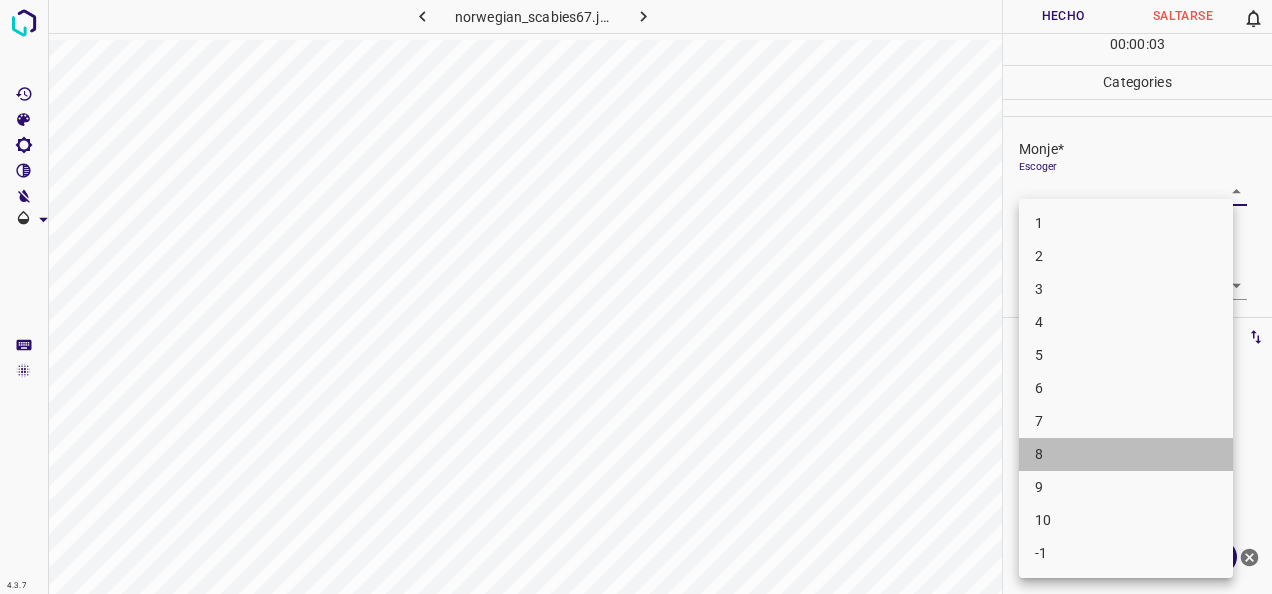 click on "8" at bounding box center [1126, 454] 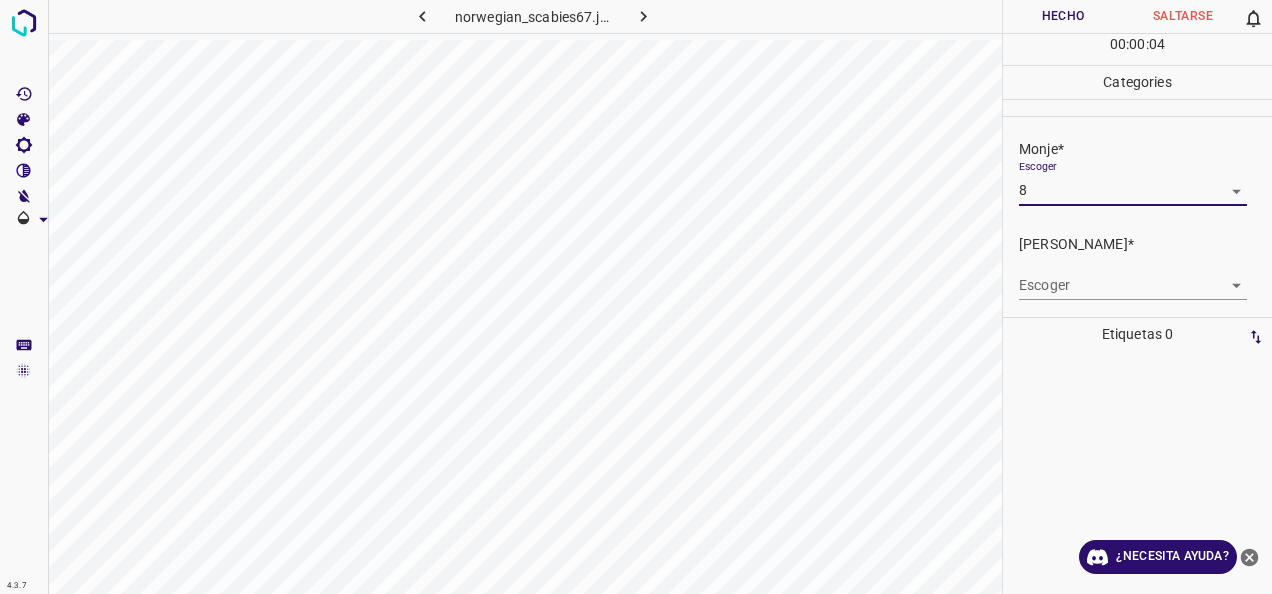 click on "4.3.7 norwegian_scabies67.jpg Hecho Saltarse 0 00   : 00   : 04   Categories Monje*  Escoger 8 8  [PERSON_NAME]*  Escoger ​ Etiquetas 0 Categories 1 Monje 2  [PERSON_NAME] Herramientas Espacio Cambiar entre modos (Dibujar y Editar) Yo Etiquetado automático R Restaurar zoom M Acercar N Alejar Borrar Eliminar etiqueta de selección Filtros Z Restaurar filtros X Filtro de saturación C Filtro de brillo V Filtro de contraste B Filtro de escala de grises General O Descargar ¿Necesita ayuda? -Mensaje de texto -Esconder -Borrar" at bounding box center (636, 297) 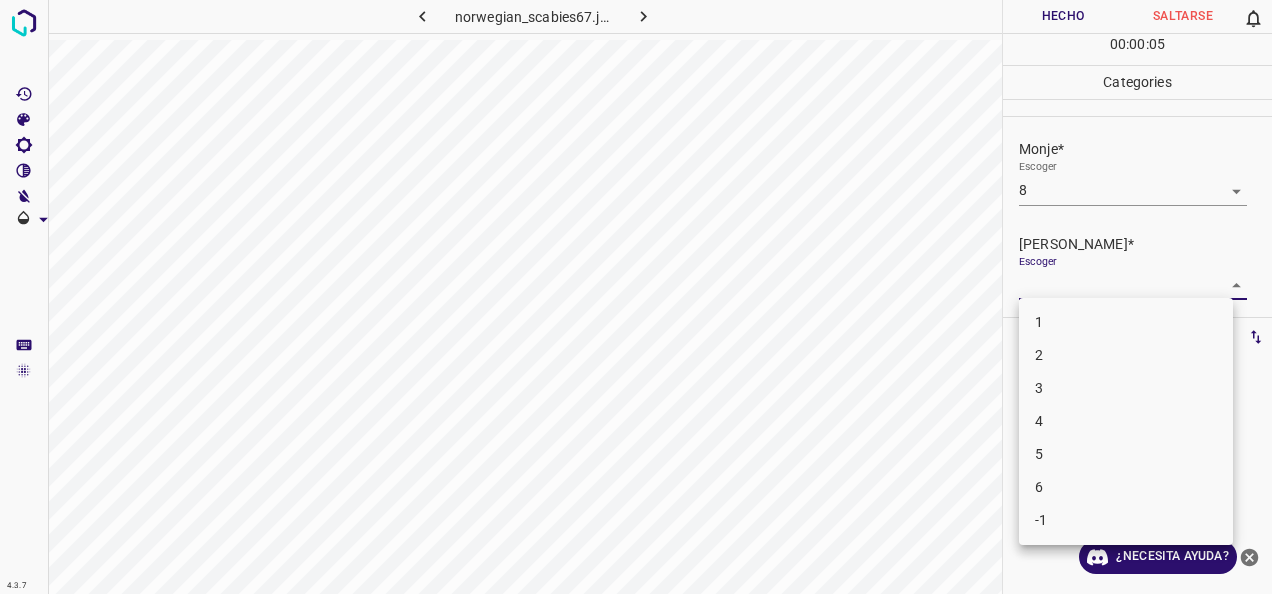 click on "5" at bounding box center [1126, 454] 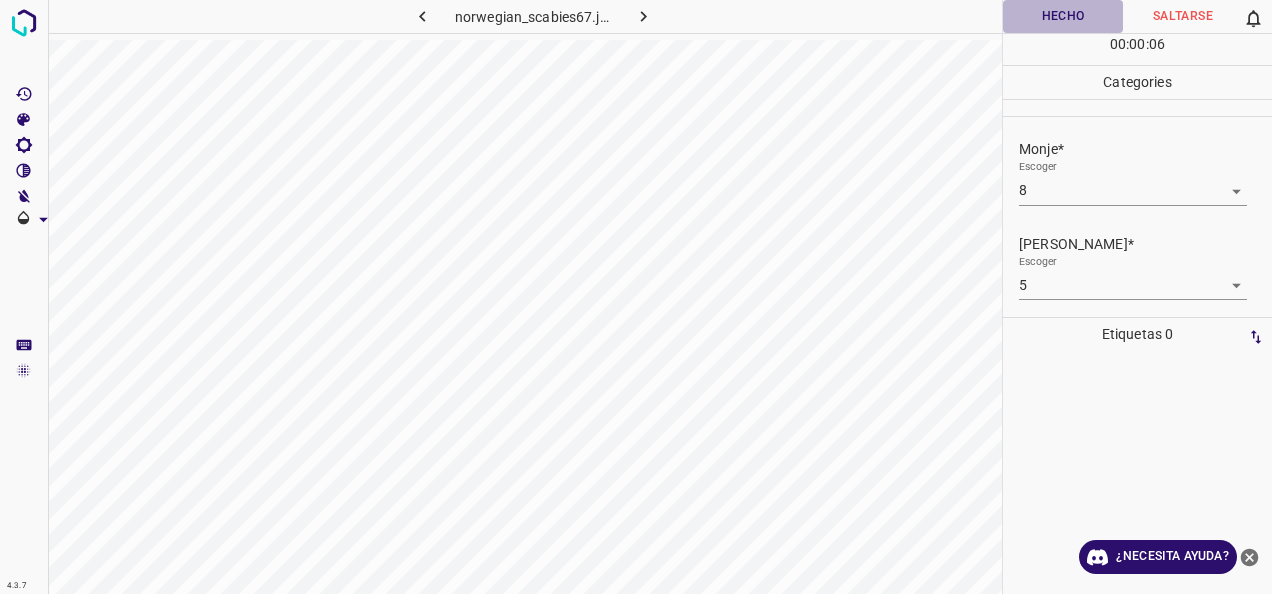 click on "Hecho" at bounding box center (1063, 16) 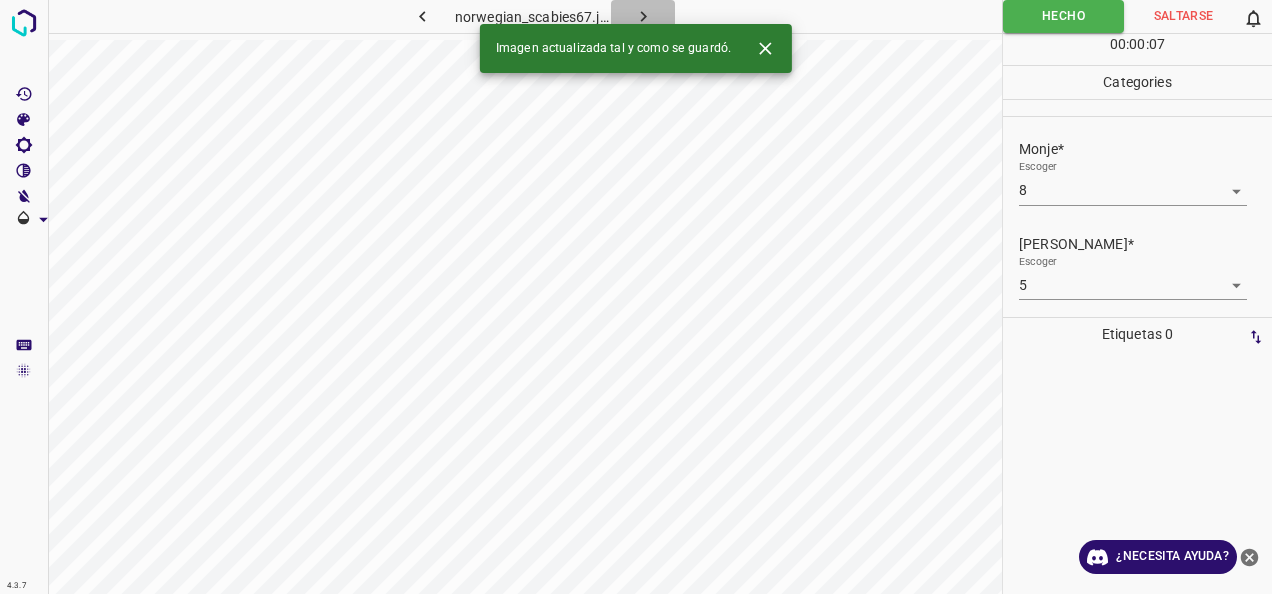 click 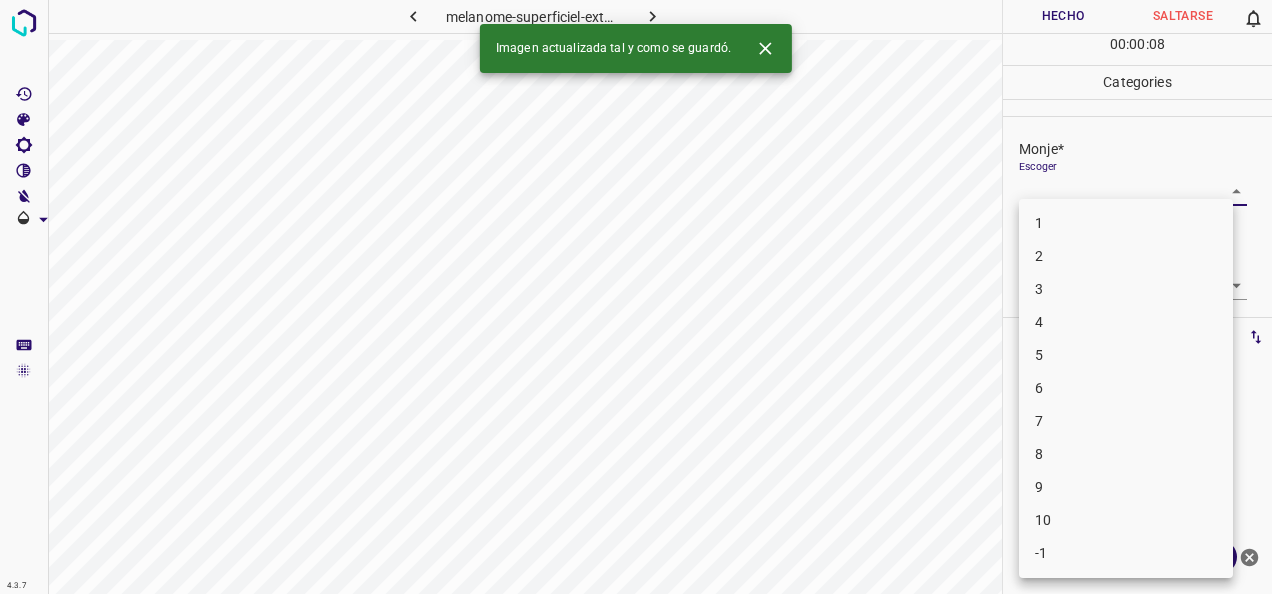 click on "4.3.7 melanome-superficiel-extensif3.jpg Hecho Saltarse 0 00   : 00   : 08   Categories Monje*  Escoger ​  [PERSON_NAME]*  Escoger ​ Etiquetas 0 Categories 1 Monje 2  [PERSON_NAME] Herramientas Espacio Cambiar entre modos (Dibujar y Editar) Yo Etiquetado automático R Restaurar zoom M Acercar N Alejar Borrar Eliminar etiqueta de selección Filtros Z Restaurar filtros X Filtro de saturación C Filtro de brillo V Filtro de contraste B Filtro de escala de grises General O Descargar Imagen actualizada tal y como se guardó. ¿Necesita ayuda? -Mensaje de texto -Esconder -Borrar 1 2 3 4 5 6 7 8 9 10 -1" at bounding box center (636, 297) 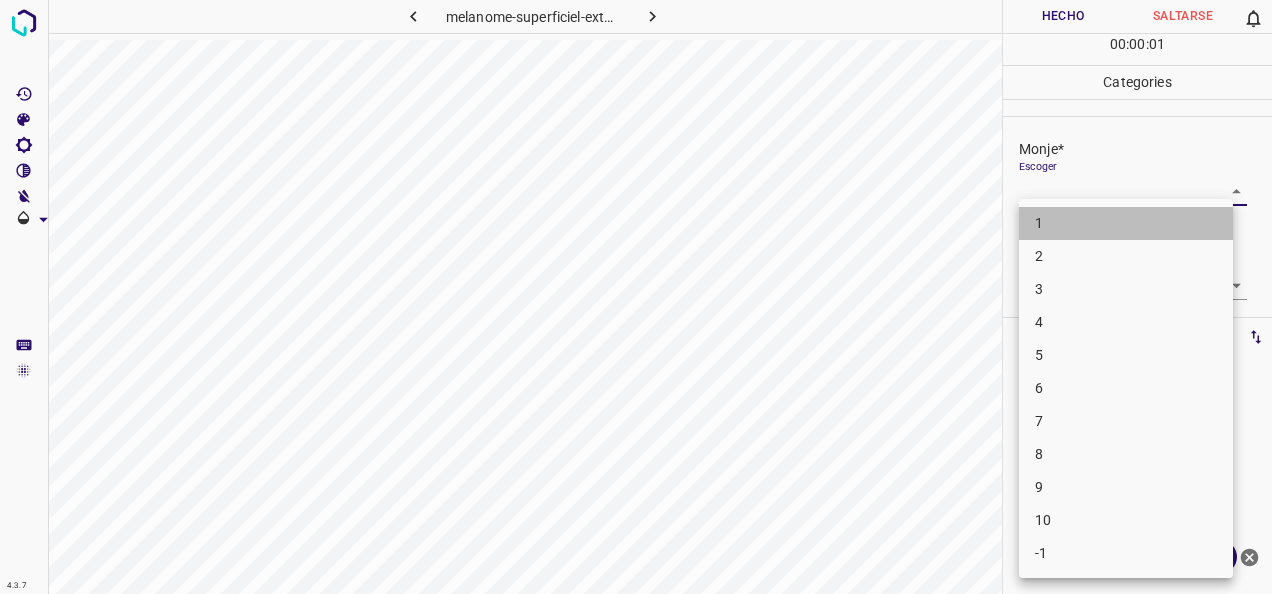 click on "1" at bounding box center (1126, 223) 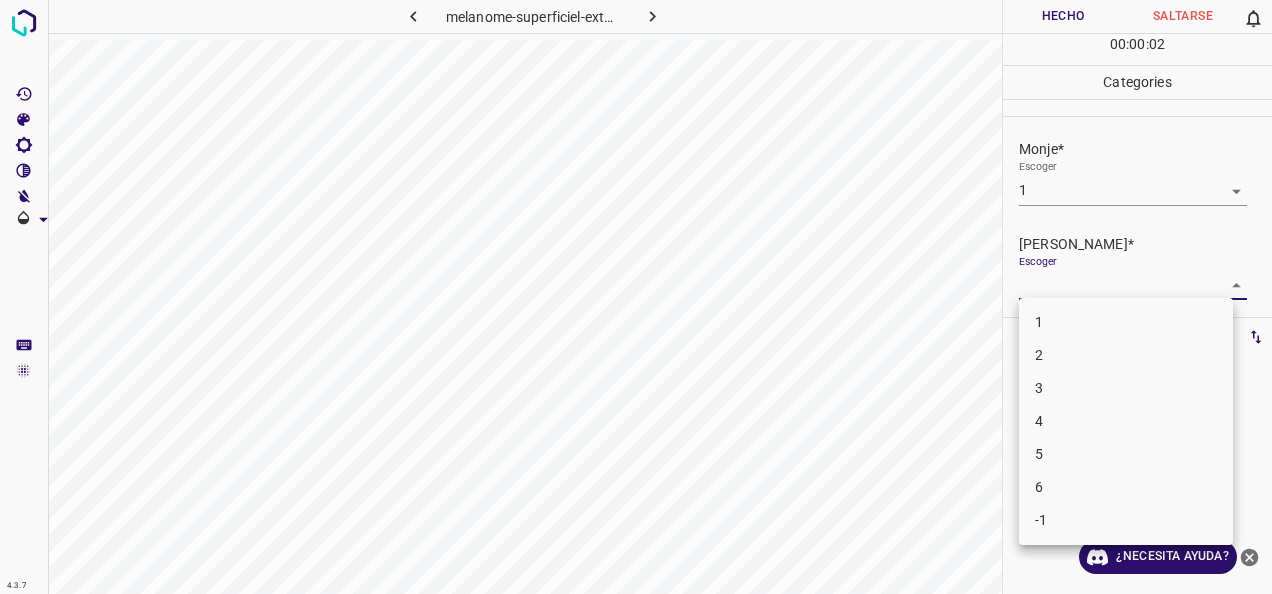 click on "4.3.7 melanome-superficiel-extensif3.jpg Hecho Saltarse 0 00   : 00   : 02   Categories Monje*  Escoger 1 1  [PERSON_NAME]*  Escoger ​ Etiquetas 0 Categories 1 Monje 2  [PERSON_NAME] Herramientas Espacio Cambiar entre modos (Dibujar y Editar) Yo Etiquetado automático R Restaurar zoom M Acercar N Alejar Borrar Eliminar etiqueta de selección Filtros Z Restaurar filtros X Filtro de saturación C Filtro de brillo V Filtro de contraste B Filtro de escala de grises General O Descargar ¿Necesita ayuda? -Mensaje de texto -Esconder -Borrar 1 2 3 4 5 6 -1" at bounding box center (636, 297) 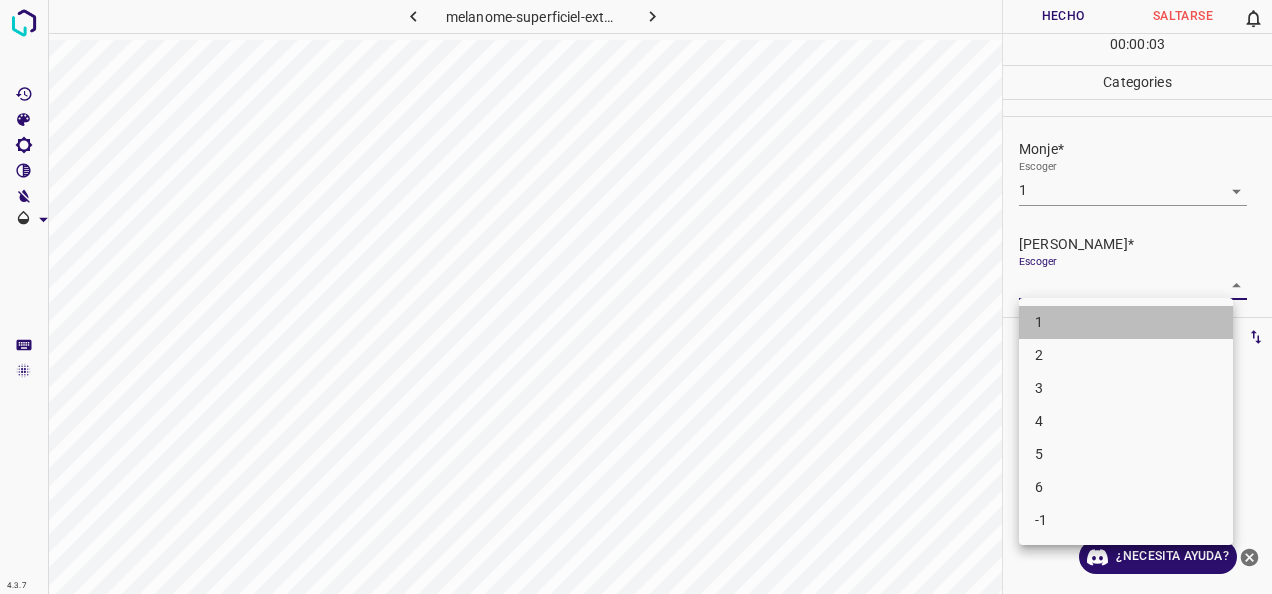 click on "1" at bounding box center [1126, 322] 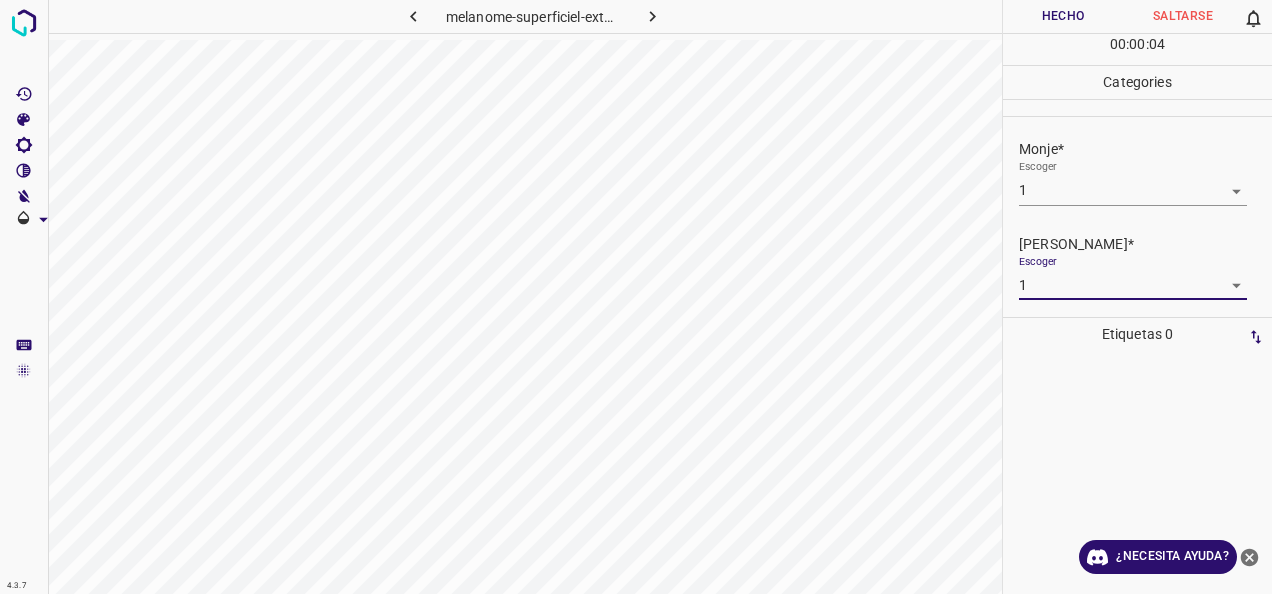 click on "Hecho" at bounding box center (1063, 16) 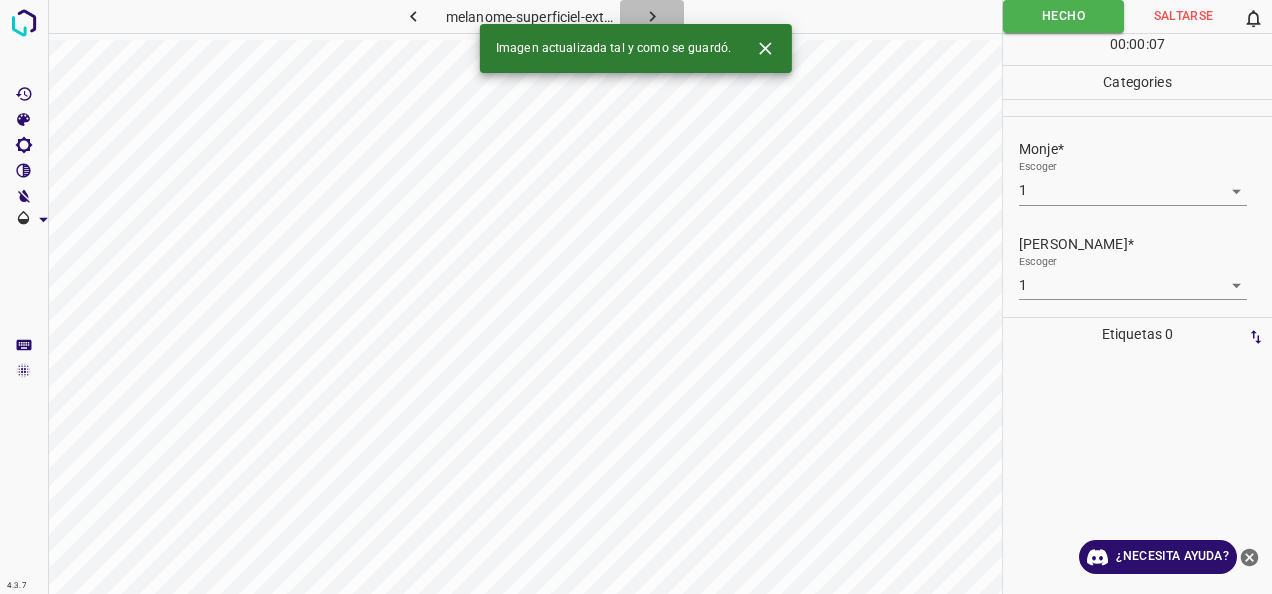 click 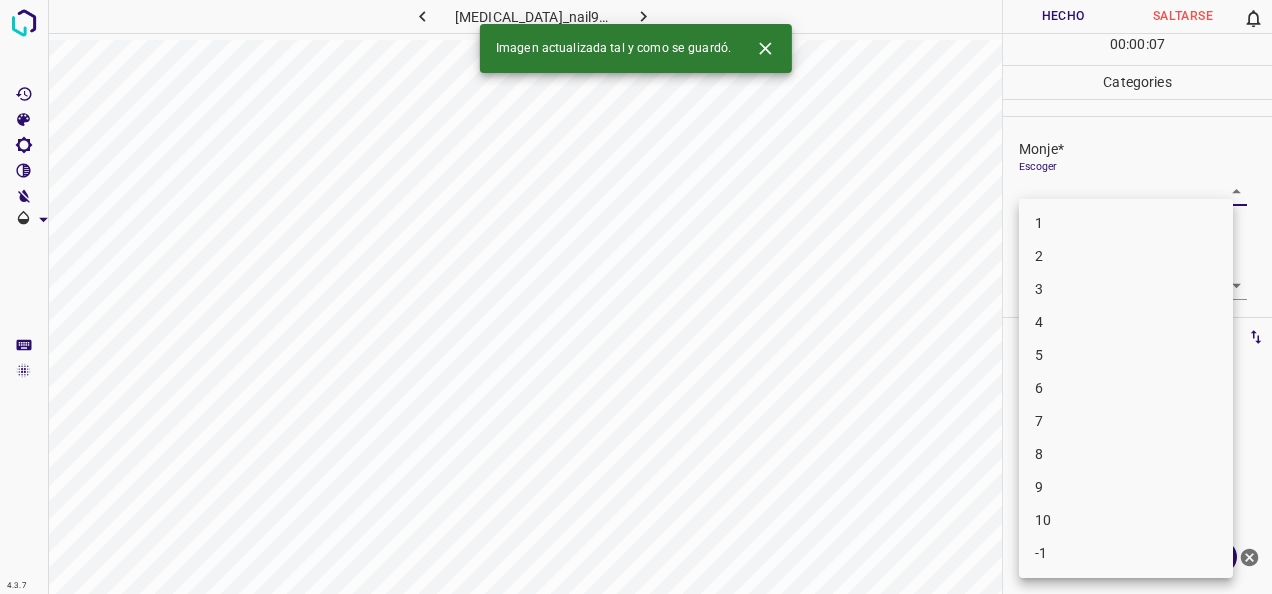 click on "4.3.7 [MEDICAL_DATA]_nail93.jpg Hecho Saltarse 0 00   : 00   : 07   Categories Monje*  Escoger ​  [PERSON_NAME]*  Escoger ​ Etiquetas 0 Categories 1 Monje 2  [PERSON_NAME] Herramientas Espacio Cambiar entre modos (Dibujar y Editar) Yo Etiquetado automático R Restaurar zoom M Acercar N Alejar Borrar Eliminar etiqueta de selección Filtros Z Restaurar filtros X Filtro de saturación C Filtro de brillo V Filtro de contraste B Filtro de escala de grises General O Descargar Imagen actualizada tal y como se guardó. ¿Necesita ayuda? -Mensaje de texto -Esconder -Borrar 1 2 3 4 5 6 7 8 9 10 -1" at bounding box center (636, 297) 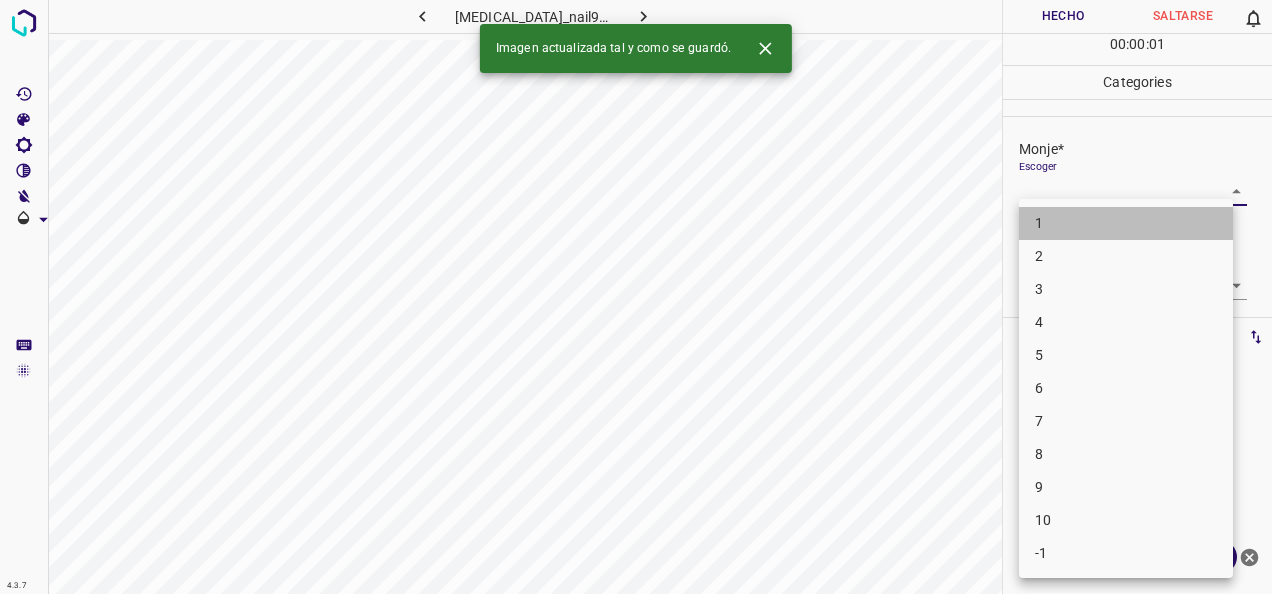 click on "1" at bounding box center [1126, 223] 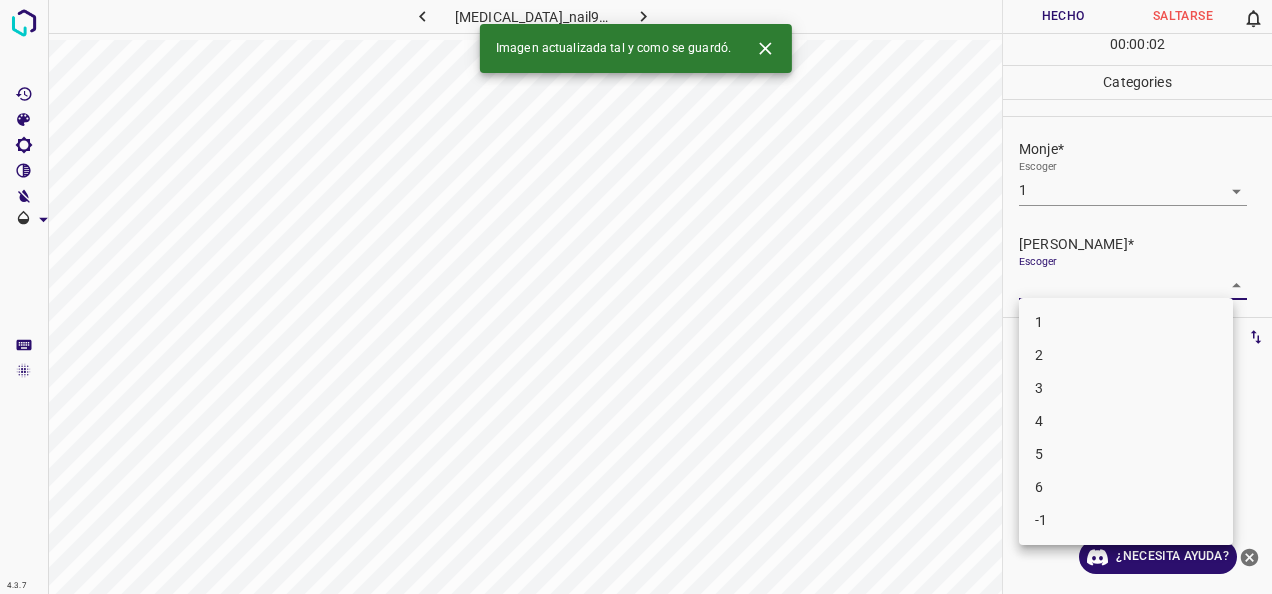 click on "4.3.7 [MEDICAL_DATA]_nail93.jpg Hecho Saltarse 0 00   : 00   : 02   Categories Monje*  Escoger 1 1  [PERSON_NAME]*  Escoger ​ Etiquetas 0 Categories 1 Monje 2  [PERSON_NAME] Herramientas Espacio Cambiar entre modos (Dibujar y Editar) Yo Etiquetado automático R Restaurar zoom M Acercar N Alejar Borrar Eliminar etiqueta de selección Filtros Z Restaurar filtros X Filtro de saturación C Filtro de brillo V Filtro de contraste B Filtro de escala de grises General O Descargar Imagen actualizada tal y como se guardó. ¿Necesita ayuda? -Mensaje de texto -Esconder -Borrar 1 2 3 4 5 6 -1" at bounding box center (636, 297) 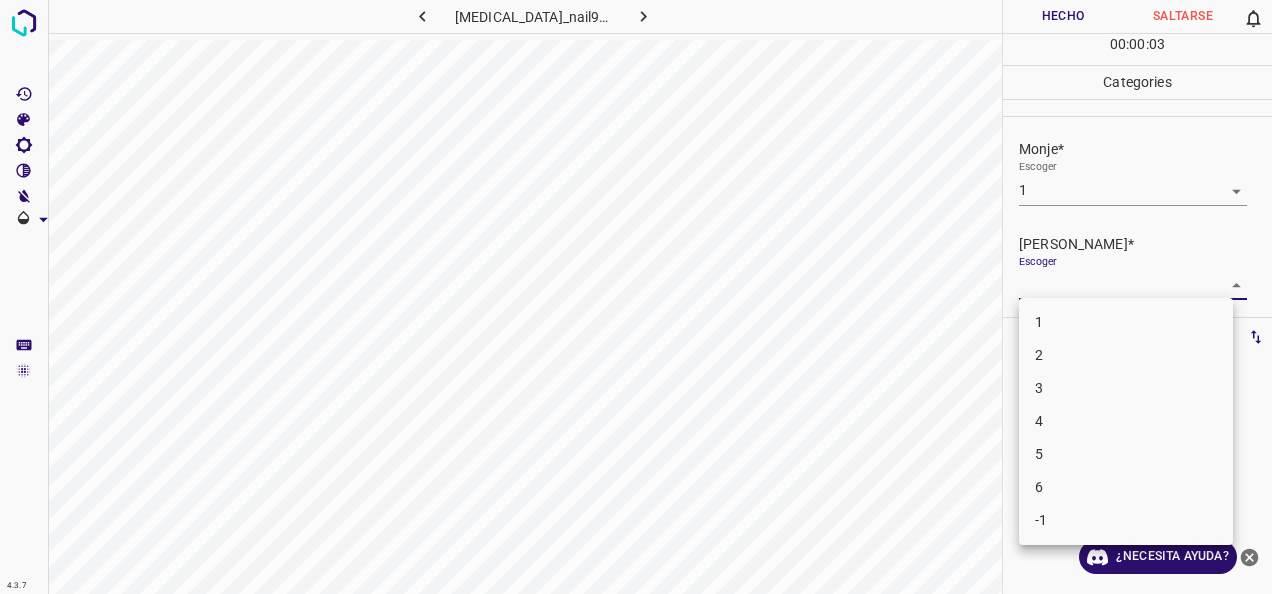 click on "1" at bounding box center [1126, 322] 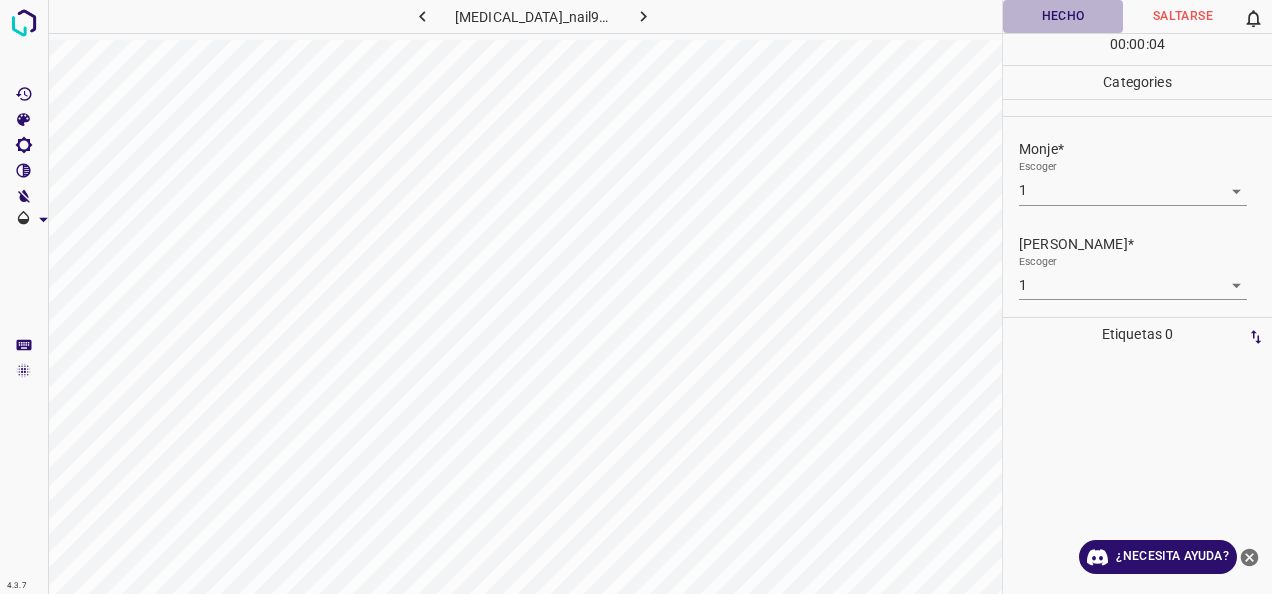 click on "Hecho" at bounding box center (1063, 16) 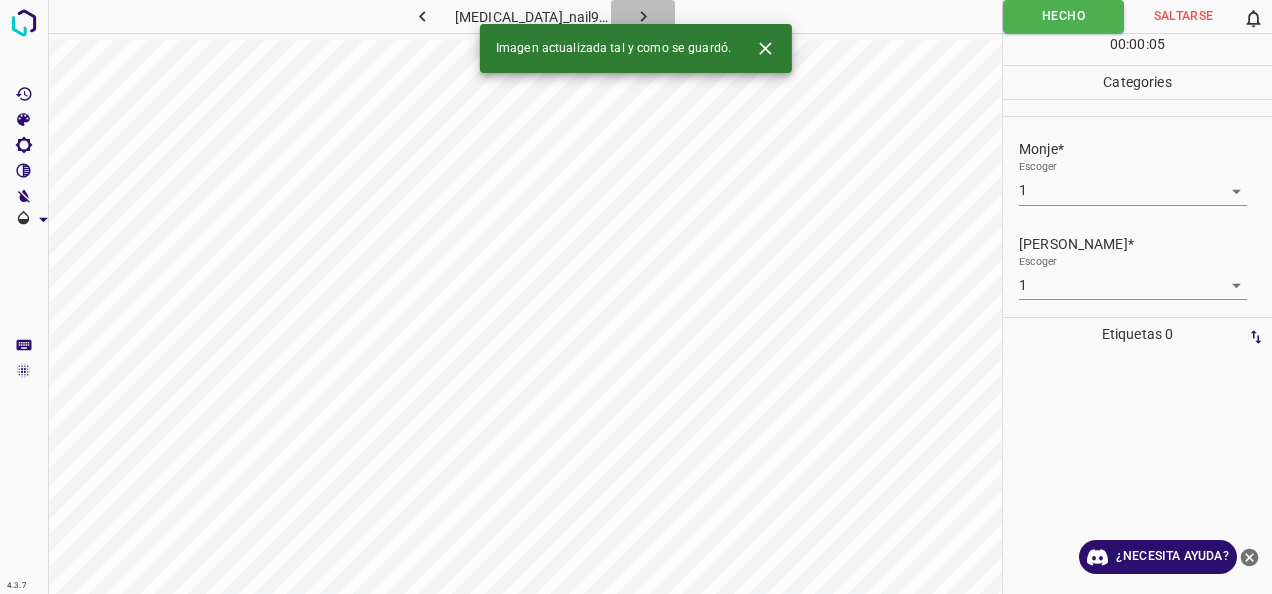 click 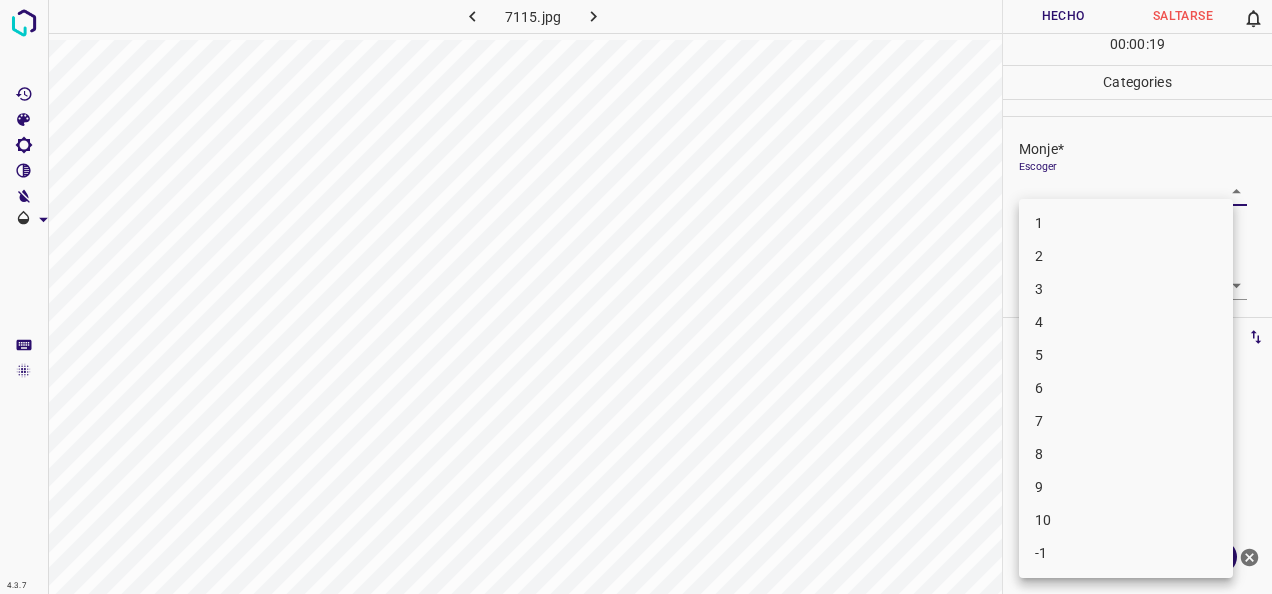 click on "4.3.7 7115.jpg Hecho Saltarse 0 00   : 00   : 19   Categories Monje*  Escoger ​  [PERSON_NAME]*  Escoger ​ Etiquetas 0 Categories 1 Monje 2  [PERSON_NAME] Herramientas Espacio Cambiar entre modos (Dibujar y Editar) Yo Etiquetado automático R Restaurar zoom M Acercar N Alejar Borrar Eliminar etiqueta de selección Filtros Z Restaurar filtros X Filtro de saturación C Filtro de brillo V Filtro de contraste B Filtro de escala de grises General O Descargar ¿Necesita ayuda? -Mensaje de texto -Esconder -Borrar 1 2 3 4 5 6 7 8 9 10 -1" at bounding box center [636, 297] 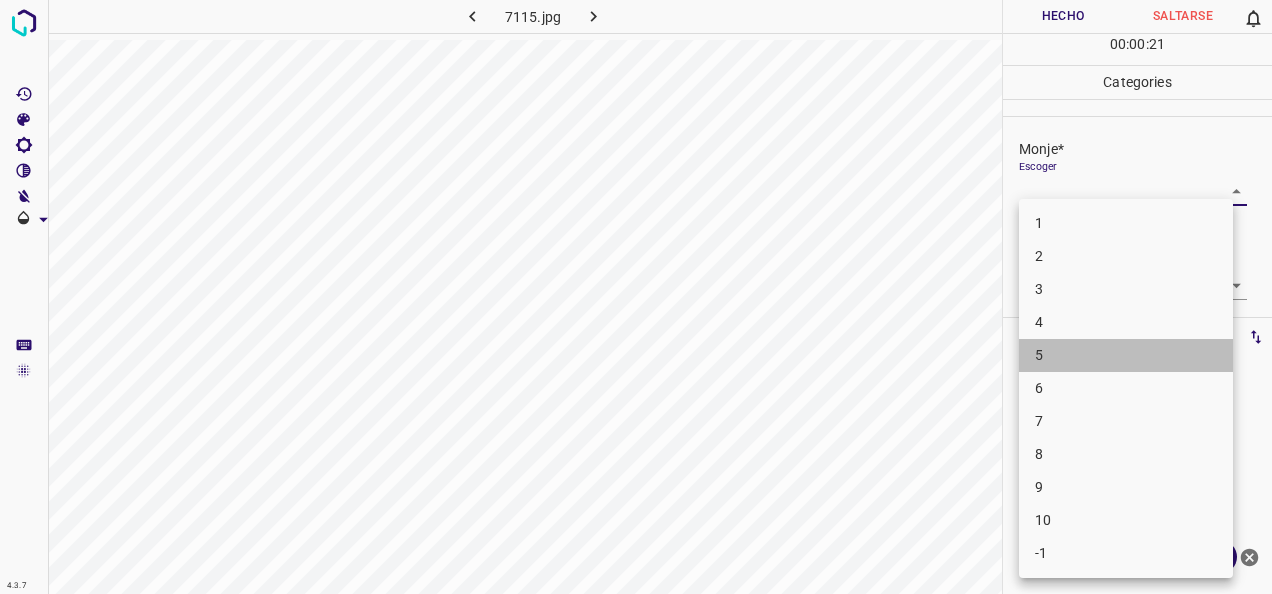 click on "5" at bounding box center (1126, 355) 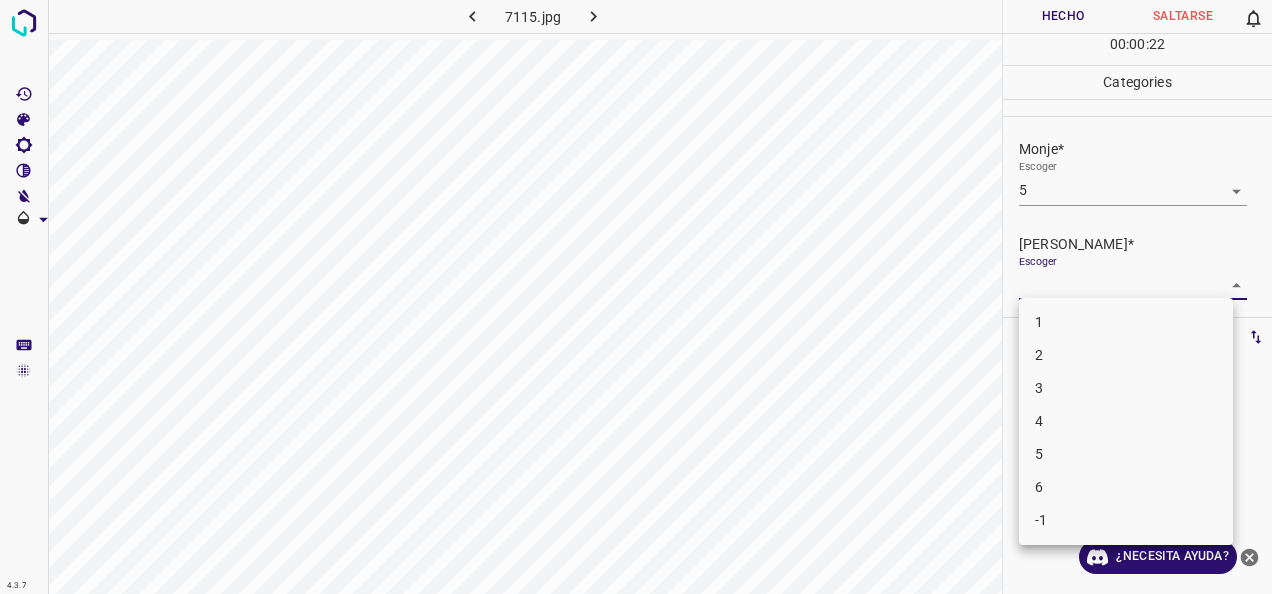 click on "4.3.7 7115.jpg Hecho Saltarse 0 00   : 00   : 22   Categories Monje*  Escoger 5 5  [PERSON_NAME]*  Escoger ​ Etiquetas 0 Categories 1 Monje 2  [PERSON_NAME] Herramientas Espacio Cambiar entre modos (Dibujar y Editar) Yo Etiquetado automático R Restaurar zoom M Acercar N Alejar Borrar Eliminar etiqueta de selección Filtros Z Restaurar filtros X Filtro de saturación C Filtro de brillo V Filtro de contraste B Filtro de escala de grises General O Descargar ¿Necesita ayuda? -Mensaje de texto -Esconder -Borrar 1 2 3 4 5 6 -1" at bounding box center (636, 297) 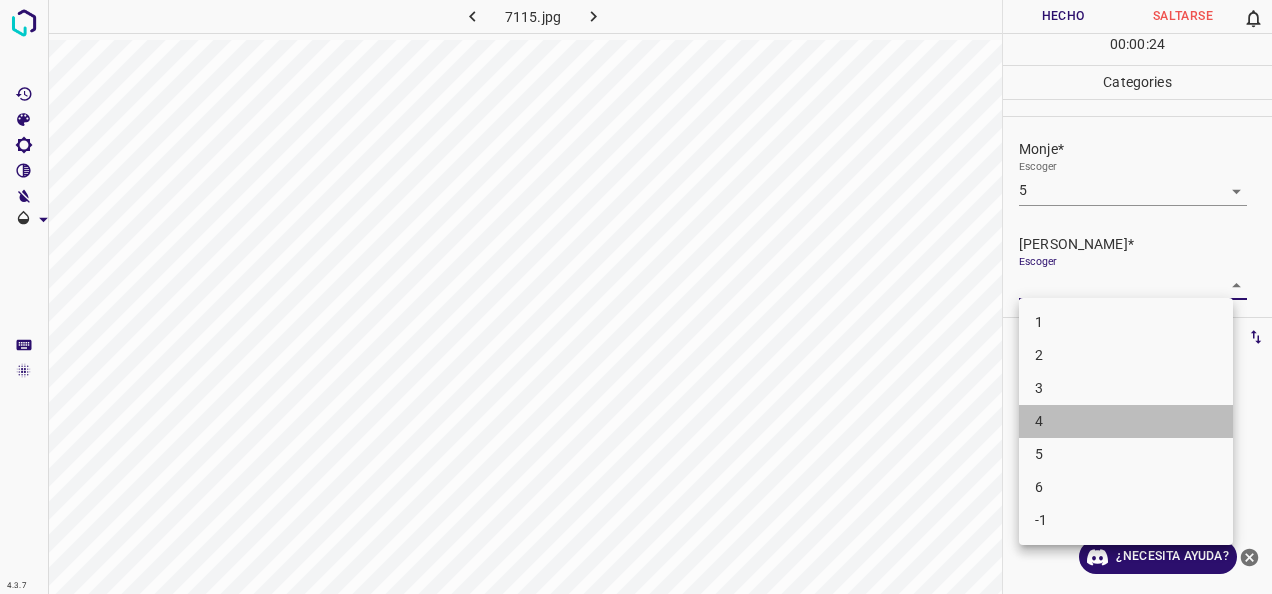 click on "4" at bounding box center (1126, 421) 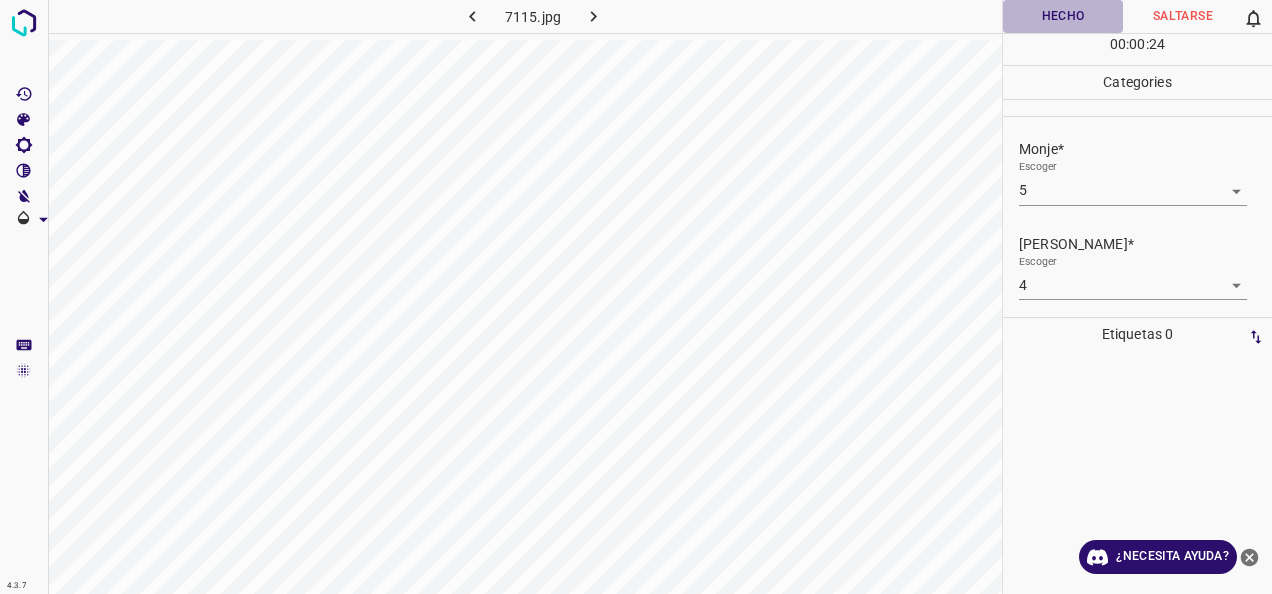 click on "Hecho" at bounding box center [1063, 16] 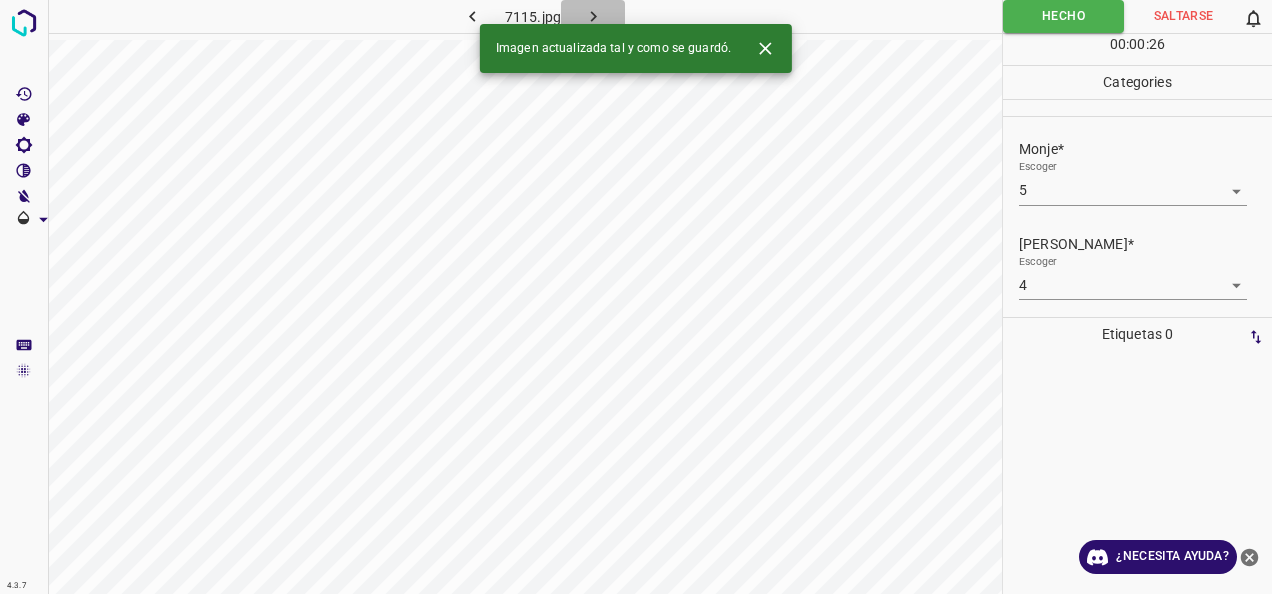 click 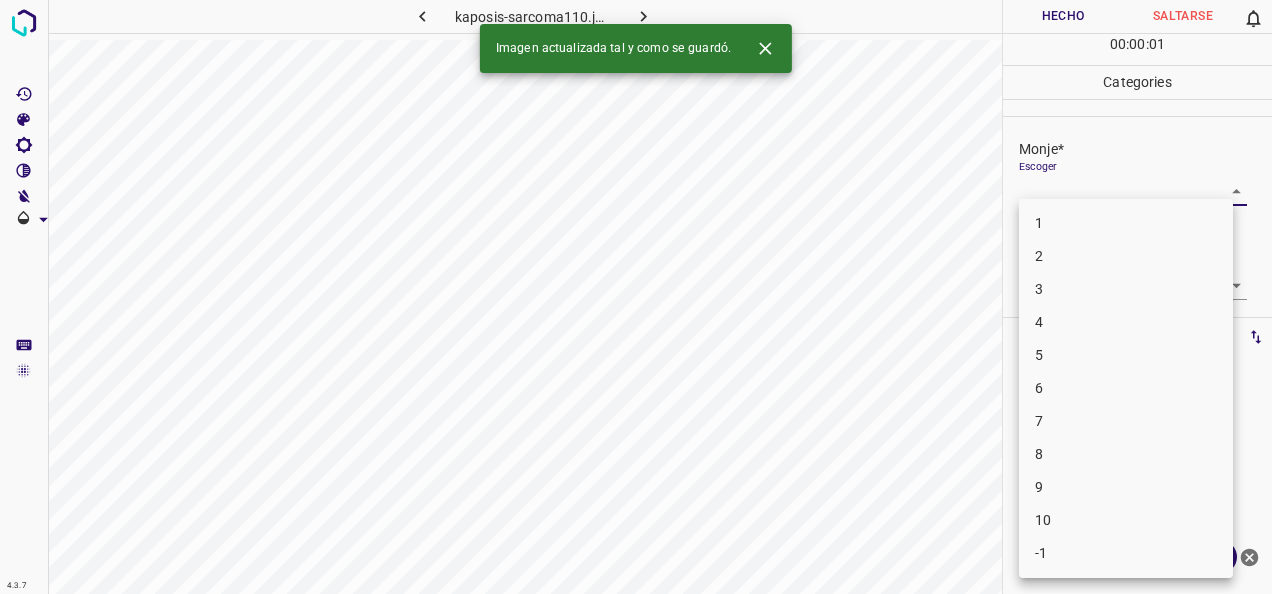 click on "4.3.7 kaposis-sarcoma110.jpg [PERSON_NAME] 0 00   : 00   : 01   Categories Monje*  Escoger ​  [PERSON_NAME]*  Escoger ​ Etiquetas 0 Categories 1 Monje 2  [PERSON_NAME] Herramientas Espacio Cambiar entre modos (Dibujar y Editar) Yo Etiquetado automático R Restaurar zoom M Acercar N Alejar Borrar Eliminar etiqueta de selección Filtros Z Restaurar filtros X Filtro de saturación C Filtro de brillo V Filtro de contraste B Filtro de escala de grises General O Descargar Imagen actualizada tal y como se guardó. ¿Necesita ayuda? -Mensaje de texto -Esconder -Borrar 1 2 3 4 5 6 7 8 9 10 -1" at bounding box center [636, 297] 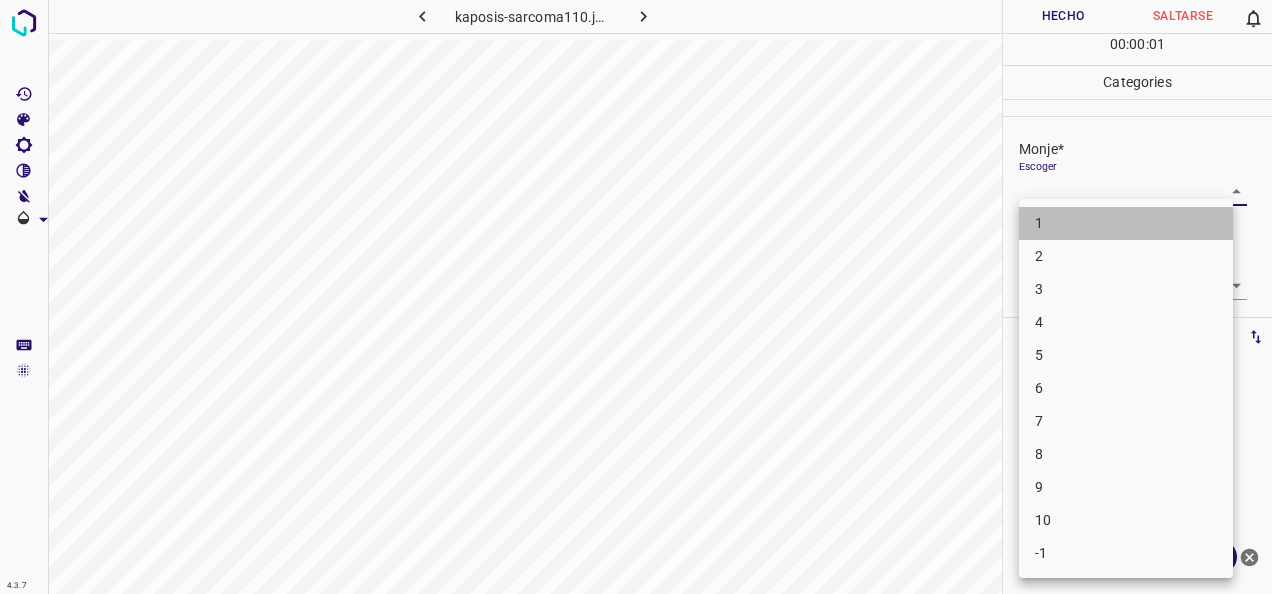 click on "1" at bounding box center [1126, 223] 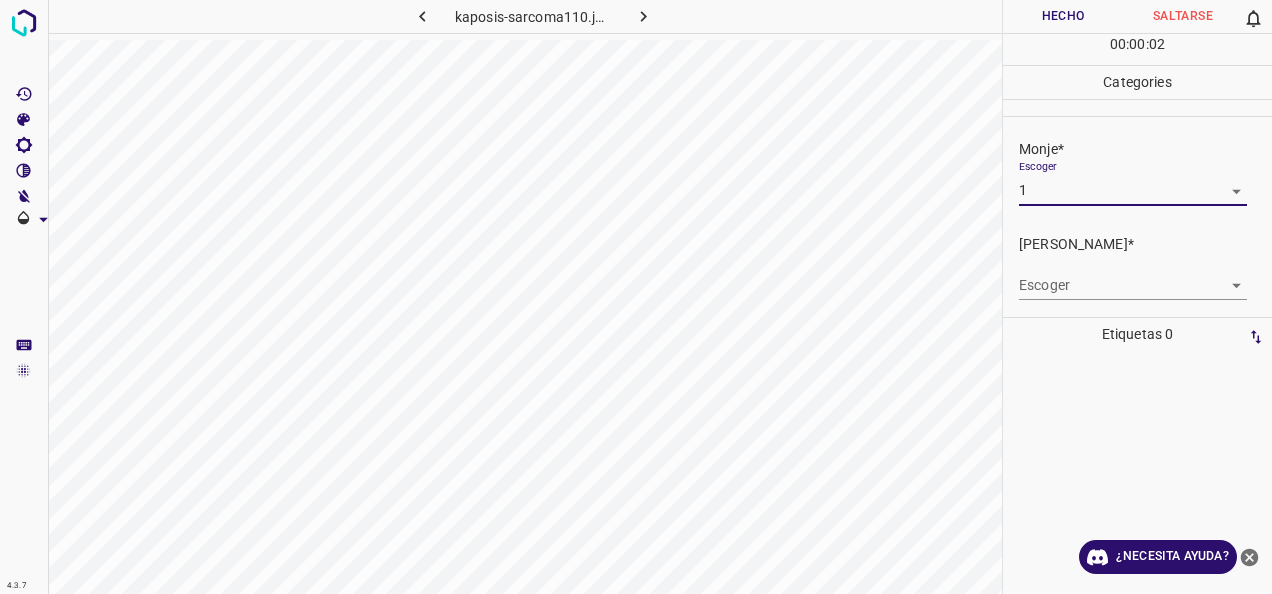 click on "4.3.7 kaposis-sarcoma110.jpg Hecho Saltarse 0 00   : 00   : 02   Categories Monje*  Escoger 1 1  [PERSON_NAME]*  Escoger ​ Etiquetas 0 Categories 1 Monje 2  [PERSON_NAME] Herramientas Espacio Cambiar entre modos (Dibujar y Editar) Yo Etiquetado automático R Restaurar zoom M Acercar N Alejar Borrar Eliminar etiqueta de selección Filtros Z Restaurar filtros X Filtro de saturación C Filtro de brillo V Filtro de contraste B Filtro de escala de grises General O Descargar ¿Necesita ayuda? -Mensaje de texto -Esconder -Borrar" at bounding box center [636, 297] 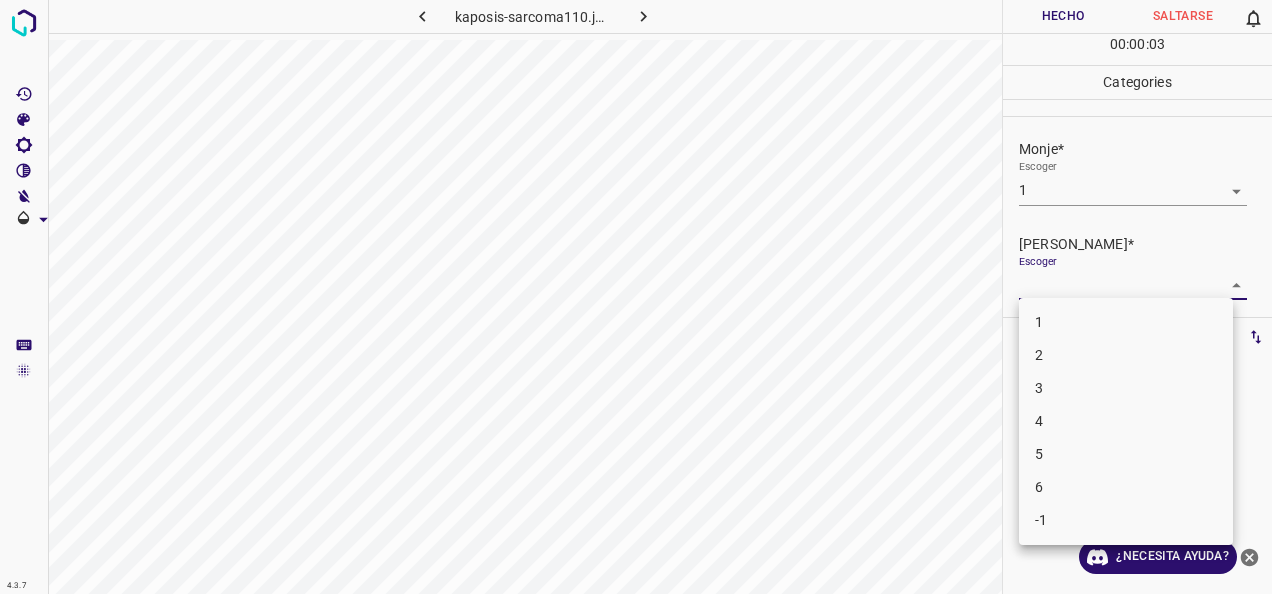 click on "1" at bounding box center (1126, 322) 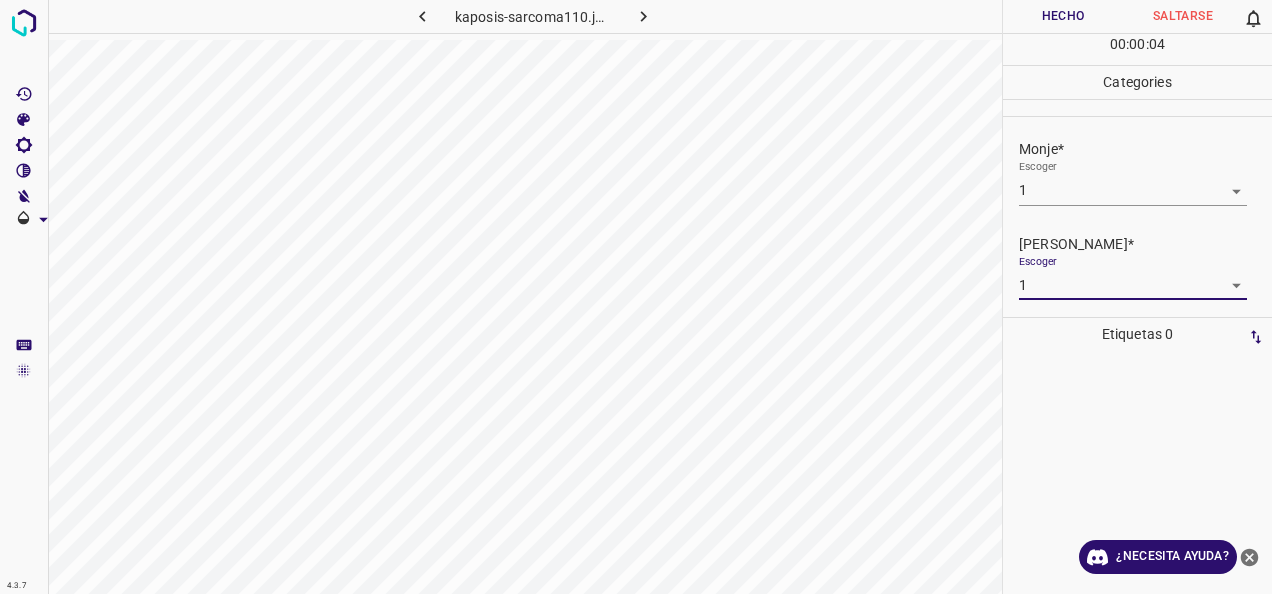click on "Hecho" at bounding box center [1063, 16] 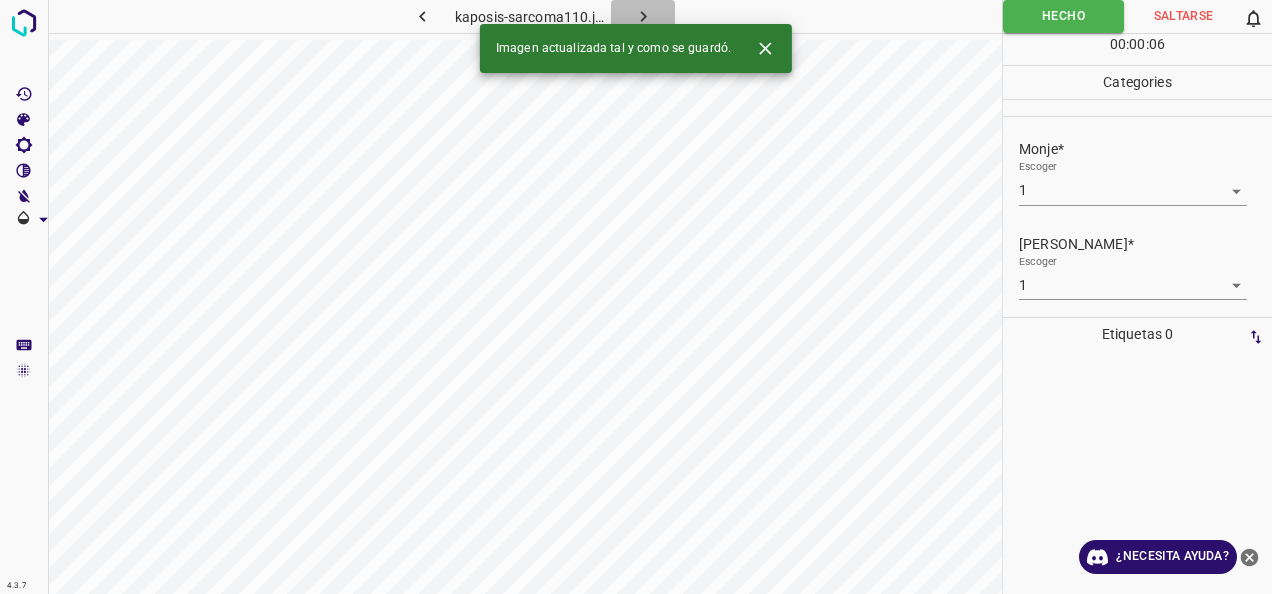 click 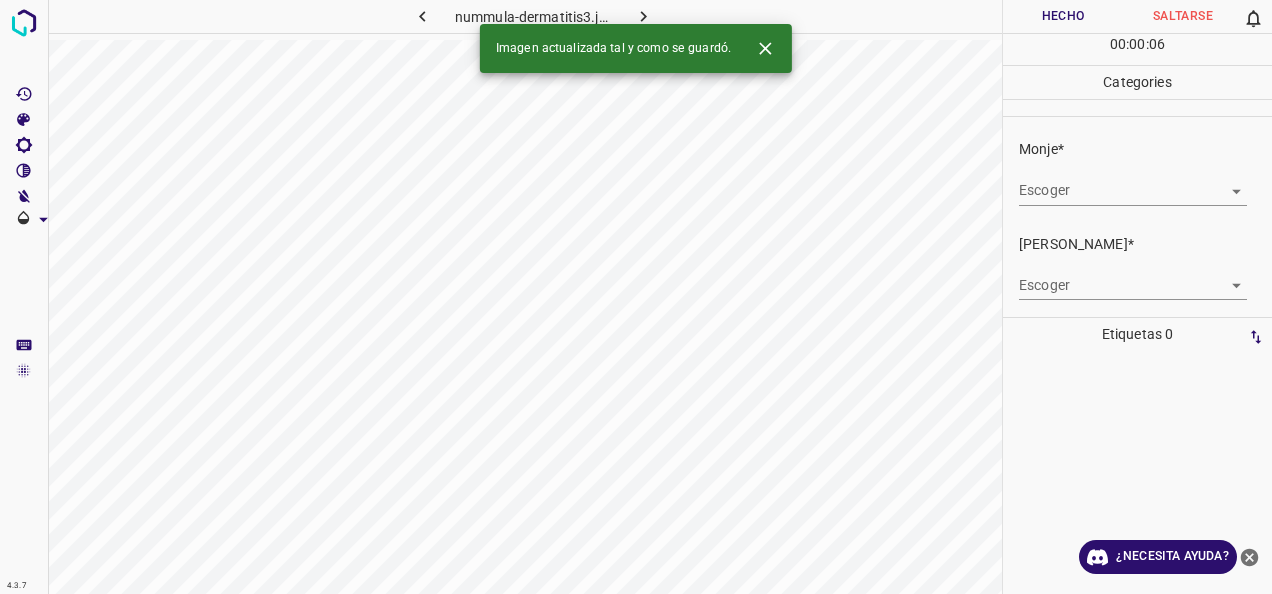 click on "Escoger ​" at bounding box center [1133, 182] 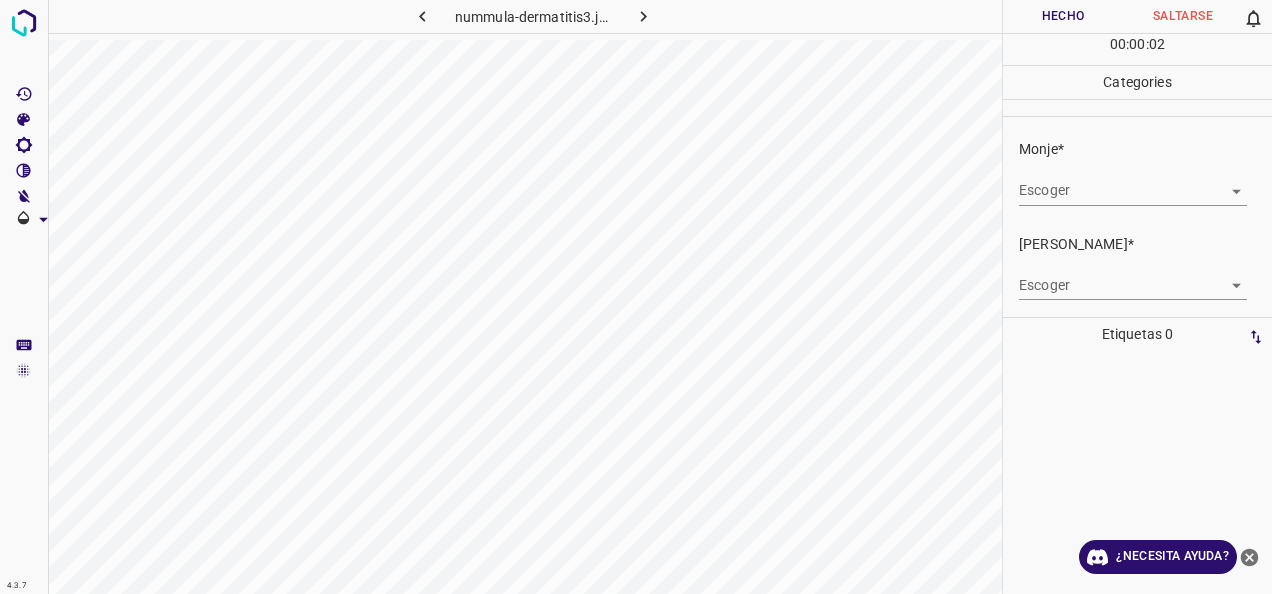 click on "4.3.7 nummula-dermatitis3.jpg Hecho Saltarse 0 00   : 00   : 02   Categories Monje*  Escoger ​  [PERSON_NAME]*  Escoger ​ Etiquetas 0 Categories 1 Monje 2  [PERSON_NAME] Herramientas Espacio Cambiar entre modos (Dibujar y Editar) Yo Etiquetado automático R Restaurar zoom M Acercar N Alejar Borrar Eliminar etiqueta de selección Filtros Z Restaurar filtros X Filtro de saturación C Filtro de brillo V Filtro de contraste B Filtro de escala de grises General O Descargar ¿Necesita ayuda? -Mensaje de texto -Esconder -Borrar" at bounding box center [636, 297] 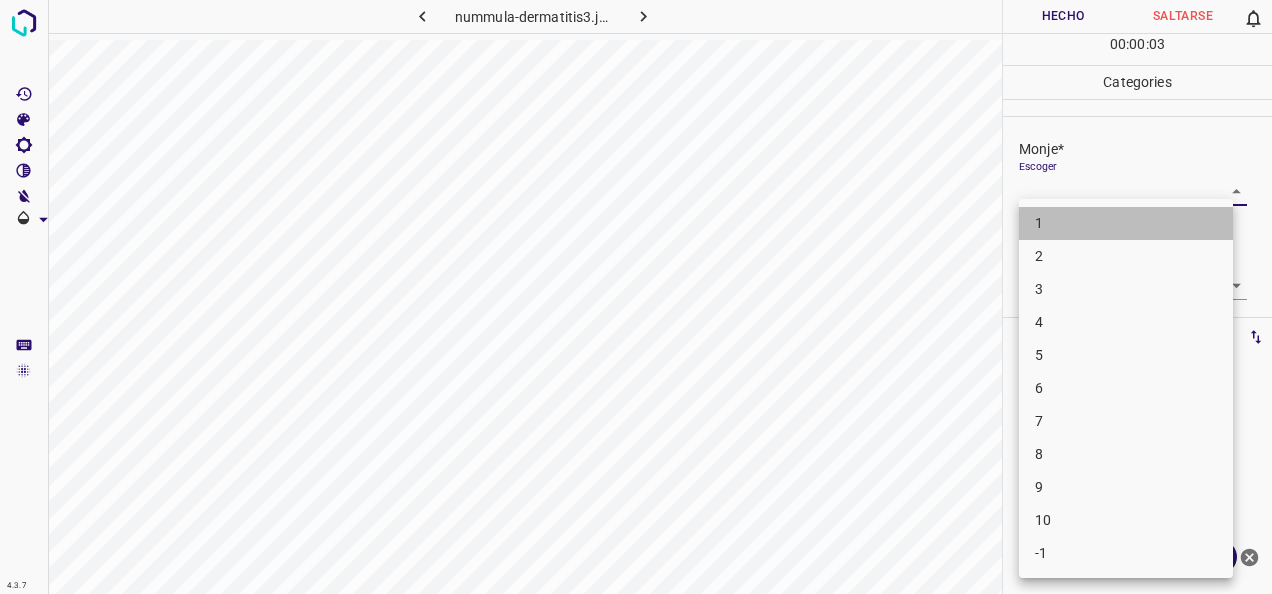 click on "1" at bounding box center [1126, 223] 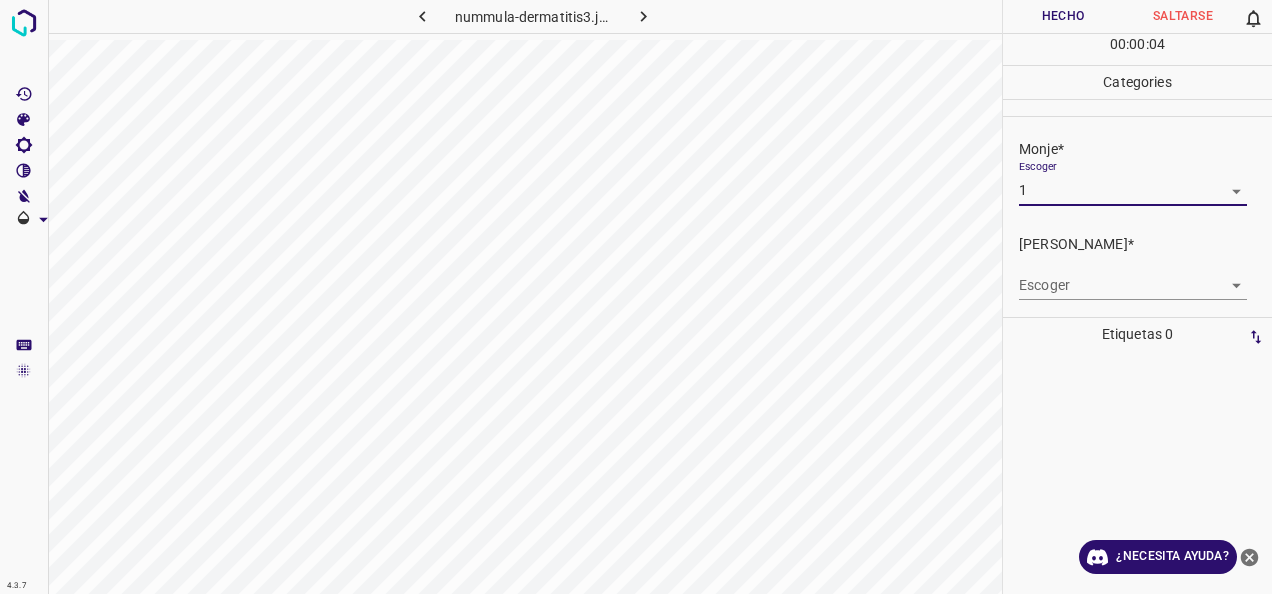 click on "4.3.7 nummula-dermatitis3.jpg Hecho Saltarse 0 00   : 00   : 04   Categories Monje*  Escoger 1 1  [PERSON_NAME]*  Escoger ​ Etiquetas 0 Categories 1 Monje 2  [PERSON_NAME] Herramientas Espacio Cambiar entre modos (Dibujar y Editar) Yo Etiquetado automático R Restaurar zoom M Acercar N Alejar Borrar Eliminar etiqueta de selección Filtros Z Restaurar filtros X Filtro de saturación C Filtro de brillo V Filtro de contraste B Filtro de escala de grises General O Descargar ¿Necesita ayuda? -Mensaje de texto -Esconder -Borrar" at bounding box center [636, 297] 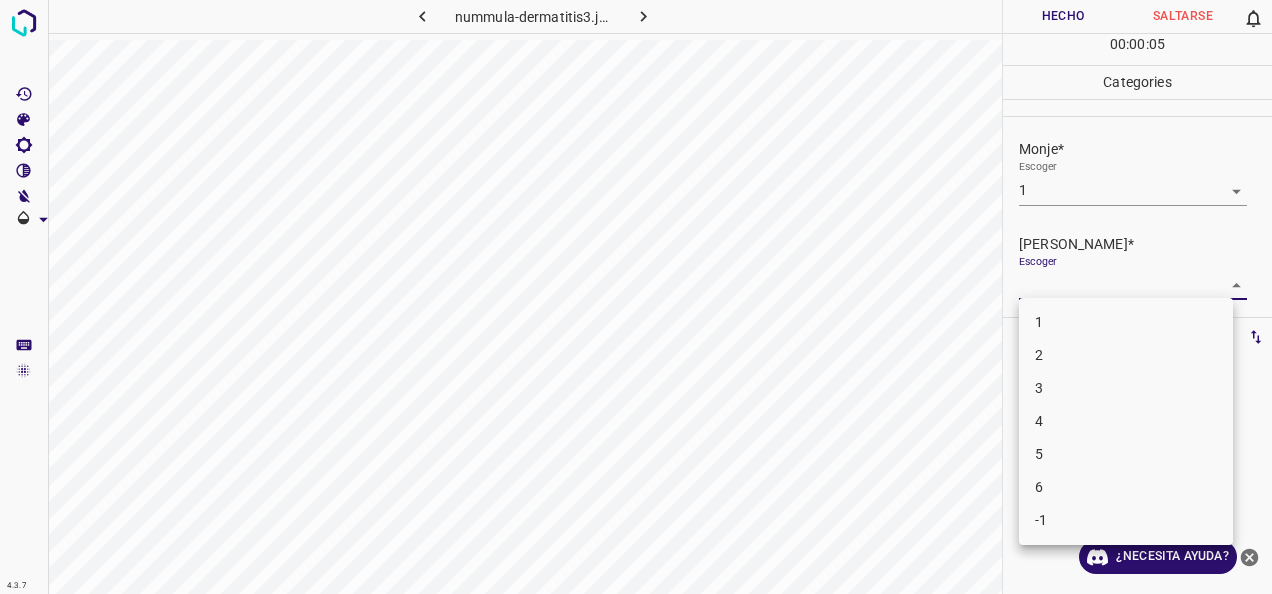 click on "1" at bounding box center [1126, 322] 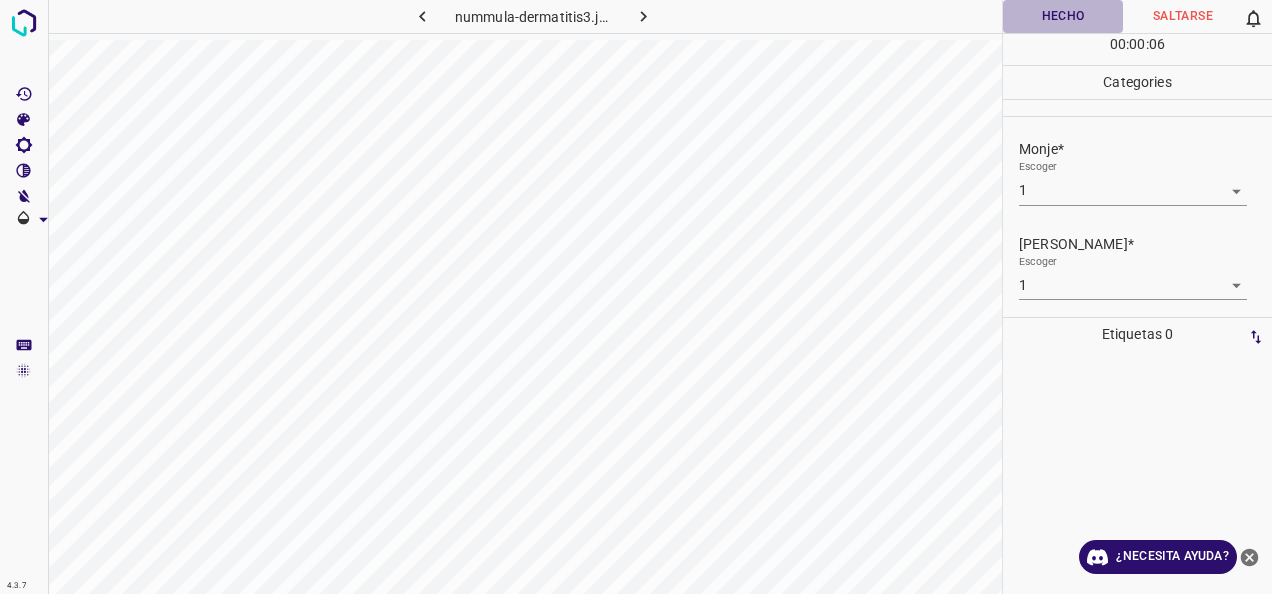 click on "Hecho" at bounding box center (1063, 16) 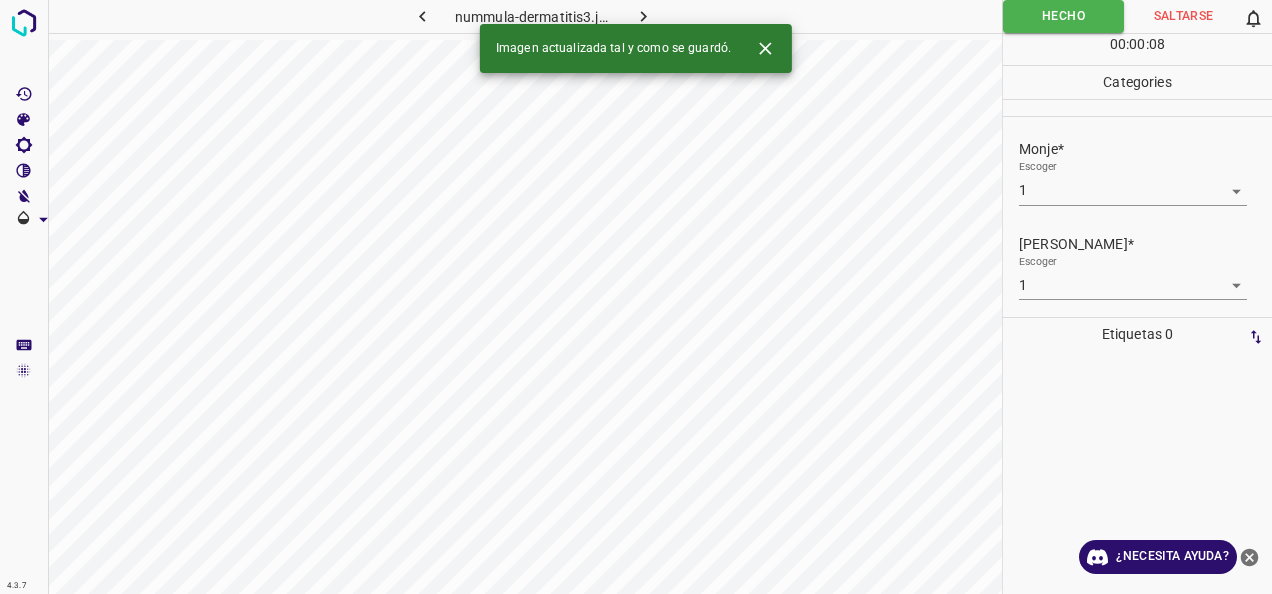 click 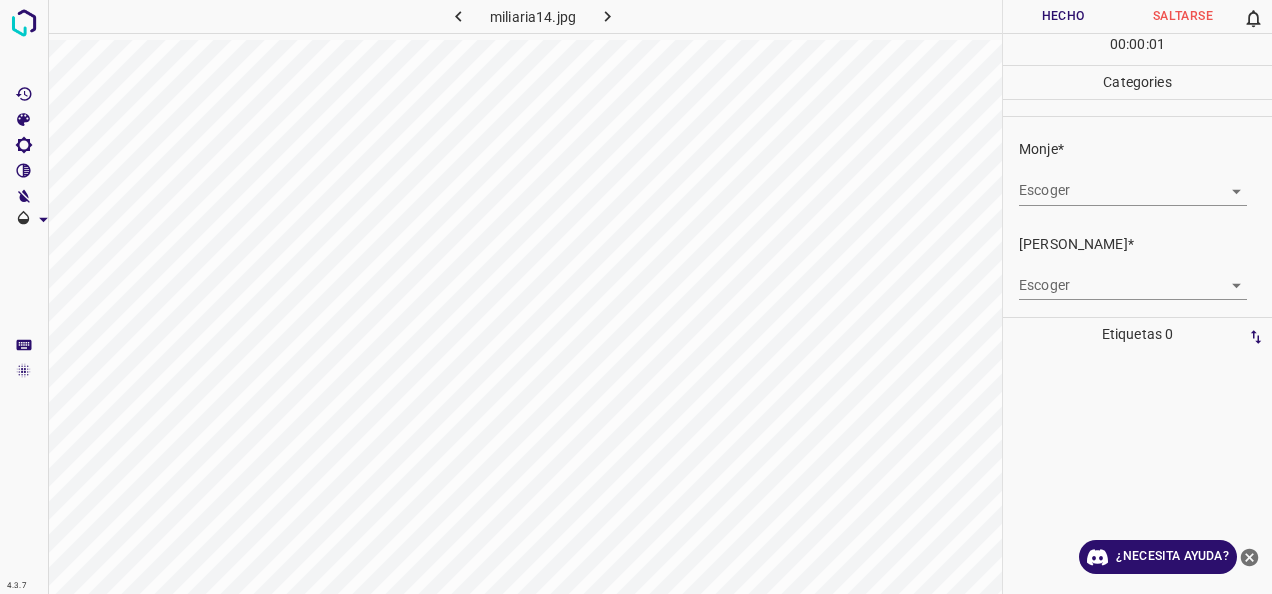 click on "4.3.7 miliaria14.jpg Hecho Saltarse 0 00   : 00   : 01   Categories Monje*  Escoger ​  [PERSON_NAME]*  Escoger ​ Etiquetas 0 Categories 1 Monje 2  [PERSON_NAME] Herramientas Espacio Cambiar entre modos (Dibujar y Editar) Yo Etiquetado automático R Restaurar zoom M Acercar N Alejar Borrar Eliminar etiqueta de selección Filtros Z Restaurar filtros X Filtro de saturación C Filtro de brillo V Filtro de contraste B Filtro de escala de grises General O Descargar ¿Necesita ayuda? -Mensaje de texto -Esconder -Borrar" at bounding box center [636, 297] 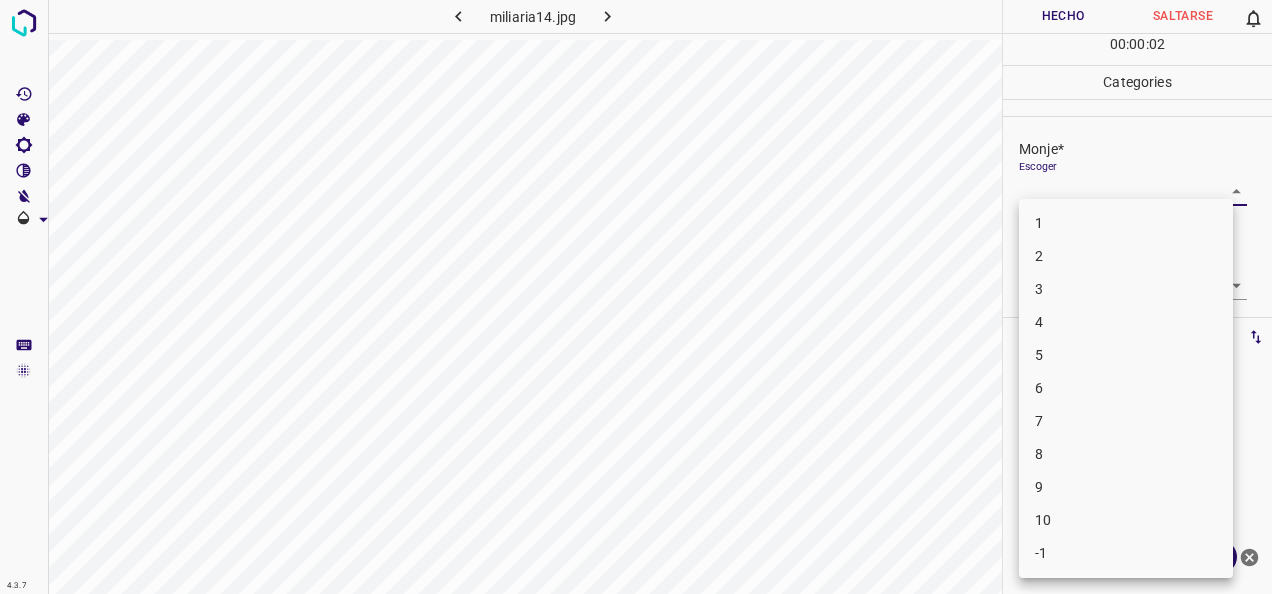 click on "5" at bounding box center [1126, 355] 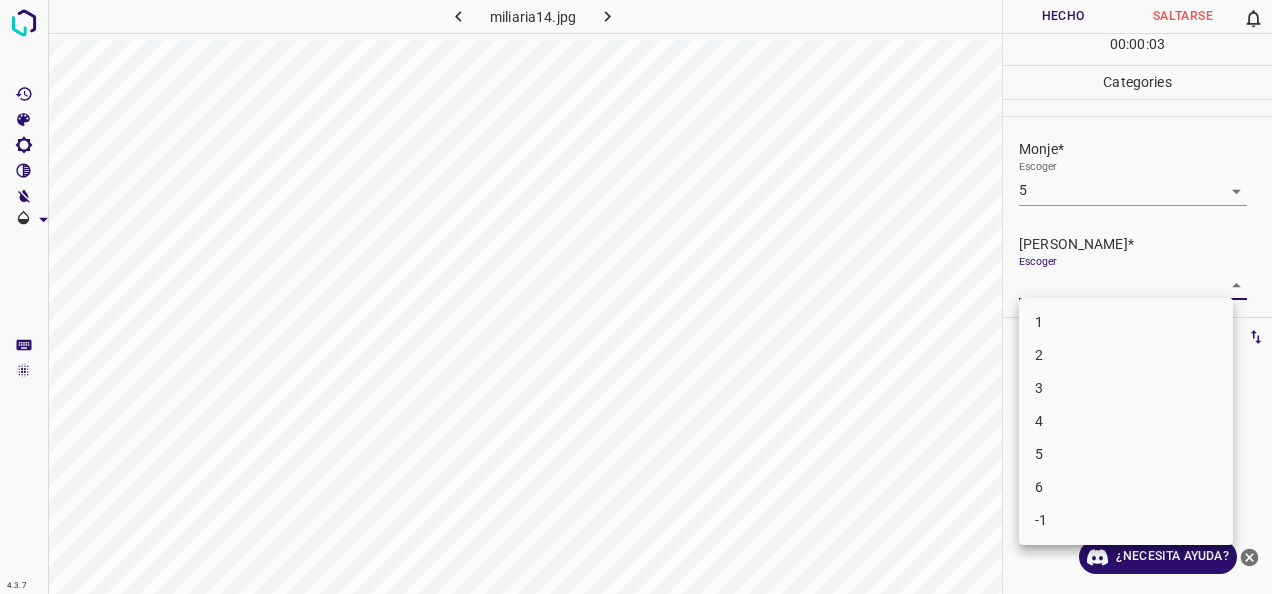 click on "4.3.7 miliaria14.jpg Hecho Saltarse 0 00   : 00   : 03   Categories Monje*  Escoger 5 5  [PERSON_NAME]*  Escoger ​ Etiquetas 0 Categories 1 Monje 2  [PERSON_NAME] Herramientas Espacio Cambiar entre modos (Dibujar y Editar) Yo Etiquetado automático R Restaurar zoom M Acercar N Alejar Borrar Eliminar etiqueta de selección Filtros Z Restaurar filtros X Filtro de saturación C Filtro de brillo V Filtro de contraste B Filtro de escala de grises General O Descargar ¿Necesita ayuda? -Mensaje de texto -Esconder -Borrar 1 2 3 4 5 6 -1" at bounding box center [636, 297] 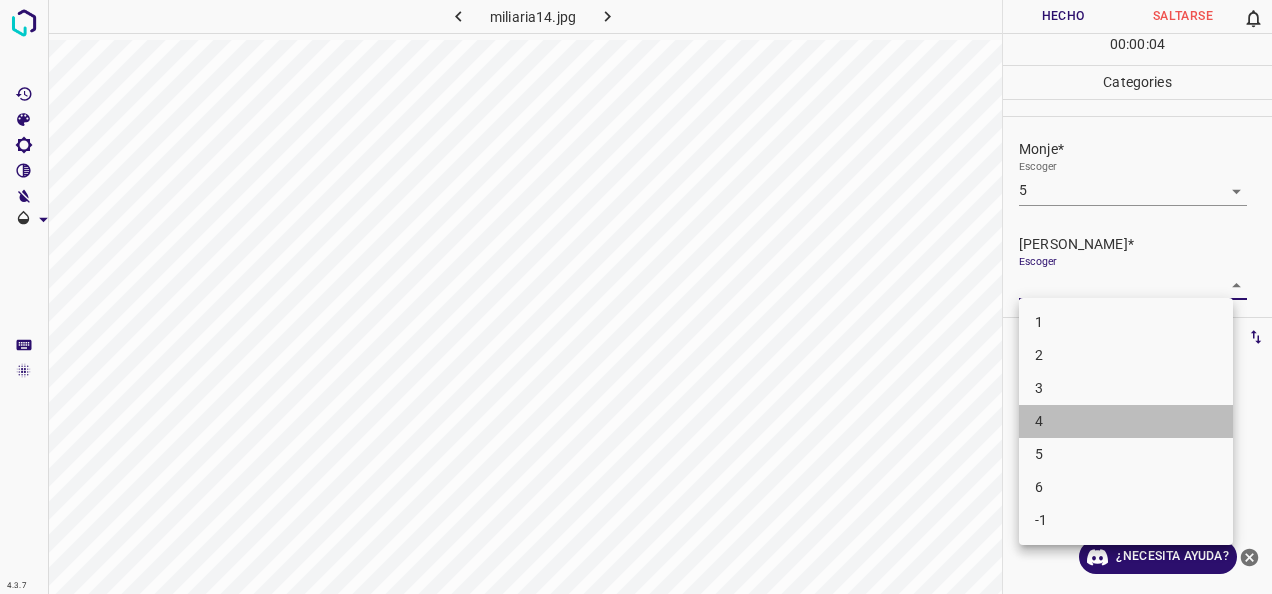 click on "4" at bounding box center [1126, 421] 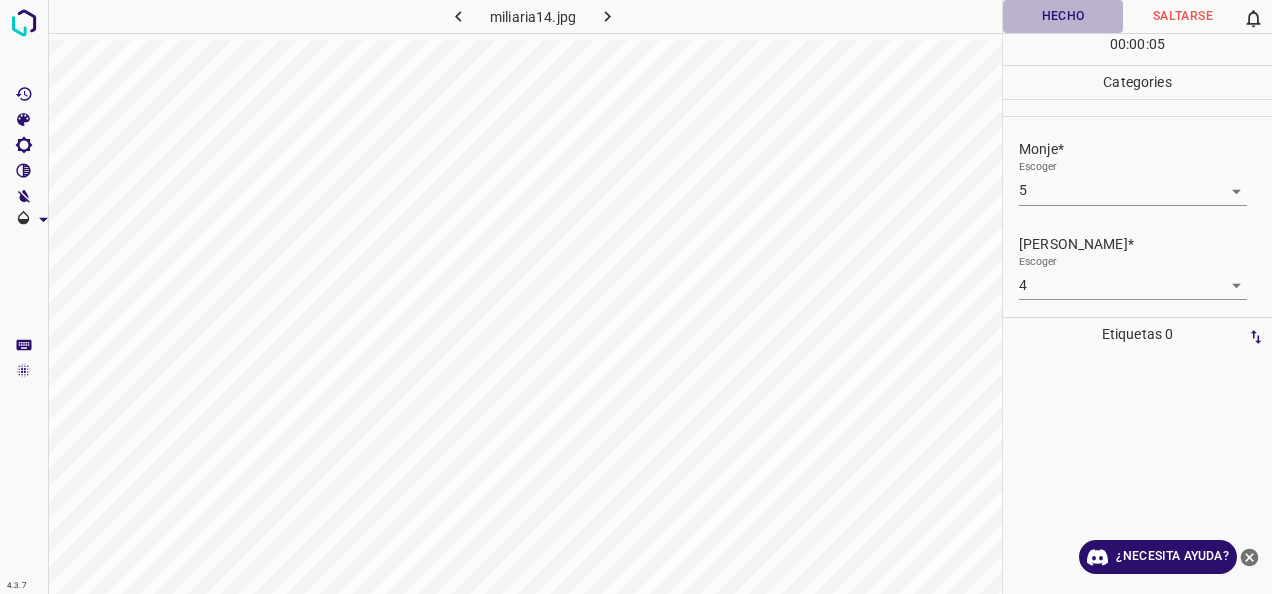 click on "Hecho" at bounding box center [1063, 16] 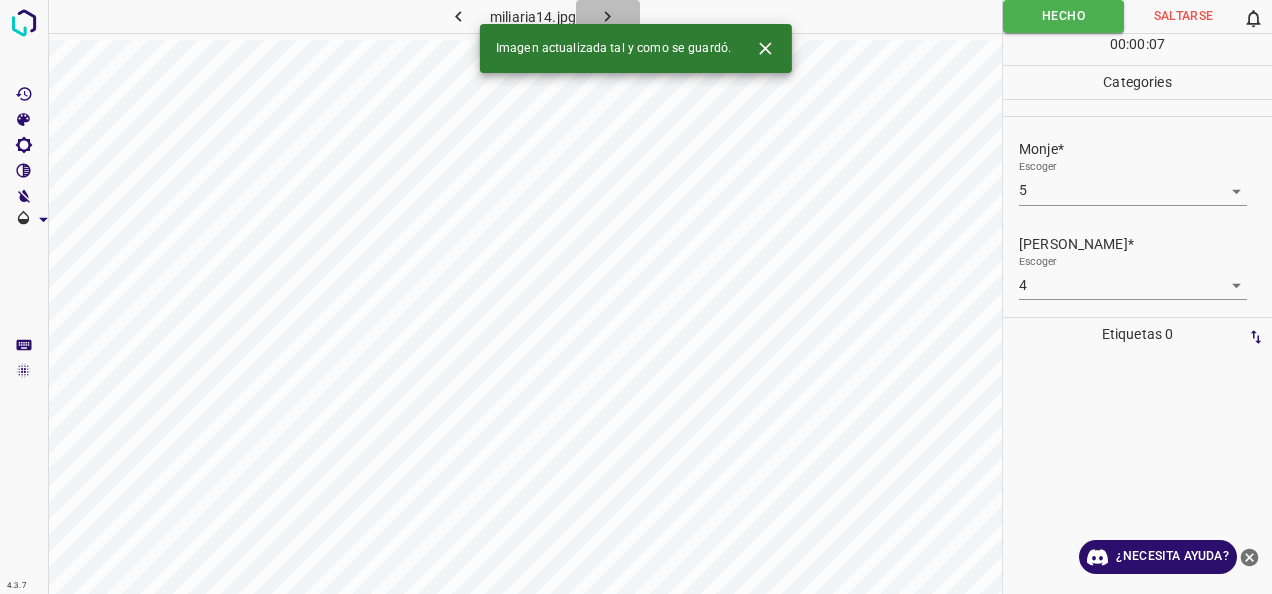 click at bounding box center (608, 16) 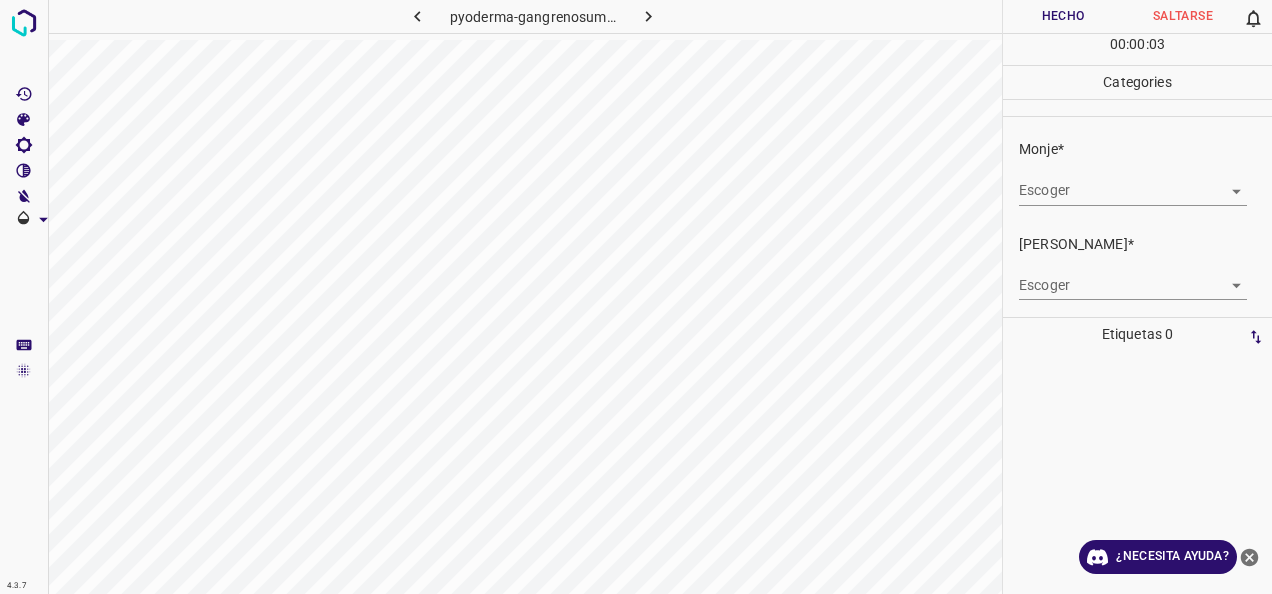 click on "4.3.7 pyoderma-gangrenosum110.jpg Hecho Saltarse 0 00   : 00   : 03   Categories Monje*  Escoger ​  [PERSON_NAME]*  Escoger ​ Etiquetas 0 Categories 1 Monje 2  [PERSON_NAME] Herramientas Espacio Cambiar entre modos (Dibujar y Editar) Yo Etiquetado automático R Restaurar zoom M Acercar N Alejar Borrar Eliminar etiqueta de selección Filtros Z Restaurar filtros X Filtro de saturación C Filtro de brillo V Filtro de contraste B Filtro de escala de grises General O Descargar ¿Necesita ayuda? -Mensaje de texto -Esconder -Borrar" at bounding box center (636, 297) 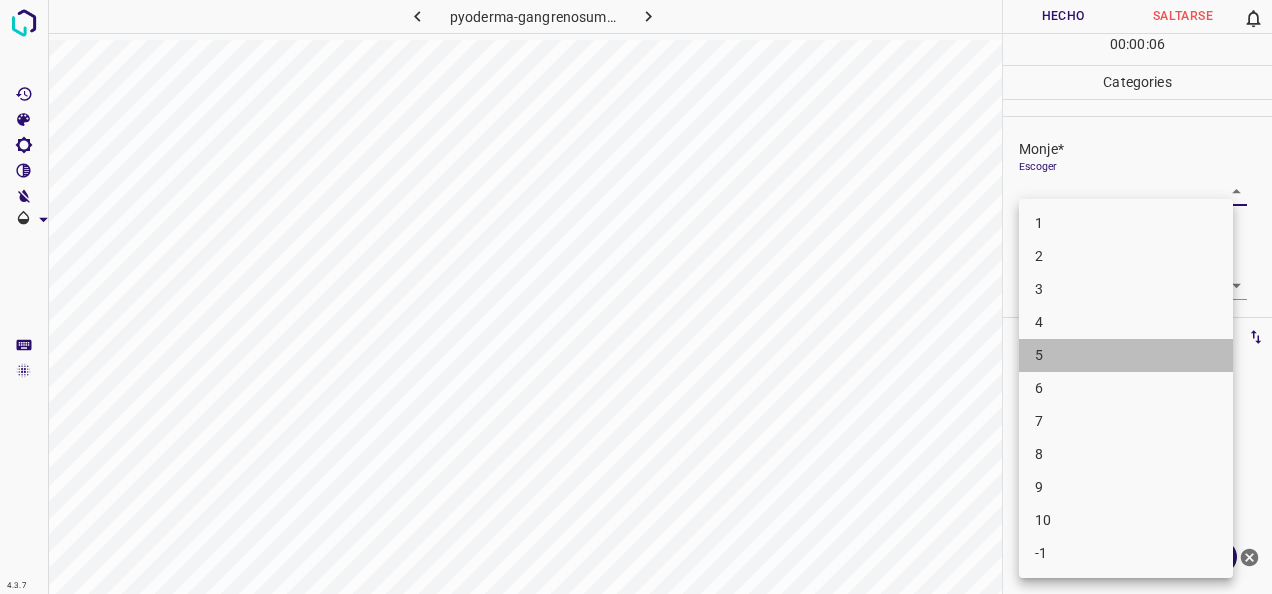click on "5" at bounding box center [1126, 355] 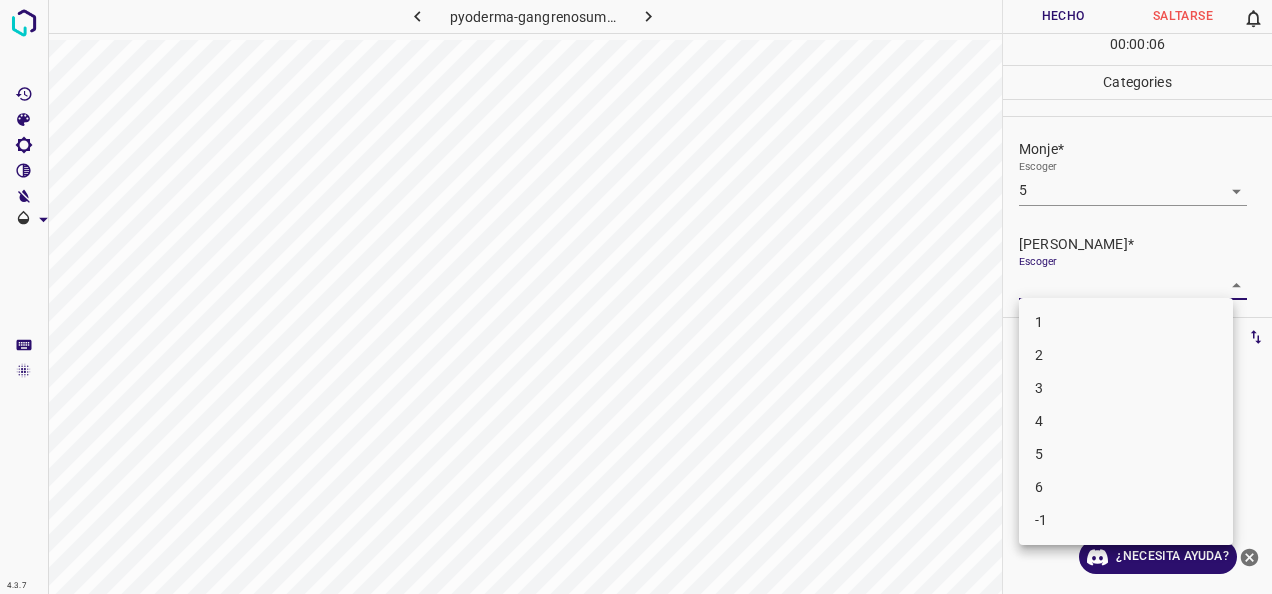 click on "4.3.7 pyoderma-gangrenosum110.jpg Hecho Saltarse 0 00   : 00   : 06   Categories Monje*  Escoger 5 5  [PERSON_NAME]*  Escoger ​ Etiquetas 0 Categories 1 Monje 2  [PERSON_NAME] Herramientas Espacio Cambiar entre modos (Dibujar y Editar) Yo Etiquetado automático R Restaurar zoom M Acercar N Alejar Borrar Eliminar etiqueta de selección Filtros Z Restaurar filtros X Filtro de saturación C Filtro de brillo V Filtro de contraste B Filtro de escala de grises General O Descargar ¿Necesita ayuda? -Mensaje de texto -Esconder -Borrar 1 2 3 4 5 6 -1" at bounding box center [636, 297] 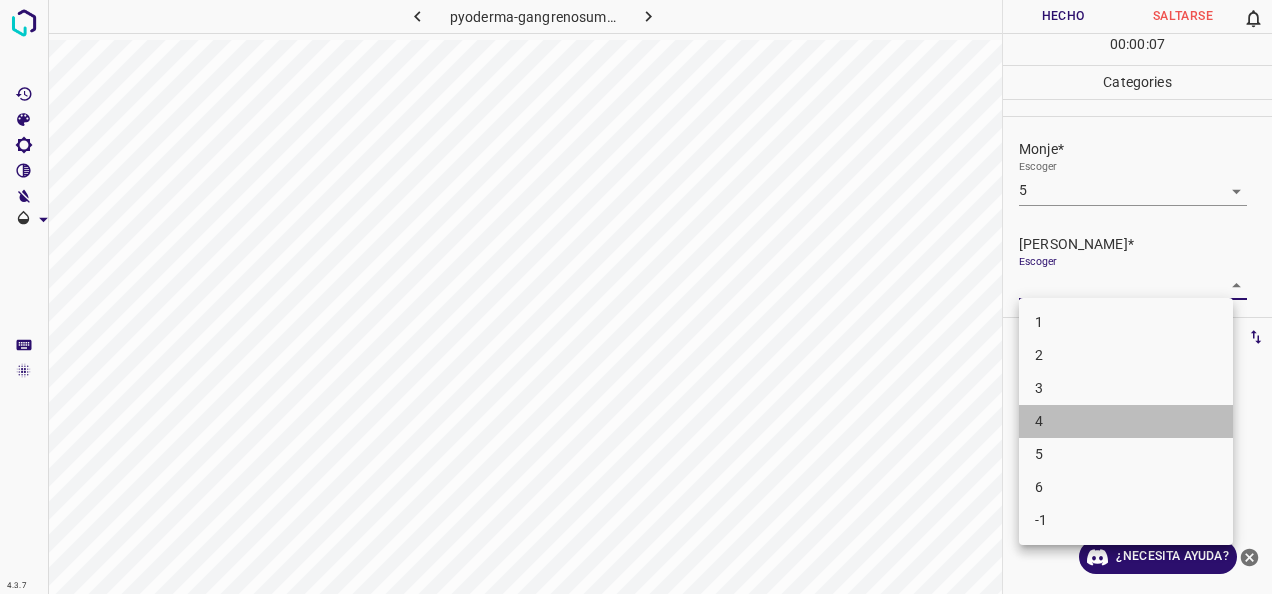click on "4" at bounding box center (1126, 421) 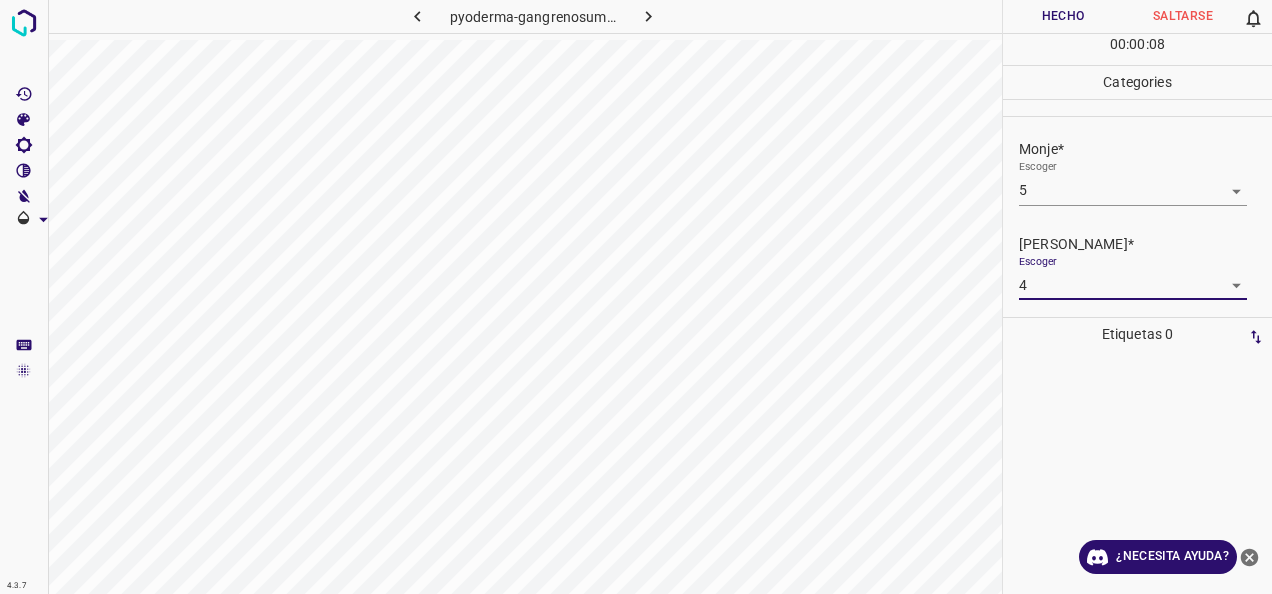 click on "Hecho" at bounding box center (1063, 16) 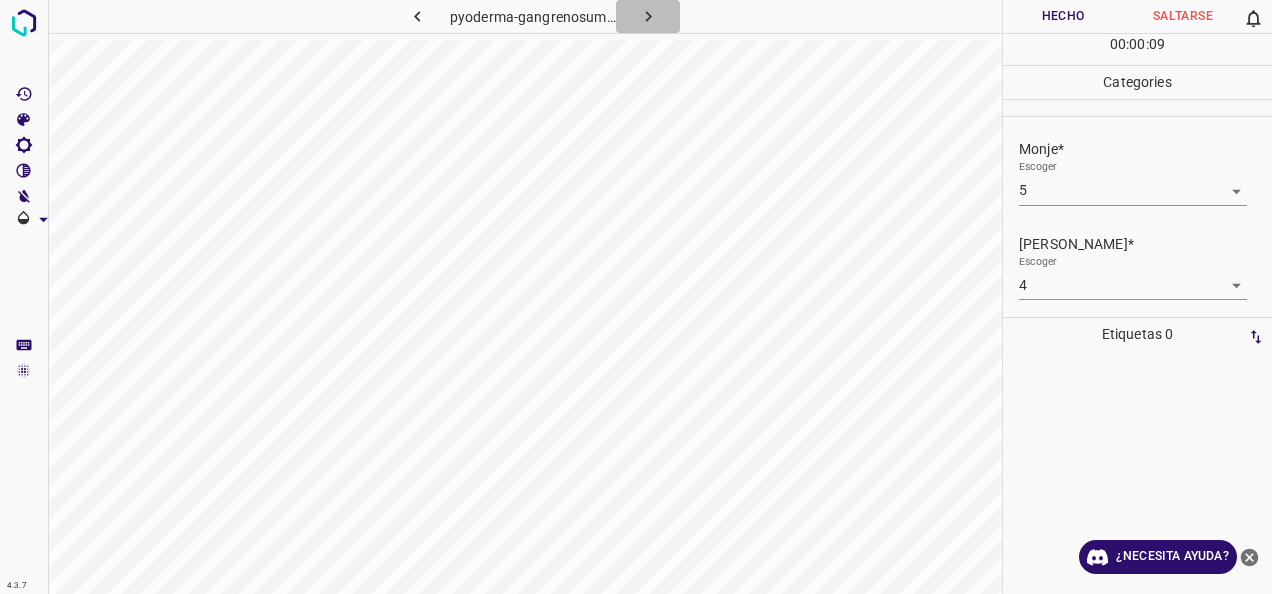 drag, startPoint x: 640, startPoint y: 10, endPoint x: 635, endPoint y: 22, distance: 13 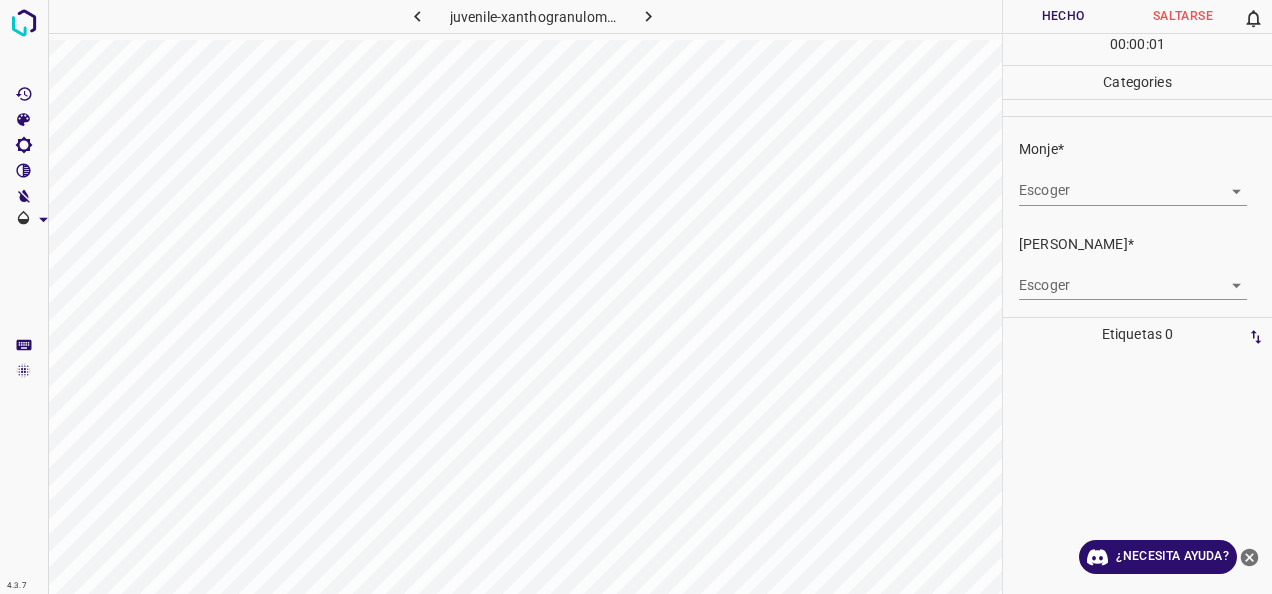 click on "4.3.7 juvenile-xanthogranuloma99.jpg Hecho Saltarse 0 00   : 00   : 01   Categories Monje*  Escoger ​  [PERSON_NAME]*  Escoger ​ Etiquetas 0 Categories 1 Monje 2  [PERSON_NAME] Herramientas Espacio Cambiar entre modos (Dibujar y Editar) Yo Etiquetado automático R Restaurar zoom M Acercar N Alejar Borrar Eliminar etiqueta de selección Filtros Z Restaurar filtros X Filtro de saturación C Filtro de brillo V Filtro de contraste B Filtro de escala de grises General O Descargar ¿Necesita ayuda? -Mensaje de texto -Esconder -Borrar" at bounding box center (636, 297) 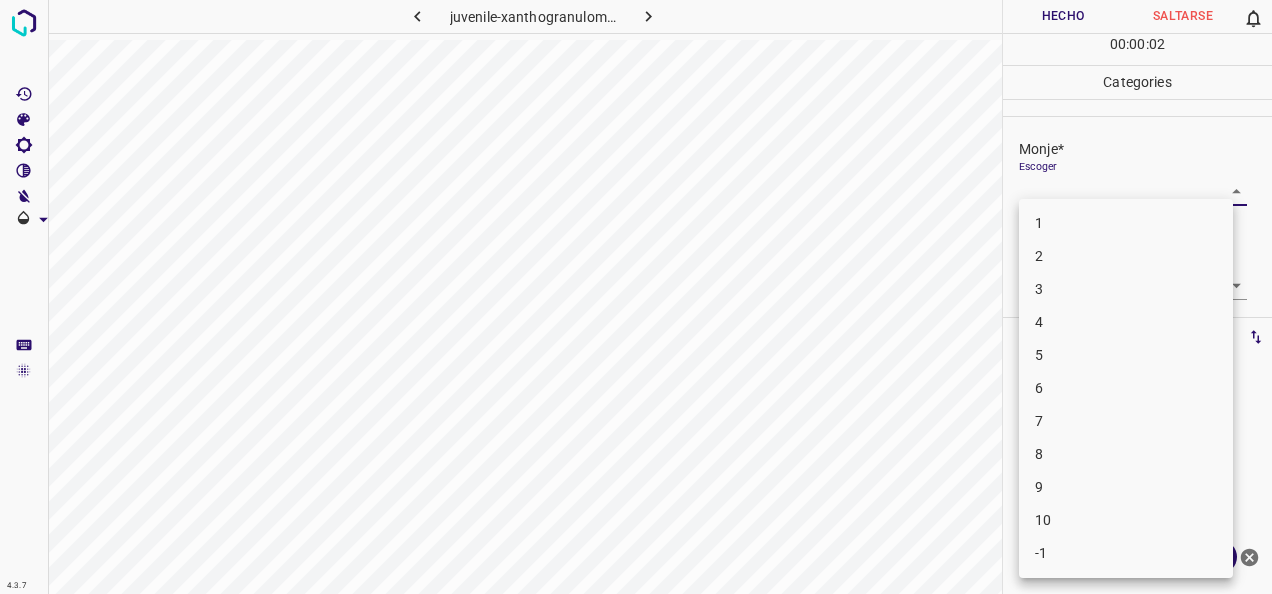 click on "5" at bounding box center (1126, 355) 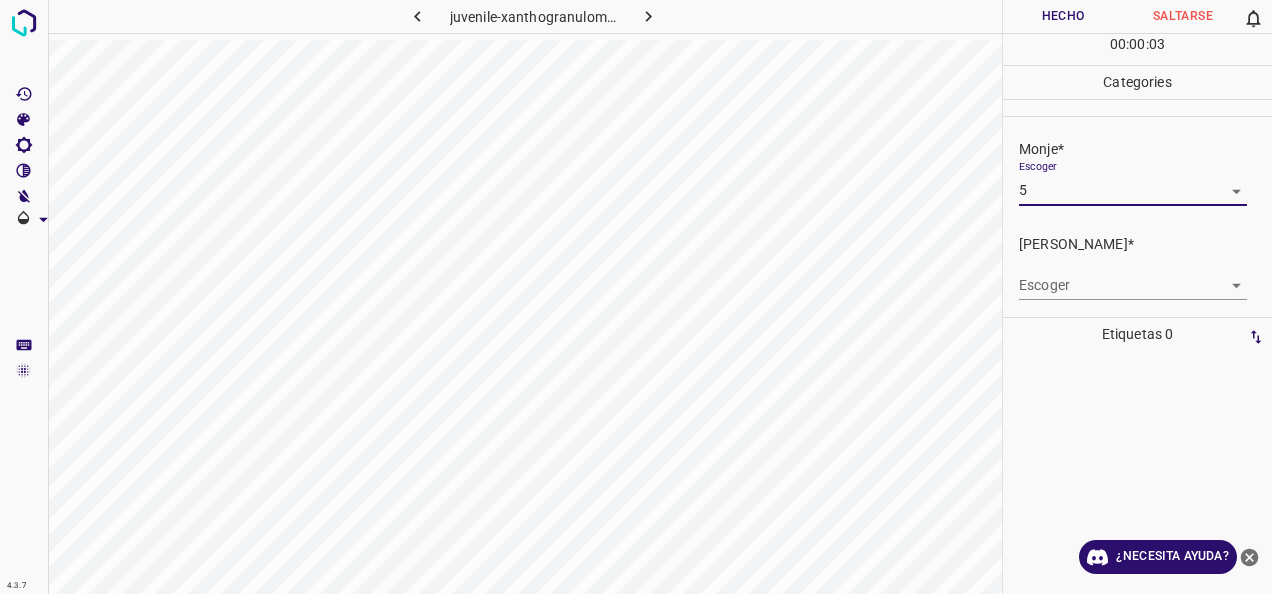 click on "4.3.7 juvenile-xanthogranuloma99.jpg Hecho Saltarse 0 00   : 00   : 03   Categories Monje*  Escoger 5 5  [PERSON_NAME]*  Escoger ​ Etiquetas 0 Categories 1 Monje 2  [PERSON_NAME] Herramientas Espacio Cambiar entre modos (Dibujar y Editar) Yo Etiquetado automático R Restaurar zoom M Acercar N Alejar Borrar Eliminar etiqueta de selección Filtros Z Restaurar filtros X Filtro de saturación C Filtro de brillo V Filtro de contraste B Filtro de escala de grises General O Descargar ¿Necesita ayuda? -Mensaje de texto -Esconder -Borrar" at bounding box center (636, 297) 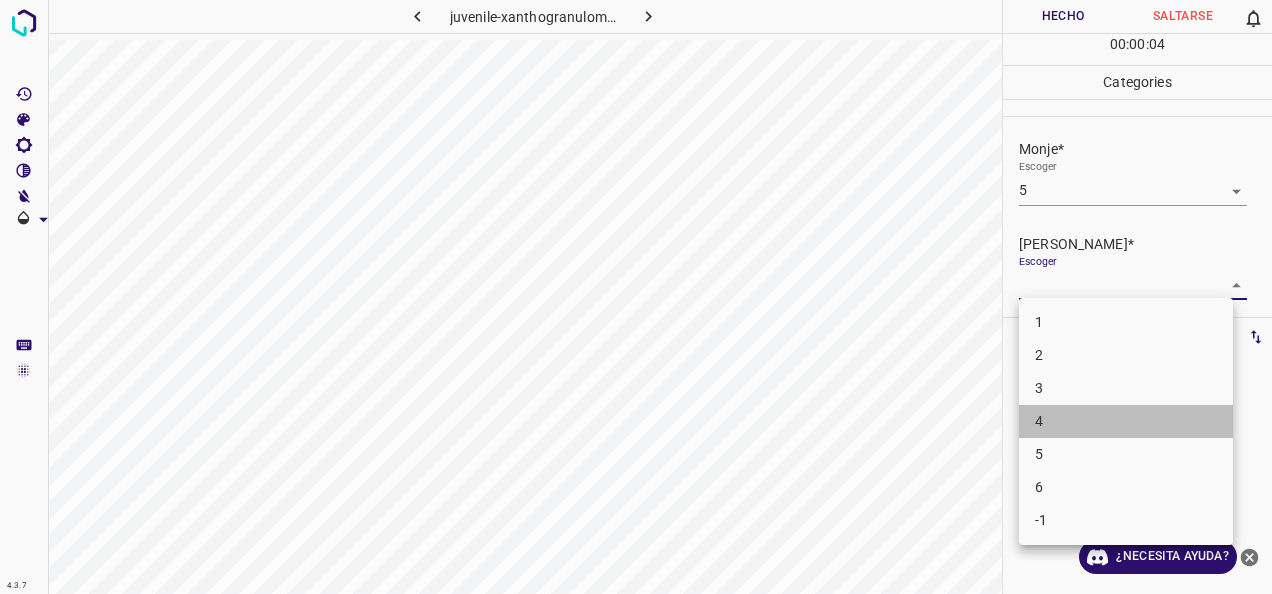 click on "4" at bounding box center (1126, 421) 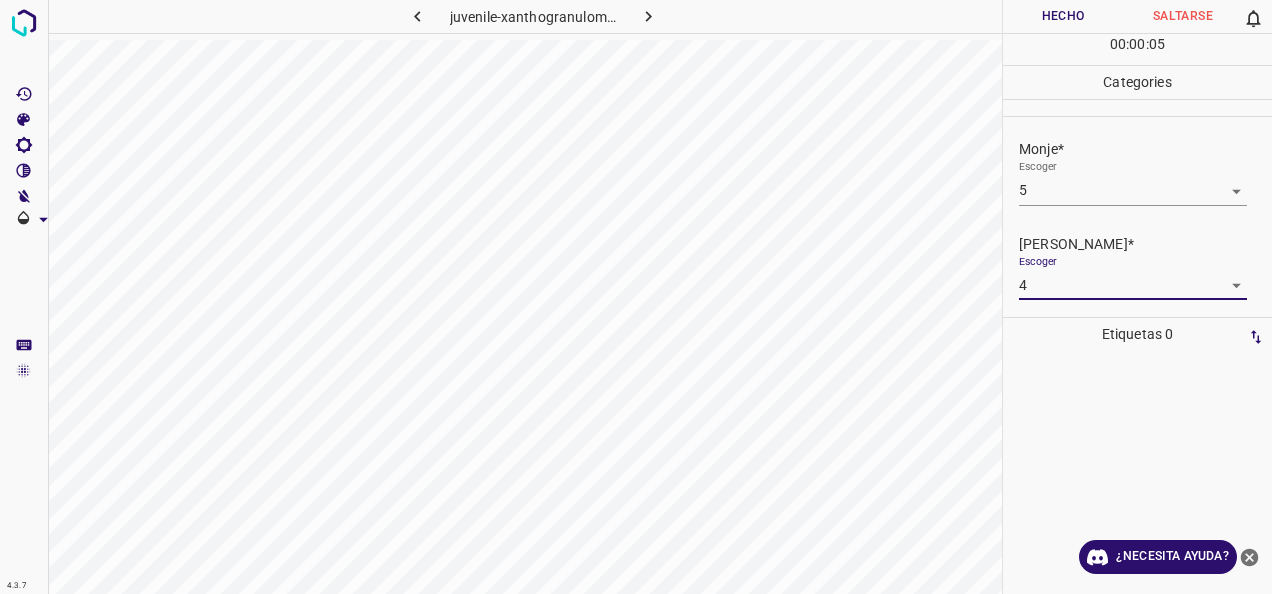 click on "Hecho" at bounding box center [1063, 16] 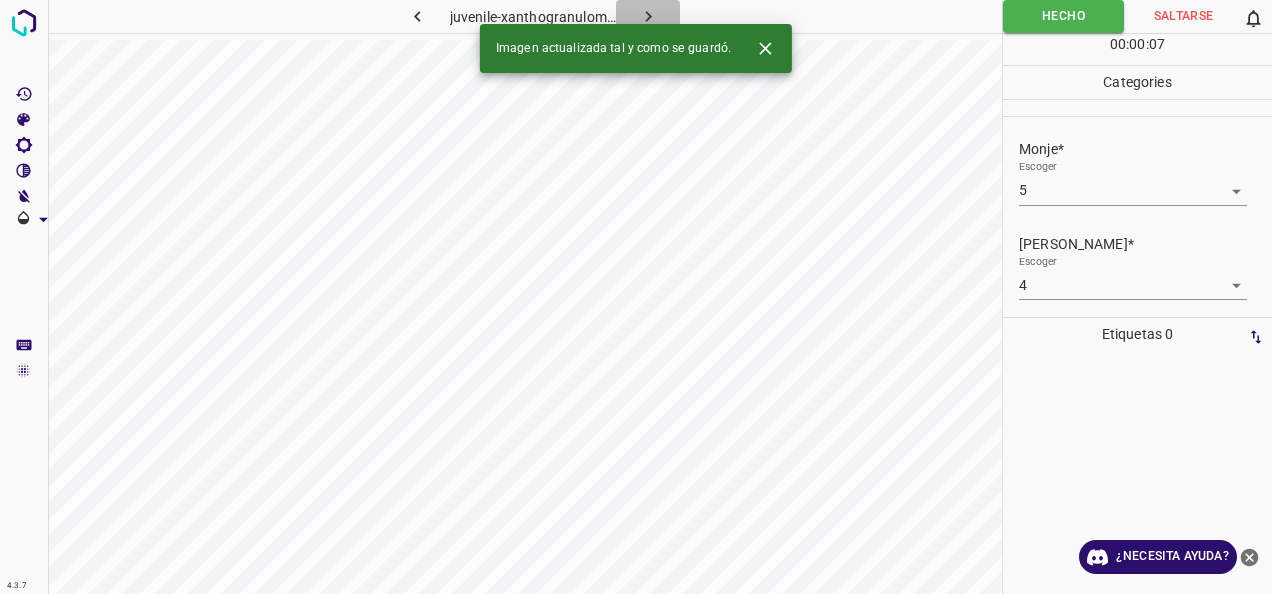 click 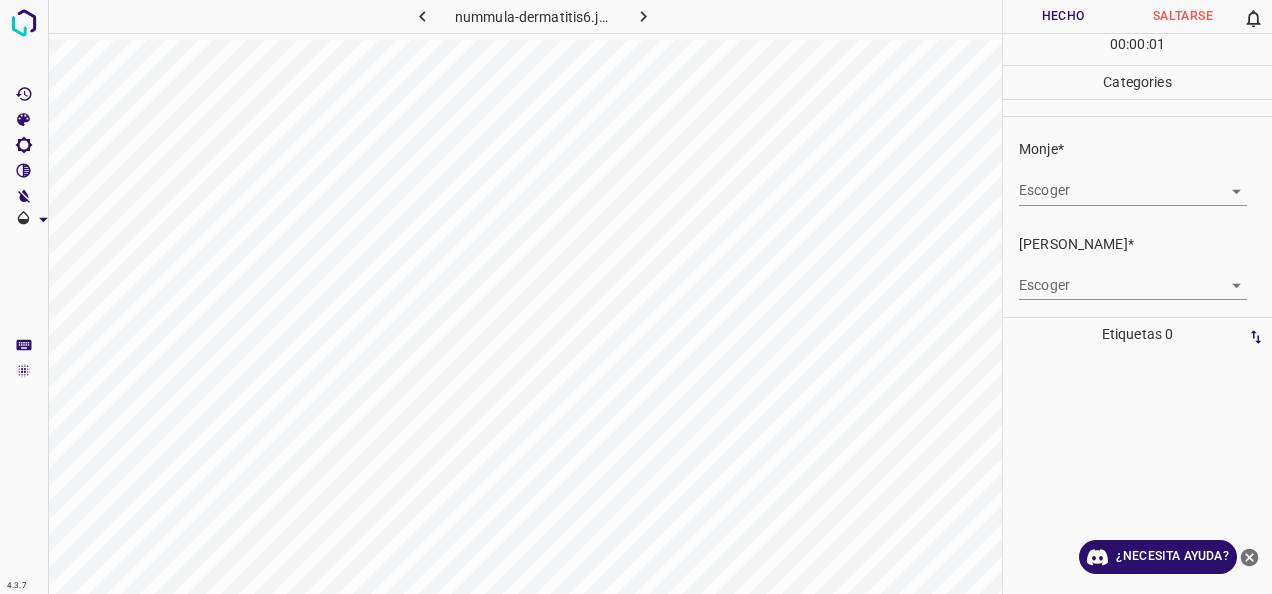 click on "4.3.7 nummula-dermatitis6.jpg Hecho Saltarse 0 00   : 00   : 01   Categories Monje*  Escoger ​  [PERSON_NAME]*  Escoger ​ Etiquetas 0 Categories 1 Monje 2  [PERSON_NAME] Herramientas Espacio Cambiar entre modos (Dibujar y Editar) Yo Etiquetado automático R Restaurar zoom M Acercar N Alejar Borrar Eliminar etiqueta de selección Filtros Z Restaurar filtros X Filtro de saturación C Filtro de brillo V Filtro de contraste B Filtro de escala de grises General O Descargar ¿Necesita ayuda? -Mensaje de texto -Esconder -Borrar" at bounding box center (636, 297) 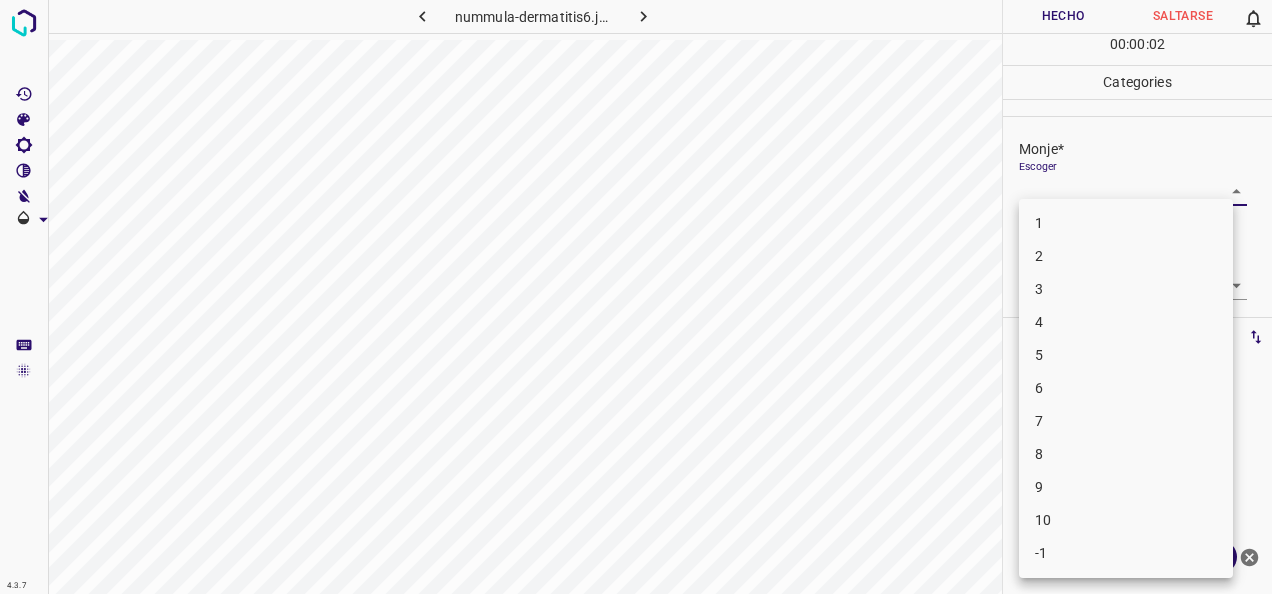 click on "1" at bounding box center [1126, 223] 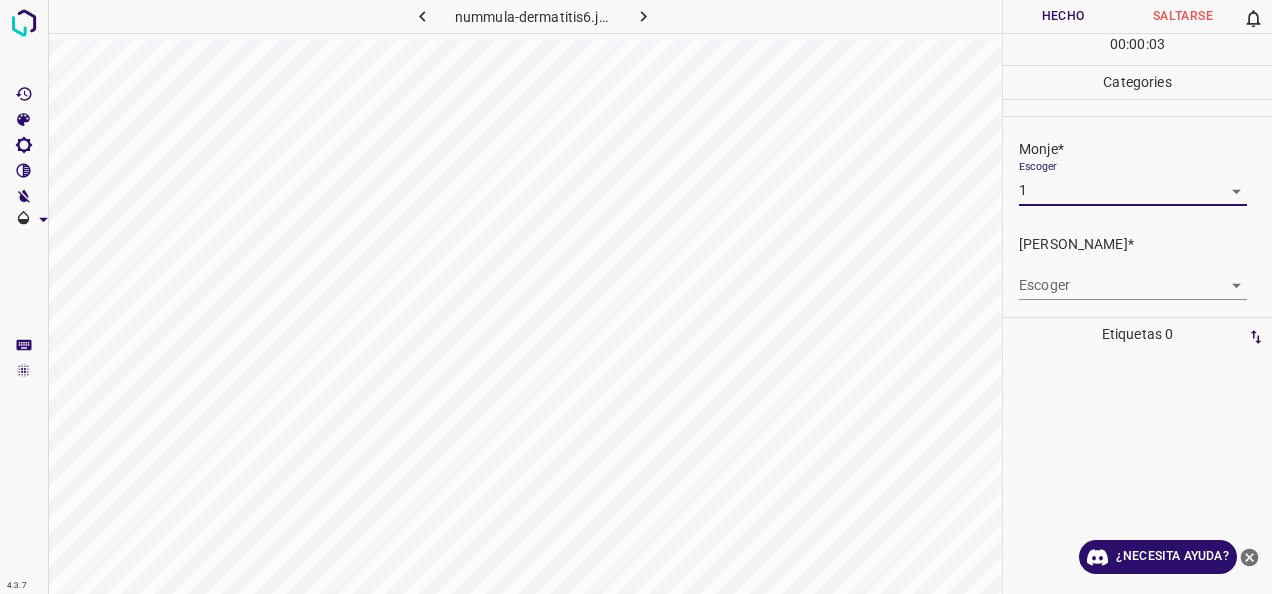 click on "4.3.7 nummula-dermatitis6.jpg [PERSON_NAME] 0 00   : 00   : 03   Categories Monje*  Escoger 1 1  [PERSON_NAME]*  Escoger ​ Etiquetas 0 Categories 1 Monje 2  [PERSON_NAME] Herramientas Espacio Cambiar entre modos (Dibujar y Editar) Yo Etiquetado automático R Restaurar zoom M Acercar N Alejar Borrar Eliminar etiqueta de selección Filtros Z Restaurar filtros X Filtro de saturación C Filtro de brillo V Filtro de contraste B Filtro de escala de grises General O Descargar ¿Necesita ayuda? -Mensaje de texto -Esconder -Borrar" at bounding box center (636, 297) 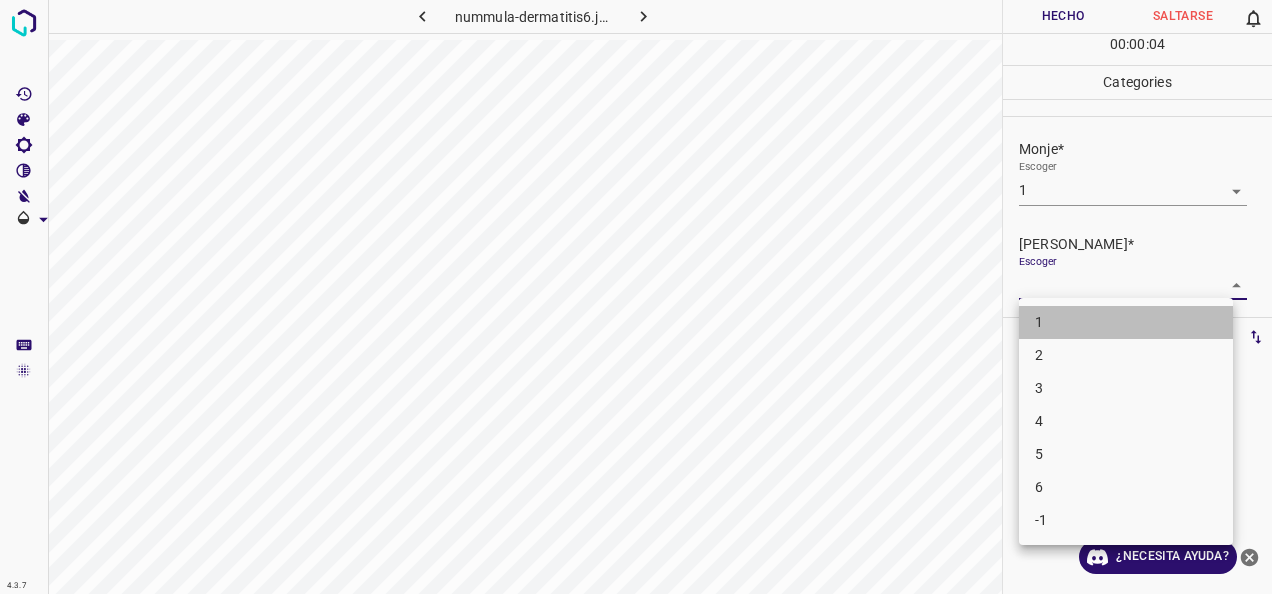 click on "1" at bounding box center (1126, 322) 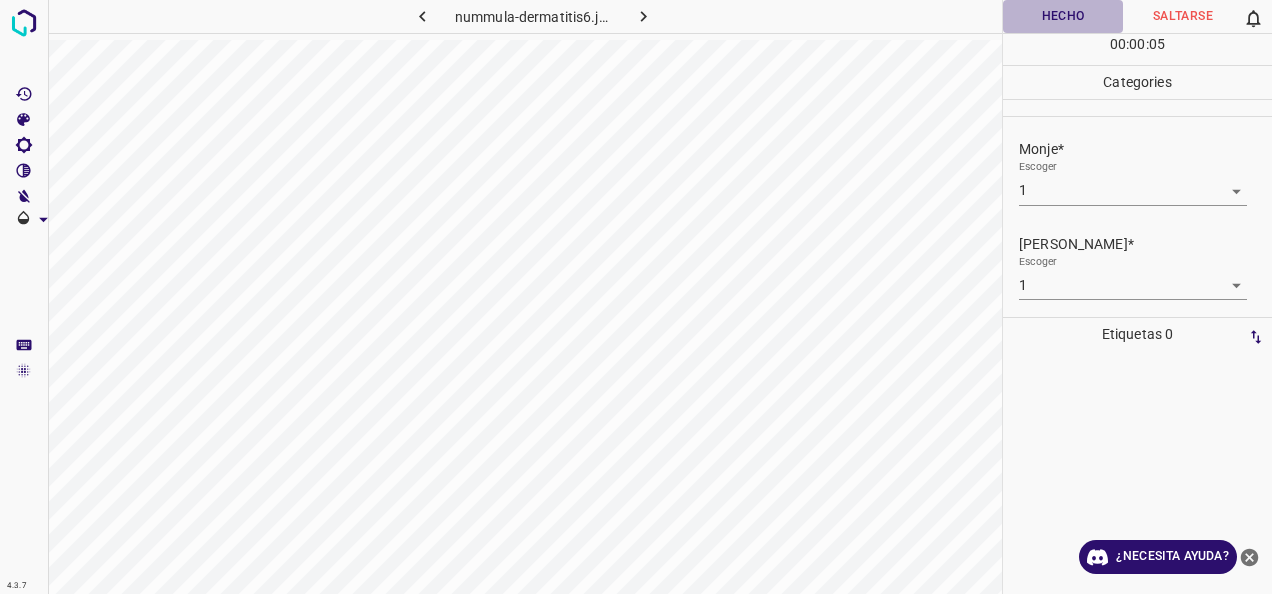 click on "Hecho" at bounding box center (1063, 16) 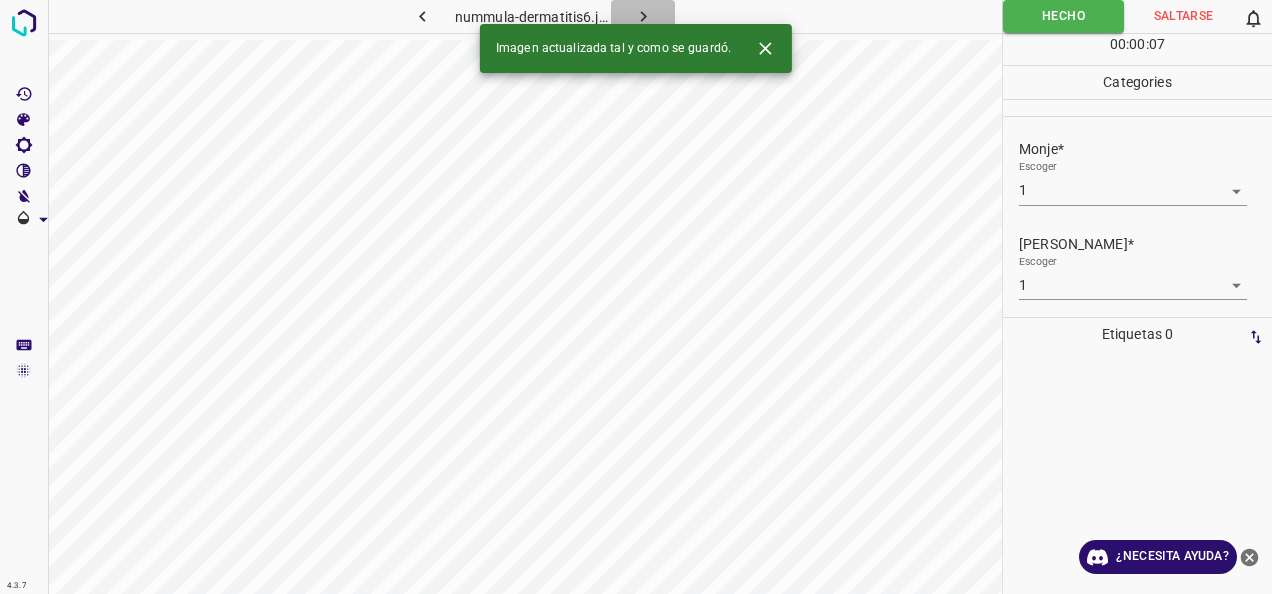 click 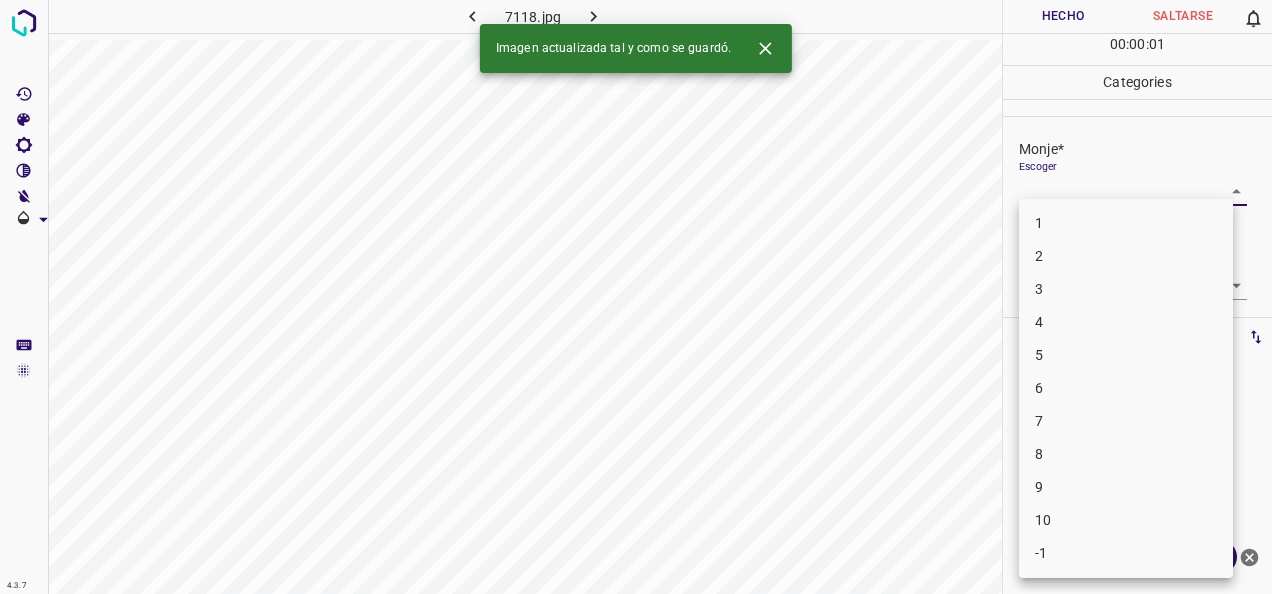 click on "4.3.7 7118.jpg Hecho Saltarse 0 00   : 00   : 01   Categories Monje*  Escoger ​  [PERSON_NAME]*  Escoger ​ Etiquetas 0 Categories 1 Monje 2  [PERSON_NAME] Herramientas Espacio Cambiar entre modos (Dibujar y Editar) Yo Etiquetado automático R Restaurar zoom M Acercar N Alejar Borrar Eliminar etiqueta de selección Filtros Z Restaurar filtros X Filtro de saturación C Filtro de brillo V Filtro de contraste B Filtro de escala de grises General O Descargar Imagen actualizada tal y como se guardó. ¿Necesita ayuda? -Mensaje de texto -Esconder -Borrar 1 2 3 4 5 6 7 8 9 10 -1" at bounding box center (636, 297) 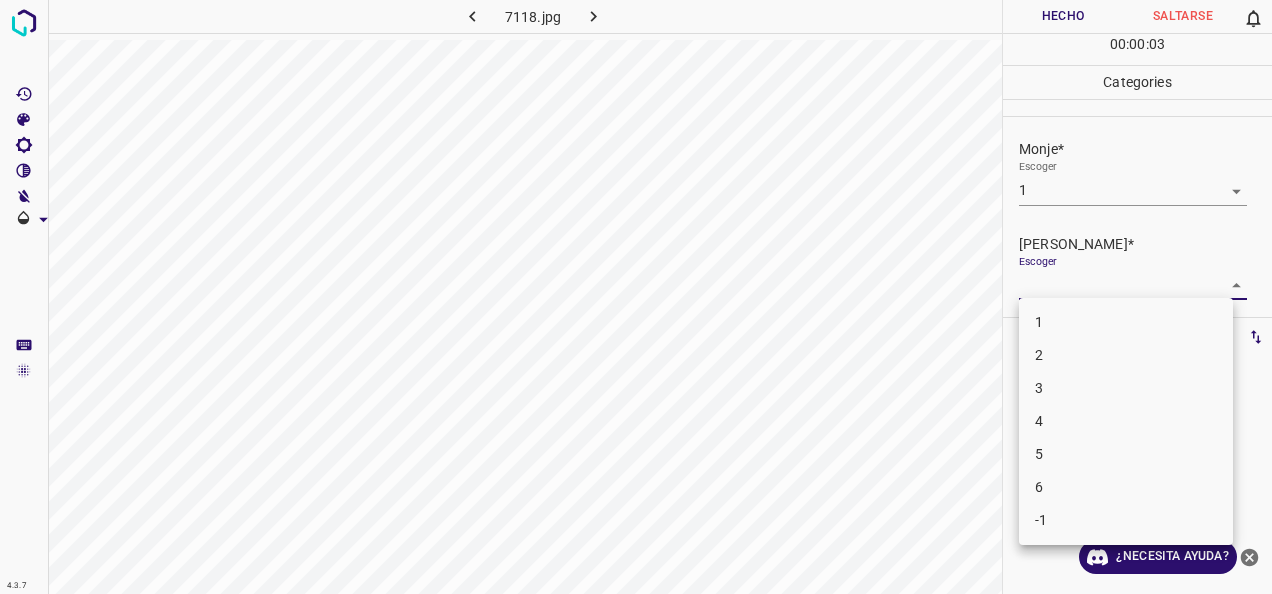 click on "4.3.7 7118.jpg Hecho Saltarse 0 00   : 00   : 03   Categories Monje*  Escoger 1 1  [PERSON_NAME]*  Escoger ​ Etiquetas 0 Categories 1 Monje 2  [PERSON_NAME] Herramientas Espacio Cambiar entre modos (Dibujar y Editar) Yo Etiquetado automático R Restaurar zoom M Acercar N Alejar Borrar Eliminar etiqueta de selección Filtros Z Restaurar filtros X Filtro de saturación C Filtro de brillo V Filtro de contraste B Filtro de escala de grises General O Descargar ¿Necesita ayuda? -Mensaje de texto -Esconder -Borrar 1 2 3 4 5 6 -1" at bounding box center [636, 297] 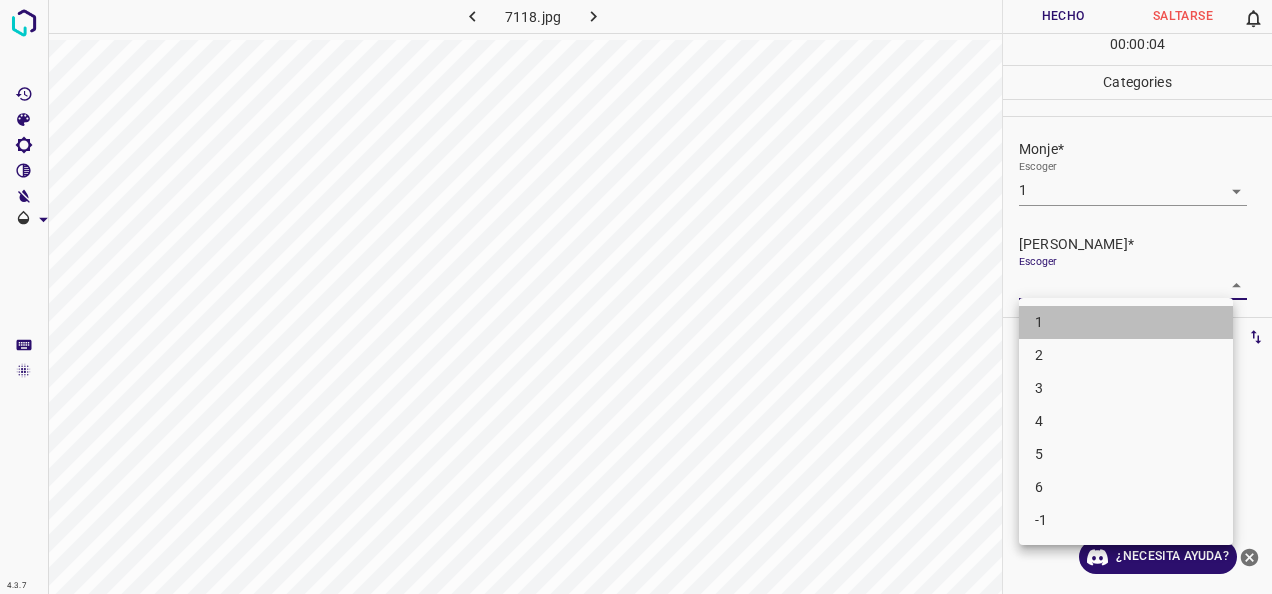 click on "1" at bounding box center [1126, 322] 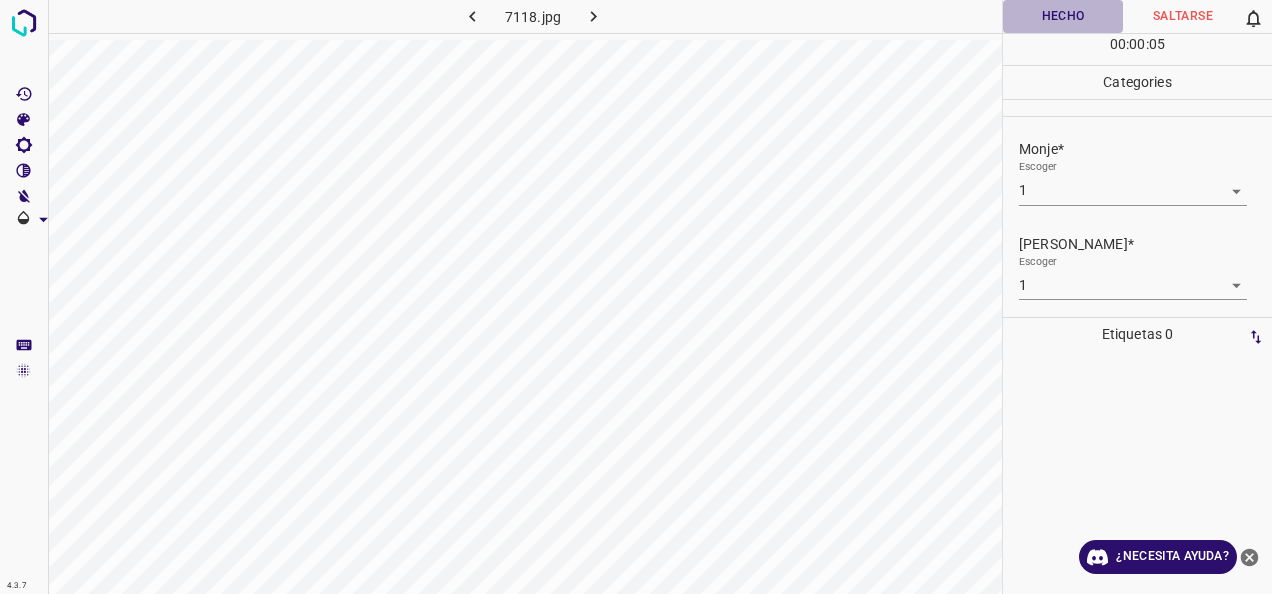 click on "Hecho" at bounding box center [1063, 16] 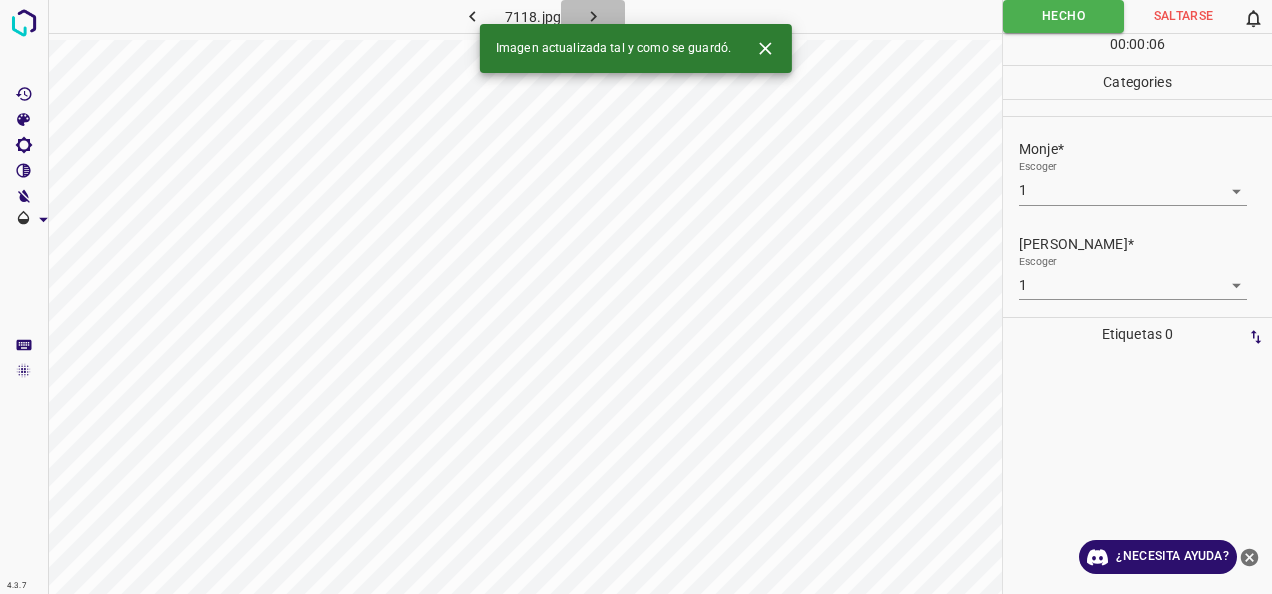 click 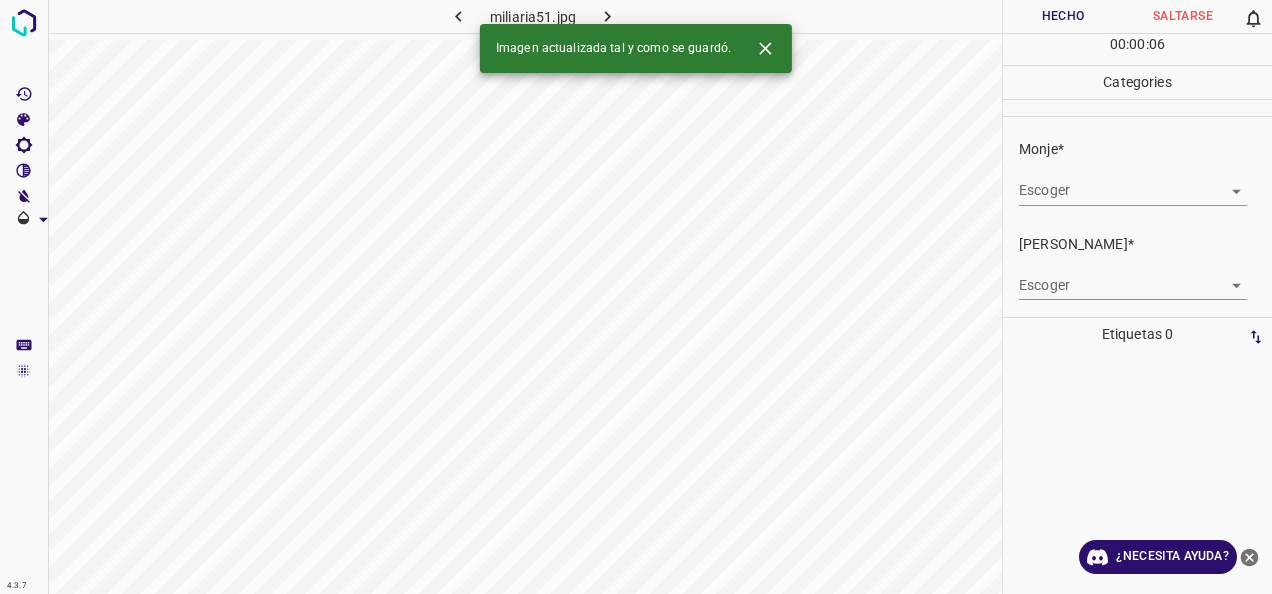 click on "4.3.7 miliaria51.jpg Hecho Saltarse 0 00   : 00   : 06   Categories Monje*  Escoger ​  [PERSON_NAME]*  Escoger ​ Etiquetas 0 Categories 1 Monje 2  [PERSON_NAME] Herramientas Espacio Cambiar entre modos (Dibujar y Editar) Yo Etiquetado automático R Restaurar zoom M Acercar N Alejar Borrar Eliminar etiqueta de selección Filtros Z Restaurar filtros X Filtro de saturación C Filtro de brillo V Filtro de contraste B Filtro de escala de grises General O Descargar Imagen actualizada tal y como se guardó. ¿Necesita ayuda? -Mensaje de texto -Esconder -Borrar" at bounding box center (636, 297) 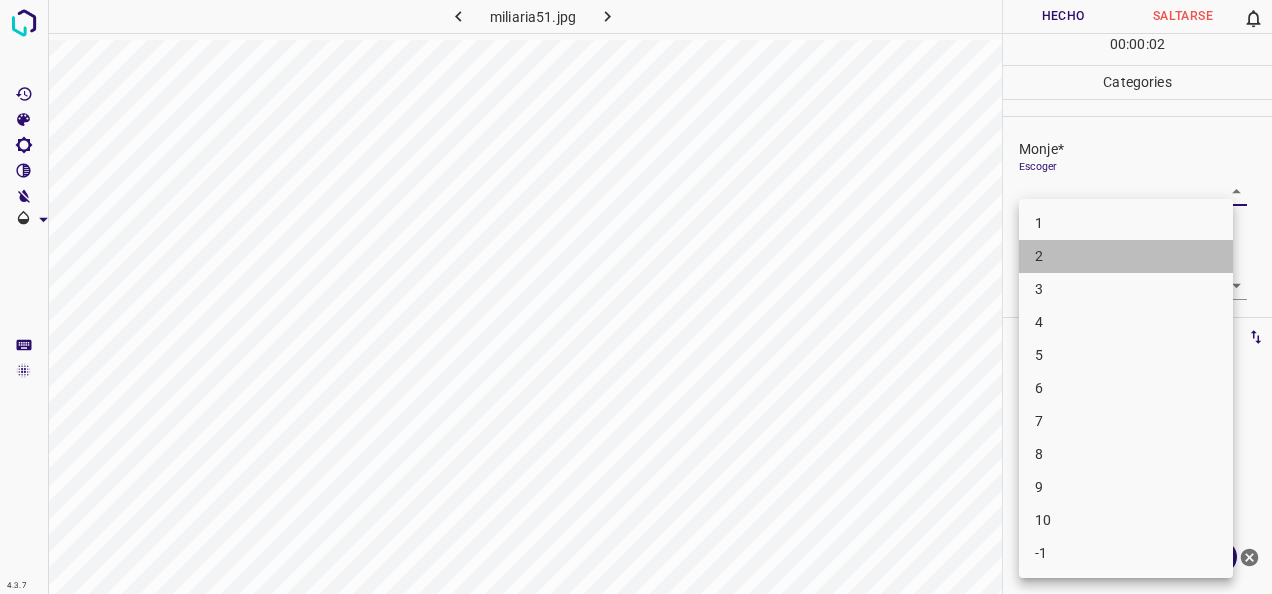 click on "2" at bounding box center (1126, 256) 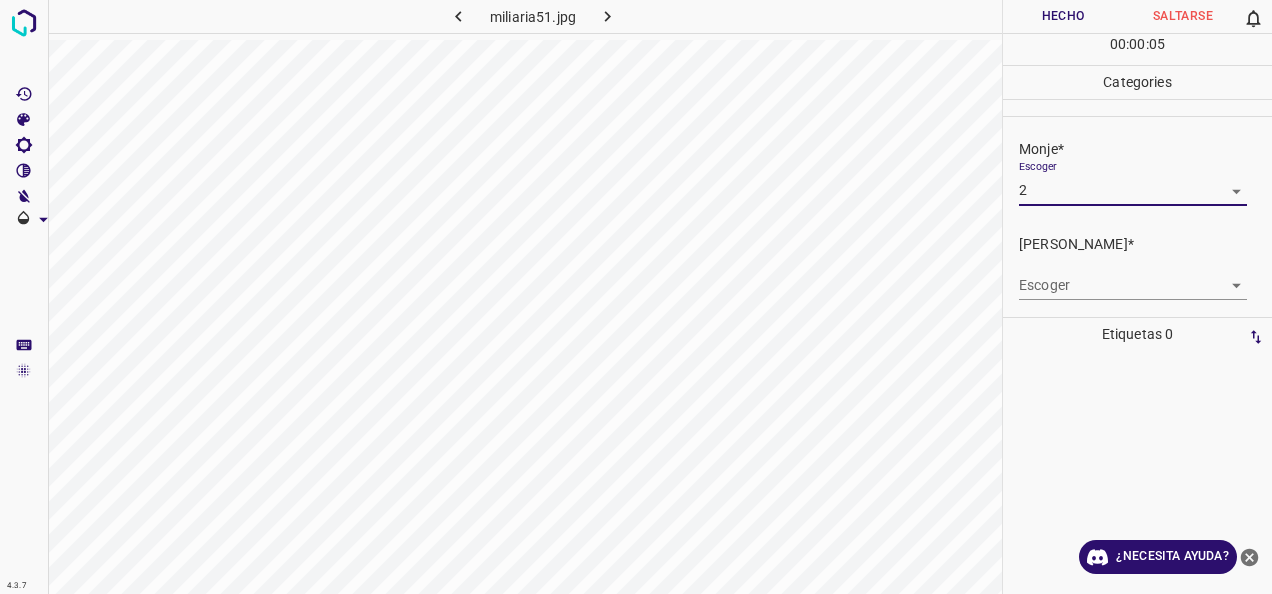 click on "4.3.7 miliaria51.jpg Hecho Saltarse 0 00   : 00   : 05   Categories Monje*  Escoger 2 2  [PERSON_NAME]*  Escoger ​ Etiquetas 0 Categories 1 Monje 2  [PERSON_NAME] Herramientas Espacio Cambiar entre modos (Dibujar y Editar) Yo Etiquetado automático R Restaurar zoom M Acercar N Alejar Borrar Eliminar etiqueta de selección Filtros Z Restaurar filtros X Filtro de saturación C Filtro de brillo V Filtro de contraste B Filtro de escala de grises General O Descargar ¿Necesita ayuda? -Mensaje de texto -Esconder -Borrar" at bounding box center [636, 297] 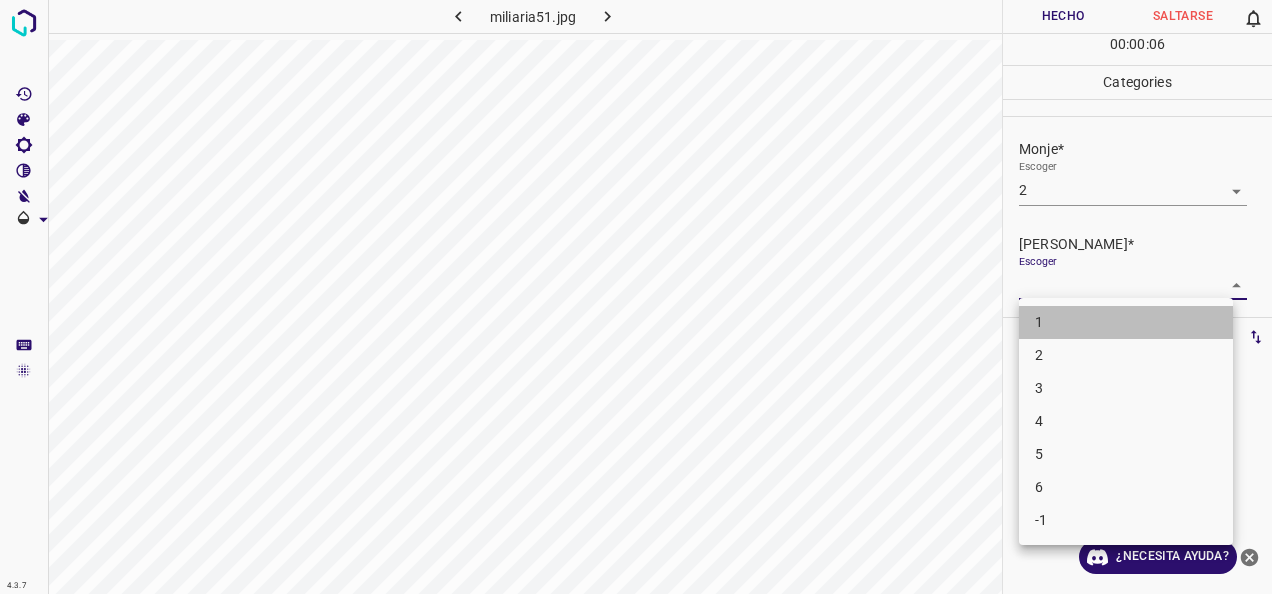 click on "1" at bounding box center [1126, 322] 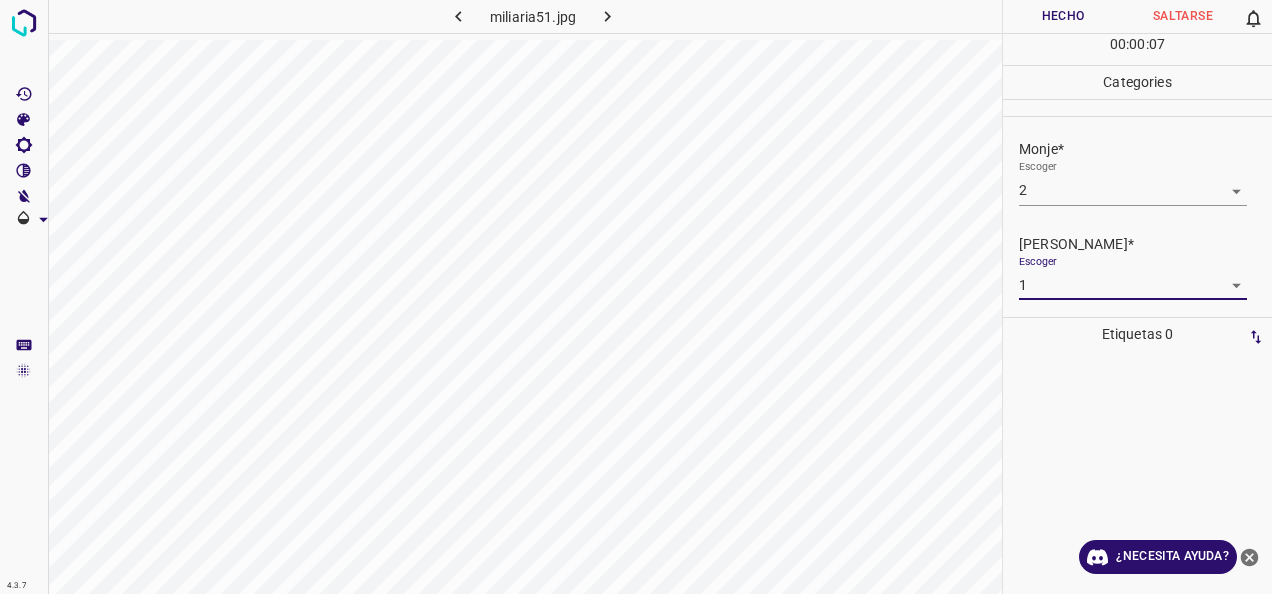 click on "Hecho" at bounding box center [1063, 16] 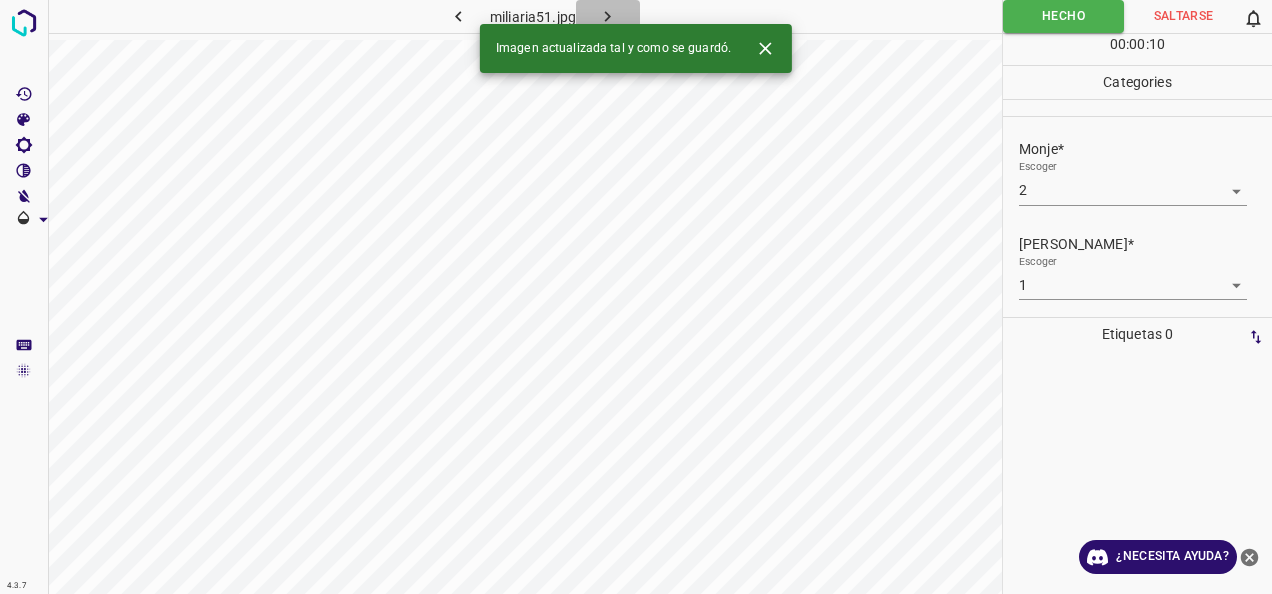 click 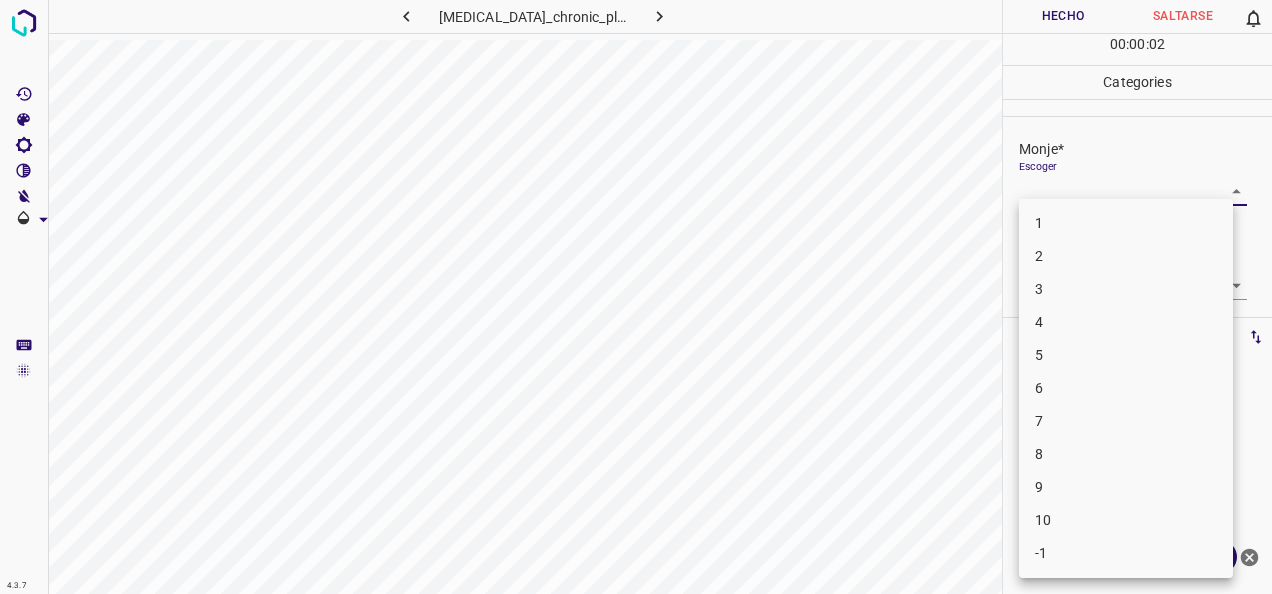 click on "4.3.7 [MEDICAL_DATA]_chronic_plaque28.jpg Hecho Saltarse 0 00   : 00   : 02   Categories Monje*  Escoger ​  [PERSON_NAME]*  Escoger ​ Etiquetas 0 Categories 1 Monje 2  [PERSON_NAME] Herramientas Espacio Cambiar entre modos (Dibujar y Editar) Yo Etiquetado automático R Restaurar zoom M Acercar N Alejar Borrar Eliminar etiqueta de selección Filtros Z Restaurar filtros X Filtro de saturación C Filtro de brillo V Filtro de contraste B Filtro de escala de grises General O Descargar ¿Necesita ayuda? -Mensaje de texto -Esconder -Borrar 1 2 3 4 5 6 7 8 9 10 -1" at bounding box center [636, 297] 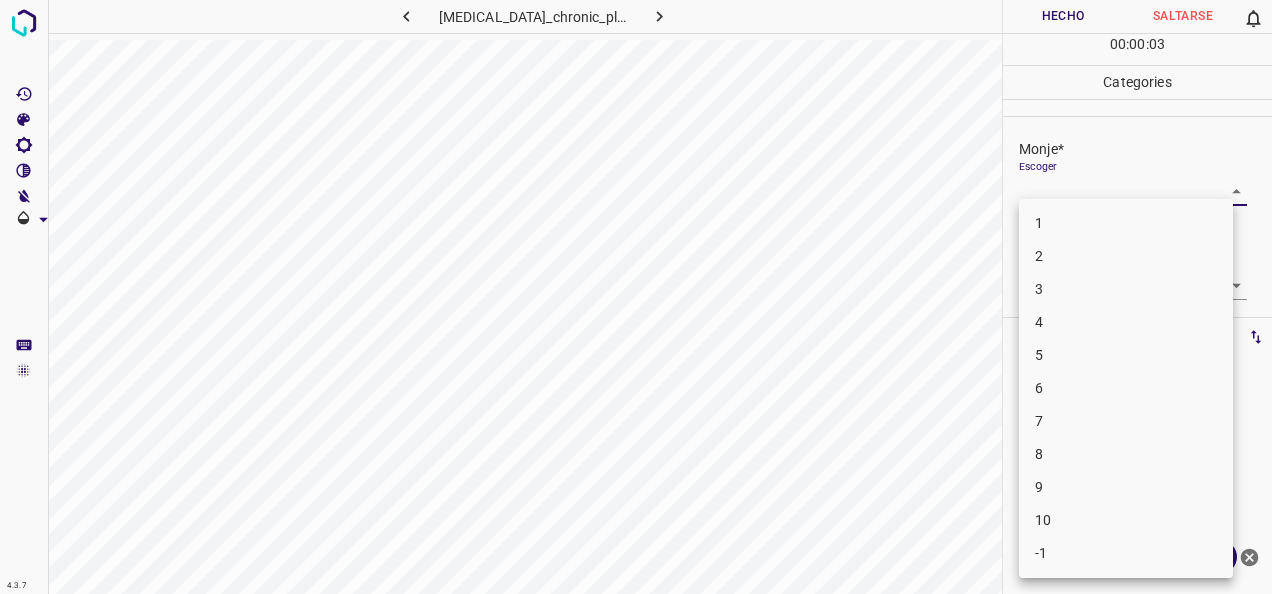 click on "1" at bounding box center [1126, 223] 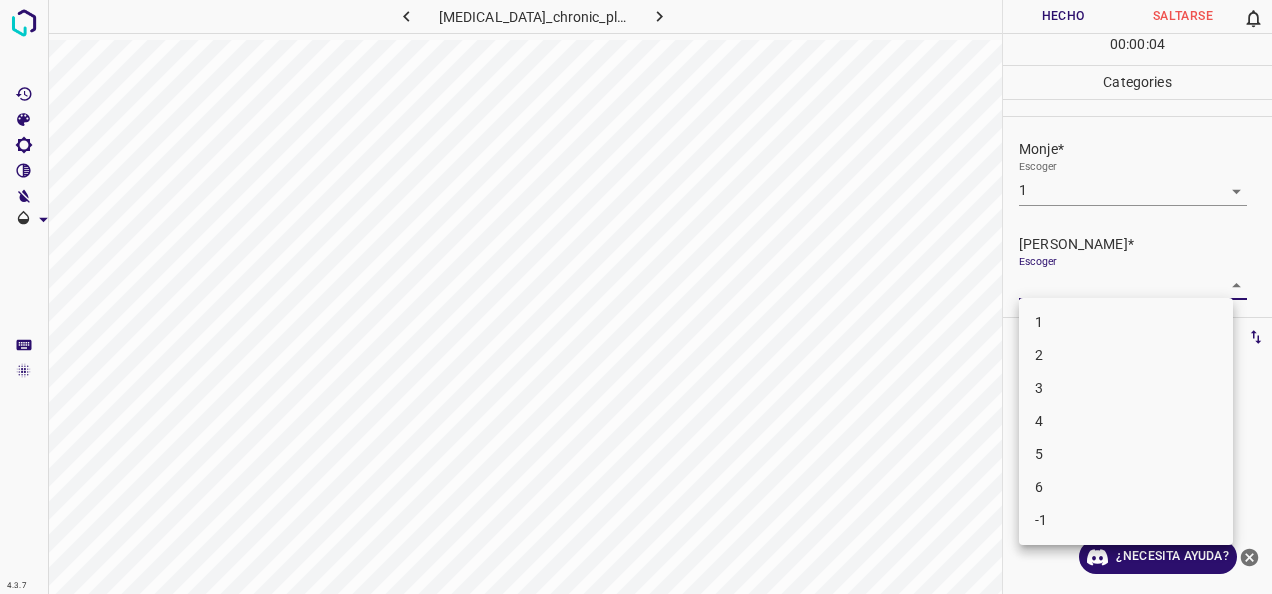 click on "4.3.7 [MEDICAL_DATA]_chronic_plaque28.jpg Hecho Saltarse 0 00   : 00   : 04   Categories Monje*  Escoger 1 1  [PERSON_NAME]*  Escoger ​ Etiquetas 0 Categories 1 Monje 2  [PERSON_NAME] Herramientas Espacio Cambiar entre modos (Dibujar y Editar) Yo Etiquetado automático R Restaurar zoom M Acercar N Alejar Borrar Eliminar etiqueta de selección Filtros Z Restaurar filtros X Filtro de saturación C Filtro de brillo V Filtro de contraste B Filtro de escala de grises General O Descargar ¿Necesita ayuda? -Mensaje de texto -Esconder -Borrar 1 2 3 4 5 6 -1" at bounding box center (636, 297) 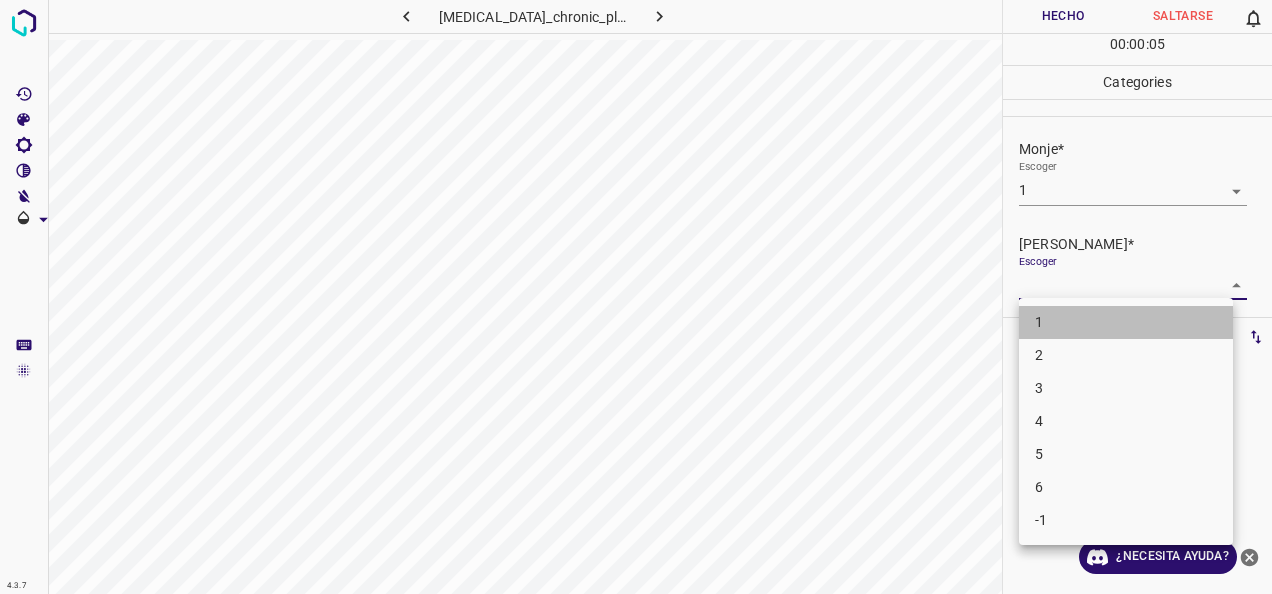 click on "1" at bounding box center [1126, 322] 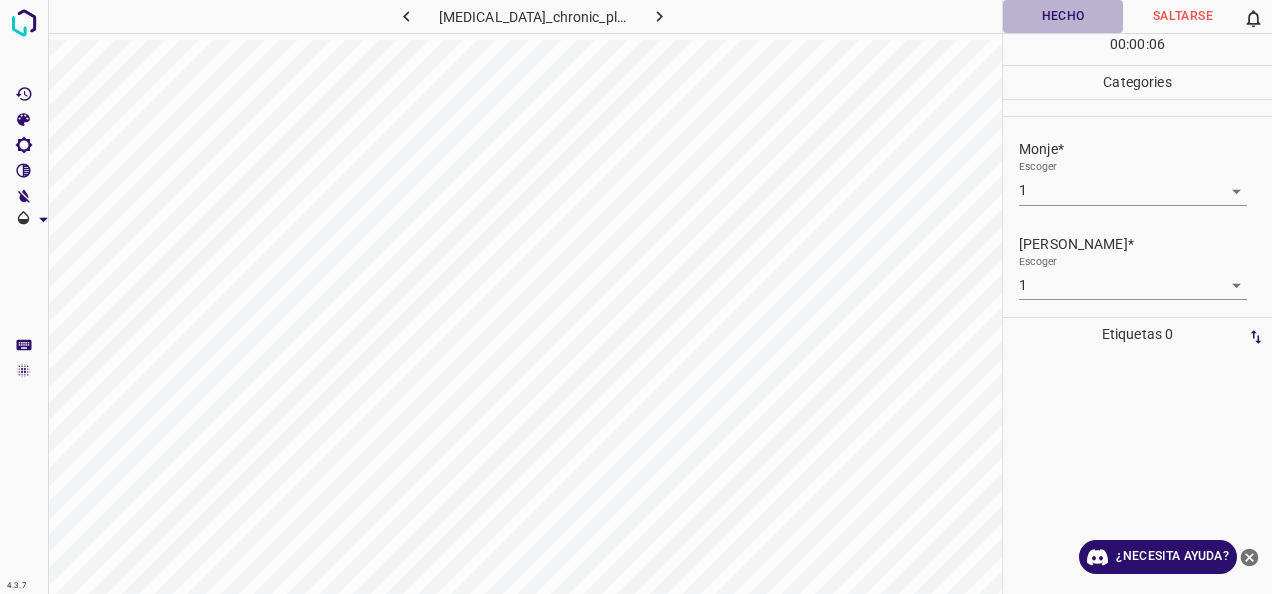 click on "Hecho" at bounding box center [1063, 16] 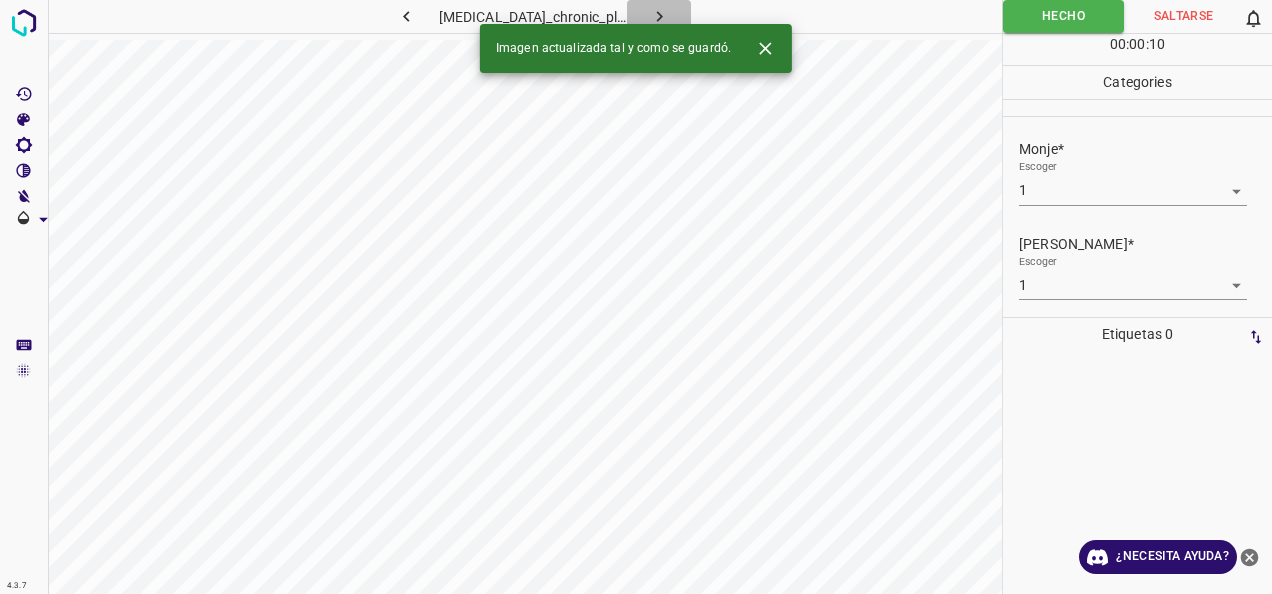click 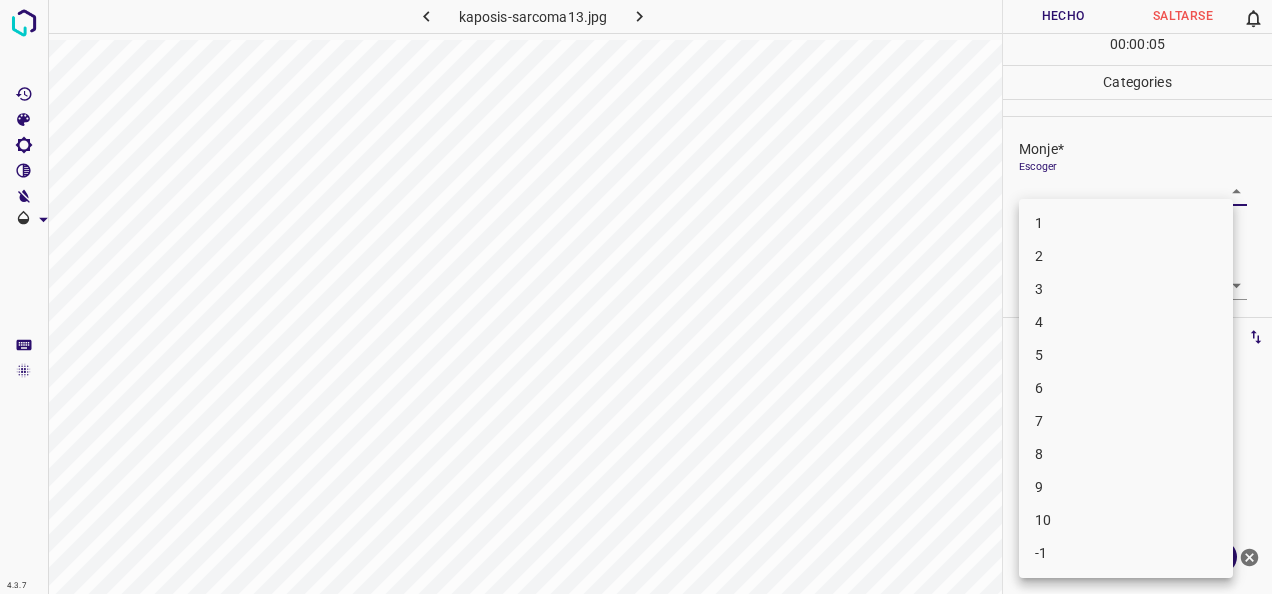 click on "4.3.7 kaposis-sarcoma13.jpg Hecho Saltarse 0 00   : 00   : 05   Categories Monje*  Escoger ​  [PERSON_NAME]*  Escoger ​ Etiquetas 0 Categories 1 Monje 2  [PERSON_NAME] Herramientas Espacio Cambiar entre modos (Dibujar y Editar) Yo Etiquetado automático R Restaurar zoom M Acercar N Alejar Borrar Eliminar etiqueta de selección Filtros Z Restaurar filtros X Filtro de saturación C Filtro de brillo V Filtro de contraste B Filtro de escala de grises General O Descargar ¿Necesita ayuda? -Mensaje de texto -Esconder -Borrar 1 2 3 4 5 6 7 8 9 10 -1" at bounding box center (636, 297) 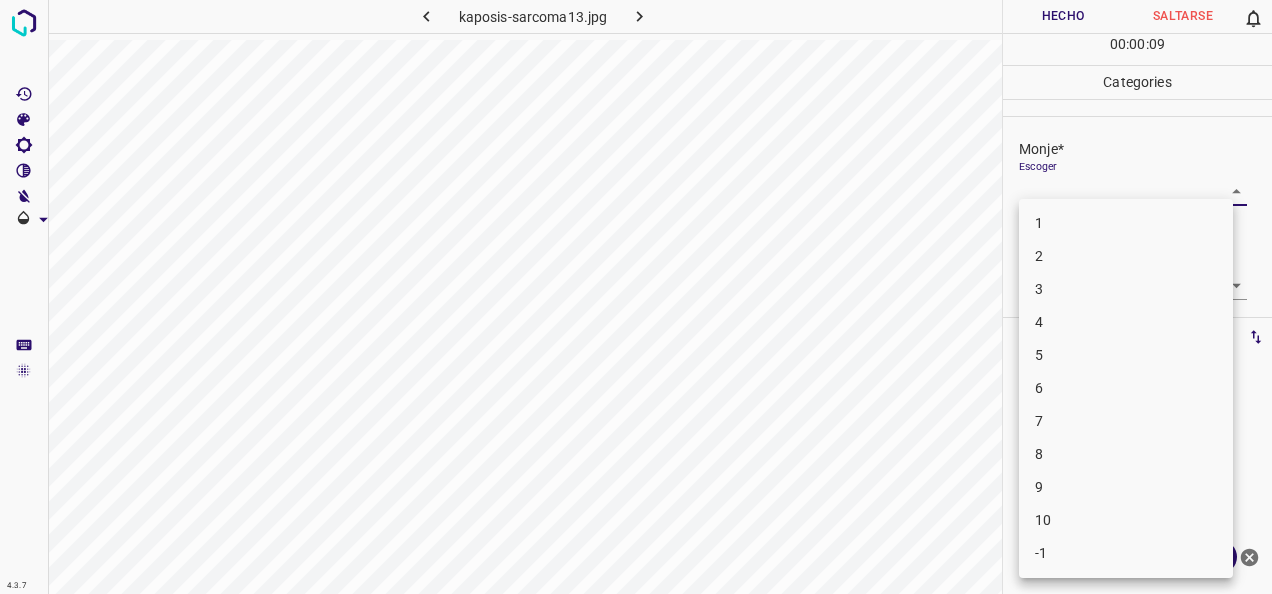 click on "3" at bounding box center [1126, 289] 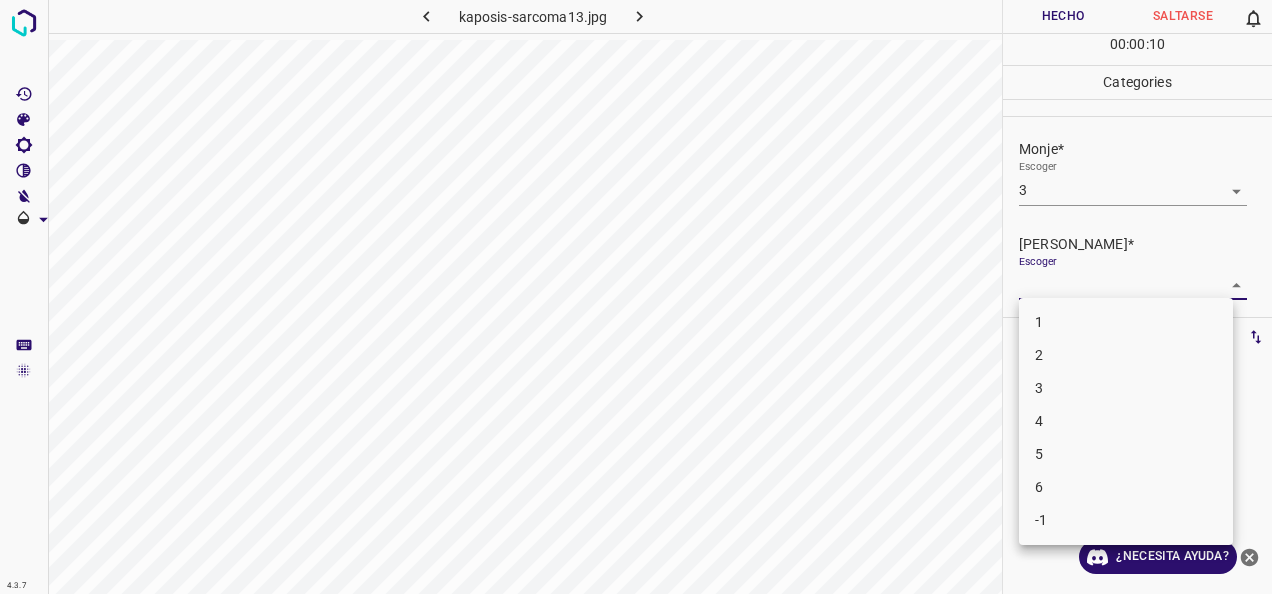 click on "4.3.7 kaposis-sarcoma13.jpg Hecho Saltarse 0 00   : 00   : 10   Categories Monje*  Escoger 3 3  [PERSON_NAME]*  Escoger ​ Etiquetas 0 Categories 1 Monje 2  [PERSON_NAME] Herramientas Espacio Cambiar entre modos (Dibujar y Editar) Yo Etiquetado automático R Restaurar zoom M Acercar N Alejar Borrar Eliminar etiqueta de selección Filtros Z Restaurar filtros X Filtro de saturación C Filtro de brillo V Filtro de contraste B Filtro de escala de grises General O Descargar ¿Necesita ayuda? -Mensaje de texto -Esconder -Borrar 1 2 3 4 5 6 -1" at bounding box center (636, 297) 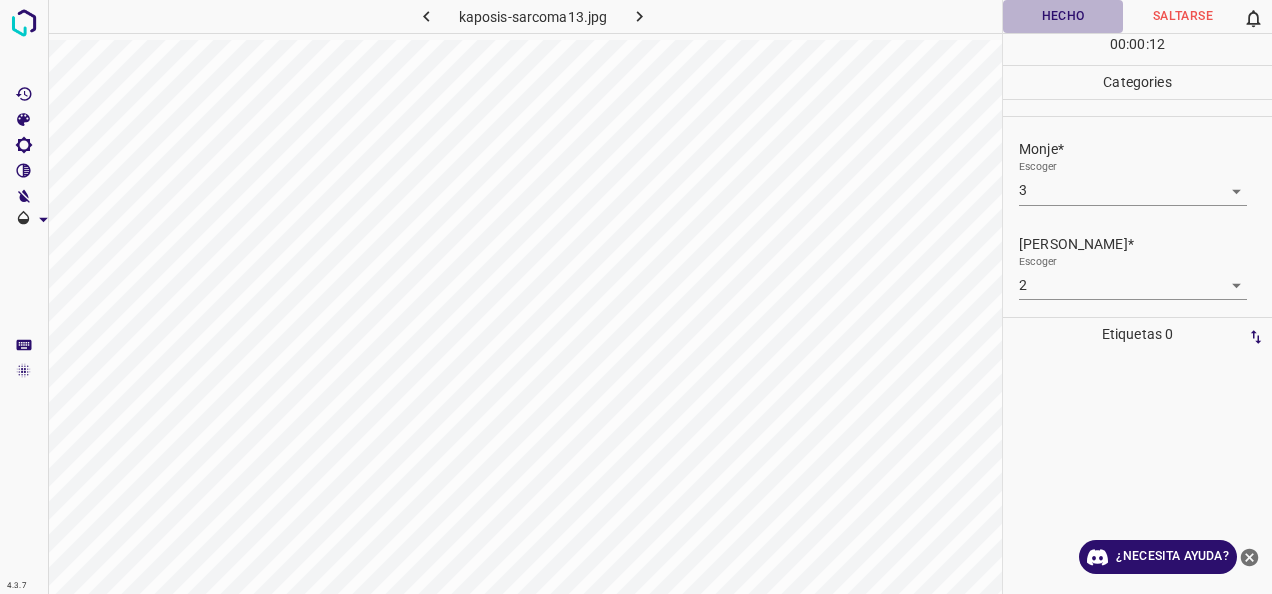click on "Hecho" at bounding box center (1063, 16) 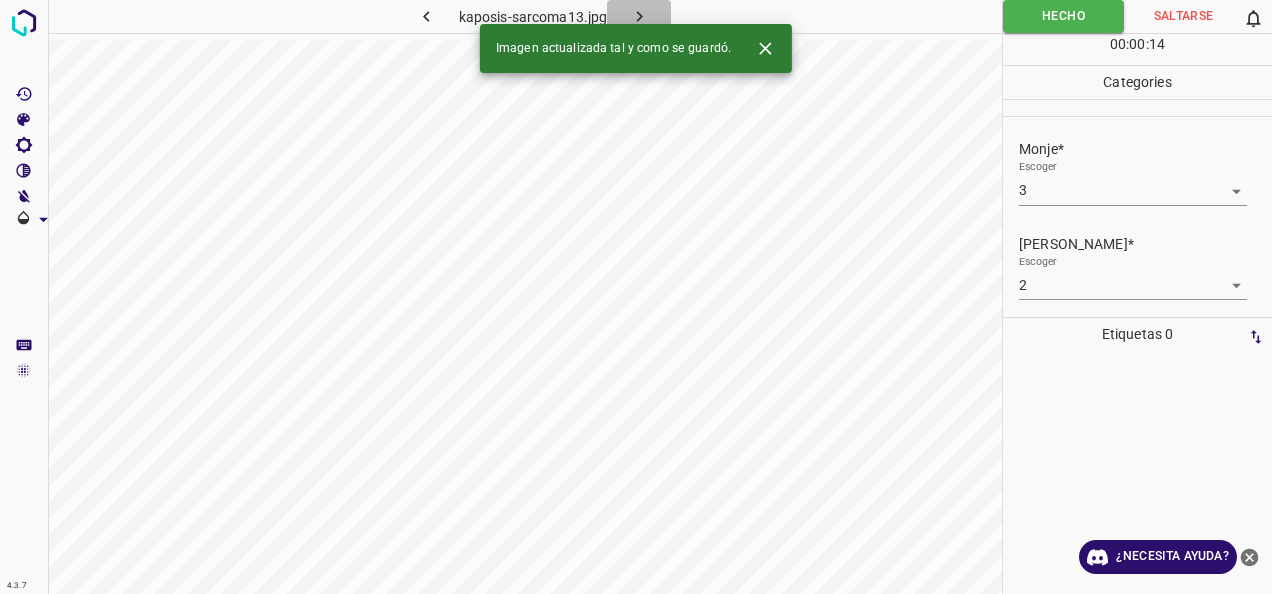 click at bounding box center [639, 16] 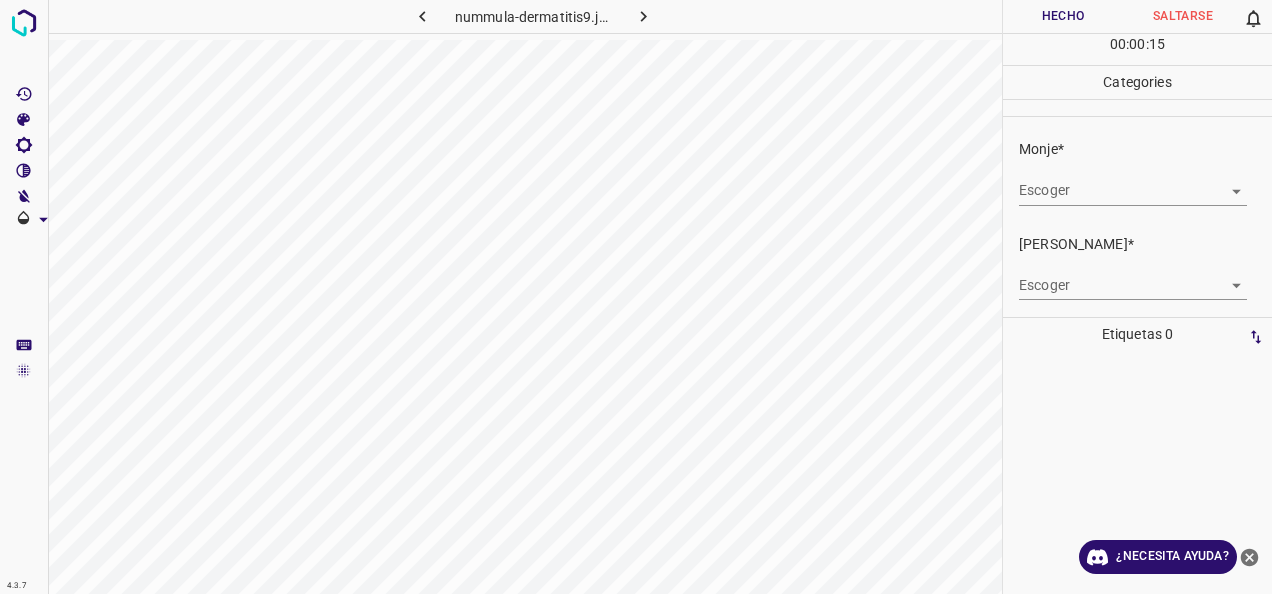 click on "4.3.7 nummula-dermatitis9.jpg Hecho Saltarse 0 00   : 00   : 15   Categories Monje*  Escoger ​  [PERSON_NAME]*  Escoger ​ Etiquetas 0 Categories 1 Monje 2  [PERSON_NAME] Herramientas Espacio Cambiar entre modos (Dibujar y Editar) Yo Etiquetado automático R Restaurar zoom M Acercar N Alejar Borrar Eliminar etiqueta de selección Filtros Z Restaurar filtros X Filtro de saturación C Filtro de brillo V Filtro de contraste B Filtro de escala de grises General O Descargar ¿Necesita ayuda? -Mensaje de texto -Esconder -Borrar" at bounding box center (636, 297) 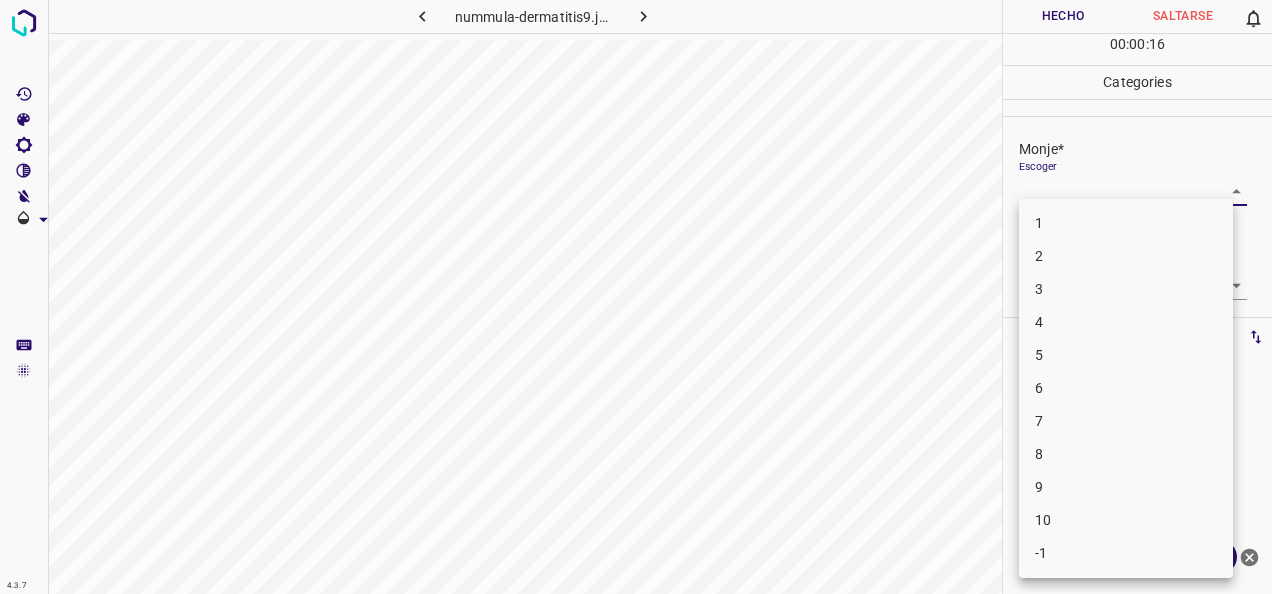 click on "1" at bounding box center [1126, 223] 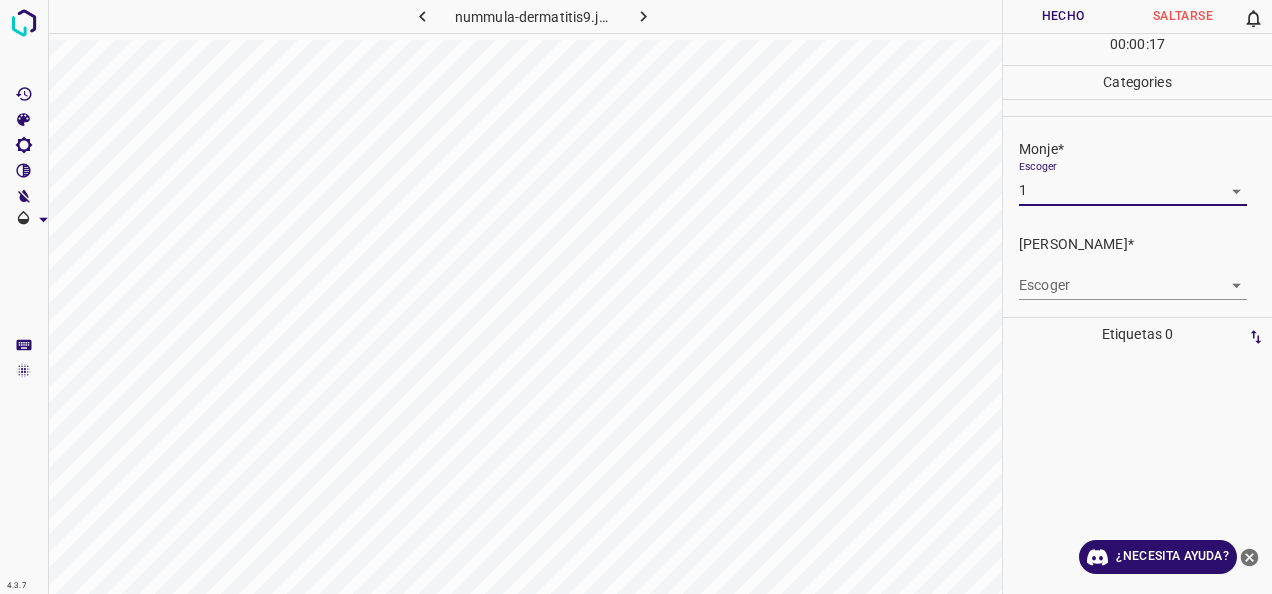click on "4.3.7 nummula-dermatitis9.jpg Hecho Saltarse 0 00   : 00   : 17   Categories Monje*  Escoger 1 1  [PERSON_NAME]*  Escoger ​ Etiquetas 0 Categories 1 Monje 2  [PERSON_NAME] Herramientas Espacio Cambiar entre modos (Dibujar y Editar) Yo Etiquetado automático R Restaurar zoom M Acercar N Alejar Borrar Eliminar etiqueta de selección Filtros Z Restaurar filtros X Filtro de saturación C Filtro de brillo V Filtro de contraste B Filtro de escala de grises General O Descargar ¿Necesita ayuda? -Mensaje de texto -Esconder -Borrar" at bounding box center [636, 297] 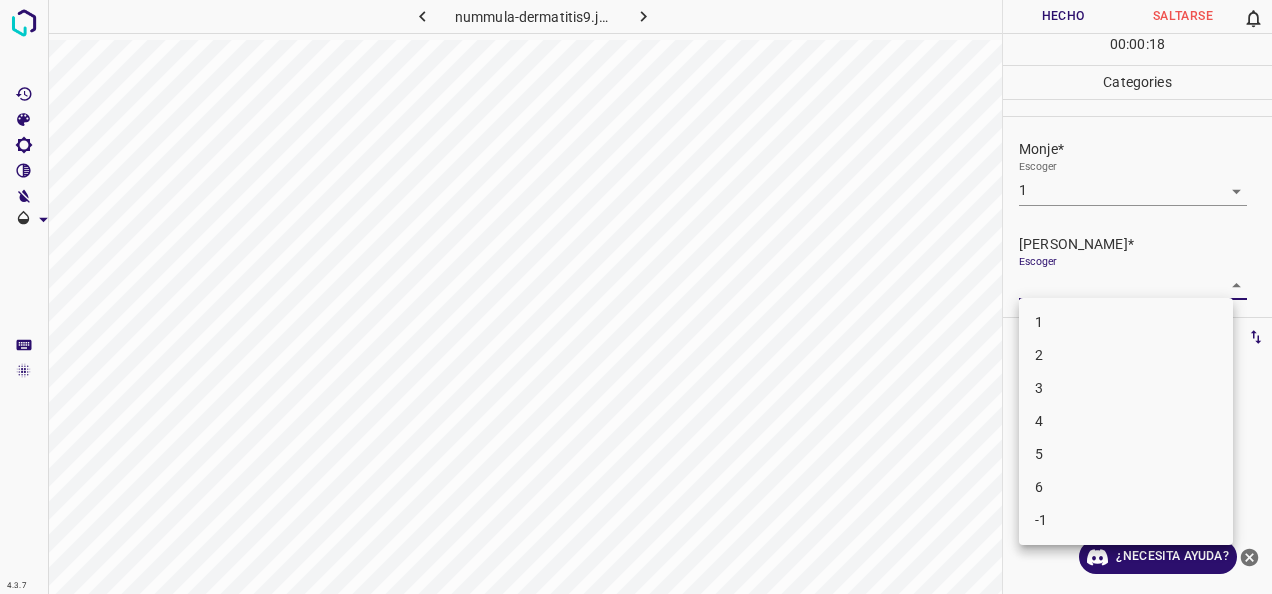 click on "1" at bounding box center (1126, 322) 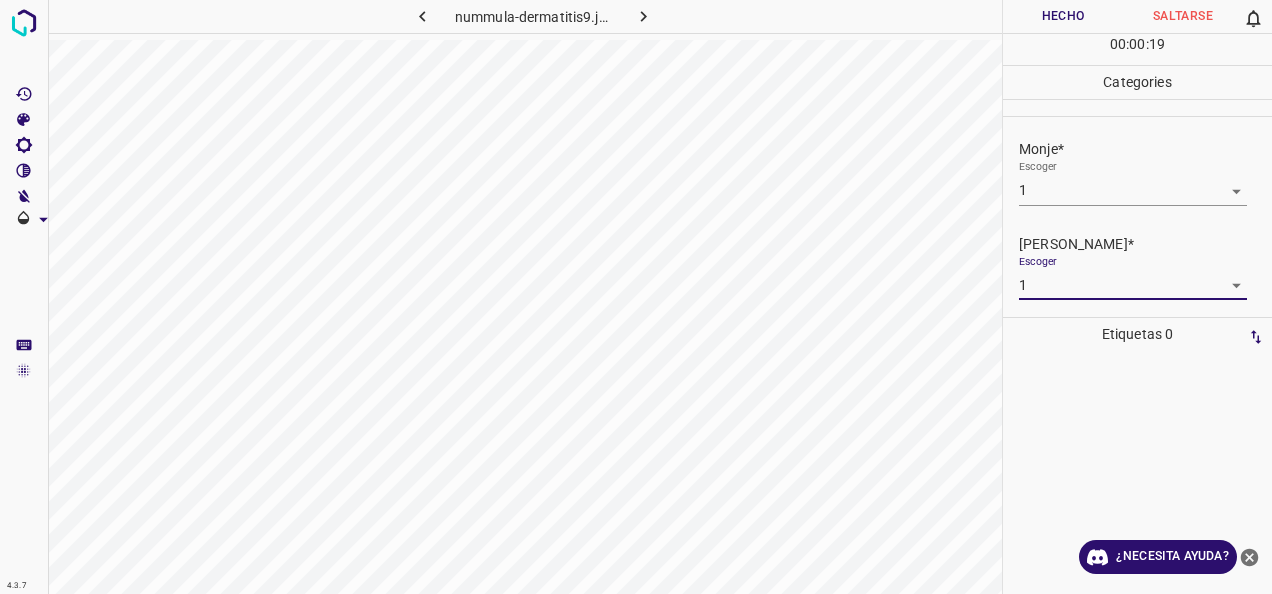 click on "Hecho" at bounding box center (1063, 16) 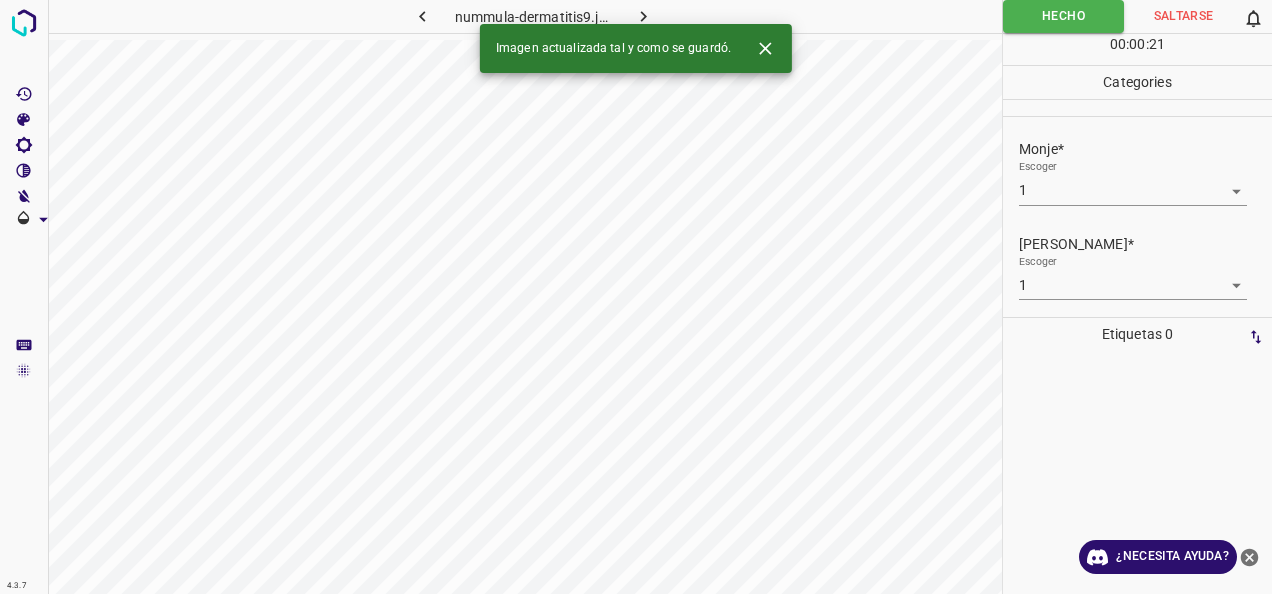 click 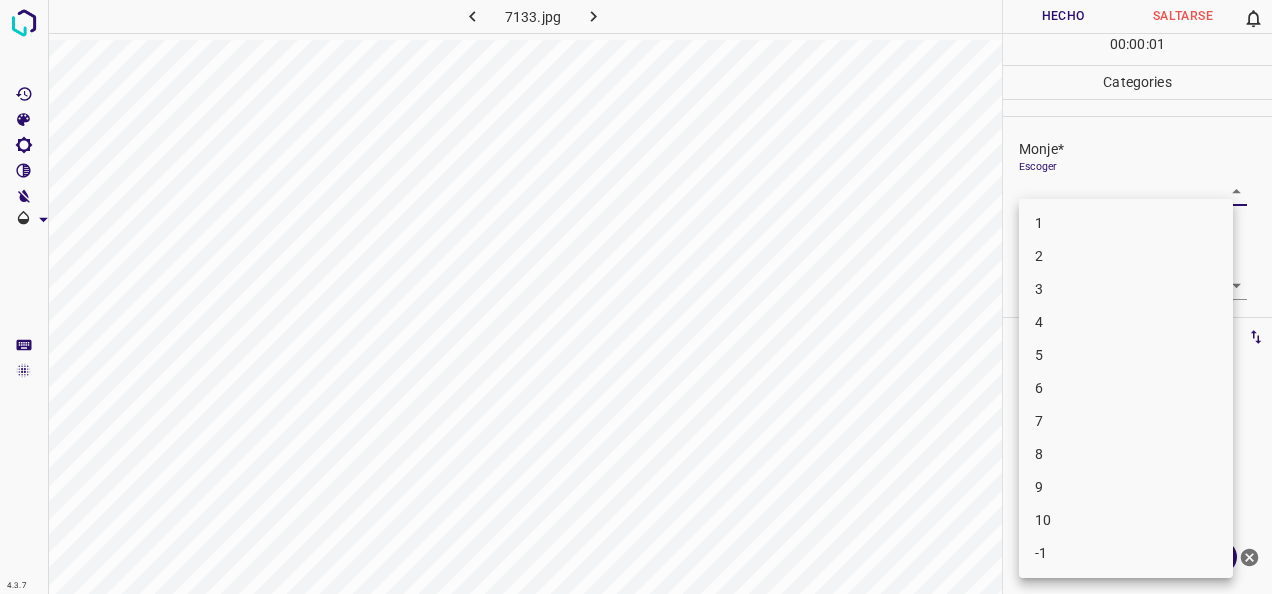 click on "4.3.7 7133.jpg Hecho Saltarse 0 00   : 00   : 01   Categories Monje*  Escoger ​  [PERSON_NAME]*  Escoger ​ Etiquetas 0 Categories 1 Monje 2  [PERSON_NAME] Herramientas Espacio Cambiar entre modos (Dibujar y Editar) Yo Etiquetado automático R Restaurar zoom M Acercar N Alejar Borrar Eliminar etiqueta de selección Filtros Z Restaurar filtros X Filtro de saturación C Filtro de brillo V Filtro de contraste B Filtro de escala de grises General O Descargar ¿Necesita ayuda? -Mensaje de texto -Esconder -Borrar 1 2 3 4 5 6 7 8 9 10 -1" at bounding box center [636, 297] 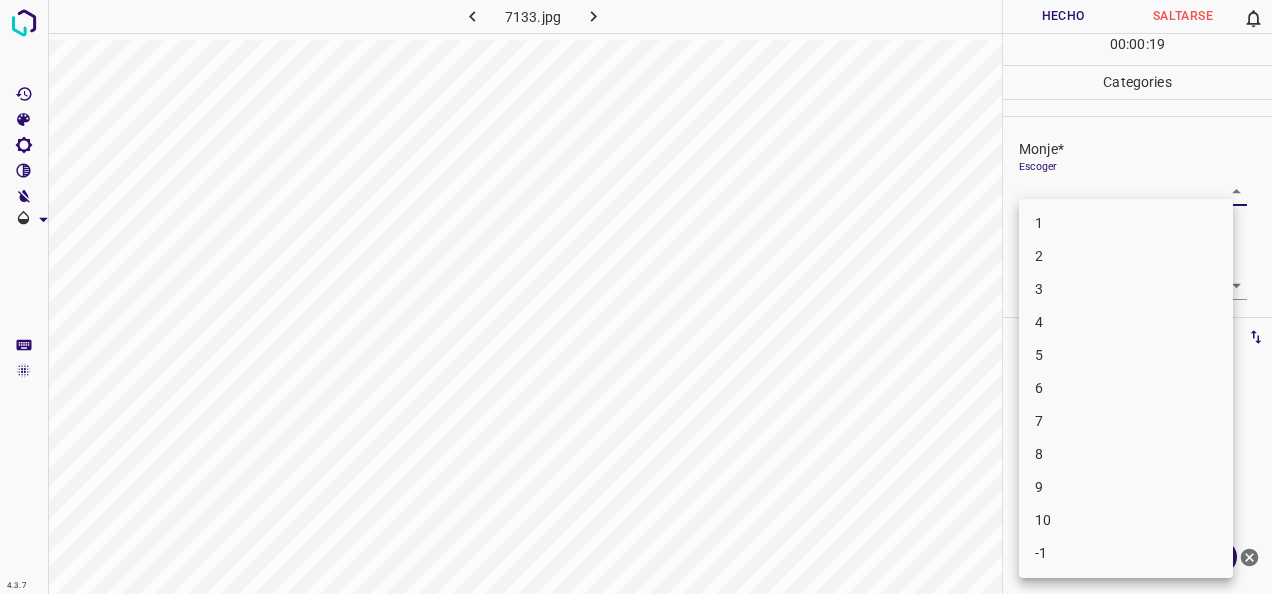 click on "5" at bounding box center [1126, 355] 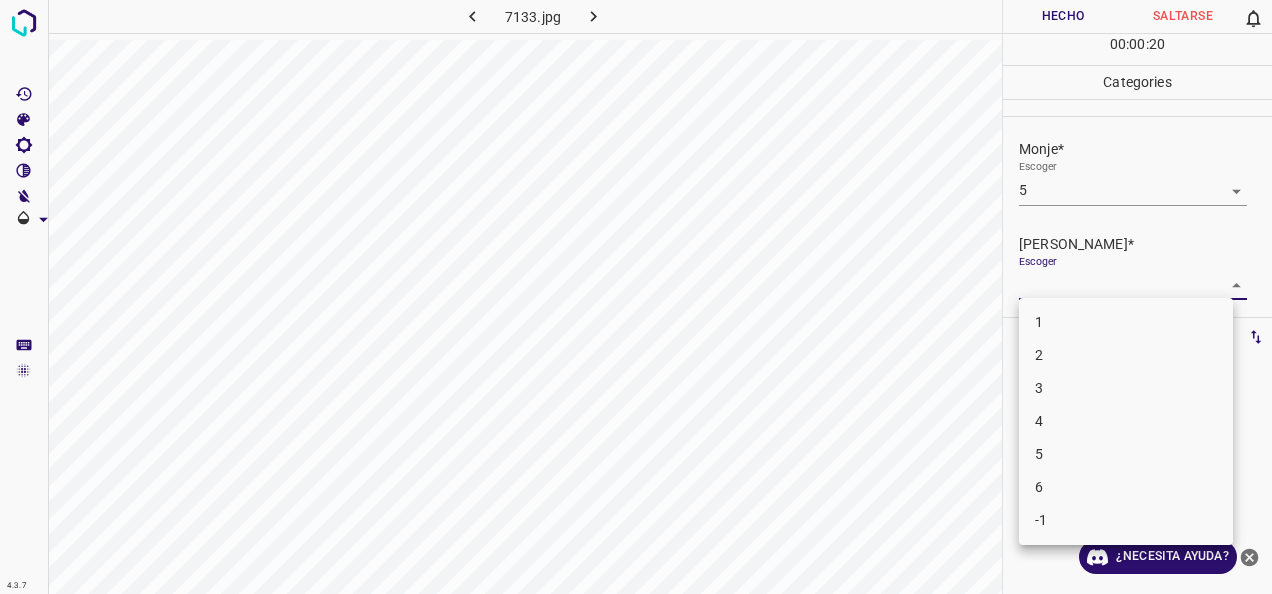 click on "4.3.7 7133.jpg [PERSON_NAME] 0 00   : 00   : 20   Categories Monje*  Escoger 5 5  [PERSON_NAME]*  Escoger ​ Etiquetas 0 Categories 1 Monje 2  [PERSON_NAME] Herramientas Espacio Cambiar entre modos (Dibujar y Editar) Yo Etiquetado automático R Restaurar zoom M Acercar N Alejar Borrar Eliminar etiqueta de selección Filtros Z Restaurar filtros X Filtro de saturación C Filtro de brillo V Filtro de contraste B Filtro de escala de grises General O Descargar ¿Necesita ayuda? -Mensaje de texto -Esconder -Borrar 1 2 3 4 5 6 -1" at bounding box center [636, 297] 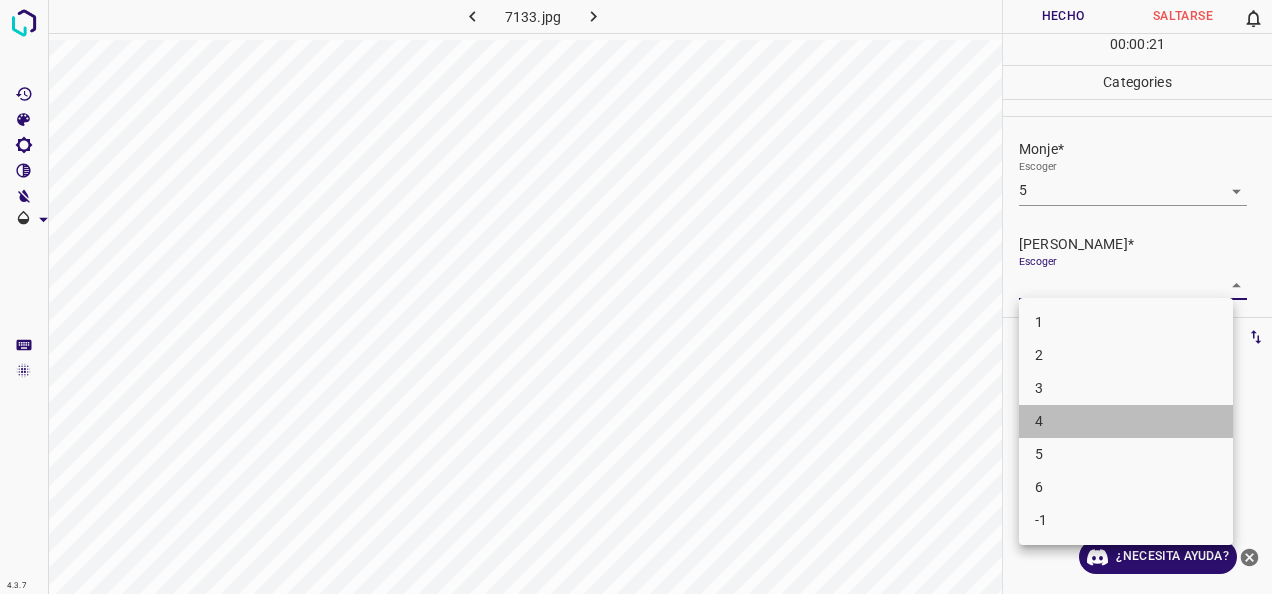 click on "4" at bounding box center (1126, 421) 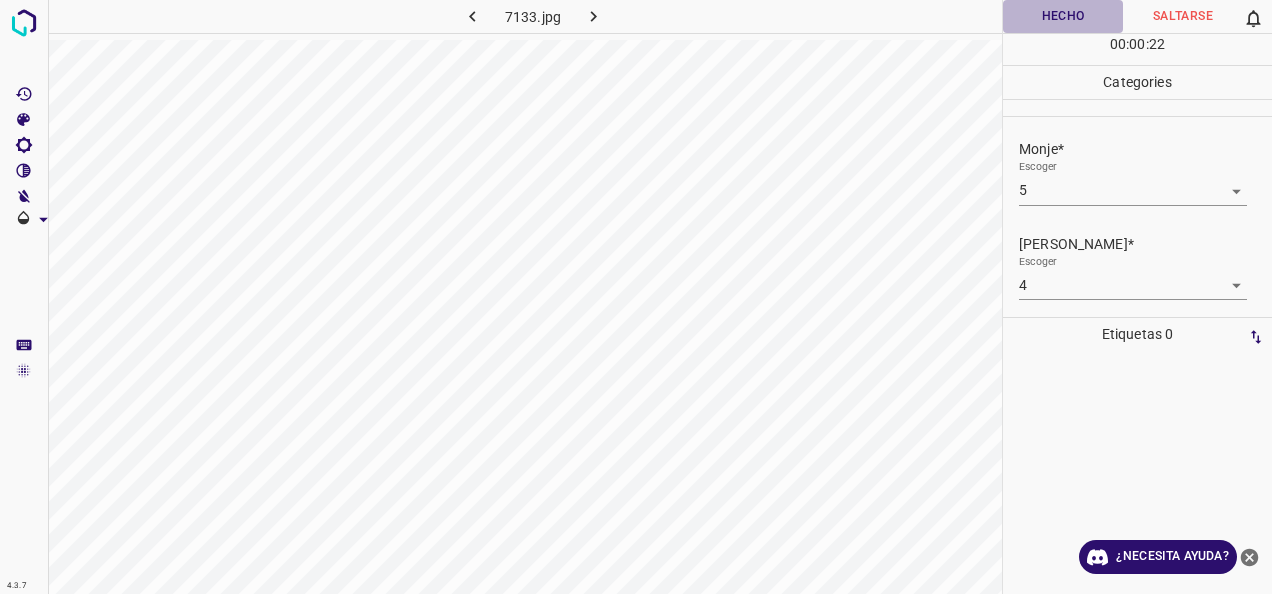 click on "Hecho" at bounding box center [1063, 16] 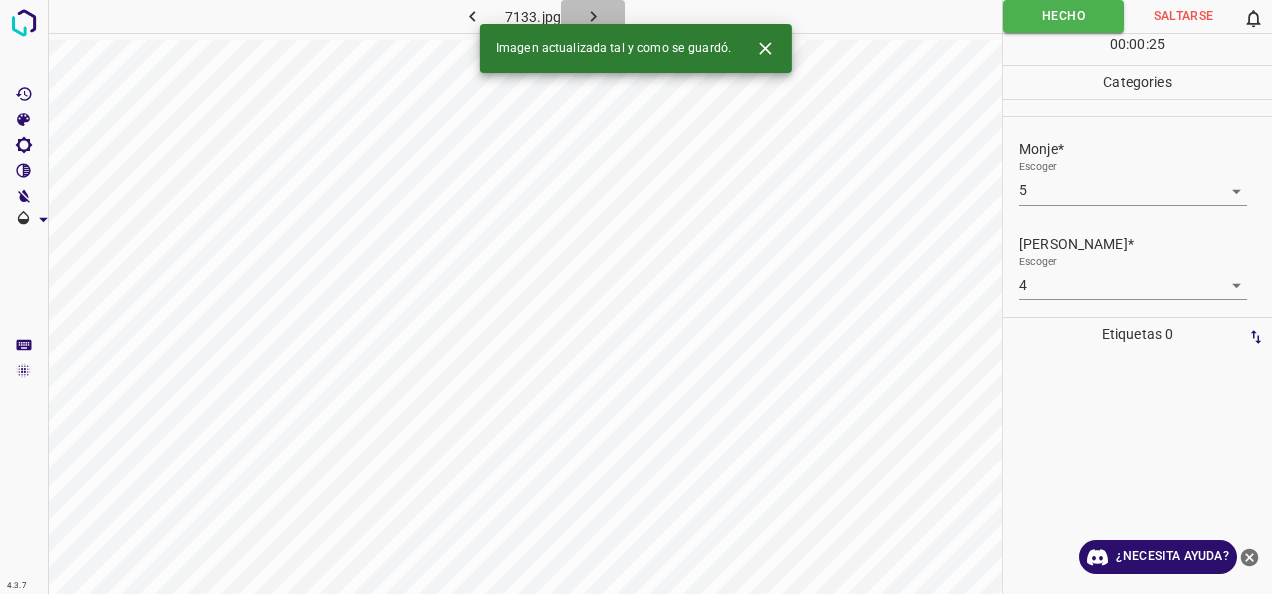 click 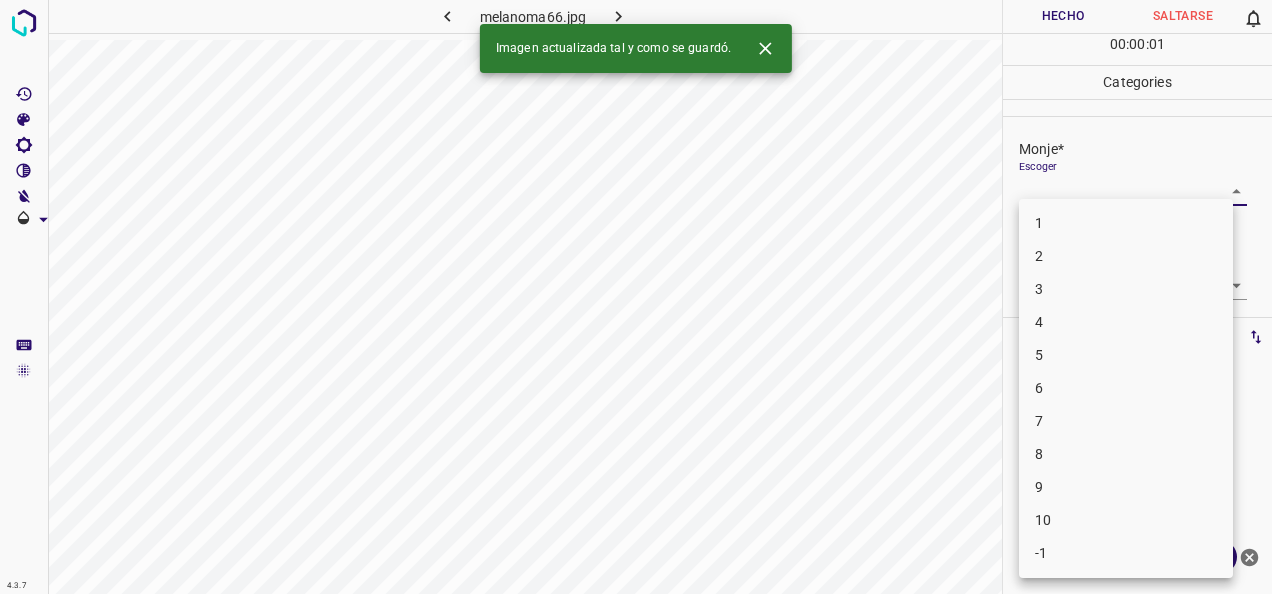 click on "4.3.7 melanoma66.jpg Hecho Saltarse 0 00   : 00   : 01   Categories Monje*  Escoger ​  [PERSON_NAME]*  Escoger ​ Etiquetas 0 Categories 1 Monje 2  [PERSON_NAME] Herramientas Espacio Cambiar entre modos (Dibujar y Editar) Yo Etiquetado automático R Restaurar zoom M Acercar N Alejar Borrar Eliminar etiqueta de selección Filtros Z Restaurar filtros X Filtro de saturación C Filtro de brillo V Filtro de contraste B Filtro de escala de grises General O Descargar Imagen actualizada tal y como se guardó. ¿Necesita ayuda? -Mensaje de texto -Esconder -Borrar 1 2 3 4 5 6 7 8 9 10 -1" at bounding box center [636, 297] 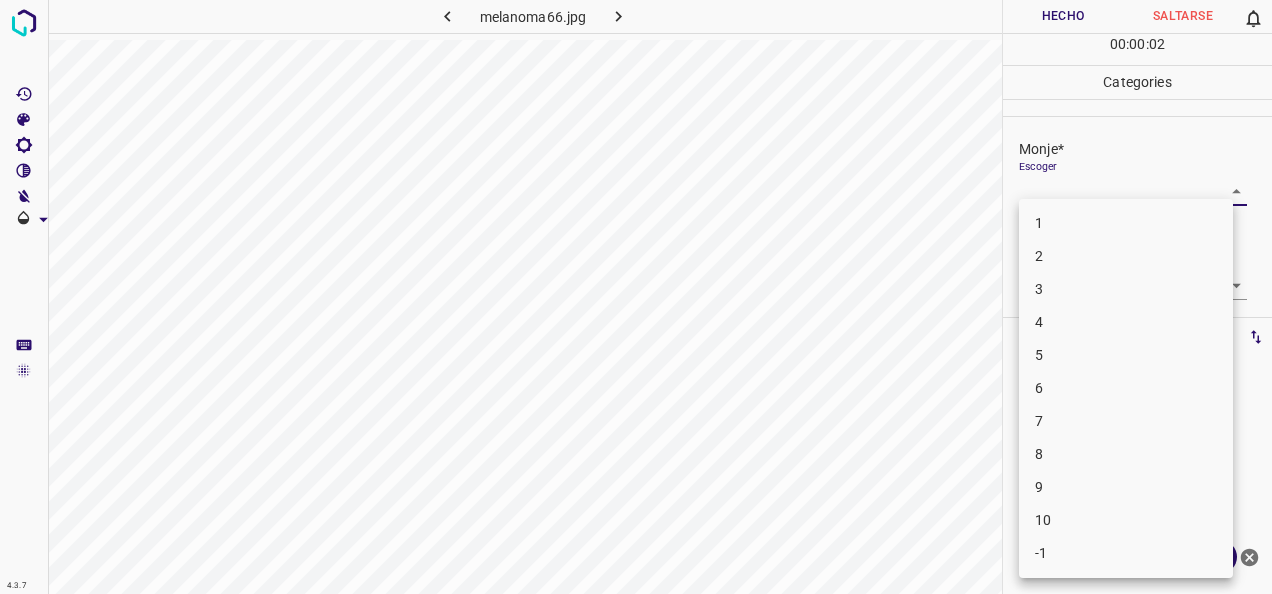 click on "1" at bounding box center [1126, 223] 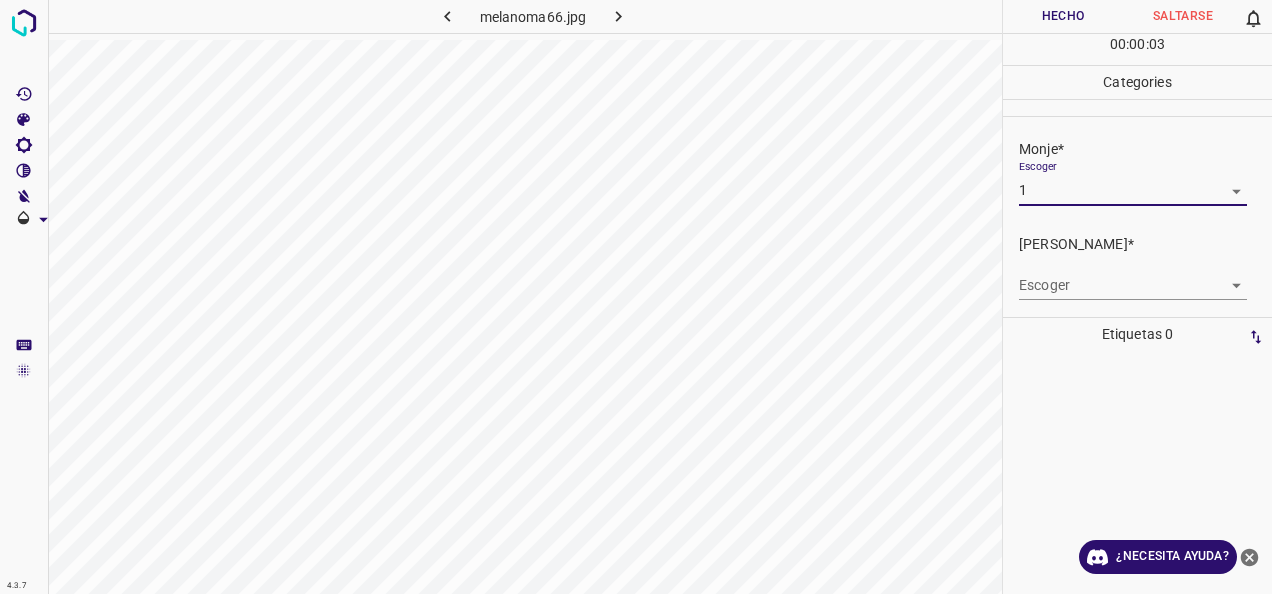 click on "4.3.7 melanoma66.jpg Hecho Saltarse 0 00   : 00   : 03   Categories Monje*  Escoger 1 1  [PERSON_NAME]*  Escoger ​ Etiquetas 0 Categories 1 Monje 2  [PERSON_NAME] Herramientas Espacio Cambiar entre modos (Dibujar y Editar) Yo Etiquetado automático R Restaurar zoom M Acercar N Alejar Borrar Eliminar etiqueta de selección Filtros Z Restaurar filtros X Filtro de saturación C Filtro de brillo V Filtro de contraste B Filtro de escala de grises General O Descargar ¿Necesita ayuda? -Mensaje de texto -Esconder -Borrar" at bounding box center [636, 297] 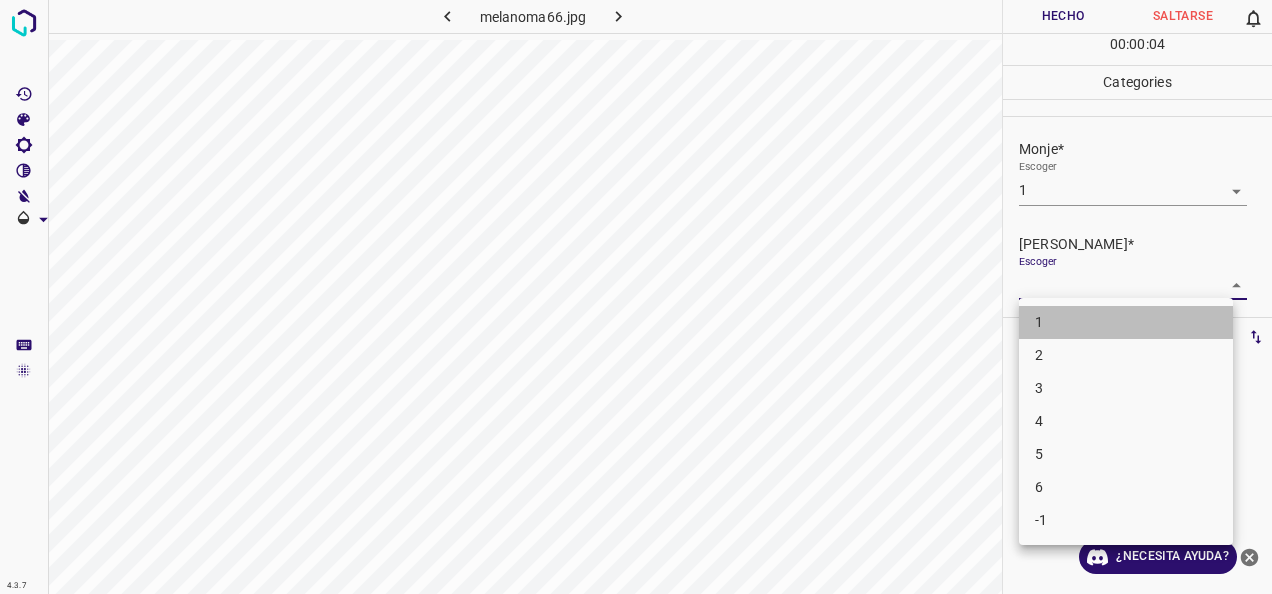 click on "1" at bounding box center [1126, 322] 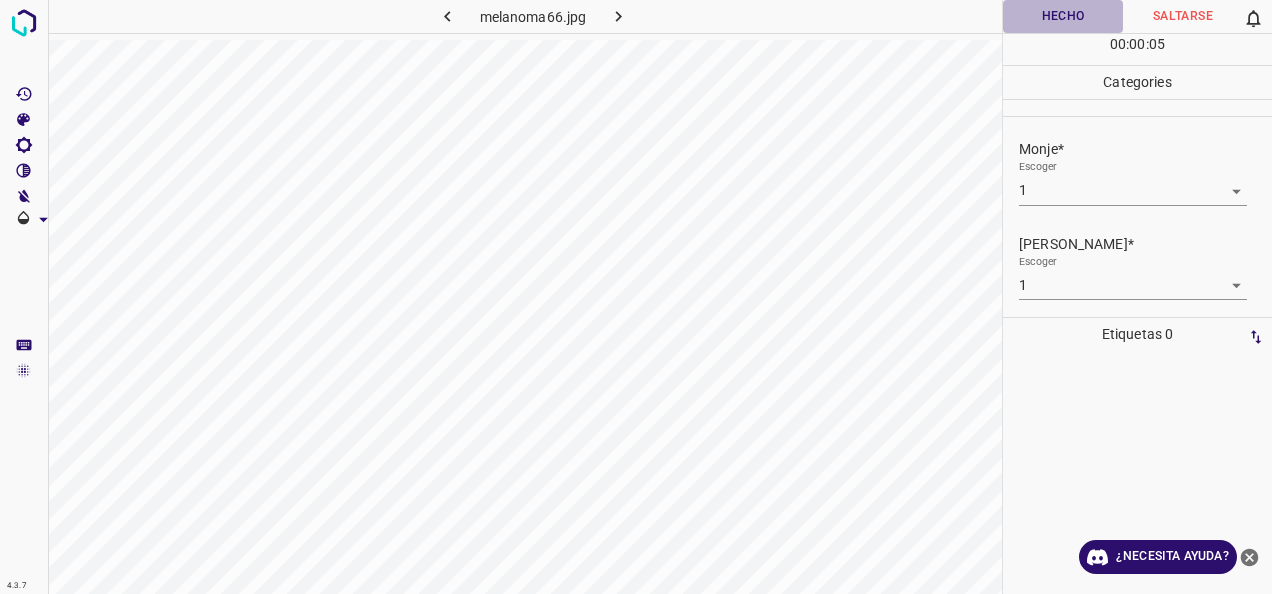 click on "Hecho" at bounding box center [1063, 16] 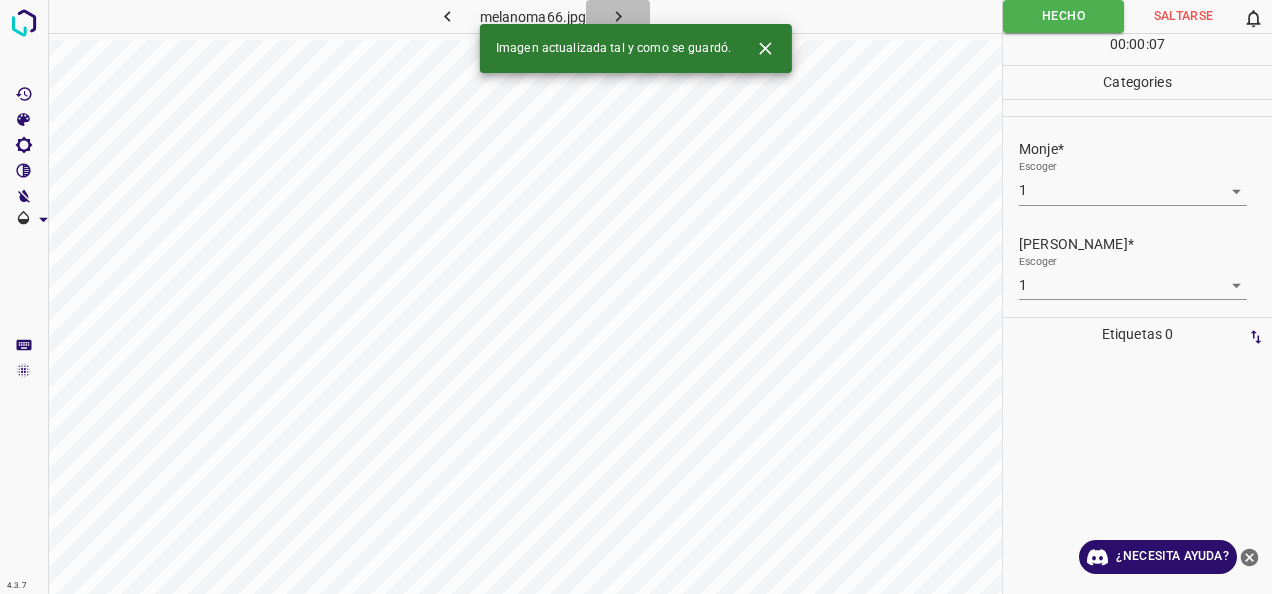 click 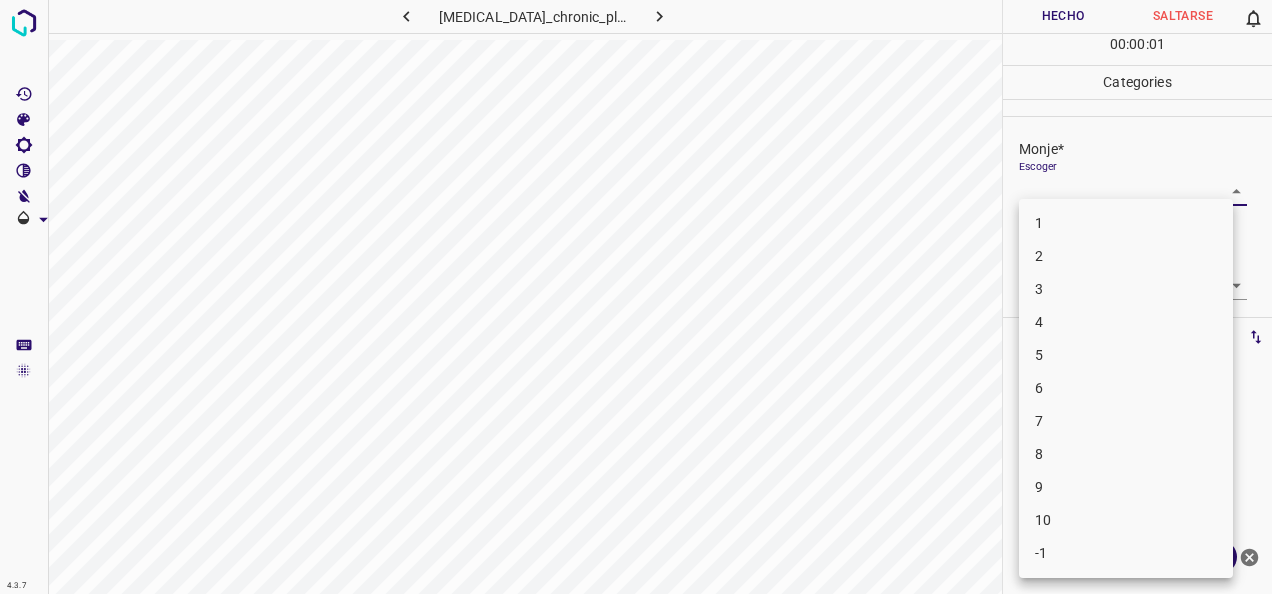 click on "4.3.7 [MEDICAL_DATA]_chronic_plaque38.jpg Hecho Saltarse 0 00   : 00   : 01   Categories Monje*  Escoger ​  [PERSON_NAME]*  Escoger ​ Etiquetas 0 Categories 1 Monje 2  [PERSON_NAME] Herramientas Espacio Cambiar entre modos (Dibujar y Editar) Yo Etiquetado automático R Restaurar zoom M Acercar N Alejar Borrar Eliminar etiqueta de selección Filtros Z Restaurar filtros X Filtro de saturación C Filtro de brillo V Filtro de contraste B Filtro de escala de grises General O Descargar ¿Necesita ayuda? -Mensaje de texto -Esconder -Borrar 1 2 3 4 5 6 7 8 9 10 -1" at bounding box center (636, 297) 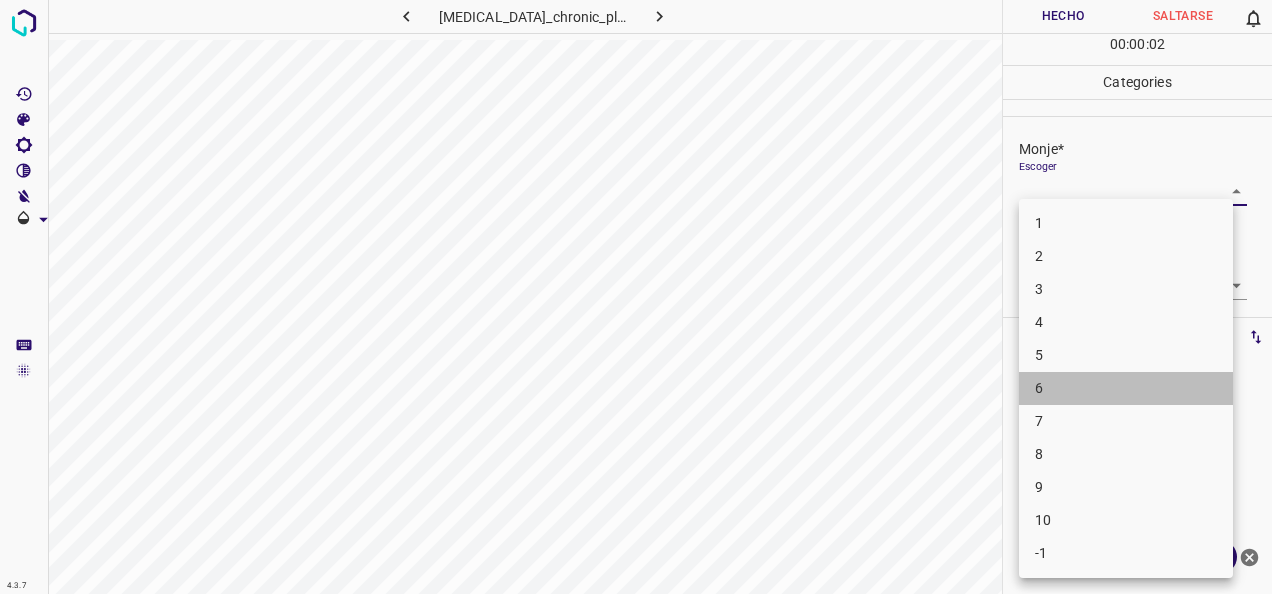 click on "6" at bounding box center [1126, 388] 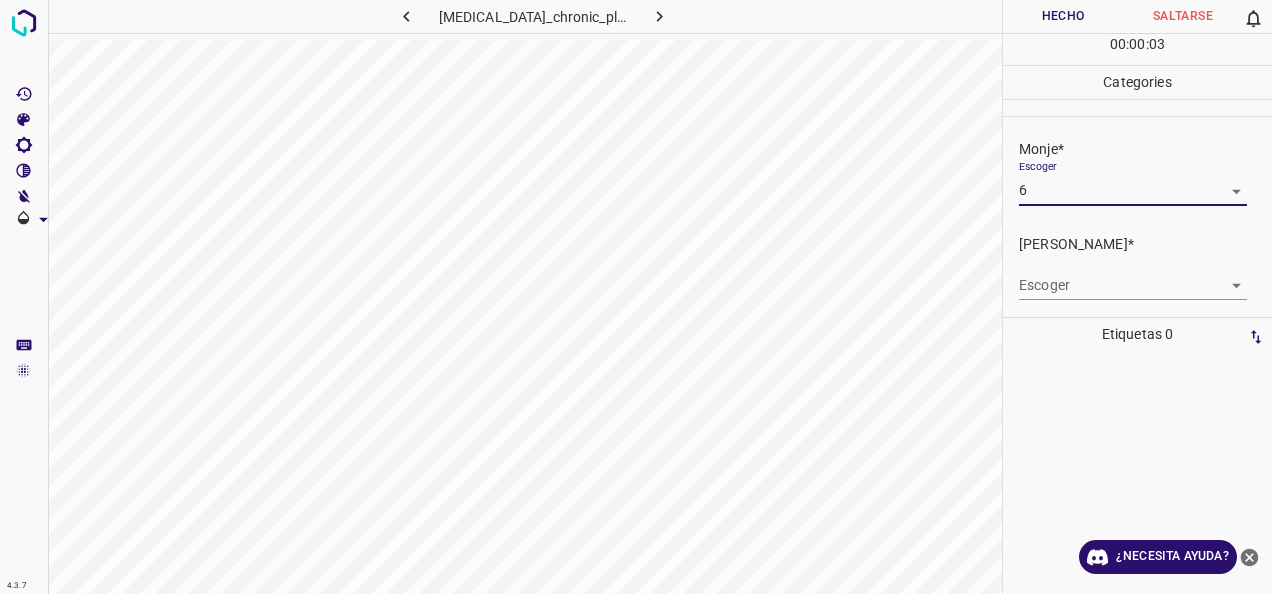 click on "4.3.7 [MEDICAL_DATA]_chronic_plaque38.jpg Hecho Saltarse 0 00   : 00   : 03   Categories Monje*  Escoger 6 6  [PERSON_NAME]*  Escoger ​ Etiquetas 0 Categories 1 Monje 2  [PERSON_NAME] Herramientas Espacio Cambiar entre modos (Dibujar y Editar) Yo Etiquetado automático R Restaurar zoom M Acercar N Alejar Borrar Eliminar etiqueta de selección Filtros Z Restaurar filtros X Filtro de saturación C Filtro de brillo V Filtro de contraste B Filtro de escala de grises General O Descargar ¿Necesita ayuda? -Mensaje de texto -Esconder -Borrar" at bounding box center [636, 297] 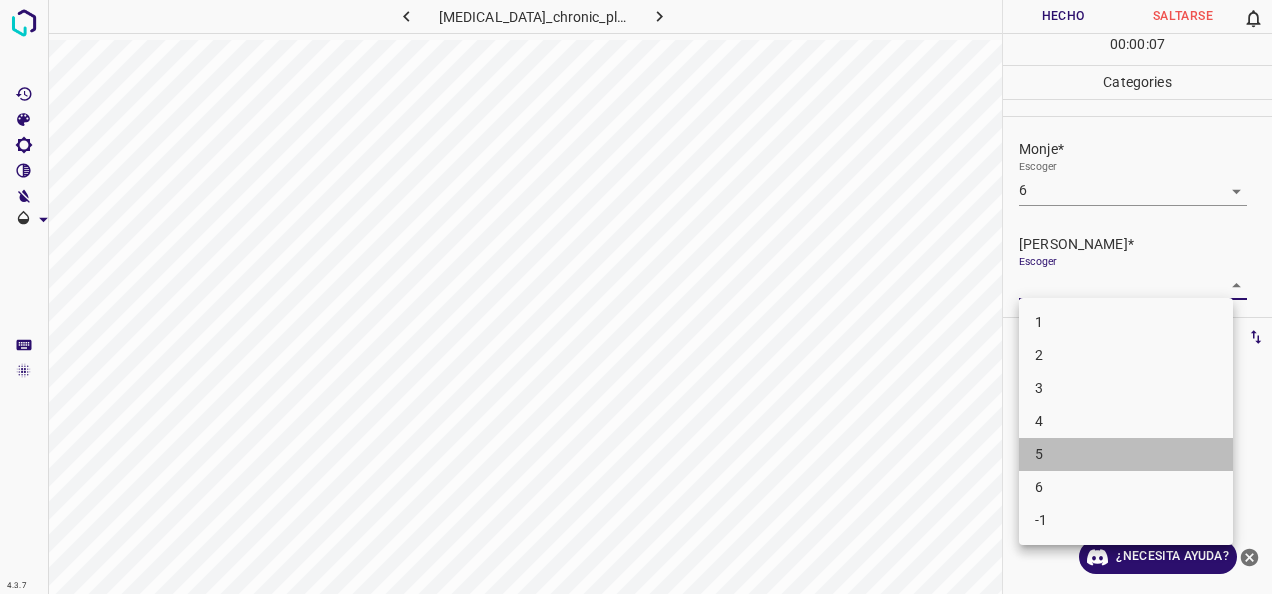click on "5" at bounding box center [1126, 454] 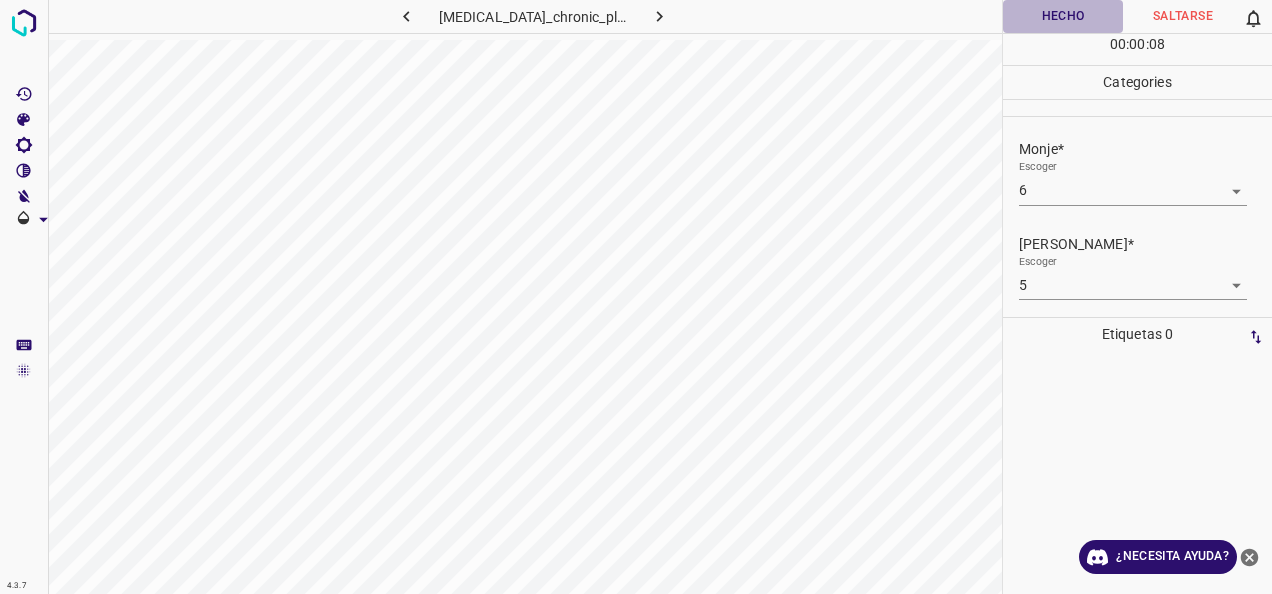 click on "Hecho" at bounding box center [1063, 16] 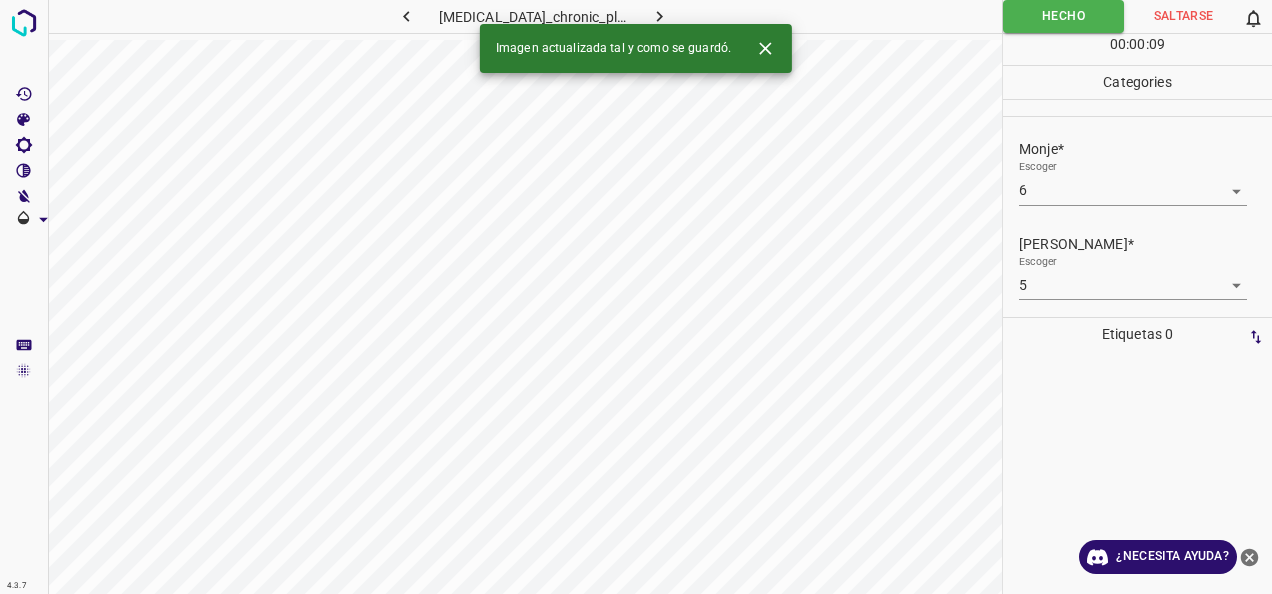 click on "Imagen actualizada tal y como se guardó." at bounding box center (636, 48) 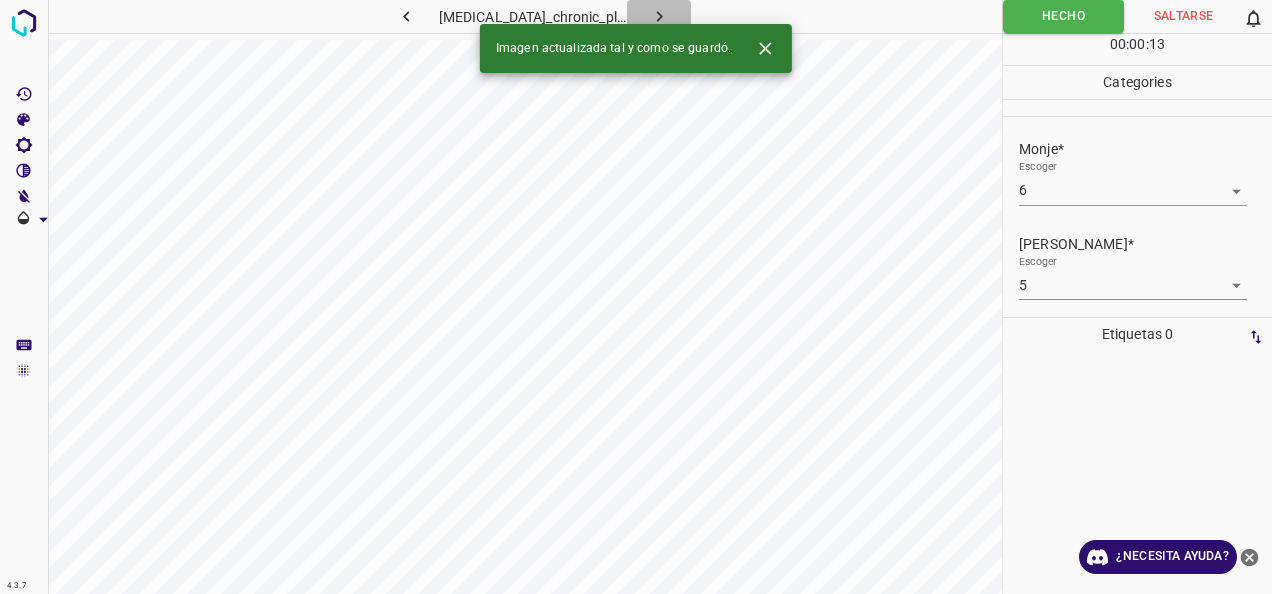 click 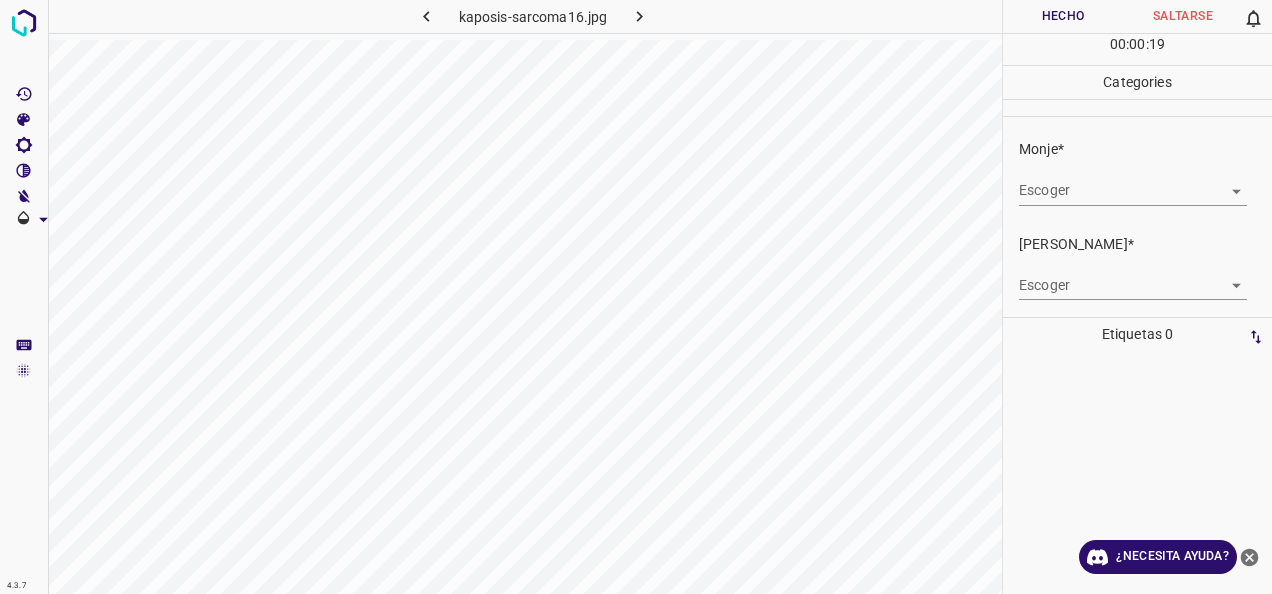 click on "4.3.7 kaposis-sarcoma16.jpg Hecho Saltarse 0 00   : 00   : 19   Categories Monje*  Escoger ​  [PERSON_NAME]*  Escoger ​ Etiquetas 0 Categories 1 Monje 2  [PERSON_NAME] Herramientas Espacio Cambiar entre modos (Dibujar y Editar) Yo Etiquetado automático R Restaurar zoom M Acercar N Alejar Borrar Eliminar etiqueta de selección Filtros Z Restaurar filtros X Filtro de saturación C Filtro de brillo V Filtro de contraste B Filtro de escala de grises General O Descargar ¿Necesita ayuda? -Mensaje de texto -Esconder -Borrar" at bounding box center (636, 297) 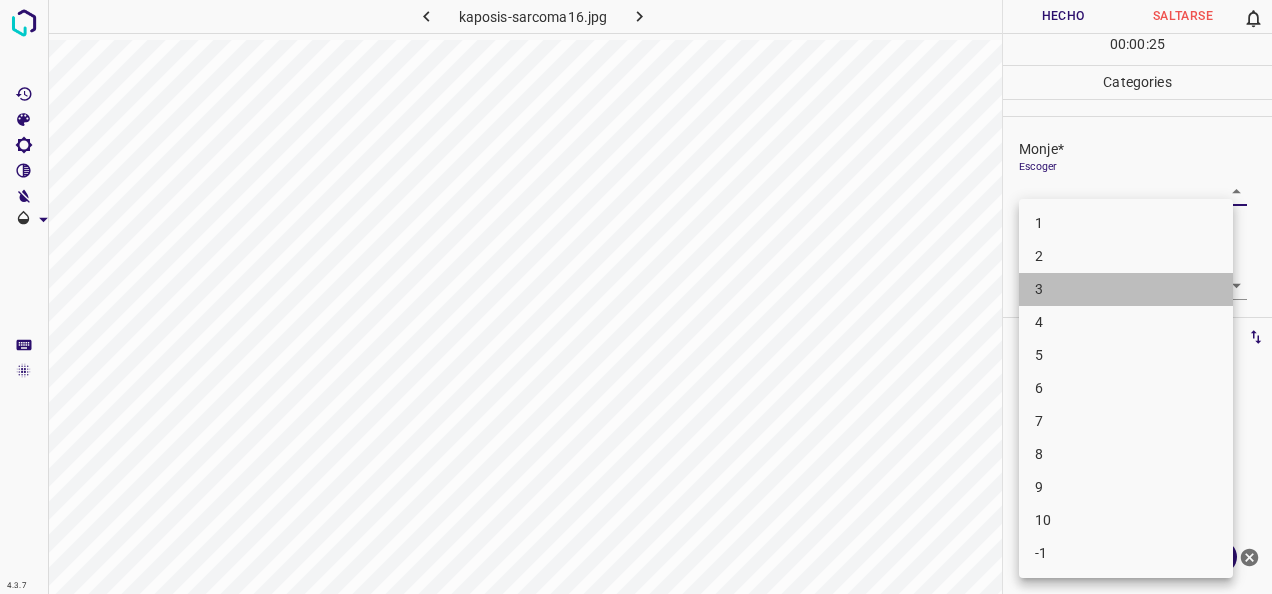 click on "3" at bounding box center (1126, 289) 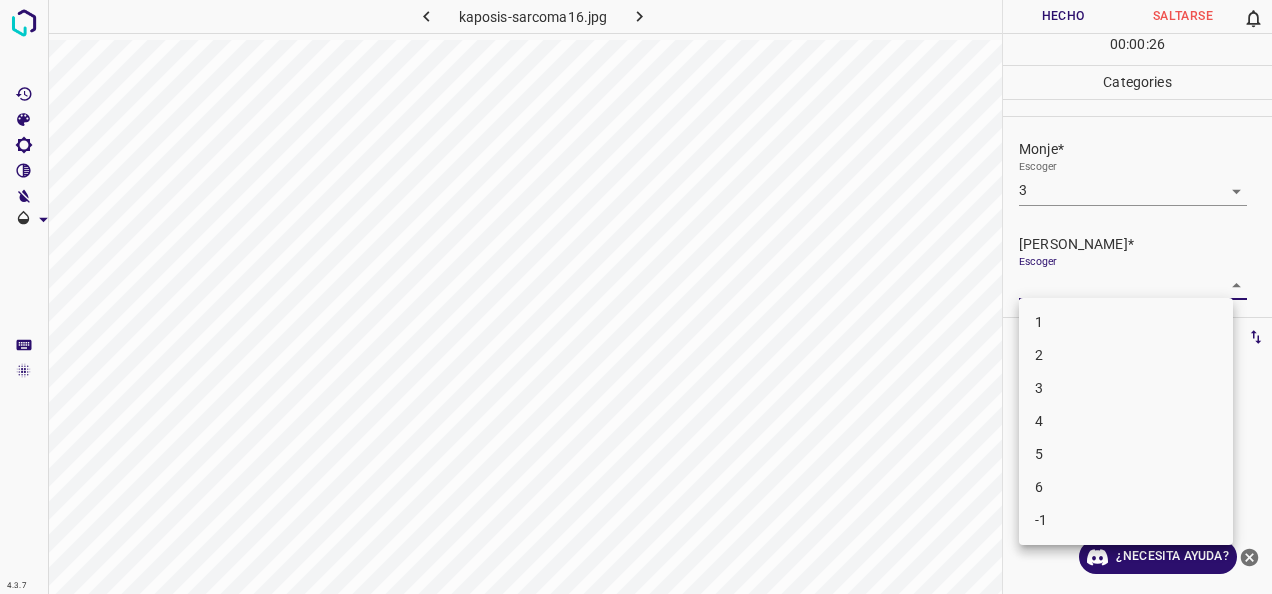 click on "4.3.7 kaposis-sarcoma16.jpg Hecho Saltarse 0 00   : 00   : 26   Categories Monje*  Escoger 3 3  [PERSON_NAME]*  Escoger ​ Etiquetas 0 Categories 1 Monje 2  [PERSON_NAME] Herramientas Espacio Cambiar entre modos (Dibujar y Editar) Yo Etiquetado automático R Restaurar zoom M Acercar N Alejar Borrar Eliminar etiqueta de selección Filtros Z Restaurar filtros X Filtro de saturación C Filtro de brillo V Filtro de contraste B Filtro de escala de grises General O Descargar ¿Necesita ayuda? -Mensaje de texto -Esconder -Borrar 1 2 3 4 5 6 -1" at bounding box center (636, 297) 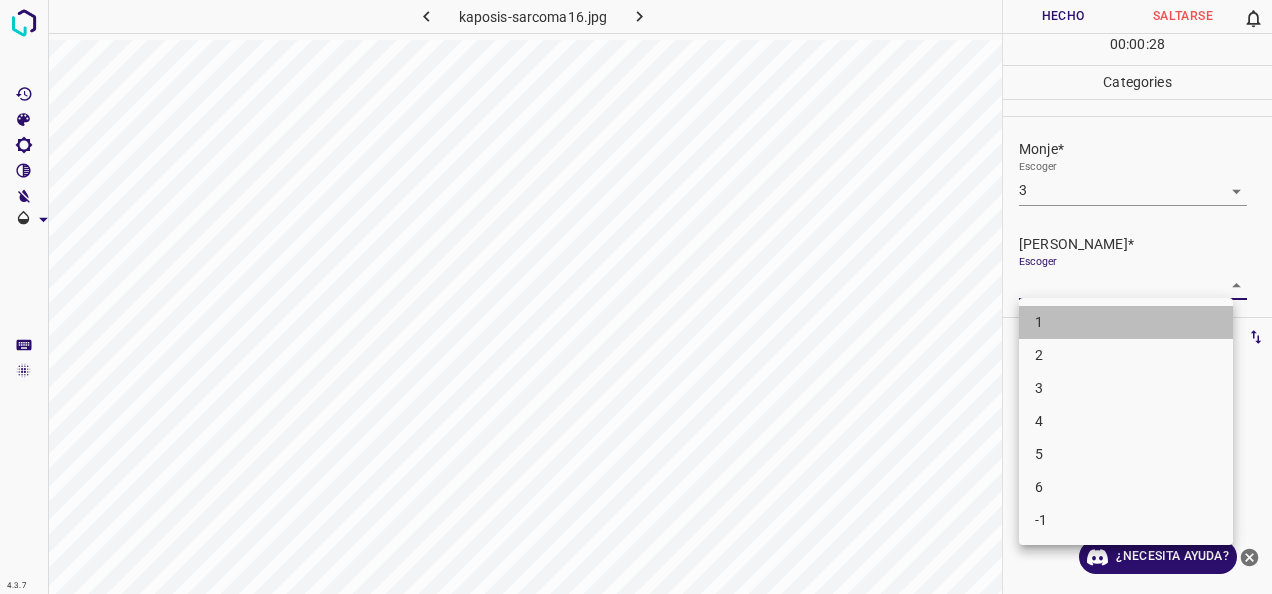 click on "1" at bounding box center [1126, 322] 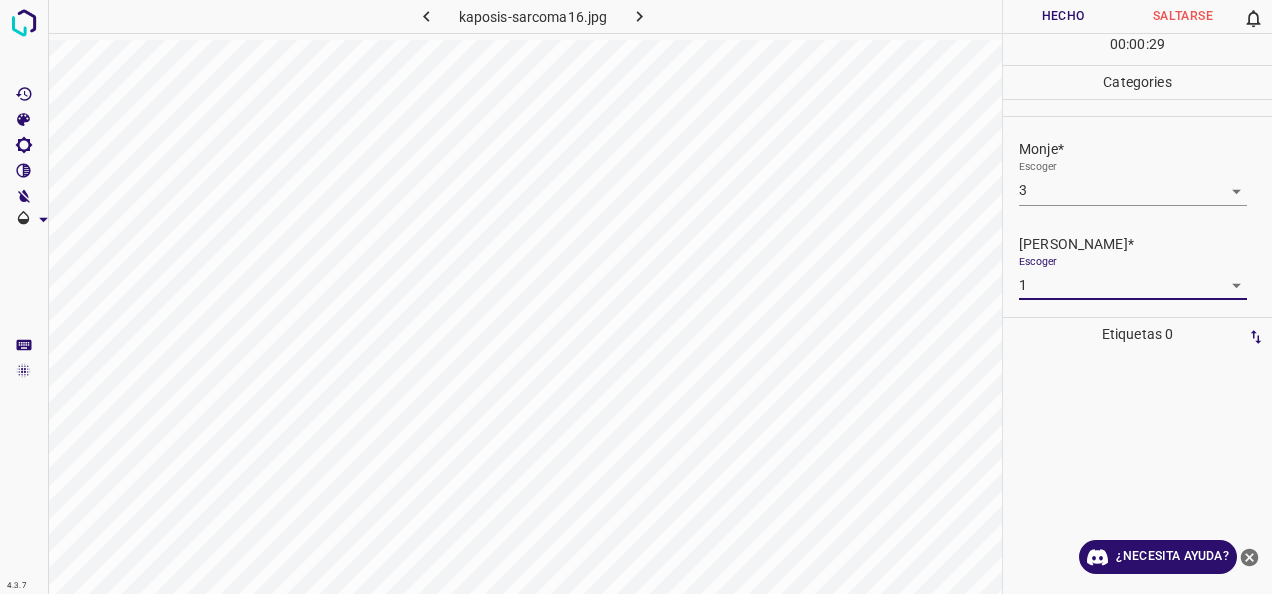 click on "Hecho" at bounding box center (1063, 16) 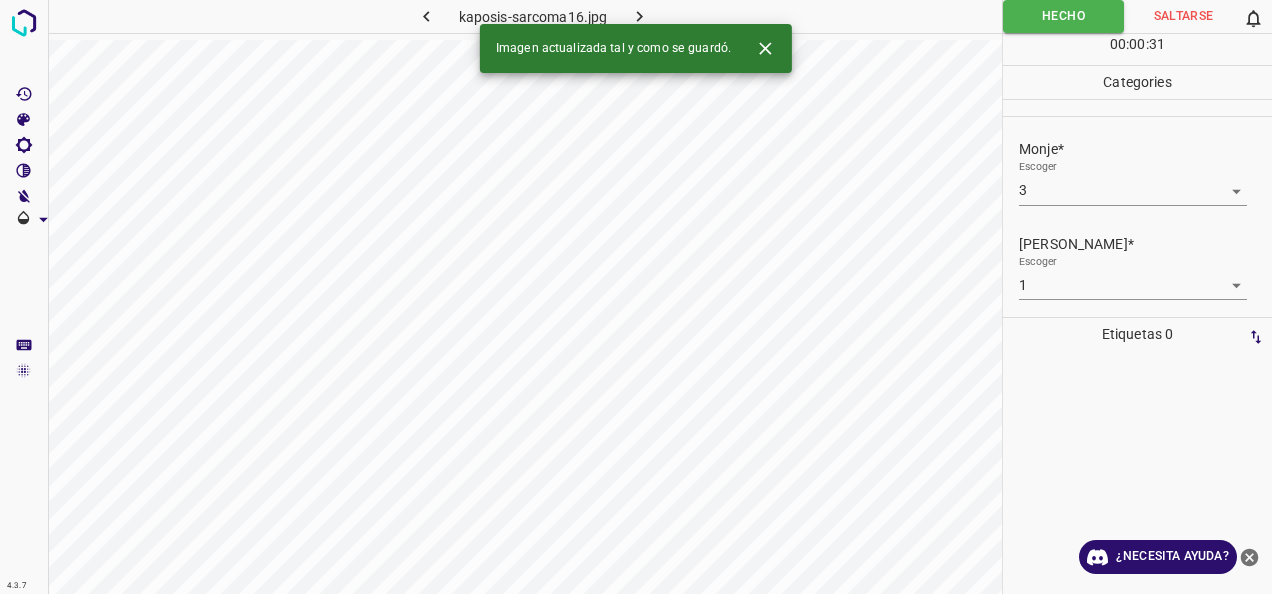 click 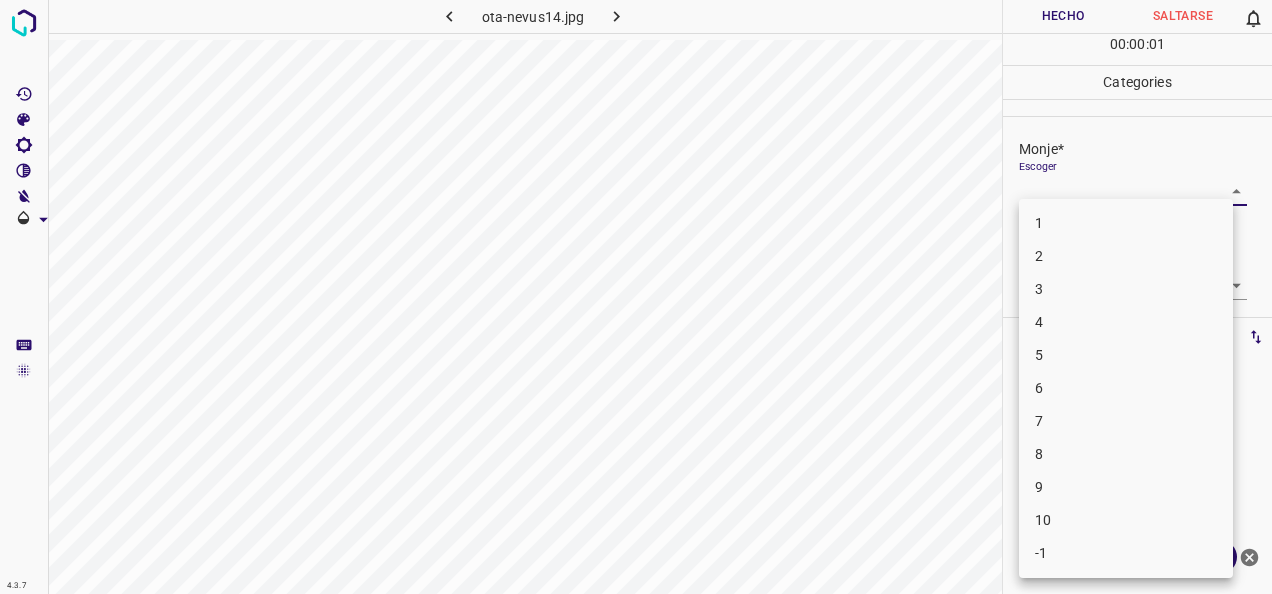 click on "4.3.7 ota-nevus14.jpg Hecho Saltarse 0 00   : 00   : 01   Categories Monje*  Escoger ​  [PERSON_NAME]*  Escoger ​ Etiquetas 0 Categories 1 Monje 2  [PERSON_NAME] Herramientas Espacio Cambiar entre modos (Dibujar y Editar) Yo Etiquetado automático R Restaurar zoom M Acercar N Alejar Borrar Eliminar etiqueta de selección Filtros Z Restaurar filtros X Filtro de saturación C Filtro de brillo V Filtro de contraste B Filtro de escala de grises General O Descargar ¿Necesita ayuda? -Mensaje de texto -Esconder -Borrar 1 2 3 4 5 6 7 8 9 10 -1" at bounding box center [636, 297] 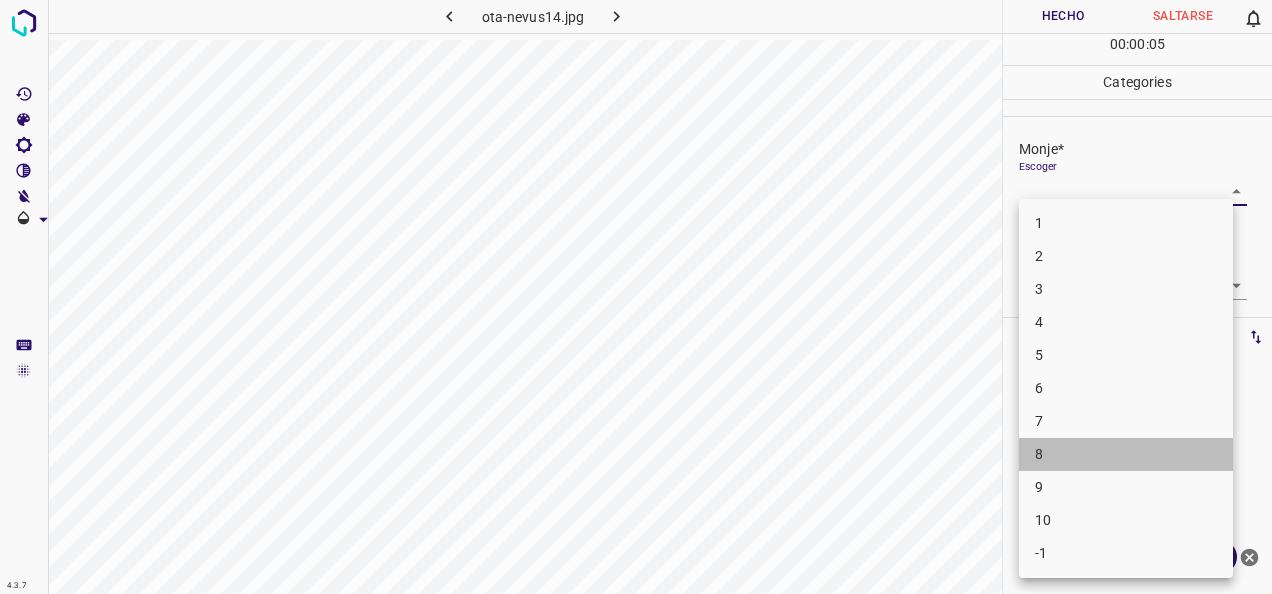 click on "8" at bounding box center [1126, 454] 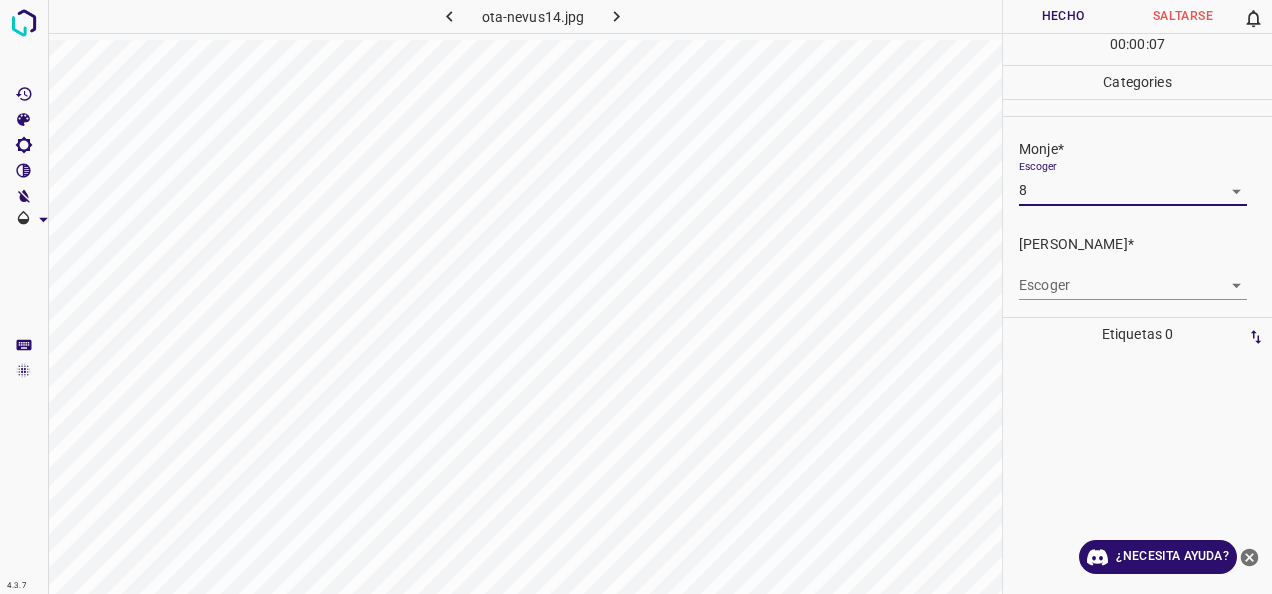 click on "4.3.7 ota-nevus14.jpg [PERSON_NAME] 0 00   : 00   : 07   Categories Monje*  Escoger 8 8  [PERSON_NAME]*  Escoger ​ Etiquetas 0 Categories 1 Monje 2  [PERSON_NAME] Herramientas Espacio Cambiar entre modos (Dibujar y Editar) Yo Etiquetado automático R Restaurar zoom M Acercar N Alejar Borrar Eliminar etiqueta de selección Filtros Z Restaurar filtros X Filtro de saturación C Filtro de brillo V Filtro de contraste B Filtro de escala de grises General O Descargar ¿Necesita ayuda? -Mensaje de texto -Esconder -Borrar" at bounding box center [636, 297] 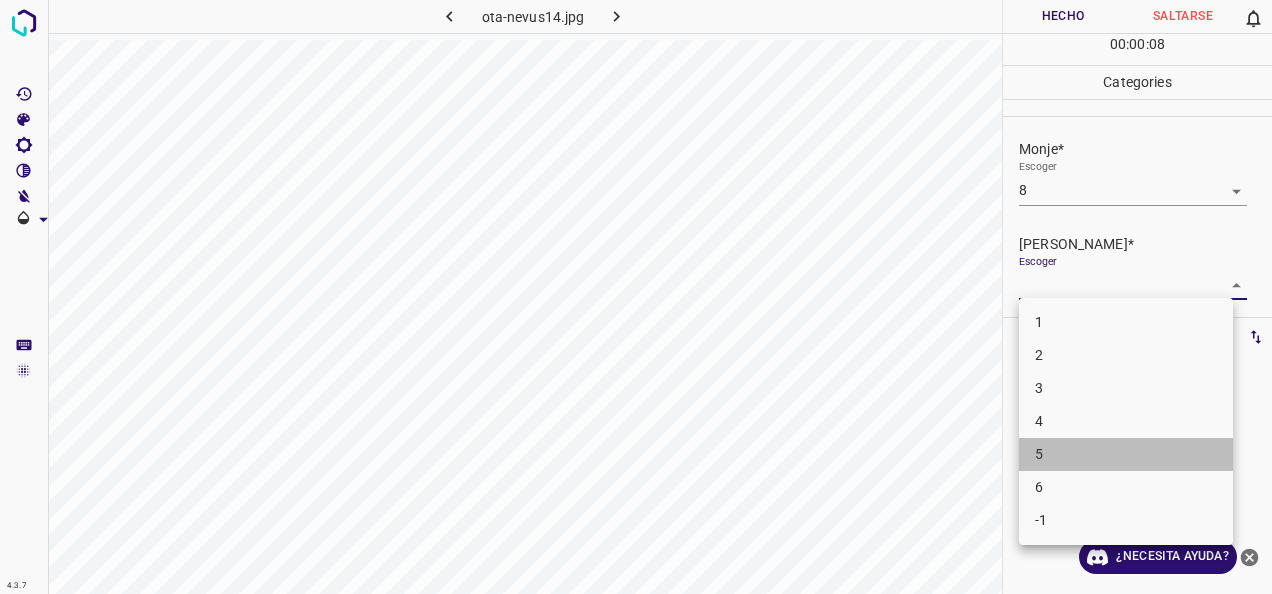 click on "5" at bounding box center [1126, 454] 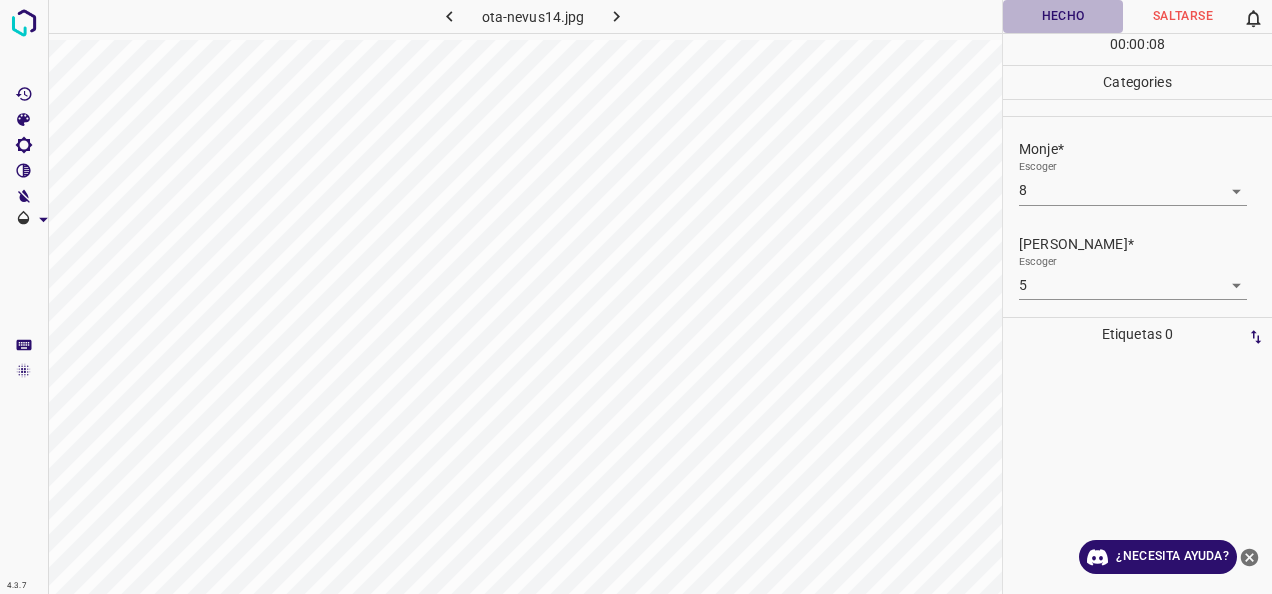 click on "Hecho" at bounding box center (1063, 16) 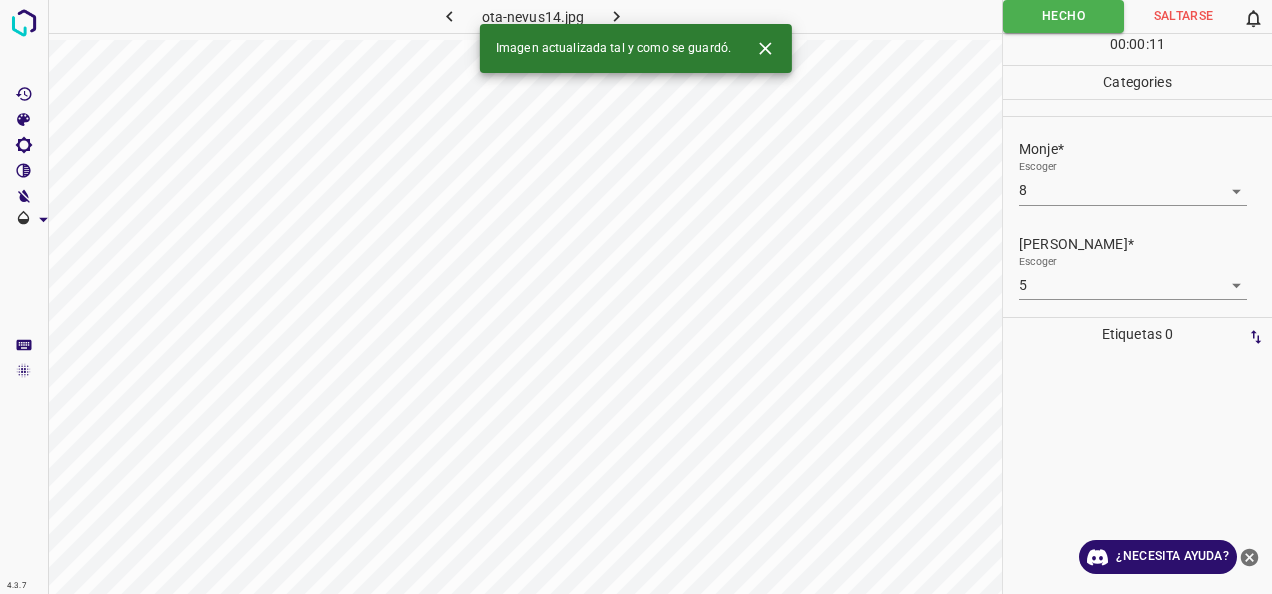 click 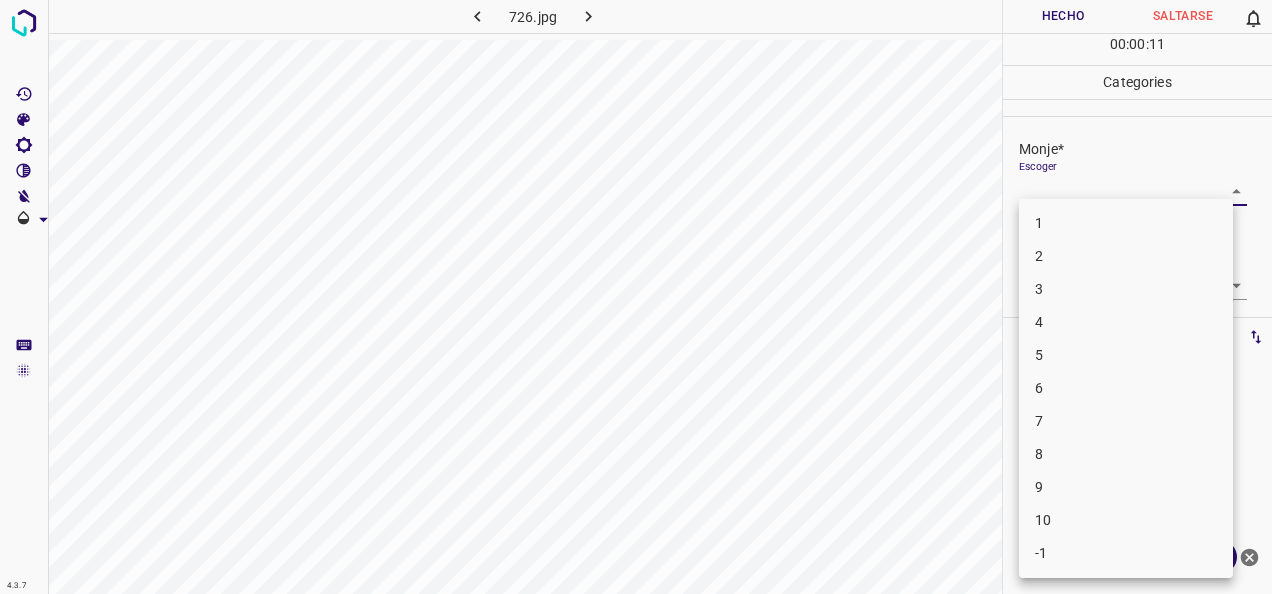 click on "4.3.7 726.jpg Hecho Saltarse 0 00   : 00   : 11   Categories Monje*  Escoger ​  [PERSON_NAME]*  Escoger ​ Etiquetas 0 Categories 1 Monje 2  [PERSON_NAME] Herramientas Espacio Cambiar entre modos (Dibujar y Editar) Yo Etiquetado automático R Restaurar zoom M Acercar N Alejar Borrar Eliminar etiqueta de selección Filtros Z Restaurar filtros X Filtro de saturación C Filtro de brillo V Filtro de contraste B Filtro de escala de grises General O Descargar ¿Necesita ayuda? -Mensaje de texto -Esconder -Borrar 1 2 3 4 5 6 7 8 9 10 -1" at bounding box center (636, 297) 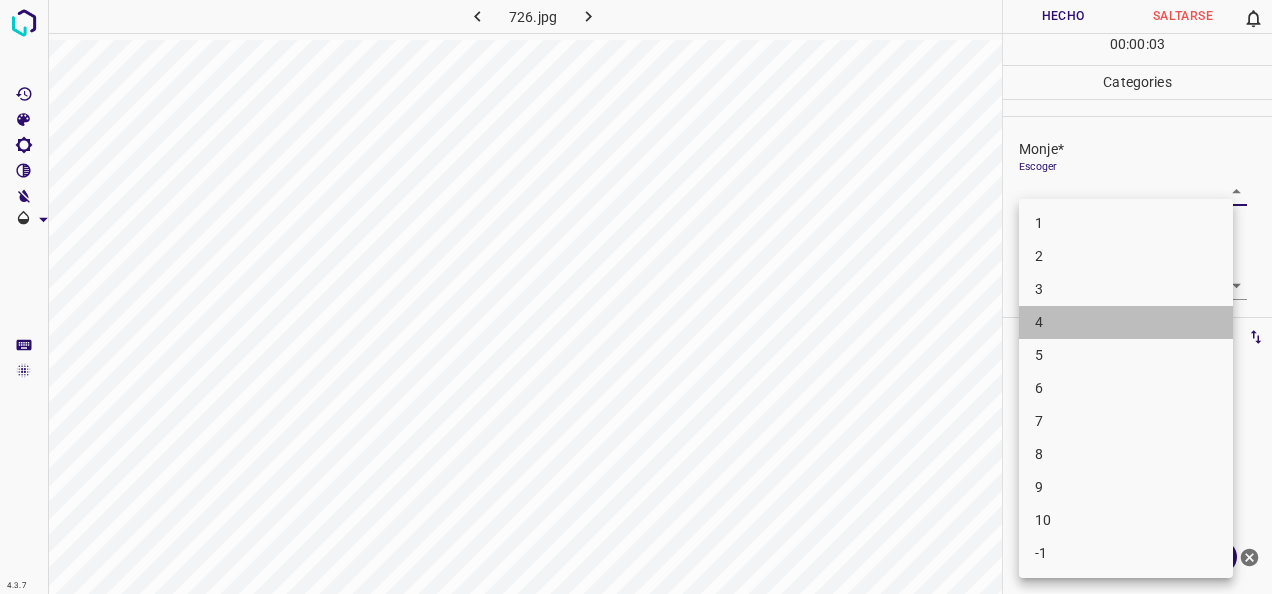 click on "4" at bounding box center [1126, 322] 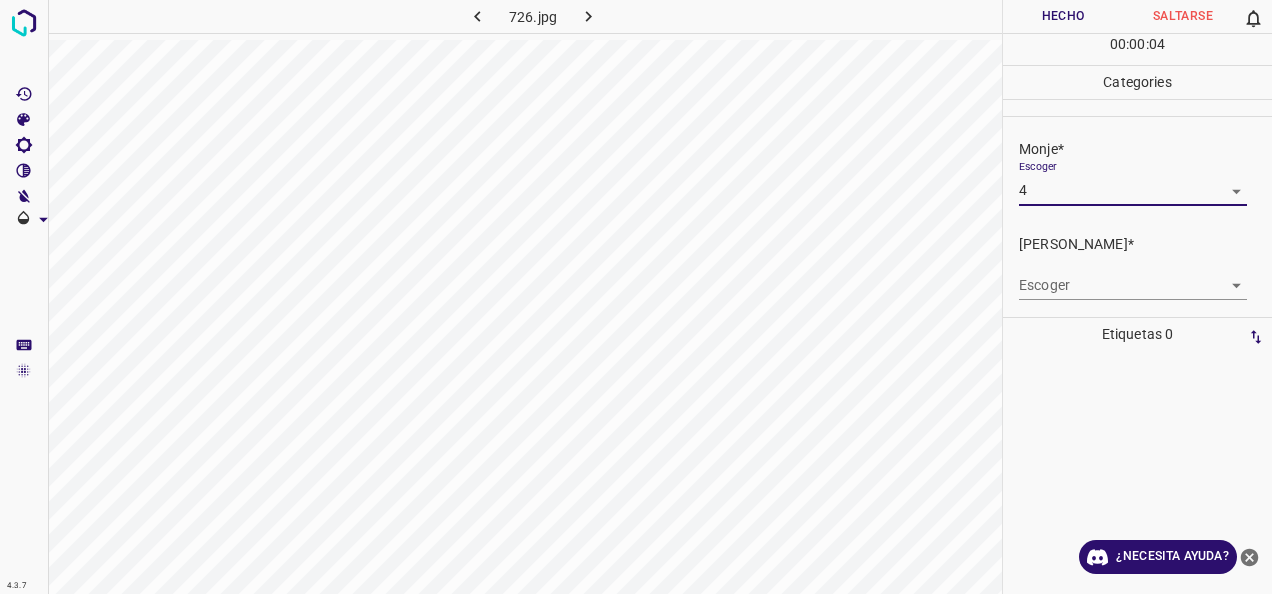 click on "4.3.7 726.jpg Hecho Saltarse 0 00   : 00   : 04   Categories Monje*  Escoger 4 4  [PERSON_NAME]*  Escoger ​ Etiquetas 0 Categories 1 Monje 2  [PERSON_NAME] Herramientas Espacio Cambiar entre modos (Dibujar y Editar) Yo Etiquetado automático R Restaurar zoom M Acercar N Alejar Borrar Eliminar etiqueta de selección Filtros Z Restaurar filtros X Filtro de saturación C Filtro de brillo V Filtro de contraste B Filtro de escala de grises General O Descargar ¿Necesita ayuda? -Mensaje de texto -Esconder -Borrar" at bounding box center [636, 297] 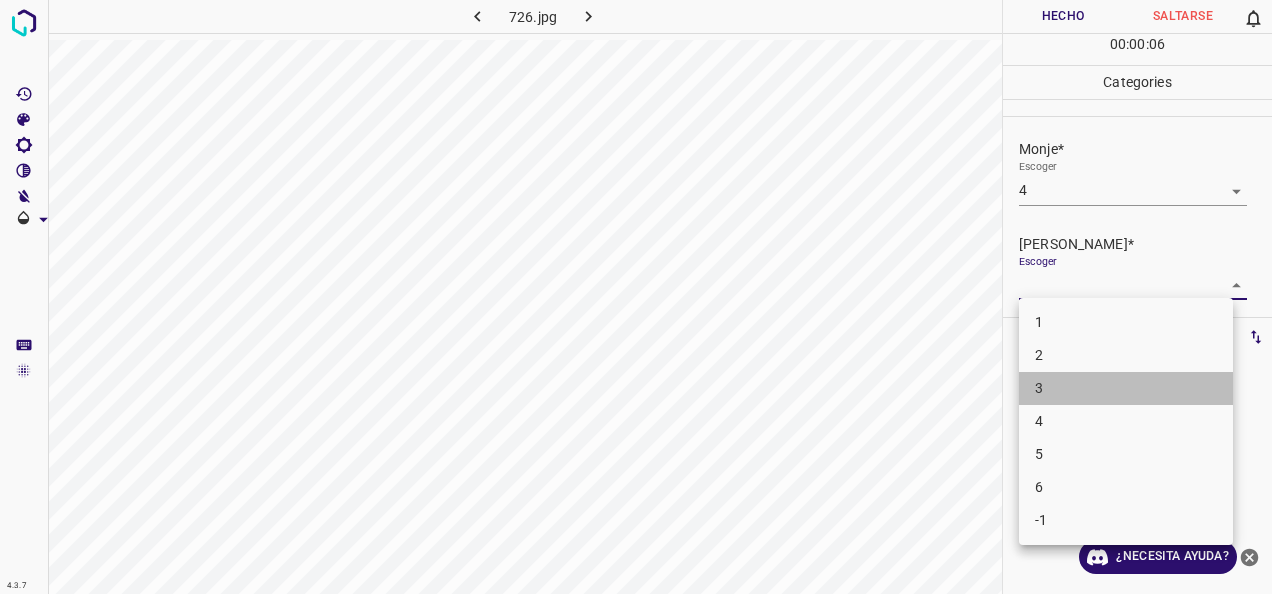 click on "3" at bounding box center (1126, 388) 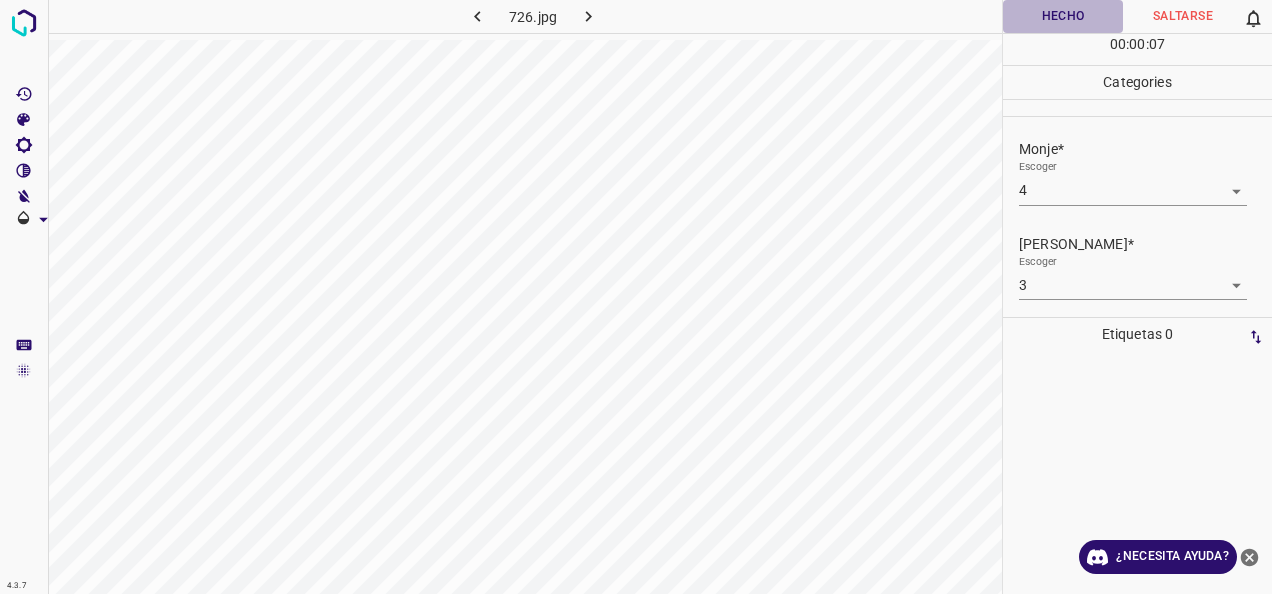 click on "Hecho" at bounding box center [1063, 16] 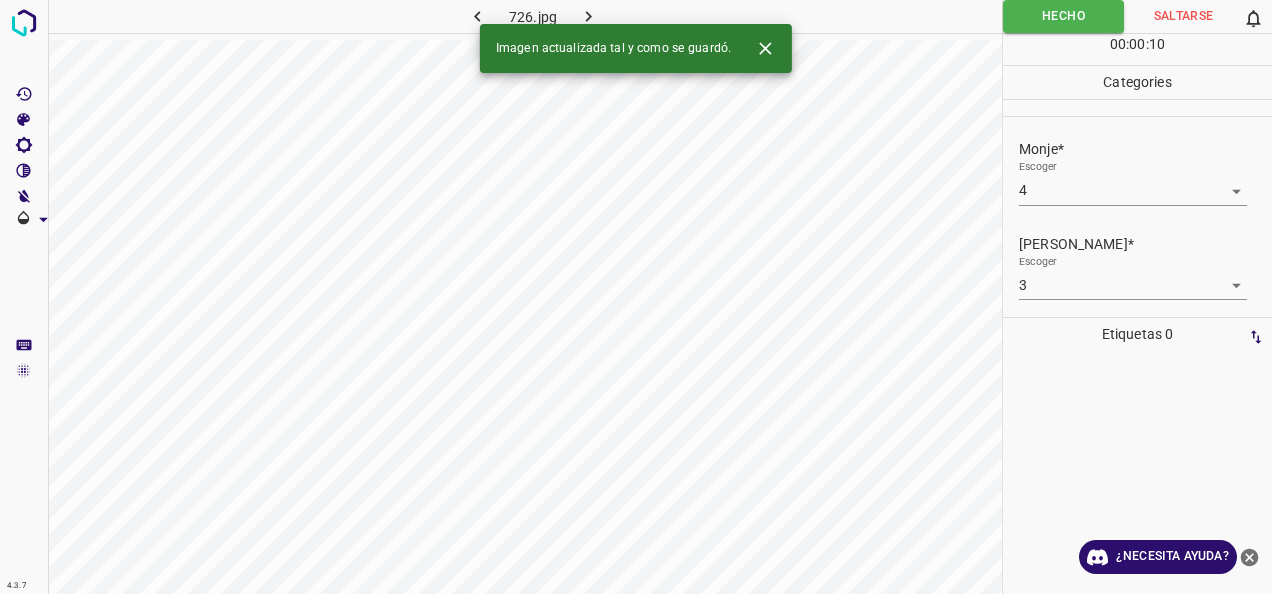click at bounding box center [589, 16] 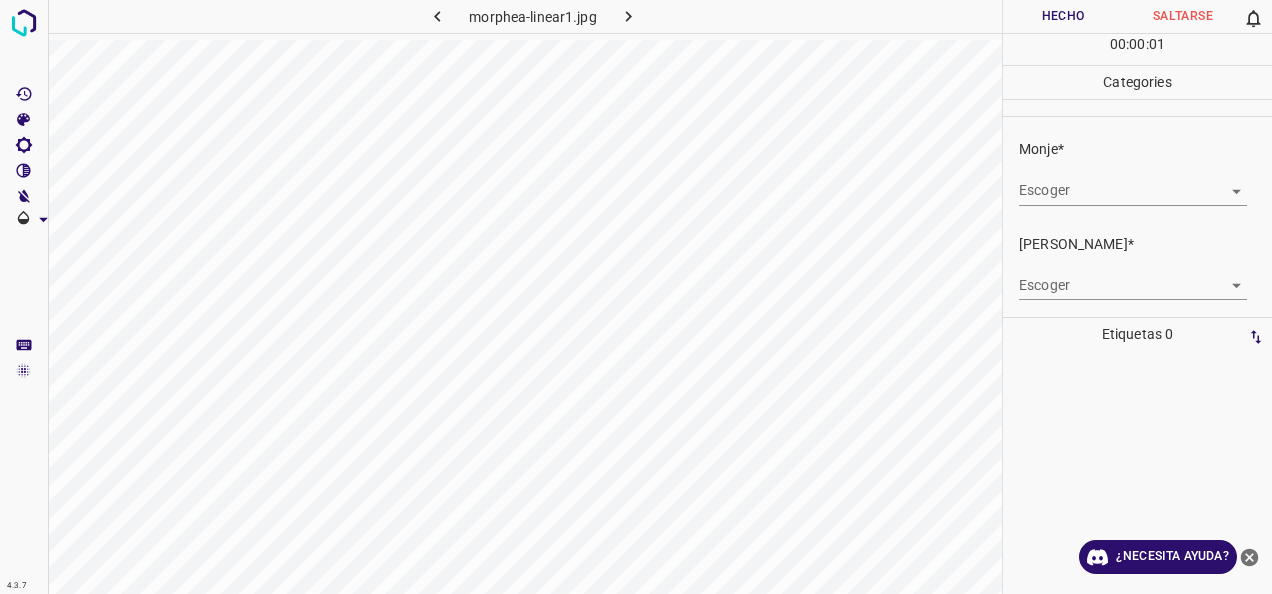 click on "4.3.7 morphea-linear1.jpg Hecho Saltarse 0 00   : 00   : 01   Categories Monje*  Escoger ​  [PERSON_NAME]*  Escoger ​ Etiquetas 0 Categories 1 Monje 2  [PERSON_NAME] Herramientas Espacio Cambiar entre modos (Dibujar y Editar) Yo Etiquetado automático R Restaurar zoom M Acercar N Alejar Borrar Eliminar etiqueta de selección Filtros Z Restaurar filtros X Filtro de saturación C Filtro de brillo V Filtro de contraste B Filtro de escala de grises General O Descargar ¿Necesita ayuda? -Mensaje de texto -Esconder -Borrar" at bounding box center [636, 297] 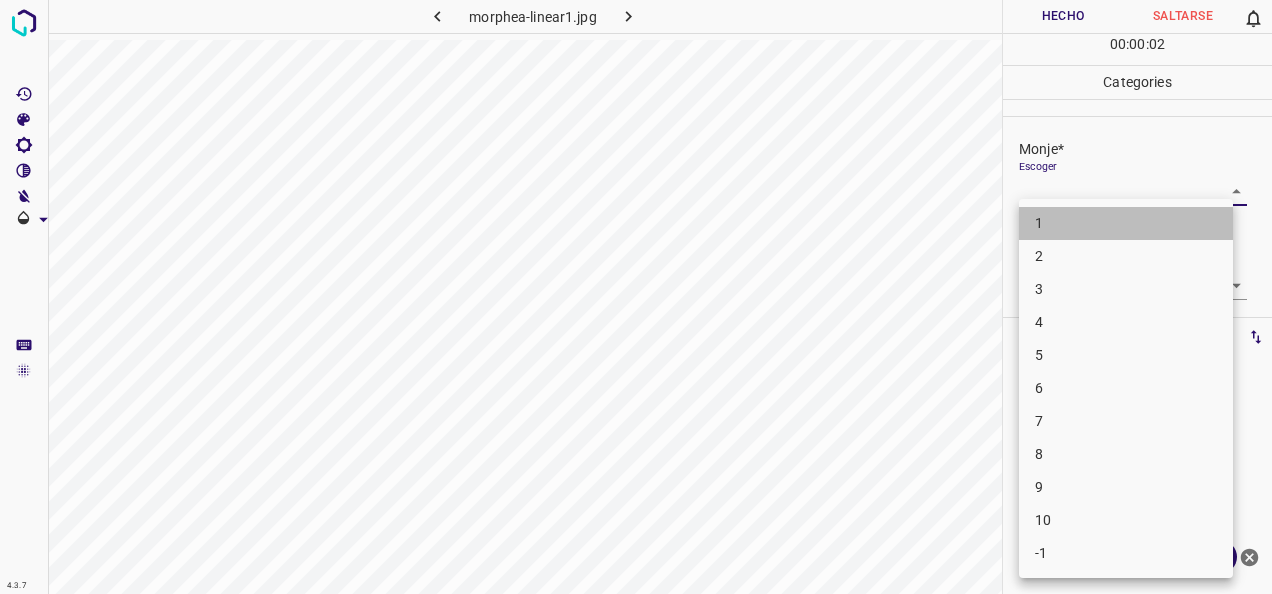 click on "1" at bounding box center (1126, 223) 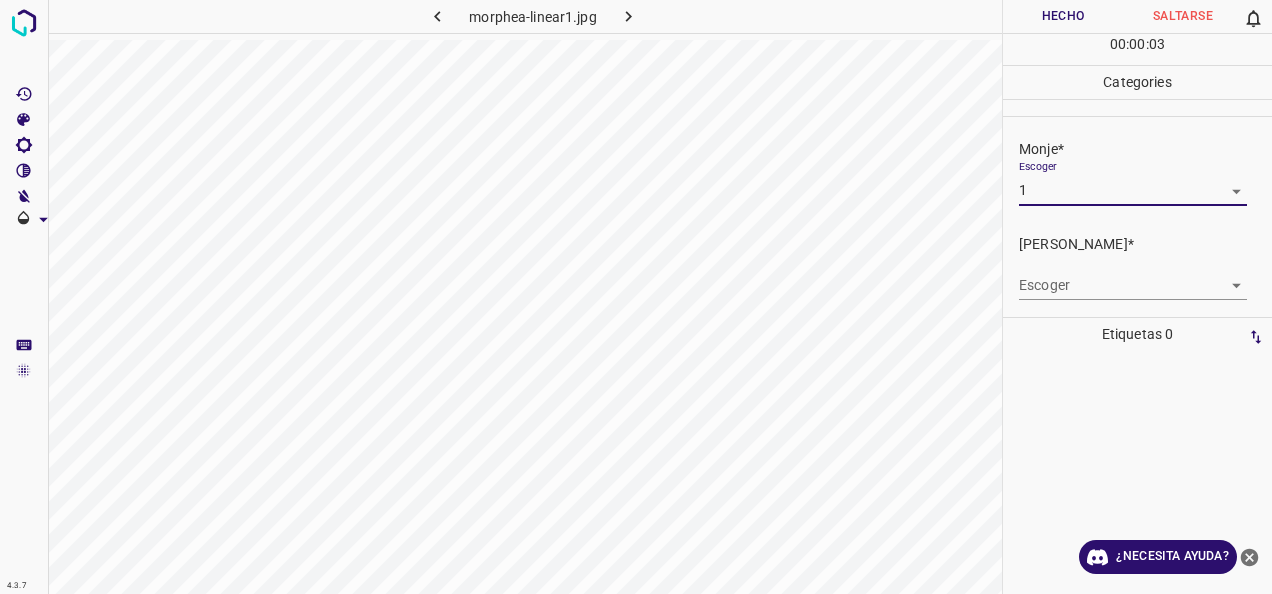 click on "4.3.7 morphea-linear1.jpg Hecho Saltarse 0 00   : 00   : 03   Categories Monje*  Escoger 1 1  [PERSON_NAME]*  Escoger ​ Etiquetas 0 Categories 1 Monje 2  [PERSON_NAME] Herramientas Espacio Cambiar entre modos (Dibujar y Editar) Yo Etiquetado automático R Restaurar zoom M Acercar N Alejar Borrar Eliminar etiqueta de selección Filtros Z Restaurar filtros X Filtro de saturación C Filtro de brillo V Filtro de contraste B Filtro de escala de grises General O Descargar ¿Necesita ayuda? -Mensaje de texto -Esconder -Borrar" at bounding box center [636, 297] 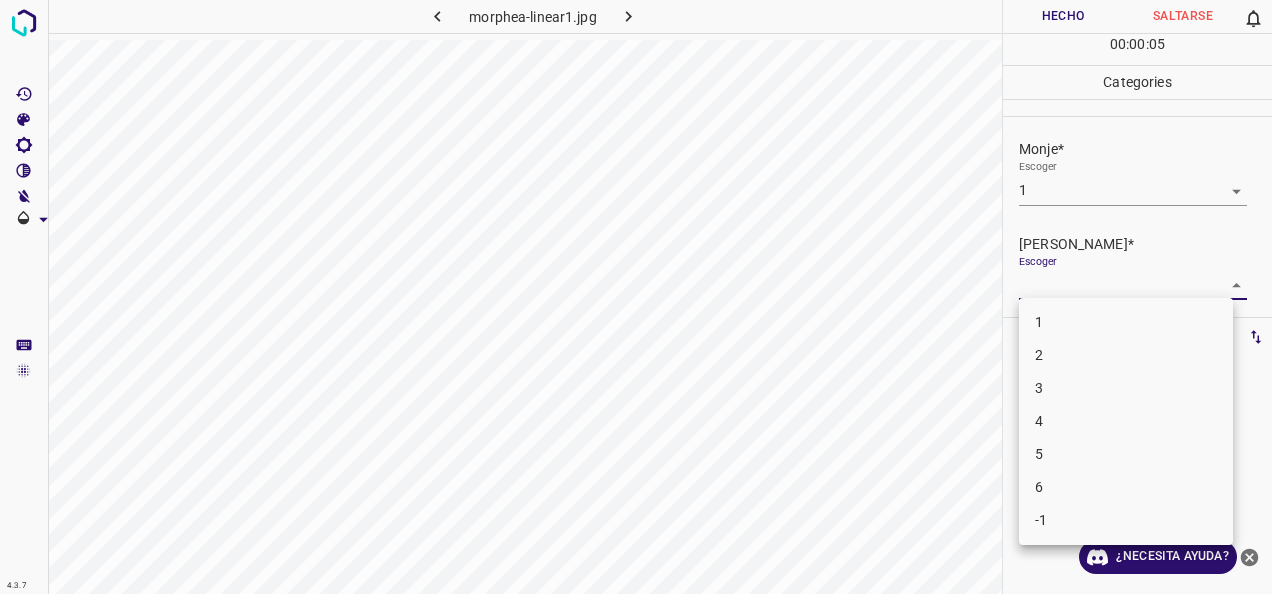 click on "1" at bounding box center [1126, 322] 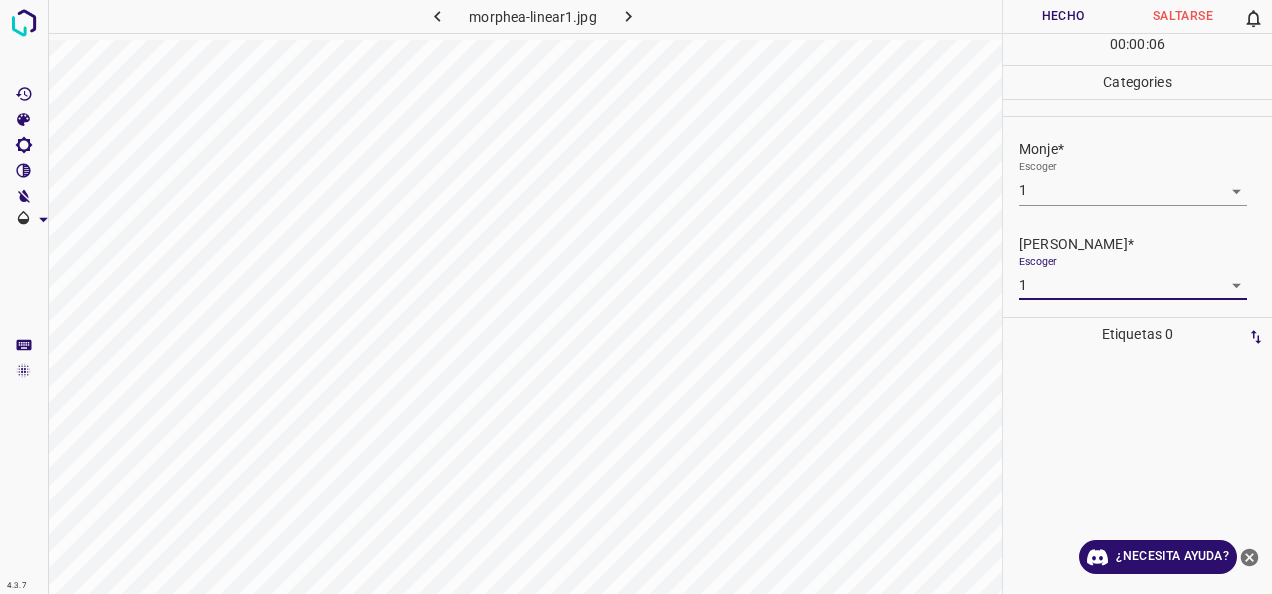 click on "Hecho" at bounding box center (1063, 16) 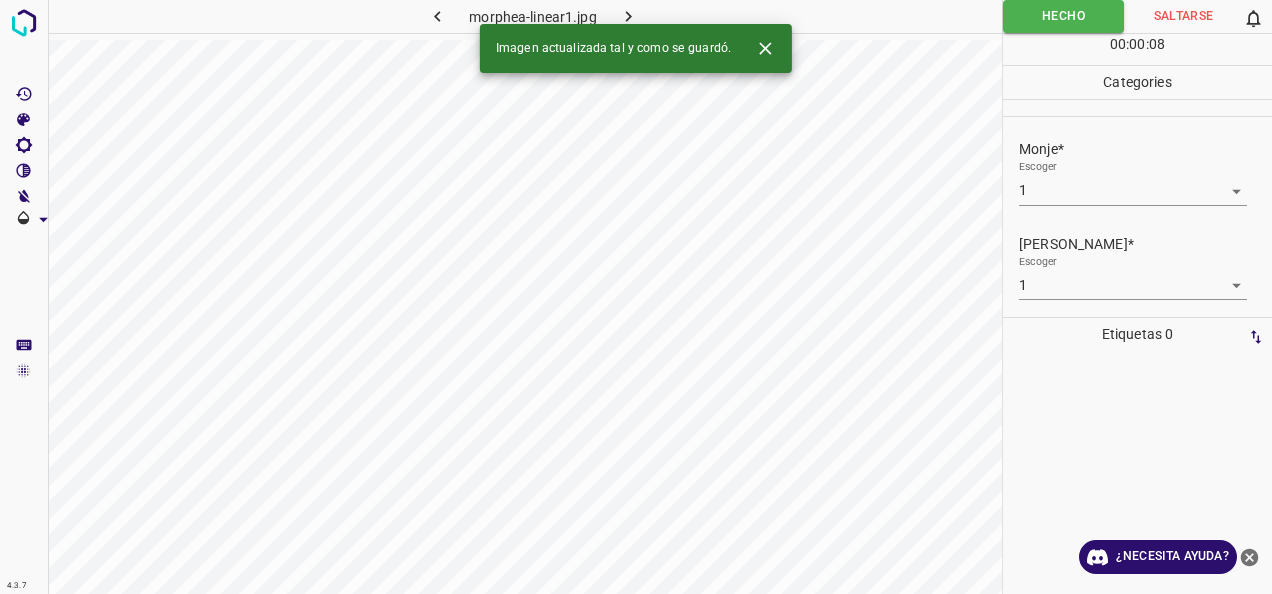 click 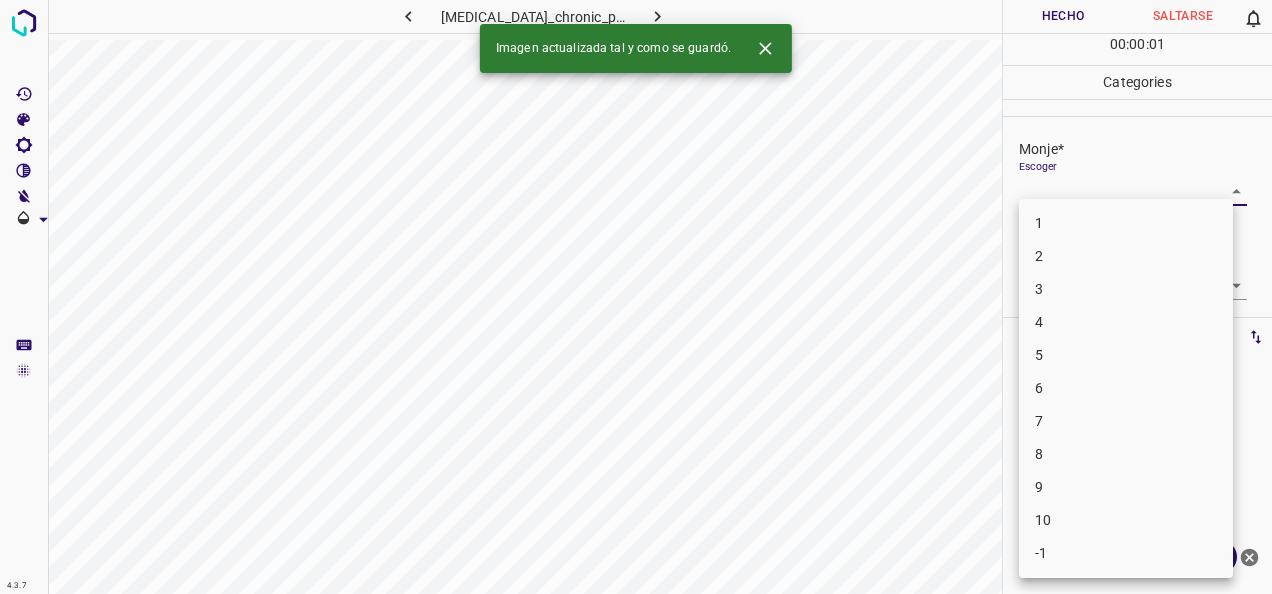 click on "4.3.7 [MEDICAL_DATA]_chronic_plaque8.jpg Hecho Saltarse 0 00   : 00   : 01   Categories Monje*  Escoger ​  [PERSON_NAME]*  Escoger ​ Etiquetas 0 Categories 1 Monje 2  [PERSON_NAME] Herramientas Espacio Cambiar entre modos (Dibujar y Editar) Yo Etiquetado automático R Restaurar zoom M Acercar N Alejar Borrar Eliminar etiqueta de selección Filtros Z Restaurar filtros X Filtro de saturación C Filtro de brillo V Filtro de contraste B Filtro de escala de grises General O Descargar Imagen actualizada tal y como se guardó. ¿Necesita ayuda? -Mensaje de texto -Esconder -Borrar 1 2 3 4 5 6 7 8 9 10 -1" at bounding box center [636, 297] 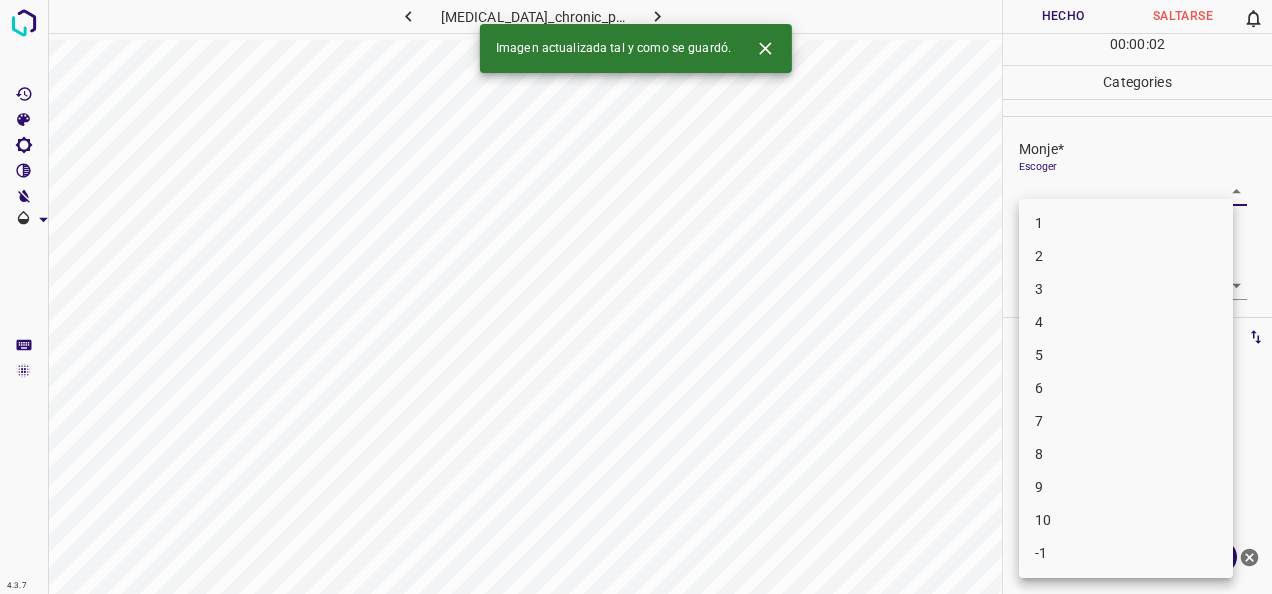 click on "1" at bounding box center [1126, 223] 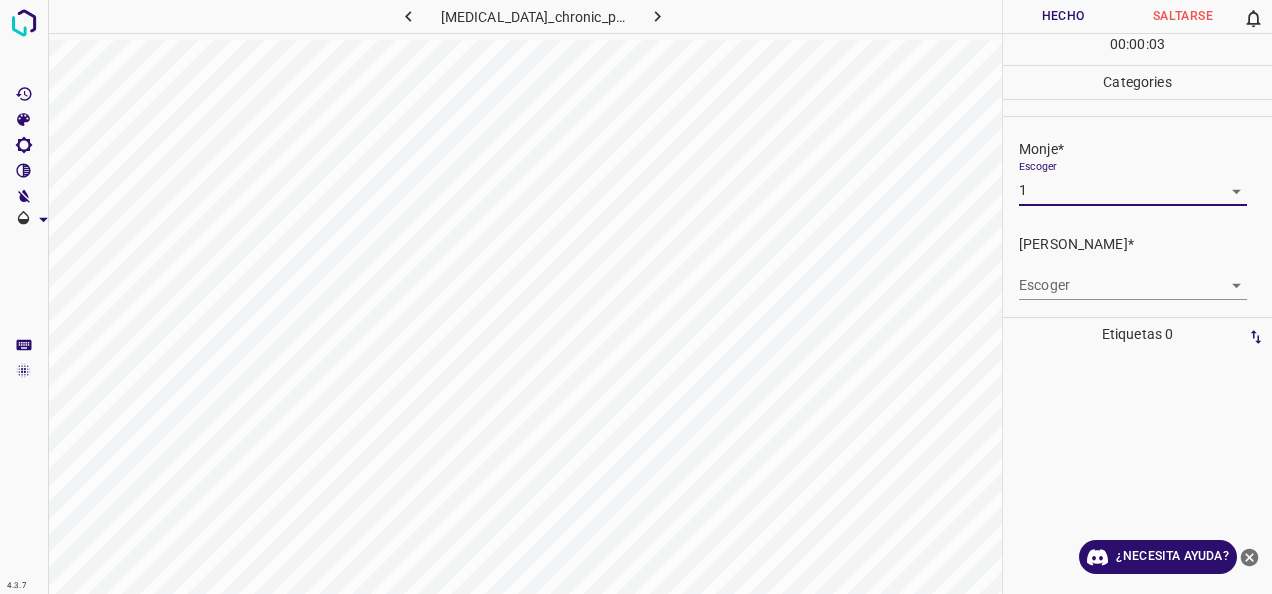 click on "4.3.7 [MEDICAL_DATA]_chronic_plaque8.jpg Hecho Saltarse 0 00   : 00   : 03   Categories Monje*  Escoger 1 1  [PERSON_NAME]*  Escoger ​ Etiquetas 0 Categories 1 Monje 2  [PERSON_NAME] Herramientas Espacio Cambiar entre modos (Dibujar y Editar) Yo Etiquetado automático R Restaurar zoom M Acercar N Alejar Borrar Eliminar etiqueta de selección Filtros Z Restaurar filtros X Filtro de saturación C Filtro de brillo V Filtro de contraste B Filtro de escala de grises General O Descargar ¿Necesita ayuda? -Mensaje de texto -Esconder -Borrar" at bounding box center (636, 297) 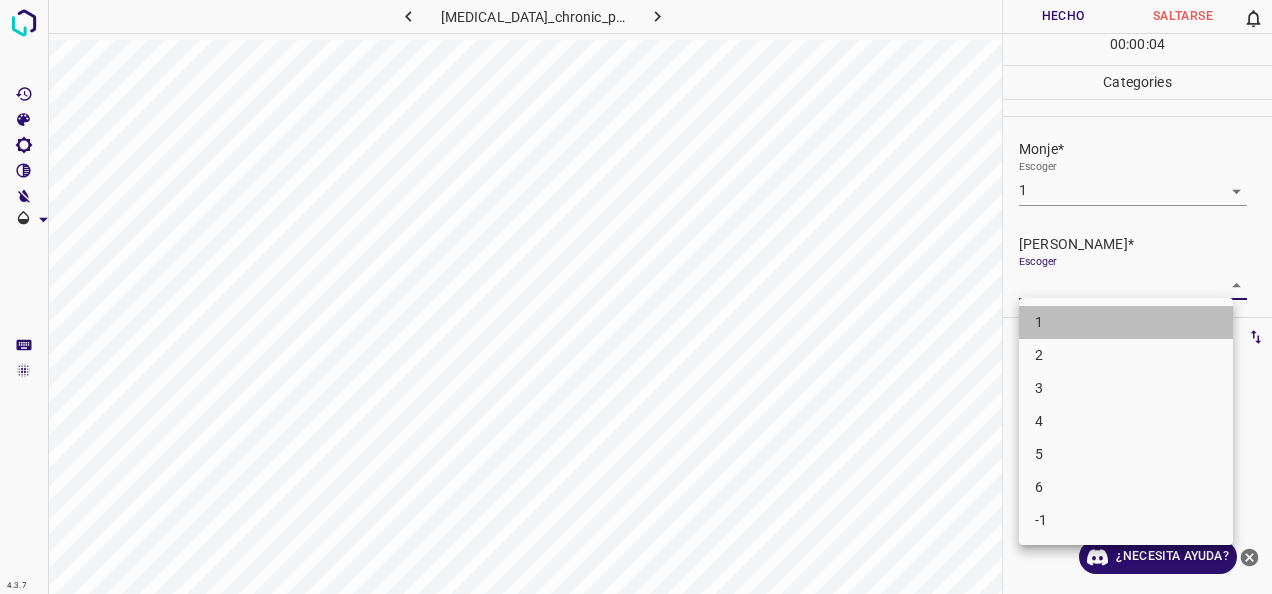 click on "1" at bounding box center (1126, 322) 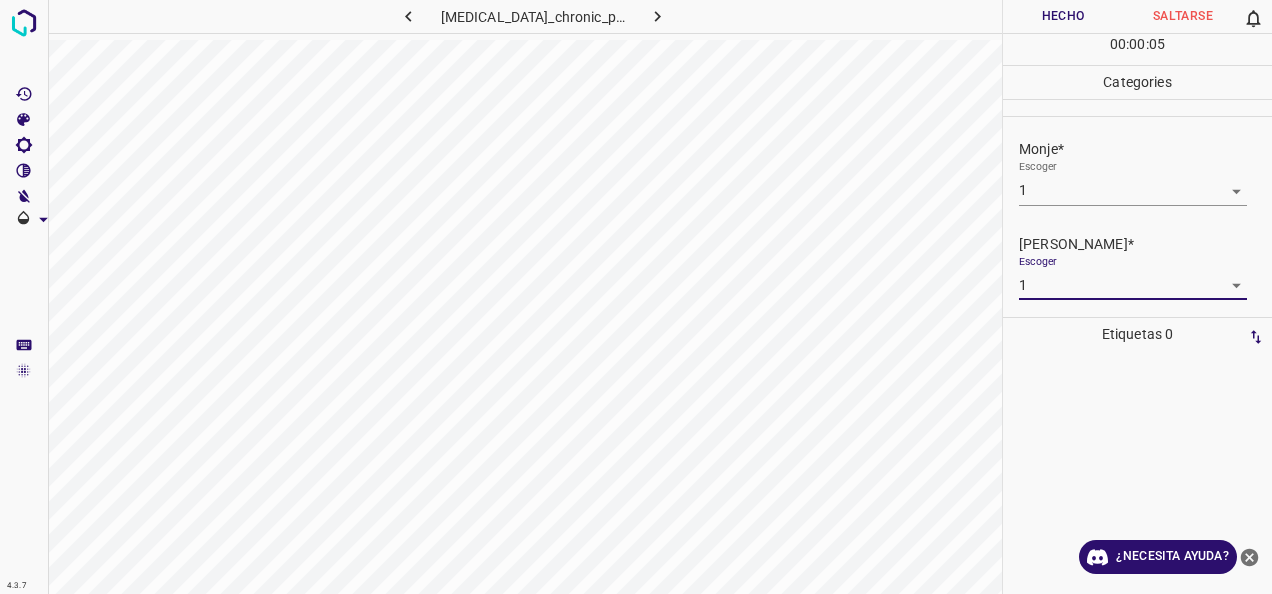 click on "Hecho" at bounding box center [1063, 16] 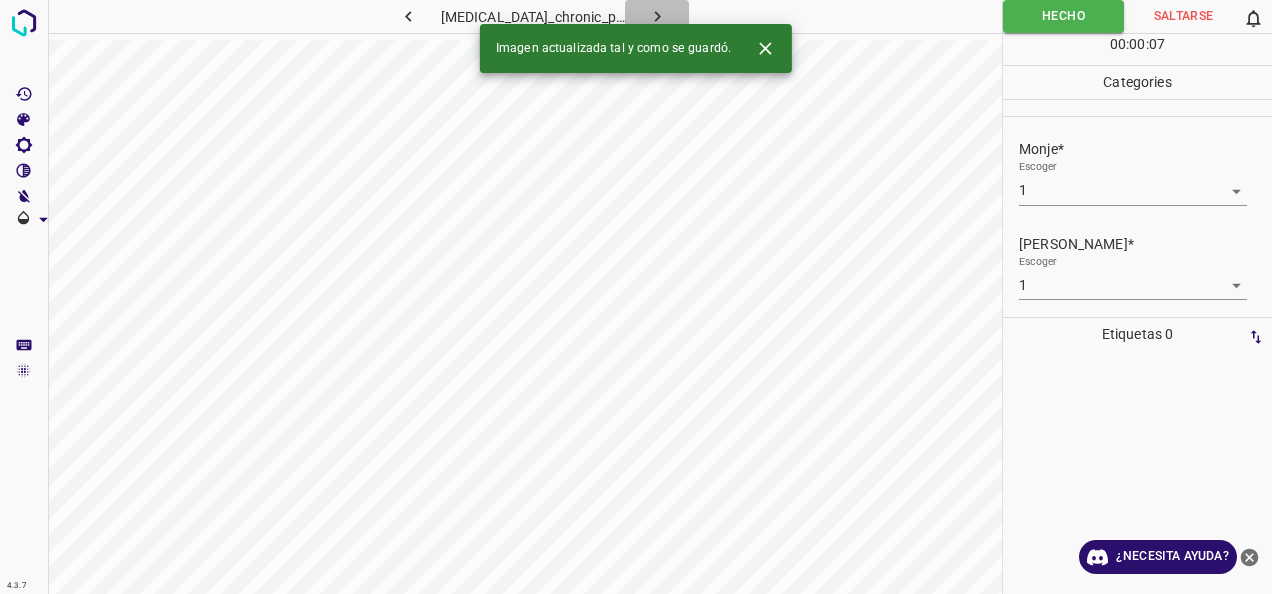 click at bounding box center (657, 16) 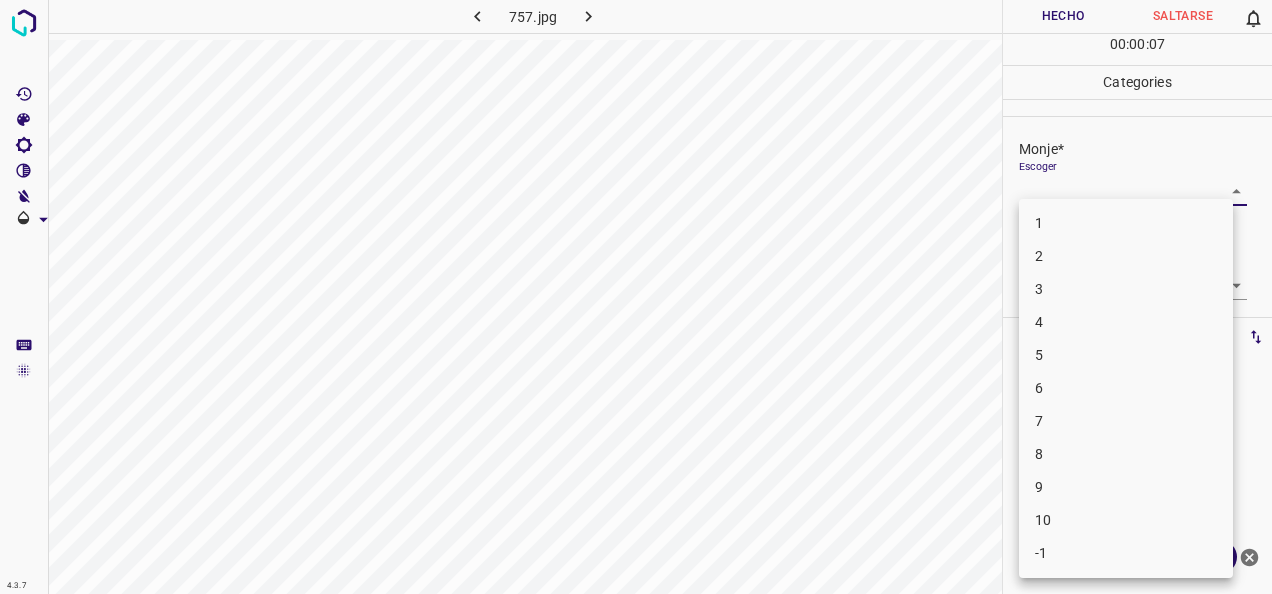 click on "4.3.7 757.jpg Hecho Saltarse 0 00   : 00   : 07   Categories Monje*  Escoger ​  [PERSON_NAME]*  Escoger ​ Etiquetas 0 Categories 1 Monje 2  [PERSON_NAME] Herramientas Espacio Cambiar entre modos (Dibujar y Editar) Yo Etiquetado automático R Restaurar zoom M Acercar N Alejar Borrar Eliminar etiqueta de selección Filtros Z Restaurar filtros X Filtro de saturación C Filtro de brillo V Filtro de contraste B Filtro de escala de grises General O Descargar ¿Necesita ayuda? -Mensaje de texto -Esconder -Borrar 1 2 3 4 5 6 7 8 9 10 -1" at bounding box center [636, 297] 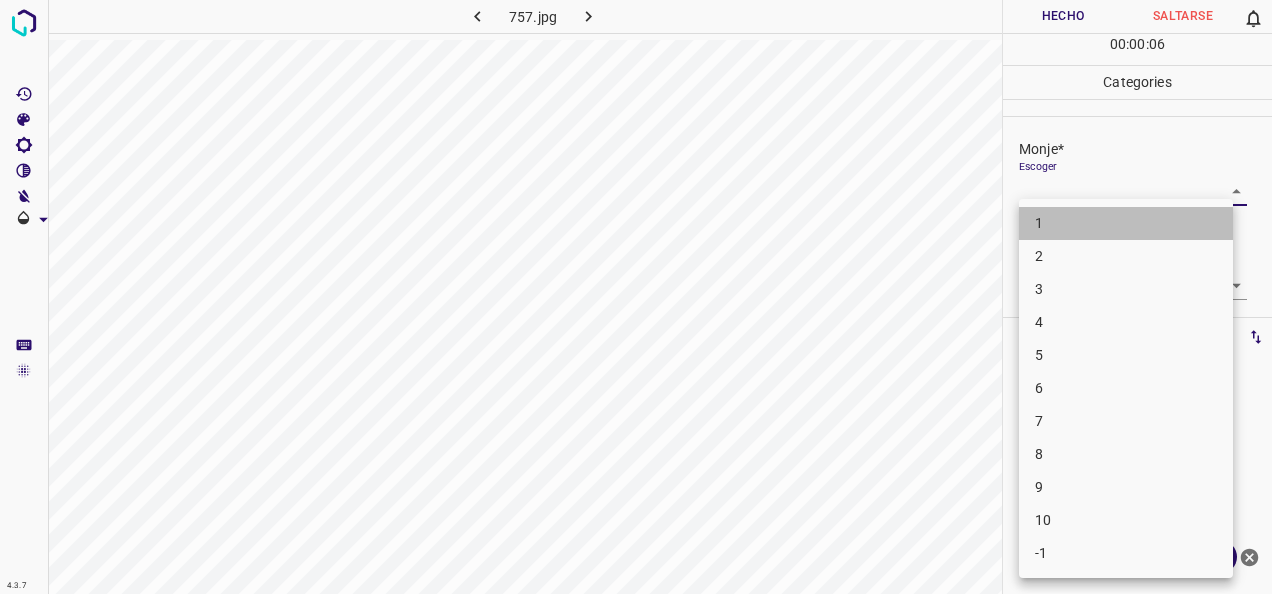click on "1" at bounding box center [1126, 223] 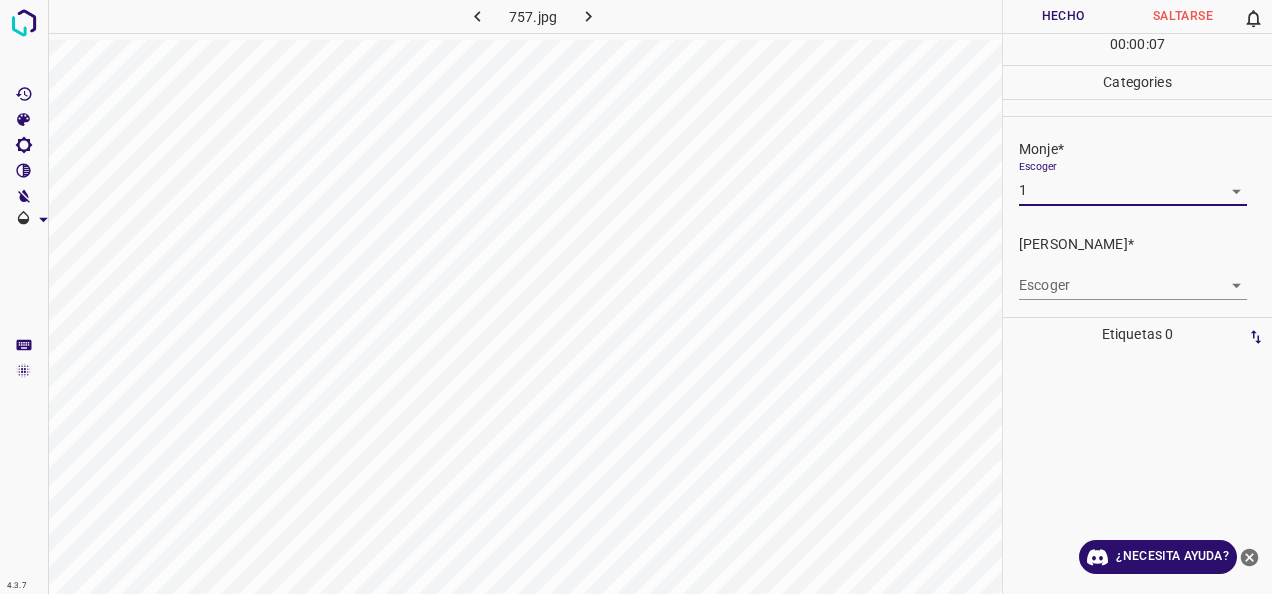 click on "4.3.7 757.jpg Hecho Saltarse 0 00   : 00   : 07   Categories Monje*  Escoger 1 1  [PERSON_NAME]*  Escoger ​ Etiquetas 0 Categories 1 Monje 2  [PERSON_NAME] Herramientas Espacio Cambiar entre modos (Dibujar y Editar) Yo Etiquetado automático R Restaurar zoom M Acercar N Alejar Borrar Eliminar etiqueta de selección Filtros Z Restaurar filtros X Filtro de saturación C Filtro de brillo V Filtro de contraste B Filtro de escala de grises General O Descargar ¿Necesita ayuda? -Mensaje de texto -Esconder -Borrar" at bounding box center [636, 297] 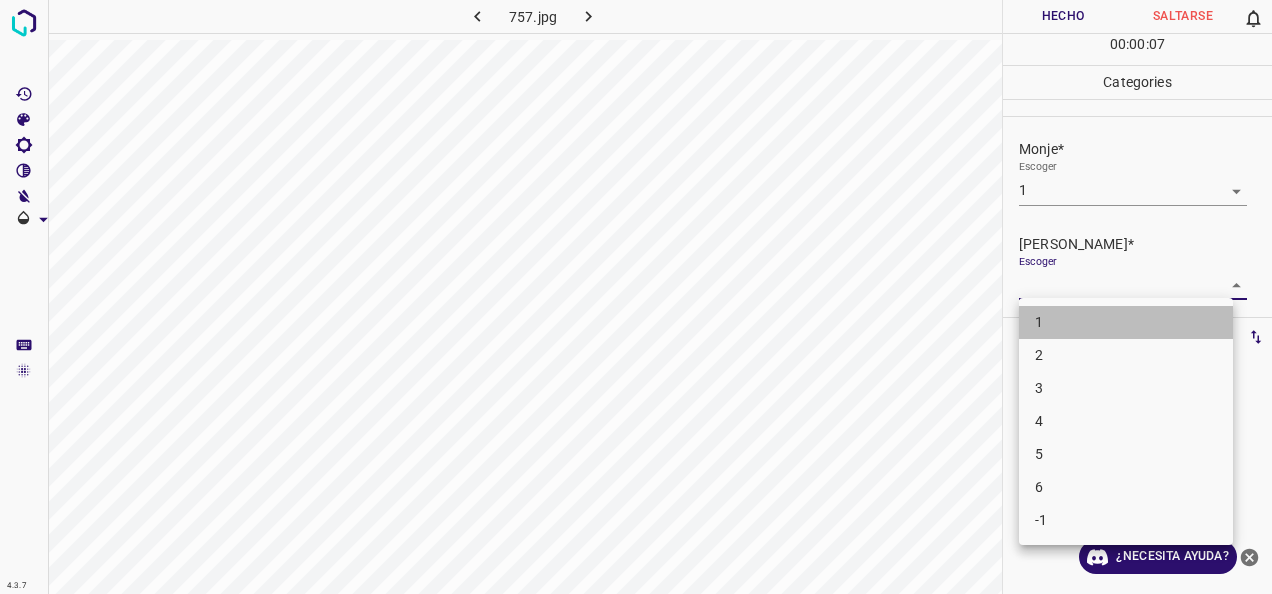 click on "1" at bounding box center [1126, 322] 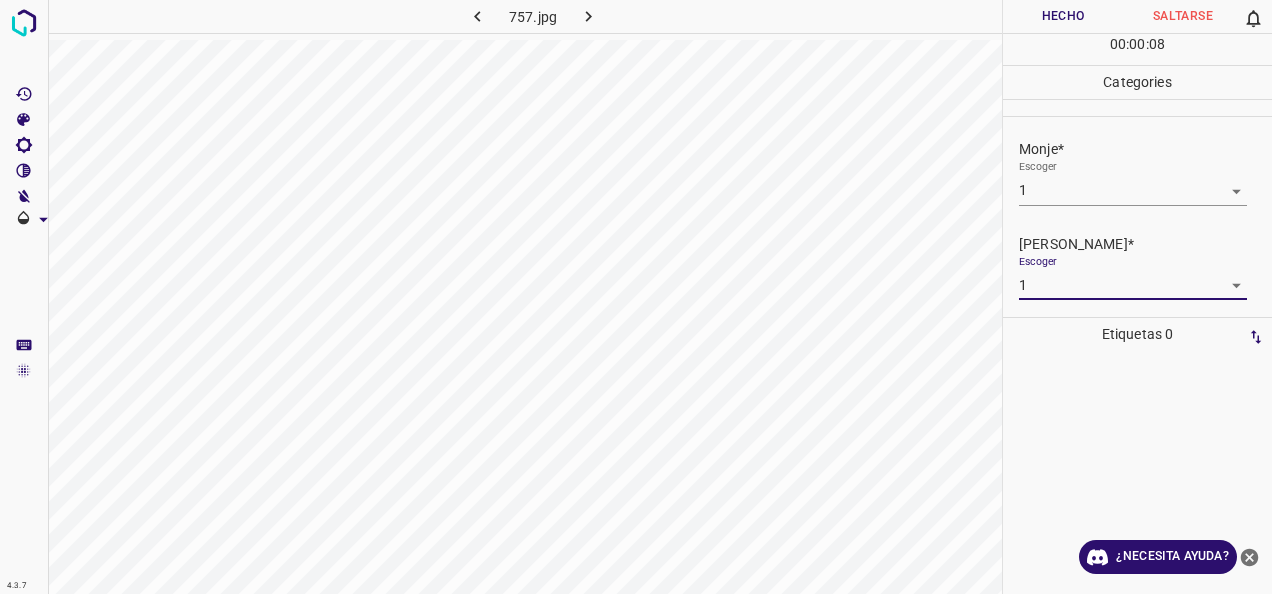 click on "Hecho" at bounding box center (1063, 16) 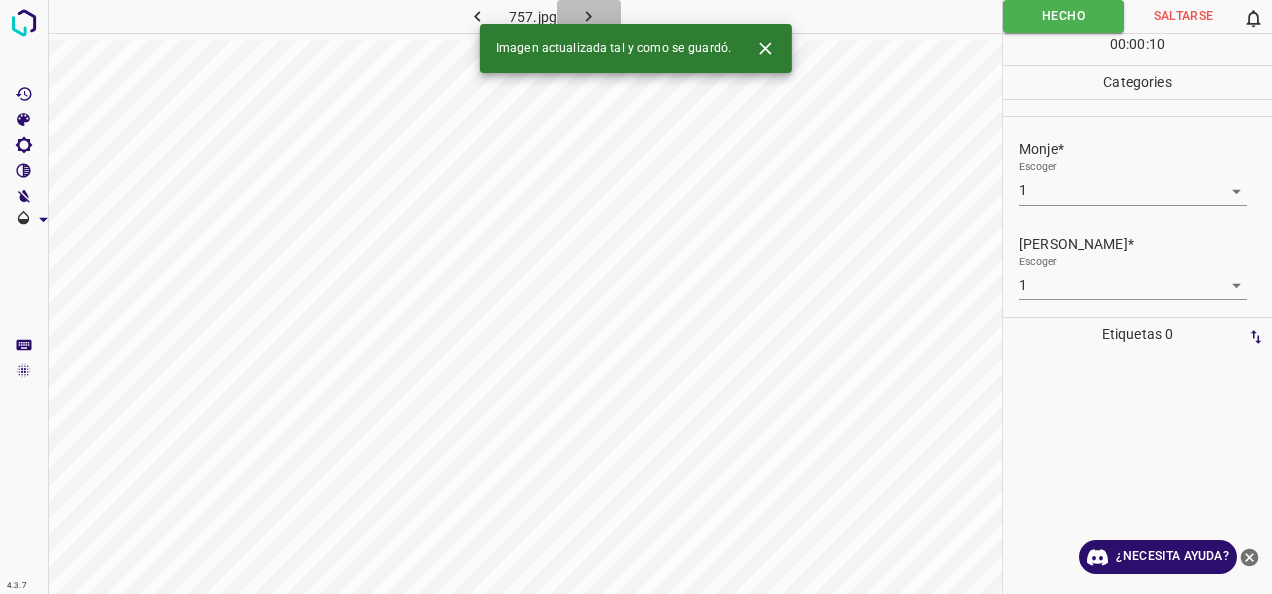 click 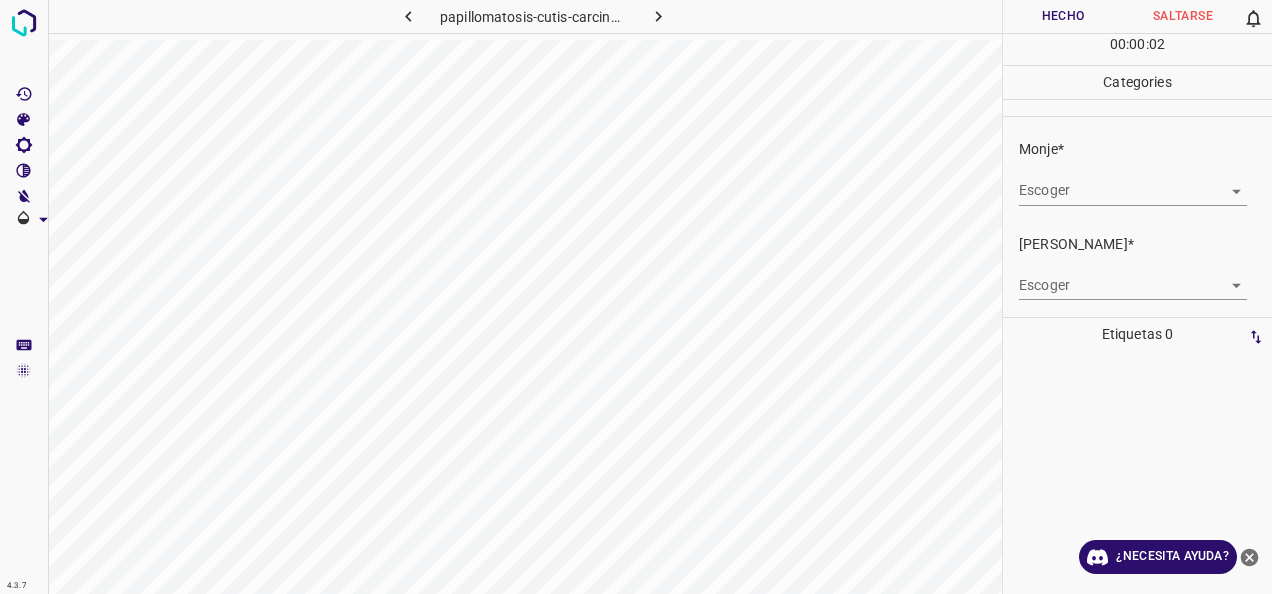 click on "4.3.7 papillomatosis-cutis-carcinoides13.jpg Hecho Saltarse 0 00   : 00   : 02   Categories Monje*  Escoger ​  [PERSON_NAME]*  Escoger ​ Etiquetas 0 Categories 1 Monje 2  [PERSON_NAME] Herramientas Espacio Cambiar entre modos (Dibujar y Editar) Yo Etiquetado automático R Restaurar zoom M Acercar N Alejar Borrar Eliminar etiqueta de selección Filtros Z Restaurar filtros X Filtro de saturación C Filtro de brillo V Filtro de contraste B Filtro de escala de grises General O Descargar ¿Necesita ayuda? -Mensaje de texto -Esconder -Borrar" at bounding box center (636, 297) 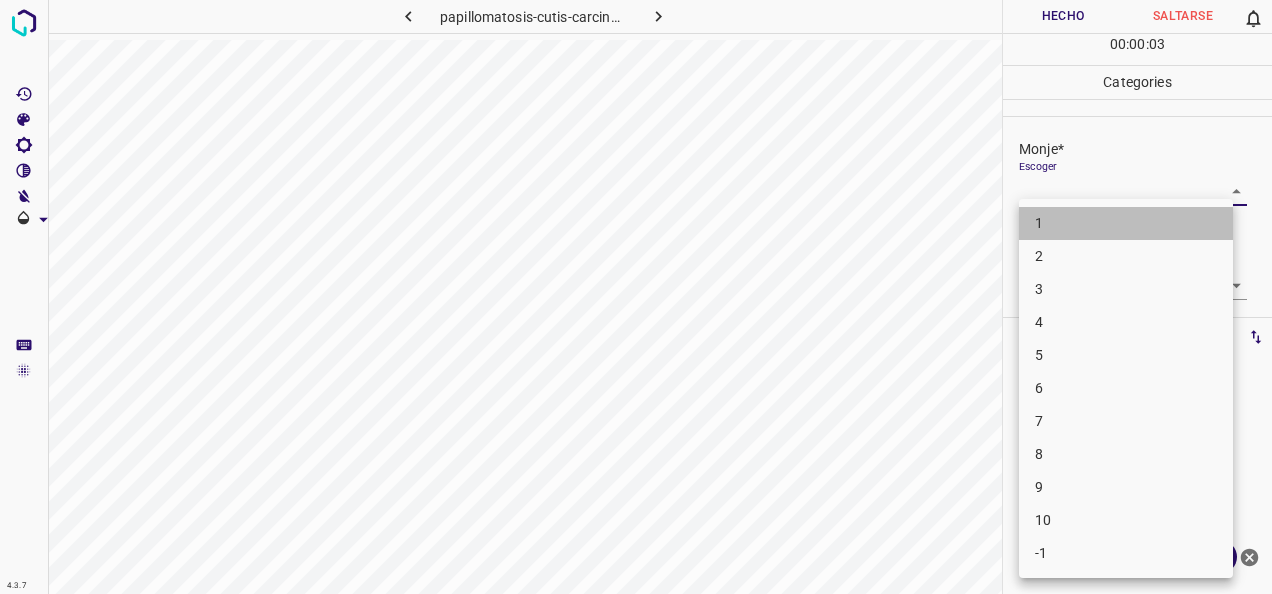 click on "1" at bounding box center [1126, 223] 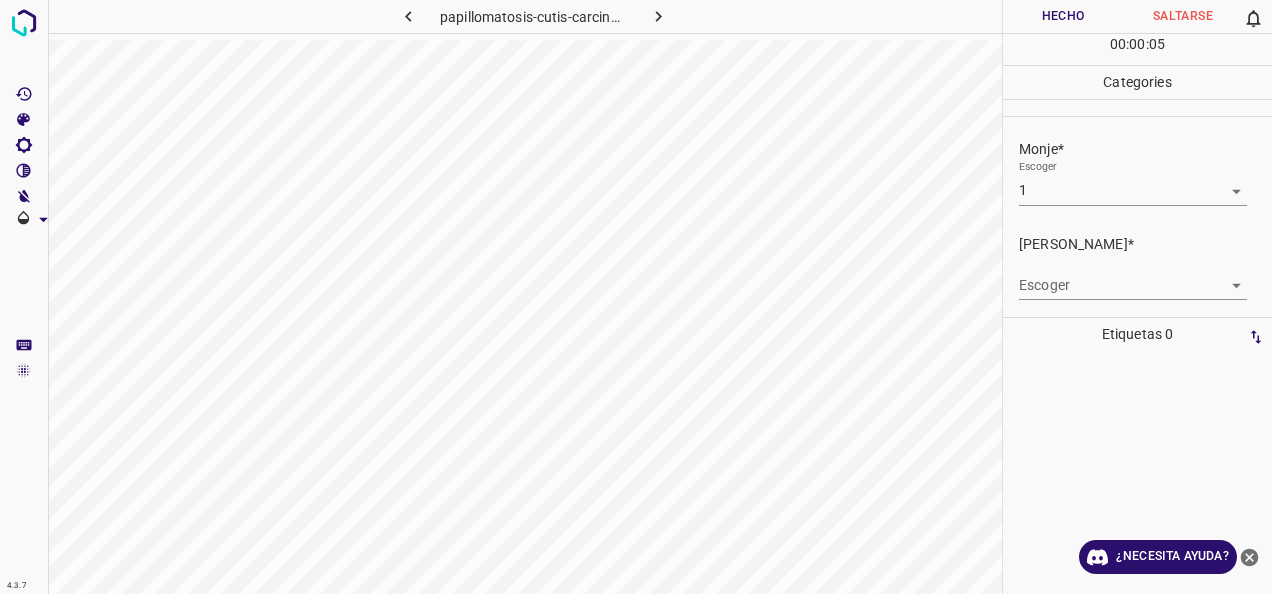 click on "Escoger ​" at bounding box center (1145, 277) 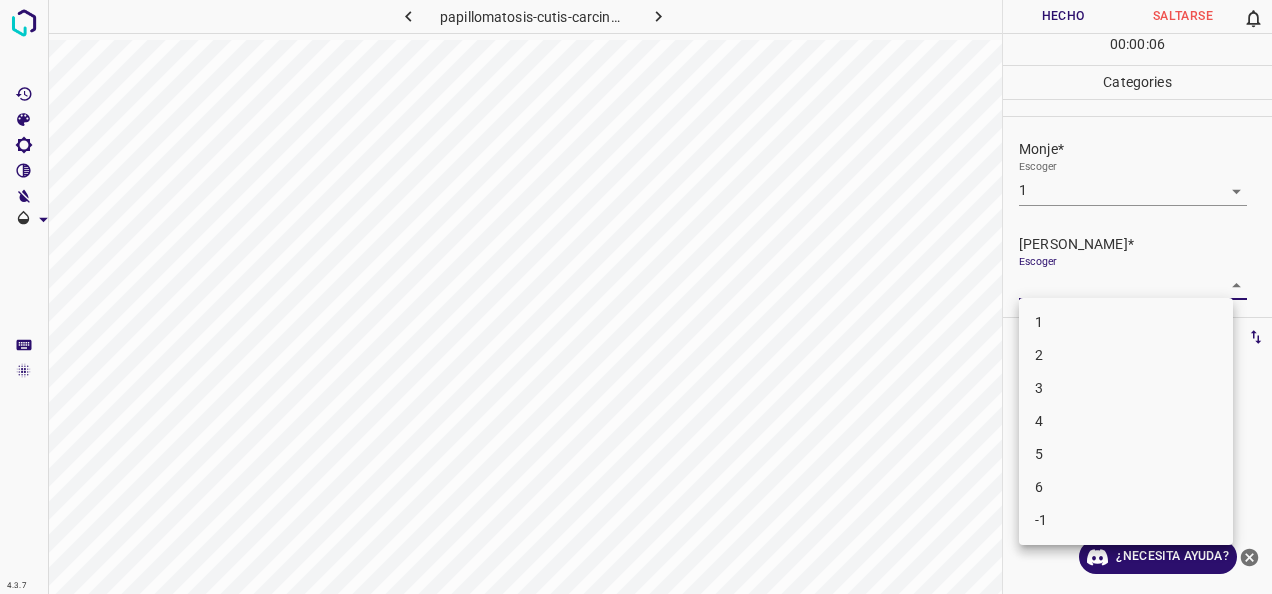click on "4.3.7 papillomatosis-cutis-carcinoides13.jpg Hecho Saltarse 0 00   : 00   : 06   Categories Monje*  Escoger 1 1  [PERSON_NAME]*  Escoger ​ Etiquetas 0 Categories 1 Monje 2  [PERSON_NAME] Herramientas Espacio Cambiar entre modos (Dibujar y Editar) Yo Etiquetado automático R Restaurar zoom M Acercar N Alejar Borrar Eliminar etiqueta de selección Filtros Z Restaurar filtros X Filtro de saturación C Filtro de brillo V Filtro de contraste B Filtro de escala de grises General O Descargar ¿Necesita ayuda? -Mensaje de texto -Esconder -Borrar 1 2 3 4 5 6 -1" at bounding box center [636, 297] 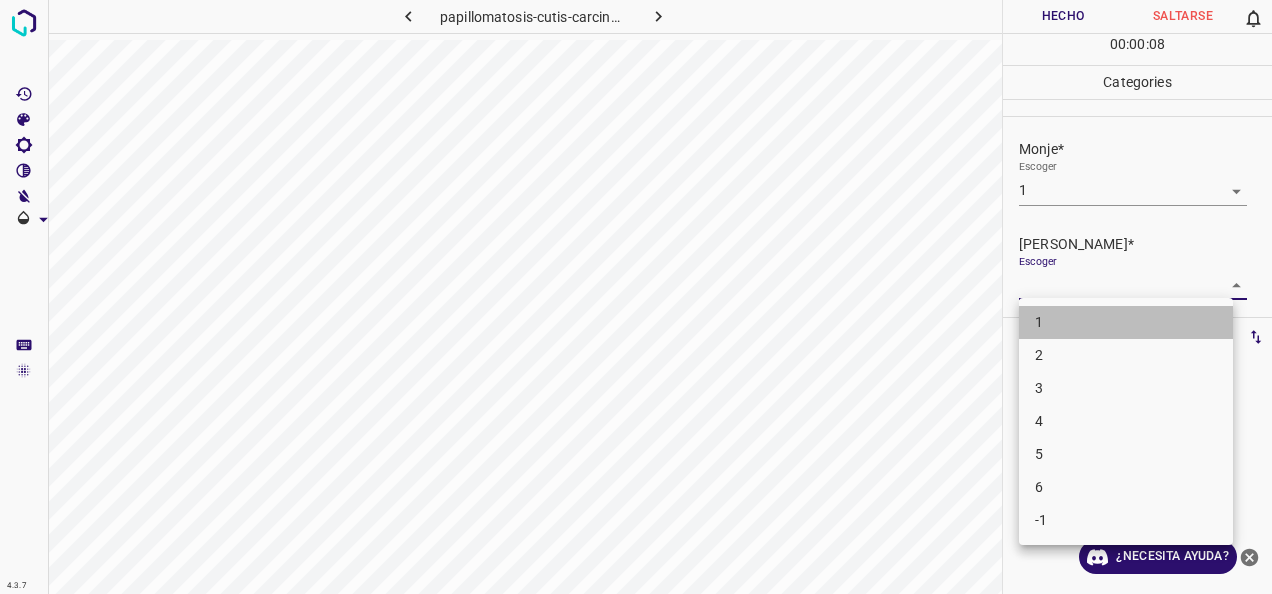 click on "1" at bounding box center (1126, 322) 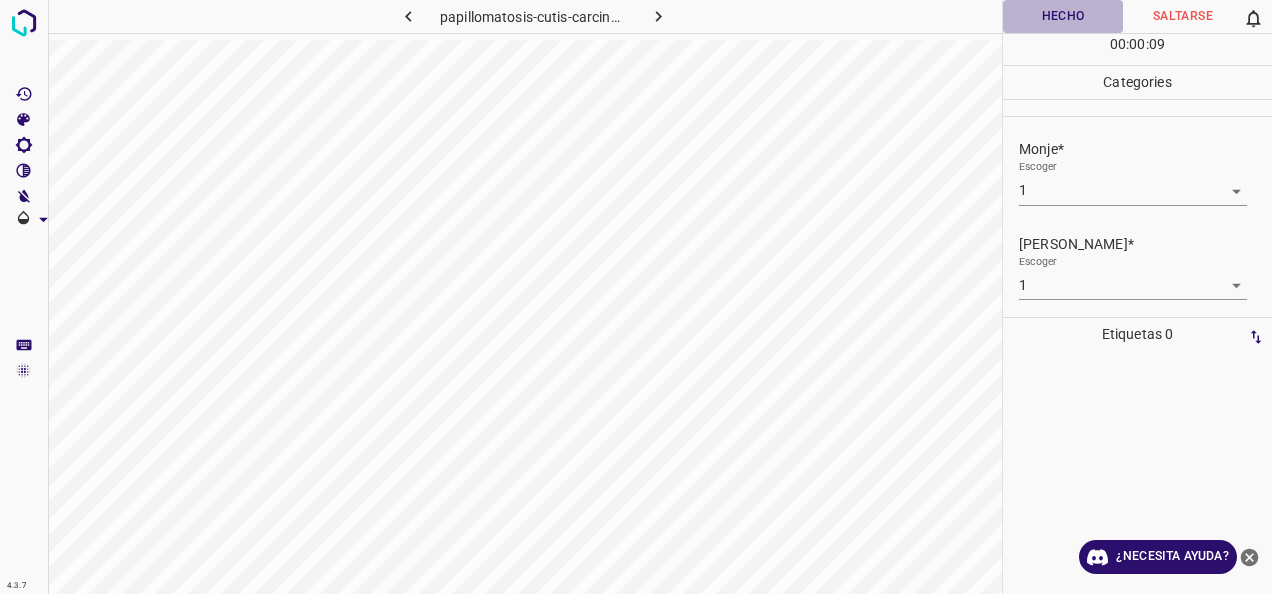 click on "Hecho" at bounding box center [1063, 16] 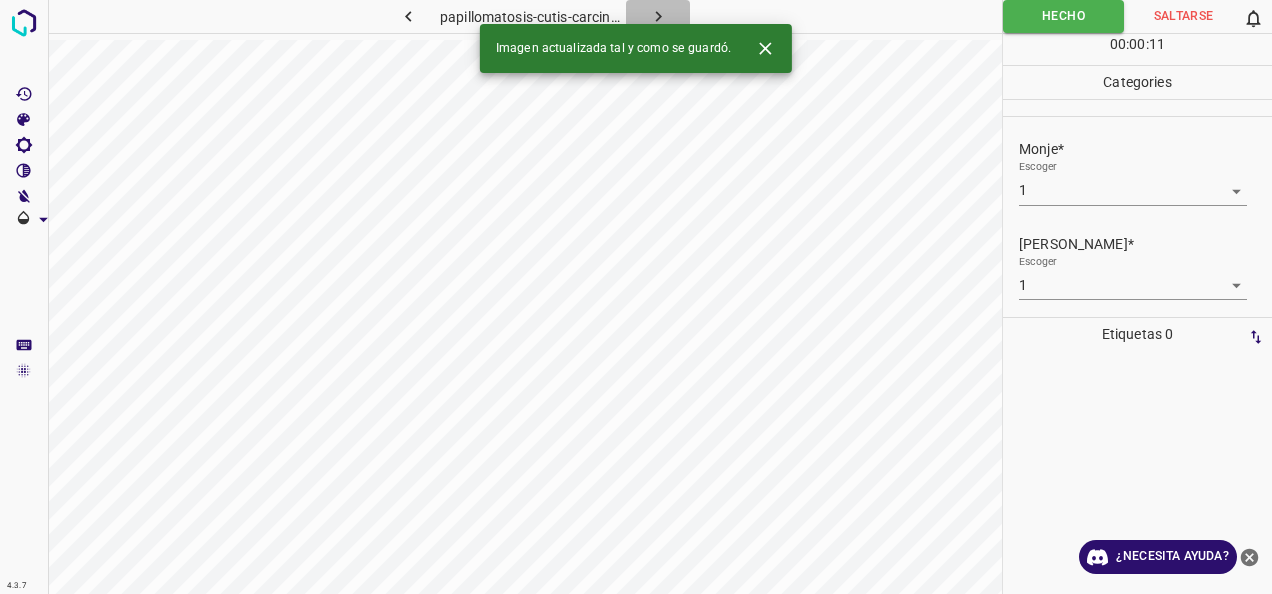 click 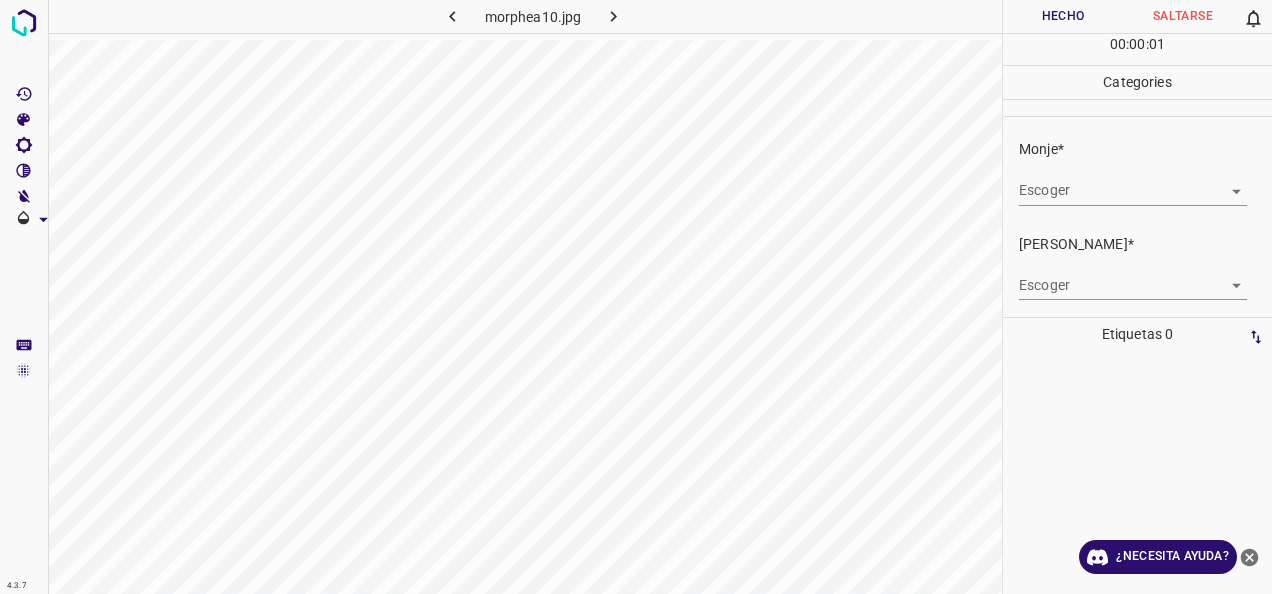 click on "4.3.7 morphea10.jpg Hecho Saltarse 0 00   : 00   : 01   Categories Monje*  Escoger ​  [PERSON_NAME]*  Escoger ​ Etiquetas 0 Categories 1 Monje 2  [PERSON_NAME] Herramientas Espacio Cambiar entre modos (Dibujar y Editar) Yo Etiquetado automático R Restaurar zoom M Acercar N Alejar Borrar Eliminar etiqueta de selección Filtros Z Restaurar filtros X Filtro de saturación C Filtro de brillo V Filtro de contraste B Filtro de escala de grises General O Descargar ¿Necesita ayuda? -Mensaje de texto -Esconder -Borrar" at bounding box center [636, 297] 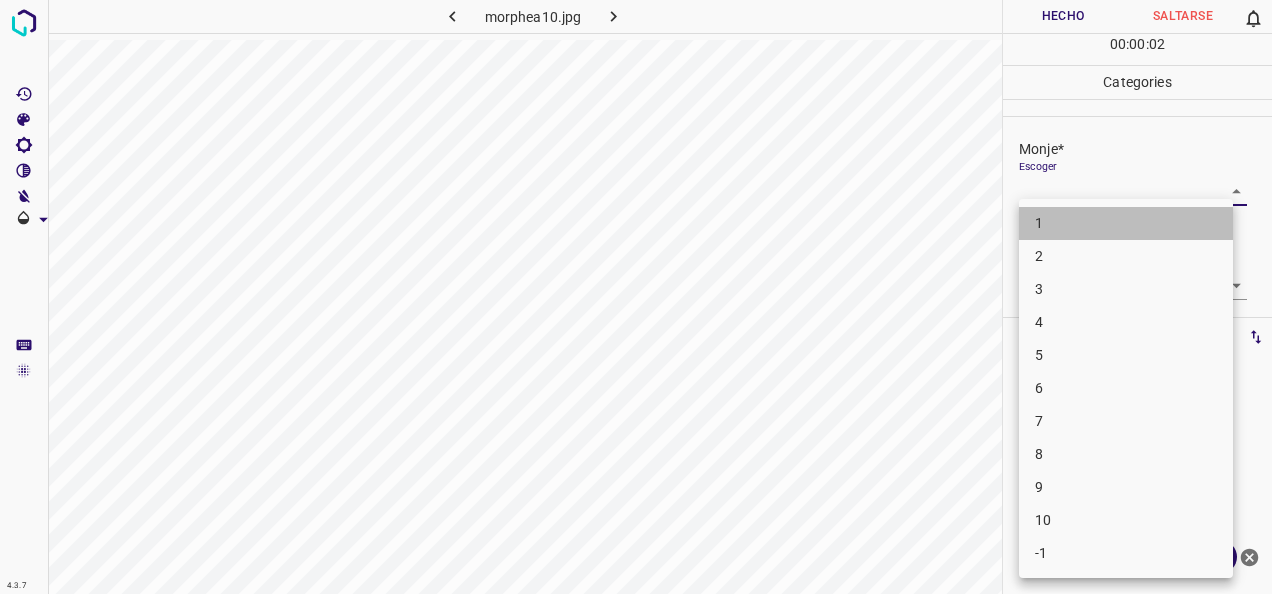 click on "1" at bounding box center [1126, 223] 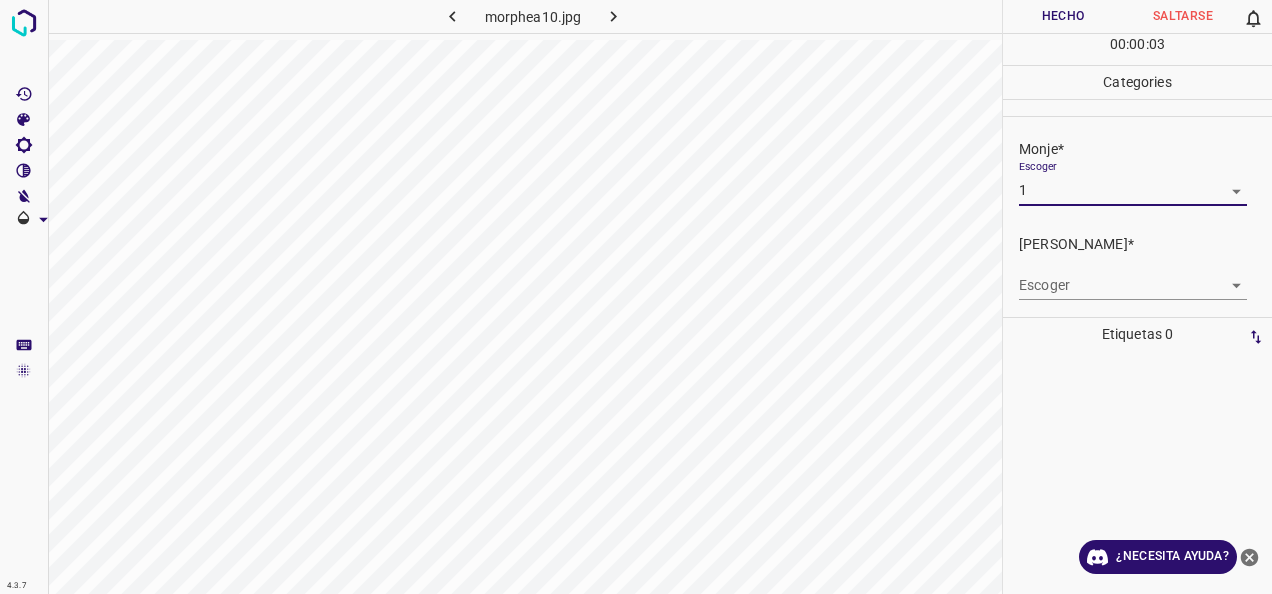 click on "4.3.7 morphea10.jpg Hecho Saltarse 0 00   : 00   : 03   Categories Monje*  Escoger 1 1  [PERSON_NAME]*  Escoger ​ Etiquetas 0 Categories 1 Monje 2  [PERSON_NAME] Herramientas Espacio Cambiar entre modos (Dibujar y Editar) Yo Etiquetado automático R Restaurar zoom M Acercar N Alejar Borrar Eliminar etiqueta de selección Filtros Z Restaurar filtros X Filtro de saturación C Filtro de brillo V Filtro de contraste B Filtro de escala de grises General O Descargar ¿Necesita ayuda? -Mensaje de texto -Esconder -Borrar" at bounding box center [636, 297] 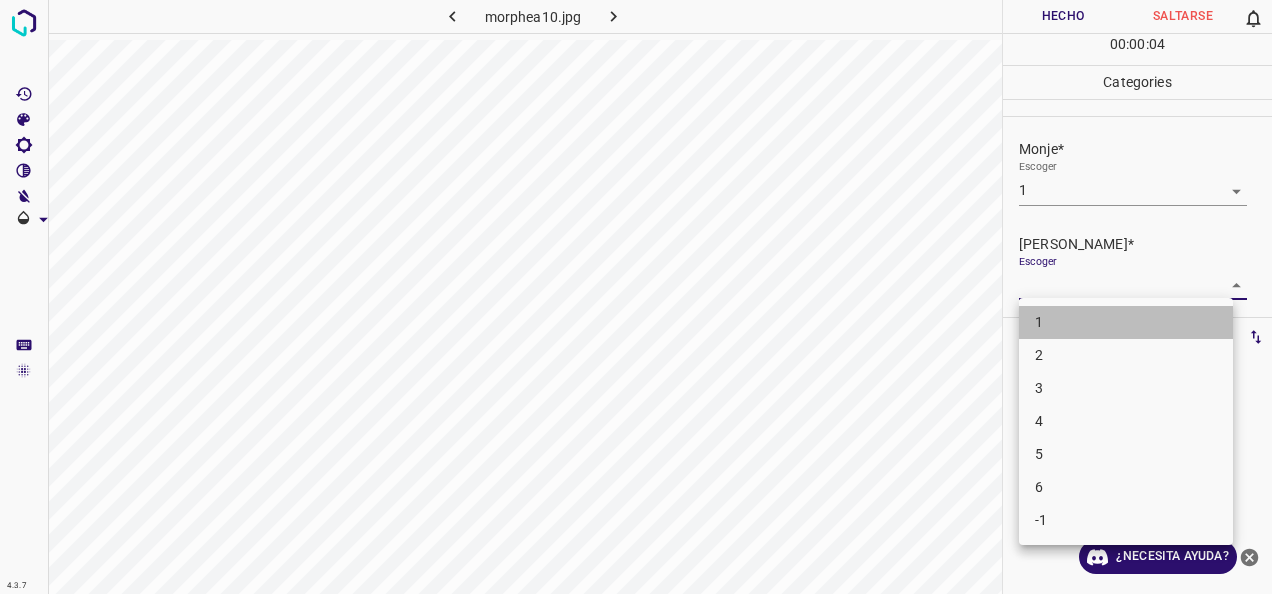 click on "1" at bounding box center (1126, 322) 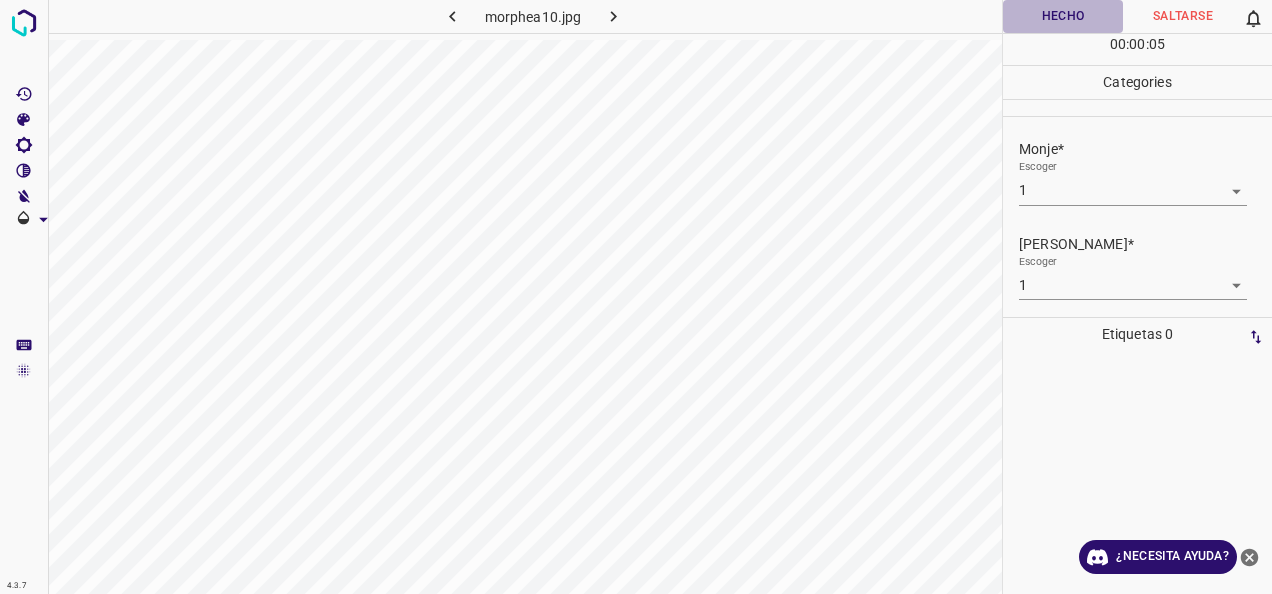 click on "Hecho" at bounding box center (1063, 16) 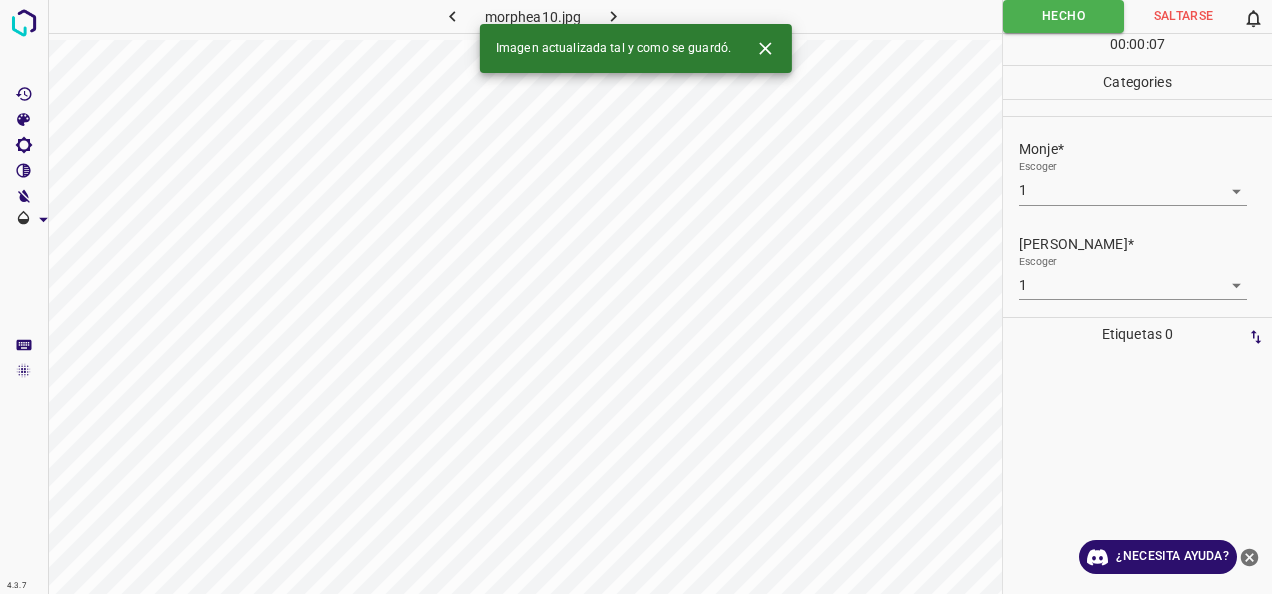 click at bounding box center (613, 16) 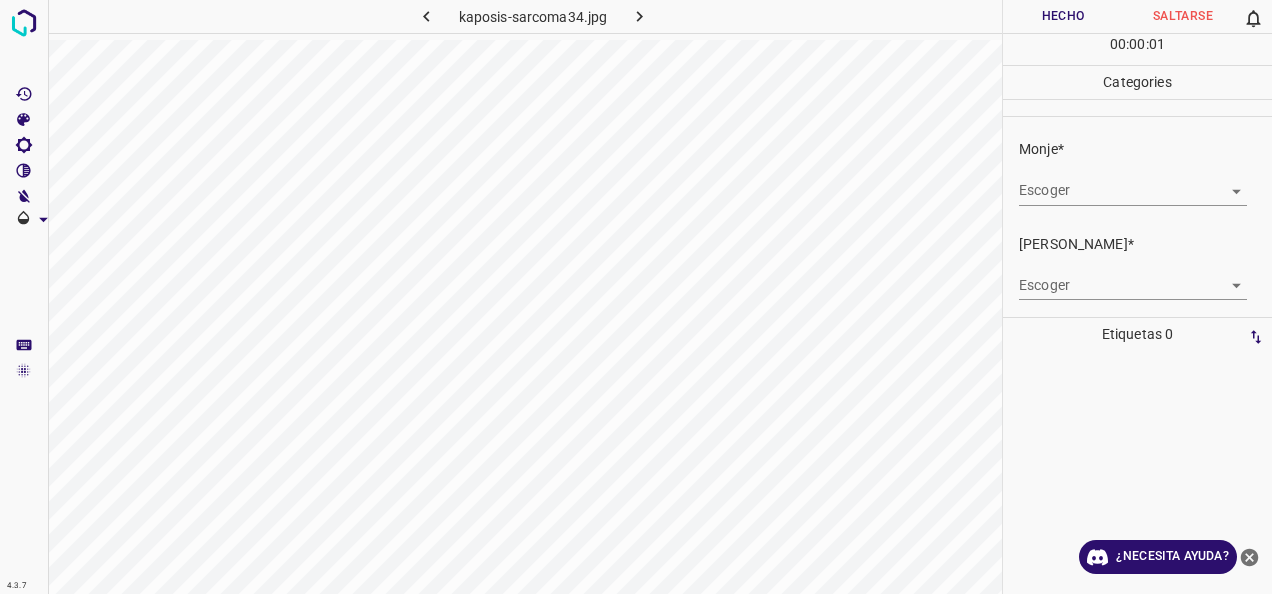 click on "4.3.7 kaposis-sarcoma34.jpg Hecho Saltarse 0 00   : 00   : 01   Categories Monje*  Escoger ​  [PERSON_NAME]*  Escoger ​ Etiquetas 0 Categories 1 Monje 2  [PERSON_NAME] Herramientas Espacio Cambiar entre modos (Dibujar y Editar) Yo Etiquetado automático R Restaurar zoom M Acercar N Alejar Borrar Eliminar etiqueta de selección Filtros Z Restaurar filtros X Filtro de saturación C Filtro de brillo V Filtro de contraste B Filtro de escala de grises General O Descargar ¿Necesita ayuda? -Mensaje de texto -Esconder -Borrar" at bounding box center [636, 297] 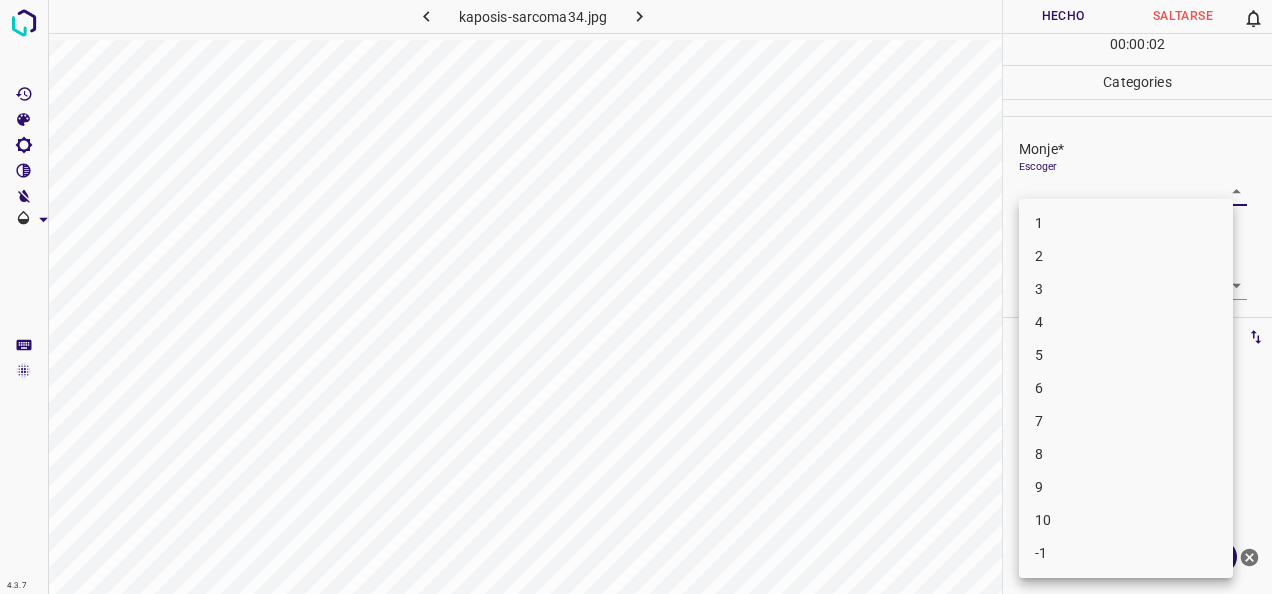 click on "1" at bounding box center (1126, 223) 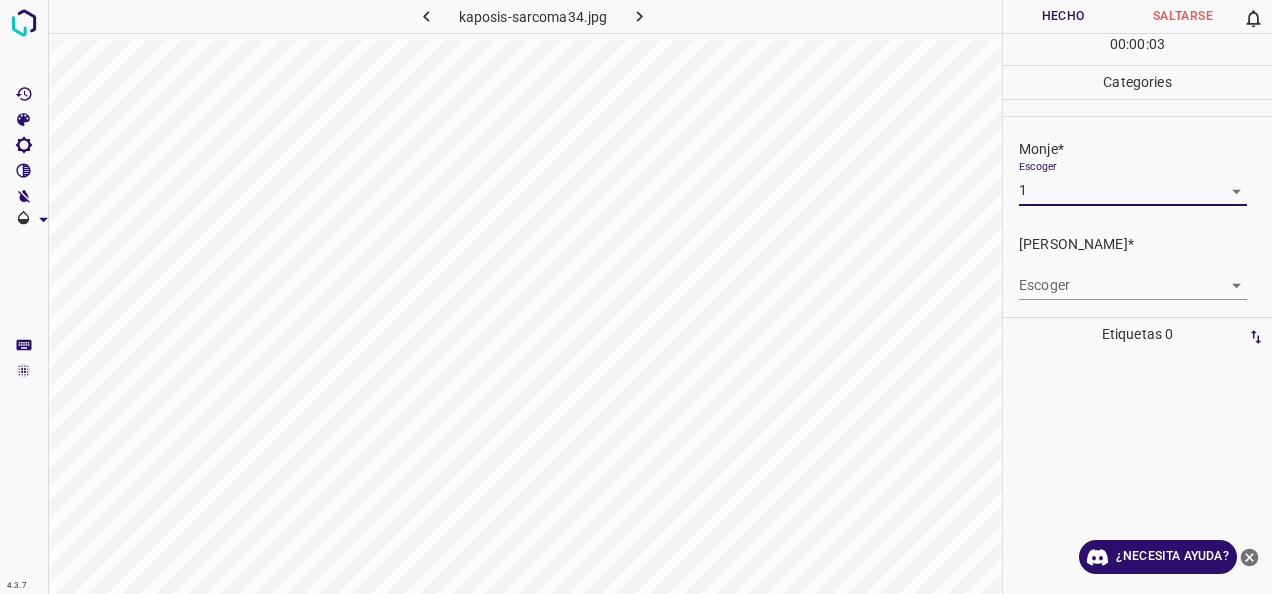 click on "4.3.7 kaposis-sarcoma34.jpg Hecho Saltarse 0 00   : 00   : 03   Categories Monje*  Escoger 1 1  [PERSON_NAME]*  Escoger ​ Etiquetas 0 Categories 1 Monje 2  [PERSON_NAME] Herramientas Espacio Cambiar entre modos (Dibujar y Editar) Yo Etiquetado automático R Restaurar zoom M Acercar N Alejar Borrar Eliminar etiqueta de selección Filtros Z Restaurar filtros X Filtro de saturación C Filtro de brillo V Filtro de contraste B Filtro de escala de grises General O Descargar ¿Necesita ayuda? -Mensaje de texto -Esconder -Borrar" at bounding box center [636, 297] 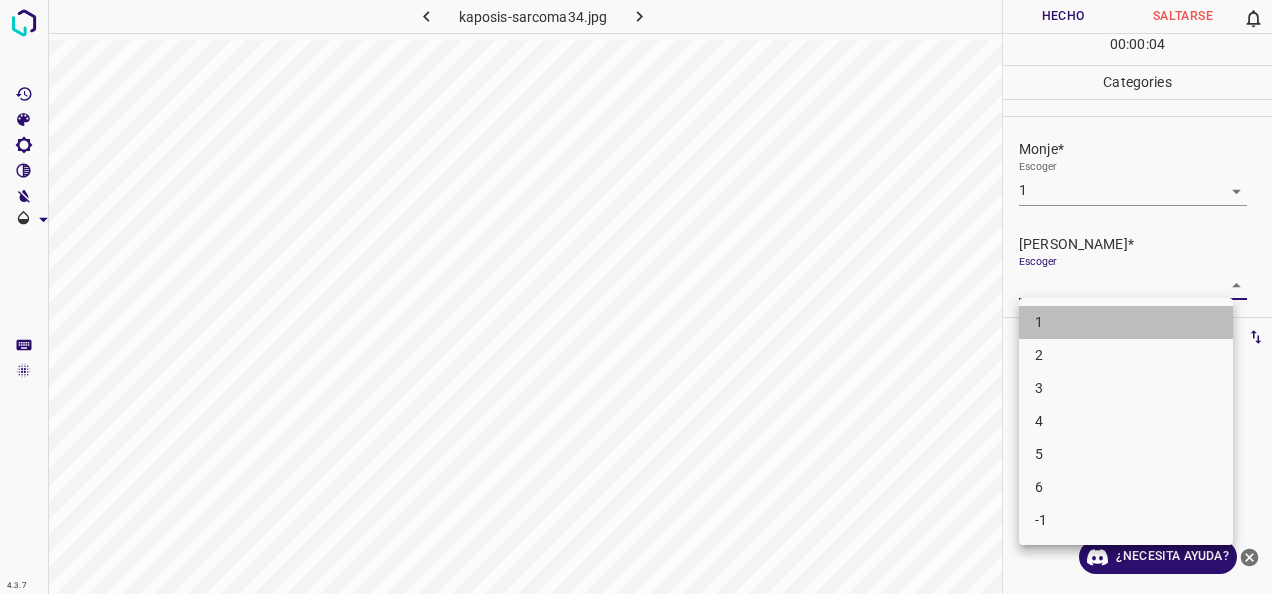 click on "1" at bounding box center (1126, 322) 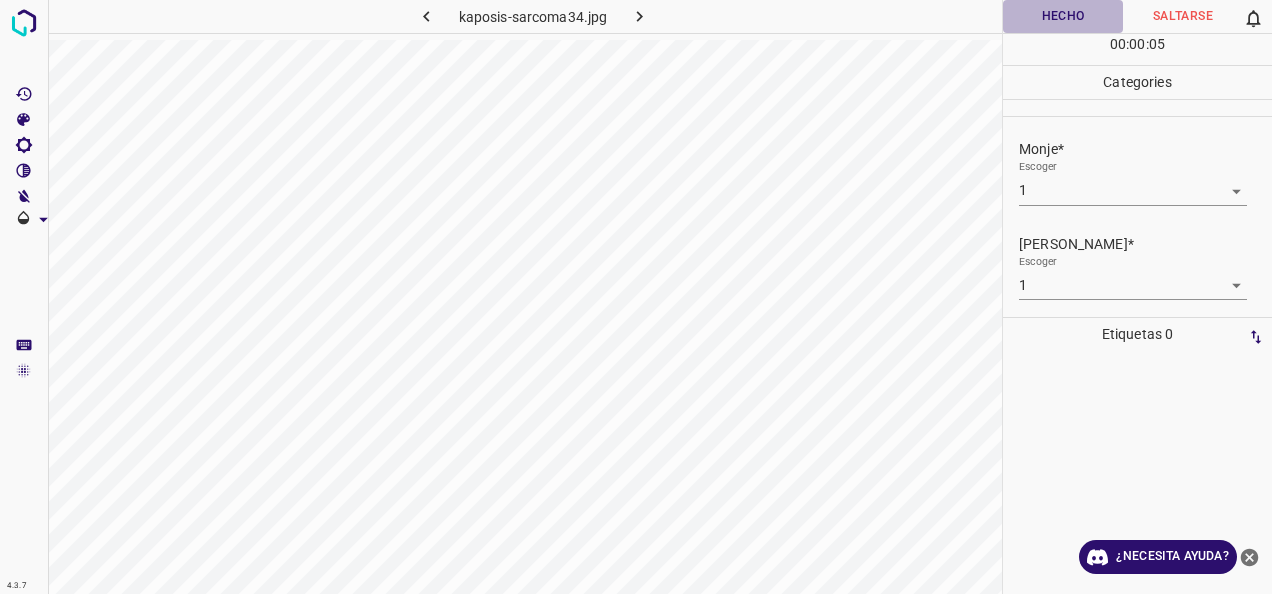click on "Hecho" at bounding box center (1063, 16) 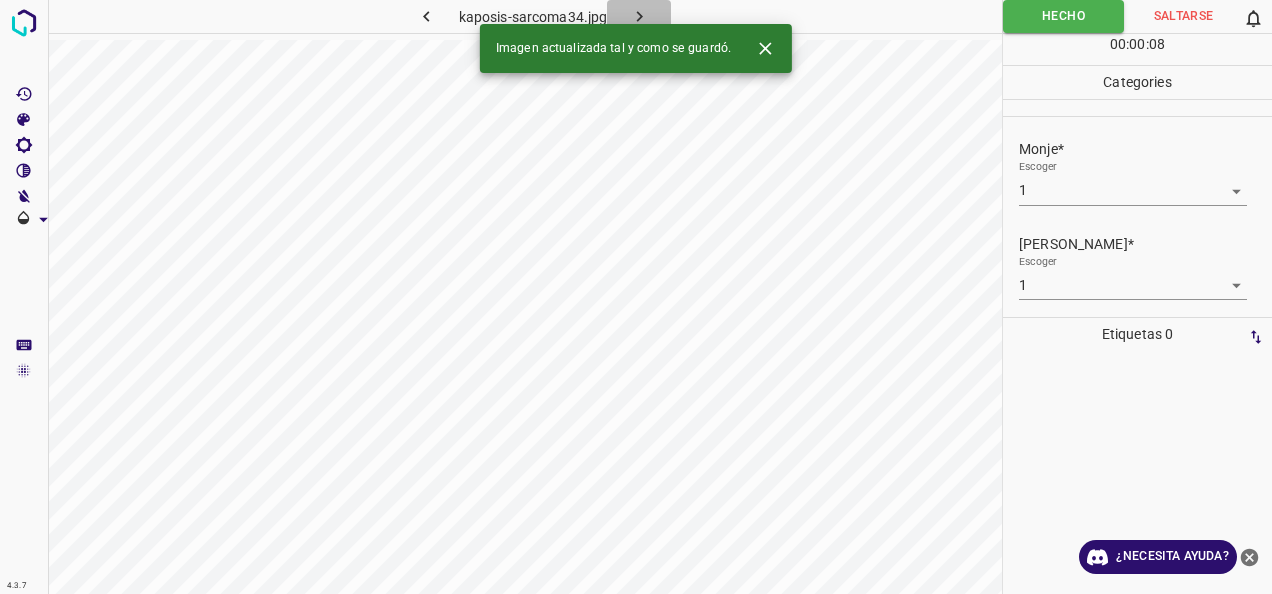 click 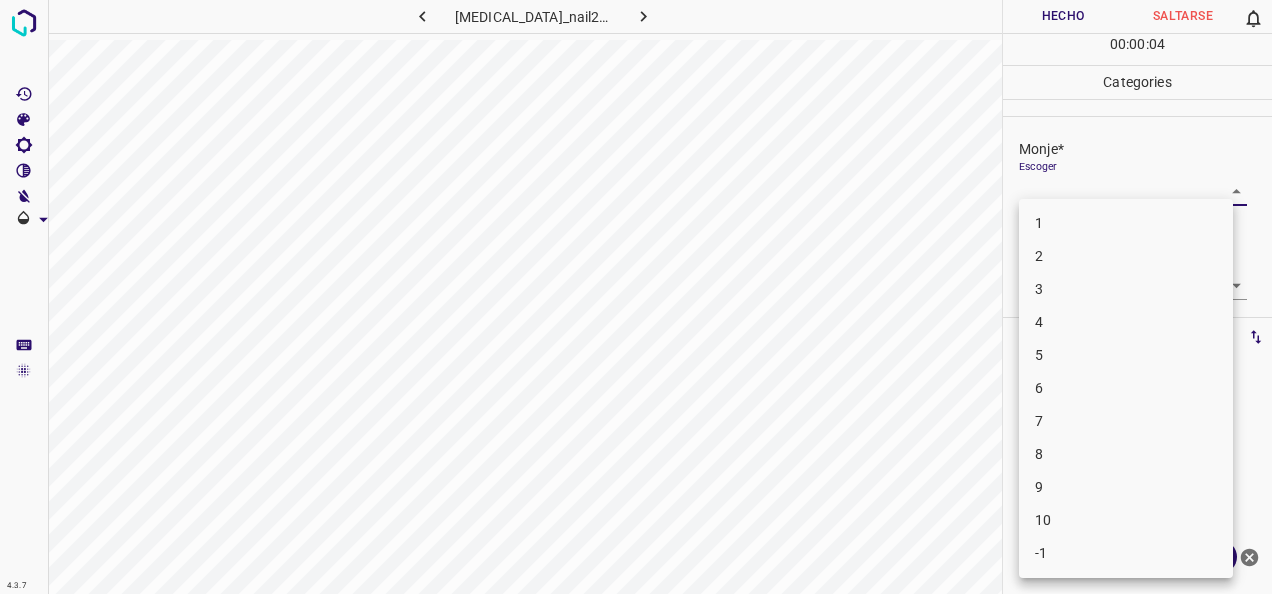 click on "4.3.7 [MEDICAL_DATA]_nail22.jpg Hecho Saltarse 0 00   : 00   : 04   Categories Monje*  Escoger ​  [PERSON_NAME]*  Escoger ​ Etiquetas 0 Categories 1 Monje 2  [PERSON_NAME] Herramientas Espacio Cambiar entre modos (Dibujar y Editar) Yo Etiquetado automático R Restaurar zoom M Acercar N Alejar Borrar Eliminar etiqueta de selección Filtros Z Restaurar filtros X Filtro de saturación C Filtro de brillo V Filtro de contraste B Filtro de escala de grises General O Descargar ¿Necesita ayuda? -Mensaje de texto -Esconder -Borrar 1 2 3 4 5 6 7 8 9 10 -1" at bounding box center [636, 297] 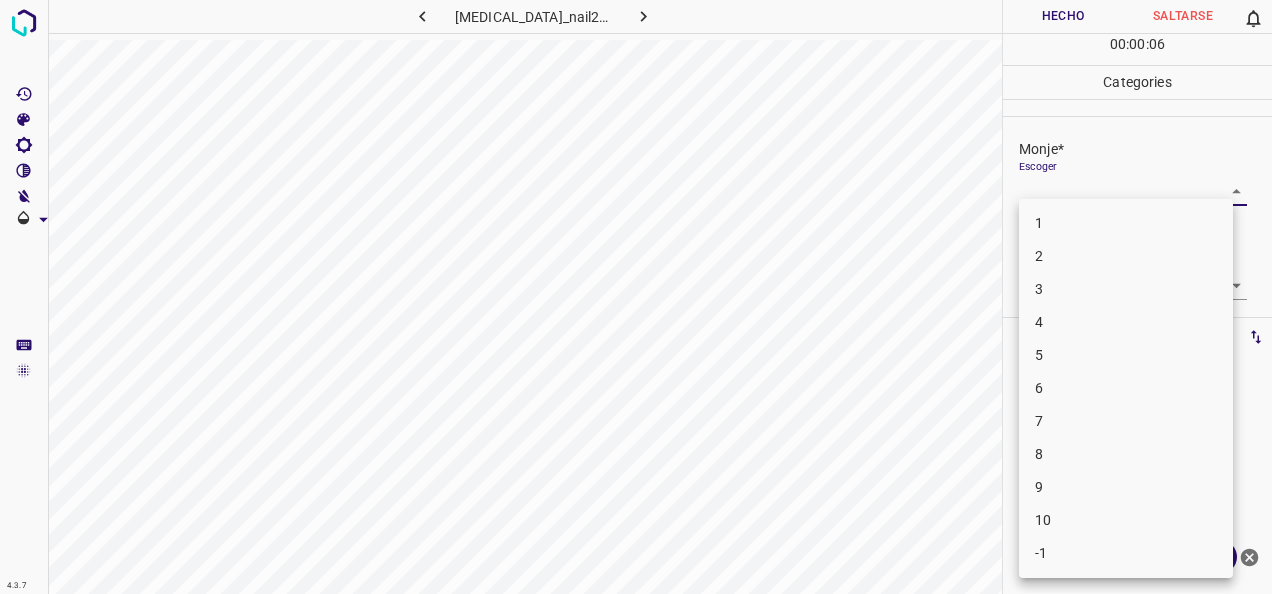 click on "1" at bounding box center [1126, 223] 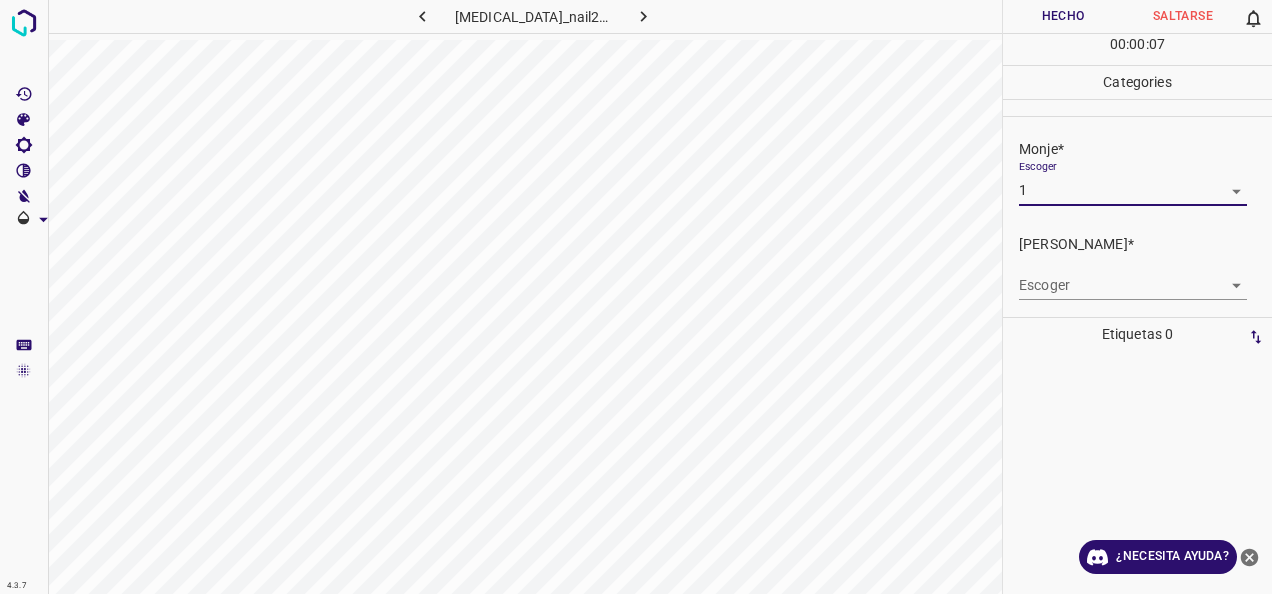 click on "4.3.7 [MEDICAL_DATA]_nail22.jpg Hecho Saltarse 0 00   : 00   : 07   Categories Monje*  Escoger 1 1  [PERSON_NAME]*  Escoger ​ Etiquetas 0 Categories 1 Monje 2  [PERSON_NAME] Herramientas Espacio Cambiar entre modos (Dibujar y Editar) Yo Etiquetado automático R Restaurar zoom M Acercar N Alejar Borrar Eliminar etiqueta de selección Filtros Z Restaurar filtros X Filtro de saturación C Filtro de brillo V Filtro de contraste B Filtro de escala de grises General O Descargar ¿Necesita ayuda? -Mensaje de texto -Esconder -Borrar" at bounding box center (636, 297) 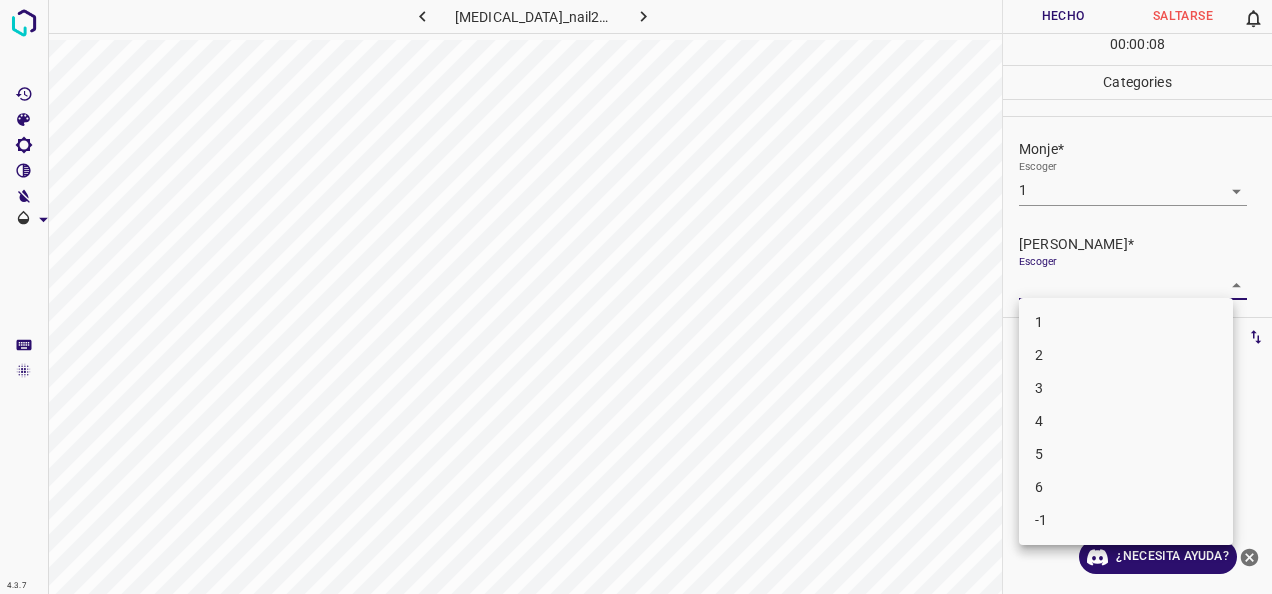 click on "1" at bounding box center [1126, 322] 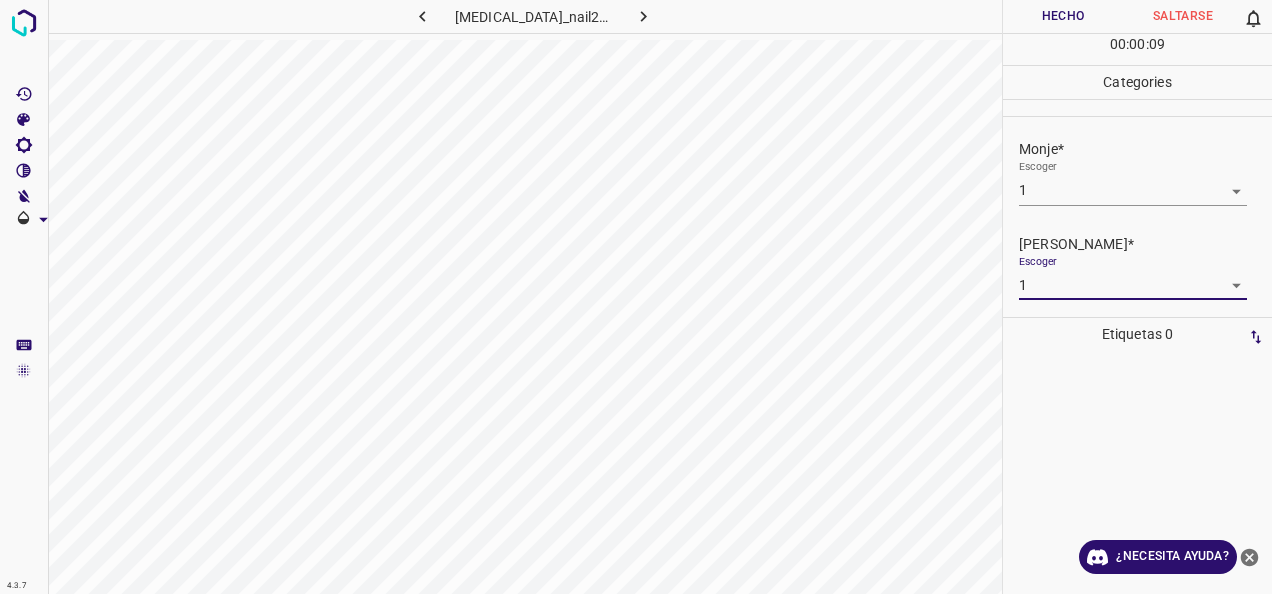 click on "Hecho" at bounding box center (1063, 16) 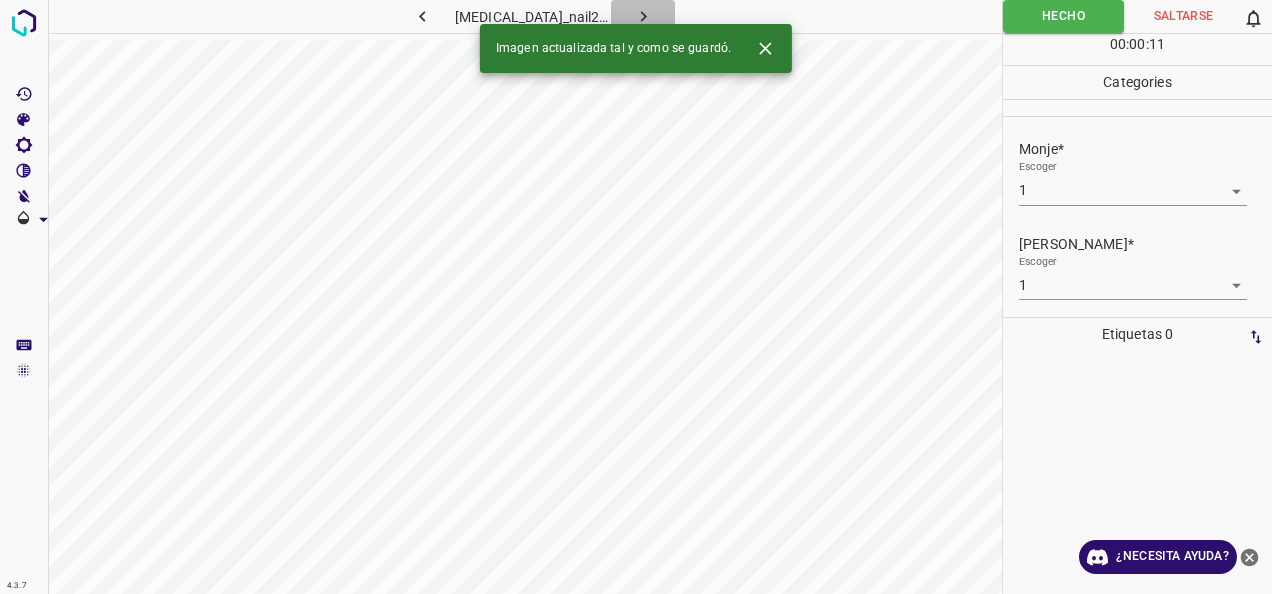 click at bounding box center [643, 16] 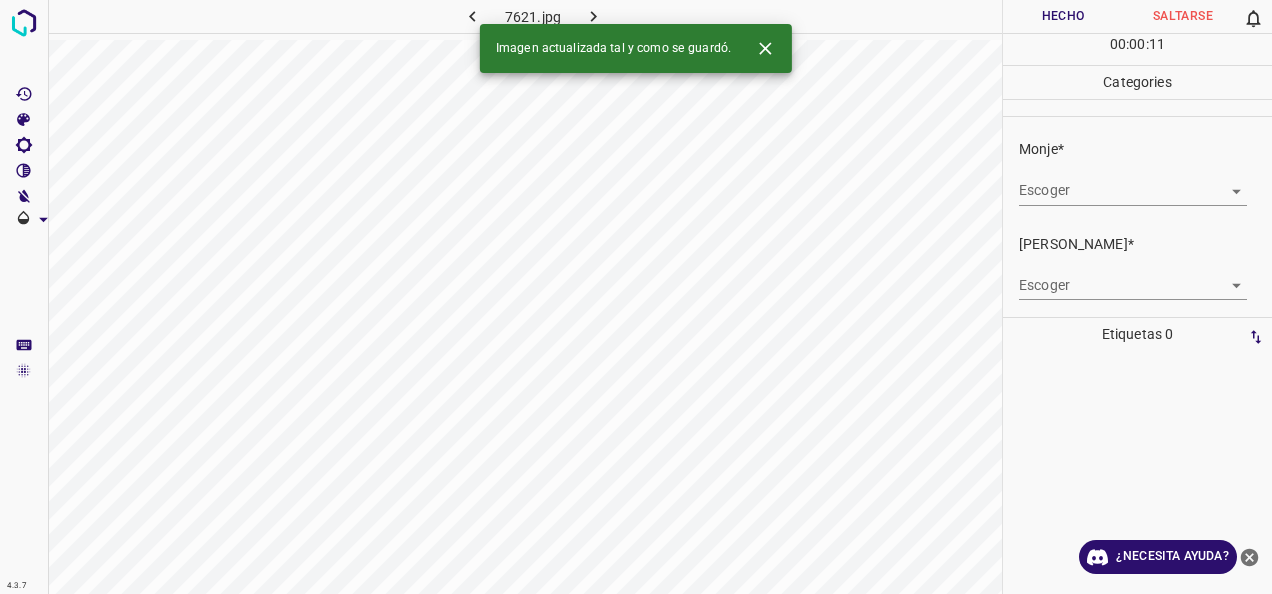 click on "4.3.7 7621.jpg Hecho Saltarse 0 00   : 00   : 11   Categories Monje*  Escoger ​  [PERSON_NAME]*  Escoger ​ Etiquetas 0 Categories 1 Monje 2  [PERSON_NAME] Herramientas Espacio Cambiar entre modos (Dibujar y Editar) Yo Etiquetado automático R Restaurar zoom M Acercar N Alejar Borrar Eliminar etiqueta de selección Filtros Z Restaurar filtros X Filtro de saturación C Filtro de brillo V Filtro de contraste B Filtro de escala de grises General O Descargar Imagen actualizada tal y como se guardó. ¿Necesita ayuda? -Mensaje de texto -Esconder -Borrar" at bounding box center (636, 297) 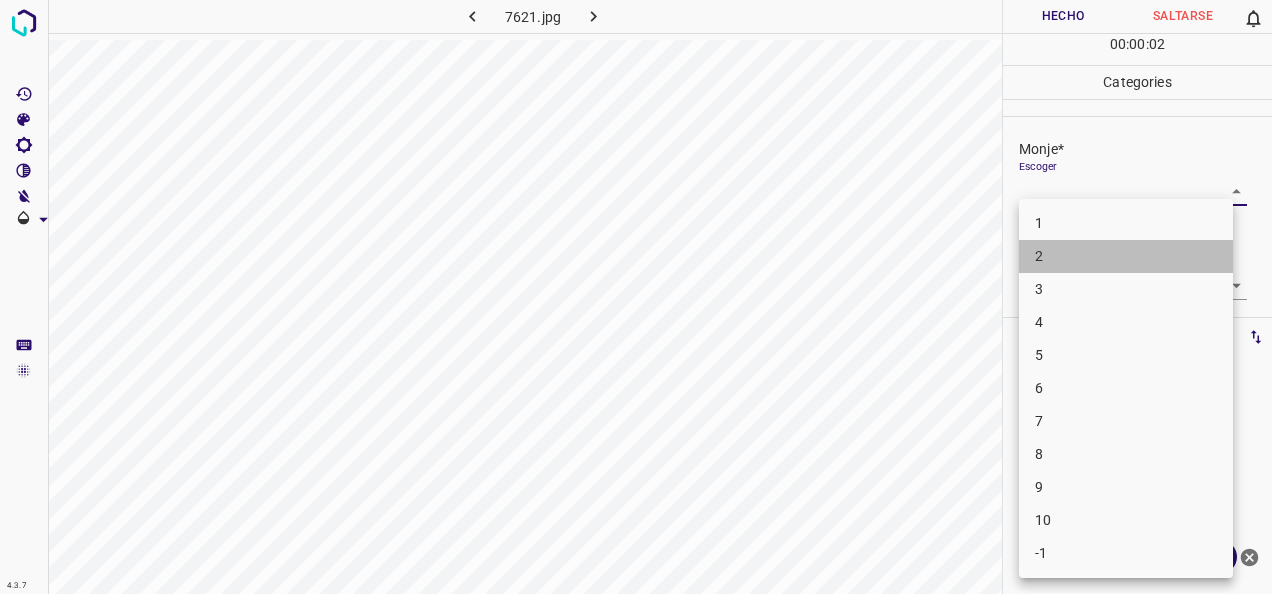 click on "2" at bounding box center (1126, 256) 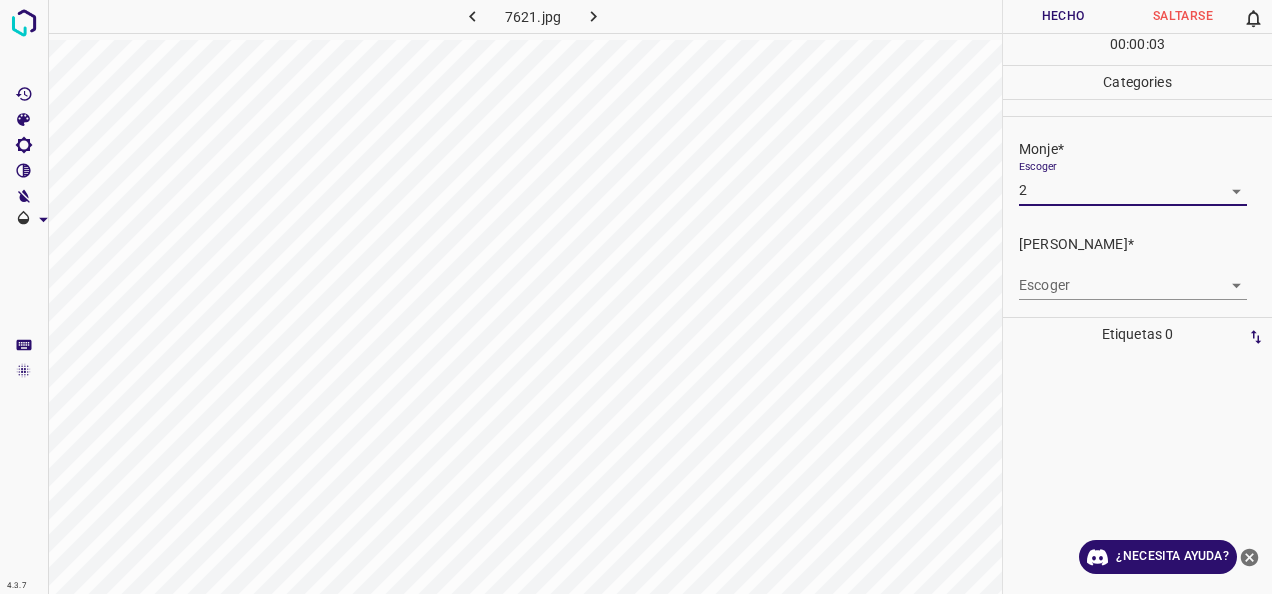 click on "4.3.7 7621.jpg Hecho Saltarse 0 00   : 00   : 03   Categories Monje*  Escoger 2 2  [PERSON_NAME]*  Escoger ​ Etiquetas 0 Categories 1 Monje 2  [PERSON_NAME] Herramientas Espacio Cambiar entre modos (Dibujar y Editar) Yo Etiquetado automático R Restaurar zoom M Acercar N Alejar Borrar Eliminar etiqueta de selección Filtros Z Restaurar filtros X Filtro de saturación C Filtro de brillo V Filtro de contraste B Filtro de escala de grises General O Descargar ¿Necesita ayuda? -Mensaje de texto -Esconder -Borrar" at bounding box center (636, 297) 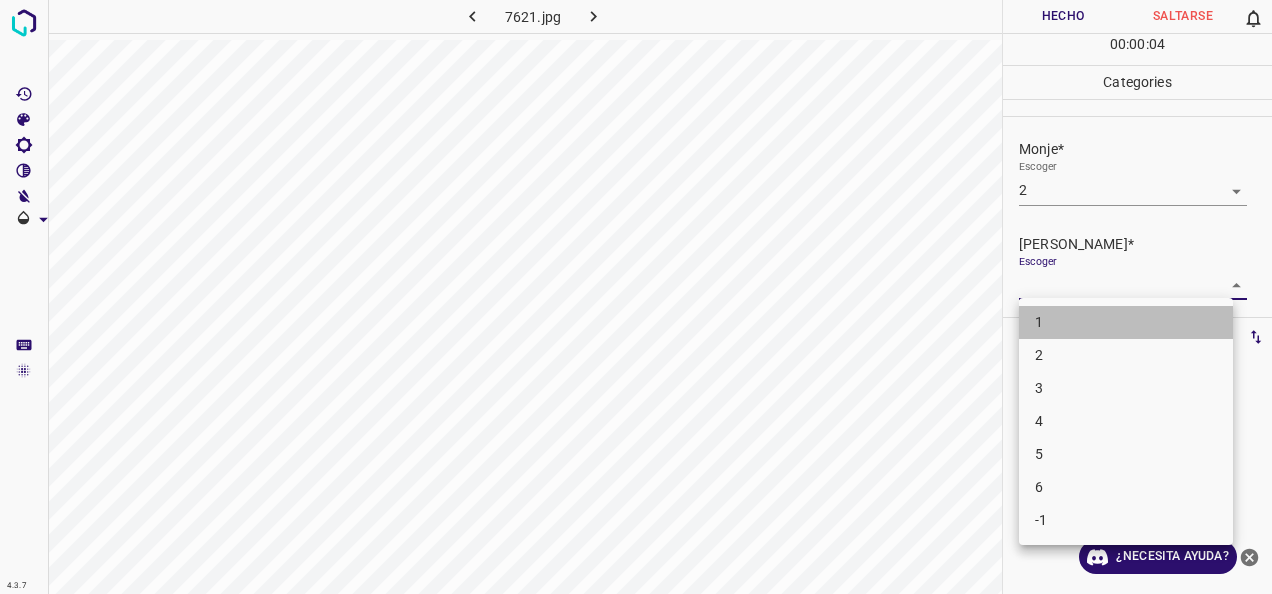 click on "1" at bounding box center [1126, 322] 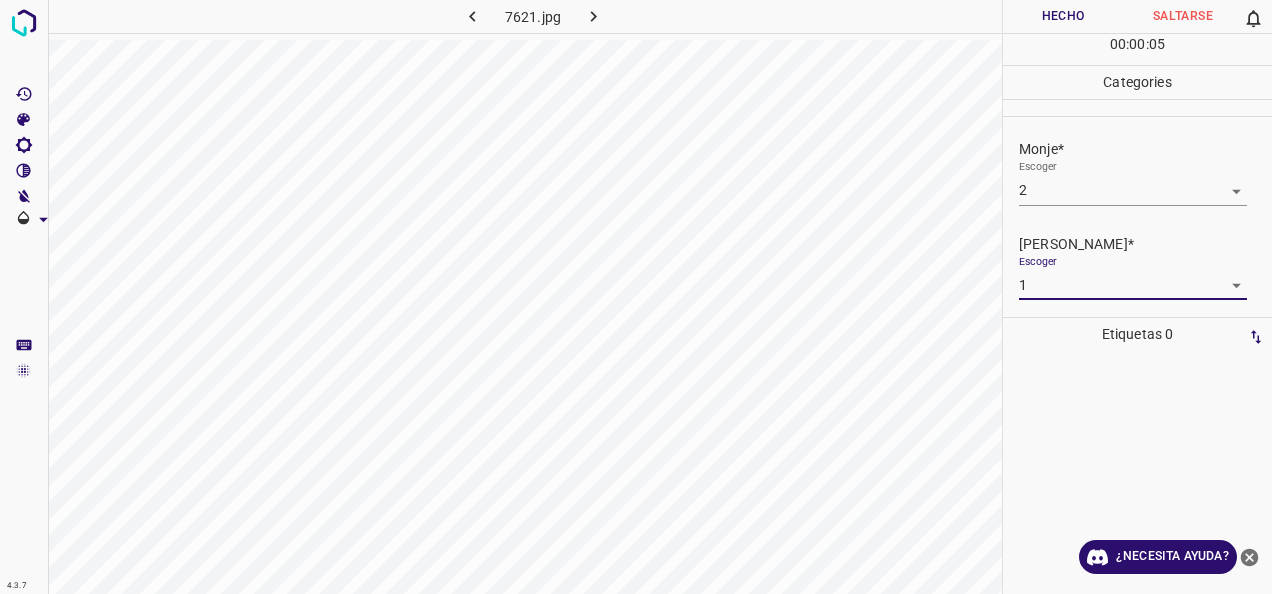click on "Hecho" at bounding box center (1063, 16) 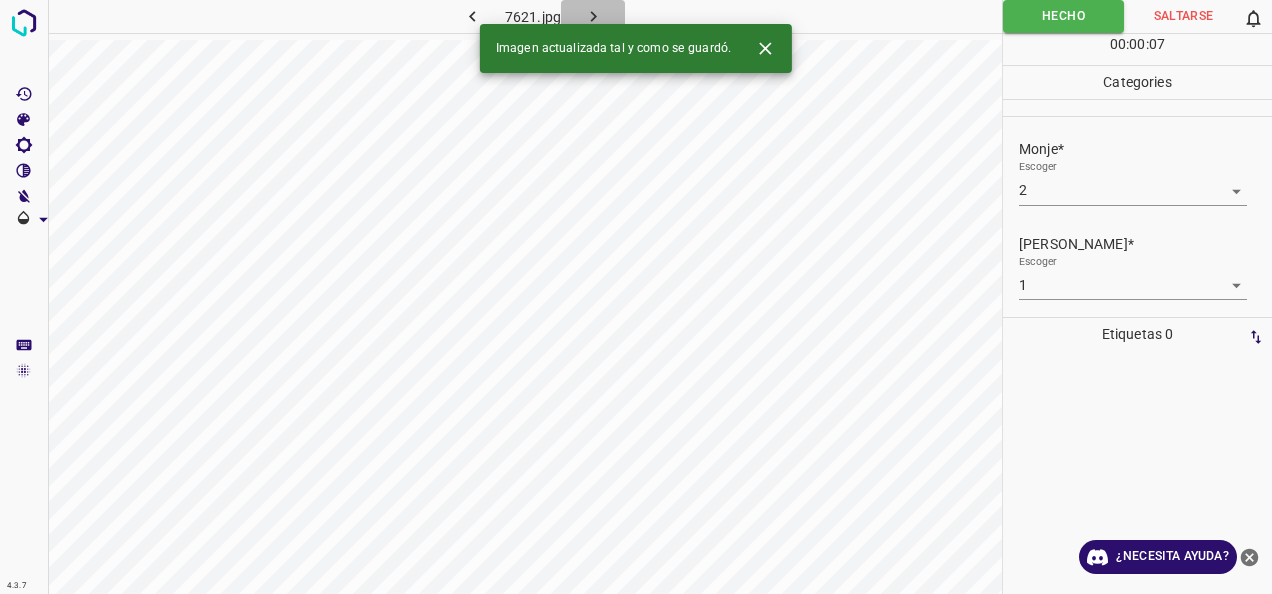 click at bounding box center (593, 16) 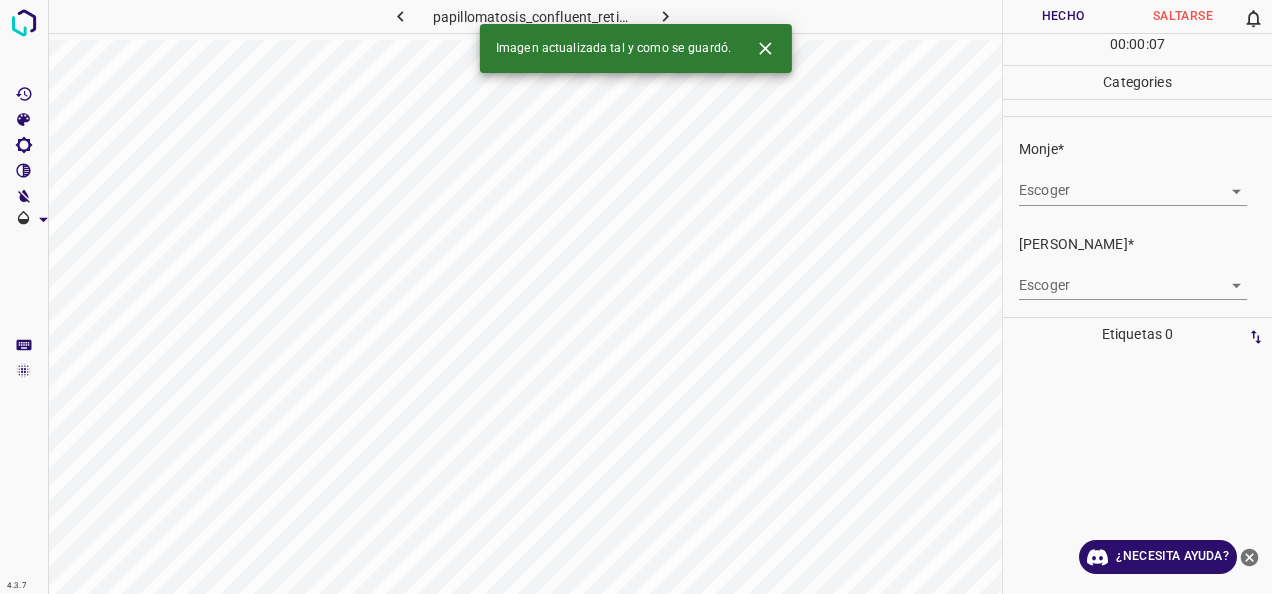 click on "4.3.7 papillomatosis_confluent_reticulated24.jpg Hecho Saltarse 0 00   : 00   : 07   Categories Monje*  Escoger ​  [PERSON_NAME]*  Escoger ​ Etiquetas 0 Categories 1 Monje 2  [PERSON_NAME] Herramientas Espacio Cambiar entre modos (Dibujar y Editar) Yo Etiquetado automático R Restaurar zoom M Acercar N Alejar Borrar Eliminar etiqueta de selección Filtros Z Restaurar filtros X Filtro de saturación C Filtro de brillo V Filtro de contraste B Filtro de escala de grises General O Descargar Imagen actualizada tal y como se guardó. ¿Necesita ayuda? -Mensaje de texto -Esconder -Borrar" at bounding box center [636, 297] 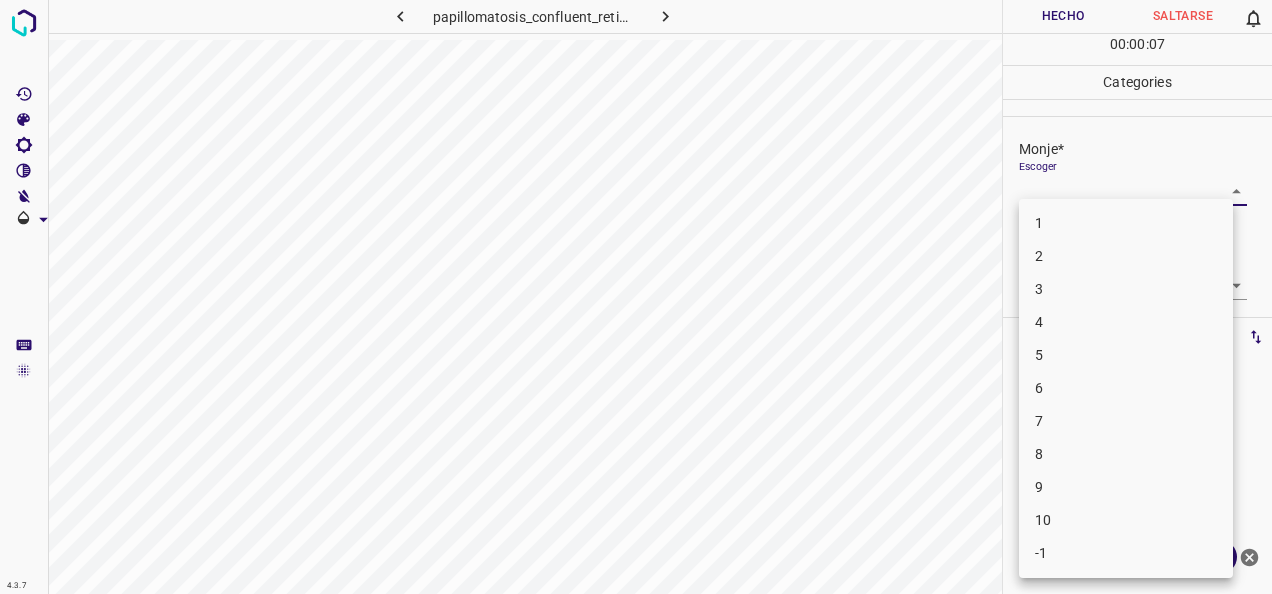 click on "6" at bounding box center (1126, 388) 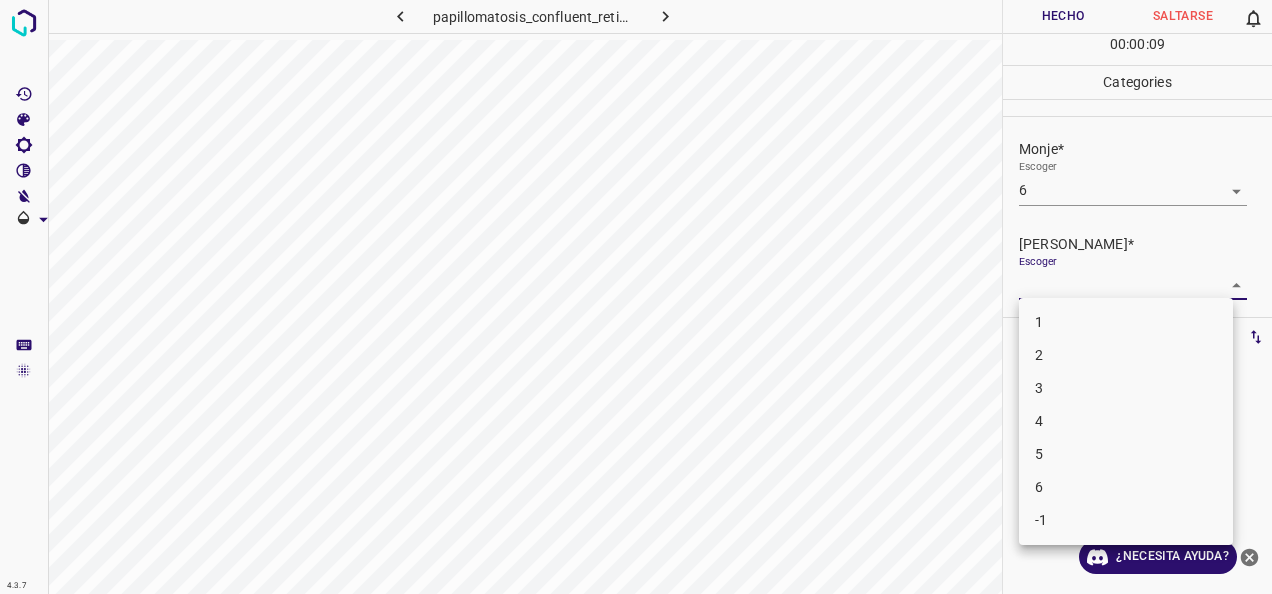 click on "4.3.7 papillomatosis_confluent_reticulated24.jpg [PERSON_NAME] 0 00   : 00   : 09   Categories Monje*  Escoger 6 6  [PERSON_NAME]*  Escoger ​ Etiquetas 0 Categories 1 Monje 2  [PERSON_NAME] Herramientas Espacio Cambiar entre modos (Dibujar y Editar) Yo Etiquetado automático R Restaurar zoom M Acercar N Alejar Borrar Eliminar etiqueta de selección Filtros Z Restaurar filtros X Filtro de saturación C Filtro de brillo V Filtro de contraste B Filtro de escala de grises General O Descargar ¿Necesita ayuda? -Mensaje de texto -Esconder -Borrar 1 2 3 4 5 6 -1" at bounding box center [636, 297] 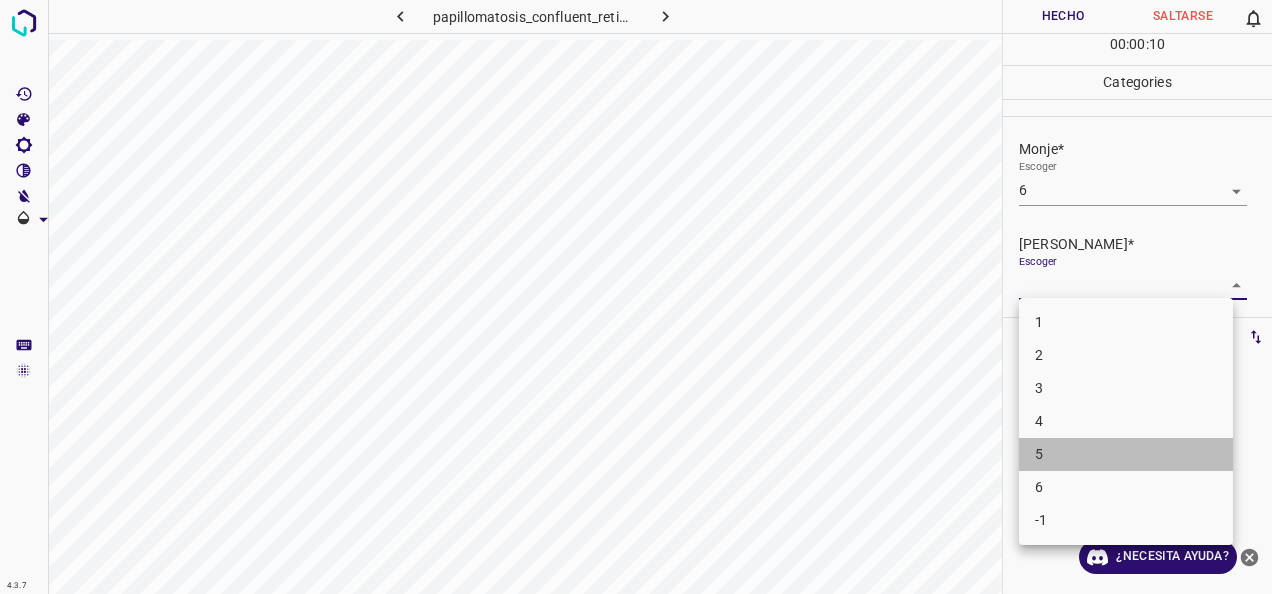 click on "5" at bounding box center [1126, 454] 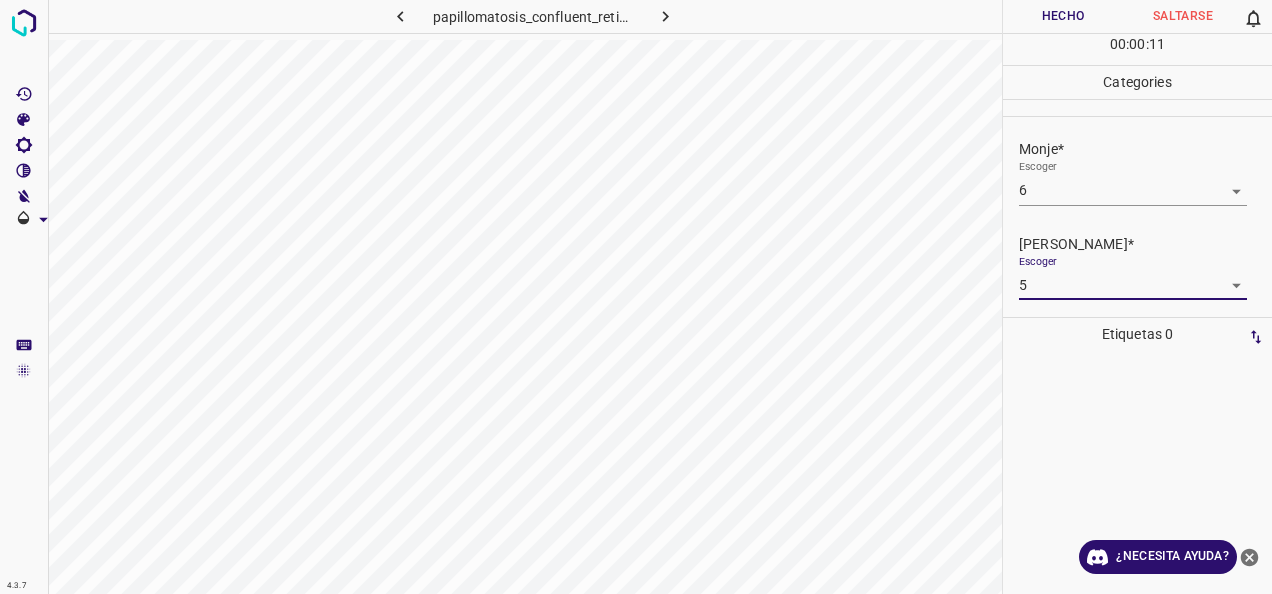 click on "Hecho" at bounding box center [1063, 16] 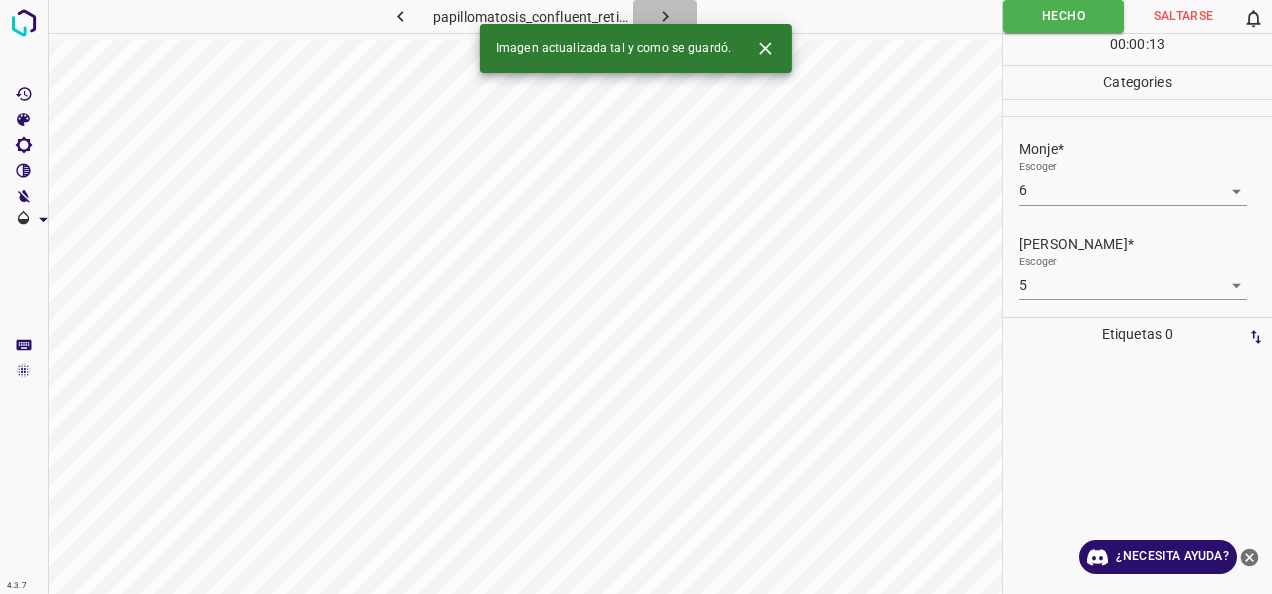 click at bounding box center [665, 16] 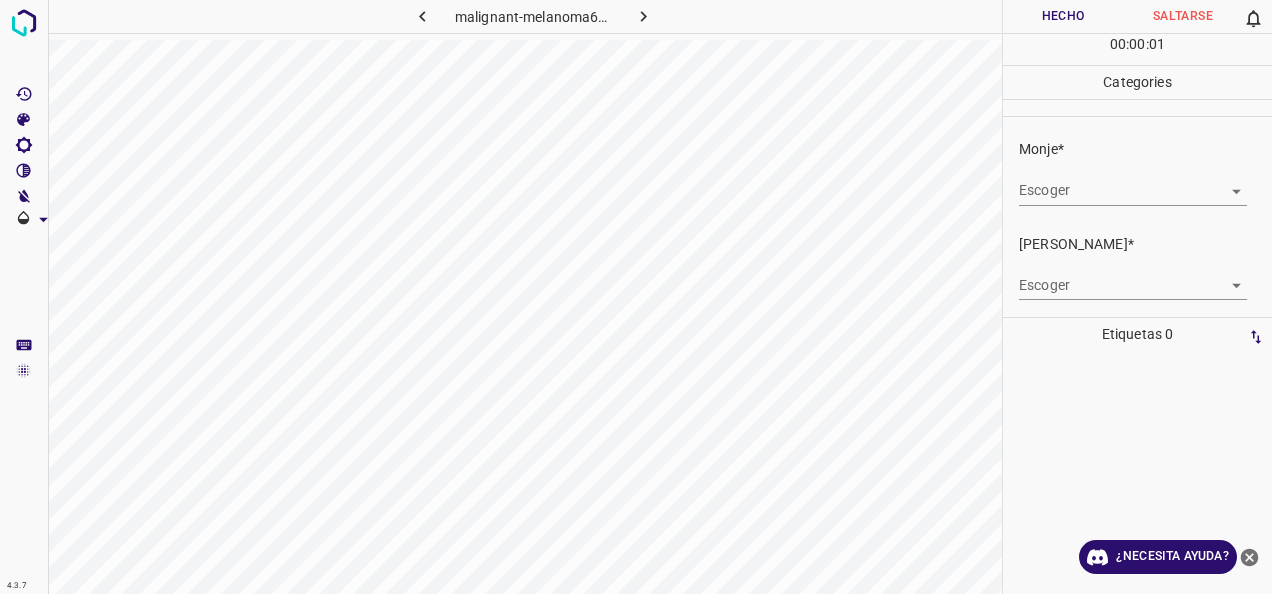 click on "4.3.7 malignant-melanoma66.jpg Hecho Saltarse 0 00   : 00   : 01   Categories Monje*  Escoger ​  [PERSON_NAME]*  Escoger ​ Etiquetas 0 Categories 1 Monje 2  [PERSON_NAME] Herramientas Espacio Cambiar entre modos (Dibujar y Editar) Yo Etiquetado automático R Restaurar zoom M Acercar N Alejar Borrar Eliminar etiqueta de selección Filtros Z Restaurar filtros X Filtro de saturación C Filtro de brillo V Filtro de contraste B Filtro de escala de grises General O Descargar ¿Necesita ayuda? -Mensaje de texto -Esconder -Borrar" at bounding box center [636, 297] 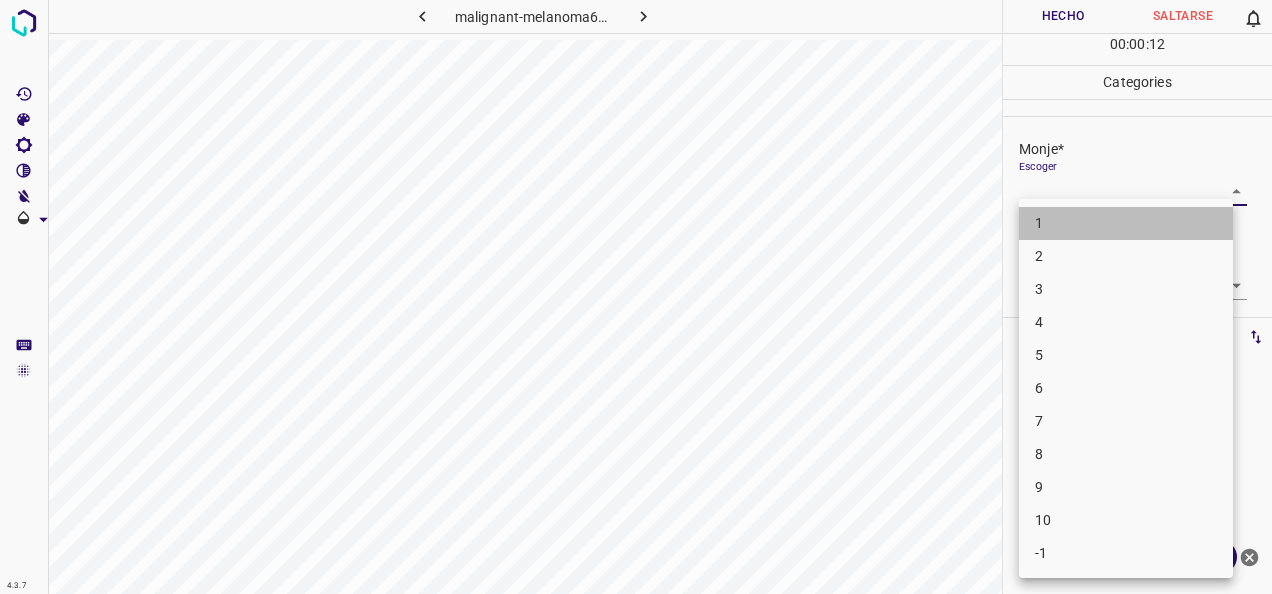 click on "1" at bounding box center [1126, 223] 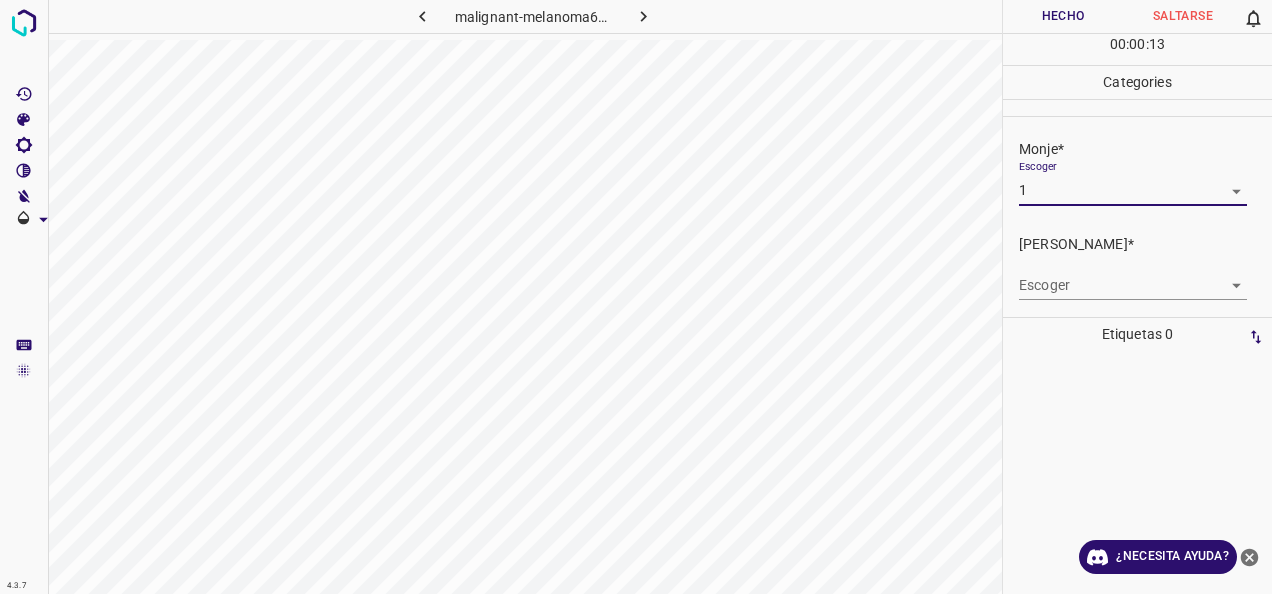 click on "4.3.7 malignant-melanoma66.jpg Hecho Saltarse 0 00   : 00   : 13   Categories Monje*  Escoger 1 1  [PERSON_NAME]*  Escoger ​ Etiquetas 0 Categories 1 Monje 2  [PERSON_NAME] Herramientas Espacio Cambiar entre modos (Dibujar y Editar) Yo Etiquetado automático R Restaurar zoom M Acercar N Alejar Borrar Eliminar etiqueta de selección Filtros Z Restaurar filtros X Filtro de saturación C Filtro de brillo V Filtro de contraste B Filtro de escala de grises General O Descargar ¿Necesita ayuda? -Mensaje de texto -Esconder -Borrar" at bounding box center (636, 297) 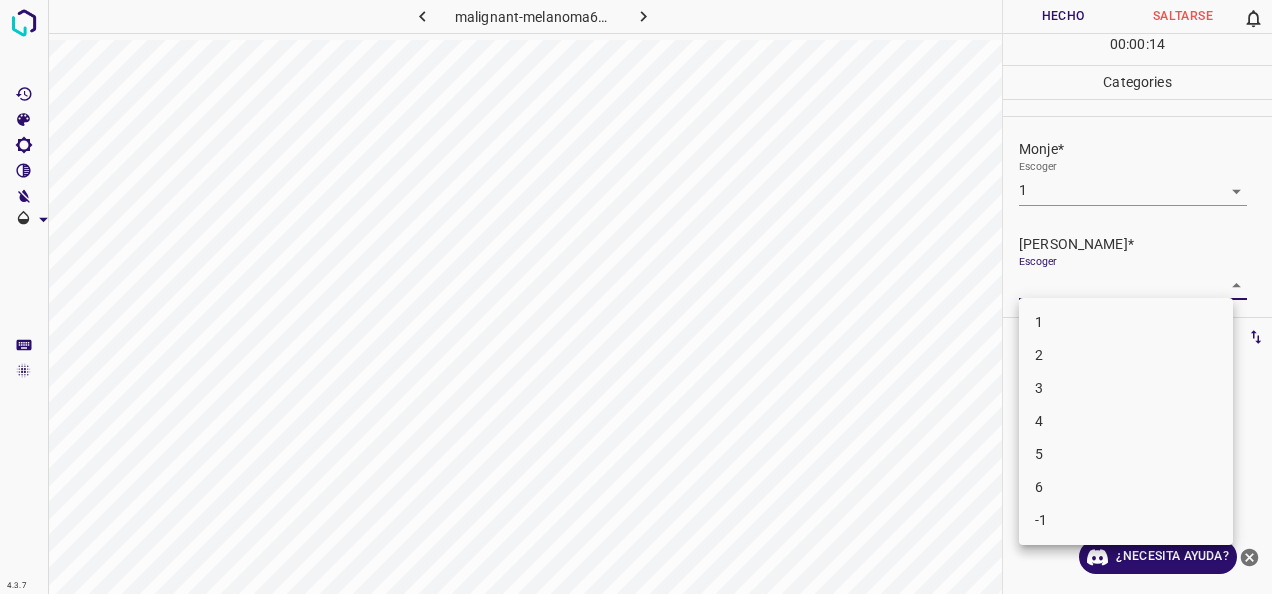 click on "1" at bounding box center (1126, 322) 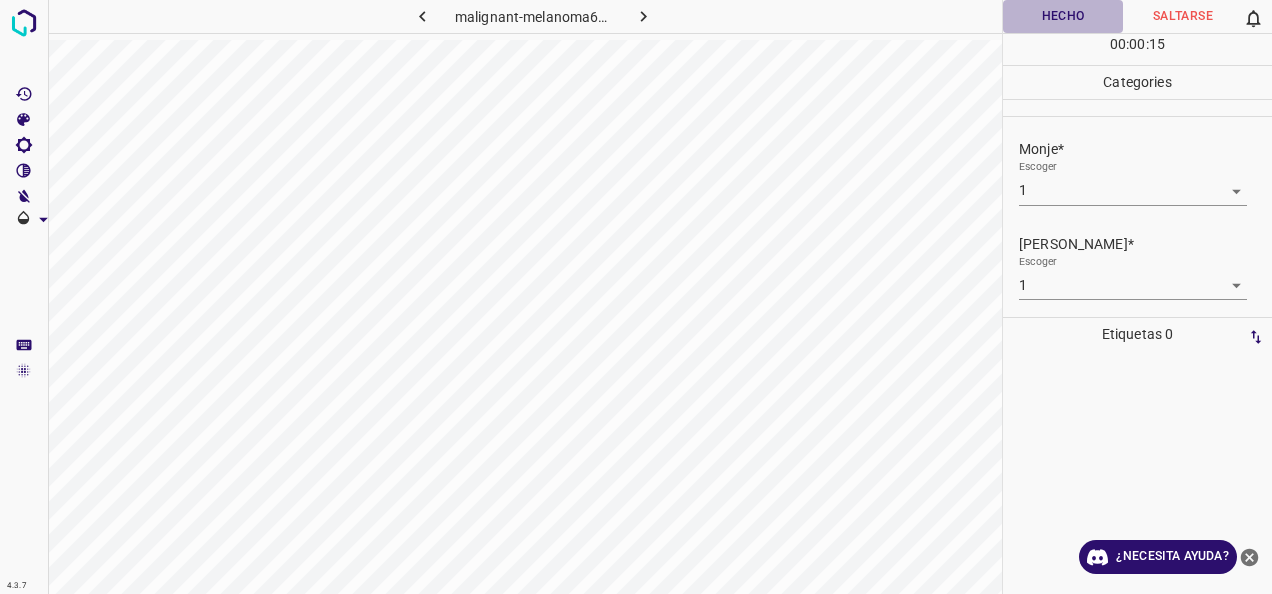 click on "Hecho" at bounding box center [1063, 16] 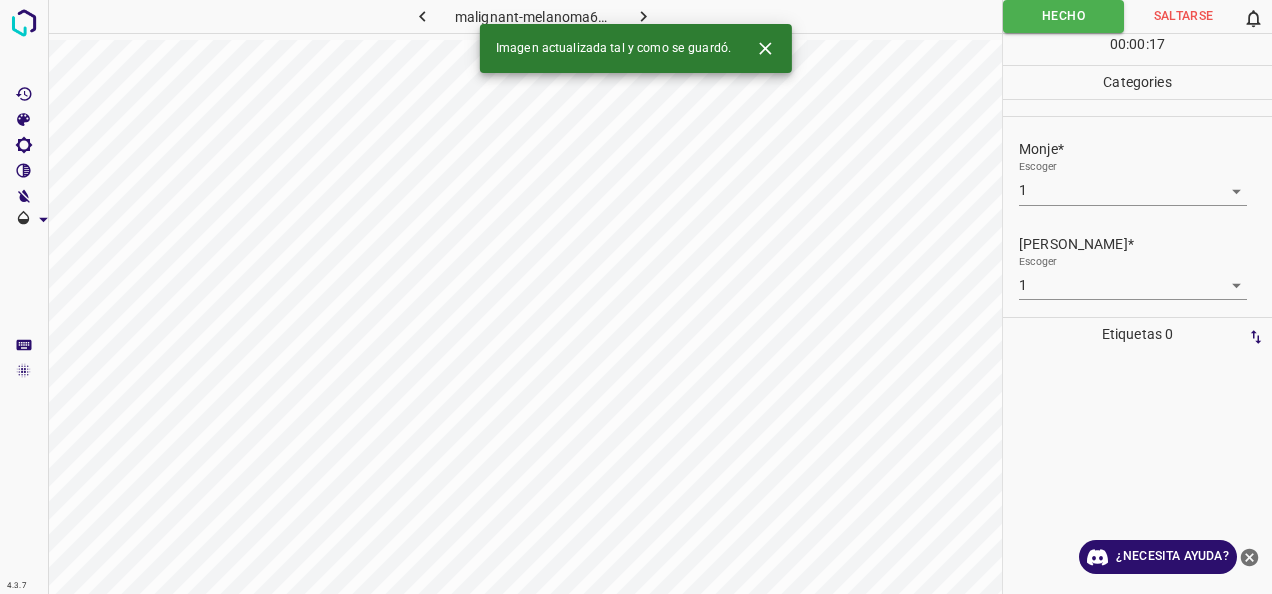 click 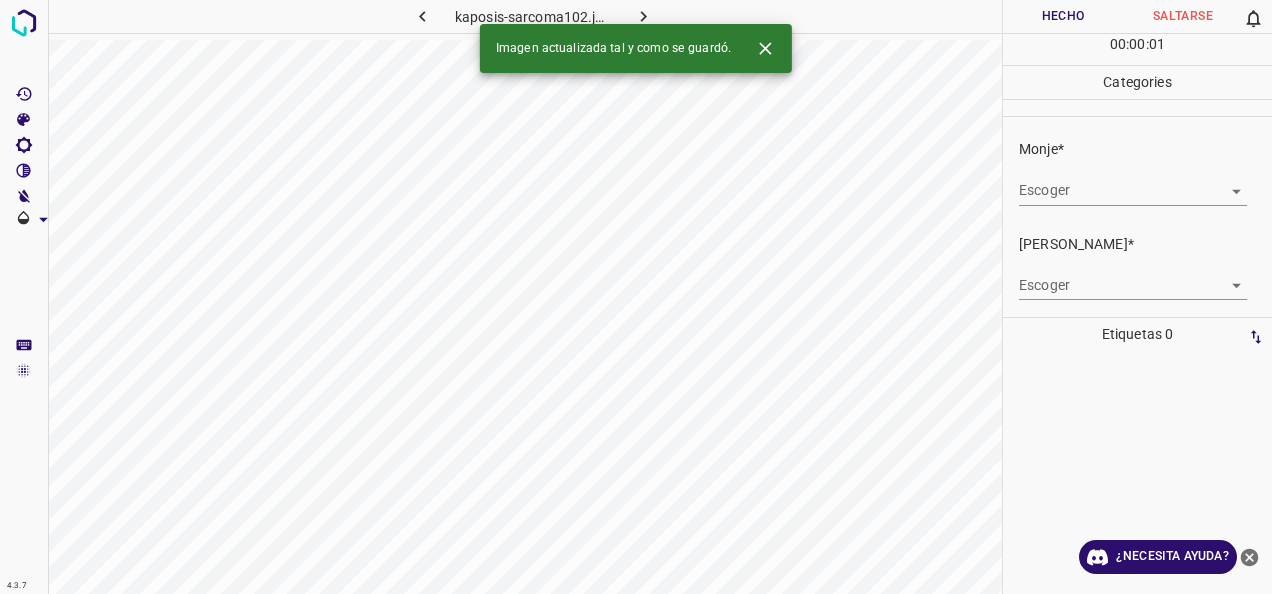 click on "4.3.7 kaposis-sarcoma102.jpg Hecho Saltarse 0 00   : 00   : 01   Categories Monje*  Escoger ​  [PERSON_NAME]*  Escoger ​ Etiquetas 0 Categories 1 Monje 2  [PERSON_NAME] Herramientas Espacio Cambiar entre modos (Dibujar y Editar) Yo Etiquetado automático R Restaurar zoom M Acercar N Alejar Borrar Eliminar etiqueta de selección Filtros Z Restaurar filtros X Filtro de saturación C Filtro de brillo V Filtro de contraste B Filtro de escala de grises General O Descargar Imagen actualizada tal y como se guardó. ¿Necesita ayuda? -Mensaje de texto -Esconder -Borrar" at bounding box center [636, 297] 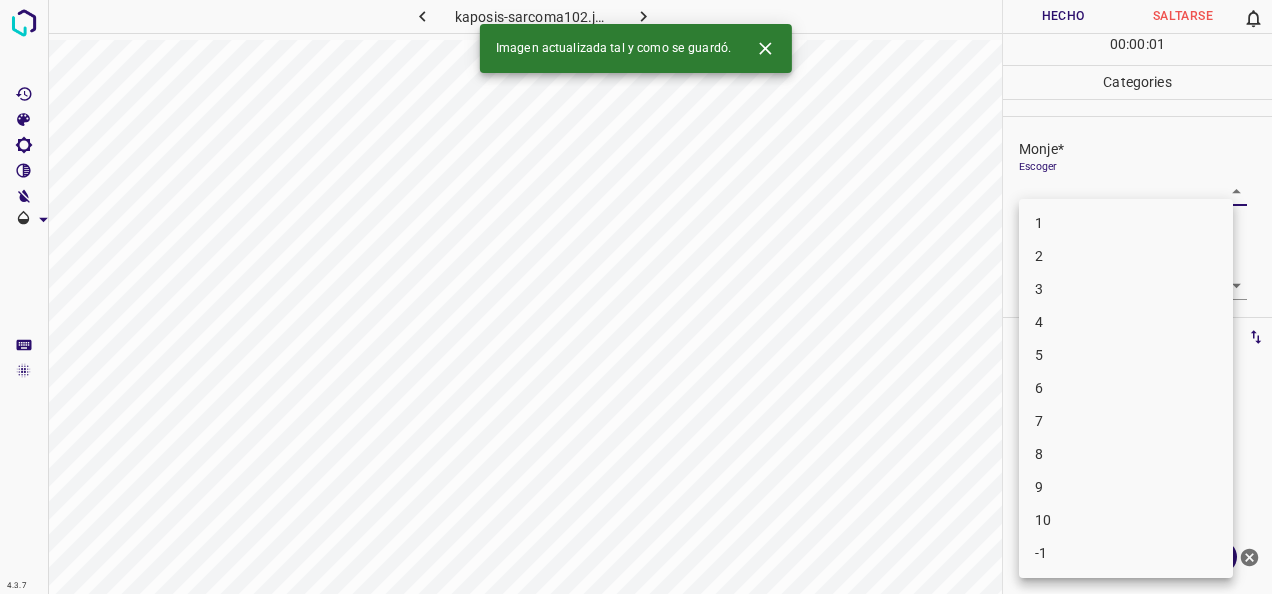 click on "1" at bounding box center (1126, 223) 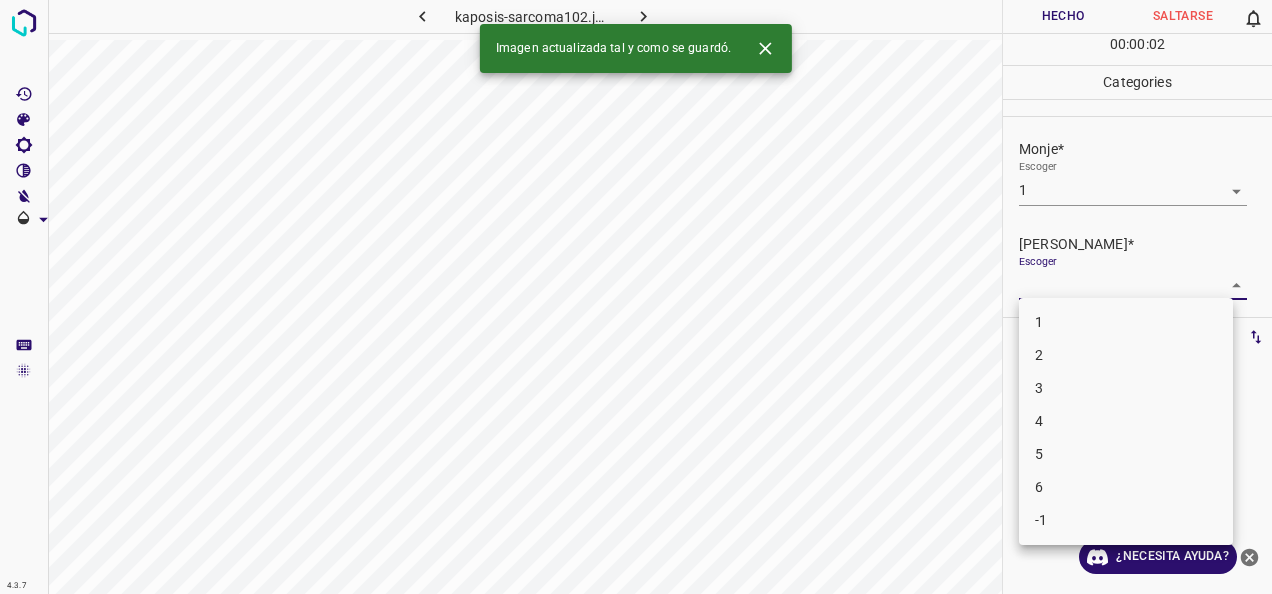 click on "4.3.7 kaposis-sarcoma102.jpg Hecho Saltarse 0 00   : 00   : 02   Categories Monje*  Escoger 1 1  [PERSON_NAME]*  Escoger ​ Etiquetas 0 Categories 1 Monje 2  [PERSON_NAME] Herramientas Espacio Cambiar entre modos (Dibujar y Editar) Yo Etiquetado automático R Restaurar zoom M Acercar N Alejar Borrar Eliminar etiqueta de selección Filtros Z Restaurar filtros X Filtro de saturación C Filtro de brillo V Filtro de contraste B Filtro de escala de grises General O Descargar Imagen actualizada tal y como se guardó. ¿Necesita ayuda? -Mensaje de texto -Esconder -Borrar 1 2 3 4 5 6 -1" at bounding box center [636, 297] 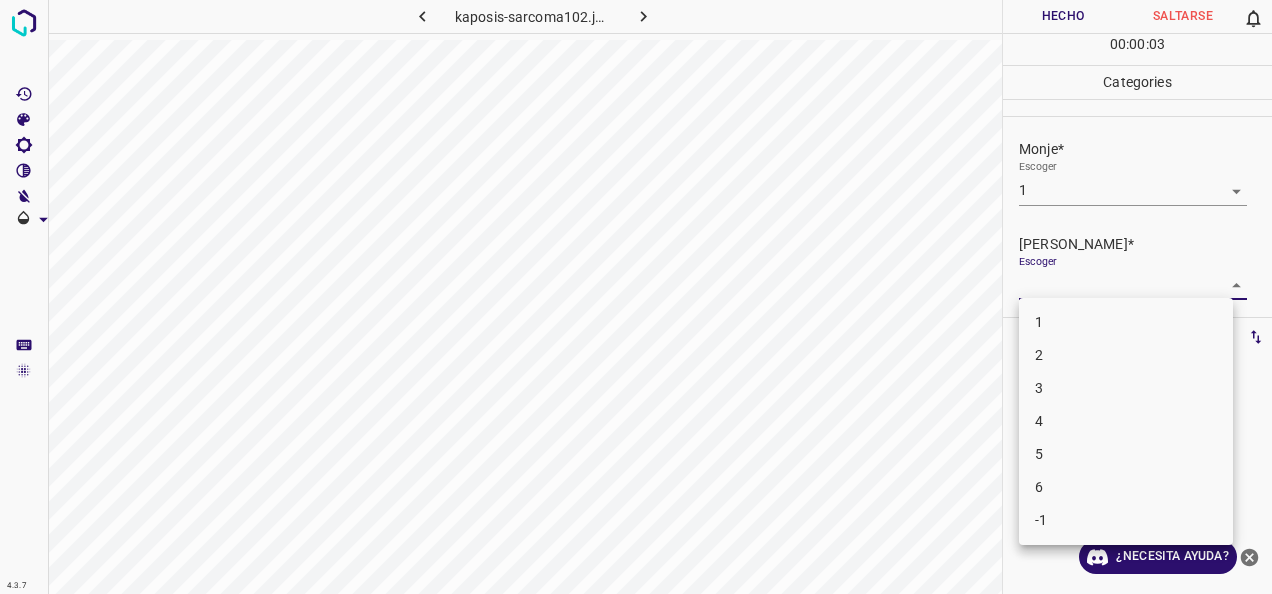 click on "1" at bounding box center (1126, 322) 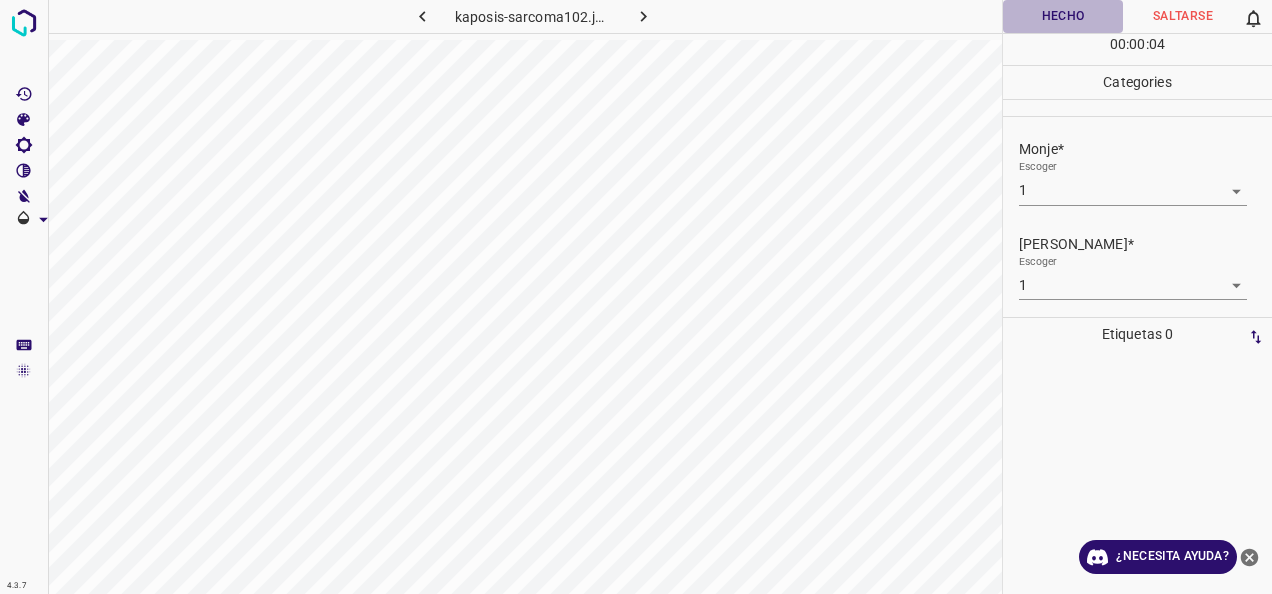 click on "Hecho" at bounding box center (1063, 16) 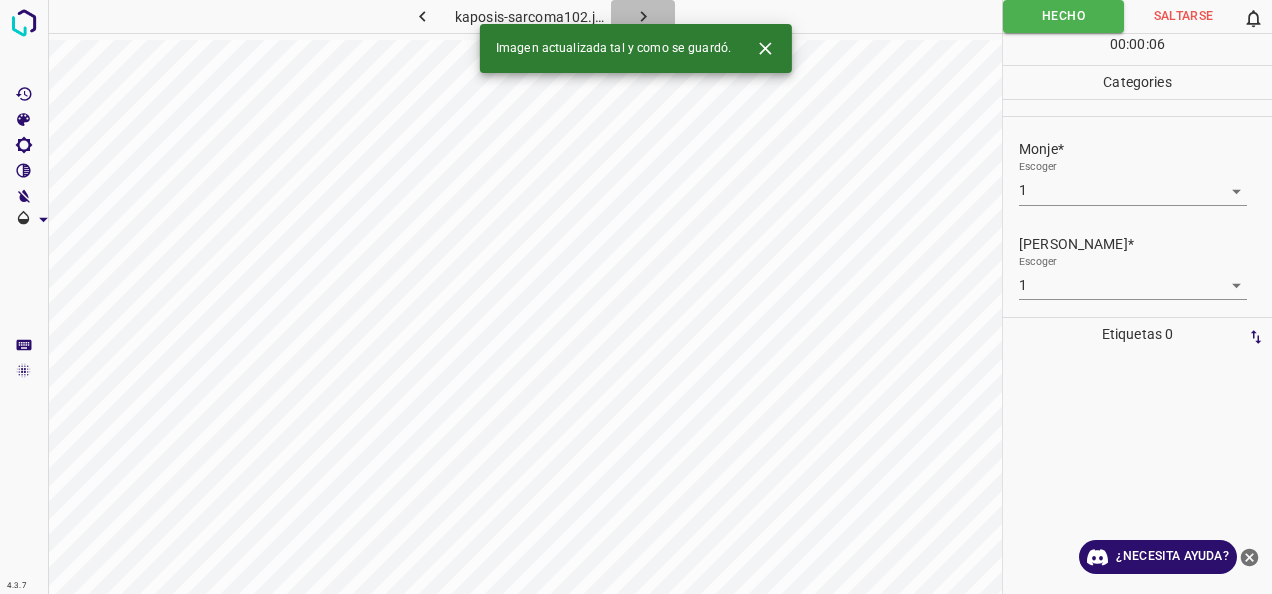 click 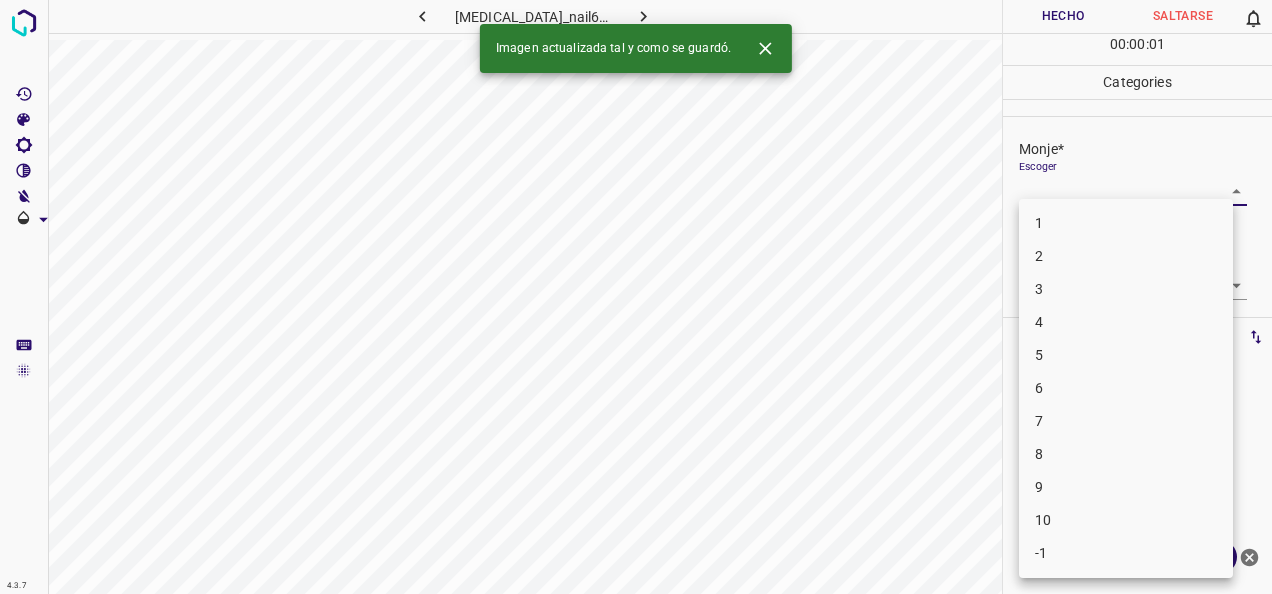 click on "4.3.7 [MEDICAL_DATA]_nail63.jpg Hecho Saltarse 0 00   : 00   : 01   Categories Monje*  Escoger ​  [PERSON_NAME]*  Escoger ​ Etiquetas 0 Categories 1 Monje 2  [PERSON_NAME] Herramientas Espacio Cambiar entre modos (Dibujar y Editar) Yo Etiquetado automático R Restaurar zoom M Acercar N Alejar Borrar Eliminar etiqueta de selección Filtros Z Restaurar filtros X Filtro de saturación C Filtro de brillo V Filtro de contraste B Filtro de escala de grises General O Descargar Imagen actualizada tal y como se guardó. ¿Necesita ayuda? -Mensaje de texto -Esconder -Borrar 1 2 3 4 5 6 7 8 9 10 -1" at bounding box center [636, 297] 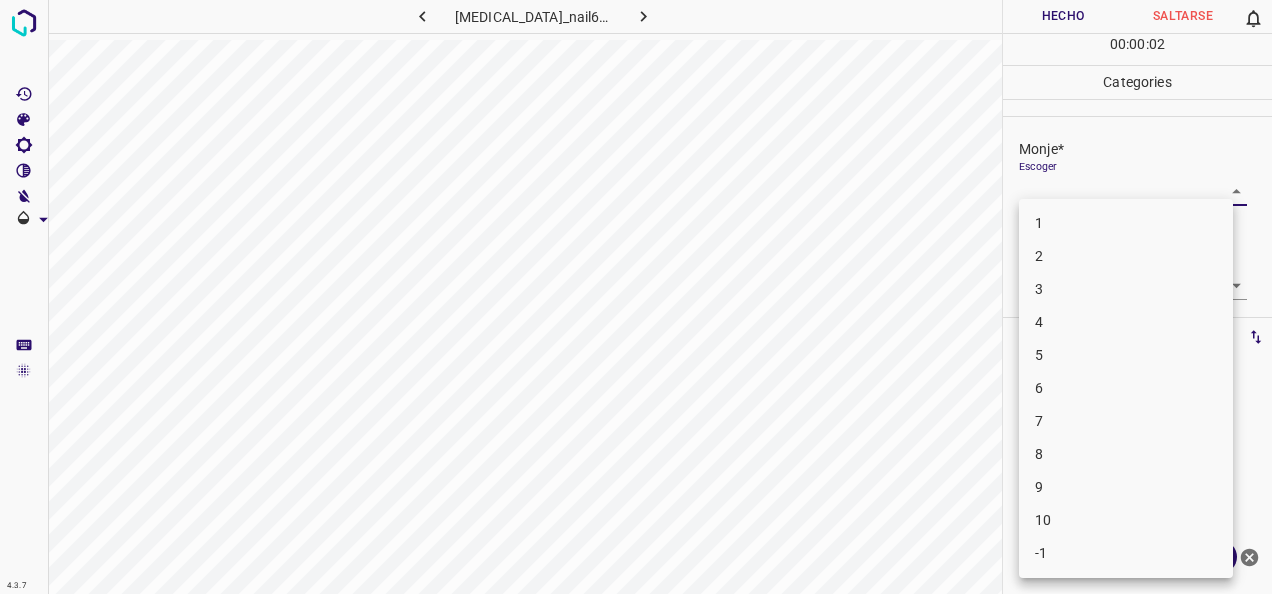 click on "1" at bounding box center (1126, 223) 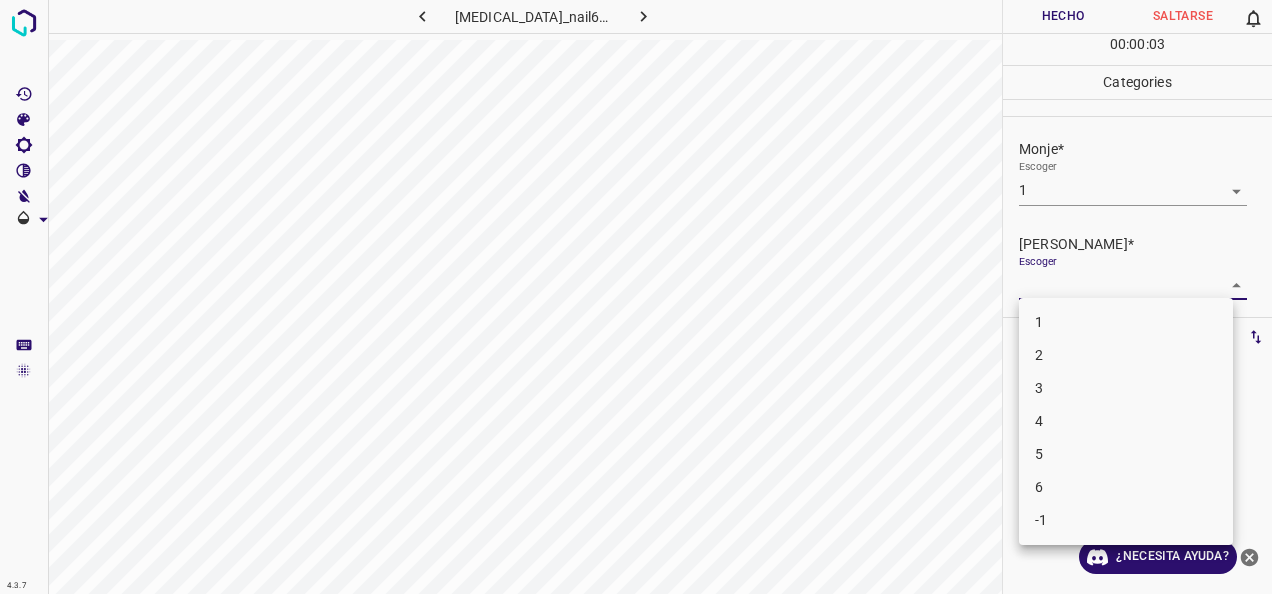 click on "4.3.7 [MEDICAL_DATA]_nail63.jpg Hecho Saltarse 0 00   : 00   : 03   Categories Monje*  Escoger 1 1  [PERSON_NAME]*  Escoger ​ Etiquetas 0 Categories 1 Monje 2  [PERSON_NAME] Herramientas Espacio Cambiar entre modos (Dibujar y Editar) Yo Etiquetado automático R Restaurar zoom M Acercar N Alejar Borrar Eliminar etiqueta de selección Filtros Z Restaurar filtros X Filtro de saturación C Filtro de brillo V Filtro de contraste B Filtro de escala de grises General O Descargar ¿Necesita ayuda? -Mensaje de texto -Esconder -Borrar 1 2 3 4 5 6 -1" at bounding box center (636, 297) 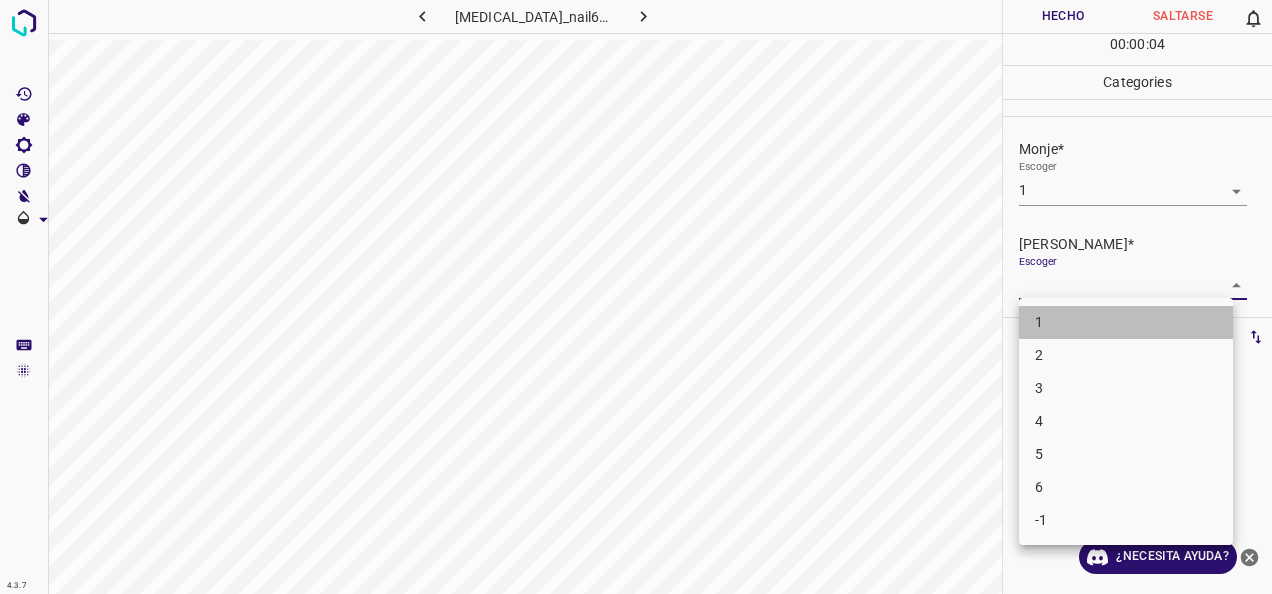 click on "1" at bounding box center [1126, 322] 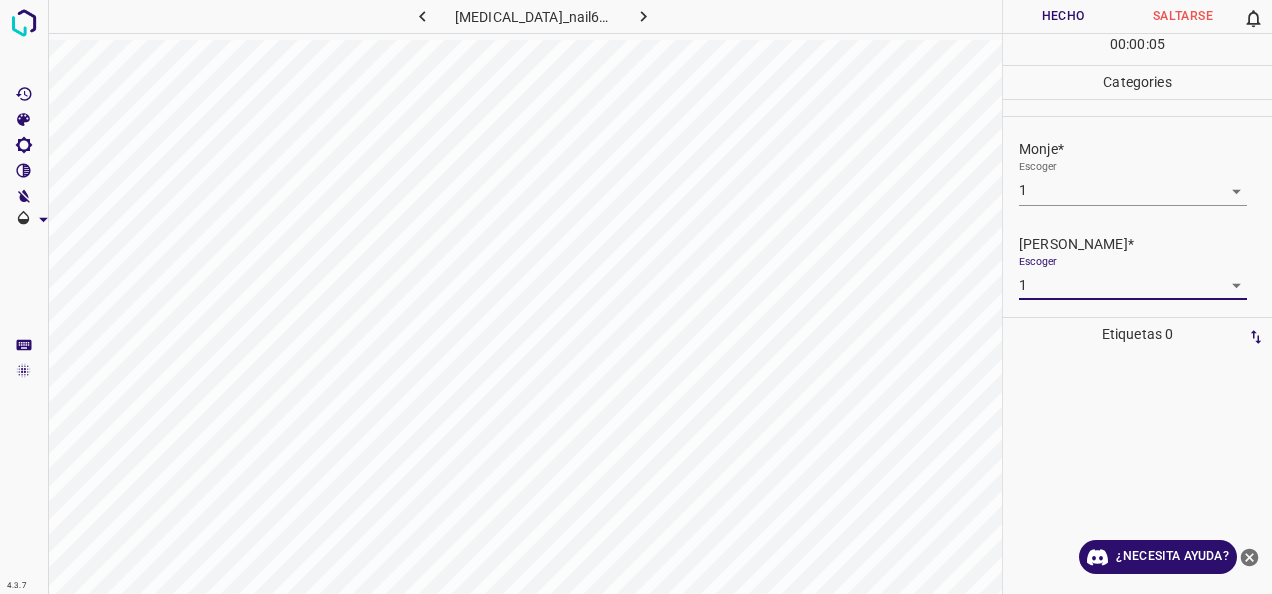 click on "Hecho" at bounding box center (1063, 16) 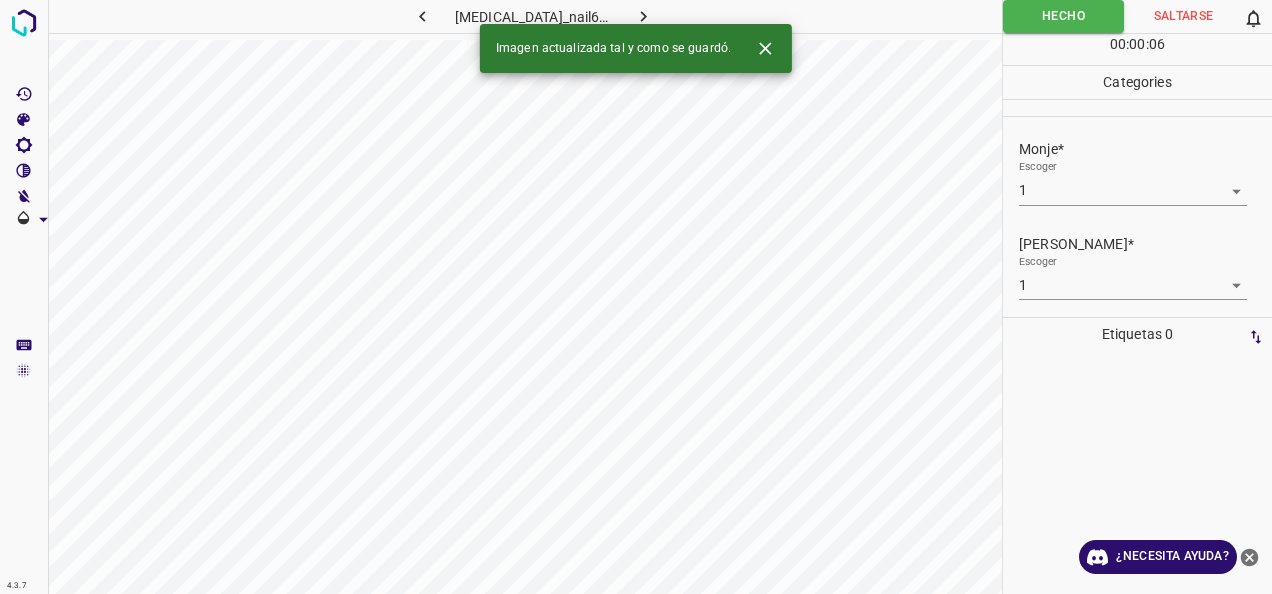 click 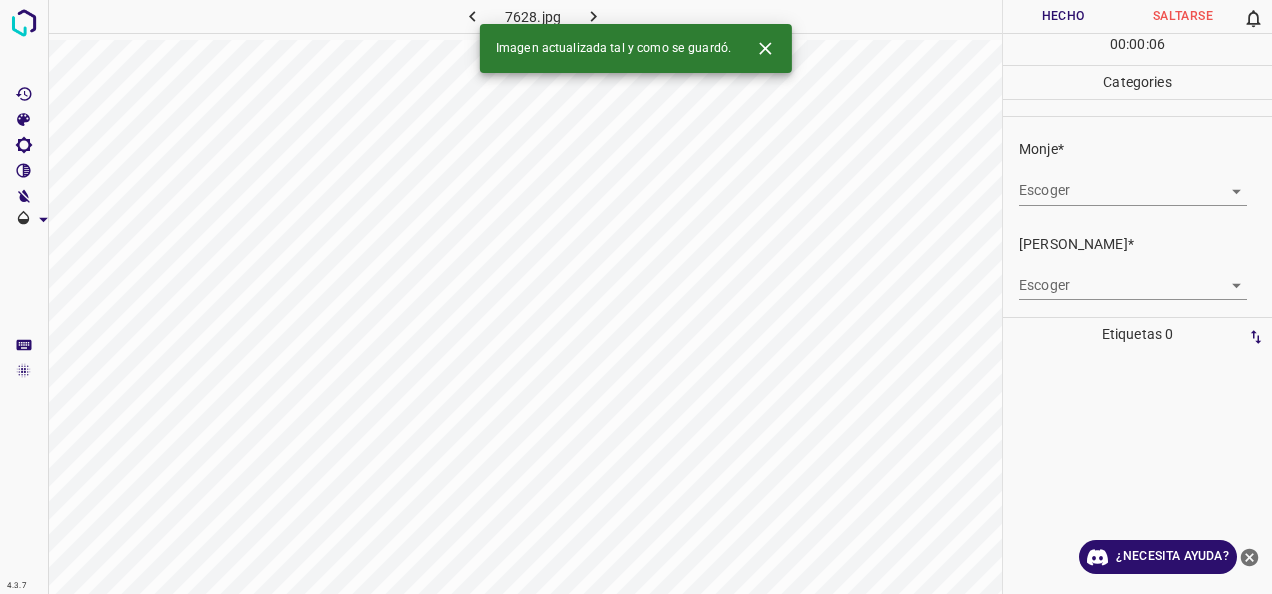 click on "4.3.7 7628.jpg Hecho Saltarse 0 00   : 00   : 06   Categories Monje*  Escoger ​  [PERSON_NAME]*  Escoger ​ Etiquetas 0 Categories 1 Monje 2  [PERSON_NAME] Herramientas Espacio Cambiar entre modos (Dibujar y Editar) Yo Etiquetado automático R Restaurar zoom M Acercar N Alejar Borrar Eliminar etiqueta de selección Filtros Z Restaurar filtros X Filtro de saturación C Filtro de brillo V Filtro de contraste B Filtro de escala de grises General O Descargar Imagen actualizada tal y como se guardó. ¿Necesita ayuda? -Mensaje de texto -Esconder -Borrar" at bounding box center [636, 297] 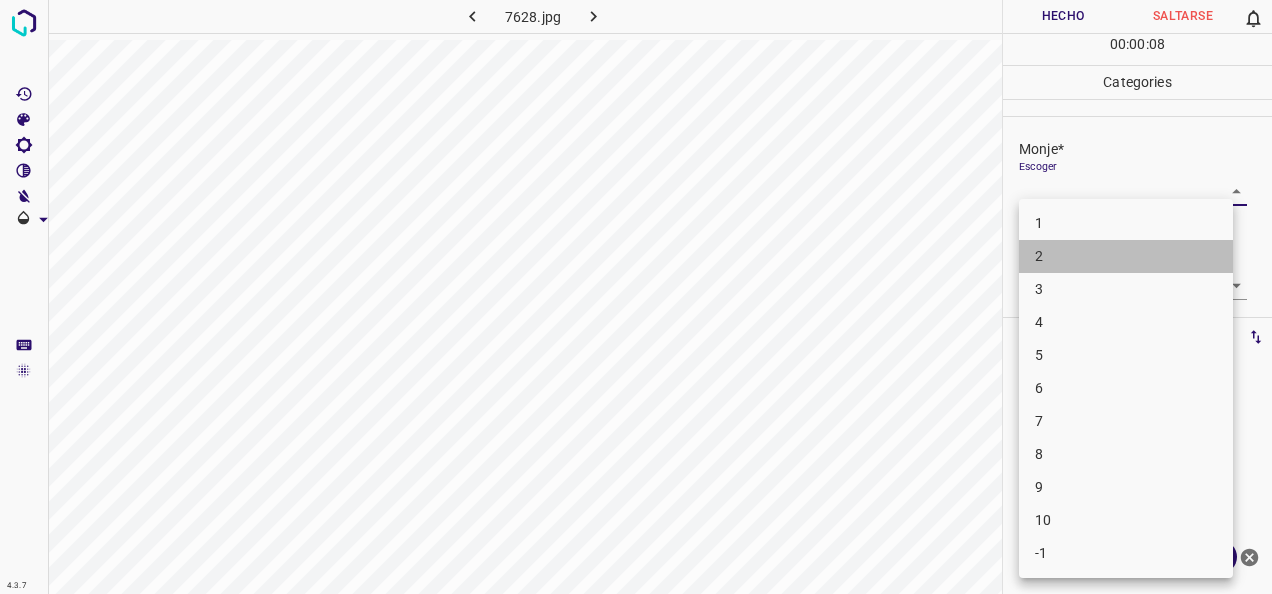 click on "2" at bounding box center [1126, 256] 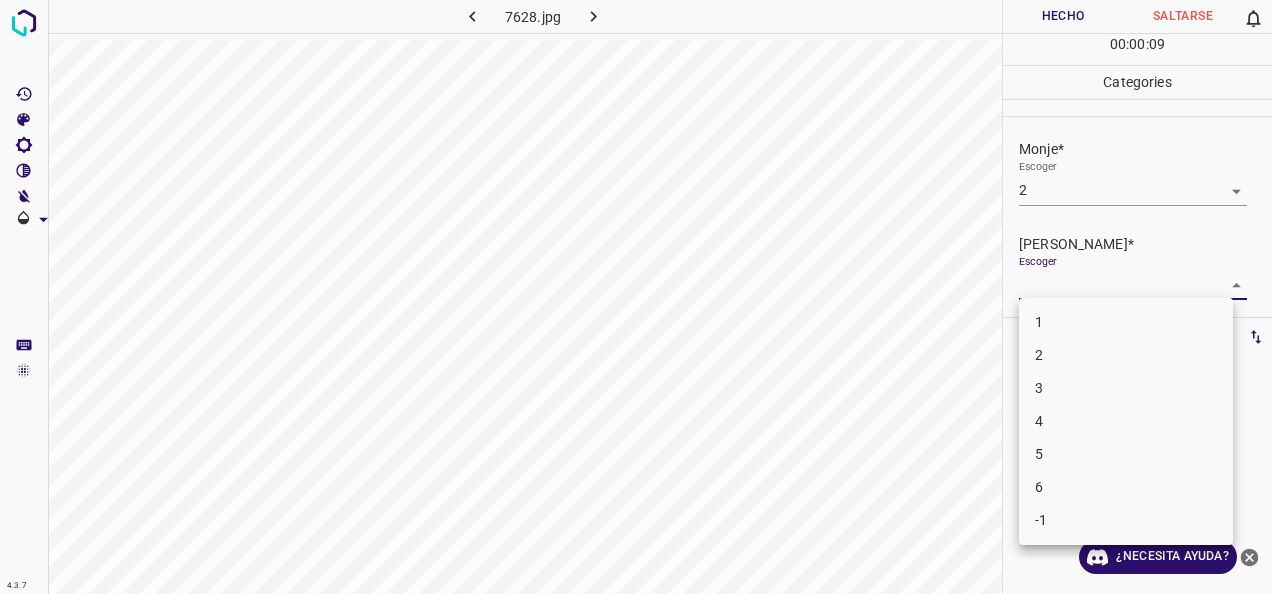 click on "4.3.7 7628.jpg Hecho Saltarse 0 00   : 00   : 09   Categories Monje*  Escoger 2 2  [PERSON_NAME]*  Escoger ​ Etiquetas 0 Categories 1 Monje 2  [PERSON_NAME] Herramientas Espacio Cambiar entre modos (Dibujar y Editar) Yo Etiquetado automático R Restaurar zoom M Acercar N Alejar Borrar Eliminar etiqueta de selección Filtros Z Restaurar filtros X Filtro de saturación C Filtro de brillo V Filtro de contraste B Filtro de escala de grises General O Descargar ¿Necesita ayuda? -Mensaje de texto -Esconder -Borrar 1 2 3 4 5 6 -1" at bounding box center [636, 297] 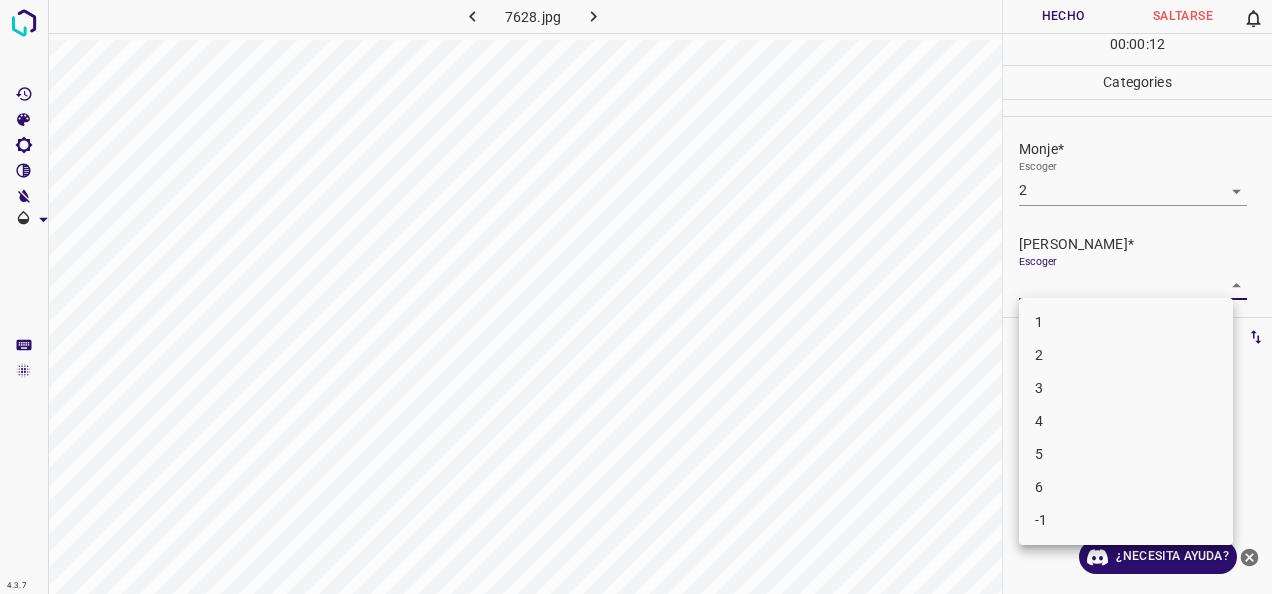 click at bounding box center [636, 297] 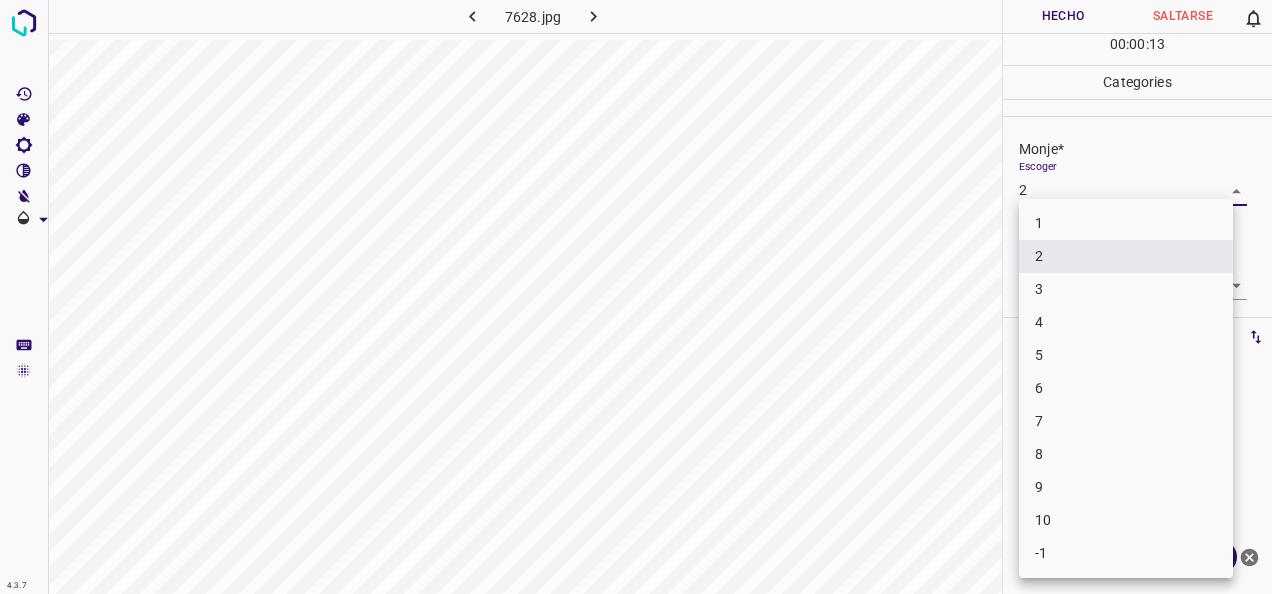 click on "4.3.7 7628.jpg Hecho Saltarse 0 00   : 00   : 13   Categories Monje*  Escoger 2 2  [PERSON_NAME]*  Escoger ​ Etiquetas 0 Categories 1 Monje 2  [PERSON_NAME] Herramientas Espacio Cambiar entre modos (Dibujar y Editar) Yo Etiquetado automático R Restaurar zoom M Acercar N Alejar Borrar Eliminar etiqueta de selección Filtros Z Restaurar filtros X Filtro de saturación C Filtro de brillo V Filtro de contraste B Filtro de escala de grises General O Descargar ¿Necesita ayuda? -Mensaje de texto -Esconder -Borrar 1 2 3 4 5 6 7 8 9 10 -1" at bounding box center [636, 297] 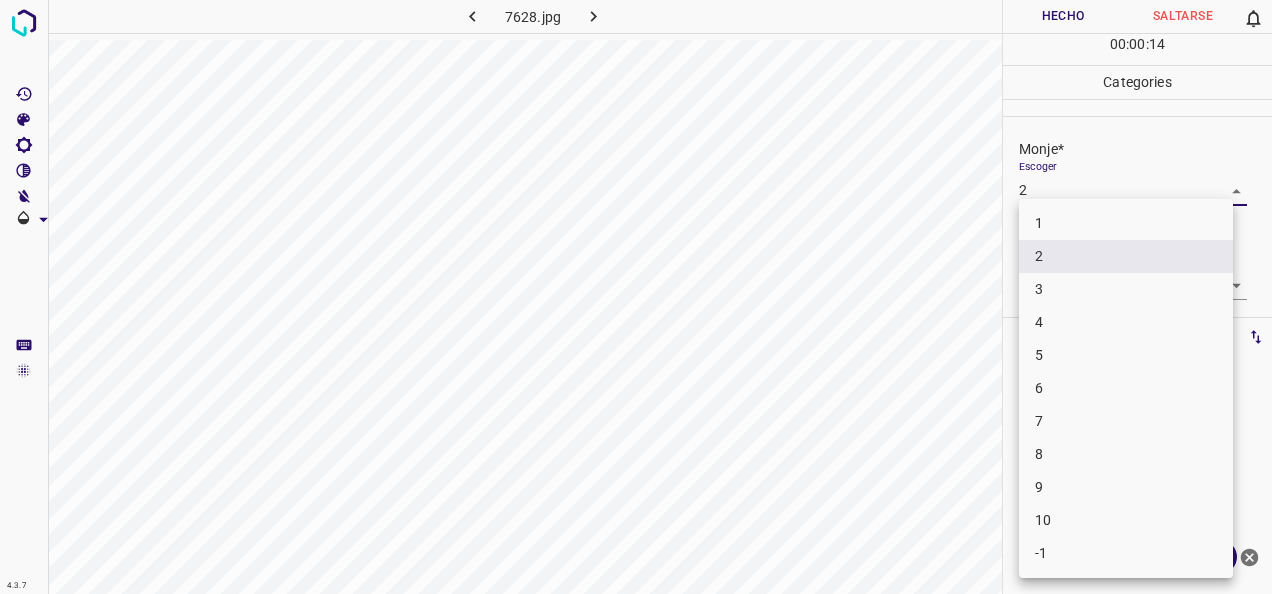 click on "3" at bounding box center (1126, 289) 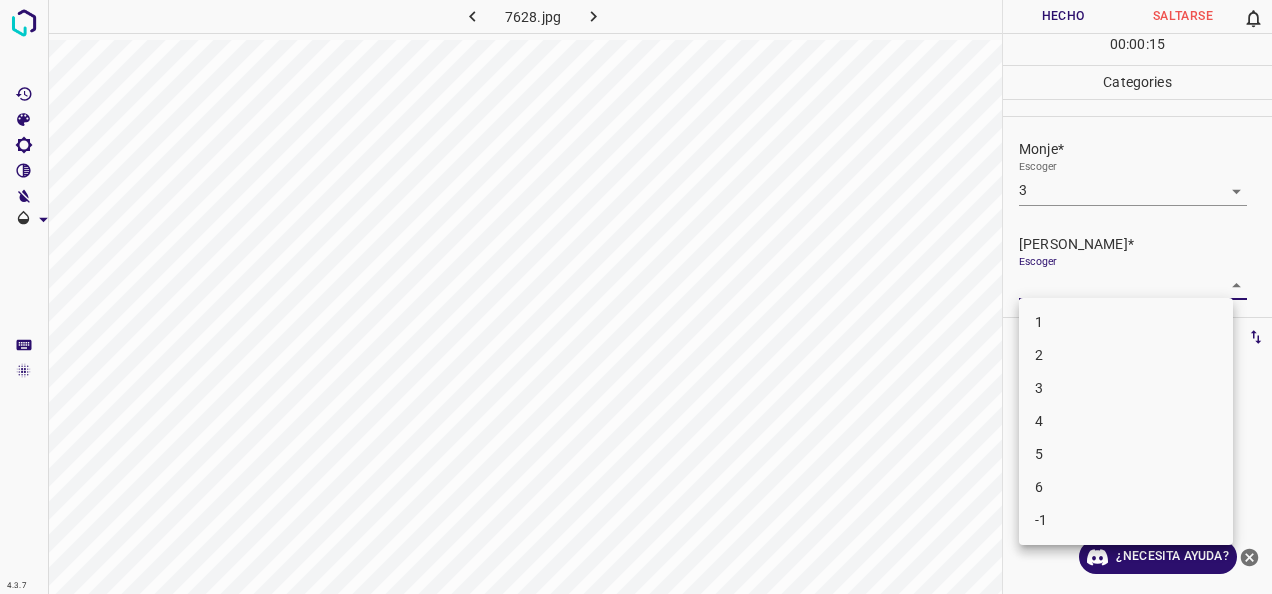 click on "4.3.7 7628.jpg [PERSON_NAME] 0 00   : 00   : 15   Categories Monje*  Escoger 3 3  [PERSON_NAME]*  Escoger ​ Etiquetas 0 Categories 1 Monje 2  [PERSON_NAME] Herramientas Espacio Cambiar entre modos (Dibujar y Editar) Yo Etiquetado automático R Restaurar zoom M Acercar N Alejar Borrar Eliminar etiqueta de selección Filtros Z Restaurar filtros X Filtro de saturación C Filtro de brillo V Filtro de contraste B Filtro de escala de grises General O Descargar ¿Necesita ayuda? -Mensaje de texto -Esconder -Borrar 1 2 3 4 5 6 -1" at bounding box center (636, 297) 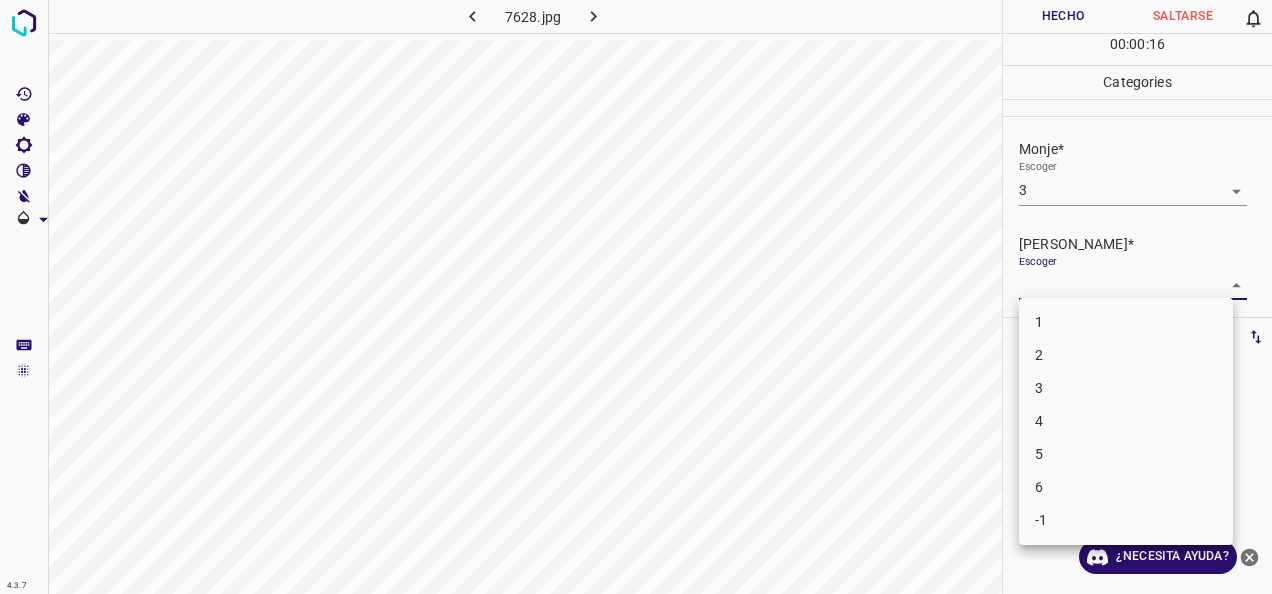 click on "2" at bounding box center [1126, 355] 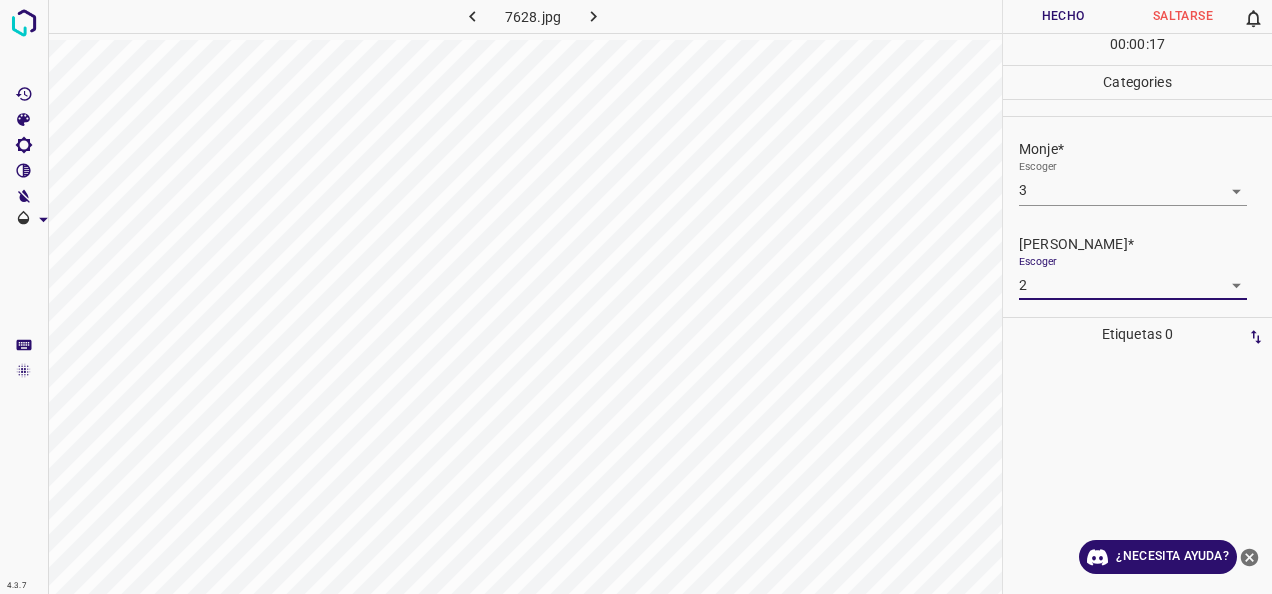 click on "Hecho" at bounding box center (1063, 16) 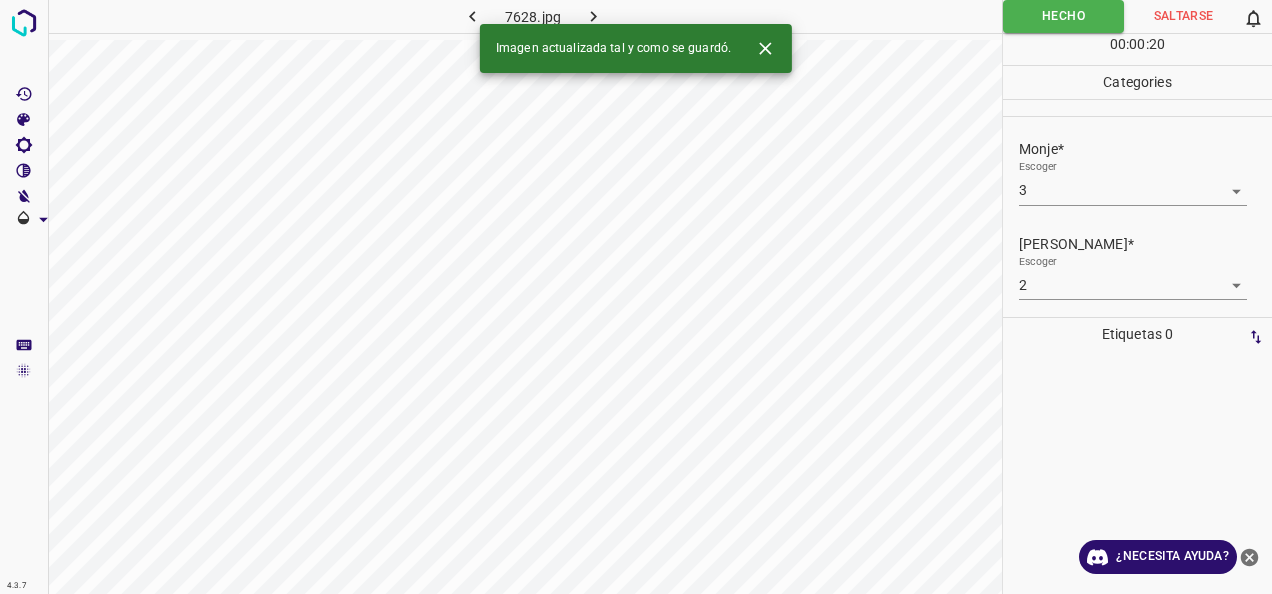 click 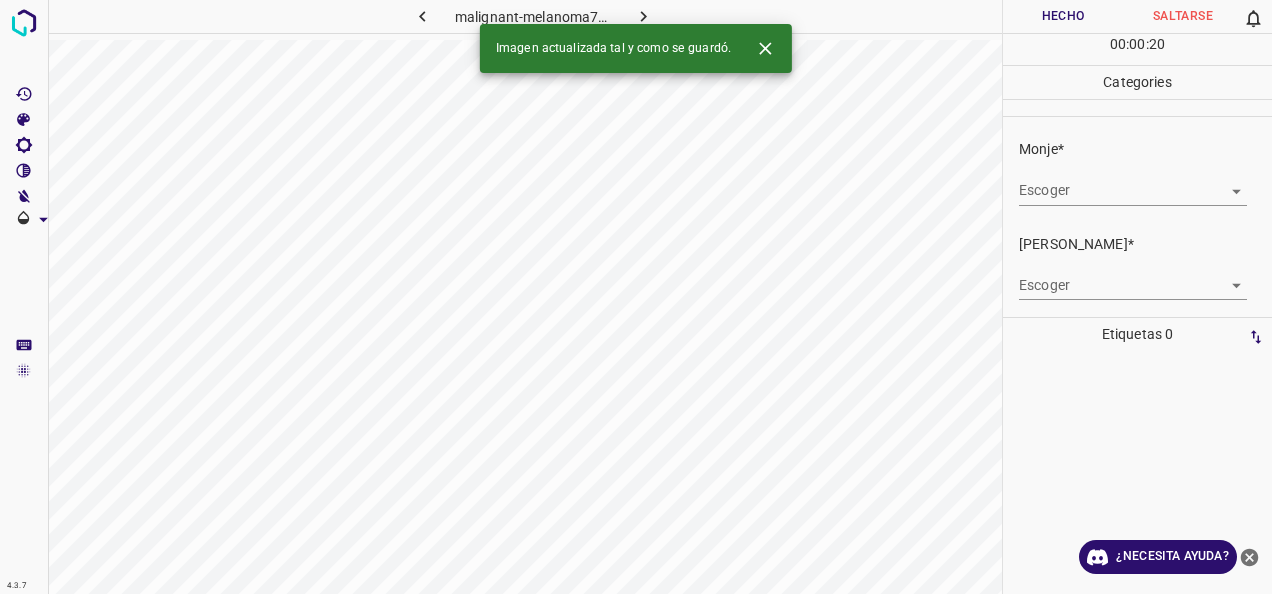 click on "4.3.7 malignant-melanoma71.jpg Hecho Saltarse 0 00   : 00   : 20   Categories Monje*  Escoger ​  [PERSON_NAME]*  Escoger ​ Etiquetas 0 Categories 1 Monje 2  [PERSON_NAME] Herramientas Espacio Cambiar entre modos (Dibujar y Editar) Yo Etiquetado automático R Restaurar zoom M Acercar N Alejar Borrar Eliminar etiqueta de selección Filtros Z Restaurar filtros X Filtro de saturación C Filtro de brillo V Filtro de contraste B Filtro de escala de grises General O Descargar Imagen actualizada tal y como se guardó. ¿Necesita ayuda? -Mensaje de texto -Esconder -Borrar" at bounding box center [636, 297] 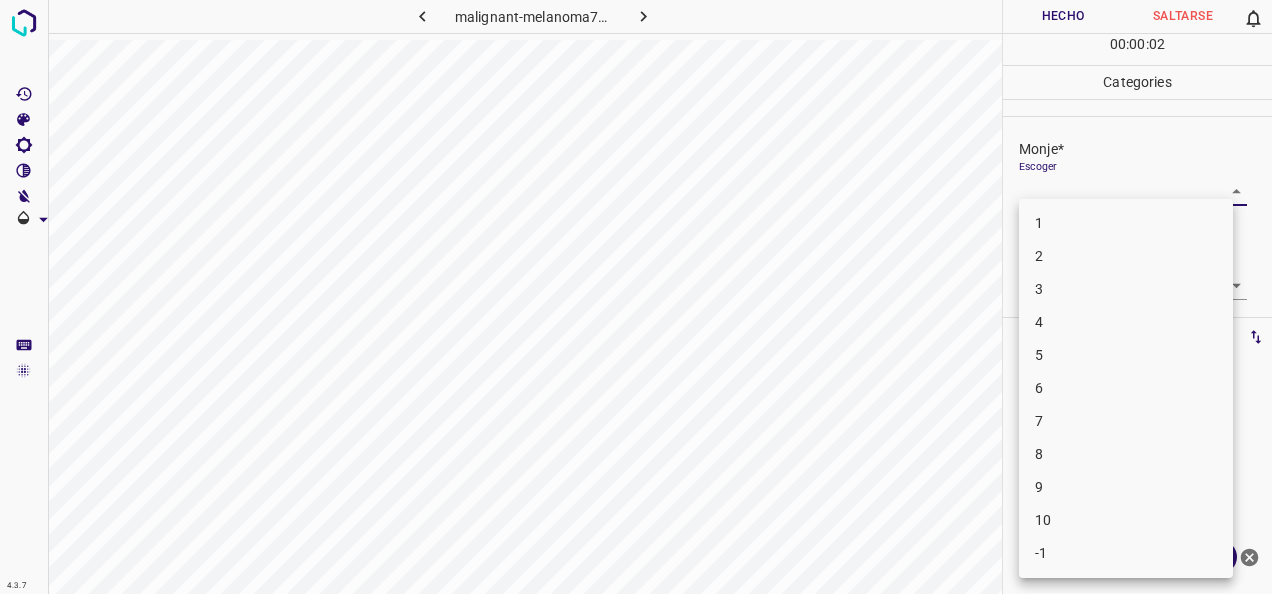 click on "1" at bounding box center (1126, 223) 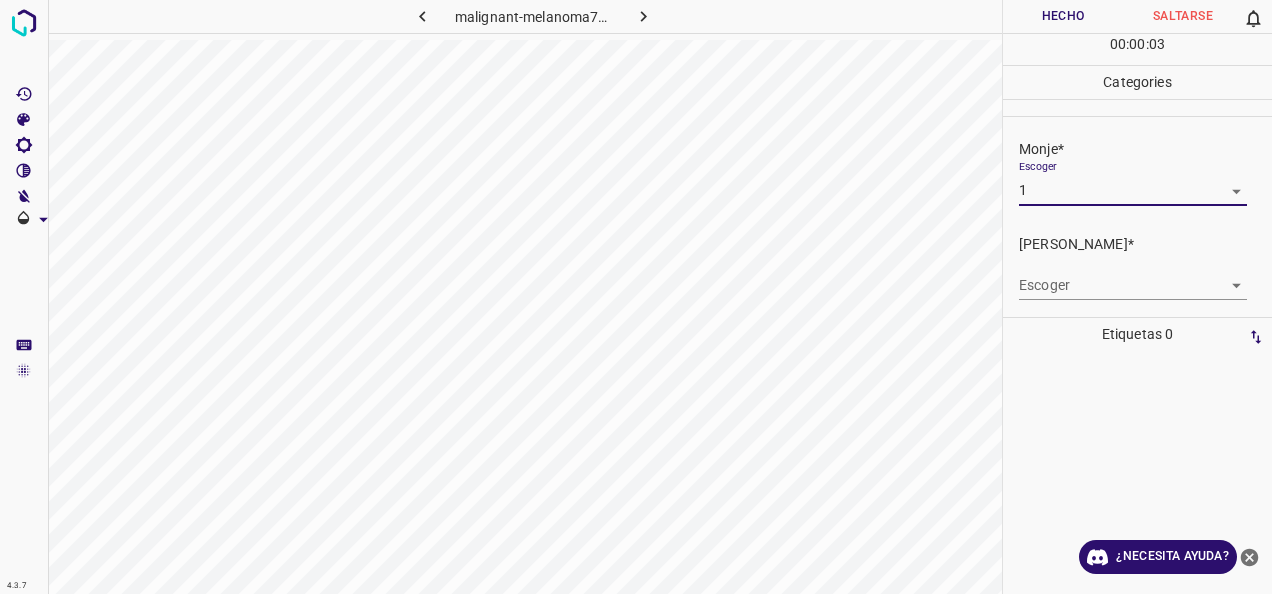 click on "4.3.7 malignant-melanoma71.jpg Hecho Saltarse 0 00   : 00   : 03   Categories Monje*  Escoger 1 1  [PERSON_NAME]*  Escoger ​ Etiquetas 0 Categories 1 Monje 2  [PERSON_NAME] Herramientas Espacio Cambiar entre modos (Dibujar y Editar) Yo Etiquetado automático R Restaurar zoom M Acercar N Alejar Borrar Eliminar etiqueta de selección Filtros Z Restaurar filtros X Filtro de saturación C Filtro de brillo V Filtro de contraste B Filtro de escala de grises General O Descargar ¿Necesita ayuda? -Mensaje de texto -Esconder -Borrar" at bounding box center (636, 297) 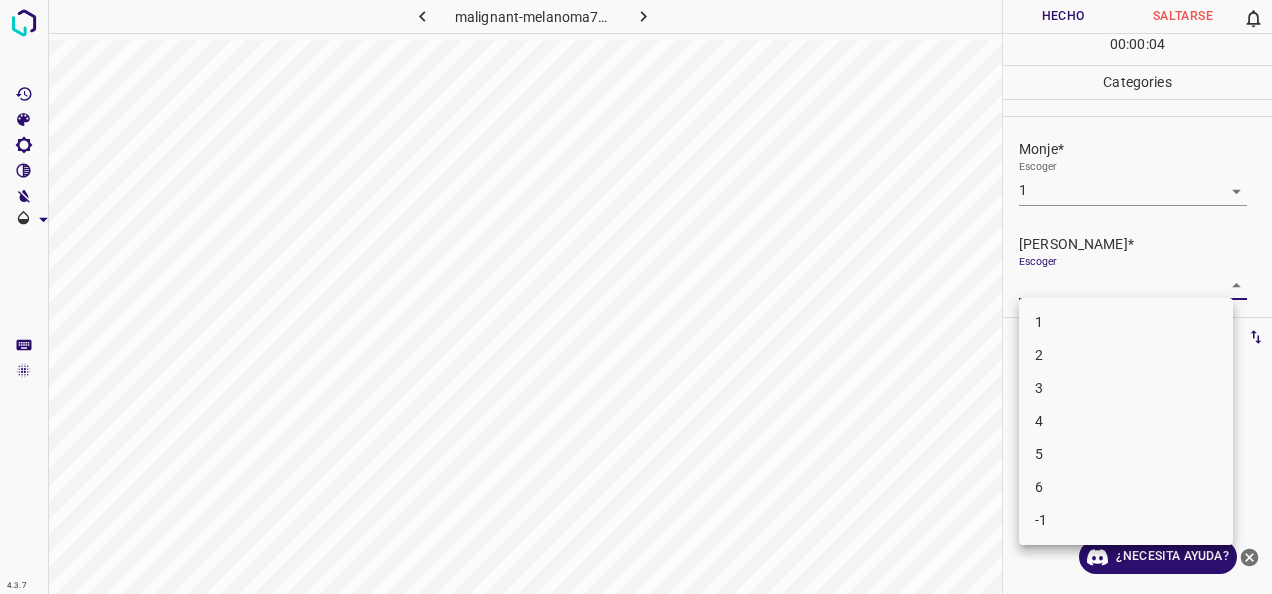 click on "1" at bounding box center (1126, 322) 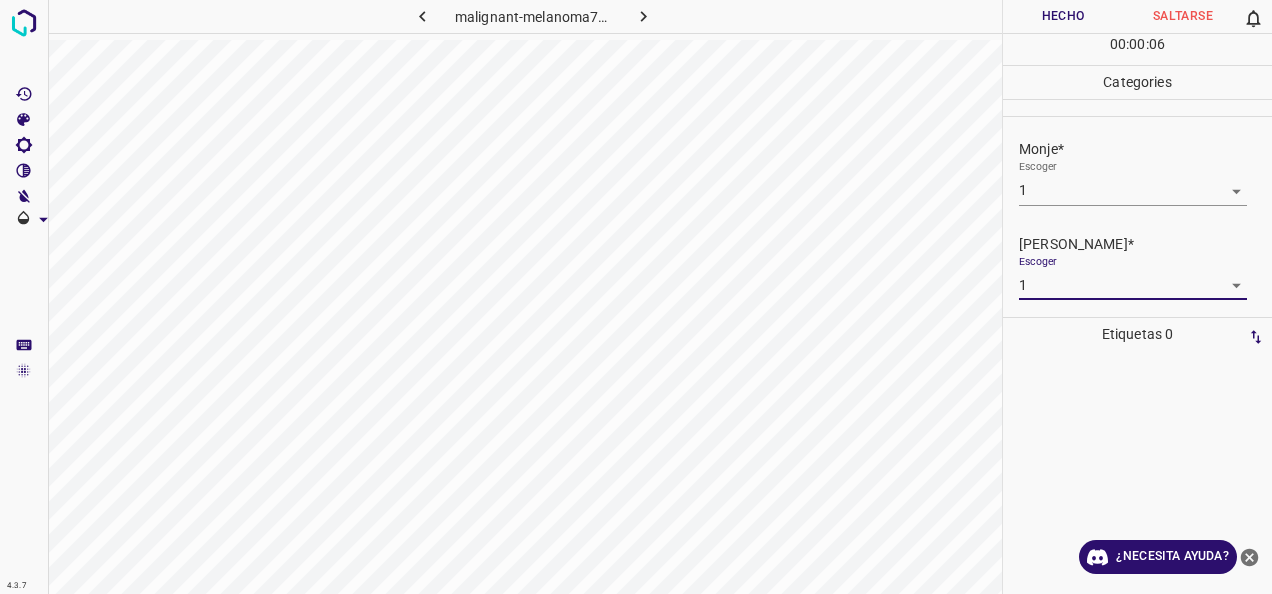 click on "Hecho" at bounding box center [1063, 16] 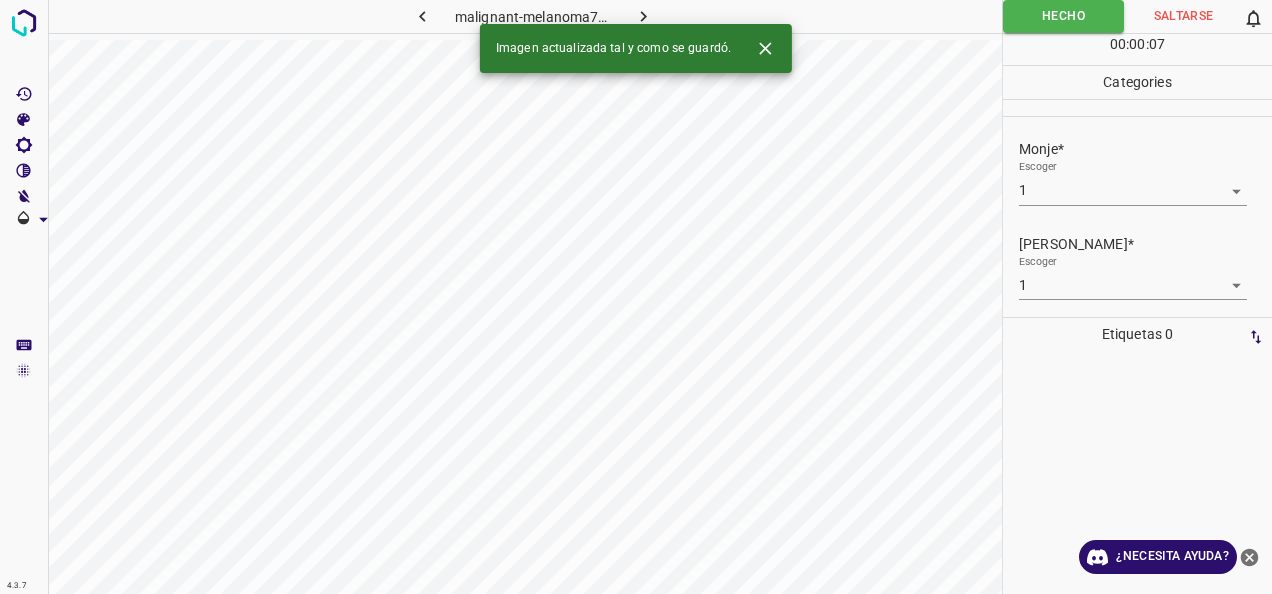click 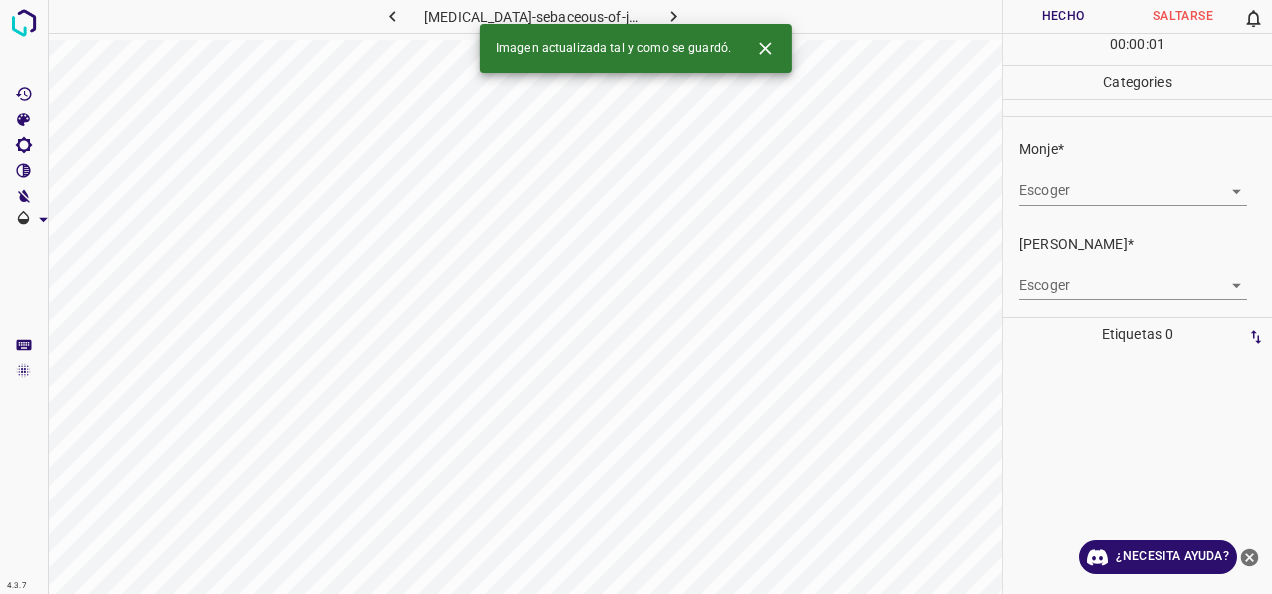 click on "4.3.7 [MEDICAL_DATA]-sebaceous-of-jadassohn77.jpg Hecho Saltarse 0 00   : 00   : 01   Categories Monje*  Escoger ​  [PERSON_NAME]*  Escoger ​ Etiquetas 0 Categories 1 Monje 2  [PERSON_NAME] Herramientas Espacio Cambiar entre modos (Dibujar y Editar) Yo Etiquetado automático R Restaurar zoom M Acercar N Alejar Borrar Eliminar etiqueta de selección Filtros Z Restaurar filtros X Filtro de saturación C Filtro de brillo V Filtro de contraste B Filtro de escala de grises General O Descargar Imagen actualizada tal y como se guardó. ¿Necesita ayuda? -Mensaje de texto -Esconder -Borrar" at bounding box center [636, 297] 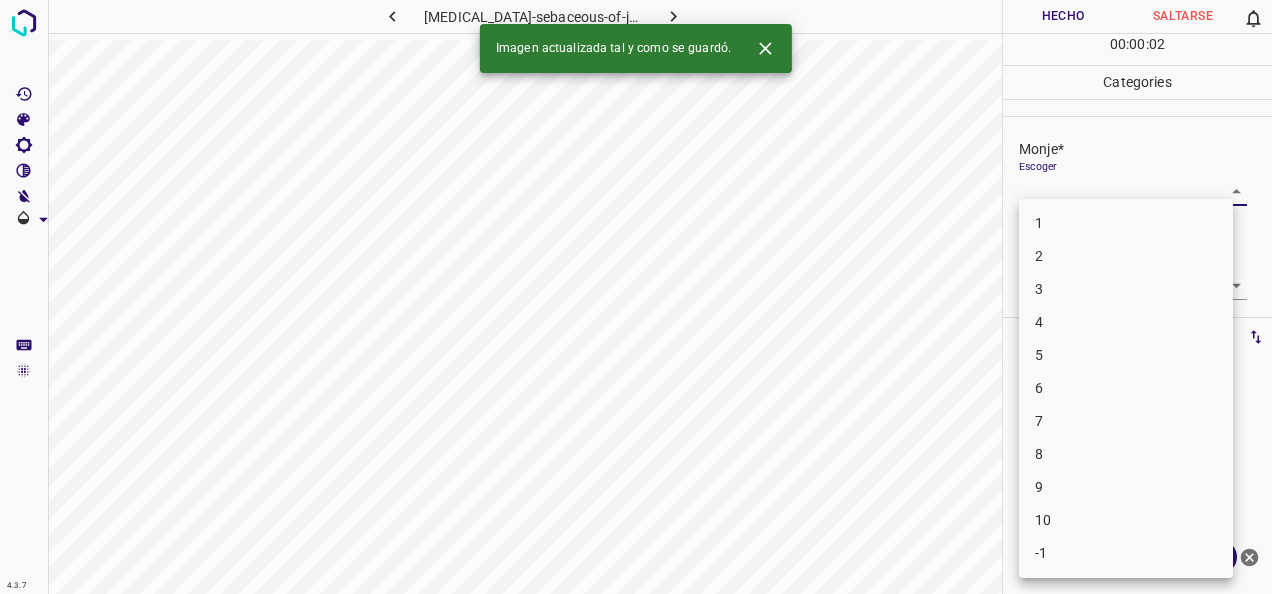 click on "1" at bounding box center [1126, 223] 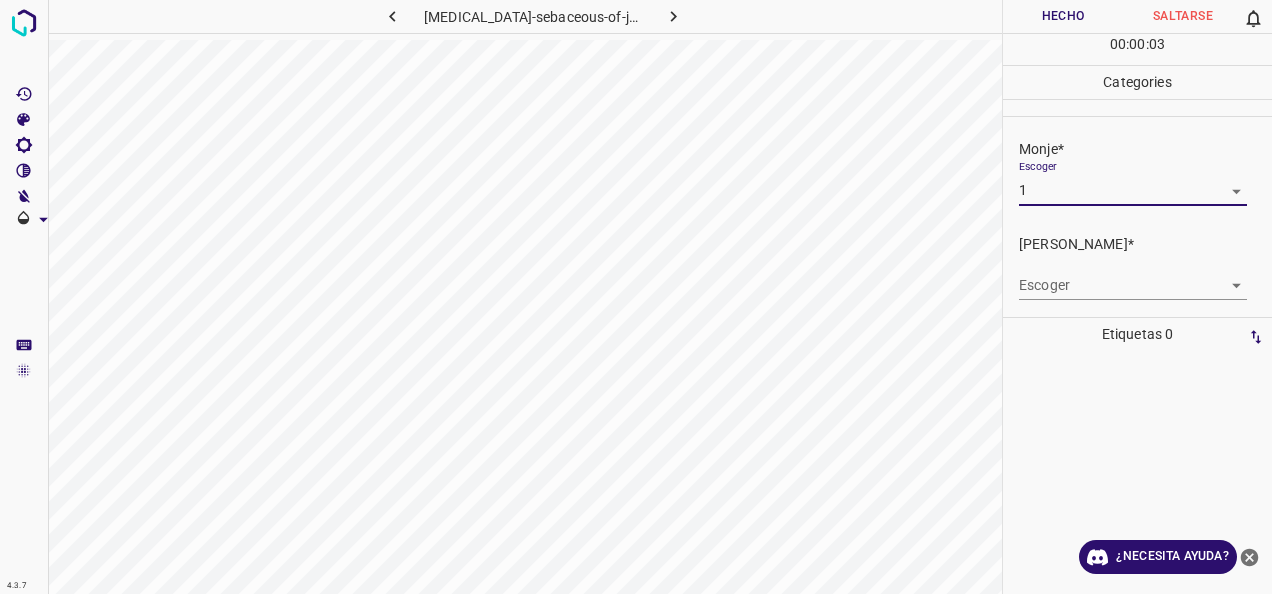 click on "4.3.7 [MEDICAL_DATA]-sebaceous-of-jadassohn77.jpg Hecho Saltarse 0 00   : 00   : 03   Categories Monje*  Escoger 1 1  [PERSON_NAME]*  Escoger ​ Etiquetas 0 Categories 1 Monje 2  [PERSON_NAME] Herramientas Espacio Cambiar entre modos (Dibujar y Editar) Yo Etiquetado automático R Restaurar zoom M Acercar N Alejar Borrar Eliminar etiqueta de selección Filtros Z Restaurar filtros X Filtro de saturación C Filtro de brillo V Filtro de contraste B Filtro de escala de grises General O Descargar ¿Necesita ayuda? -Mensaje de texto -Esconder -Borrar" at bounding box center (636, 297) 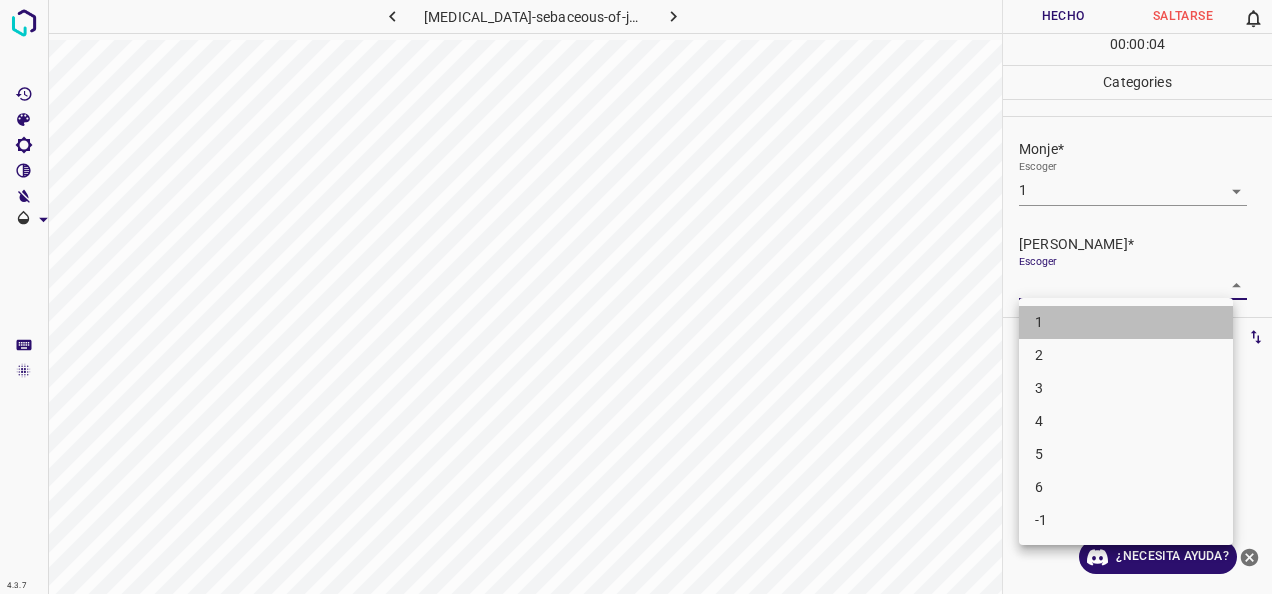 click on "1" at bounding box center (1126, 322) 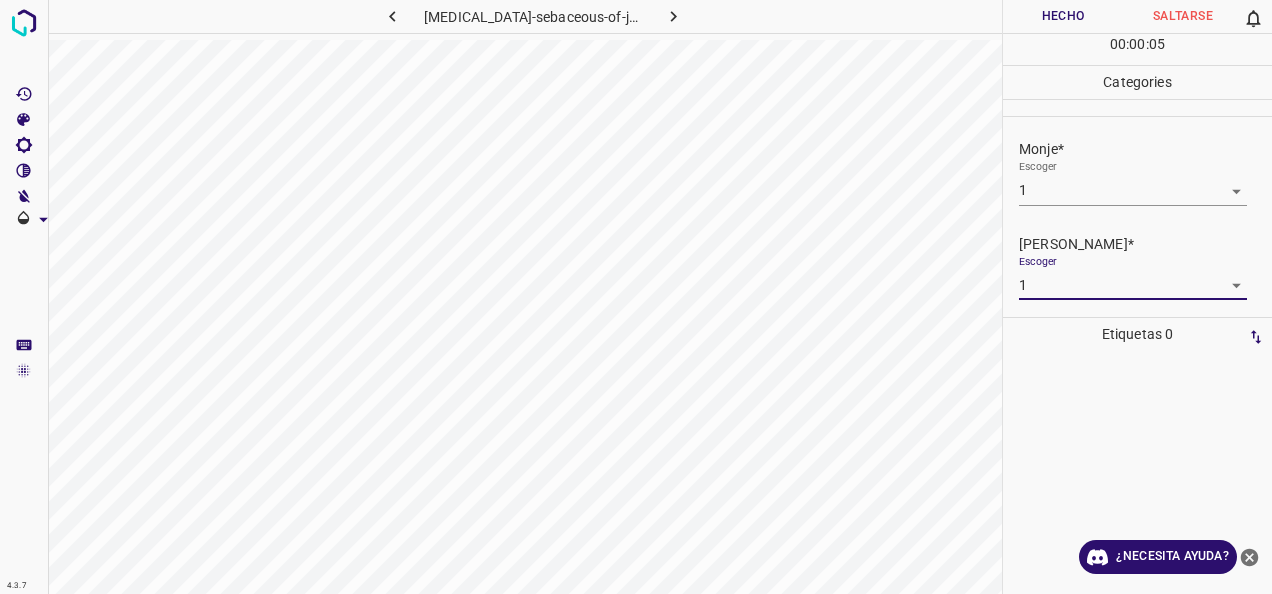 click on "Hecho" at bounding box center (1063, 16) 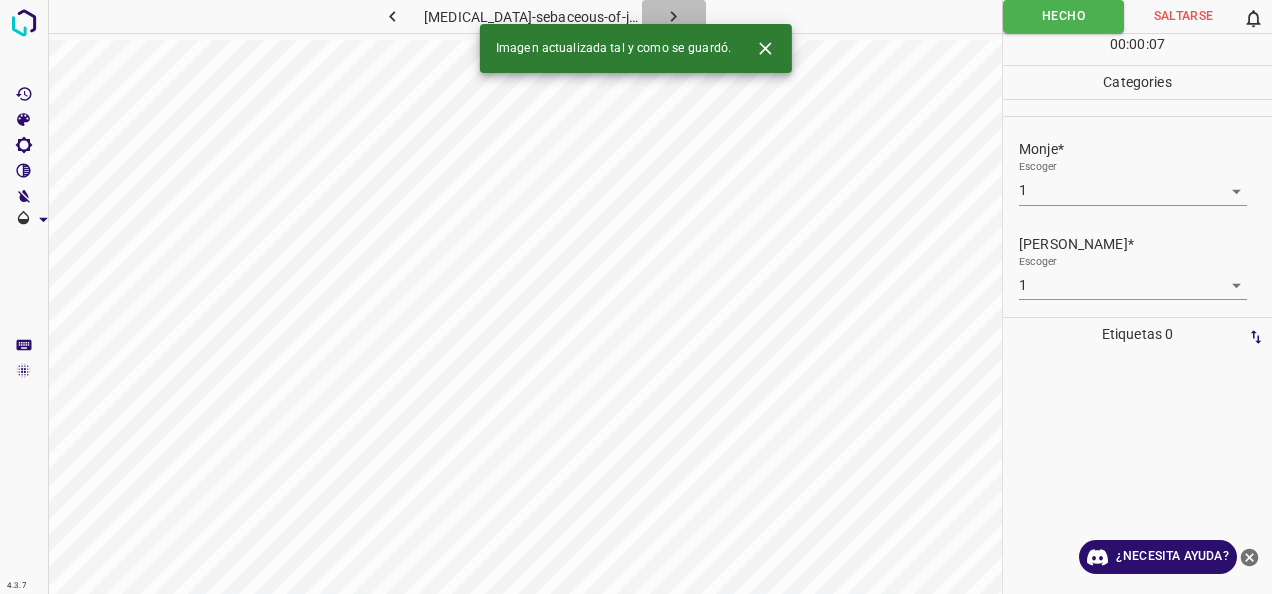 click at bounding box center [674, 16] 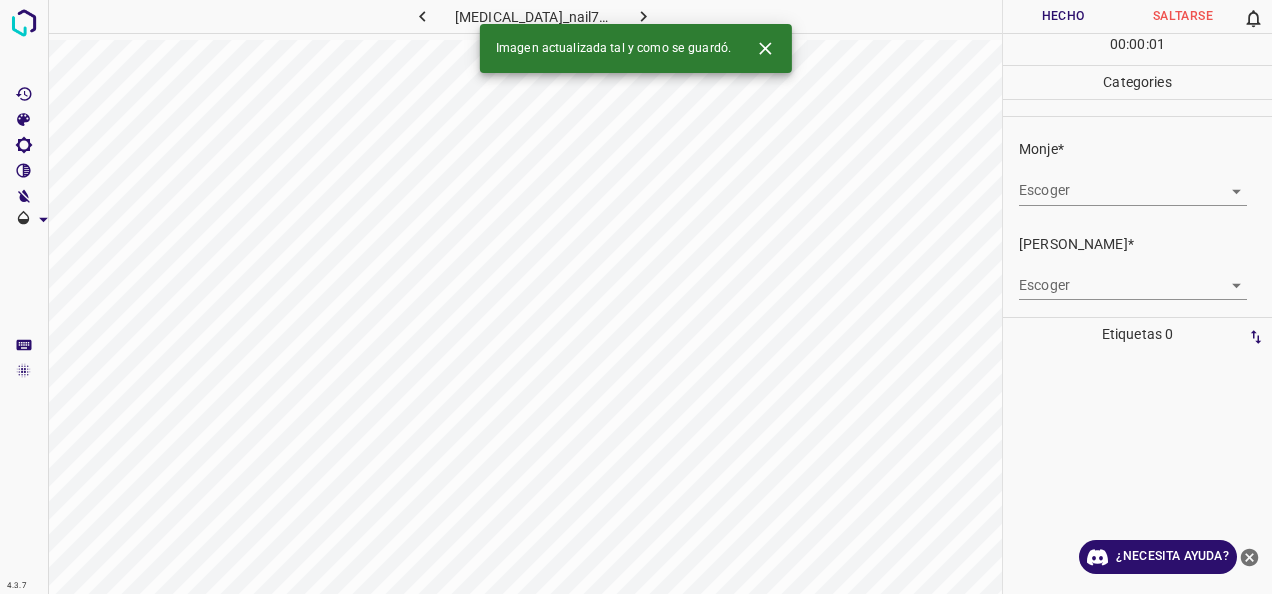 click on "4.3.7 [MEDICAL_DATA]_nail77.jpg Hecho Saltarse 0 00   : 00   : 01   Categories Monje*  Escoger ​  [PERSON_NAME]*  Escoger ​ Etiquetas 0 Categories 1 Monje 2  [PERSON_NAME] Herramientas Espacio Cambiar entre modos (Dibujar y Editar) Yo Etiquetado automático R Restaurar zoom M Acercar N Alejar Borrar Eliminar etiqueta de selección Filtros Z Restaurar filtros X Filtro de saturación C Filtro de brillo V Filtro de contraste B Filtro de escala de grises General O Descargar Imagen actualizada tal y como se guardó. ¿Necesita ayuda? -Mensaje de texto -Esconder -Borrar" at bounding box center [636, 297] 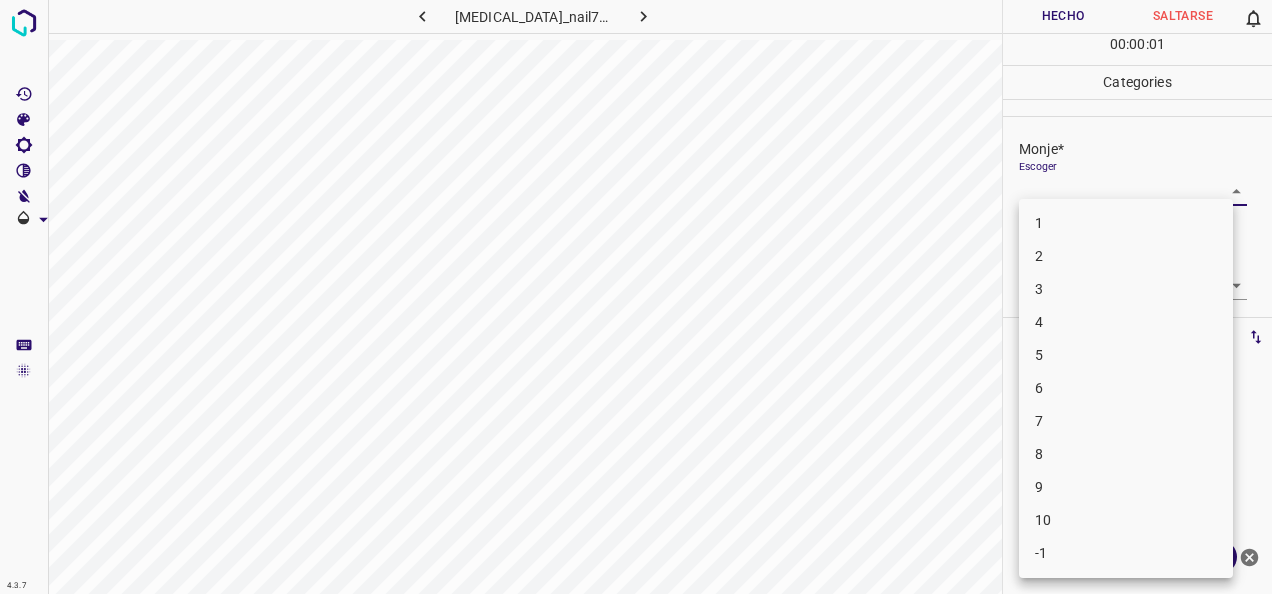 click on "1" at bounding box center (1126, 223) 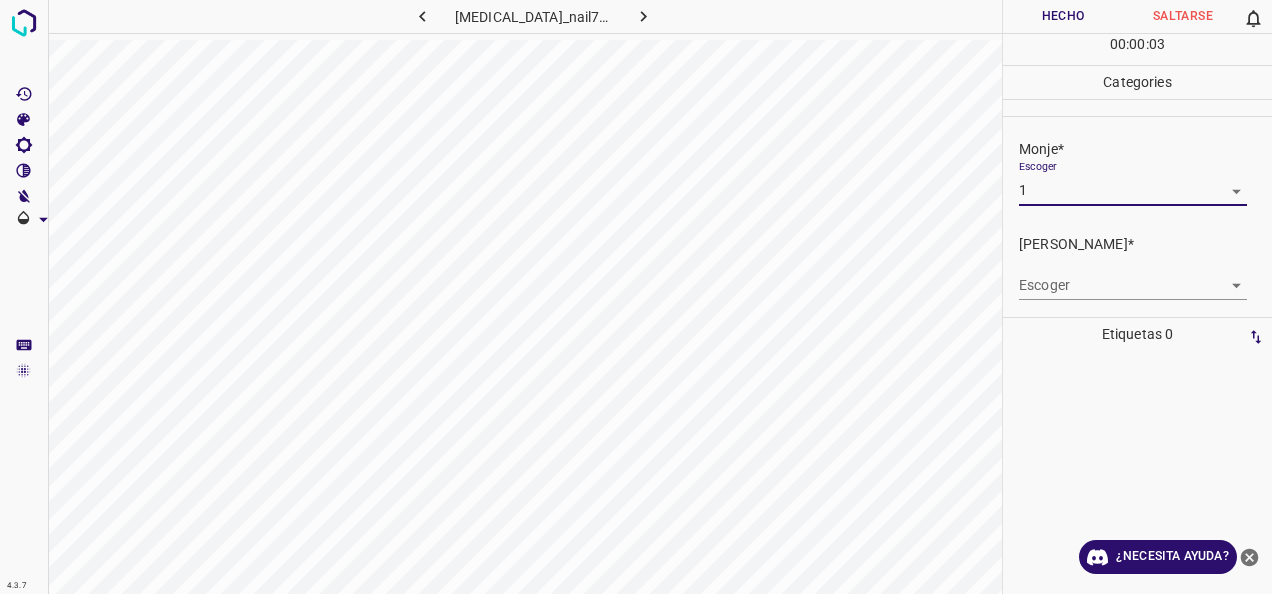 click on "4.3.7 [MEDICAL_DATA]_nail77.jpg Hecho Saltarse 0 00   : 00   : 03   Categories Monje*  Escoger 1 1  [PERSON_NAME]*  Escoger ​ Etiquetas 0 Categories 1 Monje 2  [PERSON_NAME] Herramientas Espacio Cambiar entre modos (Dibujar y Editar) Yo Etiquetado automático R Restaurar zoom M Acercar N Alejar Borrar Eliminar etiqueta de selección Filtros Z Restaurar filtros X Filtro de saturación C Filtro de brillo V Filtro de contraste B Filtro de escala de grises General O Descargar ¿Necesita ayuda? -Mensaje de texto -Esconder -Borrar" at bounding box center [636, 297] 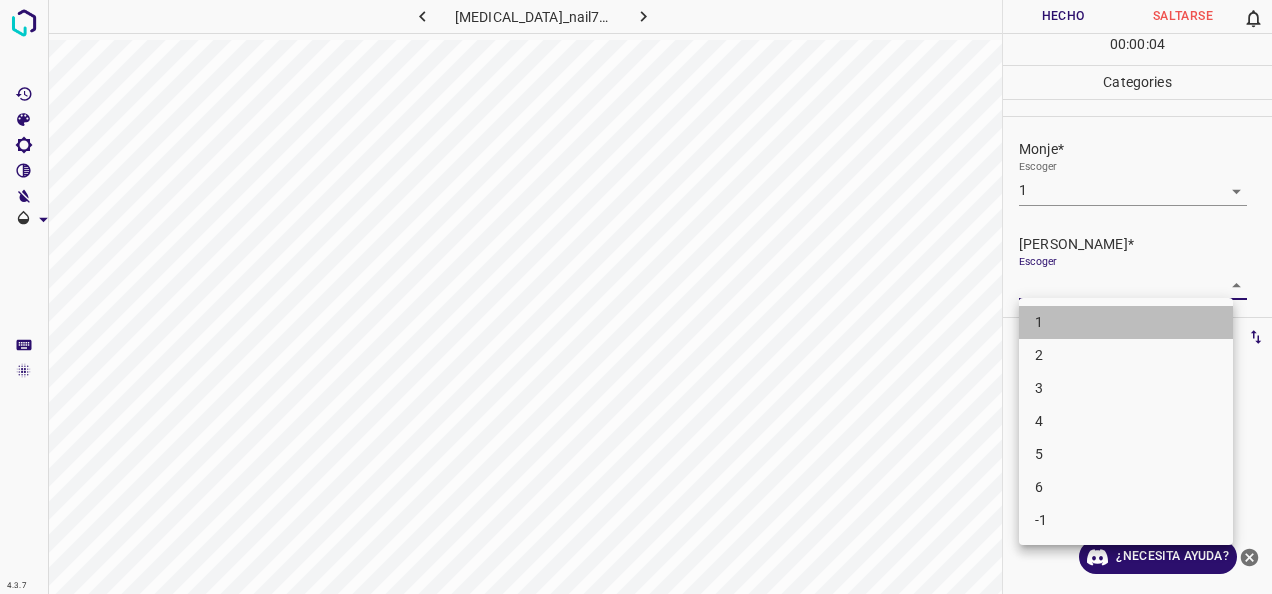 click on "1" at bounding box center (1126, 322) 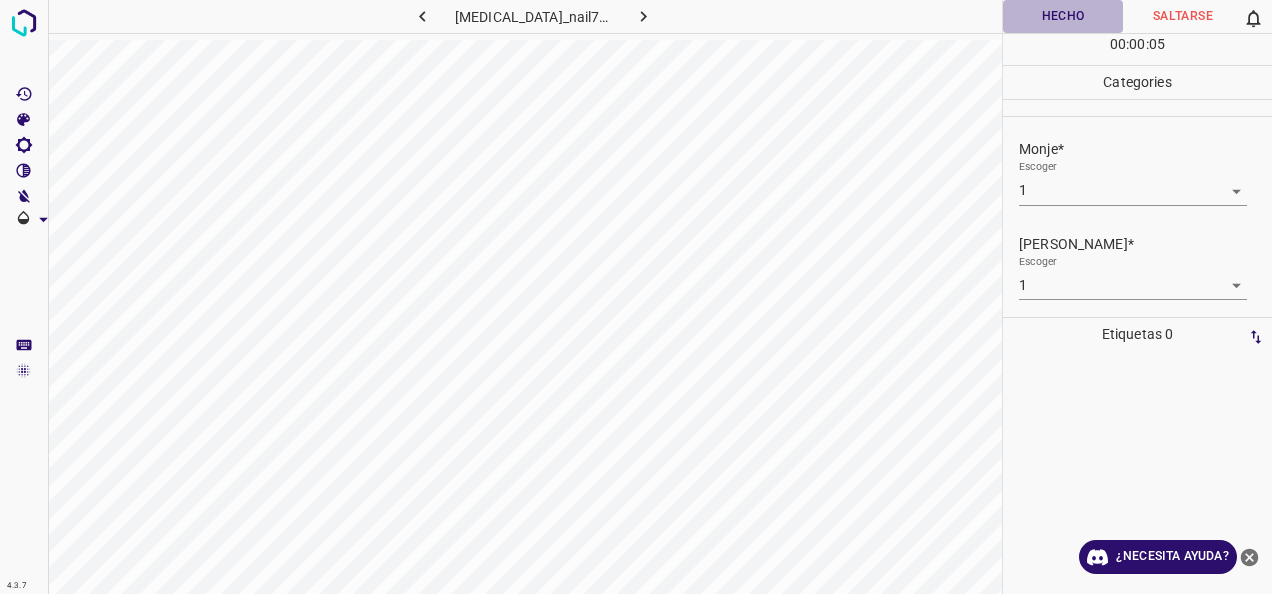 click on "Hecho" at bounding box center (1063, 16) 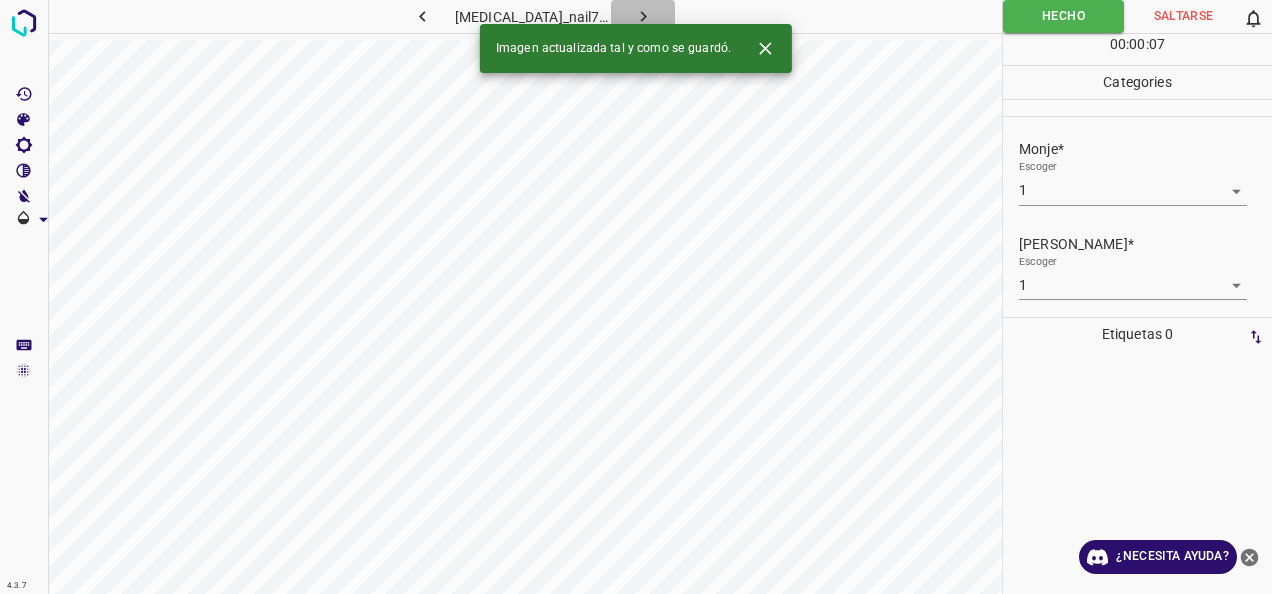 click 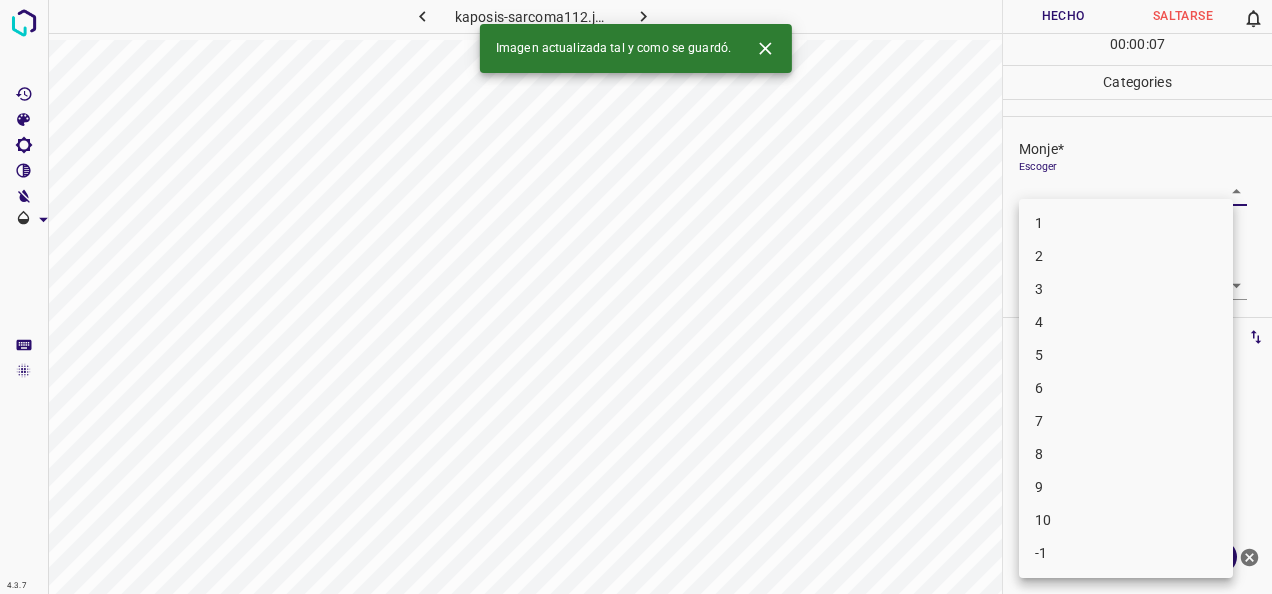 click on "4.3.7 kaposis-sarcoma112.jpg Hecho Saltarse 0 00   : 00   : 07   Categories Monje*  Escoger ​  [PERSON_NAME]*  Escoger ​ Etiquetas 0 Categories 1 Monje 2  [PERSON_NAME] Herramientas Espacio Cambiar entre modos (Dibujar y Editar) Yo Etiquetado automático R Restaurar zoom M Acercar N Alejar Borrar Eliminar etiqueta de selección Filtros Z Restaurar filtros X Filtro de saturación C Filtro de brillo V Filtro de contraste B Filtro de escala de grises General O Descargar Imagen actualizada tal y como se guardó. ¿Necesita ayuda? -Mensaje de texto -Esconder -Borrar 1 2 3 4 5 6 7 8 9 10 -1" at bounding box center (636, 297) 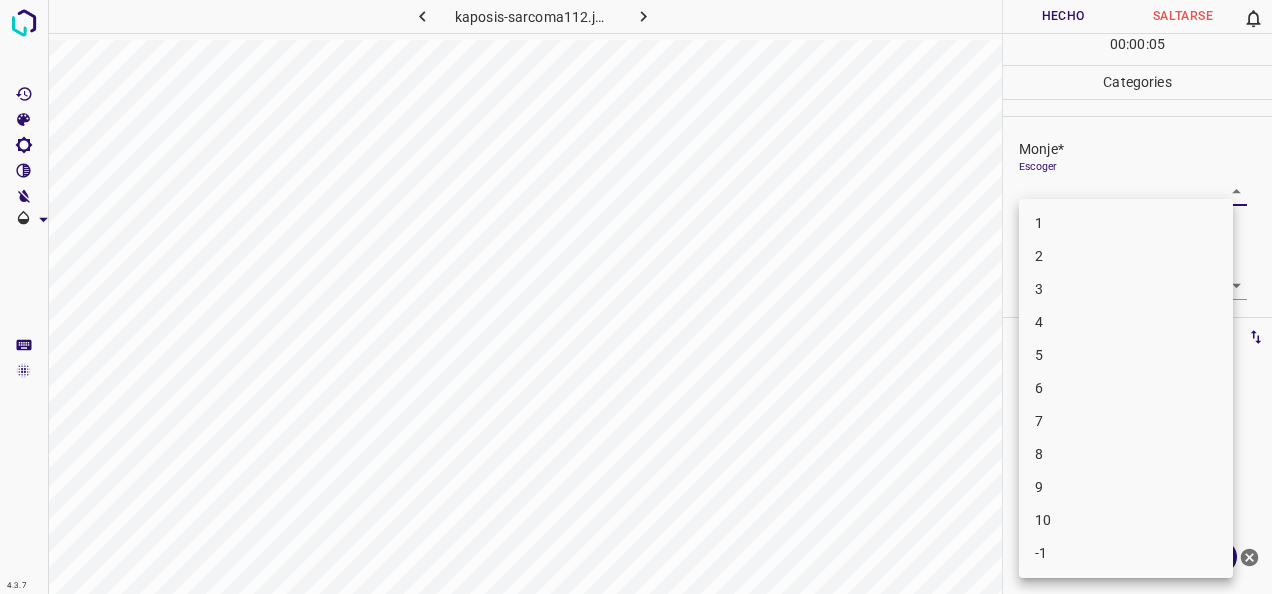 click on "7" at bounding box center (1126, 421) 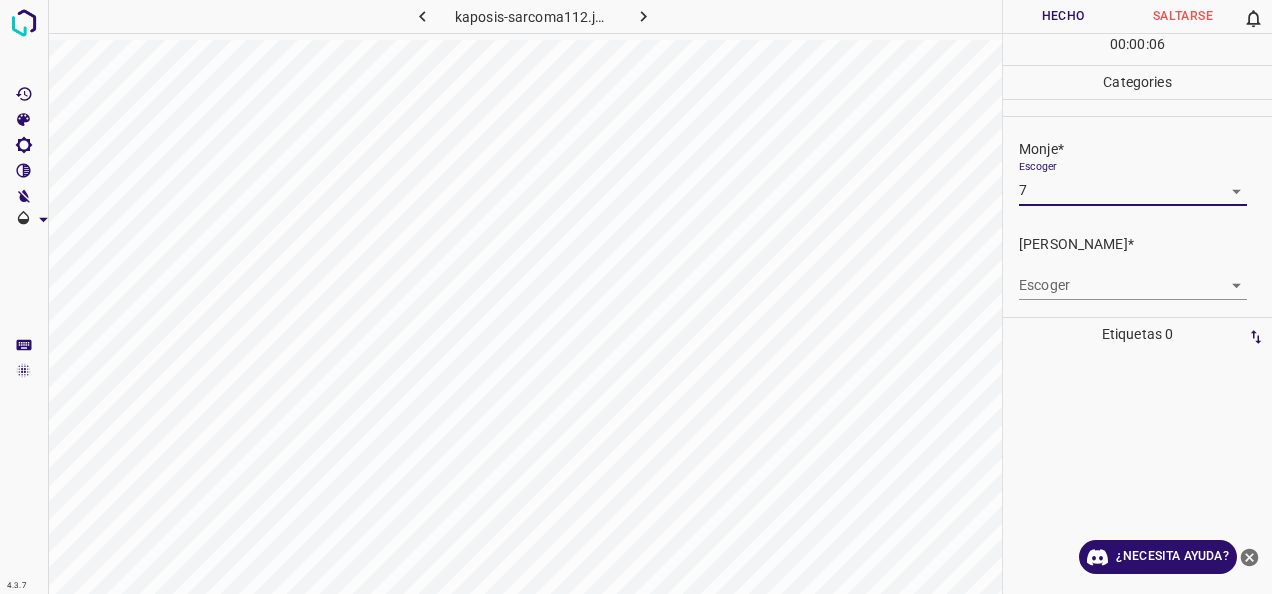 click on "4.3.7 kaposis-sarcoma112.jpg Hecho Saltarse 0 00   : 00   : 06   Categories Monje*  Escoger 7 7  [PERSON_NAME]*  Escoger ​ Etiquetas 0 Categories 1 Monje 2  [PERSON_NAME] Herramientas Espacio Cambiar entre modos (Dibujar y Editar) Yo Etiquetado automático R Restaurar zoom M Acercar N Alejar Borrar Eliminar etiqueta de selección Filtros Z Restaurar filtros X Filtro de saturación C Filtro de brillo V Filtro de contraste B Filtro de escala de grises General O Descargar ¿Necesita ayuda? -Mensaje de texto -Esconder -Borrar" at bounding box center [636, 297] 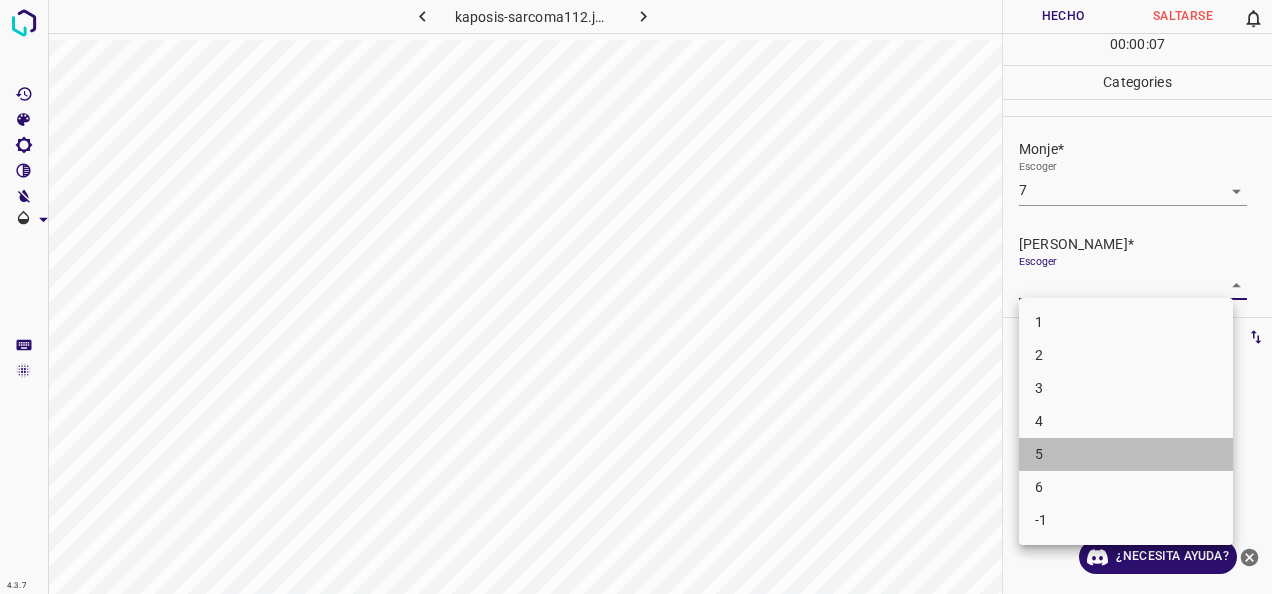 click on "5" at bounding box center [1126, 454] 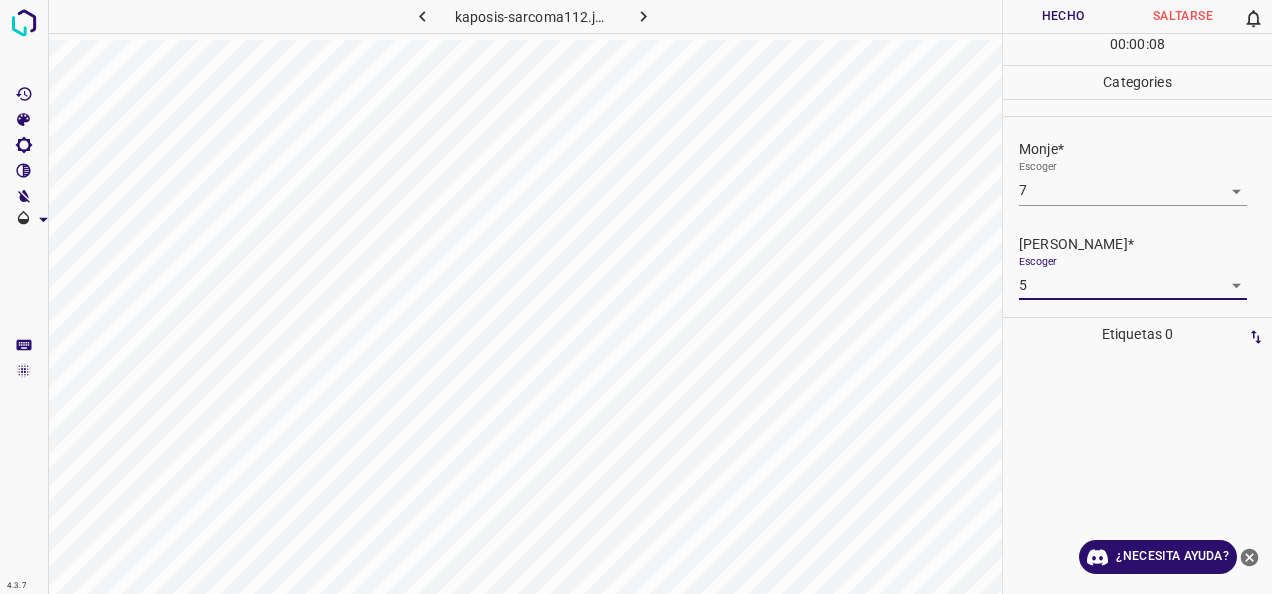 click on "Hecho" at bounding box center (1063, 16) 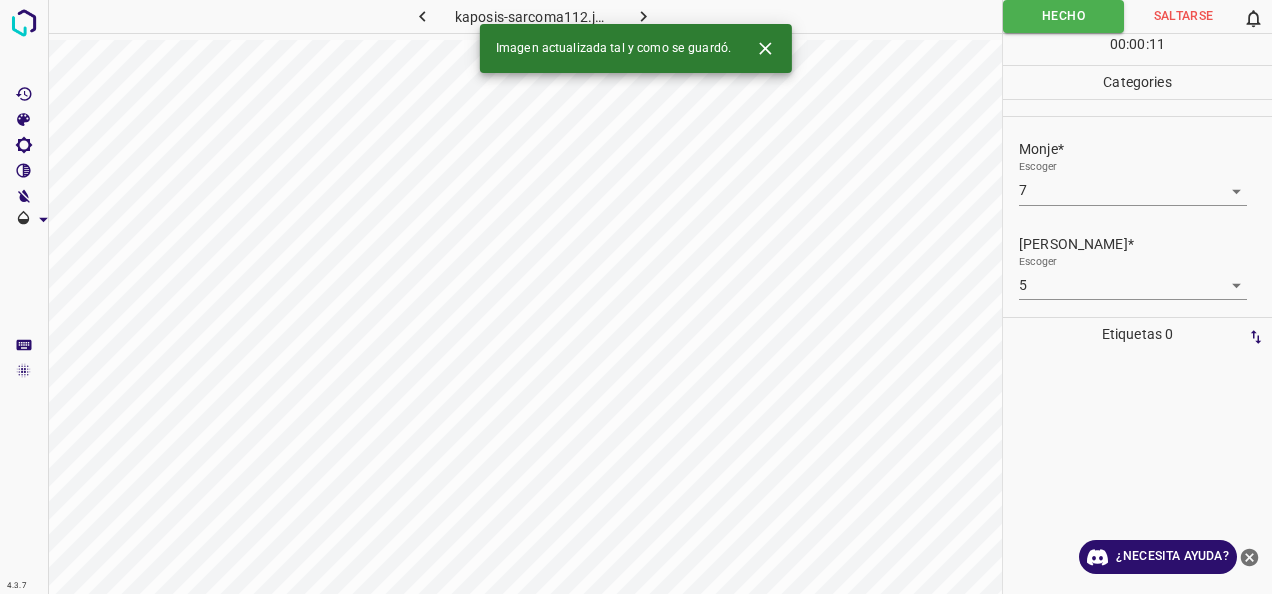 click 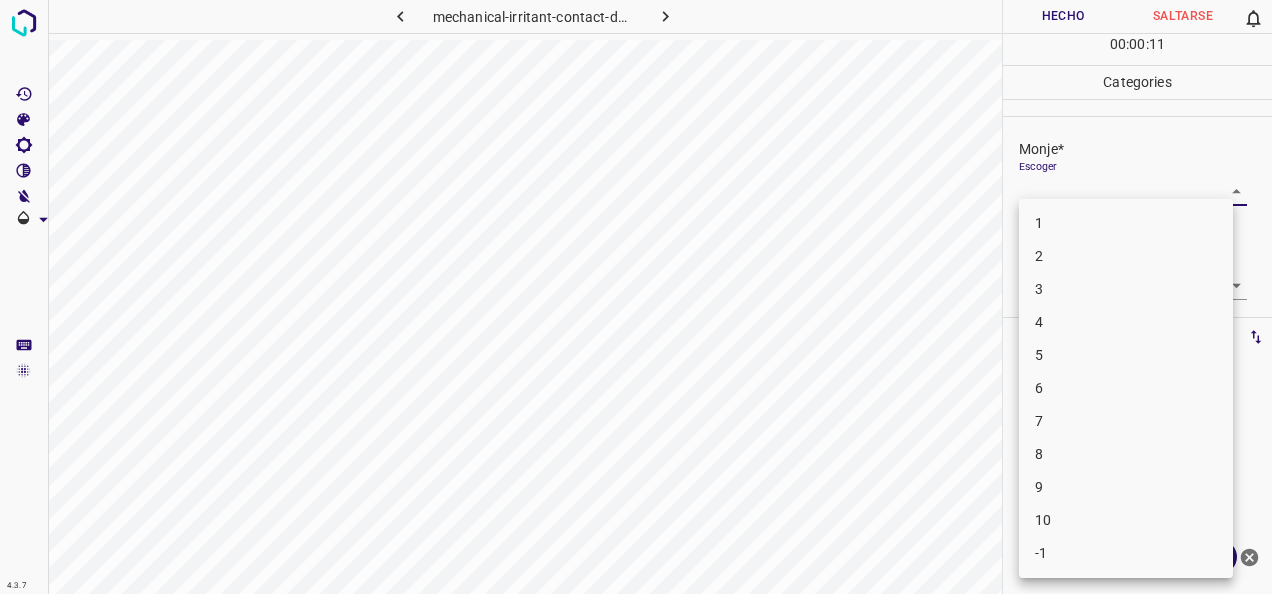 click on "4.3.7 mechanical-irritant-contact-dermatitis5.jpg Hecho Saltarse 0 00   : 00   : 11   Categories Monje*  Escoger ​  [PERSON_NAME]*  Escoger ​ Etiquetas 0 Categories 1 Monje 2  [PERSON_NAME] Herramientas Espacio Cambiar entre modos (Dibujar y Editar) Yo Etiquetado automático R Restaurar zoom M Acercar N Alejar Borrar Eliminar etiqueta de selección Filtros Z Restaurar filtros X Filtro de saturación C Filtro de brillo V Filtro de contraste B Filtro de escala de grises General O Descargar ¿Necesita ayuda? -Mensaje de texto -Esconder -Borrar 1 2 3 4 5 6 7 8 9 10 -1" at bounding box center (636, 297) 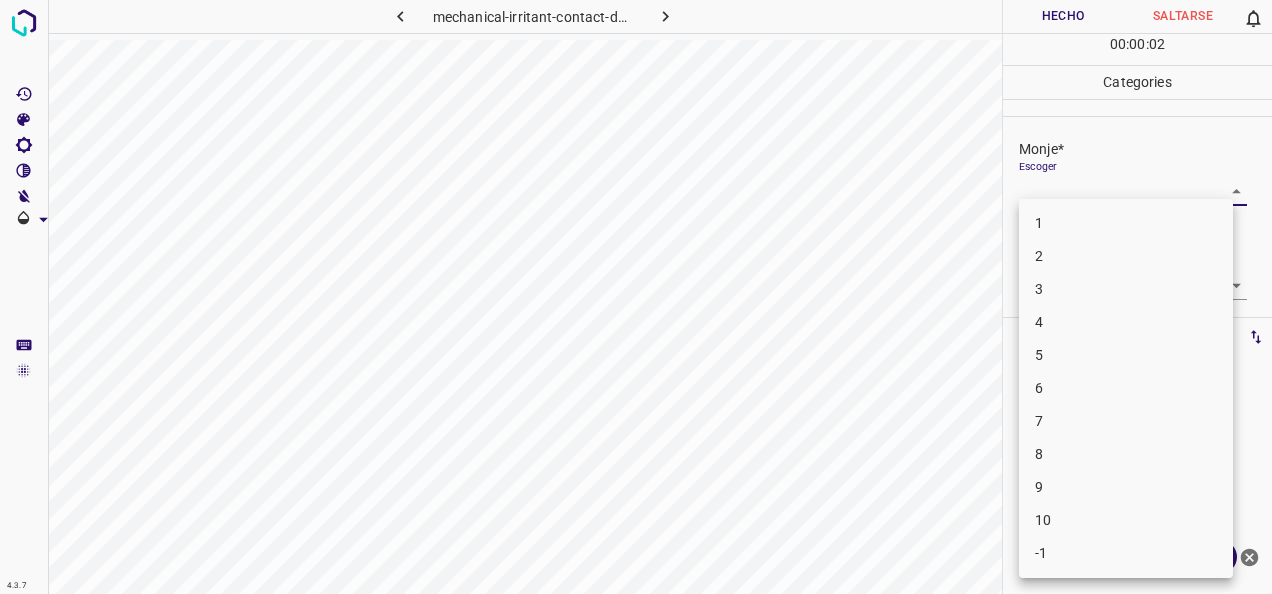 click on "2" at bounding box center [1126, 256] 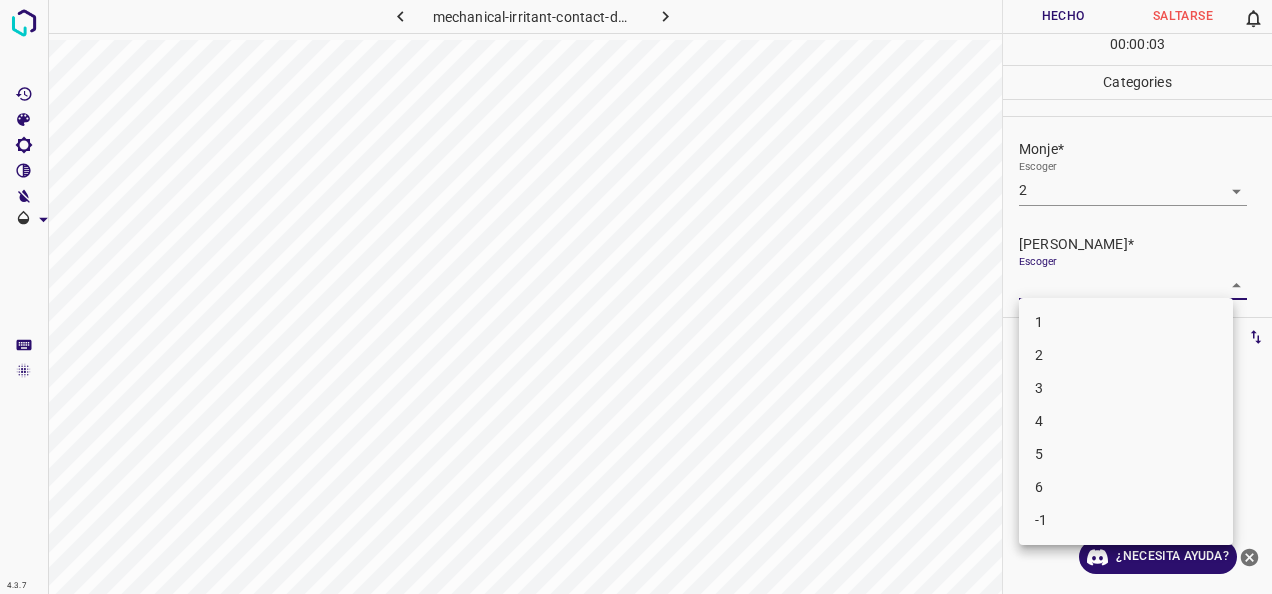 click on "4.3.7 mechanical-irritant-contact-dermatitis5.jpg Hecho Saltarse 0 00   : 00   : 03   Categories Monje*  Escoger 2 2  [PERSON_NAME]*  Escoger ​ Etiquetas 0 Categories 1 Monje 2  [PERSON_NAME] Herramientas Espacio Cambiar entre modos (Dibujar y Editar) Yo Etiquetado automático R Restaurar zoom M Acercar N Alejar Borrar Eliminar etiqueta de selección Filtros Z Restaurar filtros X Filtro de saturación C Filtro de brillo V Filtro de contraste B Filtro de escala de grises General O Descargar ¿Necesita ayuda? -Mensaje de texto -Esconder -Borrar 1 2 3 4 5 6 -1" at bounding box center [636, 297] 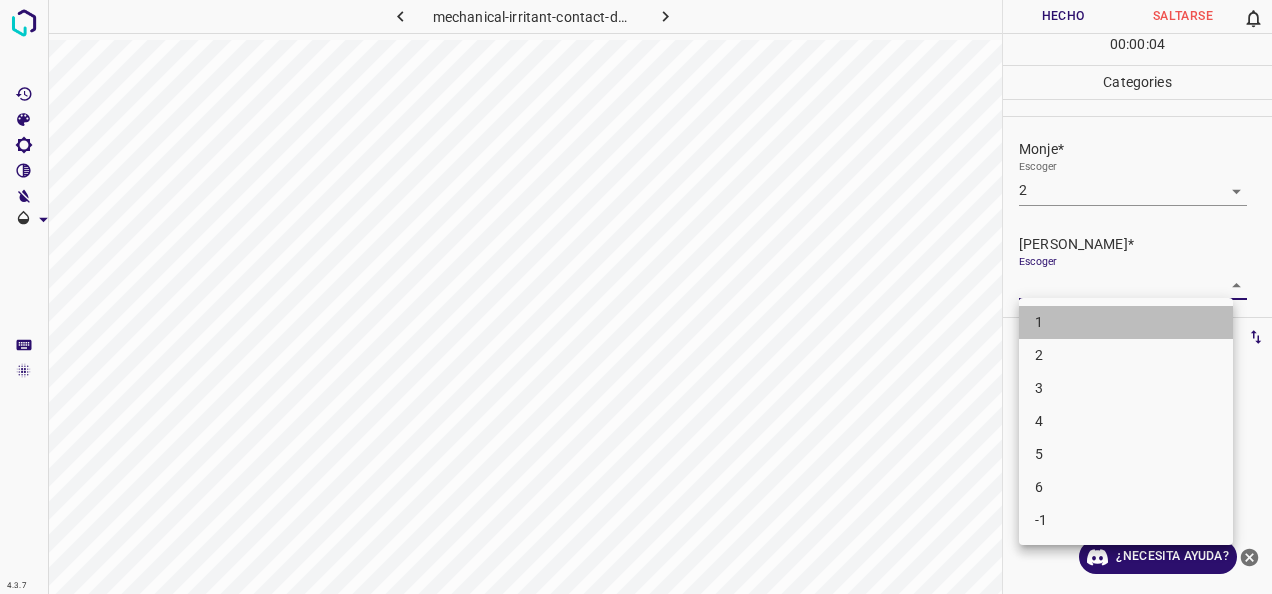 click on "1" at bounding box center [1126, 322] 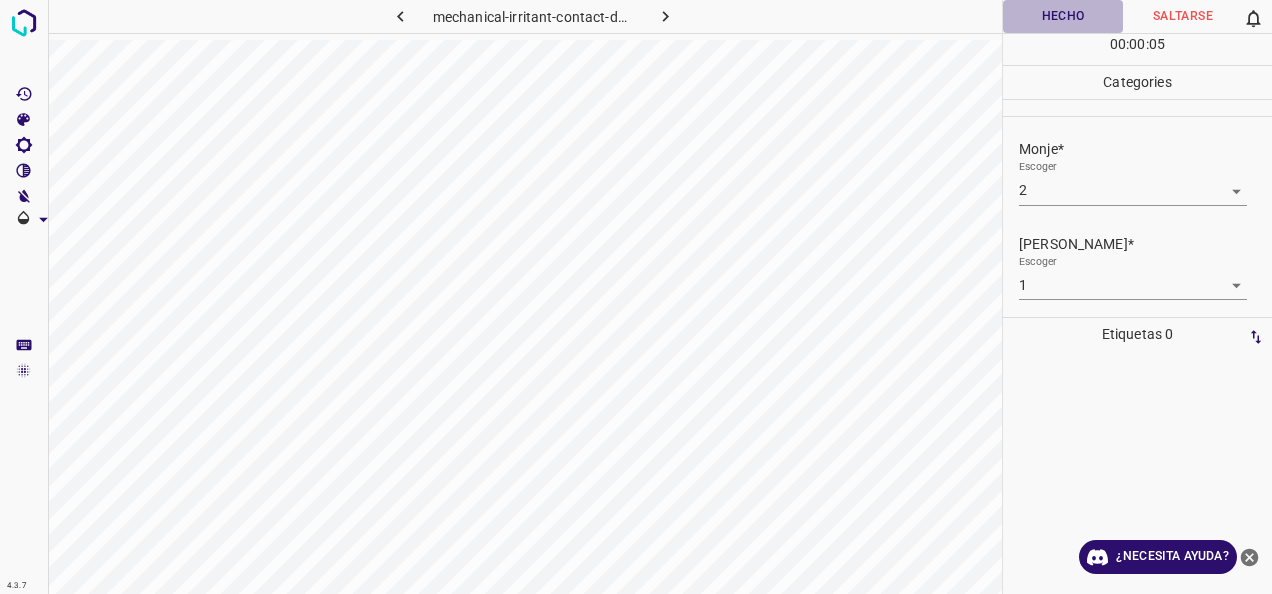 click on "Hecho" at bounding box center [1063, 16] 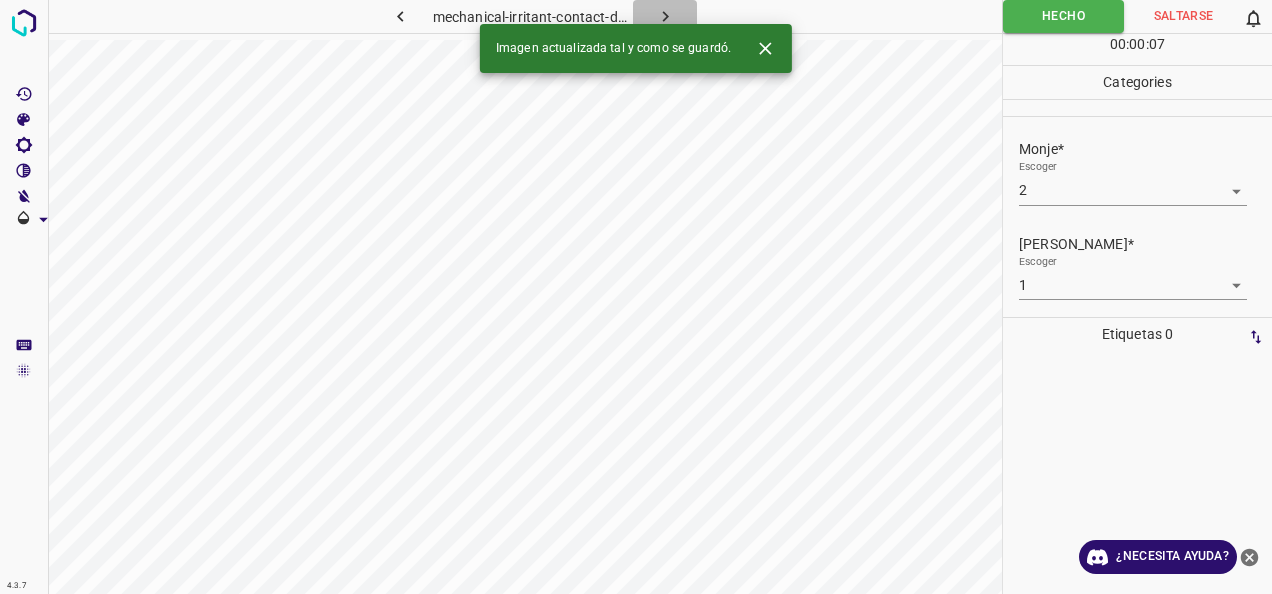click 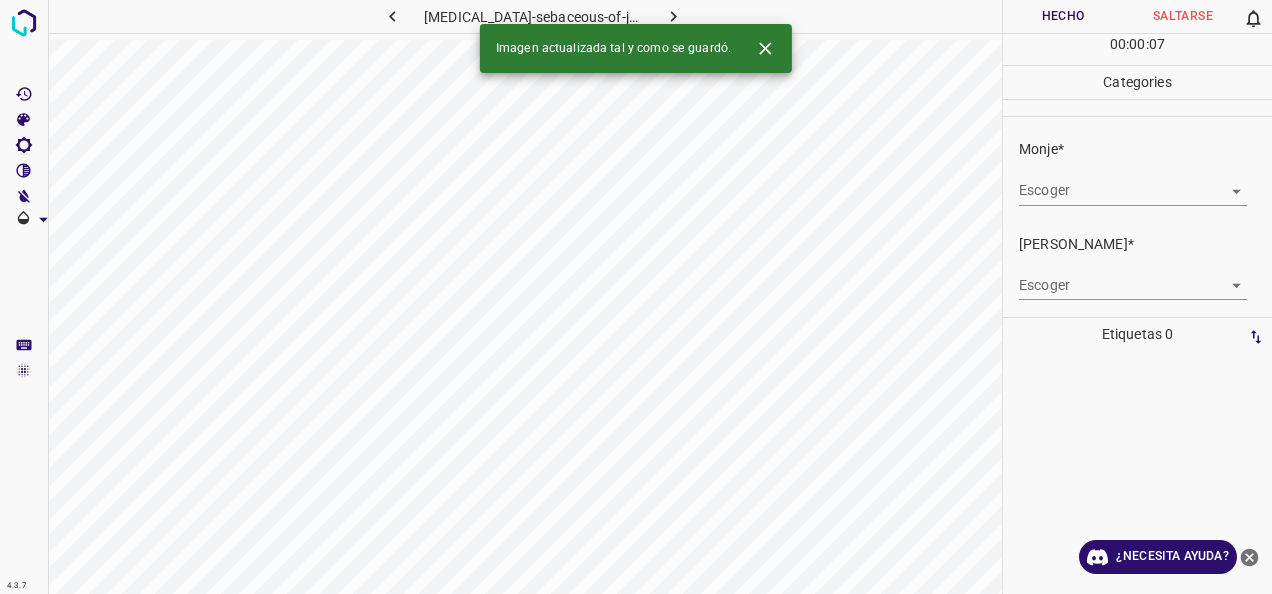 click on "4.3.7 [MEDICAL_DATA]-sebaceous-of-jadassohn91.jpg Hecho Saltarse 0 00   : 00   : 07   Categories Monje*  Escoger ​  [PERSON_NAME]*  Escoger ​ Etiquetas 0 Categories 1 Monje 2  [PERSON_NAME] Herramientas Espacio Cambiar entre modos (Dibujar y Editar) Yo Etiquetado automático R Restaurar zoom M Acercar N Alejar Borrar Eliminar etiqueta de selección Filtros Z Restaurar filtros X Filtro de saturación C Filtro de brillo V Filtro de contraste B Filtro de escala de grises General O Descargar Imagen actualizada tal y como se guardó. ¿Necesita ayuda? -Mensaje de texto -Esconder -Borrar" at bounding box center [636, 297] 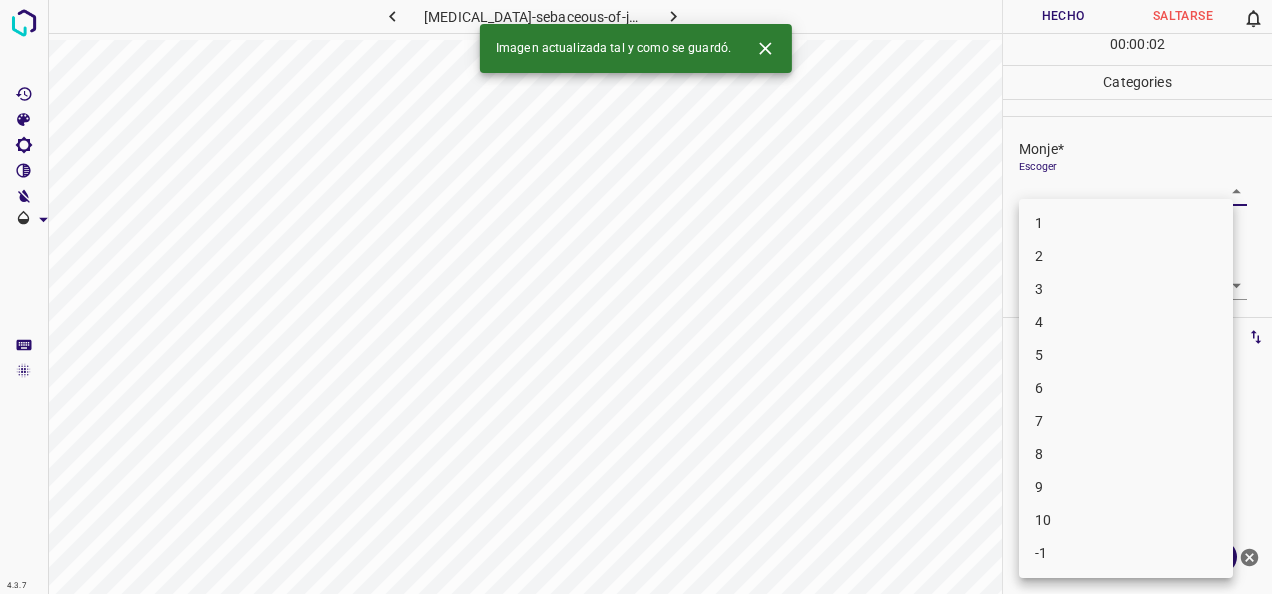 click on "2" at bounding box center [1126, 256] 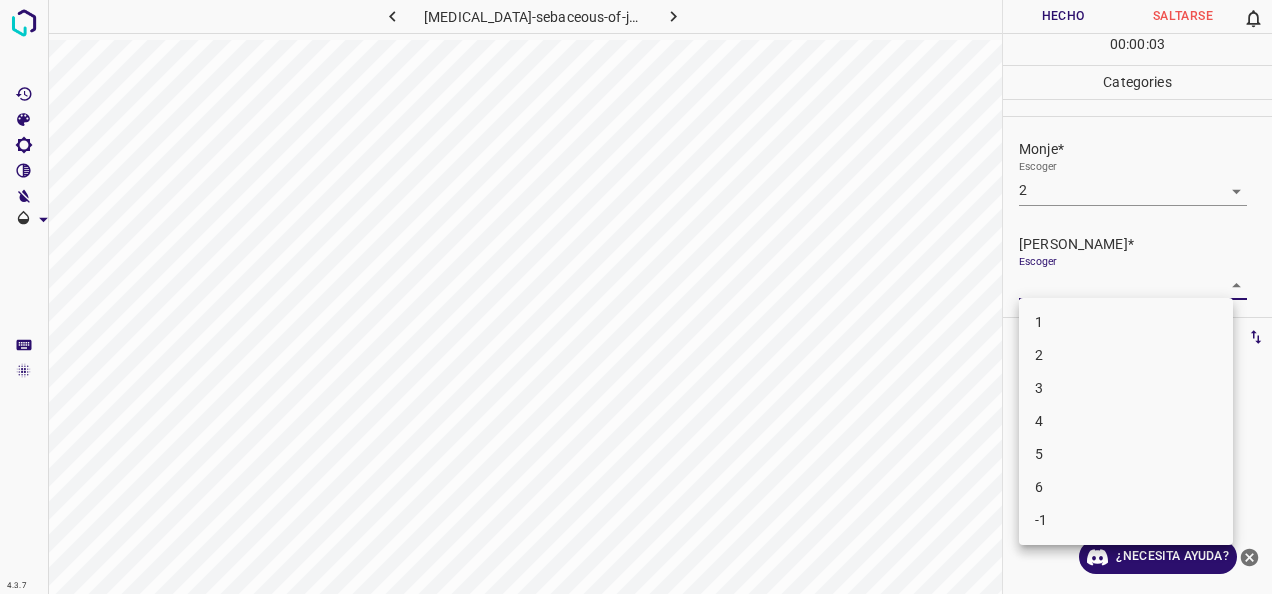 click on "4.3.7 [MEDICAL_DATA]-sebaceous-of-jadassohn91.jpg Hecho Saltarse 0 00   : 00   : 03   Categories Monje*  Escoger 2 2  [PERSON_NAME]*  Escoger ​ Etiquetas 0 Categories 1 Monje 2  [PERSON_NAME] Herramientas Espacio Cambiar entre modos (Dibujar y Editar) Yo Etiquetado automático R Restaurar zoom M Acercar N Alejar Borrar Eliminar etiqueta de selección Filtros Z Restaurar filtros X Filtro de saturación C Filtro de brillo V Filtro de contraste B Filtro de escala de grises General O Descargar ¿Necesita ayuda? -Mensaje de texto -Esconder -Borrar 1 2 3 4 5 6 -1" at bounding box center [636, 297] 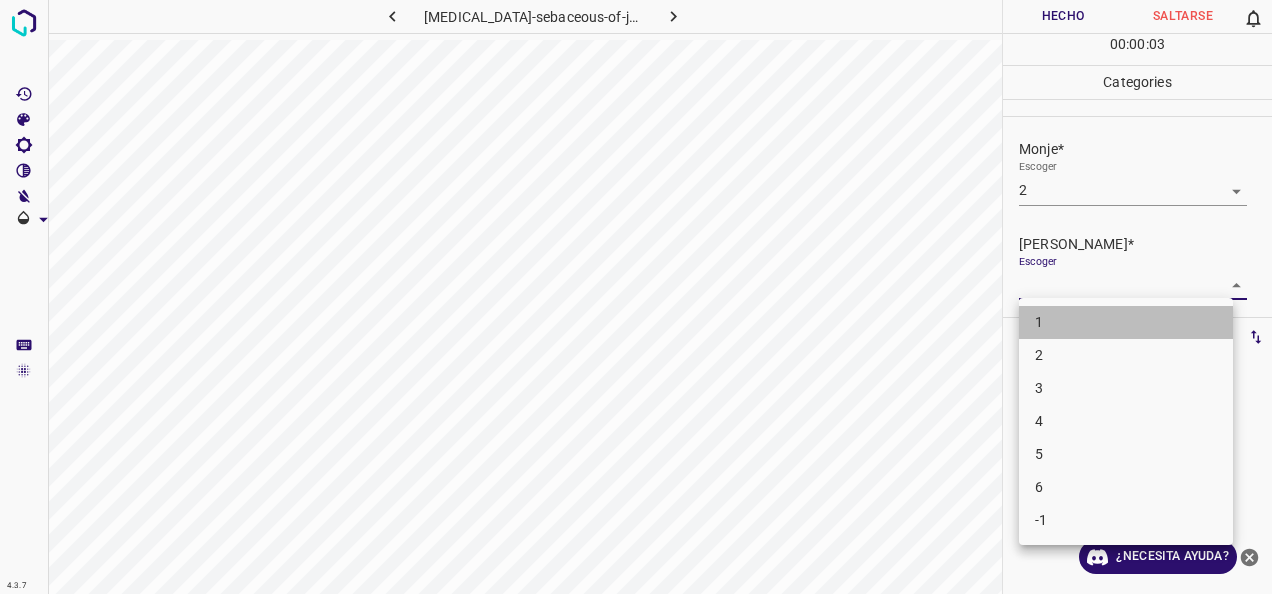 click on "1" at bounding box center (1126, 322) 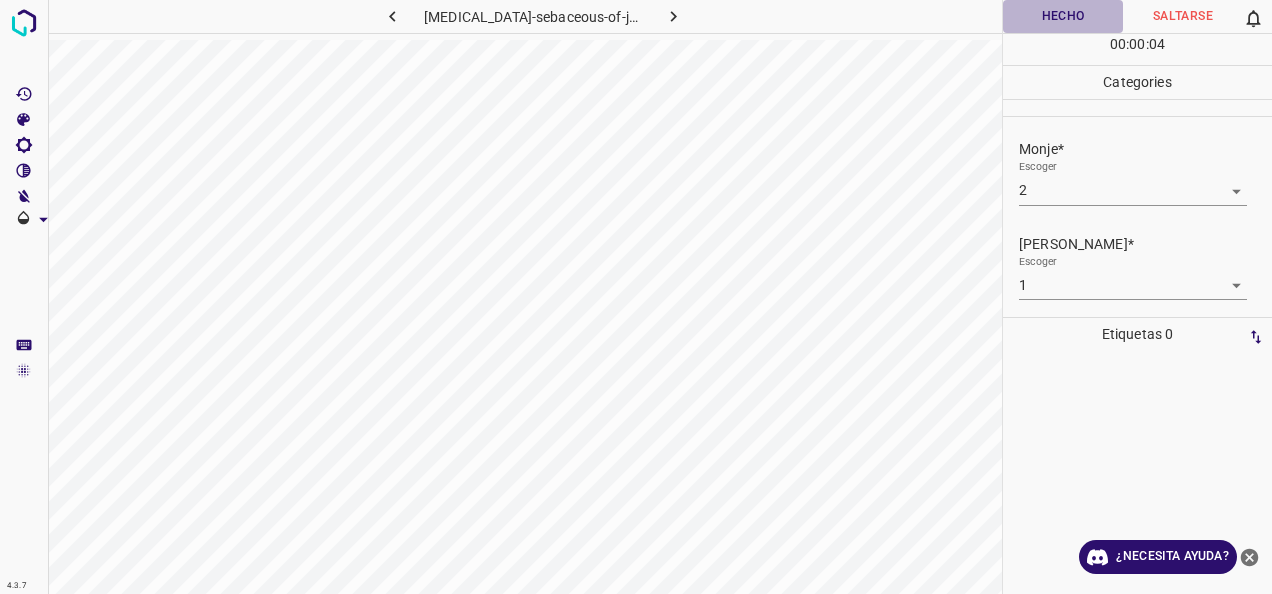 click on "Hecho" at bounding box center [1063, 16] 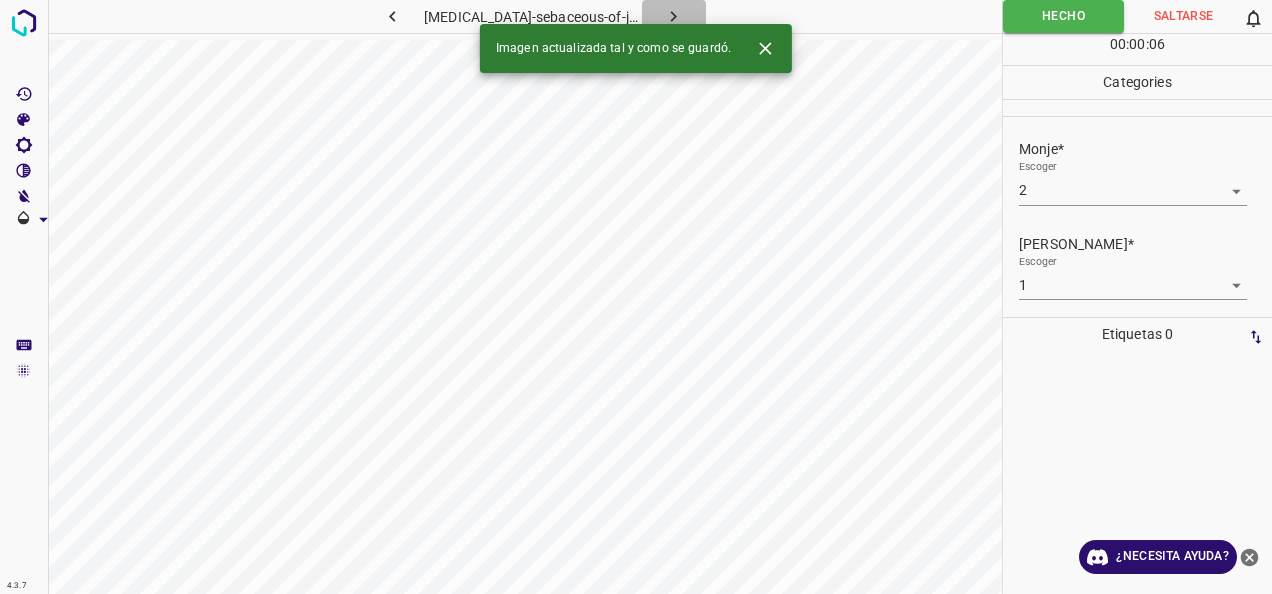 click 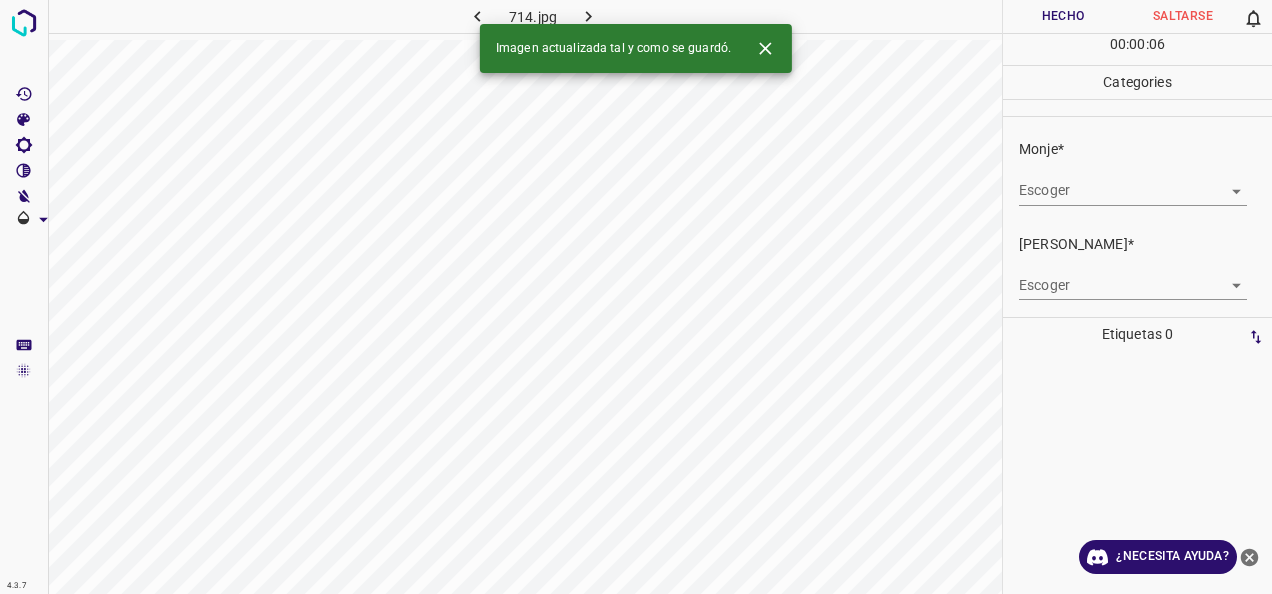 click on "Escoger ​" at bounding box center (1145, 182) 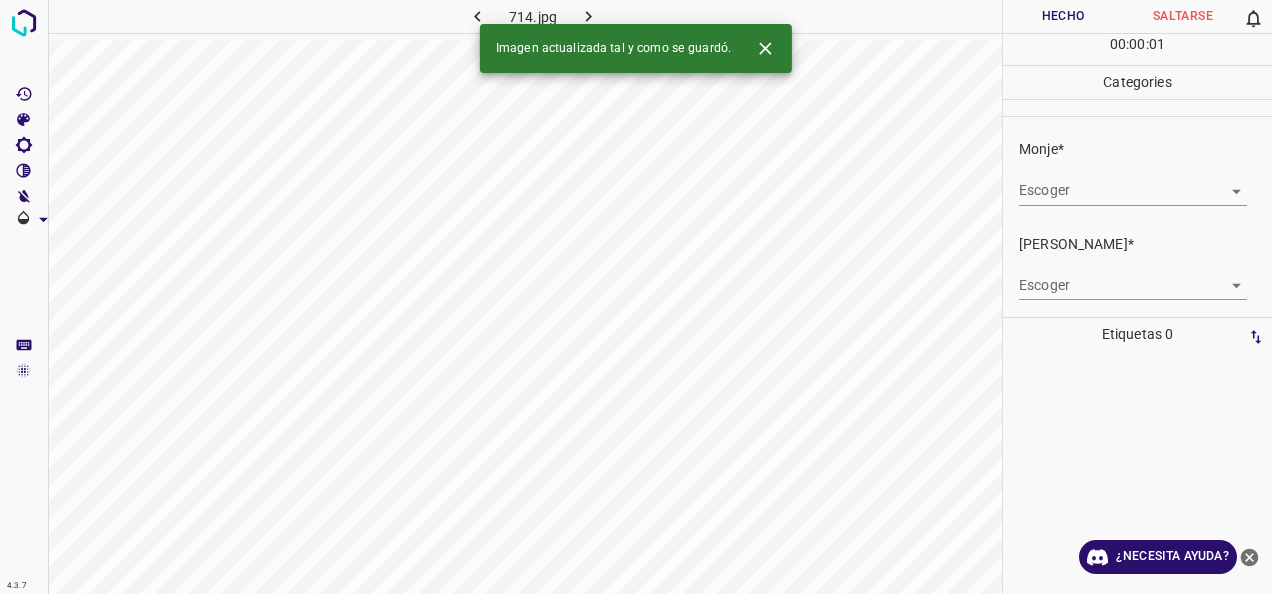 click on "4.3.7 714.jpg Hecho Saltarse 0 00   : 00   : 01   Categories Monje*  Escoger ​  [PERSON_NAME]*  Escoger ​ Etiquetas 0 Categories 1 Monje 2  [PERSON_NAME] Herramientas Espacio Cambiar entre modos (Dibujar y Editar) Yo Etiquetado automático R Restaurar zoom M Acercar N Alejar Borrar Eliminar etiqueta de selección Filtros Z Restaurar filtros X Filtro de saturación C Filtro de brillo V Filtro de contraste B Filtro de escala de grises General O Descargar Imagen actualizada tal y como se guardó. ¿Necesita ayuda? -Mensaje de texto -Esconder -Borrar" at bounding box center [636, 297] 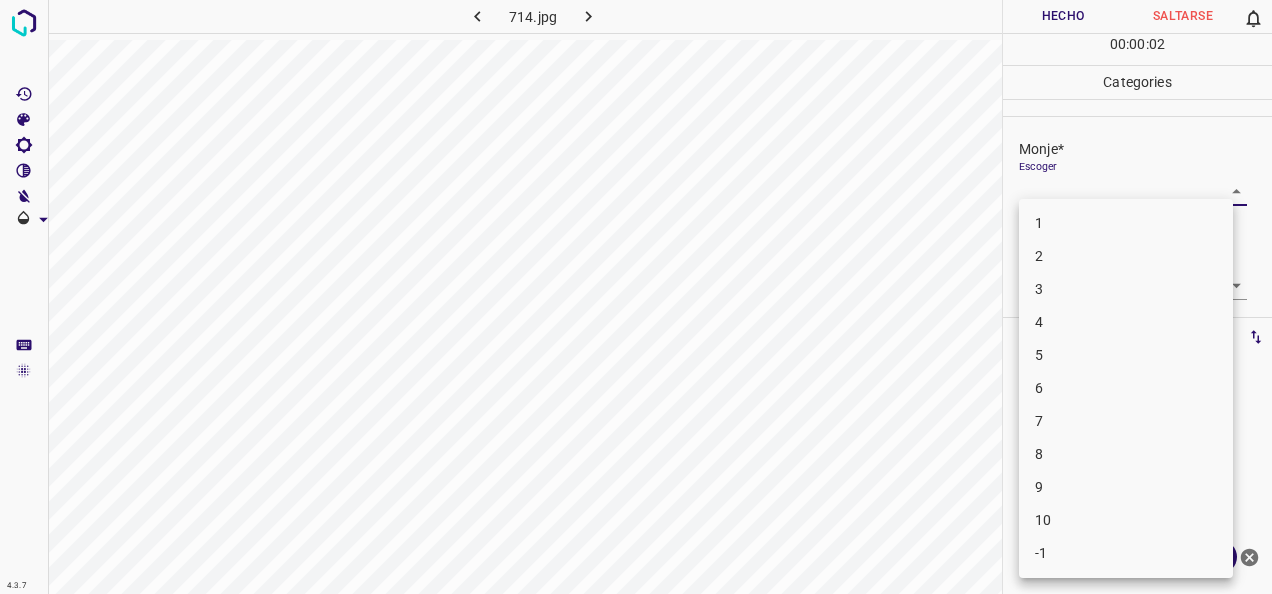 click on "1" at bounding box center [1126, 223] 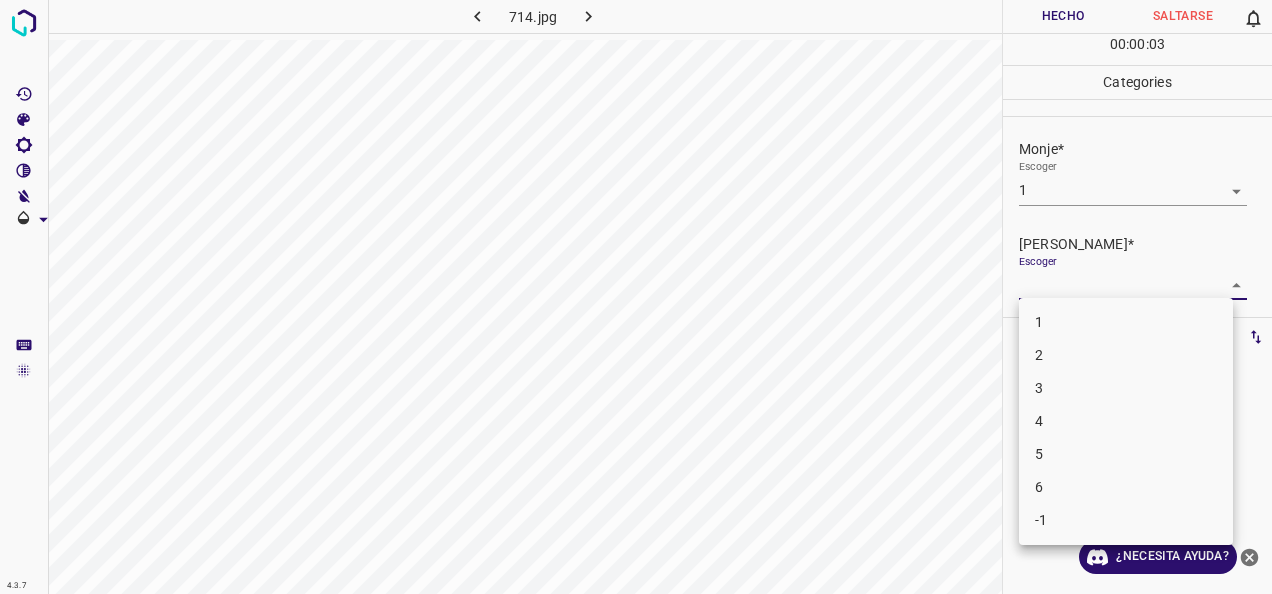 click on "4.3.7 714.jpg Hecho Saltarse 0 00   : 00   : 03   Categories Monje*  Escoger 1 1  [PERSON_NAME]*  Escoger ​ Etiquetas 0 Categories 1 Monje 2  [PERSON_NAME] Herramientas Espacio Cambiar entre modos (Dibujar y Editar) Yo Etiquetado automático R Restaurar zoom M Acercar N Alejar Borrar Eliminar etiqueta de selección Filtros Z Restaurar filtros X Filtro de saturación C Filtro de brillo V Filtro de contraste B Filtro de escala de grises General O Descargar ¿Necesita ayuda? -Mensaje de texto -Esconder -Borrar 1 2 3 4 5 6 -1" at bounding box center (636, 297) 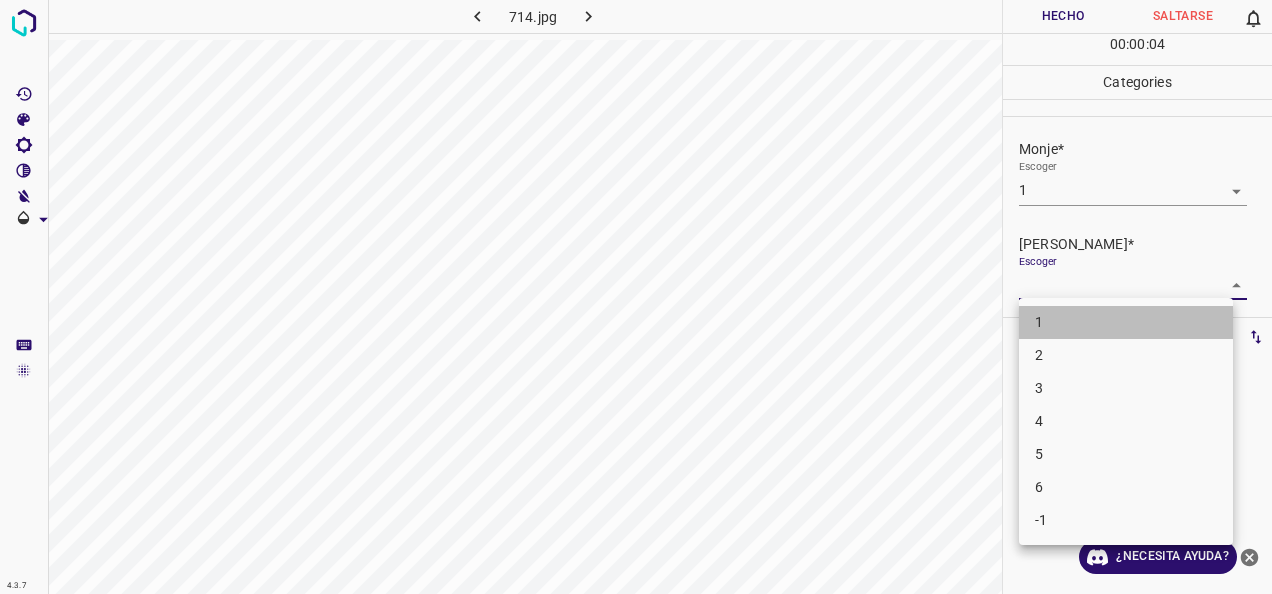 click on "1" at bounding box center (1126, 322) 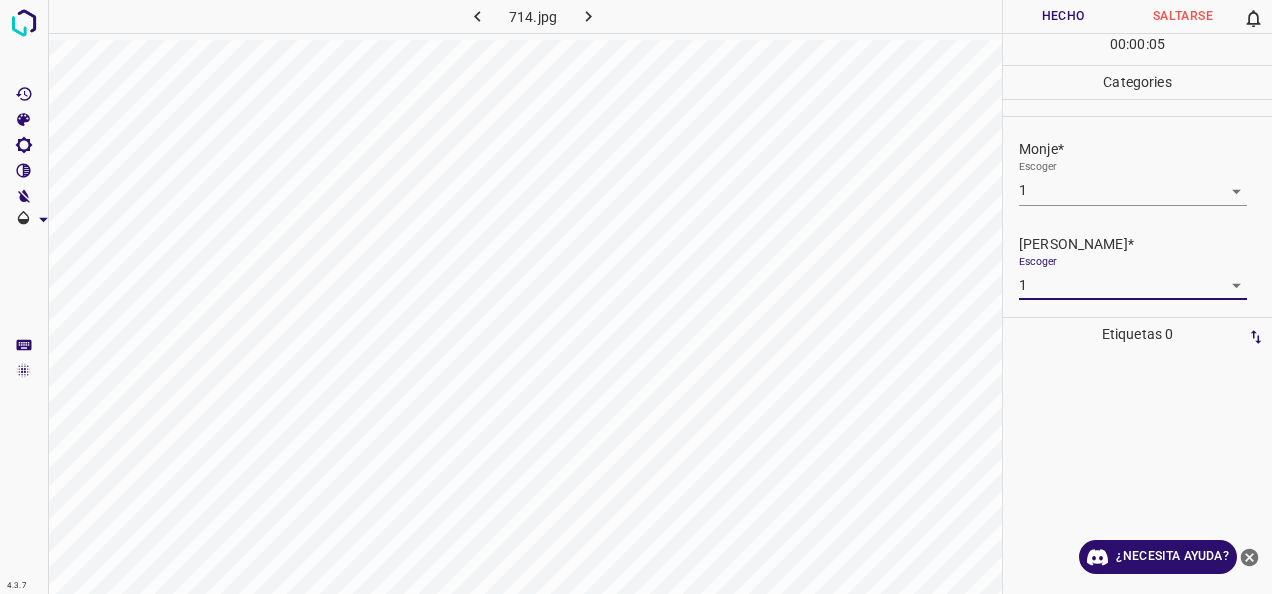 click on "Hecho" at bounding box center [1063, 16] 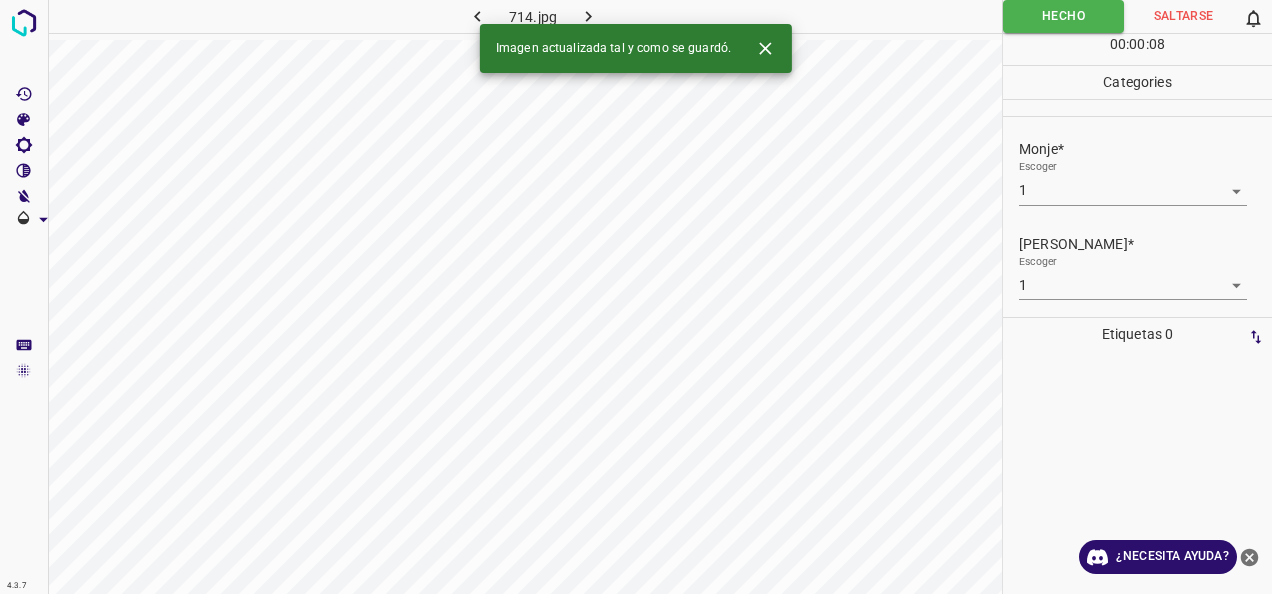 click 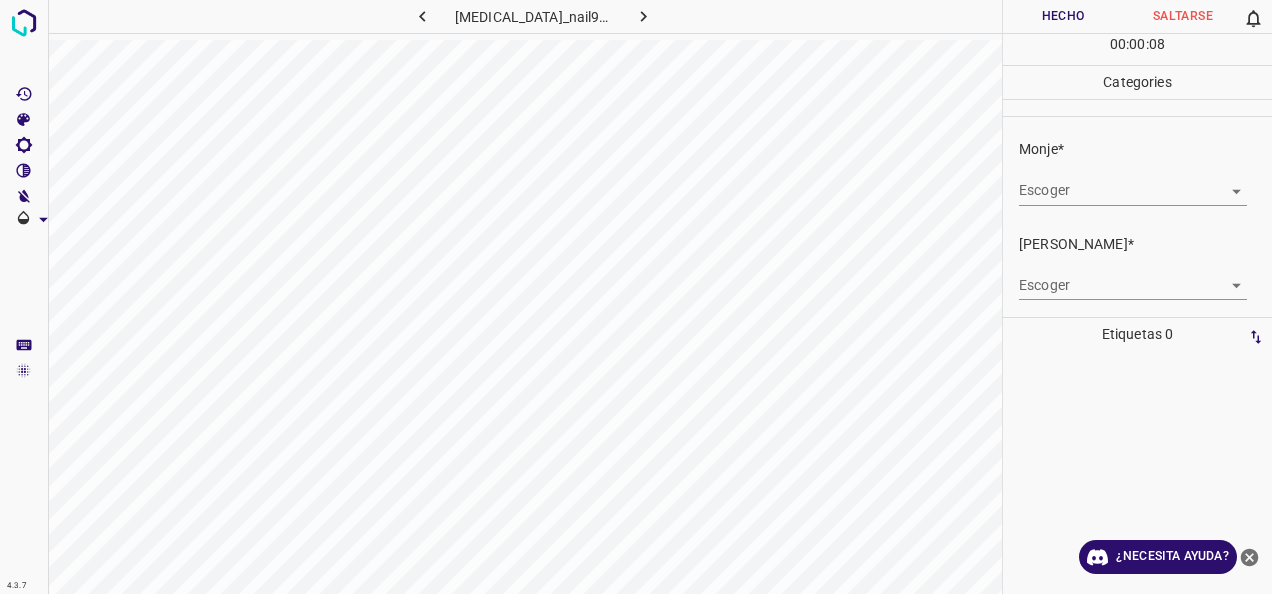 click on "4.3.7 [MEDICAL_DATA]_nail96.jpg Hecho Saltarse 0 00   : 00   : 08   Categories Monje*  Escoger ​  [PERSON_NAME]*  Escoger ​ Etiquetas 0 Categories 1 Monje 2  [PERSON_NAME] Herramientas Espacio Cambiar entre modos (Dibujar y Editar) Yo Etiquetado automático R Restaurar zoom M Acercar N Alejar Borrar Eliminar etiqueta de selección Filtros Z Restaurar filtros X Filtro de saturación C Filtro de brillo V Filtro de contraste B Filtro de escala de grises General O Descargar ¿Necesita ayuda? -Mensaje de texto -Esconder -Borrar" at bounding box center (636, 297) 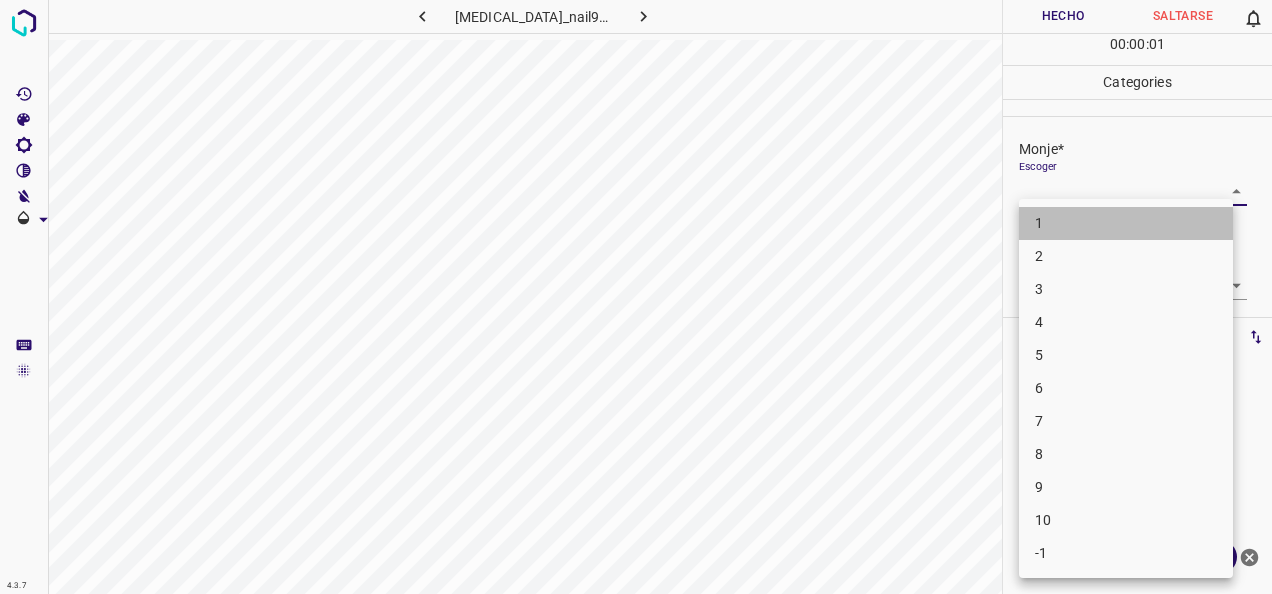 click on "1" at bounding box center [1126, 223] 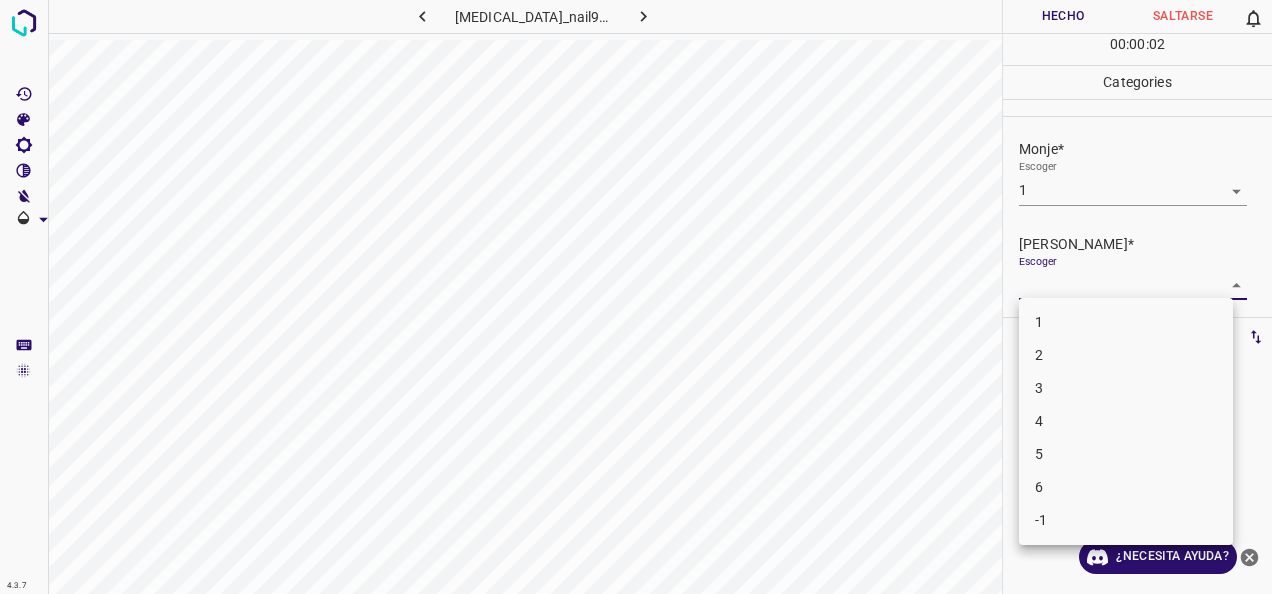 click on "4.3.7 [MEDICAL_DATA]_nail96.jpg Hecho Saltarse 0 00   : 00   : 02   Categories Monje*  Escoger 1 1  [PERSON_NAME]*  Escoger ​ Etiquetas 0 Categories 1 Monje 2  [PERSON_NAME] Herramientas Espacio Cambiar entre modos (Dibujar y Editar) Yo Etiquetado automático R Restaurar zoom M Acercar N Alejar Borrar Eliminar etiqueta de selección Filtros Z Restaurar filtros X Filtro de saturación C Filtro de brillo V Filtro de contraste B Filtro de escala de grises General O Descargar ¿Necesita ayuda? -Mensaje de texto -Esconder -Borrar 1 2 3 4 5 6 -1" at bounding box center [636, 297] 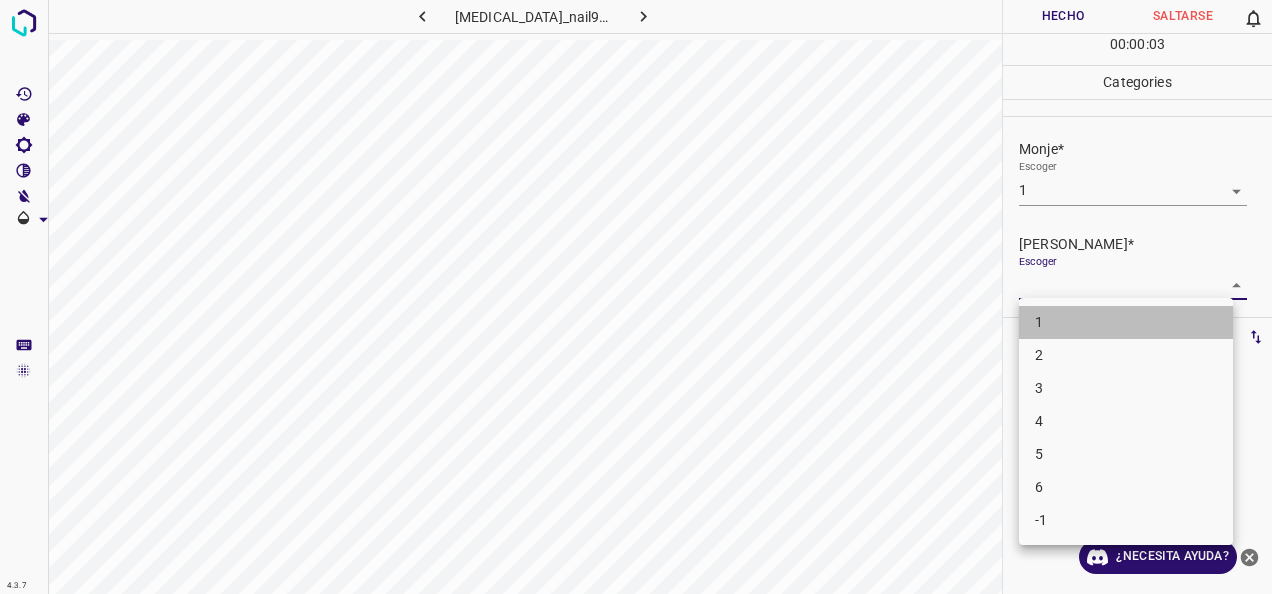 click on "1" at bounding box center [1126, 322] 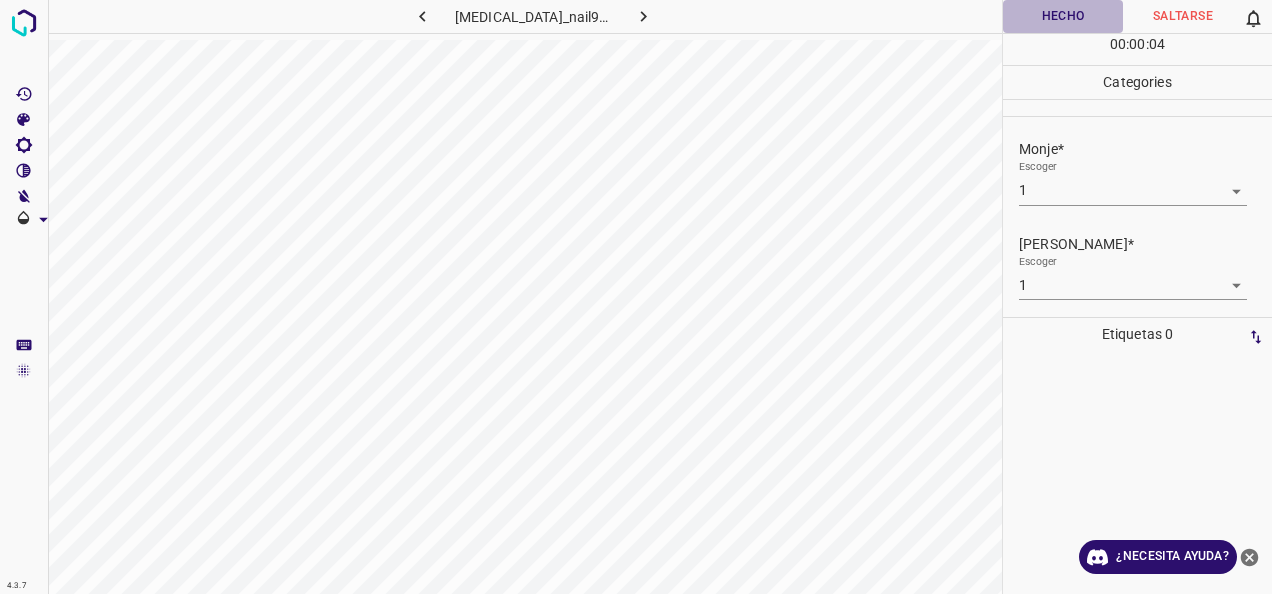 click on "Hecho" at bounding box center (1063, 16) 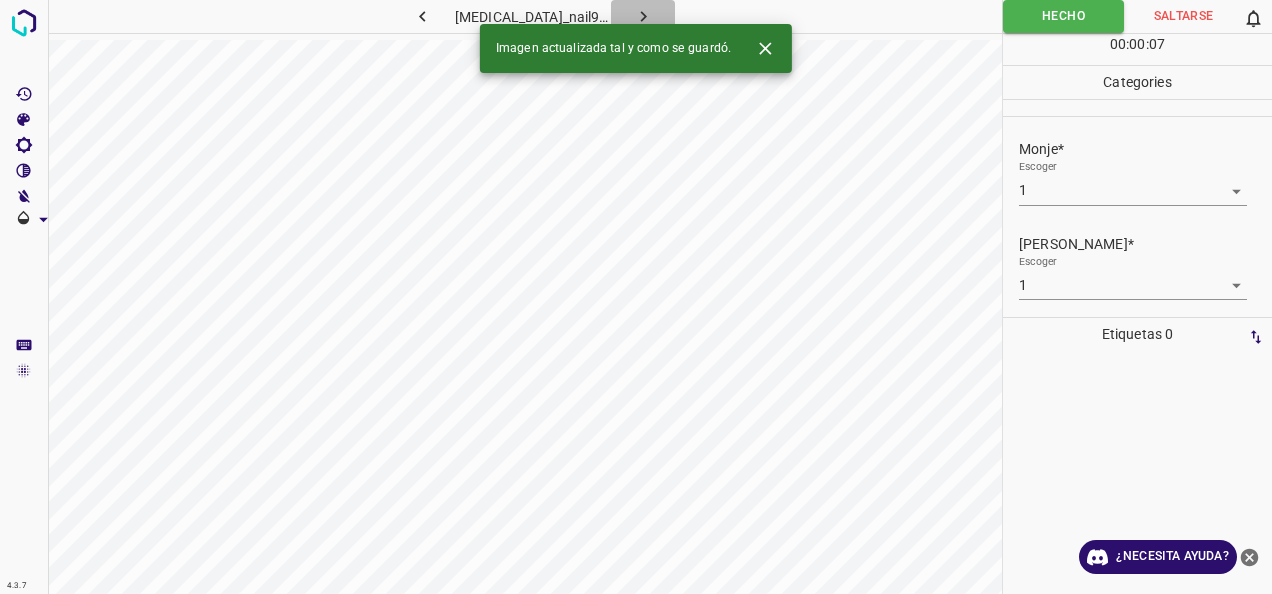 click 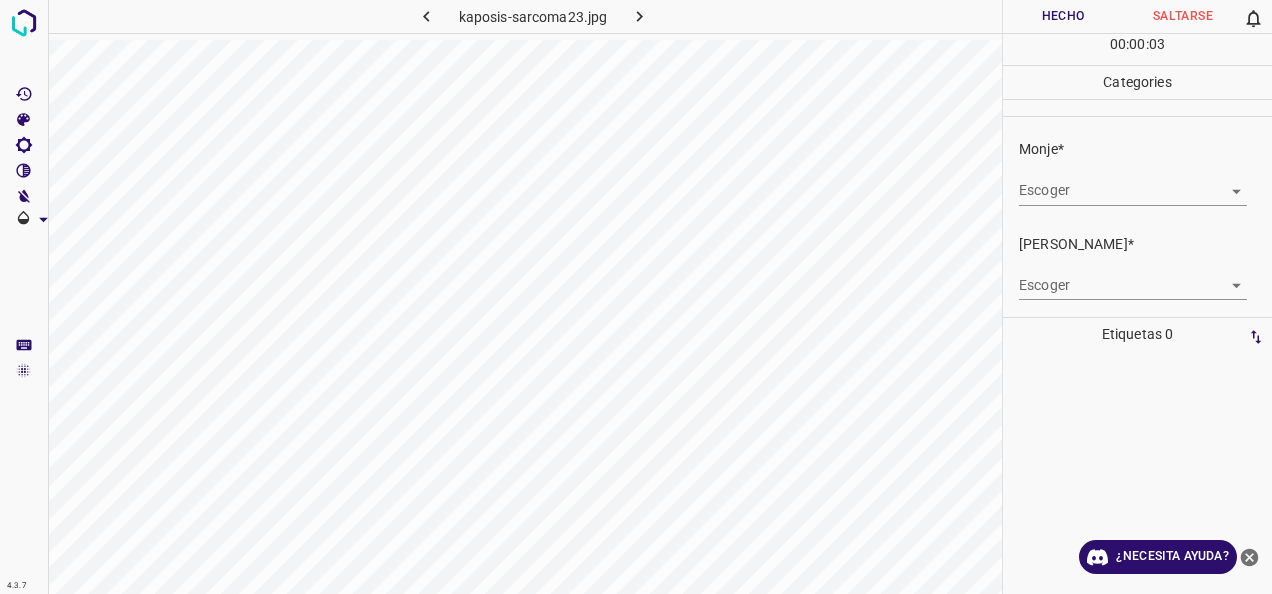 click on "4.3.7 kaposis-sarcoma23.jpg Hecho Saltarse 0 00   : 00   : 03   Categories Monje*  Escoger ​  [PERSON_NAME]*  Escoger ​ Etiquetas 0 Categories 1 Monje 2  [PERSON_NAME] Herramientas Espacio Cambiar entre modos (Dibujar y Editar) Yo Etiquetado automático R Restaurar zoom M Acercar N Alejar Borrar Eliminar etiqueta de selección Filtros Z Restaurar filtros X Filtro de saturación C Filtro de brillo V Filtro de contraste B Filtro de escala de grises General O Descargar ¿Necesita ayuda? -Mensaje de texto -Esconder -Borrar" at bounding box center (636, 297) 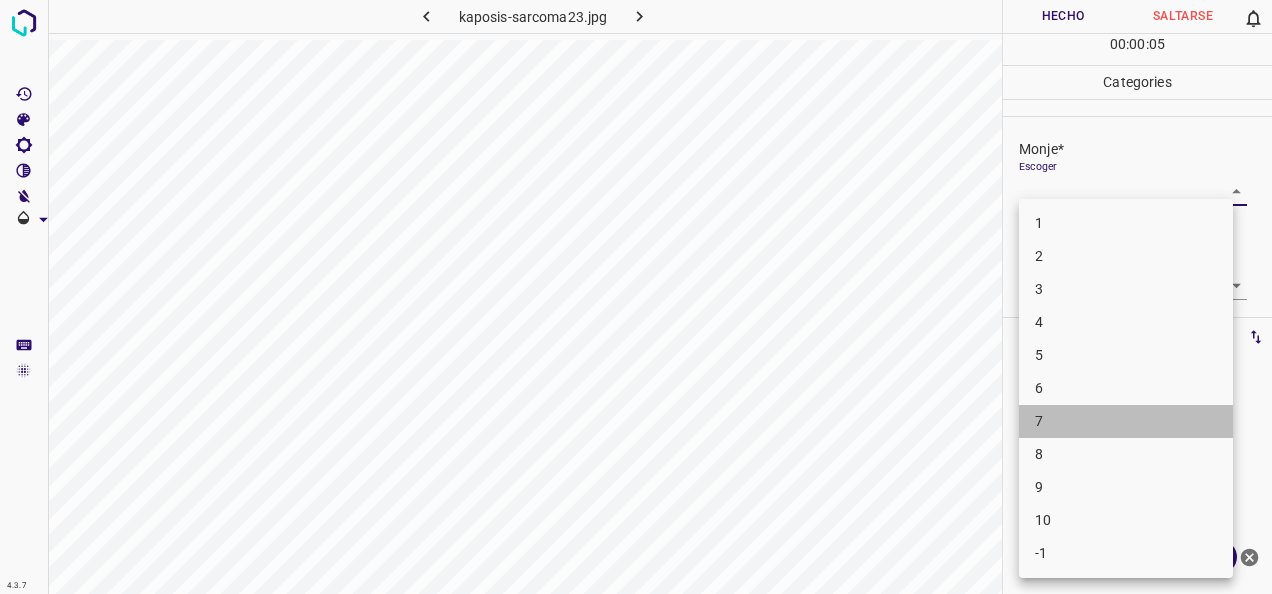 click on "7" at bounding box center [1126, 421] 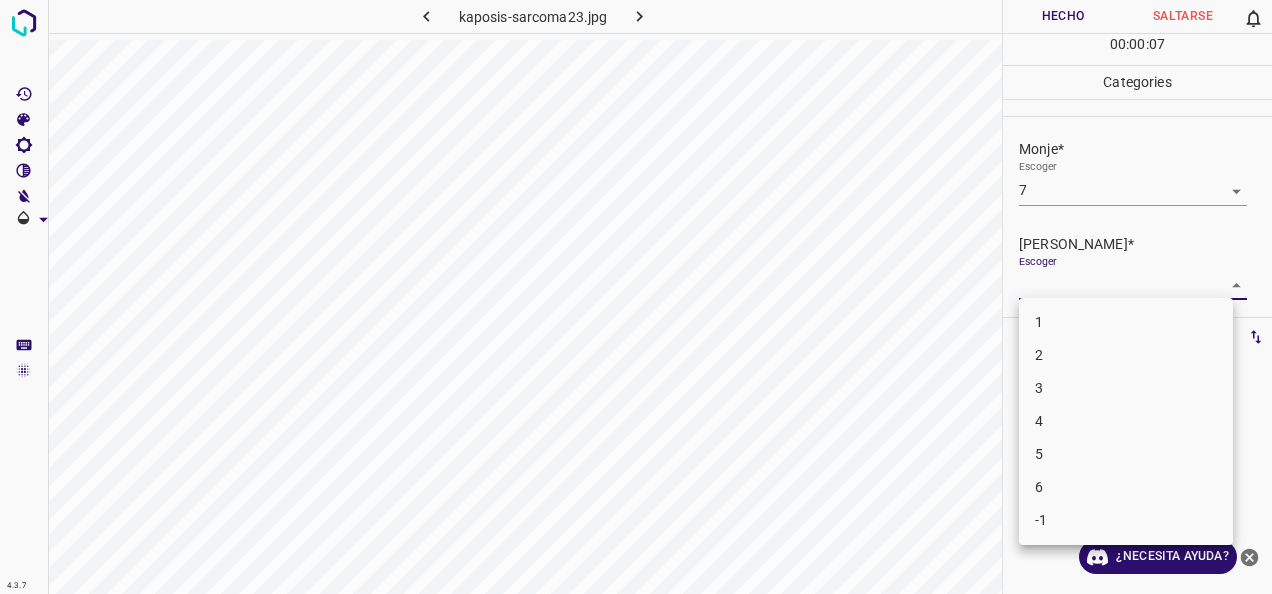 click on "4.3.7 kaposis-sarcoma23.jpg Hecho Saltarse 0 00   : 00   : 07   Categories Monje*  Escoger 7 7  [PERSON_NAME]*  Escoger ​ Etiquetas 0 Categories 1 Monje 2  [PERSON_NAME] Herramientas Espacio Cambiar entre modos (Dibujar y Editar) Yo Etiquetado automático R Restaurar zoom M Acercar N Alejar Borrar Eliminar etiqueta de selección Filtros Z Restaurar filtros X Filtro de saturación C Filtro de brillo V Filtro de contraste B Filtro de escala de grises General O Descargar ¿Necesita ayuda? -Mensaje de texto -Esconder -Borrar 1 2 3 4 5 6 -1" at bounding box center (636, 297) 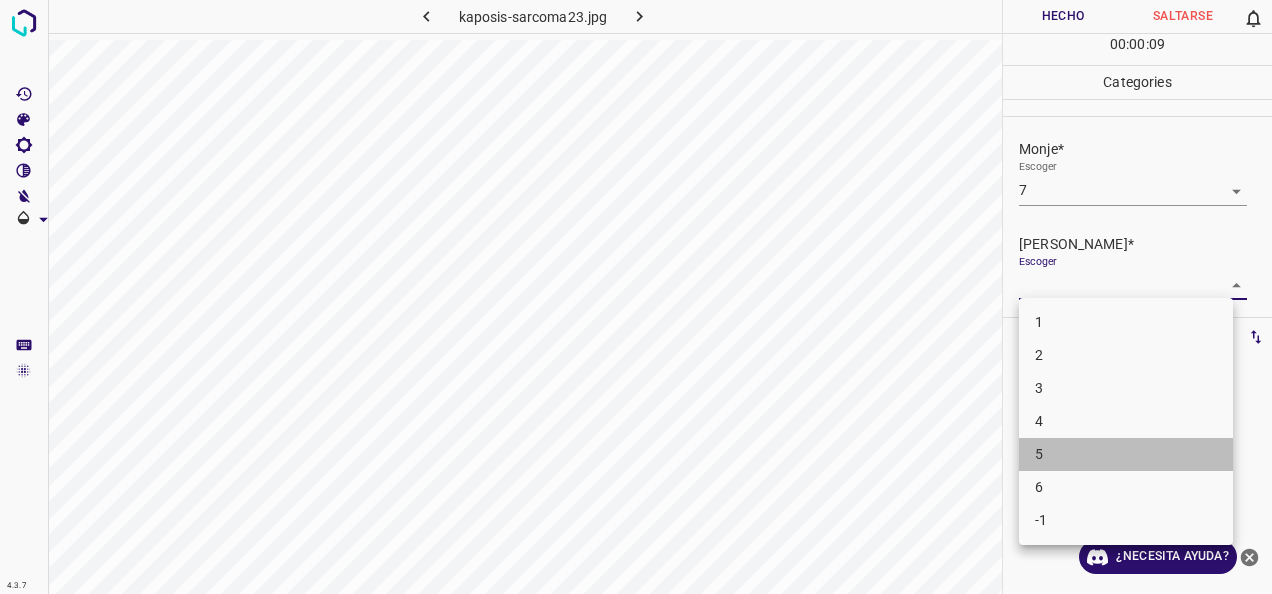 click on "5" at bounding box center (1126, 454) 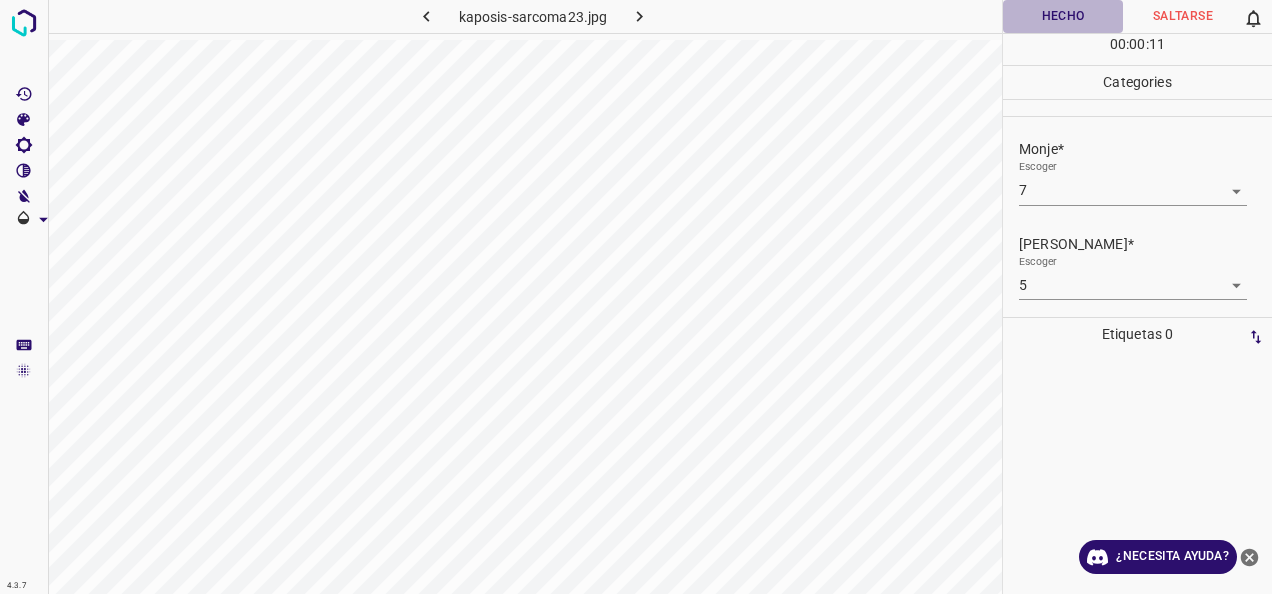 click on "Hecho" at bounding box center [1063, 16] 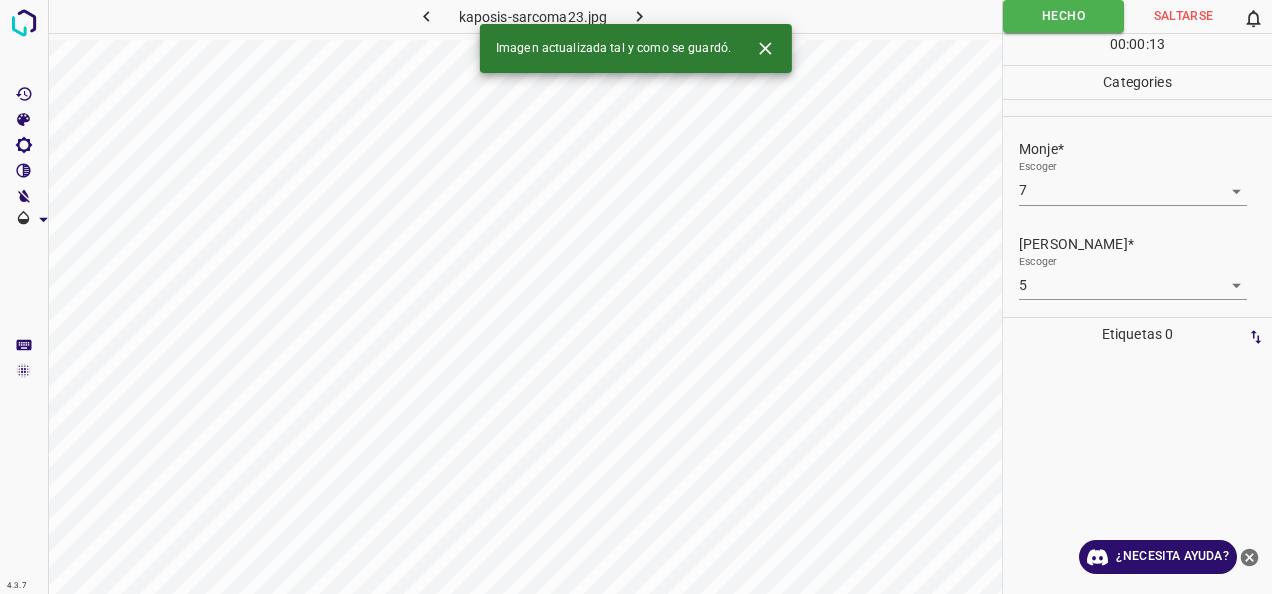 click at bounding box center (639, 16) 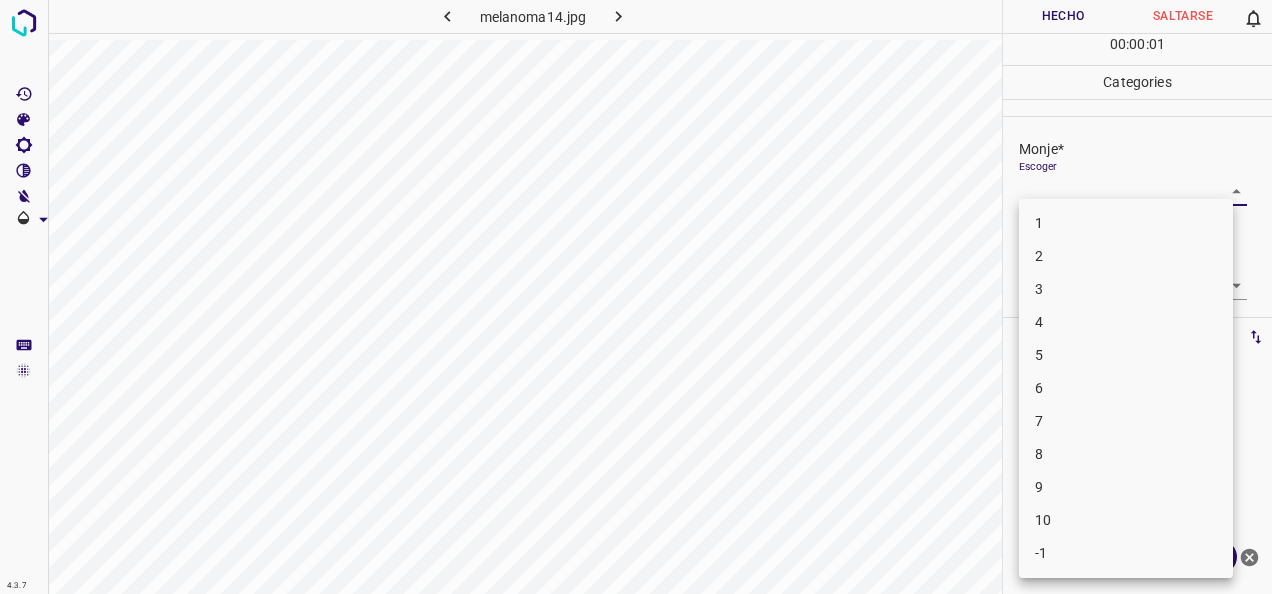 click on "4.3.7 melanoma14.jpg Hecho Saltarse 0 00   : 00   : 01   Categories Monje*  Escoger ​  [PERSON_NAME]*  Escoger ​ Etiquetas 0 Categories 1 Monje 2  [PERSON_NAME] Herramientas Espacio Cambiar entre modos (Dibujar y Editar) Yo Etiquetado automático R Restaurar zoom M Acercar N Alejar Borrar Eliminar etiqueta de selección Filtros Z Restaurar filtros X Filtro de saturación C Filtro de brillo V Filtro de contraste B Filtro de escala de grises General O Descargar ¿Necesita ayuda? -Mensaje de texto -Esconder -Borrar 1 2 3 4 5 6 7 8 9 10 -1" at bounding box center (636, 297) 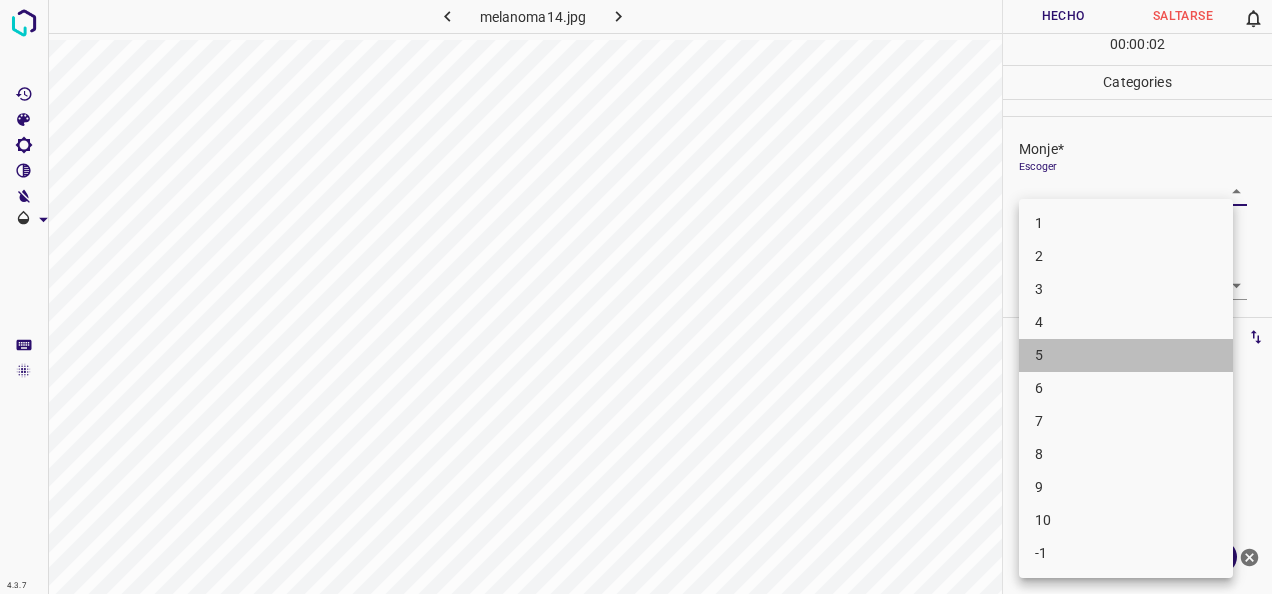 click on "5" at bounding box center [1126, 355] 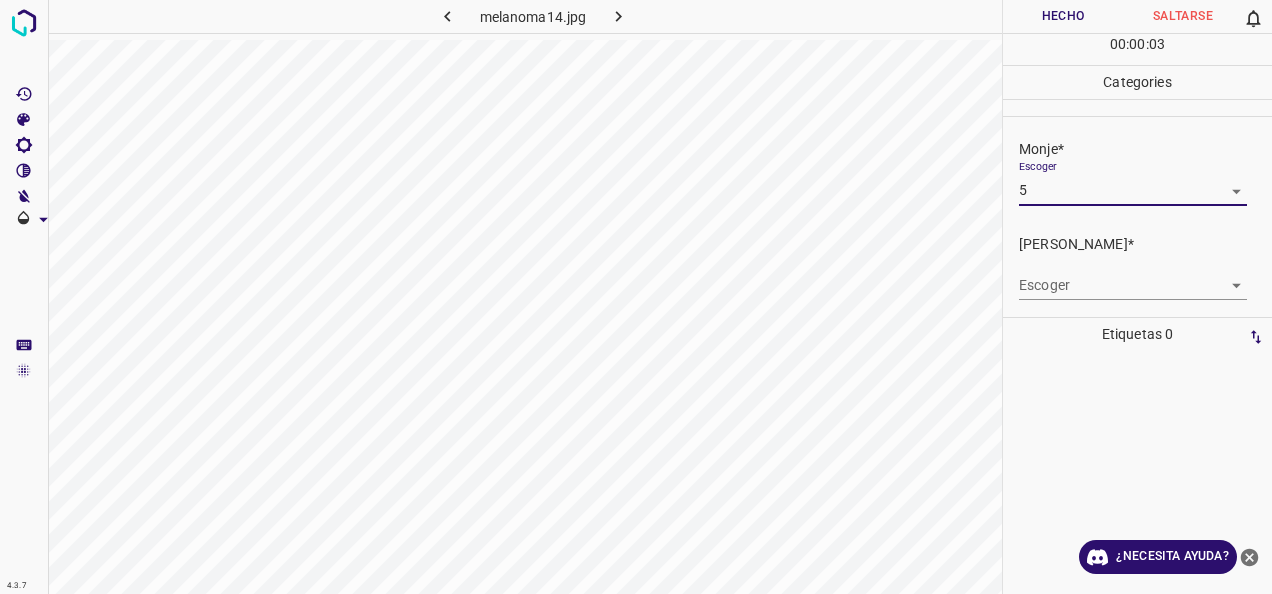 click on "4.3.7 melanoma14.jpg Hecho Saltarse 0 00   : 00   : 03   Categories Monje*  Escoger 5 5  [PERSON_NAME]*  Escoger ​ Etiquetas 0 Categories 1 Monje 2  [PERSON_NAME] Herramientas Espacio Cambiar entre modos (Dibujar y Editar) Yo Etiquetado automático R Restaurar zoom M Acercar N Alejar Borrar Eliminar etiqueta de selección Filtros Z Restaurar filtros X Filtro de saturación C Filtro de brillo V Filtro de contraste B Filtro de escala de grises General O Descargar ¿Necesita ayuda? -Mensaje de texto -Esconder -Borrar" at bounding box center [636, 297] 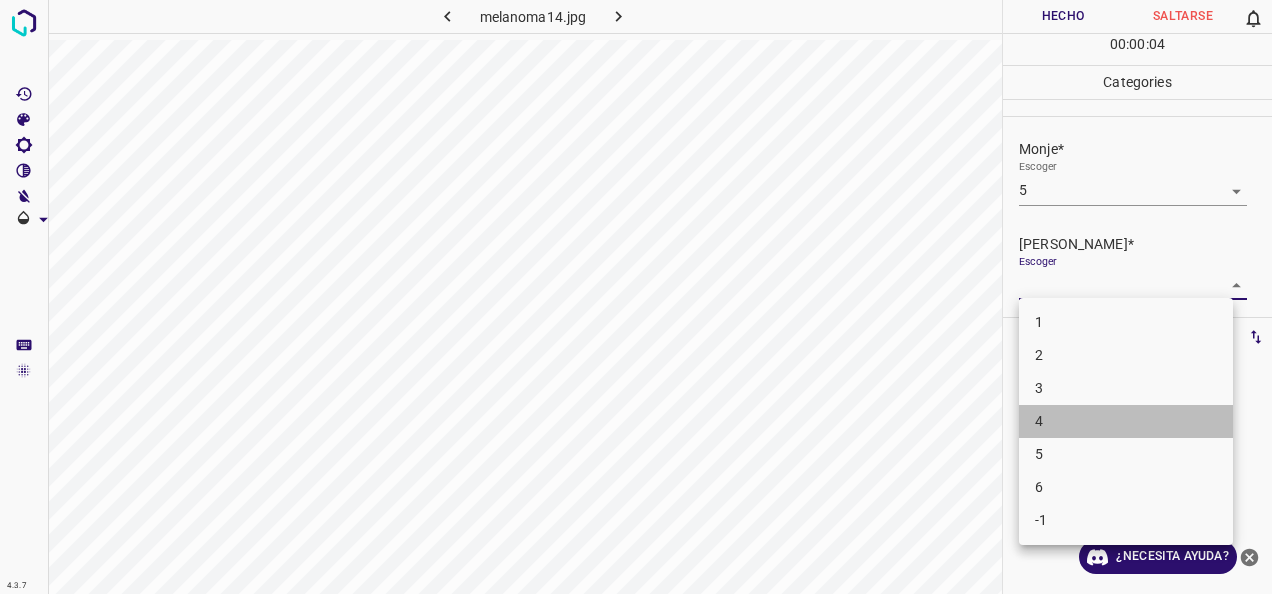 click on "4" at bounding box center (1126, 421) 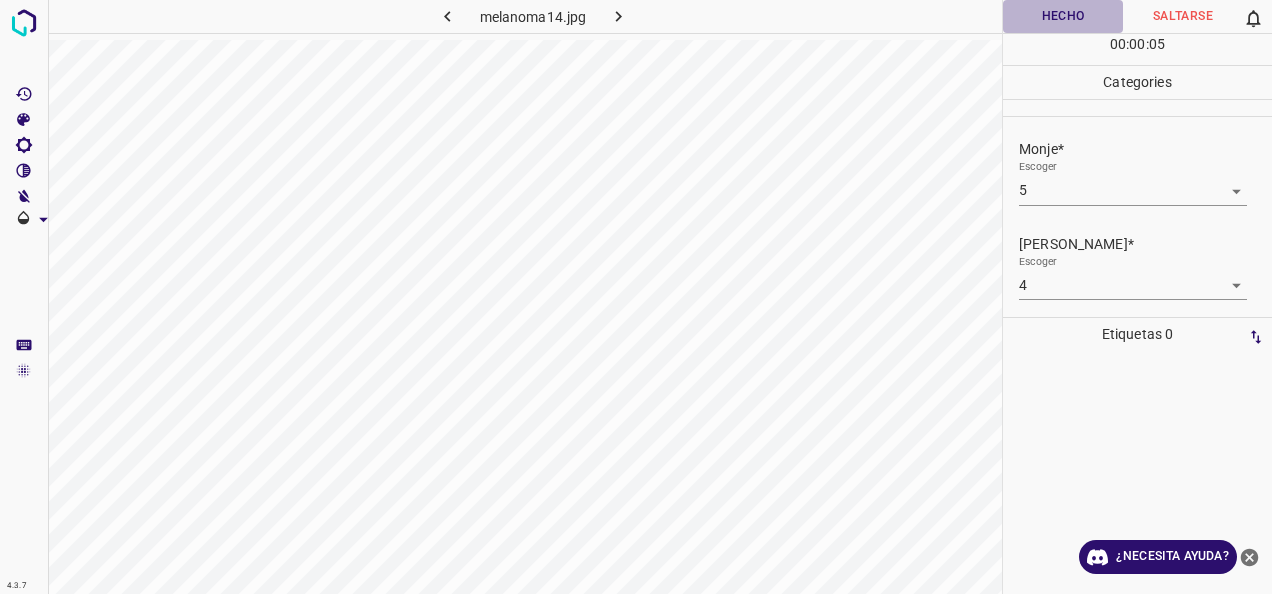 click on "Hecho" at bounding box center [1063, 16] 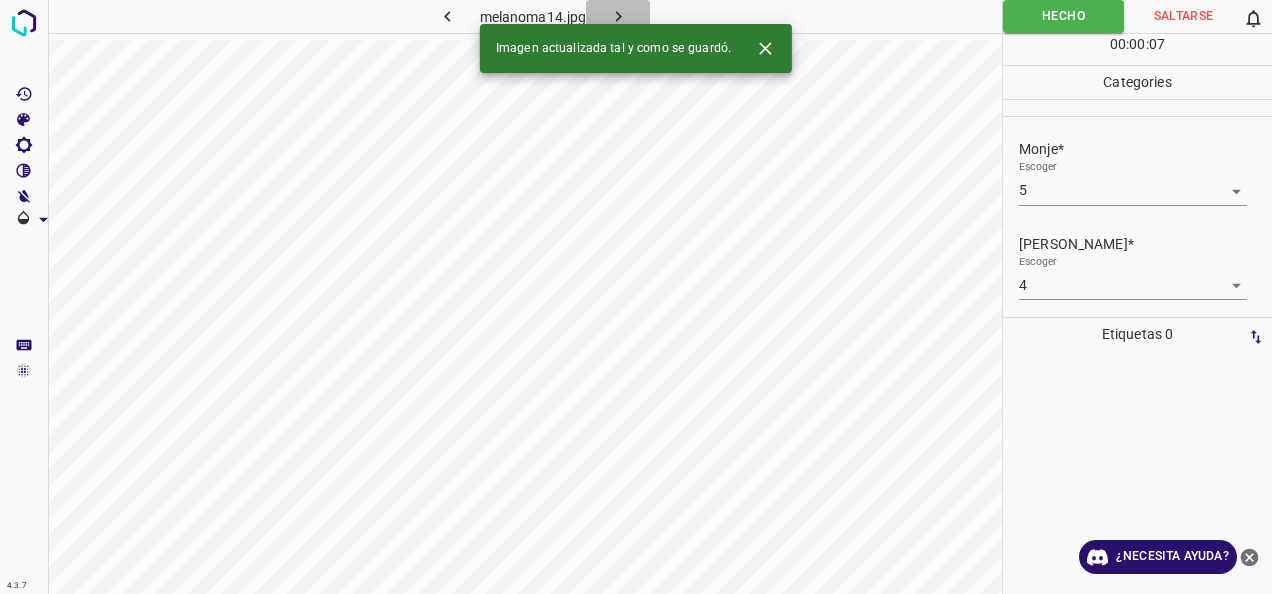 click 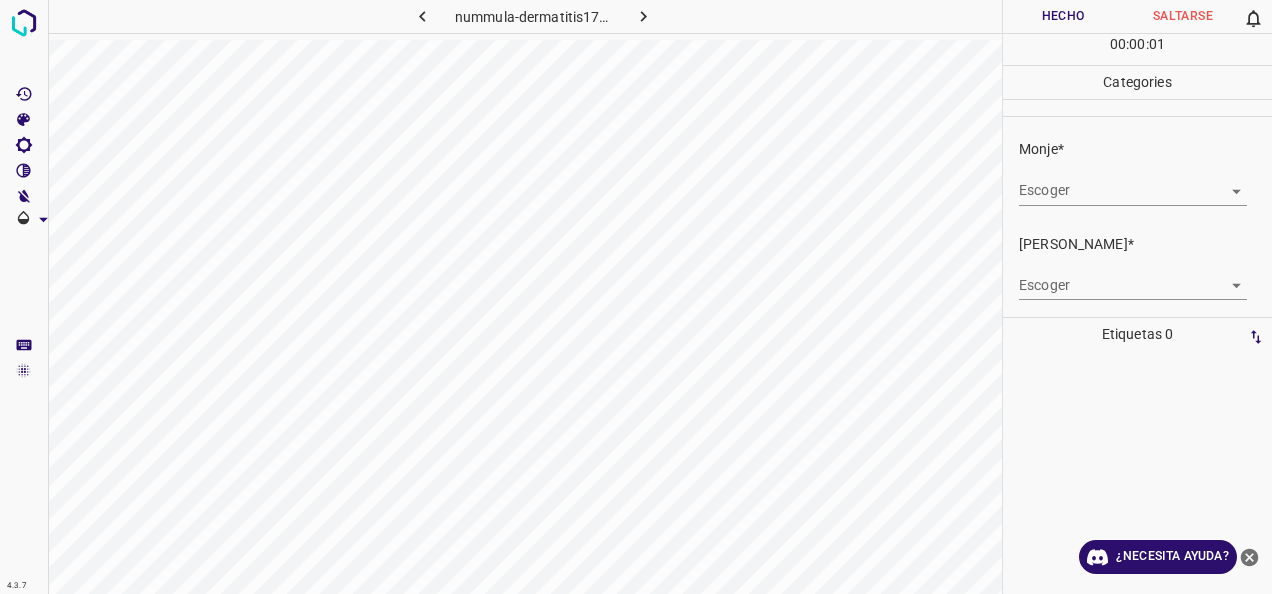 click on "4.3.7 nummula-dermatitis17.jpg Hecho Saltarse 0 00   : 00   : 01   Categories Monje*  Escoger ​  [PERSON_NAME]*  Escoger ​ Etiquetas 0 Categories 1 Monje 2  [PERSON_NAME] Herramientas Espacio Cambiar entre modos (Dibujar y Editar) Yo Etiquetado automático R Restaurar zoom M Acercar N Alejar Borrar Eliminar etiqueta de selección Filtros Z Restaurar filtros X Filtro de saturación C Filtro de brillo V Filtro de contraste B Filtro de escala de grises General O Descargar ¿Necesita ayuda? -Mensaje de texto -Esconder -Borrar" at bounding box center (636, 297) 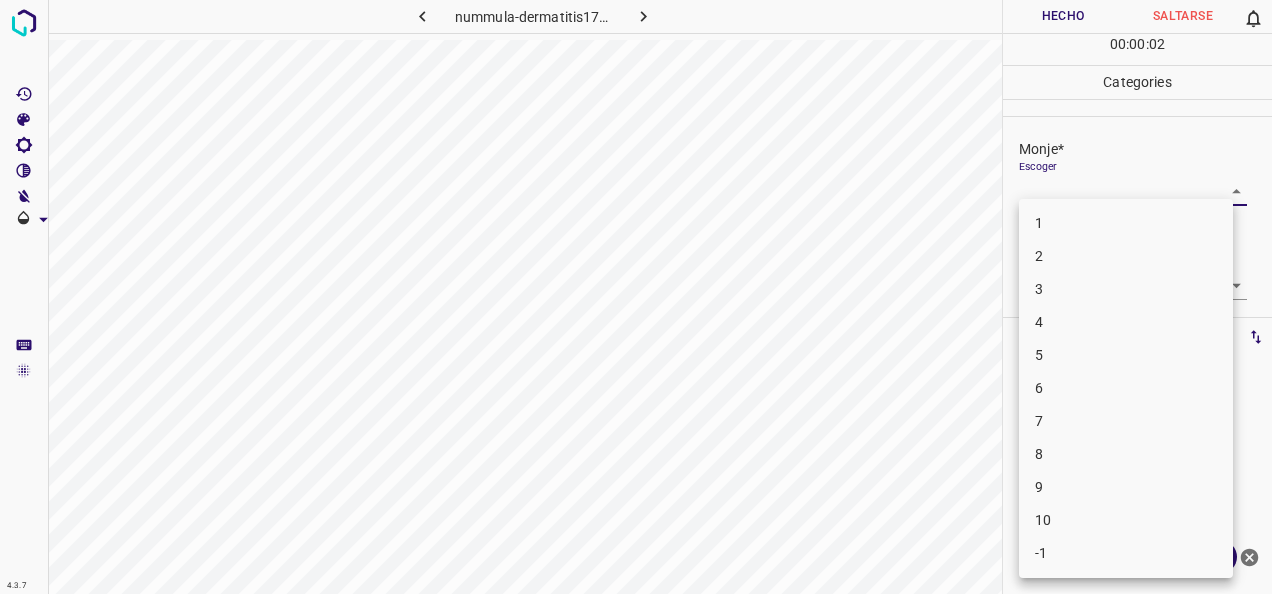 click on "1 2 3 4 5 6 7 8 9 10 -1" at bounding box center [1126, 388] 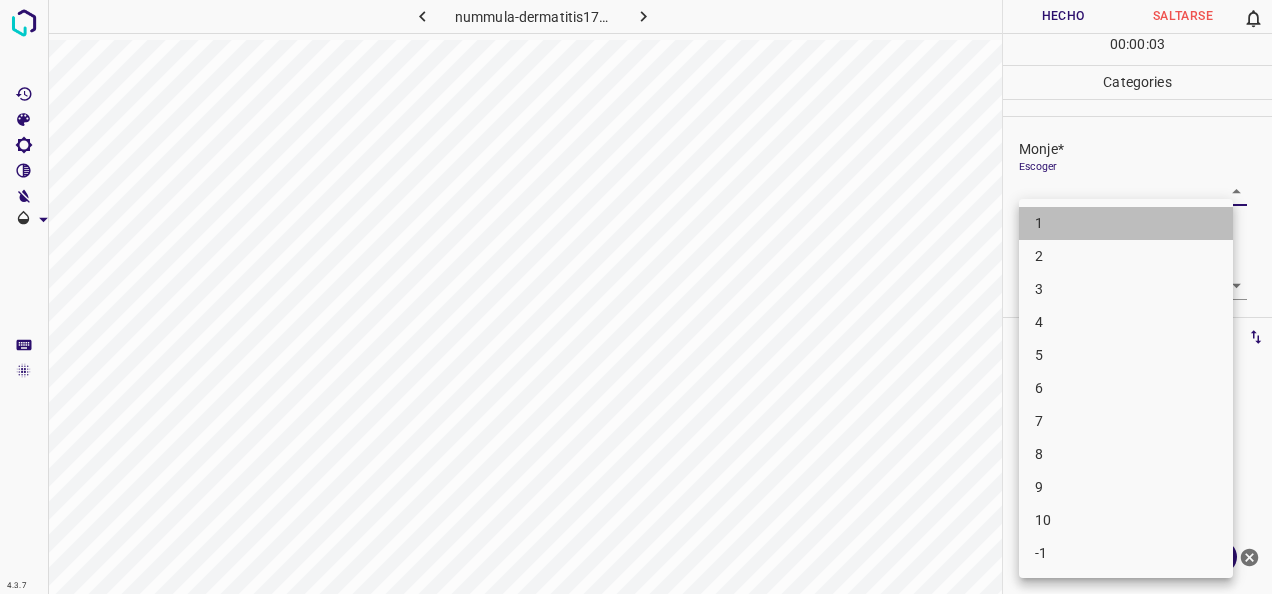 click on "1" at bounding box center (1126, 223) 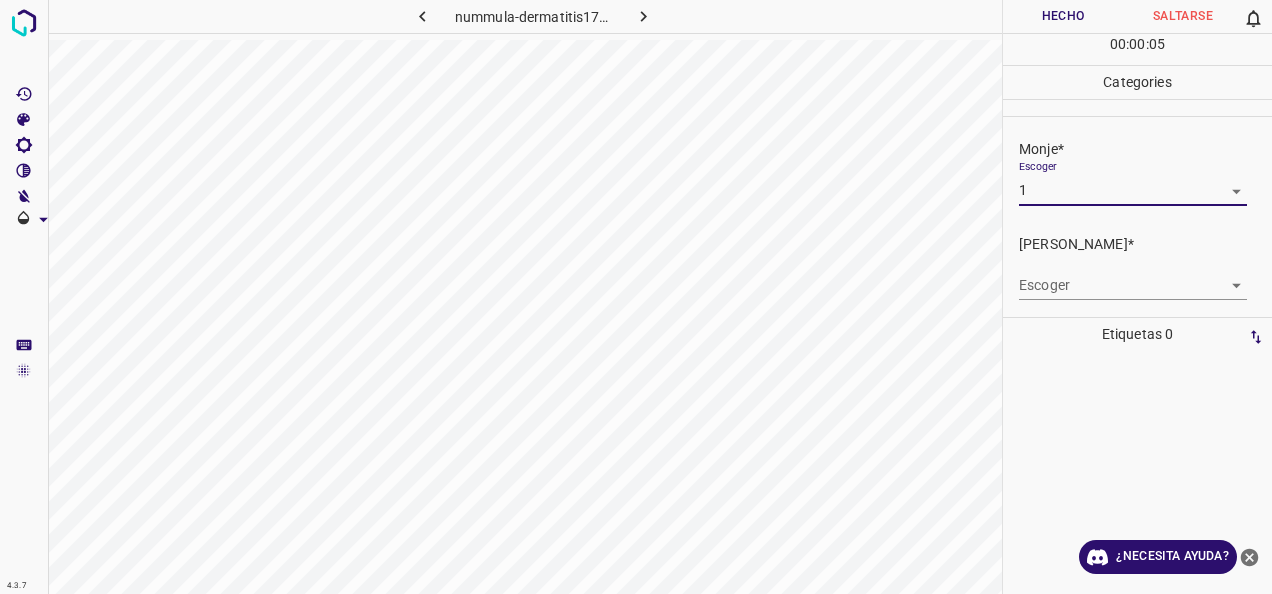 click on "4.3.7 nummula-dermatitis17.jpg Hecho Saltarse 0 00   : 00   : 05   Categories Monje*  Escoger 1 1  [PERSON_NAME]*  Escoger ​ Etiquetas 0 Categories 1 Monje 2  [PERSON_NAME] Herramientas Espacio Cambiar entre modos (Dibujar y Editar) Yo Etiquetado automático R Restaurar zoom M Acercar N Alejar Borrar Eliminar etiqueta de selección Filtros Z Restaurar filtros X Filtro de saturación C Filtro de brillo V Filtro de contraste B Filtro de escala de grises General O Descargar ¿Necesita ayuda? -Mensaje de texto -Esconder -Borrar" at bounding box center [636, 297] 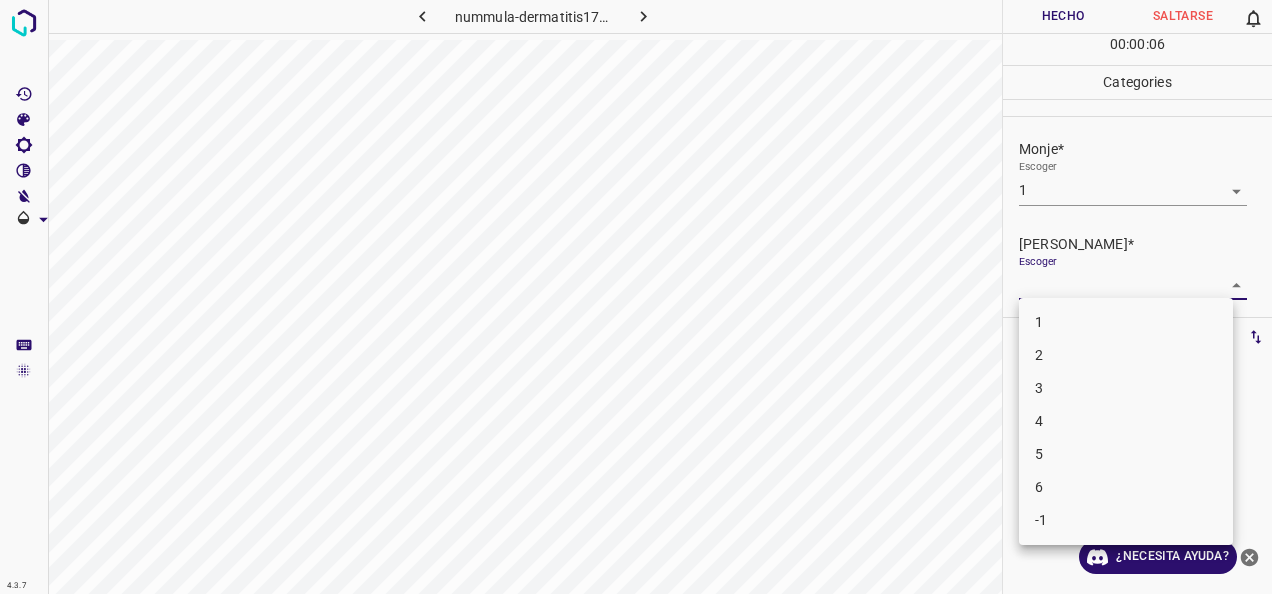 click on "1" at bounding box center [1126, 322] 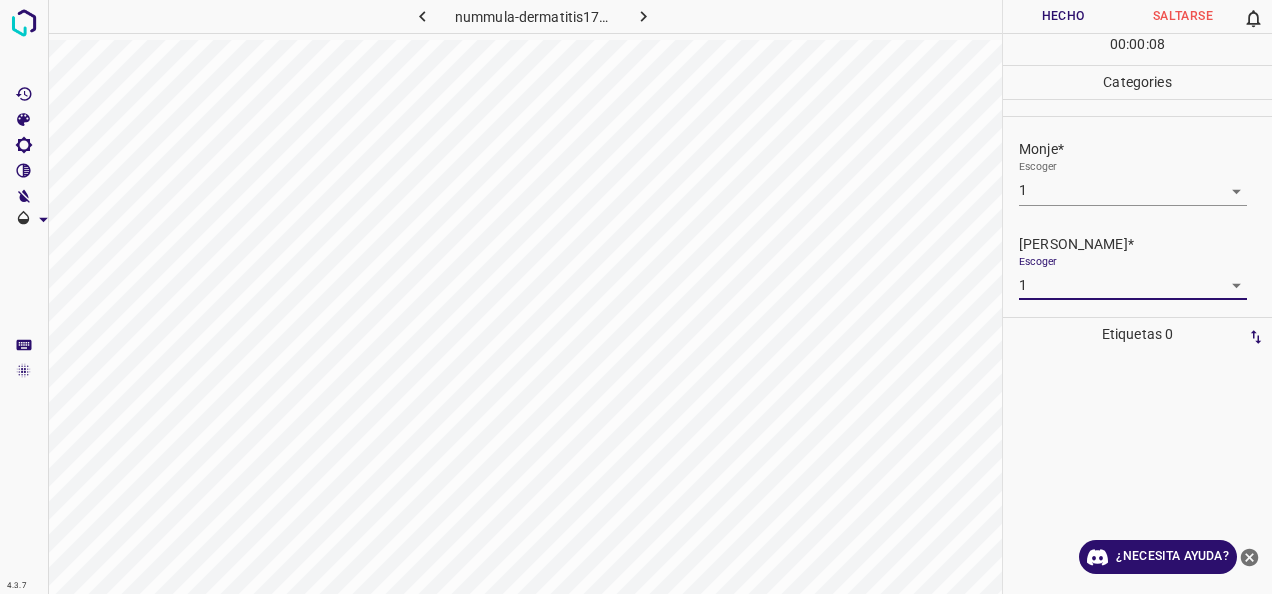 click on "Hecho" at bounding box center [1063, 16] 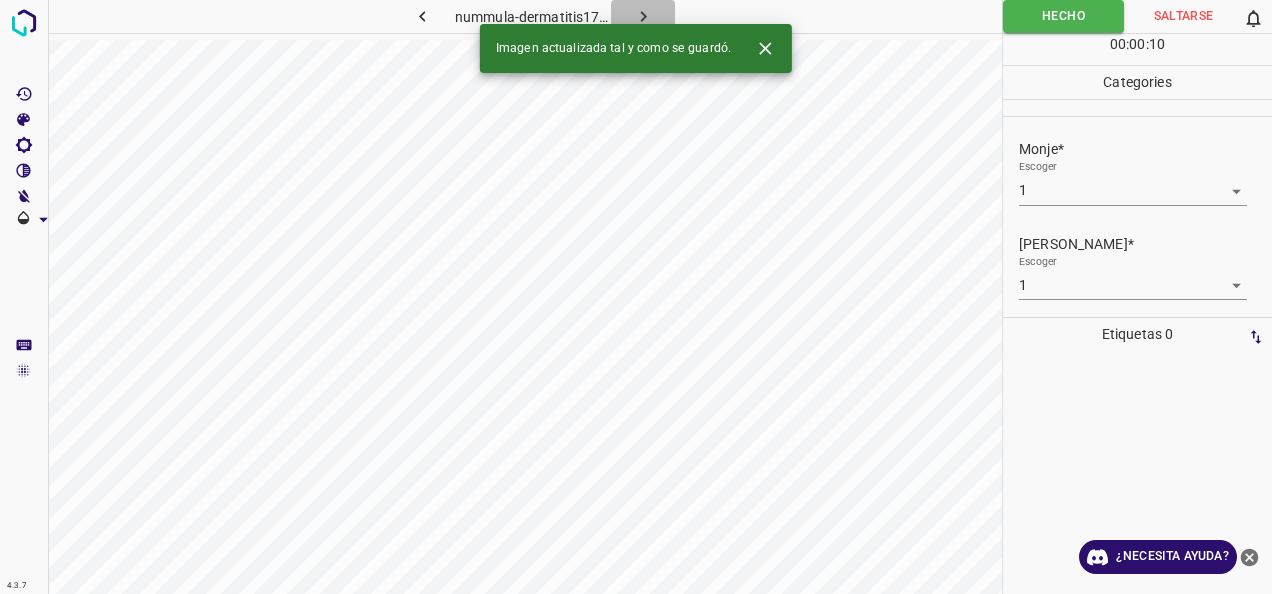 click 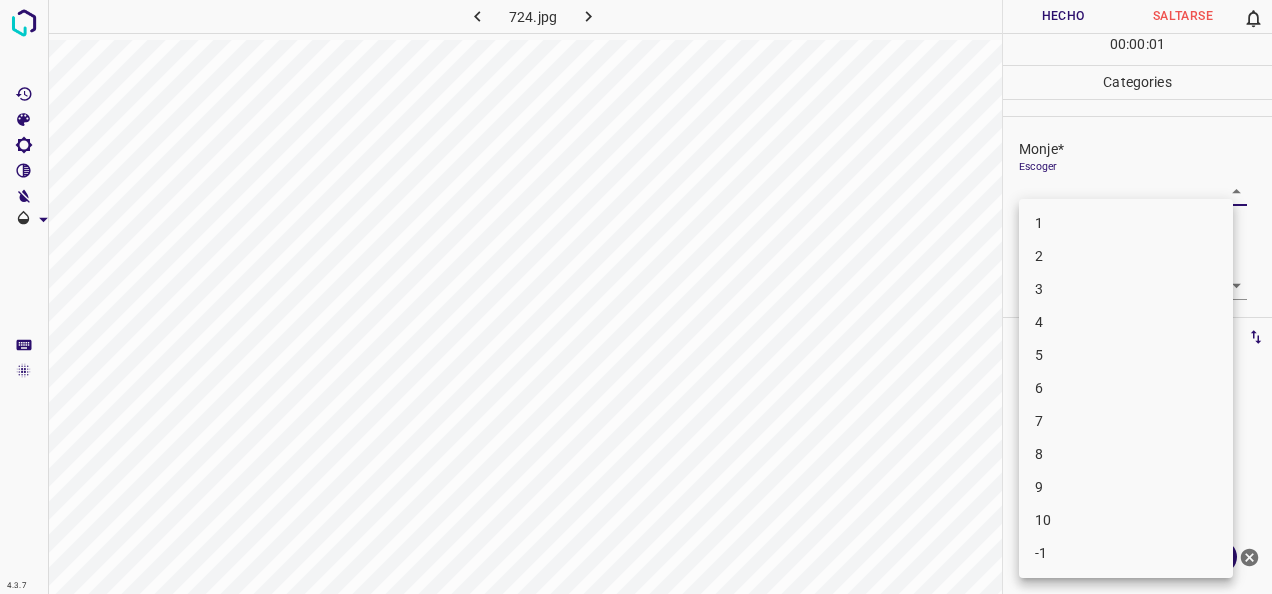 click on "4.3.7 724.jpg Hecho Saltarse 0 00   : 00   : 01   Categories Monje*  Escoger ​  [PERSON_NAME]*  Escoger ​ Etiquetas 0 Categories 1 Monje 2  [PERSON_NAME] Herramientas Espacio Cambiar entre modos (Dibujar y Editar) Yo Etiquetado automático R Restaurar zoom M Acercar N Alejar Borrar Eliminar etiqueta de selección Filtros Z Restaurar filtros X Filtro de saturación C Filtro de brillo V Filtro de contraste B Filtro de escala de grises General O Descargar ¿Necesita ayuda? -Mensaje de texto -Esconder -Borrar 1 2 3 4 5 6 7 8 9 10 -1" at bounding box center [636, 297] 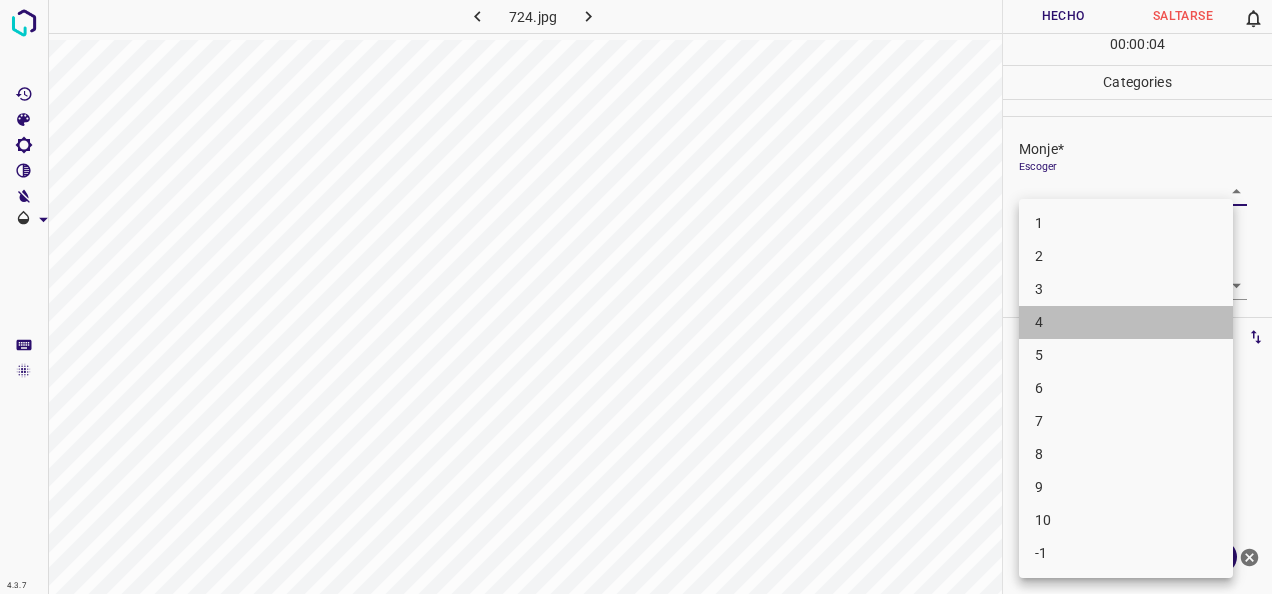 click on "4" at bounding box center (1126, 322) 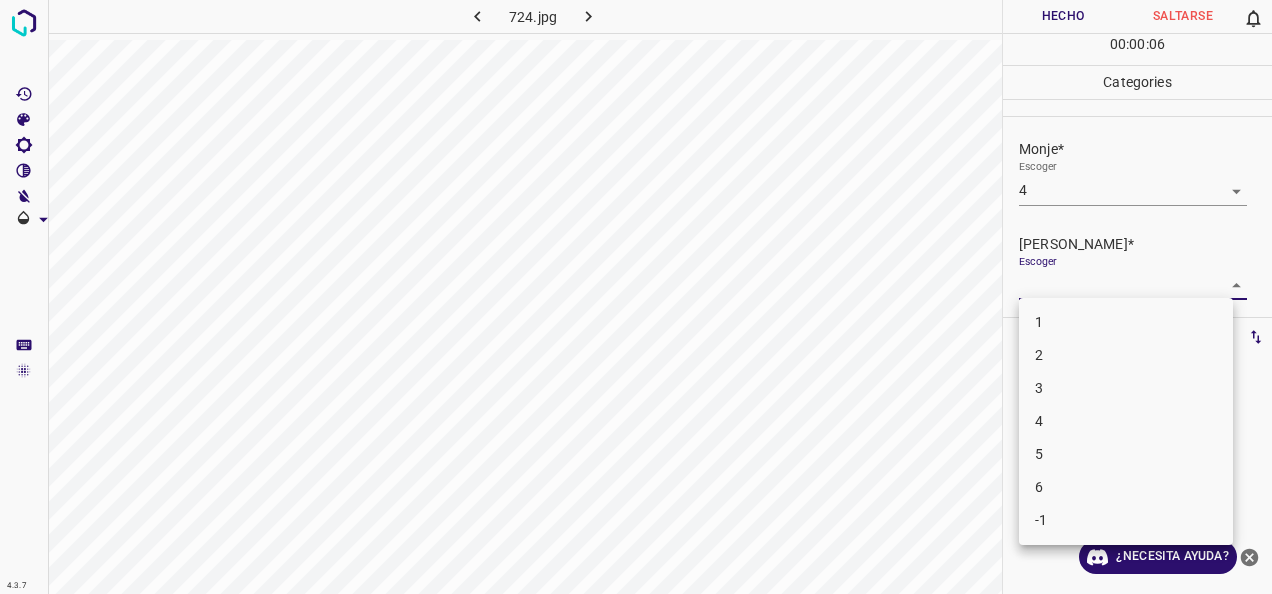 click on "4.3.7 724.jpg Hecho Saltarse 0 00   : 00   : 06   Categories Monje*  Escoger 4 4  [PERSON_NAME]*  Escoger ​ Etiquetas 0 Categories 1 Monje 2  [PERSON_NAME] Herramientas Espacio Cambiar entre modos (Dibujar y Editar) Yo Etiquetado automático R Restaurar zoom M Acercar N Alejar Borrar Eliminar etiqueta de selección Filtros Z Restaurar filtros X Filtro de saturación C Filtro de brillo V Filtro de contraste B Filtro de escala de grises General O Descargar ¿Necesita ayuda? -Mensaje de texto -Esconder -Borrar 1 2 3 4 5 6 -1" at bounding box center (636, 297) 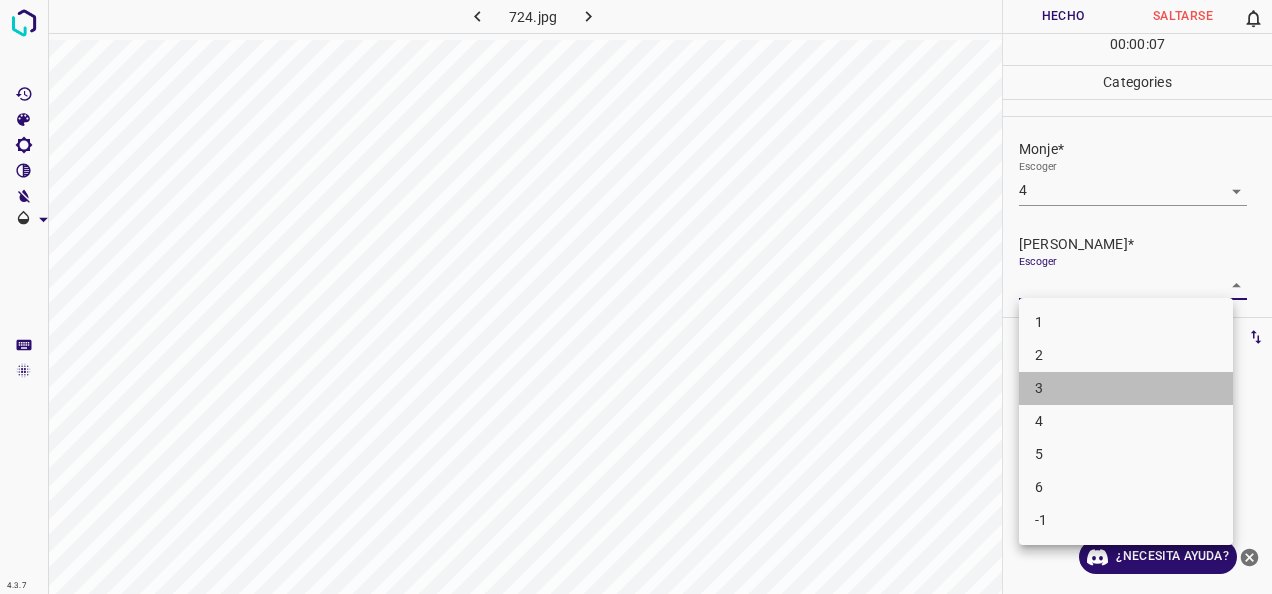 click on "3" at bounding box center (1126, 388) 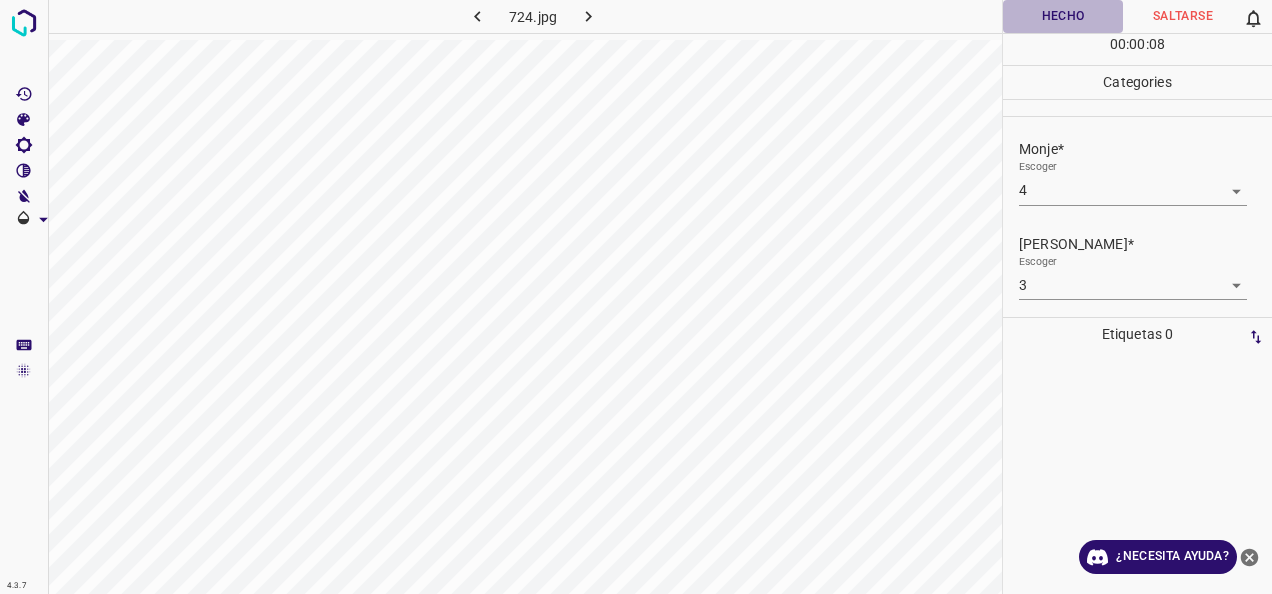 click on "Hecho" at bounding box center (1063, 16) 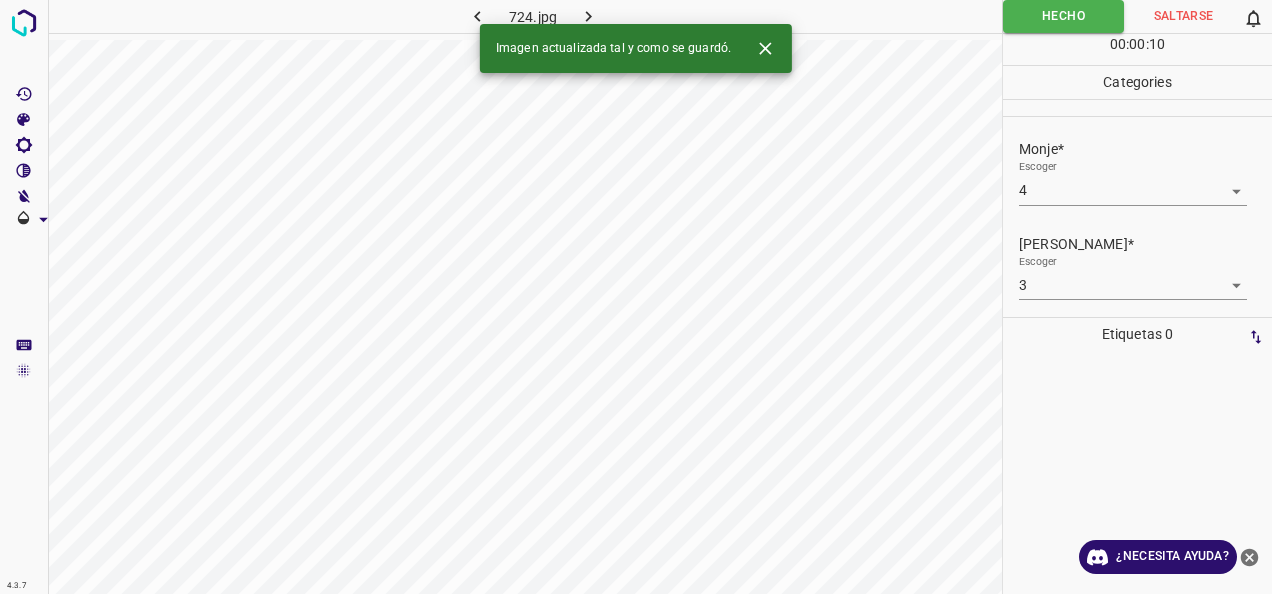 click 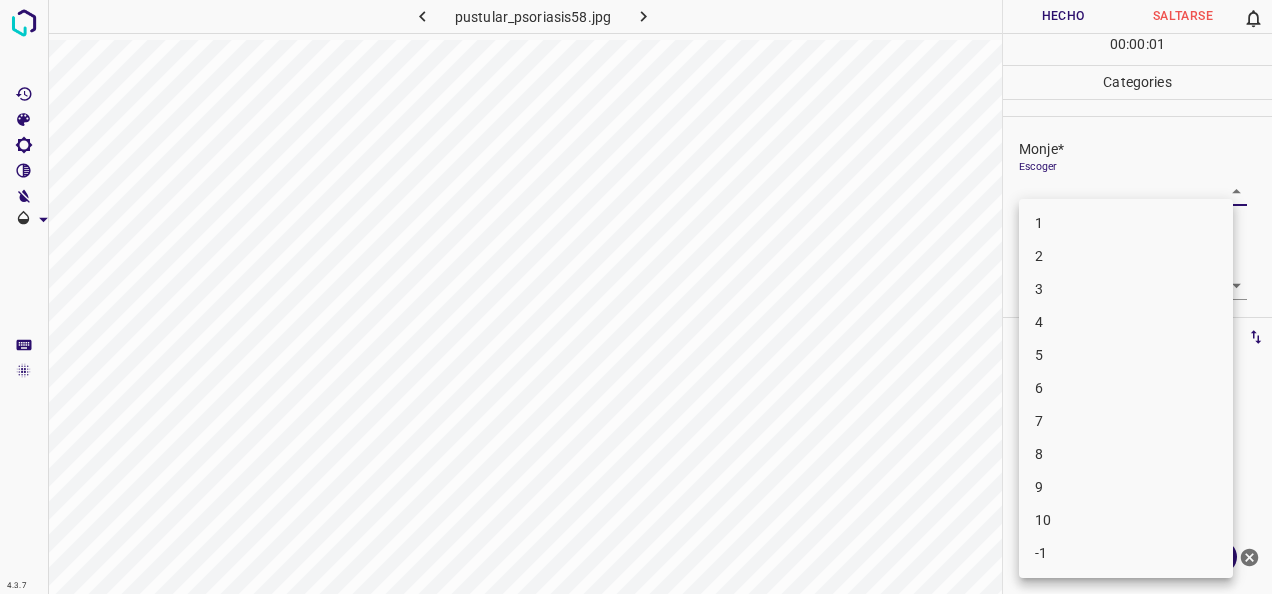 click on "4.3.7 pustular_psoriasis58.jpg Hecho Saltarse 0 00   : 00   : 01   Categories Monje*  Escoger ​  [PERSON_NAME]*  Escoger ​ Etiquetas 0 Categories 1 Monje 2  [PERSON_NAME] Herramientas Espacio Cambiar entre modos (Dibujar y Editar) Yo Etiquetado automático R Restaurar zoom M Acercar N Alejar Borrar Eliminar etiqueta de selección Filtros Z Restaurar filtros X Filtro de saturación C Filtro de brillo V Filtro de contraste B Filtro de escala de grises General O Descargar ¿Necesita ayuda? -Mensaje de texto -Esconder -Borrar 1 2 3 4 5 6 7 8 9 10 -1" at bounding box center (636, 297) 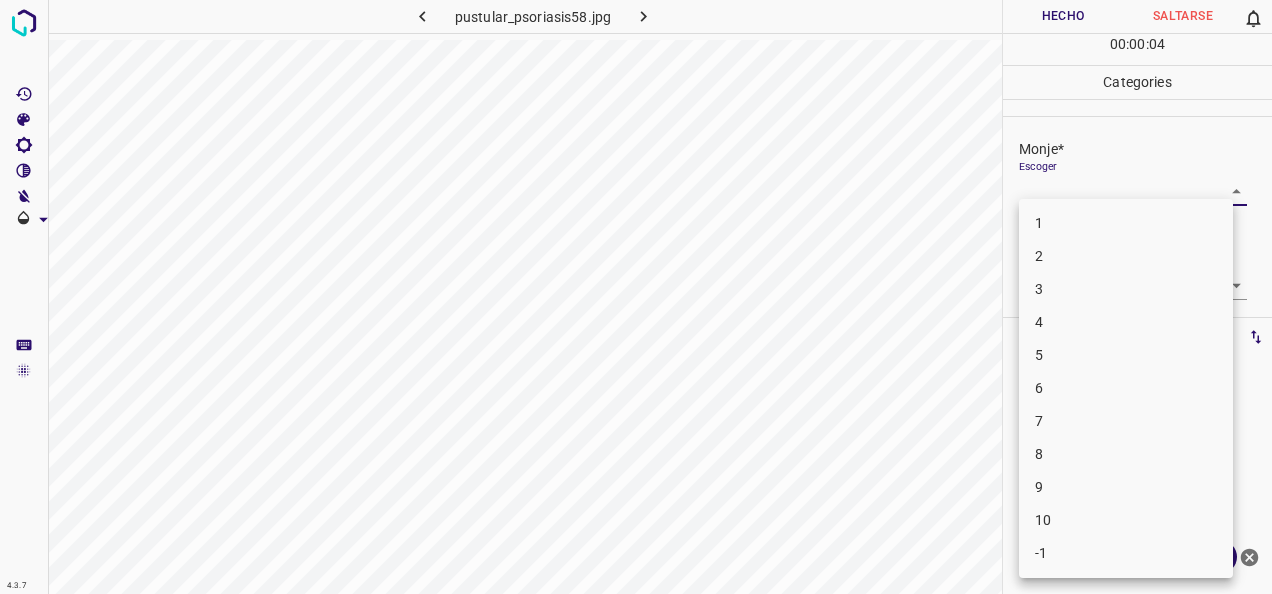 click on "2" at bounding box center (1126, 256) 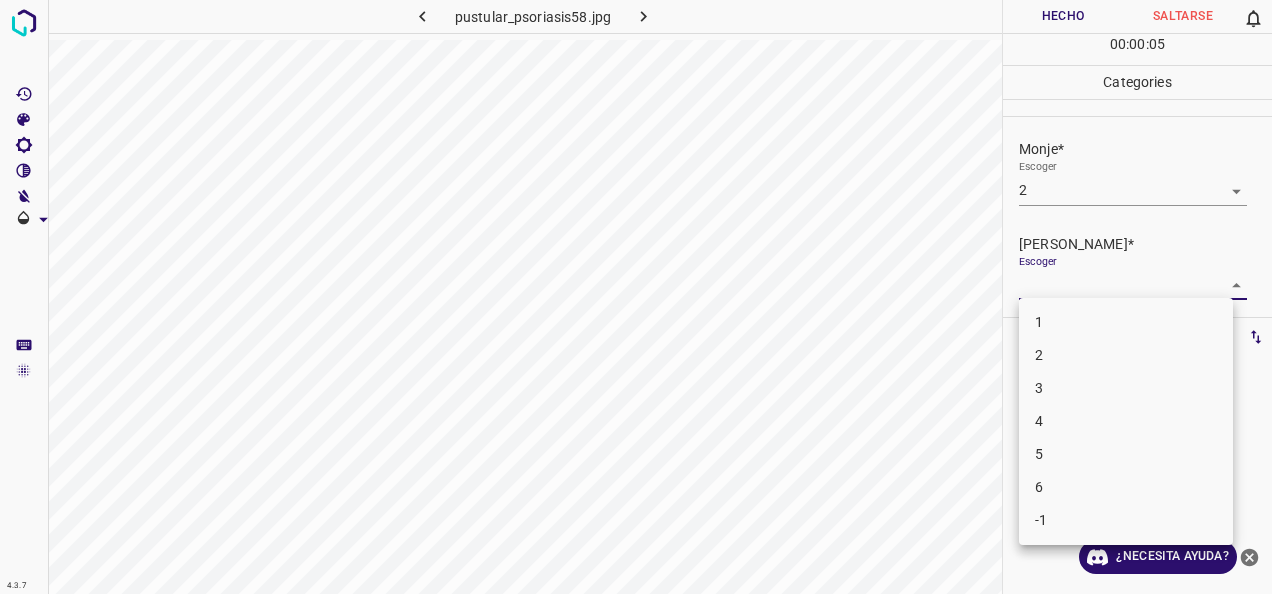 click on "4.3.7 pustular_psoriasis58.jpg Hecho Saltarse 0 00   : 00   : 05   Categories Monje*  Escoger 2 2  [PERSON_NAME]*  Escoger ​ Etiquetas 0 Categories 1 Monje 2  [PERSON_NAME] Herramientas Espacio Cambiar entre modos (Dibujar y Editar) Yo Etiquetado automático R Restaurar zoom M Acercar N Alejar Borrar Eliminar etiqueta de selección Filtros Z Restaurar filtros X Filtro de saturación C Filtro de brillo V Filtro de contraste B Filtro de escala de grises General O Descargar ¿Necesita ayuda? -Mensaje de texto -Esconder -Borrar 1 2 3 4 5 6 -1" at bounding box center (636, 297) 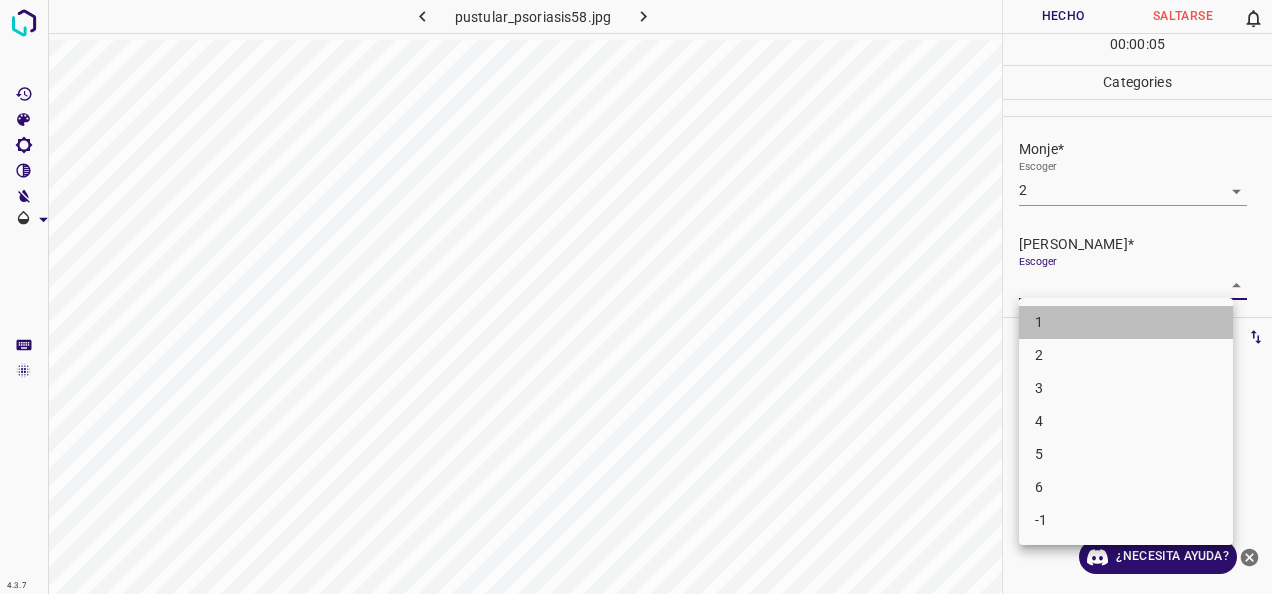click on "1" at bounding box center [1126, 322] 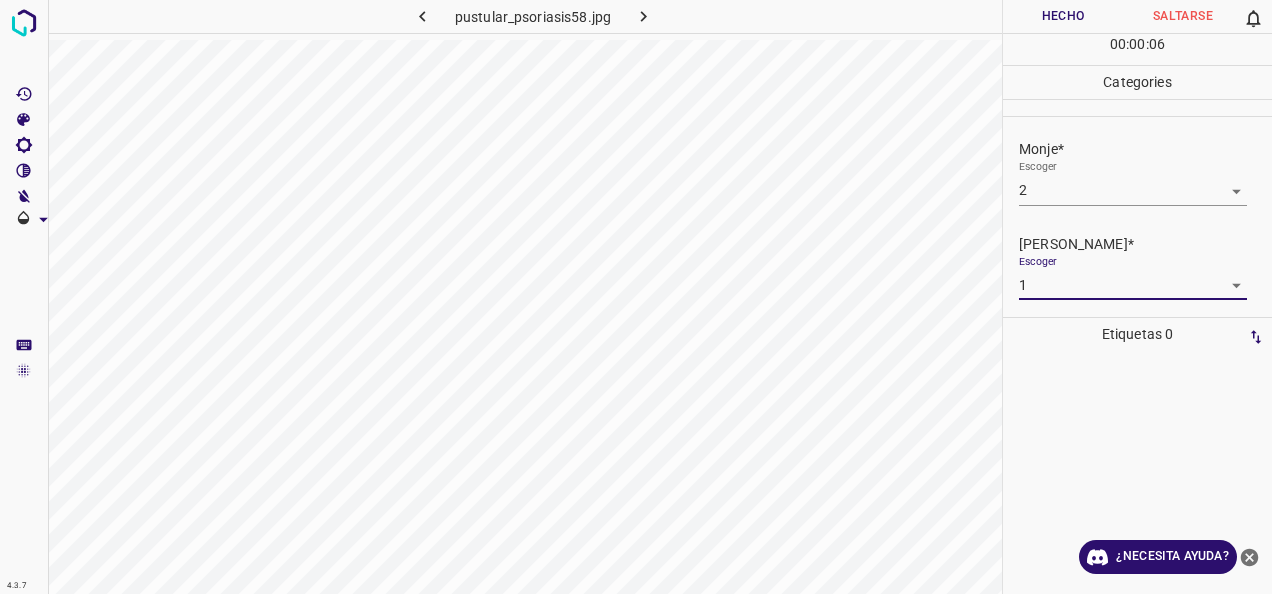 click on "Hecho" at bounding box center (1063, 16) 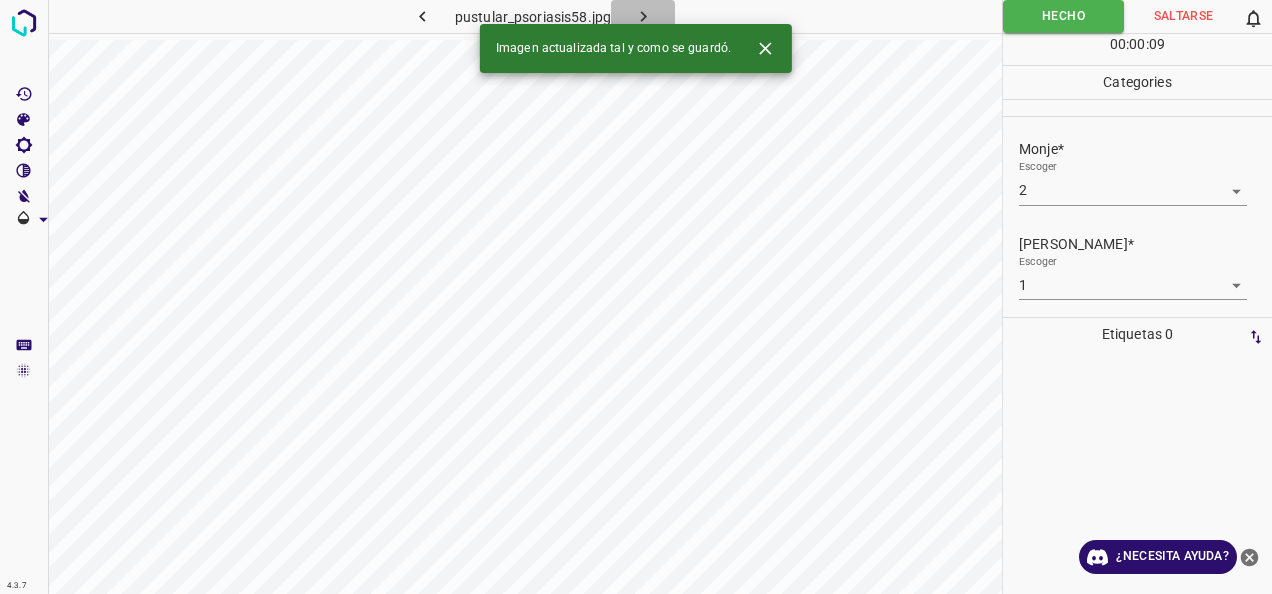 click 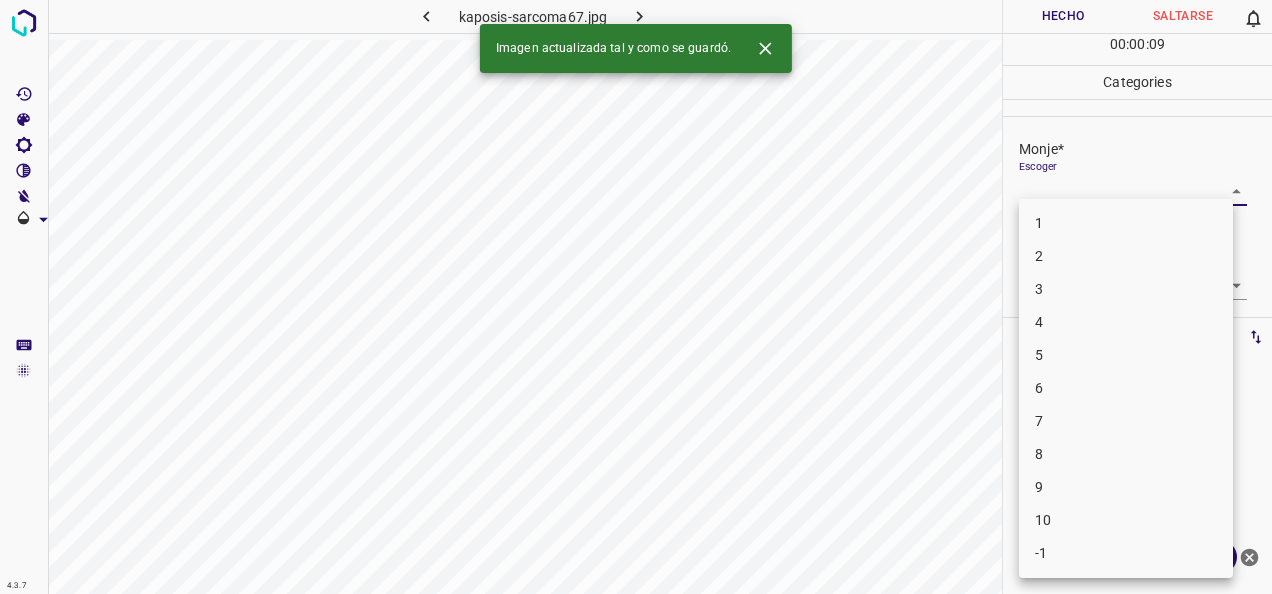 click on "4.3.7 kaposis-sarcoma67.jpg Hecho Saltarse 0 00   : 00   : 09   Categories Monje*  Escoger ​  [PERSON_NAME]*  Escoger ​ Etiquetas 0 Categories 1 Monje 2  [PERSON_NAME] Herramientas Espacio Cambiar entre modos (Dibujar y Editar) Yo Etiquetado automático R Restaurar zoom M Acercar N Alejar Borrar Eliminar etiqueta de selección Filtros Z Restaurar filtros X Filtro de saturación C Filtro de brillo V Filtro de contraste B Filtro de escala de grises General O Descargar Imagen actualizada tal y como se guardó. ¿Necesita ayuda? -Mensaje de texto -Esconder -Borrar 1 2 3 4 5 6 7 8 9 10 -1" at bounding box center (636, 297) 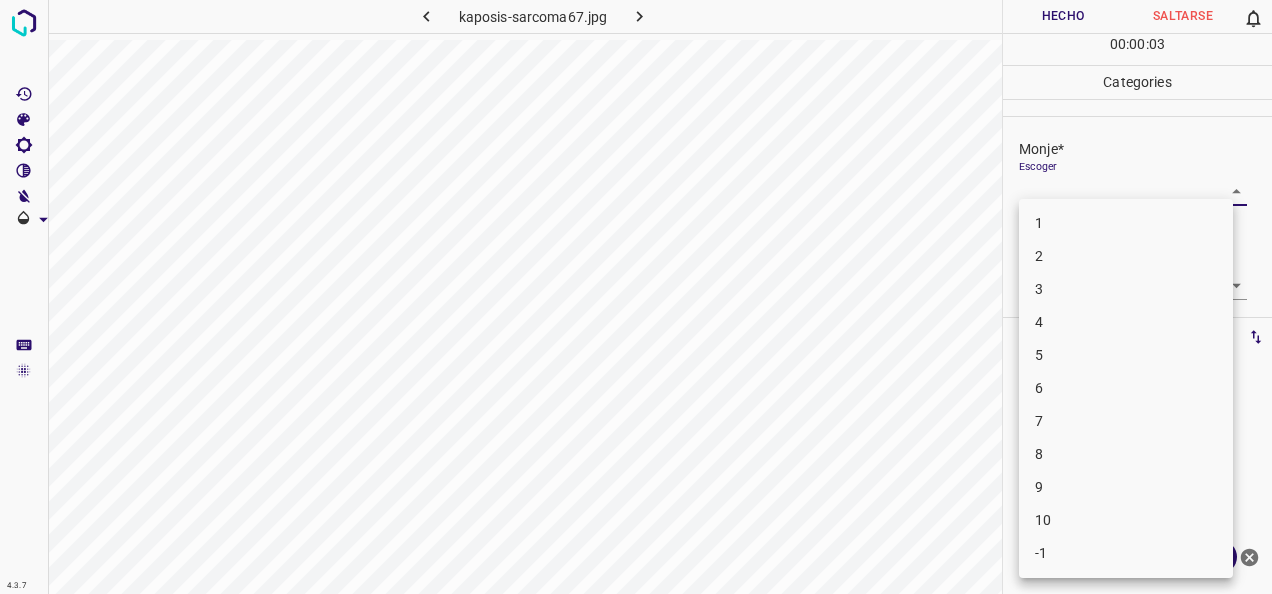 click on "4" at bounding box center (1126, 322) 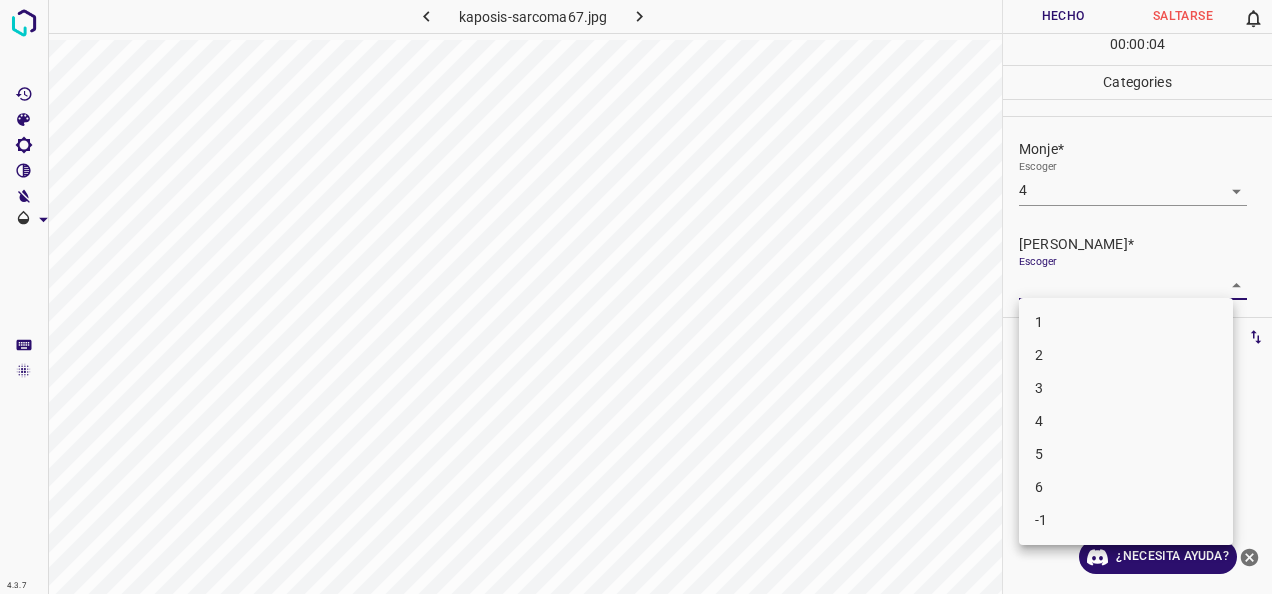 click on "4.3.7 kaposis-sarcoma67.jpg Hecho Saltarse 0 00   : 00   : 04   Categories Monje*  Escoger 4 4  [PERSON_NAME]*  Escoger ​ Etiquetas 0 Categories 1 Monje 2  [PERSON_NAME] Herramientas Espacio Cambiar entre modos (Dibujar y Editar) Yo Etiquetado automático R Restaurar zoom M Acercar N Alejar Borrar Eliminar etiqueta de selección Filtros Z Restaurar filtros X Filtro de saturación C Filtro de brillo V Filtro de contraste B Filtro de escala de grises General O Descargar ¿Necesita ayuda? -Mensaje de texto -Esconder -Borrar 1 2 3 4 5 6 -1" at bounding box center [636, 297] 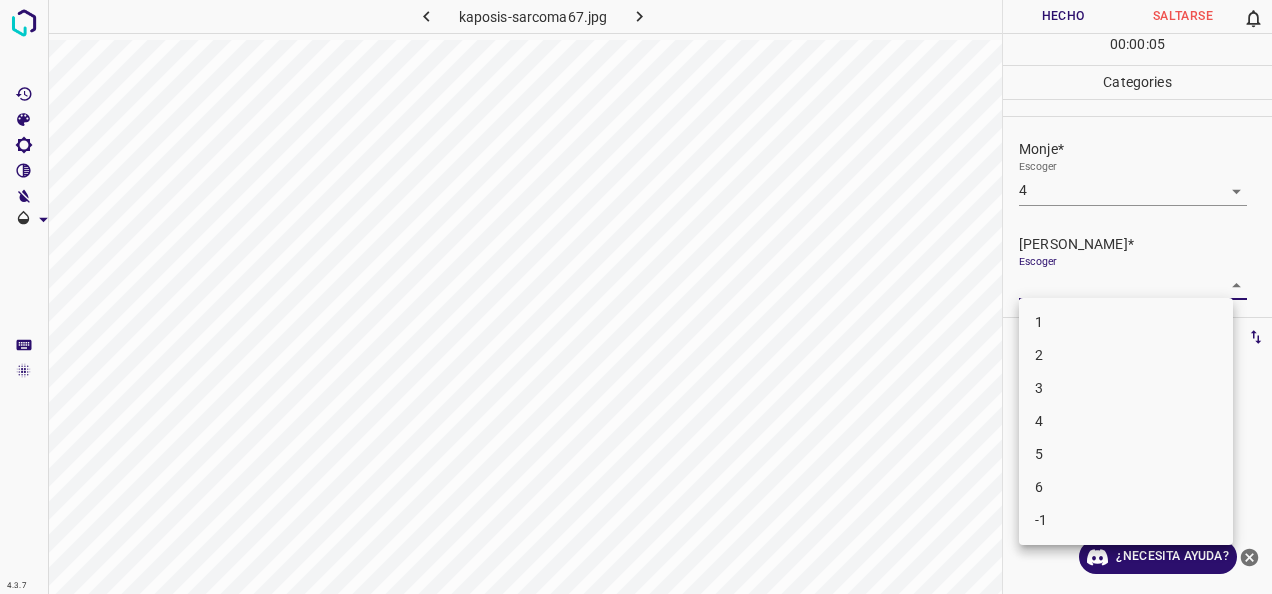 click on "3" at bounding box center (1126, 388) 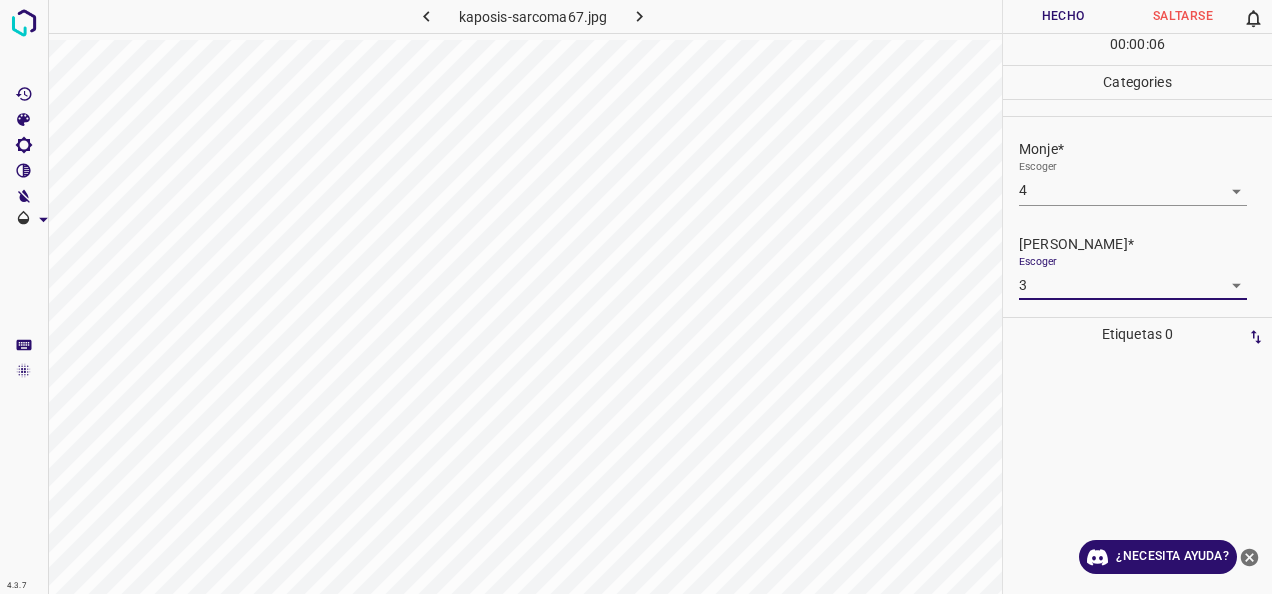 click on "Hecho" at bounding box center (1063, 16) 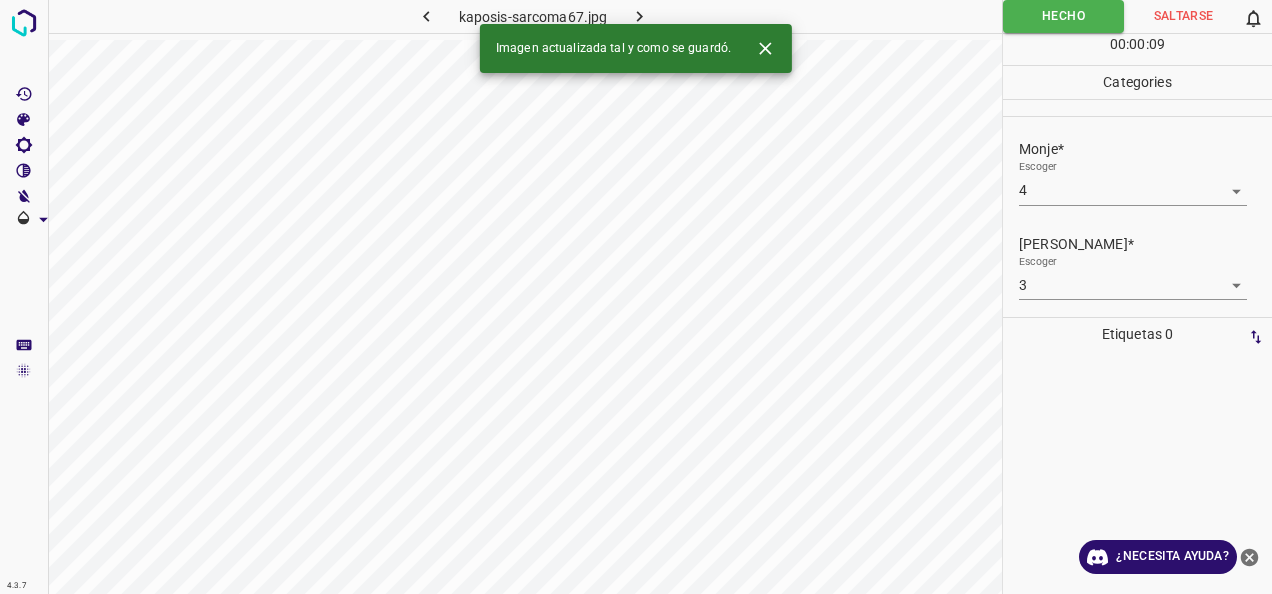click 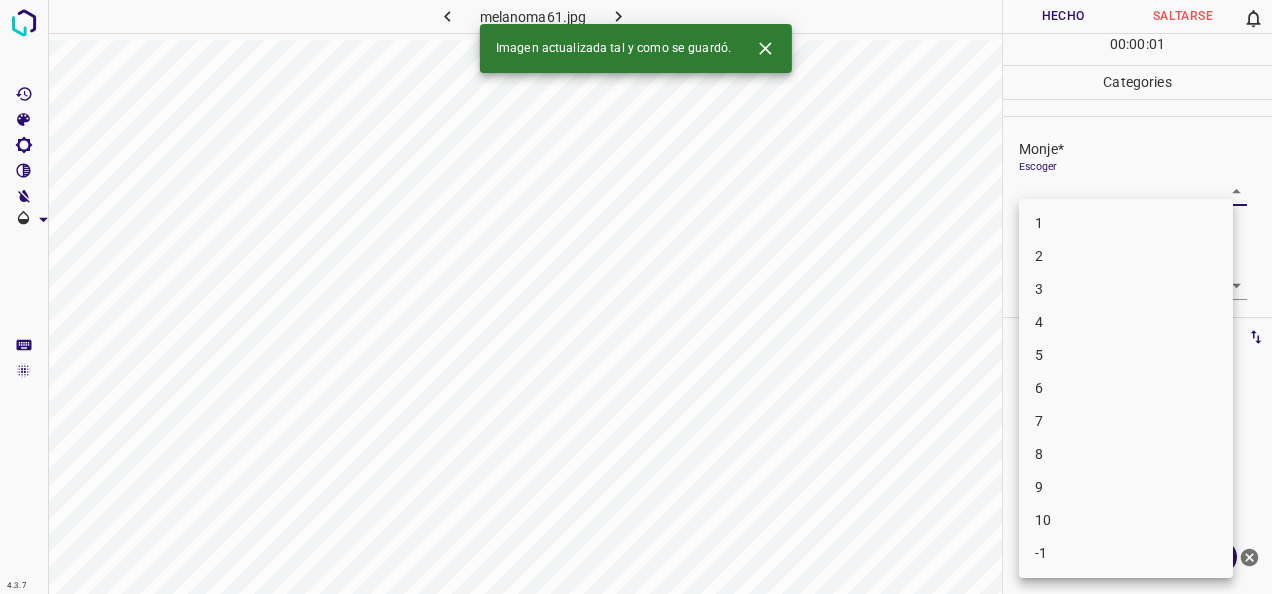 click on "4.3.7 melanoma61.jpg Hecho Saltarse 0 00   : 00   : 01   Categories Monje*  Escoger ​  [PERSON_NAME]*  Escoger ​ Etiquetas 0 Categories 1 Monje 2  [PERSON_NAME] Herramientas Espacio Cambiar entre modos (Dibujar y Editar) Yo Etiquetado automático R Restaurar zoom M Acercar N Alejar Borrar Eliminar etiqueta de selección Filtros Z Restaurar filtros X Filtro de saturación C Filtro de brillo V Filtro de contraste B Filtro de escala de grises General O Descargar Imagen actualizada tal y como se guardó. ¿Necesita ayuda? -Mensaje de texto -Esconder -Borrar 1 2 3 4 5 6 7 8 9 10 -1" at bounding box center [636, 297] 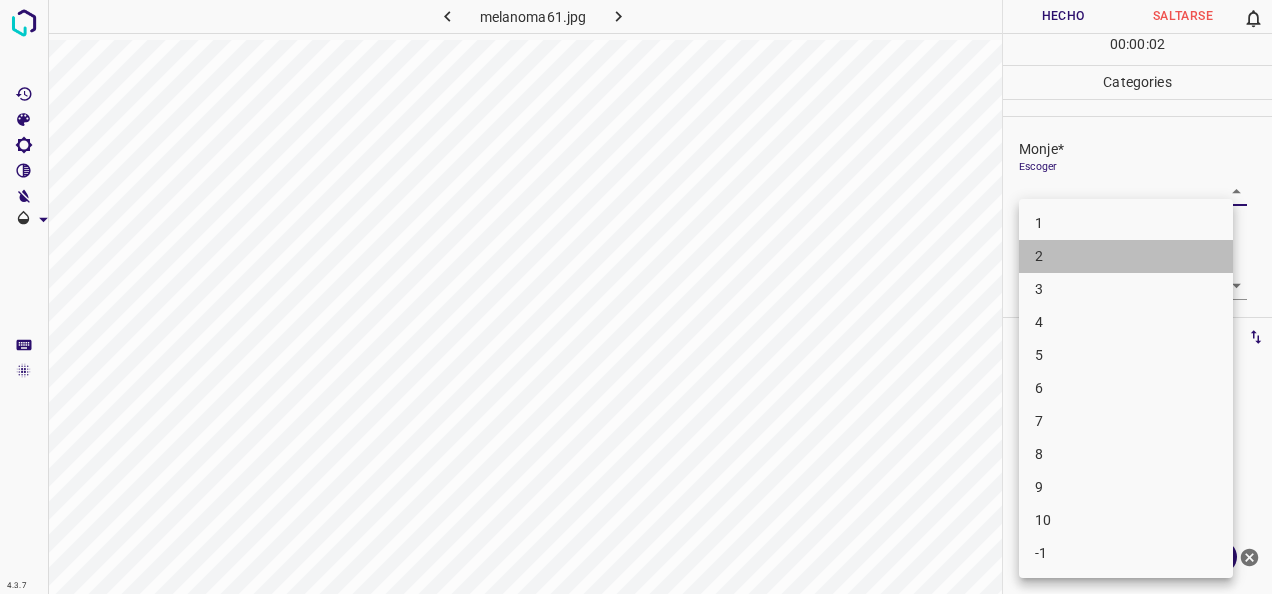 click on "2" at bounding box center [1126, 256] 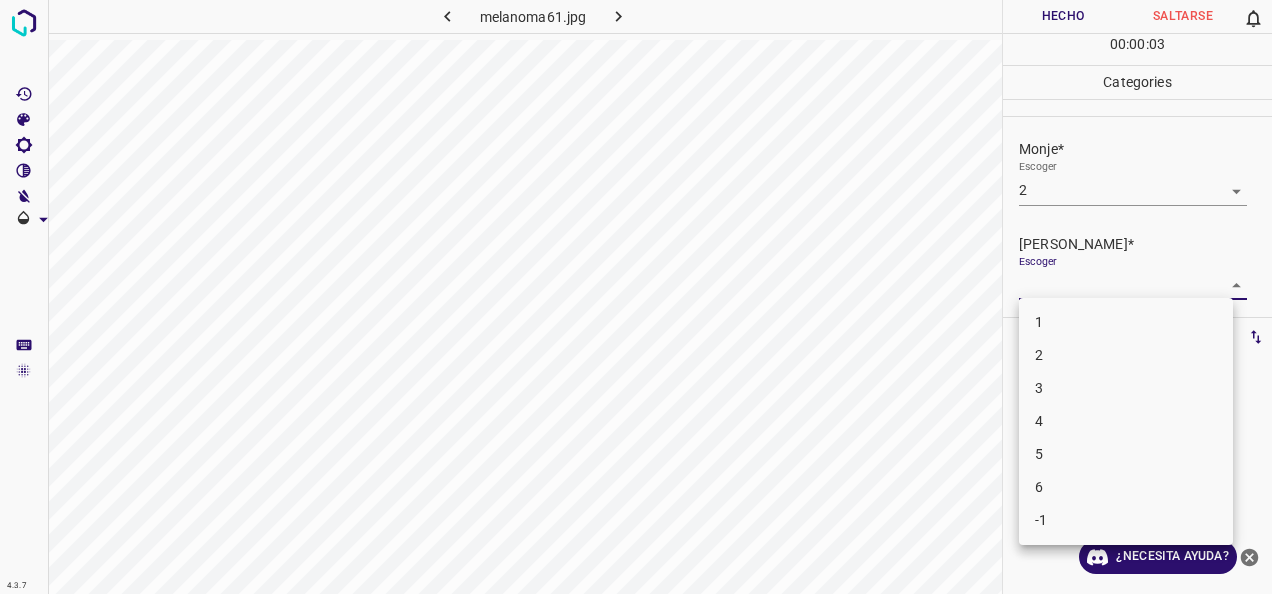 click on "4.3.7 melanoma61.jpg Hecho Saltarse 0 00   : 00   : 03   Categories Monje*  Escoger 2 2  [PERSON_NAME]*  Escoger ​ Etiquetas 0 Categories 1 Monje 2  [PERSON_NAME] Herramientas Espacio Cambiar entre modos (Dibujar y Editar) Yo Etiquetado automático R Restaurar zoom M Acercar N Alejar Borrar Eliminar etiqueta de selección Filtros Z Restaurar filtros X Filtro de saturación C Filtro de brillo V Filtro de contraste B Filtro de escala de grises General O Descargar ¿Necesita ayuda? -Mensaje de texto -Esconder -Borrar 1 2 3 4 5 6 -1" at bounding box center [636, 297] 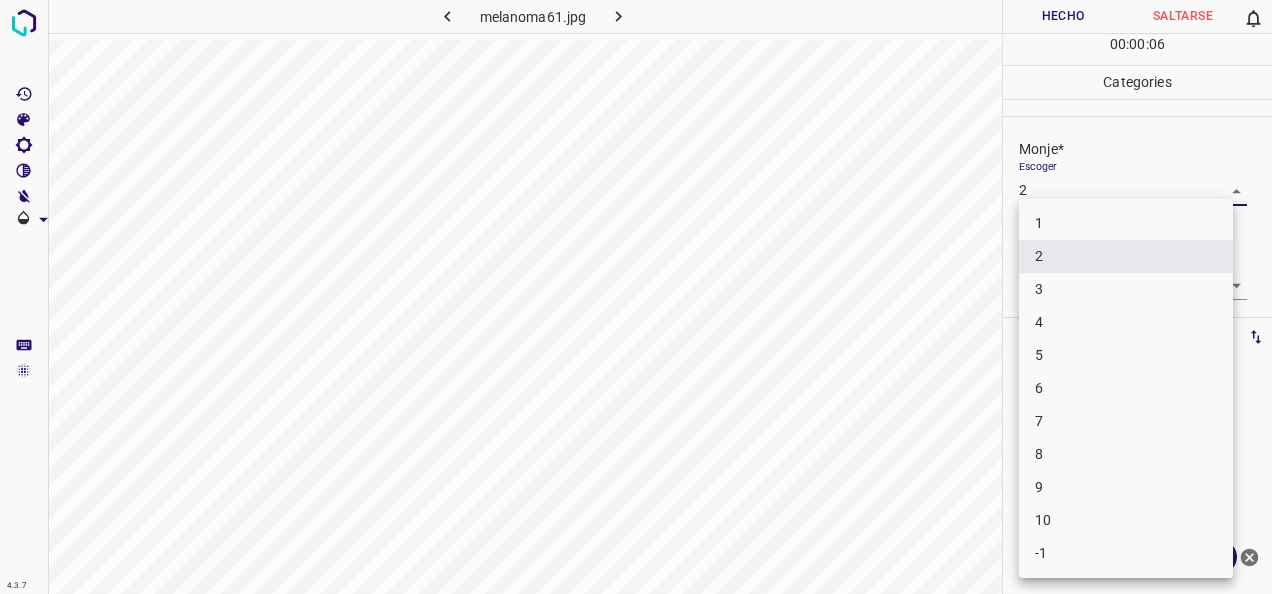 click on "4.3.7 melanoma61.jpg Hecho Saltarse 0 00   : 00   : 06   Categories Monje*  Escoger 2 2  [PERSON_NAME]*  Escoger 1 1 Etiquetas 0 Categories 1 Monje 2  [PERSON_NAME] Herramientas Espacio Cambiar entre modos (Dibujar y Editar) Yo Etiquetado automático R Restaurar zoom M Acercar N Alejar Borrar Eliminar etiqueta de selección Filtros Z Restaurar filtros X Filtro de saturación C Filtro de brillo V Filtro de contraste B Filtro de escala de grises General O Descargar ¿Necesita ayuda? -Mensaje de texto -Esconder -Borrar 1 2 3 4 5 6 7 8 9 10 -1" at bounding box center [636, 297] 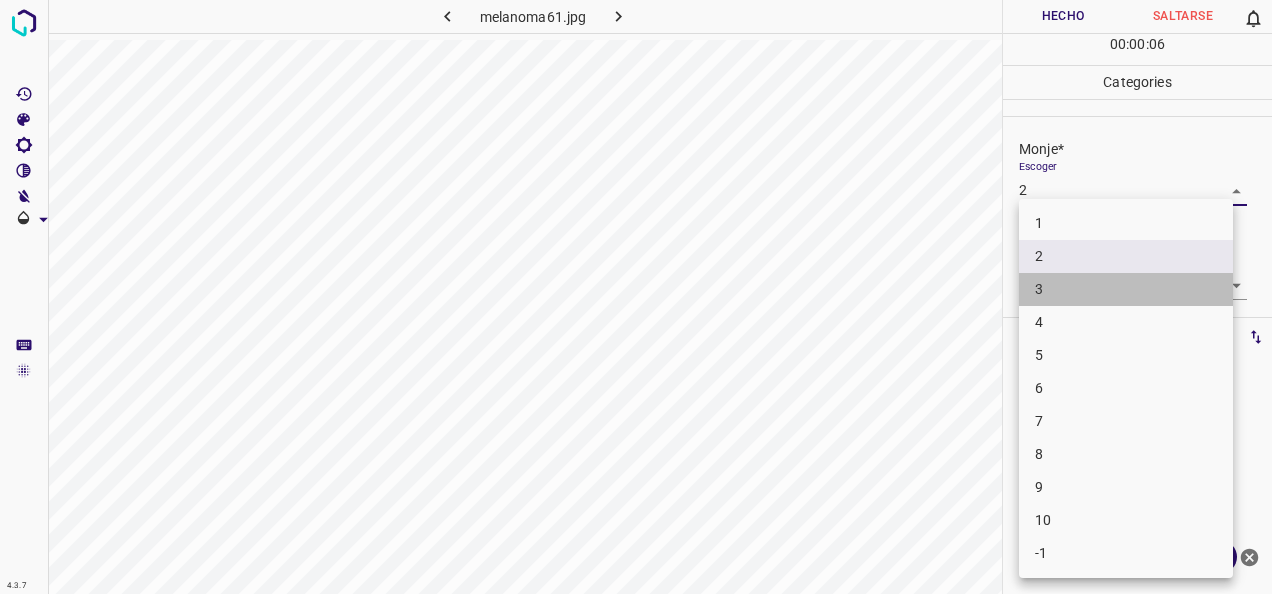 click on "3" at bounding box center (1126, 289) 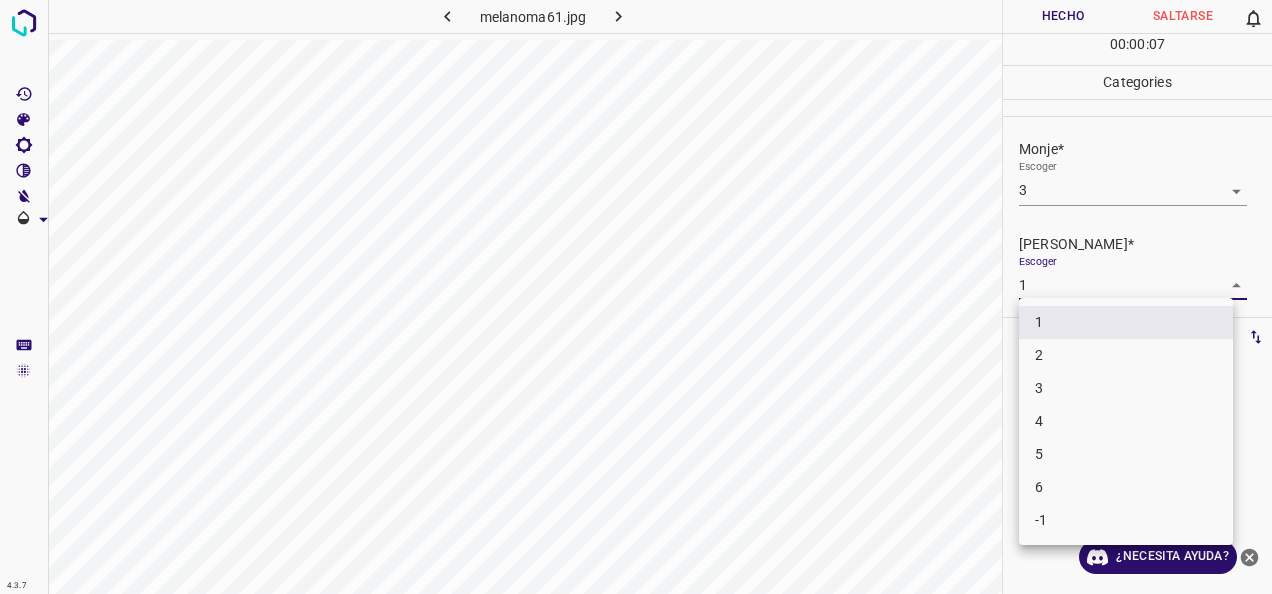 click on "4.3.7 melanoma61.jpg Hecho Saltarse 0 00   : 00   : 07   Categories Monje*  Escoger 3 3  [PERSON_NAME]*  Escoger 1 1 Etiquetas 0 Categories 1 Monje 2  [PERSON_NAME] Herramientas Espacio Cambiar entre modos (Dibujar y Editar) Yo Etiquetado automático R Restaurar zoom M Acercar N Alejar Borrar Eliminar etiqueta de selección Filtros Z Restaurar filtros X Filtro de saturación C Filtro de brillo V Filtro de contraste B Filtro de escala de grises General O Descargar ¿Necesita ayuda? -Mensaje de texto -Esconder -Borrar 1 2 3 4 5 6 -1" at bounding box center [636, 297] 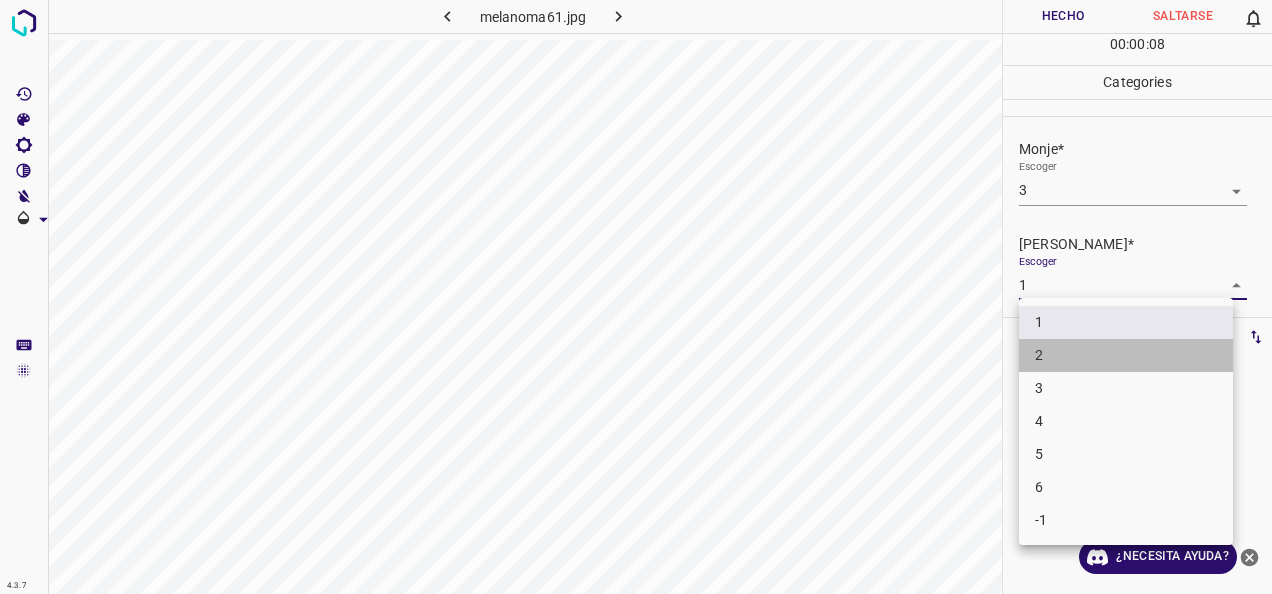 click on "2" at bounding box center (1126, 355) 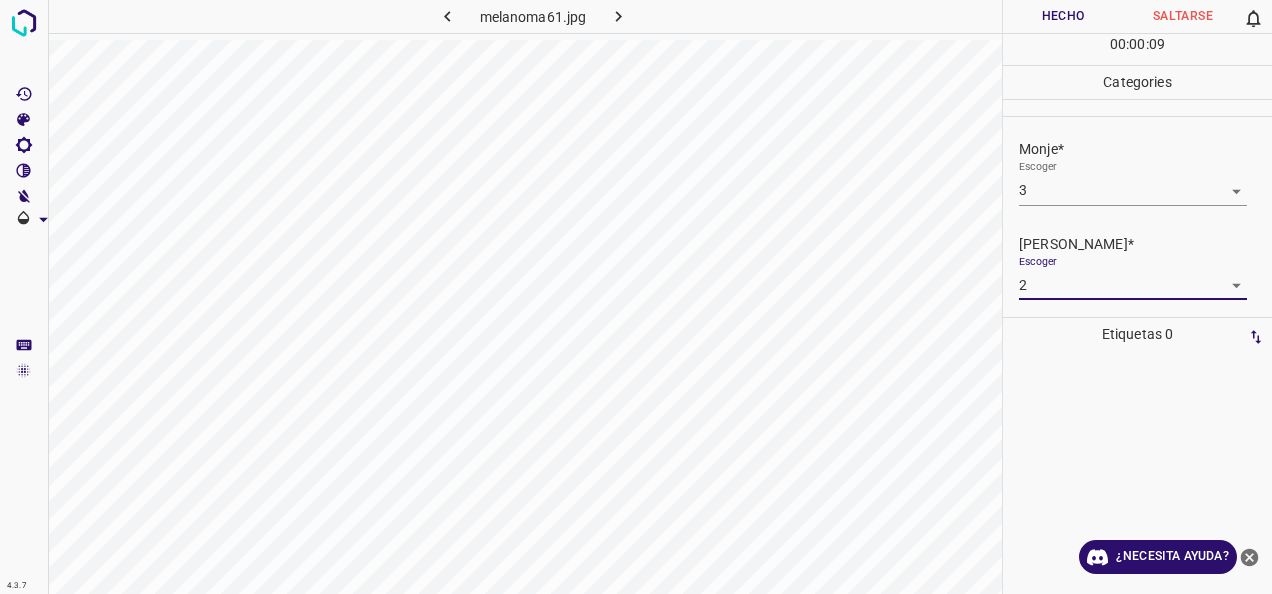click on "Hecho" at bounding box center (1063, 16) 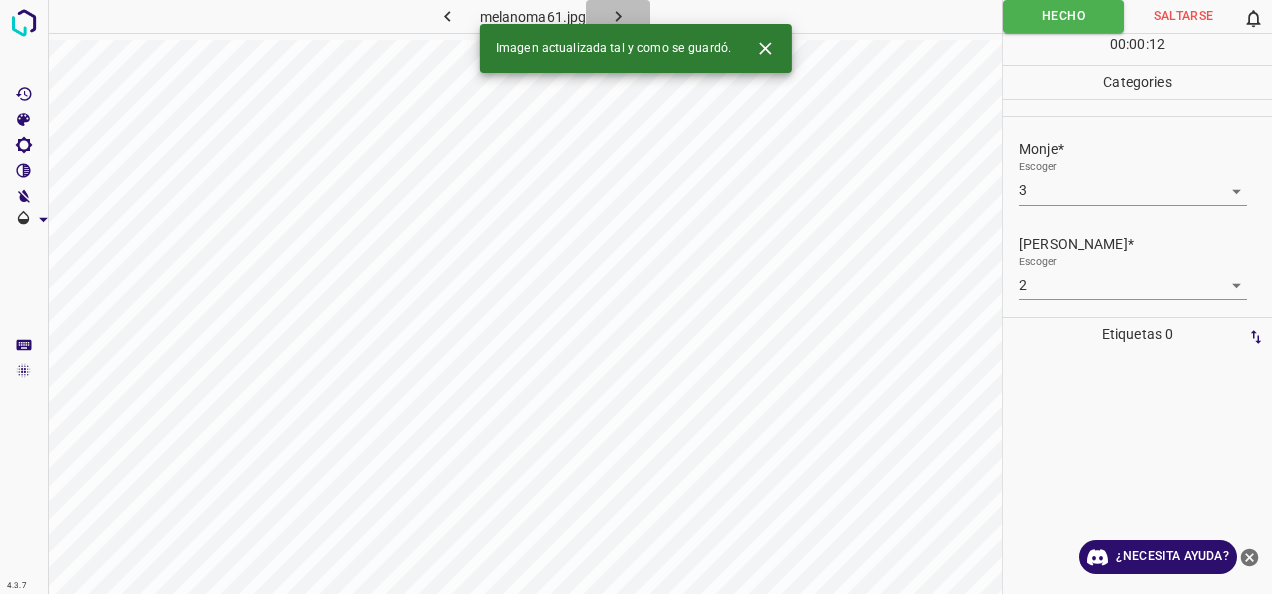 click 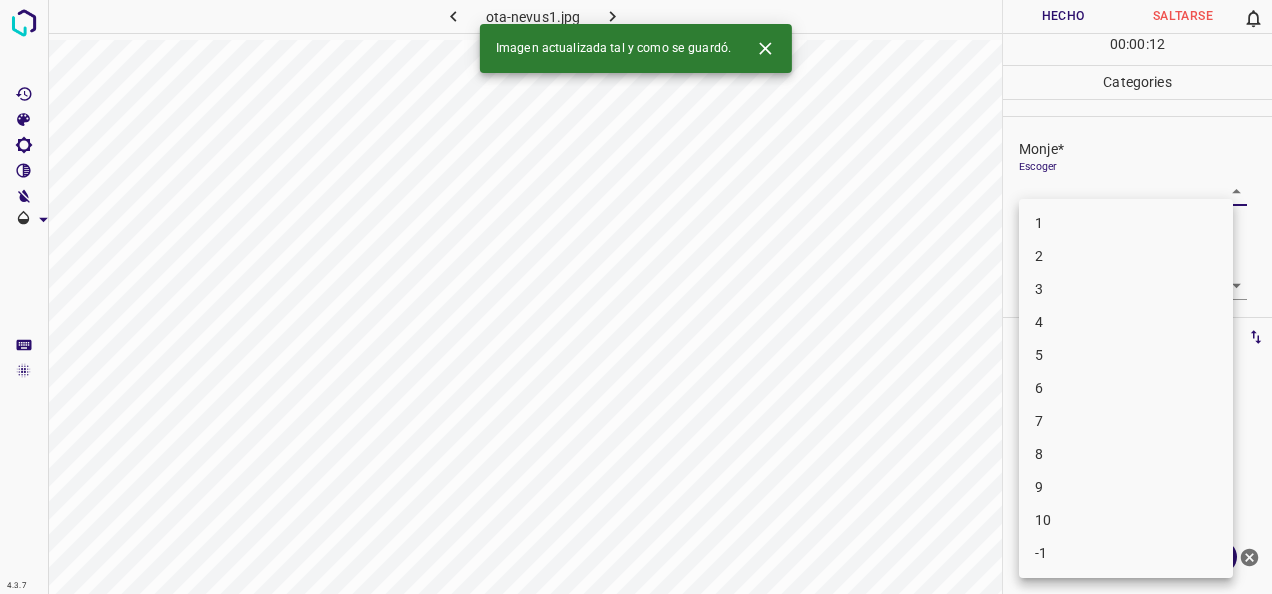 click on "4.3.7 ota-nevus1.jpg Hecho Saltarse 0 00   : 00   : 12   Categories Monje*  Escoger ​  [PERSON_NAME]*  Escoger ​ Etiquetas 0 Categories 1 Monje 2  [PERSON_NAME] Herramientas Espacio Cambiar entre modos (Dibujar y Editar) Yo Etiquetado automático R Restaurar zoom M Acercar N Alejar Borrar Eliminar etiqueta de selección Filtros Z Restaurar filtros X Filtro de saturación C Filtro de brillo V Filtro de contraste B Filtro de escala de grises General O Descargar Imagen actualizada tal y como se guardó. ¿Necesita ayuda? -Mensaje de texto -Esconder -Borrar 1 2 3 4 5 6 7 8 9 10 -1" at bounding box center (636, 297) 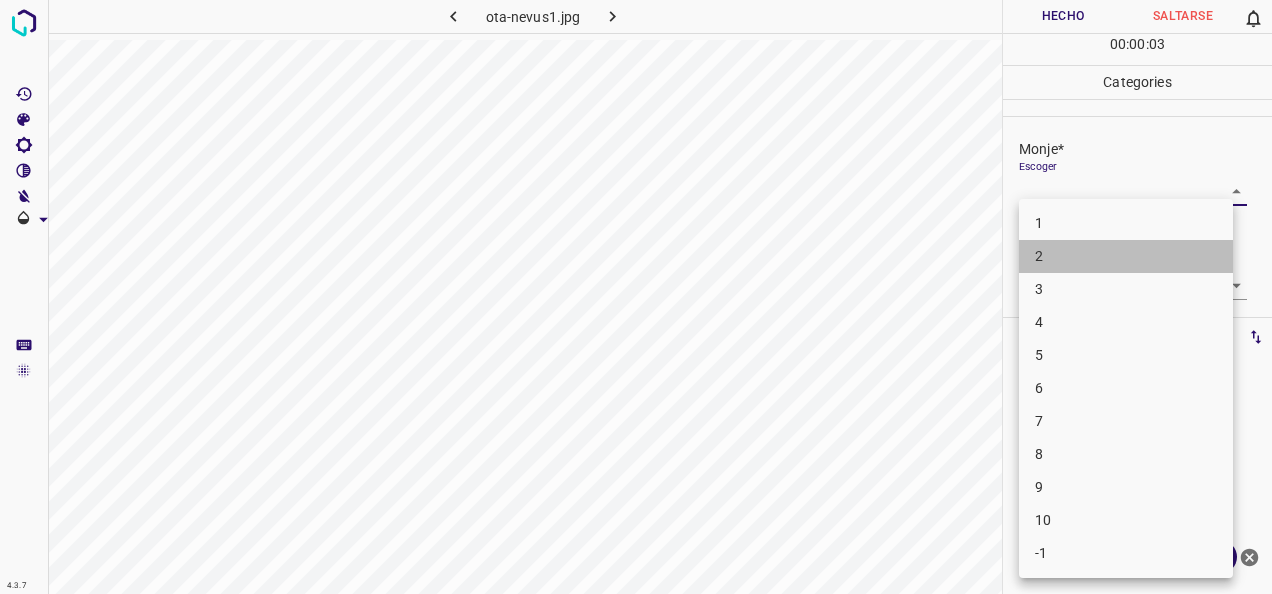 click on "2" at bounding box center [1126, 256] 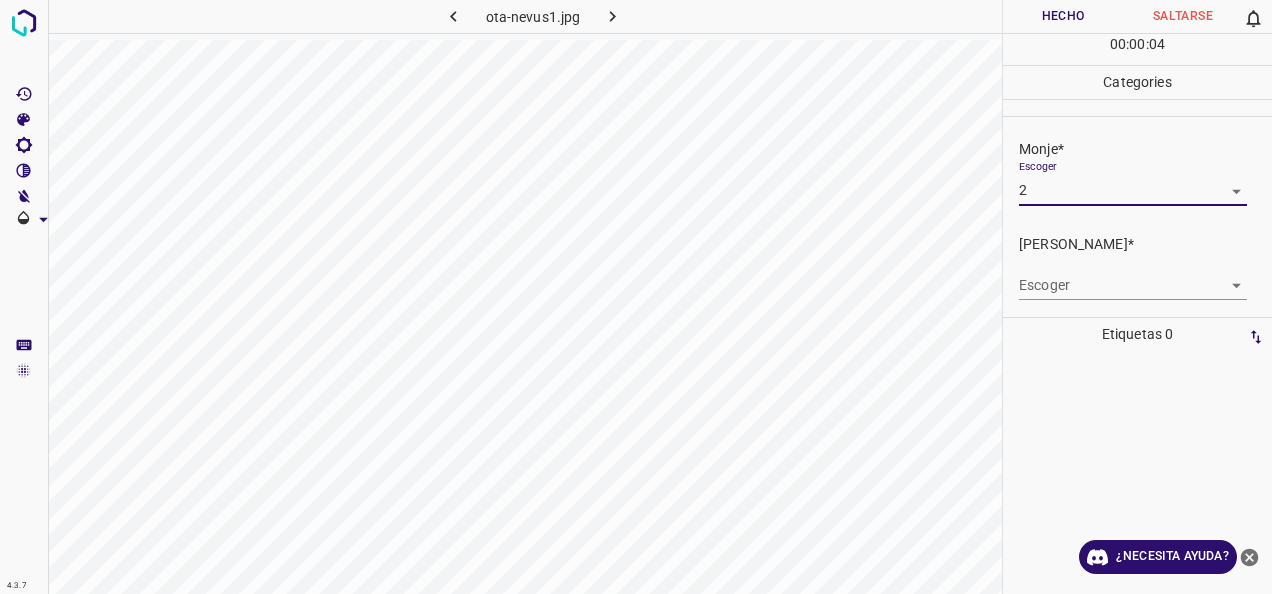 click on "4.3.7 ota-nevus1.jpg Hecho Saltarse 0 00   : 00   : 04   Categories Monje*  Escoger 2 2  [PERSON_NAME]*  Escoger ​ Etiquetas 0 Categories 1 Monje 2  [PERSON_NAME] Herramientas Espacio Cambiar entre modos (Dibujar y Editar) Yo Etiquetado automático R Restaurar zoom M Acercar N Alejar Borrar Eliminar etiqueta de selección Filtros Z Restaurar filtros X Filtro de saturación C Filtro de brillo V Filtro de contraste B Filtro de escala de grises General O Descargar ¿Necesita ayuda? -Mensaje de texto -Esconder -Borrar" at bounding box center (636, 297) 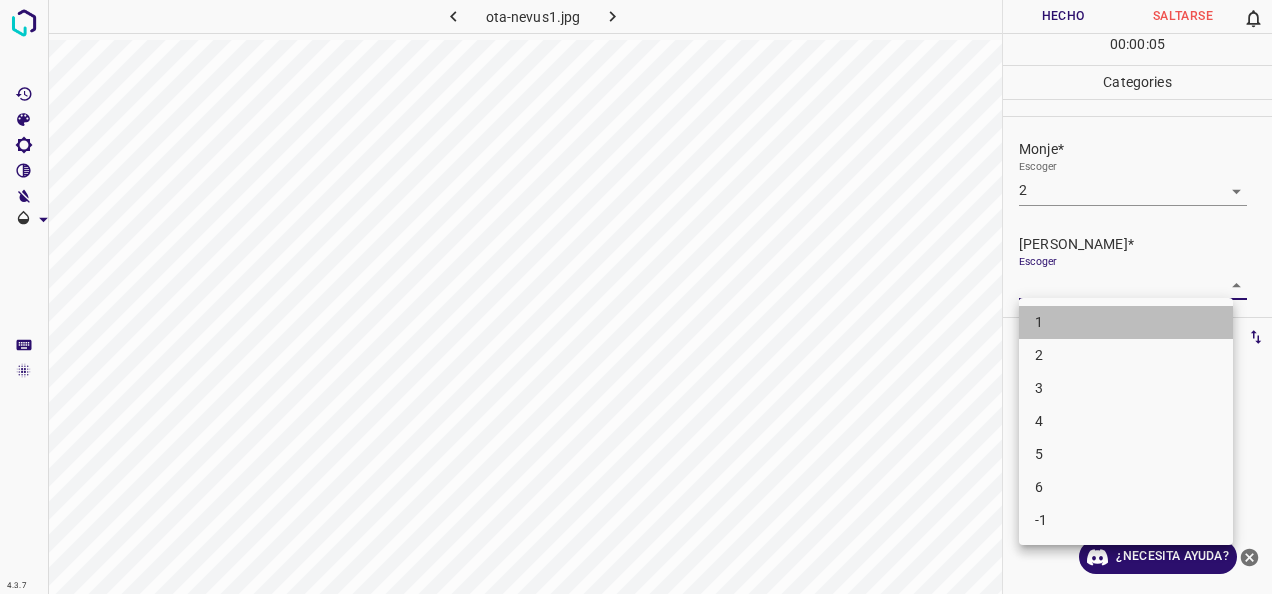 click on "1" at bounding box center [1126, 322] 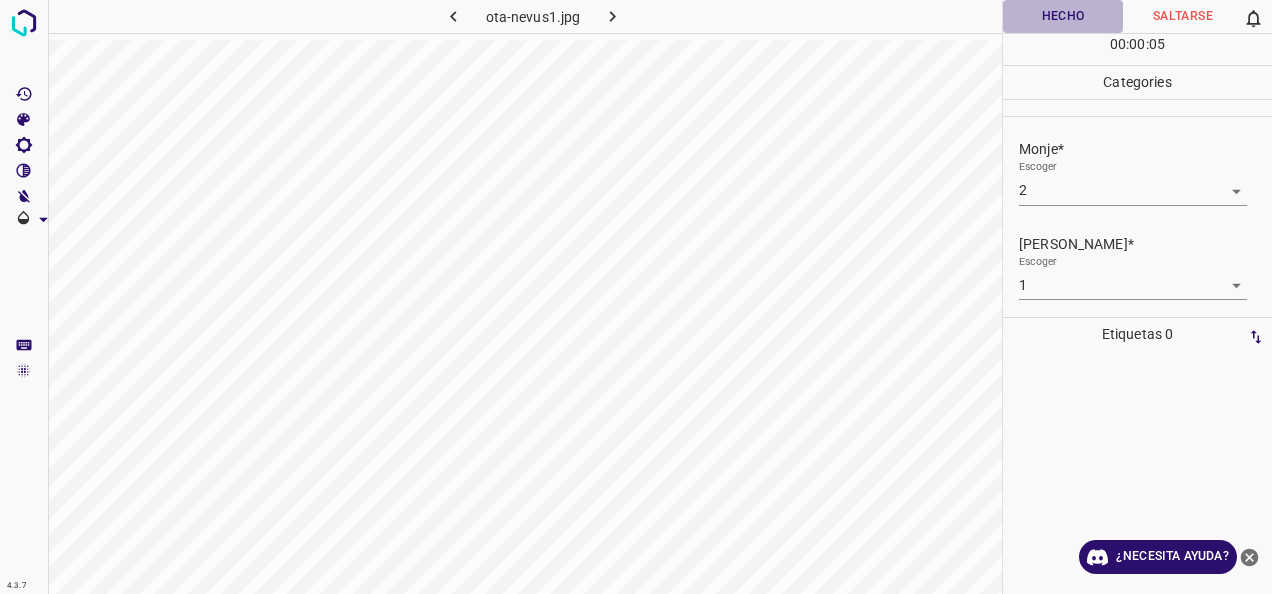click on "Hecho" at bounding box center [1063, 16] 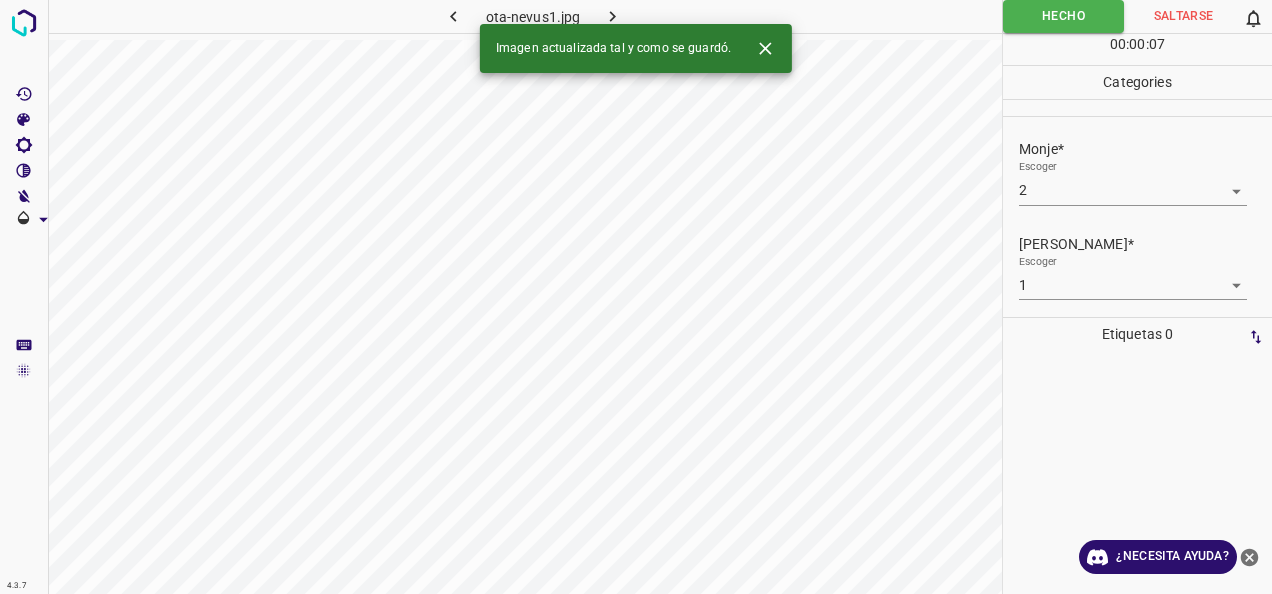 click 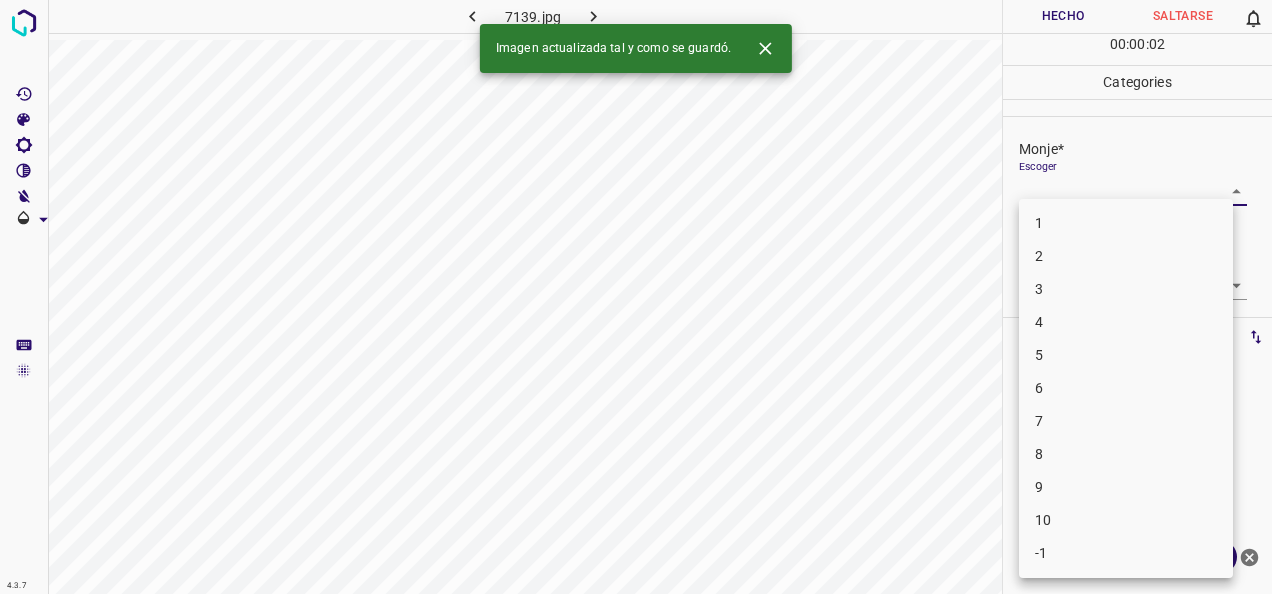 click on "4.3.7 7139.jpg Hecho Saltarse 0 00   : 00   : 02   Categories Monje*  Escoger ​  [PERSON_NAME]*  Escoger ​ Etiquetas 0 Categories 1 Monje 2  [PERSON_NAME] Herramientas Espacio Cambiar entre modos (Dibujar y Editar) Yo Etiquetado automático R Restaurar zoom M Acercar N Alejar Borrar Eliminar etiqueta de selección Filtros Z Restaurar filtros X Filtro de saturación C Filtro de brillo V Filtro de contraste B Filtro de escala de grises General O Descargar Imagen actualizada tal y como se guardó. ¿Necesita ayuda? -Mensaje de texto -Esconder -Borrar 1 2 3 4 5 6 7 8 9 10 -1" at bounding box center [636, 297] 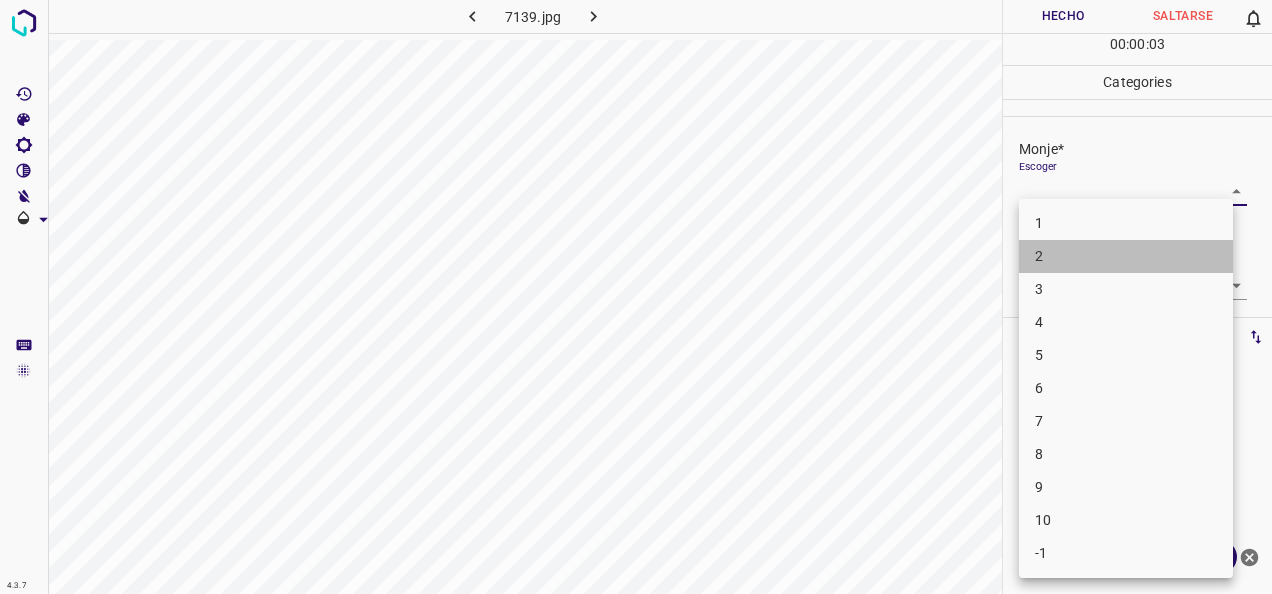 click on "2" at bounding box center [1126, 256] 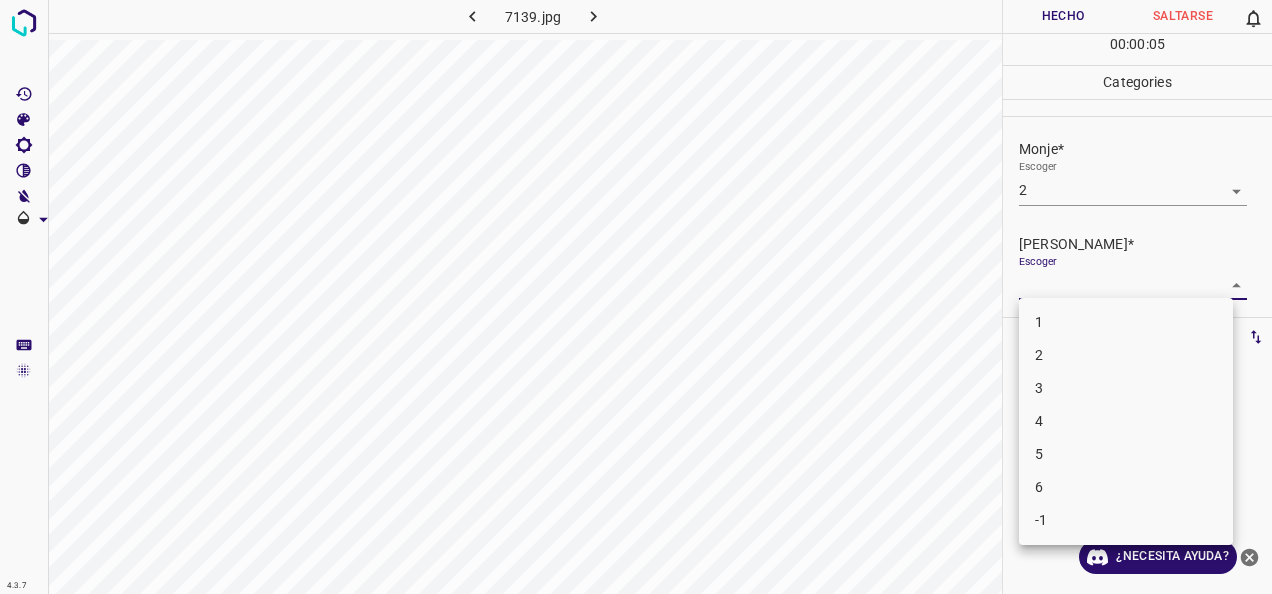 click on "4.3.7 7139.jpg Hecho Saltarse 0 00   : 00   : 05   Categories Monje*  Escoger 2 2  [PERSON_NAME]*  Escoger ​ Etiquetas 0 Categories 1 Monje 2  [PERSON_NAME] Herramientas Espacio Cambiar entre modos (Dibujar y Editar) Yo Etiquetado automático R Restaurar zoom M Acercar N Alejar Borrar Eliminar etiqueta de selección Filtros Z Restaurar filtros X Filtro de saturación C Filtro de brillo V Filtro de contraste B Filtro de escala de grises General O Descargar ¿Necesita ayuda? -Mensaje de texto -Esconder -Borrar 1 2 3 4 5 6 -1" at bounding box center [636, 297] 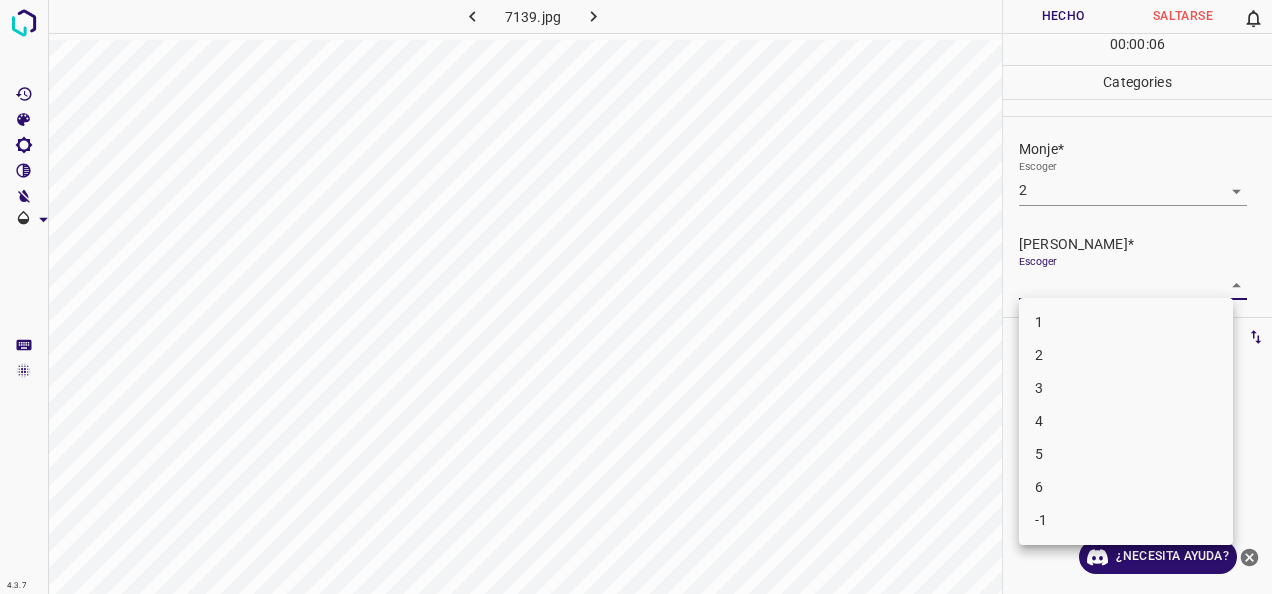 click on "1 2 3 4 5 6 -1" at bounding box center [1126, 421] 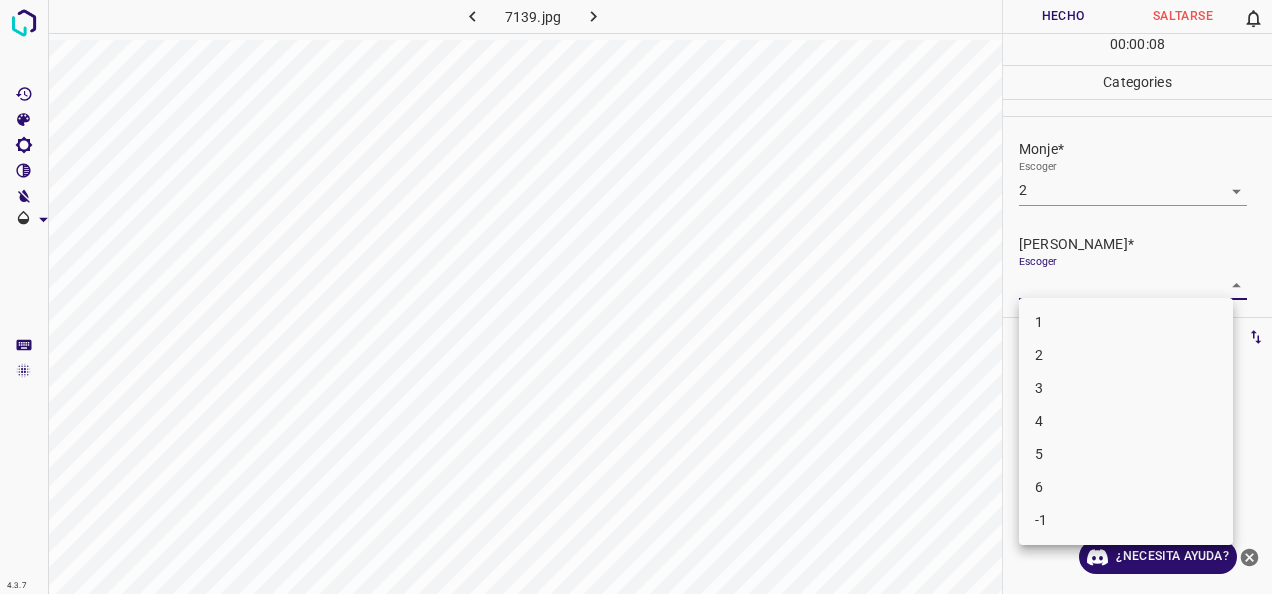 click on "1" at bounding box center (1126, 322) 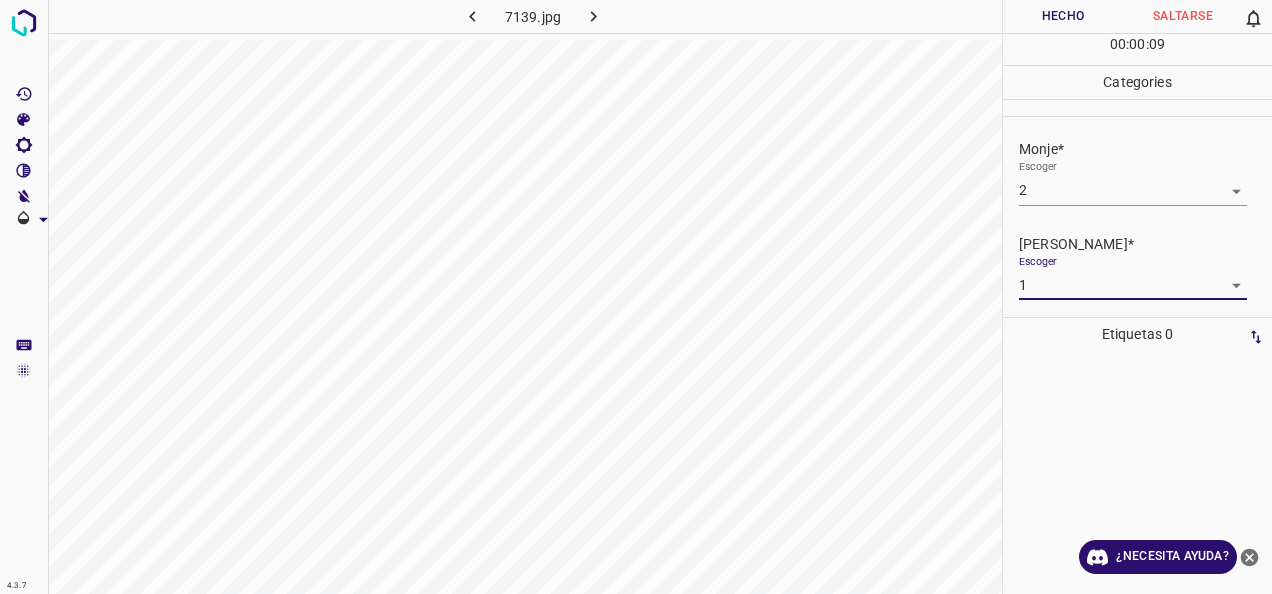 click on "Hecho" at bounding box center [1063, 16] 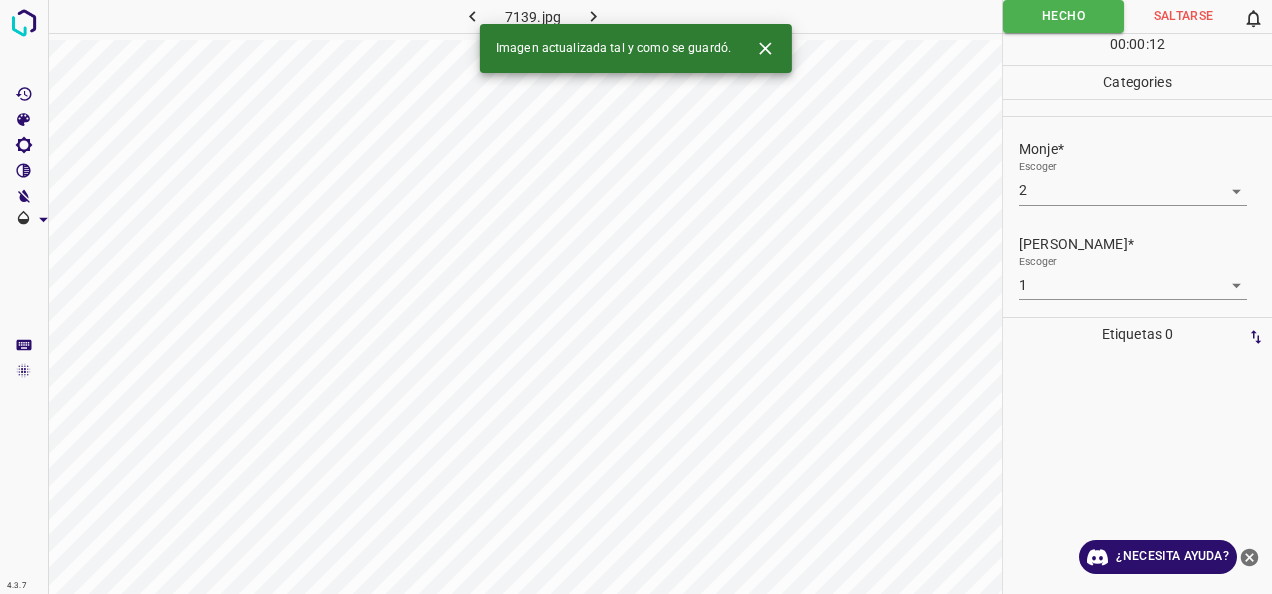 click 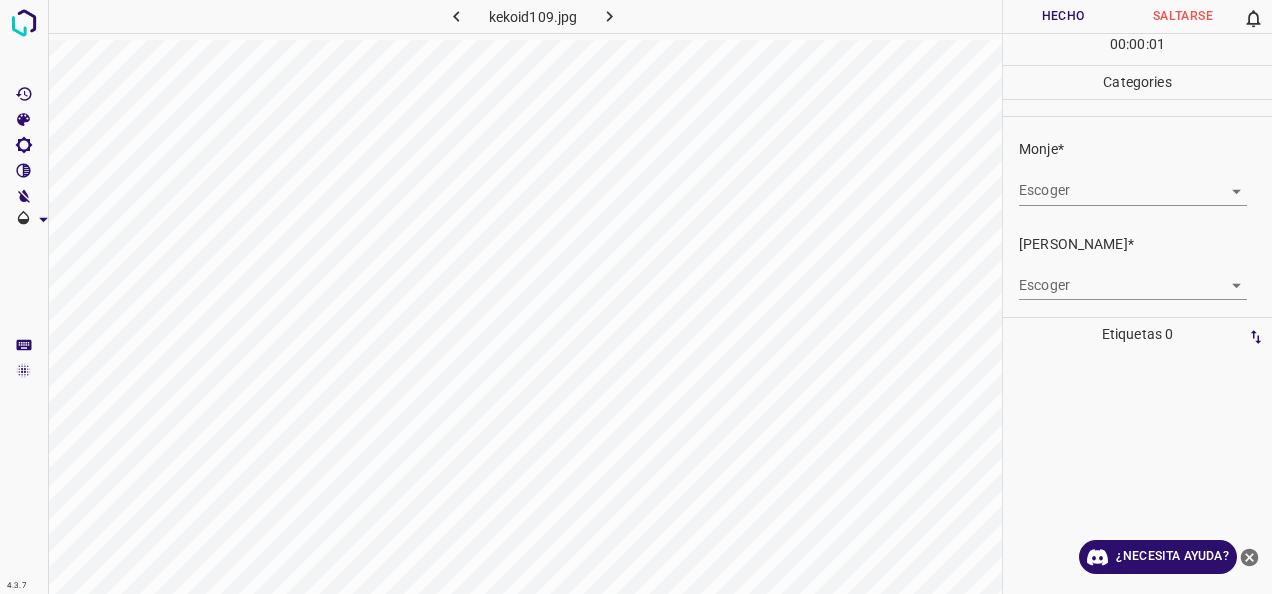 click on "4.3.7 kekoid109.jpg Hecho Saltarse 0 00   : 00   : 01   Categories Monje*  Escoger ​  [PERSON_NAME]*  Escoger ​ Etiquetas 0 Categories 1 Monje 2  [PERSON_NAME] Herramientas Espacio Cambiar entre modos (Dibujar y Editar) Yo Etiquetado automático R Restaurar zoom M Acercar N Alejar Borrar Eliminar etiqueta de selección Filtros Z Restaurar filtros X Filtro de saturación C Filtro de brillo V Filtro de contraste B Filtro de escala de grises General O Descargar ¿Necesita ayuda? -Mensaje de texto -Esconder -Borrar" at bounding box center (636, 297) 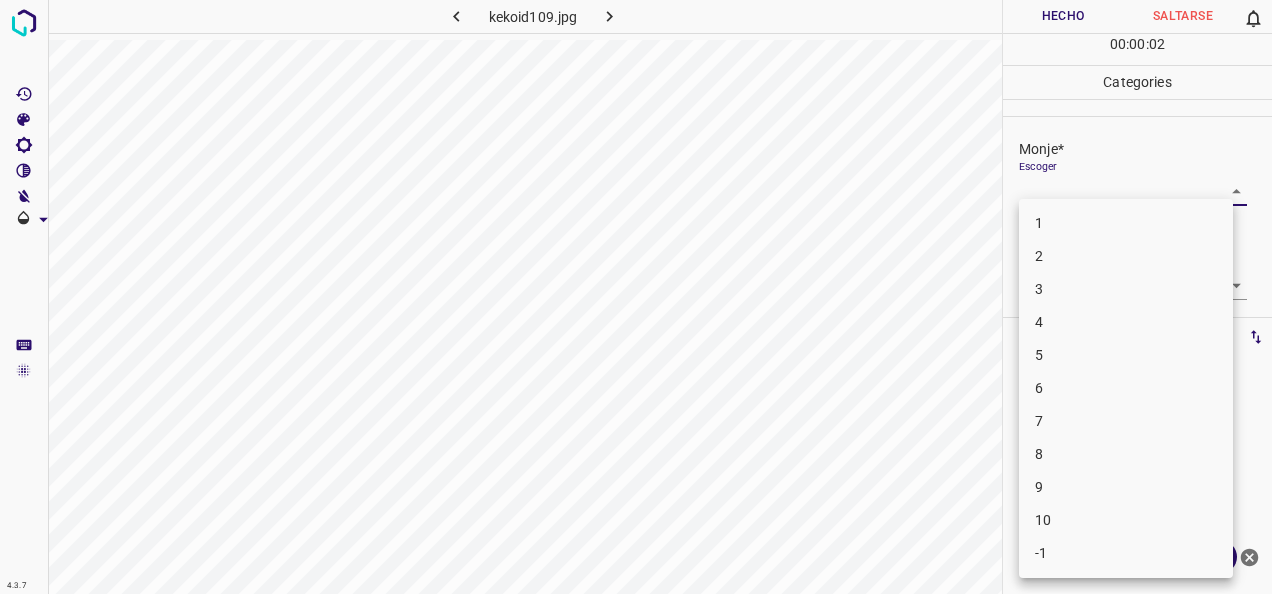 click on "1" at bounding box center [1126, 223] 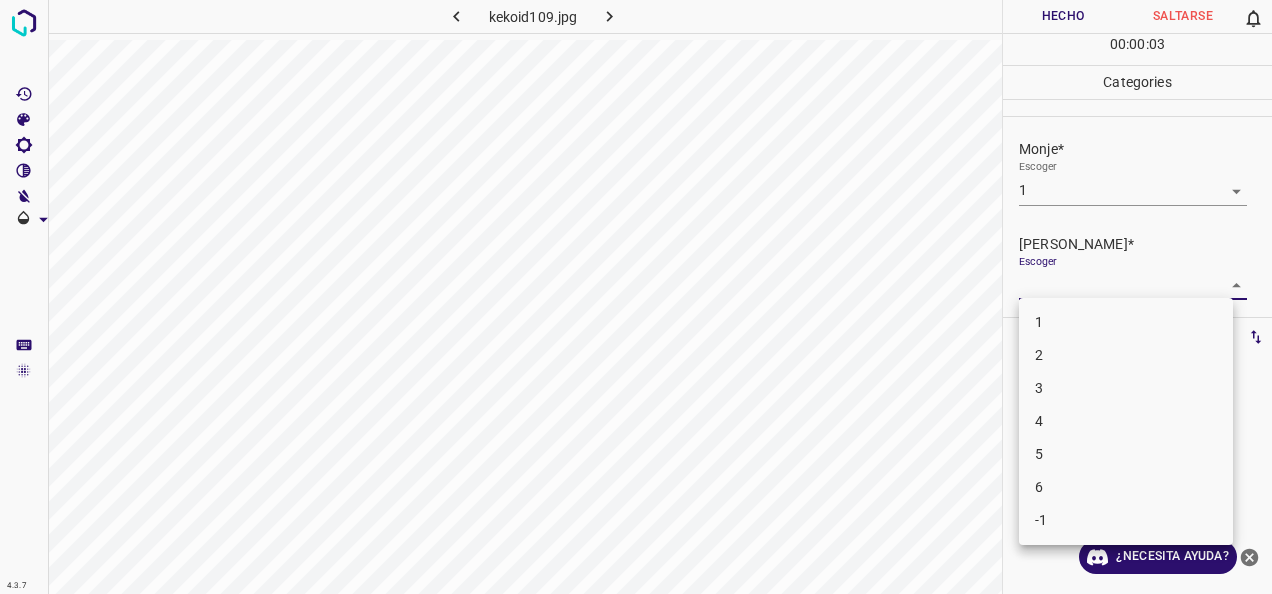 click on "4.3.7 kekoid109.jpg Hecho Saltarse 0 00   : 00   : 03   Categories Monje*  Escoger 1 1  [PERSON_NAME]*  Escoger ​ Etiquetas 0 Categories 1 Monje 2  [PERSON_NAME] Herramientas Espacio Cambiar entre modos (Dibujar y Editar) Yo Etiquetado automático R Restaurar zoom M Acercar N Alejar Borrar Eliminar etiqueta de selección Filtros Z Restaurar filtros X Filtro de saturación C Filtro de brillo V Filtro de contraste B Filtro de escala de grises General O Descargar ¿Necesita ayuda? -Mensaje de texto -Esconder -Borrar 1 2 3 4 5 6 -1" at bounding box center [636, 297] 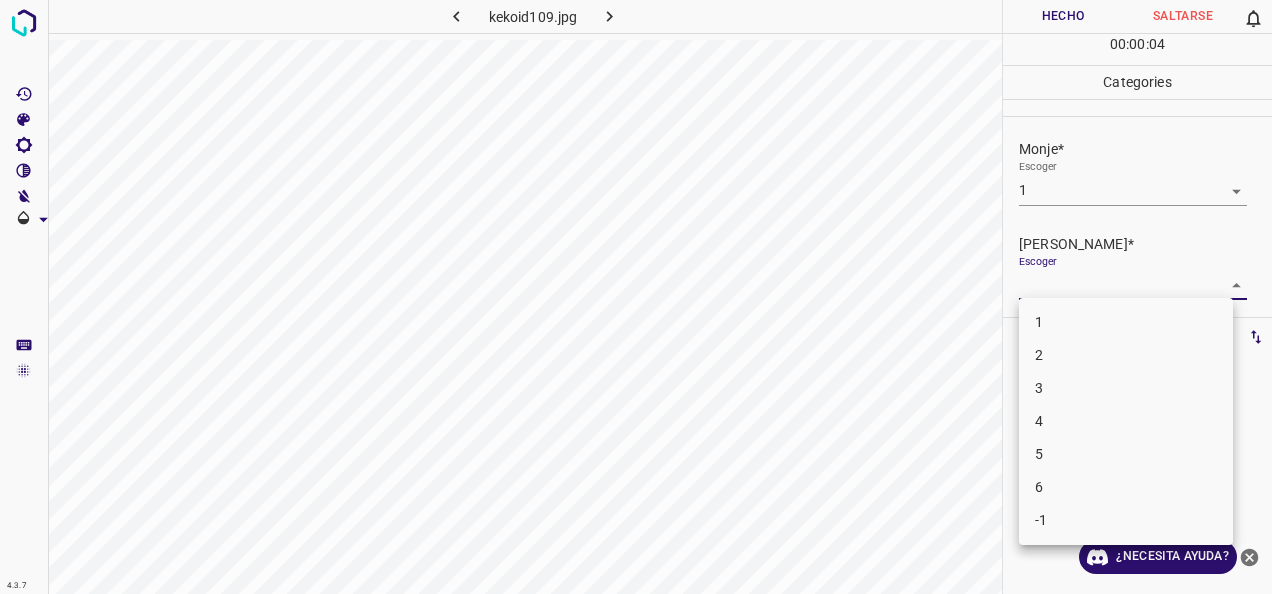 click on "1" at bounding box center [1126, 322] 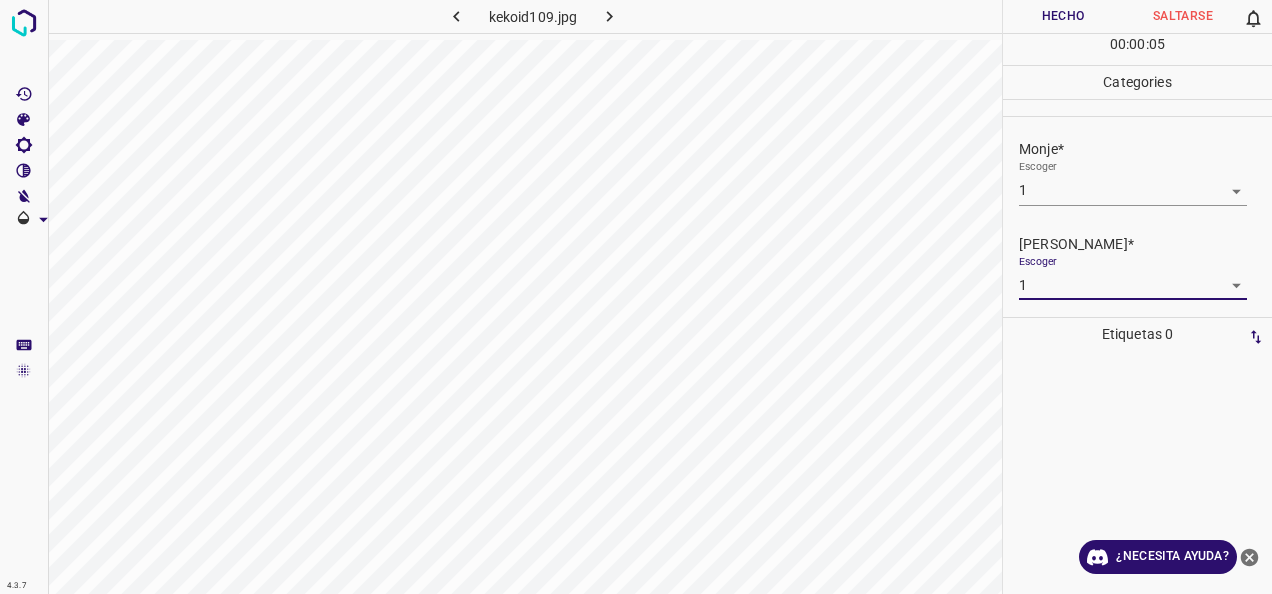 click on "Hecho" at bounding box center [1063, 16] 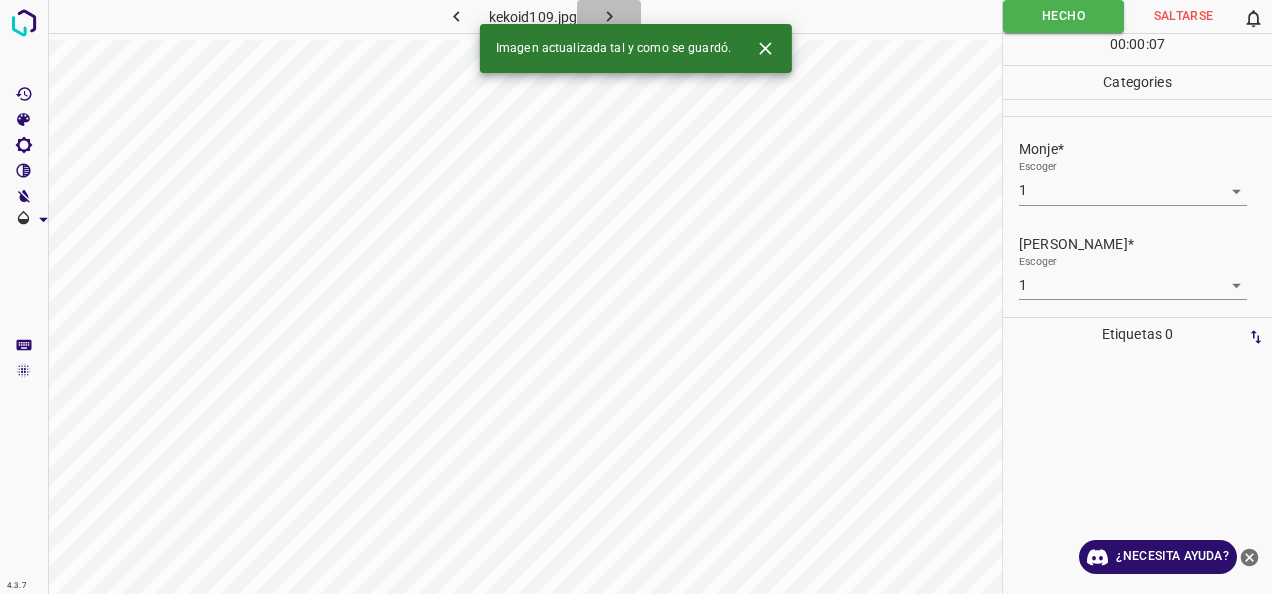 click 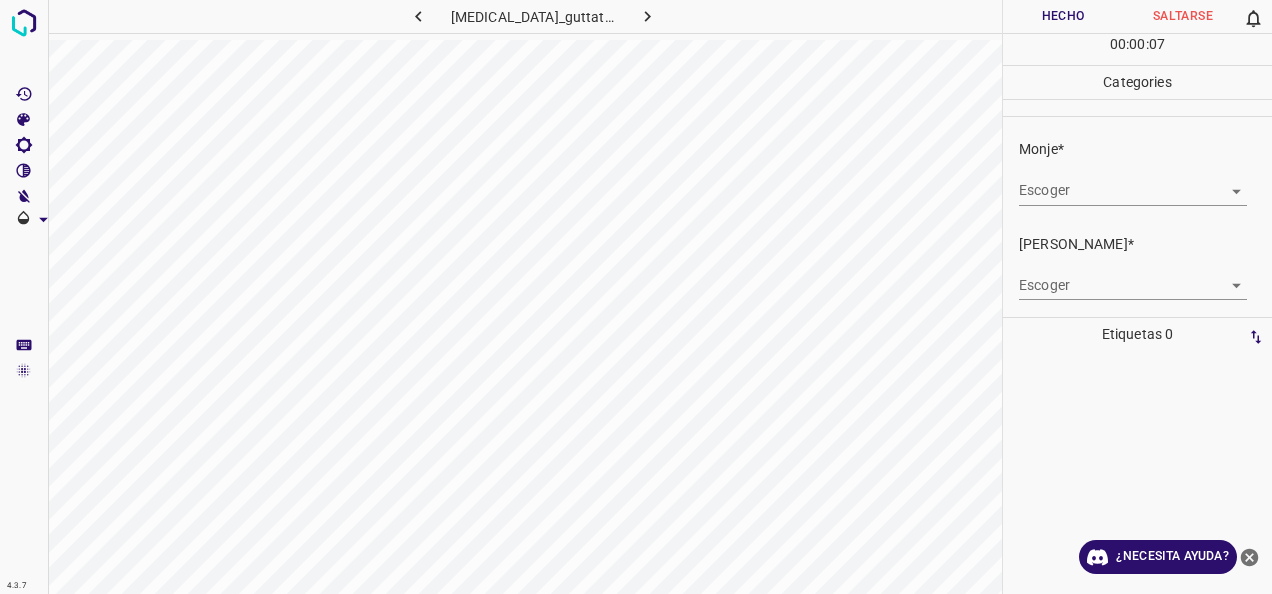 click on "4.3.7 [MEDICAL_DATA]_guttate18.jpg Hecho Saltarse 0 00   : 00   : 07   Categories Monje*  Escoger ​  [PERSON_NAME]*  Escoger ​ Etiquetas 0 Categories 1 Monje 2  [PERSON_NAME] Herramientas Espacio Cambiar entre modos (Dibujar y Editar) Yo Etiquetado automático R Restaurar zoom M Acercar N Alejar Borrar Eliminar etiqueta de selección Filtros Z Restaurar filtros X Filtro de saturación C Filtro de brillo V Filtro de contraste B Filtro de escala de grises General O Descargar ¿Necesita ayuda? -Mensaje de texto -Esconder -Borrar" at bounding box center [636, 297] 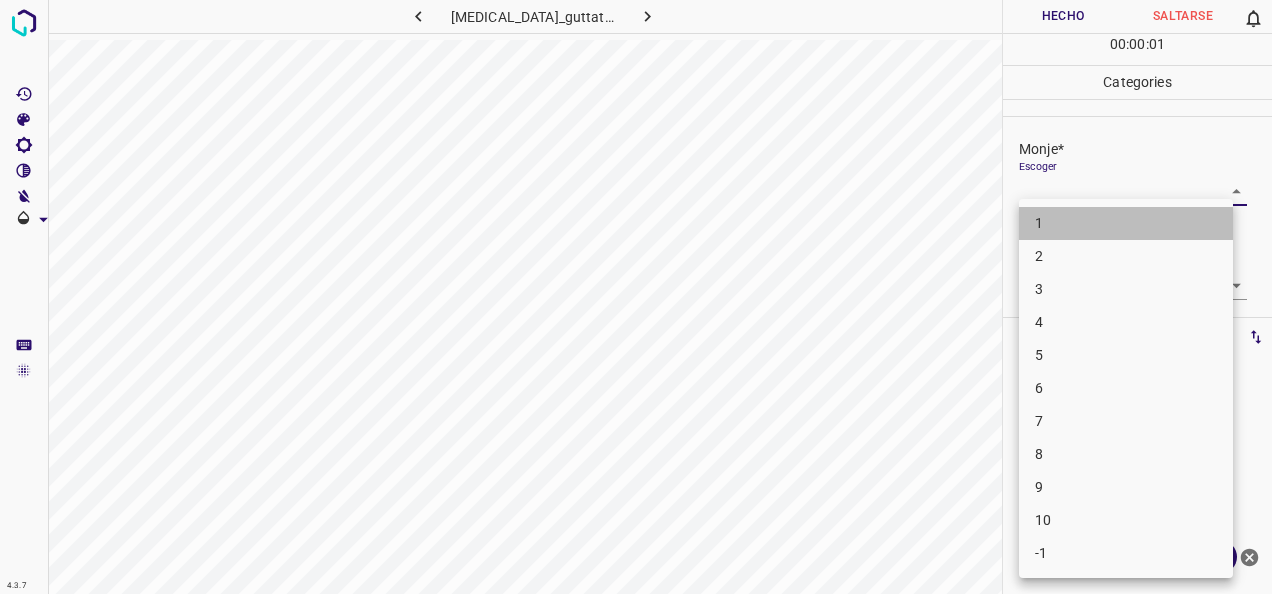 click on "1" at bounding box center (1126, 223) 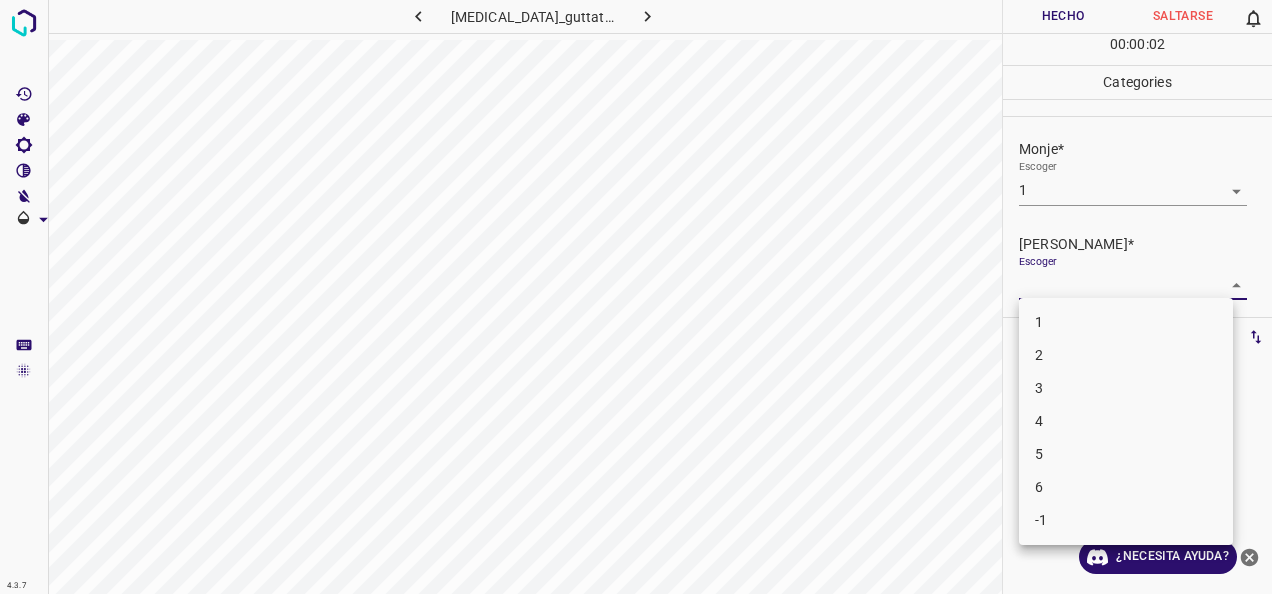 click on "4.3.7 [MEDICAL_DATA]_guttate18.jpg Hecho Saltarse 0 00   : 00   : 02   Categories Monje*  Escoger 1 1  [PERSON_NAME]*  Escoger ​ Etiquetas 0 Categories 1 Monje 2  [PERSON_NAME] Herramientas Espacio Cambiar entre modos (Dibujar y Editar) Yo Etiquetado automático R Restaurar zoom M Acercar N Alejar Borrar Eliminar etiqueta de selección Filtros Z Restaurar filtros X Filtro de saturación C Filtro de brillo V Filtro de contraste B Filtro de escala de grises General O Descargar ¿Necesita ayuda? -Mensaje de texto -Esconder -Borrar 1 2 3 4 5 6 -1" at bounding box center [636, 297] 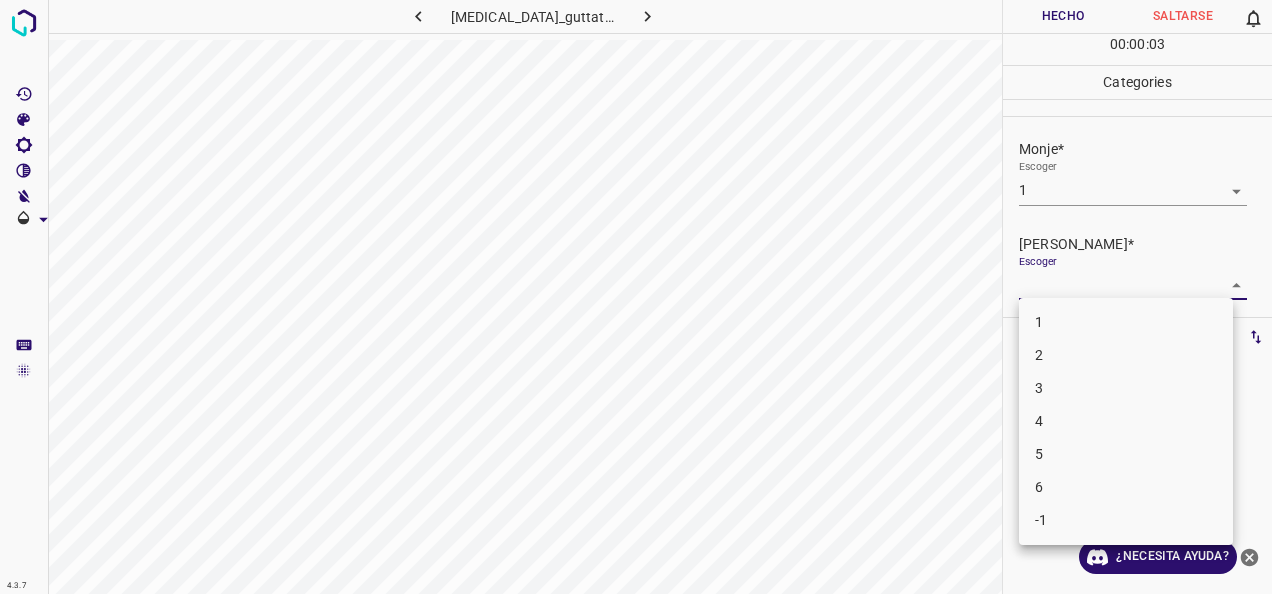 click on "1" at bounding box center (1126, 322) 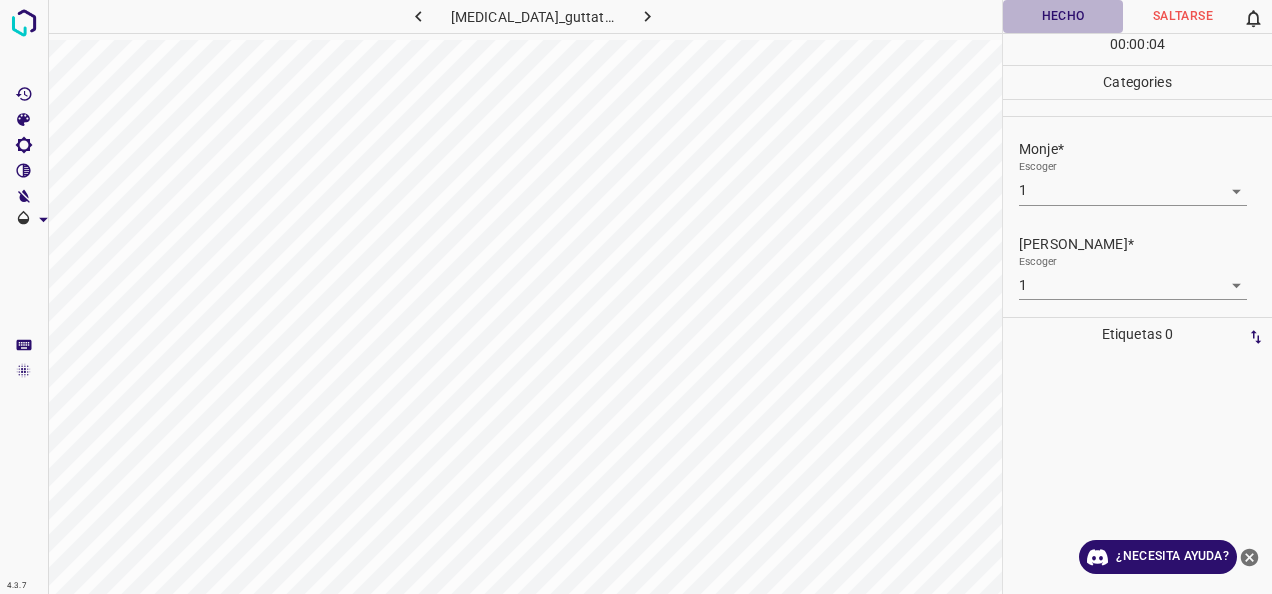 click on "Hecho" at bounding box center (1063, 16) 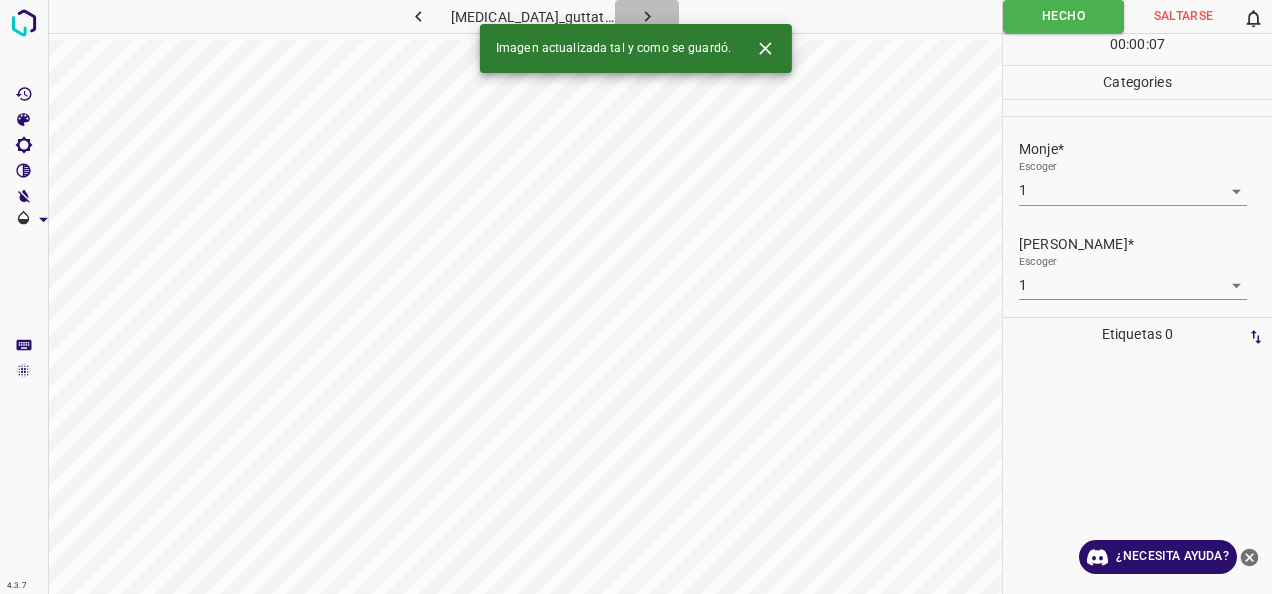 click 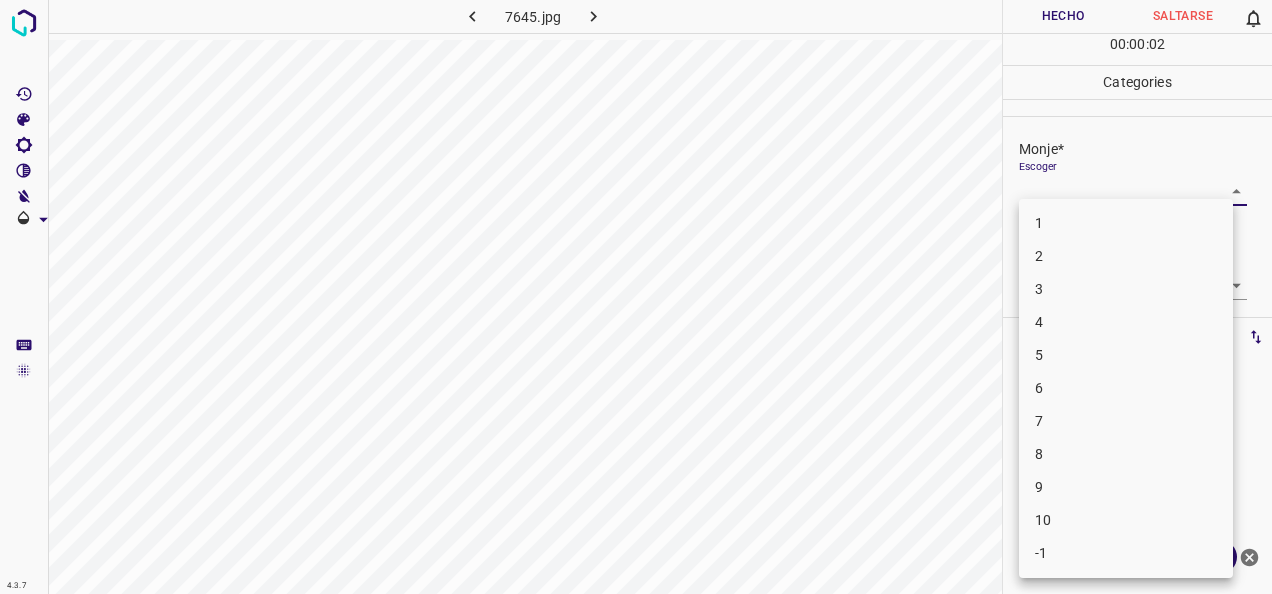 click on "4.3.7 7645.jpg Hecho Saltarse 0 00   : 00   : 02   Categories Monje*  Escoger ​  [PERSON_NAME]*  Escoger ​ Etiquetas 0 Categories 1 Monje 2  [PERSON_NAME] Herramientas Espacio Cambiar entre modos (Dibujar y Editar) Yo Etiquetado automático R Restaurar zoom M Acercar N Alejar Borrar Eliminar etiqueta de selección Filtros Z Restaurar filtros X Filtro de saturación C Filtro de brillo V Filtro de contraste B Filtro de escala de grises General O Descargar ¿Necesita ayuda? -Mensaje de texto -Esconder -Borrar 1 2 3 4 5 6 7 8 9 10 -1" at bounding box center [636, 297] 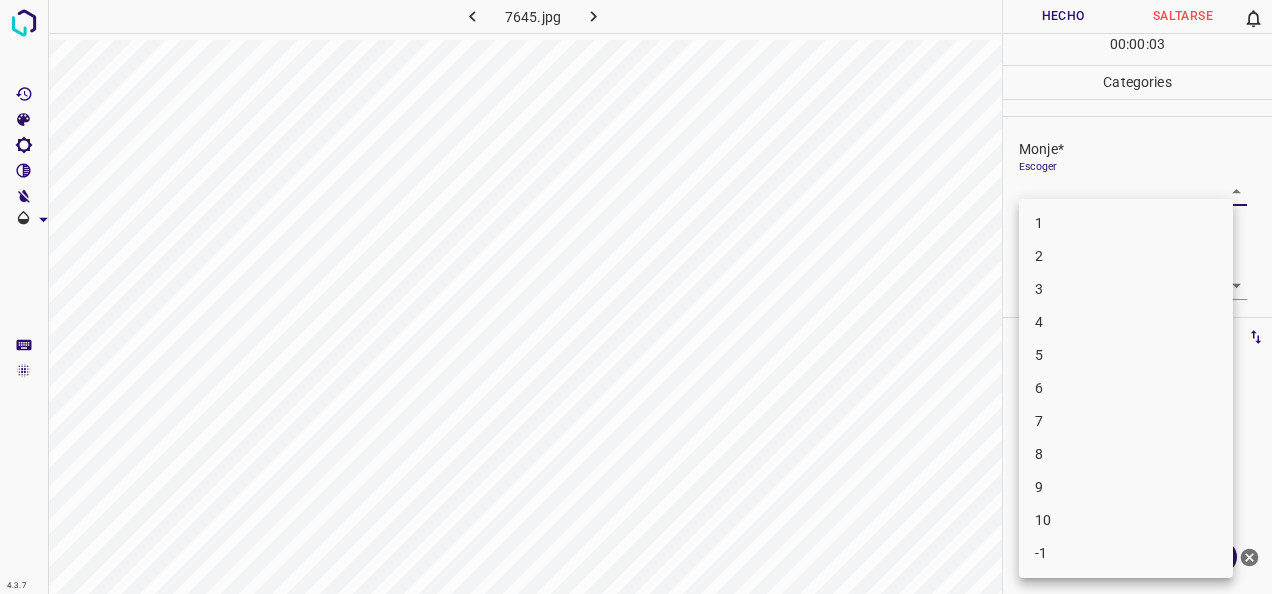 click on "1" at bounding box center (1126, 223) 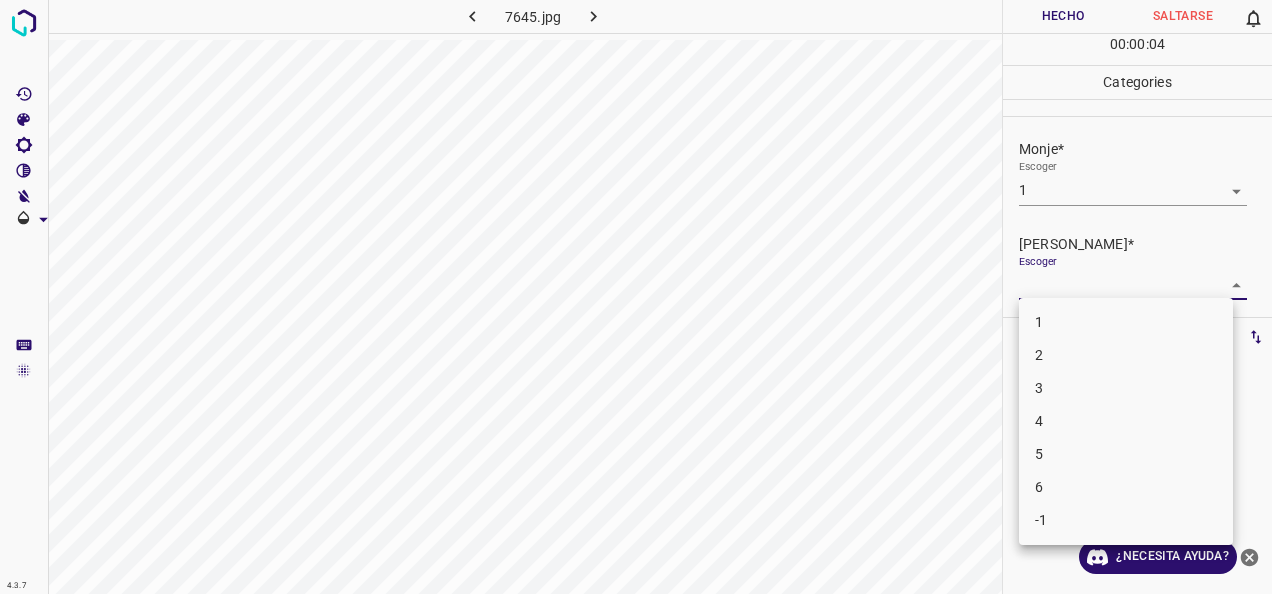 click on "4.3.7 7645.jpg Hecho Saltarse 0 00   : 00   : 04   Categories Monje*  Escoger 1 1  [PERSON_NAME]*  Escoger ​ Etiquetas 0 Categories 1 Monje 2  [PERSON_NAME] Herramientas Espacio Cambiar entre modos (Dibujar y Editar) Yo Etiquetado automático R Restaurar zoom M Acercar N Alejar Borrar Eliminar etiqueta de selección Filtros Z Restaurar filtros X Filtro de saturación C Filtro de brillo V Filtro de contraste B Filtro de escala de grises General O Descargar ¿Necesita ayuda? -Mensaje de texto -Esconder -Borrar 1 2 3 4 5 6 -1" at bounding box center [636, 297] 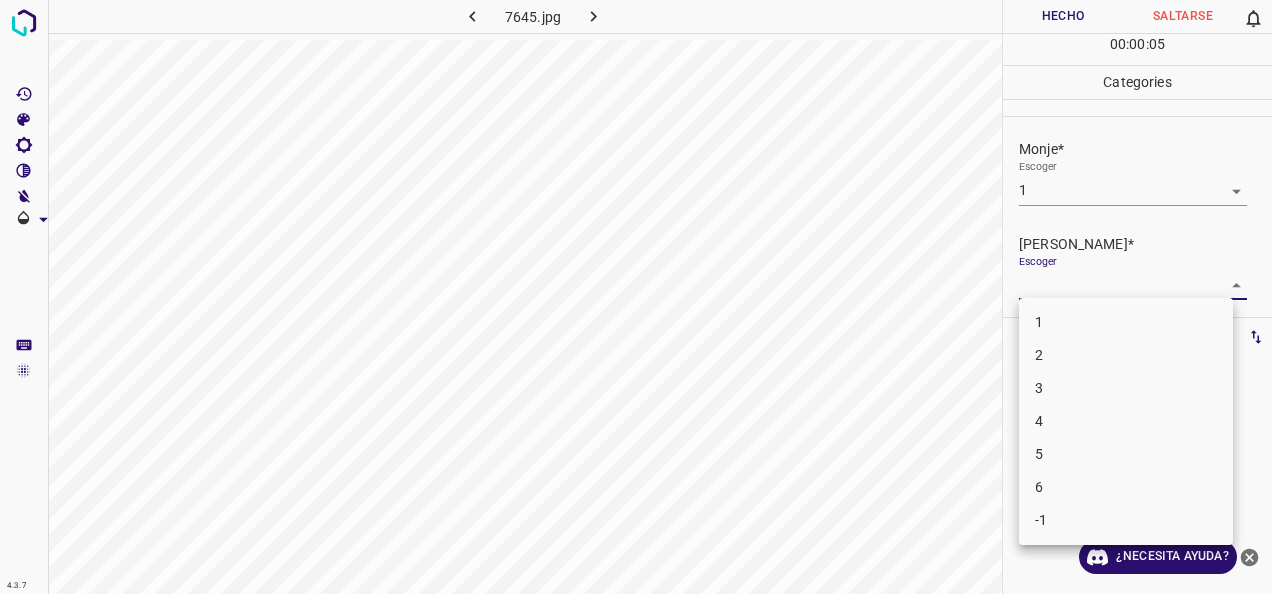 click on "1" at bounding box center [1126, 322] 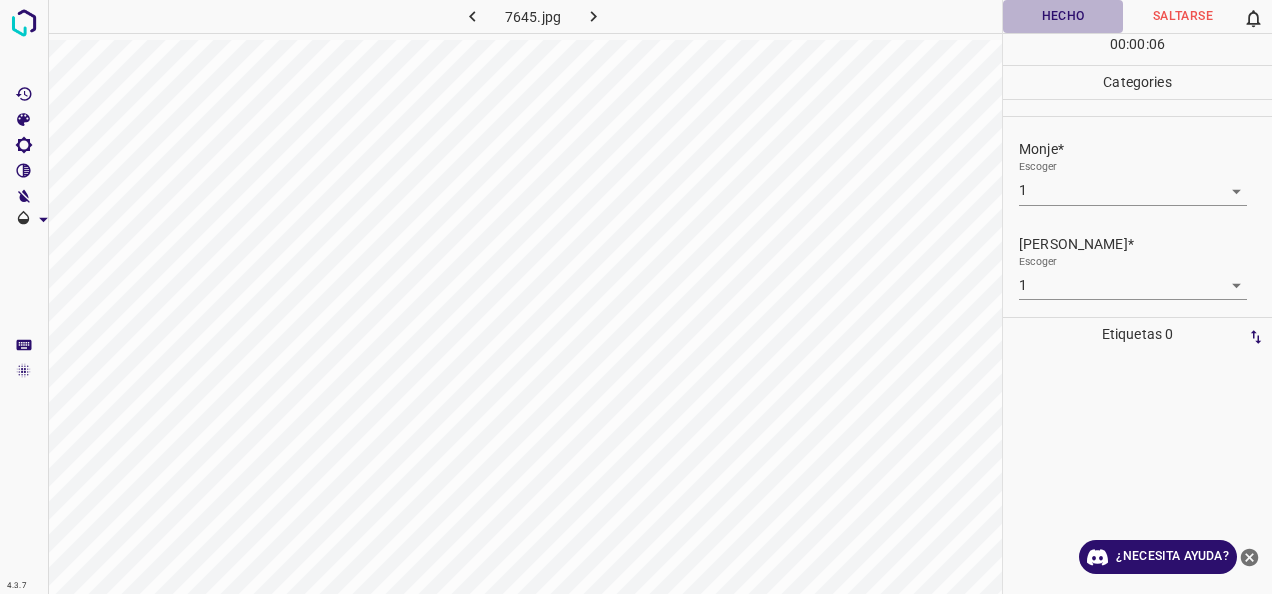 click on "Hecho" at bounding box center (1063, 16) 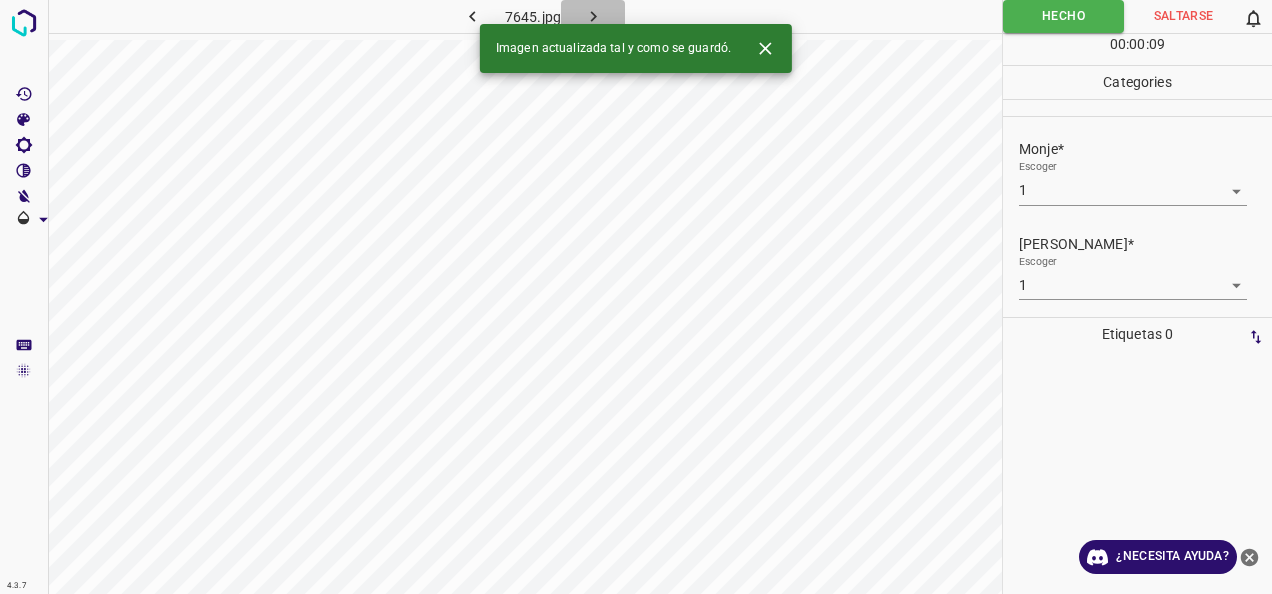 click 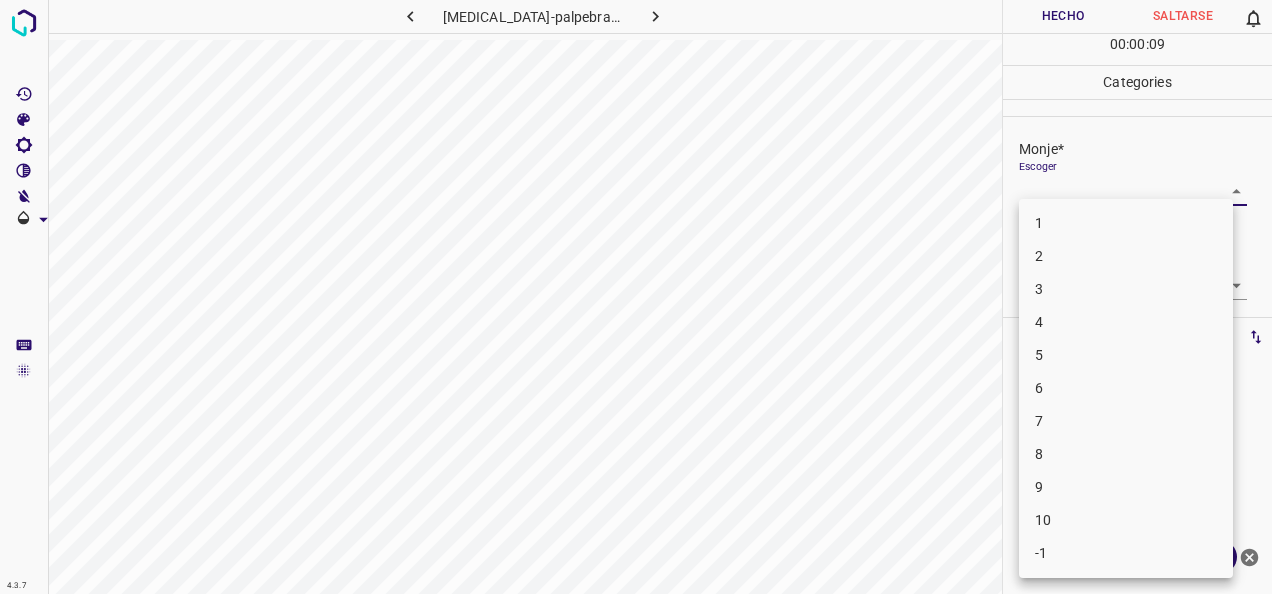 click on "4.3.7 [MEDICAL_DATA]-palpebrarum14.jpg Hecho Saltarse 0 00   : 00   : 09   Categories Monje*  Escoger ​  [PERSON_NAME]*  Escoger ​ Etiquetas 0 Categories 1 Monje 2  [PERSON_NAME] Herramientas Espacio Cambiar entre modos (Dibujar y Editar) Yo Etiquetado automático R Restaurar zoom M Acercar N Alejar Borrar Eliminar etiqueta de selección Filtros Z Restaurar filtros X Filtro de saturación C Filtro de brillo V Filtro de contraste B Filtro de escala de grises General O Descargar ¿Necesita ayuda? -Mensaje de texto -Esconder -Borrar 1 2 3 4 5 6 7 8 9 10 -1" at bounding box center (636, 297) 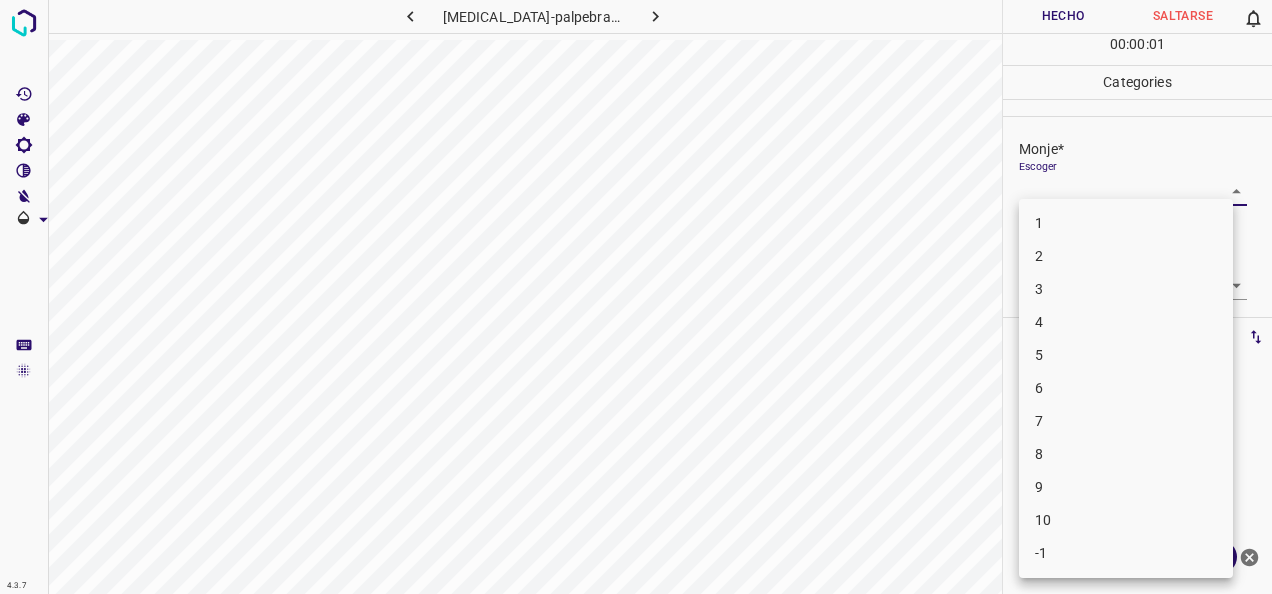 click on "1" at bounding box center [1126, 223] 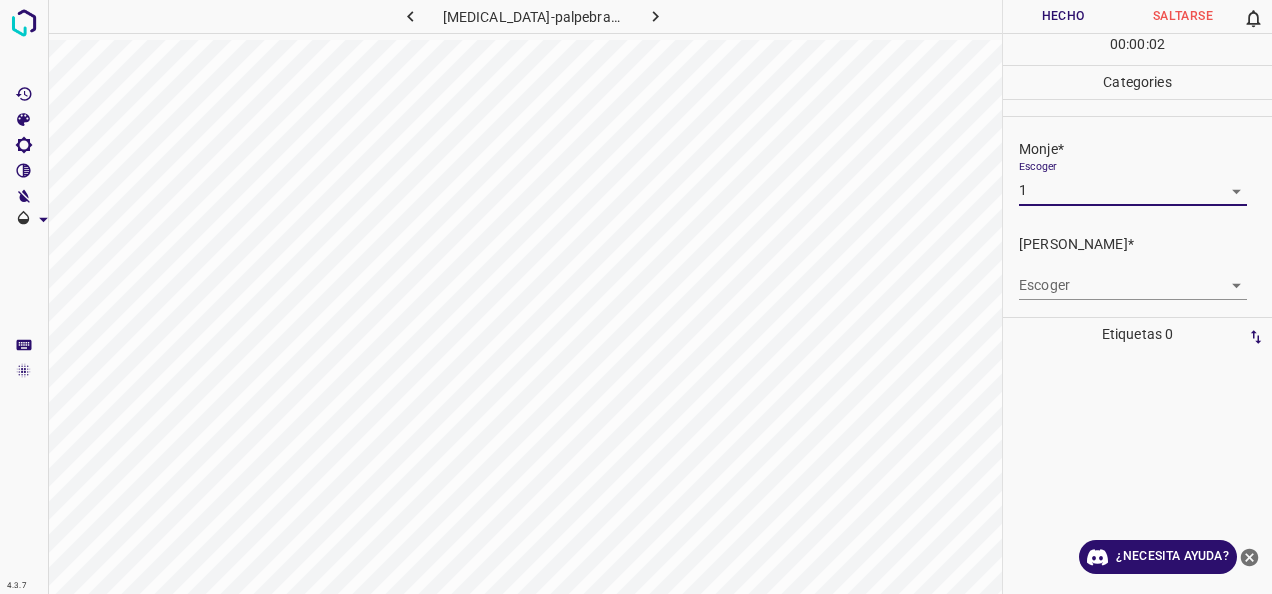 click on "4.3.7 [MEDICAL_DATA]-palpebrarum14.jpg Hecho Saltarse 0 00   : 00   : 02   Categories Monje*  Escoger 1 1  [PERSON_NAME]*  Escoger ​ Etiquetas 0 Categories 1 Monje 2  [PERSON_NAME] Herramientas Espacio Cambiar entre modos (Dibujar y Editar) Yo Etiquetado automático R Restaurar zoom M Acercar N Alejar Borrar Eliminar etiqueta de selección Filtros Z Restaurar filtros X Filtro de saturación C Filtro de brillo V Filtro de contraste B Filtro de escala de grises General O Descargar ¿Necesita ayuda? -Mensaje de texto -Esconder -Borrar" at bounding box center [636, 297] 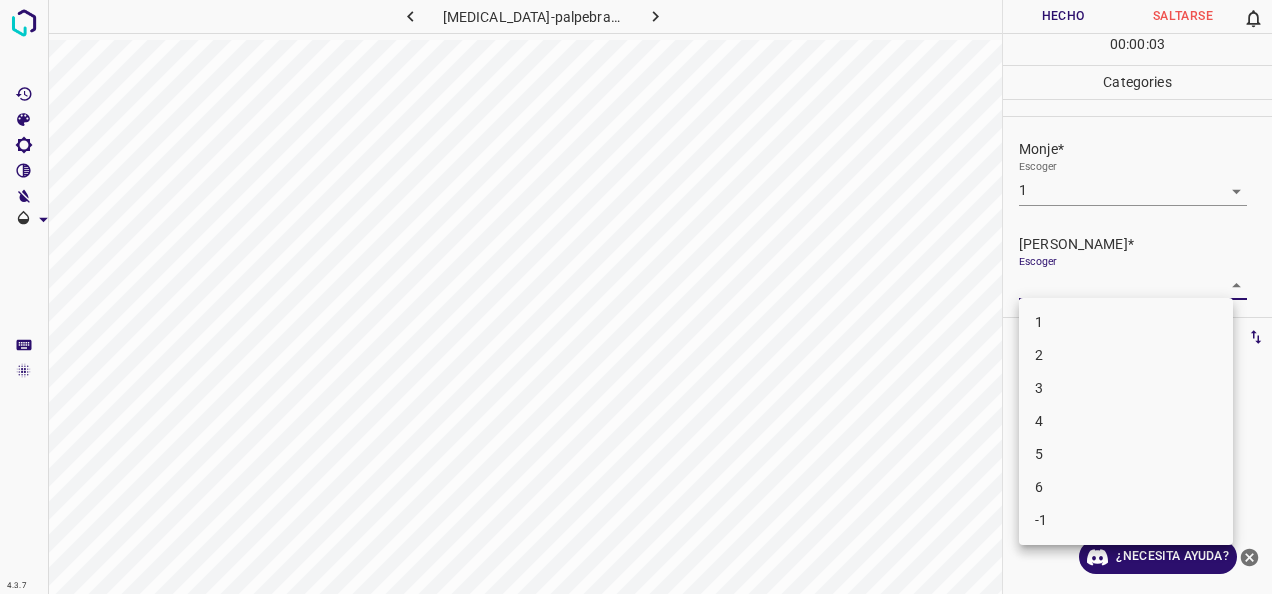 click on "1" at bounding box center [1126, 322] 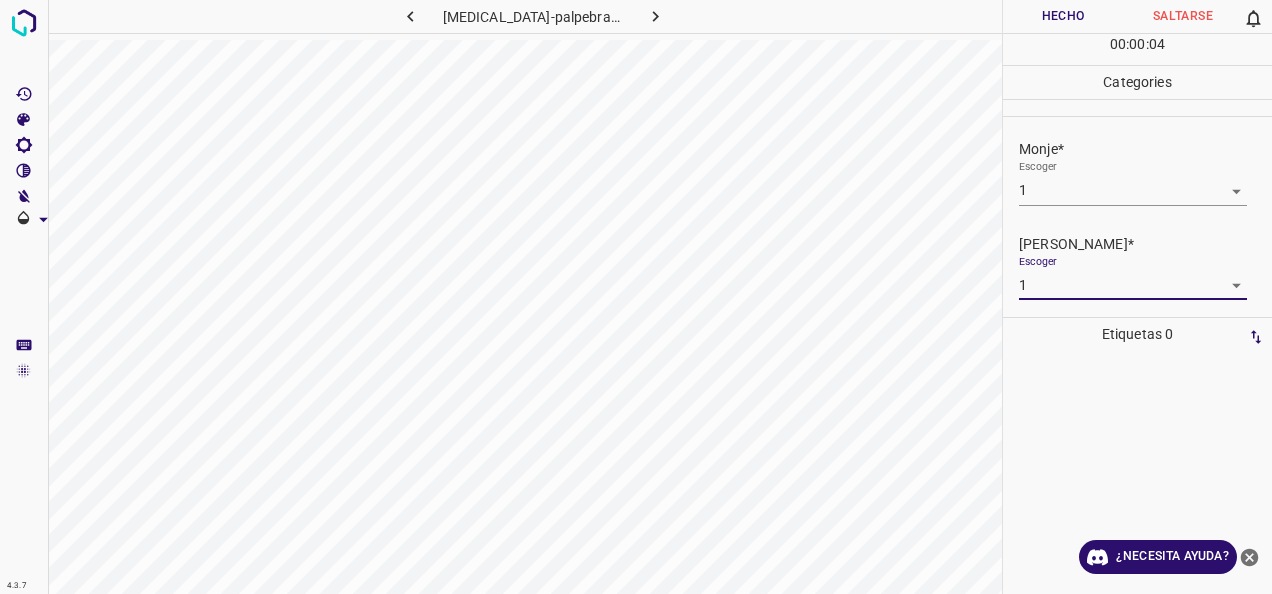 click on "Hecho" at bounding box center [1063, 16] 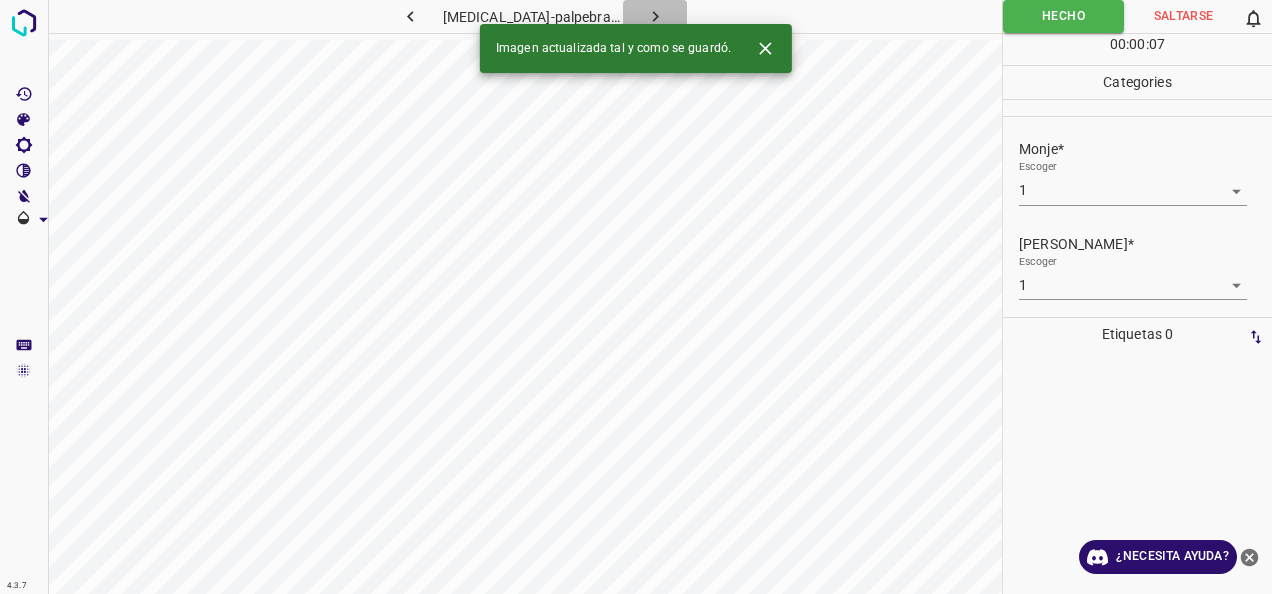 click 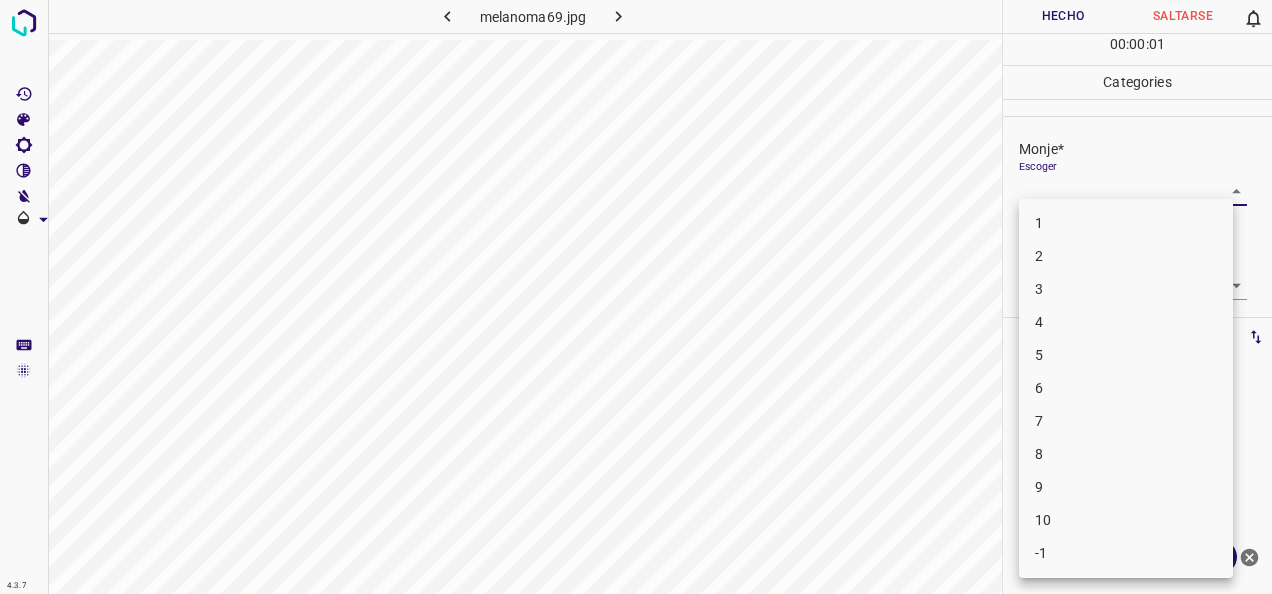 click on "4.3.7 melanoma69.jpg Hecho Saltarse 0 00   : 00   : 01   Categories Monje*  Escoger ​  [PERSON_NAME]*  Escoger ​ Etiquetas 0 Categories 1 Monje 2  [PERSON_NAME] Herramientas Espacio Cambiar entre modos (Dibujar y Editar) Yo Etiquetado automático R Restaurar zoom M Acercar N Alejar Borrar Eliminar etiqueta de selección Filtros Z Restaurar filtros X Filtro de saturación C Filtro de brillo V Filtro de contraste B Filtro de escala de grises General O Descargar ¿Necesita ayuda? -Mensaje de texto -Esconder -Borrar 1 2 3 4 5 6 7 8 9 10 -1" at bounding box center (636, 297) 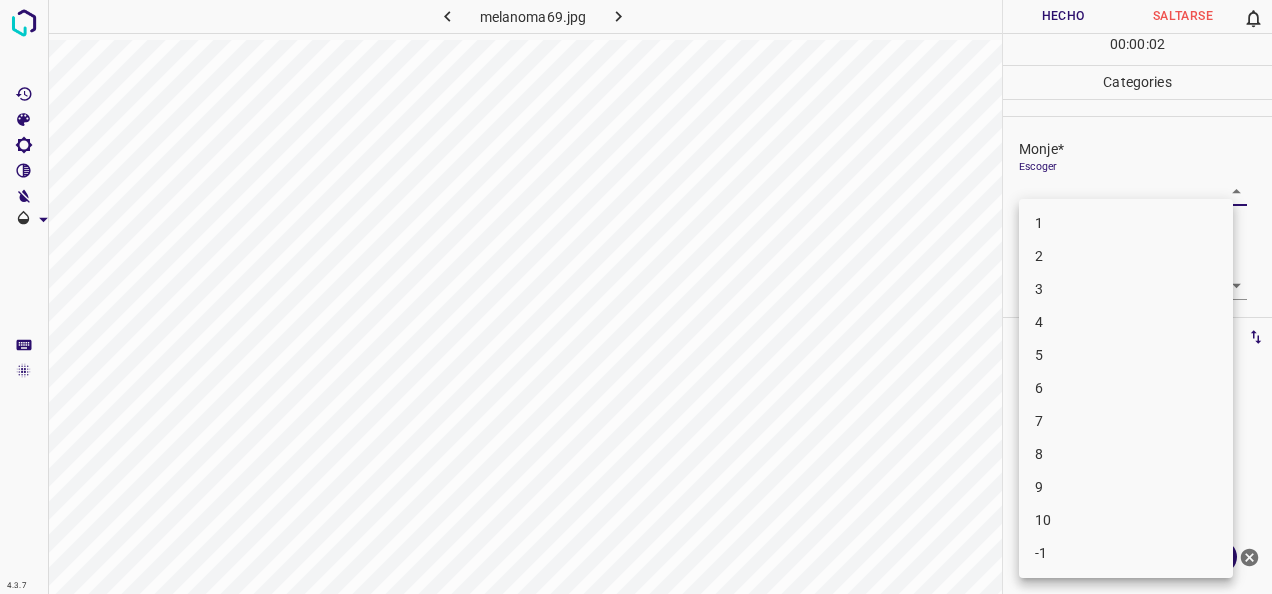 click on "1" at bounding box center [1126, 223] 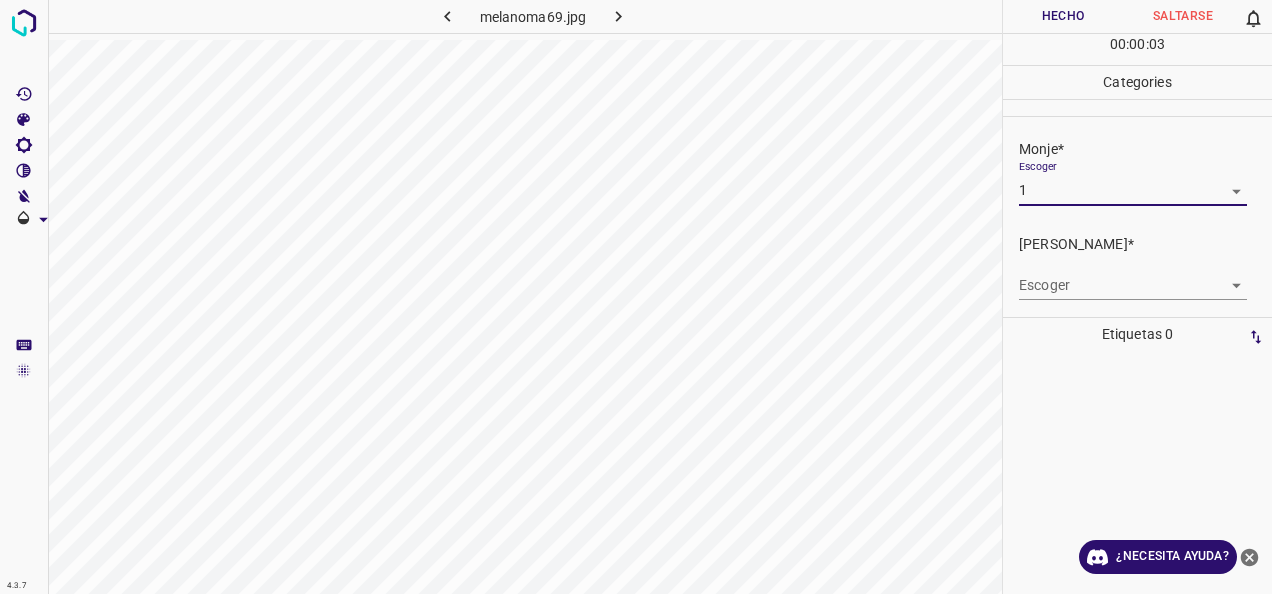 click on "4.3.7 melanoma69.jpg Hecho Saltarse 0 00   : 00   : 03   Categories Monje*  Escoger 1 1  [PERSON_NAME]*  Escoger ​ Etiquetas 0 Categories 1 Monje 2  [PERSON_NAME] Herramientas Espacio Cambiar entre modos (Dibujar y Editar) Yo Etiquetado automático R Restaurar zoom M Acercar N Alejar Borrar Eliminar etiqueta de selección Filtros Z Restaurar filtros X Filtro de saturación C Filtro de brillo V Filtro de contraste B Filtro de escala de grises General O Descargar ¿Necesita ayuda? -Mensaje de texto -Esconder -Borrar" at bounding box center (636, 297) 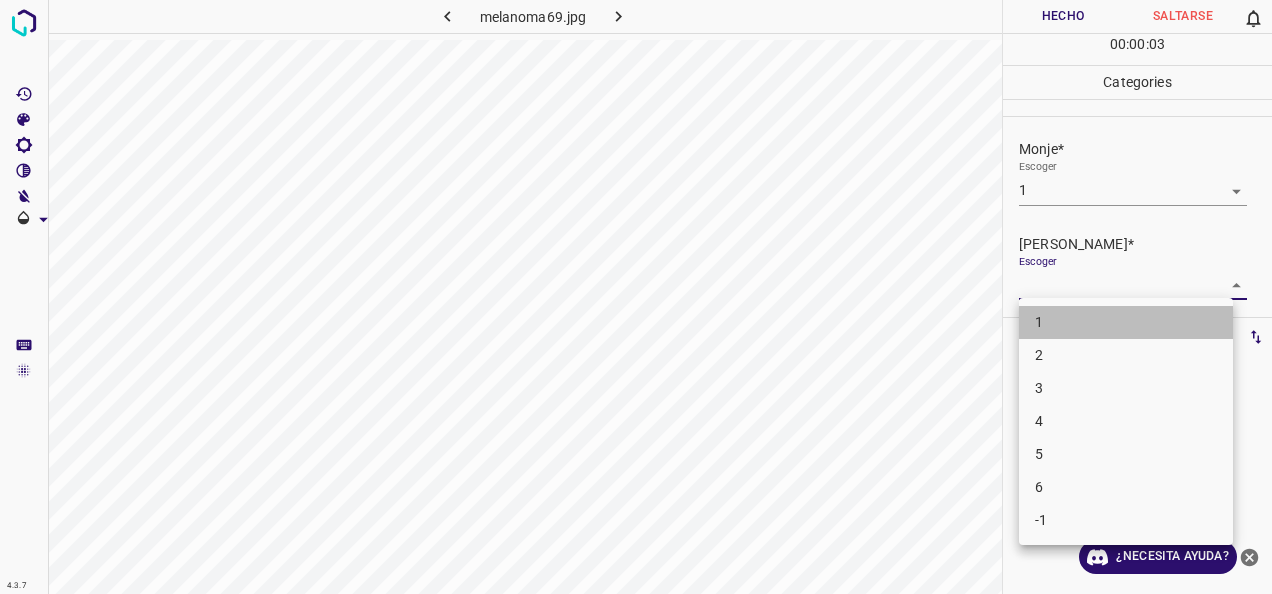 click on "1" at bounding box center (1126, 322) 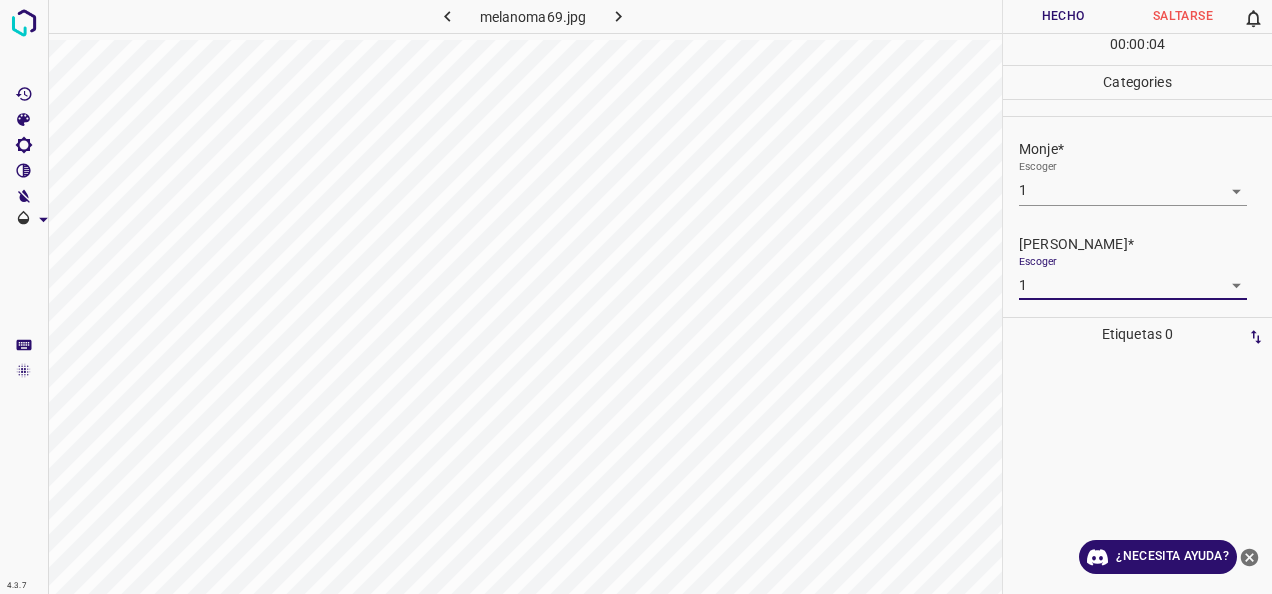 click on "Hecho" at bounding box center [1063, 16] 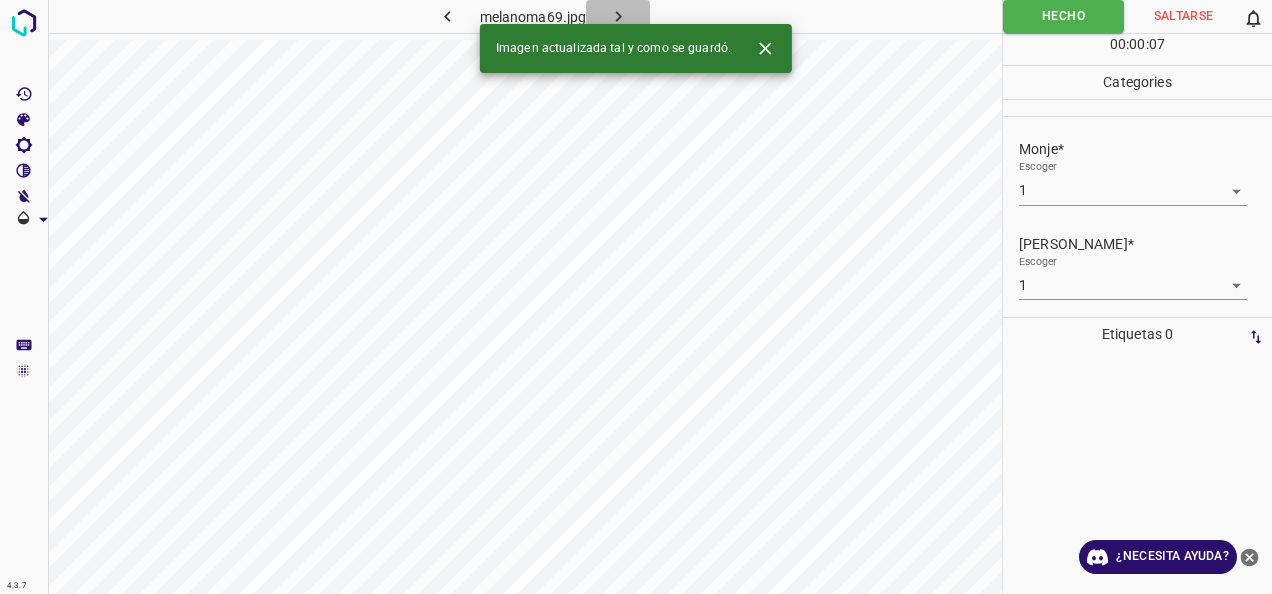 click 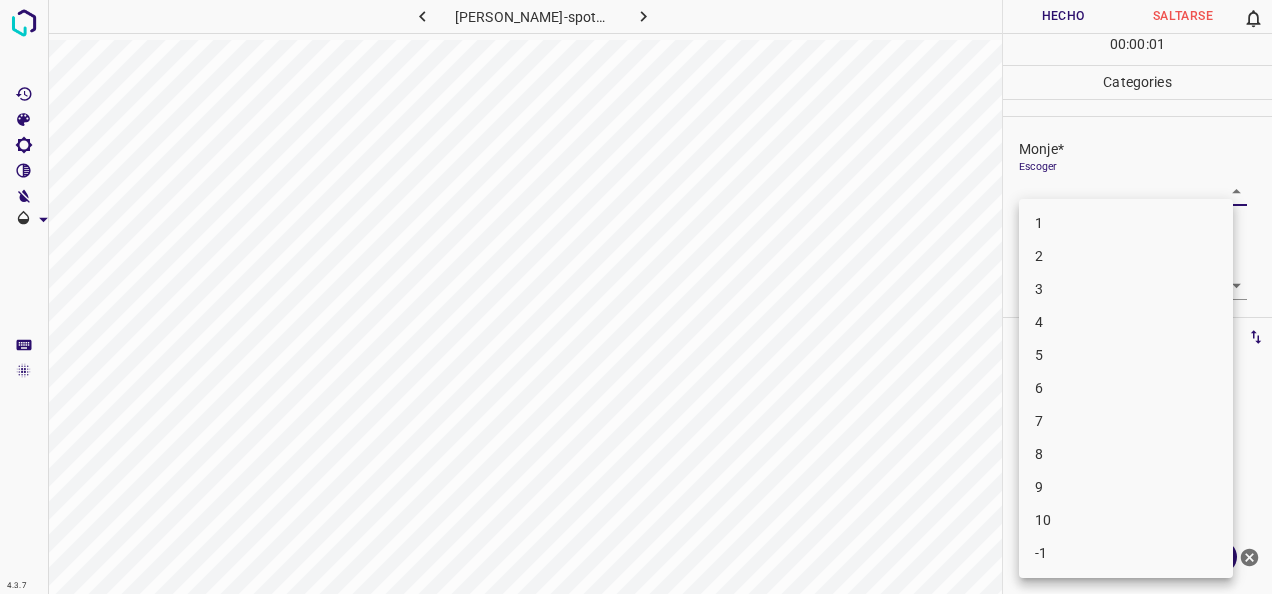 click on "4.3.7 [PERSON_NAME]-spots3.jpg Hecho Saltarse 0 00   : 00   : 01   Categories Monje*  Escoger ​  [PERSON_NAME]*  Escoger ​ Etiquetas 0 Categories 1 Monje 2  [PERSON_NAME] Herramientas Espacio Cambiar entre modos (Dibujar y Editar) Yo Etiquetado automático R Restaurar zoom M Acercar N Alejar Borrar Eliminar etiqueta de selección Filtros Z Restaurar filtros X Filtro de saturación C Filtro de brillo V Filtro de contraste B Filtro de escala de grises General O Descargar ¿Necesita ayuda? -Mensaje de texto -Esconder -Borrar 1 2 3 4 5 6 7 8 9 10 -1" at bounding box center (636, 297) 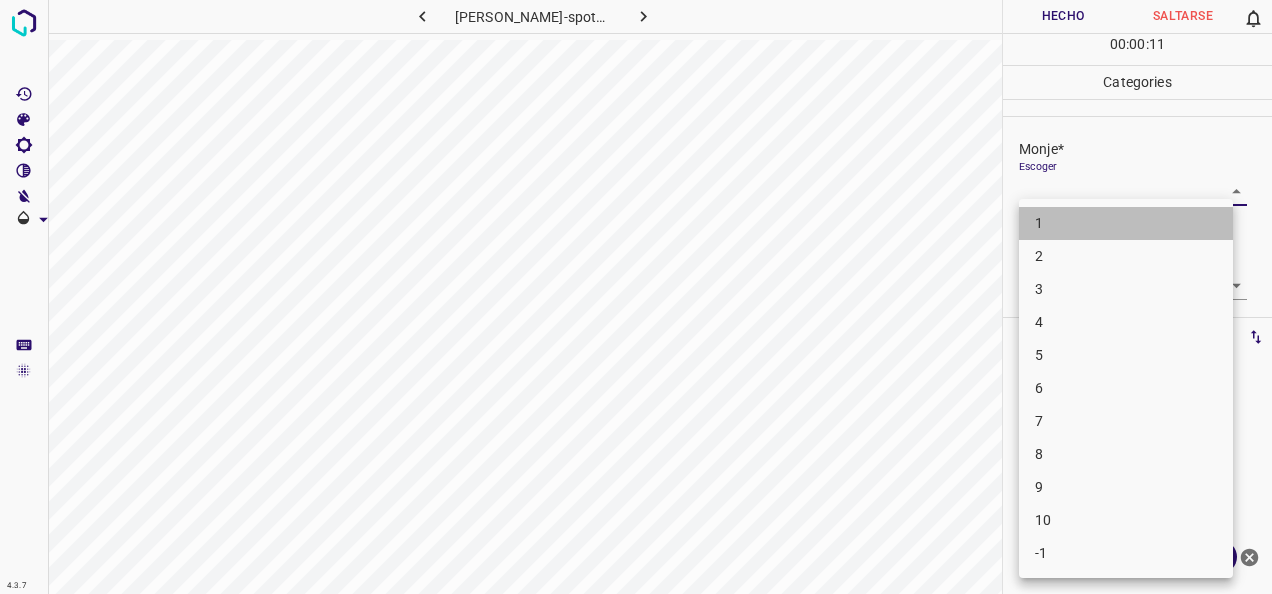 click on "1" at bounding box center (1126, 223) 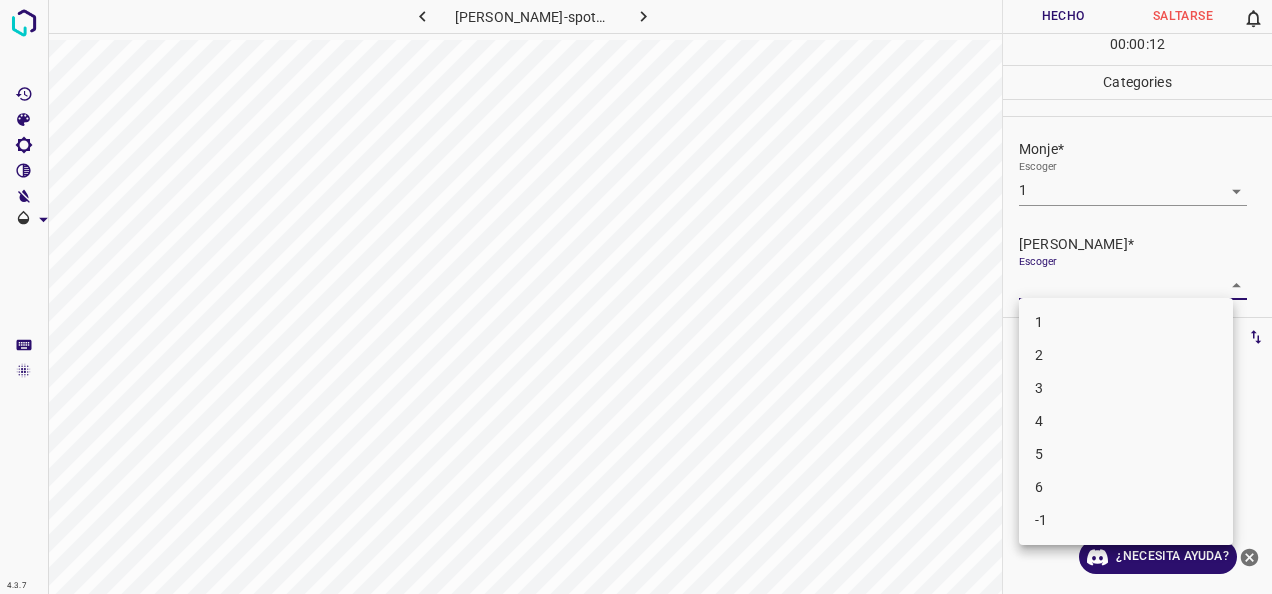 click on "4.3.7 [PERSON_NAME]-spots3.jpg Hecho Saltarse 0 00   : 00   : 12   Categories Monje*  Escoger 1 1  [PERSON_NAME]*  Escoger ​ Etiquetas 0 Categories 1 Monje 2  [PERSON_NAME] Herramientas Espacio Cambiar entre modos (Dibujar y Editar) Yo Etiquetado automático R Restaurar zoom M Acercar N Alejar Borrar Eliminar etiqueta de selección Filtros Z Restaurar filtros X Filtro de saturación C Filtro de brillo V Filtro de contraste B Filtro de escala de grises General O Descargar ¿Necesita ayuda? -Mensaje de texto -Esconder -Borrar 1 2 3 4 5 6 -1" at bounding box center [636, 297] 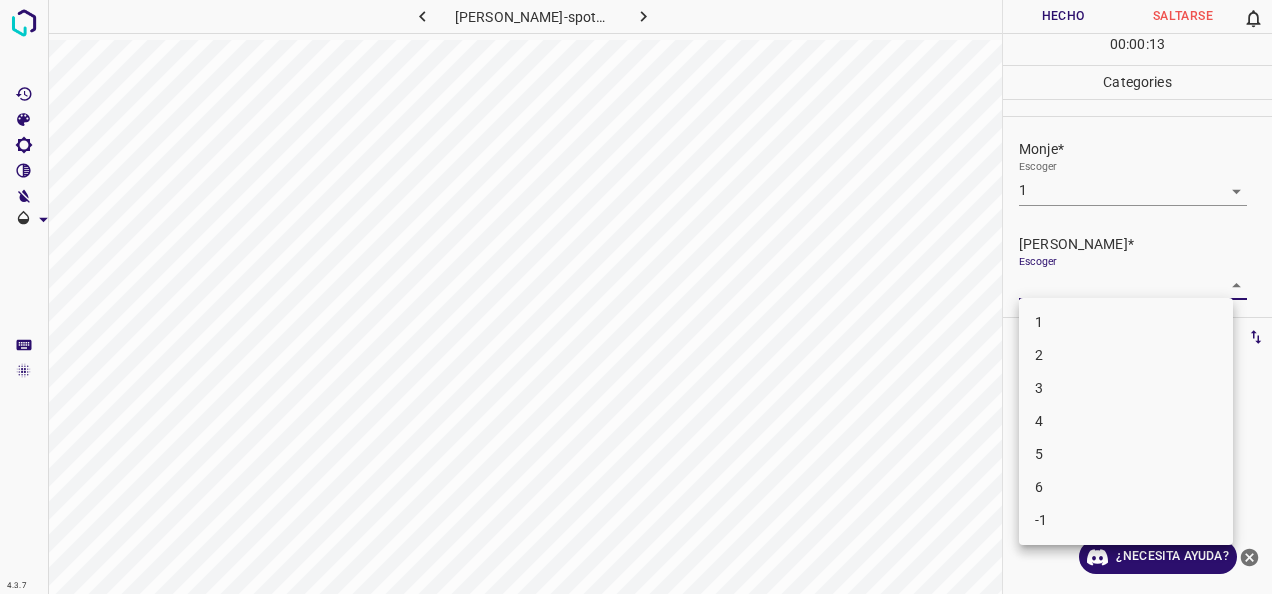 click on "1 2 3 4 5 6 -1" at bounding box center [1126, 421] 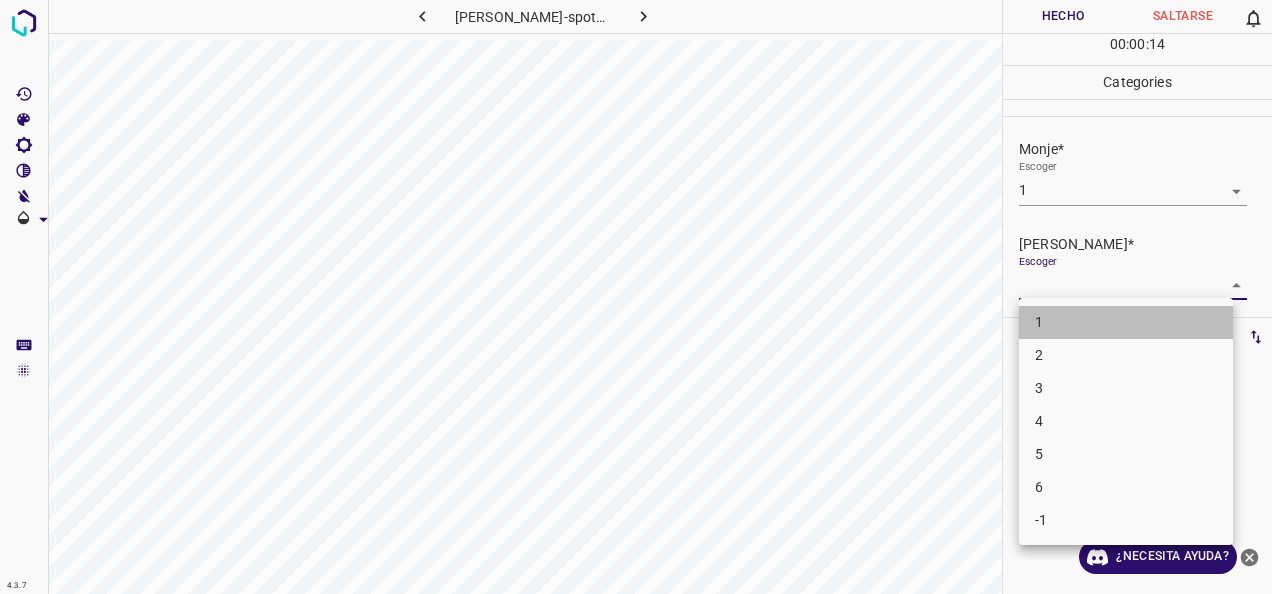 click on "1" at bounding box center [1126, 322] 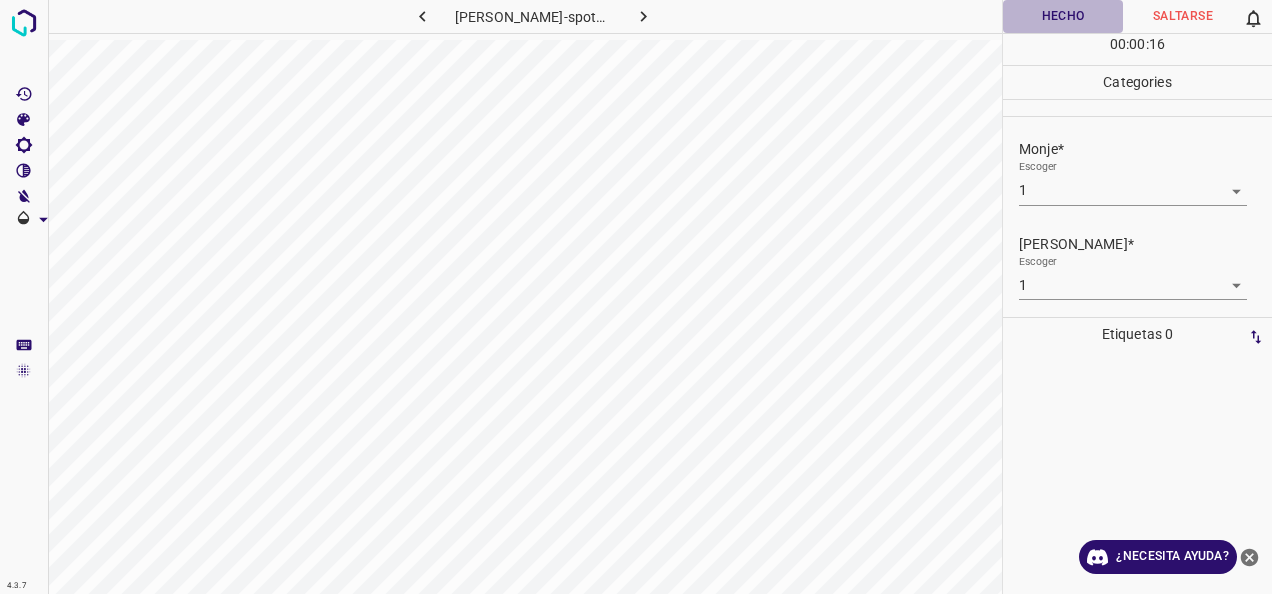 click on "Hecho" at bounding box center [1063, 16] 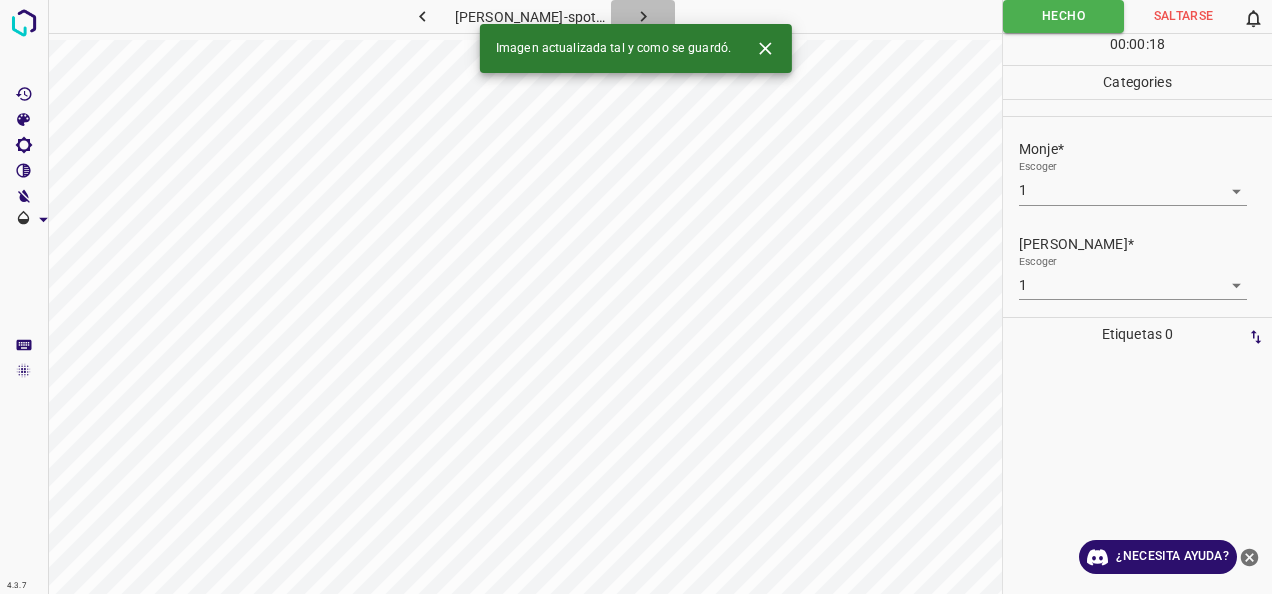 click 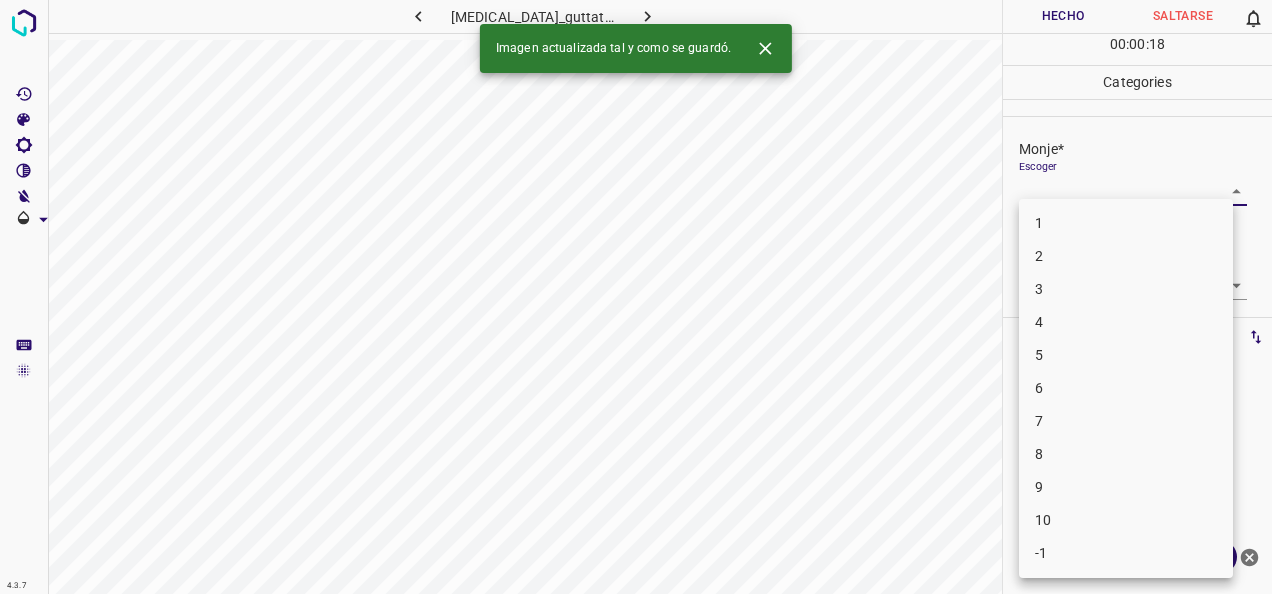 click on "4.3.7 [MEDICAL_DATA]_guttate19.jpg Hecho Saltarse 0 00   : 00   : 18   Categories Monje*  Escoger ​  [PERSON_NAME]*  Escoger ​ Etiquetas 0 Categories 1 Monje 2  [PERSON_NAME] Herramientas Espacio Cambiar entre modos (Dibujar y Editar) Yo Etiquetado automático R Restaurar zoom M Acercar N Alejar Borrar Eliminar etiqueta de selección Filtros Z Restaurar filtros X Filtro de saturación C Filtro de brillo V Filtro de contraste B Filtro de escala de grises General O Descargar Imagen actualizada tal y como se guardó. ¿Necesita ayuda? -Mensaje de texto -Esconder -Borrar 1 2 3 4 5 6 7 8 9 10 -1" at bounding box center (636, 297) 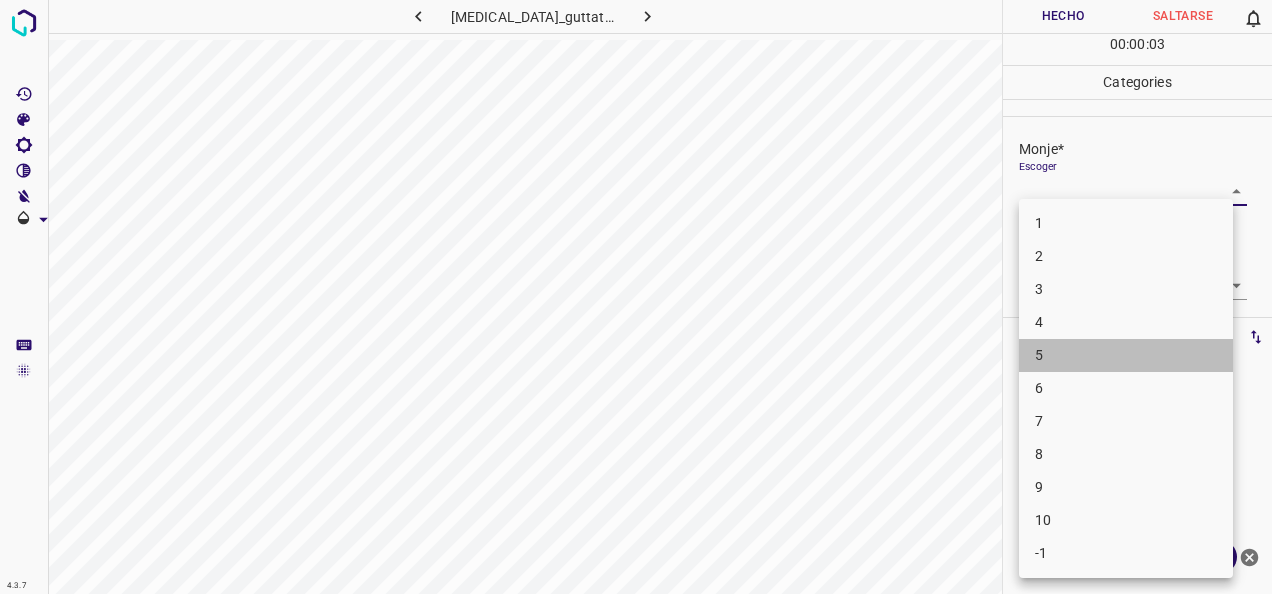 click on "5" at bounding box center [1126, 355] 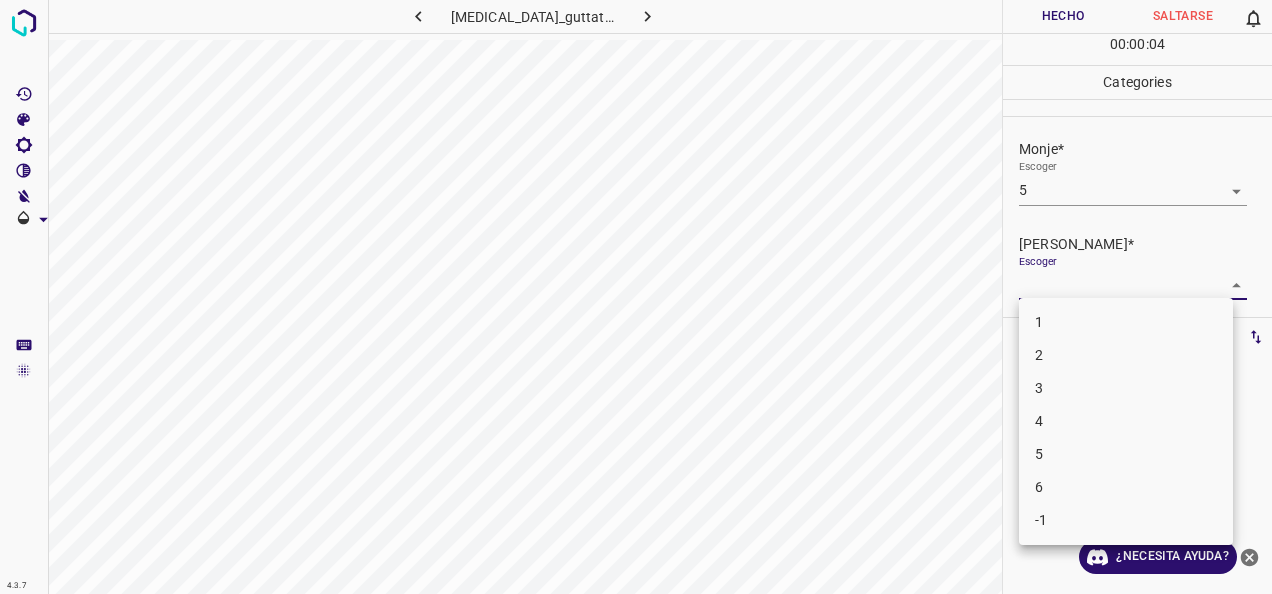 click on "4.3.7 [MEDICAL_DATA]_guttate19.jpg Hecho Saltarse 0 00   : 00   : 04   Categories Monje*  Escoger 5 5  [PERSON_NAME]*  Escoger ​ Etiquetas 0 Categories 1 Monje 2  [PERSON_NAME] Herramientas Espacio Cambiar entre modos (Dibujar y Editar) Yo Etiquetado automático R Restaurar zoom M Acercar N Alejar Borrar Eliminar etiqueta de selección Filtros Z Restaurar filtros X Filtro de saturación C Filtro de brillo V Filtro de contraste B Filtro de escala de grises General O Descargar ¿Necesita ayuda? -Mensaje de texto -Esconder -Borrar 1 2 3 4 5 6 -1" at bounding box center (636, 297) 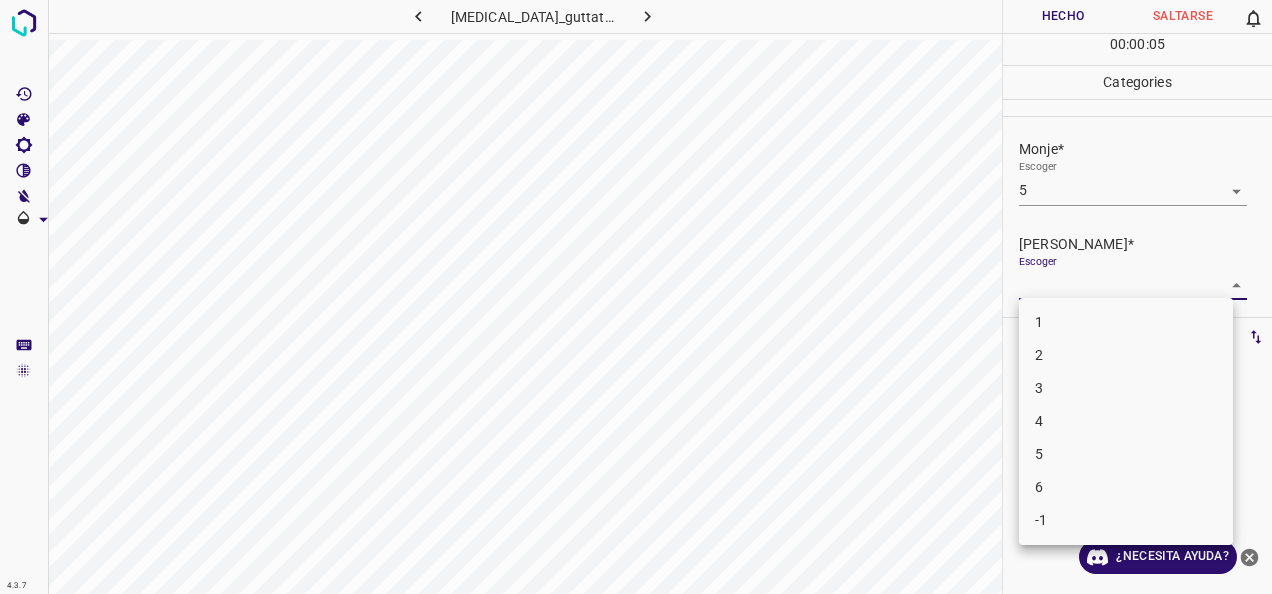 click on "2" at bounding box center (1126, 355) 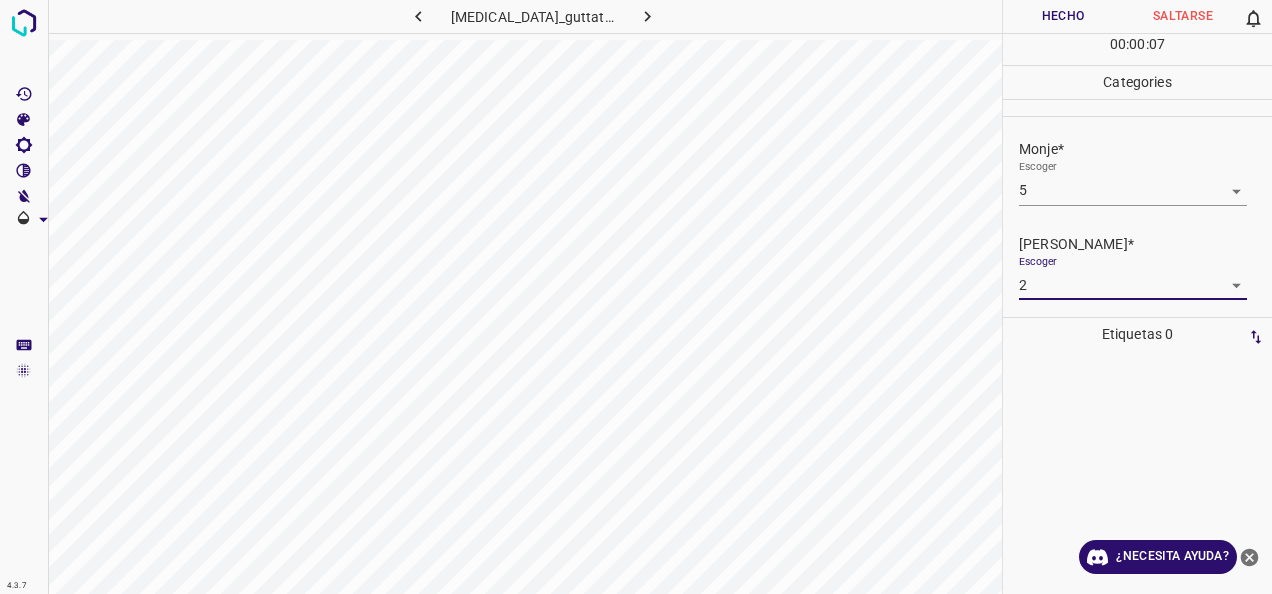 click on "4.3.7 [MEDICAL_DATA]_guttate19.jpg Hecho Saltarse 0 00   : 00   : 07   Categories Monje*  Escoger 5 5  [PERSON_NAME]*  Escoger 2 2 Etiquetas 0 Categories 1 Monje 2  [PERSON_NAME] Herramientas Espacio Cambiar entre modos (Dibujar y Editar) Yo Etiquetado automático R Restaurar zoom M Acercar N Alejar Borrar Eliminar etiqueta de selección Filtros Z Restaurar filtros X Filtro de saturación C Filtro de brillo V Filtro de contraste B Filtro de escala de grises General O Descargar ¿Necesita ayuda? -Mensaje de texto -Esconder -Borrar" at bounding box center (636, 297) 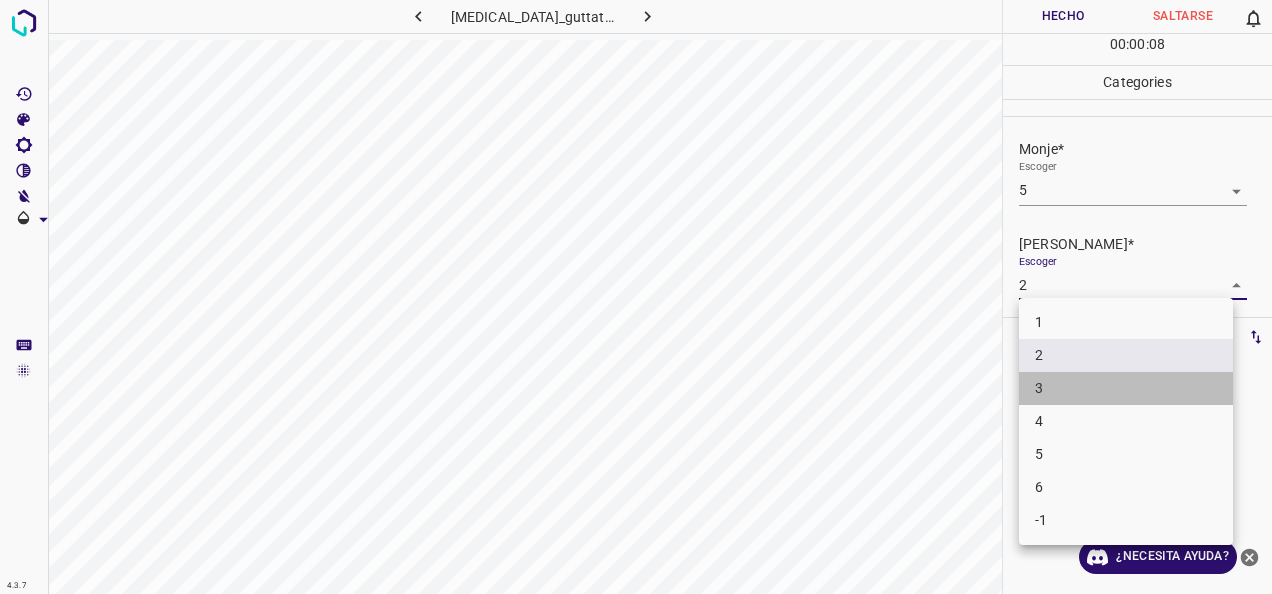 click on "3" at bounding box center [1126, 388] 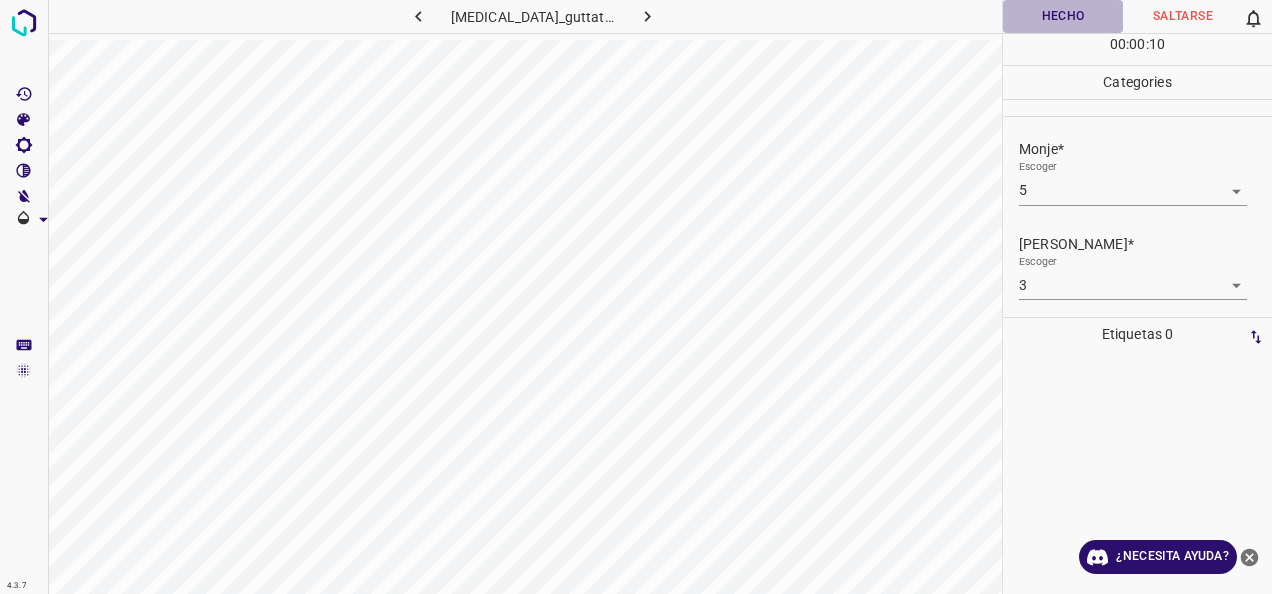 click on "Hecho" at bounding box center [1063, 16] 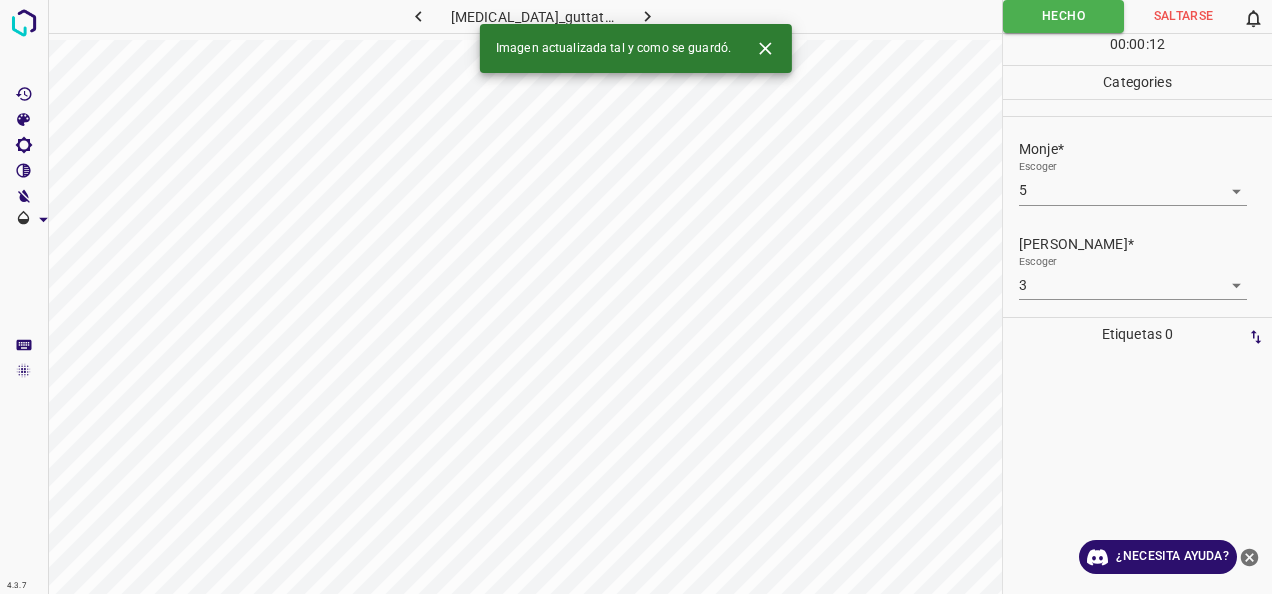click at bounding box center (647, 16) 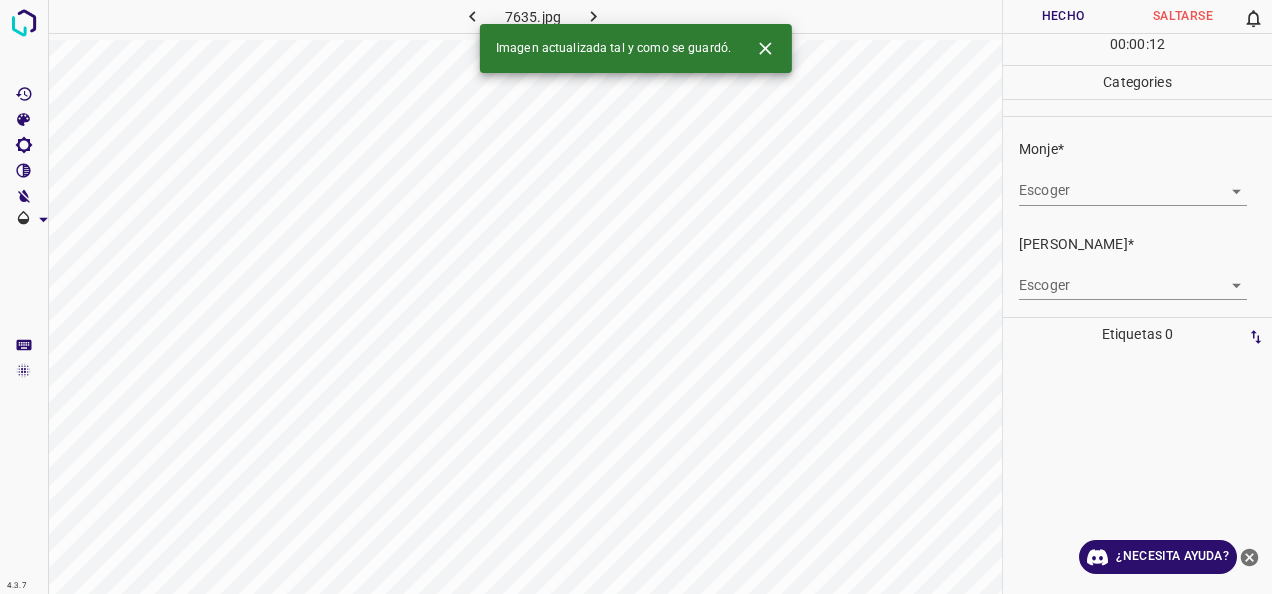 click on "4.3.7 7635.jpg Hecho Saltarse 0 00   : 00   : 12   Categories Monje*  Escoger ​  [PERSON_NAME]*  Escoger ​ Etiquetas 0 Categories 1 Monje 2  [PERSON_NAME] Herramientas Espacio Cambiar entre modos (Dibujar y Editar) Yo Etiquetado automático R Restaurar zoom M Acercar N Alejar Borrar Eliminar etiqueta de selección Filtros Z Restaurar filtros X Filtro de saturación C Filtro de brillo V Filtro de contraste B Filtro de escala de grises General O Descargar Imagen actualizada tal y como se guardó. ¿Necesita ayuda? -Mensaje de texto -Esconder -Borrar" at bounding box center (636, 297) 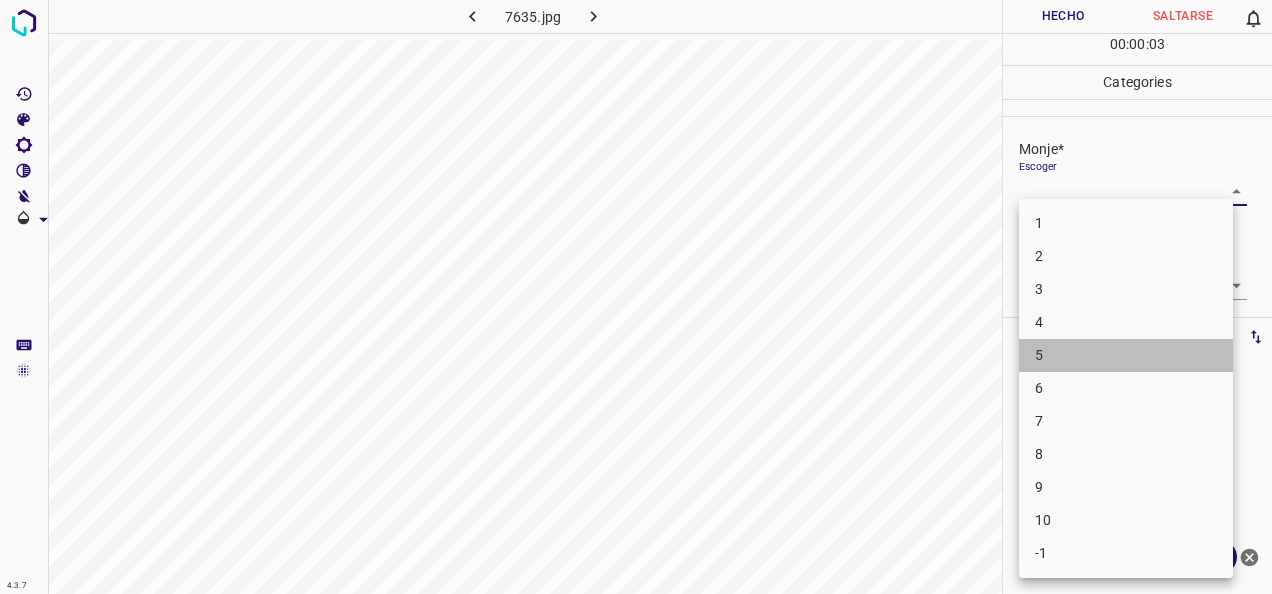click on "5" at bounding box center [1126, 355] 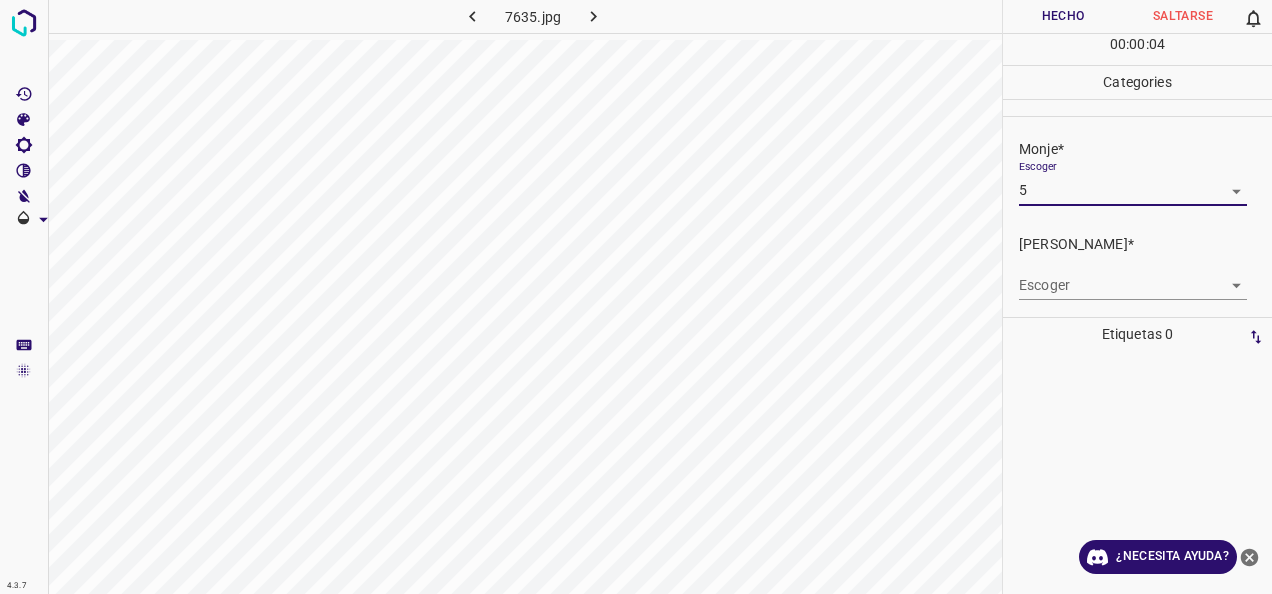 click on "4.3.7 7635.jpg Hecho Saltarse 0 00   : 00   : 04   Categories Monje*  Escoger 5 5  [PERSON_NAME]*  Escoger ​ Etiquetas 0 Categories 1 Monje 2  [PERSON_NAME] Herramientas Espacio Cambiar entre modos (Dibujar y Editar) Yo Etiquetado automático R Restaurar zoom M Acercar N Alejar Borrar Eliminar etiqueta de selección Filtros Z Restaurar filtros X Filtro de saturación C Filtro de brillo V Filtro de contraste B Filtro de escala de grises General O Descargar ¿Necesita ayuda? -Mensaje de texto -Esconder -Borrar" at bounding box center (636, 297) 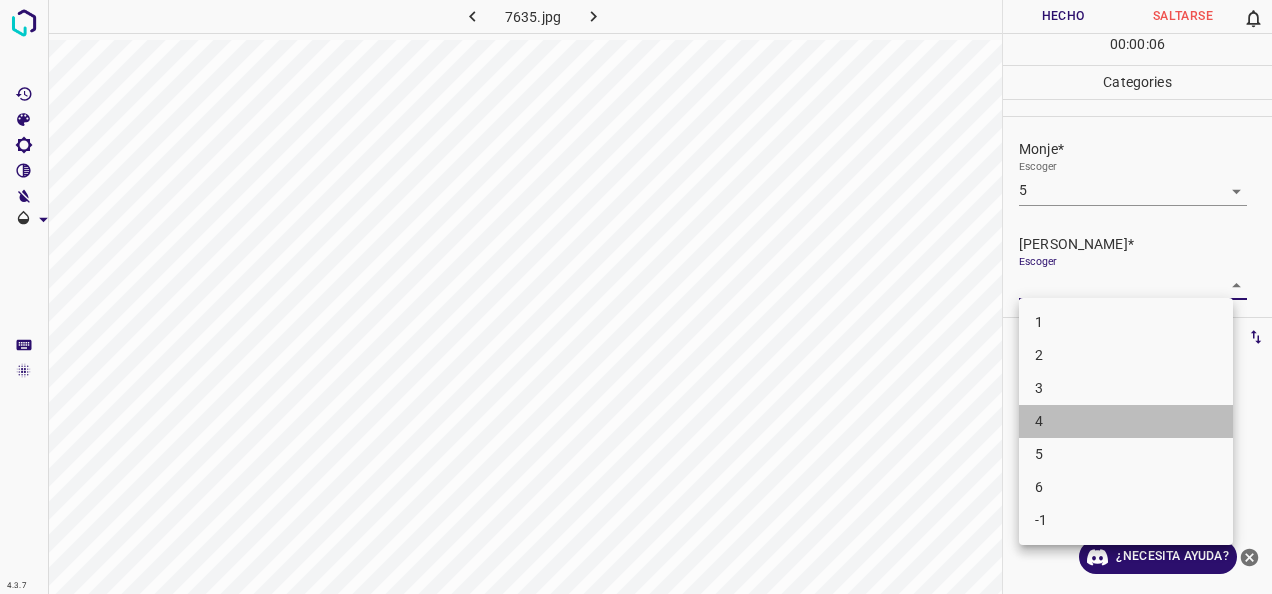 click on "4" at bounding box center (1126, 421) 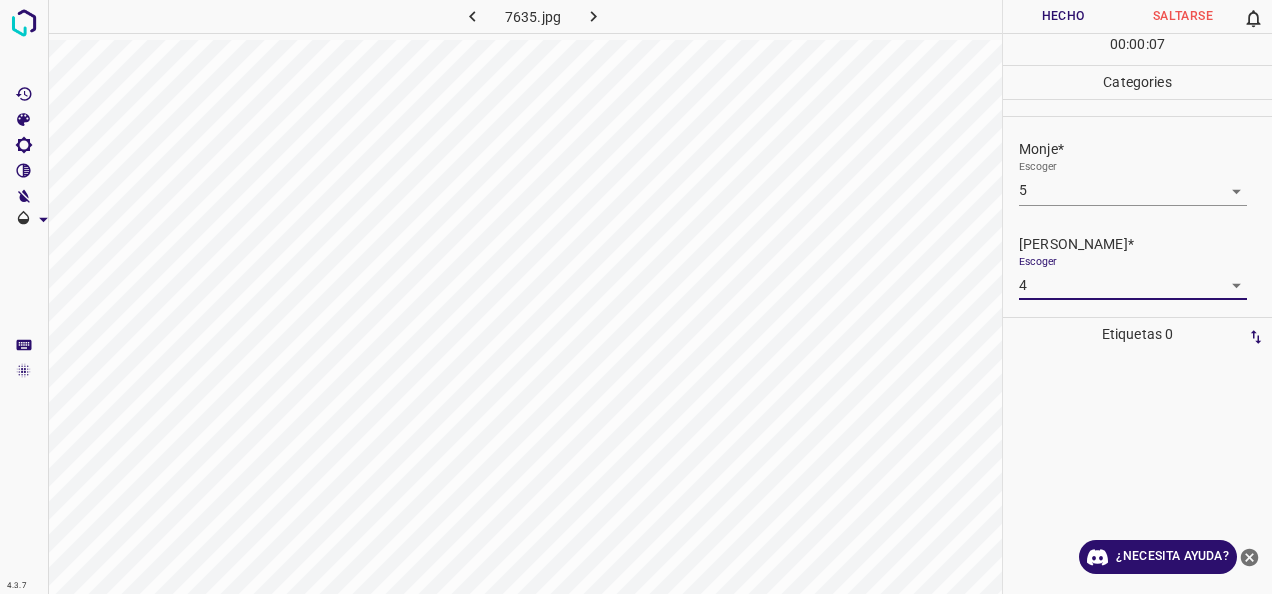 click on "Hecho" at bounding box center [1063, 16] 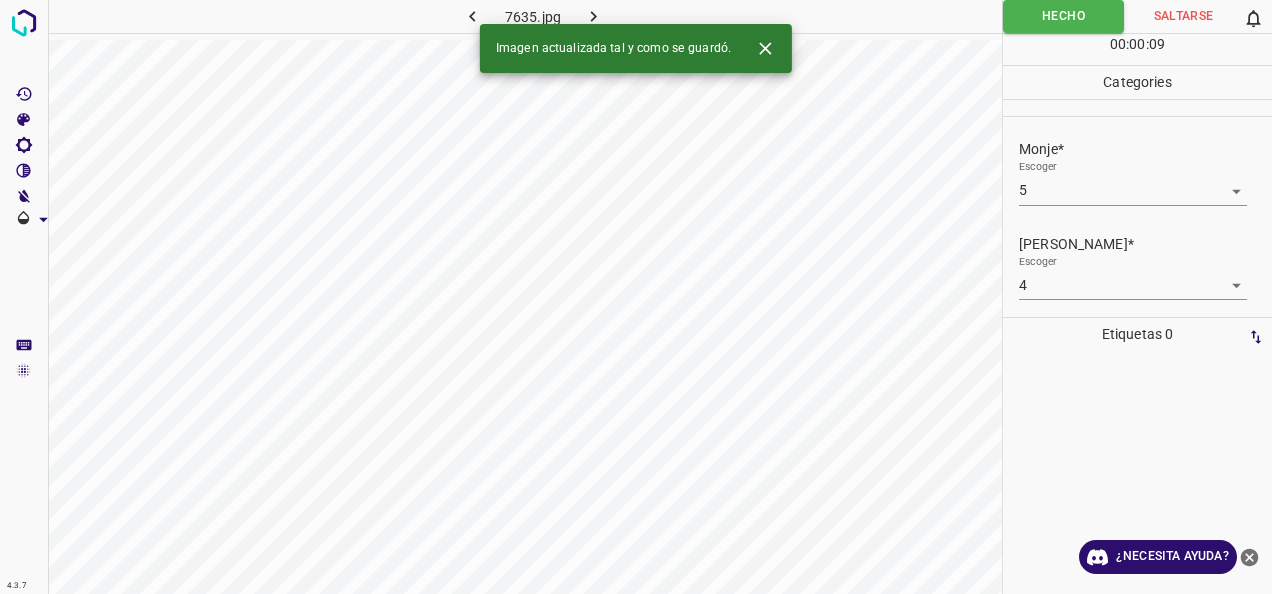 click 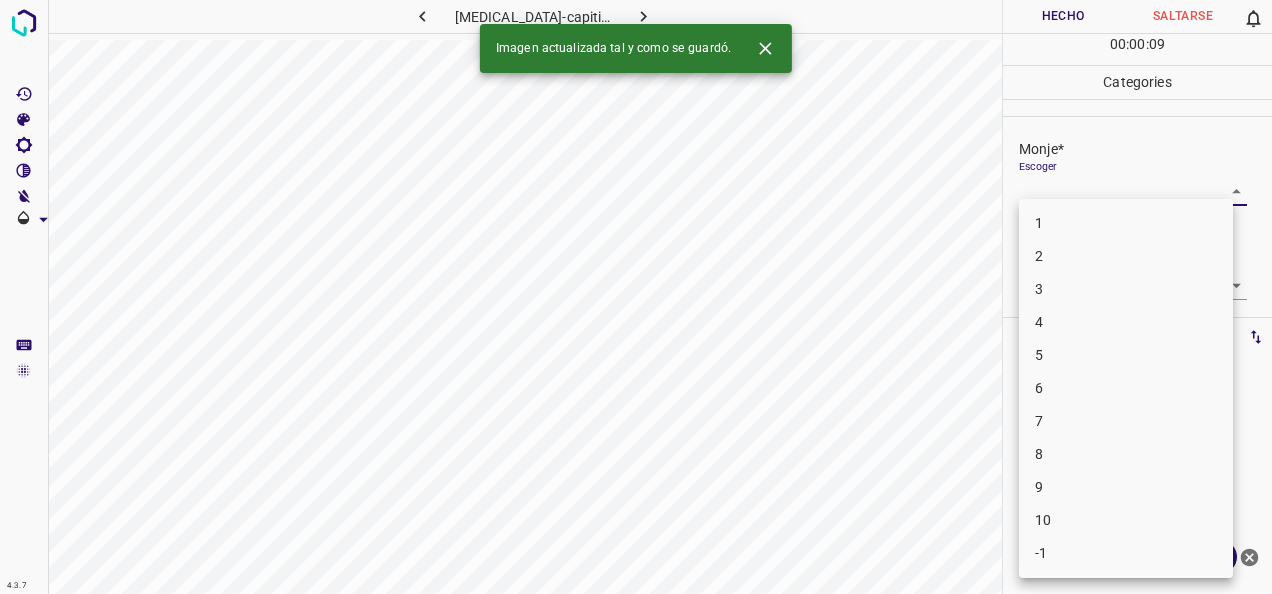 click on "4.3.7 [MEDICAL_DATA]-capitis8.jpg Hecho Saltarse 0 00   : 00   : 09   Categories Monje*  Escoger ​  [PERSON_NAME]*  Escoger ​ Etiquetas 0 Categories 1 Monje 2  [PERSON_NAME] Herramientas Espacio Cambiar entre modos (Dibujar y Editar) Yo Etiquetado automático R Restaurar zoom M Acercar N Alejar Borrar Eliminar etiqueta de selección Filtros Z Restaurar filtros X Filtro de saturación C Filtro de brillo V Filtro de contraste B Filtro de escala de grises General O Descargar Imagen actualizada tal y como se guardó. ¿Necesita ayuda? -Mensaje de texto -Esconder -Borrar 1 2 3 4 5 6 7 8 9 10 -1" at bounding box center (636, 297) 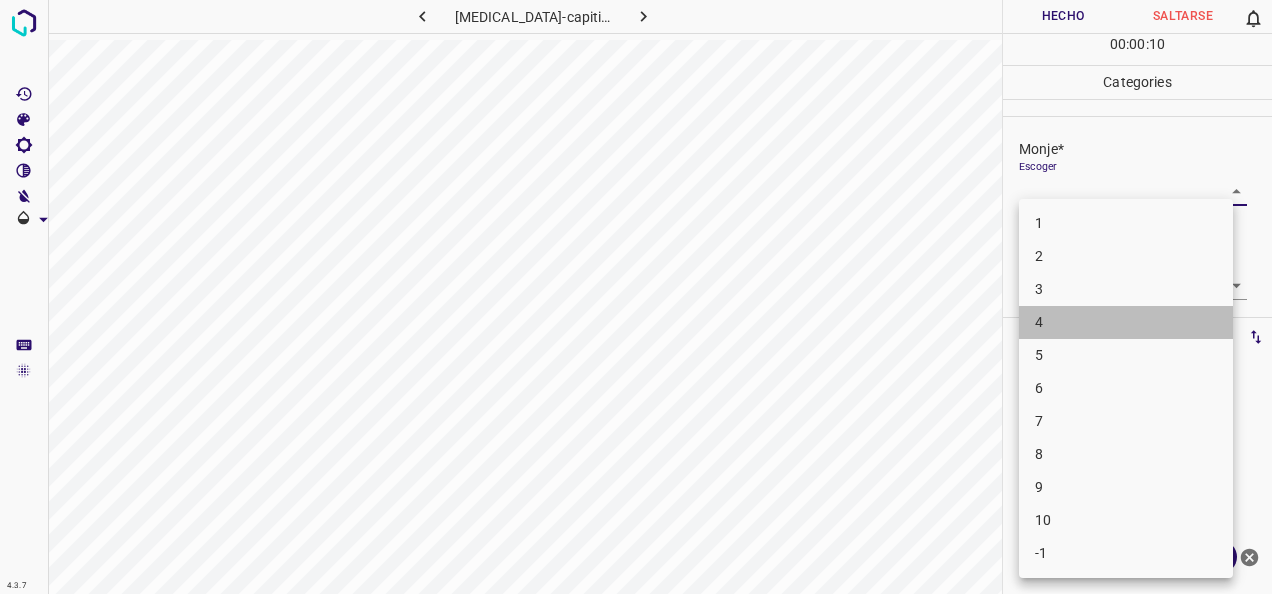 click on "4" at bounding box center (1126, 322) 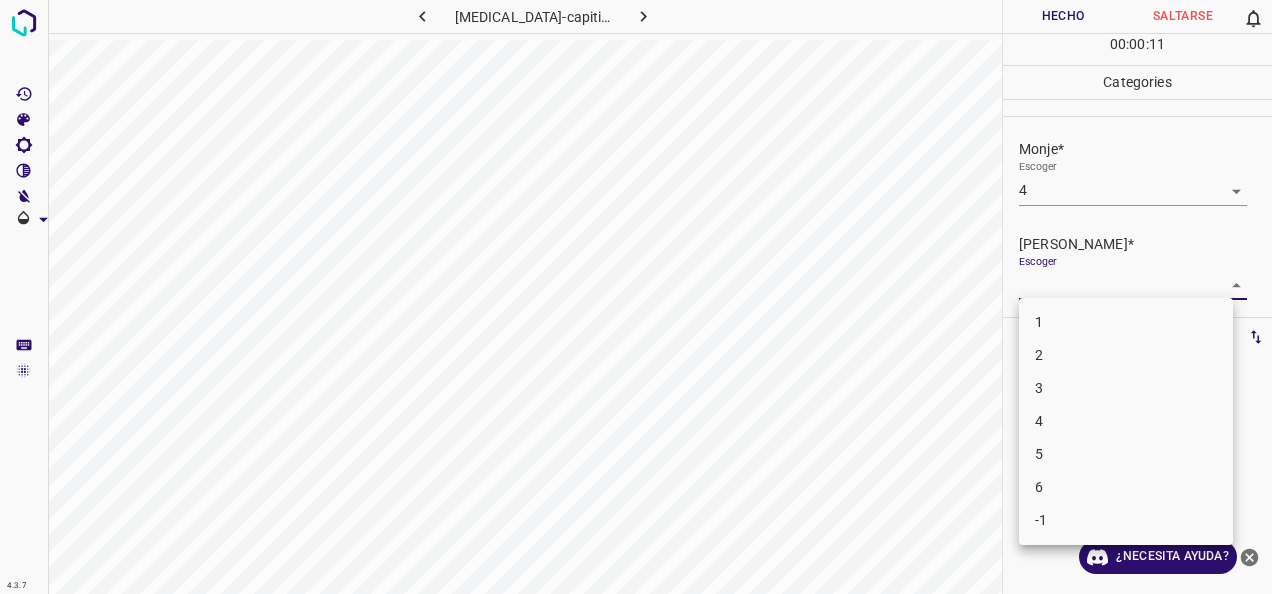click on "4.3.7 [MEDICAL_DATA]-capitis8.jpg [PERSON_NAME] 0 00   : 00   : 11   Categories Monje*  Escoger 4 4  [PERSON_NAME]*  Escoger ​ Etiquetas 0 Categories 1 Monje 2  [PERSON_NAME] Herramientas Espacio Cambiar entre modos (Dibujar y Editar) Yo Etiquetado automático R Restaurar zoom M Acercar N Alejar Borrar Eliminar etiqueta de selección Filtros Z Restaurar filtros X Filtro de saturación C Filtro de brillo V Filtro de contraste B Filtro de escala de grises General O Descargar ¿Necesita ayuda? -Mensaje de texto -Esconder -Borrar 1 2 3 4 5 6 -1" at bounding box center (636, 297) 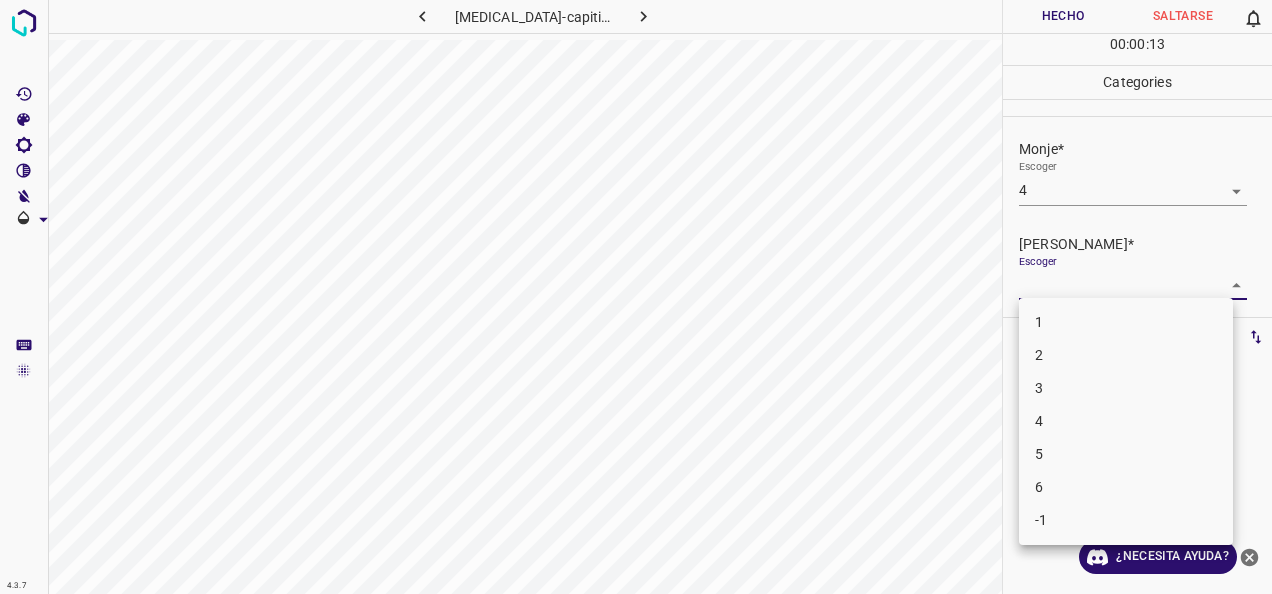 click on "3" at bounding box center (1126, 388) 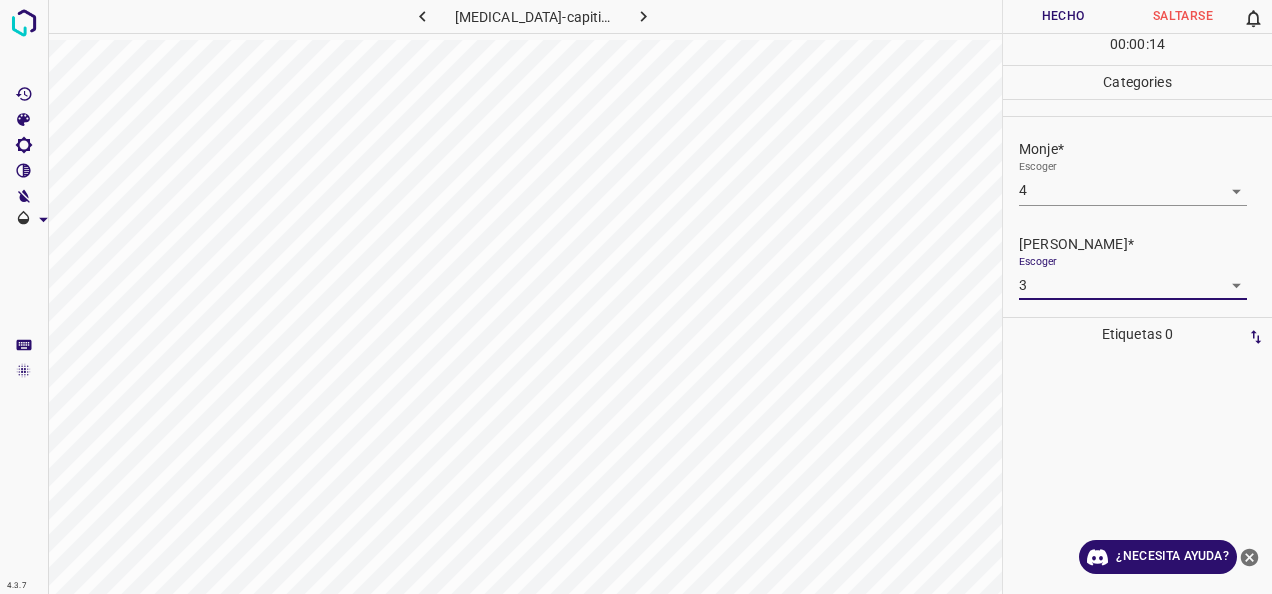 click on "Hecho" at bounding box center [1063, 16] 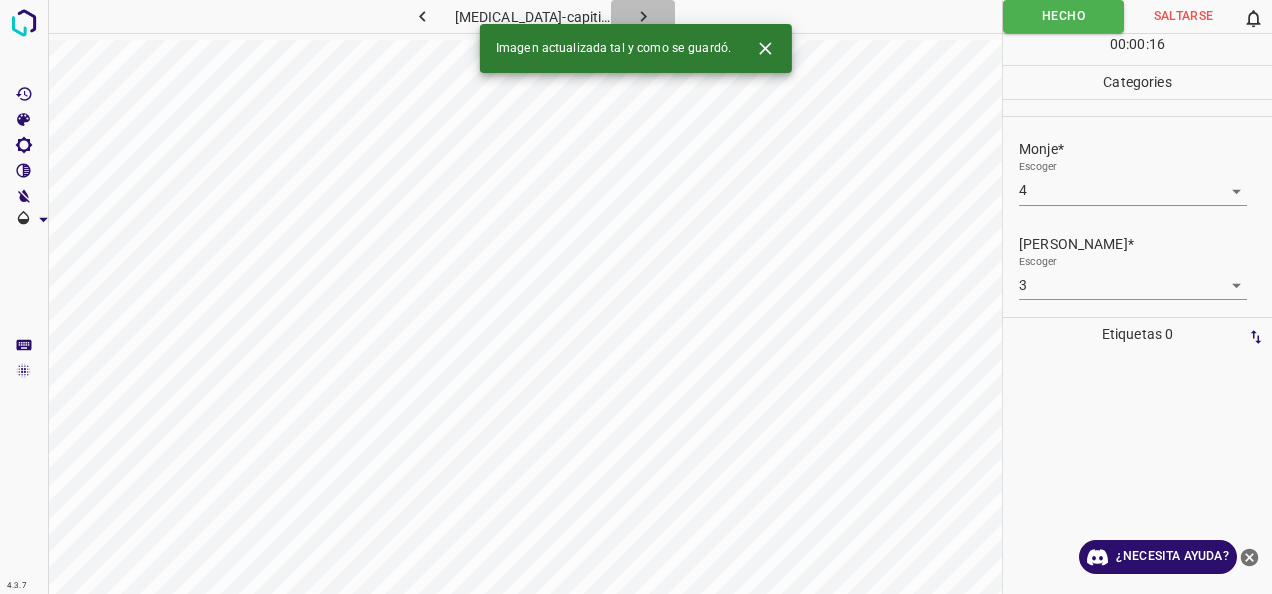 click 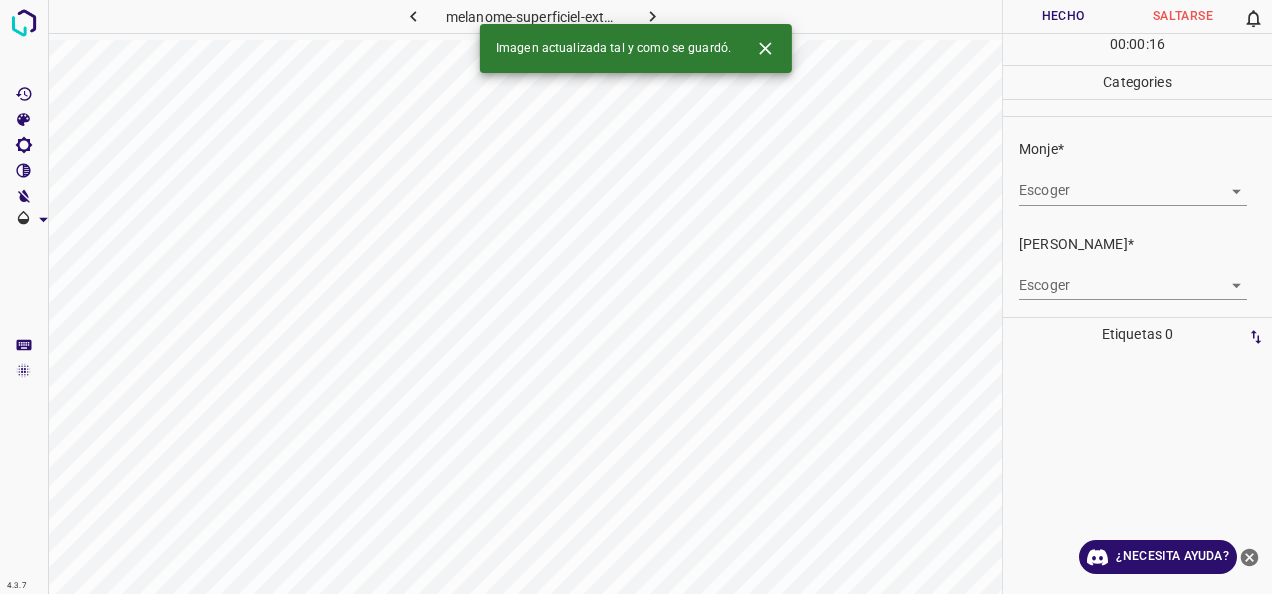 click on "4.3.7 melanome-superficiel-extensif1.jpg Hecho Saltarse 0 00   : 00   : 16   Categories Monje*  Escoger ​  [PERSON_NAME]*  Escoger ​ Etiquetas 0 Categories 1 Monje 2  [PERSON_NAME] Herramientas Espacio Cambiar entre modos (Dibujar y Editar) Yo Etiquetado automático R Restaurar zoom M Acercar N Alejar Borrar Eliminar etiqueta de selección Filtros Z Restaurar filtros X Filtro de saturación C Filtro de brillo V Filtro de contraste B Filtro de escala de grises General O Descargar Imagen actualizada tal y como se guardó. ¿Necesita ayuda? -Mensaje de texto -Esconder -Borrar" at bounding box center (636, 297) 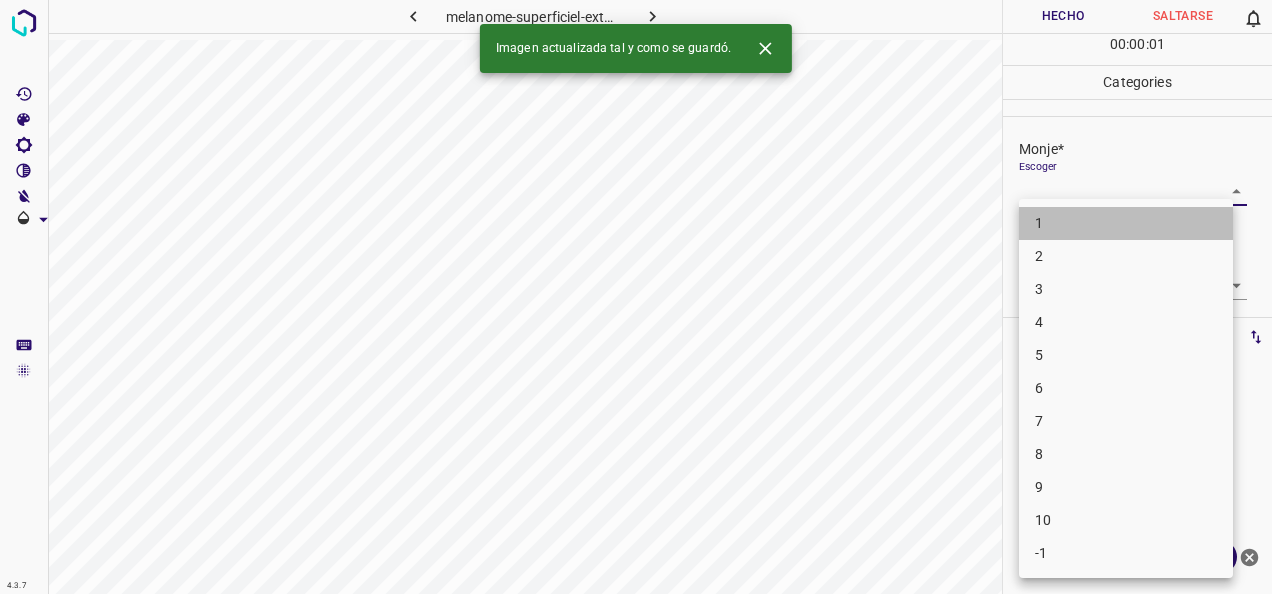 click on "1" at bounding box center (1126, 223) 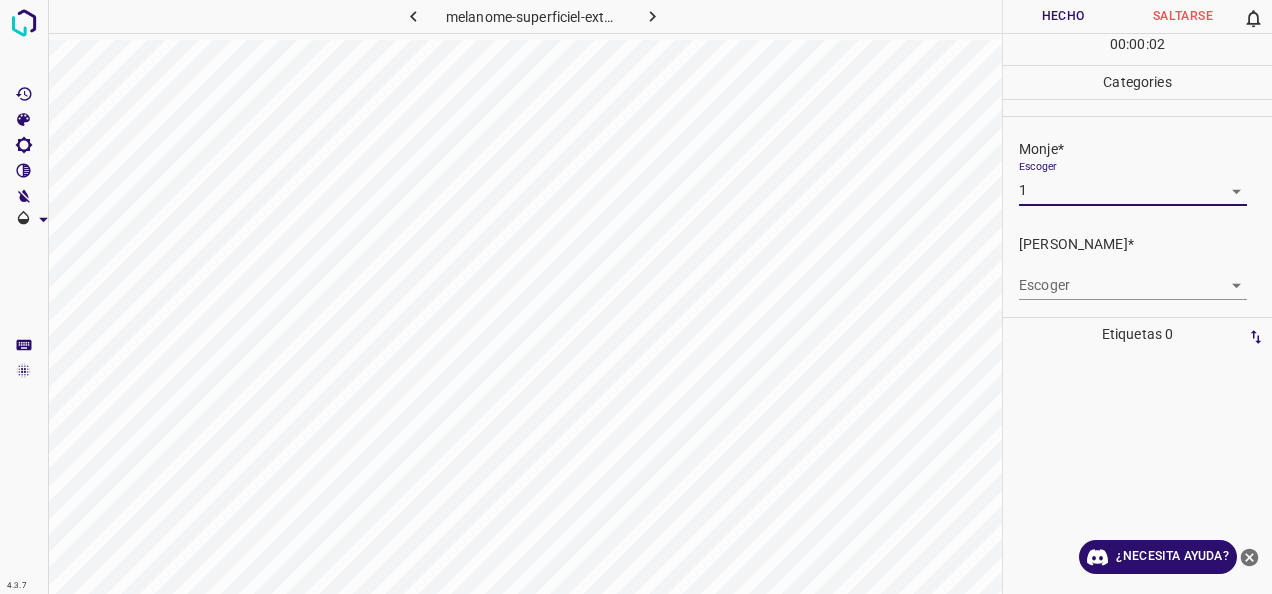 click on "4.3.7 melanome-superficiel-extensif1.jpg Hecho Saltarse 0 00   : 00   : 02   Categories Monje*  Escoger 1 1  [PERSON_NAME]*  Escoger ​ Etiquetas 0 Categories 1 Monje 2  [PERSON_NAME] Herramientas Espacio Cambiar entre modos (Dibujar y Editar) Yo Etiquetado automático R Restaurar zoom M Acercar N Alejar Borrar Eliminar etiqueta de selección Filtros Z Restaurar filtros X Filtro de saturación C Filtro de brillo V Filtro de contraste B Filtro de escala de grises General O Descargar ¿Necesita ayuda? -Mensaje de texto -Esconder -Borrar" at bounding box center [636, 297] 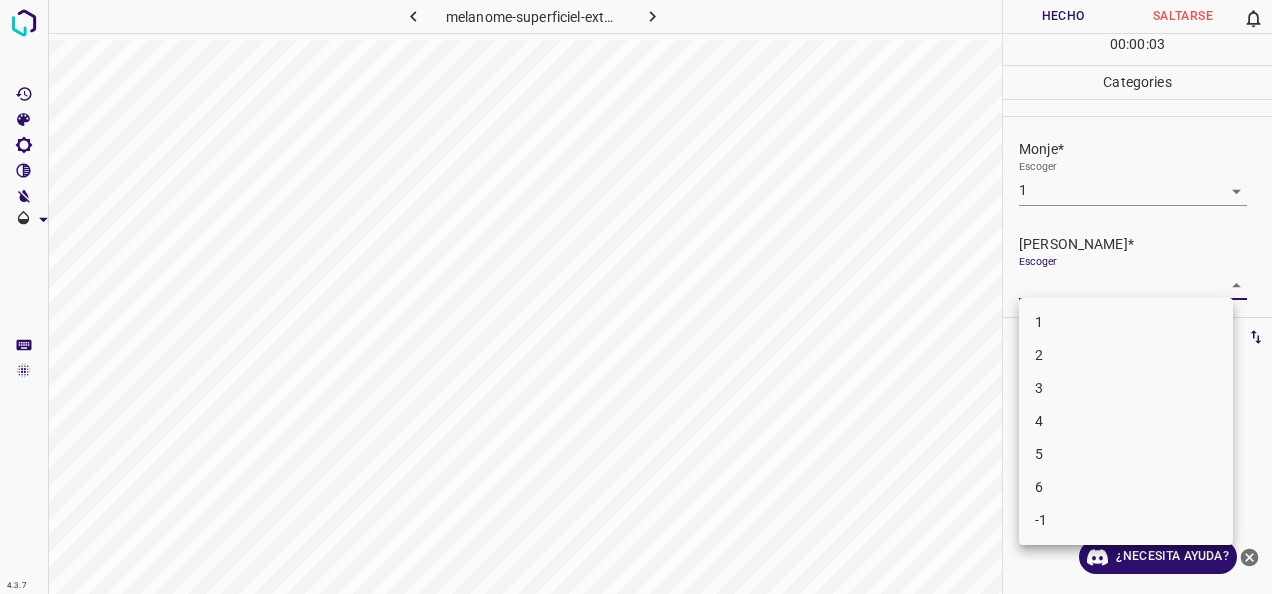 click at bounding box center (636, 297) 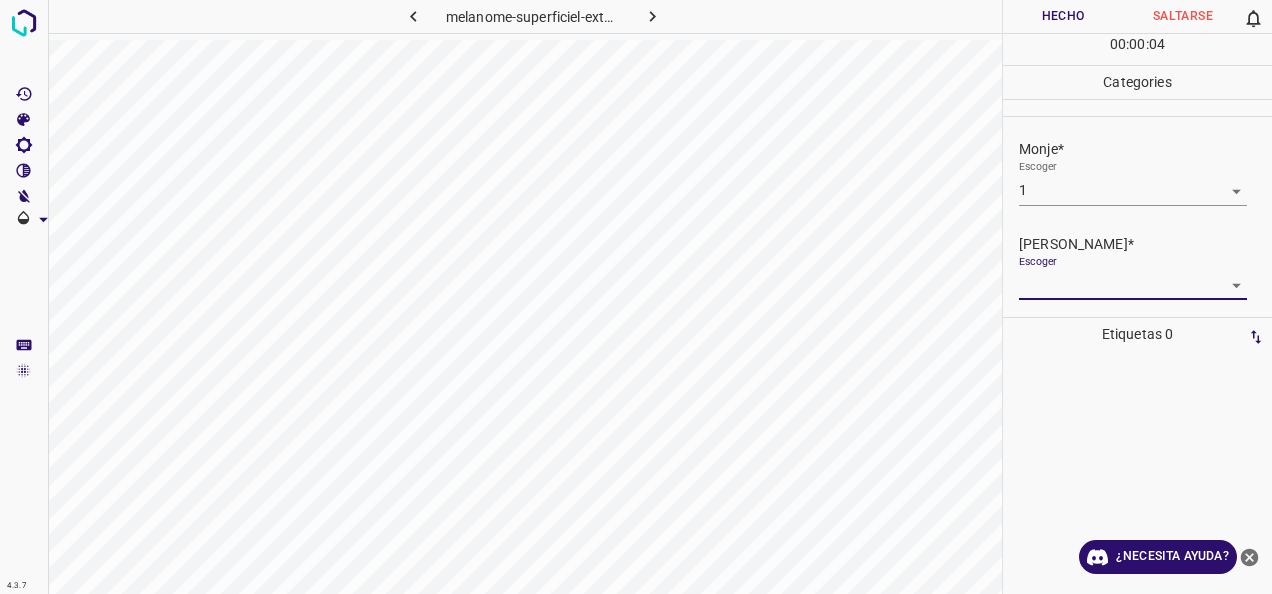 click on "4.3.7 melanome-superficiel-extensif1.jpg Hecho Saltarse 0 00   : 00   : 04   Categories Monje*  Escoger 1 1  [PERSON_NAME]*  Escoger ​ Etiquetas 0 Categories 1 Monje 2  [PERSON_NAME] Herramientas Espacio Cambiar entre modos (Dibujar y Editar) Yo Etiquetado automático R Restaurar zoom M Acercar N Alejar Borrar Eliminar etiqueta de selección Filtros Z Restaurar filtros X Filtro de saturación C Filtro de brillo V Filtro de contraste B Filtro de escala de grises General O Descargar ¿Necesita ayuda? -Mensaje de texto -Esconder -Borrar" at bounding box center (636, 297) 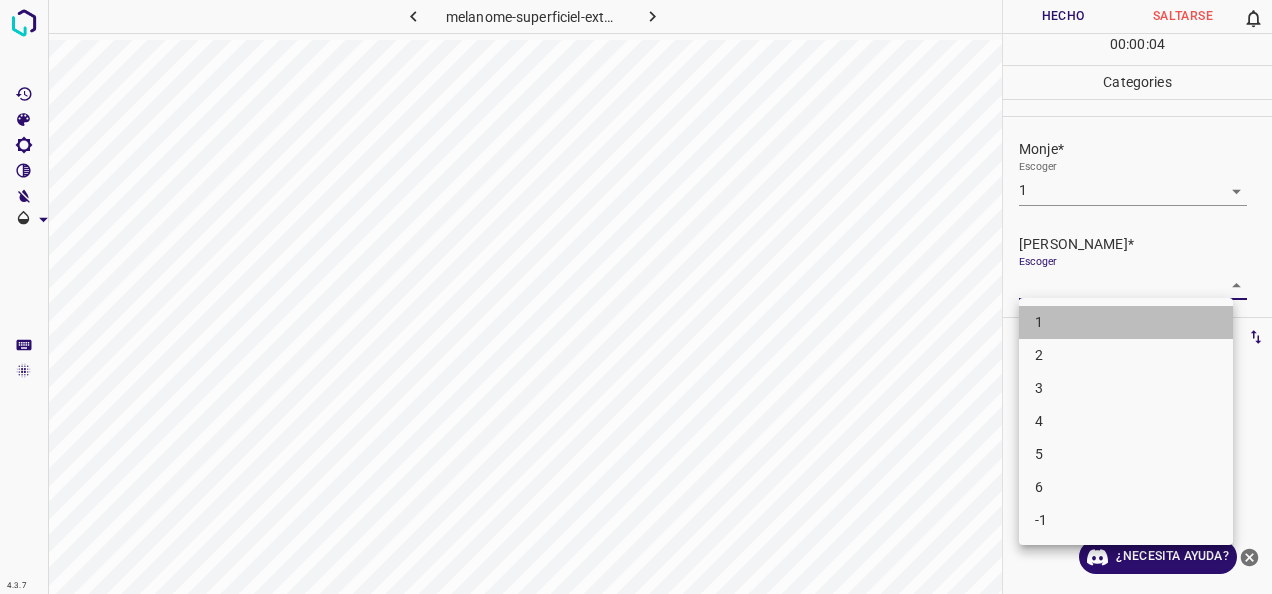 click on "1" at bounding box center (1126, 322) 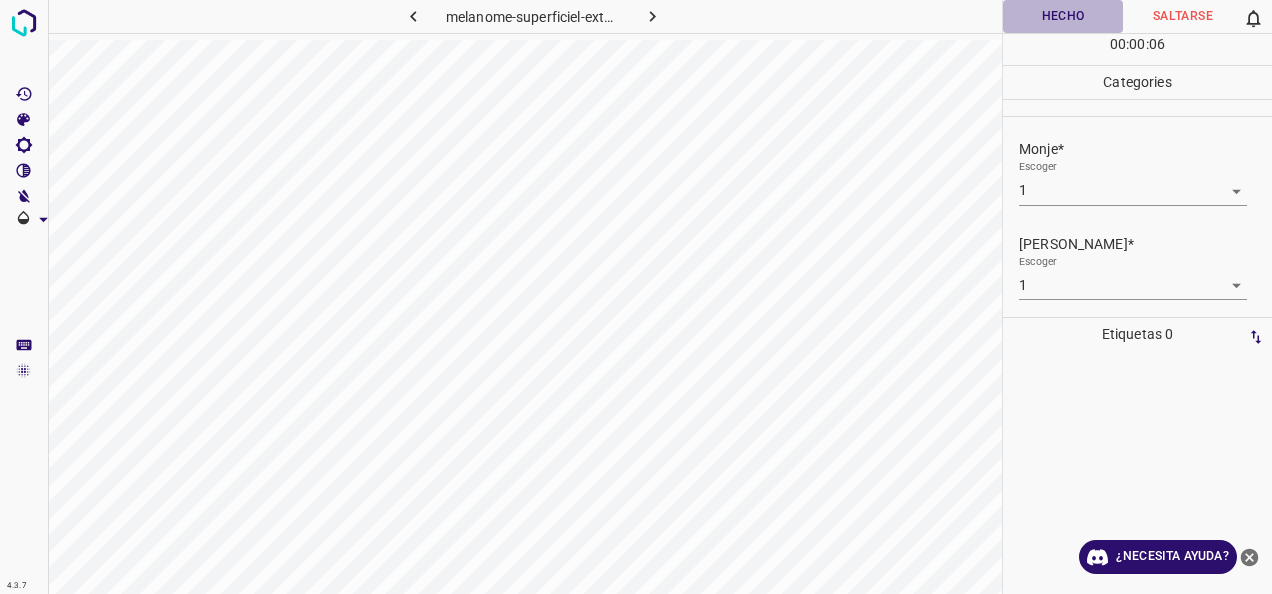 click on "Hecho" at bounding box center [1063, 16] 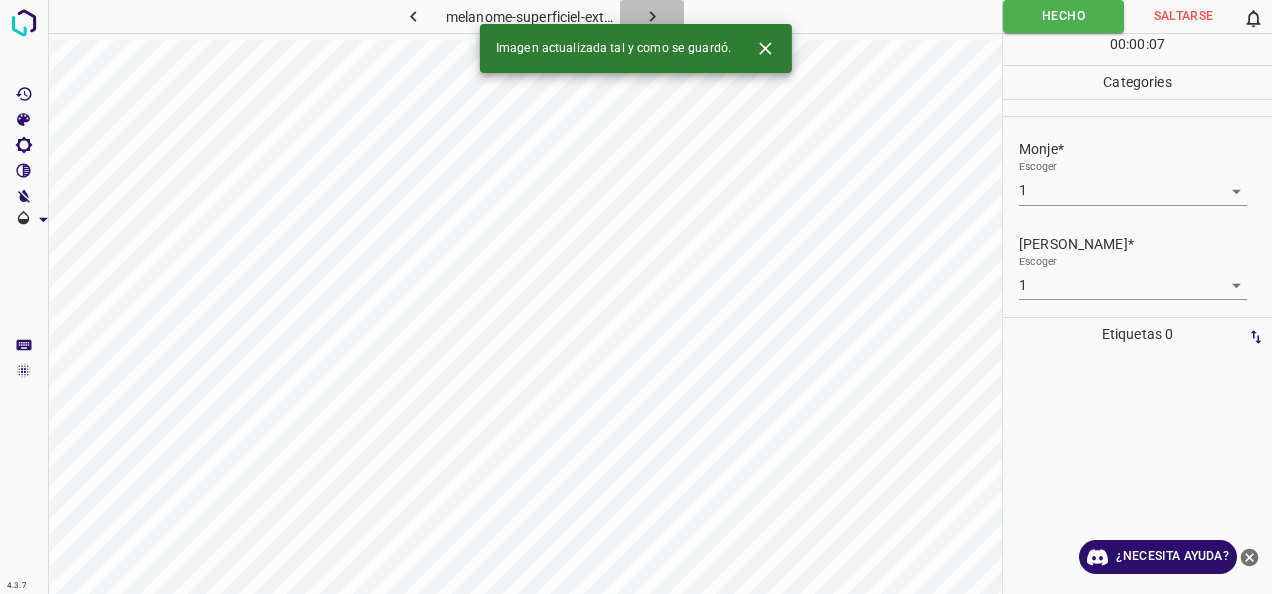 click 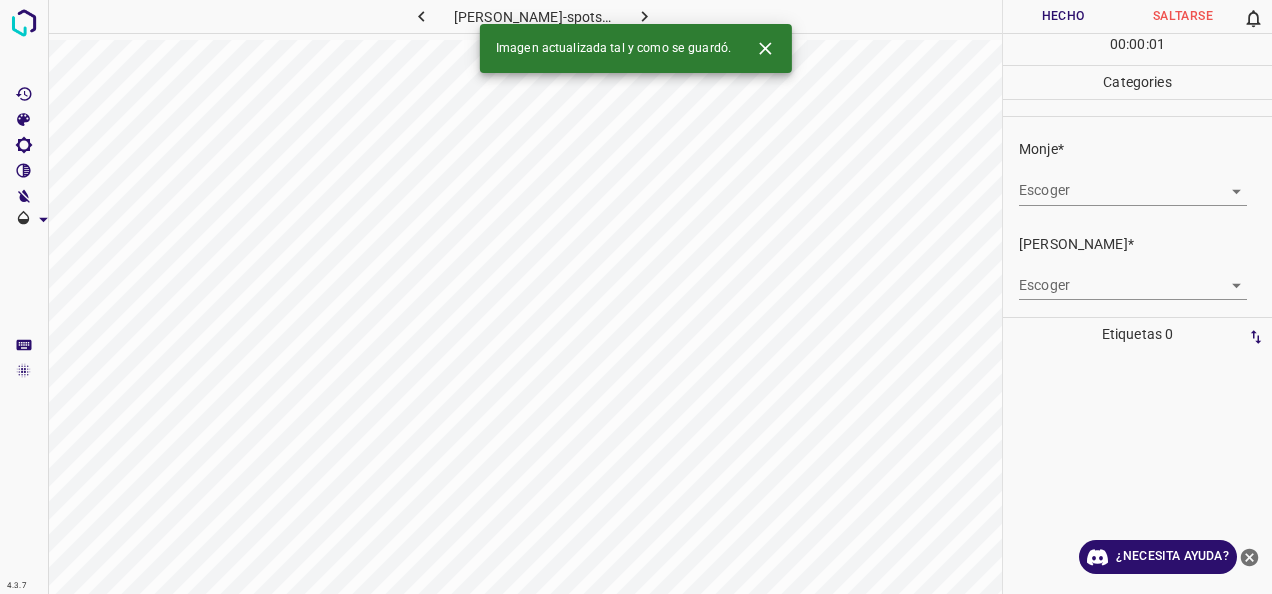 click on "4.3.7 [PERSON_NAME]-spots23.jpg Hecho Saltarse 0 00   : 00   : 01   Categories Monje*  Escoger ​  [PERSON_NAME]*  Escoger ​ Etiquetas 0 Categories 1 Monje 2  [PERSON_NAME] Herramientas Espacio Cambiar entre modos (Dibujar y Editar) Yo Etiquetado automático R Restaurar zoom M Acercar N Alejar Borrar Eliminar etiqueta de selección Filtros Z Restaurar filtros X Filtro de saturación C Filtro de brillo V Filtro de contraste B Filtro de escala de grises General O Descargar Imagen actualizada tal y como se guardó. ¿Necesita ayuda? -Mensaje de texto -Esconder -Borrar" at bounding box center [636, 297] 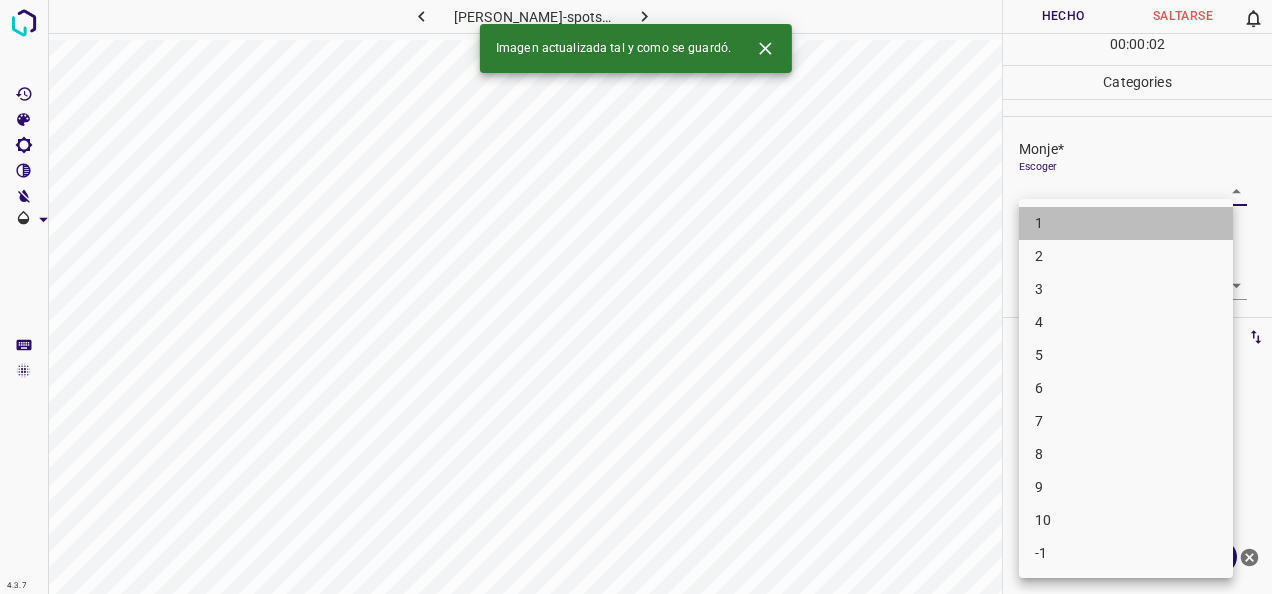 click on "1" at bounding box center (1126, 223) 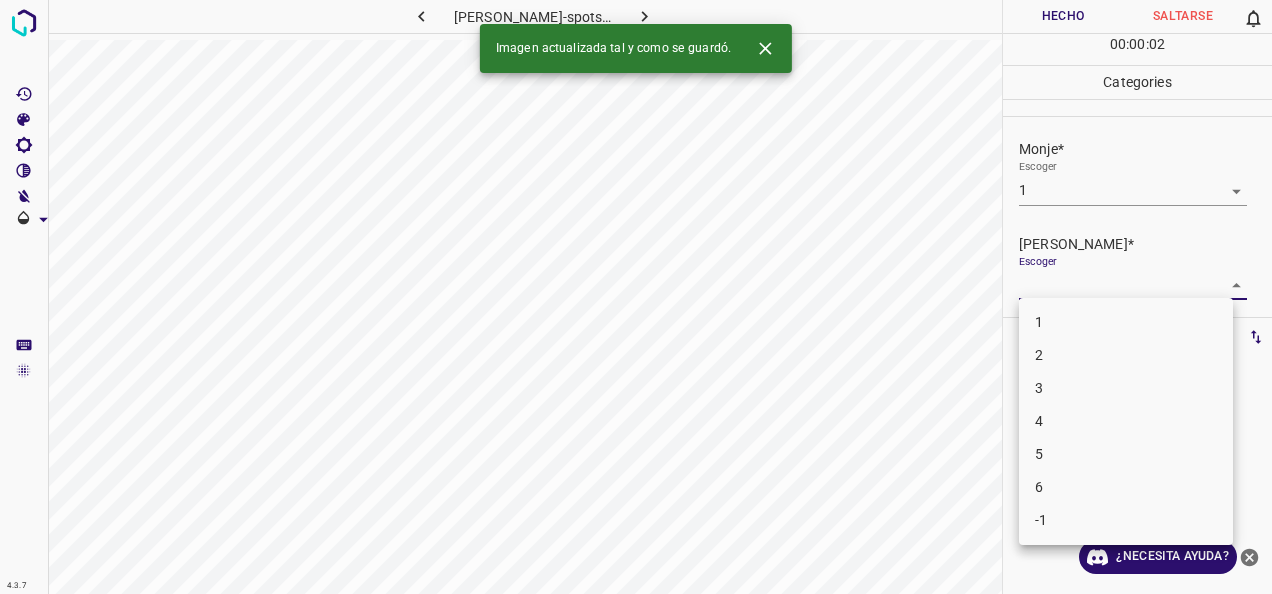 click on "4.3.7 [PERSON_NAME]-spots23.jpg Hecho Saltarse 0 00   : 00   : 02   Categories Monje*  Escoger 1 1  [PERSON_NAME]*  Escoger ​ Etiquetas 0 Categories 1 Monje 2  [PERSON_NAME] Herramientas Espacio Cambiar entre modos (Dibujar y Editar) Yo Etiquetado automático R Restaurar zoom M Acercar N Alejar Borrar Eliminar etiqueta de selección Filtros Z Restaurar filtros X Filtro de saturación C Filtro de brillo V Filtro de contraste B Filtro de escala de grises General O Descargar Imagen actualizada tal y como se guardó. ¿Necesita ayuda? -Mensaje de texto -Esconder -Borrar 1 2 3 4 5 6 -1" at bounding box center (636, 297) 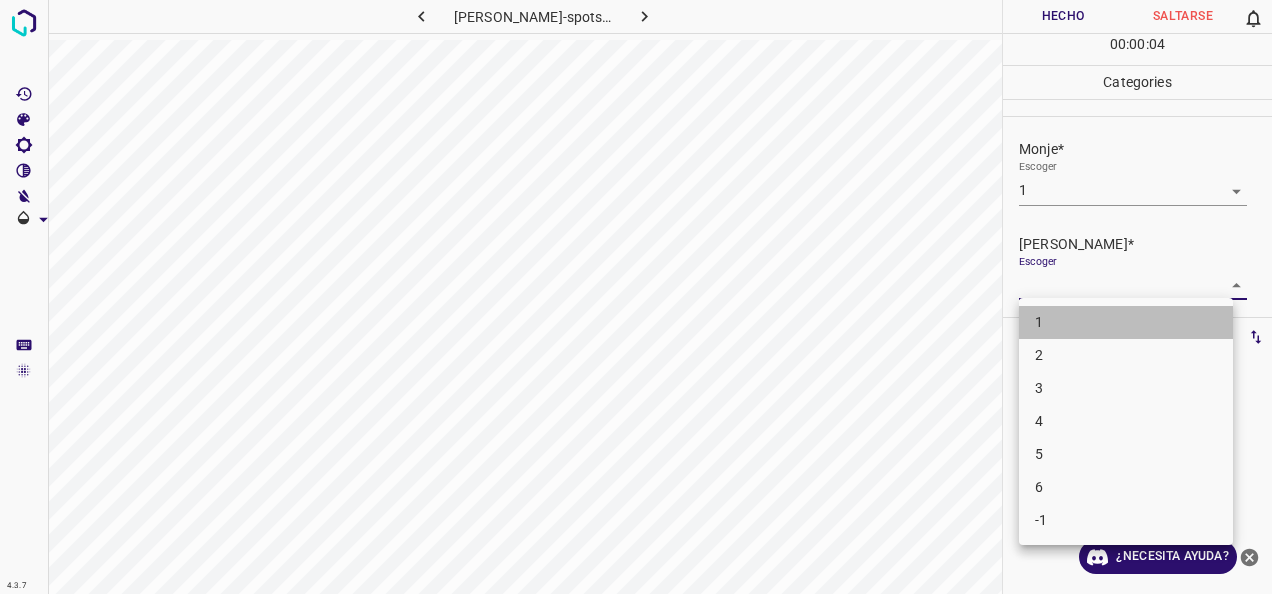 click on "1" at bounding box center (1126, 322) 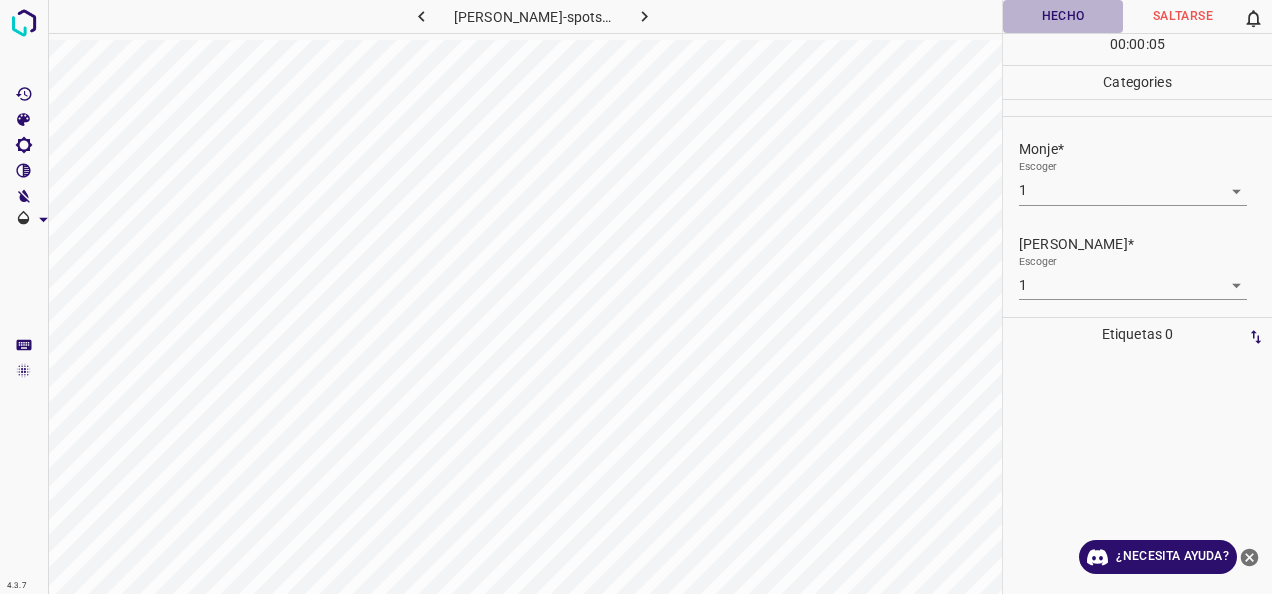 click on "Hecho" at bounding box center (1063, 16) 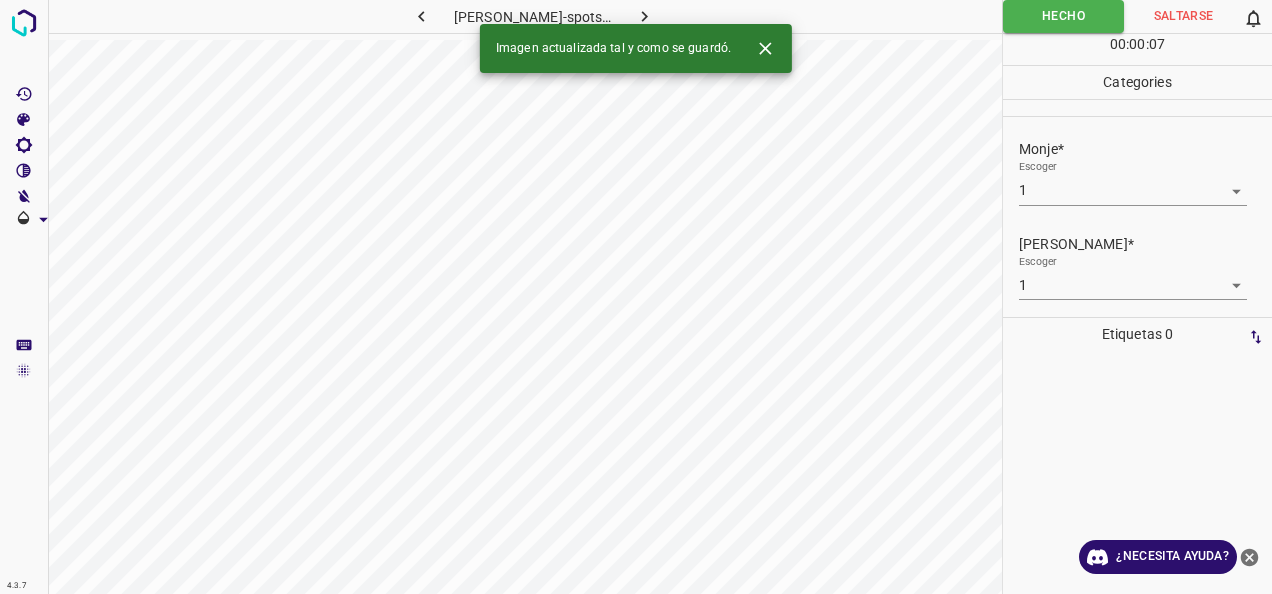 click 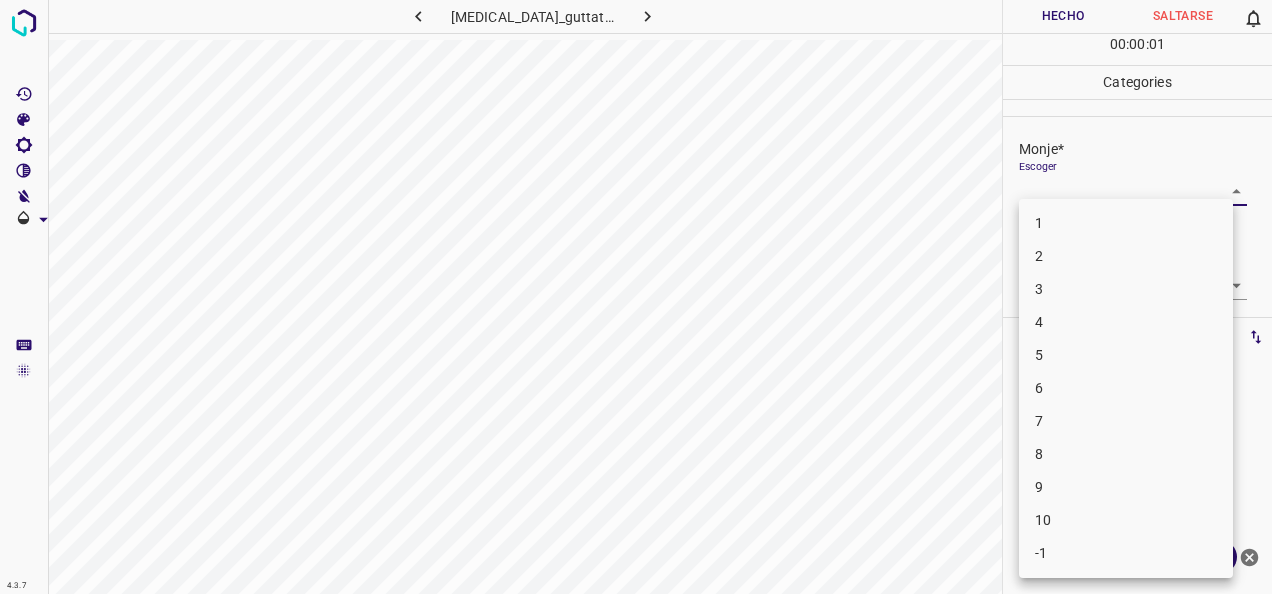 click on "4.3.7 [MEDICAL_DATA]_guttate21.jpg Hecho Saltarse 0 00   : 00   : 01   Categories Monje*  Escoger ​  [PERSON_NAME]*  Escoger ​ Etiquetas 0 Categories 1 Monje 2  [PERSON_NAME] Herramientas Espacio Cambiar entre modos (Dibujar y Editar) Yo Etiquetado automático R Restaurar zoom M Acercar N Alejar Borrar Eliminar etiqueta de selección Filtros Z Restaurar filtros X Filtro de saturación C Filtro de brillo V Filtro de contraste B Filtro de escala de grises General O Descargar ¿Necesita ayuda? -Mensaje de texto -Esconder -Borrar 1 2 3 4 5 6 7 8 9 10 -1" at bounding box center [636, 297] 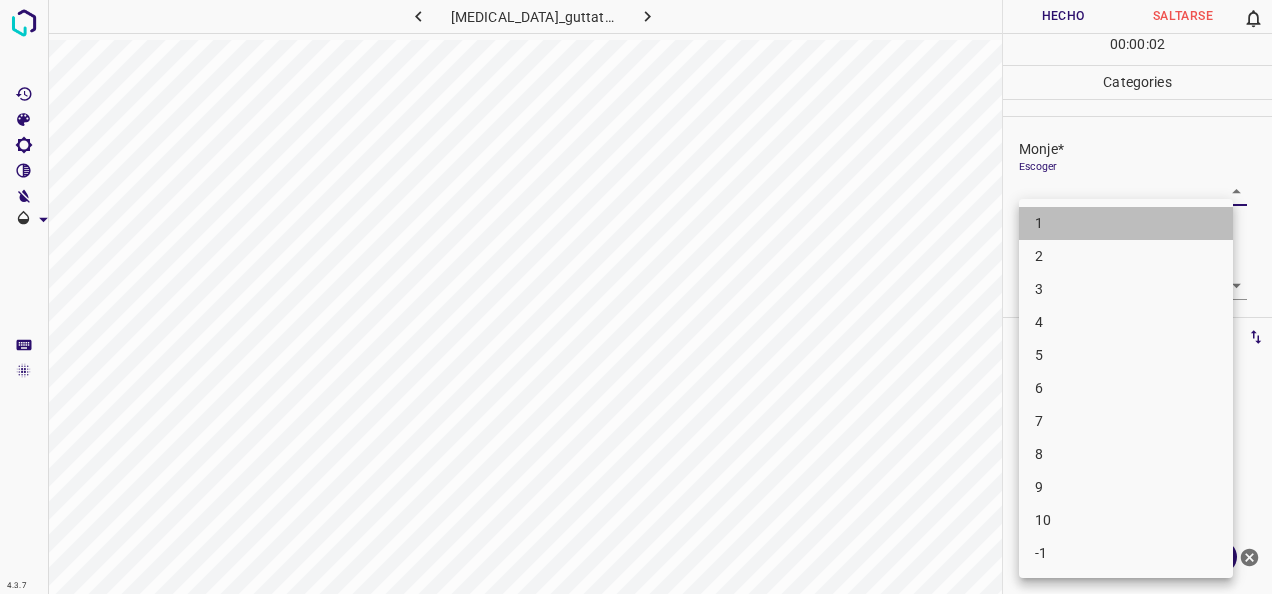 click on "1" at bounding box center (1126, 223) 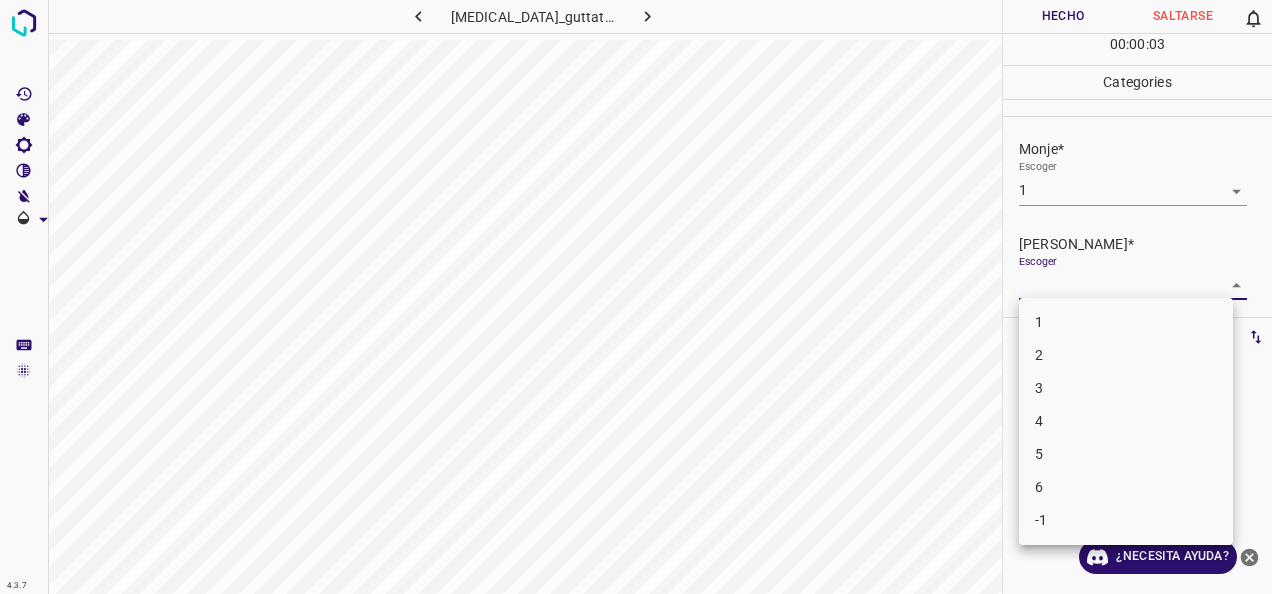 click on "4.3.7 [MEDICAL_DATA]_guttate21.jpg Hecho Saltarse 0 00   : 00   : 03   Categories Monje*  Escoger 1 1  [PERSON_NAME]*  Escoger ​ Etiquetas 0 Categories 1 Monje 2  [PERSON_NAME] Herramientas Espacio Cambiar entre modos (Dibujar y Editar) Yo Etiquetado automático R Restaurar zoom M Acercar N Alejar Borrar Eliminar etiqueta de selección Filtros Z Restaurar filtros X Filtro de saturación C Filtro de brillo V Filtro de contraste B Filtro de escala de grises General O Descargar ¿Necesita ayuda? -Mensaje de texto -Esconder -Borrar 1 2 3 4 5 6 -1" at bounding box center (636, 297) 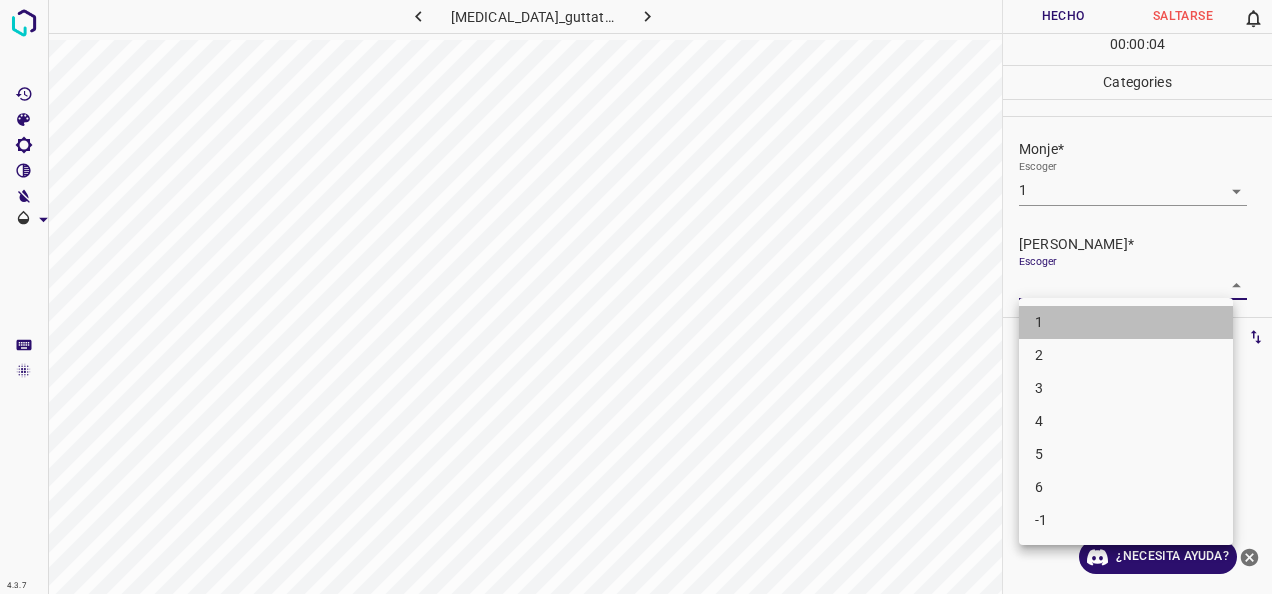 click on "1" at bounding box center (1126, 322) 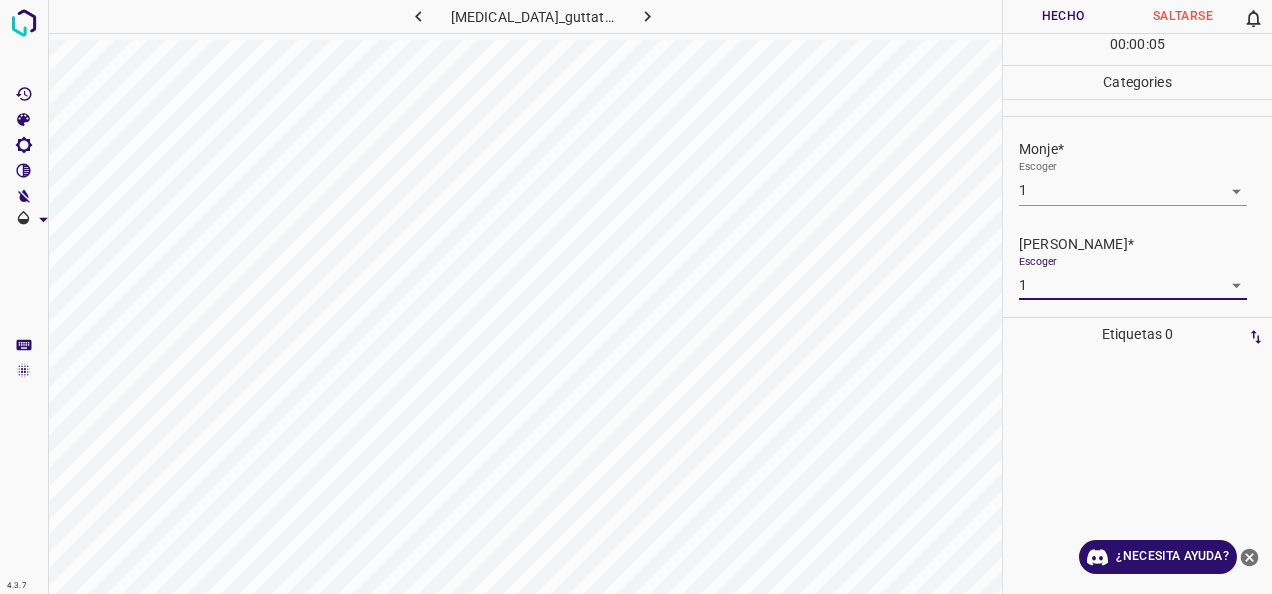 click on "Hecho" at bounding box center [1063, 16] 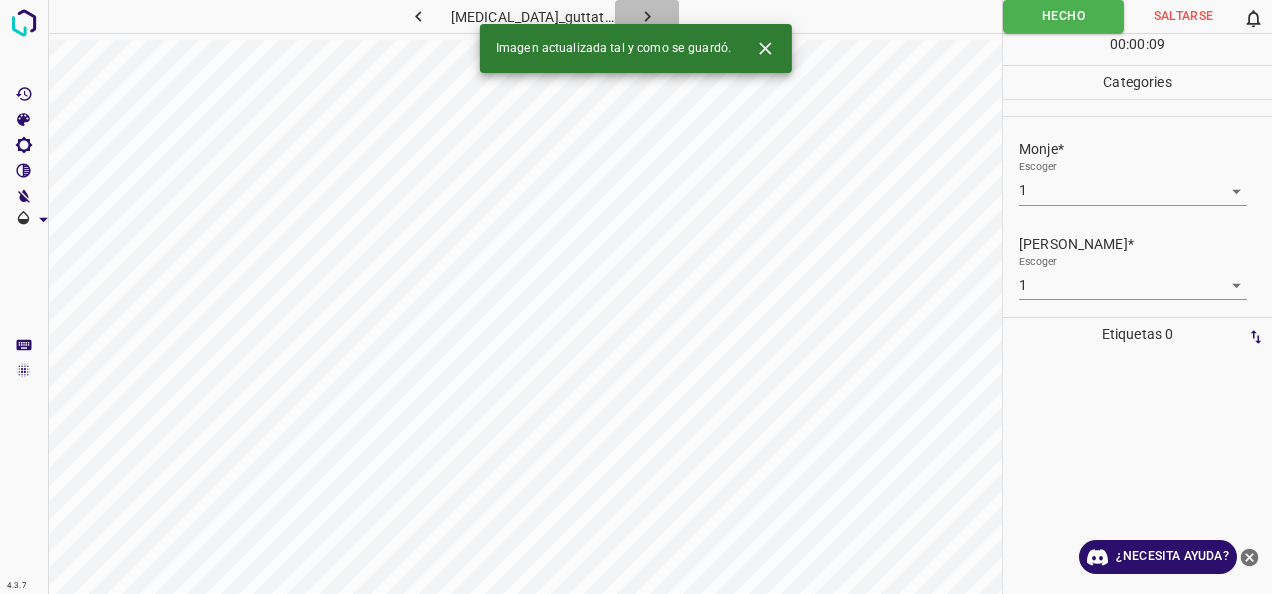 click 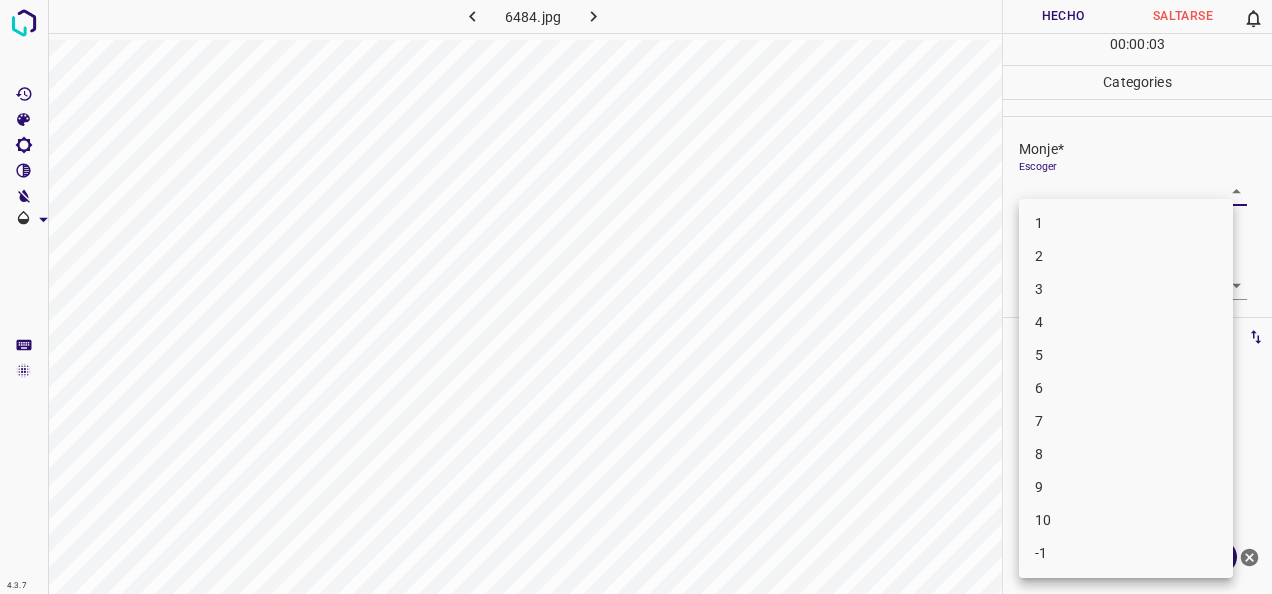 click on "4.3.7 6484.jpg Hecho Saltarse 0 00   : 00   : 03   Categories Monje*  Escoger ​  [PERSON_NAME]*  Escoger ​ Etiquetas 0 Categories 1 Monje 2  [PERSON_NAME] Herramientas Espacio Cambiar entre modos (Dibujar y Editar) Yo Etiquetado automático R Restaurar zoom M Acercar N Alejar Borrar Eliminar etiqueta de selección Filtros Z Restaurar filtros X Filtro de saturación C Filtro de brillo V Filtro de contraste B Filtro de escala de grises General O Descargar ¿Necesita ayuda? -Mensaje de texto -Esconder -Borrar 1 2 3 4 5 6 7 8 9 10 -1" at bounding box center [636, 297] 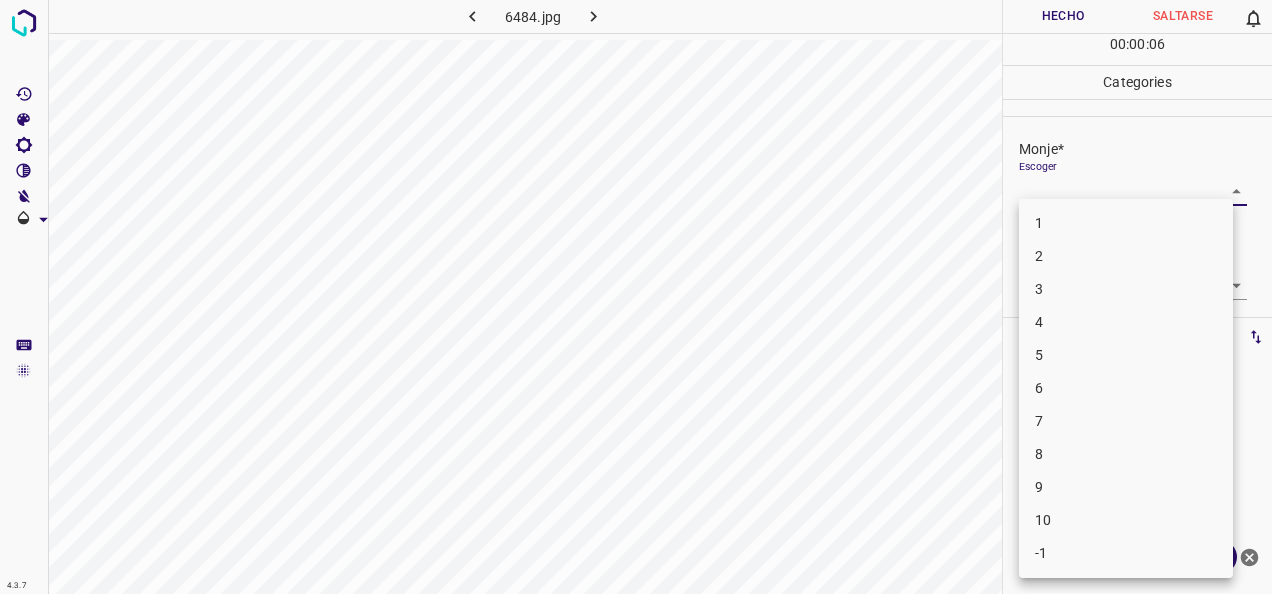 click on "5" at bounding box center (1126, 355) 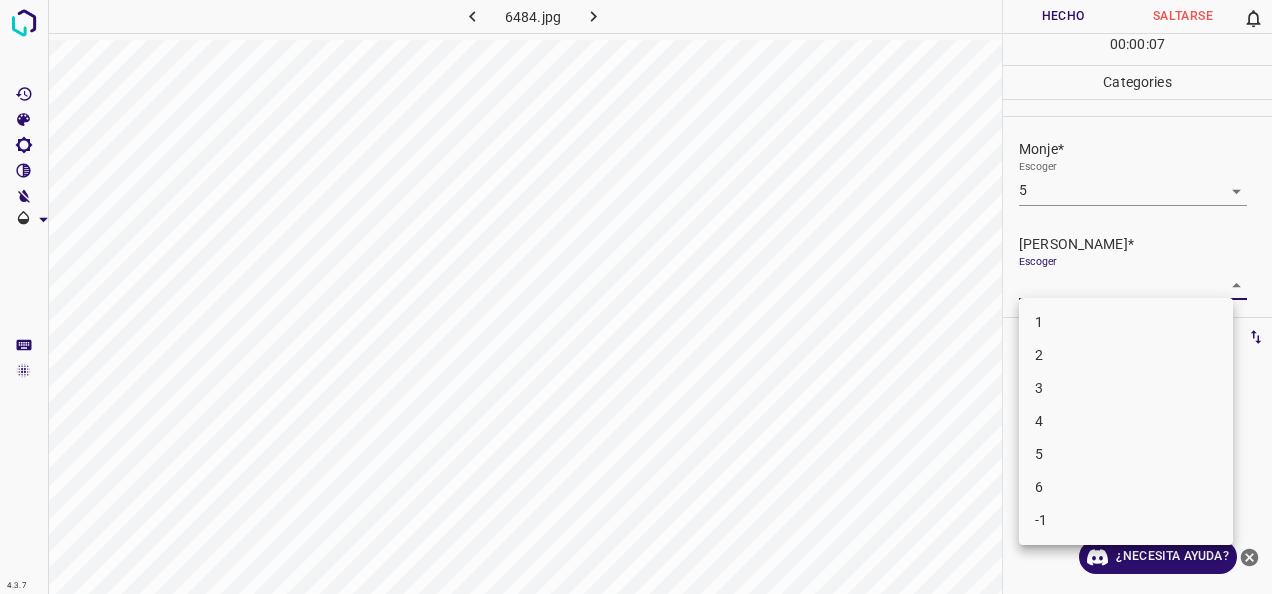 click on "4.3.7 6484.jpg [PERSON_NAME] 0 00   : 00   : 07   Categories Monje*  Escoger 5 5  [PERSON_NAME]*  Escoger ​ Etiquetas 0 Categories 1 Monje 2  [PERSON_NAME] Herramientas Espacio Cambiar entre modos (Dibujar y Editar) Yo Etiquetado automático R Restaurar zoom M Acercar N Alejar Borrar Eliminar etiqueta de selección Filtros Z Restaurar filtros X Filtro de saturación C Filtro de brillo V Filtro de contraste B Filtro de escala de grises General O Descargar ¿Necesita ayuda? -Mensaje de texto -Esconder -Borrar 1 2 3 4 5 6 -1" at bounding box center (636, 297) 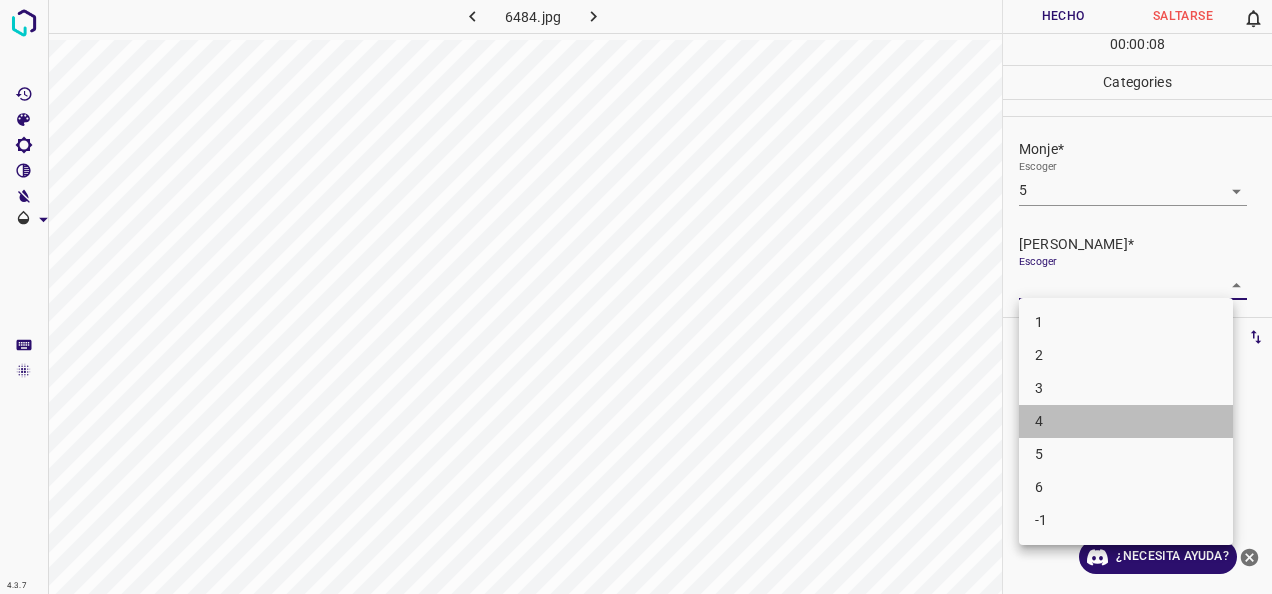 click on "4" at bounding box center [1126, 421] 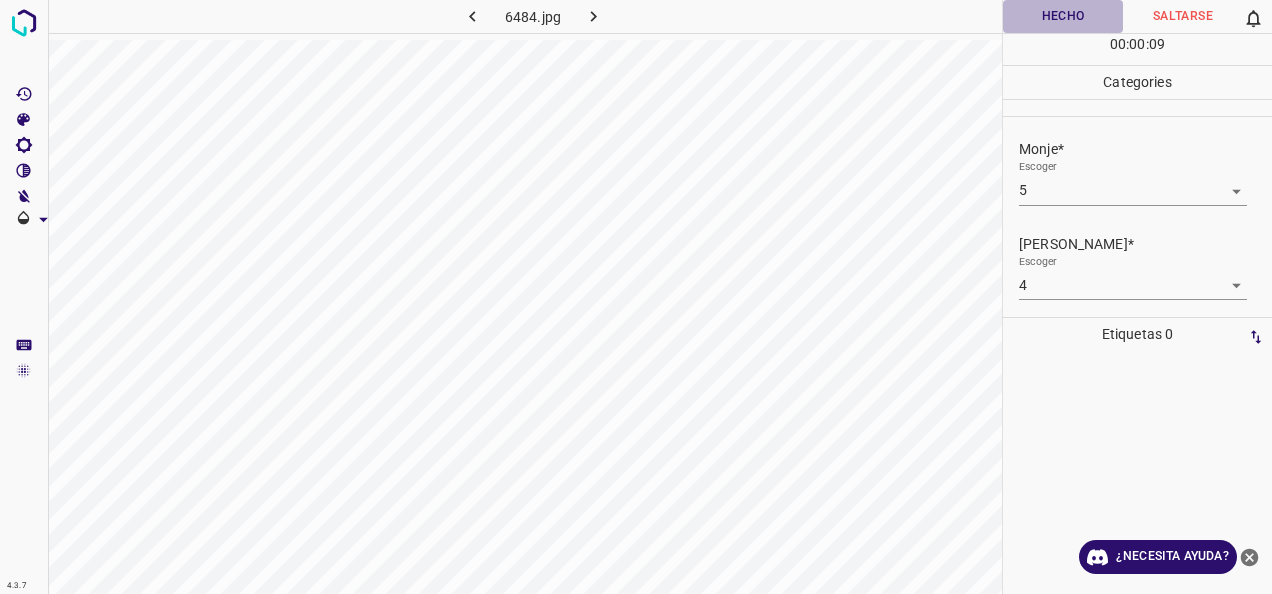click on "Hecho" at bounding box center [1063, 16] 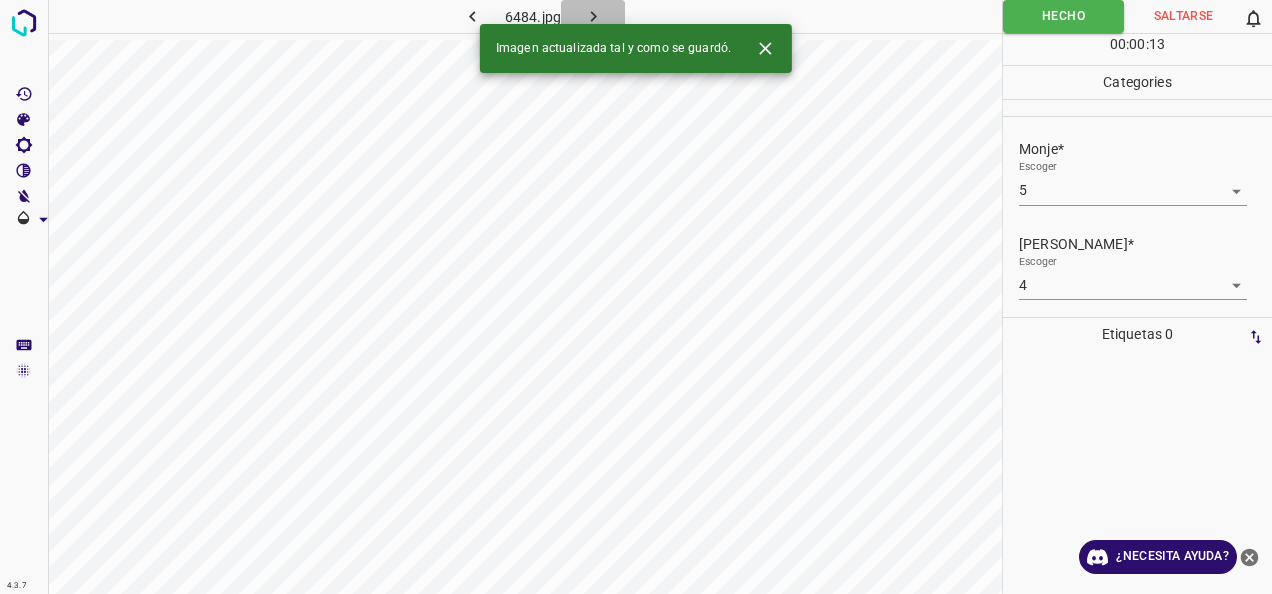 click 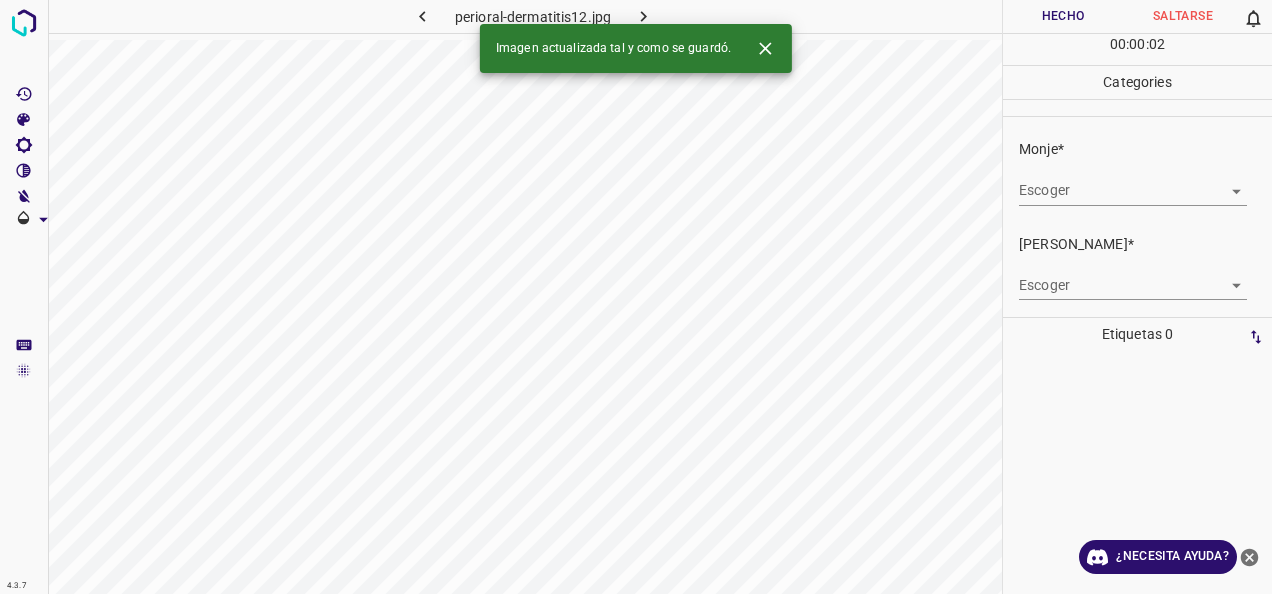 click on "4.3.7 perioral-dermatitis12.jpg Hecho Saltarse 0 00   : 00   : 02   Categories Monje*  Escoger ​  [PERSON_NAME]*  Escoger ​ Etiquetas 0 Categories 1 Monje 2  [PERSON_NAME] Herramientas Espacio Cambiar entre modos (Dibujar y Editar) Yo Etiquetado automático R Restaurar zoom M Acercar N Alejar Borrar Eliminar etiqueta de selección Filtros Z Restaurar filtros X Filtro de saturación C Filtro de brillo V Filtro de contraste B Filtro de escala de grises General O Descargar Imagen actualizada tal y como se guardó. ¿Necesita ayuda? -Mensaje de texto -Esconder -Borrar" at bounding box center [636, 297] 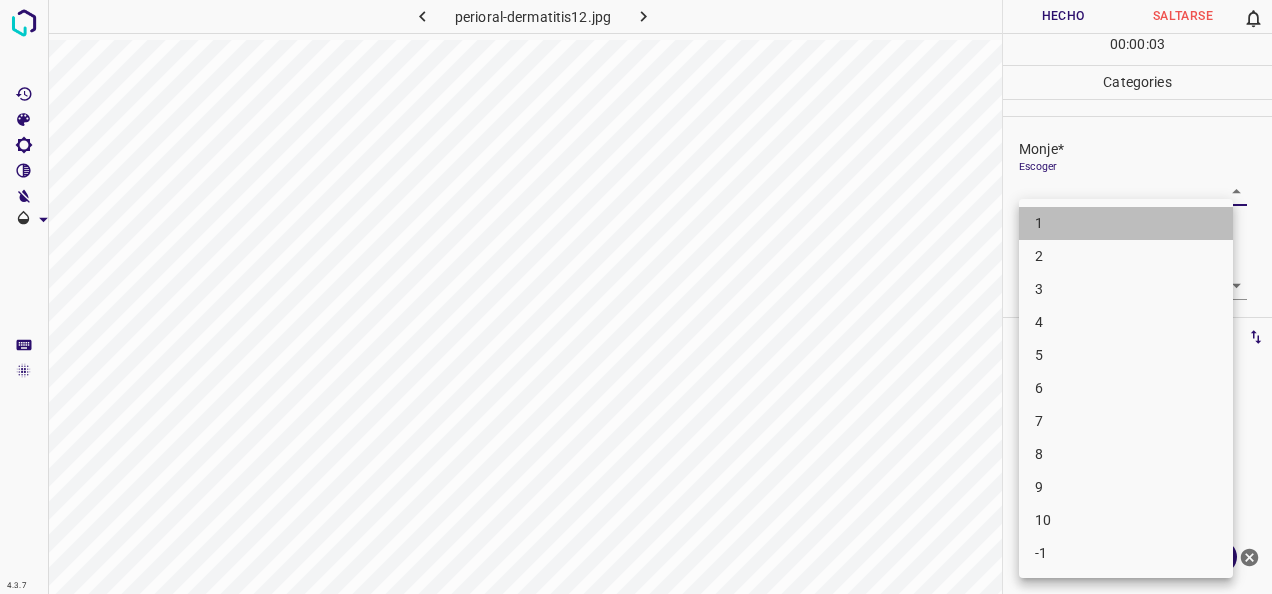 click on "1" at bounding box center [1126, 223] 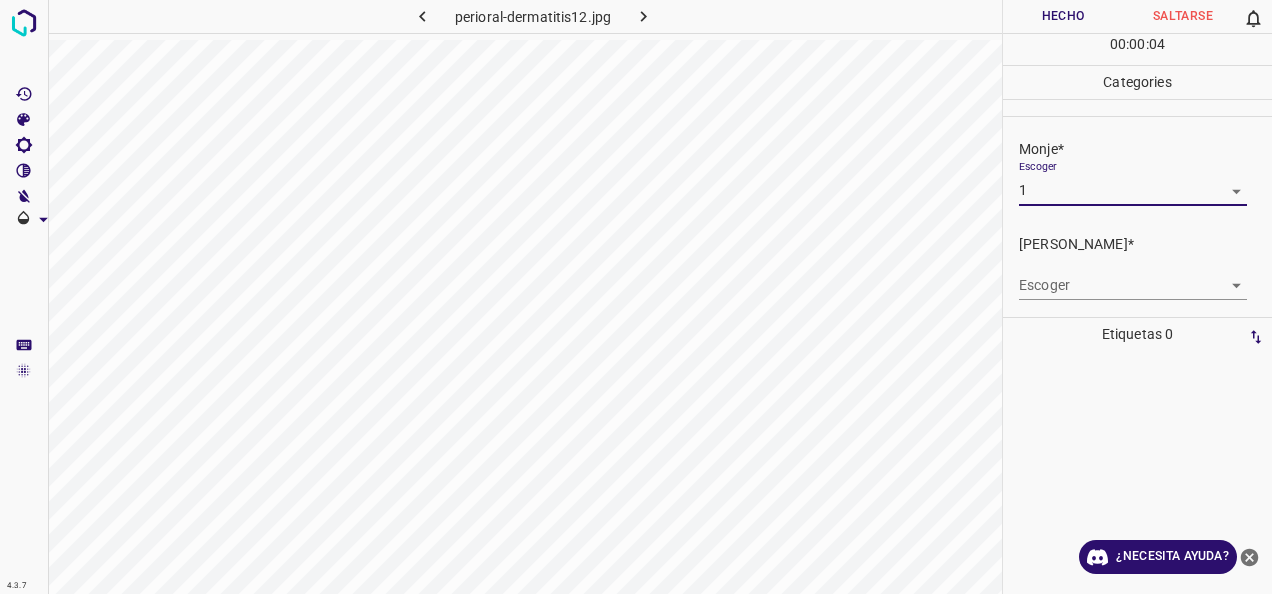 click on "4.3.7 perioral-dermatitis12.jpg Hecho Saltarse 0 00   : 00   : 04   Categories Monje*  Escoger 1 1  [PERSON_NAME]*  Escoger ​ Etiquetas 0 Categories 1 Monje 2  [PERSON_NAME] Herramientas Espacio Cambiar entre modos (Dibujar y Editar) Yo Etiquetado automático R Restaurar zoom M Acercar N Alejar Borrar Eliminar etiqueta de selección Filtros Z Restaurar filtros X Filtro de saturación C Filtro de brillo V Filtro de contraste B Filtro de escala de grises General O Descargar ¿Necesita ayuda? -Mensaje de texto -Esconder -Borrar" at bounding box center [636, 297] 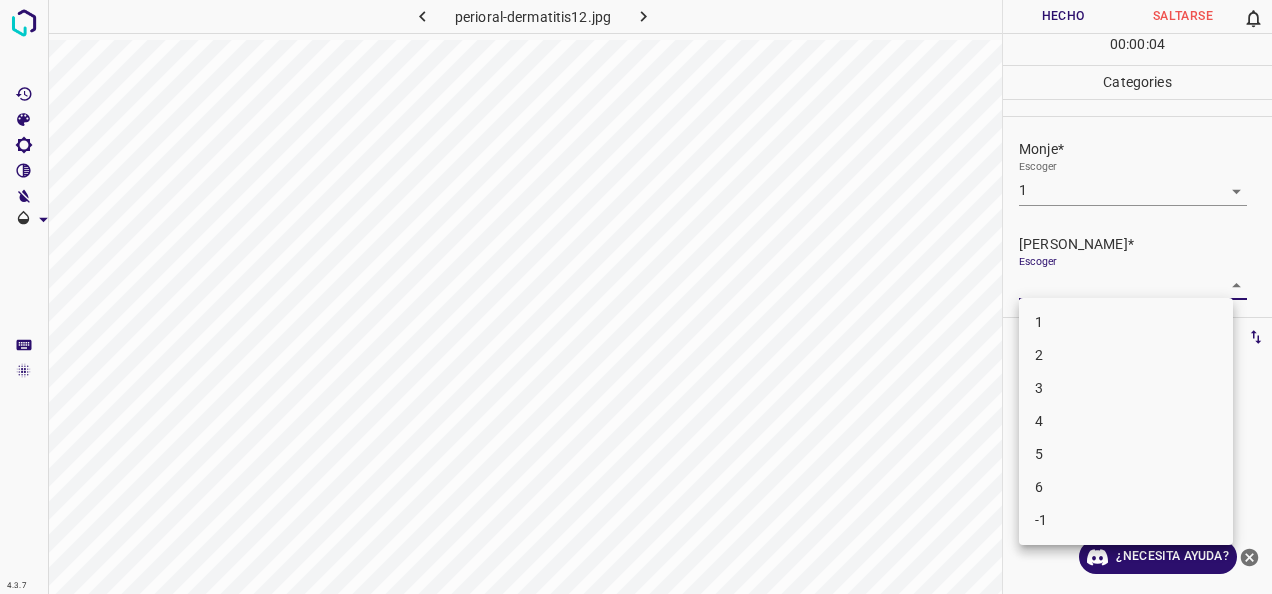 click on "1" at bounding box center [1126, 322] 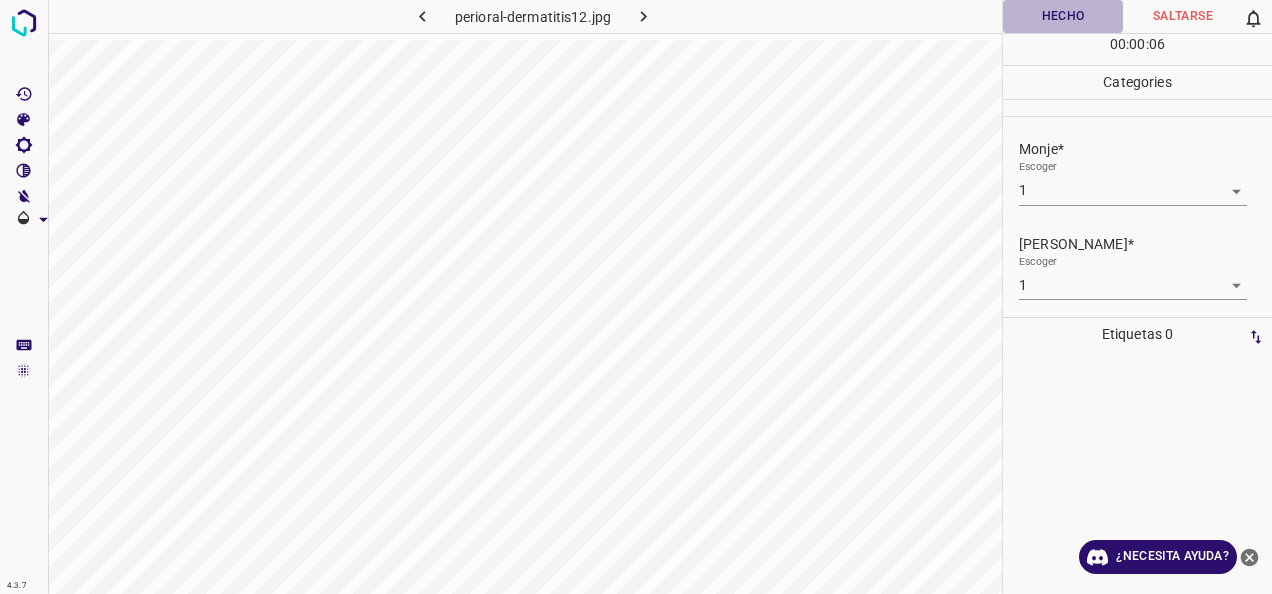 click on "Hecho" at bounding box center (1063, 16) 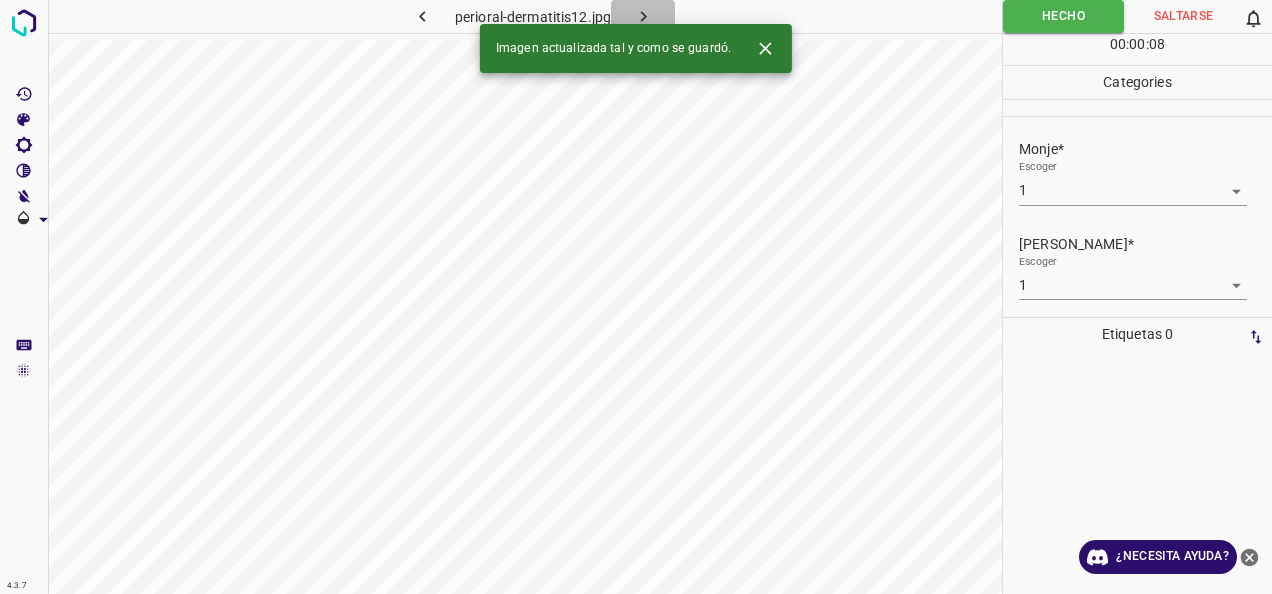 click at bounding box center (643, 16) 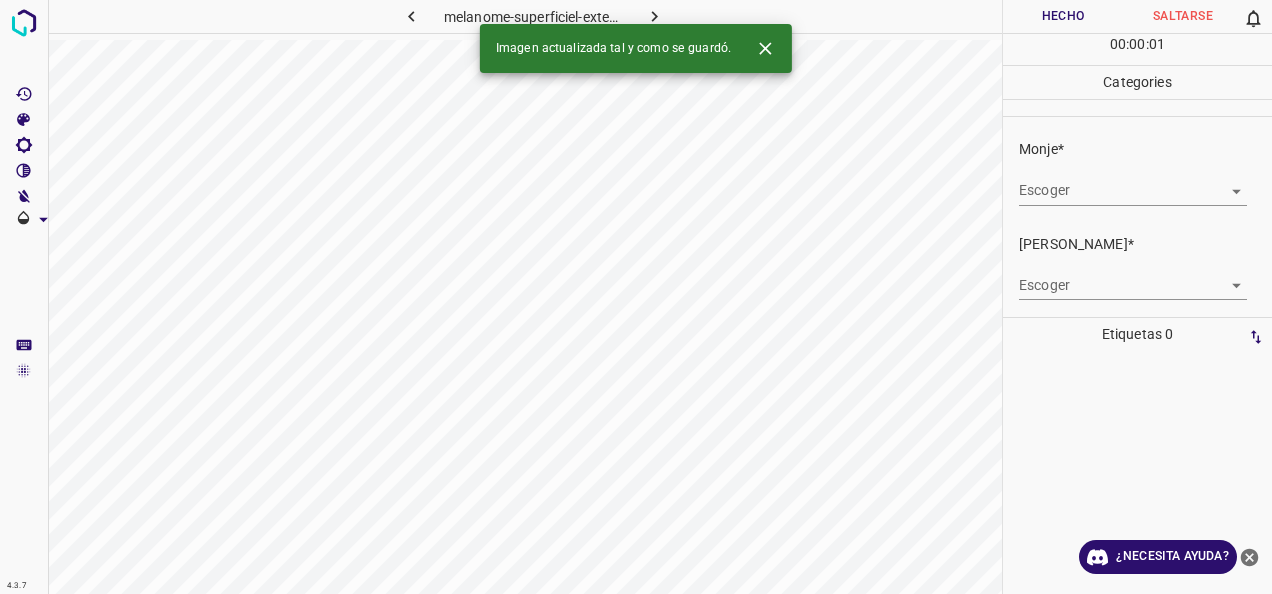 click on "4.3.7 melanome-superficiel-extensif20.jpg Hecho Saltarse 0 00   : 00   : 01   Categories Monje*  Escoger ​  [PERSON_NAME]*  Escoger ​ Etiquetas 0 Categories 1 Monje 2  [PERSON_NAME] Herramientas Espacio Cambiar entre modos (Dibujar y Editar) Yo Etiquetado automático R Restaurar zoom M Acercar N Alejar Borrar Eliminar etiqueta de selección Filtros Z Restaurar filtros X Filtro de saturación C Filtro de brillo V Filtro de contraste B Filtro de escala de grises General O Descargar Imagen actualizada tal y como se guardó. ¿Necesita ayuda? -Mensaje de texto -Esconder -Borrar" at bounding box center [636, 297] 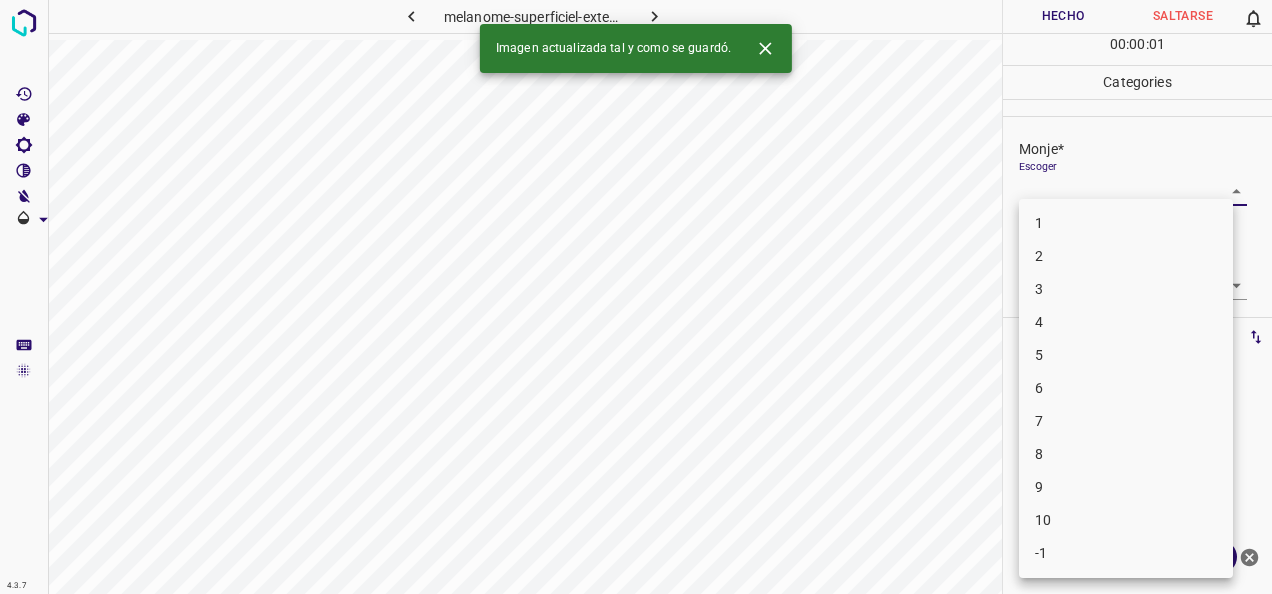 click on "1" at bounding box center [1126, 223] 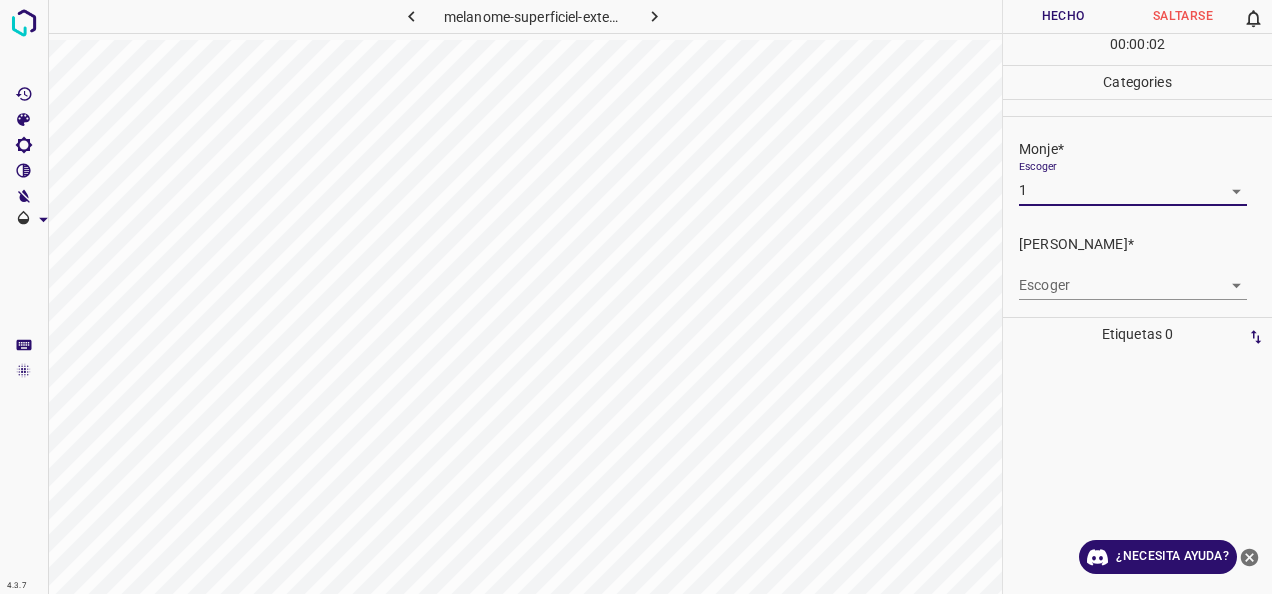 click on "4.3.7 melanome-superficiel-extensif20.jpg Hecho Saltarse 0 00   : 00   : 02   Categories Monje*  Escoger 1 1  [PERSON_NAME]*  Escoger ​ Etiquetas 0 Categories 1 Monje 2  [PERSON_NAME] Herramientas Espacio Cambiar entre modos (Dibujar y Editar) Yo Etiquetado automático R Restaurar zoom M Acercar N Alejar Borrar Eliminar etiqueta de selección Filtros Z Restaurar filtros X Filtro de saturación C Filtro de brillo V Filtro de contraste B Filtro de escala de grises General O Descargar ¿Necesita ayuda? -Mensaje de texto -Esconder -Borrar" at bounding box center [636, 297] 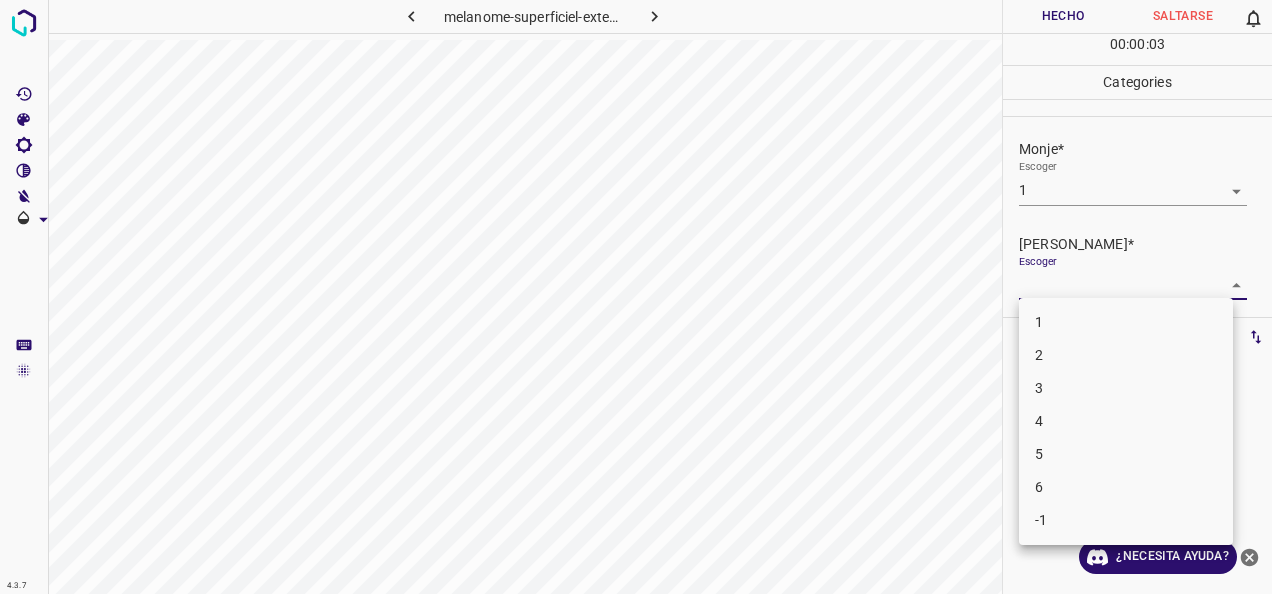 click on "1" at bounding box center (1126, 322) 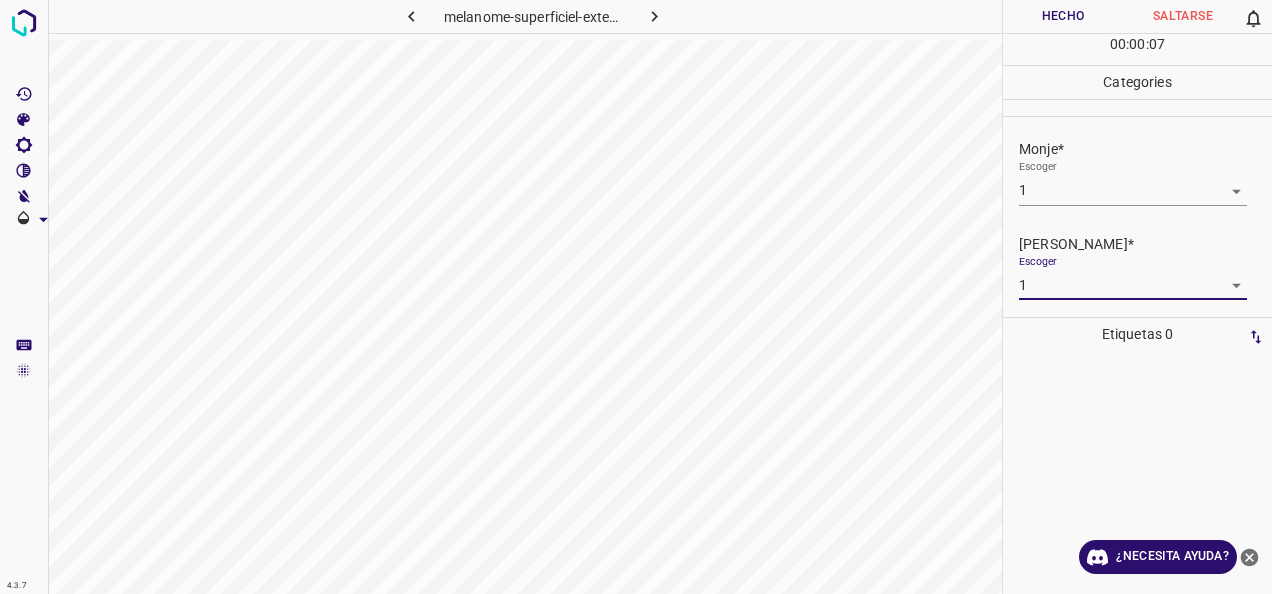 click on "Hecho" at bounding box center (1063, 16) 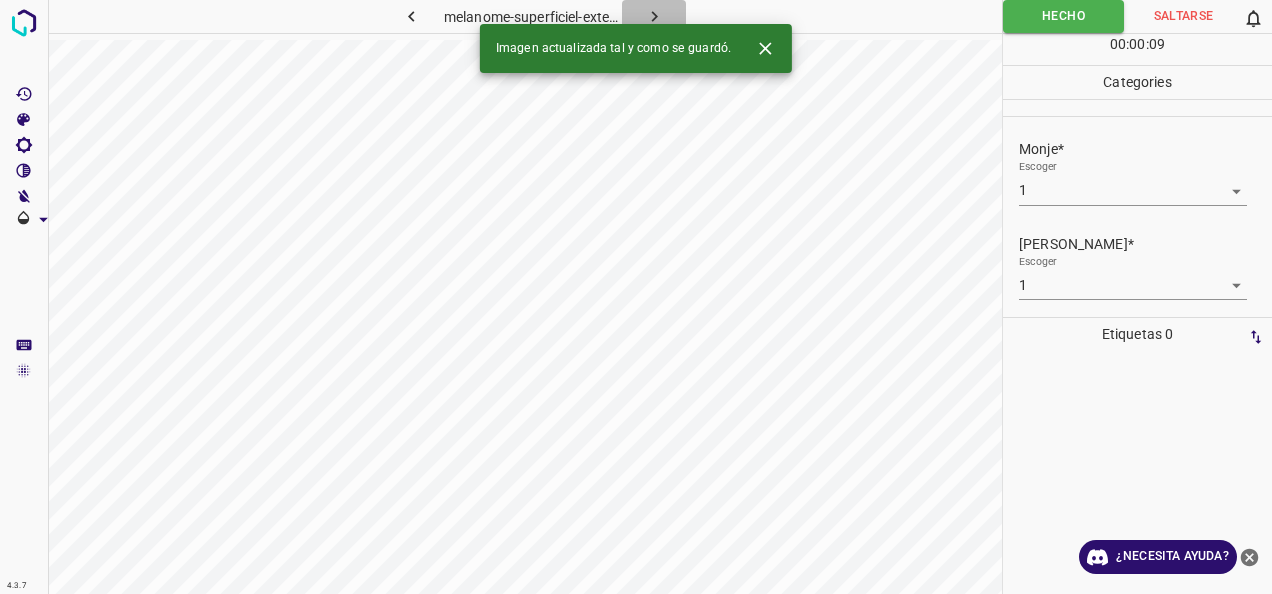 click 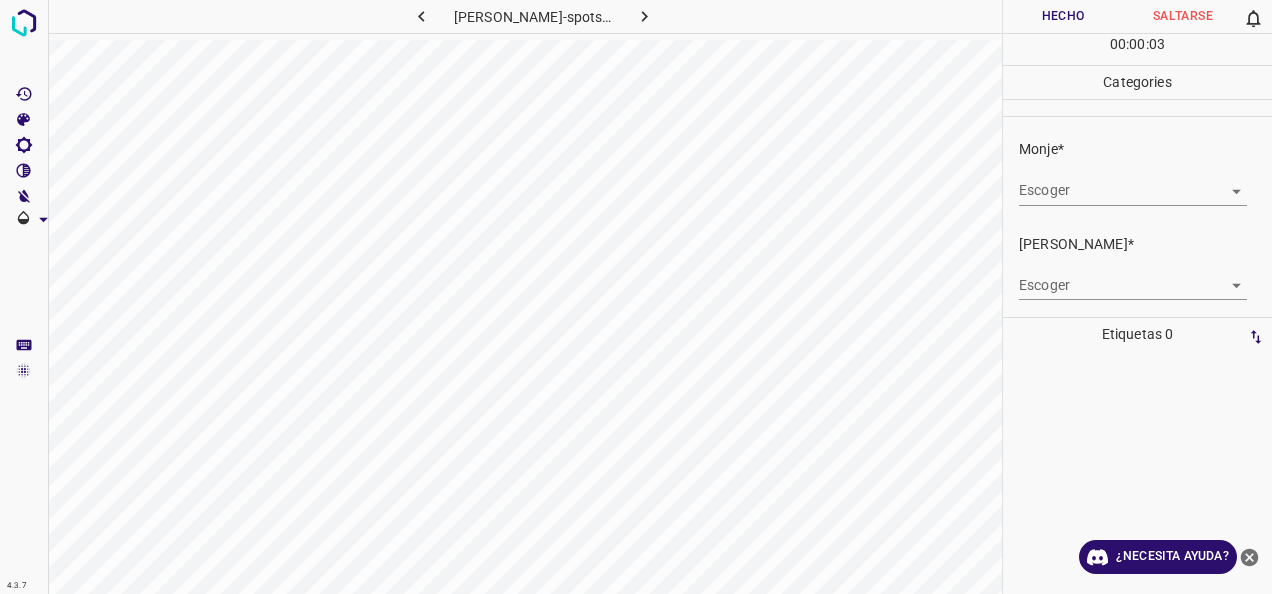 click on "4.3.7 [PERSON_NAME]-spots24.jpg Hecho Saltarse 0 00   : 00   : 03   Categories Monje*  Escoger ​  [PERSON_NAME]*  Escoger ​ Etiquetas 0 Categories 1 Monje 2  [PERSON_NAME] Herramientas Espacio Cambiar entre modos (Dibujar y Editar) Yo Etiquetado automático R Restaurar zoom M Acercar N Alejar Borrar Eliminar etiqueta de selección Filtros Z Restaurar filtros X Filtro de saturación C Filtro de brillo V Filtro de contraste B Filtro de escala de grises General O Descargar ¿Necesita ayuda? -Mensaje de texto -Esconder -Borrar" at bounding box center [636, 297] 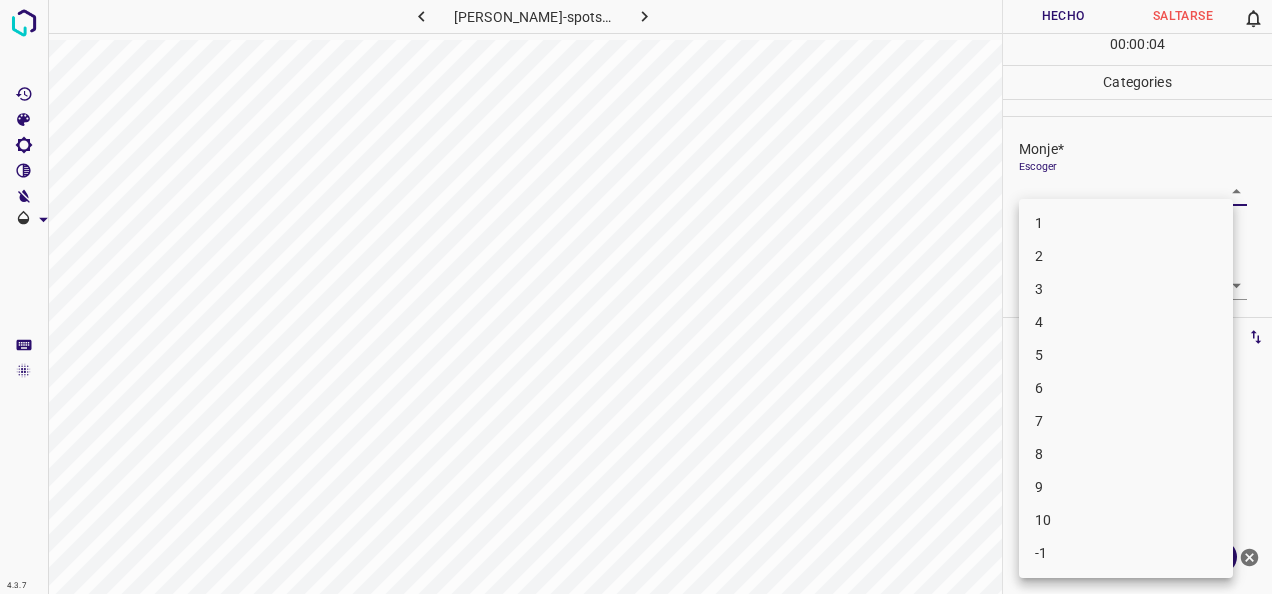 click on "2" at bounding box center [1126, 256] 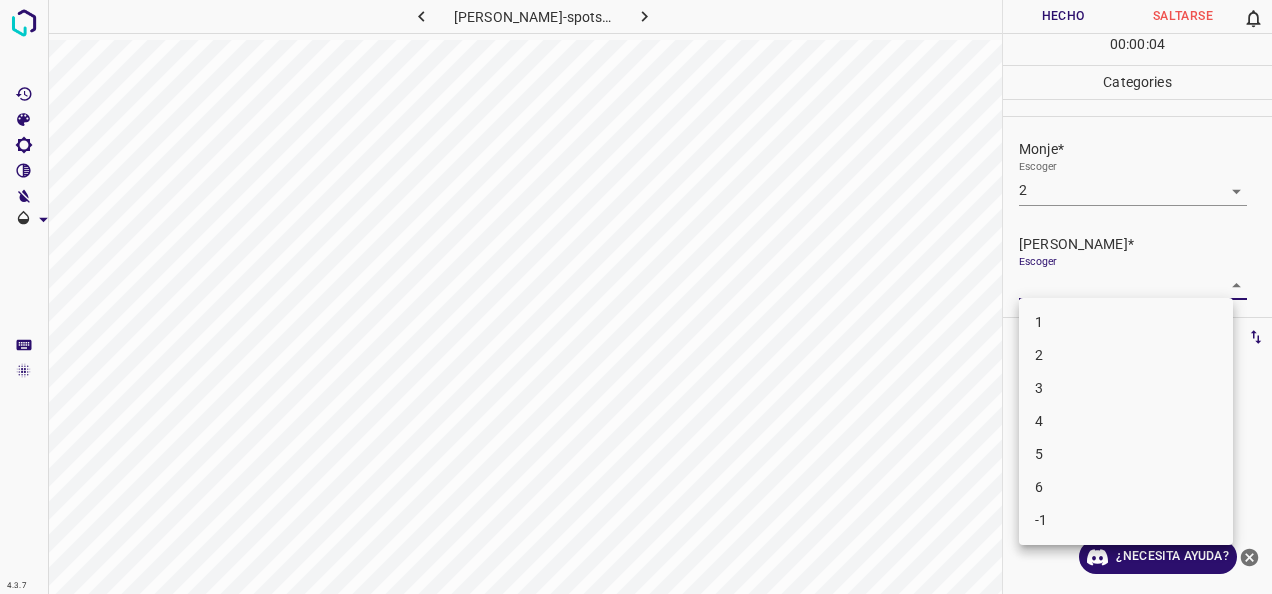 click on "4.3.7 [PERSON_NAME]-spots24.jpg Hecho Saltarse 0 00   : 00   : 04   Categories Monje*  Escoger 2 2  [PERSON_NAME]*  Escoger ​ Etiquetas 0 Categories 1 Monje 2  [PERSON_NAME] Herramientas Espacio Cambiar entre modos (Dibujar y Editar) Yo Etiquetado automático R Restaurar zoom M Acercar N Alejar Borrar Eliminar etiqueta de selección Filtros Z Restaurar filtros X Filtro de saturación C Filtro de brillo V Filtro de contraste B Filtro de escala de grises General O Descargar ¿Necesita ayuda? -Mensaje de texto -Esconder -Borrar 1 2 3 4 5 6 -1" at bounding box center [636, 297] 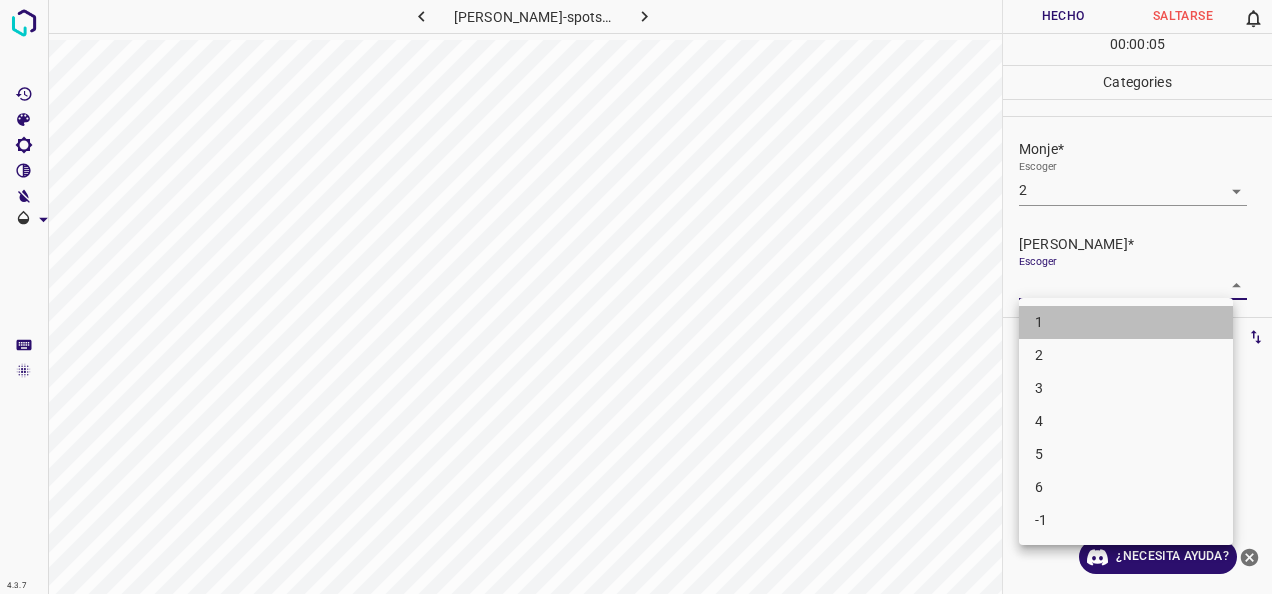 click on "1" at bounding box center (1126, 322) 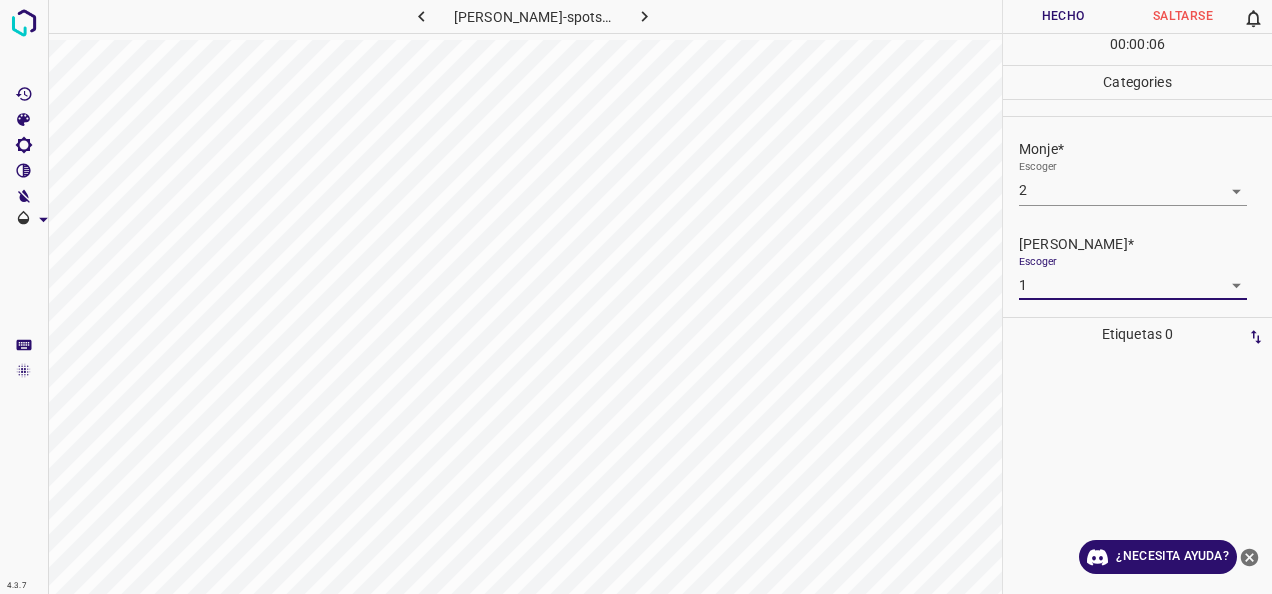 click on "Hecho" at bounding box center [1063, 16] 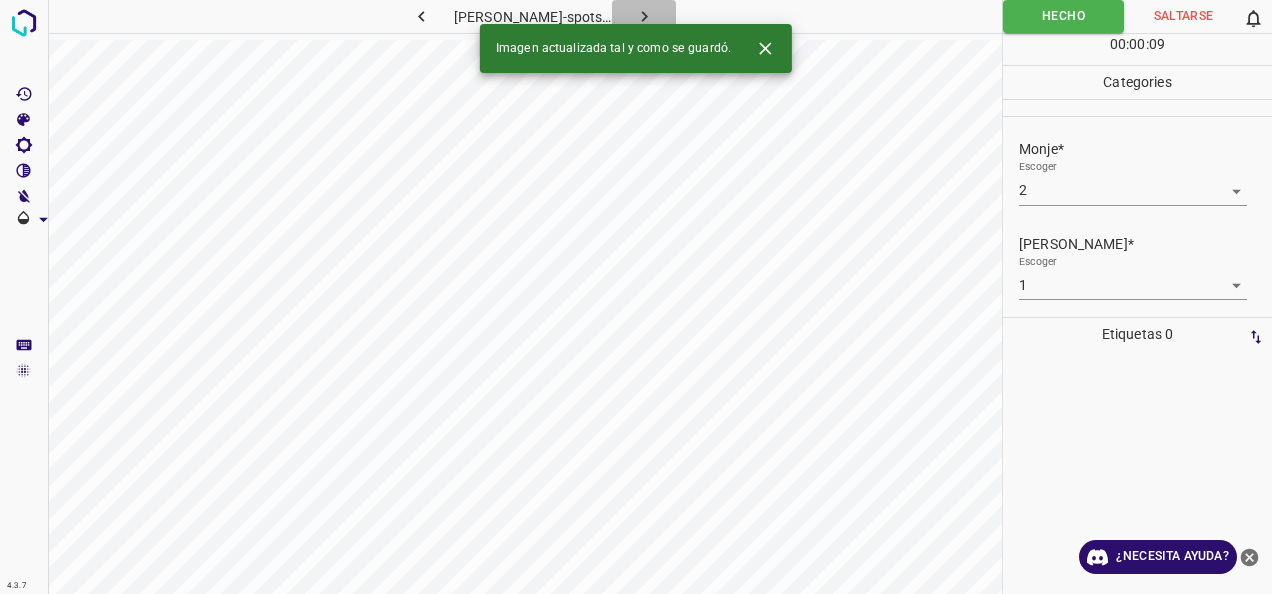 click 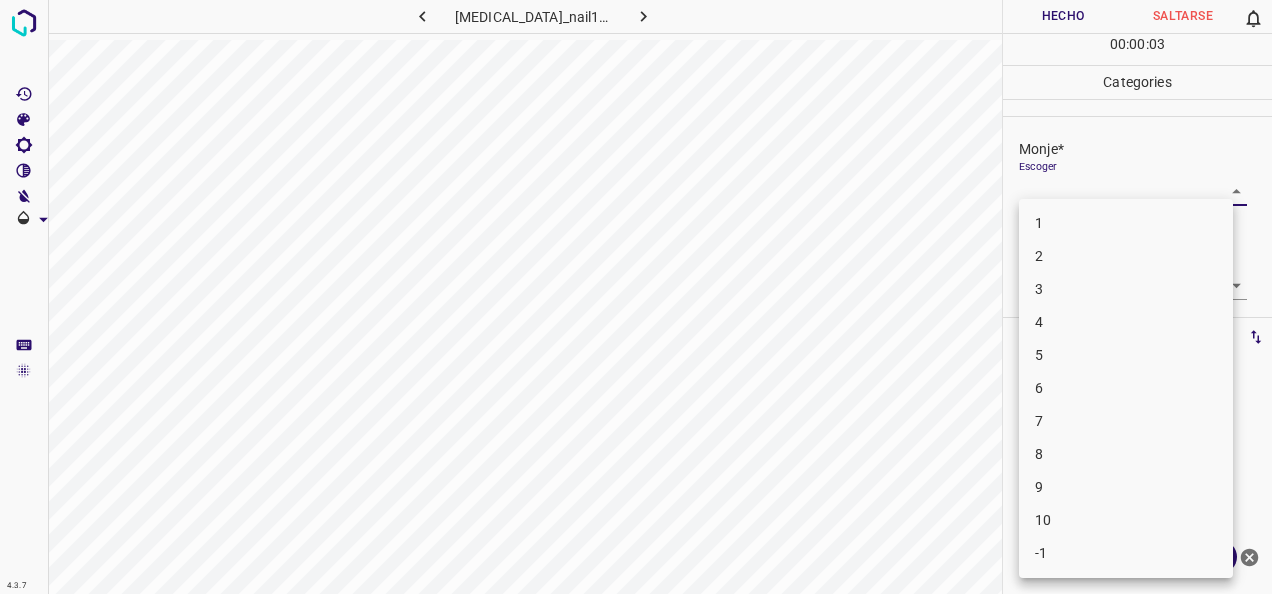 click on "4.3.7 [MEDICAL_DATA]_nail16.jpg Hecho Saltarse 0 00   : 00   : 03   Categories Monje*  Escoger ​  [PERSON_NAME]*  Escoger ​ Etiquetas 0 Categories 1 Monje 2  [PERSON_NAME] Herramientas Espacio Cambiar entre modos (Dibujar y Editar) Yo Etiquetado automático R Restaurar zoom M Acercar N Alejar Borrar Eliminar etiqueta de selección Filtros Z Restaurar filtros X Filtro de saturación C Filtro de brillo V Filtro de contraste B Filtro de escala de grises General O Descargar ¿Necesita ayuda? -Mensaje de texto -Esconder -Borrar 1 2 3 4 5 6 7 8 9 10 -1" at bounding box center (636, 297) 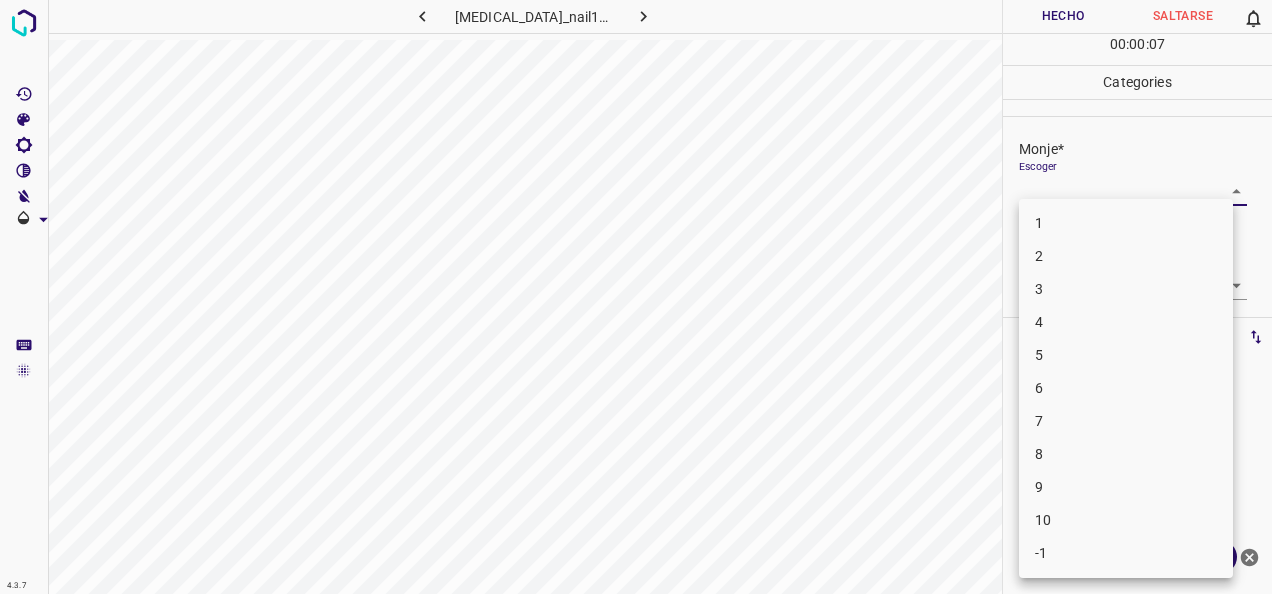 click on "6" at bounding box center [1126, 388] 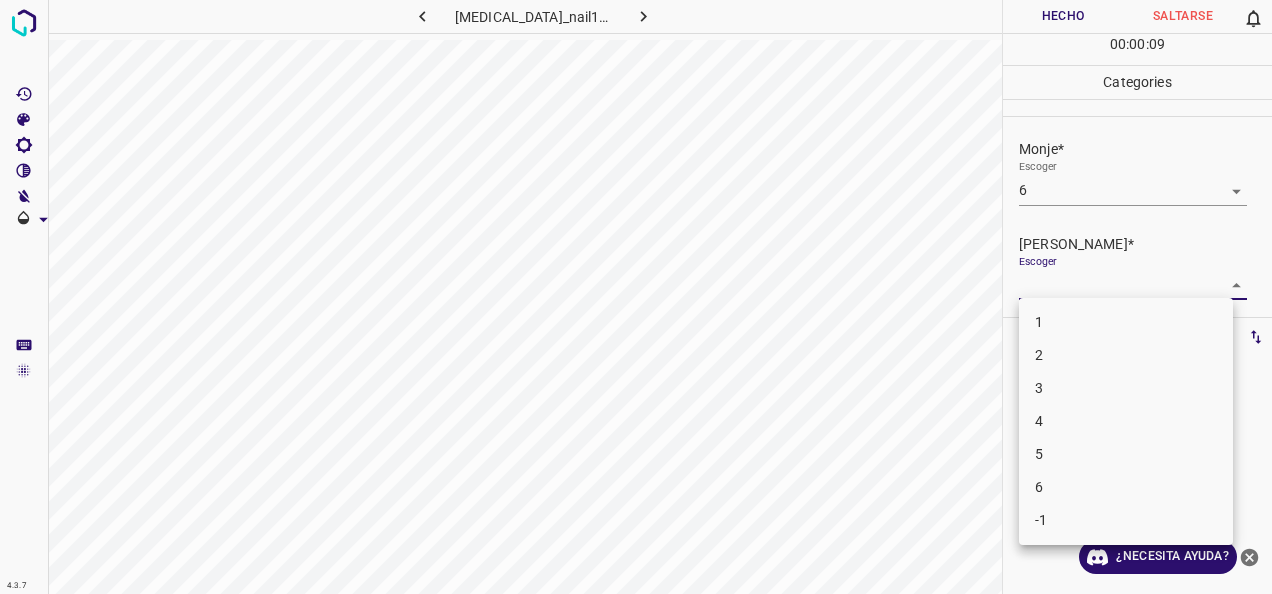 click on "4.3.7 [MEDICAL_DATA]_nail16.jpg [PERSON_NAME] 0 00   : 00   : 09   Categories Monje*  Escoger 6 6  [PERSON_NAME]*  Escoger ​ Etiquetas 0 Categories 1 Monje 2  [PERSON_NAME] Herramientas Espacio Cambiar entre modos (Dibujar y Editar) Yo Etiquetado automático R Restaurar zoom M Acercar N Alejar Borrar Eliminar etiqueta de selección Filtros Z Restaurar filtros X Filtro de saturación C Filtro de brillo V Filtro de contraste B Filtro de escala de grises General O Descargar ¿Necesita ayuda? -Mensaje de texto -Esconder -Borrar 1 2 3 4 5 6 -1" at bounding box center [636, 297] 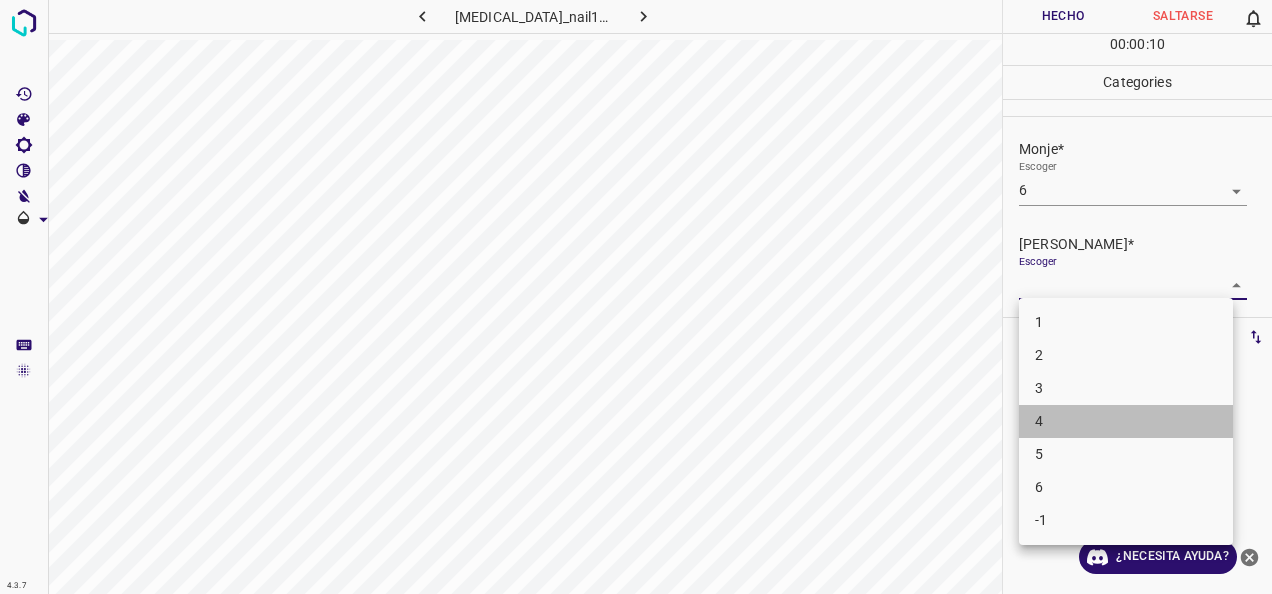 click on "4" at bounding box center [1126, 421] 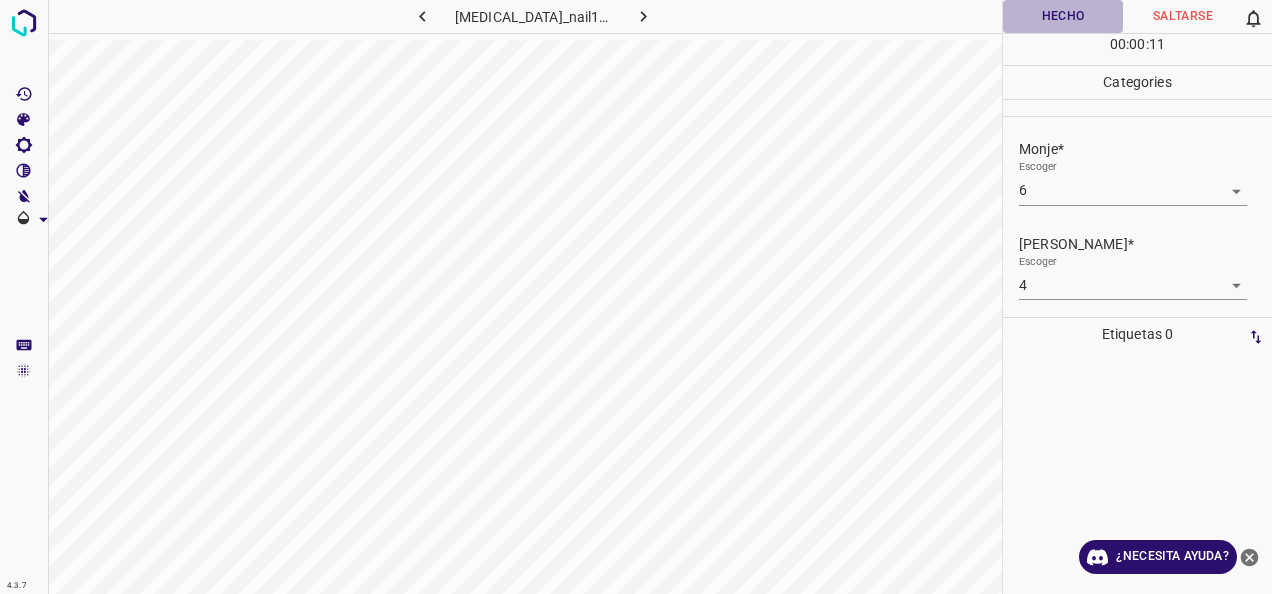 click on "Hecho" at bounding box center [1063, 16] 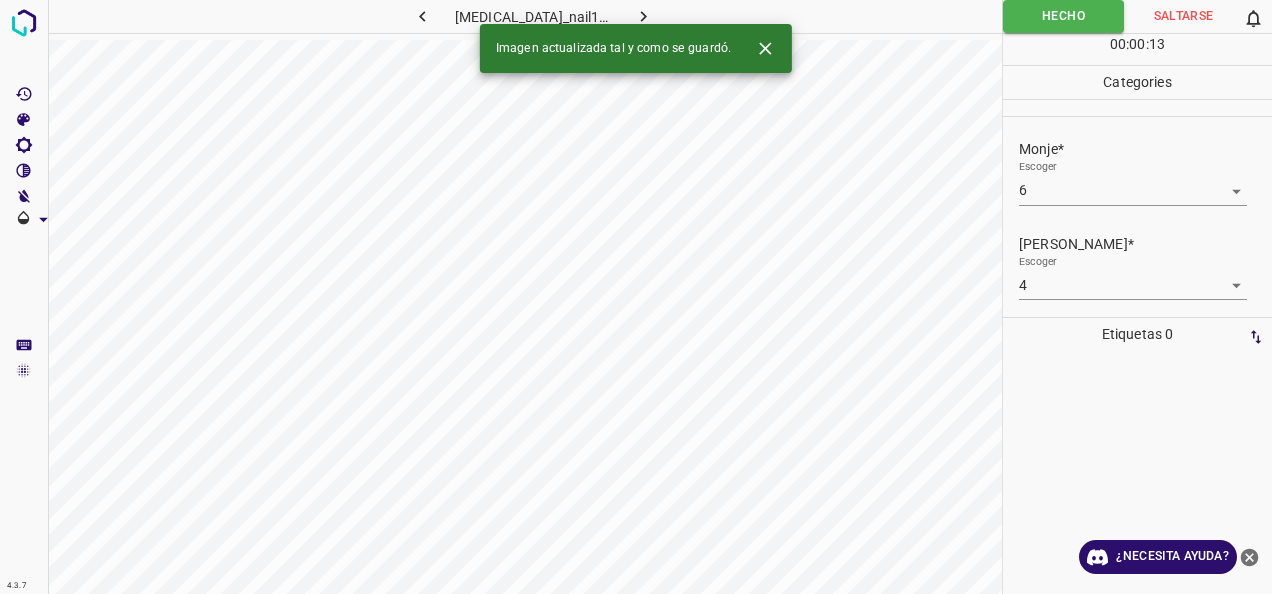 click 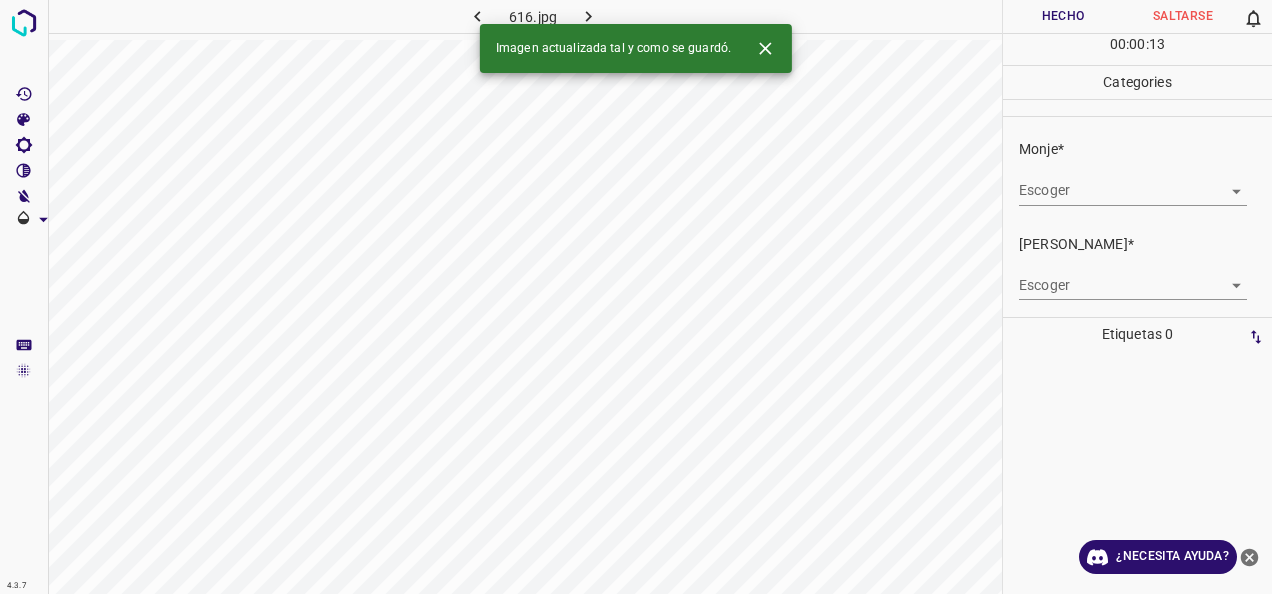 click on "4.3.7 616.jpg Hecho Saltarse 0 00   : 00   : 13   Categories Monje*  Escoger ​  [PERSON_NAME]*  Escoger ​ Etiquetas 0 Categories 1 Monje 2  [PERSON_NAME] Herramientas Espacio Cambiar entre modos (Dibujar y Editar) Yo Etiquetado automático R Restaurar zoom M Acercar N Alejar Borrar Eliminar etiqueta de selección Filtros Z Restaurar filtros X Filtro de saturación C Filtro de brillo V Filtro de contraste B Filtro de escala de grises General O Descargar Imagen actualizada tal y como se guardó. ¿Necesita ayuda? -Mensaje de texto -Esconder -Borrar" at bounding box center (636, 297) 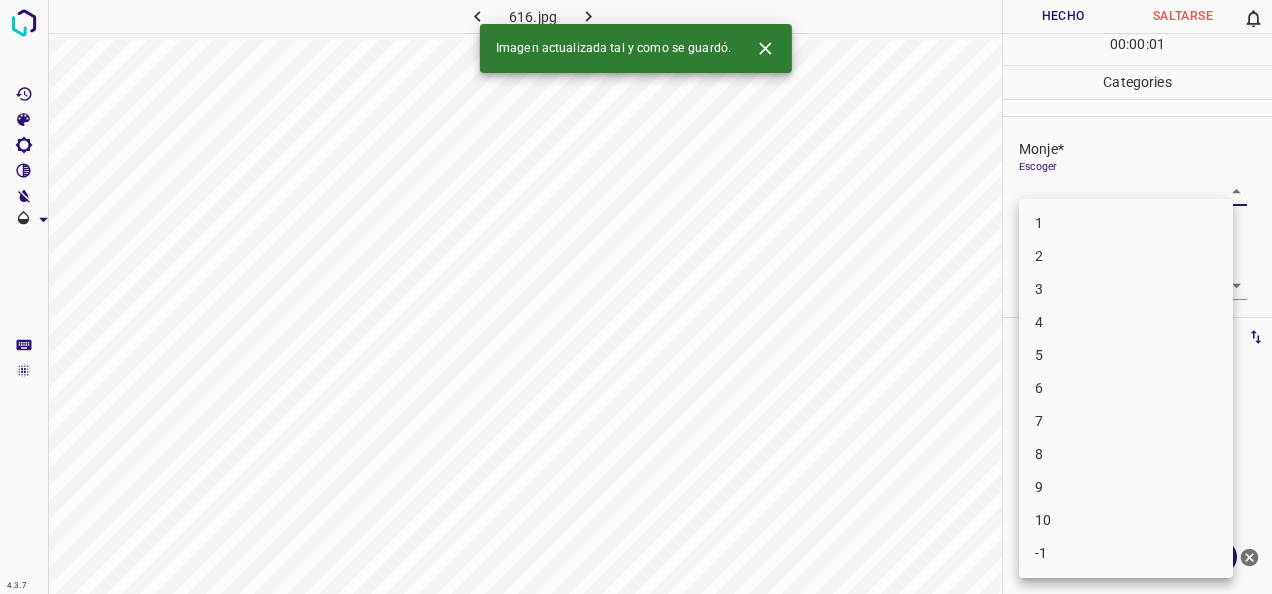click on "1" at bounding box center [1126, 223] 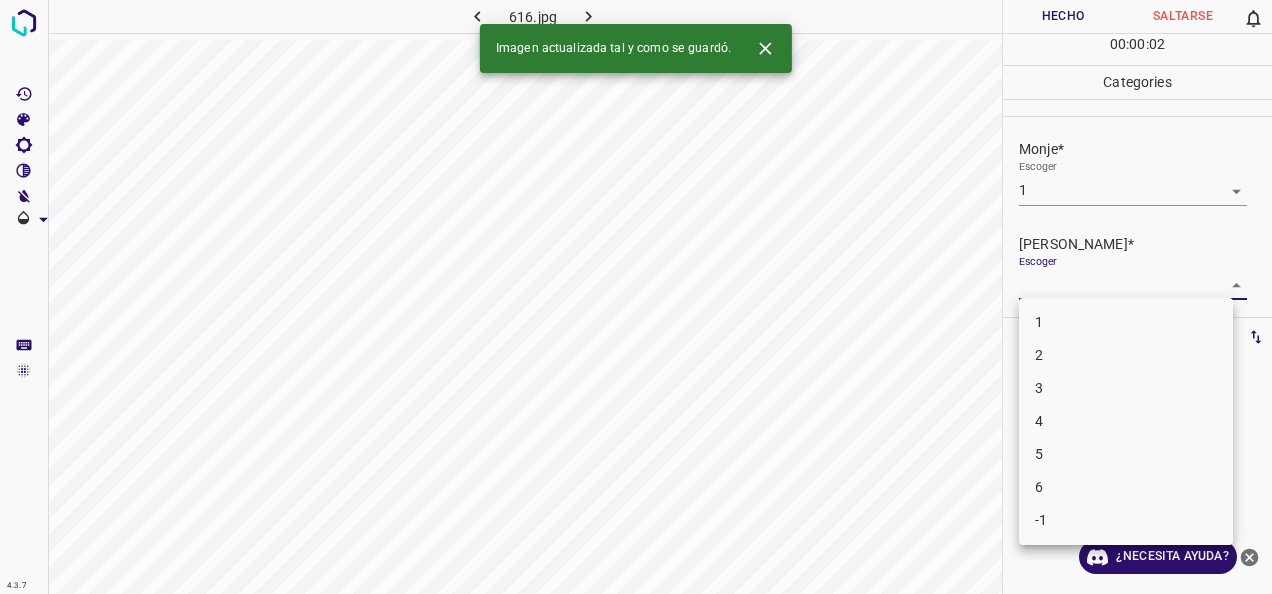 click on "4.3.7 616.jpg Hecho Saltarse 0 00   : 00   : 02   Categories Monje*  Escoger 1 1  [PERSON_NAME]*  Escoger ​ Etiquetas 0 Categories 1 Monje 2  [PERSON_NAME] Herramientas Espacio Cambiar entre modos (Dibujar y Editar) Yo Etiquetado automático R Restaurar zoom M Acercar N Alejar Borrar Eliminar etiqueta de selección Filtros Z Restaurar filtros X Filtro de saturación C Filtro de brillo V Filtro de contraste B Filtro de escala de grises General O Descargar Imagen actualizada tal y como se guardó. ¿Necesita ayuda? -Mensaje de texto -Esconder -Borrar 1 2 3 4 5 6 -1" at bounding box center [636, 297] 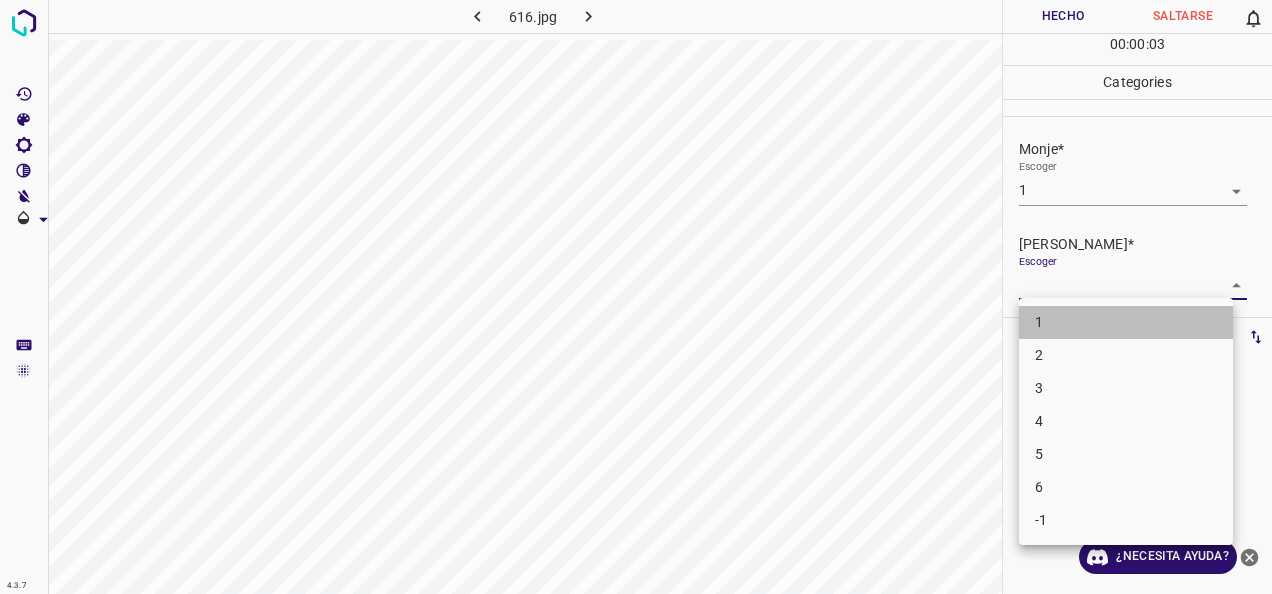 click on "1" at bounding box center [1126, 322] 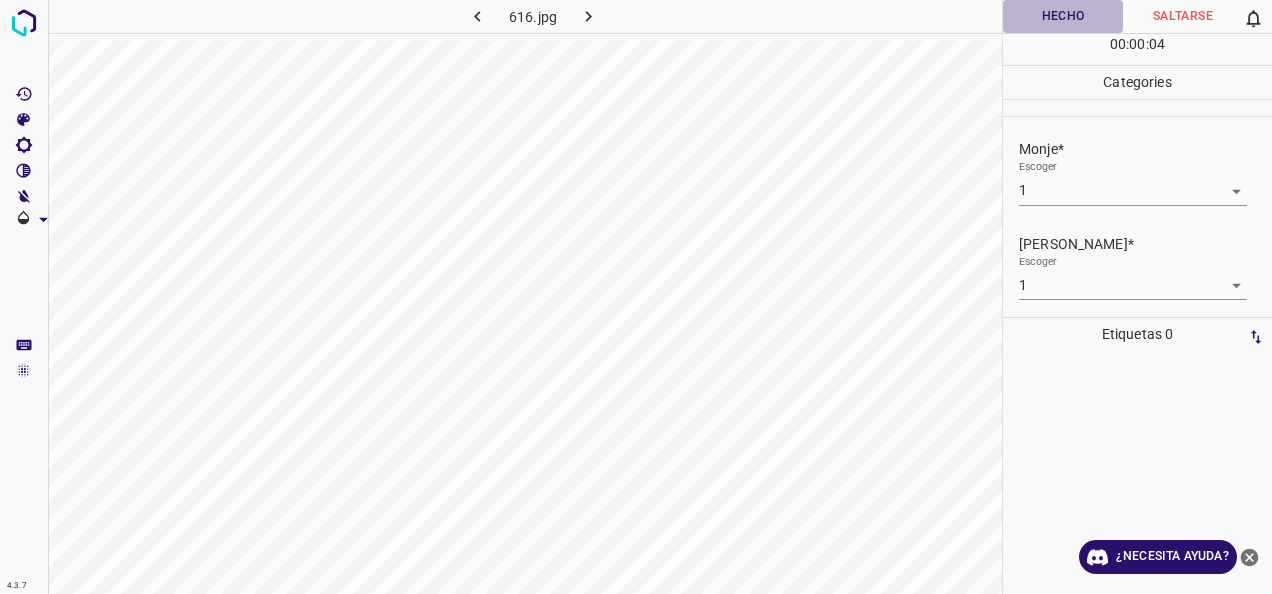 click on "Hecho" at bounding box center [1063, 16] 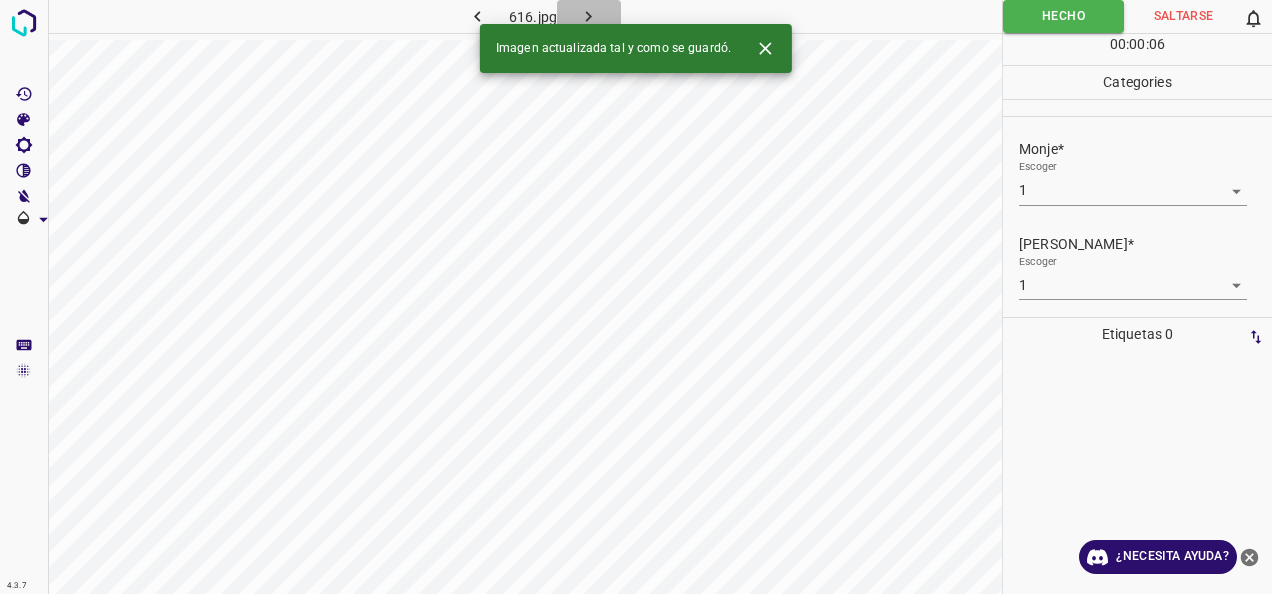 click 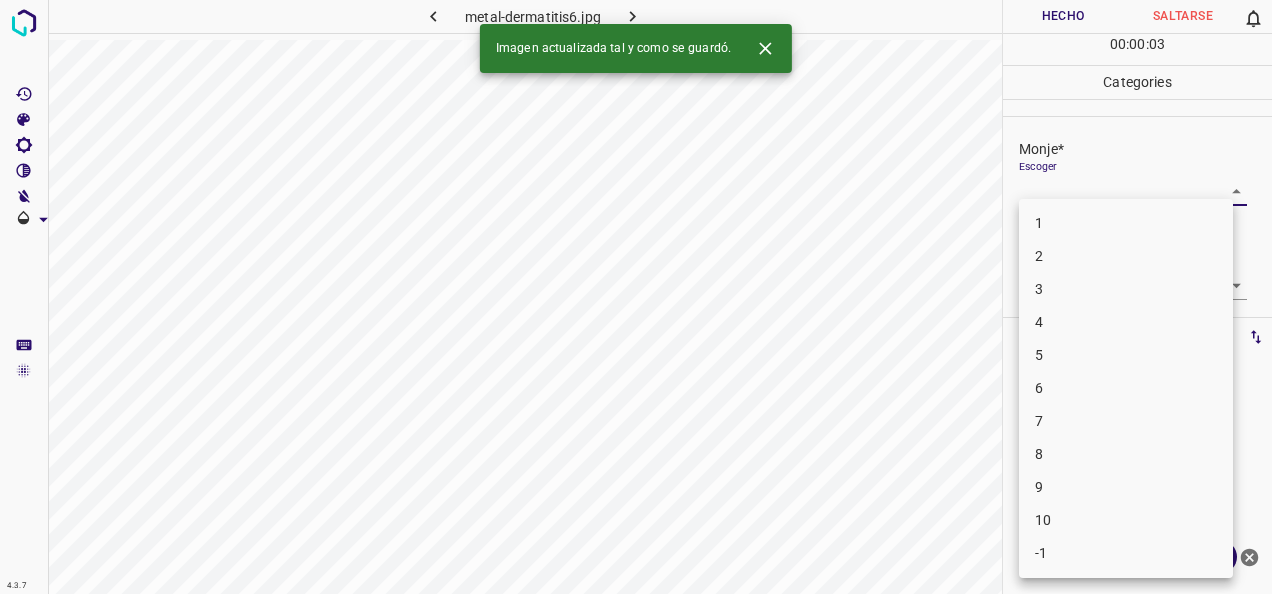 click on "4.3.7 metal-dermatitis6.jpg Hecho Saltarse 0 00   : 00   : 03   Categories Monje*  Escoger ​  [PERSON_NAME]*  Escoger ​ Etiquetas 0 Categories 1 Monje 2  [PERSON_NAME] Herramientas Espacio Cambiar entre modos (Dibujar y Editar) Yo Etiquetado automático R Restaurar zoom M Acercar N Alejar Borrar Eliminar etiqueta de selección Filtros Z Restaurar filtros X Filtro de saturación C Filtro de brillo V Filtro de contraste B Filtro de escala de grises General O Descargar Imagen actualizada tal y como se guardó. ¿Necesita ayuda? -Mensaje de texto -Esconder -Borrar 1 2 3 4 5 6 7 8 9 10 -1" at bounding box center (636, 297) 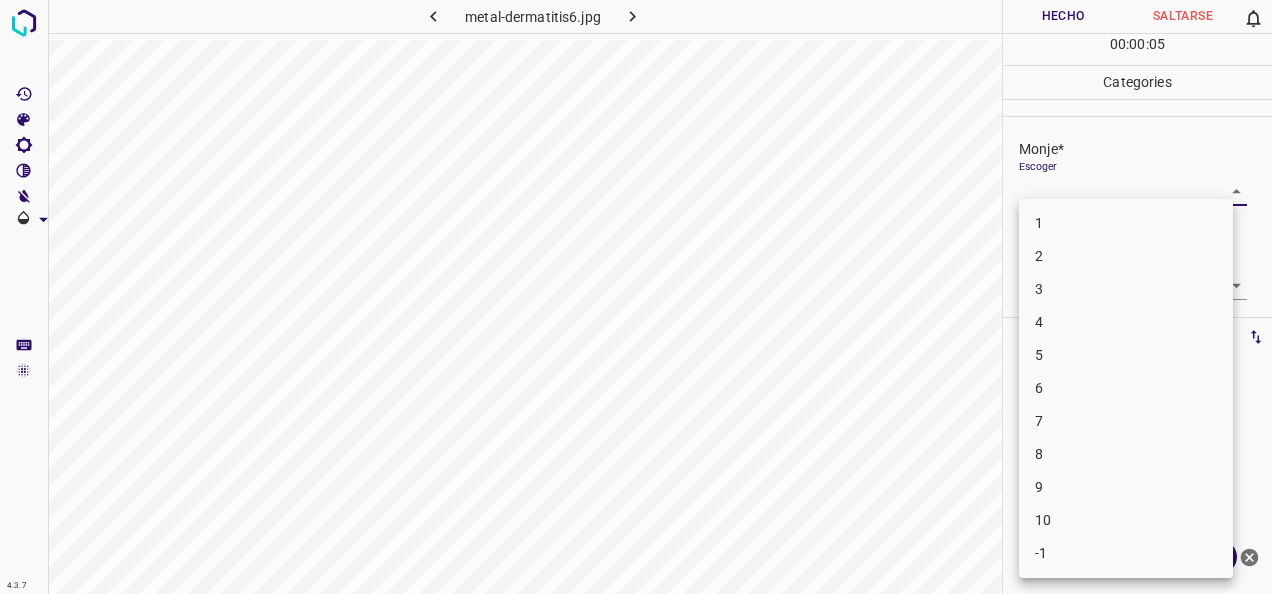 click on "1" at bounding box center (1126, 223) 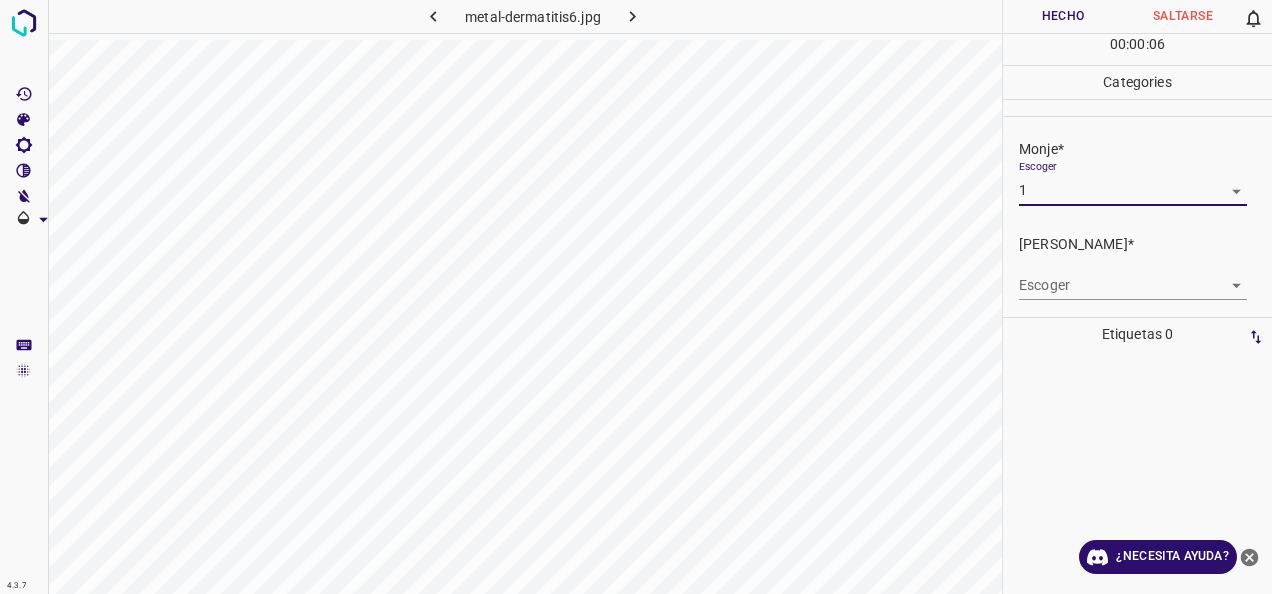 click on "4.3.7 metal-dermatitis6.jpg Hecho Saltarse 0 00   : 00   : 06   Categories Monje*  Escoger 1 1  [PERSON_NAME]*  Escoger ​ Etiquetas 0 Categories 1 Monje 2  [PERSON_NAME] Herramientas Espacio Cambiar entre modos (Dibujar y Editar) Yo Etiquetado automático R Restaurar zoom M Acercar N Alejar Borrar Eliminar etiqueta de selección Filtros Z Restaurar filtros X Filtro de saturación C Filtro de brillo V Filtro de contraste B Filtro de escala de grises General O Descargar ¿Necesita ayuda? -Mensaje de texto -Esconder -Borrar" at bounding box center (636, 297) 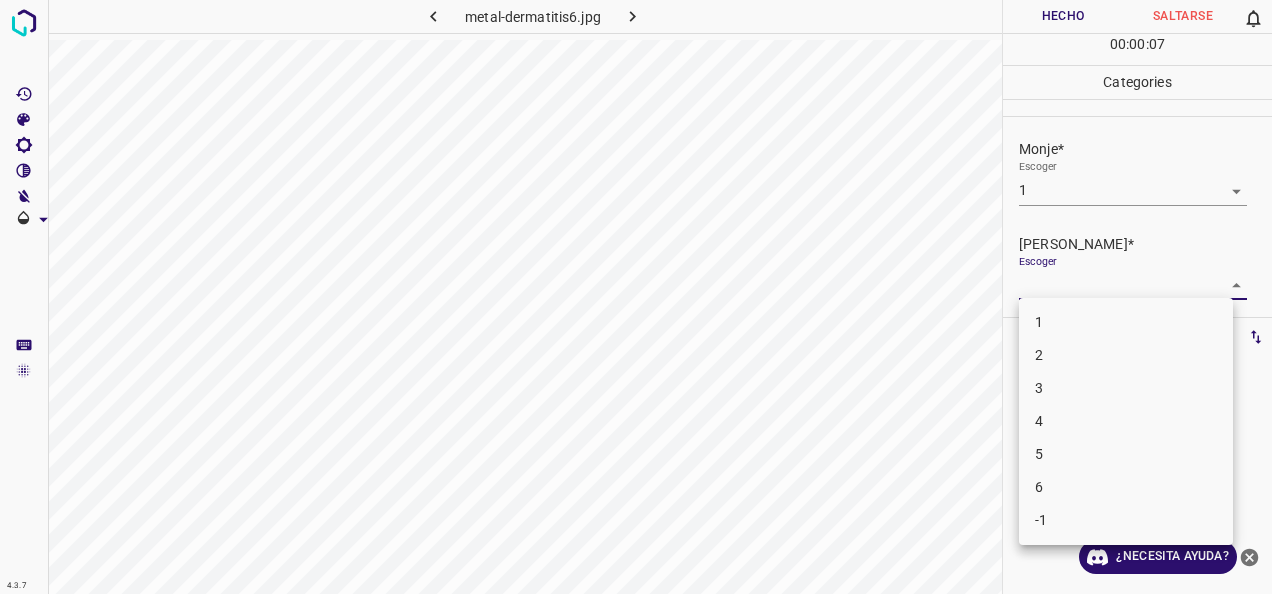 click on "1" at bounding box center (1126, 322) 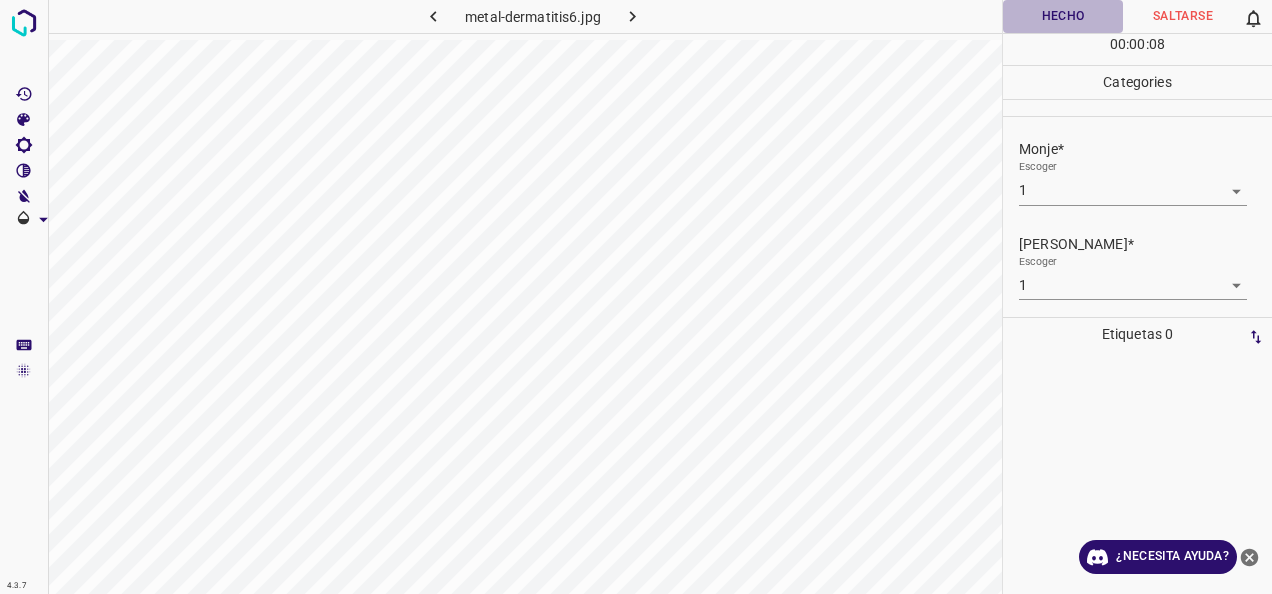 click on "Hecho" at bounding box center [1063, 16] 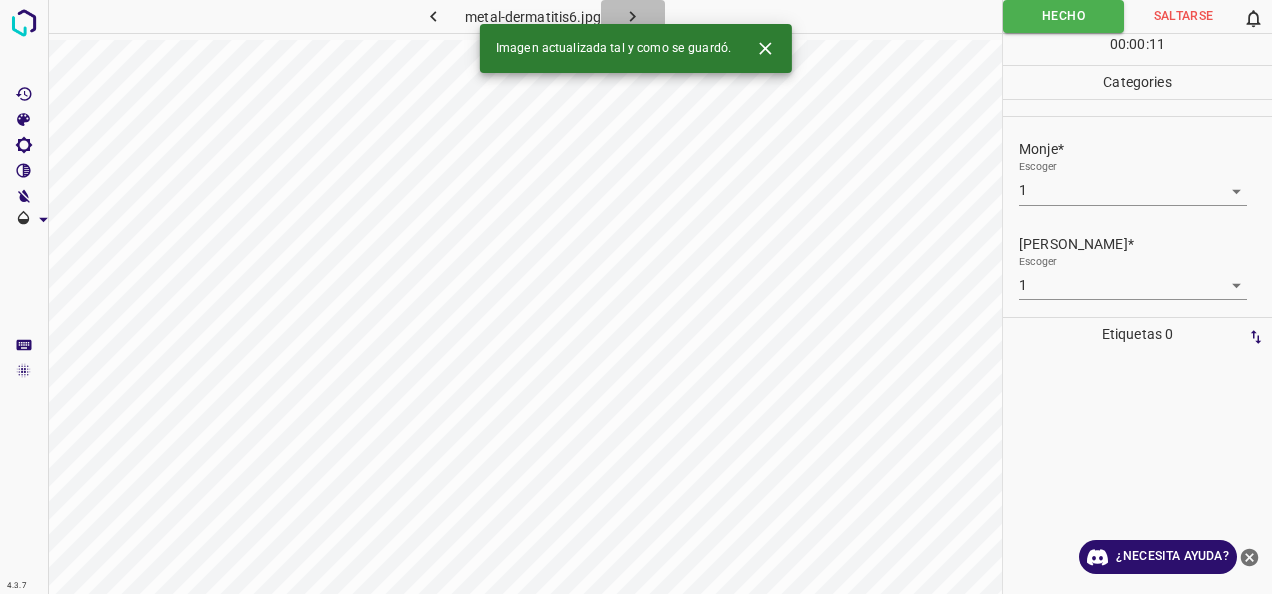 click 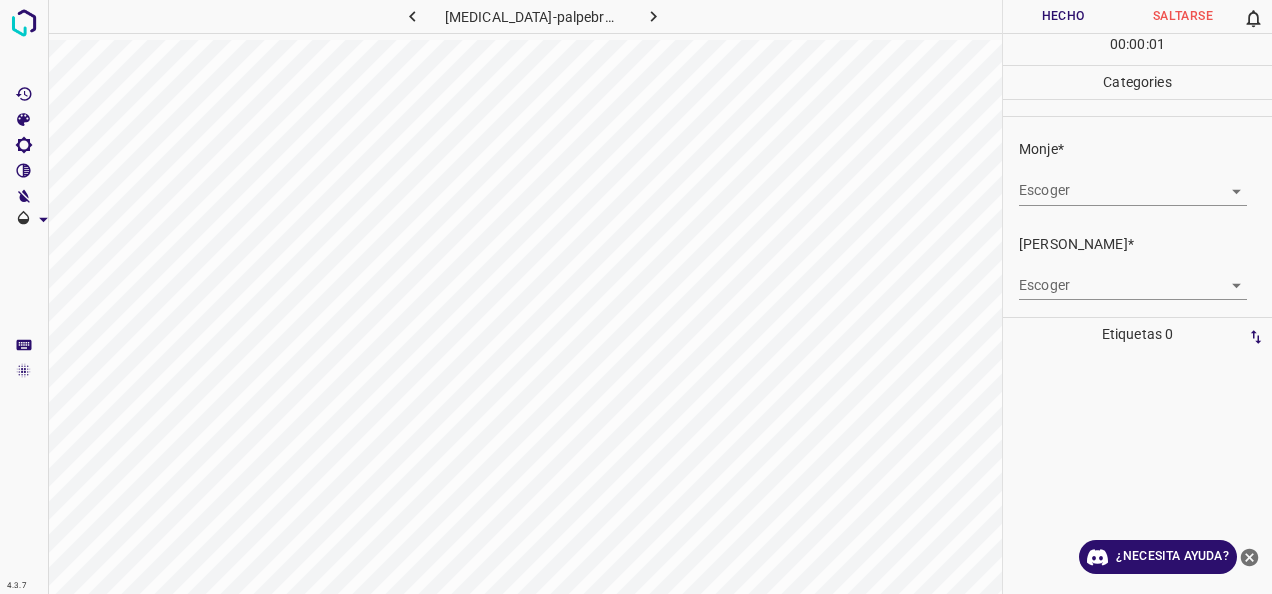 click on "Escoger ​" at bounding box center [1145, 182] 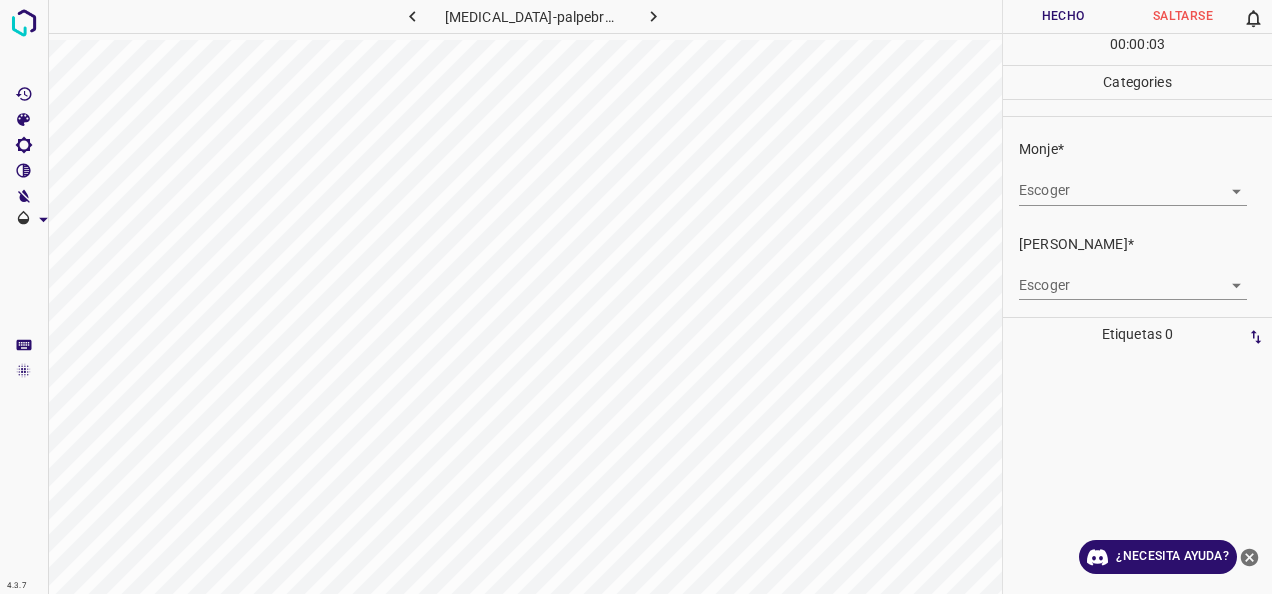 click on "4.3.7 [MEDICAL_DATA]-palpebrarum3.jpg Hecho Saltarse 0 00   : 00   : 03   Categories Monje*  Escoger ​  [PERSON_NAME]*  Escoger ​ Etiquetas 0 Categories 1 Monje 2  [PERSON_NAME] Herramientas Espacio Cambiar entre modos (Dibujar y Editar) Yo Etiquetado automático R Restaurar zoom M Acercar N Alejar Borrar Eliminar etiqueta de selección Filtros Z Restaurar filtros X Filtro de saturación C Filtro de brillo V Filtro de contraste B Filtro de escala de grises General O Descargar ¿Necesita ayuda? -Mensaje de texto -Esconder -Borrar" at bounding box center (636, 297) 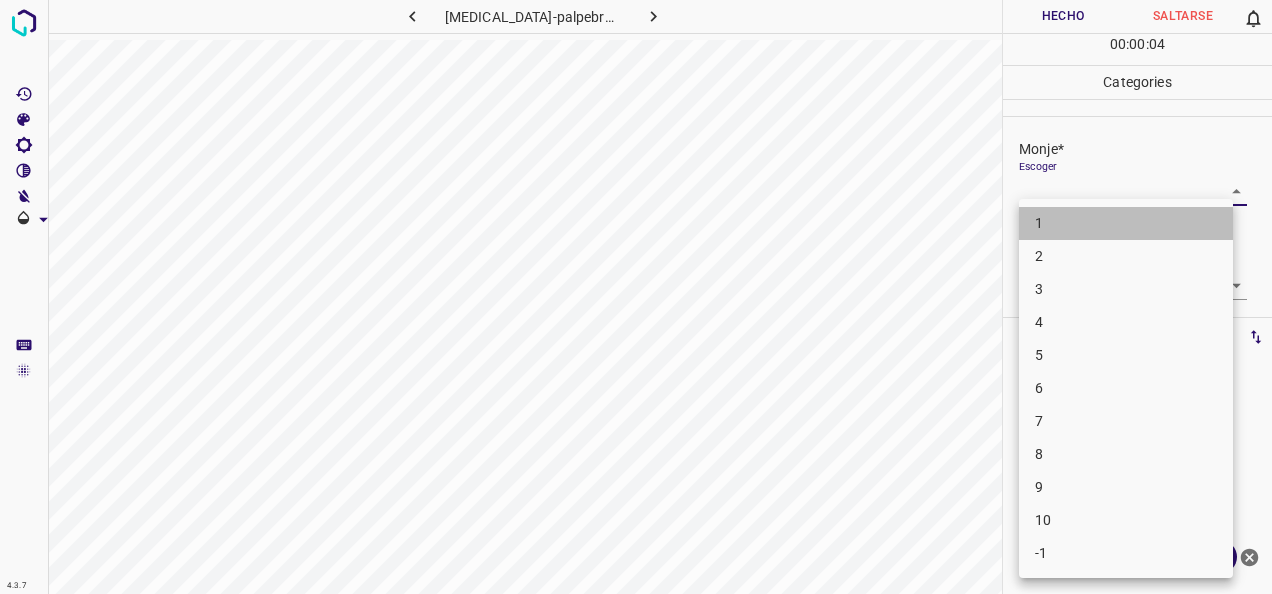 click on "1" at bounding box center (1126, 223) 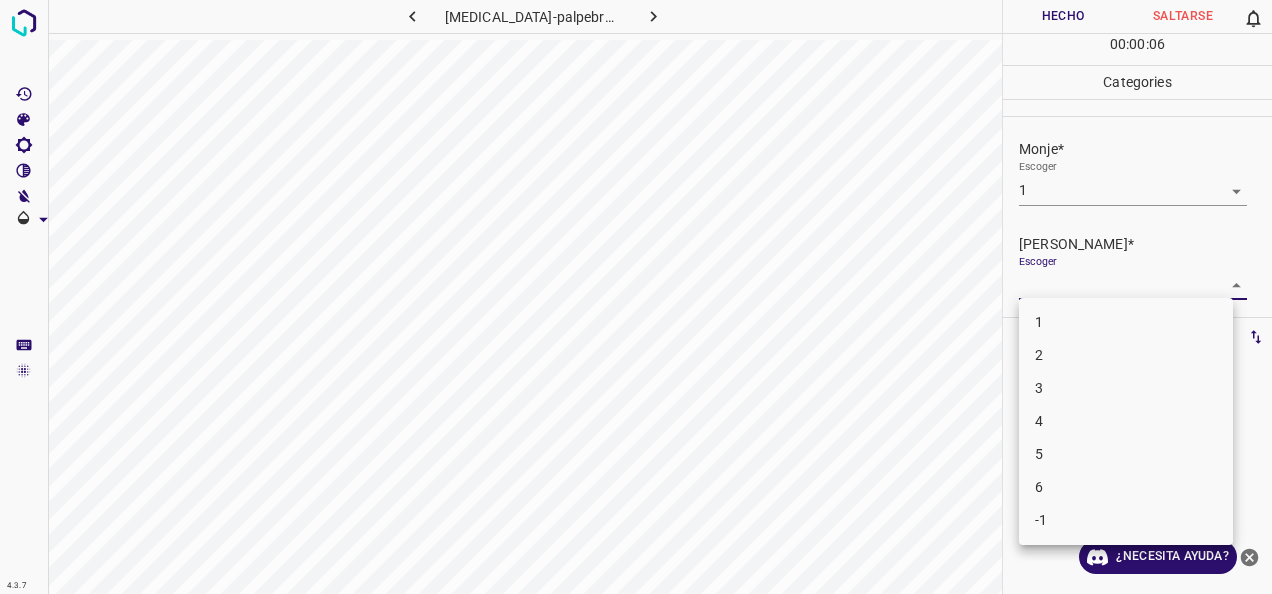 click on "4.3.7 [MEDICAL_DATA]-palpebrarum3.jpg Hecho Saltarse 0 00   : 00   : 06   Categories Monje*  Escoger 1 1  [PERSON_NAME]*  Escoger ​ Etiquetas 0 Categories 1 Monje 2  [PERSON_NAME] Herramientas Espacio Cambiar entre modos (Dibujar y Editar) Yo Etiquetado automático R Restaurar zoom M Acercar N Alejar Borrar Eliminar etiqueta de selección Filtros Z Restaurar filtros X Filtro de saturación C Filtro de brillo V Filtro de contraste B Filtro de escala de grises General O Descargar ¿Necesita ayuda? -Mensaje de texto -Esconder -Borrar 1 2 3 4 5 6 -1" at bounding box center (636, 297) 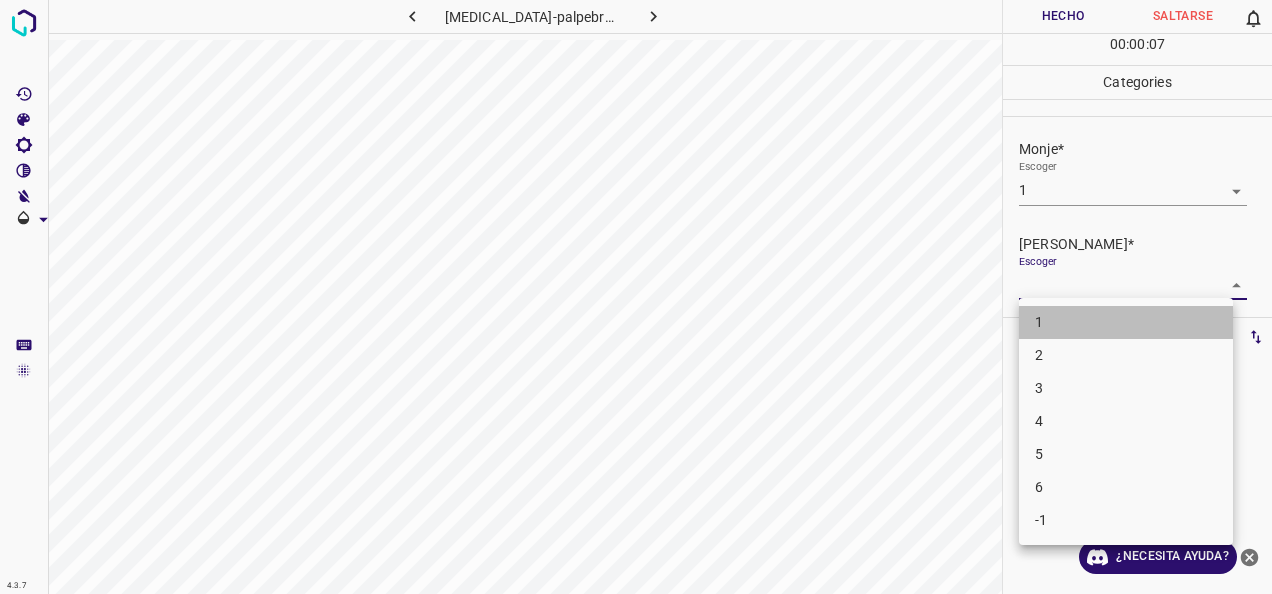 click on "1" at bounding box center [1126, 322] 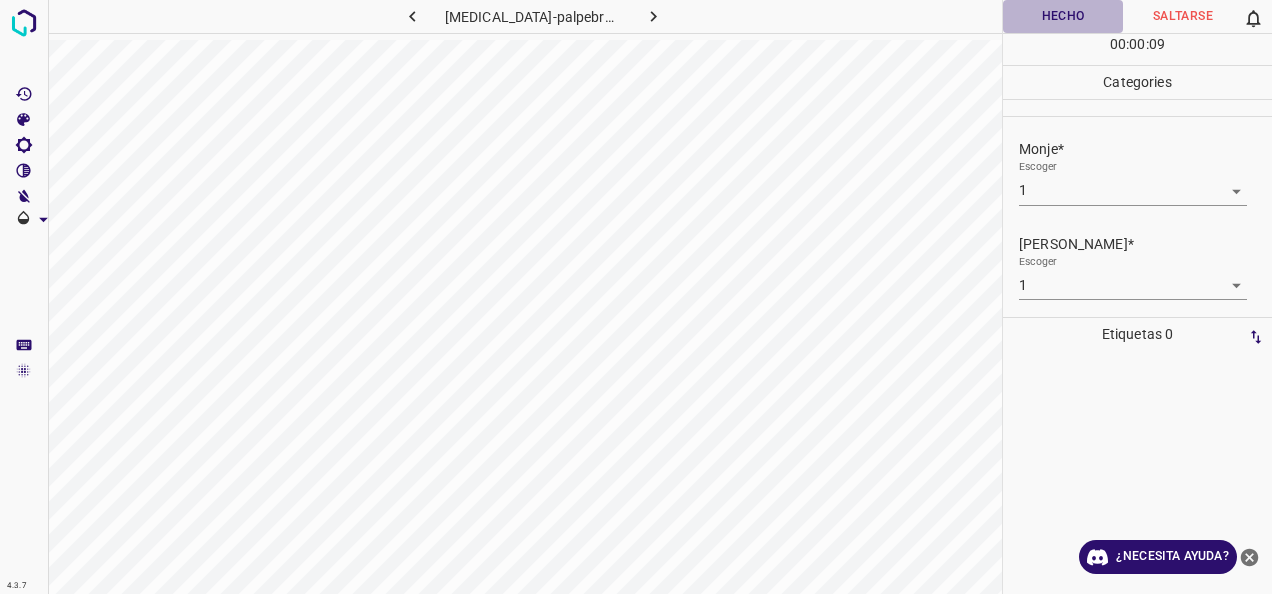click on "Hecho" at bounding box center [1063, 16] 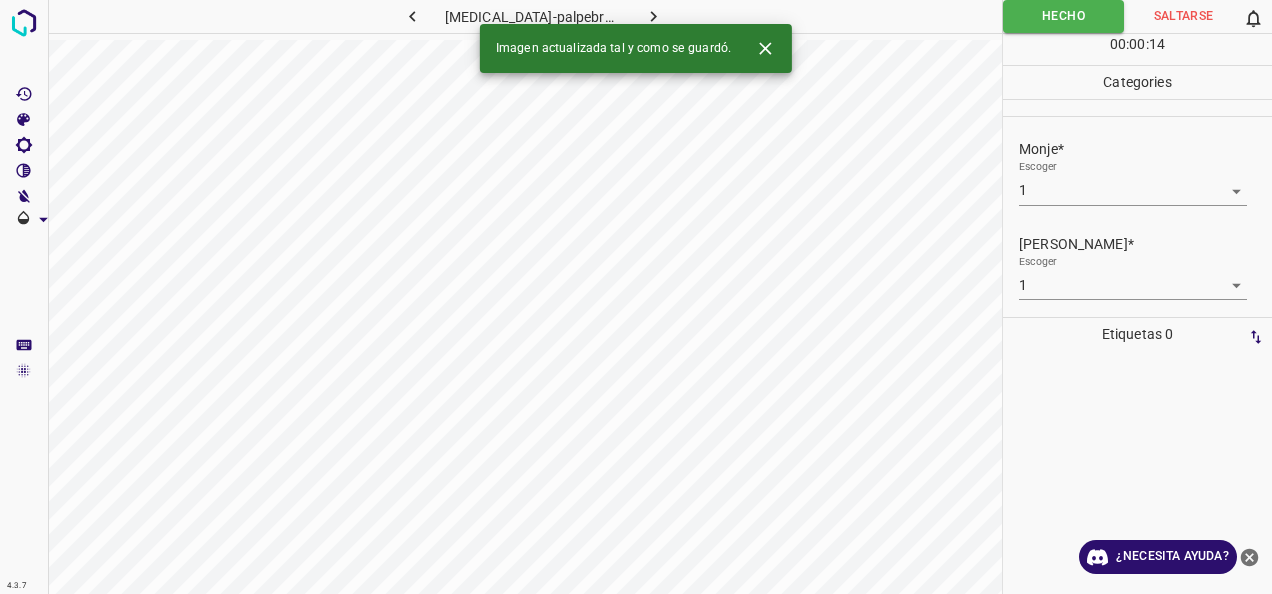 click at bounding box center [653, 16] 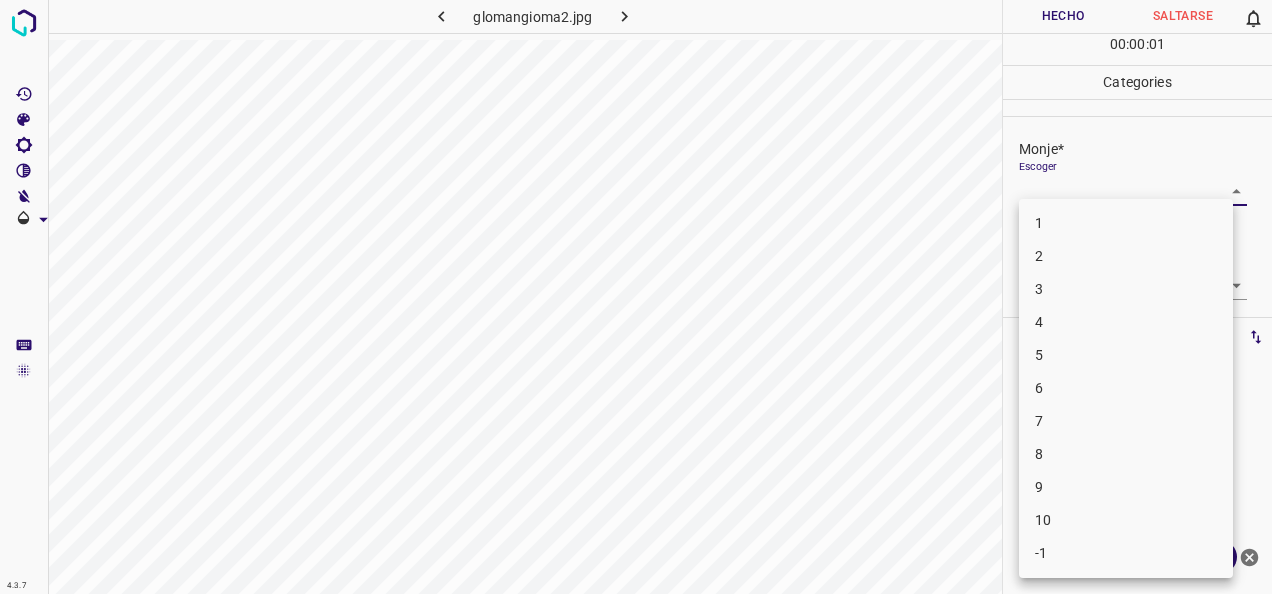 click on "4.3.7 glomangioma2.jpg Hecho Saltarse 0 00   : 00   : 01   Categories Monje*  Escoger ​  [PERSON_NAME]*  Escoger ​ Etiquetas 0 Categories 1 Monje 2  [PERSON_NAME] Herramientas Espacio Cambiar entre modos (Dibujar y Editar) Yo Etiquetado automático R Restaurar zoom M Acercar N Alejar Borrar Eliminar etiqueta de selección Filtros Z Restaurar filtros X Filtro de saturación C Filtro de brillo V Filtro de contraste B Filtro de escala de grises General O Descargar ¿Necesita ayuda? -Mensaje de texto -Esconder -Borrar 1 2 3 4 5 6 7 8 9 10 -1" at bounding box center (636, 297) 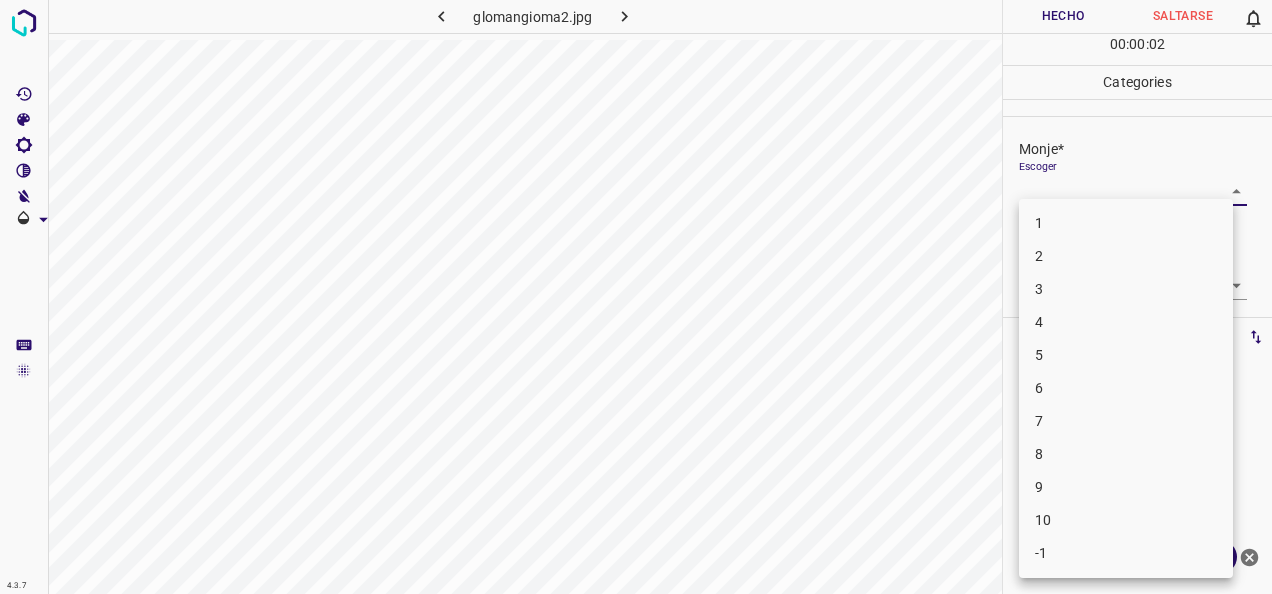 click on "1" at bounding box center [1126, 223] 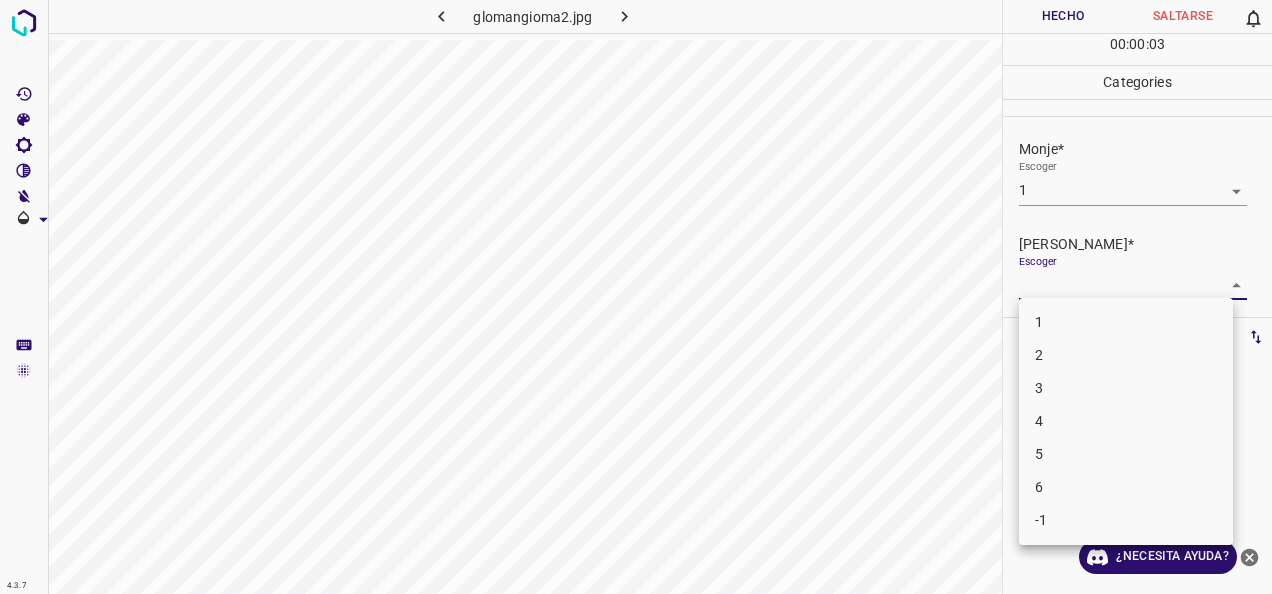click on "4.3.7 glomangioma2.jpg Hecho Saltarse 0 00   : 00   : 03   Categories Monje*  Escoger 1 1  [PERSON_NAME]*  Escoger ​ Etiquetas 0 Categories 1 Monje 2  [PERSON_NAME] Herramientas Espacio Cambiar entre modos (Dibujar y Editar) Yo Etiquetado automático R Restaurar zoom M Acercar N Alejar Borrar Eliminar etiqueta de selección Filtros Z Restaurar filtros X Filtro de saturación C Filtro de brillo V Filtro de contraste B Filtro de escala de grises General O Descargar ¿Necesita ayuda? -Mensaje de texto -Esconder -Borrar 1 2 3 4 5 6 -1" at bounding box center (636, 297) 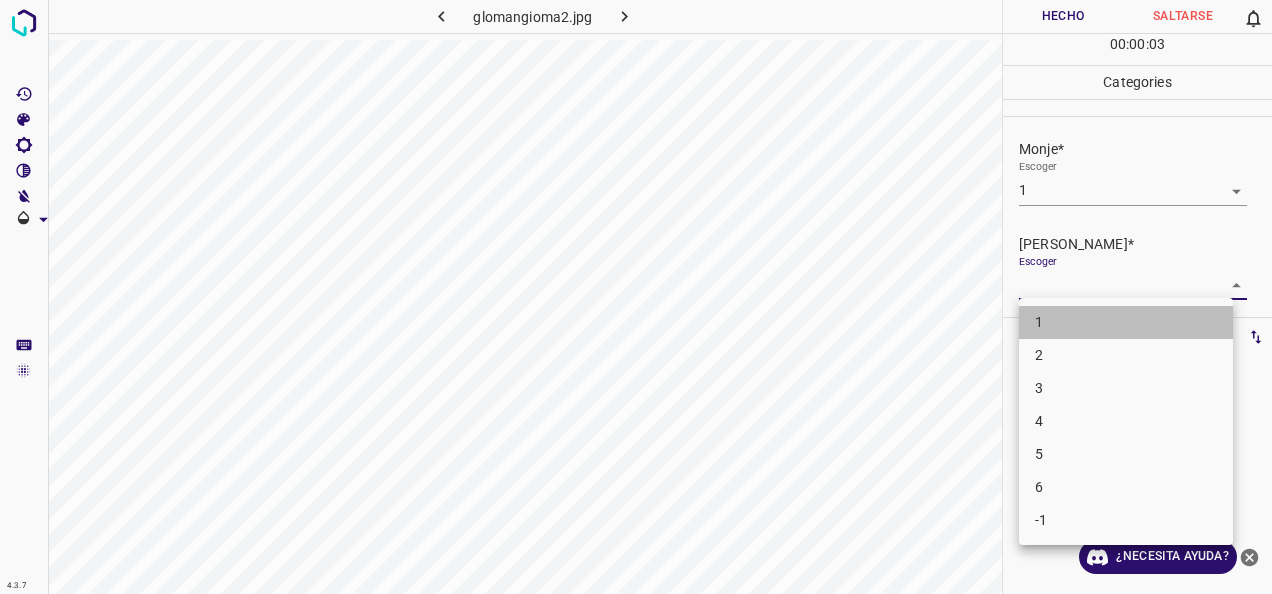 click on "1" at bounding box center [1126, 322] 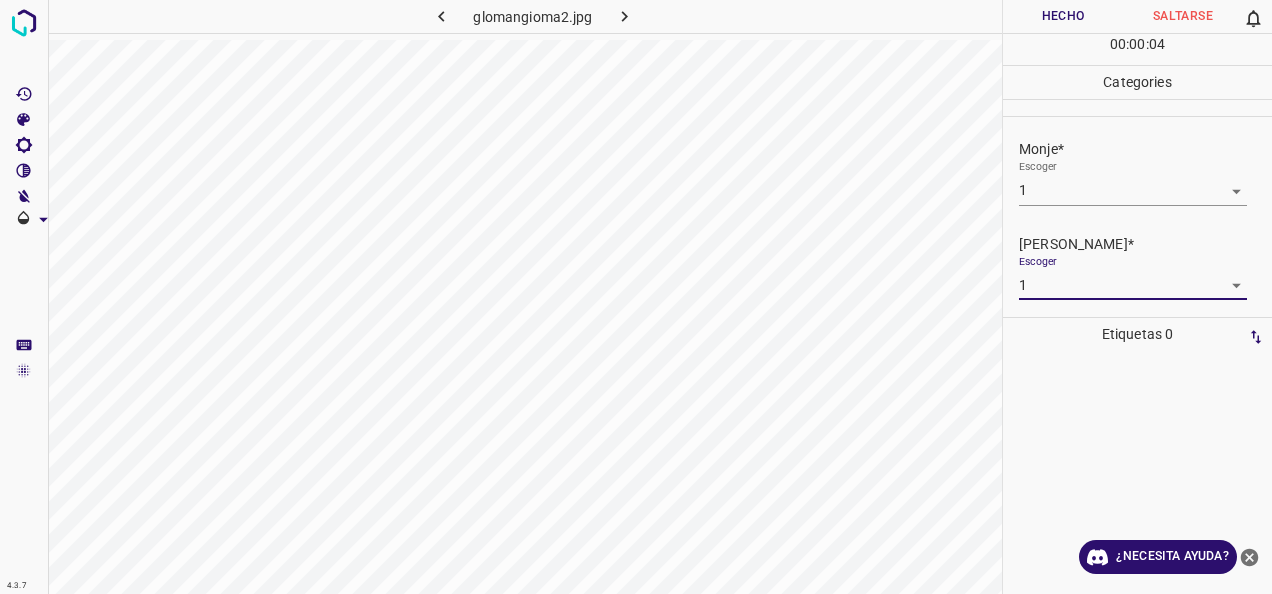 click on "Hecho" at bounding box center (1063, 16) 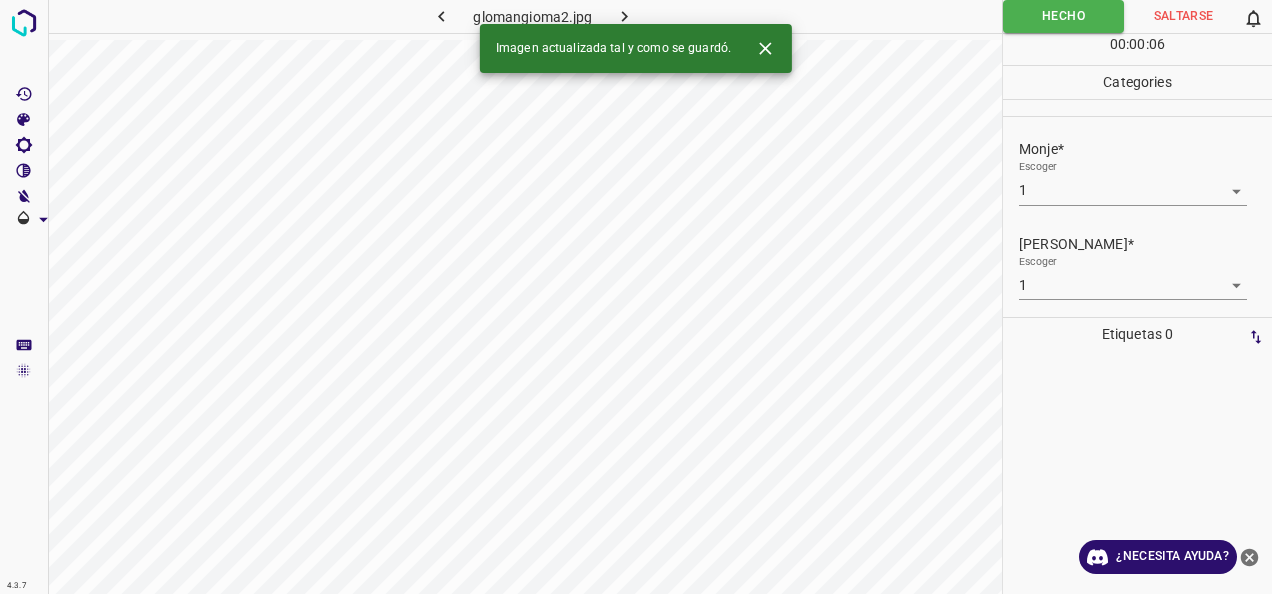 click 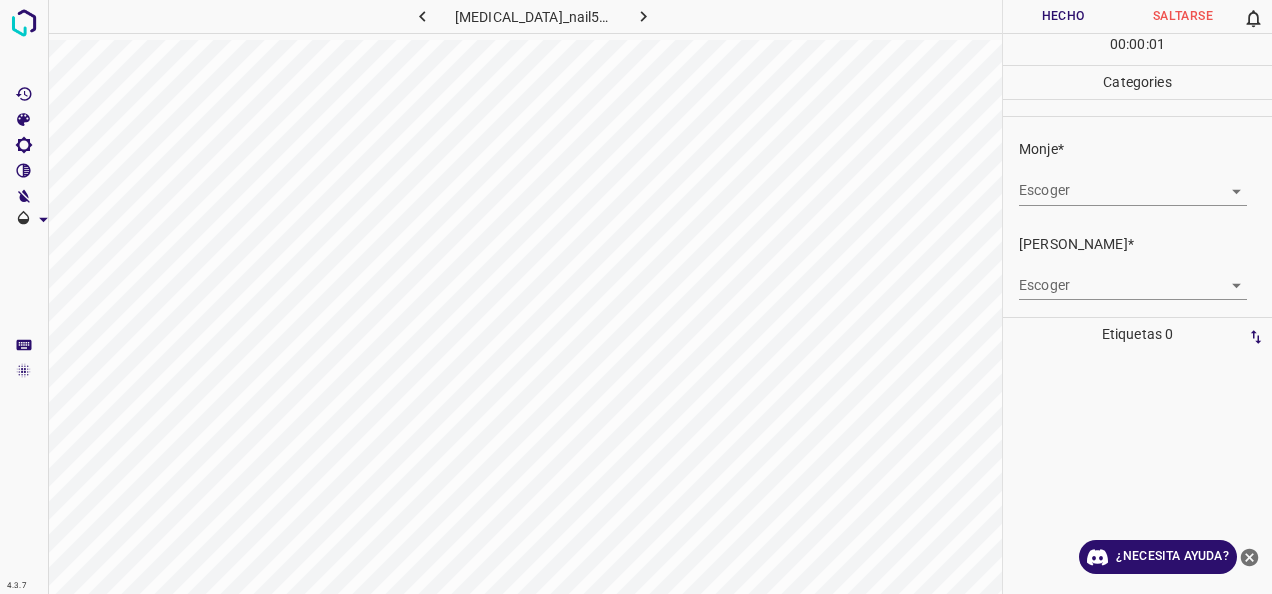 click on "4.3.7 [MEDICAL_DATA]_nail53.jpg Hecho Saltarse 0 00   : 00   : 01   Categories Monje*  Escoger ​  [PERSON_NAME]*  Escoger ​ Etiquetas 0 Categories 1 Monje 2  [PERSON_NAME] Herramientas Espacio Cambiar entre modos (Dibujar y Editar) Yo Etiquetado automático R Restaurar zoom M Acercar N Alejar Borrar Eliminar etiqueta de selección Filtros Z Restaurar filtros X Filtro de saturación C Filtro de brillo V Filtro de contraste B Filtro de escala de grises General O Descargar ¿Necesita ayuda? -Mensaje de texto -Esconder -Borrar" at bounding box center [636, 297] 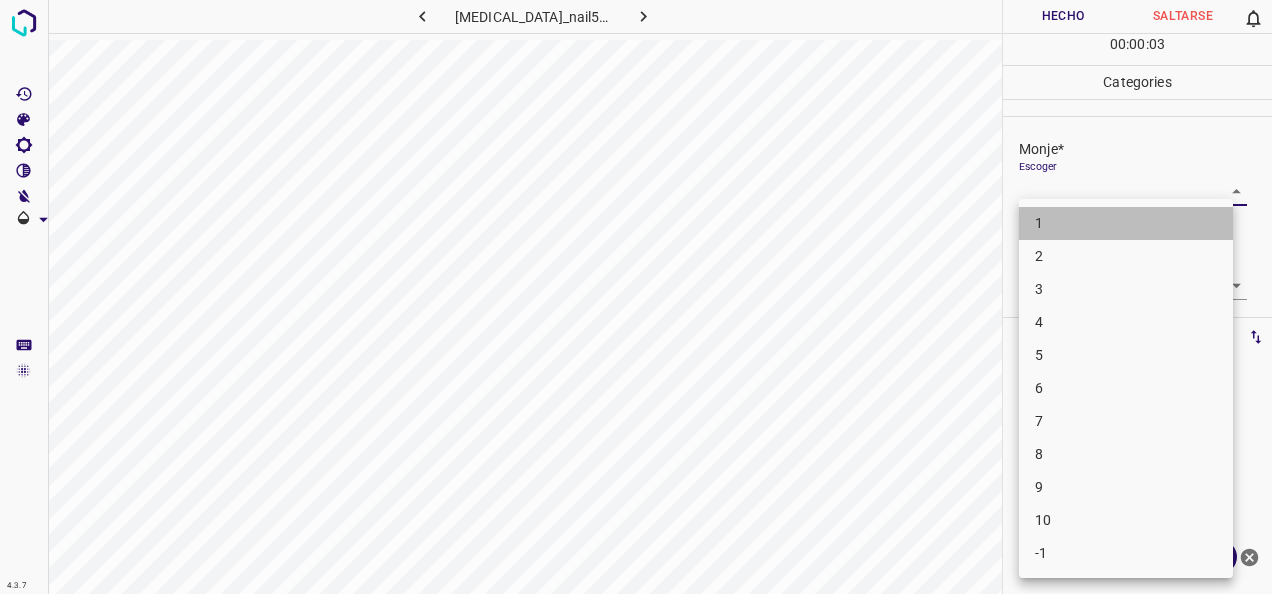 click on "1" at bounding box center (1126, 223) 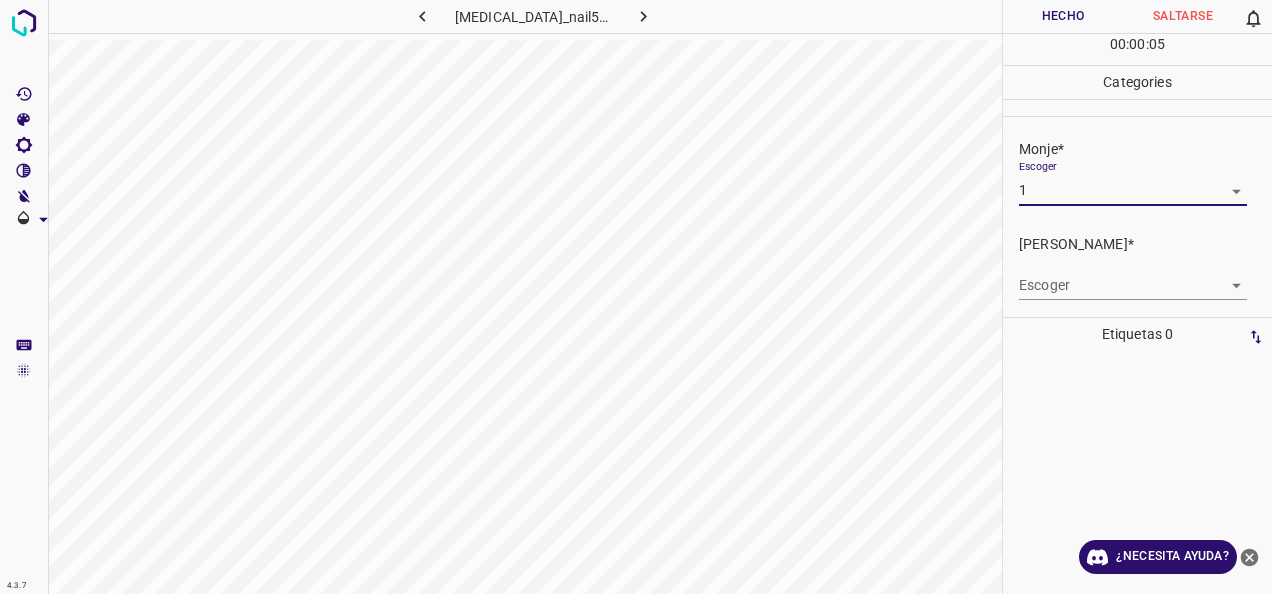 click on "Escoger ​" at bounding box center (1145, 277) 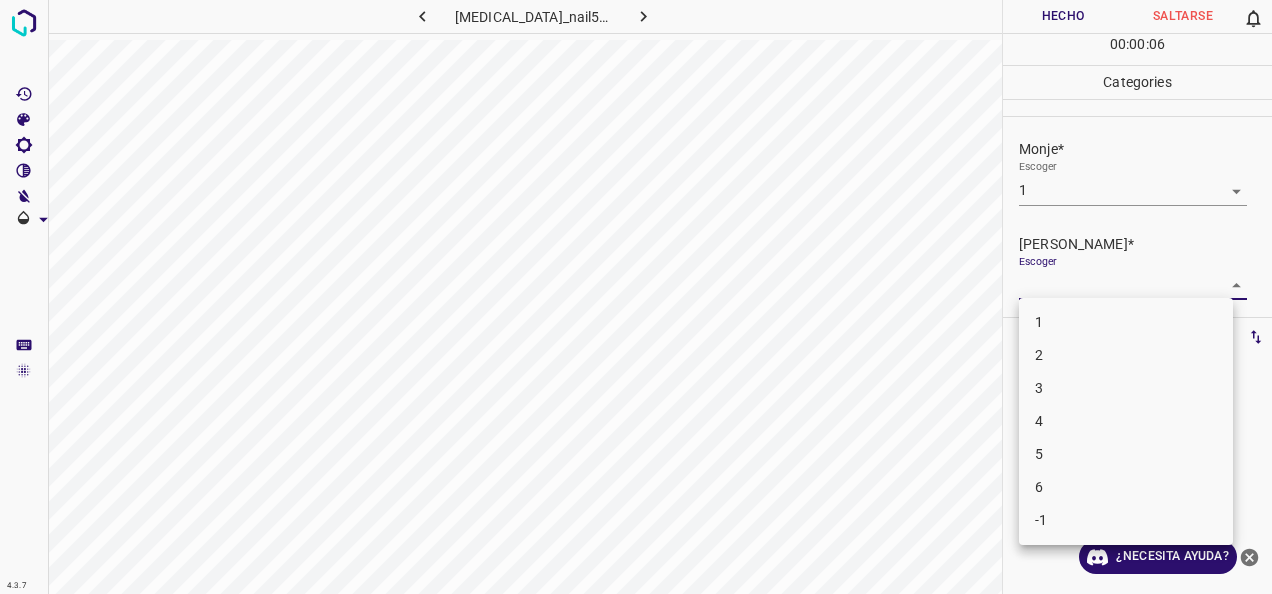 click on "4.3.7 [MEDICAL_DATA]_nail53.jpg Hecho Saltarse 0 00   : 00   : 06   Categories Monje*  Escoger 1 1  [PERSON_NAME]*  Escoger ​ Etiquetas 0 Categories 1 Monje 2  [PERSON_NAME] Herramientas Espacio Cambiar entre modos (Dibujar y Editar) Yo Etiquetado automático R Restaurar zoom M Acercar N Alejar Borrar Eliminar etiqueta de selección Filtros Z Restaurar filtros X Filtro de saturación C Filtro de brillo V Filtro de contraste B Filtro de escala de grises General O Descargar ¿Necesita ayuda? -Mensaje de texto -Esconder -Borrar 1 2 3 4 5 6 -1" at bounding box center (636, 297) 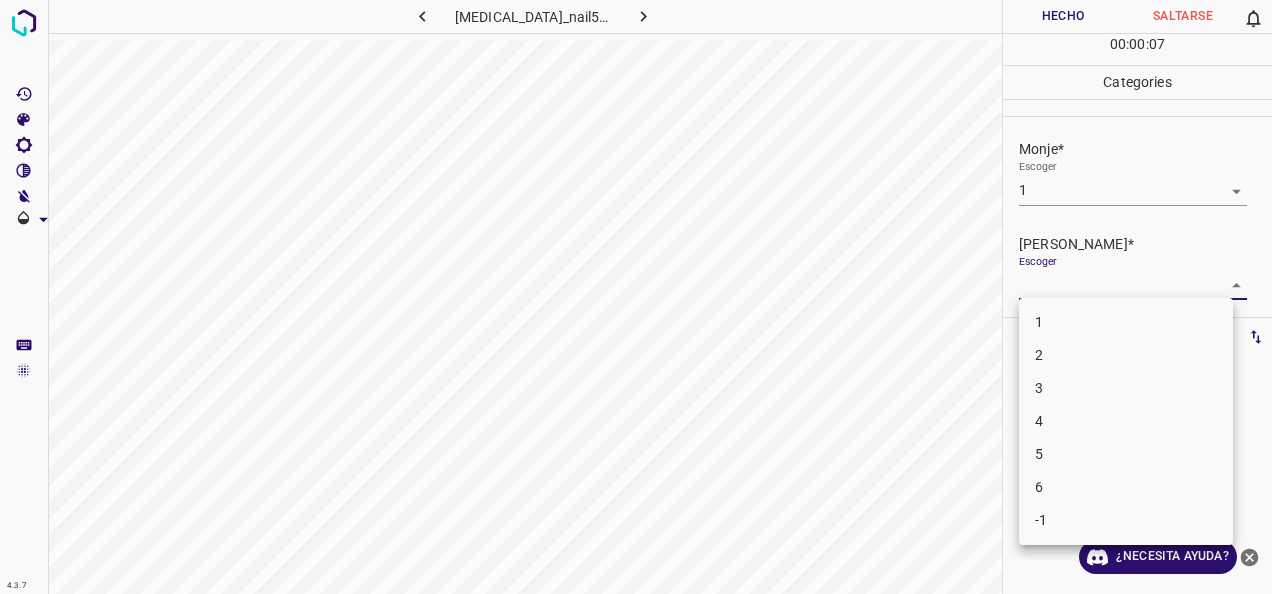 click on "1" at bounding box center [1126, 322] 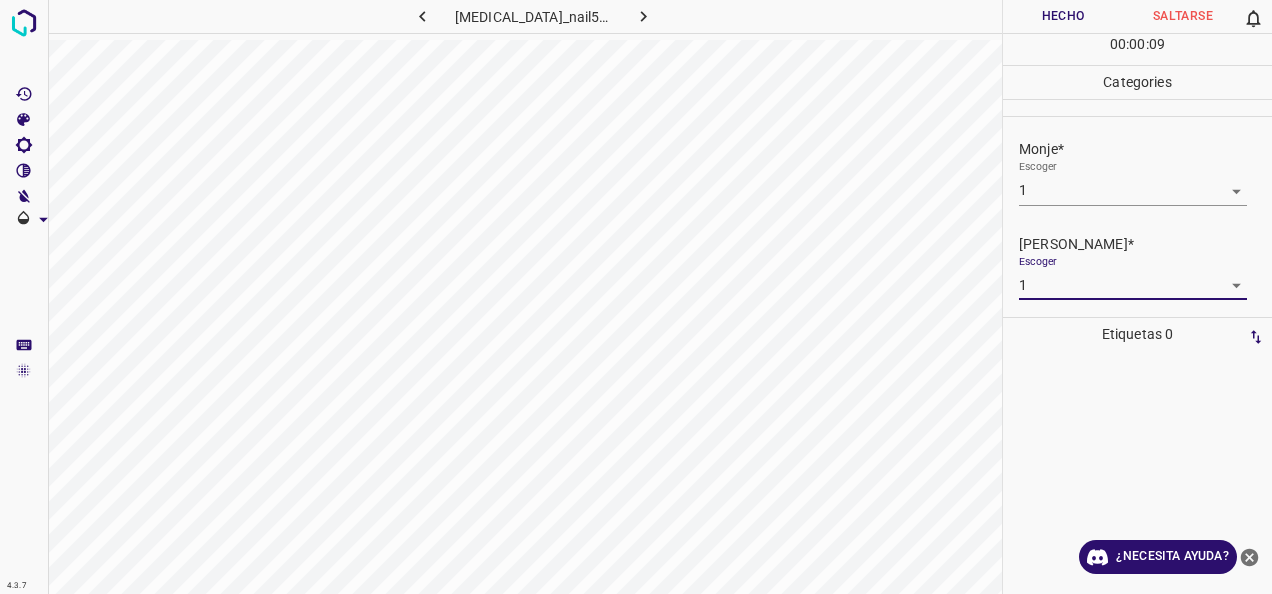 click on "Hecho" at bounding box center [1063, 16] 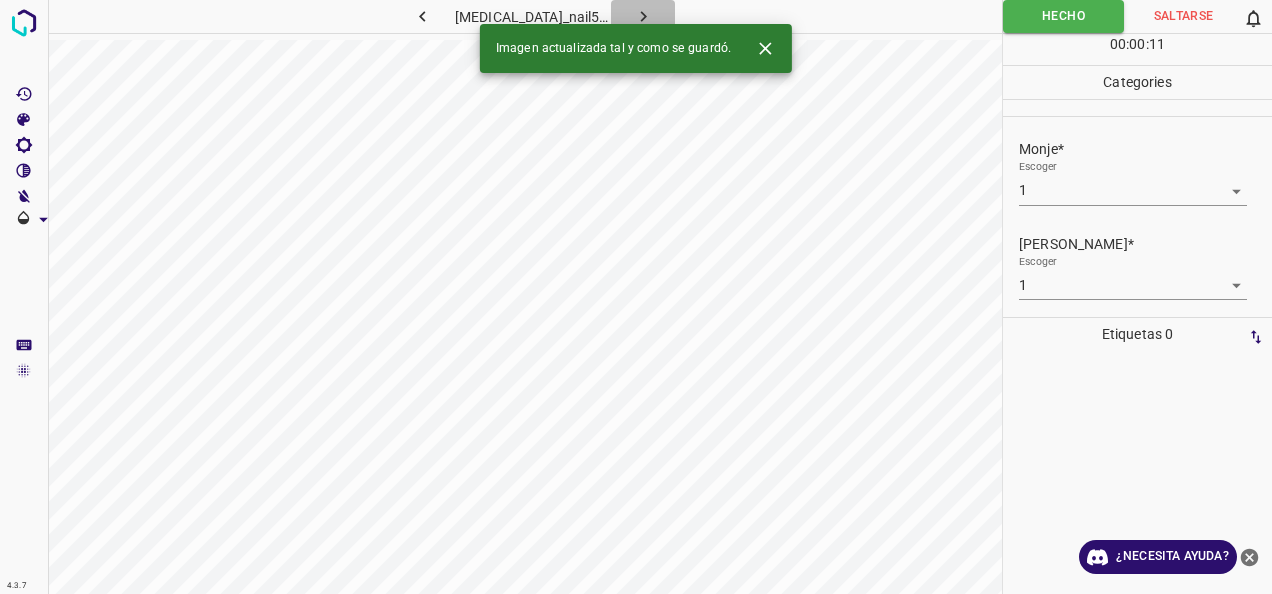 click 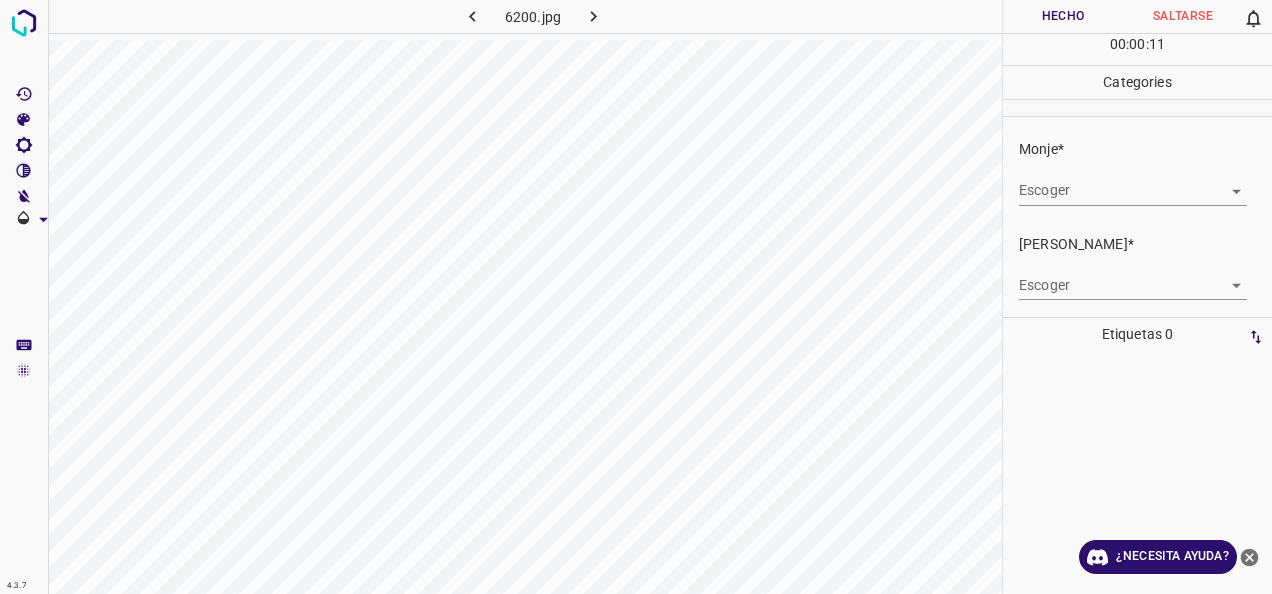 click on "Monje*  Escoger ​" at bounding box center [1137, 172] 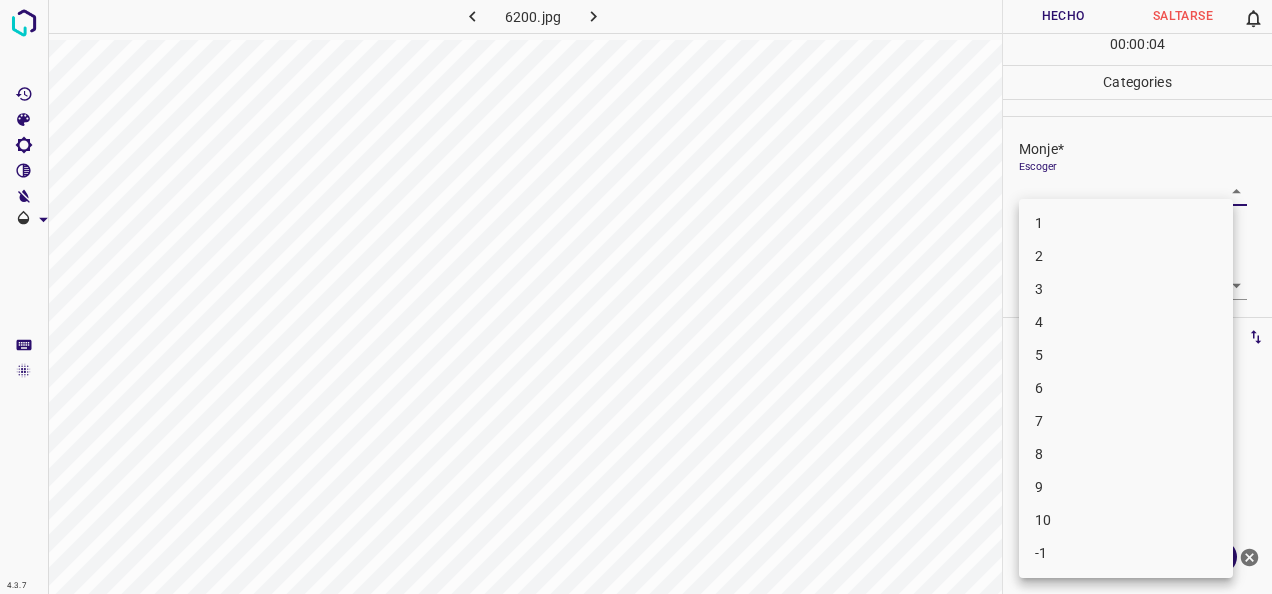 click on "4.3.7 6200.jpg Hecho Saltarse 0 00   : 00   : 04   Categories Monje*  Escoger ​  [PERSON_NAME]*  Escoger ​ Etiquetas 0 Categories 1 Monje 2  [PERSON_NAME] Herramientas Espacio Cambiar entre modos (Dibujar y Editar) Yo Etiquetado automático R Restaurar zoom M Acercar N Alejar Borrar Eliminar etiqueta de selección Filtros Z Restaurar filtros X Filtro de saturación C Filtro de brillo V Filtro de contraste B Filtro de escala de grises General O Descargar ¿Necesita ayuda? -Mensaje de texto -Esconder -Borrar 1 2 3 4 5 6 7 8 9 10 -1" at bounding box center [636, 297] 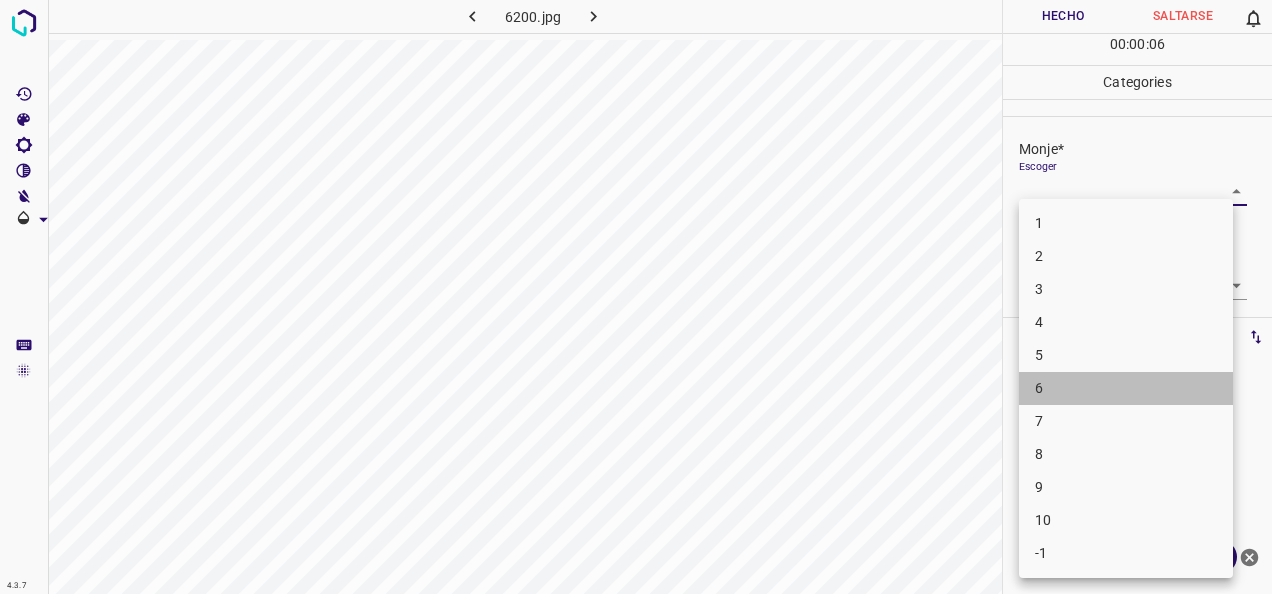 click on "6" at bounding box center [1126, 388] 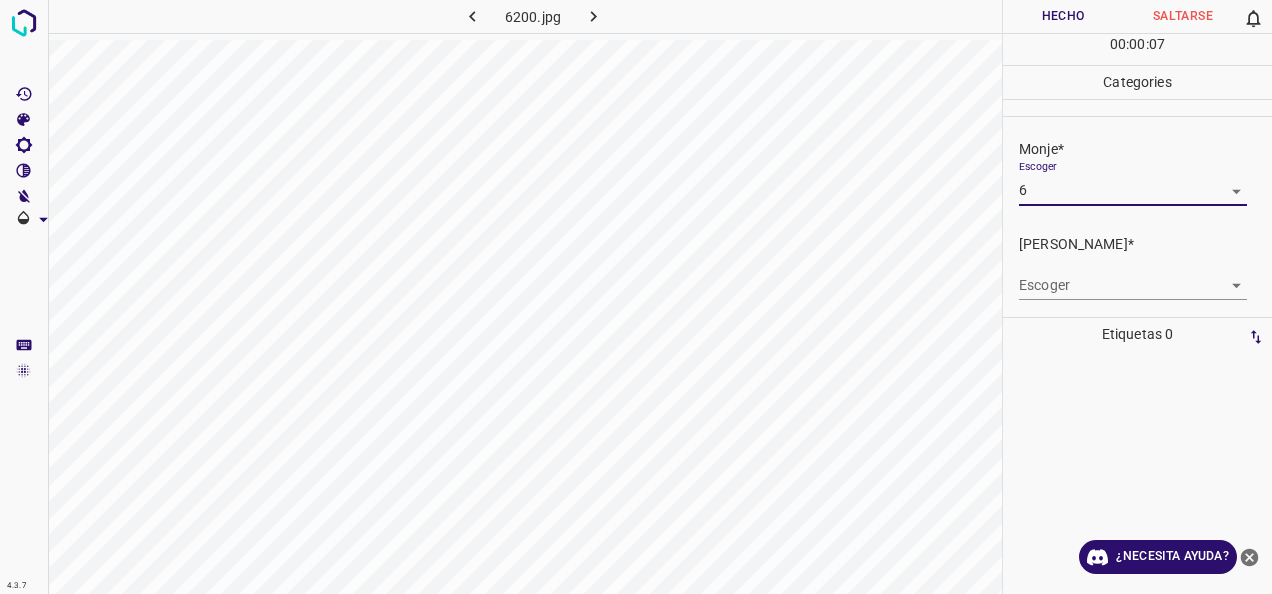 click on "4.3.7 6200.jpg Hecho Saltarse 0 00   : 00   : 07   Categories Monje*  Escoger 6 6  [PERSON_NAME]*  Escoger ​ Etiquetas 0 Categories 1 Monje 2  [PERSON_NAME] Herramientas Espacio Cambiar entre modos (Dibujar y Editar) Yo Etiquetado automático R Restaurar zoom M Acercar N Alejar Borrar Eliminar etiqueta de selección Filtros Z Restaurar filtros X Filtro de saturación C Filtro de brillo V Filtro de contraste B Filtro de escala de grises General O Descargar ¿Necesita ayuda? -Mensaje de texto -Esconder -Borrar" at bounding box center [636, 297] 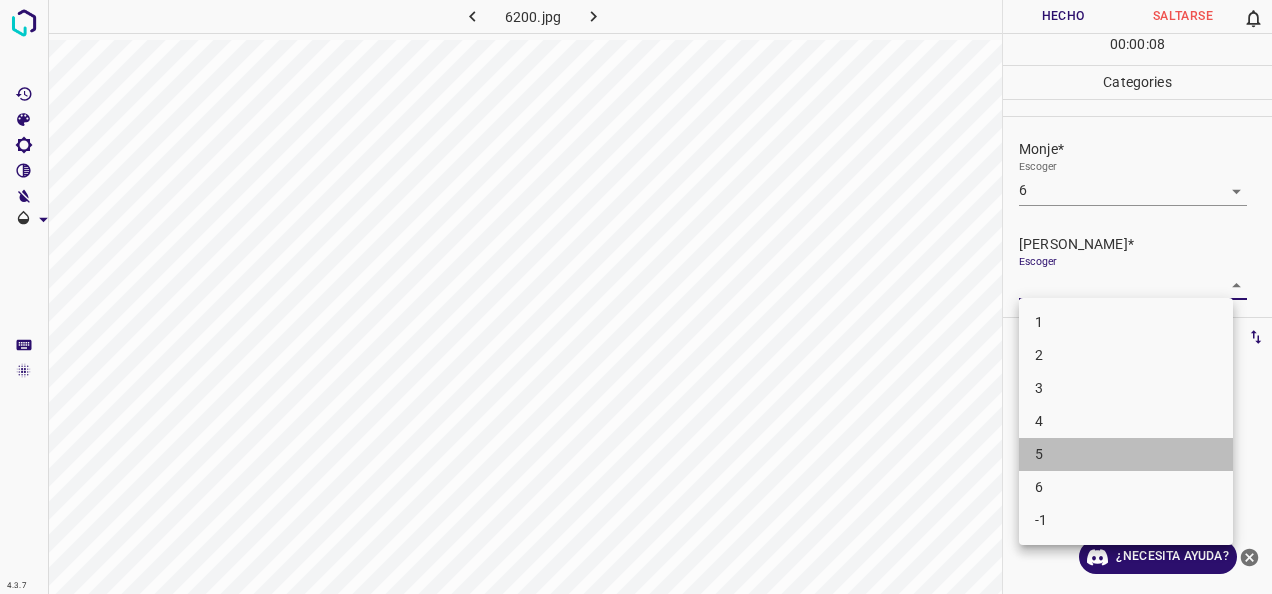 click on "5" at bounding box center [1126, 454] 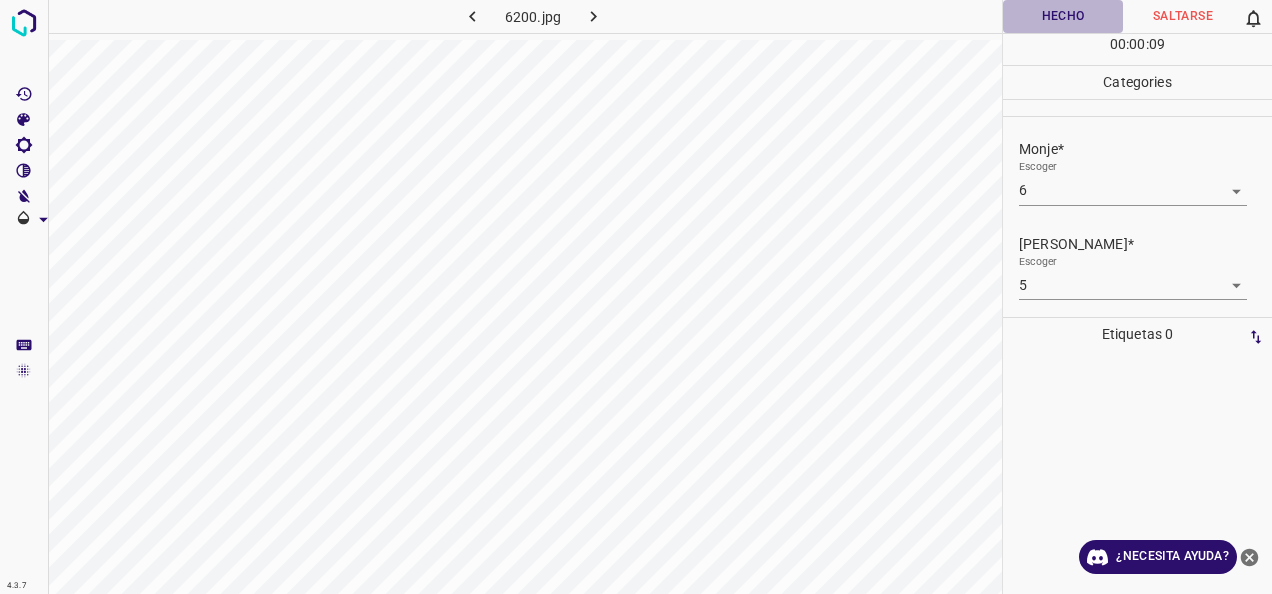 click on "Hecho" at bounding box center (1063, 16) 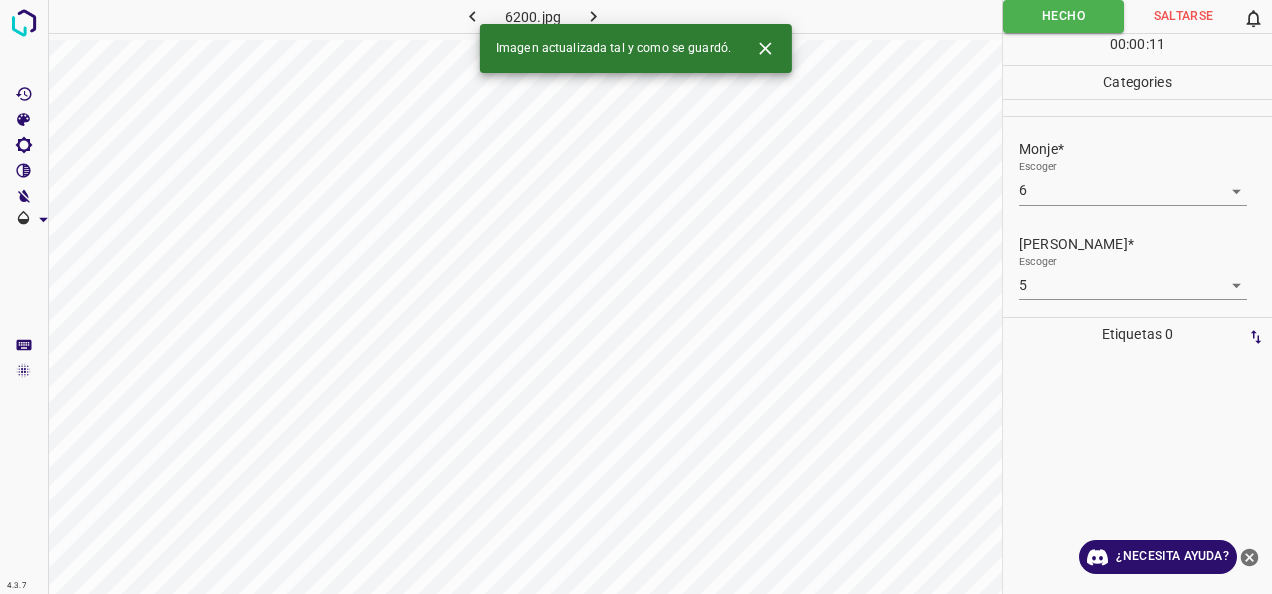 click 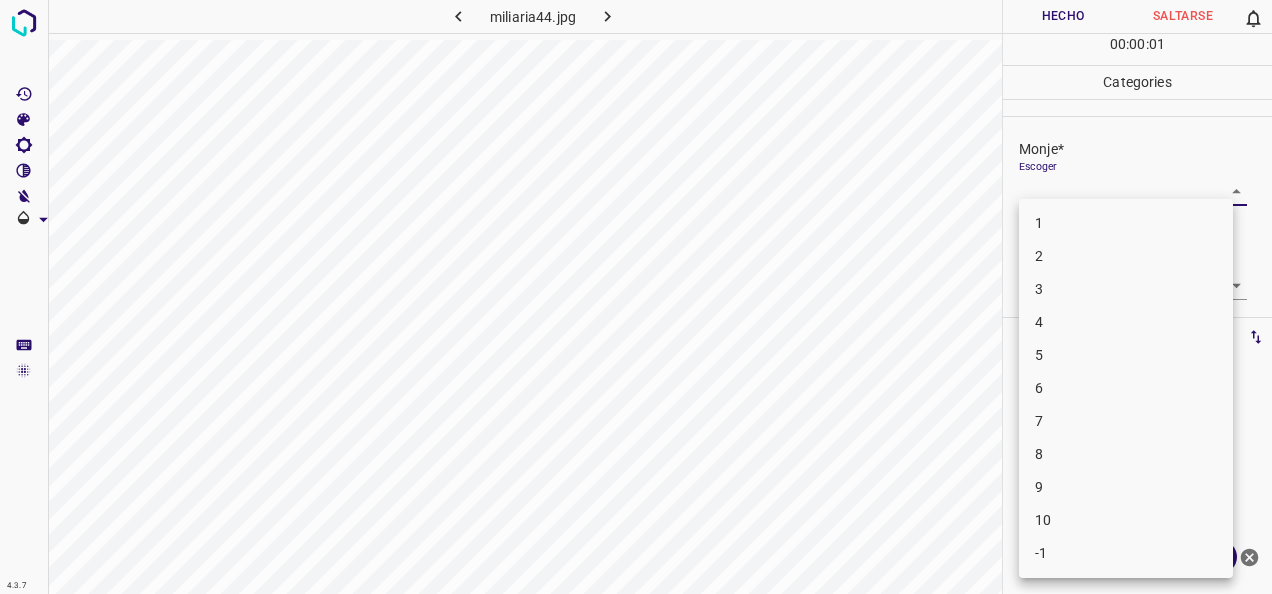 click on "4.3.7 miliaria44.jpg Hecho Saltarse 0 00   : 00   : 01   Categories Monje*  Escoger ​  [PERSON_NAME]*  Escoger ​ Etiquetas 0 Categories 1 Monje 2  [PERSON_NAME] Herramientas Espacio Cambiar entre modos (Dibujar y Editar) Yo Etiquetado automático R Restaurar zoom M Acercar N Alejar Borrar Eliminar etiqueta de selección Filtros Z Restaurar filtros X Filtro de saturación C Filtro de brillo V Filtro de contraste B Filtro de escala de grises General O Descargar ¿Necesita ayuda? -Mensaje de texto -Esconder -Borrar 1 2 3 4 5 6 7 8 9 10 -1" at bounding box center [636, 297] 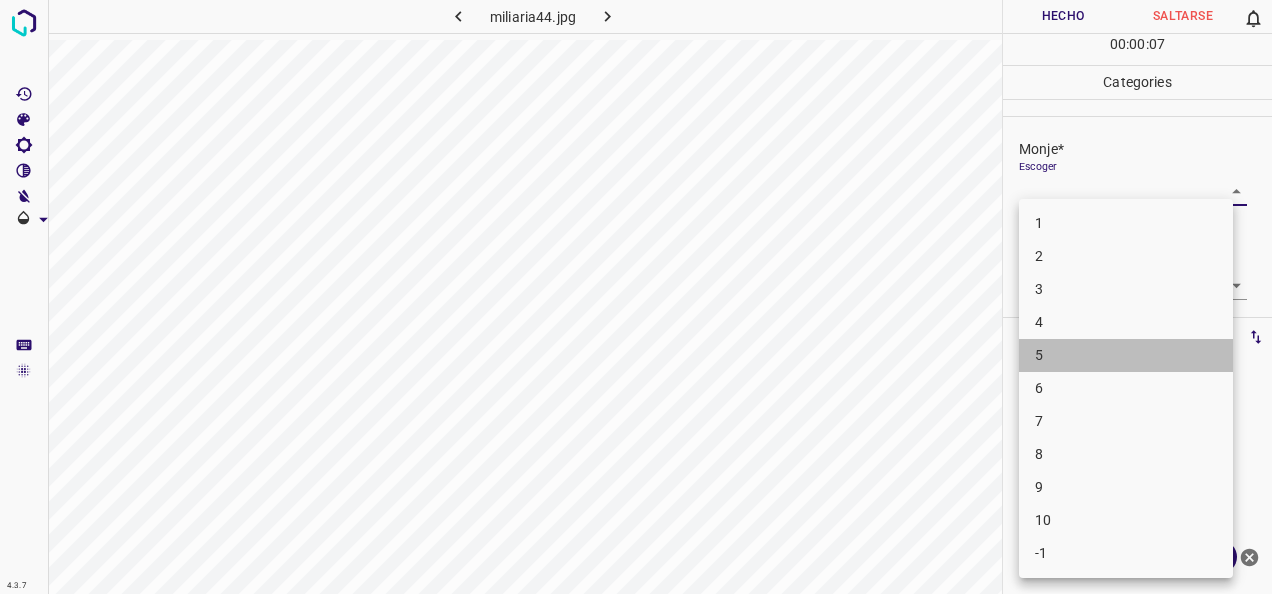 click on "5" at bounding box center (1126, 355) 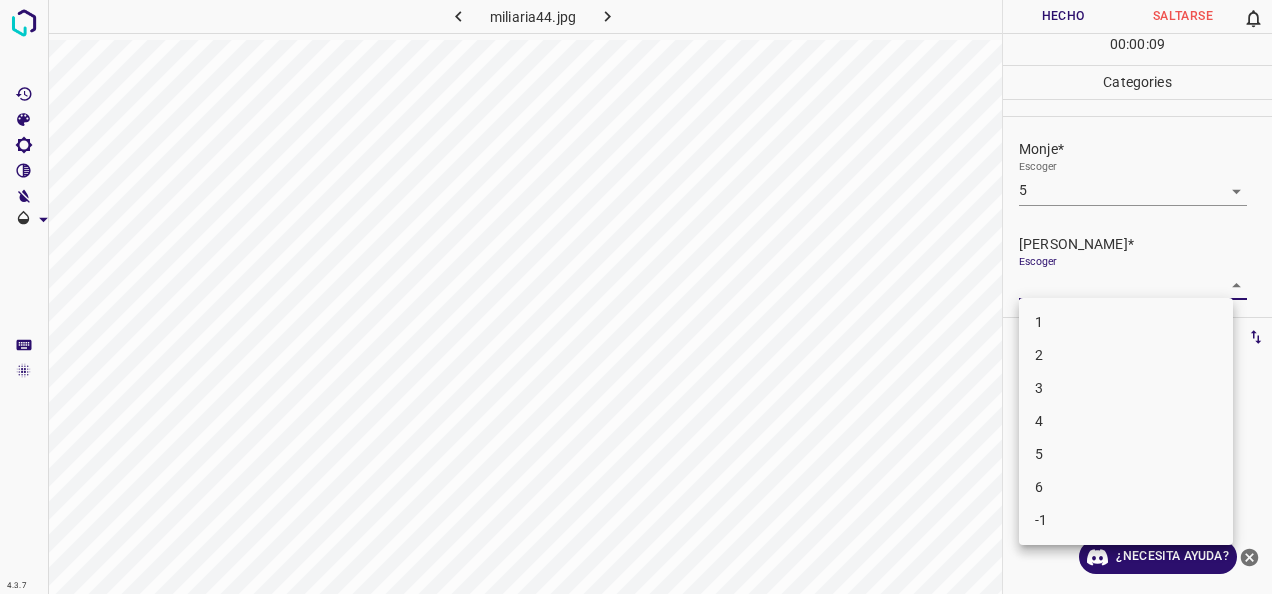 click on "4.3.7 miliaria44.jpg Hecho Saltarse 0 00   : 00   : 09   Categories Monje*  Escoger 5 5  [PERSON_NAME]*  Escoger ​ Etiquetas 0 Categories 1 Monje 2  [PERSON_NAME] Herramientas Espacio Cambiar entre modos (Dibujar y Editar) Yo Etiquetado automático R Restaurar zoom M Acercar N Alejar Borrar Eliminar etiqueta de selección Filtros Z Restaurar filtros X Filtro de saturación C Filtro de brillo V Filtro de contraste B Filtro de escala de grises General O Descargar ¿Necesita ayuda? -Mensaje de texto -Esconder -Borrar 1 2 3 4 5 6 -1" at bounding box center [636, 297] 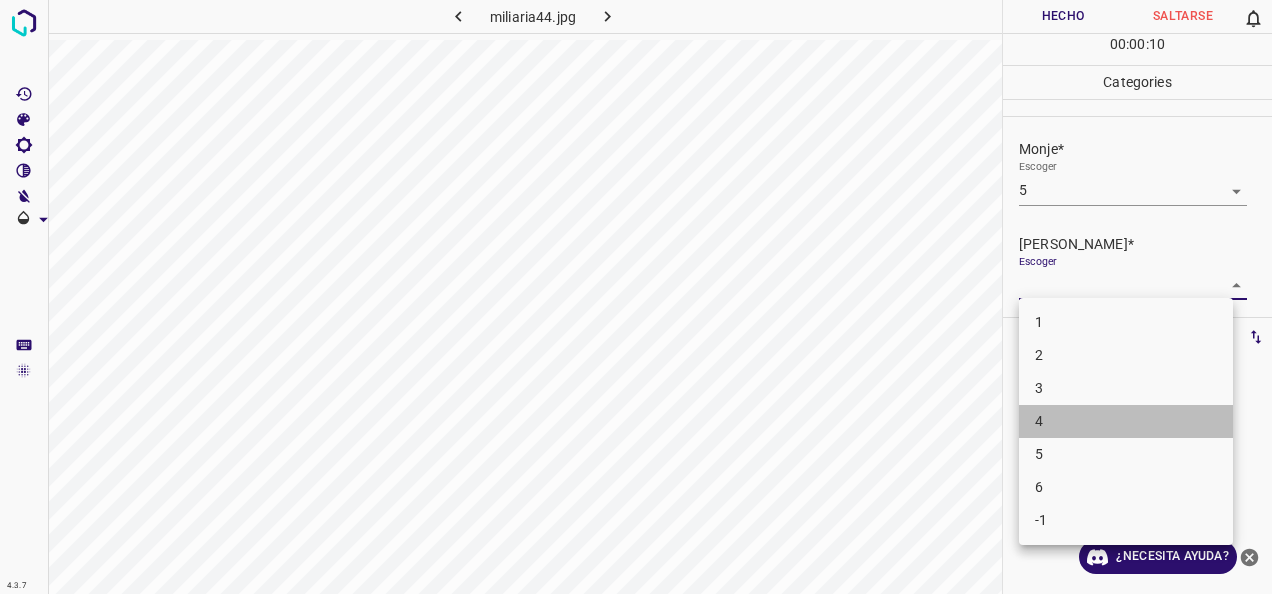 click on "4" at bounding box center [1126, 421] 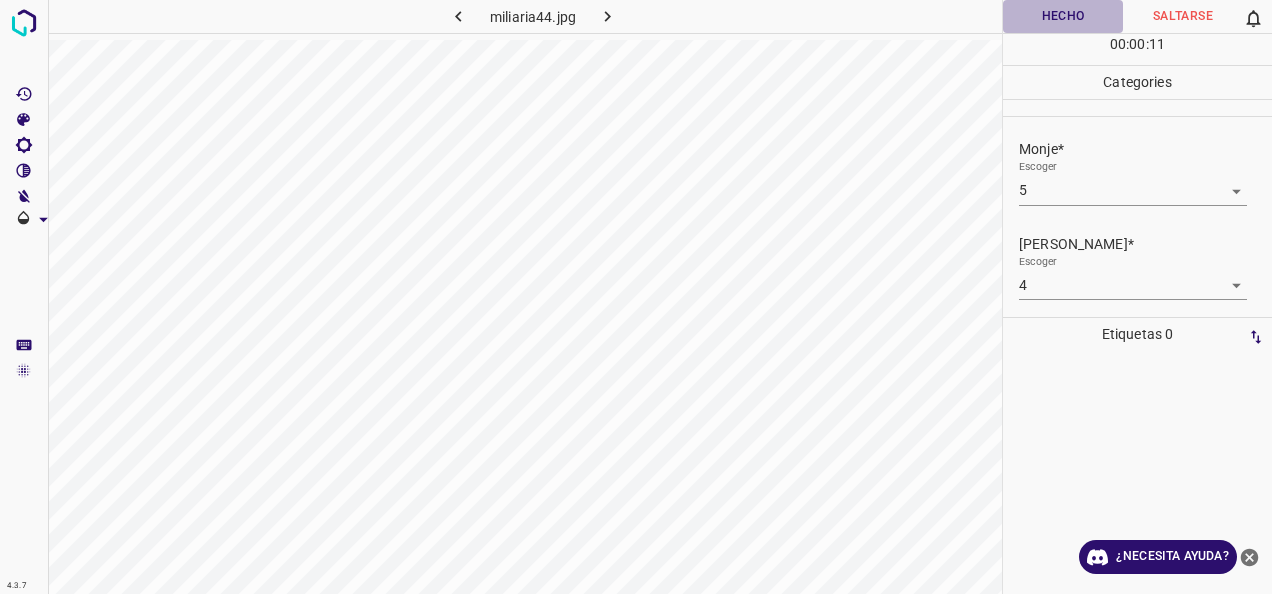 click on "Hecho" at bounding box center (1063, 16) 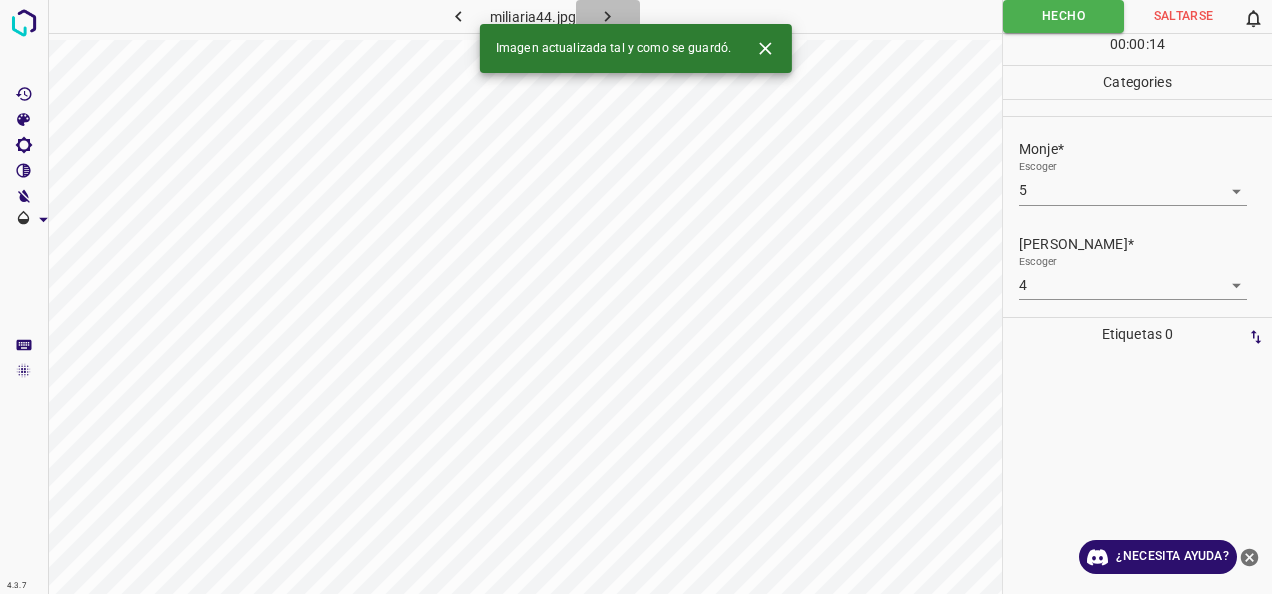 click 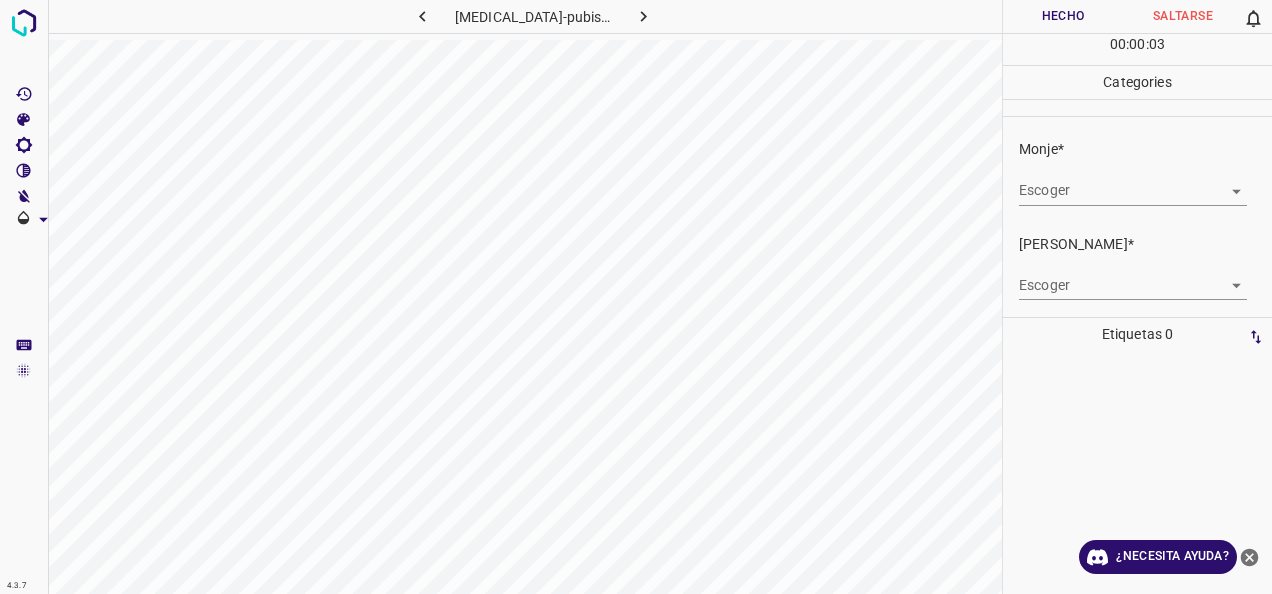 click on "4.3.7 [MEDICAL_DATA]-pubis9.jpg Hecho Saltarse 0 00   : 00   : 03   Categories Monje*  Escoger ​  [PERSON_NAME]*  Escoger ​ Etiquetas 0 Categories 1 Monje 2  [PERSON_NAME] Herramientas Espacio Cambiar entre modos (Dibujar y Editar) Yo Etiquetado automático R Restaurar zoom M Acercar N Alejar Borrar Eliminar etiqueta de selección Filtros Z Restaurar filtros X Filtro de saturación C Filtro de brillo V Filtro de contraste B Filtro de escala de grises General O Descargar ¿Necesita ayuda? -Mensaje de texto -Esconder -Borrar" at bounding box center (636, 297) 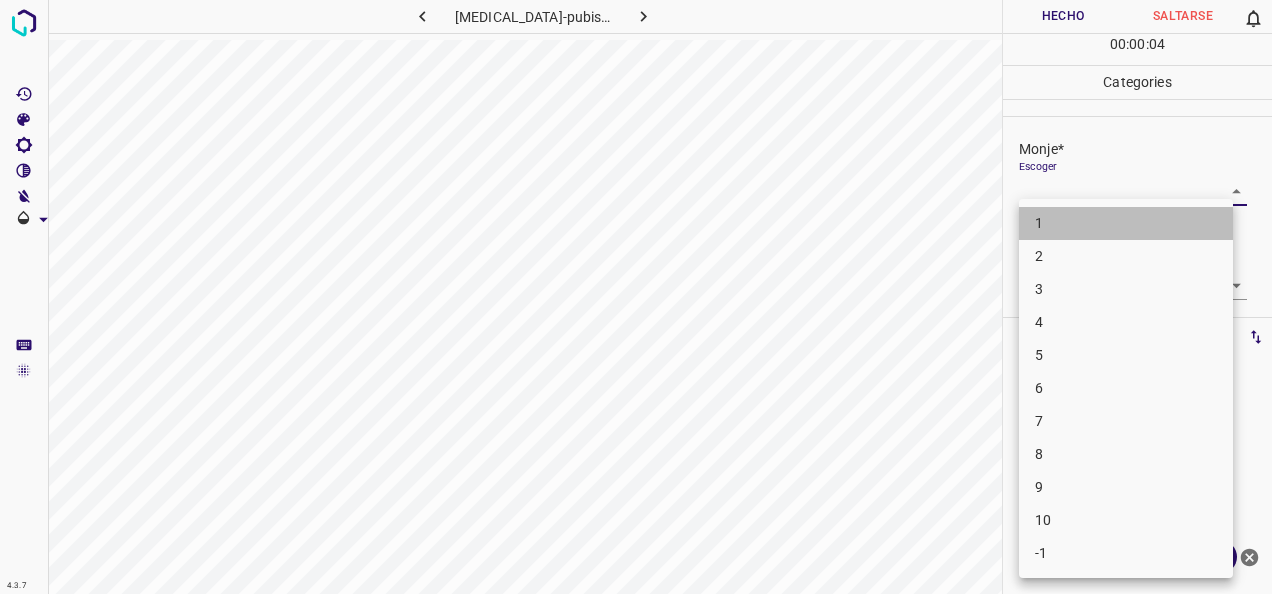 click on "1" at bounding box center [1126, 223] 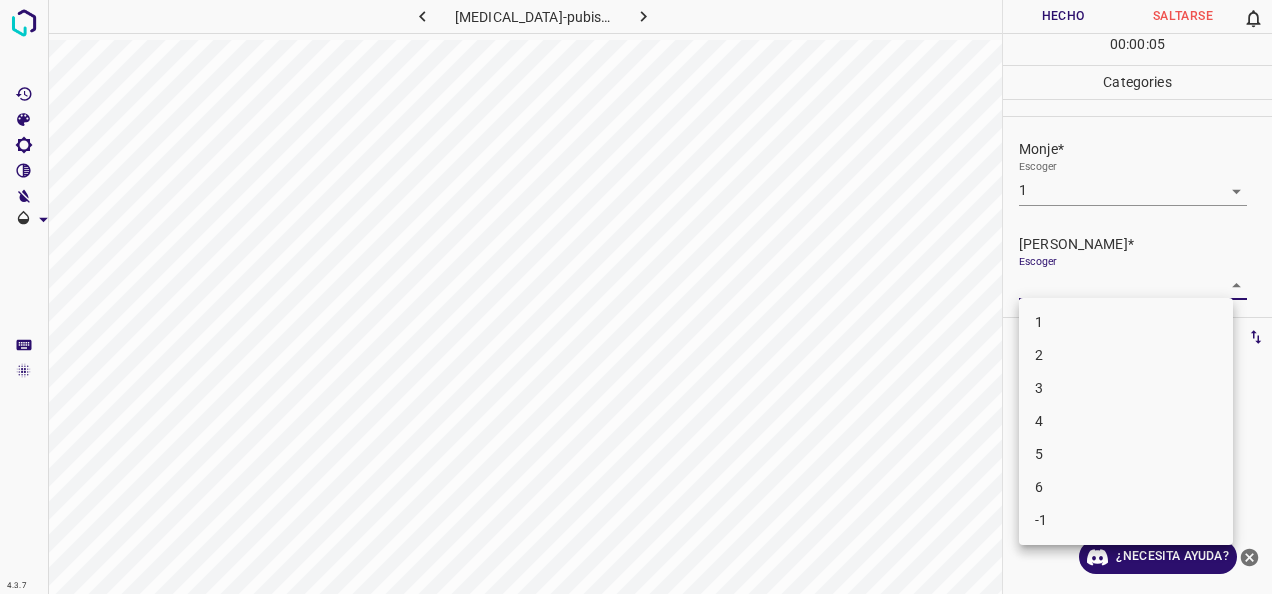 click on "4.3.7 [MEDICAL_DATA]-pubis9.jpg Hecho Saltarse 0 00   : 00   : 05   Categories Monje*  Escoger 1 1  [PERSON_NAME]*  Escoger ​ Etiquetas 0 Categories 1 Monje 2  [PERSON_NAME] Herramientas Espacio Cambiar entre modos (Dibujar y Editar) Yo Etiquetado automático R Restaurar zoom M Acercar N Alejar Borrar Eliminar etiqueta de selección Filtros Z Restaurar filtros X Filtro de saturación C Filtro de brillo V Filtro de contraste B Filtro de escala de grises General O Descargar ¿Necesita ayuda? -Mensaje de texto -Esconder -Borrar 1 2 3 4 5 6 -1" at bounding box center [636, 297] 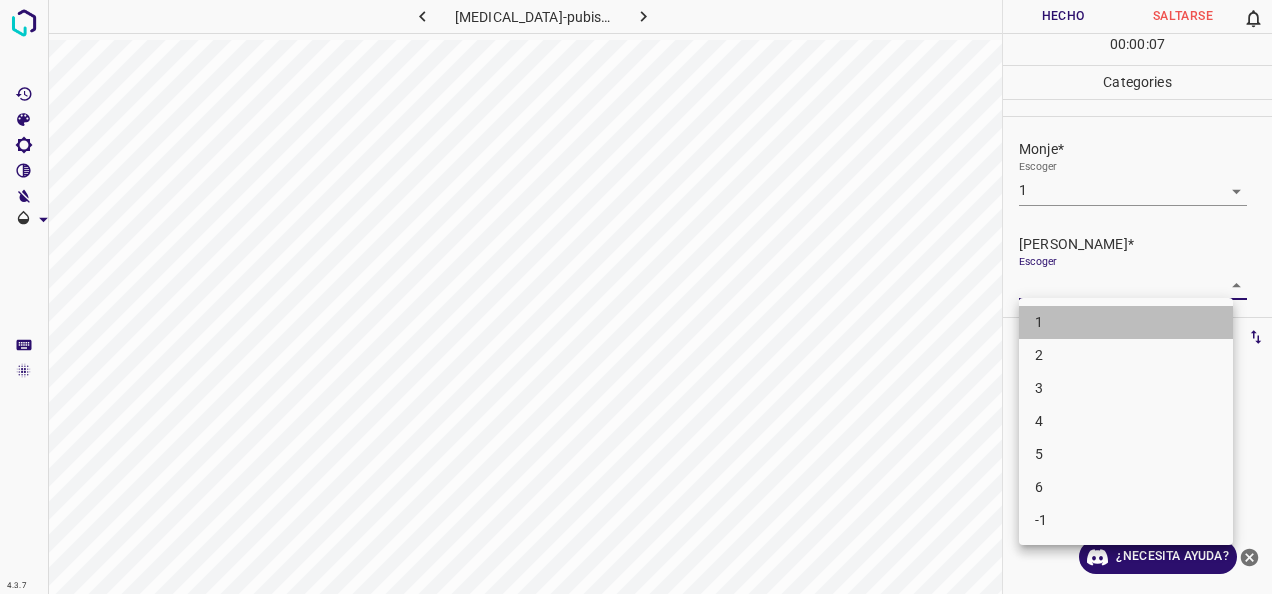 click on "1" at bounding box center [1126, 322] 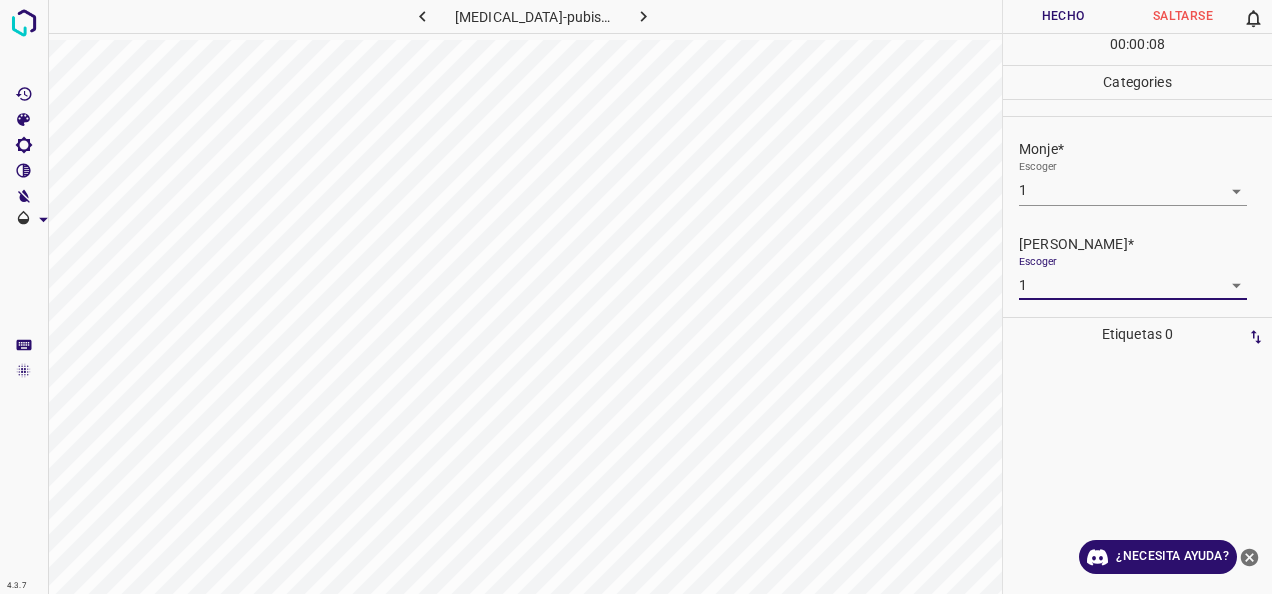 click on "Hecho" at bounding box center (1063, 16) 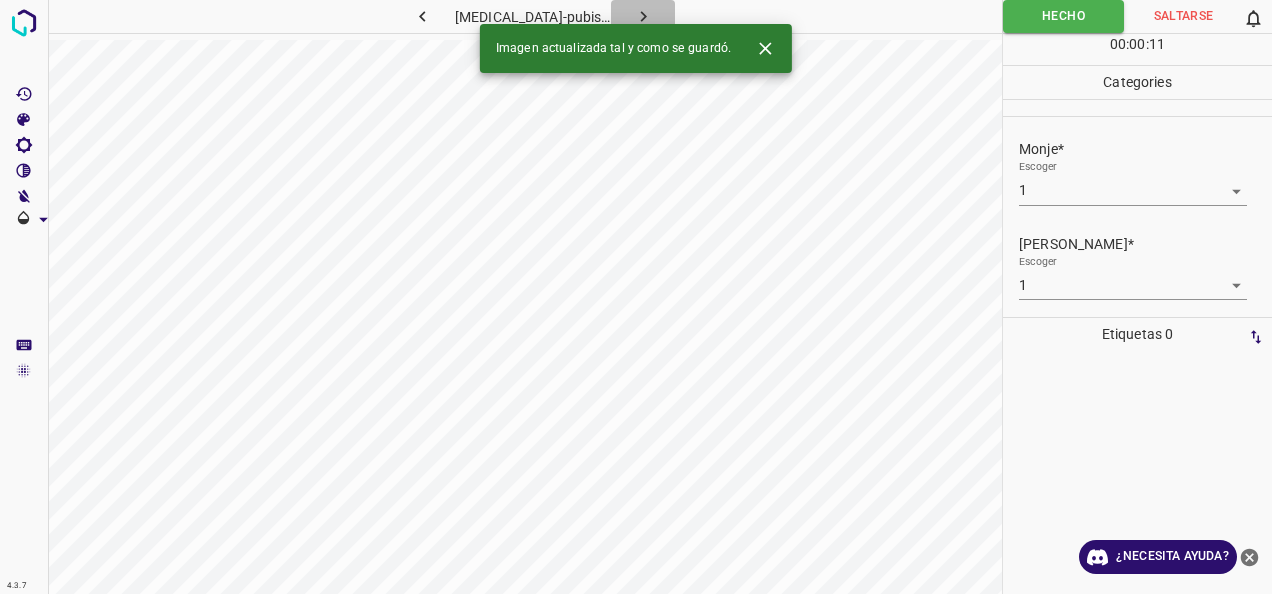 click 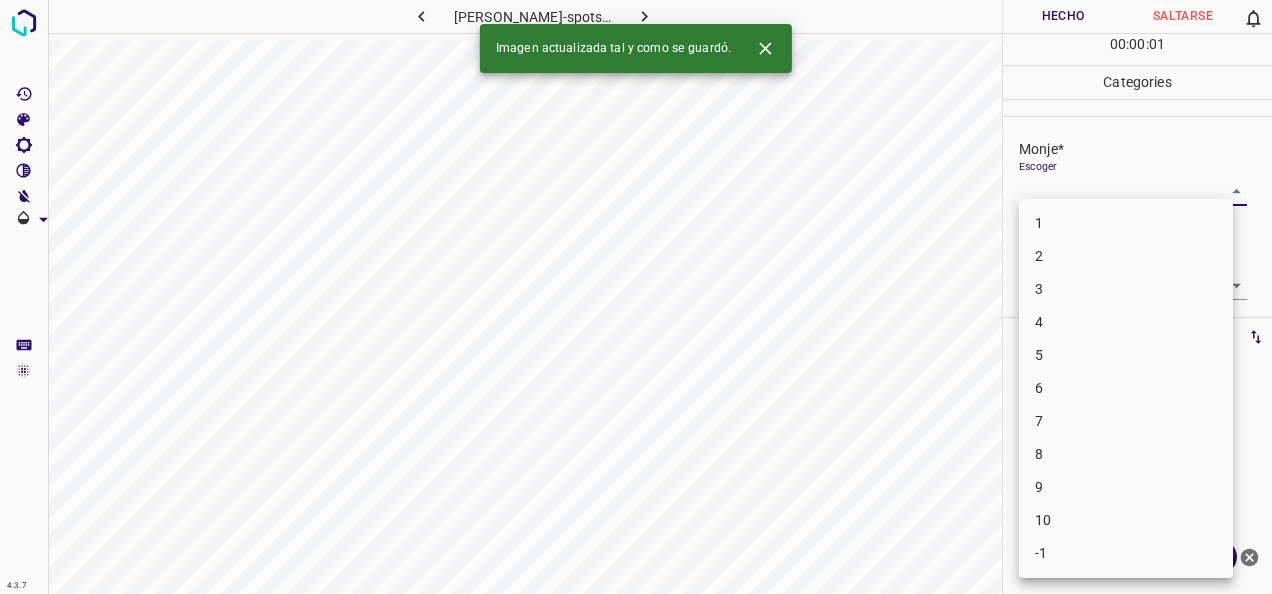 click on "4.3.7 [PERSON_NAME]-spots40.jpg Hecho Saltarse 0 00   : 00   : 01   Categories Monje*  Escoger ​  [PERSON_NAME]*  Escoger ​ Etiquetas 0 Categories 1 Monje 2  [PERSON_NAME] Herramientas Espacio Cambiar entre modos (Dibujar y Editar) Yo Etiquetado automático R Restaurar zoom M Acercar N Alejar Borrar Eliminar etiqueta de selección Filtros Z Restaurar filtros X Filtro de saturación C Filtro de brillo V Filtro de contraste B Filtro de escala de grises General O Descargar Imagen actualizada tal y como se guardó. ¿Necesita ayuda? -Mensaje de texto -Esconder -Borrar 1 2 3 4 5 6 7 8 9 10 -1" at bounding box center [636, 297] 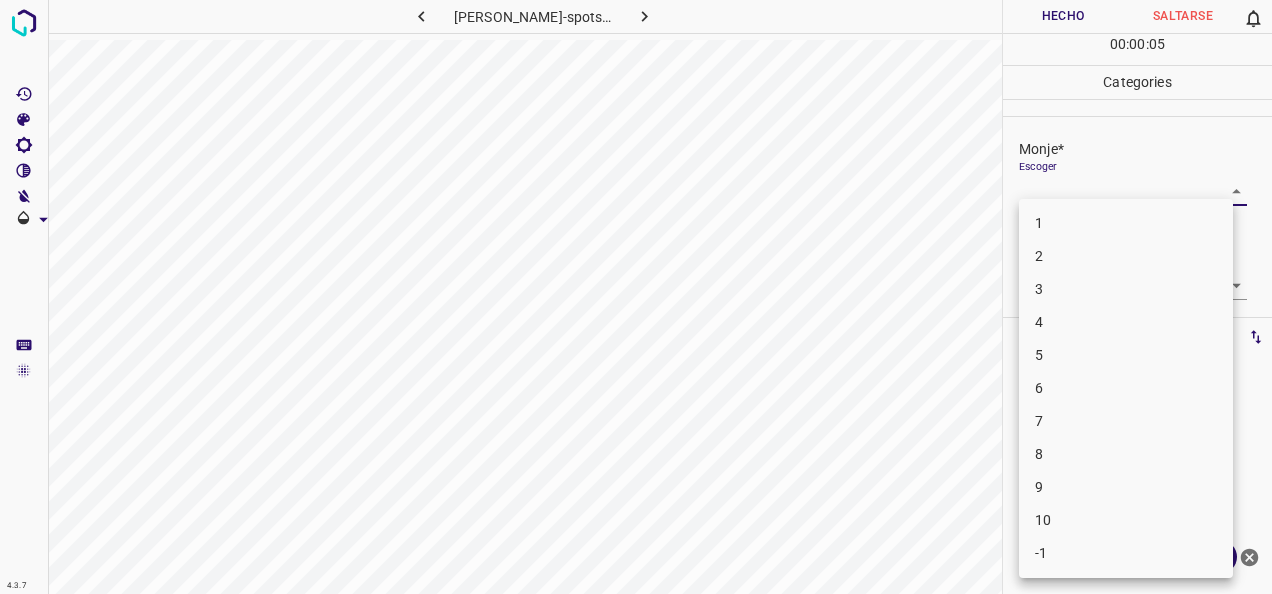click on "3" at bounding box center [1126, 289] 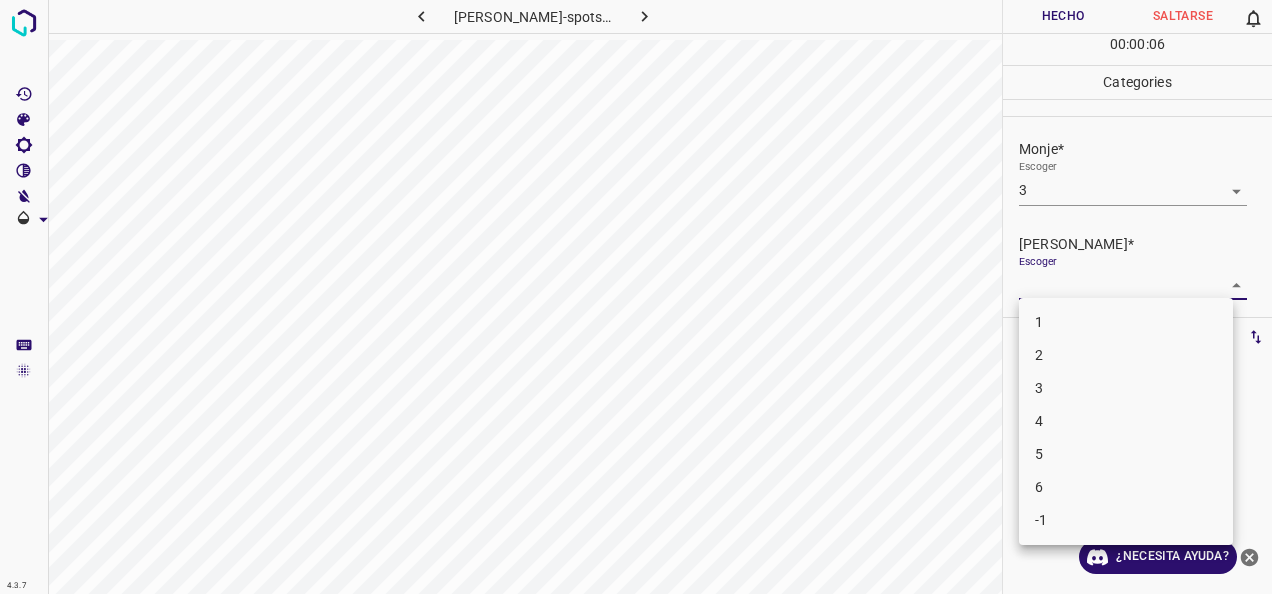 click on "4.3.7 [PERSON_NAME]-spots40.jpg Hecho Saltarse 0 00   : 00   : 06   Categories Monje*  Escoger 3 3  [PERSON_NAME]*  Escoger ​ Etiquetas 0 Categories 1 Monje 2  [PERSON_NAME] Herramientas Espacio Cambiar entre modos (Dibujar y Editar) Yo Etiquetado automático R Restaurar zoom M Acercar N Alejar Borrar Eliminar etiqueta de selección Filtros Z Restaurar filtros X Filtro de saturación C Filtro de brillo V Filtro de contraste B Filtro de escala de grises General O Descargar ¿Necesita ayuda? -Mensaje de texto -Esconder -Borrar 1 2 3 4 5 6 -1" at bounding box center [636, 297] 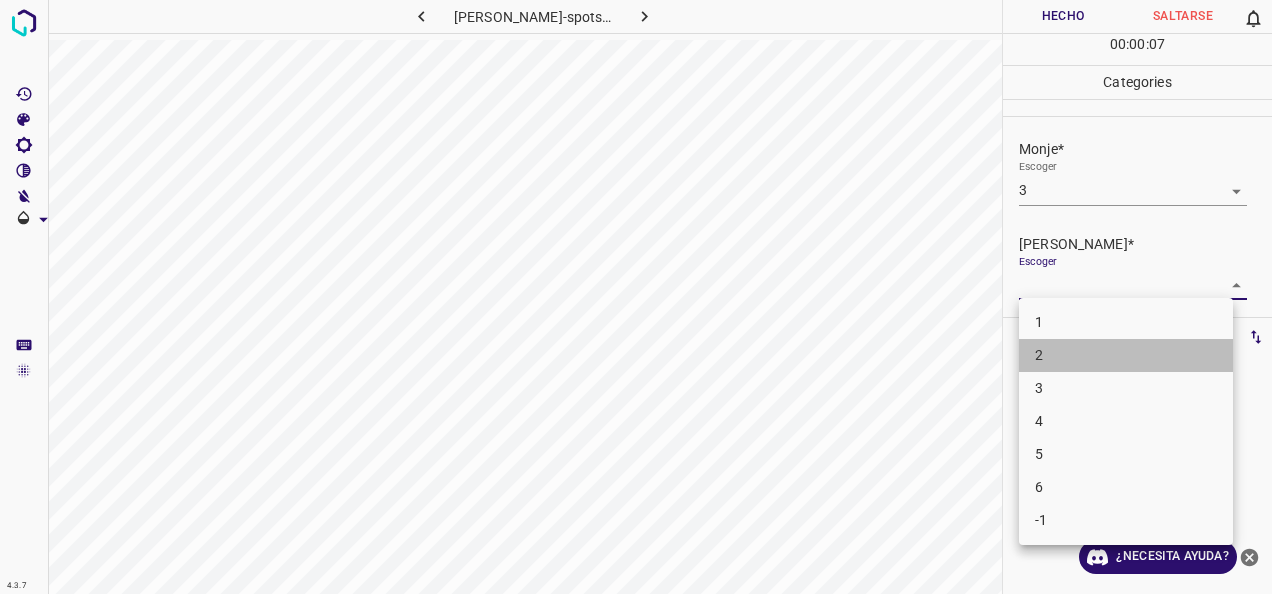 click on "2" at bounding box center [1126, 355] 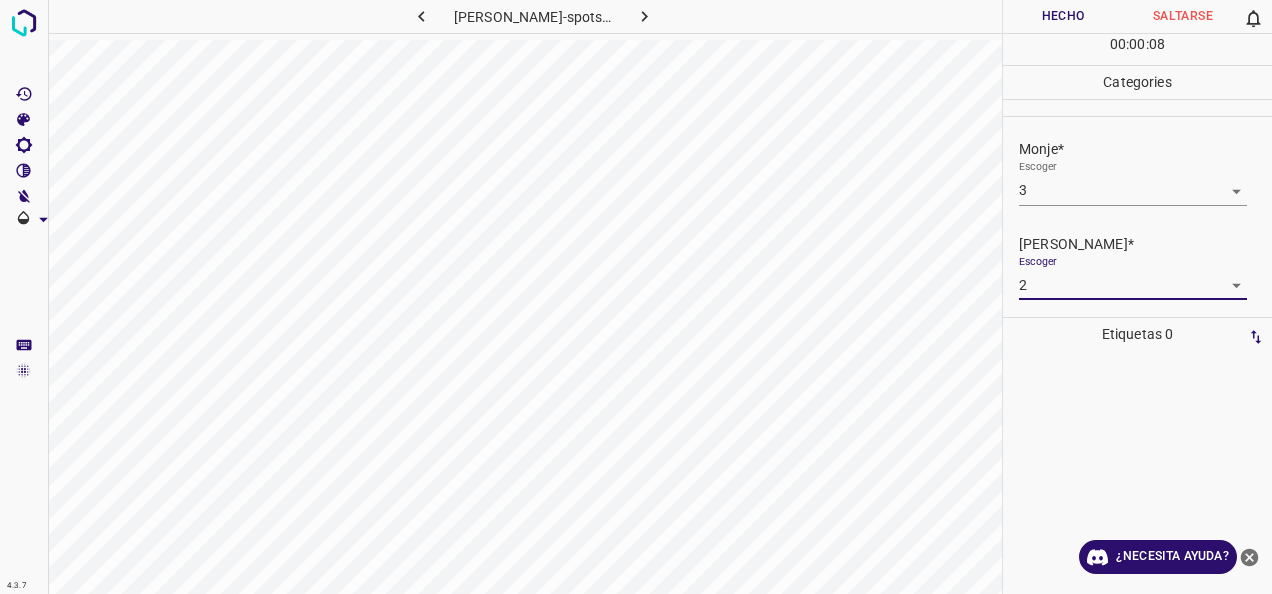 click on "Hecho" at bounding box center (1063, 16) 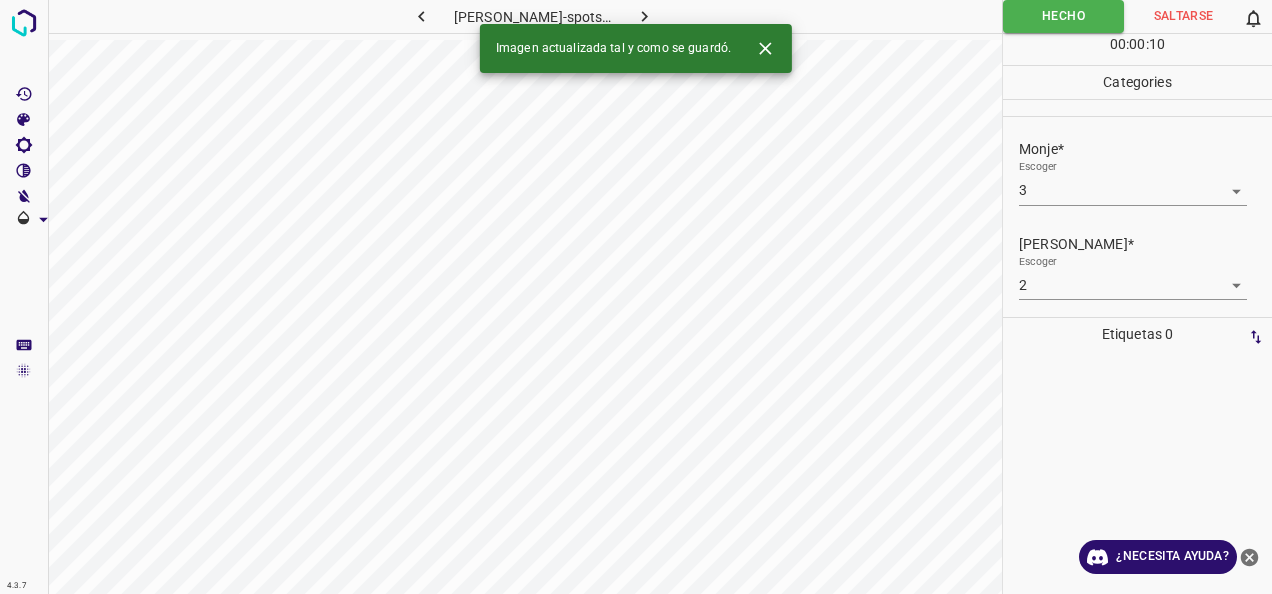 click 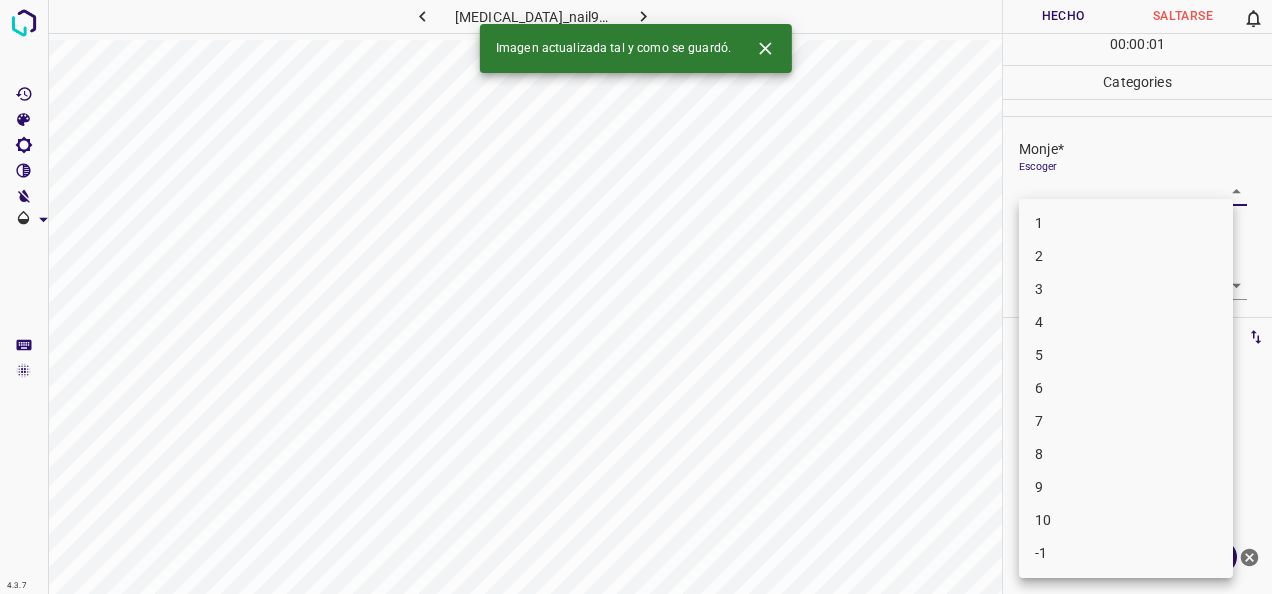 click on "4.3.7 [MEDICAL_DATA]_nail9.jpg Hecho Saltarse 0 00   : 00   : 01   Categories Monje*  Escoger ​  [PERSON_NAME]*  Escoger ​ Etiquetas 0 Categories 1 Monje 2  [PERSON_NAME] Herramientas Espacio Cambiar entre modos (Dibujar y Editar) Yo Etiquetado automático R Restaurar zoom M Acercar N Alejar Borrar Eliminar etiqueta de selección Filtros Z Restaurar filtros X Filtro de saturación C Filtro de brillo V Filtro de contraste B Filtro de escala de grises General O Descargar Imagen actualizada tal y como se guardó. ¿Necesita ayuda? -Mensaje de texto -Esconder -Borrar 1 2 3 4 5 6 7 8 9 10 -1" at bounding box center (636, 297) 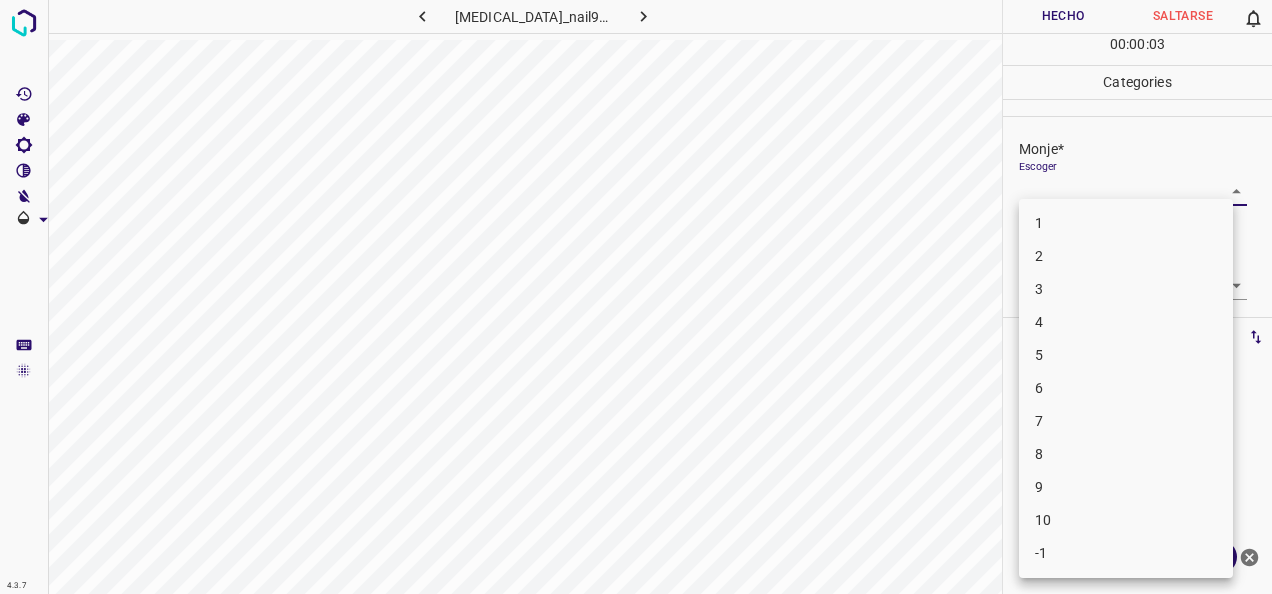 click on "1" at bounding box center (1126, 223) 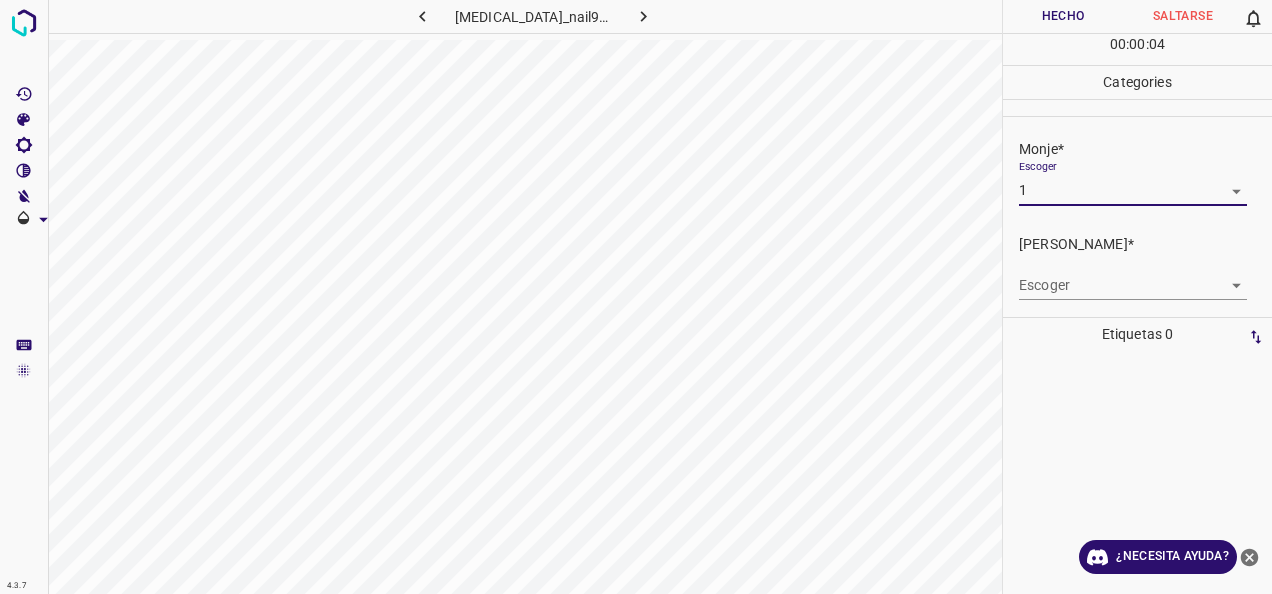 click on "4.3.7 [MEDICAL_DATA]_nail9.jpg Hecho Saltarse 0 00   : 00   : 04   Categories Monje*  Escoger 1 1  [PERSON_NAME]*  Escoger ​ Etiquetas 0 Categories 1 Monje 2  [PERSON_NAME] Herramientas Espacio Cambiar entre modos (Dibujar y Editar) Yo Etiquetado automático R Restaurar zoom M Acercar N Alejar Borrar Eliminar etiqueta de selección Filtros Z Restaurar filtros X Filtro de saturación C Filtro de brillo V Filtro de contraste B Filtro de escala de grises General O Descargar ¿Necesita ayuda? -Mensaje de texto -Esconder -Borrar" at bounding box center (636, 297) 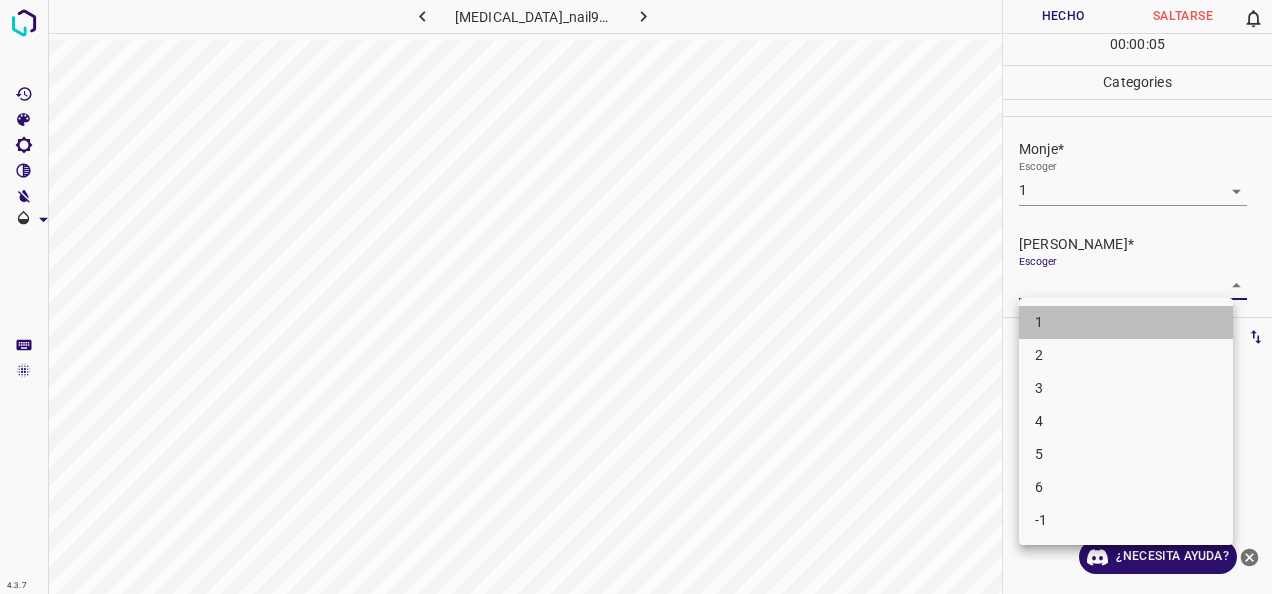 click on "1" at bounding box center [1126, 322] 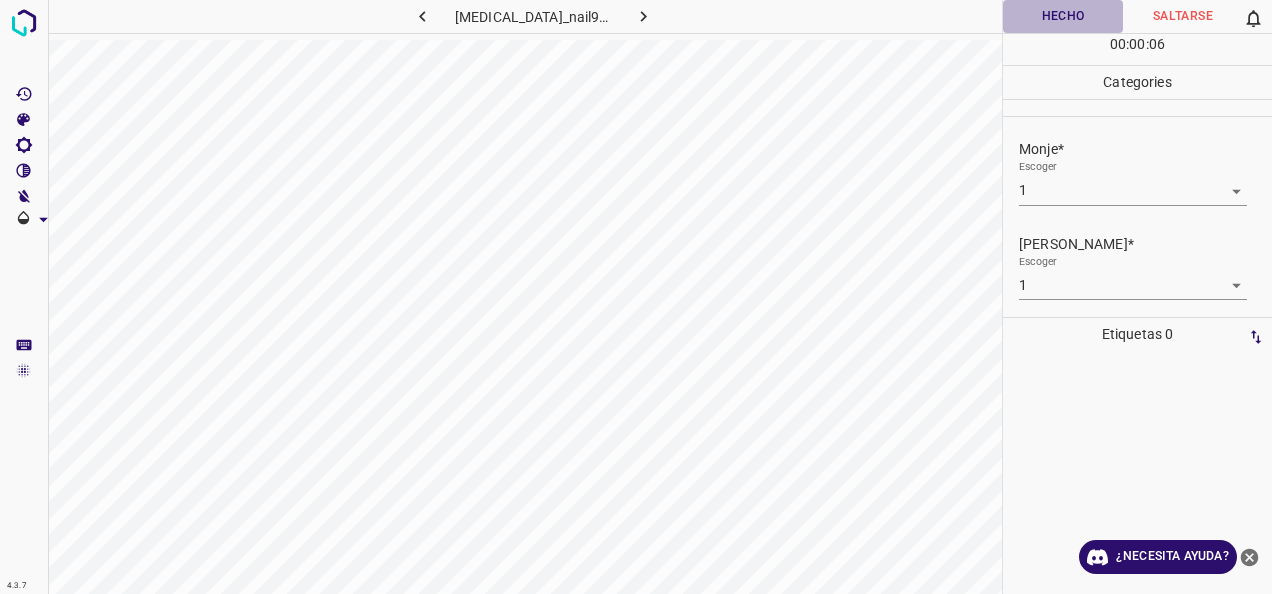 click on "Hecho" at bounding box center (1063, 16) 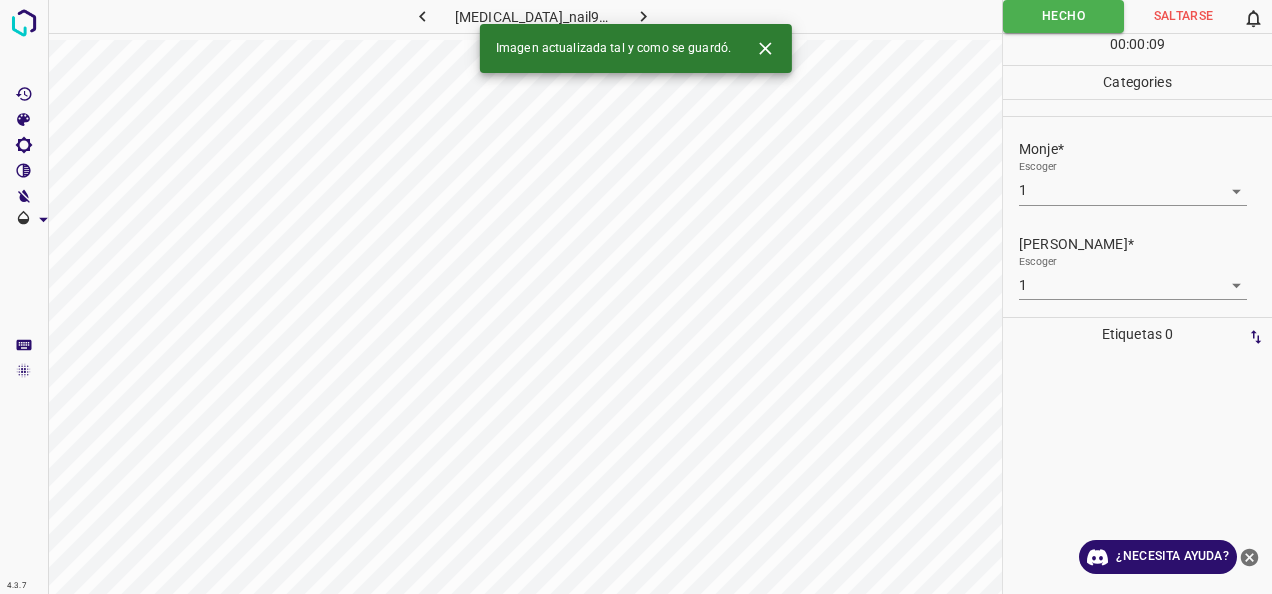 click 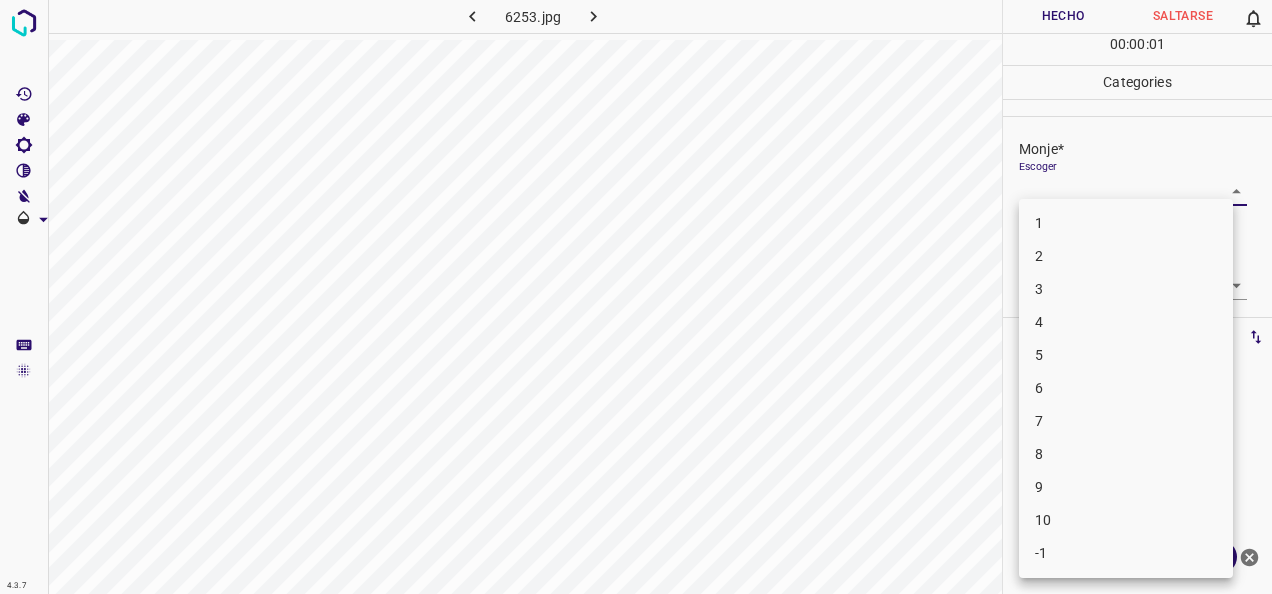 click on "4.3.7 6253.jpg Hecho Saltarse 0 00   : 00   : 01   Categories Monje*  Escoger ​  [PERSON_NAME]*  Escoger ​ Etiquetas 0 Categories 1 Monje 2  [PERSON_NAME] Herramientas Espacio Cambiar entre modos (Dibujar y Editar) Yo Etiquetado automático R Restaurar zoom M Acercar N Alejar Borrar Eliminar etiqueta de selección Filtros Z Restaurar filtros X Filtro de saturación C Filtro de brillo V Filtro de contraste B Filtro de escala de grises General O Descargar ¿Necesita ayuda? -Mensaje de texto -Esconder -Borrar 1 2 3 4 5 6 7 8 9 10 -1" at bounding box center (636, 297) 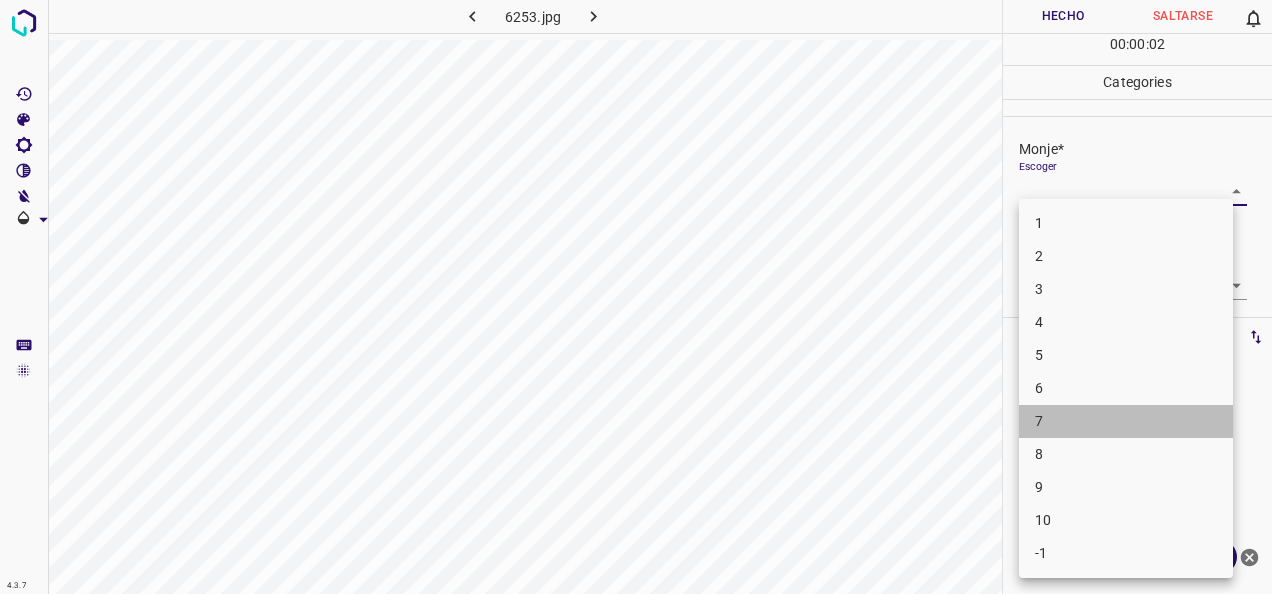 click on "7" at bounding box center [1126, 421] 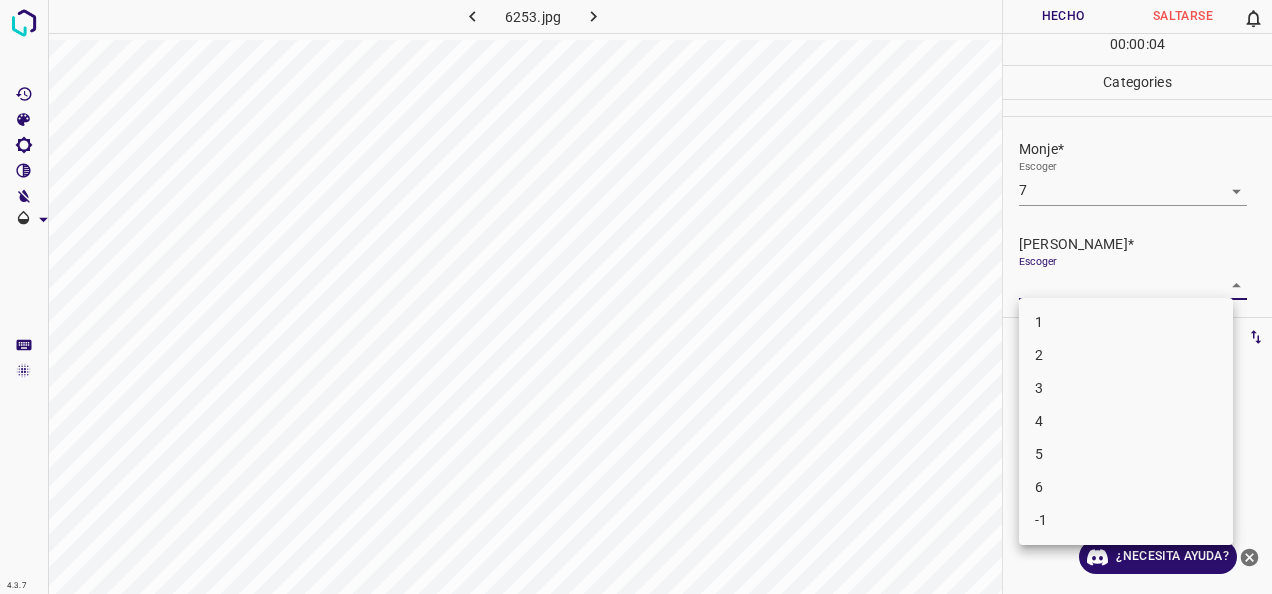 drag, startPoint x: 1222, startPoint y: 281, endPoint x: 1203, endPoint y: 382, distance: 102.77159 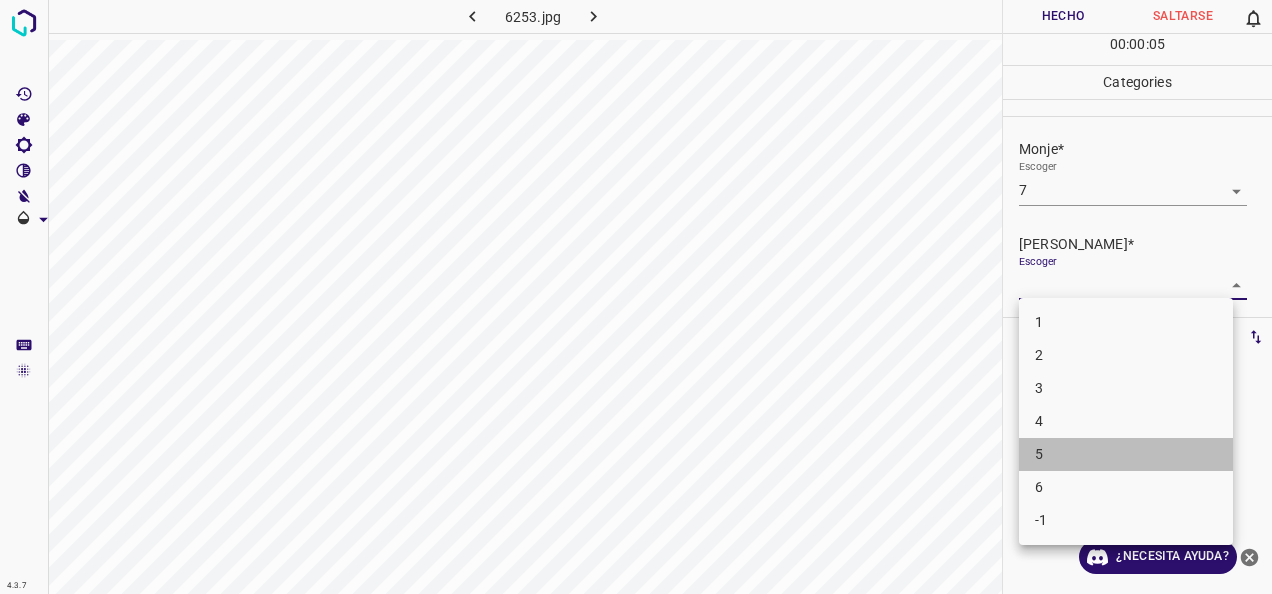 click on "5" at bounding box center (1126, 454) 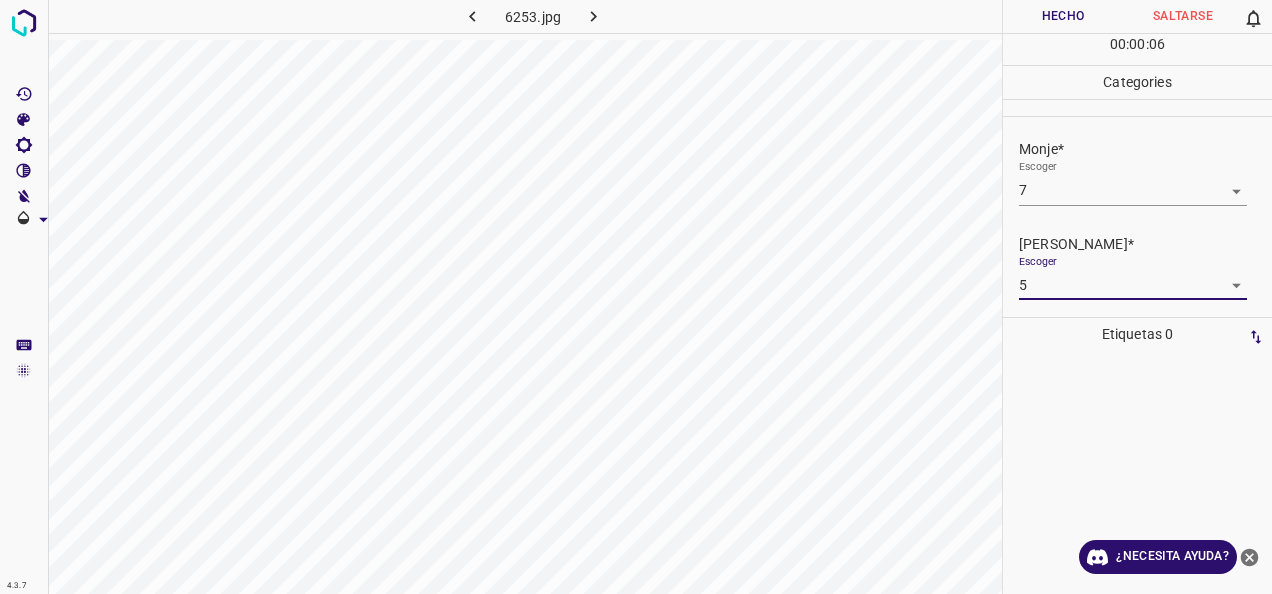 click on "Hecho" at bounding box center (1063, 16) 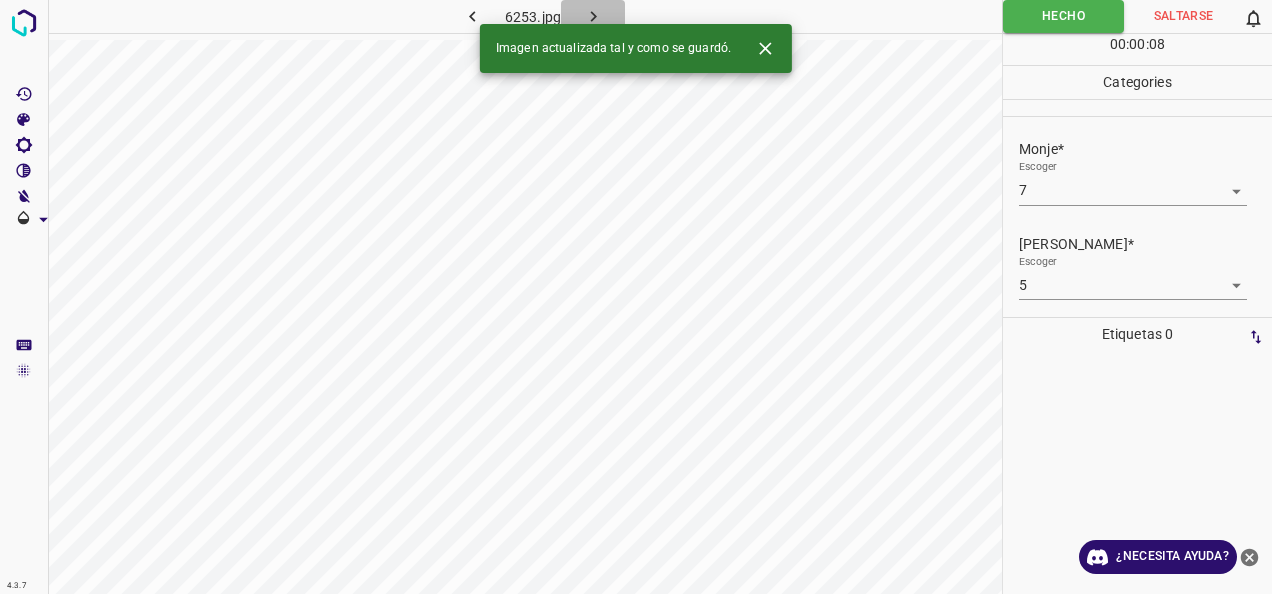 click 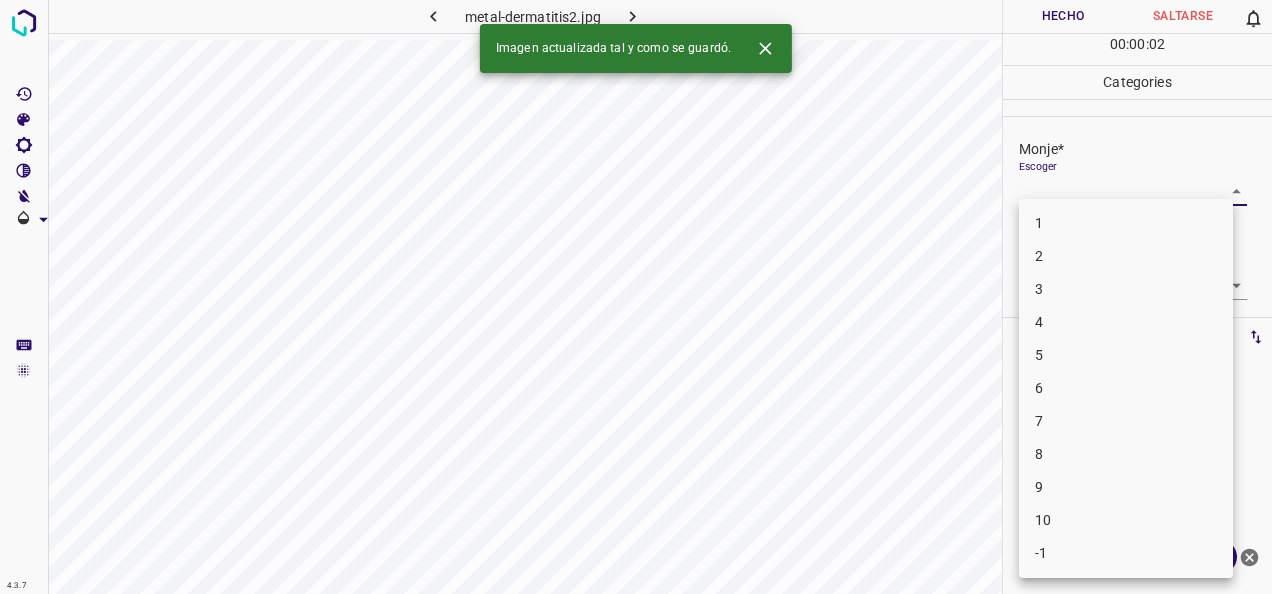 click on "4.3.7 metal-dermatitis2.jpg Hecho Saltarse 0 00   : 00   : 02   Categories Monje*  Escoger ​  [PERSON_NAME]*  Escoger ​ Etiquetas 0 Categories 1 Monje 2  [PERSON_NAME] Herramientas Espacio Cambiar entre modos (Dibujar y Editar) Yo Etiquetado automático R Restaurar zoom M Acercar N Alejar Borrar Eliminar etiqueta de selección Filtros Z Restaurar filtros X Filtro de saturación C Filtro de brillo V Filtro de contraste B Filtro de escala de grises General O Descargar Imagen actualizada tal y como se guardó. ¿Necesita ayuda? -Mensaje de texto -Esconder -Borrar 1 2 3 4 5 6 7 8 9 10 -1" at bounding box center (636, 297) 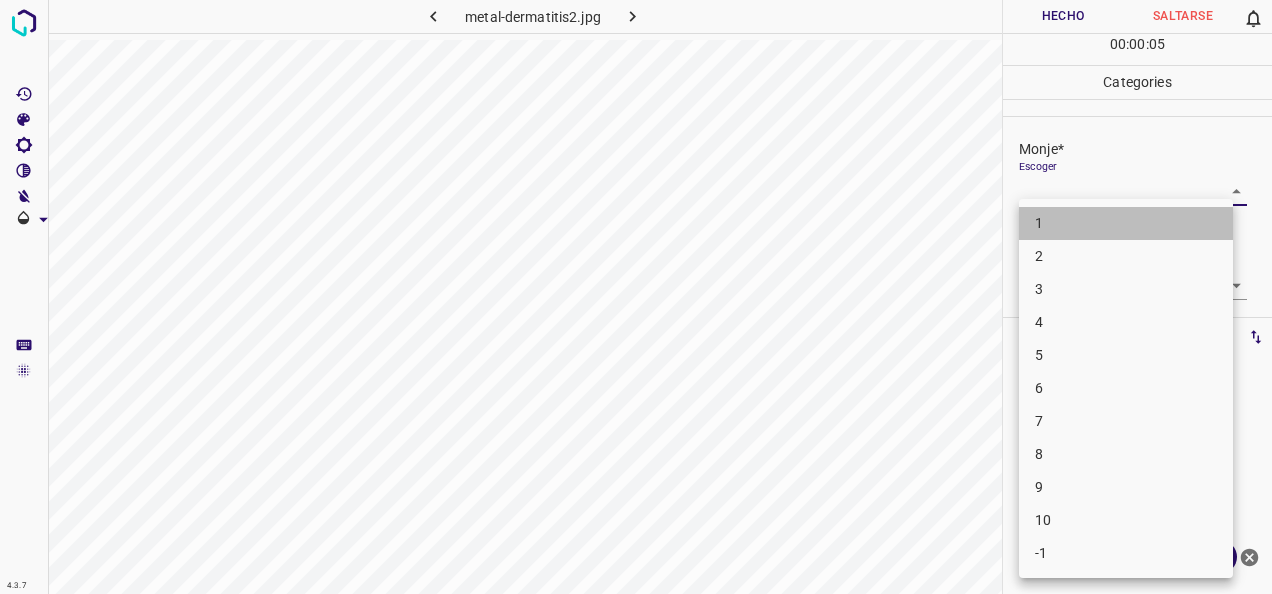 click on "1" at bounding box center (1126, 223) 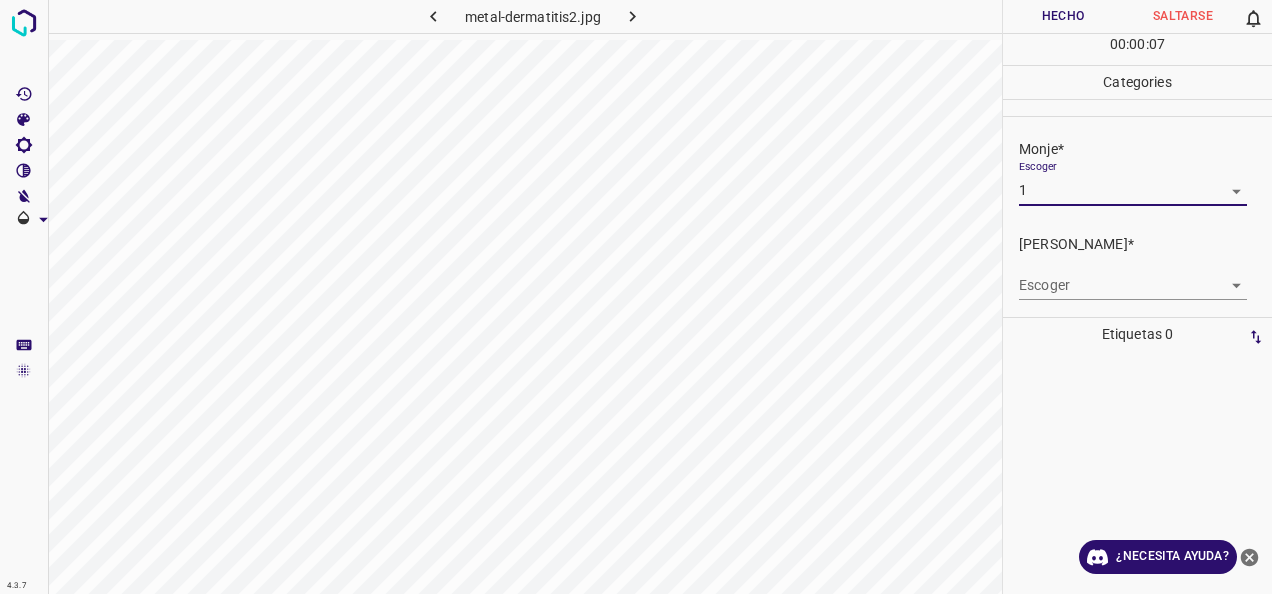 click on "4.3.7 metal-dermatitis2.jpg Hecho Saltarse 0 00   : 00   : 07   Categories Monje*  Escoger 1 1  [PERSON_NAME]*  Escoger ​ Etiquetas 0 Categories 1 Monje 2  [PERSON_NAME] Herramientas Espacio Cambiar entre modos (Dibujar y Editar) Yo Etiquetado automático R Restaurar zoom M Acercar N Alejar Borrar Eliminar etiqueta de selección Filtros Z Restaurar filtros X Filtro de saturación C Filtro de brillo V Filtro de contraste B Filtro de escala de grises General O Descargar ¿Necesita ayuda? -Mensaje de texto -Esconder -Borrar" at bounding box center (636, 297) 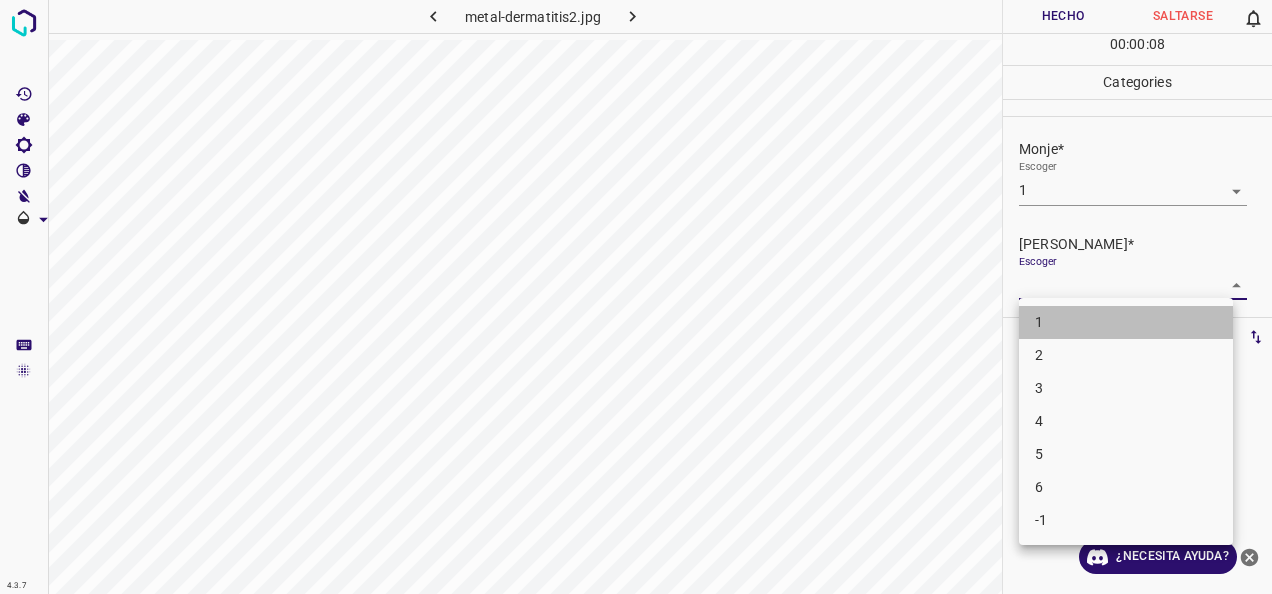 click on "1" at bounding box center (1126, 322) 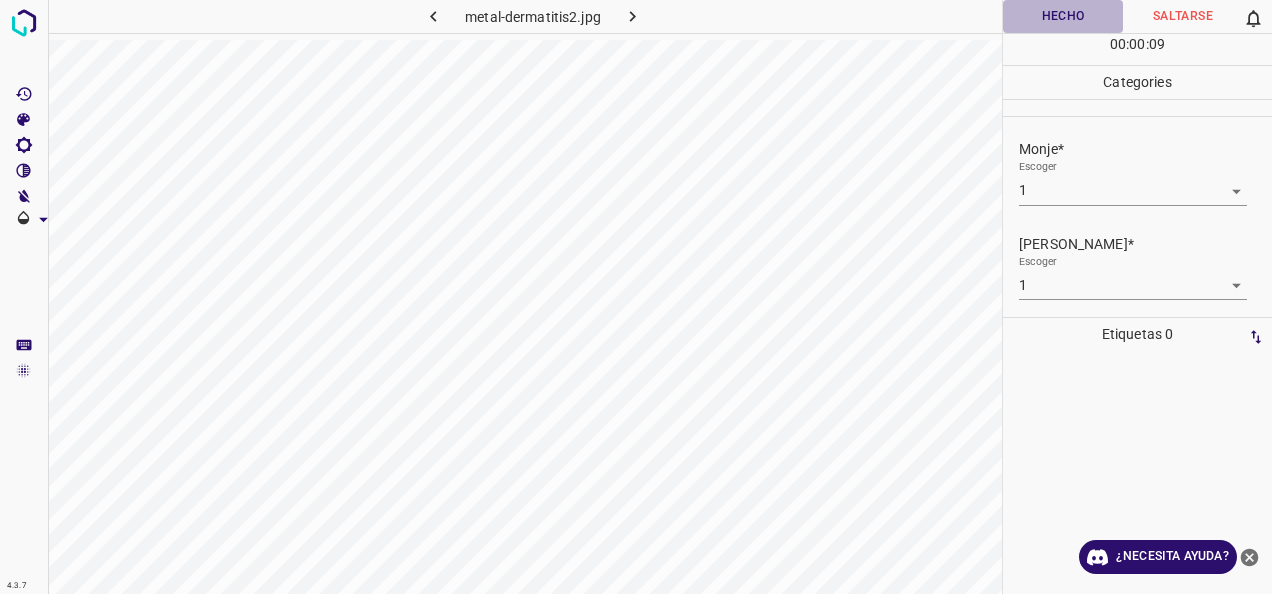 click on "Hecho" at bounding box center [1063, 16] 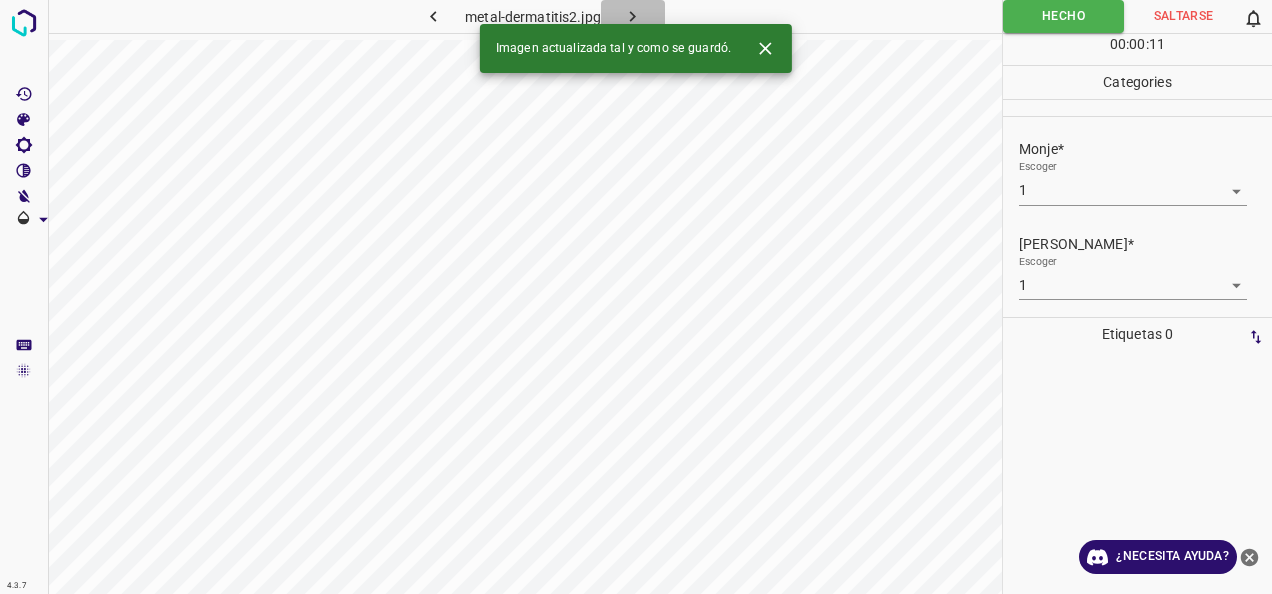 click 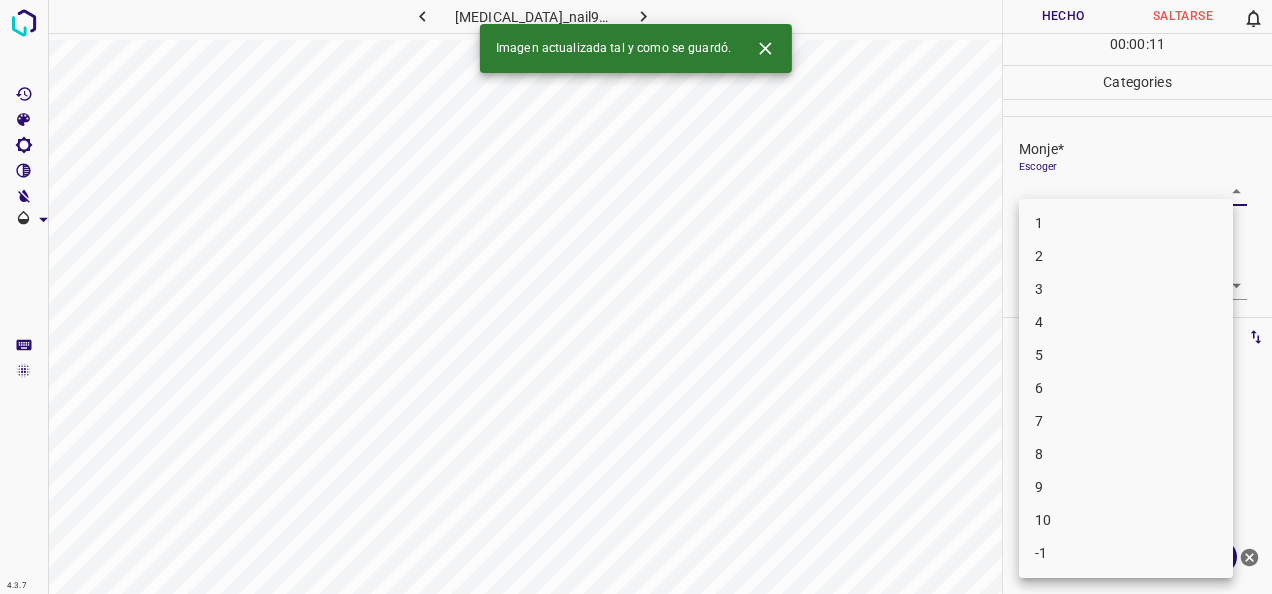 click on "4.3.7 [MEDICAL_DATA]_nail91.jpg Hecho Saltarse 0 00   : 00   : 11   Categories Monje*  Escoger ​  [PERSON_NAME]*  Escoger ​ Etiquetas 0 Categories 1 Monje 2  [PERSON_NAME] Herramientas Espacio Cambiar entre modos (Dibujar y Editar) Yo Etiquetado automático R Restaurar zoom M Acercar N Alejar Borrar Eliminar etiqueta de selección Filtros Z Restaurar filtros X Filtro de saturación C Filtro de brillo V Filtro de contraste B Filtro de escala de grises General O Descargar Imagen actualizada tal y como se guardó. ¿Necesita ayuda? -Mensaje de texto -Esconder -Borrar 1 2 3 4 5 6 7 8 9 10 -1" at bounding box center [636, 297] 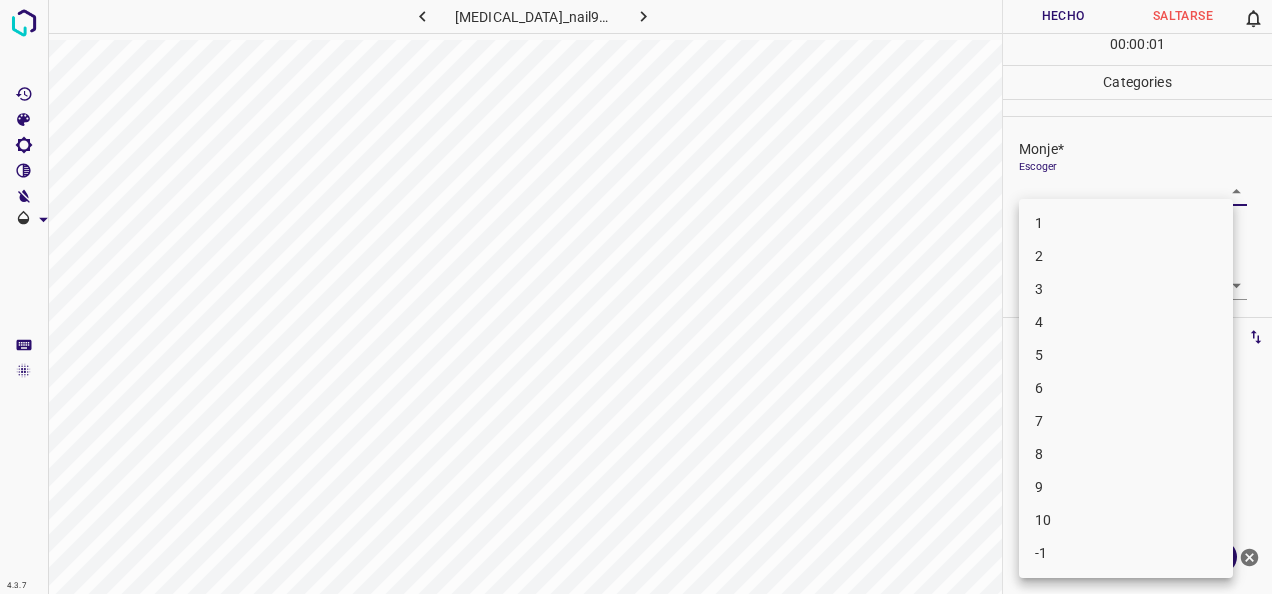 click on "1" at bounding box center (1126, 223) 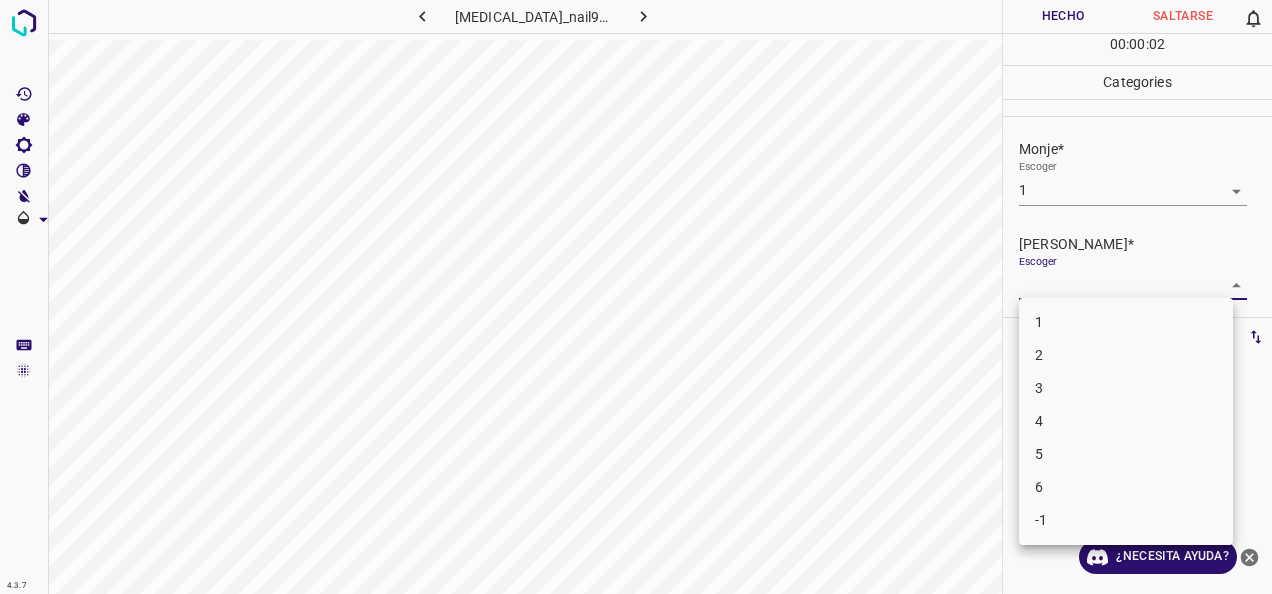 click on "4.3.7 [MEDICAL_DATA]_nail91.jpg Hecho Saltarse 0 00   : 00   : 02   Categories Monje*  Escoger 1 1  [PERSON_NAME]*  Escoger ​ Etiquetas 0 Categories 1 Monje 2  [PERSON_NAME] Herramientas Espacio Cambiar entre modos (Dibujar y Editar) Yo Etiquetado automático R Restaurar zoom M Acercar N Alejar Borrar Eliminar etiqueta de selección Filtros Z Restaurar filtros X Filtro de saturación C Filtro de brillo V Filtro de contraste B Filtro de escala de grises General O Descargar ¿Necesita ayuda? -Mensaje de texto -Esconder -Borrar 1 2 3 4 5 6 -1" at bounding box center [636, 297] 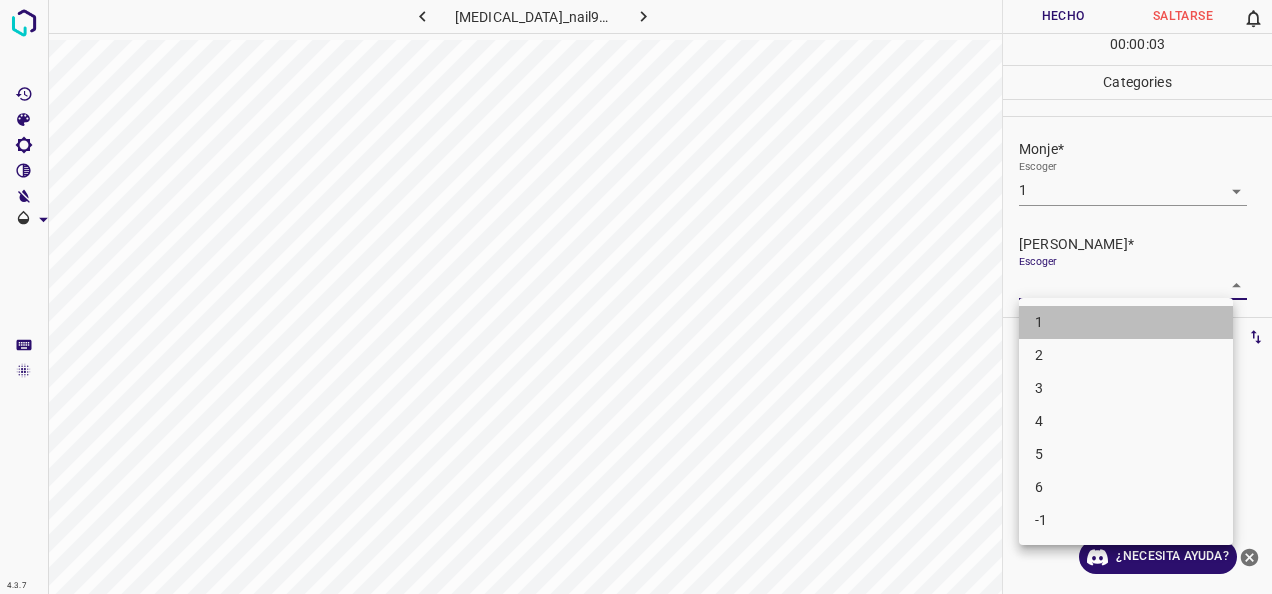 click on "1" at bounding box center (1126, 322) 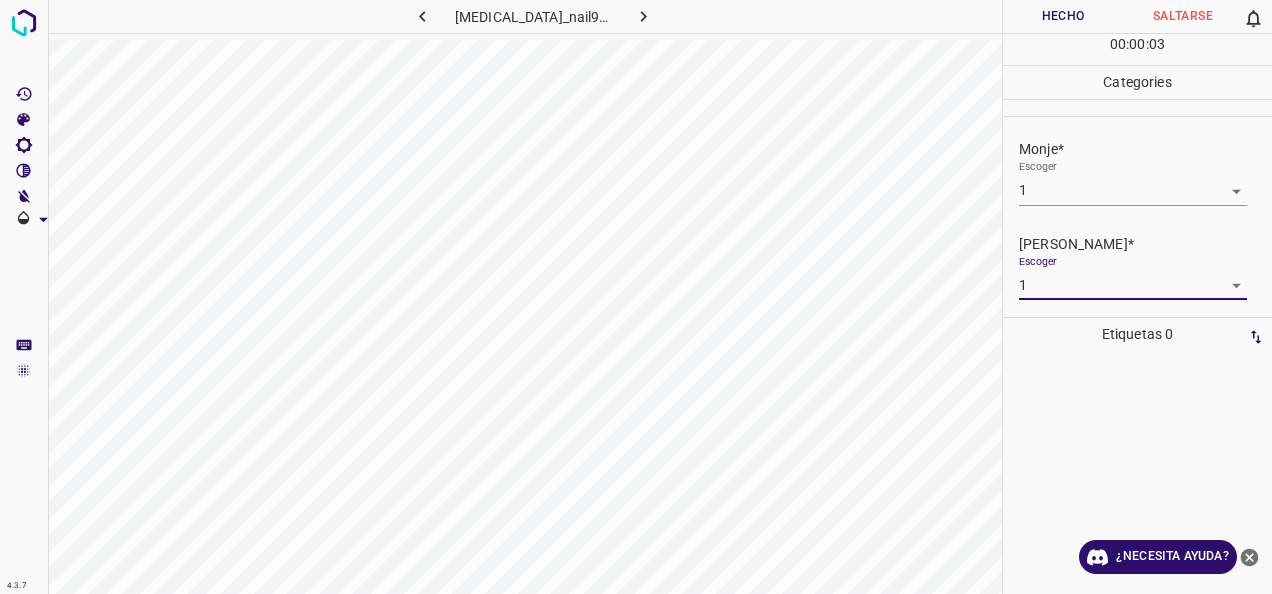 click on "Hecho" at bounding box center [1063, 16] 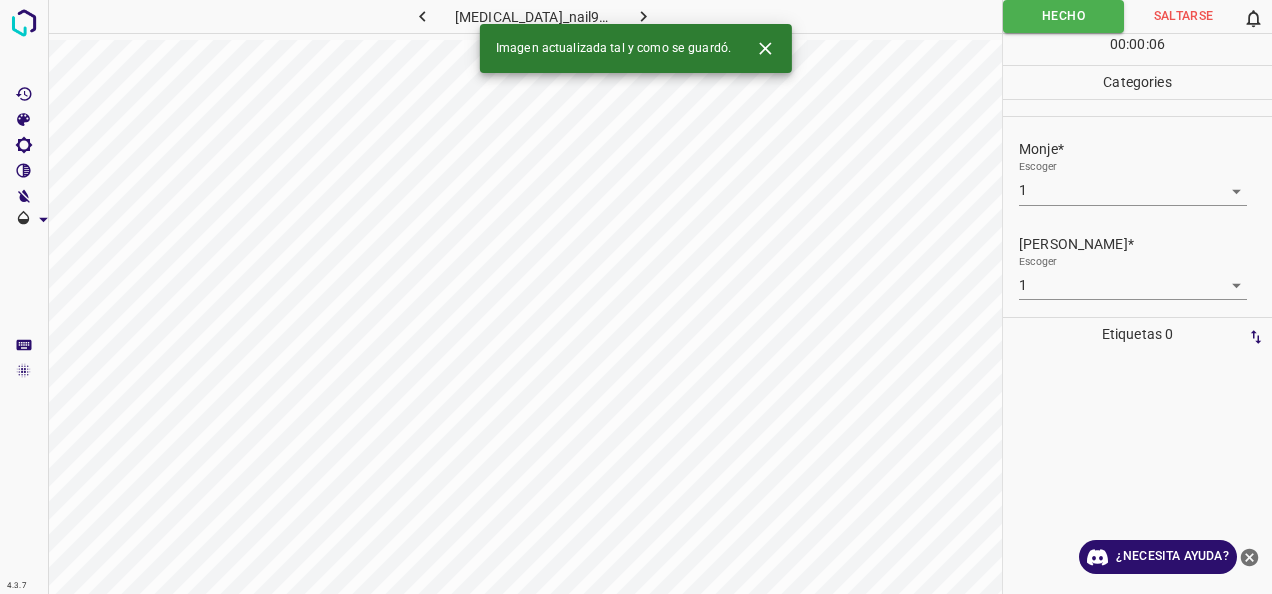 click 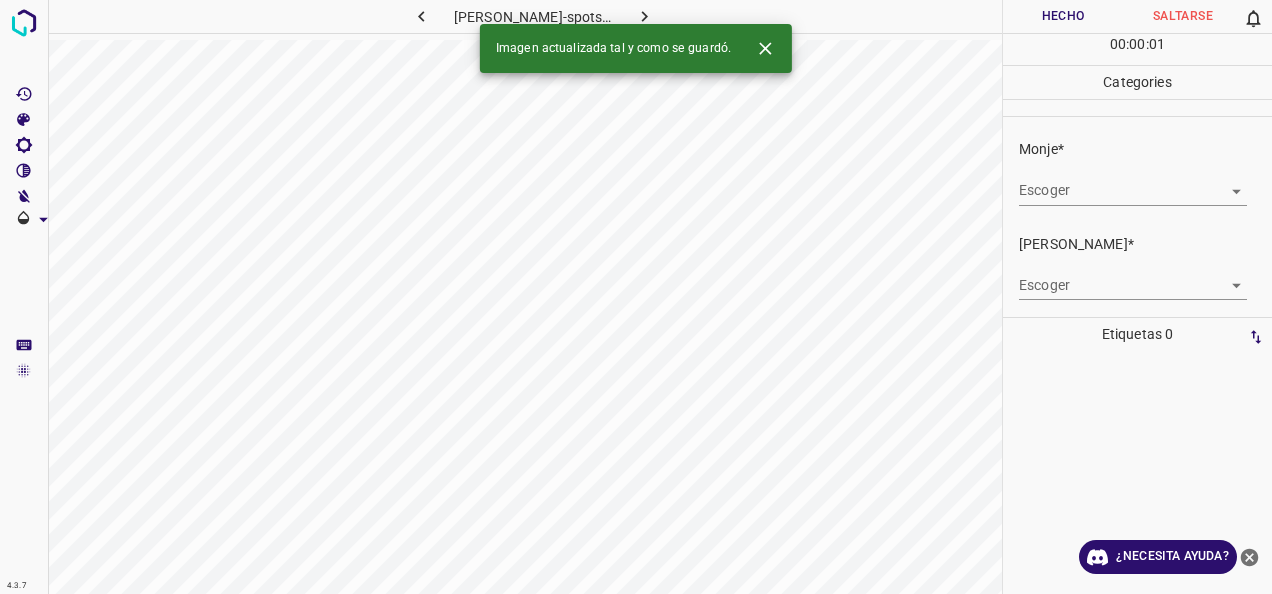 click on "4.3.7 [PERSON_NAME]-spots32.jpg Hecho Saltarse 0 00   : 00   : 01   Categories Monje*  Escoger ​  [PERSON_NAME]*  Escoger ​ Etiquetas 0 Categories 1 Monje 2  [PERSON_NAME] Herramientas Espacio Cambiar entre modos (Dibujar y Editar) Yo Etiquetado automático R Restaurar zoom M Acercar N Alejar Borrar Eliminar etiqueta de selección Filtros Z Restaurar filtros X Filtro de saturación C Filtro de brillo V Filtro de contraste B Filtro de escala de grises General O Descargar Imagen actualizada tal y como se guardó. ¿Necesita ayuda? -Mensaje de texto -Esconder -Borrar" at bounding box center [636, 297] 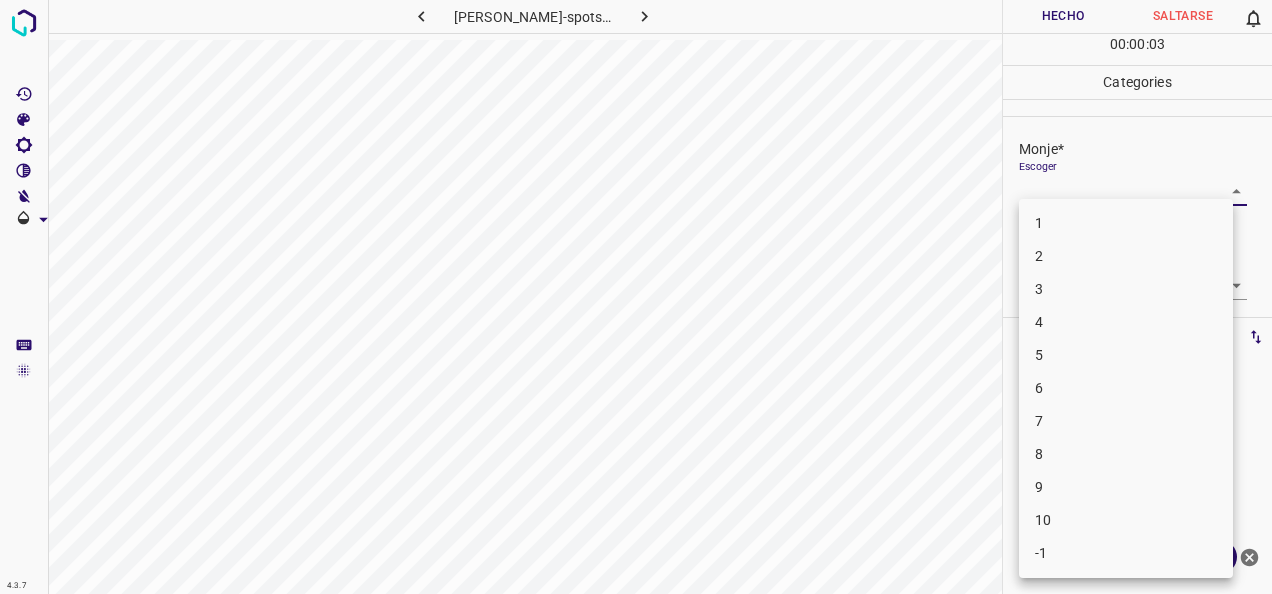 click on "3" at bounding box center [1126, 289] 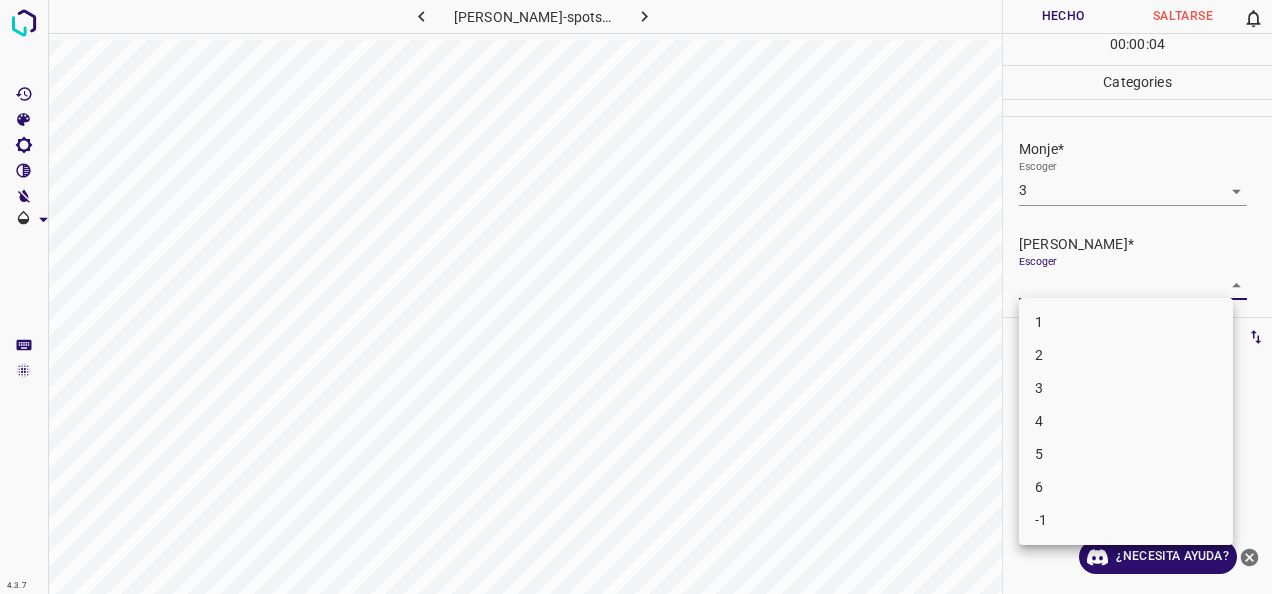 click on "4.3.7 [PERSON_NAME]-spots32.jpg Hecho Saltarse 0 00   : 00   : 04   Categories Monje*  Escoger 3 3  [PERSON_NAME]*  Escoger ​ Etiquetas 0 Categories 1 Monje 2  [PERSON_NAME] Herramientas Espacio Cambiar entre modos (Dibujar y Editar) Yo Etiquetado automático R Restaurar zoom M Acercar N Alejar Borrar Eliminar etiqueta de selección Filtros Z Restaurar filtros X Filtro de saturación C Filtro de brillo V Filtro de contraste B Filtro de escala de grises General O Descargar ¿Necesita ayuda? -Mensaje de texto -Esconder -Borrar 1 2 3 4 5 6 -1" at bounding box center [636, 297] 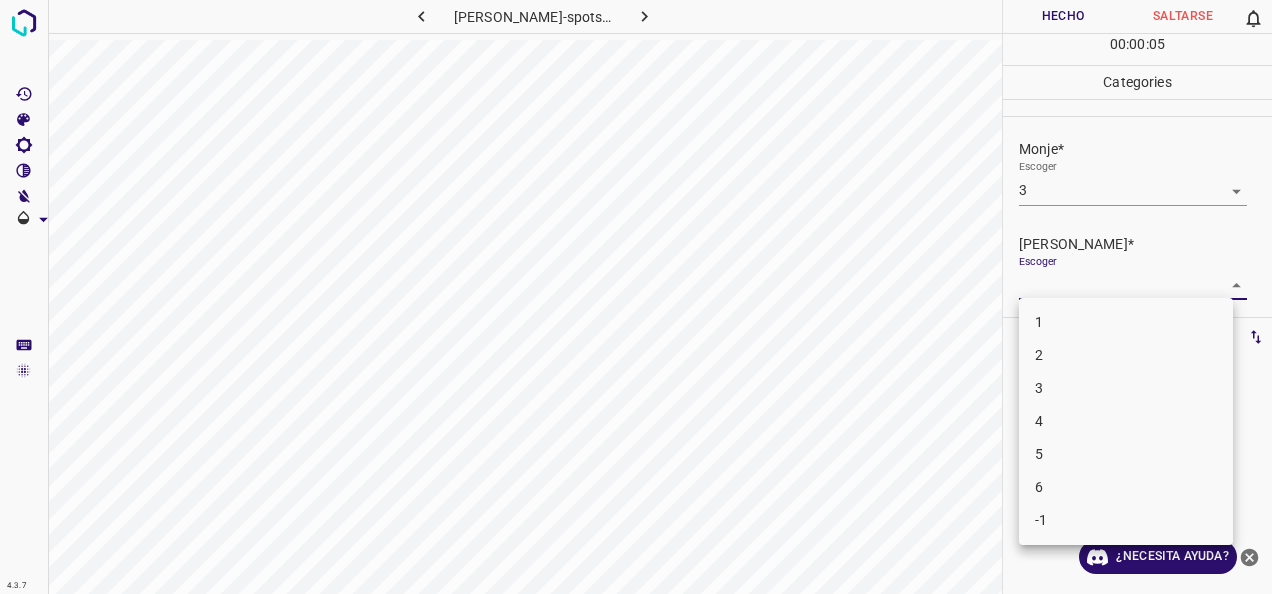 click on "2" at bounding box center (1126, 355) 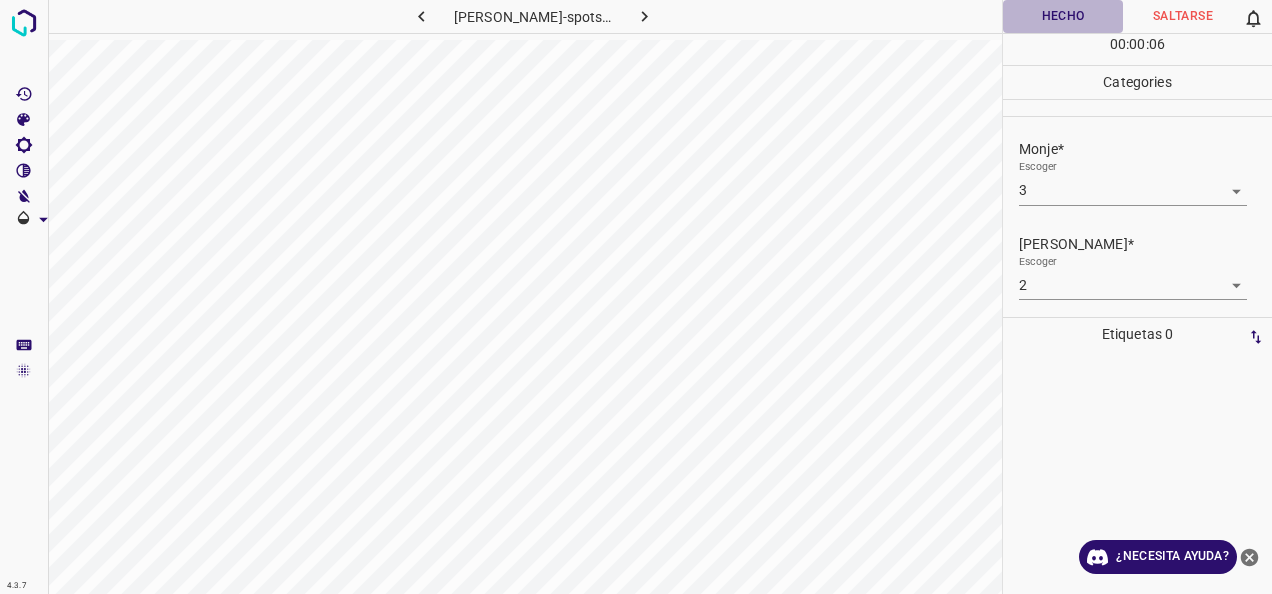 click on "Hecho" at bounding box center [1063, 16] 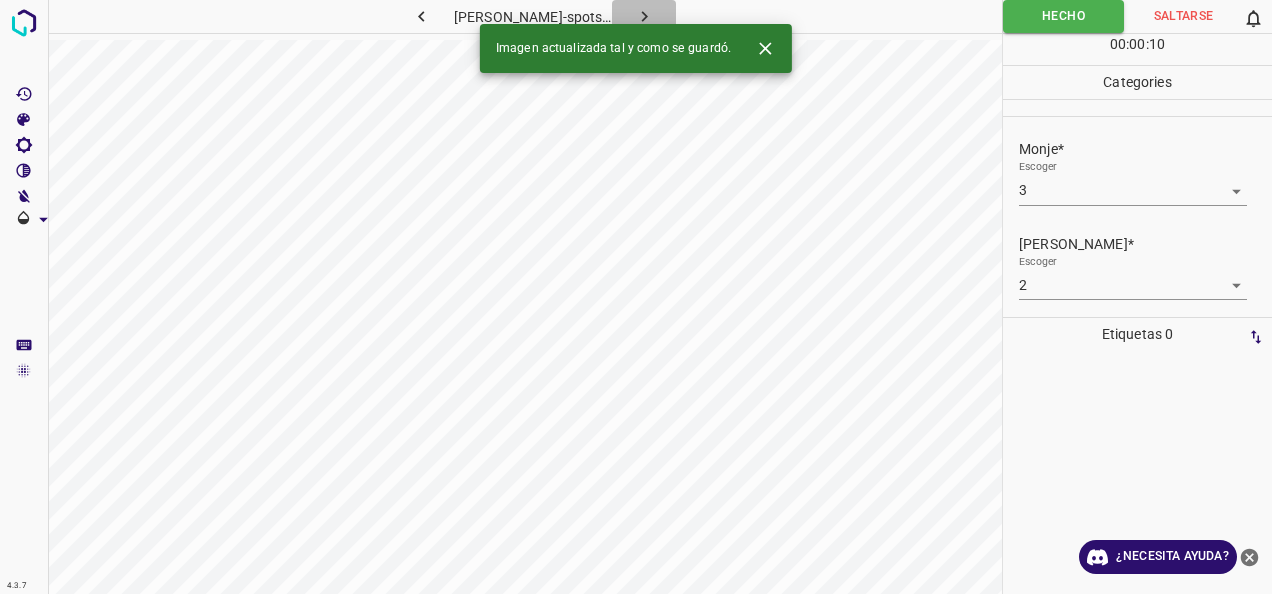 click 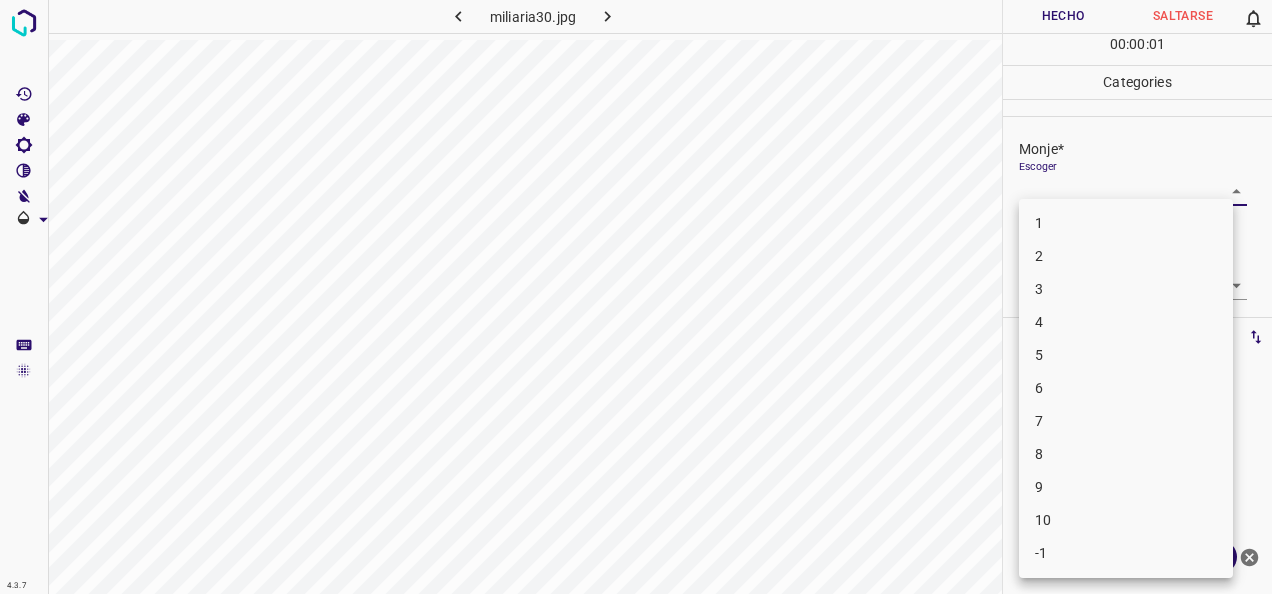 click on "4.3.7 miliaria30.jpg Hecho Saltarse 0 00   : 00   : 01   Categories Monje*  Escoger ​  [PERSON_NAME]*  Escoger ​ Etiquetas 0 Categories 1 Monje 2  [PERSON_NAME] Herramientas Espacio Cambiar entre modos (Dibujar y Editar) Yo Etiquetado automático R Restaurar zoom M Acercar N Alejar Borrar Eliminar etiqueta de selección Filtros Z Restaurar filtros X Filtro de saturación C Filtro de brillo V Filtro de contraste B Filtro de escala de grises General O Descargar ¿Necesita ayuda? -Mensaje de texto -Esconder -Borrar 1 2 3 4 5 6 7 8 9 10 -1" at bounding box center (636, 297) 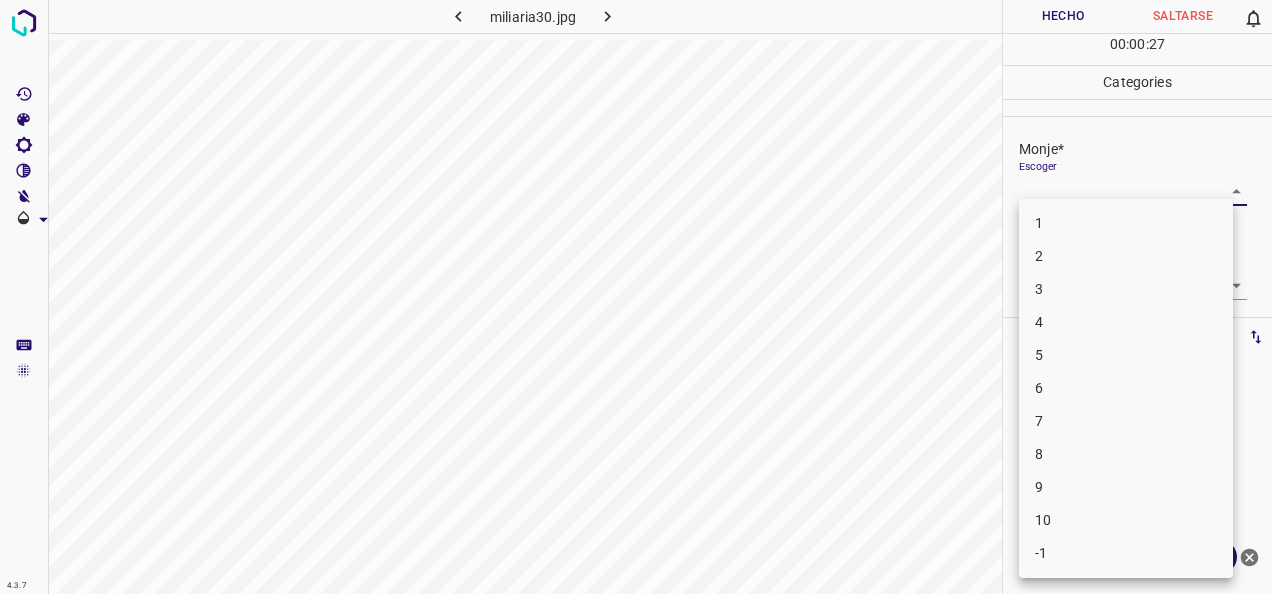 click on "2" at bounding box center [1126, 256] 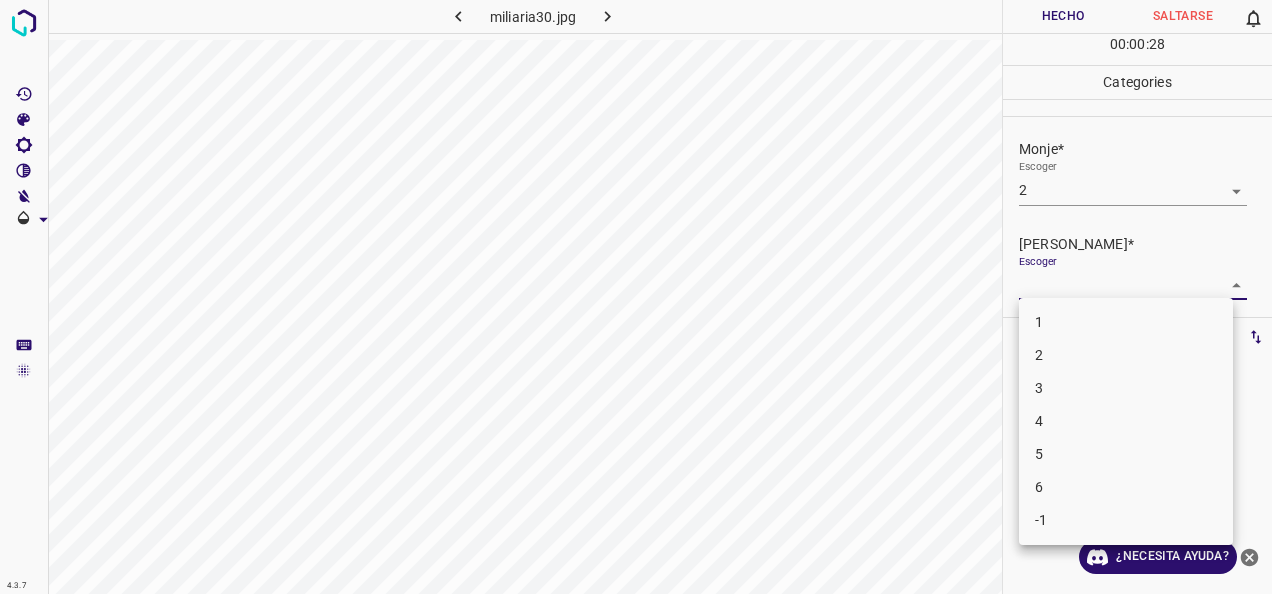 click on "4.3.7 miliaria30.jpg Hecho Saltarse 0 00   : 00   : 28   Categories Monje*  Escoger 2 2  [PERSON_NAME]*  Escoger ​ Etiquetas 0 Categories 1 Monje 2  [PERSON_NAME] Herramientas Espacio Cambiar entre modos (Dibujar y Editar) Yo Etiquetado automático R Restaurar zoom M Acercar N Alejar Borrar Eliminar etiqueta de selección Filtros Z Restaurar filtros X Filtro de saturación C Filtro de brillo V Filtro de contraste B Filtro de escala de grises General O Descargar ¿Necesita ayuda? -Mensaje de texto -Esconder -Borrar 1 2 3 4 5 6 -1" at bounding box center (636, 297) 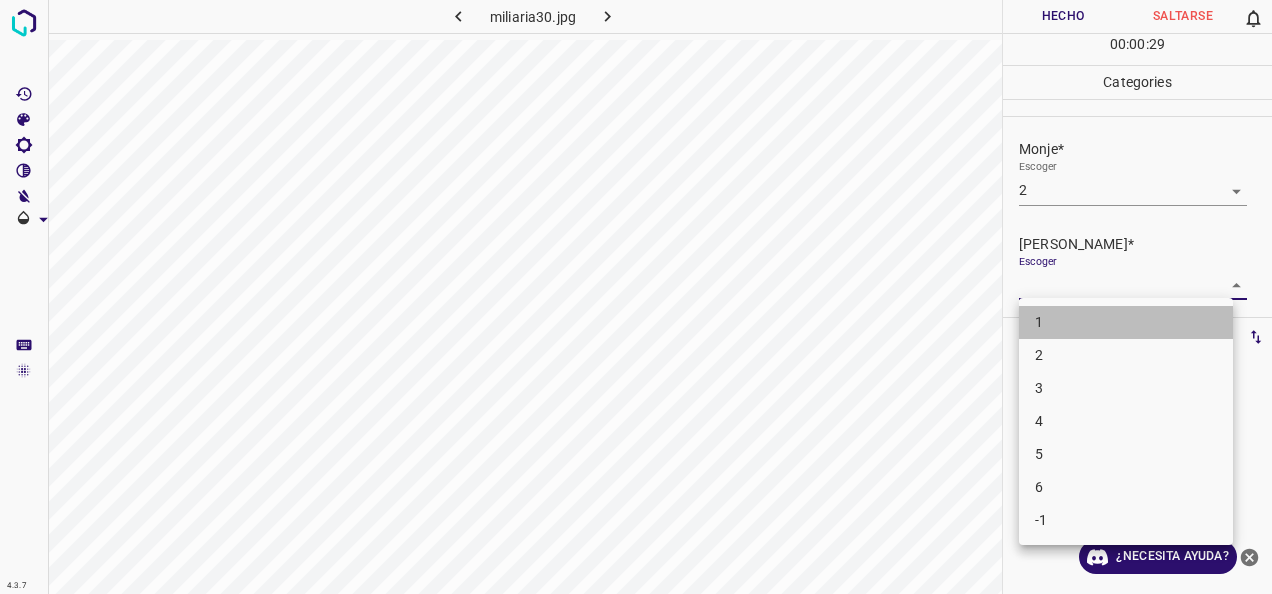 click on "1" at bounding box center [1126, 322] 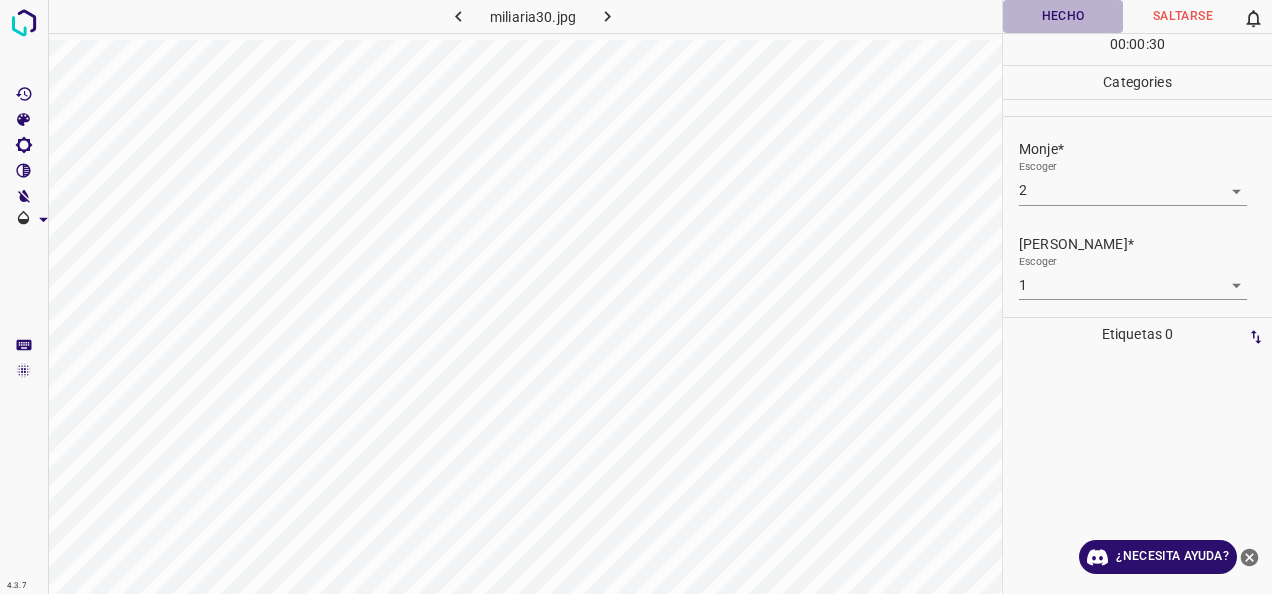 click on "Hecho" at bounding box center [1063, 16] 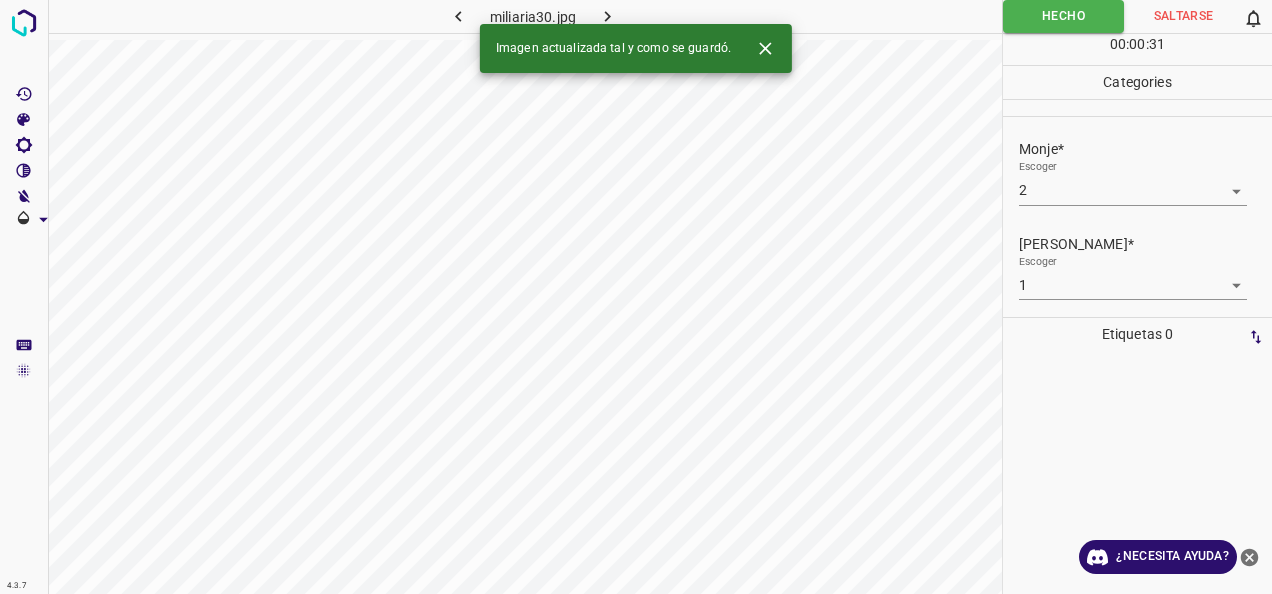click 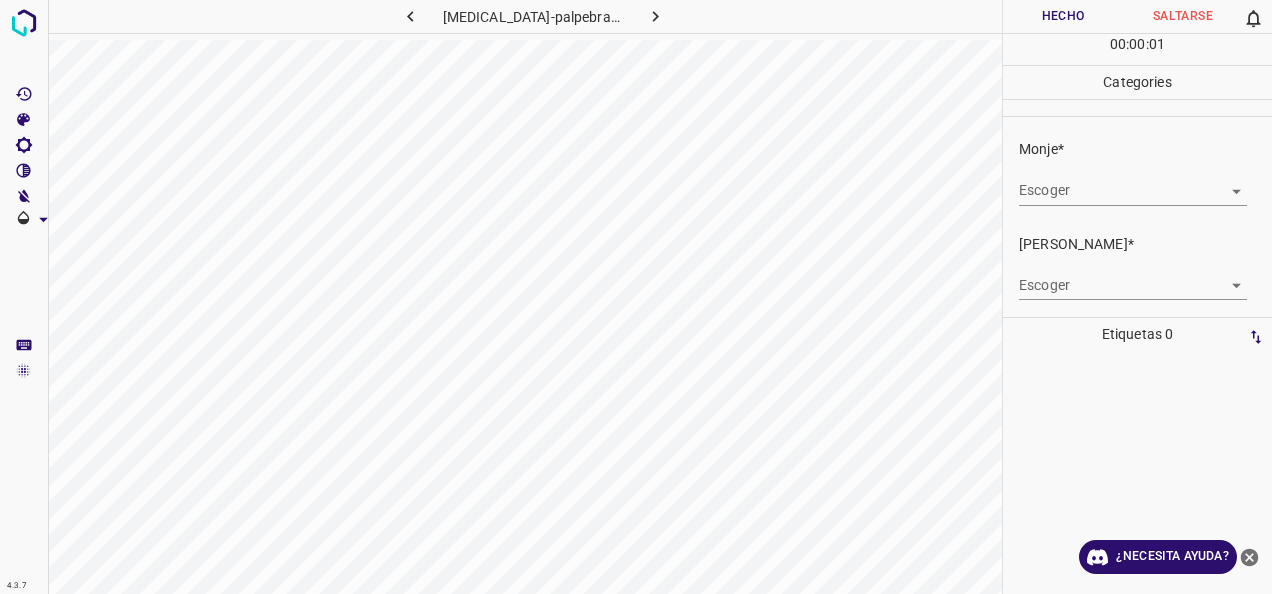 click on "4.3.7 [MEDICAL_DATA]-palpebrarum20.jpg Hecho Saltarse 0 00   : 00   : 01   Categories Monje*  Escoger ​  [PERSON_NAME]*  Escoger ​ Etiquetas 0 Categories 1 Monje 2  [PERSON_NAME] Herramientas Espacio Cambiar entre modos (Dibujar y Editar) Yo Etiquetado automático R Restaurar zoom M Acercar N Alejar Borrar Eliminar etiqueta de selección Filtros Z Restaurar filtros X Filtro de saturación C Filtro de brillo V Filtro de contraste B Filtro de escala de grises General O Descargar ¿Necesita ayuda? -Mensaje de texto -Esconder -Borrar" at bounding box center [636, 297] 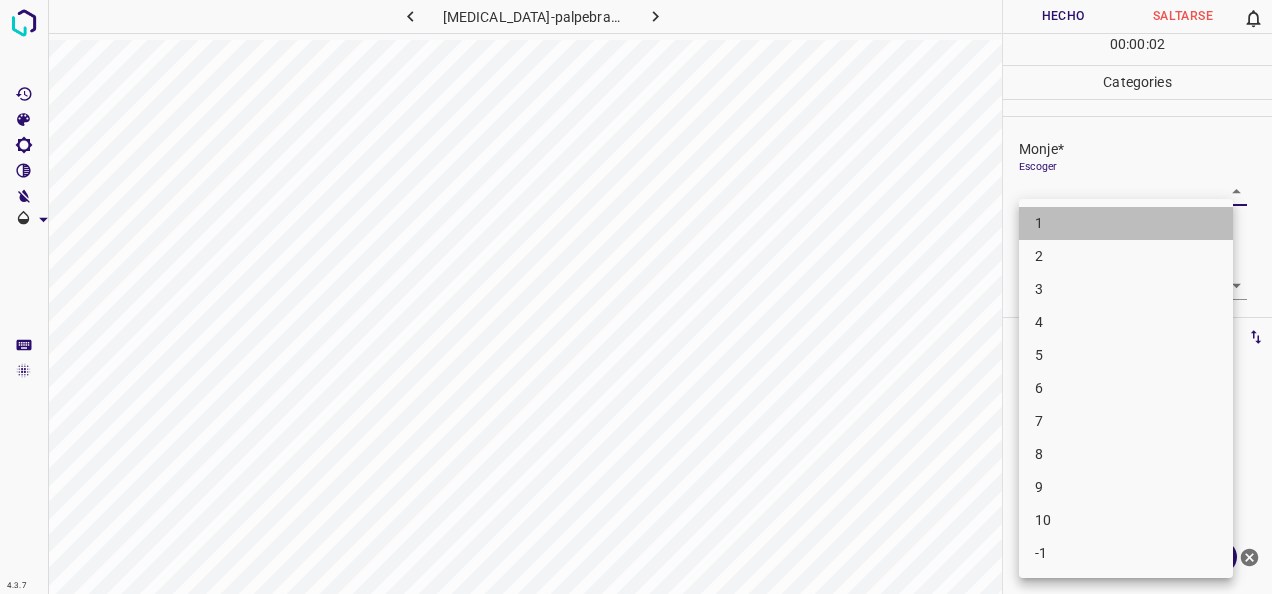 click on "1" at bounding box center (1126, 223) 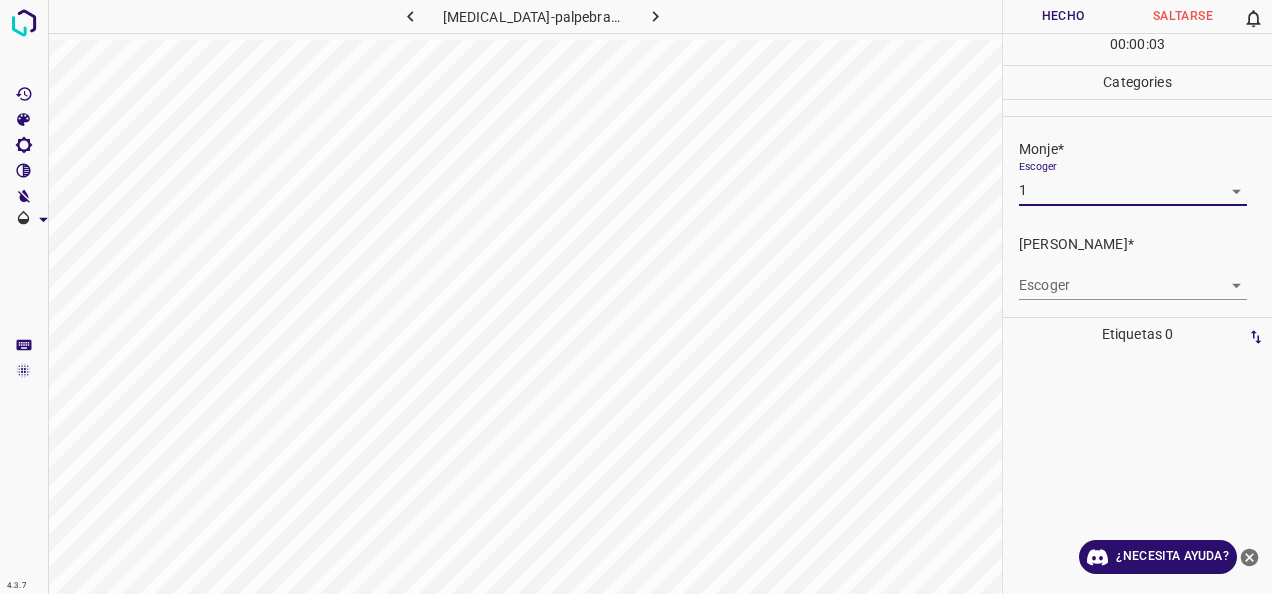 click on "4.3.7 [MEDICAL_DATA]-palpebrarum20.jpg Hecho Saltarse 0 00   : 00   : 03   Categories Monje*  Escoger 1 1  [PERSON_NAME]*  Escoger ​ Etiquetas 0 Categories 1 Monje 2  [PERSON_NAME] Herramientas Espacio Cambiar entre modos (Dibujar y Editar) Yo Etiquetado automático R Restaurar zoom M Acercar N Alejar Borrar Eliminar etiqueta de selección Filtros Z Restaurar filtros X Filtro de saturación C Filtro de brillo V Filtro de contraste B Filtro de escala de grises General O Descargar ¿Necesita ayuda? -Mensaje de texto -Esconder -Borrar" at bounding box center (636, 297) 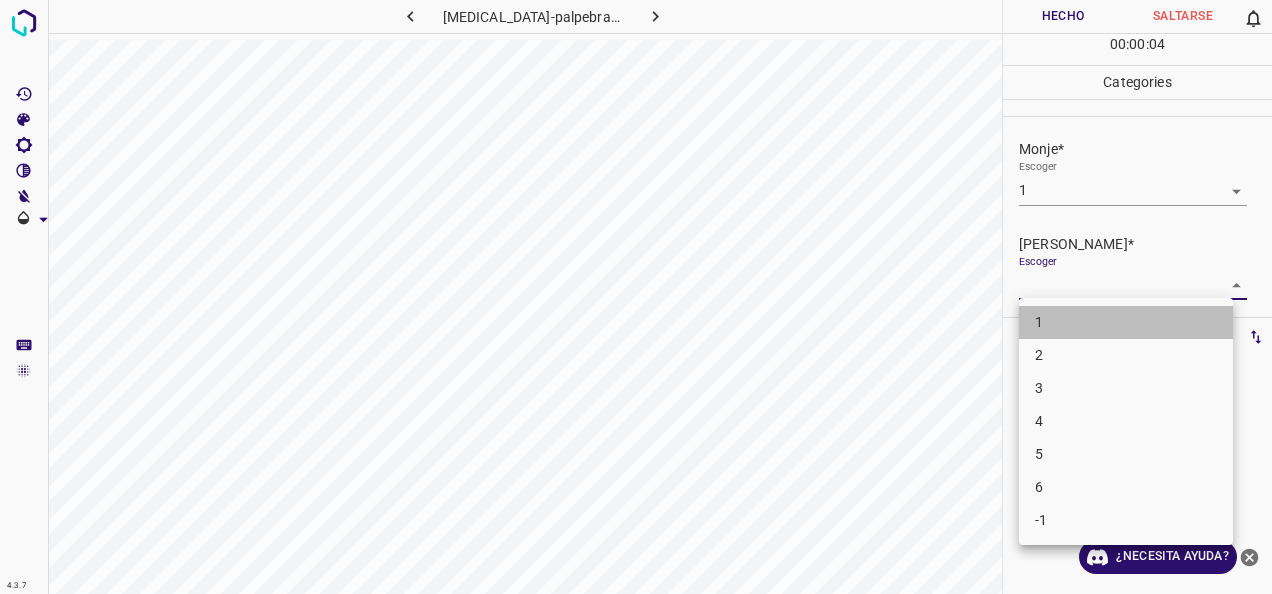 click on "1" at bounding box center [1126, 322] 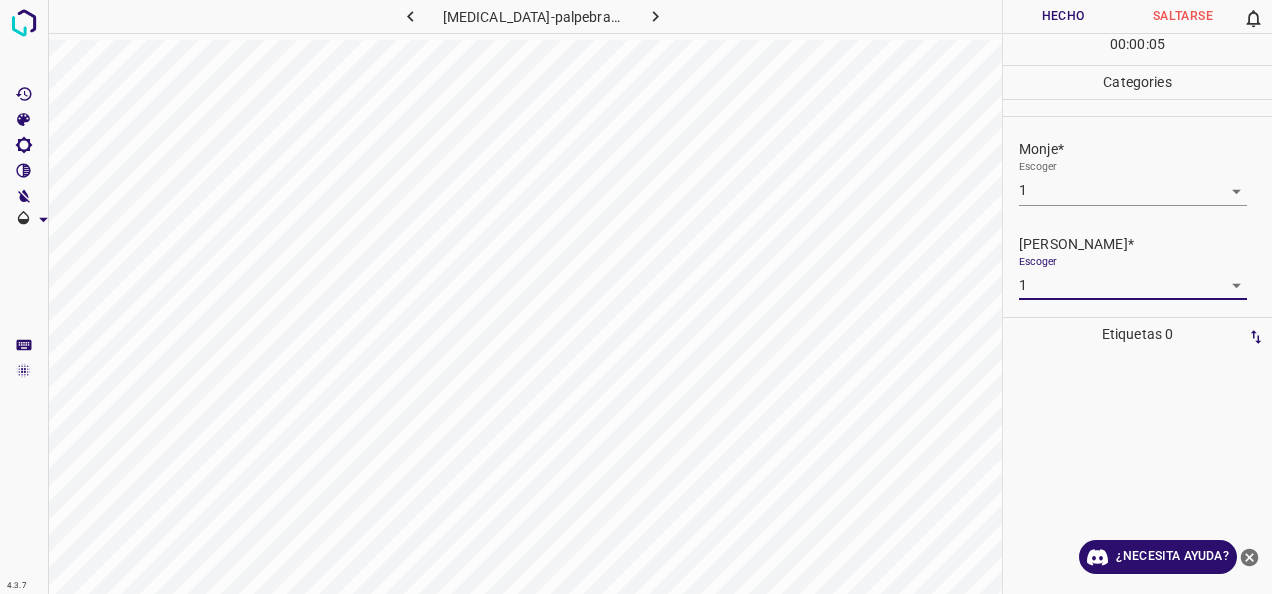 click on "Hecho" at bounding box center [1063, 16] 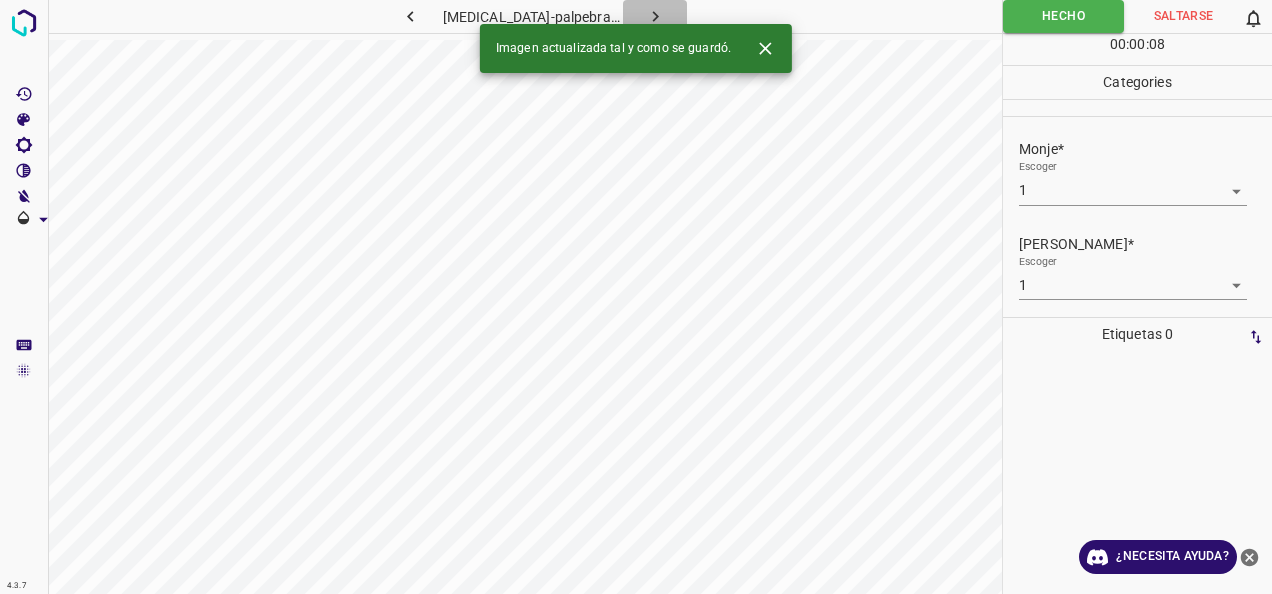 click 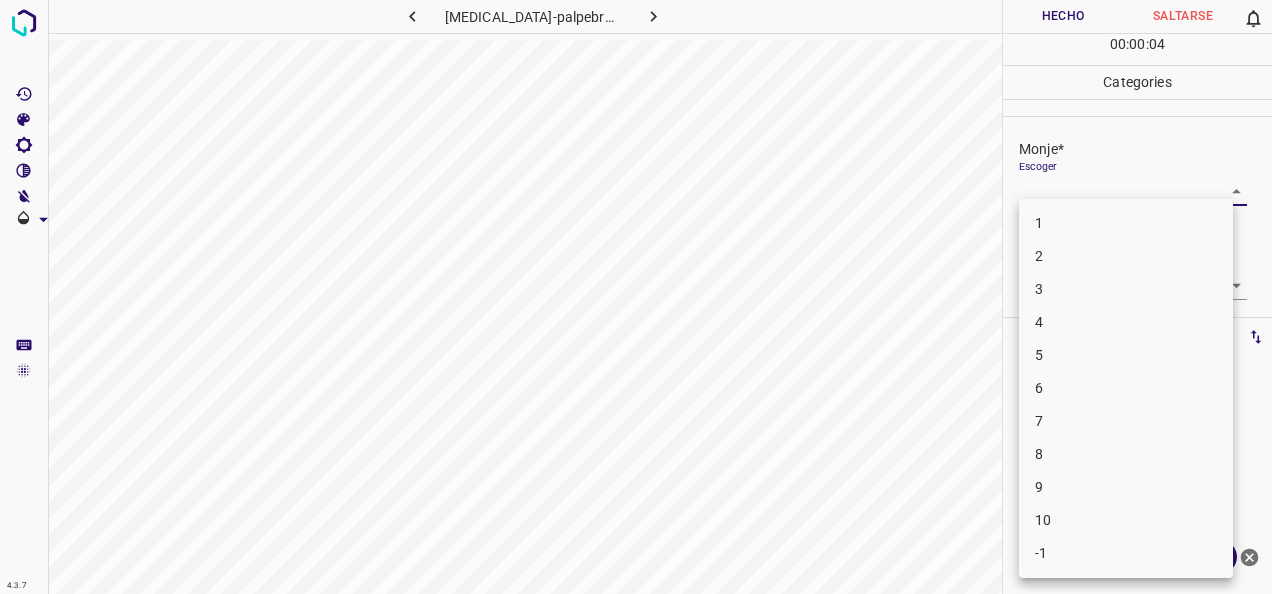click on "4.3.7 [MEDICAL_DATA]-palpebrarum5.jpg Hecho Saltarse 0 00   : 00   : 04   Categories Monje*  Escoger ​  [PERSON_NAME]*  Escoger ​ Etiquetas 0 Categories 1 Monje 2  [PERSON_NAME] Herramientas Espacio Cambiar entre modos (Dibujar y Editar) Yo Etiquetado automático R Restaurar zoom M Acercar N Alejar Borrar Eliminar etiqueta de selección Filtros Z Restaurar filtros X Filtro de saturación C Filtro de brillo V Filtro de contraste B Filtro de escala de grises General O Descargar ¿Necesita ayuda? -Mensaje de texto -Esconder -Borrar 1 2 3 4 5 6 7 8 9 10 -1" at bounding box center (636, 297) 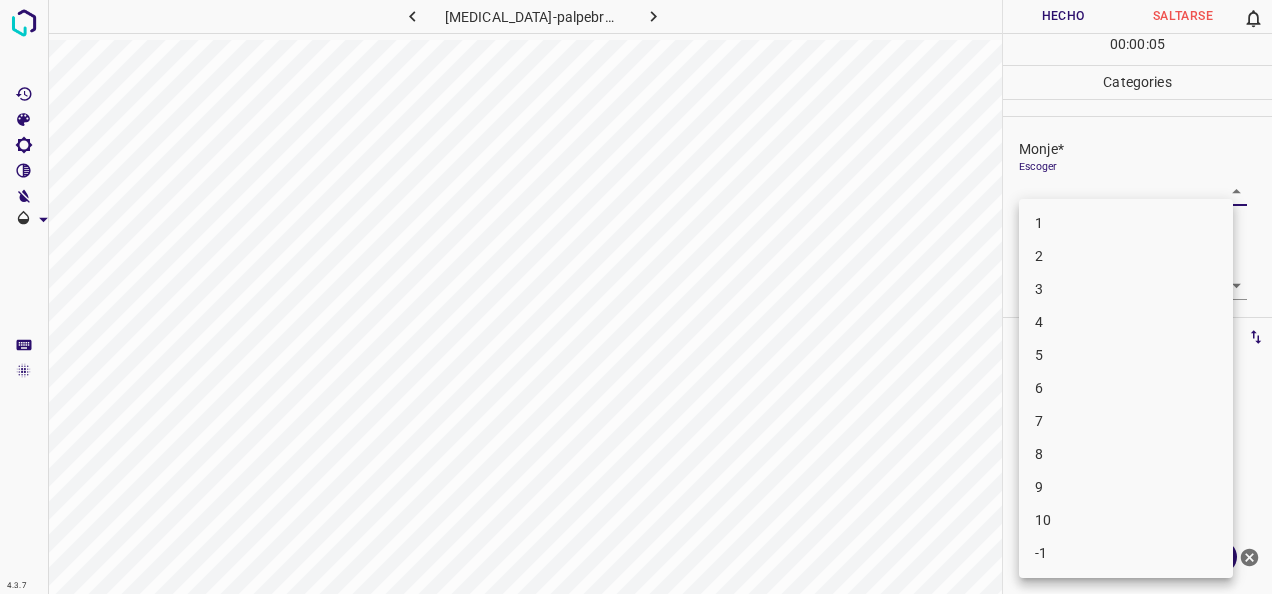 click on "1" at bounding box center [1126, 223] 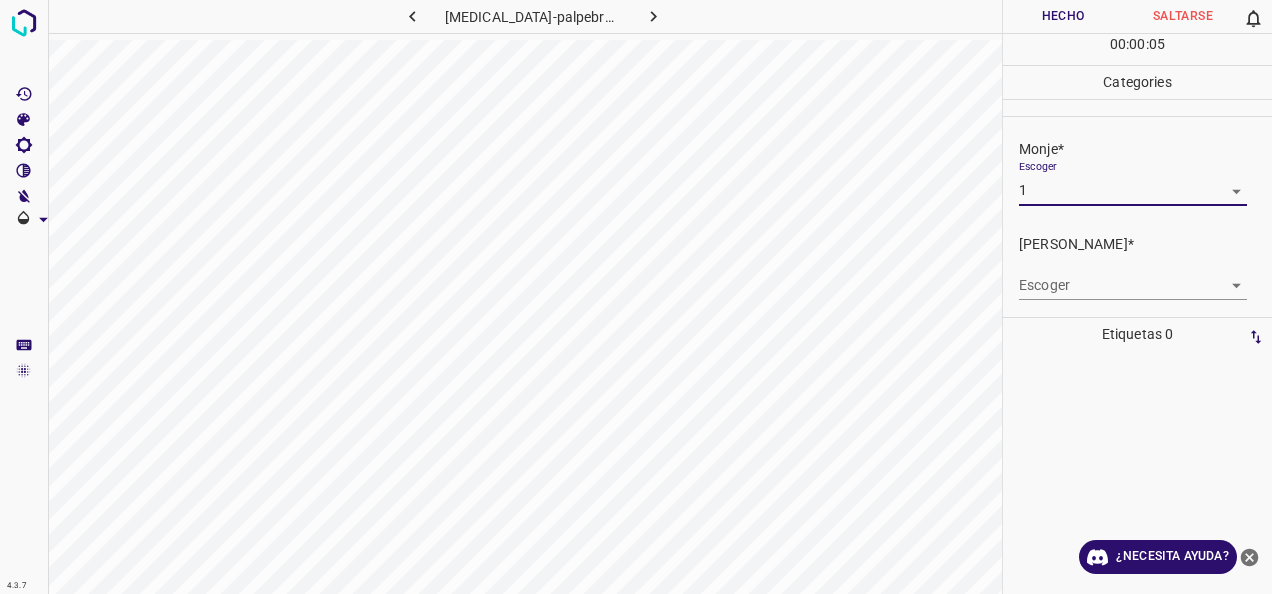 click on "4.3.7 [MEDICAL_DATA]-palpebrarum5.jpg Hecho Saltarse 0 00   : 00   : 05   Categories Monje*  Escoger 1 1  [PERSON_NAME]*  Escoger ​ Etiquetas 0 Categories 1 Monje 2  [PERSON_NAME] Herramientas Espacio Cambiar entre modos (Dibujar y Editar) Yo Etiquetado automático R Restaurar zoom M Acercar N Alejar Borrar Eliminar etiqueta de selección Filtros Z Restaurar filtros X Filtro de saturación C Filtro de brillo V Filtro de contraste B Filtro de escala de grises General O Descargar ¿Necesita ayuda? -Mensaje de texto -Esconder -Borrar" at bounding box center [636, 297] 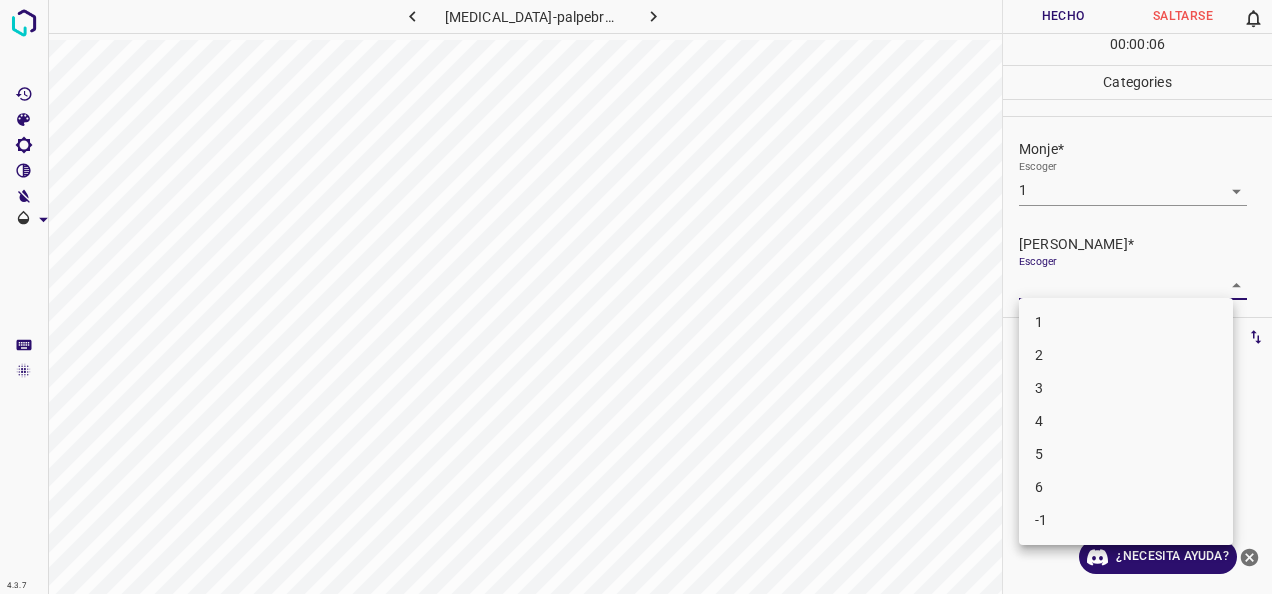 click on "1" at bounding box center [1126, 322] 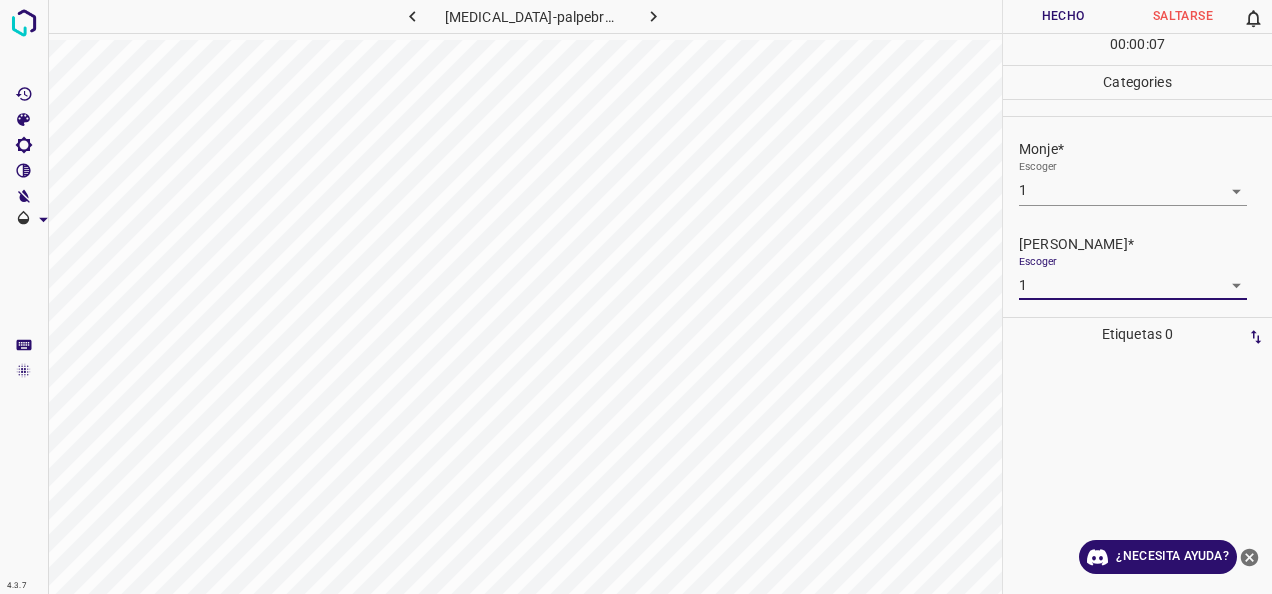 click on "Hecho" at bounding box center [1063, 16] 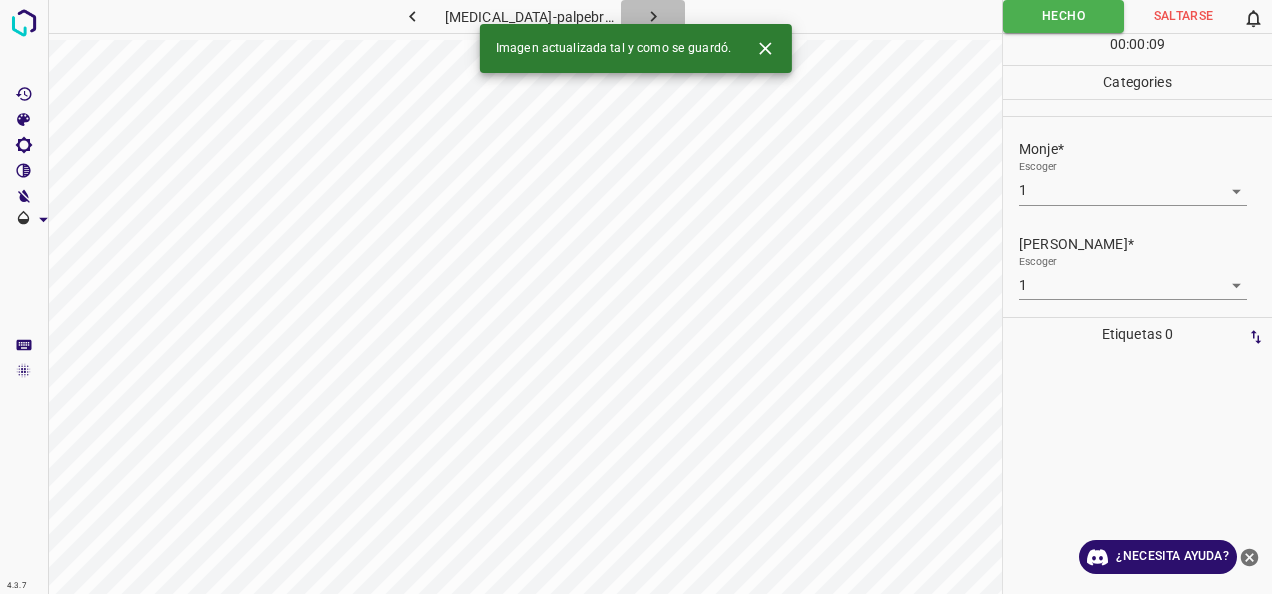 click 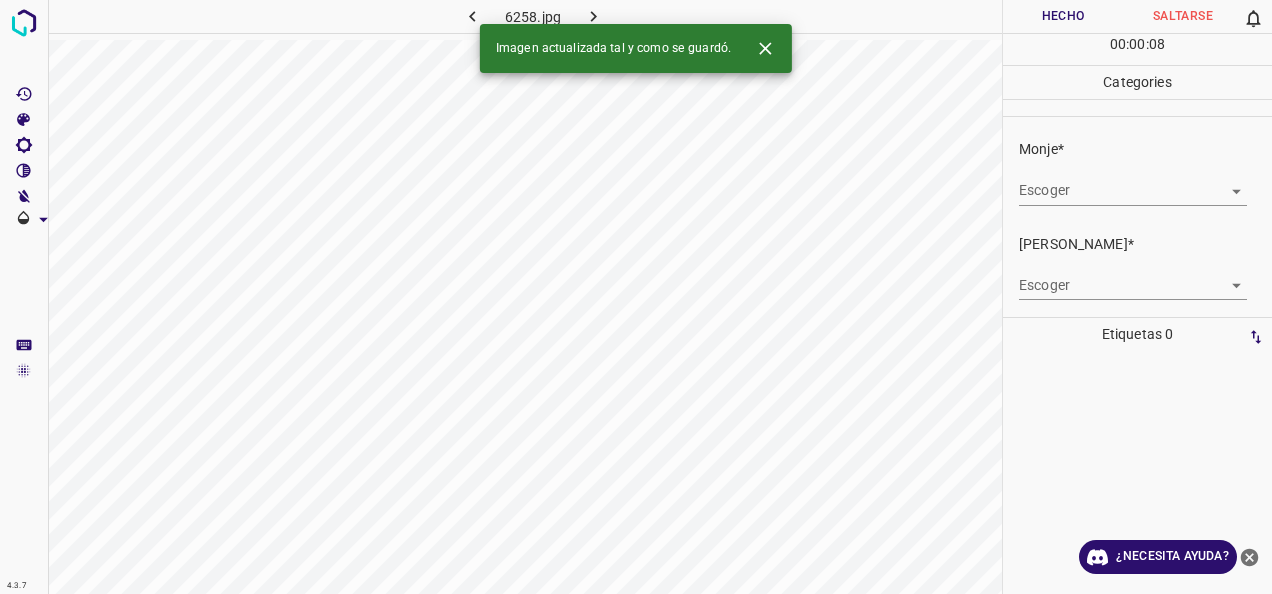 click on "4.3.7 6258.jpg Hecho Saltarse 0 00   : 00   : 08   Categories Monje*  Escoger ​  [PERSON_NAME]*  Escoger ​ Etiquetas 0 Categories 1 Monje 2  [PERSON_NAME] Herramientas Espacio Cambiar entre modos (Dibujar y Editar) Yo Etiquetado automático R Restaurar zoom M Acercar N Alejar Borrar Eliminar etiqueta de selección Filtros Z Restaurar filtros X Filtro de saturación C Filtro de brillo V Filtro de contraste B Filtro de escala de grises General O Descargar Imagen actualizada tal y como se guardó. ¿Necesita ayuda? -Mensaje de texto -Esconder -Borrar" at bounding box center (636, 297) 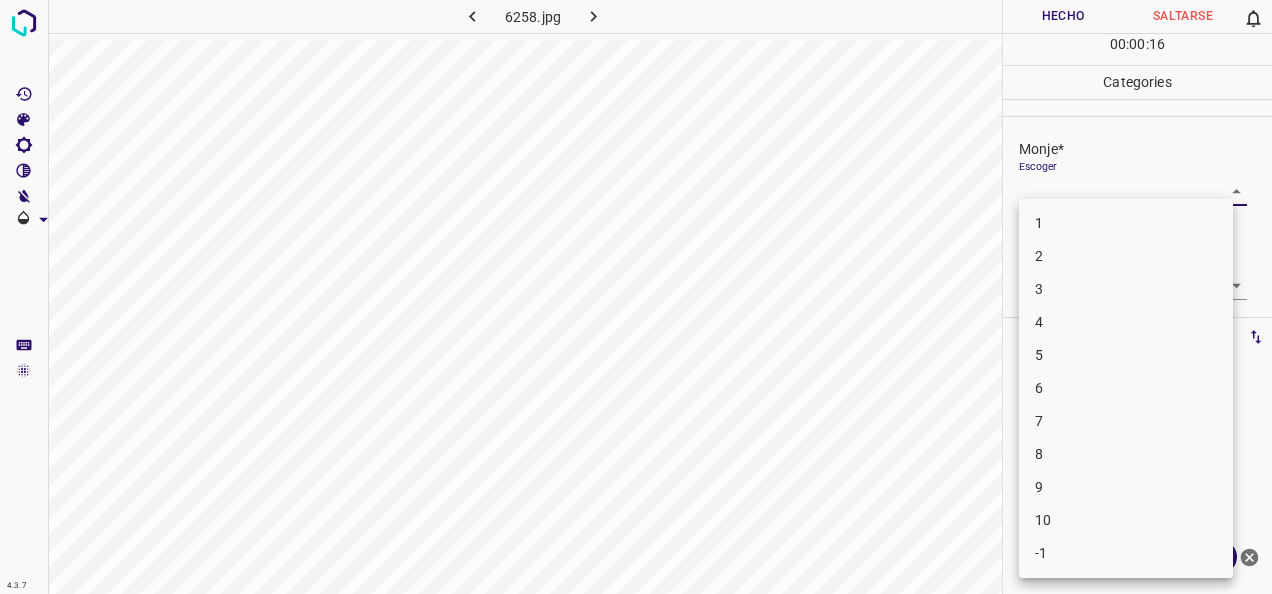 click on "5" at bounding box center (1126, 355) 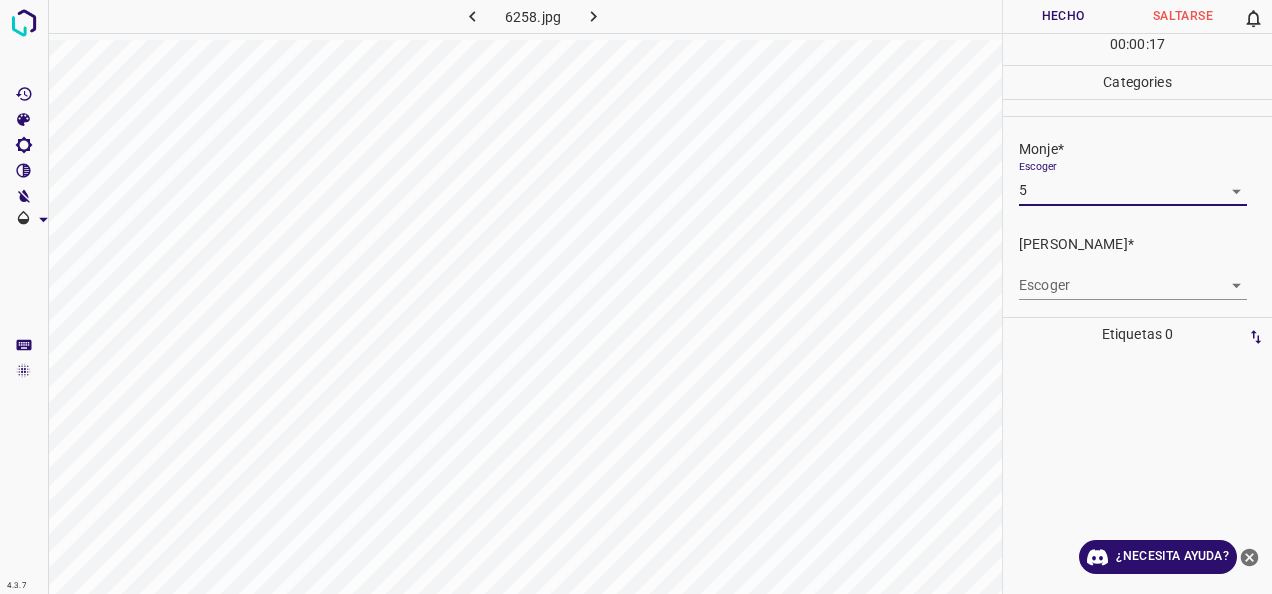 click on "4.3.7 6258.jpg Hecho Saltarse 0 00   : 00   : 17   Categories Monje*  Escoger 5 5  [PERSON_NAME]*  Escoger ​ Etiquetas 0 Categories 1 Monje 2  [PERSON_NAME] Herramientas Espacio Cambiar entre modos (Dibujar y Editar) Yo Etiquetado automático R Restaurar zoom M Acercar N Alejar Borrar Eliminar etiqueta de selección Filtros Z Restaurar filtros X Filtro de saturación C Filtro de brillo V Filtro de contraste B Filtro de escala de grises General O Descargar ¿Necesita ayuda? -Mensaje de texto -Esconder -Borrar" at bounding box center [636, 297] 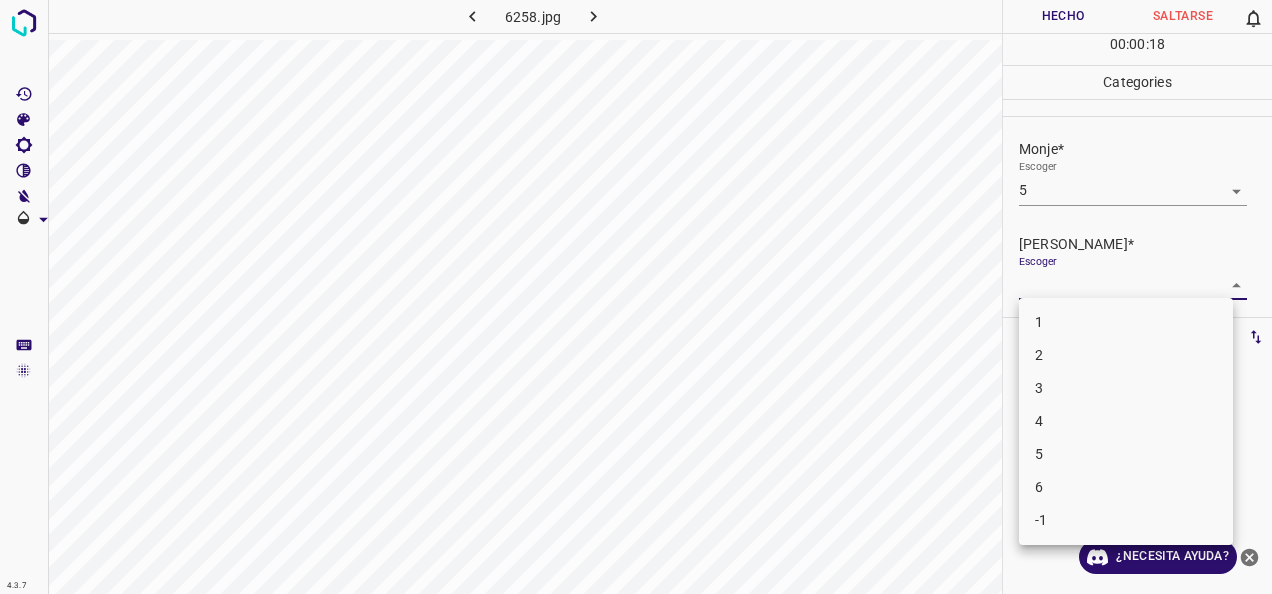 click on "4" at bounding box center (1126, 421) 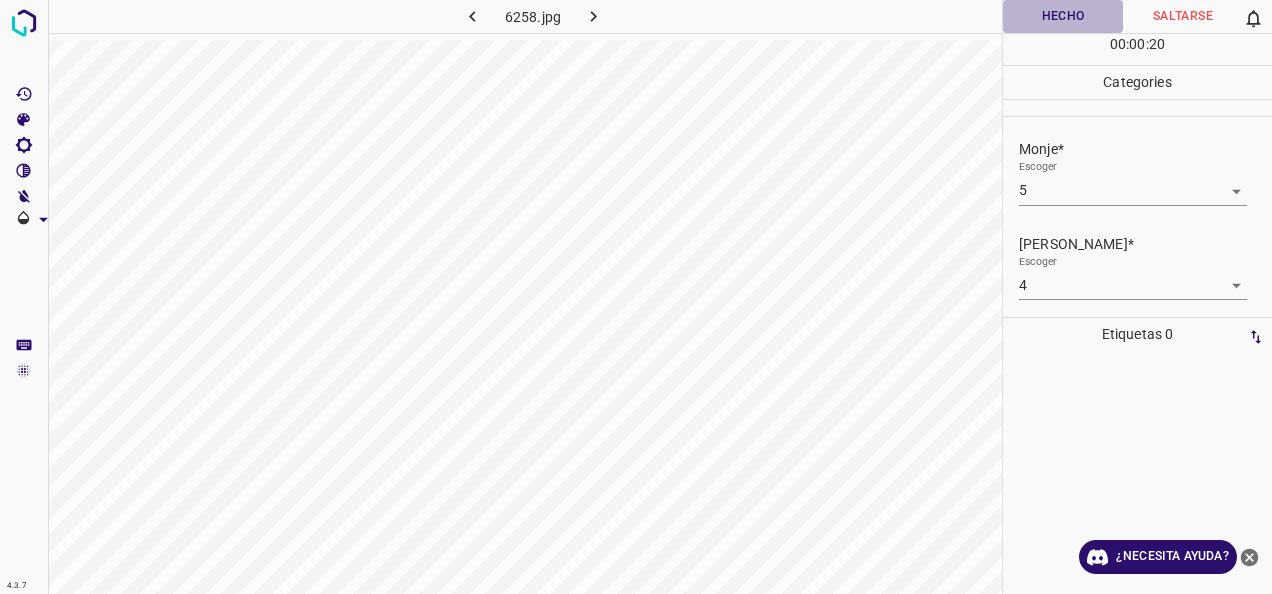 click on "Hecho" at bounding box center (1063, 16) 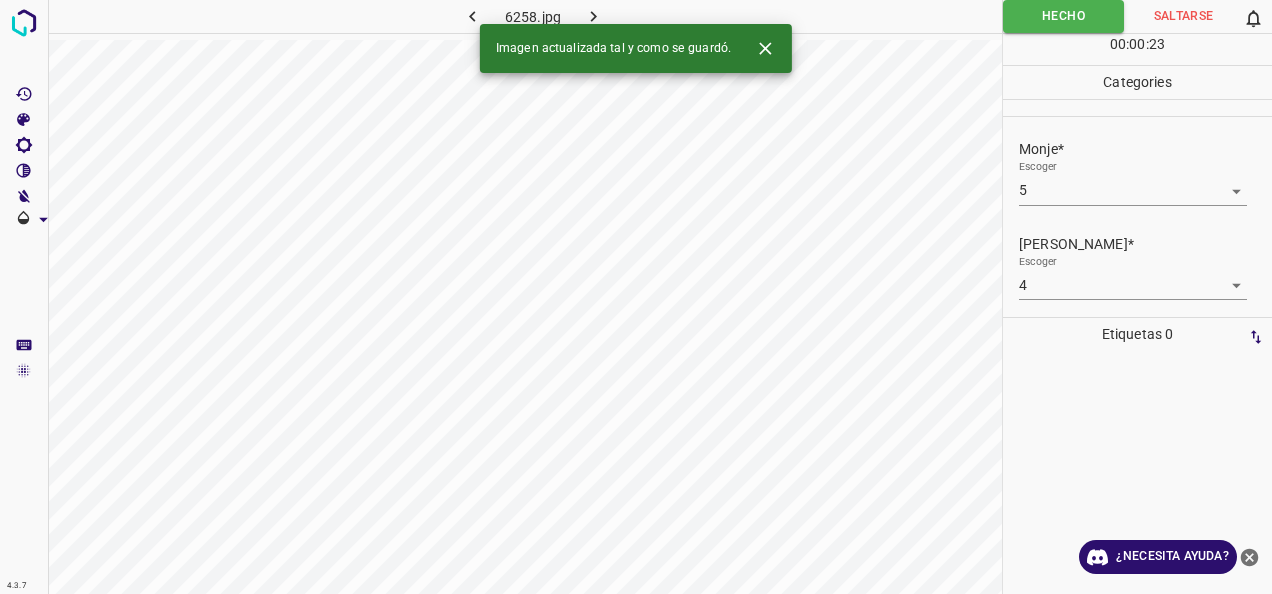 click 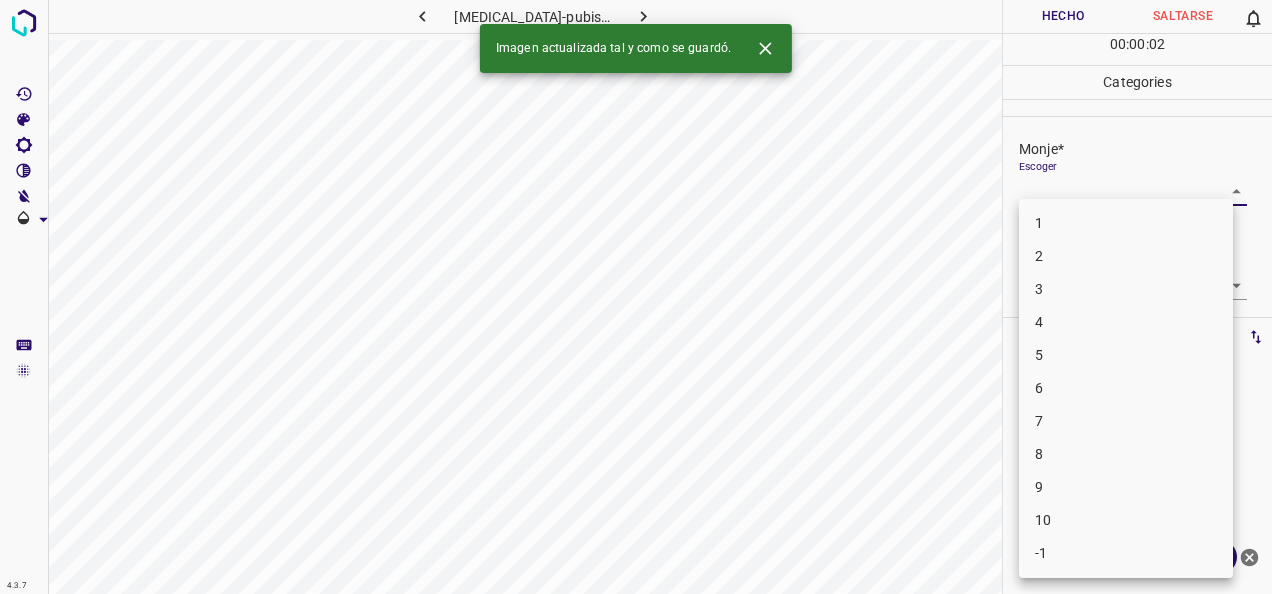 click on "4.3.7 [MEDICAL_DATA]-pubis17.jpg Hecho Saltarse 0 00   : 00   : 02   Categories Monje*  Escoger ​  [PERSON_NAME]*  Escoger ​ Etiquetas 0 Categories 1 Monje 2  [PERSON_NAME] Herramientas Espacio Cambiar entre modos (Dibujar y Editar) Yo Etiquetado automático R Restaurar zoom M Acercar N Alejar Borrar Eliminar etiqueta de selección Filtros Z Restaurar filtros X Filtro de saturación C Filtro de brillo V Filtro de contraste B Filtro de escala de grises General O Descargar Imagen actualizada tal y como se guardó. ¿Necesita ayuda? -Mensaje de texto -Esconder -Borrar 1 2 3 4 5 6 7 8 9 10 -1" at bounding box center (636, 297) 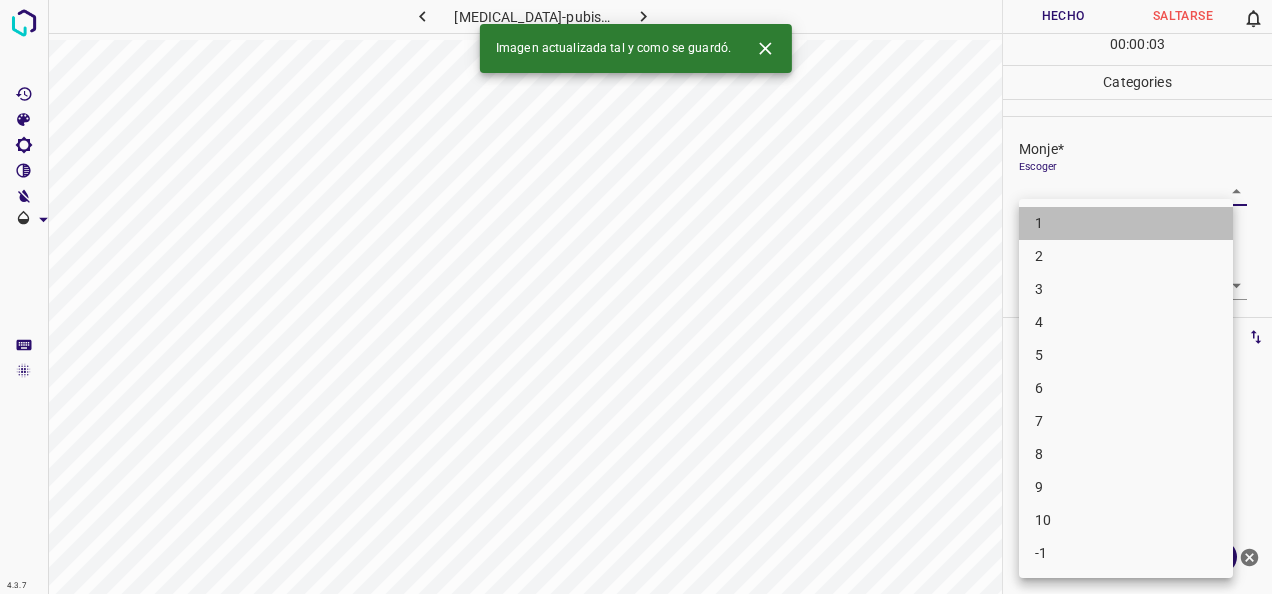 click on "1" at bounding box center [1126, 223] 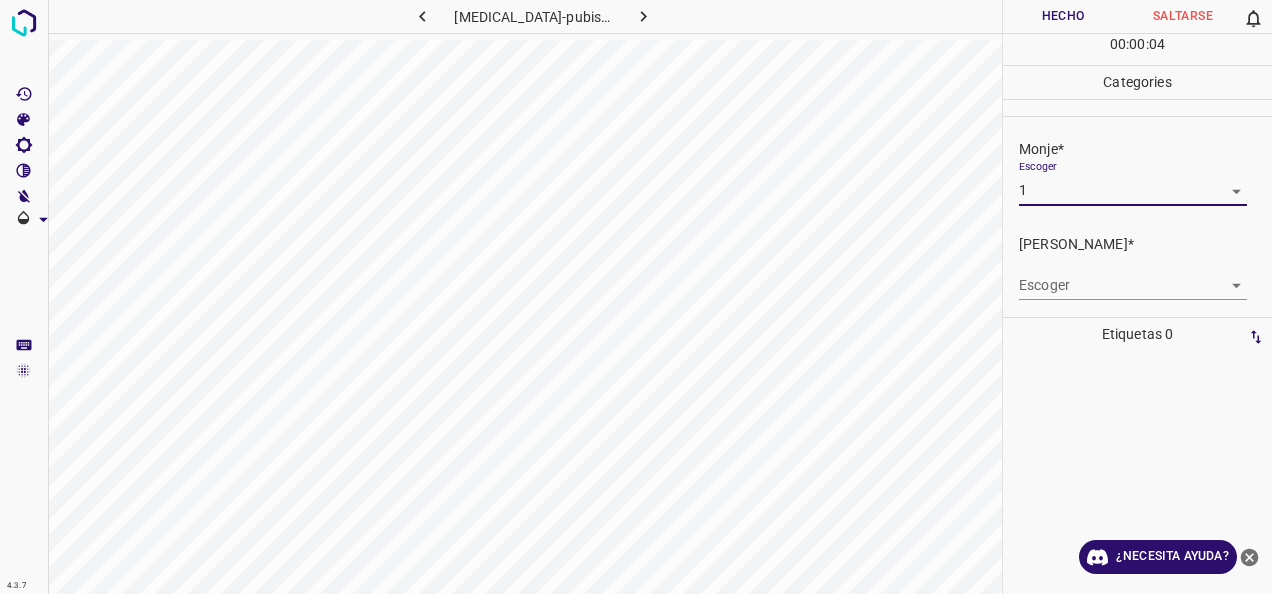 click on "4.3.7 [MEDICAL_DATA]-pubis17.jpg Hecho Saltarse 0 00   : 00   : 04   Categories Monje*  Escoger 1 1  [PERSON_NAME]*  Escoger ​ Etiquetas 0 Categories 1 Monje 2  [PERSON_NAME] Herramientas Espacio Cambiar entre modos (Dibujar y Editar) Yo Etiquetado automático R Restaurar zoom M Acercar N Alejar Borrar Eliminar etiqueta de selección Filtros Z Restaurar filtros X Filtro de saturación C Filtro de brillo V Filtro de contraste B Filtro de escala de grises General O Descargar ¿Necesita ayuda? -Mensaje de texto -Esconder -Borrar" at bounding box center [636, 297] 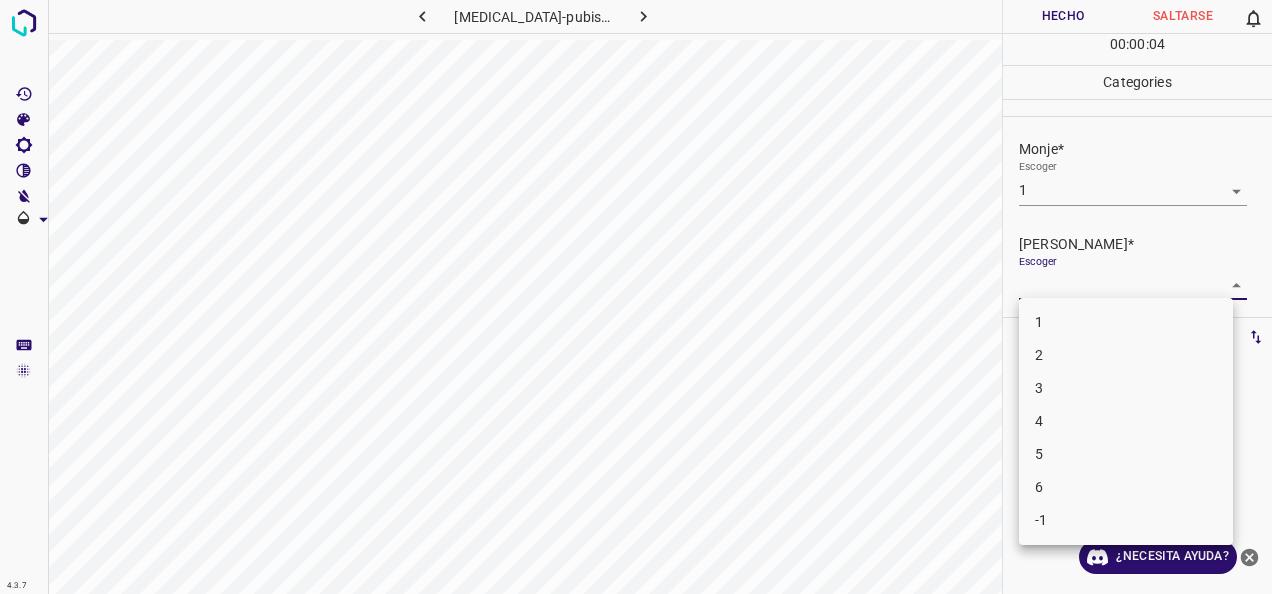 click on "1" at bounding box center (1126, 322) 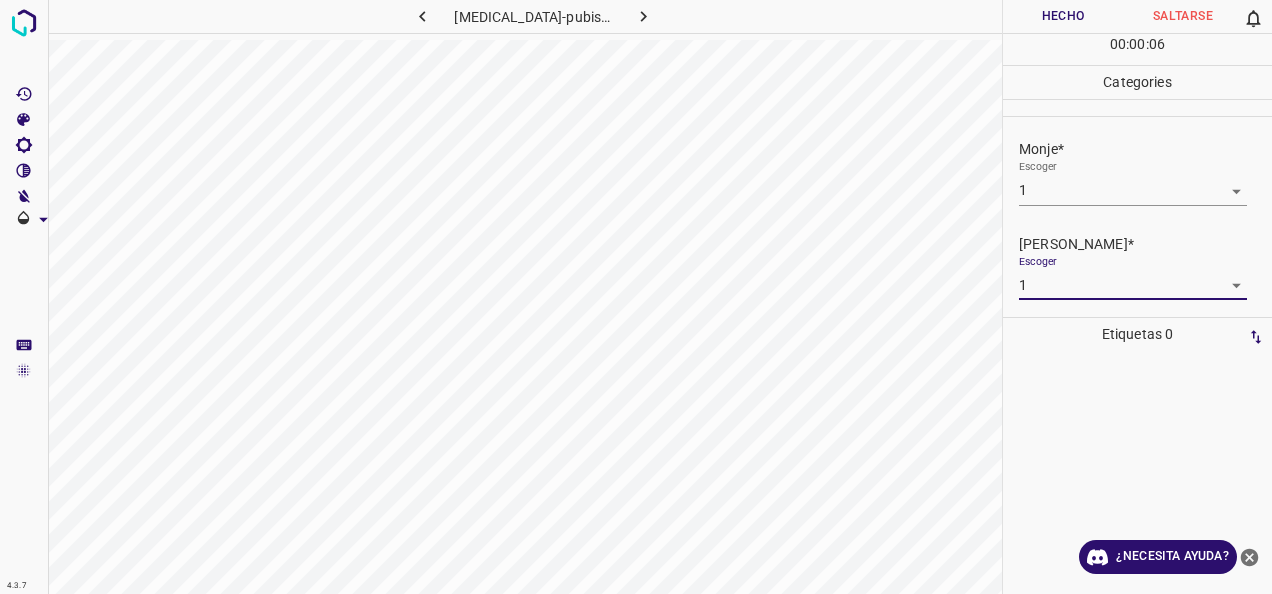 click on "Hecho" at bounding box center (1063, 16) 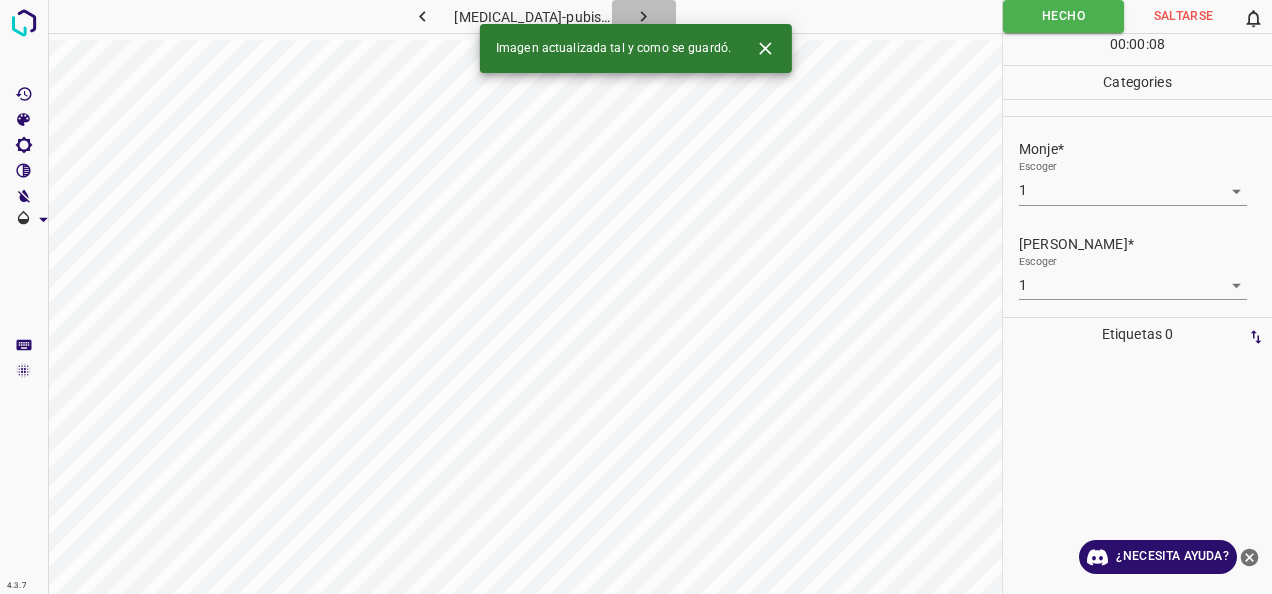 click 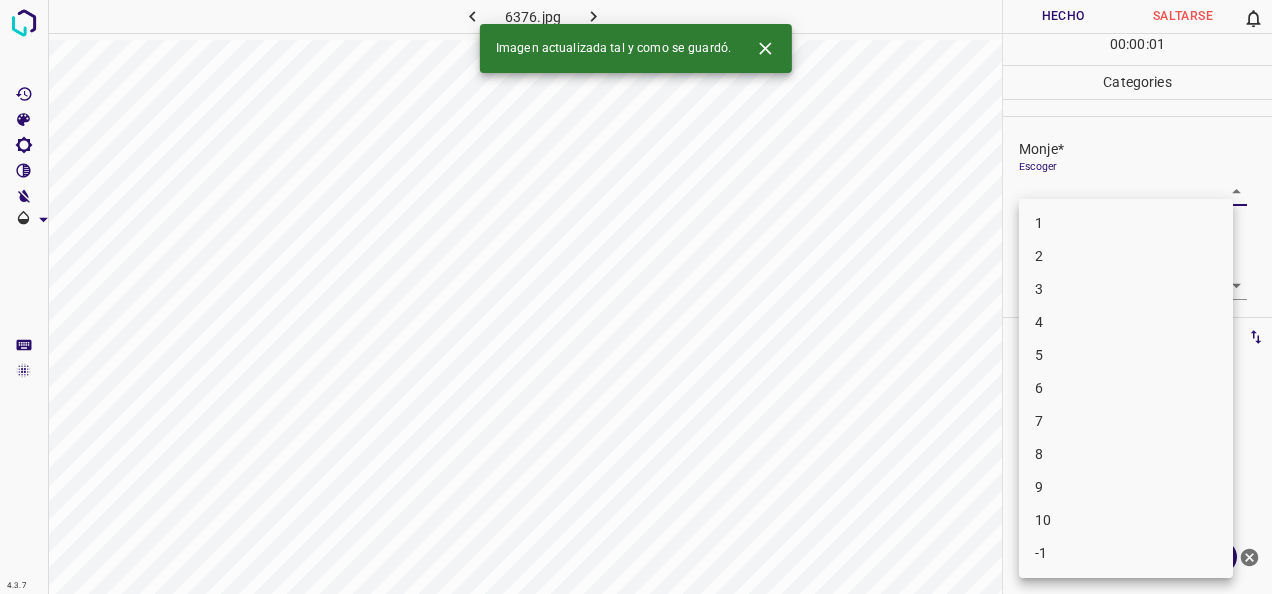 click on "4.3.7 6376.jpg Hecho Saltarse 0 00   : 00   : 01   Categories Monje*  Escoger ​  [PERSON_NAME]*  Escoger ​ Etiquetas 0 Categories 1 Monje 2  [PERSON_NAME] Herramientas Espacio Cambiar entre modos (Dibujar y Editar) Yo Etiquetado automático R Restaurar zoom M Acercar N Alejar Borrar Eliminar etiqueta de selección Filtros Z Restaurar filtros X Filtro de saturación C Filtro de brillo V Filtro de contraste B Filtro de escala de grises General O Descargar Imagen actualizada tal y como se guardó. ¿Necesita ayuda? -Mensaje de texto -Esconder -Borrar 1 2 3 4 5 6 7 8 9 10 -1" at bounding box center [636, 297] 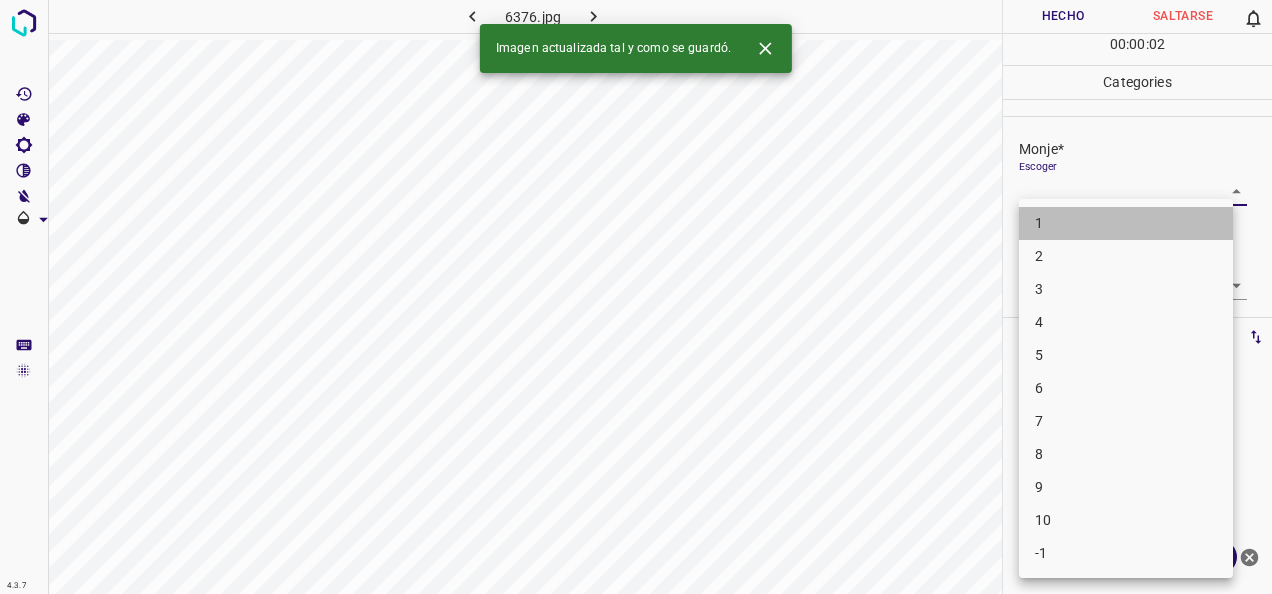 click on "1" at bounding box center (1126, 223) 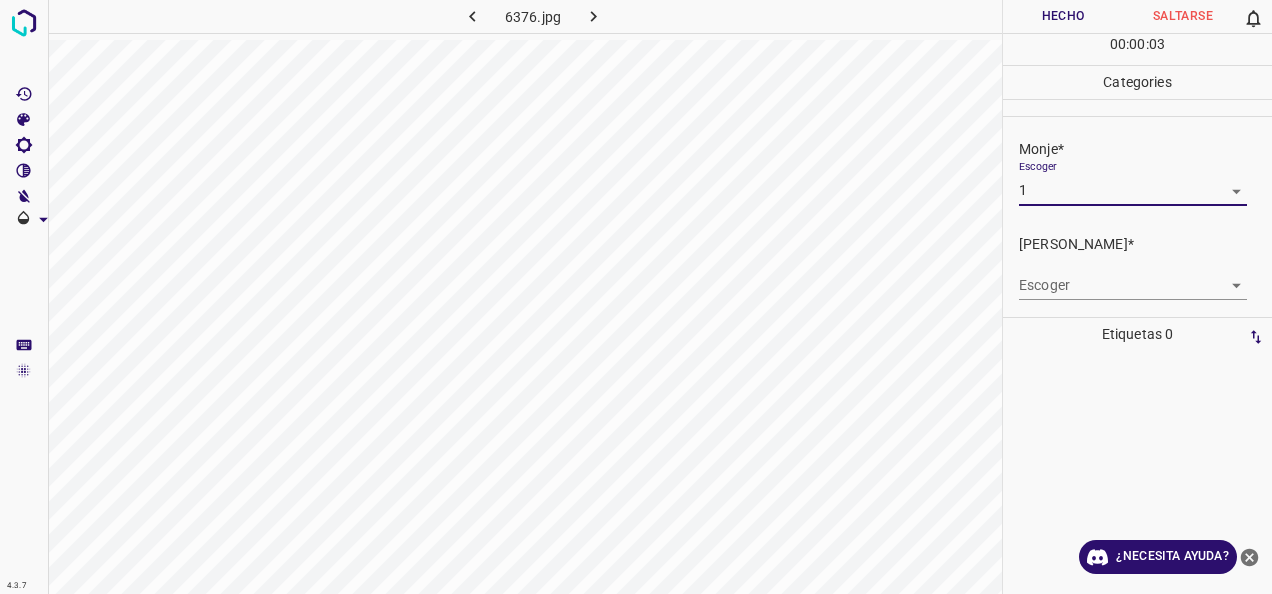click on "4.3.7 6376.jpg Hecho Saltarse 0 00   : 00   : 03   Categories Monje*  Escoger 1 1  [PERSON_NAME]*  Escoger ​ Etiquetas 0 Categories 1 Monje 2  [PERSON_NAME] Herramientas Espacio Cambiar entre modos (Dibujar y Editar) Yo Etiquetado automático R Restaurar zoom M Acercar N Alejar Borrar Eliminar etiqueta de selección Filtros Z Restaurar filtros X Filtro de saturación C Filtro de brillo V Filtro de contraste B Filtro de escala de grises General O Descargar ¿Necesita ayuda? -Mensaje de texto -Esconder -Borrar" at bounding box center (636, 297) 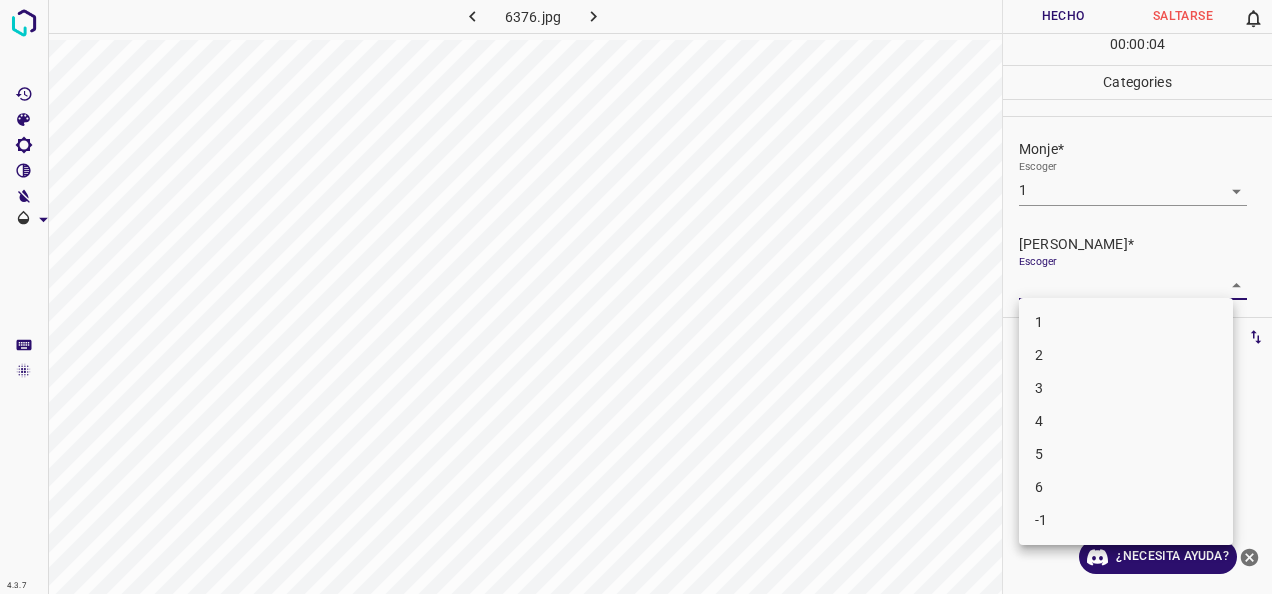 click on "1" at bounding box center [1126, 322] 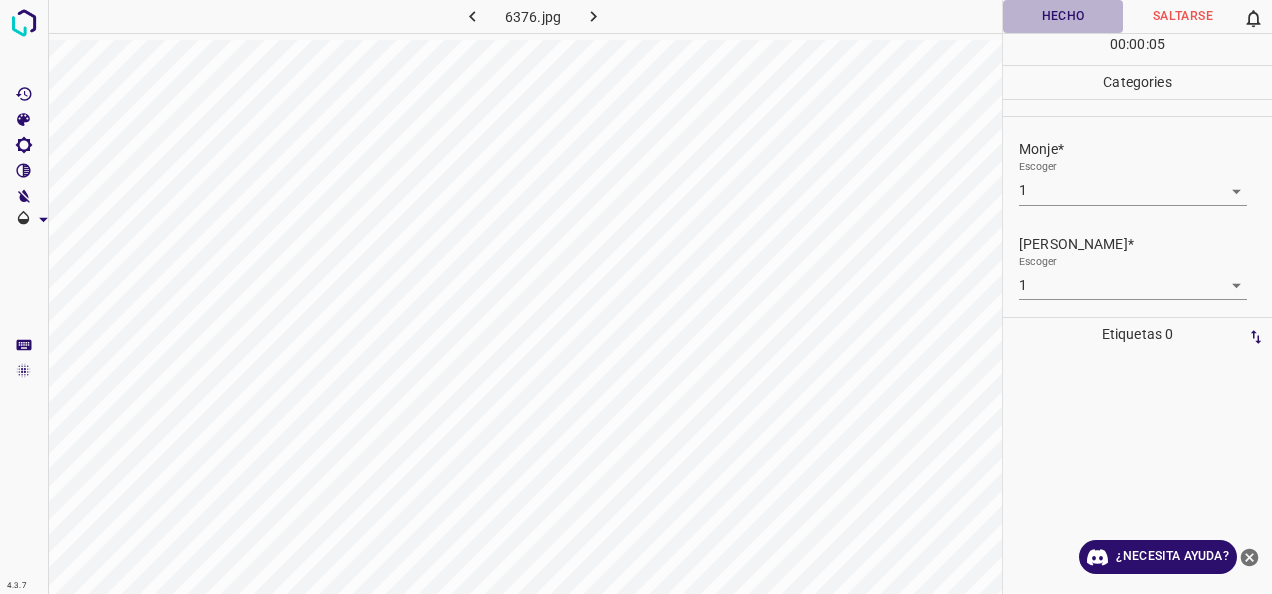 click on "Hecho" at bounding box center (1063, 16) 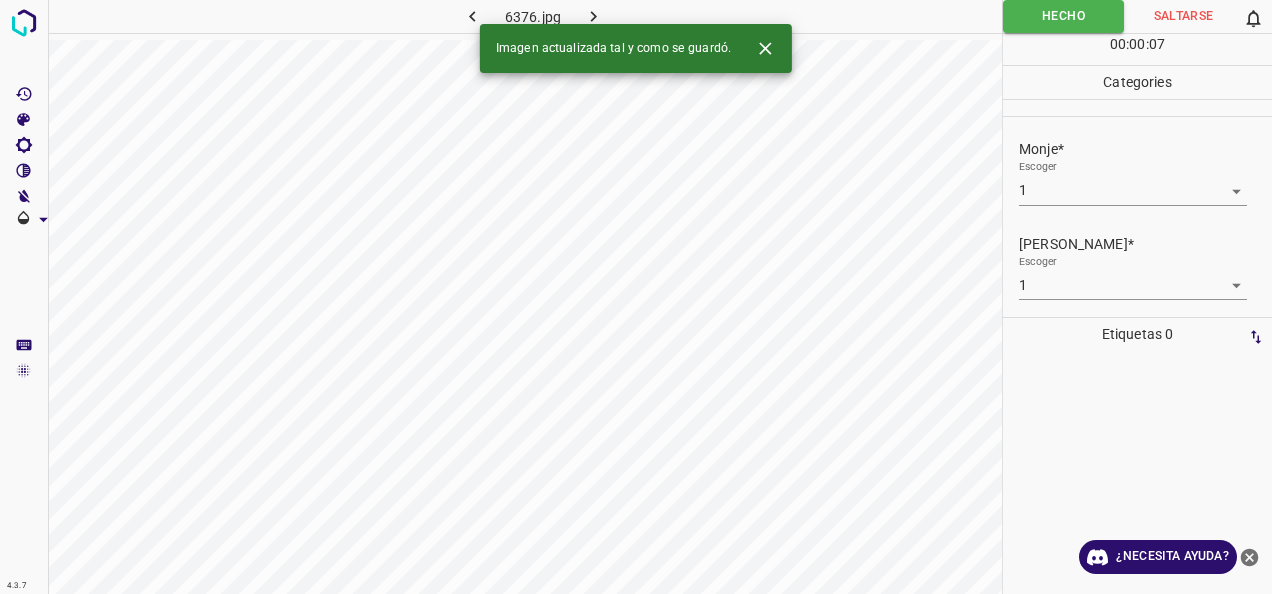 click 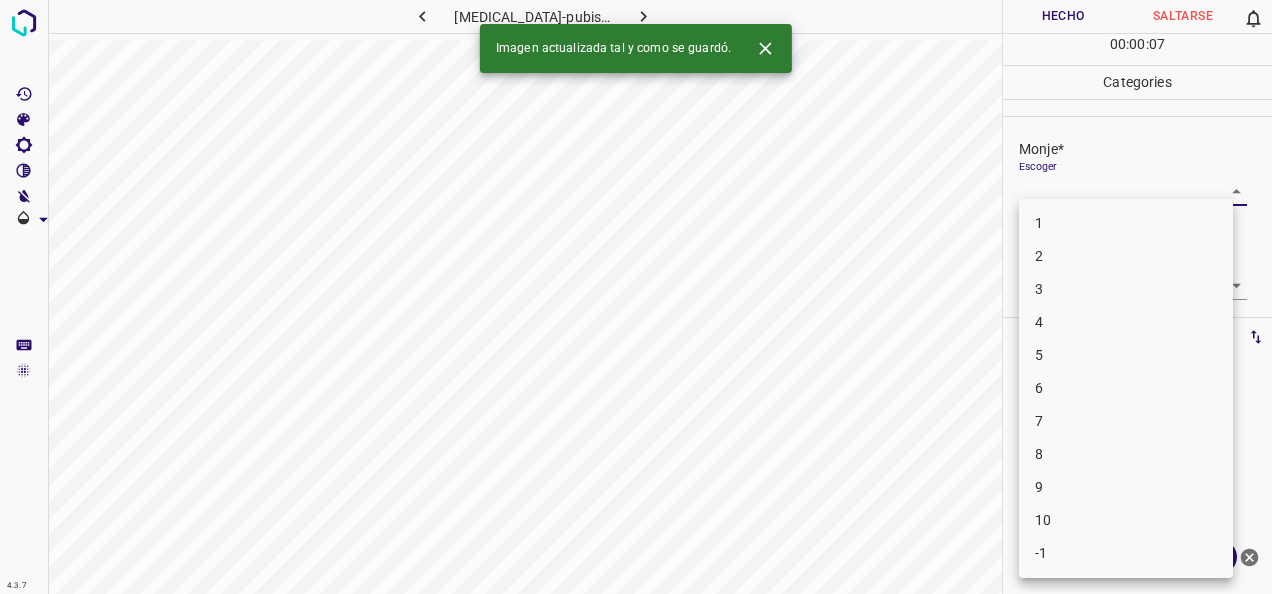 click on "4.3.7 [MEDICAL_DATA]-pubis14.jpg Hecho Saltarse 0 00   : 00   : 07   Categories Monje*  Escoger ​  [PERSON_NAME]*  Escoger ​ Etiquetas 0 Categories 1 Monje 2  [PERSON_NAME] Herramientas Espacio Cambiar entre modos (Dibujar y Editar) Yo Etiquetado automático R Restaurar zoom M Acercar N Alejar Borrar Eliminar etiqueta de selección Filtros Z Restaurar filtros X Filtro de saturación C Filtro de brillo V Filtro de contraste B Filtro de escala de grises General O Descargar Imagen actualizada tal y como se guardó. ¿Necesita ayuda? -Mensaje de texto -Esconder -Borrar 1 2 3 4 5 6 7 8 9 10 -1" at bounding box center [636, 297] 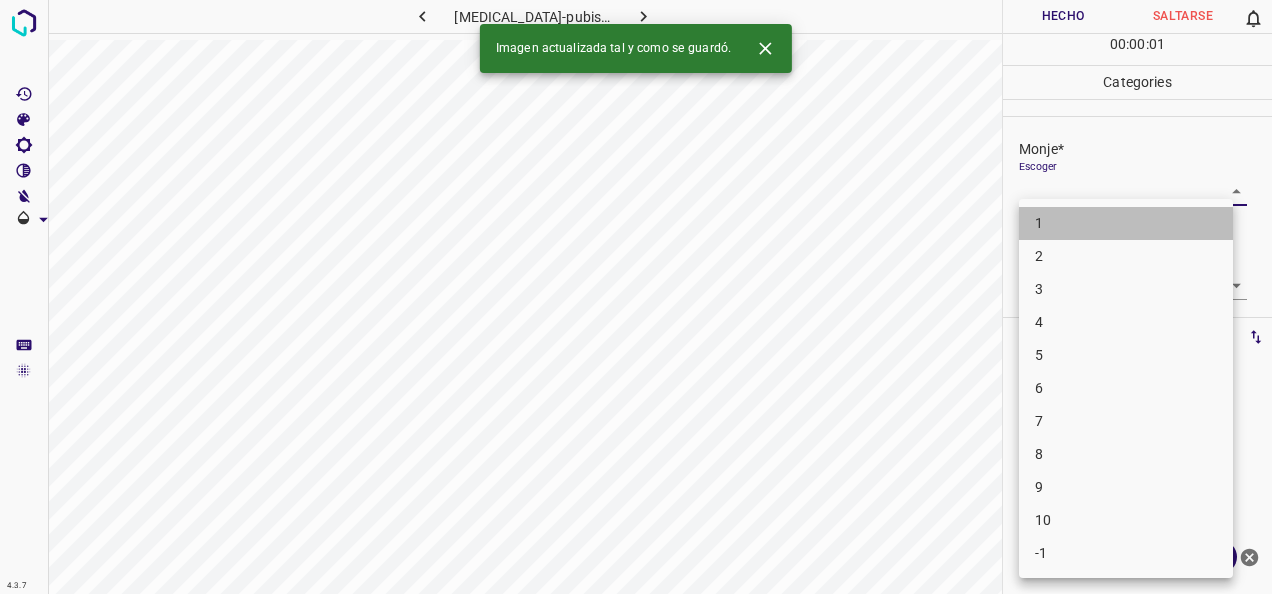 click on "1" at bounding box center [1126, 223] 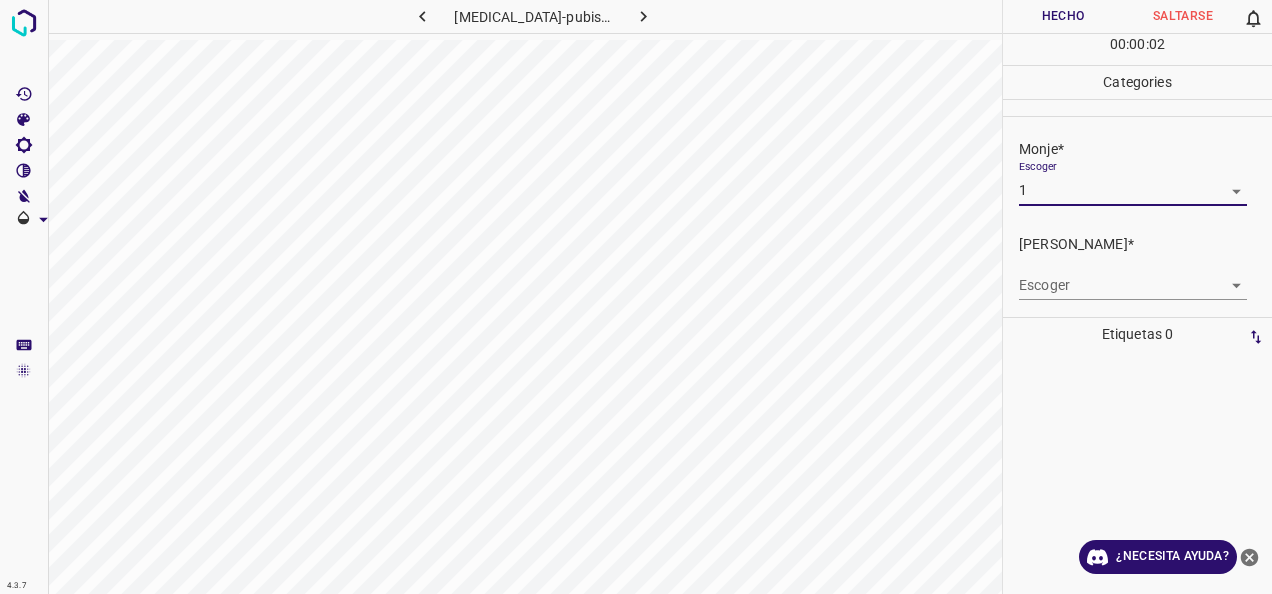 click on "4.3.7 [MEDICAL_DATA]-pubis14.jpg Hecho Saltarse 0 00   : 00   : 02   Categories Monje*  Escoger 1 1  [PERSON_NAME]*  Escoger ​ Etiquetas 0 Categories 1 Monje 2  [PERSON_NAME] Herramientas Espacio Cambiar entre modos (Dibujar y Editar) Yo Etiquetado automático R Restaurar zoom M Acercar N Alejar Borrar Eliminar etiqueta de selección Filtros Z Restaurar filtros X Filtro de saturación C Filtro de brillo V Filtro de contraste B Filtro de escala de grises General O Descargar ¿Necesita ayuda? -Mensaje de texto -Esconder -Borrar" at bounding box center (636, 297) 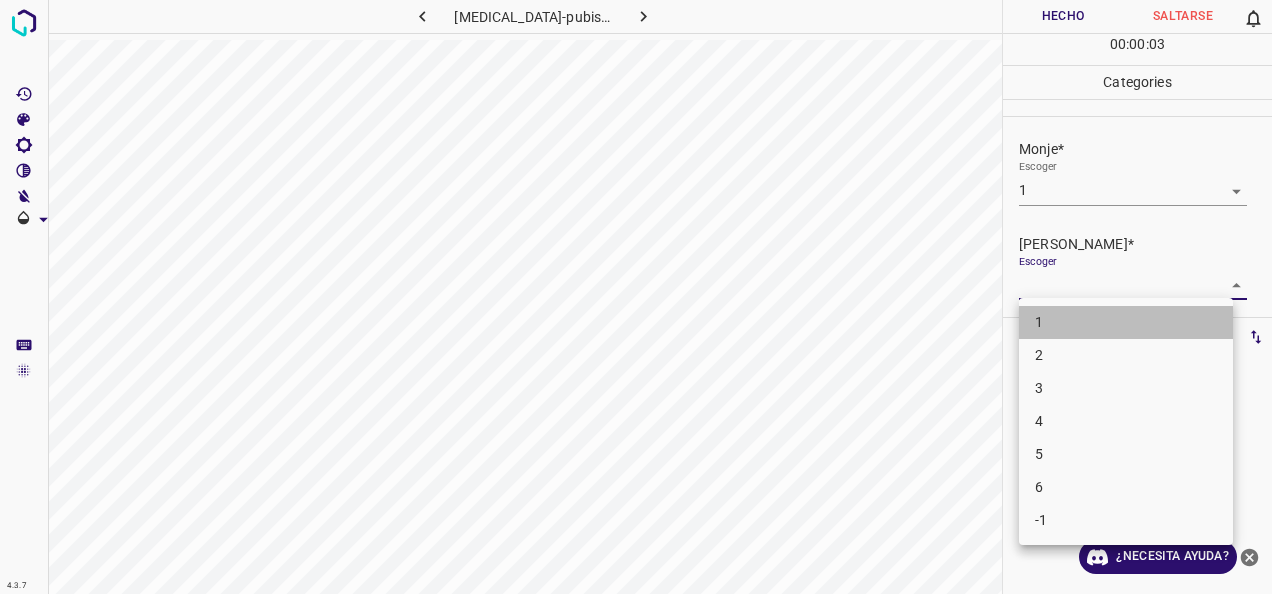 click on "1" at bounding box center [1126, 322] 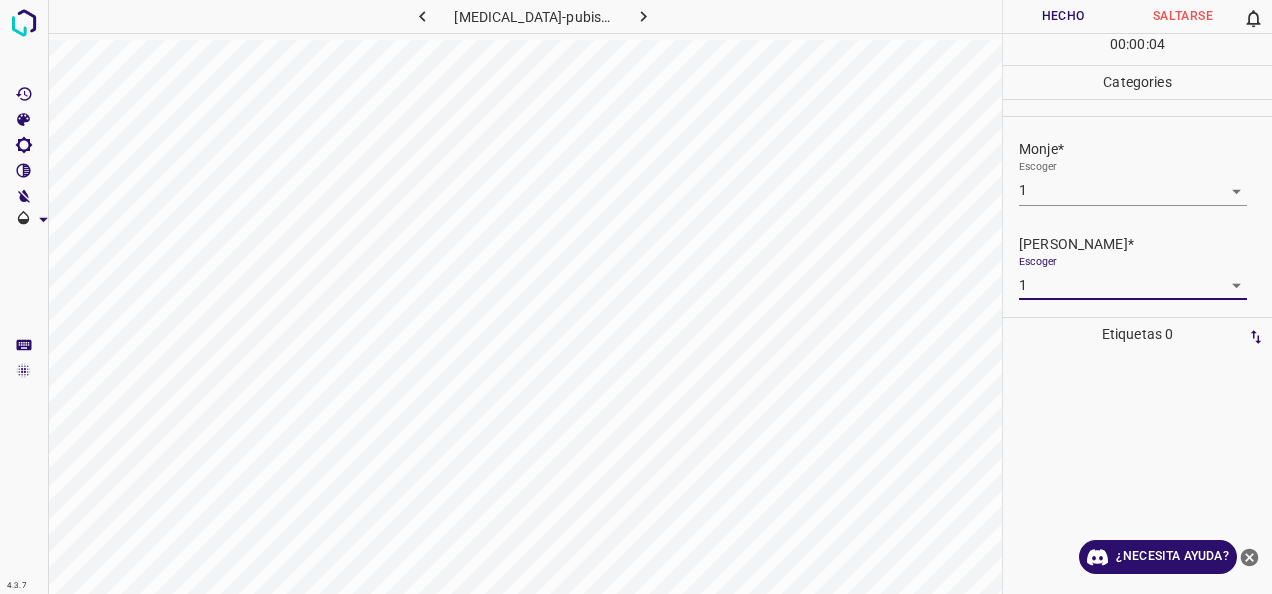 click on "Hecho" at bounding box center [1063, 16] 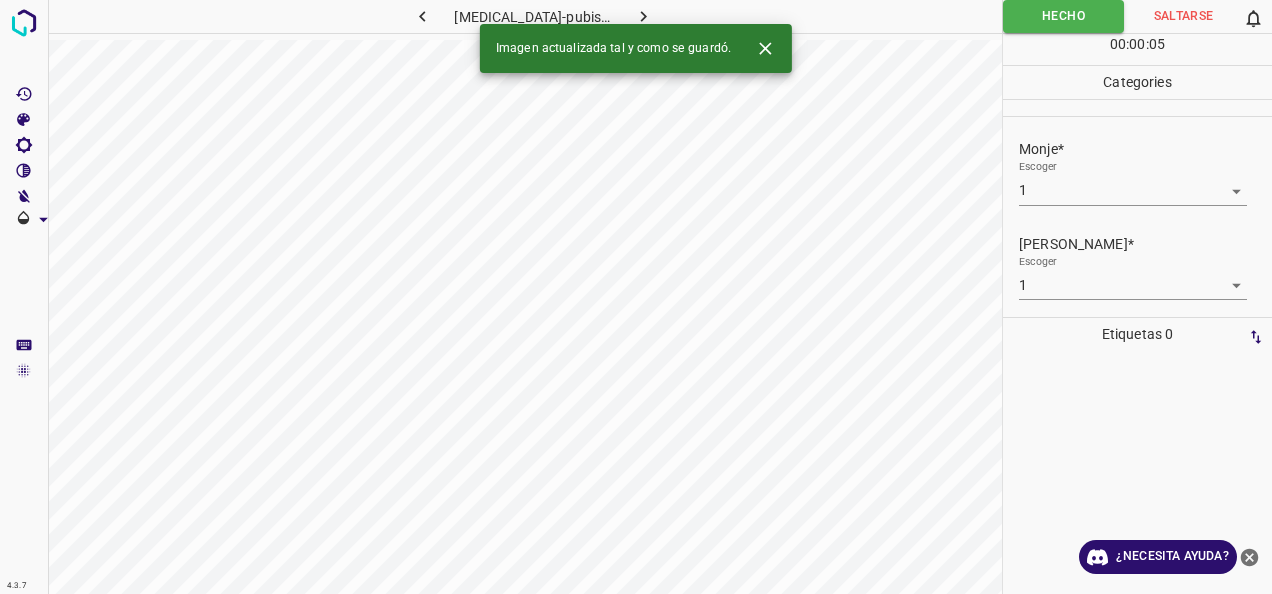 click 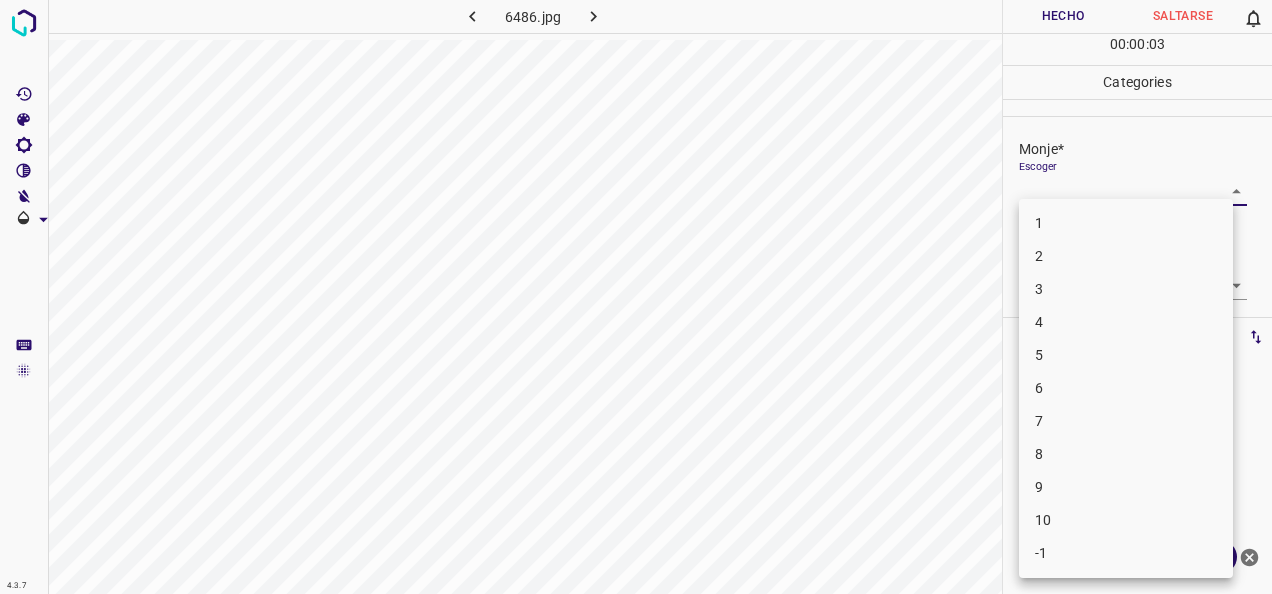 click on "4.3.7 6486.jpg Hecho Saltarse 0 00   : 00   : 03   Categories Monje*  Escoger ​  [PERSON_NAME]*  Escoger ​ Etiquetas 0 Categories 1 Monje 2  [PERSON_NAME] Herramientas Espacio Cambiar entre modos (Dibujar y Editar) Yo Etiquetado automático R Restaurar zoom M Acercar N Alejar Borrar Eliminar etiqueta de selección Filtros Z Restaurar filtros X Filtro de saturación C Filtro de brillo V Filtro de contraste B Filtro de escala de grises General O Descargar ¿Necesita ayuda? -Mensaje de texto -Esconder -Borrar 1 2 3 4 5 6 7 8 9 10 -1" at bounding box center (636, 297) 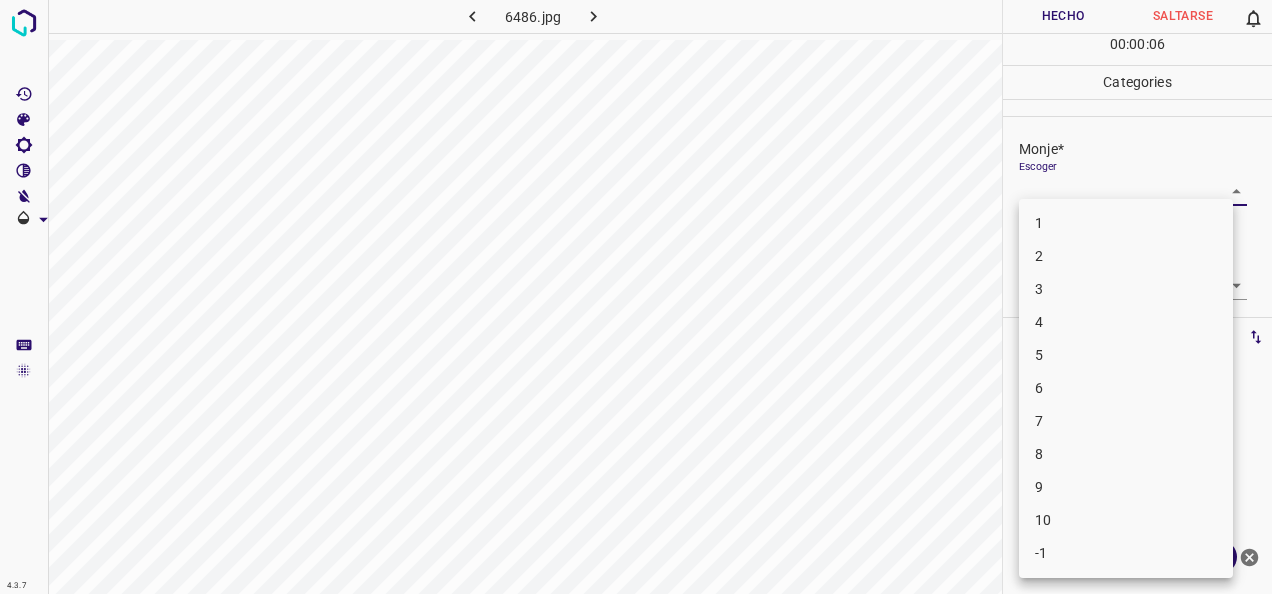 click on "5" at bounding box center (1126, 355) 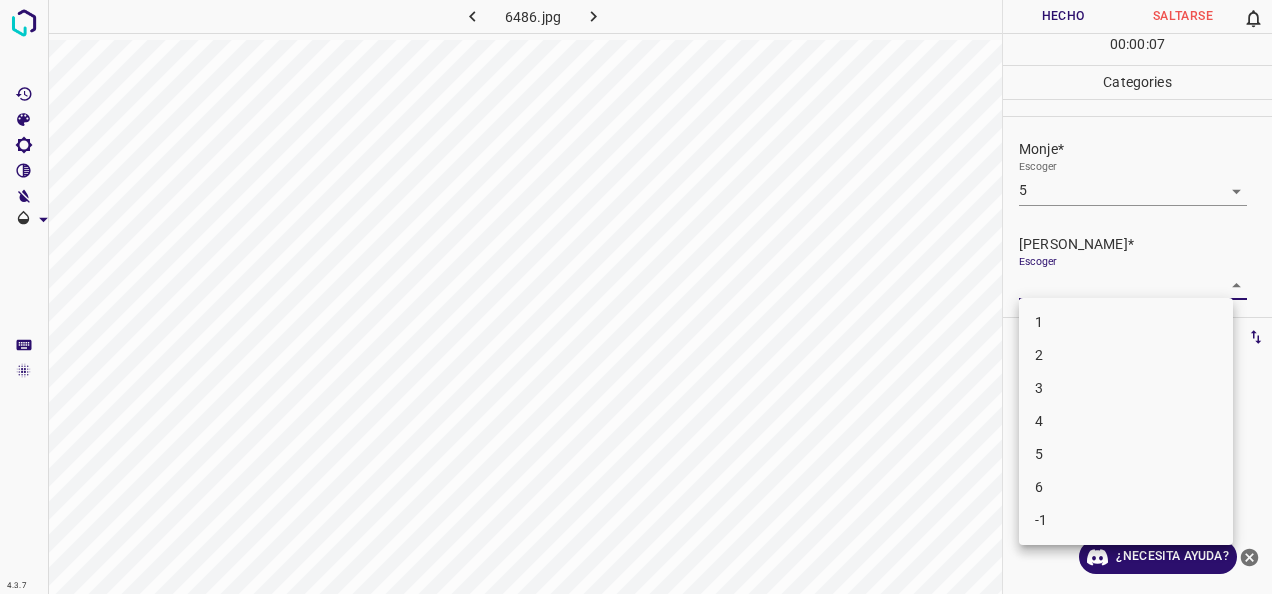 click on "4.3.7 6486.jpg [PERSON_NAME] 0 00   : 00   : 07   Categories Monje*  Escoger 5 5  [PERSON_NAME]*  Escoger ​ Etiquetas 0 Categories 1 Monje 2  [PERSON_NAME] Herramientas Espacio Cambiar entre modos (Dibujar y Editar) Yo Etiquetado automático R Restaurar zoom M Acercar N Alejar Borrar Eliminar etiqueta de selección Filtros Z Restaurar filtros X Filtro de saturación C Filtro de brillo V Filtro de contraste B Filtro de escala de grises General O Descargar ¿Necesita ayuda? -Mensaje de texto -Esconder -Borrar 1 2 3 4 5 6 -1" at bounding box center (636, 297) 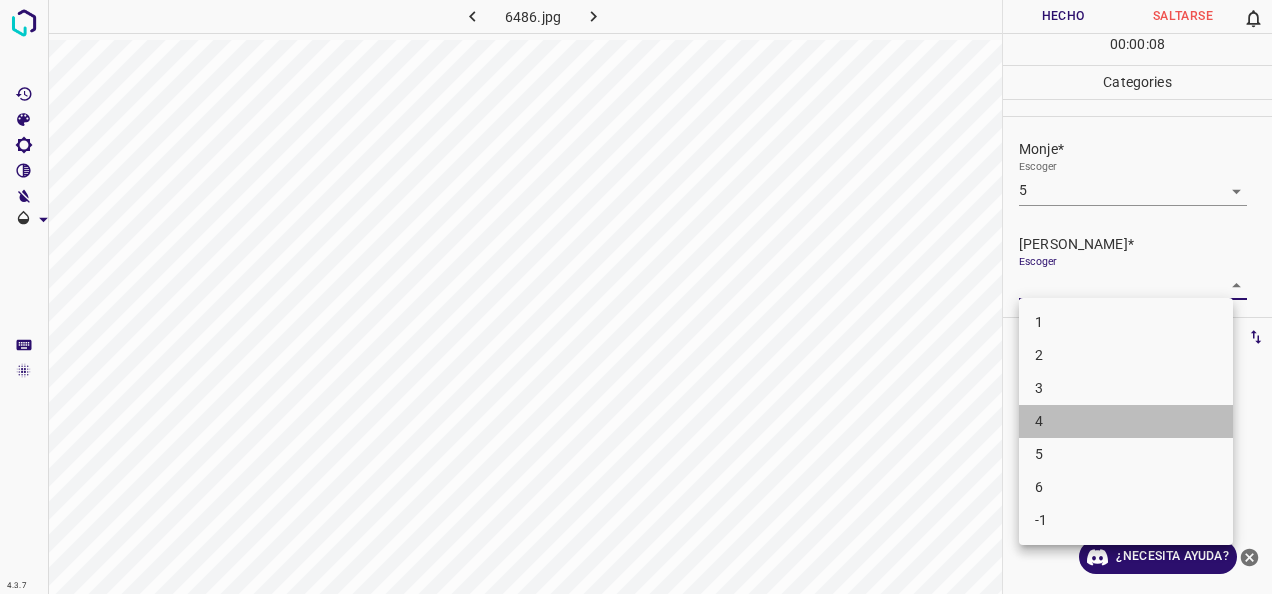 click on "4" at bounding box center [1126, 421] 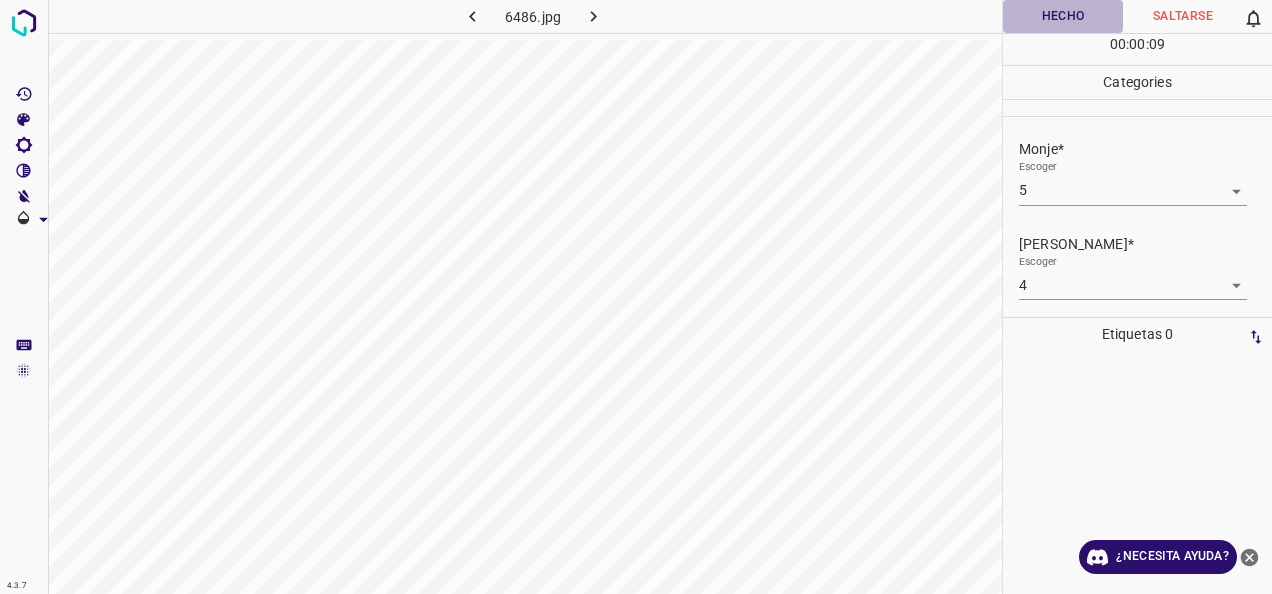 click on "Hecho" at bounding box center [1063, 16] 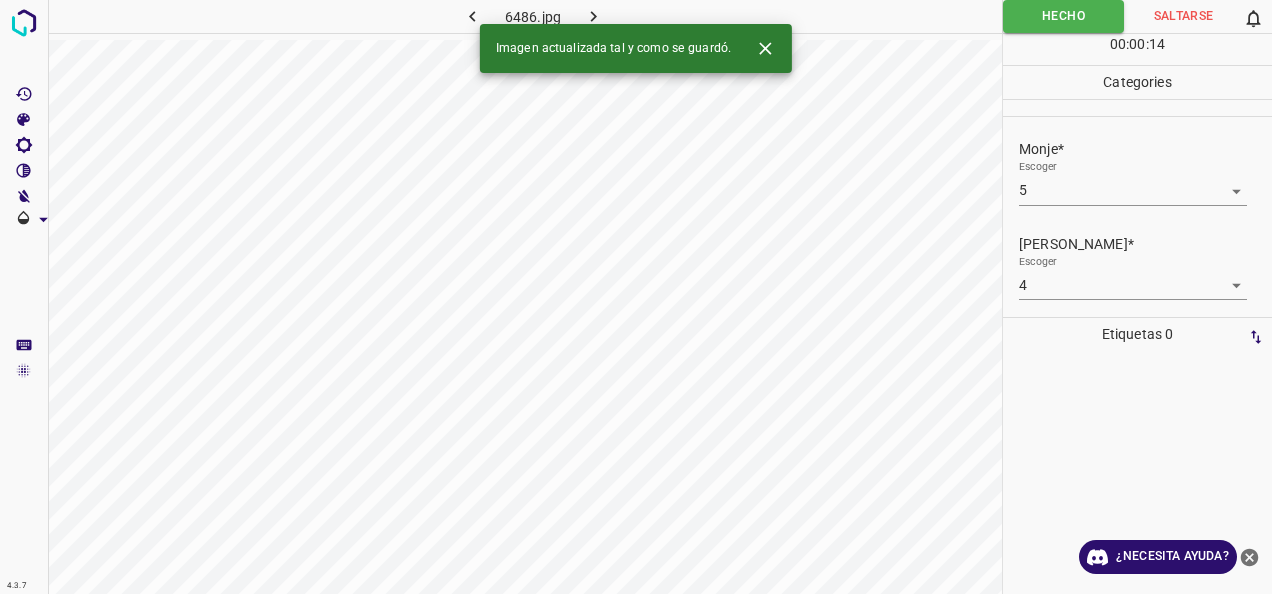 click 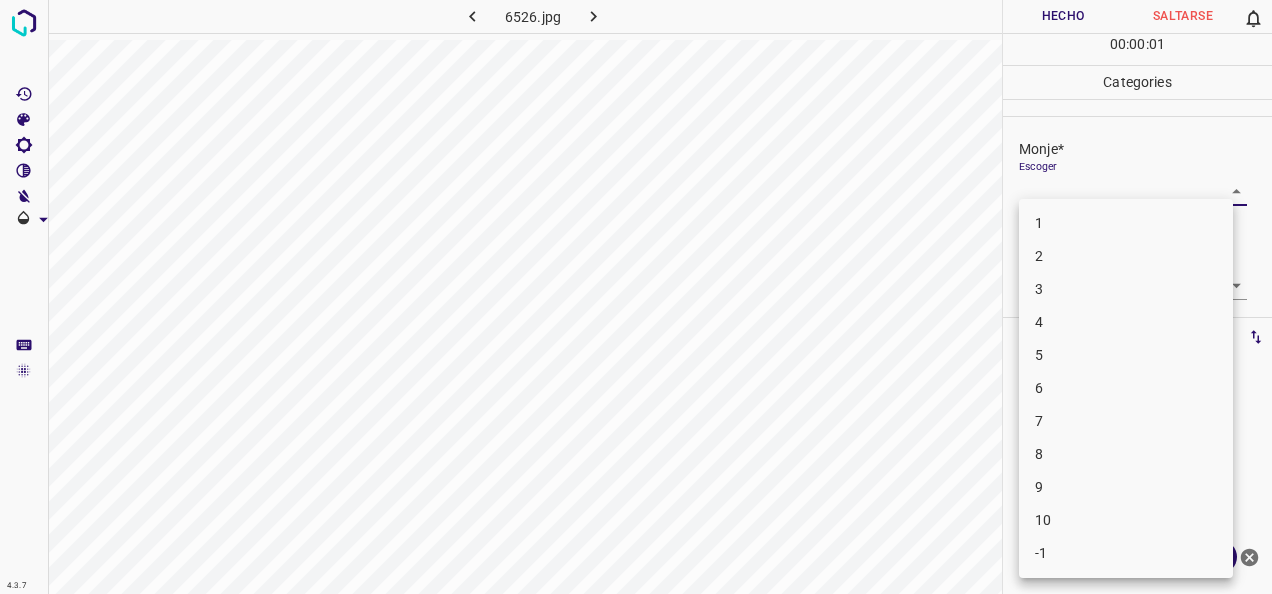 click on "4.3.7 6526.jpg Hecho Saltarse 0 00   : 00   : 01   Categories Monje*  Escoger ​  [PERSON_NAME]*  Escoger ​ Etiquetas 0 Categories 1 Monje 2  [PERSON_NAME] Herramientas Espacio Cambiar entre modos (Dibujar y Editar) Yo Etiquetado automático R Restaurar zoom M Acercar N Alejar Borrar Eliminar etiqueta de selección Filtros Z Restaurar filtros X Filtro de saturación C Filtro de brillo V Filtro de contraste B Filtro de escala de grises General O Descargar ¿Necesita ayuda? -Mensaje de texto -Esconder -Borrar 1 2 3 4 5 6 7 8 9 10 -1" at bounding box center (636, 297) 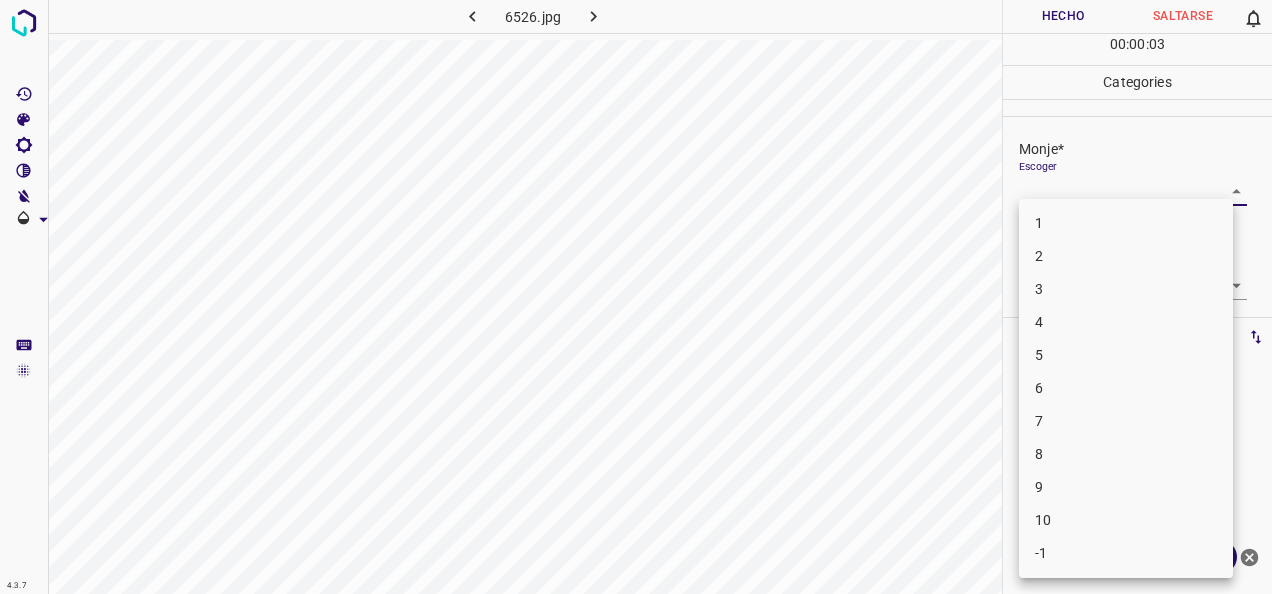 click on "5" at bounding box center [1126, 355] 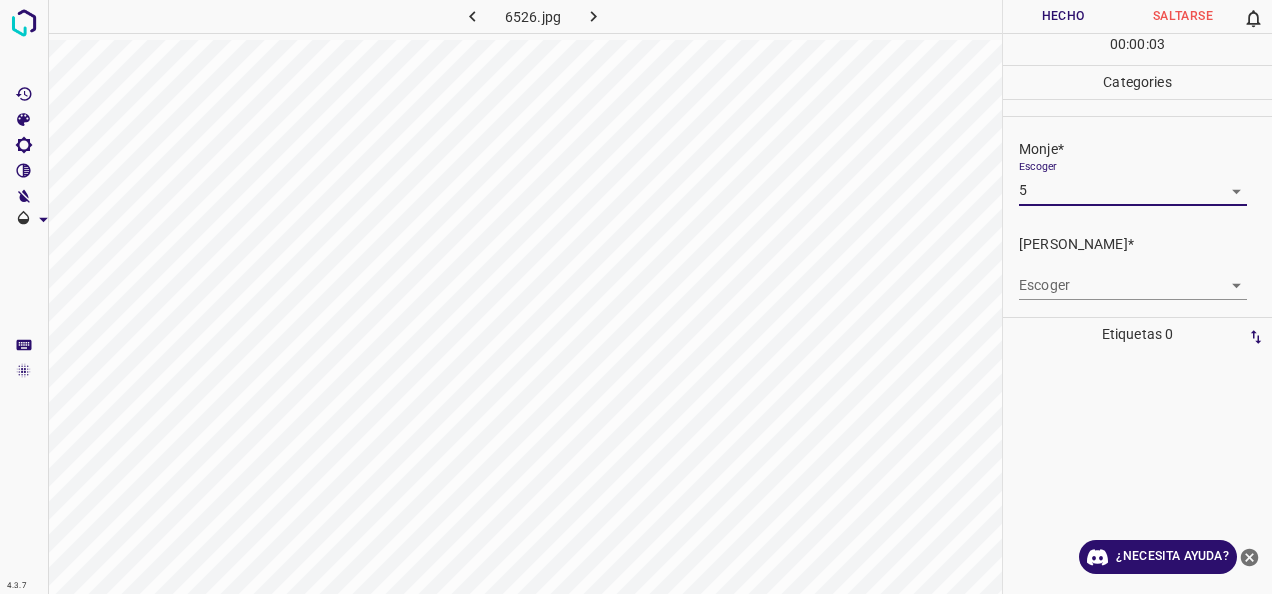 click on "4.3.7 6526.jpg Hecho Saltarse 0 00   : 00   : 03   Categories Monje*  Escoger 5 5  [PERSON_NAME]*  Escoger ​ Etiquetas 0 Categories 1 Monje 2  [PERSON_NAME] Herramientas Espacio Cambiar entre modos (Dibujar y Editar) Yo Etiquetado automático R Restaurar zoom M Acercar N Alejar Borrar Eliminar etiqueta de selección Filtros Z Restaurar filtros X Filtro de saturación C Filtro de brillo V Filtro de contraste B Filtro de escala de grises General O Descargar ¿Necesita ayuda? -Mensaje de texto -Esconder -Borrar" at bounding box center (636, 297) 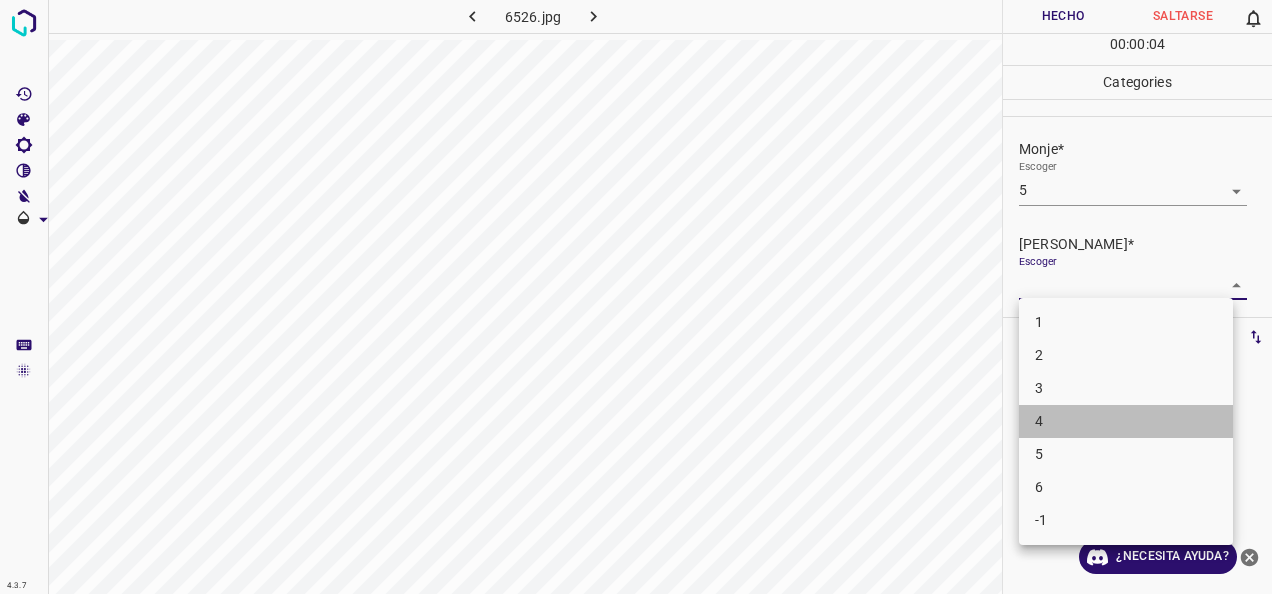 click on "4" at bounding box center [1126, 421] 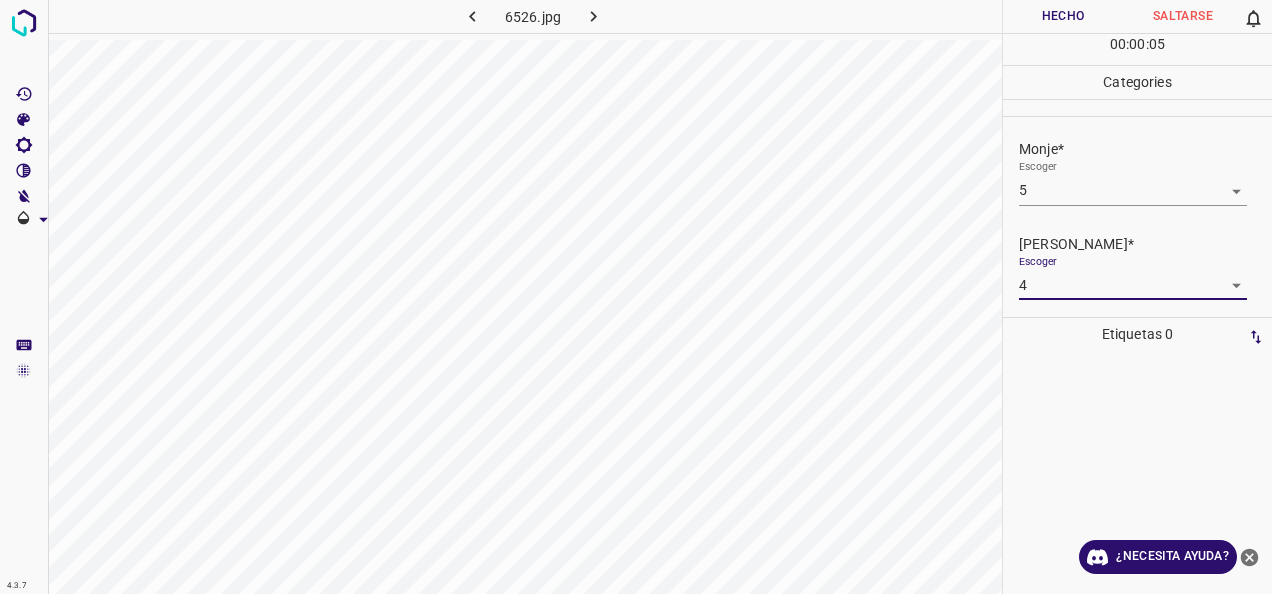 click on "Hecho" at bounding box center (1063, 16) 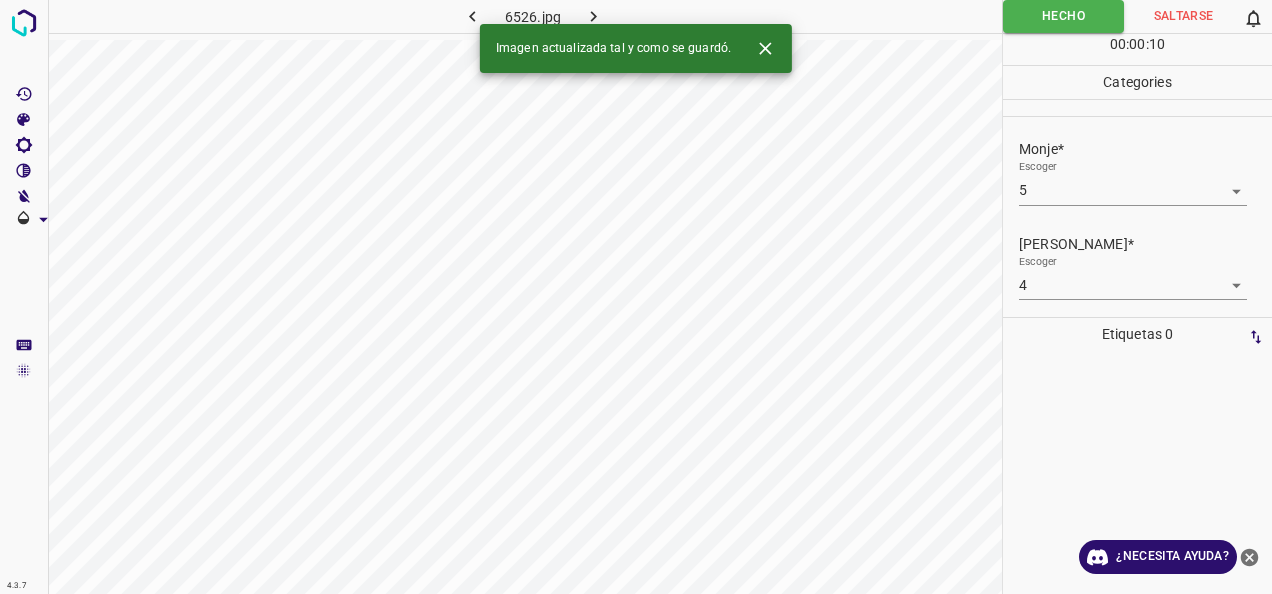 click 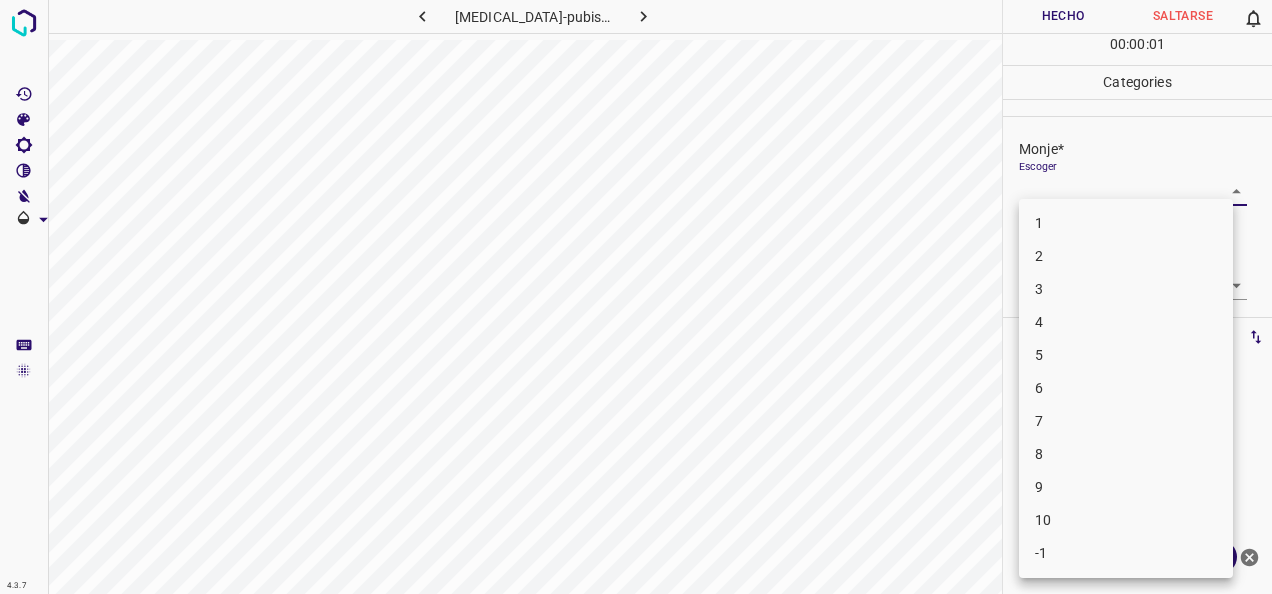 click on "4.3.7 [MEDICAL_DATA]-pubis6.jpg Hecho Saltarse 0 00   : 00   : 01   Categories Monje*  Escoger ​  [PERSON_NAME]*  Escoger ​ Etiquetas 0 Categories 1 Monje 2  [PERSON_NAME] Herramientas Espacio Cambiar entre modos (Dibujar y Editar) Yo Etiquetado automático R Restaurar zoom M Acercar N Alejar Borrar Eliminar etiqueta de selección Filtros Z Restaurar filtros X Filtro de saturación C Filtro de brillo V Filtro de contraste B Filtro de escala de grises General O Descargar ¿Necesita ayuda? -Mensaje de texto -Esconder -Borrar 1 2 3 4 5 6 7 8 9 10 -1" at bounding box center (636, 297) 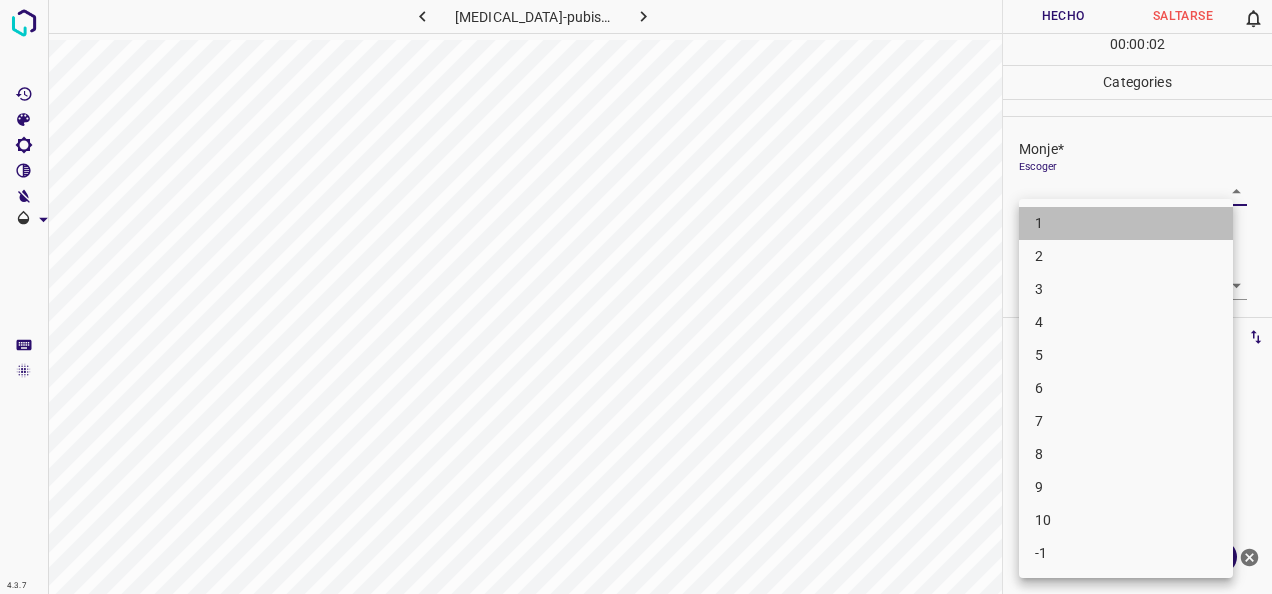 click on "1" at bounding box center (1126, 223) 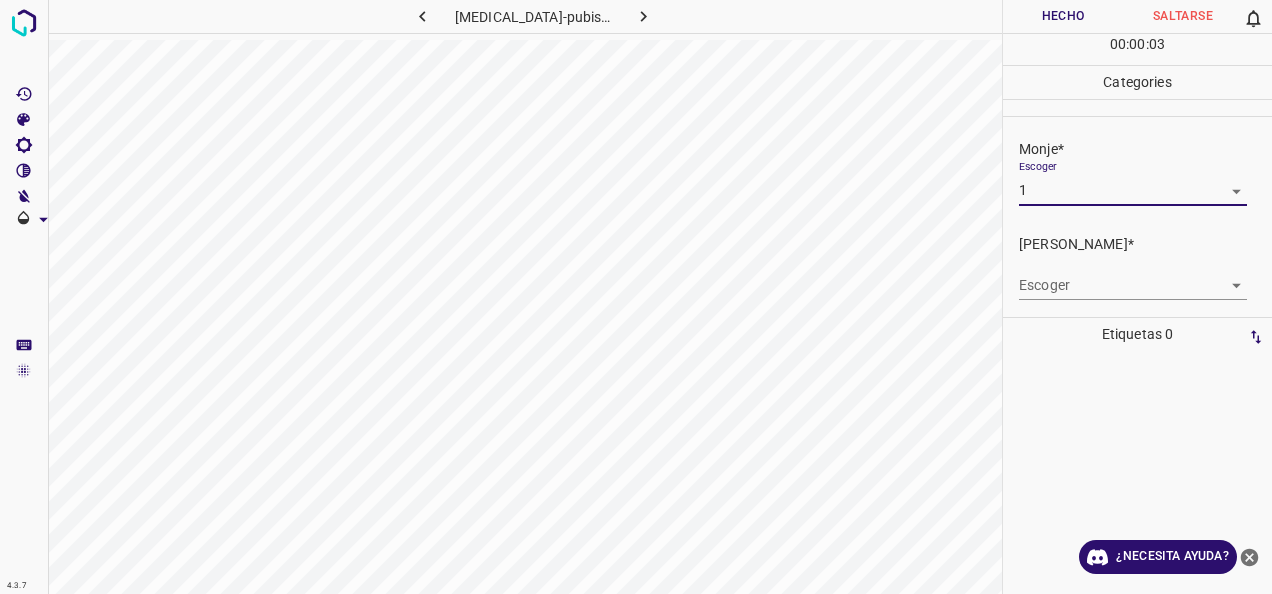 click on "4.3.7 [MEDICAL_DATA]-pubis6.jpg Hecho Saltarse 0 00   : 00   : 03   Categories Monje*  Escoger 1 1  [PERSON_NAME]*  Escoger ​ Etiquetas 0 Categories 1 Monje 2  [PERSON_NAME] Herramientas Espacio Cambiar entre modos (Dibujar y Editar) Yo Etiquetado automático R Restaurar zoom M Acercar N Alejar Borrar Eliminar etiqueta de selección Filtros Z Restaurar filtros X Filtro de saturación C Filtro de brillo V Filtro de contraste B Filtro de escala de grises General O Descargar ¿Necesita ayuda? -Mensaje de texto -Esconder -Borrar" at bounding box center [636, 297] 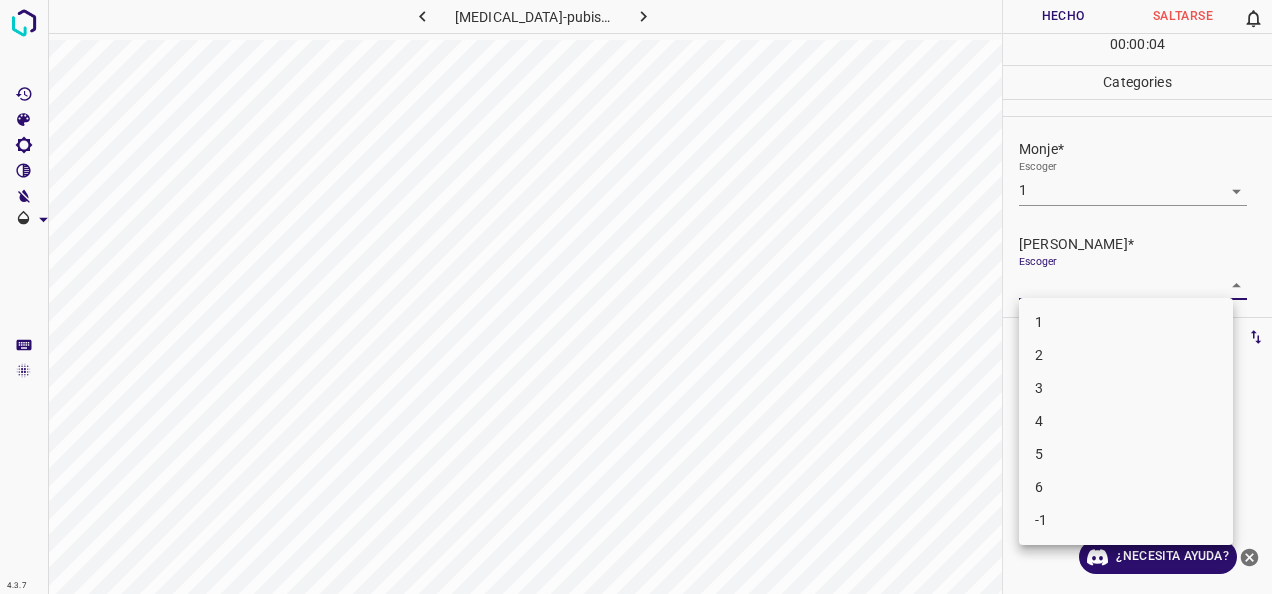 click on "1" at bounding box center (1126, 322) 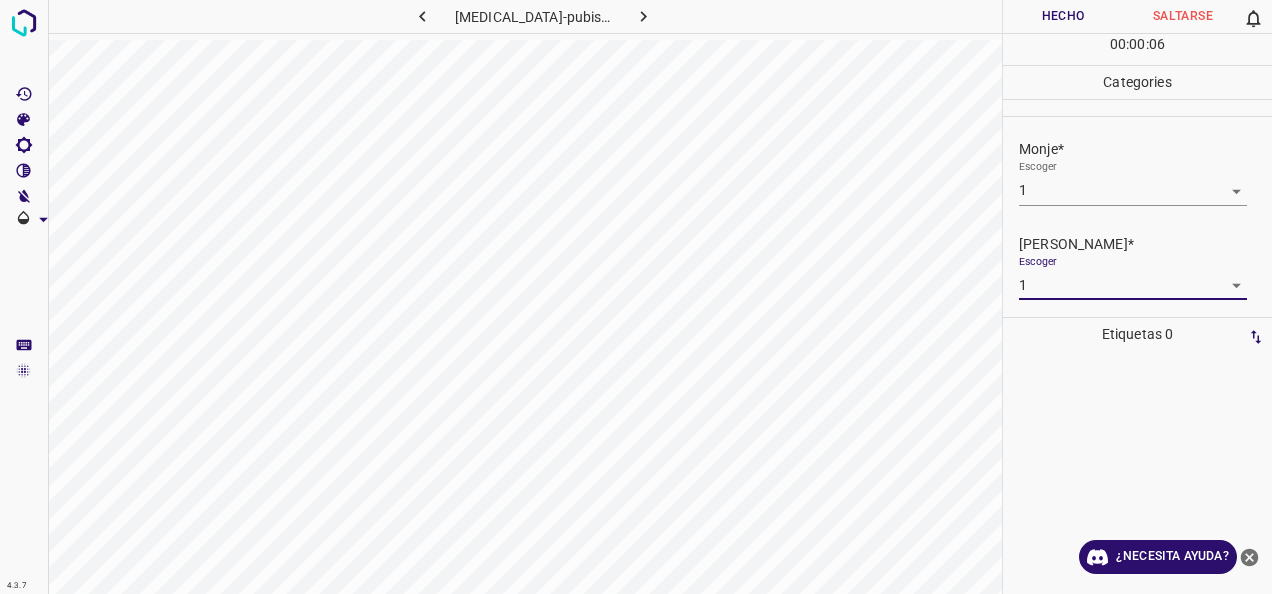 click on "Hecho" at bounding box center (1063, 16) 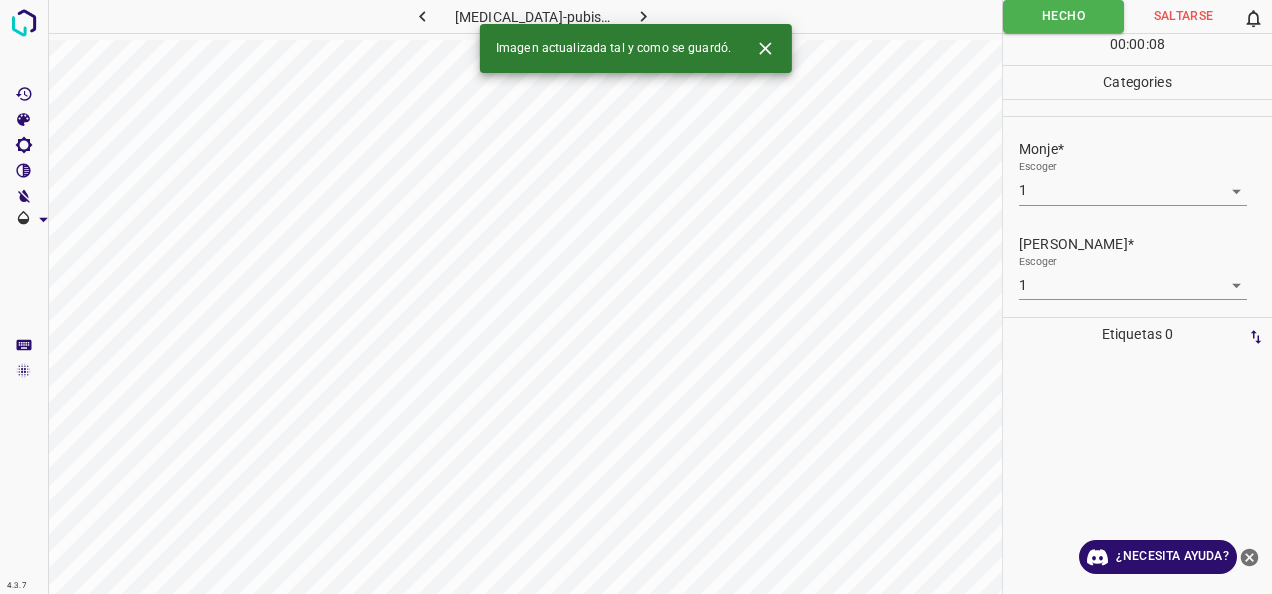 click 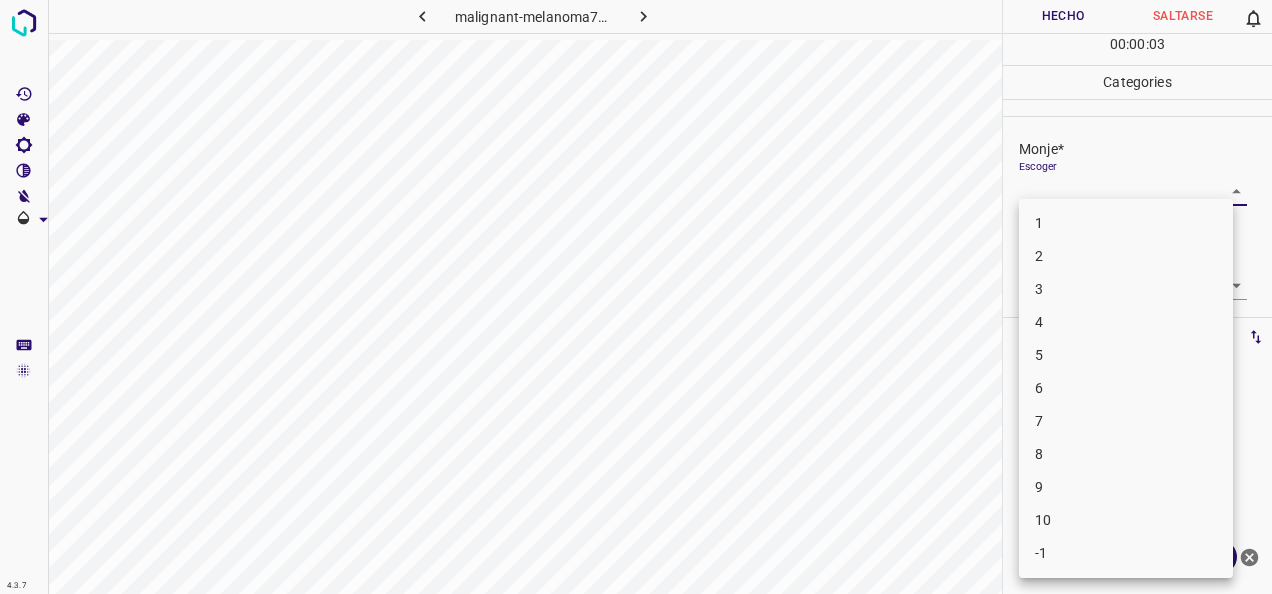 click on "4.3.7 malignant-melanoma79.jpg Hecho Saltarse 0 00   : 00   : 03   Categories Monje*  Escoger ​  [PERSON_NAME]*  Escoger ​ Etiquetas 0 Categories 1 Monje 2  [PERSON_NAME] Herramientas Espacio Cambiar entre modos (Dibujar y Editar) Yo Etiquetado automático R Restaurar zoom M Acercar N Alejar Borrar Eliminar etiqueta de selección Filtros Z Restaurar filtros X Filtro de saturación C Filtro de brillo V Filtro de contraste B Filtro de escala de grises General O Descargar ¿Necesita ayuda? -Mensaje de texto -Esconder -Borrar 1 2 3 4 5 6 7 8 9 10 -1" at bounding box center [636, 297] 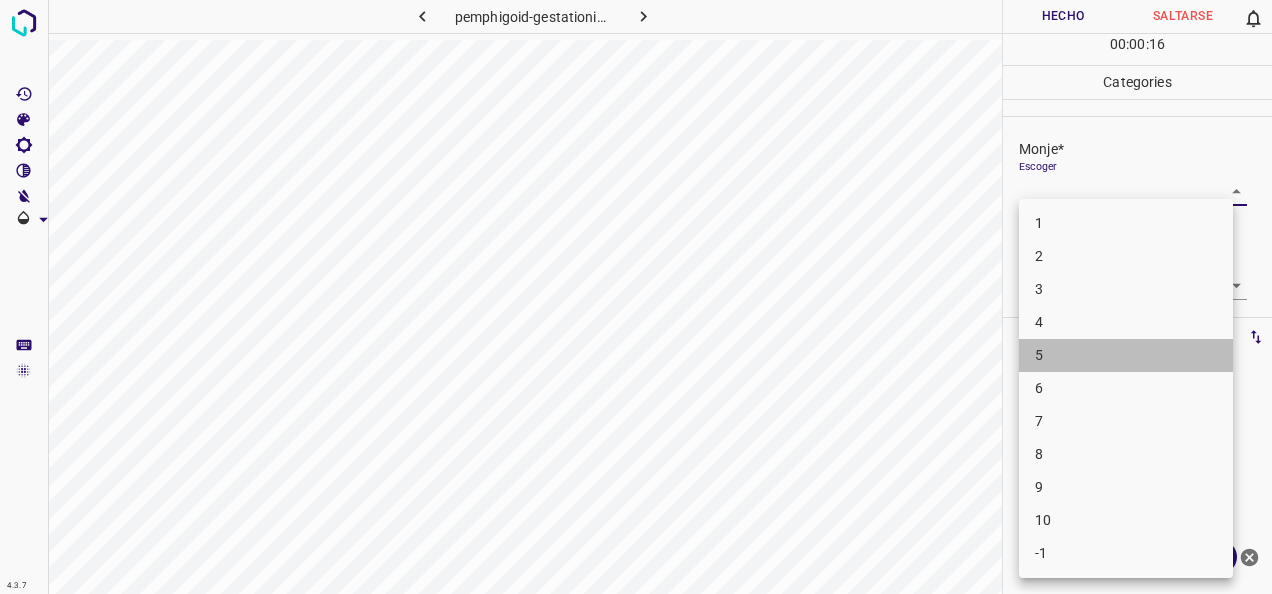 click on "5" at bounding box center [1126, 355] 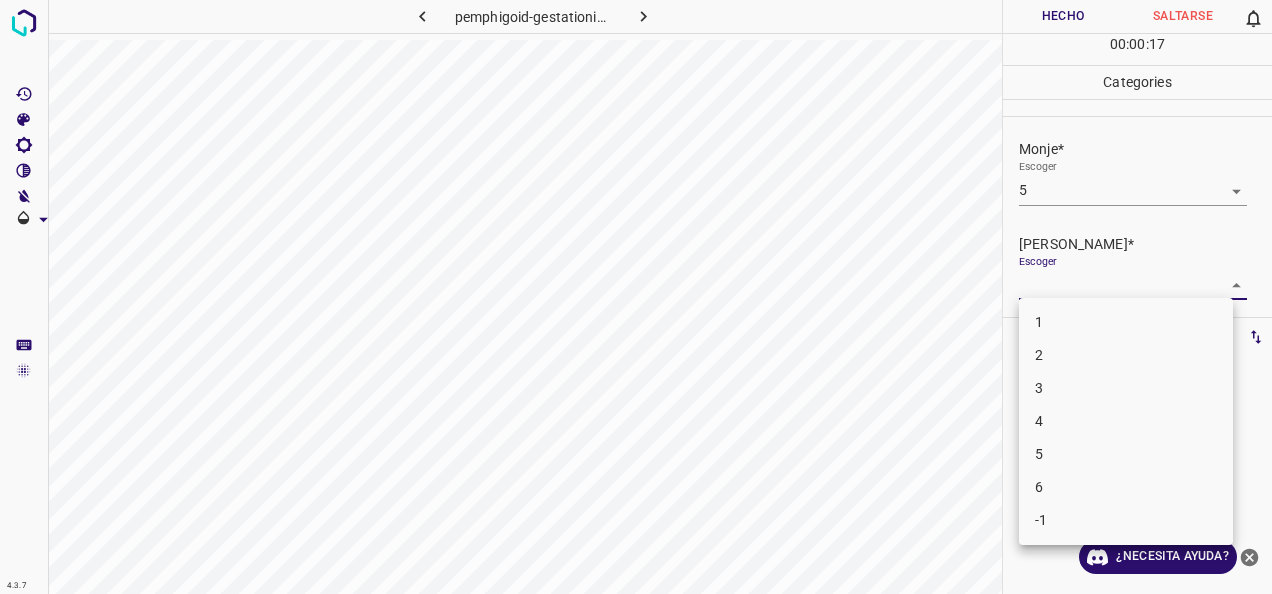 click on "4.3.7 pemphigoid-gestationis1.jpg Hecho Saltarse 0 00   : 00   : 17   Categories Monje*  Escoger 5 5  [PERSON_NAME]*  Escoger ​ Etiquetas 0 Categories 1 Monje 2  [PERSON_NAME] Herramientas Espacio Cambiar entre modos (Dibujar y Editar) Yo Etiquetado automático R Restaurar zoom M Acercar N Alejar Borrar Eliminar etiqueta de selección Filtros Z Restaurar filtros X Filtro de saturación C Filtro de brillo V Filtro de contraste B Filtro de escala de grises General O Descargar ¿Necesita ayuda? -Mensaje de texto -Esconder -Borrar 1 2 3 4 5 6 -1" at bounding box center [636, 297] 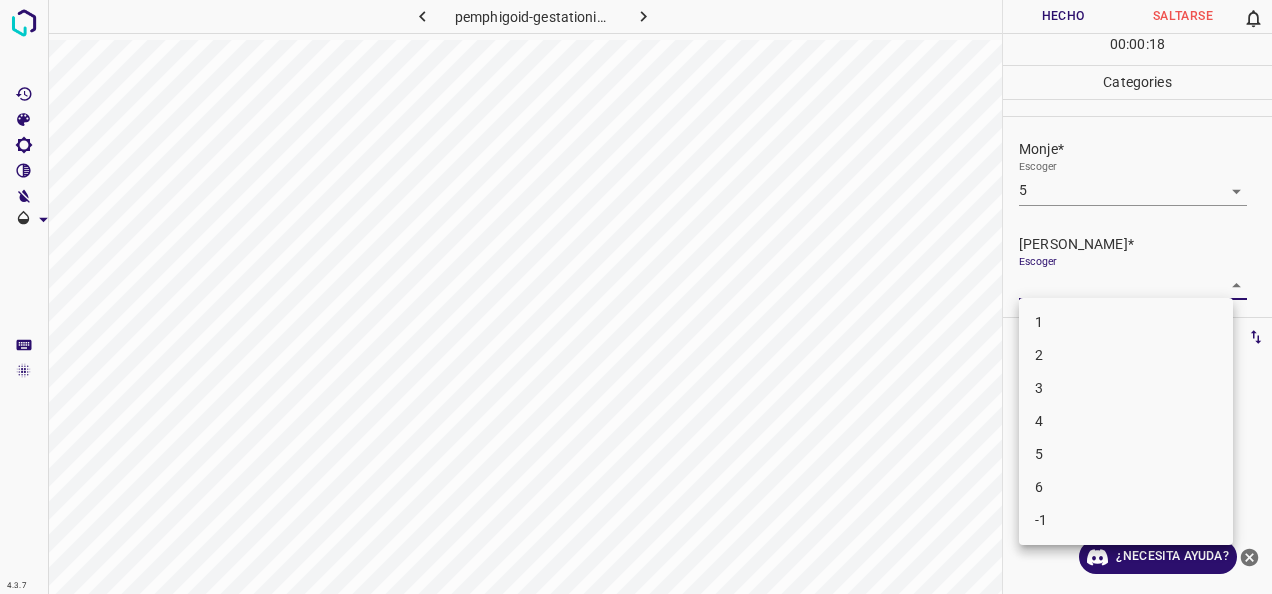 click on "4" at bounding box center (1126, 421) 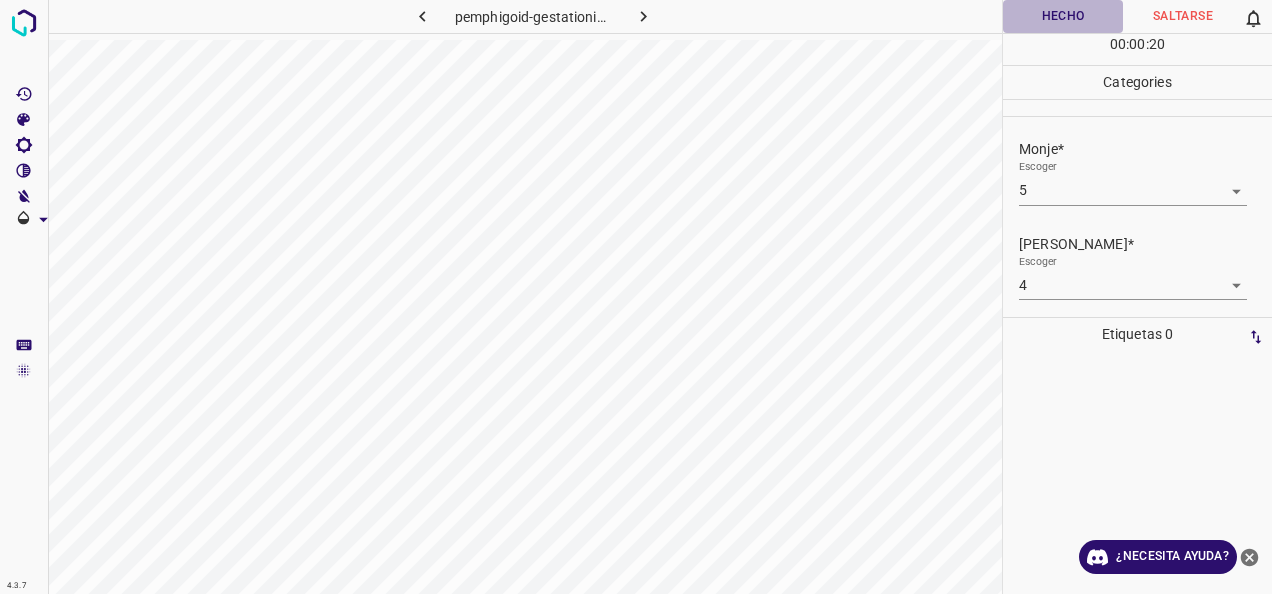 click on "Hecho" at bounding box center (1063, 16) 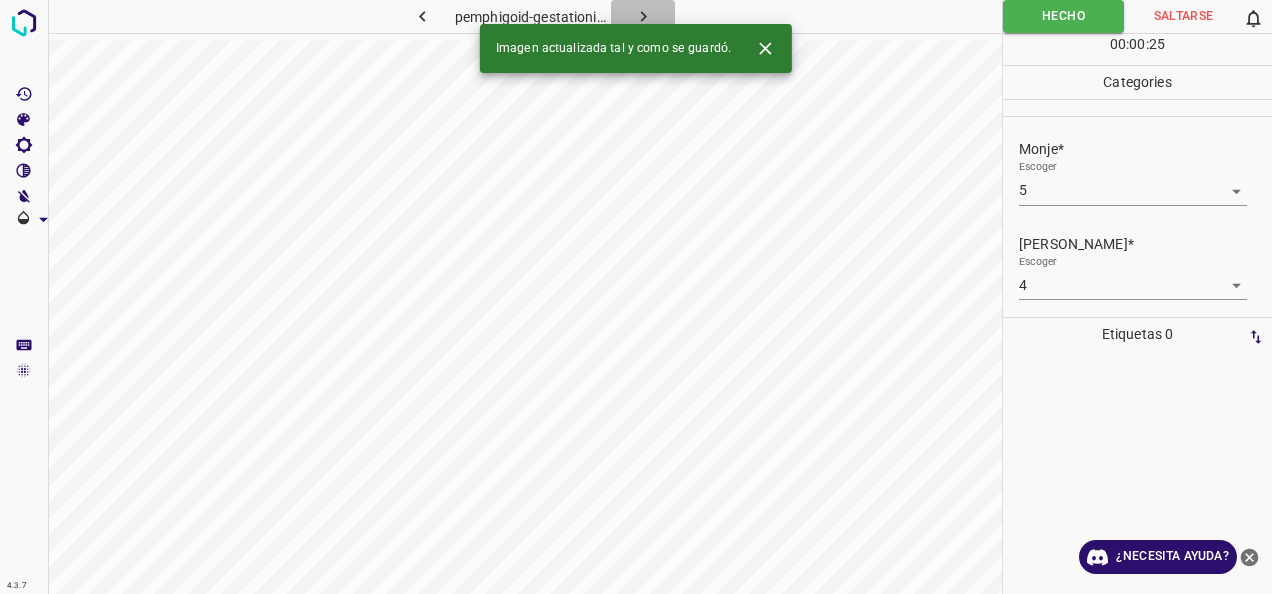 click 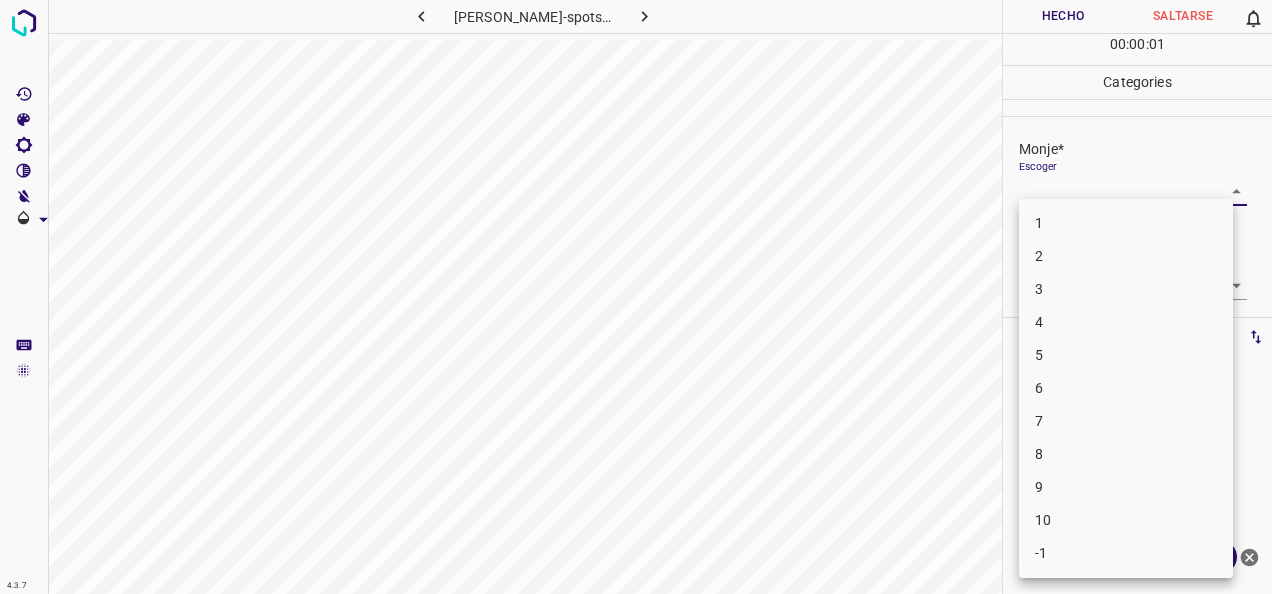 click on "4.3.7 [PERSON_NAME]-spots57.jpg Hecho Saltarse 0 00   : 00   : 01   Categories Monje*  Escoger ​  [PERSON_NAME]*  Escoger ​ Etiquetas 0 Categories 1 Monje 2  [PERSON_NAME] Herramientas Espacio Cambiar entre modos (Dibujar y Editar) Yo Etiquetado automático R Restaurar zoom M Acercar N Alejar Borrar Eliminar etiqueta de selección Filtros Z Restaurar filtros X Filtro de saturación C Filtro de brillo V Filtro de contraste B Filtro de escala de grises General O Descargar ¿Necesita ayuda? -Mensaje de texto -Esconder -Borrar 1 2 3 4 5 6 7 8 9 10 -1" at bounding box center (636, 297) 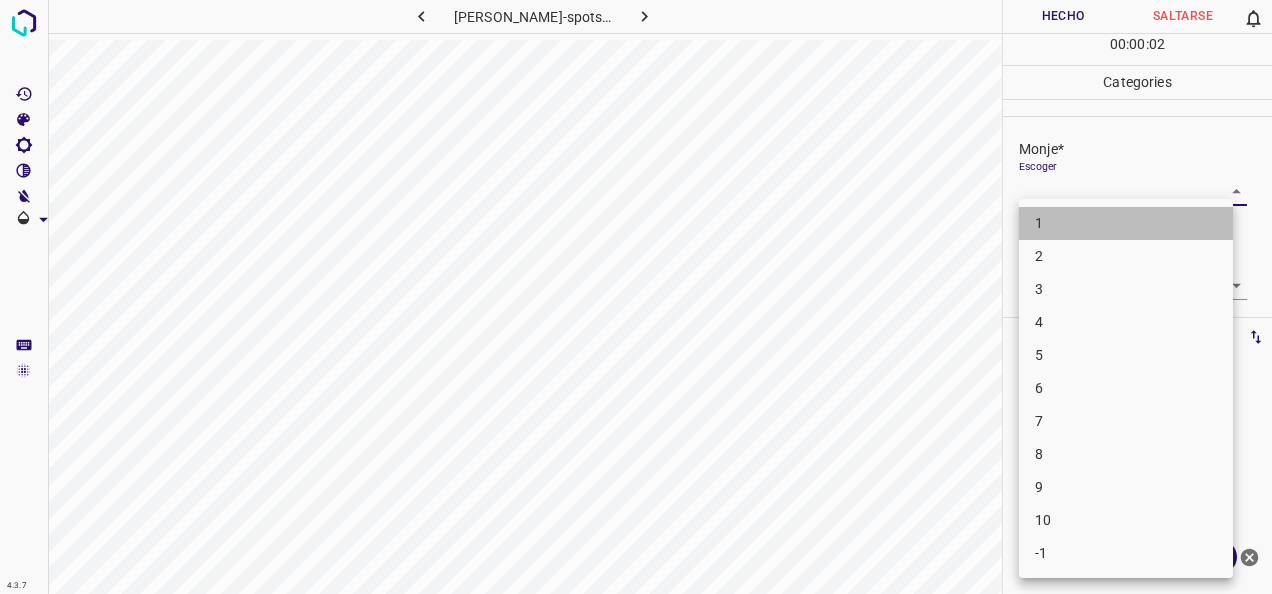 click on "1" at bounding box center [1126, 223] 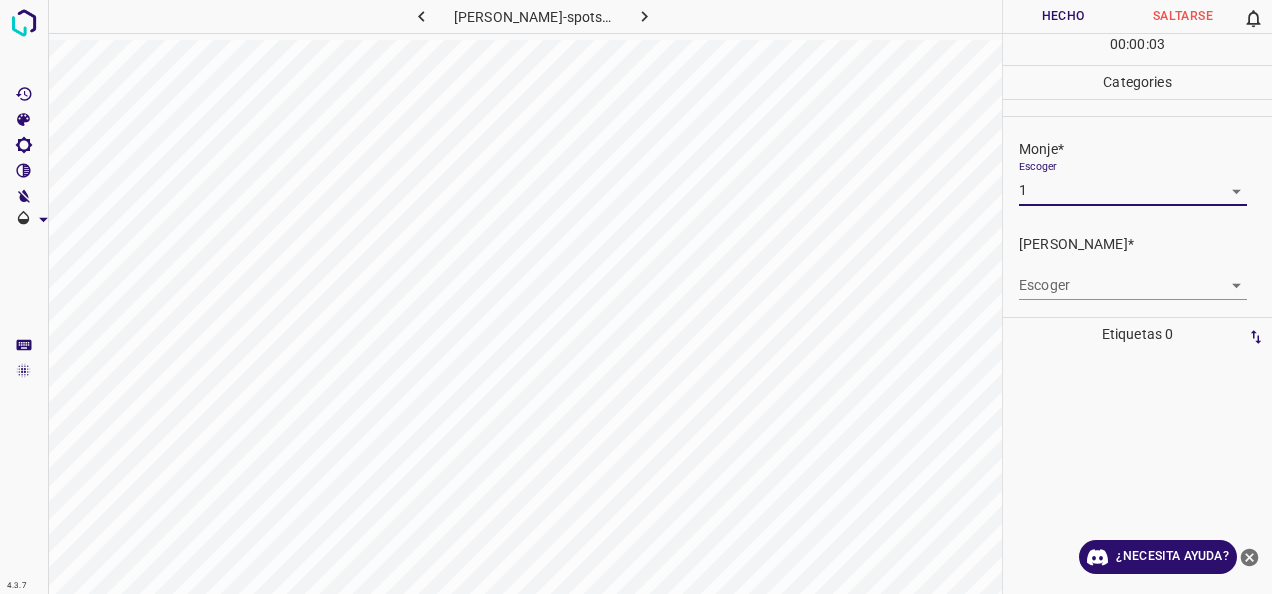 click on "4.3.7 [PERSON_NAME]-spots57.jpg Hecho Saltarse 0 00   : 00   : 03   Categories Monje*  Escoger 1 1  [PERSON_NAME]*  Escoger ​ Etiquetas 0 Categories 1 Monje 2  [PERSON_NAME] Herramientas Espacio Cambiar entre modos (Dibujar y Editar) Yo Etiquetado automático R Restaurar zoom M Acercar N Alejar Borrar Eliminar etiqueta de selección Filtros Z Restaurar filtros X Filtro de saturación C Filtro de brillo V Filtro de contraste B Filtro de escala de grises General O Descargar ¿Necesita ayuda? -Mensaje de texto -Esconder -Borrar" at bounding box center [636, 297] 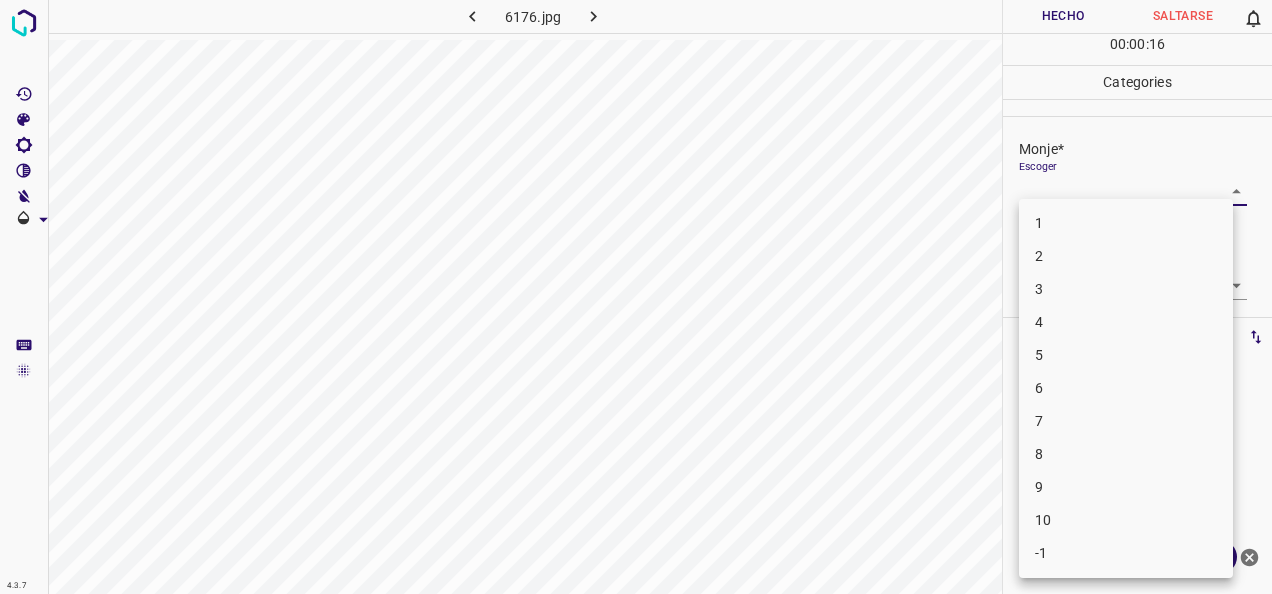 click on "3" at bounding box center (1126, 289) 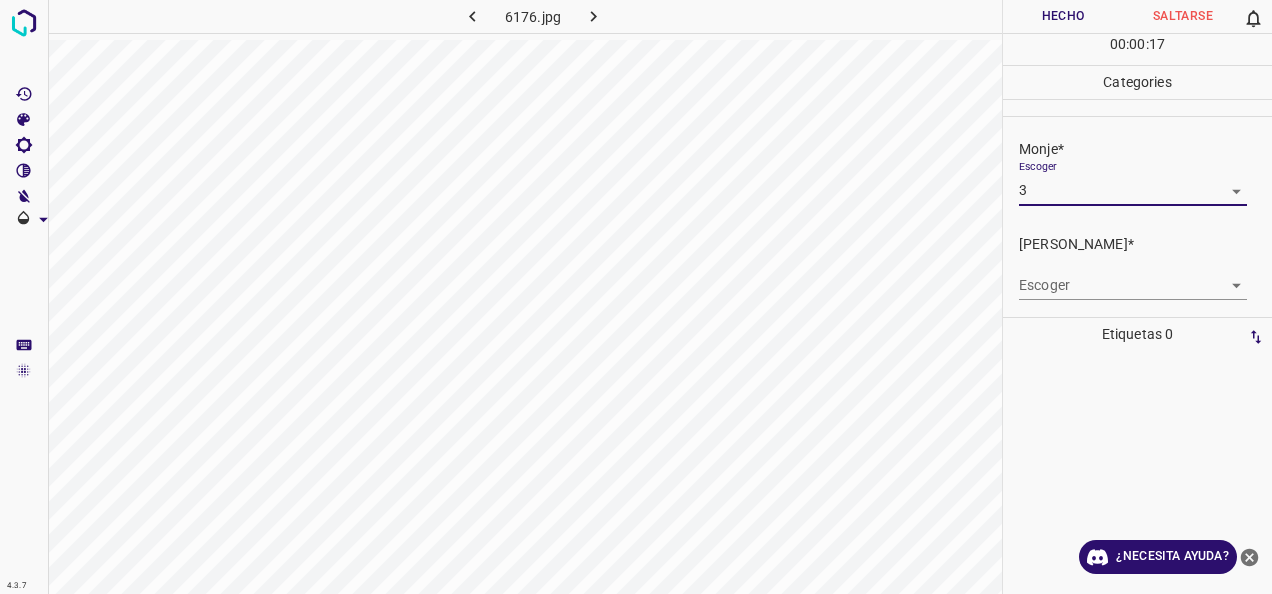 click on "4.3.7 6176.jpg [PERSON_NAME] 0 00   : 00   : 17   Categories Monje*  Escoger 3 3  [PERSON_NAME]*  Escoger ​ Etiquetas 0 Categories 1 Monje 2  [PERSON_NAME] Herramientas Espacio Cambiar entre modos (Dibujar y Editar) Yo Etiquetado automático R Restaurar zoom M Acercar N Alejar Borrar Eliminar etiqueta de selección Filtros Z Restaurar filtros X Filtro de saturación C Filtro de brillo V Filtro de contraste B Filtro de escala de grises General O Descargar ¿Necesita ayuda? -Mensaje de texto -Esconder -Borrar" at bounding box center [636, 297] 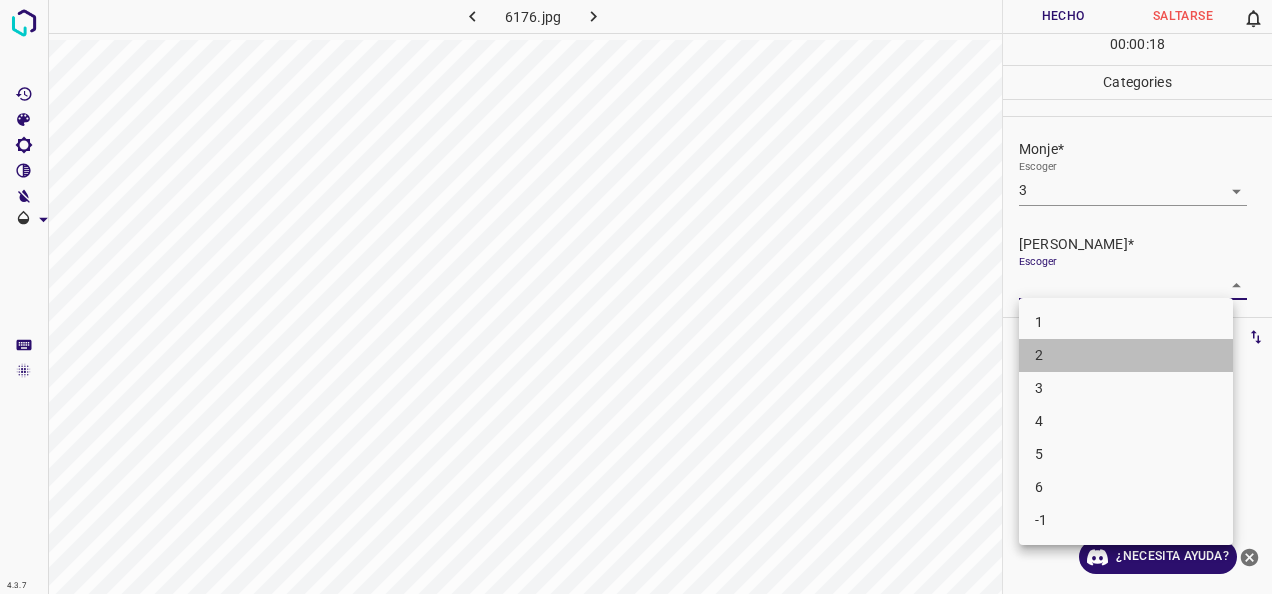 click on "2" at bounding box center (1126, 355) 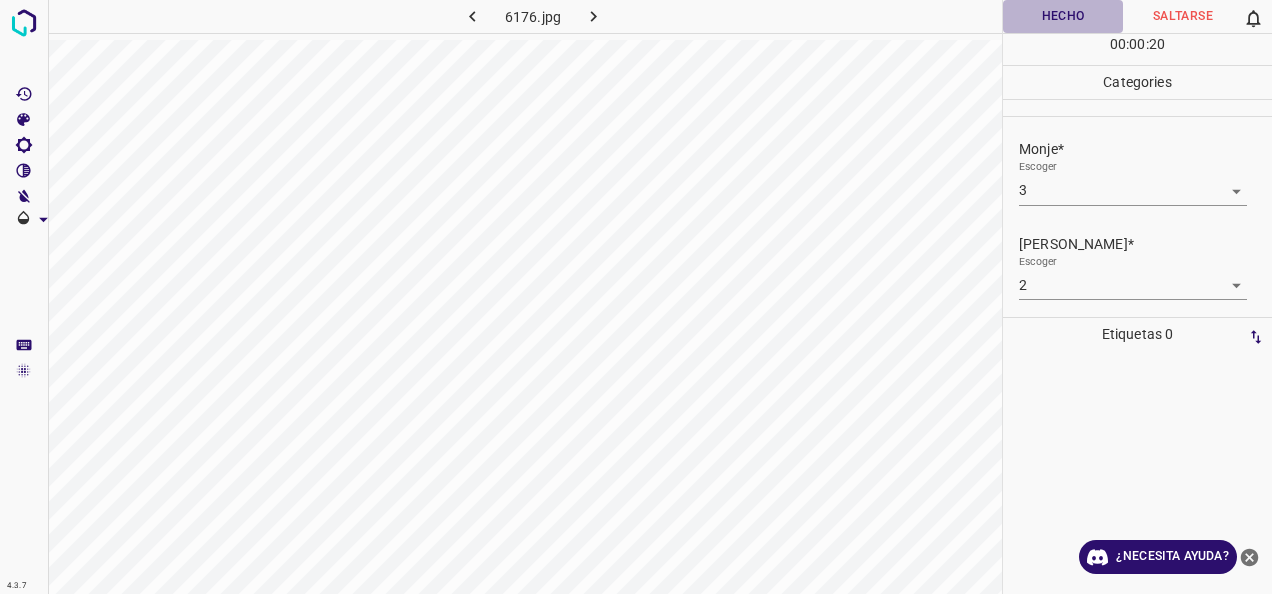 click on "Hecho" at bounding box center (1063, 16) 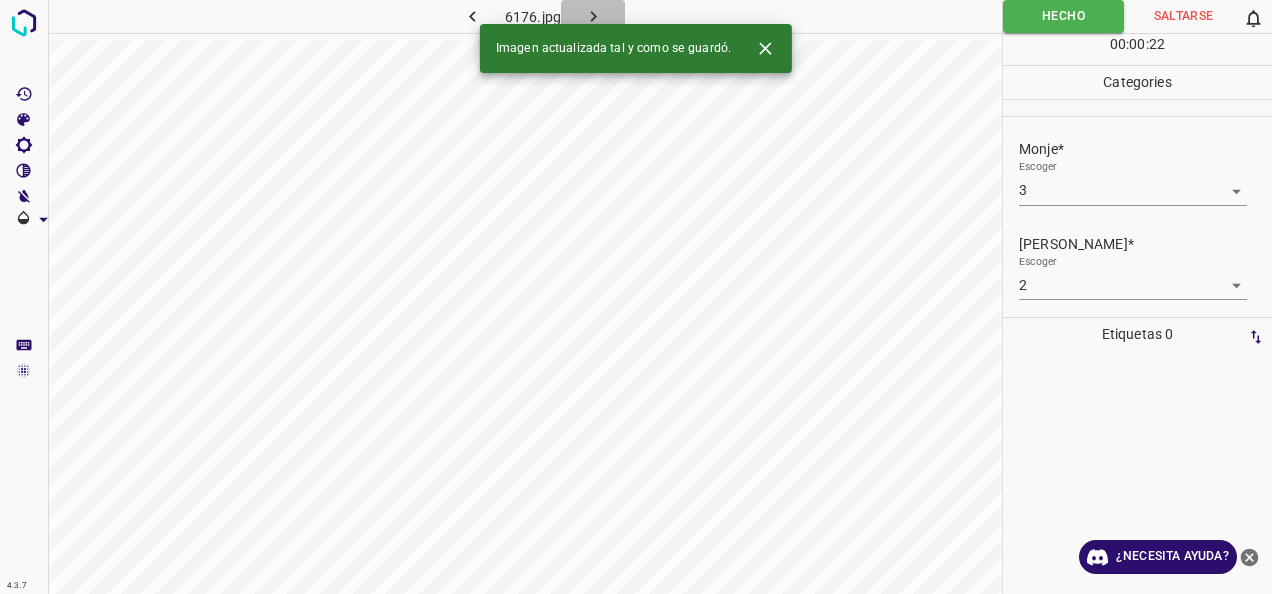 click 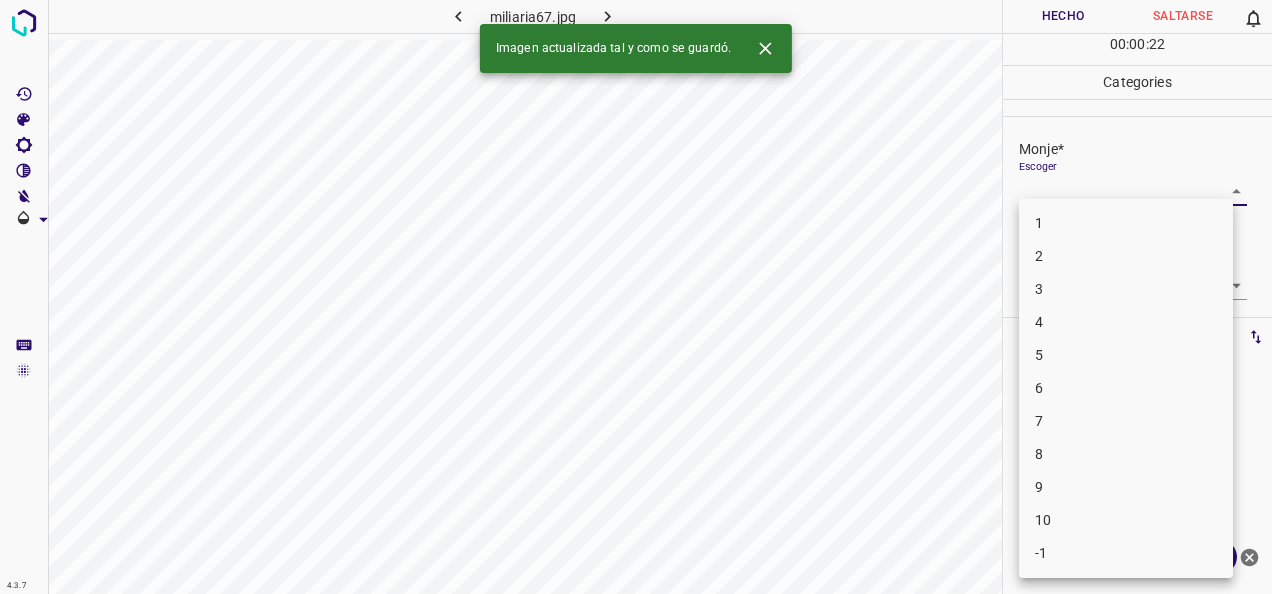click on "4.3.7 miliaria67.jpg Hecho Saltarse 0 00   : 00   : 22   Categories Monje*  Escoger ​  [PERSON_NAME]*  Escoger ​ Etiquetas 0 Categories 1 Monje 2  [PERSON_NAME] Herramientas Espacio Cambiar entre modos (Dibujar y Editar) Yo Etiquetado automático R Restaurar zoom M Acercar N Alejar Borrar Eliminar etiqueta de selección Filtros Z Restaurar filtros X Filtro de saturación C Filtro de brillo V Filtro de contraste B Filtro de escala de grises General O Descargar Imagen actualizada tal y como se guardó. ¿Necesita ayuda? -Mensaje de texto -Esconder -Borrar 1 2 3 4 5 6 7 8 9 10 -1" at bounding box center (636, 297) 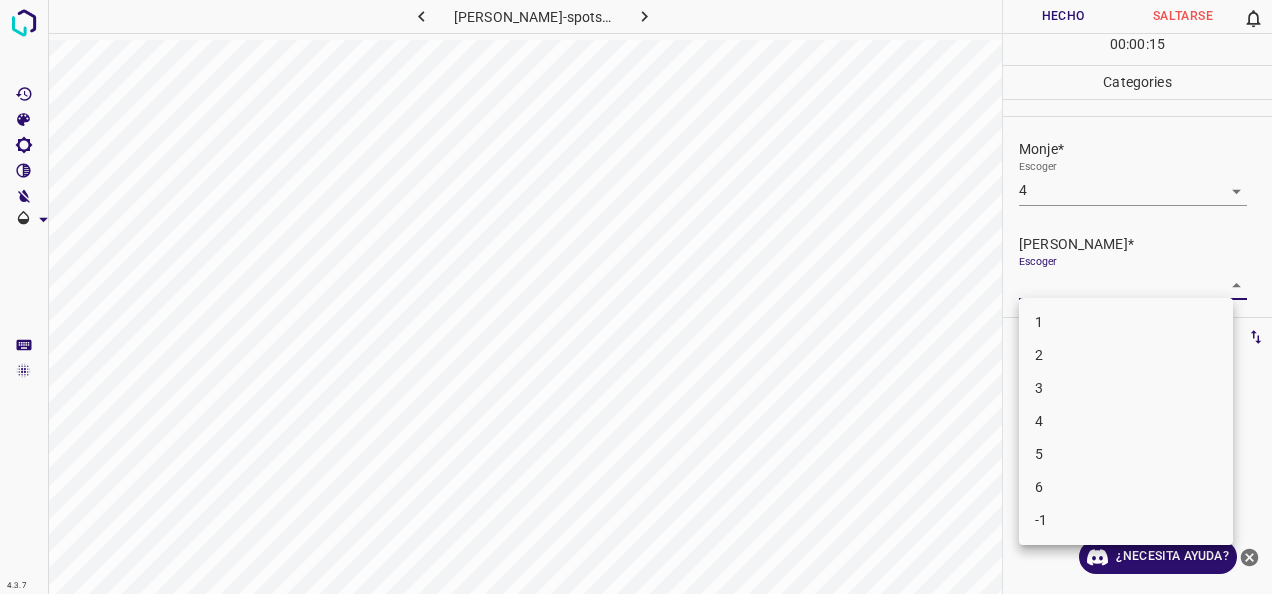 drag, startPoint x: 1226, startPoint y: 186, endPoint x: 1209, endPoint y: 197, distance: 20.248457 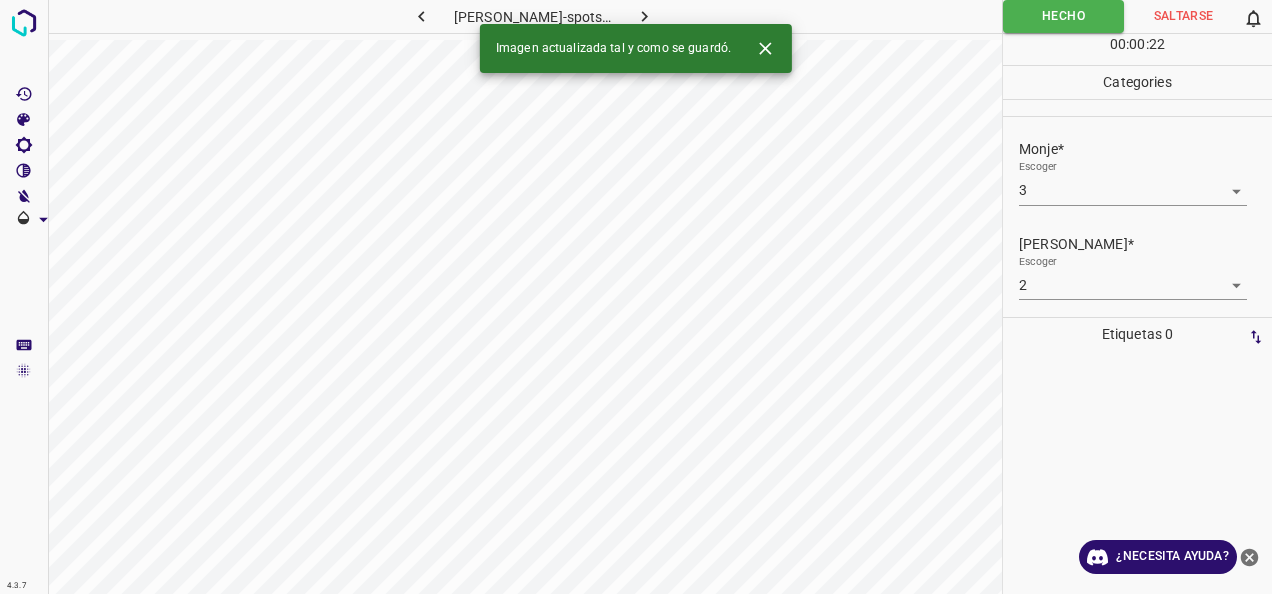 click 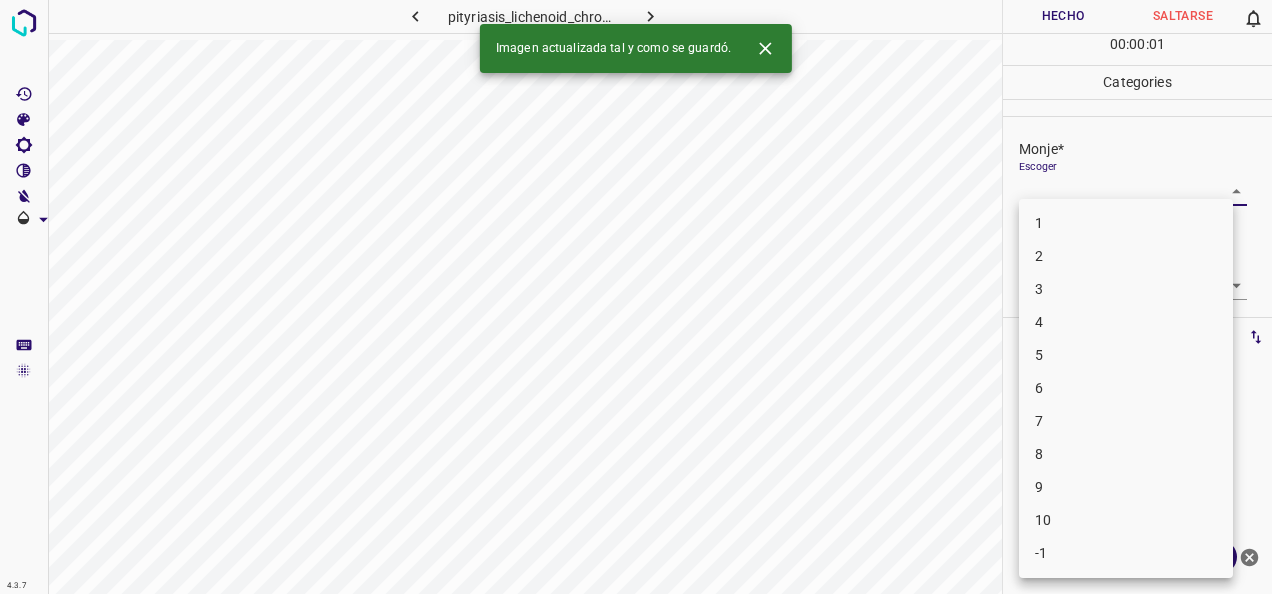 click on "4.3.7 pityriasis_lichenoid_chronica4.jpg Hecho Saltarse 0 00   : 00   : 01   Categories Monje*  Escoger ​  [PERSON_NAME]*  Escoger ​ Etiquetas 0 Categories 1 Monje 2  [PERSON_NAME] Herramientas Espacio Cambiar entre modos (Dibujar y Editar) Yo Etiquetado automático R Restaurar zoom M Acercar N Alejar Borrar Eliminar etiqueta de selección Filtros Z Restaurar filtros X Filtro de saturación C Filtro de brillo V Filtro de contraste B Filtro de escala de grises General O Descargar Imagen actualizada tal y como se guardó. ¿Necesita ayuda? -Mensaje de texto -Esconder -Borrar 1 2 3 4 5 6 7 8 9 10 -1" at bounding box center (636, 297) 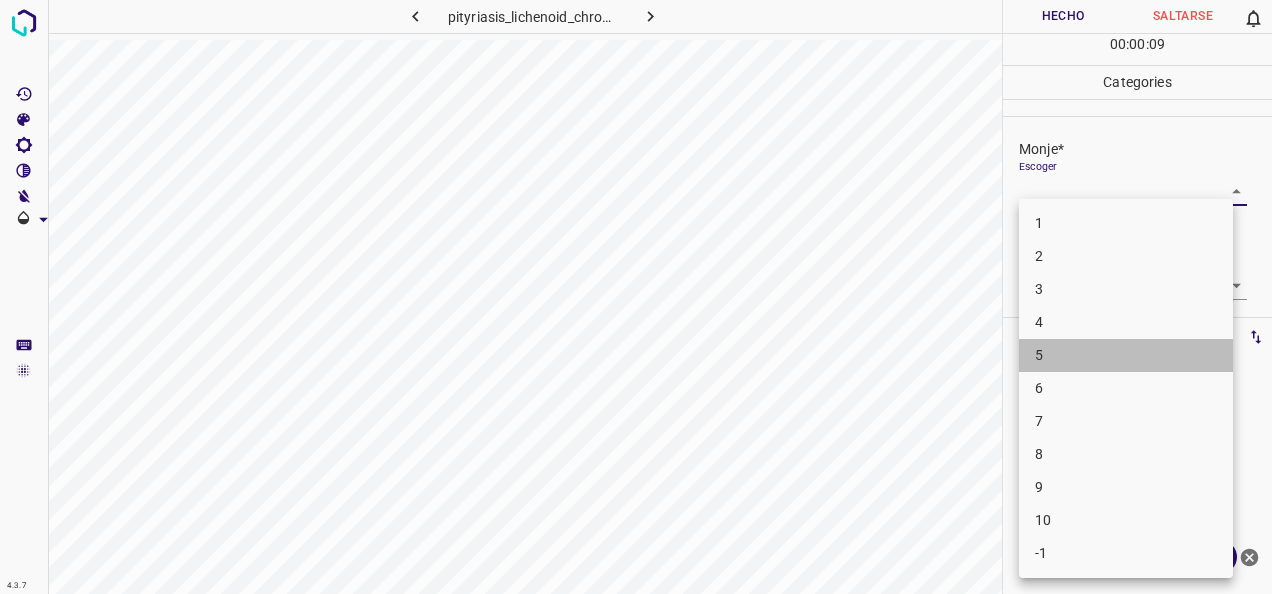 click on "5" at bounding box center (1126, 355) 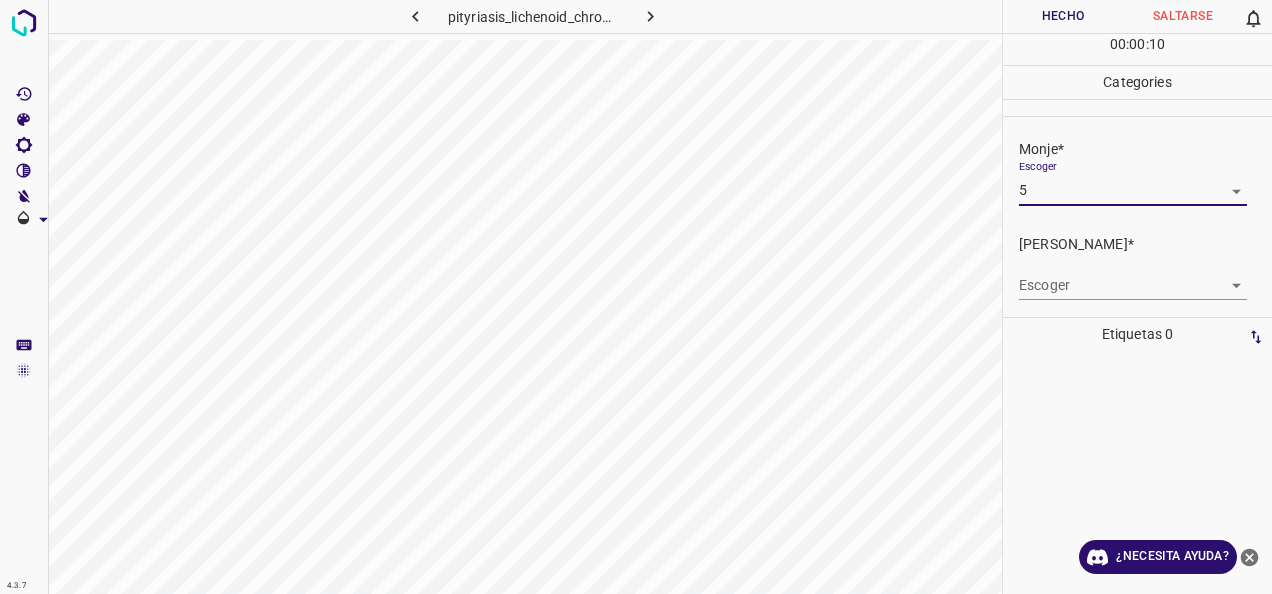 click on "4.3.7 pityriasis_lichenoid_chronica4.jpg Hecho Saltarse 0 00   : 00   : 10   Categories Monje*  Escoger 5 5  [PERSON_NAME]*  Escoger ​ Etiquetas 0 Categories 1 Monje 2  [PERSON_NAME] Herramientas Espacio Cambiar entre modos (Dibujar y Editar) Yo Etiquetado automático R Restaurar zoom M Acercar N Alejar Borrar Eliminar etiqueta de selección Filtros Z Restaurar filtros X Filtro de saturación C Filtro de brillo V Filtro de contraste B Filtro de escala de grises General O Descargar ¿Necesita ayuda? -Mensaje de texto -Esconder -Borrar" at bounding box center [636, 297] 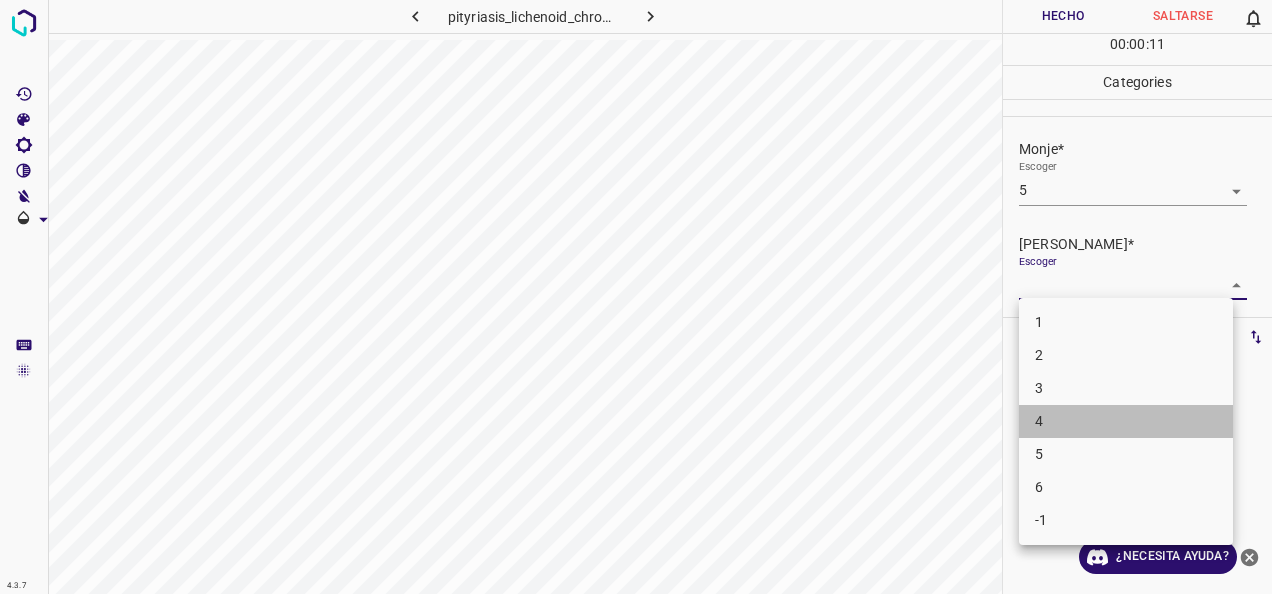 click on "4" at bounding box center [1126, 421] 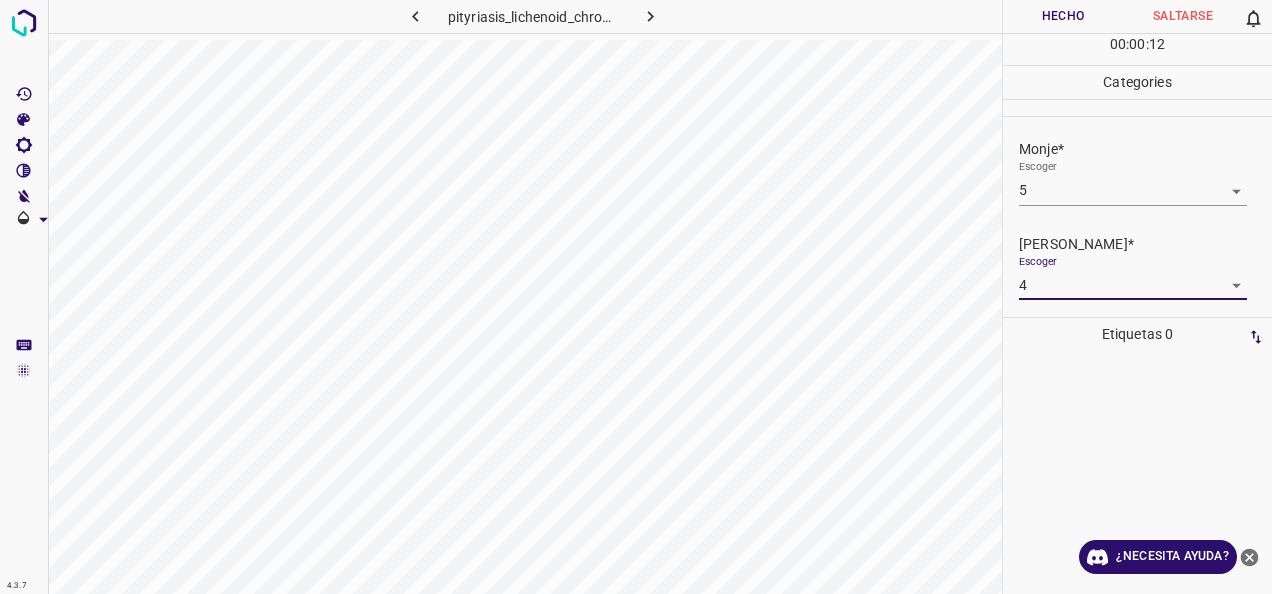 click on "Hecho" at bounding box center [1063, 16] 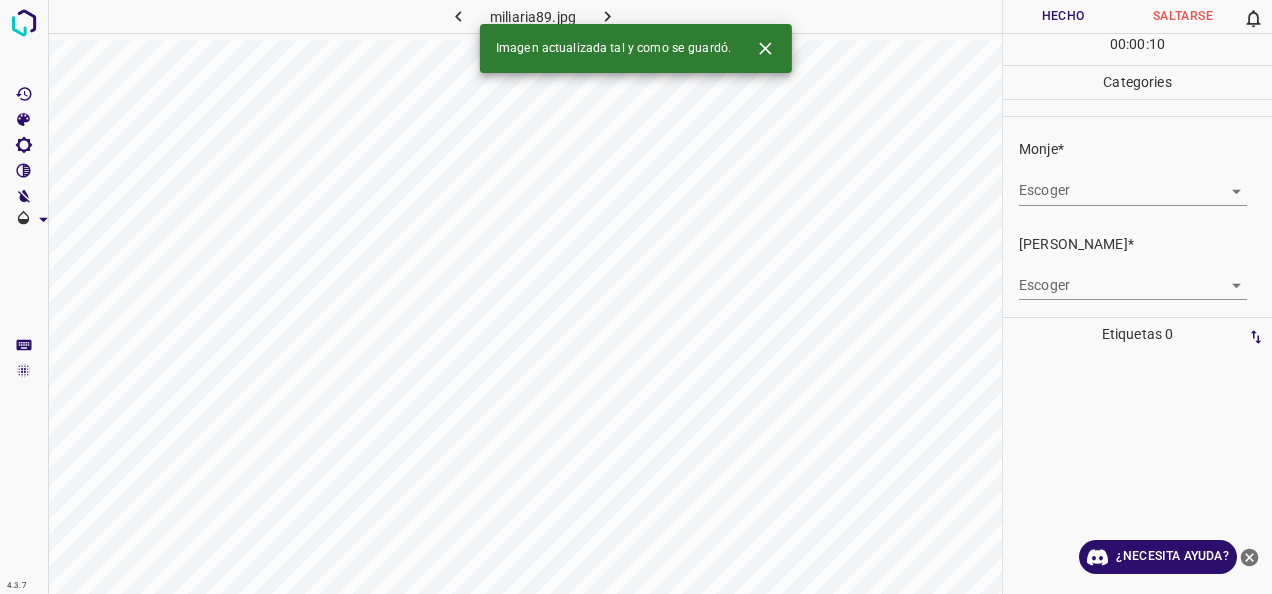 scroll, scrollTop: 4, scrollLeft: 0, axis: vertical 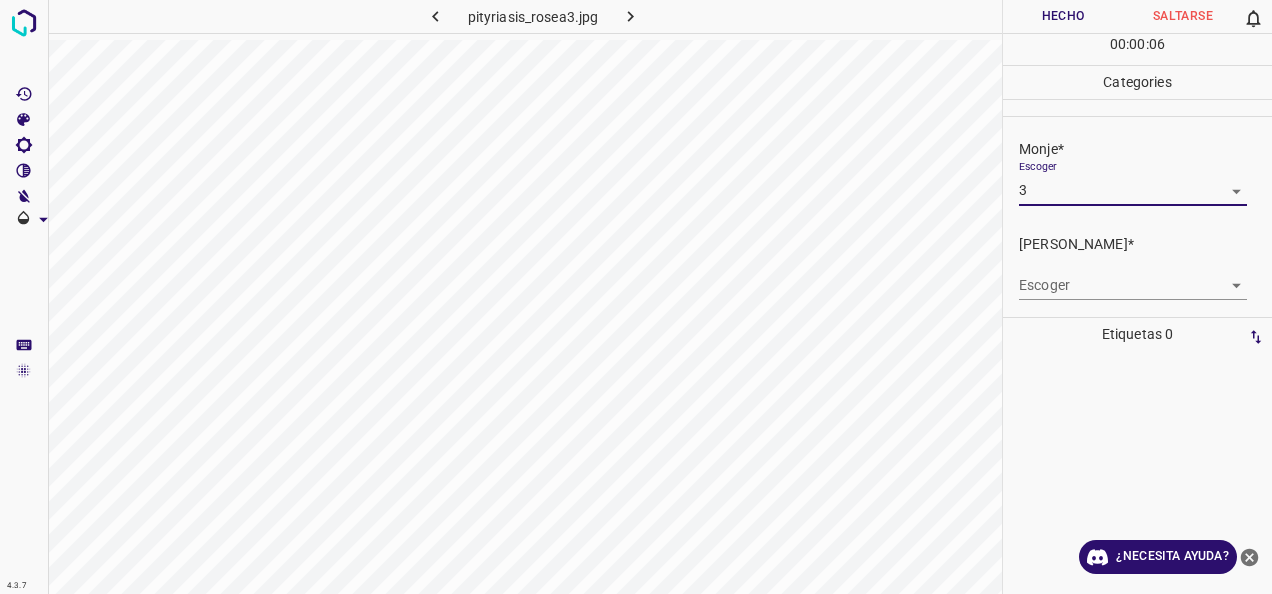 click on "4.3.7 pityriasis_rosea3.jpg Hecho Saltarse 0 00   : 00   : 06   Categories Monje*  Escoger 3 3  [PERSON_NAME]*  Escoger ​ Etiquetas 0 Categories 1 Monje 2  [PERSON_NAME] Herramientas Espacio Cambiar entre modos (Dibujar y Editar) Yo Etiquetado automático R Restaurar zoom M Acercar N Alejar Borrar Eliminar etiqueta de selección Filtros Z Restaurar filtros X Filtro de saturación C Filtro de brillo V Filtro de contraste B Filtro de escala de grises General O Descargar ¿Necesita ayuda? -Mensaje de texto -Esconder -Borrar" at bounding box center [636, 297] 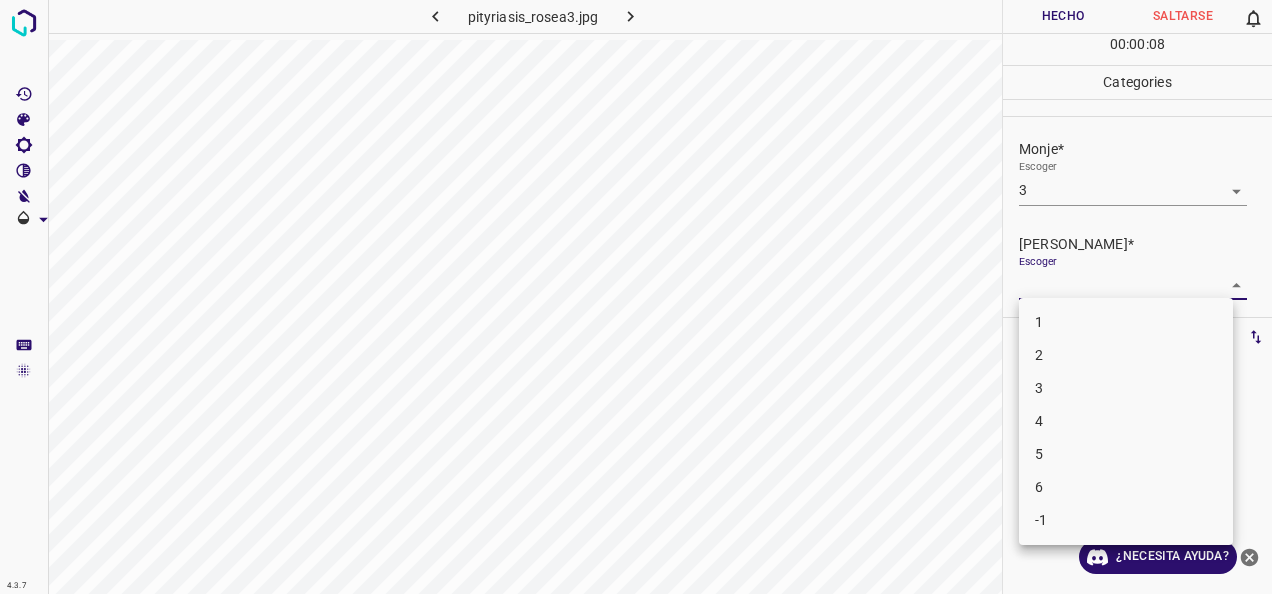 click on "2" at bounding box center [1126, 355] 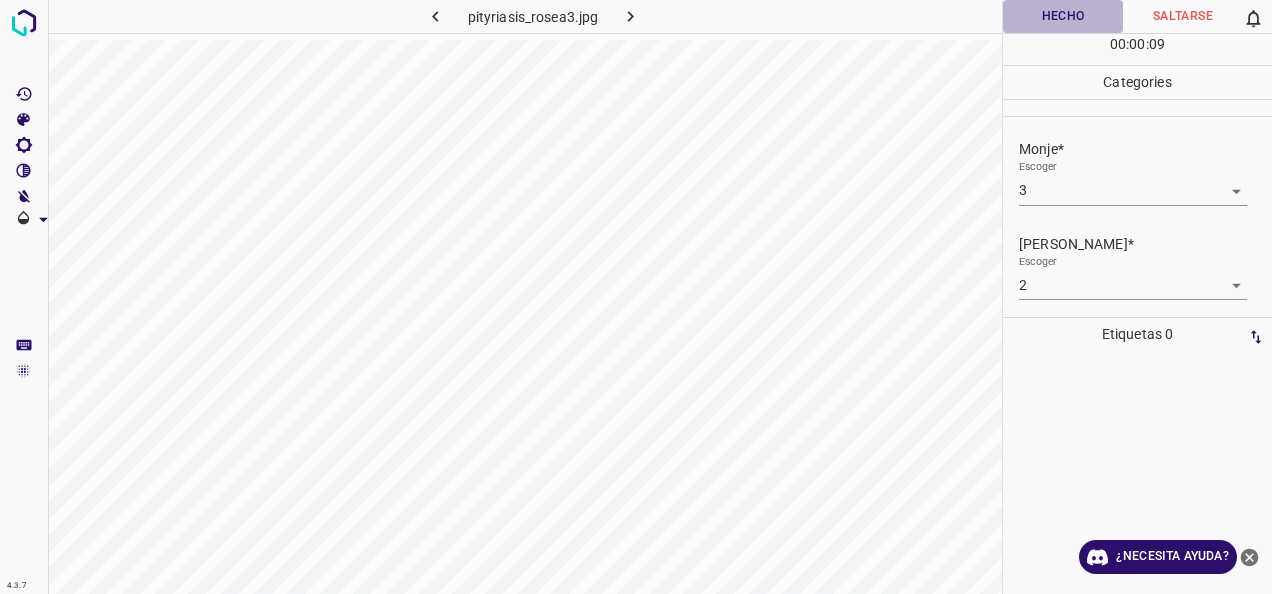 click on "Hecho" at bounding box center (1063, 16) 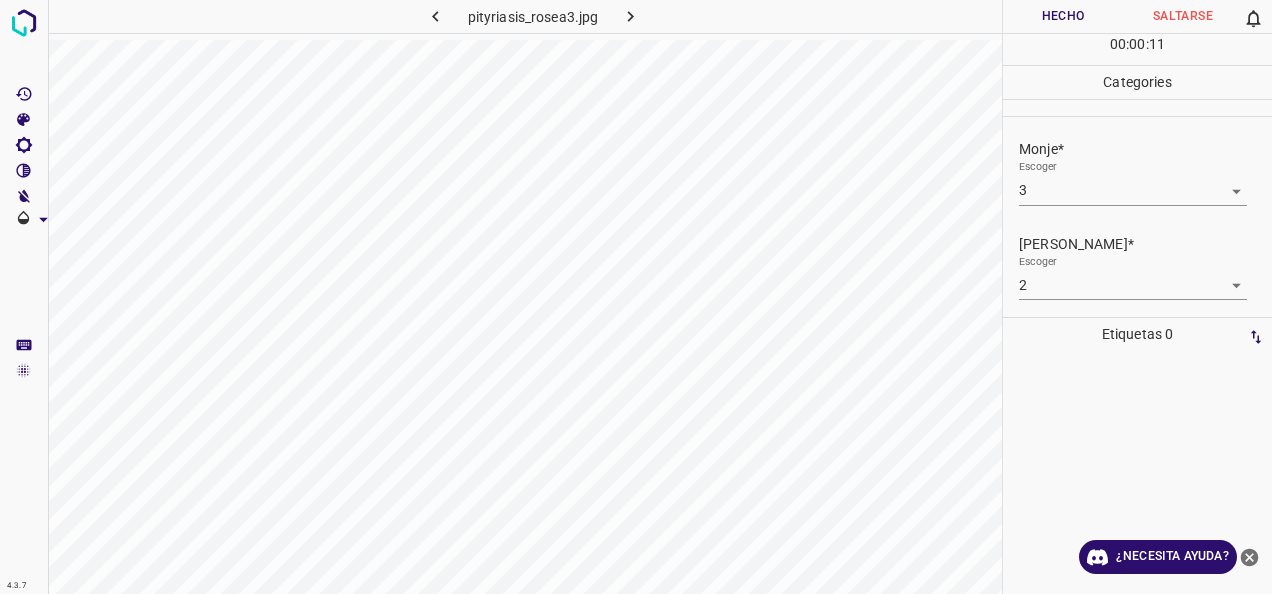 click 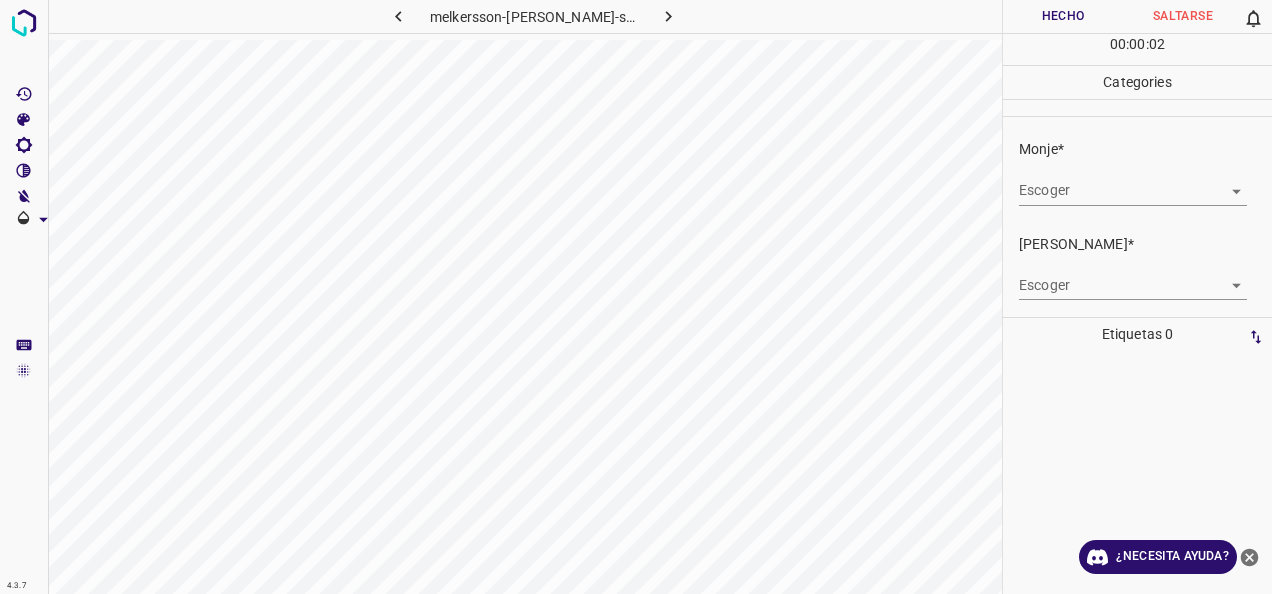 click on "4.3.7 melkersson-[PERSON_NAME]-syndrome1.jpg Hecho Saltarse 0 00   : 00   : 02   Categories Monje*  Escoger ​  [PERSON_NAME]*  Escoger ​ Etiquetas 0 Categories 1 Monje 2  [PERSON_NAME] Herramientas Espacio Cambiar entre modos (Dibujar y Editar) Yo Etiquetado automático R Restaurar zoom M Acercar N Alejar Borrar Eliminar etiqueta de selección Filtros Z Restaurar filtros X Filtro de saturación C Filtro de brillo V Filtro de contraste B Filtro de escala de grises General O Descargar ¿Necesita ayuda? -Mensaje de texto -Esconder -Borrar" at bounding box center [636, 297] 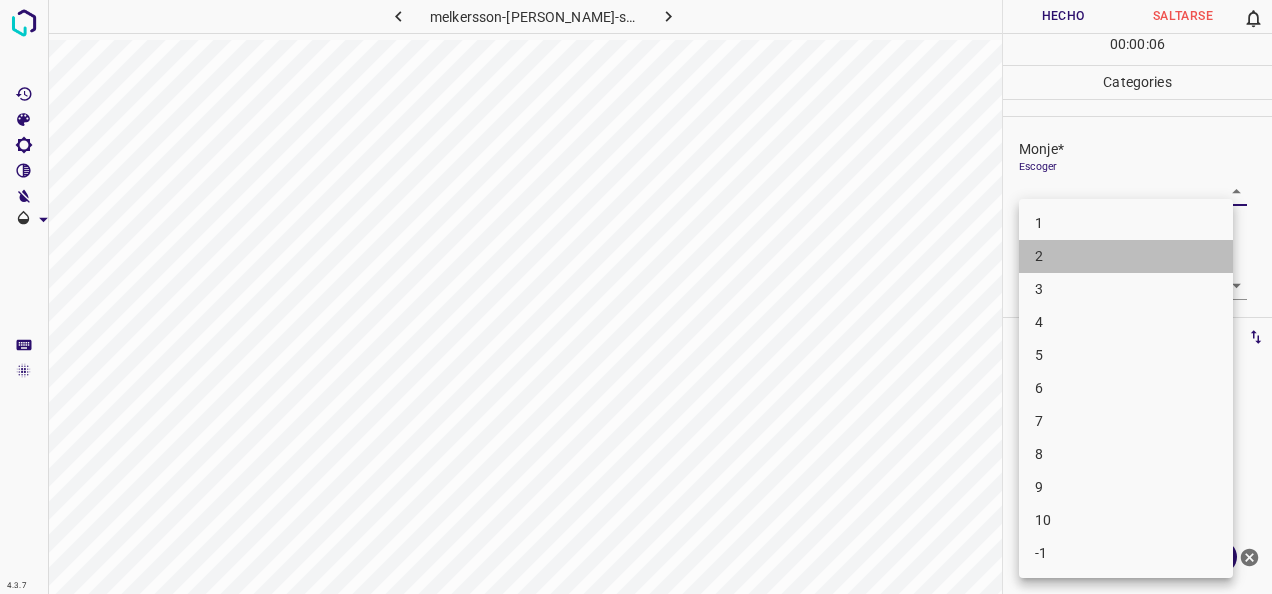 click on "2" at bounding box center (1126, 256) 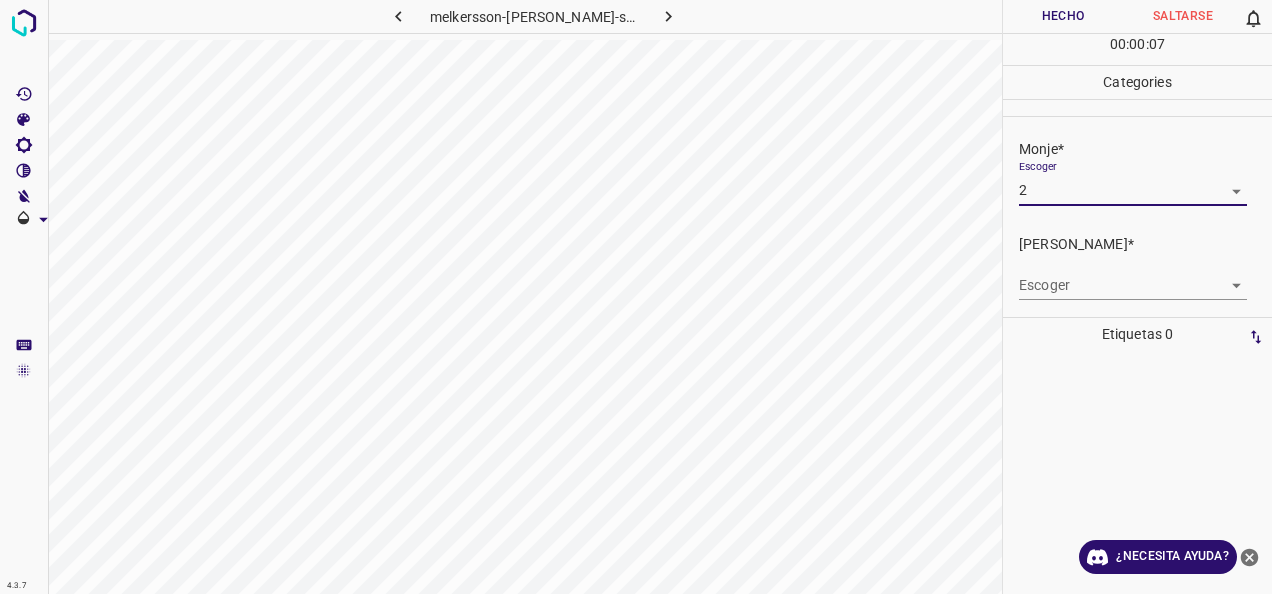 click on "4.3.7 melkersson-[PERSON_NAME]-syndrome1.jpg Hecho Saltarse 0 00   : 00   : 07   Categories Monje*  Escoger 2 2  [PERSON_NAME]*  Escoger ​ Etiquetas 0 Categories 1 Monje 2  [PERSON_NAME] Herramientas Espacio Cambiar entre modos (Dibujar y Editar) Yo Etiquetado automático R Restaurar zoom M Acercar N Alejar Borrar Eliminar etiqueta de selección Filtros Z Restaurar filtros X Filtro de saturación C Filtro de brillo V Filtro de contraste B Filtro de escala de grises General O Descargar ¿Necesita ayuda? -Mensaje de texto -Esconder -Borrar" at bounding box center (636, 297) 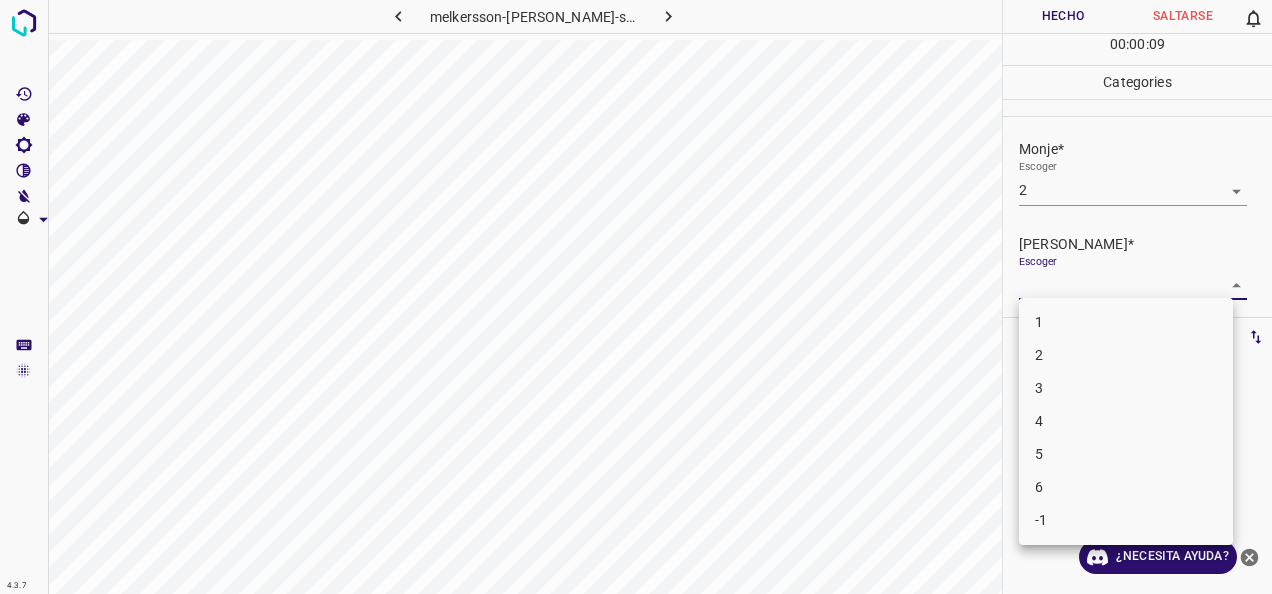 click on "1" at bounding box center [1126, 322] 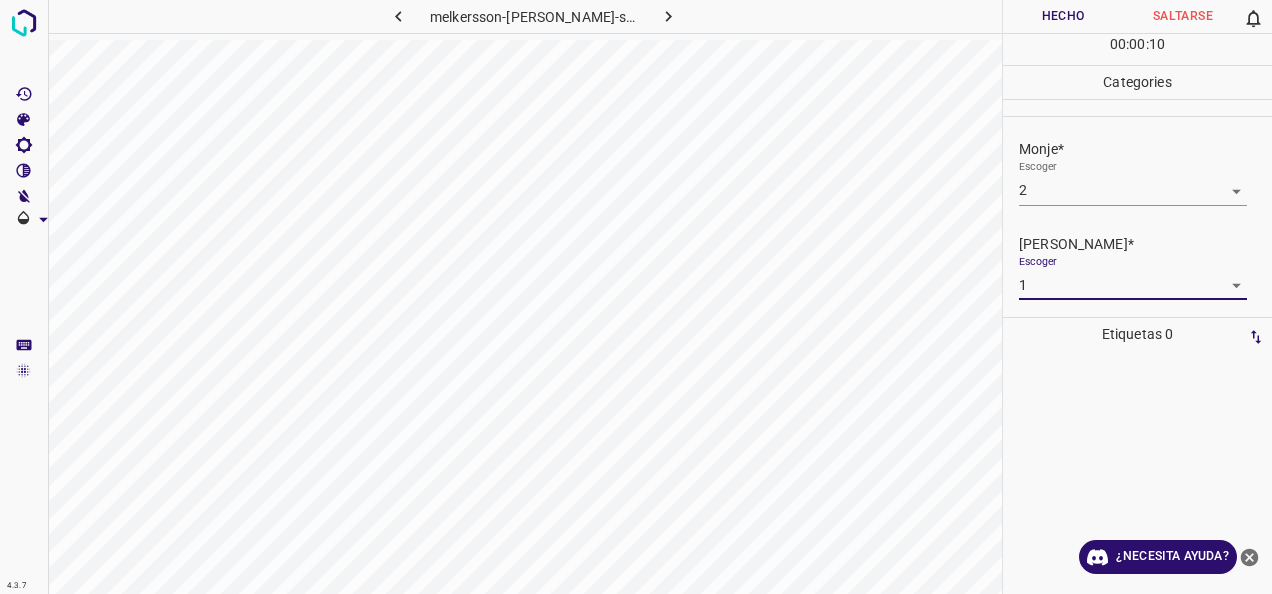 click on "Hecho" at bounding box center [1063, 16] 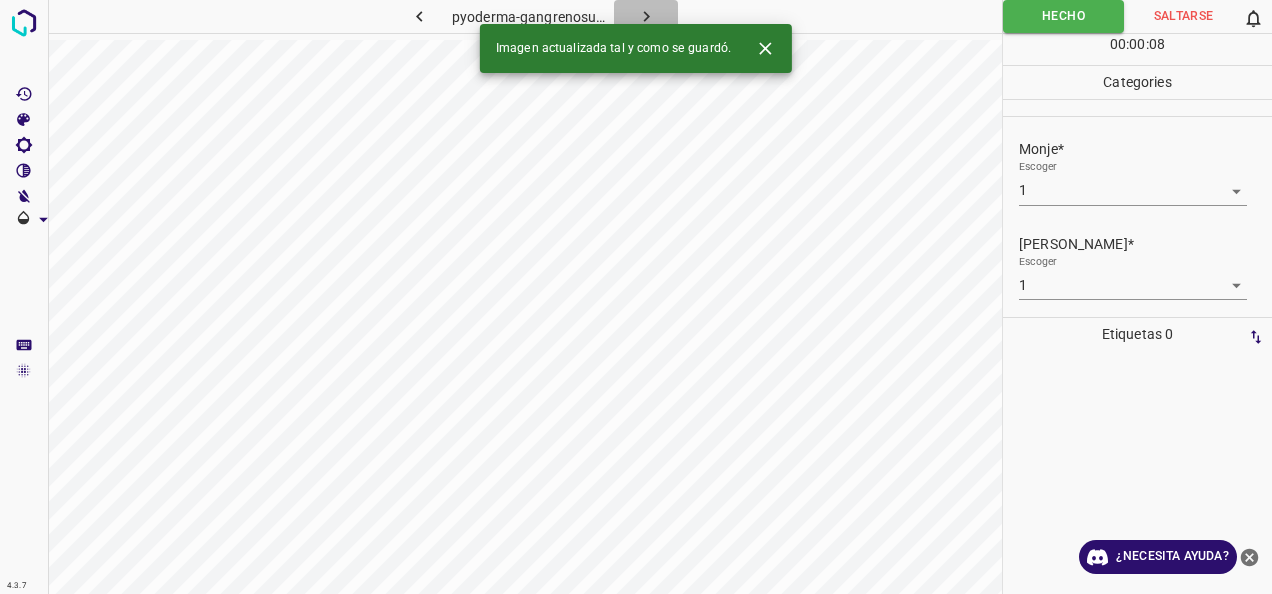 click 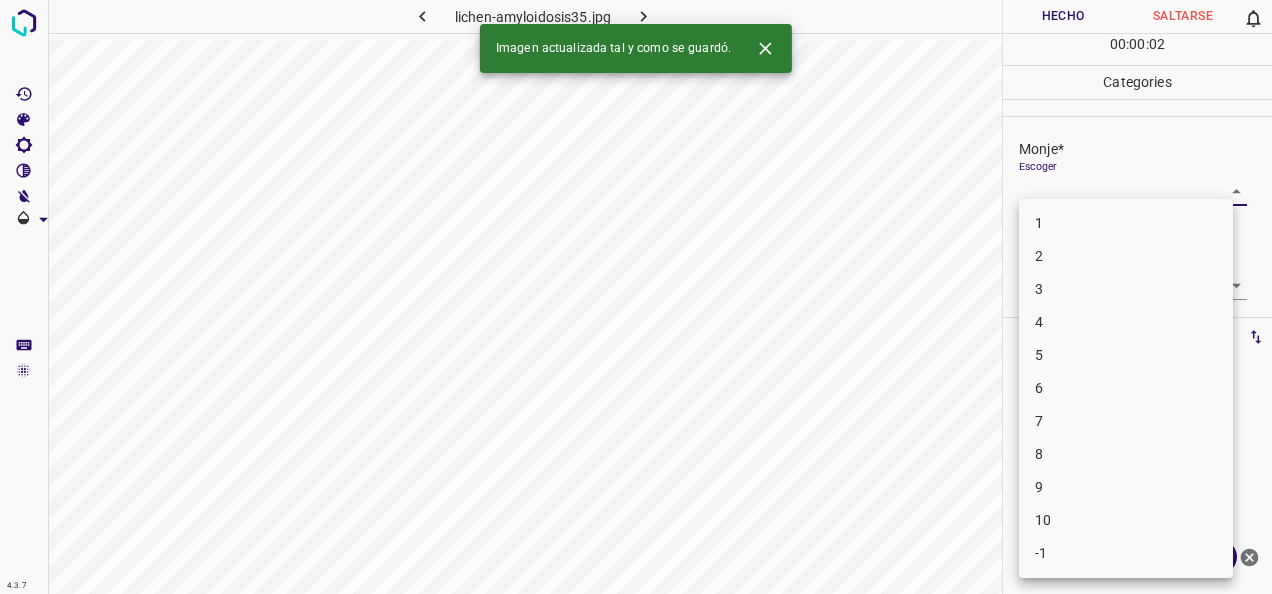 click on "4.3.7 lichen-amyloidosis35.jpg Hecho Saltarse 0 00   : 00   : 02   Categories Monje*  Escoger ​  [PERSON_NAME]*  Escoger ​ Etiquetas 0 Categories 1 Monje 2  [PERSON_NAME] Herramientas Espacio Cambiar entre modos (Dibujar y Editar) Yo Etiquetado automático R Restaurar zoom M Acercar N Alejar Borrar Eliminar etiqueta de selección Filtros Z Restaurar filtros X Filtro de saturación C Filtro de brillo V Filtro de contraste B Filtro de escala de grises General O Descargar Imagen actualizada tal y como se guardó. ¿Necesita ayuda? -Mensaje de texto -Esconder -Borrar 1 2 3 4 5 6 7 8 9 10 -1" at bounding box center [636, 297] 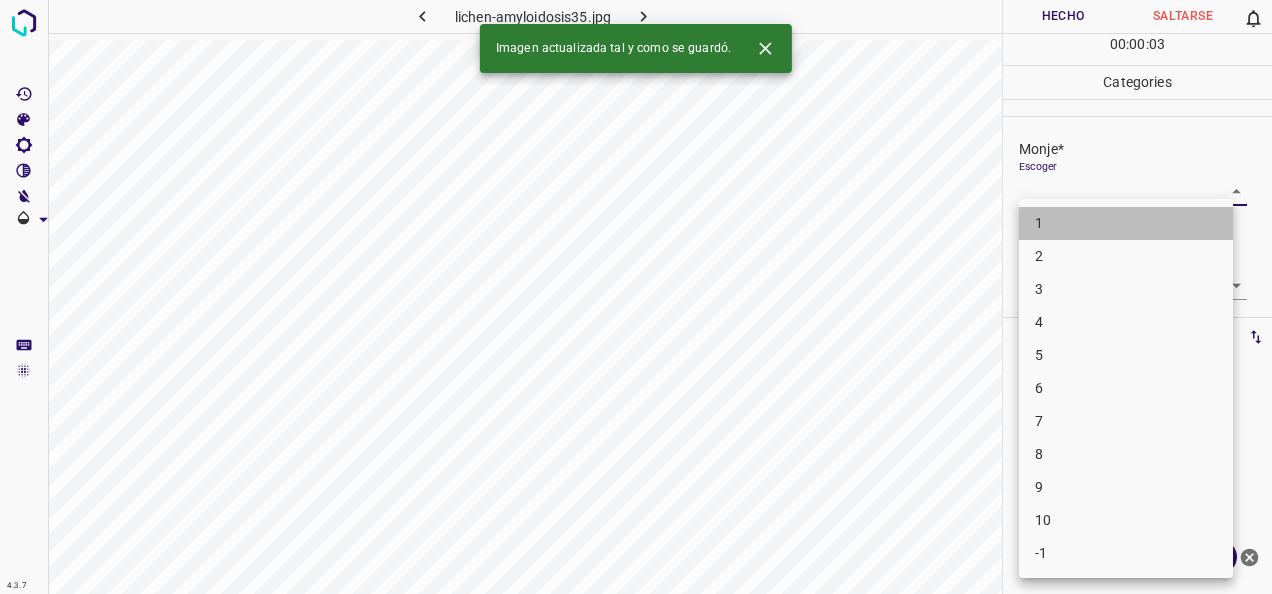 click on "1" at bounding box center (1126, 223) 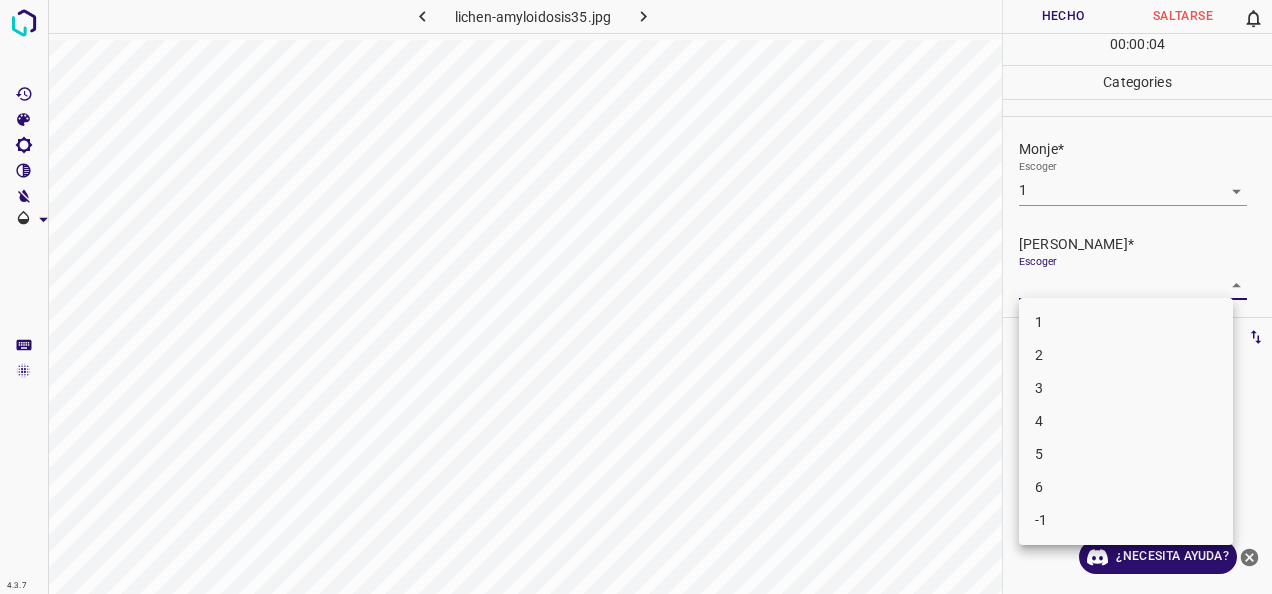 click on "4.3.7 lichen-amyloidosis35.jpg Hecho Saltarse 0 00   : 00   : 04   Categories Monje*  Escoger 1 1  [PERSON_NAME]*  Escoger ​ Etiquetas 0 Categories 1 Monje 2  [PERSON_NAME] Herramientas Espacio Cambiar entre modos (Dibujar y Editar) Yo Etiquetado automático R Restaurar zoom M Acercar N Alejar Borrar Eliminar etiqueta de selección Filtros Z Restaurar filtros X Filtro de saturación C Filtro de brillo V Filtro de contraste B Filtro de escala de grises General O Descargar ¿Necesita ayuda? -Mensaje de texto -Esconder -Borrar 1 2 3 4 5 6 -1" at bounding box center [636, 297] 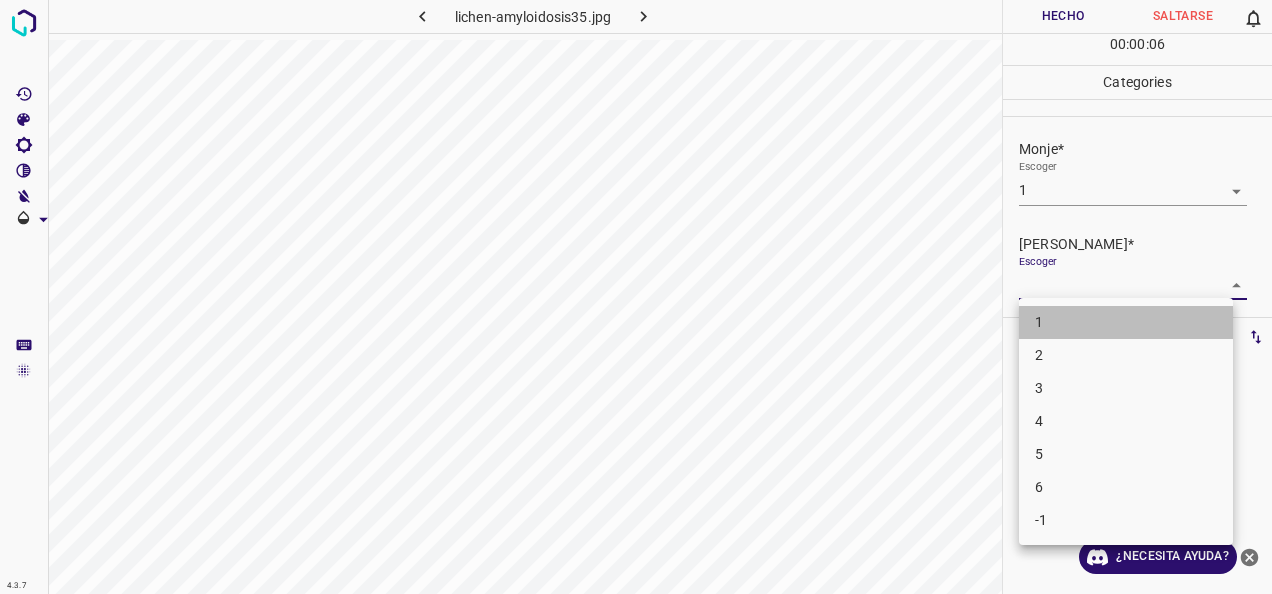 click on "1" at bounding box center [1126, 322] 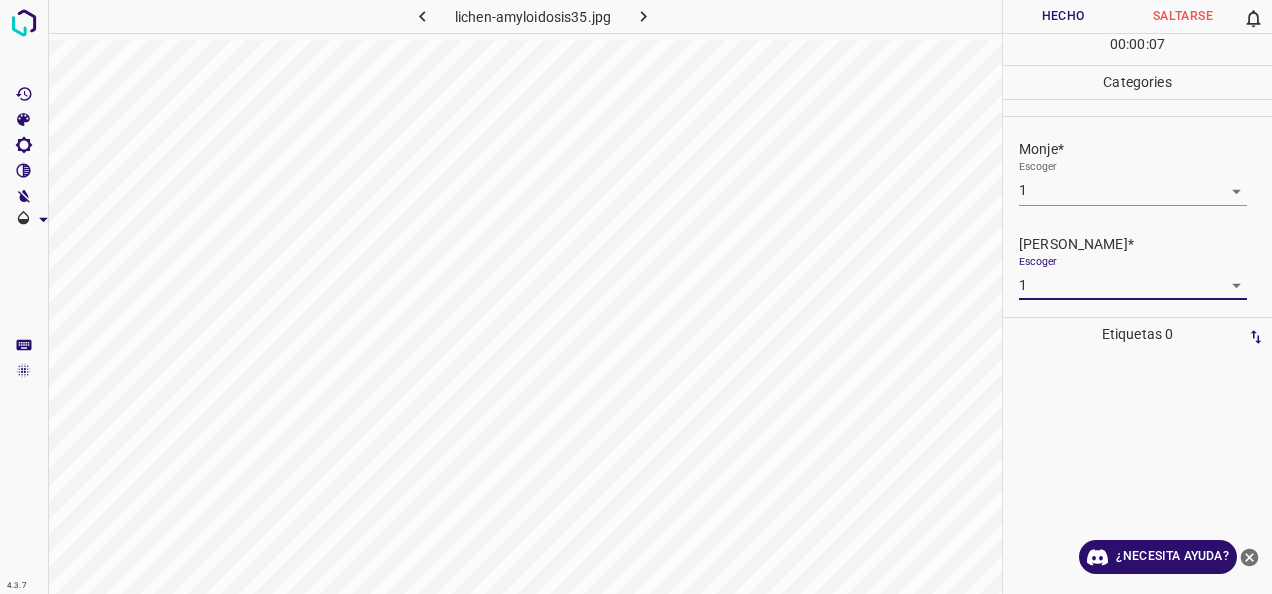 click on "Hecho" at bounding box center [1063, 16] 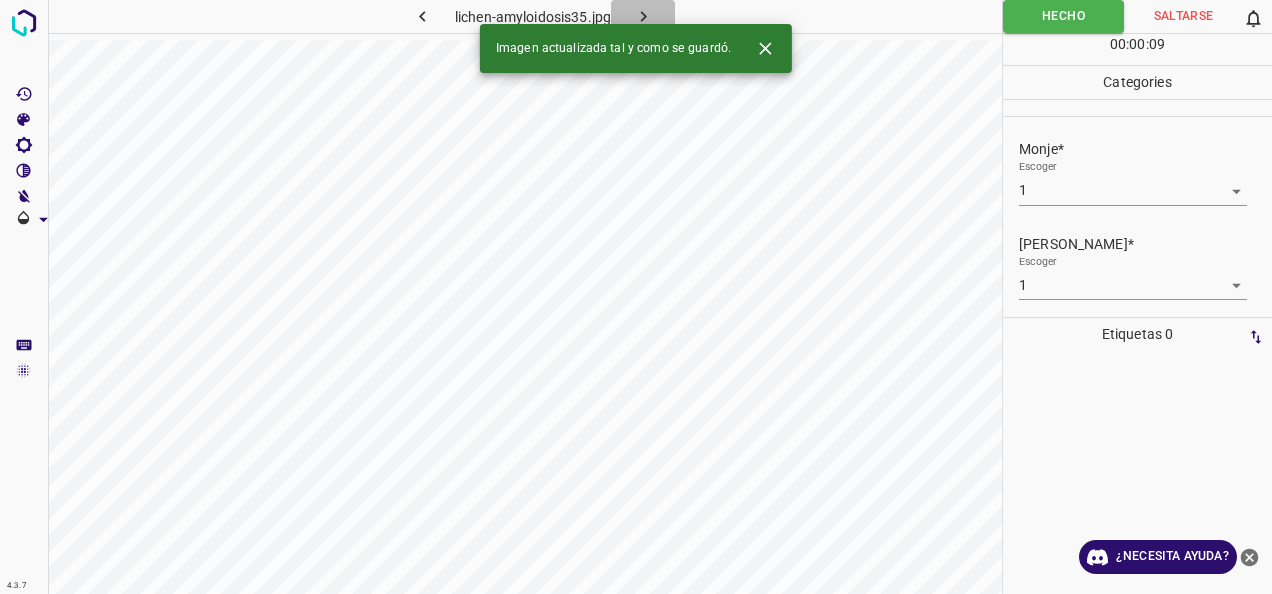 click 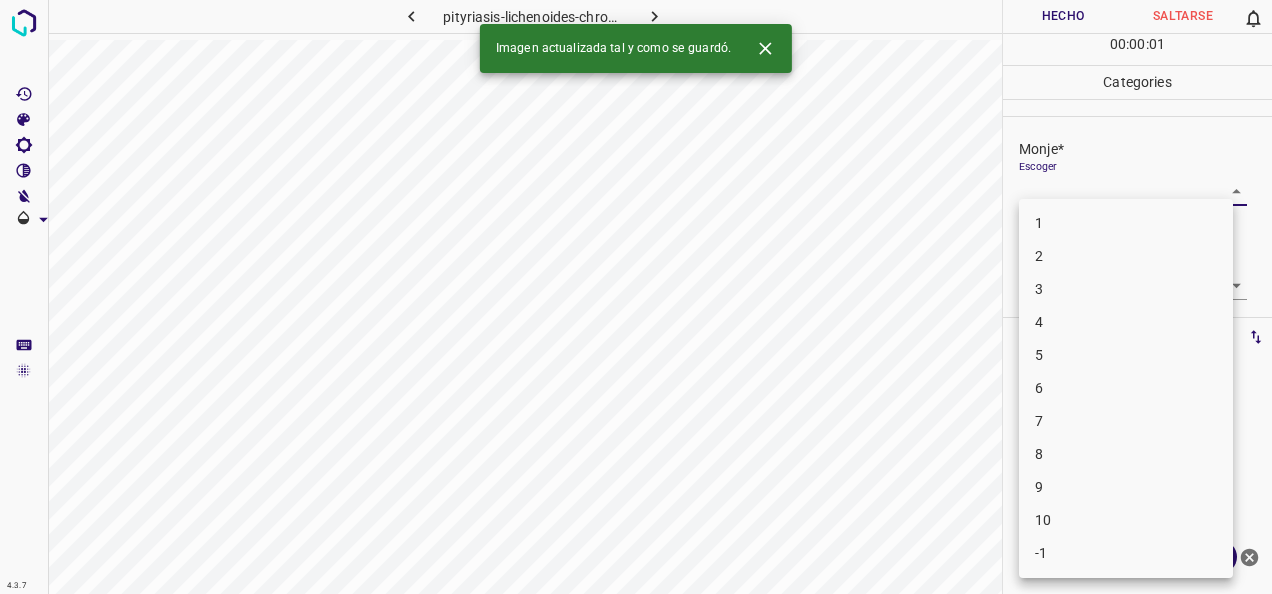 click on "4.3.7 pityriasis-lichenoides-chronica10.jpg Hecho Saltarse 0 00   : 00   : 01   Categories Monje*  Escoger ​  [PERSON_NAME]*  Escoger ​ Etiquetas 0 Categories 1 Monje 2  [PERSON_NAME] Herramientas Espacio Cambiar entre modos (Dibujar y Editar) Yo Etiquetado automático R Restaurar zoom M Acercar N Alejar Borrar Eliminar etiqueta de selección Filtros Z Restaurar filtros X Filtro de saturación C Filtro de brillo V Filtro de contraste B Filtro de escala de grises General O Descargar Imagen actualizada tal y como se guardó. ¿Necesita ayuda? -Mensaje de texto -Esconder -Borrar 1 2 3 4 5 6 7 8 9 10 -1" at bounding box center [636, 297] 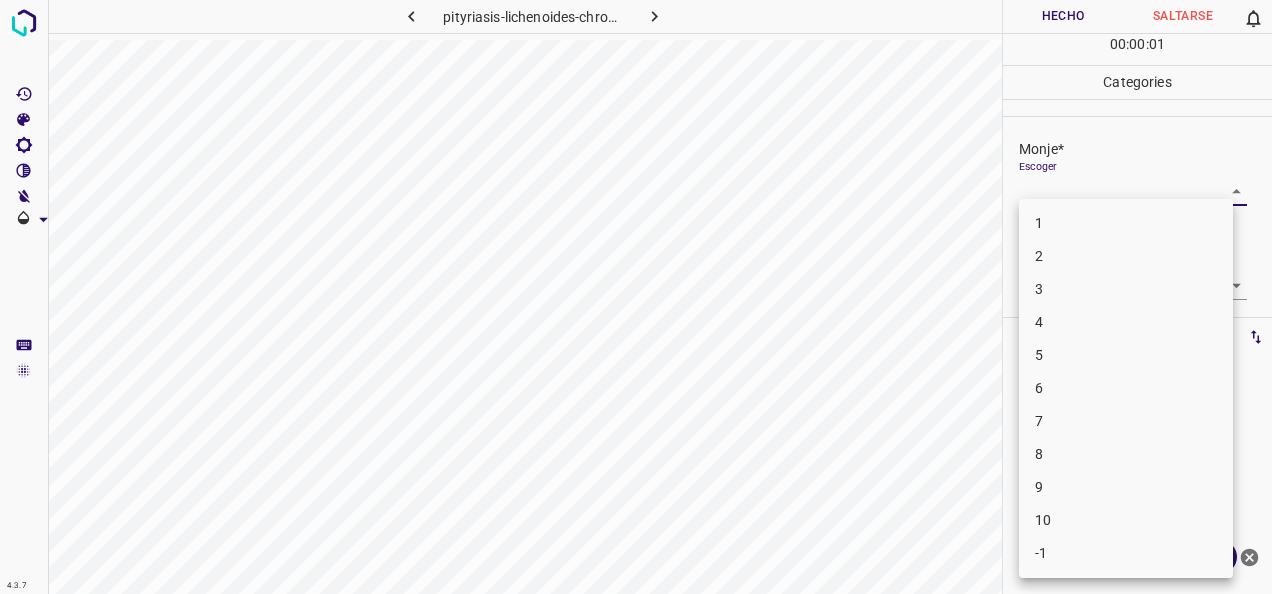 click on "1" at bounding box center (1126, 223) 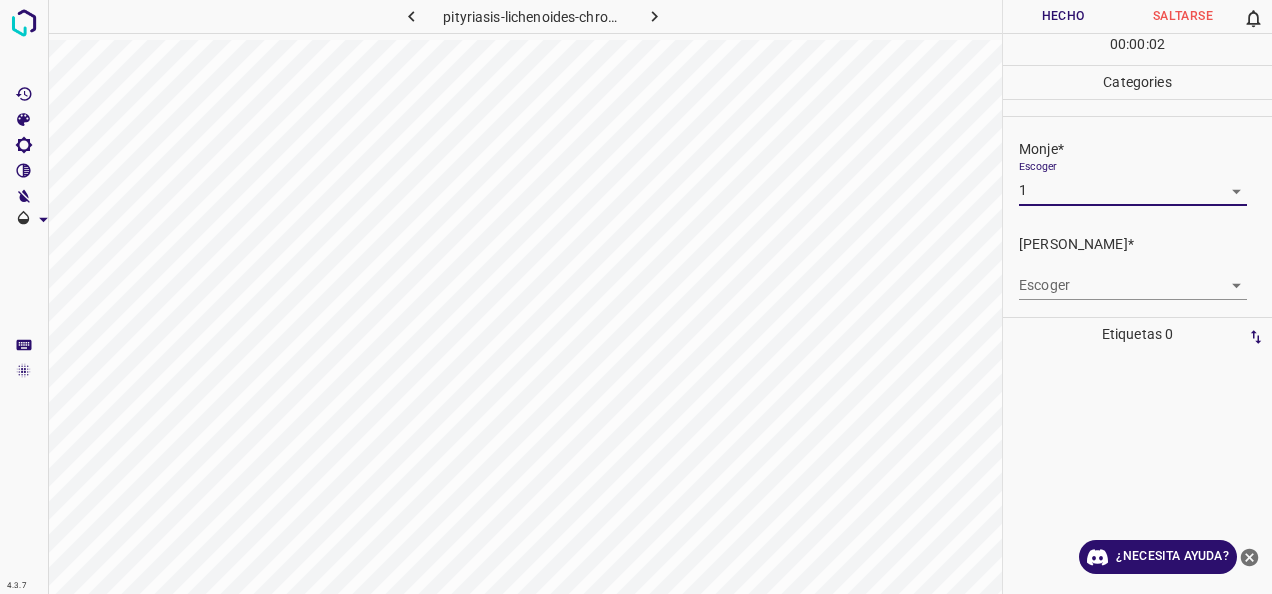 click on "4.3.7 pityriasis-lichenoides-chronica10.jpg Hecho Saltarse 0 00   : 00   : 02   Categories Monje*  Escoger 1 1  [PERSON_NAME]*  Escoger ​ Etiquetas 0 Categories 1 Monje 2  [PERSON_NAME] Herramientas Espacio Cambiar entre modos (Dibujar y Editar) Yo Etiquetado automático R Restaurar zoom M Acercar N Alejar Borrar Eliminar etiqueta de selección Filtros Z Restaurar filtros X Filtro de saturación C Filtro de brillo V Filtro de contraste B Filtro de escala de grises General O Descargar ¿Necesita ayuda? -Mensaje de texto -Esconder -Borrar" at bounding box center [636, 297] 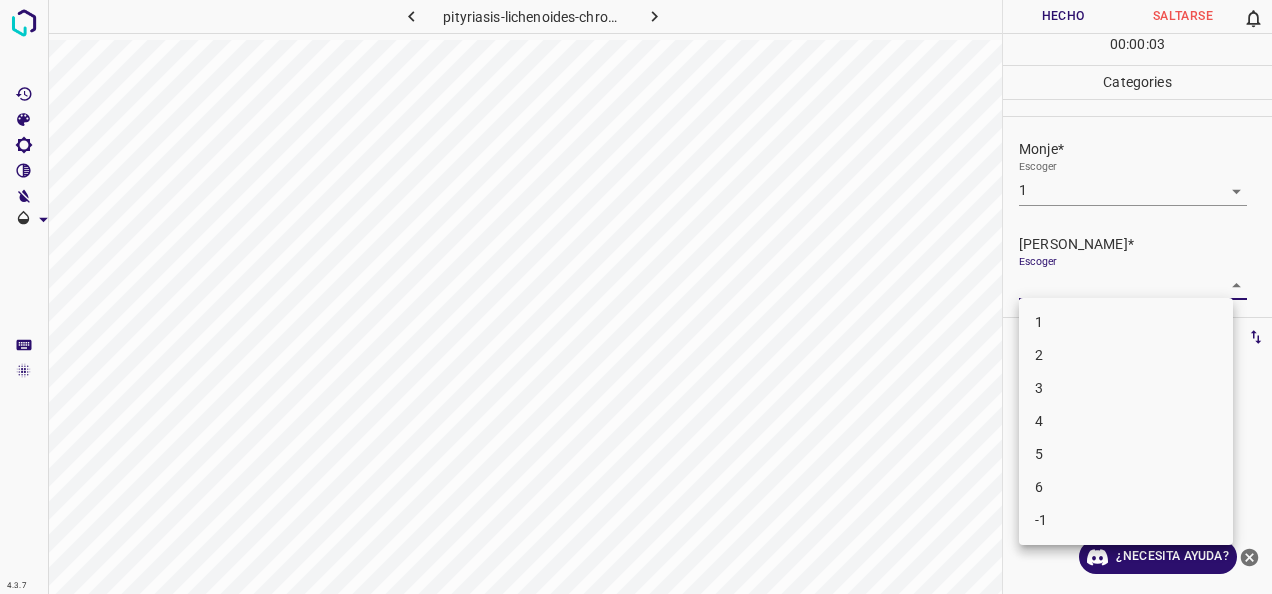 click on "1" at bounding box center (1126, 322) 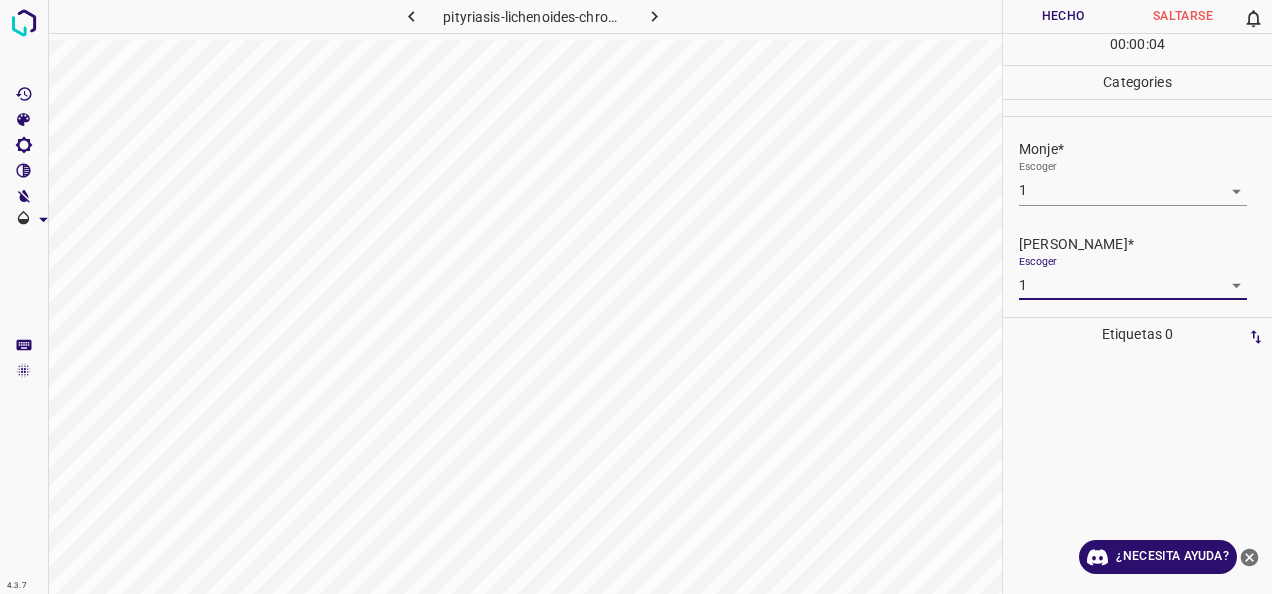 click on "Hecho" at bounding box center [1063, 16] 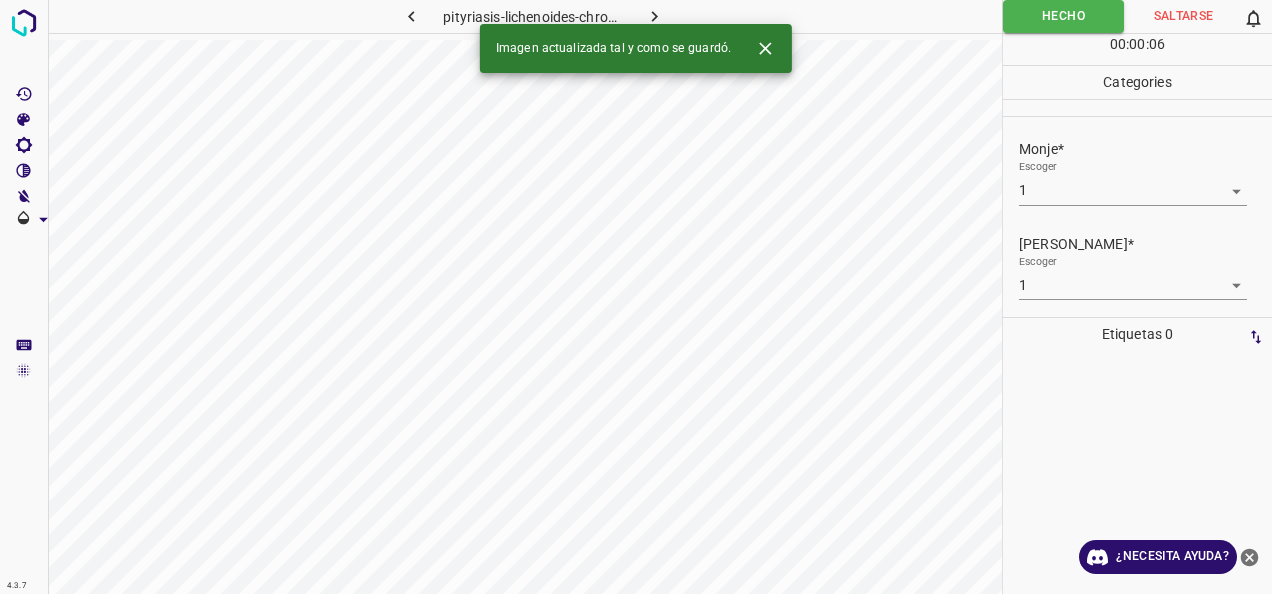 click 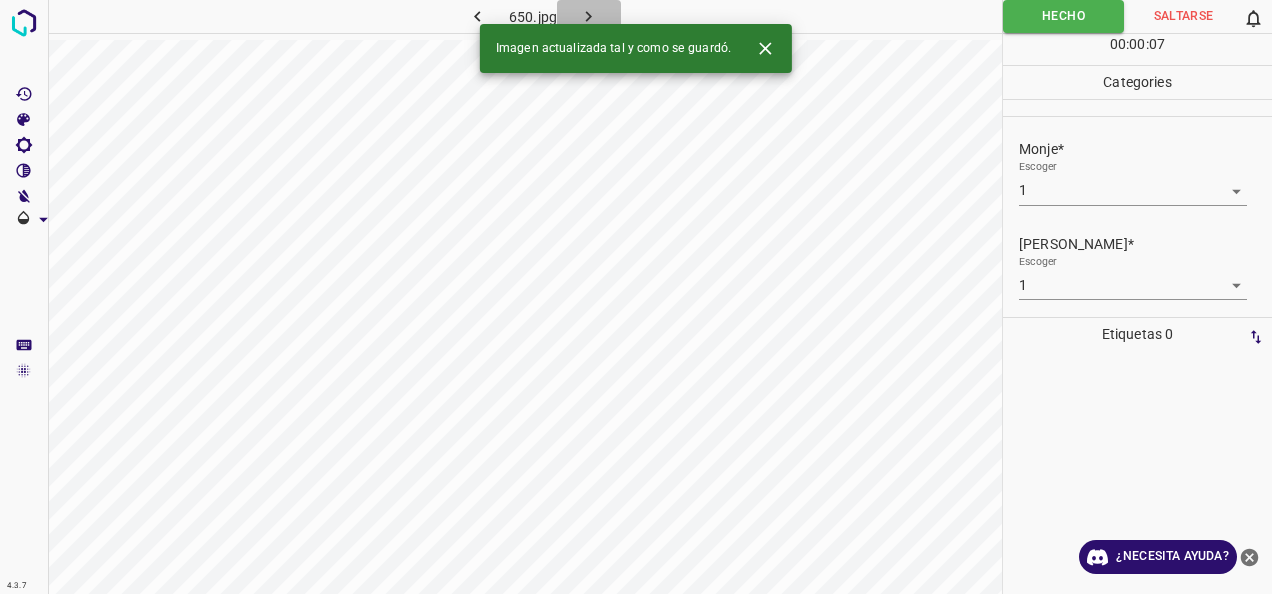 click 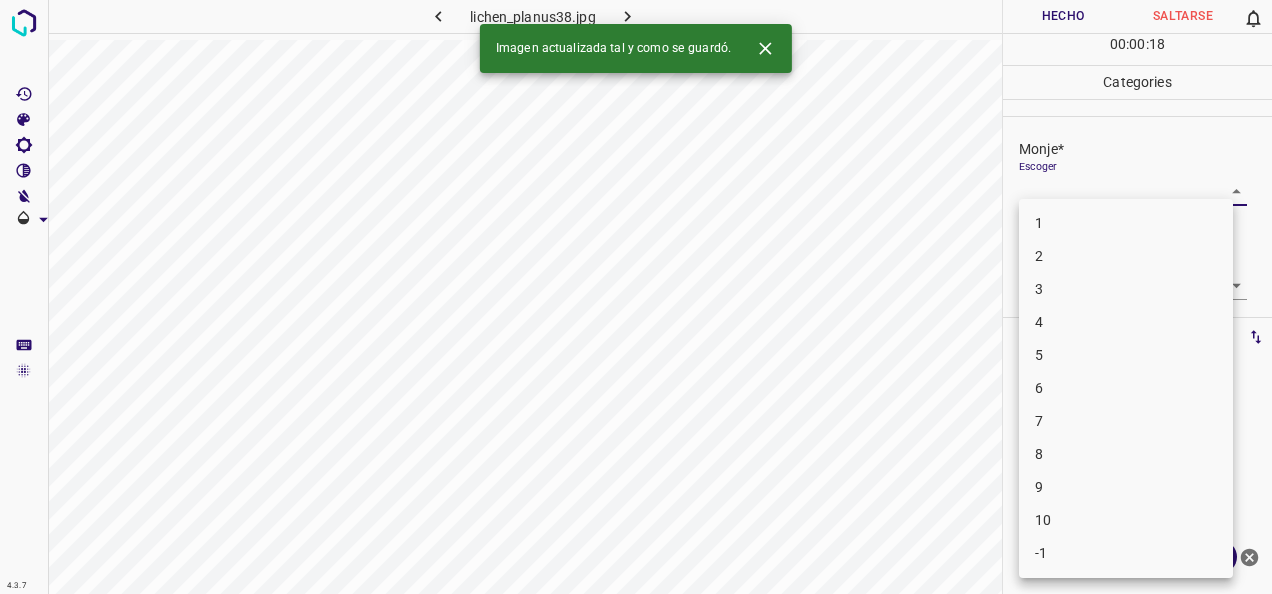 click on "4.3.7 lichen_planus38.jpg Hecho Saltarse 0 00   : 00   : 18   Categories Monje*  Escoger ​  [PERSON_NAME]*  Escoger ​ Etiquetas 0 Categories 1 Monje 2  [PERSON_NAME] Herramientas Espacio Cambiar entre modos (Dibujar y Editar) Yo Etiquetado automático R Restaurar zoom M Acercar N Alejar Borrar Eliminar etiqueta de selección Filtros Z Restaurar filtros X Filtro de saturación C Filtro de brillo V Filtro de contraste B Filtro de escala de grises General O Descargar Imagen actualizada tal y como se guardó. ¿Necesita ayuda? -Mensaje de texto -Esconder -Borrar 1 2 3 4 5 6 7 8 9 10 -1" at bounding box center [636, 297] 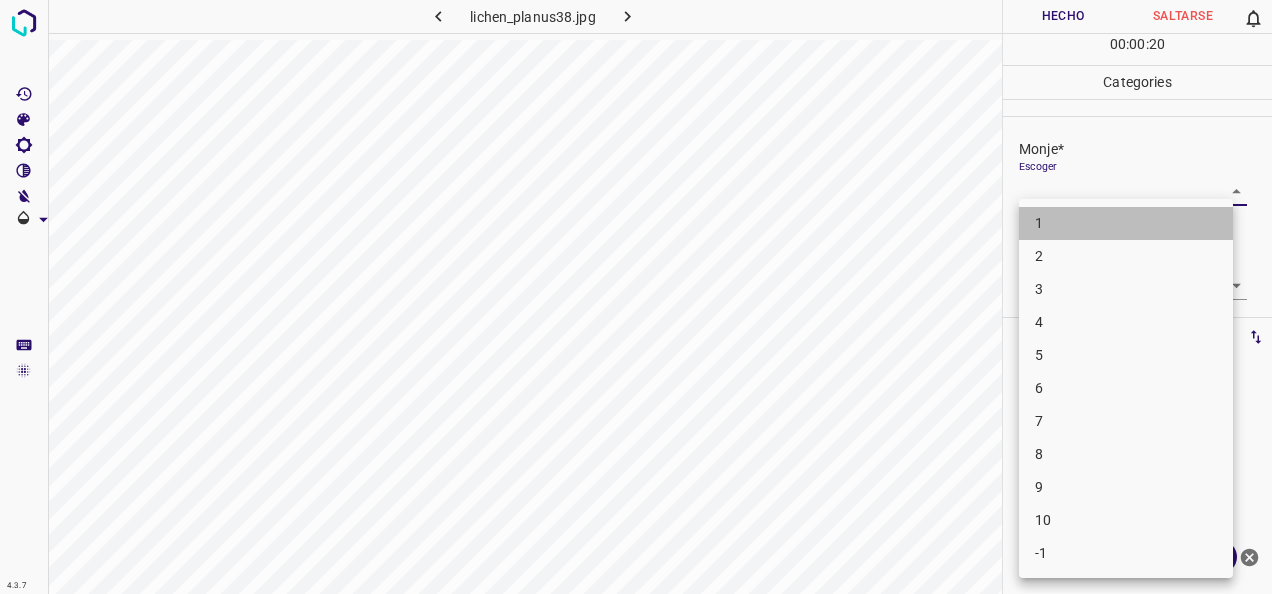click on "1" at bounding box center [1126, 223] 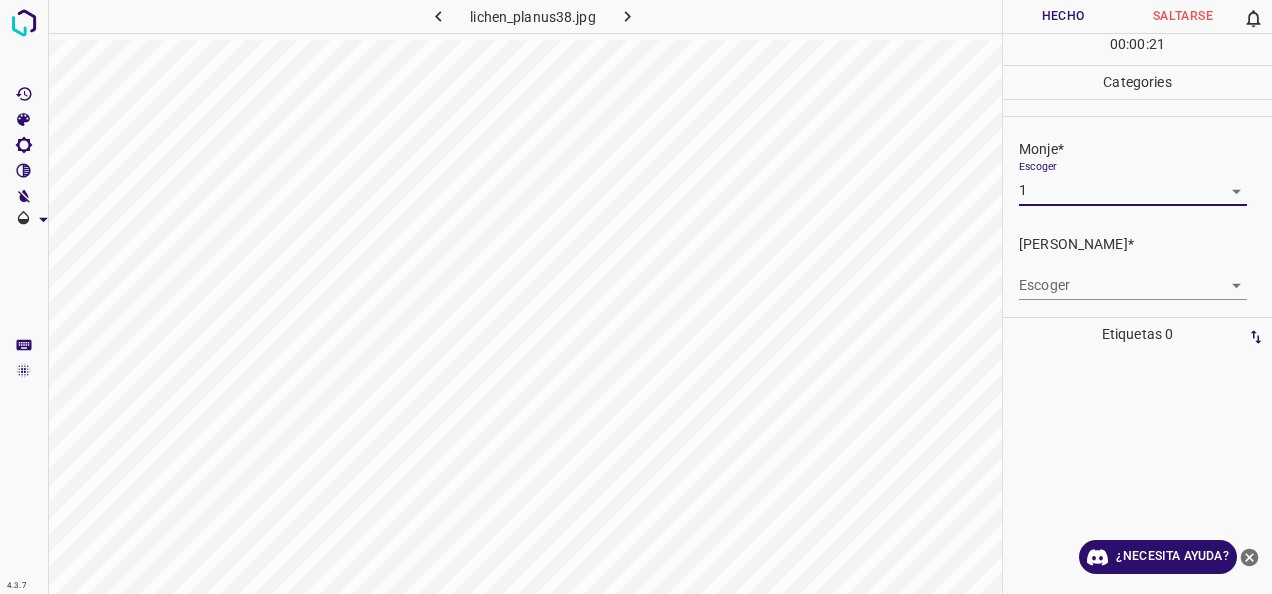 click on "4.3.7 lichen_planus38.jpg Hecho Saltarse 0 00   : 00   : 21   Categories Monje*  Escoger 1 1  [PERSON_NAME]*  Escoger ​ Etiquetas 0 Categories 1 Monje 2  [PERSON_NAME] Herramientas Espacio Cambiar entre modos (Dibujar y Editar) Yo Etiquetado automático R Restaurar zoom M Acercar N Alejar Borrar Eliminar etiqueta de selección Filtros Z Restaurar filtros X Filtro de saturación C Filtro de brillo V Filtro de contraste B Filtro de escala de grises General O Descargar ¿Necesita ayuda? -Mensaje de texto -Esconder -Borrar" at bounding box center (636, 297) 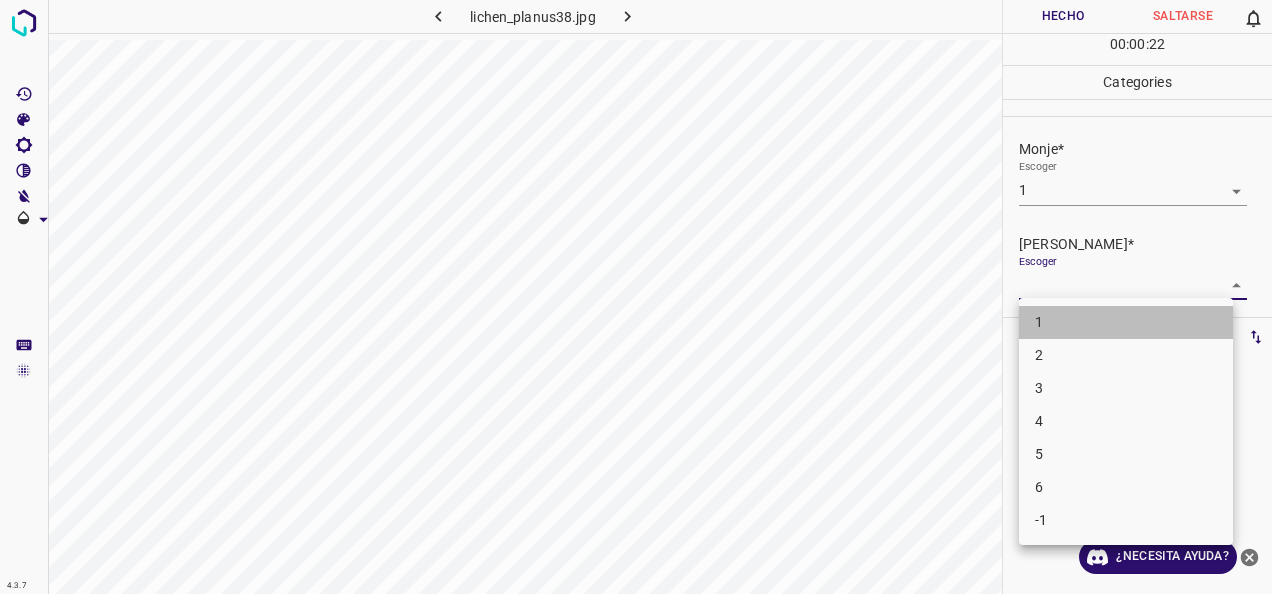 click on "1" at bounding box center (1126, 322) 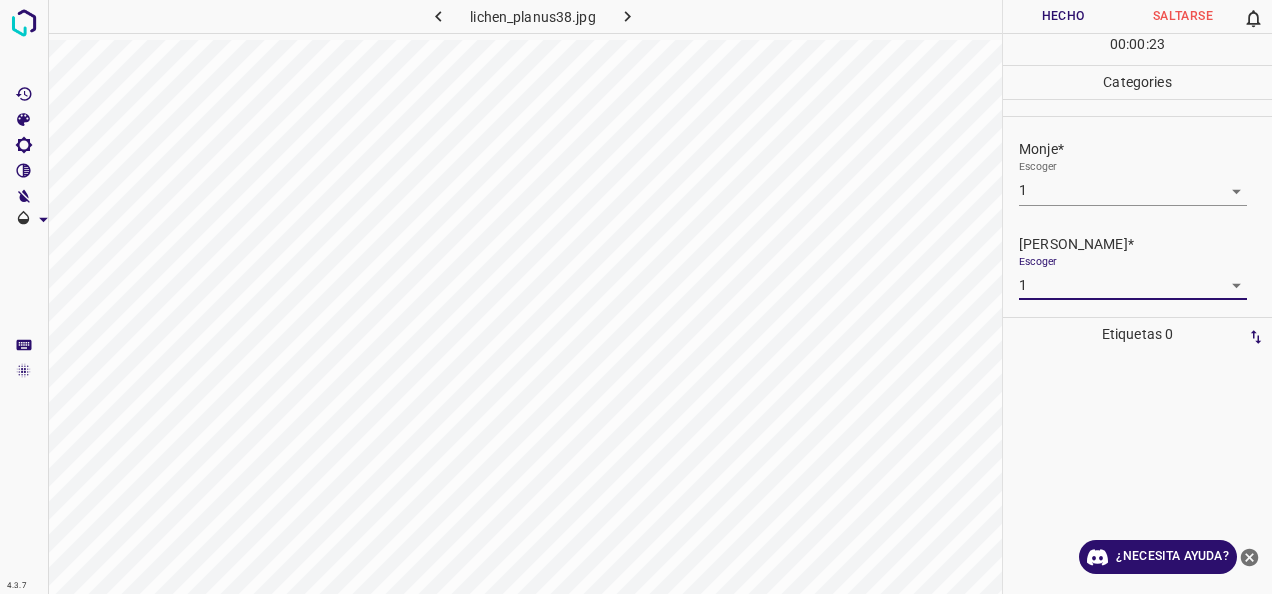 click on "Hecho" at bounding box center (1063, 16) 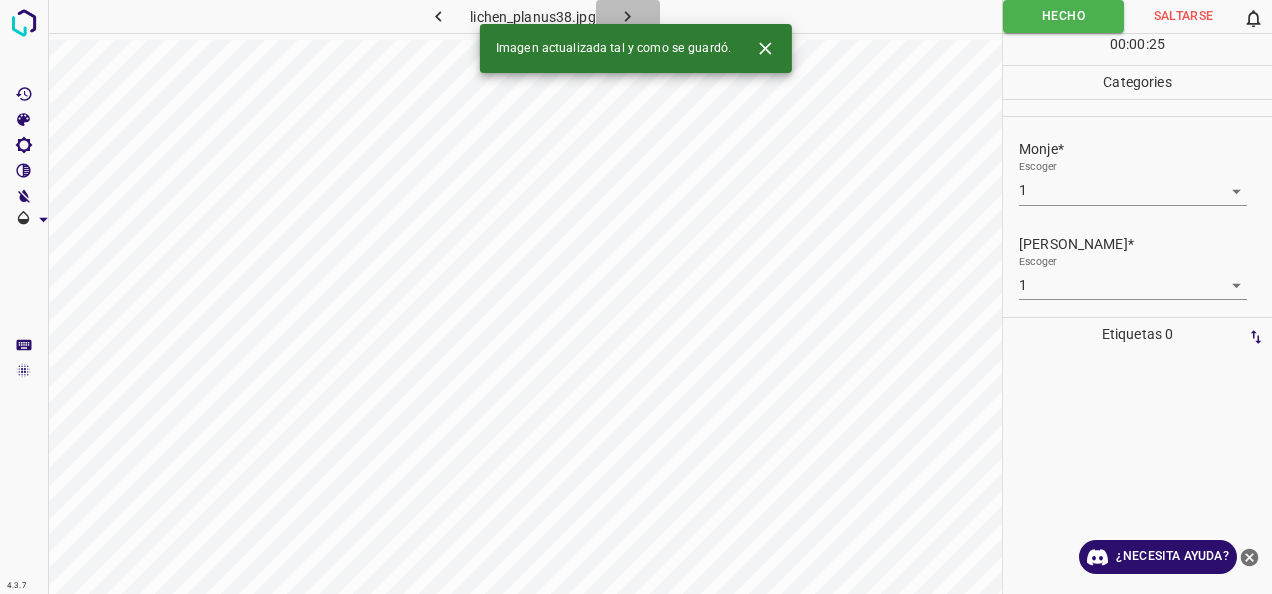 click 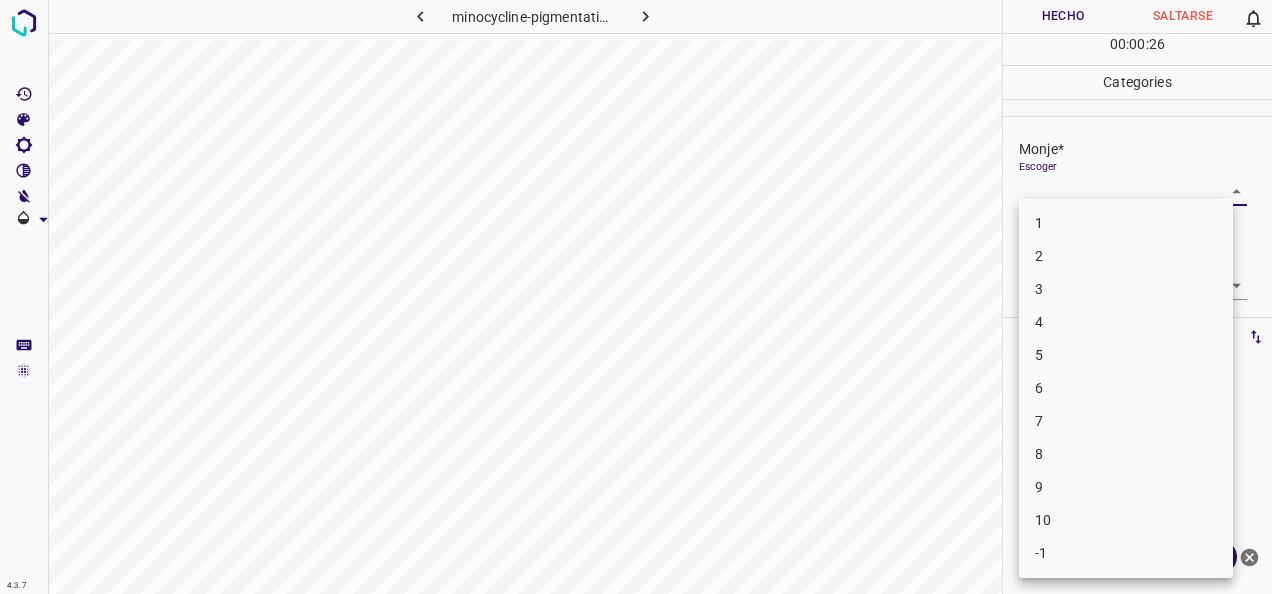 click on "4.3.7 minocycline-pigmentation2.jpg Hecho Saltarse 0 00   : 00   : 26   Categories Monje*  Escoger ​  [PERSON_NAME]*  Escoger ​ Etiquetas 0 Categories 1 Monje 2  [PERSON_NAME] Herramientas Espacio Cambiar entre modos (Dibujar y Editar) Yo Etiquetado automático R Restaurar zoom M Acercar N Alejar Borrar Eliminar etiqueta de selección Filtros Z Restaurar filtros X Filtro de saturación C Filtro de brillo V Filtro de contraste B Filtro de escala de grises General O Descargar ¿Necesita ayuda? -Mensaje de texto -Esconder -Borrar 1 2 3 4 5 6 7 8 9 10 -1" at bounding box center [636, 297] 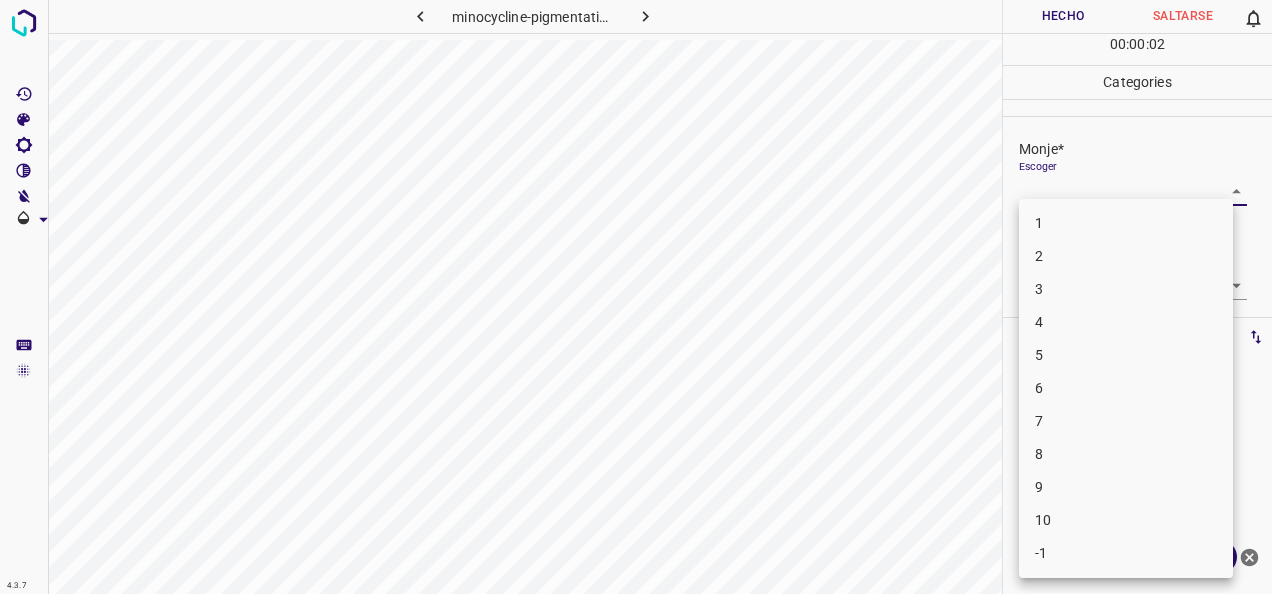 click on "1" at bounding box center [1126, 223] 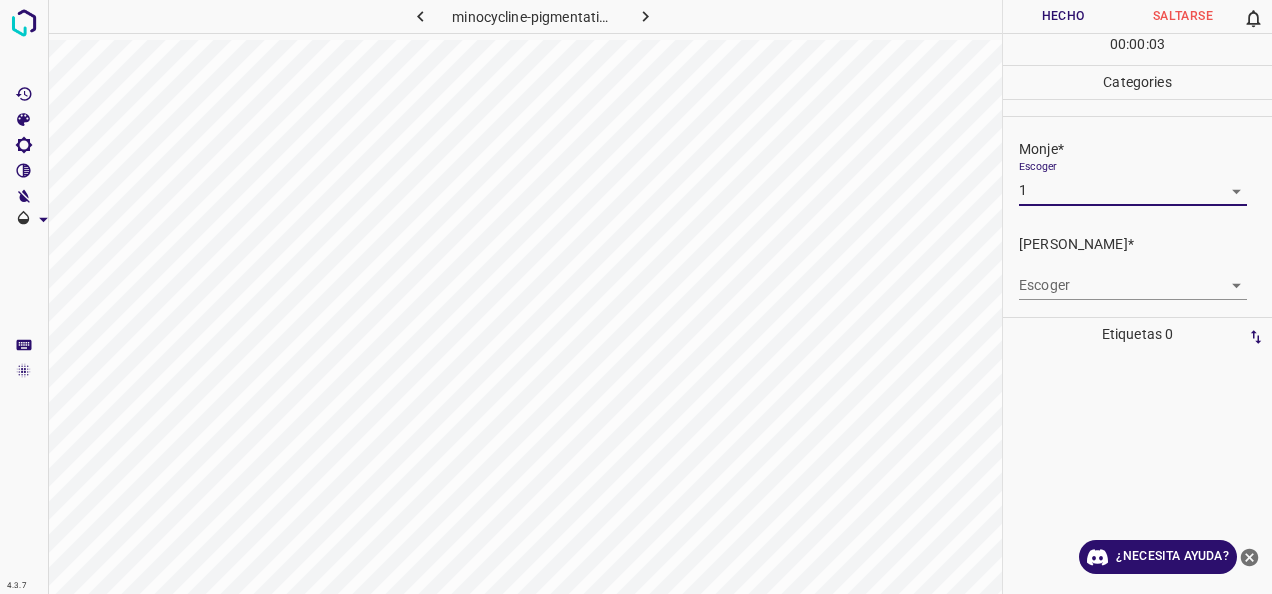 click on "4.3.7 minocycline-pigmentation2.jpg Hecho Saltarse 0 00   : 00   : 03   Categories Monje*  Escoger 1 1  [PERSON_NAME]*  Escoger ​ Etiquetas 0 Categories 1 Monje 2  [PERSON_NAME] Herramientas Espacio Cambiar entre modos (Dibujar y Editar) Yo Etiquetado automático R Restaurar zoom M Acercar N Alejar Borrar Eliminar etiqueta de selección Filtros Z Restaurar filtros X Filtro de saturación C Filtro de brillo V Filtro de contraste B Filtro de escala de grises General O Descargar ¿Necesita ayuda? -Mensaje de texto -Esconder -Borrar" at bounding box center (636, 297) 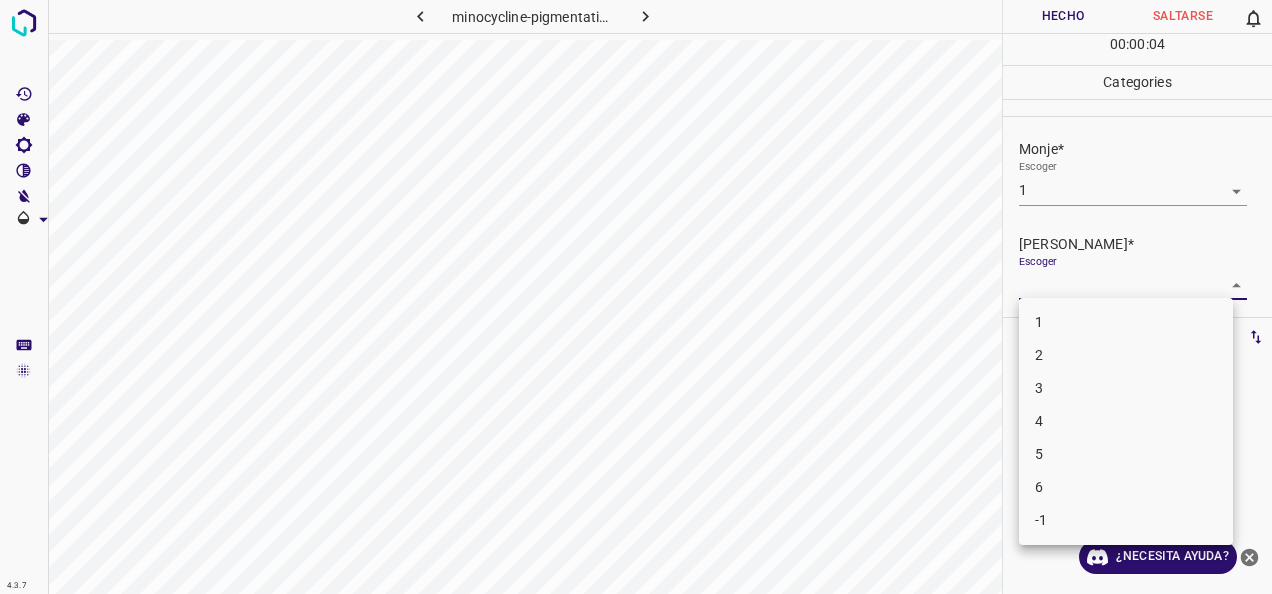 click on "1" at bounding box center (1126, 322) 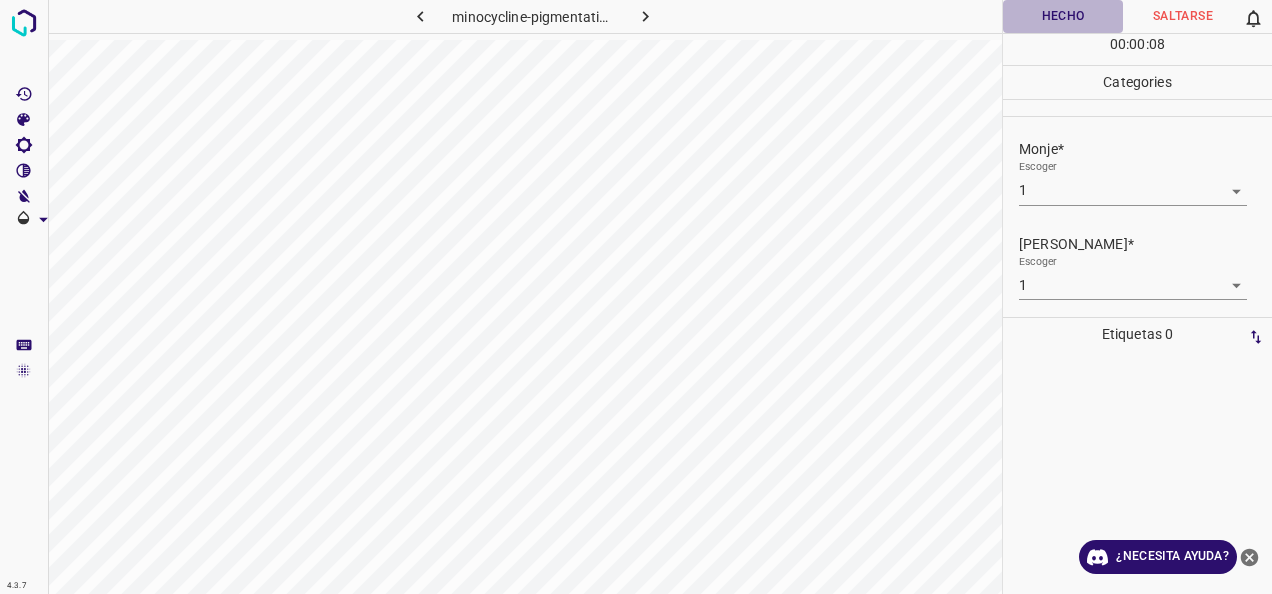 click on "Hecho" at bounding box center (1063, 16) 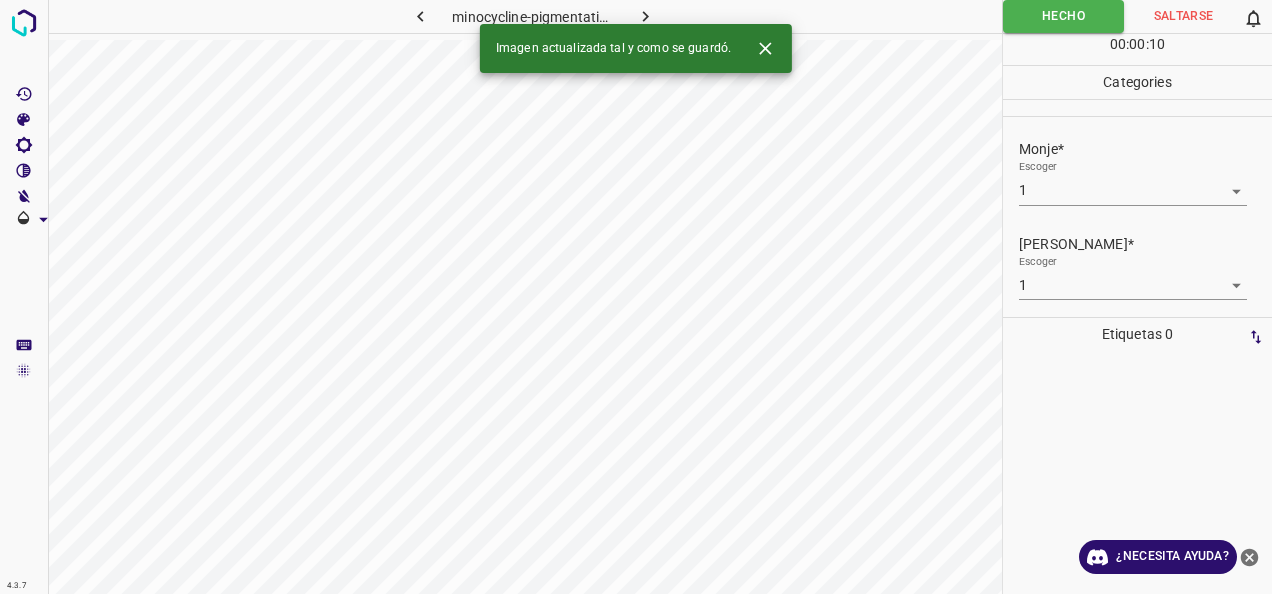 click 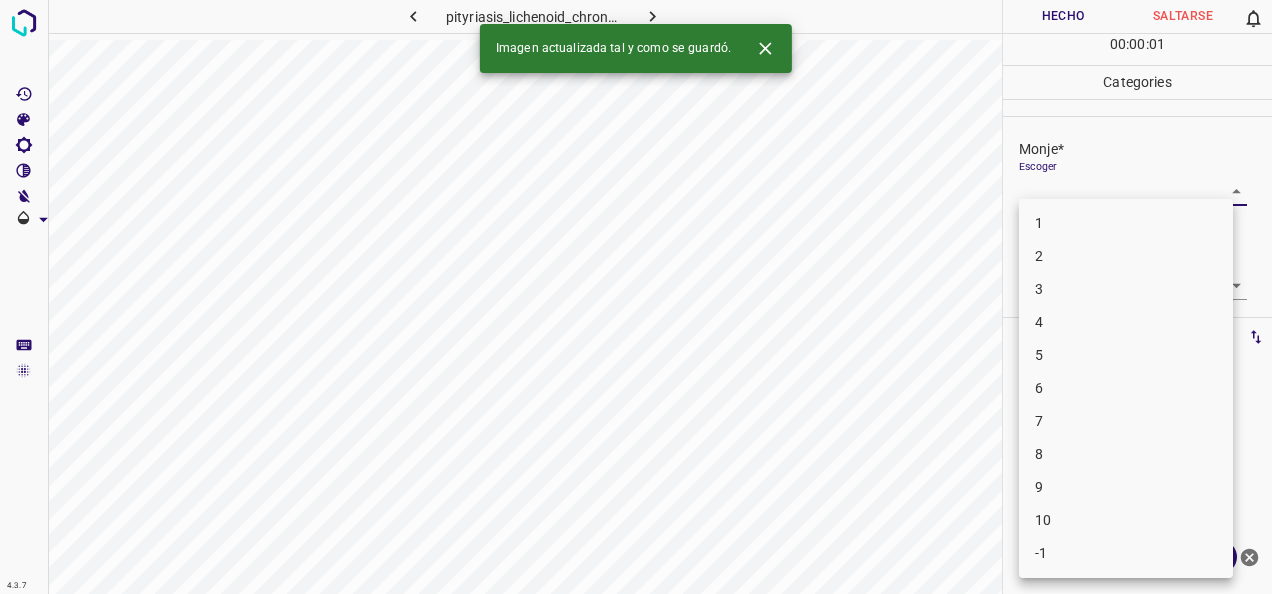 click on "4.3.7 pityriasis_lichenoid_chronica28.jpg Hecho Saltarse 0 00   : 00   : 01   Categories Monje*  Escoger ​  [PERSON_NAME]*  Escoger ​ Etiquetas 0 Categories 1 Monje 2  [PERSON_NAME] Herramientas Espacio Cambiar entre modos (Dibujar y Editar) Yo Etiquetado automático R Restaurar zoom M Acercar N Alejar Borrar Eliminar etiqueta de selección Filtros Z Restaurar filtros X Filtro de saturación C Filtro de brillo V Filtro de contraste B Filtro de escala de grises General O Descargar Imagen actualizada tal y como se guardó. ¿Necesita ayuda? -Mensaje de texto -Esconder -Borrar 1 2 3 4 5 6 7 8 9 10 -1" at bounding box center (636, 297) 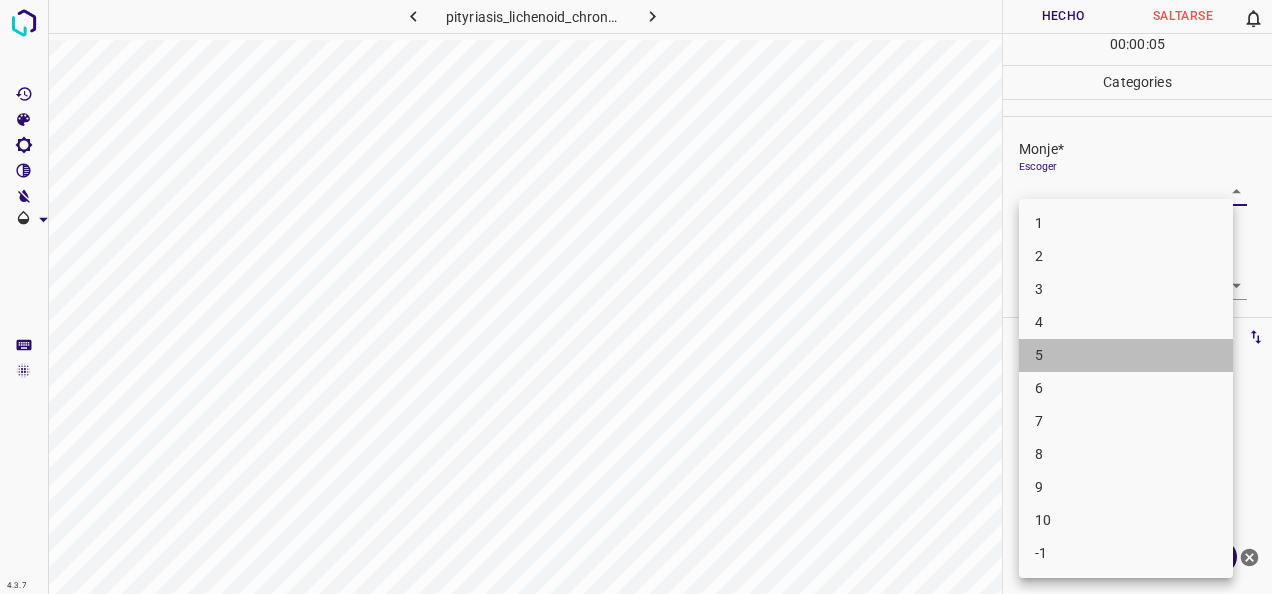click on "5" at bounding box center (1126, 355) 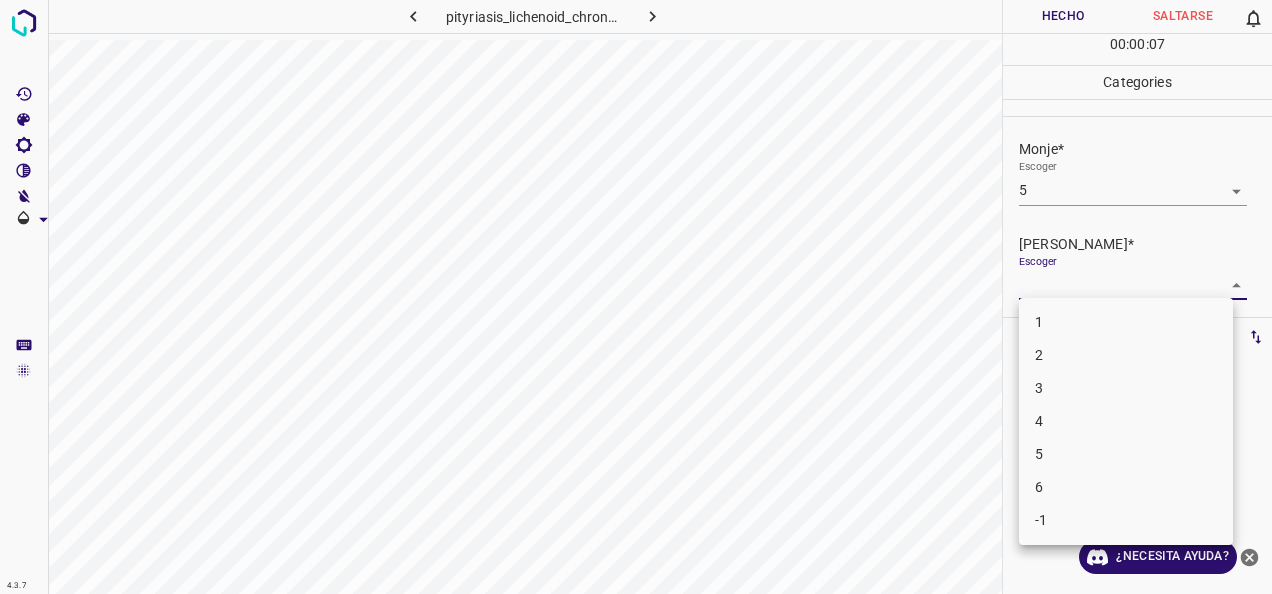 click on "4.3.7 pityriasis_lichenoid_chronica28.jpg [PERSON_NAME] 0 00   : 00   : 07   Categories Monje*  Escoger 5 5  [PERSON_NAME]*  Escoger ​ Etiquetas 0 Categories 1 Monje 2  [PERSON_NAME] Herramientas Espacio Cambiar entre modos (Dibujar y Editar) Yo Etiquetado automático R Restaurar zoom M Acercar N Alejar Borrar Eliminar etiqueta de selección Filtros Z Restaurar filtros X Filtro de saturación C Filtro de brillo V Filtro de contraste B Filtro de escala de grises General O Descargar ¿Necesita ayuda? -Mensaje de texto -Esconder -Borrar 1 2 3 4 5 6 -1" at bounding box center [636, 297] 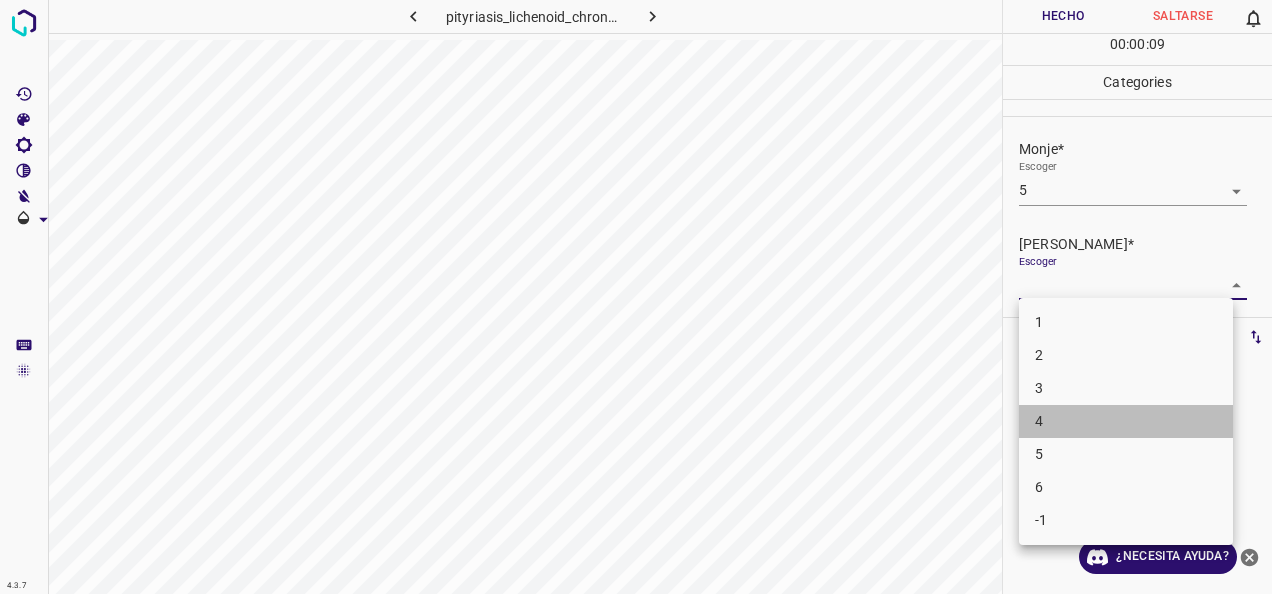 click on "4" at bounding box center [1126, 421] 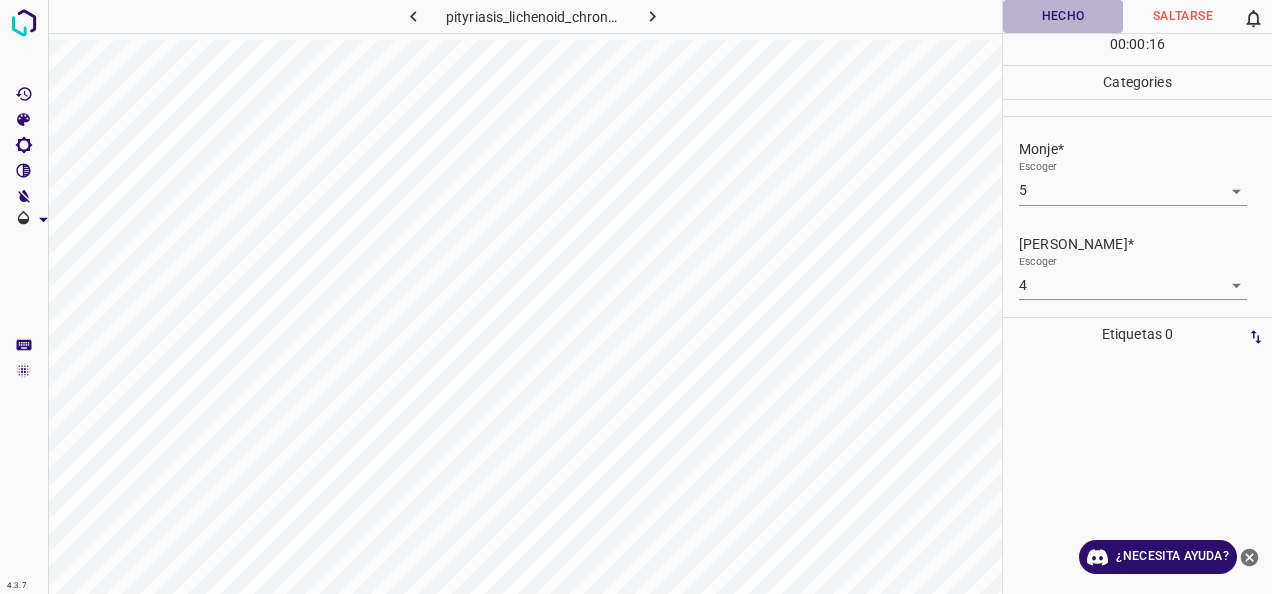 click on "Hecho" at bounding box center (1063, 16) 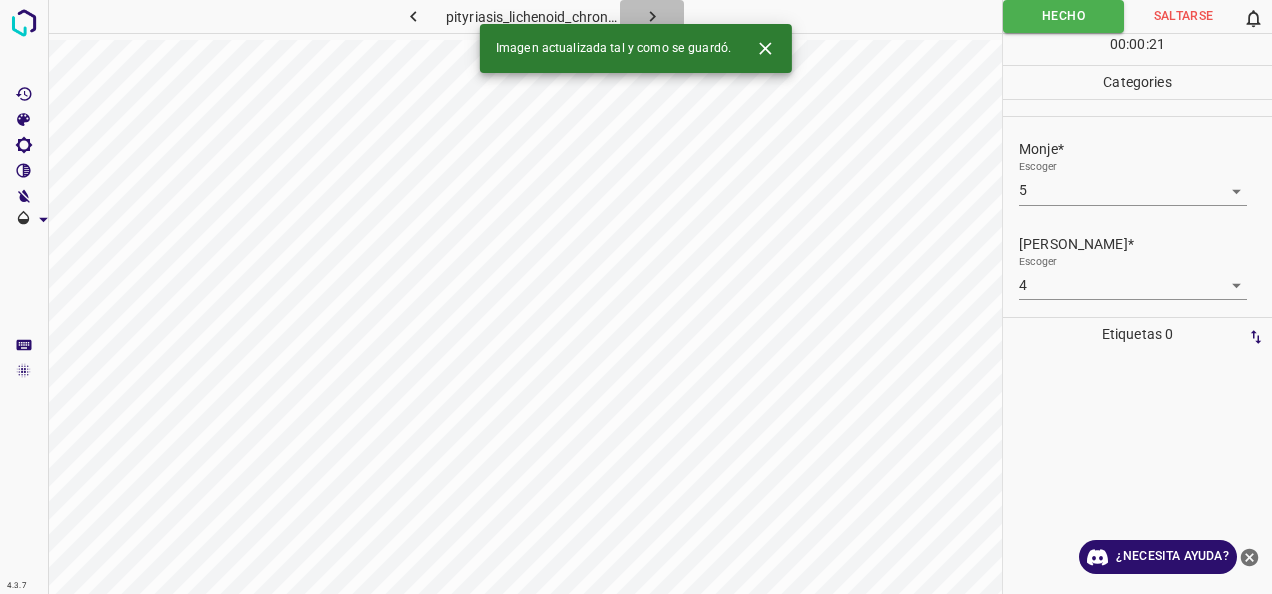 click 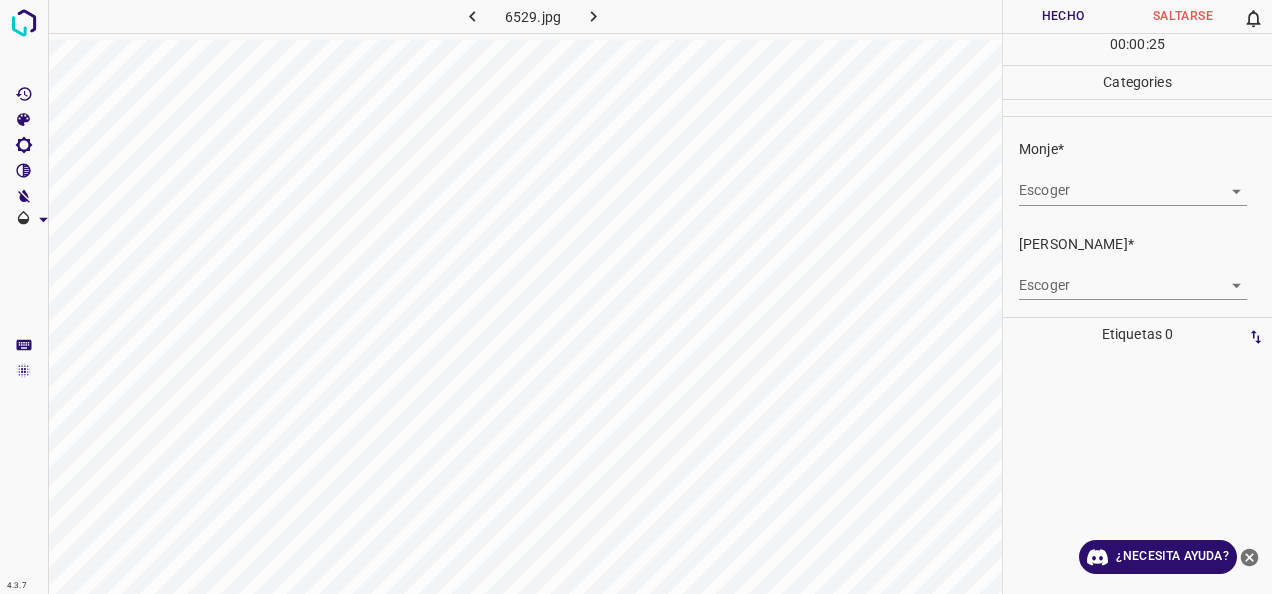 click on "4.3.7 6529.jpg Hecho Saltarse 0 00   : 00   : 25   Categories Monje*  Escoger ​  [PERSON_NAME]*  Escoger ​ Etiquetas 0 Categories 1 Monje 2  [PERSON_NAME] Herramientas Espacio Cambiar entre modos (Dibujar y Editar) Yo Etiquetado automático R Restaurar zoom M Acercar N Alejar Borrar Eliminar etiqueta de selección Filtros Z Restaurar filtros X Filtro de saturación C Filtro de brillo V Filtro de contraste B Filtro de escala de grises General O Descargar ¿Necesita ayuda? -Mensaje de texto -Esconder -Borrar" at bounding box center [636, 297] 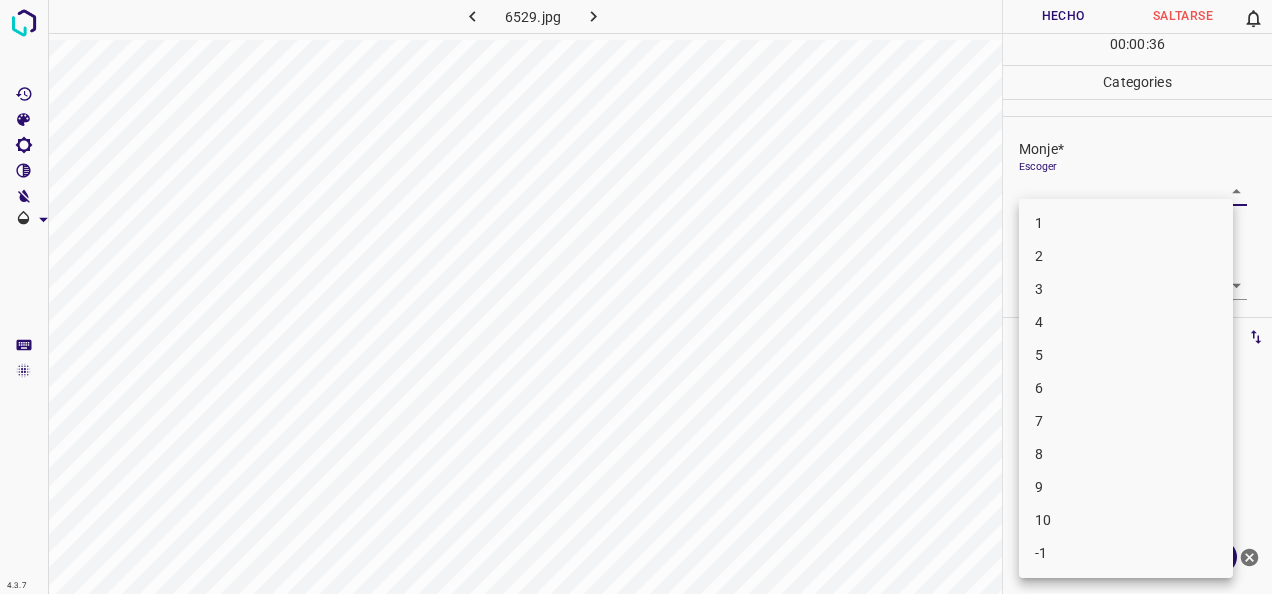 click on "5" at bounding box center [1126, 355] 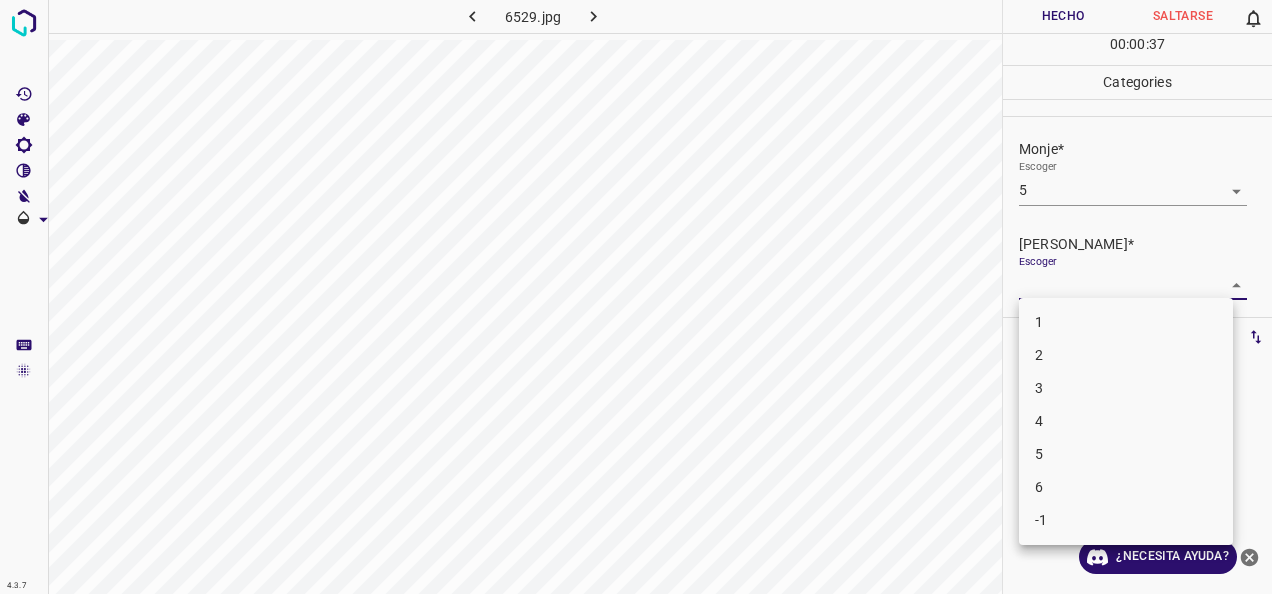 click on "4.3.7 6529.jpg Hecho Saltarse 0 00   : 00   : 37   Categories Monje*  Escoger 5 5  [PERSON_NAME]*  Escoger ​ Etiquetas 0 Categories 1 Monje 2  [PERSON_NAME] Herramientas Espacio Cambiar entre modos (Dibujar y Editar) Yo Etiquetado automático R Restaurar zoom M Acercar N Alejar Borrar Eliminar etiqueta de selección Filtros Z Restaurar filtros X Filtro de saturación C Filtro de brillo V Filtro de contraste B Filtro de escala de grises General O Descargar ¿Necesita ayuda? -Mensaje de texto -Esconder -Borrar 1 2 3 4 5 6 -1" at bounding box center (636, 297) 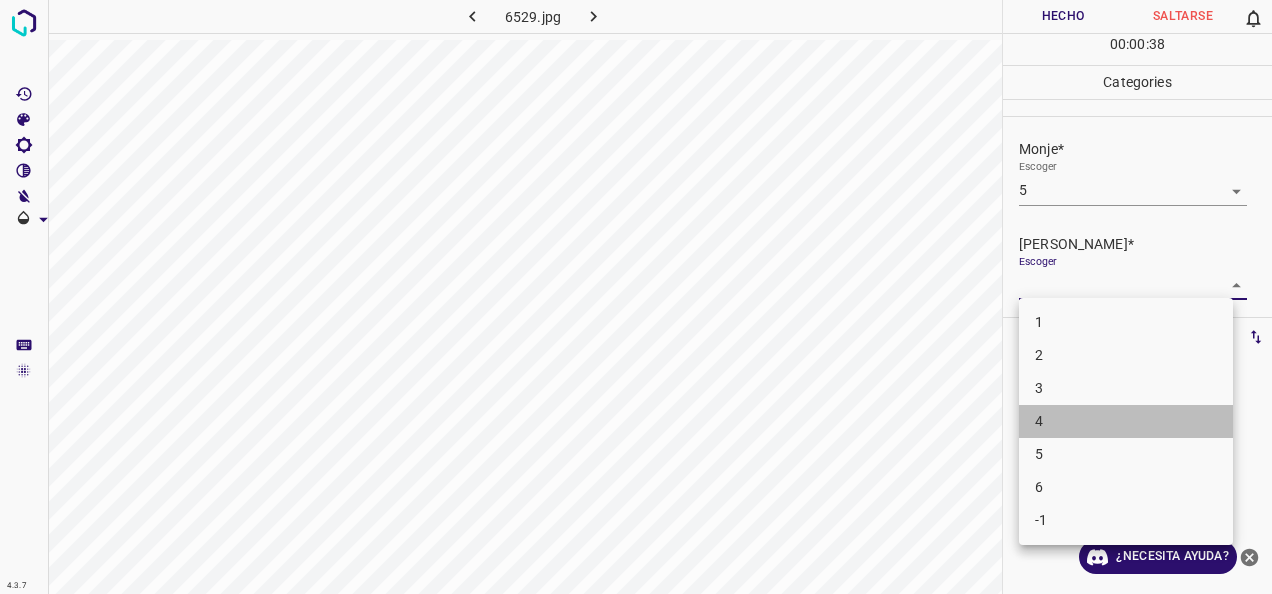 click on "4" at bounding box center [1126, 421] 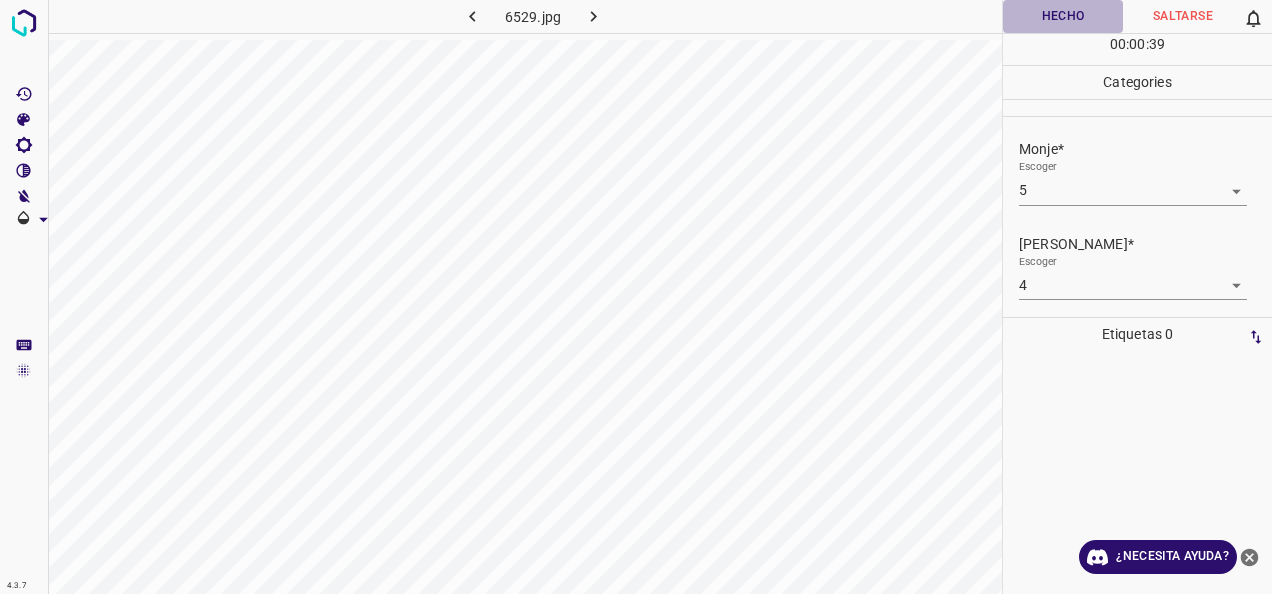 click on "Hecho" at bounding box center [1063, 16] 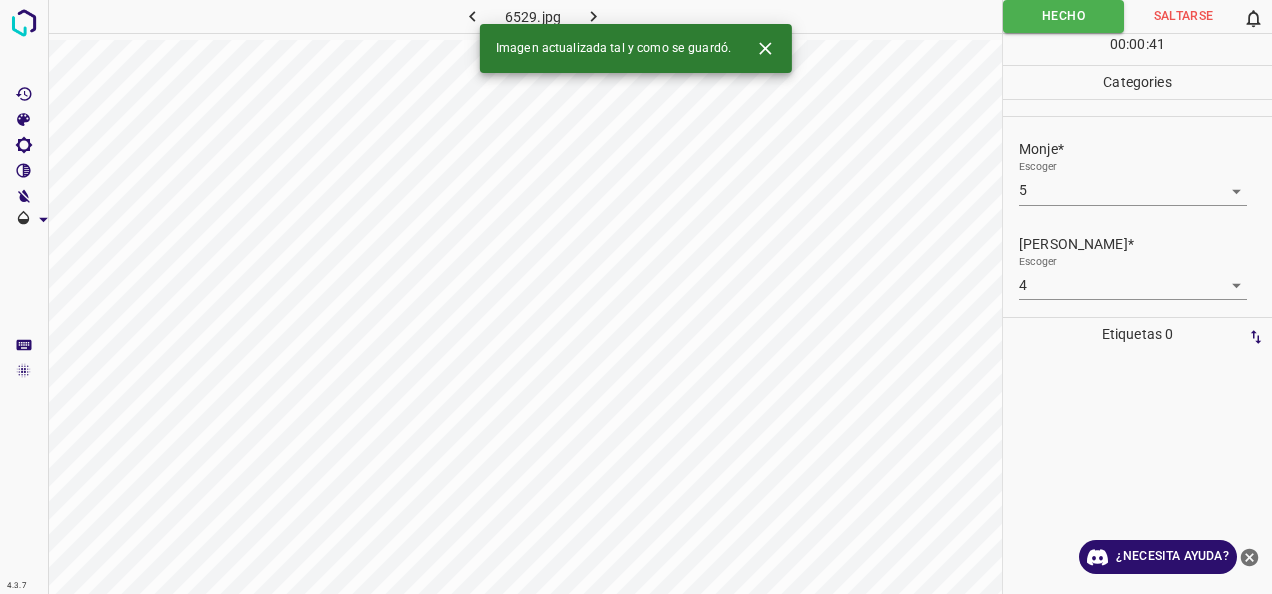 click 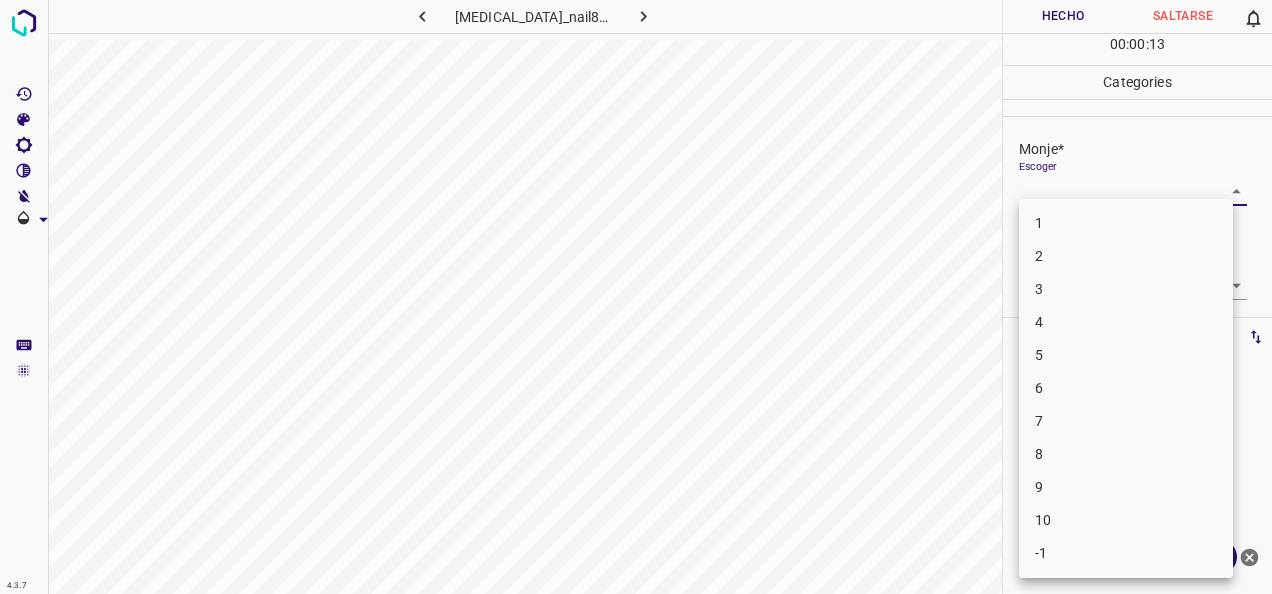 click on "4.3.7 [MEDICAL_DATA]_nail81.jpg Hecho Saltarse 0 00   : 00   : 13   Categories Monje*  Escoger ​  [PERSON_NAME]*  Escoger ​ Etiquetas 0 Categories 1 Monje 2  [PERSON_NAME] Herramientas Espacio Cambiar entre modos (Dibujar y Editar) Yo Etiquetado automático R Restaurar zoom M Acercar N Alejar Borrar Eliminar etiqueta de selección Filtros Z Restaurar filtros X Filtro de saturación C Filtro de brillo V Filtro de contraste B Filtro de escala de grises General O Descargar ¿Necesita ayuda? -Mensaje de texto -Esconder -Borrar 1 2 3 4 5 6 7 8 9 10 -1" at bounding box center [636, 297] 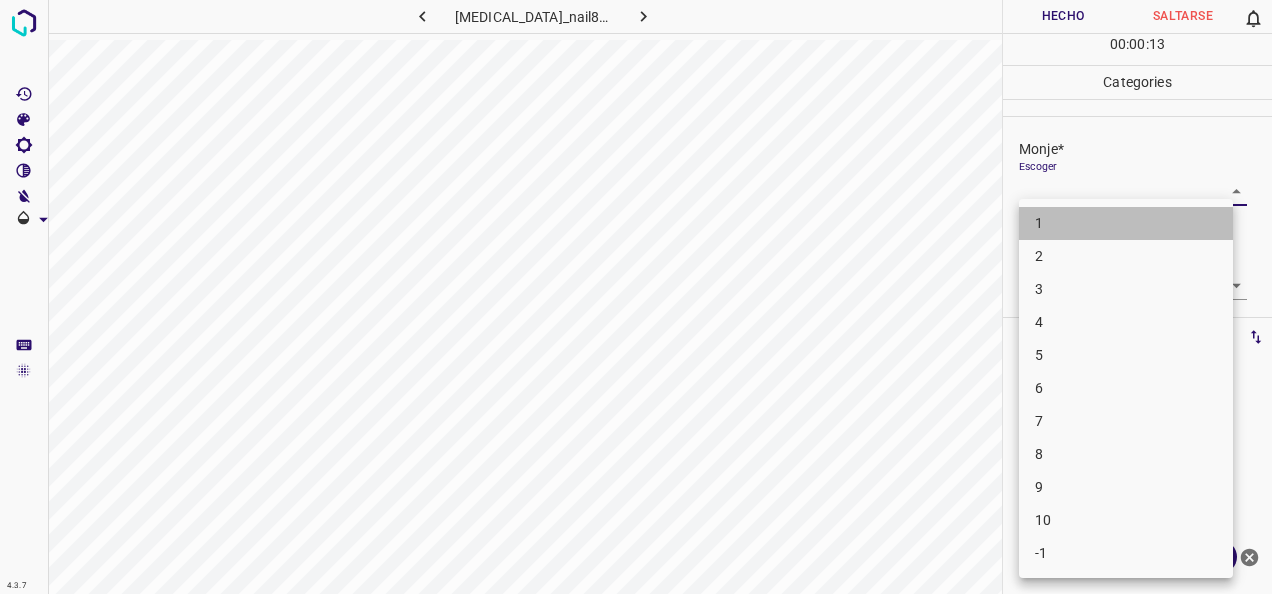 click on "1" at bounding box center (1126, 223) 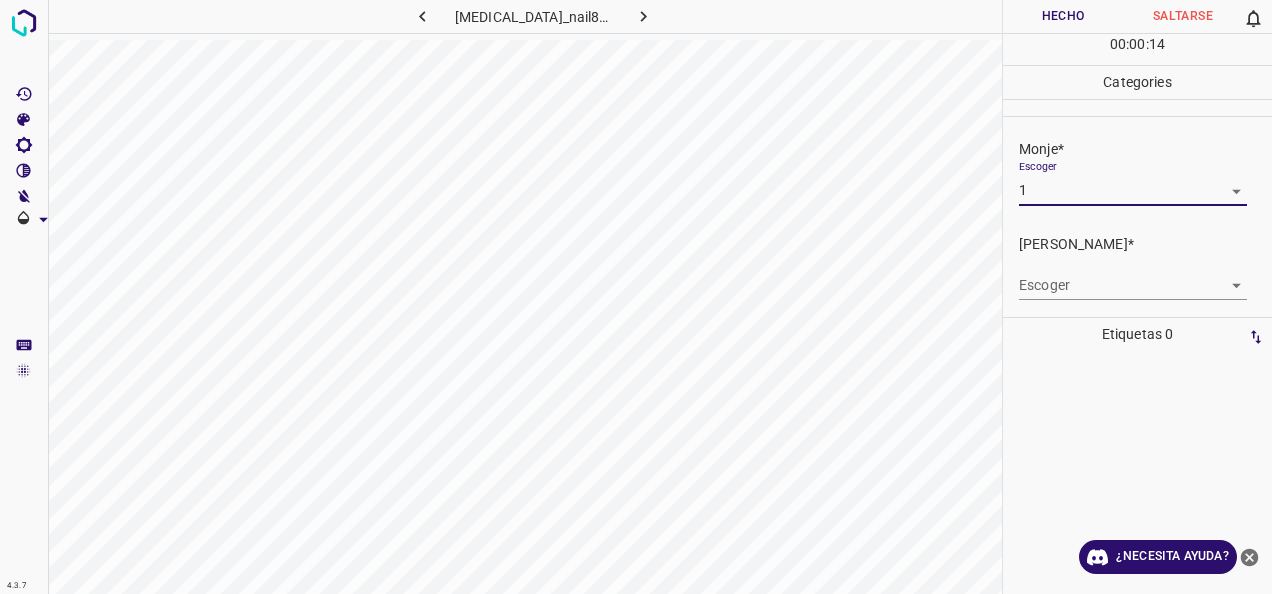 click on "4.3.7 [MEDICAL_DATA]_nail81.jpg Hecho Saltarse 0 00   : 00   : 14   Categories Monje*  Escoger 1 1  [PERSON_NAME]*  Escoger ​ Etiquetas 0 Categories 1 Monje 2  [PERSON_NAME] Herramientas Espacio Cambiar entre modos (Dibujar y Editar) Yo Etiquetado automático R Restaurar zoom M Acercar N Alejar Borrar Eliminar etiqueta de selección Filtros Z Restaurar filtros X Filtro de saturación C Filtro de brillo V Filtro de contraste B Filtro de escala de grises General O Descargar ¿Necesita ayuda? -Mensaje de texto -Esconder -Borrar" at bounding box center (636, 297) 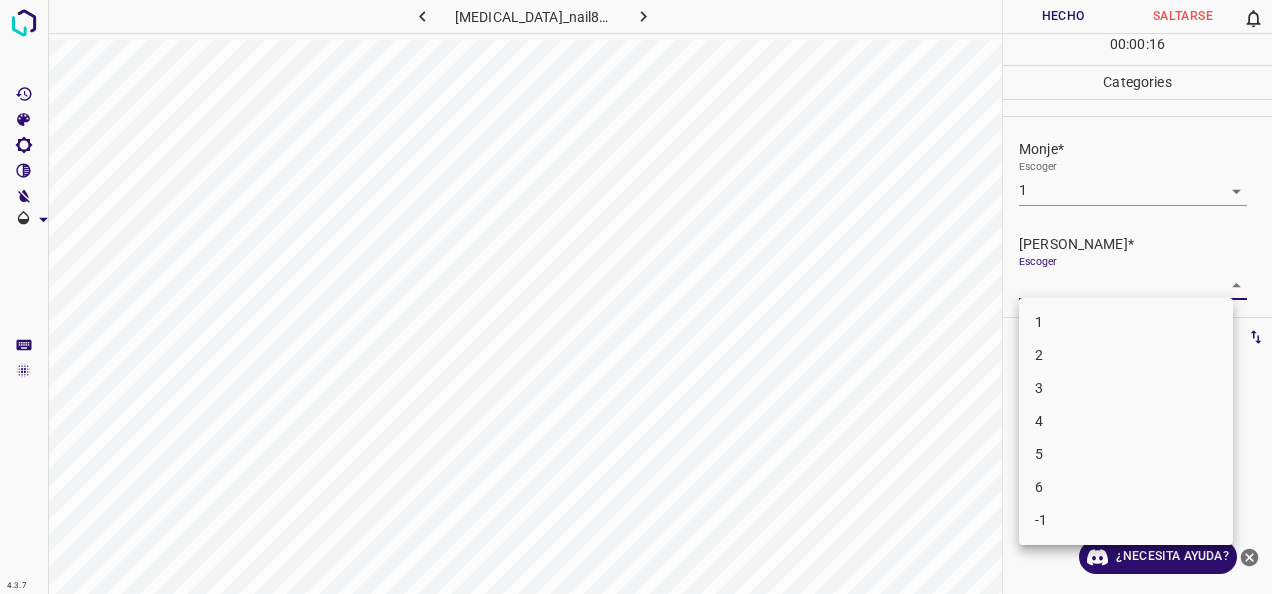 click on "1" at bounding box center (1126, 322) 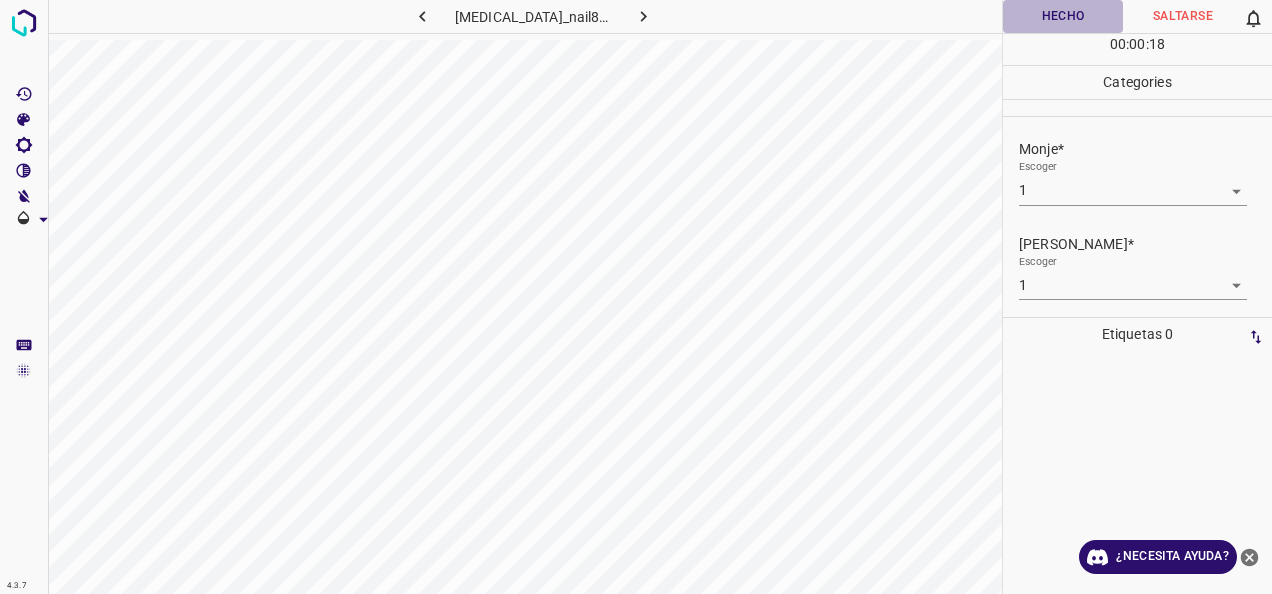 click on "Hecho" at bounding box center (1063, 16) 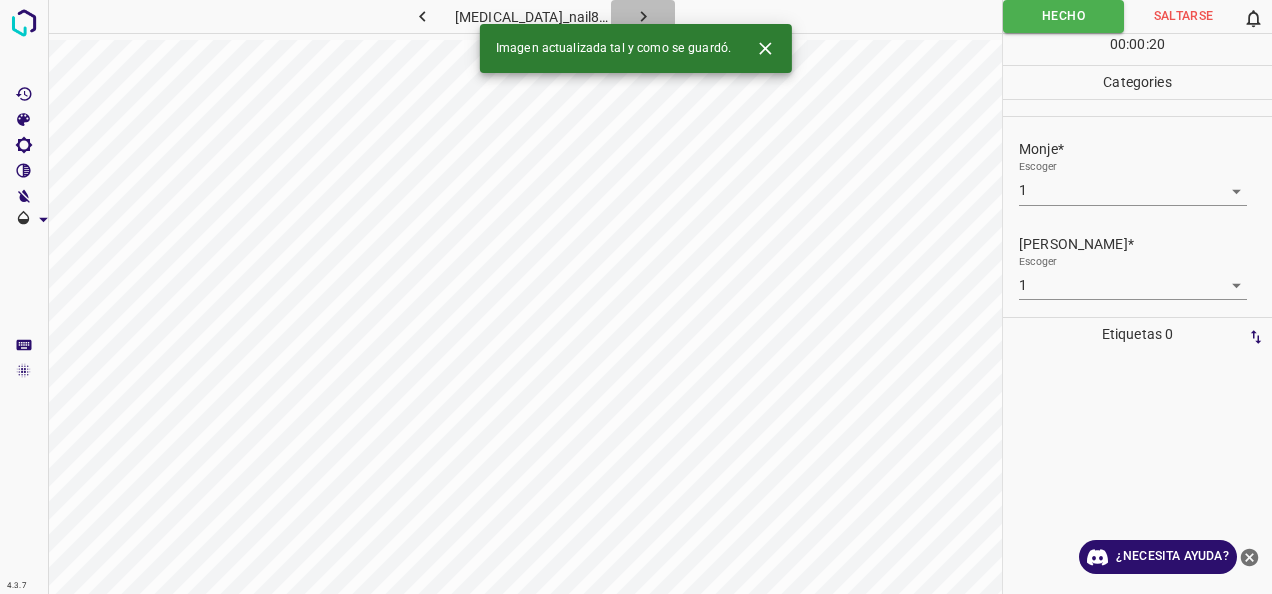 click 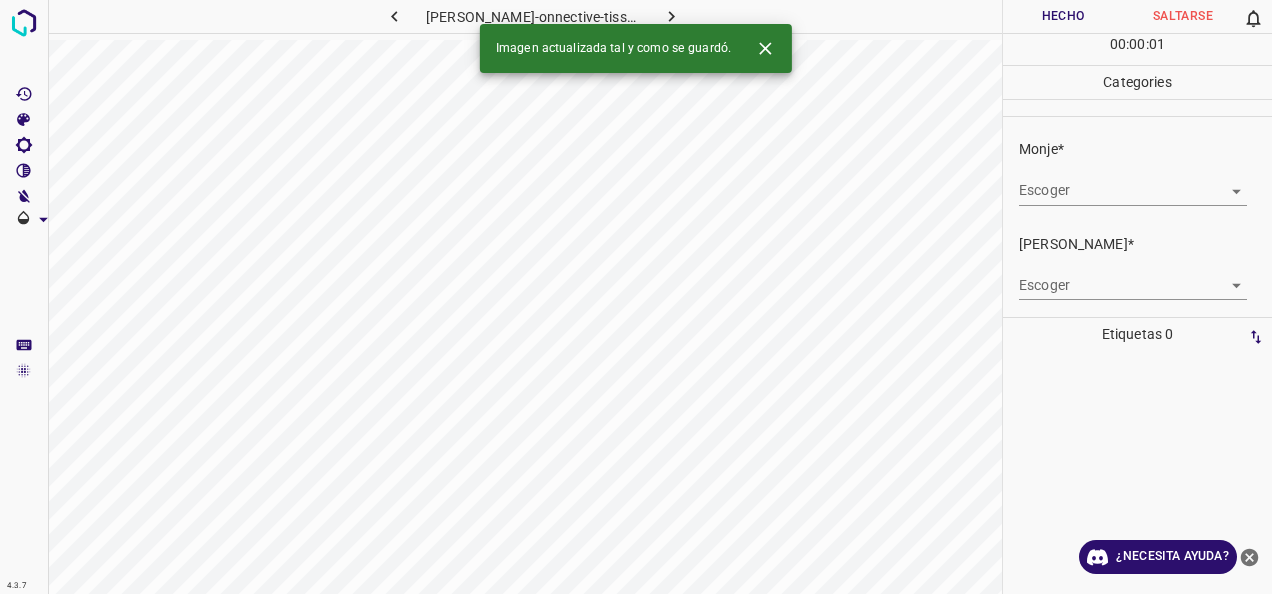 click on "4.3.7 [PERSON_NAME]-onnective-tissue-disease6.jpg Hecho Saltarse 0 00   : 00   : 01   Categories Monje*  Escoger ​  [PERSON_NAME]*  Escoger ​ Etiquetas 0 Categories 1 Monje 2  [PERSON_NAME] Herramientas Espacio Cambiar entre modos (Dibujar y Editar) Yo Etiquetado automático R Restaurar zoom M Acercar N Alejar Borrar Eliminar etiqueta de selección Filtros Z Restaurar filtros X Filtro de saturación C Filtro de brillo V Filtro de contraste B Filtro de escala de grises General O Descargar Imagen actualizada tal y como se guardó. ¿Necesita ayuda? -Mensaje de texto -Esconder -Borrar" at bounding box center (636, 297) 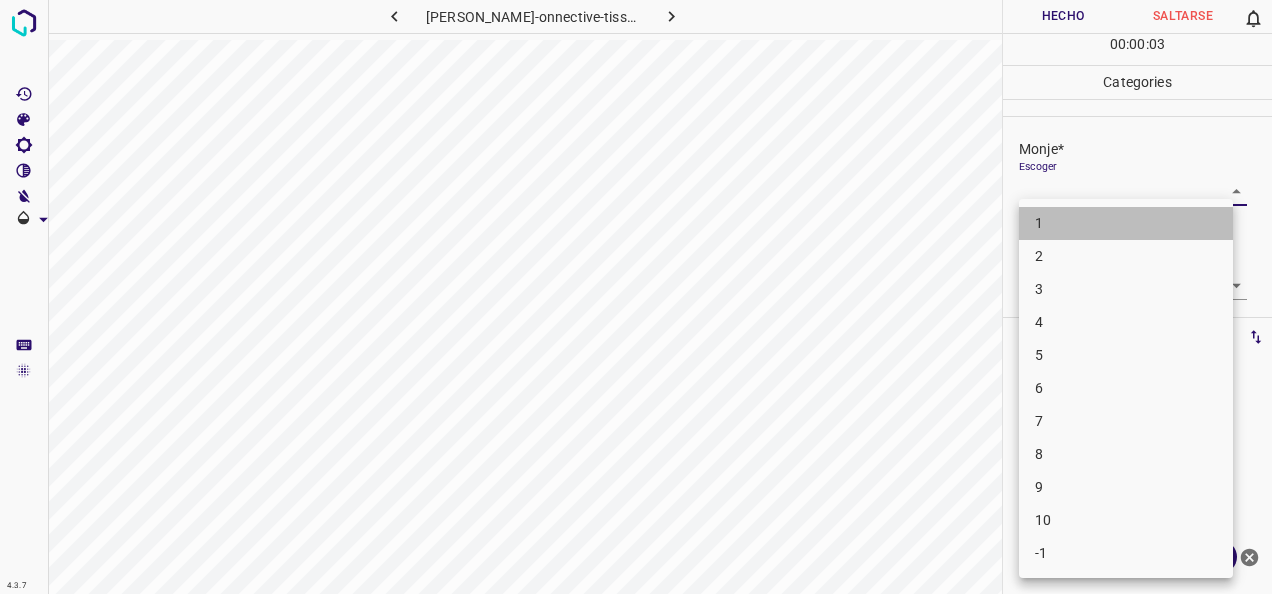 click on "1" at bounding box center (1126, 223) 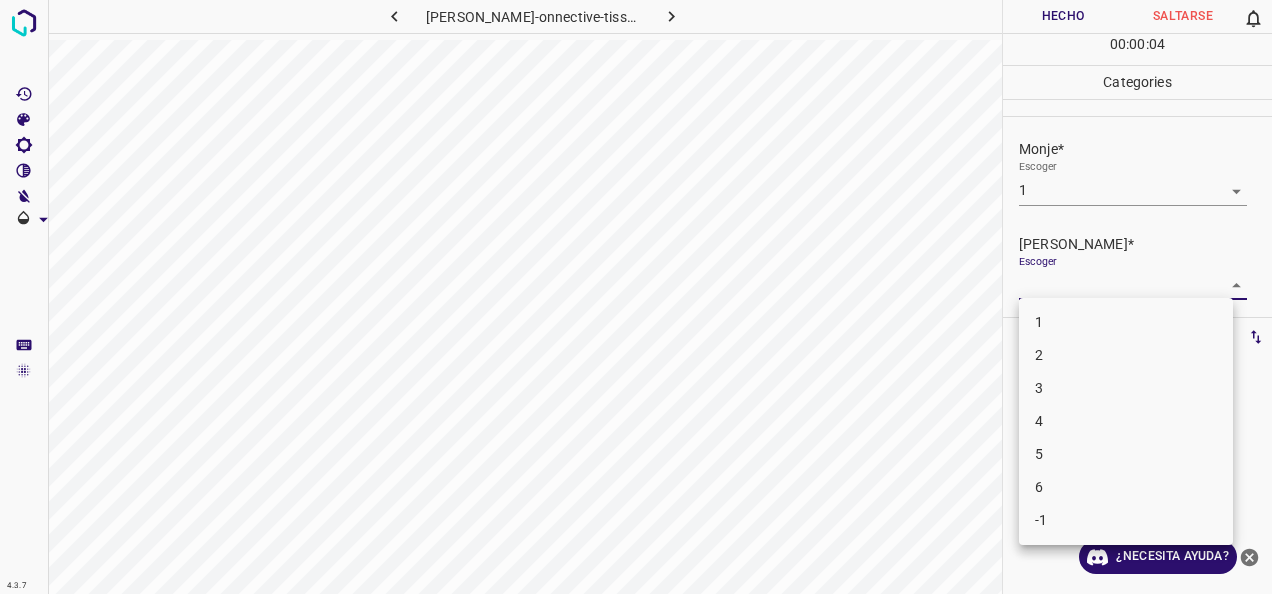 click on "4.3.7 [PERSON_NAME]-onnective-tissue-disease6.jpg Hecho Saltarse 0 00   : 00   : 04   Categories Monje*  Escoger 1 1  [PERSON_NAME]*  Escoger ​ Etiquetas 0 Categories 1 Monje 2  [PERSON_NAME] Herramientas Espacio Cambiar entre modos (Dibujar y Editar) Yo Etiquetado automático R Restaurar zoom M Acercar N Alejar Borrar Eliminar etiqueta de selección Filtros Z Restaurar filtros X Filtro de saturación C Filtro de brillo V Filtro de contraste B Filtro de escala de grises General O Descargar ¿Necesita ayuda? -Mensaje de texto -Esconder -Borrar 1 2 3 4 5 6 -1" at bounding box center [636, 297] 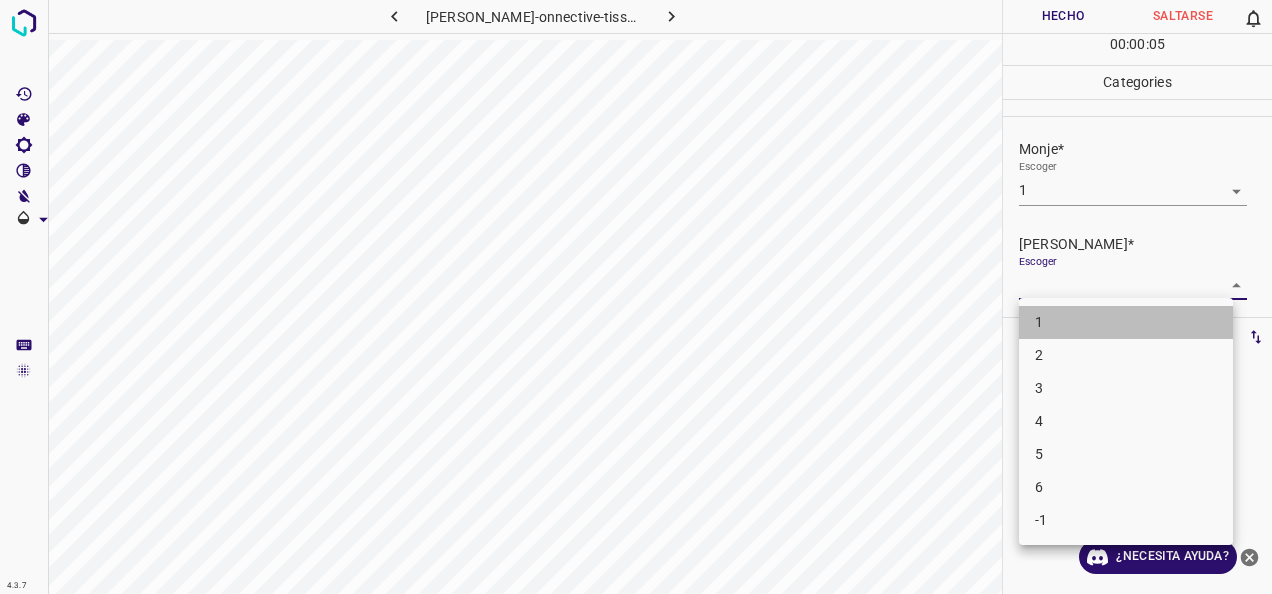 click on "1" at bounding box center [1126, 322] 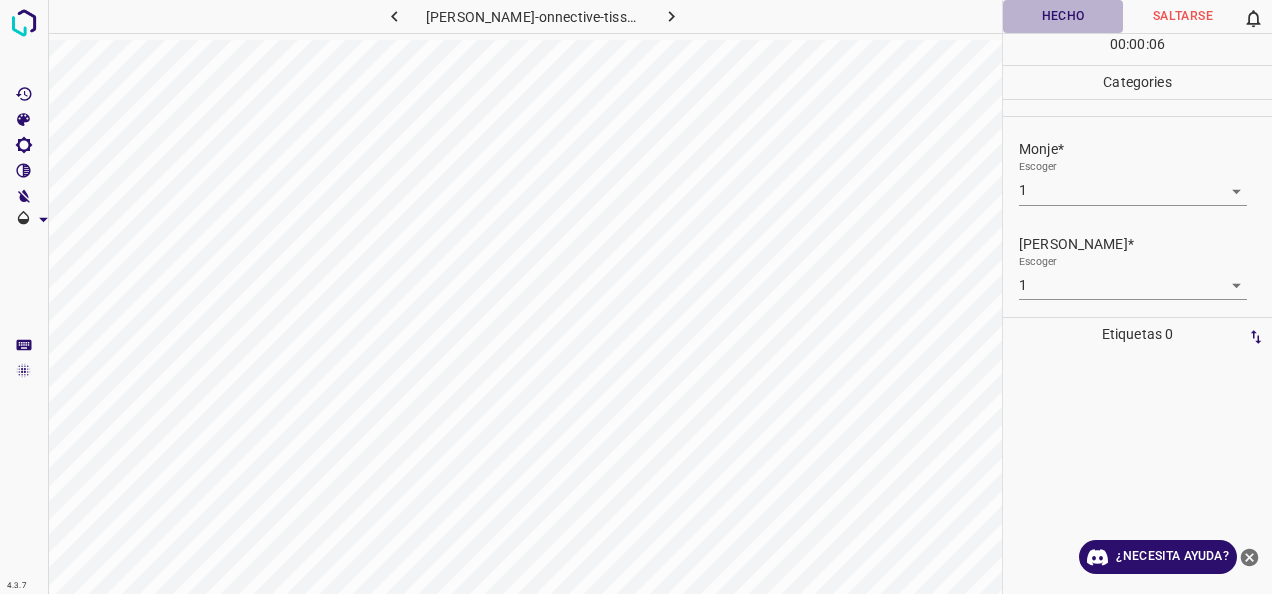 click on "Hecho" at bounding box center [1063, 16] 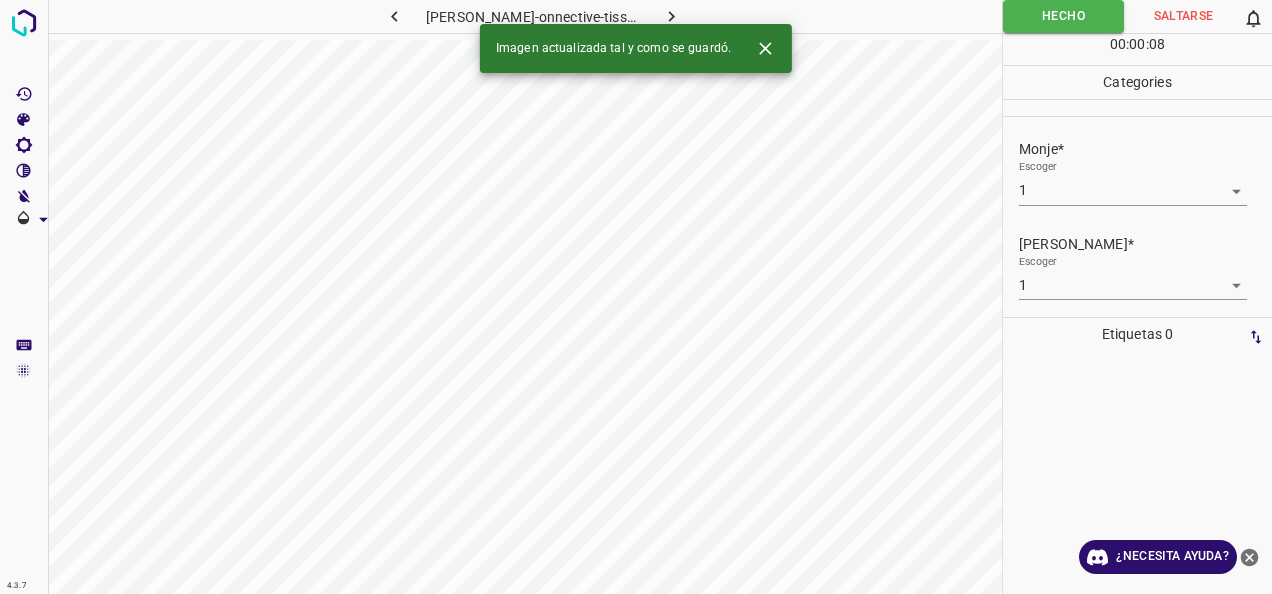 click 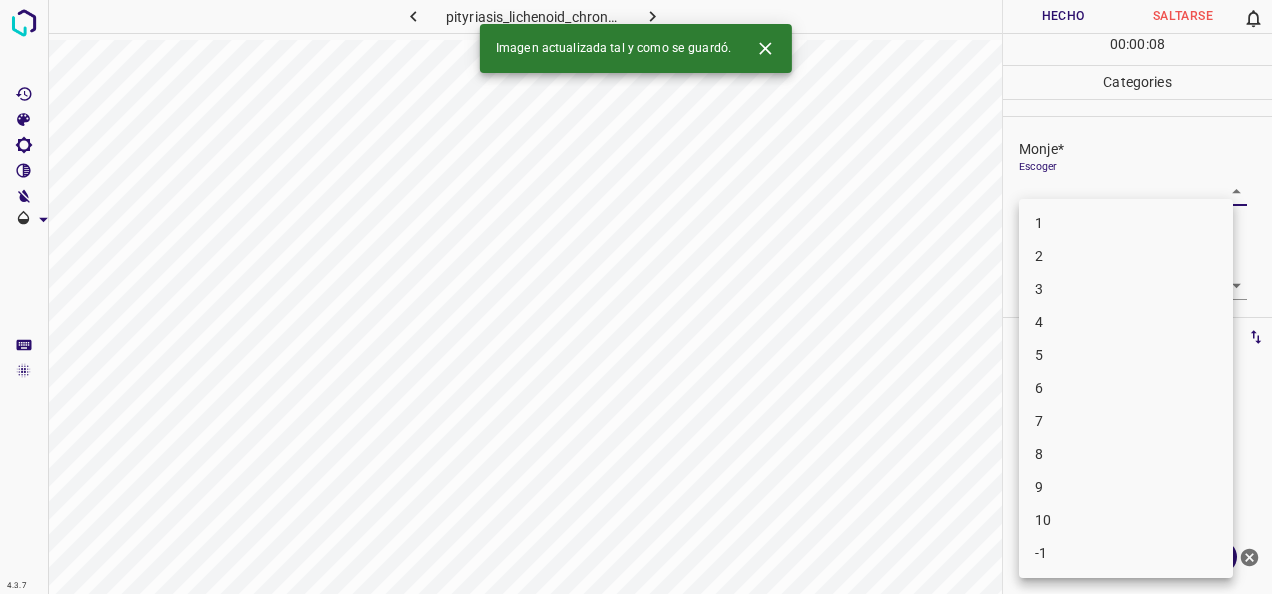 click on "4.3.7 pityriasis_lichenoid_chronica27.jpg Hecho Saltarse 0 00   : 00   : 08   Categories Monje*  Escoger ​  [PERSON_NAME]*  Escoger ​ Etiquetas 0 Categories 1 Monje 2  [PERSON_NAME] Herramientas Espacio Cambiar entre modos (Dibujar y Editar) Yo Etiquetado automático R Restaurar zoom M Acercar N Alejar Borrar Eliminar etiqueta de selección Filtros Z Restaurar filtros X Filtro de saturación C Filtro de brillo V Filtro de contraste B Filtro de escala de grises General O Descargar Imagen actualizada tal y como se guardó. ¿Necesita ayuda? -Mensaje de texto -Esconder -Borrar 1 2 3 4 5 6 7 8 9 10 -1" at bounding box center (636, 297) 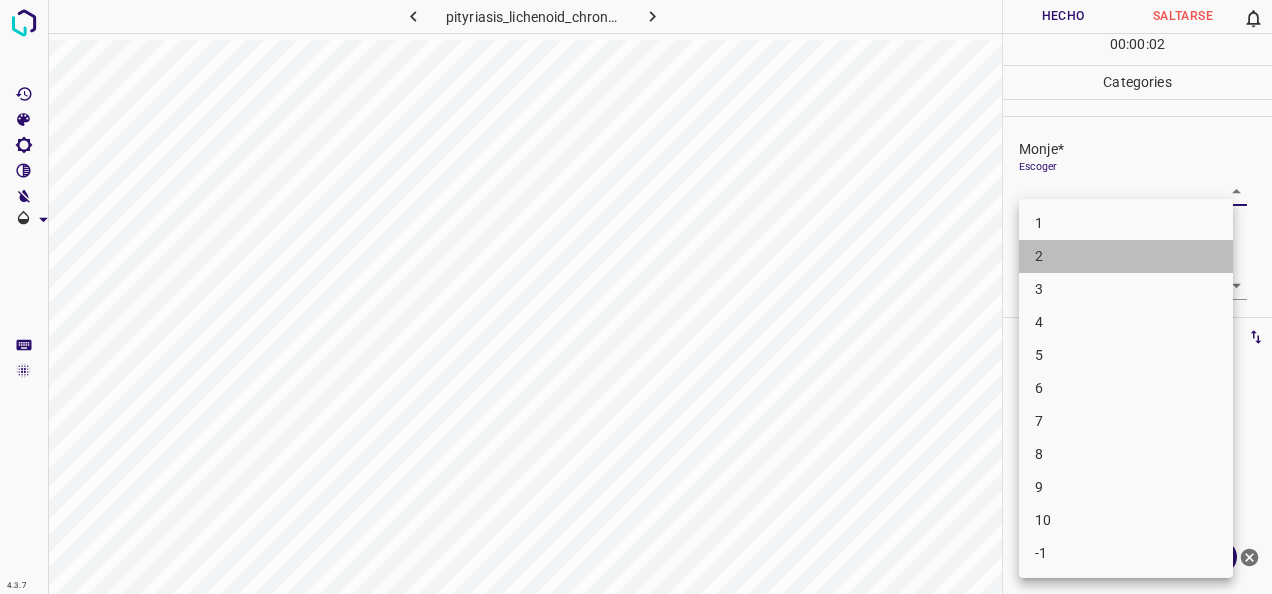 click on "2" at bounding box center (1126, 256) 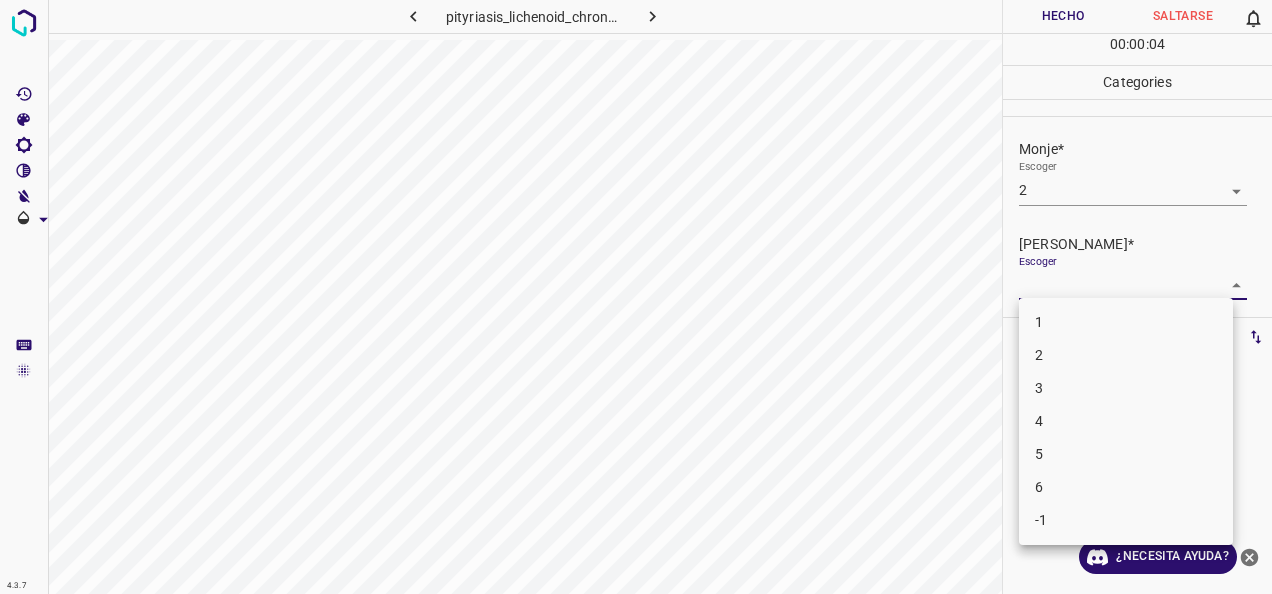click on "4.3.7 pityriasis_lichenoid_chronica27.jpg Hecho Saltarse 0 00   : 00   : 04   Categories Monje*  Escoger 2 2  [PERSON_NAME]*  Escoger ​ Etiquetas 0 Categories 1 Monje 2  [PERSON_NAME] Herramientas Espacio Cambiar entre modos (Dibujar y Editar) Yo Etiquetado automático R Restaurar zoom M Acercar N Alejar Borrar Eliminar etiqueta de selección Filtros Z Restaurar filtros X Filtro de saturación C Filtro de brillo V Filtro de contraste B Filtro de escala de grises General O Descargar ¿Necesita ayuda? -Mensaje de texto -Esconder -Borrar 1 2 3 4 5 6 -1" at bounding box center [636, 297] 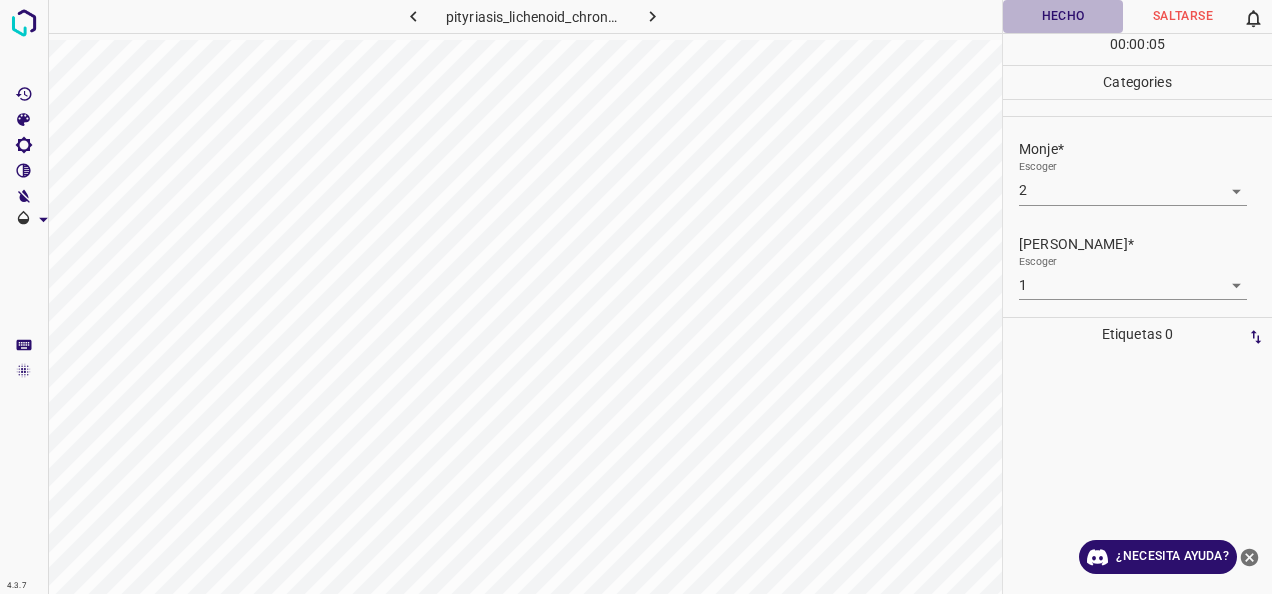 click on "Hecho" at bounding box center [1063, 16] 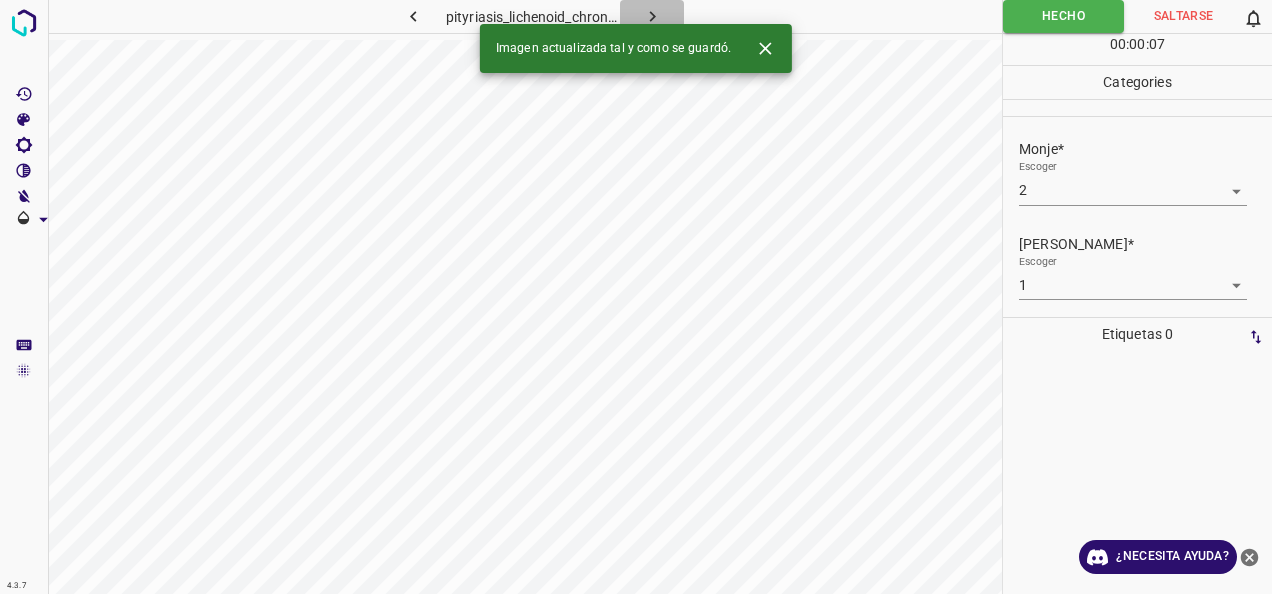 click 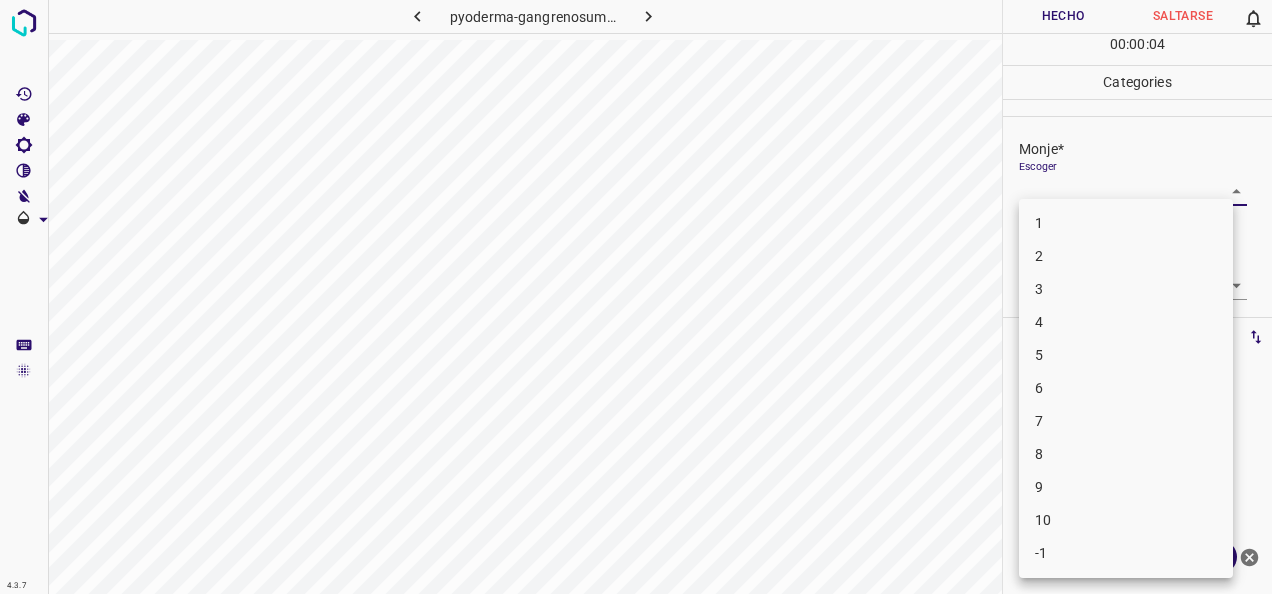 click on "4.3.7 pyoderma-gangrenosum109.jpg Hecho Saltarse 0 00   : 00   : 04   Categories Monje*  Escoger ​  [PERSON_NAME]*  Escoger ​ Etiquetas 0 Categories 1 Monje 2  [PERSON_NAME] Herramientas Espacio Cambiar entre modos (Dibujar y Editar) Yo Etiquetado automático R Restaurar zoom M Acercar N Alejar Borrar Eliminar etiqueta de selección Filtros Z Restaurar filtros X Filtro de saturación C Filtro de brillo V Filtro de contraste B Filtro de escala de grises General O Descargar ¿Necesita ayuda? -Mensaje de texto -Esconder -Borrar 1 2 3 4 5 6 7 8 9 10 -1" at bounding box center [636, 297] 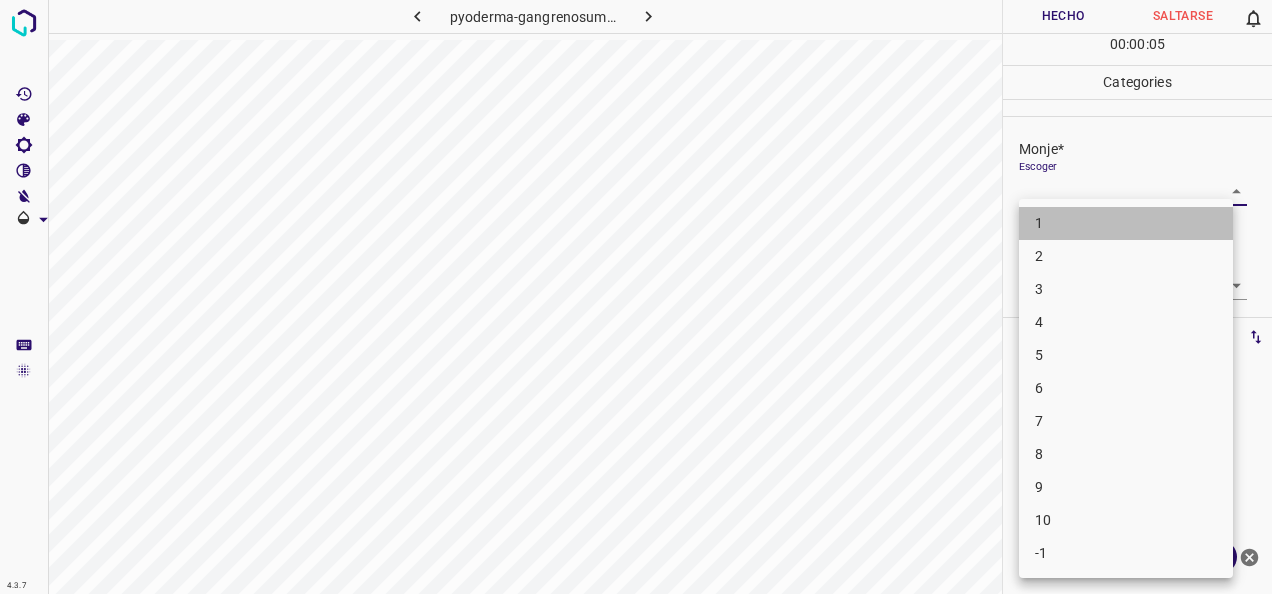 click on "1" at bounding box center (1126, 223) 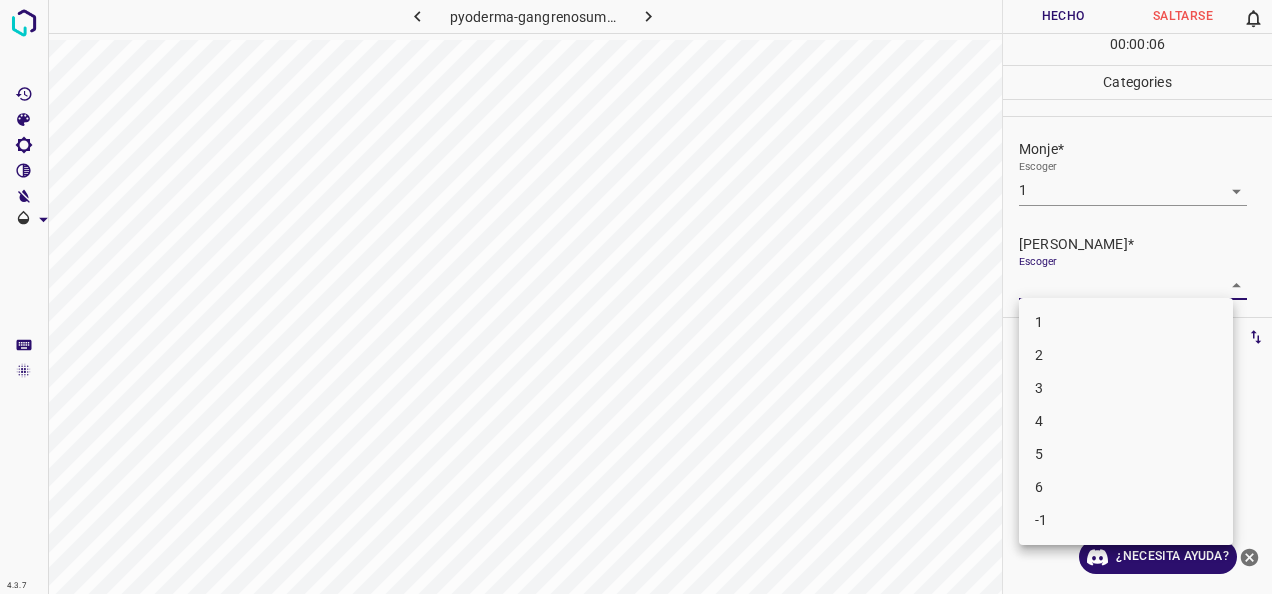 click on "4.3.7 pyoderma-gangrenosum109.jpg Hecho Saltarse 0 00   : 00   : 06   Categories Monje*  Escoger 1 1  [PERSON_NAME]*  Escoger ​ Etiquetas 0 Categories 1 Monje 2  [PERSON_NAME] Herramientas Espacio Cambiar entre modos (Dibujar y Editar) Yo Etiquetado automático R Restaurar zoom M Acercar N Alejar Borrar Eliminar etiqueta de selección Filtros Z Restaurar filtros X Filtro de saturación C Filtro de brillo V Filtro de contraste B Filtro de escala de grises General O Descargar ¿Necesita ayuda? -Mensaje de texto -Esconder -Borrar 1 2 3 4 5 6 -1" at bounding box center (636, 297) 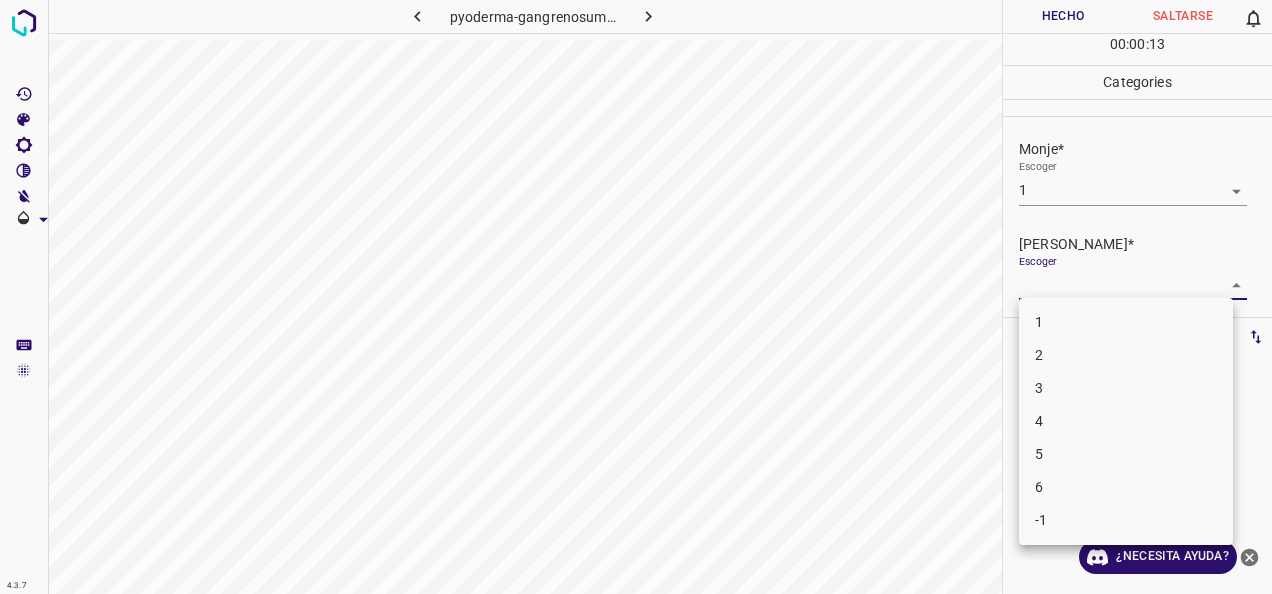 click on "1" at bounding box center (1126, 322) 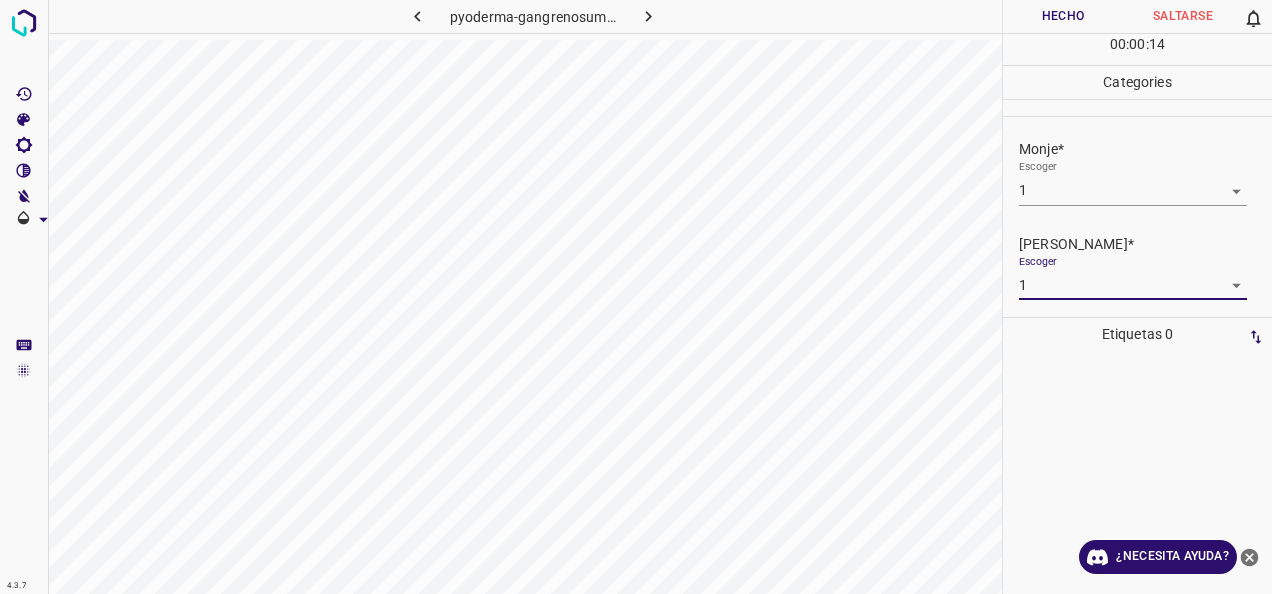 click on "Hecho" at bounding box center [1063, 16] 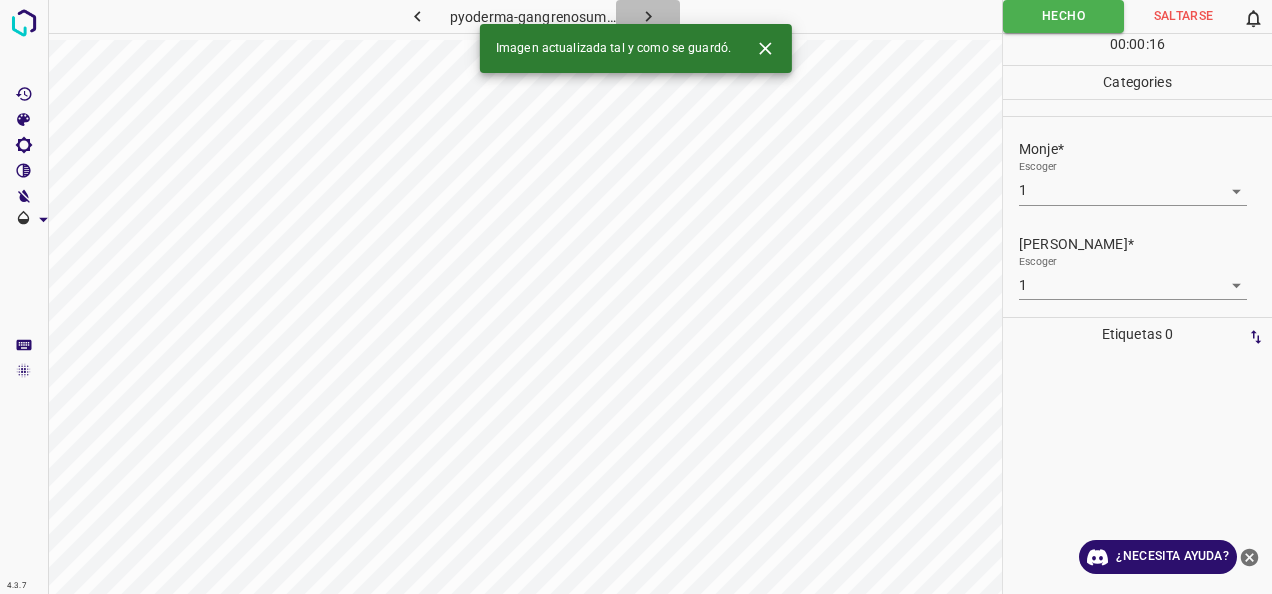 click 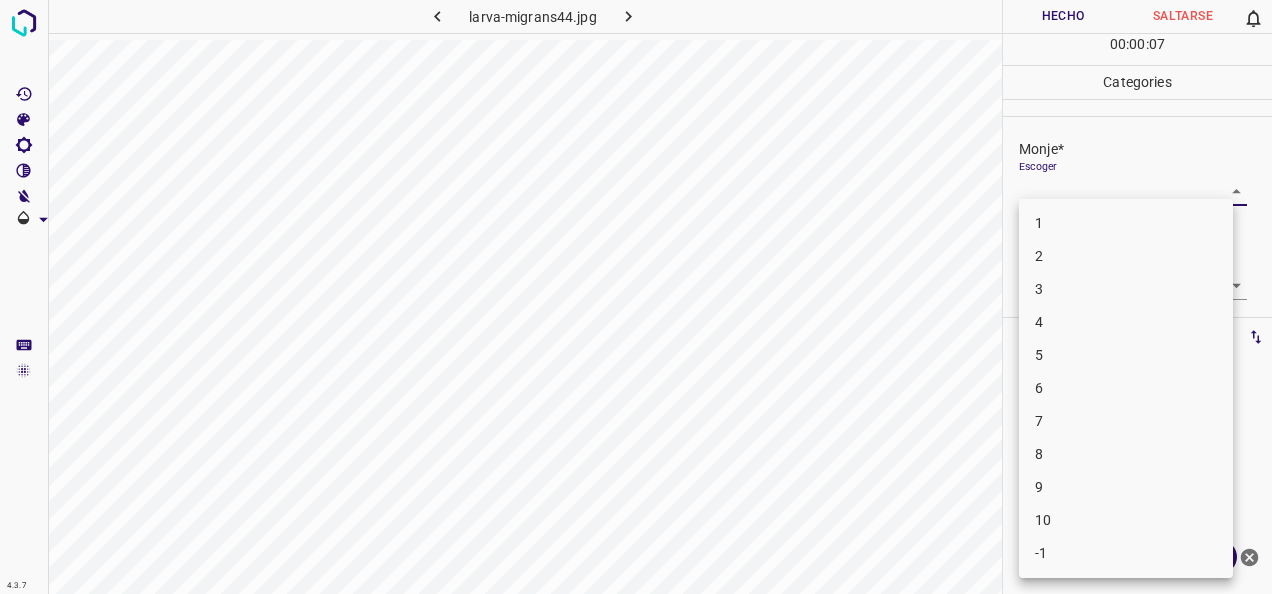 click on "4.3.7 larva-migrans44.jpg Hecho Saltarse 0 00   : 00   : 07   Categories Monje*  Escoger ​  [PERSON_NAME]*  Escoger ​ Etiquetas 0 Categories 1 Monje 2  [PERSON_NAME] Herramientas Espacio Cambiar entre modos (Dibujar y Editar) Yo Etiquetado automático R Restaurar zoom M Acercar N Alejar Borrar Eliminar etiqueta de selección Filtros Z Restaurar filtros X Filtro de saturación C Filtro de brillo V Filtro de contraste B Filtro de escala de grises General O Descargar ¿Necesita ayuda? -Mensaje de texto -Esconder -Borrar 1 2 3 4 5 6 7 8 9 10 -1" at bounding box center (636, 297) 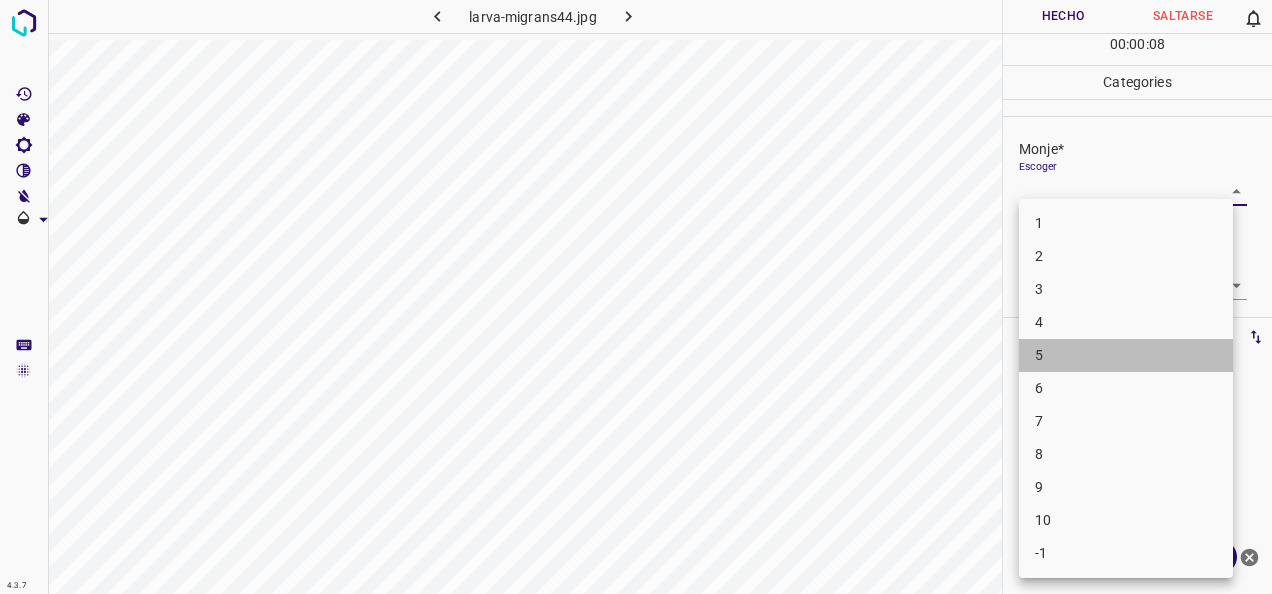 click on "5" at bounding box center [1126, 355] 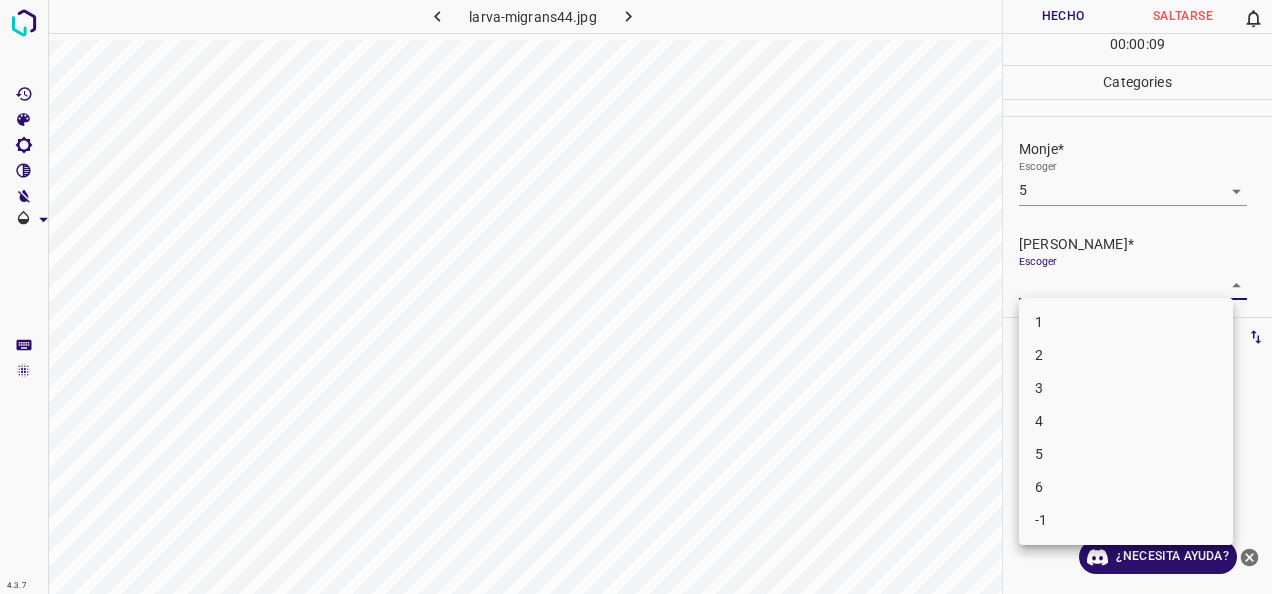 click on "4.3.7 larva-migrans44.jpg Hecho Saltarse 0 00   : 00   : 09   Categories Monje*  Escoger 5 5  [PERSON_NAME]*  Escoger ​ Etiquetas 0 Categories 1 Monje 2  [PERSON_NAME] Herramientas Espacio Cambiar entre modos (Dibujar y Editar) Yo Etiquetado automático R Restaurar zoom M Acercar N Alejar Borrar Eliminar etiqueta de selección Filtros Z Restaurar filtros X Filtro de saturación C Filtro de brillo V Filtro de contraste B Filtro de escala de grises General O Descargar ¿Necesita ayuda? -Mensaje de texto -Esconder -Borrar 1 2 3 4 5 6 -1" at bounding box center (636, 297) 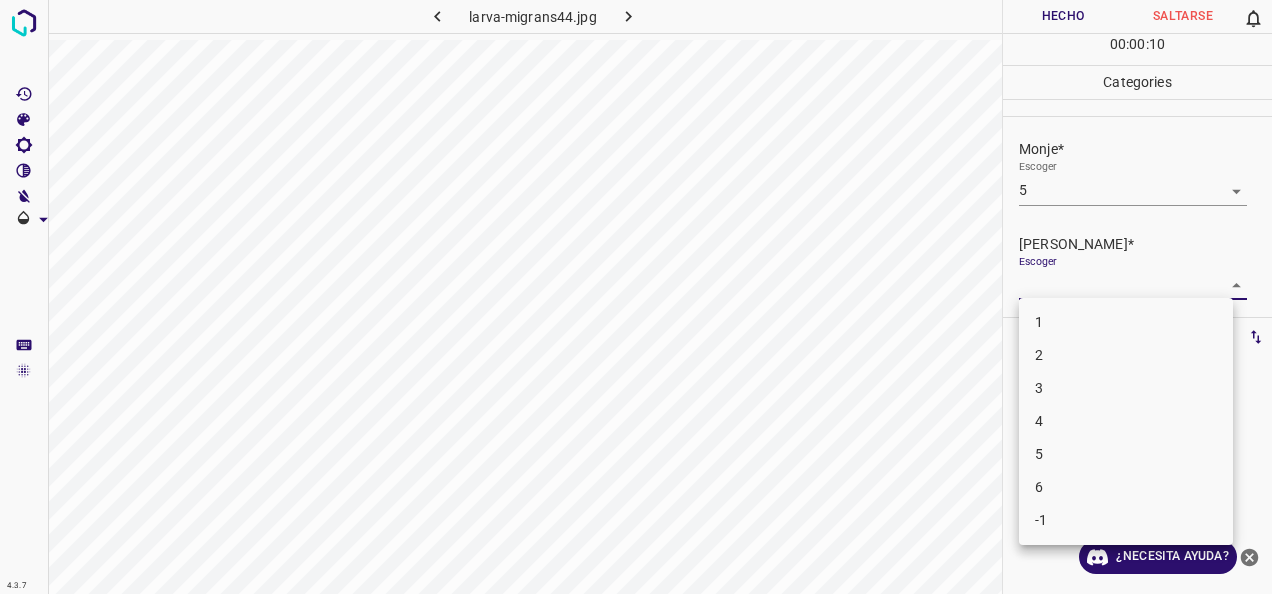 click on "4" at bounding box center (1126, 421) 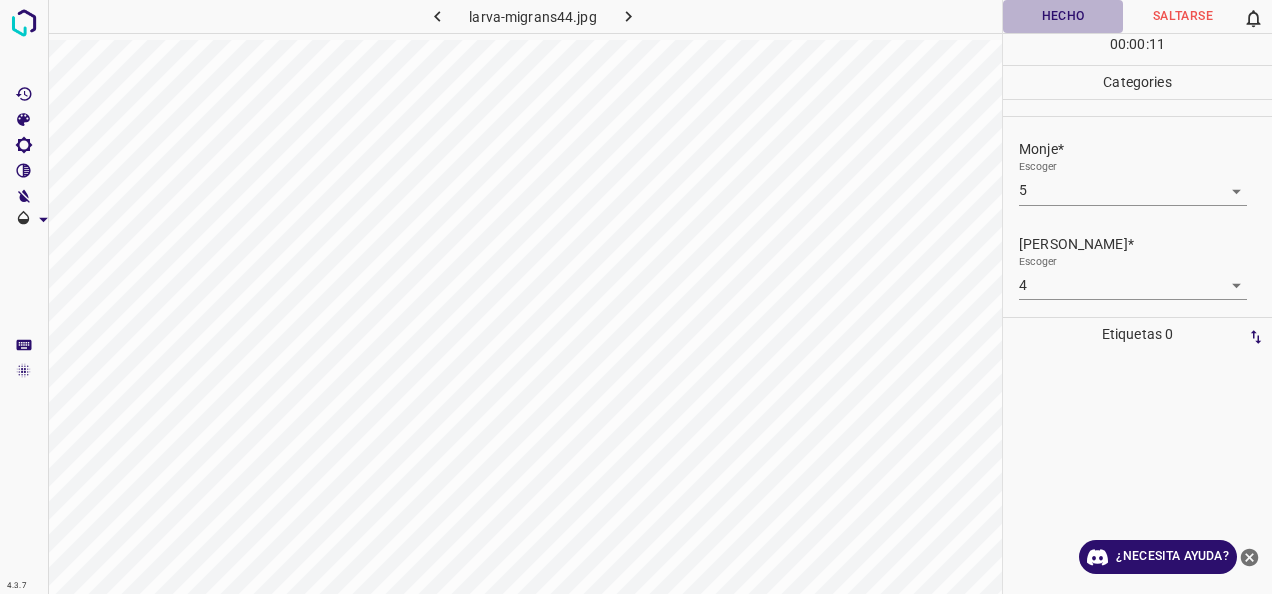 click on "Hecho" at bounding box center [1063, 16] 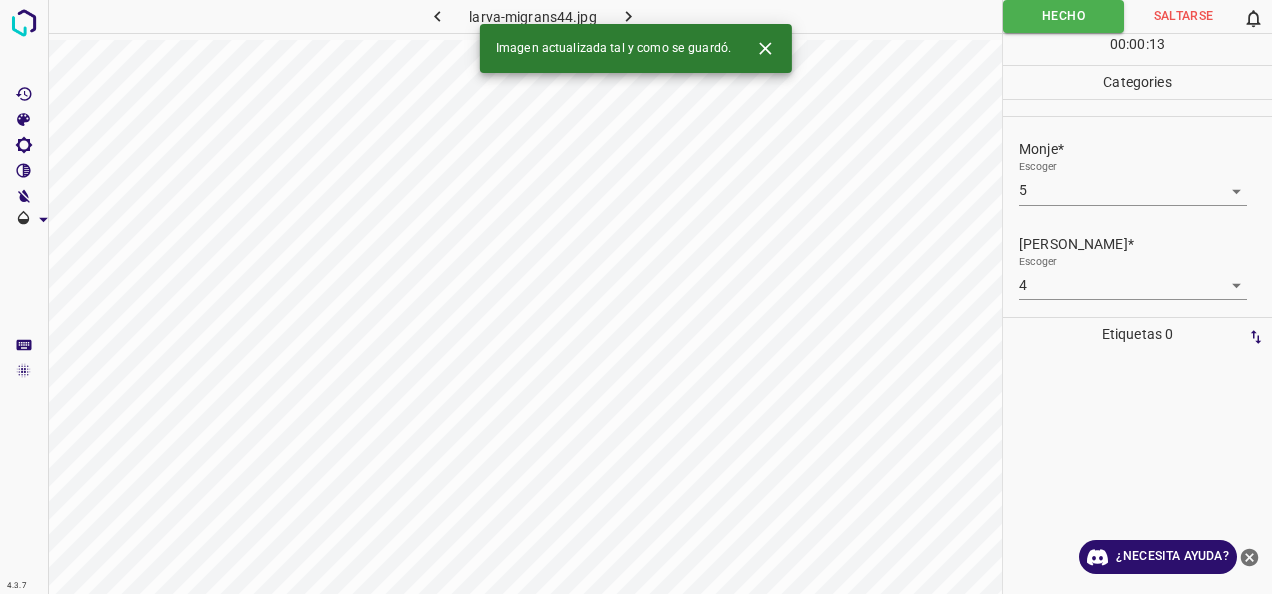 click at bounding box center [629, 16] 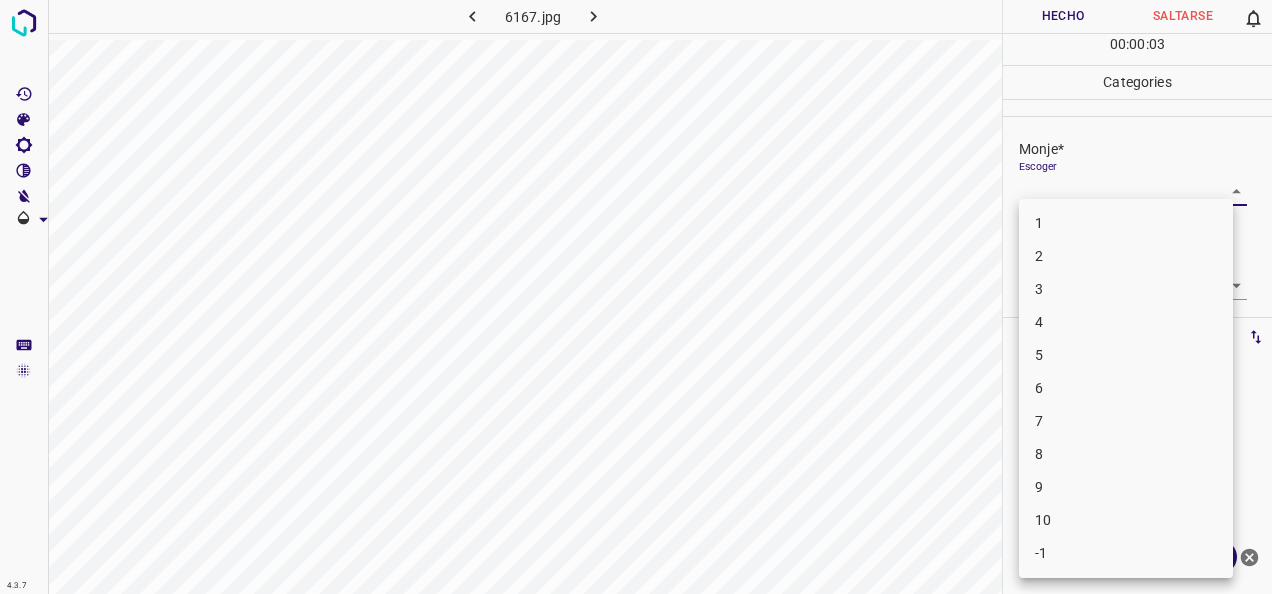 click on "4.3.7 6167.jpg Hecho Saltarse 0 00   : 00   : 03   Categories Monje*  Escoger ​  [PERSON_NAME]*  Escoger ​ Etiquetas 0 Categories 1 Monje 2  [PERSON_NAME] Herramientas Espacio Cambiar entre modos (Dibujar y Editar) Yo Etiquetado automático R Restaurar zoom M Acercar N Alejar Borrar Eliminar etiqueta de selección Filtros Z Restaurar filtros X Filtro de saturación C Filtro de brillo V Filtro de contraste B Filtro de escala de grises General O Descargar ¿Necesita ayuda? -Mensaje de texto -Esconder -Borrar 1 2 3 4 5 6 7 8 9 10 -1" at bounding box center (636, 297) 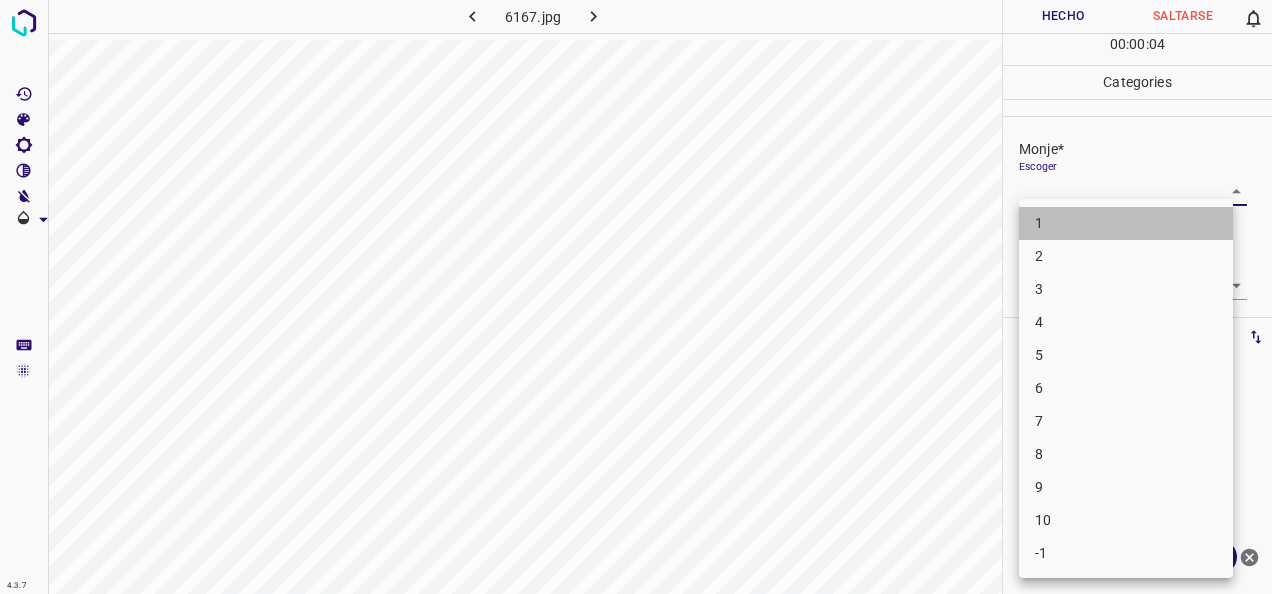click on "1" at bounding box center (1126, 223) 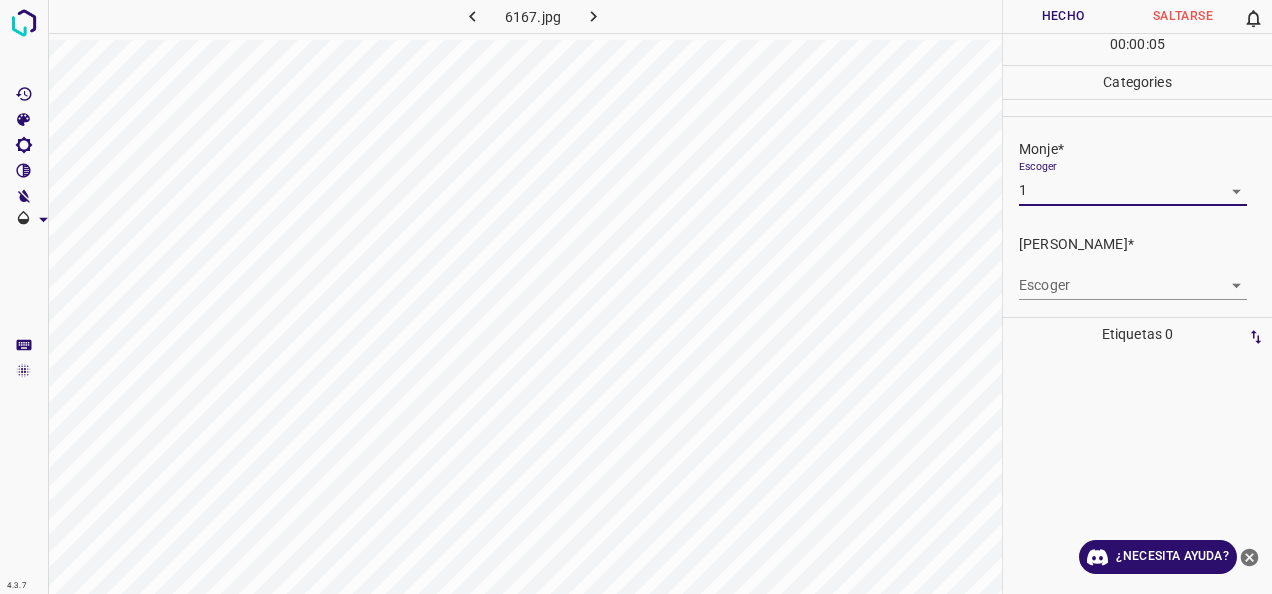click on "4.3.7 6167.jpg Hecho Saltarse 0 00   : 00   : 05   Categories Monje*  Escoger 1 1  [PERSON_NAME]*  Escoger ​ Etiquetas 0 Categories 1 Monje 2  [PERSON_NAME] Herramientas Espacio Cambiar entre modos (Dibujar y Editar) Yo Etiquetado automático R Restaurar zoom M Acercar N Alejar Borrar Eliminar etiqueta de selección Filtros Z Restaurar filtros X Filtro de saturación C Filtro de brillo V Filtro de contraste B Filtro de escala de grises General O Descargar ¿Necesita ayuda? -Mensaje de texto -Esconder -Borrar" at bounding box center [636, 297] 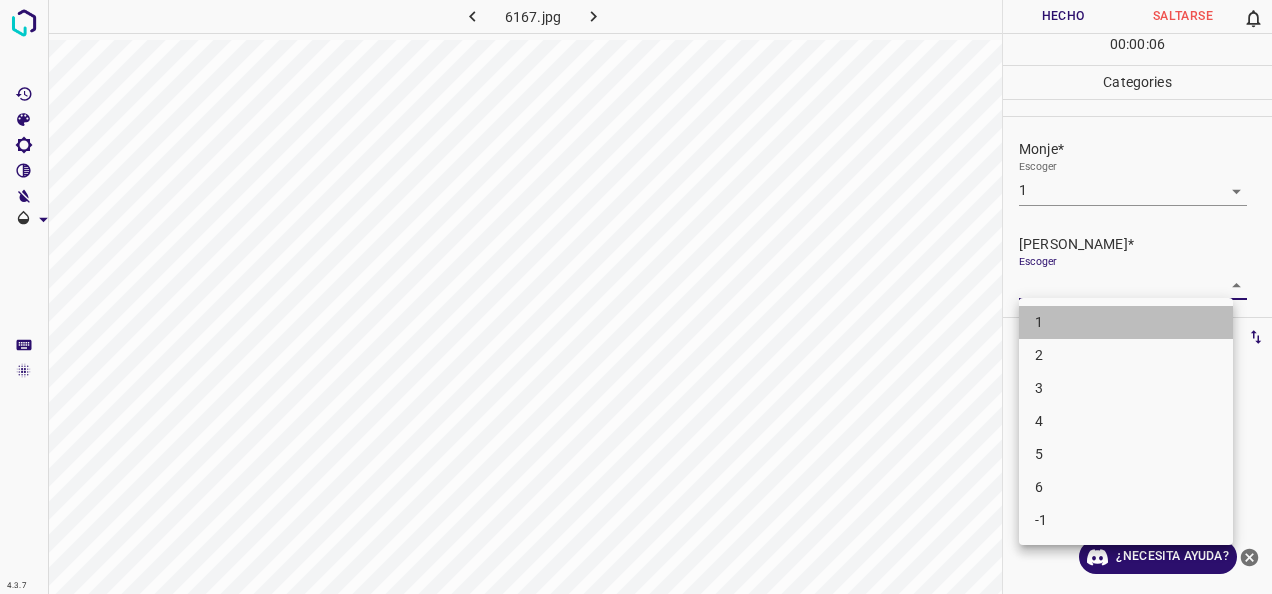 click on "1" at bounding box center [1126, 322] 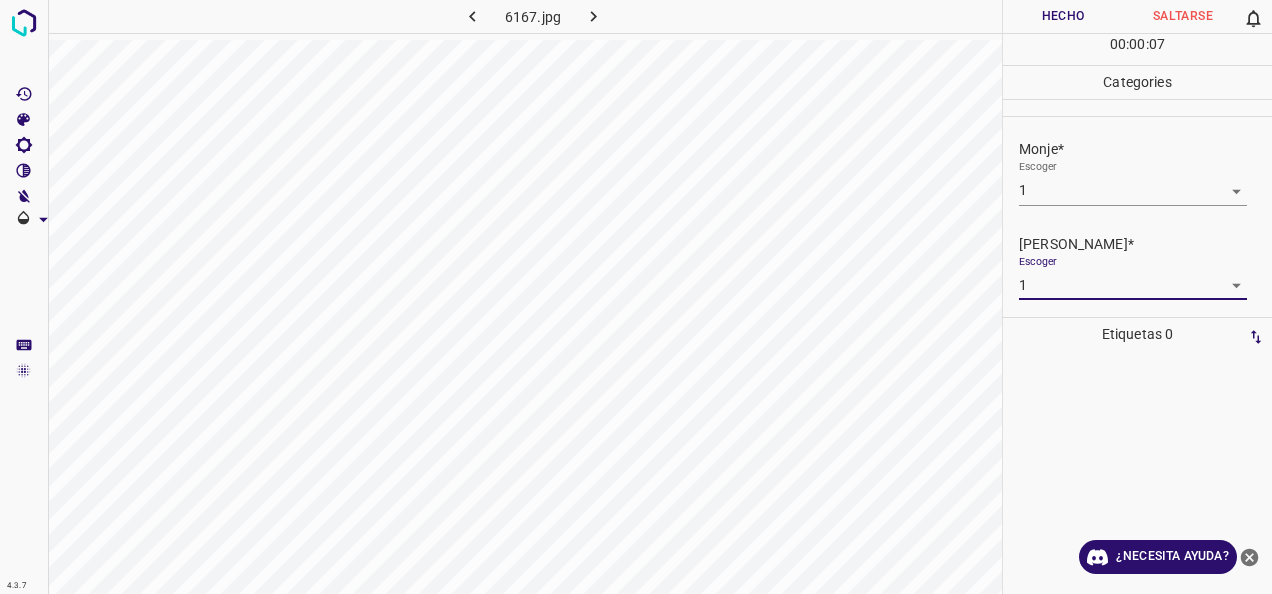 click on "Hecho" at bounding box center [1063, 16] 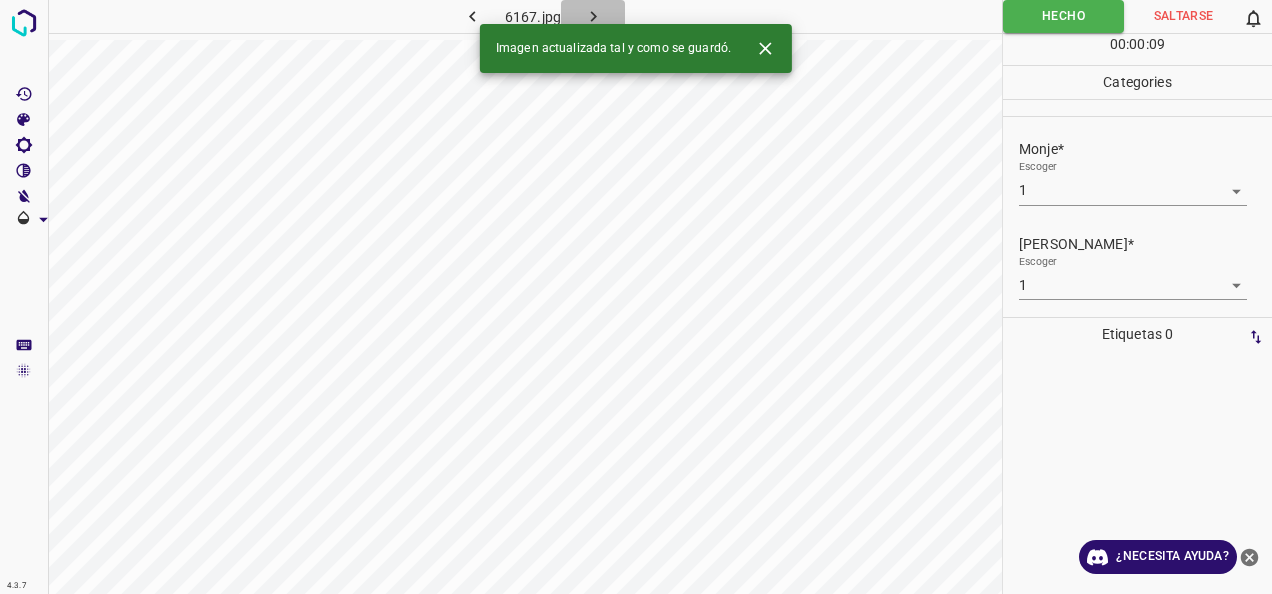 click 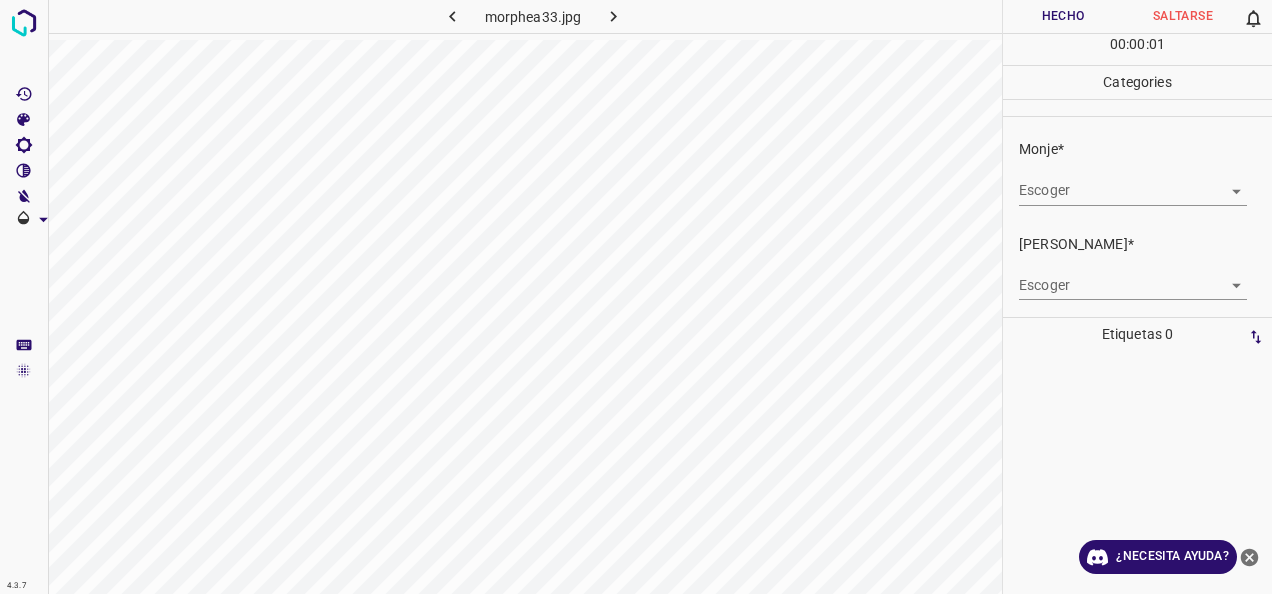 click on "4.3.7 morphea33.jpg Hecho Saltarse 0 00   : 00   : 01   Categories Monje*  Escoger ​  [PERSON_NAME]*  Escoger ​ Etiquetas 0 Categories 1 Monje 2  [PERSON_NAME] Herramientas Espacio Cambiar entre modos (Dibujar y Editar) Yo Etiquetado automático R Restaurar zoom M Acercar N Alejar Borrar Eliminar etiqueta de selección Filtros Z Restaurar filtros X Filtro de saturación C Filtro de brillo V Filtro de contraste B Filtro de escala de grises General O Descargar ¿Necesita ayuda? -Mensaje de texto -Esconder -Borrar" at bounding box center [636, 297] 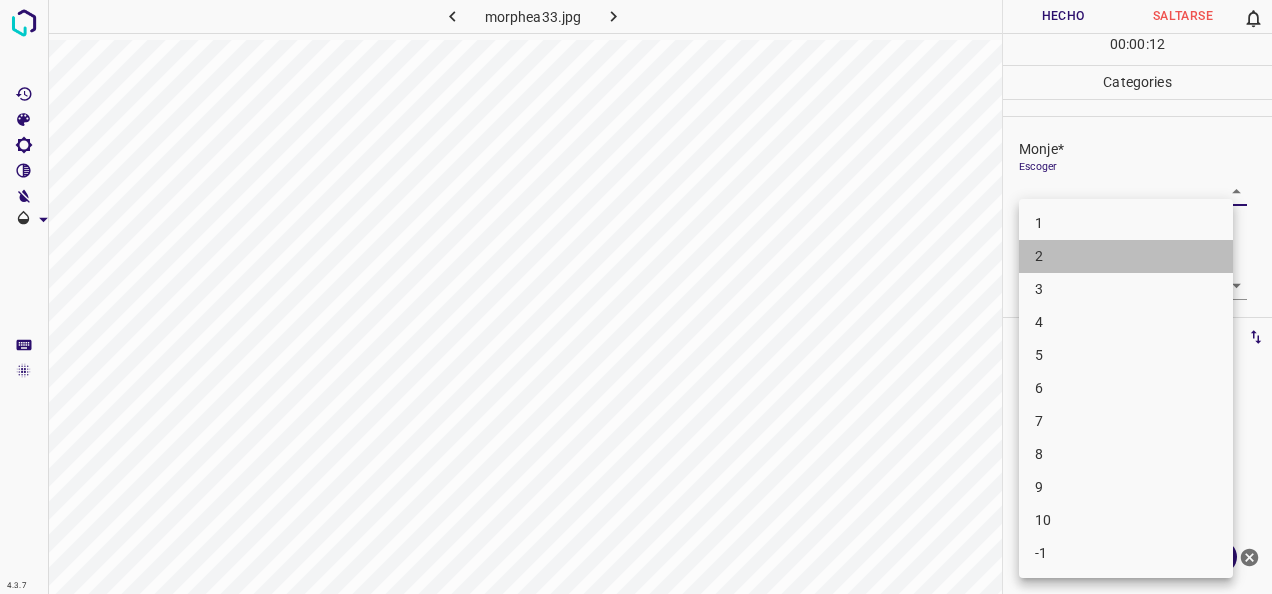 click on "2" at bounding box center (1126, 256) 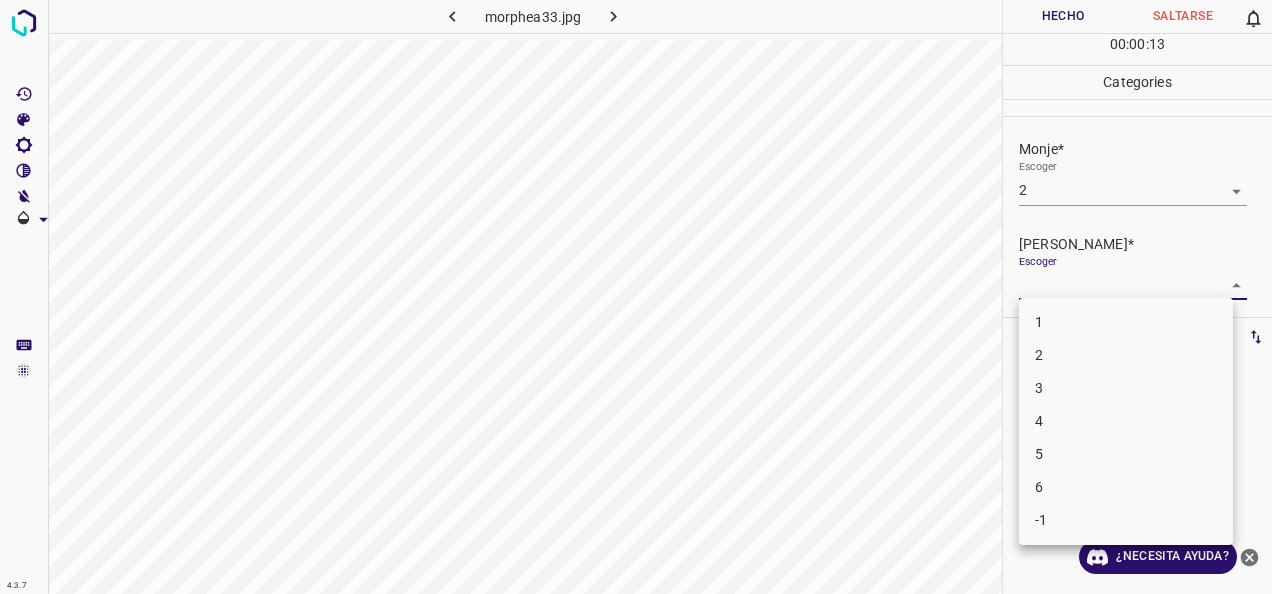 click on "4.3.7 morphea33.jpg Hecho Saltarse 0 00   : 00   : 13   Categories Monje*  Escoger 2 2  [PERSON_NAME]*  Escoger ​ Etiquetas 0 Categories 1 Monje 2  [PERSON_NAME] Herramientas Espacio Cambiar entre modos (Dibujar y Editar) Yo Etiquetado automático R Restaurar zoom M Acercar N Alejar Borrar Eliminar etiqueta de selección Filtros Z Restaurar filtros X Filtro de saturación C Filtro de brillo V Filtro de contraste B Filtro de escala de grises General O Descargar ¿Necesita ayuda? -Mensaje de texto -Esconder -Borrar 1 2 3 4 5 6 -1" at bounding box center (636, 297) 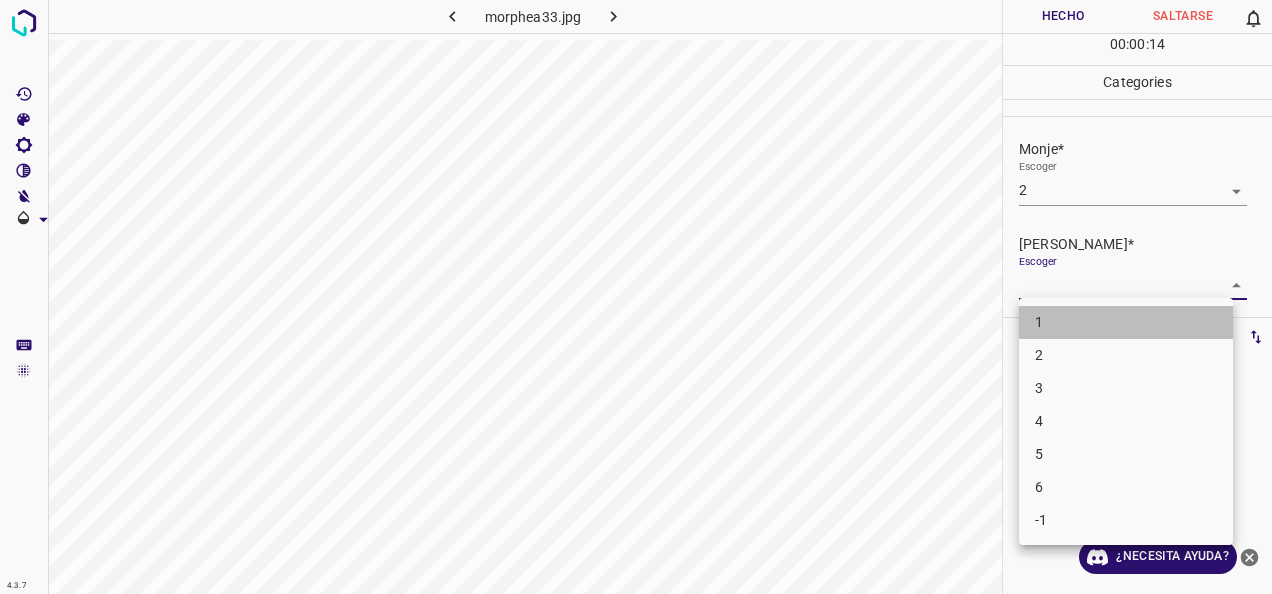 click on "1" at bounding box center (1126, 322) 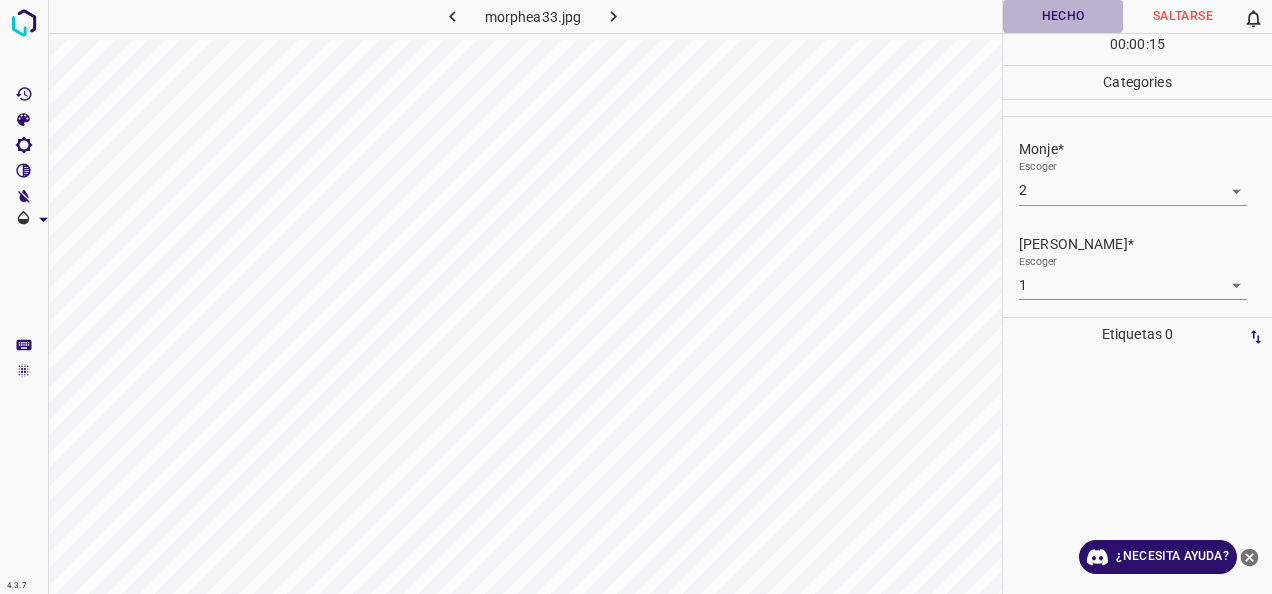 click on "Hecho" at bounding box center (1063, 16) 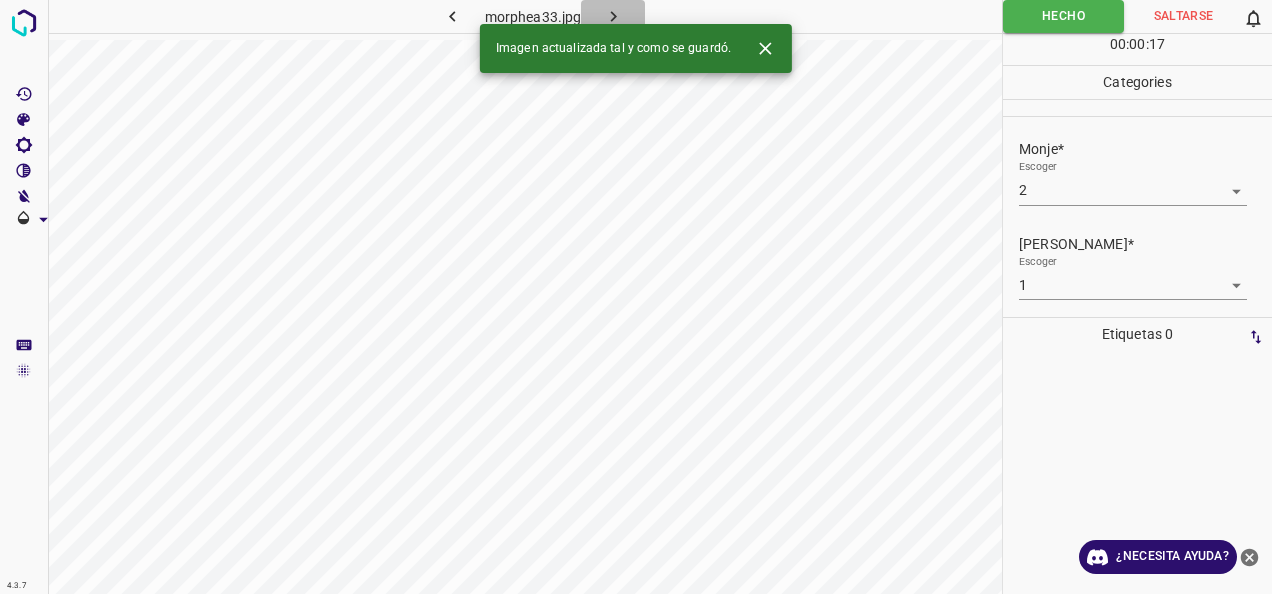 click 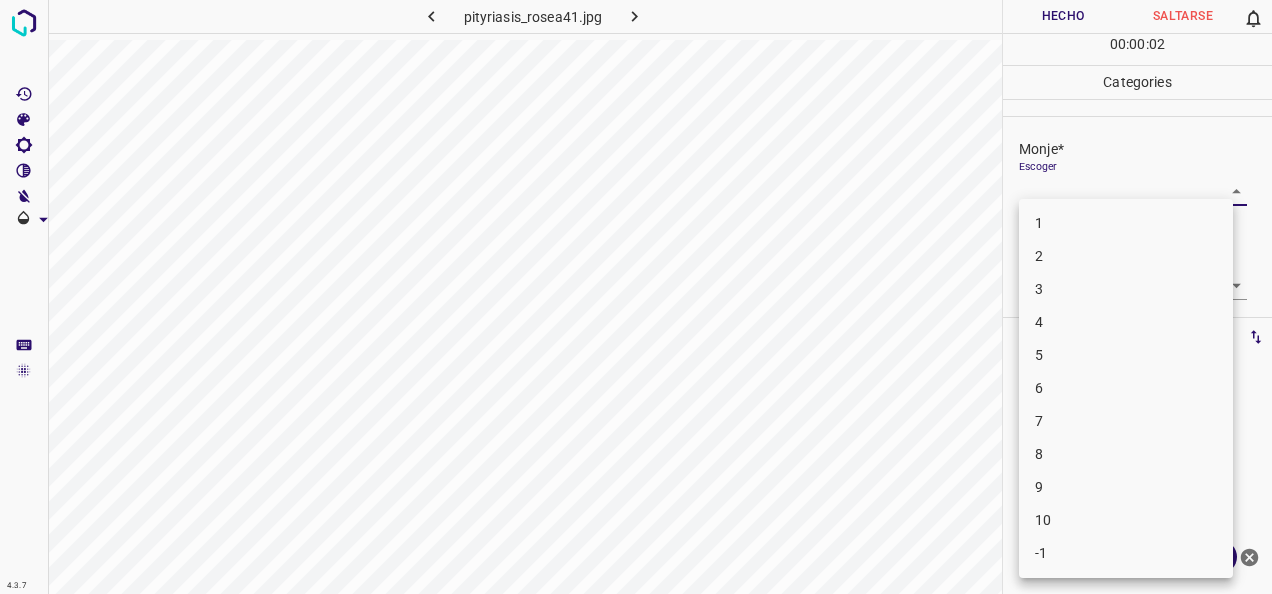 click on "4.3.7 pityriasis_rosea41.jpg Hecho Saltarse 0 00   : 00   : 02   Categories Monje*  Escoger ​  [PERSON_NAME]*  Escoger ​ Etiquetas 0 Categories 1 Monje 2  [PERSON_NAME] Herramientas Espacio Cambiar entre modos (Dibujar y Editar) Yo Etiquetado automático R Restaurar zoom M Acercar N Alejar Borrar Eliminar etiqueta de selección Filtros Z Restaurar filtros X Filtro de saturación C Filtro de brillo V Filtro de contraste B Filtro de escala de grises General O Descargar ¿Necesita ayuda? -Mensaje de texto -Esconder -Borrar 1 2 3 4 5 6 7 8 9 10 -1" at bounding box center (636, 297) 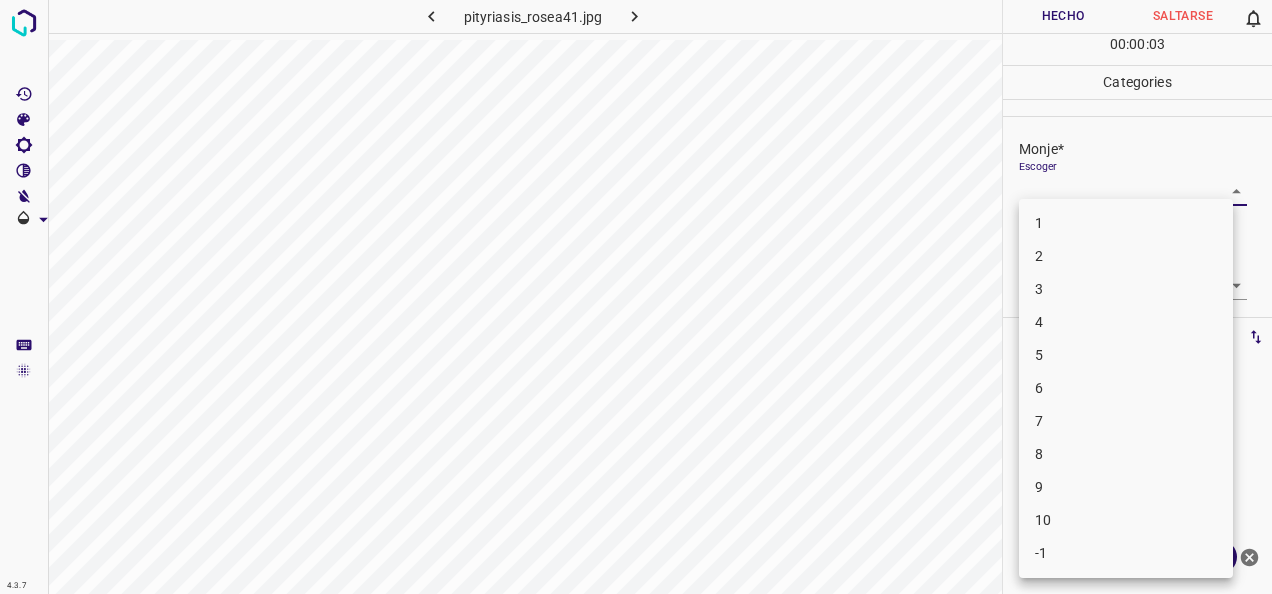 click on "1" at bounding box center (1126, 223) 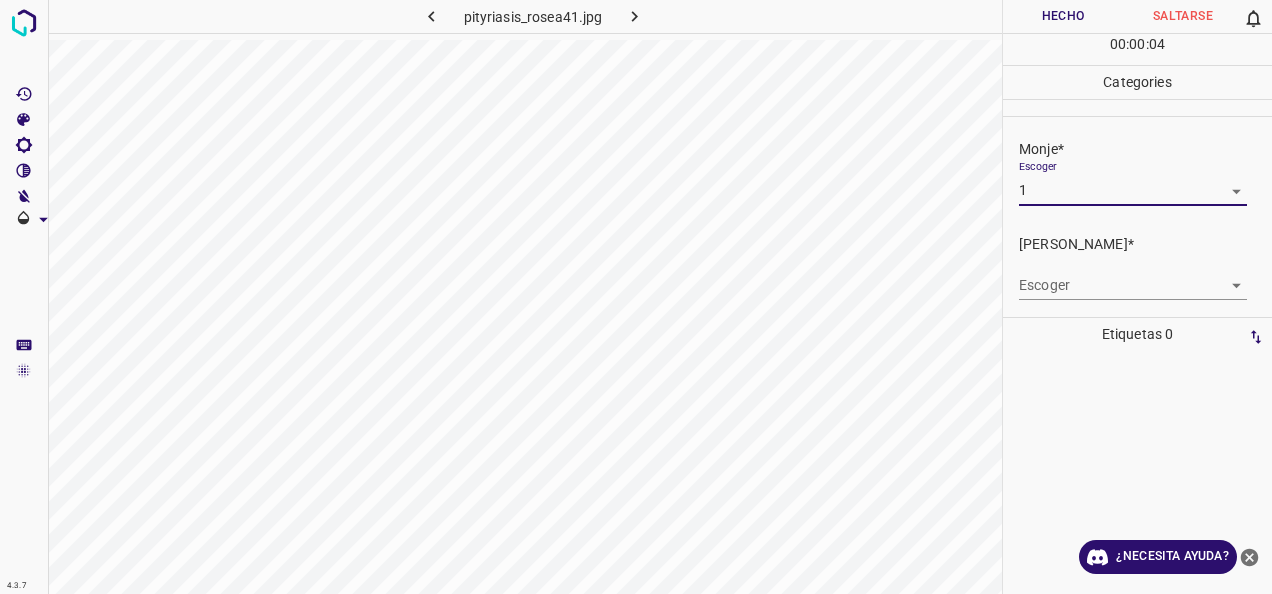 click on "4.3.7 pityriasis_rosea41.jpg Hecho Saltarse 0 00   : 00   : 04   Categories Monje*  Escoger 1 1  [PERSON_NAME]*  Escoger ​ Etiquetas 0 Categories 1 Monje 2  [PERSON_NAME] Herramientas Espacio Cambiar entre modos (Dibujar y Editar) Yo Etiquetado automático R Restaurar zoom M Acercar N Alejar Borrar Eliminar etiqueta de selección Filtros Z Restaurar filtros X Filtro de saturación C Filtro de brillo V Filtro de contraste B Filtro de escala de grises General O Descargar ¿Necesita ayuda? -Mensaje de texto -Esconder -Borrar" at bounding box center [636, 297] 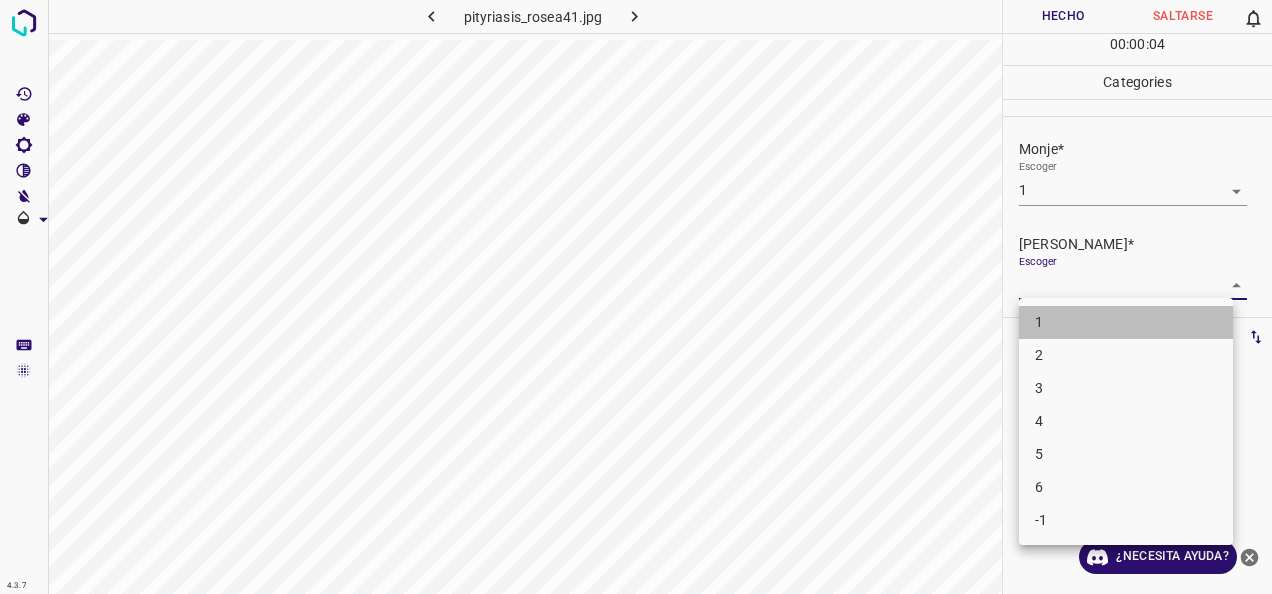 click on "1" at bounding box center [1126, 322] 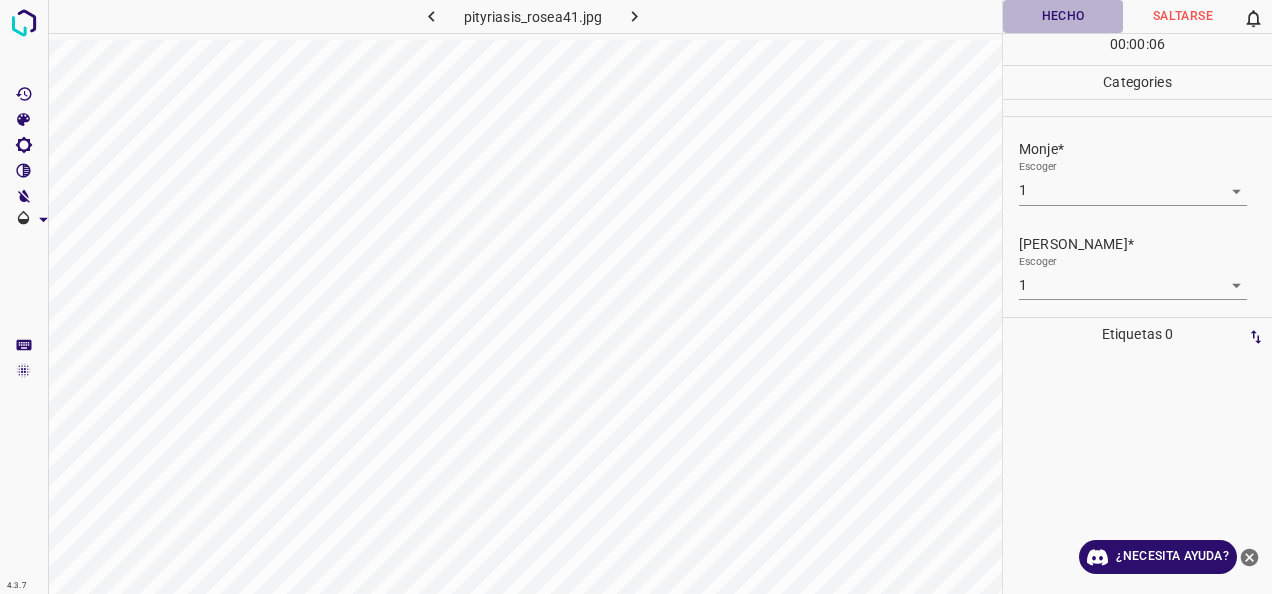 click on "Hecho" at bounding box center (1063, 16) 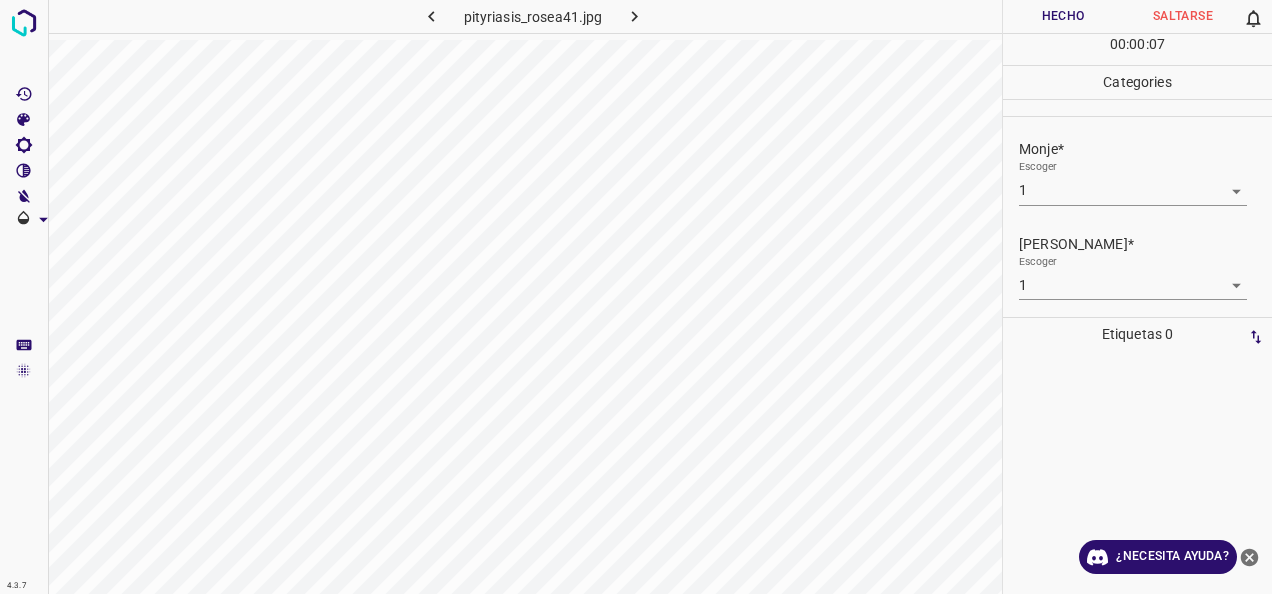 click 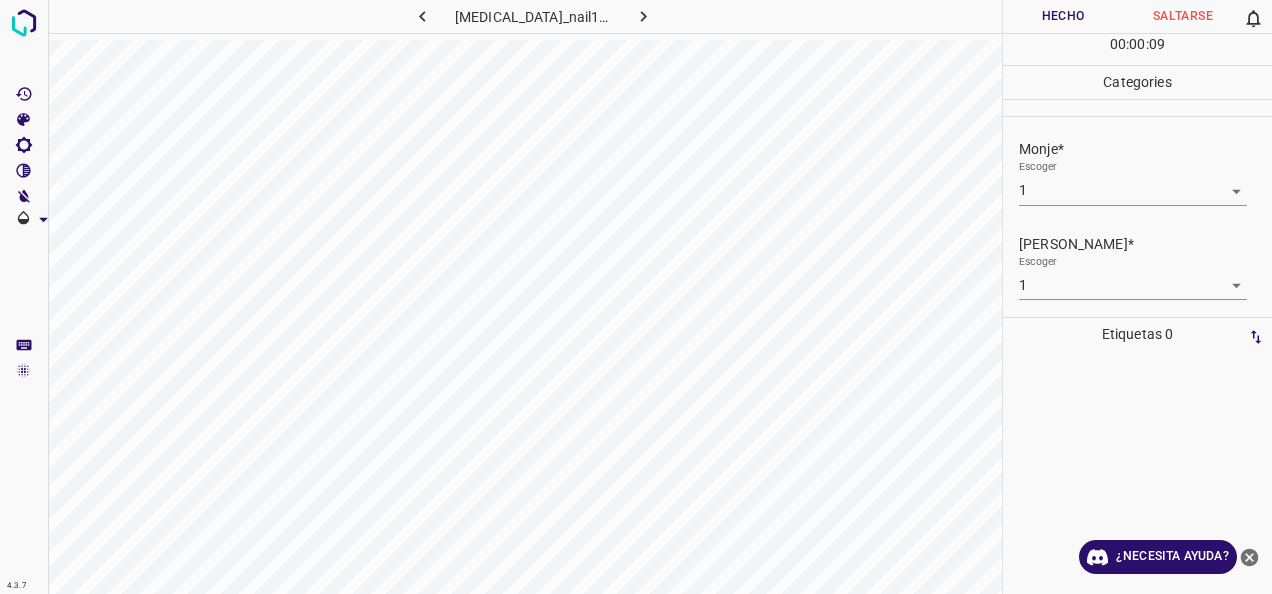 click 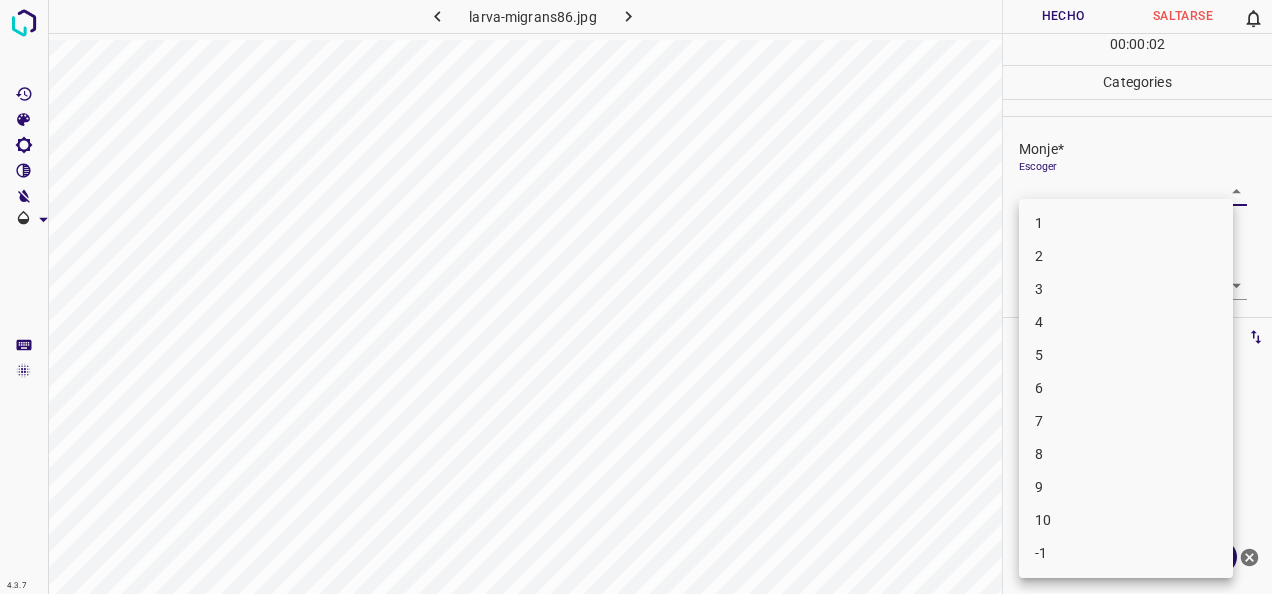 click on "4.3.7 larva-migrans86.jpg Hecho Saltarse 0 00   : 00   : 02   Categories Monje*  Escoger ​  [PERSON_NAME]*  Escoger ​ Etiquetas 0 Categories 1 Monje 2  [PERSON_NAME] Herramientas Espacio Cambiar entre modos (Dibujar y Editar) Yo Etiquetado automático R Restaurar zoom M Acercar N Alejar Borrar Eliminar etiqueta de selección Filtros Z Restaurar filtros X Filtro de saturación C Filtro de brillo V Filtro de contraste B Filtro de escala de grises General O Descargar ¿Necesita ayuda? -Mensaje de texto -Esconder -Borrar 1 2 3 4 5 6 7 8 9 10 -1" at bounding box center (636, 297) 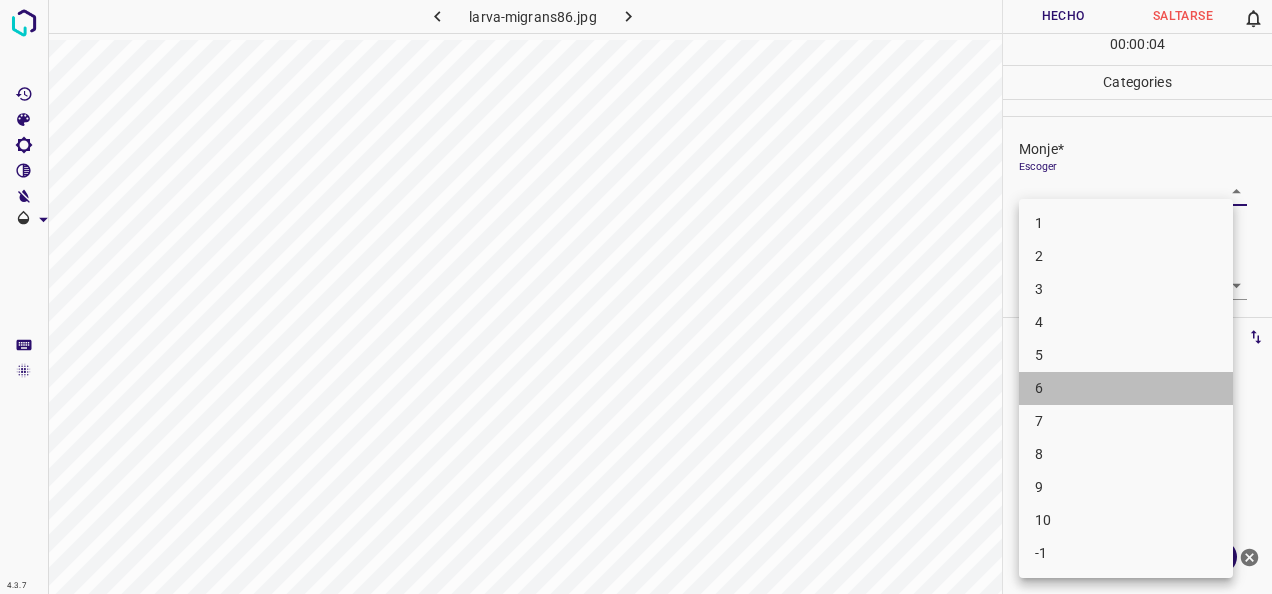 click on "6" at bounding box center (1126, 388) 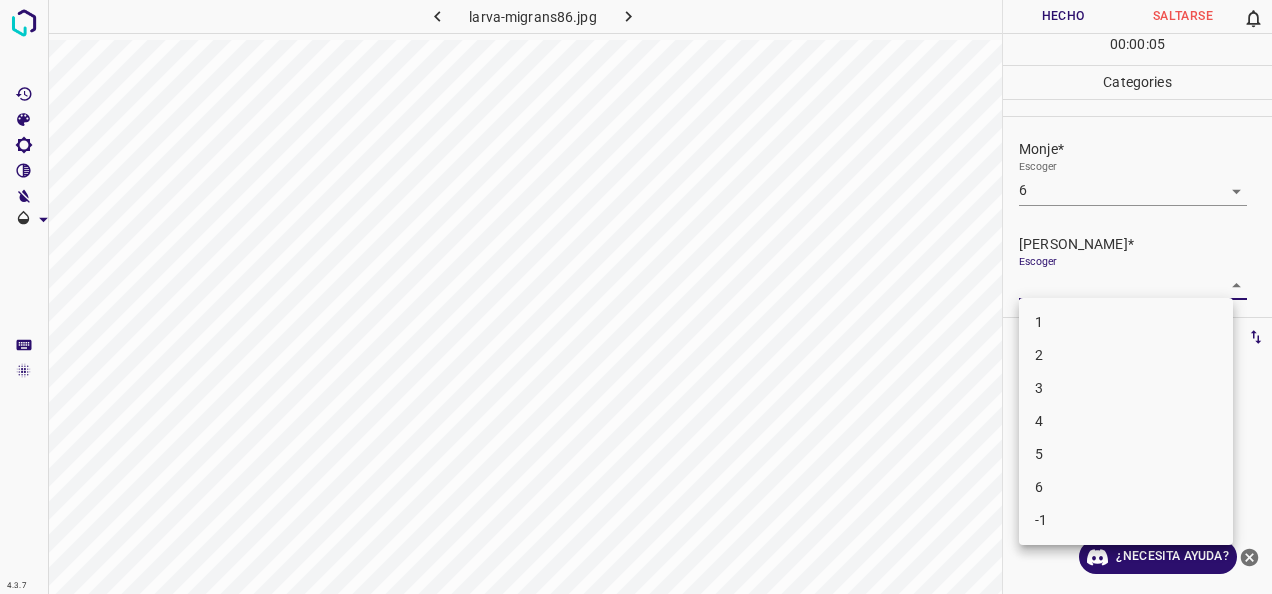 click on "4.3.7 larva-migrans86.jpg Hecho Saltarse 0 00   : 00   : 05   Categories Monje*  Escoger 6 6  [PERSON_NAME]*  Escoger ​ Etiquetas 0 Categories 1 Monje 2  [PERSON_NAME] Herramientas Espacio Cambiar entre modos (Dibujar y Editar) Yo Etiquetado automático R Restaurar zoom M Acercar N Alejar Borrar Eliminar etiqueta de selección Filtros Z Restaurar filtros X Filtro de saturación C Filtro de brillo V Filtro de contraste B Filtro de escala de grises General O Descargar ¿Necesita ayuda? -Mensaje de texto -Esconder -Borrar 1 2 3 4 5 6 -1" at bounding box center (636, 297) 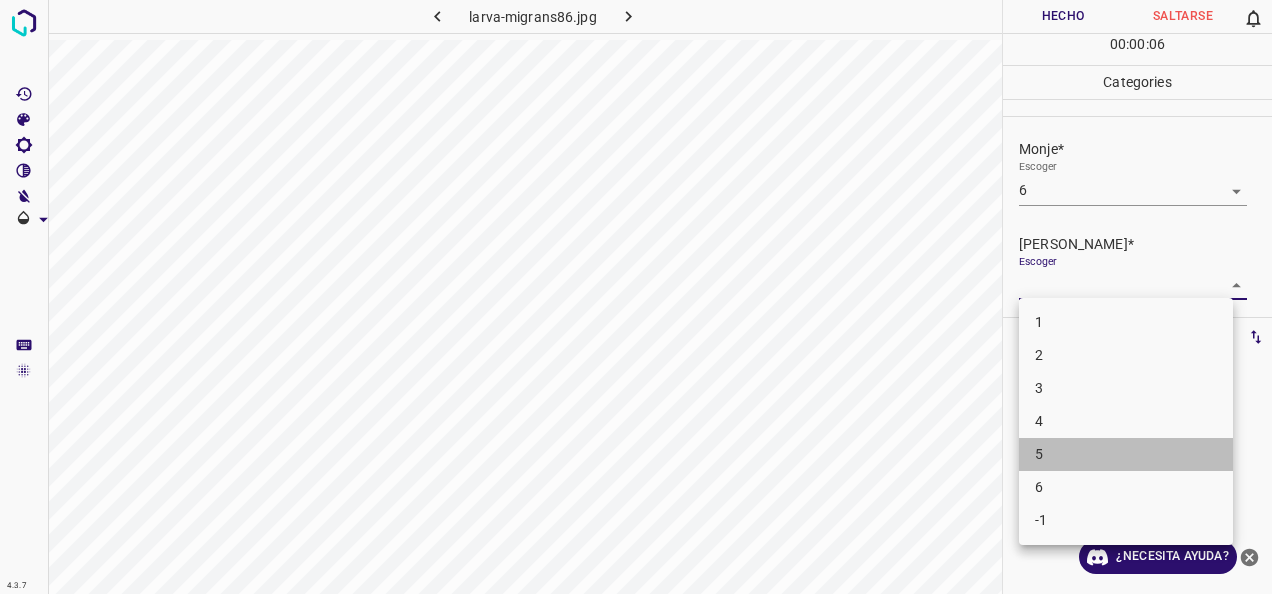 click on "5" at bounding box center (1126, 454) 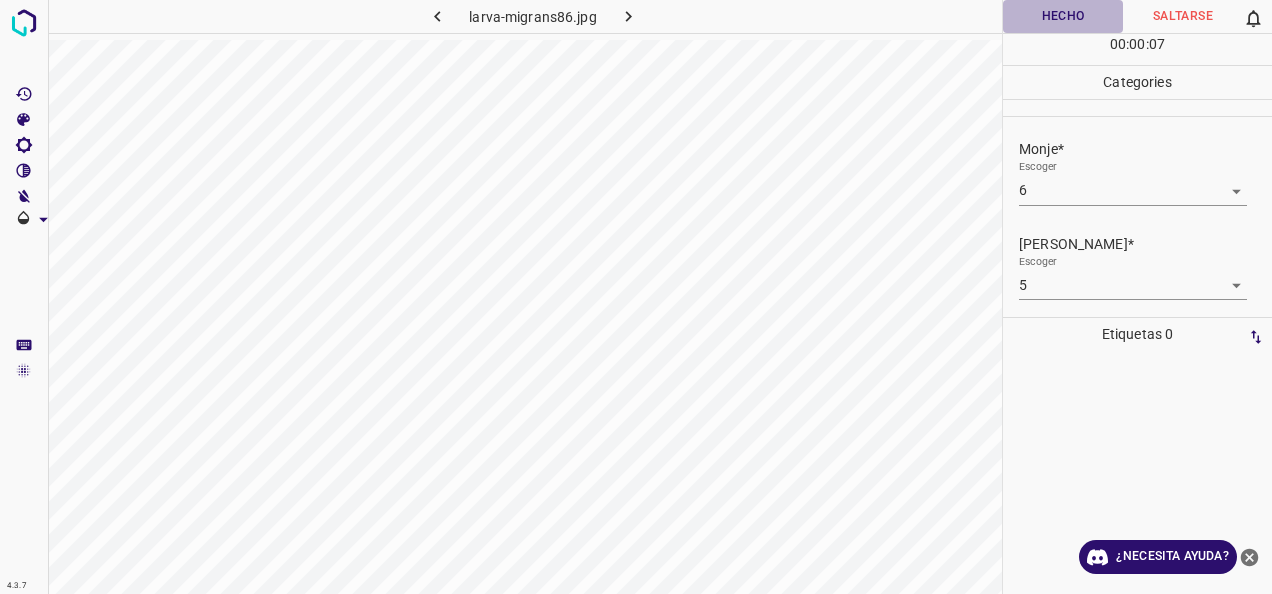 click on "Hecho" at bounding box center (1063, 16) 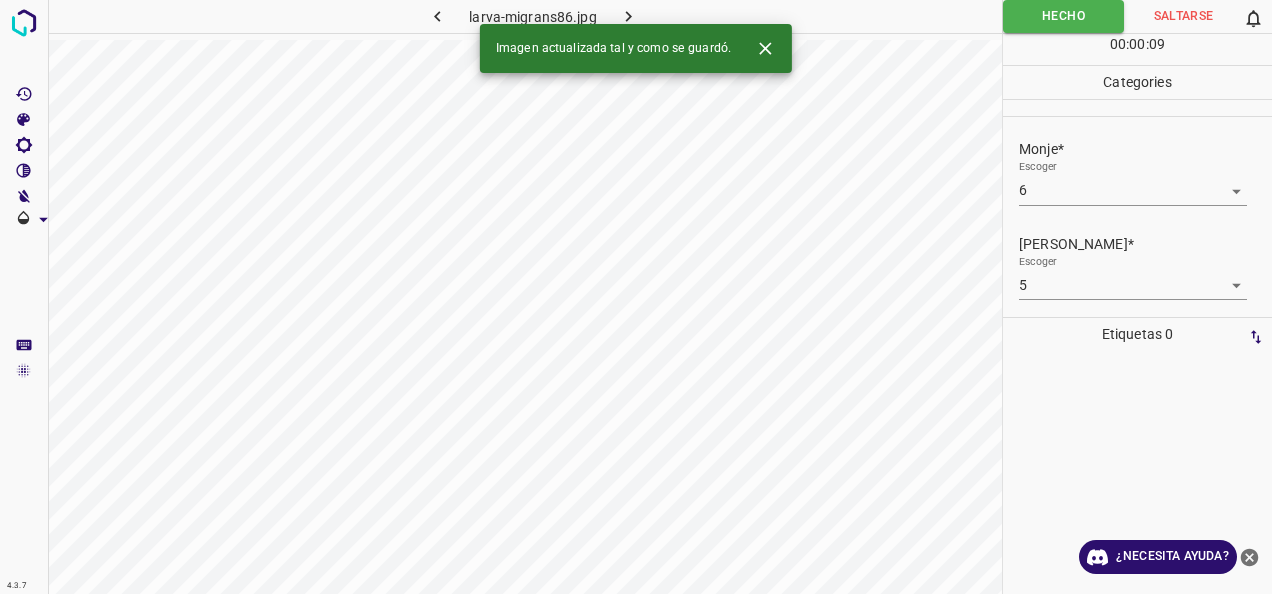click on "Imagen actualizada tal y como se guardó." at bounding box center [636, 48] 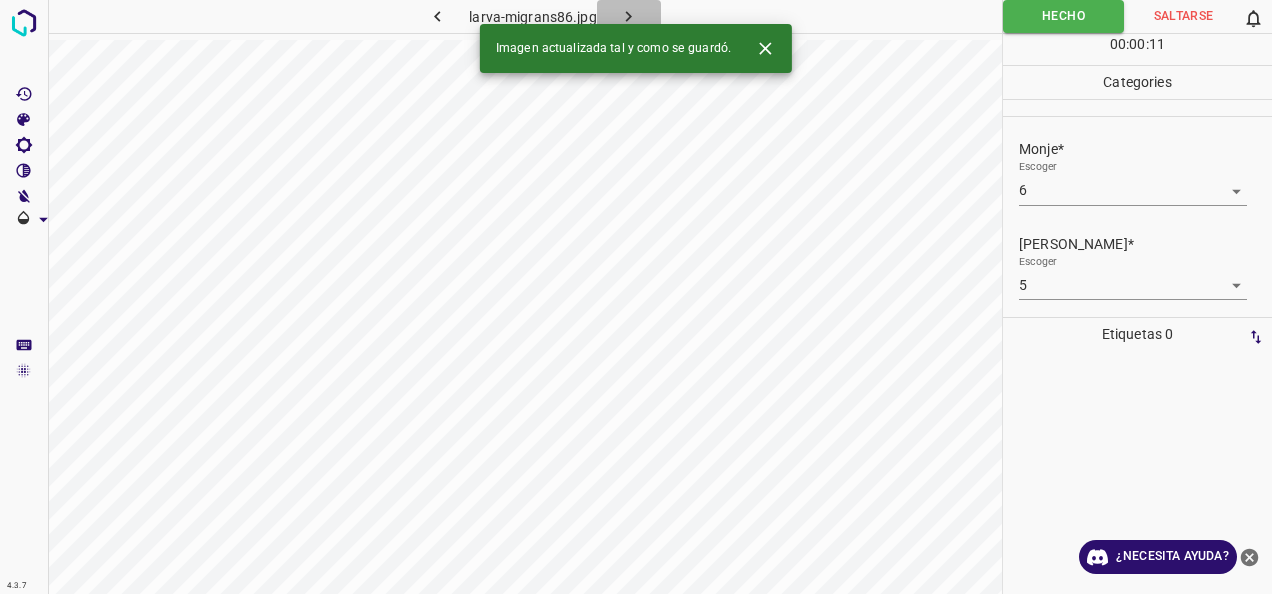 click 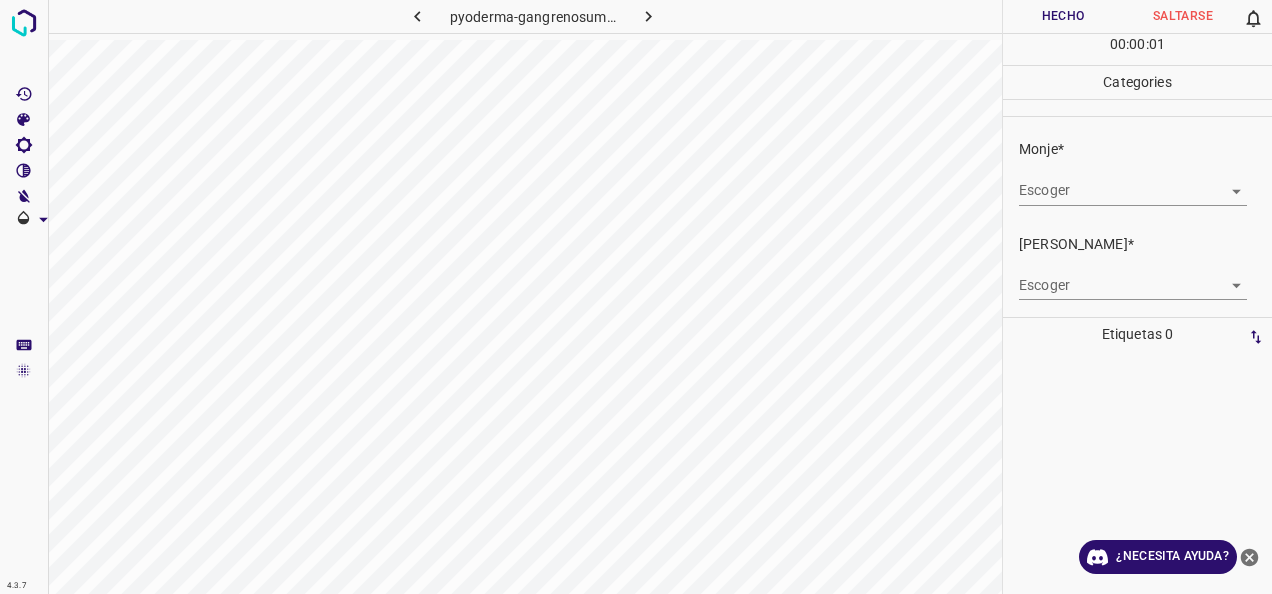 click on "4.3.7 pyoderma-gangrenosum108.jpg Hecho Saltarse 0 00   : 00   : 01   Categories Monje*  Escoger ​  [PERSON_NAME]*  Escoger ​ Etiquetas 0 Categories 1 Monje 2  [PERSON_NAME] Herramientas Espacio Cambiar entre modos (Dibujar y Editar) Yo Etiquetado automático R Restaurar zoom M Acercar N Alejar Borrar Eliminar etiqueta de selección Filtros Z Restaurar filtros X Filtro de saturación C Filtro de brillo V Filtro de contraste B Filtro de escala de grises General O Descargar ¿Necesita ayuda? -Mensaje de texto -Esconder -Borrar" at bounding box center [636, 297] 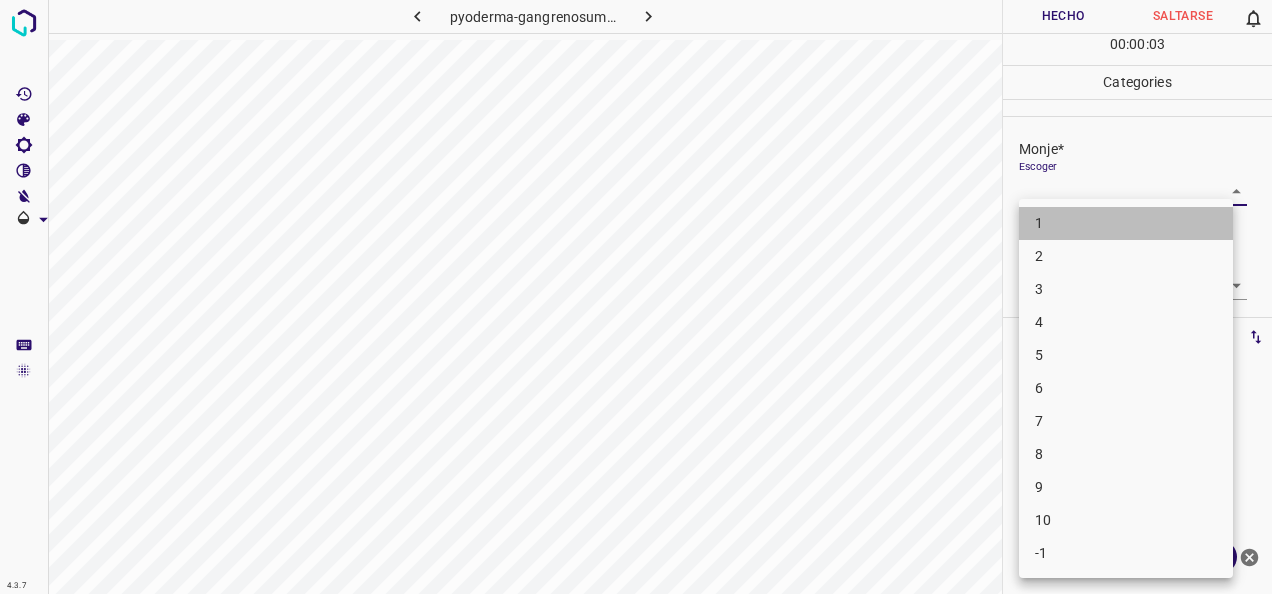 click on "1" at bounding box center [1126, 223] 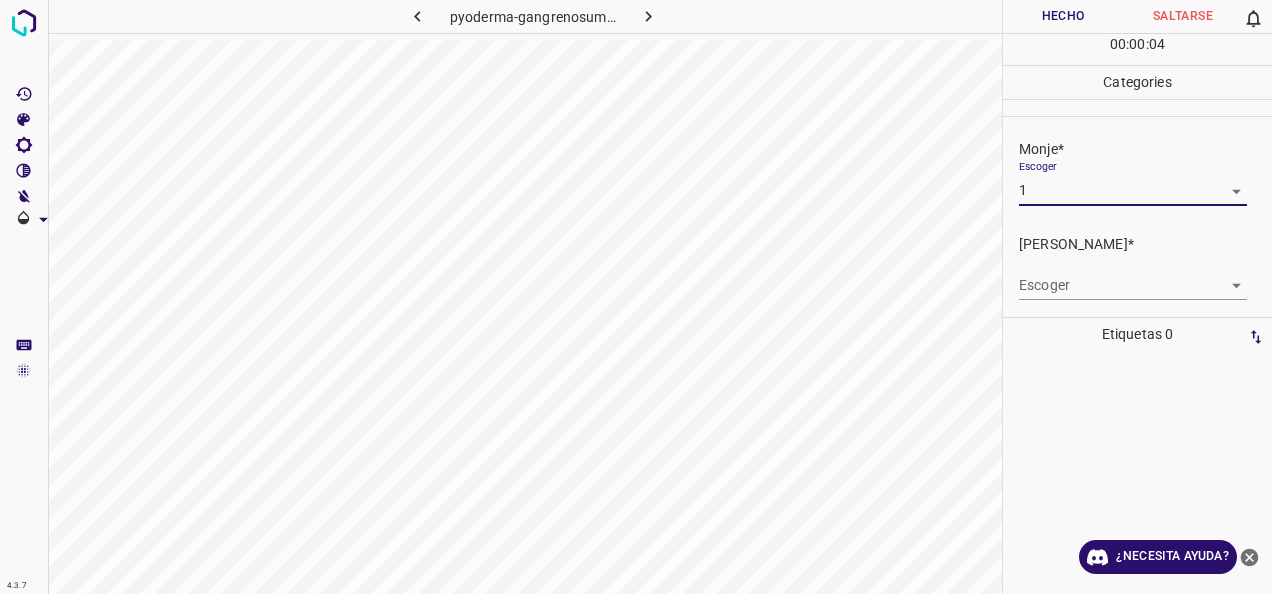 click on "4.3.7 pyoderma-gangrenosum108.jpg Hecho Saltarse 0 00   : 00   : 04   Categories Monje*  Escoger 1 1  [PERSON_NAME]*  Escoger ​ Etiquetas 0 Categories 1 Monje 2  [PERSON_NAME] Herramientas Espacio Cambiar entre modos (Dibujar y Editar) Yo Etiquetado automático R Restaurar zoom M Acercar N Alejar Borrar Eliminar etiqueta de selección Filtros Z Restaurar filtros X Filtro de saturación C Filtro de brillo V Filtro de contraste B Filtro de escala de grises General O Descargar ¿Necesita ayuda? -Mensaje de texto -Esconder -Borrar" at bounding box center [636, 297] 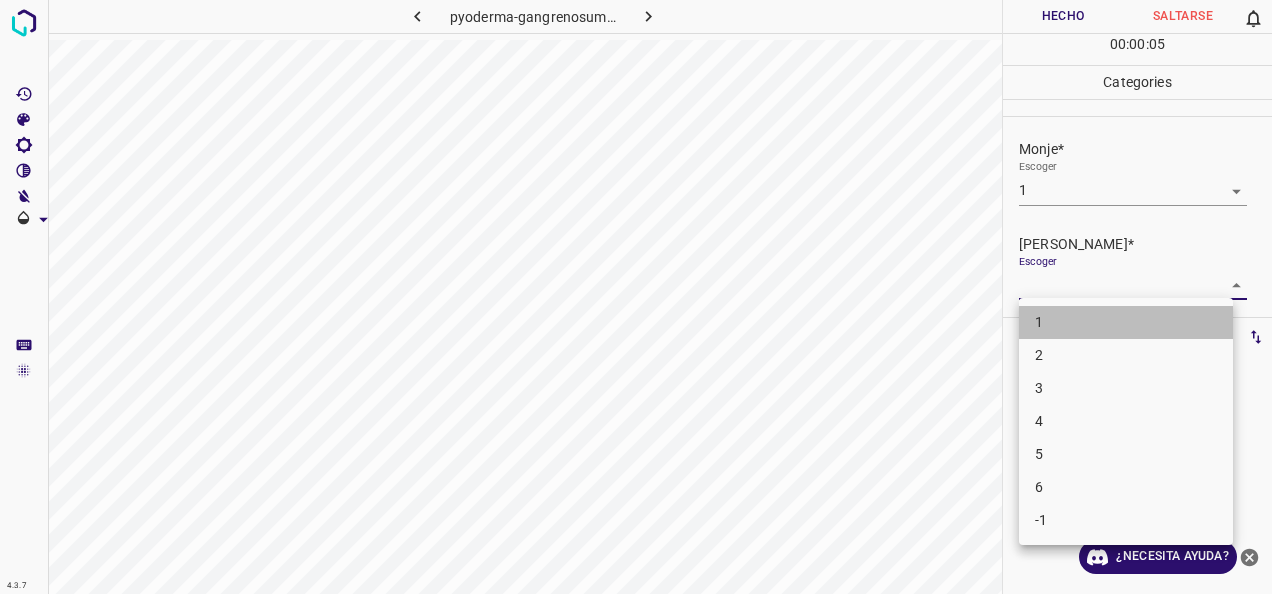 click on "1" at bounding box center (1126, 322) 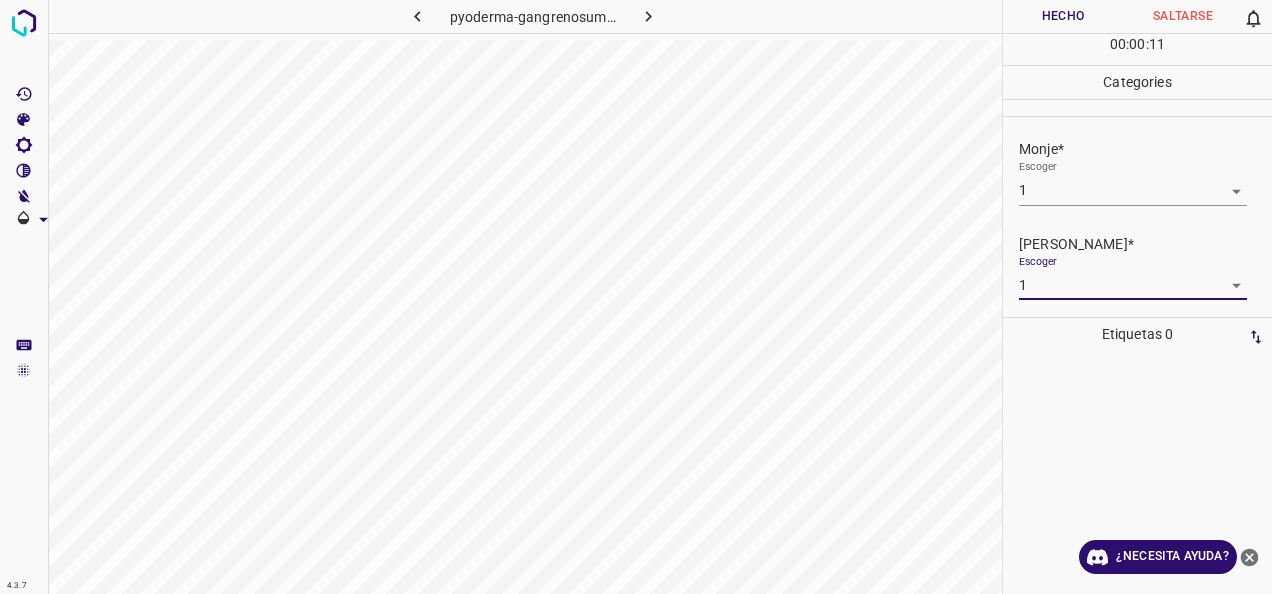click on "Hecho" at bounding box center (1063, 16) 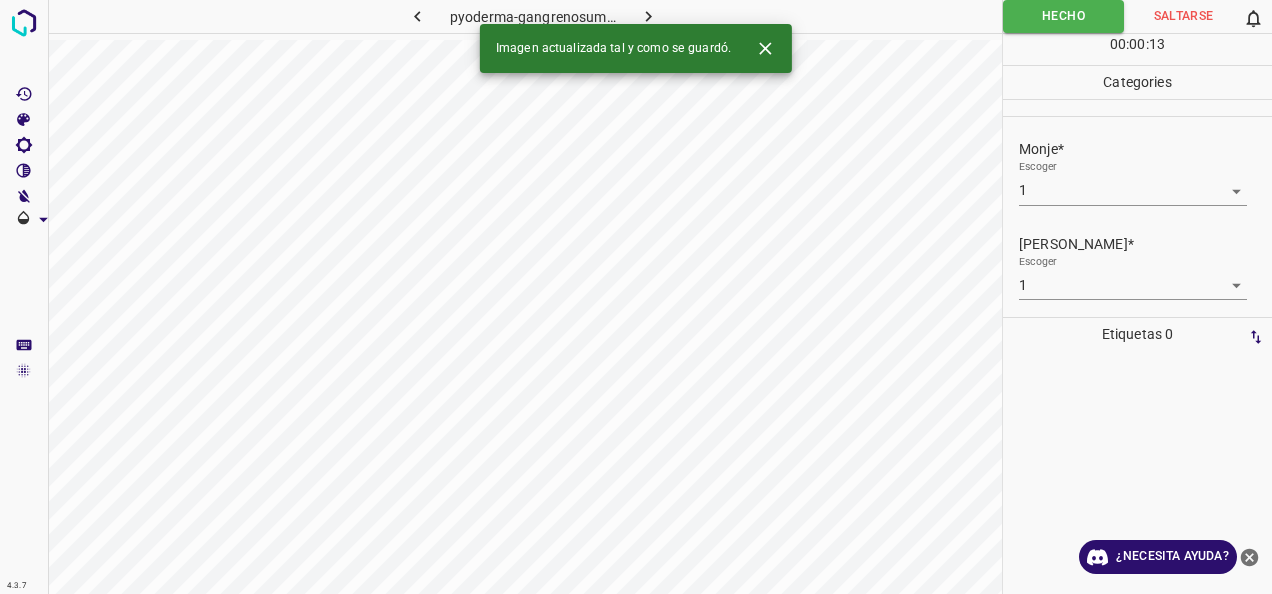 click at bounding box center [648, 16] 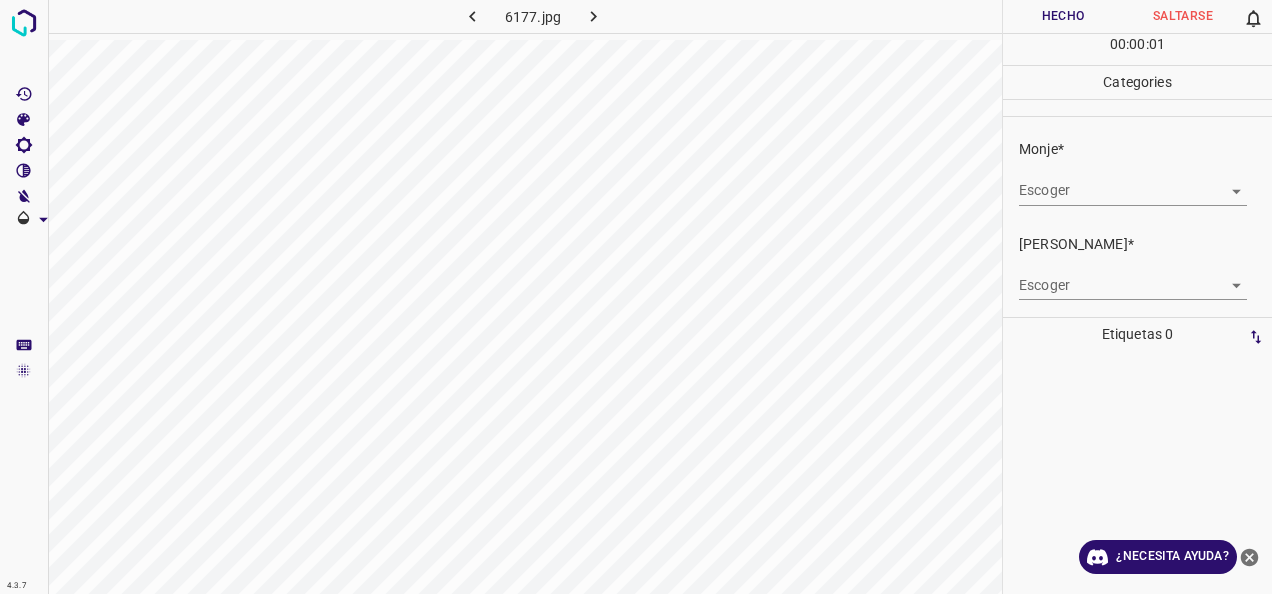 click on "4.3.7 6177.jpg Hecho Saltarse 0 00   : 00   : 01   Categories Monje*  Escoger ​  [PERSON_NAME]*  Escoger ​ Etiquetas 0 Categories 1 Monje 2  [PERSON_NAME] Herramientas Espacio Cambiar entre modos (Dibujar y Editar) Yo Etiquetado automático R Restaurar zoom M Acercar N Alejar Borrar Eliminar etiqueta de selección Filtros Z Restaurar filtros X Filtro de saturación C Filtro de brillo V Filtro de contraste B Filtro de escala de grises General O Descargar ¿Necesita ayuda? -Mensaje de texto -Esconder -Borrar" at bounding box center (636, 297) 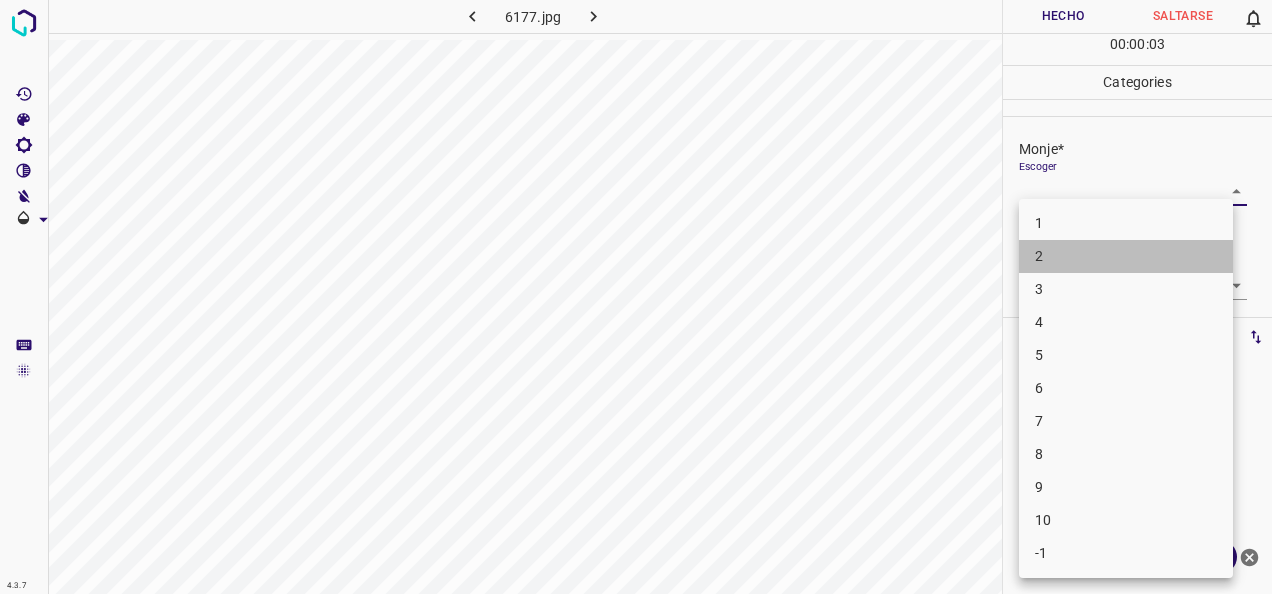 click on "2" at bounding box center (1126, 256) 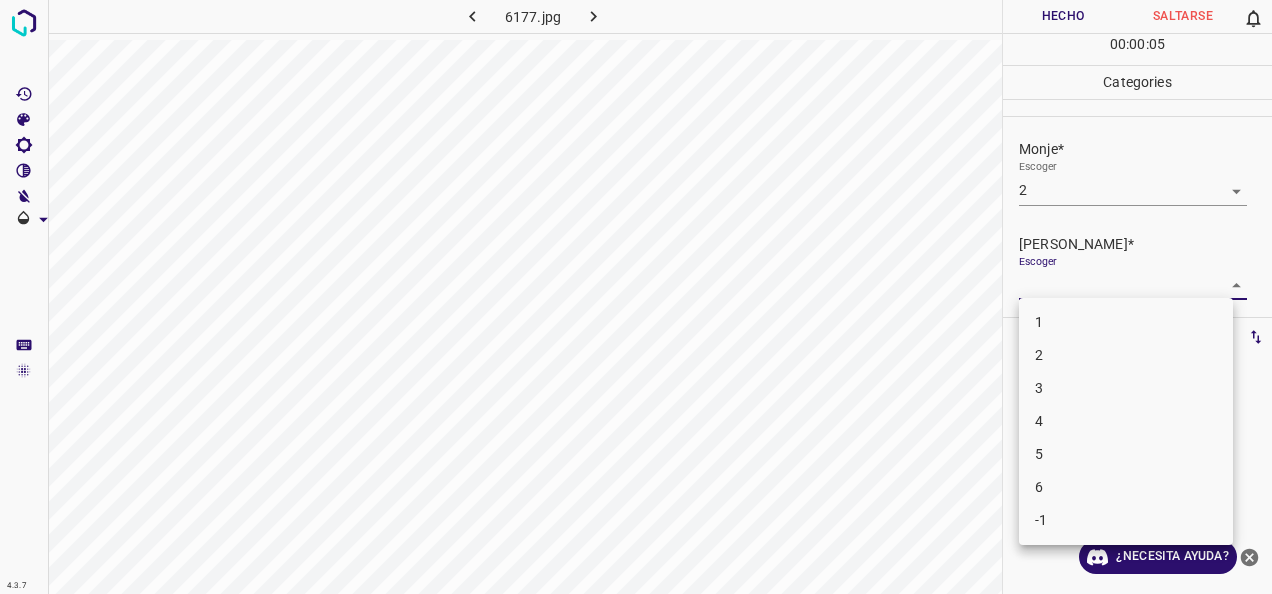 click on "4.3.7 6177.jpg Hecho Saltarse 0 00   : 00   : 05   Categories Monje*  Escoger 2 2  [PERSON_NAME]*  Escoger ​ Etiquetas 0 Categories 1 Monje 2  [PERSON_NAME] Herramientas Espacio Cambiar entre modos (Dibujar y Editar) Yo Etiquetado automático R Restaurar zoom M Acercar N Alejar Borrar Eliminar etiqueta de selección Filtros Z Restaurar filtros X Filtro de saturación C Filtro de brillo V Filtro de contraste B Filtro de escala de grises General O Descargar ¿Necesita ayuda? -Mensaje de texto -Esconder -Borrar 1 2 3 4 5 6 -1" at bounding box center (636, 297) 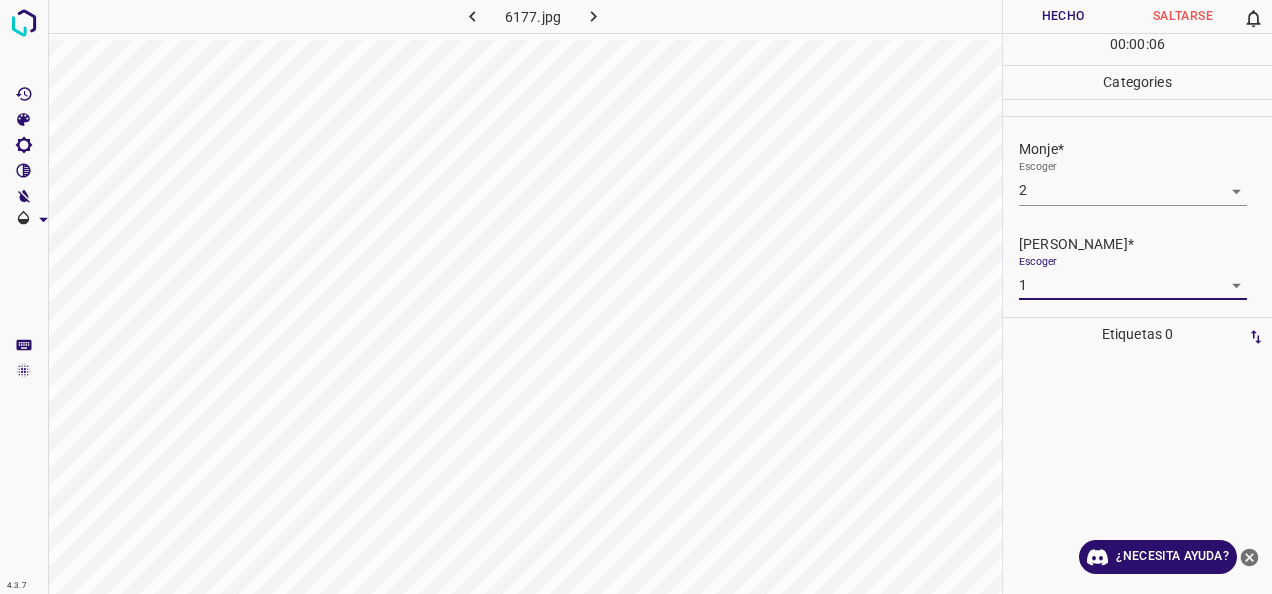 click on "Hecho" at bounding box center (1063, 16) 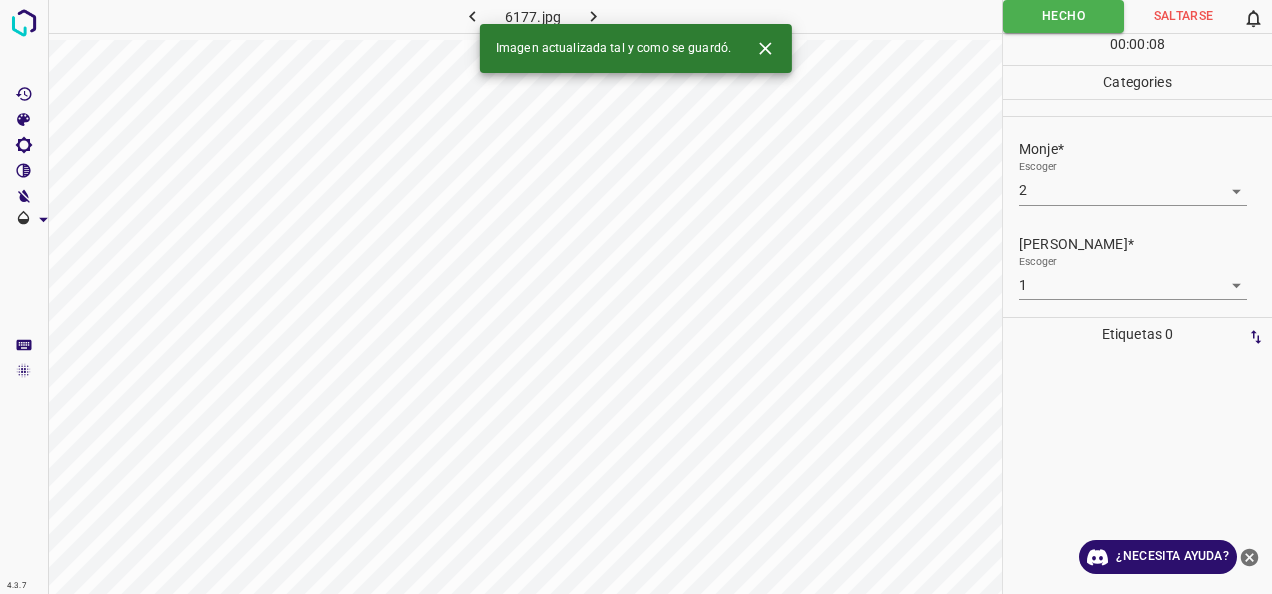click 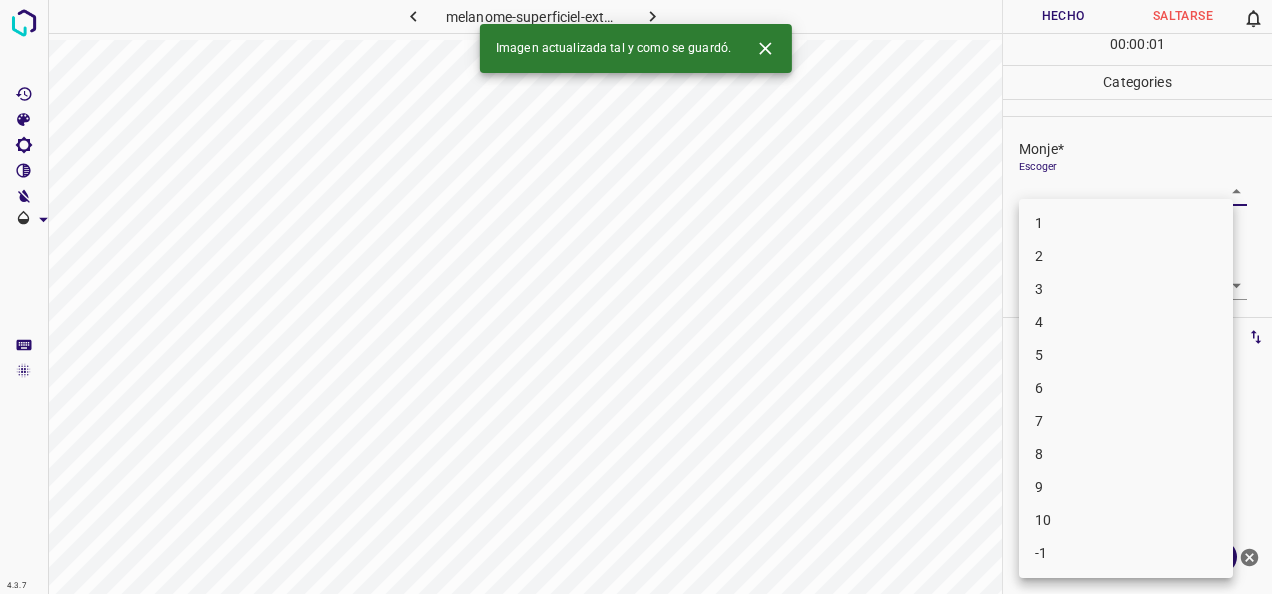 click on "4.3.7 melanome-superficiel-extensif9.jpg Hecho Saltarse 0 00   : 00   : 01   Categories Monje*  Escoger ​  [PERSON_NAME]*  Escoger ​ Etiquetas 0 Categories 1 Monje 2  [PERSON_NAME] Herramientas Espacio Cambiar entre modos (Dibujar y Editar) Yo Etiquetado automático R Restaurar zoom M Acercar N Alejar Borrar Eliminar etiqueta de selección Filtros Z Restaurar filtros X Filtro de saturación C Filtro de brillo V Filtro de contraste B Filtro de escala de grises General O Descargar Imagen actualizada tal y como se guardó. ¿Necesita ayuda? -Mensaje de texto -Esconder -Borrar 1 2 3 4 5 6 7 8 9 10 -1" at bounding box center [636, 297] 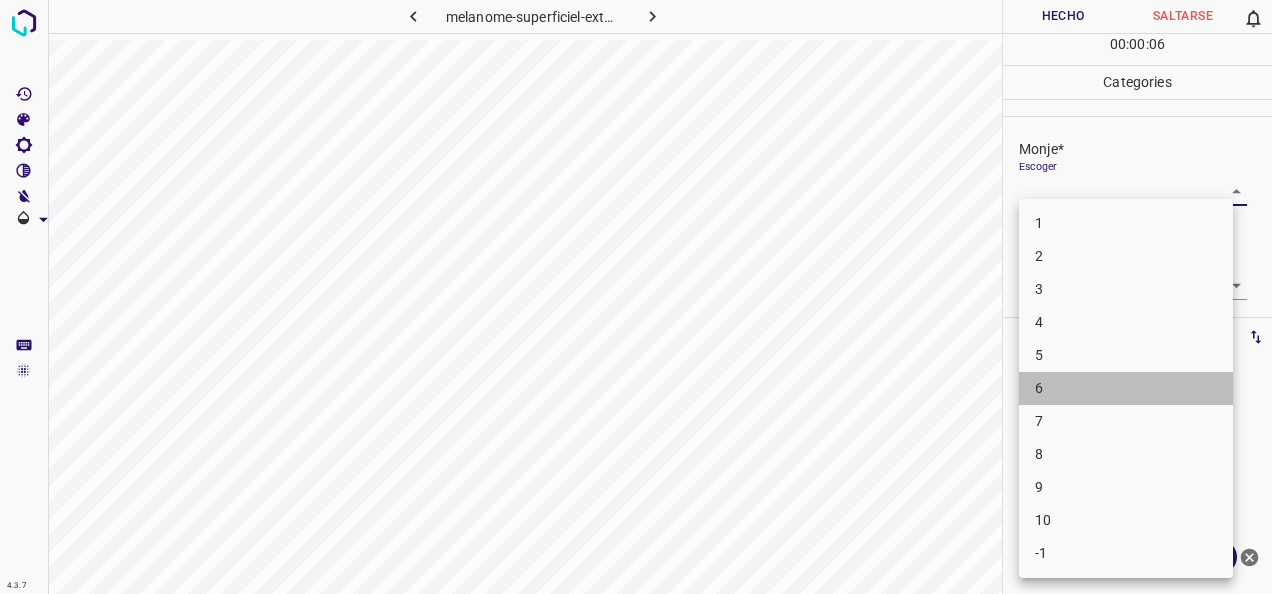 click on "6" at bounding box center [1126, 388] 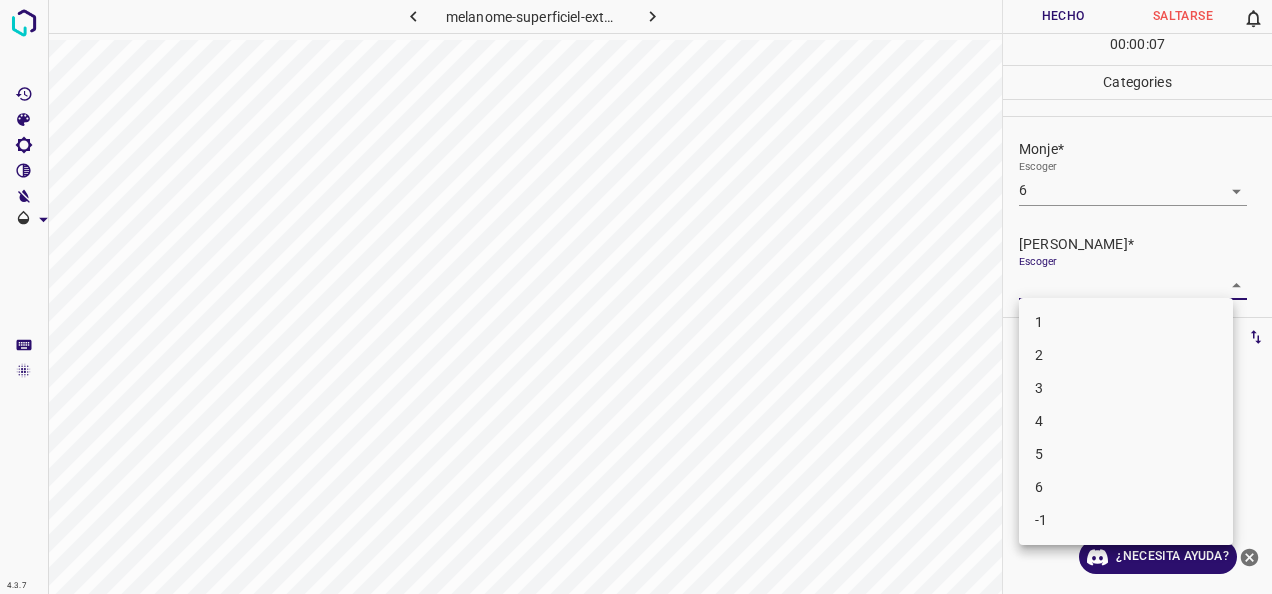 click on "4.3.7 melanome-superficiel-extensif9.jpg Hecho Saltarse 0 00   : 00   : 07   Categories Monje*  Escoger 6 6  [PERSON_NAME]*  Escoger ​ Etiquetas 0 Categories 1 Monje 2  [PERSON_NAME] Herramientas Espacio Cambiar entre modos (Dibujar y Editar) Yo Etiquetado automático R Restaurar zoom M Acercar N Alejar Borrar Eliminar etiqueta de selección Filtros Z Restaurar filtros X Filtro de saturación C Filtro de brillo V Filtro de contraste B Filtro de escala de grises General O Descargar ¿Necesita ayuda? -Mensaje de texto -Esconder -Borrar 1 2 3 4 5 6 -1" at bounding box center (636, 297) 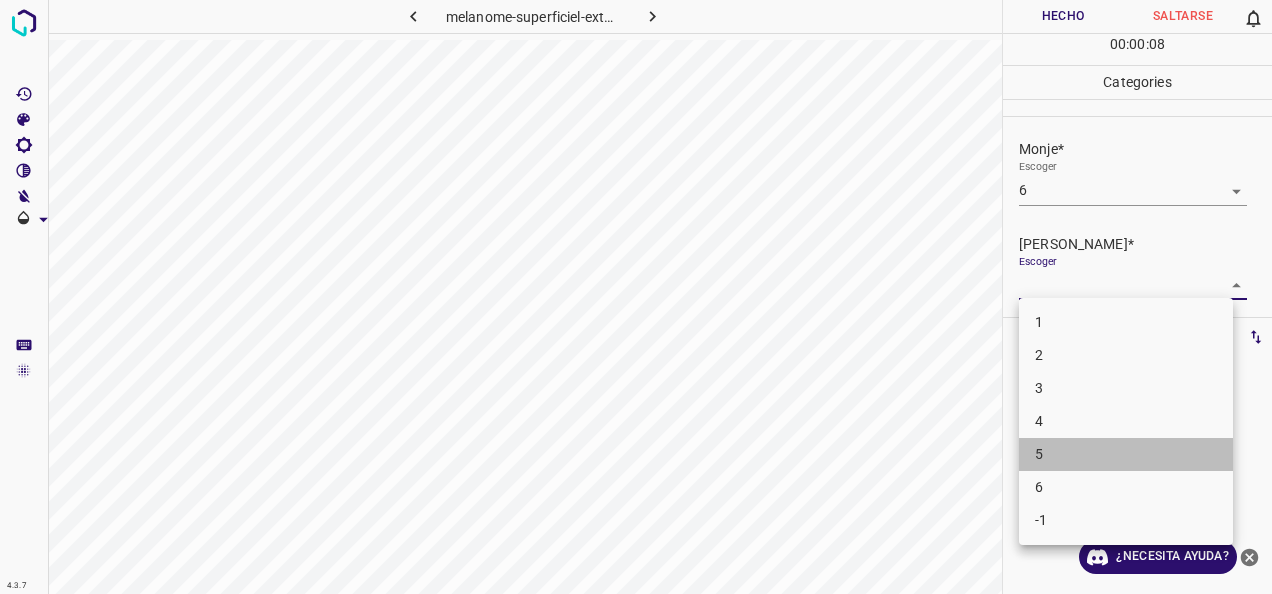 click on "5" at bounding box center (1126, 454) 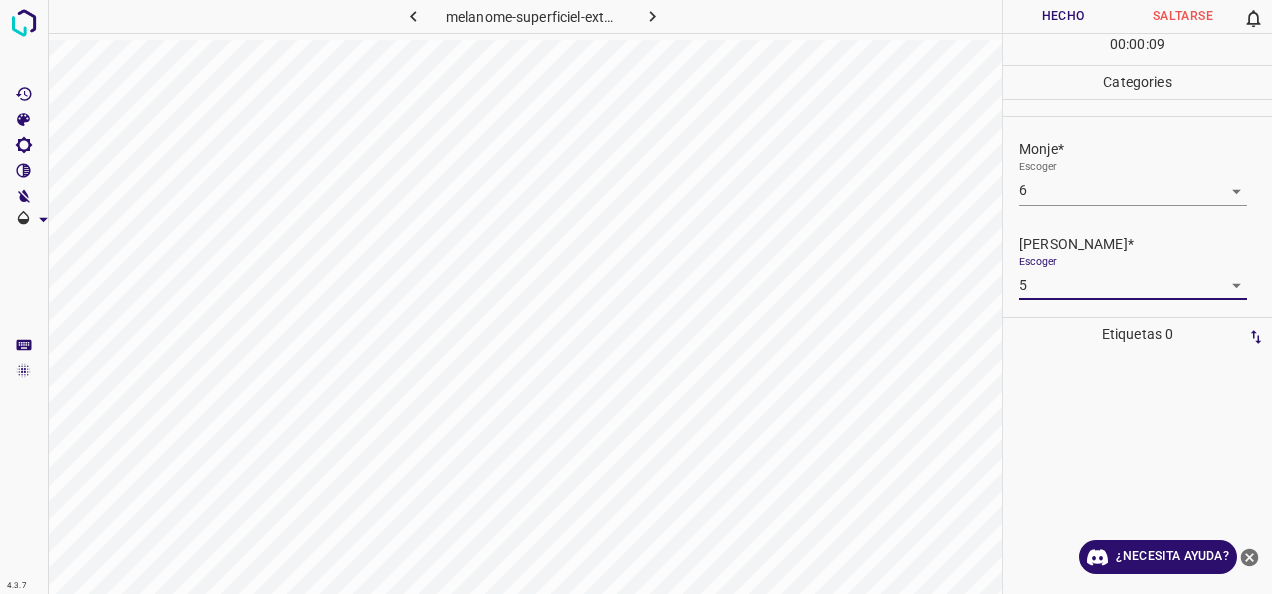 click on "Hecho" at bounding box center [1063, 16] 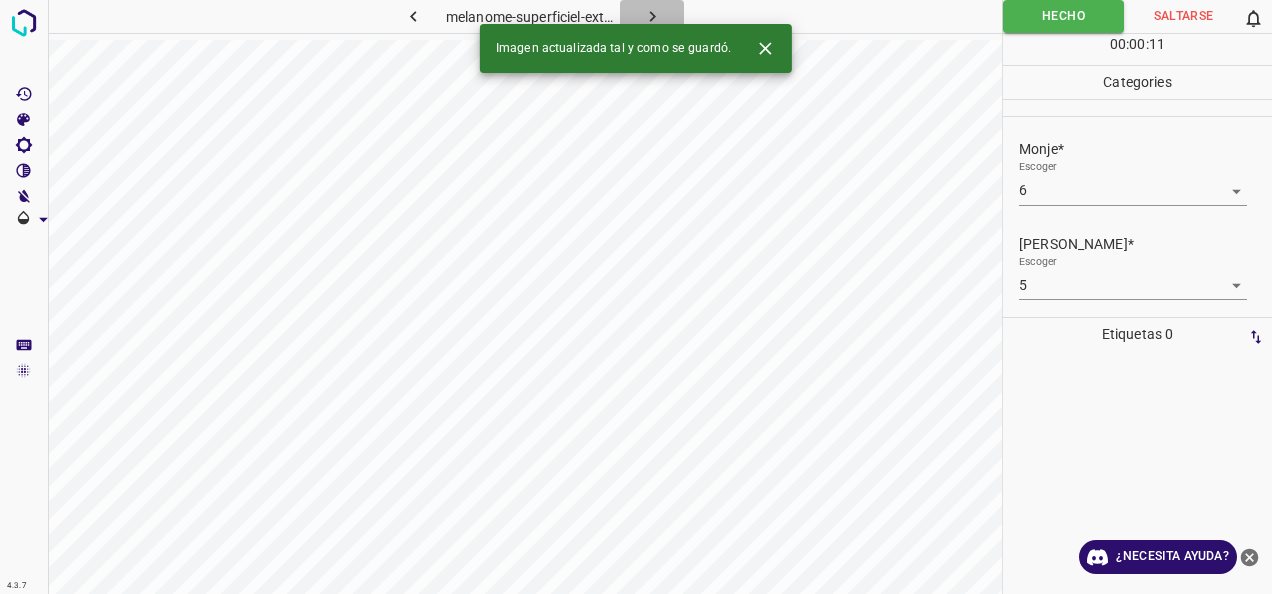 click 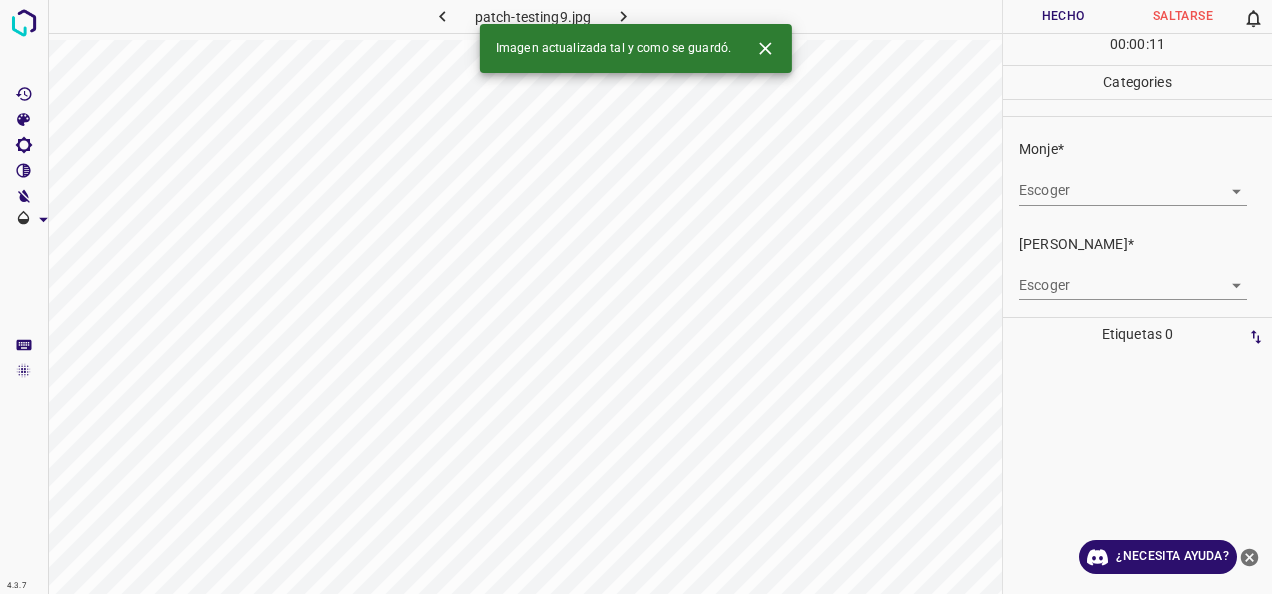 click on "4.3.7 patch-testing9.jpg Hecho Saltarse 0 00   : 00   : 11   Categories Monje*  Escoger ​  [PERSON_NAME]*  Escoger ​ Etiquetas 0 Categories 1 Monje 2  [PERSON_NAME] Herramientas Espacio Cambiar entre modos (Dibujar y Editar) Yo Etiquetado automático R Restaurar zoom M Acercar N Alejar Borrar Eliminar etiqueta de selección Filtros Z Restaurar filtros X Filtro de saturación C Filtro de brillo V Filtro de contraste B Filtro de escala de grises General O Descargar Imagen actualizada tal y como se guardó. ¿Necesita ayuda? -Mensaje de texto -Esconder -Borrar" at bounding box center (636, 297) 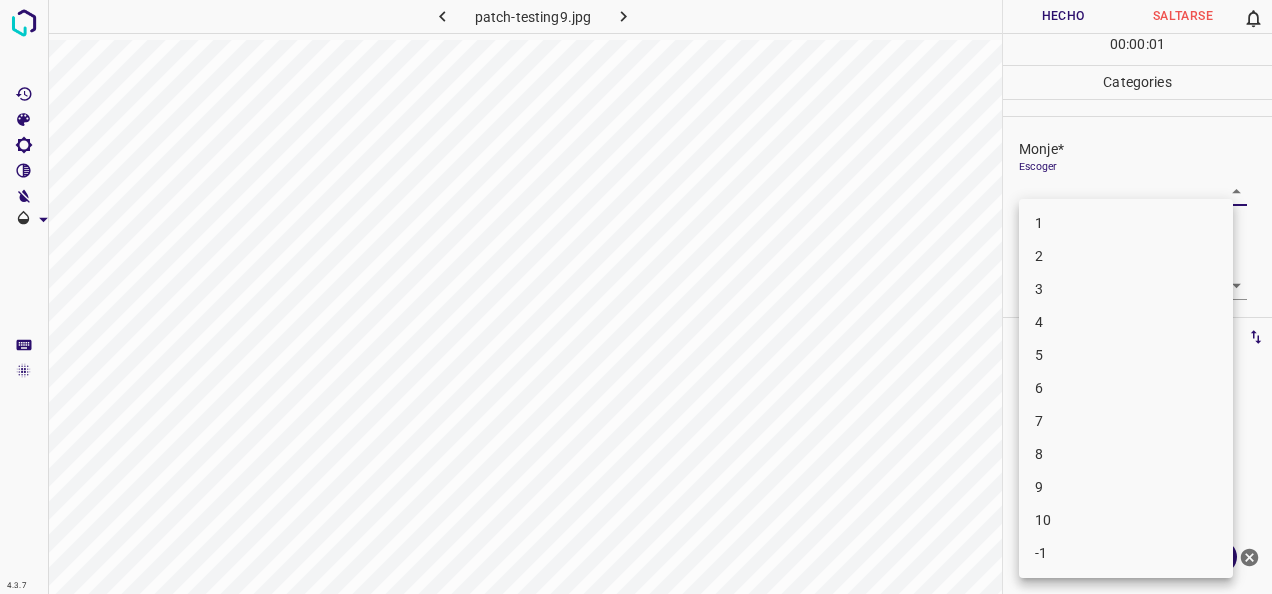 click on "1" at bounding box center (1126, 223) 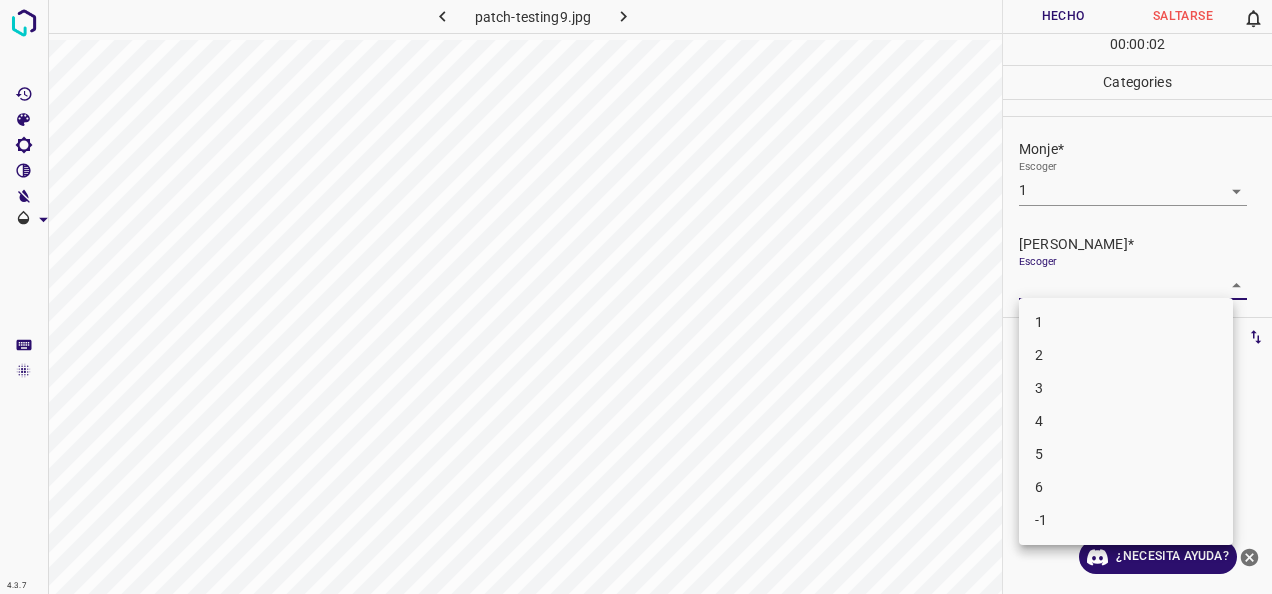 click on "4.3.7 patch-testing9.jpg Hecho Saltarse 0 00   : 00   : 02   Categories Monje*  Escoger 1 1  [PERSON_NAME]*  Escoger ​ Etiquetas 0 Categories 1 Monje 2  [PERSON_NAME] Herramientas Espacio Cambiar entre modos (Dibujar y Editar) Yo Etiquetado automático R Restaurar zoom M Acercar N Alejar Borrar Eliminar etiqueta de selección Filtros Z Restaurar filtros X Filtro de saturación C Filtro de brillo V Filtro de contraste B Filtro de escala de grises General O Descargar ¿Necesita ayuda? -Mensaje de texto -Esconder -Borrar 1 2 3 4 5 6 -1" at bounding box center (636, 297) 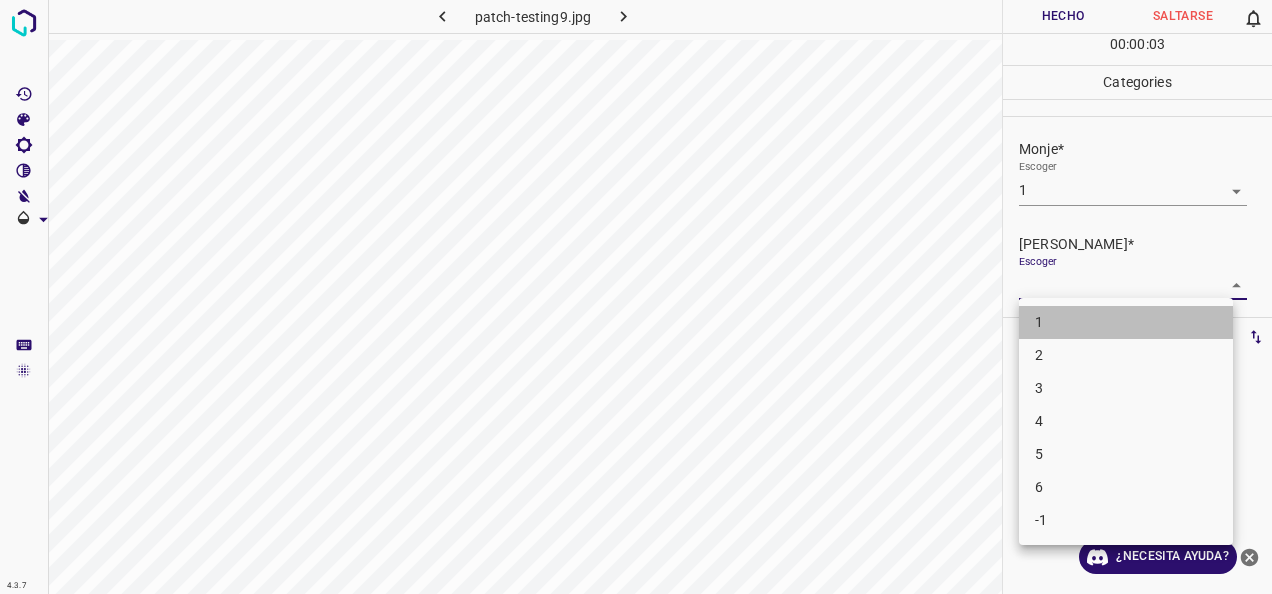 click on "1" at bounding box center [1126, 322] 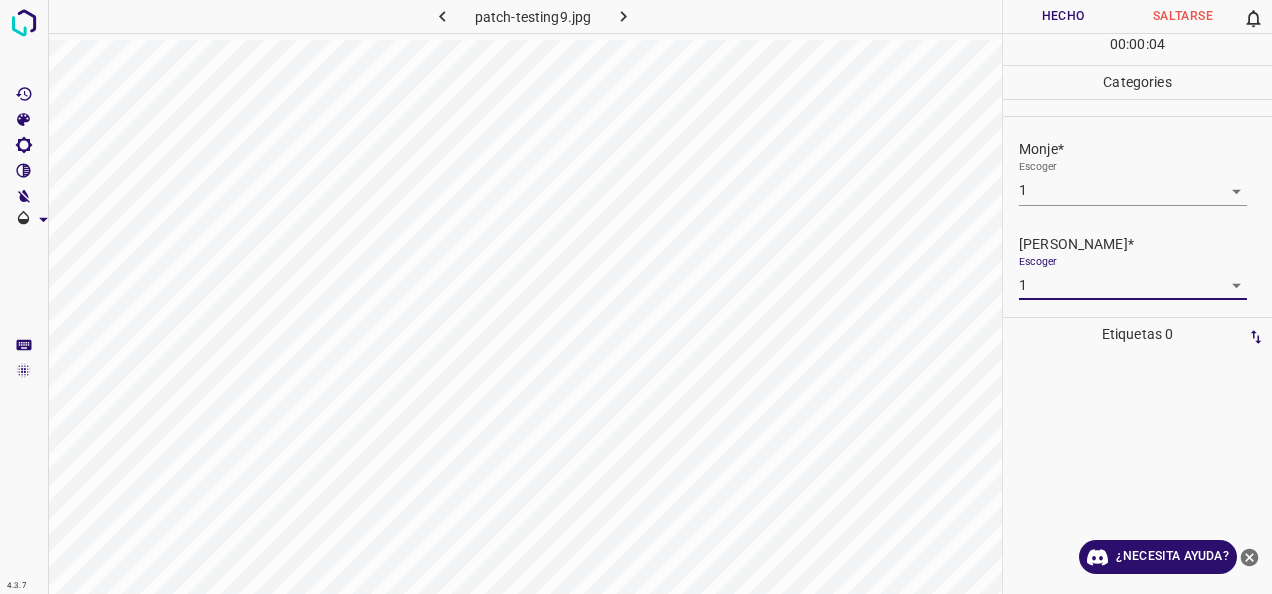 click on "Hecho" at bounding box center (1063, 16) 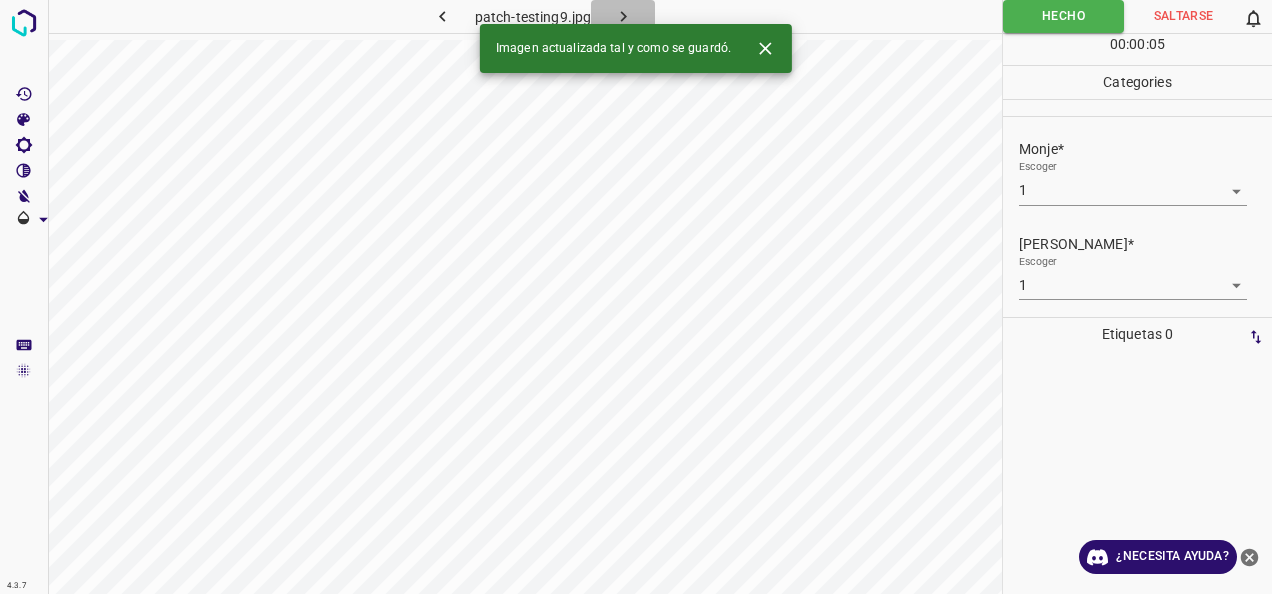 click 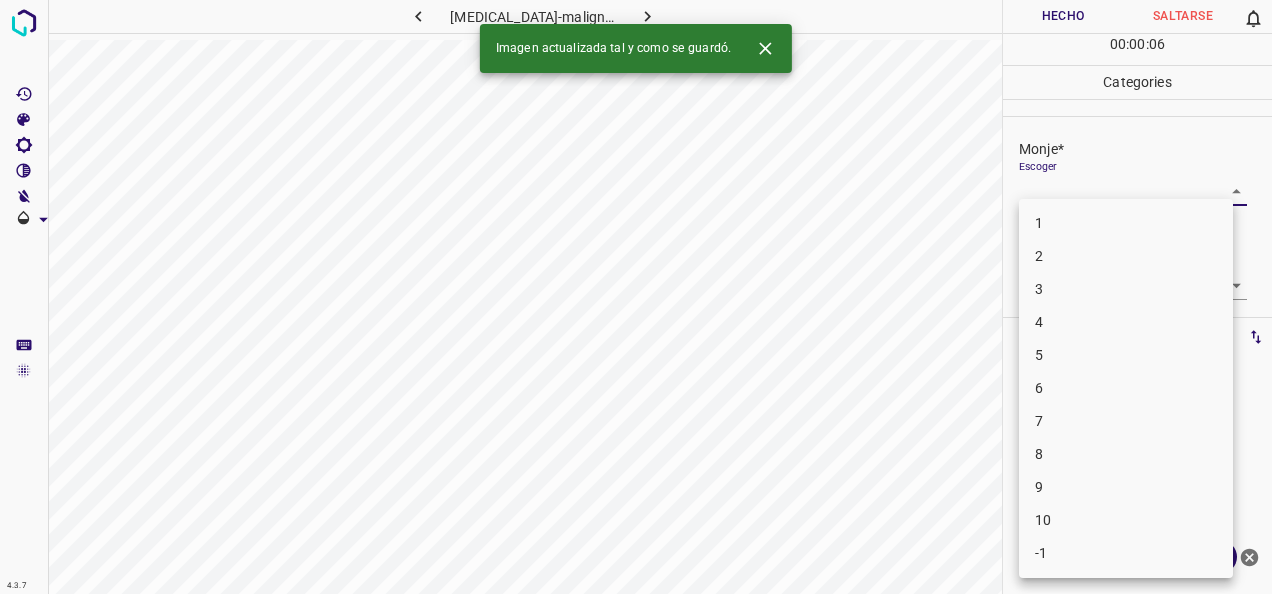 click on "4.3.7 [MEDICAL_DATA]-maligna72.jpg Hecho Saltarse 0 00   : 00   : 06   Categories Monje*  Escoger ​  [PERSON_NAME]*  Escoger ​ Etiquetas 0 Categories 1 Monje 2  [PERSON_NAME] Herramientas Espacio Cambiar entre modos (Dibujar y Editar) Yo Etiquetado automático R Restaurar zoom M Acercar N Alejar Borrar Eliminar etiqueta de selección Filtros Z Restaurar filtros X Filtro de saturación C Filtro de brillo V Filtro de contraste B Filtro de escala de grises General O Descargar Imagen actualizada tal y como se guardó. ¿Necesita ayuda? -Mensaje de texto -Esconder -Borrar 1 2 3 4 5 6 7 8 9 10 -1" at bounding box center (636, 297) 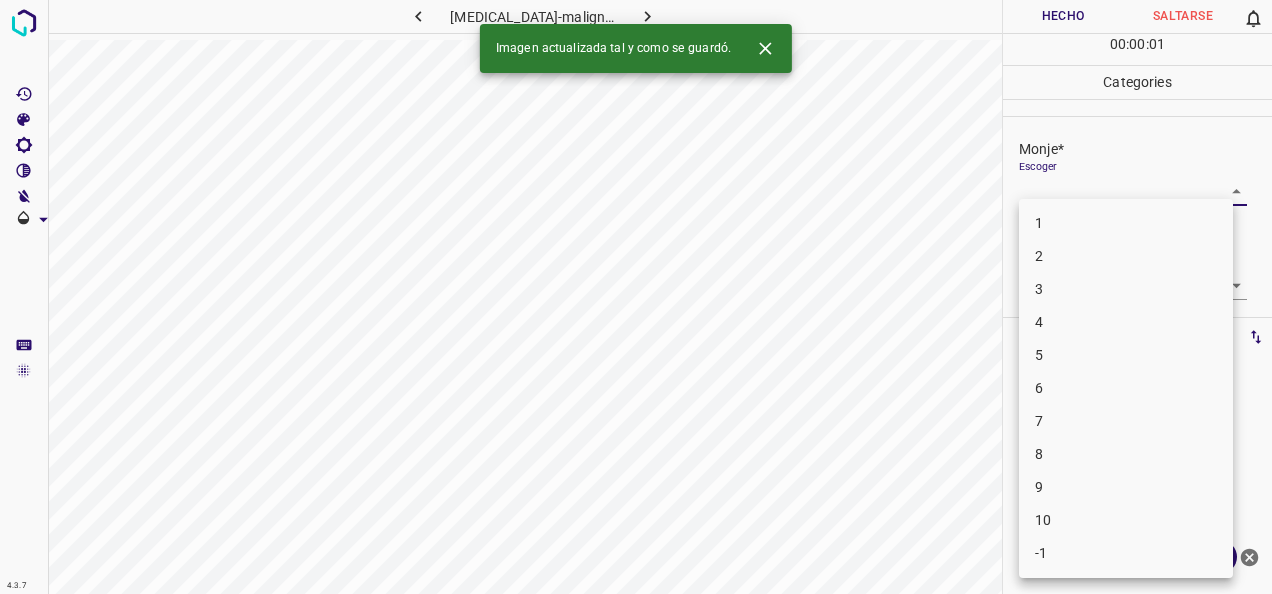 click on "1" at bounding box center [1126, 223] 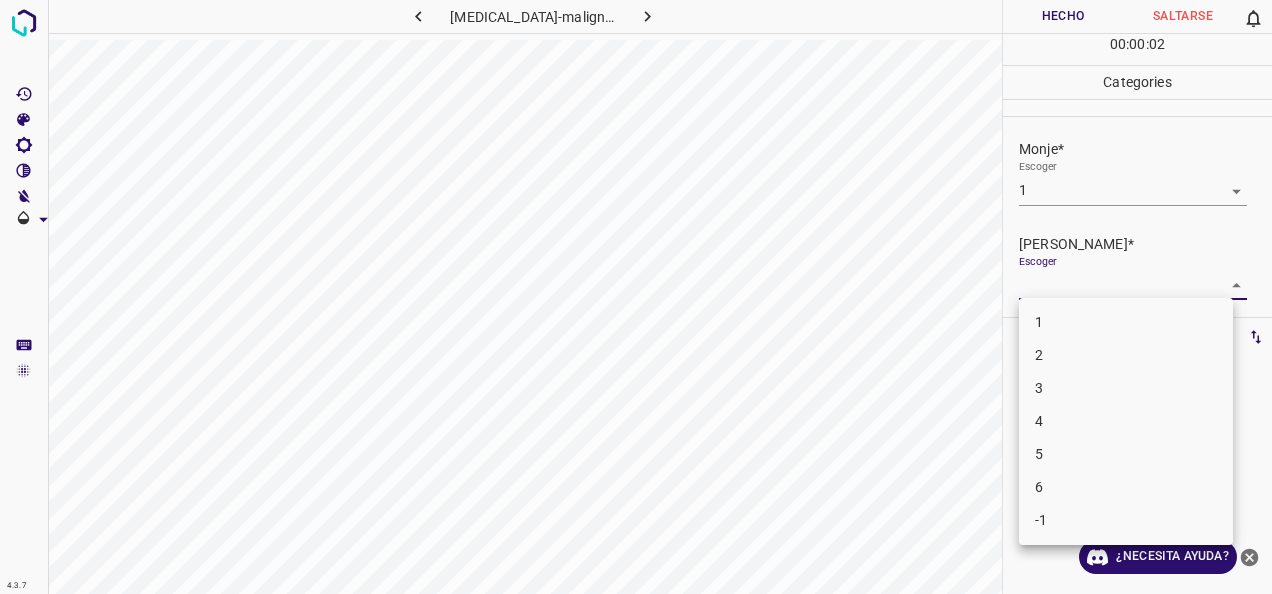 click on "4.3.7 [MEDICAL_DATA]-maligna72.jpg Hecho Saltarse 0 00   : 00   : 02   Categories Monje*  Escoger 1 1  [PERSON_NAME]*  Escoger ​ Etiquetas 0 Categories 1 Monje 2  [PERSON_NAME] Herramientas Espacio Cambiar entre modos (Dibujar y Editar) Yo Etiquetado automático R Restaurar zoom M Acercar N Alejar Borrar Eliminar etiqueta de selección Filtros Z Restaurar filtros X Filtro de saturación C Filtro de brillo V Filtro de contraste B Filtro de escala de grises General O Descargar ¿Necesita ayuda? -Mensaje de texto -Esconder -Borrar 1 2 3 4 5 6 -1" at bounding box center (636, 297) 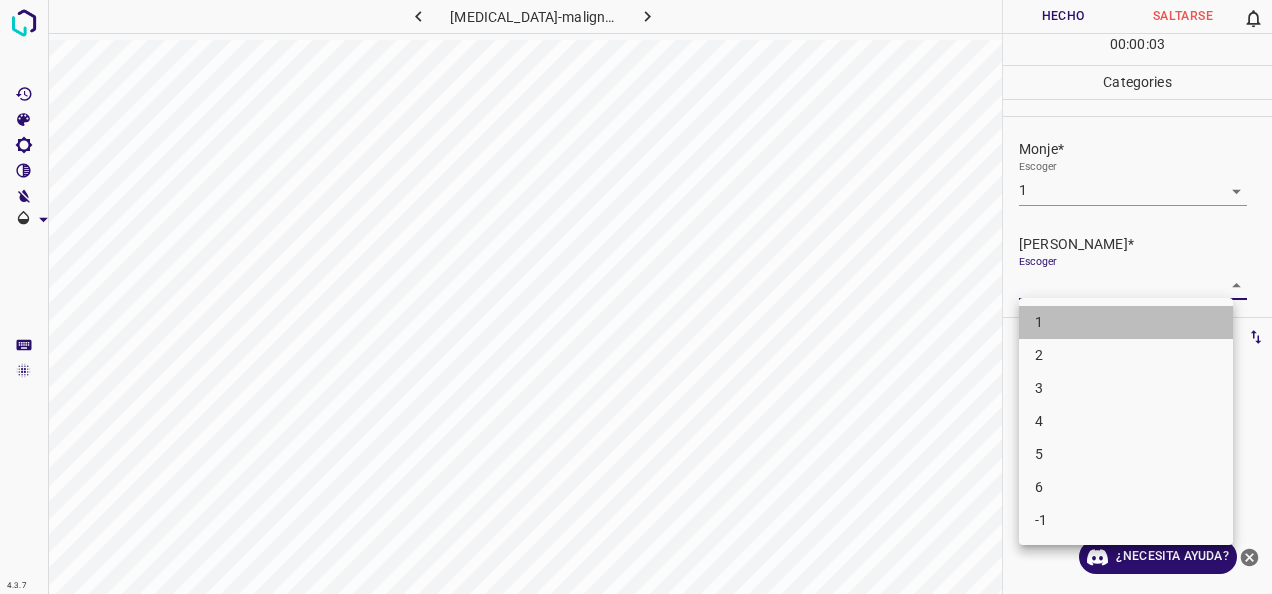 click on "1" at bounding box center [1126, 322] 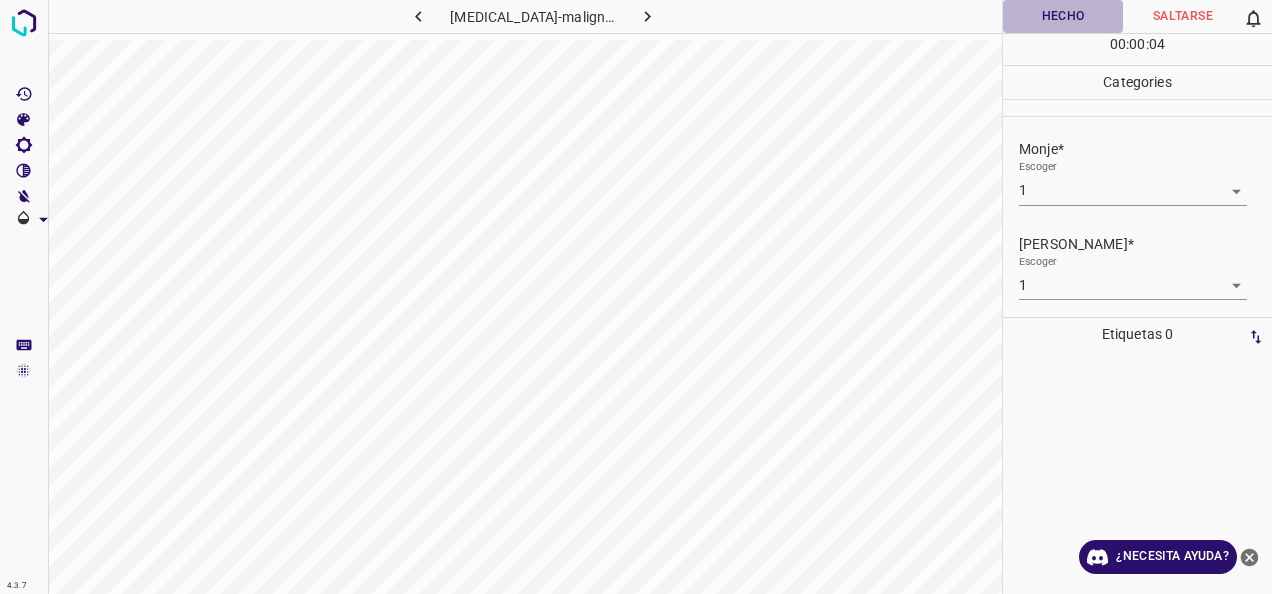 click on "Hecho" at bounding box center [1063, 16] 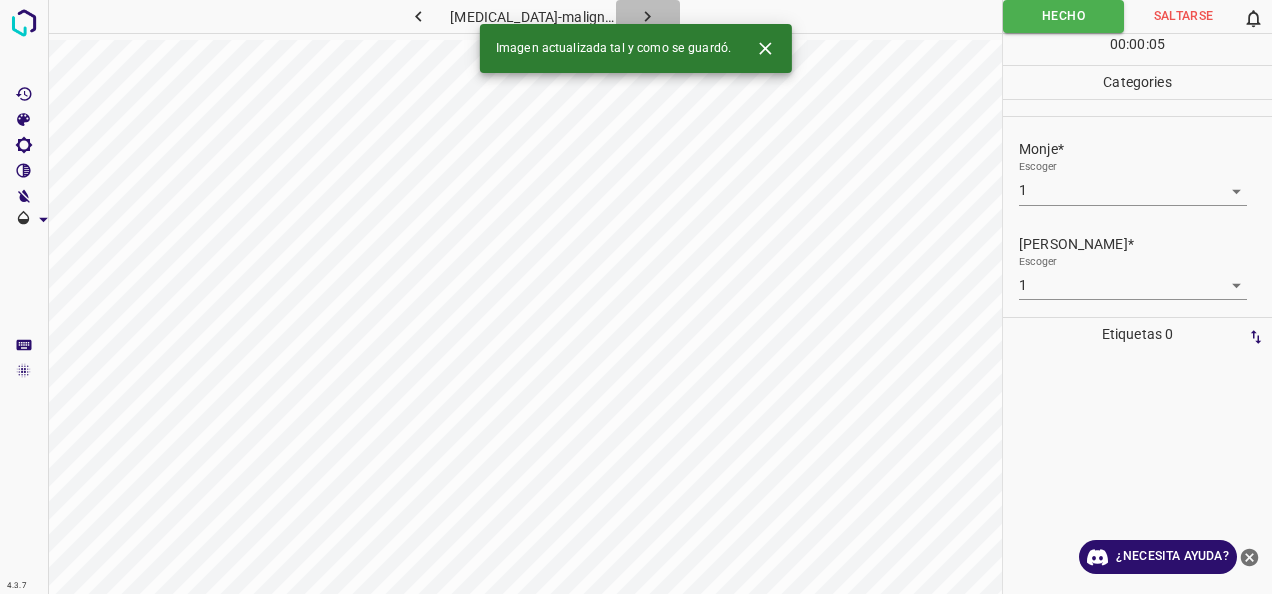 click 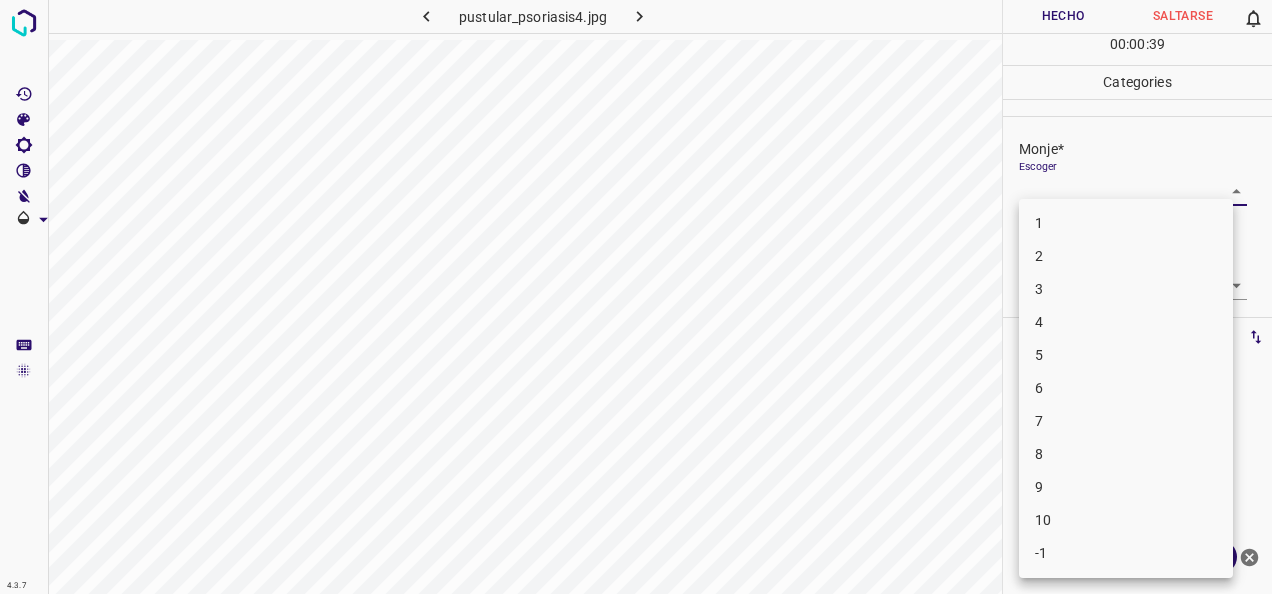 click on "4.3.7 pustular_psoriasis4.jpg Hecho Saltarse 0 00   : 00   : 39   Categories Monje*  Escoger ​  [PERSON_NAME]*  Escoger ​ Etiquetas 0 Categories 1 Monje 2  [PERSON_NAME] Herramientas Espacio Cambiar entre modos (Dibujar y Editar) Yo Etiquetado automático R Restaurar zoom M Acercar N Alejar Borrar Eliminar etiqueta de selección Filtros Z Restaurar filtros X Filtro de saturación C Filtro de brillo V Filtro de contraste B Filtro de escala de grises General O Descargar ¿Necesita ayuda? -Mensaje de texto -Esconder -Borrar 1 2 3 4 5 6 7 8 9 10 -1" at bounding box center [636, 297] 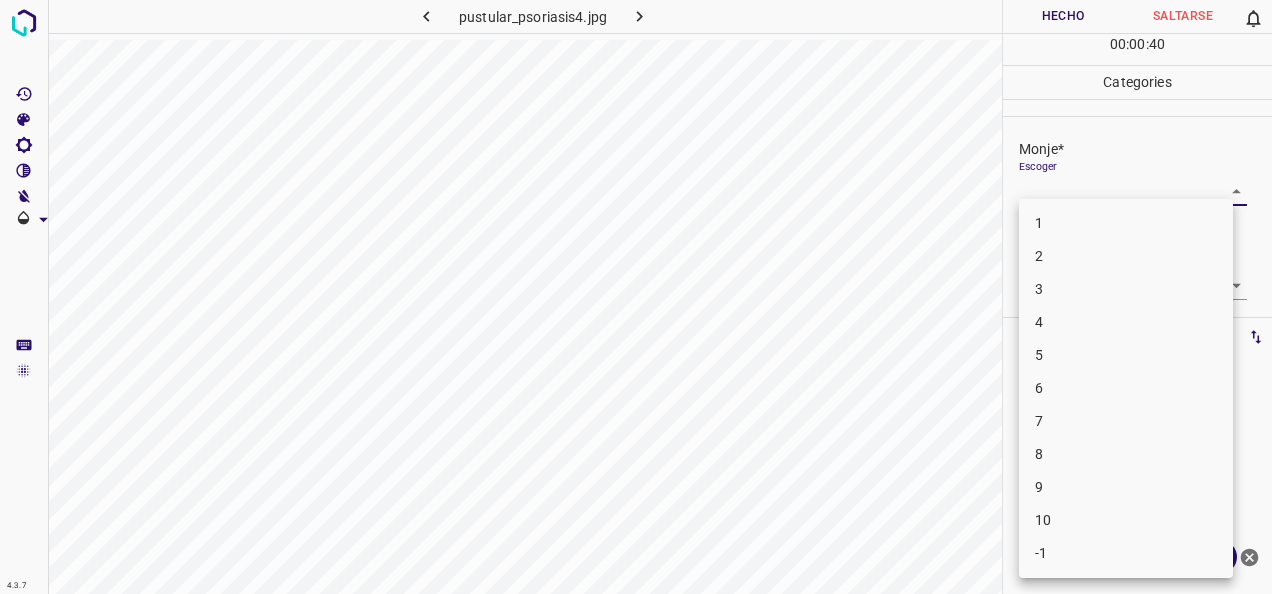 click on "1" at bounding box center [1126, 223] 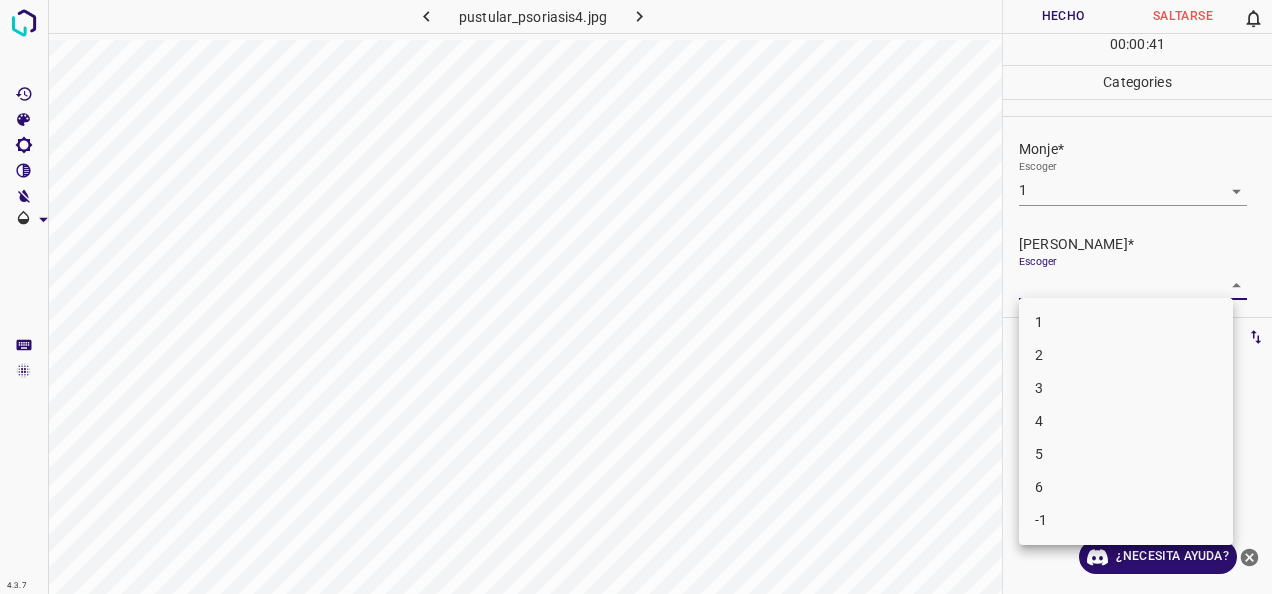 click on "4.3.7 pustular_psoriasis4.jpg Hecho Saltarse 0 00   : 00   : 41   Categories Monje*  Escoger 1 1  [PERSON_NAME]*  Escoger ​ Etiquetas 0 Categories 1 Monje 2  [PERSON_NAME] Herramientas Espacio Cambiar entre modos (Dibujar y Editar) Yo Etiquetado automático R Restaurar zoom M Acercar N Alejar Borrar Eliminar etiqueta de selección Filtros Z Restaurar filtros X Filtro de saturación C Filtro de brillo V Filtro de contraste B Filtro de escala de grises General O Descargar ¿Necesita ayuda? -Mensaje de texto -Esconder -Borrar 1 2 3 4 5 6 -1" at bounding box center [636, 297] 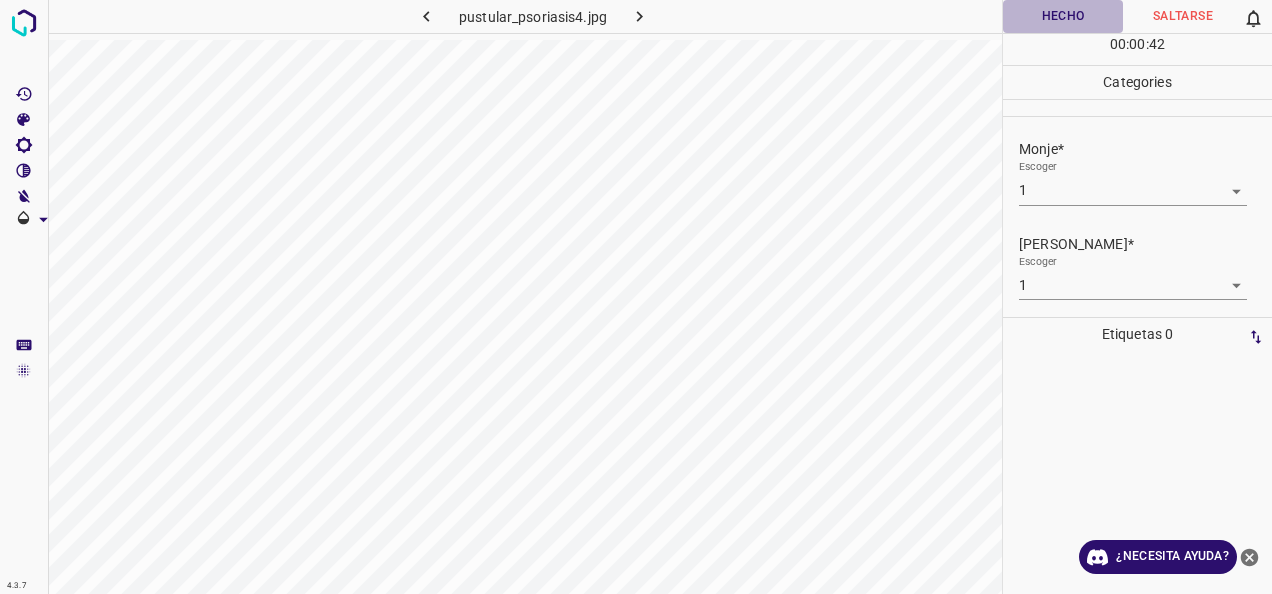 click on "Hecho" at bounding box center (1063, 16) 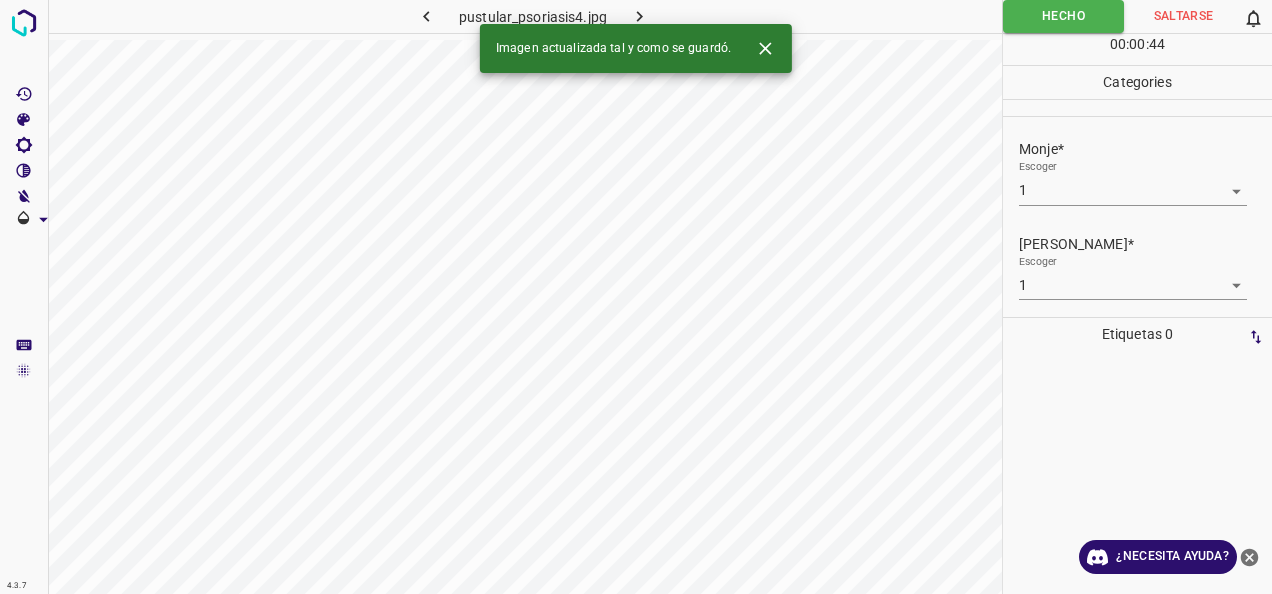 click 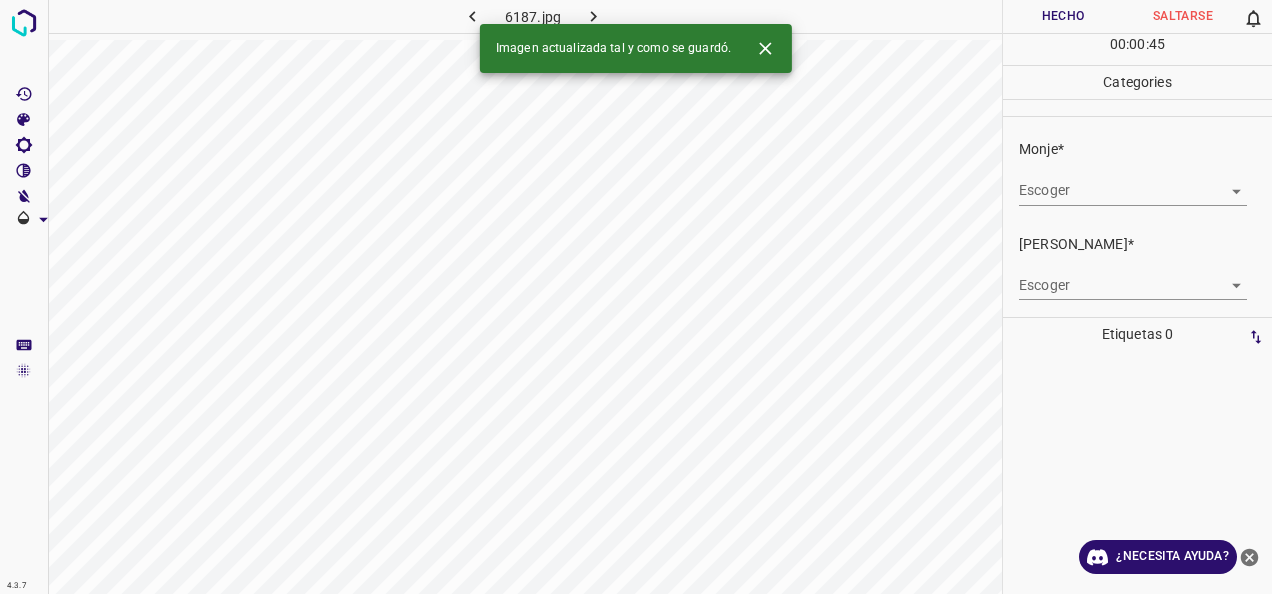 click on "4.3.7 6187.jpg Hecho Saltarse 0 00   : 00   : 45   Categories Monje*  Escoger ​  [PERSON_NAME]*  Escoger ​ Etiquetas 0 Categories 1 Monje 2  [PERSON_NAME] Herramientas Espacio Cambiar entre modos (Dibujar y Editar) Yo Etiquetado automático R Restaurar zoom M Acercar N Alejar Borrar Eliminar etiqueta de selección Filtros Z Restaurar filtros X Filtro de saturación C Filtro de brillo V Filtro de contraste B Filtro de escala de grises General O Descargar Imagen actualizada tal y como se guardó. ¿Necesita ayuda? -Mensaje de texto -Esconder -Borrar" at bounding box center [636, 297] 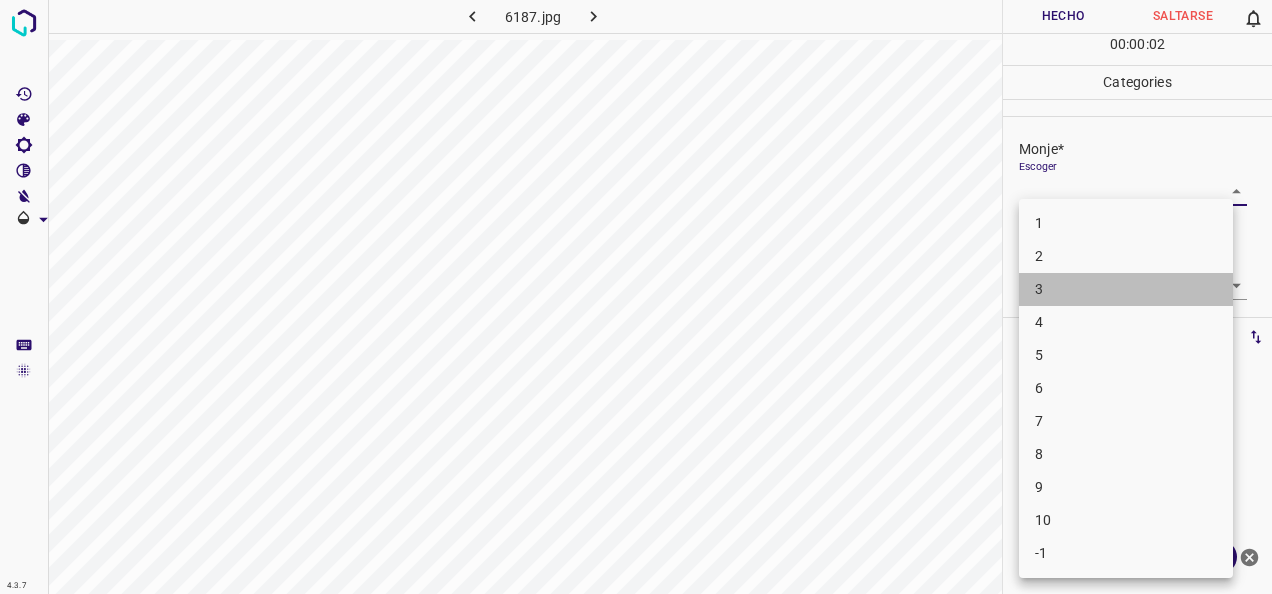 click on "3" at bounding box center (1126, 289) 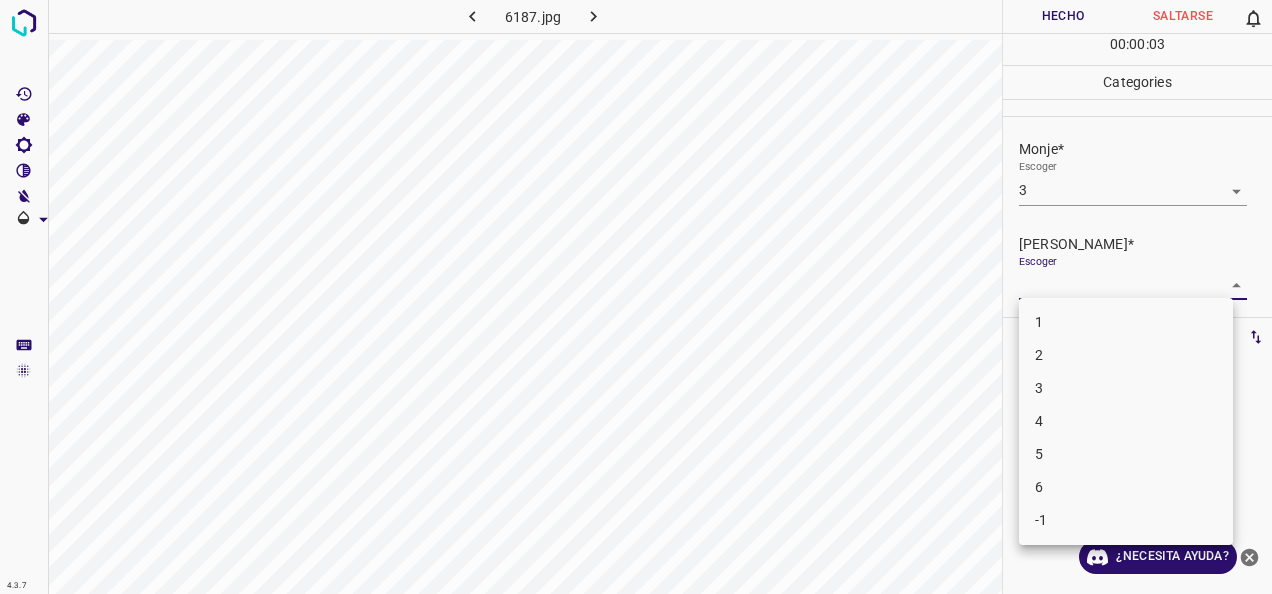 click on "4.3.7 6187.jpg Hecho Saltarse 0 00   : 00   : 03   Categories Monje*  Escoger 3 3  [PERSON_NAME]*  Escoger ​ Etiquetas 0 Categories 1 Monje 2  [PERSON_NAME] Herramientas Espacio Cambiar entre modos (Dibujar y Editar) Yo Etiquetado automático R Restaurar zoom M Acercar N Alejar Borrar Eliminar etiqueta de selección Filtros Z Restaurar filtros X Filtro de saturación C Filtro de brillo V Filtro de contraste B Filtro de escala de grises General O Descargar ¿Necesita ayuda? -Mensaje de texto -Esconder -Borrar 1 2 3 4 5 6 -1" at bounding box center [636, 297] 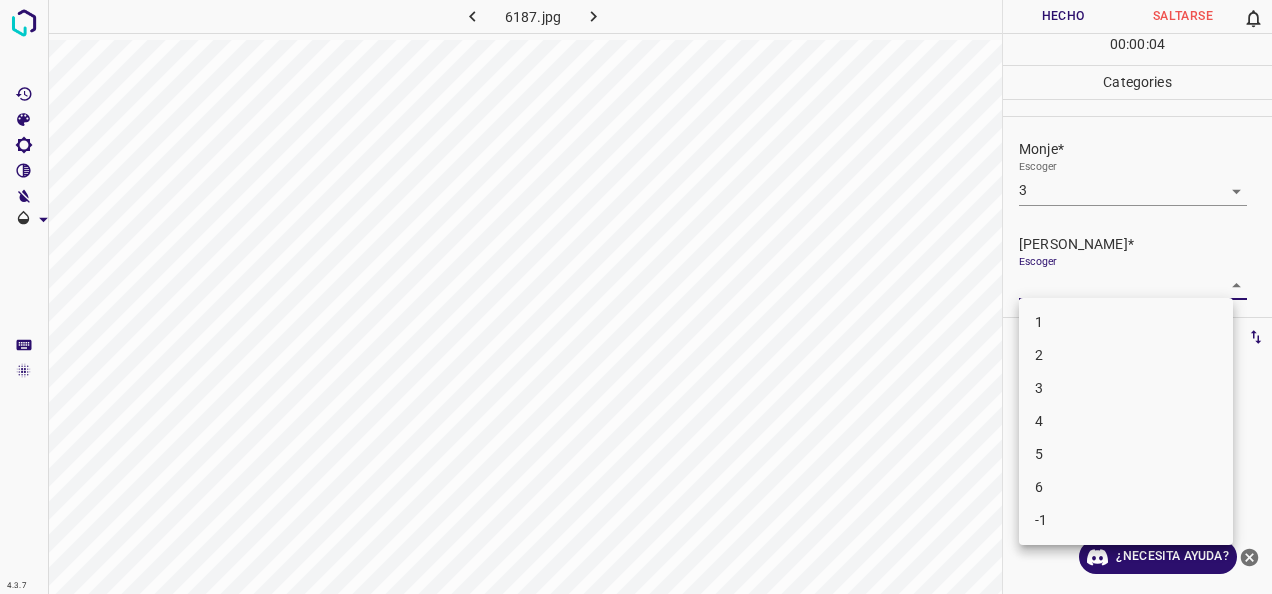 click on "2" at bounding box center (1126, 355) 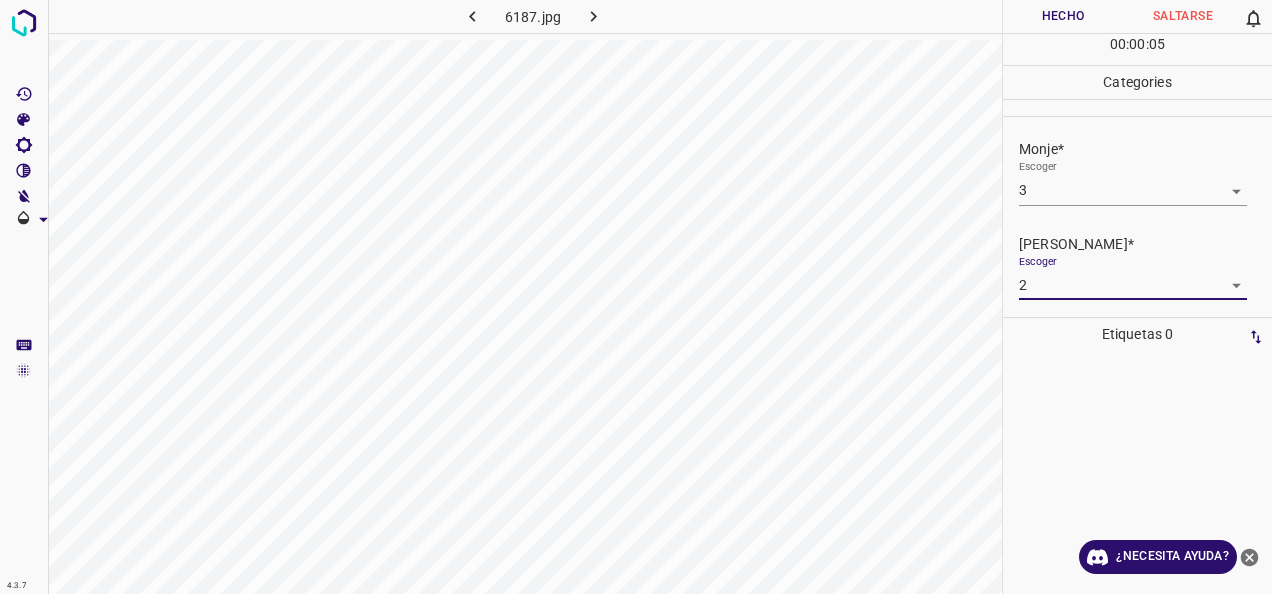 click on "Hecho" at bounding box center (1063, 16) 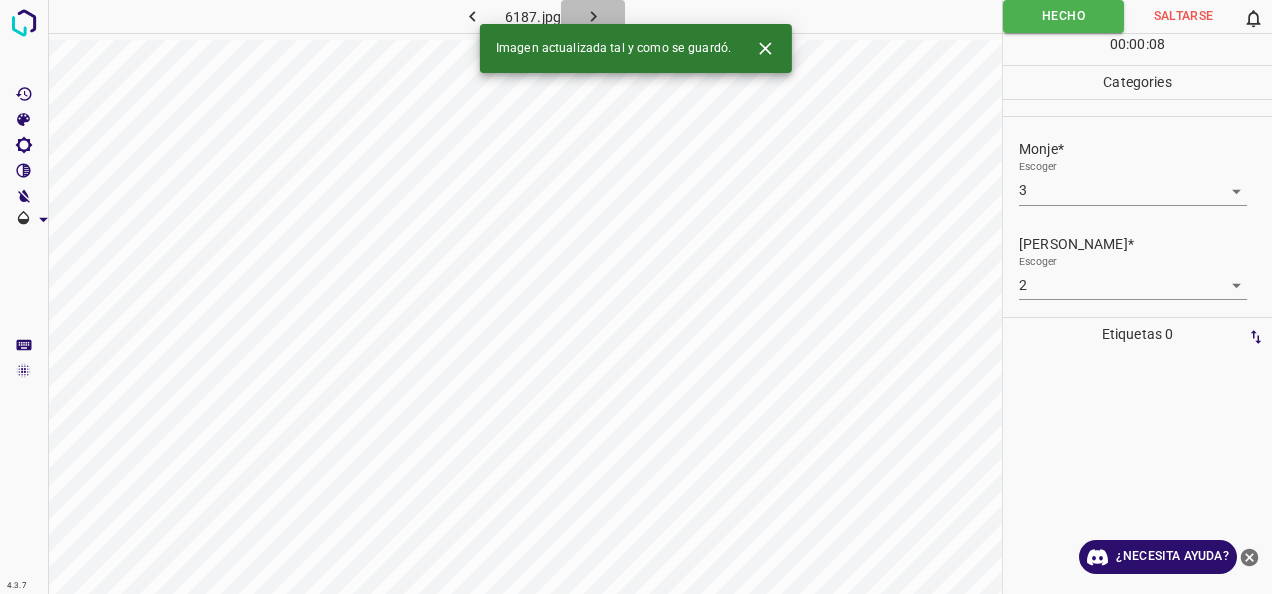 click 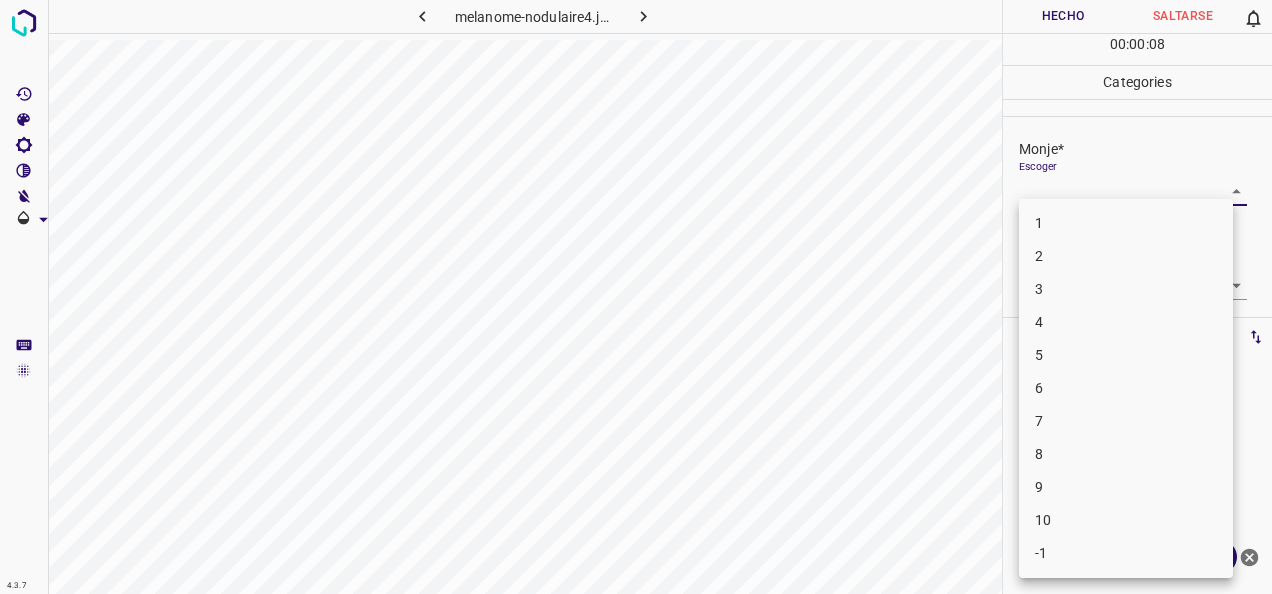 click on "4.3.7 melanome-nodulaire4.jpg Hecho Saltarse 0 00   : 00   : 08   Categories Monje*  Escoger ​  [PERSON_NAME]*  Escoger ​ Etiquetas 0 Categories 1 Monje 2  [PERSON_NAME] Herramientas Espacio Cambiar entre modos (Dibujar y Editar) Yo Etiquetado automático R Restaurar zoom M Acercar N Alejar Borrar Eliminar etiqueta de selección Filtros Z Restaurar filtros X Filtro de saturación C Filtro de brillo V Filtro de contraste B Filtro de escala de grises General O Descargar ¿Necesita ayuda? -Mensaje de texto -Esconder -Borrar 1 2 3 4 5 6 7 8 9 10 -1" at bounding box center (636, 297) 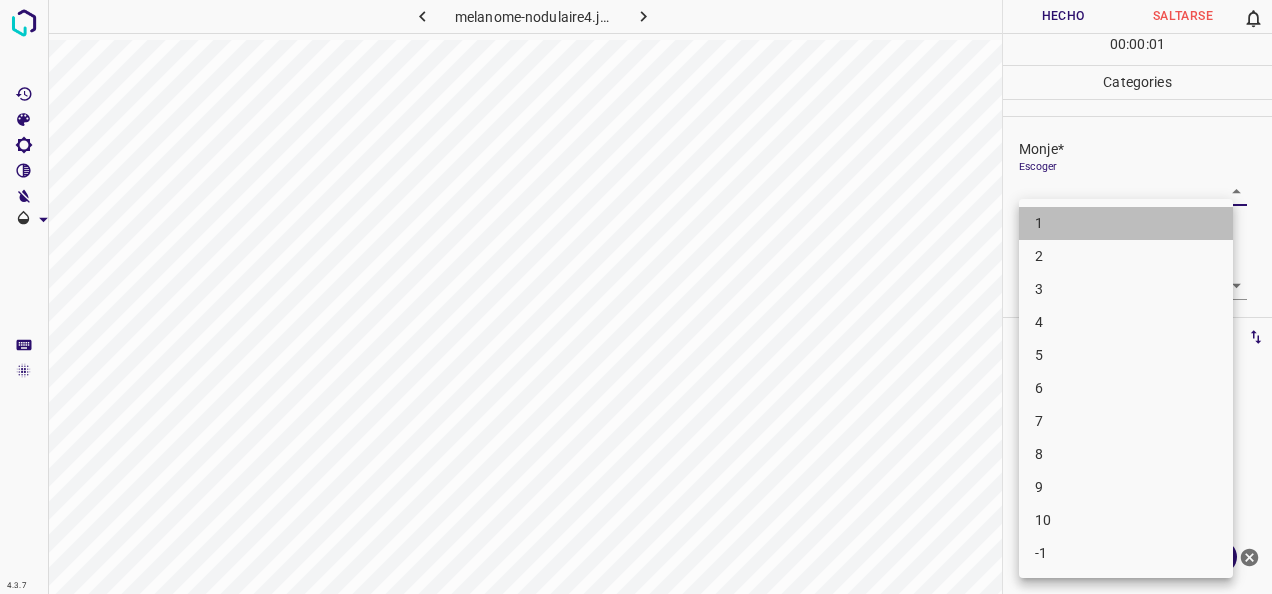 click on "1" at bounding box center [1126, 223] 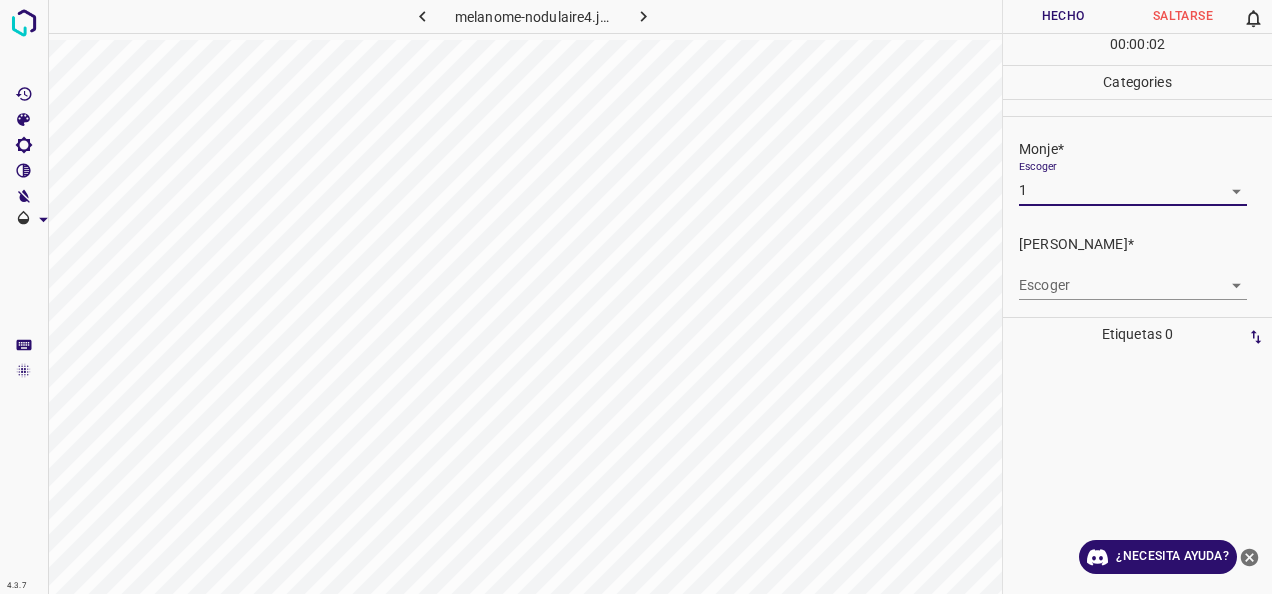 click on "4.3.7 melanome-nodulaire4.jpg Hecho Saltarse 0 00   : 00   : 02   Categories Monje*  Escoger 1 1  [PERSON_NAME]*  Escoger ​ Etiquetas 0 Categories 1 Monje 2  [PERSON_NAME] Herramientas Espacio Cambiar entre modos (Dibujar y Editar) Yo Etiquetado automático R Restaurar zoom M Acercar N Alejar Borrar Eliminar etiqueta de selección Filtros Z Restaurar filtros X Filtro de saturación C Filtro de brillo V Filtro de contraste B Filtro de escala de grises General O Descargar ¿Necesita ayuda? -Mensaje de texto -Esconder -Borrar" at bounding box center [636, 297] 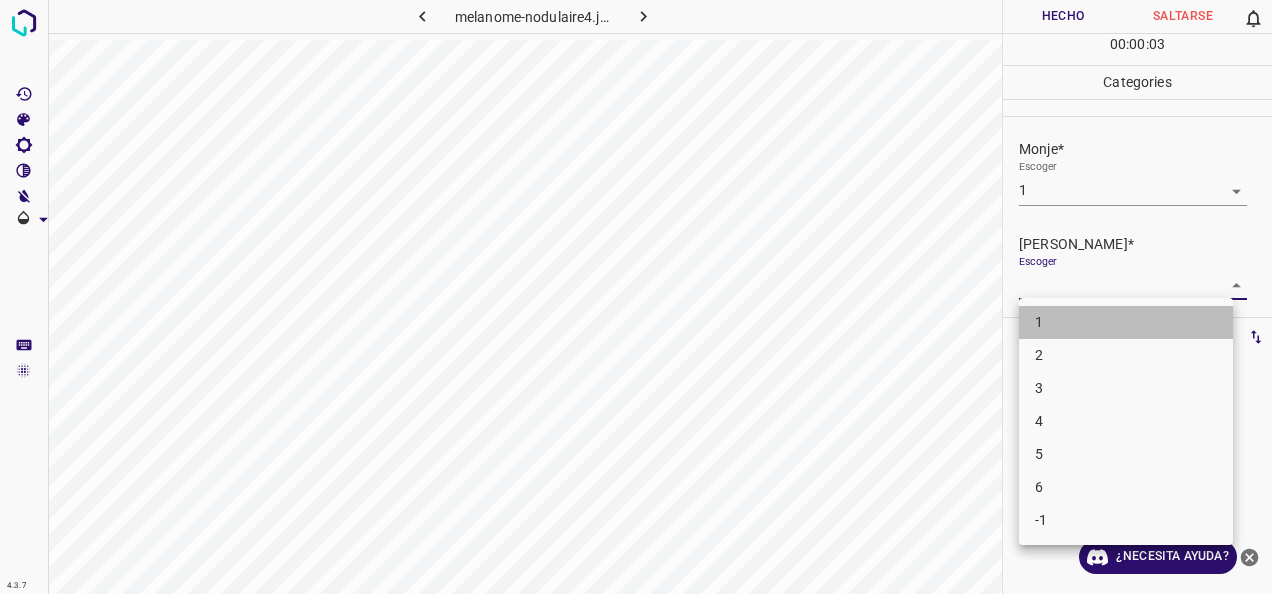 click on "1" at bounding box center (1126, 322) 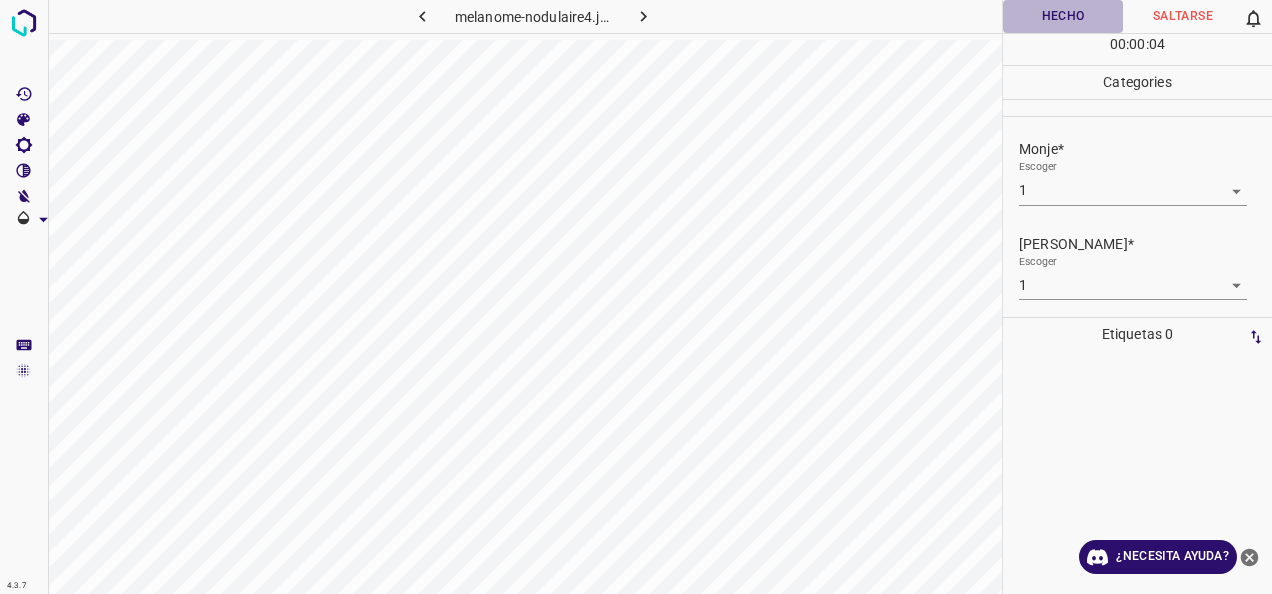 click on "Hecho" at bounding box center (1063, 16) 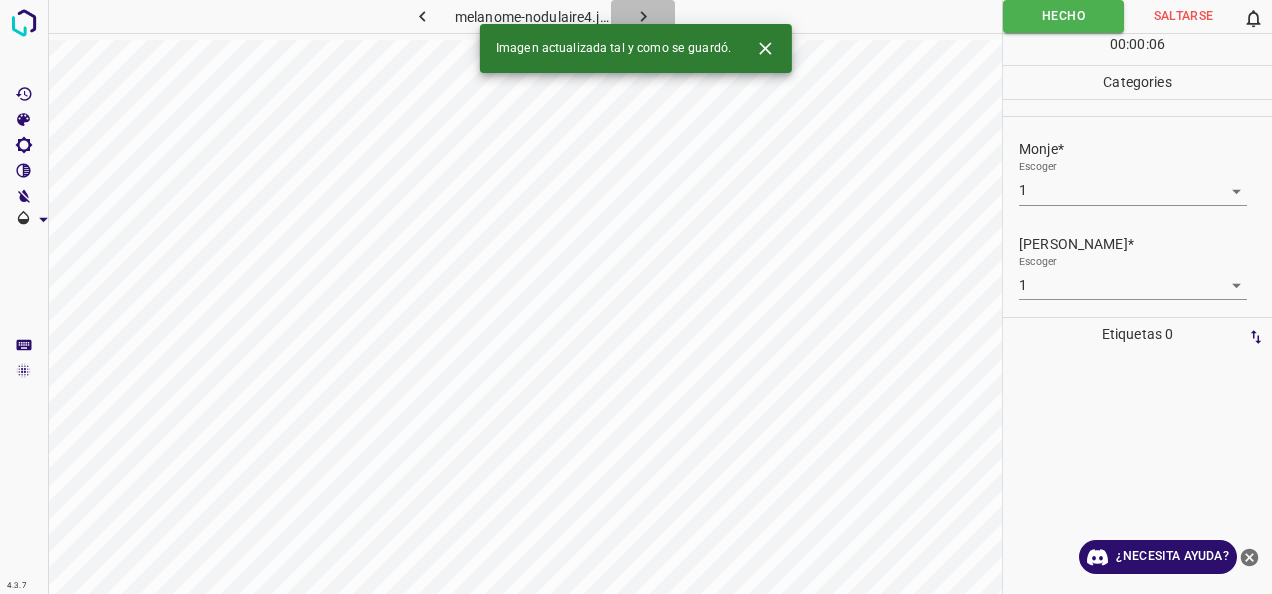 click 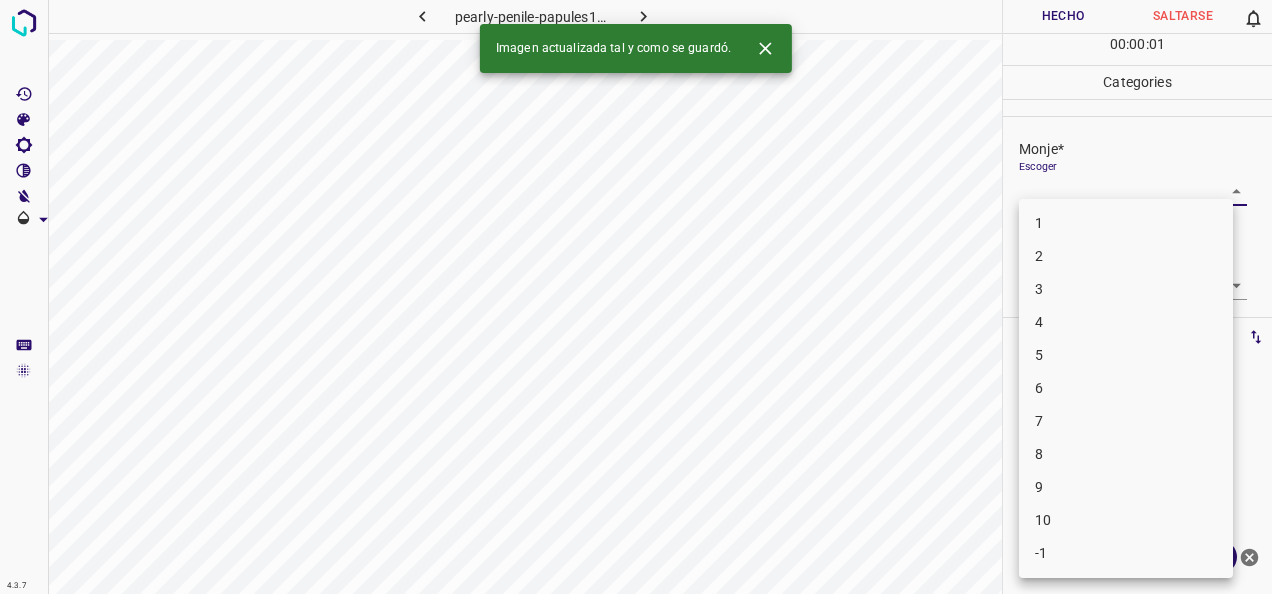 click on "4.3.7 pearly-penile-papules10.jpg Hecho Saltarse 0 00   : 00   : 01   Categories Monje*  Escoger ​  [PERSON_NAME]*  Escoger ​ Etiquetas 0 Categories 1 Monje 2  [PERSON_NAME] Herramientas Espacio Cambiar entre modos (Dibujar y Editar) Yo Etiquetado automático R Restaurar zoom M Acercar N Alejar Borrar Eliminar etiqueta de selección Filtros Z Restaurar filtros X Filtro de saturación C Filtro de brillo V Filtro de contraste B Filtro de escala de grises General O Descargar Imagen actualizada tal y como se guardó. ¿Necesita ayuda? -Mensaje de texto -Esconder -Borrar 1 2 3 4 5 6 7 8 9 10 -1" at bounding box center (636, 297) 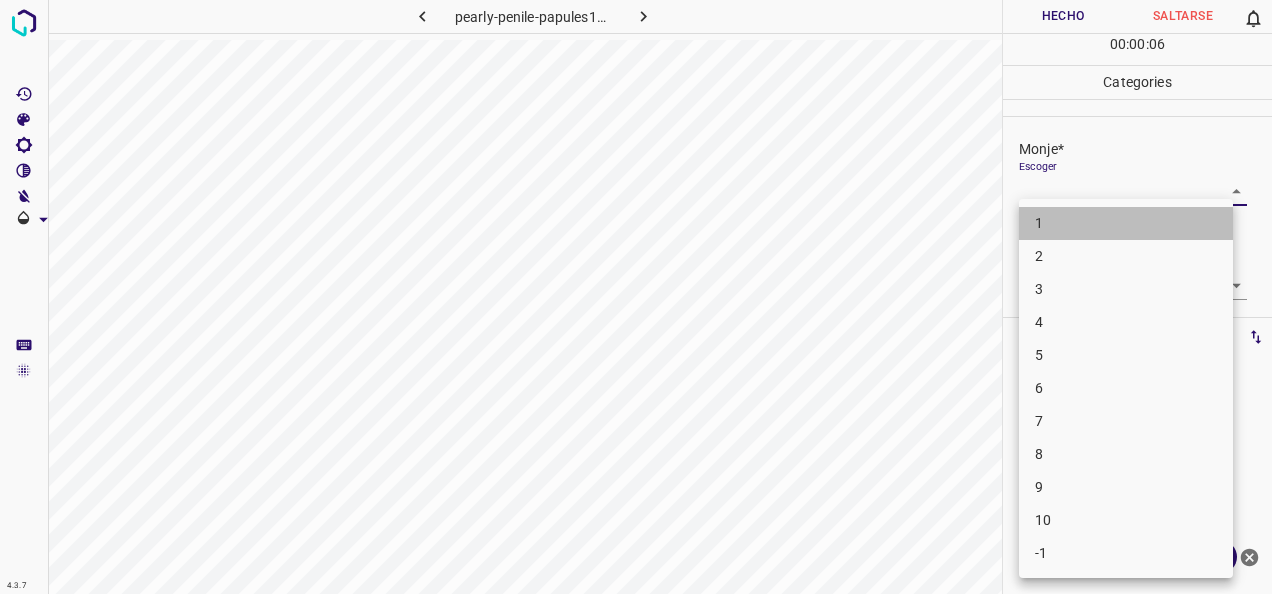 click on "1" at bounding box center (1126, 223) 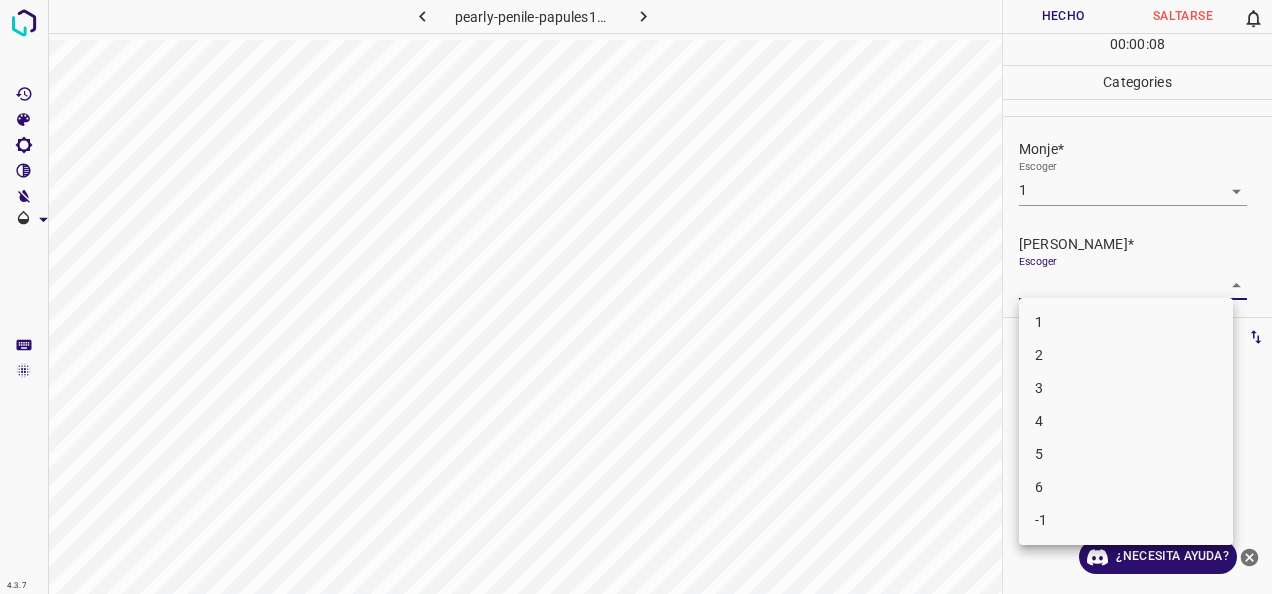 click on "4.3.7 pearly-penile-papules10.jpg Hecho Saltarse 0 00   : 00   : 08   Categories Monje*  Escoger 1 1  [PERSON_NAME]*  Escoger ​ Etiquetas 0 Categories 1 Monje 2  [PERSON_NAME] Herramientas Espacio Cambiar entre modos (Dibujar y Editar) Yo Etiquetado automático R Restaurar zoom M Acercar N Alejar Borrar Eliminar etiqueta de selección Filtros Z Restaurar filtros X Filtro de saturación C Filtro de brillo V Filtro de contraste B Filtro de escala de grises General O Descargar ¿Necesita ayuda? -Mensaje de texto -Esconder -Borrar 1 2 3 4 5 6 -1" at bounding box center [636, 297] 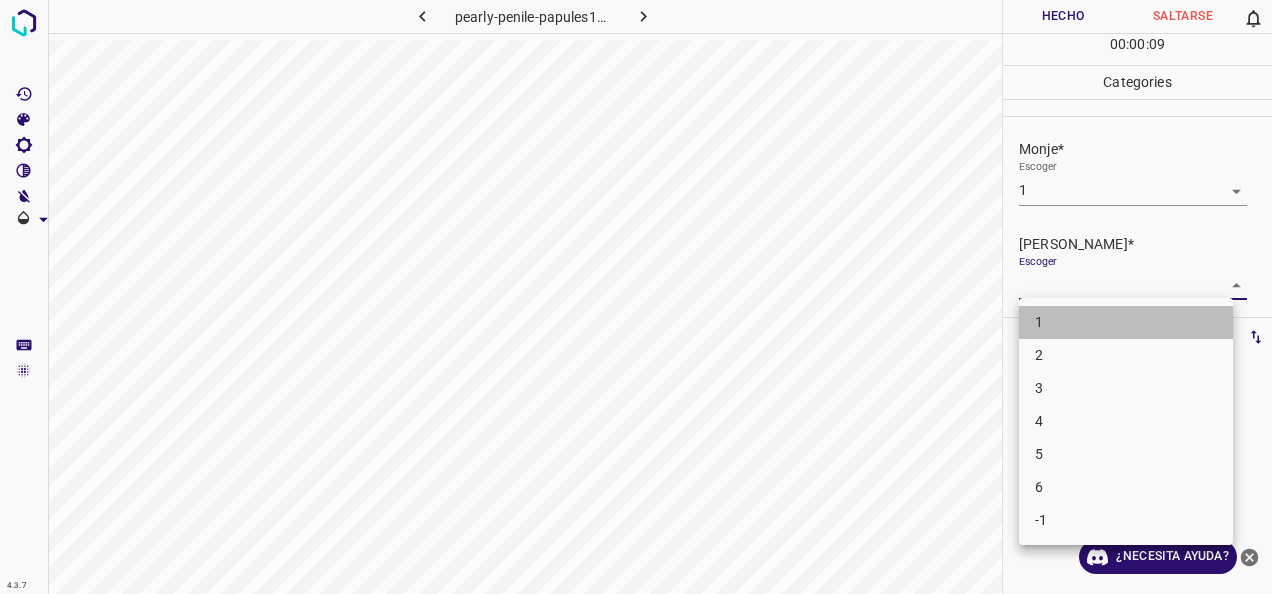 click on "1" at bounding box center [1126, 322] 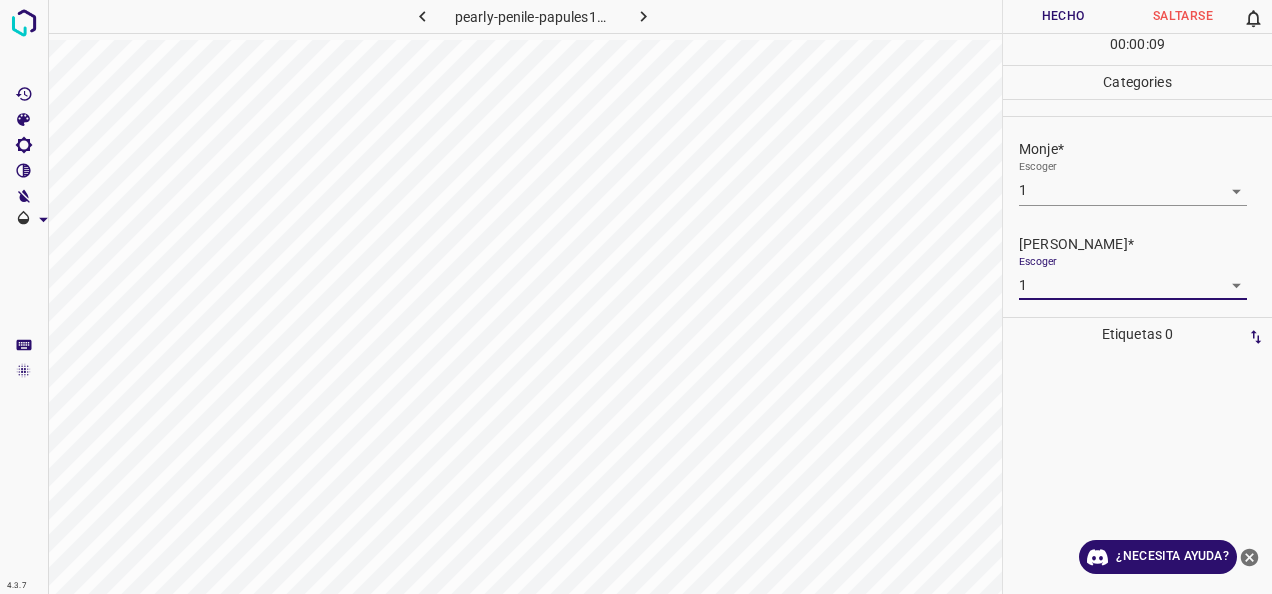 click on "Hecho" at bounding box center [1063, 16] 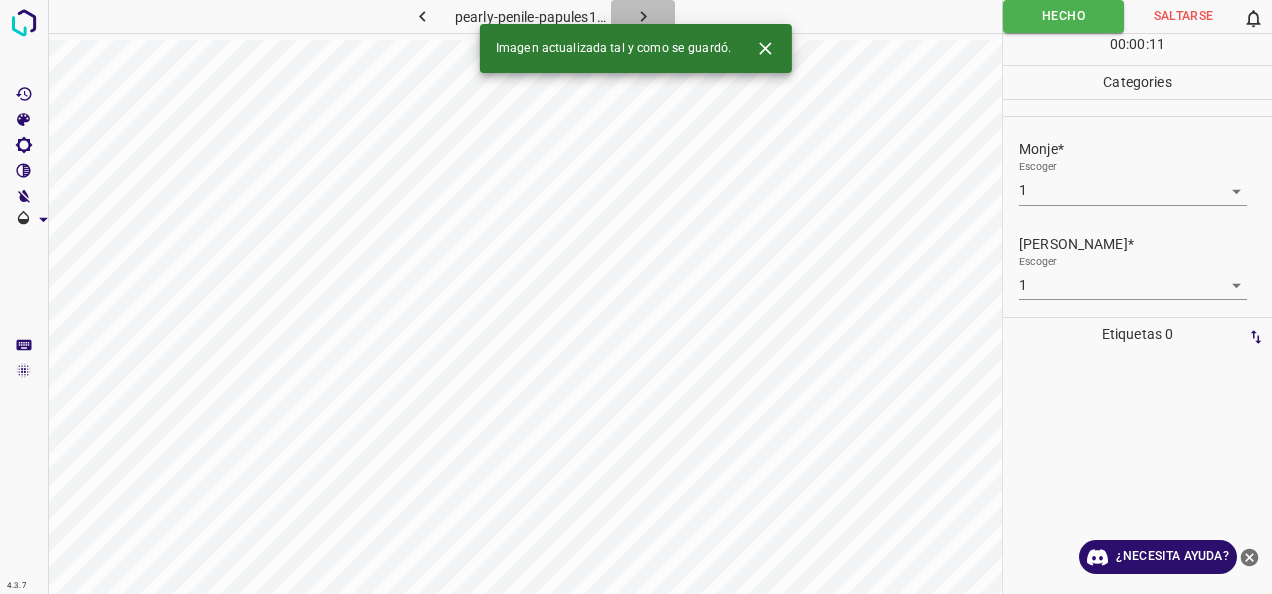 click 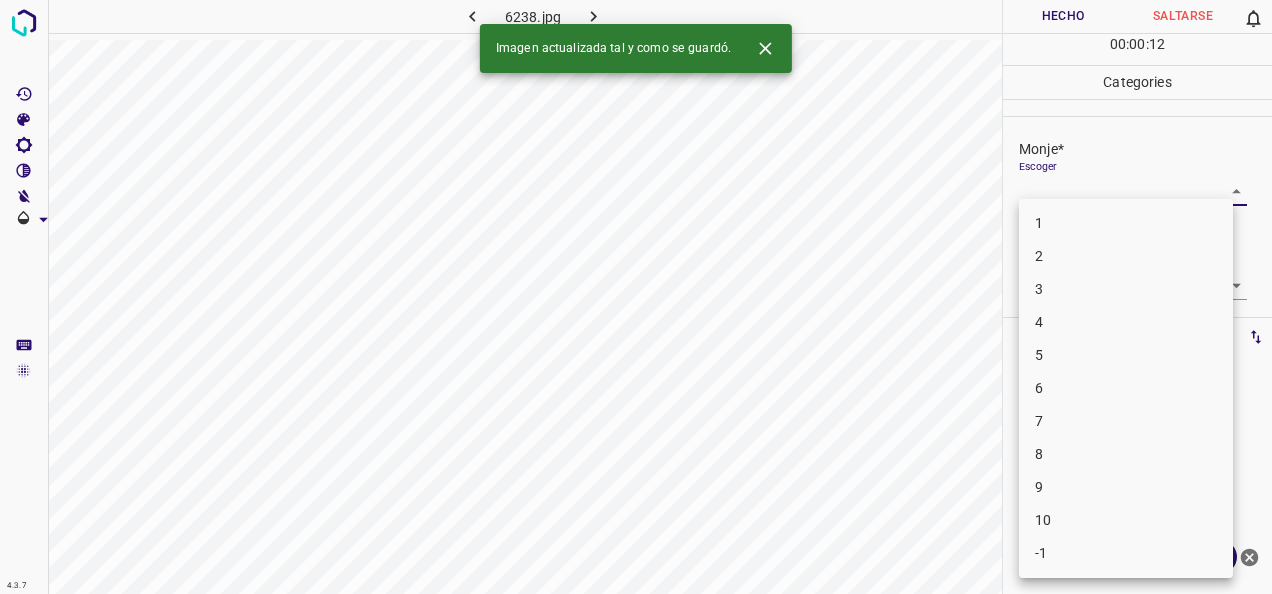 click on "4.3.7 6238.jpg Hecho Saltarse 0 00   : 00   : 12   Categories Monje*  Escoger ​  [PERSON_NAME]*  Escoger ​ Etiquetas 0 Categories 1 Monje 2  [PERSON_NAME] Herramientas Espacio Cambiar entre modos (Dibujar y Editar) Yo Etiquetado automático R Restaurar zoom M Acercar N Alejar Borrar Eliminar etiqueta de selección Filtros Z Restaurar filtros X Filtro de saturación C Filtro de brillo V Filtro de contraste B Filtro de escala de grises General O Descargar Imagen actualizada tal y como se guardó. ¿Necesita ayuda? -Mensaje de texto -Esconder -Borrar 1 2 3 4 5 6 7 8 9 10 -1" at bounding box center (636, 297) 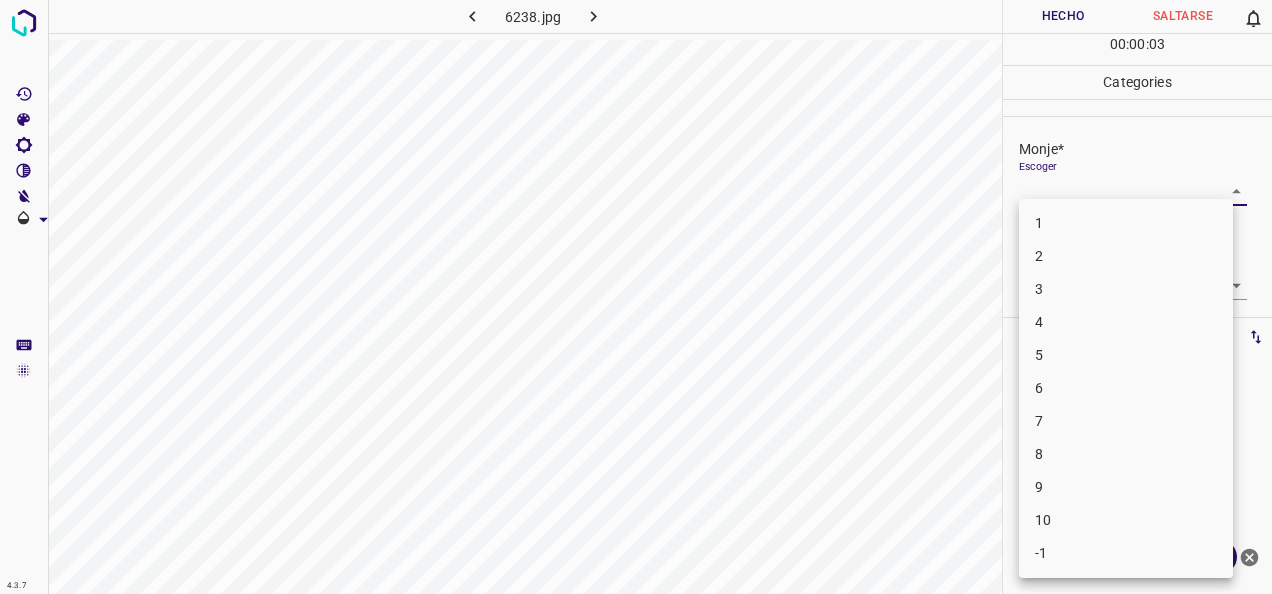 click on "1" at bounding box center (1126, 223) 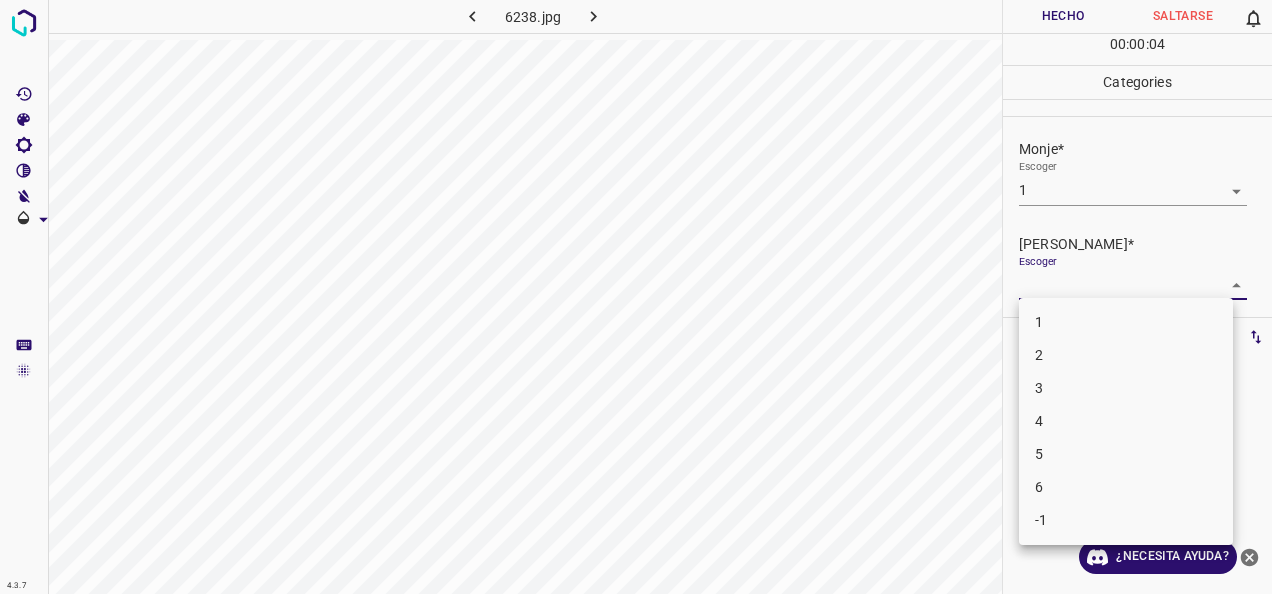 click on "4.3.7 6238.jpg Hecho Saltarse 0 00   : 00   : 04   Categories Monje*  Escoger 1 1  [PERSON_NAME]*  Escoger ​ Etiquetas 0 Categories 1 Monje 2  [PERSON_NAME] Herramientas Espacio Cambiar entre modos (Dibujar y Editar) Yo Etiquetado automático R Restaurar zoom M Acercar N Alejar Borrar Eliminar etiqueta de selección Filtros Z Restaurar filtros X Filtro de saturación C Filtro de brillo V Filtro de contraste B Filtro de escala de grises General O Descargar ¿Necesita ayuda? -Mensaje de texto -Esconder -Borrar 1 2 3 4 5 6 -1" at bounding box center (636, 297) 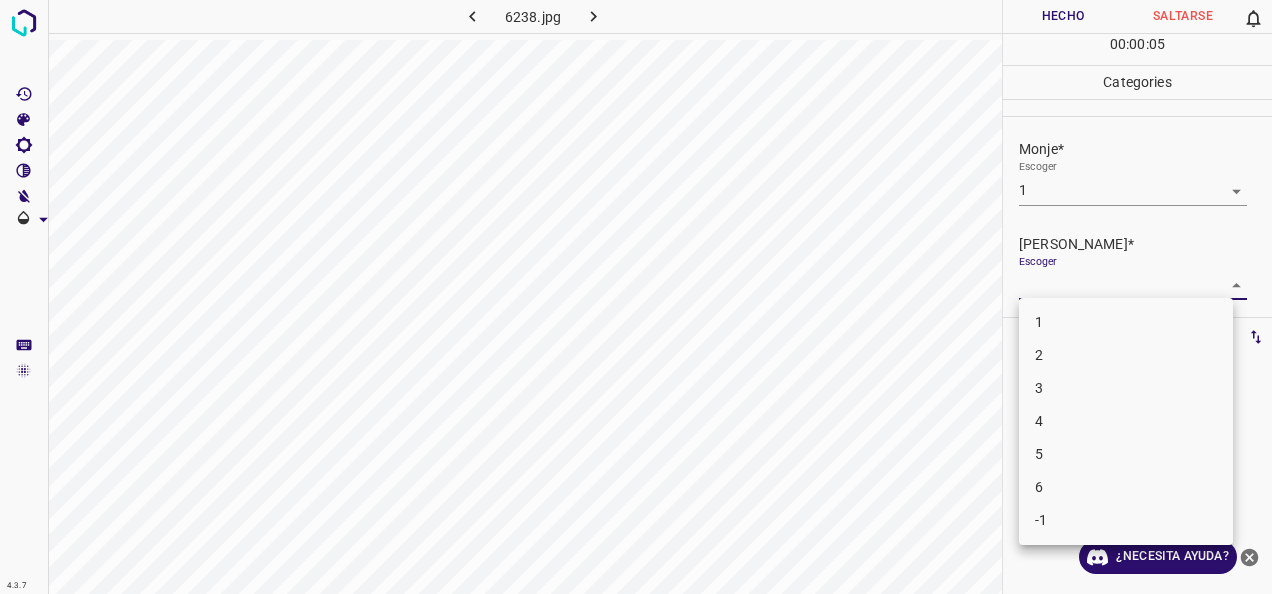 click on "1" at bounding box center (1126, 322) 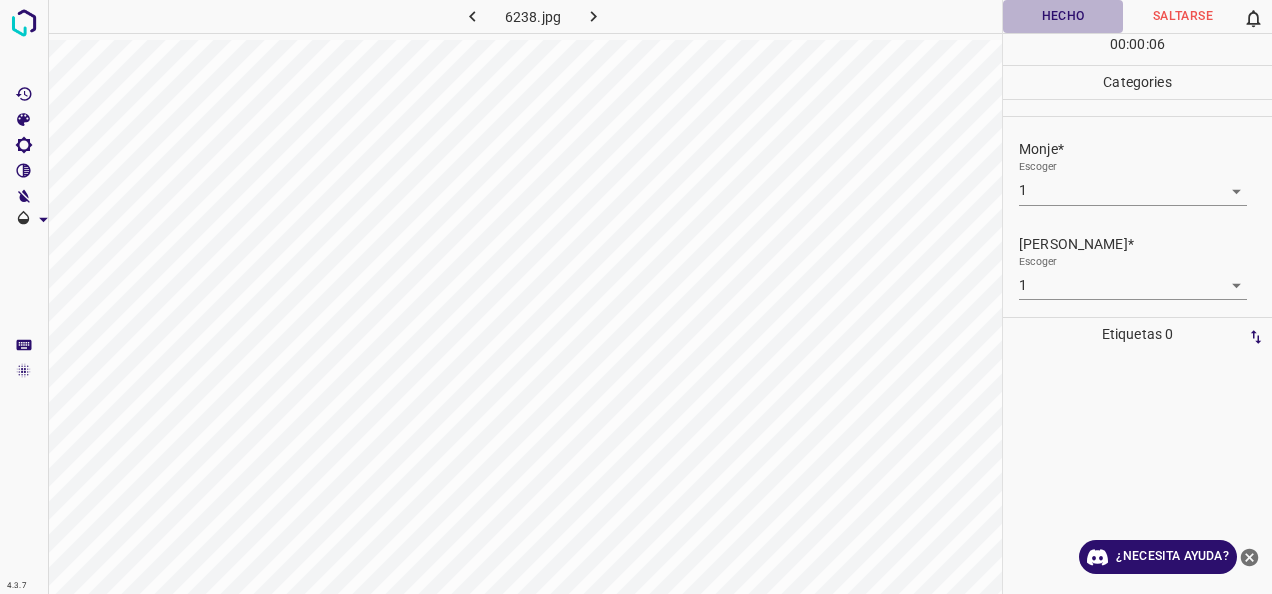 click on "Hecho" at bounding box center [1063, 16] 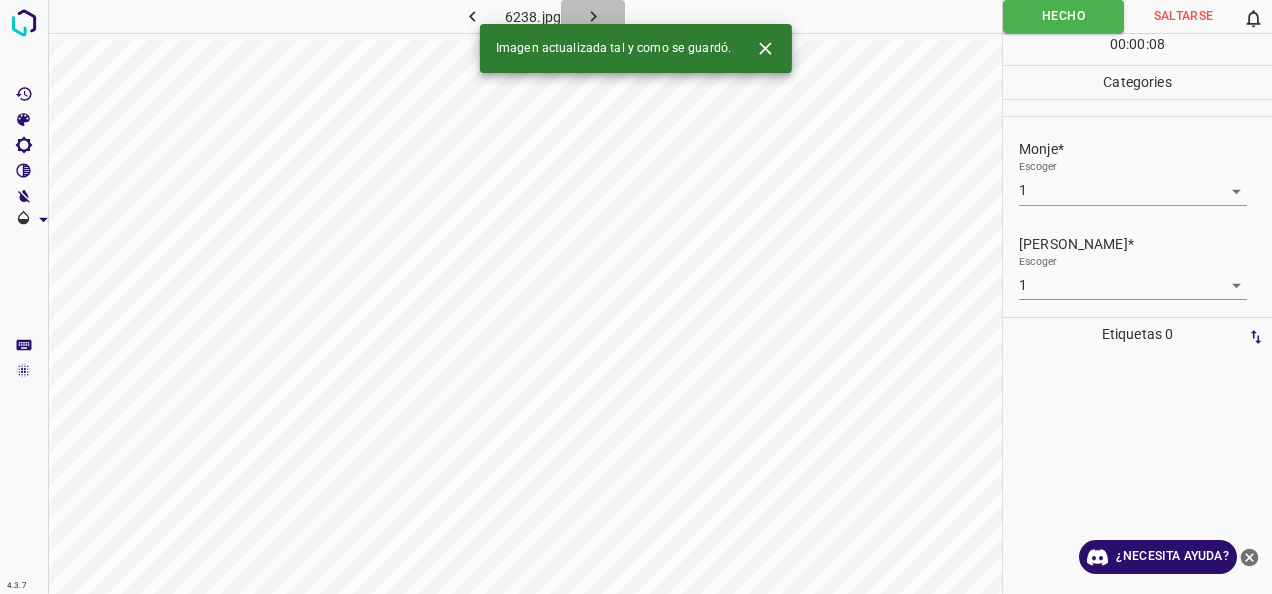 click 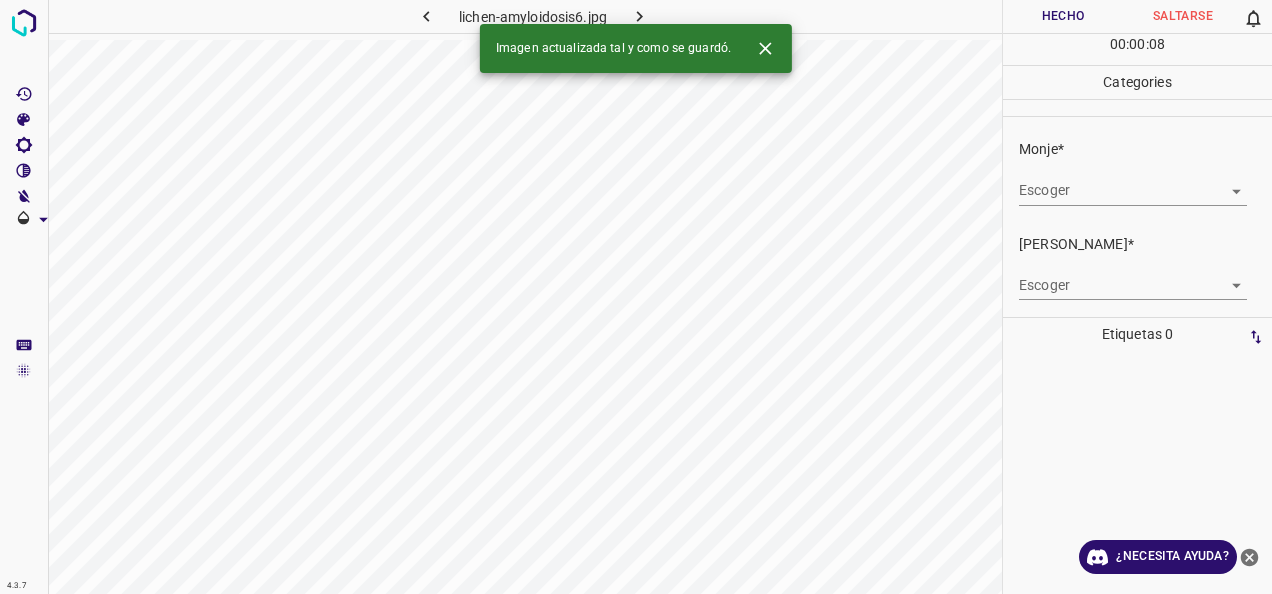 click on "4.3.7 lichen-amyloidosis6.jpg Hecho Saltarse 0 00   : 00   : 08   Categories Monje*  Escoger ​  [PERSON_NAME]*  Escoger ​ Etiquetas 0 Categories 1 Monje 2  [PERSON_NAME] Herramientas Espacio Cambiar entre modos (Dibujar y Editar) Yo Etiquetado automático R Restaurar zoom M Acercar N Alejar Borrar Eliminar etiqueta de selección Filtros Z Restaurar filtros X Filtro de saturación C Filtro de brillo V Filtro de contraste B Filtro de escala de grises General O Descargar Imagen actualizada tal y como se guardó. ¿Necesita ayuda? -Mensaje de texto -Esconder -Borrar" at bounding box center [636, 297] 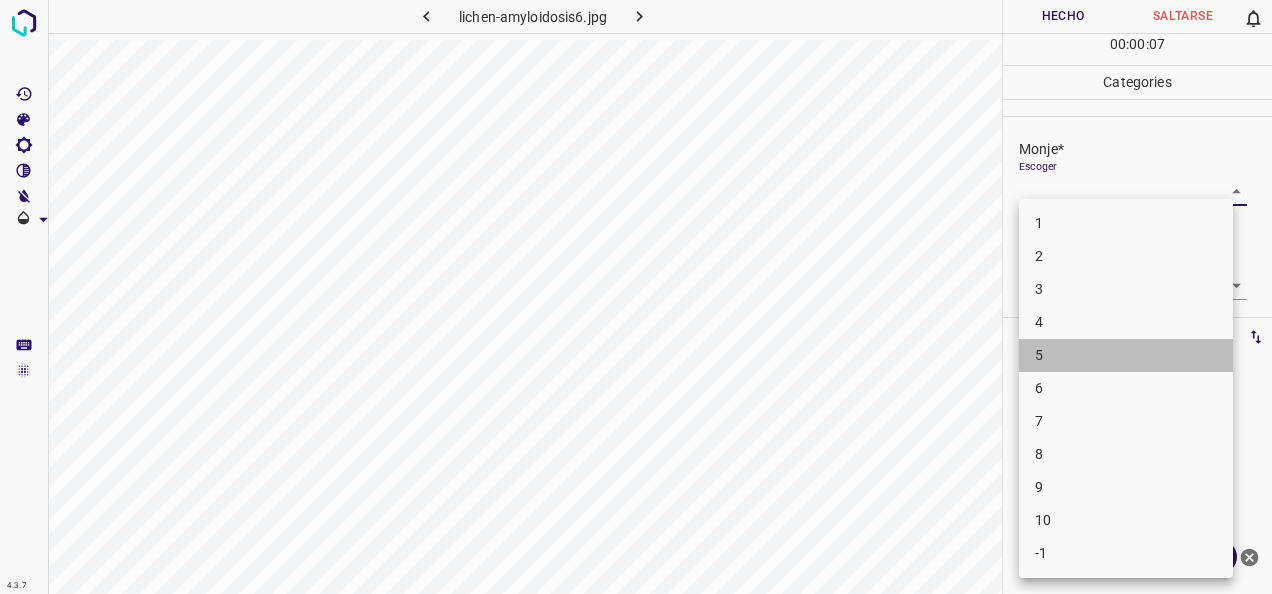 click on "5" at bounding box center [1126, 355] 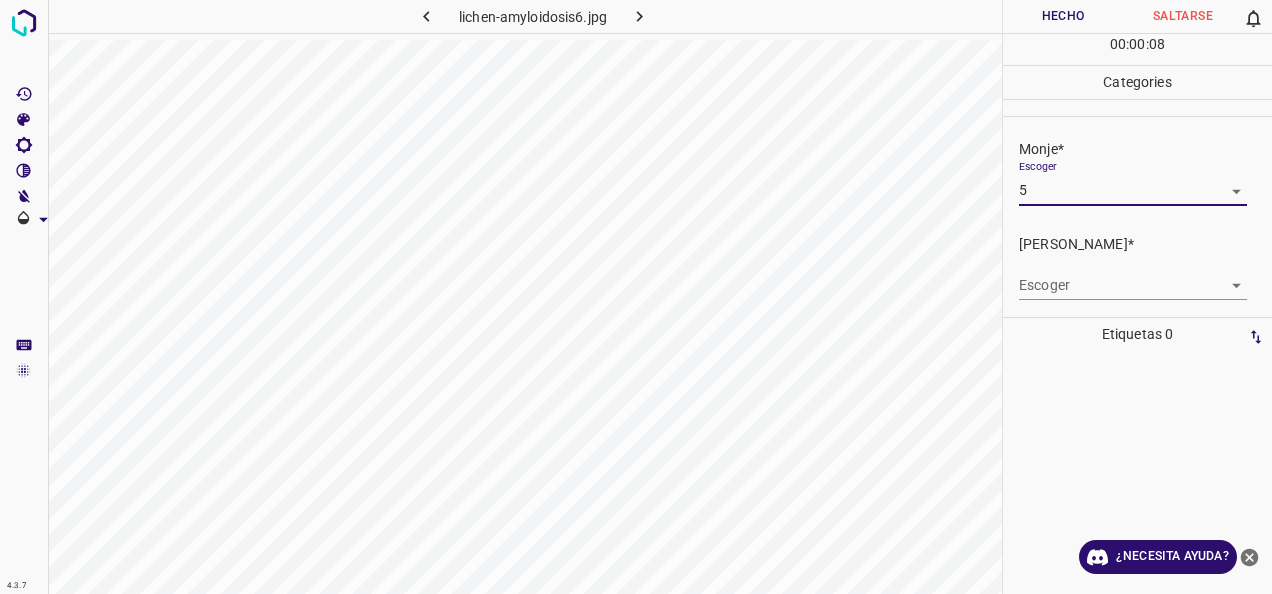 click on "4.3.7 lichen-amyloidosis6.jpg Hecho Saltarse 0 00   : 00   : 08   Categories Monje*  Escoger 5 5  [PERSON_NAME]*  Escoger ​ Etiquetas 0 Categories 1 Monje 2  [PERSON_NAME] Herramientas Espacio Cambiar entre modos (Dibujar y Editar) Yo Etiquetado automático R Restaurar zoom M Acercar N Alejar Borrar Eliminar etiqueta de selección Filtros Z Restaurar filtros X Filtro de saturación C Filtro de brillo V Filtro de contraste B Filtro de escala de grises General O Descargar ¿Necesita ayuda? -Mensaje de texto -Esconder -Borrar" at bounding box center (636, 297) 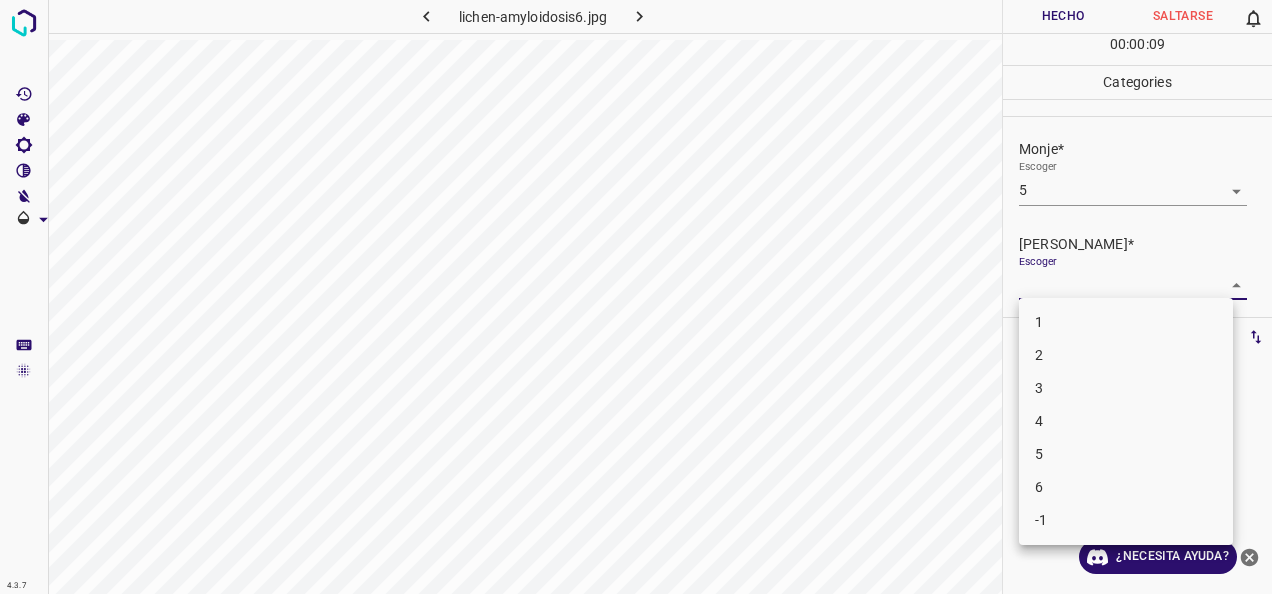 click on "4" at bounding box center [1126, 421] 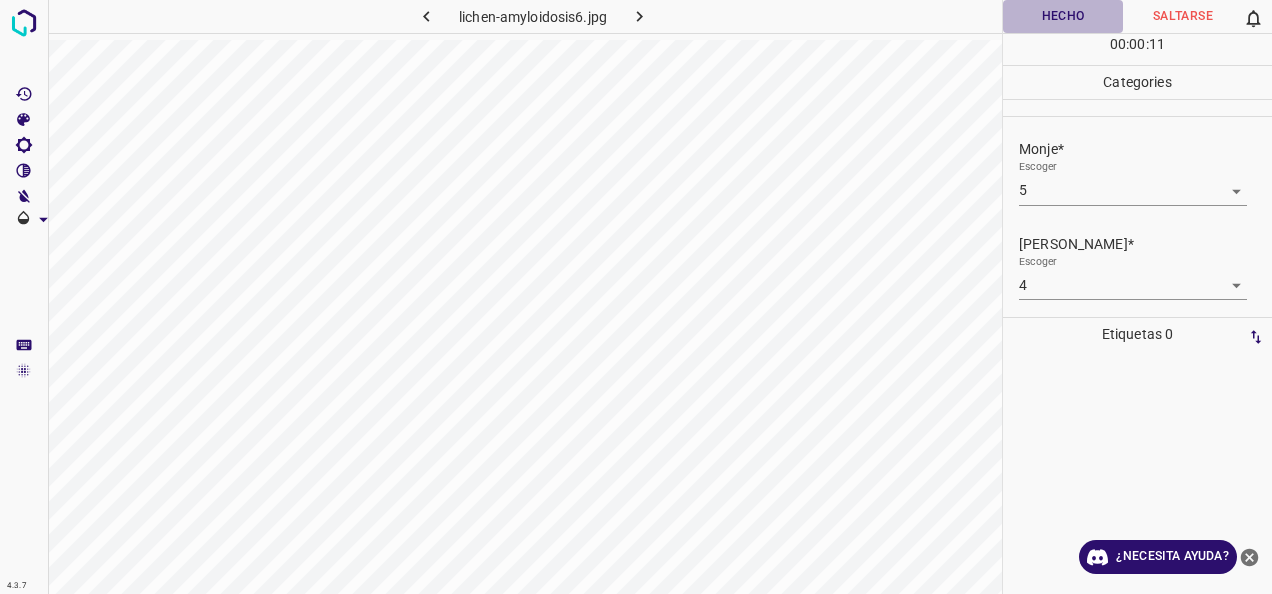 click on "Hecho" at bounding box center (1063, 16) 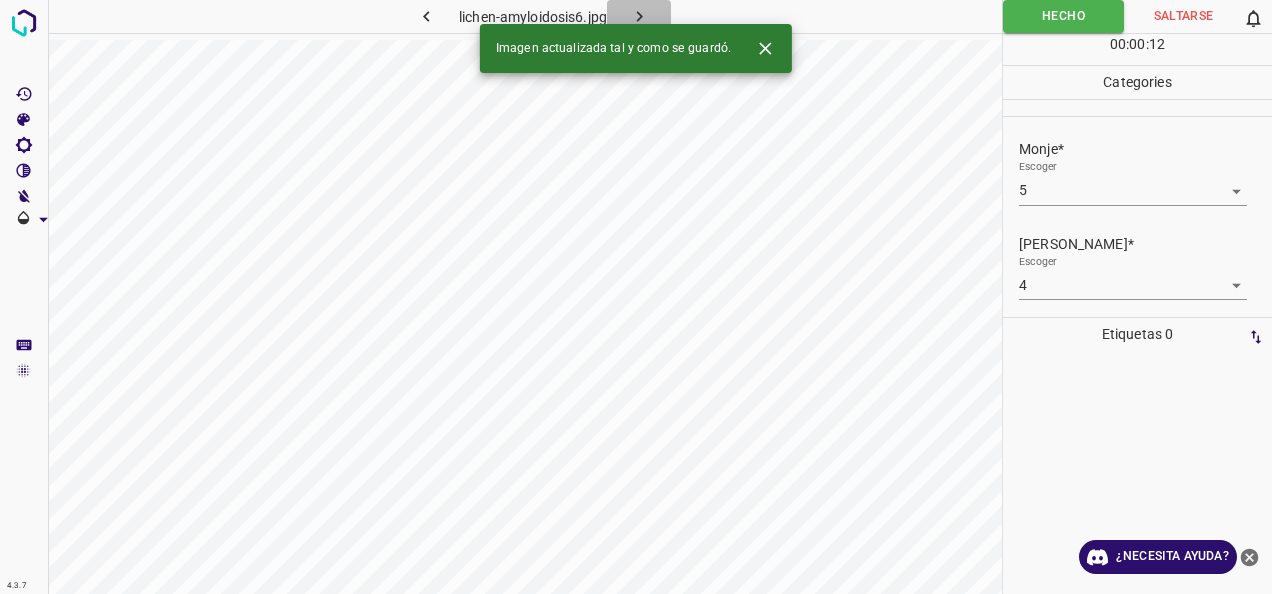 click 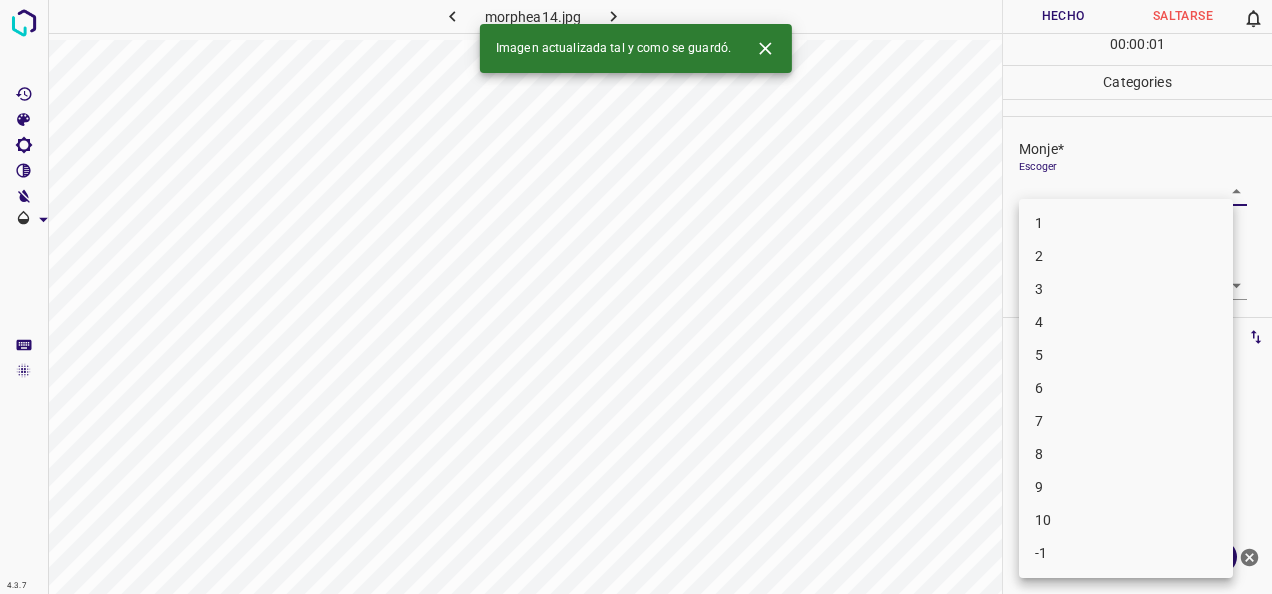 click on "4.3.7 morphea14.jpg Hecho Saltarse 0 00   : 00   : 01   Categories Monje*  Escoger ​  [PERSON_NAME]*  Escoger ​ Etiquetas 0 Categories 1 Monje 2  [PERSON_NAME] Herramientas Espacio Cambiar entre modos (Dibujar y Editar) Yo Etiquetado automático R Restaurar zoom M Acercar N Alejar Borrar Eliminar etiqueta de selección Filtros Z Restaurar filtros X Filtro de saturación C Filtro de brillo V Filtro de contraste B Filtro de escala de grises General O Descargar Imagen actualizada tal y como se guardó. ¿Necesita ayuda? -Mensaje de texto -Esconder -Borrar 1 2 3 4 5 6 7 8 9 10 -1" at bounding box center (636, 297) 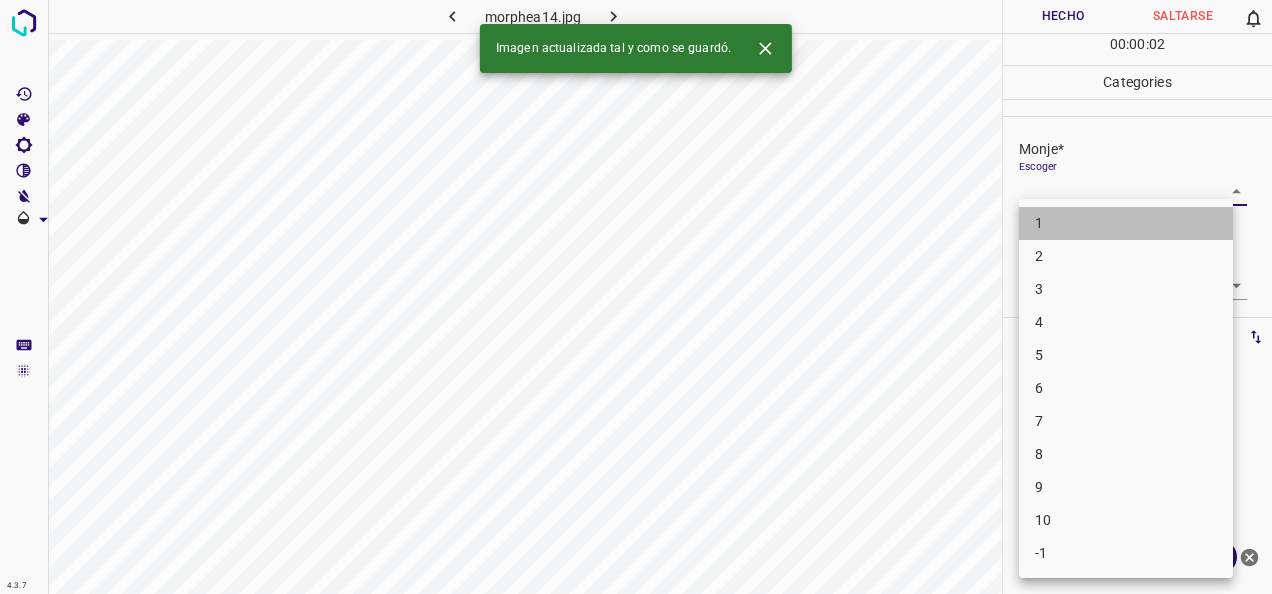 click on "1" at bounding box center [1126, 223] 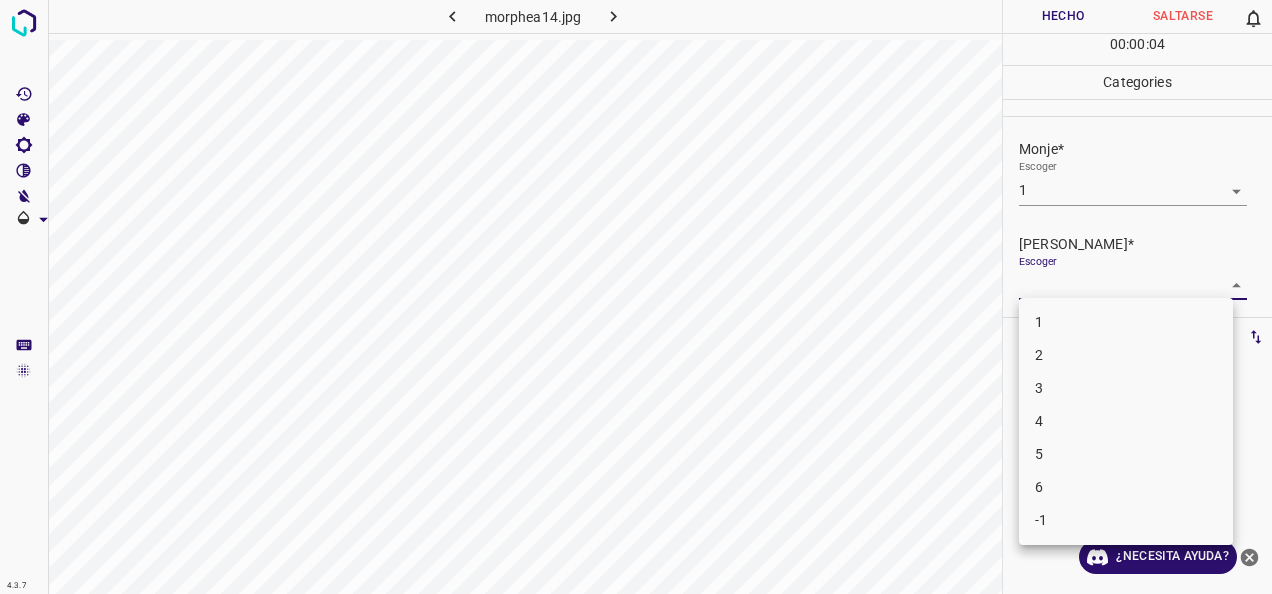 click on "4.3.7 morphea14.jpg Hecho Saltarse 0 00   : 00   : 04   Categories Monje*  Escoger 1 1  [PERSON_NAME]*  Escoger ​ Etiquetas 0 Categories 1 Monje 2  [PERSON_NAME] Herramientas Espacio Cambiar entre modos (Dibujar y Editar) Yo Etiquetado automático R Restaurar zoom M Acercar N Alejar Borrar Eliminar etiqueta de selección Filtros Z Restaurar filtros X Filtro de saturación C Filtro de brillo V Filtro de contraste B Filtro de escala de grises General O Descargar ¿Necesita ayuda? -Mensaje de texto -Esconder -Borrar 1 2 3 4 5 6 -1" at bounding box center [636, 297] 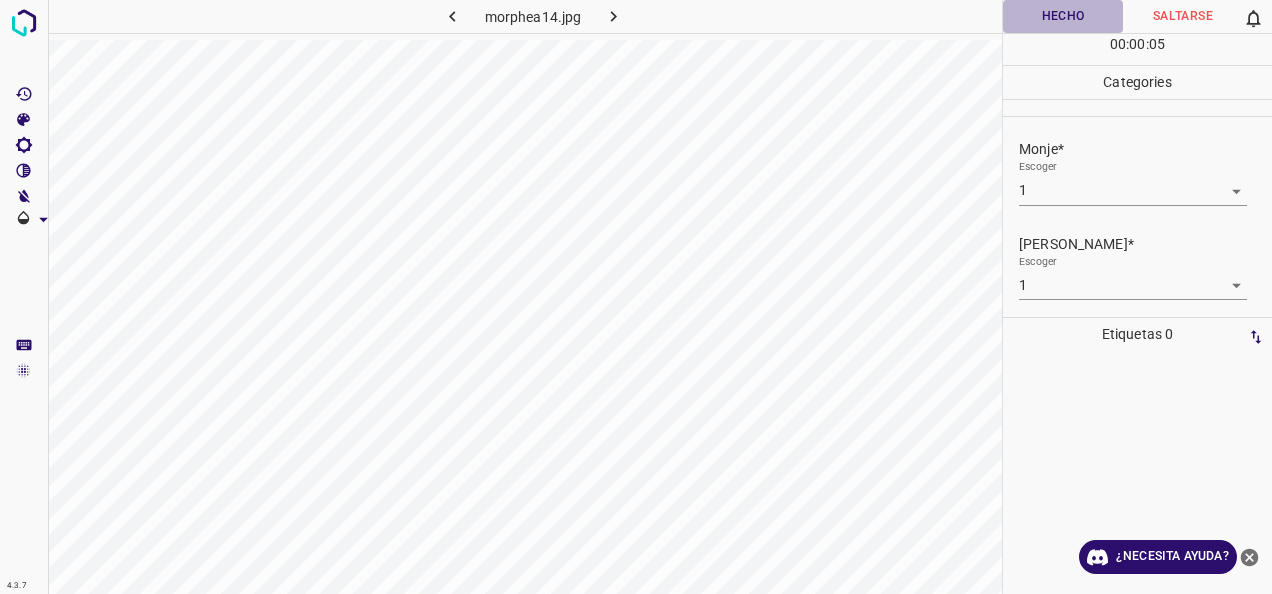 click on "Hecho" at bounding box center (1063, 16) 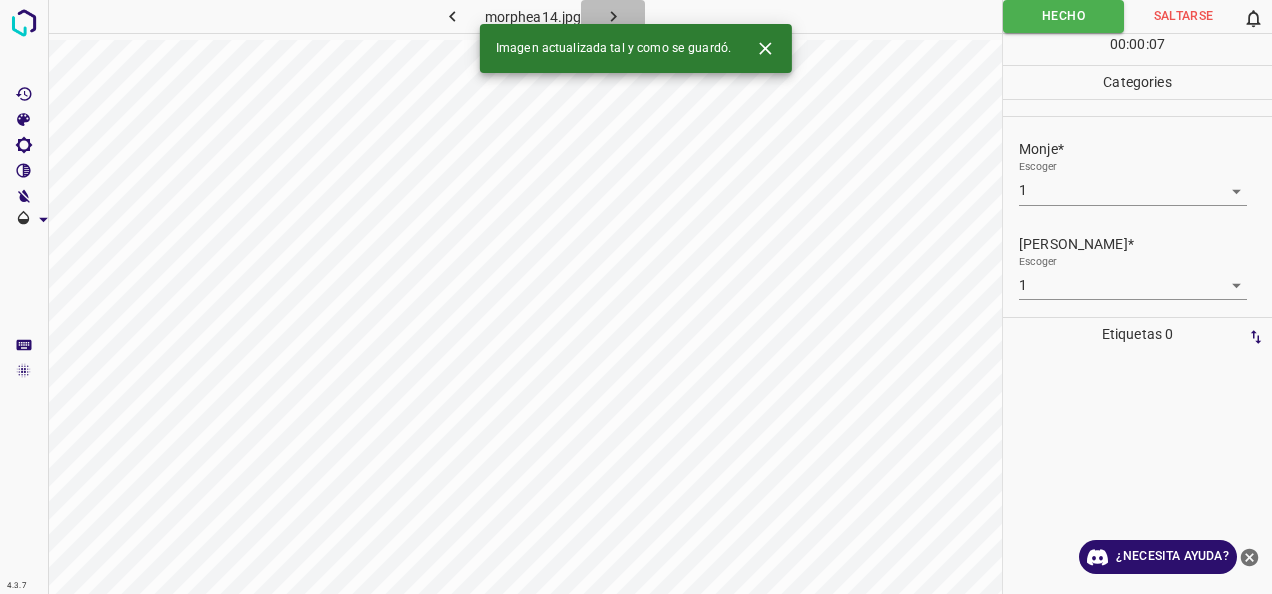 click 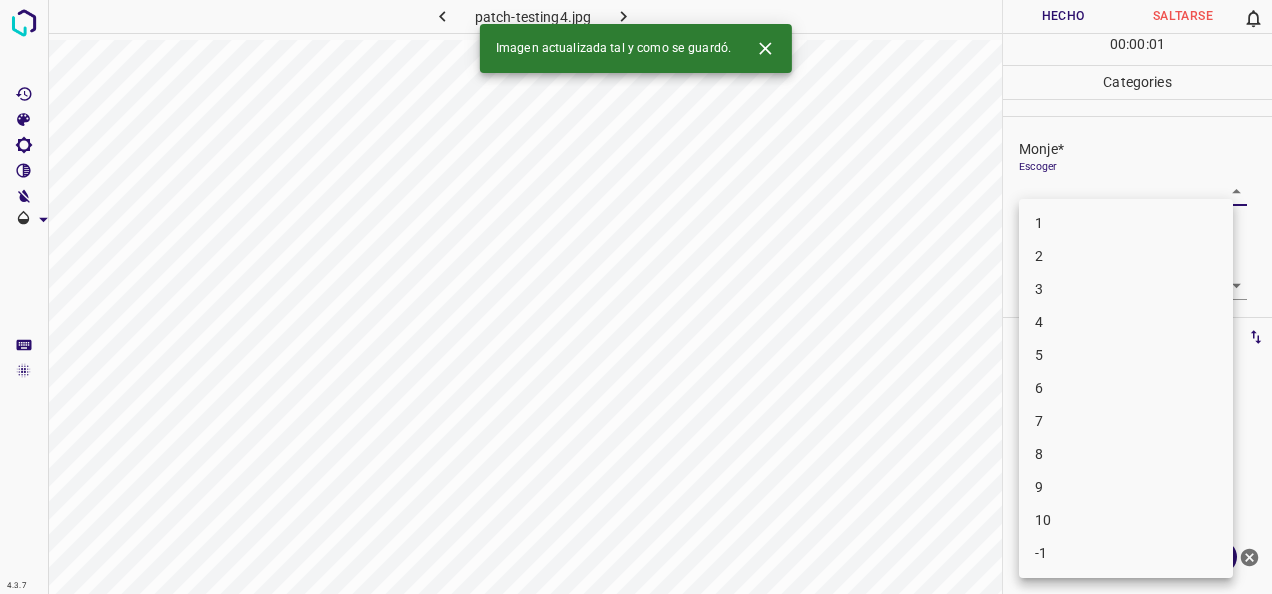 click on "4.3.7 patch-testing4.jpg Hecho Saltarse 0 00   : 00   : 01   Categories Monje*  Escoger ​  [PERSON_NAME]*  Escoger ​ Etiquetas 0 Categories 1 Monje 2  [PERSON_NAME] Herramientas Espacio Cambiar entre modos (Dibujar y Editar) Yo Etiquetado automático R Restaurar zoom M Acercar N Alejar Borrar Eliminar etiqueta de selección Filtros Z Restaurar filtros X Filtro de saturación C Filtro de brillo V Filtro de contraste B Filtro de escala de grises General O Descargar Imagen actualizada tal y como se guardó. ¿Necesita ayuda? -Mensaje de texto -Esconder -Borrar 1 2 3 4 5 6 7 8 9 10 -1" at bounding box center (636, 297) 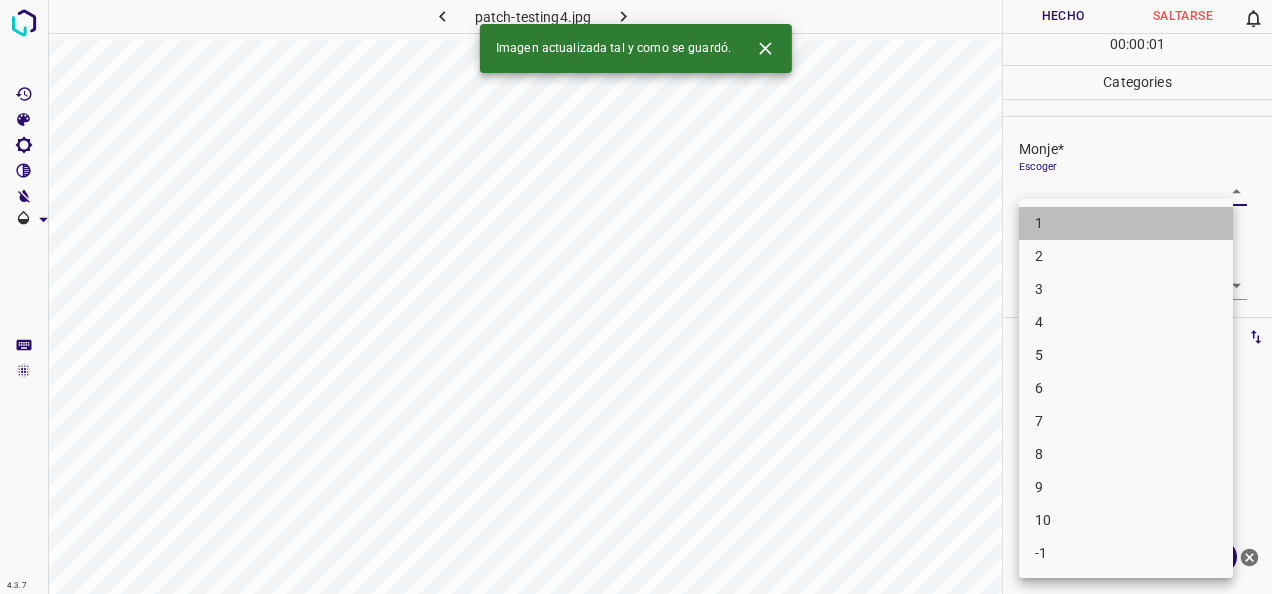 click on "1" at bounding box center (1126, 223) 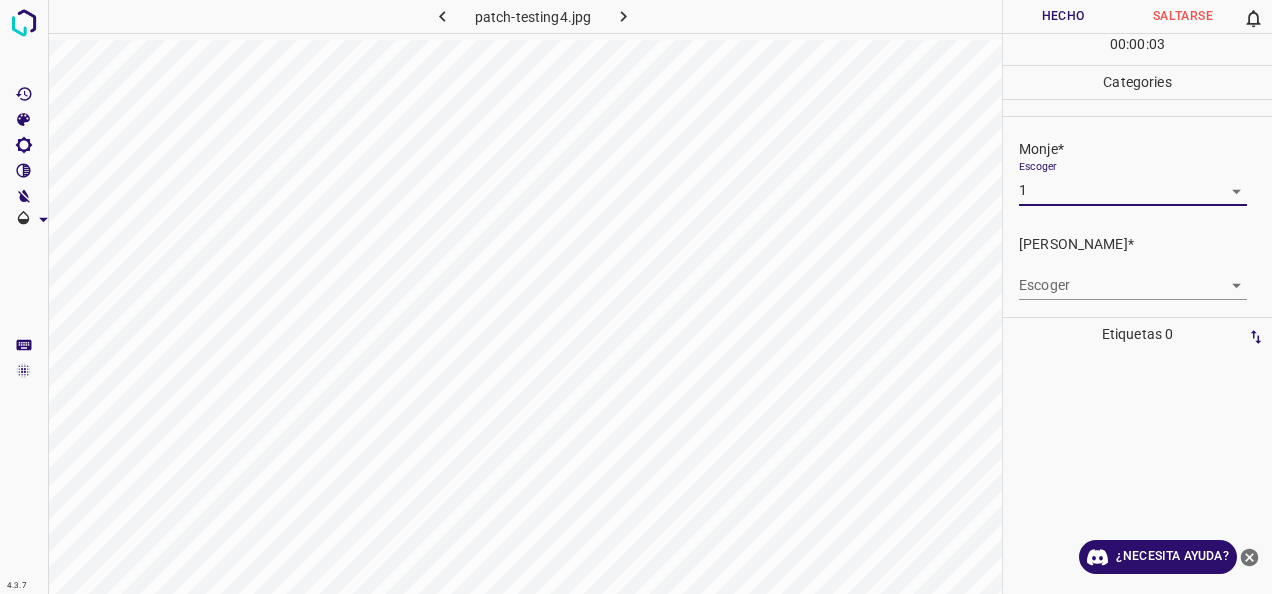 click on "4.3.7 patch-testing4.jpg Hecho Saltarse 0 00   : 00   : 03   Categories Monje*  Escoger 1 1  [PERSON_NAME]*  Escoger ​ Etiquetas 0 Categories 1 Monje 2  [PERSON_NAME] Herramientas Espacio Cambiar entre modos (Dibujar y Editar) Yo Etiquetado automático R Restaurar zoom M Acercar N Alejar Borrar Eliminar etiqueta de selección Filtros Z Restaurar filtros X Filtro de saturación C Filtro de brillo V Filtro de contraste B Filtro de escala de grises General O Descargar ¿Necesita ayuda? -Mensaje de texto -Esconder -Borrar" at bounding box center [636, 297] 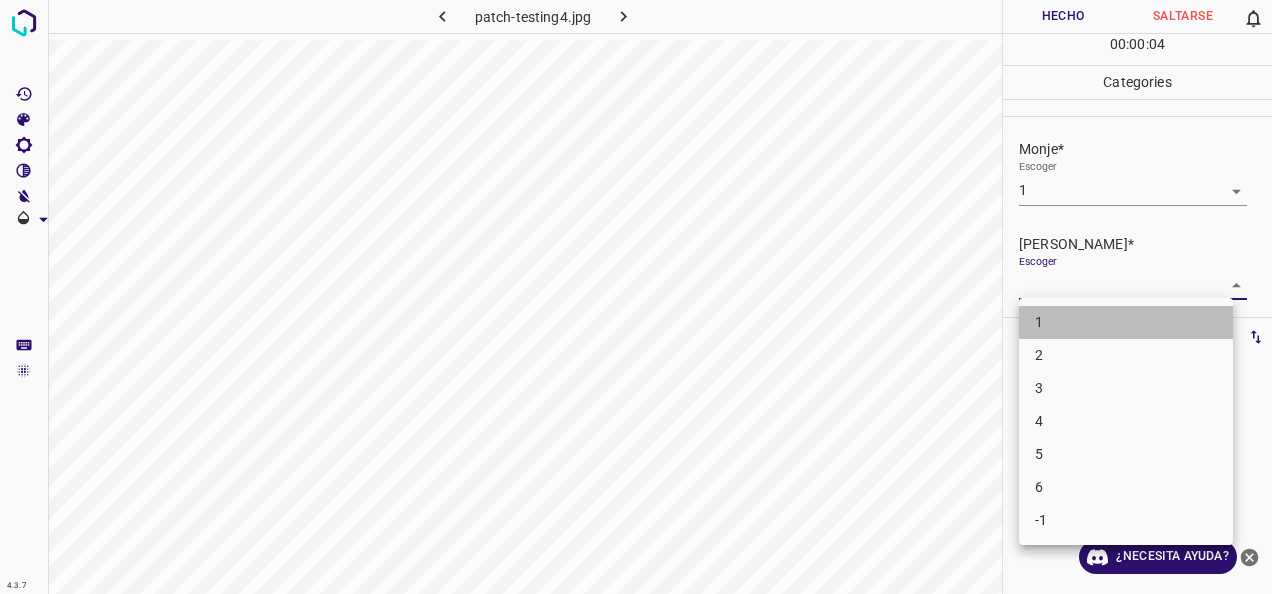 click on "1" at bounding box center [1126, 322] 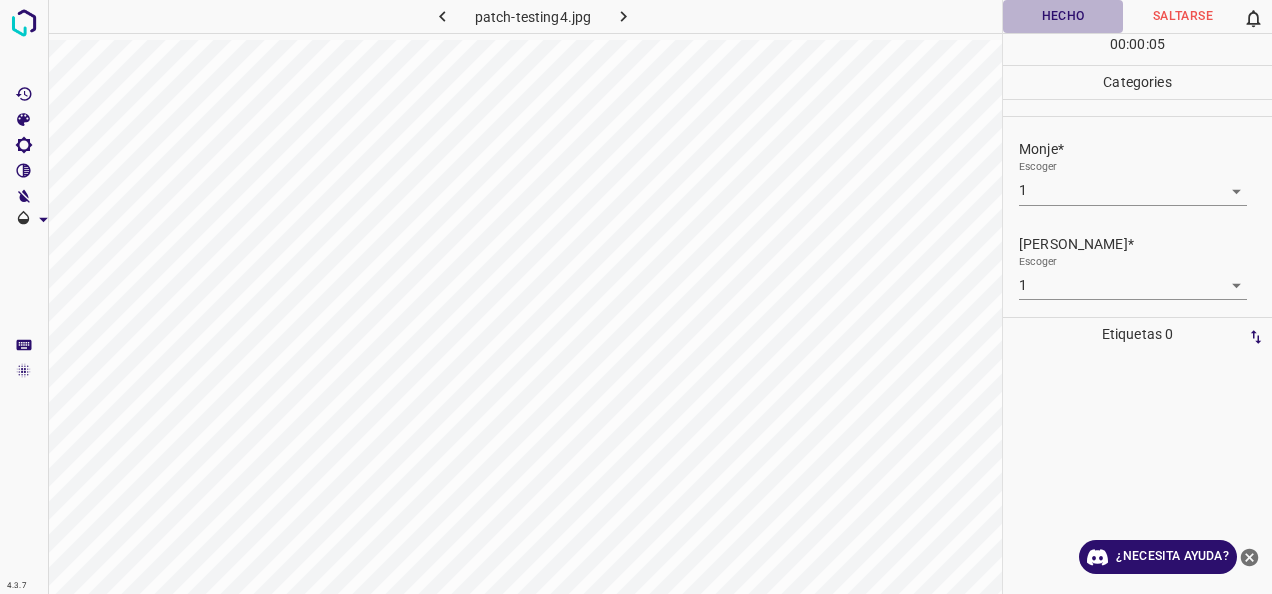 click on "Hecho" at bounding box center (1063, 16) 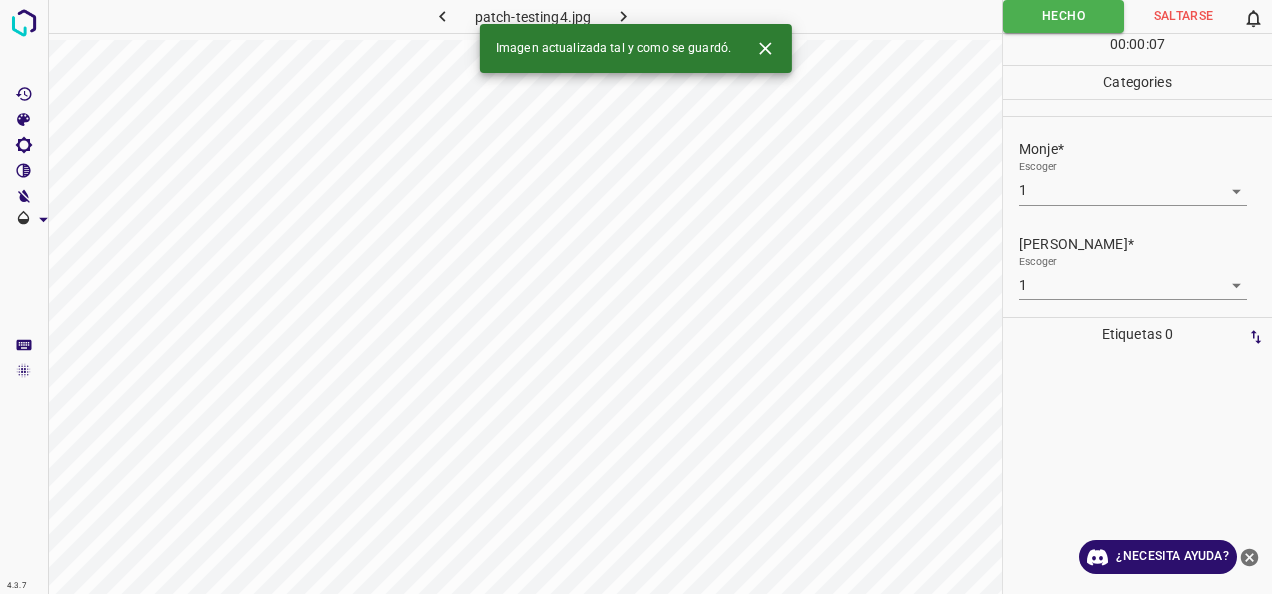 click 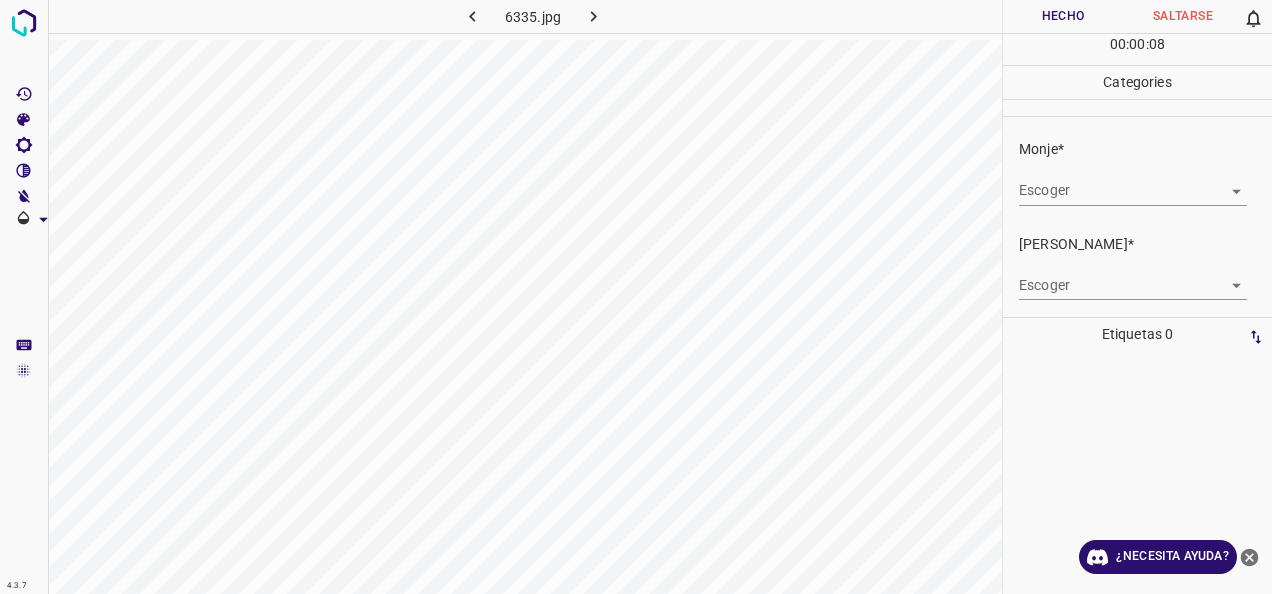 click on "4.3.7 6335.jpg Hecho Saltarse 0 00   : 00   : 08   Categories Monje*  Escoger ​  [PERSON_NAME]*  Escoger ​ Etiquetas 0 Categories 1 Monje 2  [PERSON_NAME] Herramientas Espacio Cambiar entre modos (Dibujar y Editar) Yo Etiquetado automático R Restaurar zoom M Acercar N Alejar Borrar Eliminar etiqueta de selección Filtros Z Restaurar filtros X Filtro de saturación C Filtro de brillo V Filtro de contraste B Filtro de escala de grises General O Descargar ¿Necesita ayuda? -Mensaje de texto -Esconder -Borrar" at bounding box center [636, 297] 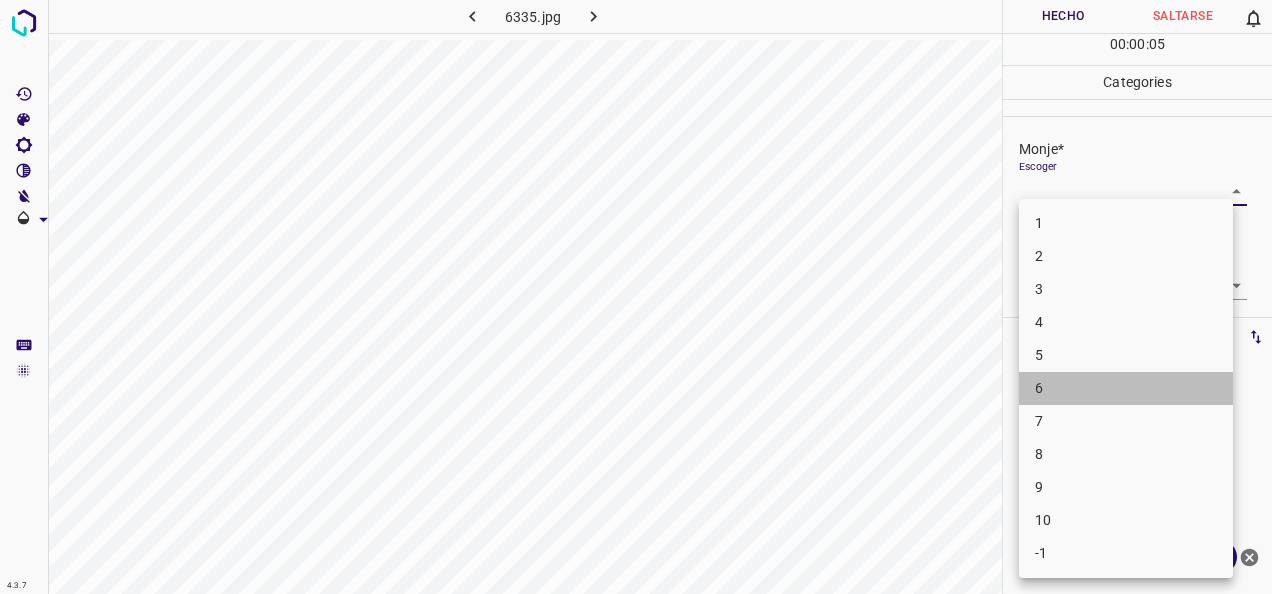 click on "6" at bounding box center [1126, 388] 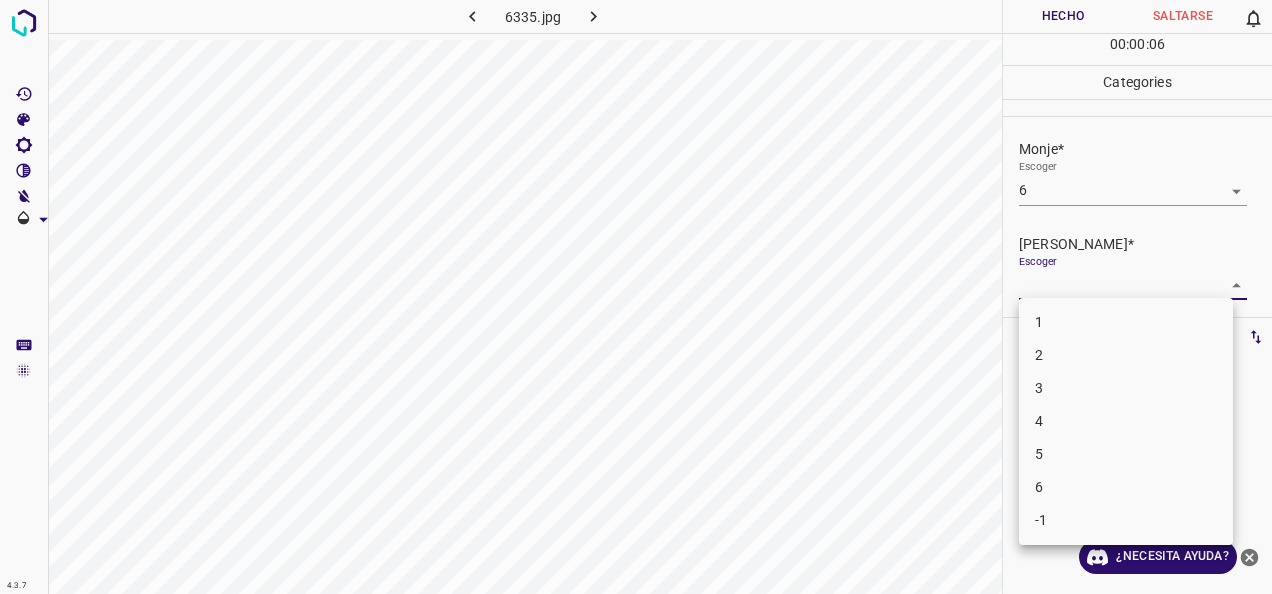click on "4.3.7 6335.jpg Hecho Saltarse 0 00   : 00   : 06   Categories Monje*  Escoger 6 6  [PERSON_NAME]*  Escoger ​ Etiquetas 0 Categories 1 Monje 2  [PERSON_NAME] Herramientas Espacio Cambiar entre modos (Dibujar y Editar) Yo Etiquetado automático R Restaurar zoom M Acercar N Alejar Borrar Eliminar etiqueta de selección Filtros Z Restaurar filtros X Filtro de saturación C Filtro de brillo V Filtro de contraste B Filtro de escala de grises General O Descargar ¿Necesita ayuda? -Mensaje de texto -Esconder -Borrar 1 2 3 4 5 6 -1" at bounding box center [636, 297] 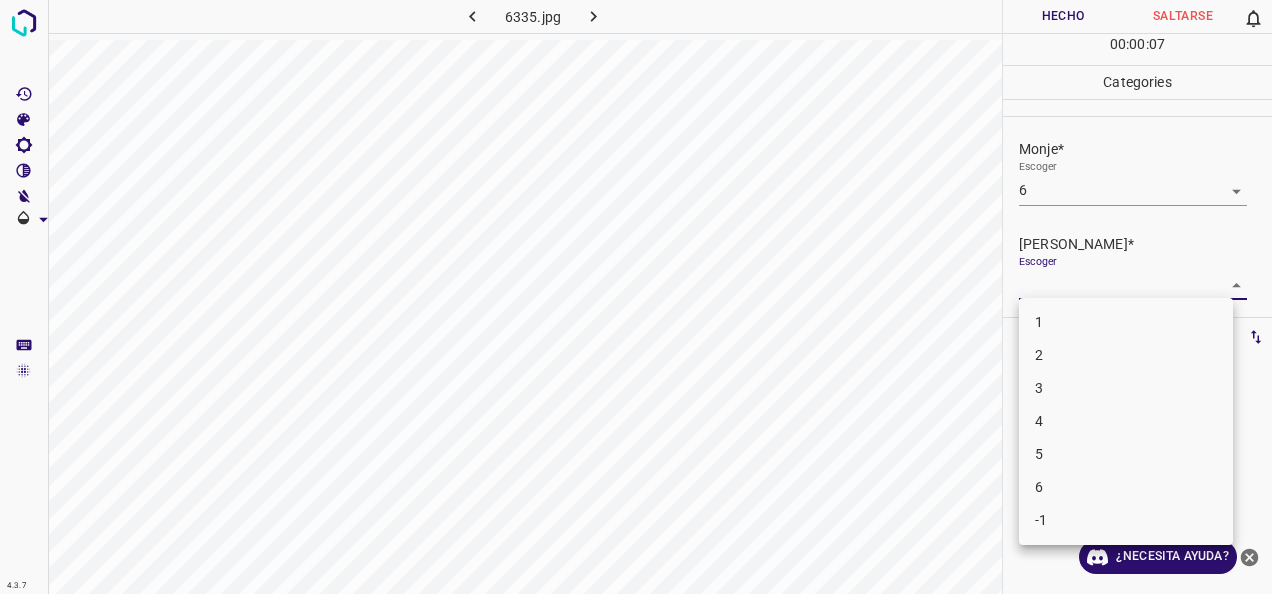 click on "4" at bounding box center (1126, 421) 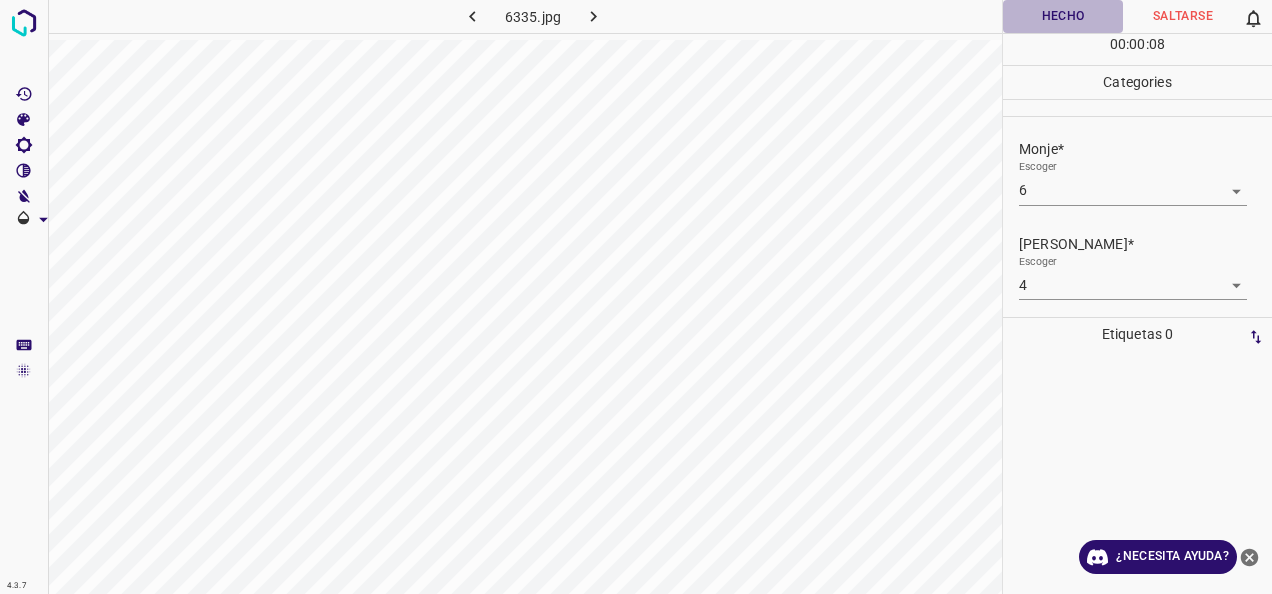 click on "Hecho" at bounding box center [1063, 16] 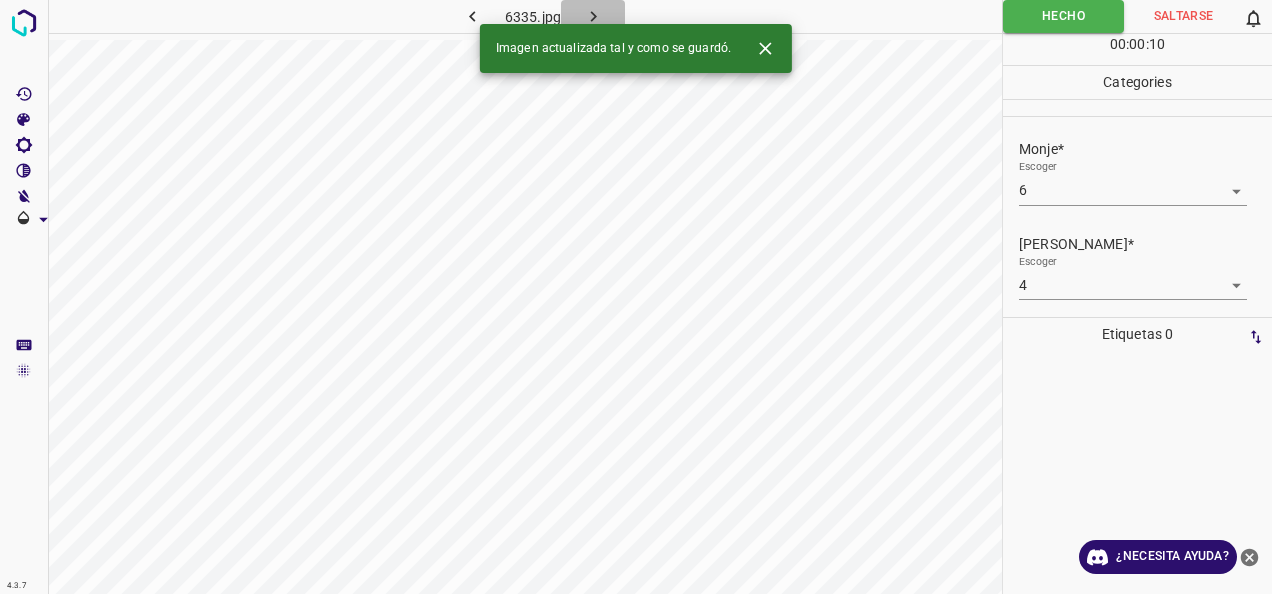 click 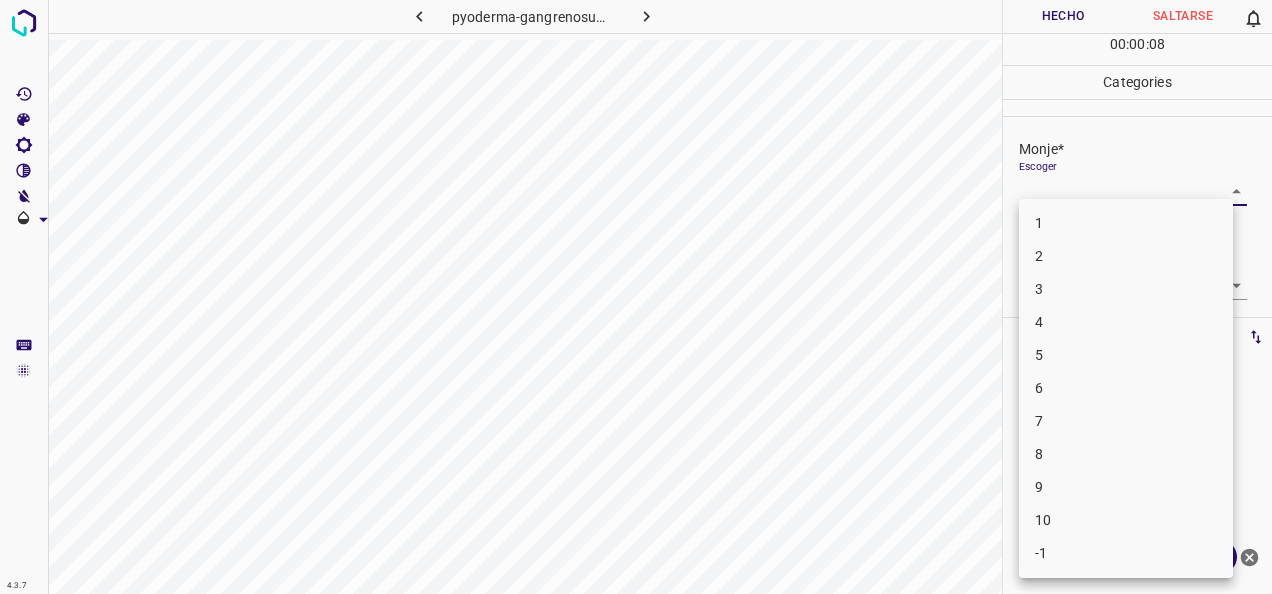 click on "4.3.7 pyoderma-gangrenosum68.jpg Hecho Saltarse 0 00   : 00   : 08   Categories Monje*  Escoger ​  [PERSON_NAME]*  Escoger ​ Etiquetas 0 Categories 1 Monje 2  [PERSON_NAME] Herramientas Espacio Cambiar entre modos (Dibujar y Editar) Yo Etiquetado automático R Restaurar zoom M Acercar N Alejar Borrar Eliminar etiqueta de selección Filtros Z Restaurar filtros X Filtro de saturación C Filtro de brillo V Filtro de contraste B Filtro de escala de grises General O Descargar ¿Necesita ayuda? -Mensaje de texto -Esconder -Borrar 1 2 3 4 5 6 7 8 9 10 -1" at bounding box center [636, 297] 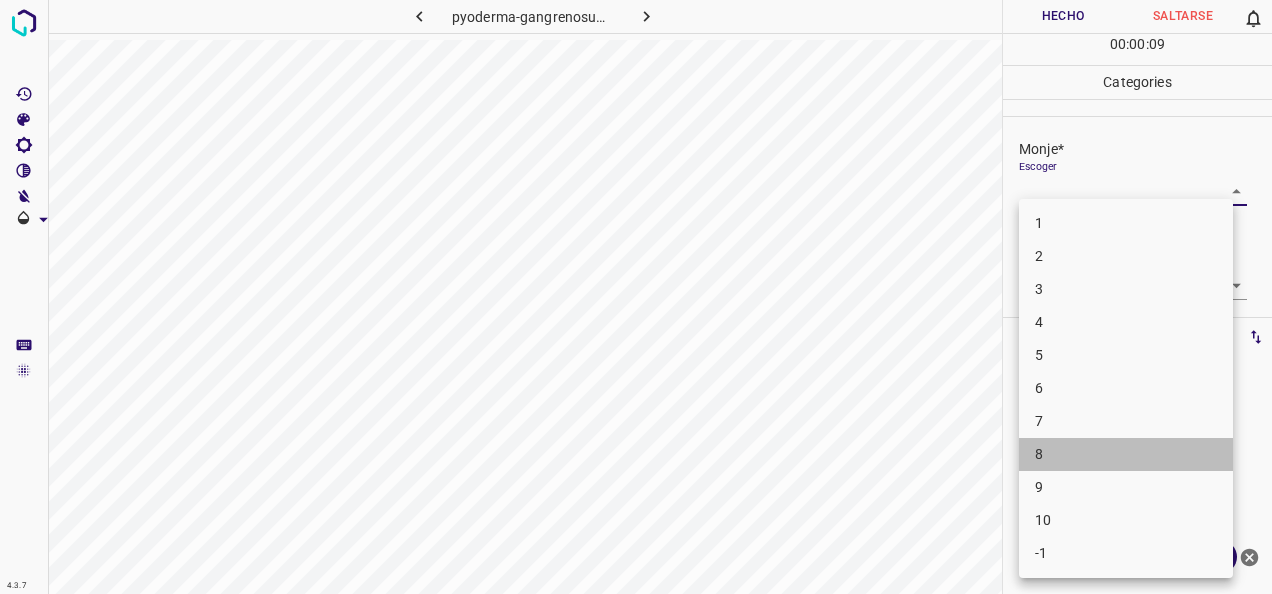 click on "8" at bounding box center [1126, 454] 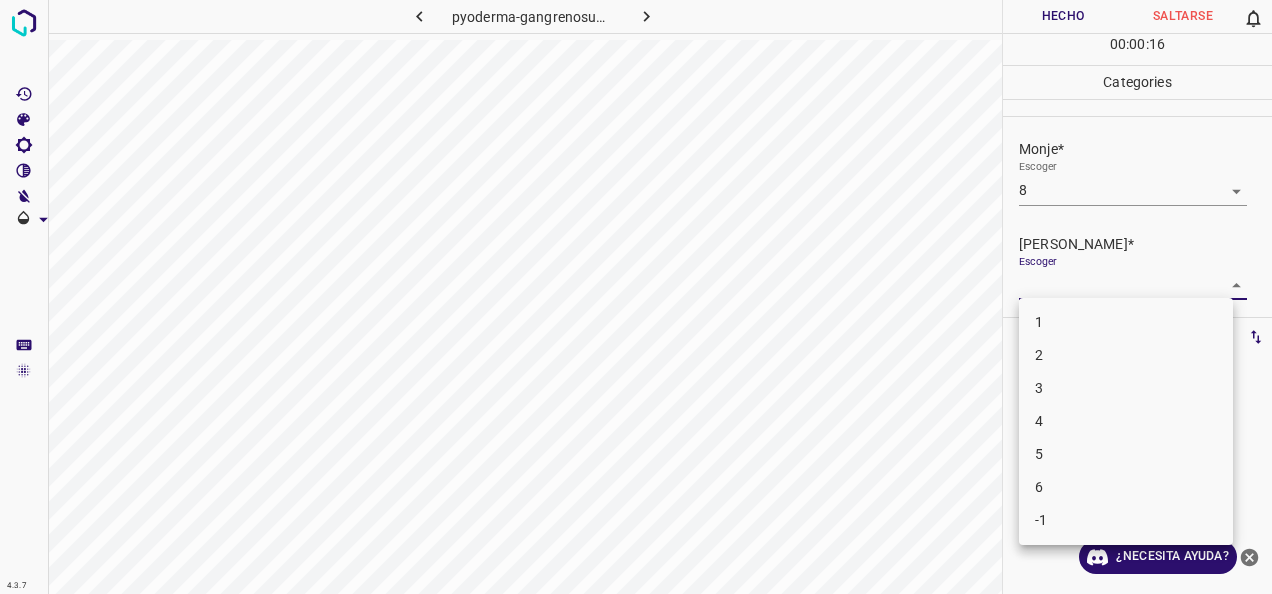 click on "4.3.7 pyoderma-gangrenosum68.jpg Hecho Saltarse 0 00   : 00   : 16   Categories Monje*  Escoger 8 8  [PERSON_NAME]*  Escoger ​ Etiquetas 0 Categories 1 Monje 2  [PERSON_NAME] Herramientas Espacio Cambiar entre modos (Dibujar y Editar) Yo Etiquetado automático R Restaurar zoom M Acercar N Alejar Borrar Eliminar etiqueta de selección Filtros Z Restaurar filtros X Filtro de saturación C Filtro de brillo V Filtro de contraste B Filtro de escala de grises General O Descargar ¿Necesita ayuda? -Mensaje de texto -Esconder -Borrar 1 2 3 4 5 6 -1" at bounding box center [636, 297] 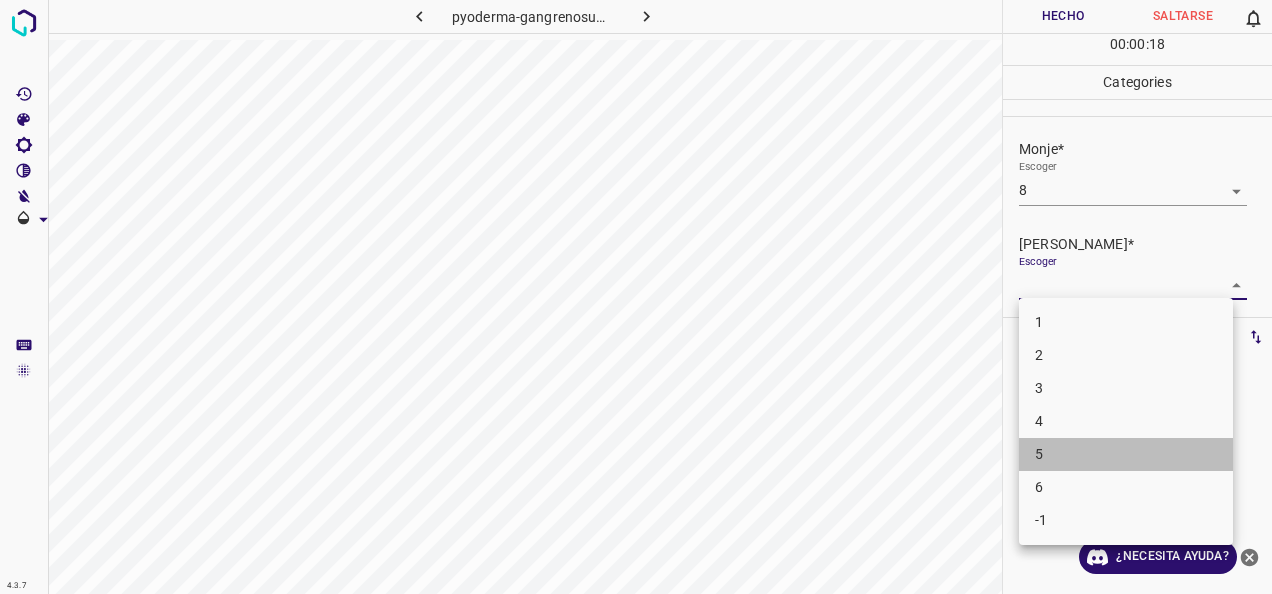 click on "5" at bounding box center [1126, 454] 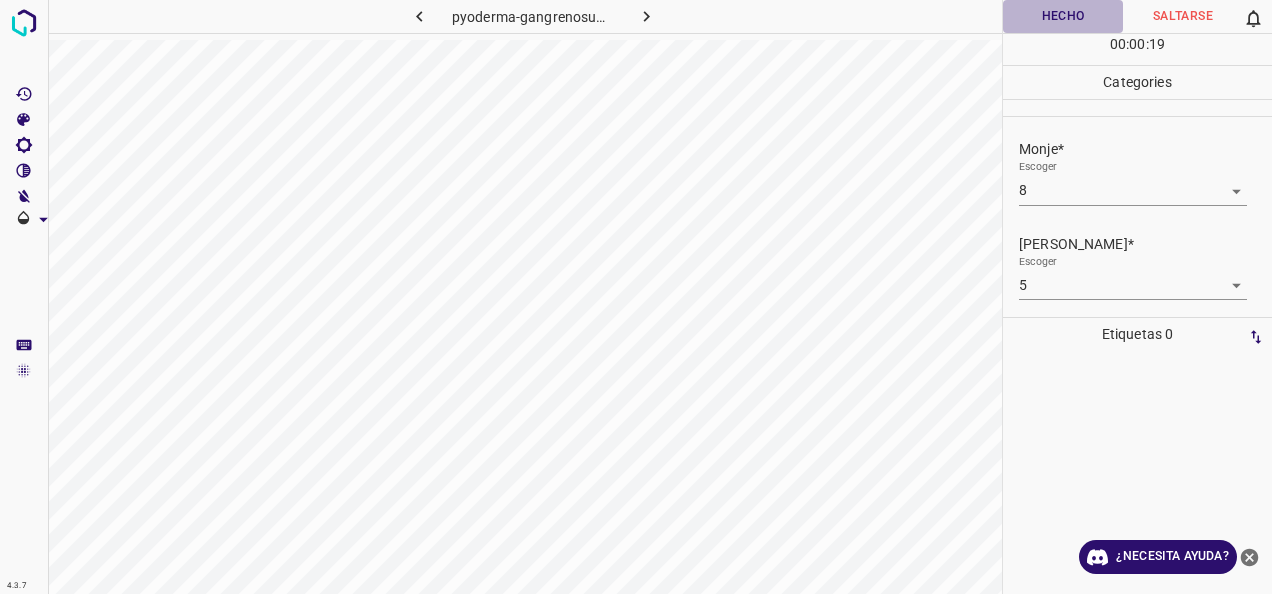 click on "Hecho" at bounding box center [1063, 16] 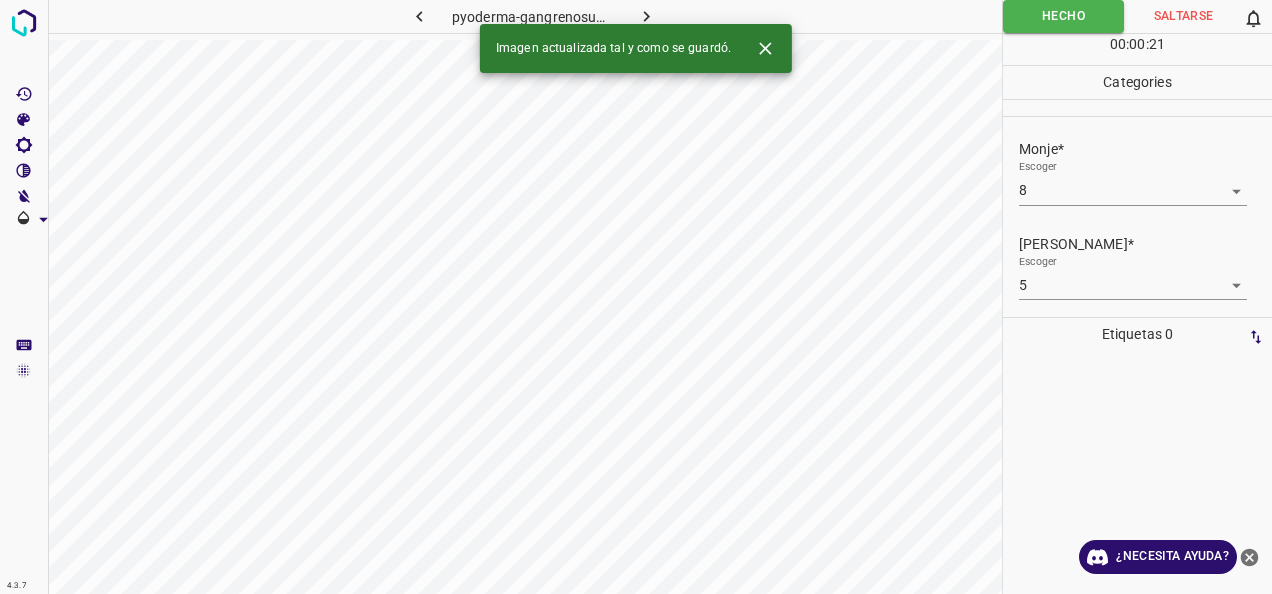 click 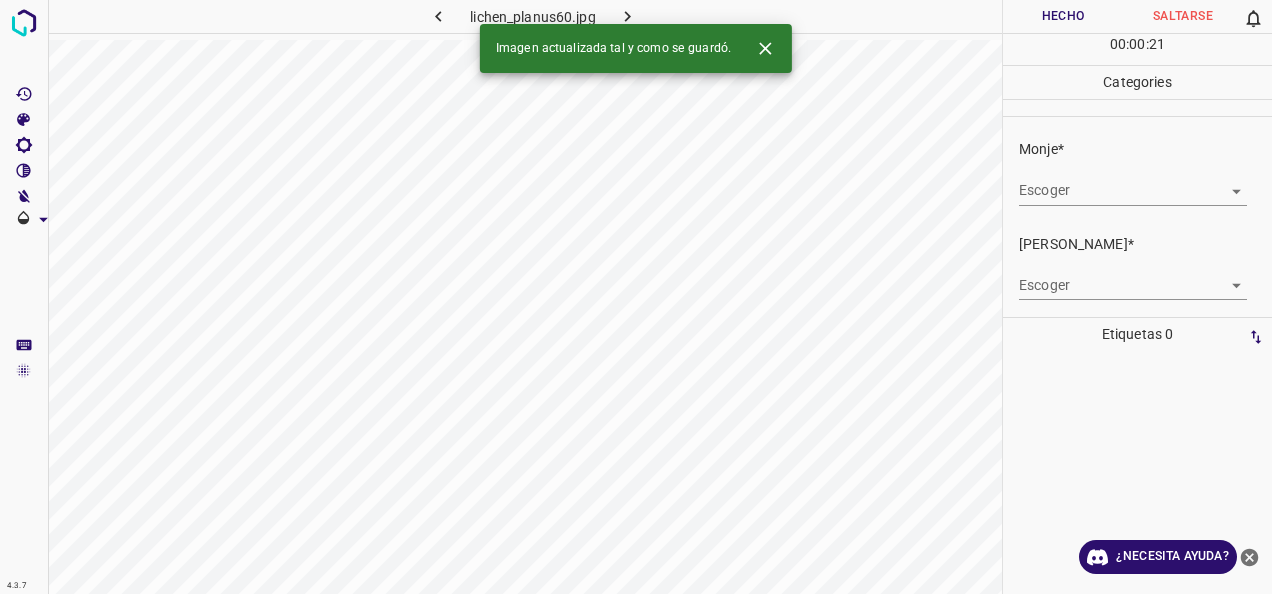 click on "4.3.7 lichen_planus60.jpg Hecho Saltarse 0 00   : 00   : 21   Categories Monje*  Escoger ​  [PERSON_NAME]*  Escoger ​ Etiquetas 0 Categories 1 Monje 2  [PERSON_NAME] Herramientas Espacio Cambiar entre modos (Dibujar y Editar) Yo Etiquetado automático R Restaurar zoom M Acercar N Alejar Borrar Eliminar etiqueta de selección Filtros Z Restaurar filtros X Filtro de saturación C Filtro de brillo V Filtro de contraste B Filtro de escala de grises General O Descargar Imagen actualizada tal y como se guardó. ¿Necesita ayuda? -Mensaje de texto -Esconder -Borrar" at bounding box center (636, 297) 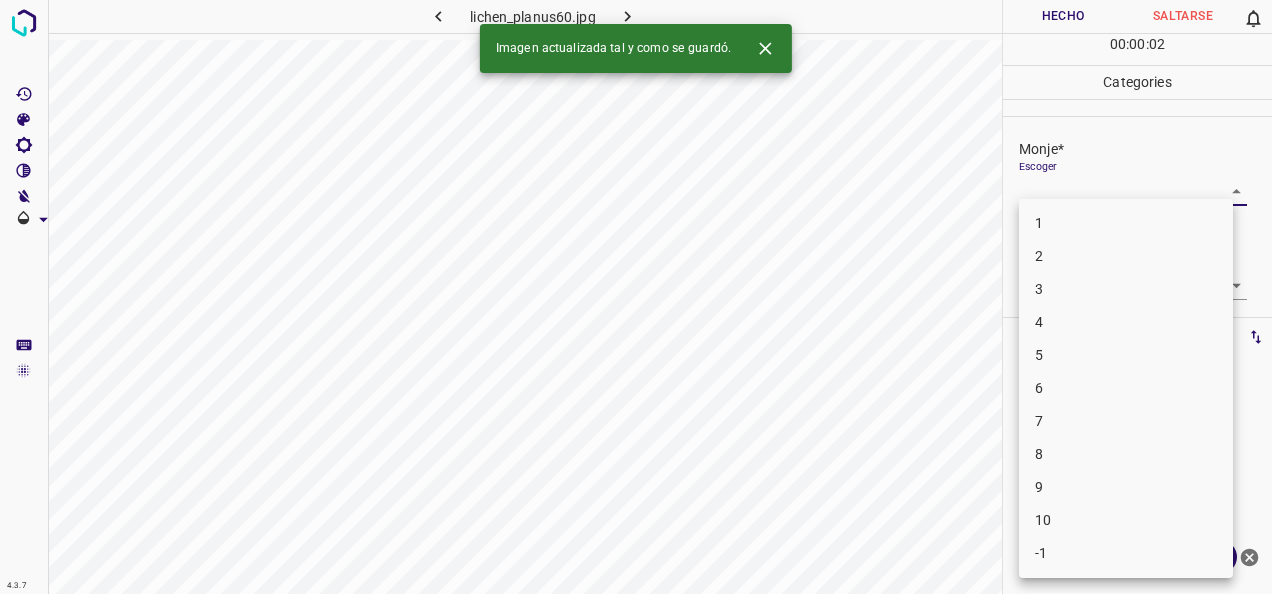 click on "1" at bounding box center (1126, 223) 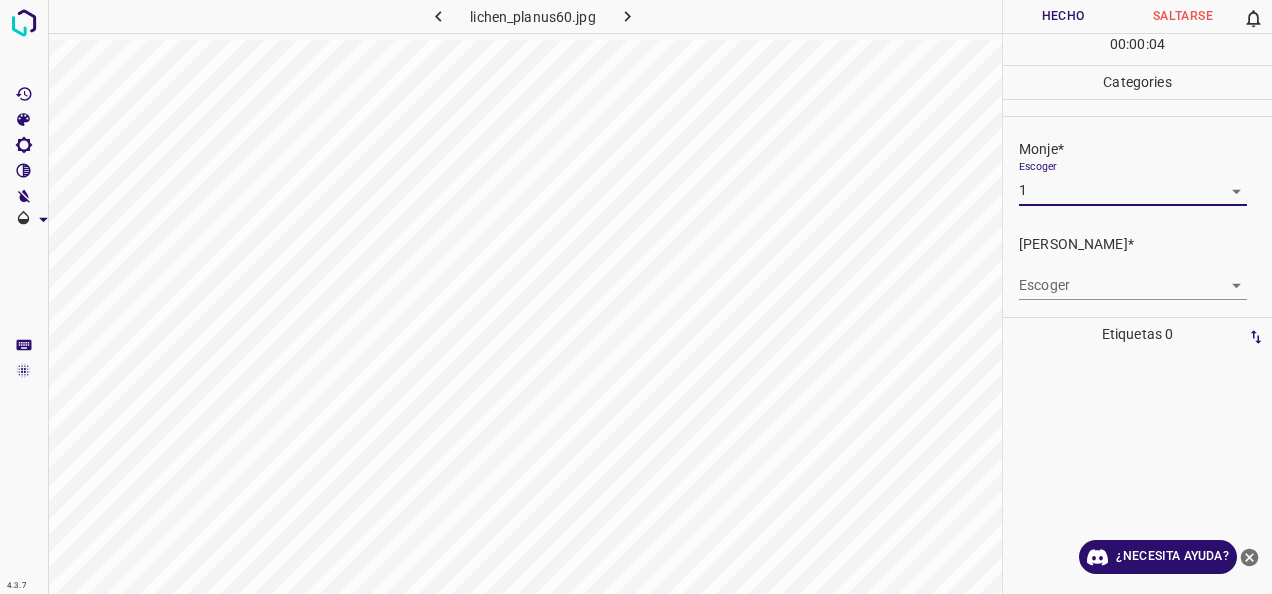 click on "4.3.7 lichen_planus60.jpg Hecho Saltarse 0 00   : 00   : 04   Categories Monje*  Escoger 1 1  [PERSON_NAME]*  Escoger ​ Etiquetas 0 Categories 1 Monje 2  [PERSON_NAME] Herramientas Espacio Cambiar entre modos (Dibujar y Editar) Yo Etiquetado automático R Restaurar zoom M Acercar N Alejar Borrar Eliminar etiqueta de selección Filtros Z Restaurar filtros X Filtro de saturación C Filtro de brillo V Filtro de contraste B Filtro de escala de grises General O Descargar ¿Necesita ayuda? -Mensaje de texto -Esconder -Borrar" at bounding box center (636, 297) 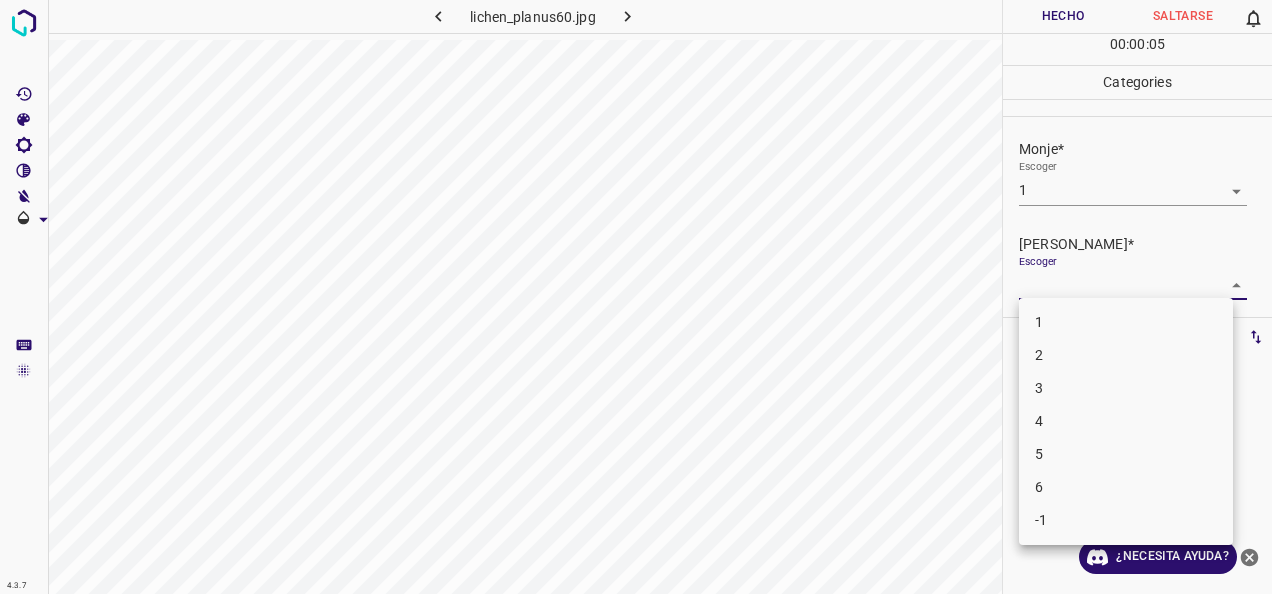 click on "1" at bounding box center (1126, 322) 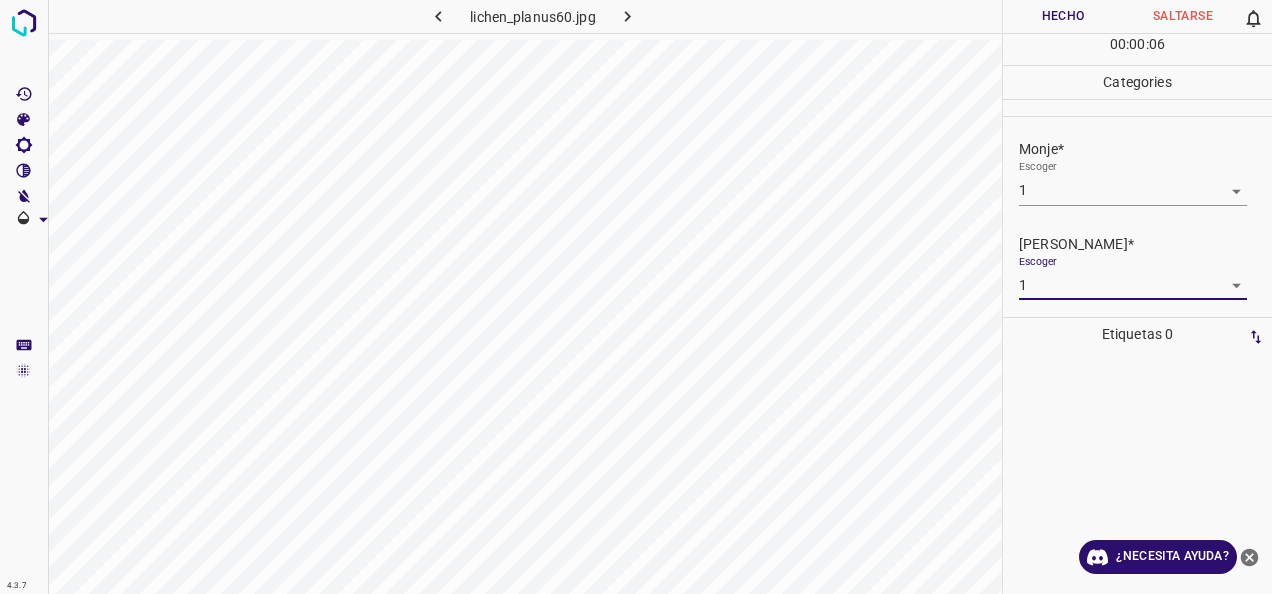 click on "Hecho" at bounding box center (1063, 16) 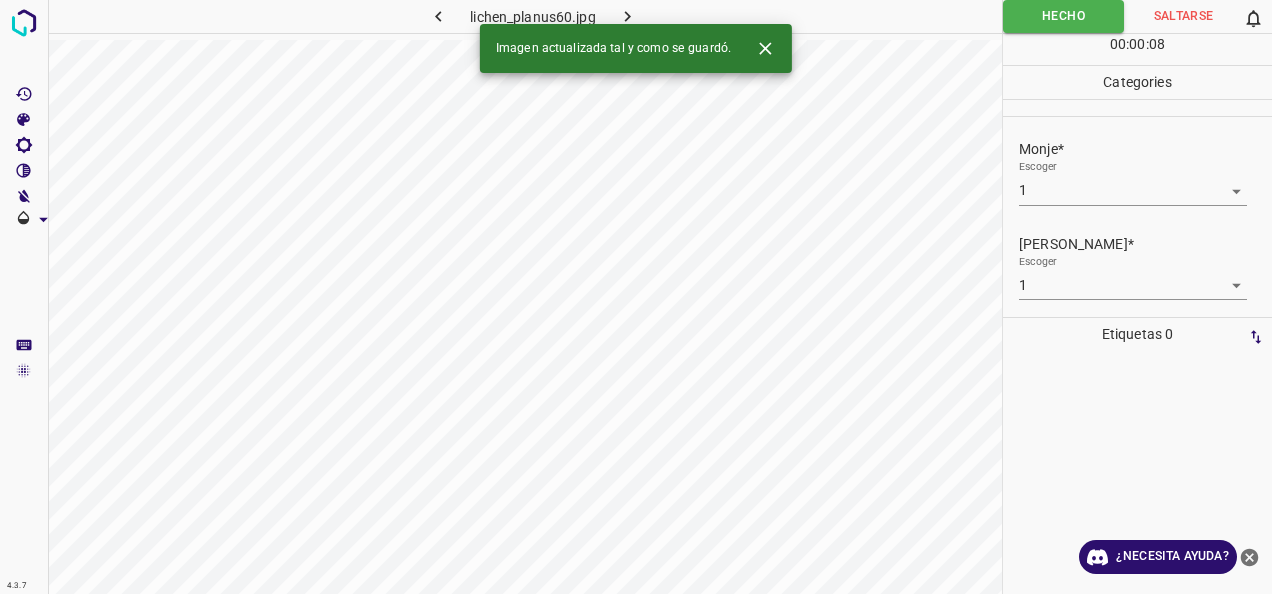 click 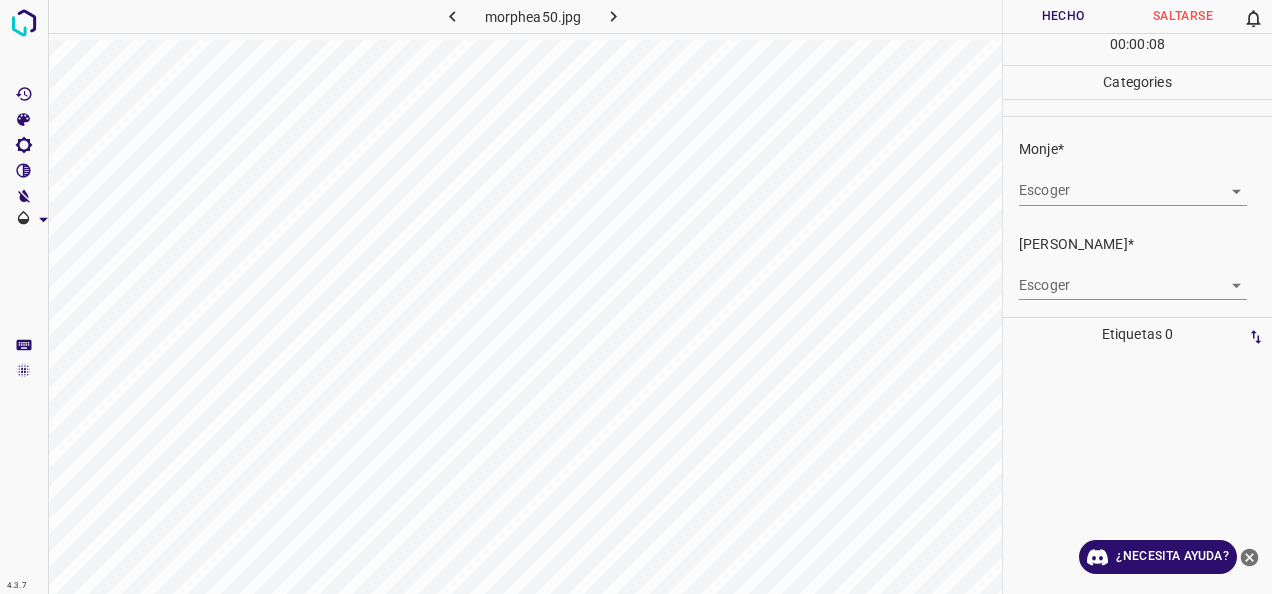 click on "4.3.7 morphea50.jpg Hecho Saltarse 0 00   : 00   : 08   Categories Monje*  Escoger ​  [PERSON_NAME]*  Escoger ​ Etiquetas 0 Categories 1 Monje 2  [PERSON_NAME] Herramientas Espacio Cambiar entre modos (Dibujar y Editar) Yo Etiquetado automático R Restaurar zoom M Acercar N Alejar Borrar Eliminar etiqueta de selección Filtros Z Restaurar filtros X Filtro de saturación C Filtro de brillo V Filtro de contraste B Filtro de escala de grises General O Descargar ¿Necesita ayuda? -Mensaje de texto -Esconder -Borrar" at bounding box center [636, 297] 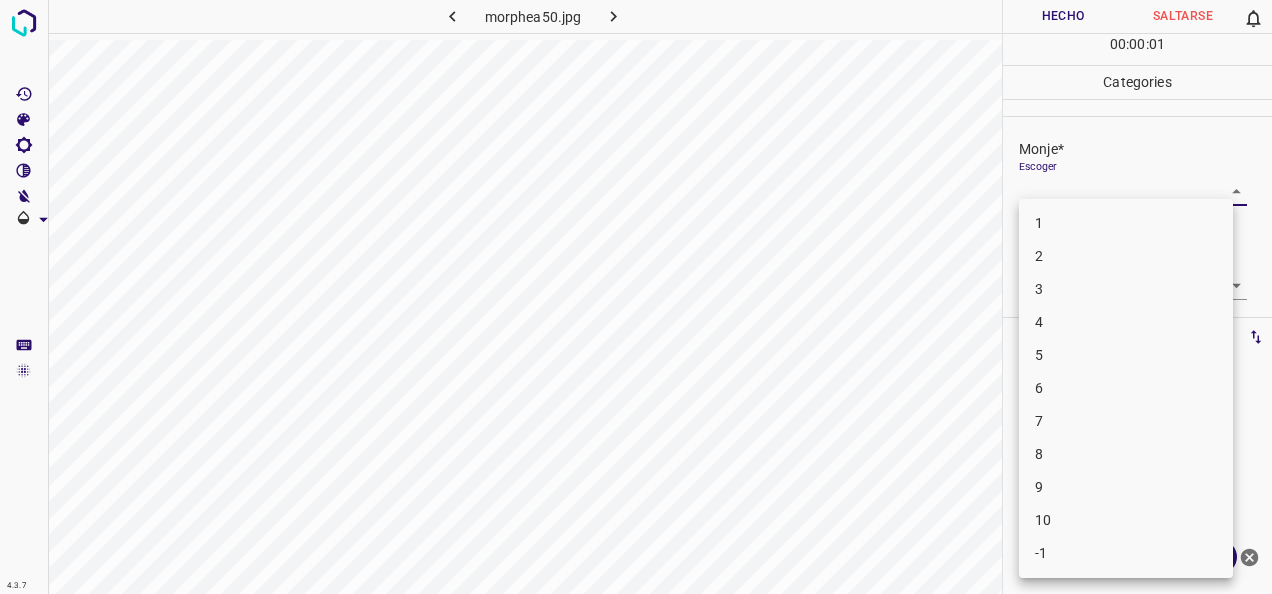 click on "1" at bounding box center [1126, 223] 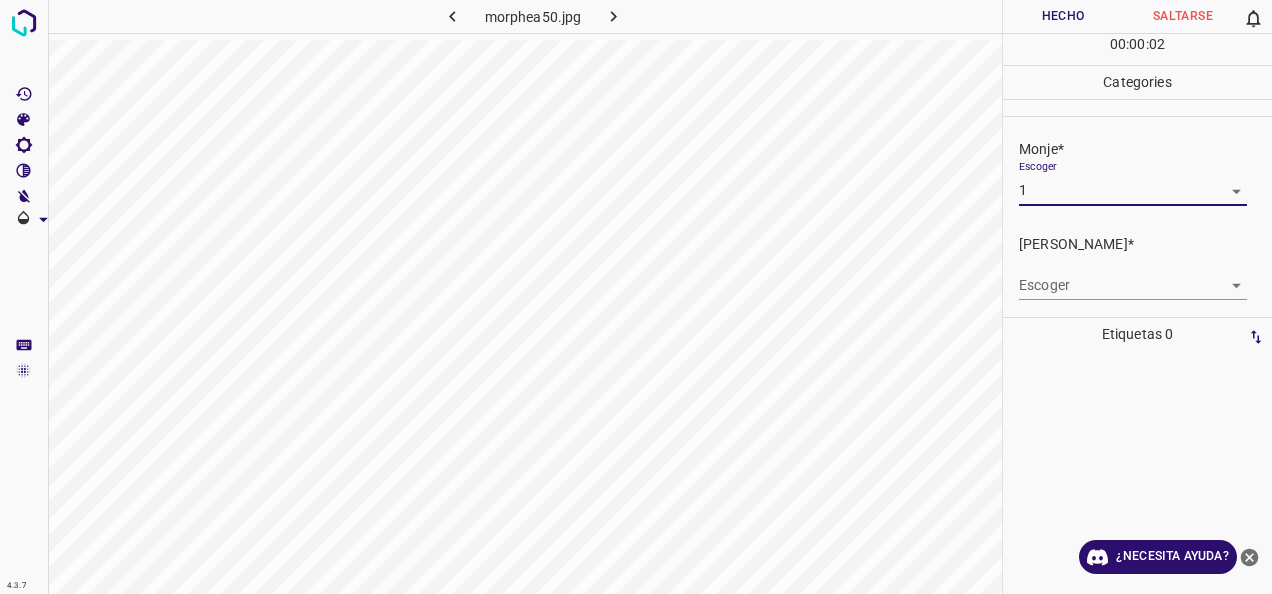 click on "4.3.7 morphea50.jpg Hecho Saltarse 0 00   : 00   : 02   Categories Monje*  Escoger 1 1  [PERSON_NAME]*  Escoger ​ Etiquetas 0 Categories 1 Monje 2  [PERSON_NAME] Herramientas Espacio Cambiar entre modos (Dibujar y Editar) Yo Etiquetado automático R Restaurar zoom M Acercar N Alejar Borrar Eliminar etiqueta de selección Filtros Z Restaurar filtros X Filtro de saturación C Filtro de brillo V Filtro de contraste B Filtro de escala de grises General O Descargar ¿Necesita ayuda? -Mensaje de texto -Esconder -Borrar" at bounding box center [636, 297] 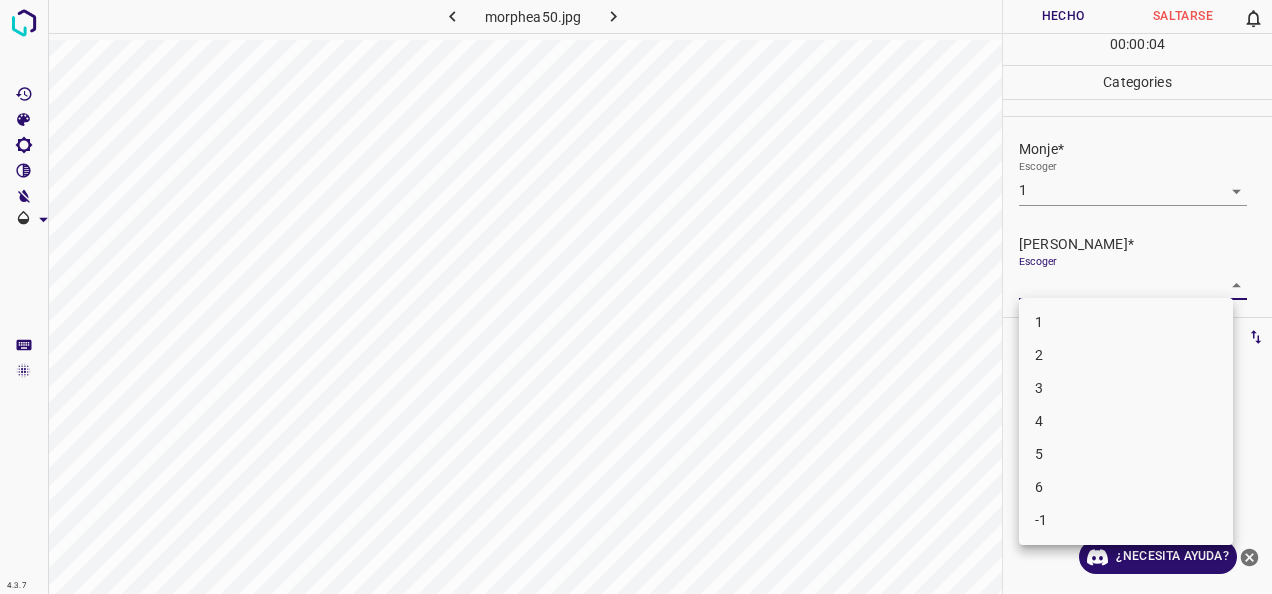 click on "1" at bounding box center (1126, 322) 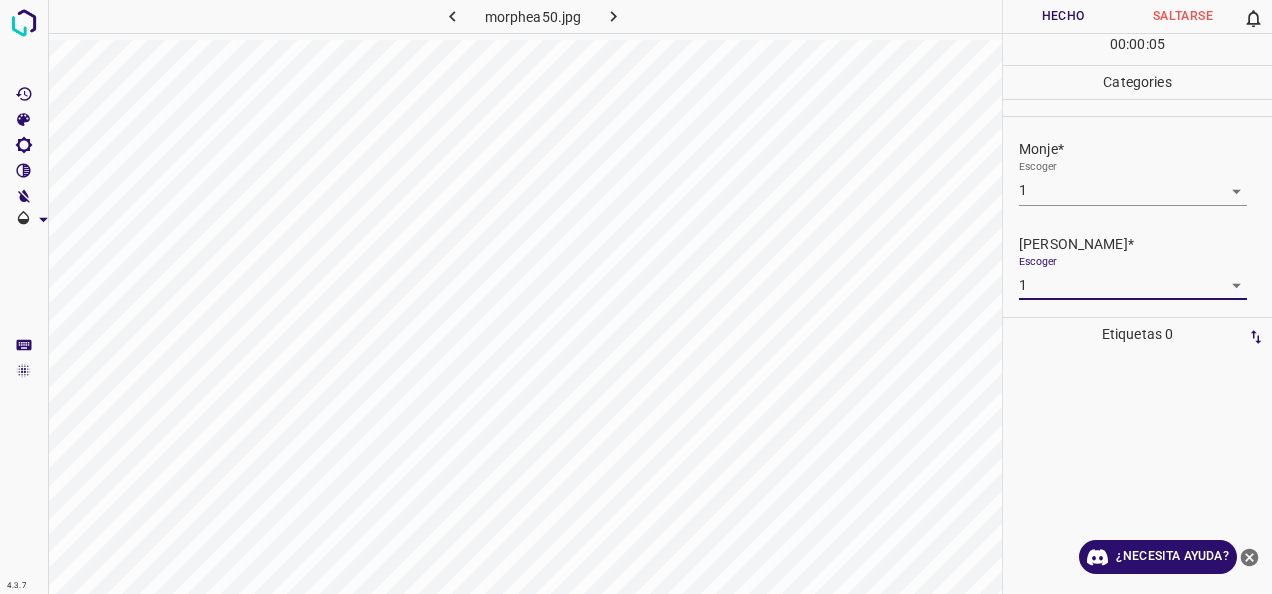 click on "Hecho" at bounding box center (1063, 16) 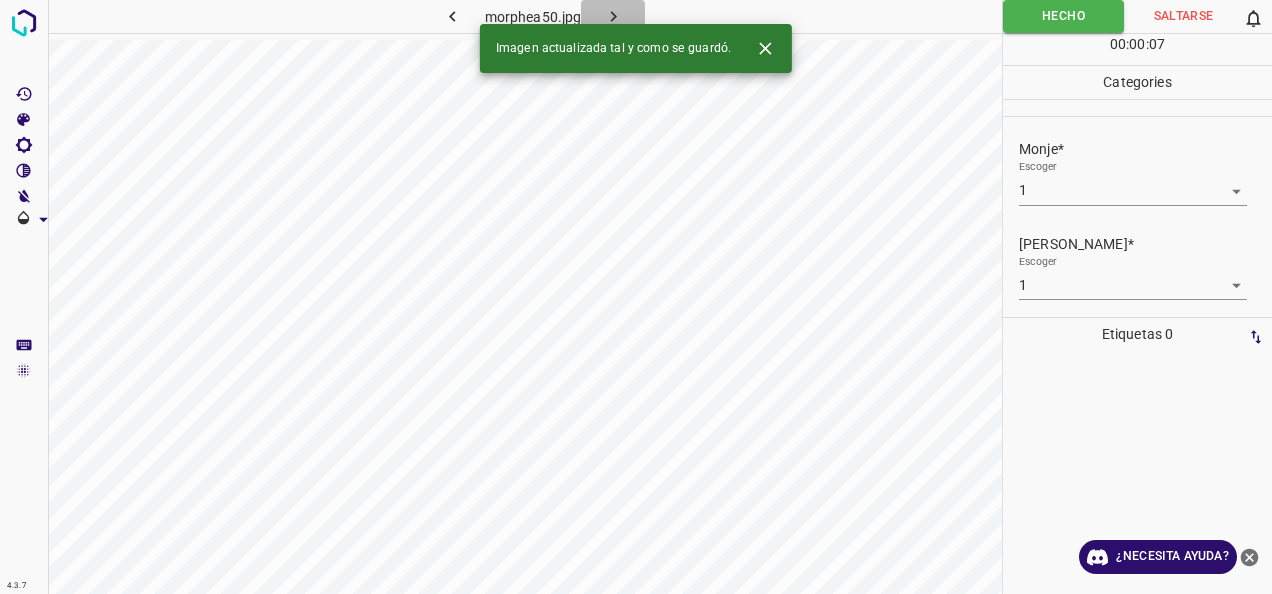 click 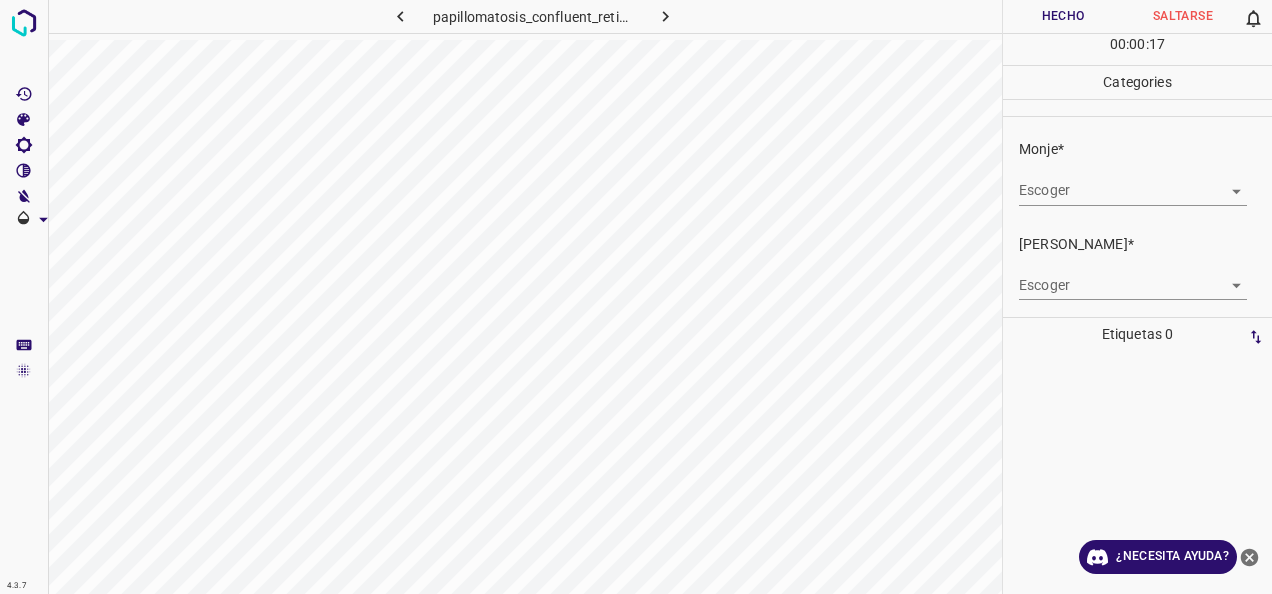 click on "Escoger ​" at bounding box center [1145, 182] 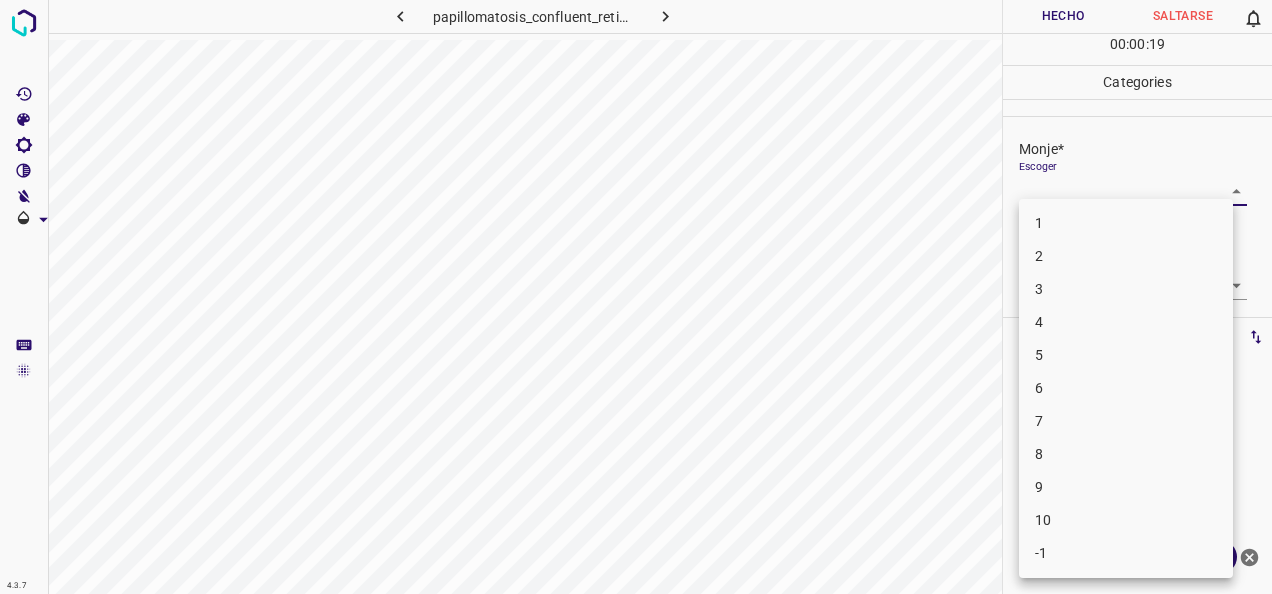 click on "4.3.7 papillomatosis_confluent_reticulated15.jpg Hecho Saltarse 0 00   : 00   : 19   Categories Monje*  Escoger ​  [PERSON_NAME]*  Escoger ​ Etiquetas 0 Categories 1 Monje 2  [PERSON_NAME] Herramientas Espacio Cambiar entre modos (Dibujar y Editar) Yo Etiquetado automático R Restaurar zoom M Acercar N Alejar Borrar Eliminar etiqueta de selección Filtros Z Restaurar filtros X Filtro de saturación C Filtro de brillo V Filtro de contraste B Filtro de escala de grises General O Descargar ¿Necesita ayuda? -Mensaje de texto -Esconder -Borrar 1 2 3 4 5 6 7 8 9 10 -1" at bounding box center [636, 297] 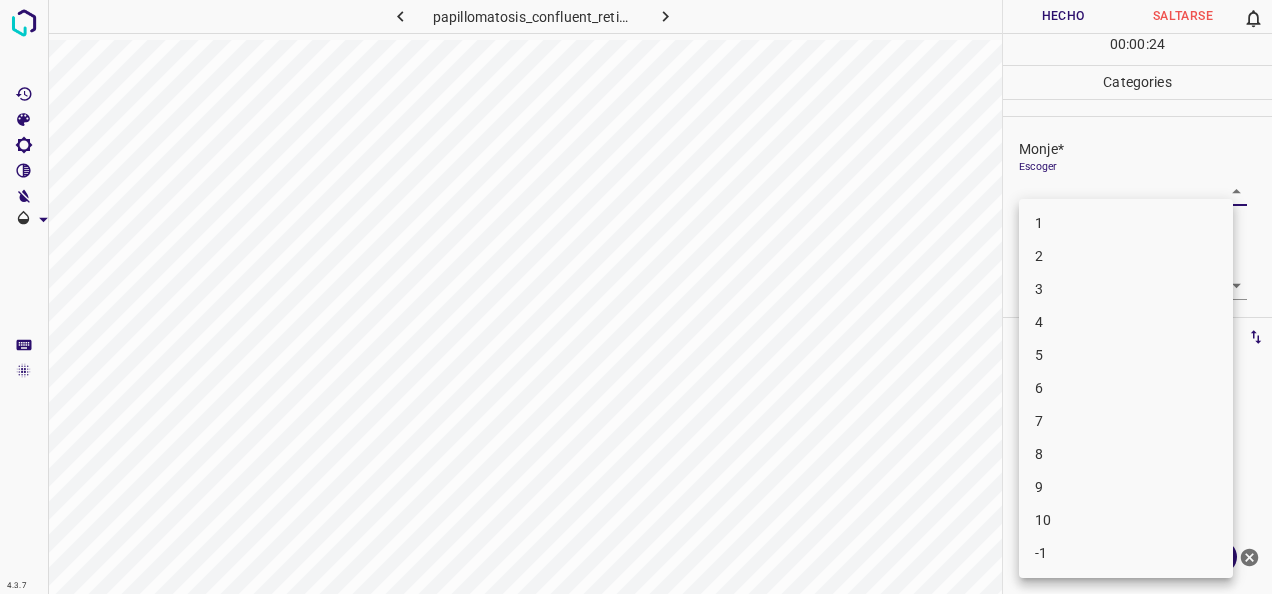 click on "5" at bounding box center [1126, 355] 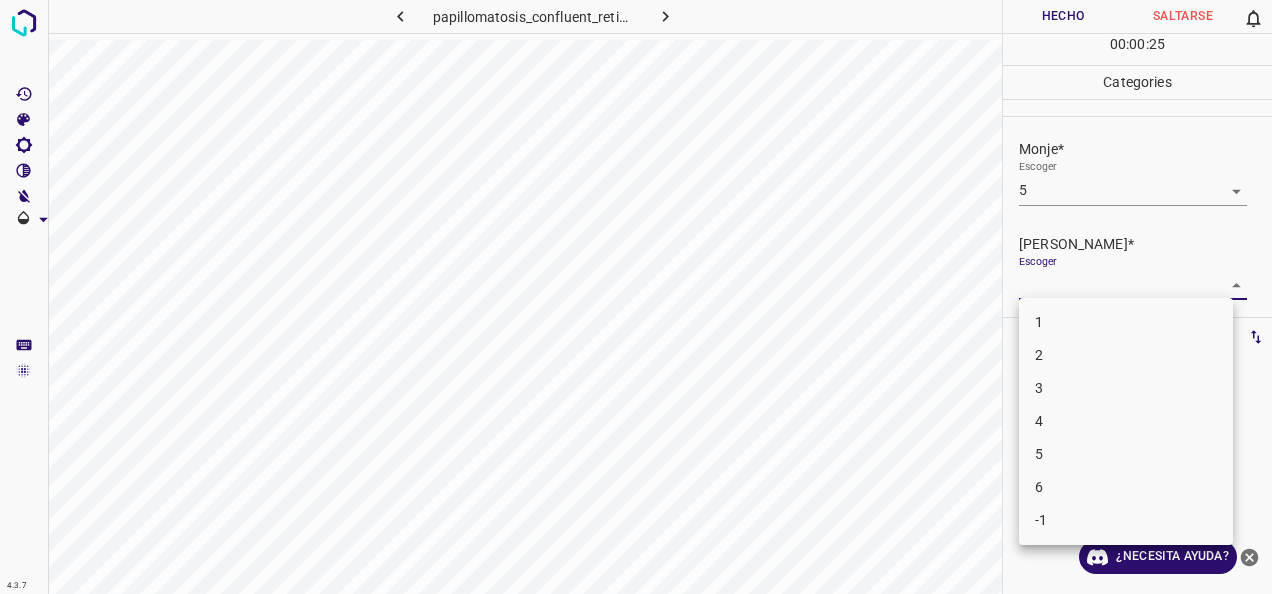 click on "4.3.7 papillomatosis_confluent_reticulated15.jpg Hecho Saltarse 0 00   : 00   : 25   Categories Monje*  Escoger 5 5  [PERSON_NAME]*  Escoger ​ Etiquetas 0 Categories 1 Monje 2  [PERSON_NAME] Herramientas Espacio Cambiar entre modos (Dibujar y Editar) Yo Etiquetado automático R Restaurar zoom M Acercar N Alejar Borrar Eliminar etiqueta de selección Filtros Z Restaurar filtros X Filtro de saturación C Filtro de brillo V Filtro de contraste B Filtro de escala de grises General O Descargar ¿Necesita ayuda? -Mensaje de texto -Esconder -Borrar 1 2 3 4 5 6 -1" at bounding box center [636, 297] 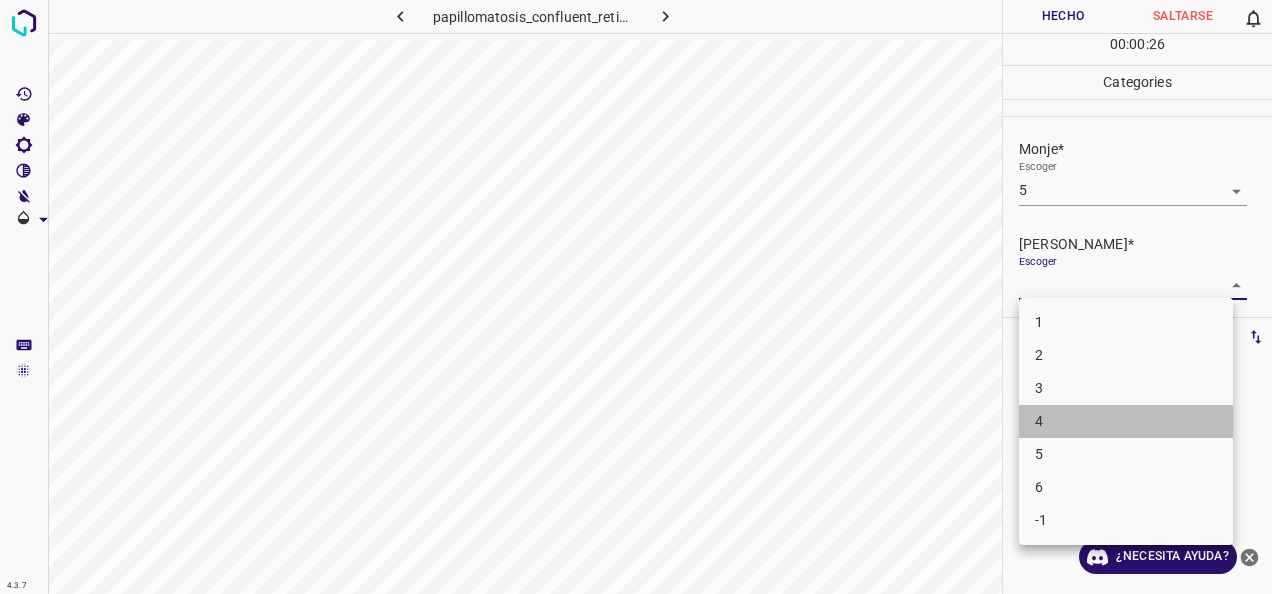 click on "4" at bounding box center (1126, 421) 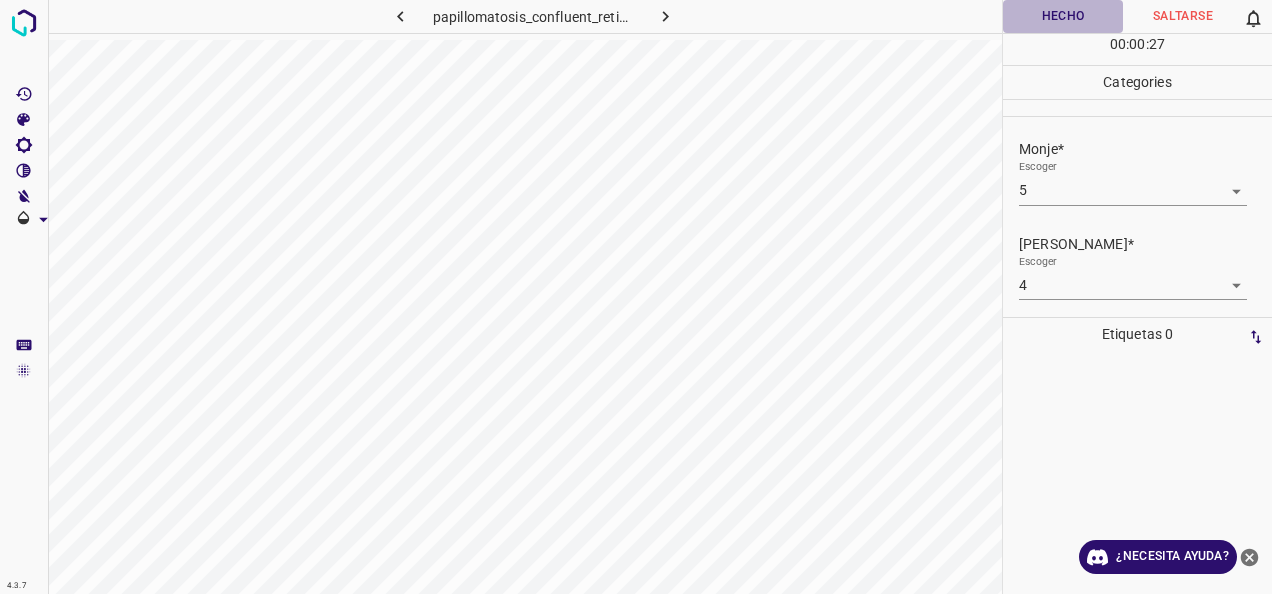 click on "Hecho" at bounding box center [1063, 16] 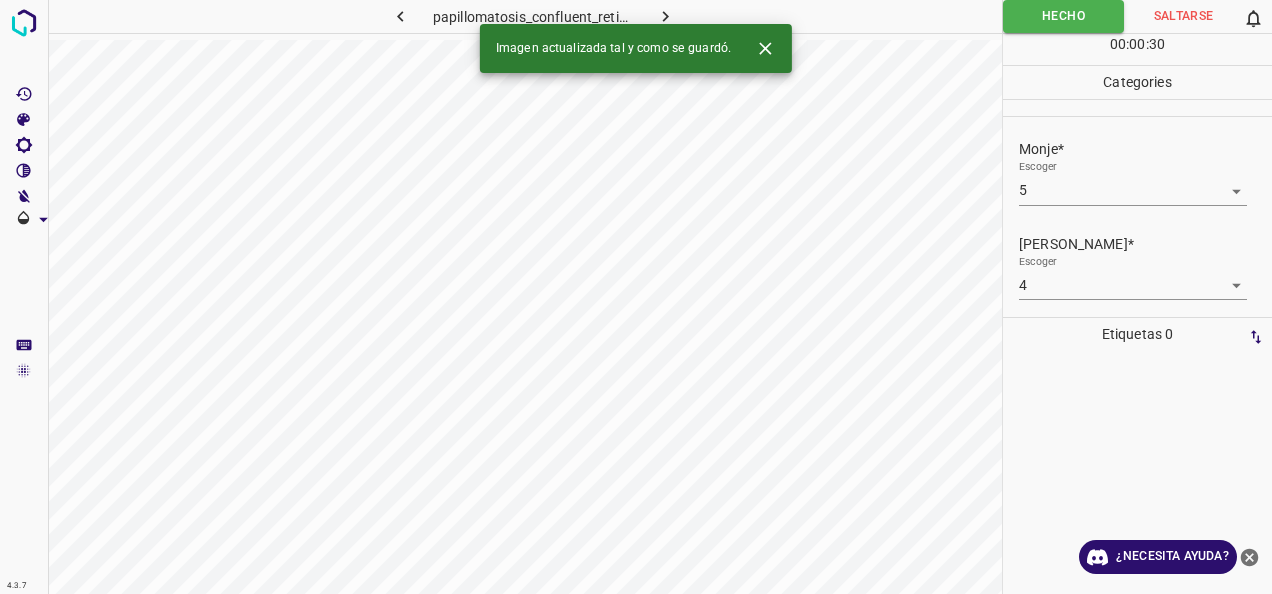 click 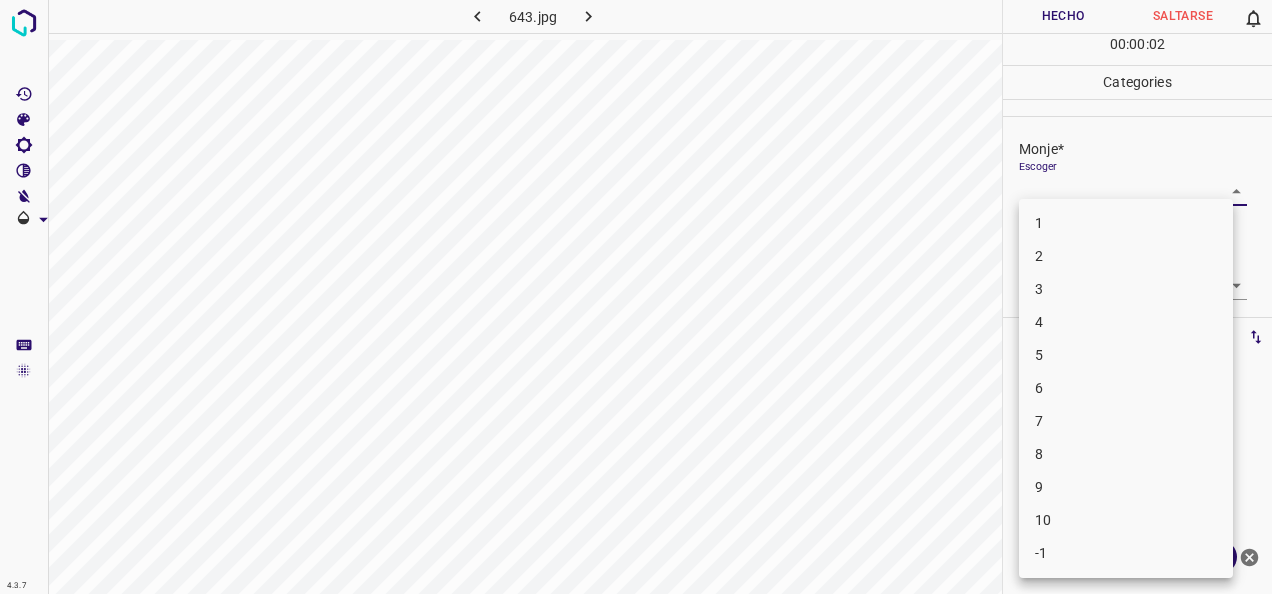 click on "4.3.7 643.jpg Hecho Saltarse 0 00   : 00   : 02   Categories Monje*  Escoger ​  [PERSON_NAME]*  Escoger ​ Etiquetas 0 Categories 1 Monje 2  [PERSON_NAME] Herramientas Espacio Cambiar entre modos (Dibujar y Editar) Yo Etiquetado automático R Restaurar zoom M Acercar N Alejar Borrar Eliminar etiqueta de selección Filtros Z Restaurar filtros X Filtro de saturación C Filtro de brillo V Filtro de contraste B Filtro de escala de grises General O Descargar ¿Necesita ayuda? -Mensaje de texto -Esconder -Borrar 1 2 3 4 5 6 7 8 9 10 -1" at bounding box center [636, 297] 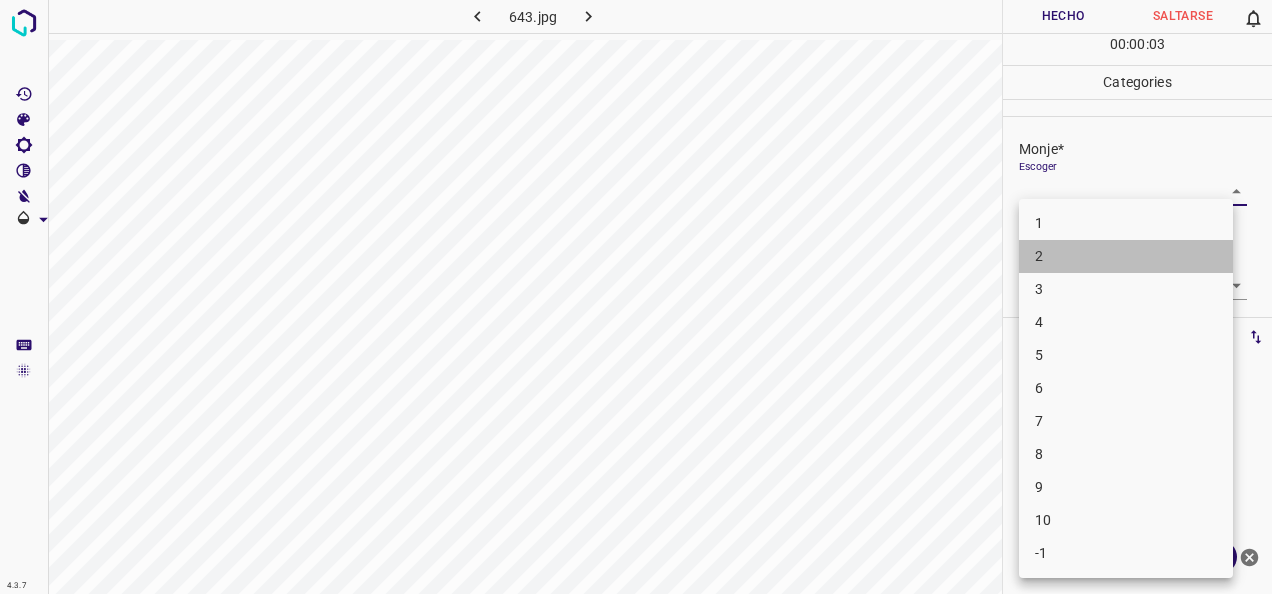 click on "2" at bounding box center [1126, 256] 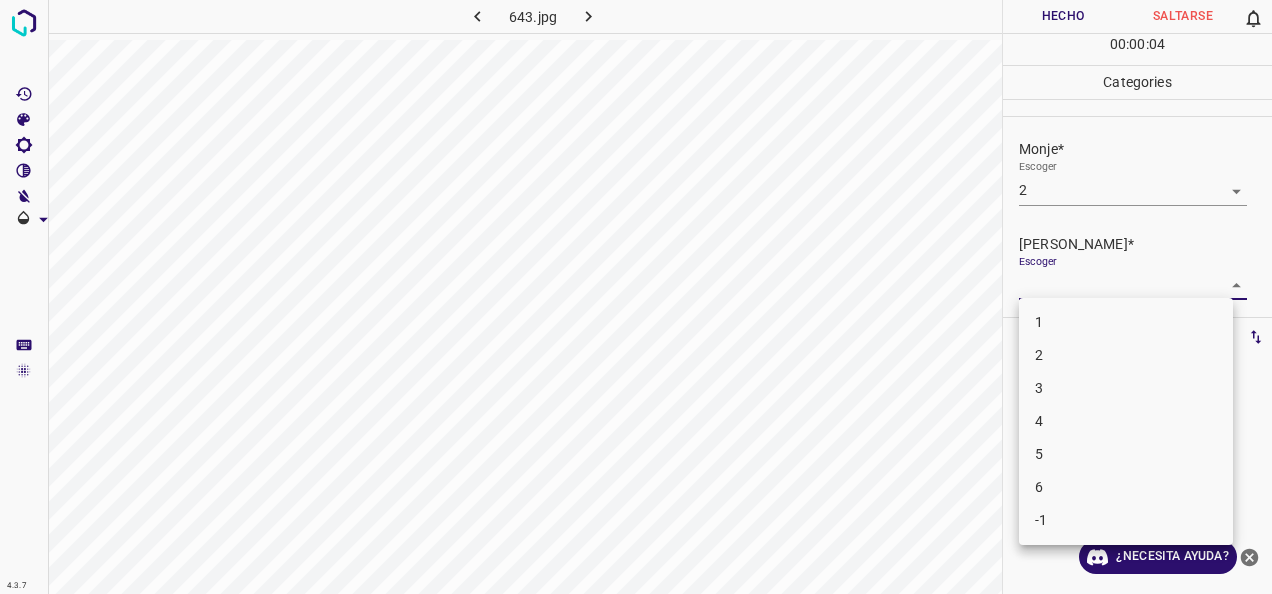 click on "4.3.7 643.jpg Hecho Saltarse 0 00   : 00   : 04   Categories Monje*  Escoger 2 2  [PERSON_NAME]*  Escoger ​ Etiquetas 0 Categories 1 Monje 2  [PERSON_NAME] Herramientas Espacio Cambiar entre modos (Dibujar y Editar) Yo Etiquetado automático R Restaurar zoom M Acercar N Alejar Borrar Eliminar etiqueta de selección Filtros Z Restaurar filtros X Filtro de saturación C Filtro de brillo V Filtro de contraste B Filtro de escala de grises General O Descargar ¿Necesita ayuda? -Mensaje de texto -Esconder -Borrar 1 2 3 4 5 6 -1" at bounding box center (636, 297) 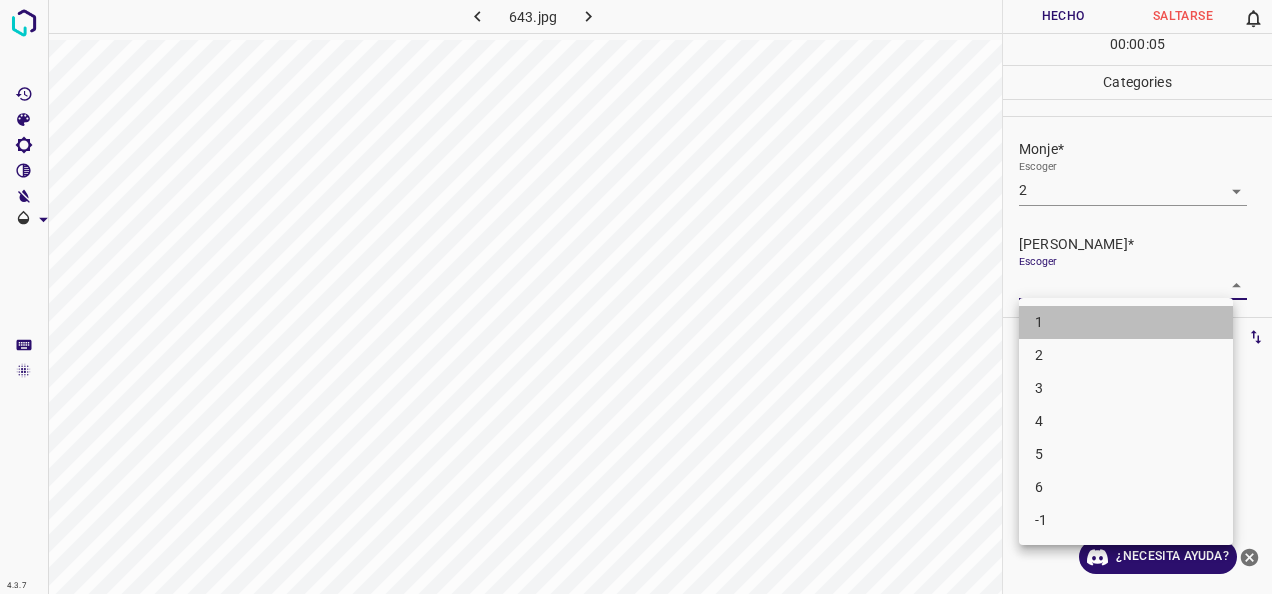 click on "1" at bounding box center [1126, 322] 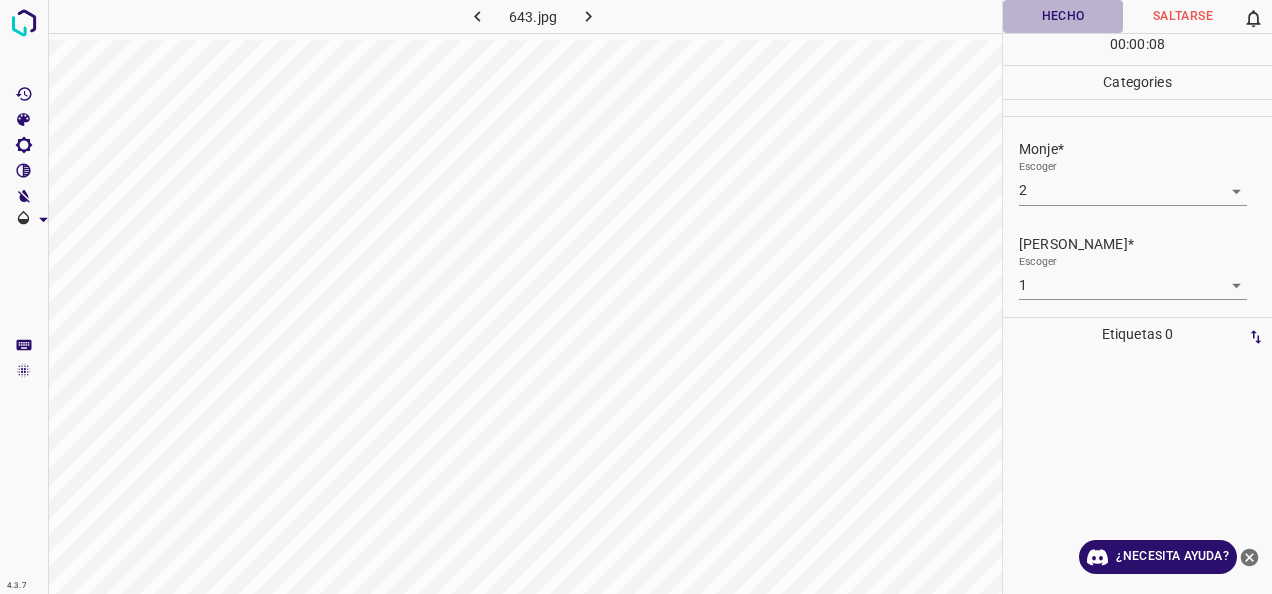 click on "Hecho" at bounding box center (1063, 16) 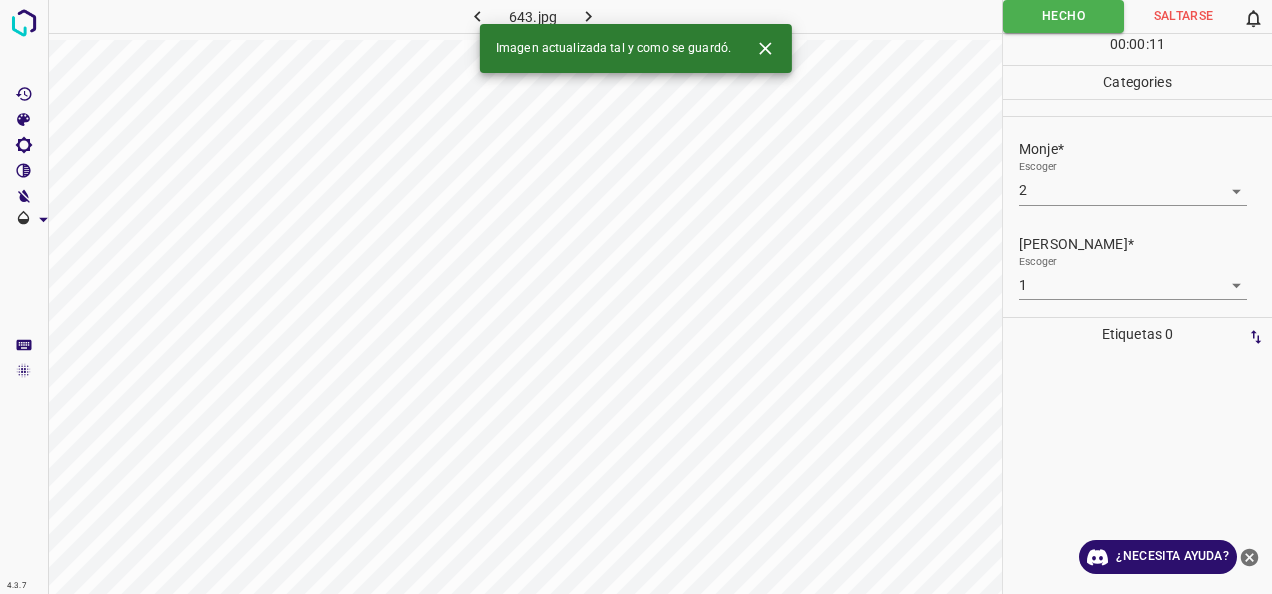 click 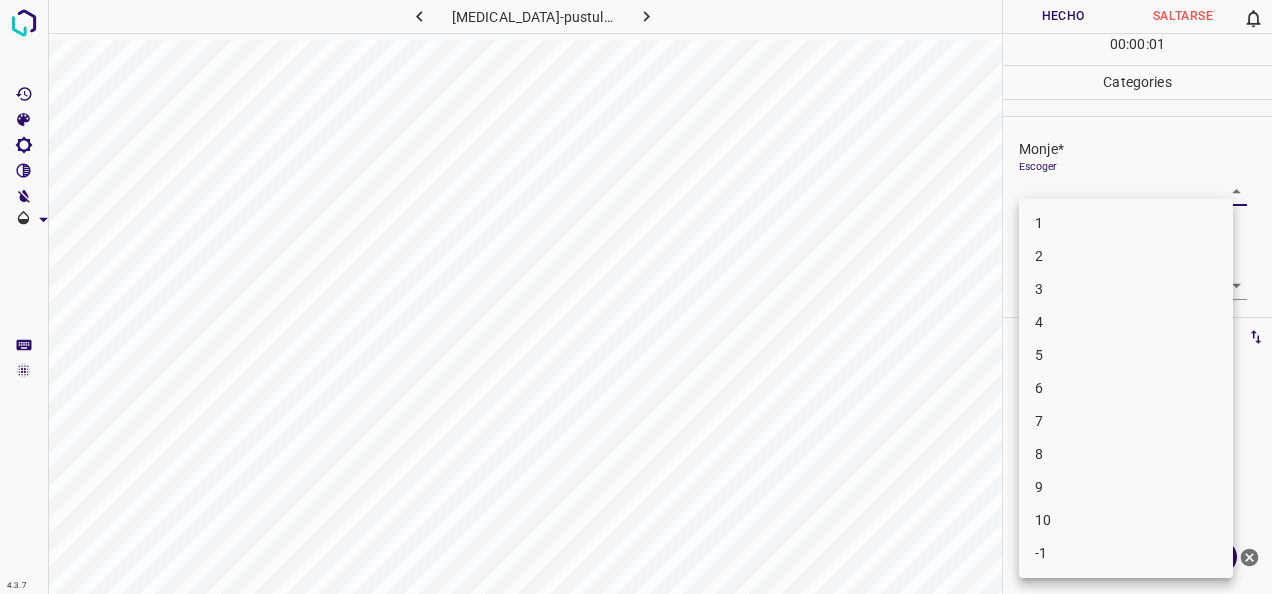 click on "4.3.7 [MEDICAL_DATA]-pustular6.jpg Hecho Saltarse 0 00   : 00   : 01   Categories Monje*  Escoger ​  [PERSON_NAME]*  Escoger ​ Etiquetas 0 Categories 1 Monje 2  [PERSON_NAME] Herramientas Espacio Cambiar entre modos (Dibujar y Editar) Yo Etiquetado automático R Restaurar zoom M Acercar N Alejar Borrar Eliminar etiqueta de selección Filtros Z Restaurar filtros X Filtro de saturación C Filtro de brillo V Filtro de contraste B Filtro de escala de grises General O Descargar ¿Necesita ayuda? -Mensaje de texto -Esconder -Borrar 1 2 3 4 5 6 7 8 9 10 -1" at bounding box center [636, 297] 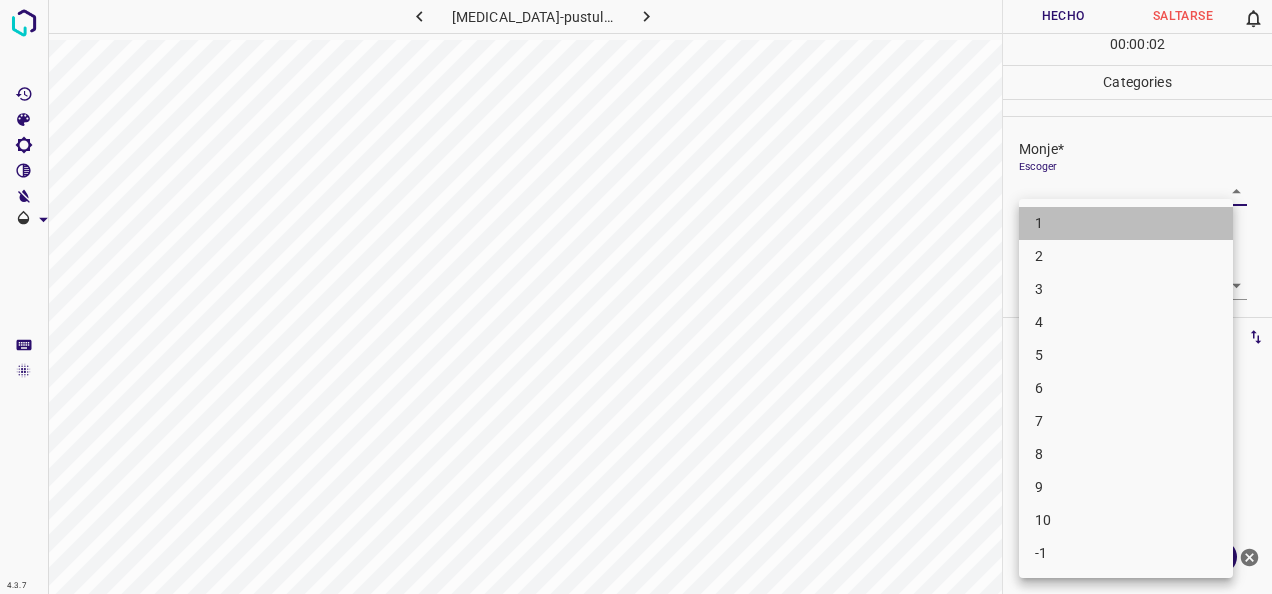 click on "1" at bounding box center (1126, 223) 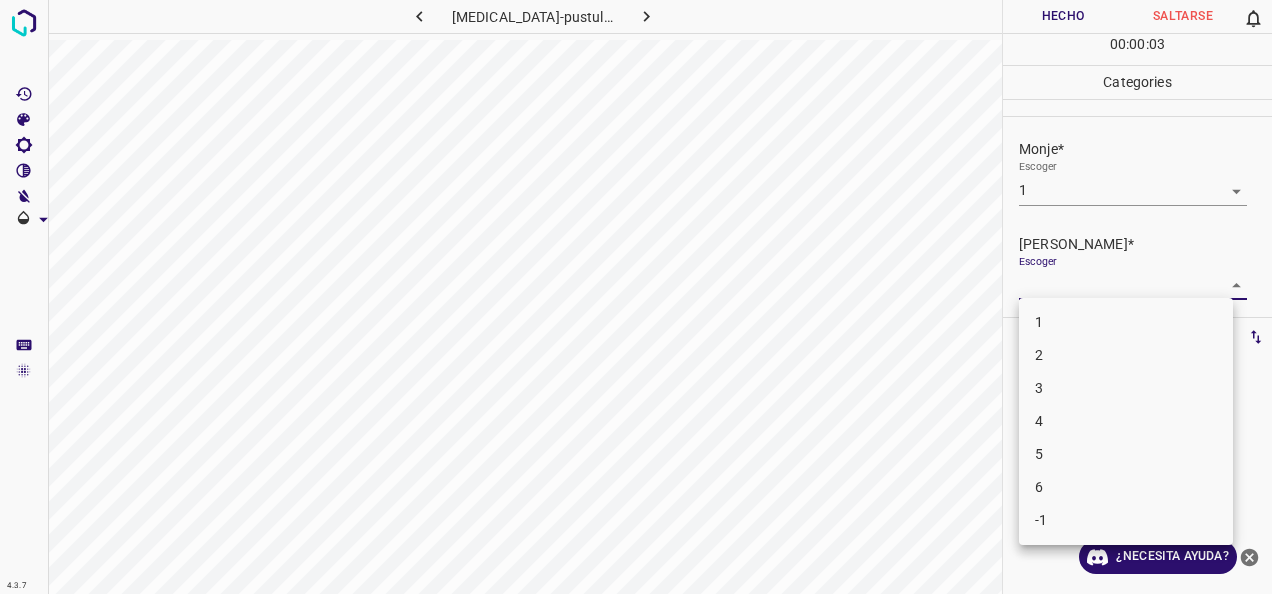 click on "4.3.7 [MEDICAL_DATA]-pustular6.jpg Hecho Saltarse 0 00   : 00   : 03   Categories Monje*  Escoger 1 1  [PERSON_NAME]*  Escoger ​ Etiquetas 0 Categories 1 Monje 2  [PERSON_NAME] Herramientas Espacio Cambiar entre modos (Dibujar y Editar) Yo Etiquetado automático R Restaurar zoom M Acercar N Alejar Borrar Eliminar etiqueta de selección Filtros Z Restaurar filtros X Filtro de saturación C Filtro de brillo V Filtro de contraste B Filtro de escala de grises General O Descargar ¿Necesita ayuda? -Mensaje de texto -Esconder -Borrar 1 2 3 4 5 6 -1" at bounding box center [636, 297] 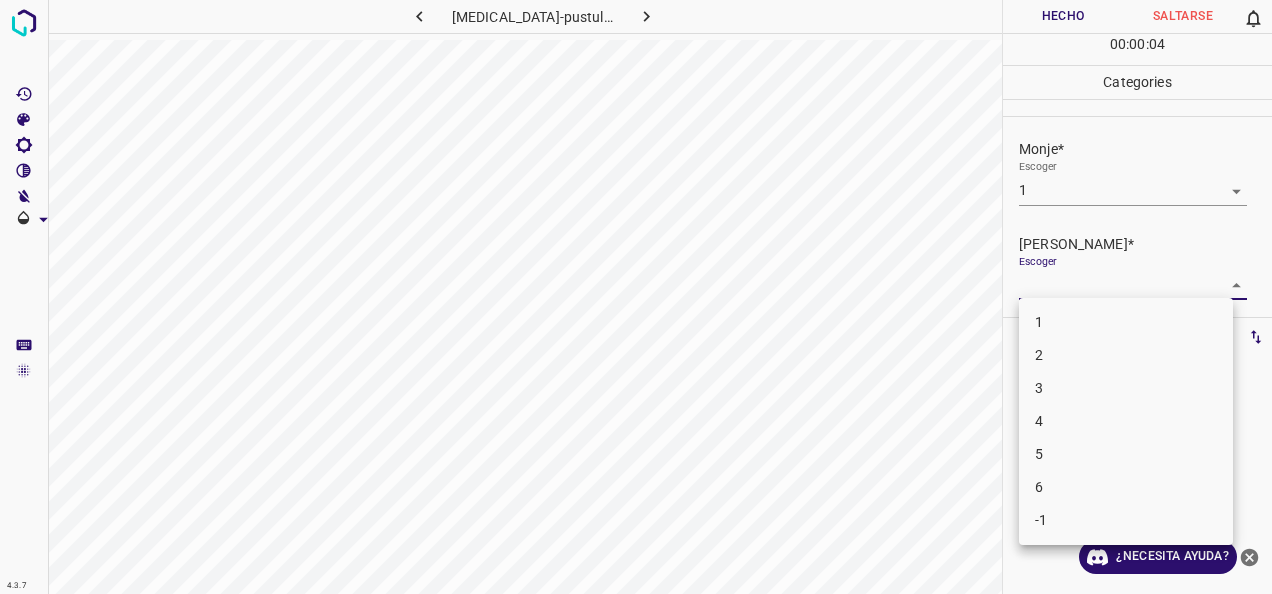 click on "1" at bounding box center (1126, 322) 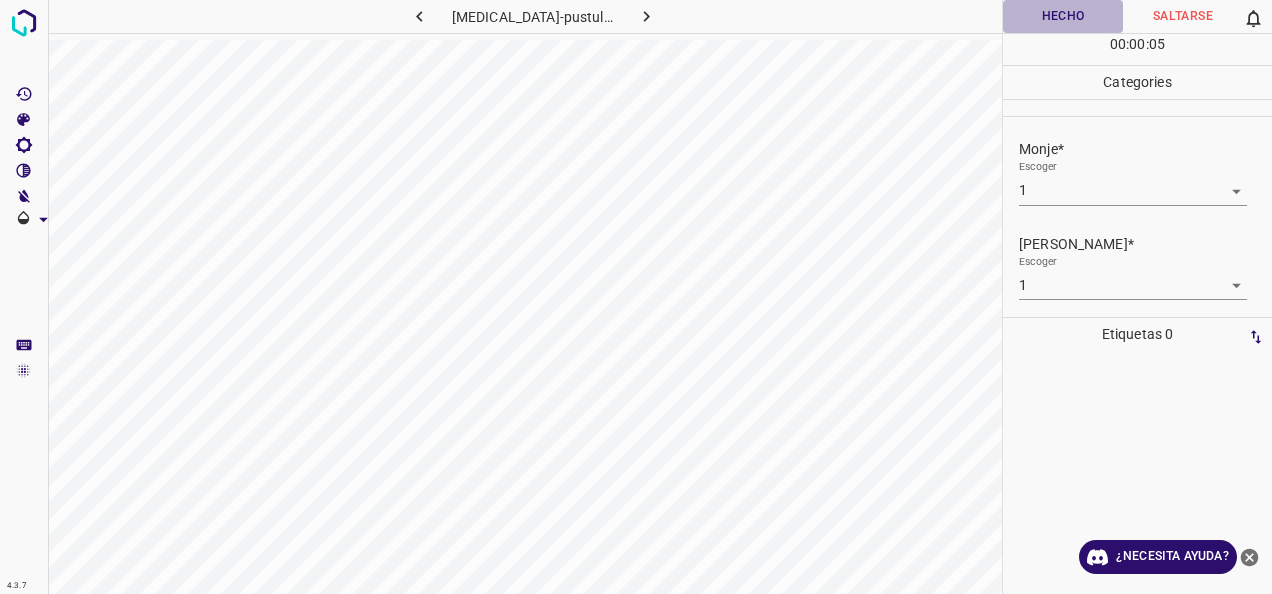 click on "Hecho" at bounding box center (1063, 16) 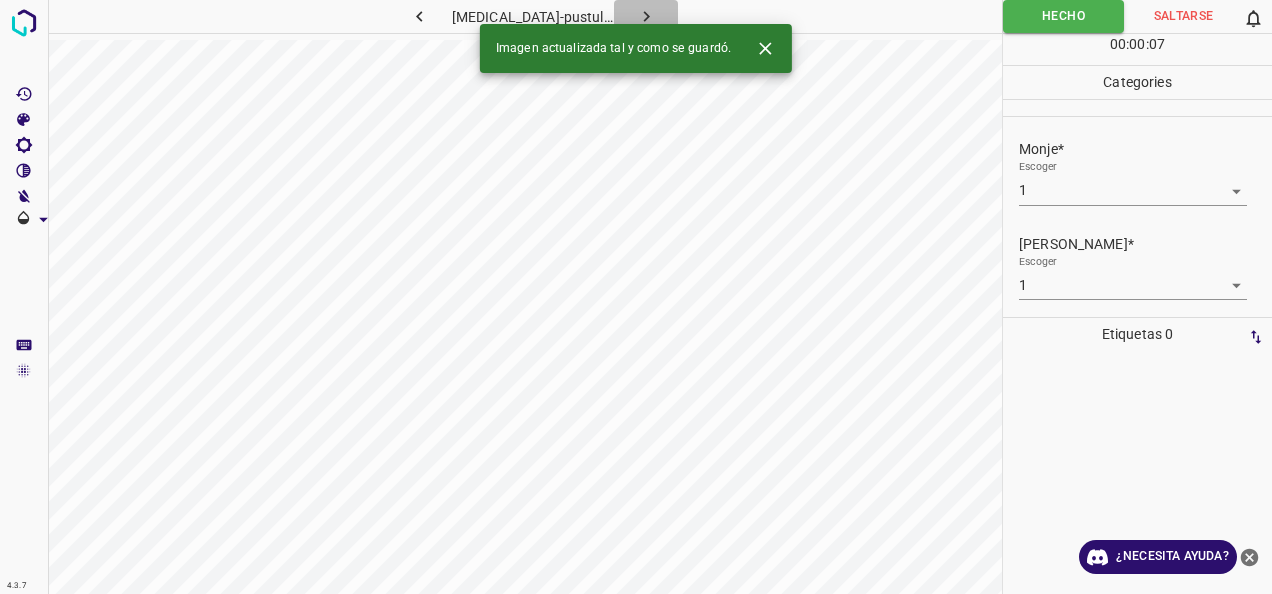 click 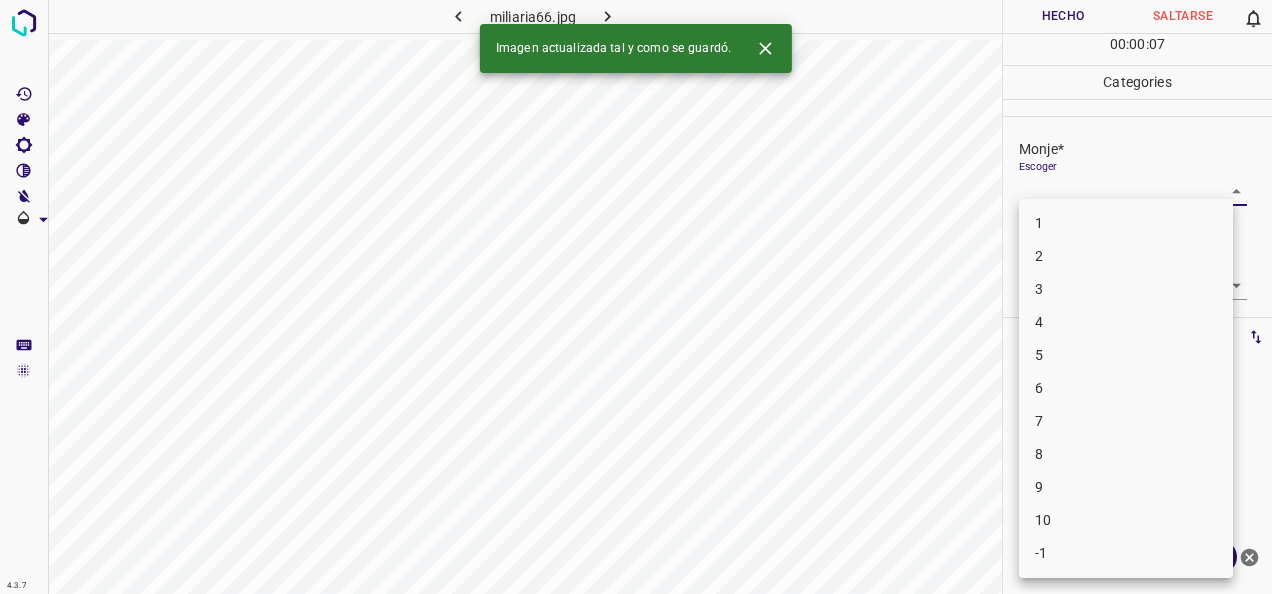 click on "4.3.7 miliaria66.jpg Hecho Saltarse 0 00   : 00   : 07   Categories Monje*  Escoger ​  [PERSON_NAME]*  Escoger ​ Etiquetas 0 Categories 1 Monje 2  [PERSON_NAME] Herramientas Espacio Cambiar entre modos (Dibujar y Editar) Yo Etiquetado automático R Restaurar zoom M Acercar N Alejar Borrar Eliminar etiqueta de selección Filtros Z Restaurar filtros X Filtro de saturación C Filtro de brillo V Filtro de contraste B Filtro de escala de grises General O Descargar Imagen actualizada tal y como se guardó. ¿Necesita ayuda? -Mensaje de texto -Esconder -Borrar 1 2 3 4 5 6 7 8 9 10 -1" at bounding box center (636, 297) 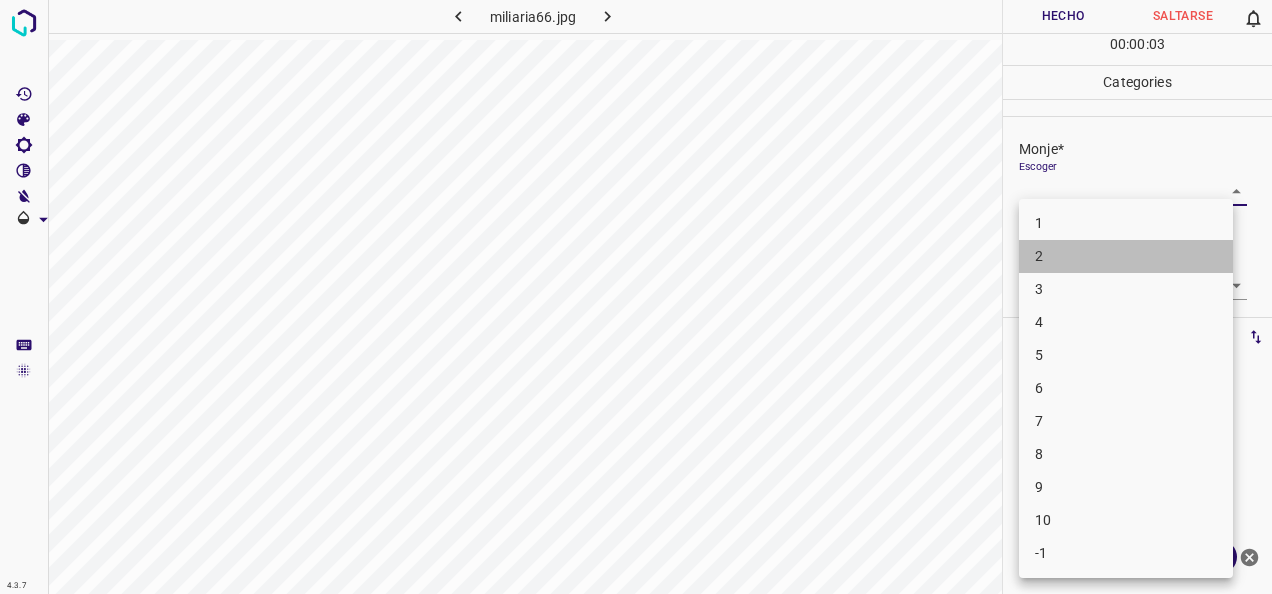click on "2" at bounding box center [1126, 256] 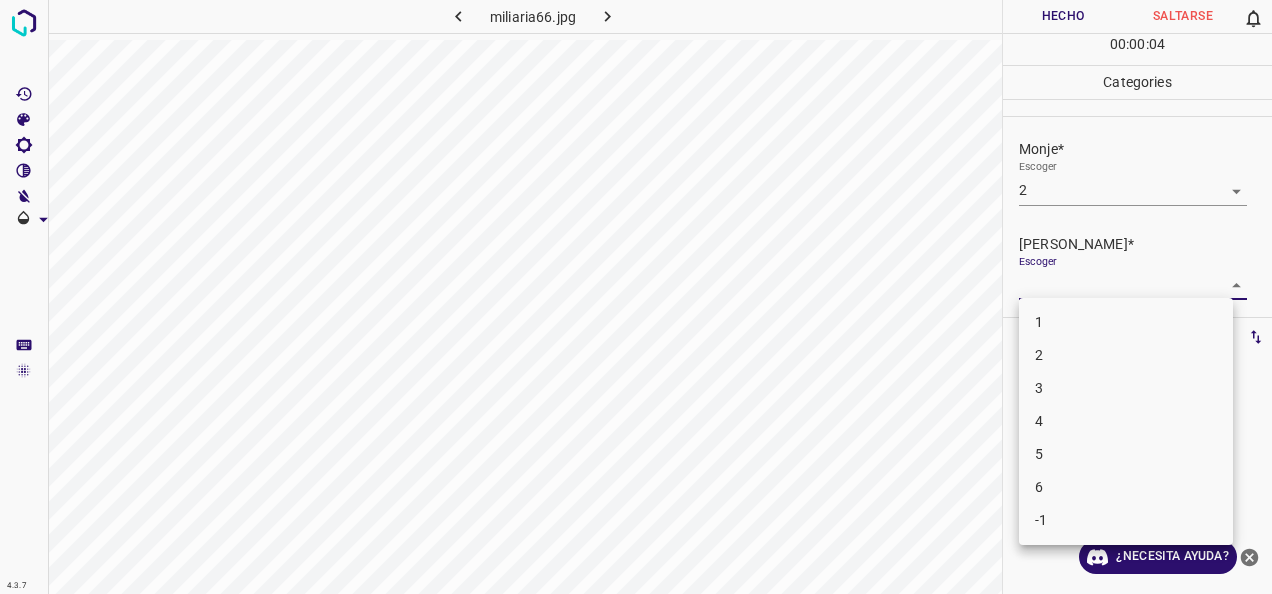click on "4.3.7 miliaria66.jpg Hecho Saltarse 0 00   : 00   : 04   Categories Monje*  Escoger 2 2  [PERSON_NAME]*  Escoger ​ Etiquetas 0 Categories 1 Monje 2  [PERSON_NAME] Herramientas Espacio Cambiar entre modos (Dibujar y Editar) Yo Etiquetado automático R Restaurar zoom M Acercar N Alejar Borrar Eliminar etiqueta de selección Filtros Z Restaurar filtros X Filtro de saturación C Filtro de brillo V Filtro de contraste B Filtro de escala de grises General O Descargar ¿Necesita ayuda? -Mensaje de texto -Esconder -Borrar 1 2 3 4 5 6 -1" at bounding box center (636, 297) 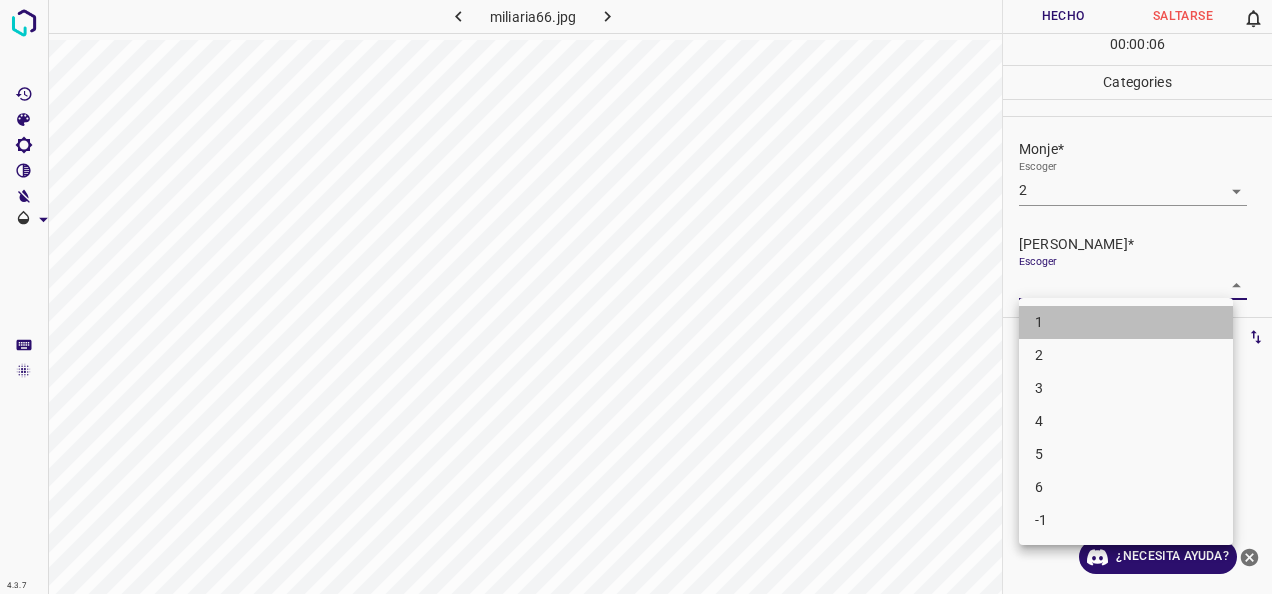 click on "1" at bounding box center [1126, 322] 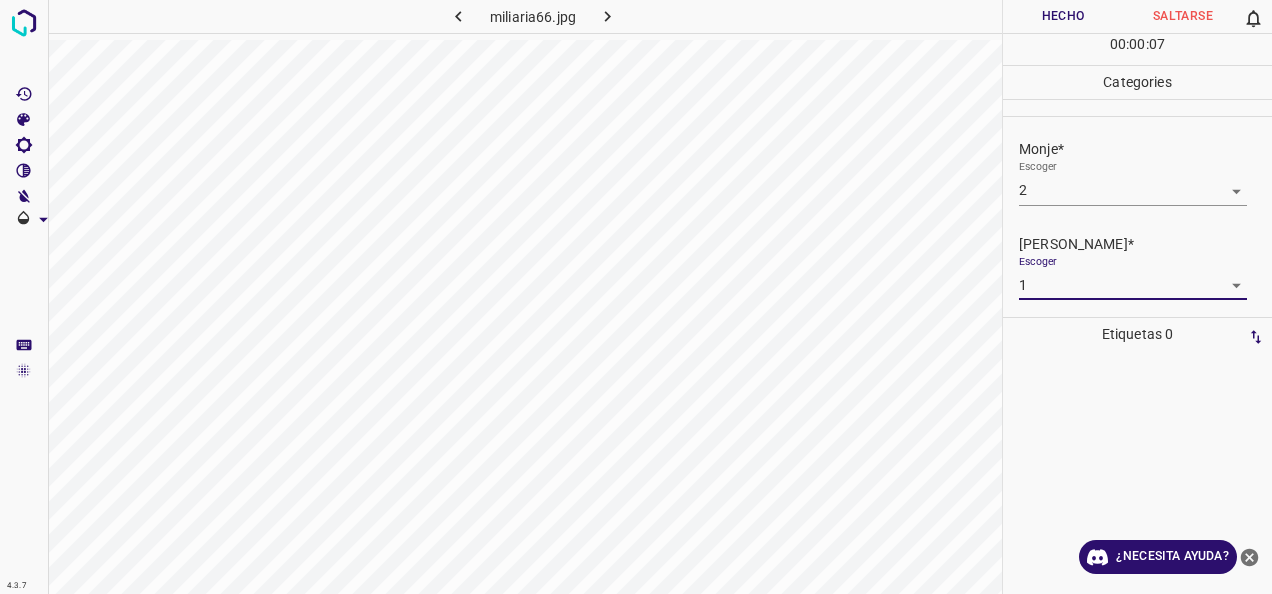 click on "Hecho" at bounding box center (1063, 16) 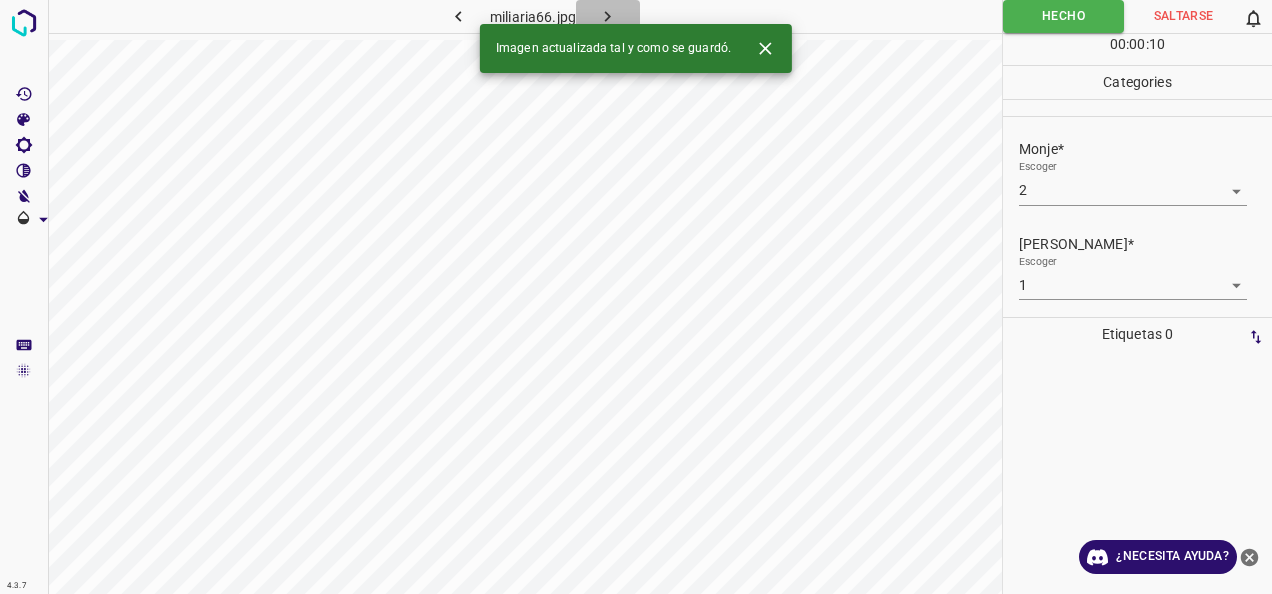 click 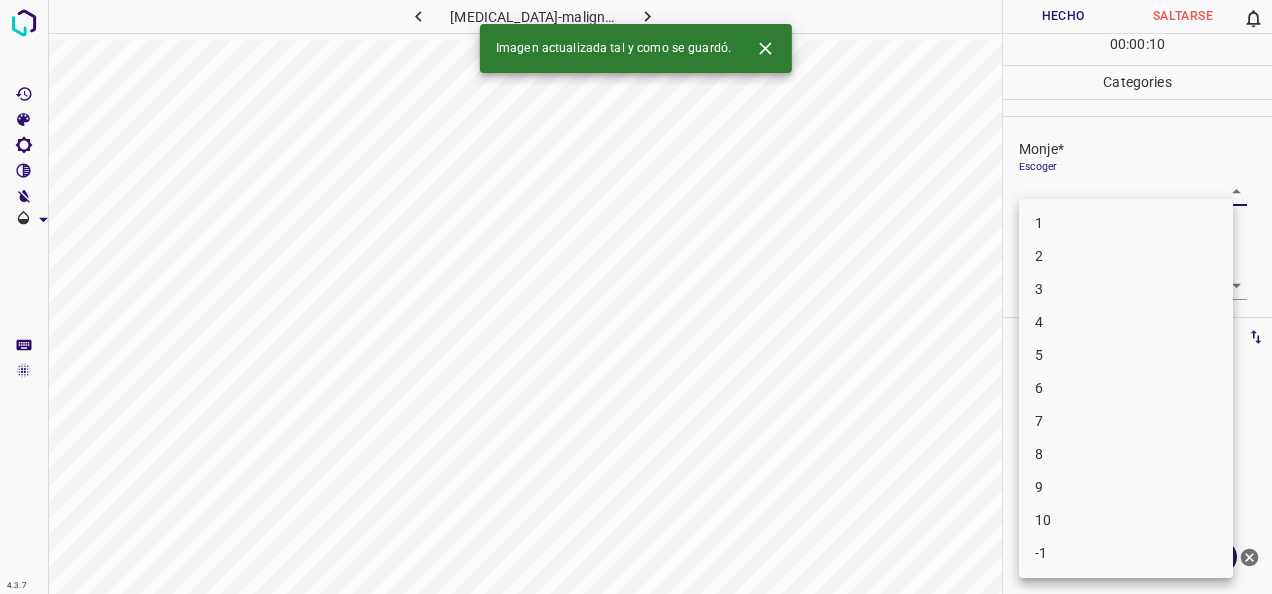 click on "4.3.7 [MEDICAL_DATA]-maligna33.jpg Hecho Saltarse 0 00   : 00   : 10   Categories Monje*  Escoger ​  [PERSON_NAME]*  Escoger ​ Etiquetas 0 Categories 1 Monje 2  [PERSON_NAME] Herramientas Espacio Cambiar entre modos (Dibujar y Editar) Yo Etiquetado automático R Restaurar zoom M Acercar N Alejar Borrar Eliminar etiqueta de selección Filtros Z Restaurar filtros X Filtro de saturación C Filtro de brillo V Filtro de contraste B Filtro de escala de grises General O Descargar Imagen actualizada tal y como se guardó. ¿Necesita ayuda? -Mensaje de texto -Esconder -Borrar 1 2 3 4 5 6 7 8 9 10 -1" at bounding box center (636, 297) 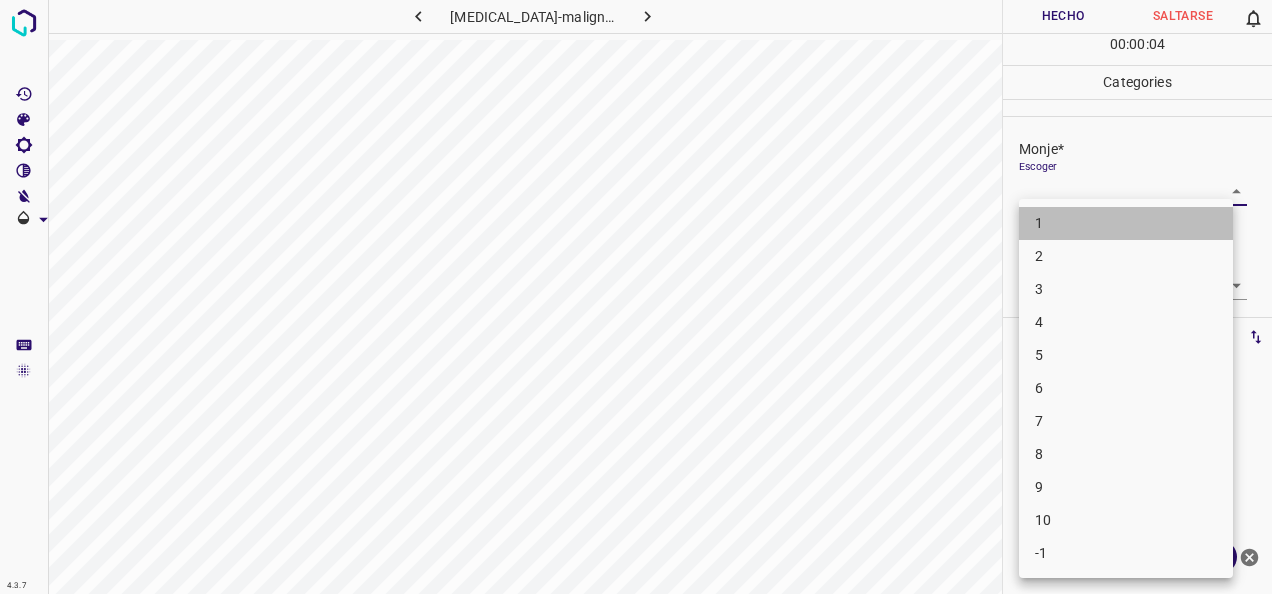 click on "1" at bounding box center (1126, 223) 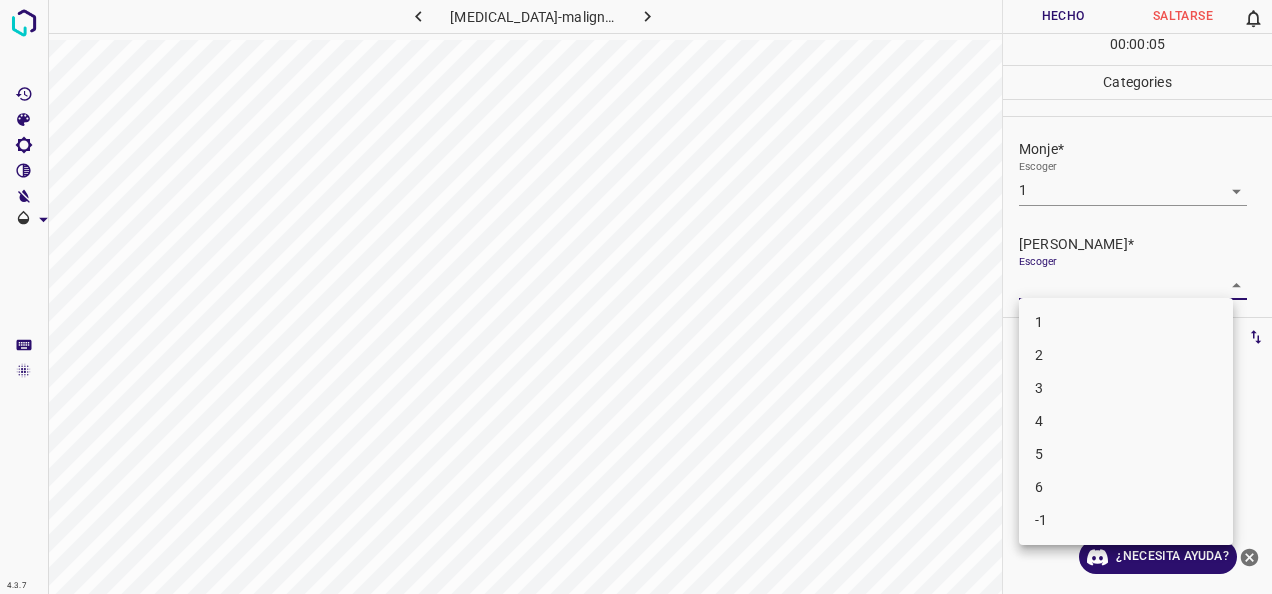 click on "4.3.7 [MEDICAL_DATA]-maligna33.jpg Hecho Saltarse 0 00   : 00   : 05   Categories Monje*  Escoger 1 1  [PERSON_NAME]*  Escoger ​ Etiquetas 0 Categories 1 Monje 2  [PERSON_NAME] Herramientas Espacio Cambiar entre modos (Dibujar y Editar) Yo Etiquetado automático R Restaurar zoom M Acercar N Alejar Borrar Eliminar etiqueta de selección Filtros Z Restaurar filtros X Filtro de saturación C Filtro de brillo V Filtro de contraste B Filtro de escala de grises General O Descargar ¿Necesita ayuda? -Mensaje de texto -Esconder -Borrar 1 2 3 4 5 6 -1" at bounding box center [636, 297] 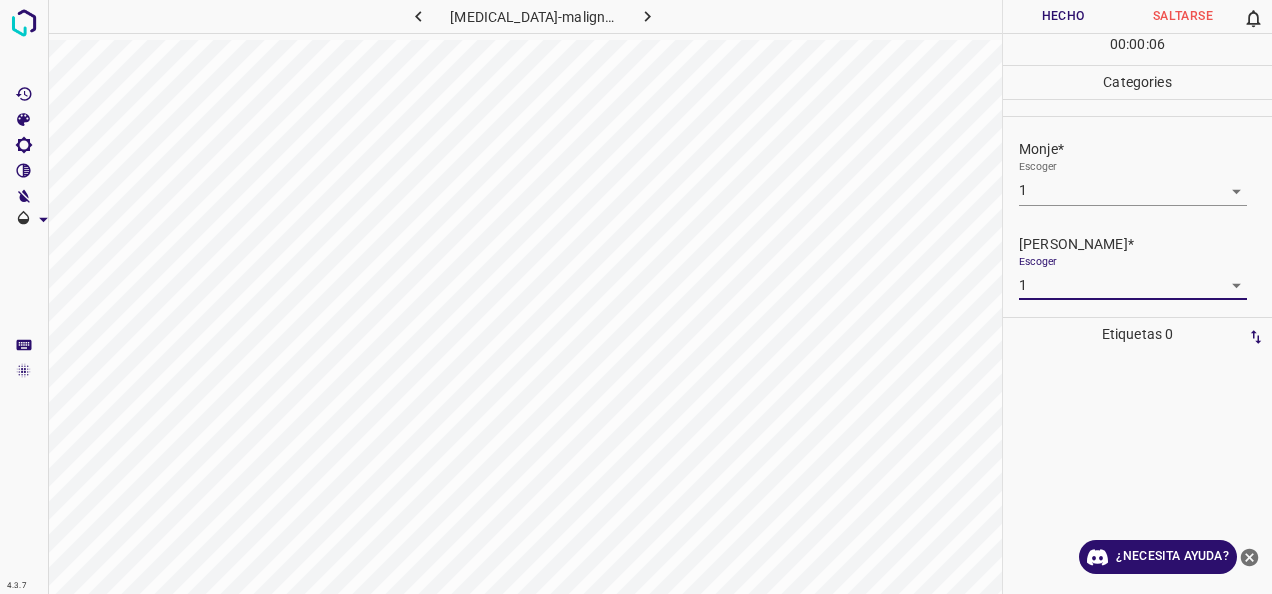 click on "Hecho" at bounding box center [1063, 16] 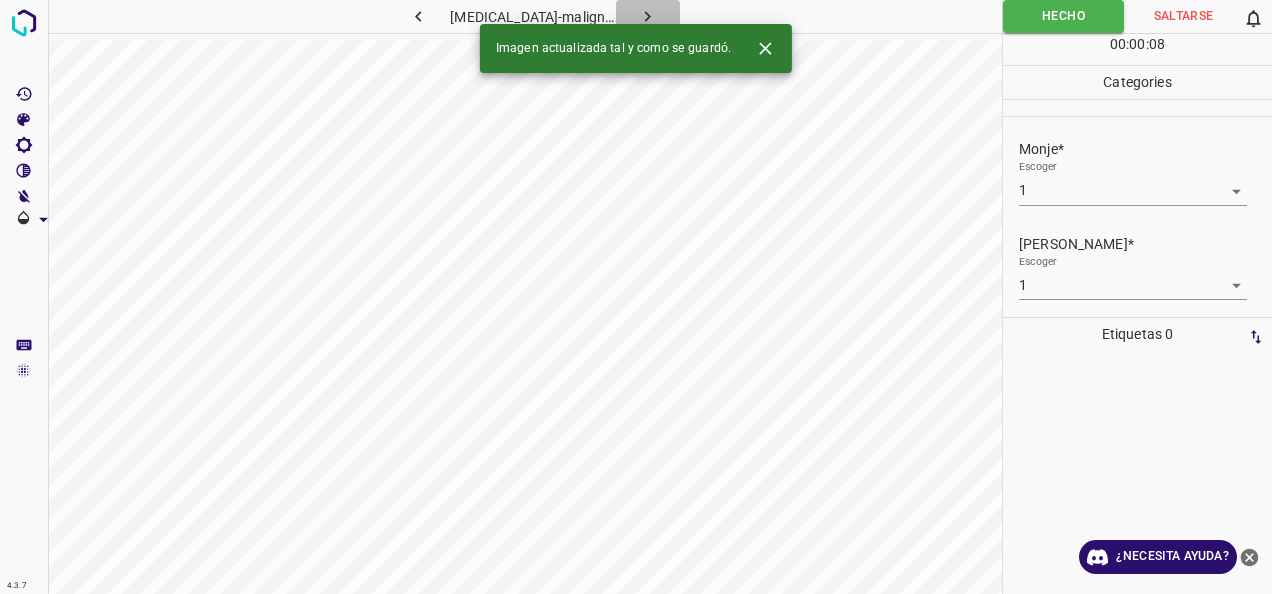 click 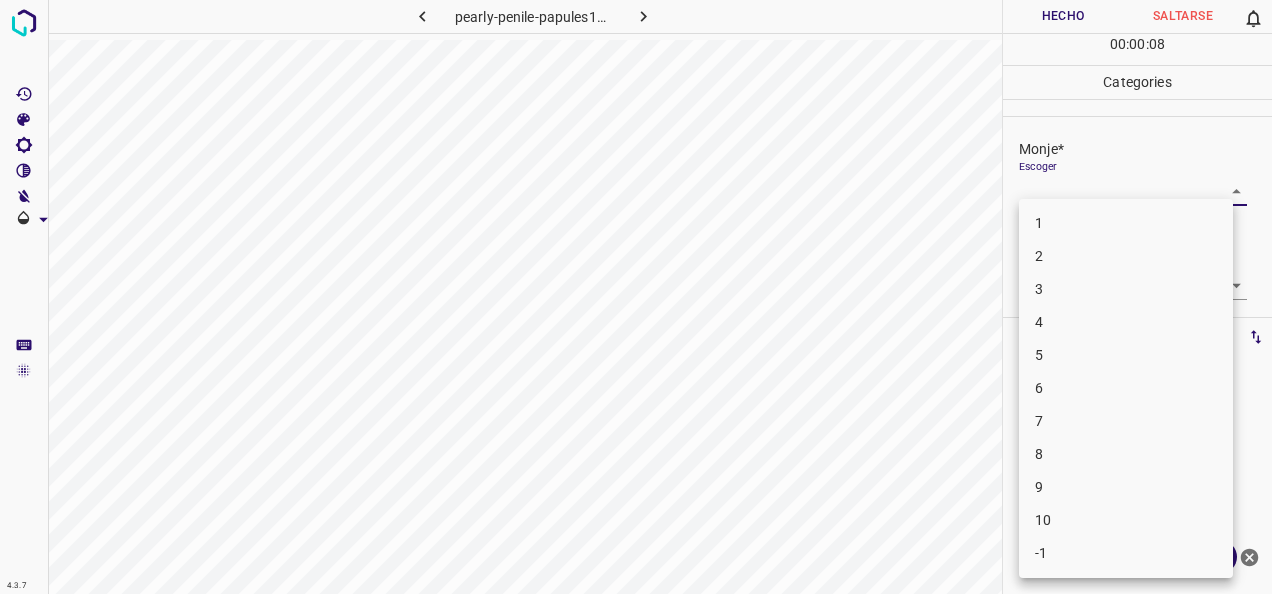 click on "4.3.7 pearly-penile-papules15.jpg Hecho Saltarse 0 00   : 00   : 08   Categories Monje*  Escoger ​  [PERSON_NAME]*  Escoger ​ Etiquetas 0 Categories 1 Monje 2  [PERSON_NAME] Herramientas Espacio Cambiar entre modos (Dibujar y Editar) Yo Etiquetado automático R Restaurar zoom M Acercar N Alejar Borrar Eliminar etiqueta de selección Filtros Z Restaurar filtros X Filtro de saturación C Filtro de brillo V Filtro de contraste B Filtro de escala de grises General O Descargar ¿Necesita ayuda? -Mensaje de texto -Esconder -Borrar 1 2 3 4 5 6 7 8 9 10 -1" at bounding box center [636, 297] 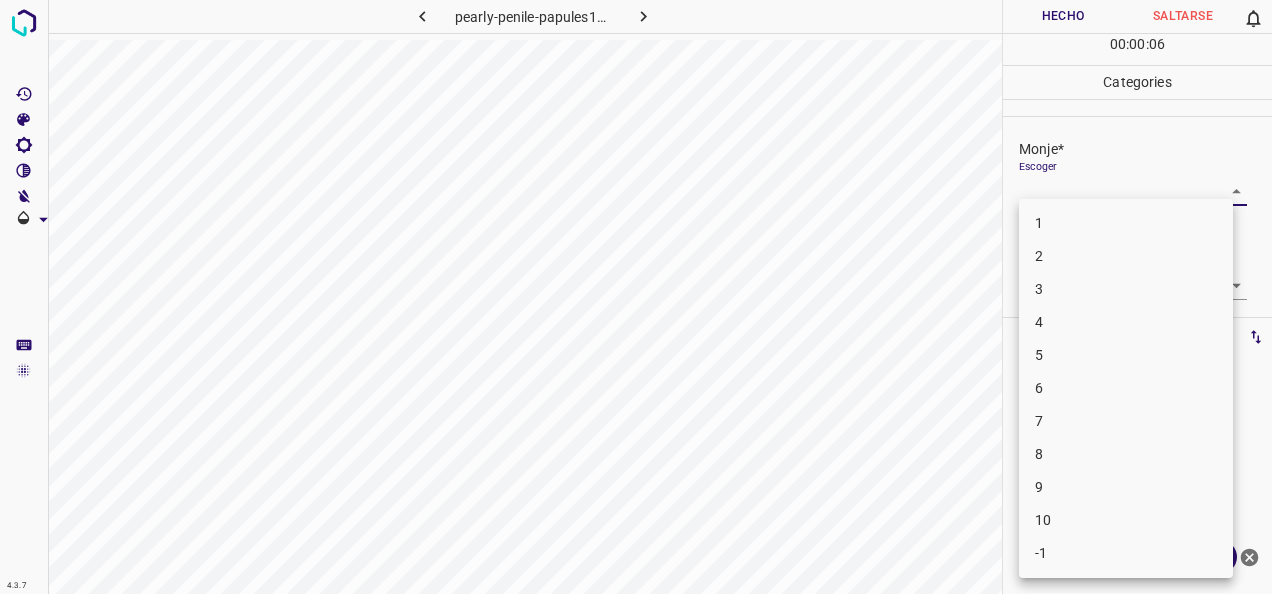 click on "4" at bounding box center (1126, 322) 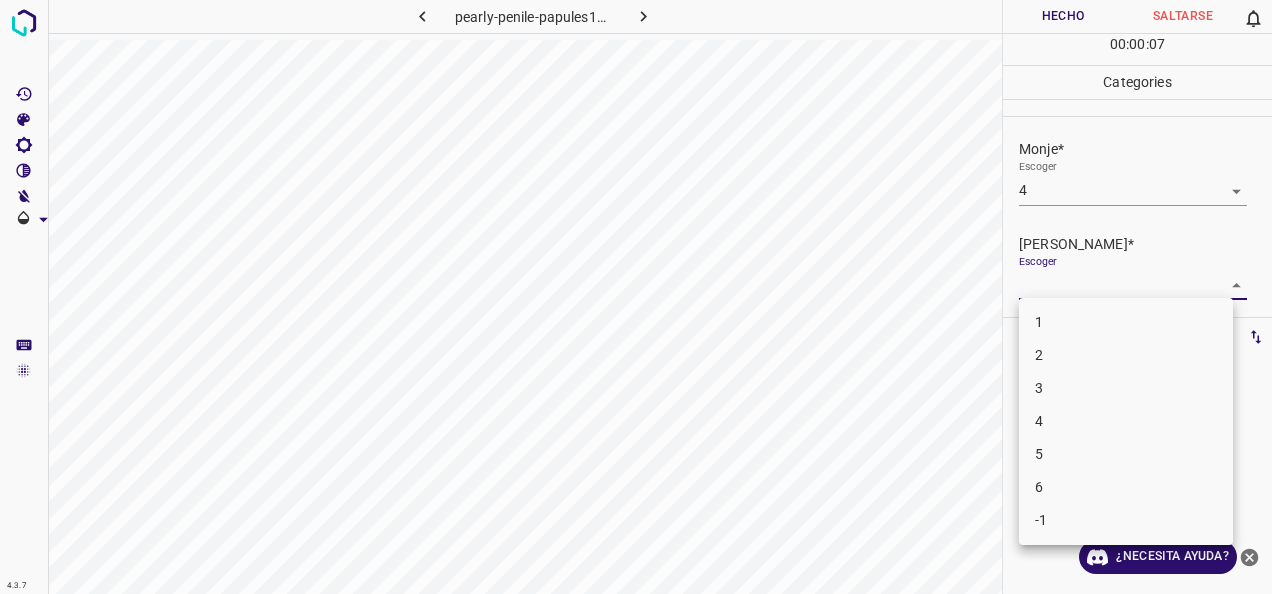 click on "4.3.7 pearly-penile-papules15.jpg Hecho Saltarse 0 00   : 00   : 07   Categories Monje*  Escoger 4 4  [PERSON_NAME]*  Escoger ​ Etiquetas 0 Categories 1 Monje 2  [PERSON_NAME] Herramientas Espacio Cambiar entre modos (Dibujar y Editar) Yo Etiquetado automático R Restaurar zoom M Acercar N Alejar Borrar Eliminar etiqueta de selección Filtros Z Restaurar filtros X Filtro de saturación C Filtro de brillo V Filtro de contraste B Filtro de escala de grises General O Descargar ¿Necesita ayuda? -Mensaje de texto -Esconder -Borrar 1 2 3 4 5 6 -1" at bounding box center [636, 297] 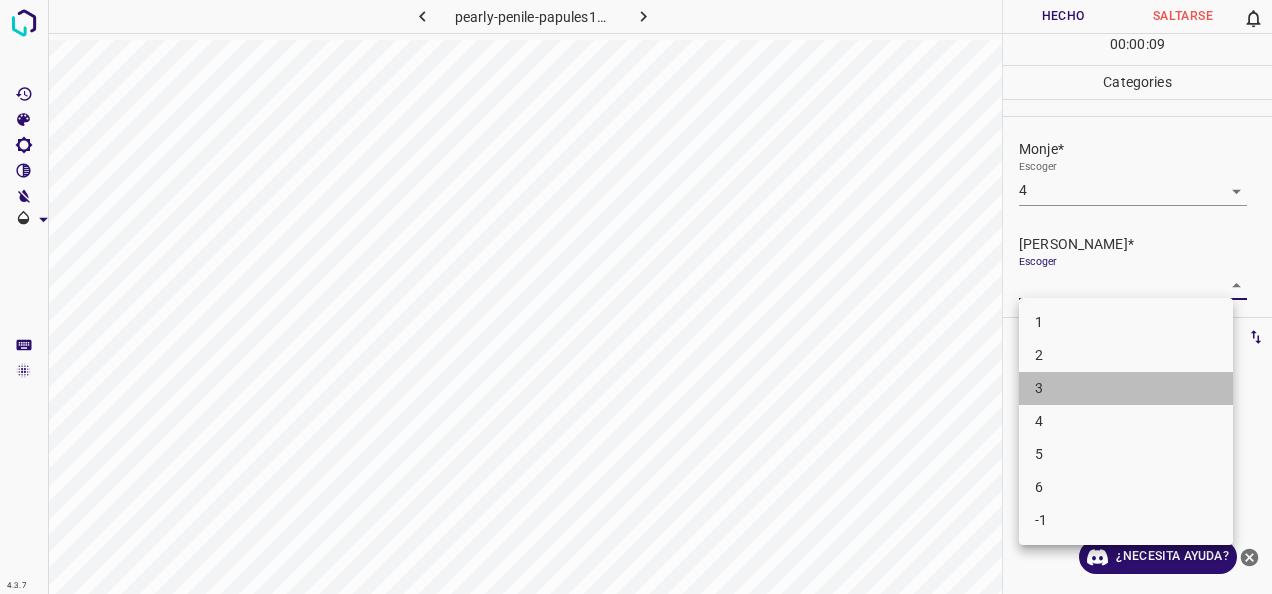 click on "3" at bounding box center (1126, 388) 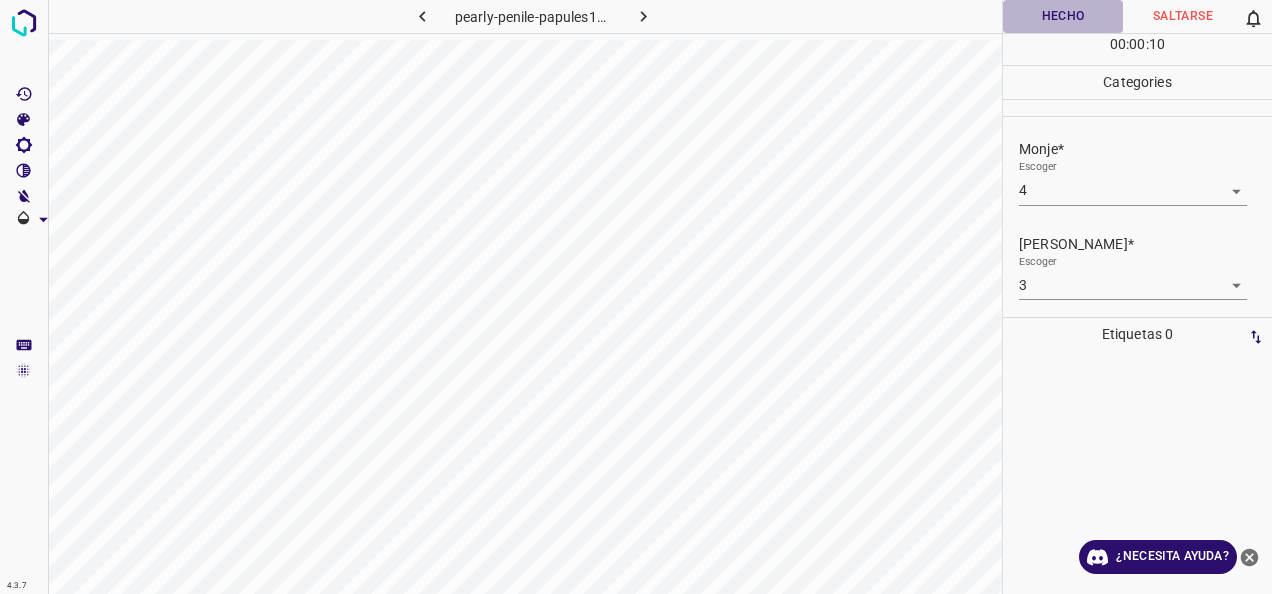 click on "Hecho" at bounding box center [1063, 16] 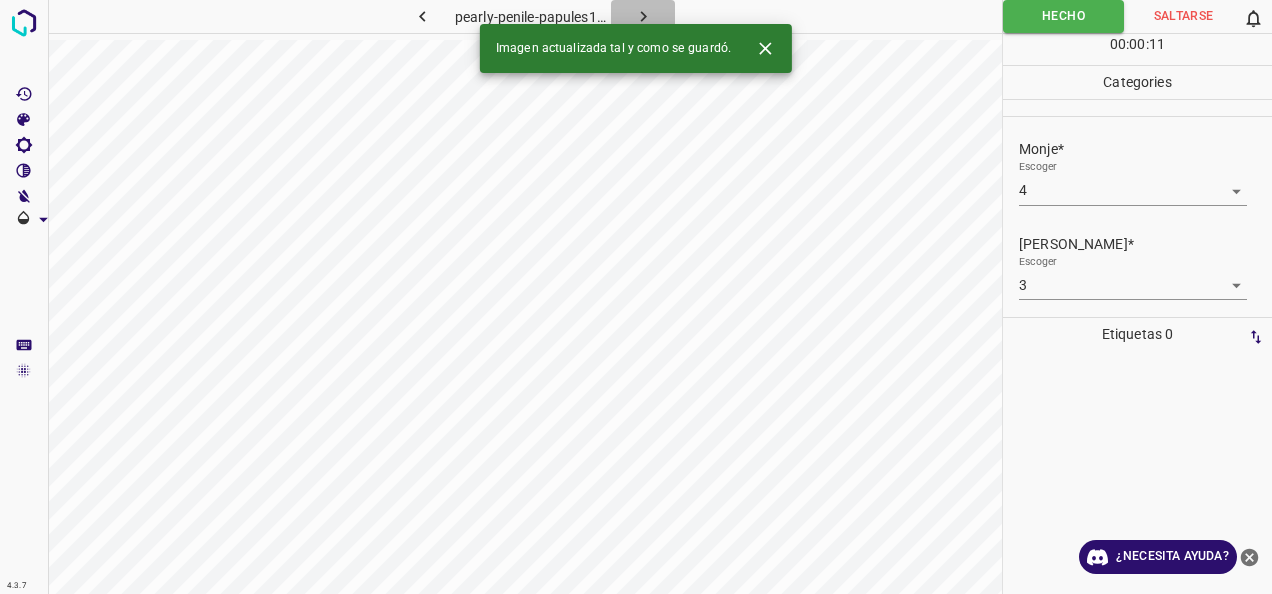 click 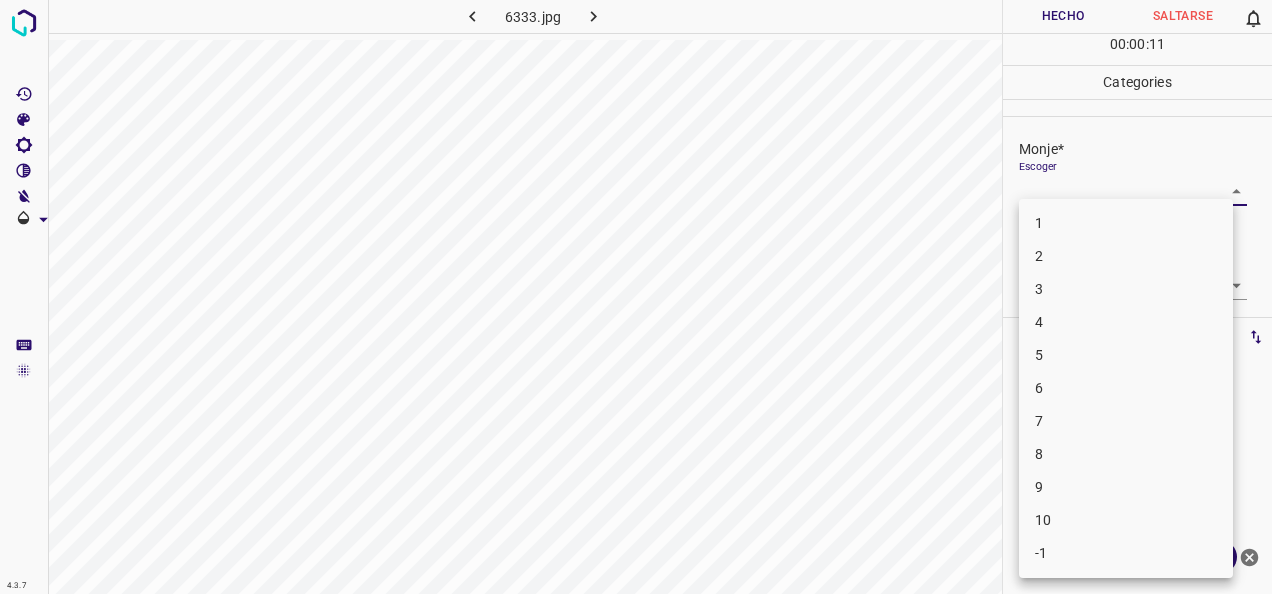 click on "4.3.7 6333.jpg Hecho Saltarse 0 00   : 00   : 11   Categories Monje*  Escoger ​  [PERSON_NAME]*  Escoger ​ Etiquetas 0 Categories 1 Monje 2  [PERSON_NAME] Herramientas Espacio Cambiar entre modos (Dibujar y Editar) Yo Etiquetado automático R Restaurar zoom M Acercar N Alejar Borrar Eliminar etiqueta de selección Filtros Z Restaurar filtros X Filtro de saturación C Filtro de brillo V Filtro de contraste B Filtro de escala de grises General O Descargar ¿Necesita ayuda? -Mensaje de texto -Esconder -Borrar 1 2 3 4 5 6 7 8 9 10 -1" at bounding box center (636, 297) 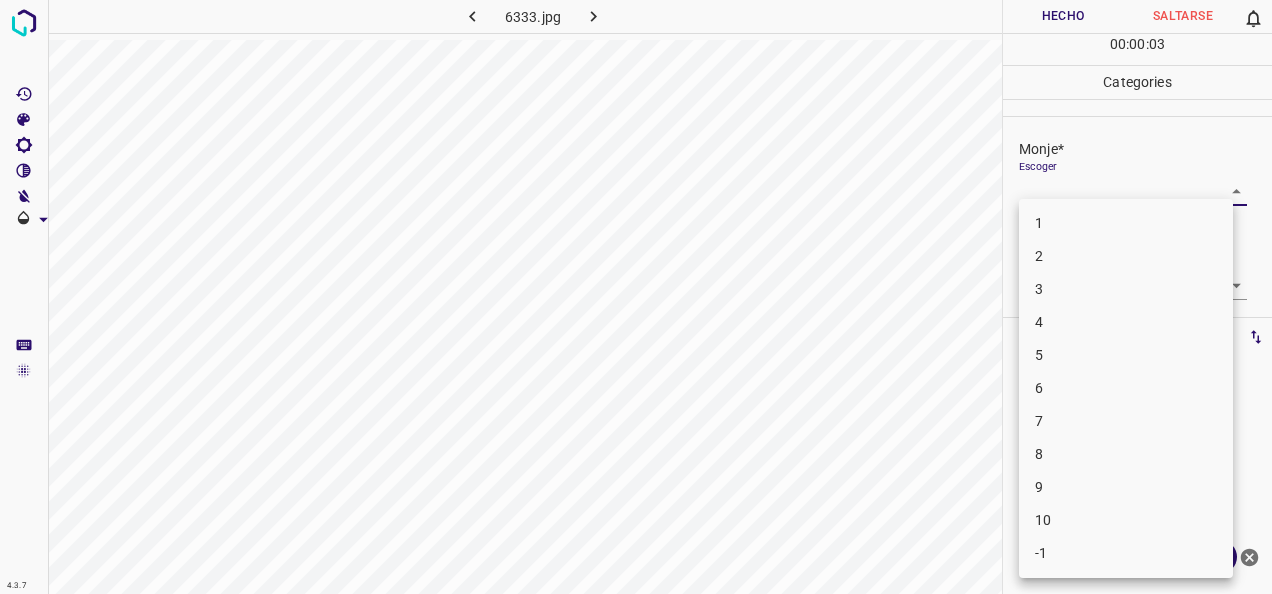 click on "3" at bounding box center [1126, 289] 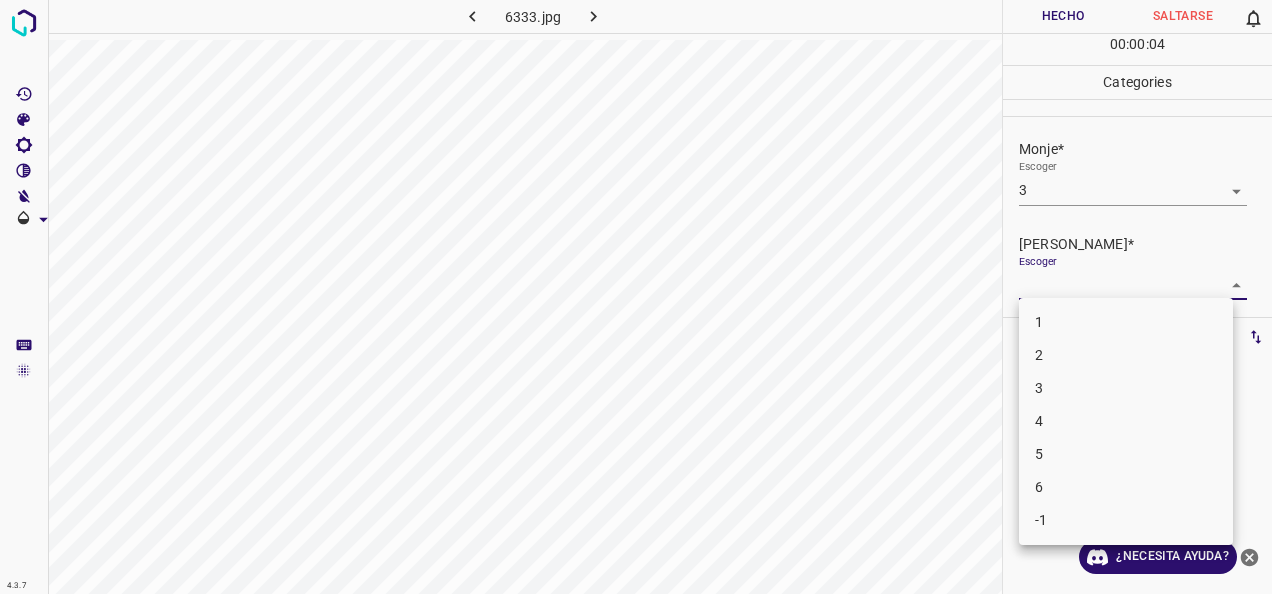 click on "4.3.7 6333.jpg Hecho Saltarse 0 00   : 00   : 04   Categories Monje*  Escoger 3 3  [PERSON_NAME]*  Escoger ​ Etiquetas 0 Categories 1 Monje 2  [PERSON_NAME] Herramientas Espacio Cambiar entre modos (Dibujar y Editar) Yo Etiquetado automático R Restaurar zoom M Acercar N Alejar Borrar Eliminar etiqueta de selección Filtros Z Restaurar filtros X Filtro de saturación C Filtro de brillo V Filtro de contraste B Filtro de escala de grises General O Descargar ¿Necesita ayuda? -Mensaje de texto -Esconder -Borrar 1 2 3 4 5 6 -1" at bounding box center (636, 297) 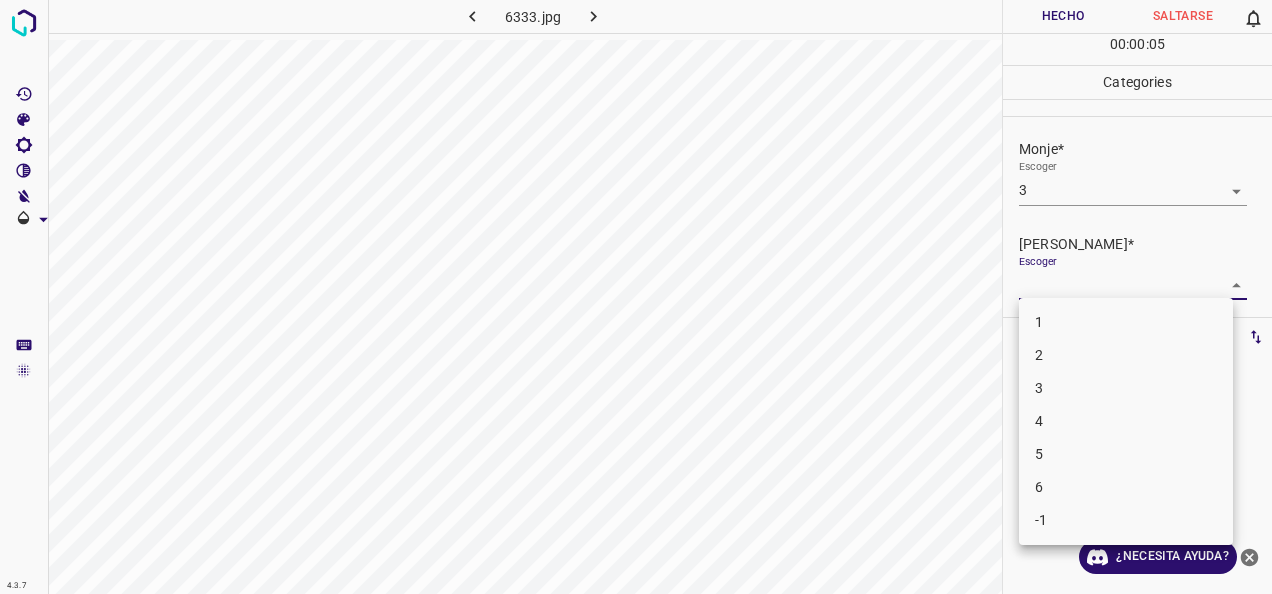 click on "2" at bounding box center [1126, 355] 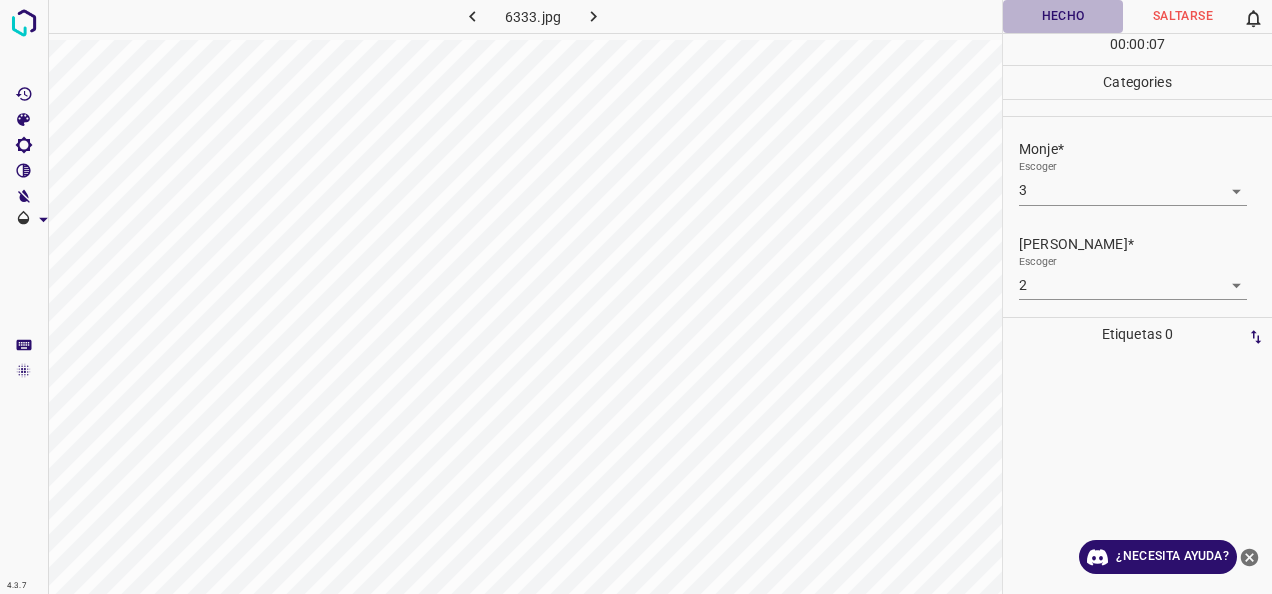 click on "Hecho" at bounding box center (1063, 16) 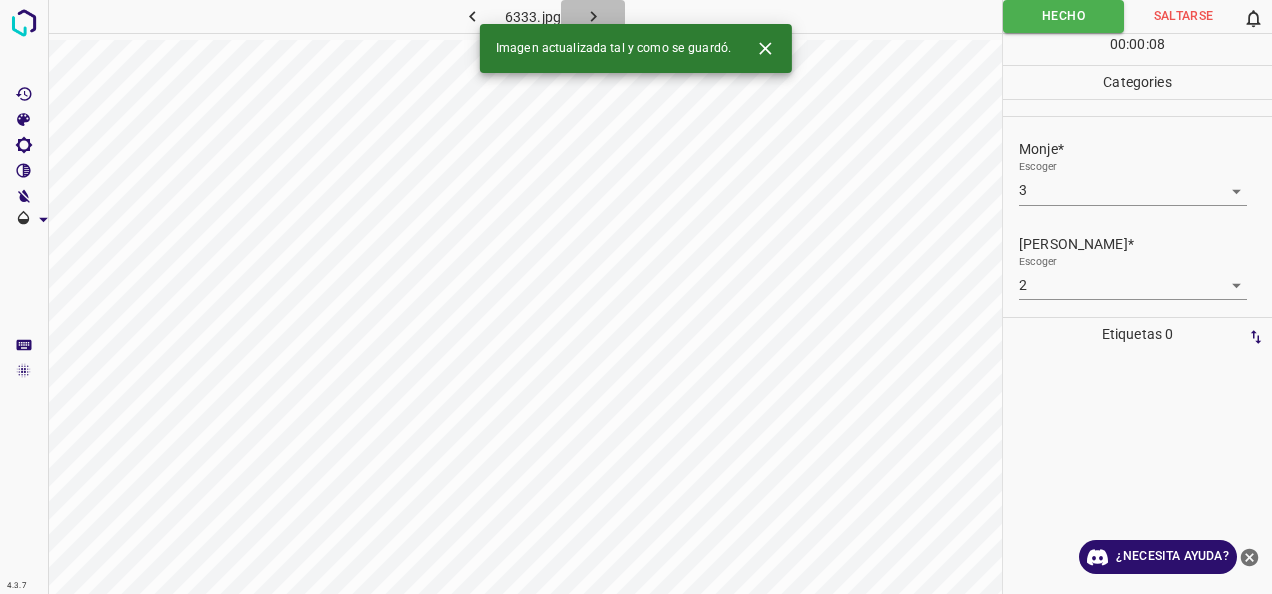 click at bounding box center [593, 16] 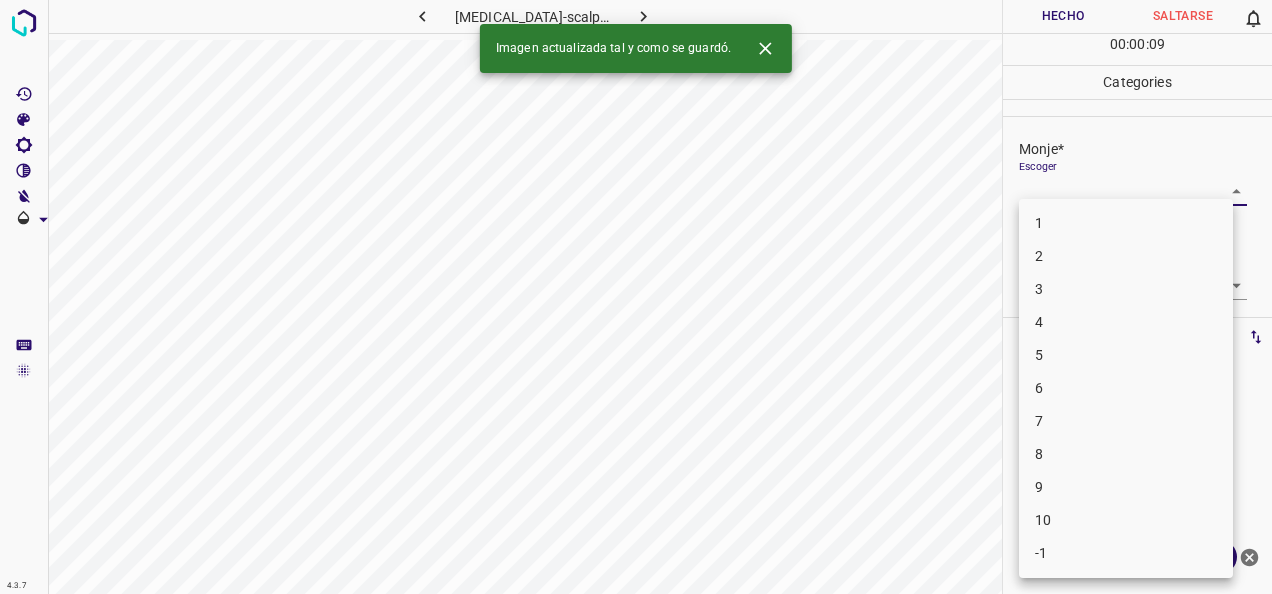 click on "4.3.7 [MEDICAL_DATA]-scalp5.jpg Hecho Saltarse 0 00   : 00   : 09   Categories Monje*  Escoger ​  [PERSON_NAME]*  Escoger ​ Etiquetas 0 Categories 1 Monje 2  [PERSON_NAME] Herramientas Espacio Cambiar entre modos (Dibujar y Editar) Yo Etiquetado automático R Restaurar zoom M Acercar N Alejar Borrar Eliminar etiqueta de selección Filtros Z Restaurar filtros X Filtro de saturación C Filtro de brillo V Filtro de contraste B Filtro de escala de grises General O Descargar Imagen actualizada tal y como se guardó. ¿Necesita ayuda? -Mensaje de texto -Esconder -Borrar 1 2 3 4 5 6 7 8 9 10 -1" at bounding box center [636, 297] 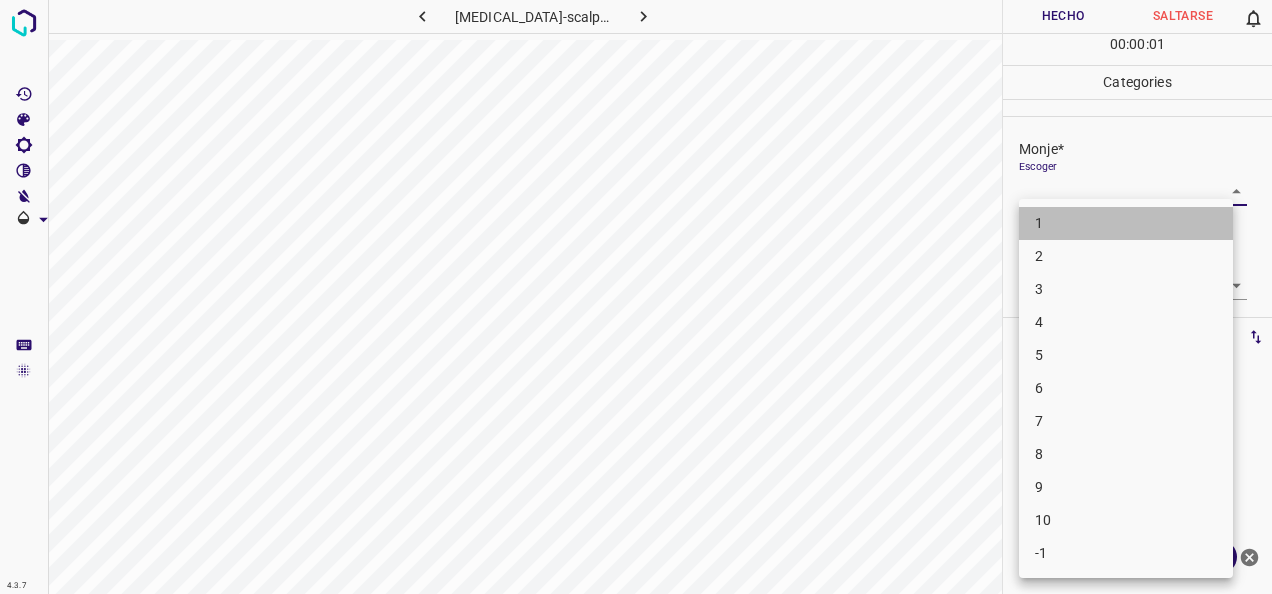 click on "1" at bounding box center [1126, 223] 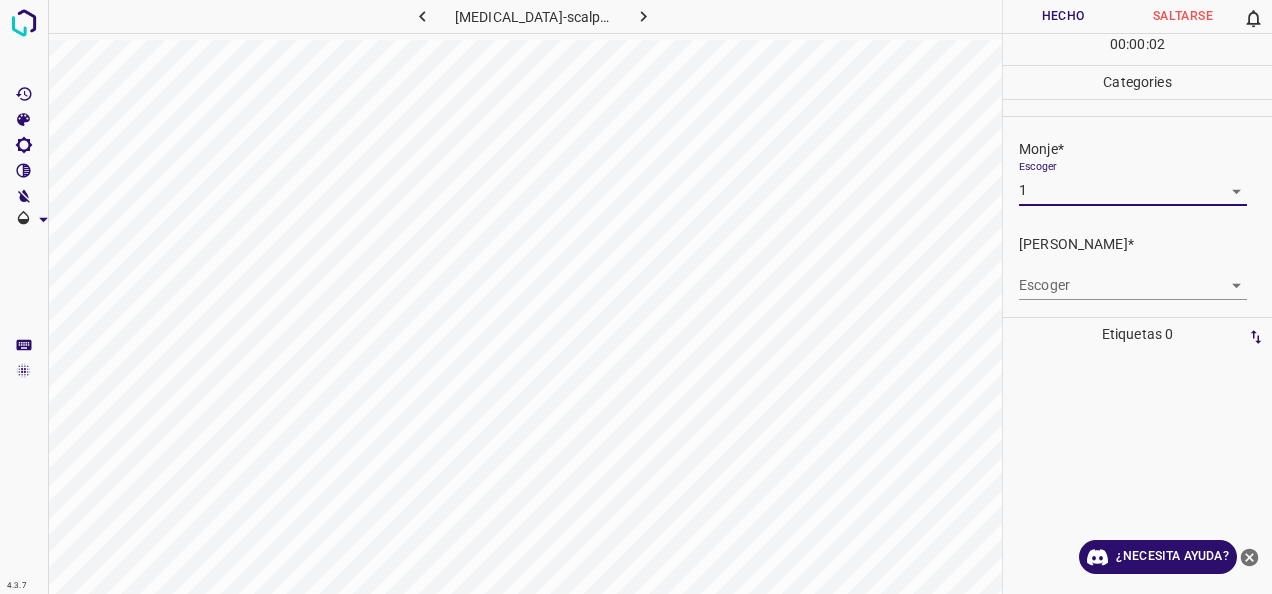 click on "Escoger ​" at bounding box center [1133, 277] 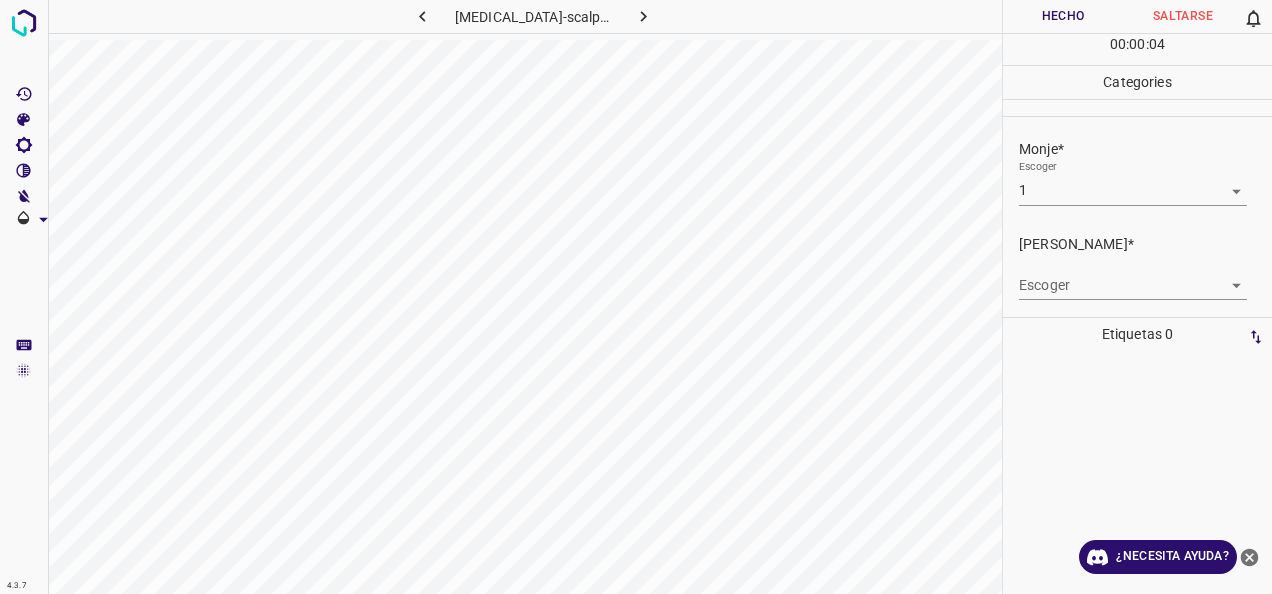 click on "4.3.7 [MEDICAL_DATA]-scalp5.jpg Hecho Saltarse 0 00   : 00   : 04   Categories Monje*  Escoger 1 1  [PERSON_NAME]*  Escoger ​ Etiquetas 0 Categories 1 Monje 2  [PERSON_NAME] Herramientas Espacio Cambiar entre modos (Dibujar y Editar) Yo Etiquetado automático R Restaurar zoom M Acercar N Alejar Borrar Eliminar etiqueta de selección Filtros Z Restaurar filtros X Filtro de saturación C Filtro de brillo V Filtro de contraste B Filtro de escala de grises General O Descargar ¿Necesita ayuda? -Mensaje de texto -Esconder -Borrar" at bounding box center (636, 297) 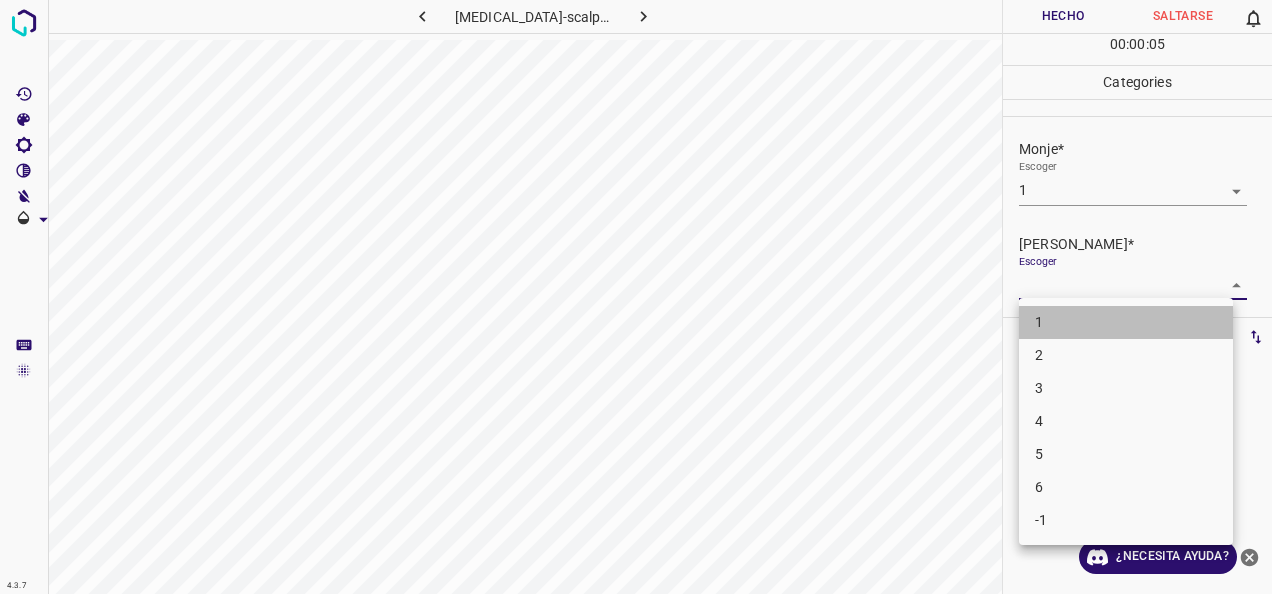 click on "1" at bounding box center [1126, 322] 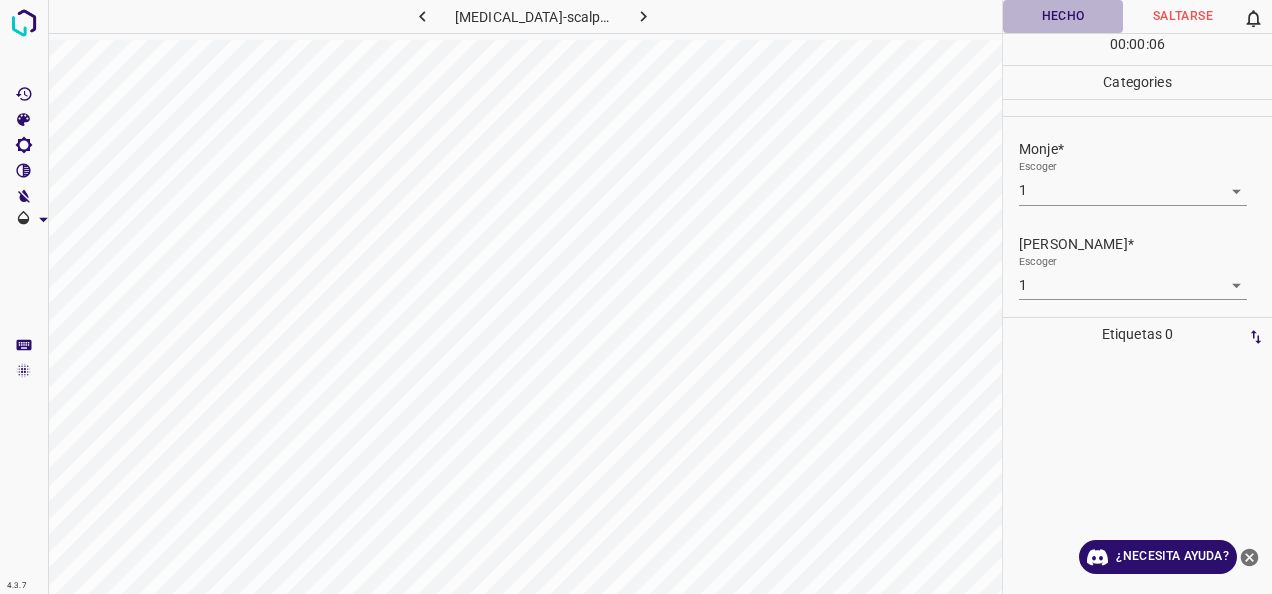 click on "Hecho" at bounding box center [1063, 16] 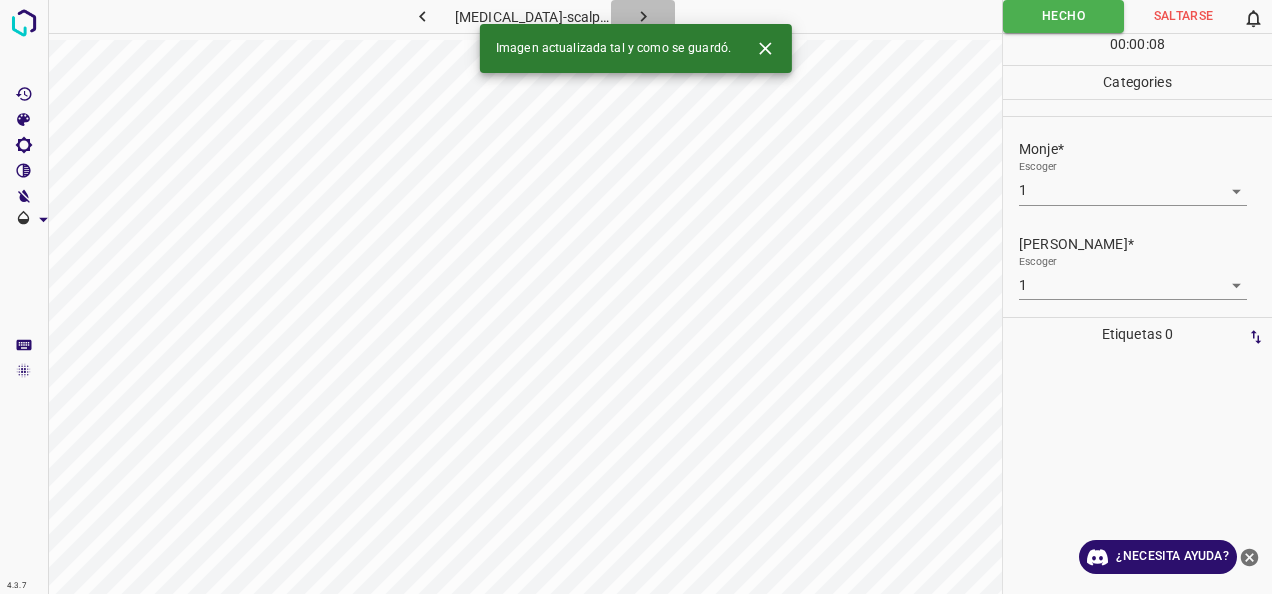 click 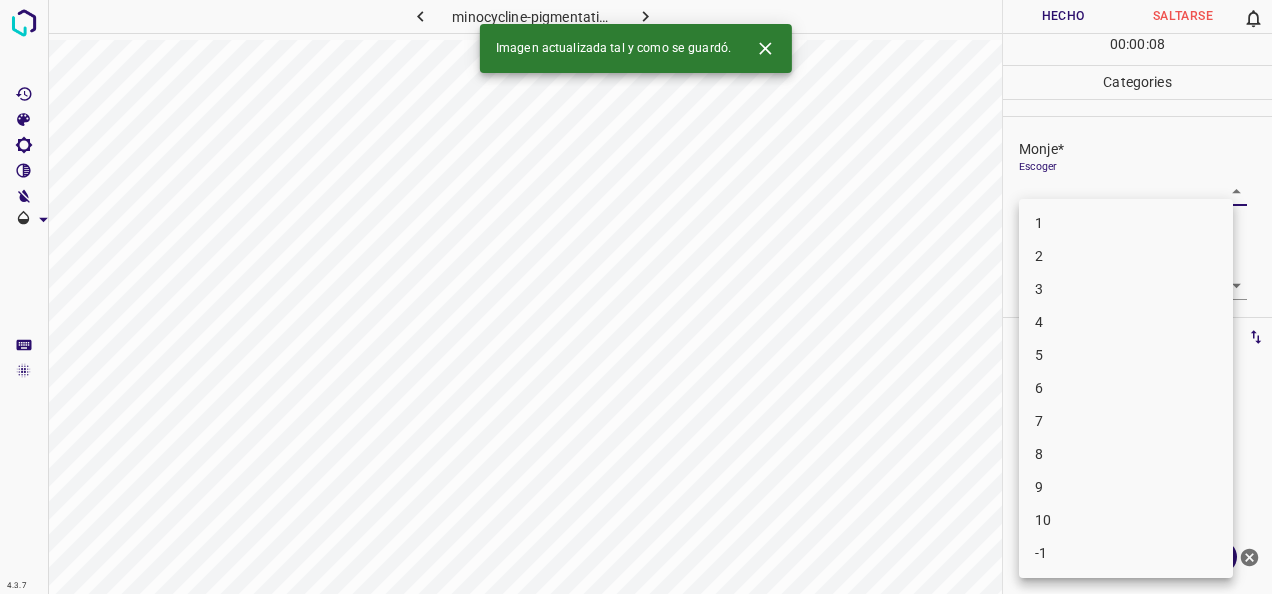 click on "4.3.7 minocycline-pigmentation1.jpg Hecho Saltarse 0 00   : 00   : 08   Categories Monje*  Escoger ​  [PERSON_NAME]*  Escoger ​ Etiquetas 0 Categories 1 Monje 2  [PERSON_NAME] Herramientas Espacio Cambiar entre modos (Dibujar y Editar) Yo Etiquetado automático R Restaurar zoom M Acercar N Alejar Borrar Eliminar etiqueta de selección Filtros Z Restaurar filtros X Filtro de saturación C Filtro de brillo V Filtro de contraste B Filtro de escala de grises General O Descargar Imagen actualizada tal y como se guardó. ¿Necesita ayuda? -Mensaje de texto -Esconder -Borrar 1 2 3 4 5 6 7 8 9 10 -1" at bounding box center [636, 297] 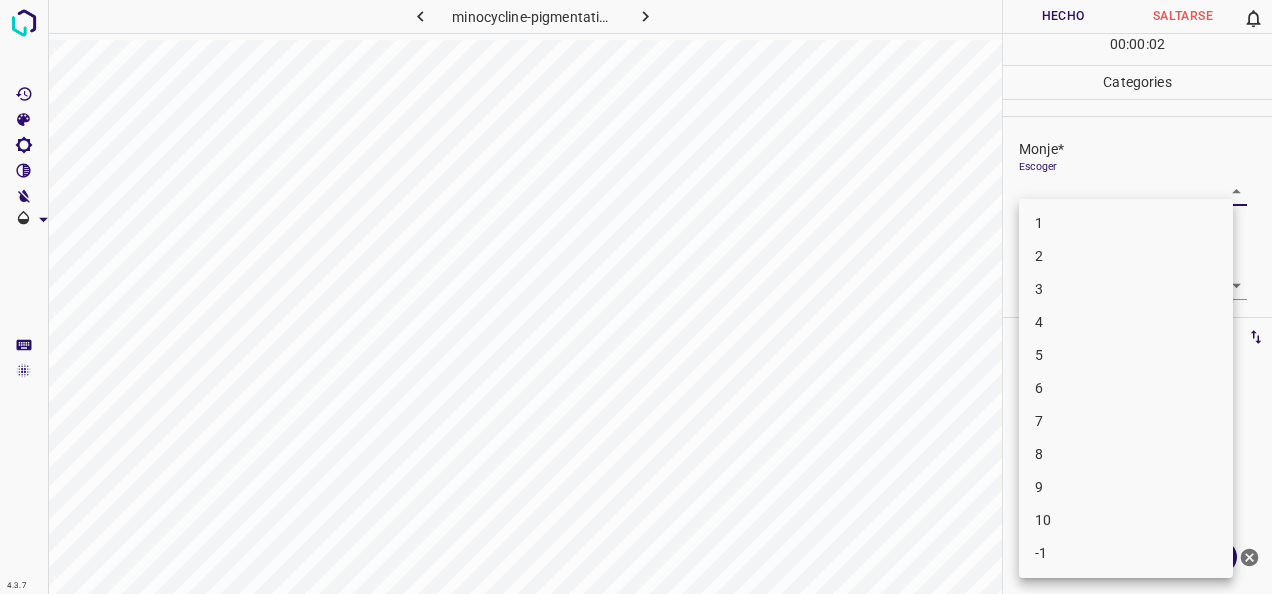 click on "5" at bounding box center (1126, 355) 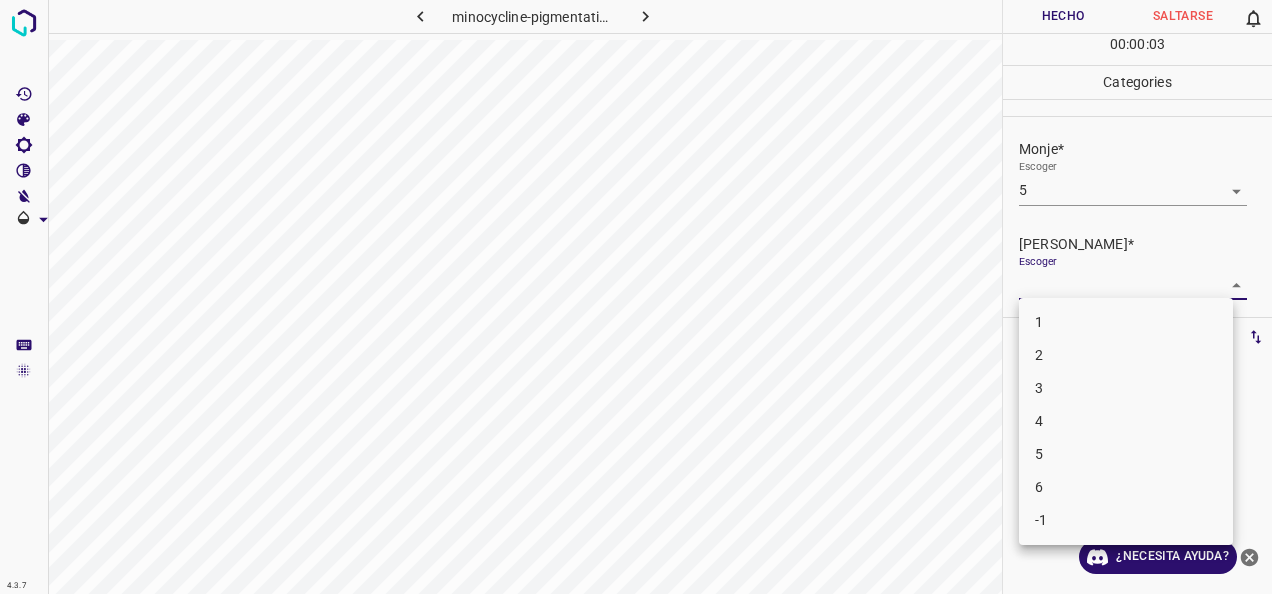 click on "4.3.7 minocycline-pigmentation1.jpg Hecho Saltarse 0 00   : 00   : 03   Categories Monje*  Escoger 5 5  [PERSON_NAME]*  Escoger ​ Etiquetas 0 Categories 1 Monje 2  [PERSON_NAME] Herramientas Espacio Cambiar entre modos (Dibujar y Editar) Yo Etiquetado automático R Restaurar zoom M Acercar N Alejar Borrar Eliminar etiqueta de selección Filtros Z Restaurar filtros X Filtro de saturación C Filtro de brillo V Filtro de contraste B Filtro de escala de grises General O Descargar ¿Necesita ayuda? -Mensaje de texto -Esconder -Borrar 1 2 3 4 5 6 -1" at bounding box center (636, 297) 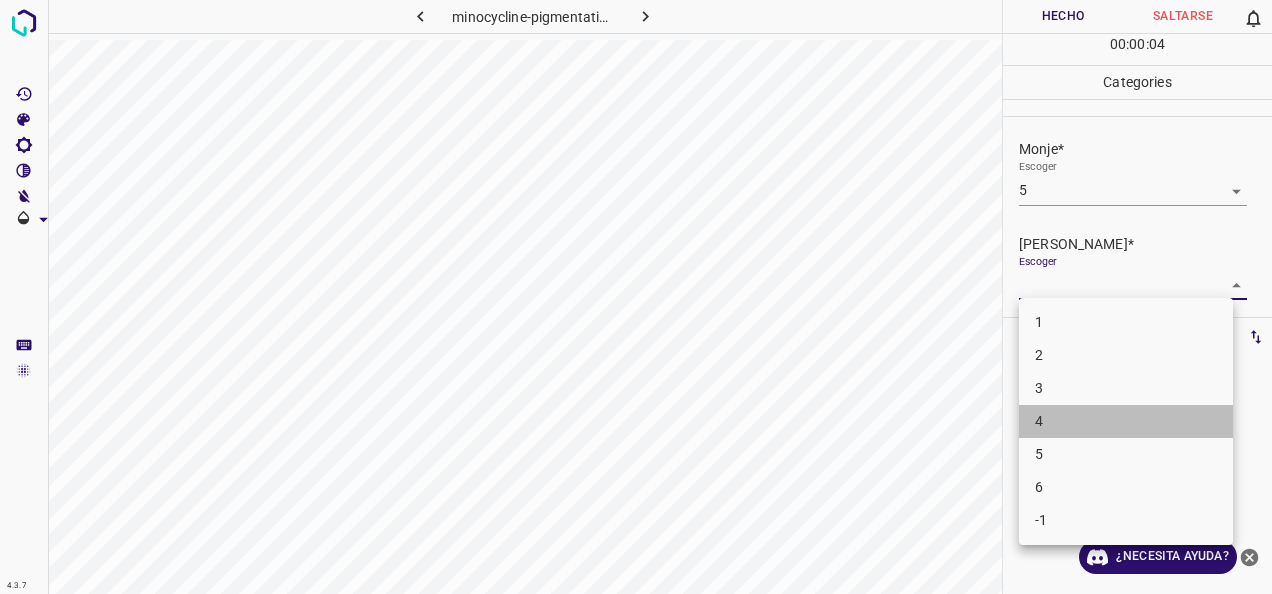 click on "4" at bounding box center (1126, 421) 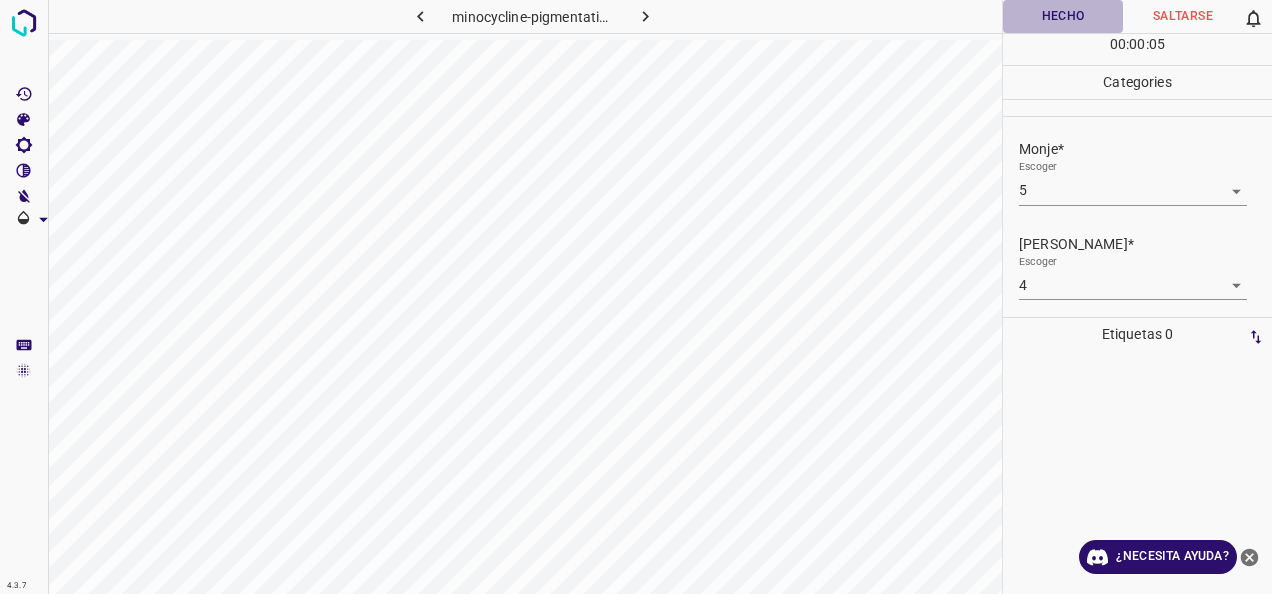 click on "Hecho" at bounding box center (1063, 16) 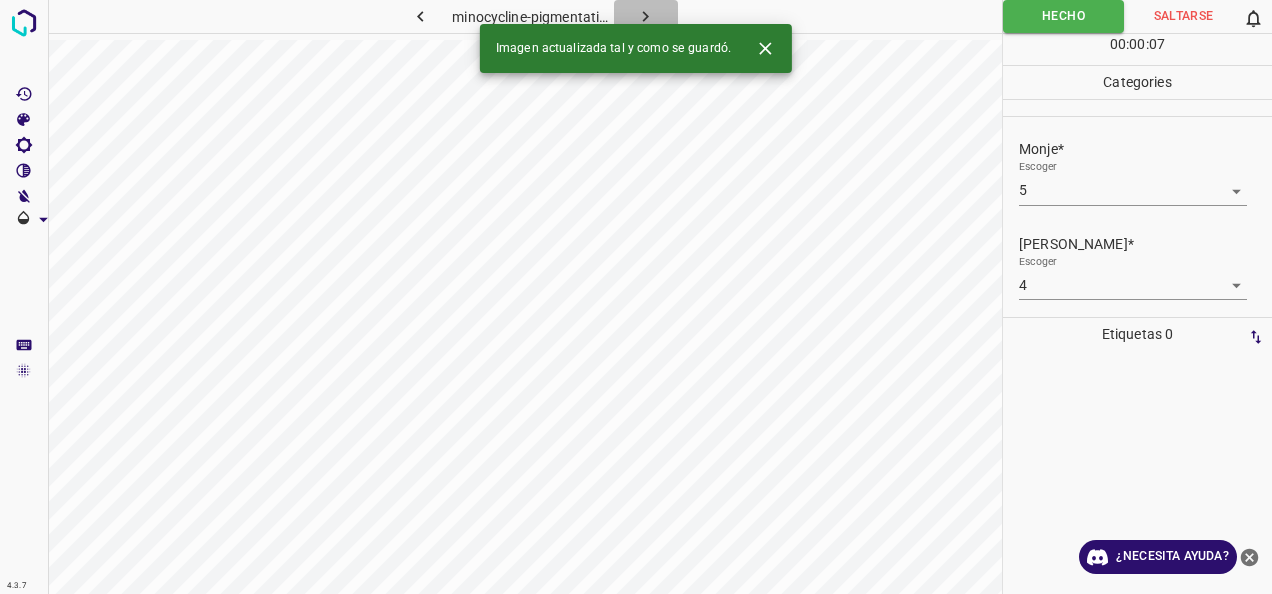 click 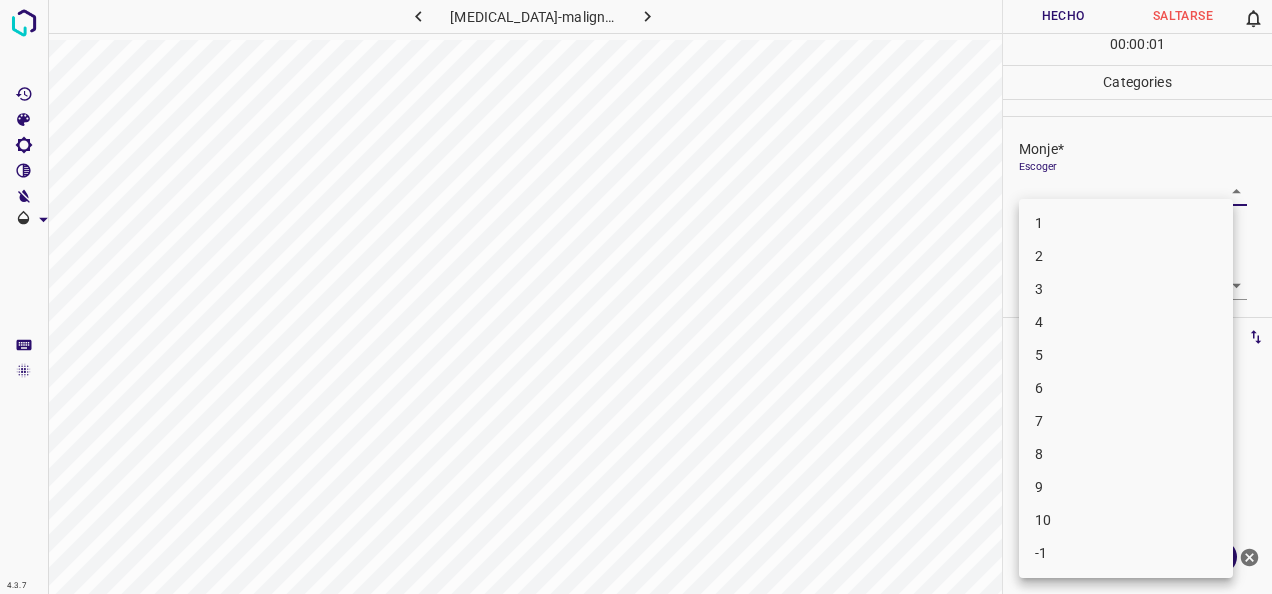 click on "4.3.7 [MEDICAL_DATA]-maligna48.jpg Hecho Saltarse 0 00   : 00   : 01   Categories Monje*  Escoger ​  [PERSON_NAME]*  Escoger ​ Etiquetas 0 Categories 1 Monje 2  [PERSON_NAME] Herramientas Espacio Cambiar entre modos (Dibujar y Editar) Yo Etiquetado automático R Restaurar zoom M Acercar N Alejar Borrar Eliminar etiqueta de selección Filtros Z Restaurar filtros X Filtro de saturación C Filtro de brillo V Filtro de contraste B Filtro de escala de grises General O Descargar ¿Necesita ayuda? -Mensaje de texto -Esconder -Borrar 1 2 3 4 5 6 7 8 9 10 -1" at bounding box center (636, 297) 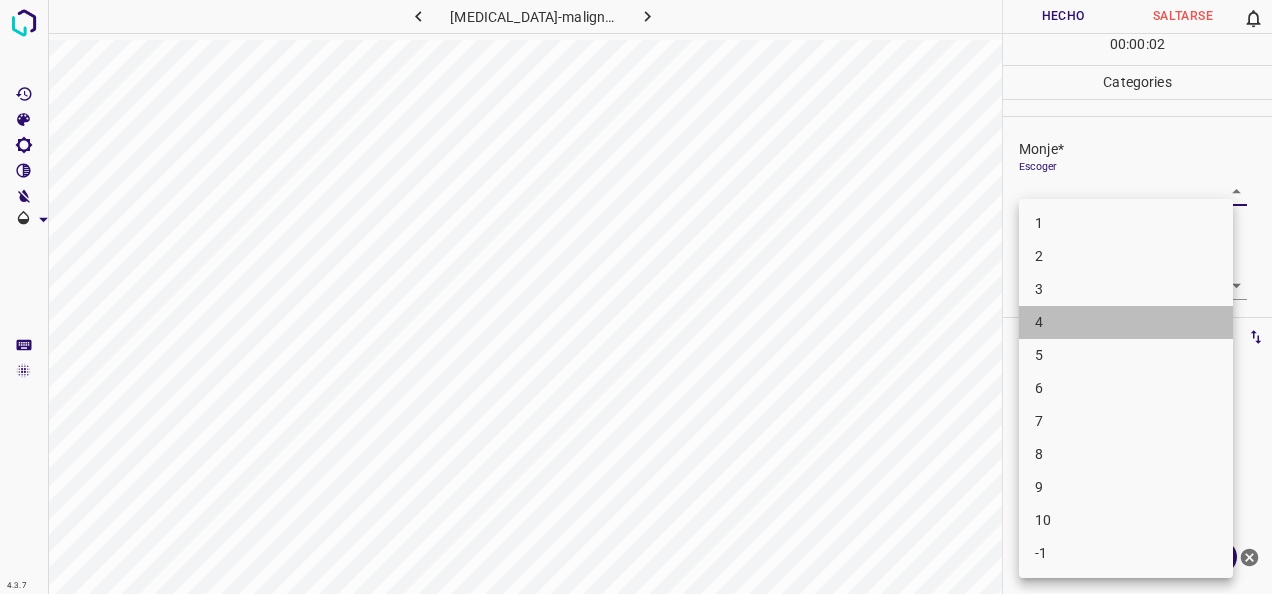 click on "4" at bounding box center (1126, 322) 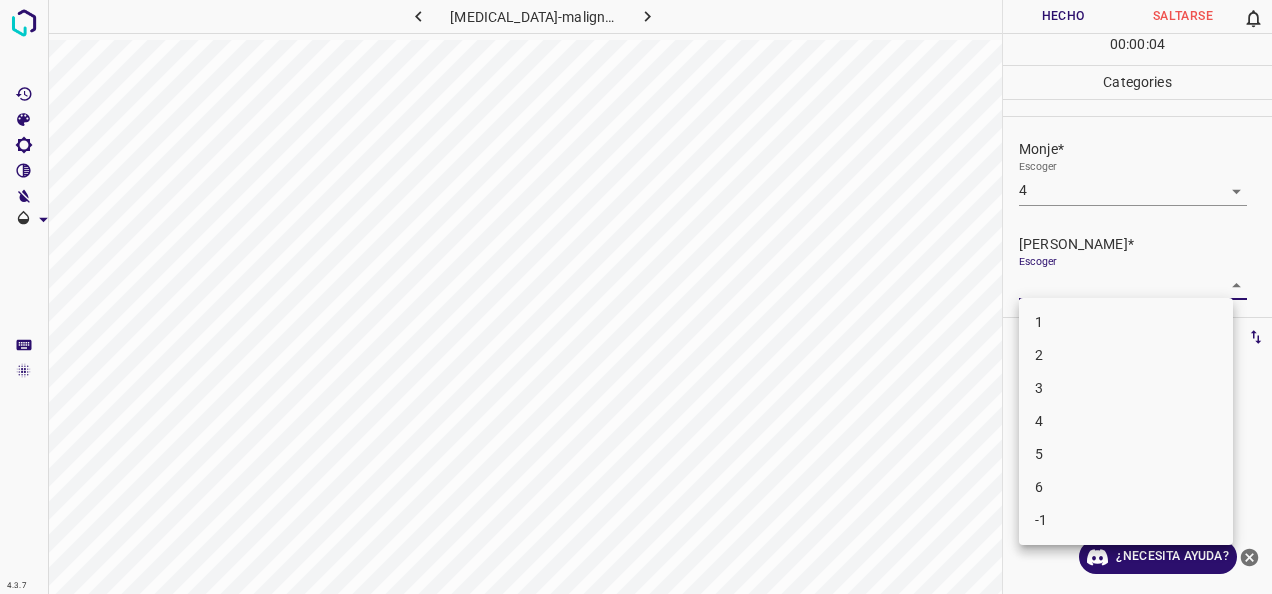 click on "4.3.7 [MEDICAL_DATA]-maligna48.jpg Hecho Saltarse 0 00   : 00   : 04   Categories Monje*  Escoger 4 4  [PERSON_NAME]*  Escoger ​ Etiquetas 0 Categories 1 Monje 2  [PERSON_NAME] Herramientas Espacio Cambiar entre modos (Dibujar y Editar) Yo Etiquetado automático R Restaurar zoom M Acercar N Alejar Borrar Eliminar etiqueta de selección Filtros Z Restaurar filtros X Filtro de saturación C Filtro de brillo V Filtro de contraste B Filtro de escala de grises General O Descargar ¿Necesita ayuda? -Mensaje de texto -Esconder -Borrar 1 2 3 4 5 6 -1" at bounding box center (636, 297) 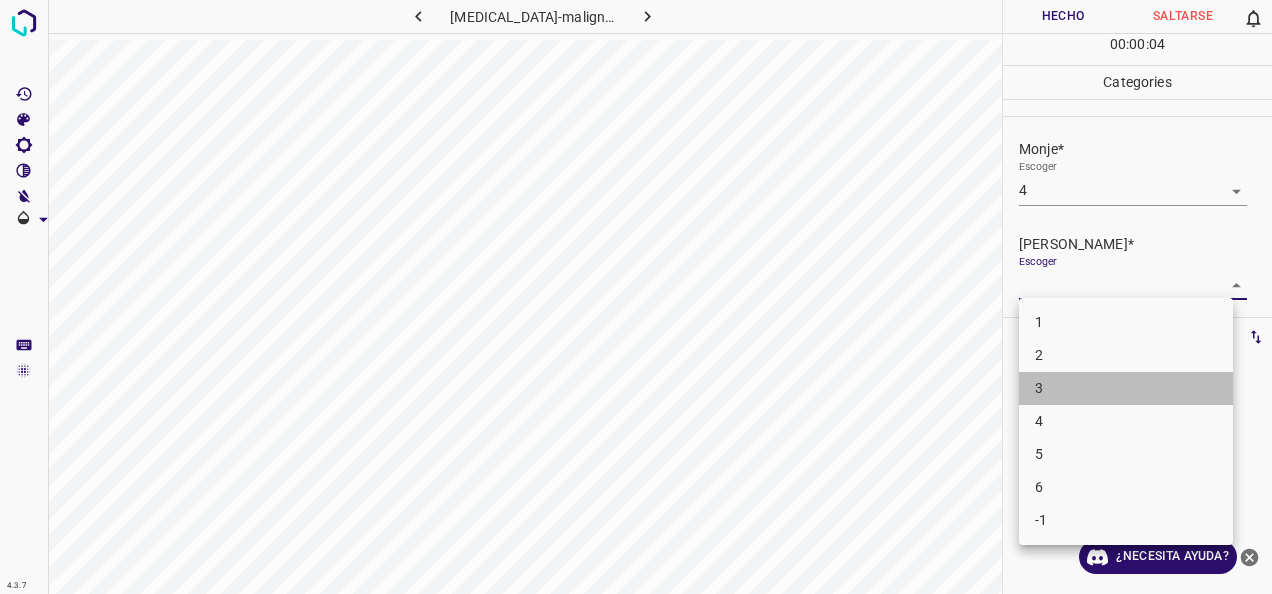 click on "3" at bounding box center [1126, 388] 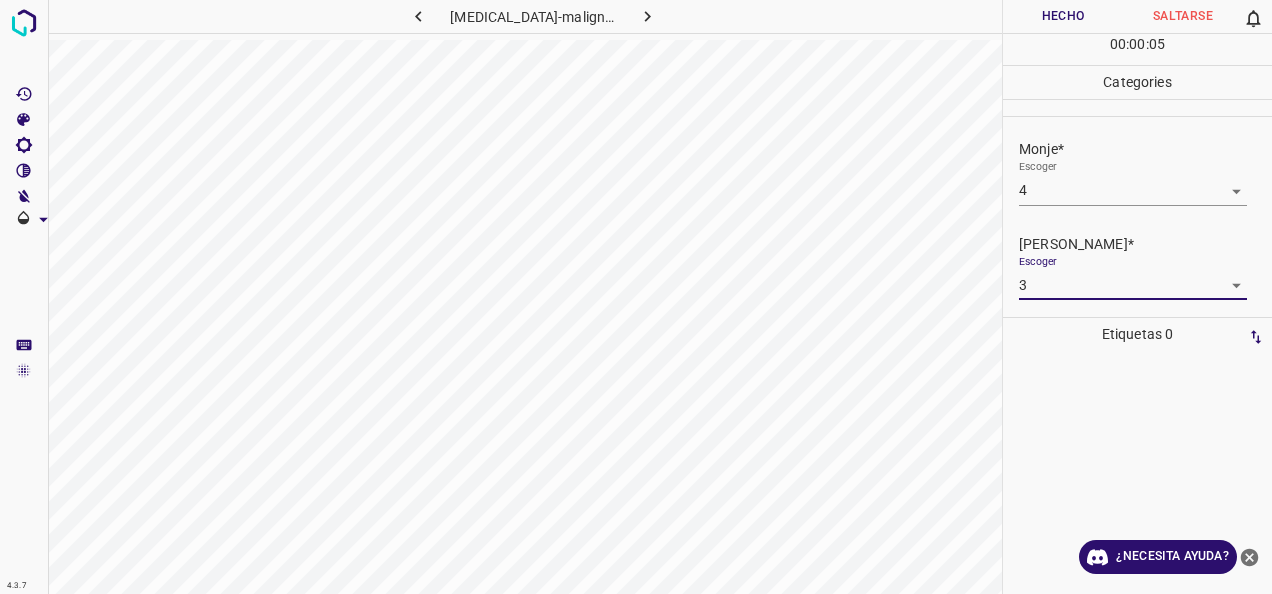 click on "Hecho" at bounding box center (1063, 16) 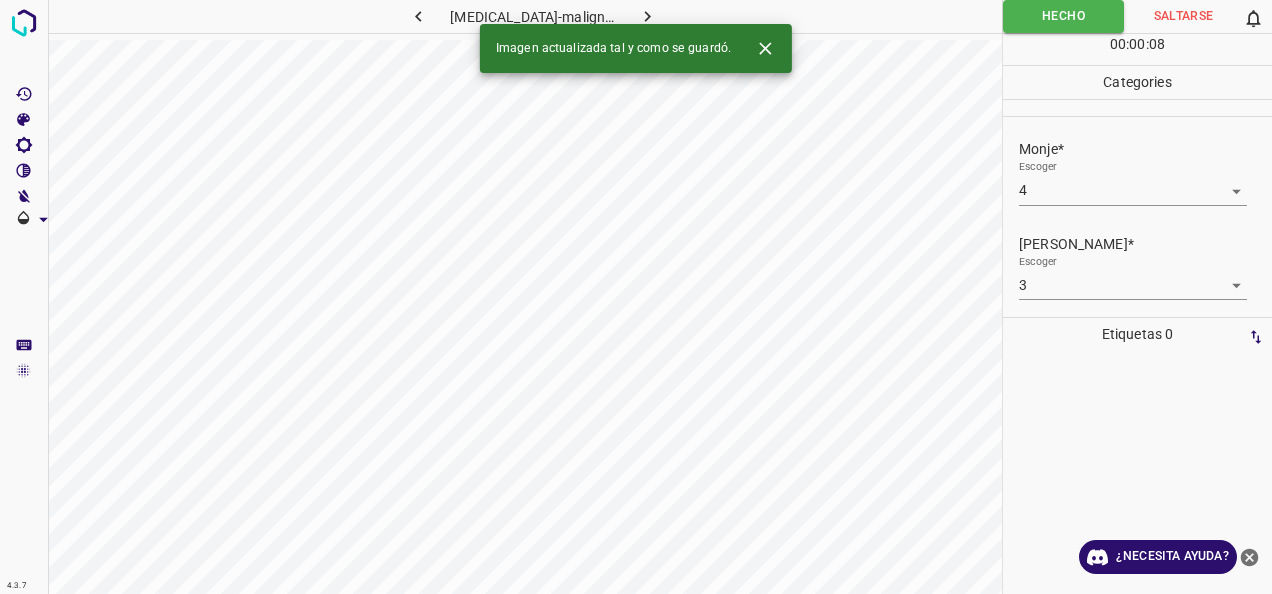 click 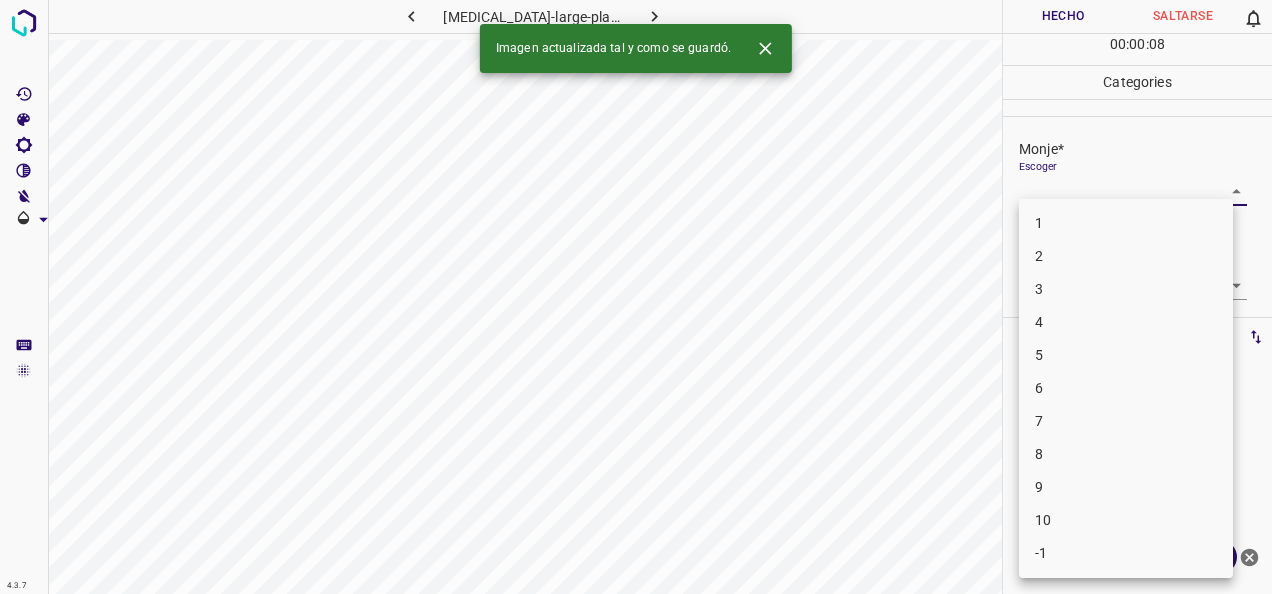 click on "4.3.7 [MEDICAL_DATA]-large-plaque15.jpg Hecho Saltarse 0 00   : 00   : 08   Categories Monje*  Escoger ​  [PERSON_NAME]*  Escoger ​ Etiquetas 0 Categories 1 Monje 2  [PERSON_NAME] Herramientas Espacio Cambiar entre modos (Dibujar y Editar) Yo Etiquetado automático R Restaurar zoom M Acercar N Alejar Borrar Eliminar etiqueta de selección Filtros Z Restaurar filtros X Filtro de saturación C Filtro de brillo V Filtro de contraste B Filtro de escala de grises General O Descargar Imagen actualizada tal y como se guardó. ¿Necesita ayuda? -Mensaje de texto -Esconder -Borrar 1 2 3 4 5 6 7 8 9 10 -1" at bounding box center (636, 297) 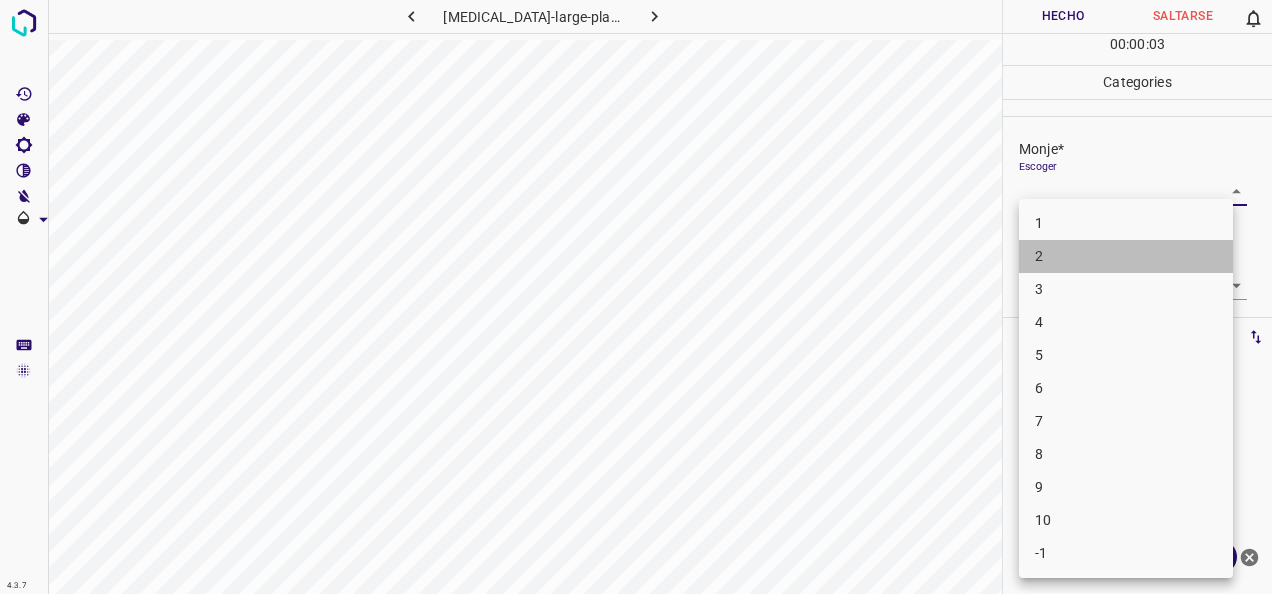 click on "2" at bounding box center [1126, 256] 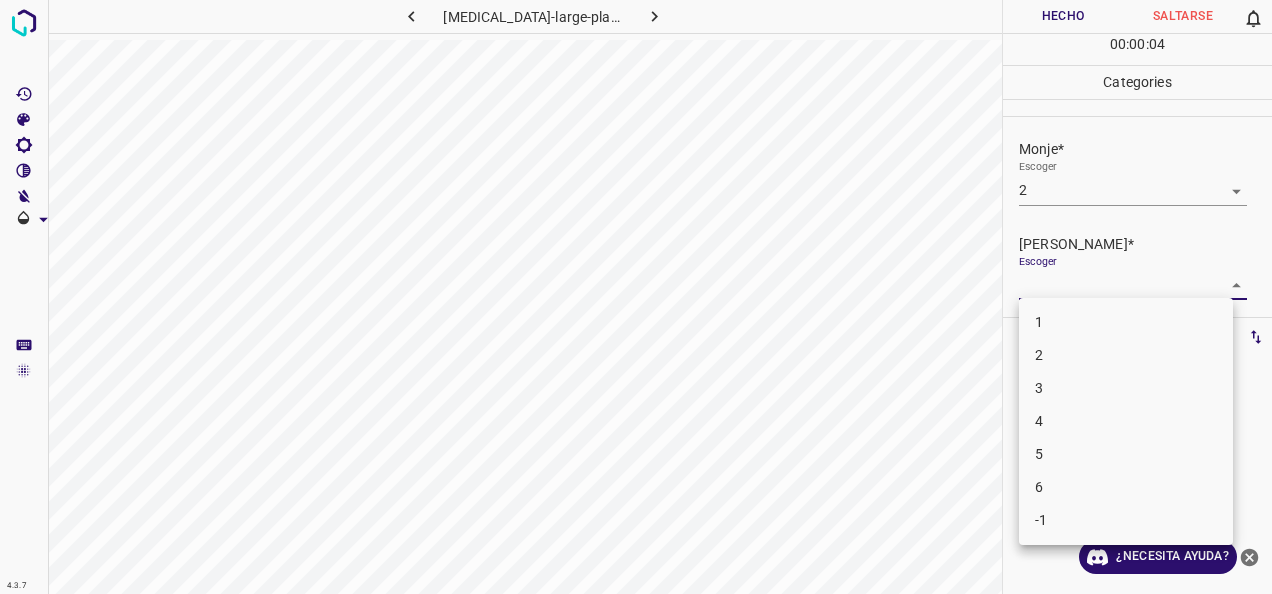click on "4.3.7 [MEDICAL_DATA]-large-plaque15.jpg [PERSON_NAME] 0 00   : 00   : 04   Categories Monje*  Escoger 2 2  [PERSON_NAME]*  Escoger ​ Etiquetas 0 Categories 1 Monje 2  [PERSON_NAME] Herramientas Espacio Cambiar entre modos (Dibujar y Editar) Yo Etiquetado automático R Restaurar zoom M Acercar N Alejar Borrar Eliminar etiqueta de selección Filtros Z Restaurar filtros X Filtro de saturación C Filtro de brillo V Filtro de contraste B Filtro de escala de grises General O Descargar ¿Necesita ayuda? -Mensaje de texto -Esconder -Borrar 1 2 3 4 5 6 -1" at bounding box center (636, 297) 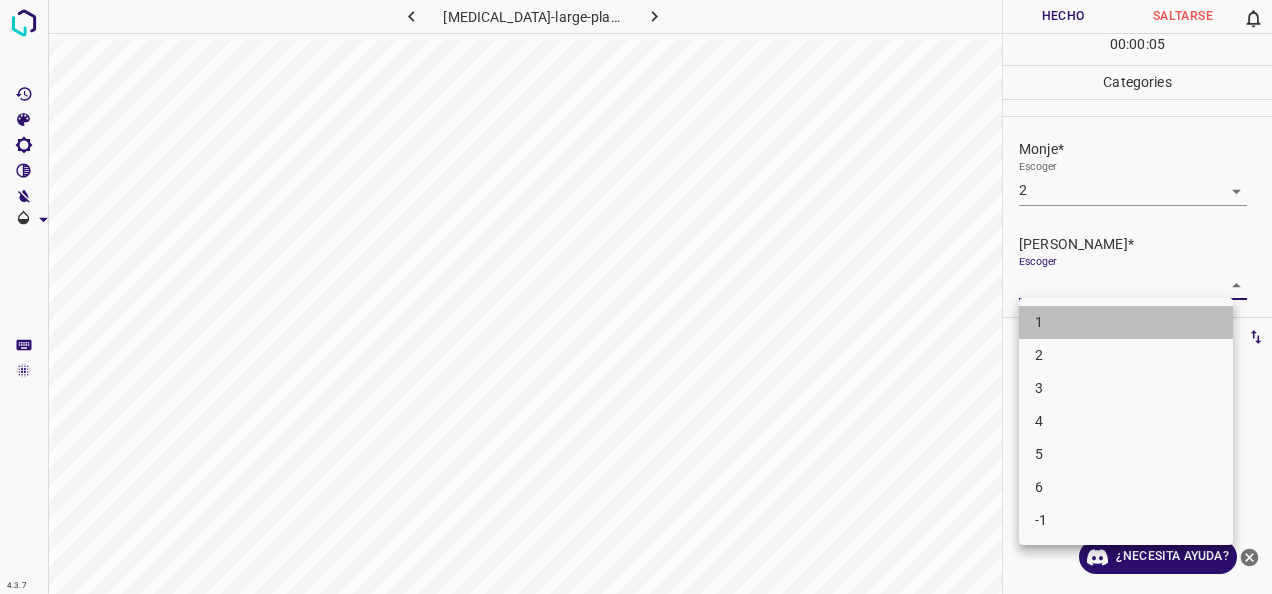 click on "1" at bounding box center [1126, 322] 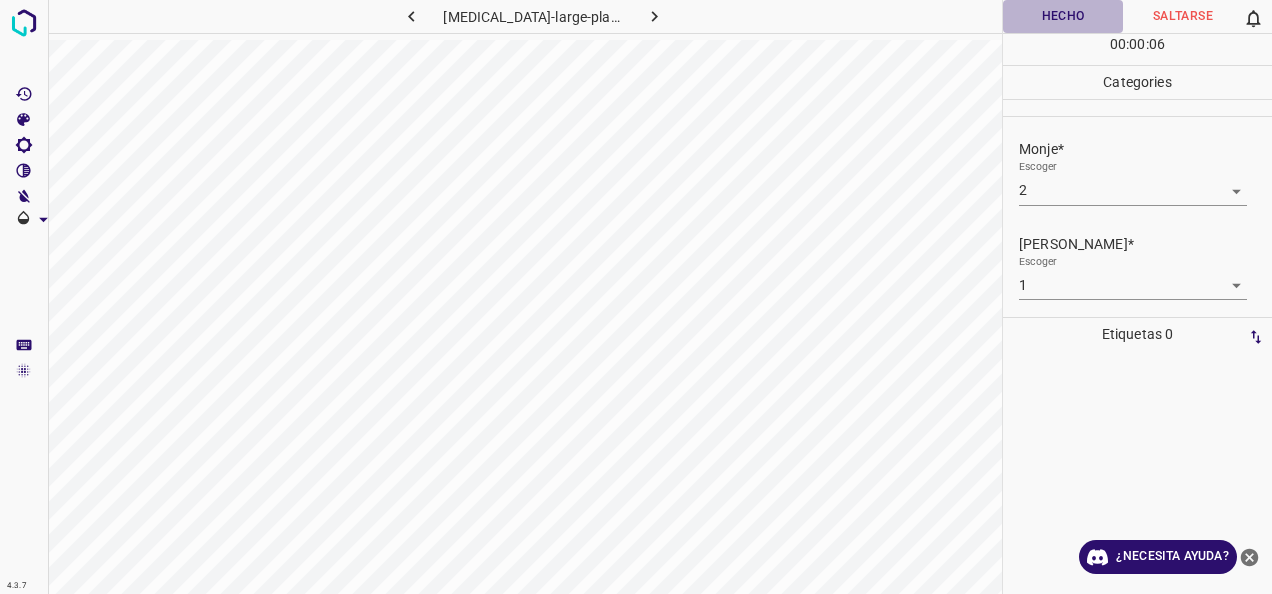 click on "Hecho" at bounding box center (1063, 16) 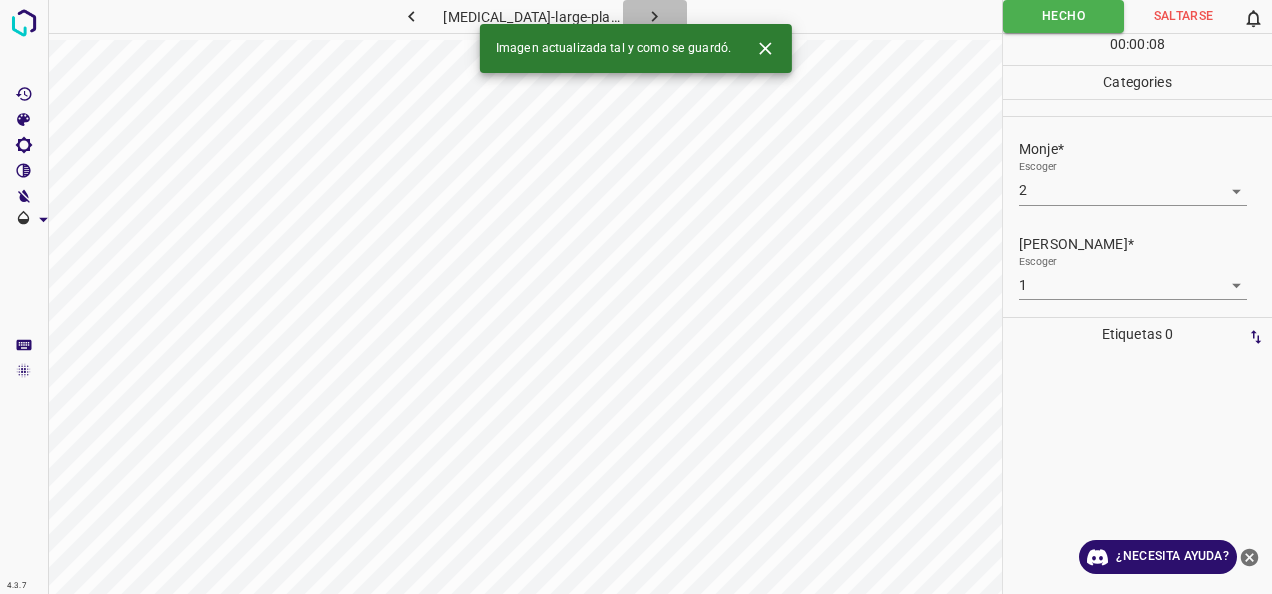 click 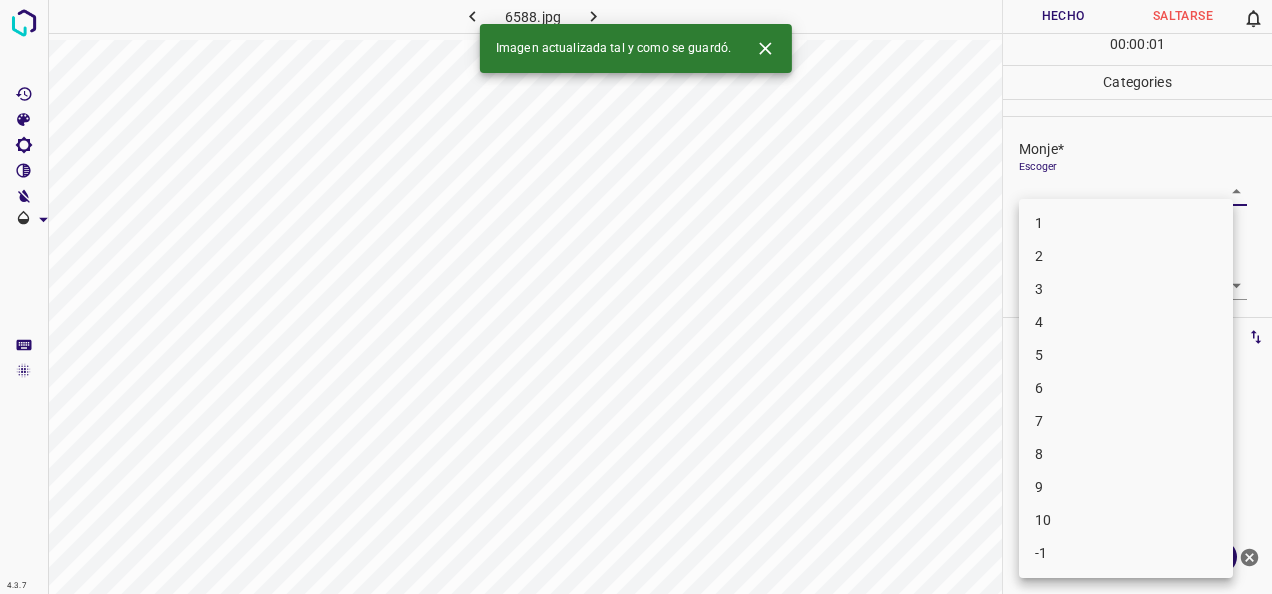 click on "4.3.7 6588.jpg Hecho Saltarse 0 00   : 00   : 01   Categories Monje*  Escoger ​  [PERSON_NAME]*  Escoger ​ Etiquetas 0 Categories 1 Monje 2  [PERSON_NAME] Herramientas Espacio Cambiar entre modos (Dibujar y Editar) Yo Etiquetado automático R Restaurar zoom M Acercar N Alejar Borrar Eliminar etiqueta de selección Filtros Z Restaurar filtros X Filtro de saturación C Filtro de brillo V Filtro de contraste B Filtro de escala de grises General O Descargar Imagen actualizada tal y como se guardó. ¿Necesita ayuda? -Mensaje de texto -Esconder -Borrar 1 2 3 4 5 6 7 8 9 10 -1" at bounding box center [636, 297] 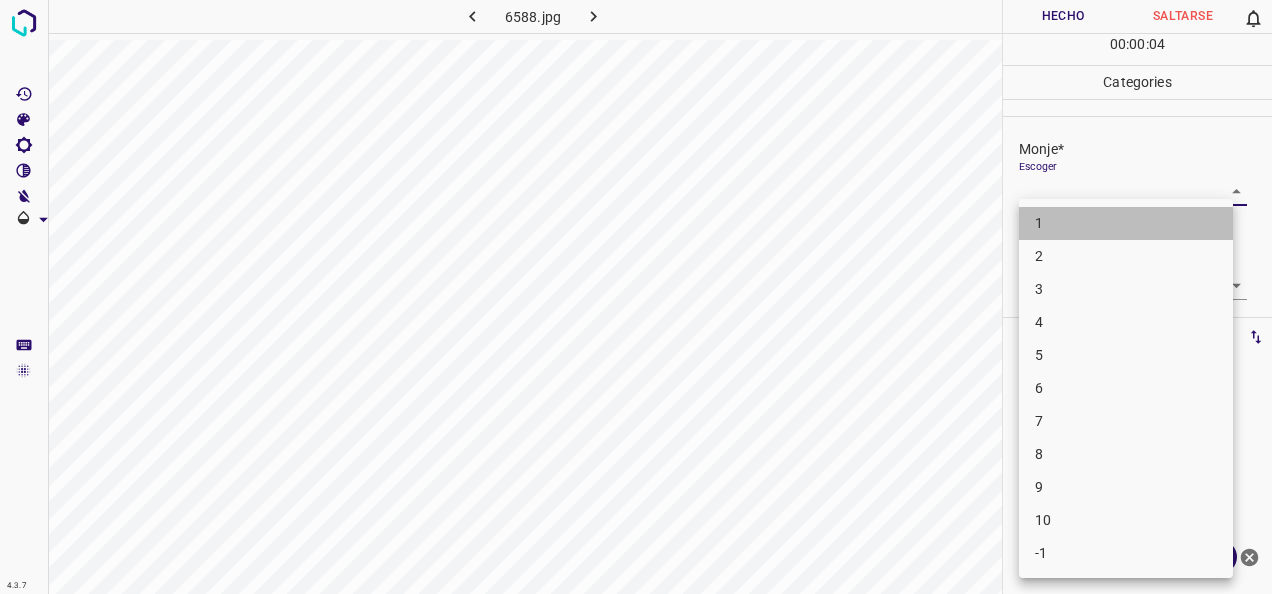 click on "1" at bounding box center [1126, 223] 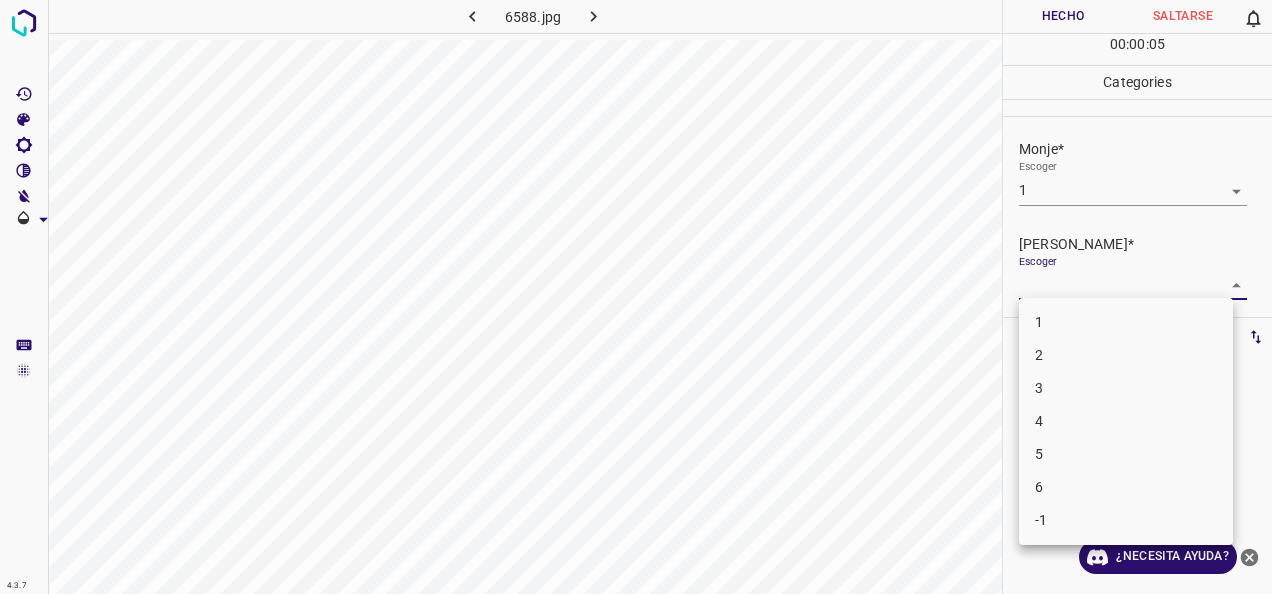 click on "4.3.7 6588.jpg Hecho Saltarse 0 00   : 00   : 05   Categories Monje*  Escoger 1 1  [PERSON_NAME]*  Escoger ​ Etiquetas 0 Categories 1 Monje 2  [PERSON_NAME] Herramientas Espacio Cambiar entre modos (Dibujar y Editar) Yo Etiquetado automático R Restaurar zoom M Acercar N Alejar Borrar Eliminar etiqueta de selección Filtros Z Restaurar filtros X Filtro de saturación C Filtro de brillo V Filtro de contraste B Filtro de escala de grises General O Descargar ¿Necesita ayuda? -Mensaje de texto -Esconder -Borrar 1 2 3 4 5 6 -1" at bounding box center (636, 297) 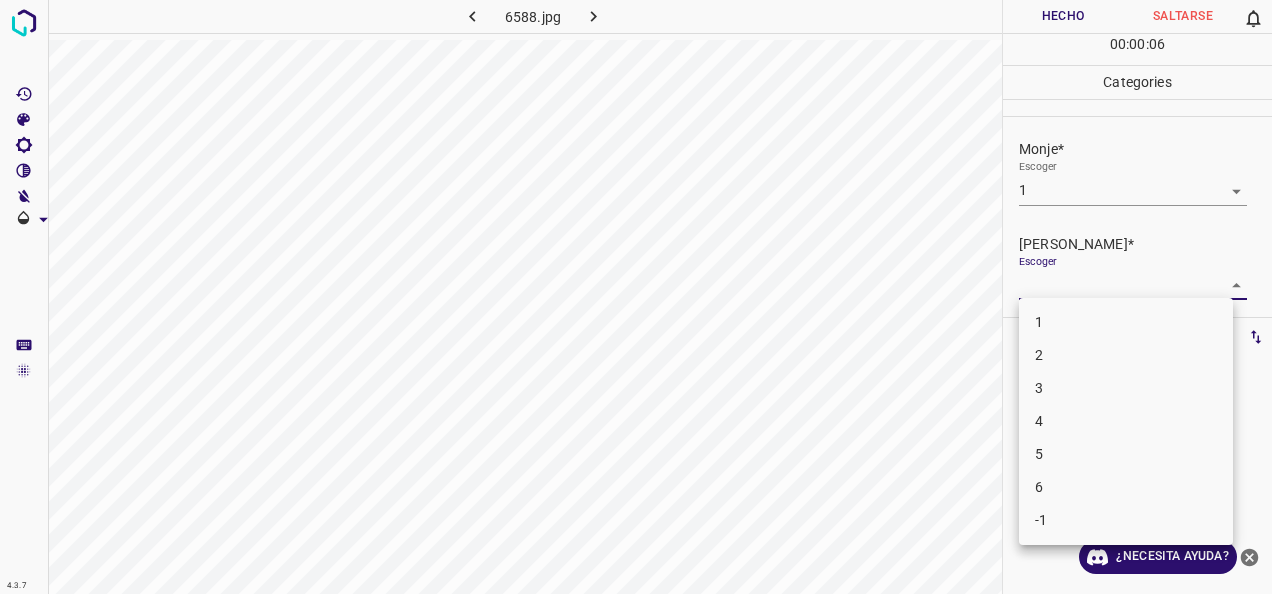click on "1" at bounding box center [1126, 322] 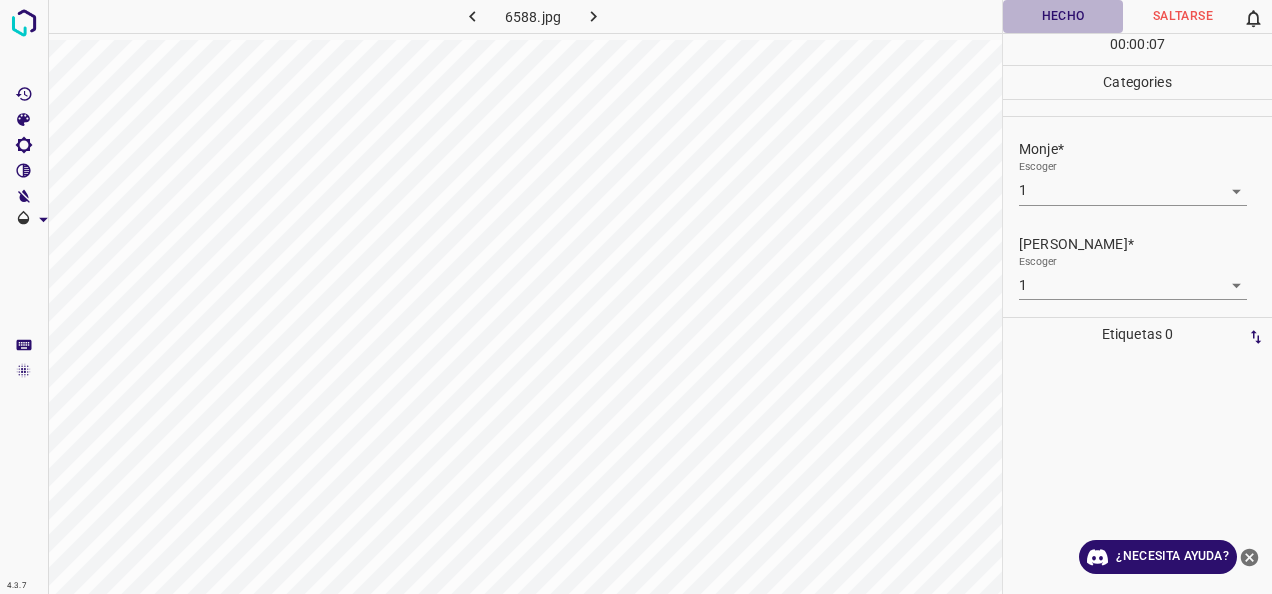 click on "Hecho" at bounding box center (1063, 16) 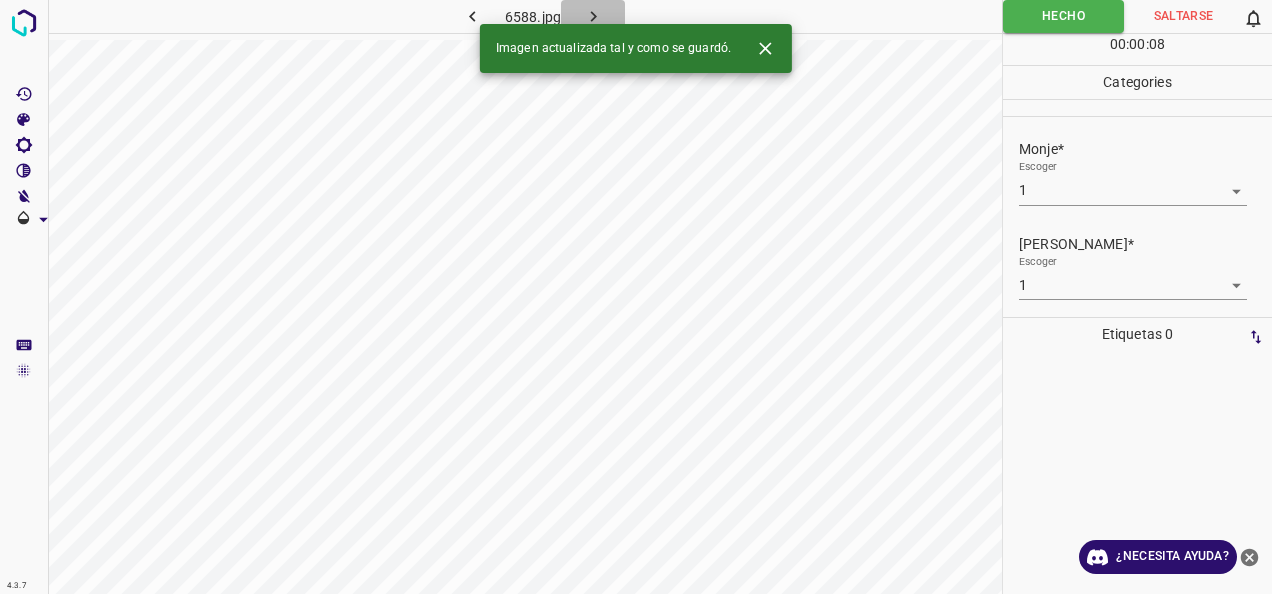 click 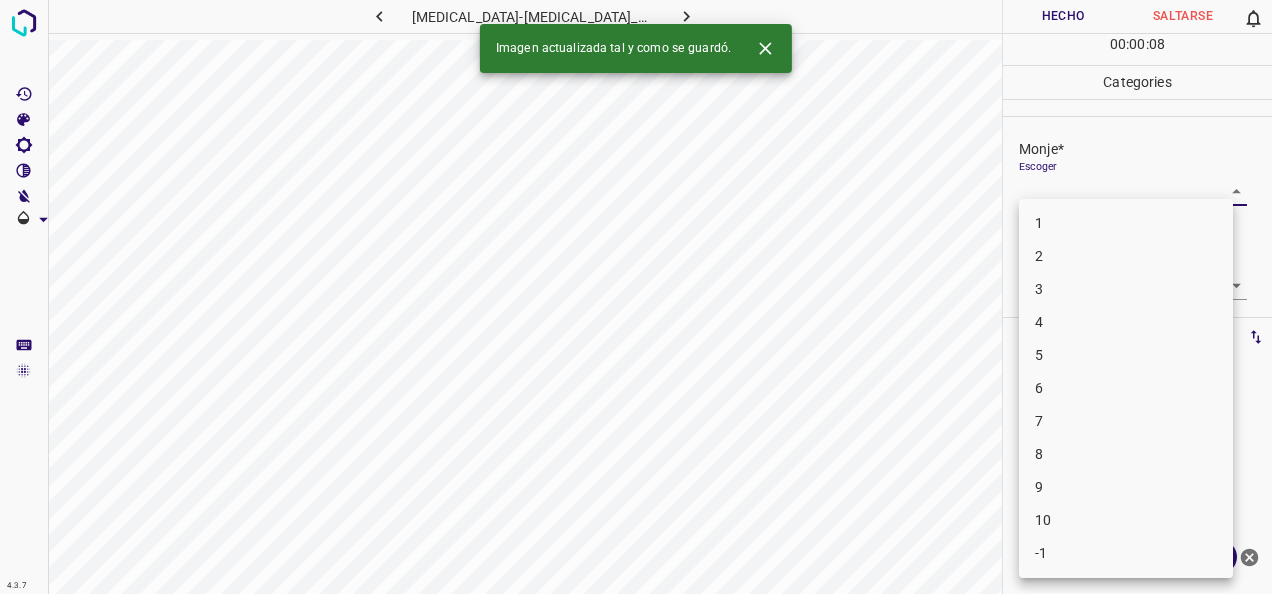click on "4.3.7 [MEDICAL_DATA]-[MEDICAL_DATA]_after_erysipelas3.jpg Hecho Saltarse 0 00   : 00   : 08   Categories Monje*  Escoger ​  [PERSON_NAME]*  Escoger ​ Etiquetas 0 Categories 1 Monje 2  [PERSON_NAME] Herramientas Espacio Cambiar entre modos (Dibujar y Editar) Yo Etiquetado automático R Restaurar zoom M Acercar N Alejar Borrar Eliminar etiqueta de selección Filtros Z Restaurar filtros X Filtro de saturación C Filtro de brillo V Filtro de contraste B Filtro de escala de grises General O Descargar Imagen actualizada tal y como se guardó. ¿Necesita ayuda? -Mensaje de texto -Esconder -Borrar 1 2 3 4 5 6 7 8 9 10 -1" at bounding box center (636, 297) 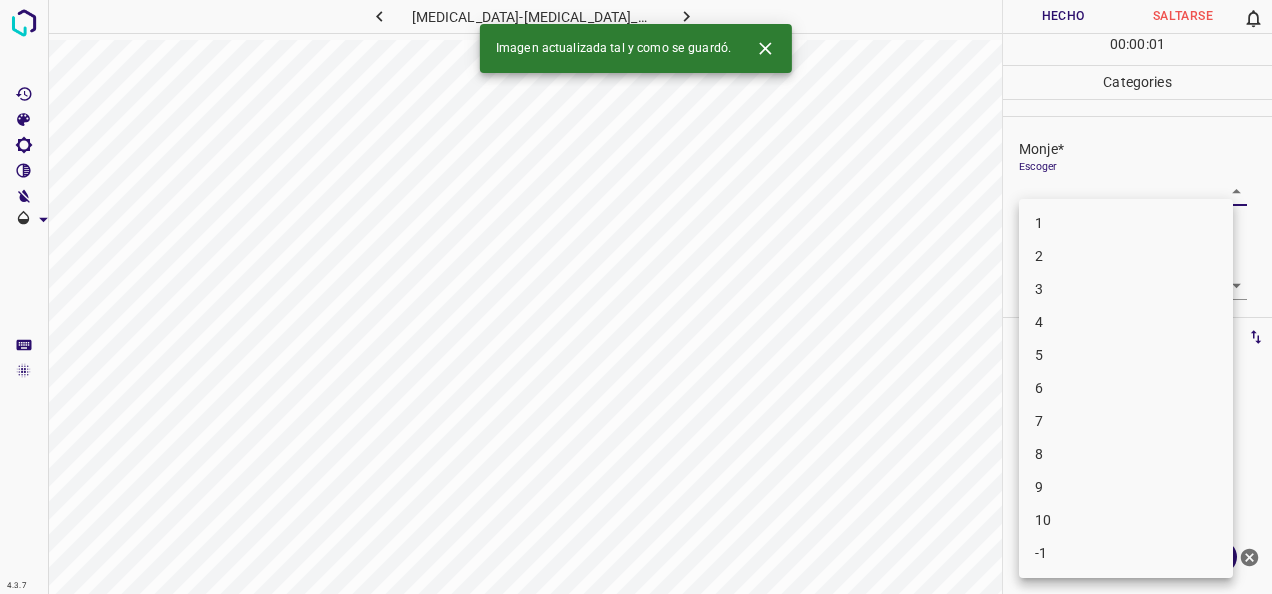 click on "7" at bounding box center [1126, 421] 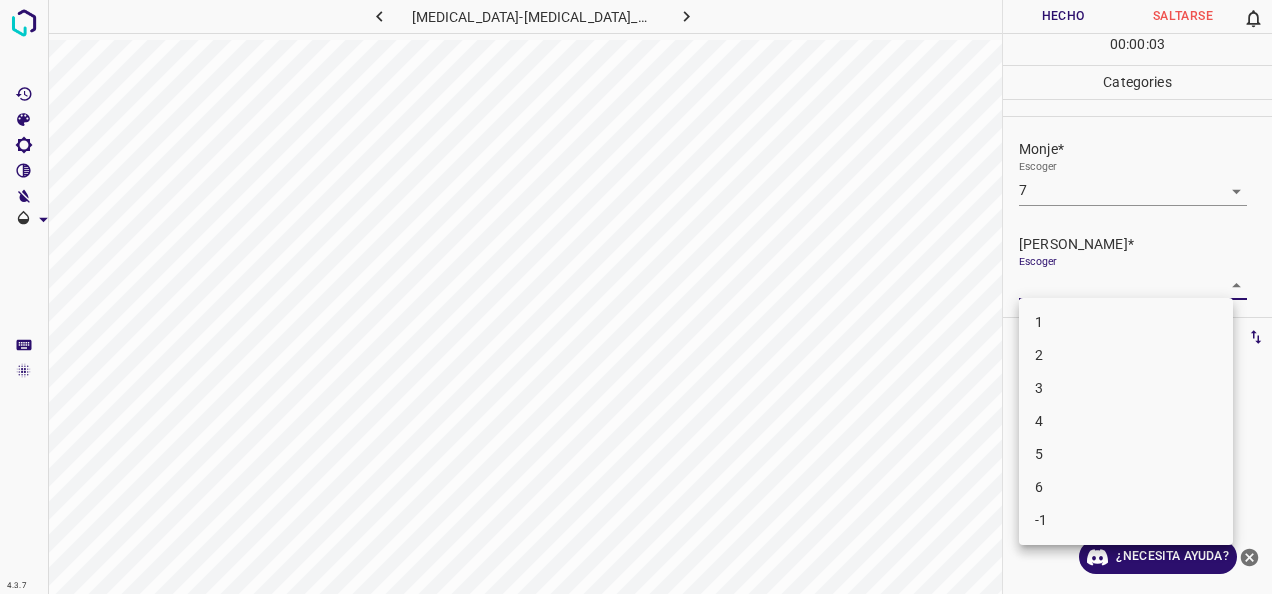 click on "4.3.7 [MEDICAL_DATA]-[MEDICAL_DATA]_after_erysipelas3.jpg Hecho Saltarse 0 00   : 00   : 03   Categories Monje*  Escoger 7 7  [PERSON_NAME]*  Escoger ​ Etiquetas 0 Categories 1 Monje 2  [PERSON_NAME] Herramientas Espacio Cambiar entre modos (Dibujar y Editar) Yo Etiquetado automático R Restaurar zoom M Acercar N Alejar Borrar Eliminar etiqueta de selección Filtros Z Restaurar filtros X Filtro de saturación C Filtro de brillo V Filtro de contraste B Filtro de escala de grises General O Descargar ¿Necesita ayuda? -Mensaje de texto -Esconder -Borrar 1 2 3 4 5 6 -1" at bounding box center (636, 297) 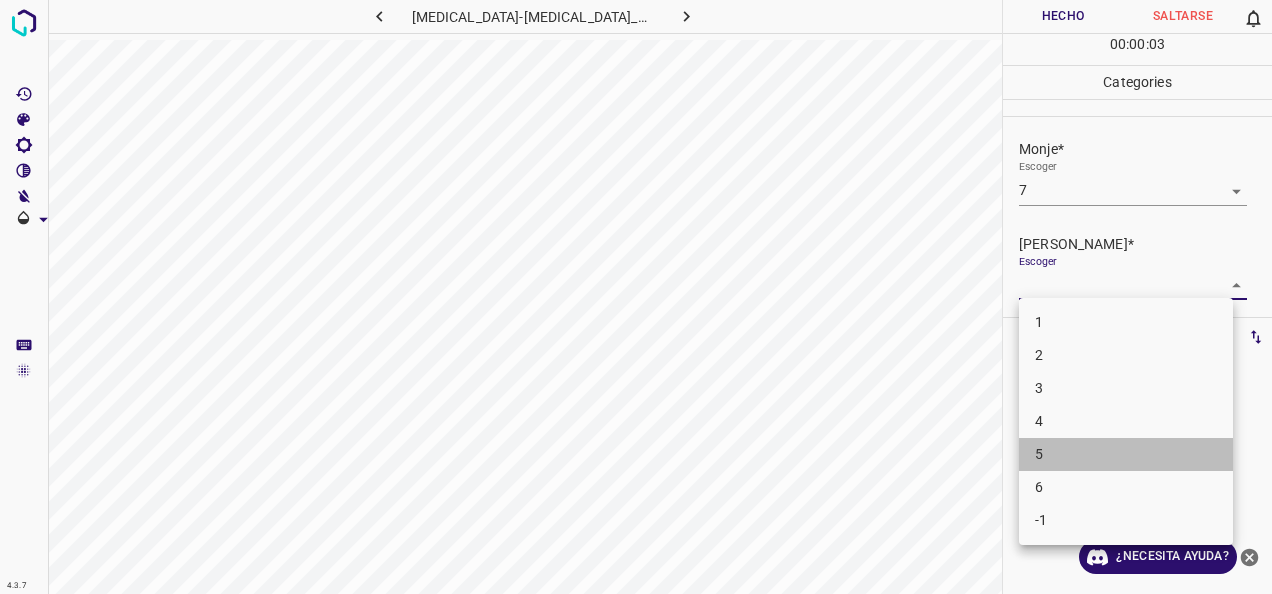 click on "5" at bounding box center [1126, 454] 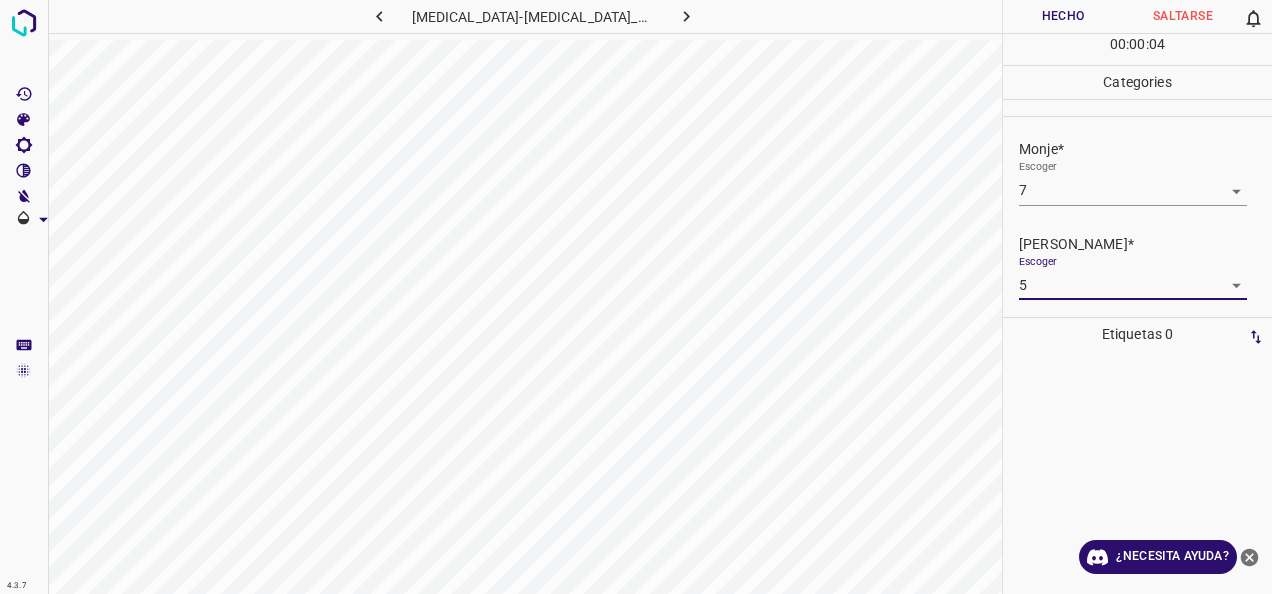 click on "Hecho" at bounding box center [1063, 16] 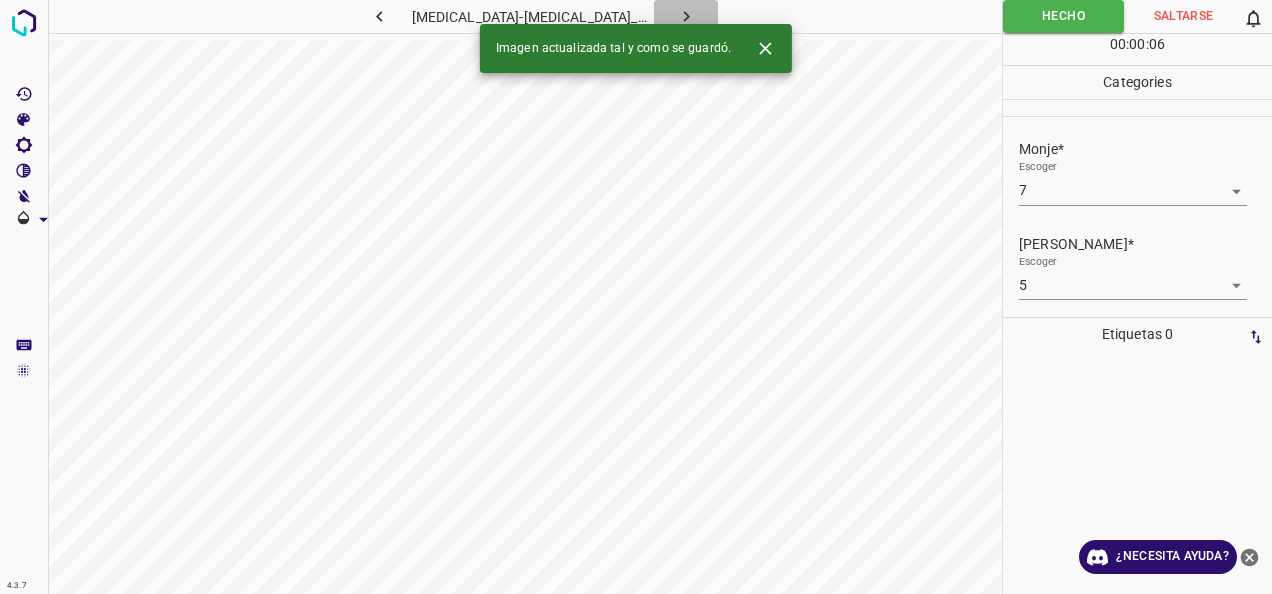 click 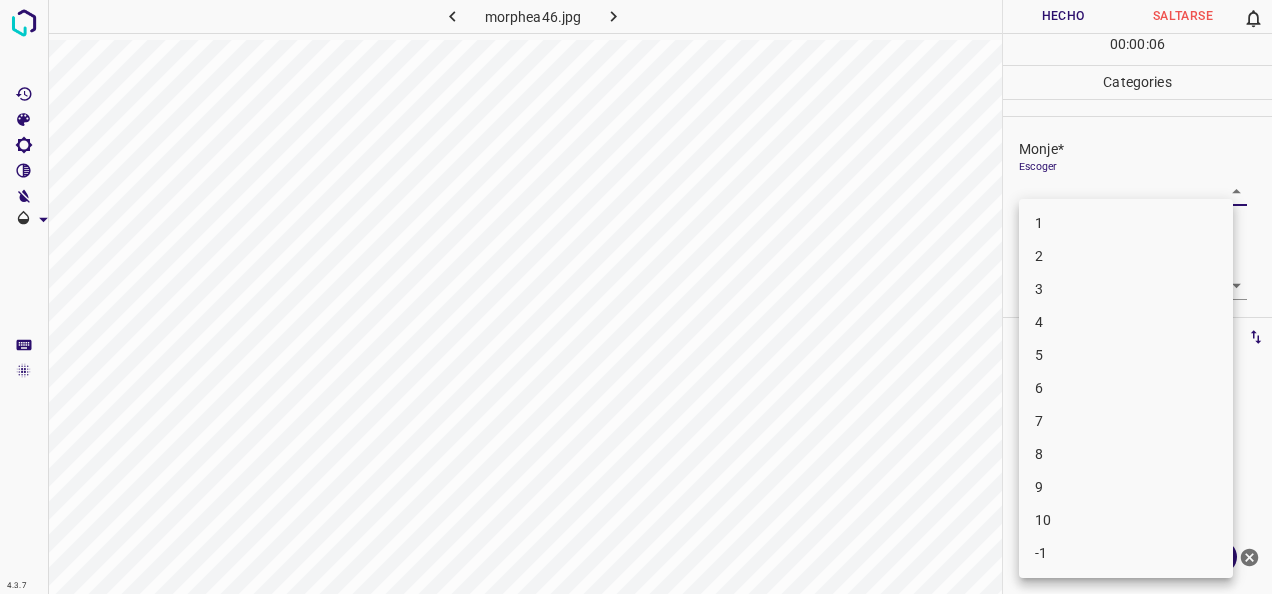 click on "4.3.7 morphea46.jpg Hecho Saltarse 0 00   : 00   : 06   Categories Monje*  Escoger ​  [PERSON_NAME]*  Escoger ​ Etiquetas 0 Categories 1 Monje 2  [PERSON_NAME] Herramientas Espacio Cambiar entre modos (Dibujar y Editar) Yo Etiquetado automático R Restaurar zoom M Acercar N Alejar Borrar Eliminar etiqueta de selección Filtros Z Restaurar filtros X Filtro de saturación C Filtro de brillo V Filtro de contraste B Filtro de escala de grises General O Descargar ¿Necesita ayuda? -Mensaje de texto -Esconder -Borrar 1 2 3 4 5 6 7 8 9 10 -1" at bounding box center (636, 297) 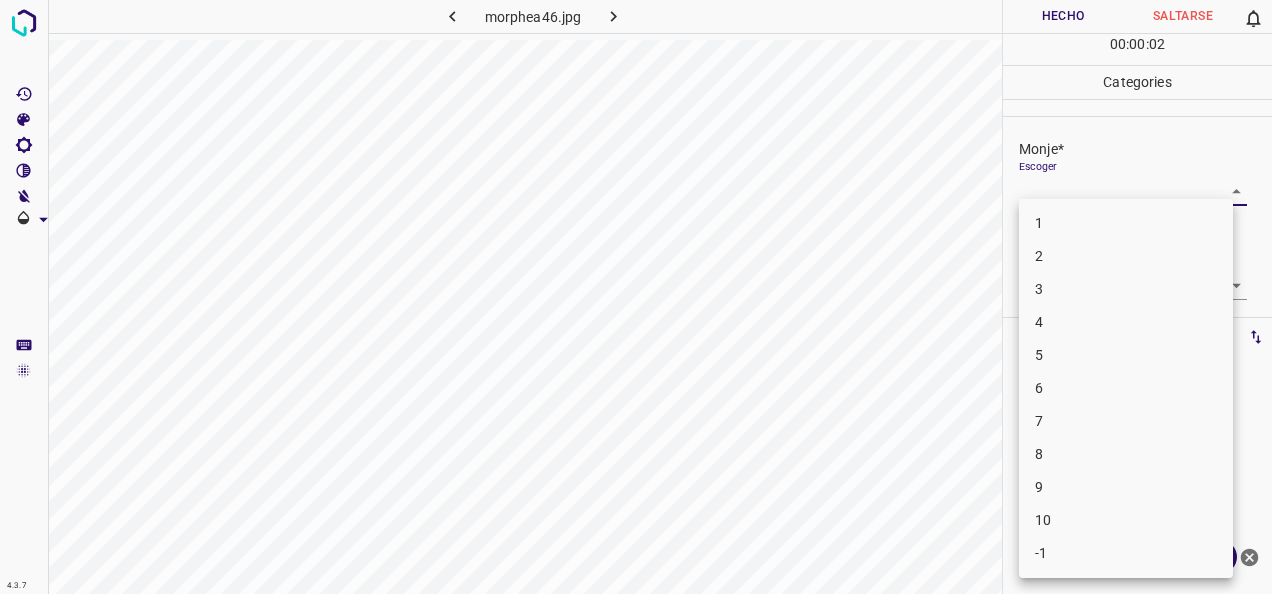 click on "6" at bounding box center (1126, 388) 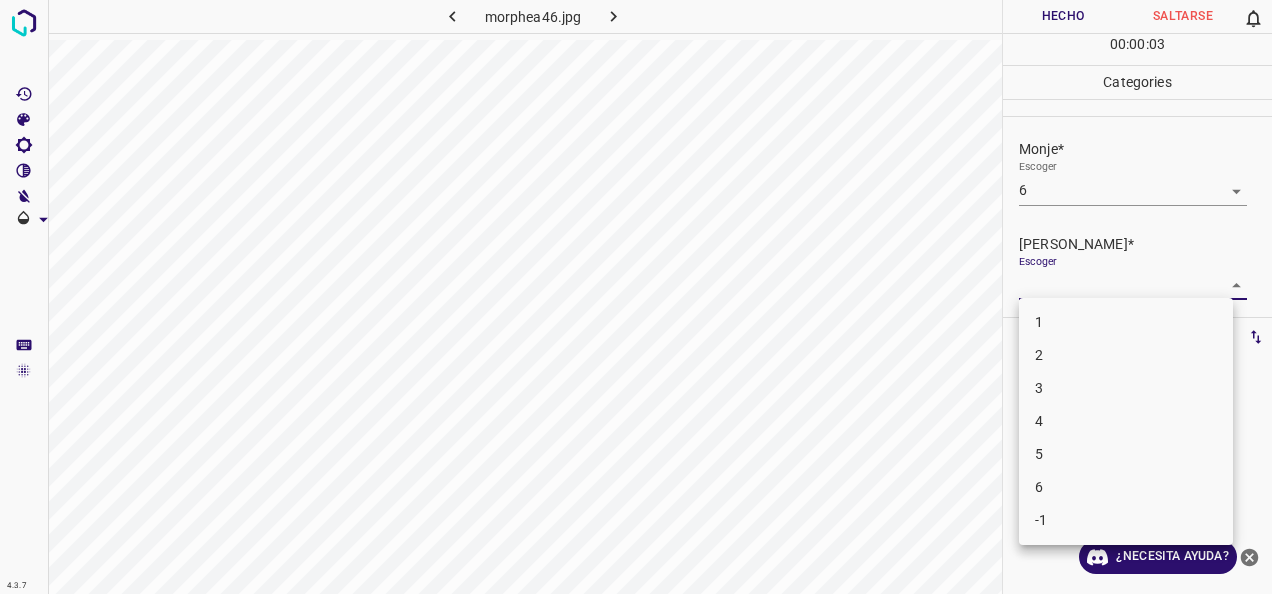 click on "4.3.7 morphea46.jpg Hecho Saltarse 0 00   : 00   : 03   Categories Monje*  Escoger 6 6  [PERSON_NAME]*  Escoger ​ Etiquetas 0 Categories 1 Monje 2  [PERSON_NAME] Herramientas Espacio Cambiar entre modos (Dibujar y Editar) Yo Etiquetado automático R Restaurar zoom M Acercar N Alejar Borrar Eliminar etiqueta de selección Filtros Z Restaurar filtros X Filtro de saturación C Filtro de brillo V Filtro de contraste B Filtro de escala de grises General O Descargar ¿Necesita ayuda? -Mensaje de texto -Esconder -Borrar 1 2 3 4 5 6 -1" at bounding box center (636, 297) 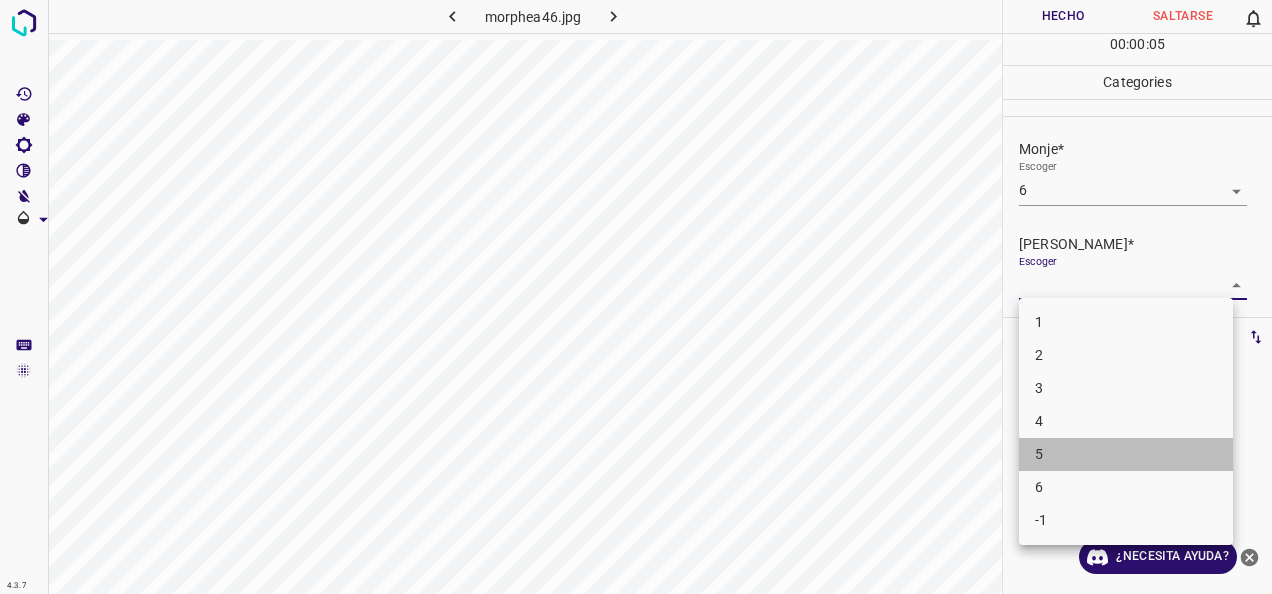 click on "5" at bounding box center (1126, 454) 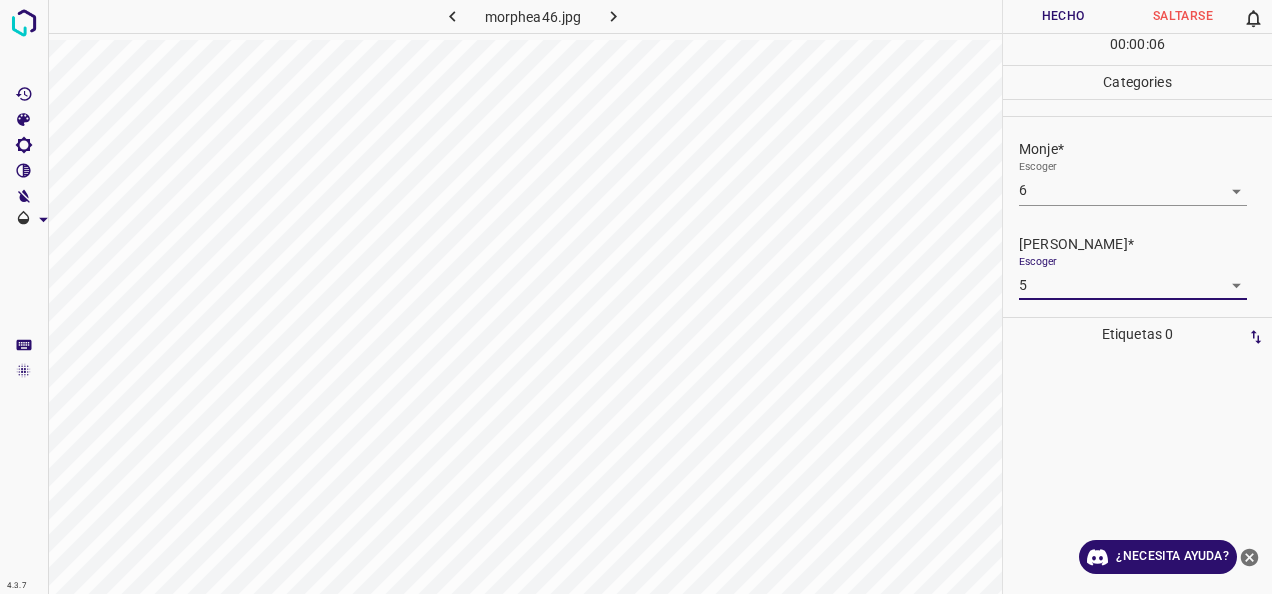 click on "Hecho" at bounding box center [1063, 16] 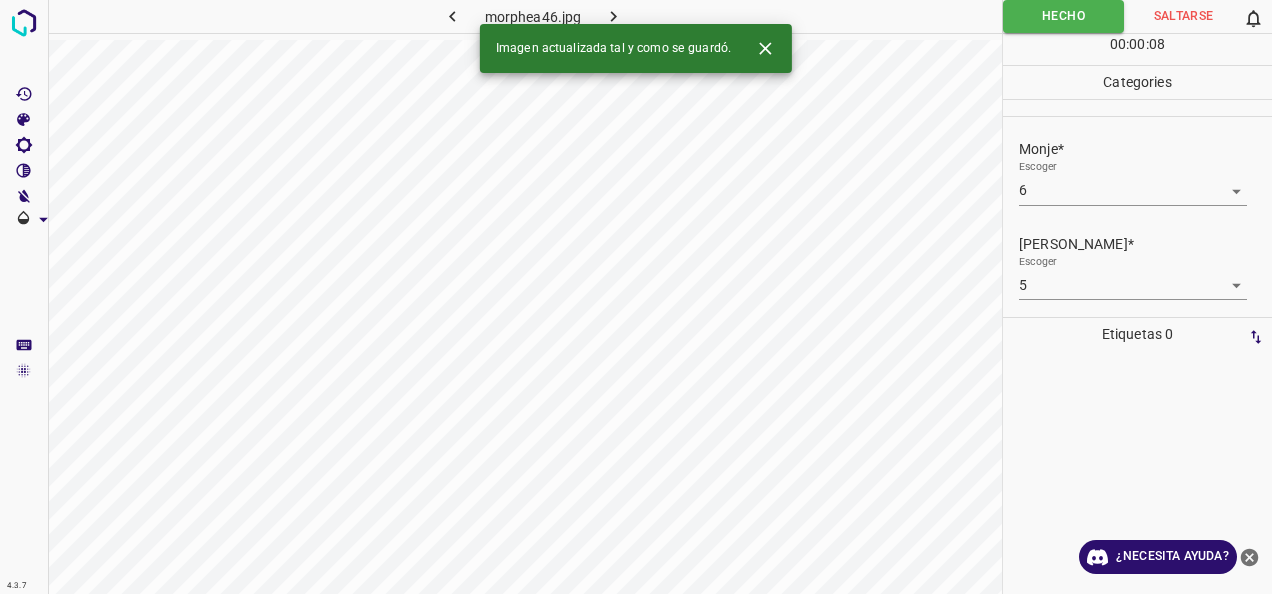 click 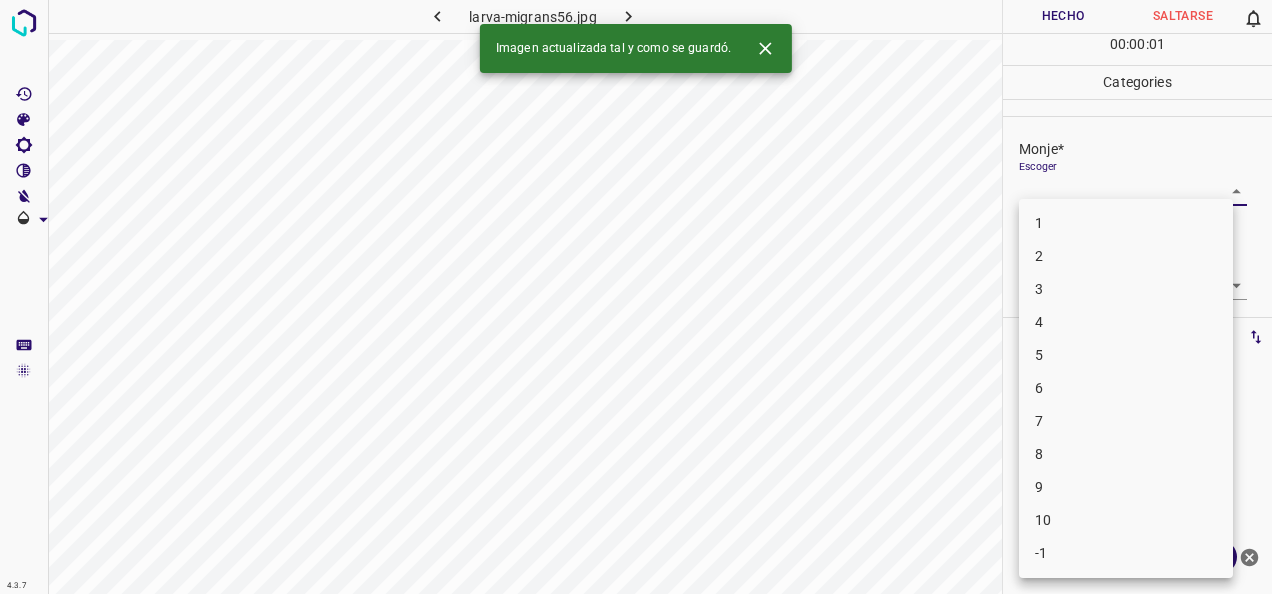 click on "4.3.7 larva-migrans56.jpg Hecho Saltarse 0 00   : 00   : 01   Categories Monje*  Escoger ​  [PERSON_NAME]*  Escoger ​ Etiquetas 0 Categories 1 Monje 2  [PERSON_NAME] Herramientas Espacio Cambiar entre modos (Dibujar y Editar) Yo Etiquetado automático R Restaurar zoom M Acercar N Alejar Borrar Eliminar etiqueta de selección Filtros Z Restaurar filtros X Filtro de saturación C Filtro de brillo V Filtro de contraste B Filtro de escala de grises General O Descargar Imagen actualizada tal y como se guardó. ¿Necesita ayuda? -Mensaje de texto -Esconder -Borrar 1 2 3 4 5 6 7 8 9 10 -1" at bounding box center (636, 297) 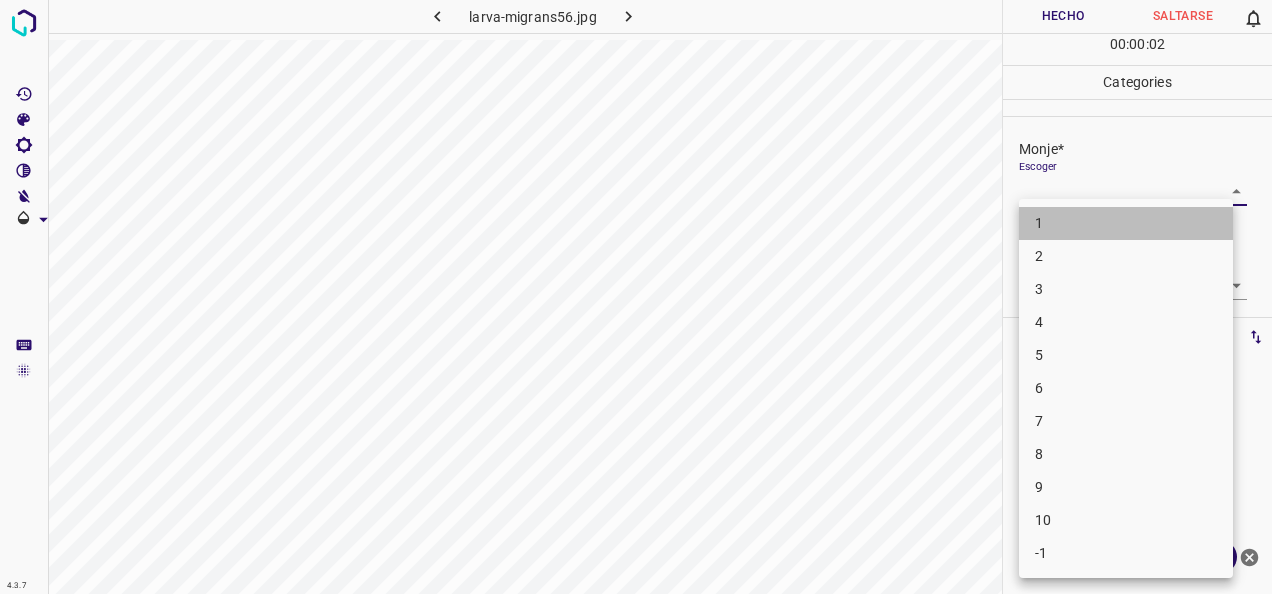 click on "1" at bounding box center [1126, 223] 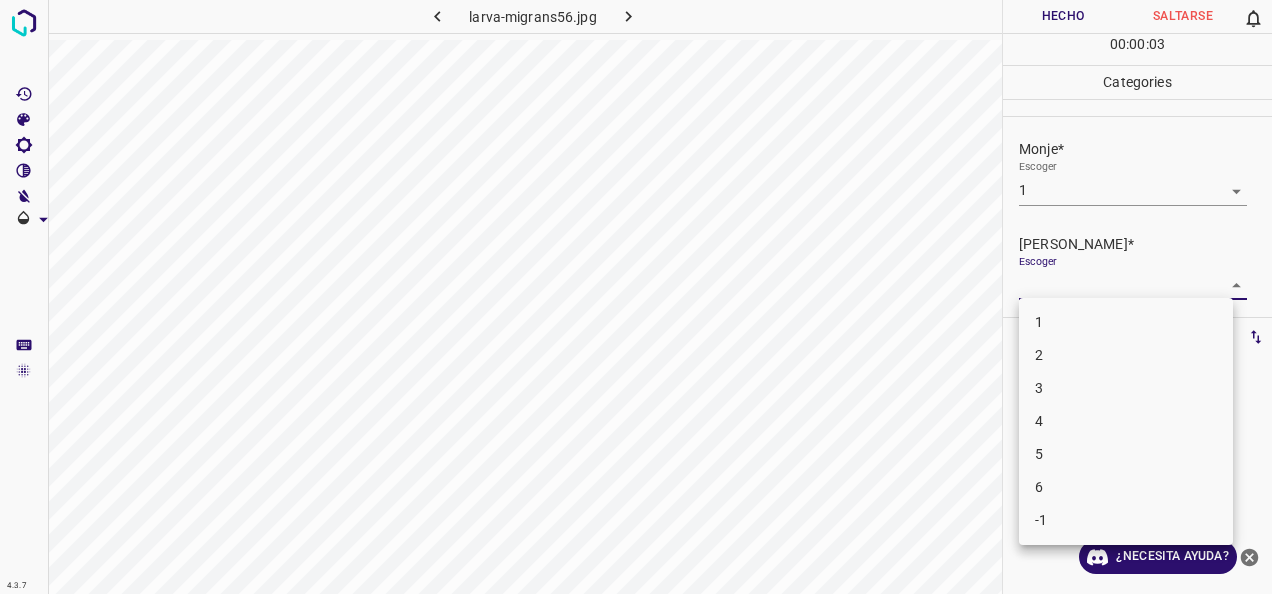 click on "4.3.7 larva-migrans56.jpg Hecho Saltarse 0 00   : 00   : 03   Categories Monje*  Escoger 1 1  [PERSON_NAME]*  Escoger ​ Etiquetas 0 Categories 1 Monje 2  [PERSON_NAME] Herramientas Espacio Cambiar entre modos (Dibujar y Editar) Yo Etiquetado automático R Restaurar zoom M Acercar N Alejar Borrar Eliminar etiqueta de selección Filtros Z Restaurar filtros X Filtro de saturación C Filtro de brillo V Filtro de contraste B Filtro de escala de grises General O Descargar ¿Necesita ayuda? -Mensaje de texto -Esconder -Borrar 1 2 3 4 5 6 -1" at bounding box center (636, 297) 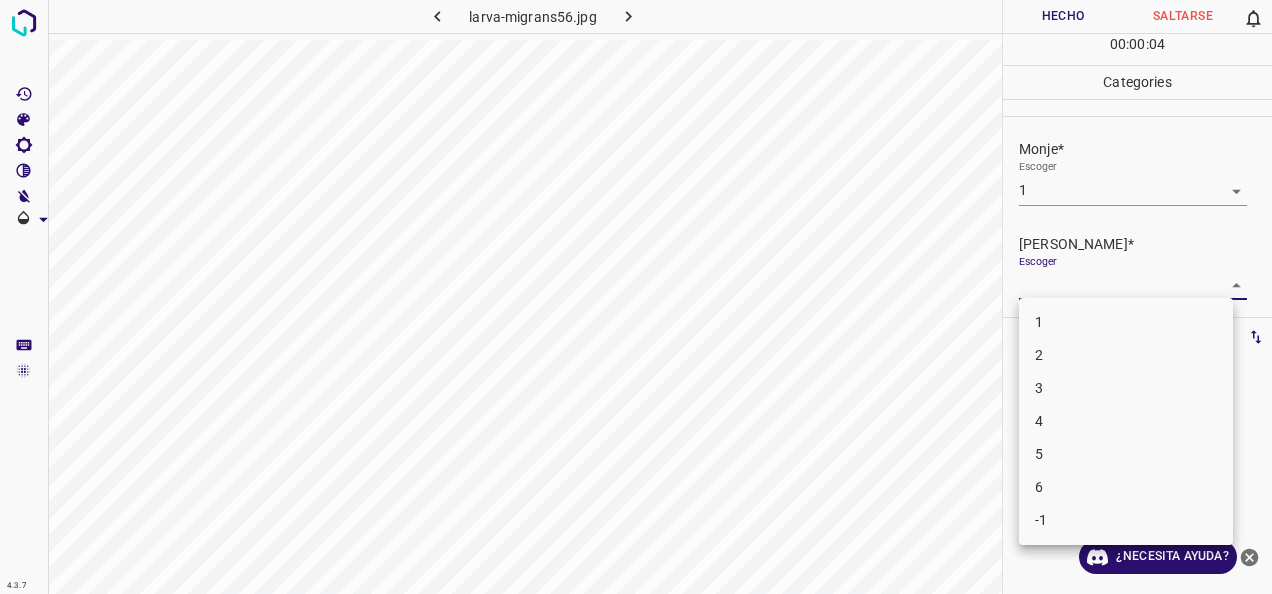 click on "1 2 3 4 5 6 -1" at bounding box center (1126, 421) 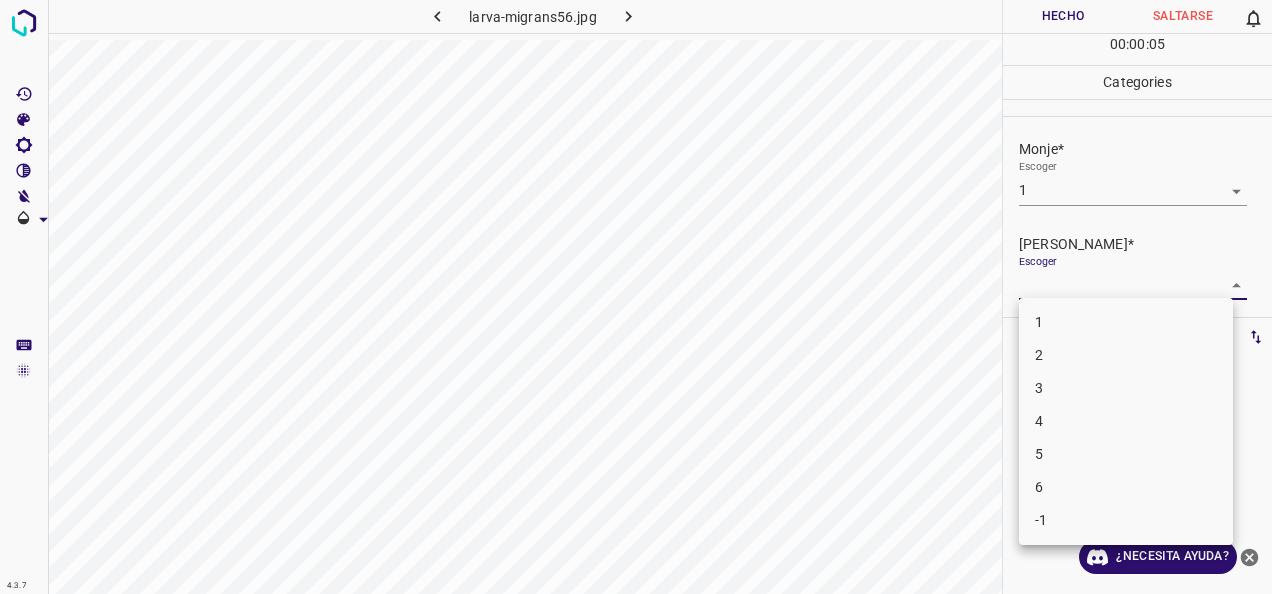 click on "1" at bounding box center [1126, 322] 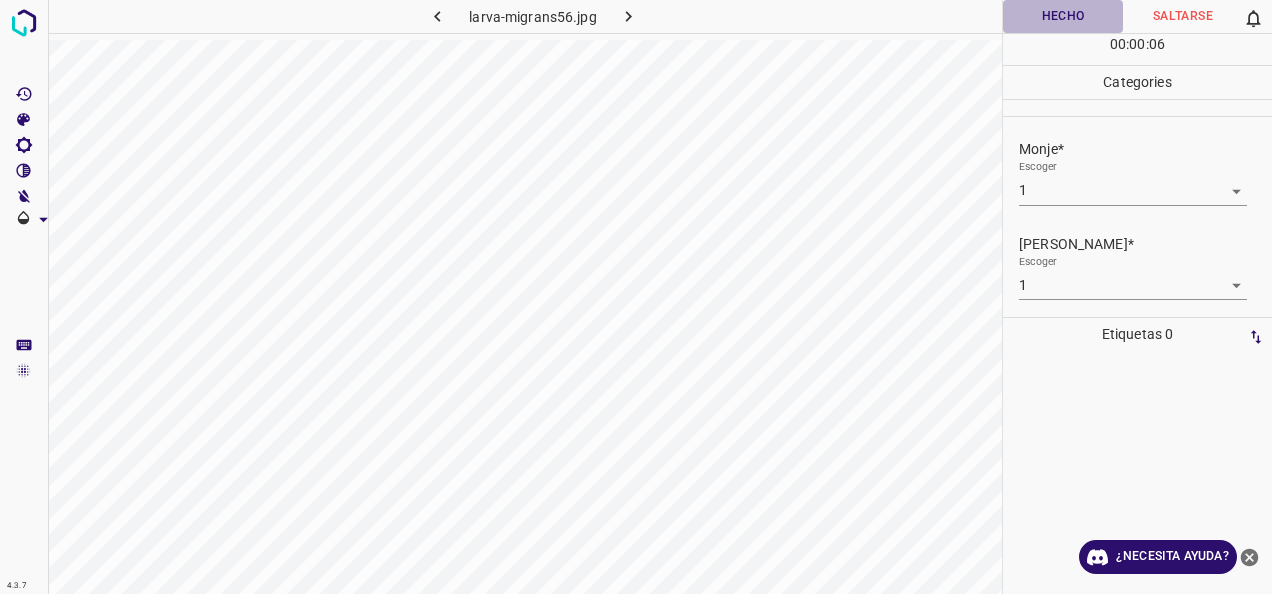 click on "Hecho" at bounding box center (1063, 16) 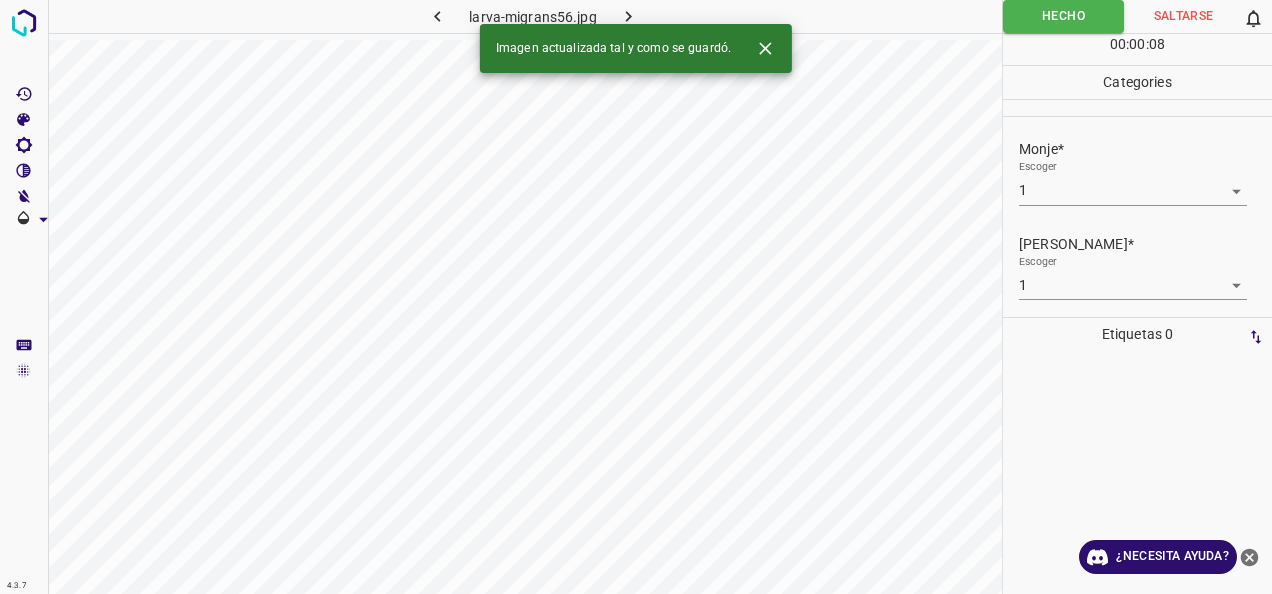 click on "Imagen actualizada tal y como se guardó." at bounding box center (636, 48) 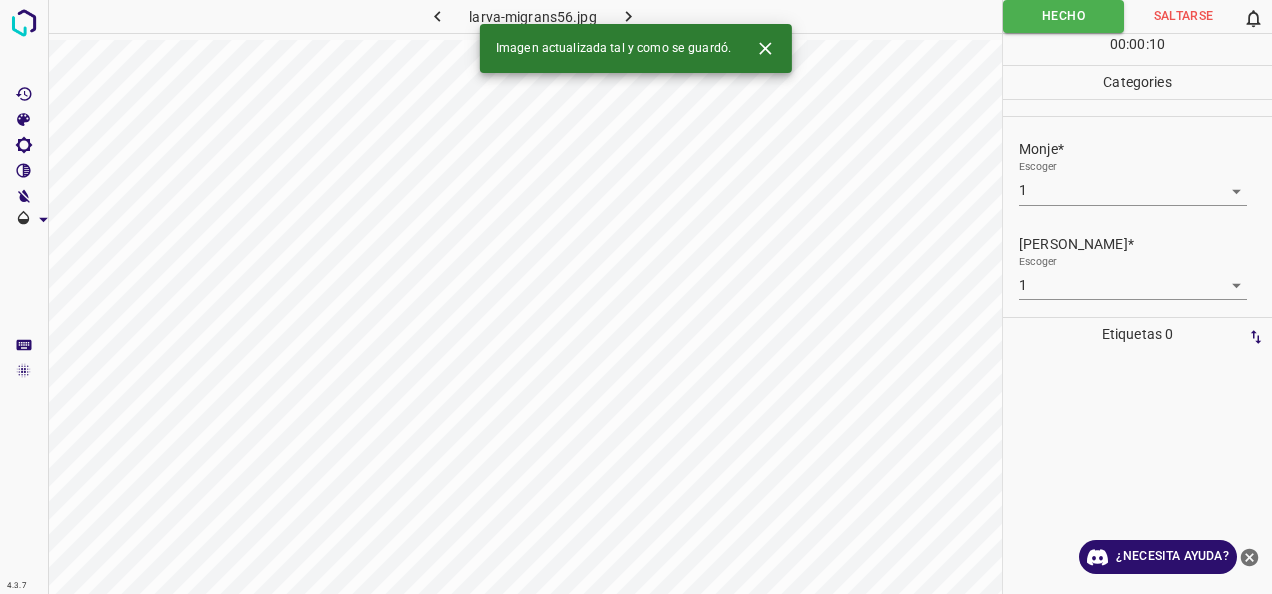 click 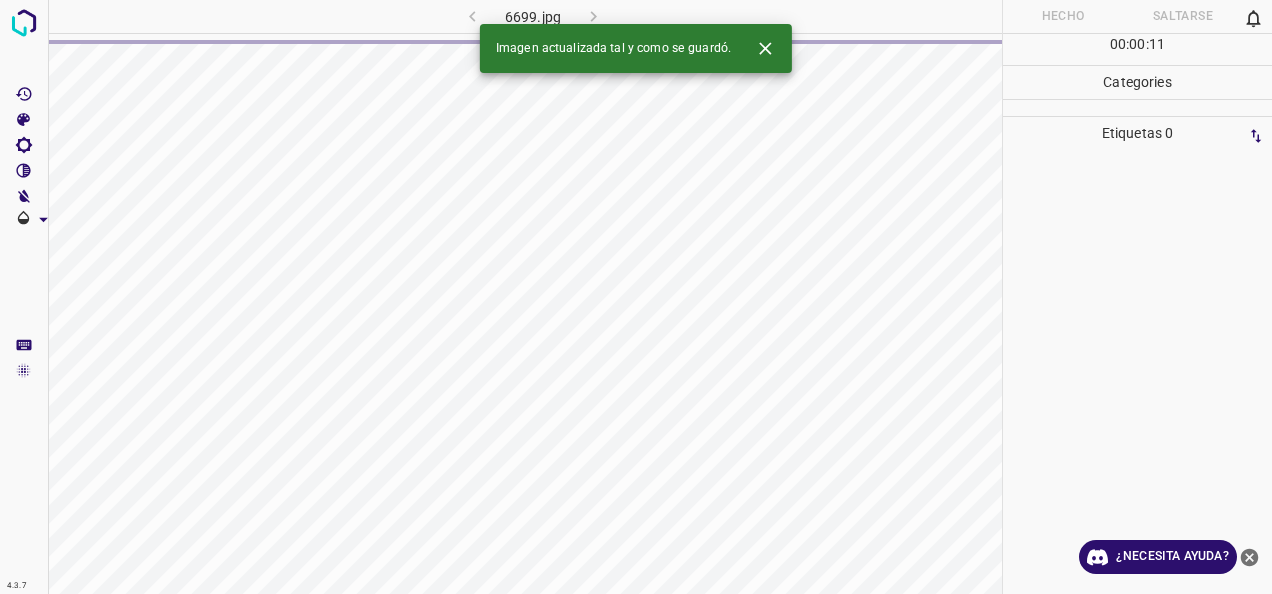 scroll, scrollTop: 0, scrollLeft: 0, axis: both 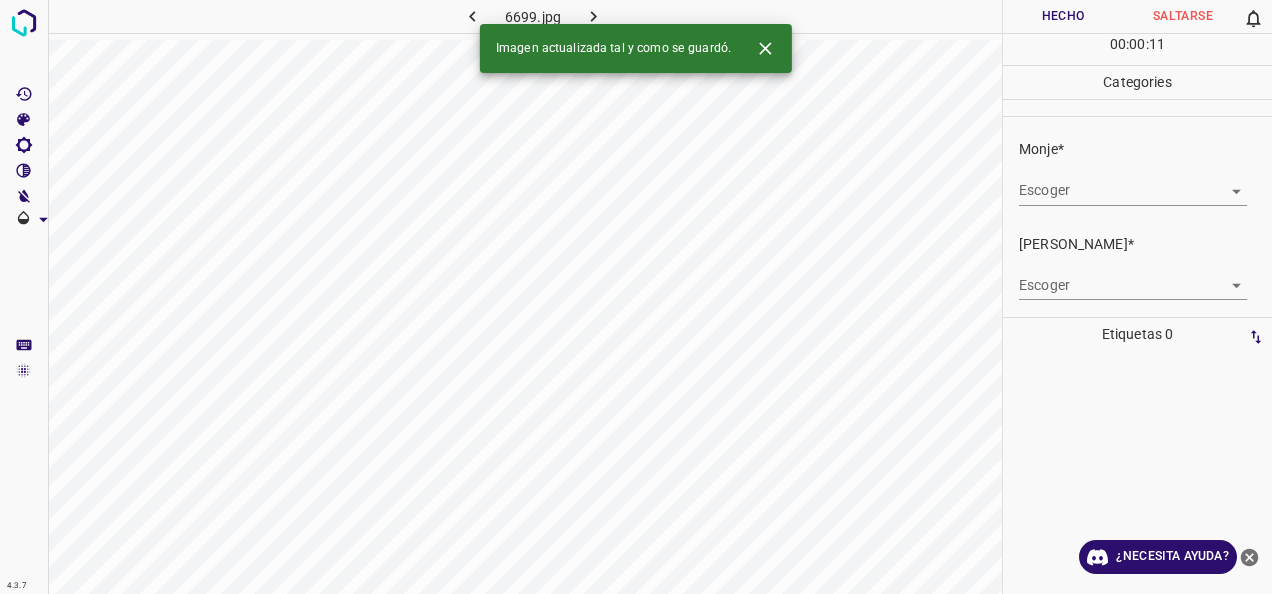 click on "4.3.7 6699.jpg Hecho Saltarse 0 00   : 00   : 11   Categories Monje*  Escoger ​  [PERSON_NAME]*  Escoger ​ Etiquetas 0 Categories 1 Monje 2  [PERSON_NAME] Herramientas Espacio Cambiar entre modos (Dibujar y Editar) Yo Etiquetado automático R Restaurar zoom M Acercar N Alejar Borrar Eliminar etiqueta de selección Filtros Z Restaurar filtros X Filtro de saturación C Filtro de brillo V Filtro de contraste B Filtro de escala de grises General O Descargar Imagen actualizada tal y como se guardó. ¿Necesita ayuda? -Mensaje de texto -Esconder -Borrar" at bounding box center (636, 297) 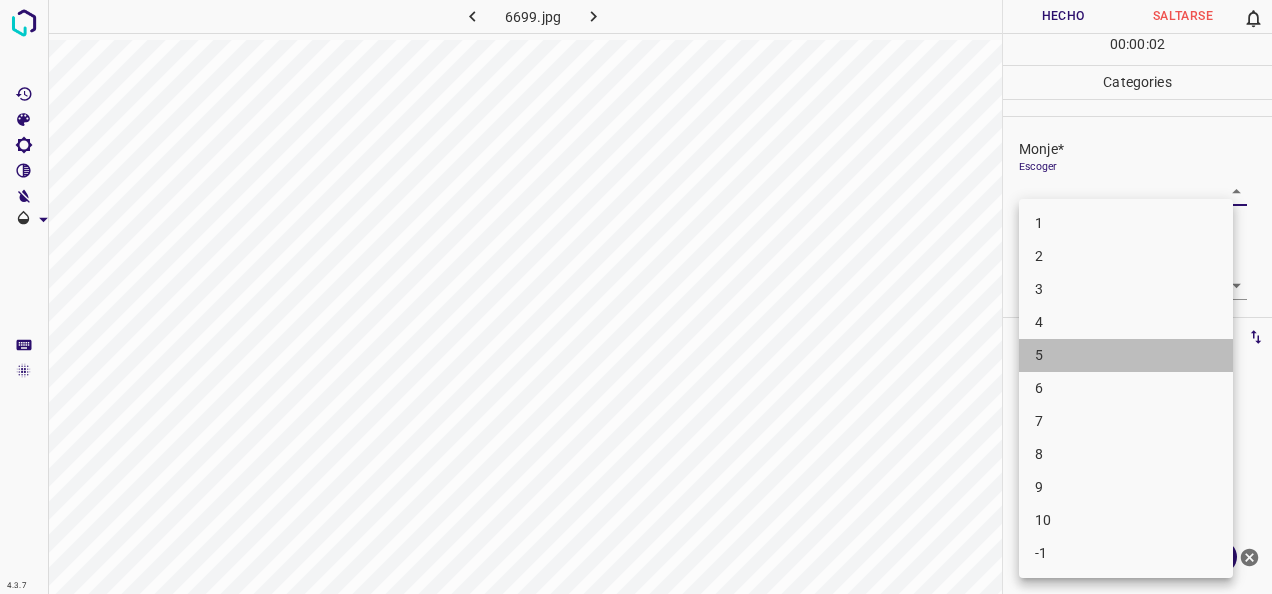 click on "5" at bounding box center [1126, 355] 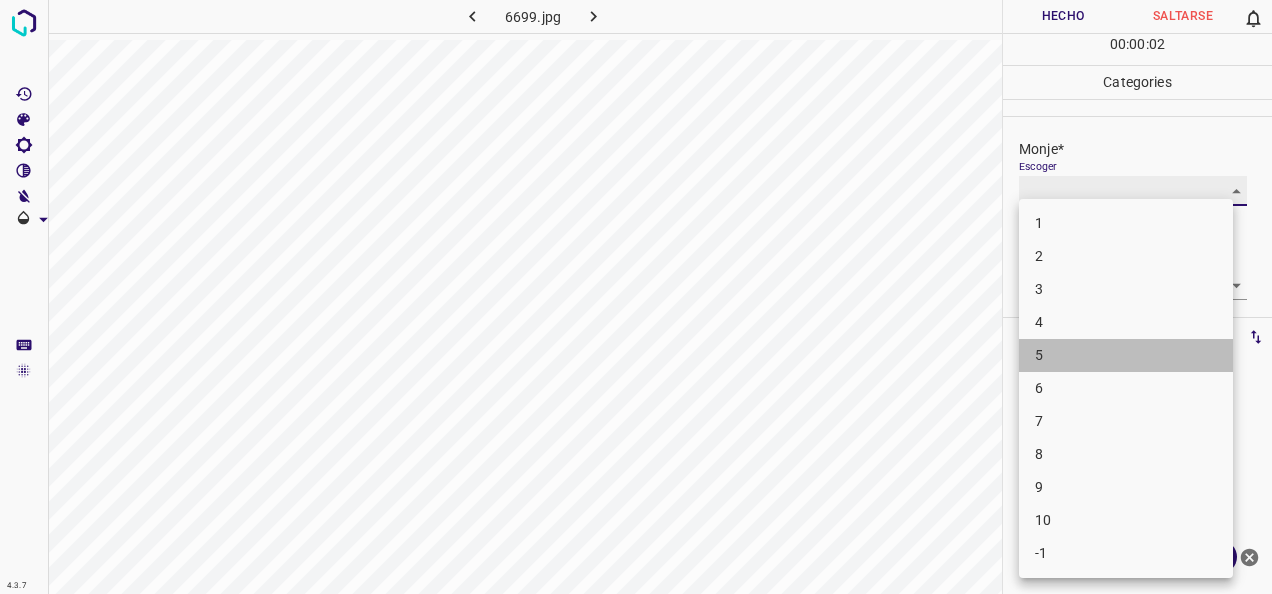 type on "5" 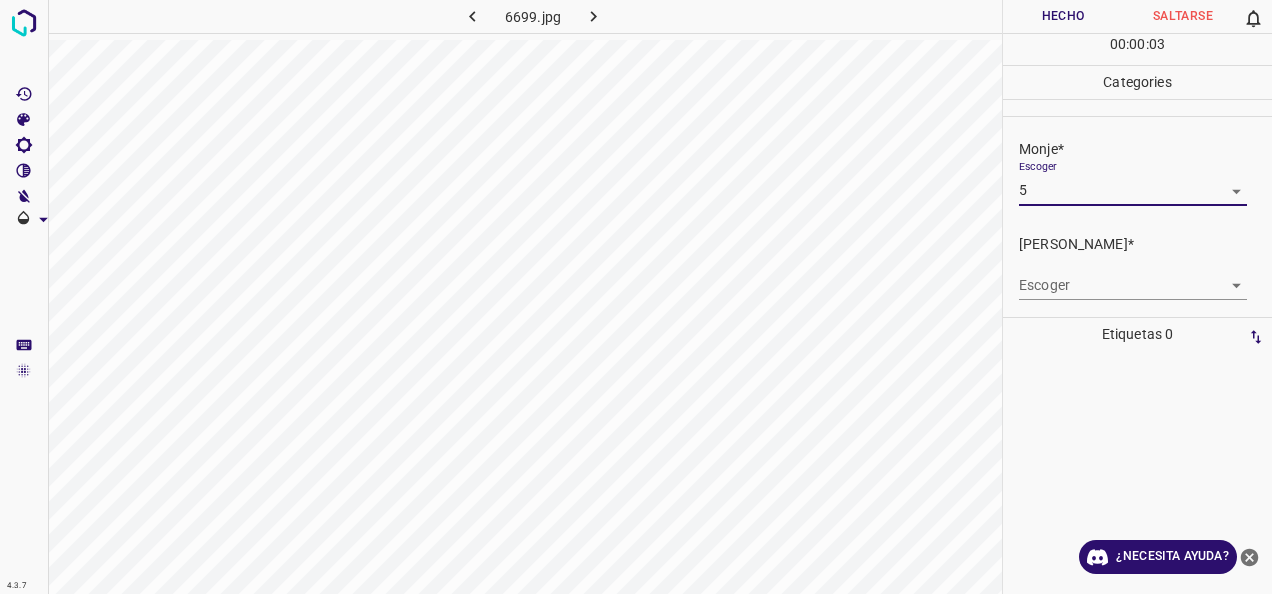 click on "4.3.7 6699.jpg Hecho Saltarse 0 00   : 00   : 03   Categories Monje*  Escoger 5 5  [PERSON_NAME]*  Escoger ​ Etiquetas 0 Categories 1 Monje 2  [PERSON_NAME] Herramientas Espacio Cambiar entre modos (Dibujar y Editar) Yo Etiquetado automático R Restaurar zoom M Acercar N Alejar Borrar Eliminar etiqueta de selección Filtros Z Restaurar filtros X Filtro de saturación C Filtro de brillo V Filtro de contraste B Filtro de escala de grises General O Descargar ¿Necesita ayuda? -Mensaje de texto -Esconder -Borrar" at bounding box center (636, 297) 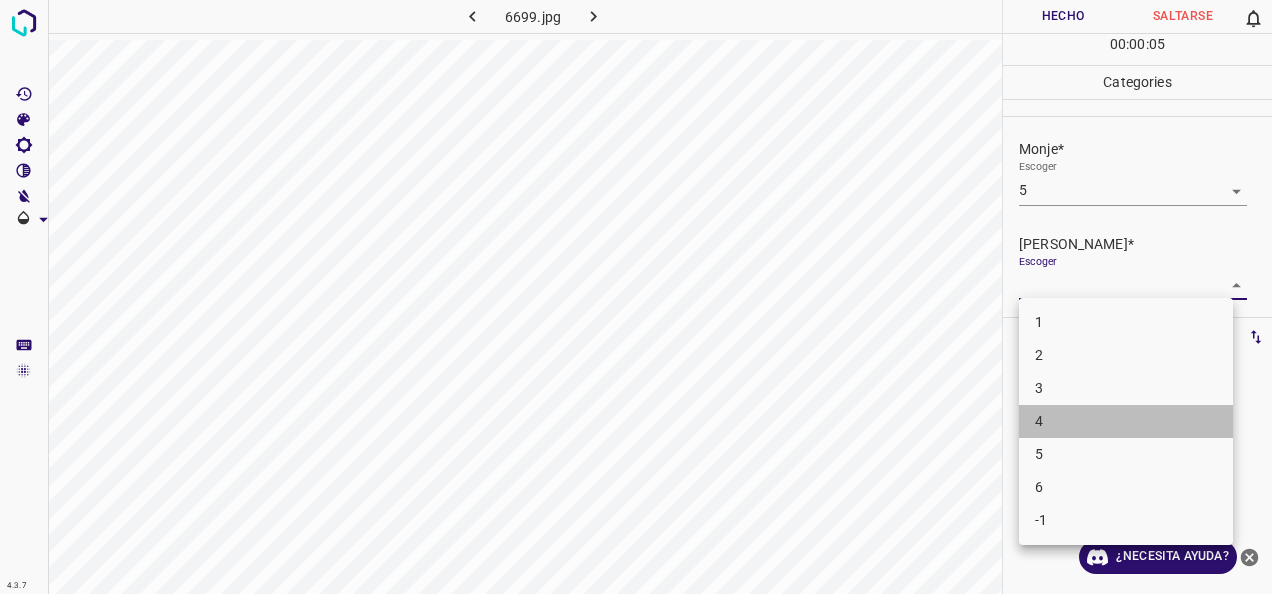 click on "4" at bounding box center [1126, 421] 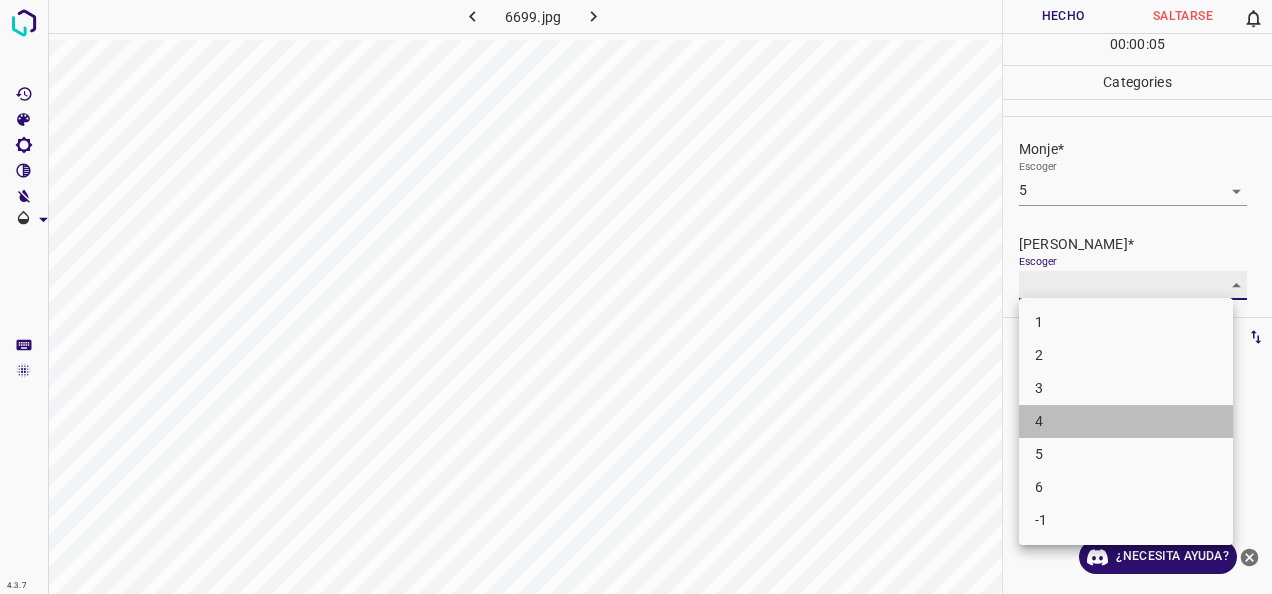 type on "4" 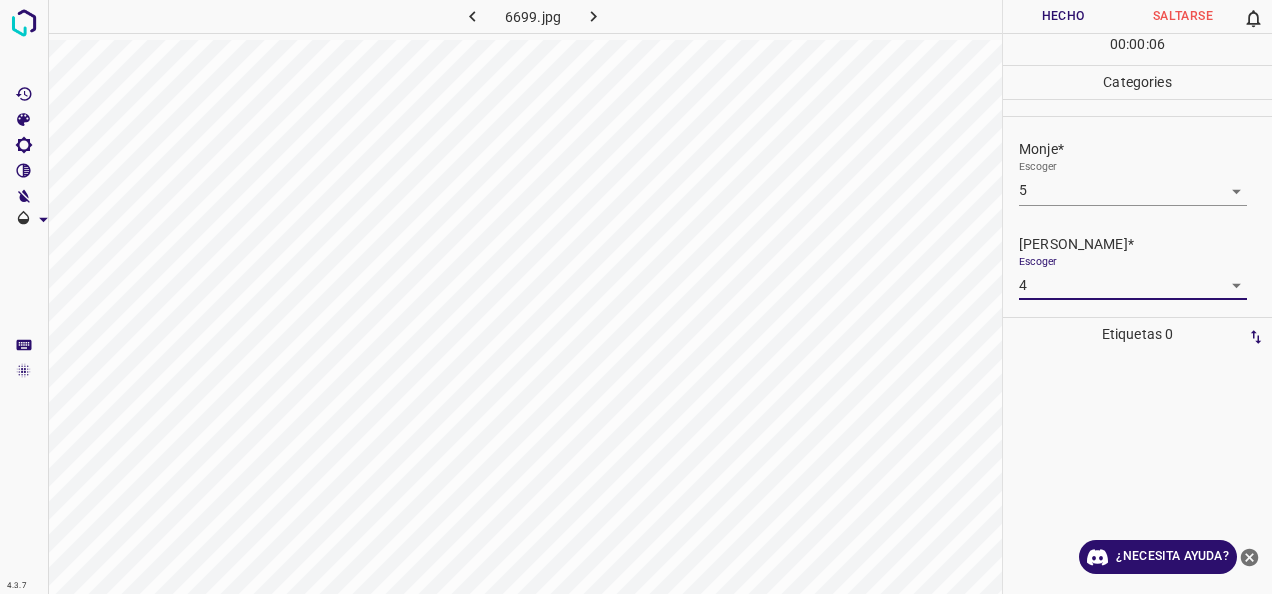 click on "Hecho" at bounding box center [1063, 16] 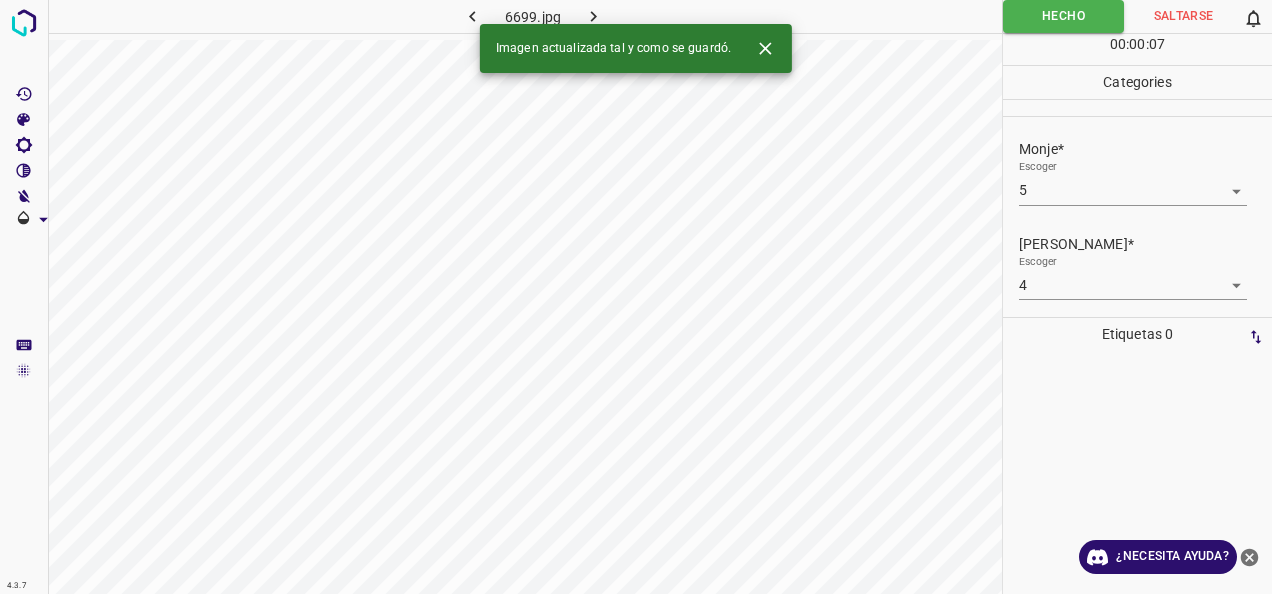 click 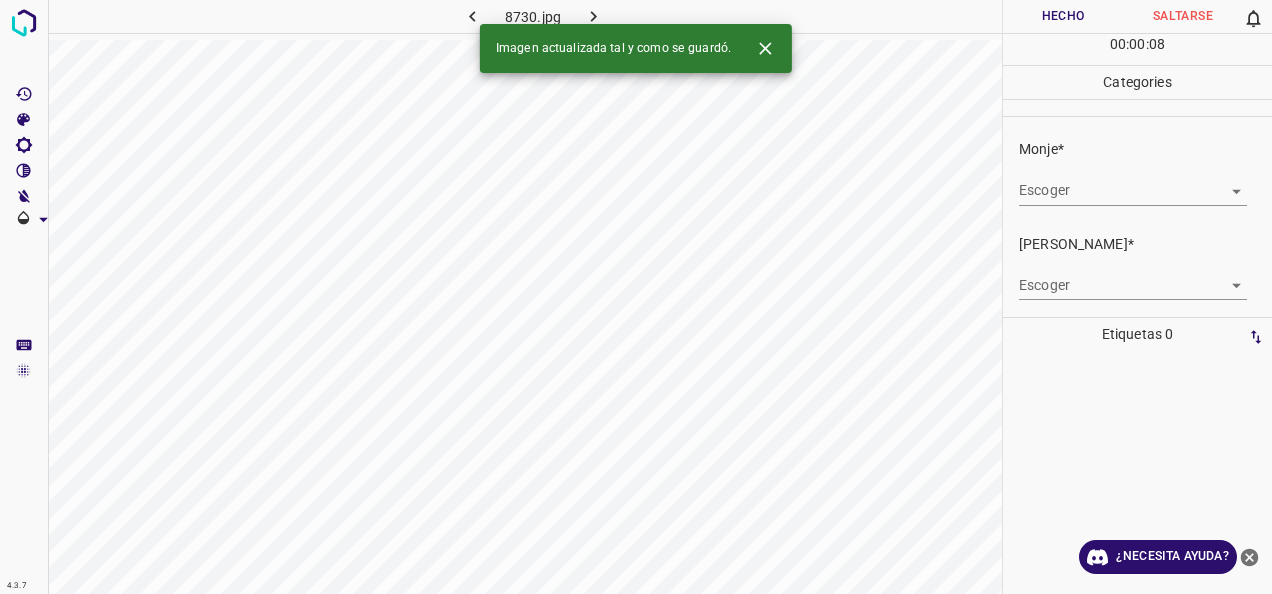 click on "Monje*  Escoger ​" at bounding box center [1137, 172] 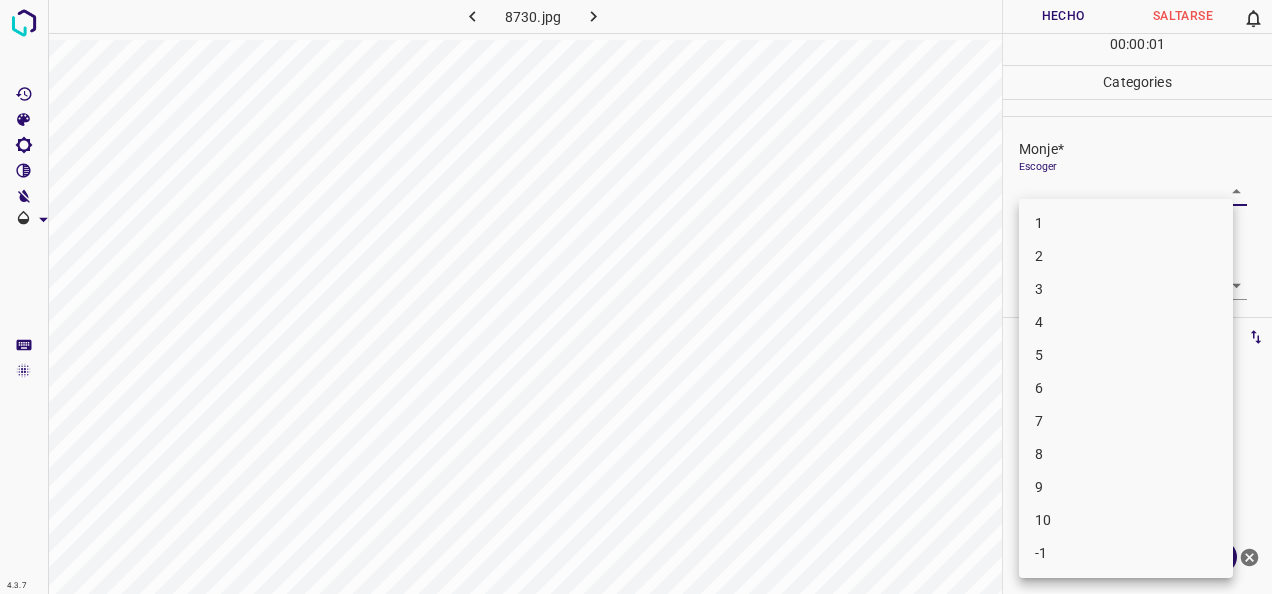 click on "4.3.7 8730.jpg Hecho Saltarse 0 00   : 00   : 01   Categories Monje*  Escoger ​  [PERSON_NAME]*  Escoger ​ Etiquetas 0 Categories 1 Monje 2  [PERSON_NAME] Herramientas Espacio Cambiar entre modos (Dibujar y Editar) Yo Etiquetado automático R Restaurar zoom M Acercar N Alejar Borrar Eliminar etiqueta de selección Filtros Z Restaurar filtros X Filtro de saturación C Filtro de brillo V Filtro de contraste B Filtro de escala de grises General O Descargar ¿Necesita ayuda? -Mensaje de texto -Esconder -Borrar 1 2 3 4 5 6 7 8 9 10 -1" at bounding box center (636, 297) 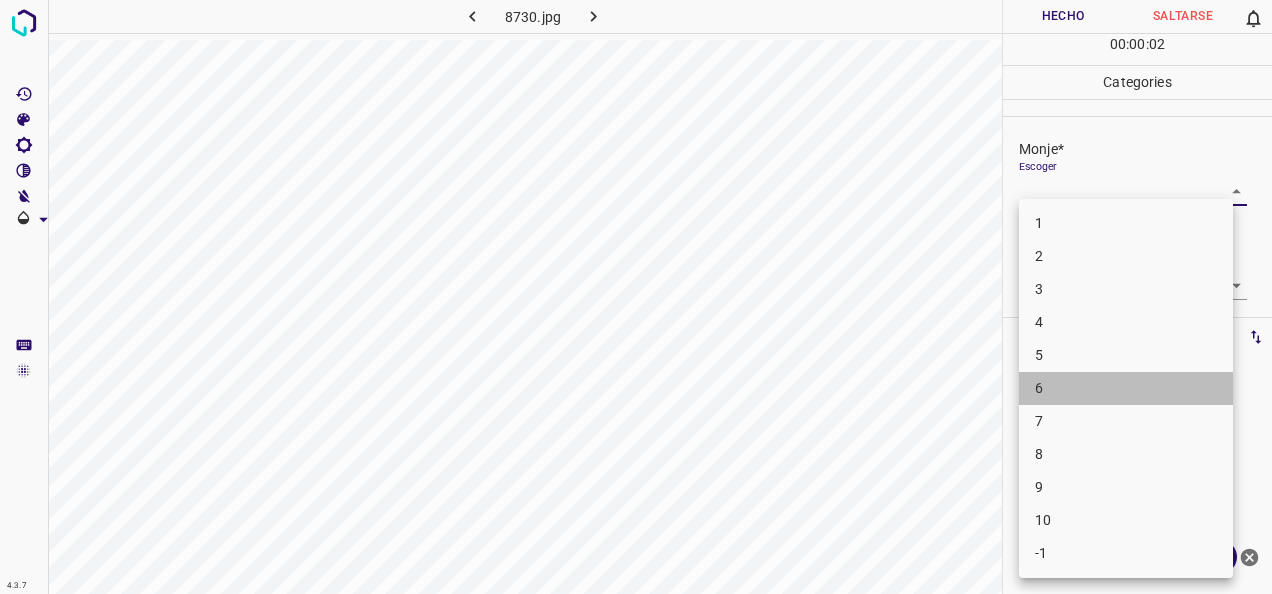 click on "6" at bounding box center (1126, 388) 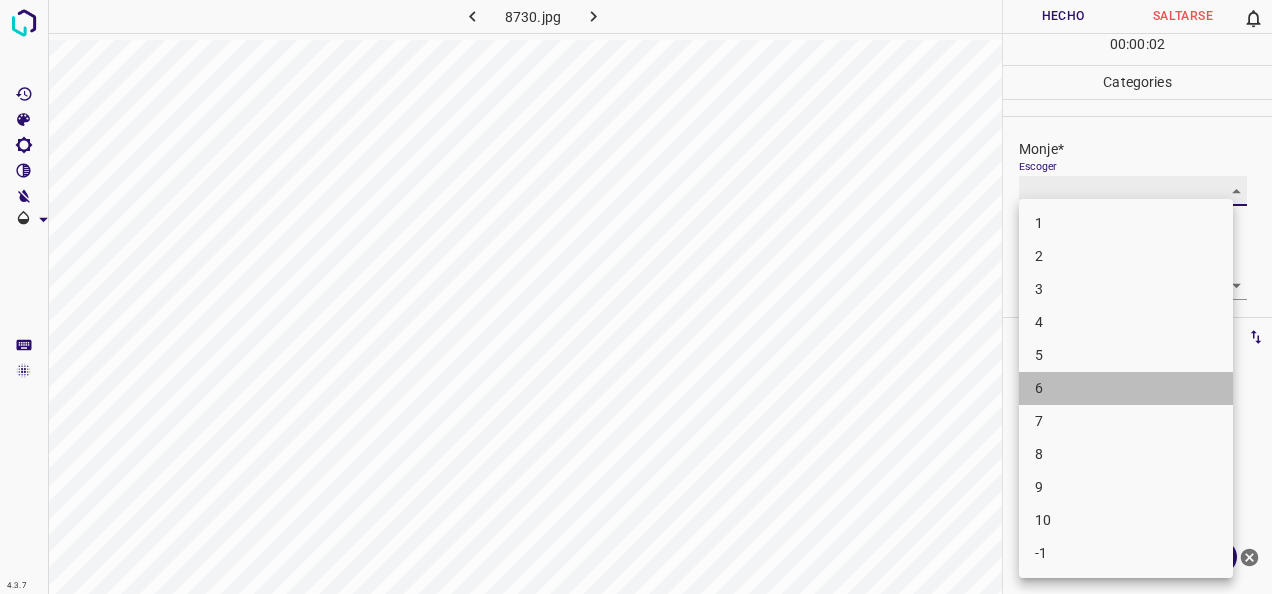 type on "6" 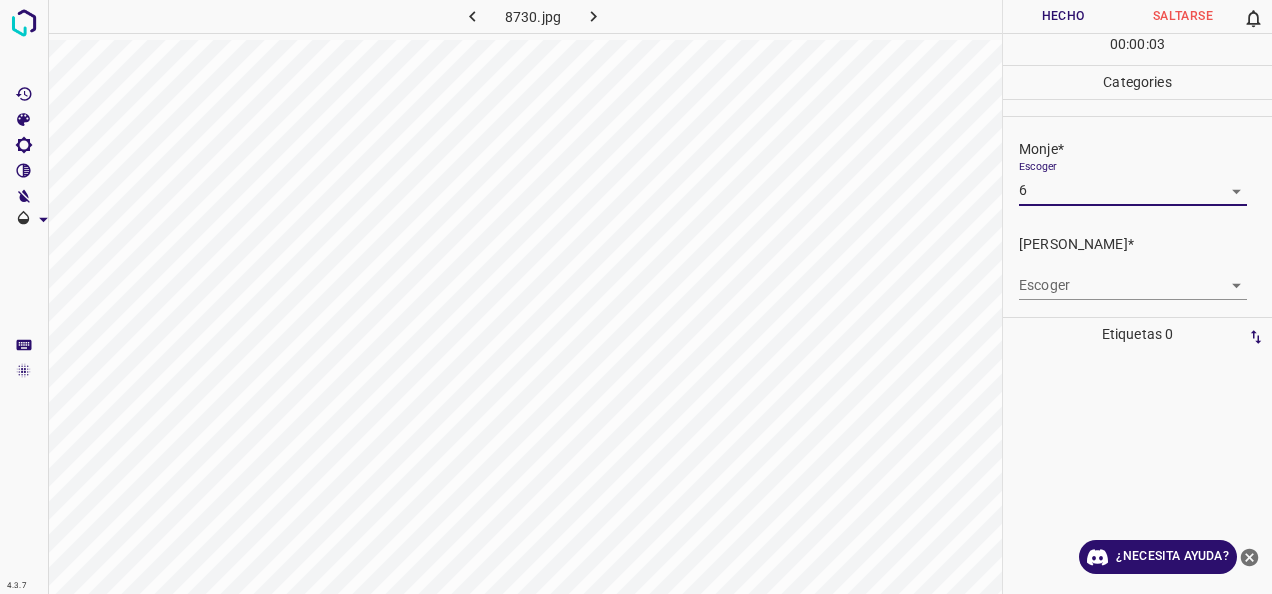 click on "4.3.7 8730.jpg Hecho Saltarse 0 00   : 00   : 03   Categories Monje*  Escoger 6 6  Fitzpatrick*  Escoger ​ Etiquetas 0 Categories 1 Monje 2  Fitzpatrick Herramientas Espacio Cambiar entre modos (Dibujar y Editar) Yo Etiquetado automático R Restaurar zoom M Acercar N Alejar Borrar Eliminar etiqueta de selección Filtros Z Restaurar filtros X Filtro de saturación C Filtro de brillo V Filtro de contraste B Filtro de escala de grises General O Descargar ¿Necesita ayuda? -Mensaje de texto -Esconder -Borrar" at bounding box center [636, 297] 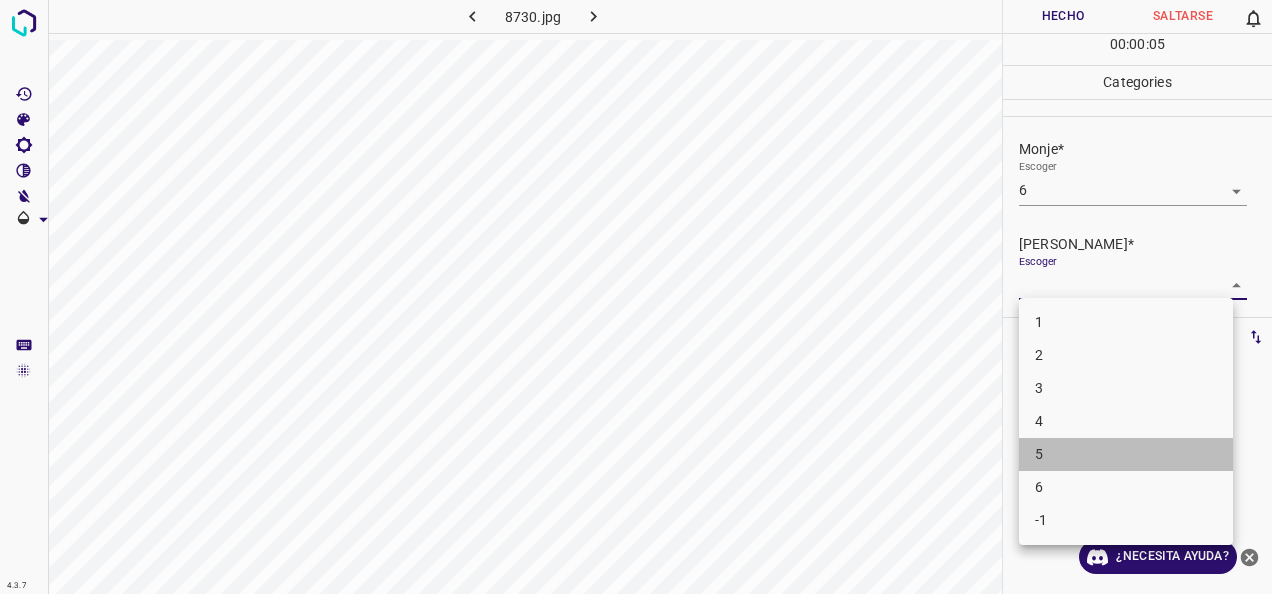 click on "5" at bounding box center (1126, 454) 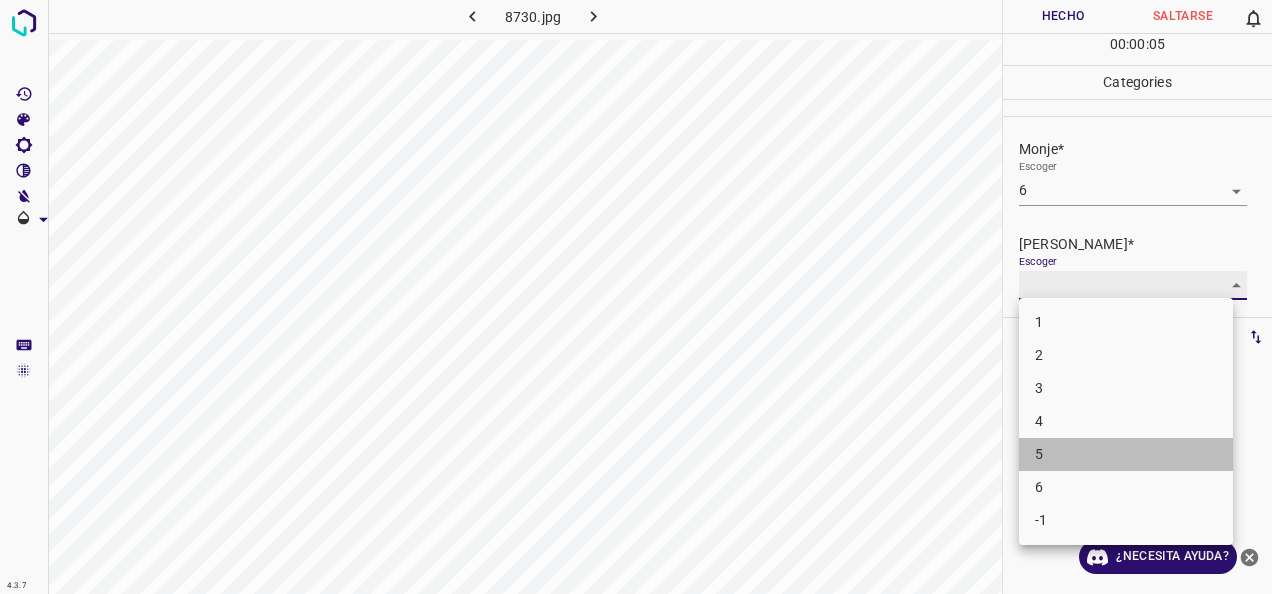 type on "5" 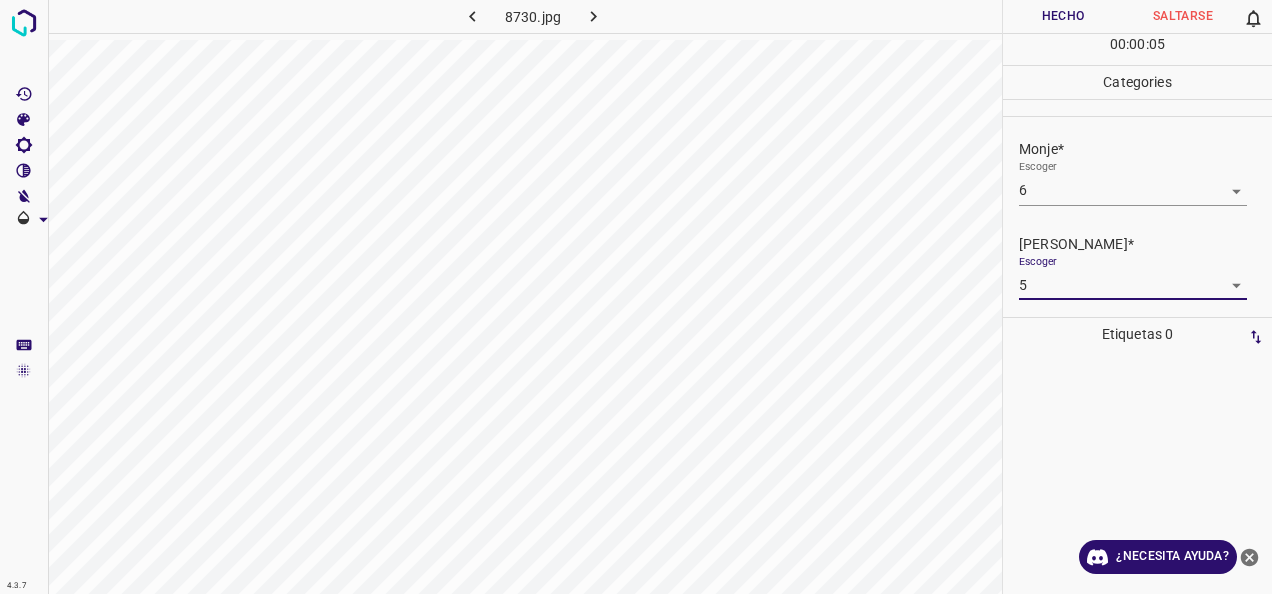 click on "Hecho" at bounding box center (1063, 16) 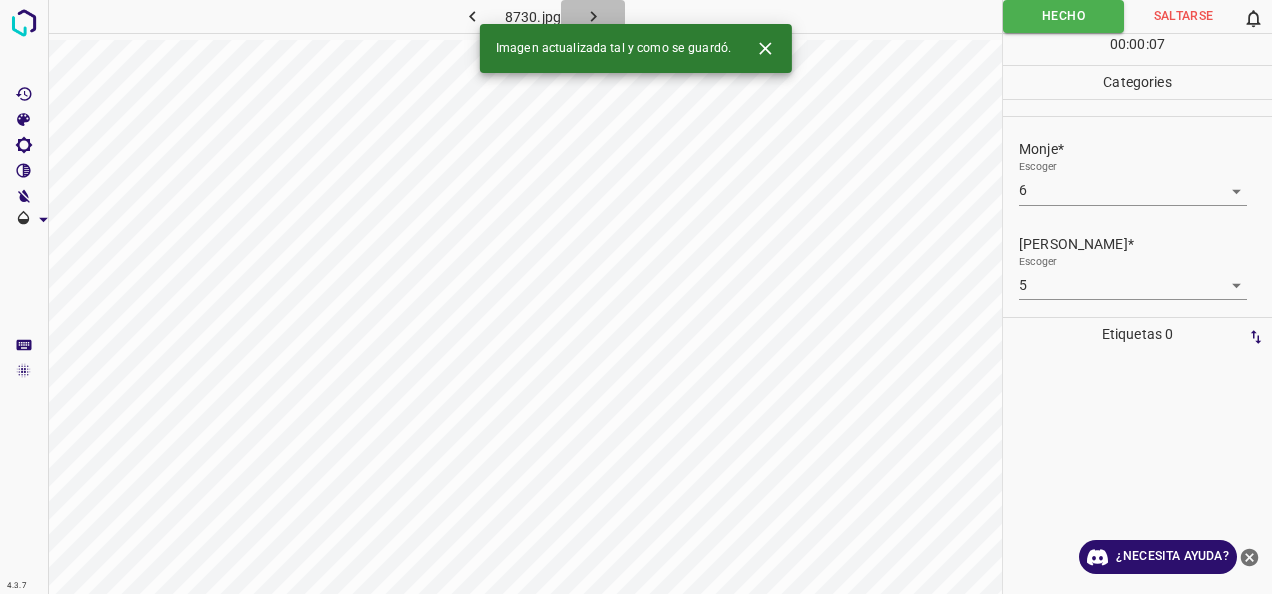 click 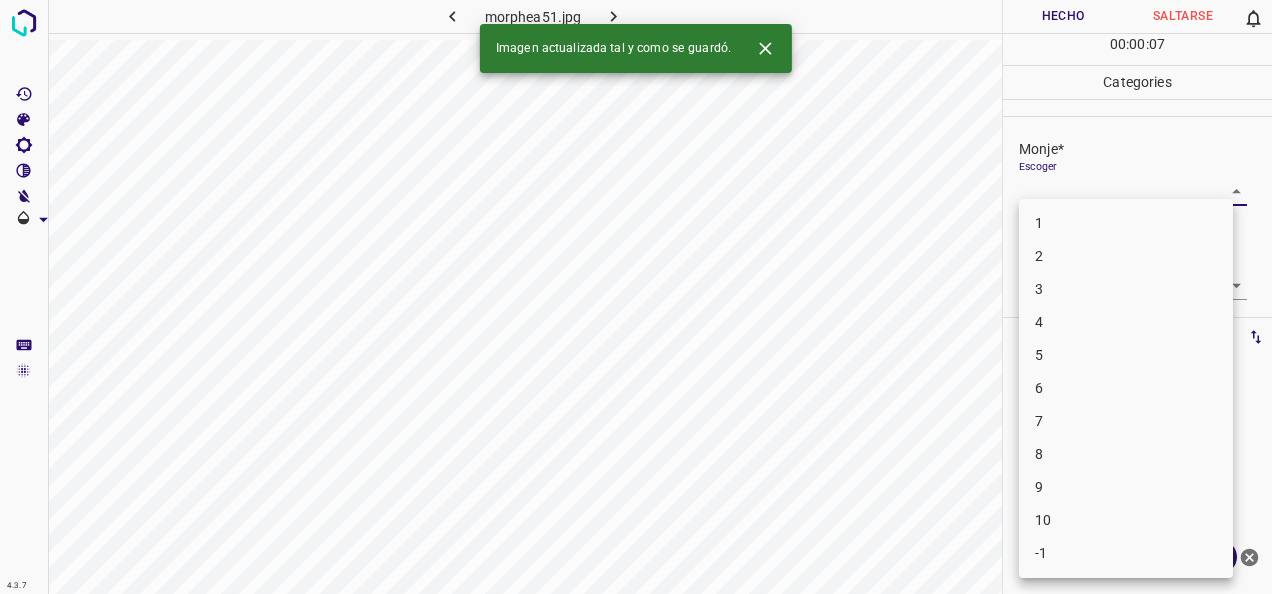 click on "4.3.7 morphea51.jpg Hecho Saltarse 0 00   : 00   : 07   Categories Monje*  Escoger ​  Fitzpatrick*  Escoger ​ Etiquetas 0 Categories 1 Monje 2  Fitzpatrick Herramientas Espacio Cambiar entre modos (Dibujar y Editar) Yo Etiquetado automático R Restaurar zoom M Acercar N Alejar Borrar Eliminar etiqueta de selección Filtros Z Restaurar filtros X Filtro de saturación C Filtro de brillo V Filtro de contraste B Filtro de escala de grises General O Descargar Imagen actualizada tal y como se guardó. ¿Necesita ayuda? -Mensaje de texto -Esconder -Borrar 1 2 3 4 5 6 7 8 9 10 -1" at bounding box center [636, 297] 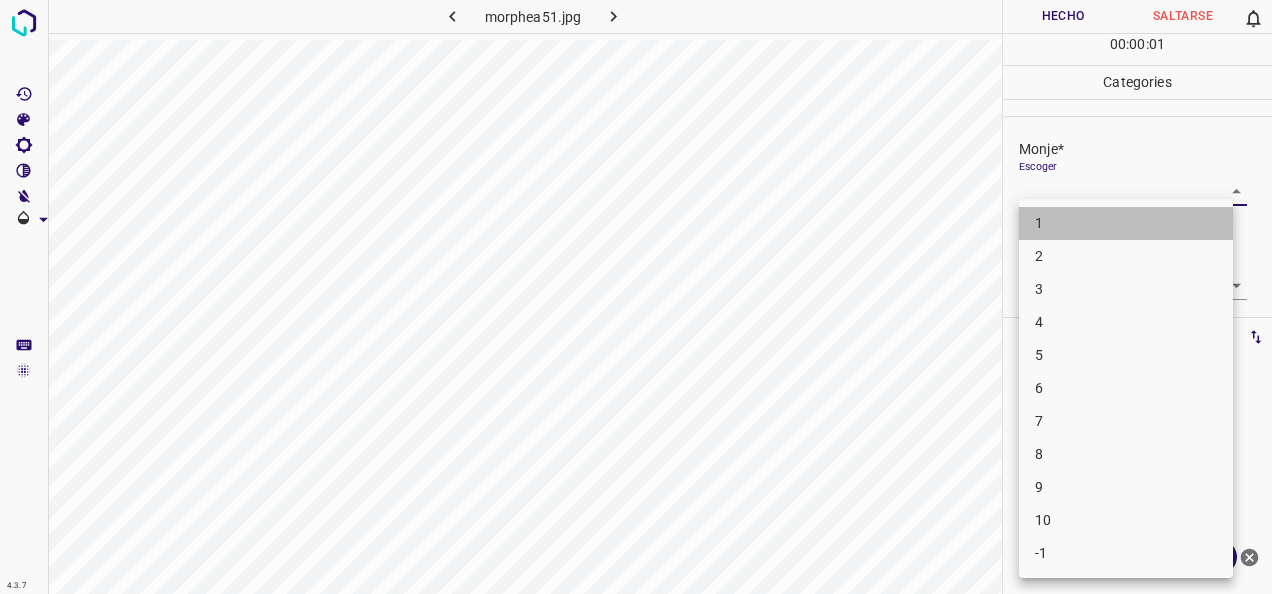 click on "1" at bounding box center [1126, 223] 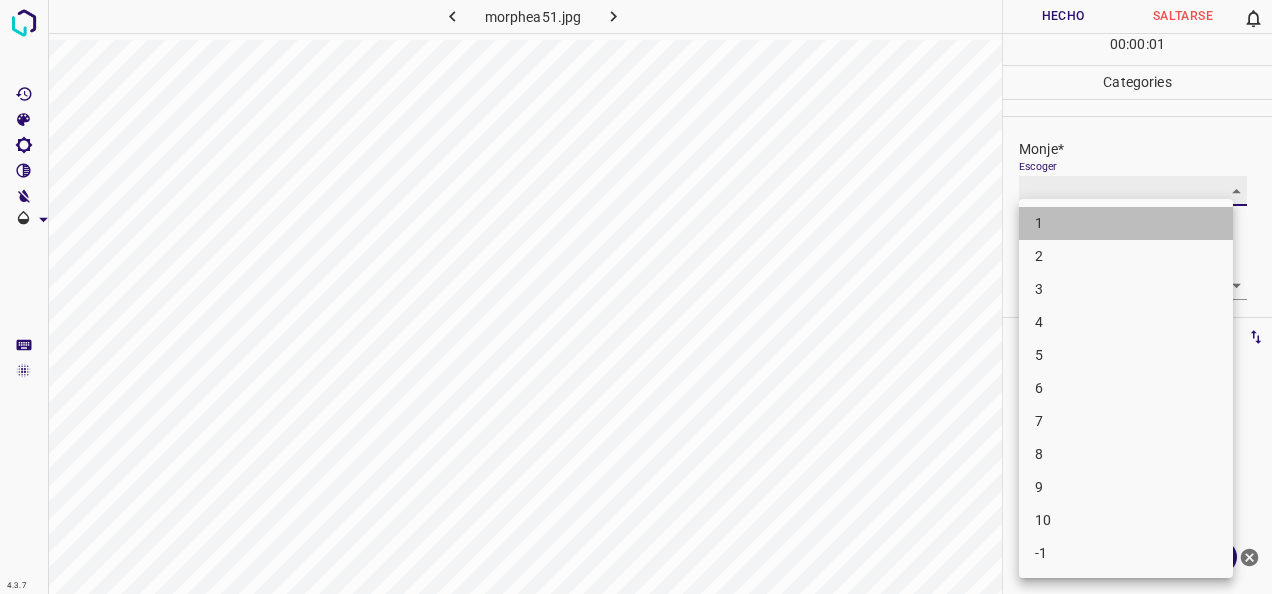 type on "1" 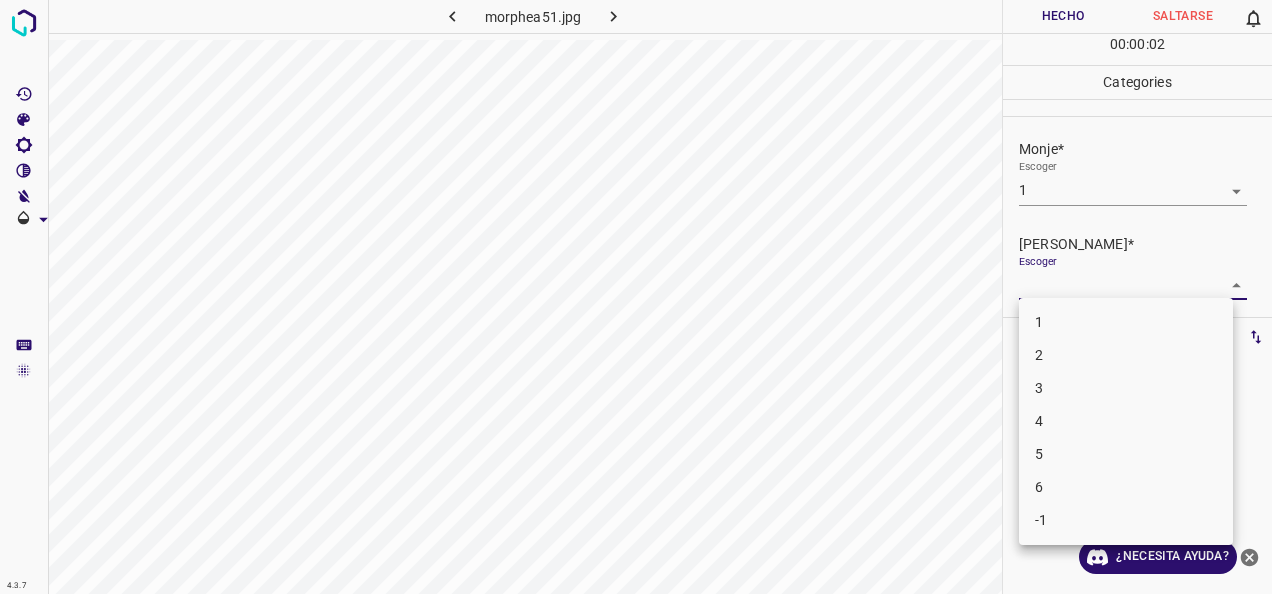 drag, startPoint x: 1214, startPoint y: 271, endPoint x: 1150, endPoint y: 278, distance: 64.381676 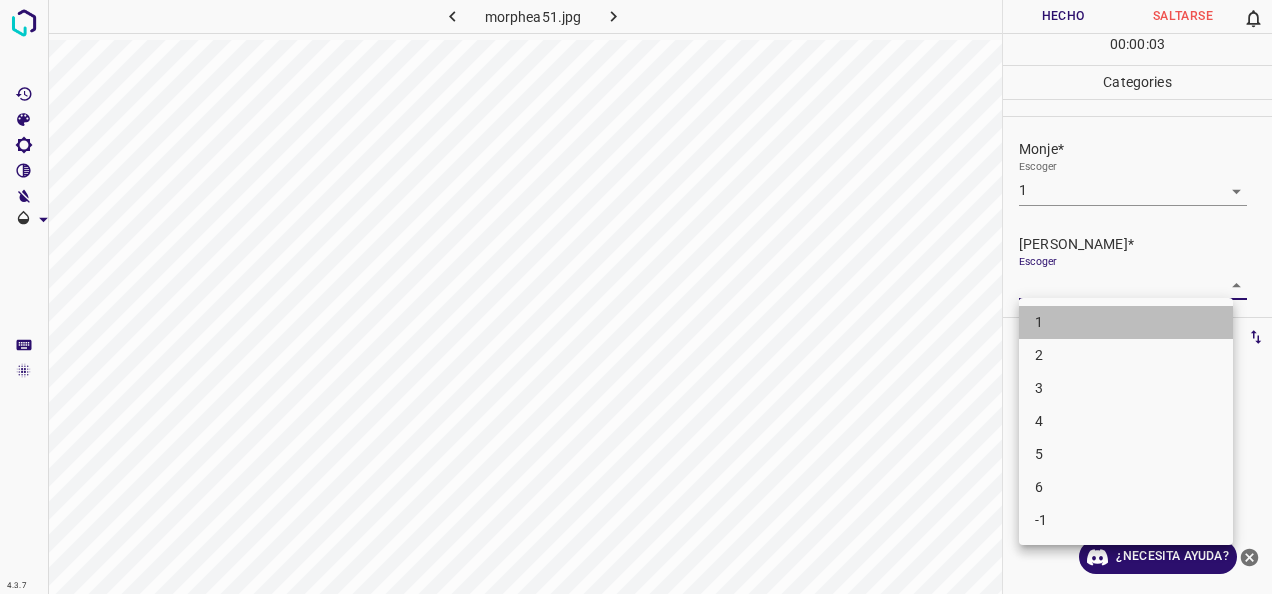 click on "1" at bounding box center (1126, 322) 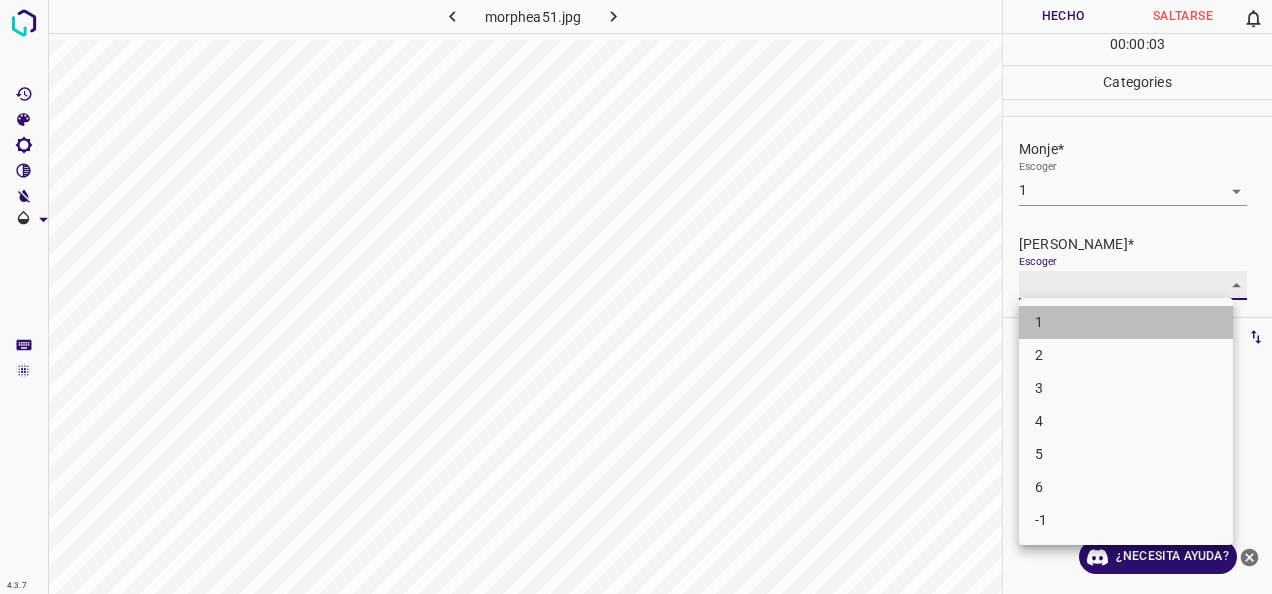 type on "1" 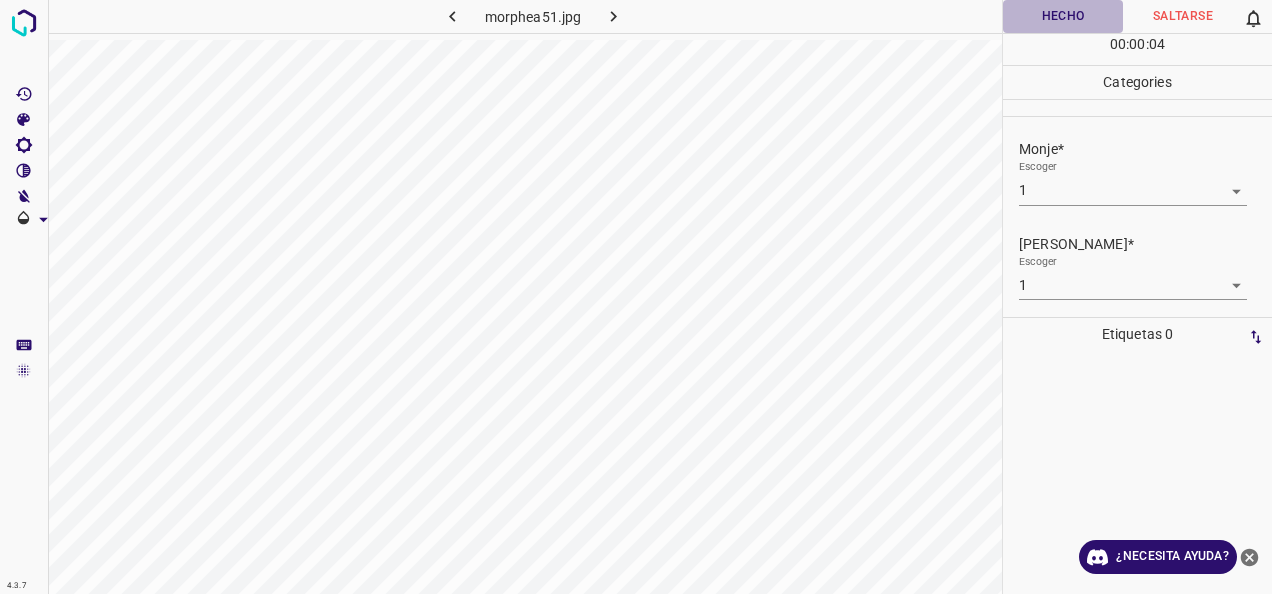 click on "Hecho" at bounding box center (1063, 16) 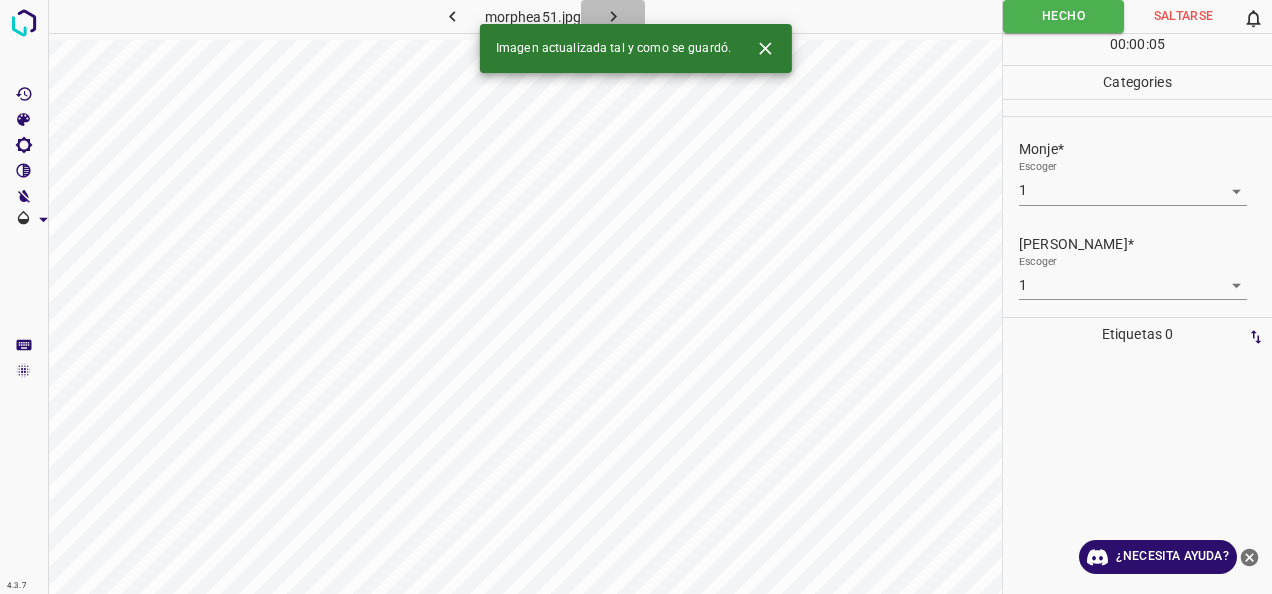 click 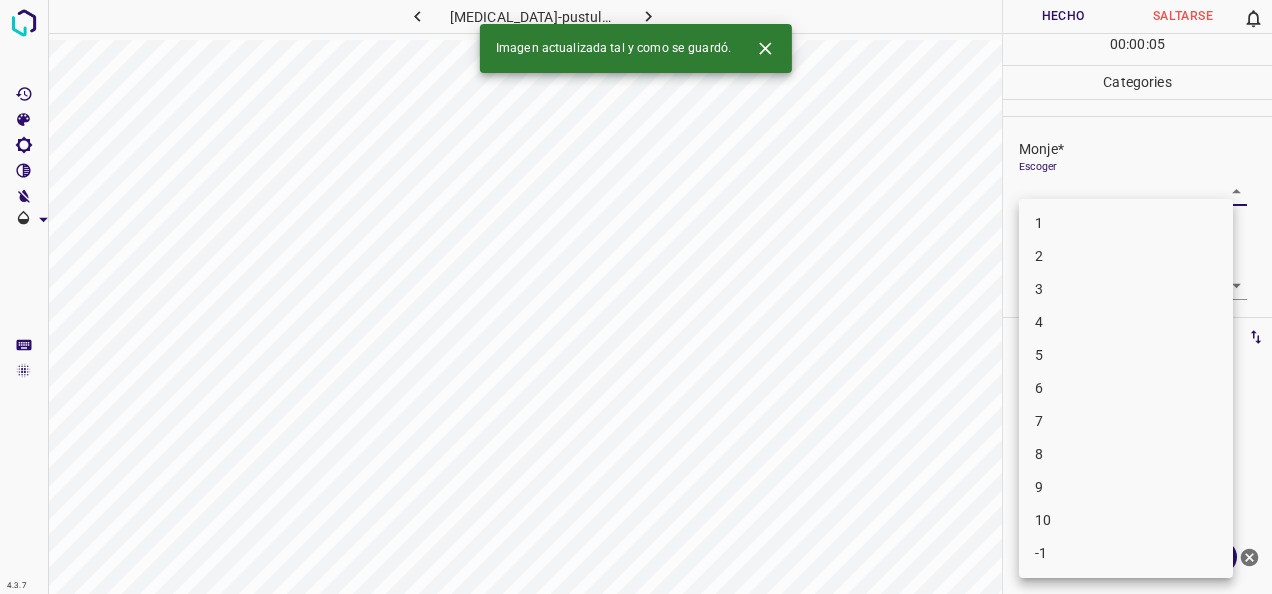 drag, startPoint x: 1208, startPoint y: 191, endPoint x: 1202, endPoint y: 204, distance: 14.3178215 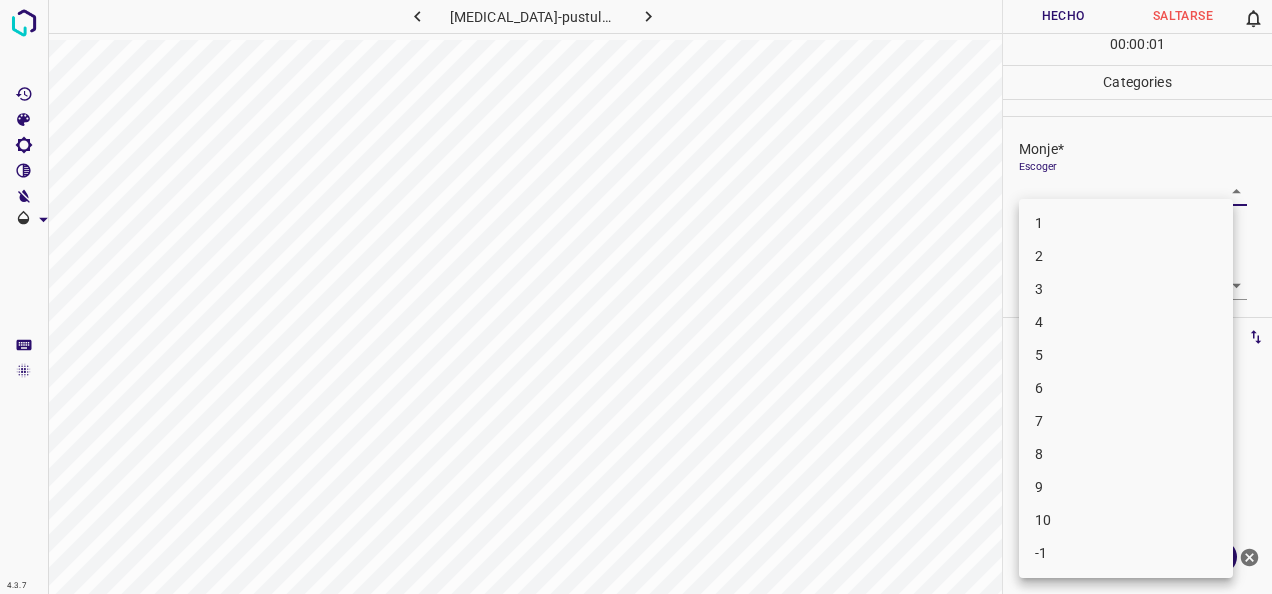 click on "2" at bounding box center (1126, 256) 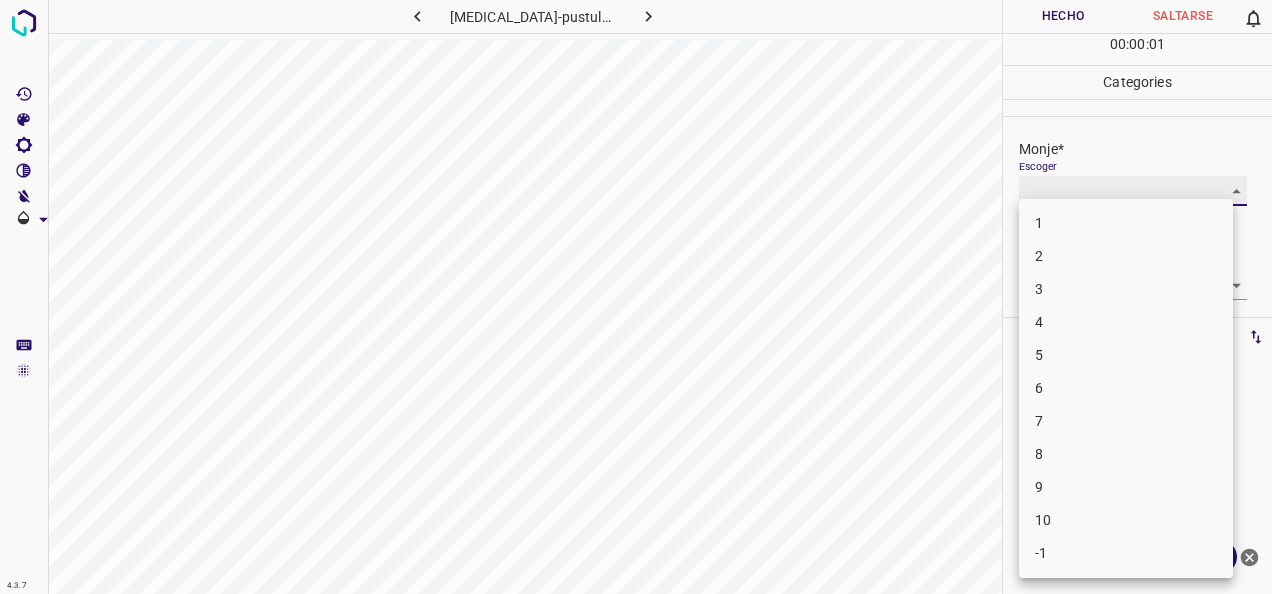 type on "2" 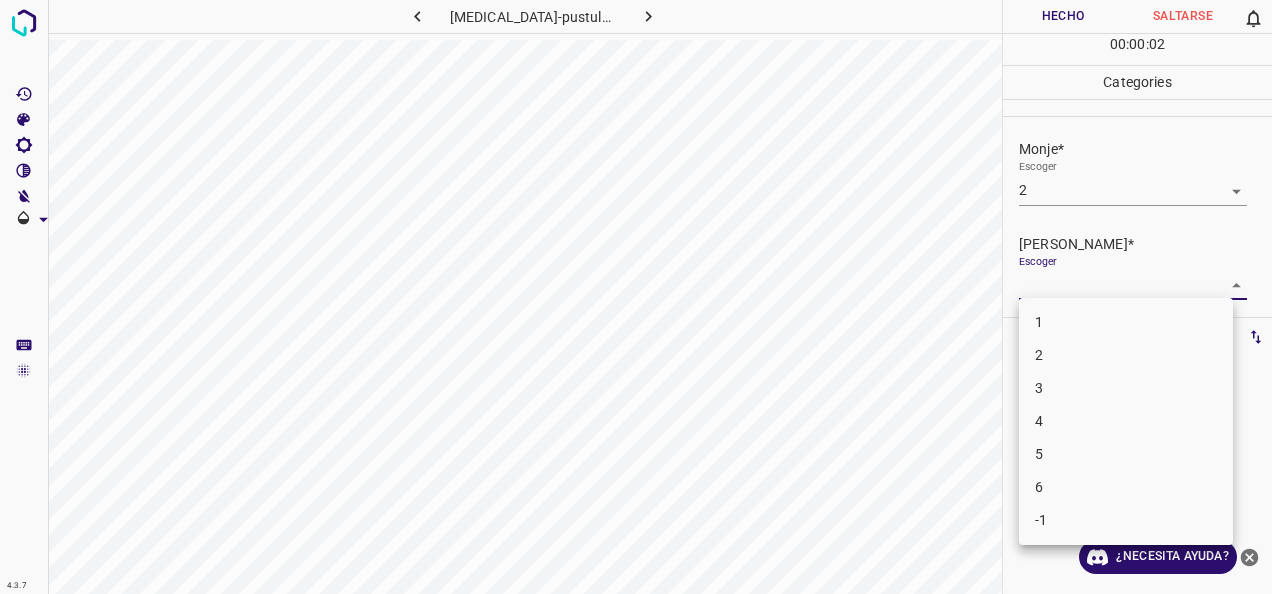 click on "4.3.7 psoriasis-pustular49.jpg Hecho Saltarse 0 00   : 00   : 02   Categories Monje*  Escoger 2 2  Fitzpatrick*  Escoger ​ Etiquetas 0 Categories 1 Monje 2  Fitzpatrick Herramientas Espacio Cambiar entre modos (Dibujar y Editar) Yo Etiquetado automático R Restaurar zoom M Acercar N Alejar Borrar Eliminar etiqueta de selección Filtros Z Restaurar filtros X Filtro de saturación C Filtro de brillo V Filtro de contraste B Filtro de escala de grises General O Descargar ¿Necesita ayuda? -Mensaje de texto -Esconder -Borrar 1 2 3 4 5 6 -1" at bounding box center (636, 297) 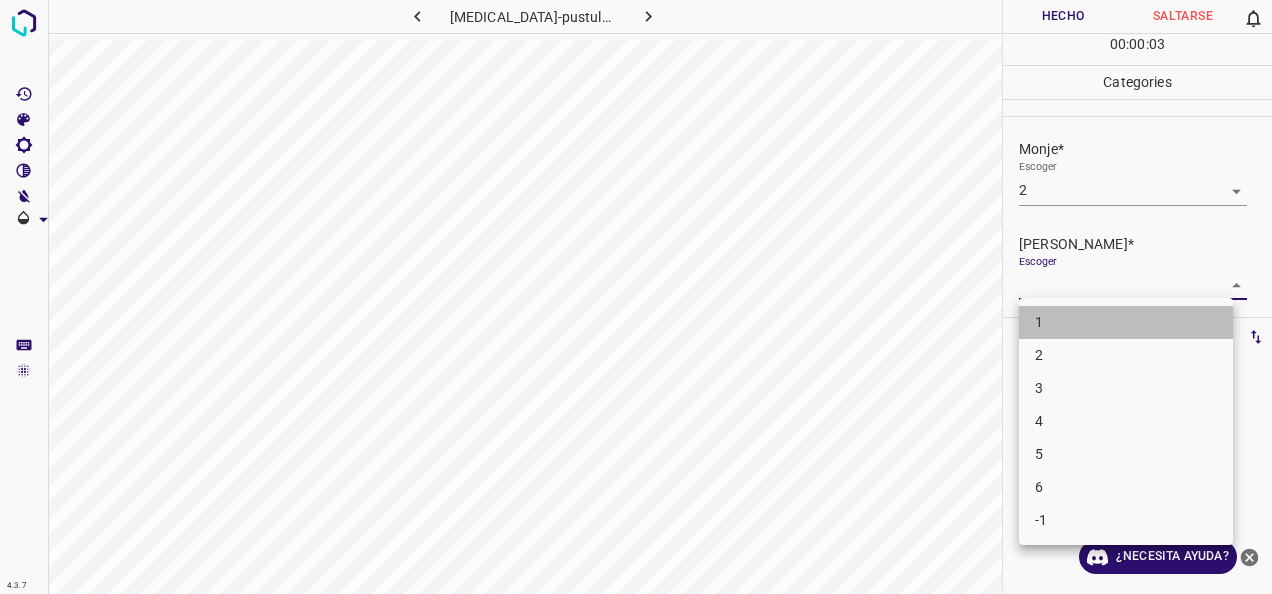 click on "1" at bounding box center [1126, 322] 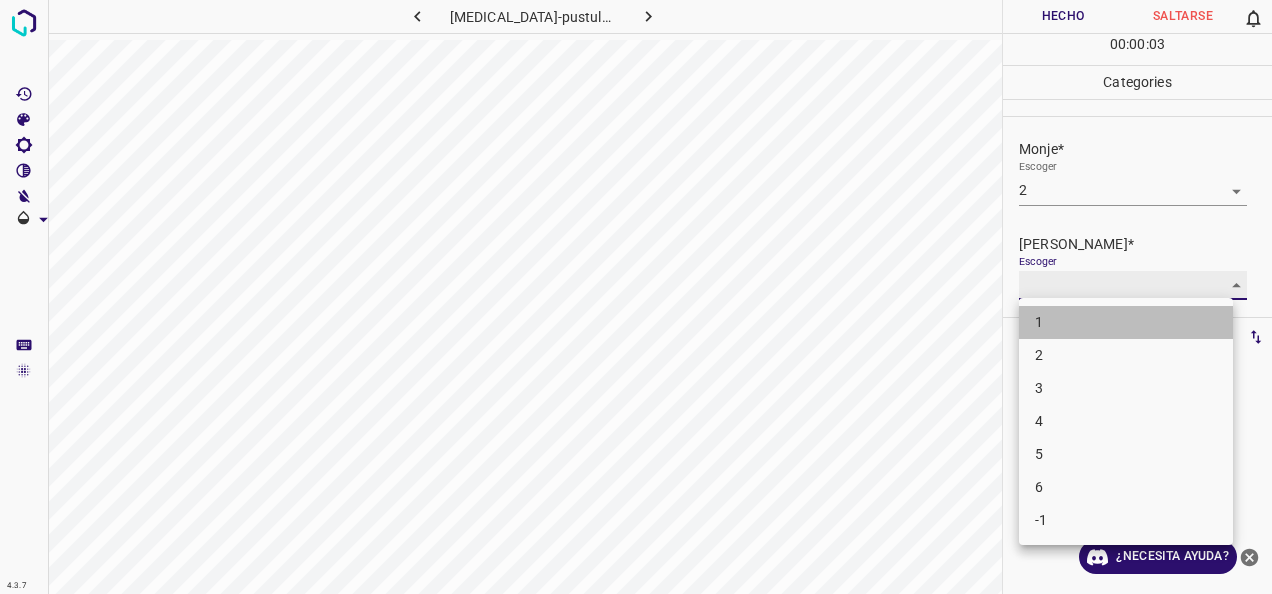 type on "1" 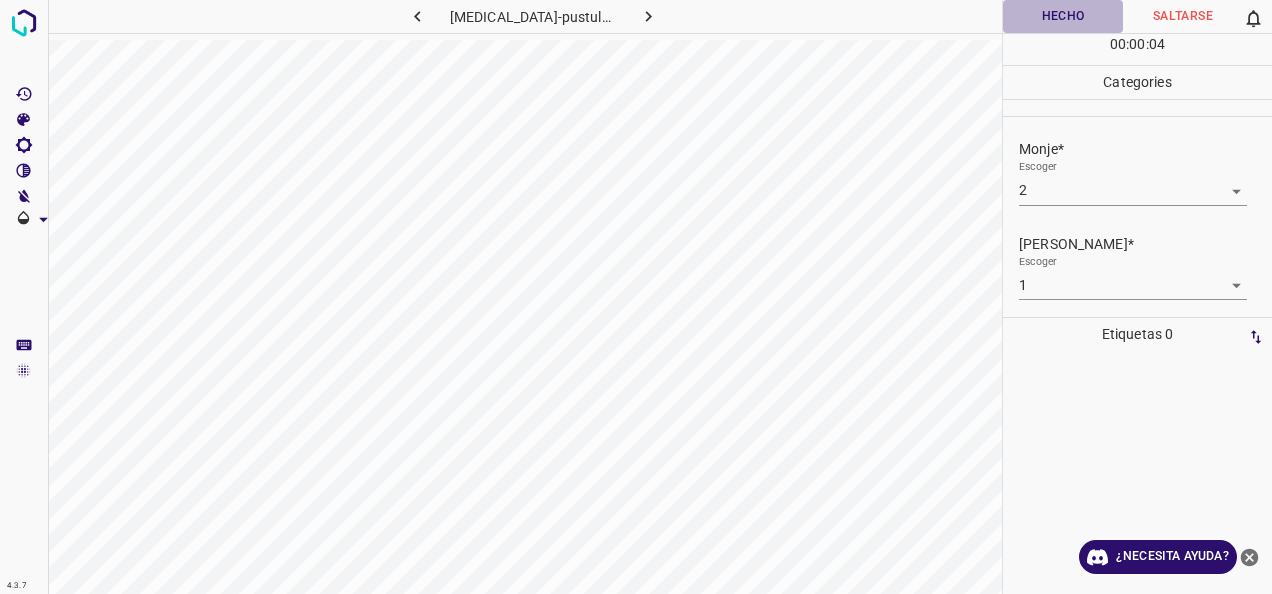 click on "Hecho" at bounding box center (1063, 16) 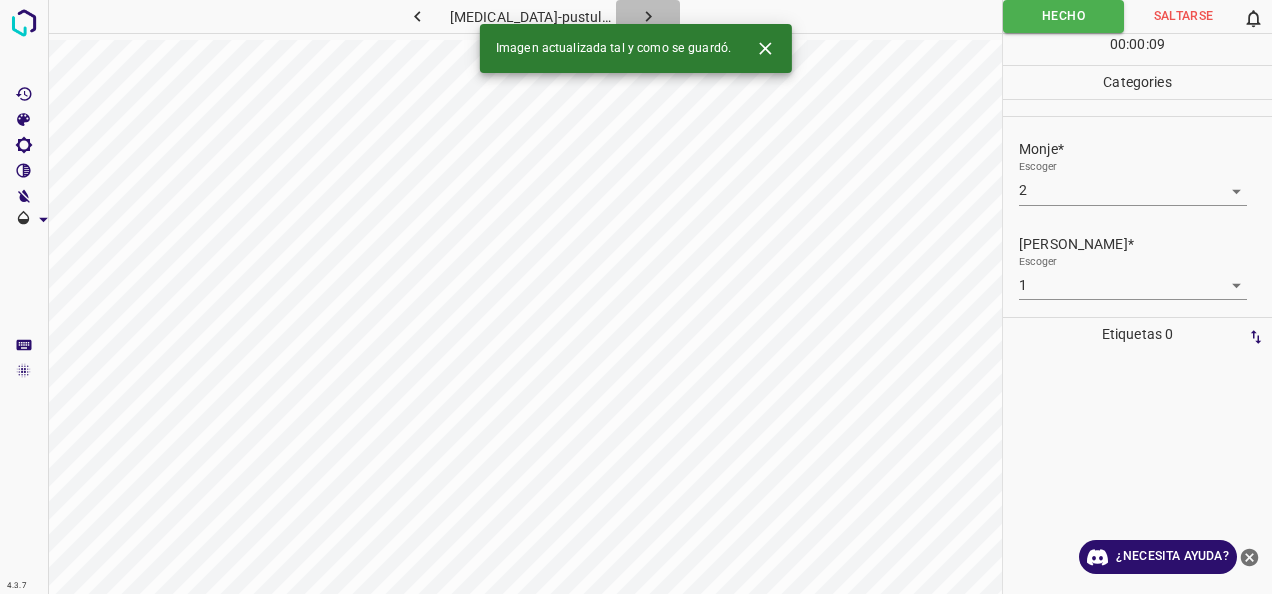 click 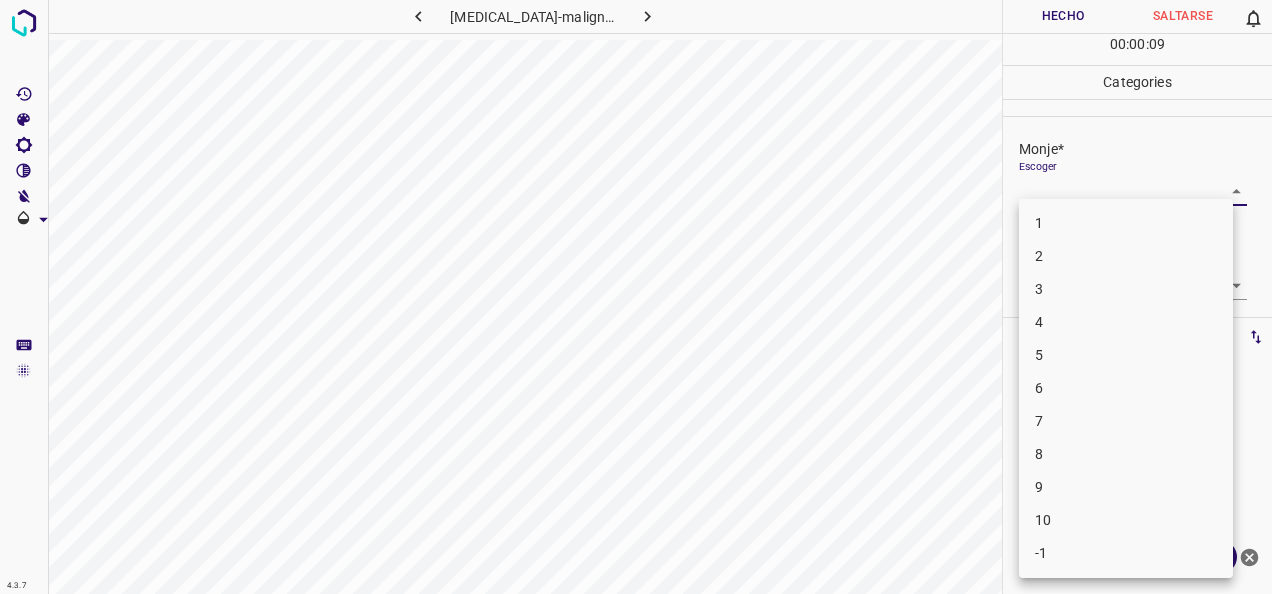 click on "4.3.7 lentigo-maligna44.jpg Hecho Saltarse 0 00   : 00   : 09   Categories Monje*  Escoger ​  Fitzpatrick*  Escoger ​ Etiquetas 0 Categories 1 Monje 2  Fitzpatrick Herramientas Espacio Cambiar entre modos (Dibujar y Editar) Yo Etiquetado automático R Restaurar zoom M Acercar N Alejar Borrar Eliminar etiqueta de selección Filtros Z Restaurar filtros X Filtro de saturación C Filtro de brillo V Filtro de contraste B Filtro de escala de grises General O Descargar ¿Necesita ayuda? -Mensaje de texto -Esconder -Borrar 1 2 3 4 5 6 7 8 9 10 -1" at bounding box center [636, 297] 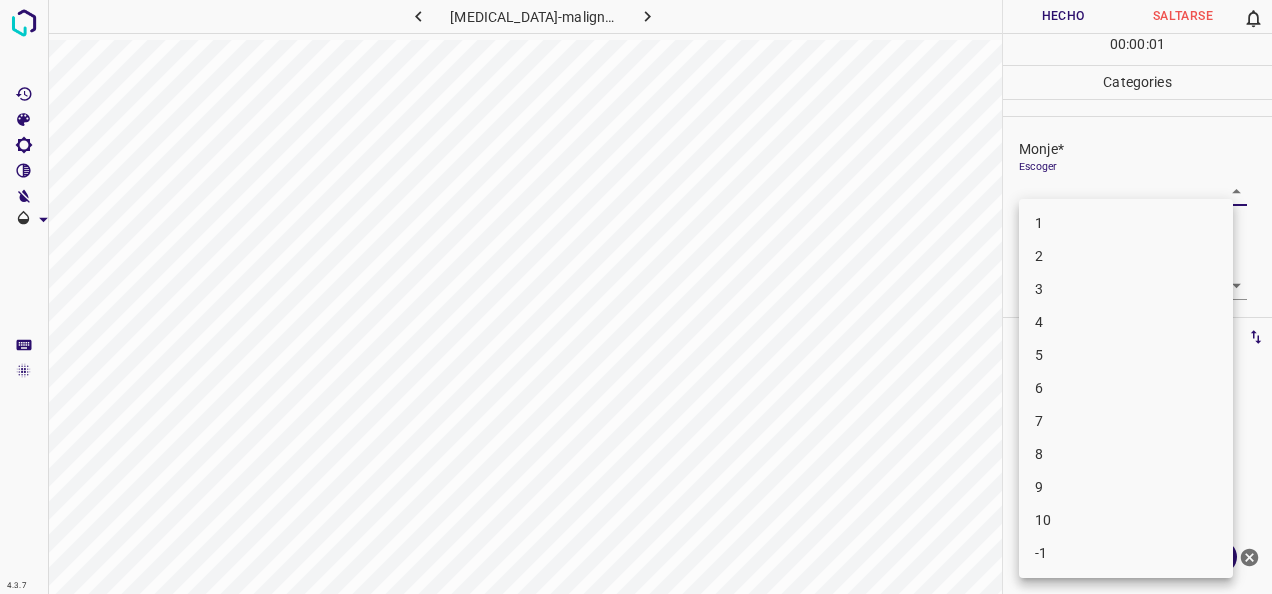 click on "1" at bounding box center (1126, 223) 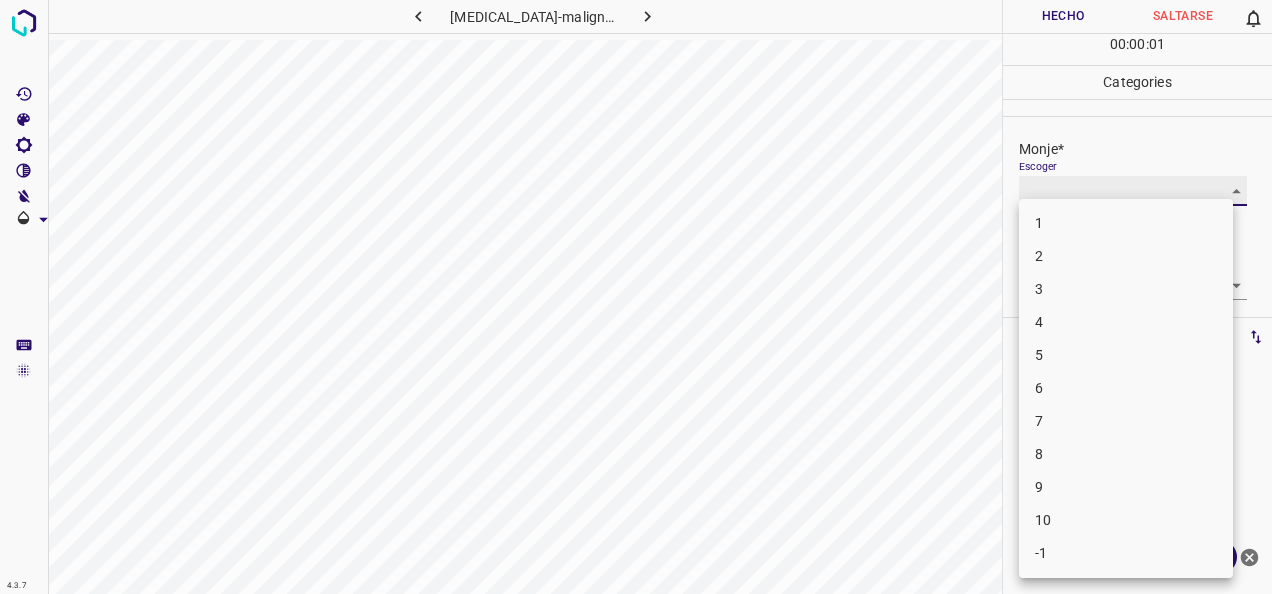 type on "1" 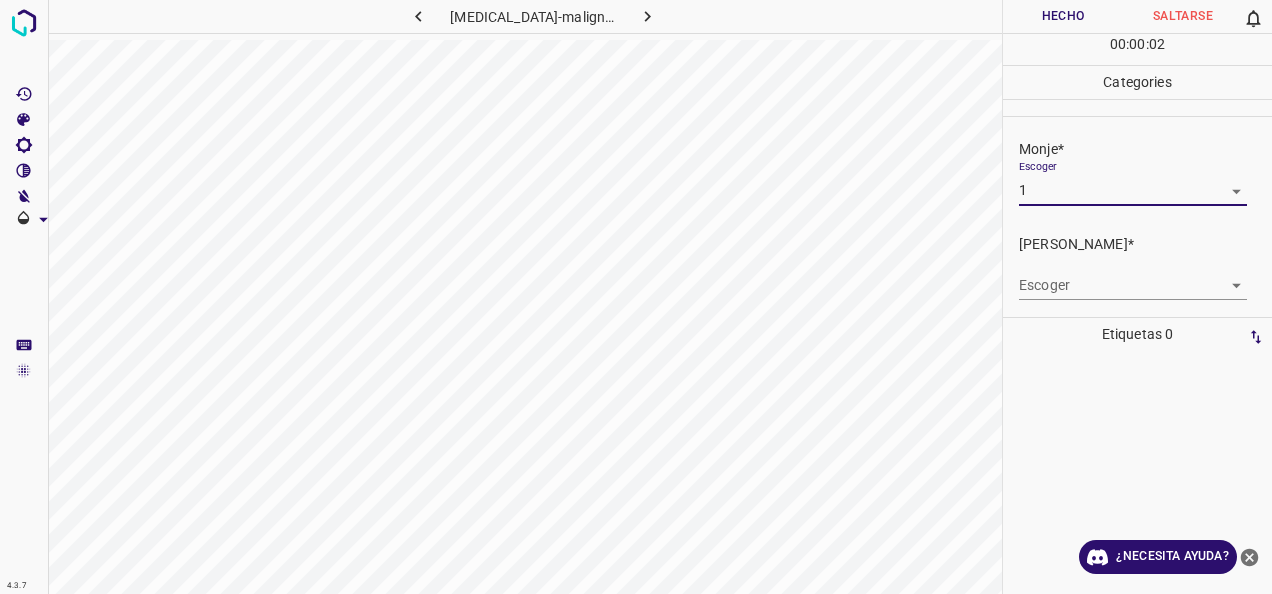 click on "4.3.7 lentigo-maligna44.jpg Hecho Saltarse 0 00   : 00   : 02   Categories Monje*  Escoger 1 1  Fitzpatrick*  Escoger ​ Etiquetas 0 Categories 1 Monje 2  Fitzpatrick Herramientas Espacio Cambiar entre modos (Dibujar y Editar) Yo Etiquetado automático R Restaurar zoom M Acercar N Alejar Borrar Eliminar etiqueta de selección Filtros Z Restaurar filtros X Filtro de saturación C Filtro de brillo V Filtro de contraste B Filtro de escala de grises General O Descargar ¿Necesita ayuda? -Mensaje de texto -Esconder -Borrar" at bounding box center (636, 297) 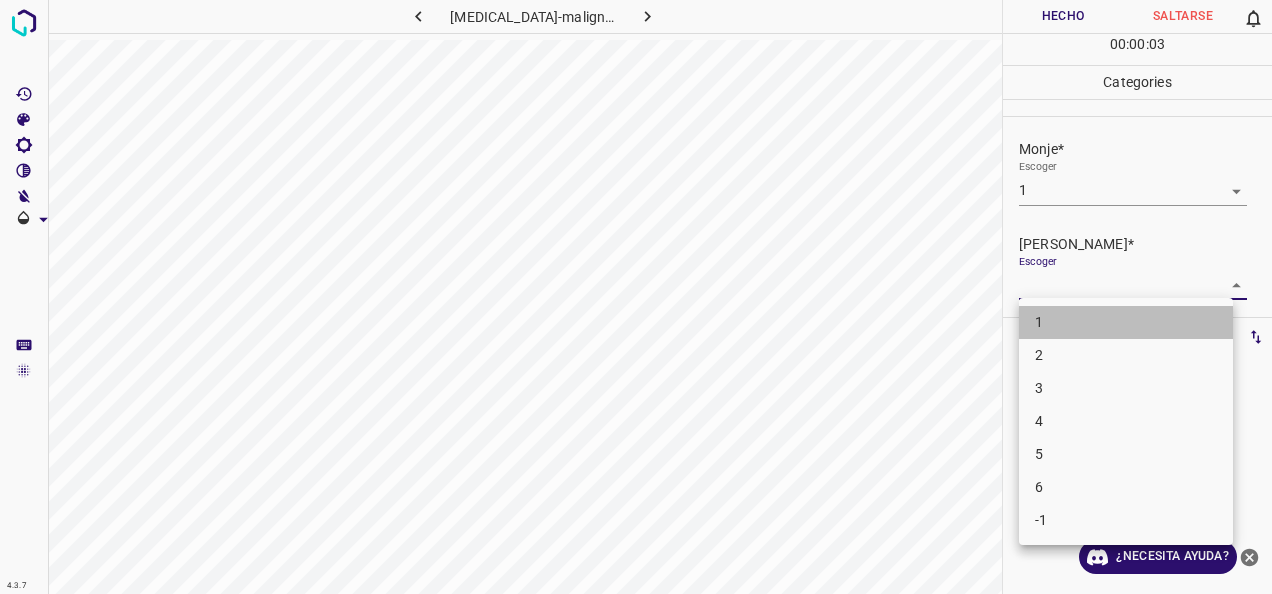 click on "1" at bounding box center (1126, 322) 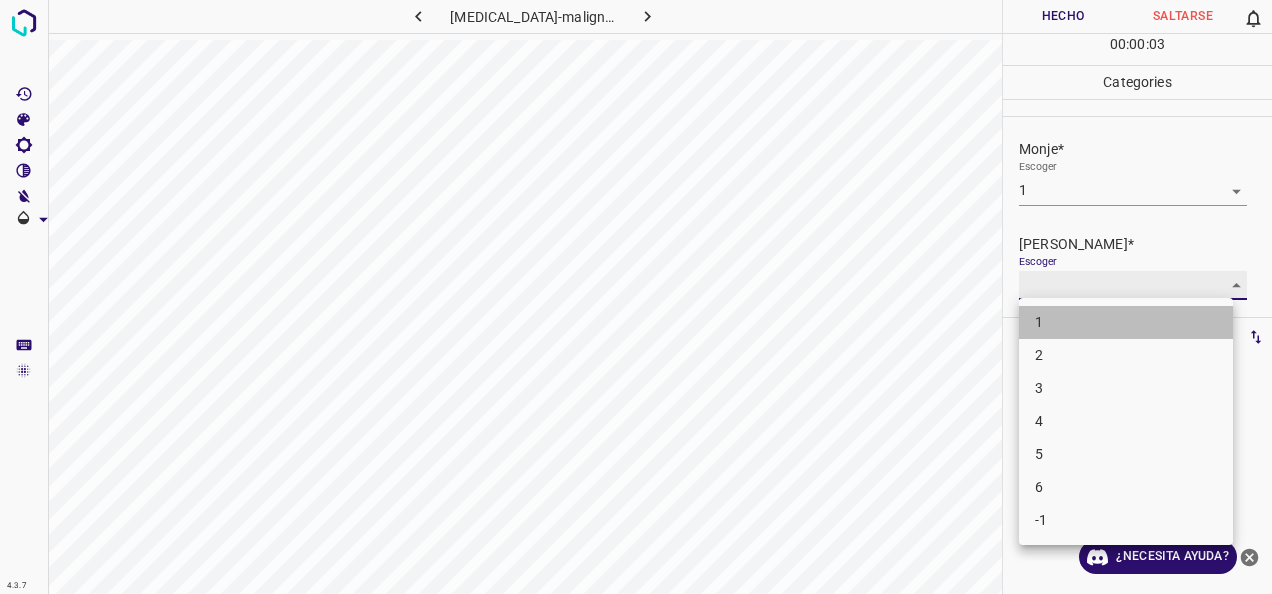 type on "1" 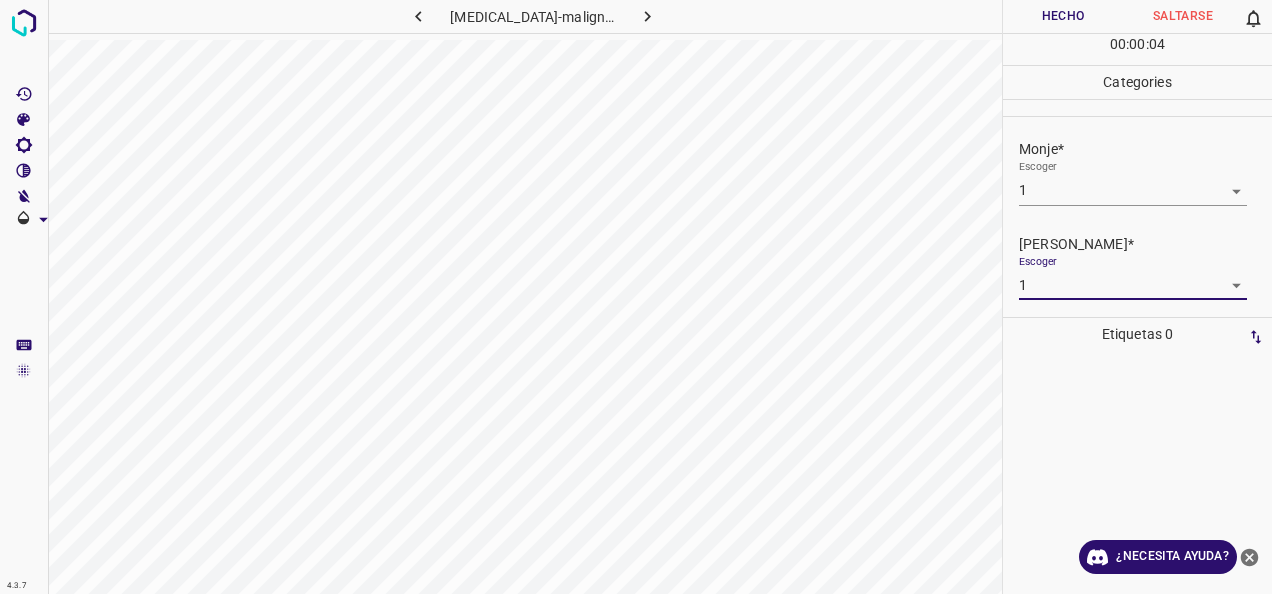 click on "Hecho" at bounding box center [1063, 16] 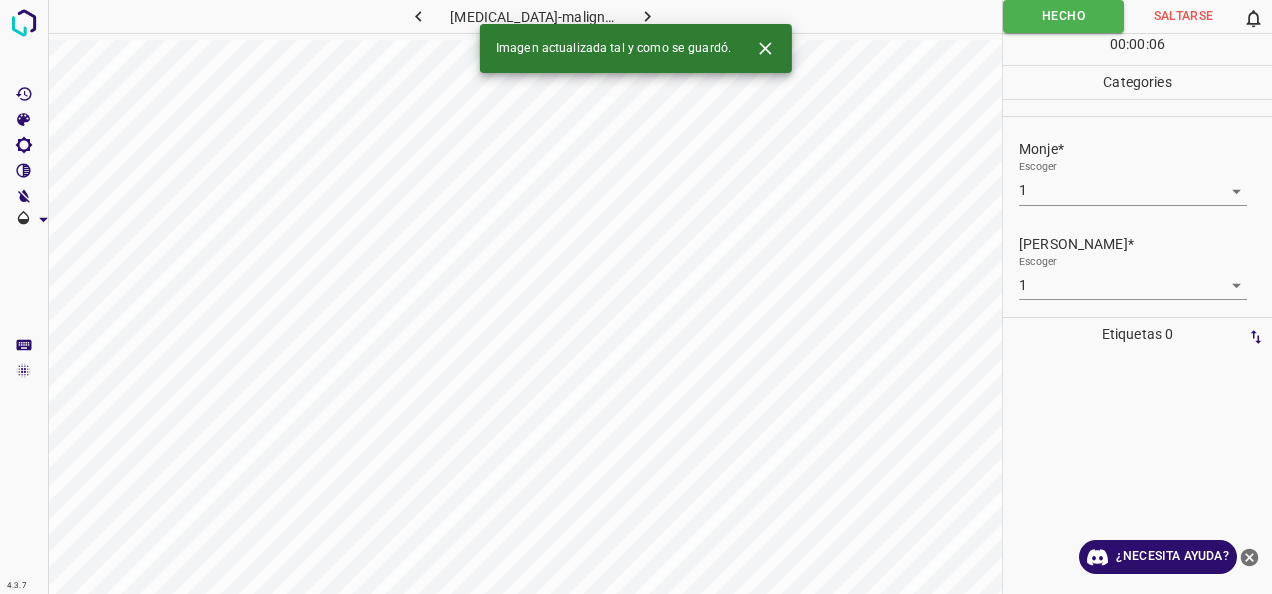 click 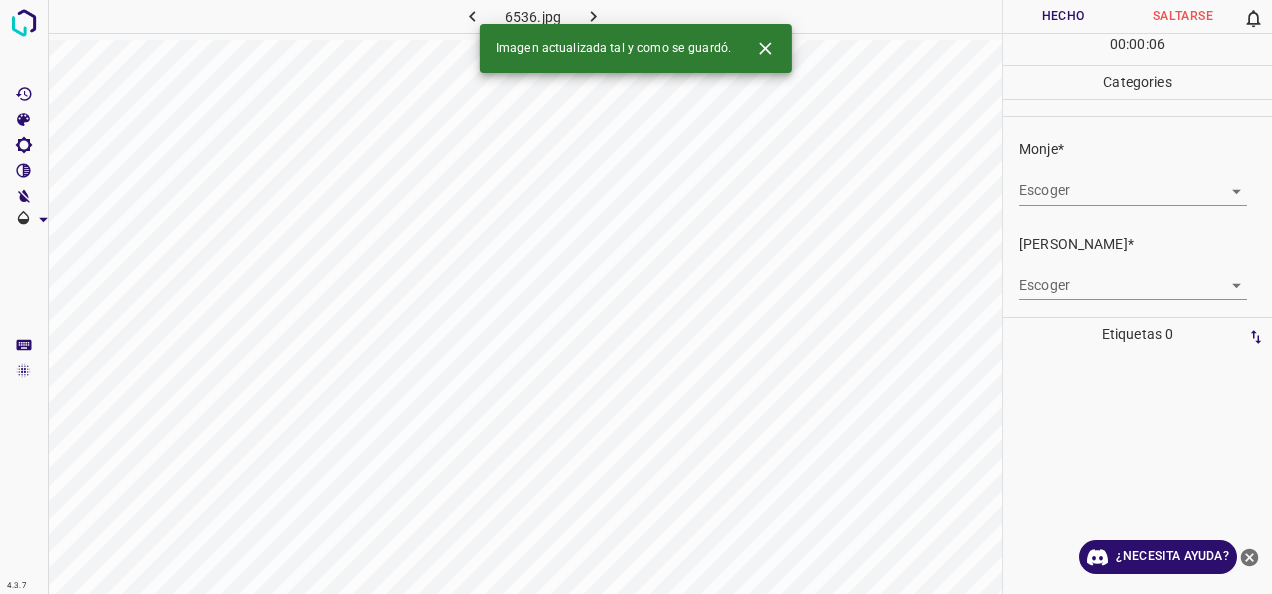 click on "4.3.7 6536.jpg Hecho Saltarse 0 00   : 00   : 06   Categories Monje*  Escoger ​  Fitzpatrick*  Escoger ​ Etiquetas 0 Categories 1 Monje 2  Fitzpatrick Herramientas Espacio Cambiar entre modos (Dibujar y Editar) Yo Etiquetado automático R Restaurar zoom M Acercar N Alejar Borrar Eliminar etiqueta de selección Filtros Z Restaurar filtros X Filtro de saturación C Filtro de brillo V Filtro de contraste B Filtro de escala de grises General O Descargar Imagen actualizada tal y como se guardó. ¿Necesita ayuda? -Mensaje de texto -Esconder -Borrar" at bounding box center [636, 297] 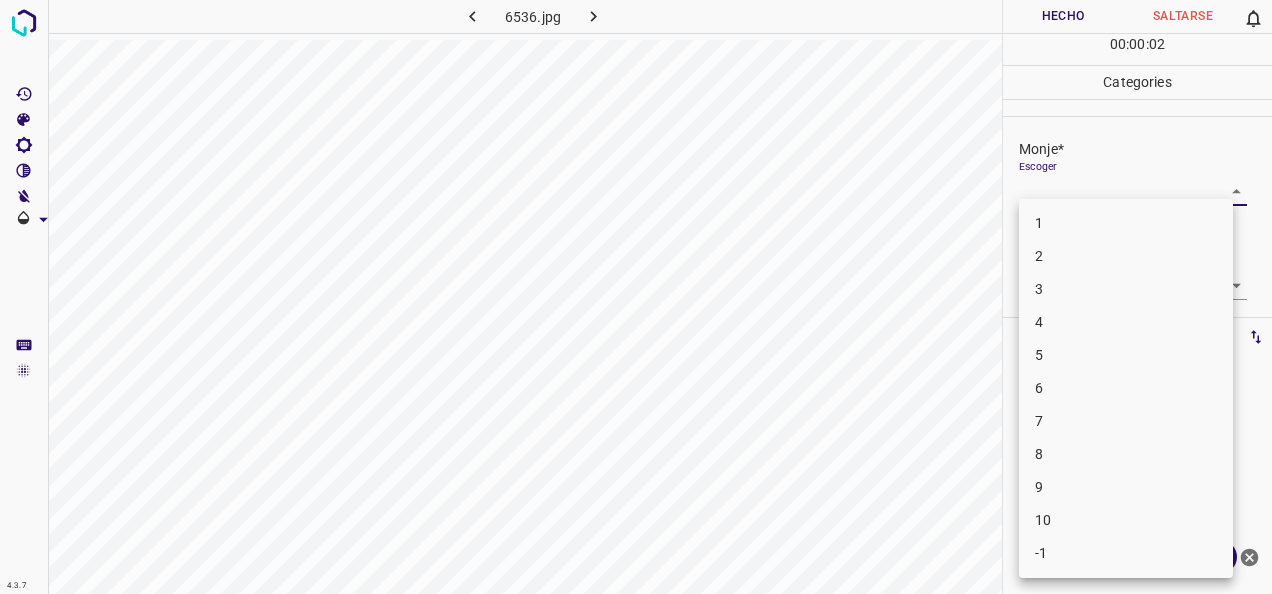click on "6" at bounding box center (1126, 388) 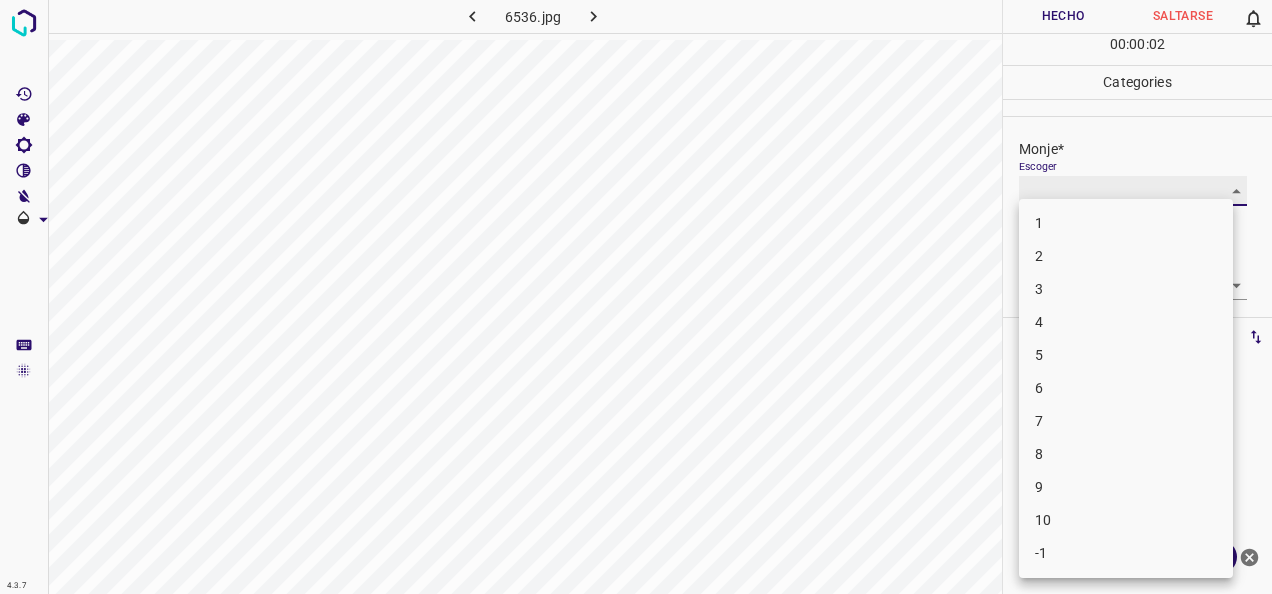 type on "6" 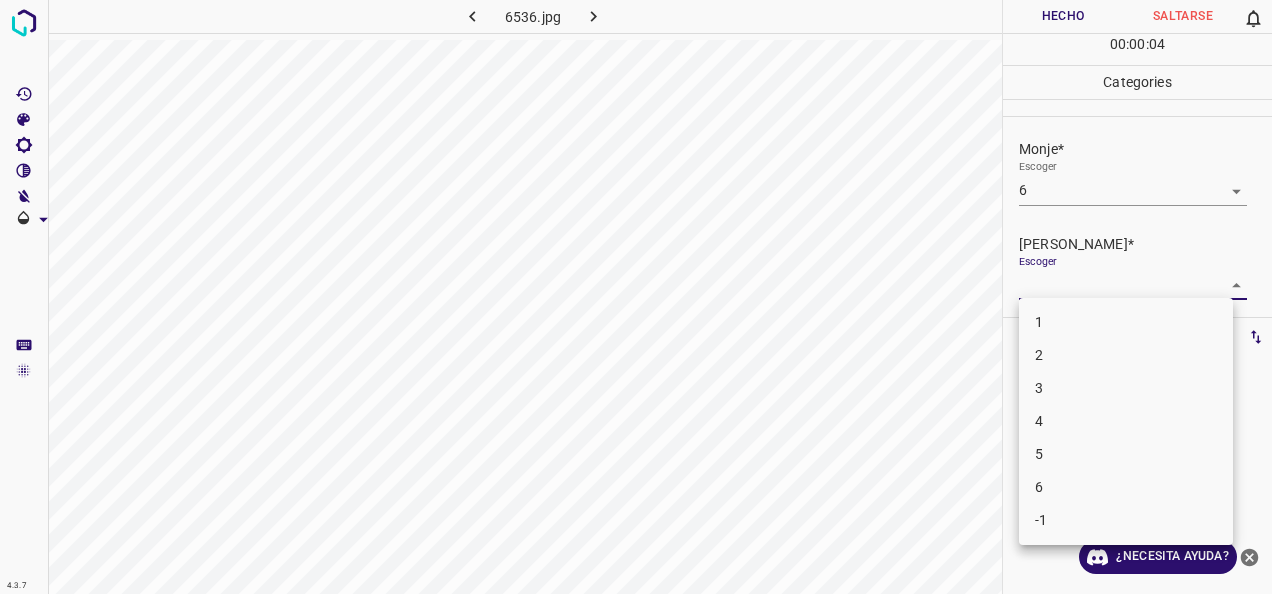 click on "4.3.7 6536.jpg Hecho Saltarse 0 00   : 00   : 04   Categories Monje*  Escoger 6 6  Fitzpatrick*  Escoger ​ Etiquetas 0 Categories 1 Monje 2  Fitzpatrick Herramientas Espacio Cambiar entre modos (Dibujar y Editar) Yo Etiquetado automático R Restaurar zoom M Acercar N Alejar Borrar Eliminar etiqueta de selección Filtros Z Restaurar filtros X Filtro de saturación C Filtro de brillo V Filtro de contraste B Filtro de escala de grises General O Descargar ¿Necesita ayuda? -Mensaje de texto -Esconder -Borrar 1 2 3 4 5 6 -1" at bounding box center [636, 297] 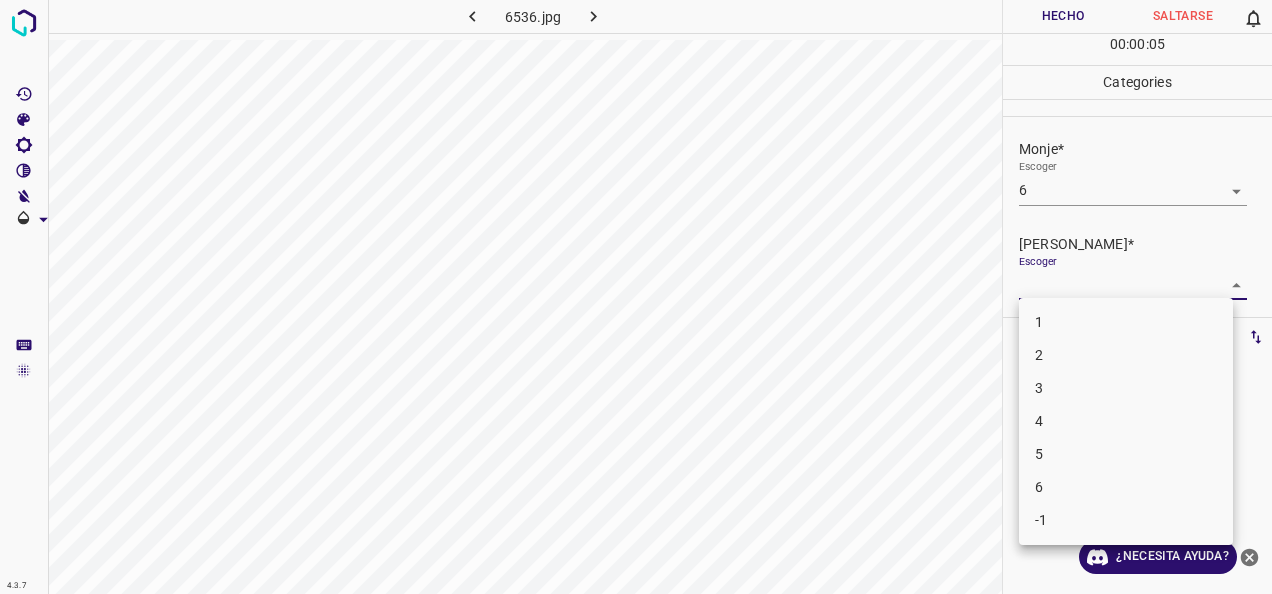 click on "5" at bounding box center [1126, 454] 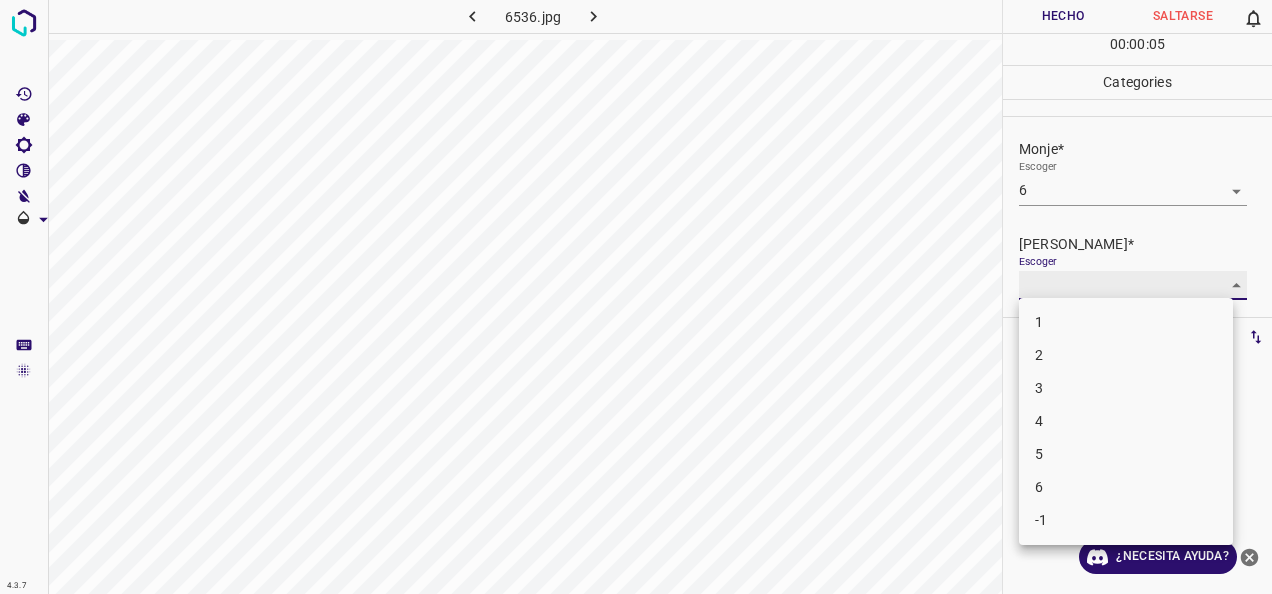 type on "5" 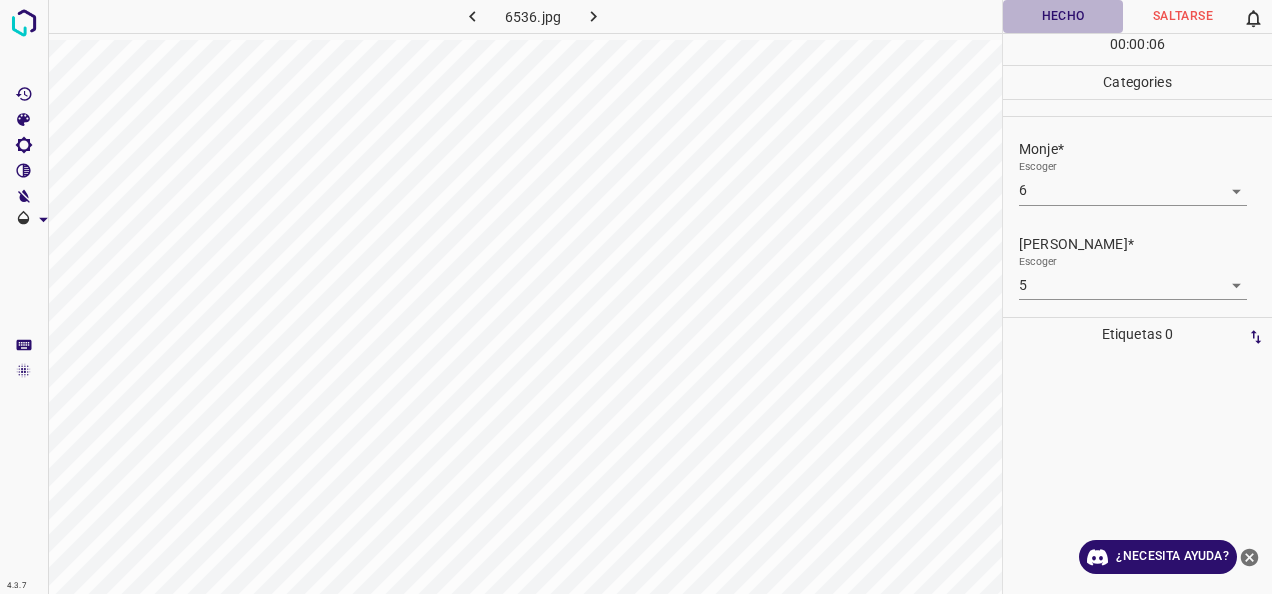 click on "Hecho" at bounding box center (1063, 16) 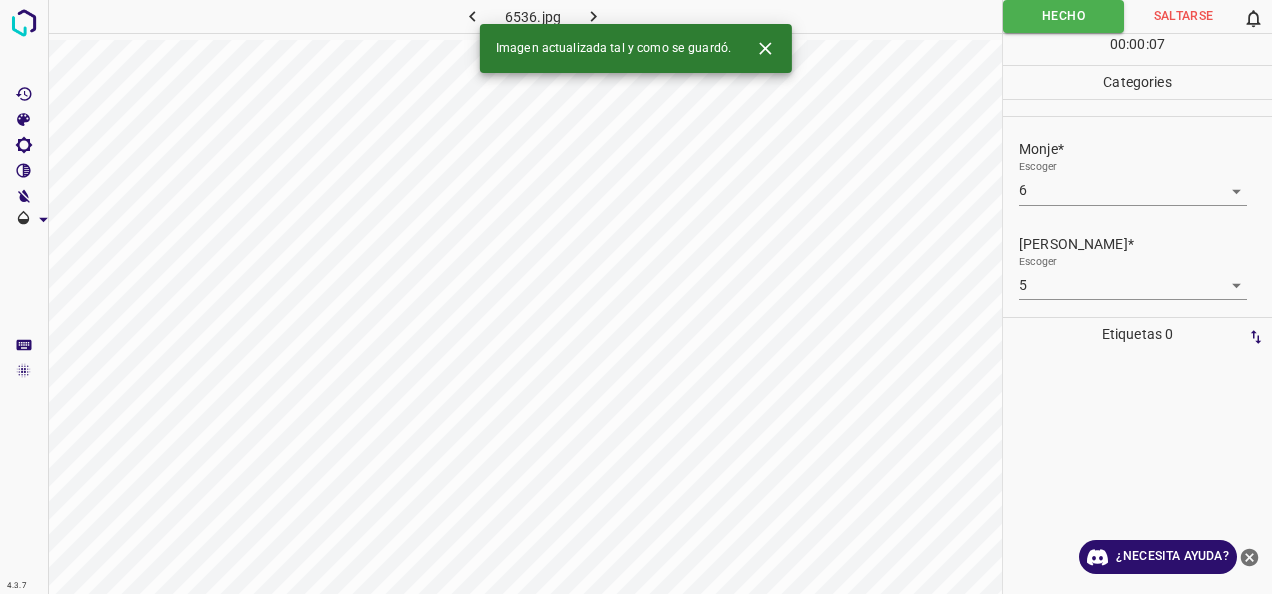 click 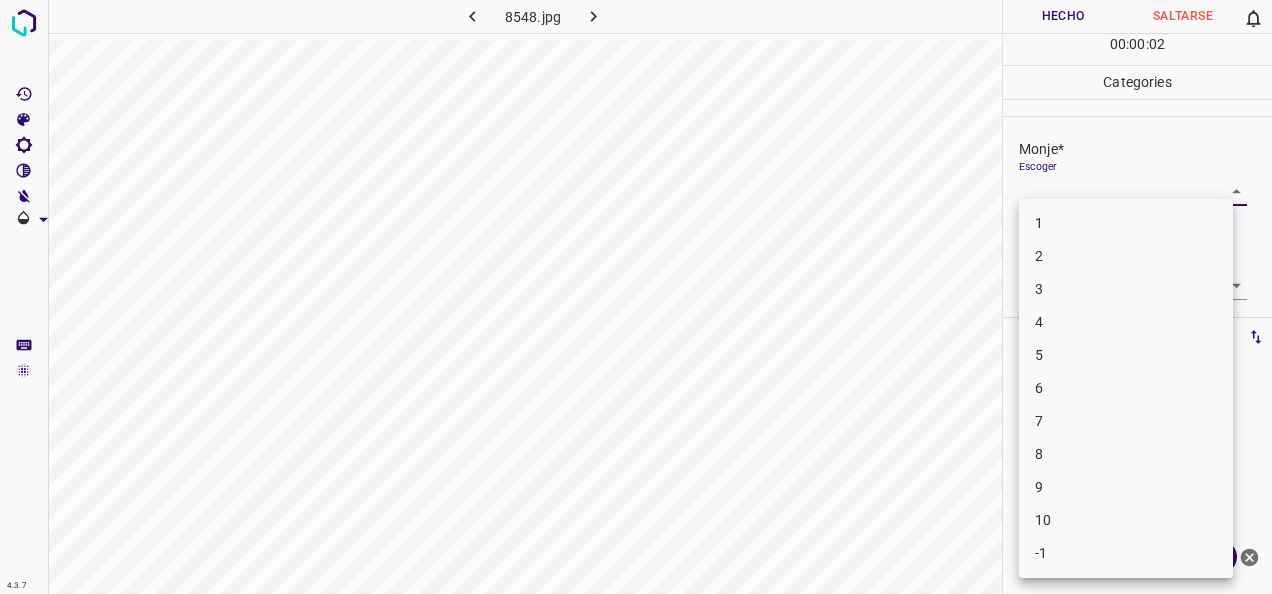click on "4.3.7 8548.jpg Hecho Saltarse 0 00   : 00   : 02   Categories Monje*  Escoger ​  Fitzpatrick*  Escoger ​ Etiquetas 0 Categories 1 Monje 2  Fitzpatrick Herramientas Espacio Cambiar entre modos (Dibujar y Editar) Yo Etiquetado automático R Restaurar zoom M Acercar N Alejar Borrar Eliminar etiqueta de selección Filtros Z Restaurar filtros X Filtro de saturación C Filtro de brillo V Filtro de contraste B Filtro de escala de grises General O Descargar ¿Necesita ayuda? -Mensaje de texto -Esconder -Borrar 1 2 3 4 5 6 7 8 9 10 -1" at bounding box center (636, 297) 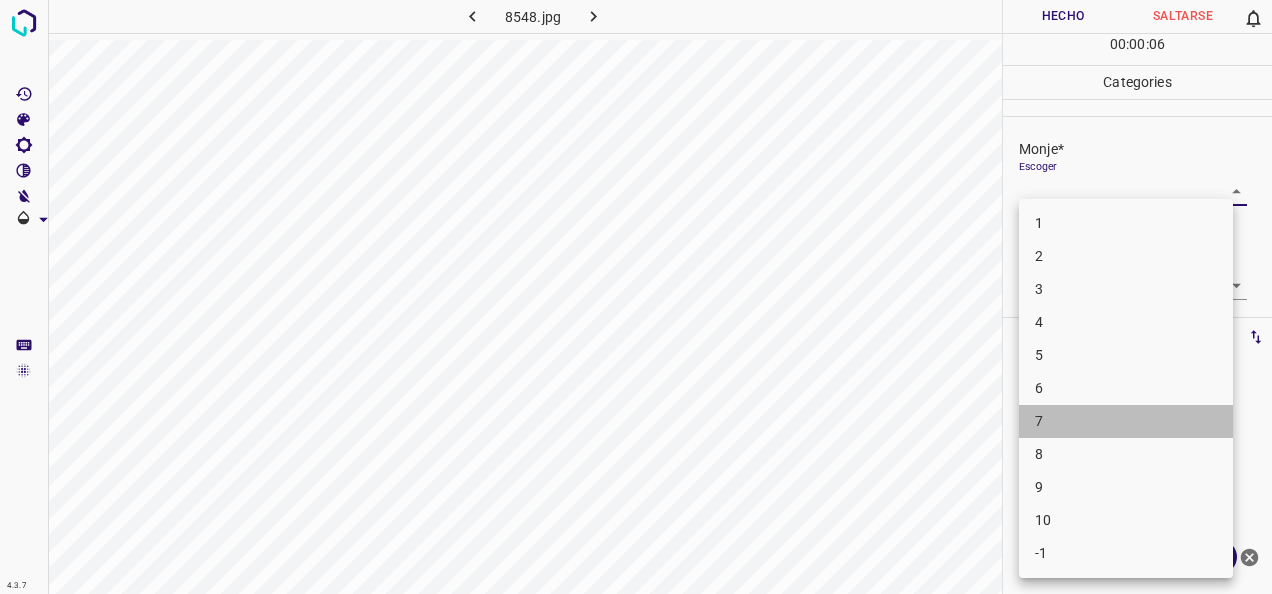 click on "7" at bounding box center (1126, 421) 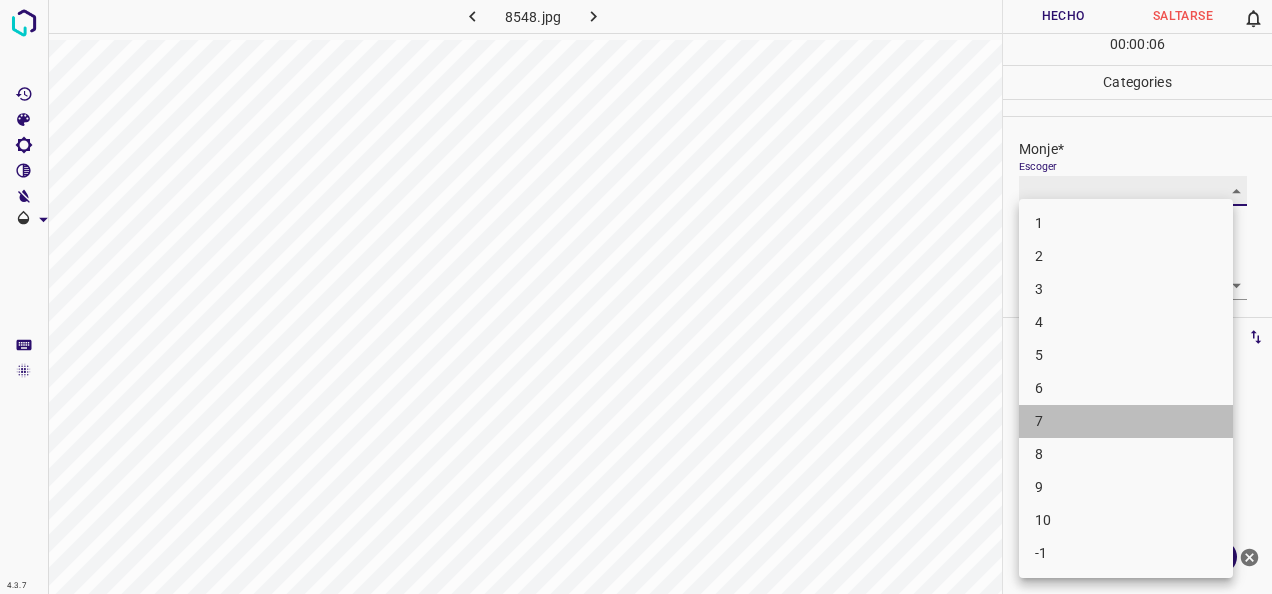 type on "7" 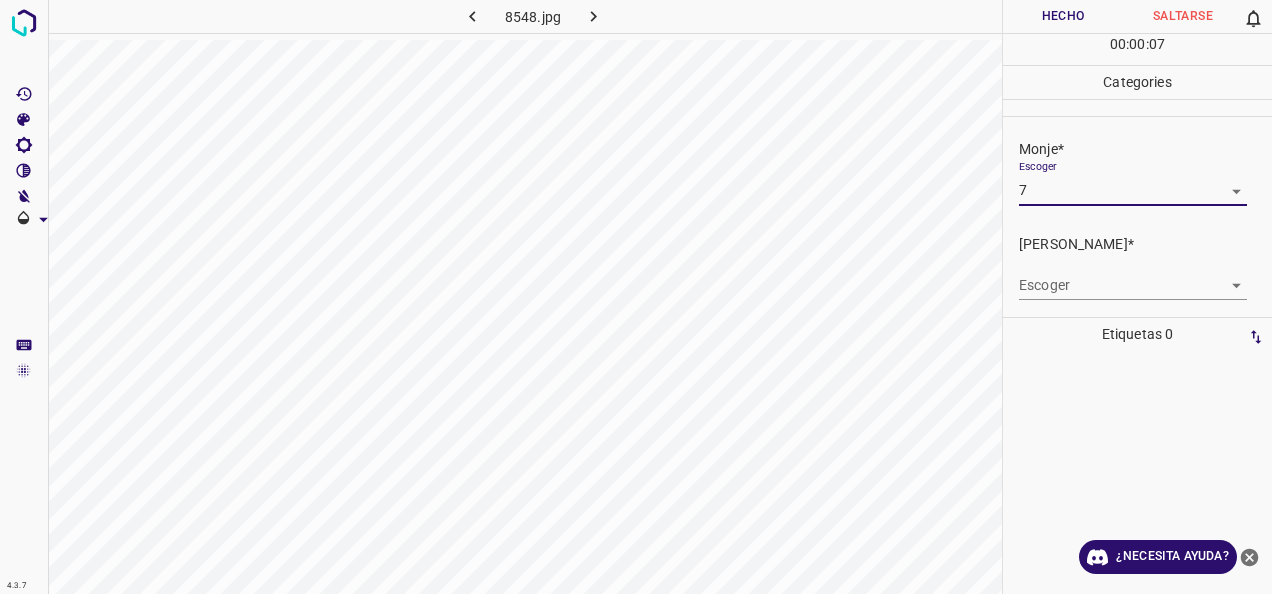 click on "4.3.7 8548.jpg Hecho Saltarse 0 00   : 00   : 07   Categories Monje*  Escoger 7 7  Fitzpatrick*  Escoger ​ Etiquetas 0 Categories 1 Monje 2  Fitzpatrick Herramientas Espacio Cambiar entre modos (Dibujar y Editar) Yo Etiquetado automático R Restaurar zoom M Acercar N Alejar Borrar Eliminar etiqueta de selección Filtros Z Restaurar filtros X Filtro de saturación C Filtro de brillo V Filtro de contraste B Filtro de escala de grises General O Descargar ¿Necesita ayuda? -Mensaje de texto -Esconder -Borrar" at bounding box center [636, 297] 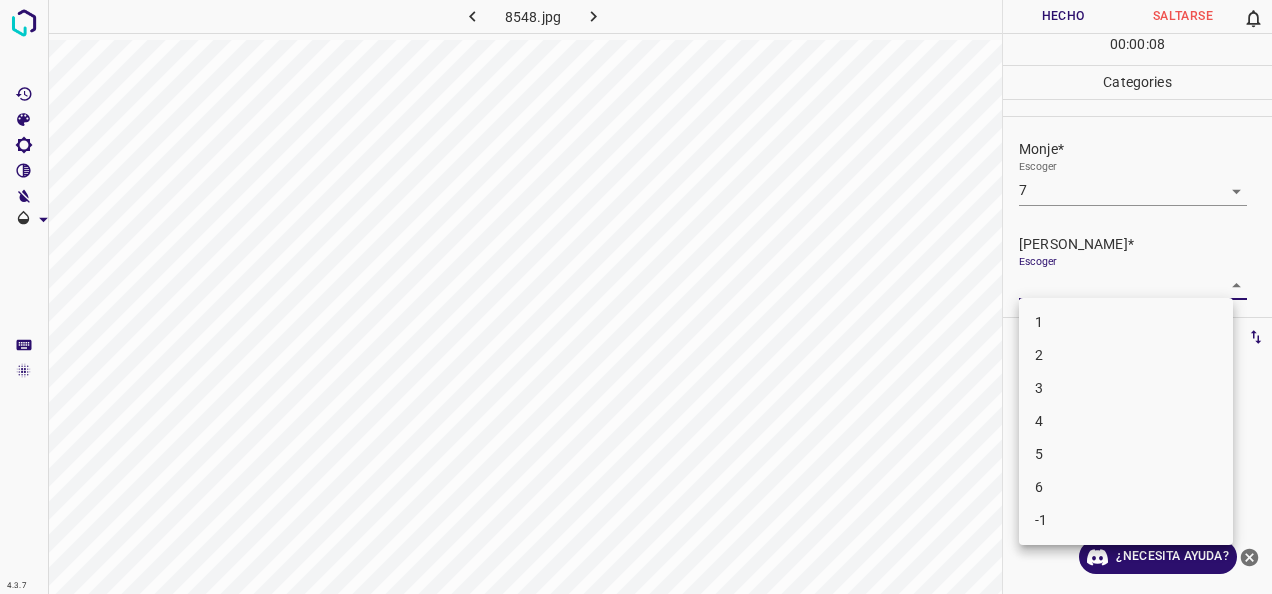click on "5" at bounding box center (1126, 454) 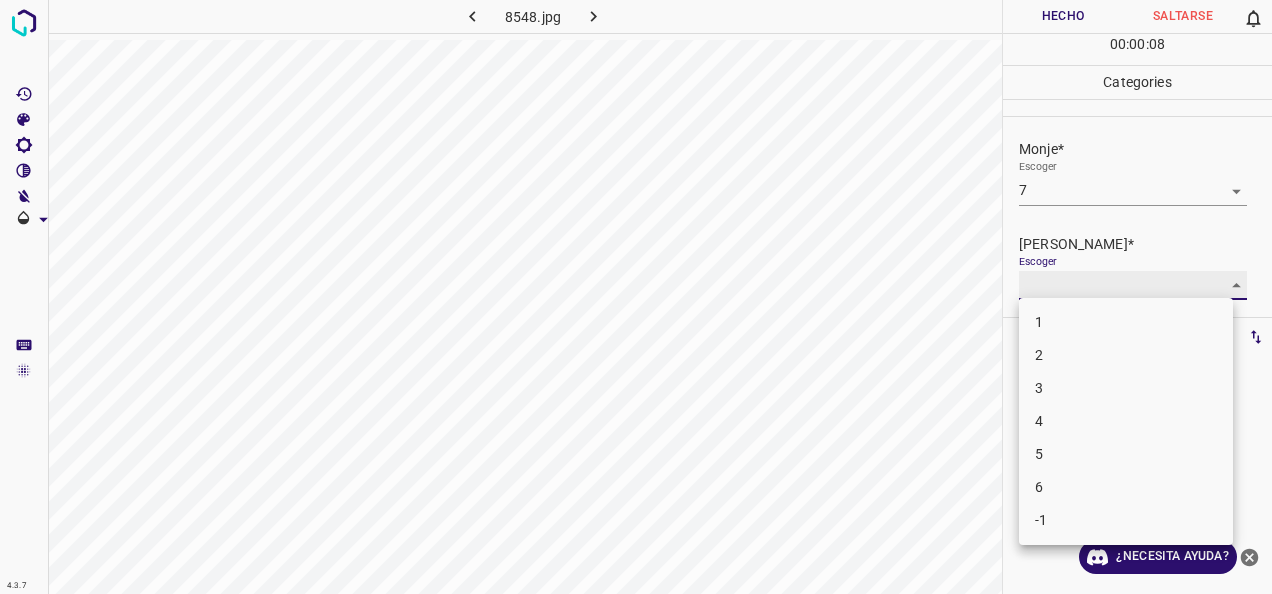 type on "5" 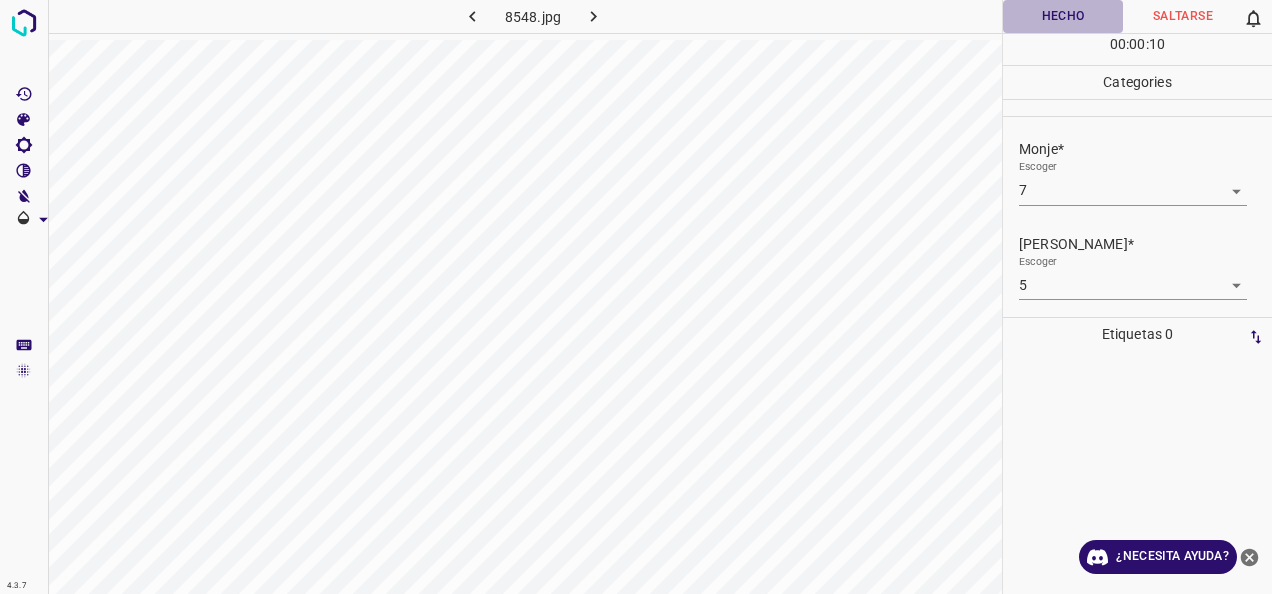 click on "Hecho" at bounding box center [1063, 16] 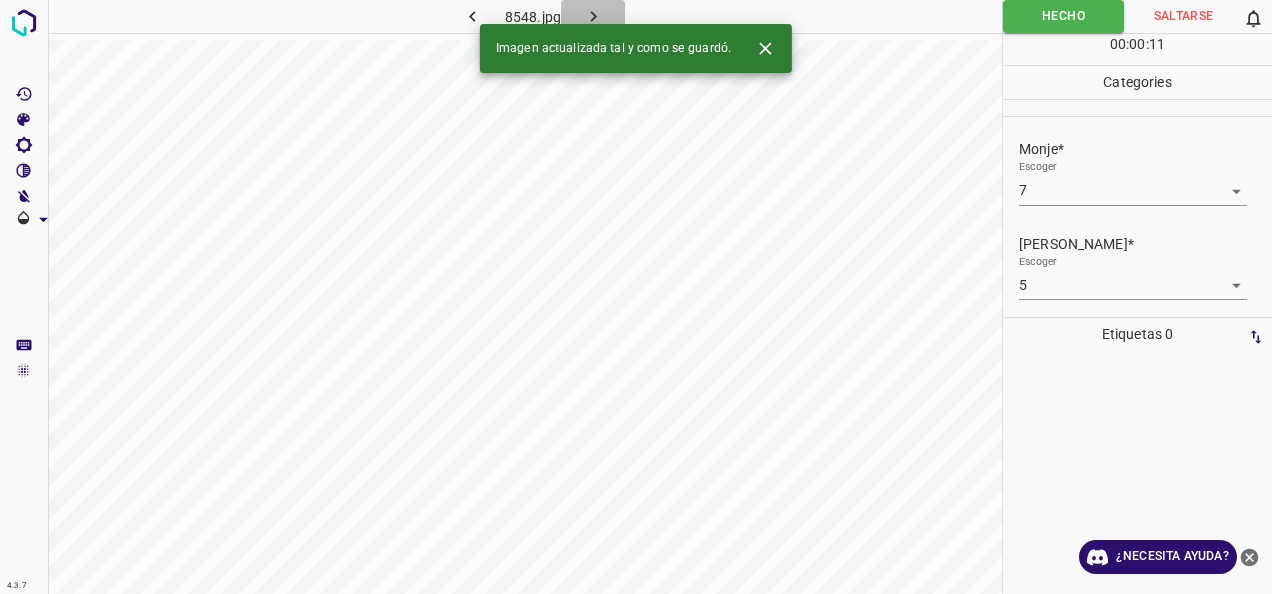 click 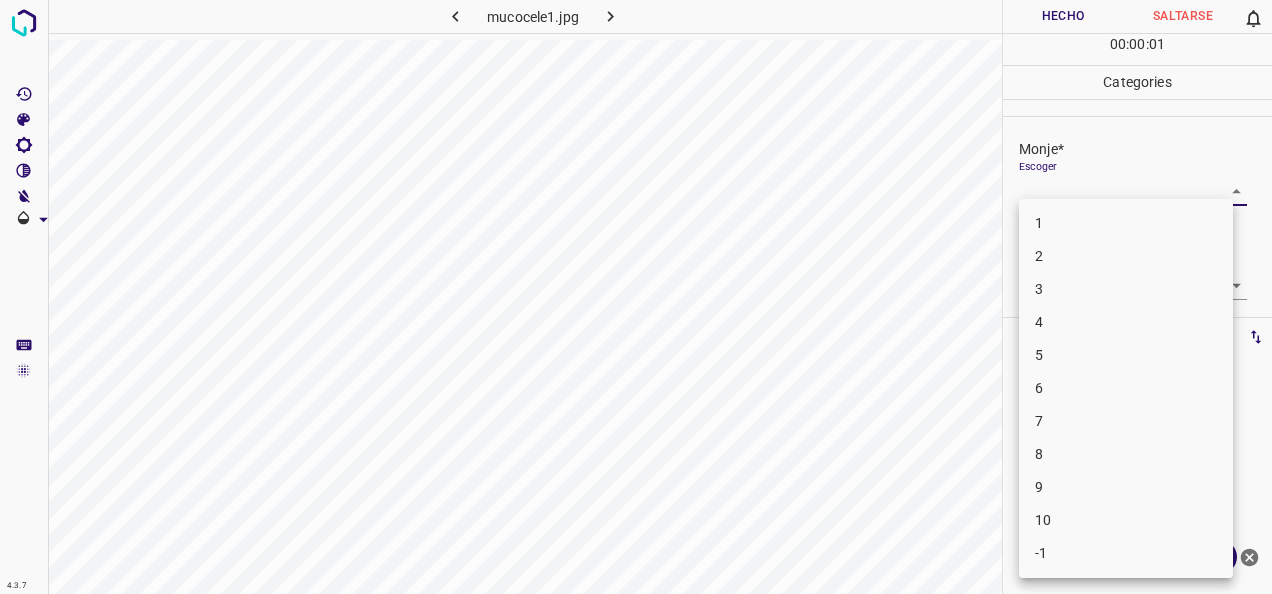 click on "4.3.7 mucocele1.jpg Hecho Saltarse 0 00   : 00   : 01   Categories Monje*  Escoger ​  Fitzpatrick*  Escoger ​ Etiquetas 0 Categories 1 Monje 2  Fitzpatrick Herramientas Espacio Cambiar entre modos (Dibujar y Editar) Yo Etiquetado automático R Restaurar zoom M Acercar N Alejar Borrar Eliminar etiqueta de selección Filtros Z Restaurar filtros X Filtro de saturación C Filtro de brillo V Filtro de contraste B Filtro de escala de grises General O Descargar ¿Necesita ayuda? -Mensaje de texto -Esconder -Borrar 1 2 3 4 5 6 7 8 9 10 -1" at bounding box center (636, 297) 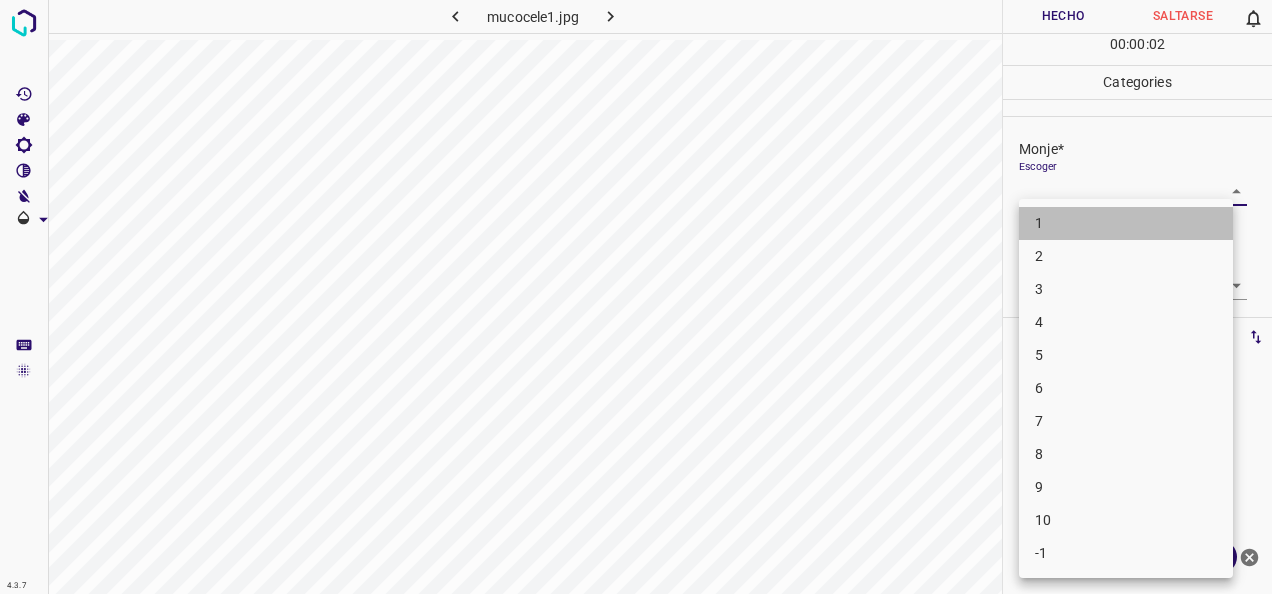 click on "1" at bounding box center (1126, 223) 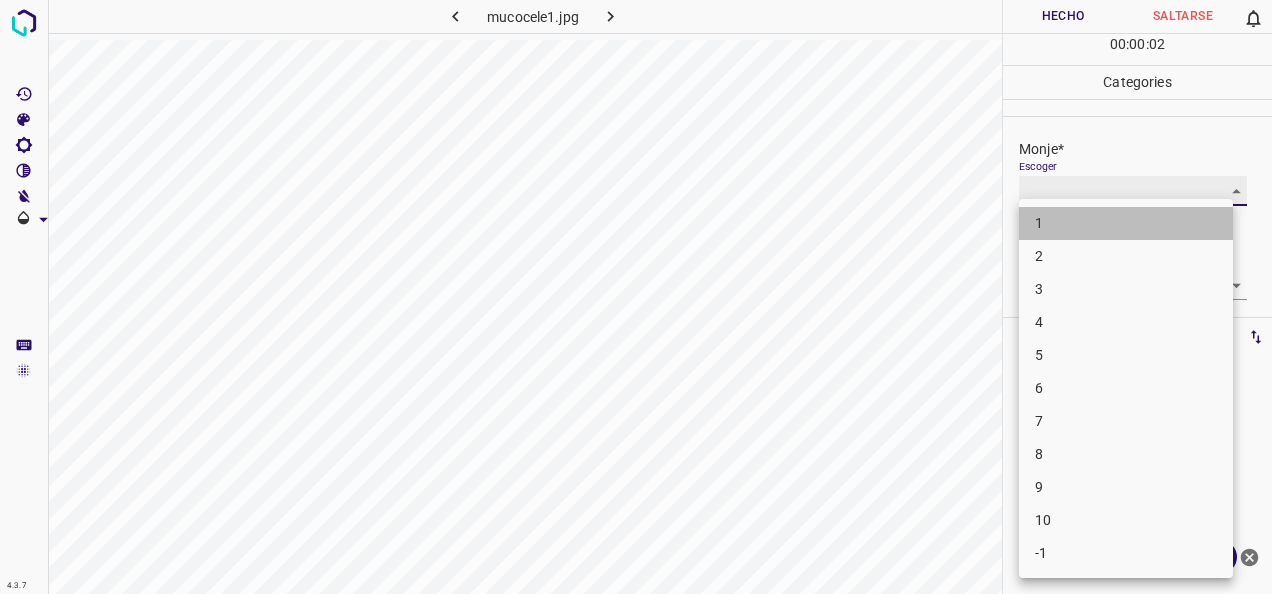 type on "1" 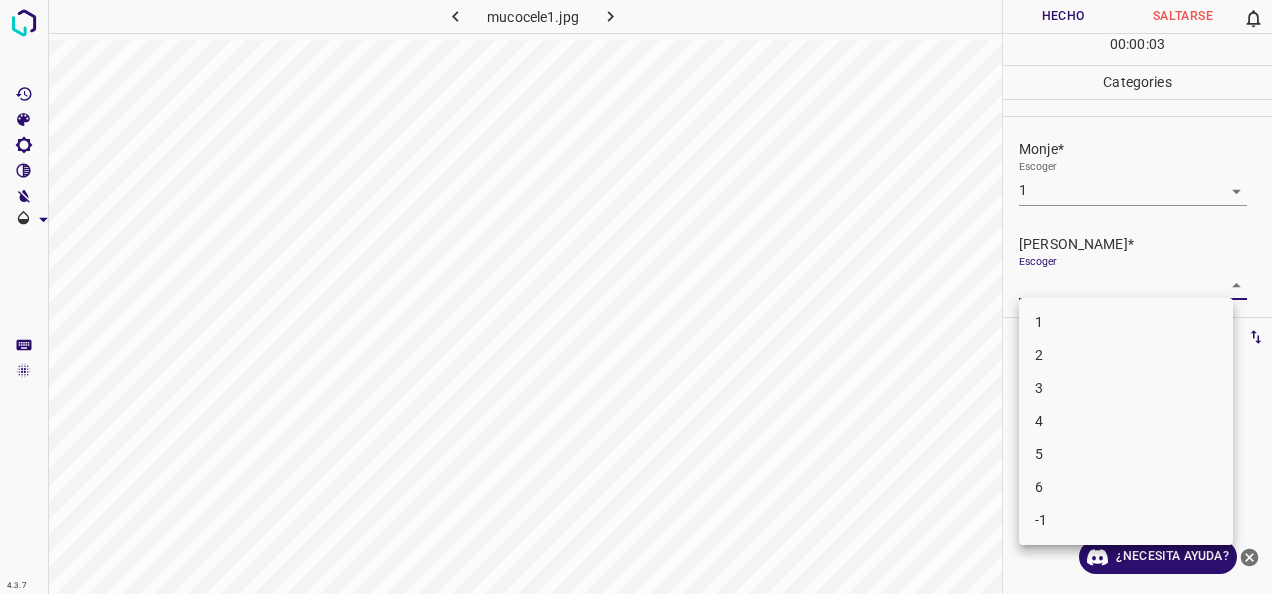 click on "4.3.7 mucocele1.jpg Hecho Saltarse 0 00   : 00   : 03   Categories Monje*  Escoger 1 1  Fitzpatrick*  Escoger ​ Etiquetas 0 Categories 1 Monje 2  Fitzpatrick Herramientas Espacio Cambiar entre modos (Dibujar y Editar) Yo Etiquetado automático R Restaurar zoom M Acercar N Alejar Borrar Eliminar etiqueta de selección Filtros Z Restaurar filtros X Filtro de saturación C Filtro de brillo V Filtro de contraste B Filtro de escala de grises General O Descargar ¿Necesita ayuda? -Mensaje de texto -Esconder -Borrar 1 2 3 4 5 6 -1" at bounding box center [636, 297] 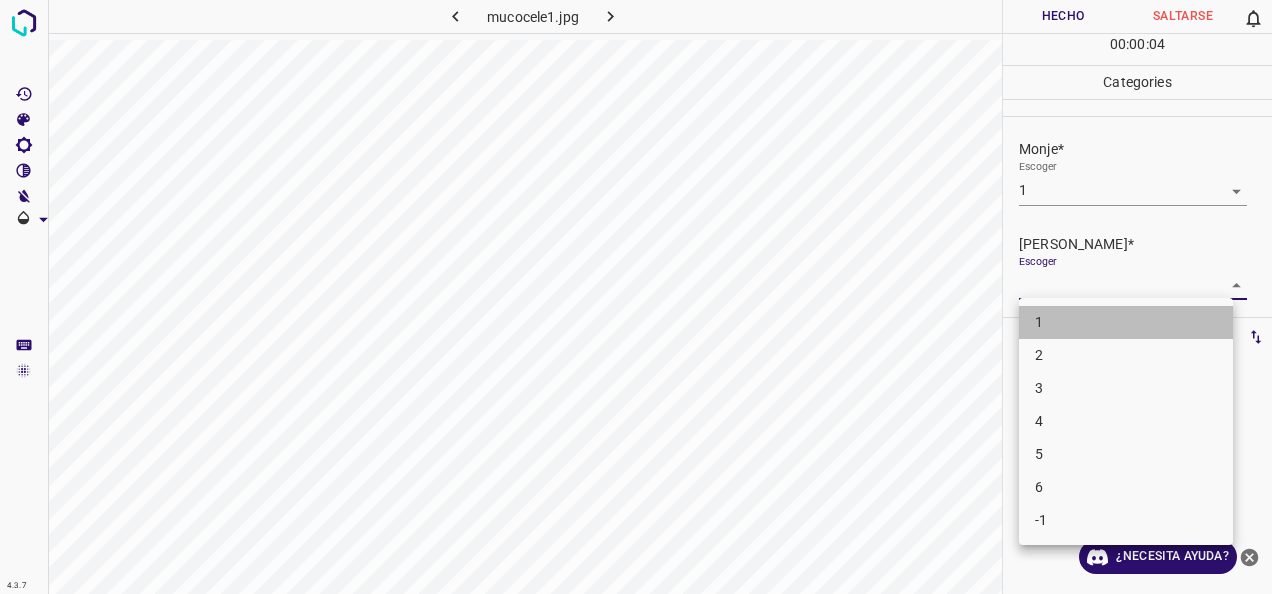 click on "1" at bounding box center (1126, 322) 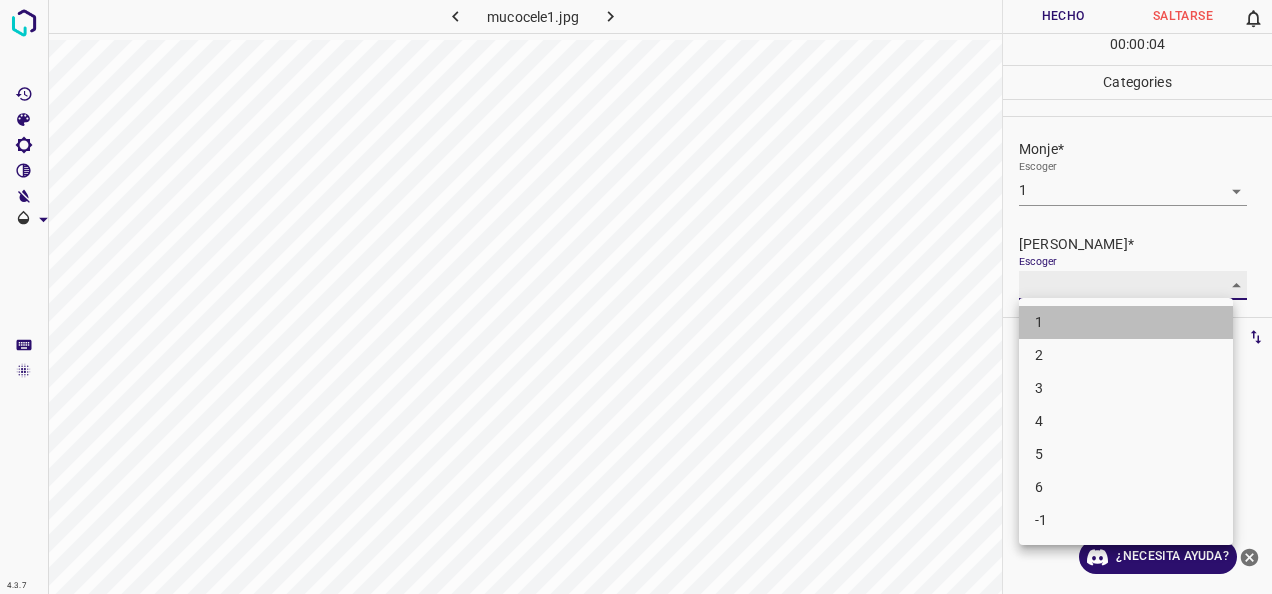 type on "1" 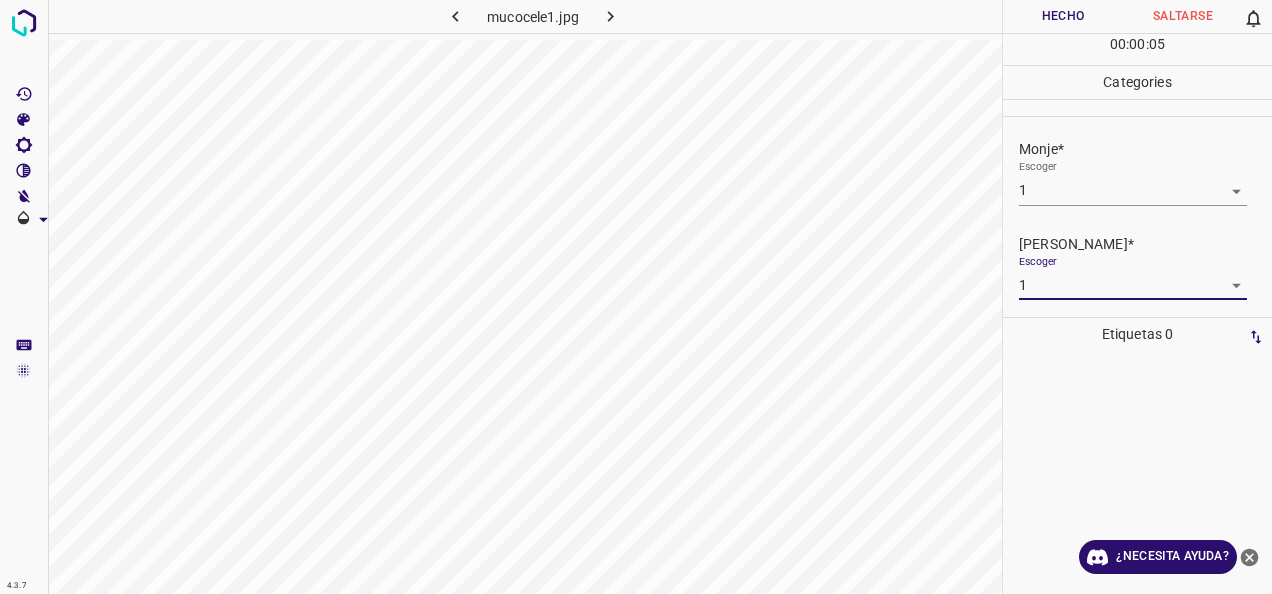 click on "Hecho" at bounding box center [1063, 16] 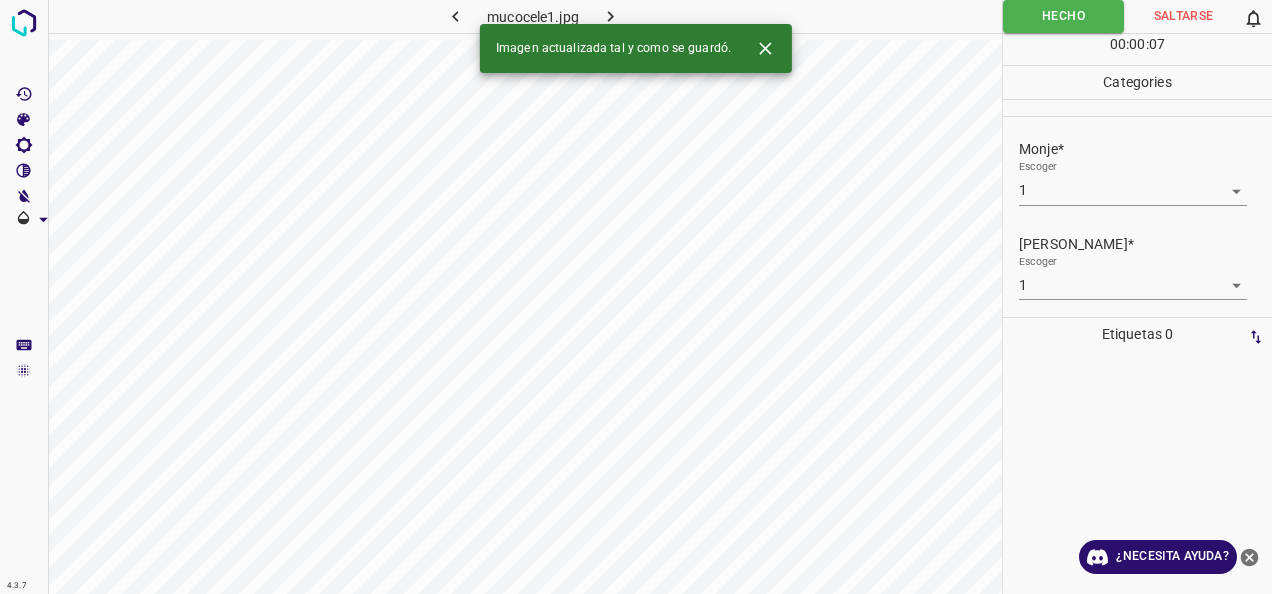 click 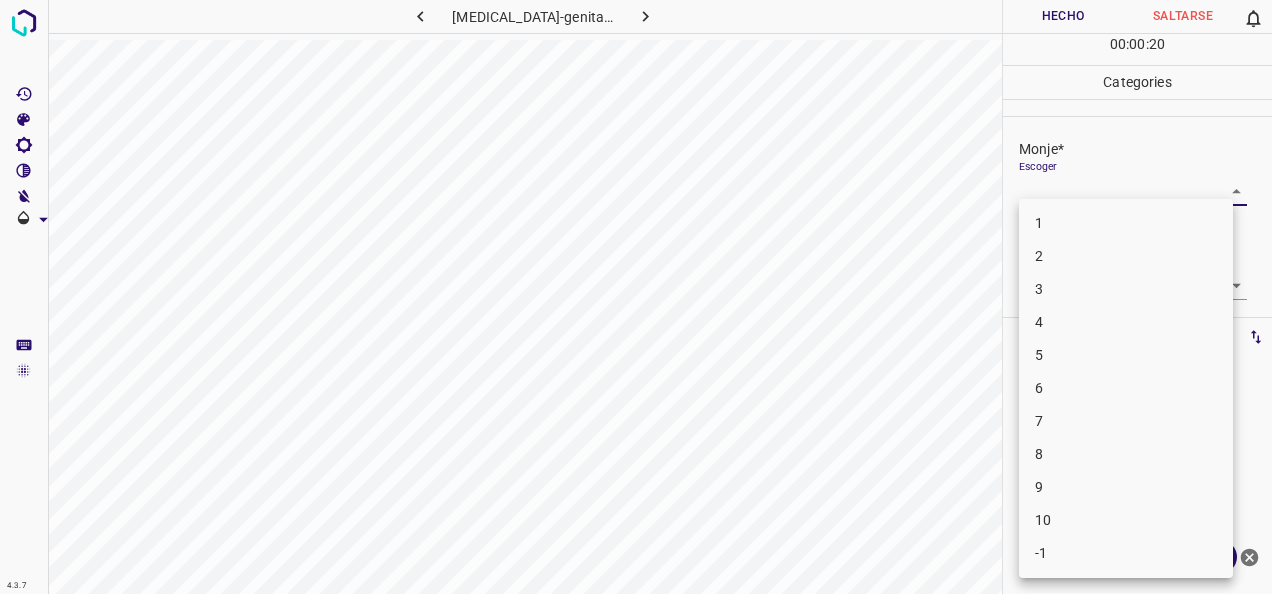 click on "4.3.7 psoriasis-genital19.jpg Hecho Saltarse 0 00   : 00   : 20   Categories Monje*  Escoger ​  Fitzpatrick*  Escoger ​ Etiquetas 0 Categories 1 Monje 2  Fitzpatrick Herramientas Espacio Cambiar entre modos (Dibujar y Editar) Yo Etiquetado automático R Restaurar zoom M Acercar N Alejar Borrar Eliminar etiqueta de selección Filtros Z Restaurar filtros X Filtro de saturación C Filtro de brillo V Filtro de contraste B Filtro de escala de grises General O Descargar ¿Necesita ayuda? -Mensaje de texto -Esconder -Borrar 1 2 3 4 5 6 7 8 9 10 -1" at bounding box center (636, 297) 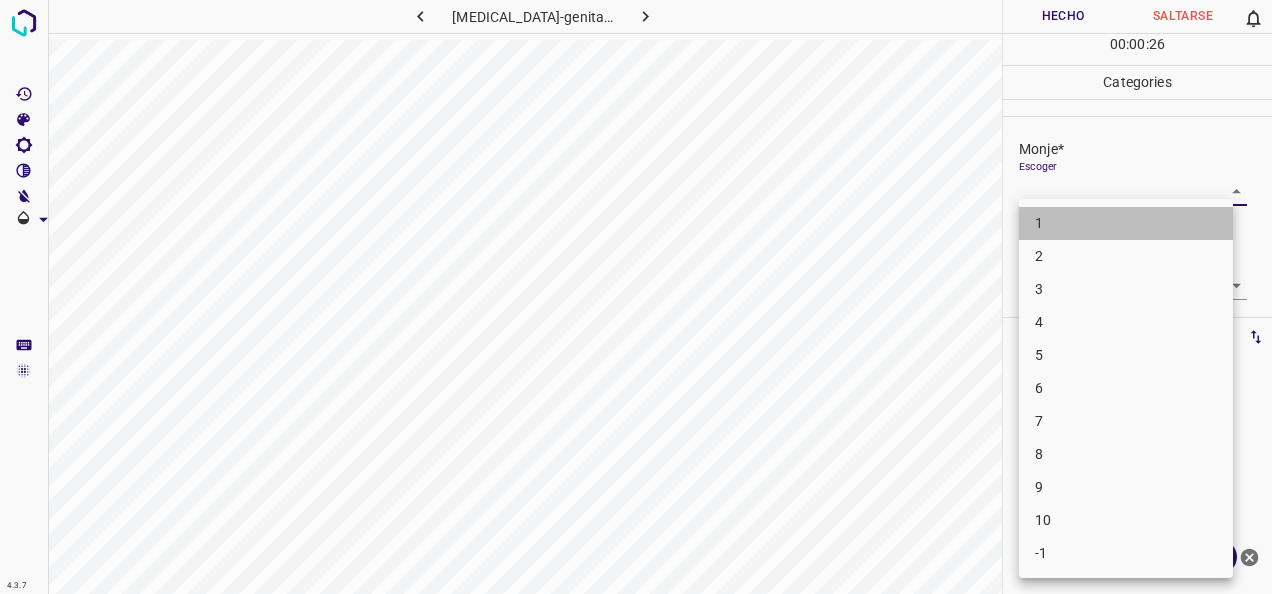 click on "1" at bounding box center (1126, 223) 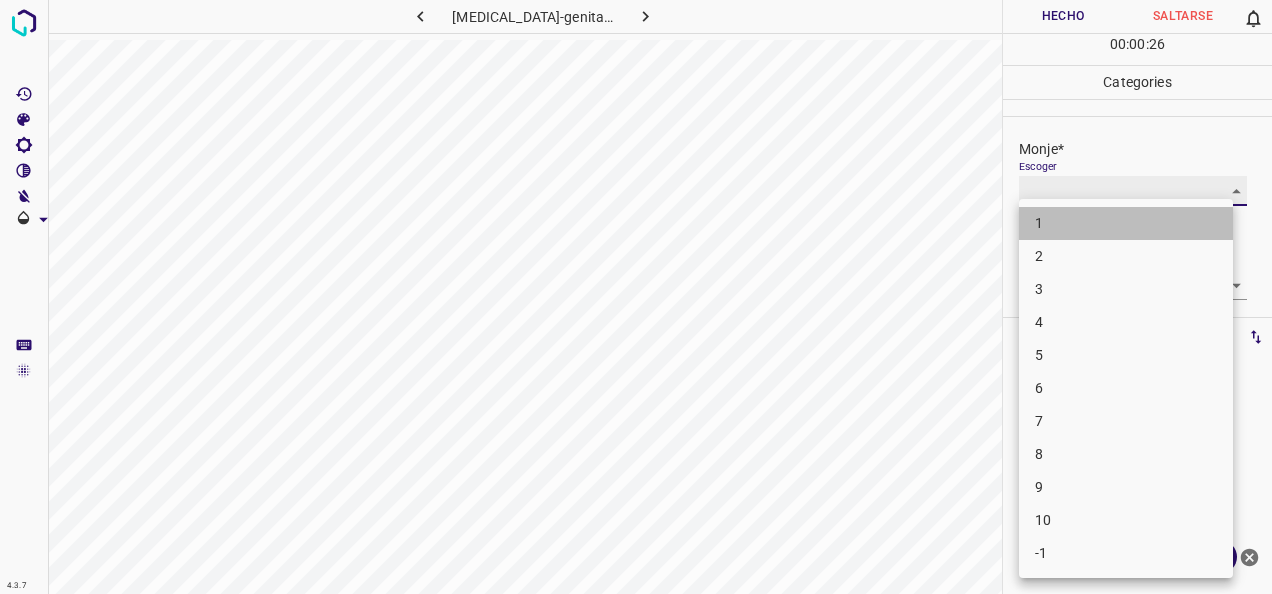 type on "1" 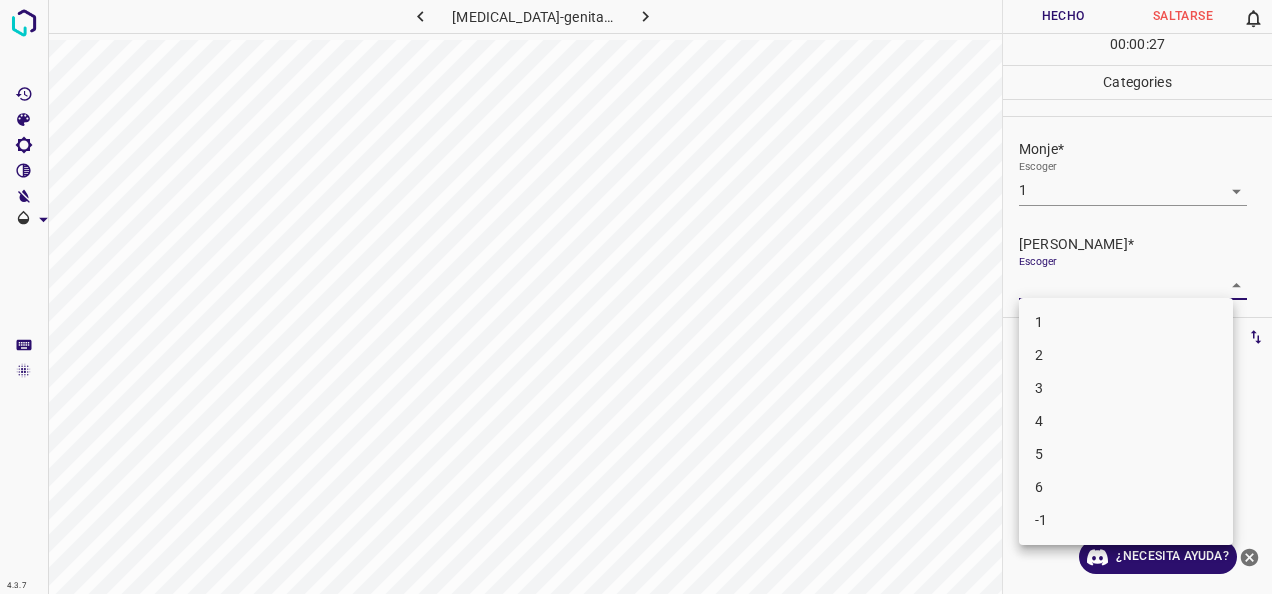 click on "4.3.7 psoriasis-genital19.jpg Hecho Saltarse 0 00   : 00   : 27   Categories Monje*  Escoger 1 1  Fitzpatrick*  Escoger ​ Etiquetas 0 Categories 1 Monje 2  Fitzpatrick Herramientas Espacio Cambiar entre modos (Dibujar y Editar) Yo Etiquetado automático R Restaurar zoom M Acercar N Alejar Borrar Eliminar etiqueta de selección Filtros Z Restaurar filtros X Filtro de saturación C Filtro de brillo V Filtro de contraste B Filtro de escala de grises General O Descargar ¿Necesita ayuda? -Mensaje de texto -Esconder -Borrar 1 2 3 4 5 6 -1" at bounding box center (636, 297) 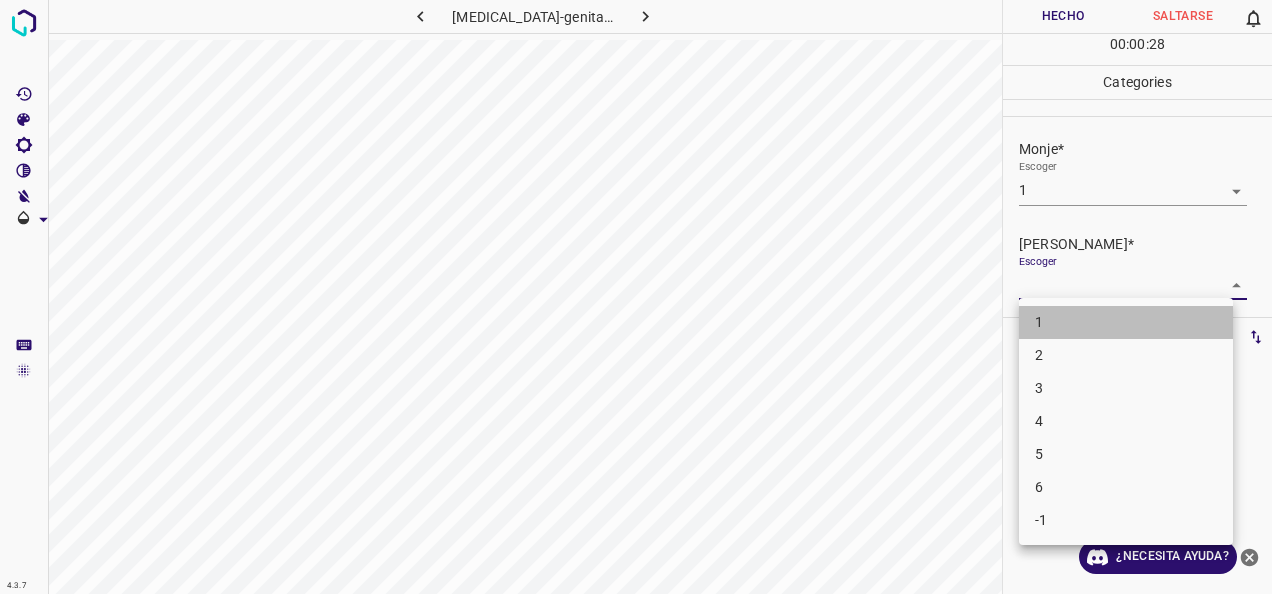 click on "1" at bounding box center [1126, 322] 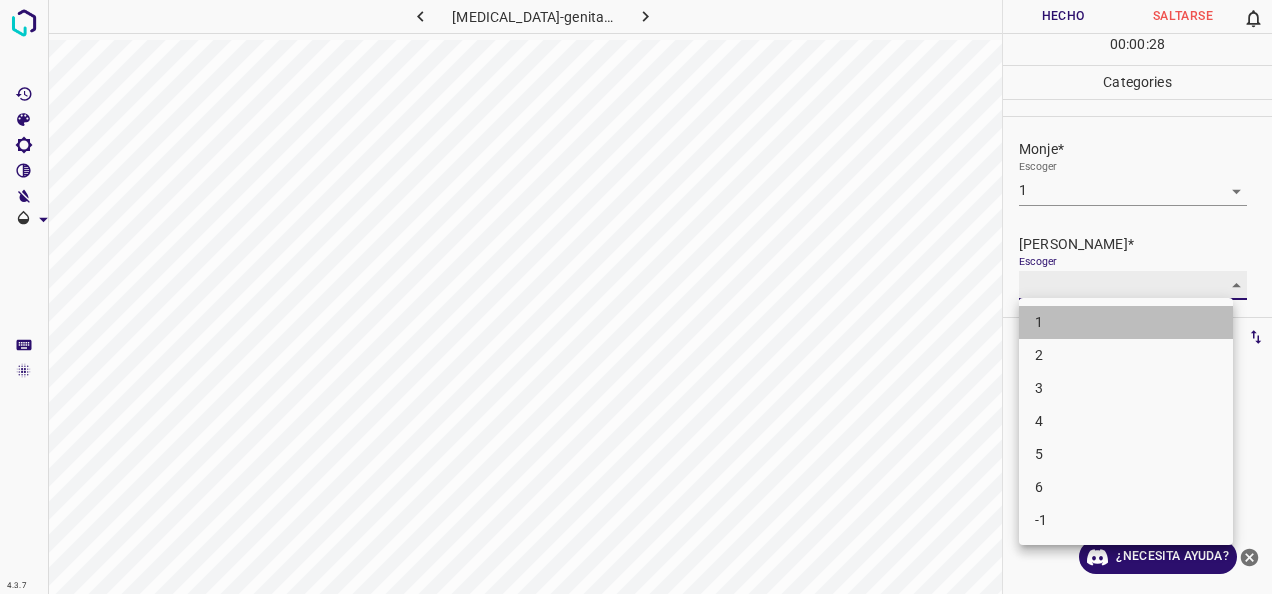 type on "1" 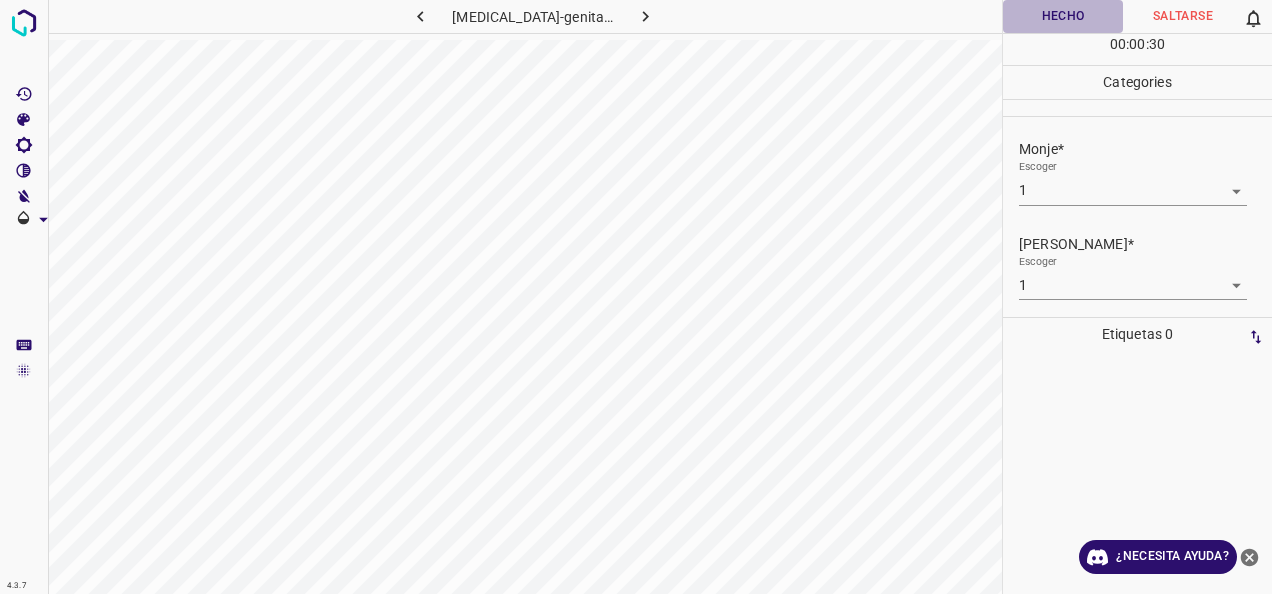 click on "Hecho" at bounding box center (1063, 16) 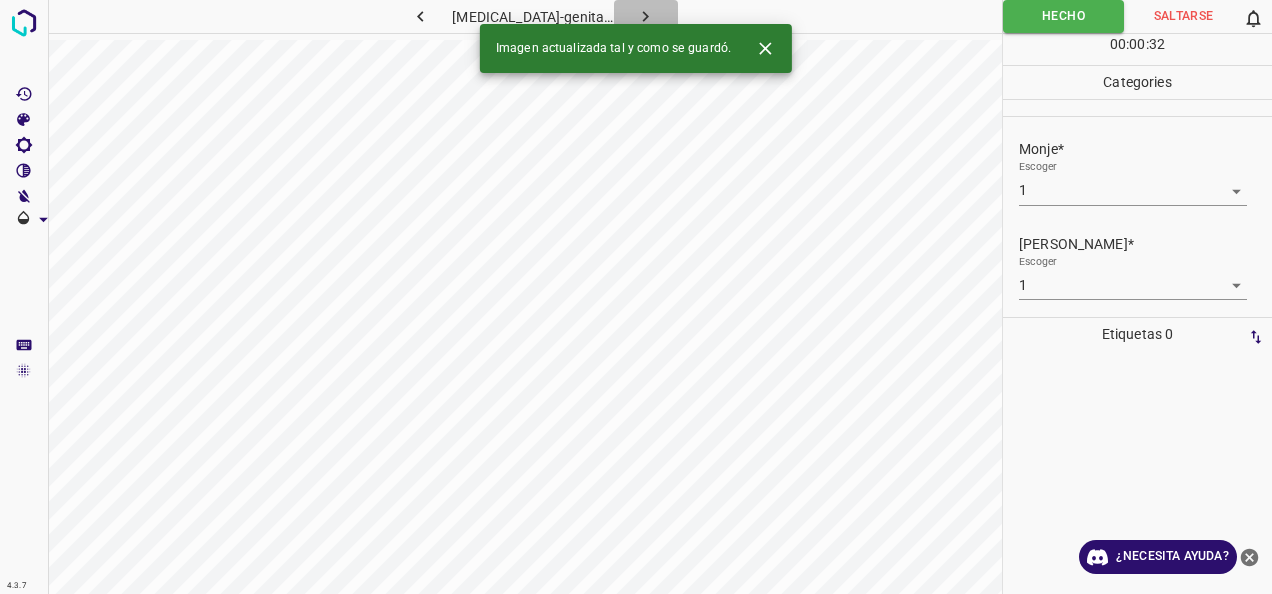 click 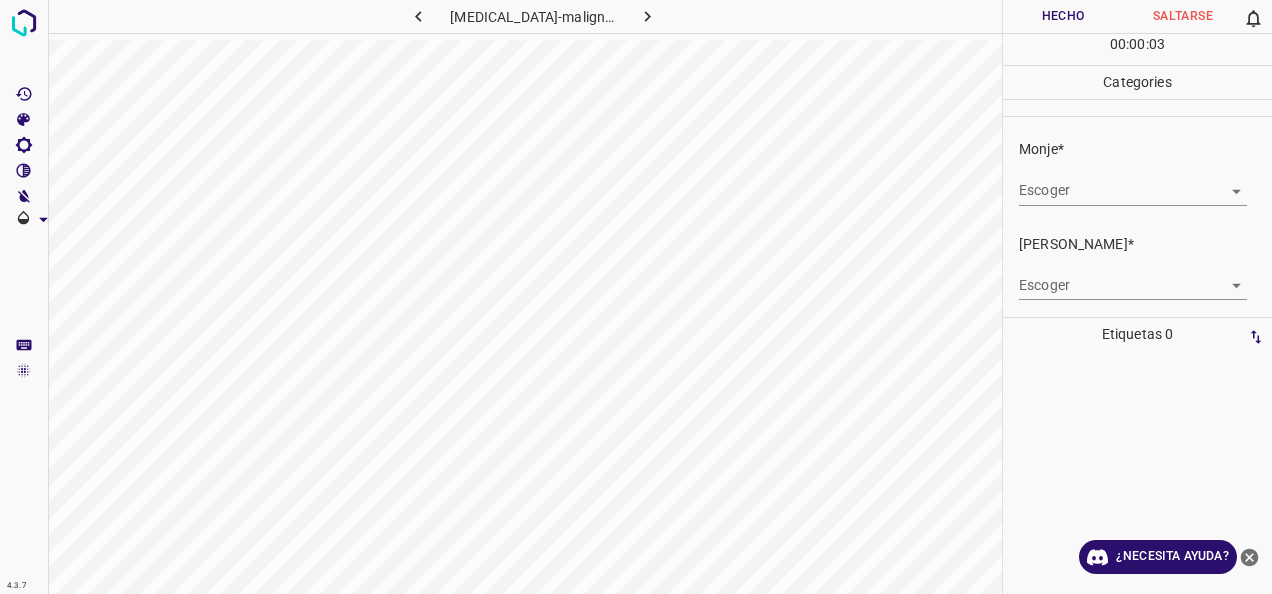 click on "4.3.7 lentigo-maligna68.jpg Hecho Saltarse 0 00   : 00   : 03   Categories Monje*  Escoger ​  Fitzpatrick*  Escoger ​ Etiquetas 0 Categories 1 Monje 2  Fitzpatrick Herramientas Espacio Cambiar entre modos (Dibujar y Editar) Yo Etiquetado automático R Restaurar zoom M Acercar N Alejar Borrar Eliminar etiqueta de selección Filtros Z Restaurar filtros X Filtro de saturación C Filtro de brillo V Filtro de contraste B Filtro de escala de grises General O Descargar ¿Necesita ayuda? -Mensaje de texto -Esconder -Borrar" at bounding box center [636, 297] 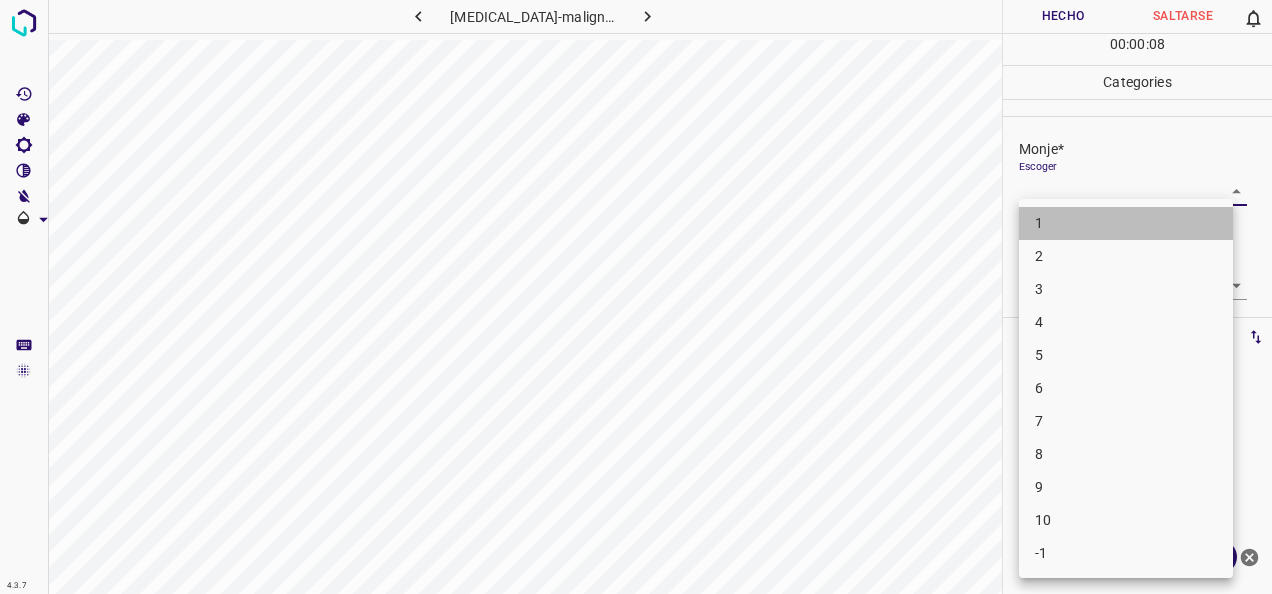 click on "1" at bounding box center (1126, 223) 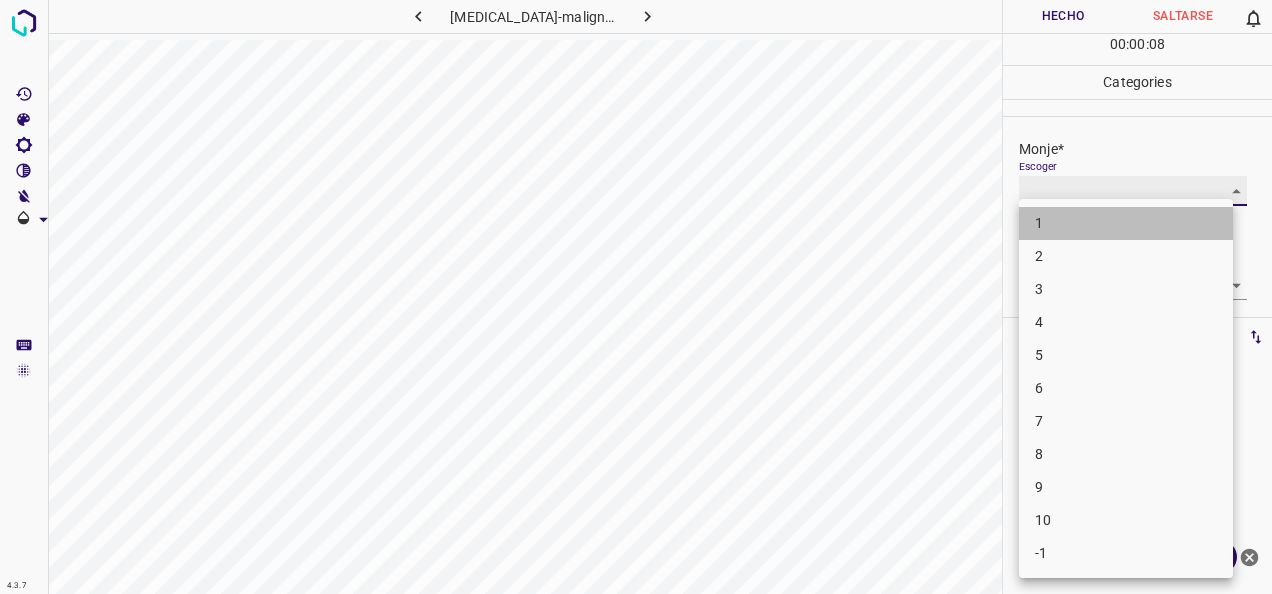 type on "1" 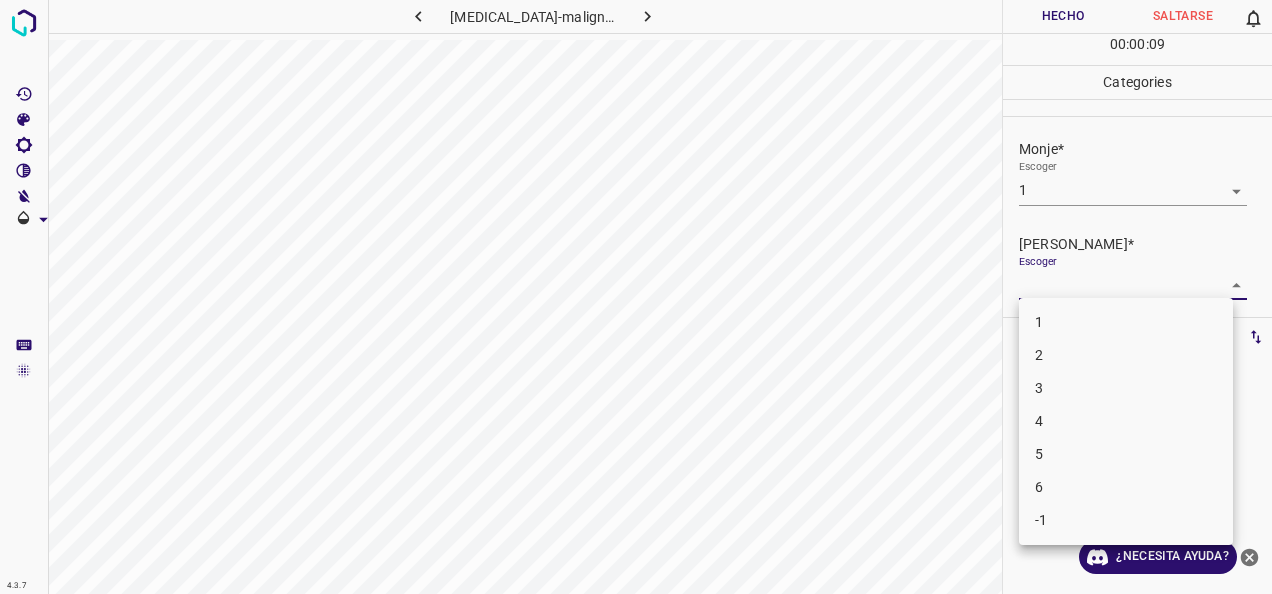 click on "4.3.7 lentigo-maligna68.jpg Hecho Saltarse 0 00   : 00   : 09   Categories Monje*  Escoger 1 1  Fitzpatrick*  Escoger ​ Etiquetas 0 Categories 1 Monje 2  Fitzpatrick Herramientas Espacio Cambiar entre modos (Dibujar y Editar) Yo Etiquetado automático R Restaurar zoom M Acercar N Alejar Borrar Eliminar etiqueta de selección Filtros Z Restaurar filtros X Filtro de saturación C Filtro de brillo V Filtro de contraste B Filtro de escala de grises General O Descargar ¿Necesita ayuda? -Mensaje de texto -Esconder -Borrar 1 2 3 4 5 6 -1" at bounding box center [636, 297] 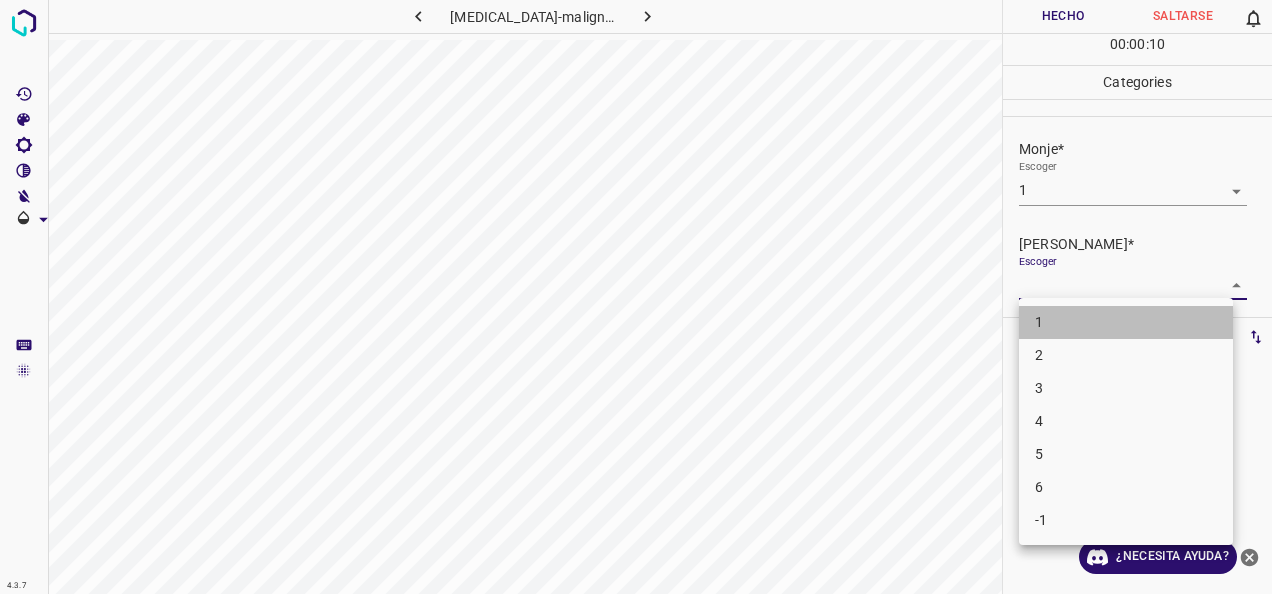click on "1" at bounding box center (1126, 322) 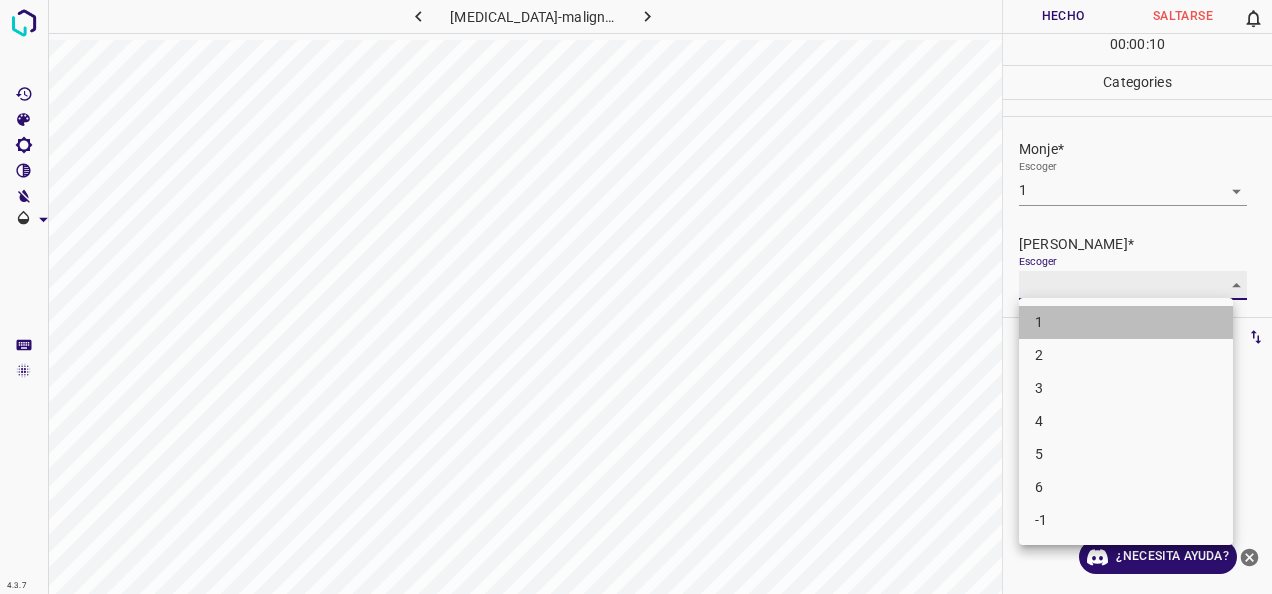 type on "1" 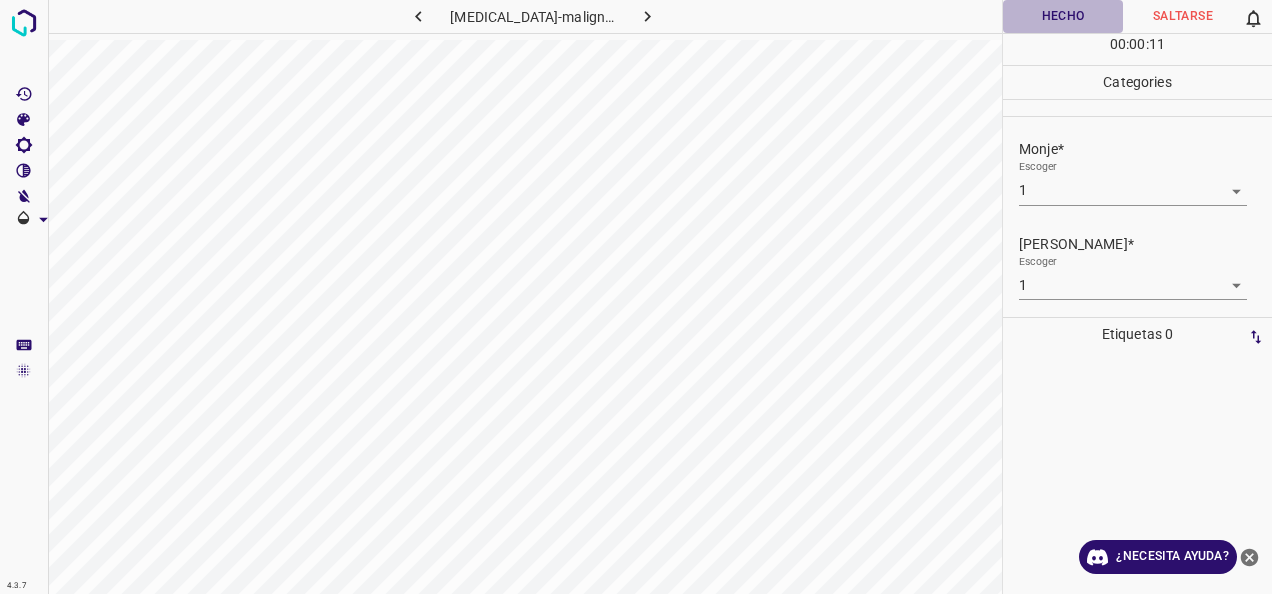 click on "Hecho" at bounding box center (1063, 16) 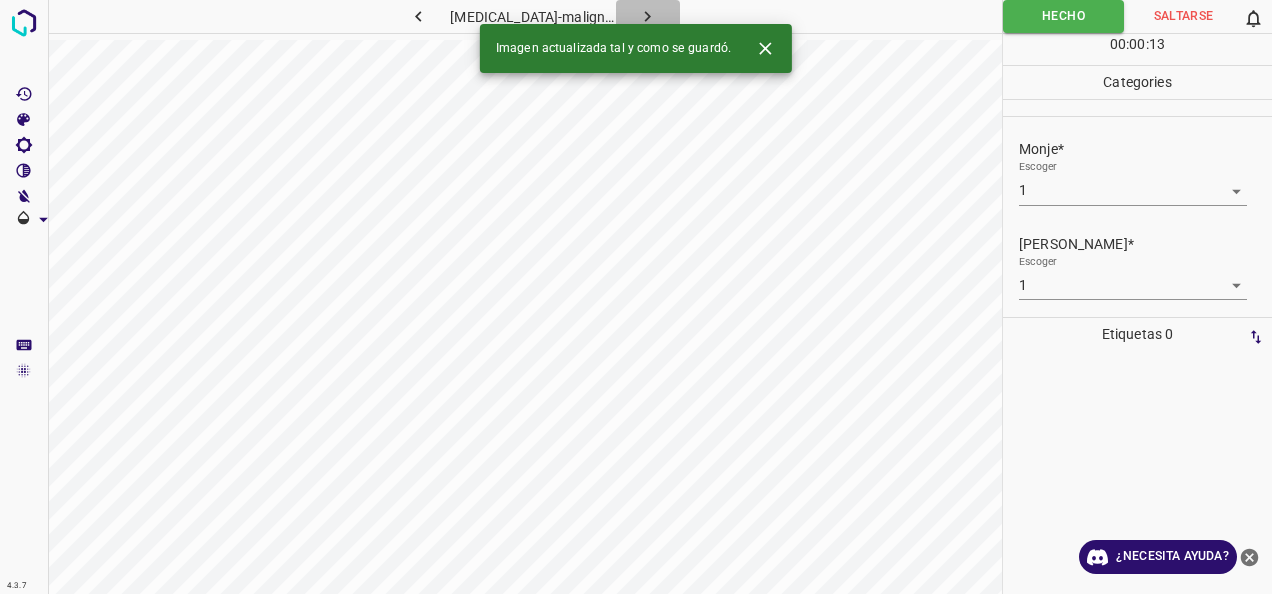 click 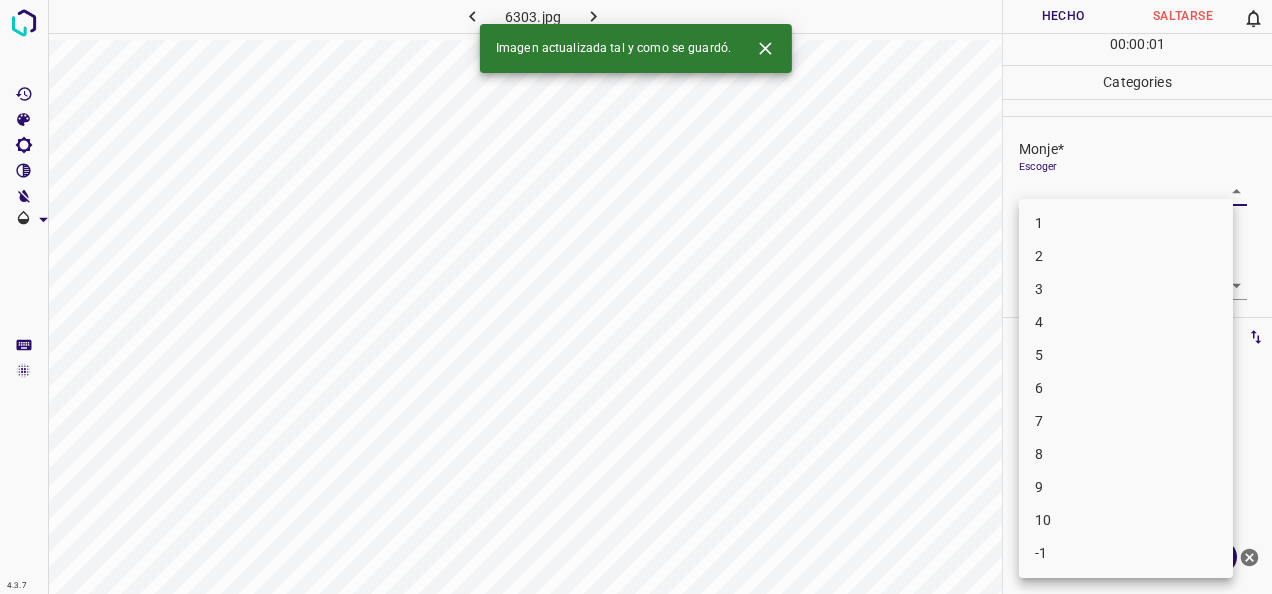 click on "4.3.7 6303.jpg Hecho Saltarse 0 00   : 00   : 01   Categories Monje*  Escoger ​  Fitzpatrick*  Escoger ​ Etiquetas 0 Categories 1 Monje 2  Fitzpatrick Herramientas Espacio Cambiar entre modos (Dibujar y Editar) Yo Etiquetado automático R Restaurar zoom M Acercar N Alejar Borrar Eliminar etiqueta de selección Filtros Z Restaurar filtros X Filtro de saturación C Filtro de brillo V Filtro de contraste B Filtro de escala de grises General O Descargar Imagen actualizada tal y como se guardó. ¿Necesita ayuda? -Mensaje de texto -Esconder -Borrar 1 2 3 4 5 6 7 8 9 10 -1" at bounding box center (636, 297) 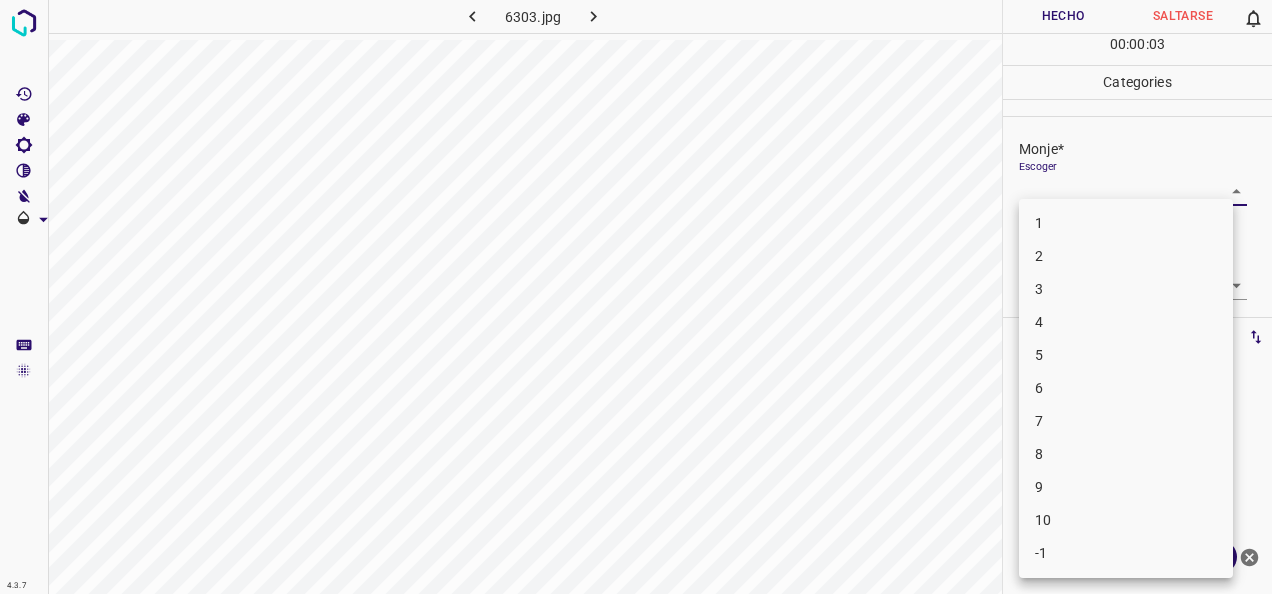 click on "8" at bounding box center (1126, 454) 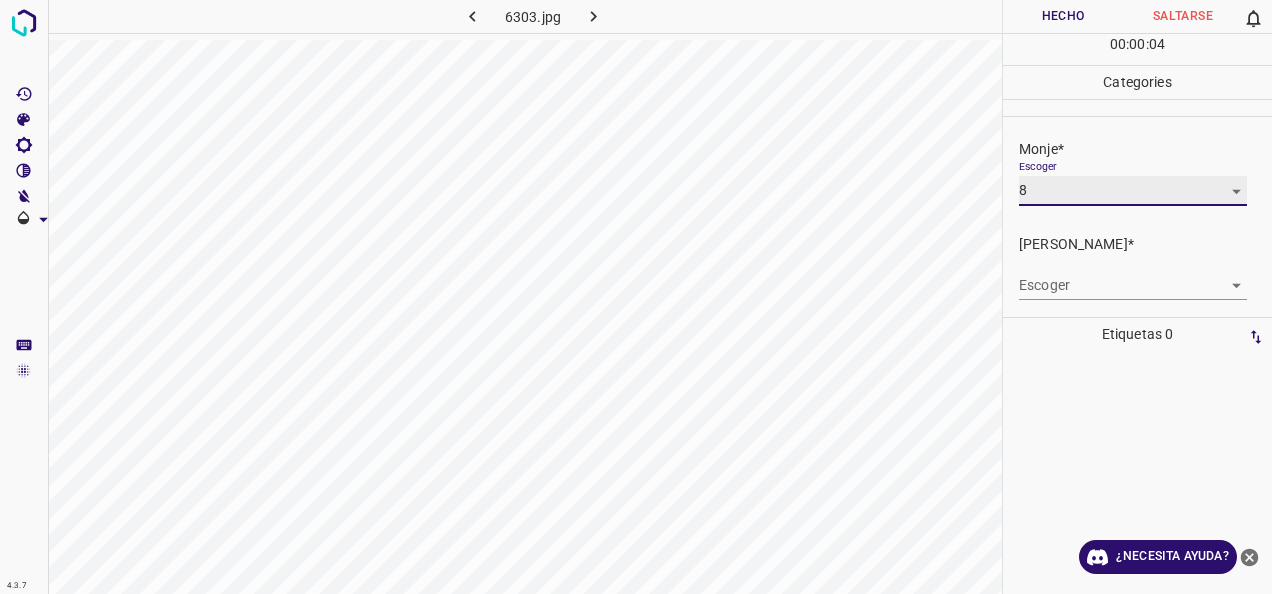 type on "8" 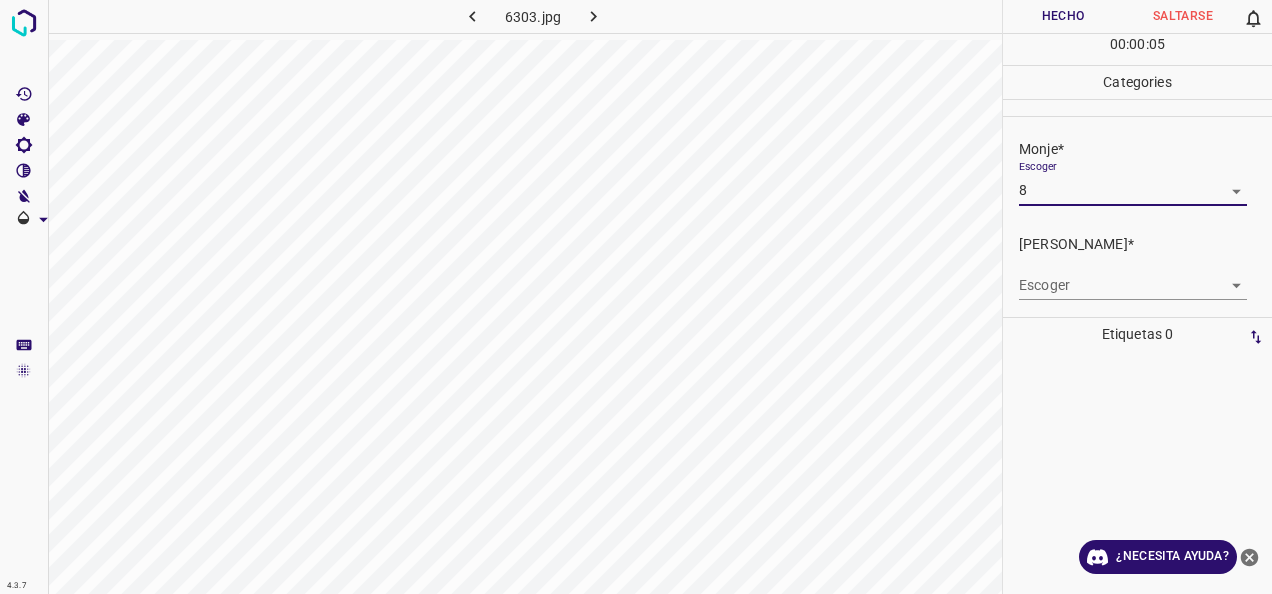 click on "4.3.7 6303.jpg Hecho Saltarse 0 00   : 00   : 05   Categories Monje*  Escoger 8 8  Fitzpatrick*  Escoger ​ Etiquetas 0 Categories 1 Monje 2  Fitzpatrick Herramientas Espacio Cambiar entre modos (Dibujar y Editar) Yo Etiquetado automático R Restaurar zoom M Acercar N Alejar Borrar Eliminar etiqueta de selección Filtros Z Restaurar filtros X Filtro de saturación C Filtro de brillo V Filtro de contraste B Filtro de escala de grises General O Descargar ¿Necesita ayuda? -Mensaje de texto -Esconder -Borrar" at bounding box center [636, 297] 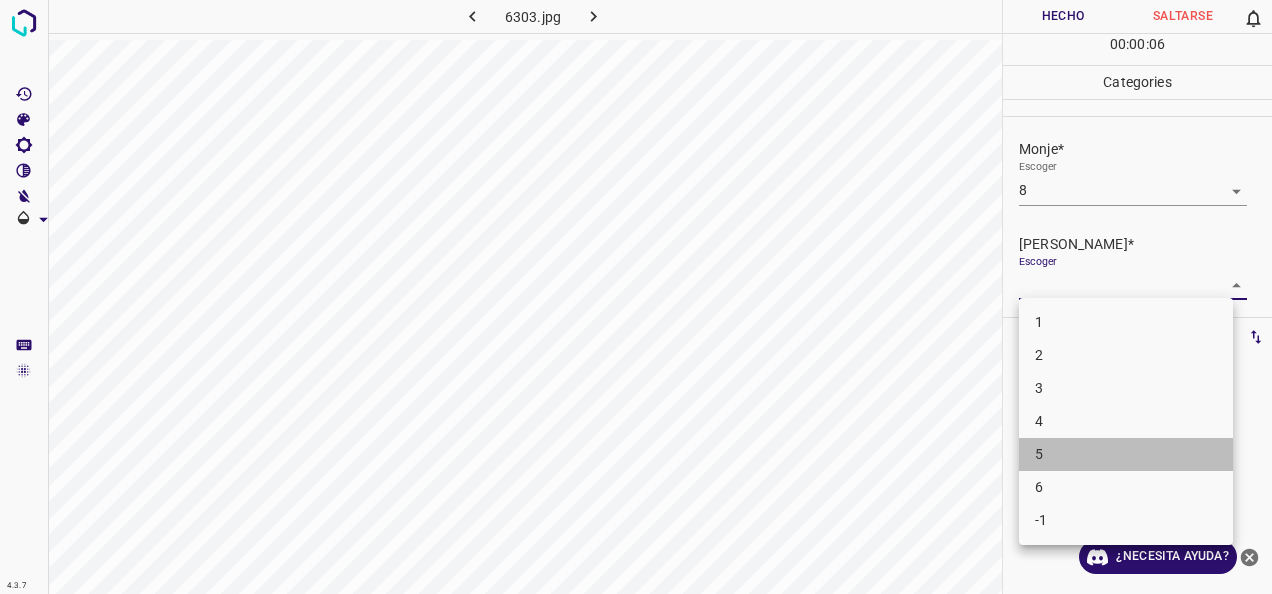 click on "5" at bounding box center [1126, 454] 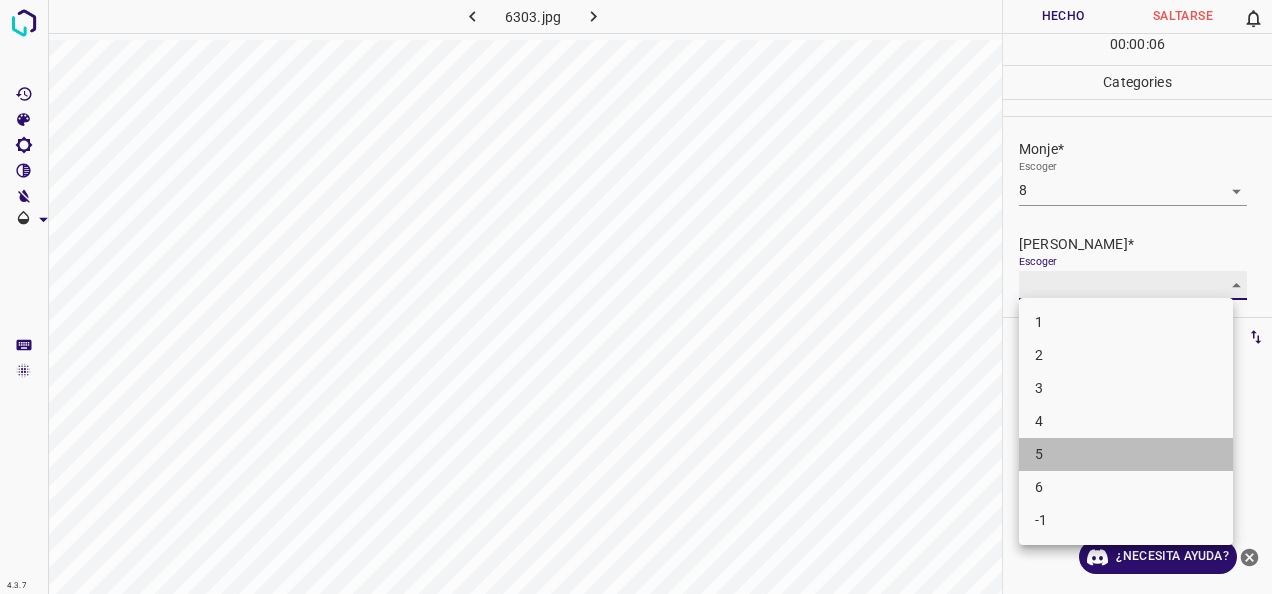 type on "5" 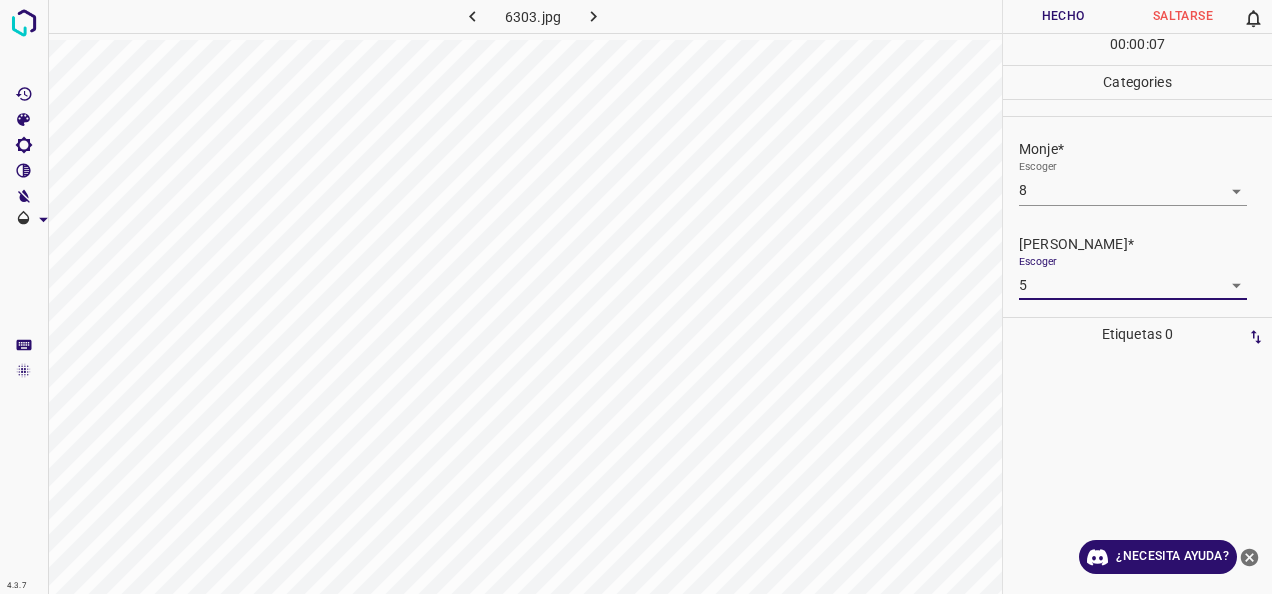 click on "Hecho" at bounding box center [1063, 16] 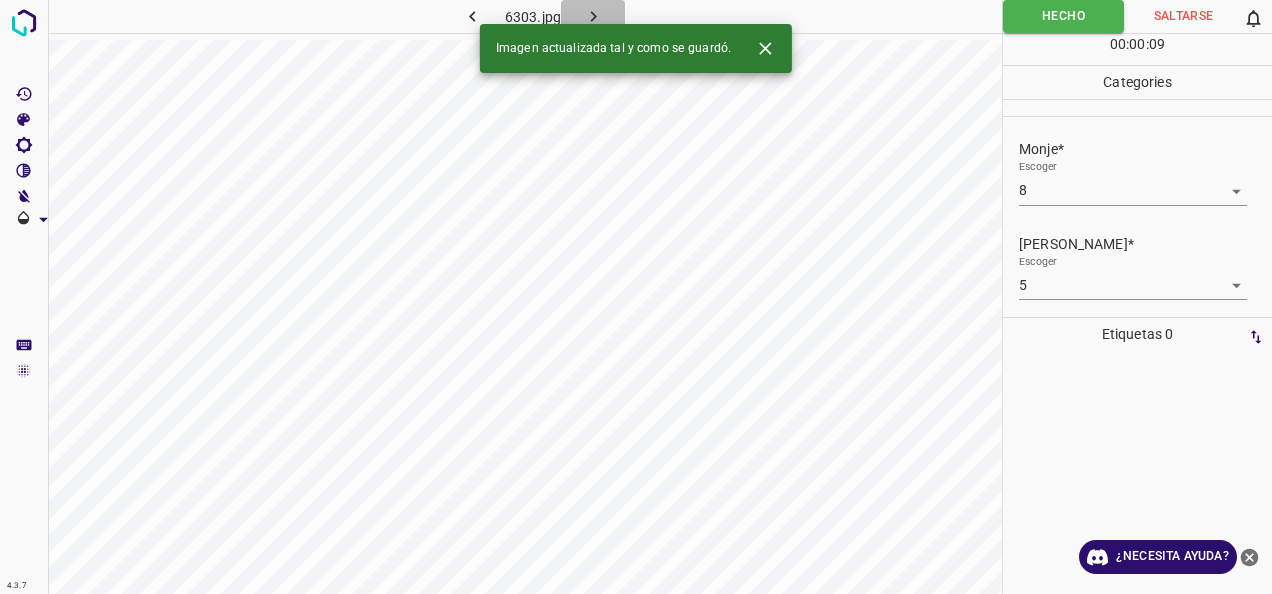 click 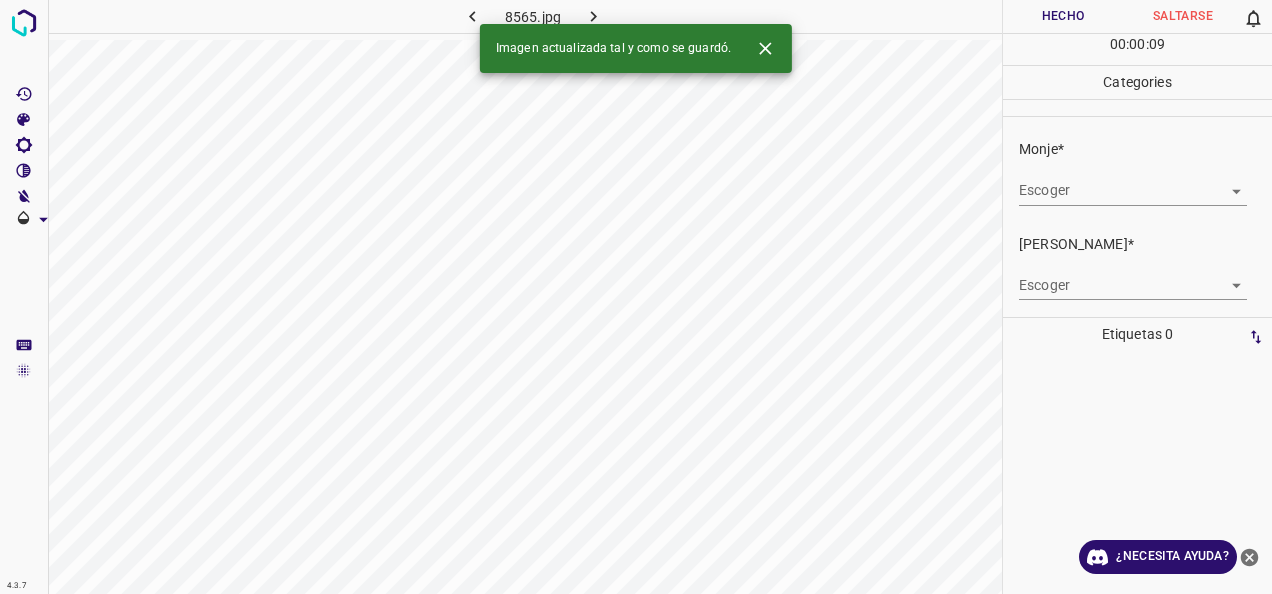 click on "4.3.7 8565.jpg Hecho Saltarse 0 00   : 00   : 09   Categories Monje*  Escoger ​  Fitzpatrick*  Escoger ​ Etiquetas 0 Categories 1 Monje 2  Fitzpatrick Herramientas Espacio Cambiar entre modos (Dibujar y Editar) Yo Etiquetado automático R Restaurar zoom M Acercar N Alejar Borrar Eliminar etiqueta de selección Filtros Z Restaurar filtros X Filtro de saturación C Filtro de brillo V Filtro de contraste B Filtro de escala de grises General O Descargar Imagen actualizada tal y como se guardó. ¿Necesita ayuda? -Mensaje de texto -Esconder -Borrar" at bounding box center (636, 297) 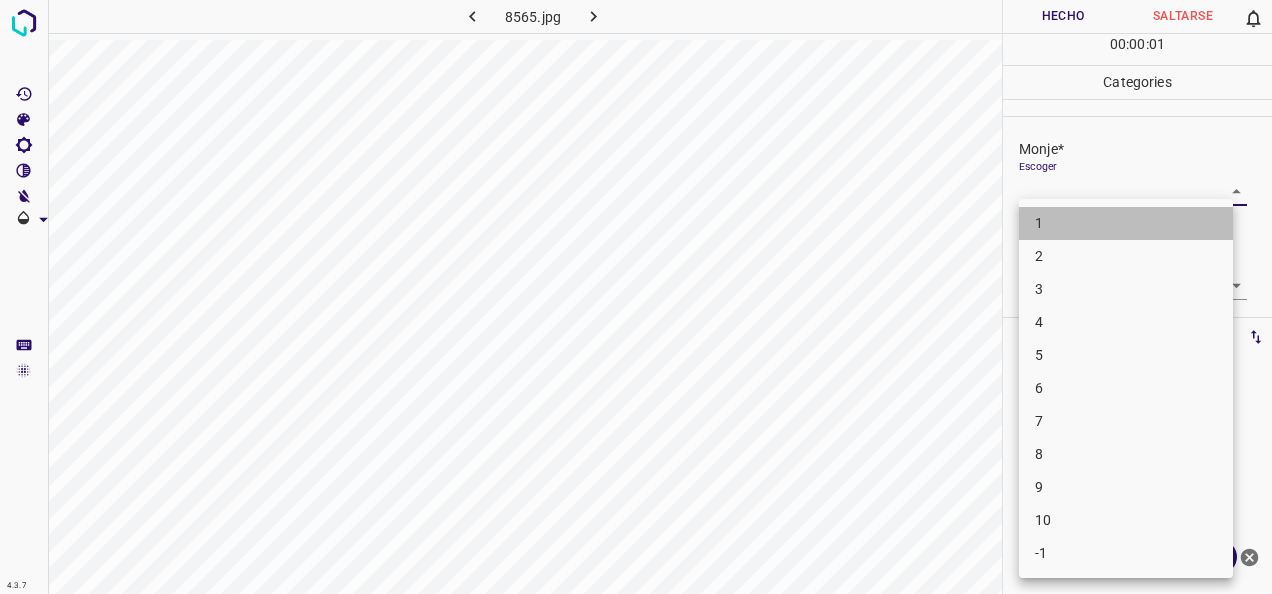 click on "1" at bounding box center (1126, 223) 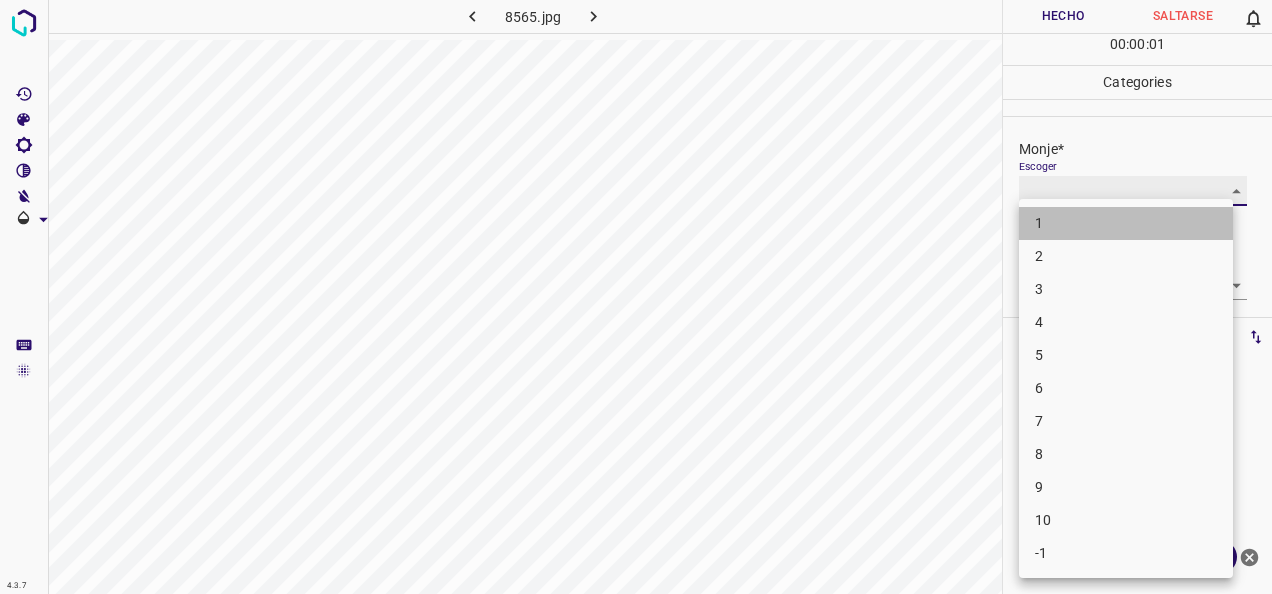 type on "1" 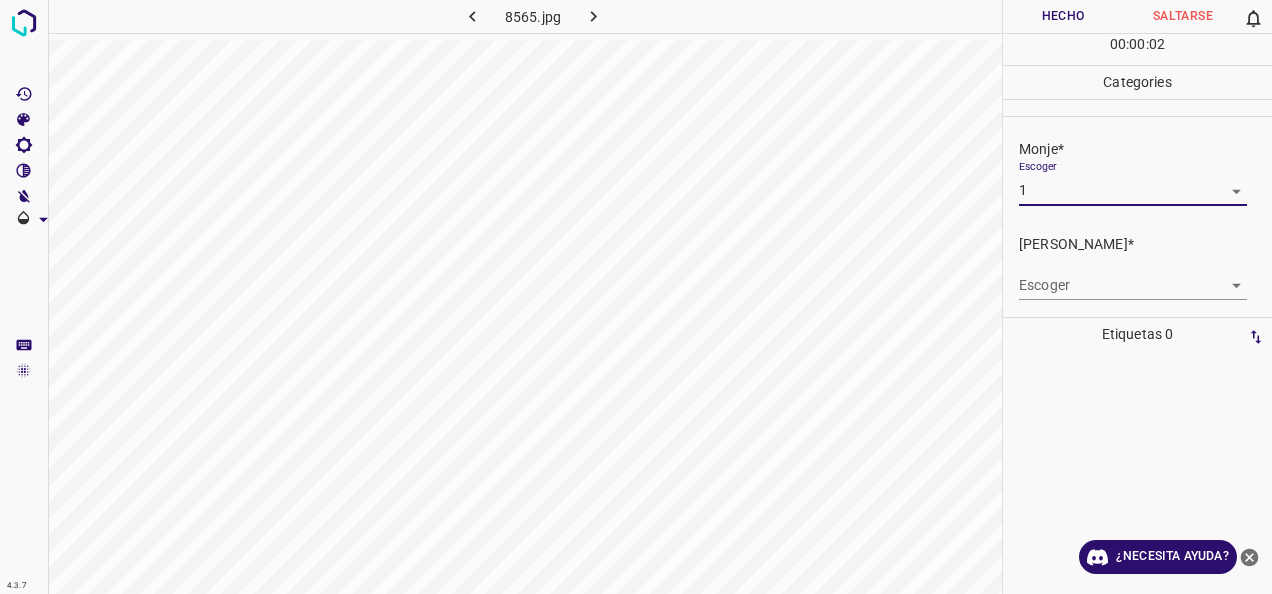 click on "4.3.7 8565.jpg Hecho Saltarse 0 00   : 00   : 02   Categories Monje*  Escoger 1 1  Fitzpatrick*  Escoger ​ Etiquetas 0 Categories 1 Monje 2  Fitzpatrick Herramientas Espacio Cambiar entre modos (Dibujar y Editar) Yo Etiquetado automático R Restaurar zoom M Acercar N Alejar Borrar Eliminar etiqueta de selección Filtros Z Restaurar filtros X Filtro de saturación C Filtro de brillo V Filtro de contraste B Filtro de escala de grises General O Descargar ¿Necesita ayuda? -Mensaje de texto -Esconder -Borrar" at bounding box center [636, 297] 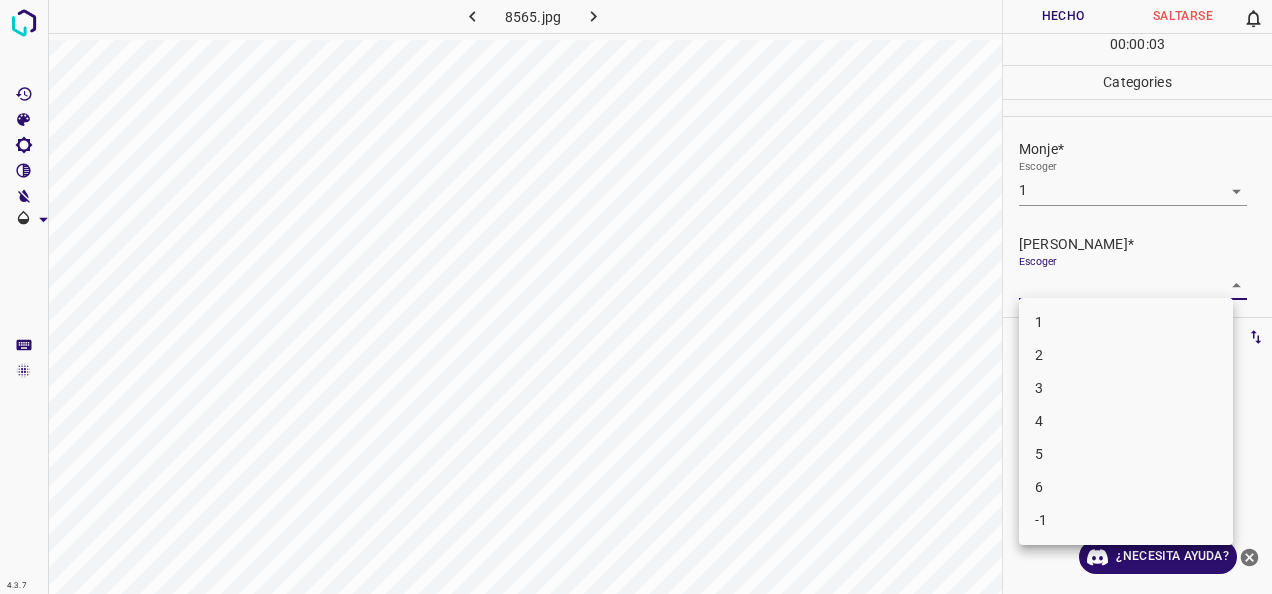 click on "1" at bounding box center (1126, 322) 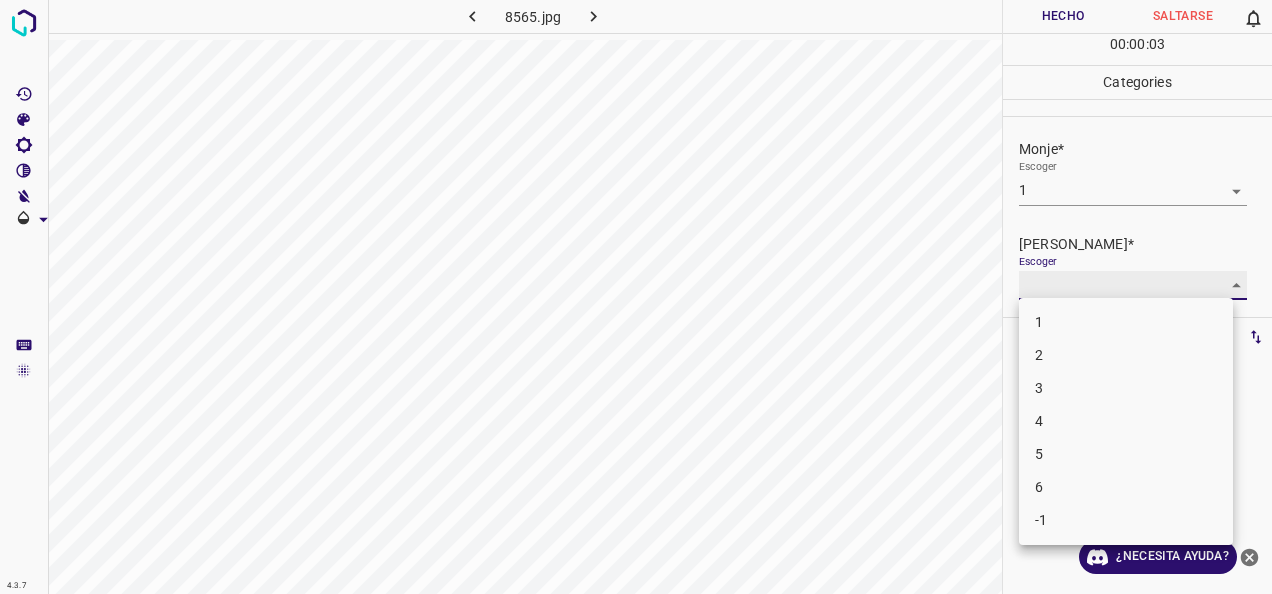 type on "1" 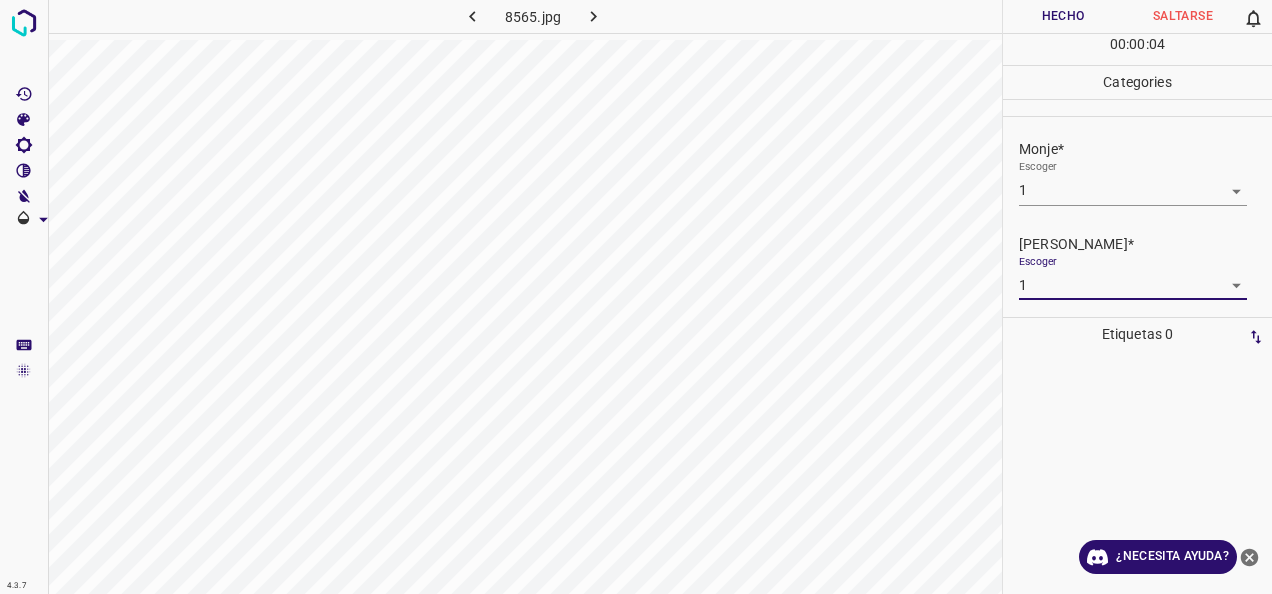 click on "Hecho" at bounding box center (1063, 16) 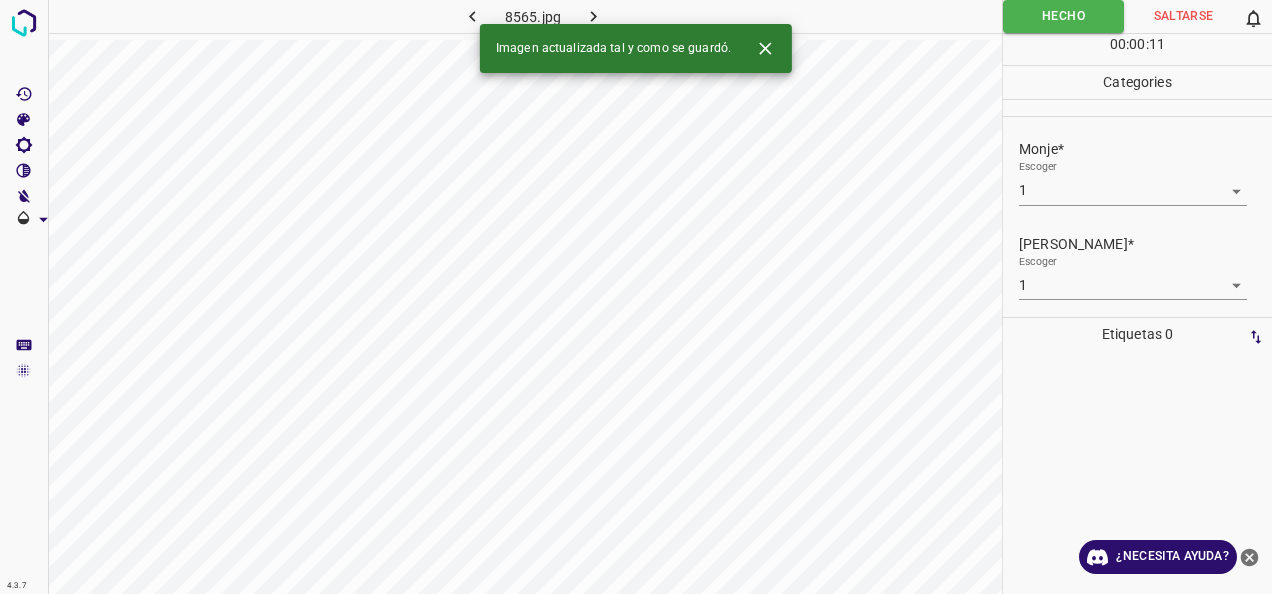 click 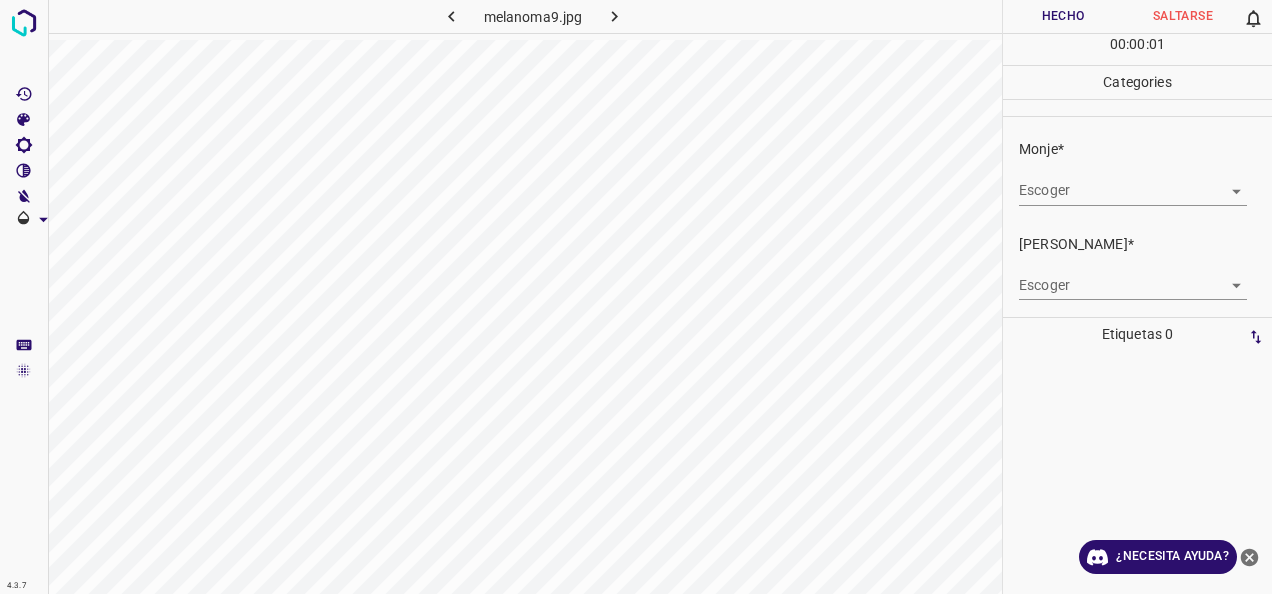 click on "Escoger ​" at bounding box center [1145, 182] 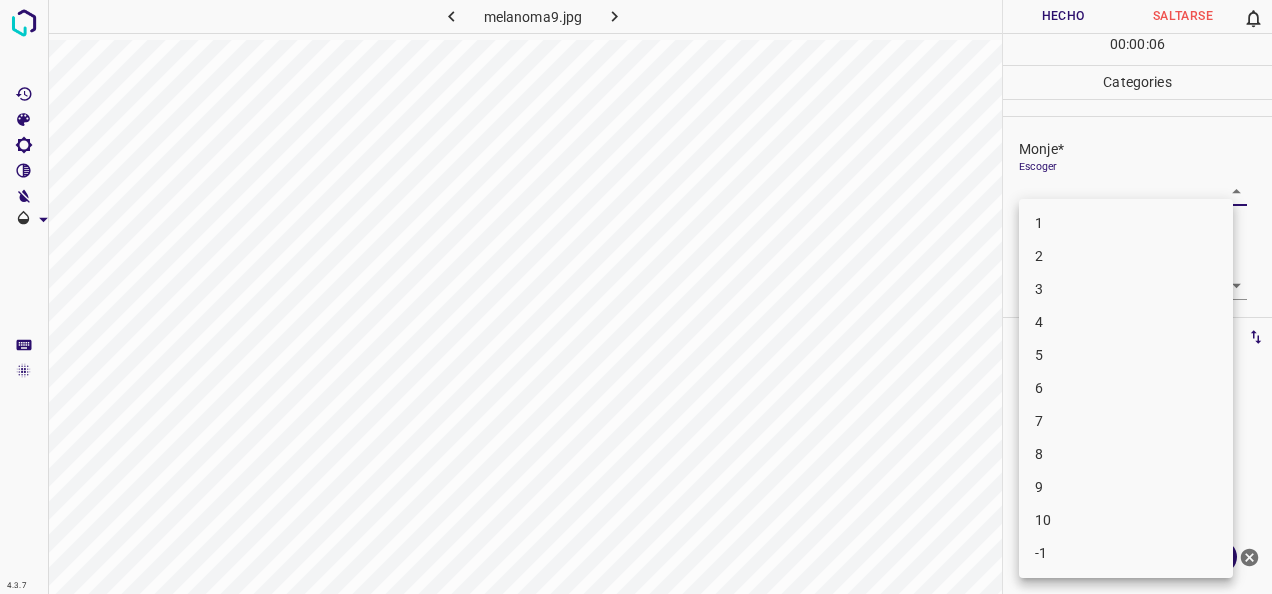 click on "4.3.7 melanoma9.jpg Hecho Saltarse 0 00   : 00   : 06   Categories Monje*  Escoger ​  Fitzpatrick*  Escoger ​ Etiquetas 0 Categories 1 Monje 2  Fitzpatrick Herramientas Espacio Cambiar entre modos (Dibujar y Editar) Yo Etiquetado automático R Restaurar zoom M Acercar N Alejar Borrar Eliminar etiqueta de selección Filtros Z Restaurar filtros X Filtro de saturación C Filtro de brillo V Filtro de contraste B Filtro de escala de grises General O Descargar ¿Necesita ayuda? -Mensaje de texto -Esconder -Borrar 1 2 3 4 5 6 7 8 9 10 -1" at bounding box center [636, 297] 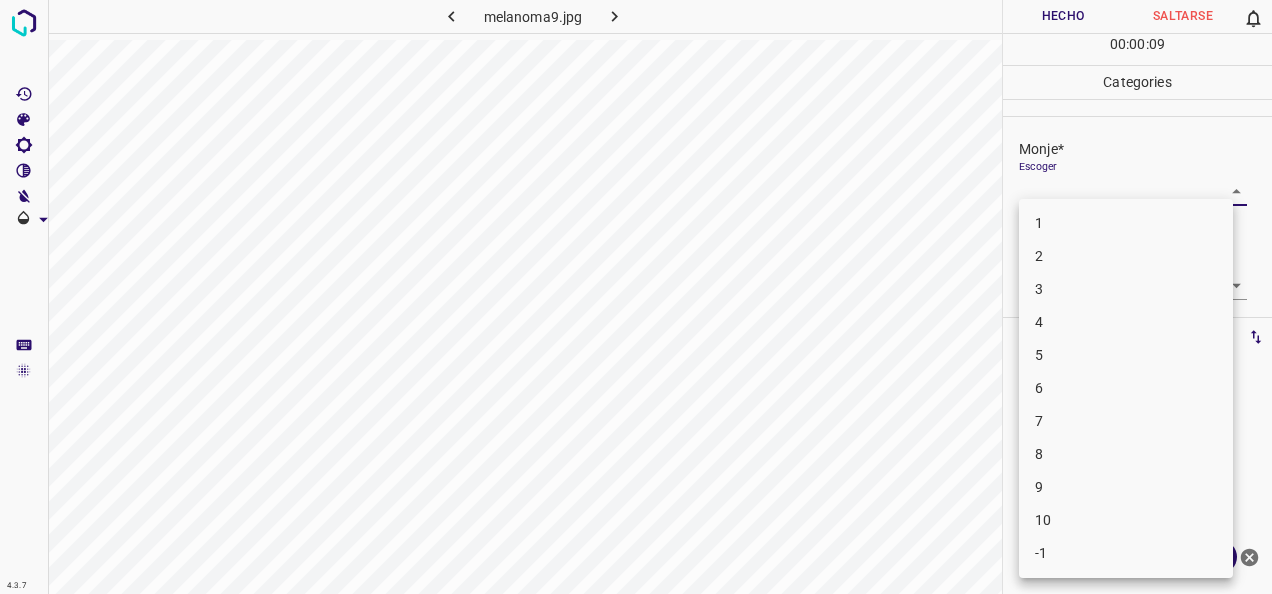 click on "1" at bounding box center (1126, 223) 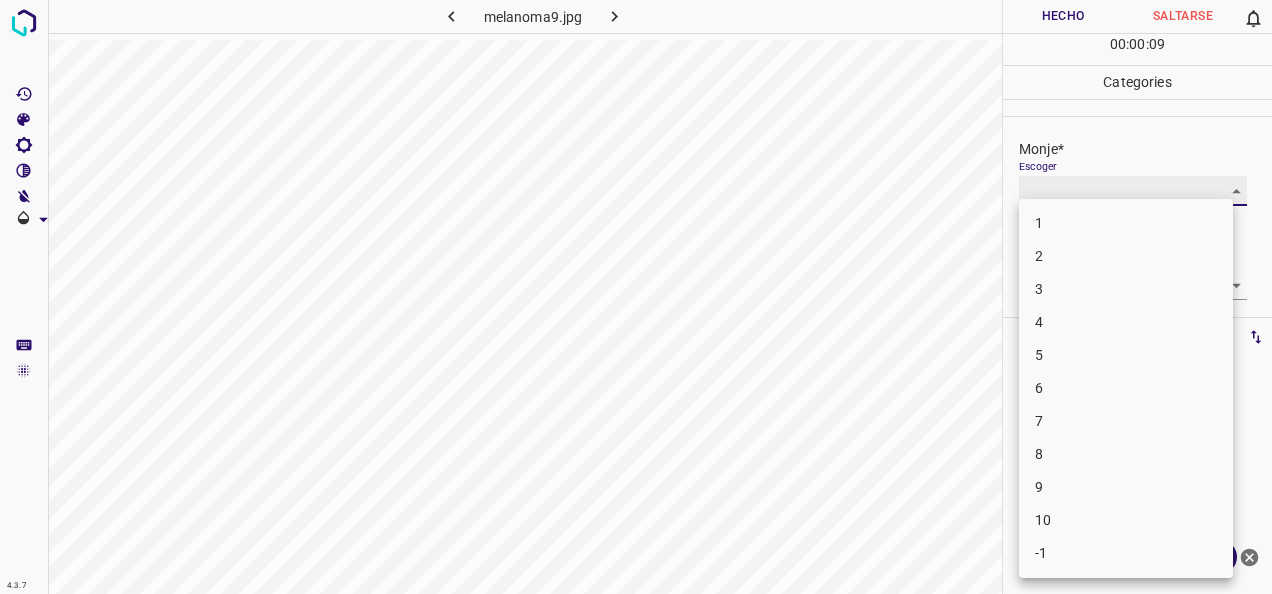 type on "1" 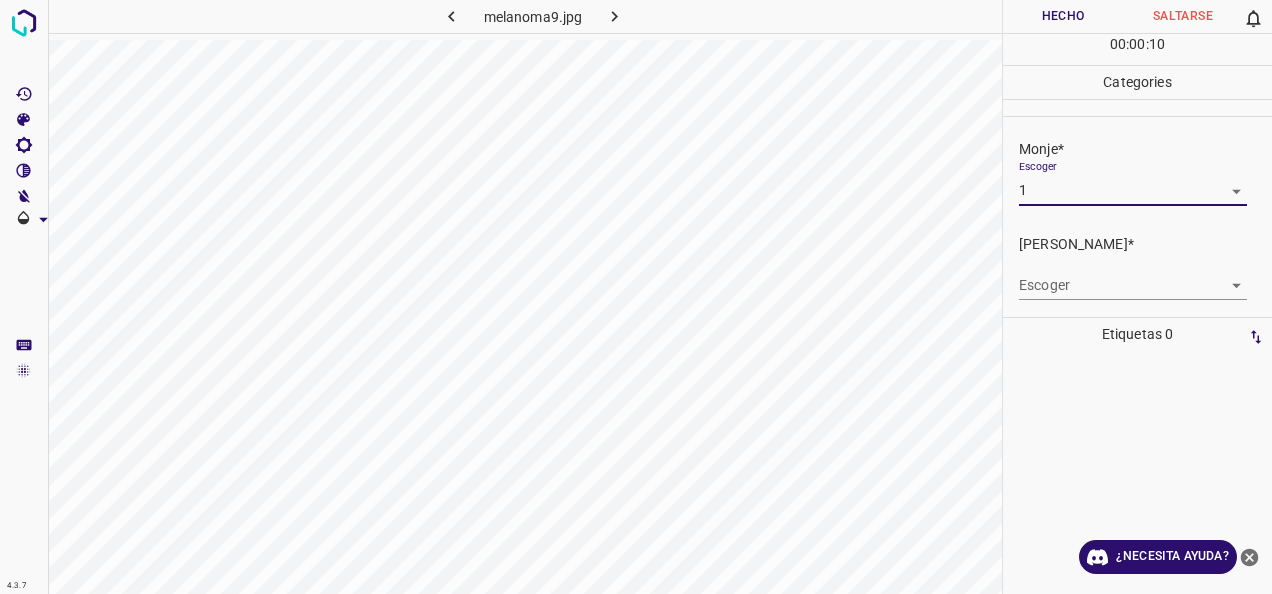 click on "4.3.7 melanoma9.jpg Hecho Saltarse 0 00   : 00   : 10   Categories Monje*  Escoger 1 1  Fitzpatrick*  Escoger ​ Etiquetas 0 Categories 1 Monje 2  Fitzpatrick Herramientas Espacio Cambiar entre modos (Dibujar y Editar) Yo Etiquetado automático R Restaurar zoom M Acercar N Alejar Borrar Eliminar etiqueta de selección Filtros Z Restaurar filtros X Filtro de saturación C Filtro de brillo V Filtro de contraste B Filtro de escala de grises General O Descargar ¿Necesita ayuda? -Mensaje de texto -Esconder -Borrar" at bounding box center (636, 297) 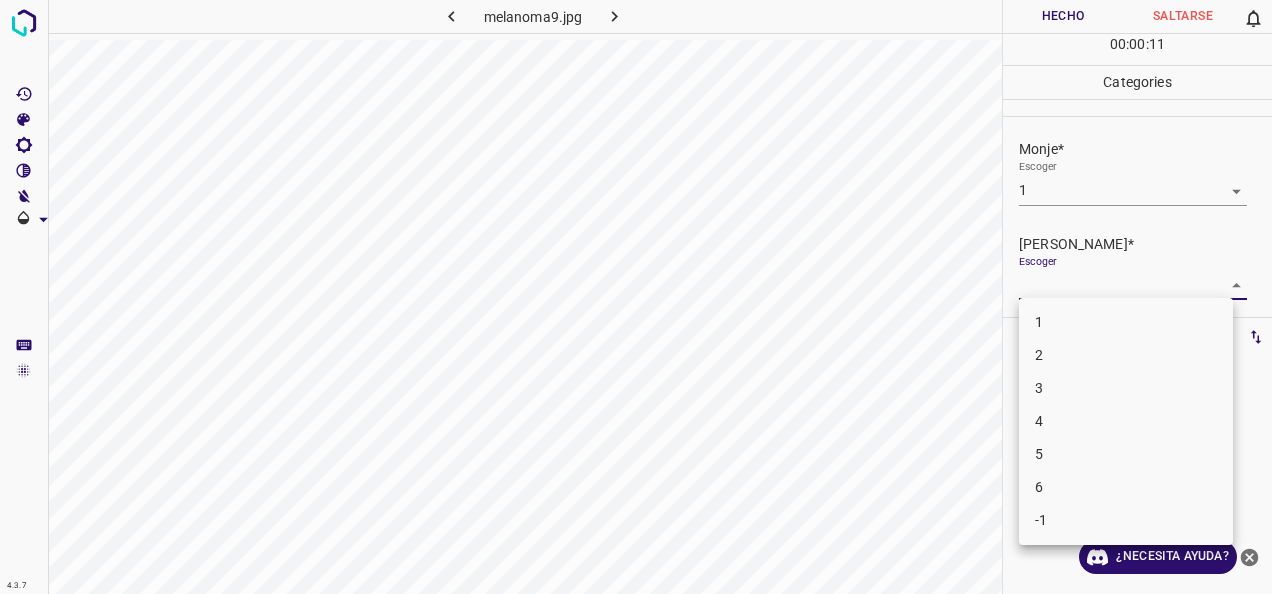 click on "1" at bounding box center [1126, 322] 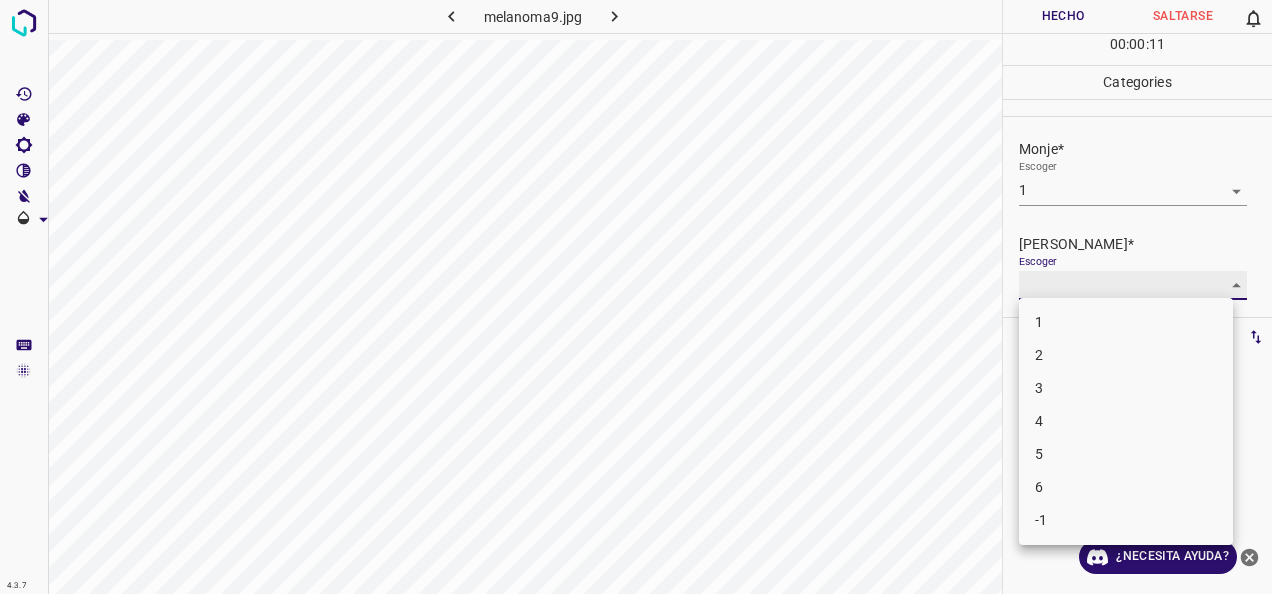 type on "1" 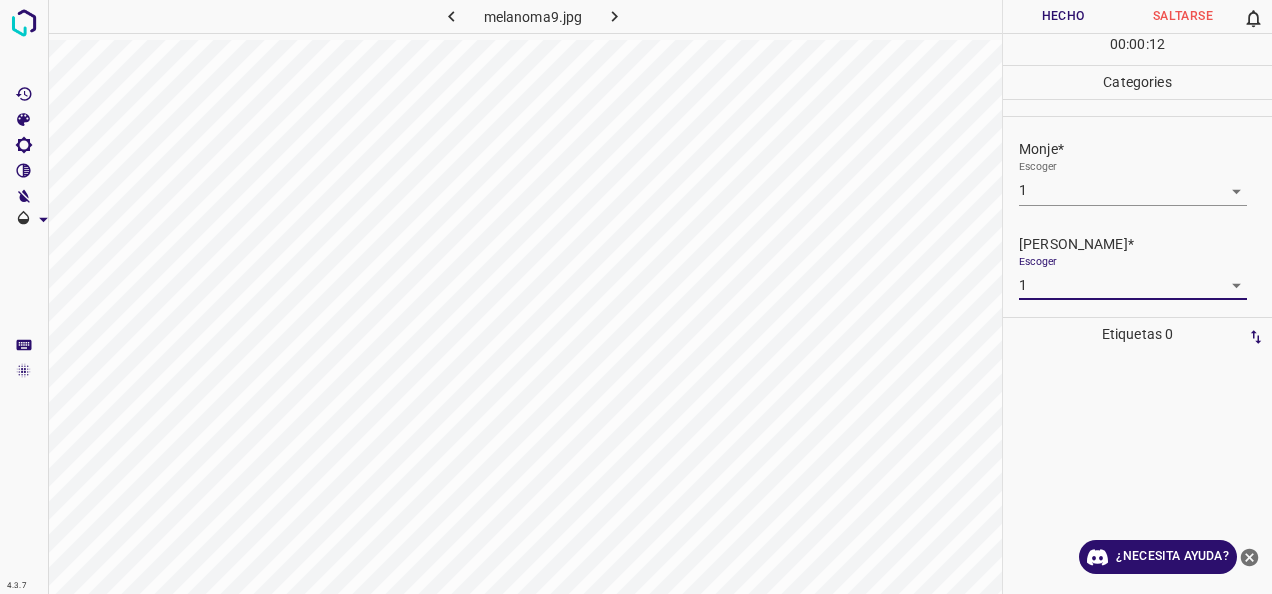 click on "Hecho" at bounding box center [1063, 16] 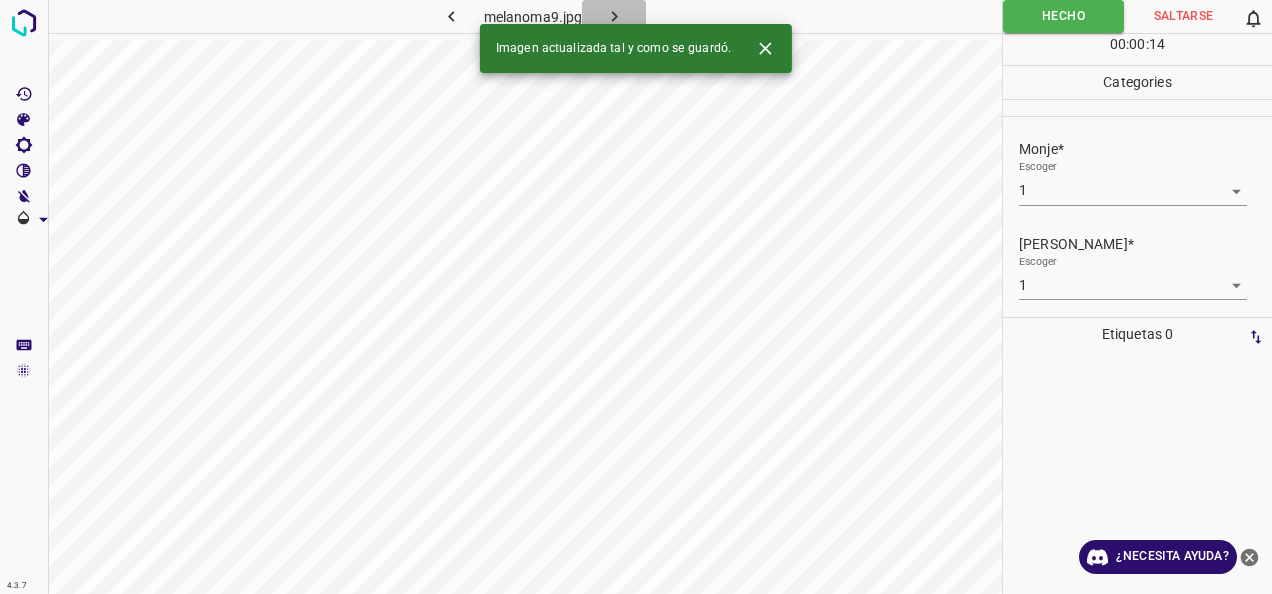 click at bounding box center (614, 16) 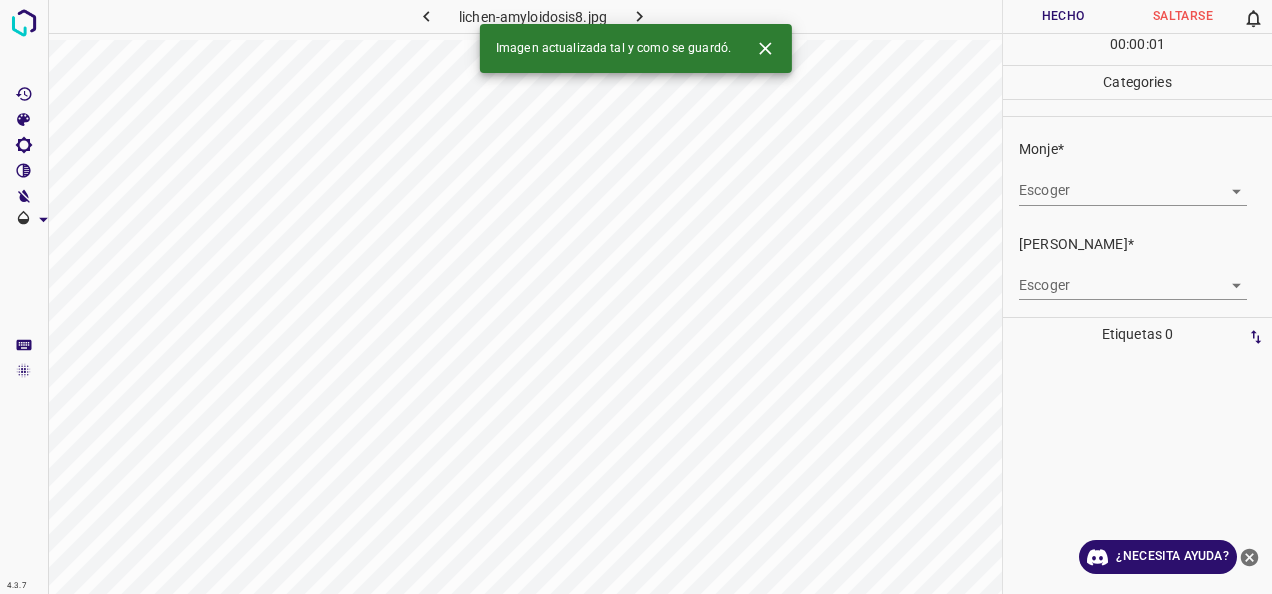 click on "4.3.7 lichen-amyloidosis8.jpg Hecho Saltarse 0 00   : 00   : 01   Categories Monje*  Escoger ​  Fitzpatrick*  Escoger ​ Etiquetas 0 Categories 1 Monje 2  Fitzpatrick Herramientas Espacio Cambiar entre modos (Dibujar y Editar) Yo Etiquetado automático R Restaurar zoom M Acercar N Alejar Borrar Eliminar etiqueta de selección Filtros Z Restaurar filtros X Filtro de saturación C Filtro de brillo V Filtro de contraste B Filtro de escala de grises General O Descargar Imagen actualizada tal y como se guardó. ¿Necesita ayuda? -Mensaje de texto -Esconder -Borrar" at bounding box center [636, 297] 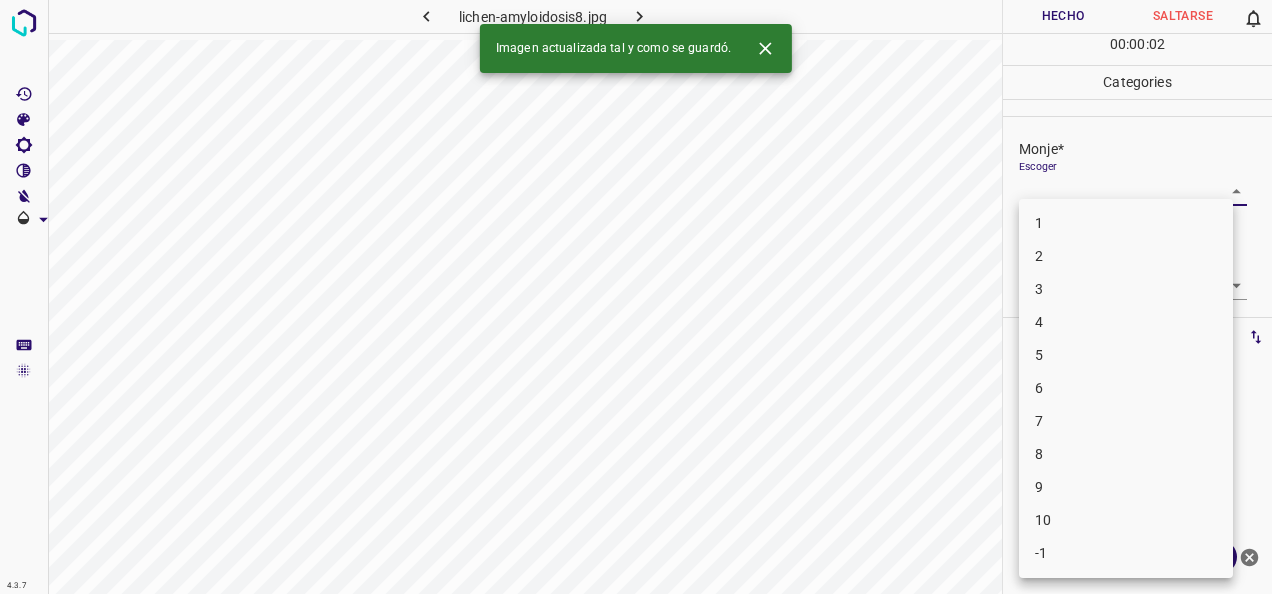 click on "8" at bounding box center [1126, 454] 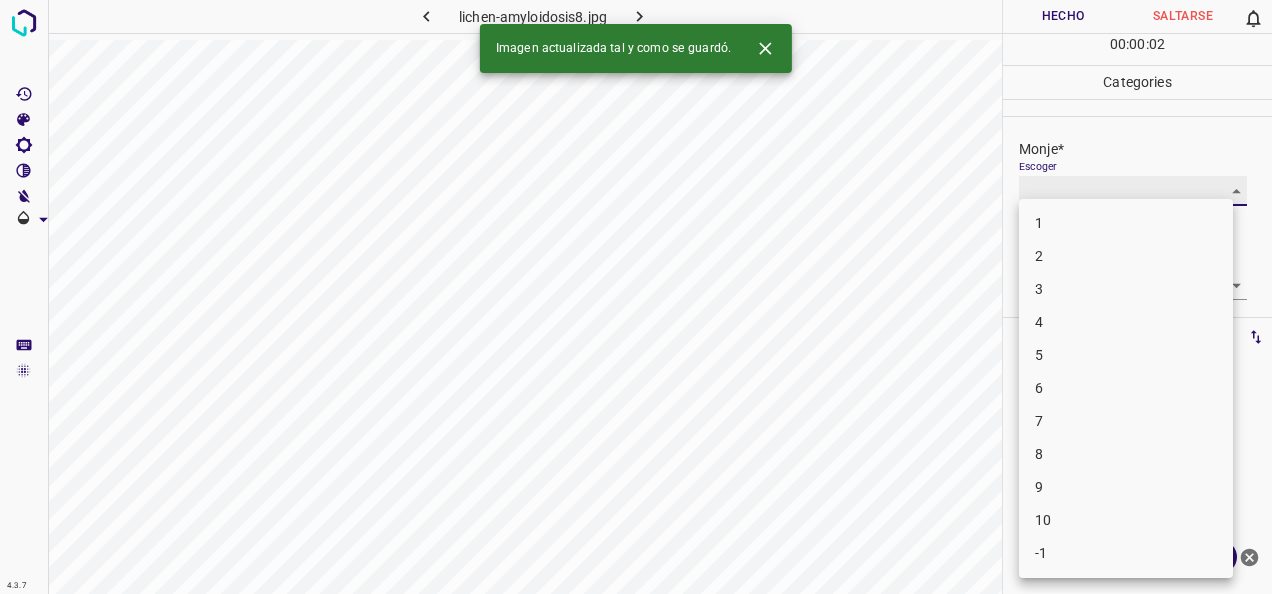 type on "8" 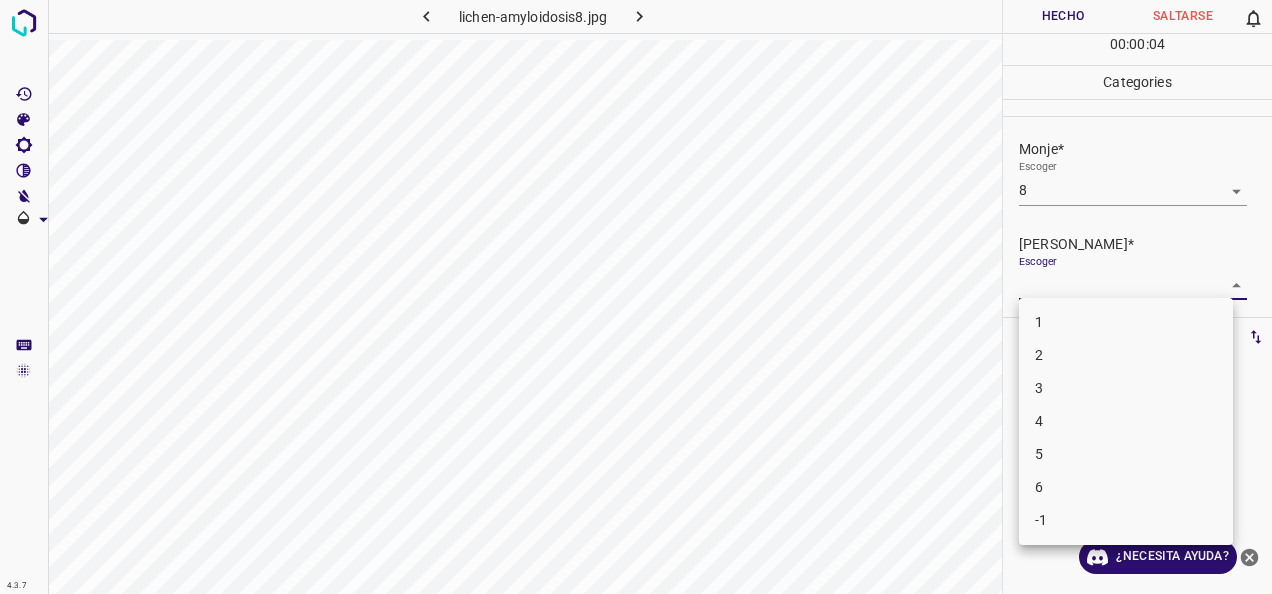 click on "4.3.7 lichen-amyloidosis8.jpg Hecho Saltarse 0 00   : 00   : 04   Categories Monje*  Escoger 8 8  Fitzpatrick*  Escoger ​ Etiquetas 0 Categories 1 Monje 2  Fitzpatrick Herramientas Espacio Cambiar entre modos (Dibujar y Editar) Yo Etiquetado automático R Restaurar zoom M Acercar N Alejar Borrar Eliminar etiqueta de selección Filtros Z Restaurar filtros X Filtro de saturación C Filtro de brillo V Filtro de contraste B Filtro de escala de grises General O Descargar ¿Necesita ayuda? -Mensaje de texto -Esconder -Borrar 1 2 3 4 5 6 -1" at bounding box center [636, 297] 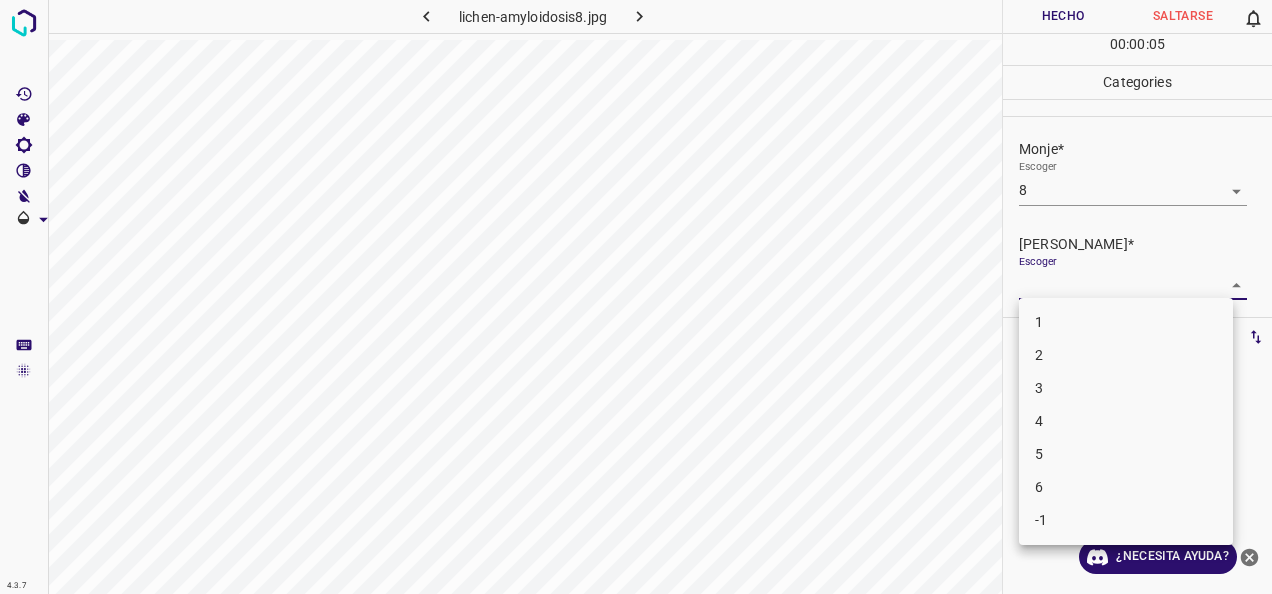 click on "5" at bounding box center (1126, 454) 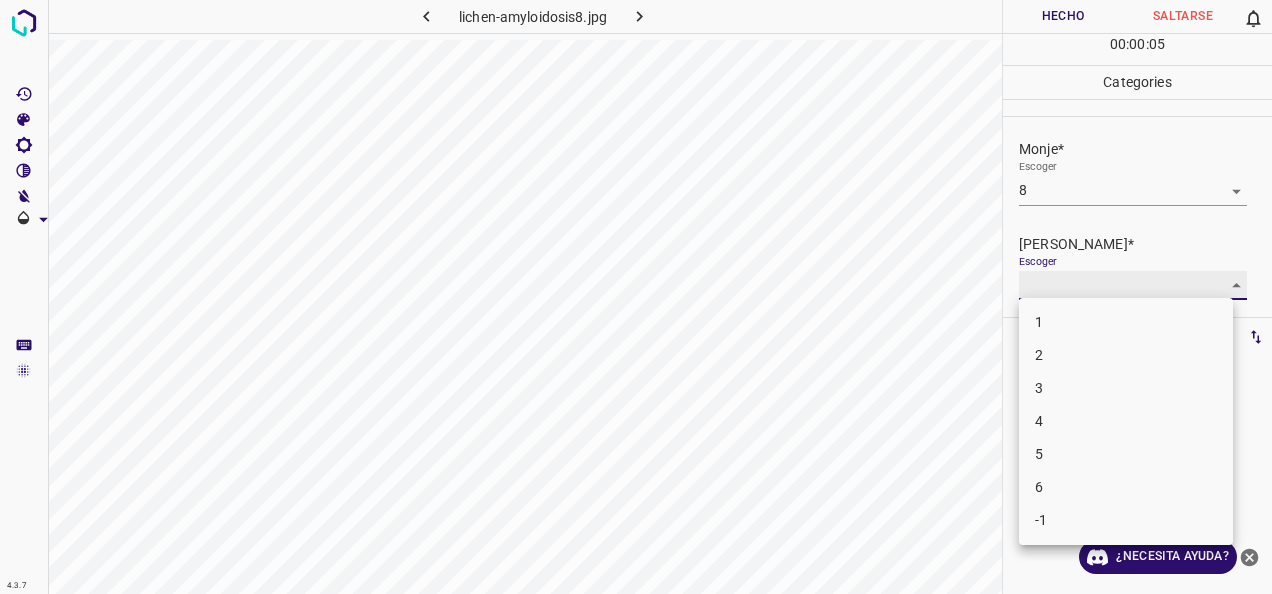 type on "5" 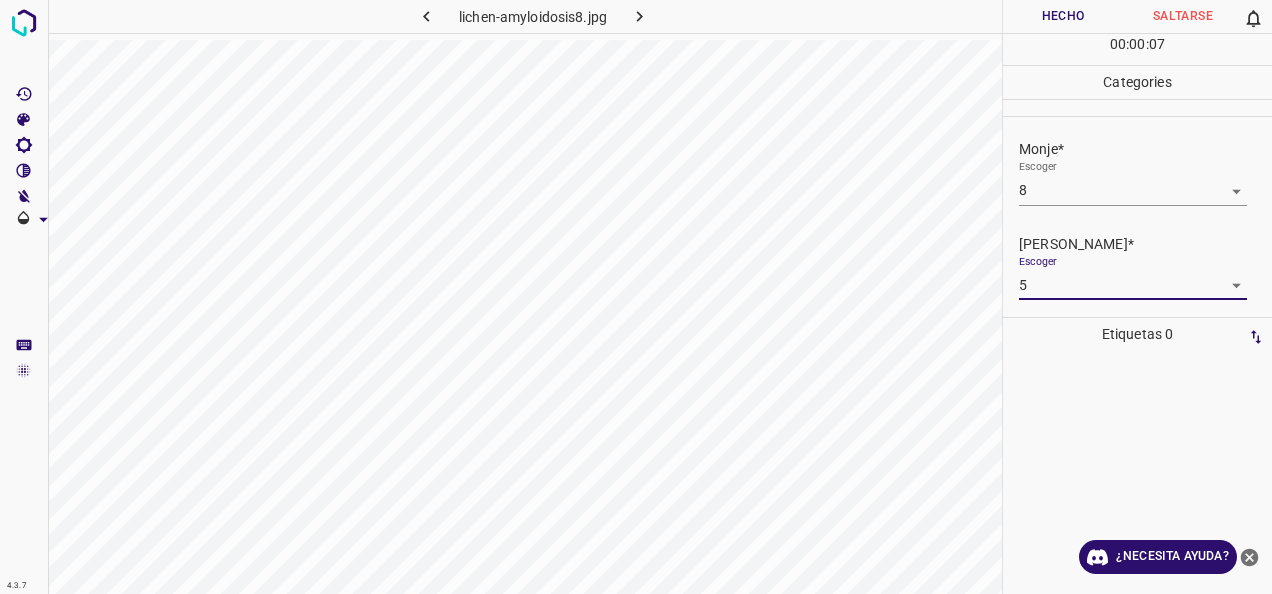 click on "Hecho" at bounding box center [1063, 16] 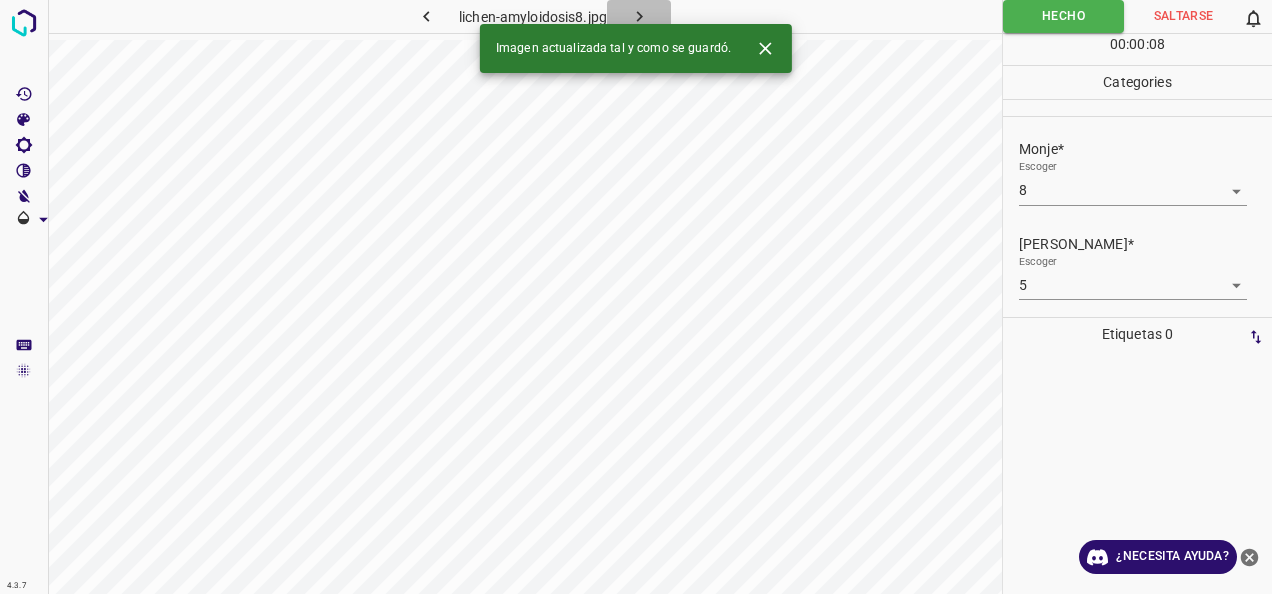 click 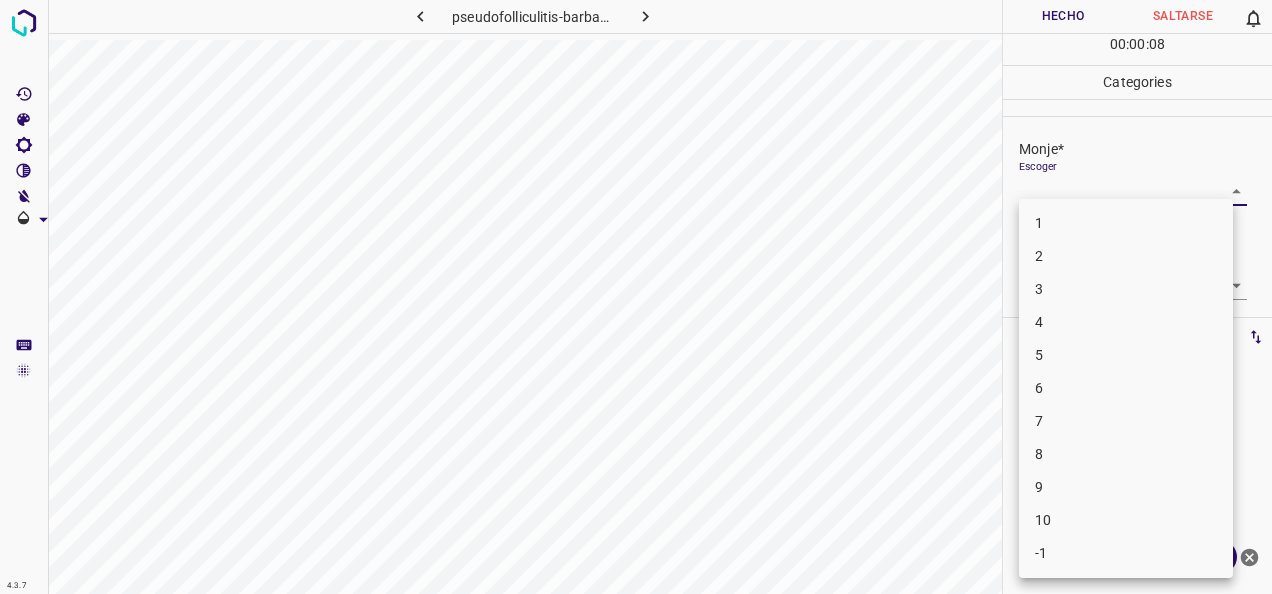 click on "4.3.7 pseudofolliculitis-barbae24.jpg Hecho Saltarse 0 00   : 00   : 08   Categories Monje*  Escoger ​  Fitzpatrick*  Escoger ​ Etiquetas 0 Categories 1 Monje 2  Fitzpatrick Herramientas Espacio Cambiar entre modos (Dibujar y Editar) Yo Etiquetado automático R Restaurar zoom M Acercar N Alejar Borrar Eliminar etiqueta de selección Filtros Z Restaurar filtros X Filtro de saturación C Filtro de brillo V Filtro de contraste B Filtro de escala de grises General O Descargar ¿Necesita ayuda? -Mensaje de texto -Esconder -Borrar 1 2 3 4 5 6 7 8 9 10 -1" at bounding box center (636, 297) 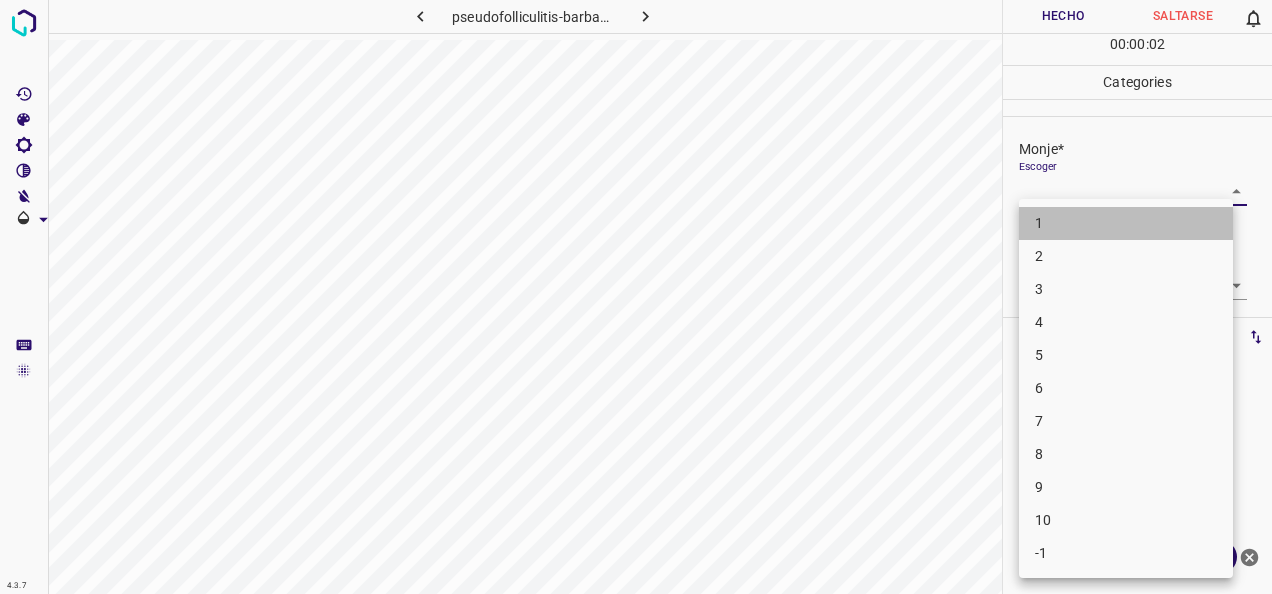 click on "1" at bounding box center (1126, 223) 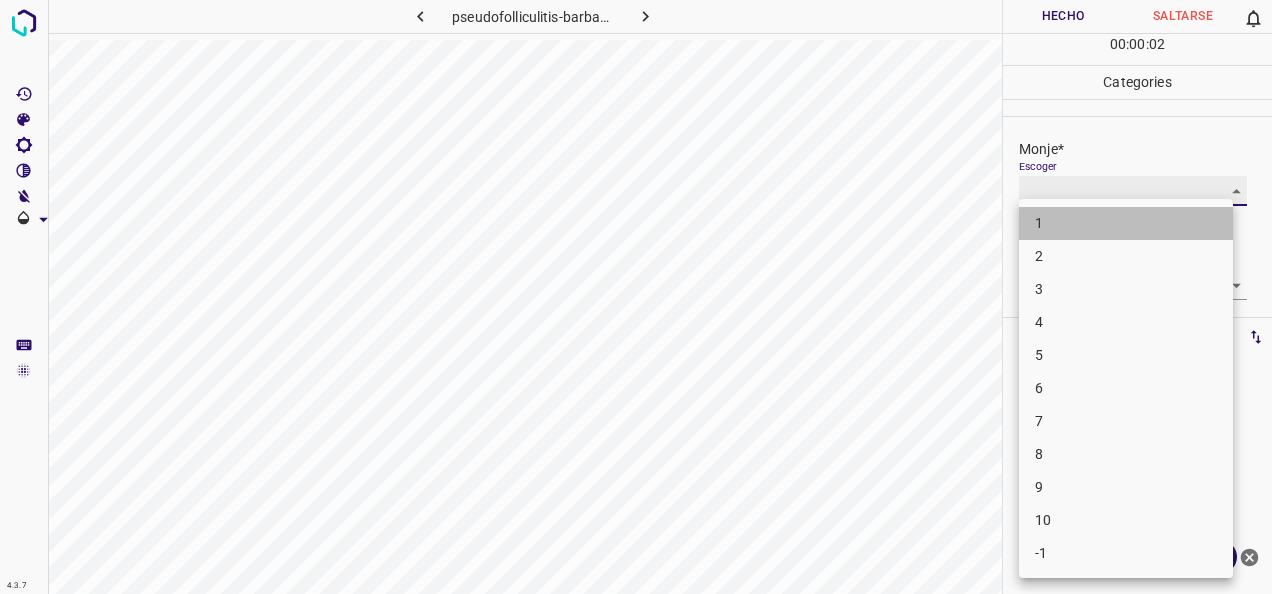type on "1" 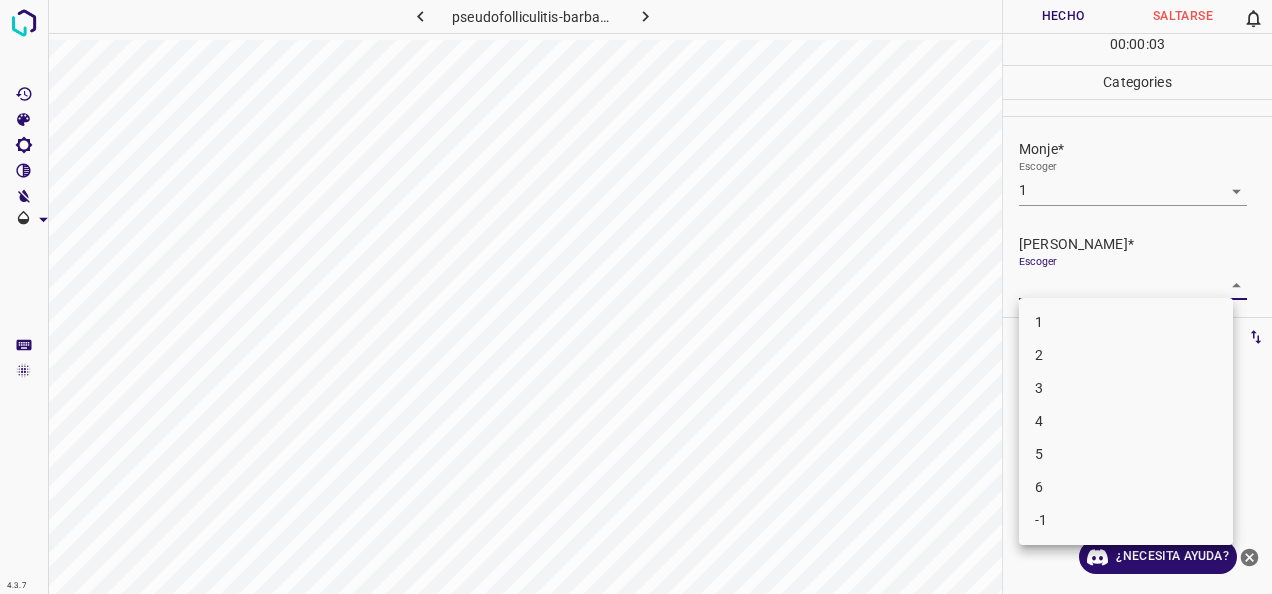 click on "4.3.7 pseudofolliculitis-barbae24.jpg Hecho Saltarse 0 00   : 00   : 03   Categories Monje*  Escoger 1 1  Fitzpatrick*  Escoger ​ Etiquetas 0 Categories 1 Monje 2  Fitzpatrick Herramientas Espacio Cambiar entre modos (Dibujar y Editar) Yo Etiquetado automático R Restaurar zoom M Acercar N Alejar Borrar Eliminar etiqueta de selección Filtros Z Restaurar filtros X Filtro de saturación C Filtro de brillo V Filtro de contraste B Filtro de escala de grises General O Descargar ¿Necesita ayuda? -Mensaje de texto -Esconder -Borrar 1 2 3 4 5 6 -1" at bounding box center [636, 297] 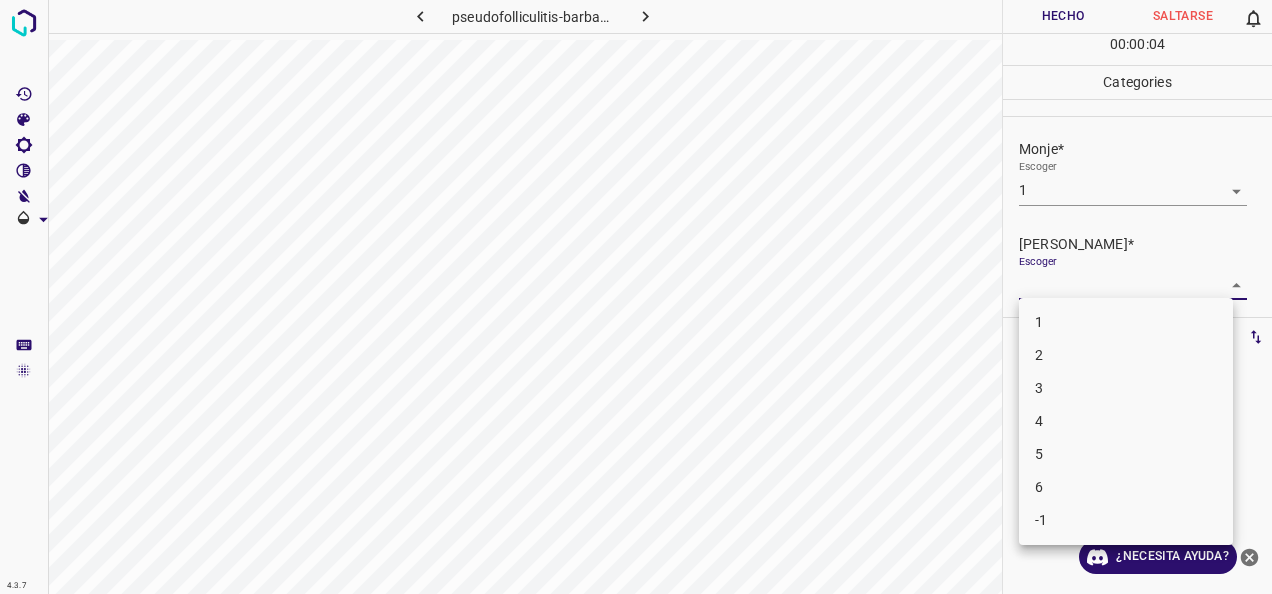 click on "1" at bounding box center (1126, 322) 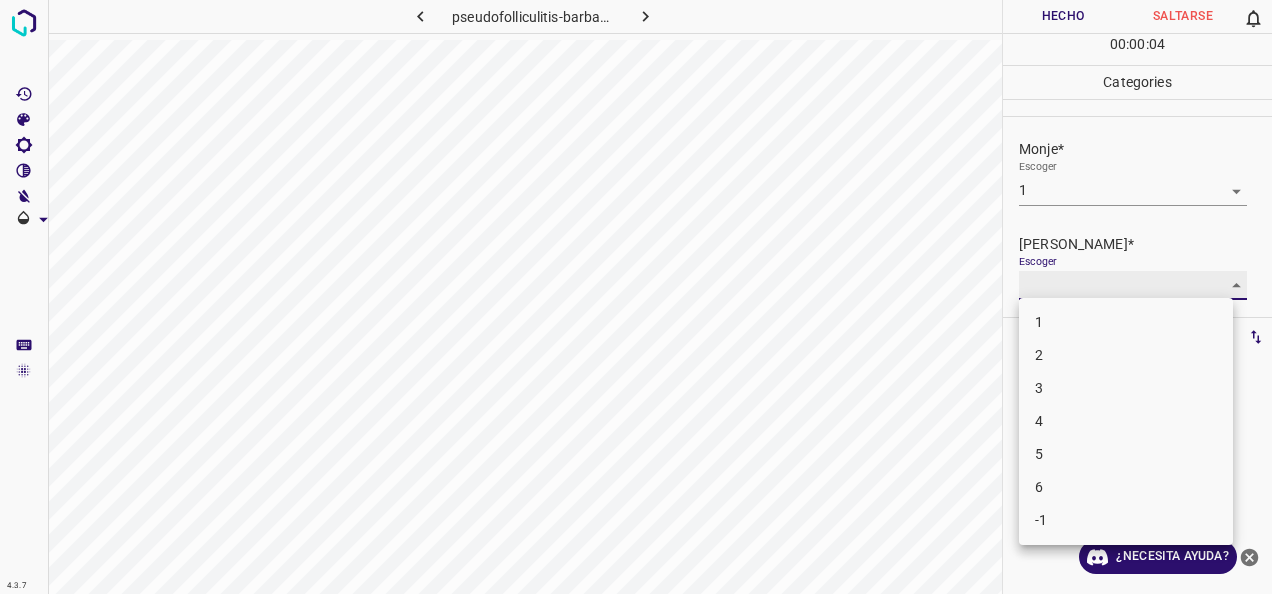 type on "1" 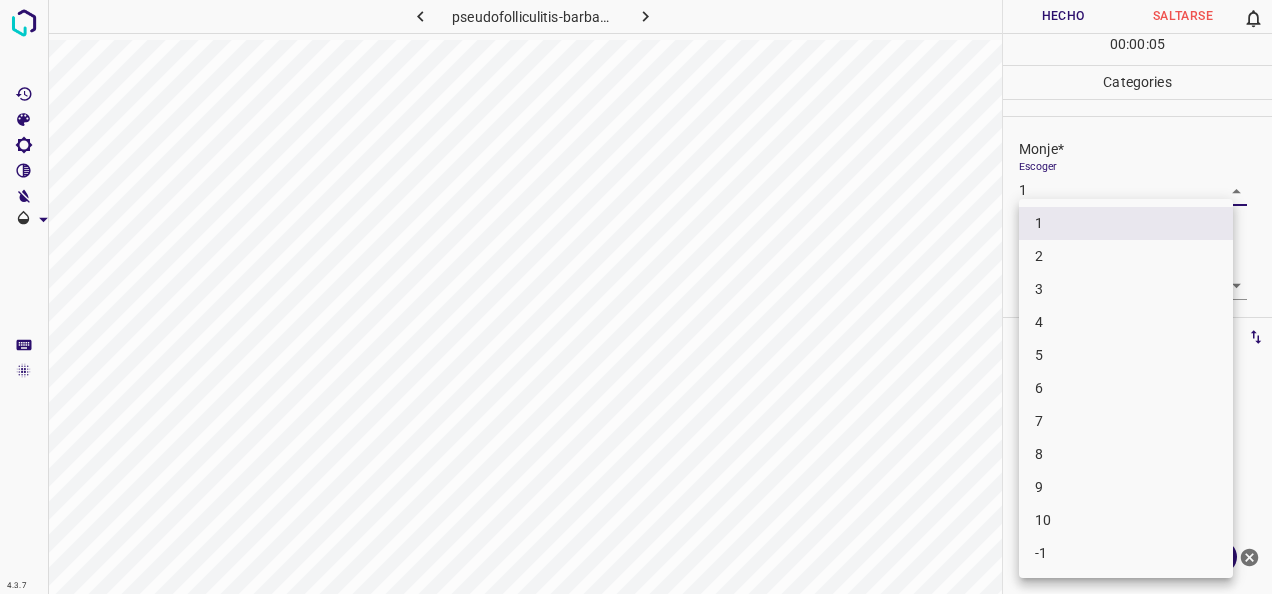 click on "4.3.7 pseudofolliculitis-barbae24.jpg Hecho Saltarse 0 00   : 00   : 05   Categories Monje*  Escoger 1 1  Fitzpatrick*  Escoger 1 1 Etiquetas 0 Categories 1 Monje 2  Fitzpatrick Herramientas Espacio Cambiar entre modos (Dibujar y Editar) Yo Etiquetado automático R Restaurar zoom M Acercar N Alejar Borrar Eliminar etiqueta de selección Filtros Z Restaurar filtros X Filtro de saturación C Filtro de brillo V Filtro de contraste B Filtro de escala de grises General O Descargar ¿Necesita ayuda? -Mensaje de texto -Esconder -Borrar 1 2 3 4 5 6 7 8 9 10 -1" at bounding box center (636, 297) 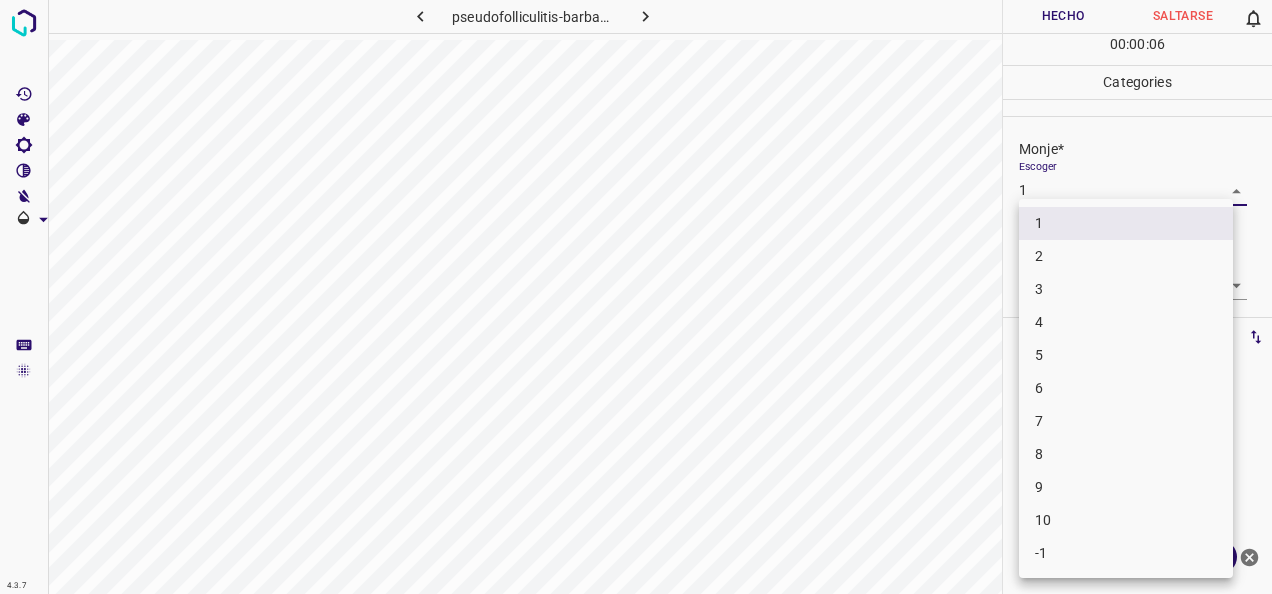 click on "2" at bounding box center [1126, 256] 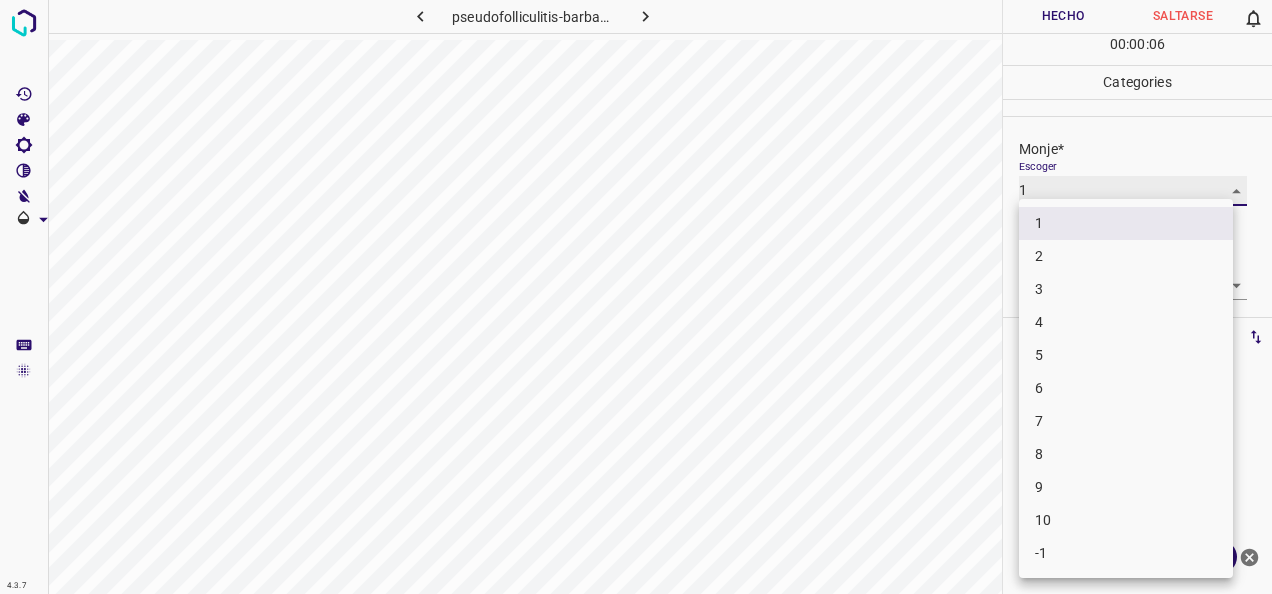 type on "2" 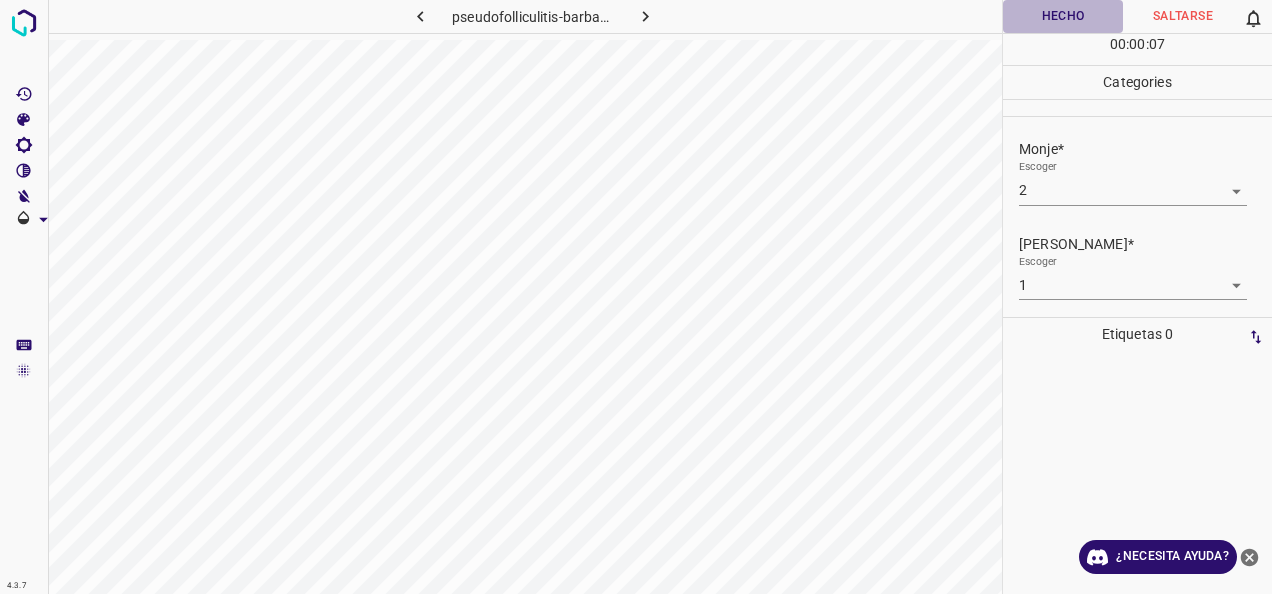 click on "Hecho" at bounding box center [1063, 16] 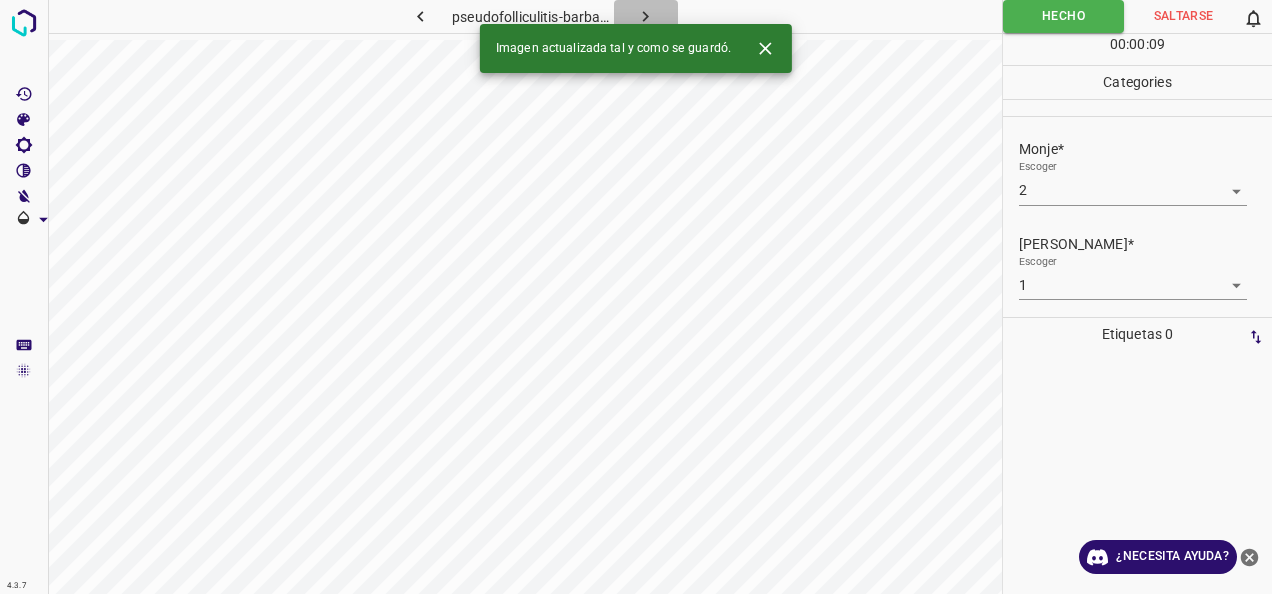 click 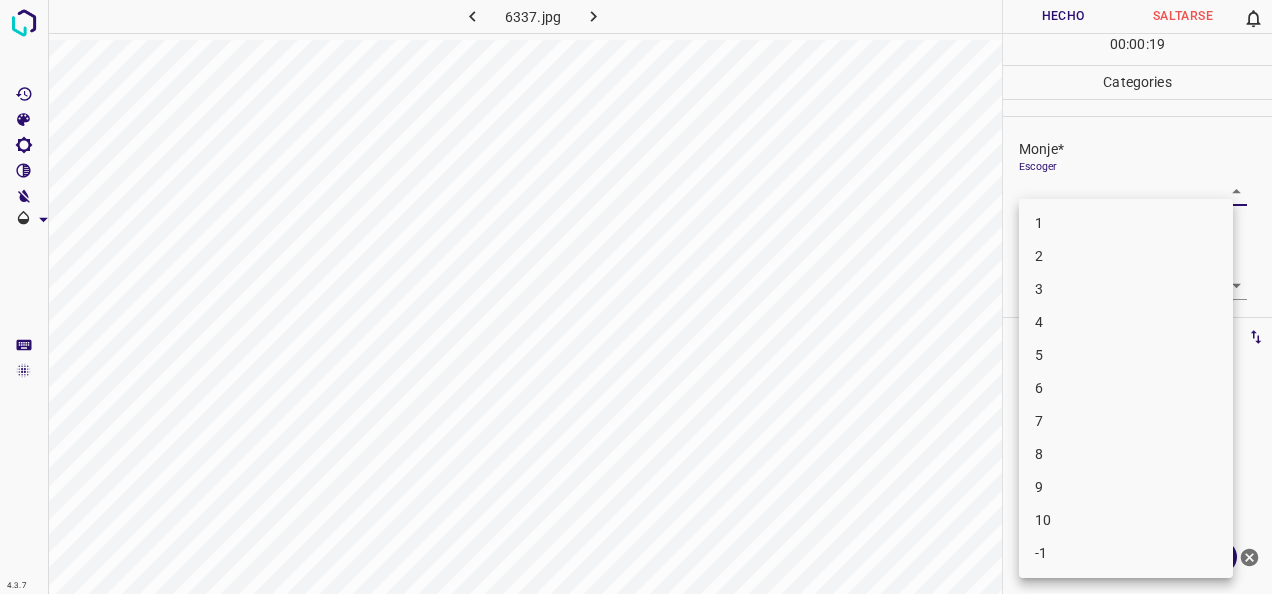 click on "4.3.7 6337.jpg Hecho Saltarse 0 00   : 00   : 19   Categories Monje*  Escoger ​  Fitzpatrick*  Escoger ​ Etiquetas 0 Categories 1 Monje 2  Fitzpatrick Herramientas Espacio Cambiar entre modos (Dibujar y Editar) Yo Etiquetado automático R Restaurar zoom M Acercar N Alejar Borrar Eliminar etiqueta de selección Filtros Z Restaurar filtros X Filtro de saturación C Filtro de brillo V Filtro de contraste B Filtro de escala de grises General O Descargar ¿Necesita ayuda? -Mensaje de texto -Esconder -Borrar 1 2 3 4 5 6 7 8 9 10 -1" at bounding box center [636, 297] 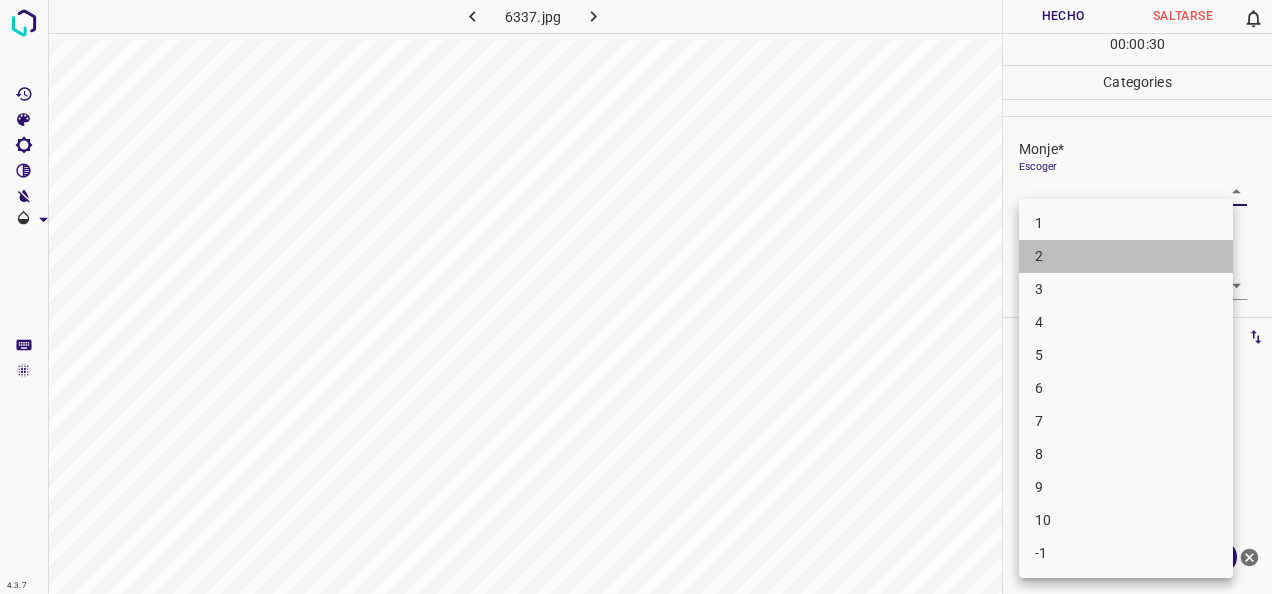 click on "2" at bounding box center [1126, 256] 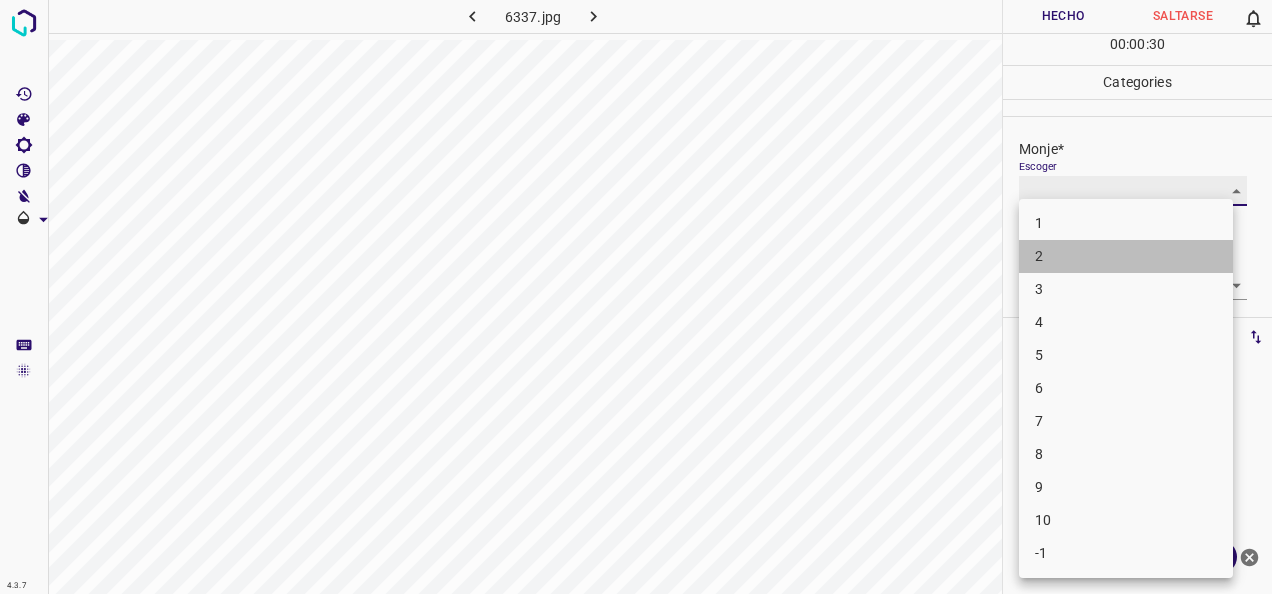 type on "2" 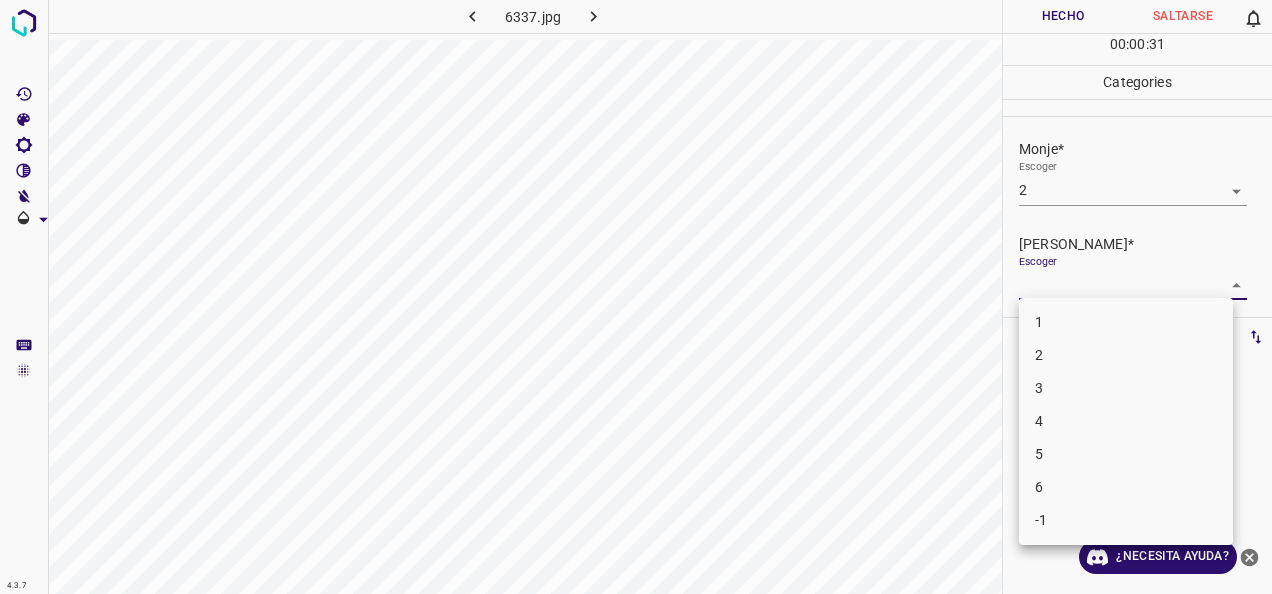 click on "4.3.7 6337.jpg Hecho Saltarse 0 00   : 00   : 31   Categories Monje*  Escoger 2 2  Fitzpatrick*  Escoger ​ Etiquetas 0 Categories 1 Monje 2  Fitzpatrick Herramientas Espacio Cambiar entre modos (Dibujar y Editar) Yo Etiquetado automático R Restaurar zoom M Acercar N Alejar Borrar Eliminar etiqueta de selección Filtros Z Restaurar filtros X Filtro de saturación C Filtro de brillo V Filtro de contraste B Filtro de escala de grises General O Descargar ¿Necesita ayuda? -Mensaje de texto -Esconder -Borrar 1 2 3 4 5 6 -1" at bounding box center [636, 297] 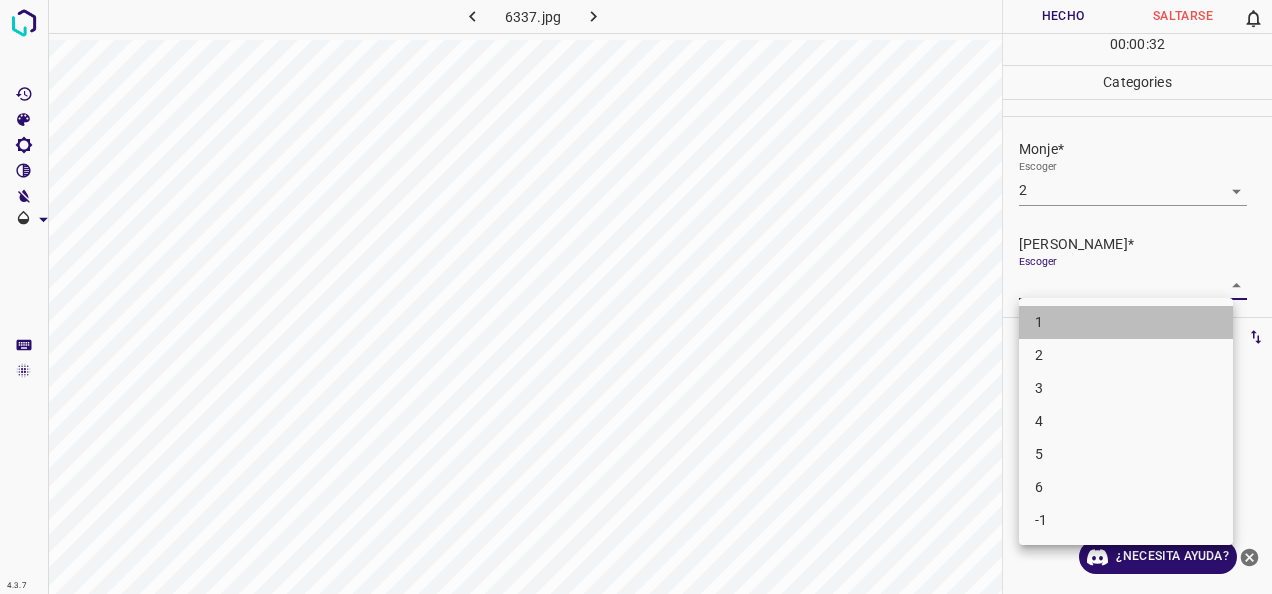 click on "1" at bounding box center (1126, 322) 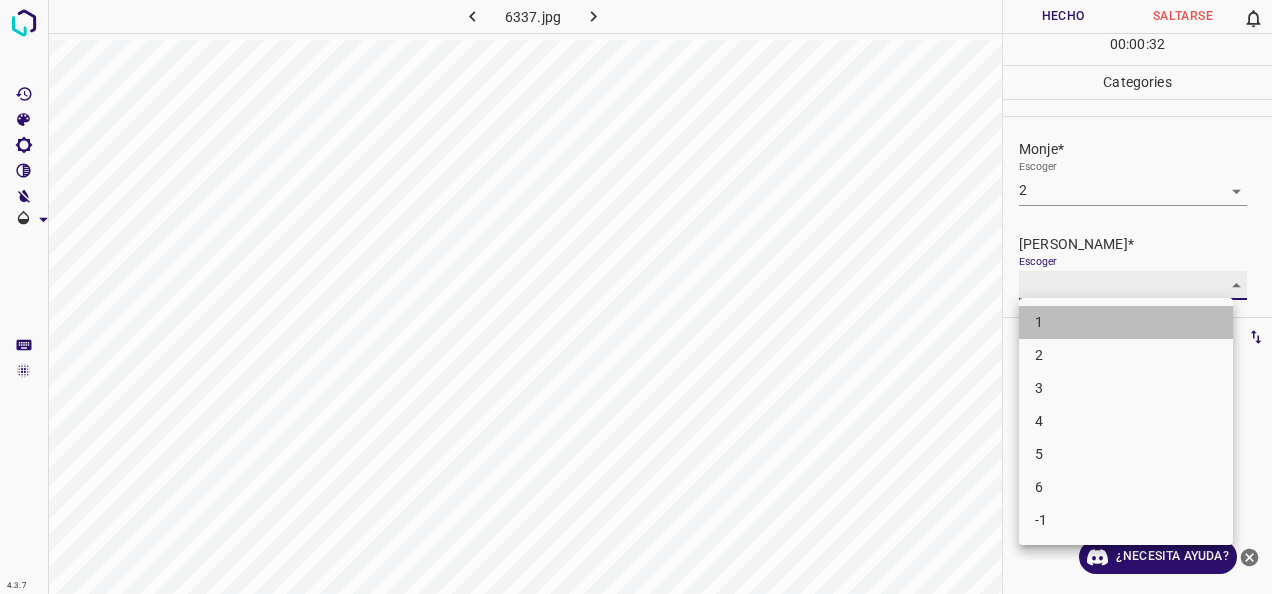 type on "1" 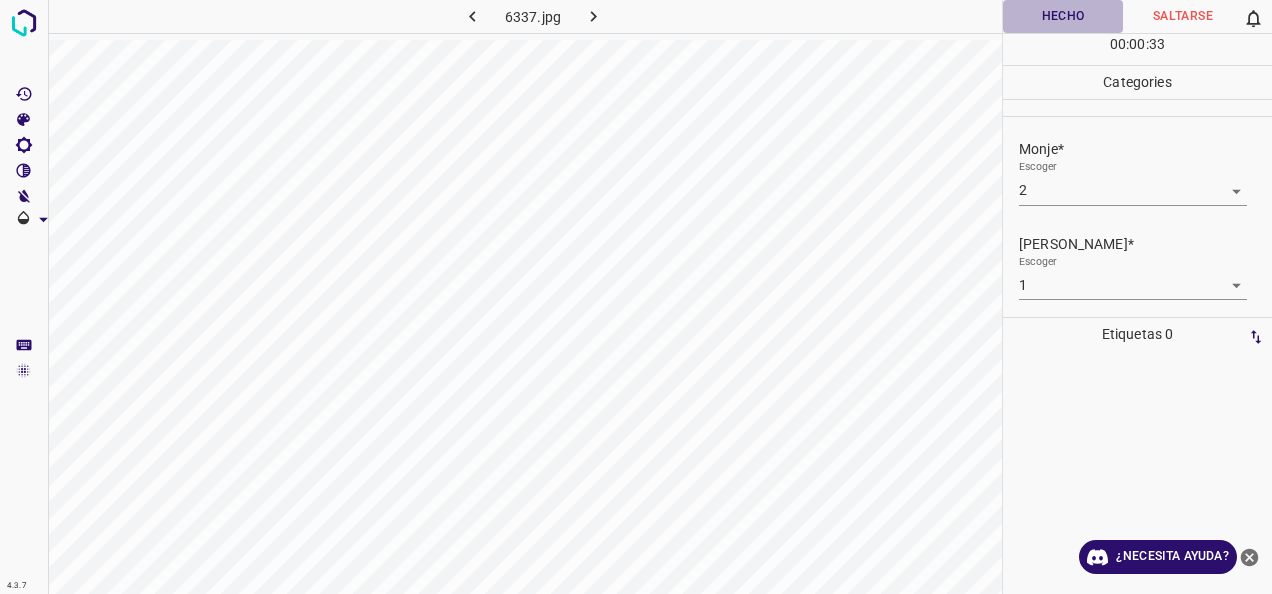 click on "Hecho" at bounding box center (1063, 16) 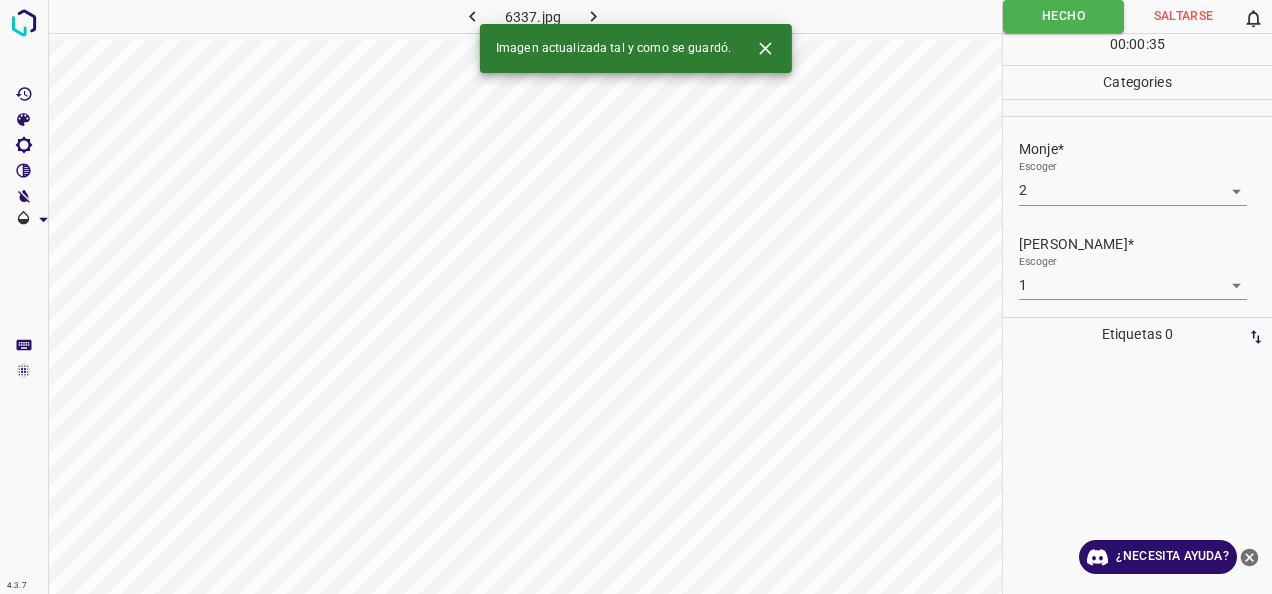 click 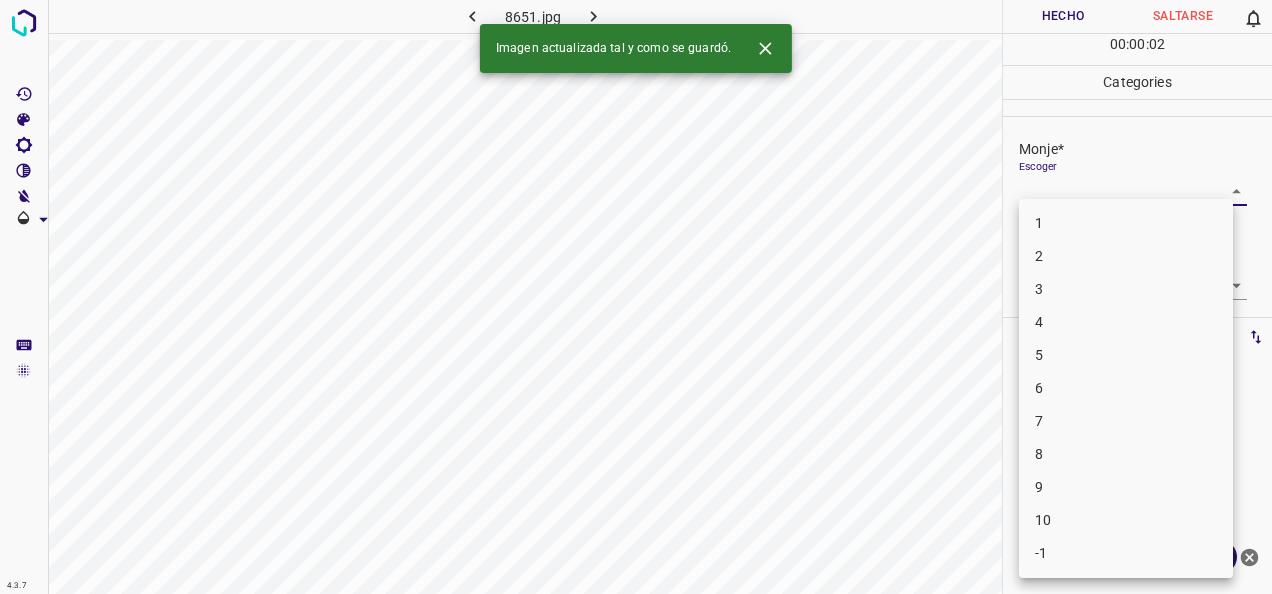 click on "4.3.7 8651.jpg Hecho Saltarse 0 00   : 00   : 02   Categories Monje*  Escoger ​  Fitzpatrick*  Escoger ​ Etiquetas 0 Categories 1 Monje 2  Fitzpatrick Herramientas Espacio Cambiar entre modos (Dibujar y Editar) Yo Etiquetado automático R Restaurar zoom M Acercar N Alejar Borrar Eliminar etiqueta de selección Filtros Z Restaurar filtros X Filtro de saturación C Filtro de brillo V Filtro de contraste B Filtro de escala de grises General O Descargar Imagen actualizada tal y como se guardó. ¿Necesita ayuda? -Mensaje de texto -Esconder -Borrar 1 2 3 4 5 6 7 8 9 10 -1" at bounding box center [636, 297] 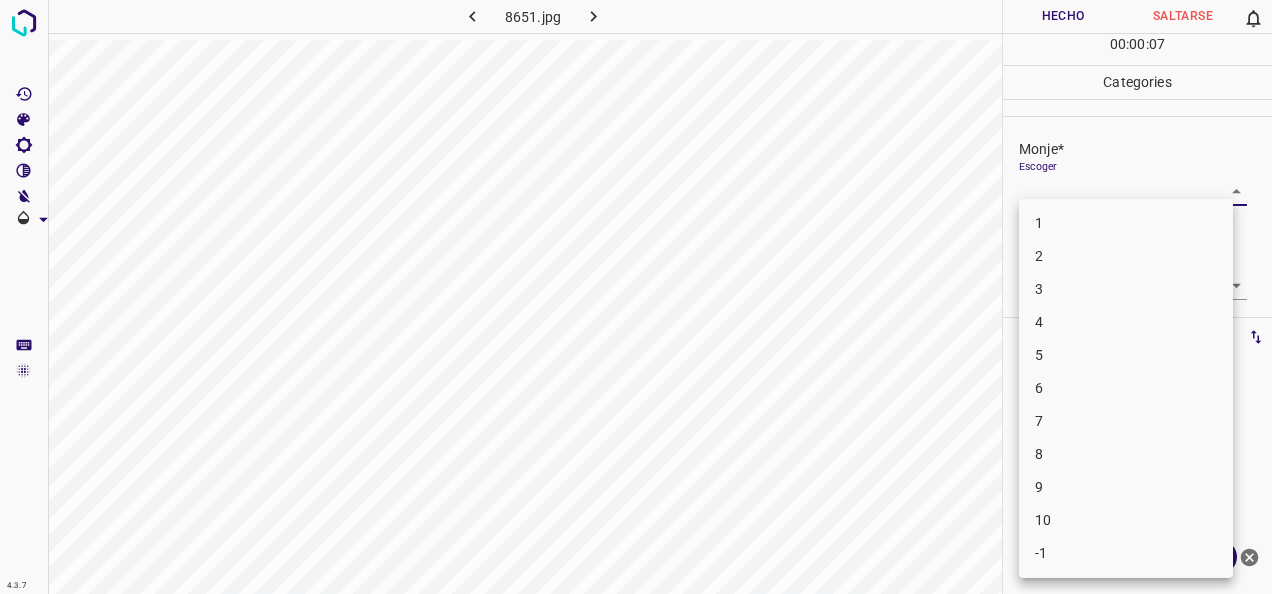 click on "2" at bounding box center (1126, 256) 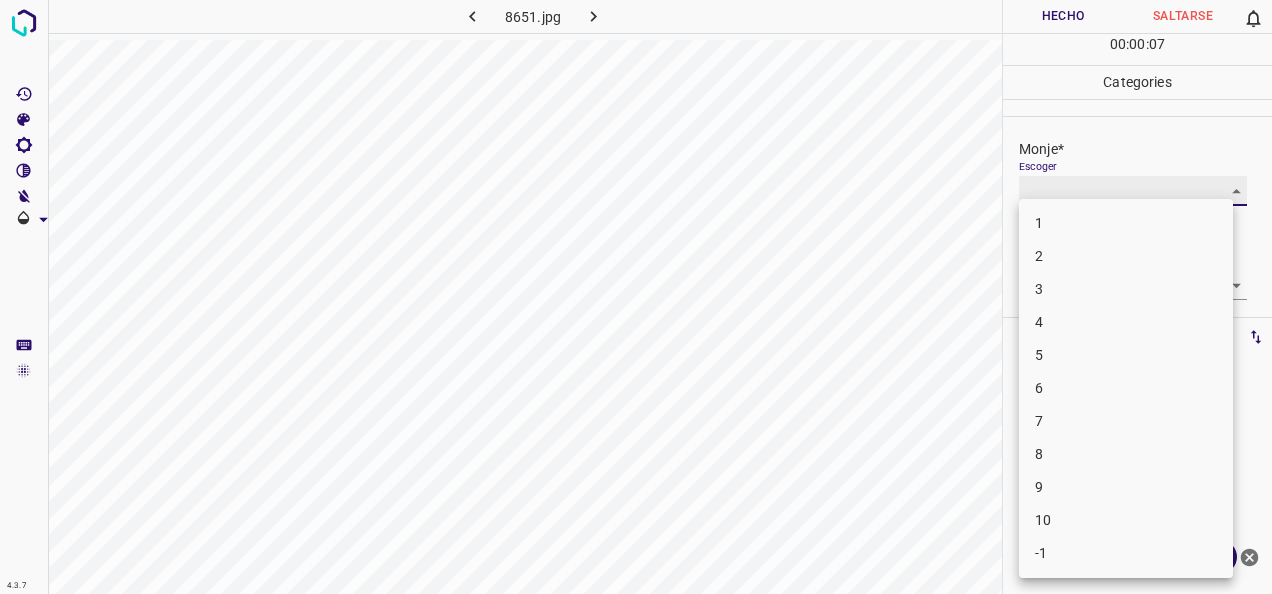 type on "2" 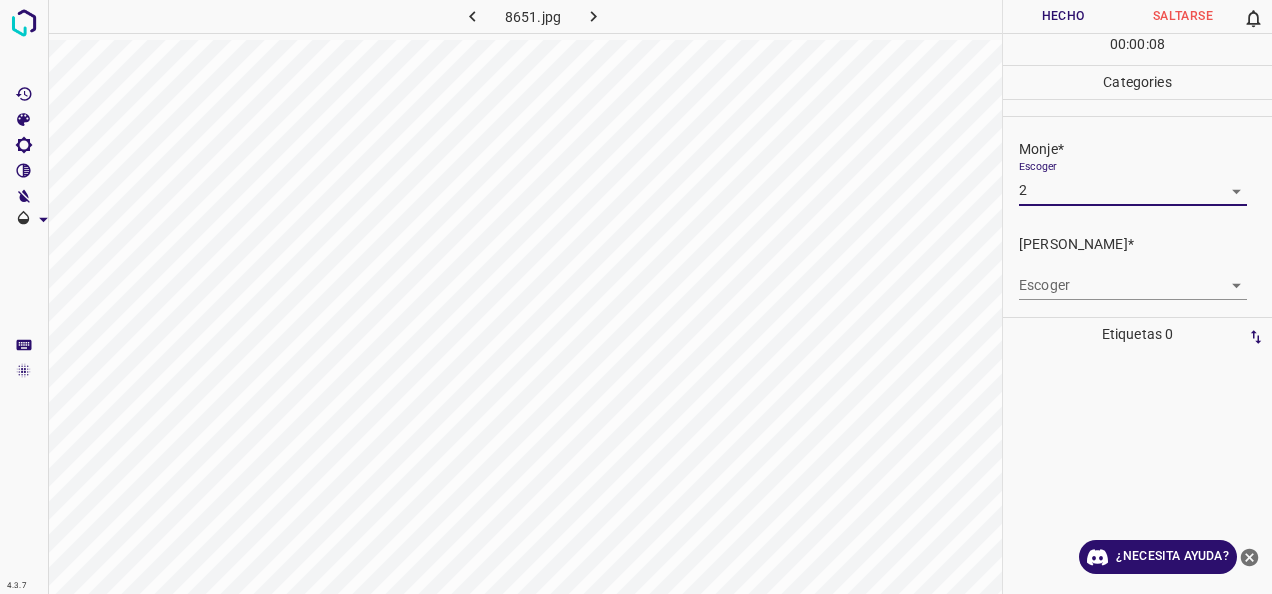 click on "4.3.7 8651.jpg Hecho Saltarse 0 00   : 00   : 08   Categories Monje*  Escoger 2 2  Fitzpatrick*  Escoger ​ Etiquetas 0 Categories 1 Monje 2  Fitzpatrick Herramientas Espacio Cambiar entre modos (Dibujar y Editar) Yo Etiquetado automático R Restaurar zoom M Acercar N Alejar Borrar Eliminar etiqueta de selección Filtros Z Restaurar filtros X Filtro de saturación C Filtro de brillo V Filtro de contraste B Filtro de escala de grises General O Descargar ¿Necesita ayuda? -Mensaje de texto -Esconder -Borrar" at bounding box center [636, 297] 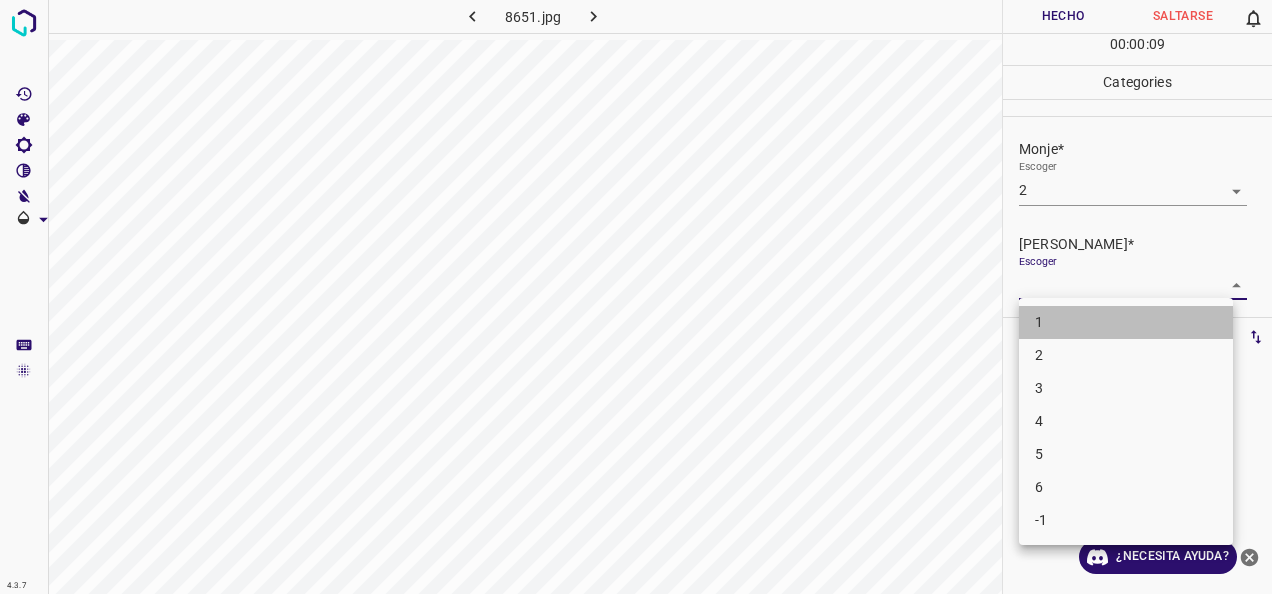 click on "1" at bounding box center (1126, 322) 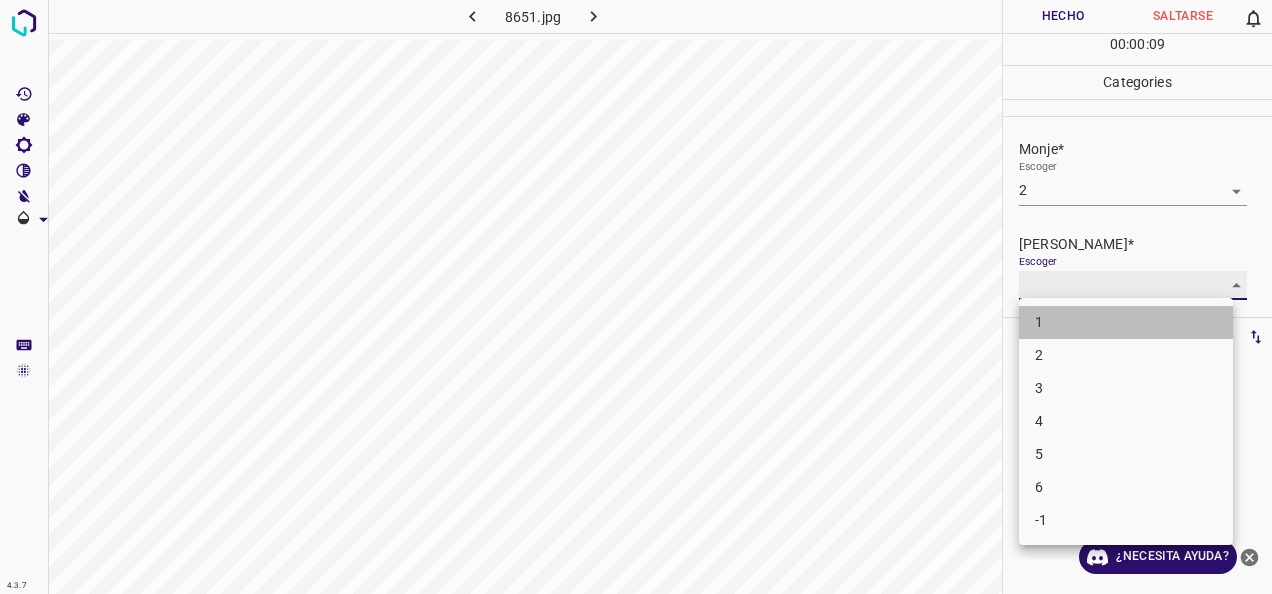type on "1" 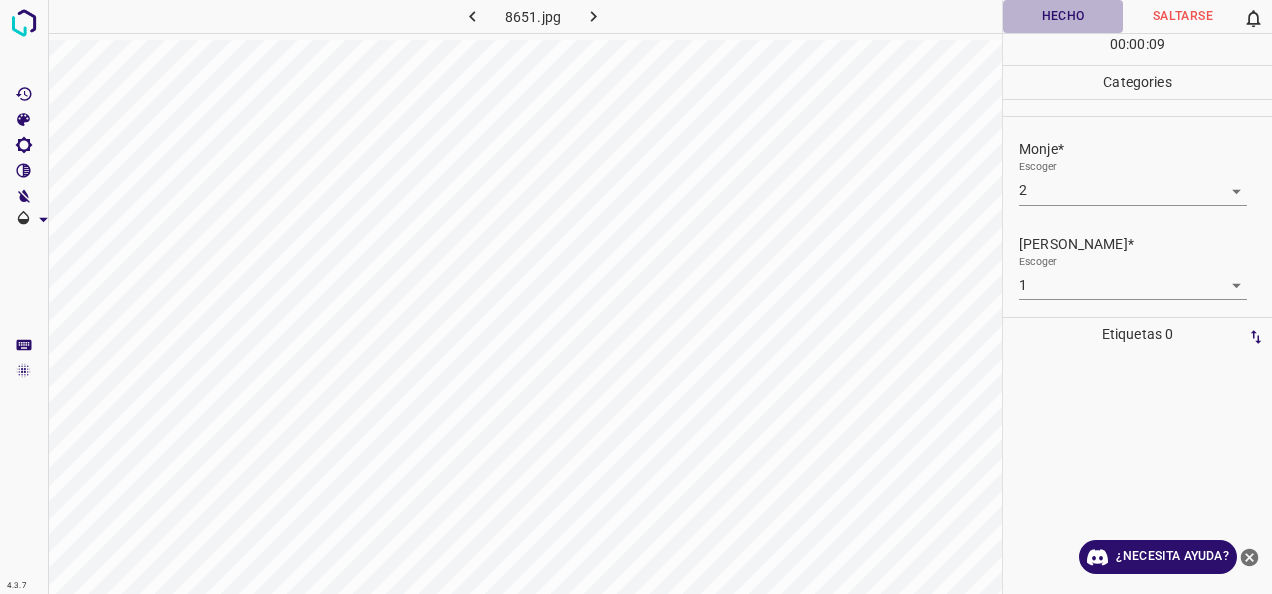 click on "Hecho" at bounding box center [1063, 16] 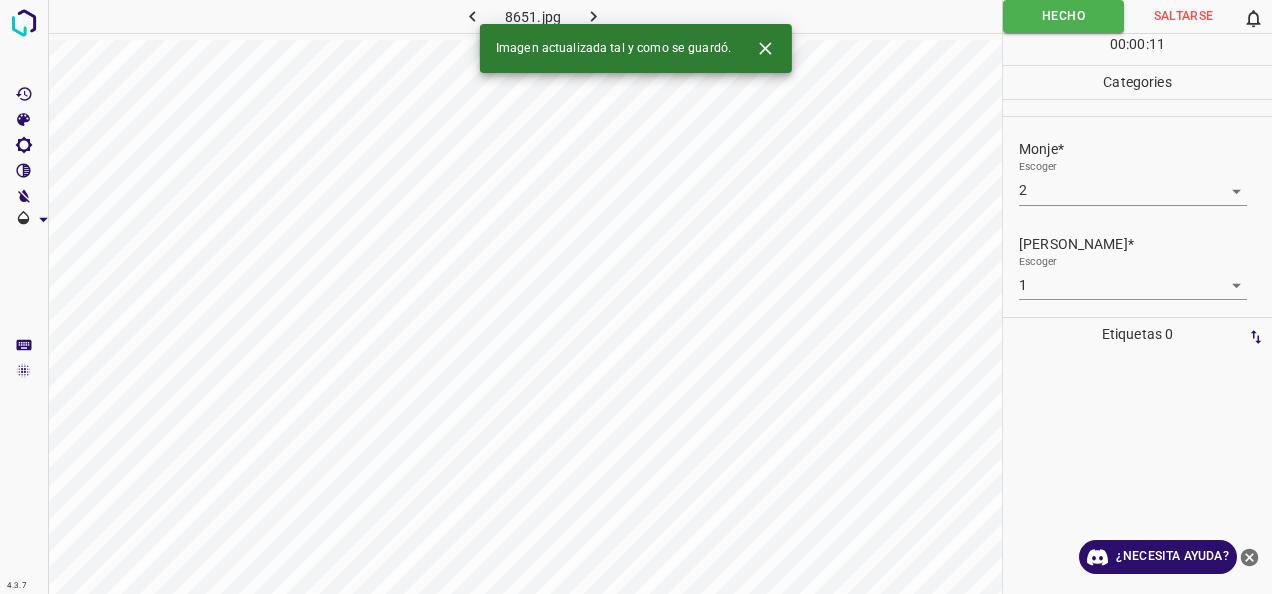 click 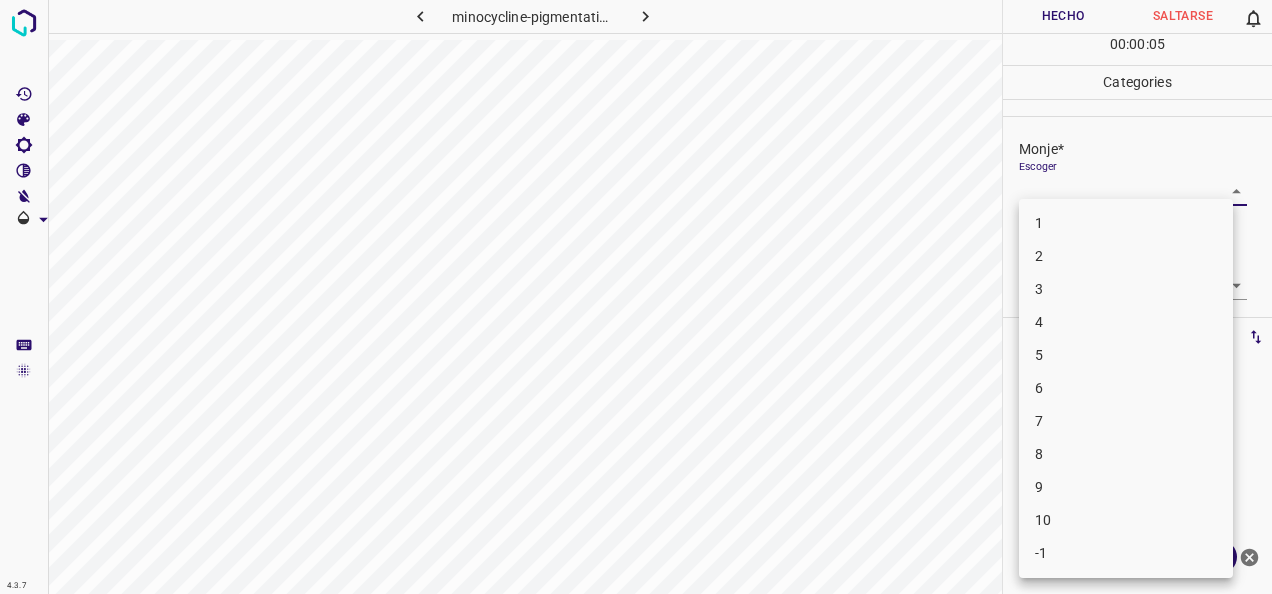 click on "4.3.7 minocycline-pigmentation8.jpg Hecho Saltarse 0 00   : 00   : 05   Categories Monje*  Escoger ​  Fitzpatrick*  Escoger ​ Etiquetas 0 Categories 1 Monje 2  Fitzpatrick Herramientas Espacio Cambiar entre modos (Dibujar y Editar) Yo Etiquetado automático R Restaurar zoom M Acercar N Alejar Borrar Eliminar etiqueta de selección Filtros Z Restaurar filtros X Filtro de saturación C Filtro de brillo V Filtro de contraste B Filtro de escala de grises General O Descargar ¿Necesita ayuda? -Mensaje de texto -Esconder -Borrar 1 2 3 4 5 6 7 8 9 10 -1" at bounding box center (636, 297) 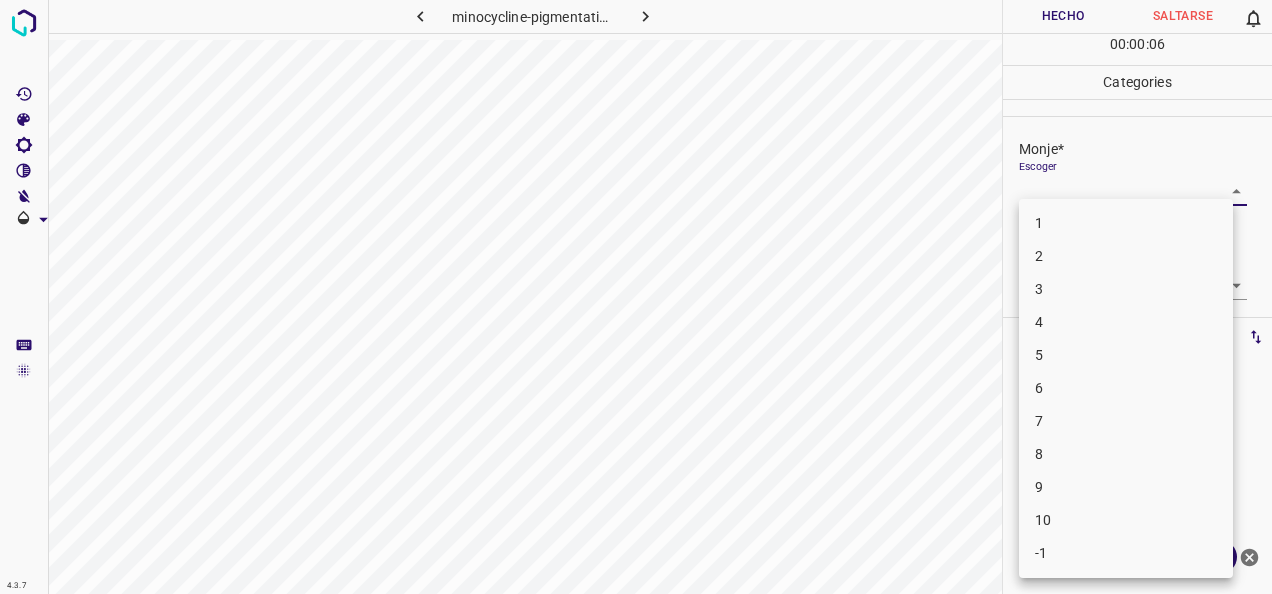 click on "1" at bounding box center [1126, 223] 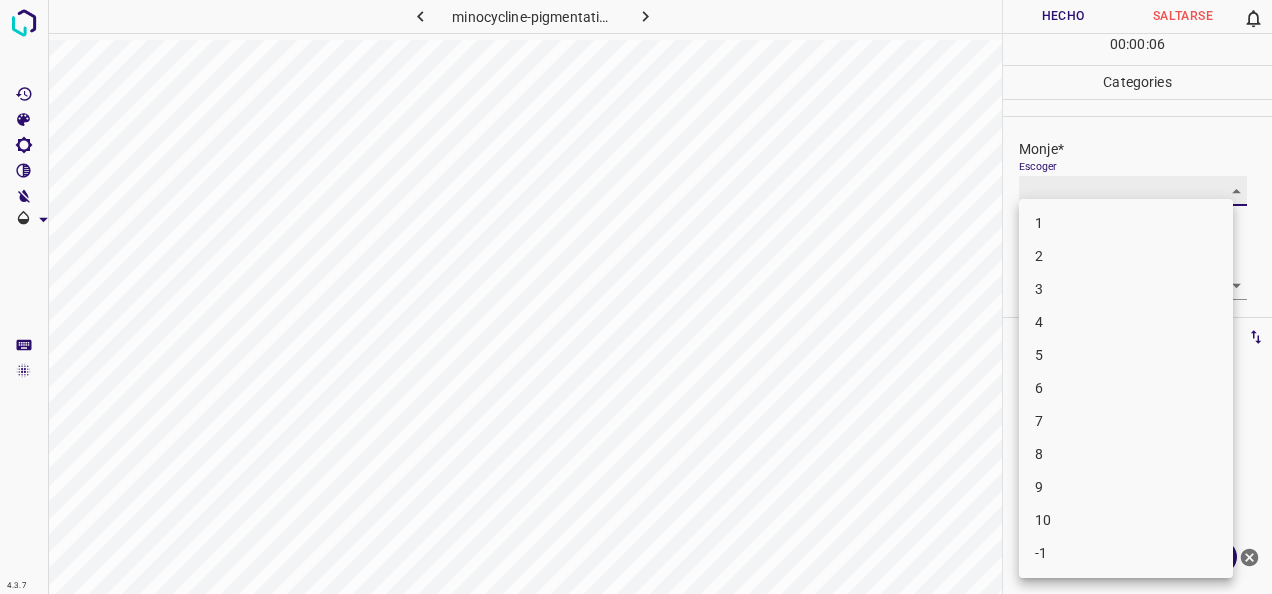 type on "1" 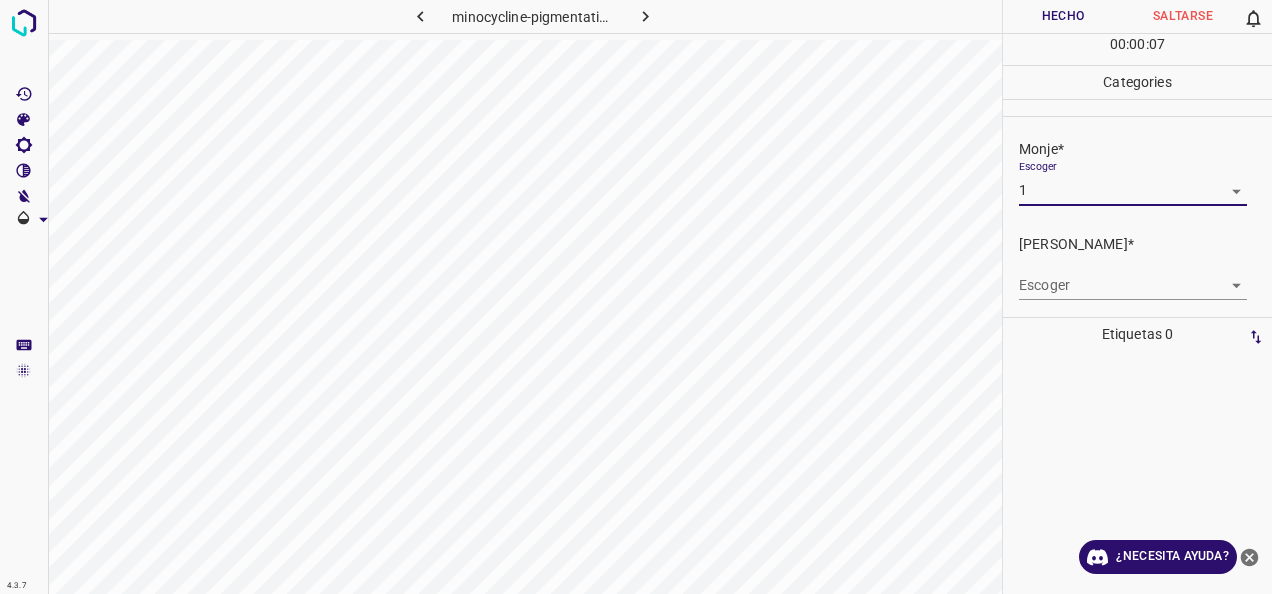 click on "4.3.7 minocycline-pigmentation8.jpg Hecho Saltarse 0 00   : 00   : 07   Categories Monje*  Escoger 1 1  Fitzpatrick*  Escoger ​ Etiquetas 0 Categories 1 Monje 2  Fitzpatrick Herramientas Espacio Cambiar entre modos (Dibujar y Editar) Yo Etiquetado automático R Restaurar zoom M Acercar N Alejar Borrar Eliminar etiqueta de selección Filtros Z Restaurar filtros X Filtro de saturación C Filtro de brillo V Filtro de contraste B Filtro de escala de grises General O Descargar ¿Necesita ayuda? -Mensaje de texto -Esconder -Borrar" at bounding box center [636, 297] 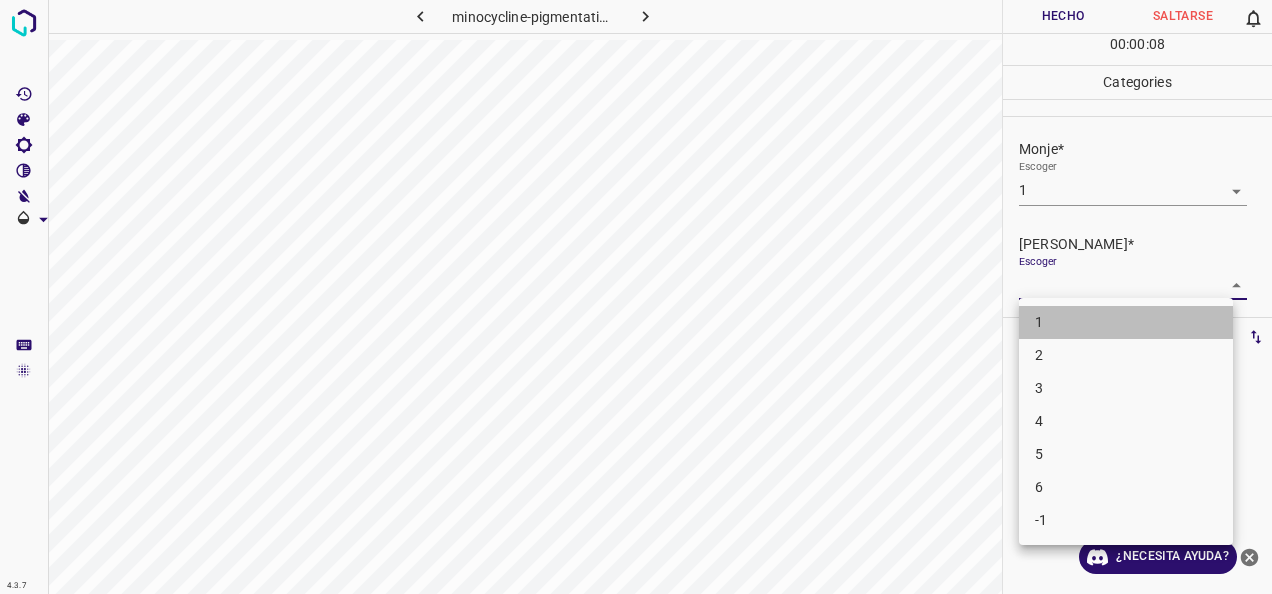 click on "1" at bounding box center [1126, 322] 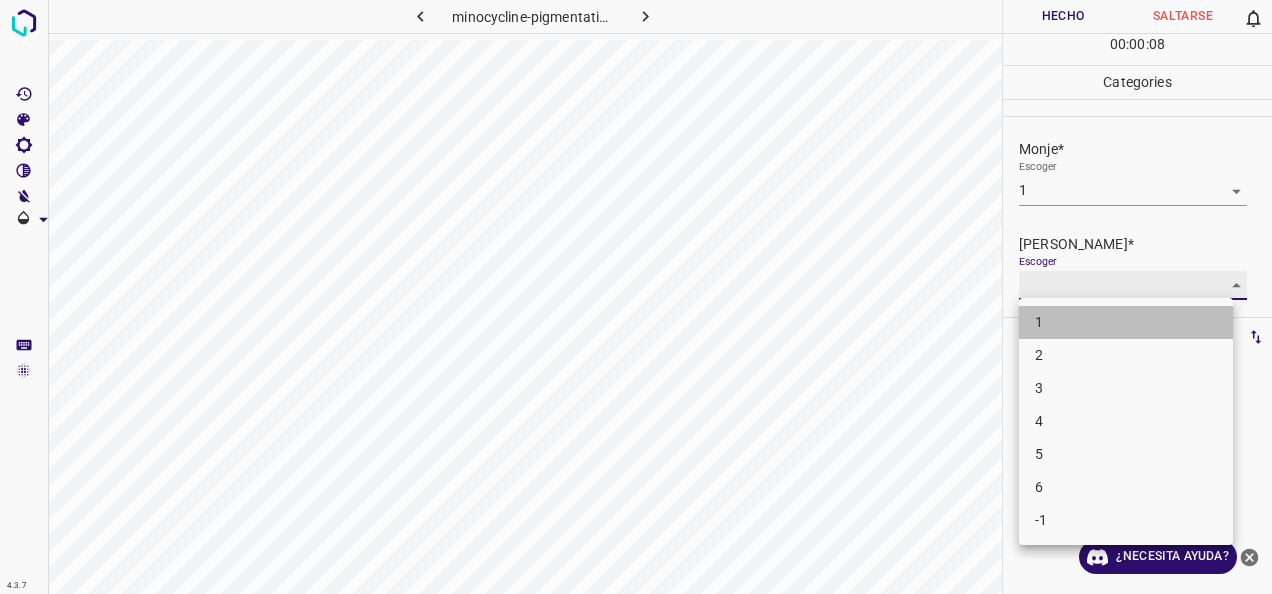 type on "1" 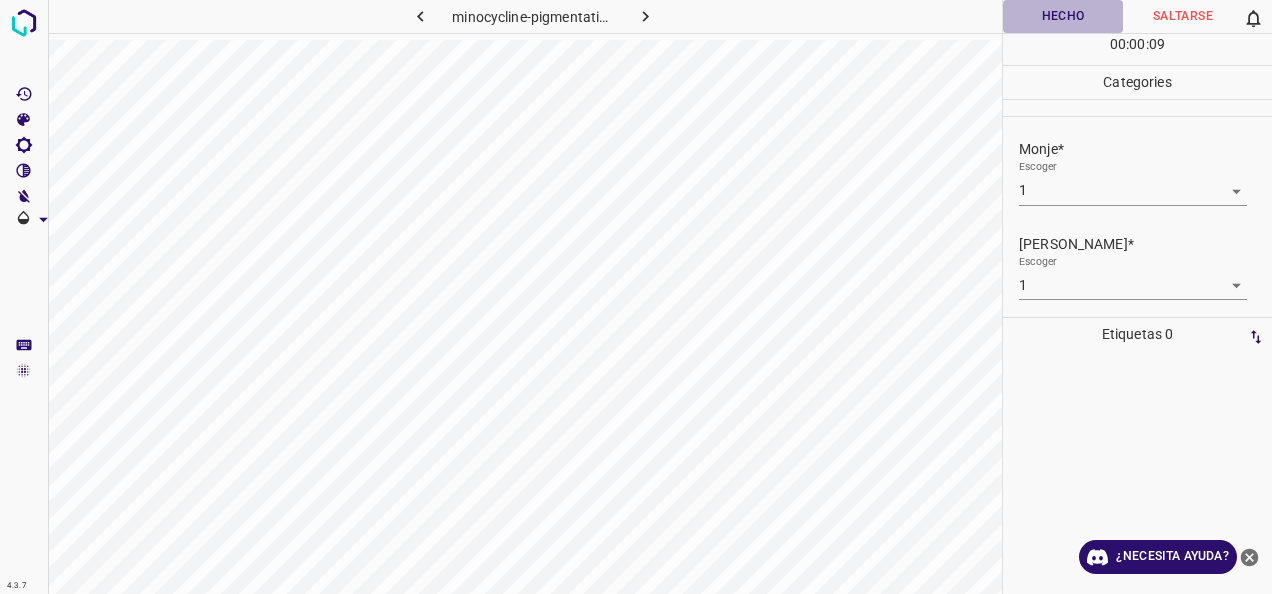 click on "Hecho" at bounding box center (1063, 16) 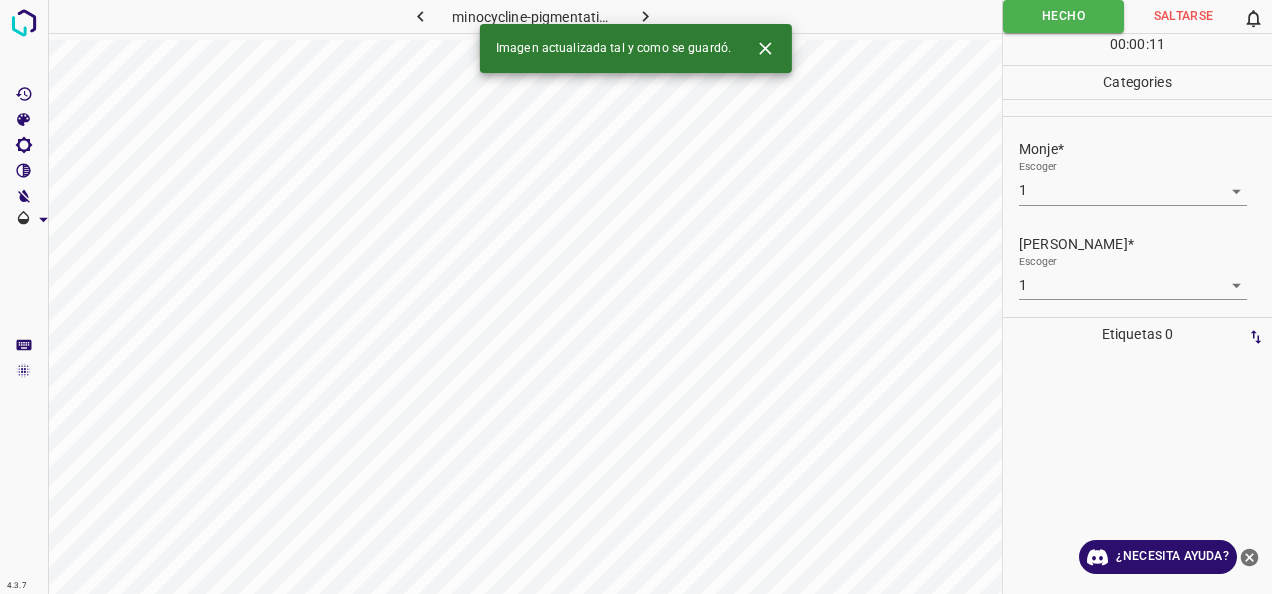 click 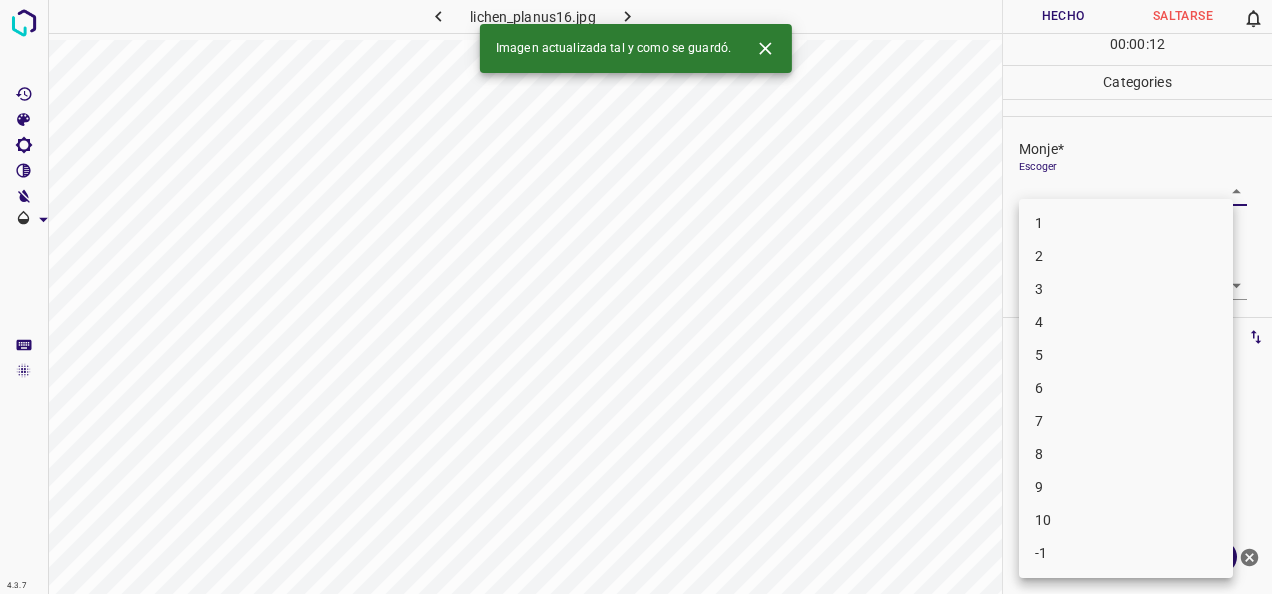 click on "4.3.7 lichen_planus16.jpg Hecho Saltarse 0 00   : 00   : 12   Categories Monje*  Escoger ​  Fitzpatrick*  Escoger ​ Etiquetas 0 Categories 1 Monje 2  Fitzpatrick Herramientas Espacio Cambiar entre modos (Dibujar y Editar) Yo Etiquetado automático R Restaurar zoom M Acercar N Alejar Borrar Eliminar etiqueta de selección Filtros Z Restaurar filtros X Filtro de saturación C Filtro de brillo V Filtro de contraste B Filtro de escala de grises General O Descargar Imagen actualizada tal y como se guardó. ¿Necesita ayuda? -Mensaje de texto -Esconder -Borrar 1 2 3 4 5 6 7 8 9 10 -1" at bounding box center [636, 297] 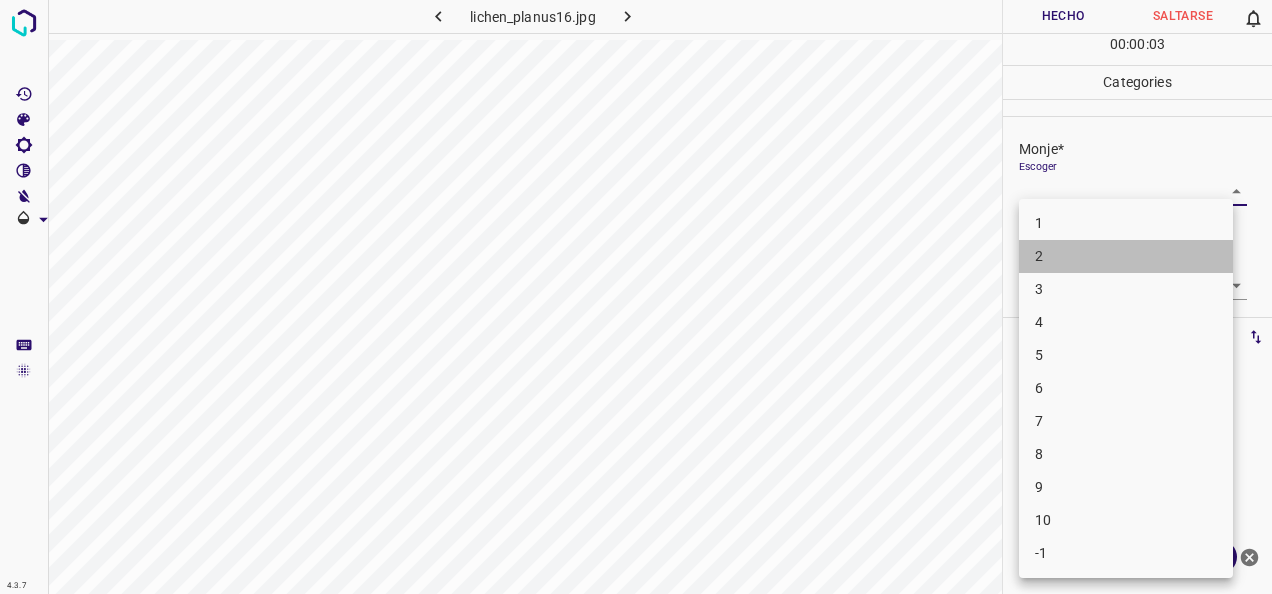 click on "2" at bounding box center [1126, 256] 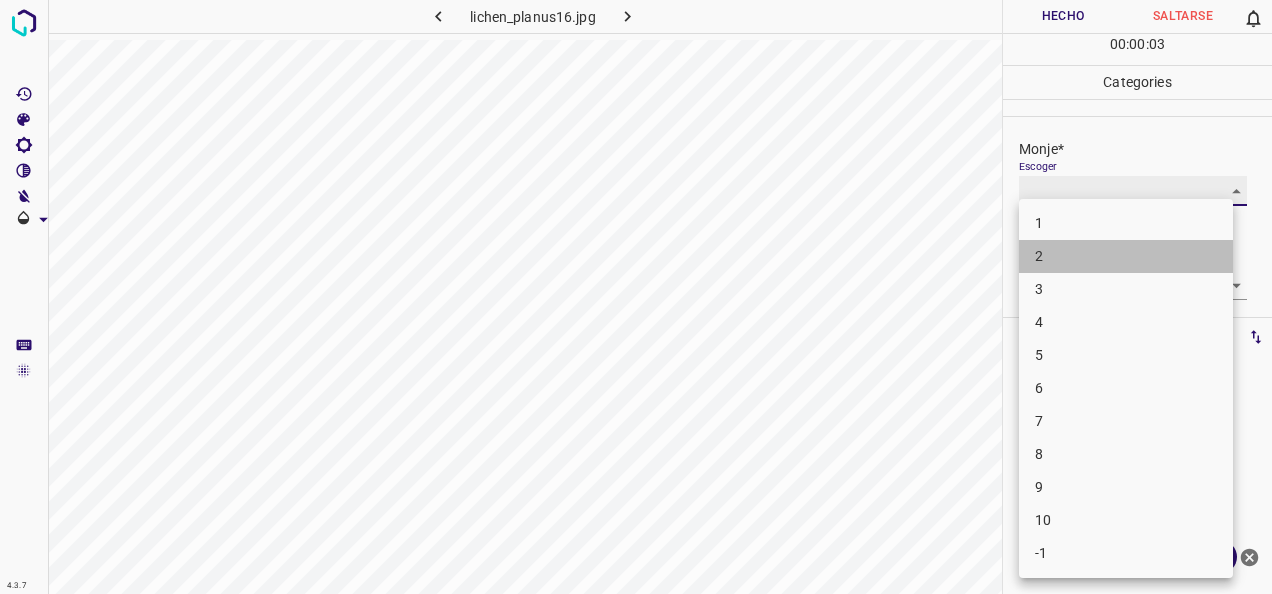 type on "2" 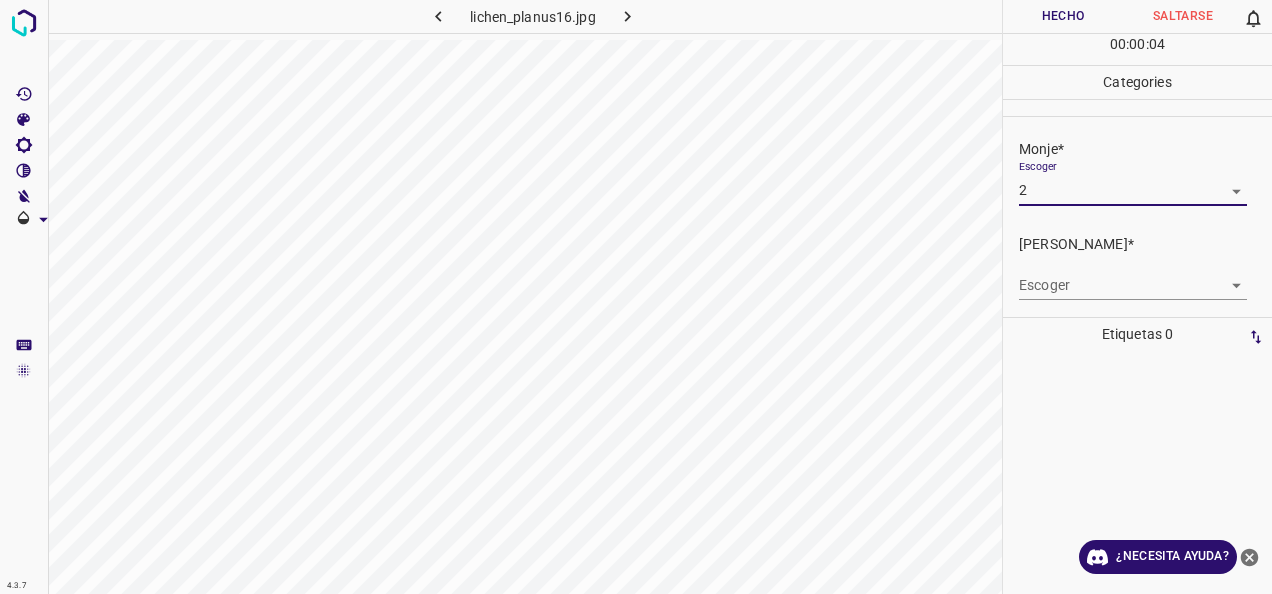 click on "4.3.7 lichen_planus16.jpg Hecho Saltarse 0 00   : 00   : 04   Categories Monje*  Escoger 2 2  Fitzpatrick*  Escoger ​ Etiquetas 0 Categories 1 Monje 2  Fitzpatrick Herramientas Espacio Cambiar entre modos (Dibujar y Editar) Yo Etiquetado automático R Restaurar zoom M Acercar N Alejar Borrar Eliminar etiqueta de selección Filtros Z Restaurar filtros X Filtro de saturación C Filtro de brillo V Filtro de contraste B Filtro de escala de grises General O Descargar ¿Necesita ayuda? -Mensaje de texto -Esconder -Borrar" at bounding box center [636, 297] 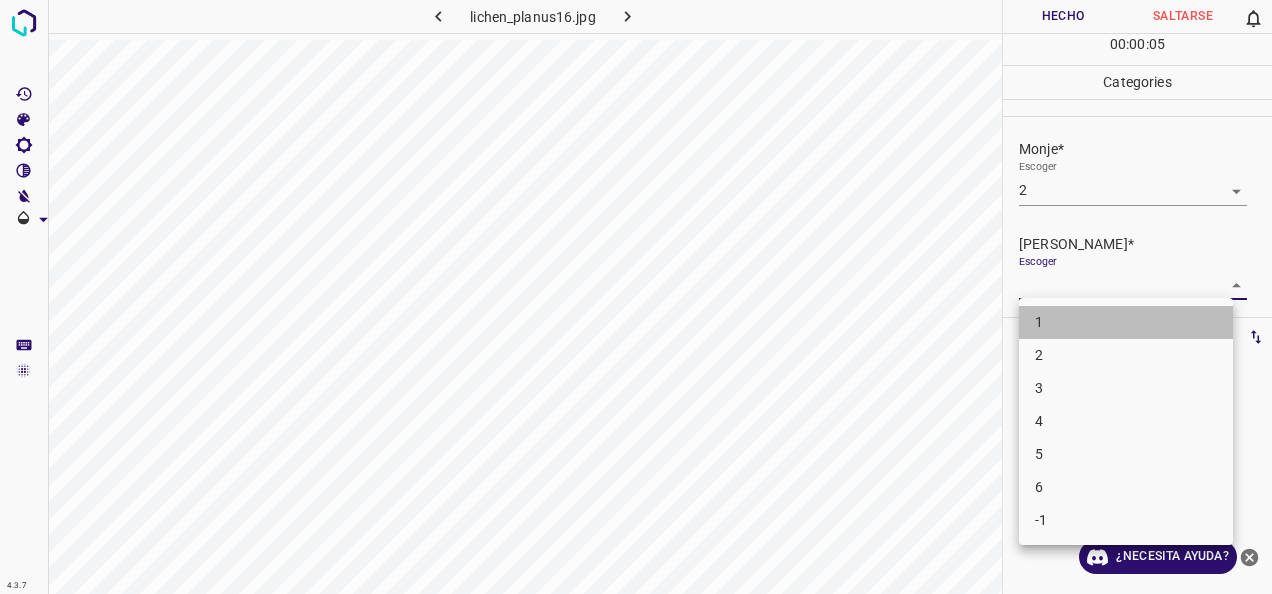 click on "1" at bounding box center (1126, 322) 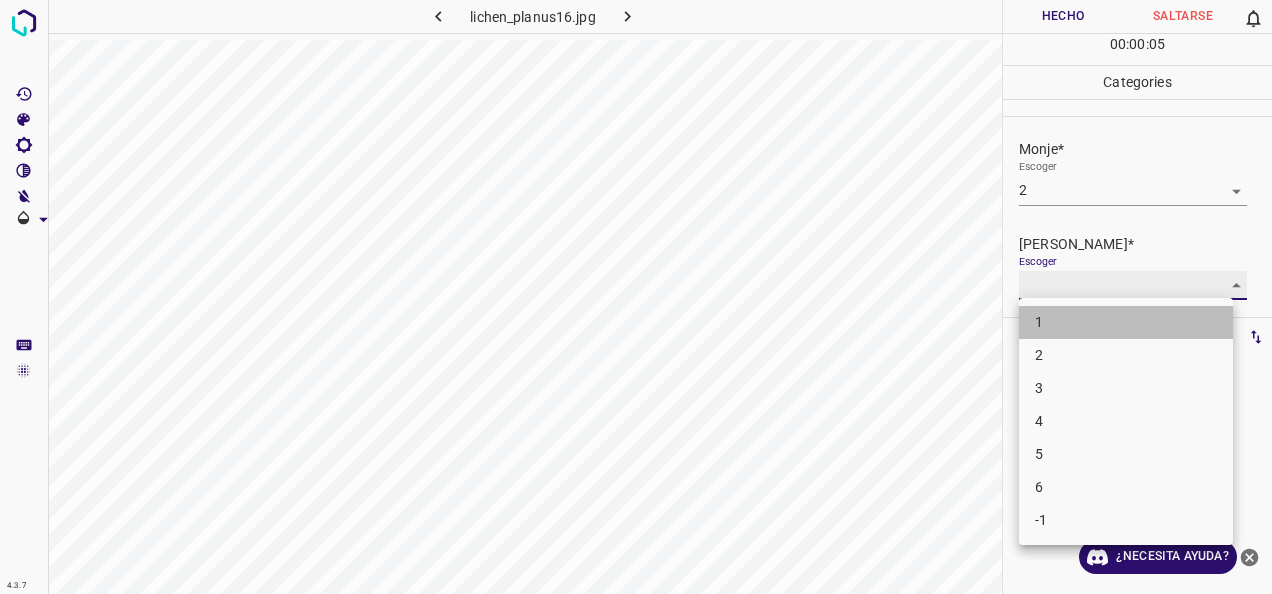 type on "1" 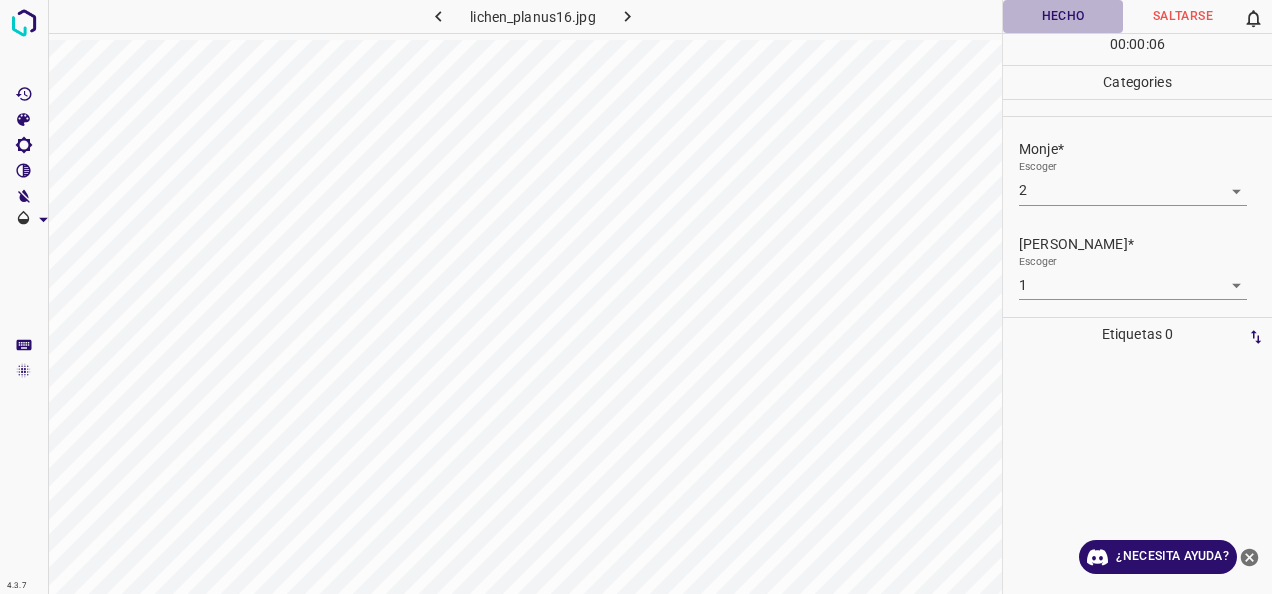 click on "Hecho" at bounding box center [1063, 16] 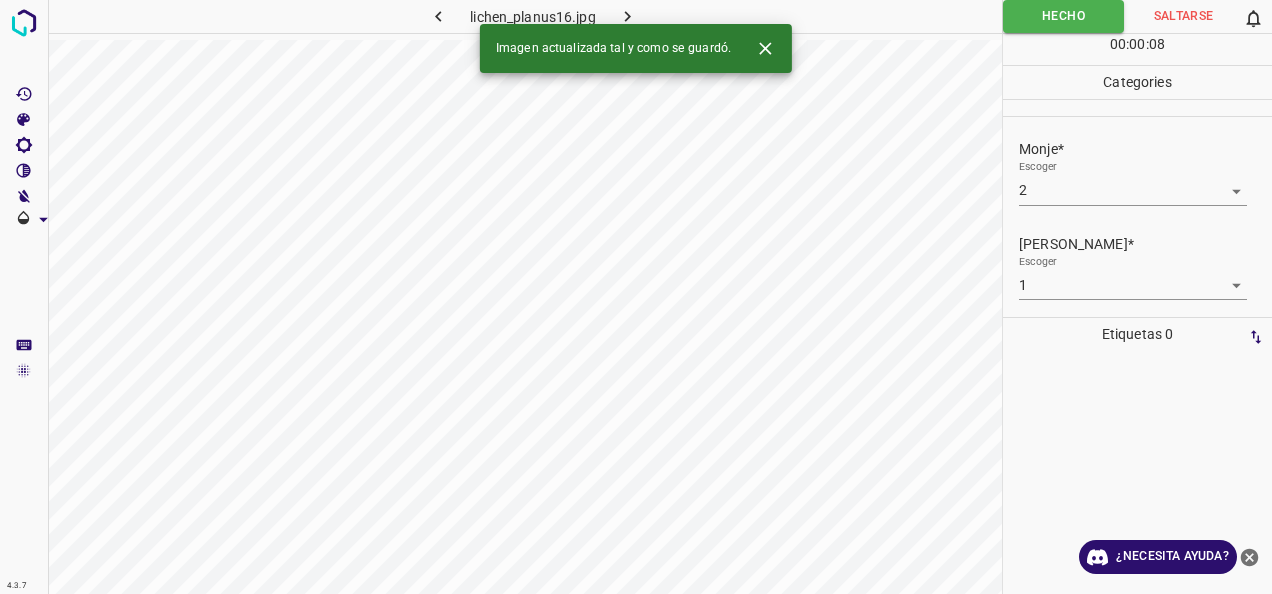click 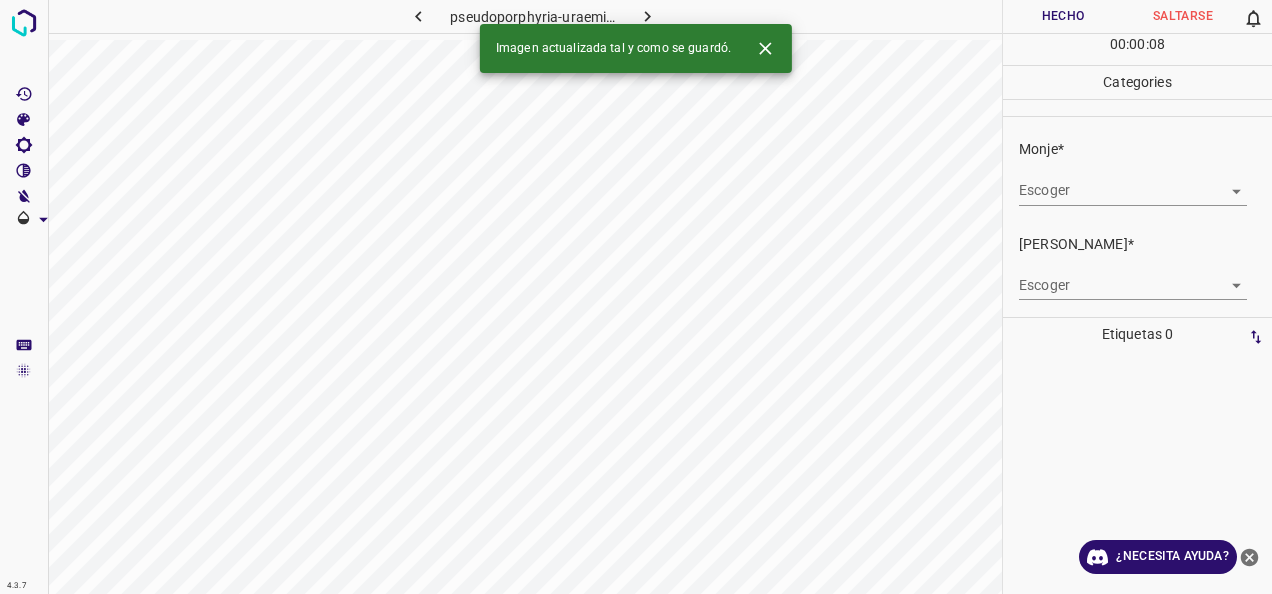 click on "4.3.7 pseudoporphyria-uraemica7.jpg Hecho Saltarse 0 00   : 00   : 08   Categories Monje*  Escoger ​  Fitzpatrick*  Escoger ​ Etiquetas 0 Categories 1 Monje 2  Fitzpatrick Herramientas Espacio Cambiar entre modos (Dibujar y Editar) Yo Etiquetado automático R Restaurar zoom M Acercar N Alejar Borrar Eliminar etiqueta de selección Filtros Z Restaurar filtros X Filtro de saturación C Filtro de brillo V Filtro de contraste B Filtro de escala de grises General O Descargar Imagen actualizada tal y como se guardó. ¿Necesita ayuda? -Mensaje de texto -Esconder -Borrar" at bounding box center (636, 297) 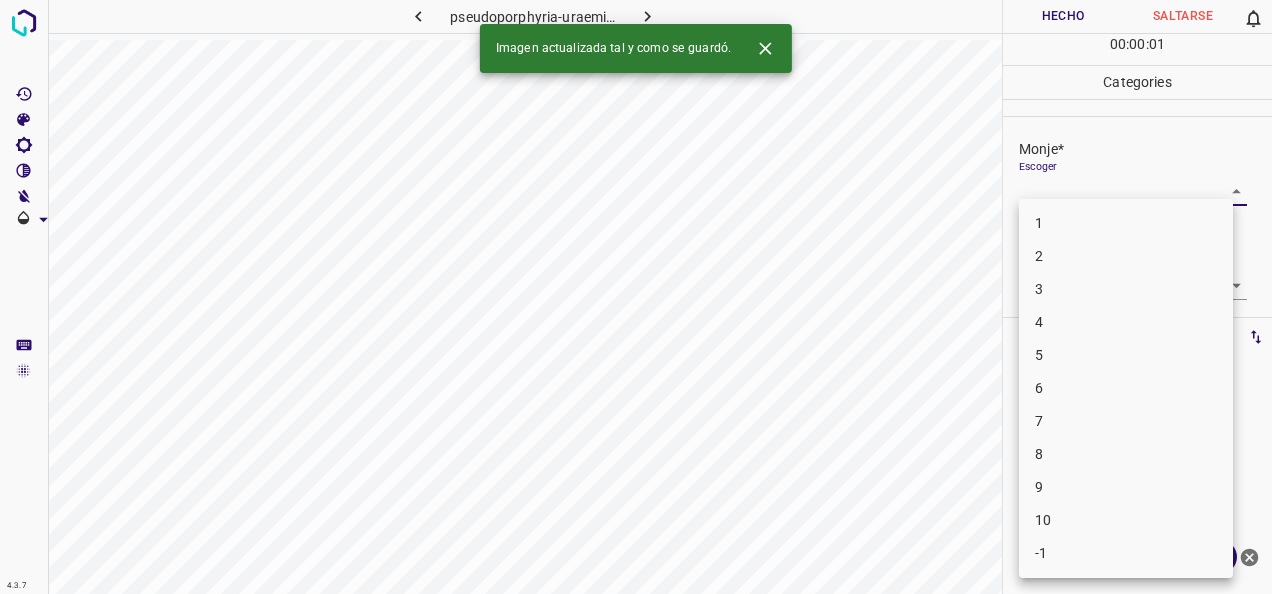 click on "1" at bounding box center (1126, 223) 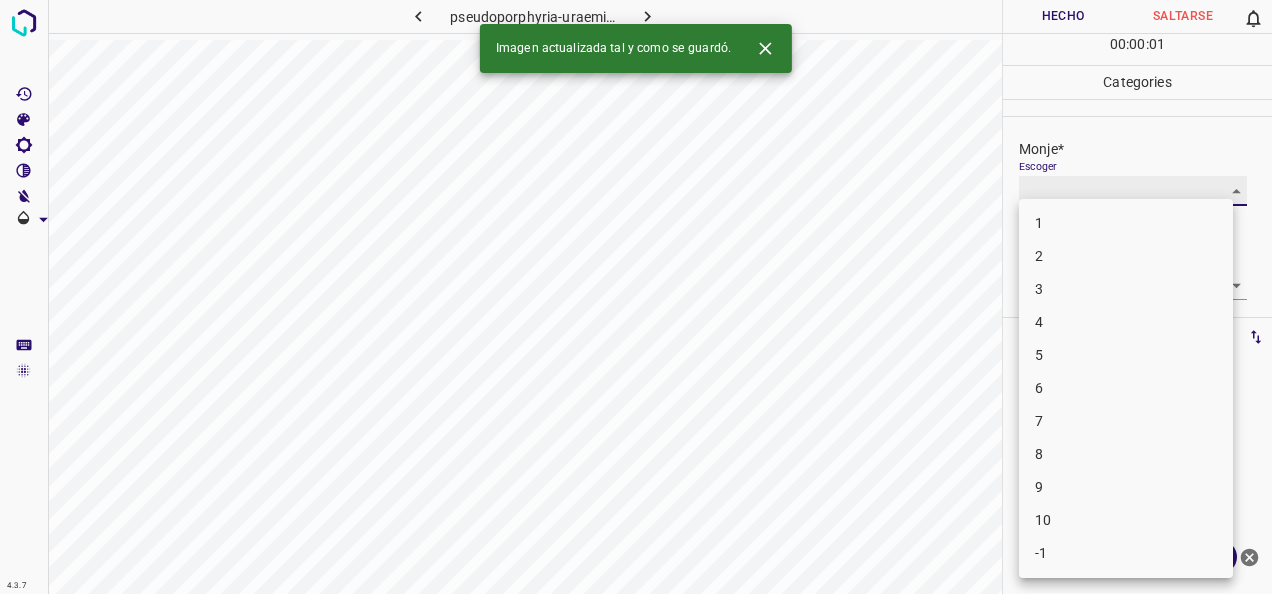 type on "1" 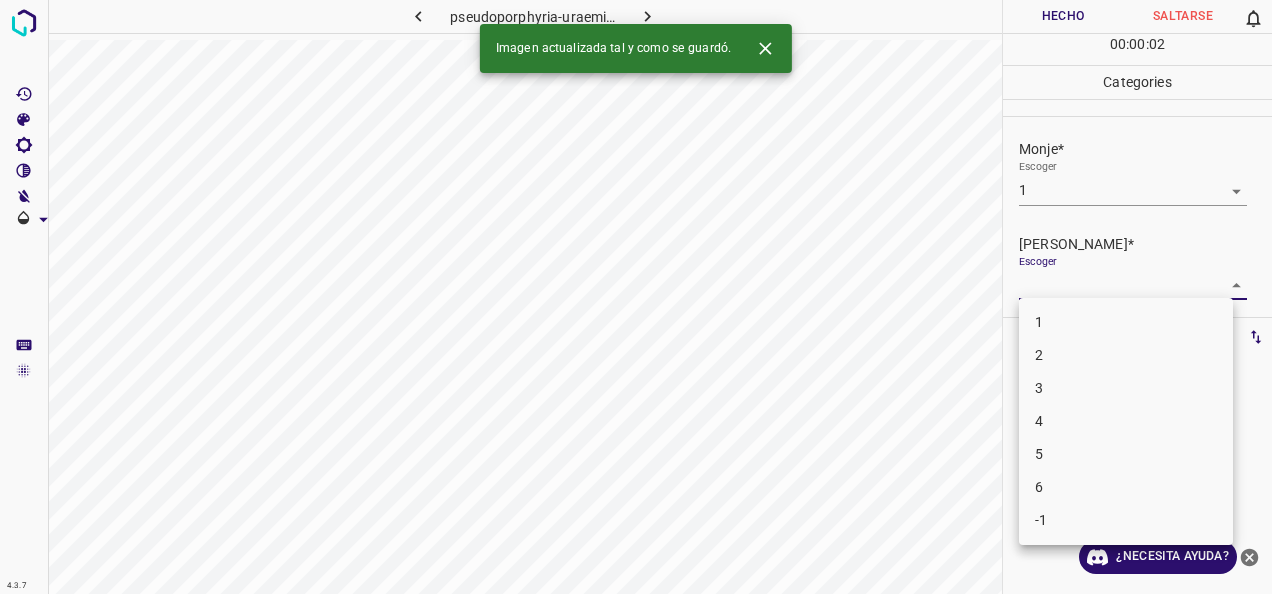 click on "4.3.7 pseudoporphyria-uraemica7.jpg Hecho Saltarse 0 00   : 00   : 02   Categories Monje*  Escoger 1 1  Fitzpatrick*  Escoger ​ Etiquetas 0 Categories 1 Monje 2  Fitzpatrick Herramientas Espacio Cambiar entre modos (Dibujar y Editar) Yo Etiquetado automático R Restaurar zoom M Acercar N Alejar Borrar Eliminar etiqueta de selección Filtros Z Restaurar filtros X Filtro de saturación C Filtro de brillo V Filtro de contraste B Filtro de escala de grises General O Descargar Imagen actualizada tal y como se guardó. ¿Necesita ayuda? -Mensaje de texto -Esconder -Borrar 1 2 3 4 5 6 -1" at bounding box center (636, 297) 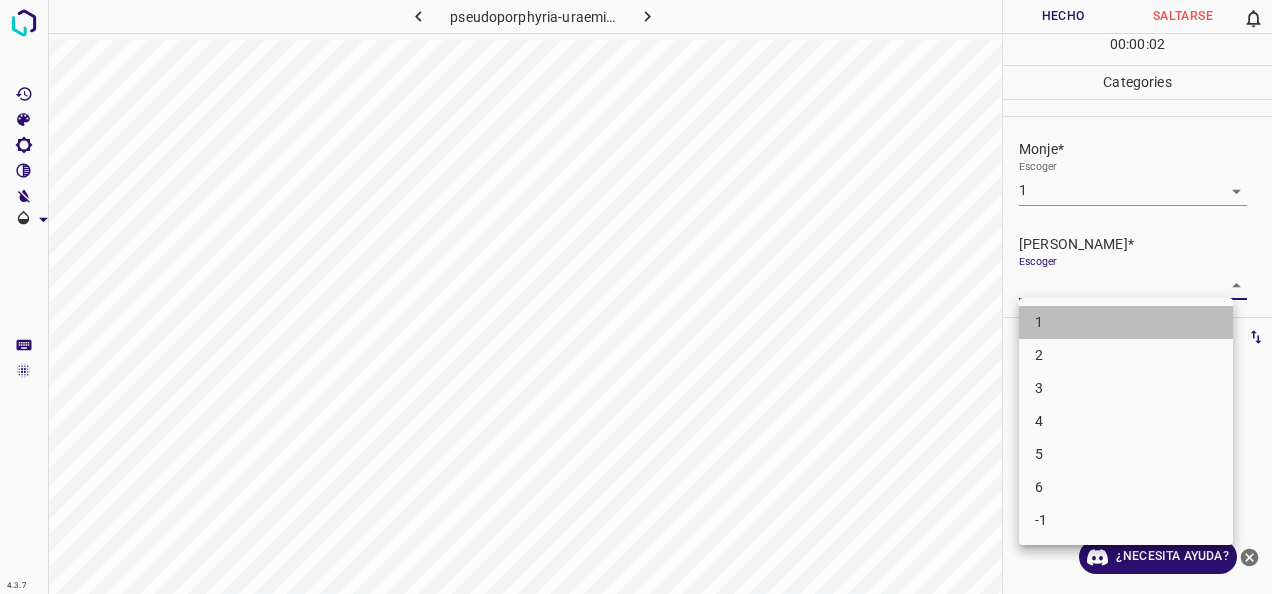 click on "1" at bounding box center (1126, 322) 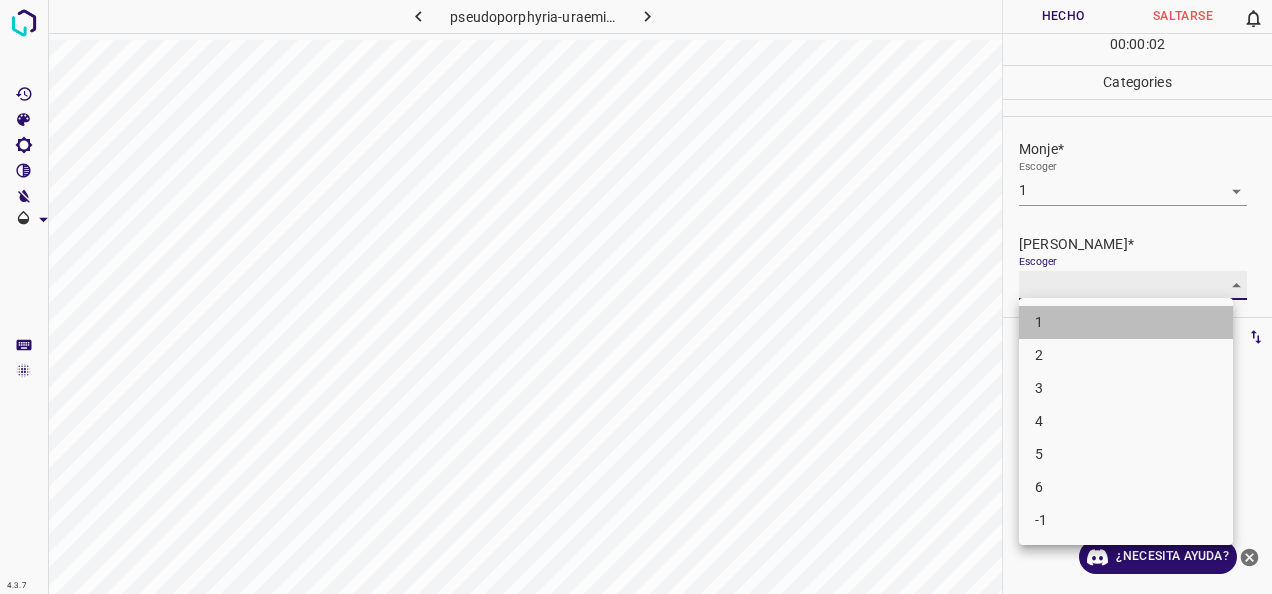 type on "1" 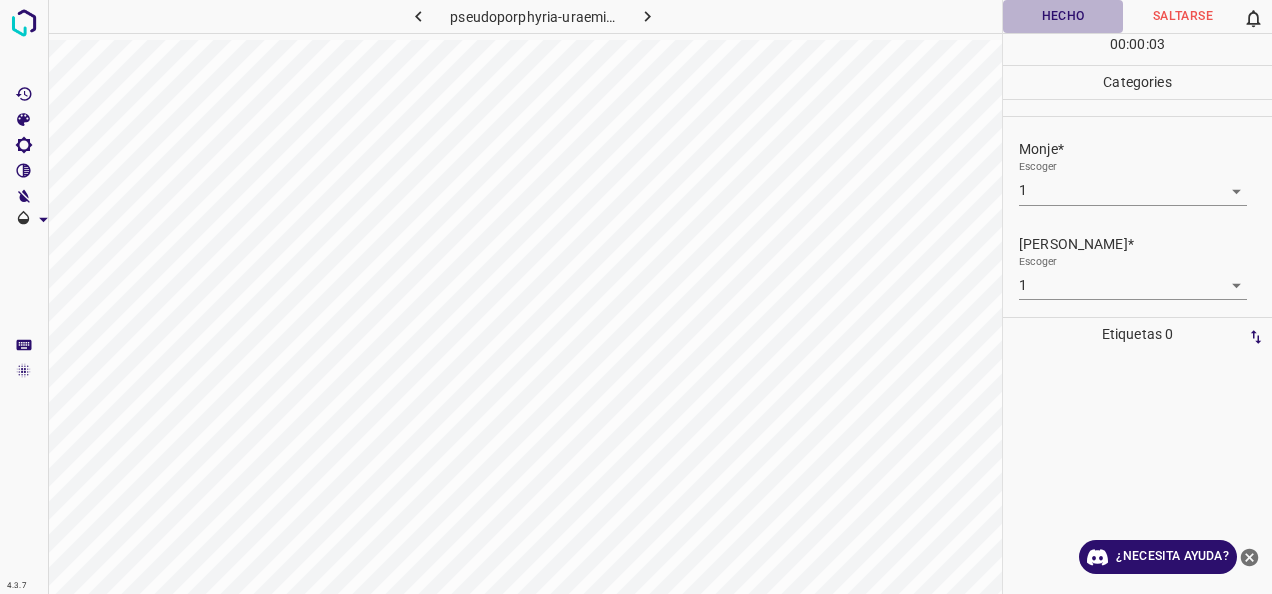 click on "Hecho" at bounding box center [1063, 16] 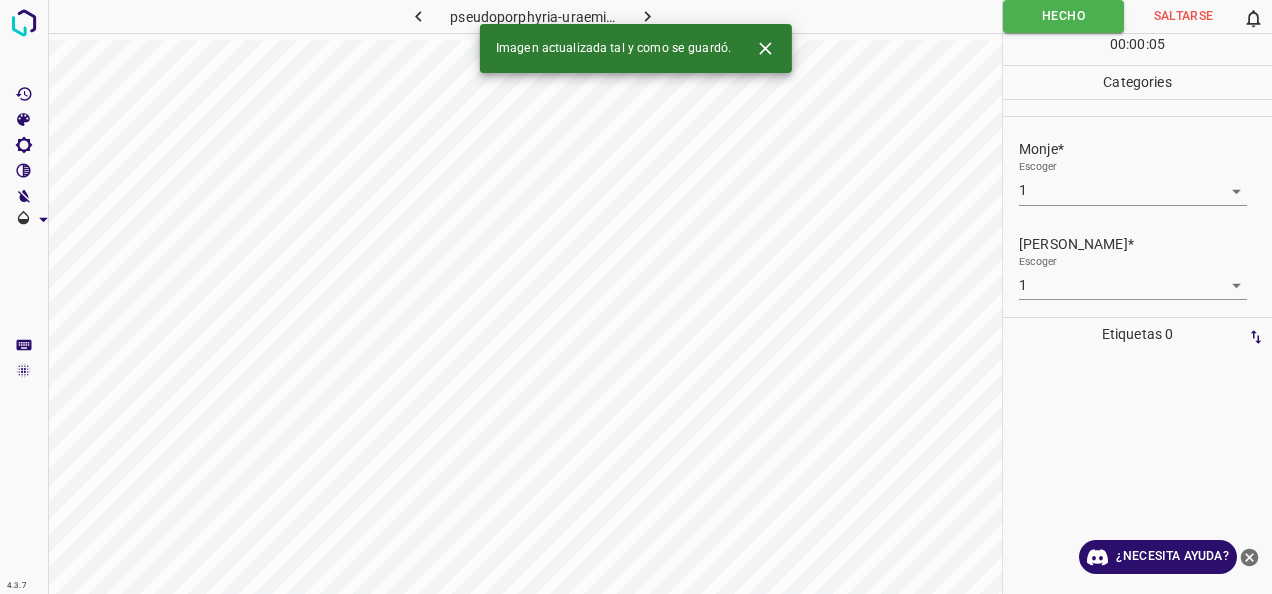 click 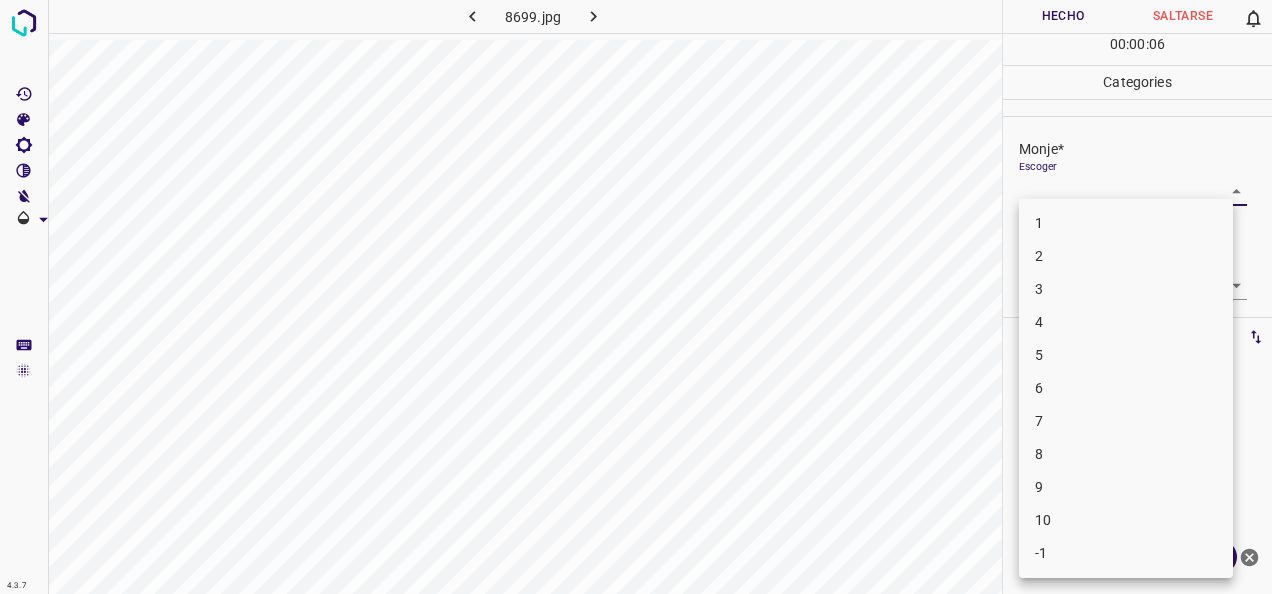 click on "4.3.7 8699.jpg Hecho Saltarse 0 00   : 00   : 06   Categories Monje*  Escoger ​  Fitzpatrick*  Escoger ​ Etiquetas 0 Categories 1 Monje 2  Fitzpatrick Herramientas Espacio Cambiar entre modos (Dibujar y Editar) Yo Etiquetado automático R Restaurar zoom M Acercar N Alejar Borrar Eliminar etiqueta de selección Filtros Z Restaurar filtros X Filtro de saturación C Filtro de brillo V Filtro de contraste B Filtro de escala de grises General O Descargar ¿Necesita ayuda? -Mensaje de texto -Esconder -Borrar 1 2 3 4 5 6 7 8 9 10 -1" at bounding box center (636, 297) 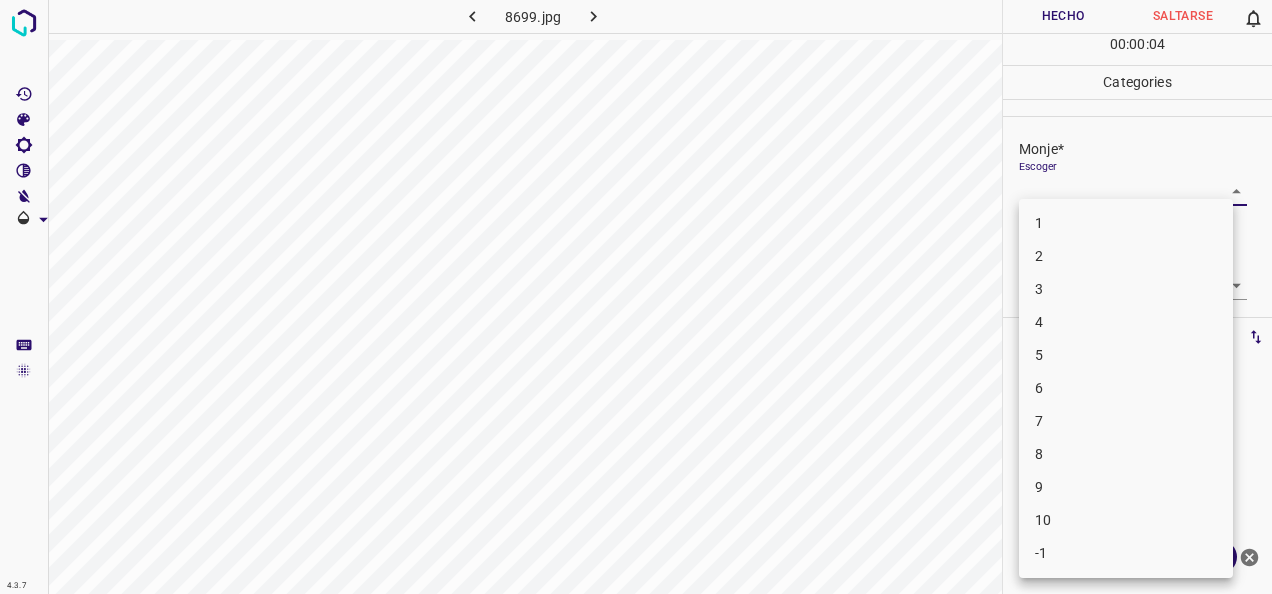 click on "6" at bounding box center (1126, 388) 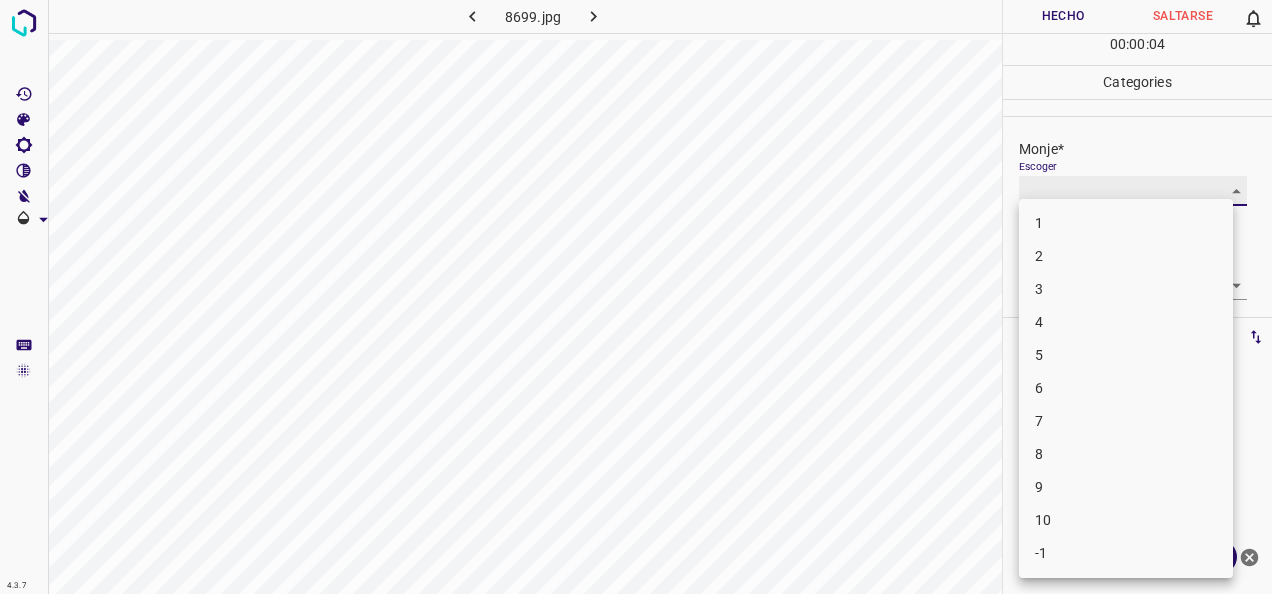 type on "6" 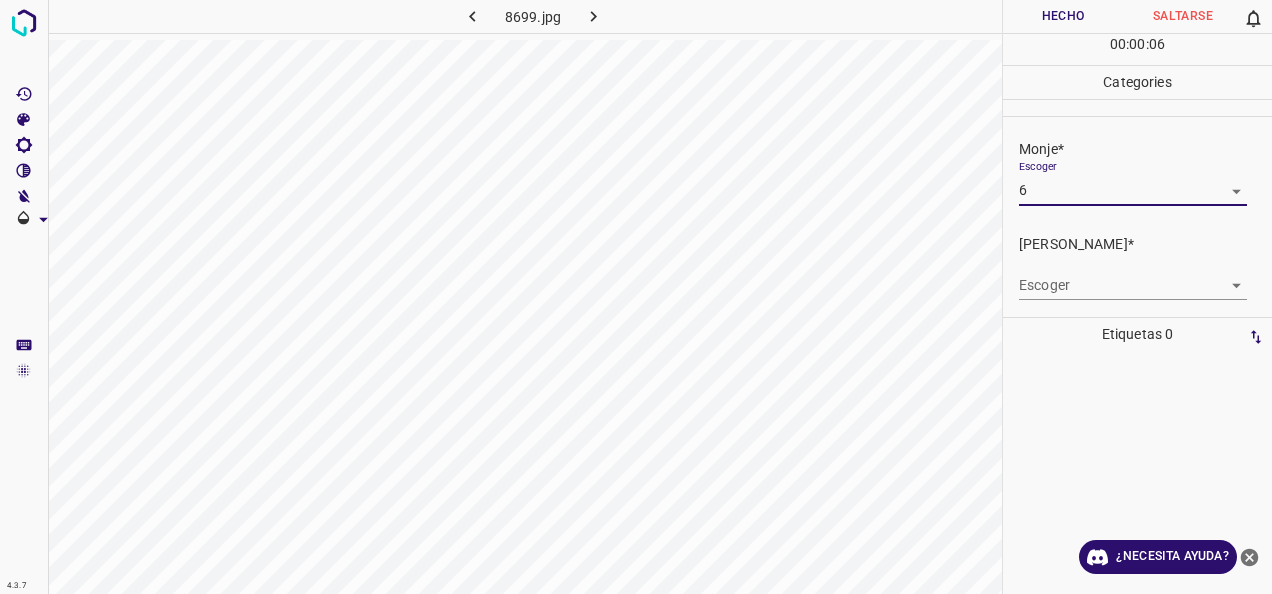 click on "4.3.7 8699.jpg Hecho Saltarse 0 00   : 00   : 06   Categories Monje*  Escoger 6 6  Fitzpatrick*  Escoger ​ Etiquetas 0 Categories 1 Monje 2  Fitzpatrick Herramientas Espacio Cambiar entre modos (Dibujar y Editar) Yo Etiquetado automático R Restaurar zoom M Acercar N Alejar Borrar Eliminar etiqueta de selección Filtros Z Restaurar filtros X Filtro de saturación C Filtro de brillo V Filtro de contraste B Filtro de escala de grises General O Descargar ¿Necesita ayuda? -Mensaje de texto -Esconder -Borrar" at bounding box center (636, 297) 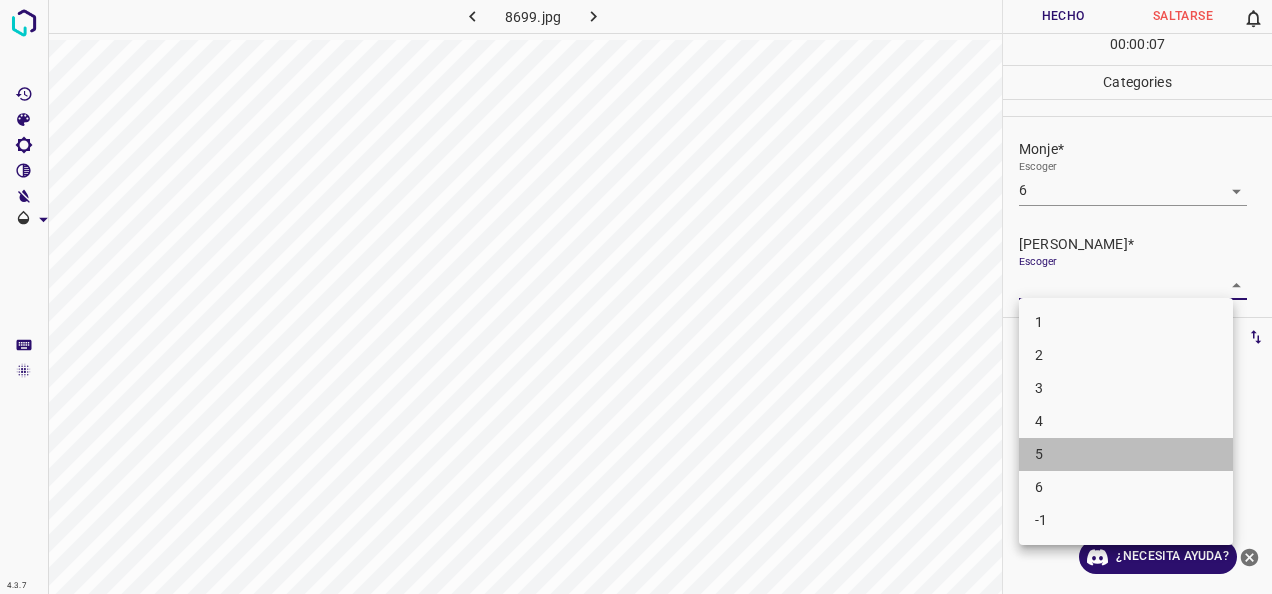 click on "5" at bounding box center (1126, 454) 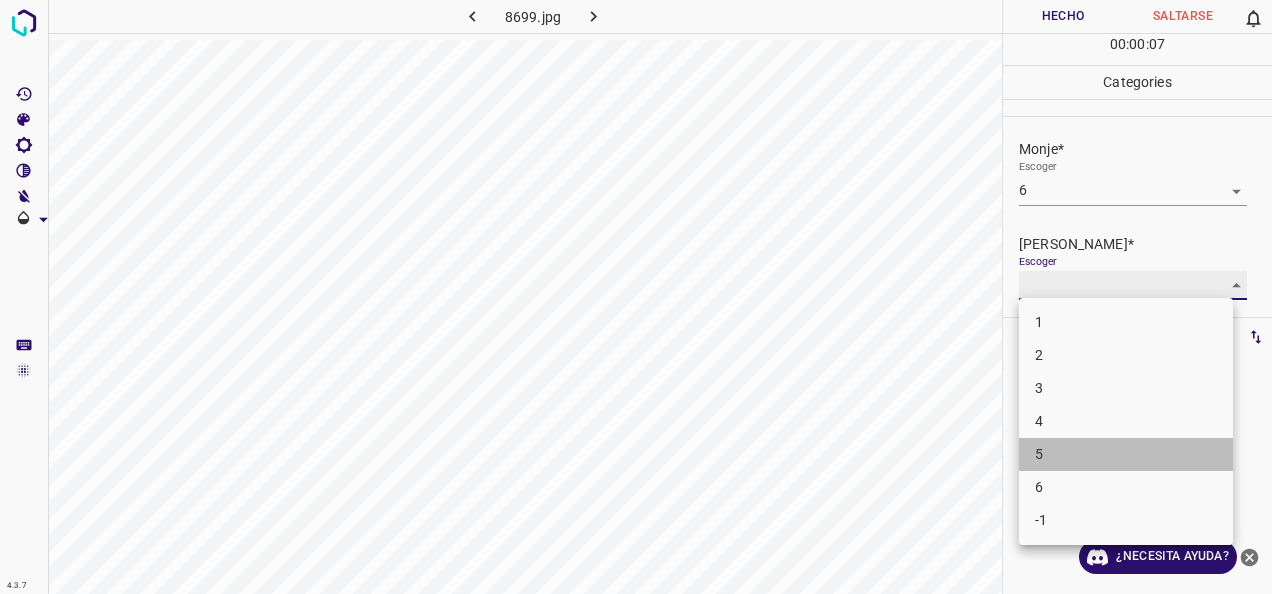 type on "5" 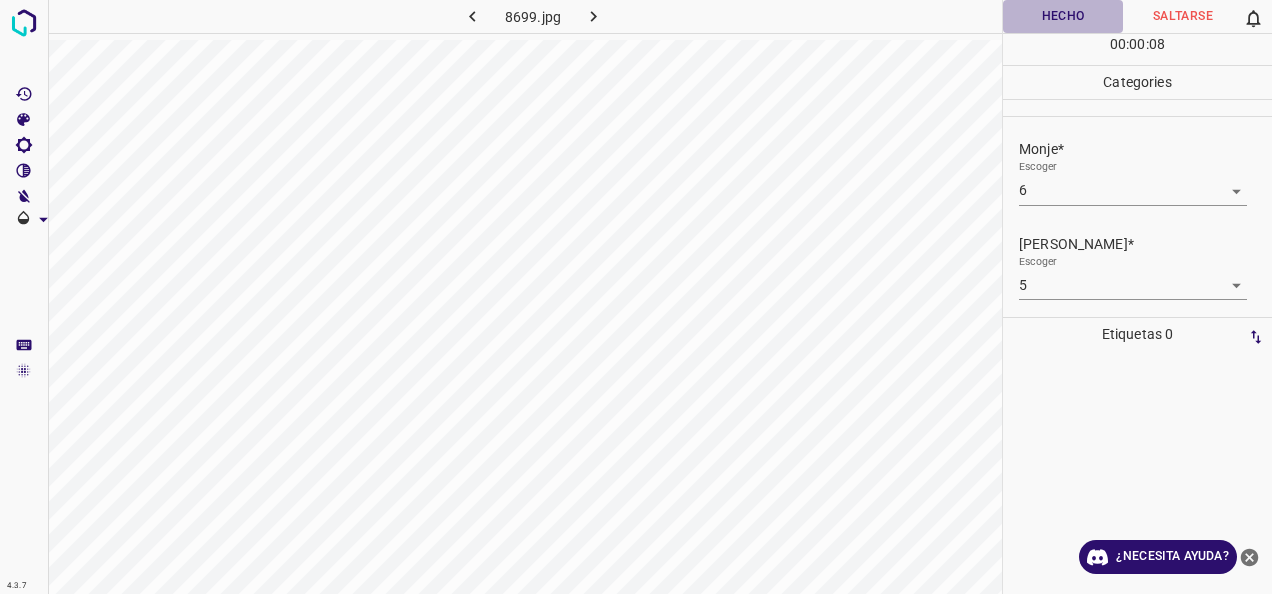 click on "Hecho" at bounding box center (1063, 16) 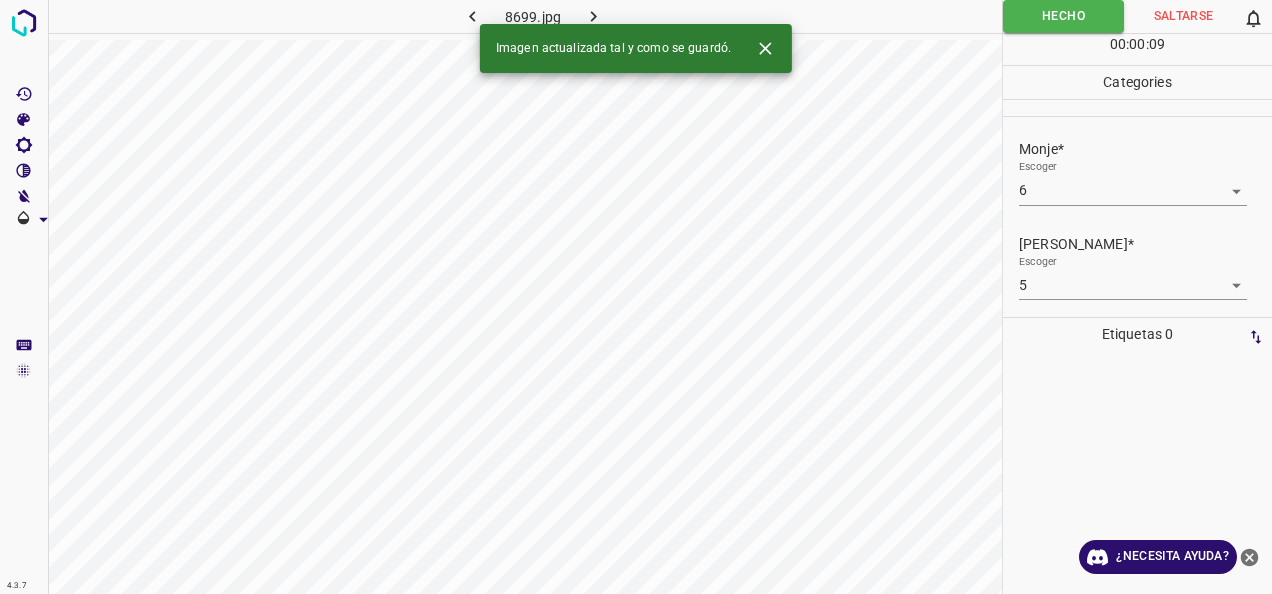 click 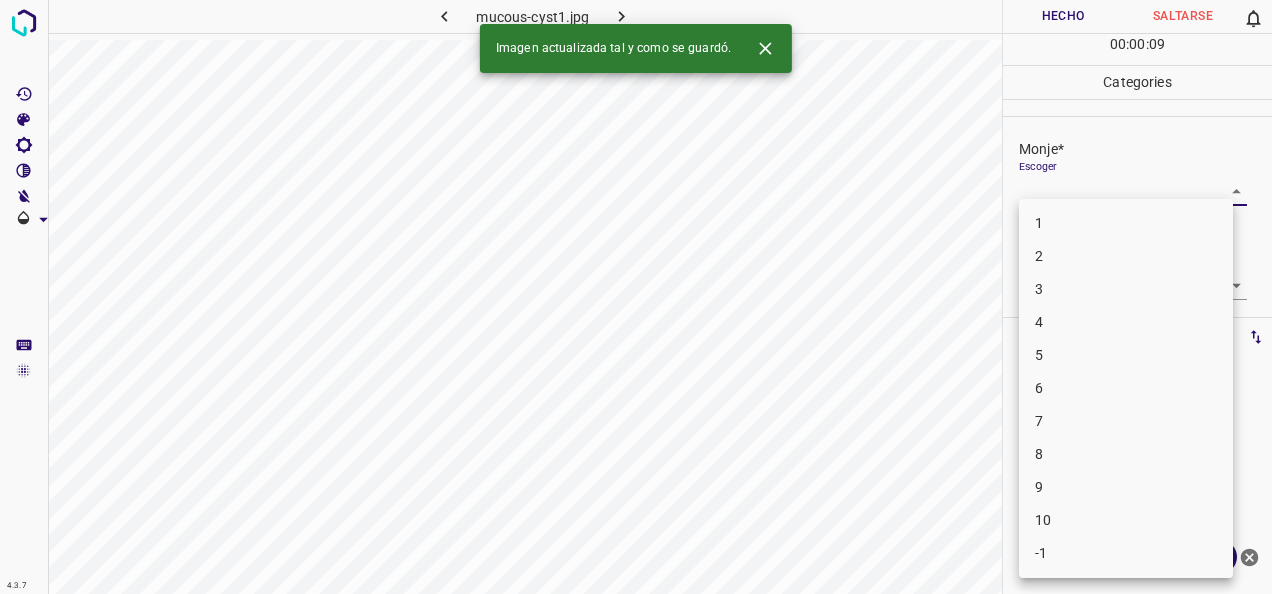 click on "4.3.7 mucous-cyst1.jpg Hecho Saltarse 0 00   : 00   : 09   Categories Monje*  Escoger ​  Fitzpatrick*  Escoger ​ Etiquetas 0 Categories 1 Monje 2  Fitzpatrick Herramientas Espacio Cambiar entre modos (Dibujar y Editar) Yo Etiquetado automático R Restaurar zoom M Acercar N Alejar Borrar Eliminar etiqueta de selección Filtros Z Restaurar filtros X Filtro de saturación C Filtro de brillo V Filtro de contraste B Filtro de escala de grises General O Descargar Imagen actualizada tal y como se guardó. ¿Necesita ayuda? -Mensaje de texto -Esconder -Borrar 1 2 3 4 5 6 7 8 9 10 -1" at bounding box center (636, 297) 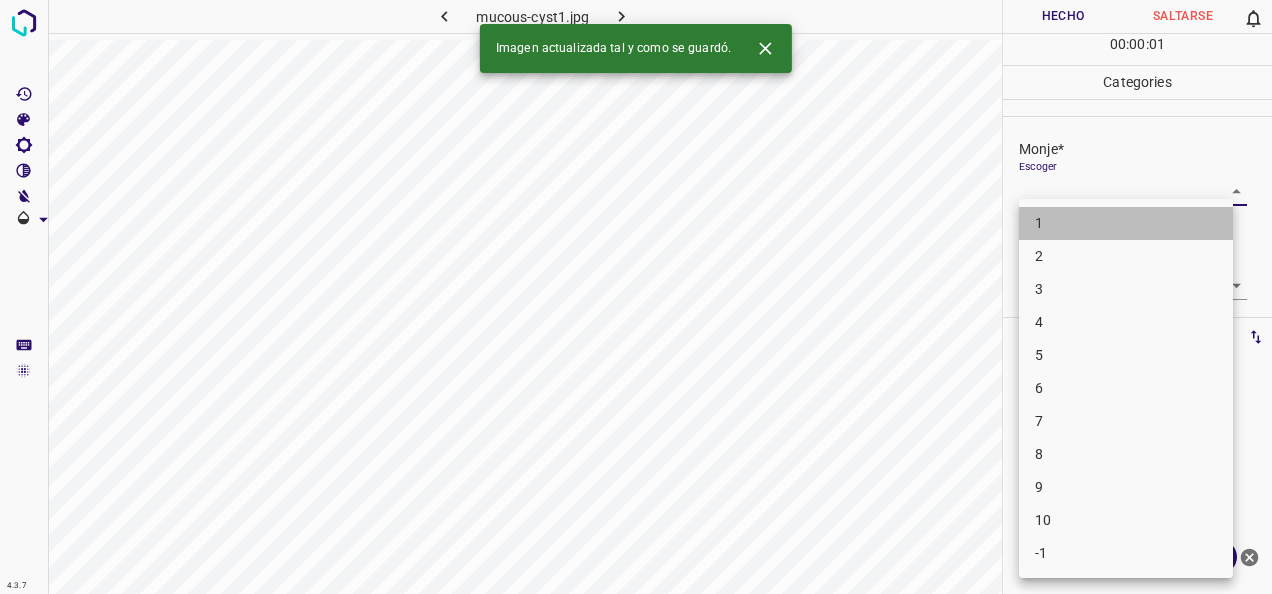 click on "1" at bounding box center [1126, 223] 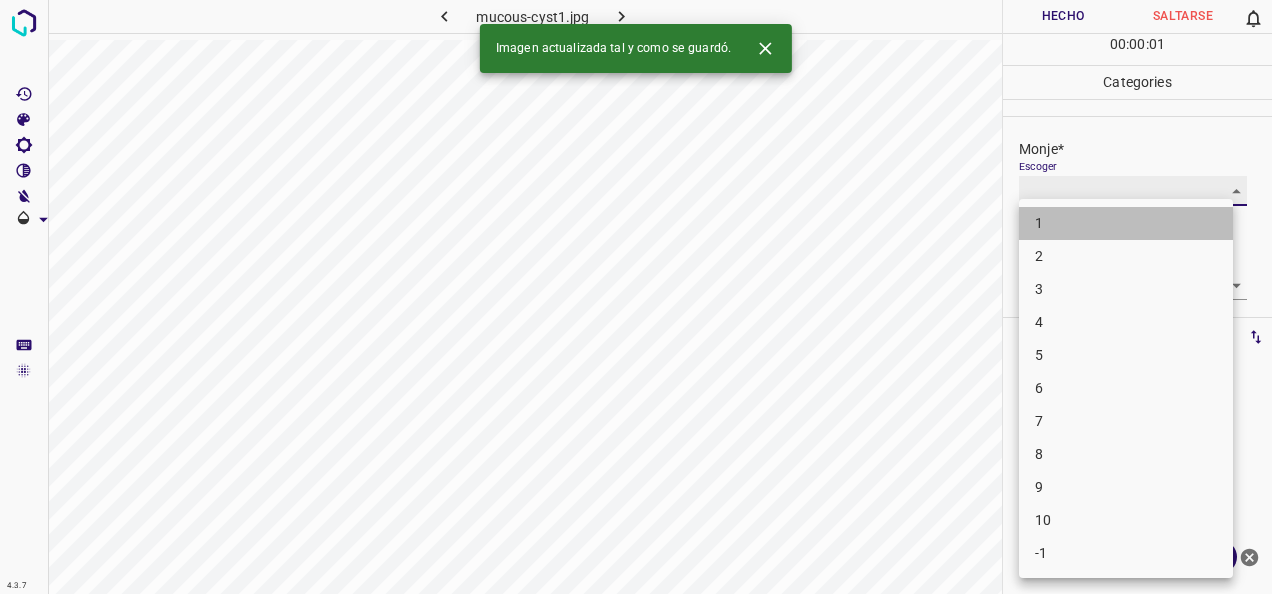 type on "1" 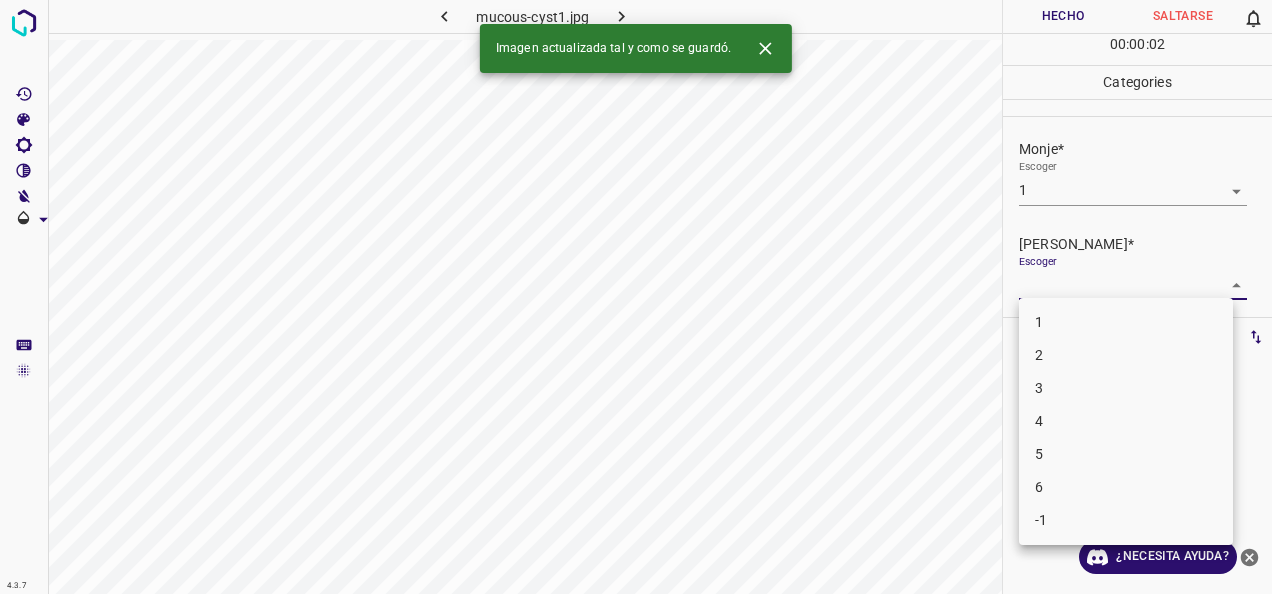 click on "4.3.7 mucous-cyst1.jpg Hecho Saltarse 0 00   : 00   : 02   Categories Monje*  Escoger 1 1  Fitzpatrick*  Escoger ​ Etiquetas 0 Categories 1 Monje 2  Fitzpatrick Herramientas Espacio Cambiar entre modos (Dibujar y Editar) Yo Etiquetado automático R Restaurar zoom M Acercar N Alejar Borrar Eliminar etiqueta de selección Filtros Z Restaurar filtros X Filtro de saturación C Filtro de brillo V Filtro de contraste B Filtro de escala de grises General O Descargar Imagen actualizada tal y como se guardó. ¿Necesita ayuda? -Mensaje de texto -Esconder -Borrar 1 2 3 4 5 6 -1" at bounding box center (636, 297) 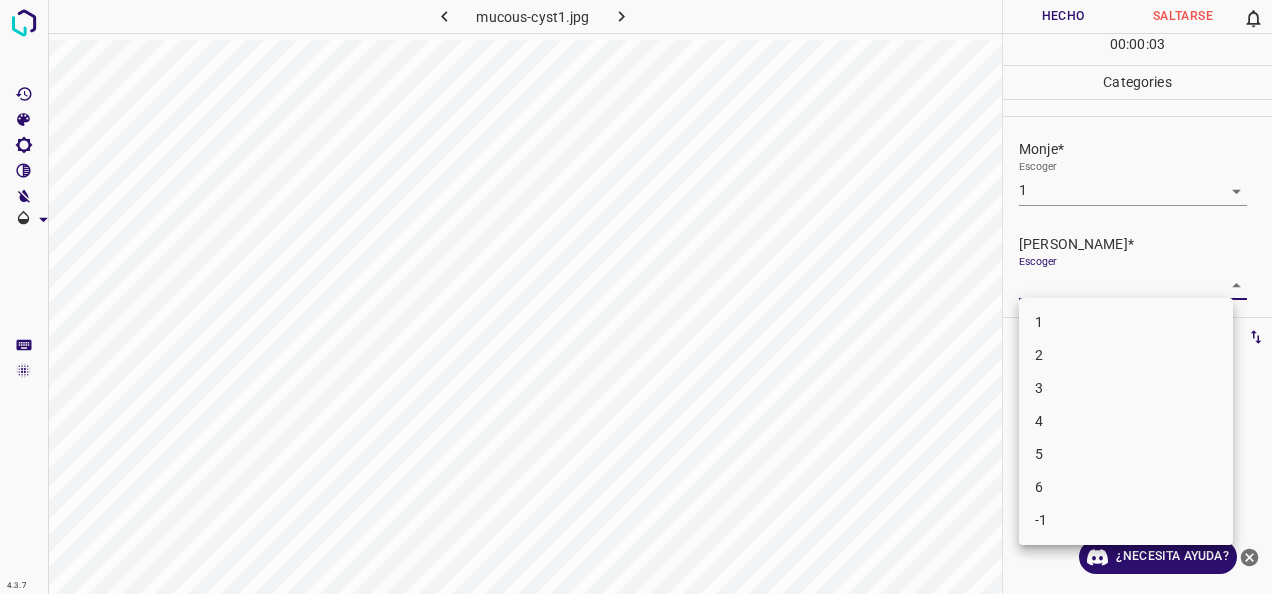 click on "1" at bounding box center (1126, 322) 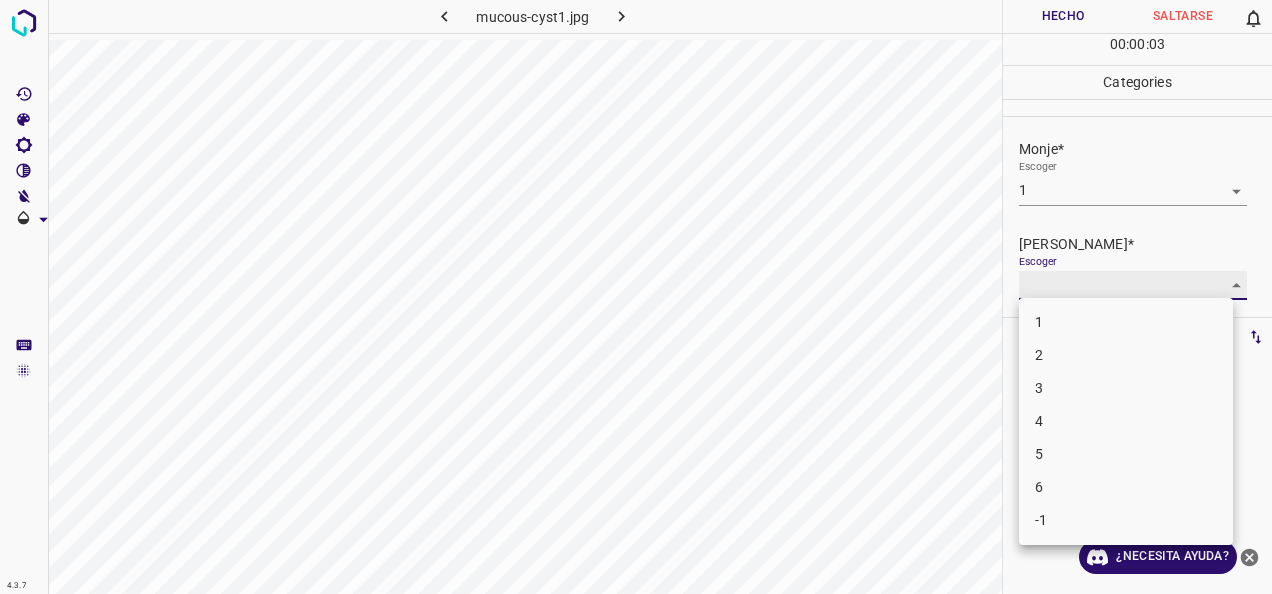 type on "1" 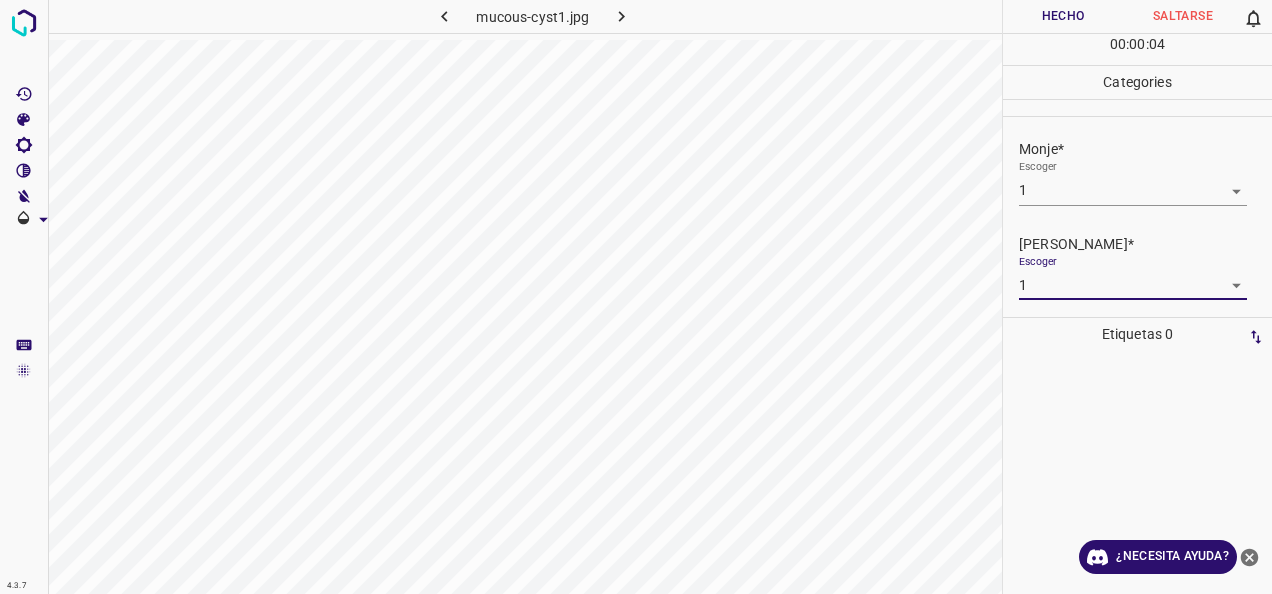 click on "Hecho" at bounding box center (1063, 16) 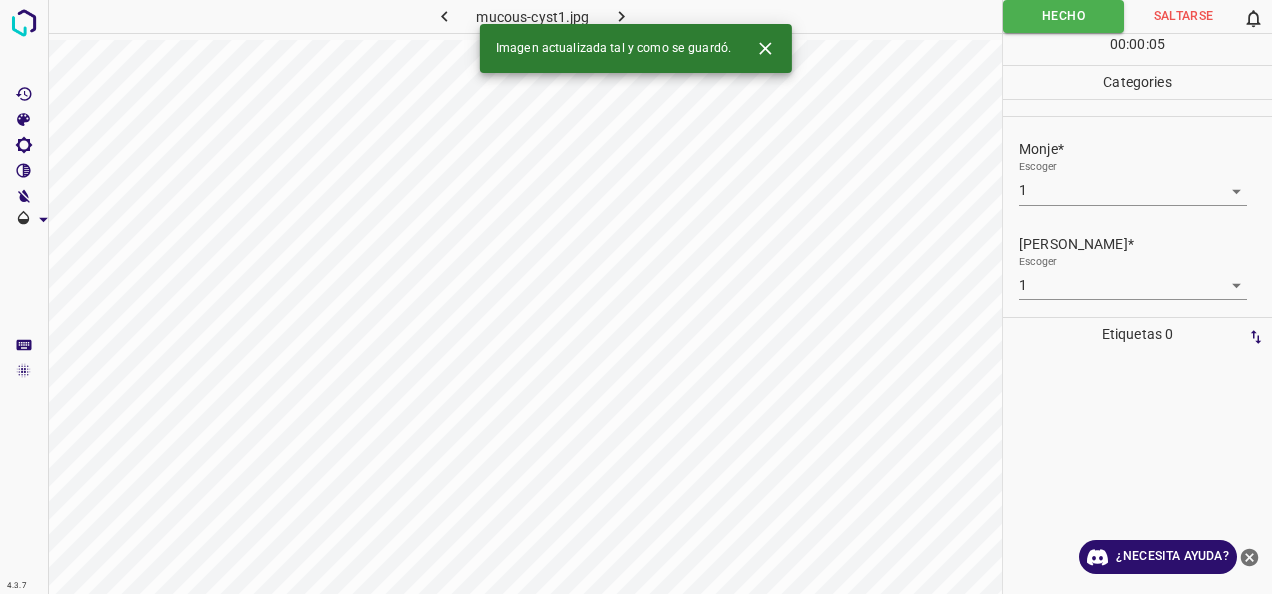 click 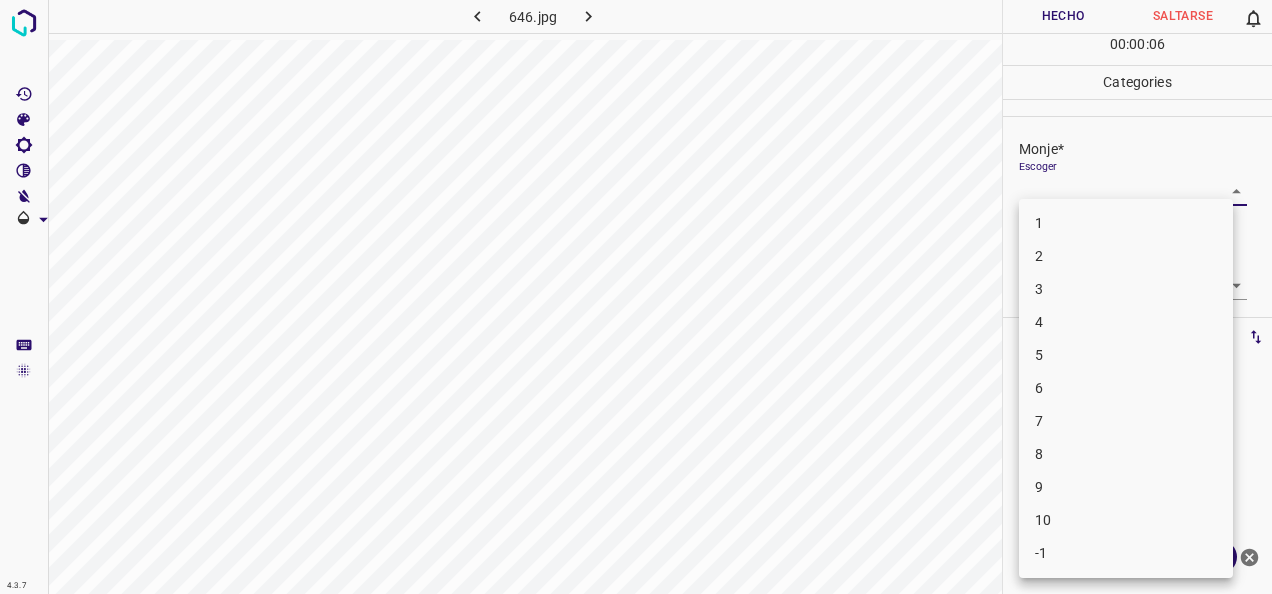 click on "4.3.7 646.jpg Hecho Saltarse 0 00   : 00   : 06   Categories Monje*  Escoger ​  Fitzpatrick*  Escoger ​ Etiquetas 0 Categories 1 Monje 2  Fitzpatrick Herramientas Espacio Cambiar entre modos (Dibujar y Editar) Yo Etiquetado automático R Restaurar zoom M Acercar N Alejar Borrar Eliminar etiqueta de selección Filtros Z Restaurar filtros X Filtro de saturación C Filtro de brillo V Filtro de contraste B Filtro de escala de grises General O Descargar ¿Necesita ayuda? -Mensaje de texto -Esconder -Borrar 1 2 3 4 5 6 7 8 9 10 -1" at bounding box center (636, 297) 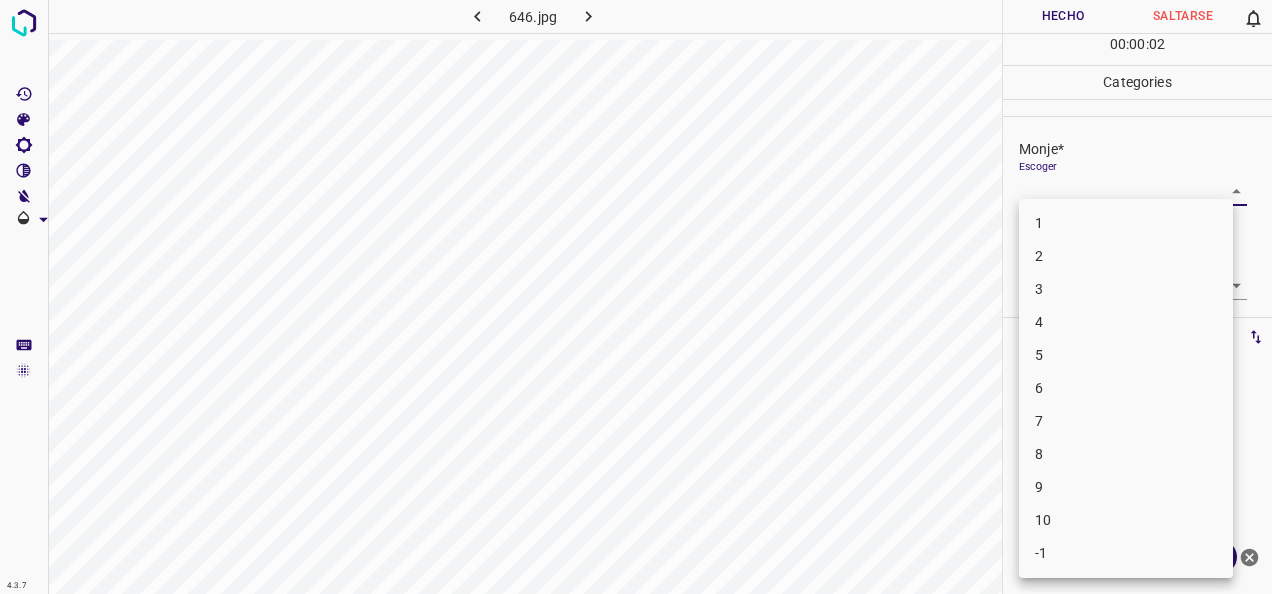 click on "3" at bounding box center (1126, 289) 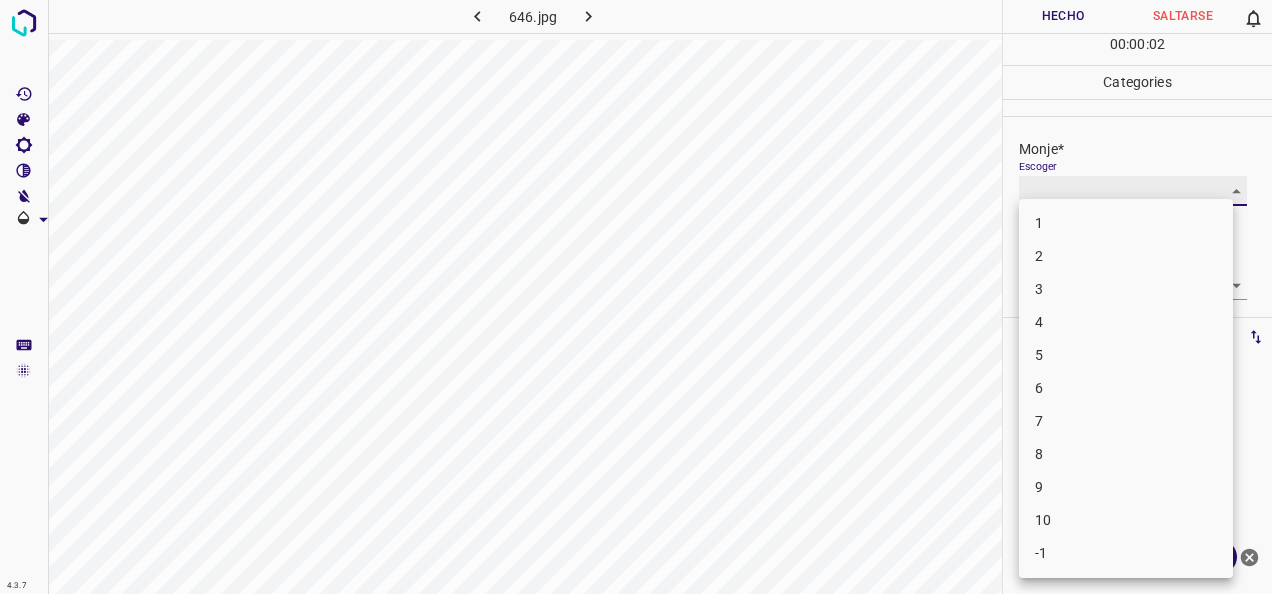 type on "3" 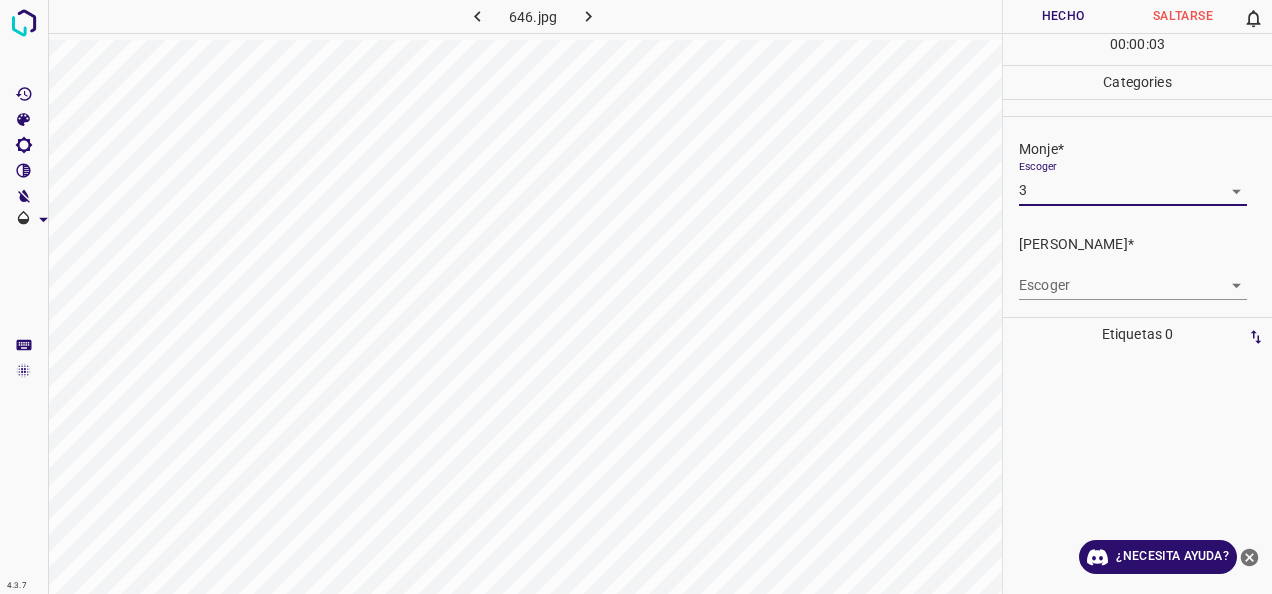 click on "4.3.7 646.jpg Hecho Saltarse 0 00   : 00   : 03   Categories Monje*  Escoger 3 3  Fitzpatrick*  Escoger ​ Etiquetas 0 Categories 1 Monje 2  Fitzpatrick Herramientas Espacio Cambiar entre modos (Dibujar y Editar) Yo Etiquetado automático R Restaurar zoom M Acercar N Alejar Borrar Eliminar etiqueta de selección Filtros Z Restaurar filtros X Filtro de saturación C Filtro de brillo V Filtro de contraste B Filtro de escala de grises General O Descargar ¿Necesita ayuda? -Mensaje de texto -Esconder -Borrar" at bounding box center (636, 297) 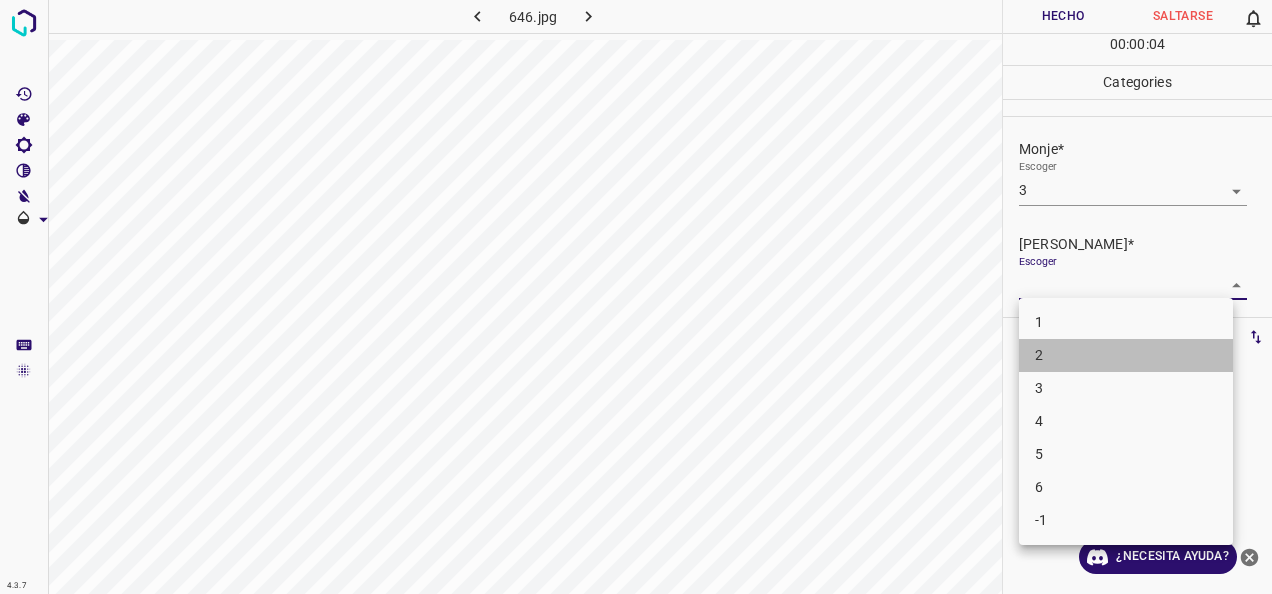 click on "2" at bounding box center [1126, 355] 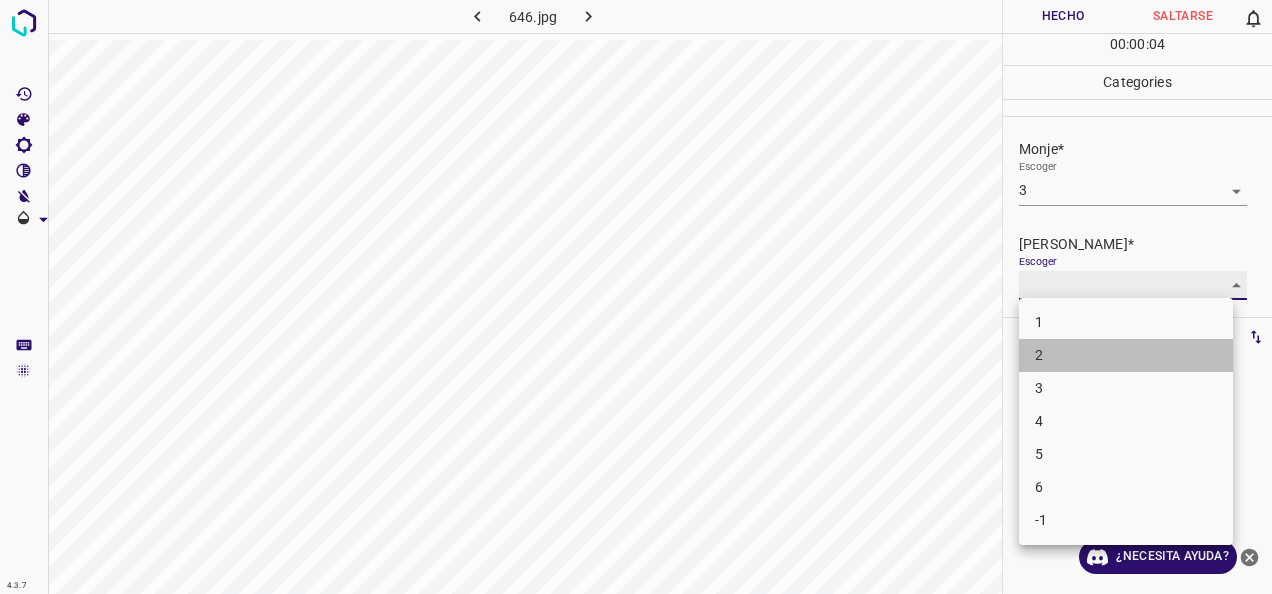type on "2" 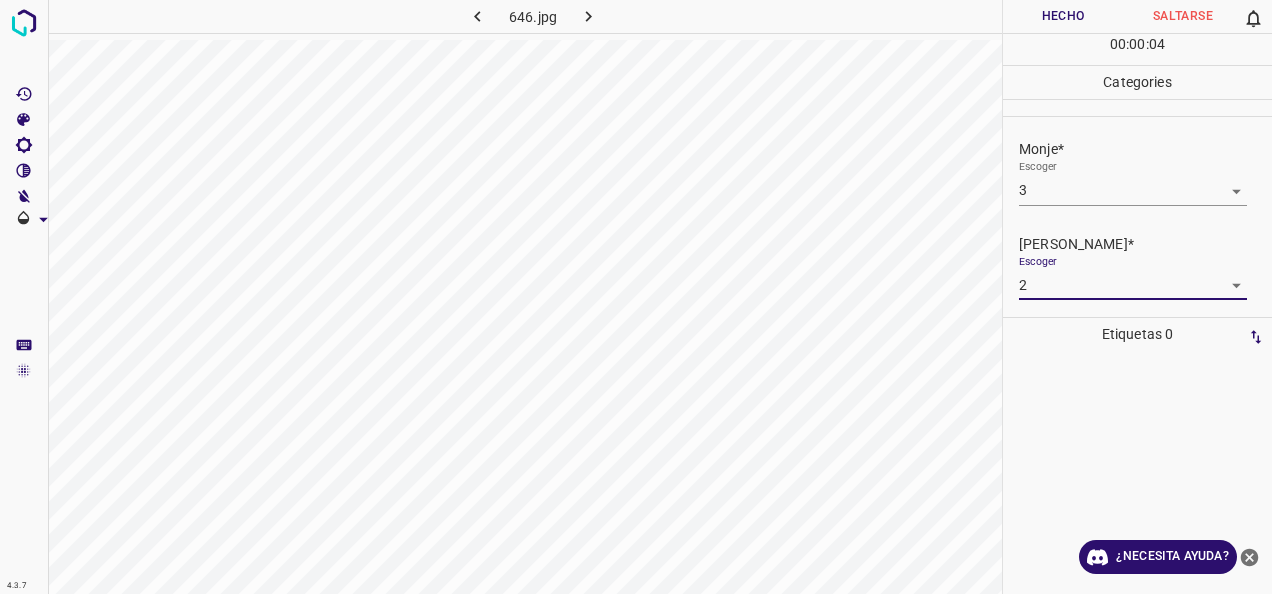click on "Hecho" at bounding box center (1063, 16) 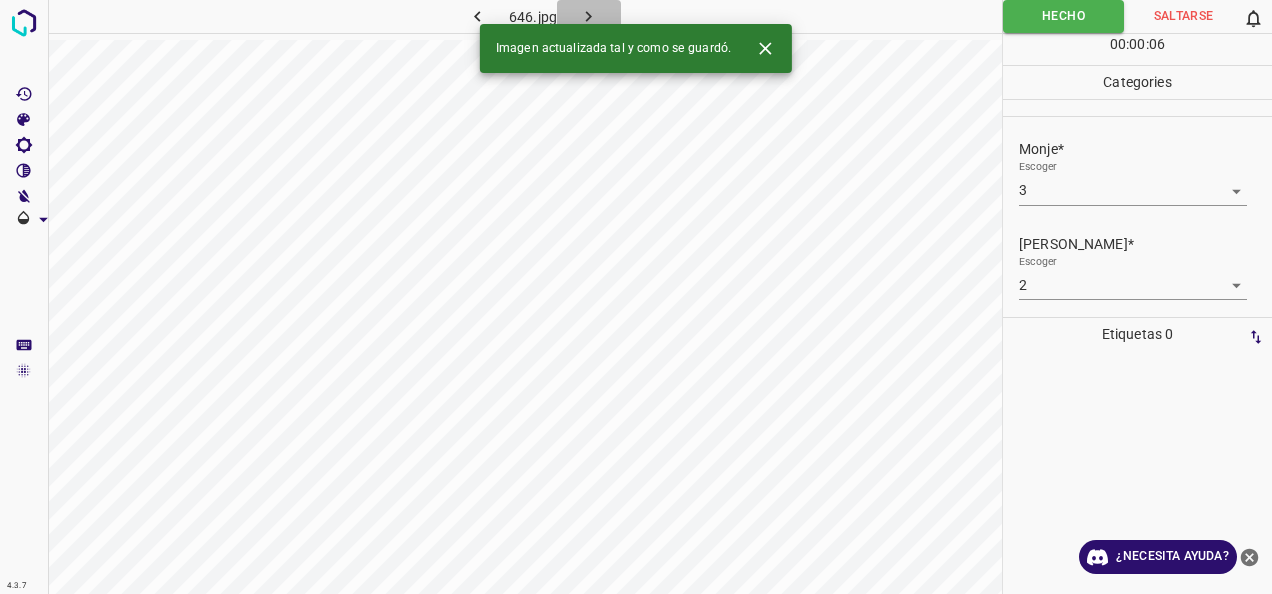 click 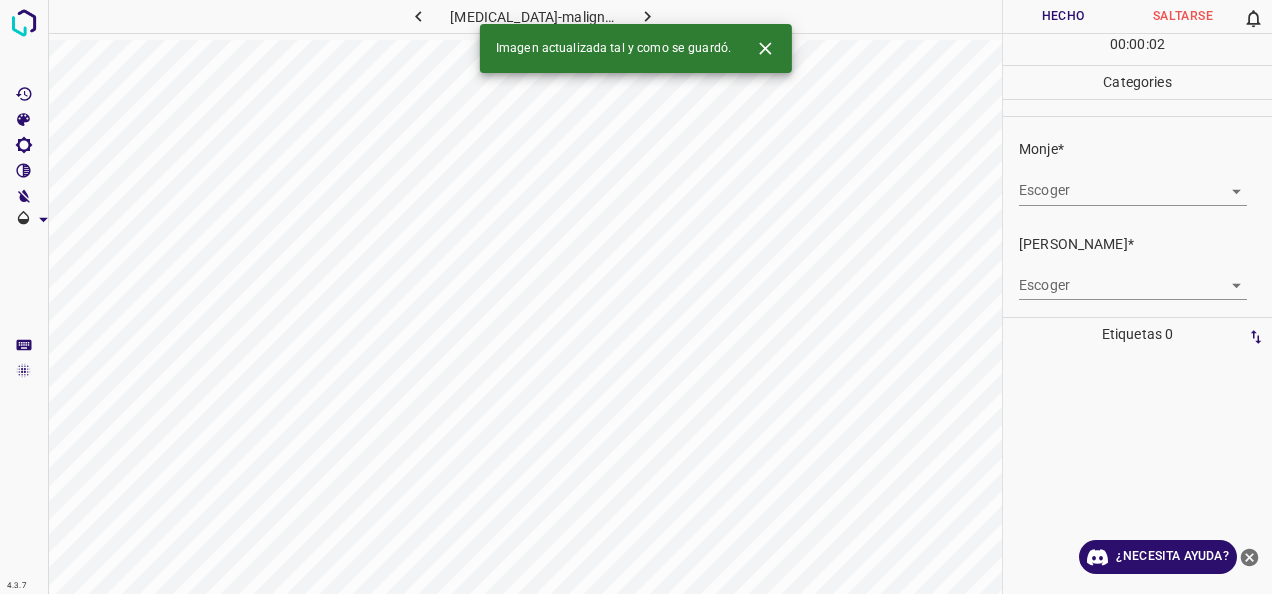 click on "4.3.7 lentigo-maligna12.jpg Hecho Saltarse 0 00   : 00   : 02   Categories Monje*  Escoger ​  Fitzpatrick*  Escoger ​ Etiquetas 0 Categories 1 Monje 2  Fitzpatrick Herramientas Espacio Cambiar entre modos (Dibujar y Editar) Yo Etiquetado automático R Restaurar zoom M Acercar N Alejar Borrar Eliminar etiqueta de selección Filtros Z Restaurar filtros X Filtro de saturación C Filtro de brillo V Filtro de contraste B Filtro de escala de grises General O Descargar Imagen actualizada tal y como se guardó. ¿Necesita ayuda? -Mensaje de texto -Esconder -Borrar" at bounding box center [636, 297] 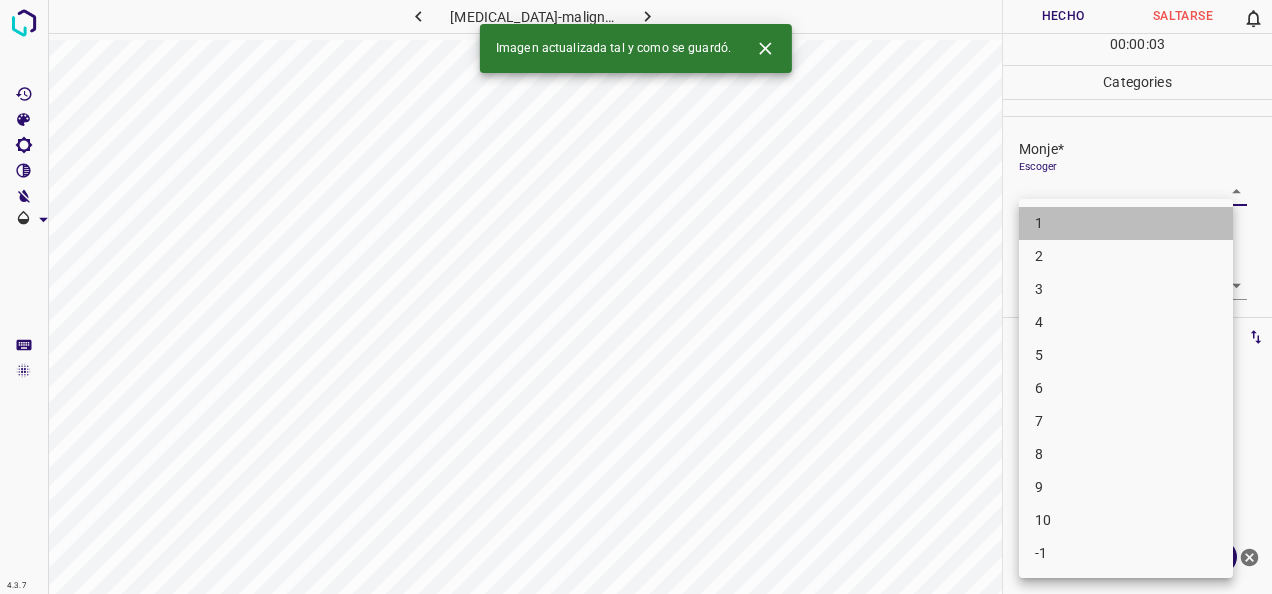 click on "1" at bounding box center [1126, 223] 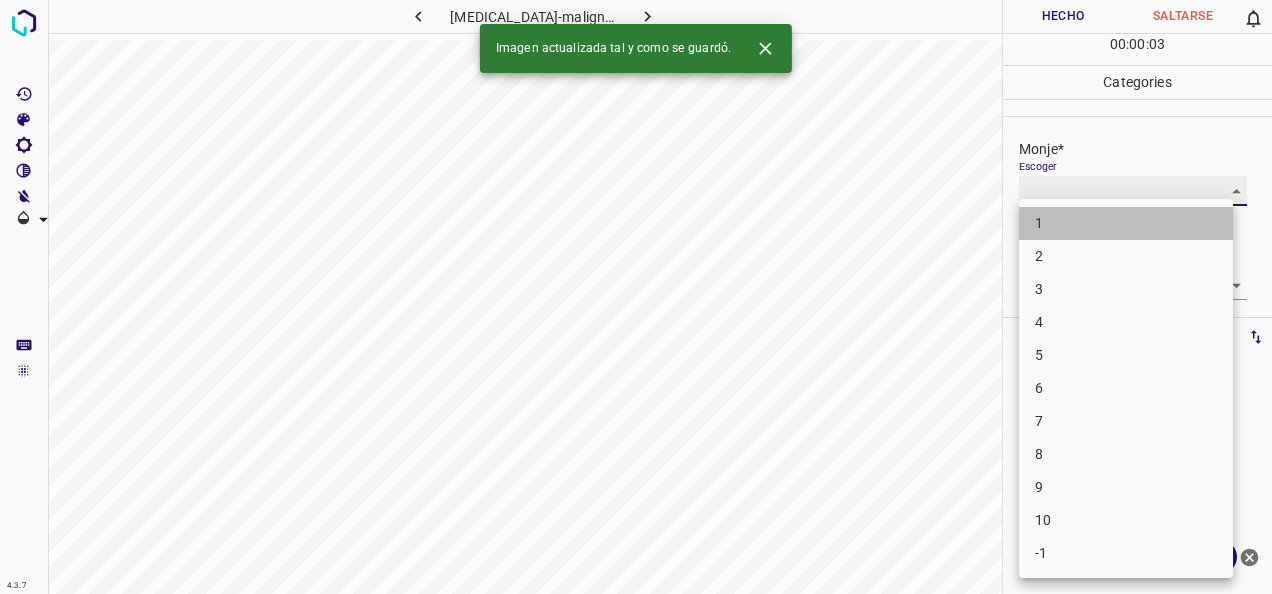 type on "1" 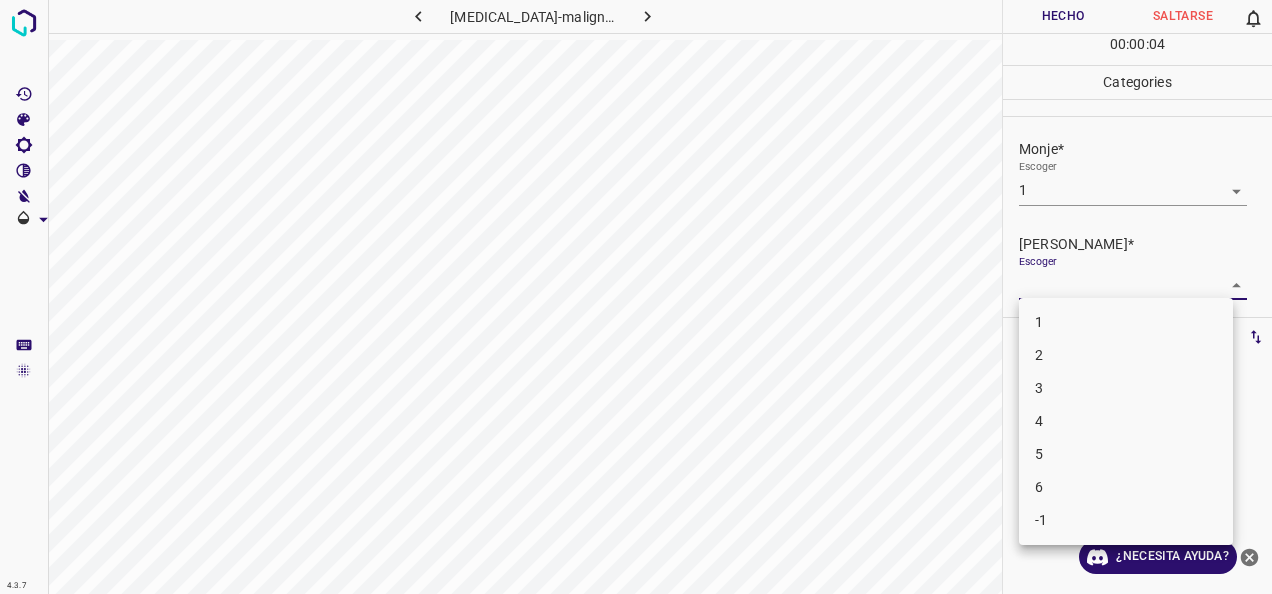 click on "4.3.7 lentigo-maligna12.jpg Hecho Saltarse 0 00   : 00   : 04   Categories Monje*  Escoger 1 1  Fitzpatrick*  Escoger ​ Etiquetas 0 Categories 1 Monje 2  Fitzpatrick Herramientas Espacio Cambiar entre modos (Dibujar y Editar) Yo Etiquetado automático R Restaurar zoom M Acercar N Alejar Borrar Eliminar etiqueta de selección Filtros Z Restaurar filtros X Filtro de saturación C Filtro de brillo V Filtro de contraste B Filtro de escala de grises General O Descargar ¿Necesita ayuda? -Mensaje de texto -Esconder -Borrar 1 2 3 4 5 6 -1" at bounding box center (636, 297) 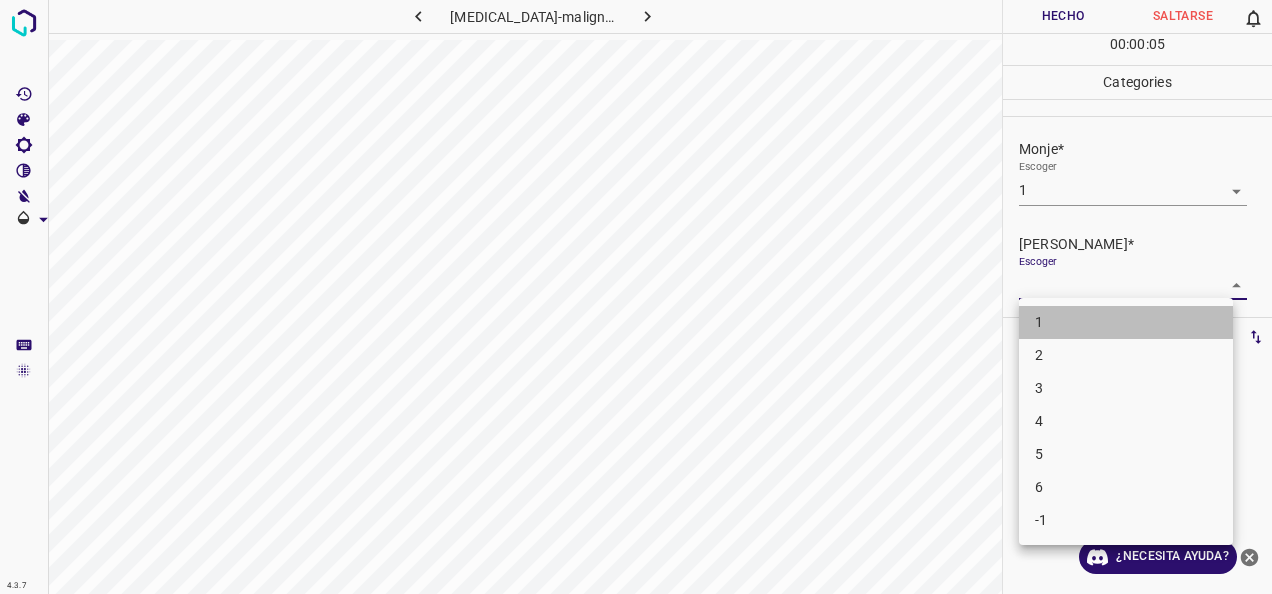 click on "1" at bounding box center (1126, 322) 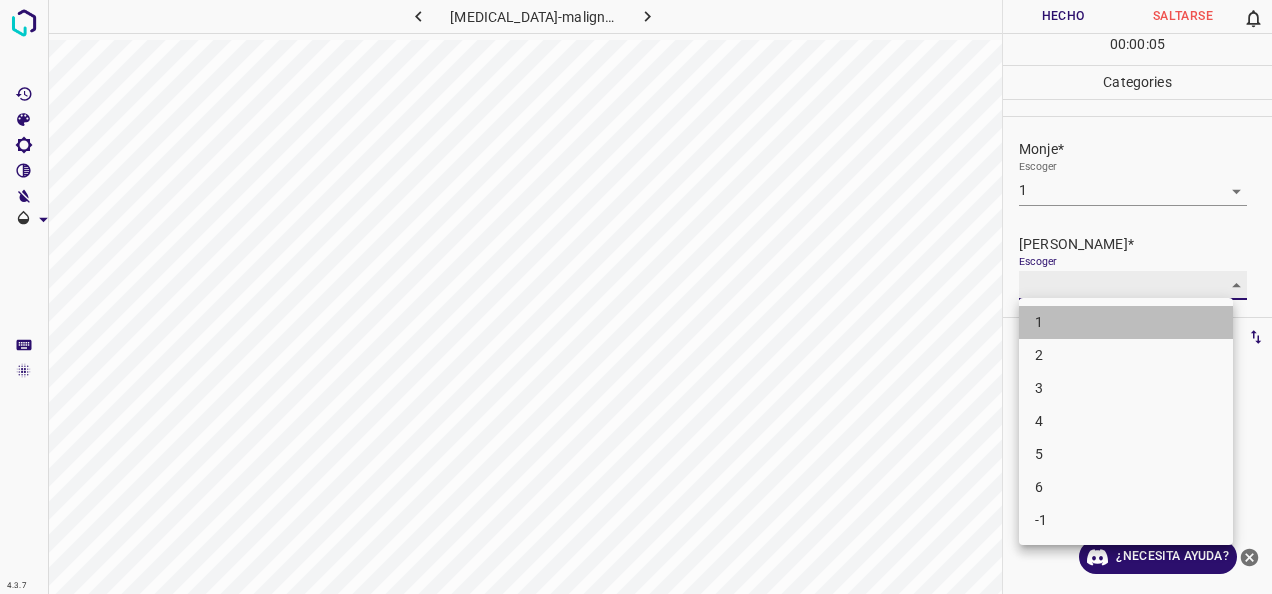 type on "1" 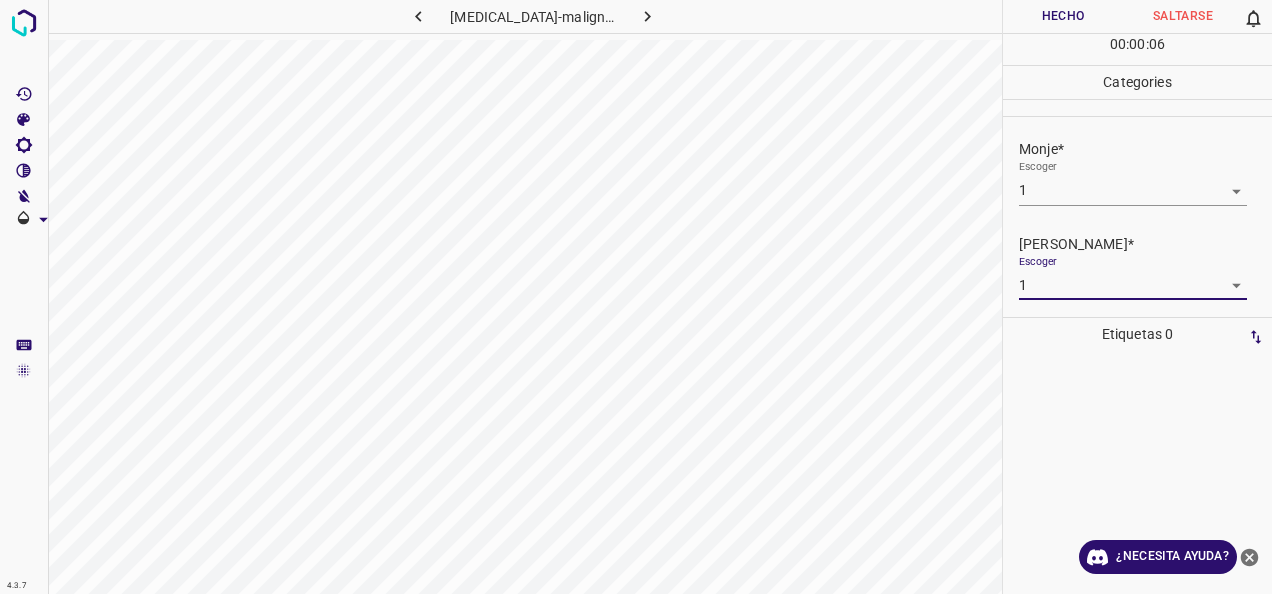 click on "Hecho" at bounding box center (1063, 16) 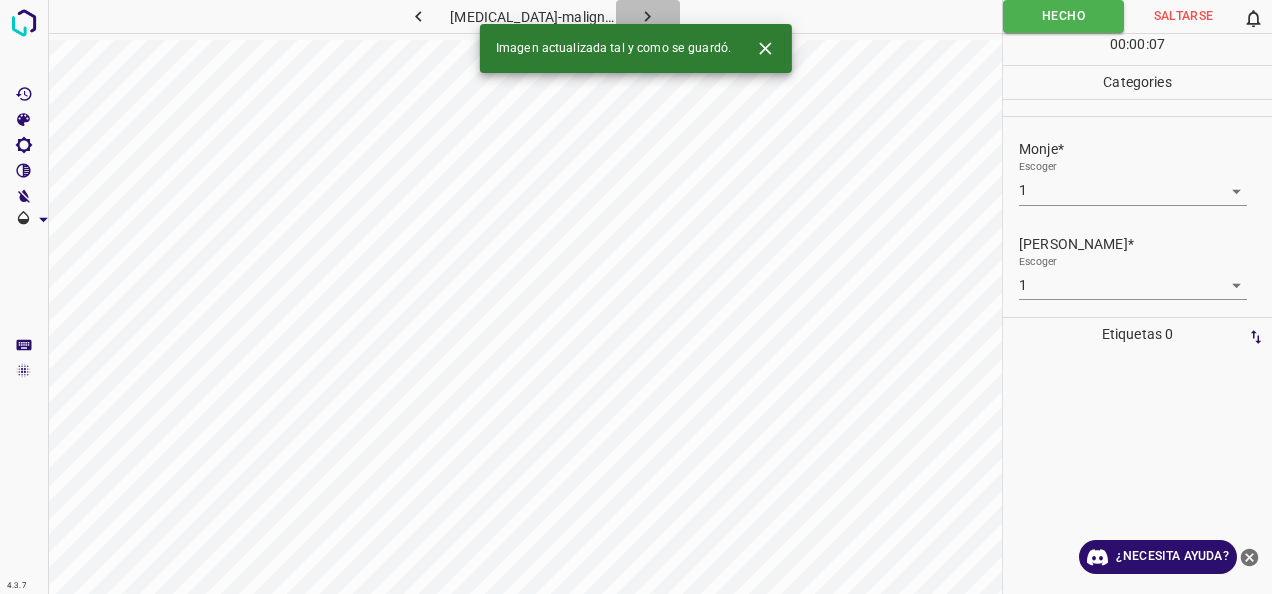click 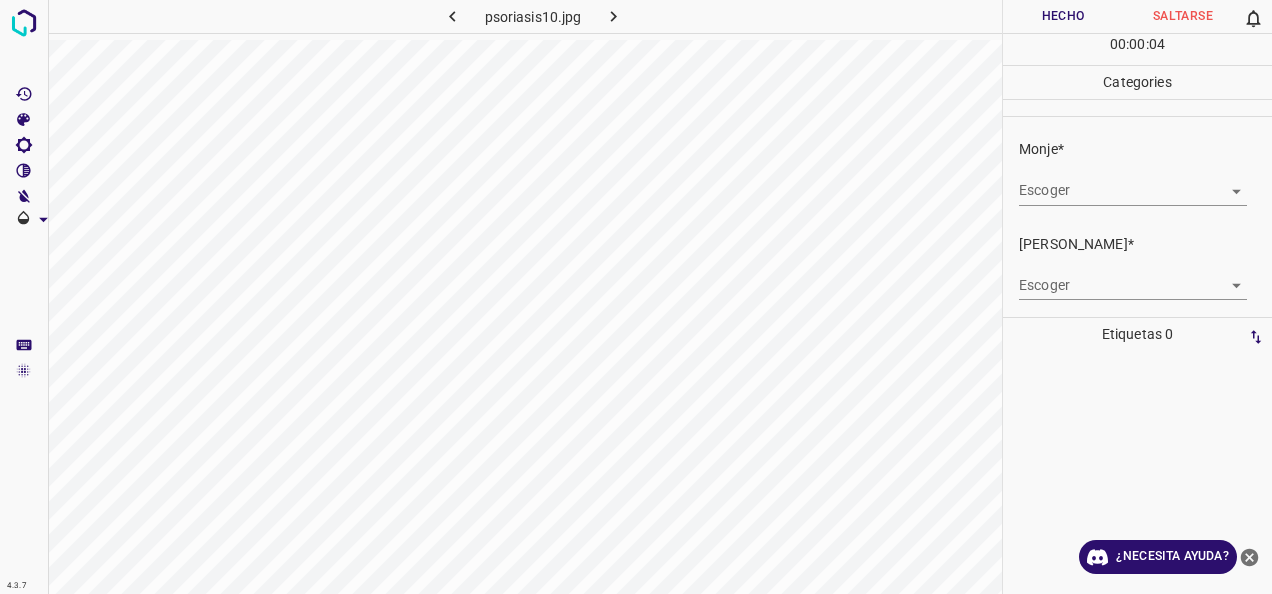 click on "4.3.7 psoriasis10.jpg Hecho Saltarse 0 00   : 00   : 04   Categories Monje*  Escoger ​  Fitzpatrick*  Escoger ​ Etiquetas 0 Categories 1 Monje 2  Fitzpatrick Herramientas Espacio Cambiar entre modos (Dibujar y Editar) Yo Etiquetado automático R Restaurar zoom M Acercar N Alejar Borrar Eliminar etiqueta de selección Filtros Z Restaurar filtros X Filtro de saturación C Filtro de brillo V Filtro de contraste B Filtro de escala de grises General O Descargar ¿Necesita ayuda? -Mensaje de texto -Esconder -Borrar" at bounding box center (636, 297) 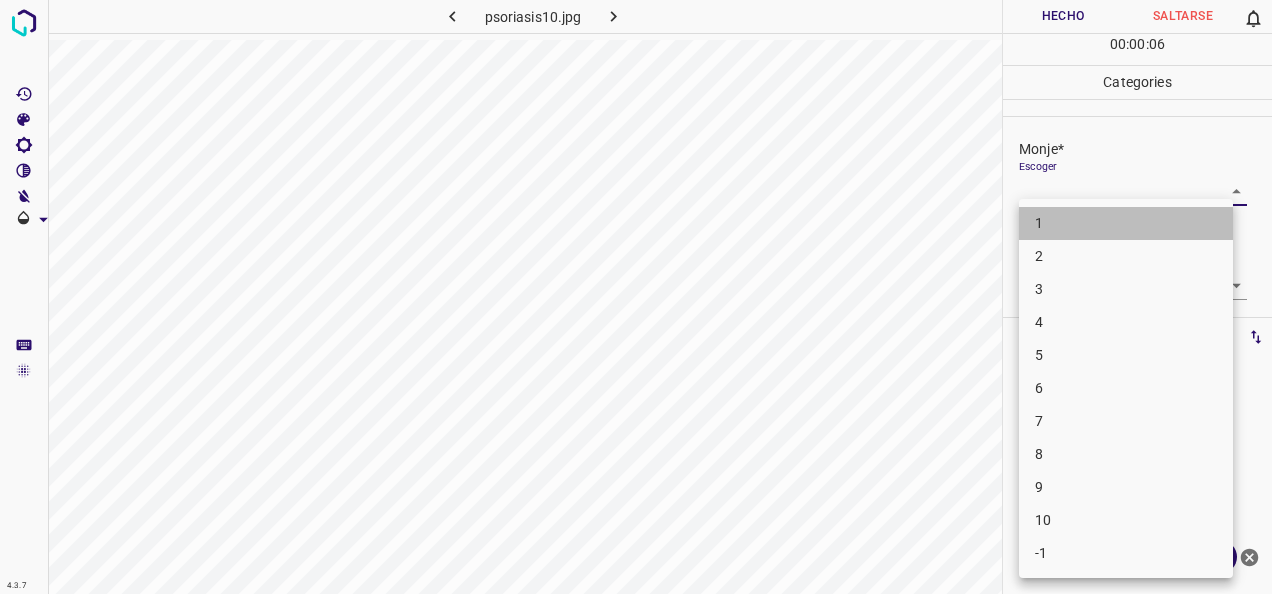 click on "1" at bounding box center [1126, 223] 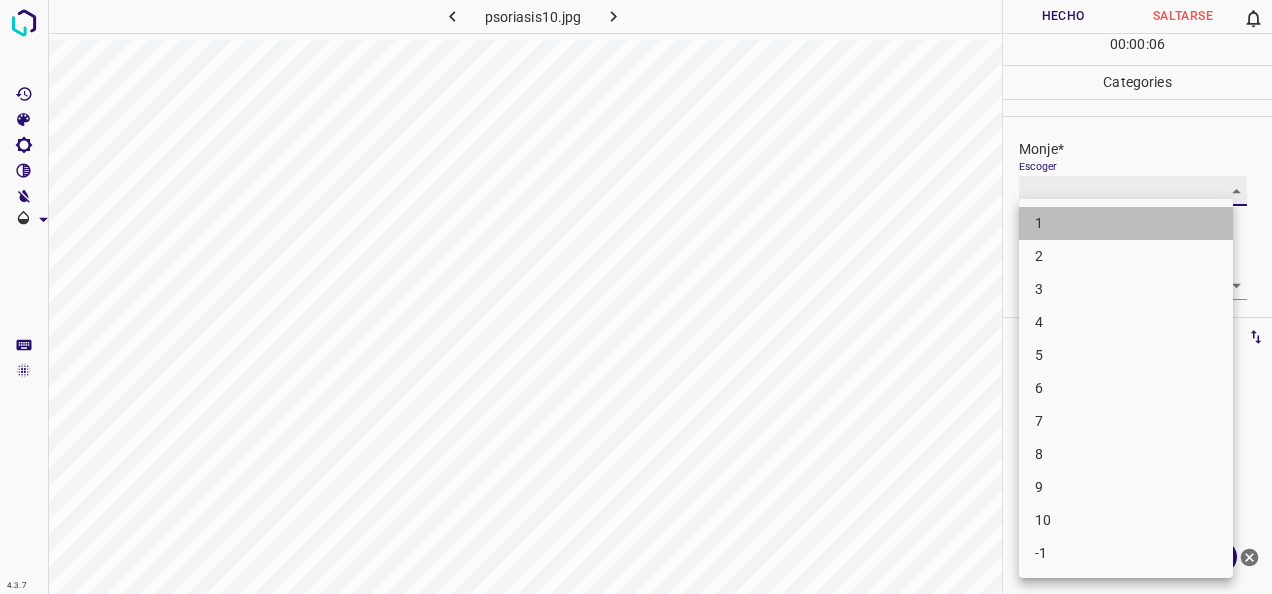 type on "1" 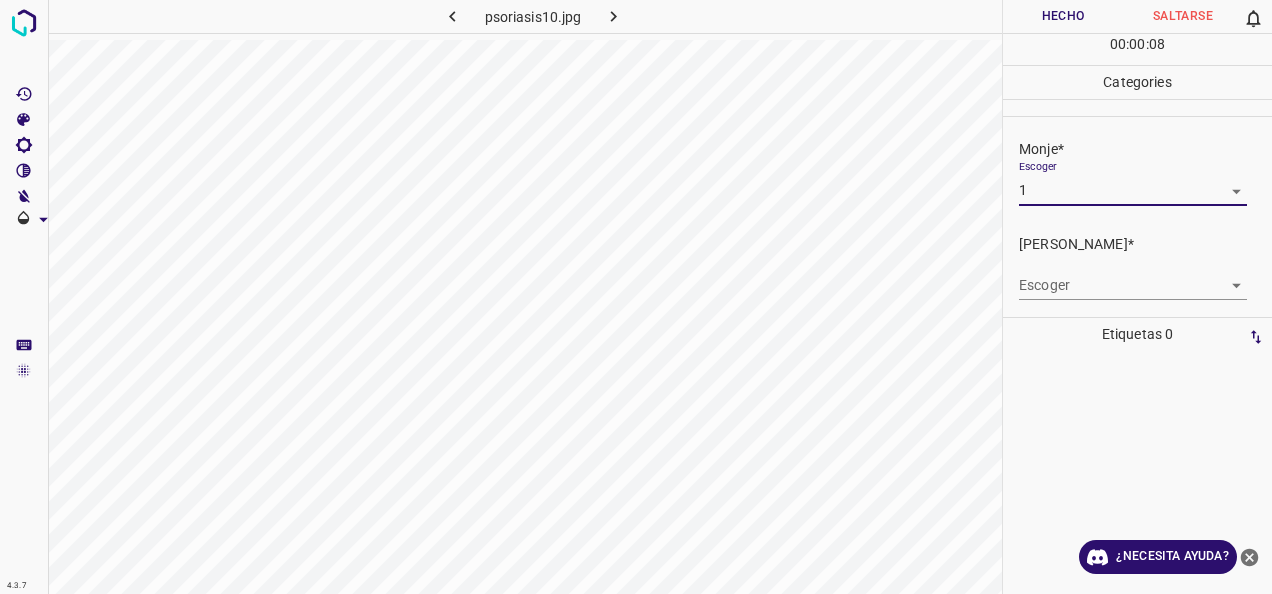 click on "4.3.7 psoriasis10.jpg Hecho Saltarse 0 00   : 00   : 08   Categories Monje*  Escoger 1 1  Fitzpatrick*  Escoger ​ Etiquetas 0 Categories 1 Monje 2  Fitzpatrick Herramientas Espacio Cambiar entre modos (Dibujar y Editar) Yo Etiquetado automático R Restaurar zoom M Acercar N Alejar Borrar Eliminar etiqueta de selección Filtros Z Restaurar filtros X Filtro de saturación C Filtro de brillo V Filtro de contraste B Filtro de escala de grises General O Descargar ¿Necesita ayuda? -Mensaje de texto -Esconder -Borrar" at bounding box center [636, 297] 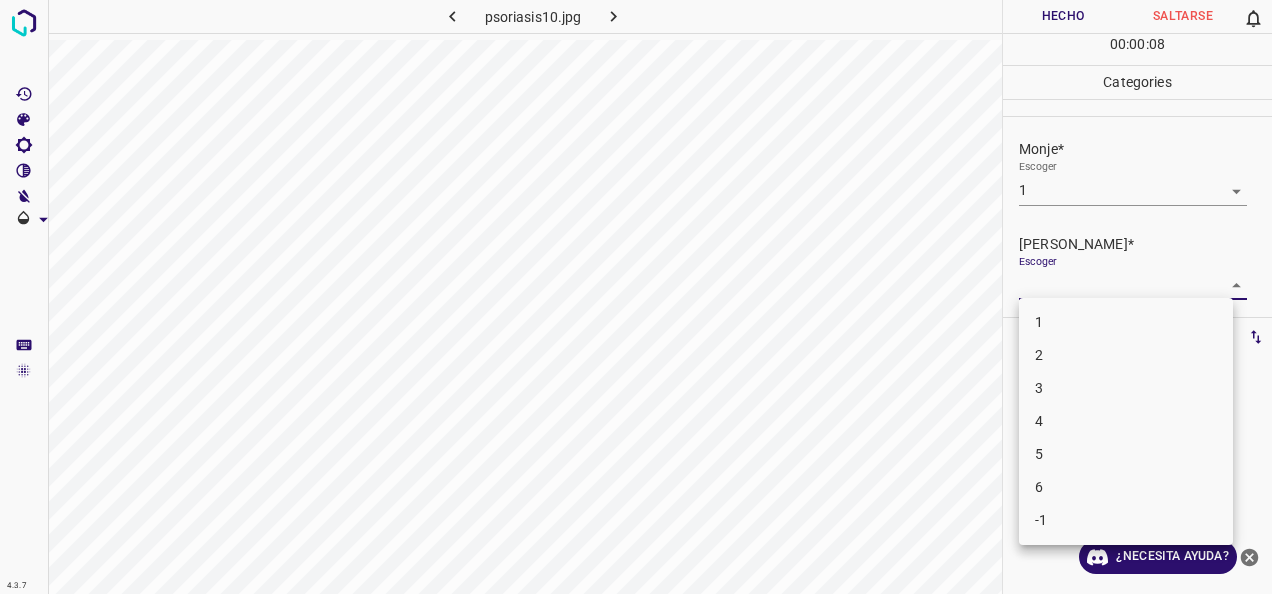 click on "1" at bounding box center [1126, 322] 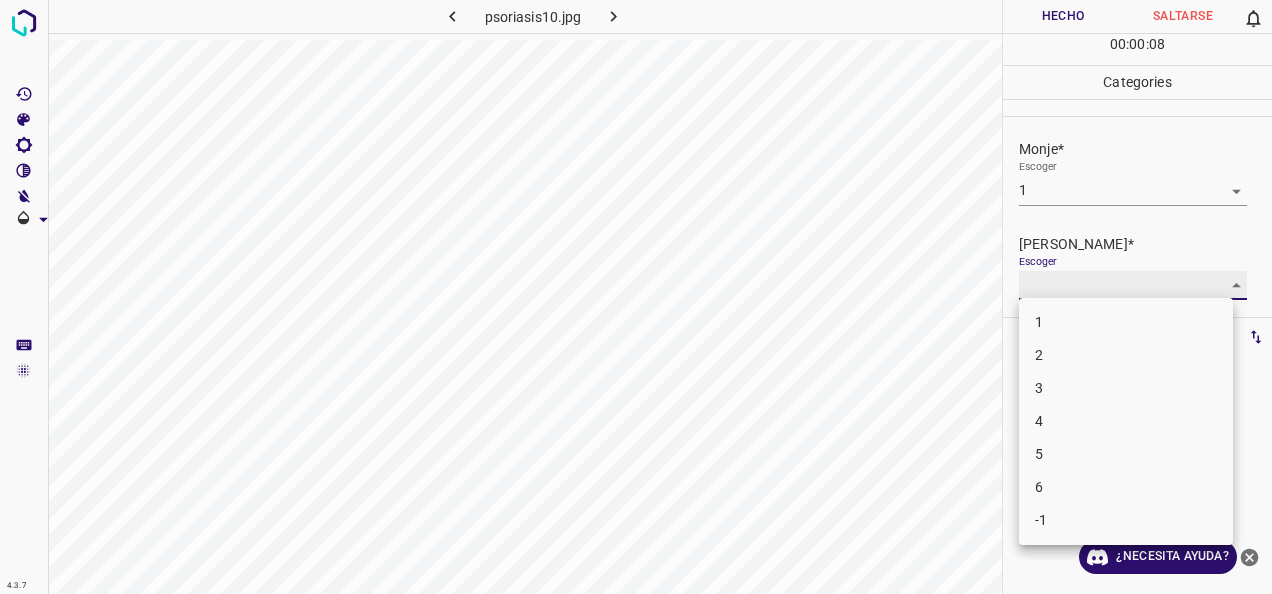 type on "1" 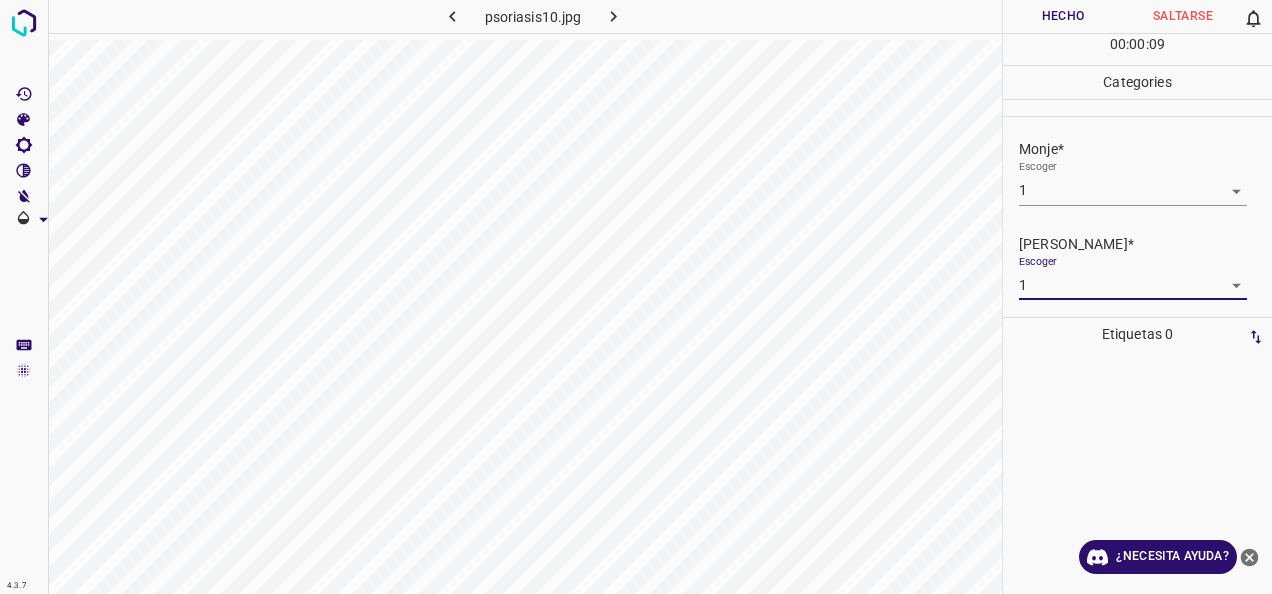 click on "Hecho" at bounding box center (1063, 16) 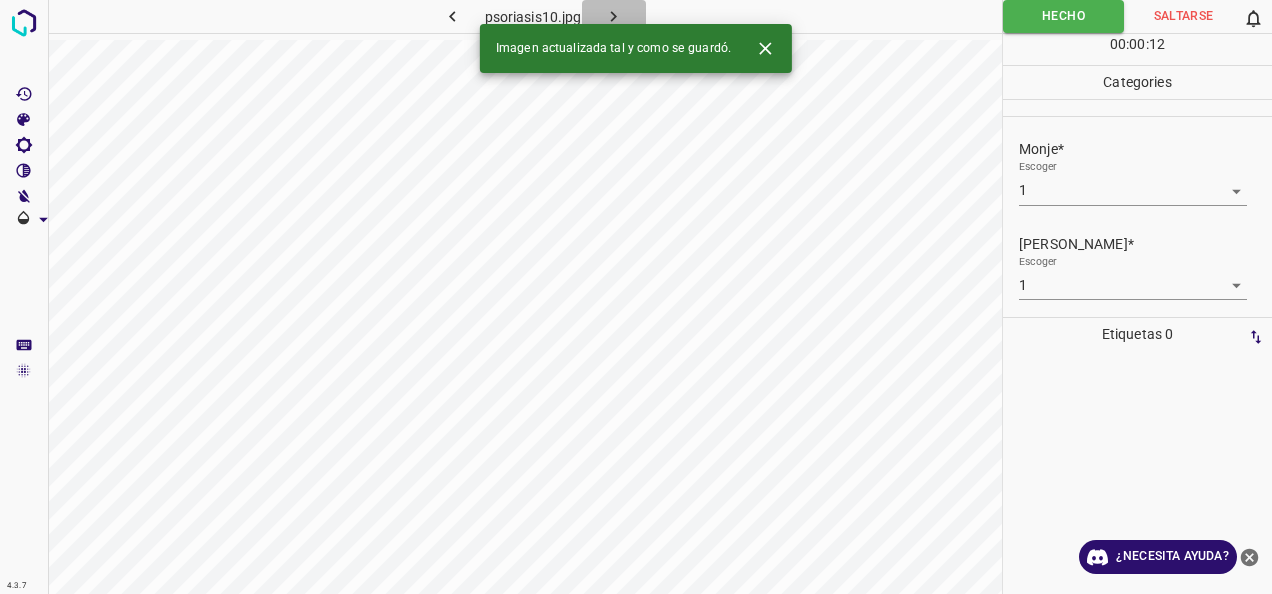 click 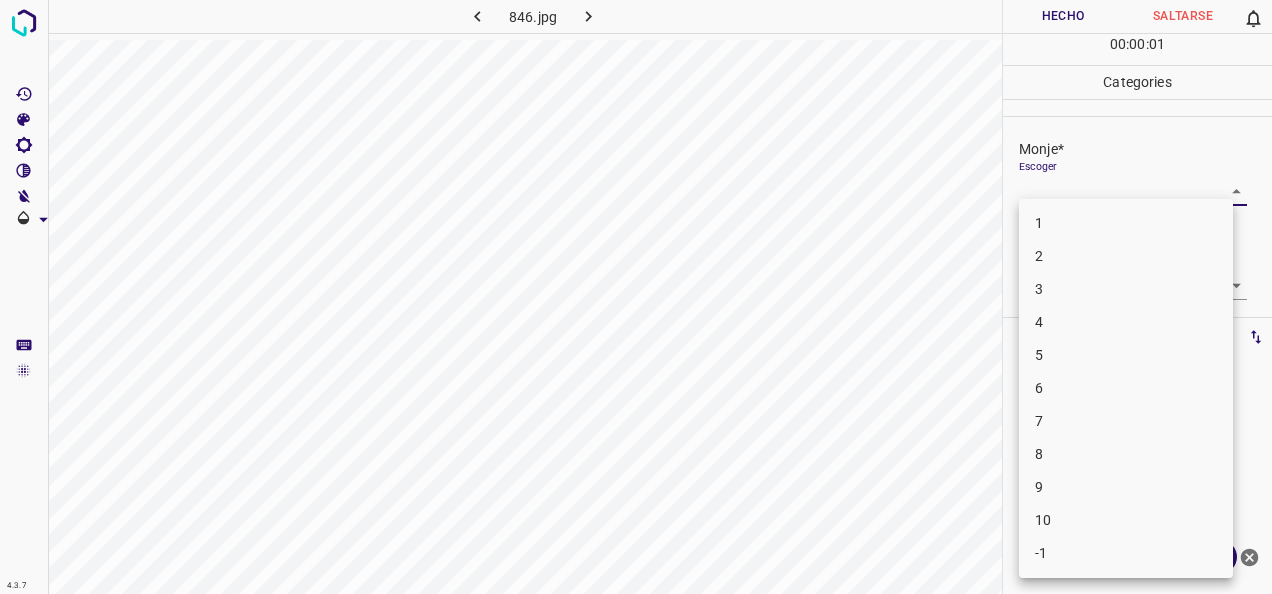 click on "4.3.7 846.jpg Hecho Saltarse 0 00   : 00   : 01   Categories Monje*  Escoger ​  Fitzpatrick*  Escoger ​ Etiquetas 0 Categories 1 Monje 2  Fitzpatrick Herramientas Espacio Cambiar entre modos (Dibujar y Editar) Yo Etiquetado automático R Restaurar zoom M Acercar N Alejar Borrar Eliminar etiqueta de selección Filtros Z Restaurar filtros X Filtro de saturación C Filtro de brillo V Filtro de contraste B Filtro de escala de grises General O Descargar ¿Necesita ayuda? -Mensaje de texto -Esconder -Borrar 1 2 3 4 5 6 7 8 9 10 -1" at bounding box center (636, 297) 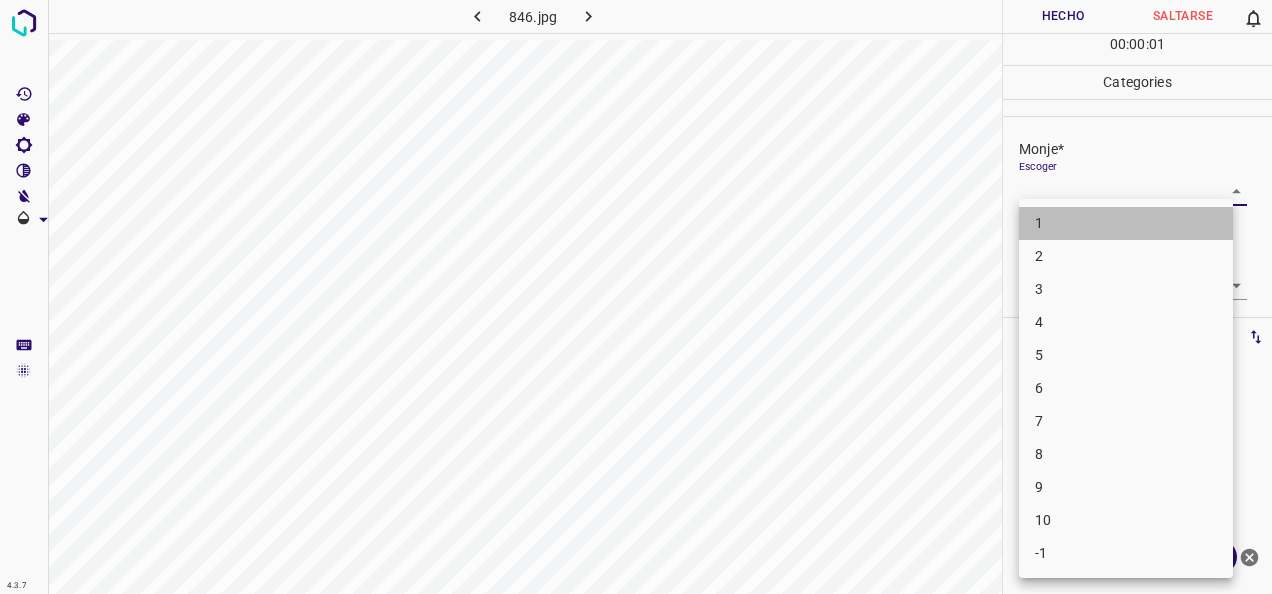 click on "1" at bounding box center [1126, 223] 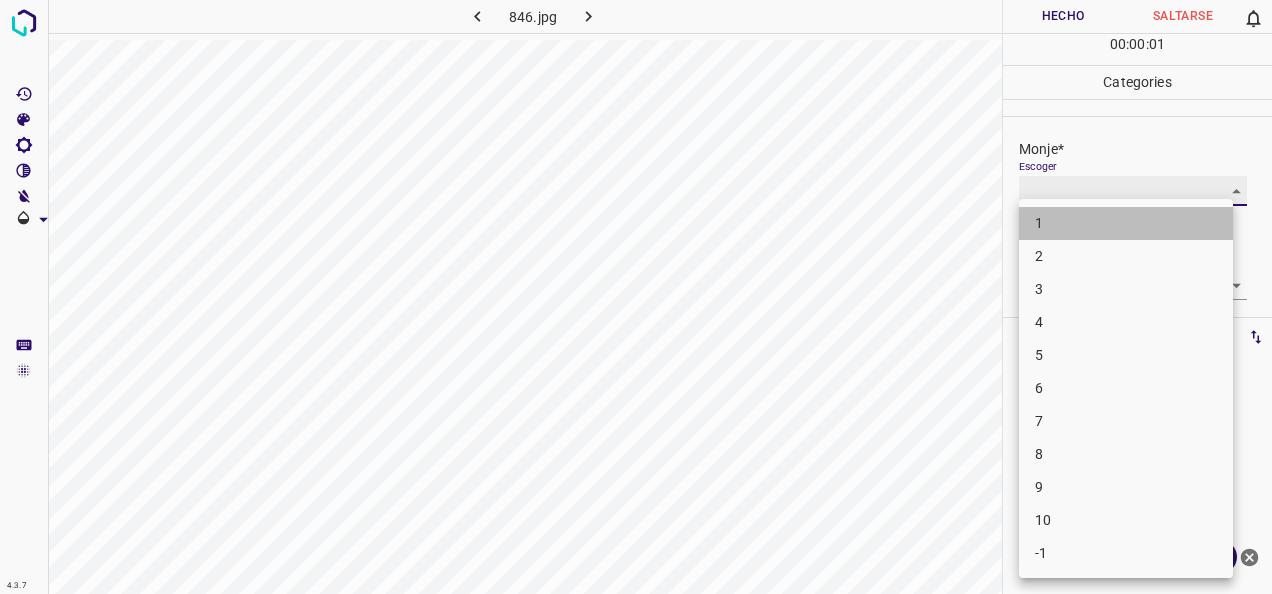 type on "1" 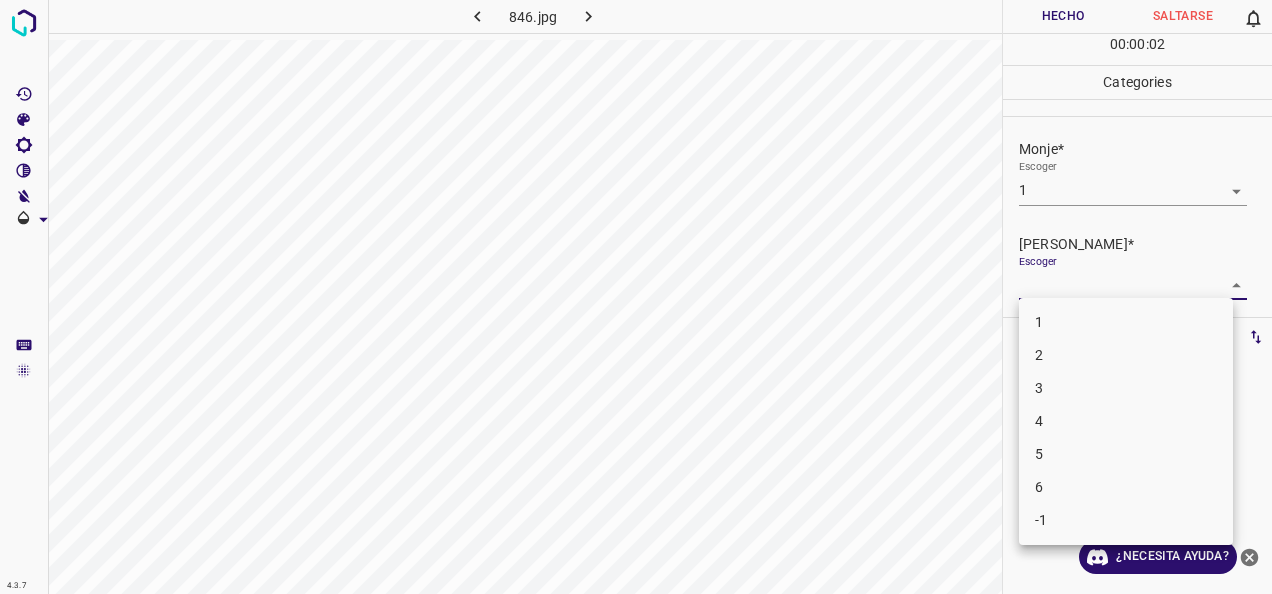 click on "4.3.7 846.jpg Hecho Saltarse 0 00   : 00   : 02   Categories Monje*  Escoger 1 1  Fitzpatrick*  Escoger ​ Etiquetas 0 Categories 1 Monje 2  Fitzpatrick Herramientas Espacio Cambiar entre modos (Dibujar y Editar) Yo Etiquetado automático R Restaurar zoom M Acercar N Alejar Borrar Eliminar etiqueta de selección Filtros Z Restaurar filtros X Filtro de saturación C Filtro de brillo V Filtro de contraste B Filtro de escala de grises General O Descargar ¿Necesita ayuda? -Mensaje de texto -Esconder -Borrar 1 2 3 4 5 6 -1" at bounding box center (636, 297) 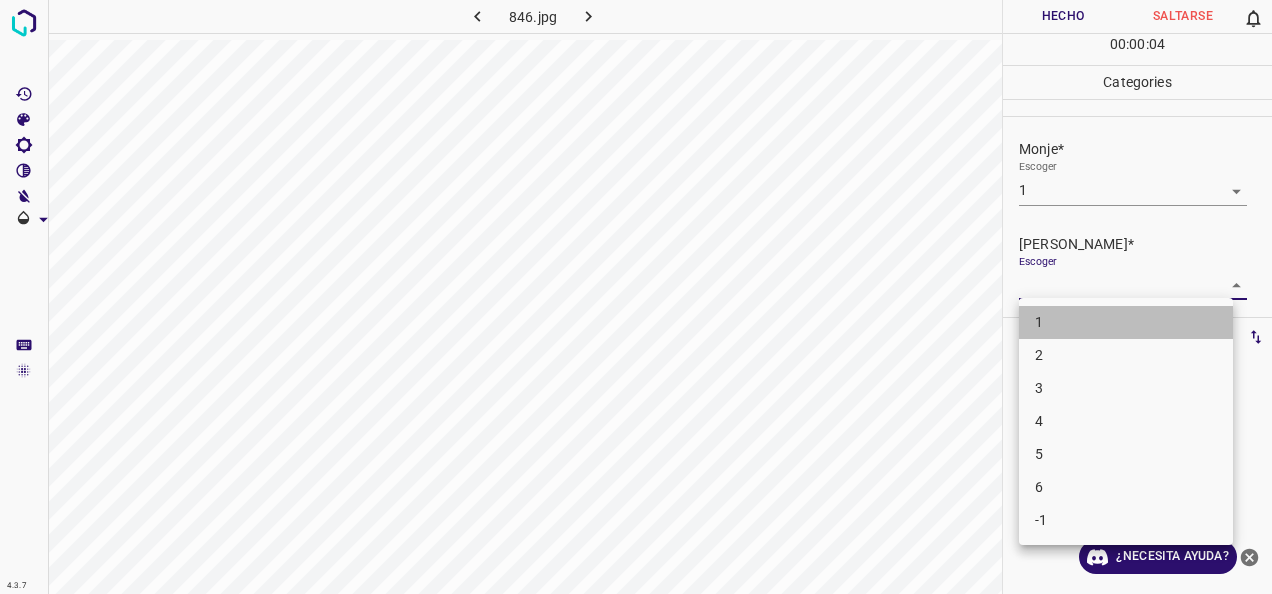 click on "1" at bounding box center (1126, 322) 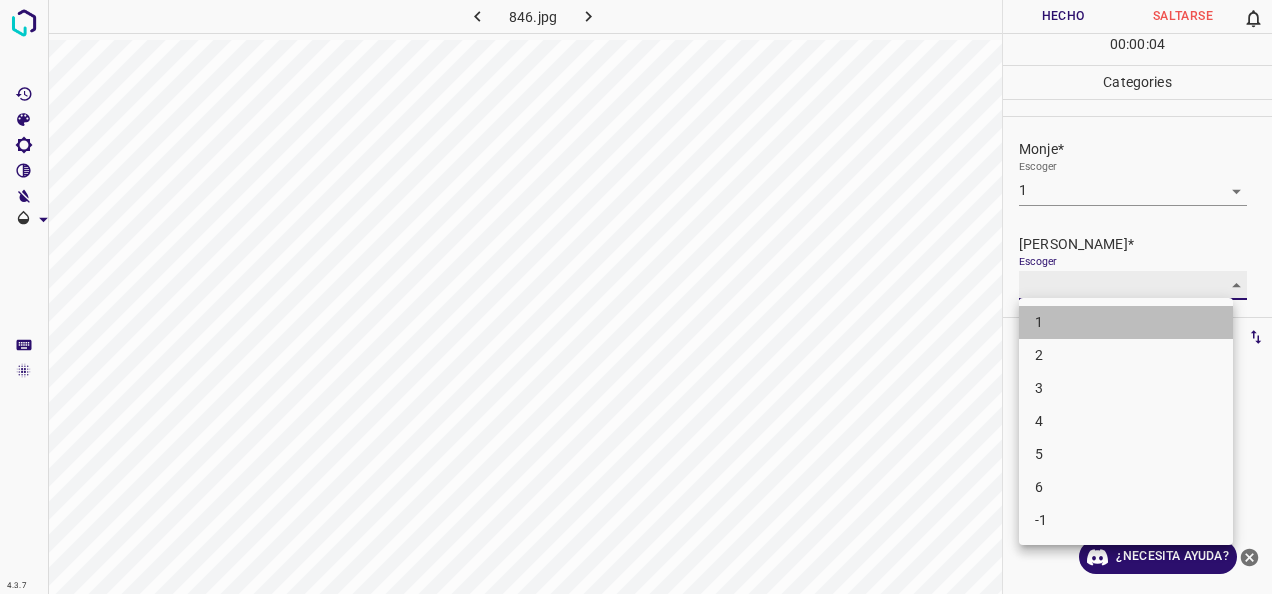 type on "1" 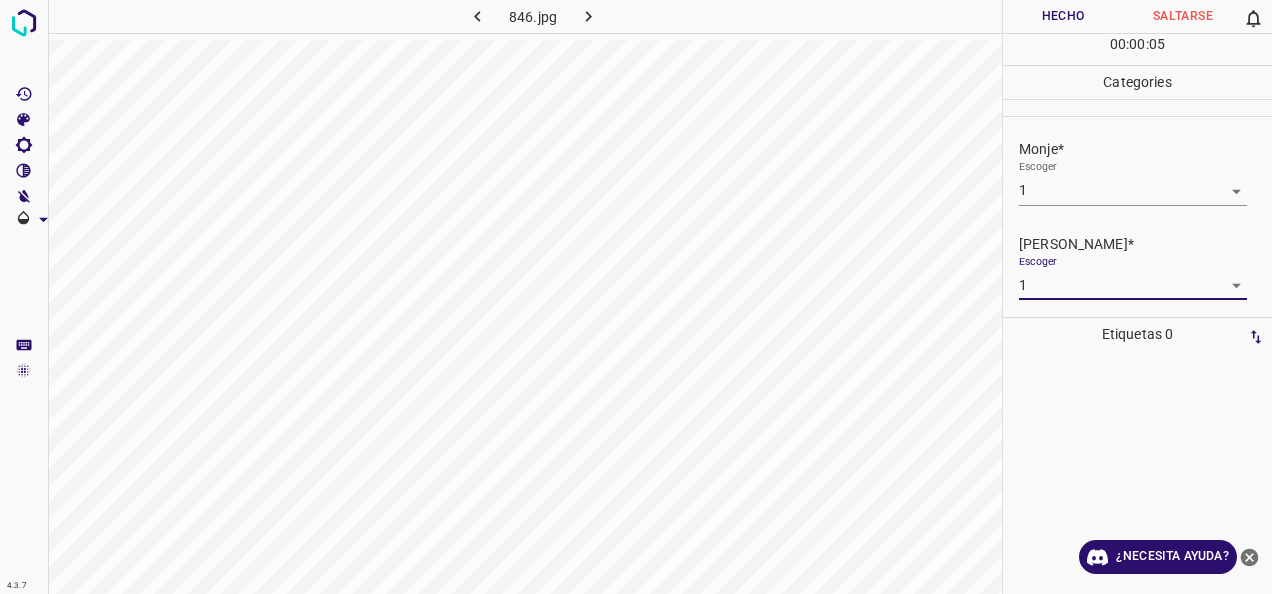 click on "Hecho" at bounding box center [1063, 16] 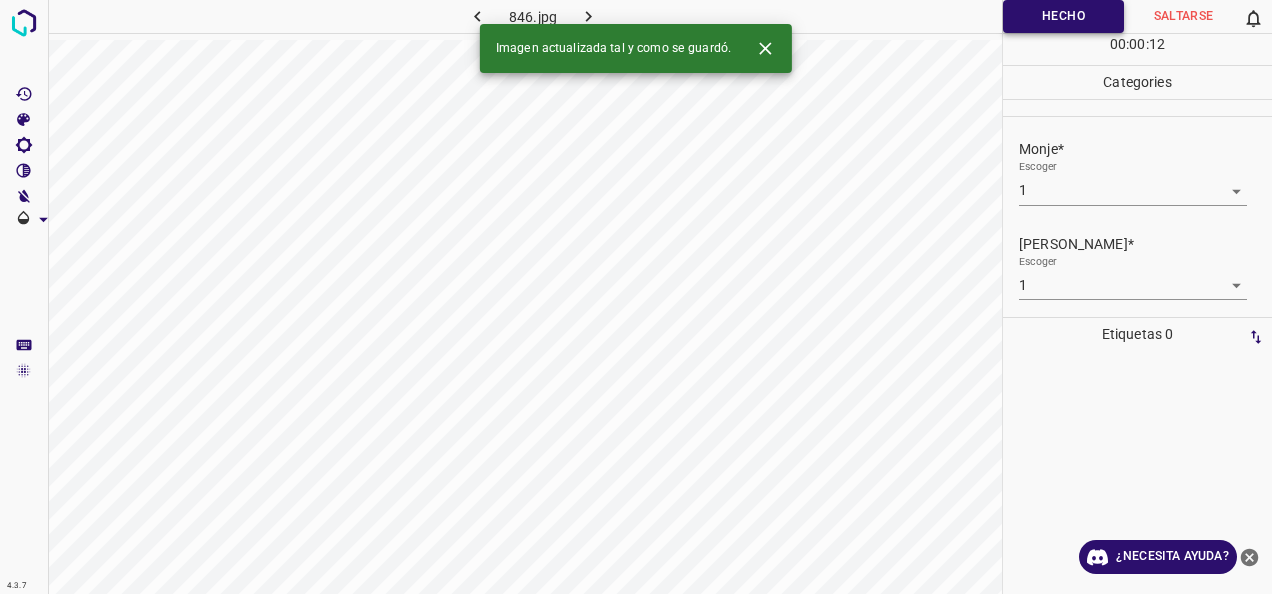 click on "Hecho" at bounding box center (1063, 16) 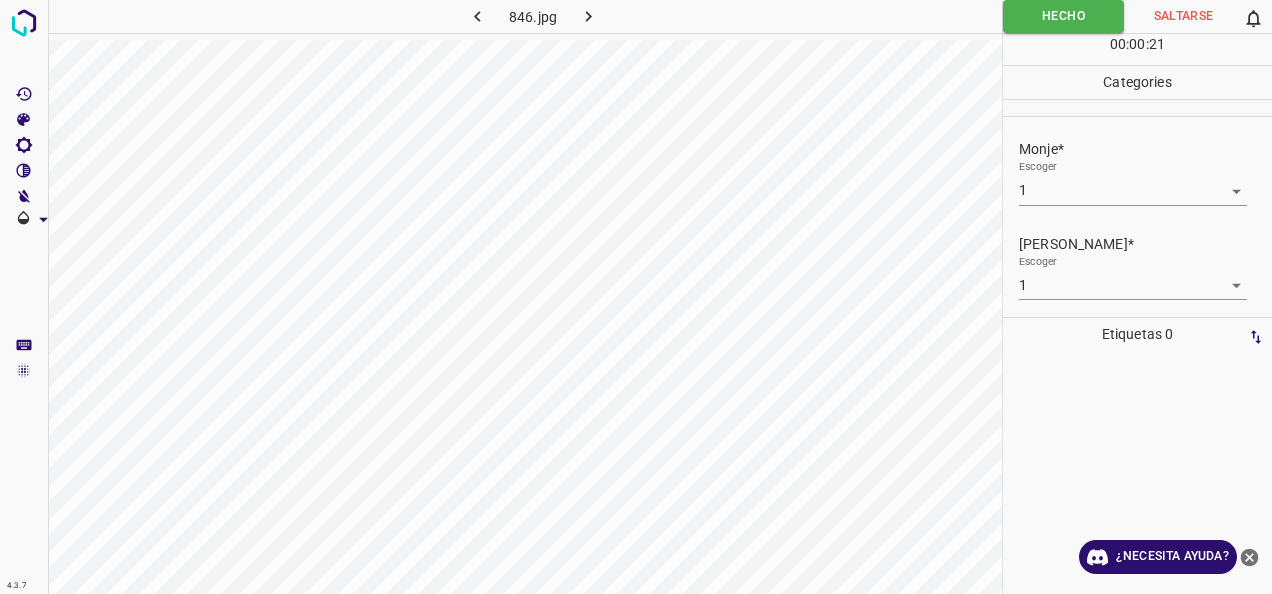 click 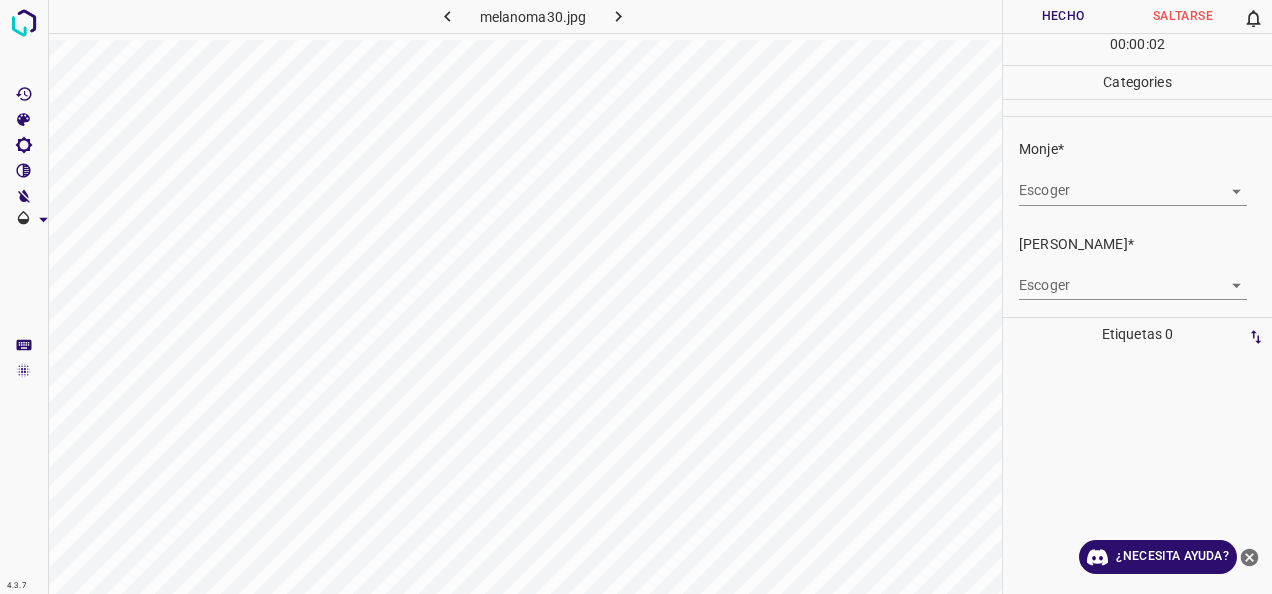 click on "Escoger ​" at bounding box center (1145, 182) 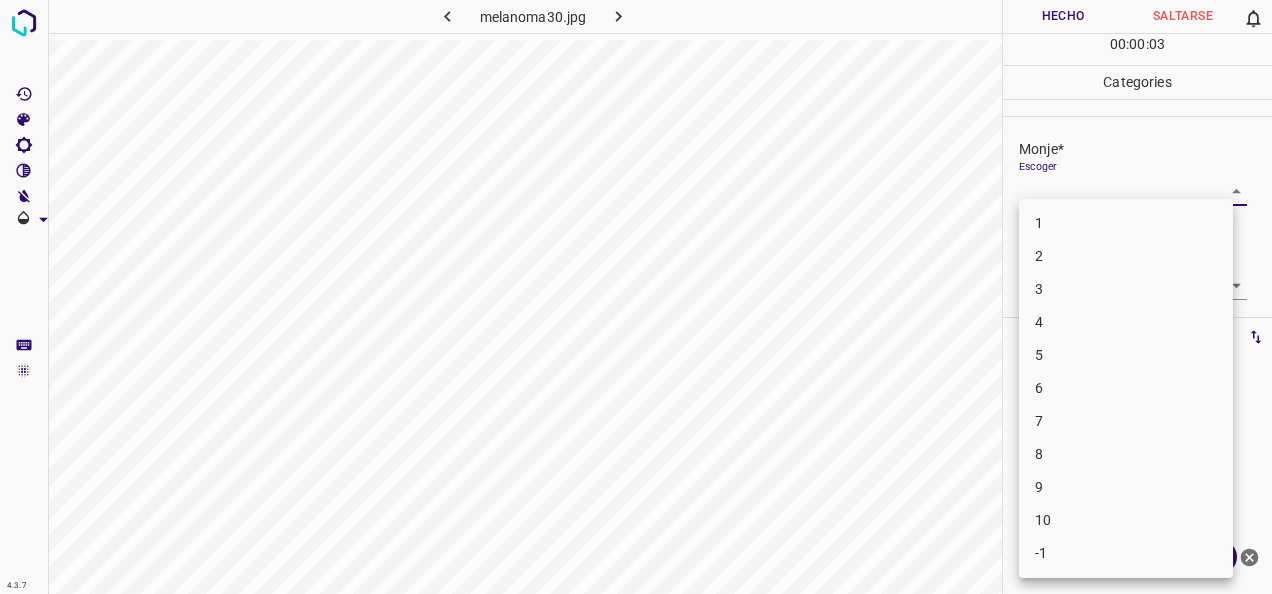 click on "4.3.7 melanoma30.jpg Hecho Saltarse 0 00   : 00   : 03   Categories Monje*  Escoger ​  Fitzpatrick*  Escoger ​ Etiquetas 0 Categories 1 Monje 2  Fitzpatrick Herramientas Espacio Cambiar entre modos (Dibujar y Editar) Yo Etiquetado automático R Restaurar zoom M Acercar N Alejar Borrar Eliminar etiqueta de selección Filtros Z Restaurar filtros X Filtro de saturación C Filtro de brillo V Filtro de contraste B Filtro de escala de grises General O Descargar ¿Necesita ayuda? -Mensaje de texto -Esconder -Borrar 1 2 3 4 5 6 7 8 9 10 -1" at bounding box center (636, 297) 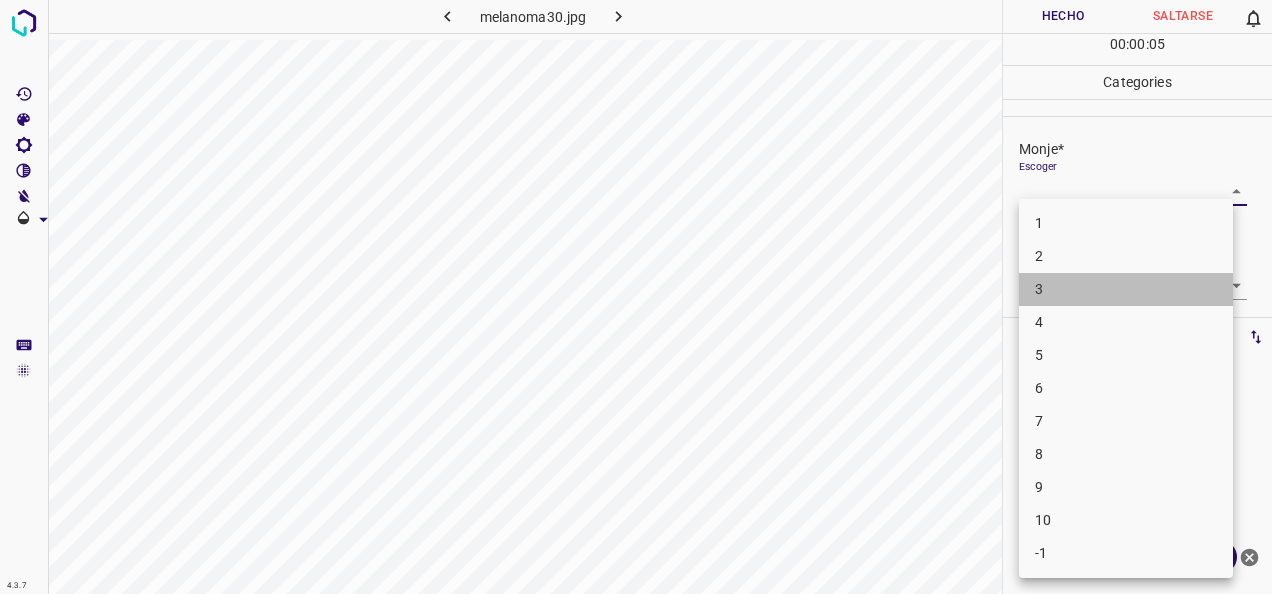 click on "3" at bounding box center (1126, 289) 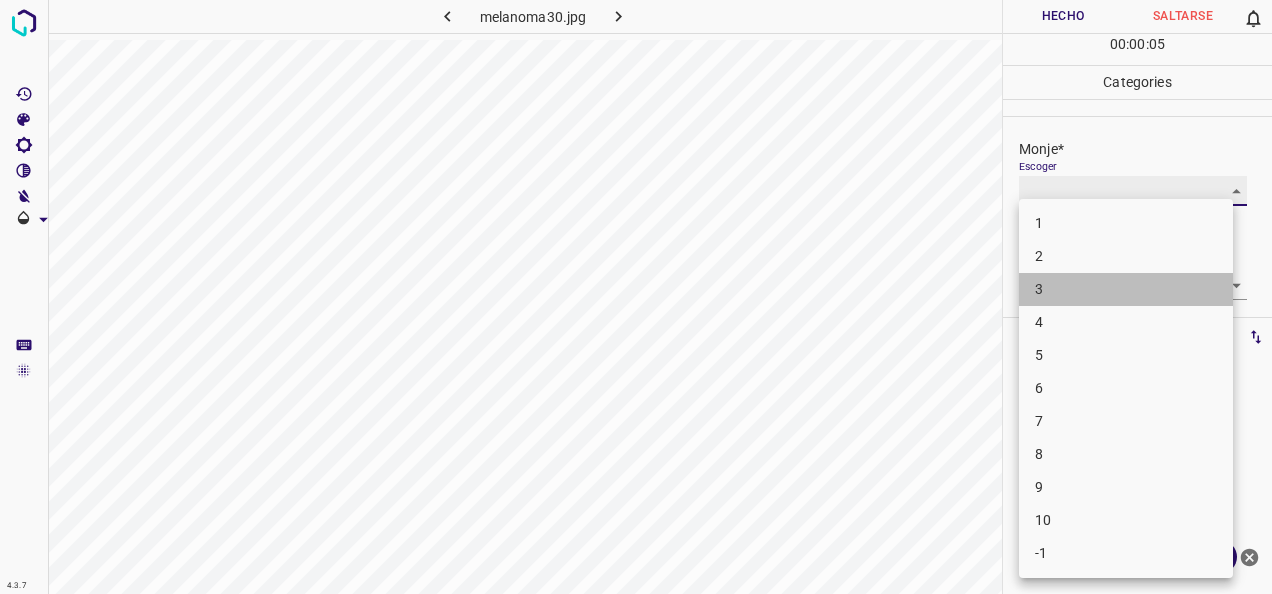 type on "3" 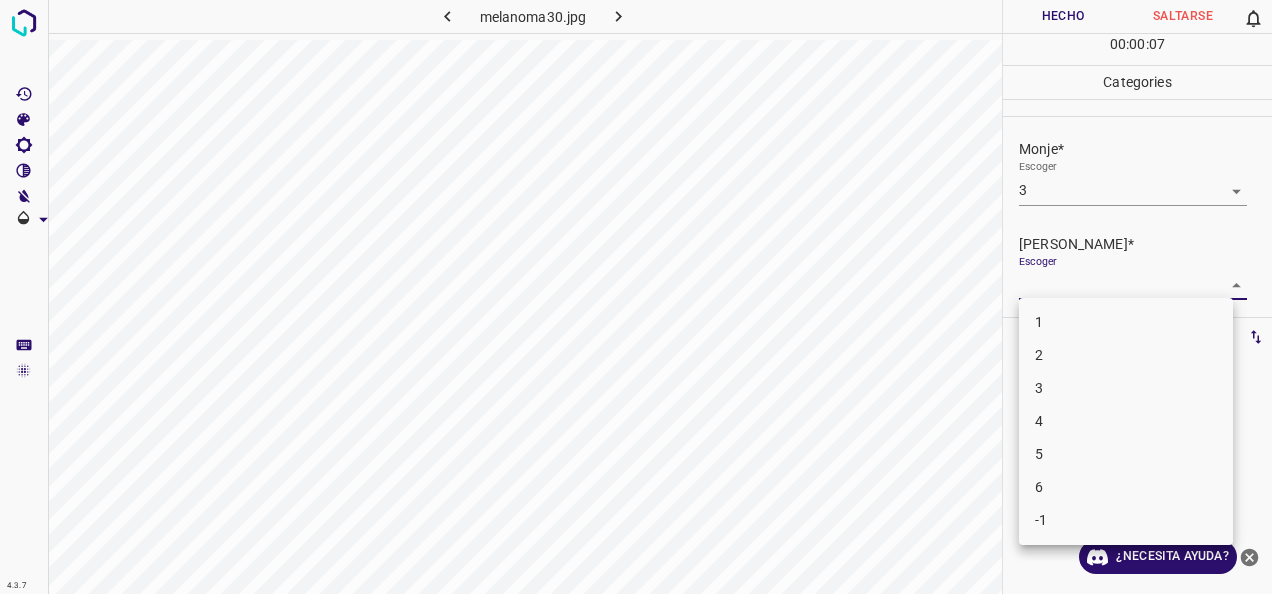 click on "4.3.7 melanoma30.jpg Hecho Saltarse 0 00   : 00   : 07   Categories Monje*  Escoger 3 3  Fitzpatrick*  Escoger ​ Etiquetas 0 Categories 1 Monje 2  Fitzpatrick Herramientas Espacio Cambiar entre modos (Dibujar y Editar) Yo Etiquetado automático R Restaurar zoom M Acercar N Alejar Borrar Eliminar etiqueta de selección Filtros Z Restaurar filtros X Filtro de saturación C Filtro de brillo V Filtro de contraste B Filtro de escala de grises General O Descargar ¿Necesita ayuda? -Mensaje de texto -Esconder -Borrar 1 2 3 4 5 6 -1" at bounding box center [636, 297] 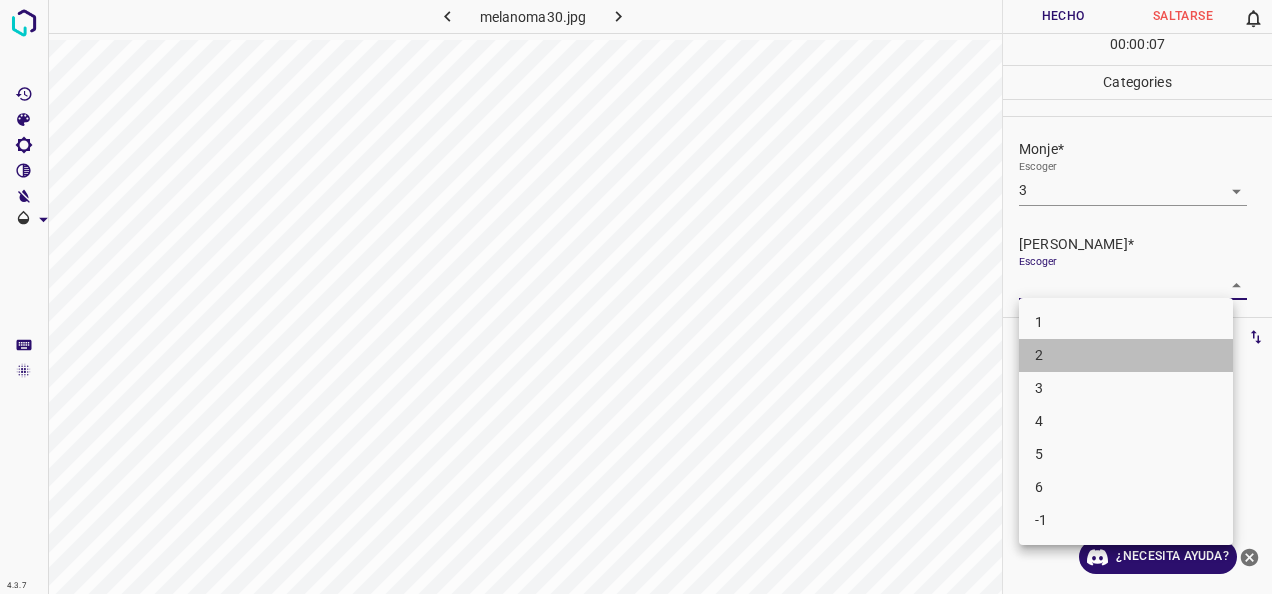 click on "2" at bounding box center [1126, 355] 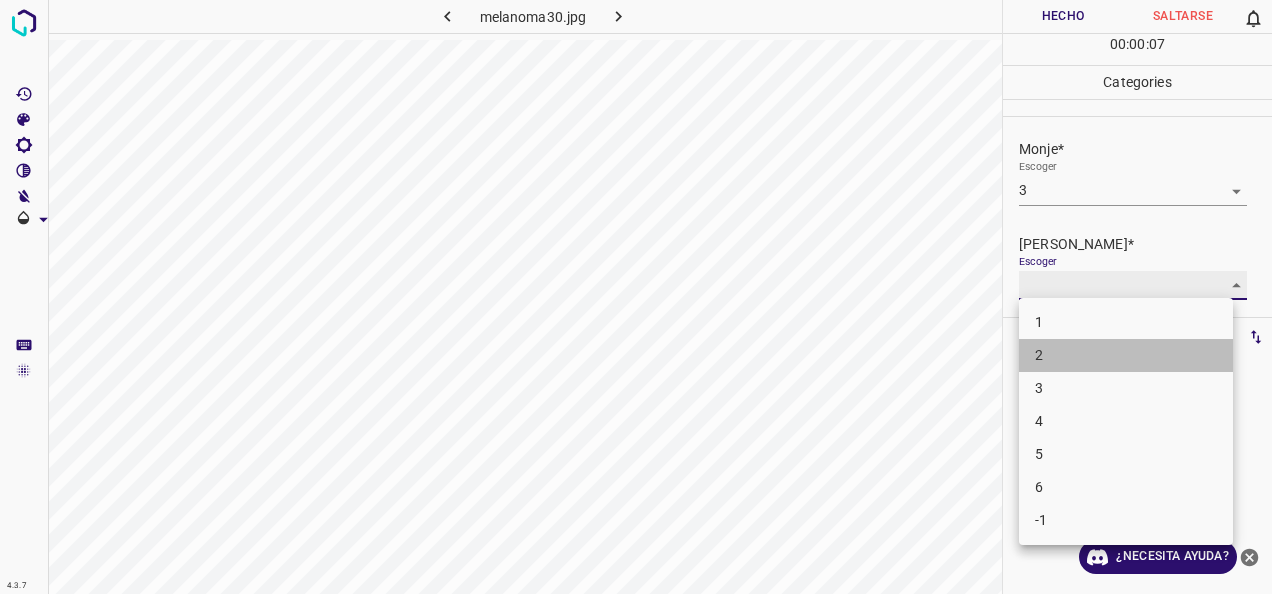 type on "2" 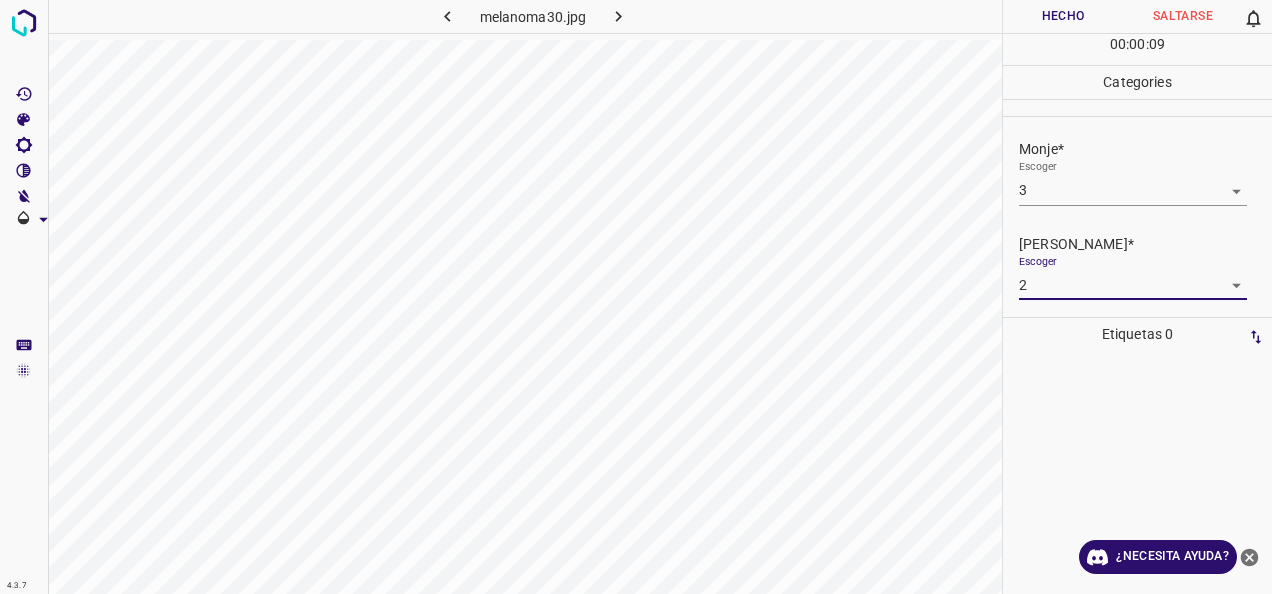click on "Hecho" at bounding box center (1063, 16) 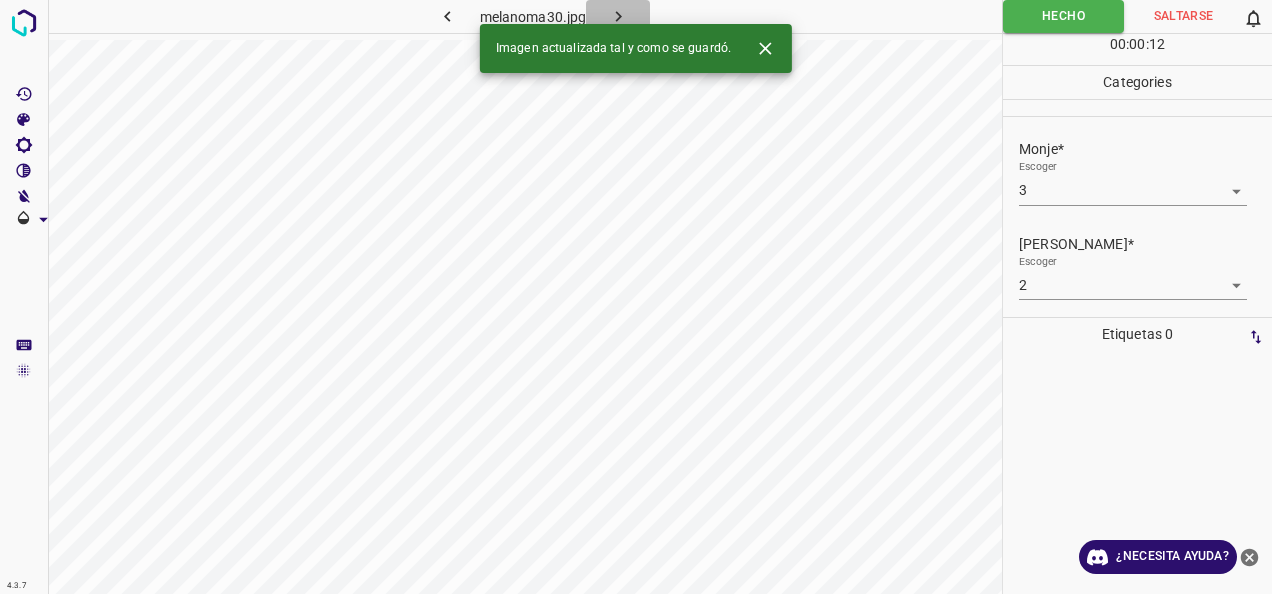 click 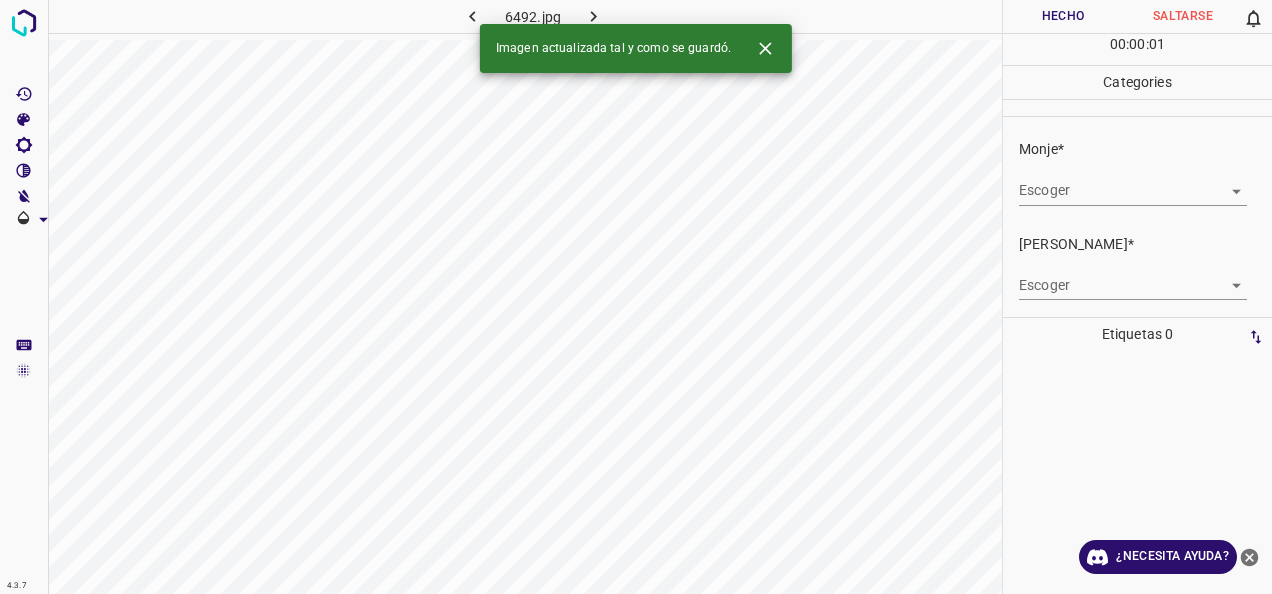 click on "4.3.7 6492.jpg Hecho Saltarse 0 00   : 00   : 01   Categories Monje*  Escoger ​  Fitzpatrick*  Escoger ​ Etiquetas 0 Categories 1 Monje 2  Fitzpatrick Herramientas Espacio Cambiar entre modos (Dibujar y Editar) Yo Etiquetado automático R Restaurar zoom M Acercar N Alejar Borrar Eliminar etiqueta de selección Filtros Z Restaurar filtros X Filtro de saturación C Filtro de brillo V Filtro de contraste B Filtro de escala de grises General O Descargar Imagen actualizada tal y como se guardó. ¿Necesita ayuda? -Mensaje de texto -Esconder -Borrar" at bounding box center (636, 297) 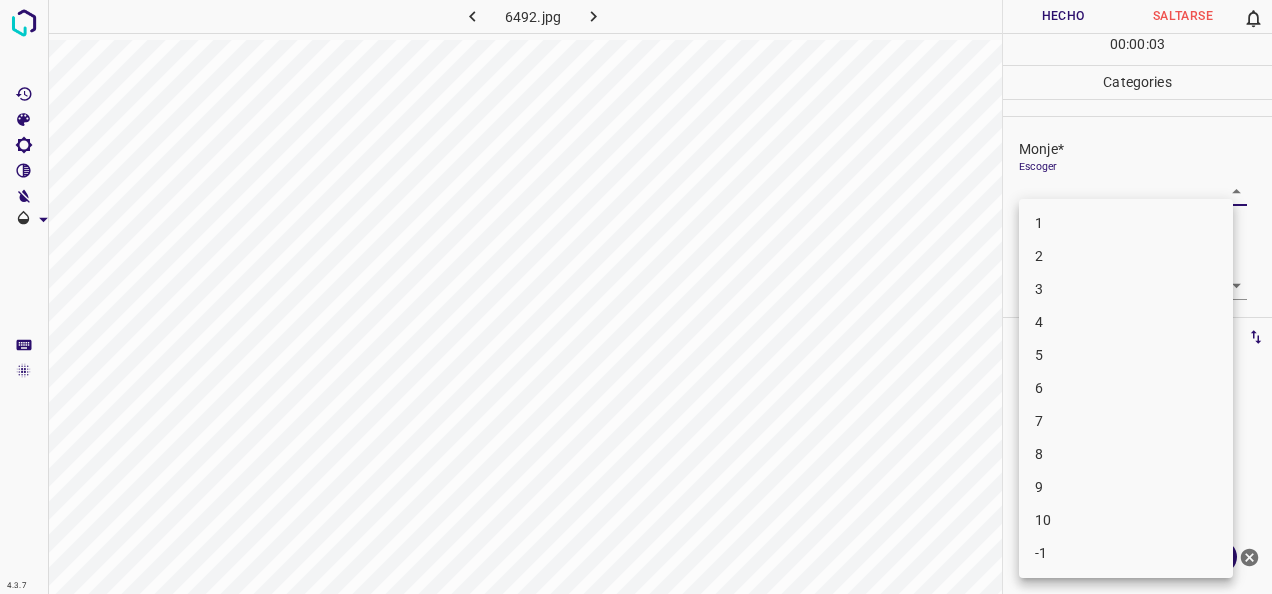 click on "2" at bounding box center (1126, 256) 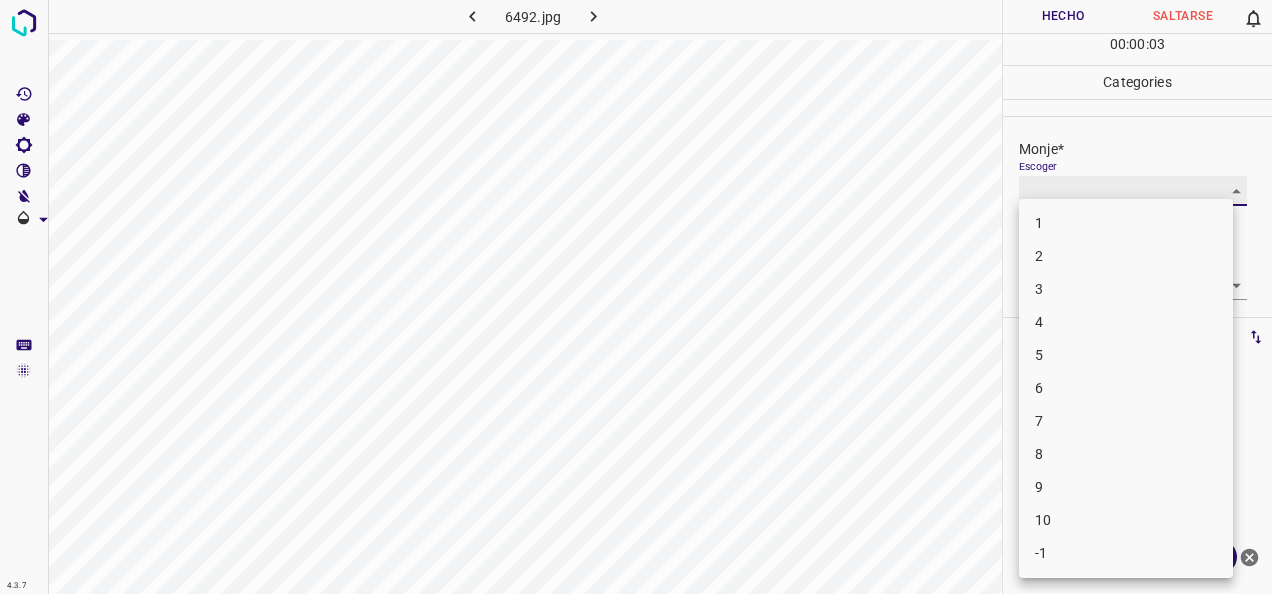 type on "2" 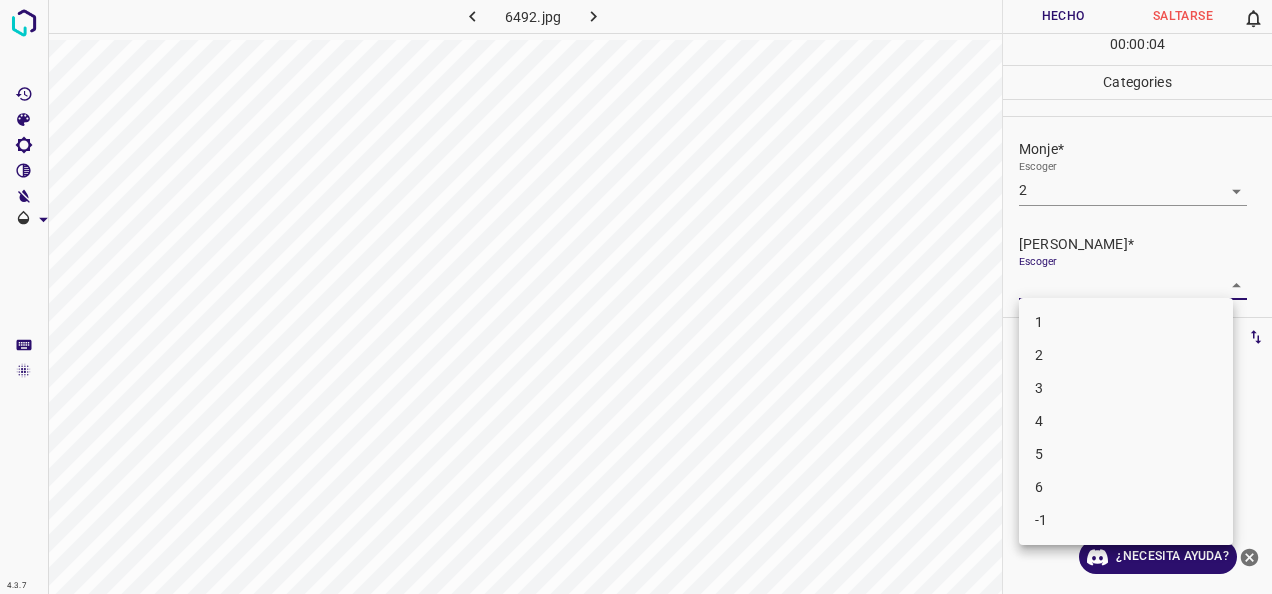 click on "4.3.7 6492.jpg Hecho Saltarse 0 00   : 00   : 04   Categories Monje*  Escoger 2 2  Fitzpatrick*  Escoger ​ Etiquetas 0 Categories 1 Monje 2  Fitzpatrick Herramientas Espacio Cambiar entre modos (Dibujar y Editar) Yo Etiquetado automático R Restaurar zoom M Acercar N Alejar Borrar Eliminar etiqueta de selección Filtros Z Restaurar filtros X Filtro de saturación C Filtro de brillo V Filtro de contraste B Filtro de escala de grises General O Descargar ¿Necesita ayuda? -Mensaje de texto -Esconder -Borrar 1 2 3 4 5 6 -1" at bounding box center (636, 297) 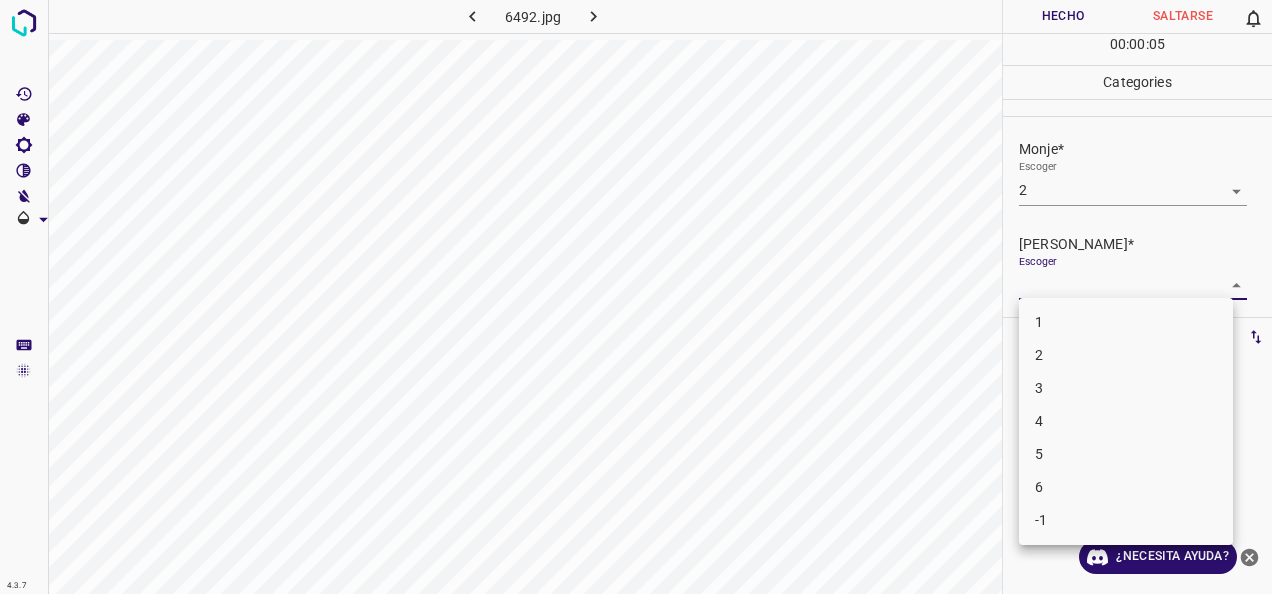 click on "1" at bounding box center (1126, 322) 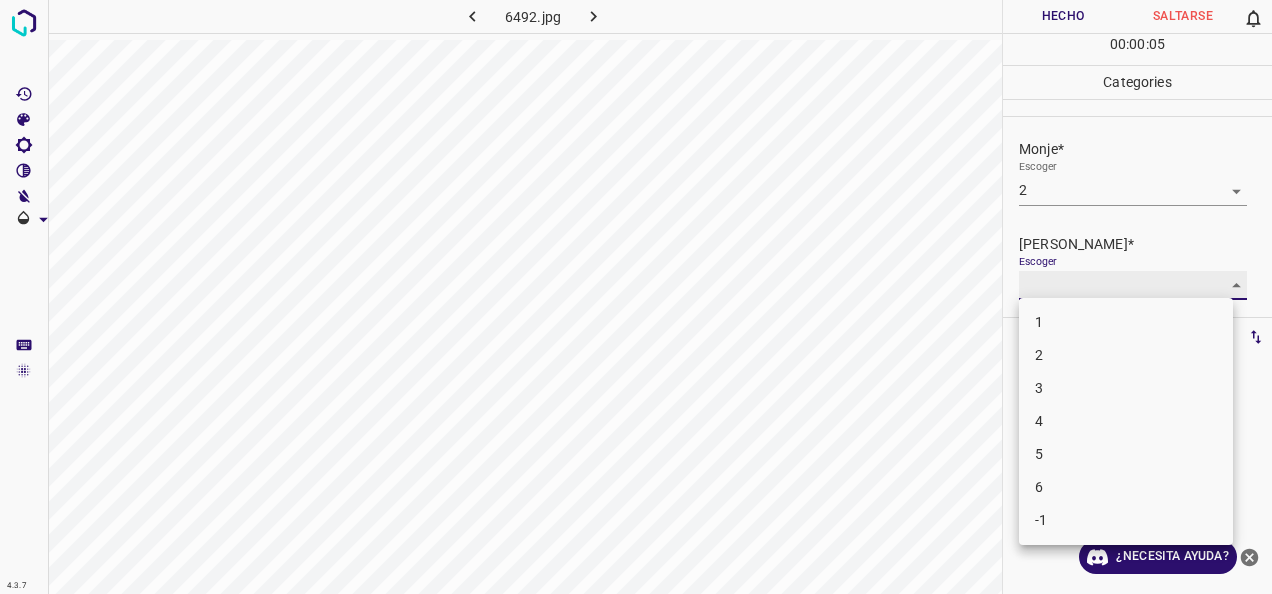 type on "1" 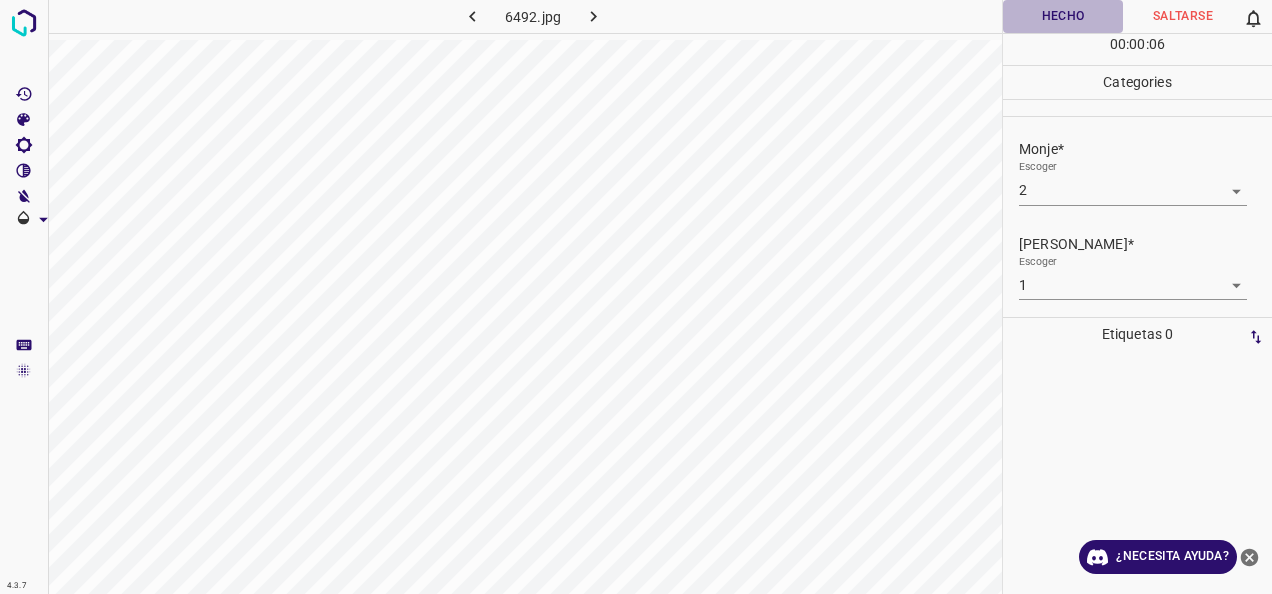 click on "Hecho" at bounding box center [1063, 16] 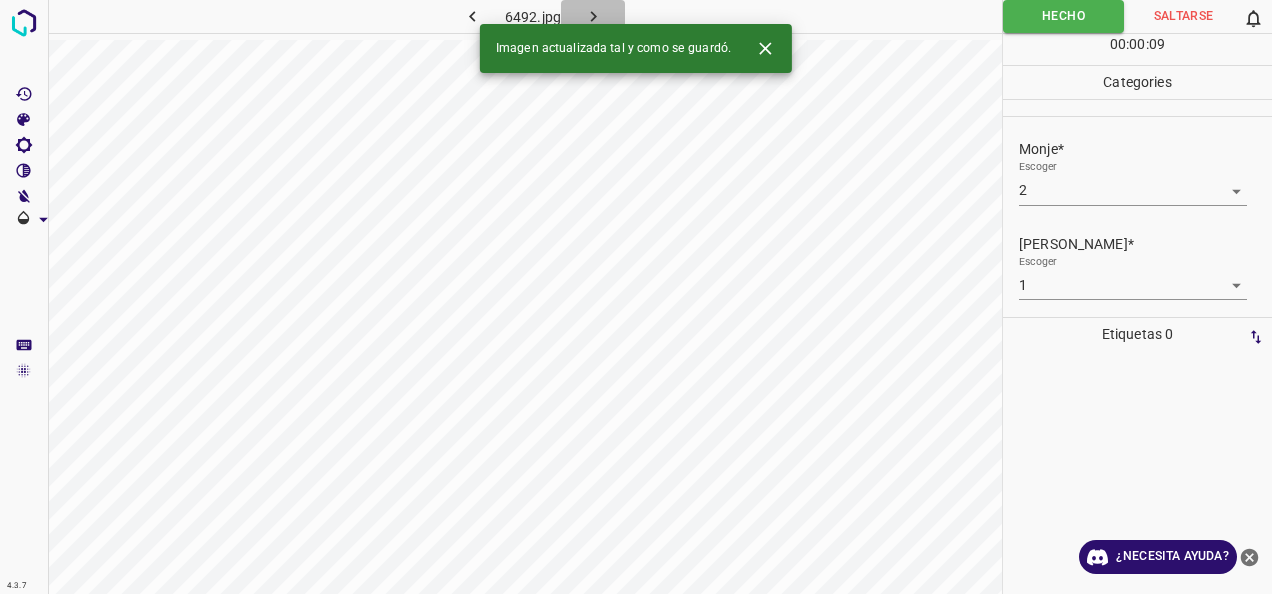click 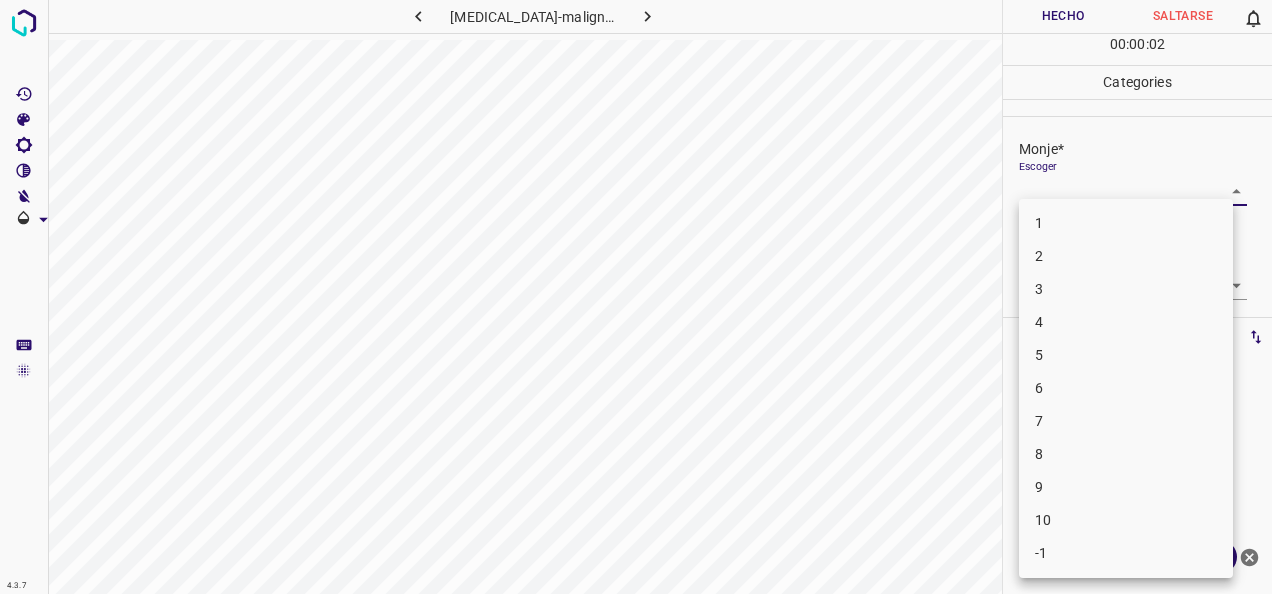 click on "4.3.7 lentigo-maligna37.jpg Hecho Saltarse 0 00   : 00   : 02   Categories Monje*  Escoger ​  Fitzpatrick*  Escoger ​ Etiquetas 0 Categories 1 Monje 2  Fitzpatrick Herramientas Espacio Cambiar entre modos (Dibujar y Editar) Yo Etiquetado automático R Restaurar zoom M Acercar N Alejar Borrar Eliminar etiqueta de selección Filtros Z Restaurar filtros X Filtro de saturación C Filtro de brillo V Filtro de contraste B Filtro de escala de grises General O Descargar ¿Necesita ayuda? -Mensaje de texto -Esconder -Borrar 1 2 3 4 5 6 7 8 9 10 -1" at bounding box center [636, 297] 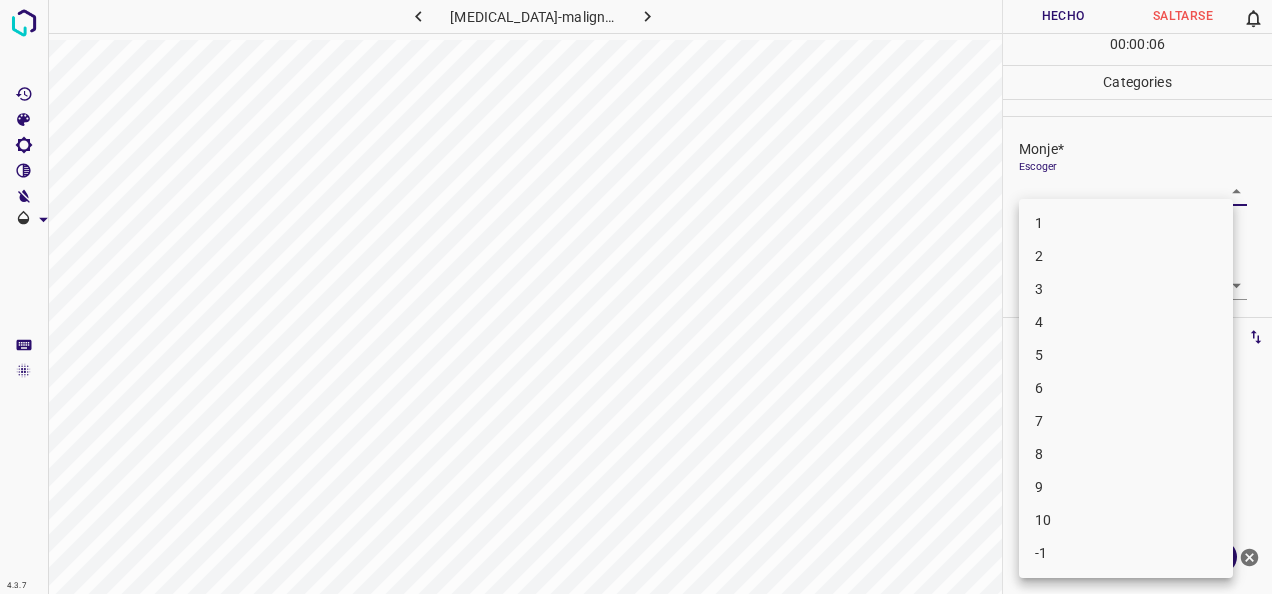 click on "2" at bounding box center [1126, 256] 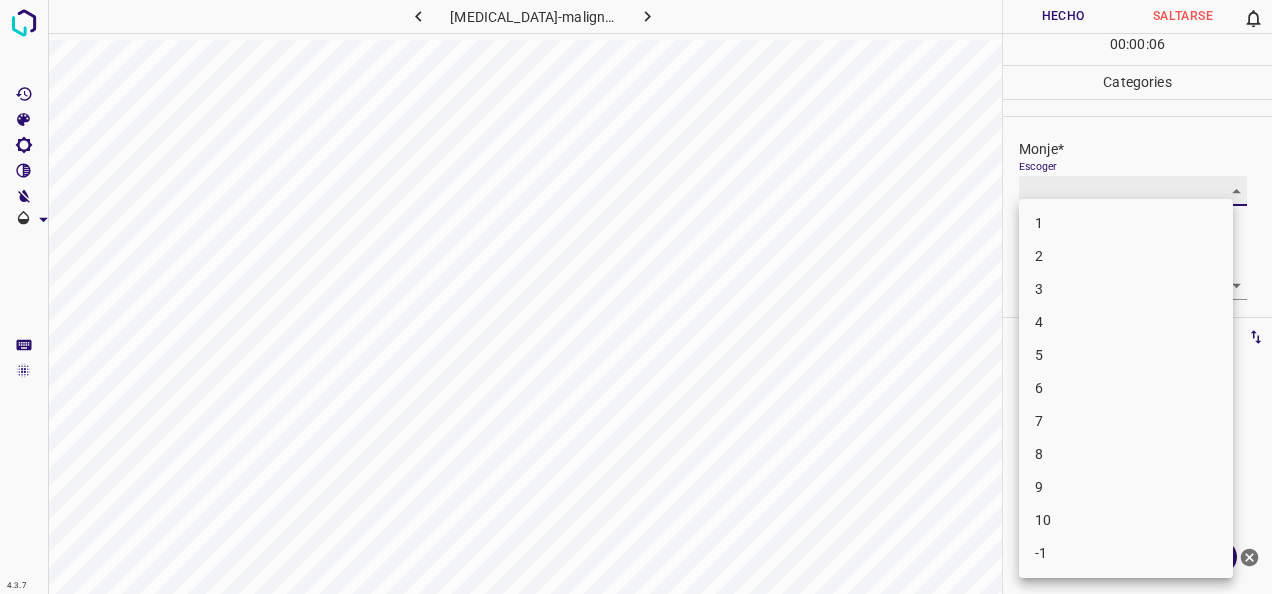 type on "2" 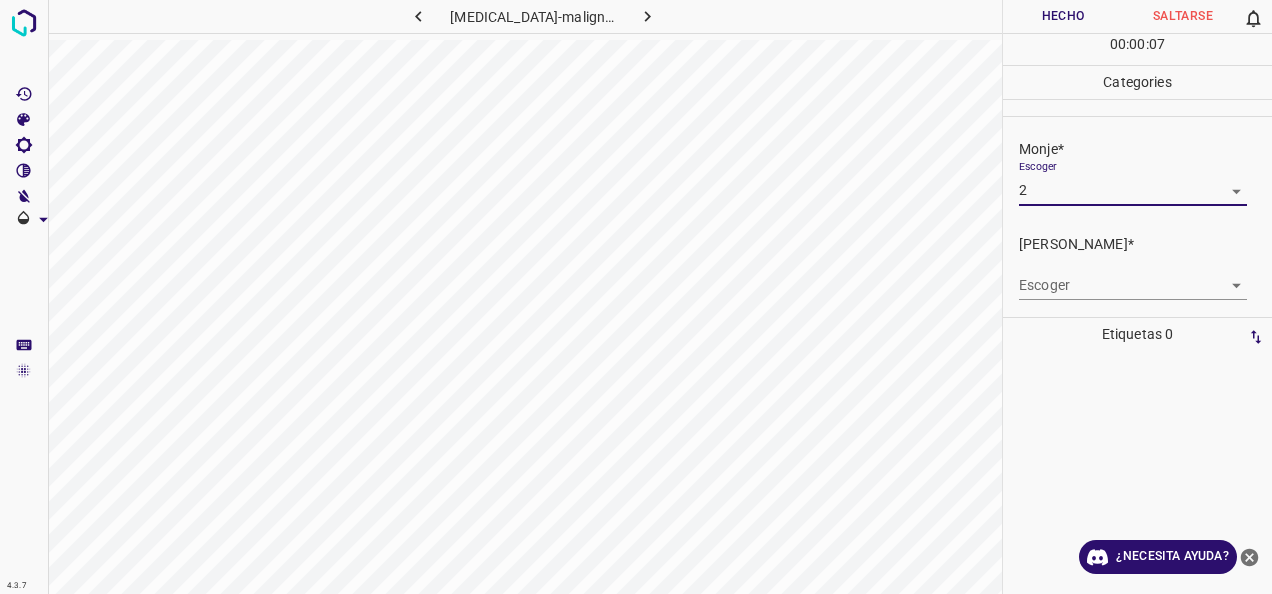 click on "4.3.7 lentigo-maligna37.jpg Hecho Saltarse 0 00   : 00   : 07   Categories Monje*  Escoger 2 2  Fitzpatrick*  Escoger ​ Etiquetas 0 Categories 1 Monje 2  Fitzpatrick Herramientas Espacio Cambiar entre modos (Dibujar y Editar) Yo Etiquetado automático R Restaurar zoom M Acercar N Alejar Borrar Eliminar etiqueta de selección Filtros Z Restaurar filtros X Filtro de saturación C Filtro de brillo V Filtro de contraste B Filtro de escala de grises General O Descargar ¿Necesita ayuda? -Mensaje de texto -Esconder -Borrar" at bounding box center (636, 297) 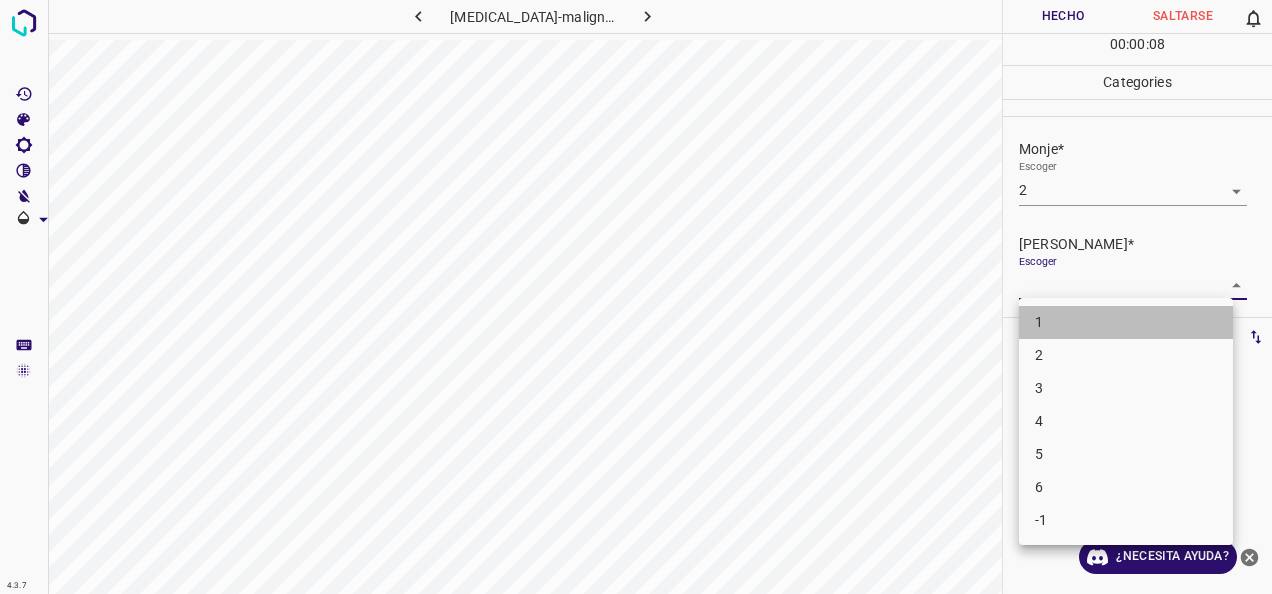 click on "1" at bounding box center (1126, 322) 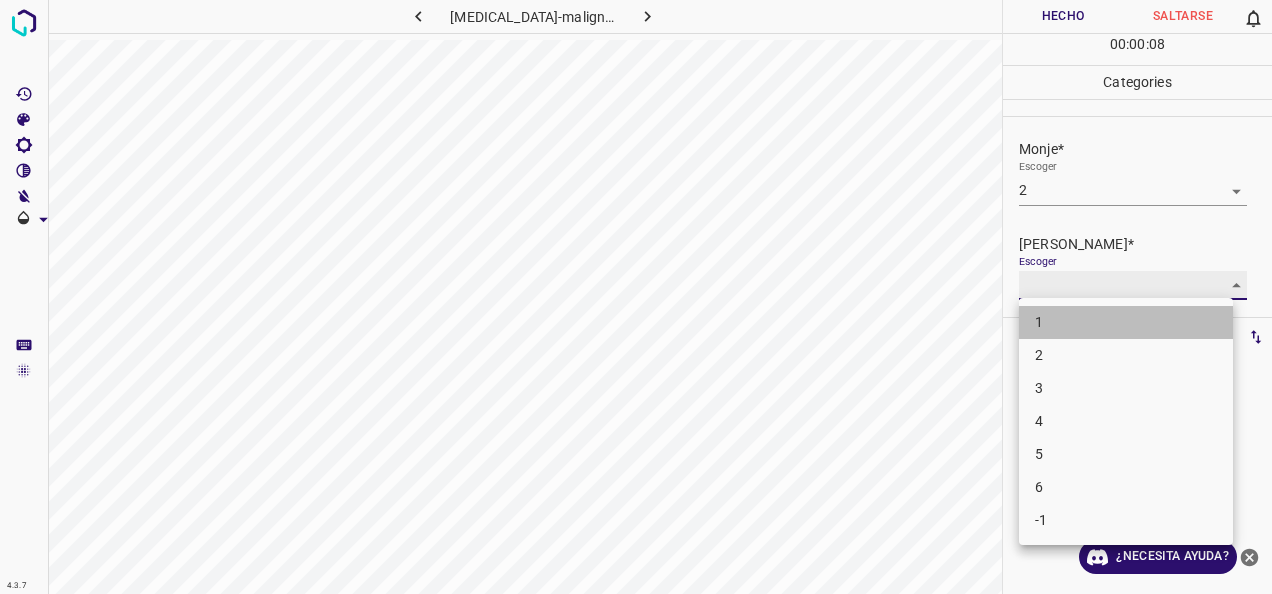 type on "1" 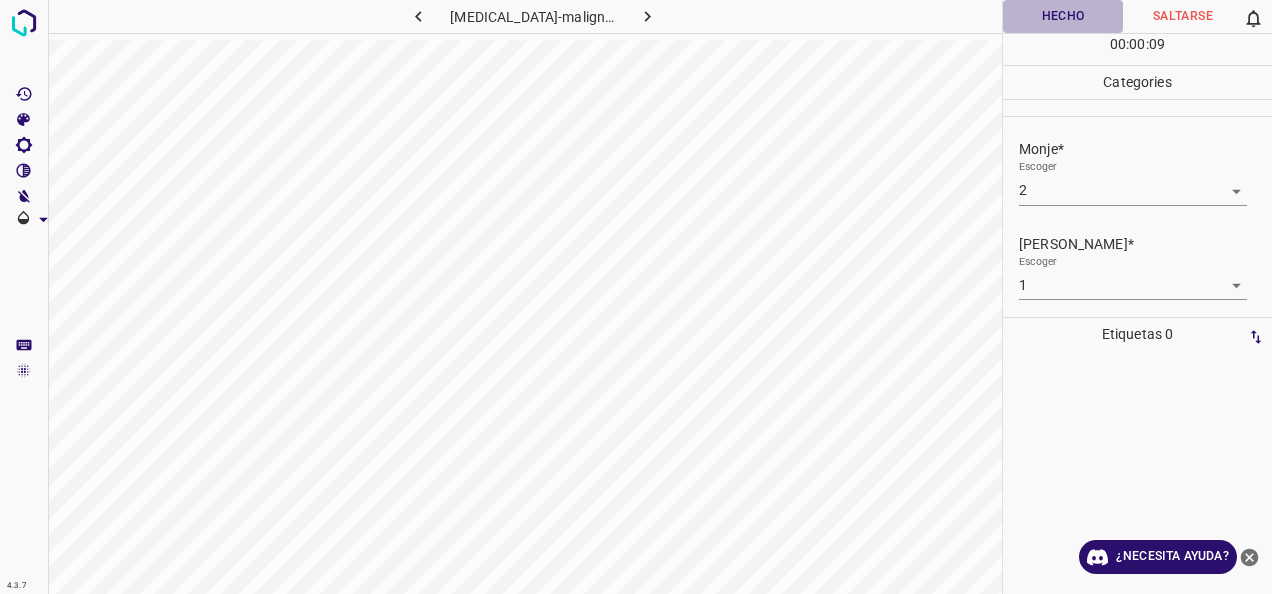 click on "Hecho" at bounding box center [1063, 16] 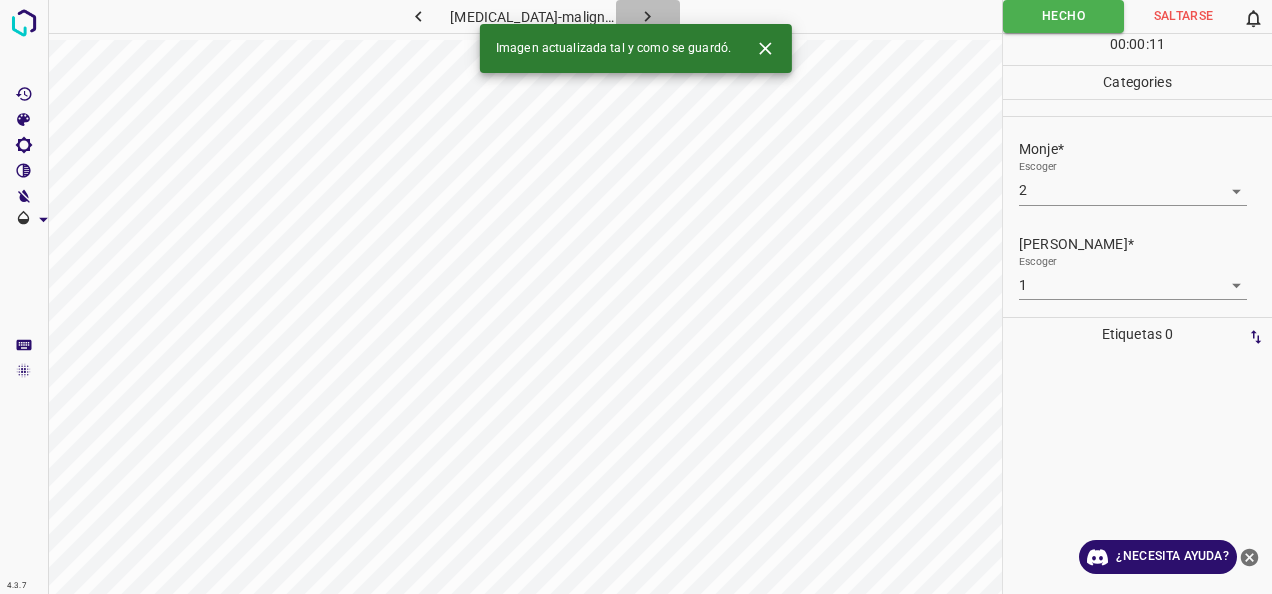 click 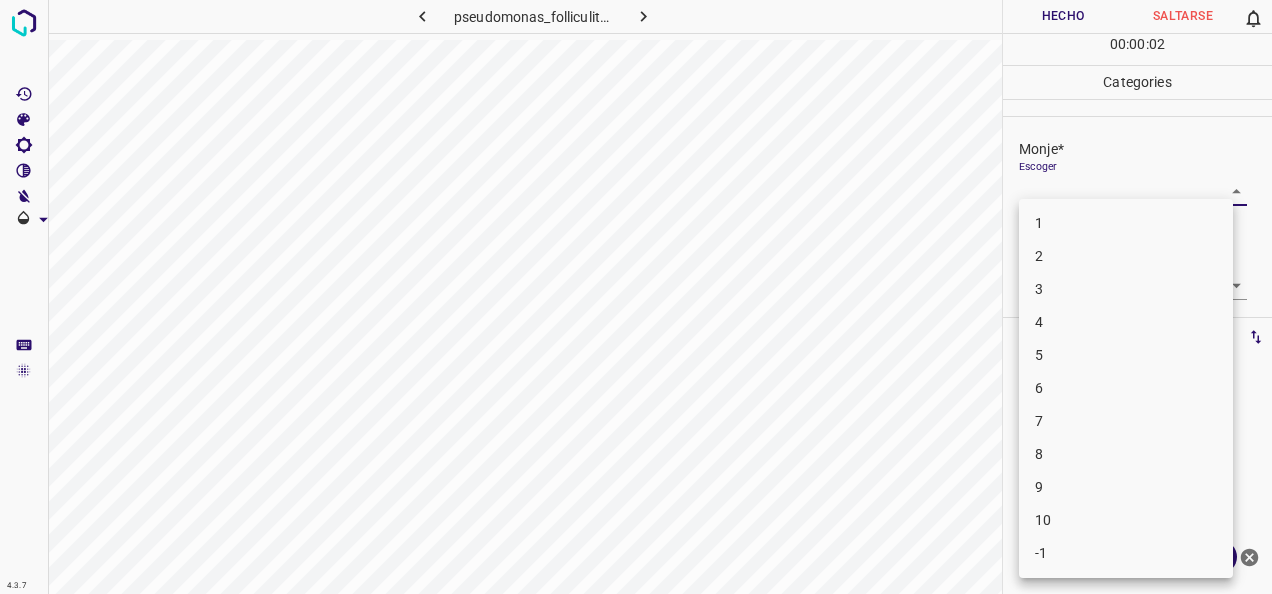 click on "4.3.7 pseudomonas_folliculitis8.jpg Hecho Saltarse 0 00   : 00   : 02   Categories Monje*  Escoger ​  Fitzpatrick*  Escoger ​ Etiquetas 0 Categories 1 Monje 2  Fitzpatrick Herramientas Espacio Cambiar entre modos (Dibujar y Editar) Yo Etiquetado automático R Restaurar zoom M Acercar N Alejar Borrar Eliminar etiqueta de selección Filtros Z Restaurar filtros X Filtro de saturación C Filtro de brillo V Filtro de contraste B Filtro de escala de grises General O Descargar ¿Necesita ayuda? -Mensaje de texto -Esconder -Borrar 1 2 3 4 5 6 7 8 9 10 -1" at bounding box center [636, 297] 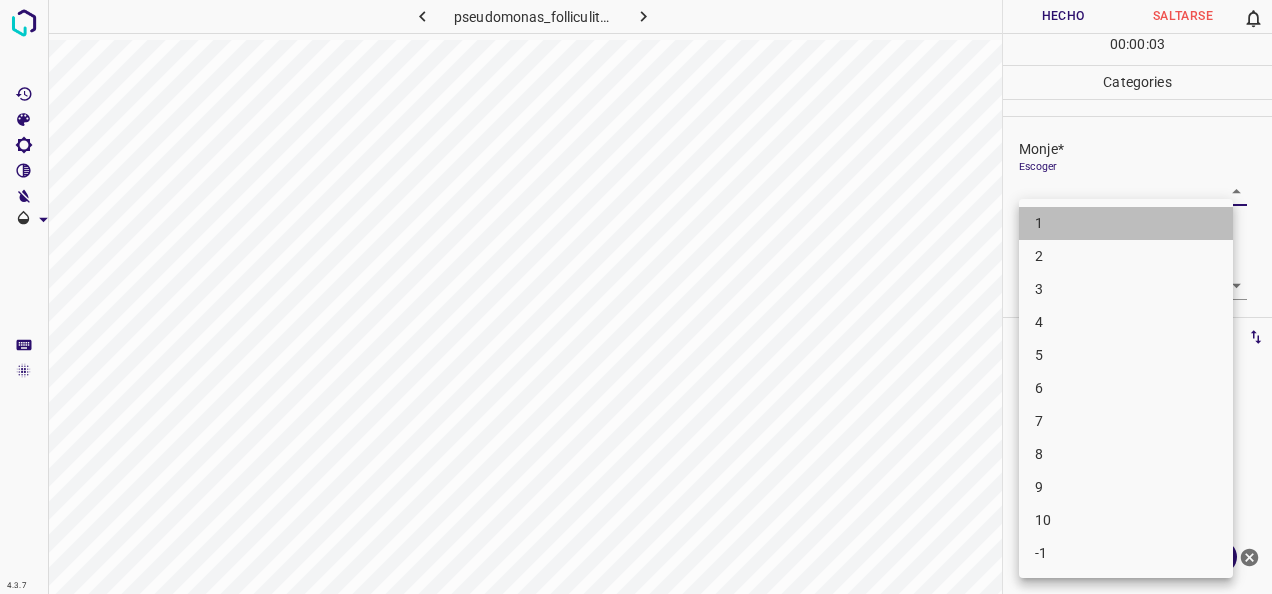 click on "1" at bounding box center [1126, 223] 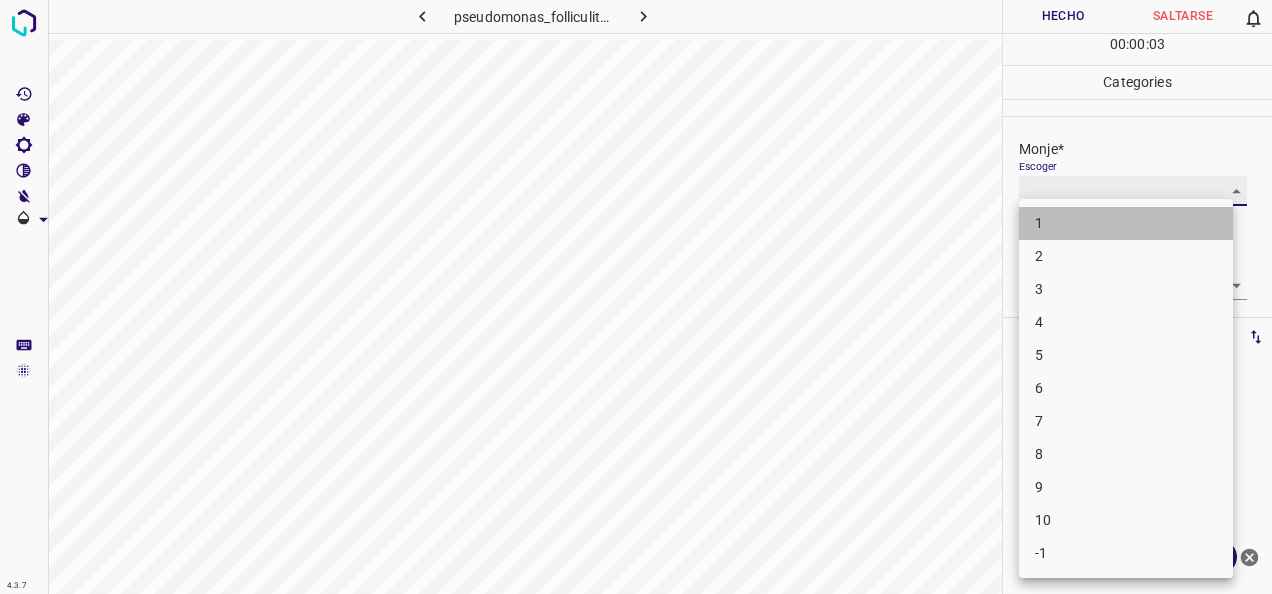 type on "1" 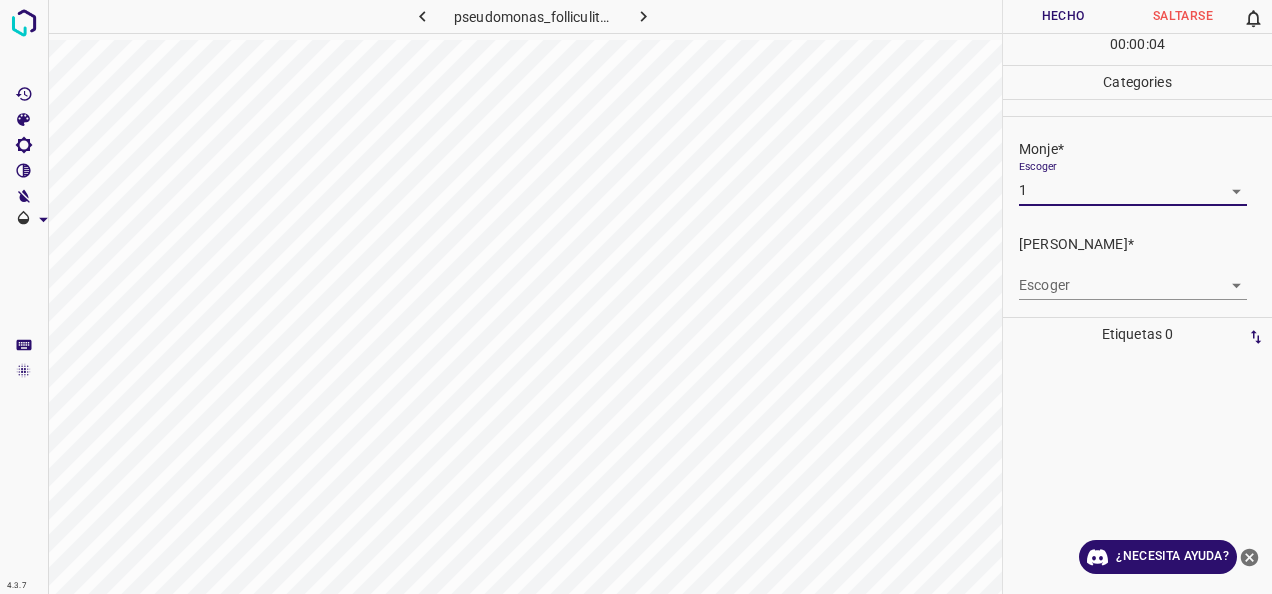 click on "4.3.7 pseudomonas_folliculitis8.jpg Hecho Saltarse 0 00   : 00   : 04   Categories Monje*  Escoger 1 1  Fitzpatrick*  Escoger ​ Etiquetas 0 Categories 1 Monje 2  Fitzpatrick Herramientas Espacio Cambiar entre modos (Dibujar y Editar) Yo Etiquetado automático R Restaurar zoom M Acercar N Alejar Borrar Eliminar etiqueta de selección Filtros Z Restaurar filtros X Filtro de saturación C Filtro de brillo V Filtro de contraste B Filtro de escala de grises General O Descargar ¿Necesita ayuda? -Mensaje de texto -Esconder -Borrar" at bounding box center (636, 297) 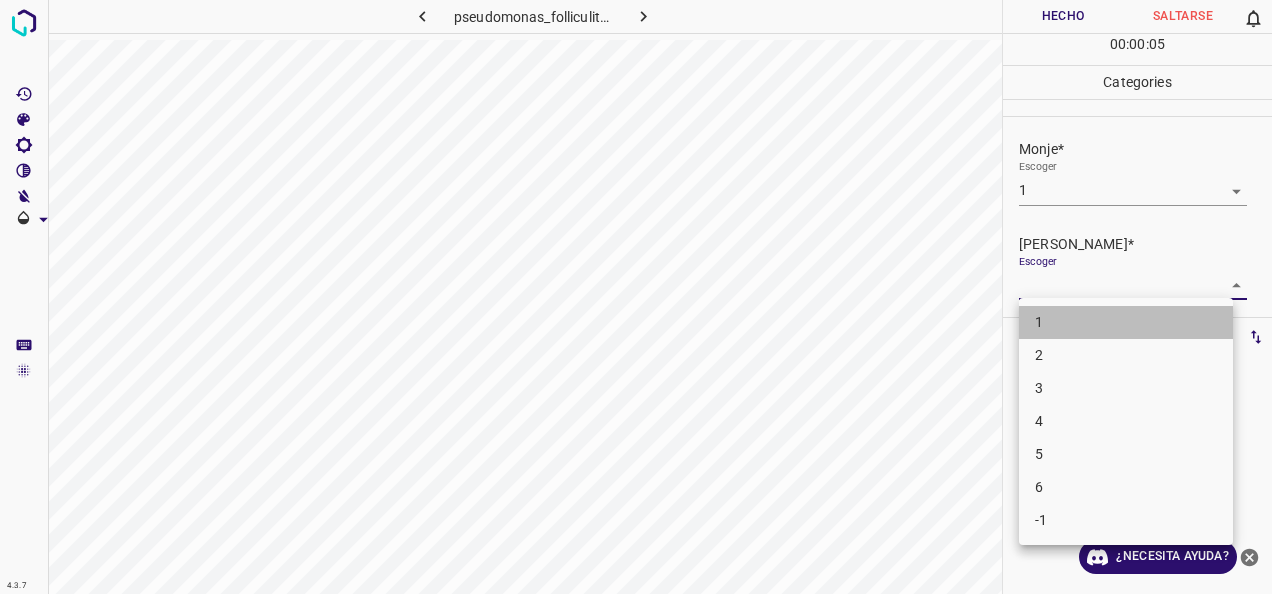 click on "1" at bounding box center [1126, 322] 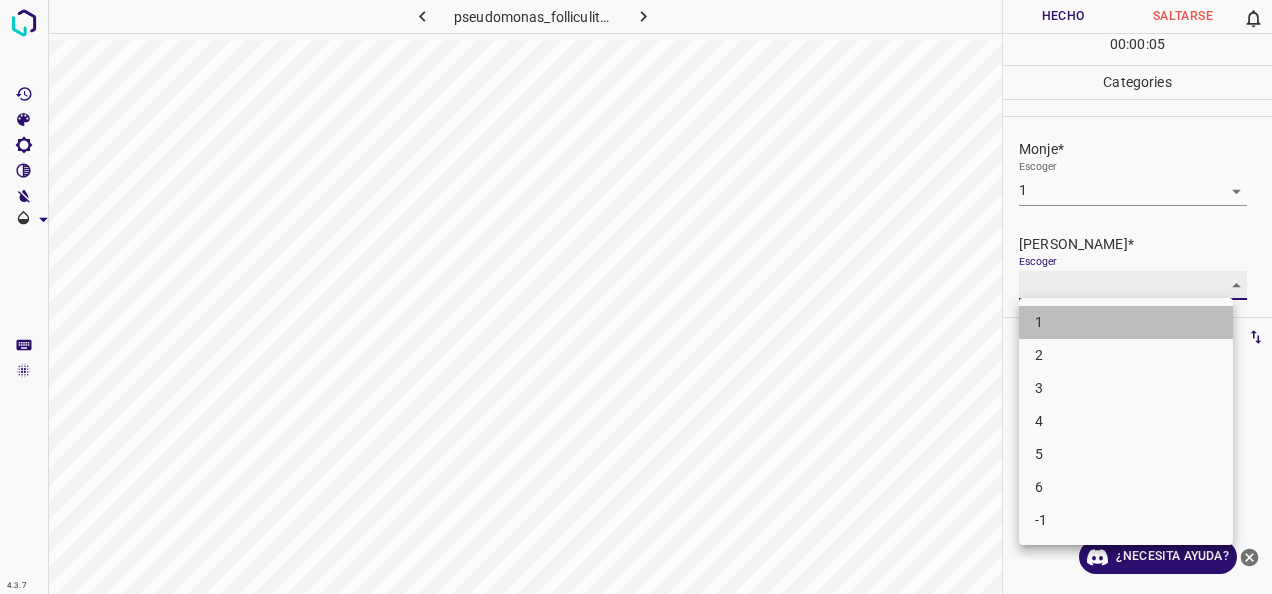 type on "1" 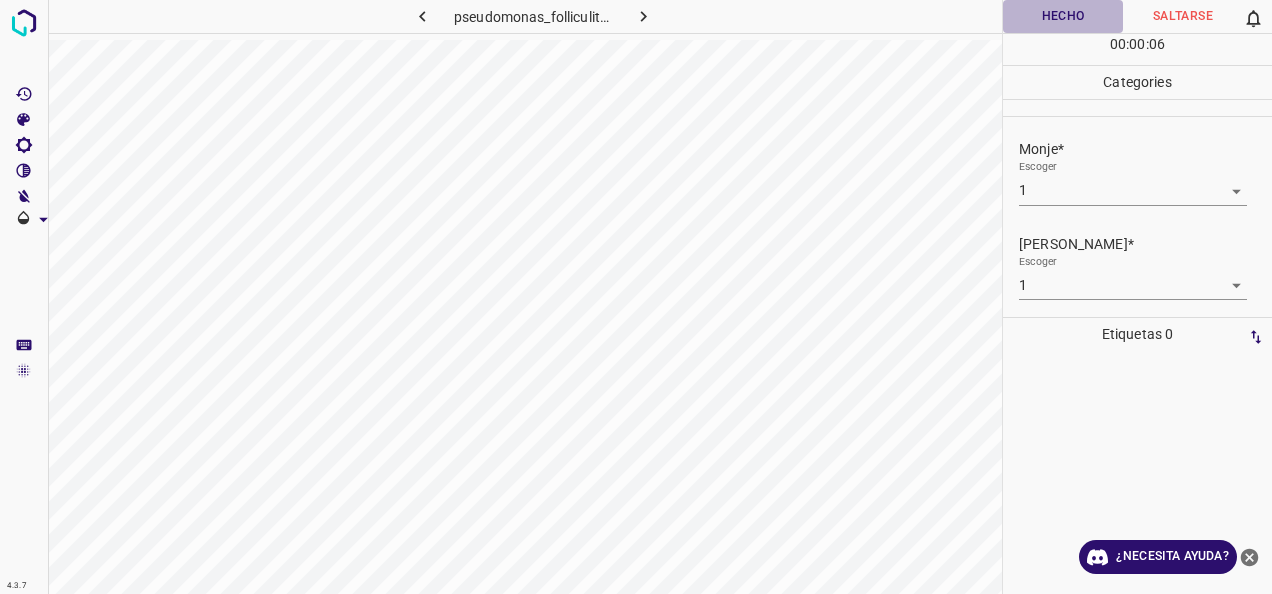 click on "Hecho" at bounding box center (1063, 16) 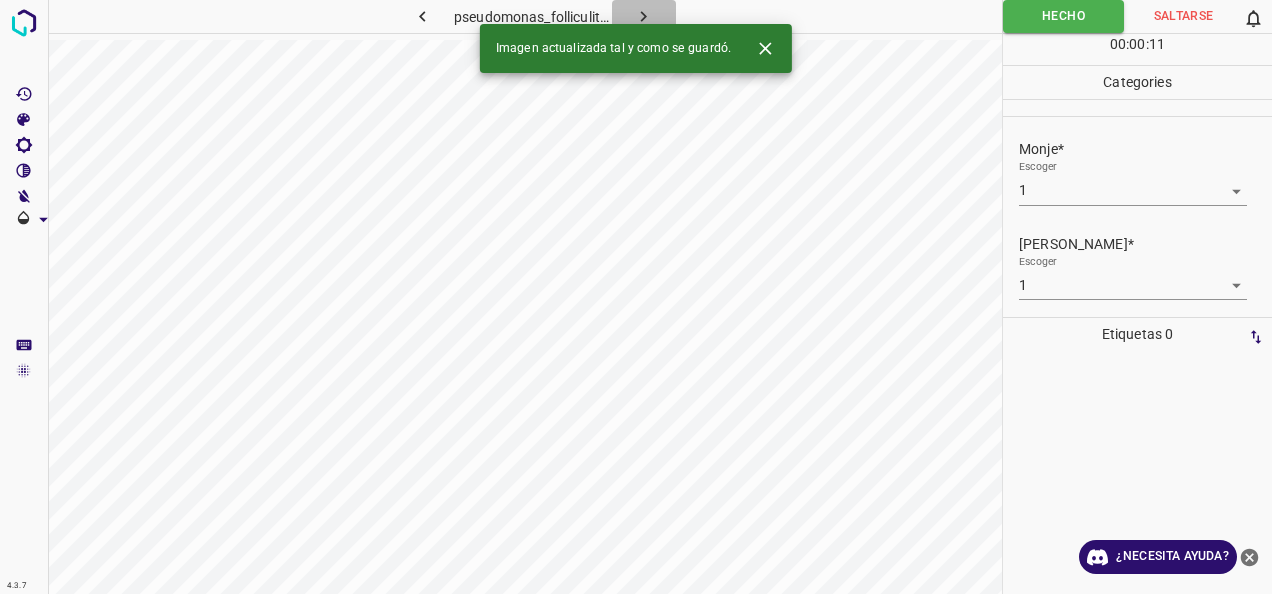 click at bounding box center [644, 16] 